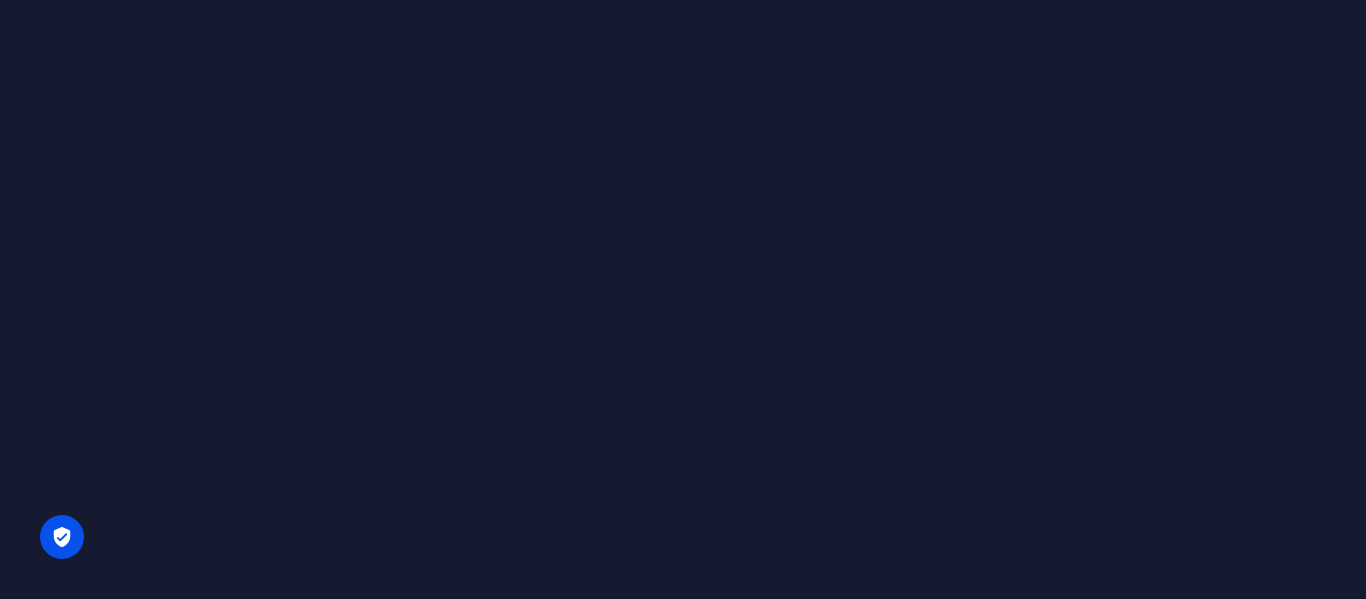 scroll, scrollTop: 0, scrollLeft: 0, axis: both 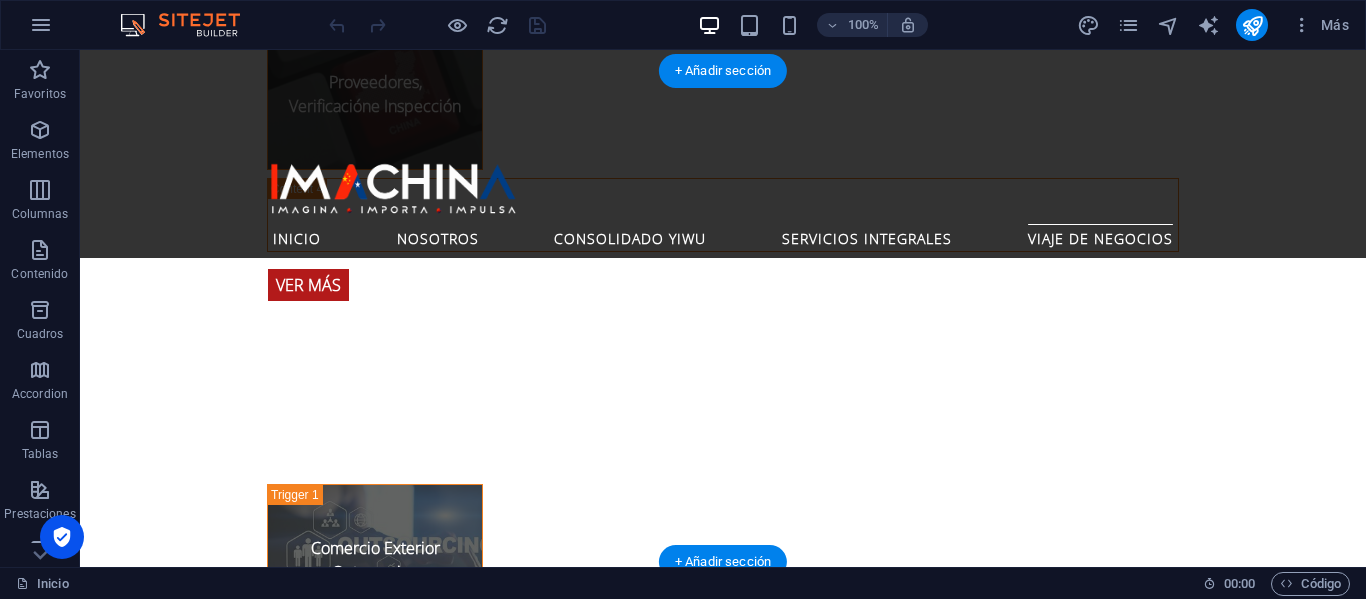 click at bounding box center (-1827, 1608) 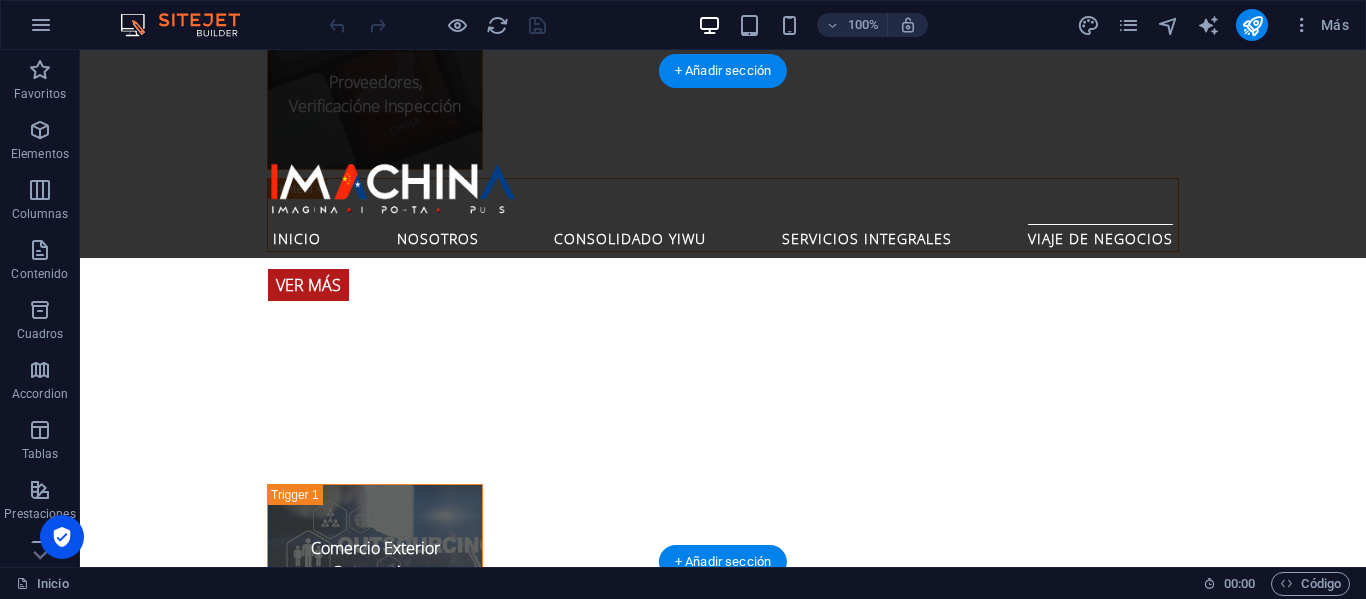 click at bounding box center [-1827, 1608] 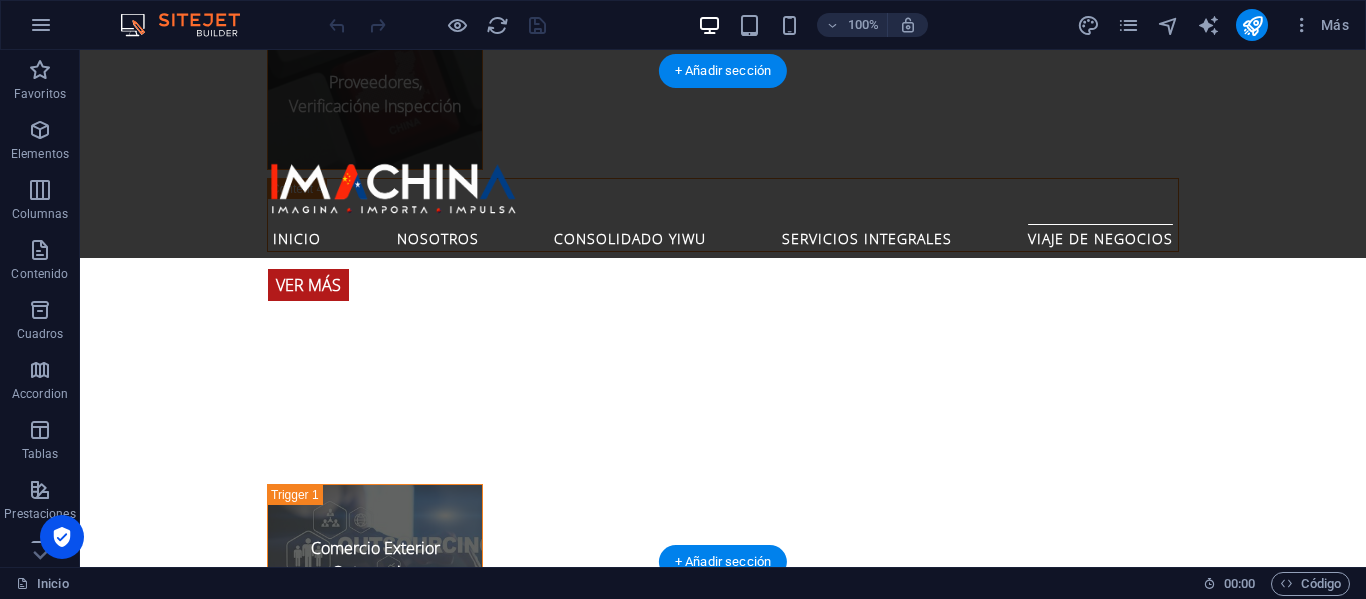 select on "vh" 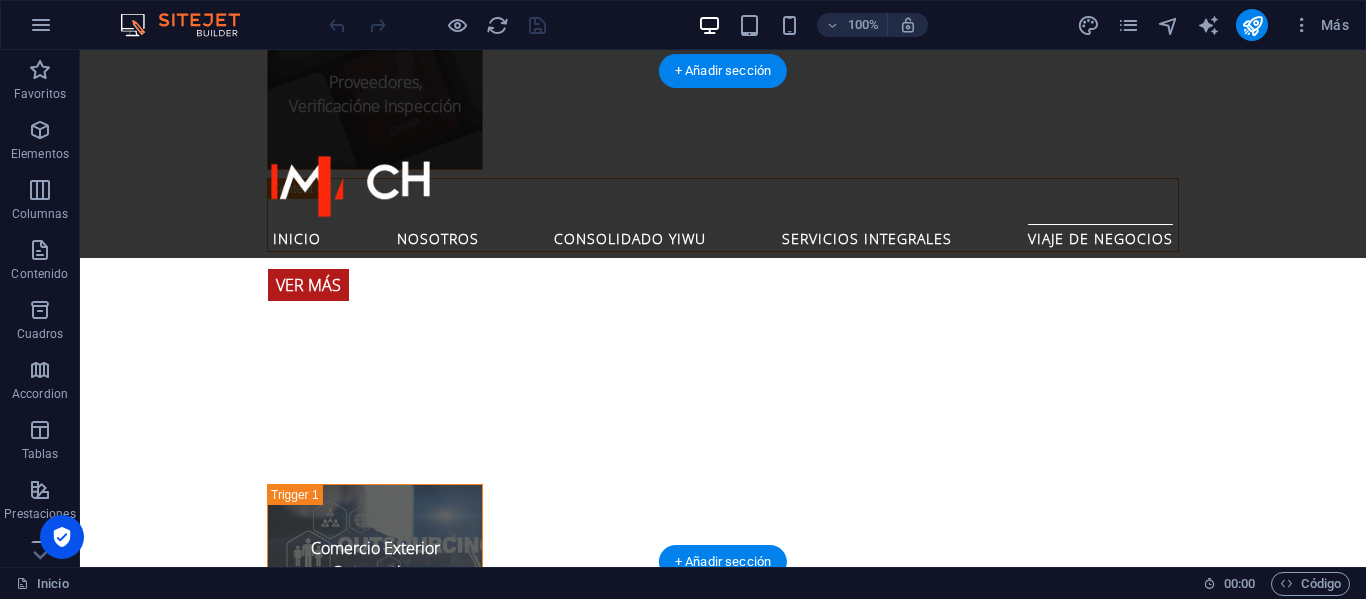 select on "s" 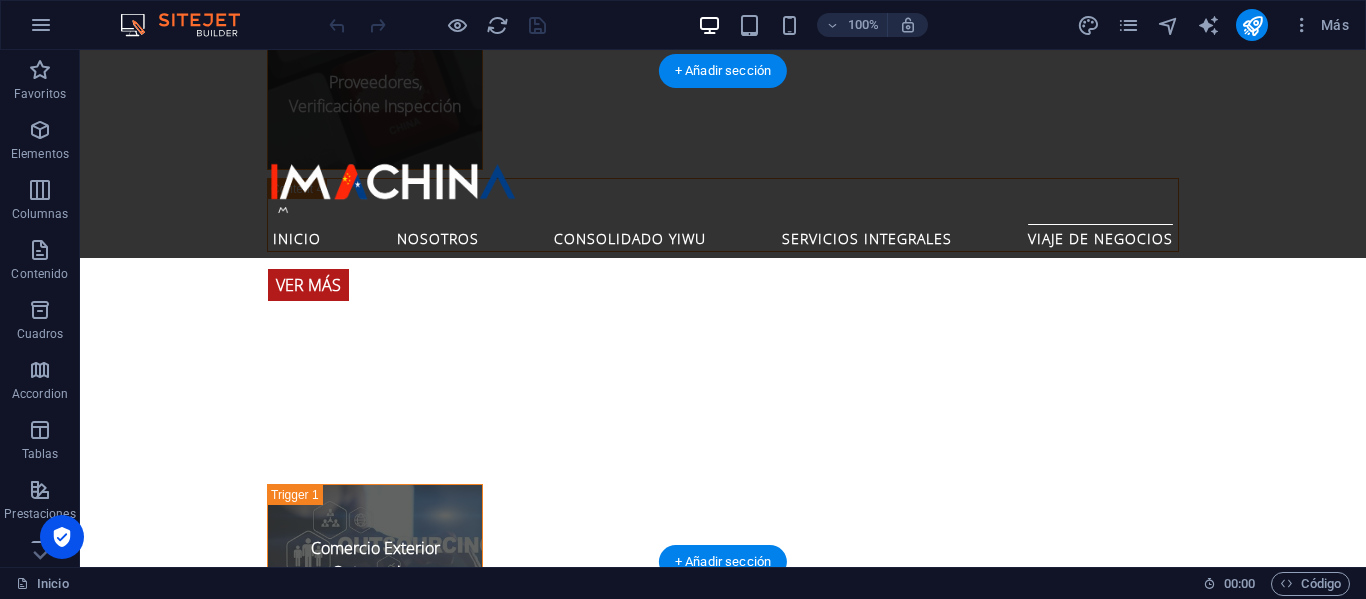 select on "progressive" 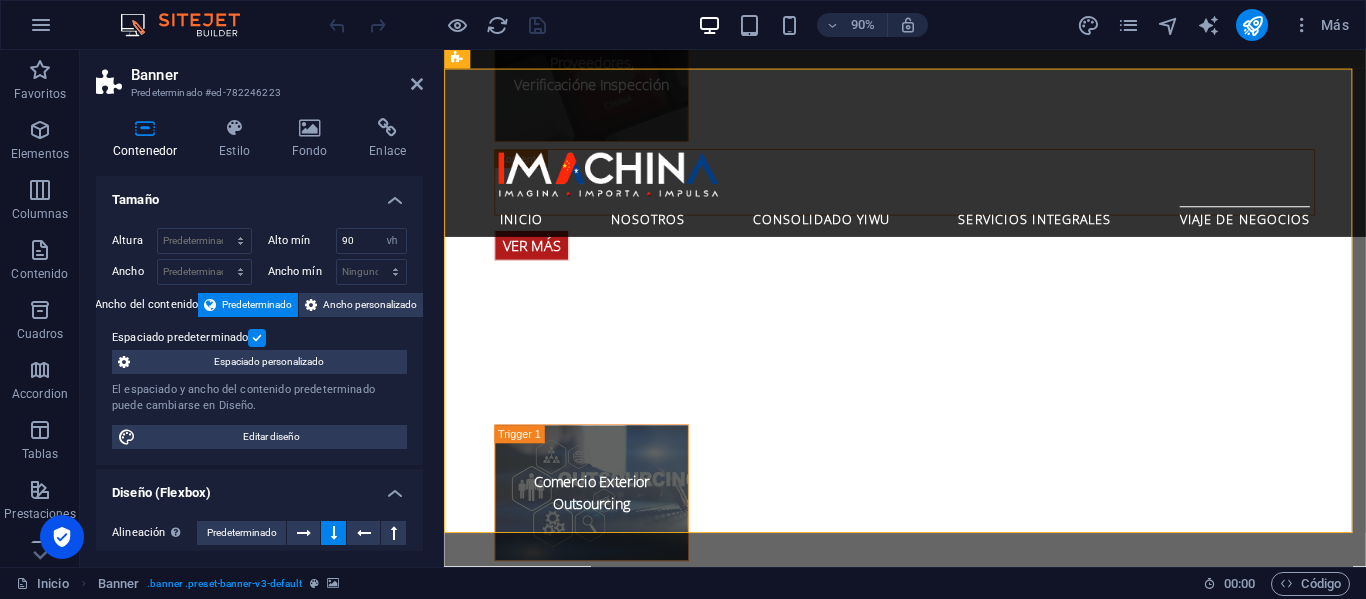 scroll, scrollTop: 4457, scrollLeft: 0, axis: vertical 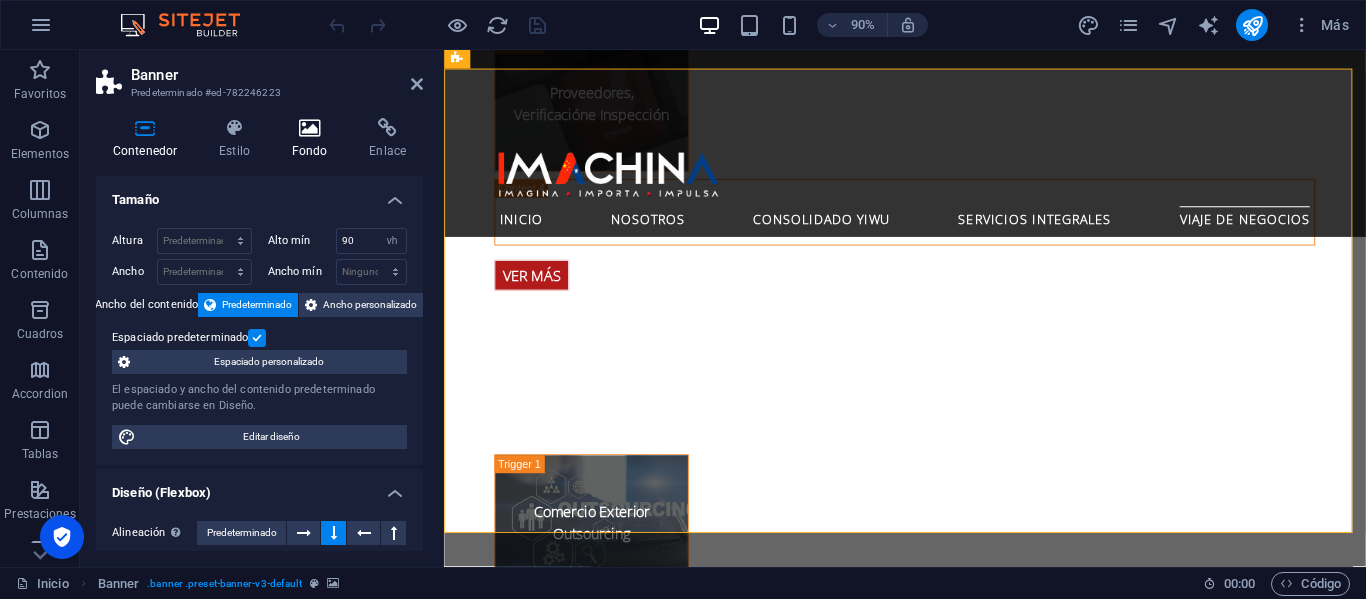 click on "Fondo" at bounding box center (314, 139) 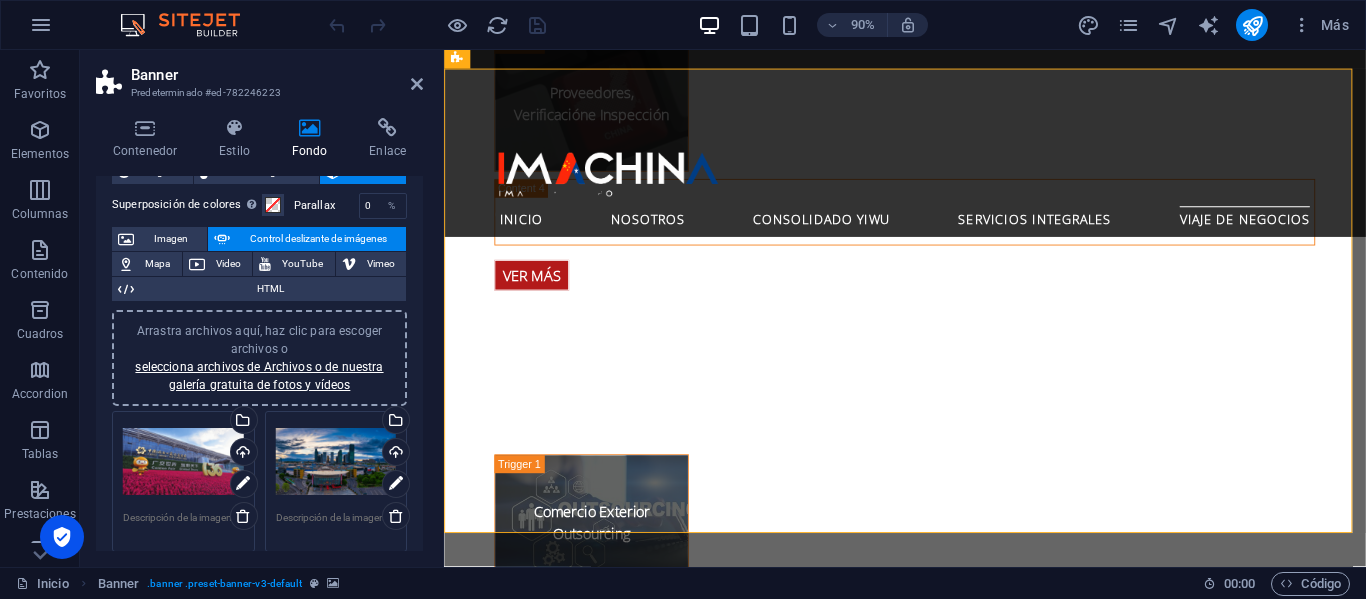 scroll, scrollTop: 100, scrollLeft: 0, axis: vertical 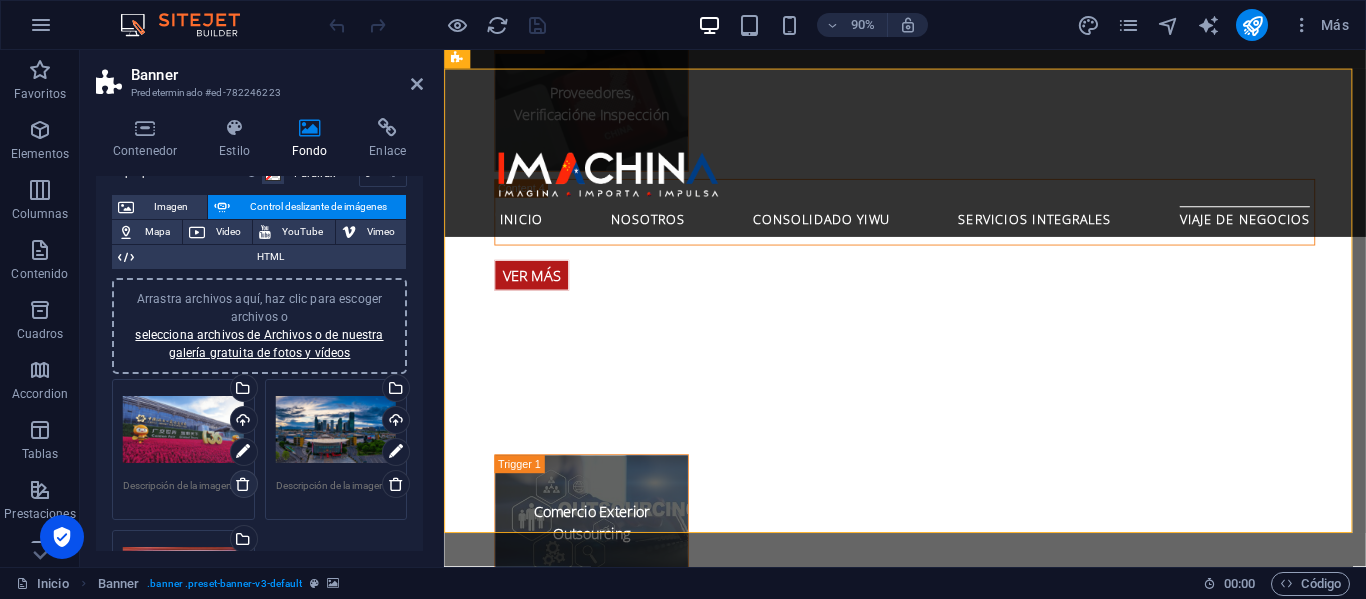 click at bounding box center [243, 484] 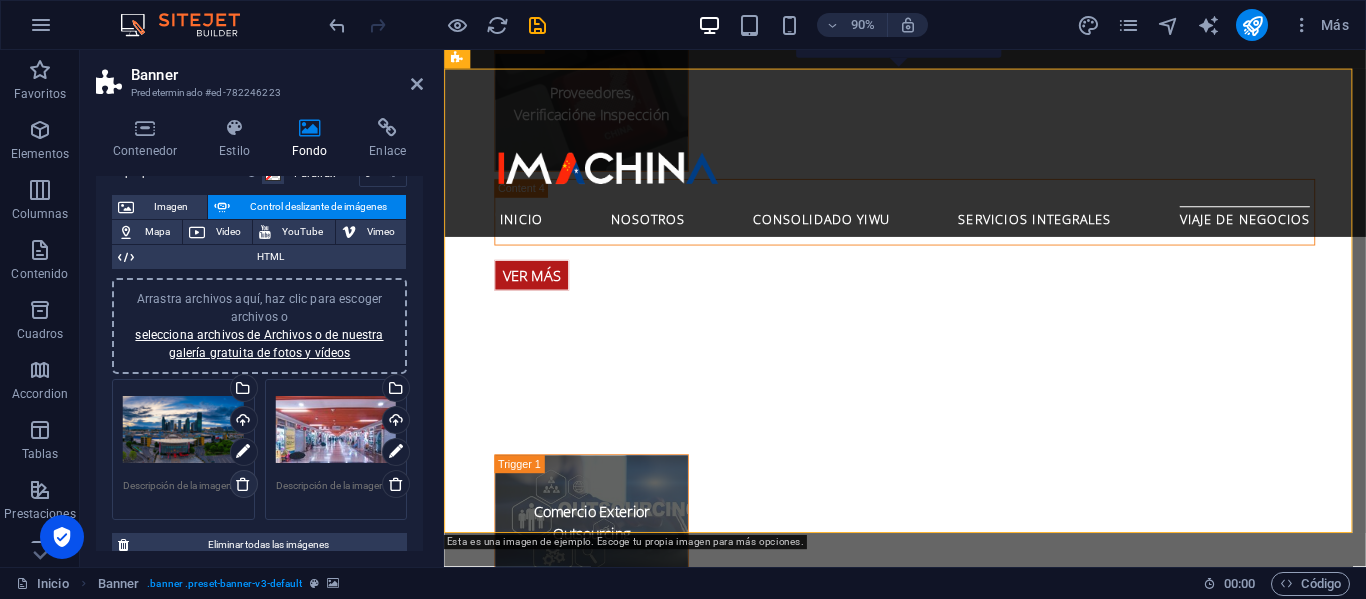 click at bounding box center (243, 484) 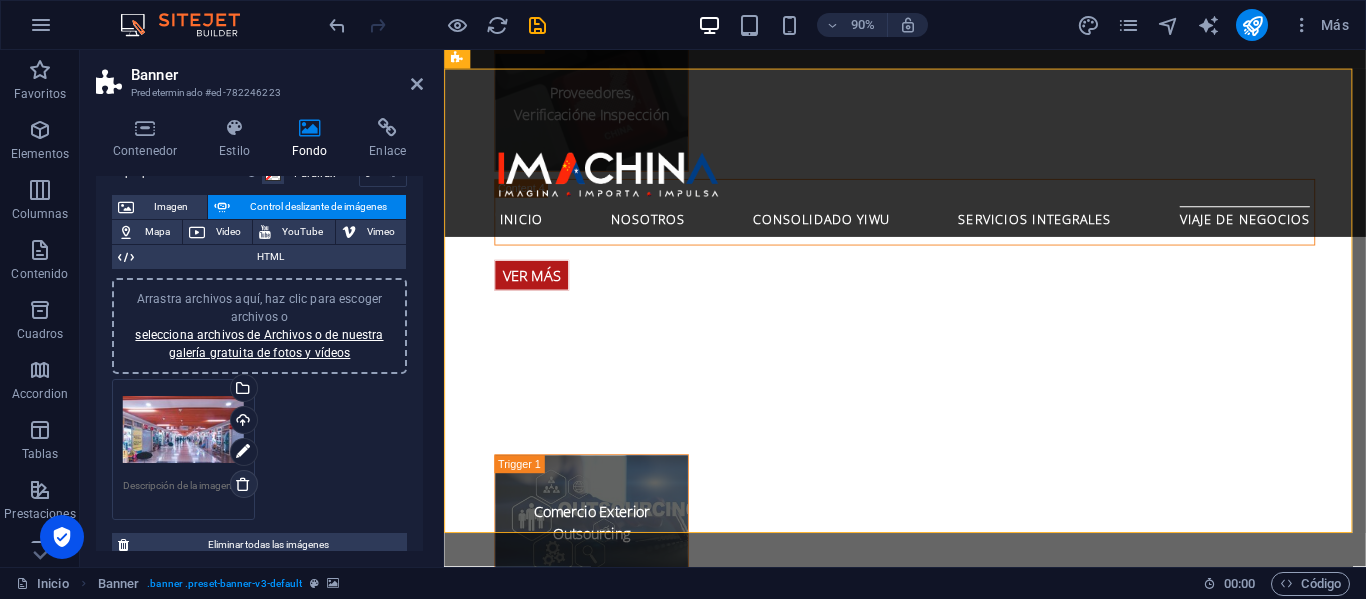 click at bounding box center [243, 484] 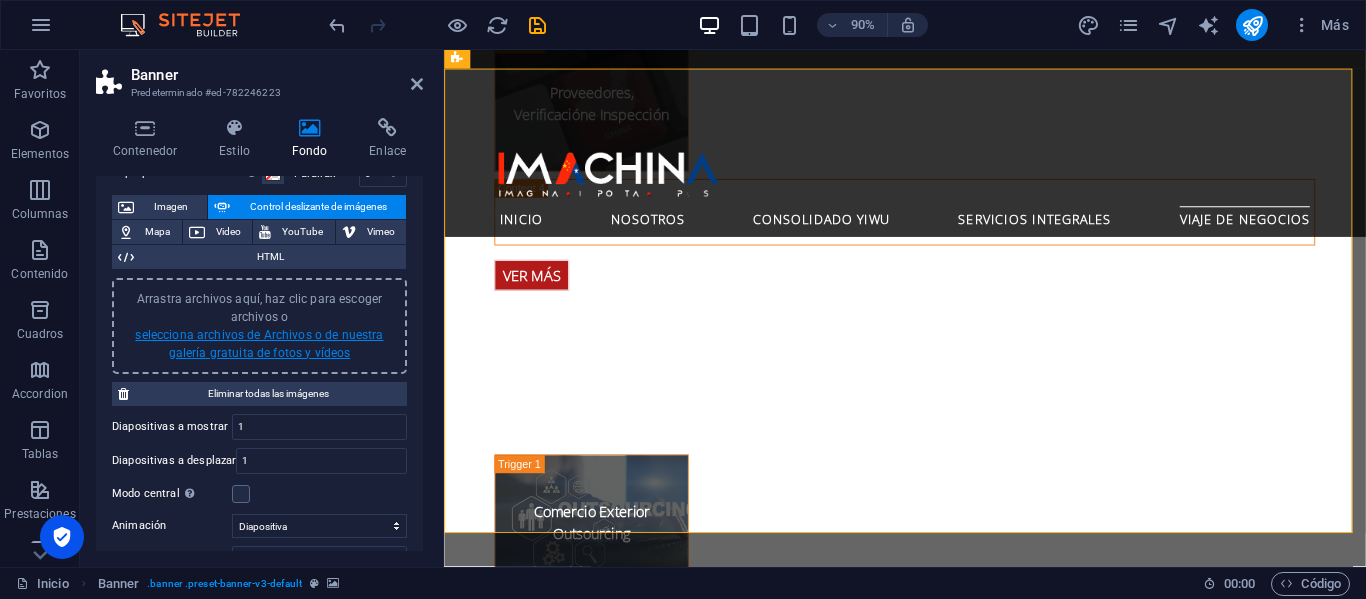 click on "selecciona archivos de Archivos o de nuestra galería gratuita de fotos y vídeos" at bounding box center [259, 344] 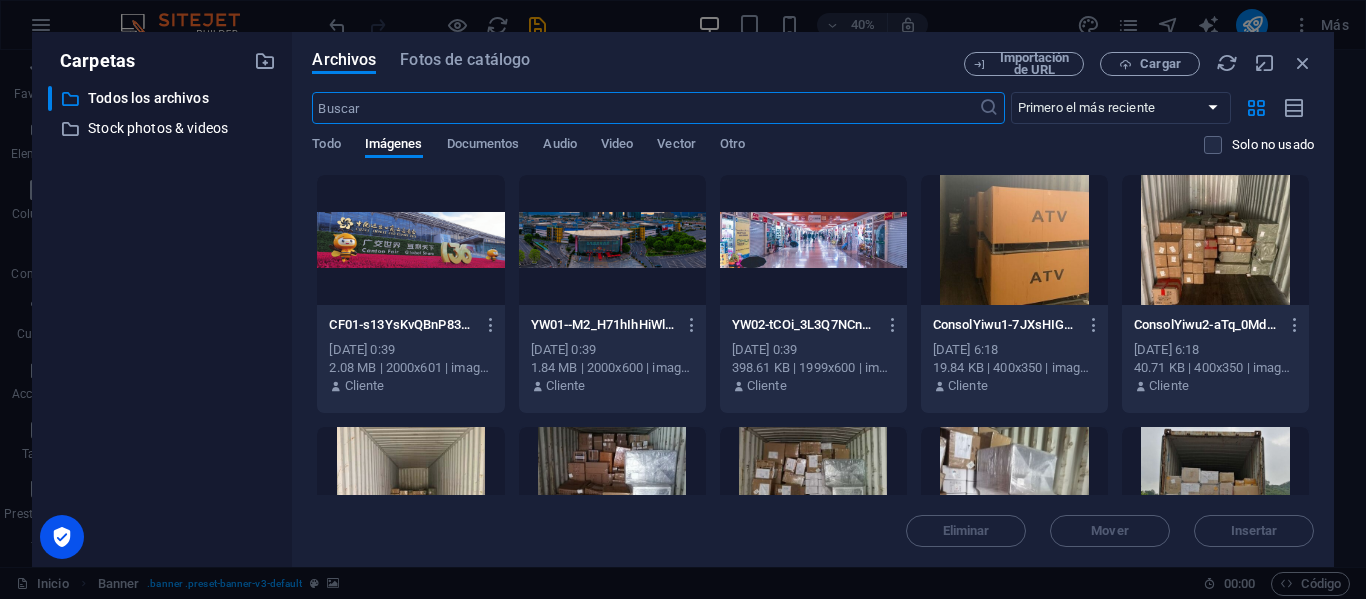 scroll, scrollTop: 5176, scrollLeft: 0, axis: vertical 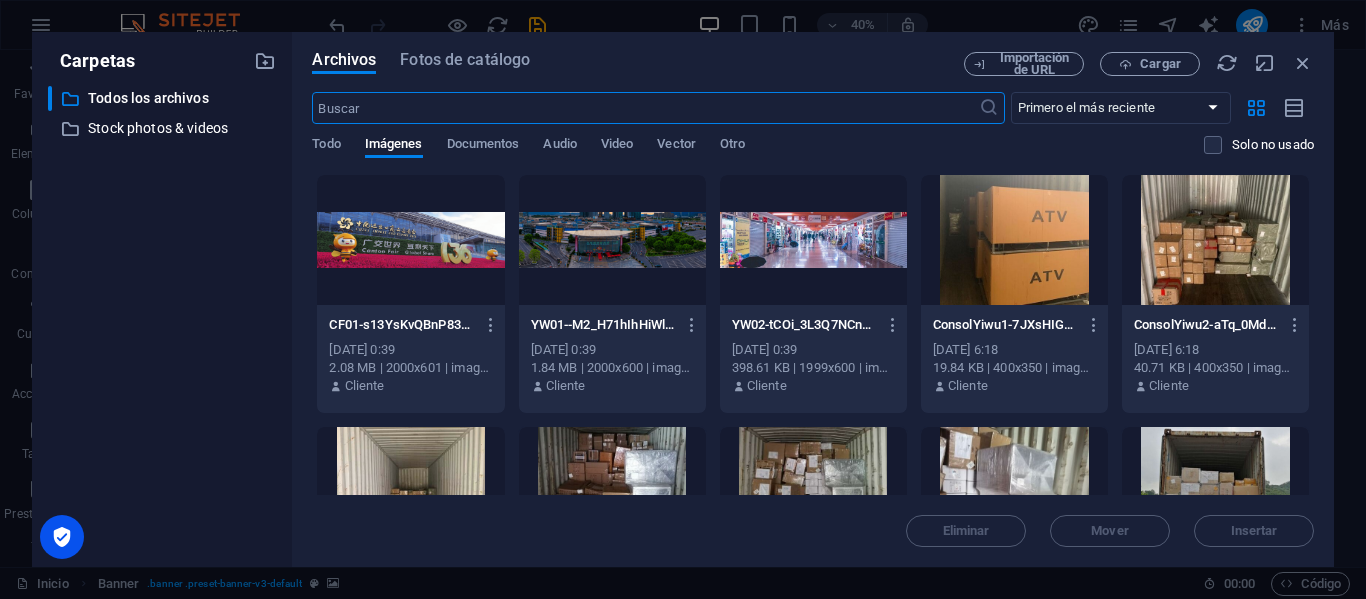 click at bounding box center (410, 240) 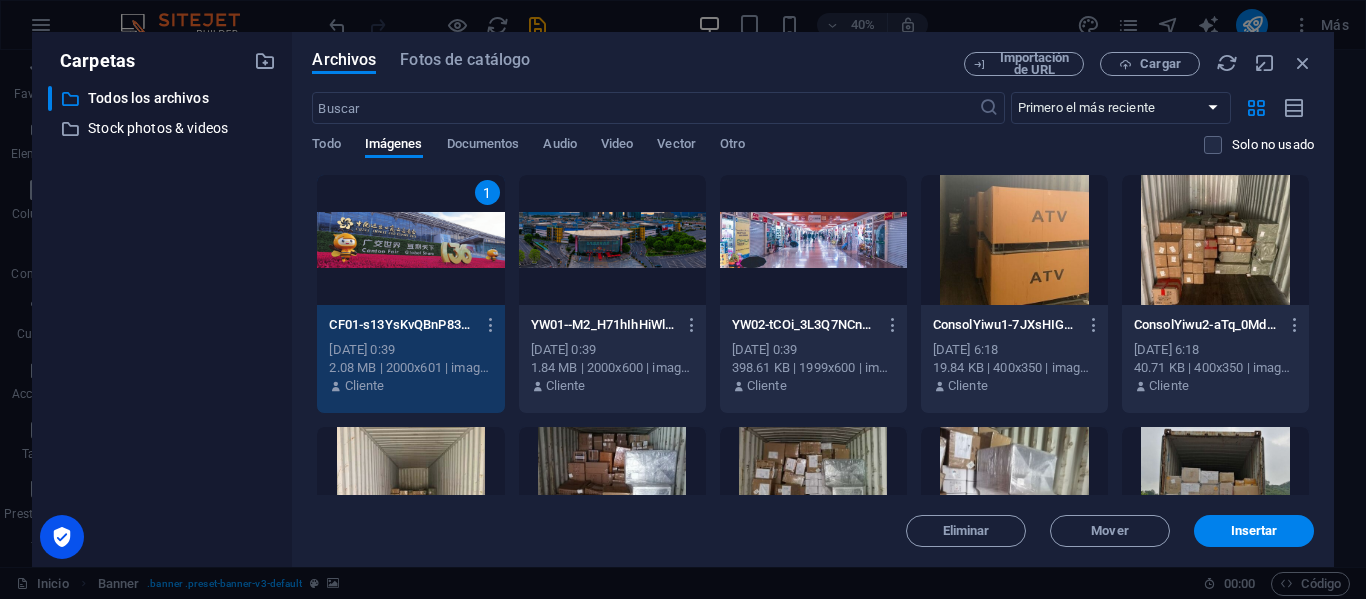click at bounding box center [813, 240] 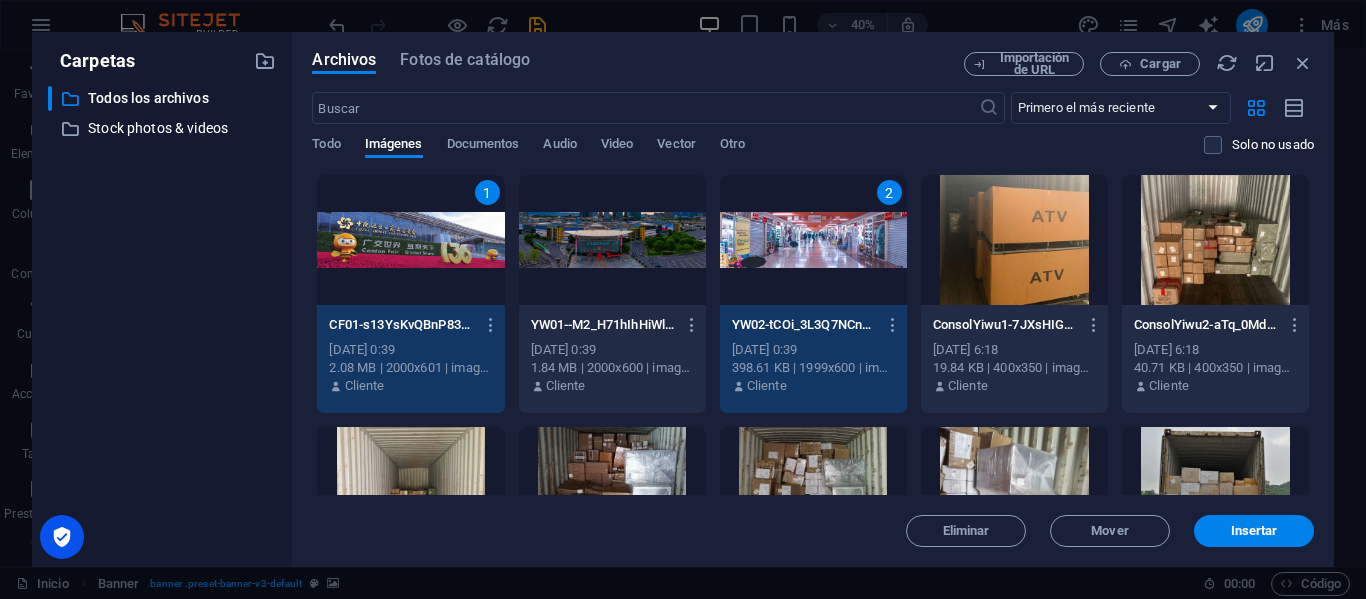 click at bounding box center (612, 240) 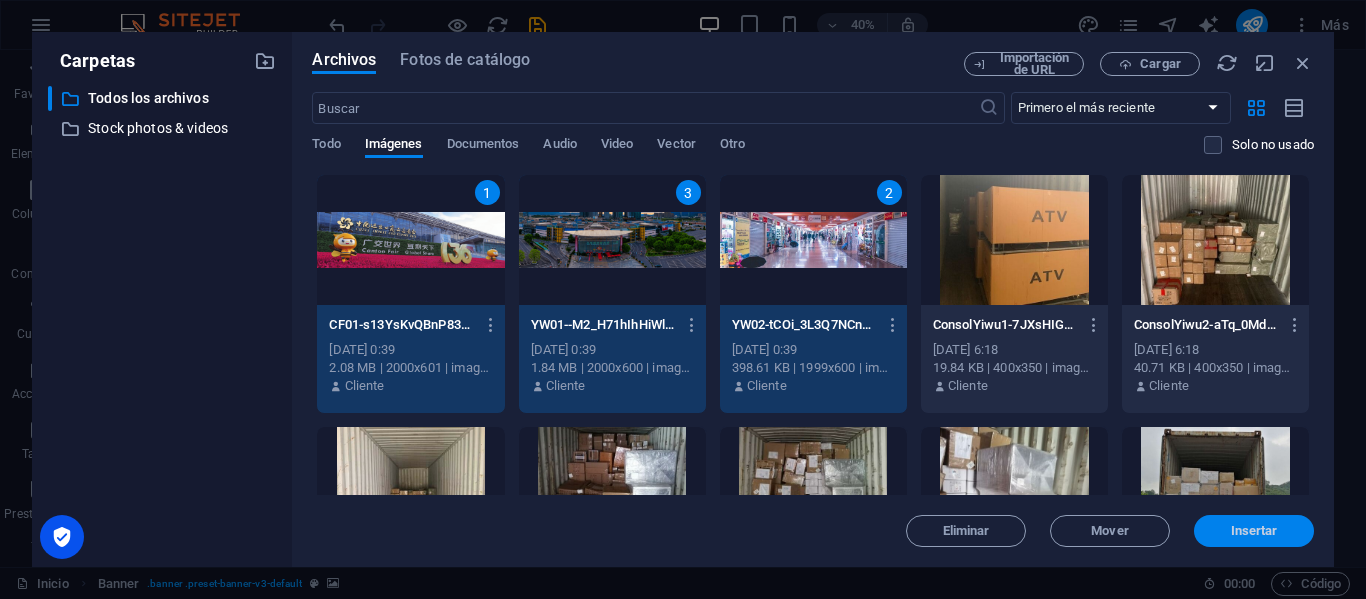 click on "Insertar" at bounding box center [1254, 531] 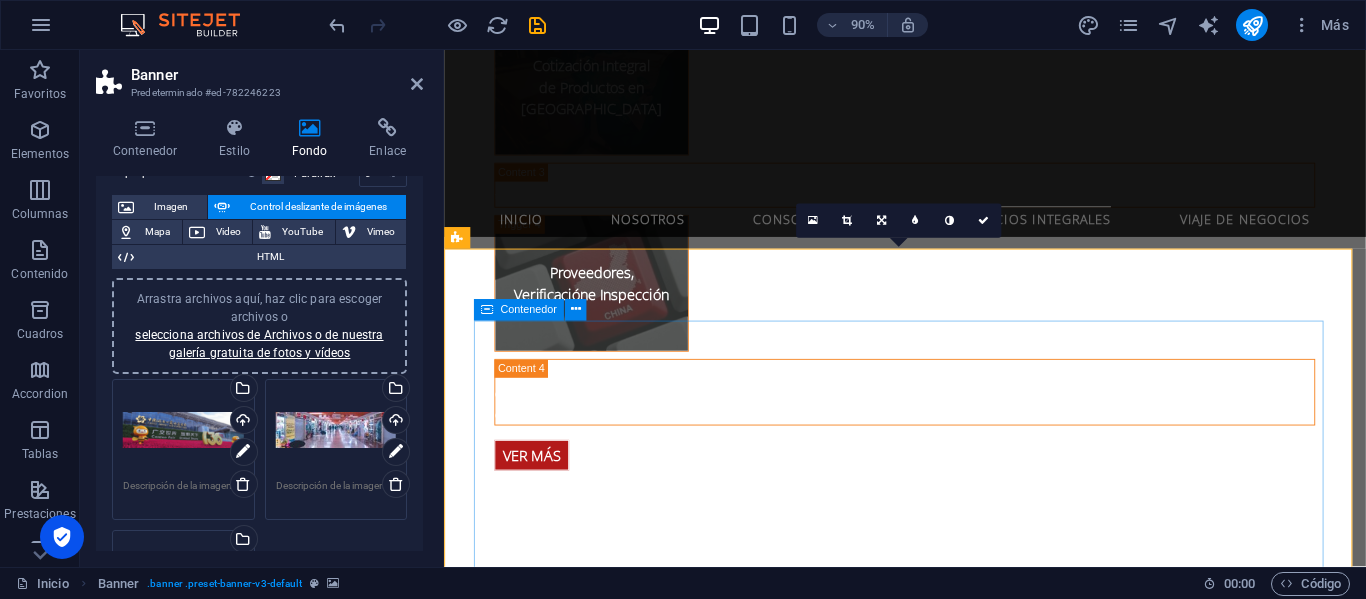 scroll, scrollTop: 4357, scrollLeft: 0, axis: vertical 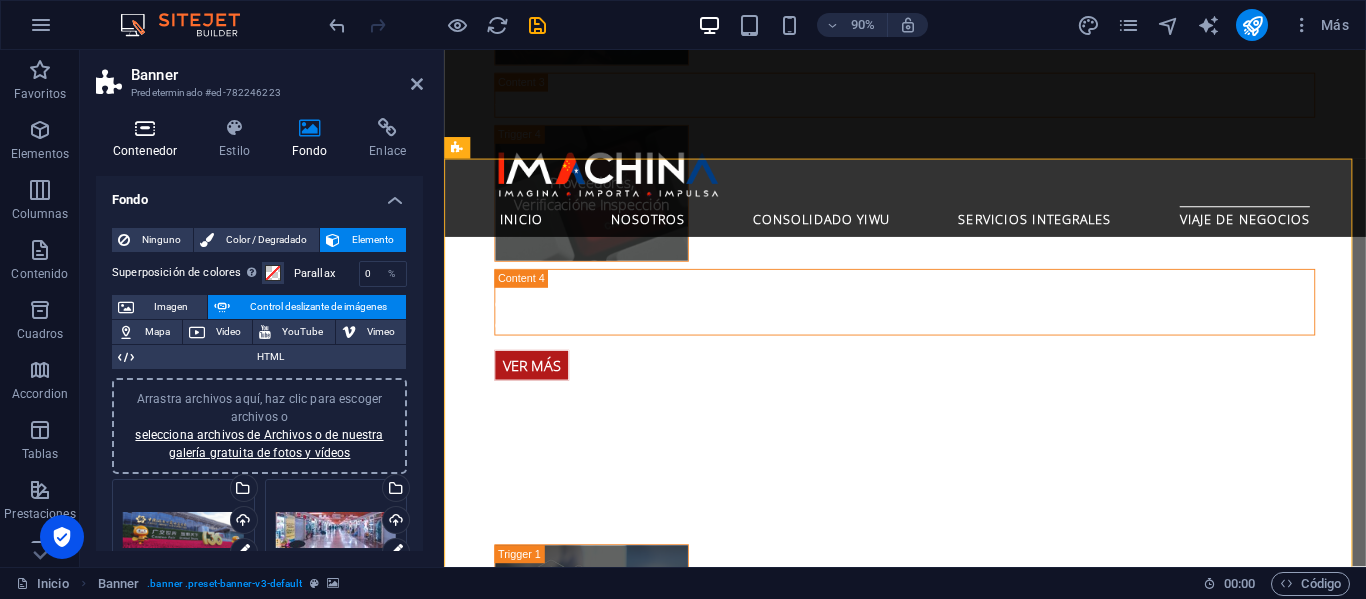 click on "Contenedor" at bounding box center (149, 139) 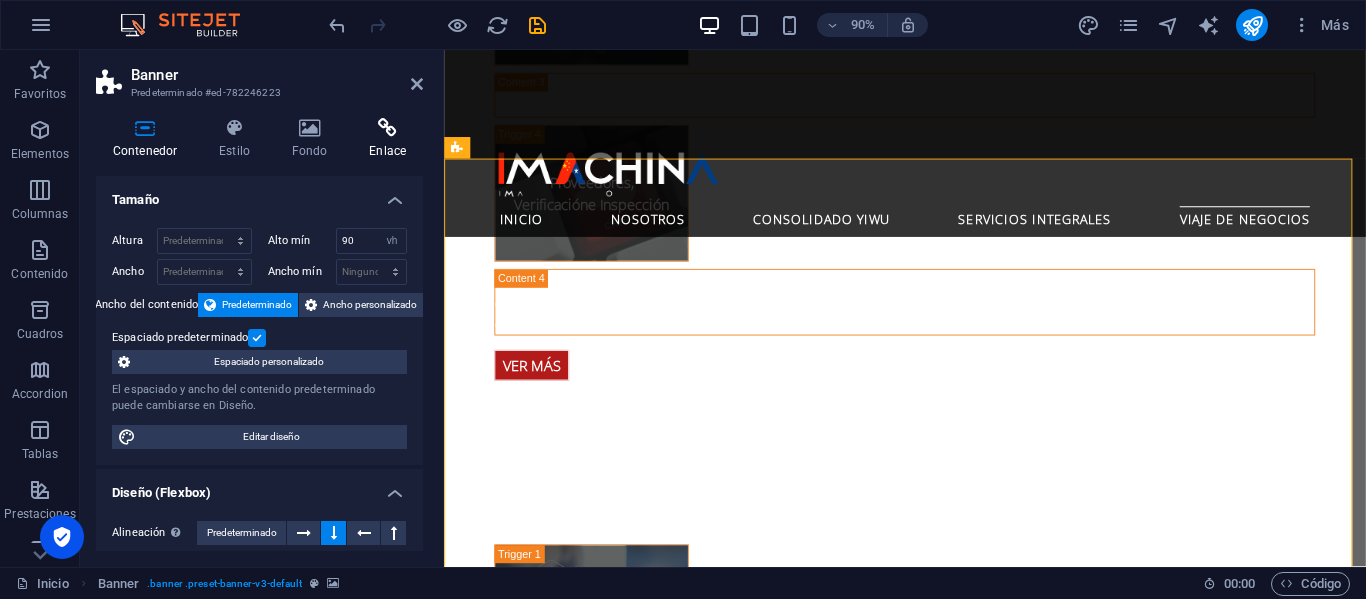 click on "Enlace" at bounding box center (387, 139) 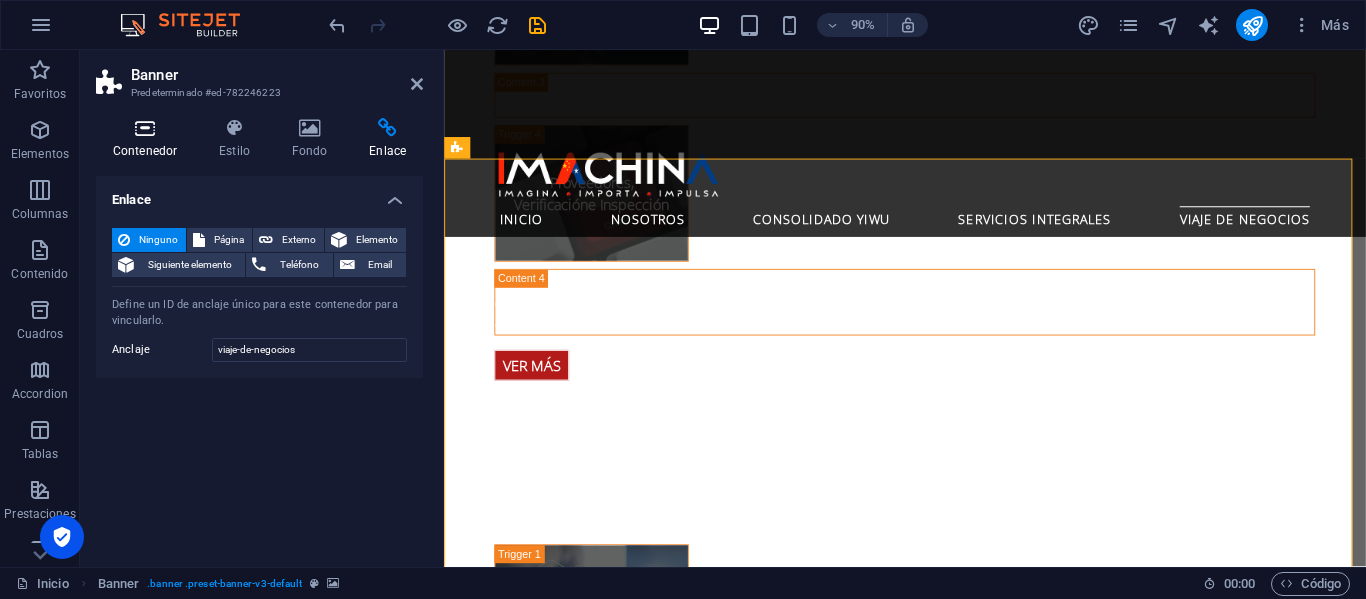 click at bounding box center [145, 128] 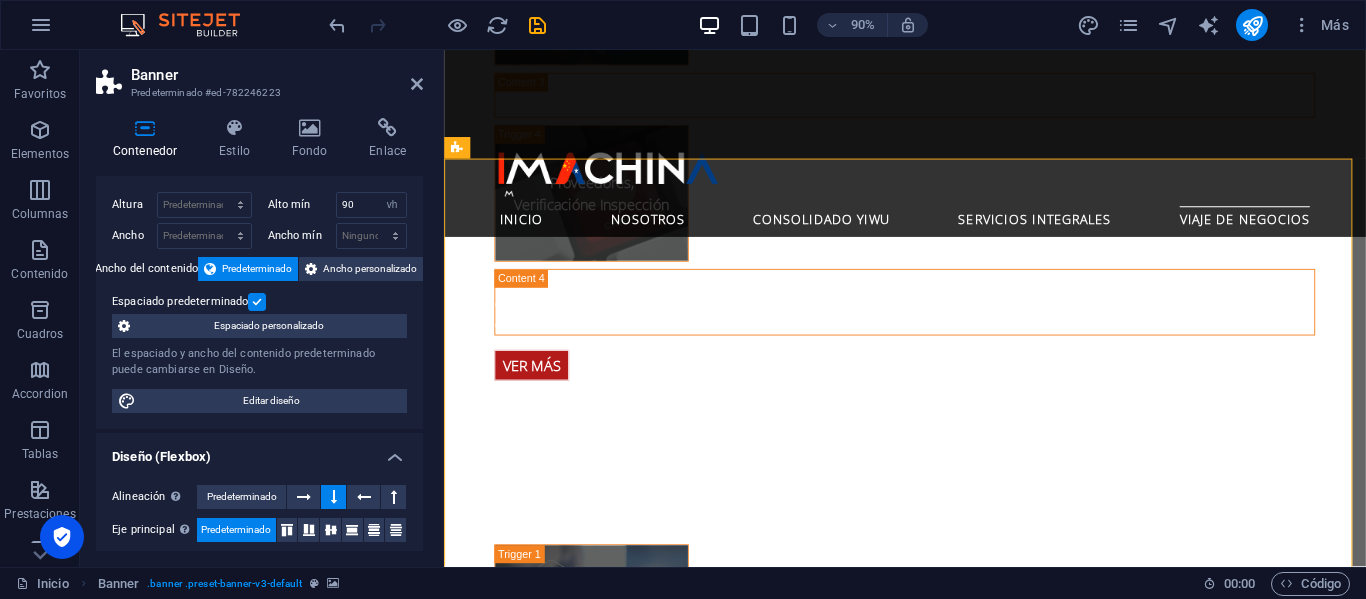 scroll, scrollTop: 0, scrollLeft: 0, axis: both 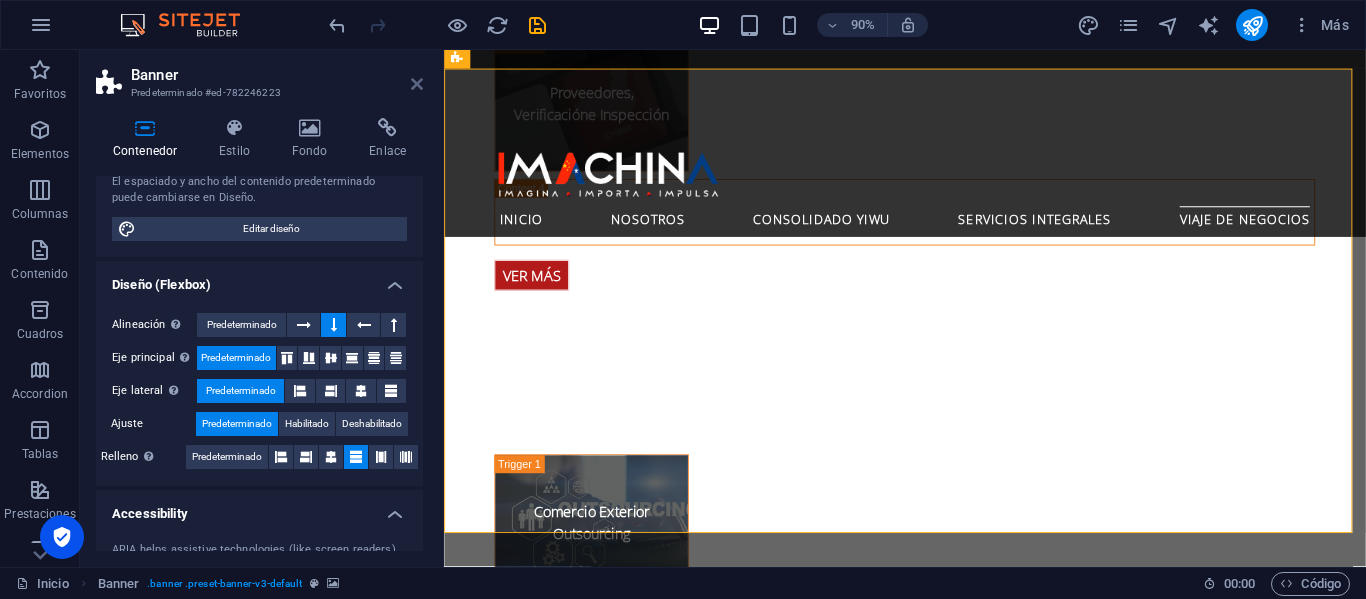 click at bounding box center (417, 84) 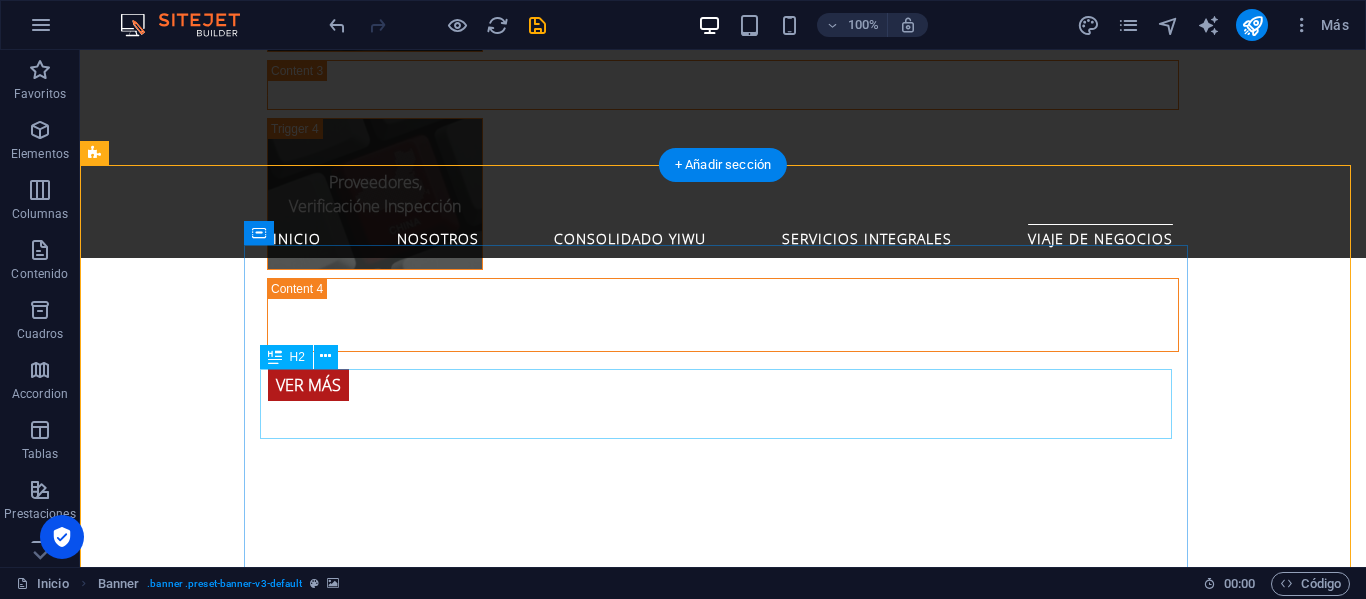scroll, scrollTop: 4400, scrollLeft: 0, axis: vertical 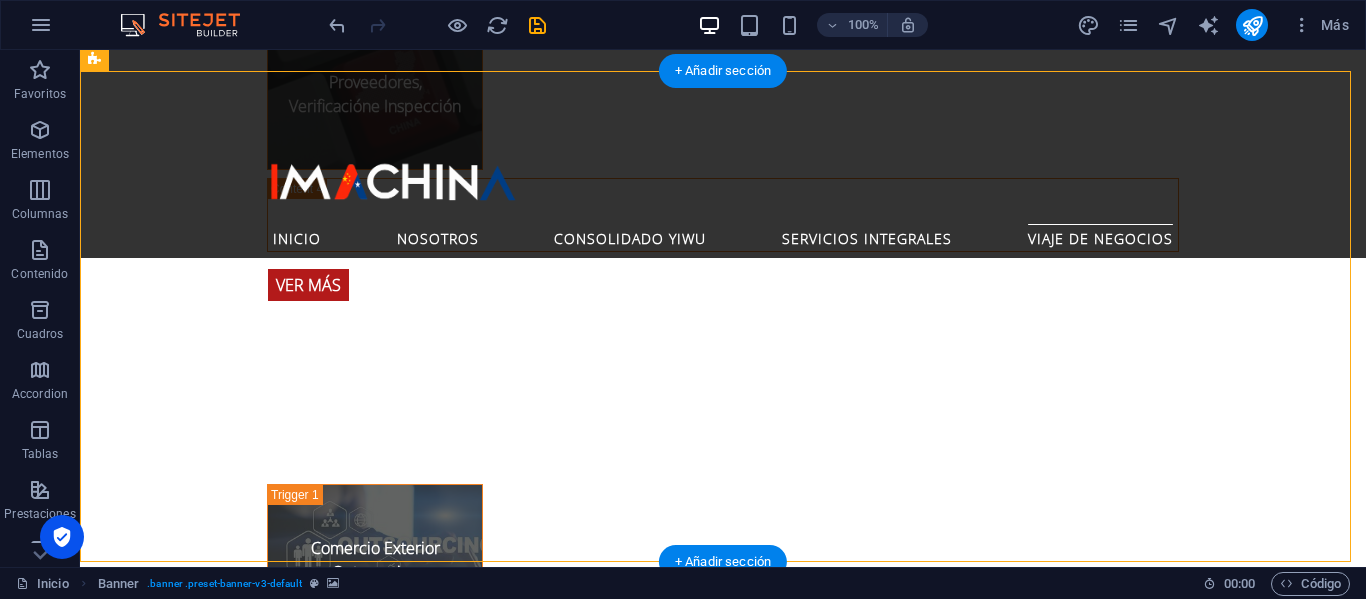 click at bounding box center (-1827, 1608) 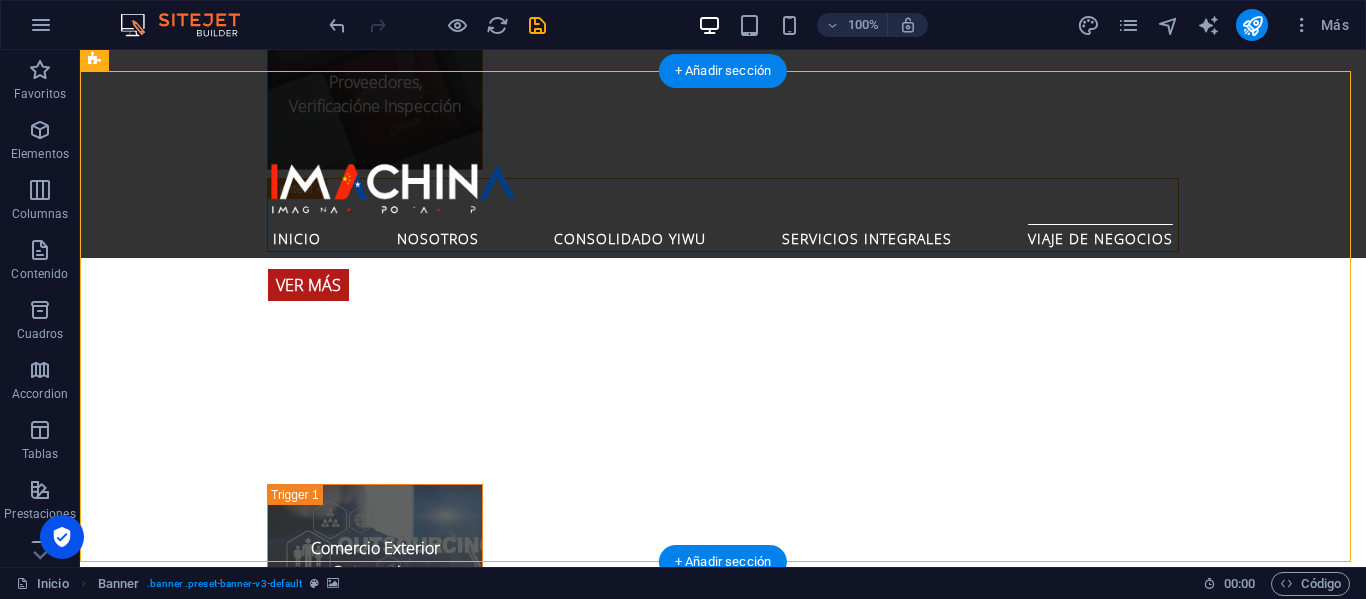 click at bounding box center (-1827, 1608) 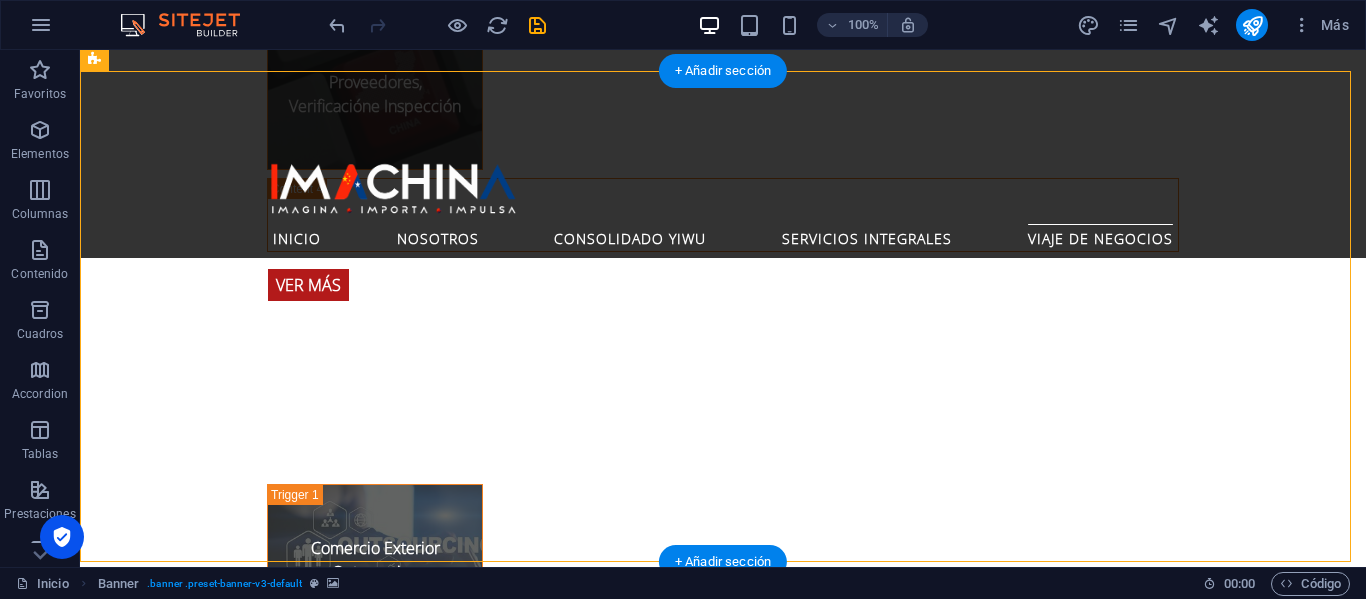 select on "vh" 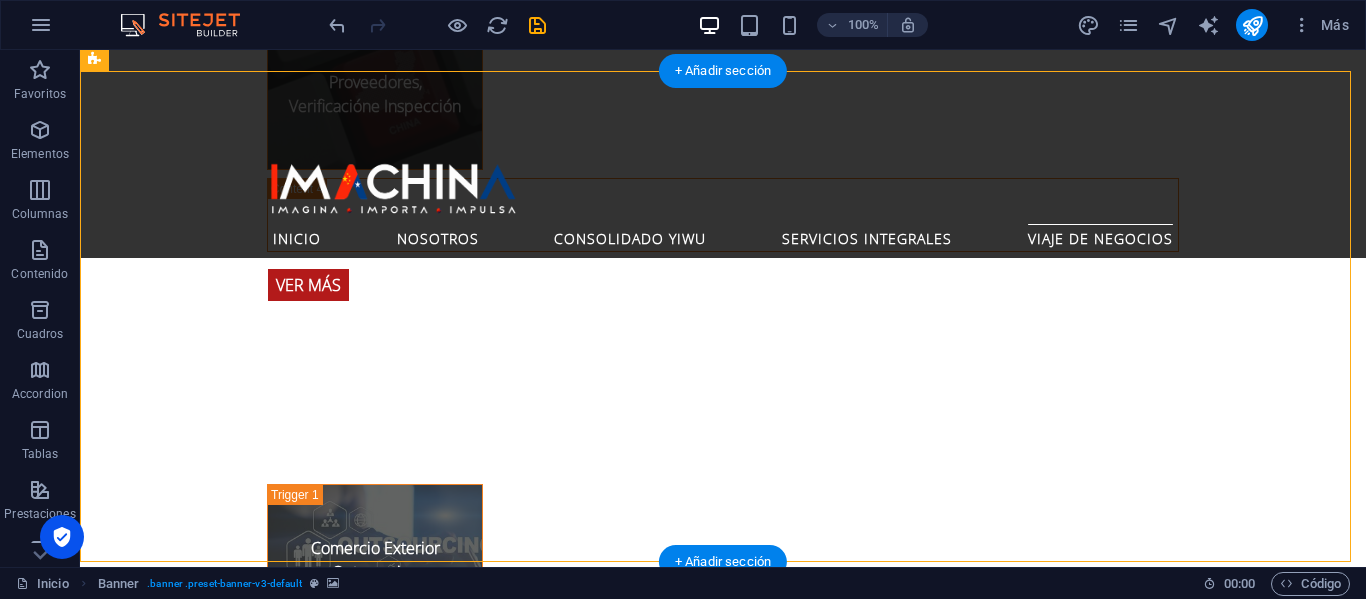 select on "s" 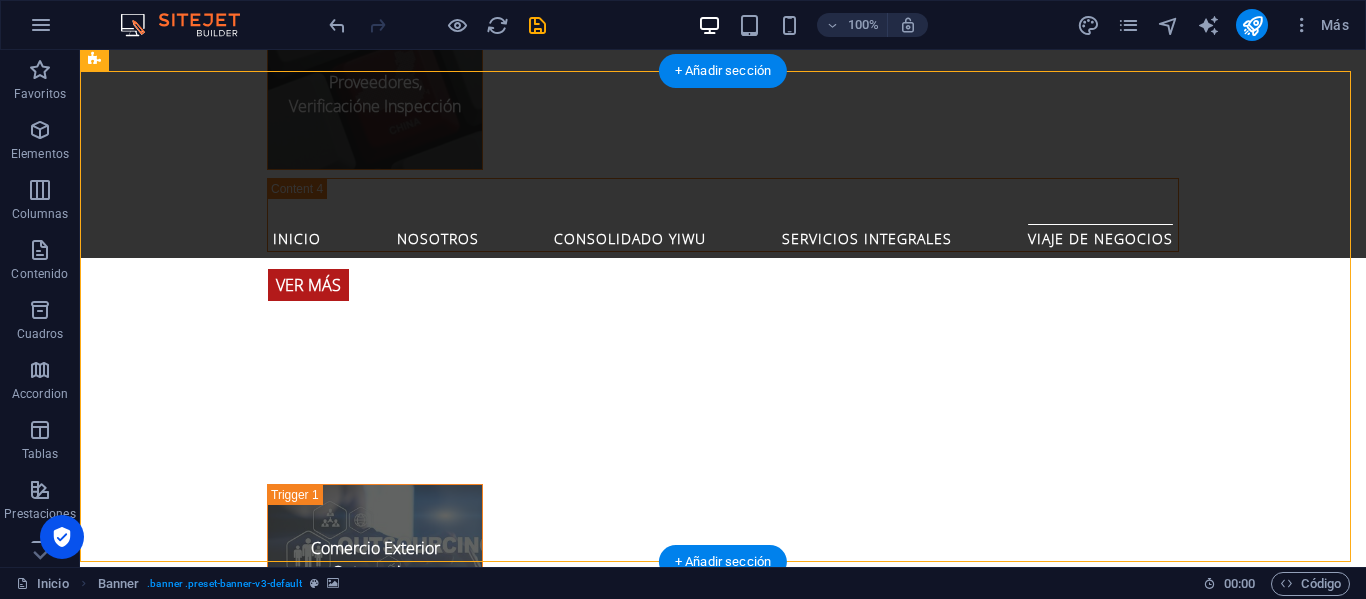 select on "s" 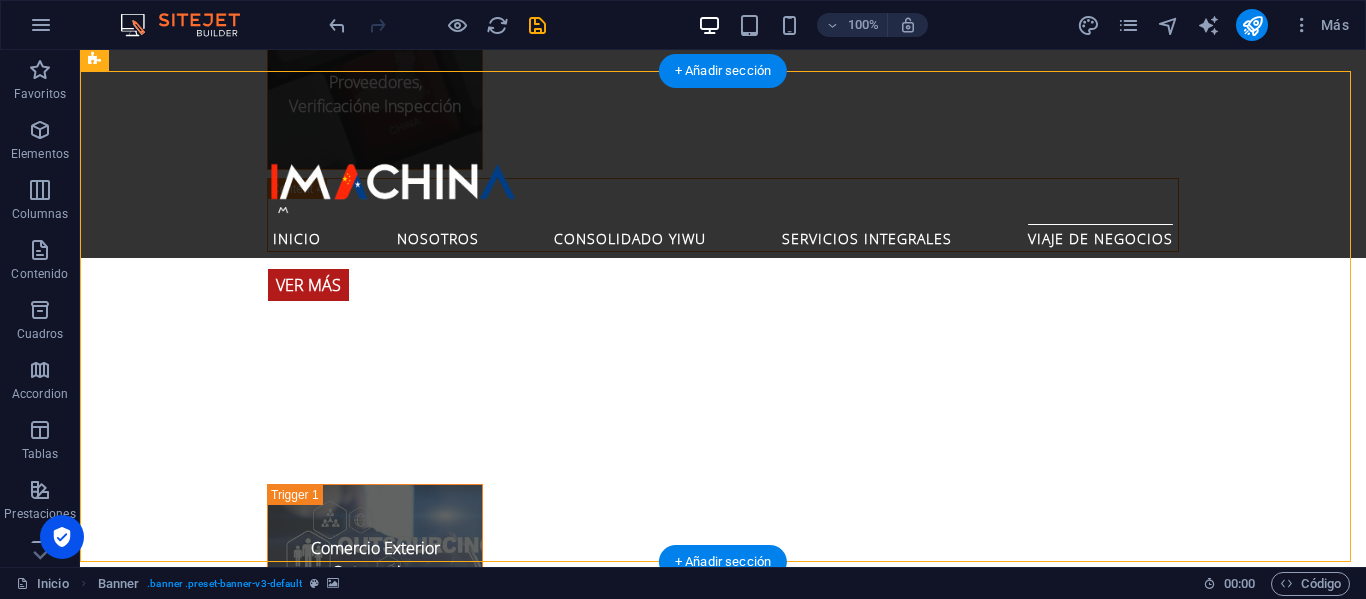 select on "progressive" 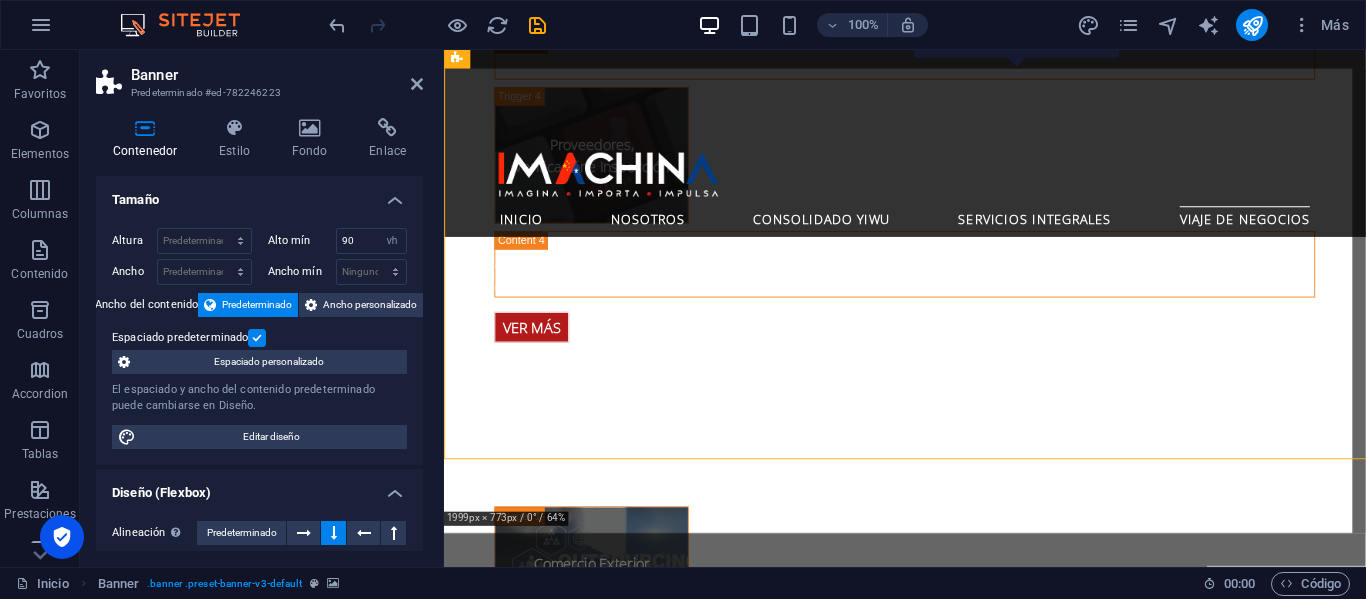 scroll, scrollTop: 4457, scrollLeft: 0, axis: vertical 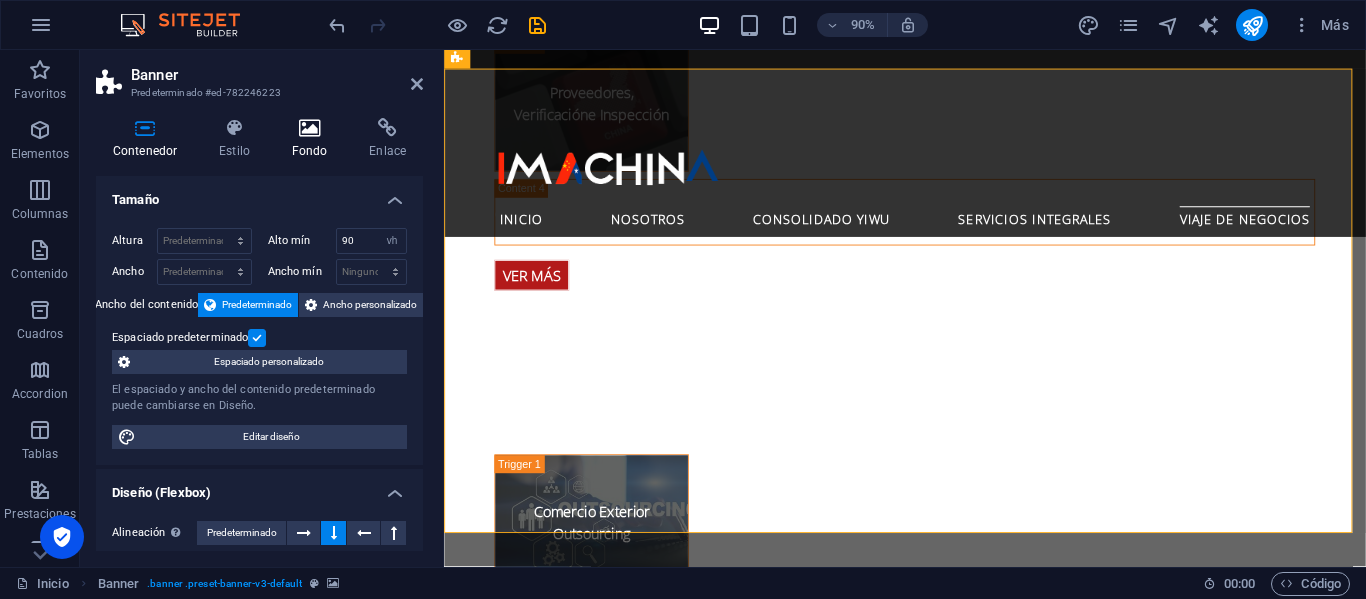 click on "Fondo" at bounding box center (314, 139) 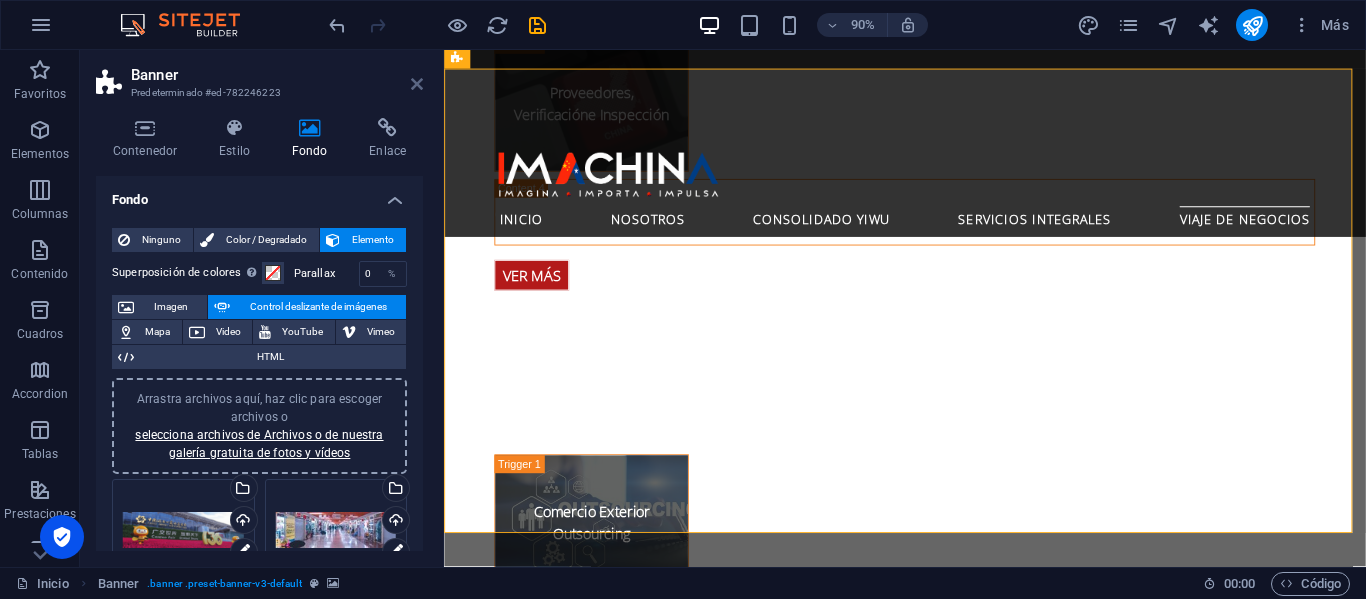 click at bounding box center (417, 84) 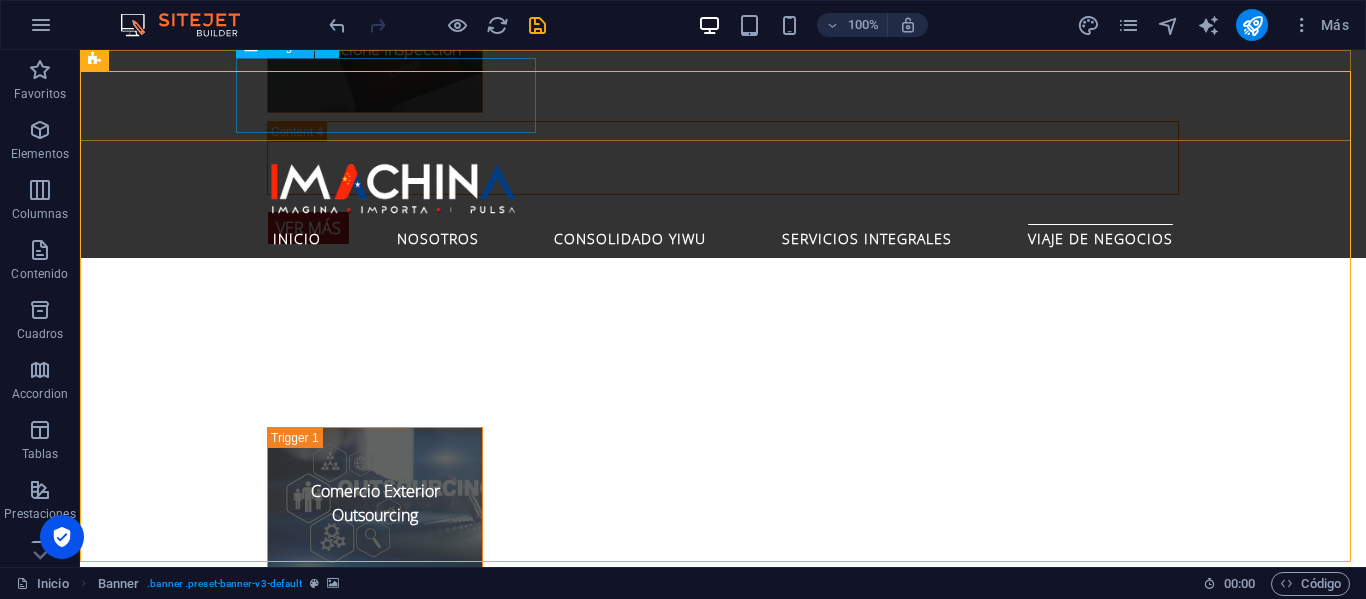 scroll, scrollTop: 4400, scrollLeft: 0, axis: vertical 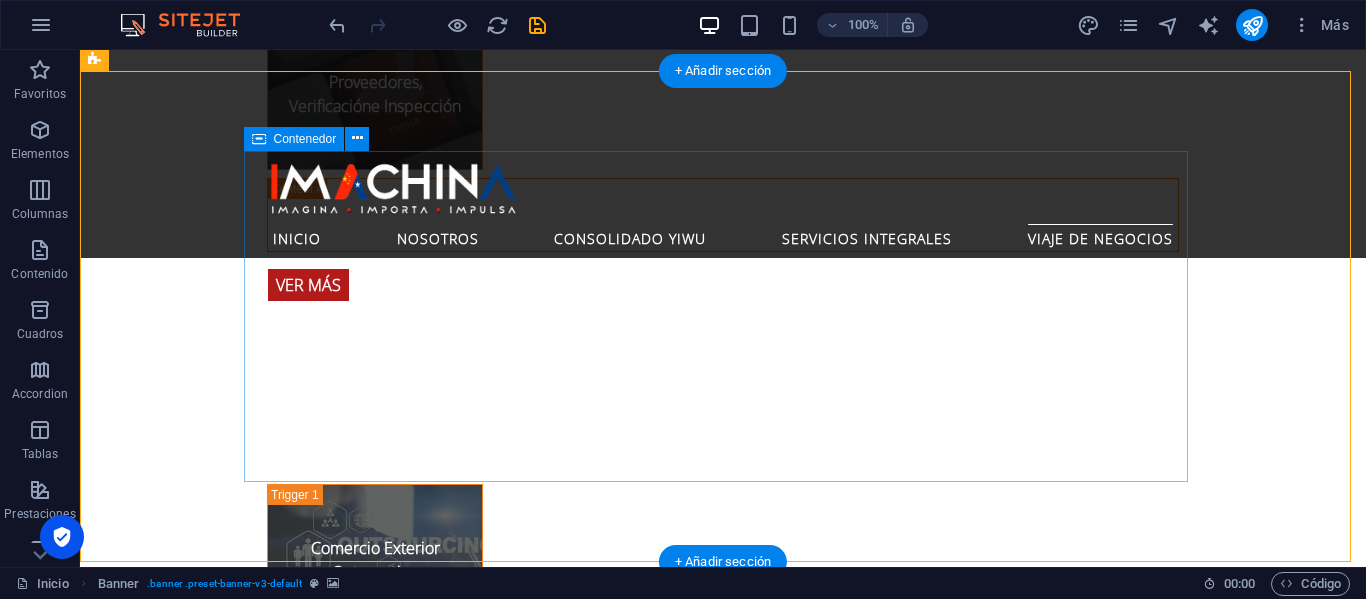 click on "Company Claim Subtitle Learn more" at bounding box center (723, 2344) 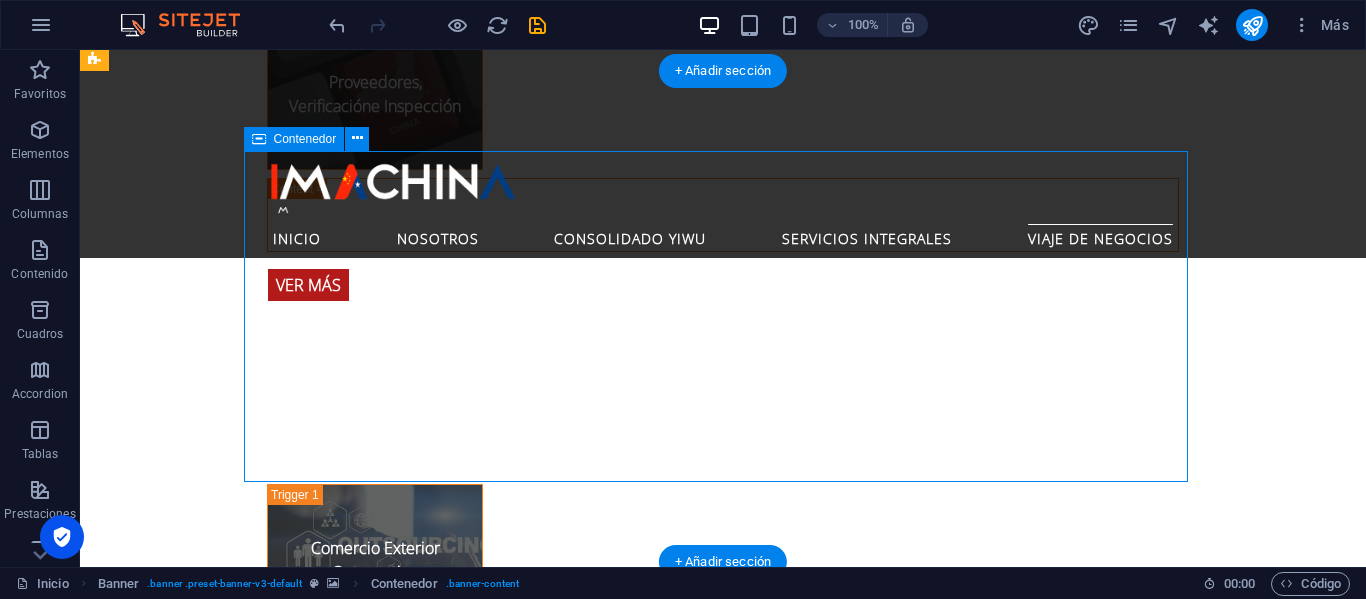 click on "Company Claim Subtitle Learn more" at bounding box center (723, 2344) 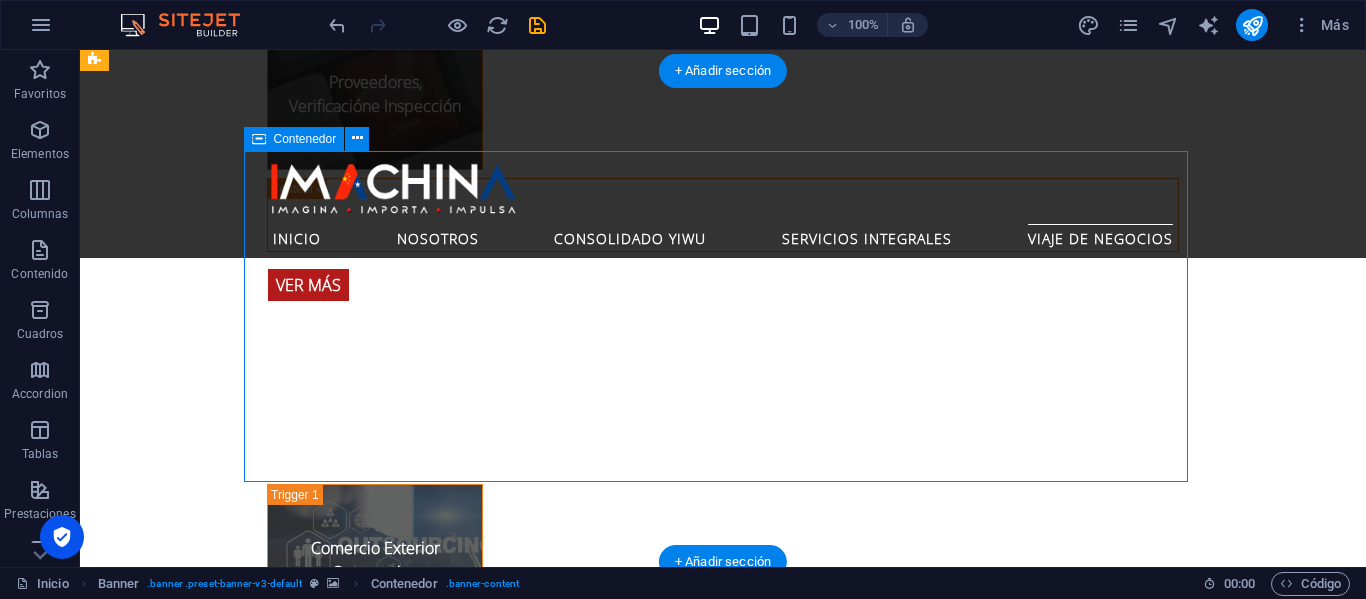 scroll, scrollTop: 4457, scrollLeft: 0, axis: vertical 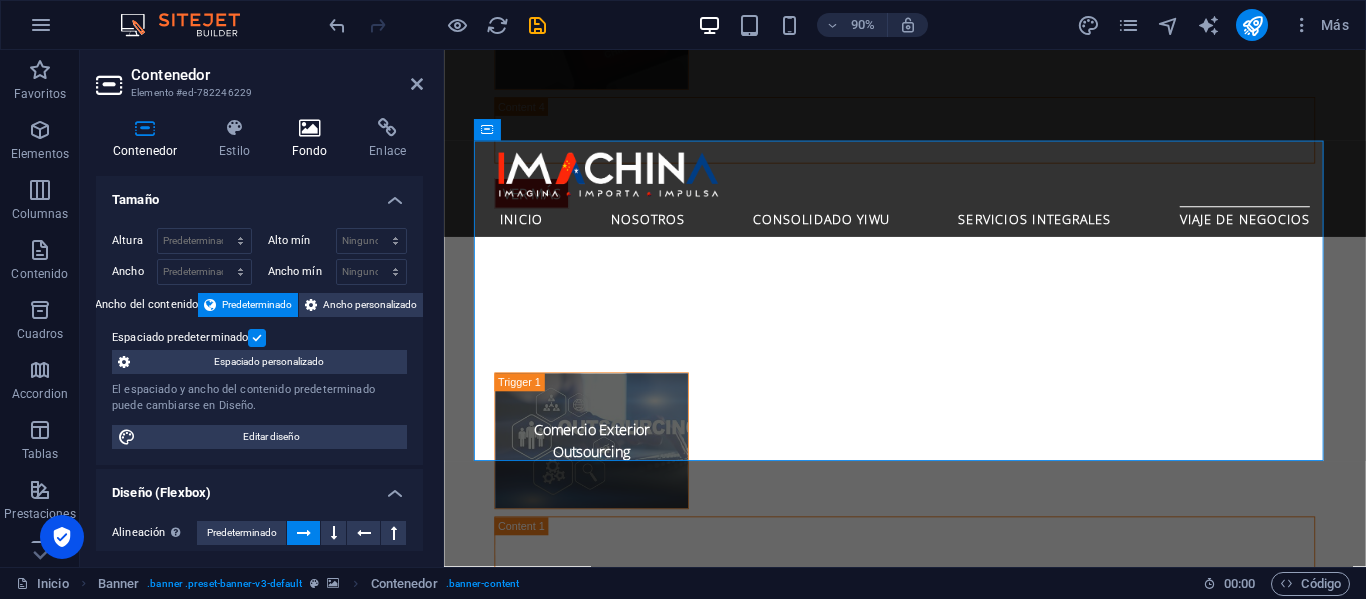 click on "Fondo" at bounding box center (314, 139) 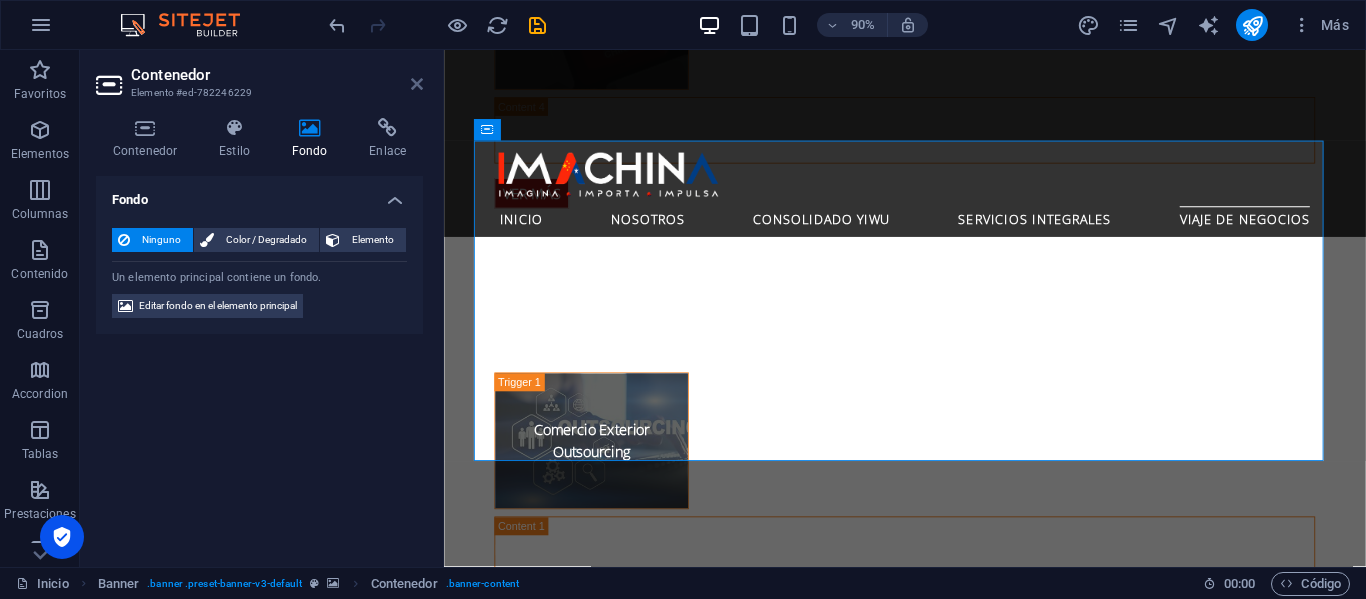 click at bounding box center (417, 84) 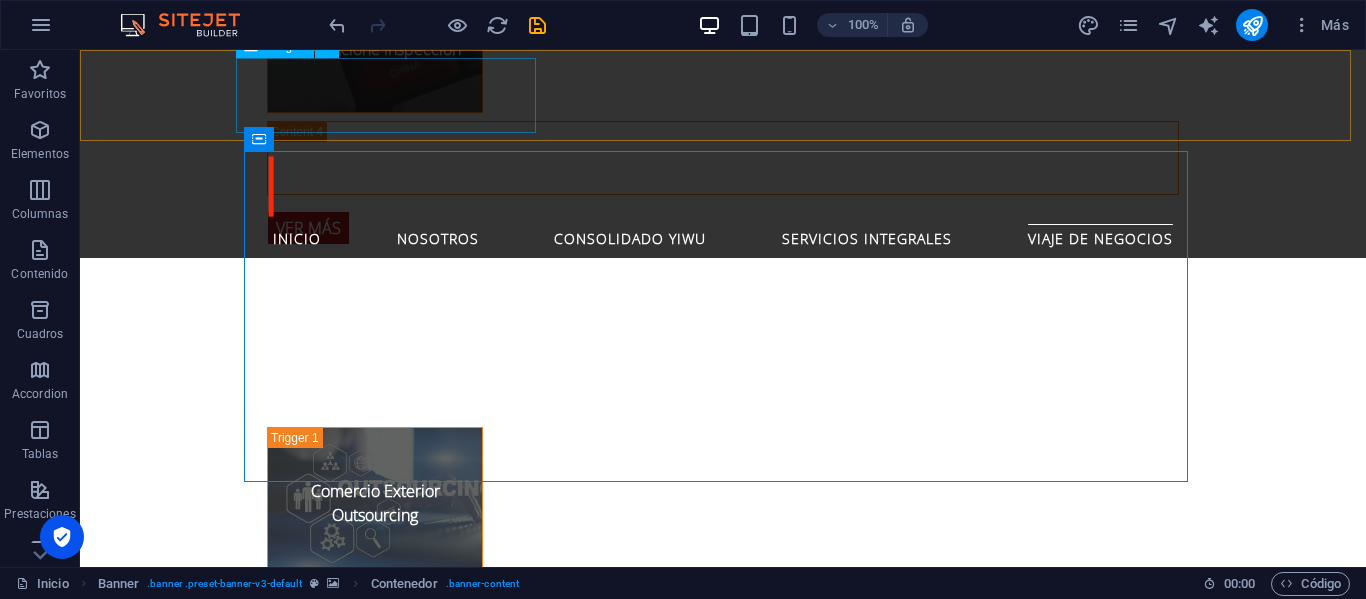 scroll, scrollTop: 4400, scrollLeft: 0, axis: vertical 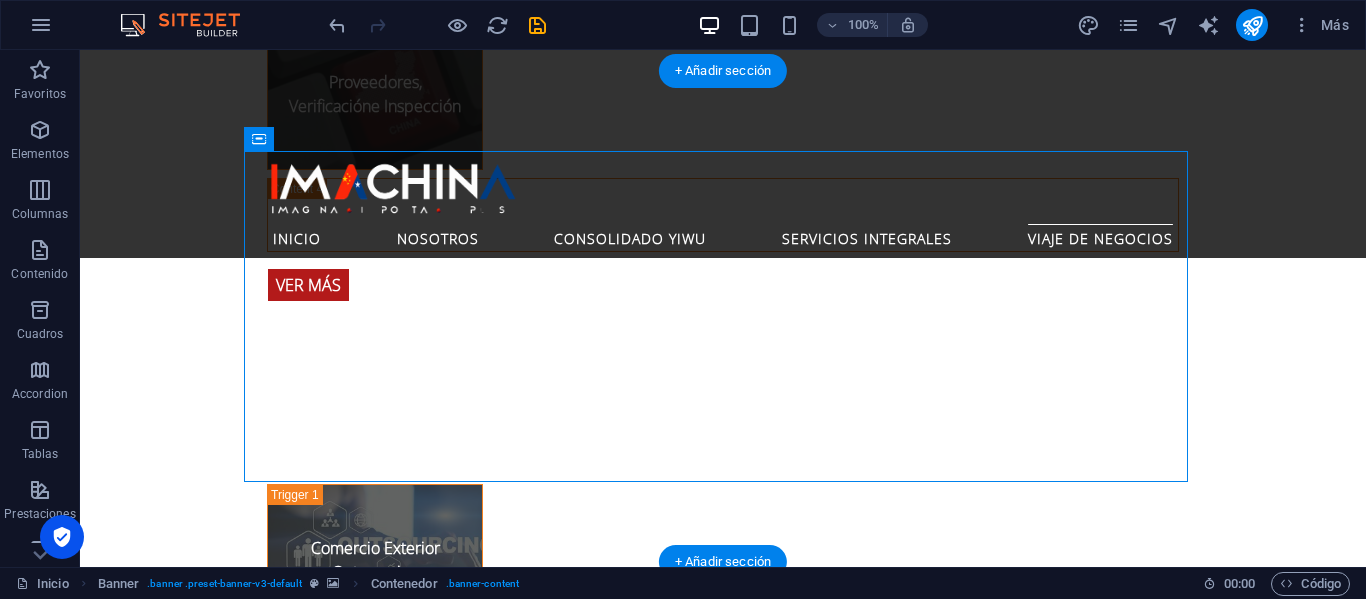click at bounding box center [-3098, 1608] 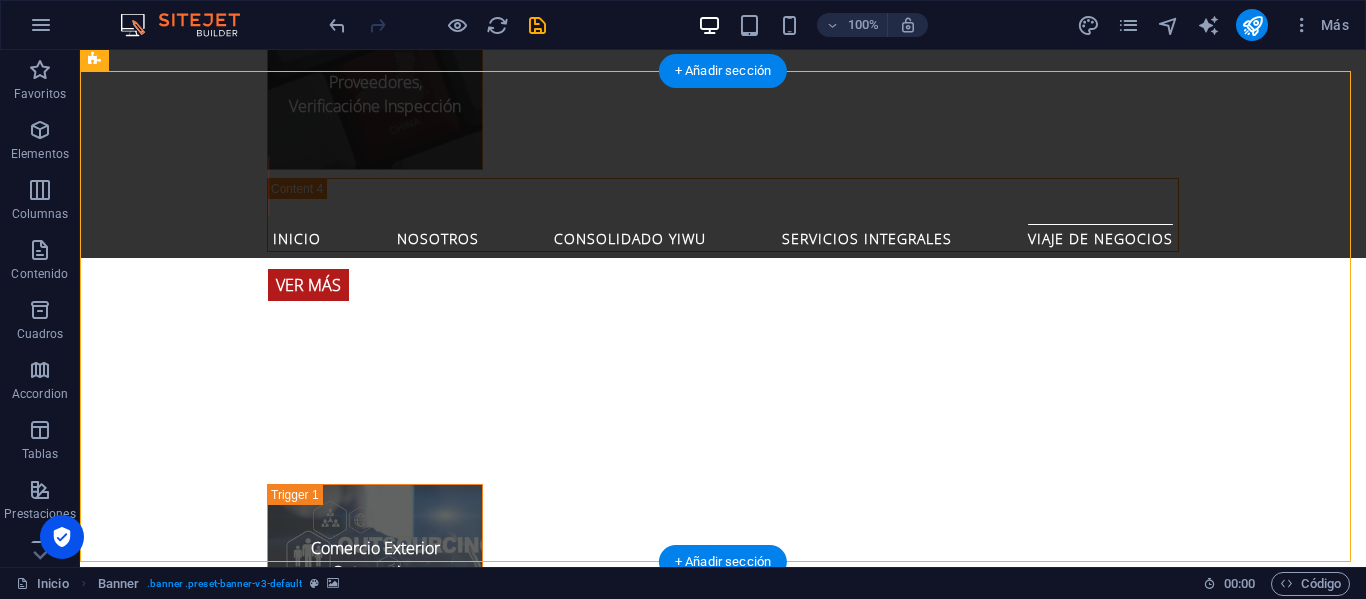 click at bounding box center (-3098, 1608) 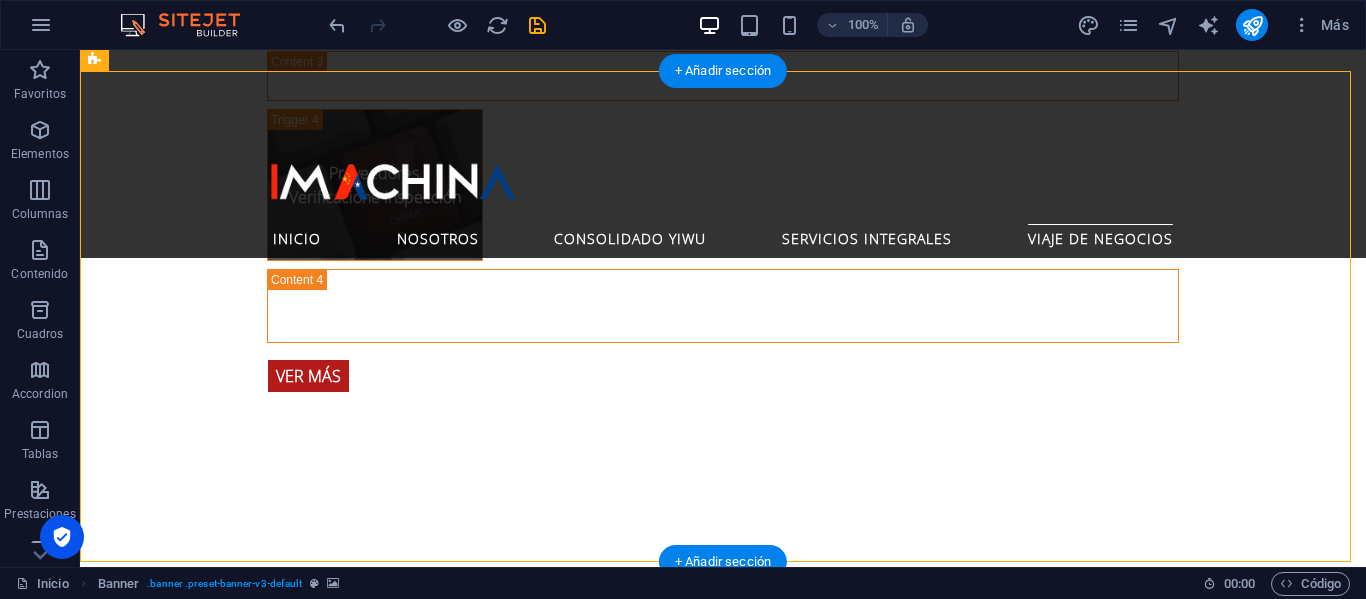 scroll, scrollTop: 4457, scrollLeft: 0, axis: vertical 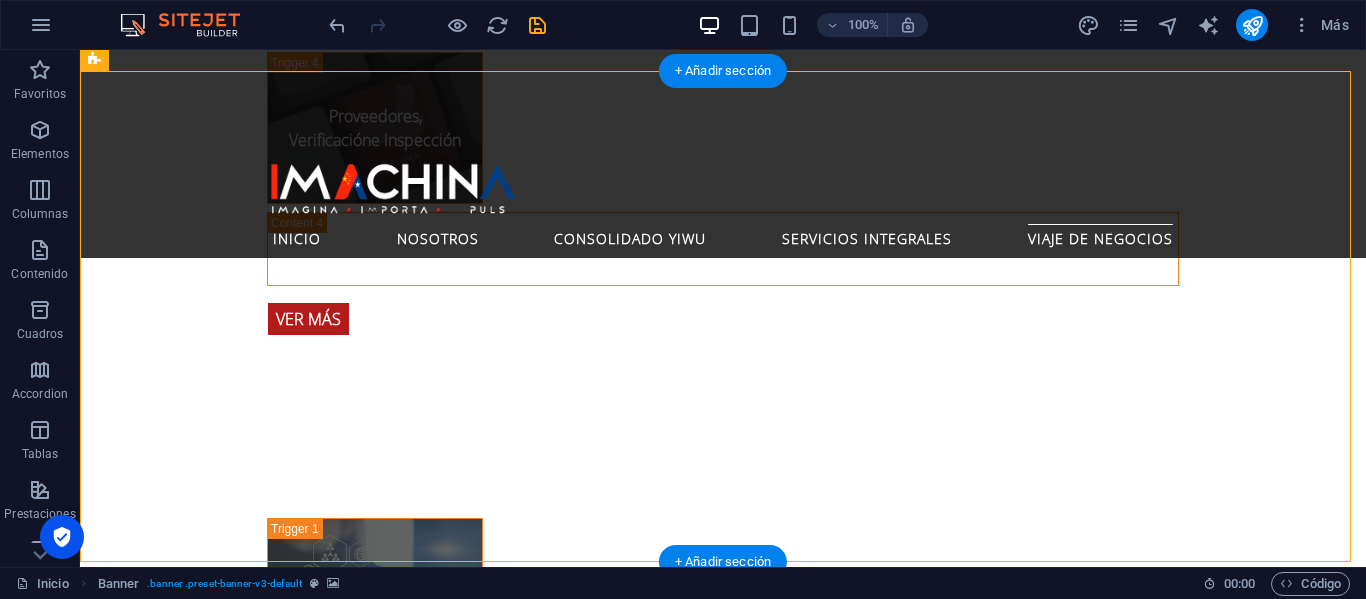 select on "s" 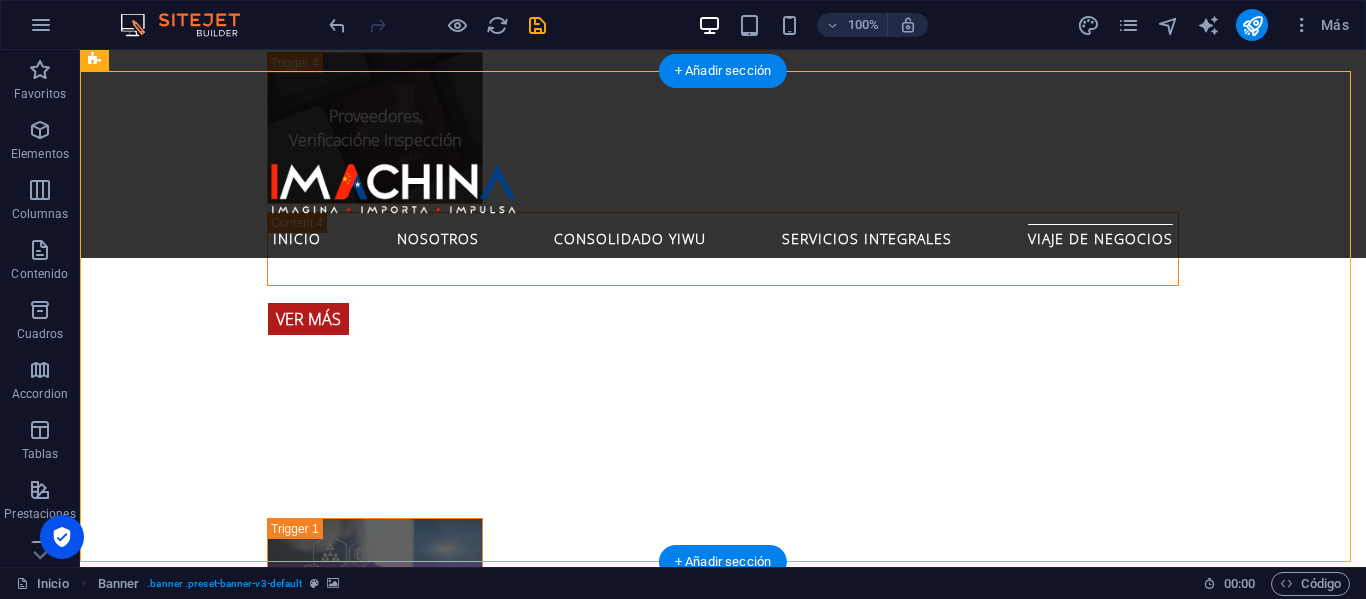 select on "s" 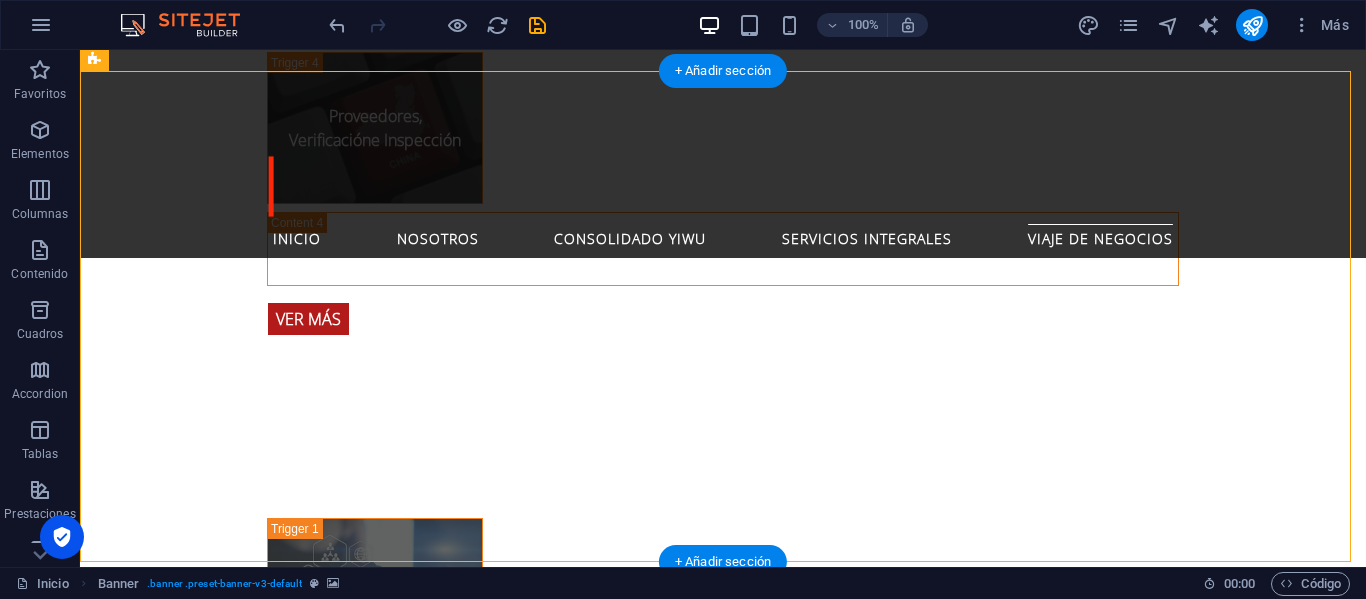 select on "progressive" 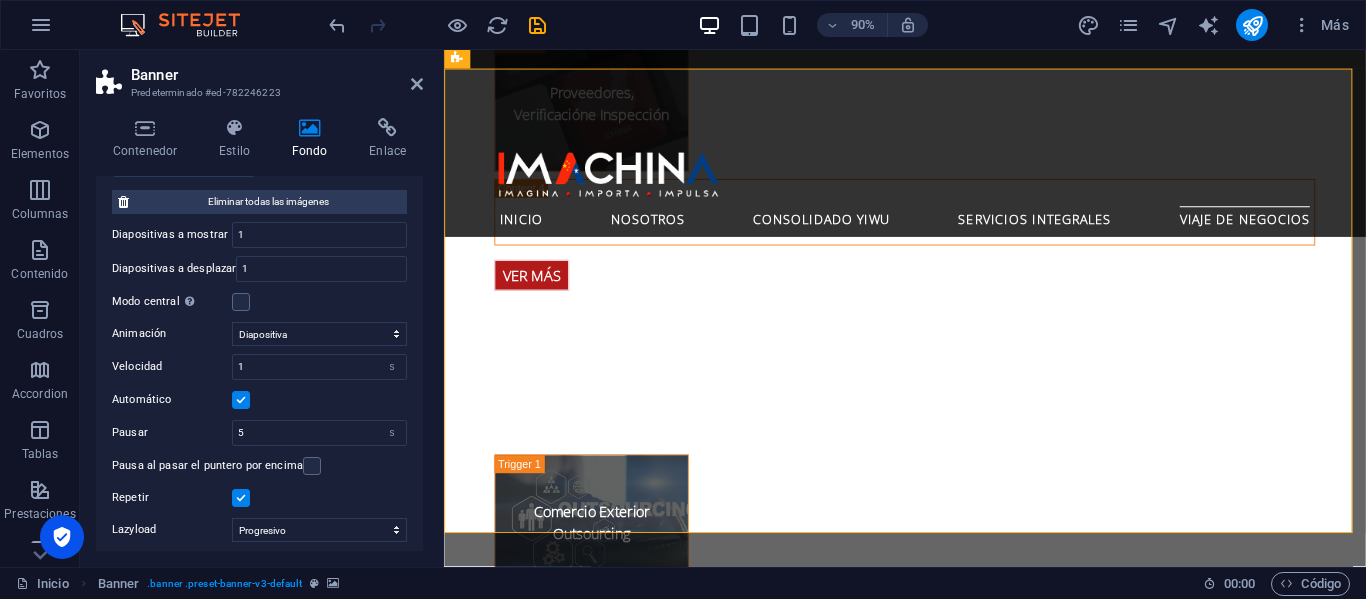 scroll, scrollTop: 565, scrollLeft: 0, axis: vertical 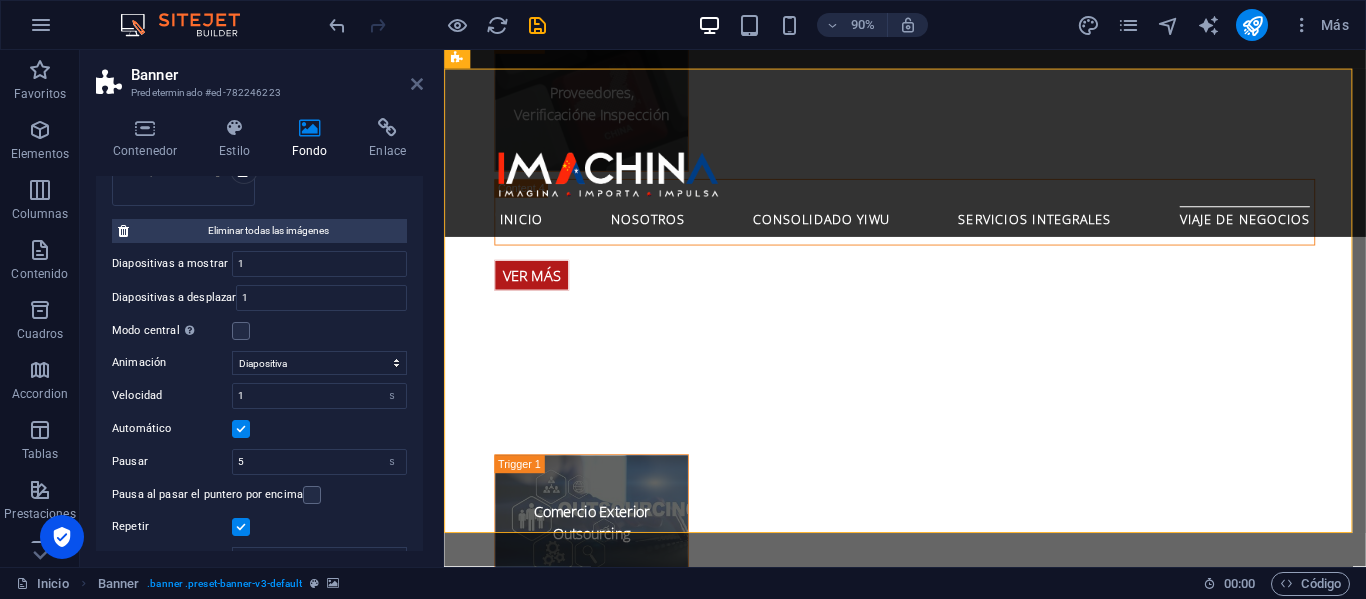 click at bounding box center [417, 84] 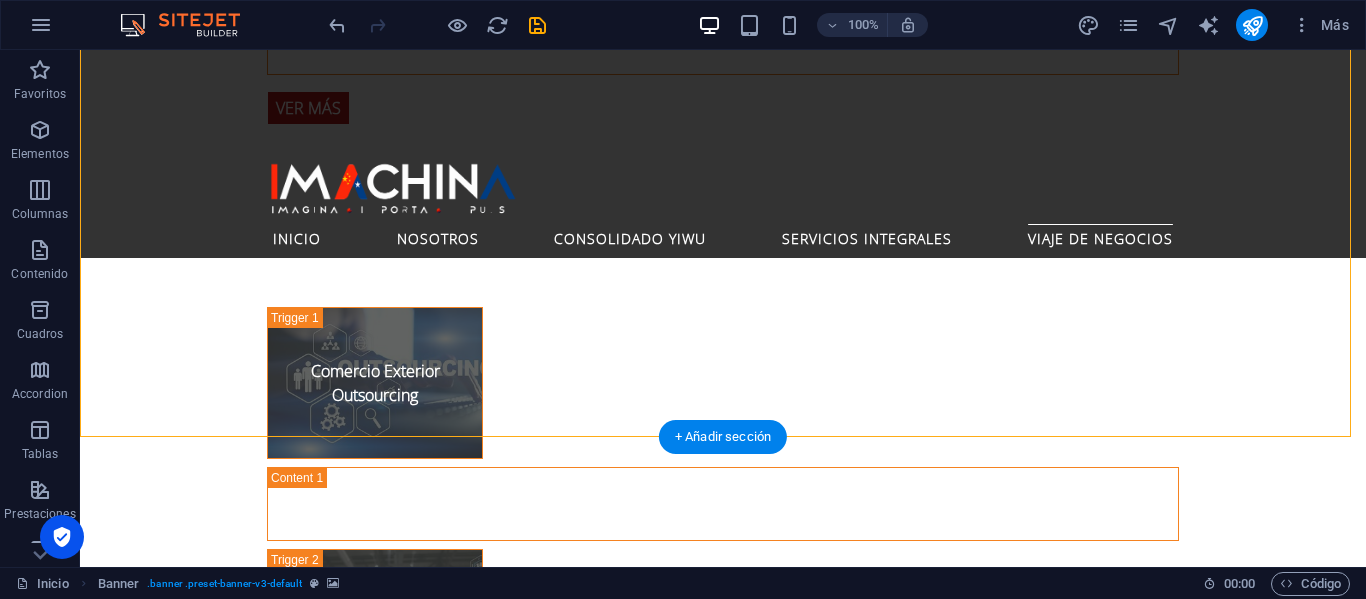 scroll, scrollTop: 4700, scrollLeft: 0, axis: vertical 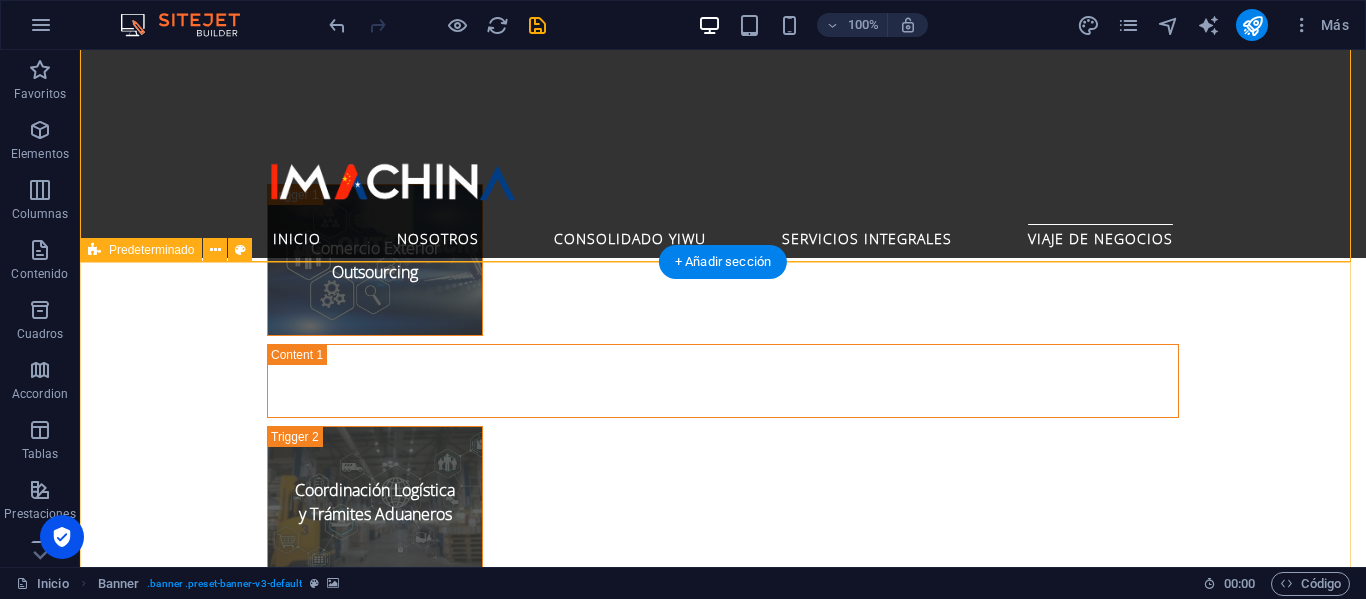 click on "Optimiza tus importaciones desde el mercado más grande del mundo. Te presentamos nuestro servicio de Consolidado Yiwu, el principal mercado mayorista de [GEOGRAPHIC_DATA], que alberga miles de fábricas y proveedores. Agrupamos tus pedidos de diversos productos o proveedores en un único envío, lo que permite reducir costos logísticos y tiempos de espera. Es la solución ideal para emprendedores, pymes y empresas que importan de manera frecuente y variada. Ver Más" at bounding box center [723, 2538] 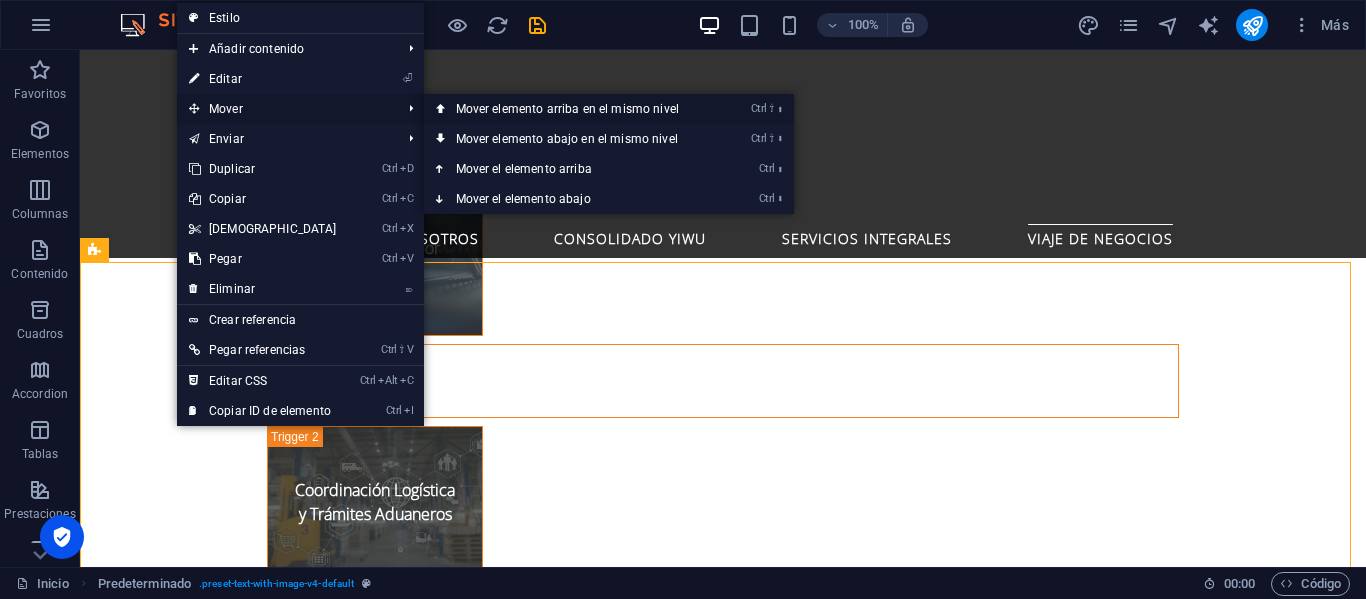 click on "Ctrl ⇧ ⬆  Mover elemento arriba en el mismo nivel" at bounding box center (571, 109) 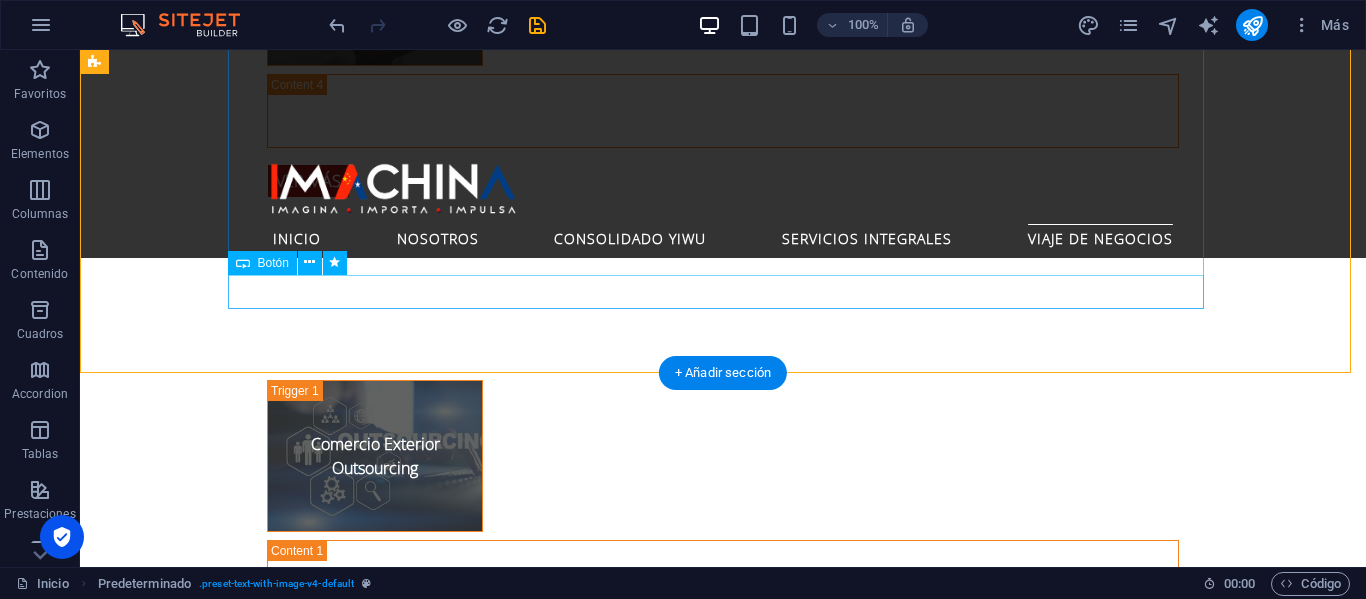 scroll, scrollTop: 4500, scrollLeft: 0, axis: vertical 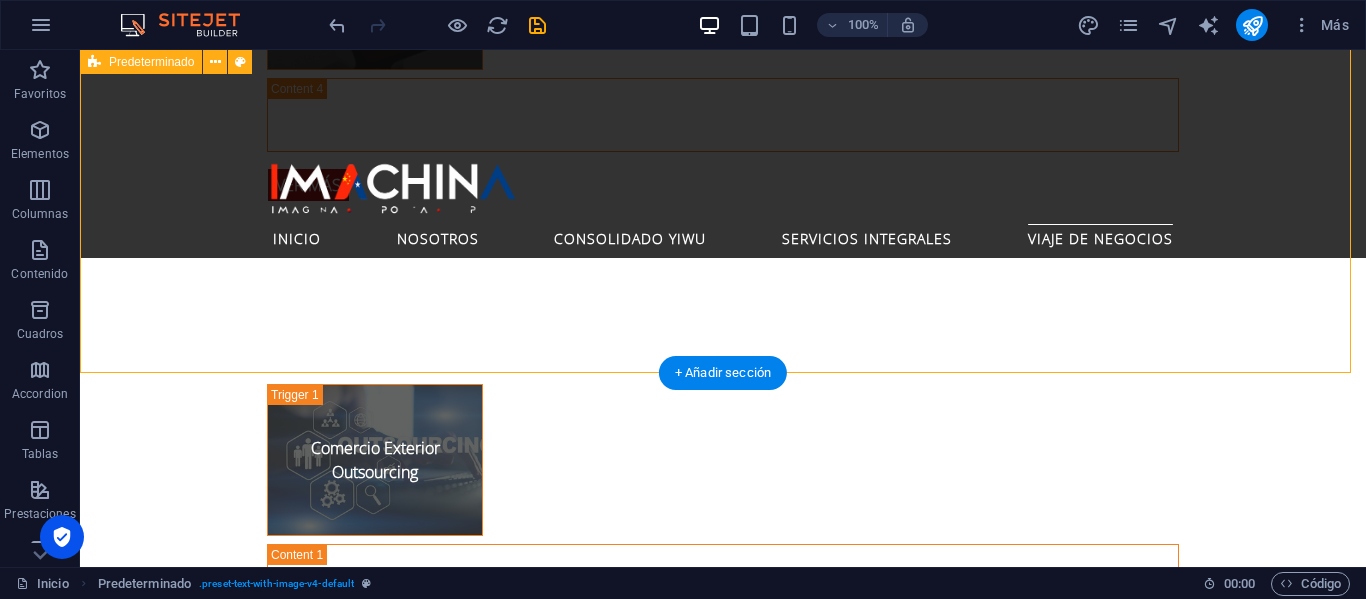 click on "Optimiza tus importaciones desde el mercado más grande del mundo. Te presentamos nuestro servicio de Consolidado Yiwu, el principal mercado mayorista de [GEOGRAPHIC_DATA], que alberga miles de fábricas y proveedores. Agrupamos tus pedidos de diversos productos o proveedores en un único envío, lo que permite reducir costos logísticos y tiempos de espera. Es la solución ideal para emprendedores, pymes y empresas que importan de manera frecuente y variada. Ver Más" at bounding box center [723, 1756] 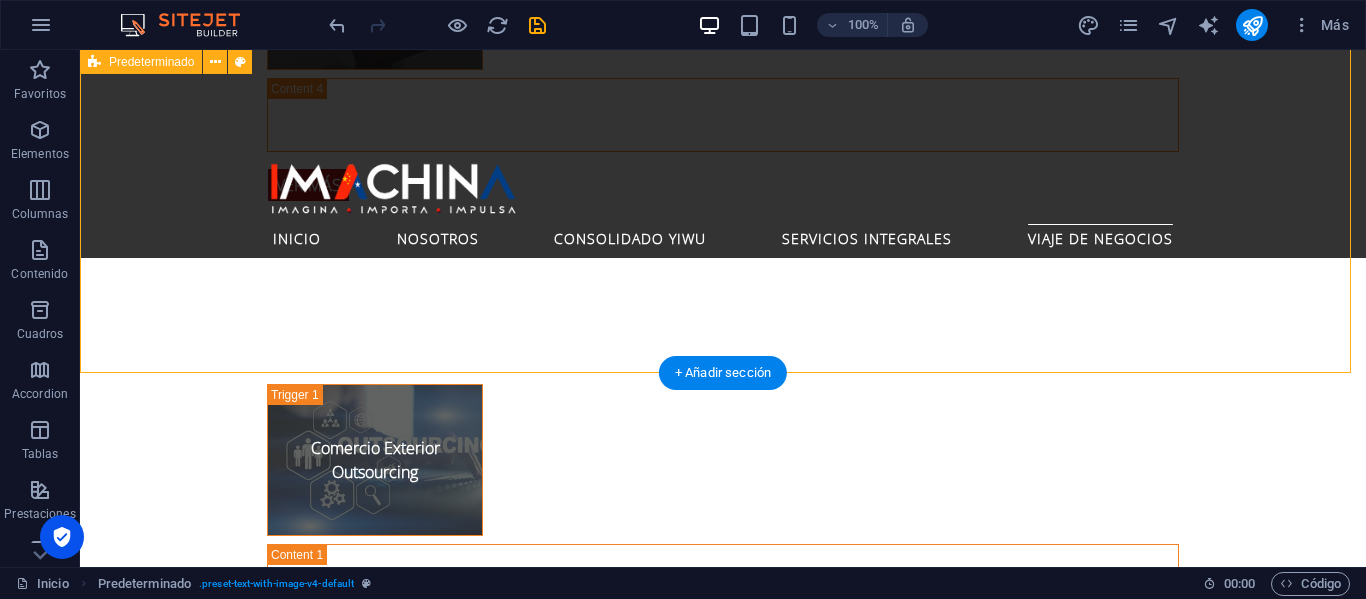 click on "Optimiza tus importaciones desde el mercado más grande del mundo. Te presentamos nuestro servicio de Consolidado Yiwu, el principal mercado mayorista de [GEOGRAPHIC_DATA], que alberga miles de fábricas y proveedores. Agrupamos tus pedidos de diversos productos o proveedores en un único envío, lo que permite reducir costos logísticos y tiempos de espera. Es la solución ideal para emprendedores, pymes y empresas que importan de manera frecuente y variada. Ver Más" at bounding box center (723, 1756) 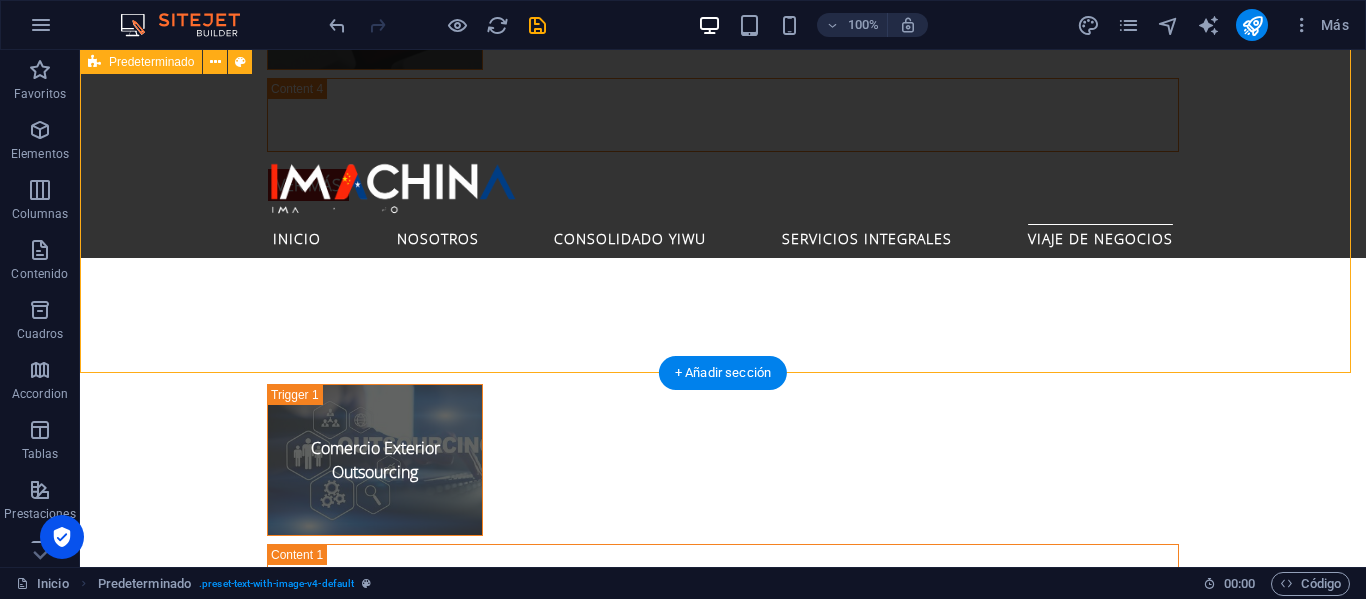 scroll, scrollTop: 4575, scrollLeft: 0, axis: vertical 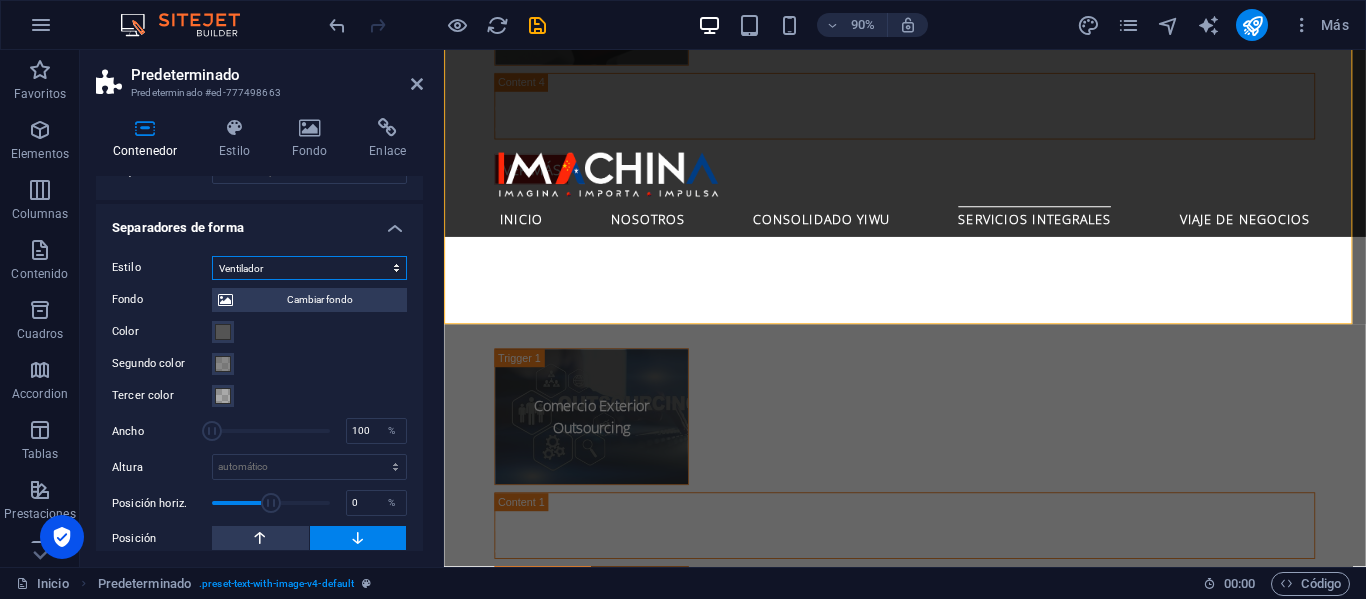 click on "Ninguno Triángulo Cuadrado Diagonal Polígono 1 Polígono 2 Zigzag Múltiples zigzags Olas Múltiples olas Medio círculo Círculo Sombra de círculo Bloques Hexágonos Nubes Múltiples nubes Ventilador Pirámides Libro Gota de pintura Fuego Papel desmenuzado Flecha" at bounding box center (309, 268) 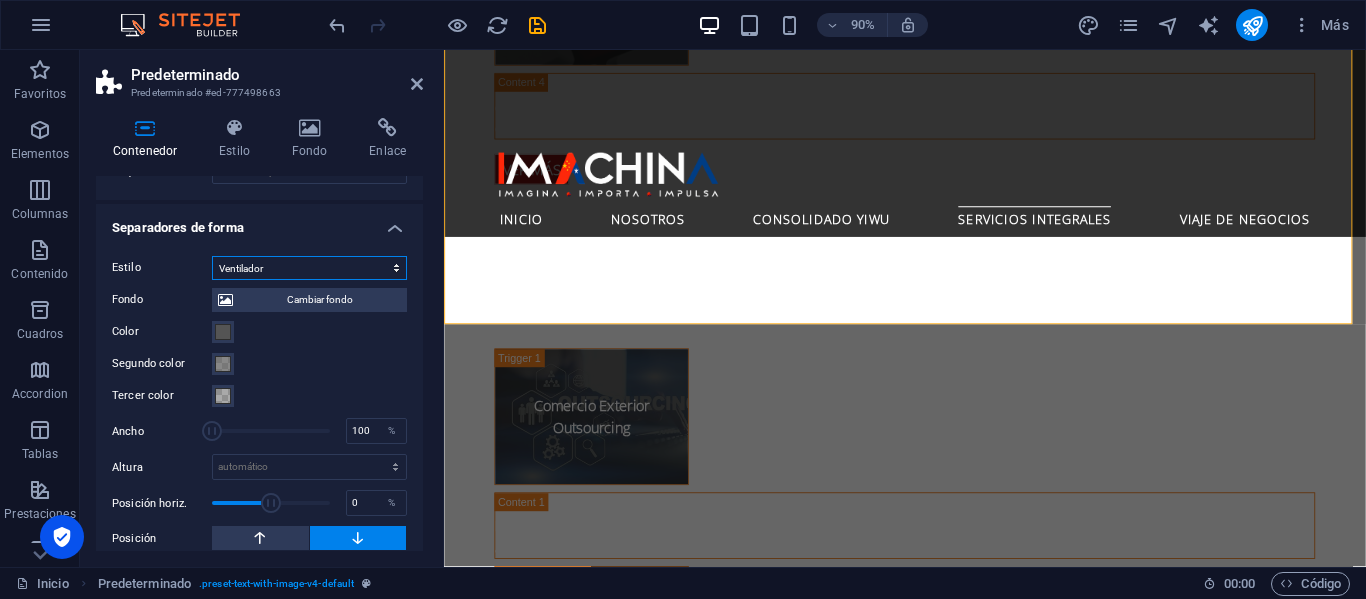 select on "none" 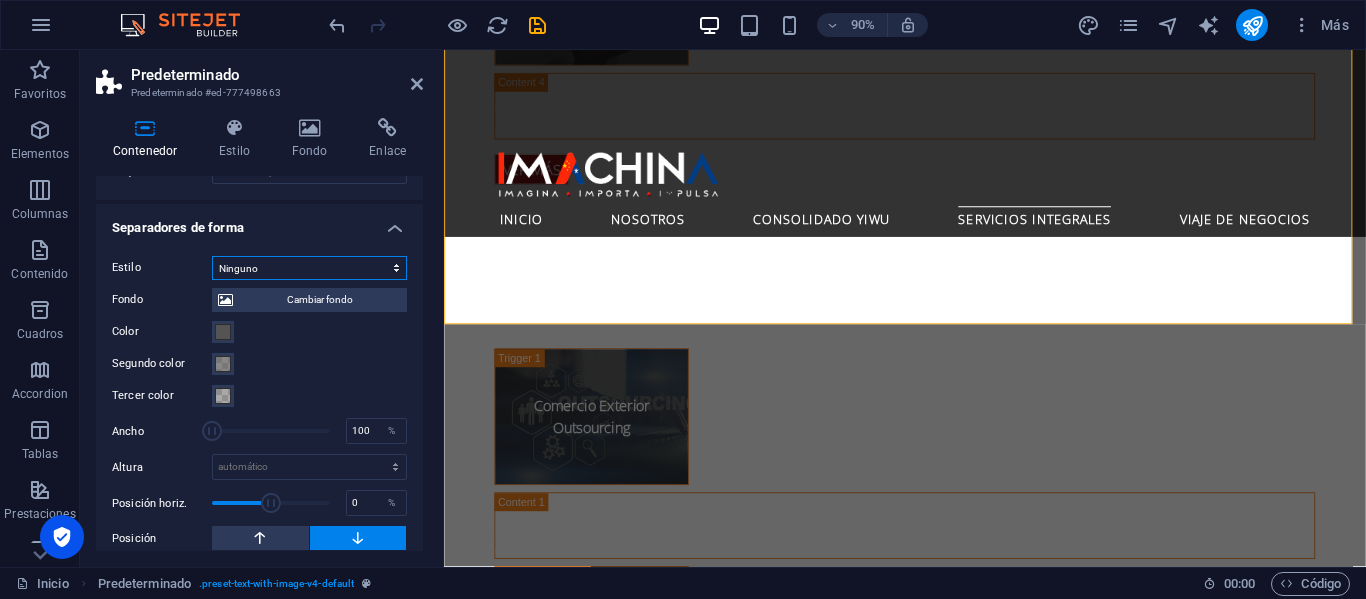 click on "Ninguno Triángulo Cuadrado Diagonal Polígono 1 Polígono 2 Zigzag Múltiples zigzags Olas Múltiples olas Medio círculo Círculo Sombra de círculo Bloques Hexágonos Nubes Múltiples nubes Ventilador Pirámides Libro Gota de pintura Fuego Papel desmenuzado Flecha" at bounding box center (309, 268) 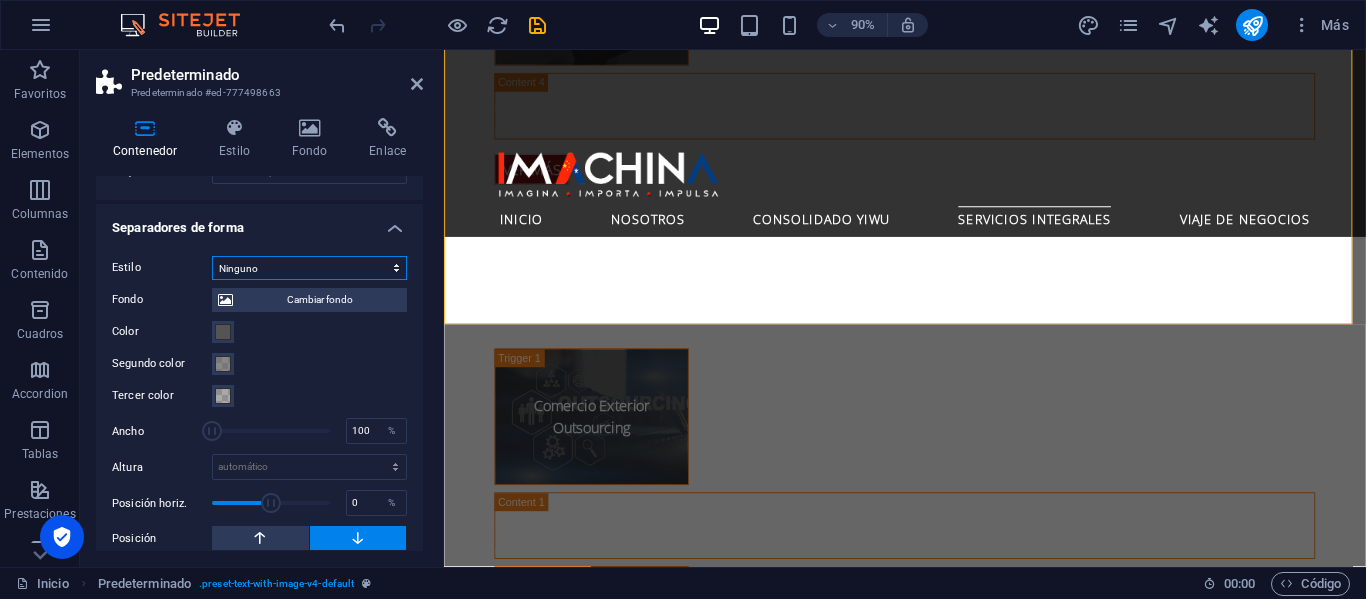 scroll, scrollTop: 408, scrollLeft: 0, axis: vertical 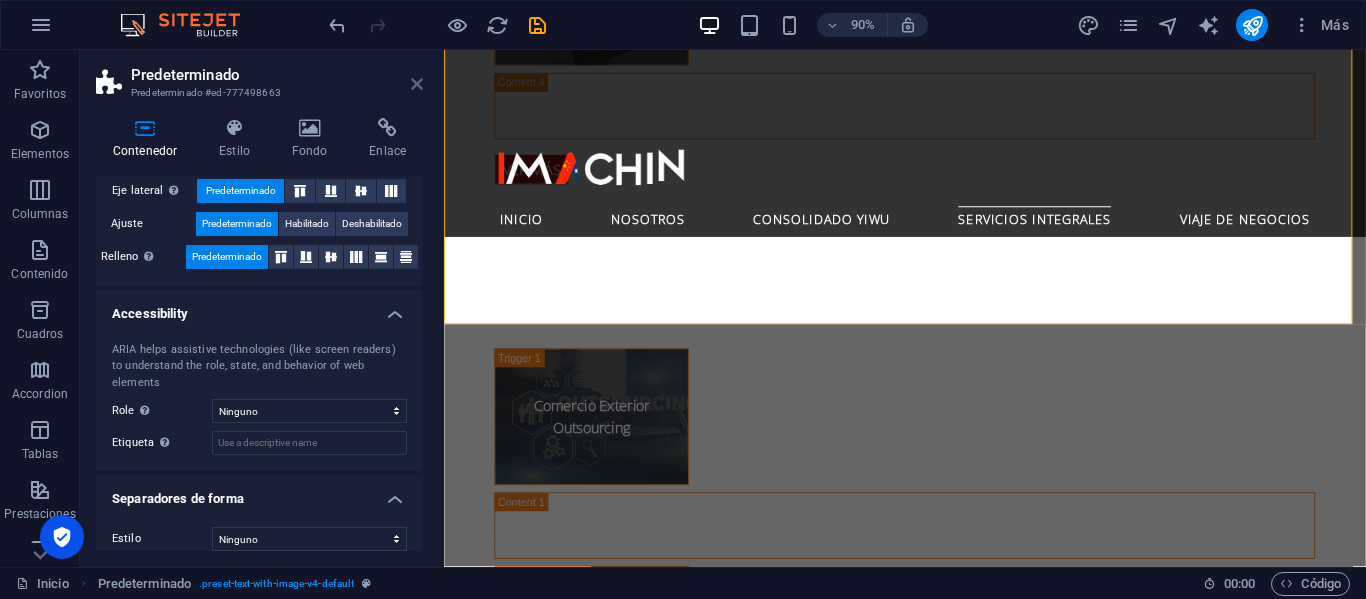 click at bounding box center [417, 84] 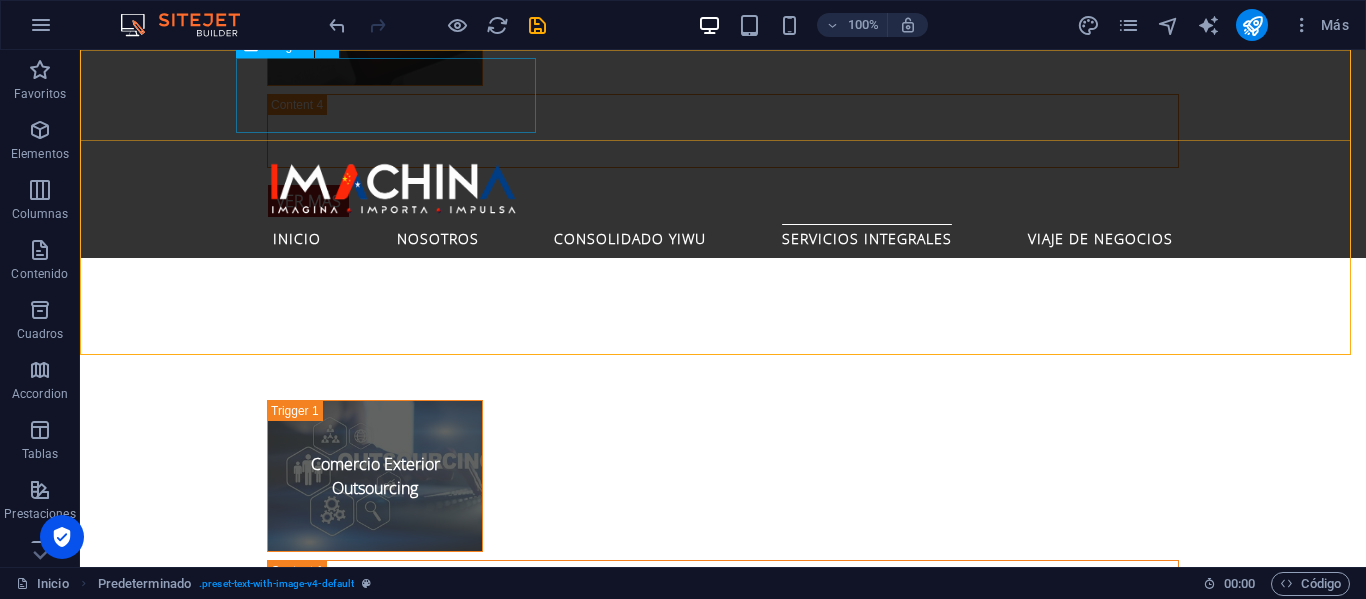 scroll, scrollTop: 4518, scrollLeft: 0, axis: vertical 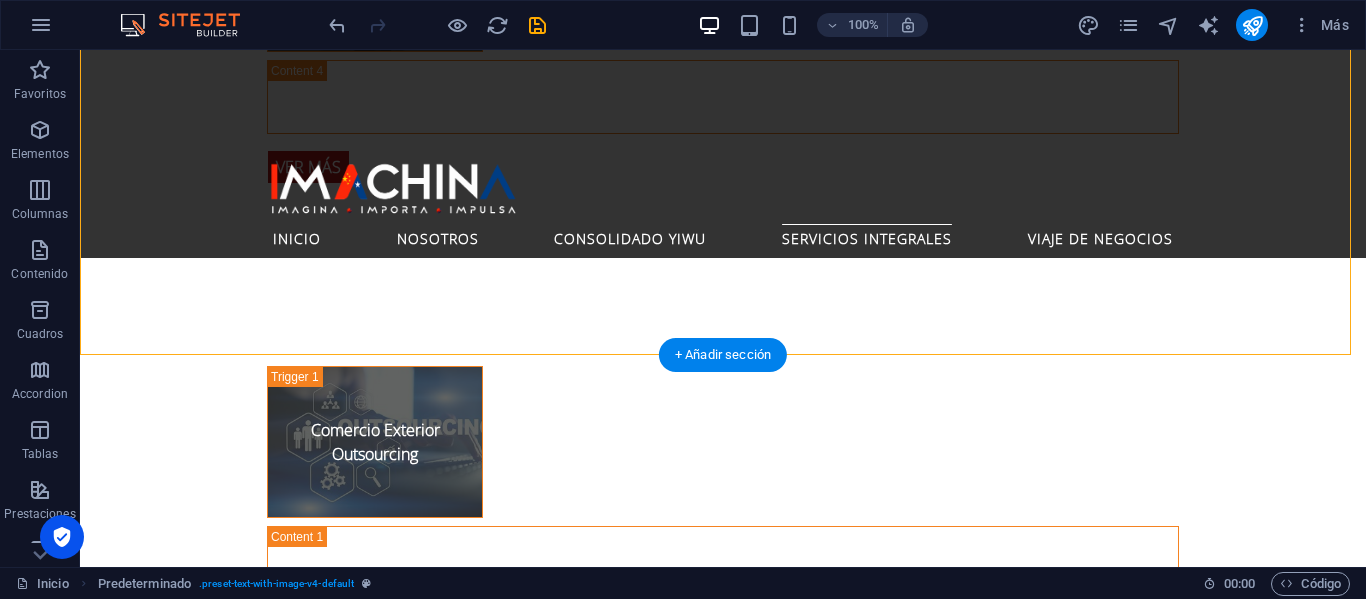 click at bounding box center [-3098, 1892] 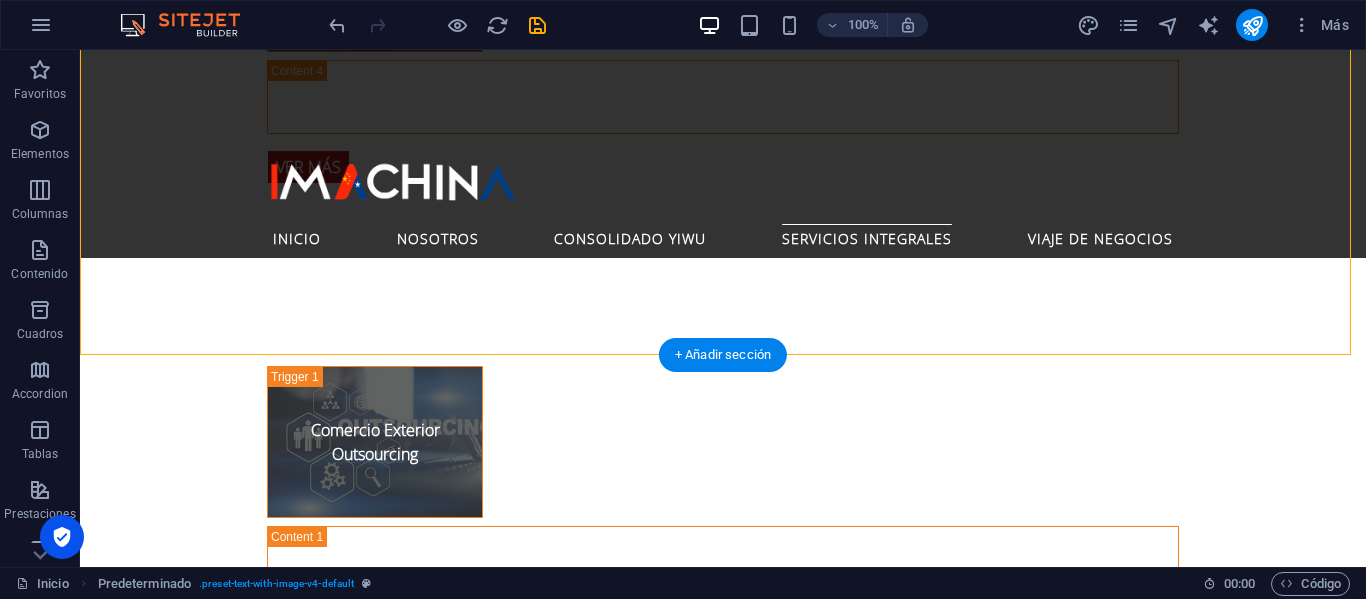 select on "s" 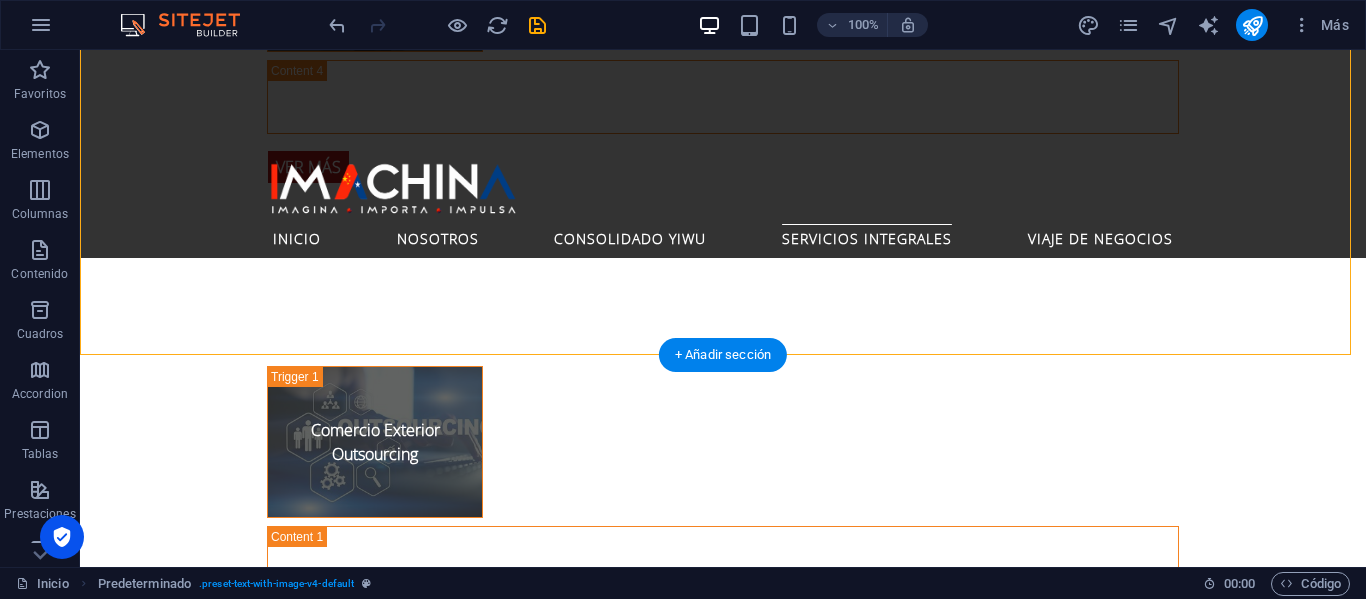 select on "s" 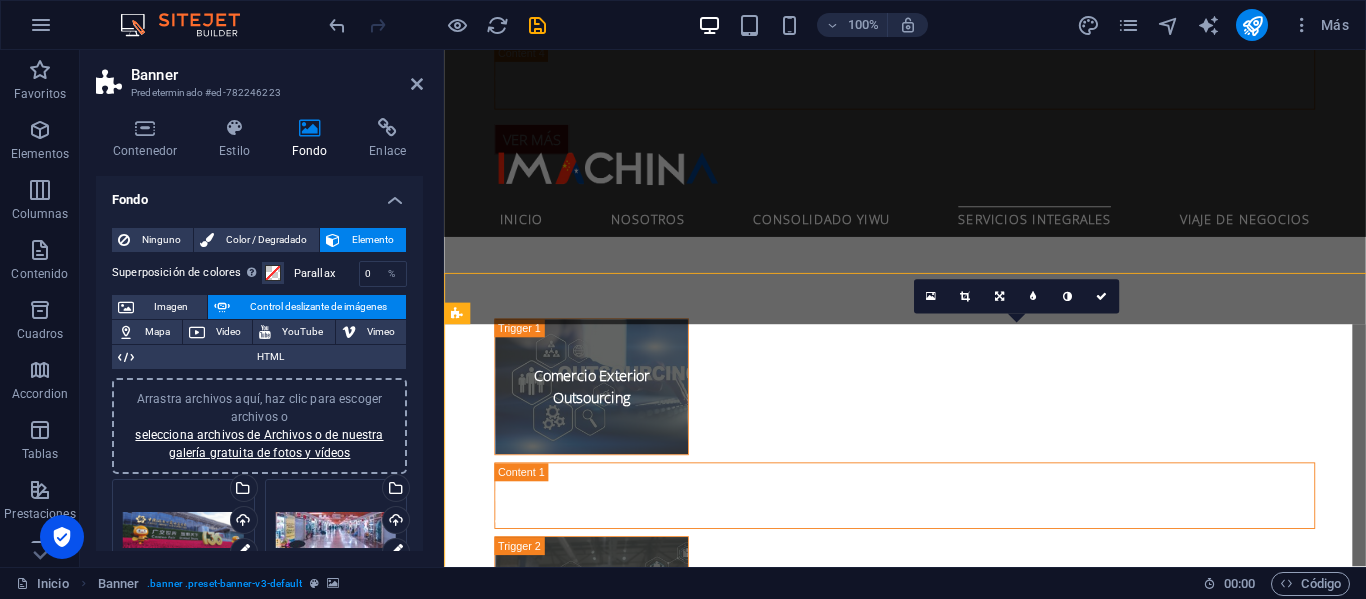 scroll, scrollTop: 4575, scrollLeft: 0, axis: vertical 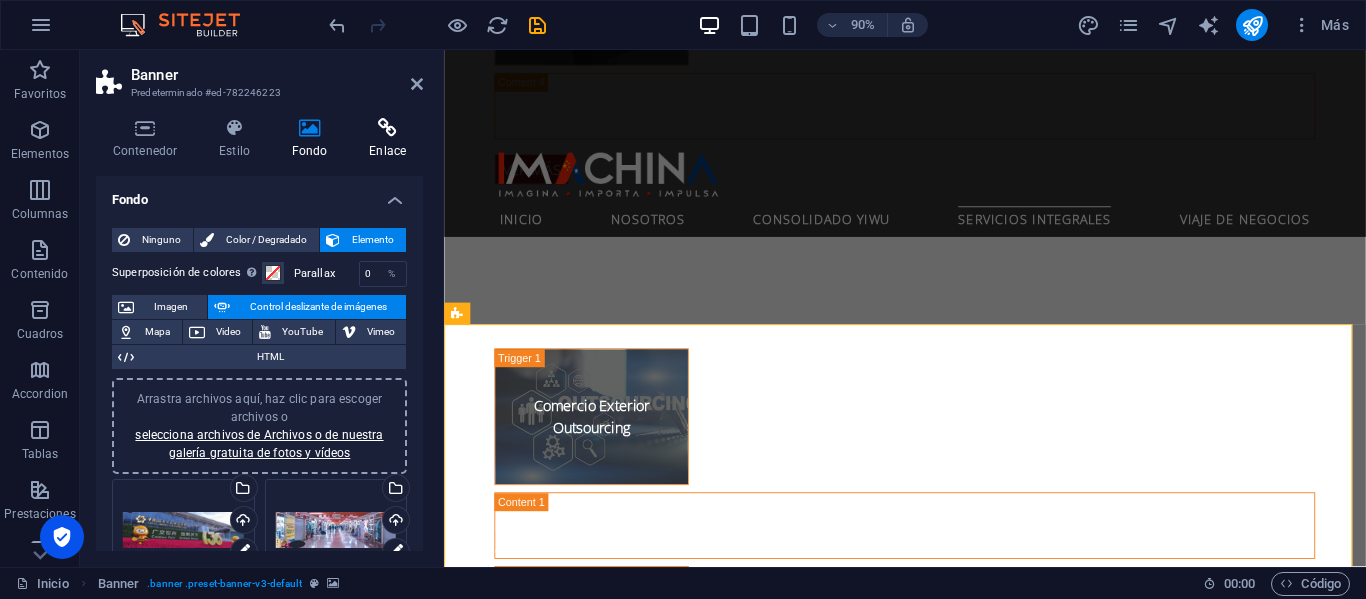 click at bounding box center [387, 128] 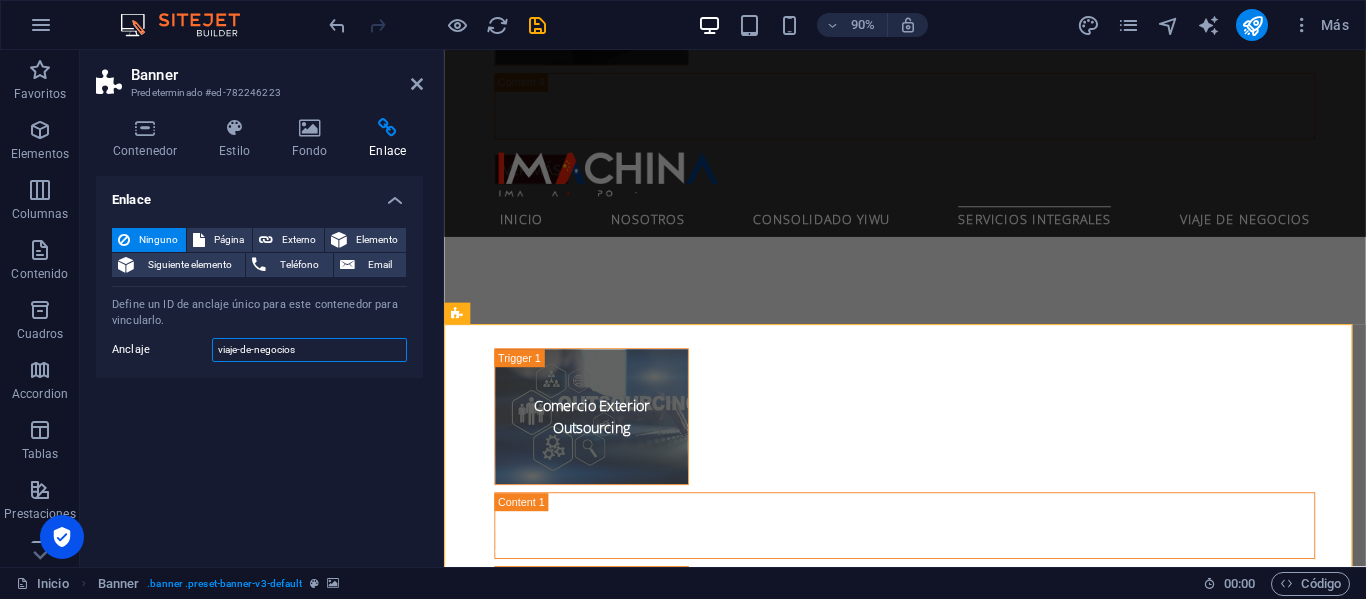 drag, startPoint x: 325, startPoint y: 347, endPoint x: 138, endPoint y: 358, distance: 187.32326 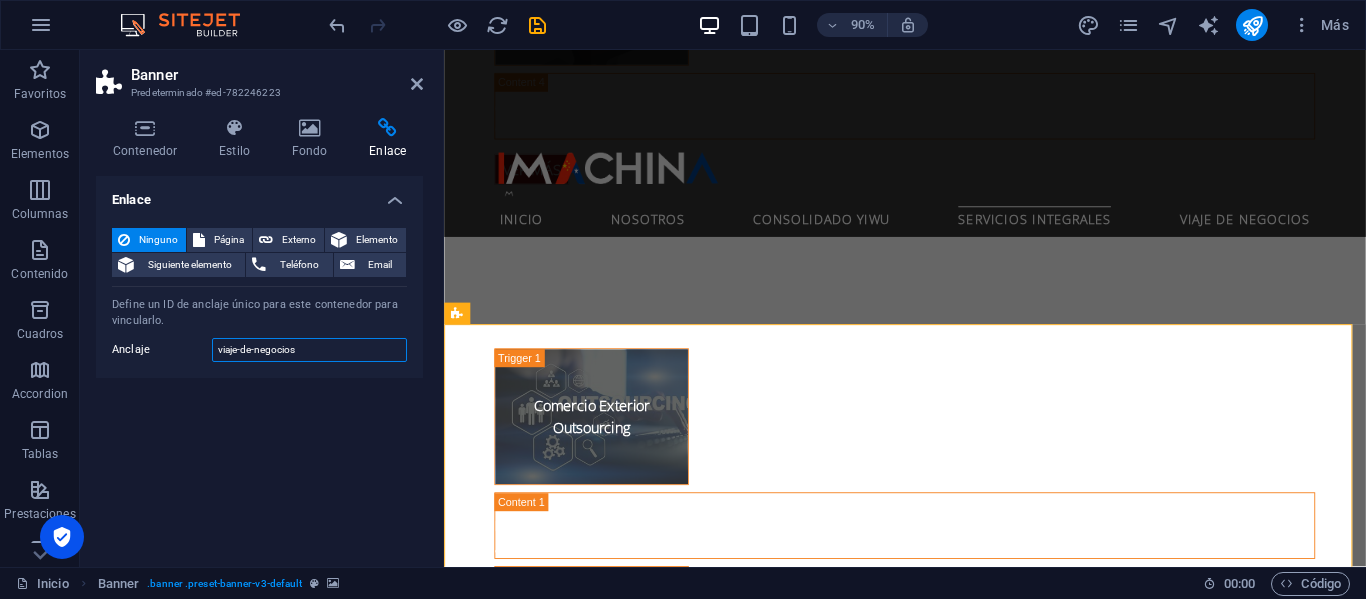 click on "Anclaje viaje-de-negocios" at bounding box center [259, 350] 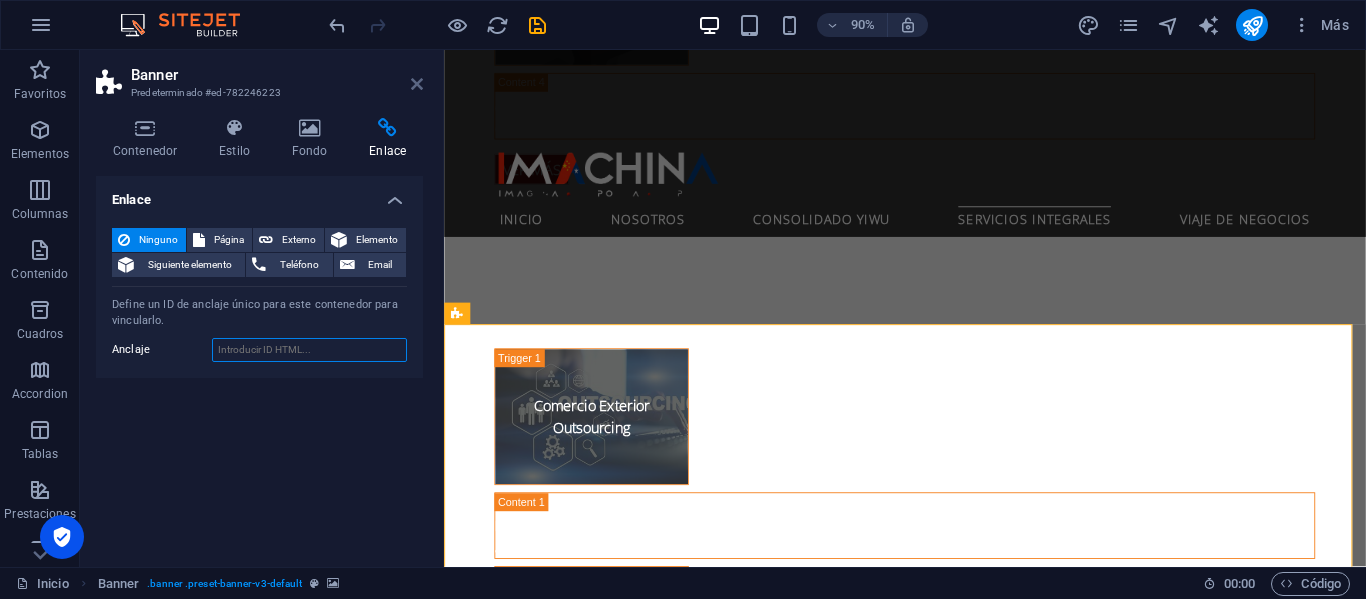 type 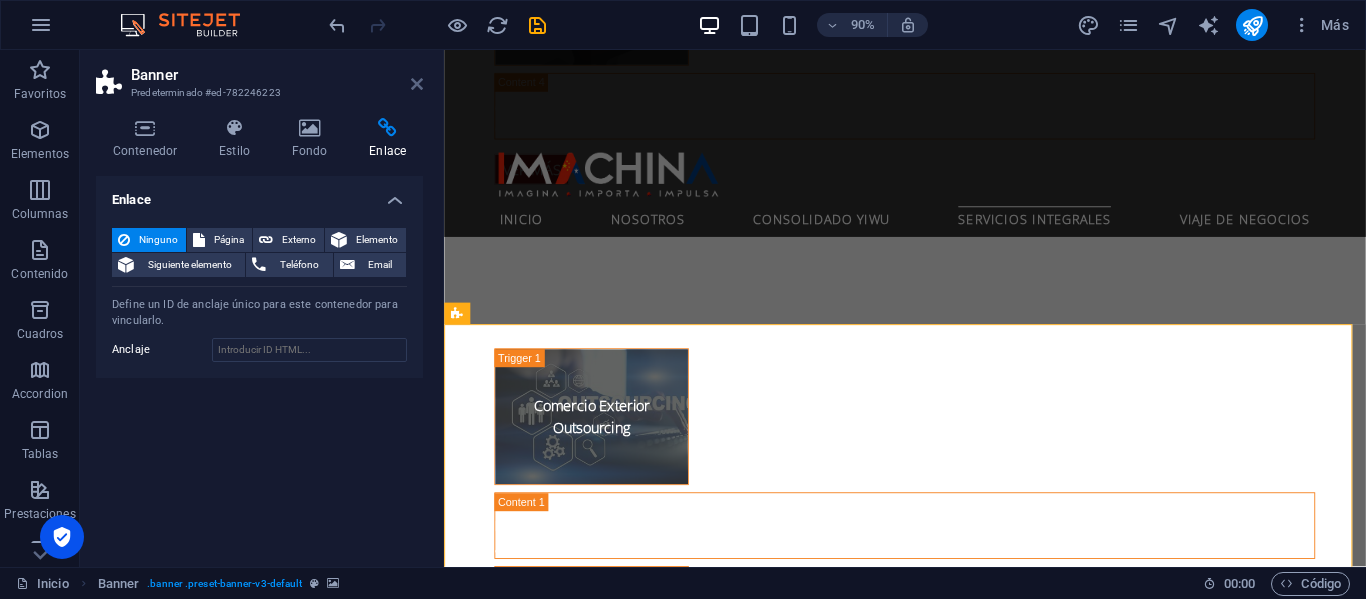 click at bounding box center (417, 84) 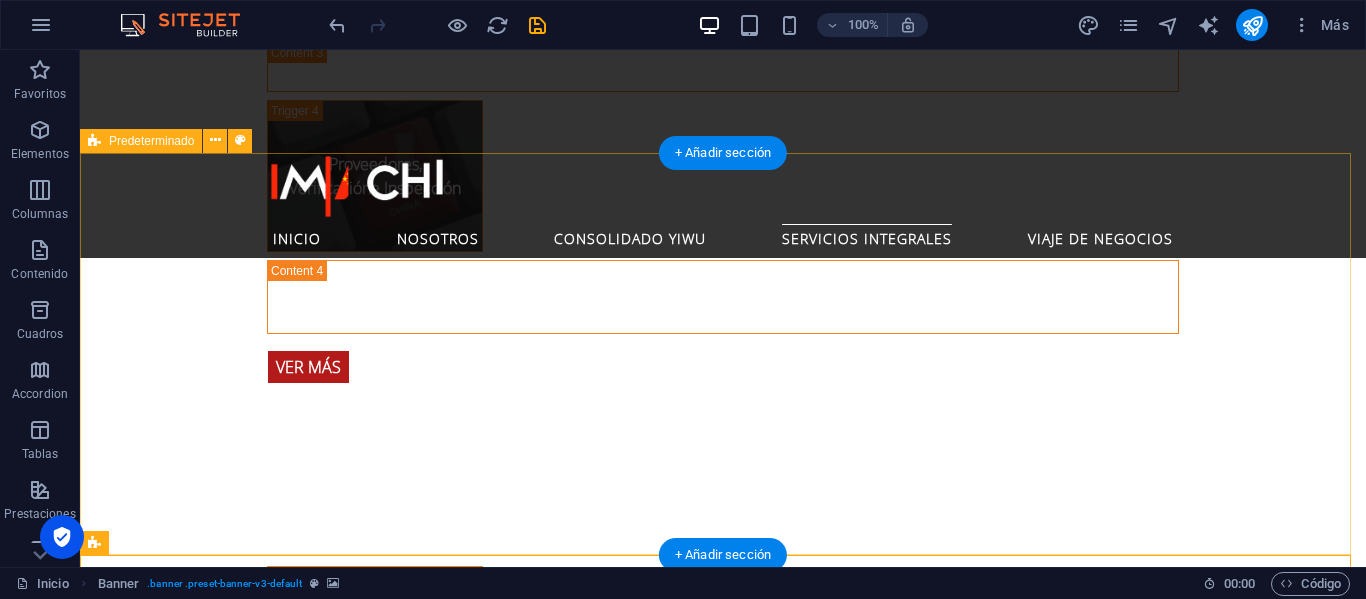 click on "Optimiza tus importaciones desde el mercado más grande del mundo. Te presentamos nuestro servicio de Consolidado Yiwu, el principal mercado mayorista de [GEOGRAPHIC_DATA], que alberga miles de fábricas y proveedores. Agrupamos tus pedidos de diversos productos o proveedores en un único envío, lo que permite reducir costos logísticos y tiempos de espera. Es la solución ideal para emprendedores, pymes y empresas que importan de manera frecuente y variada. Ver Más" at bounding box center [723, 1891] 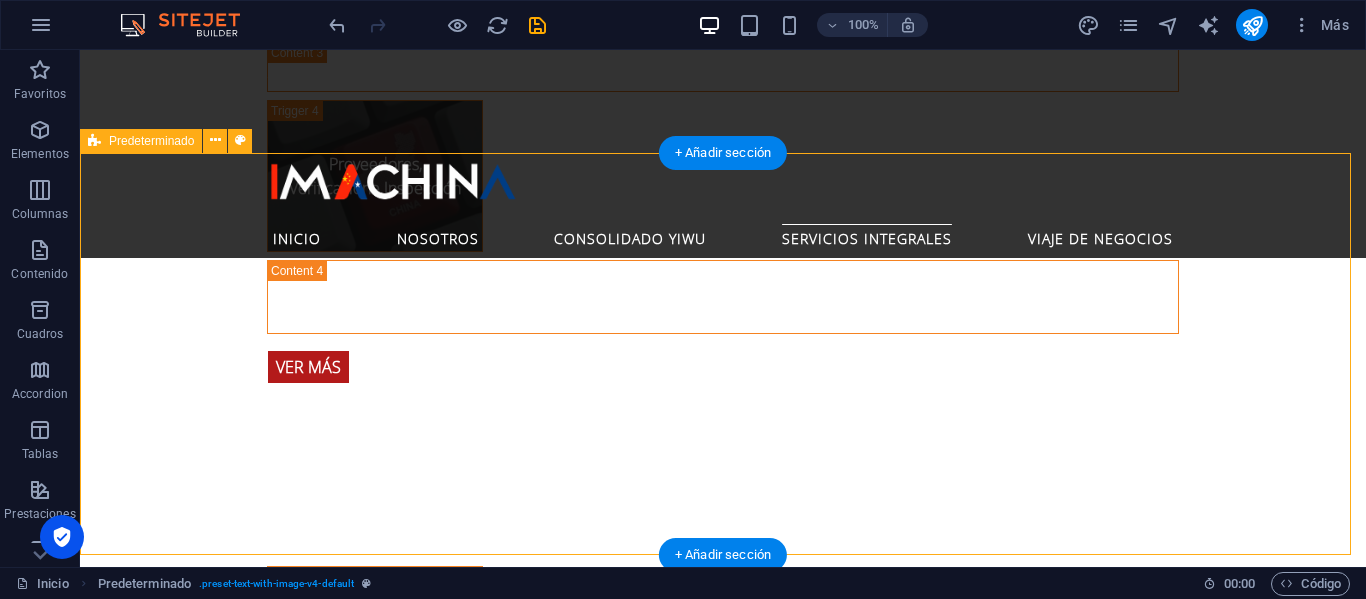 click on "Optimiza tus importaciones desde el mercado más grande del mundo. Te presentamos nuestro servicio de Consolidado Yiwu, el principal mercado mayorista de [GEOGRAPHIC_DATA], que alberga miles de fábricas y proveedores. Agrupamos tus pedidos de diversos productos o proveedores en un único envío, lo que permite reducir costos logísticos y tiempos de espera. Es la solución ideal para emprendedores, pymes y empresas que importan de manera frecuente y variada. Ver Más" at bounding box center [723, 1891] 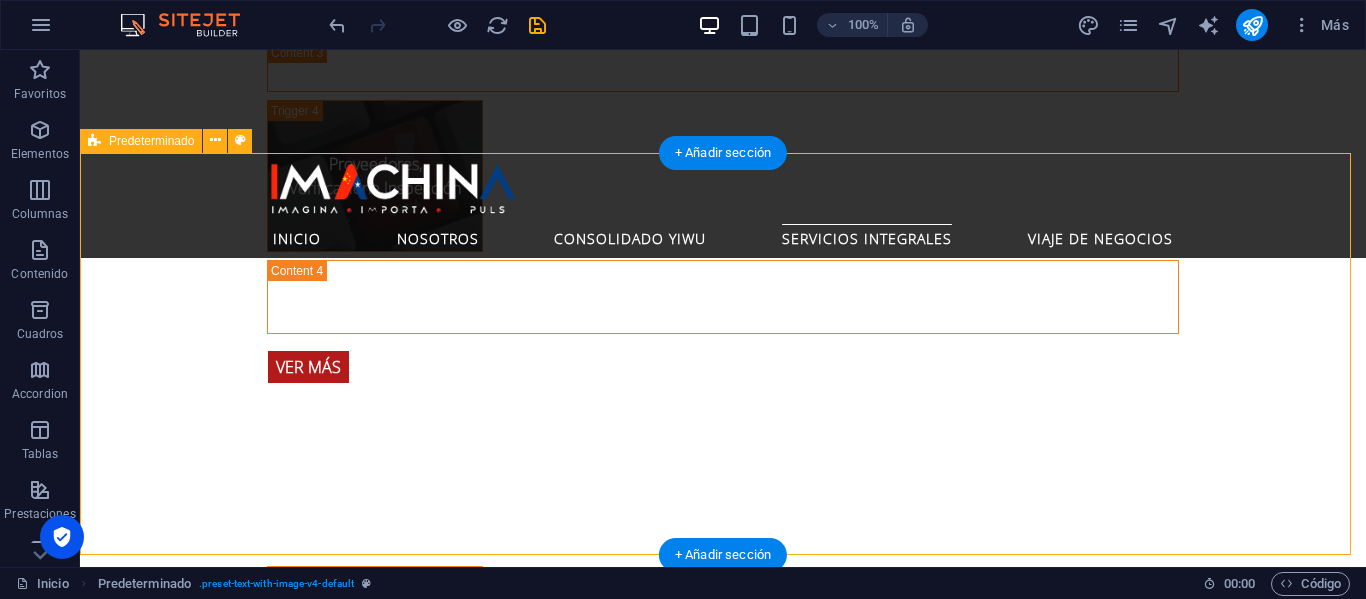 scroll, scrollTop: 4375, scrollLeft: 0, axis: vertical 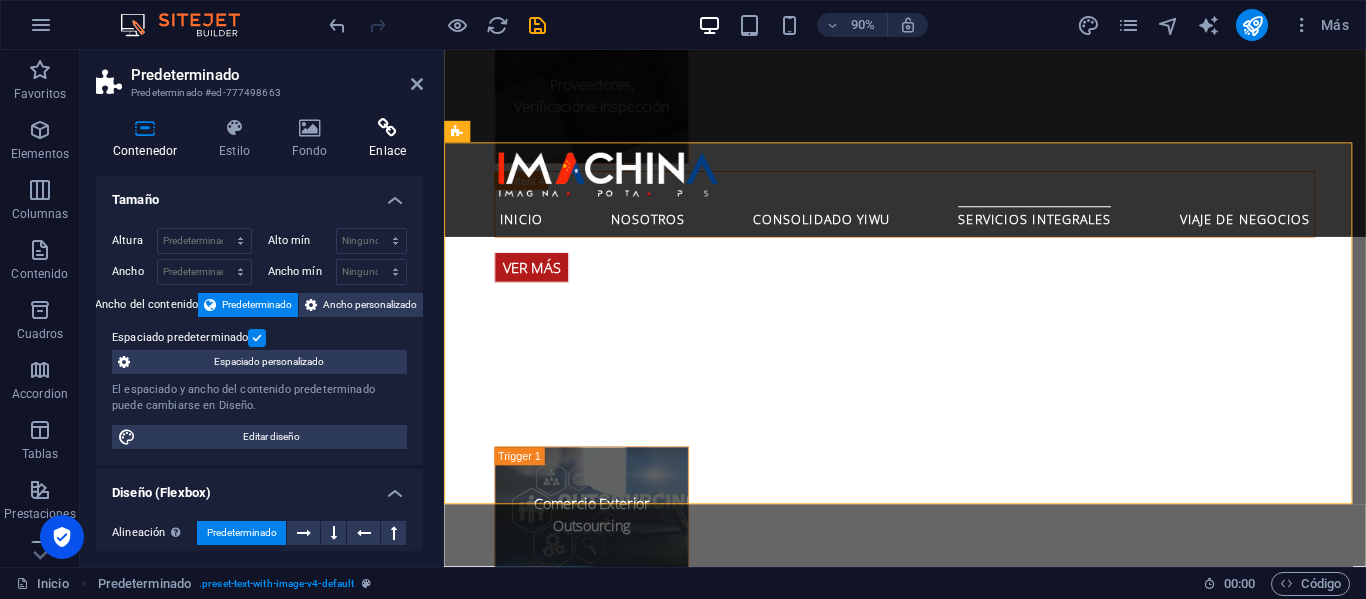 click at bounding box center (387, 128) 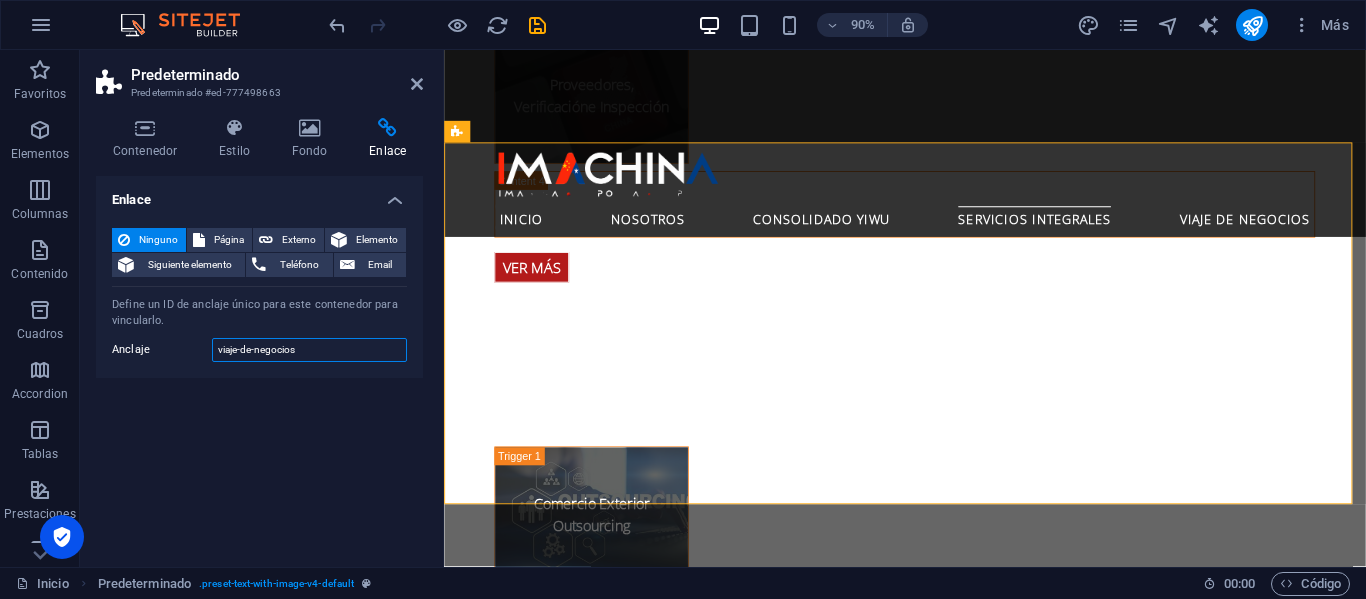 drag, startPoint x: 322, startPoint y: 341, endPoint x: 122, endPoint y: 341, distance: 200 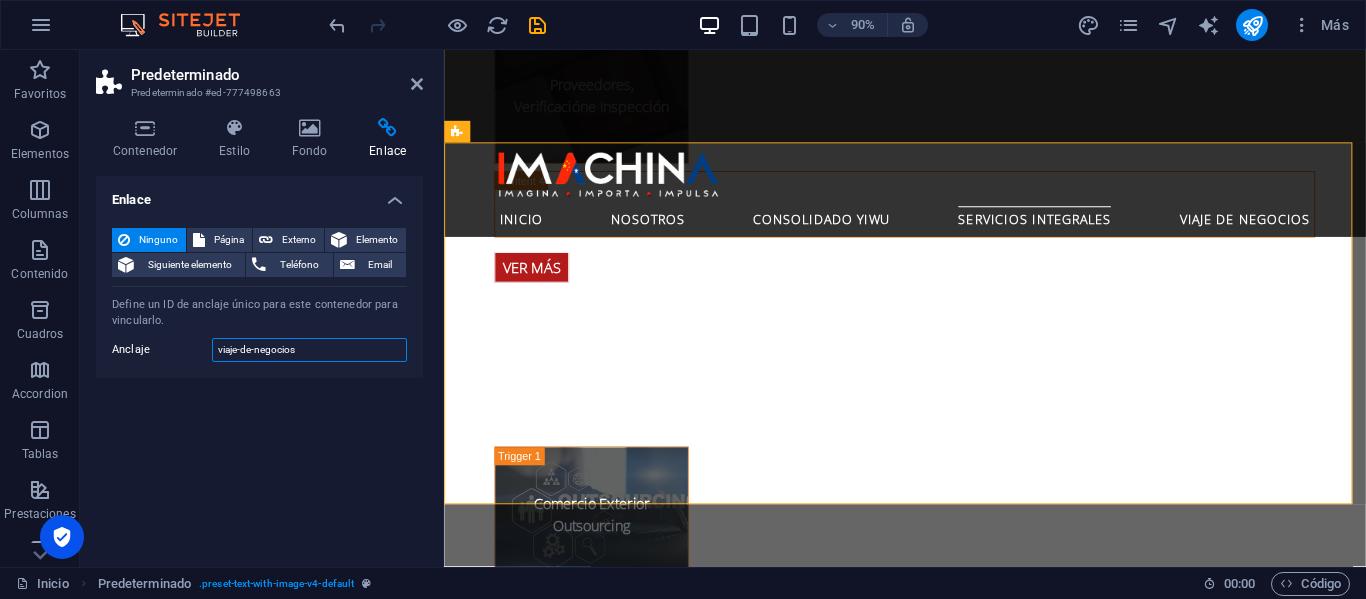click on "Anclaje viaje-de-negocios" at bounding box center [259, 350] 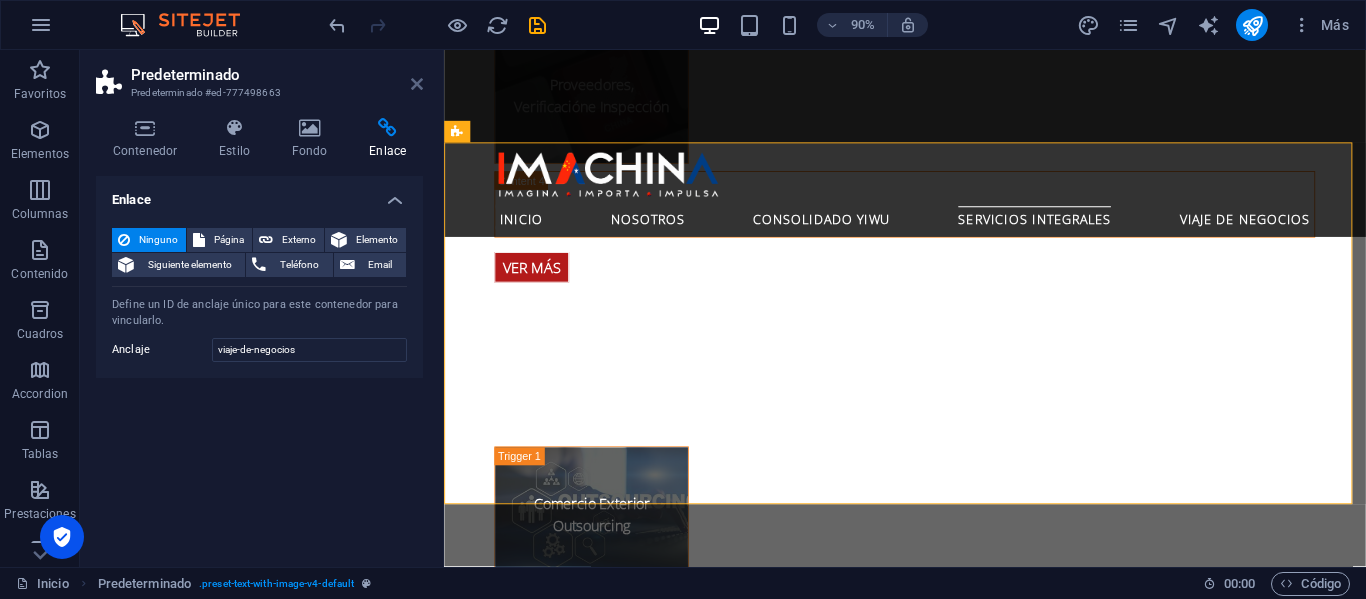 click at bounding box center [417, 84] 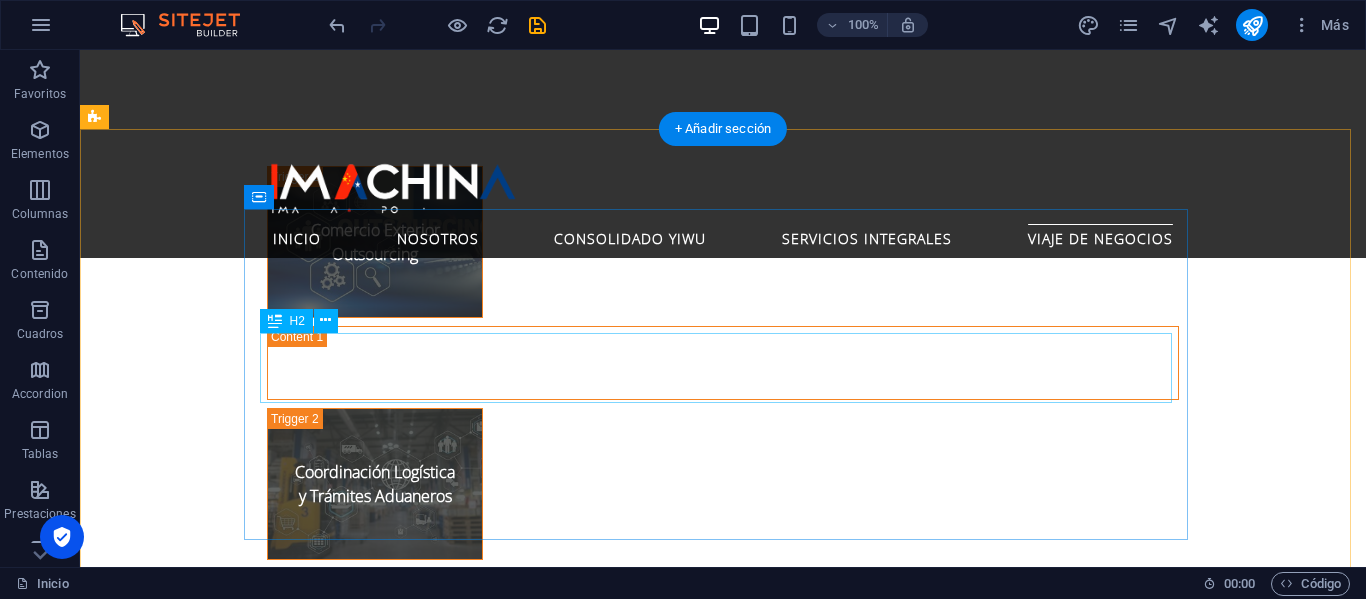 scroll, scrollTop: 4918, scrollLeft: 0, axis: vertical 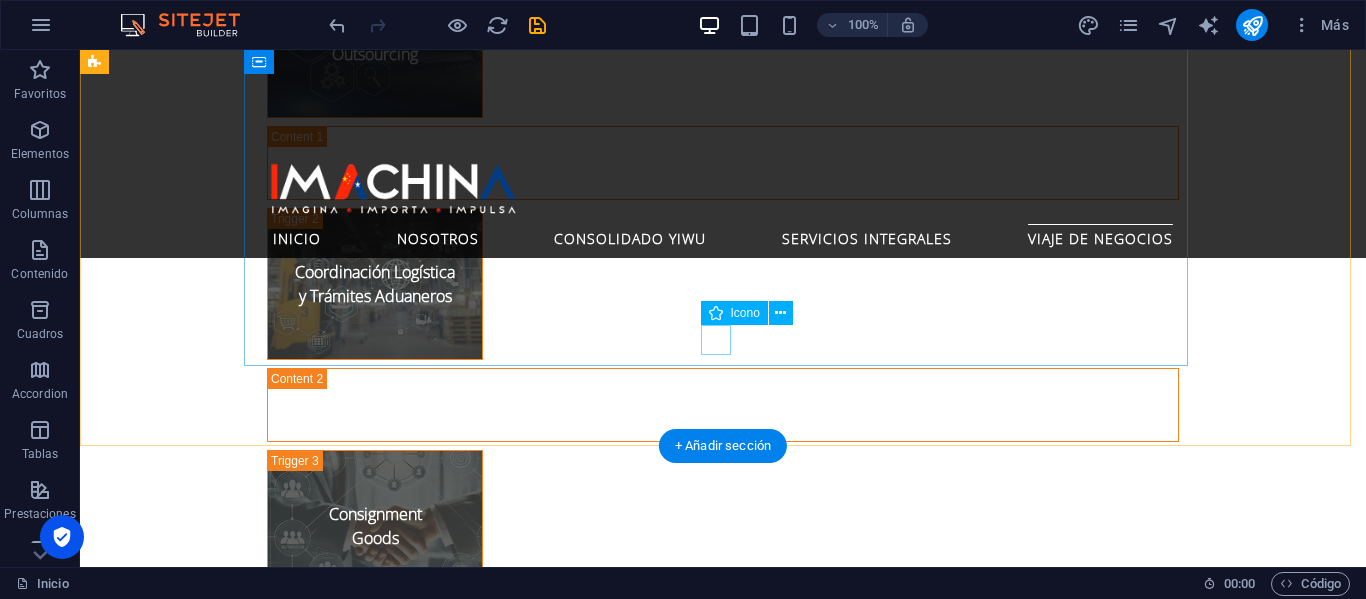 click at bounding box center [723, -4377] 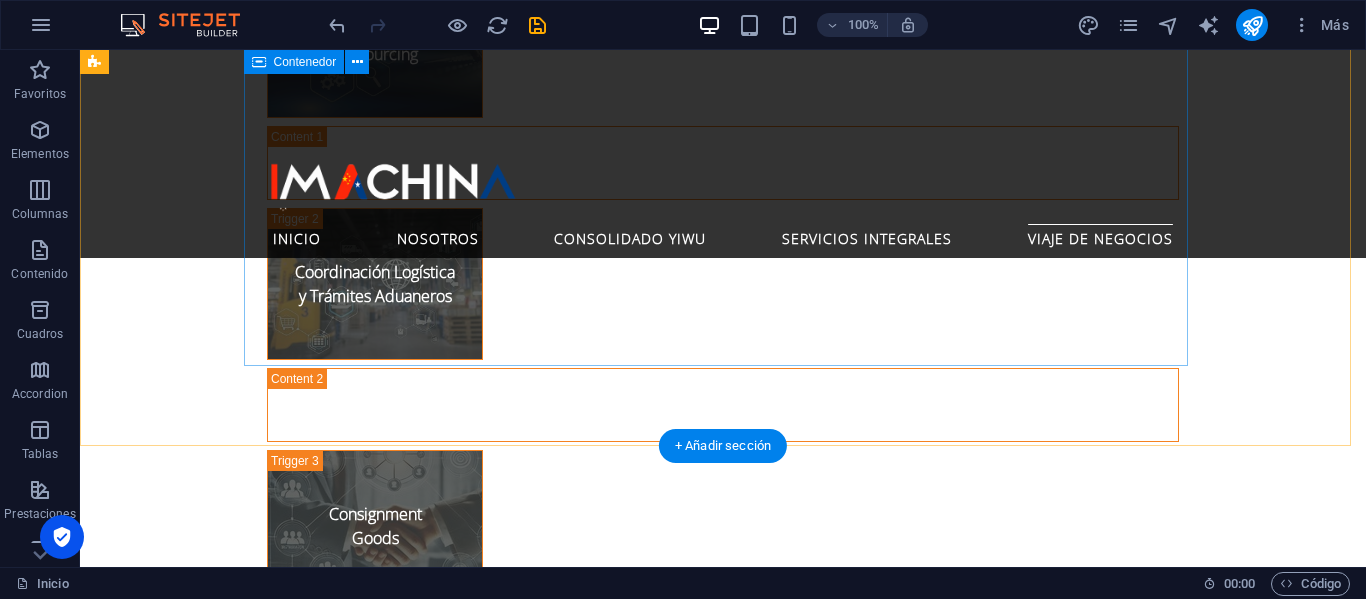 click on "Company Claim Subtitle Learn more" at bounding box center [723, 2228] 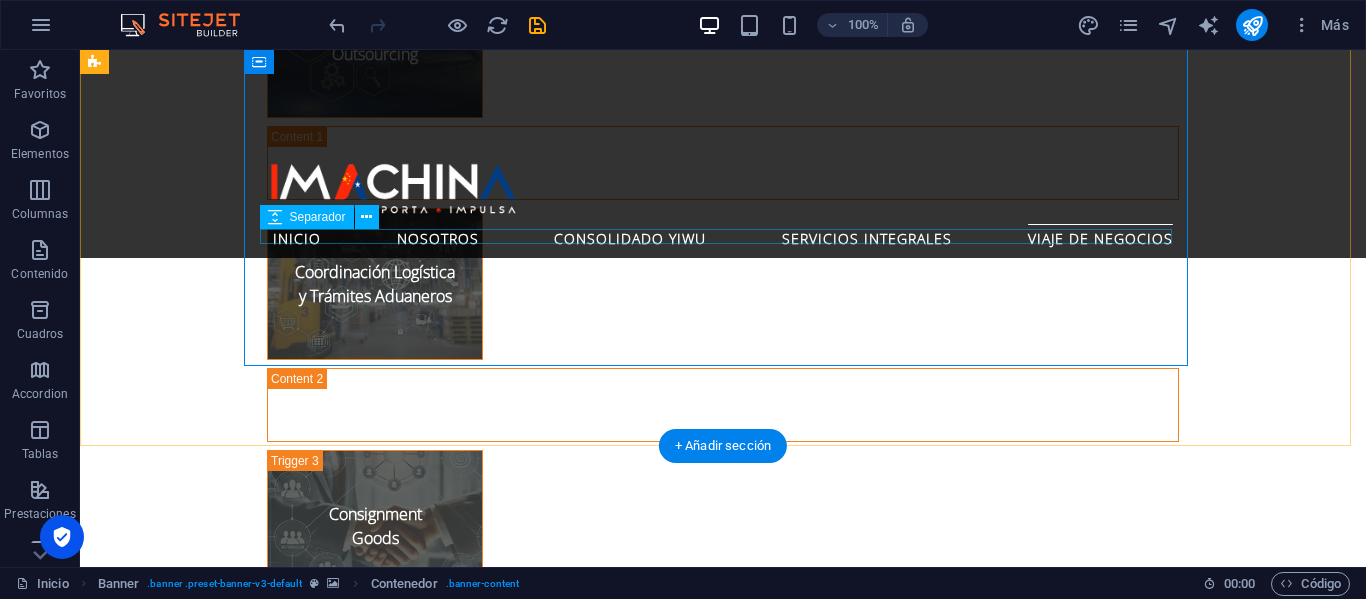 click at bounding box center [723, 2264] 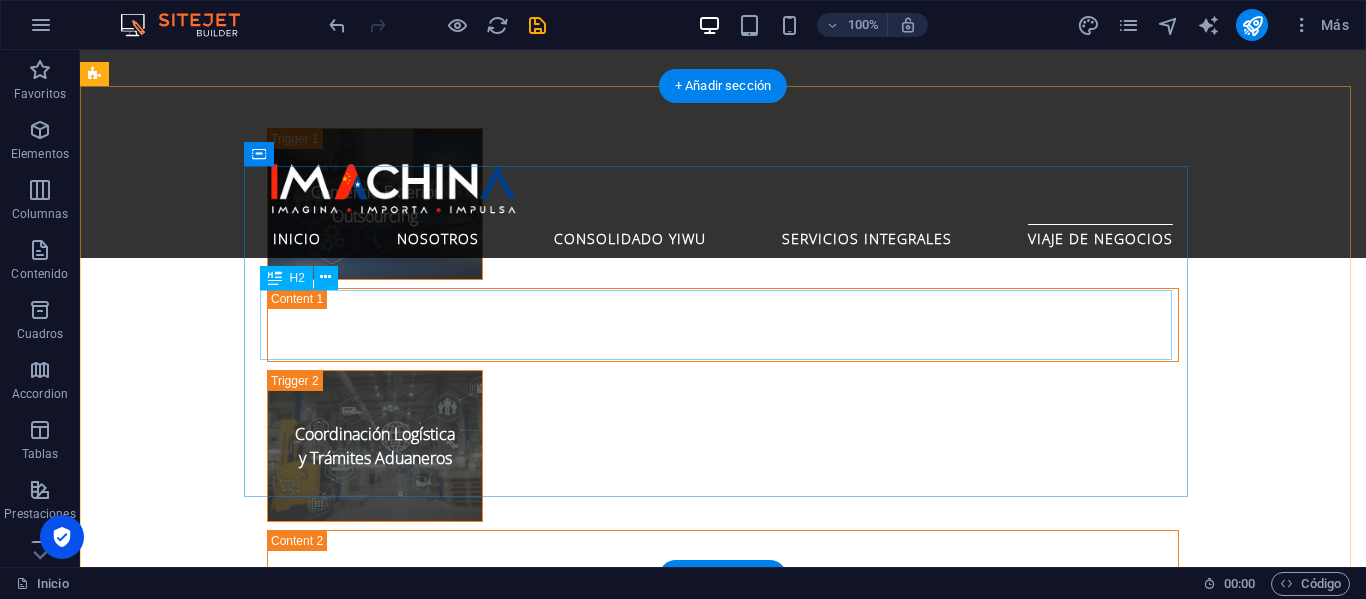 scroll, scrollTop: 4718, scrollLeft: 0, axis: vertical 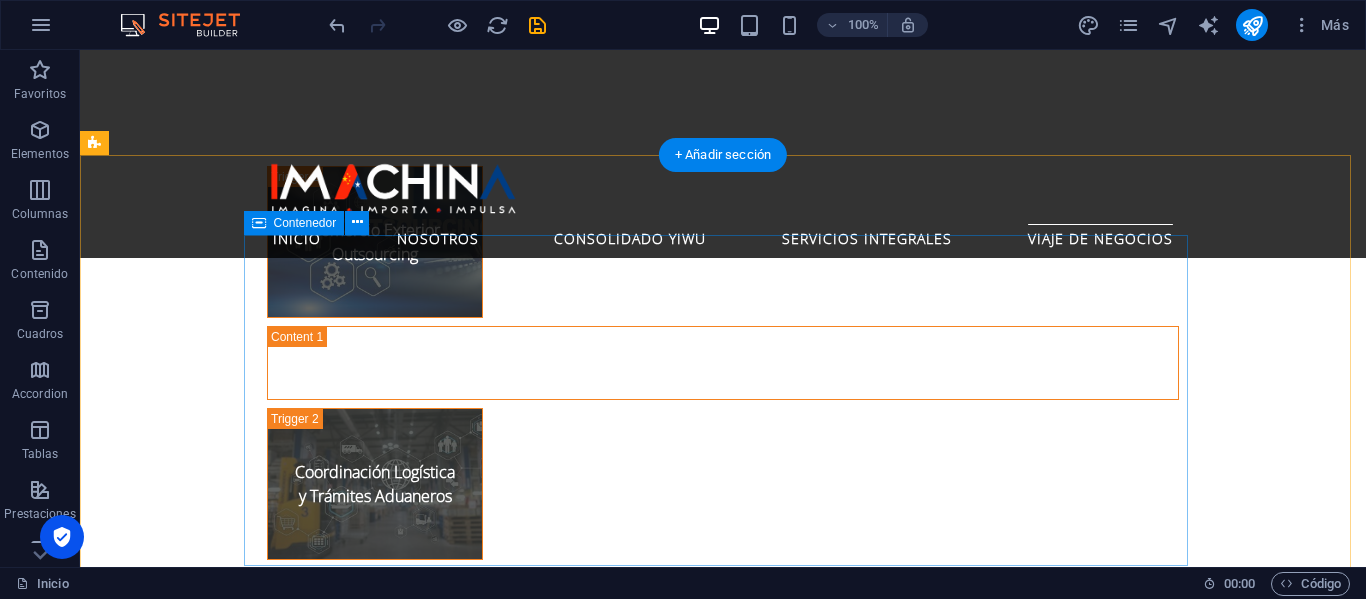 click on "Company Claim Subtitle Learn more" at bounding box center (723, 2428) 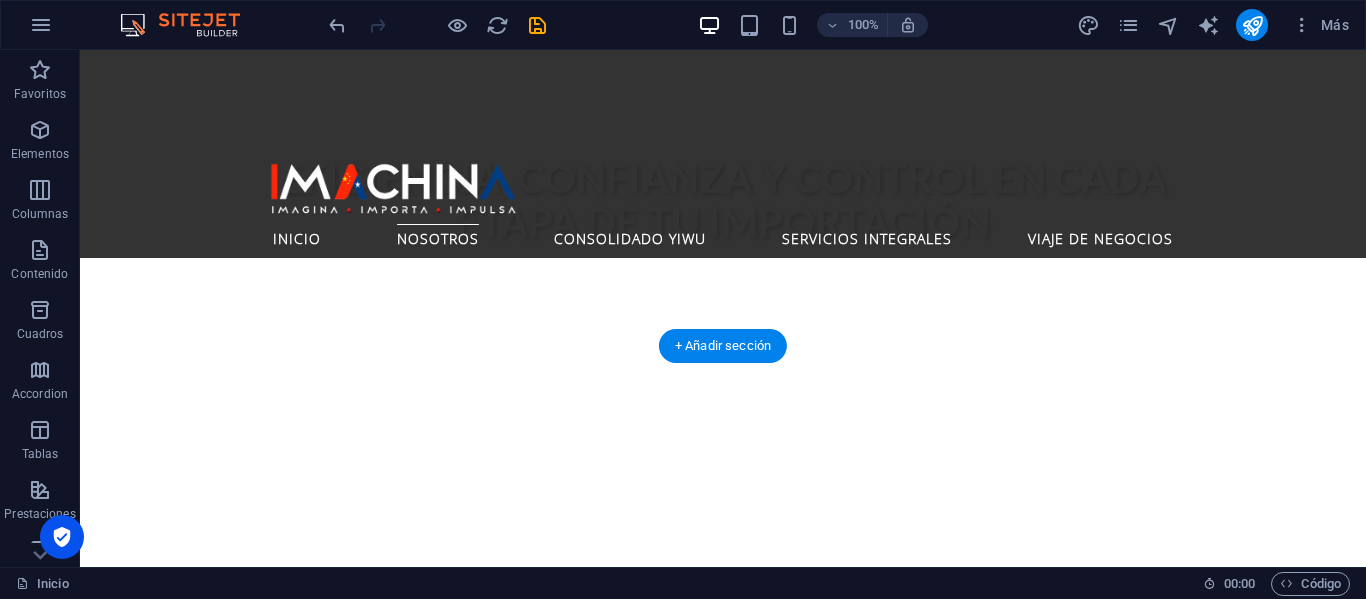 scroll, scrollTop: 918, scrollLeft: 0, axis: vertical 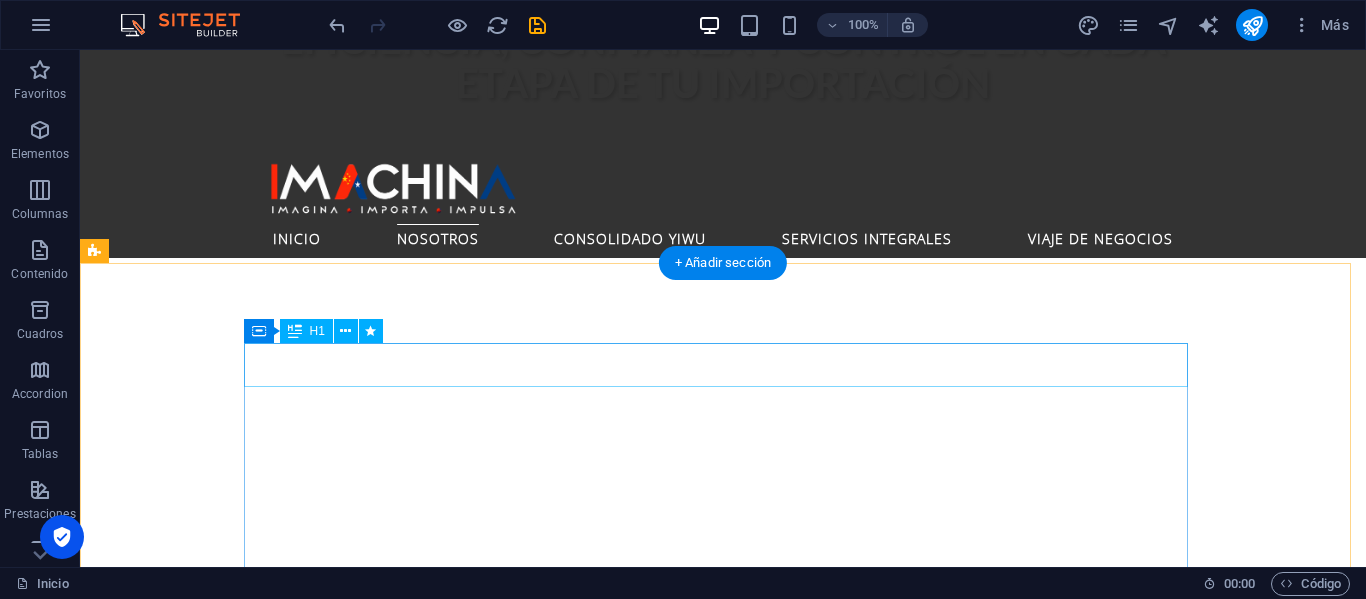 click on "Consolidado Yiwu" at bounding box center [568, 1995] 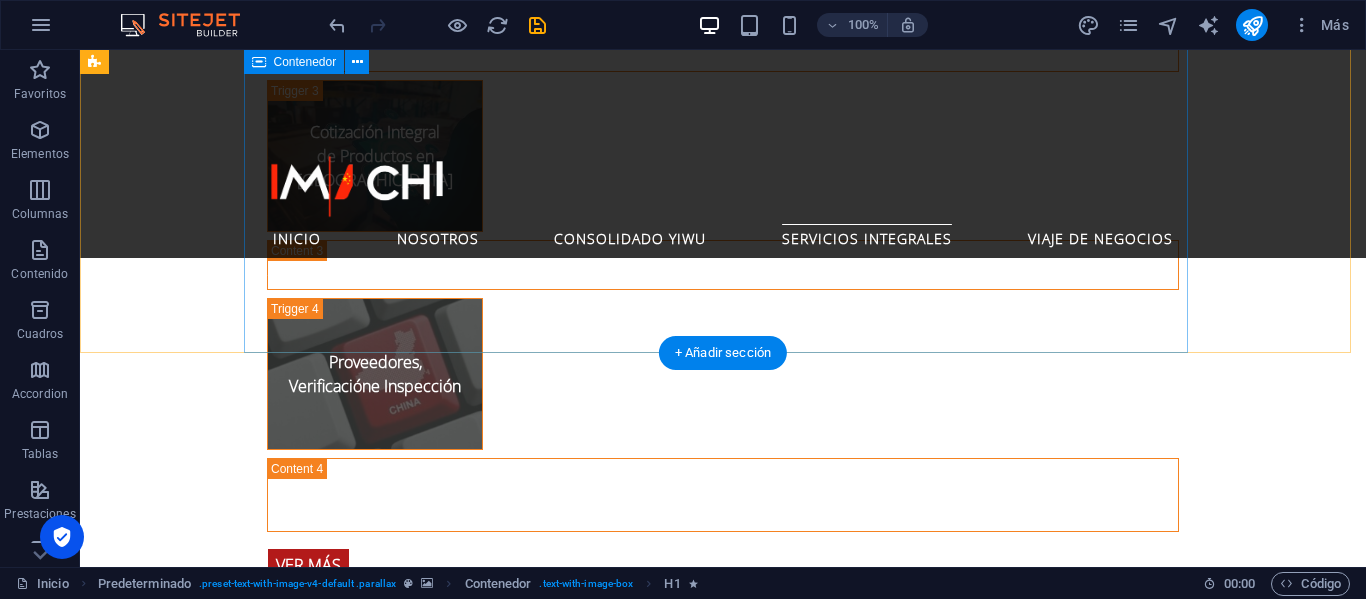 scroll, scrollTop: 4118, scrollLeft: 0, axis: vertical 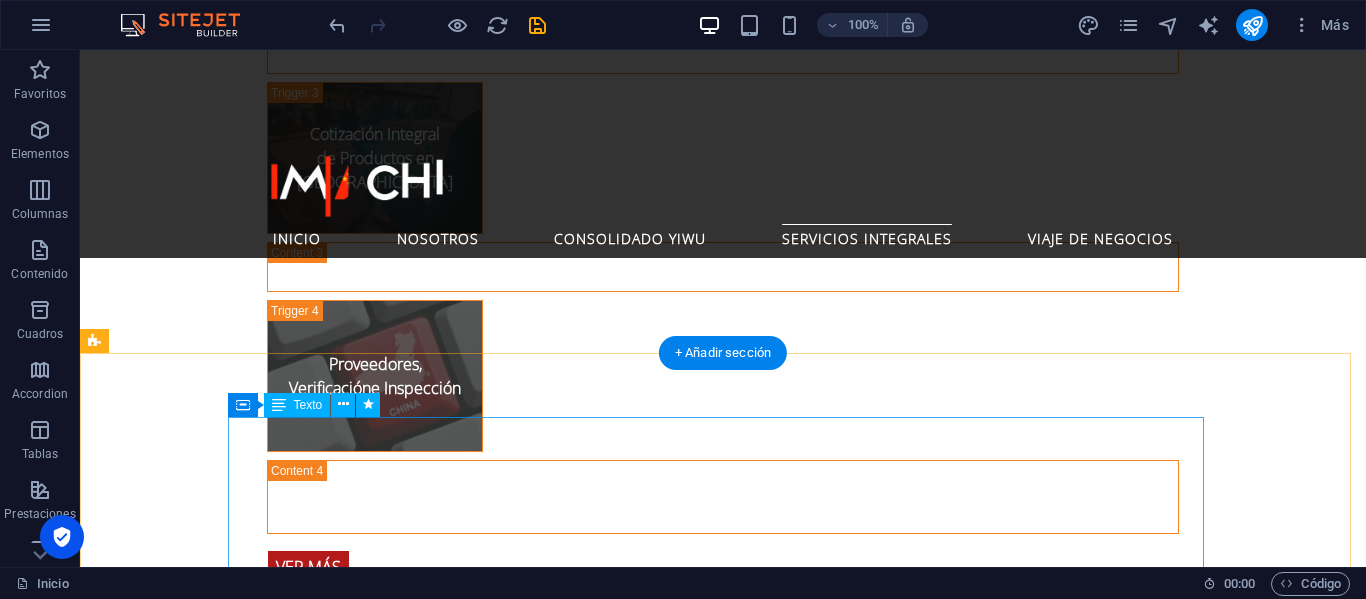 click on "Optimiza tus importaciones desde el mercado más grande del mundo. Te presentamos nuestro servicio de Consolidado Yiwu, el principal mercado mayorista de [GEOGRAPHIC_DATA], que alberga miles de fábricas y proveedores. Agrupamos tus pedidos de diversos productos o proveedores en un único envío, lo que permite reducir costos logísticos y tiempos de espera. Es la solución ideal para emprendedores, pymes y empresas que importan de manera frecuente y variada." at bounding box center (568, 2062) 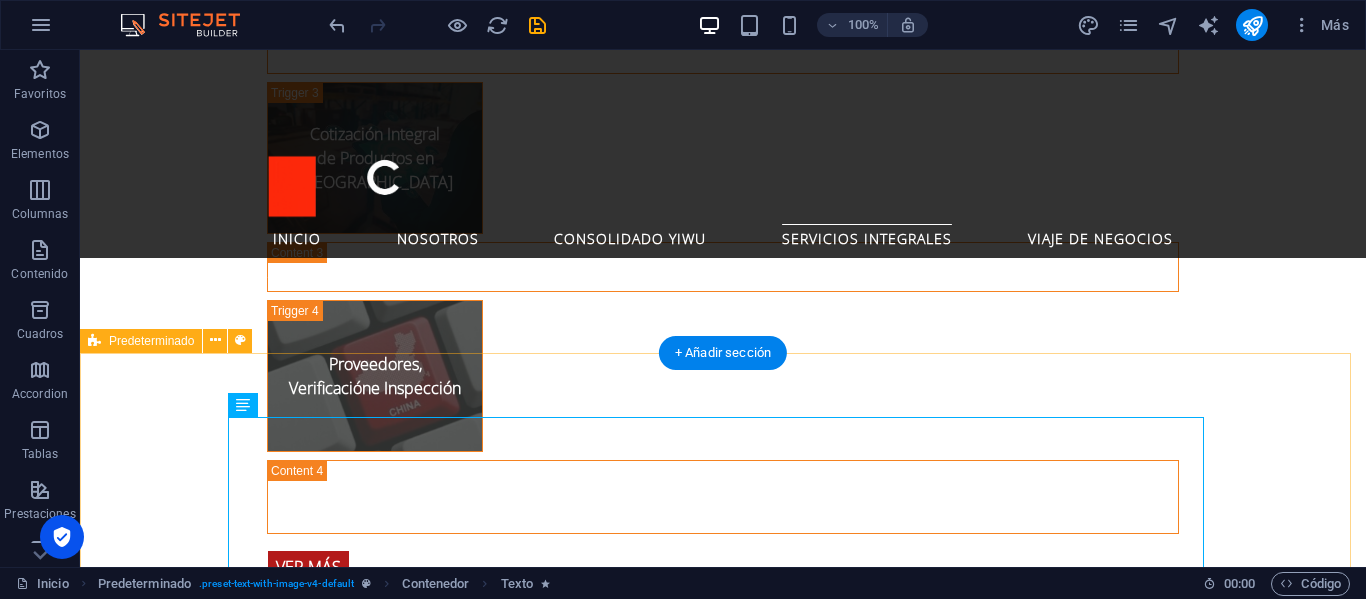 click on "Optimiza tus importaciones desde el mercado más grande del mundo. Te presentamos nuestro servicio de Consolidado Yiwu, el principal mercado mayorista de [GEOGRAPHIC_DATA], que alberga miles de fábricas y proveedores. Agrupamos tus pedidos de diversos productos o proveedores en un único envío, lo que permite reducir costos logísticos y tiempos de espera. Es la solución ideal para emprendedores, pymes y empresas que importan de manera frecuente y variada. Ver Más" at bounding box center (723, 2091) 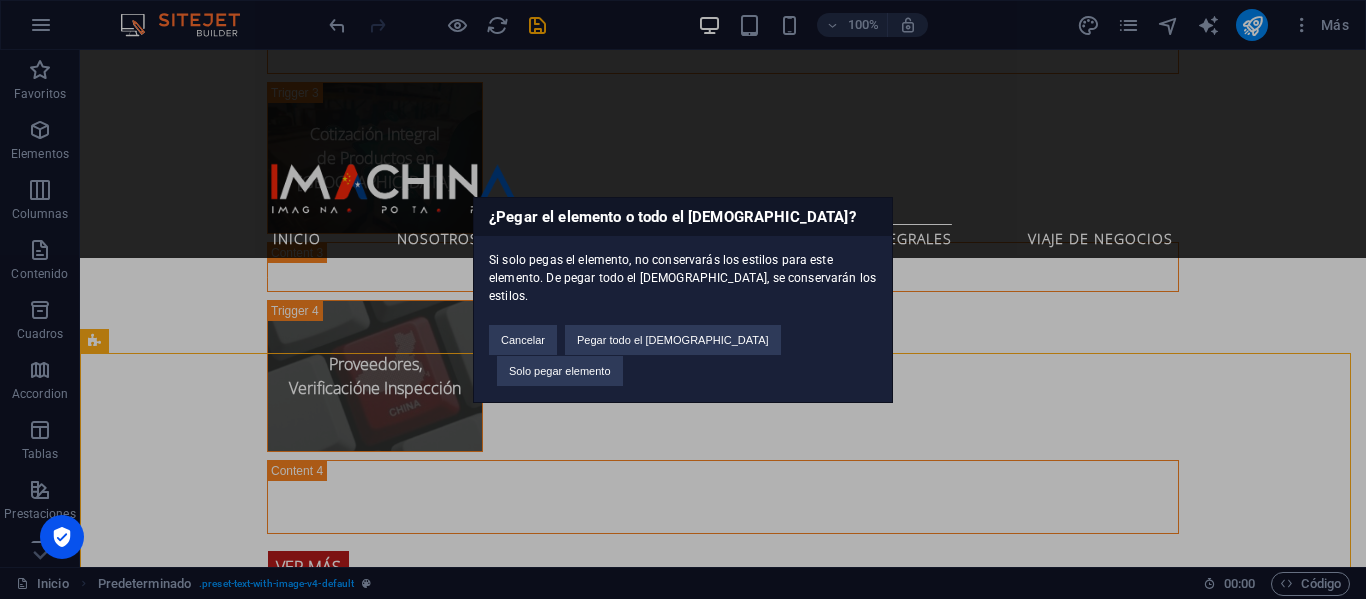 type 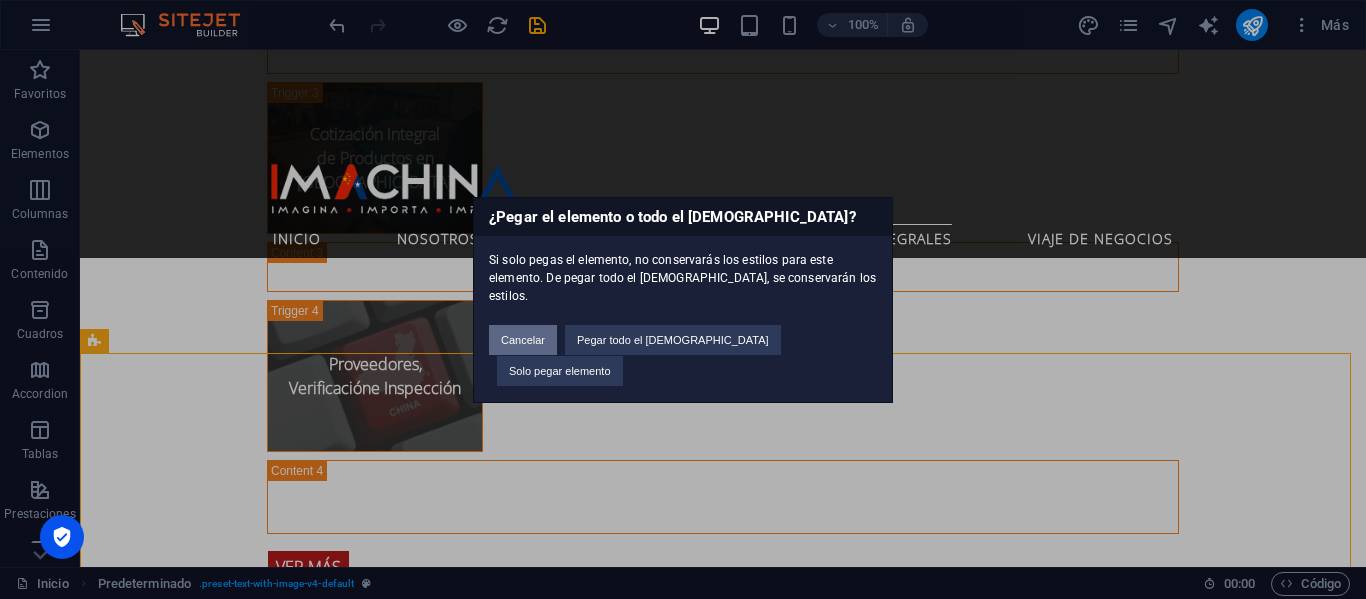 click on "Cancelar" at bounding box center (523, 340) 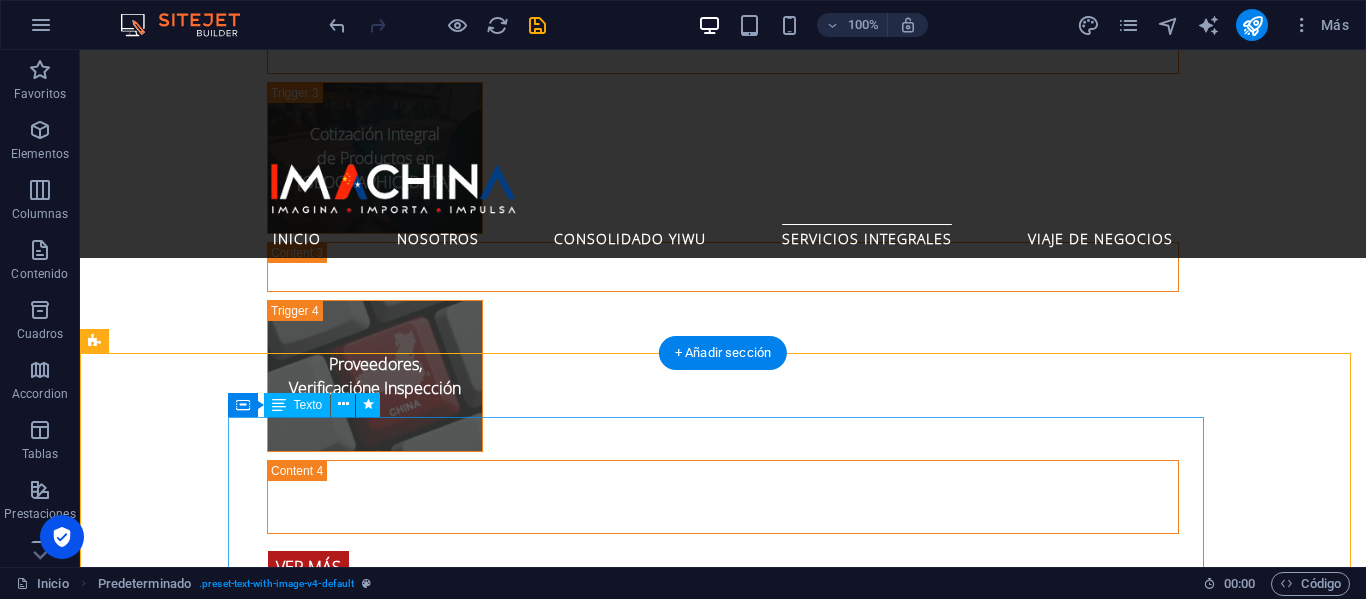 click on "Optimiza tus importaciones desde el mercado más grande del mundo. Te presentamos nuestro servicio de Consolidado Yiwu, el principal mercado mayorista de [GEOGRAPHIC_DATA], que alberga miles de fábricas y proveedores. Agrupamos tus pedidos de diversos productos o proveedores en un único envío, lo que permite reducir costos logísticos y tiempos de espera. Es la solución ideal para emprendedores, pymes y empresas que importan de manera frecuente y variada." at bounding box center (568, 2062) 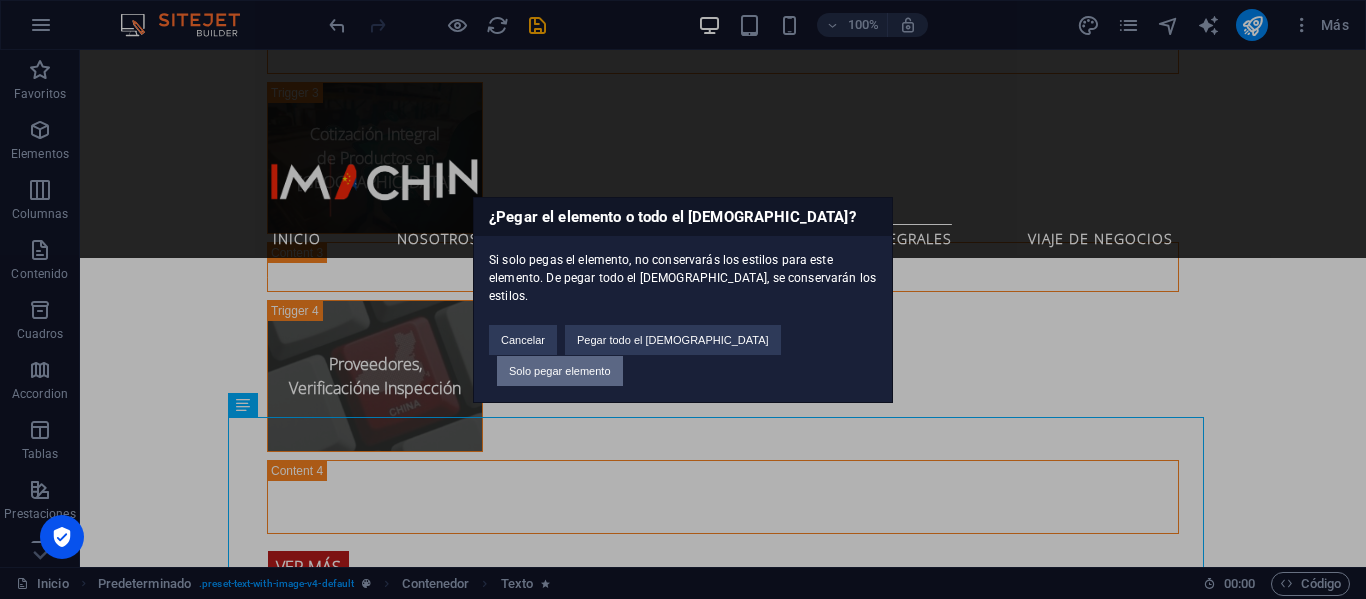 click on "Solo pegar elemento" at bounding box center (560, 371) 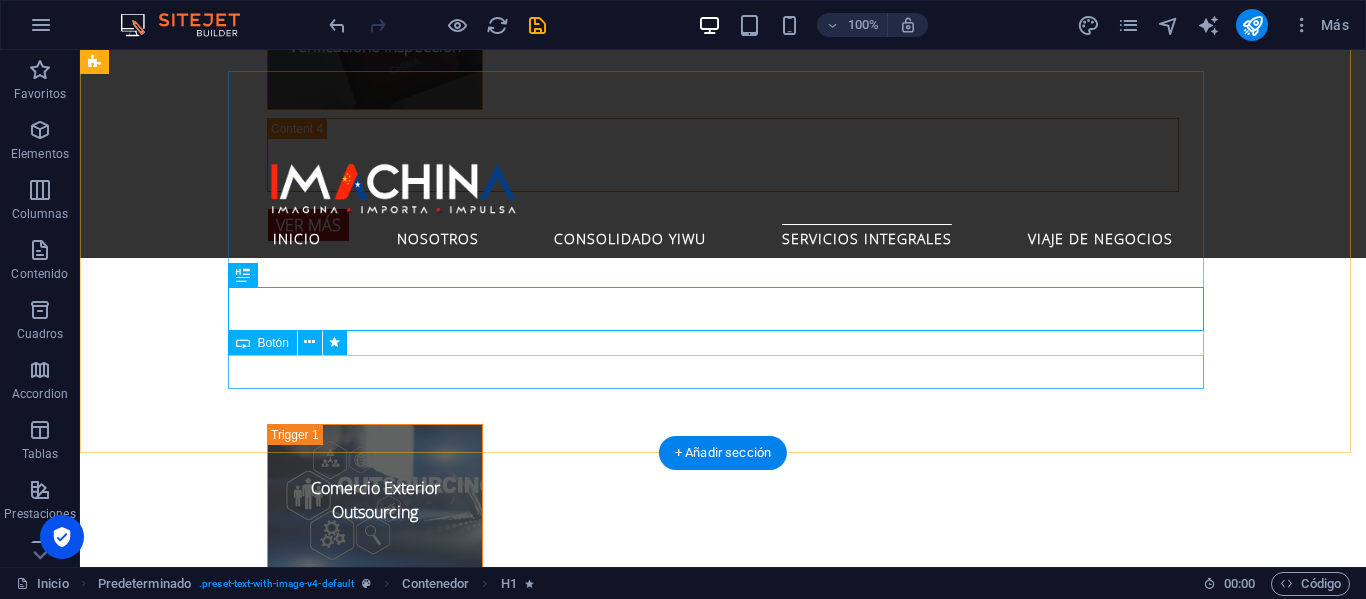 scroll, scrollTop: 4464, scrollLeft: 0, axis: vertical 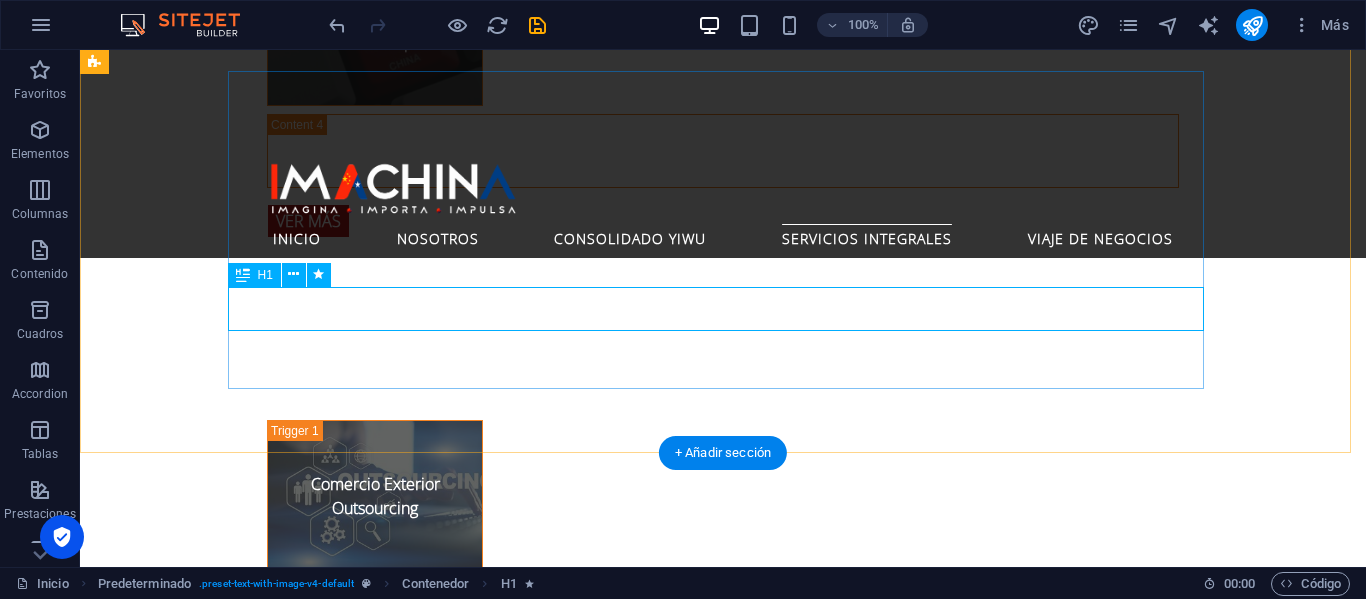 click on "Consolidado Yiwu" at bounding box center (568, 1846) 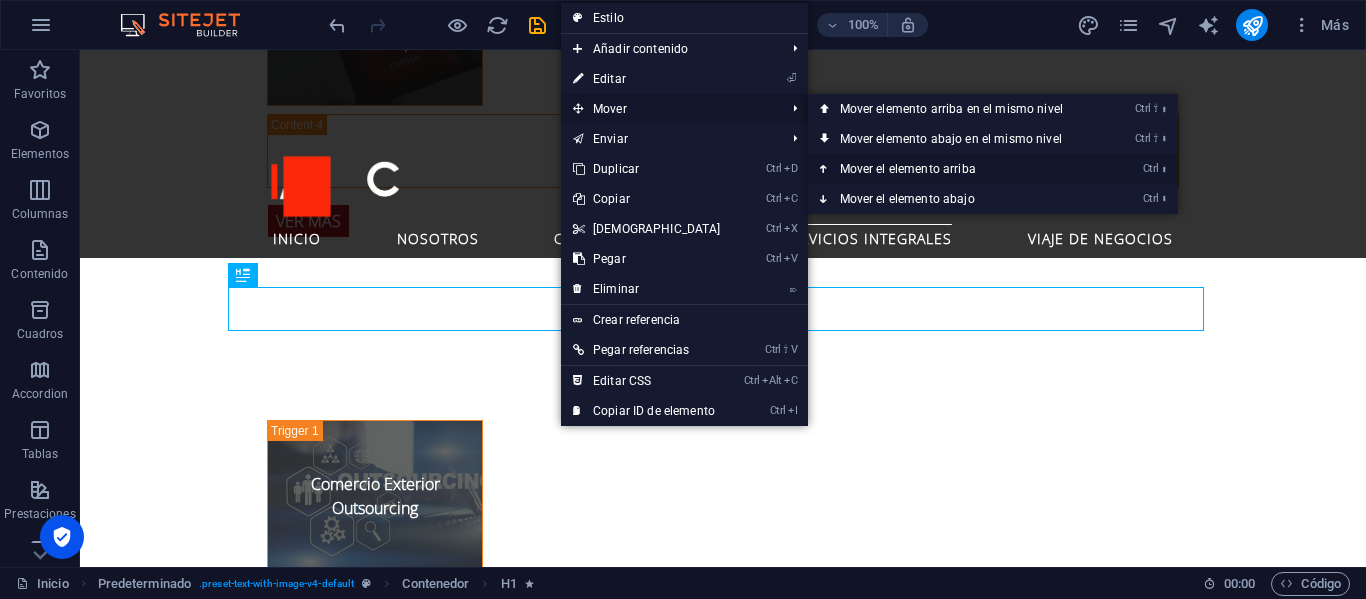 click on "Ctrl ⬆  Mover el elemento arriba" at bounding box center [955, 169] 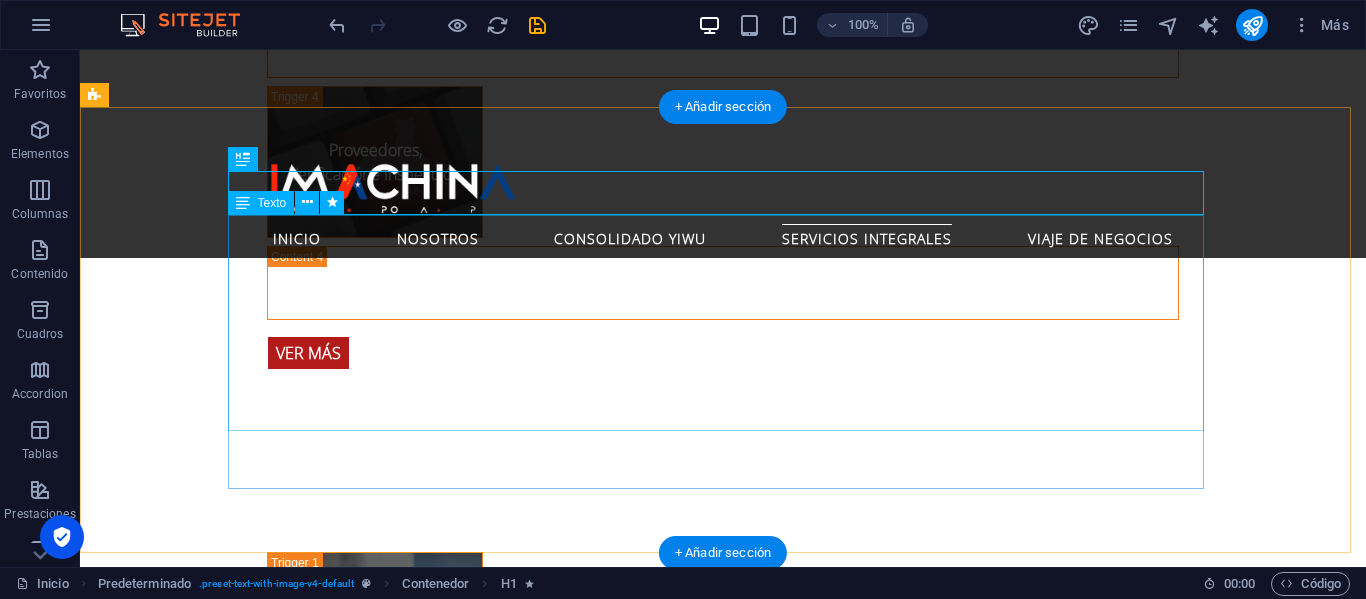 scroll, scrollTop: 4364, scrollLeft: 0, axis: vertical 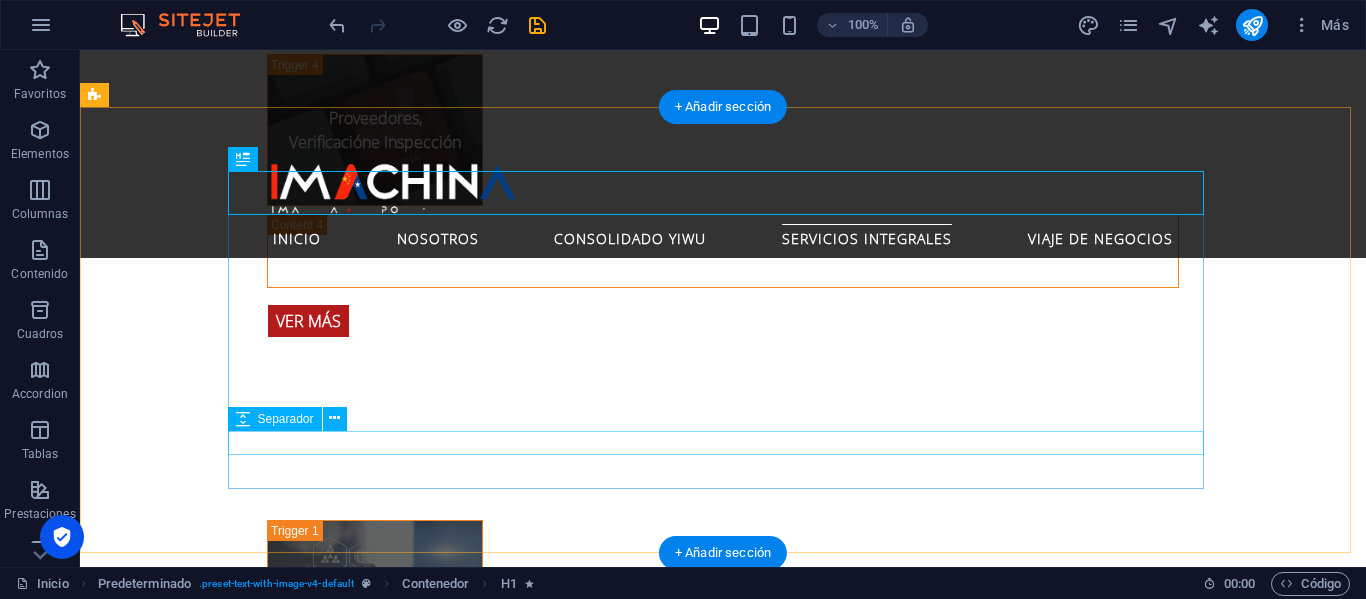 click at bounding box center [568, 1980] 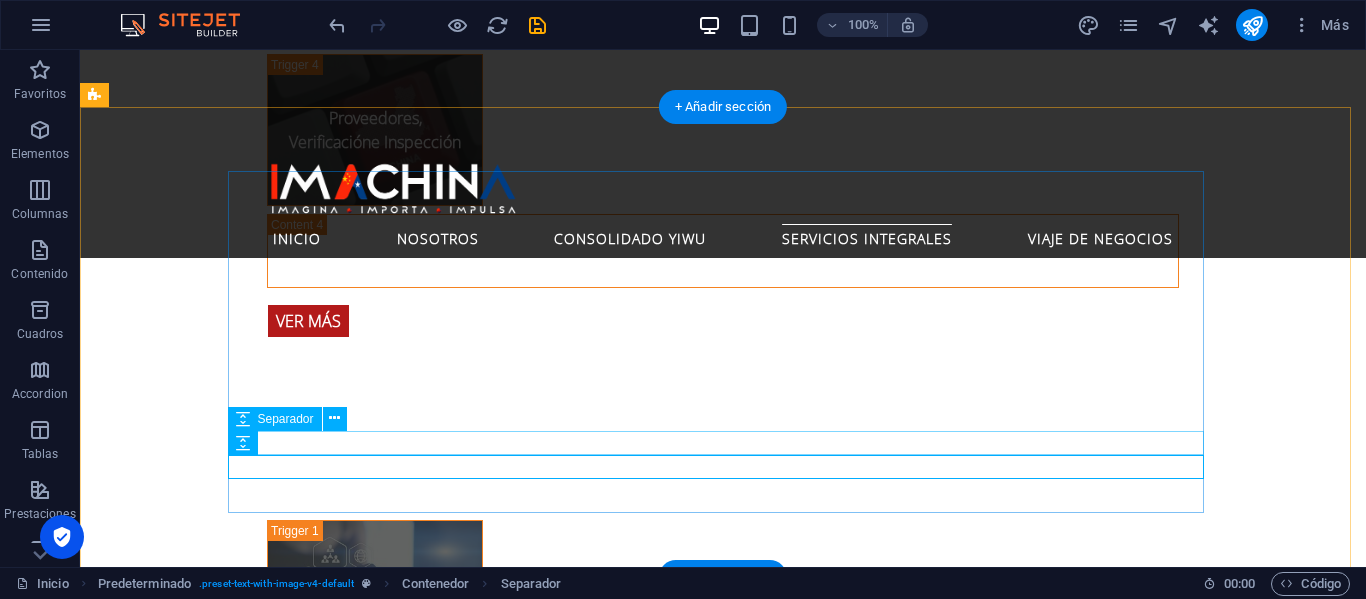 click at bounding box center (568, 1980) 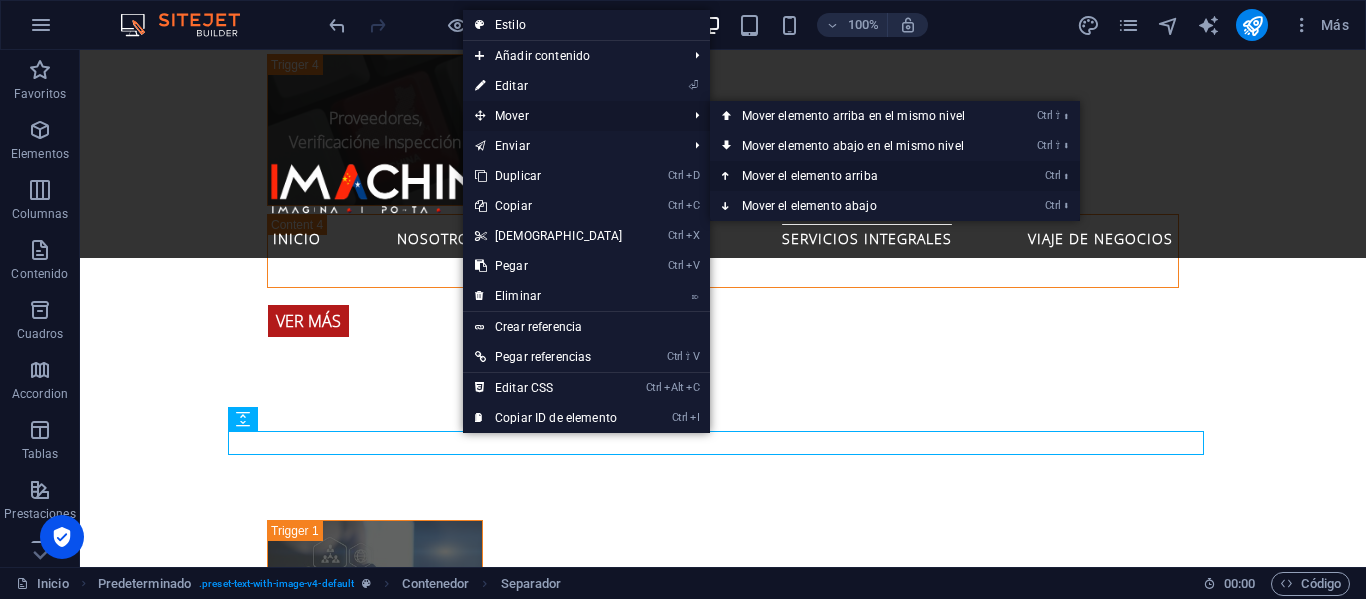 click on "Ctrl ⬆  Mover el elemento arriba" at bounding box center (857, 176) 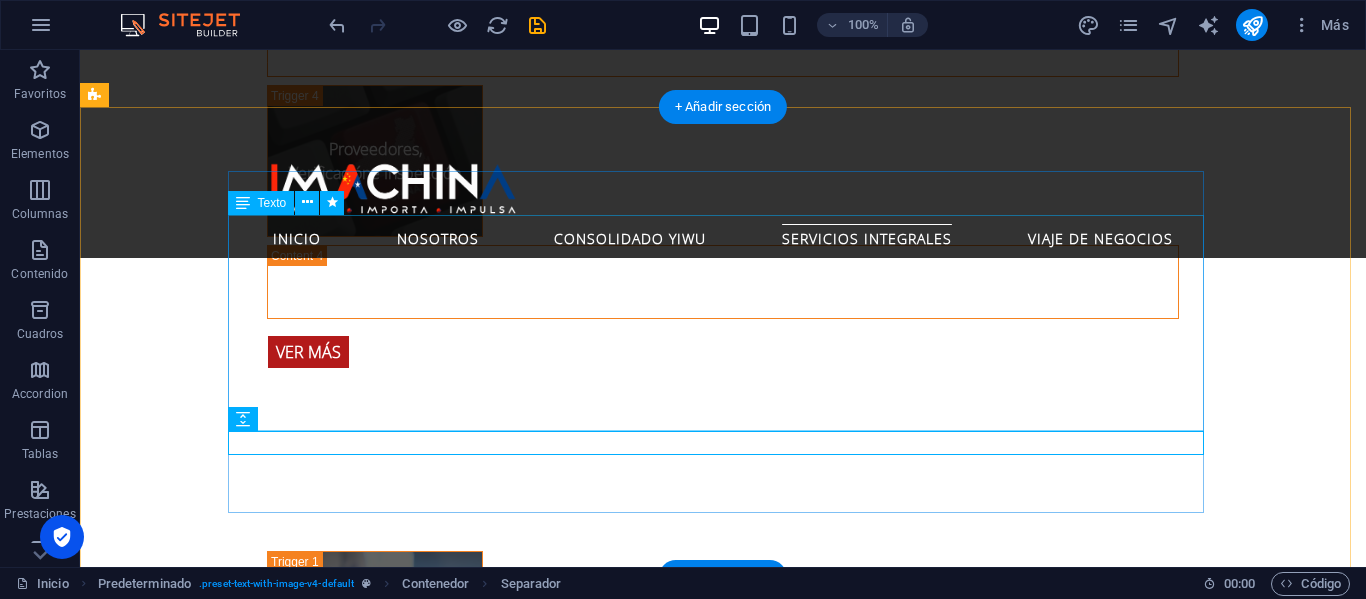 scroll, scrollTop: 4364, scrollLeft: 0, axis: vertical 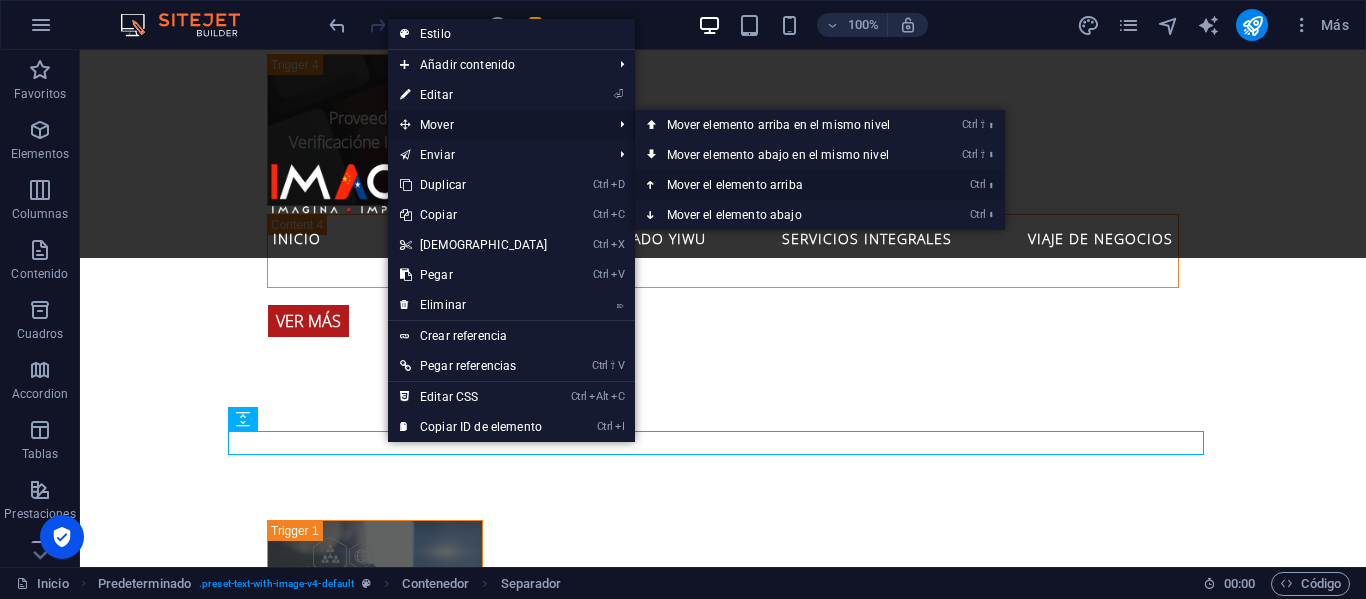 click on "Ctrl ⬆  Mover el elemento arriba" at bounding box center (782, 185) 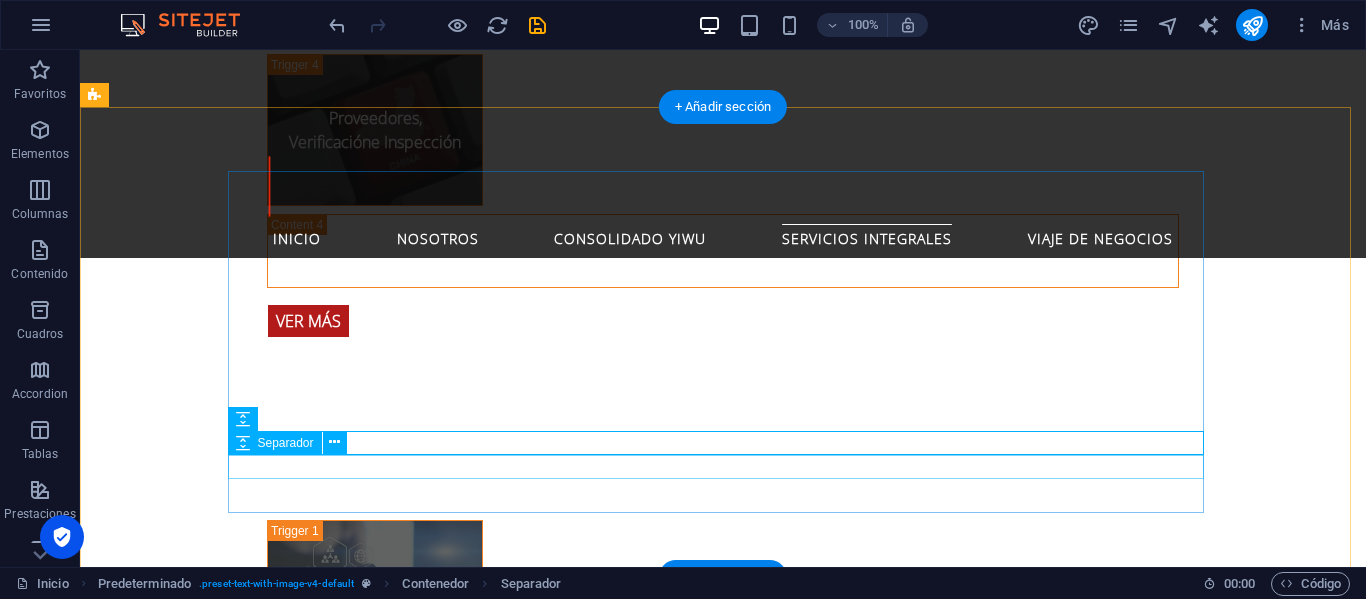 click at bounding box center (568, 2004) 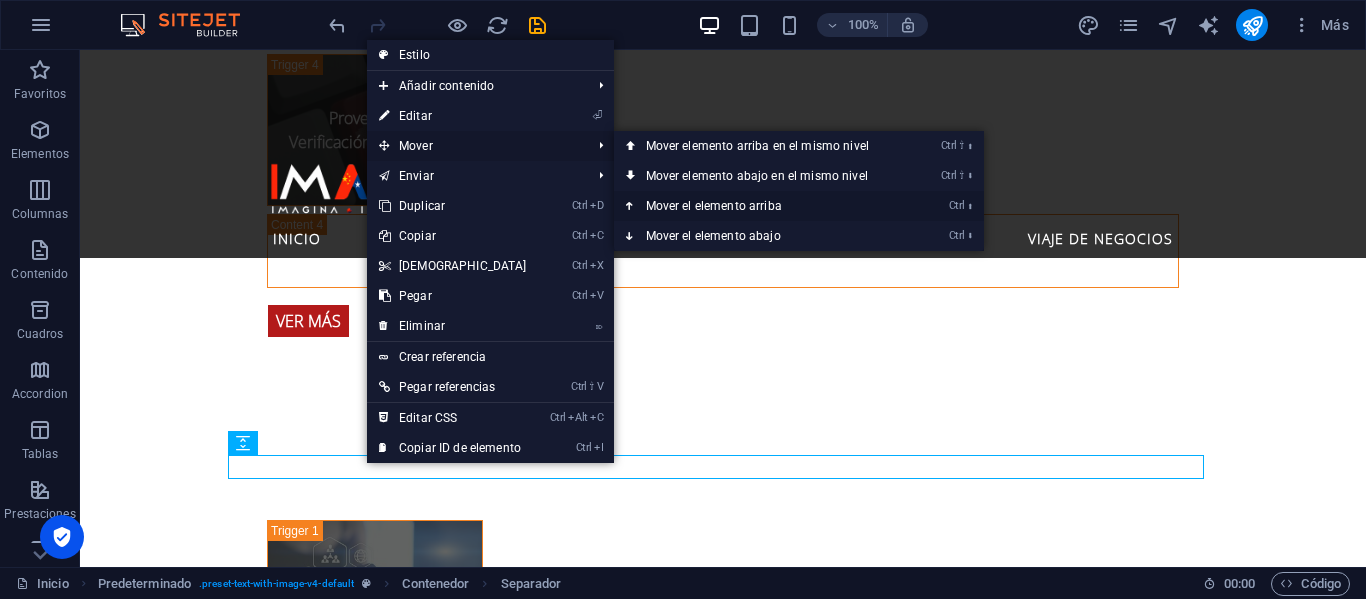 click on "Ctrl ⬆  Mover el elemento arriba" at bounding box center [761, 206] 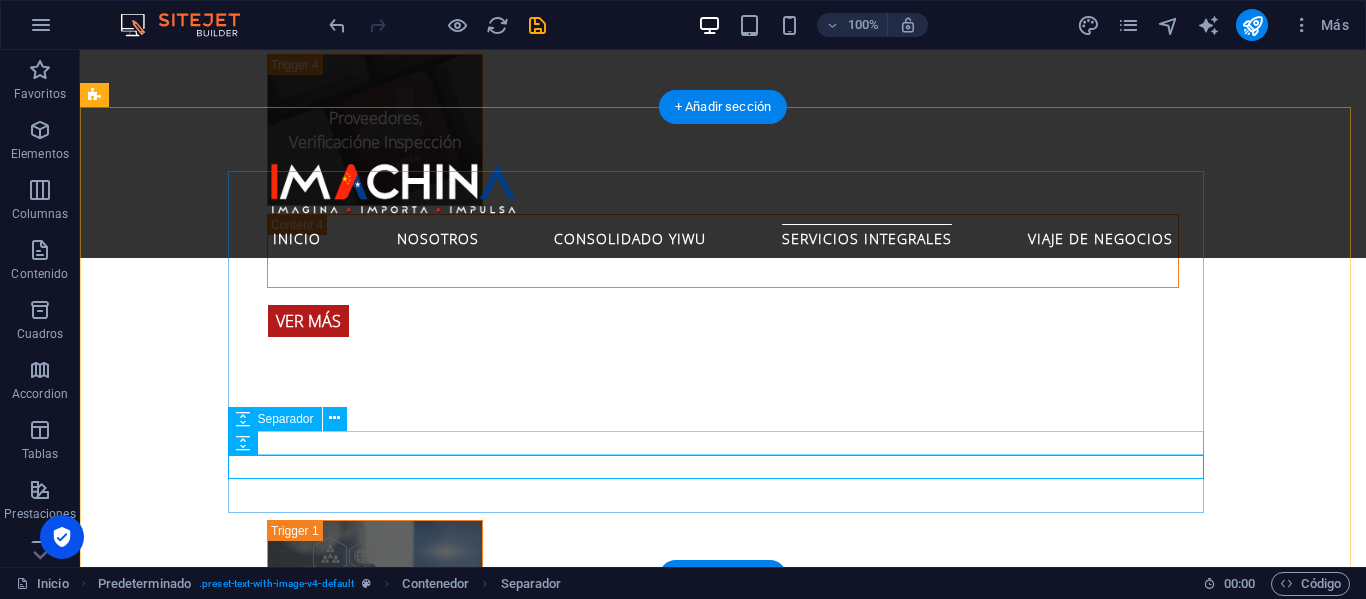 click at bounding box center [568, 1980] 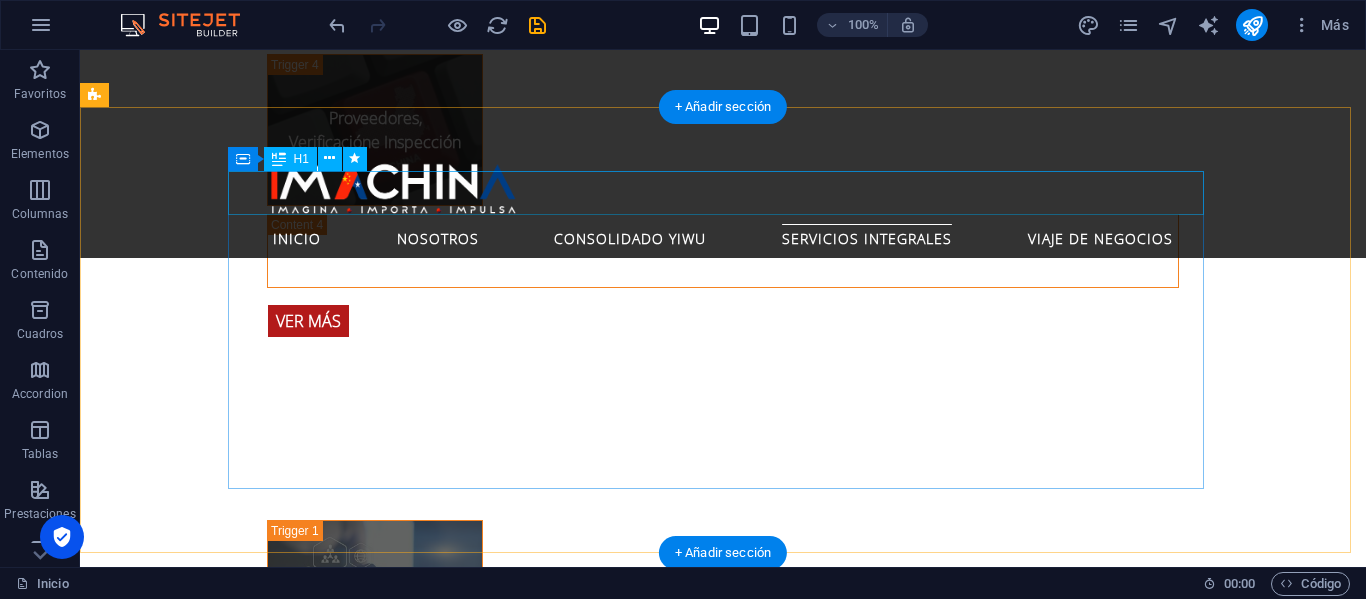 click on "Consolidado Yiwu" at bounding box center [568, 1730] 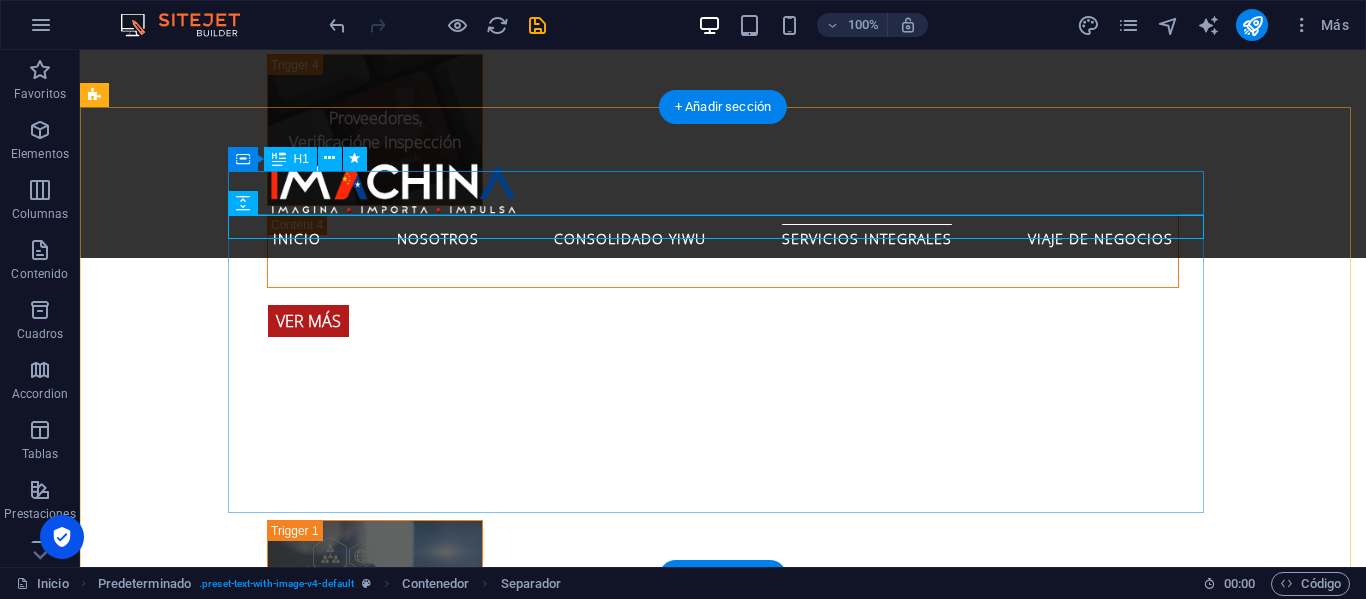 click on "Consolidado Yiwu" at bounding box center (568, 1730) 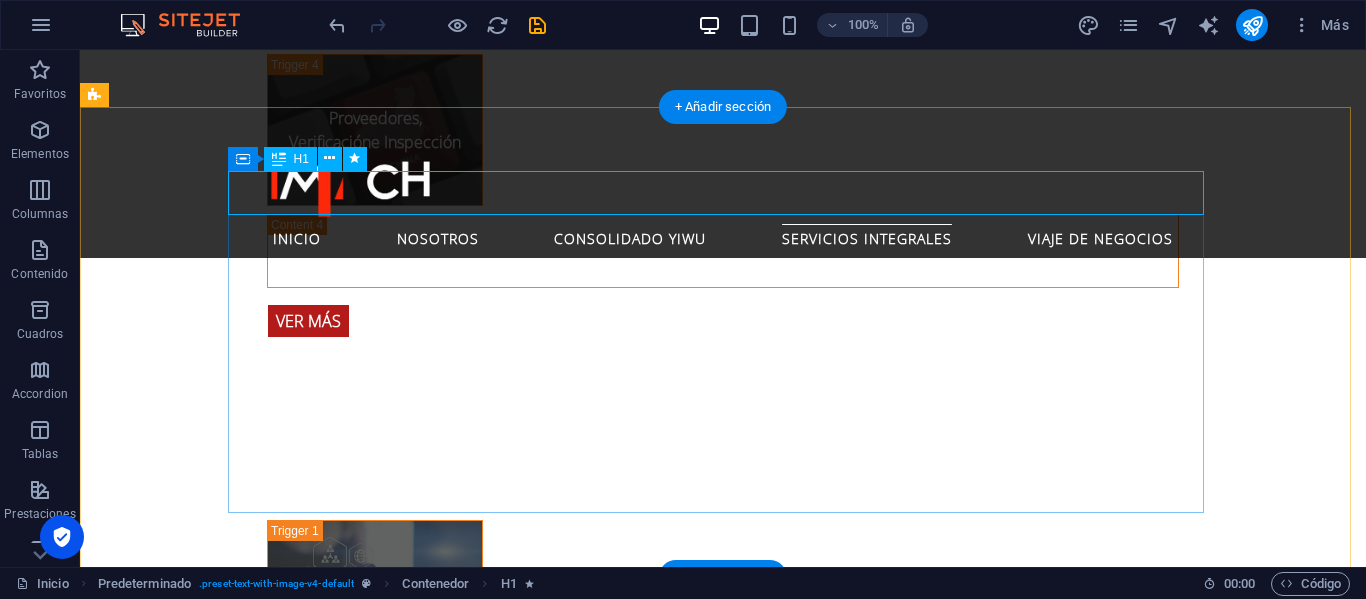 click on "Consolidado Yiwu" at bounding box center [568, 1730] 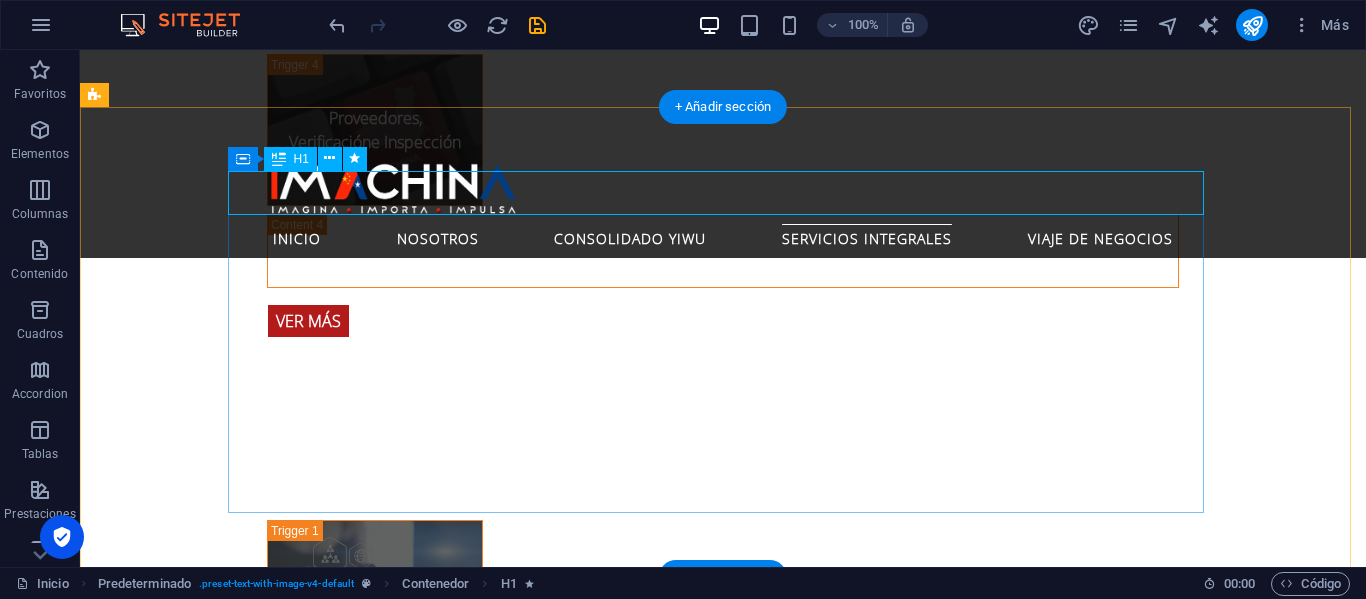 click on "Consolidado Yiwu" at bounding box center (568, 1730) 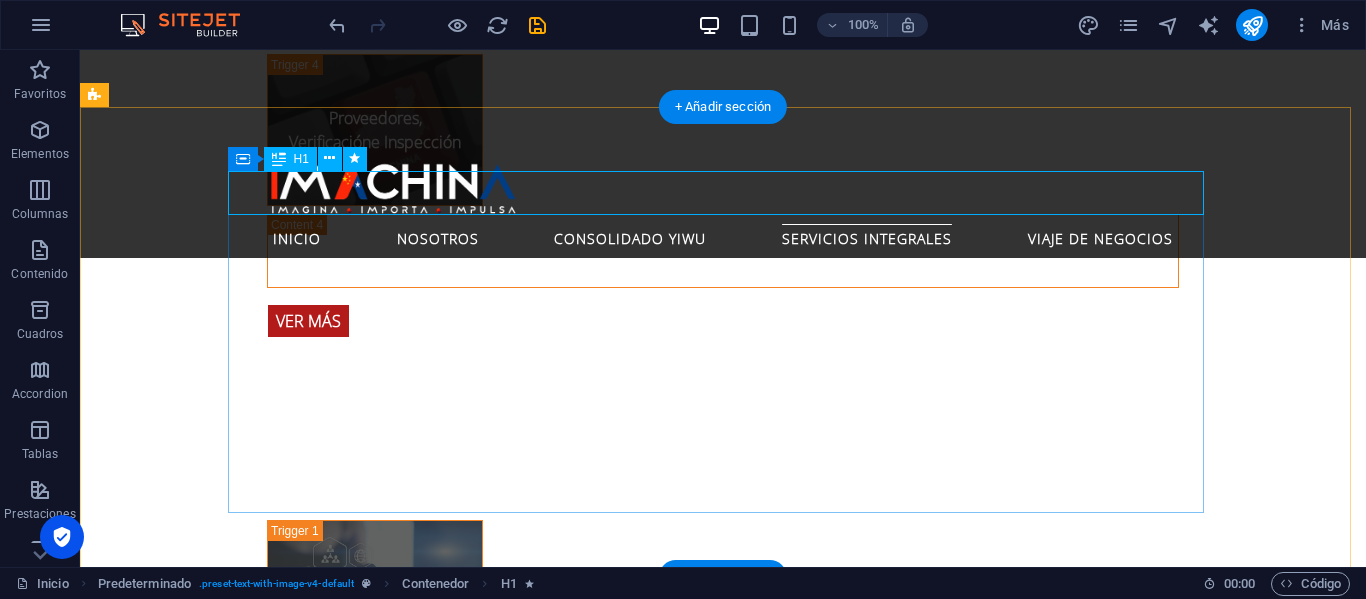 scroll, scrollTop: 4421, scrollLeft: 0, axis: vertical 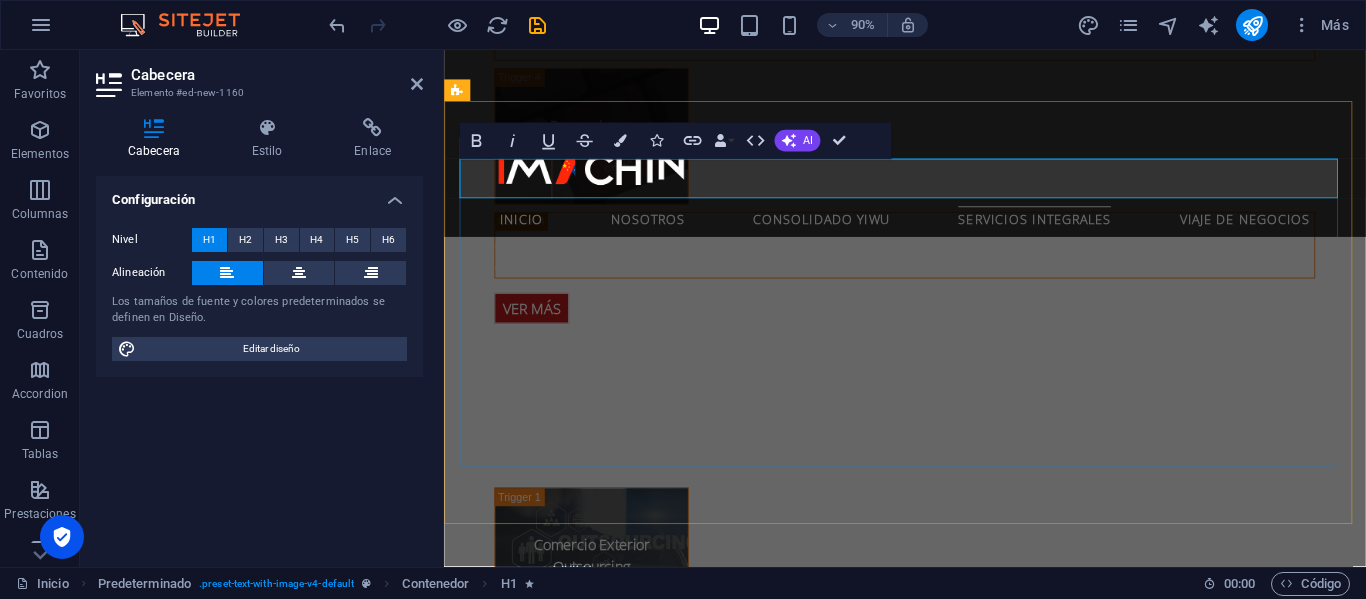 click on "Consolidado Yiwu" at bounding box center [932, 1746] 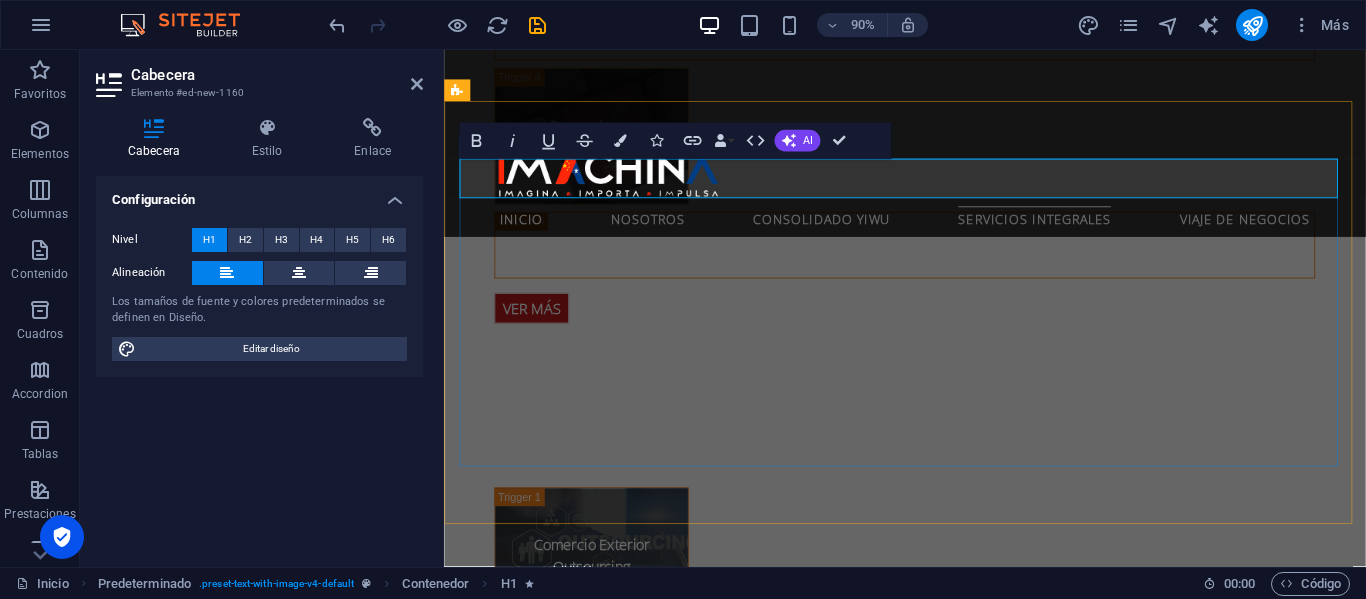 click on "Consolidado Yiwu" at bounding box center (932, 1746) 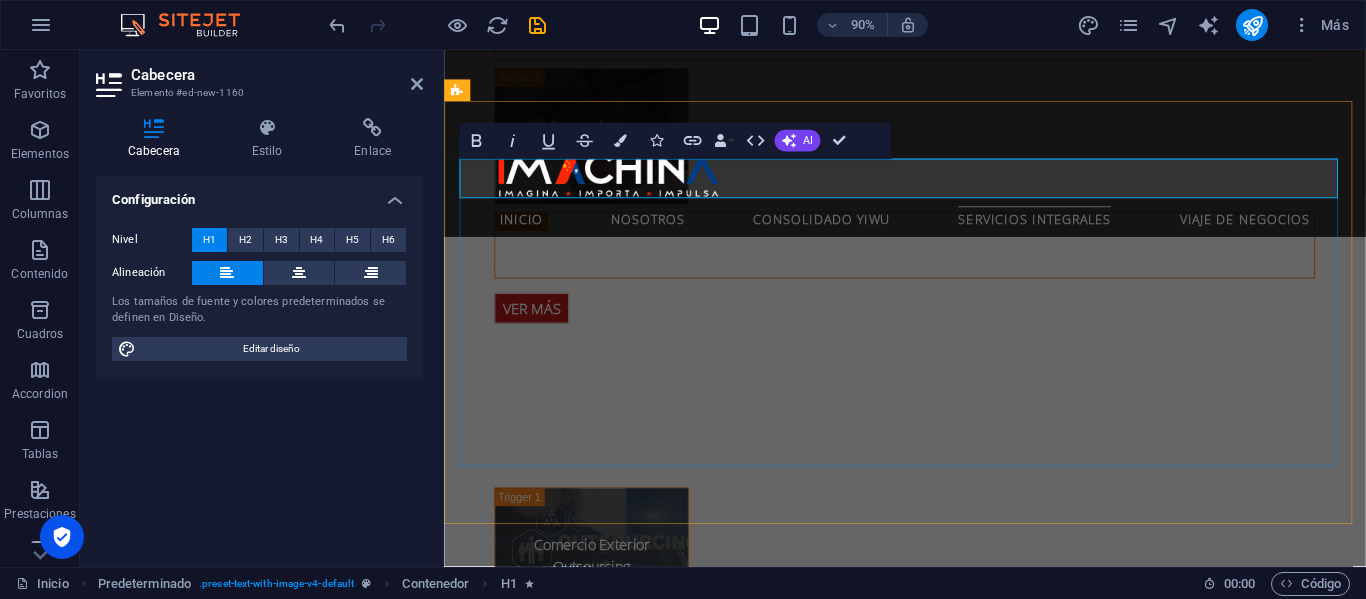 click on "Consolidado Yiwu" at bounding box center [932, 1746] 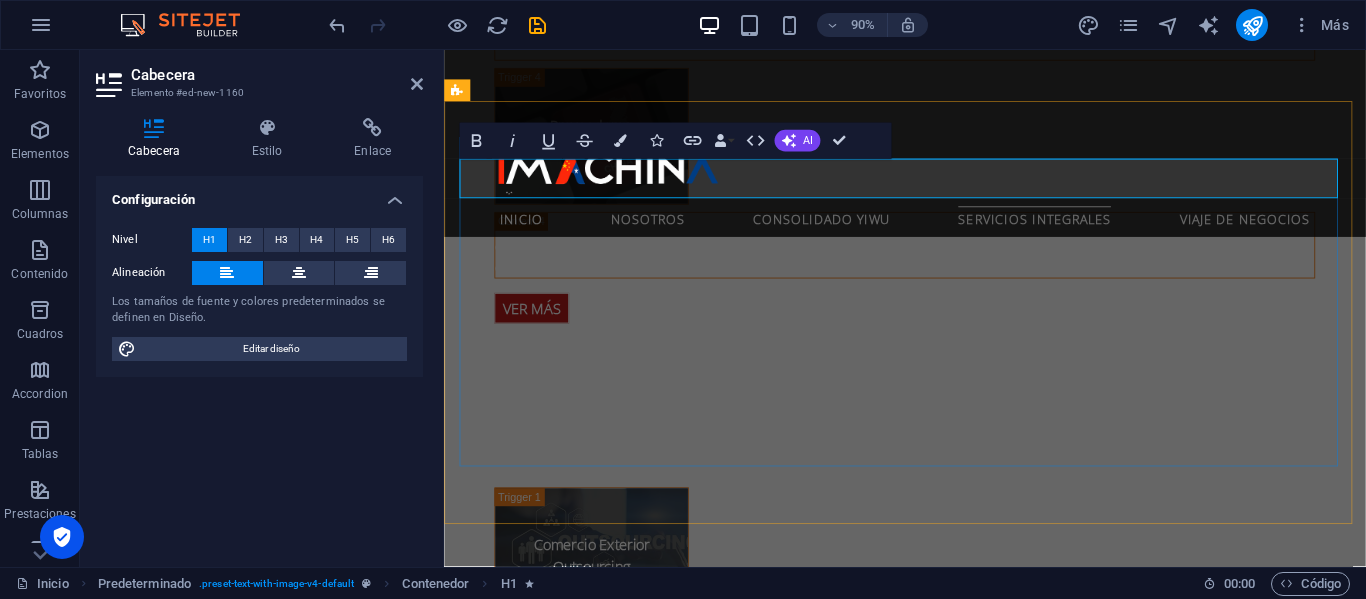 click on "Consolidado Yiwu" at bounding box center (932, 1746) 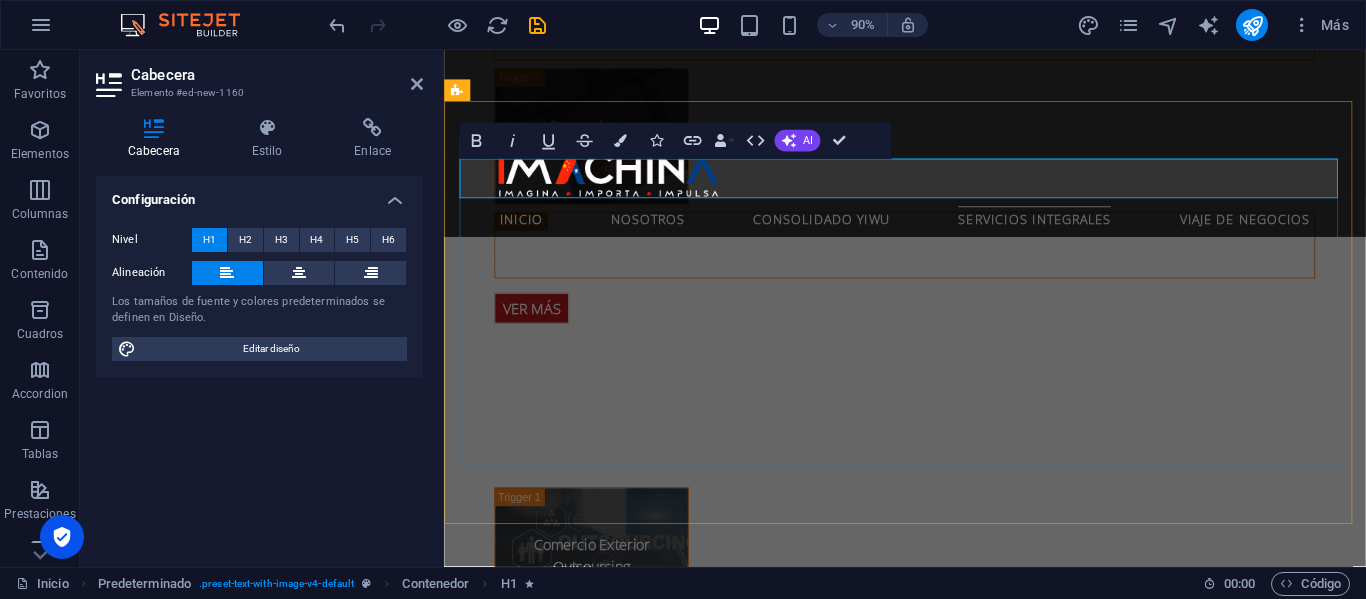 click on "Consolidado Yiwu" at bounding box center (932, 1746) 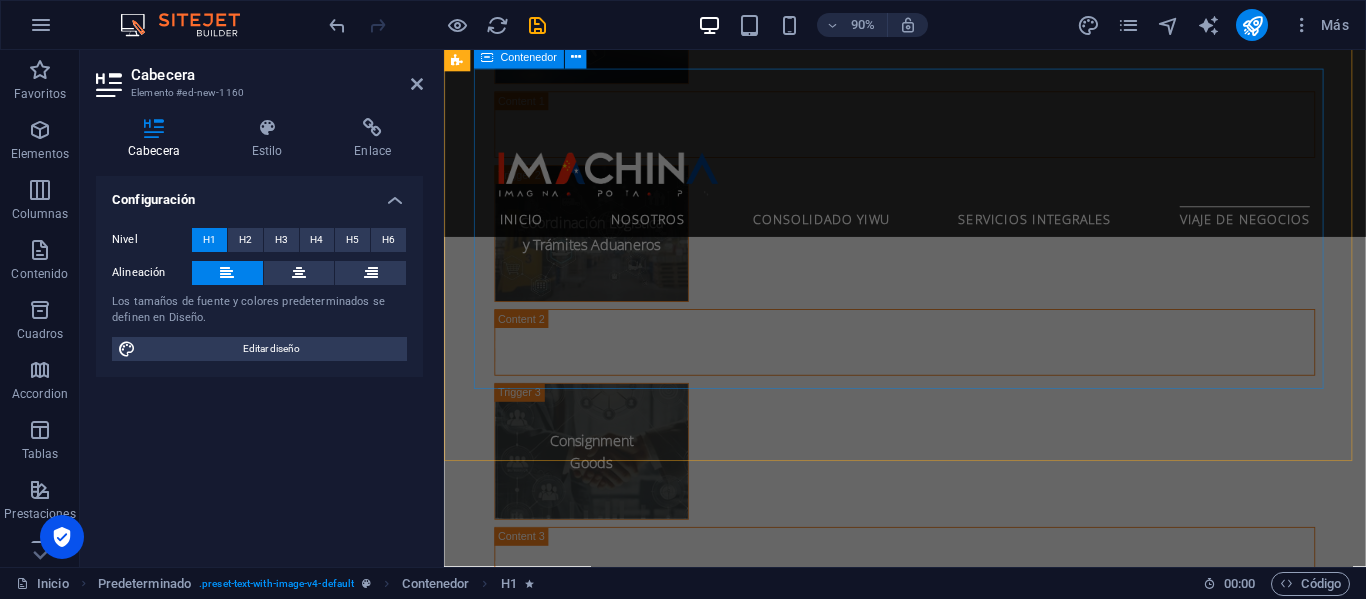 scroll, scrollTop: 4821, scrollLeft: 0, axis: vertical 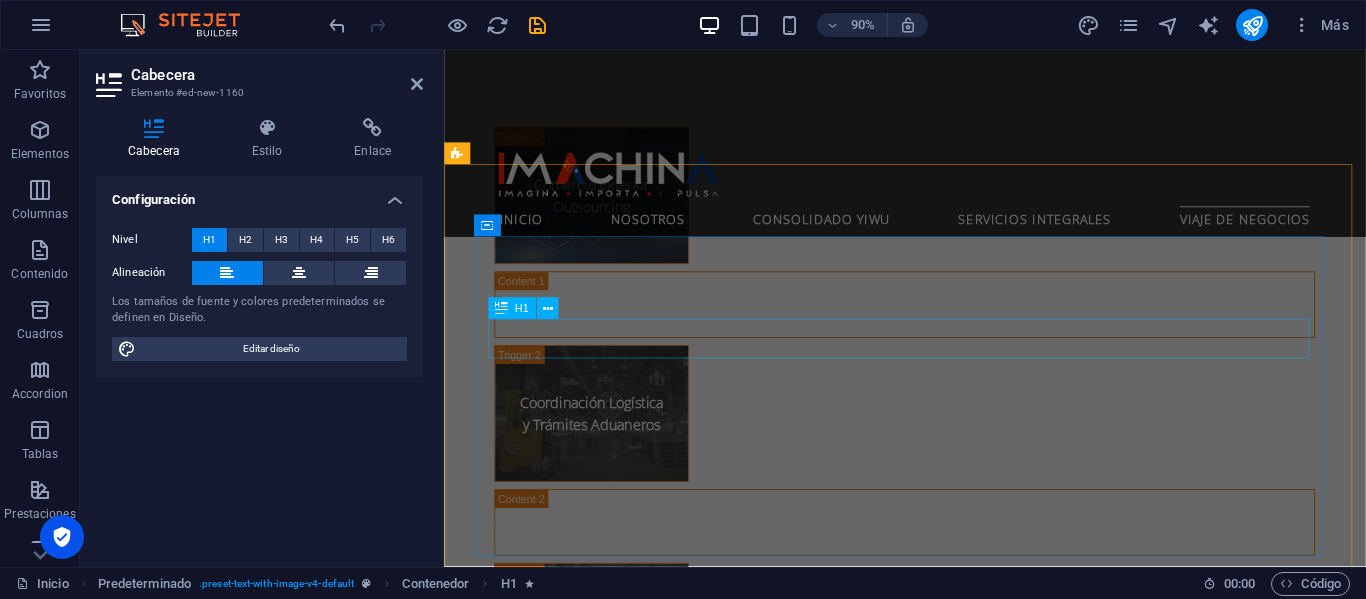 click on "Company Claim" at bounding box center [956, 2429] 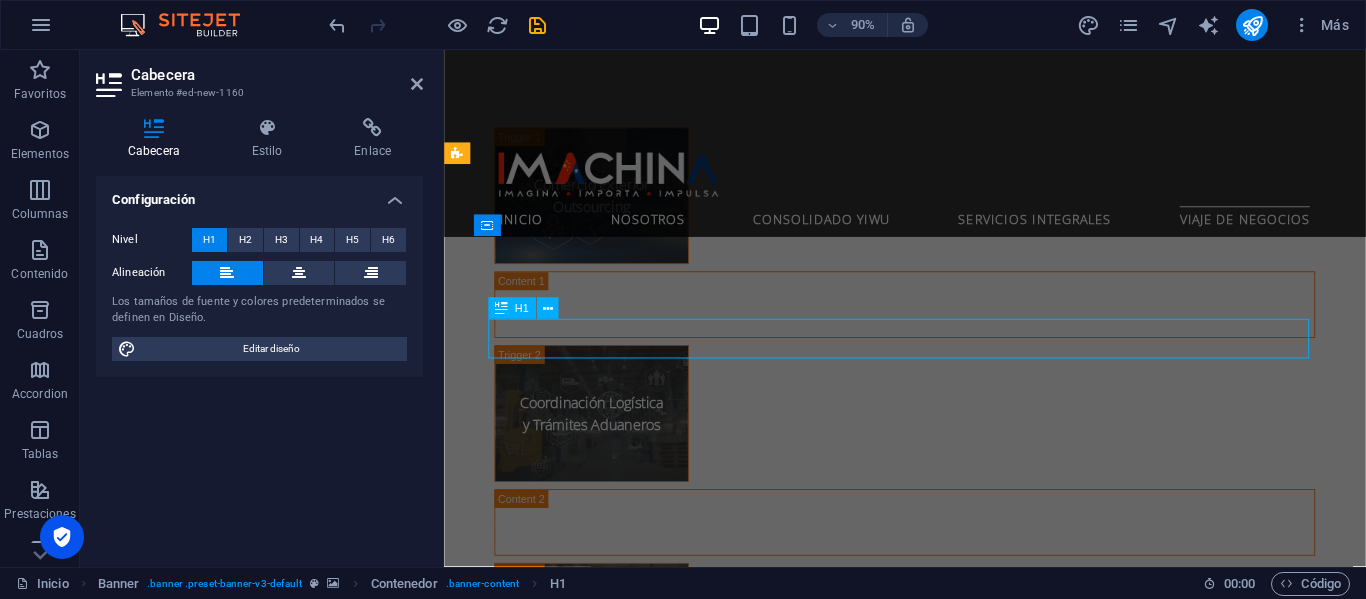 click on "Company Claim" at bounding box center [956, 2429] 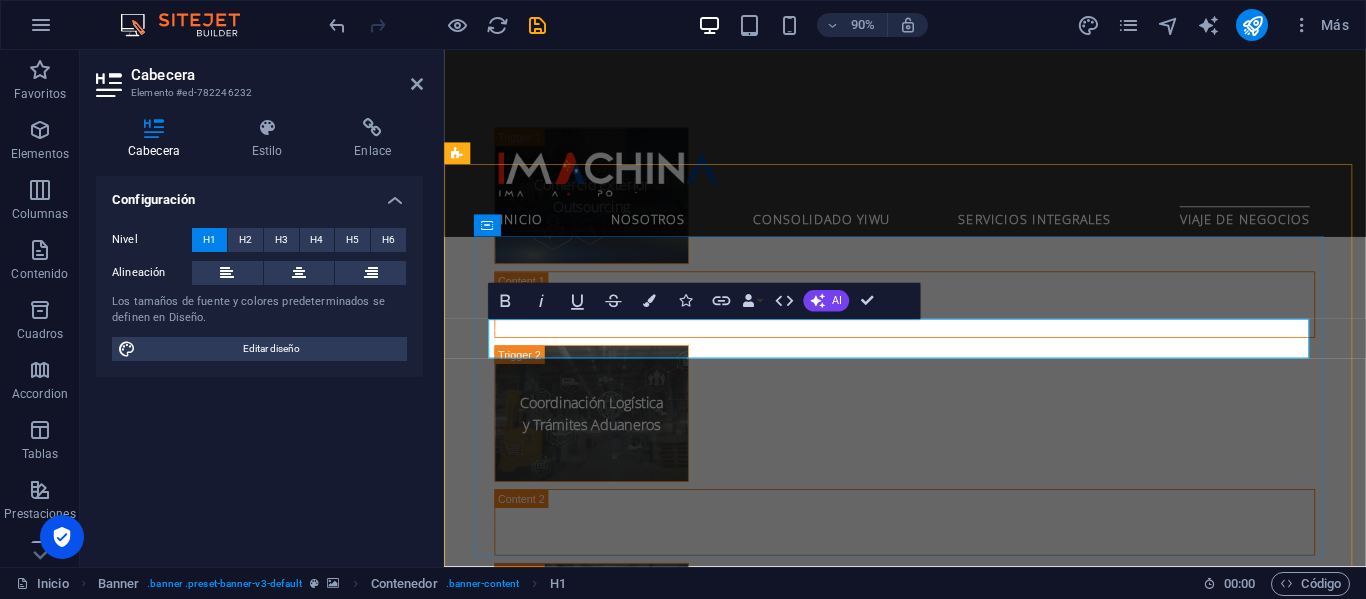 scroll, scrollTop: 4809, scrollLeft: 0, axis: vertical 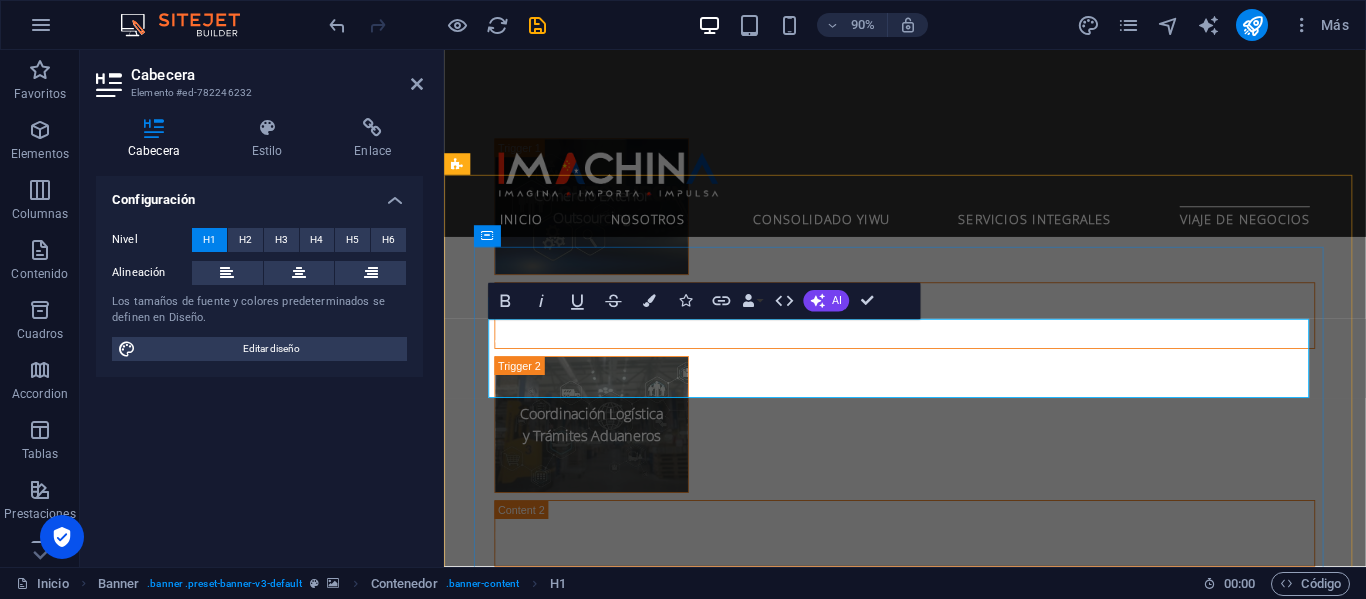 click on "Conecte su Negocio con los Gigantes de Asia" at bounding box center (956, 2481) 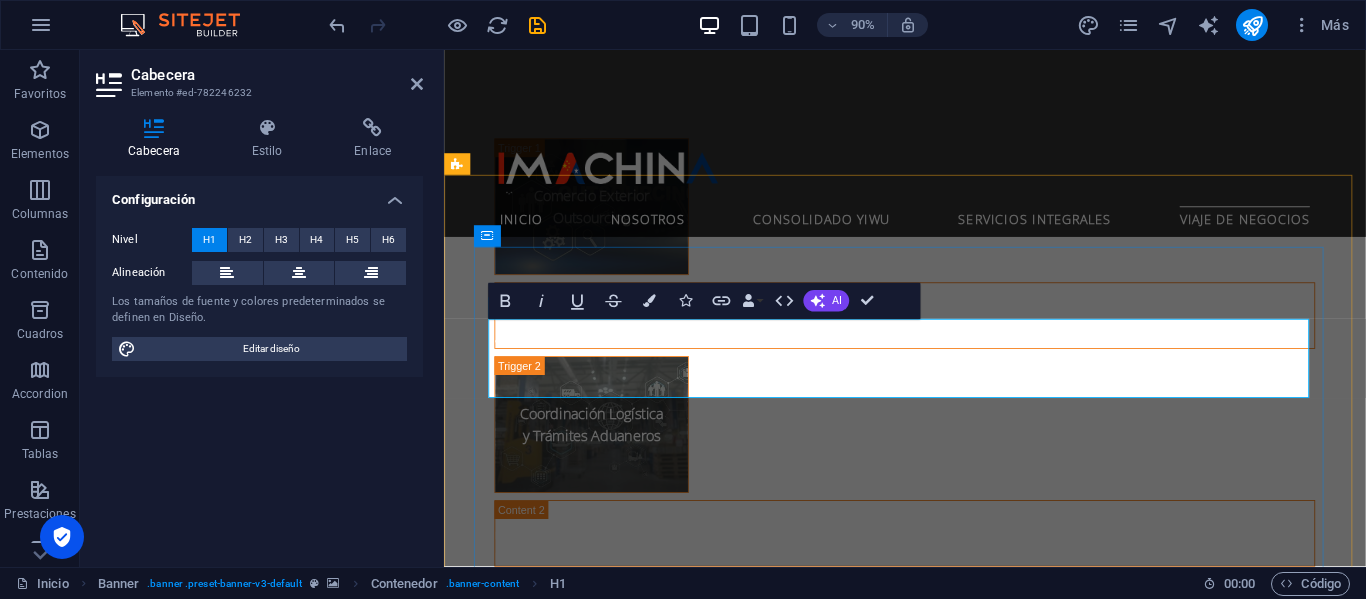 click on "Conecte su Negocio con los Gigantes de Asia" at bounding box center [956, 2481] 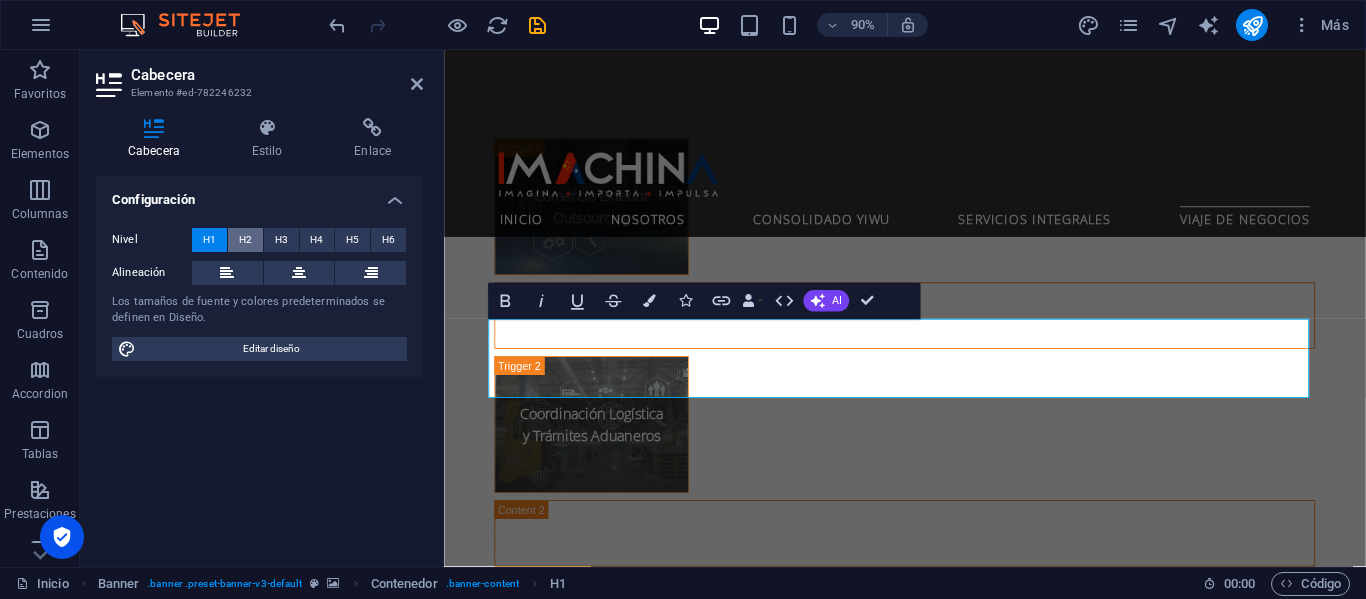 click on "H2" at bounding box center (245, 240) 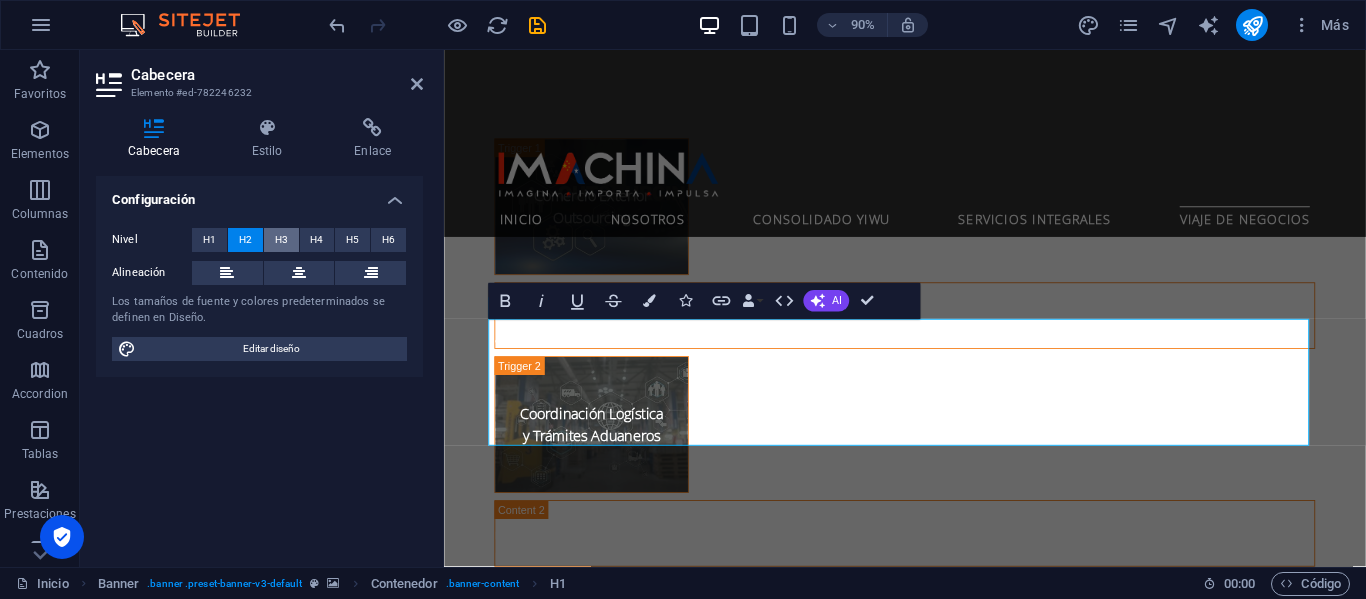 click on "H3" at bounding box center (281, 240) 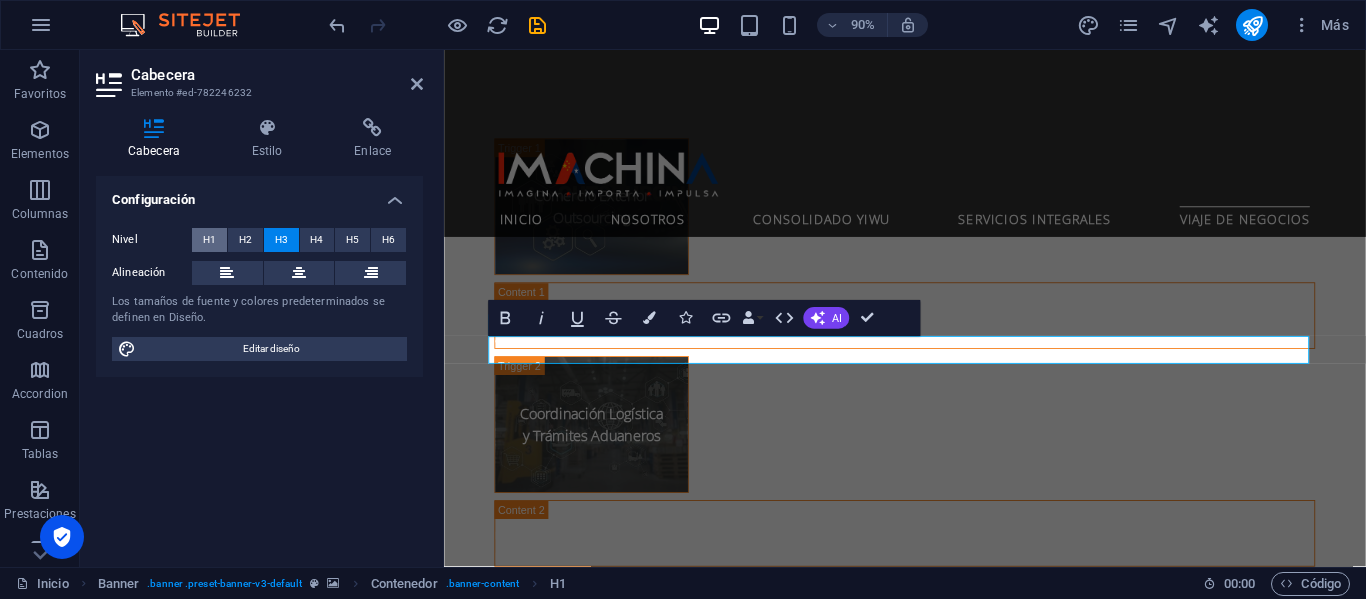 click on "H1" at bounding box center [209, 240] 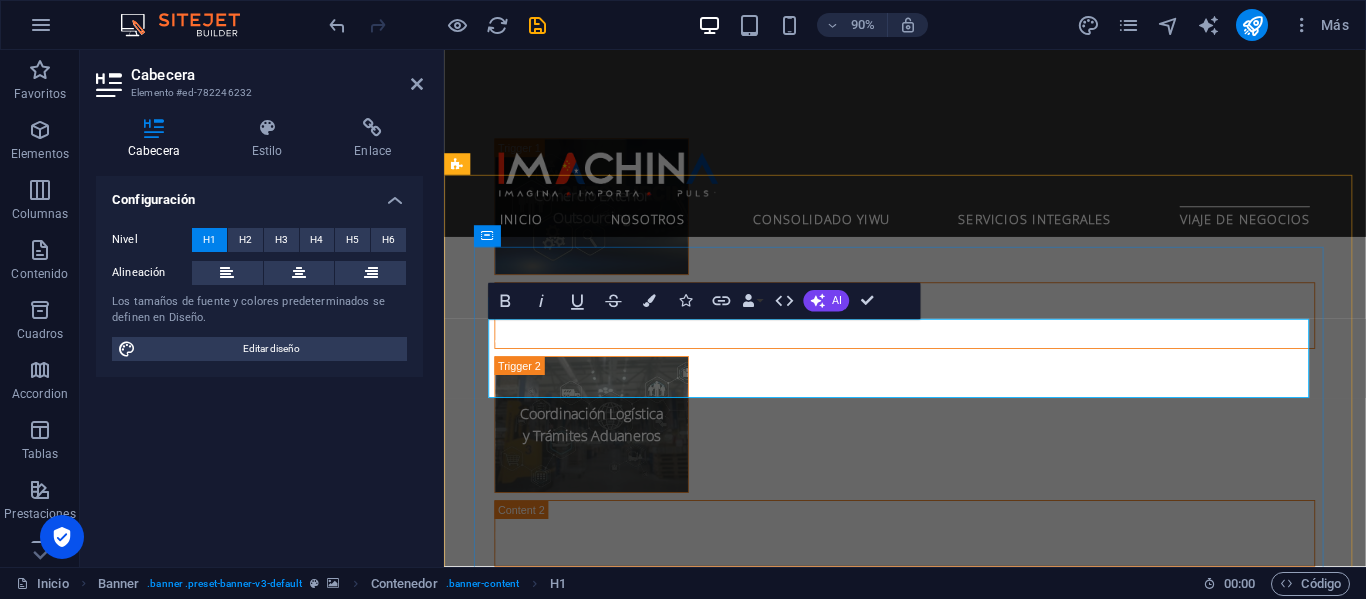 click on "Conecte su Negocio con los Gigantes de Asia" at bounding box center [956, 2481] 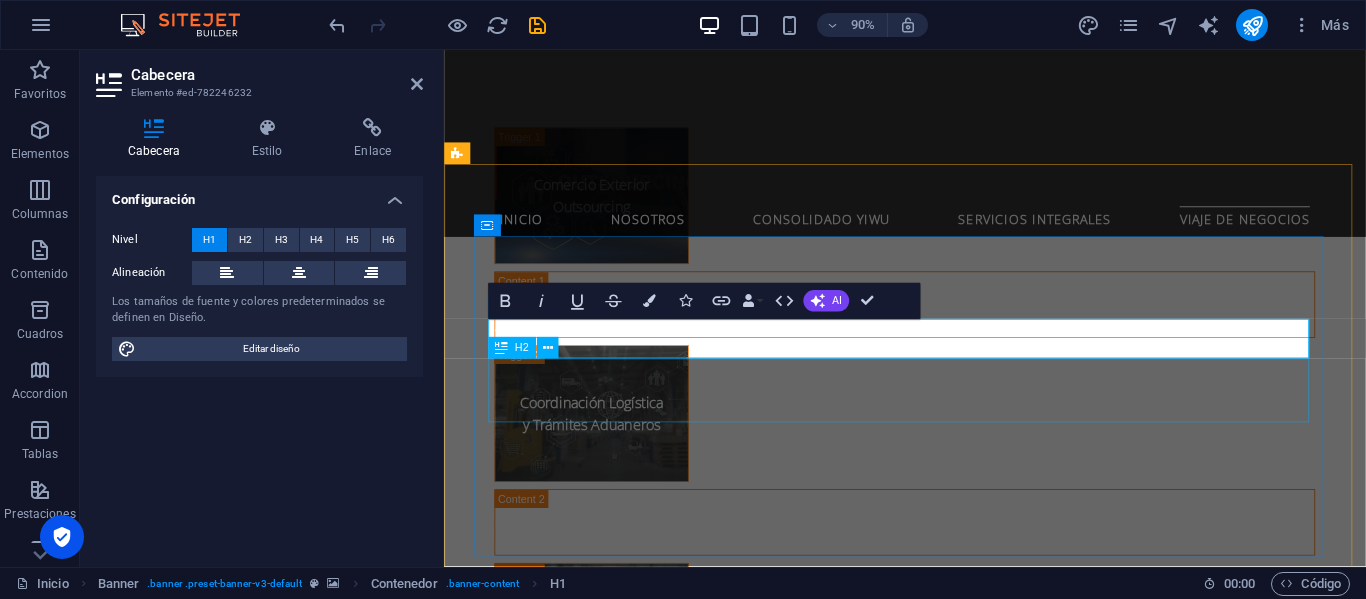 type 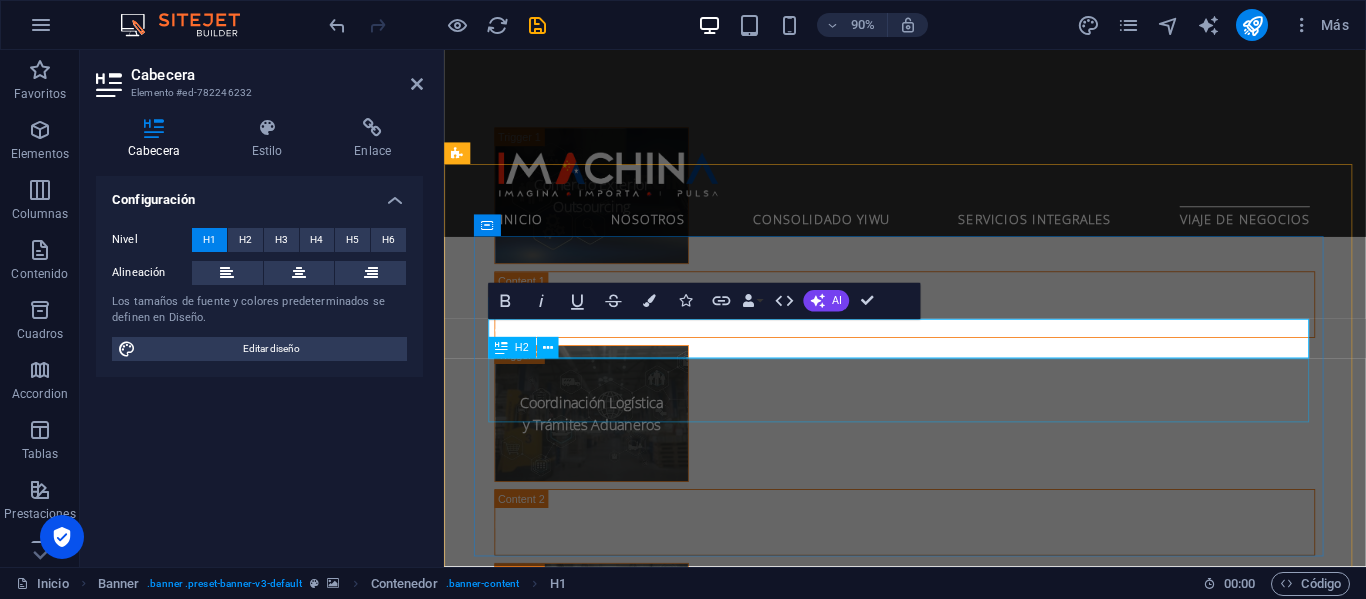 scroll, scrollTop: 4809, scrollLeft: 0, axis: vertical 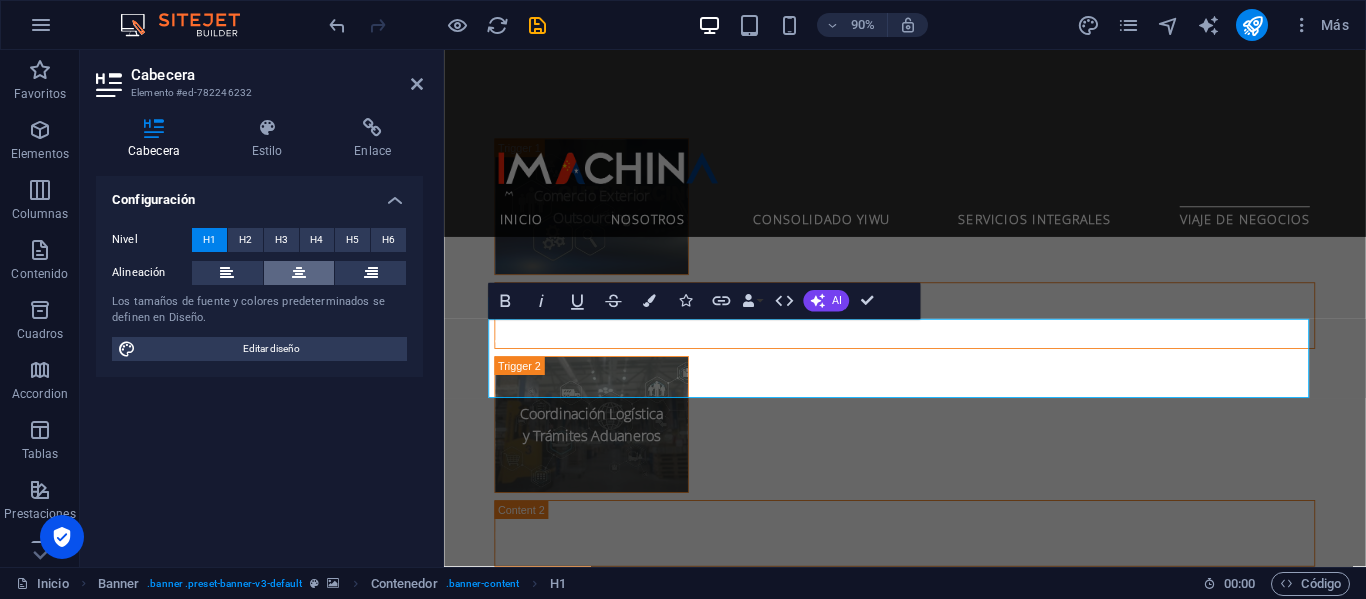 click at bounding box center (299, 273) 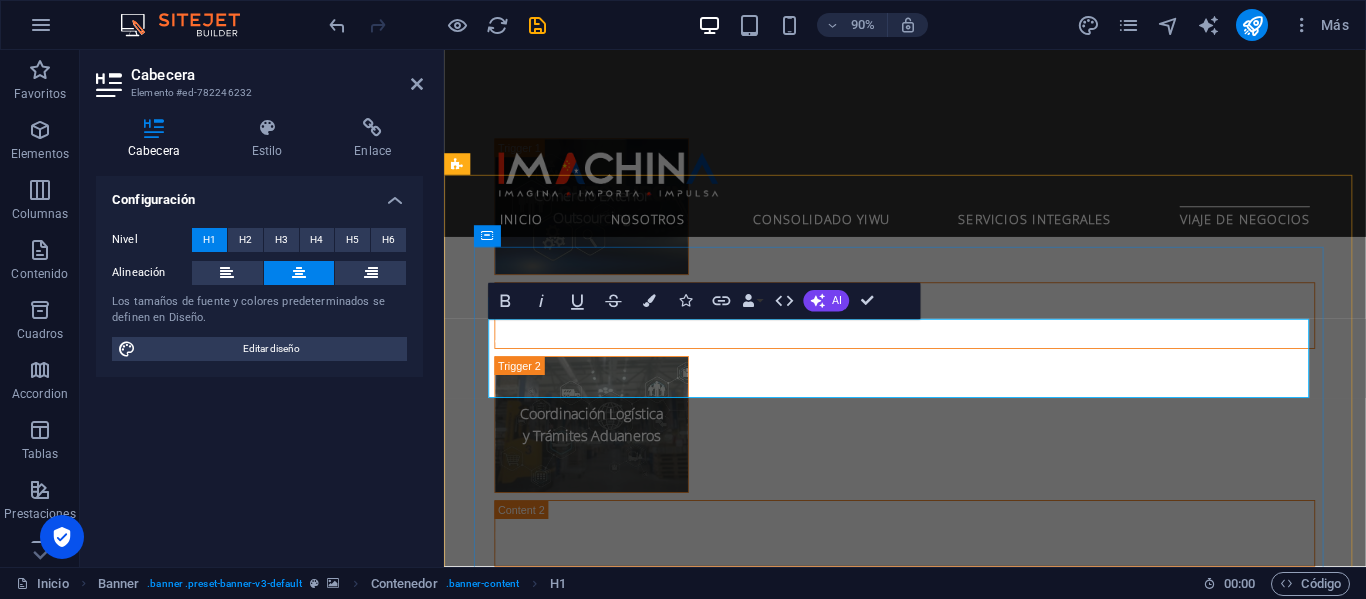 click on "Conecte su Negocio con el Gigante de Asia" at bounding box center (956, 2481) 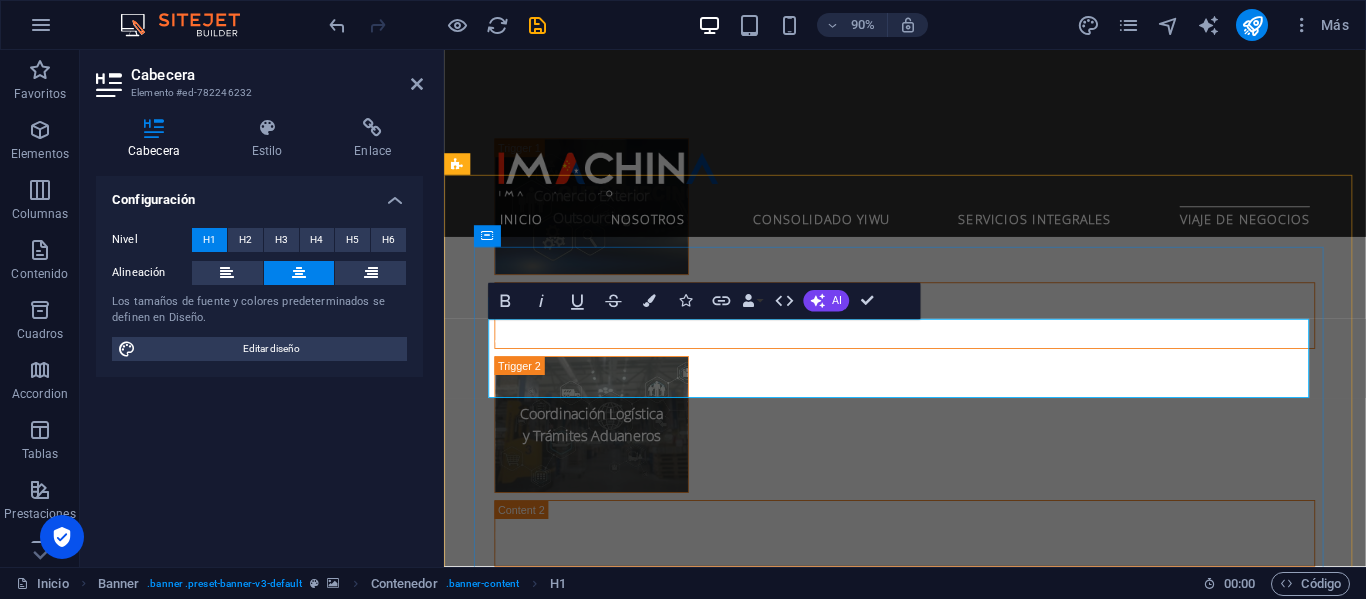 click on "Conecte su Negocio con el Gigante de Asia" at bounding box center [956, 2481] 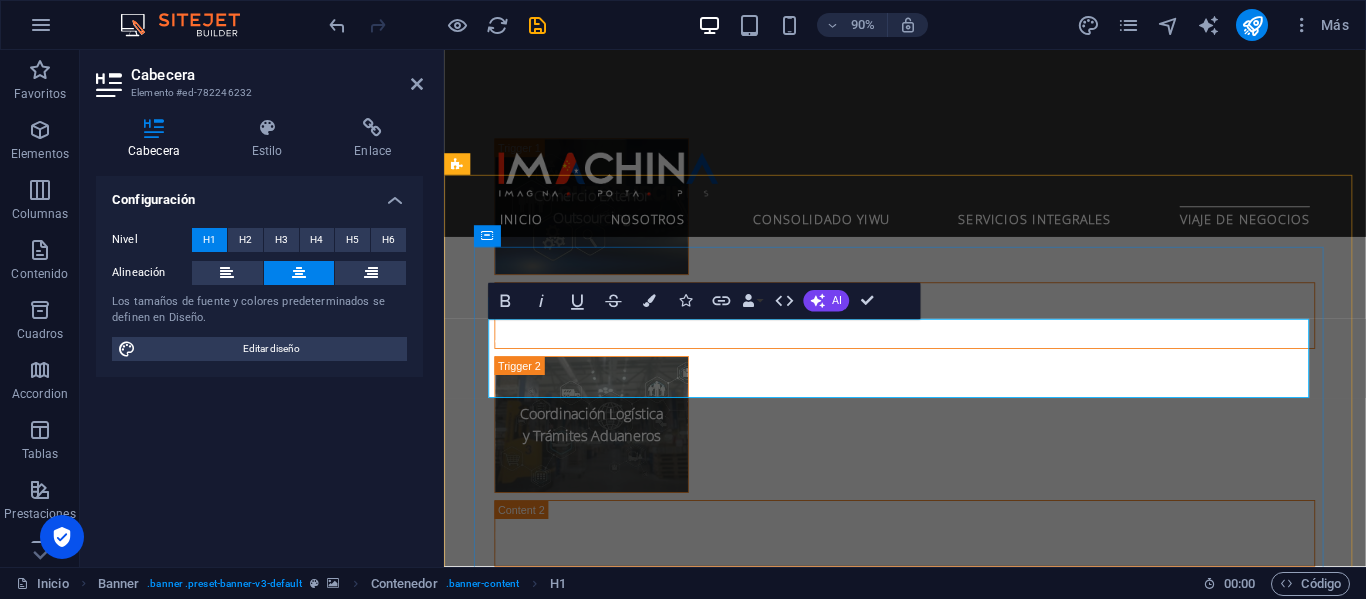 click on "Conecte su Negocio con el Gigante de Asia" at bounding box center (956, 2481) 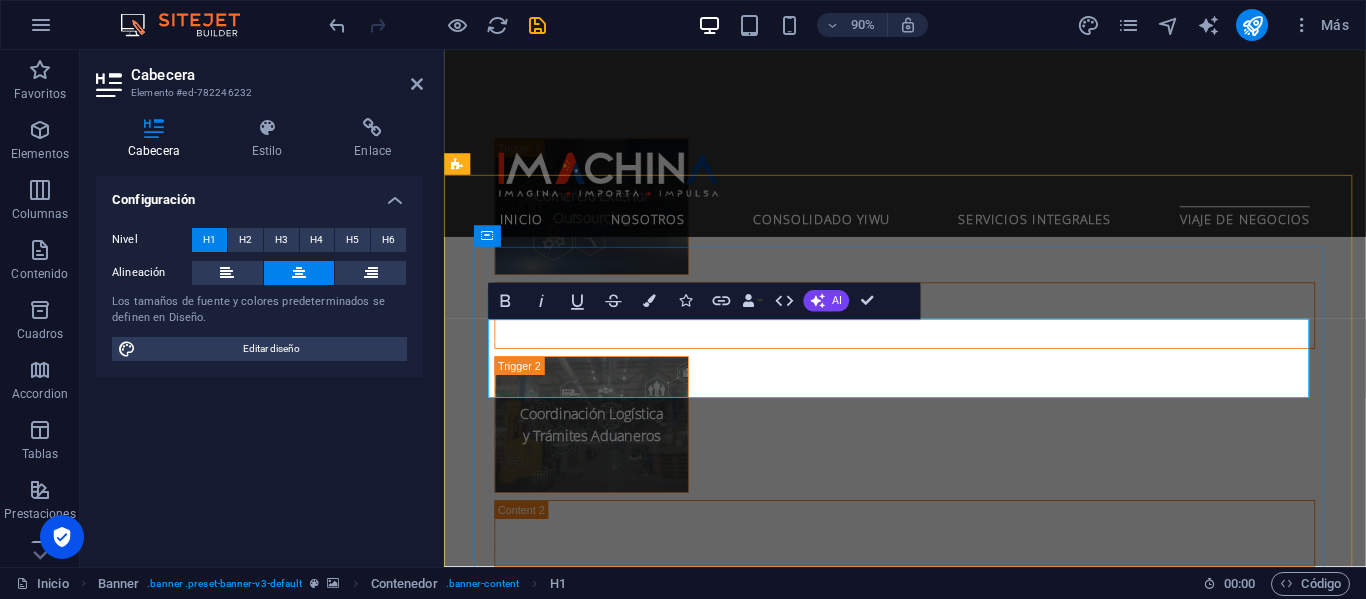 click on "Conecte su Negocio con el Gigante de Asia" at bounding box center [956, 2481] 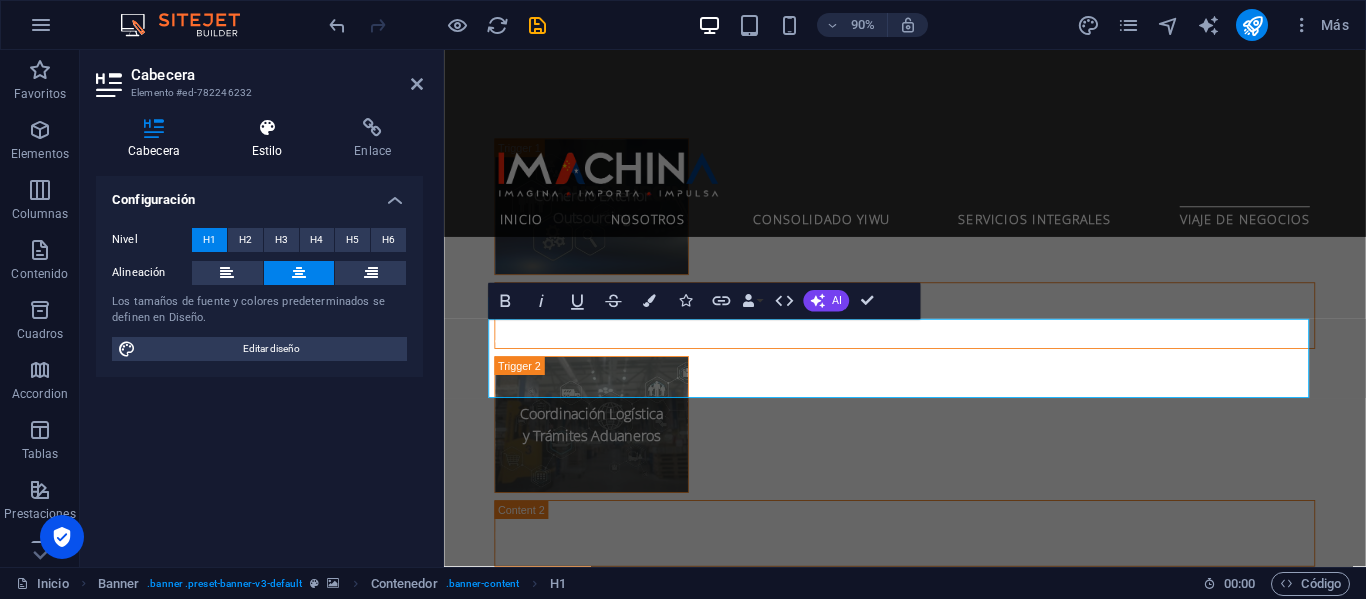 click on "Estilo" at bounding box center (271, 139) 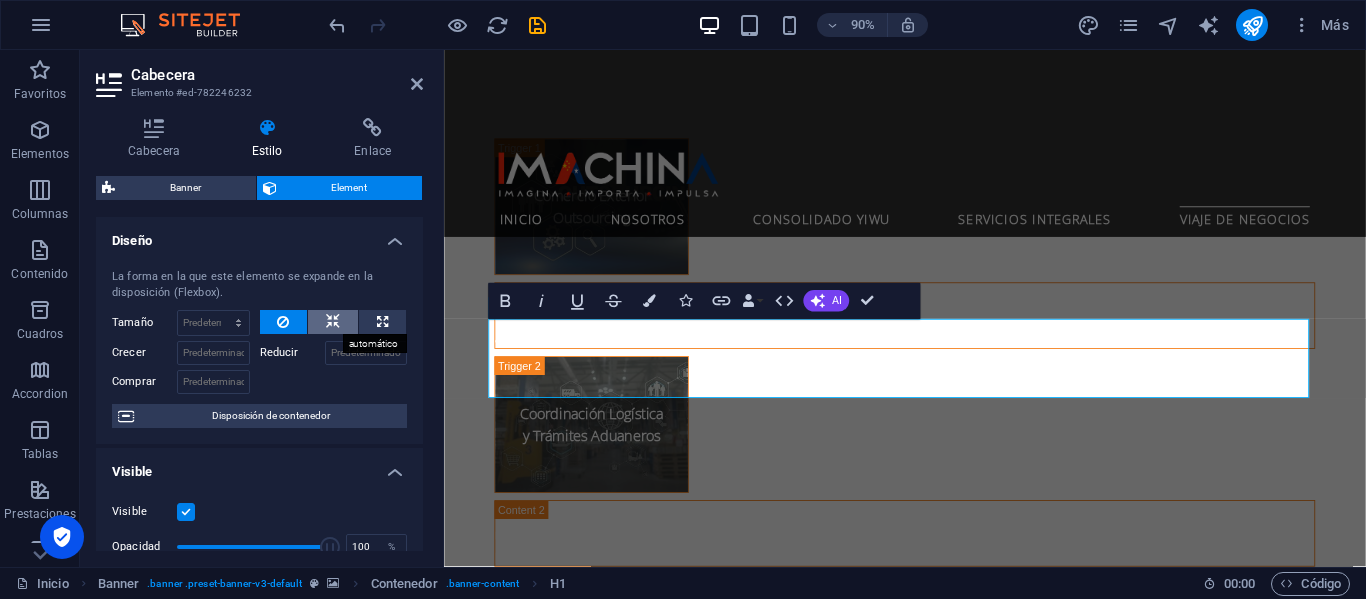 click at bounding box center (333, 322) 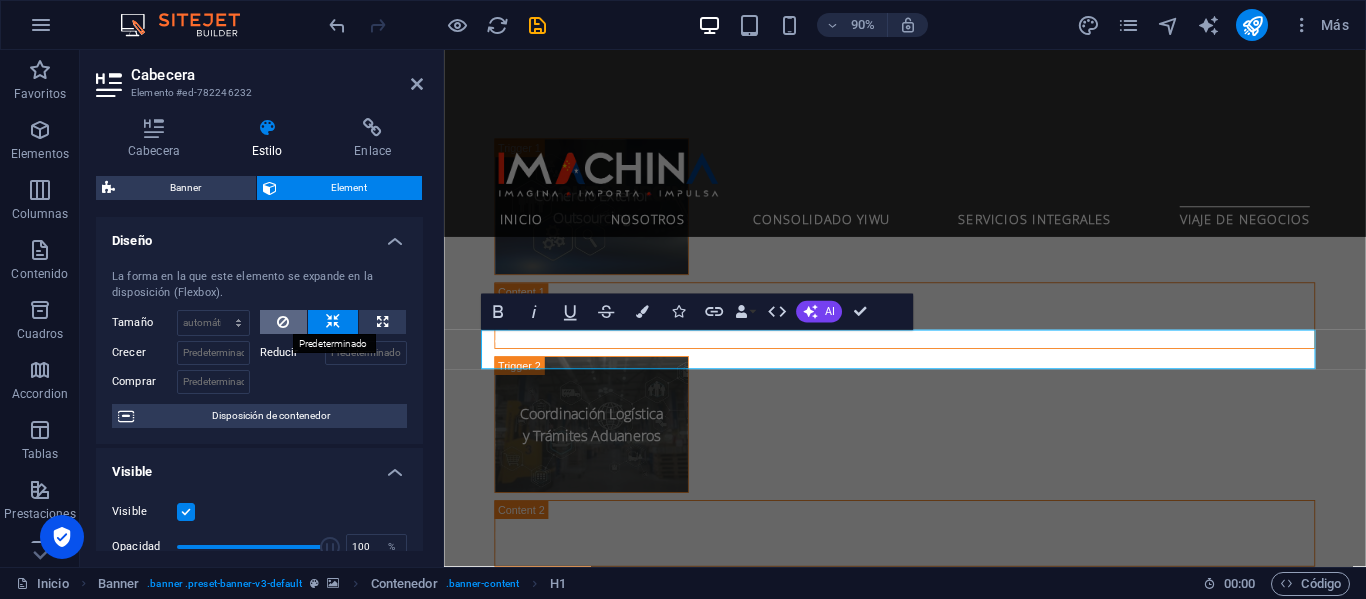 click at bounding box center [283, 322] 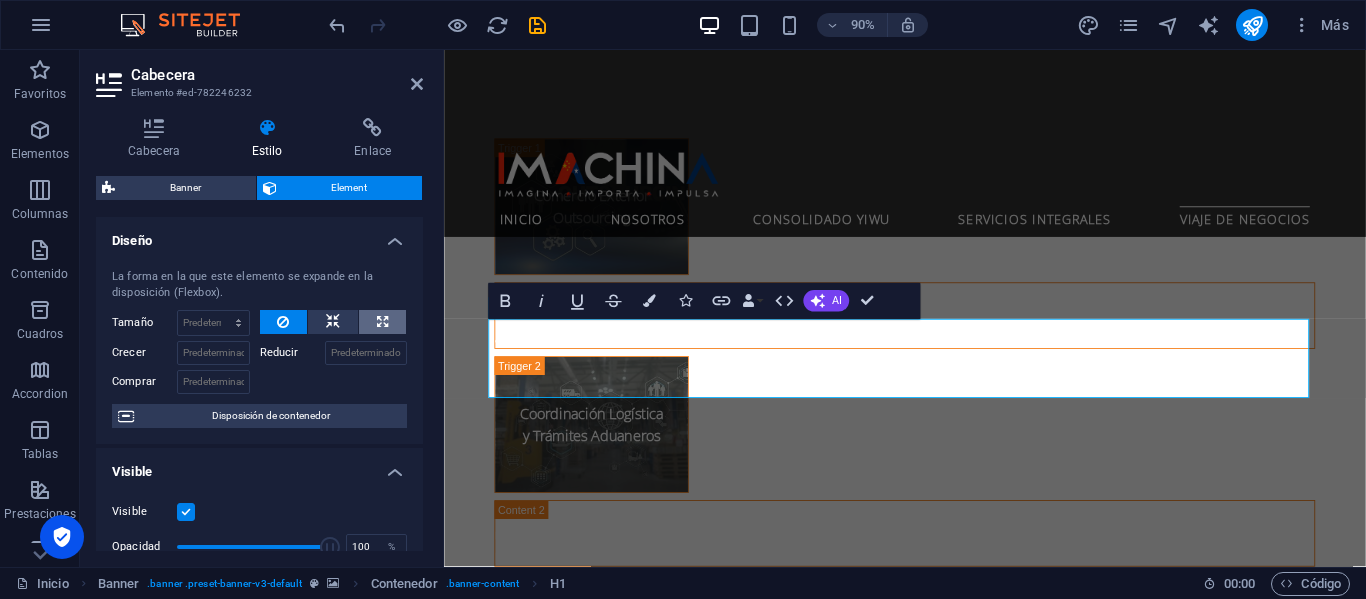 click at bounding box center [382, 322] 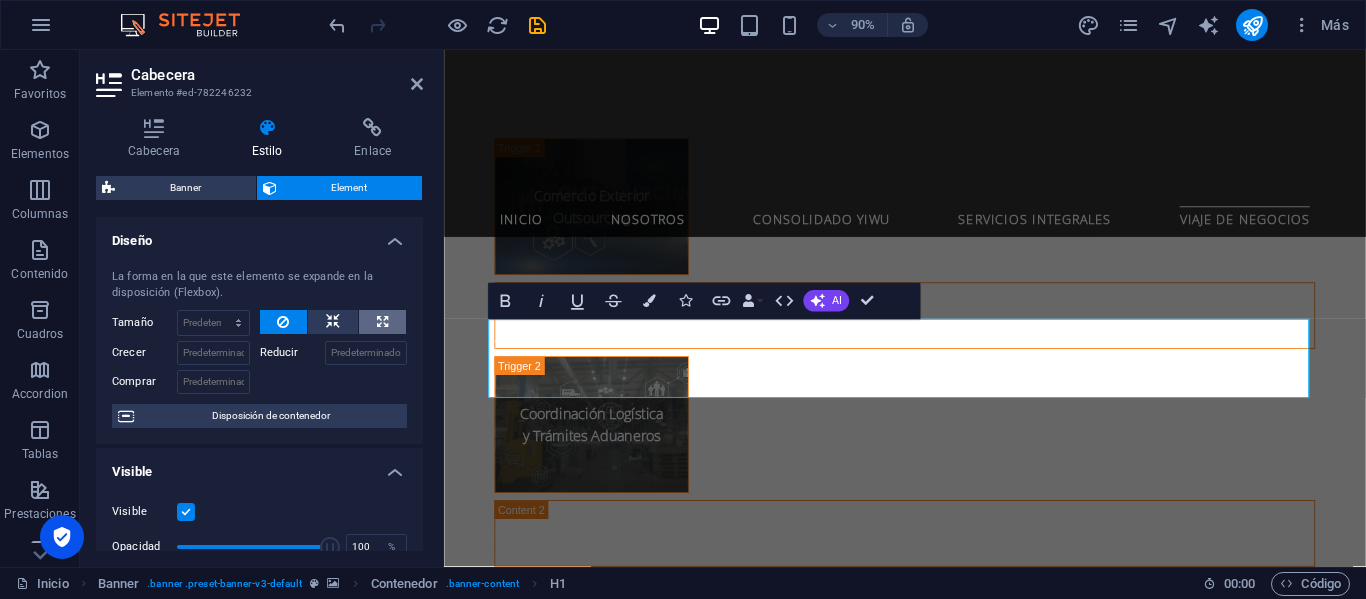 type on "100" 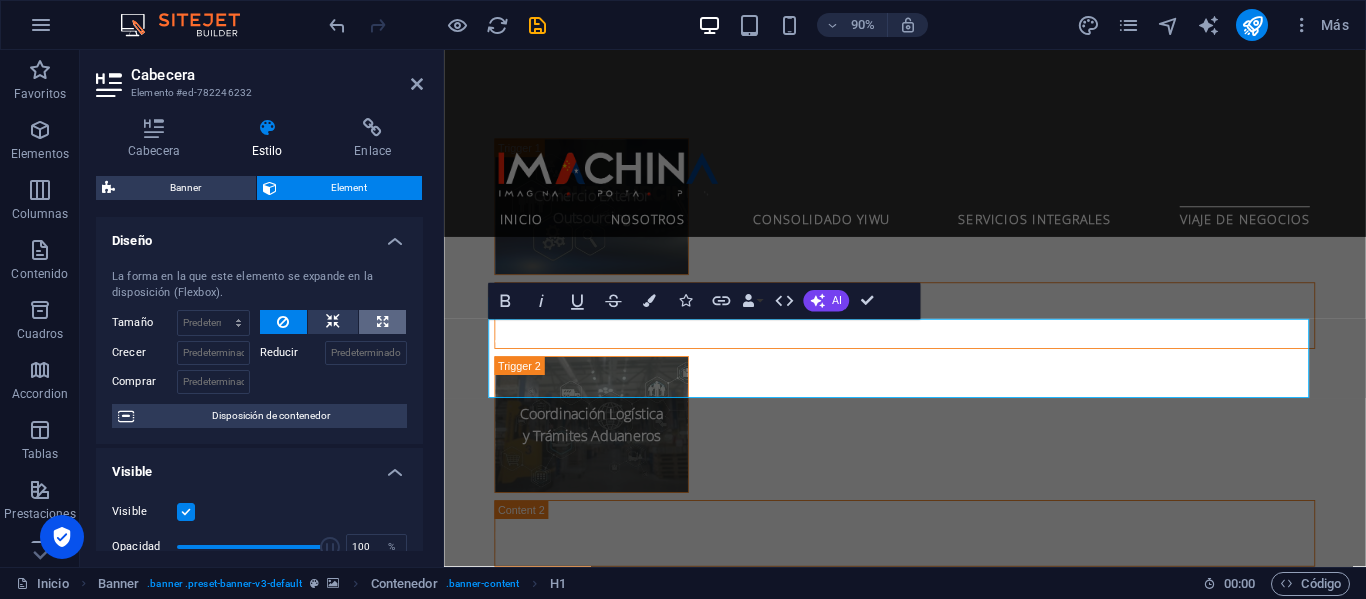 select on "%" 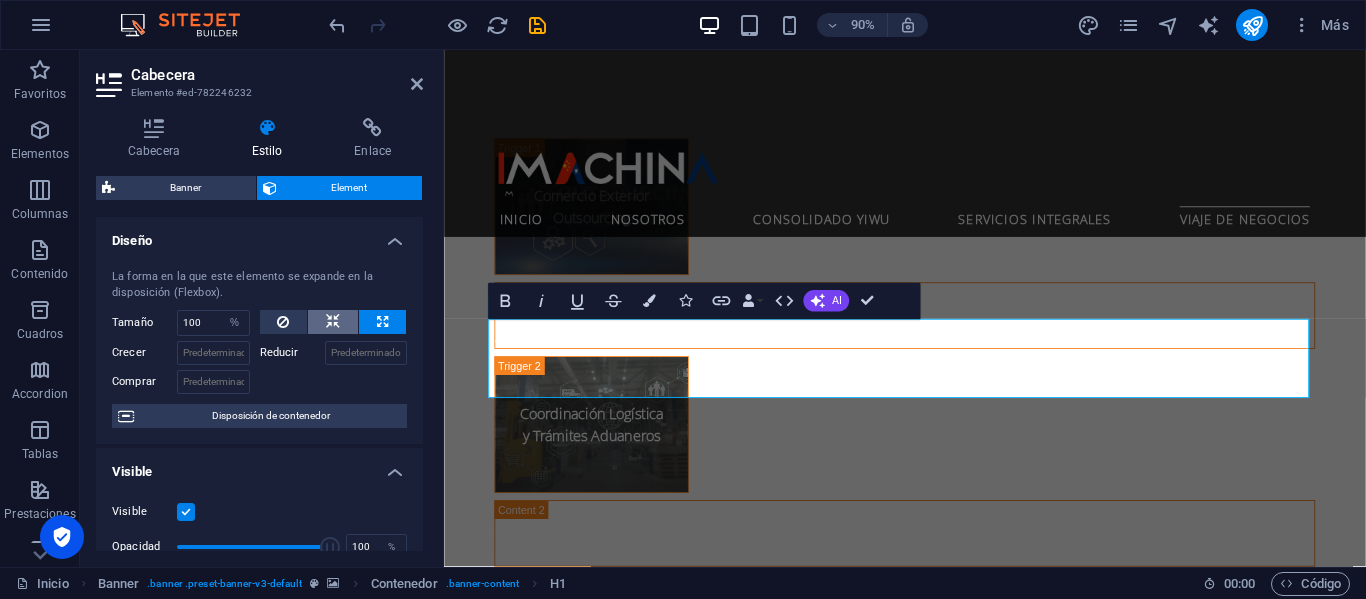 click at bounding box center [333, 322] 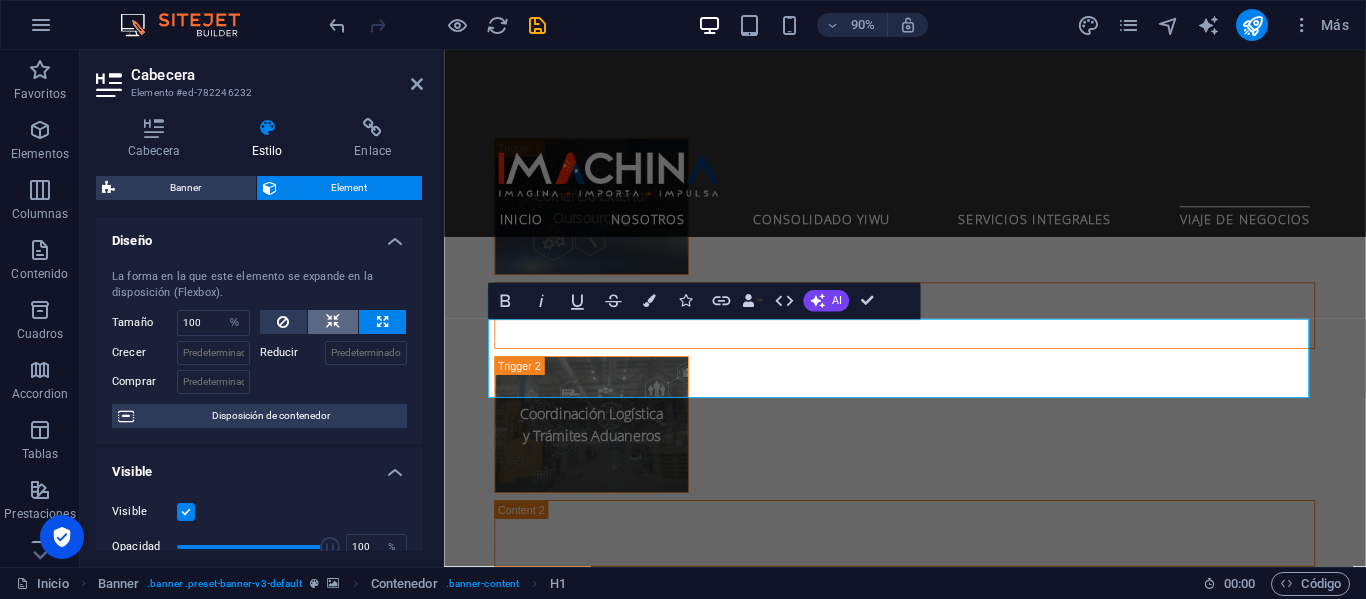 type 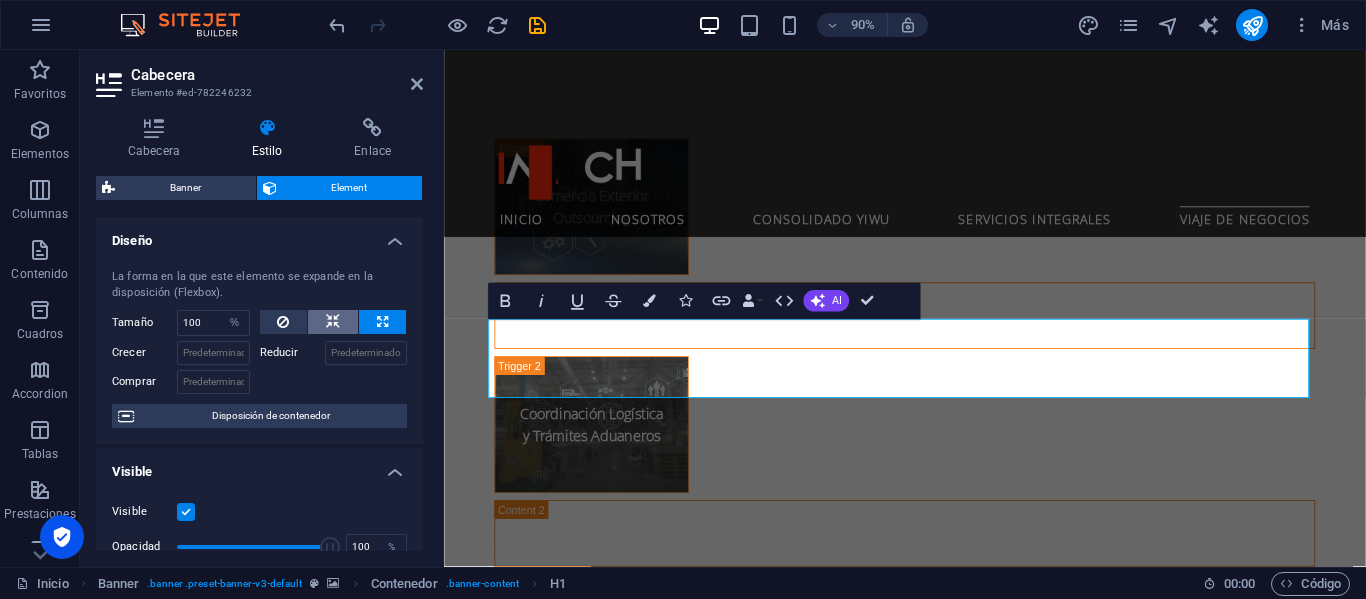 select on "DISABLED_OPTION_VALUE" 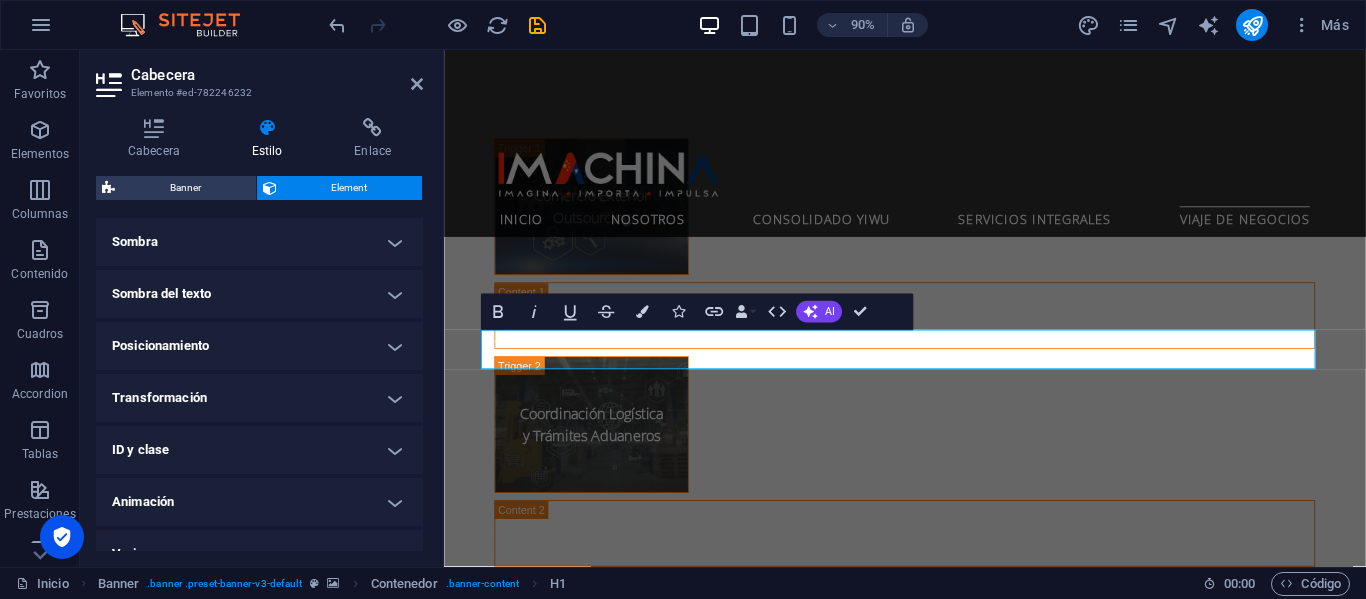 scroll, scrollTop: 528, scrollLeft: 0, axis: vertical 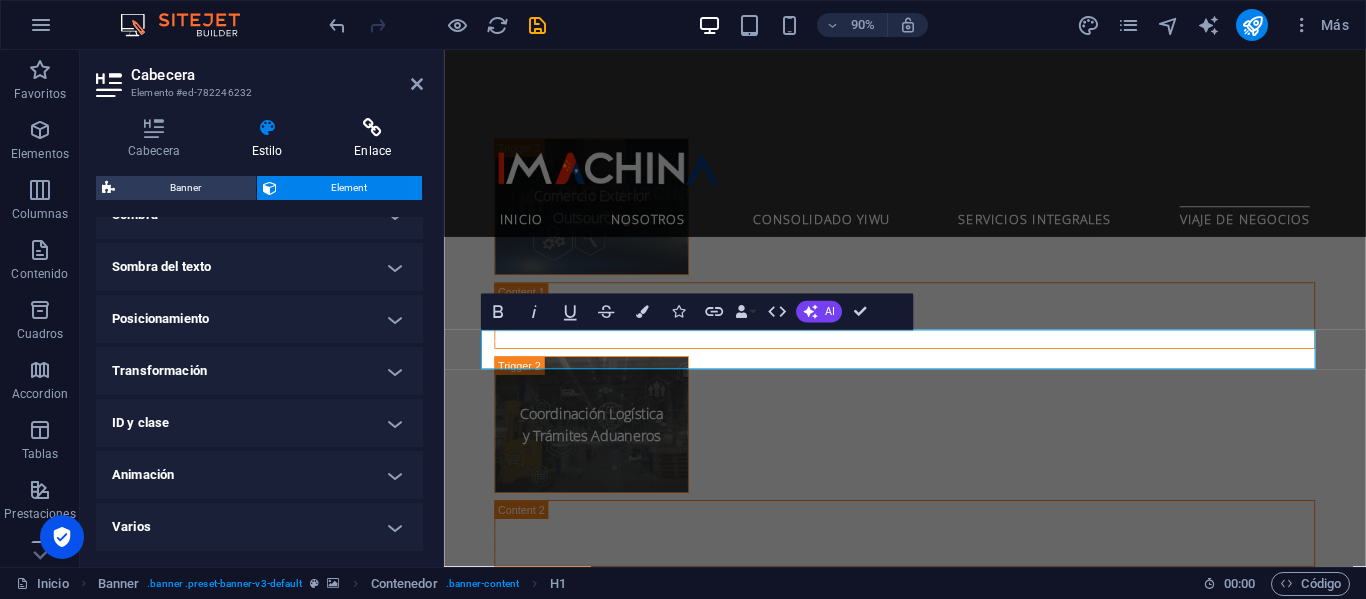 click at bounding box center (372, 128) 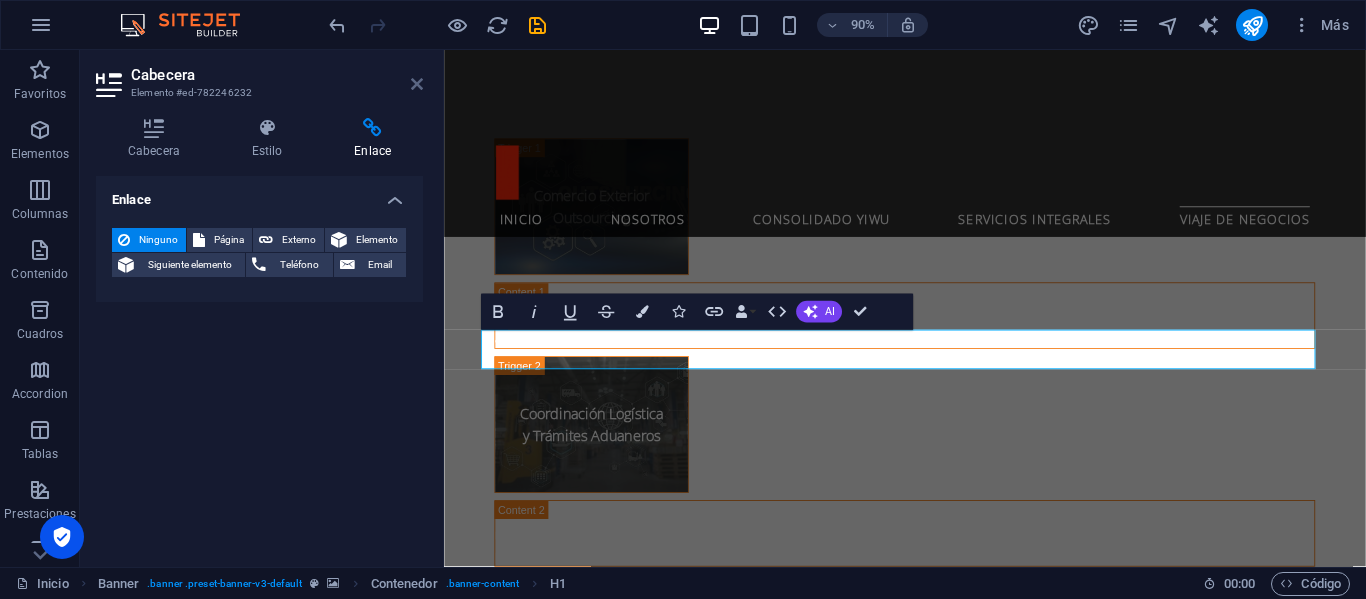 click at bounding box center [417, 84] 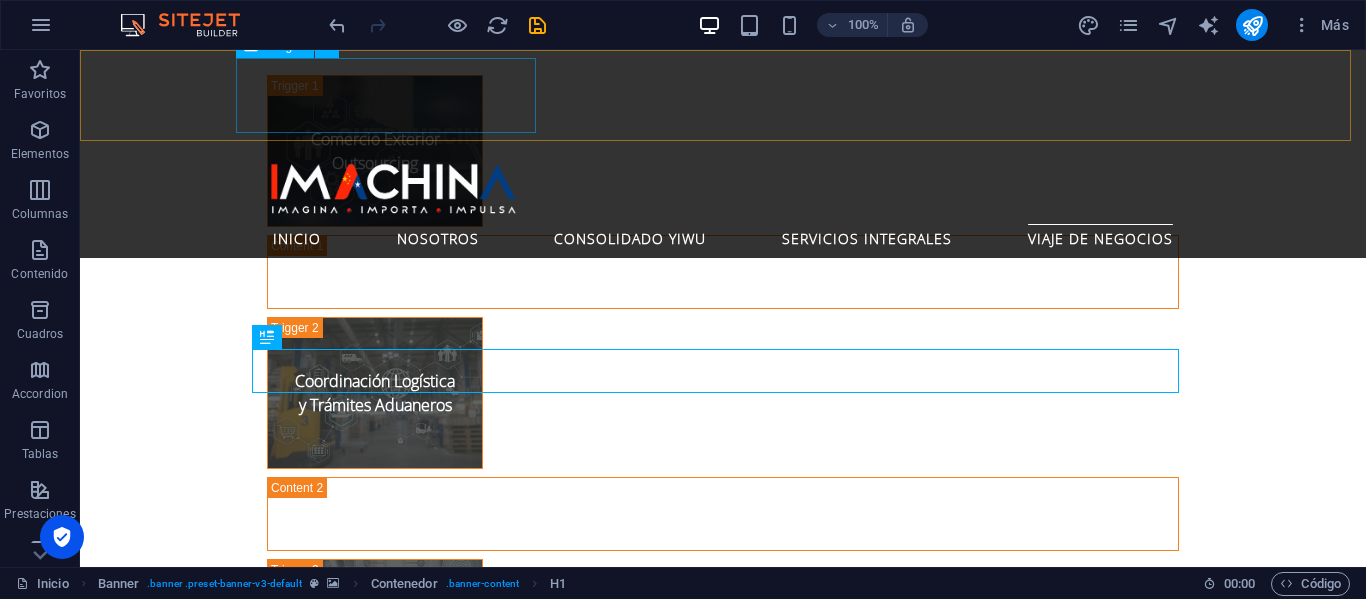 scroll, scrollTop: 4752, scrollLeft: 0, axis: vertical 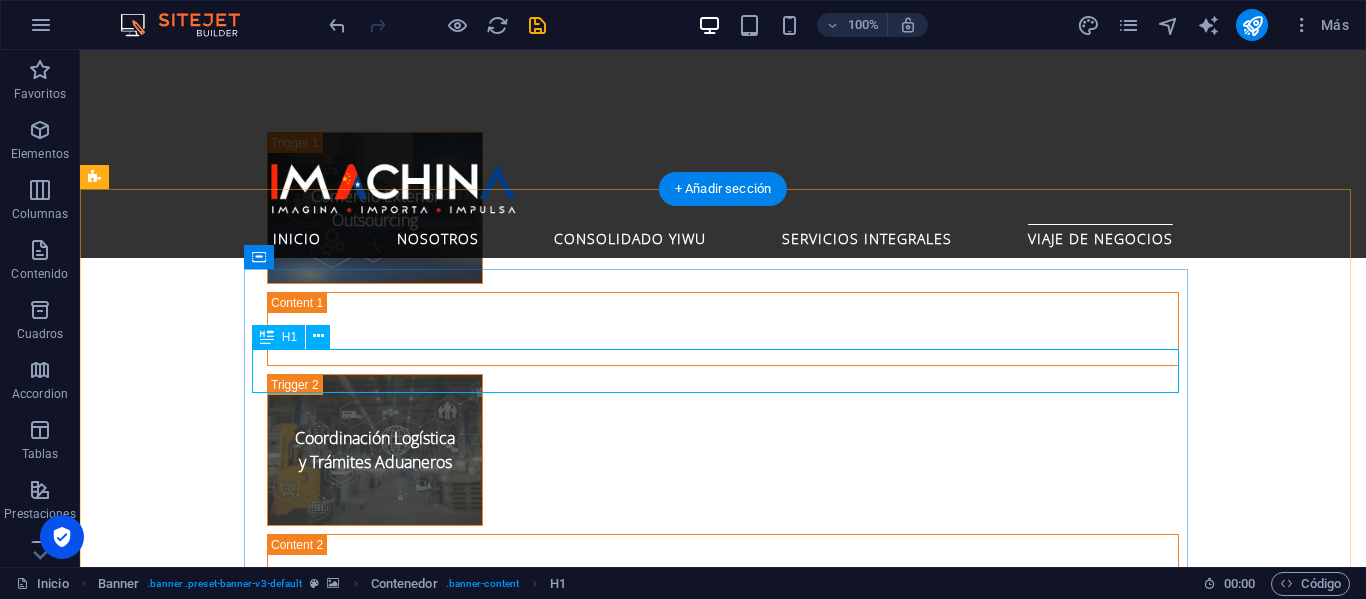click on "Conecte su Negocio con el Gigante de Asia" at bounding box center [723, 2421] 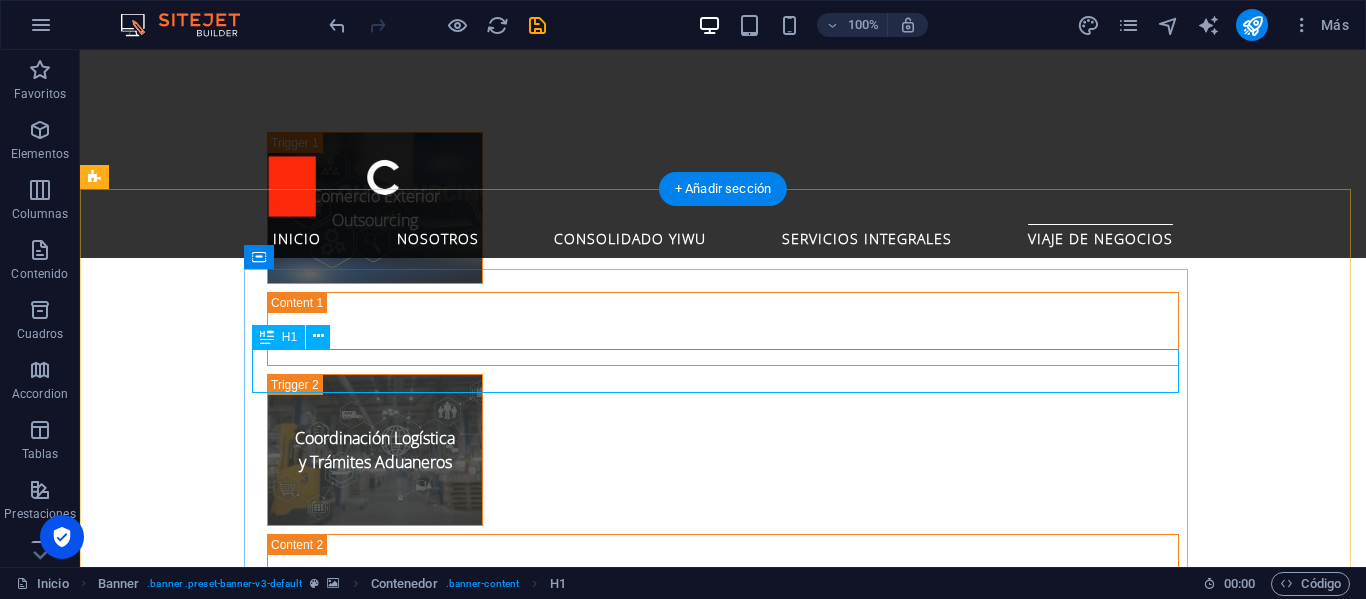 click on "Conecte su Negocio con el Gigante de Asia" at bounding box center [723, 2421] 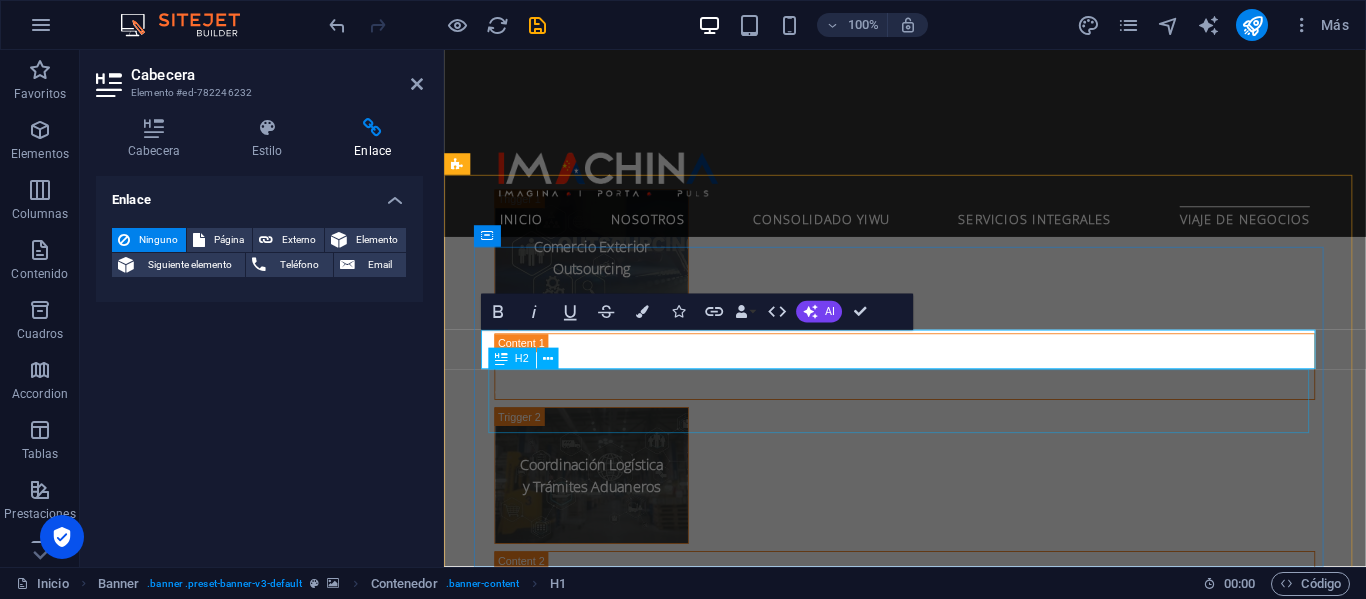 scroll, scrollTop: 4809, scrollLeft: 0, axis: vertical 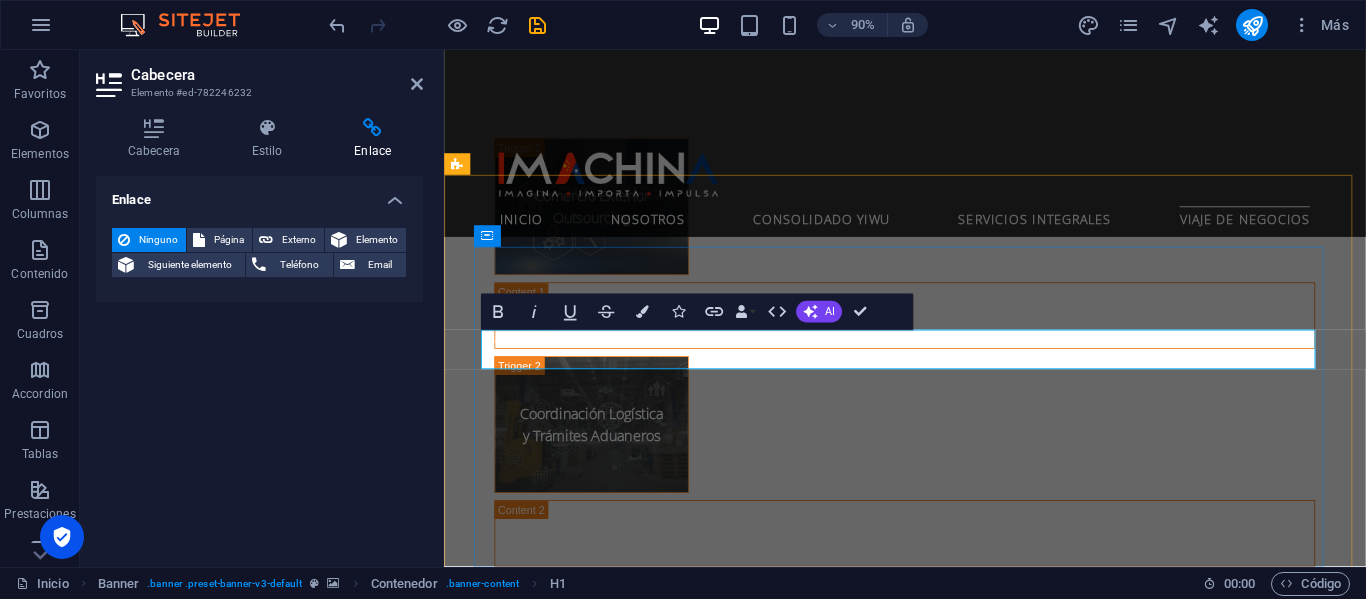 click on "Conecte su Negocio con el Gigante de Asia" at bounding box center (956, 2463) 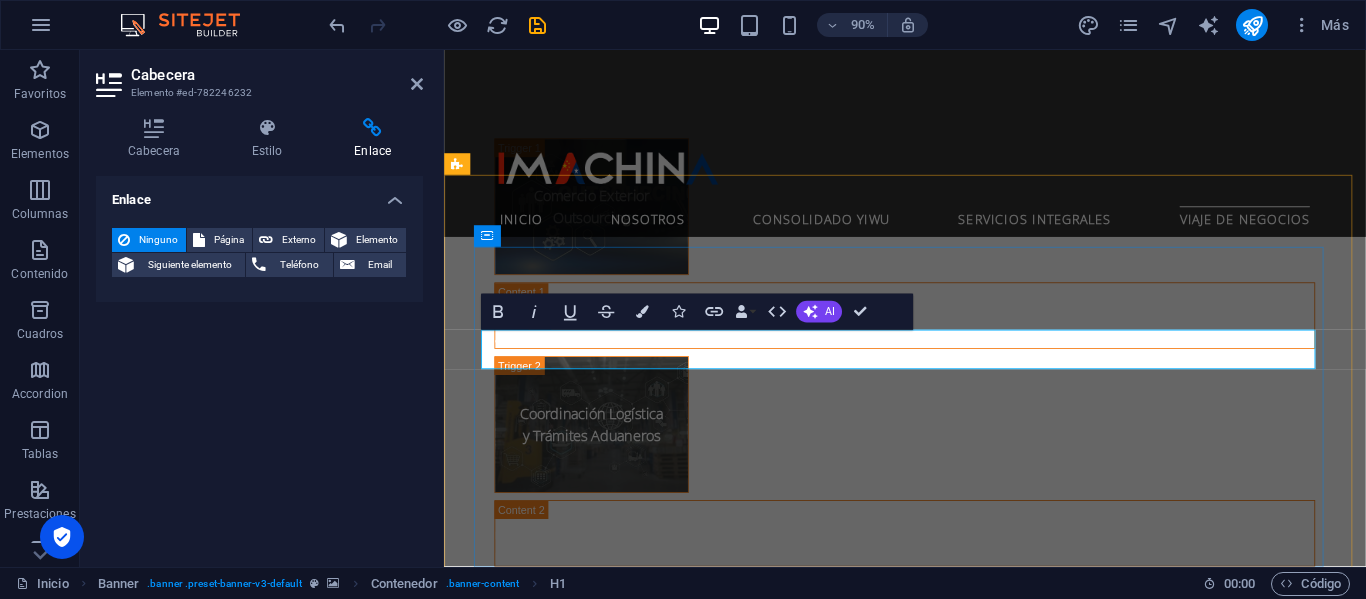click on "Conecte su Negocio con el Gigante de Asia" at bounding box center (956, 2463) 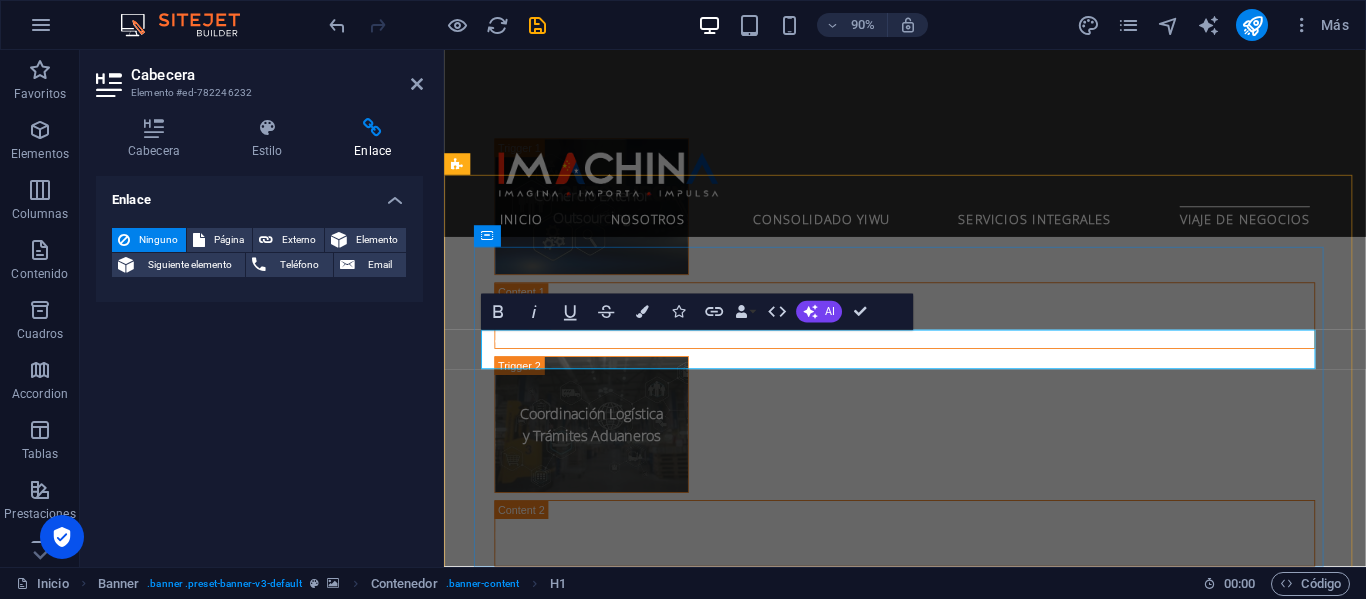 click on "Conecte su Negocio con el Gigante de Asia" at bounding box center [956, 2463] 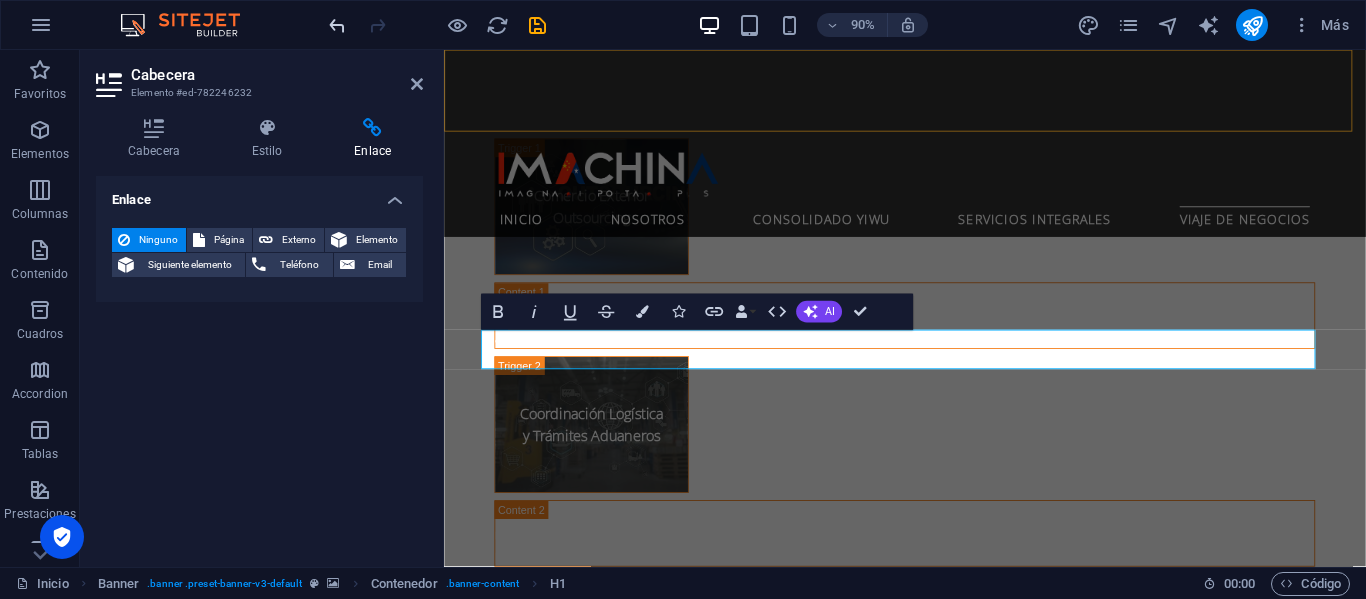 click at bounding box center [337, 25] 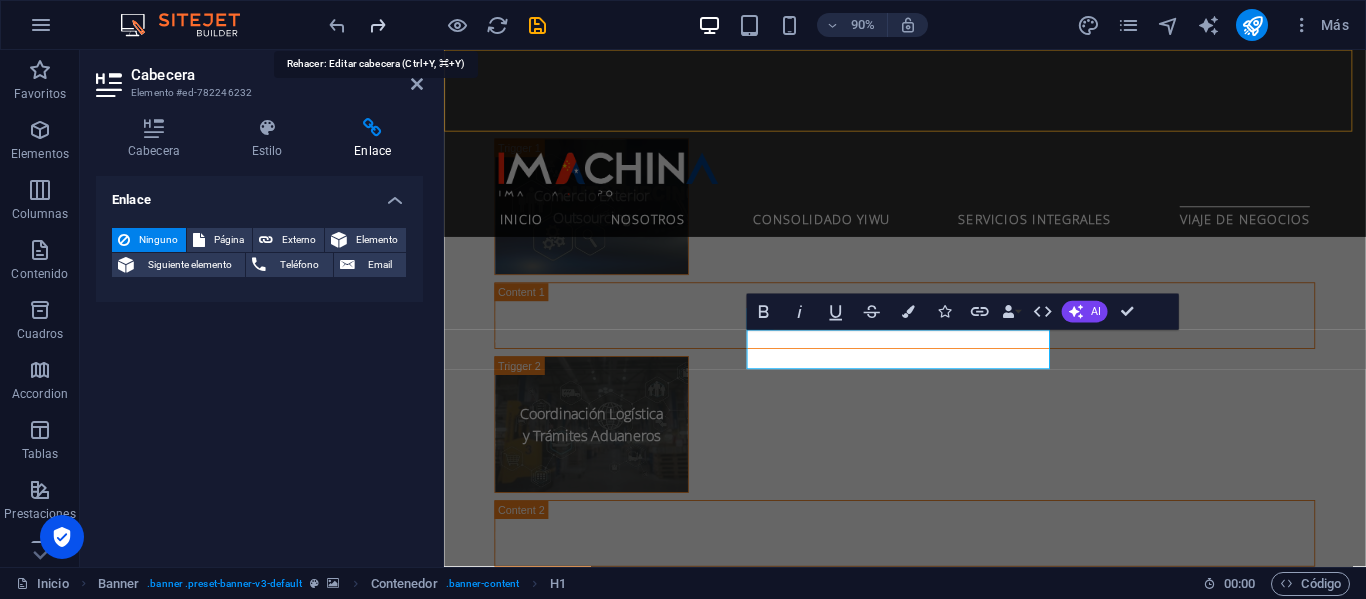 click at bounding box center (377, 25) 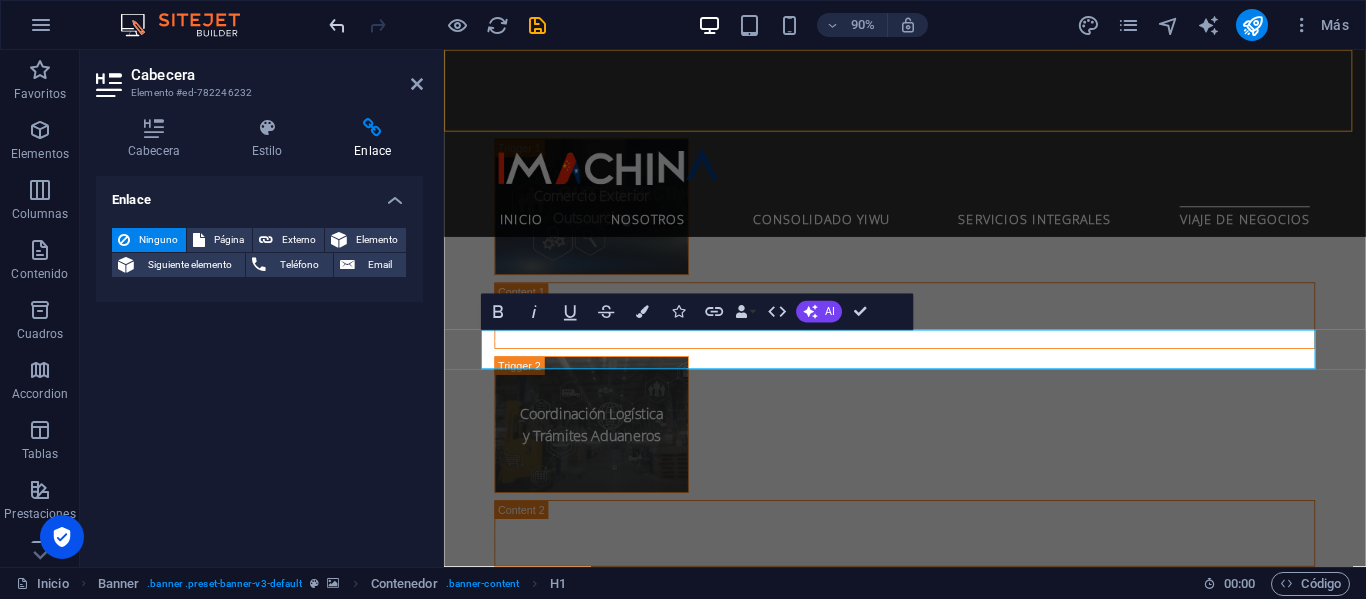 click at bounding box center (337, 25) 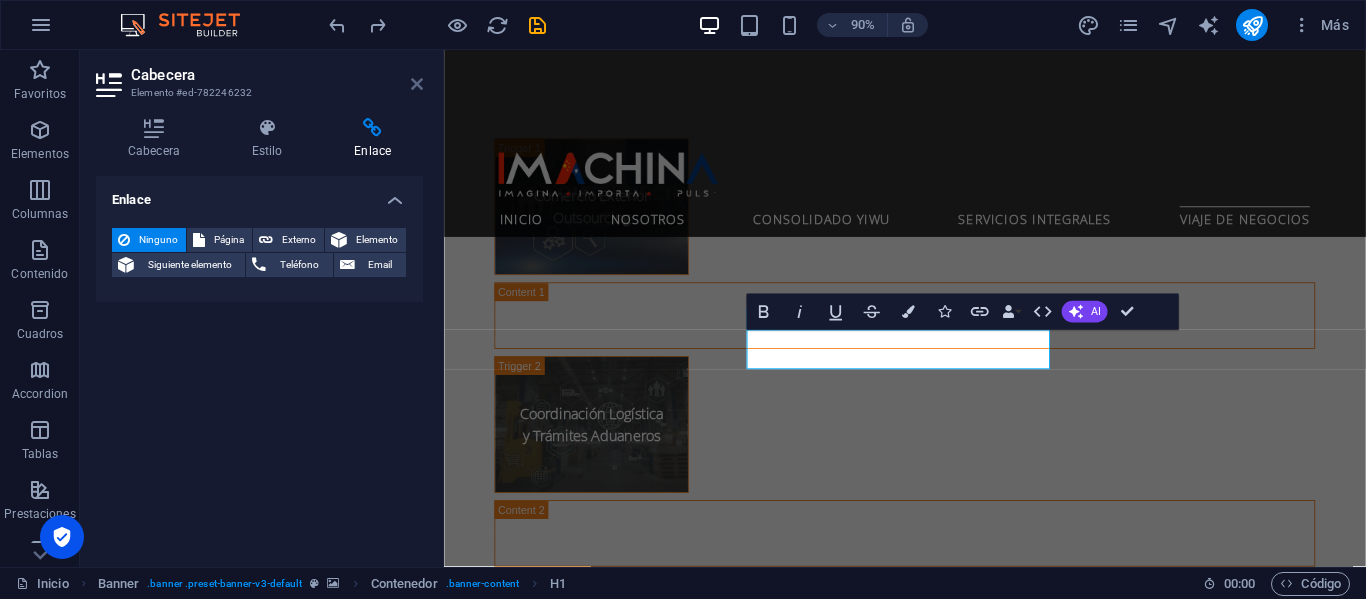 click at bounding box center (417, 84) 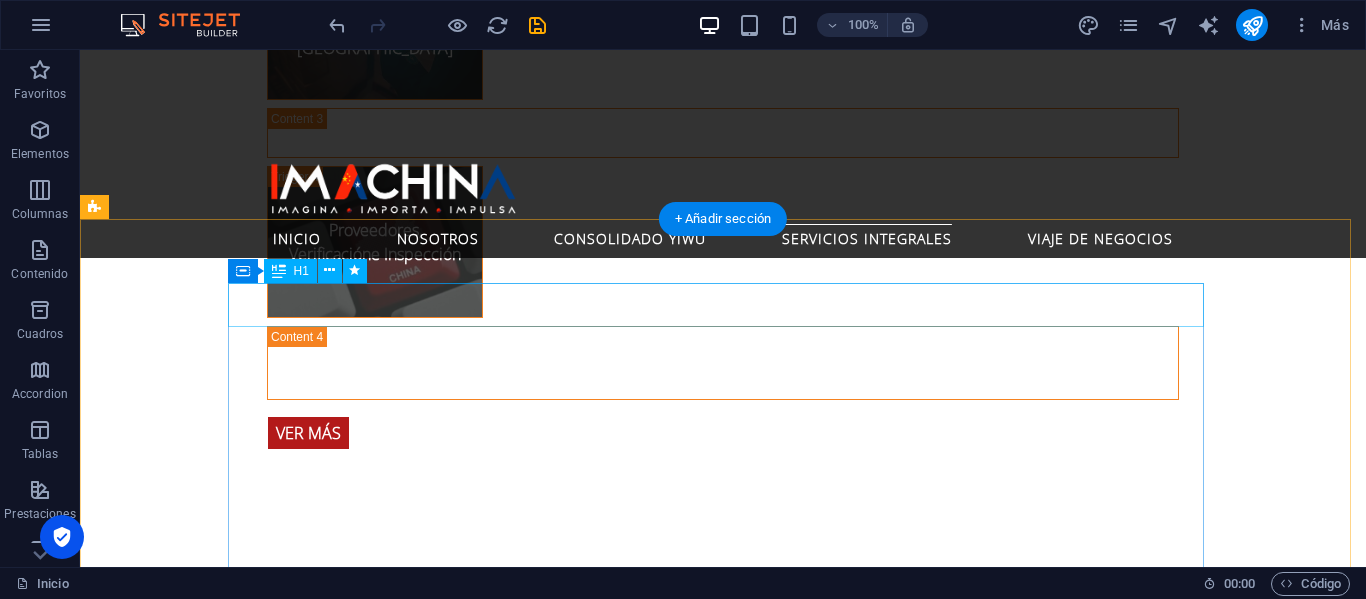 click on "Consolidado Yiwu" at bounding box center [568, 1842] 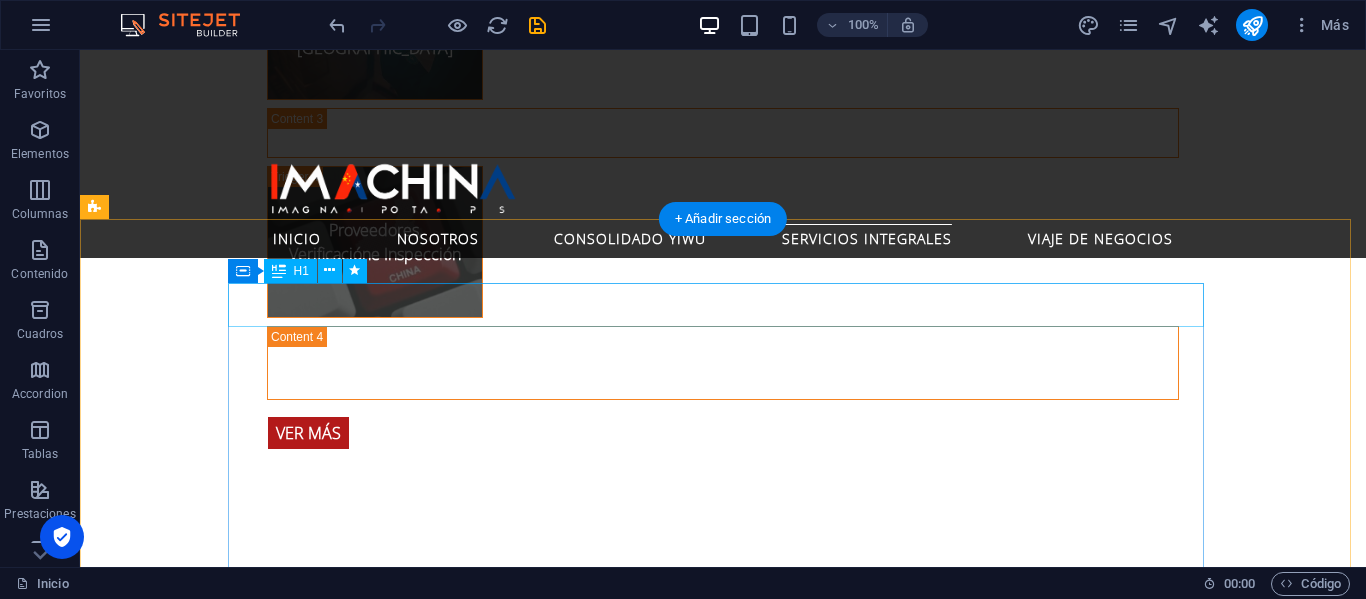 click on "Consolidado Yiwu" at bounding box center (568, 1842) 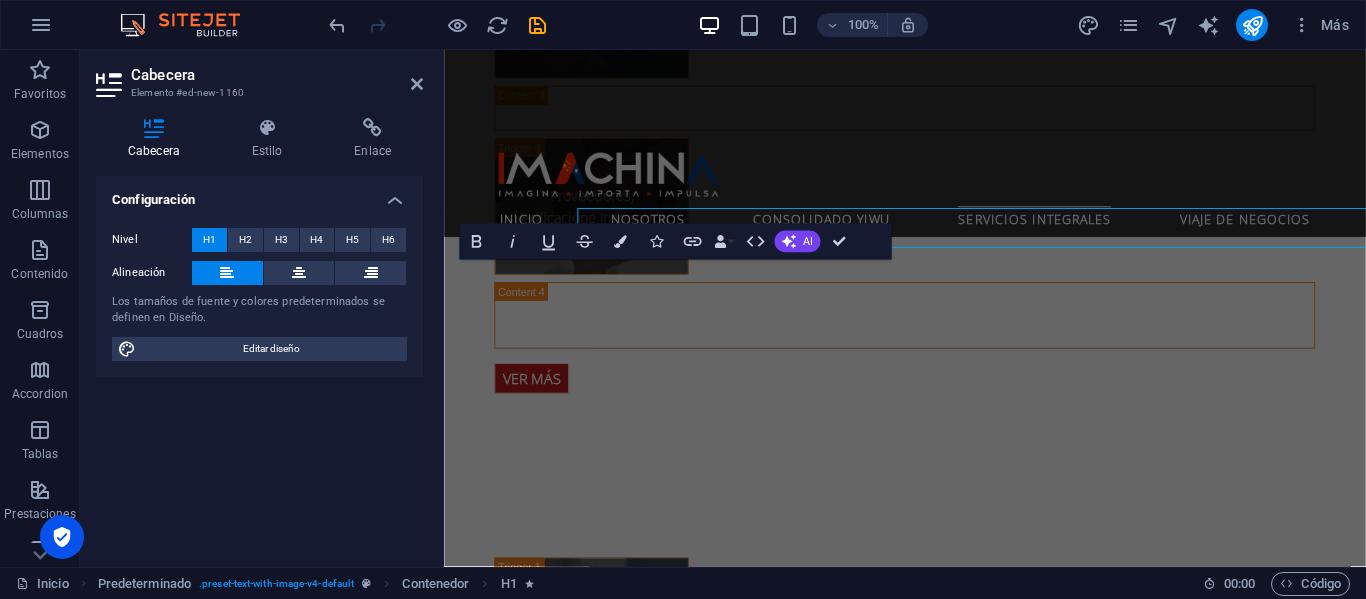 scroll, scrollTop: 4309, scrollLeft: 0, axis: vertical 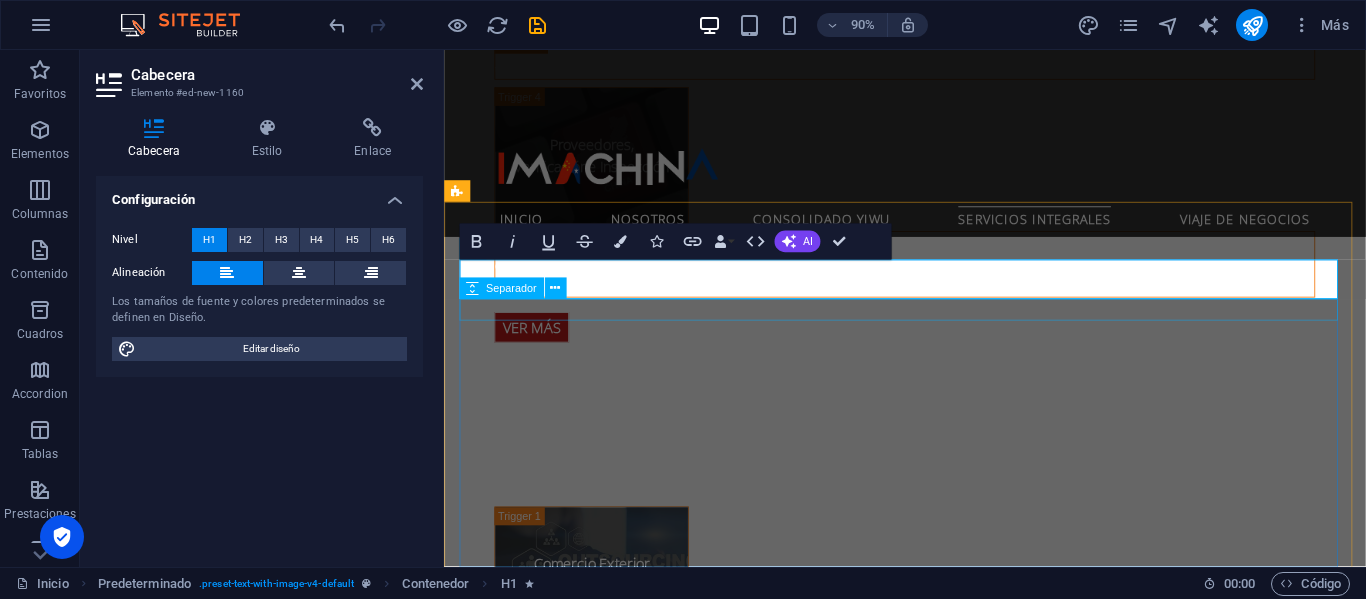 click on "Consolidado Yiwu" at bounding box center (932, 1767) 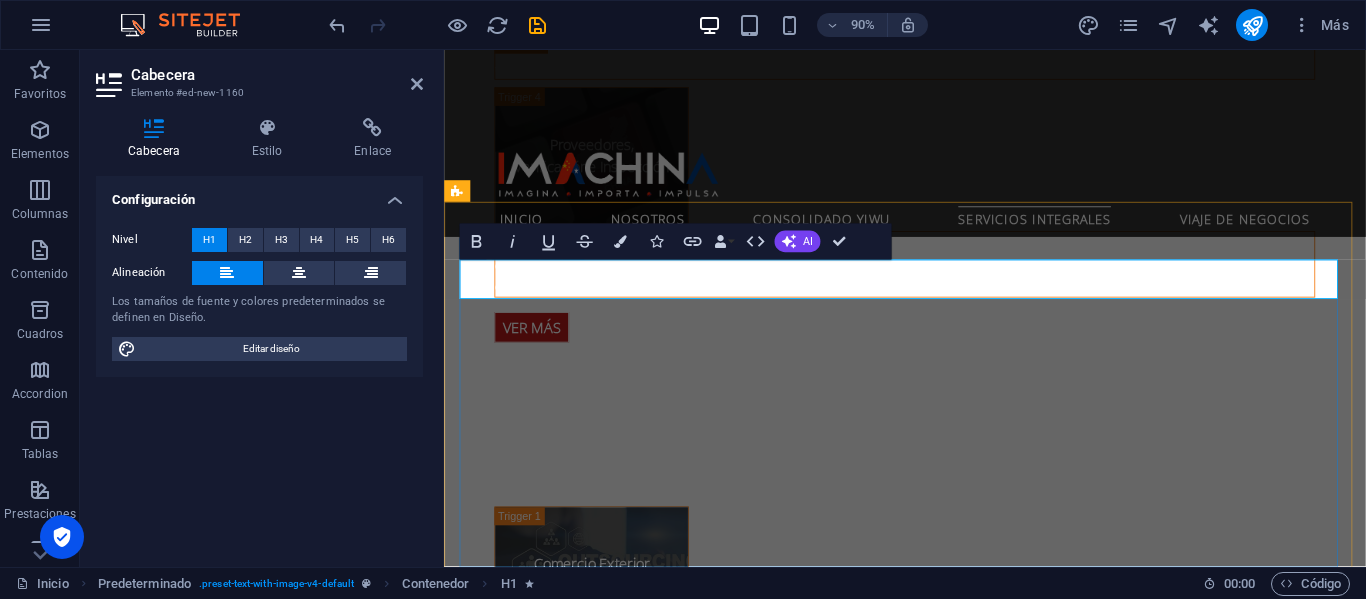 click on "Consolidado Yiwu" at bounding box center (932, 1767) 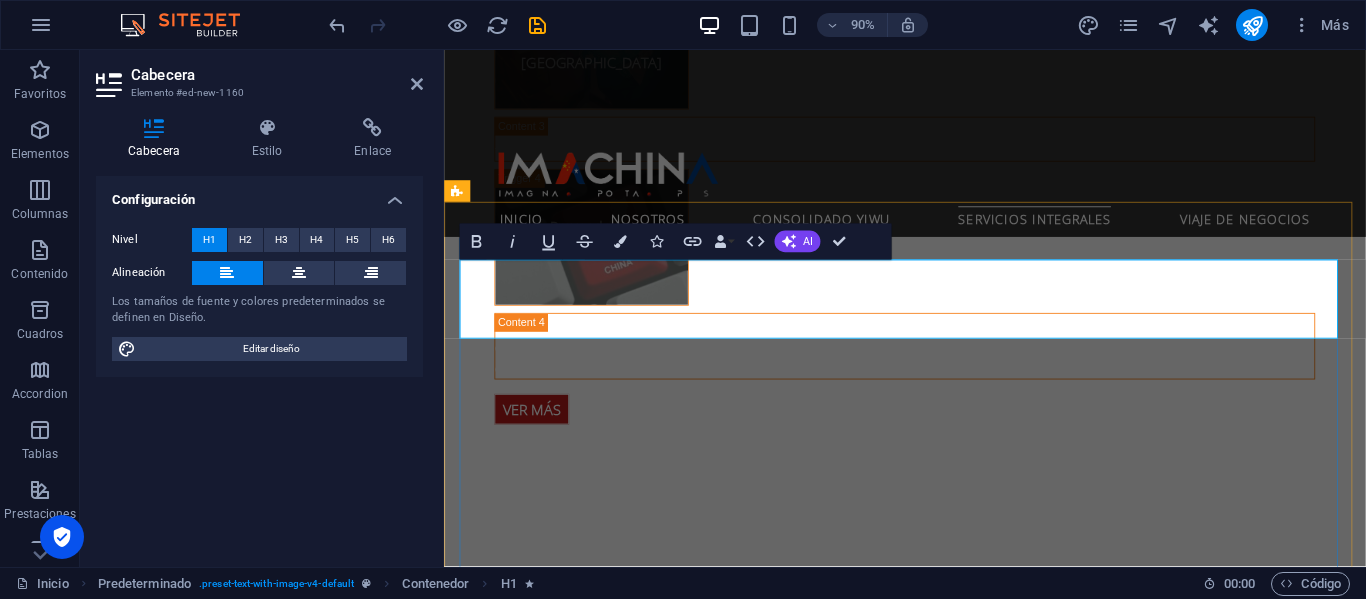 click on "Conecte su Negocio con los Gigantes de Asia" at bounding box center (932, 1880) 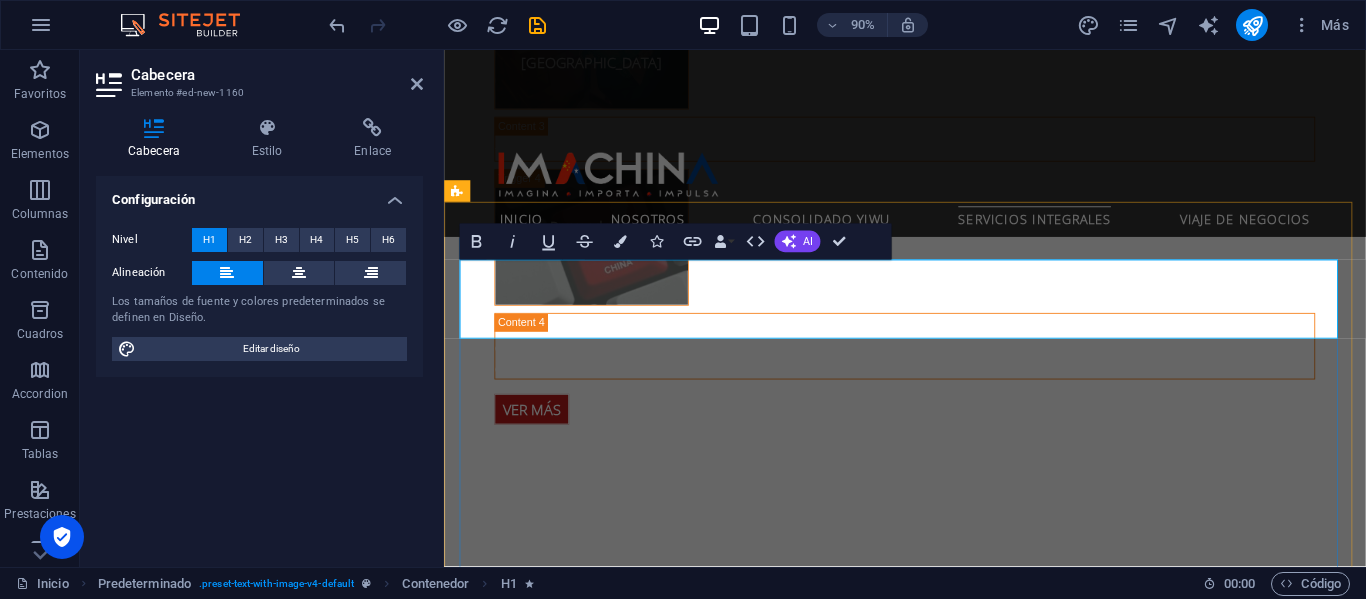 click on "Conecte su Negocio con los Gigantes de Asia" at bounding box center [932, 1880] 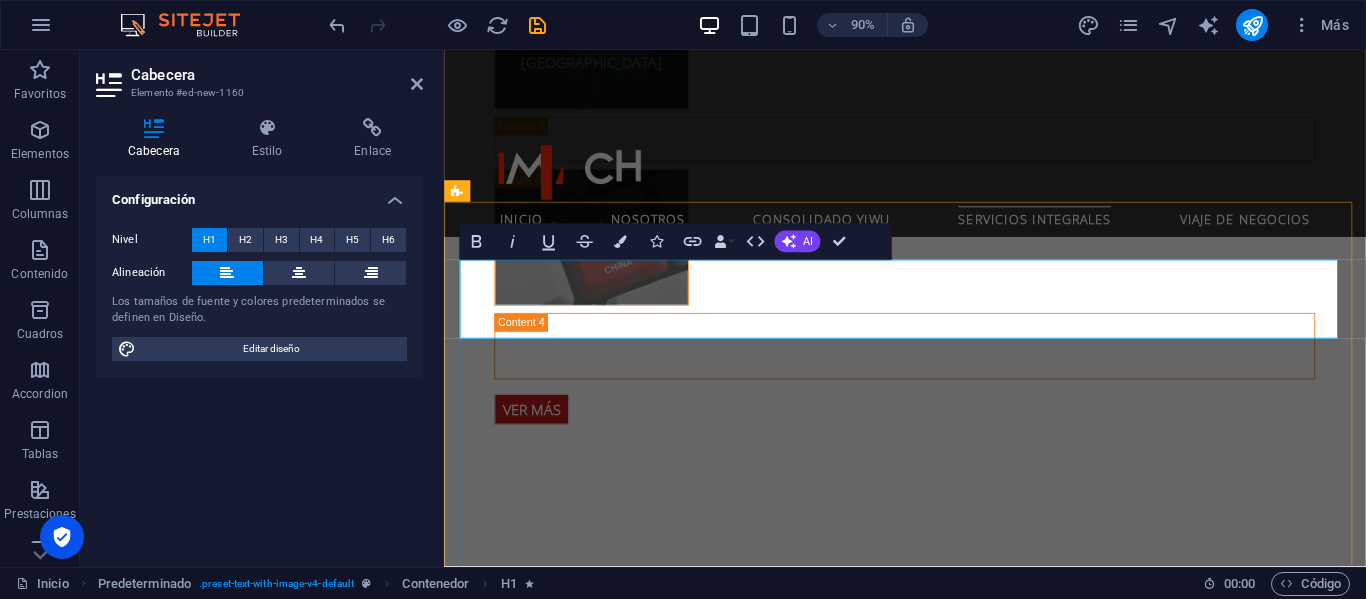 click on "Conecte su Negocio con los Gigantes de Asia" at bounding box center (932, 1880) 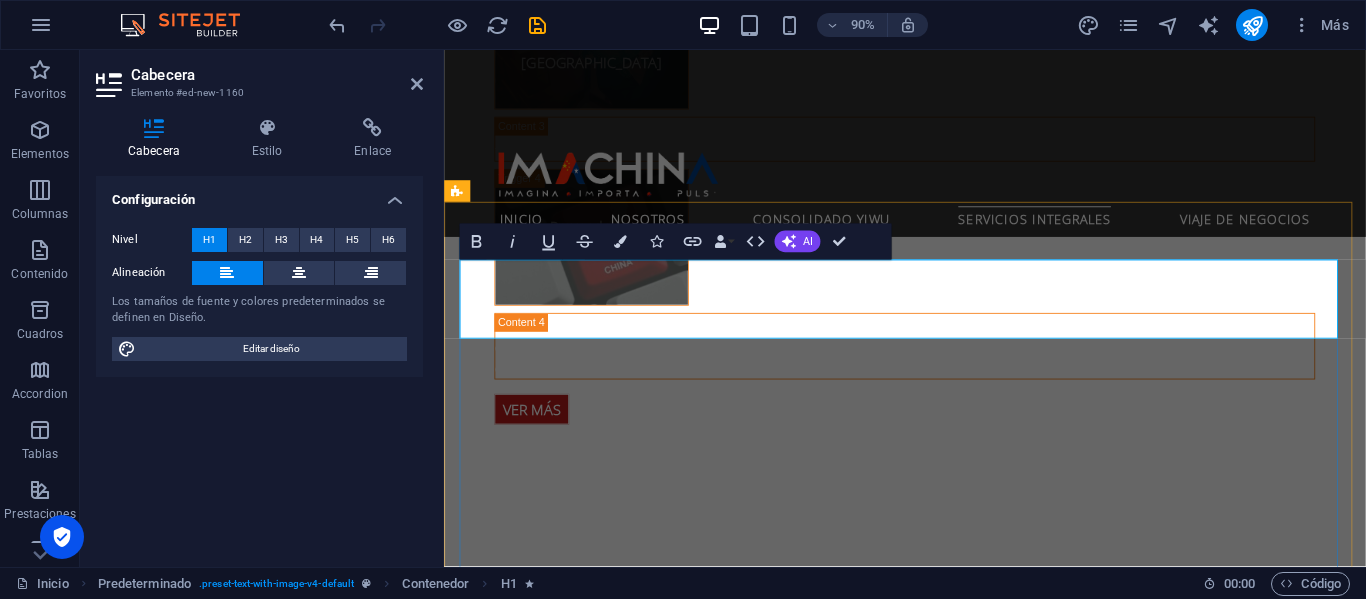 click on "Conecte su Negocio con los Gigantes de Asia" at bounding box center [932, 1880] 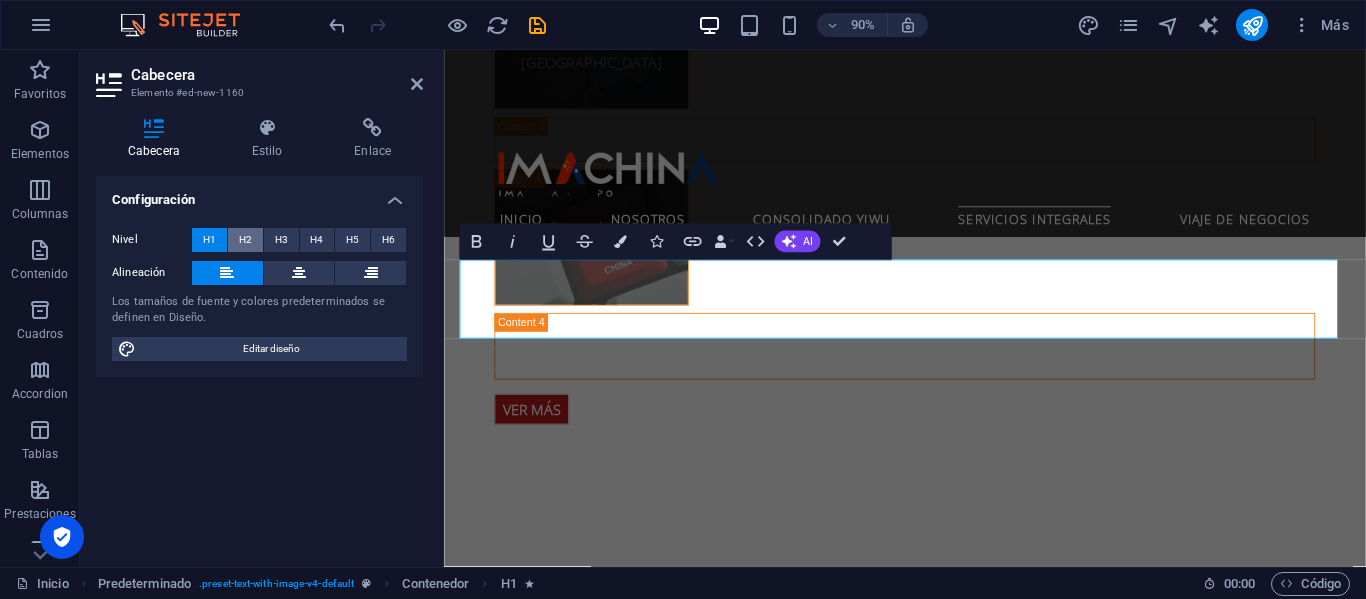 click on "H2" at bounding box center [245, 240] 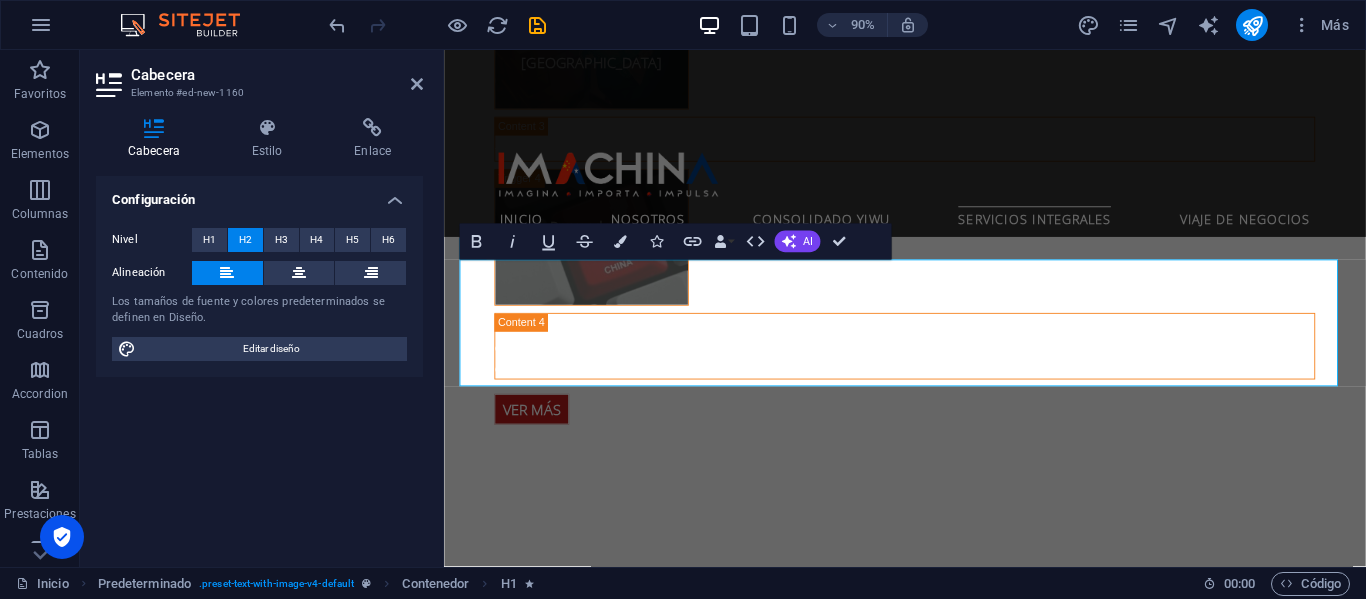 click on "H2" at bounding box center (245, 240) 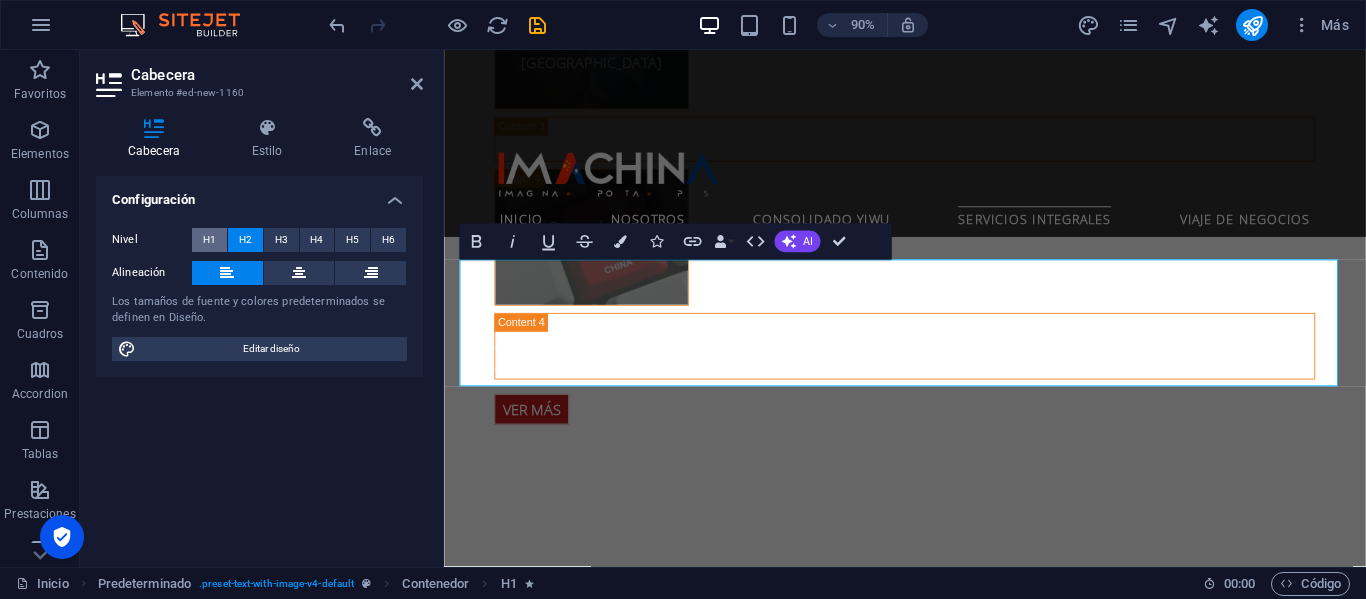 click on "H1" at bounding box center (209, 240) 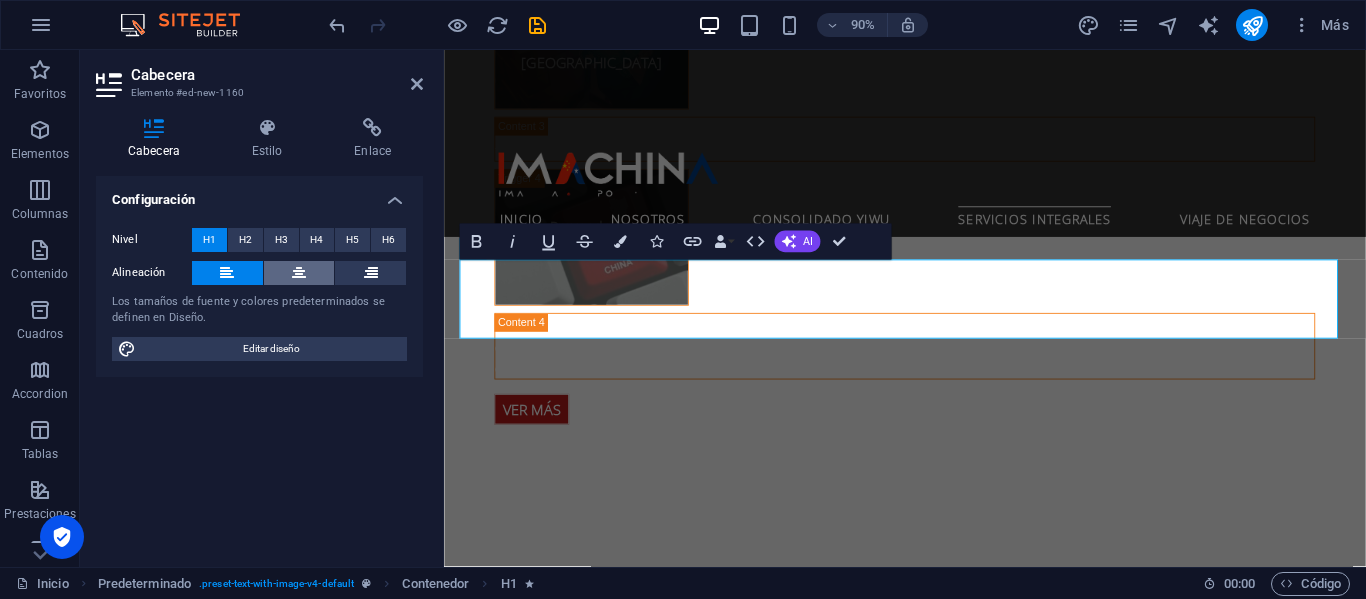 click at bounding box center [299, 273] 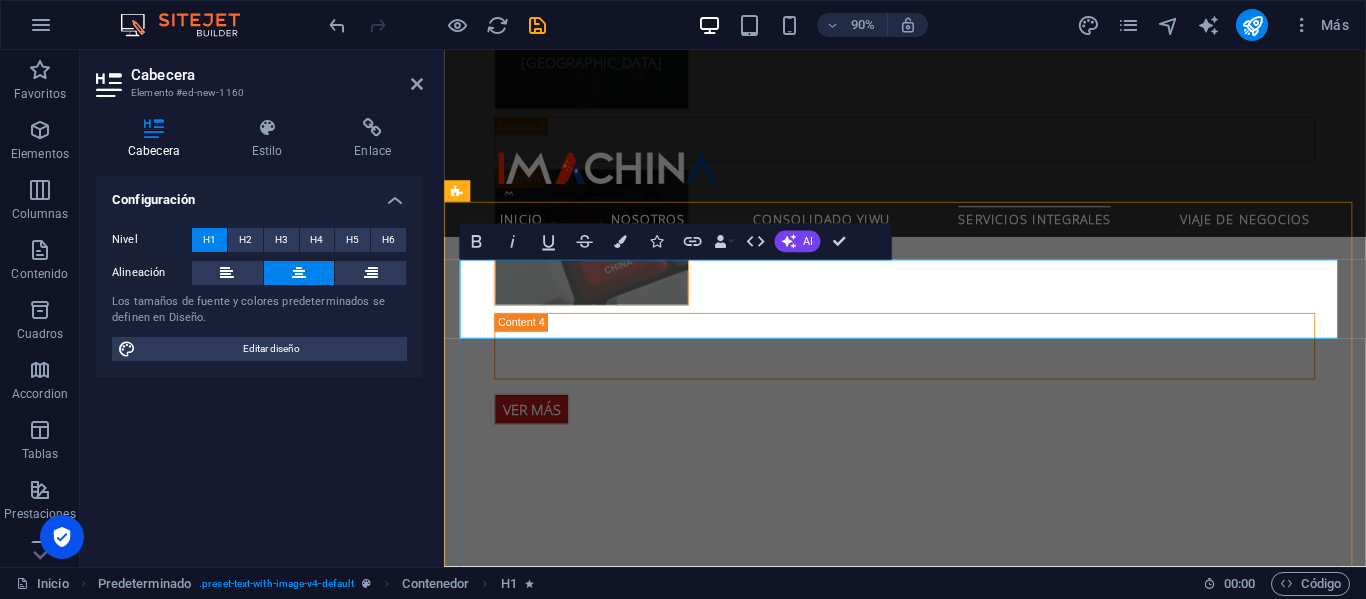 click on "Conecte su Negocio con los Gigantes de Asia" at bounding box center (932, 1880) 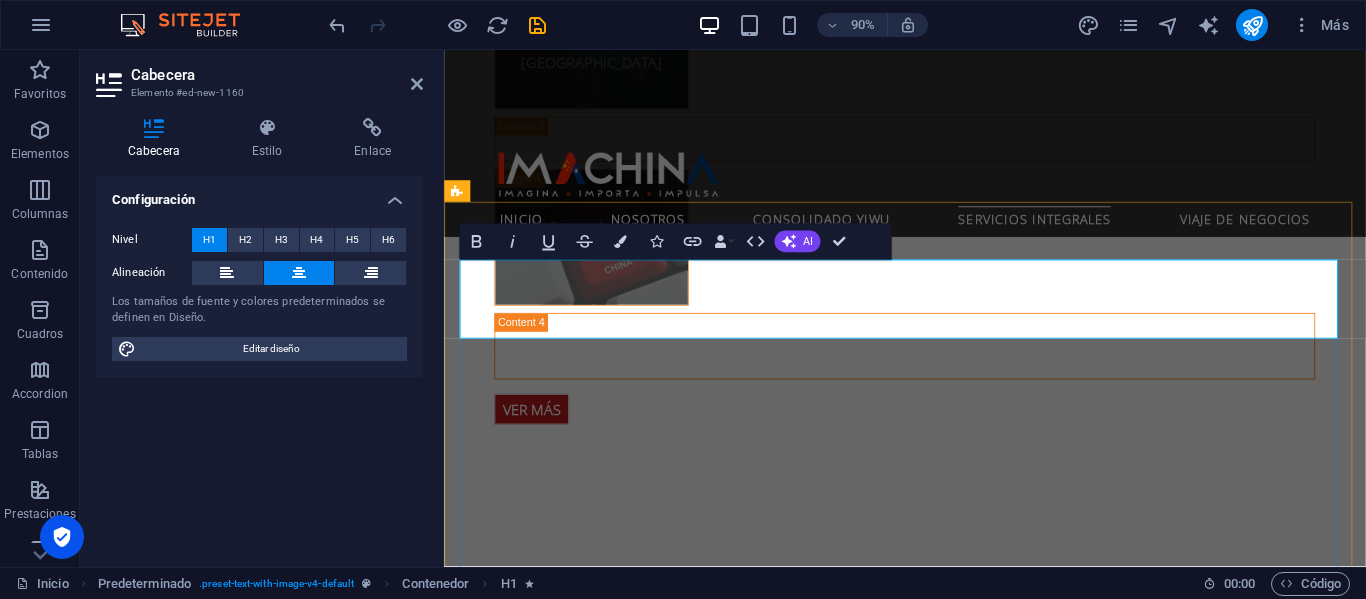 click on "Conecte su Negocio con los Gigantes de Asia" at bounding box center [932, 1880] 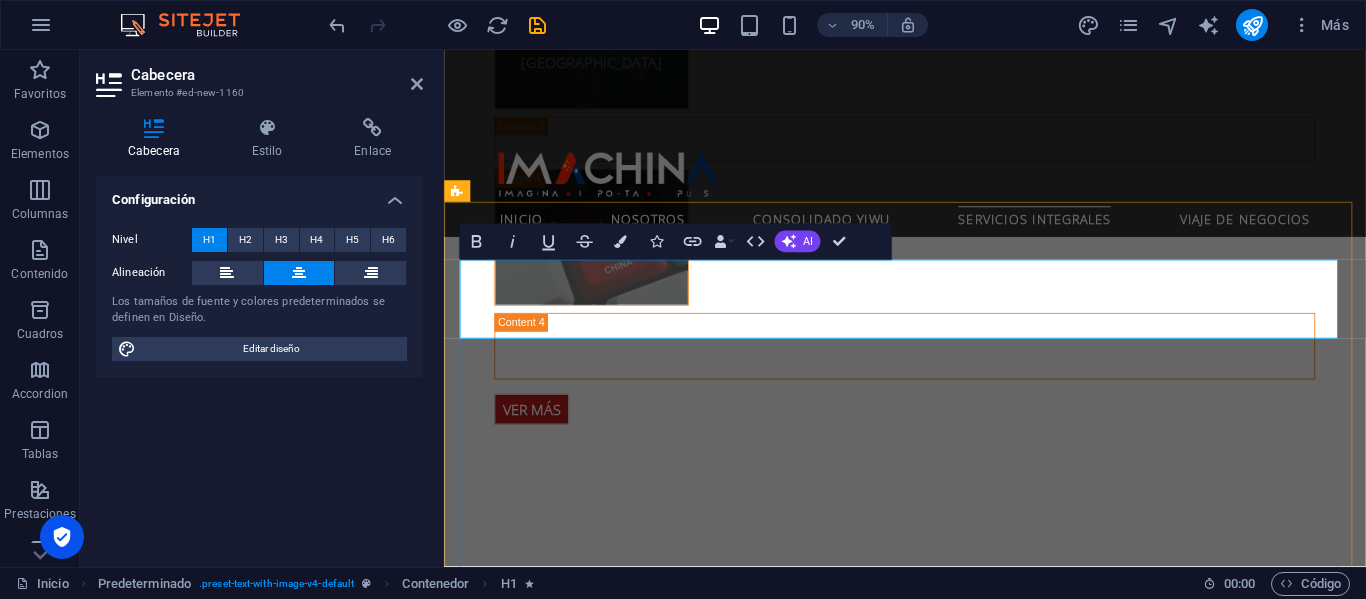 click on "Conecte su Negocio con los Gigantes de Asia" at bounding box center [932, 1880] 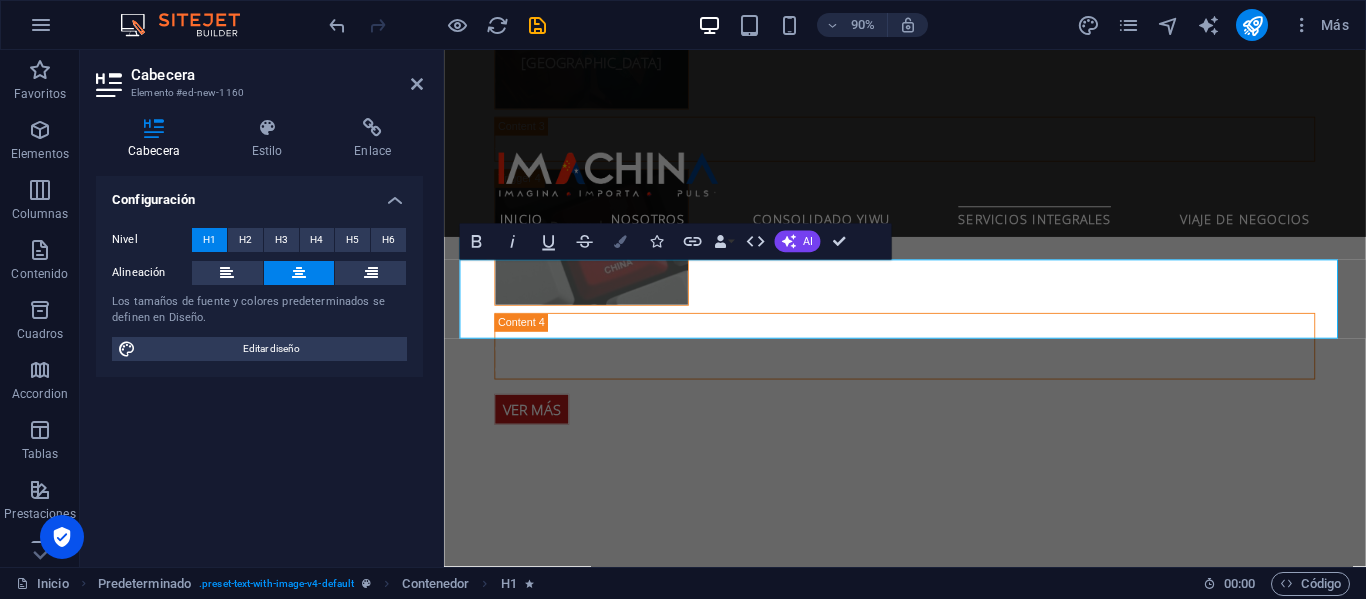 click at bounding box center (620, 241) 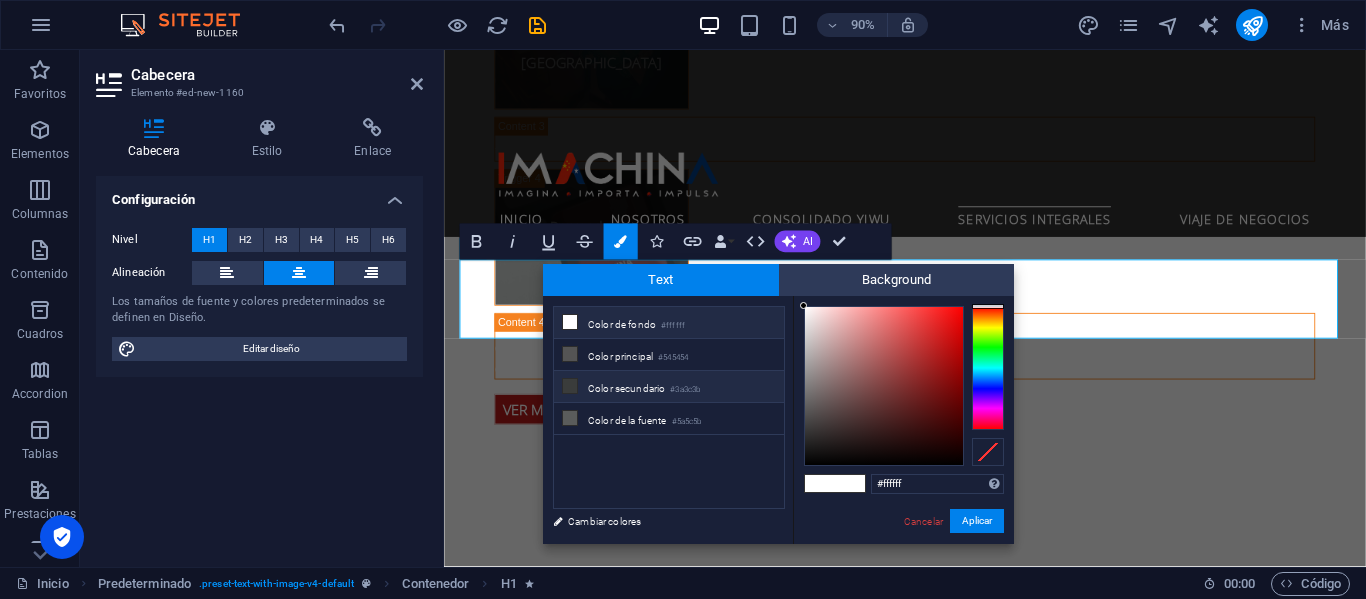 click on "Color secundario
#3a3c3b" at bounding box center (669, 387) 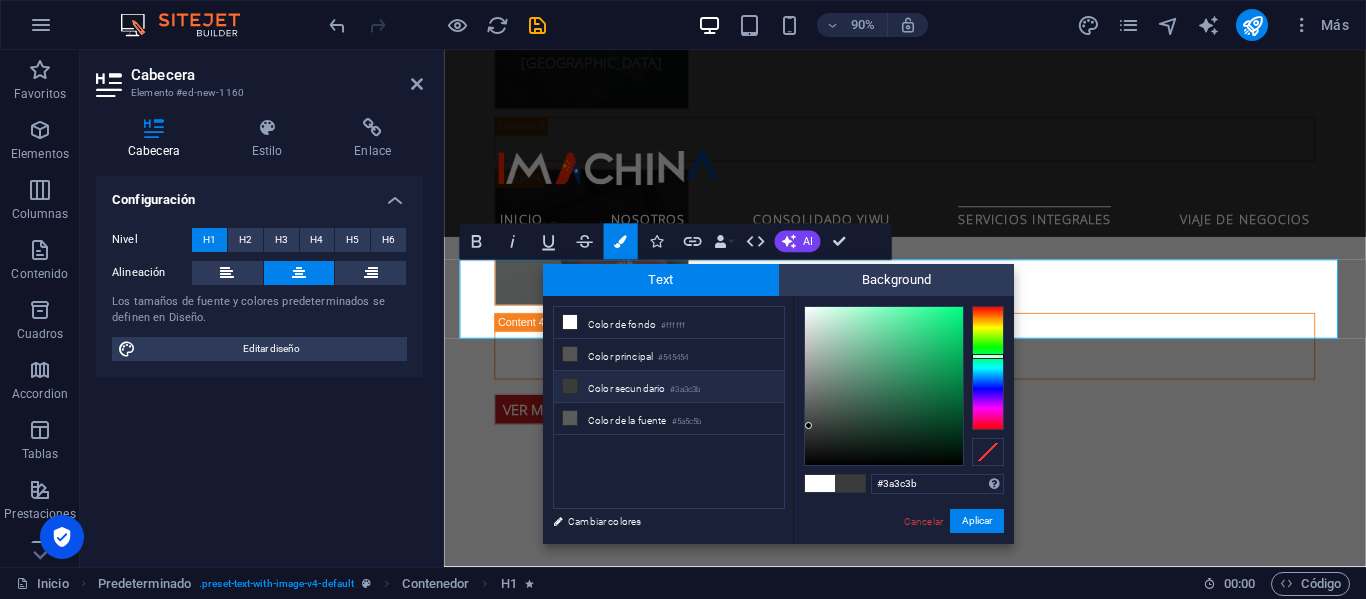 click on "Color secundario
#3a3c3b" at bounding box center [669, 387] 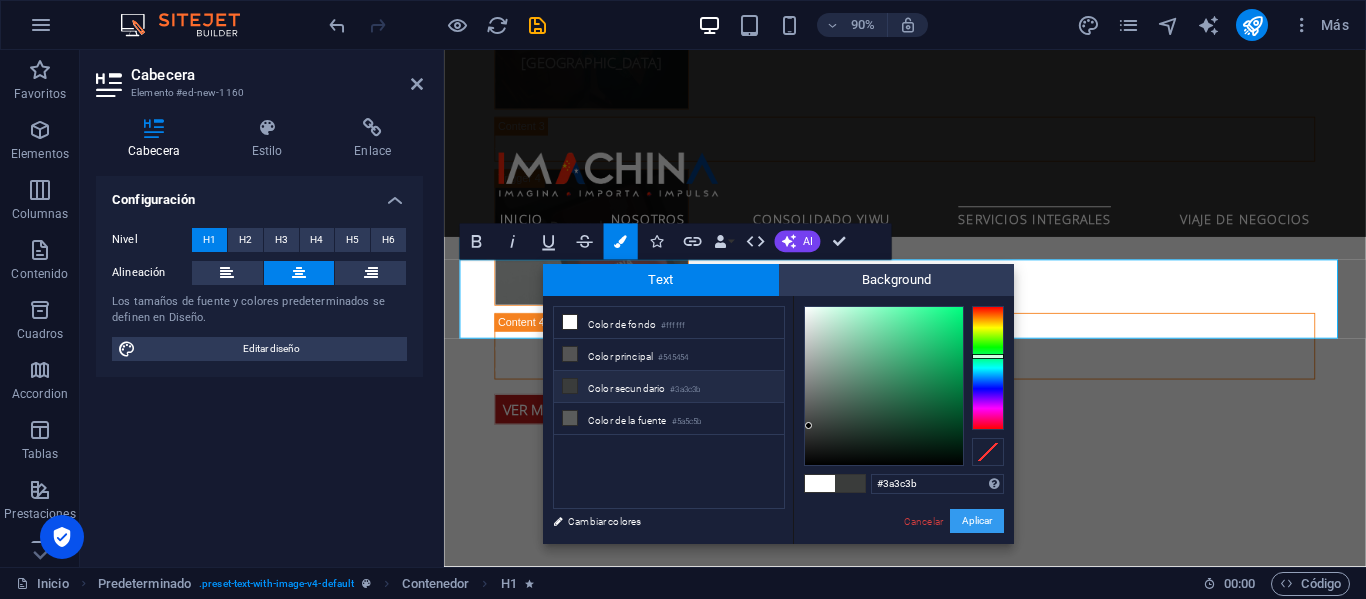 click on "Aplicar" at bounding box center (977, 521) 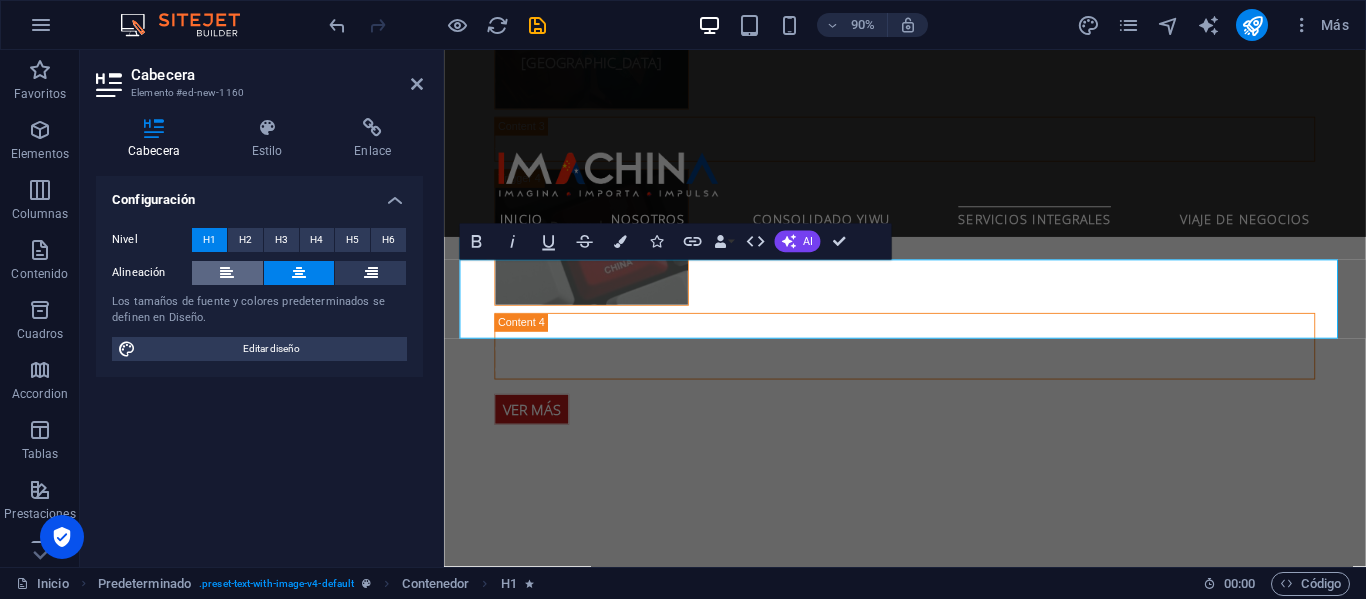 click at bounding box center [227, 273] 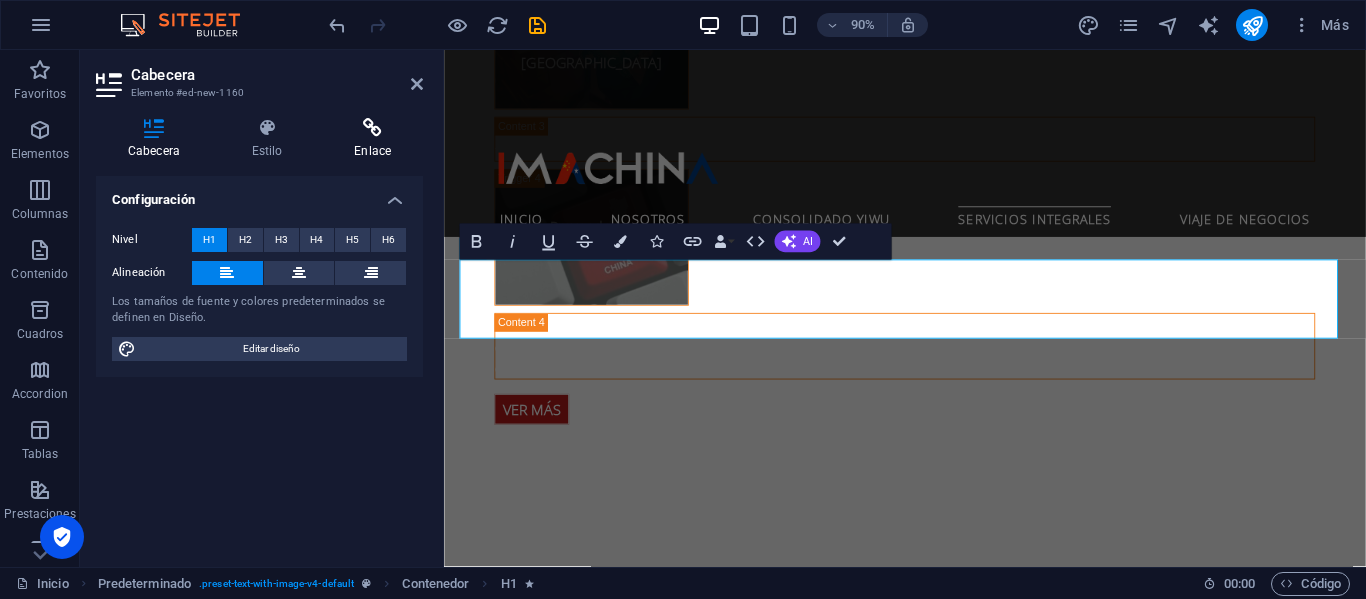 click on "Enlace" at bounding box center [372, 139] 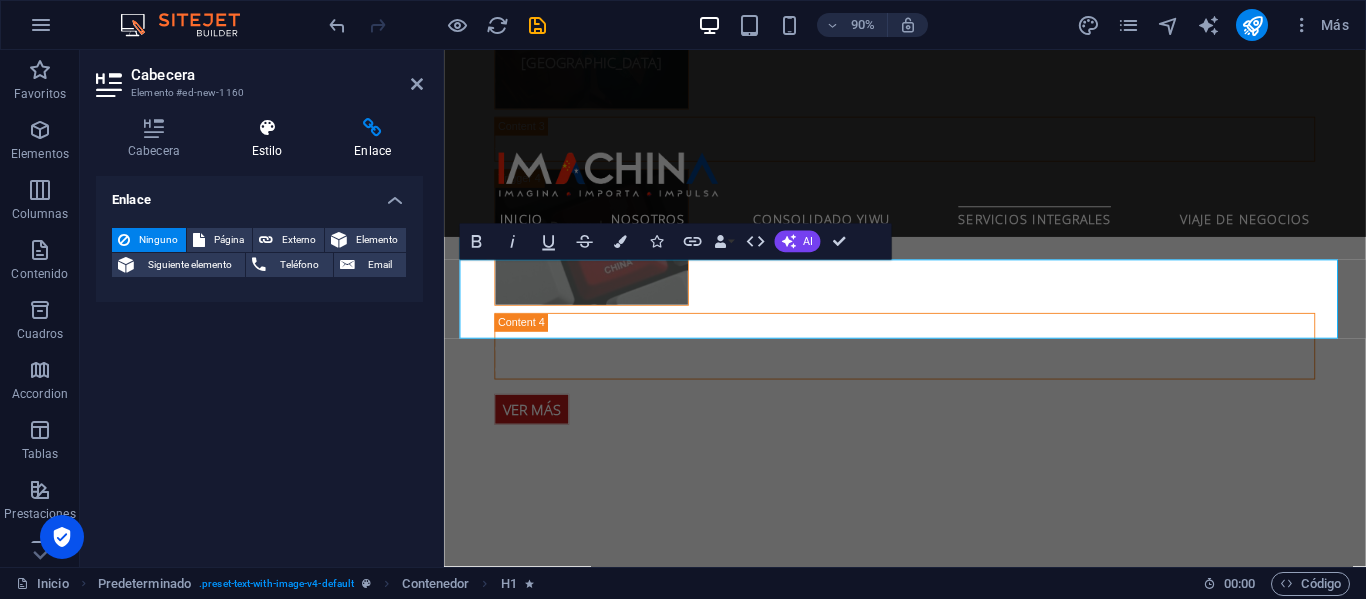 click on "Estilo" at bounding box center [271, 139] 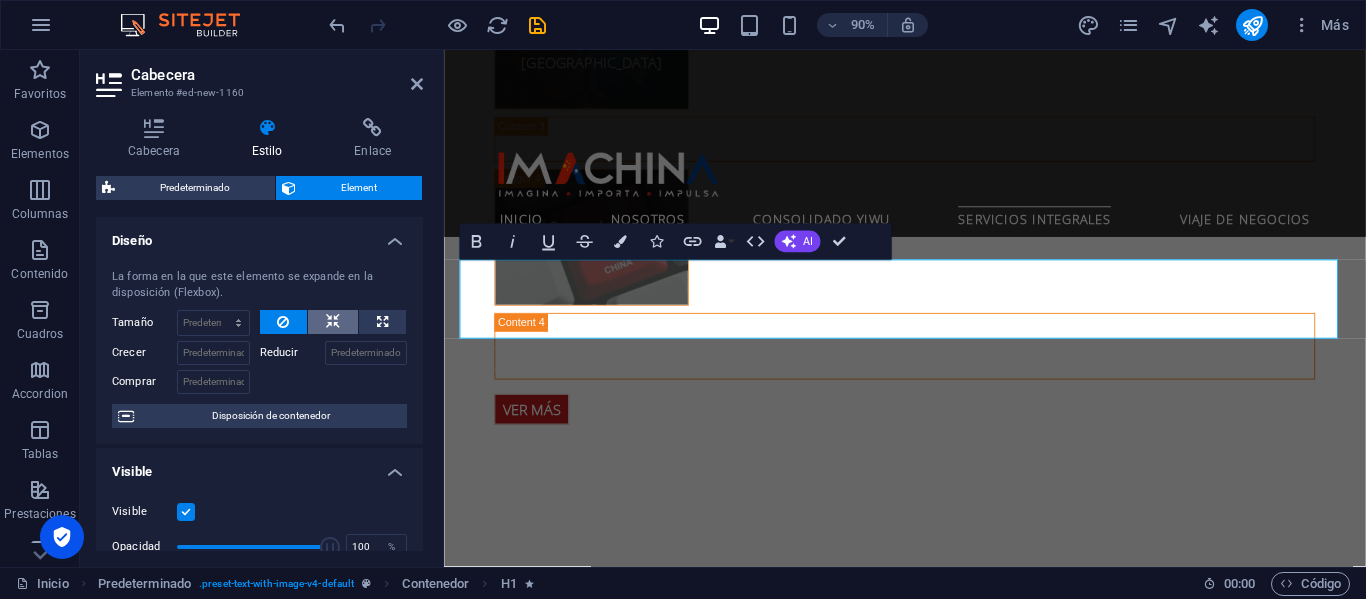 click at bounding box center [333, 322] 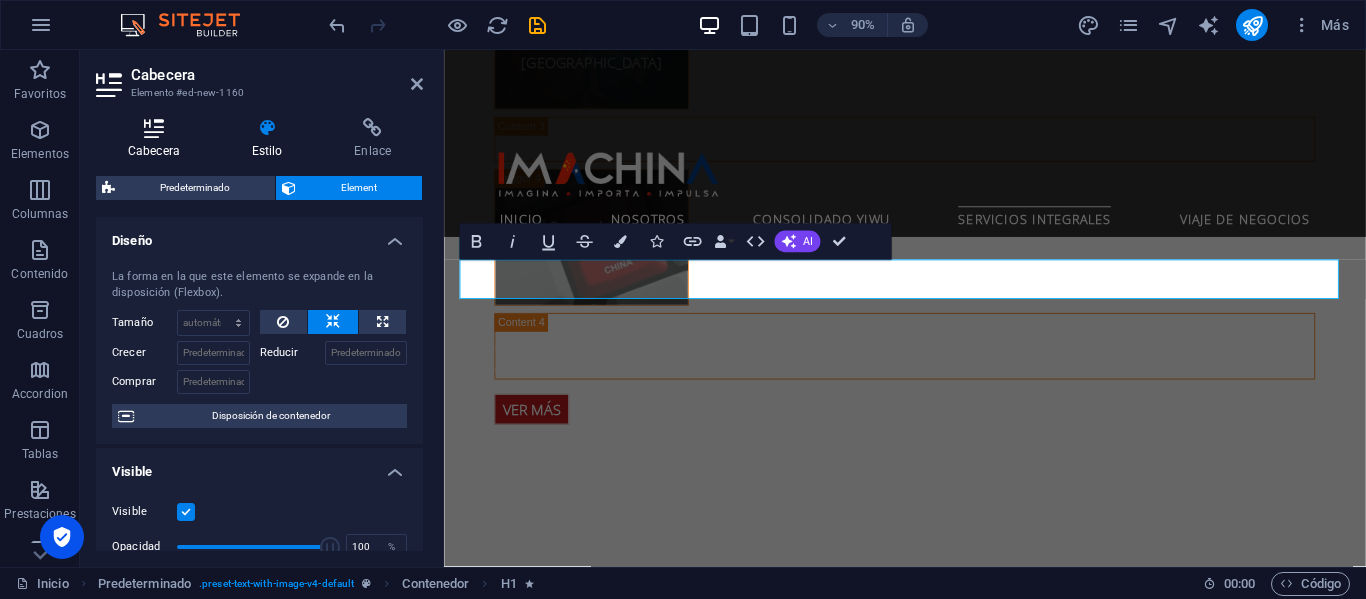 click at bounding box center (154, 128) 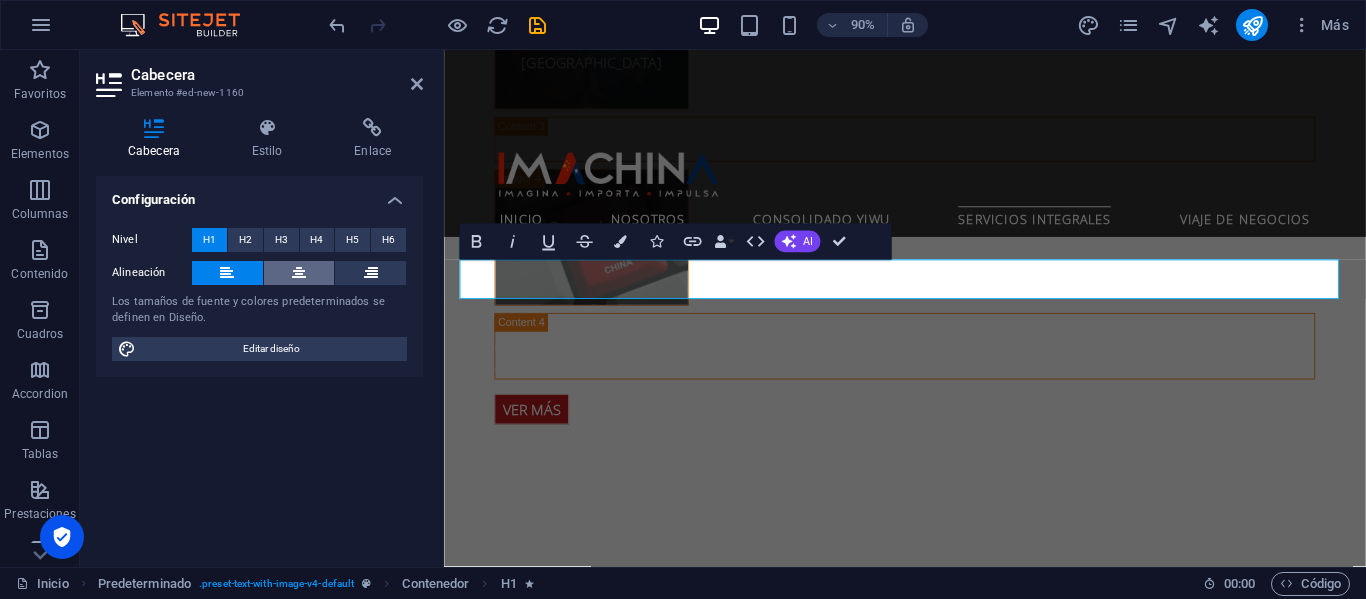 click at bounding box center [299, 273] 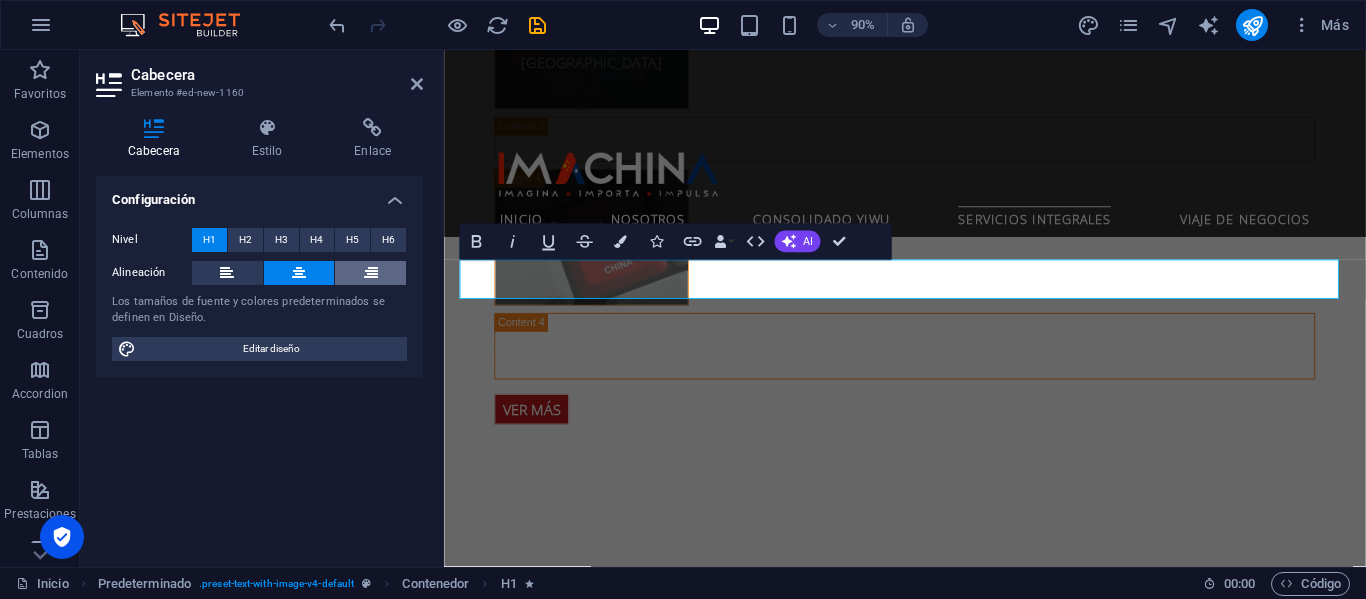 click at bounding box center (371, 273) 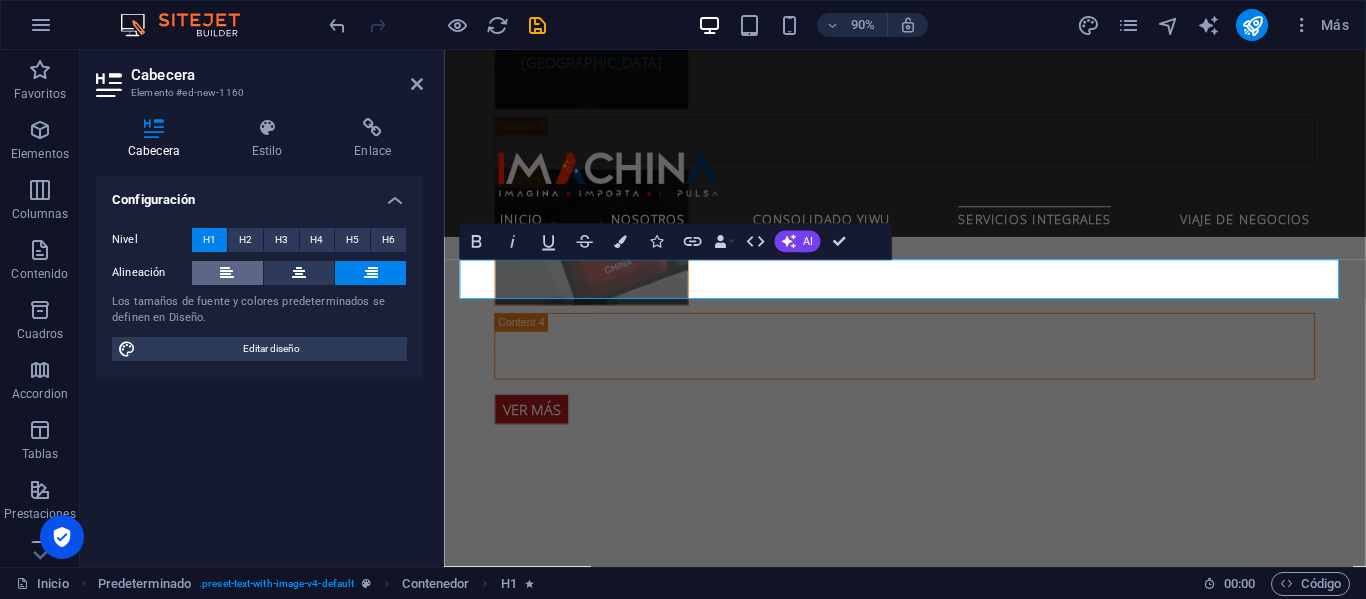 click at bounding box center (227, 273) 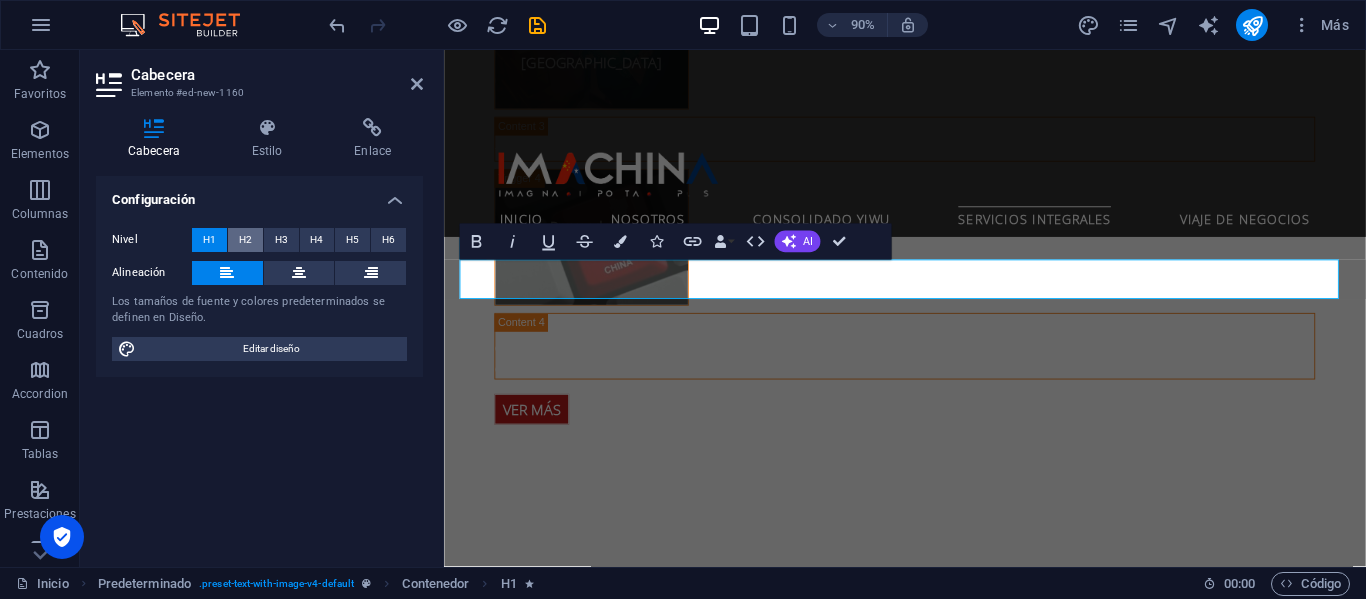 click on "H2" at bounding box center [245, 240] 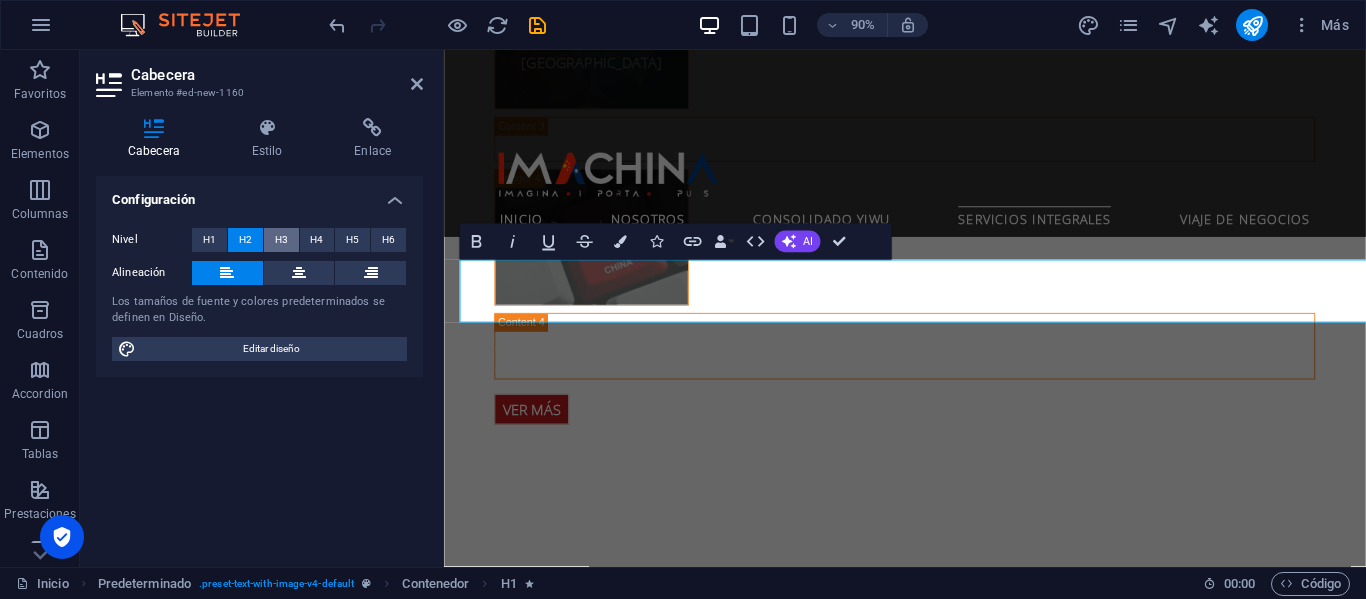click on "H3" at bounding box center (281, 240) 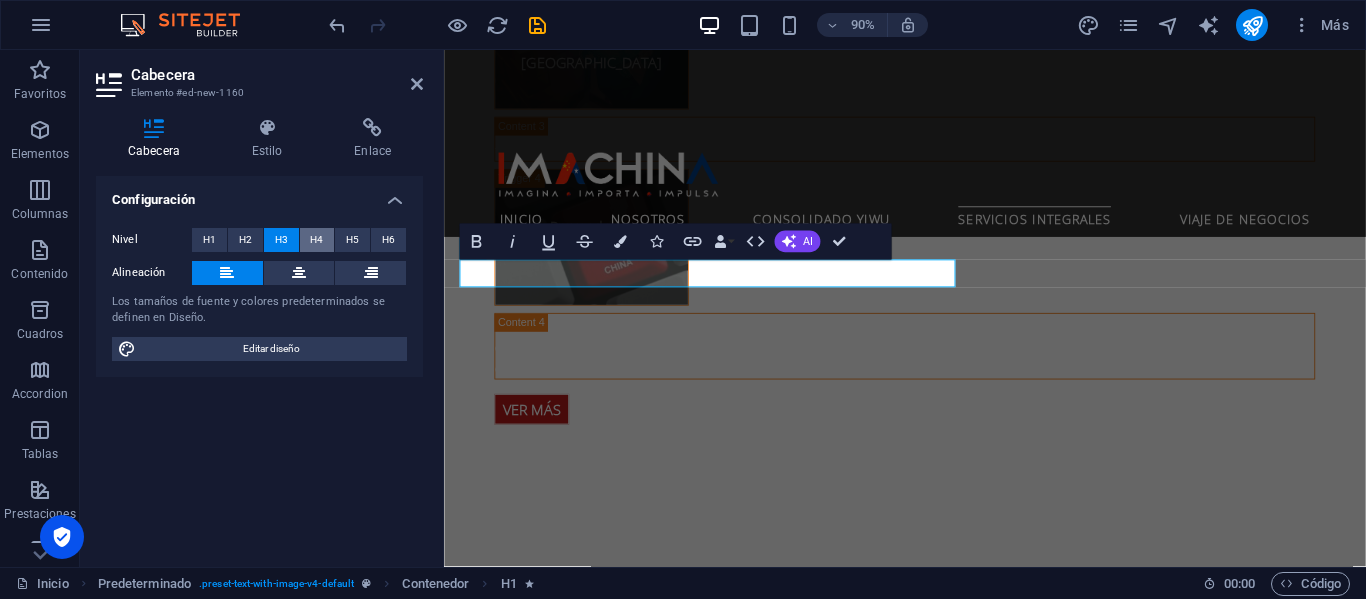 click on "H4" at bounding box center (316, 240) 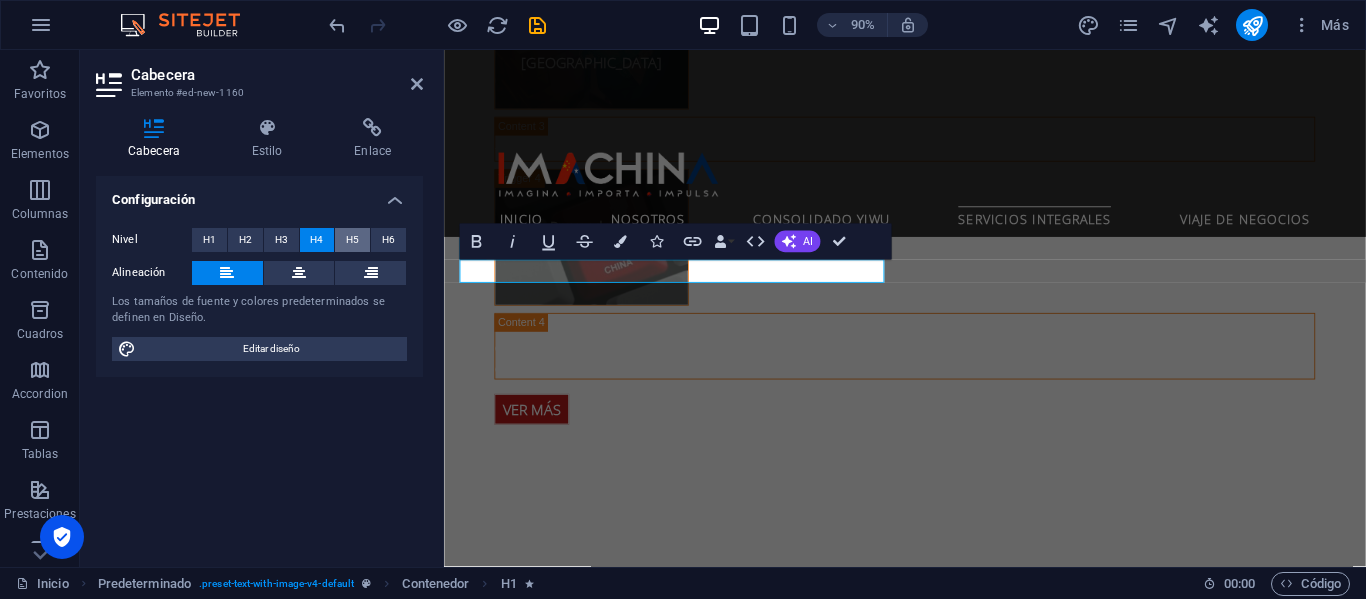 click on "H5" at bounding box center (352, 240) 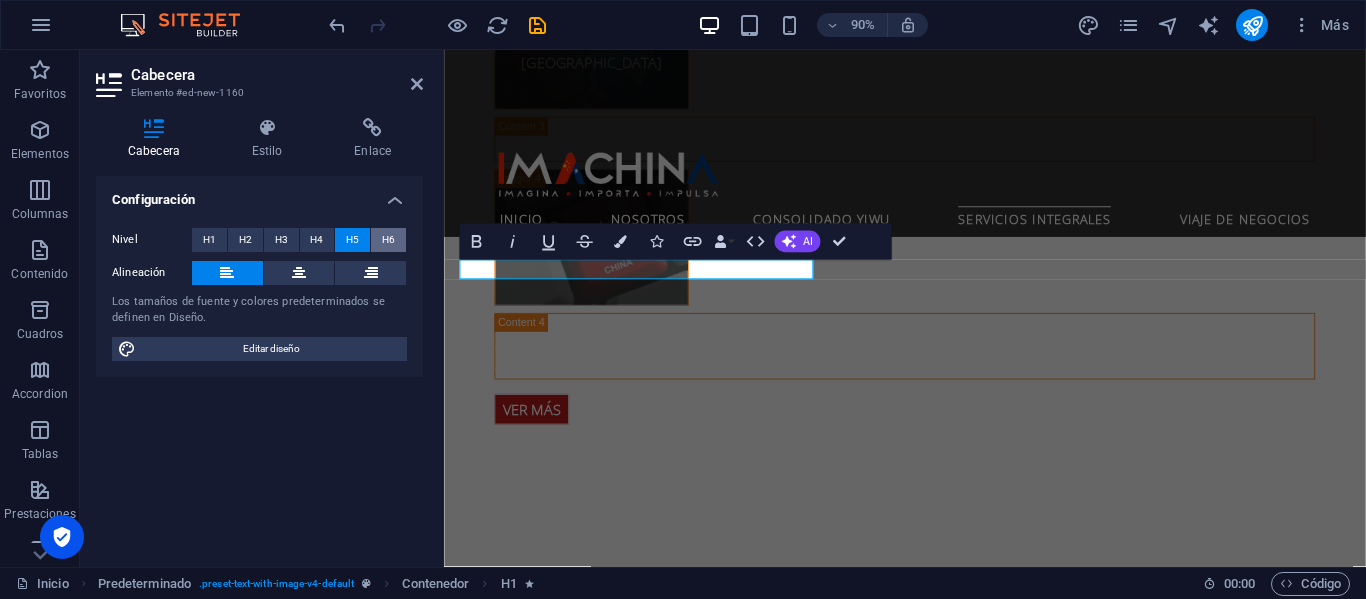 click on "H6" at bounding box center [388, 240] 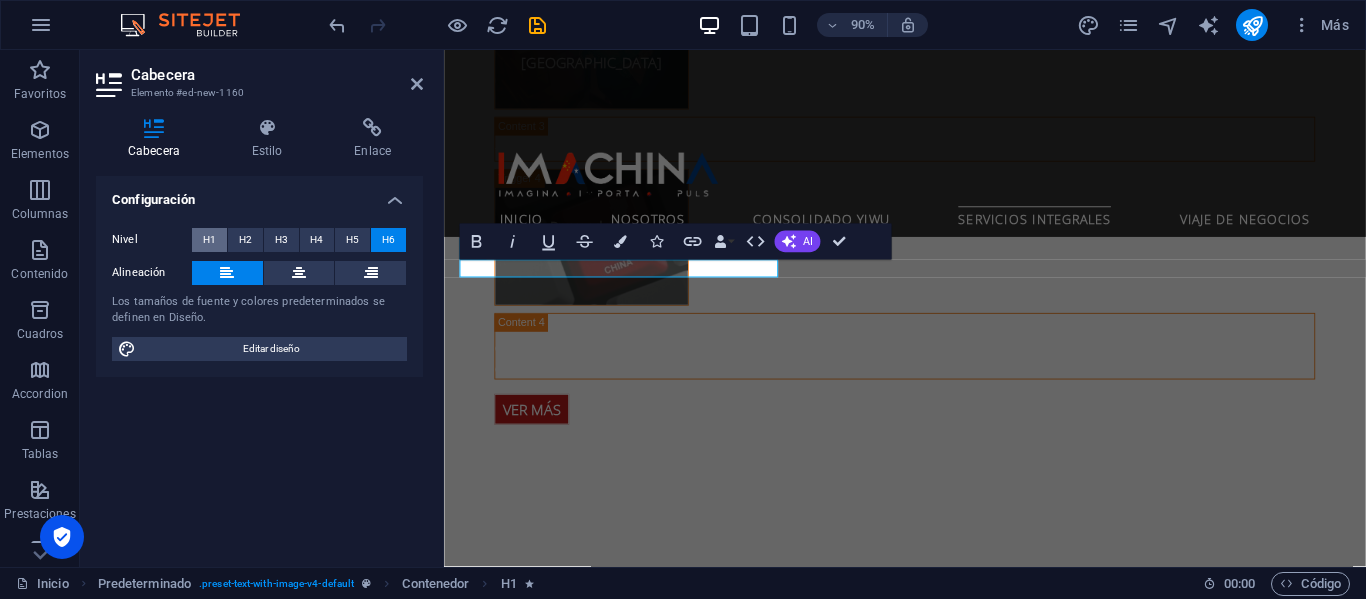 click on "H1" at bounding box center (209, 240) 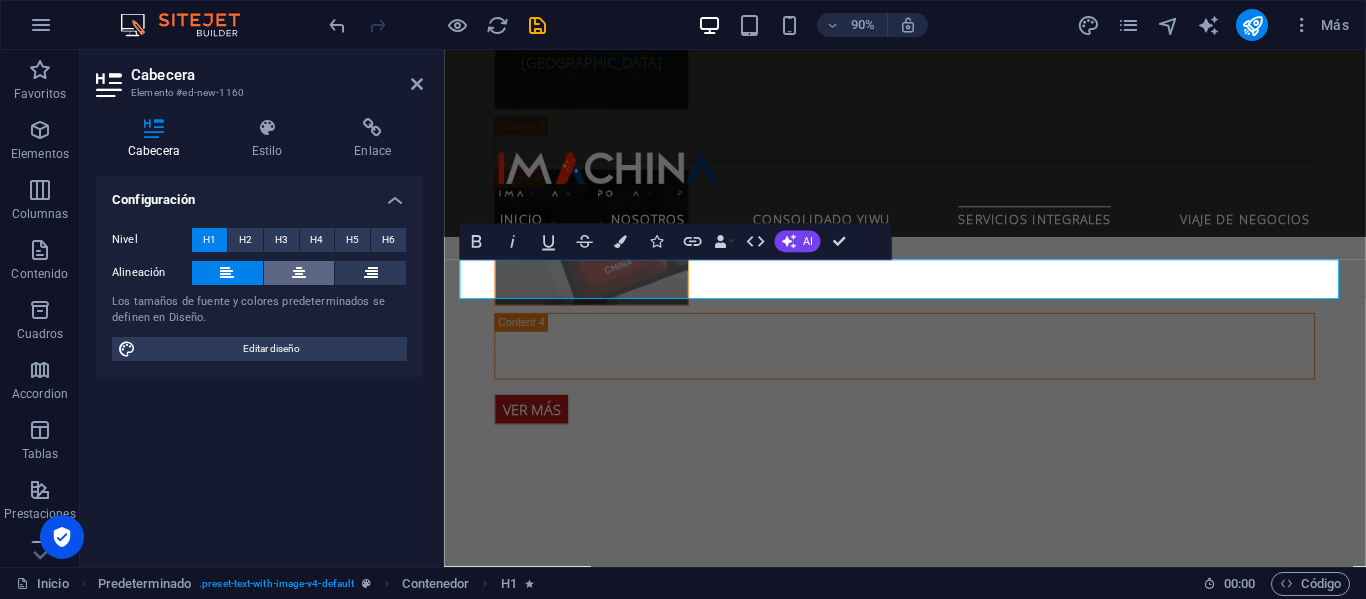 click at bounding box center [299, 273] 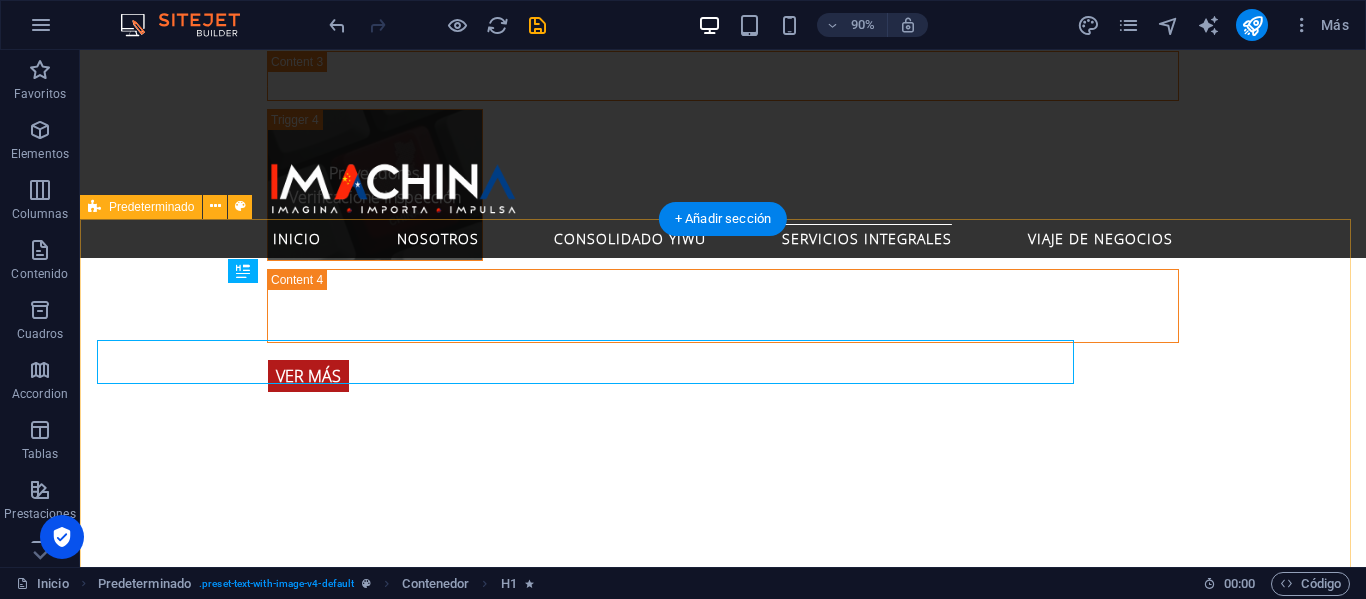 scroll, scrollTop: 4252, scrollLeft: 0, axis: vertical 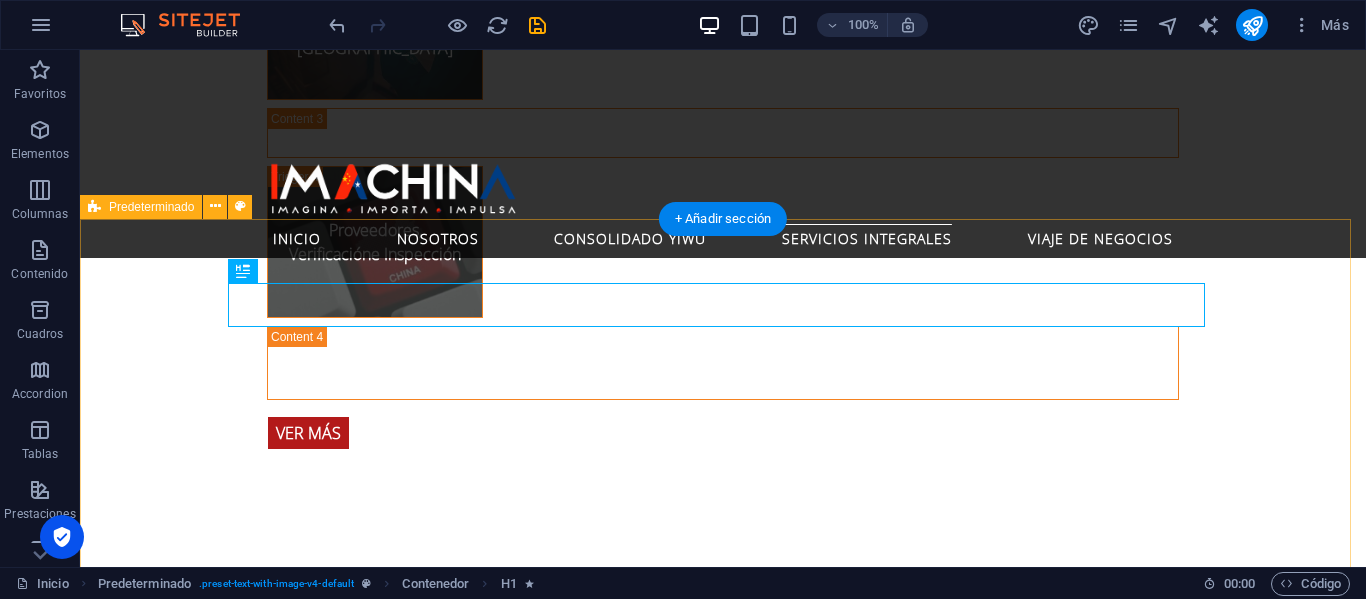 click on "Conecte su Negocio con los Gigantes de Asia Optimiza tus importaciones desde el mercado más grande del mundo. Te presentamos nuestro servicio de Consolidado Yiwu, el principal mercado mayorista de [GEOGRAPHIC_DATA], que alberga miles de fábricas y proveedores. Agrupamos tus pedidos de diversos productos o proveedores en un único envío, lo que permite reducir costos logísticos y tiempos de espera. Es la solución ideal para emprendedores, pymes y empresas que importan de manera frecuente y variada. Ver Más" at bounding box center [723, 2013] 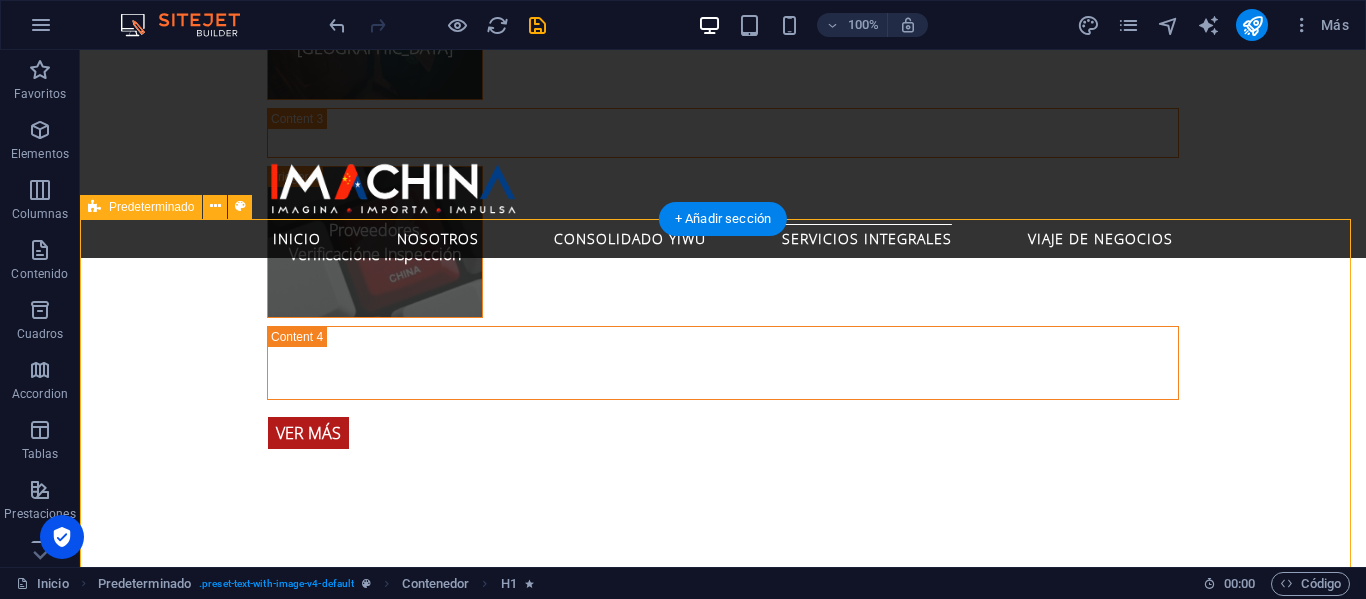 click on "Conecte su Negocio con los Gigantes de Asia Optimiza tus importaciones desde el mercado más grande del mundo. Te presentamos nuestro servicio de Consolidado Yiwu, el principal mercado mayorista de [GEOGRAPHIC_DATA], que alberga miles de fábricas y proveedores. Agrupamos tus pedidos de diversos productos o proveedores en un único envío, lo que permite reducir costos logísticos y tiempos de espera. Es la solución ideal para emprendedores, pymes y empresas que importan de manera frecuente y variada. Ver Más" at bounding box center [723, 2013] 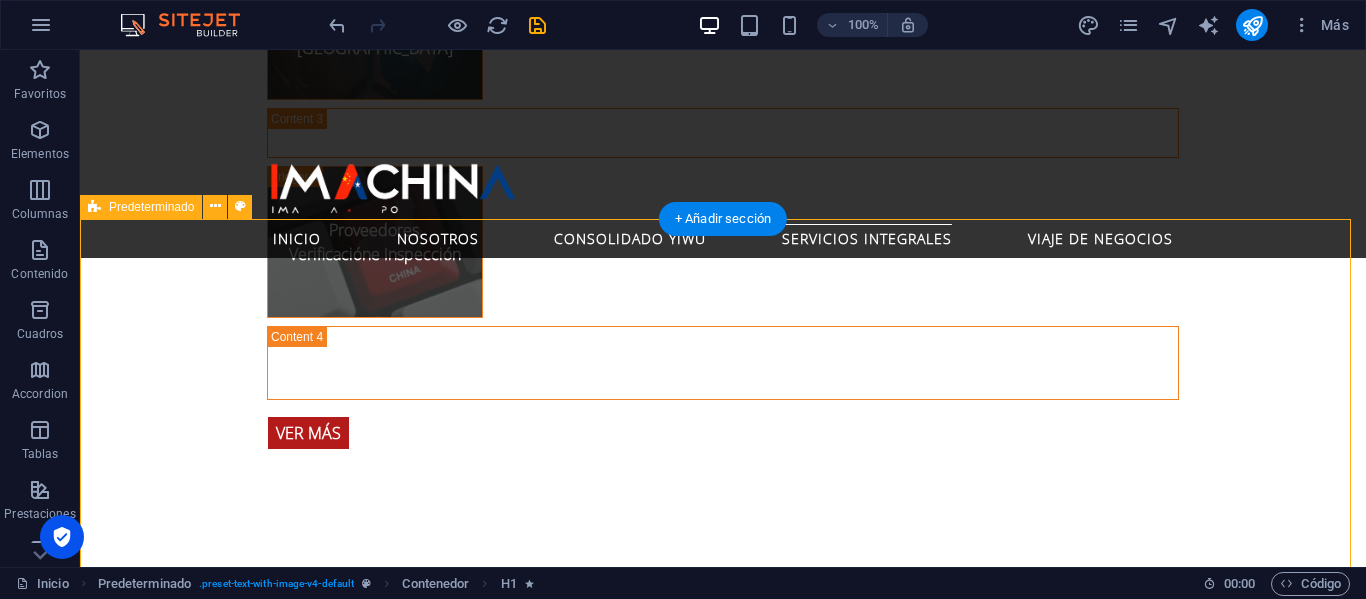 scroll, scrollTop: 4309, scrollLeft: 0, axis: vertical 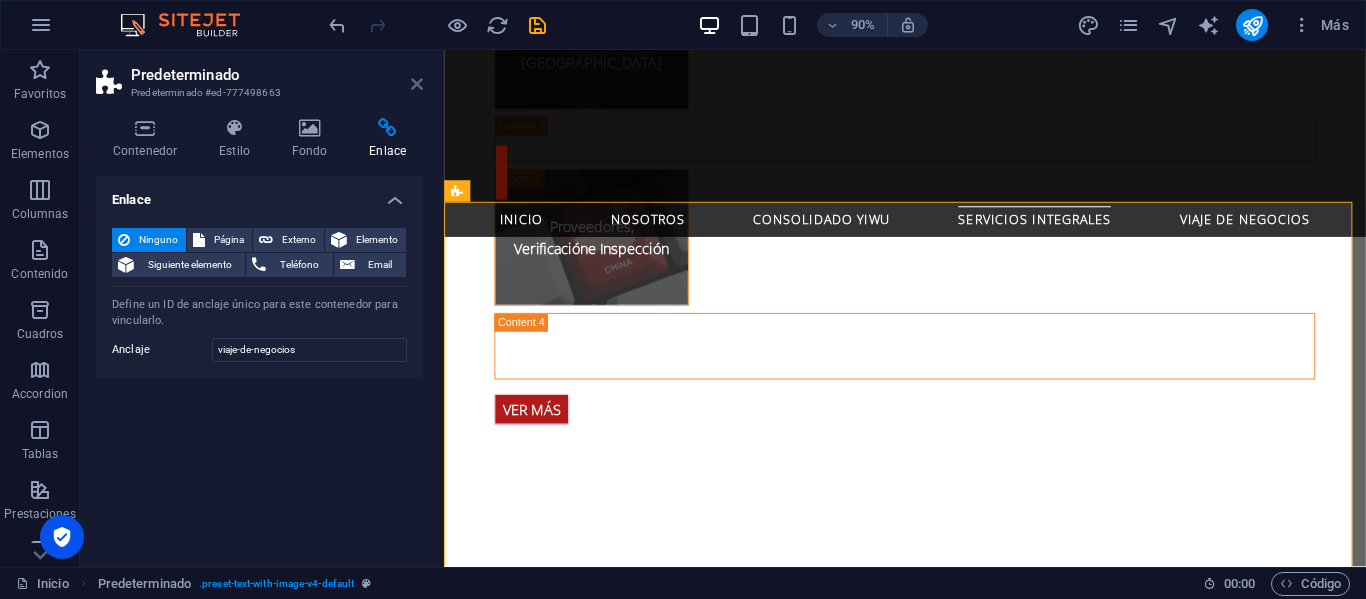 click at bounding box center (417, 84) 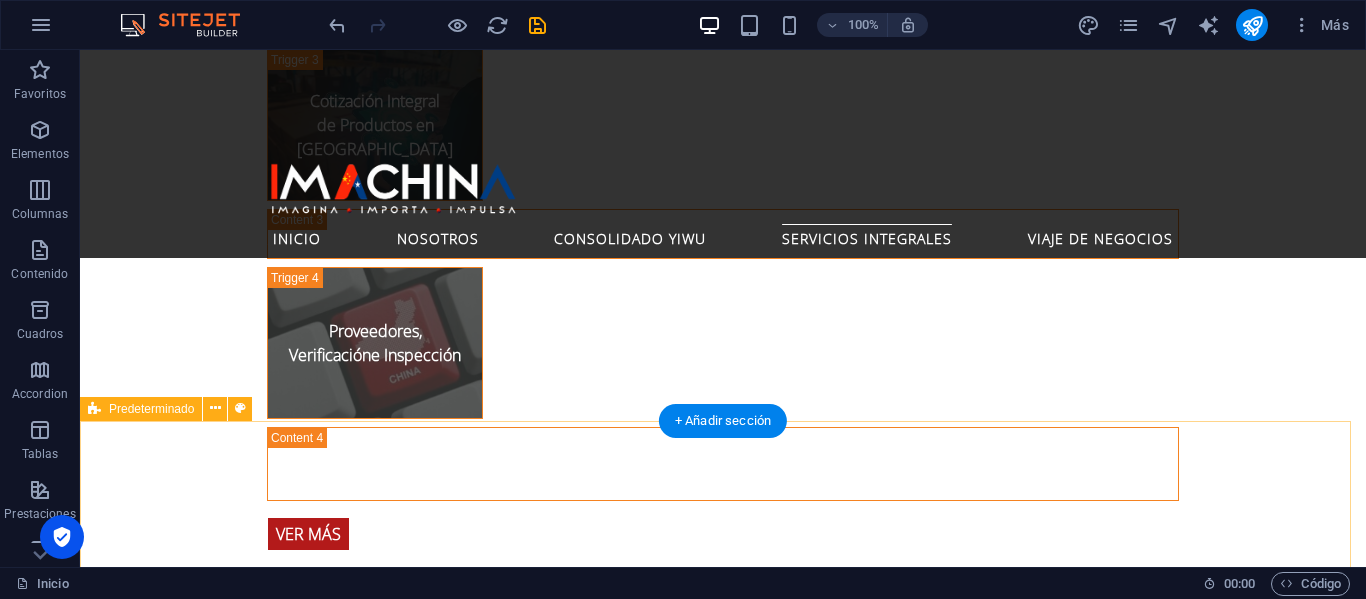scroll, scrollTop: 4152, scrollLeft: 0, axis: vertical 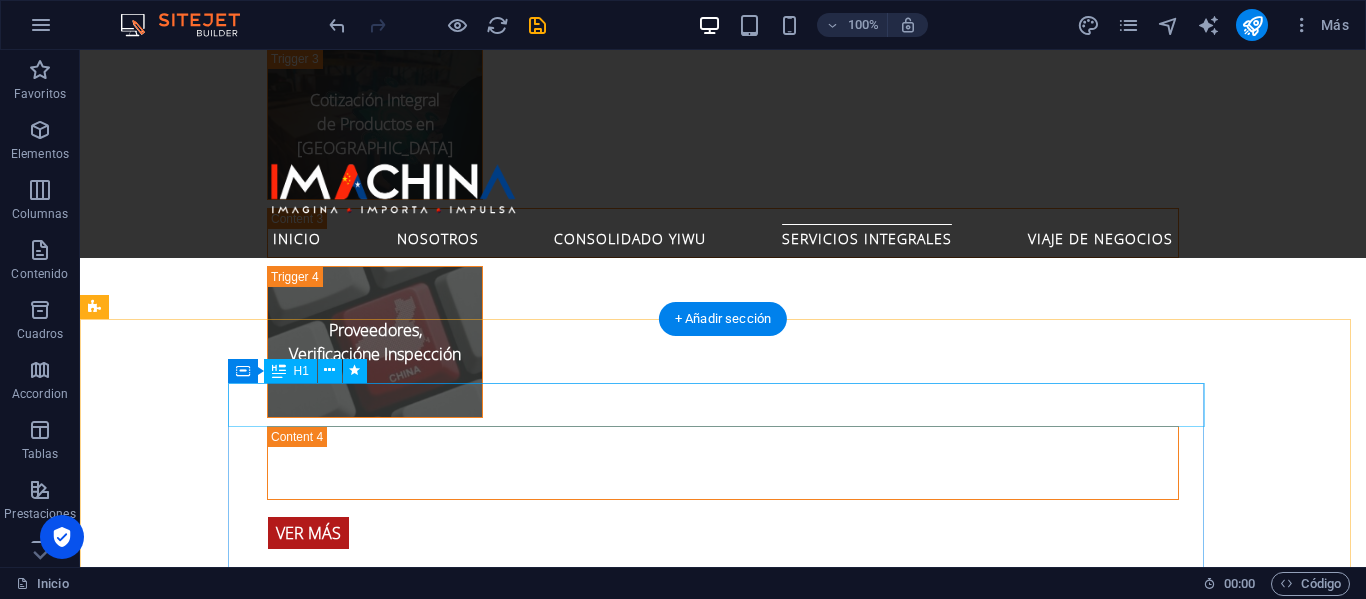 click on "Conecte su Negocio con los Gigantes de Asia" at bounding box center [568, 1964] 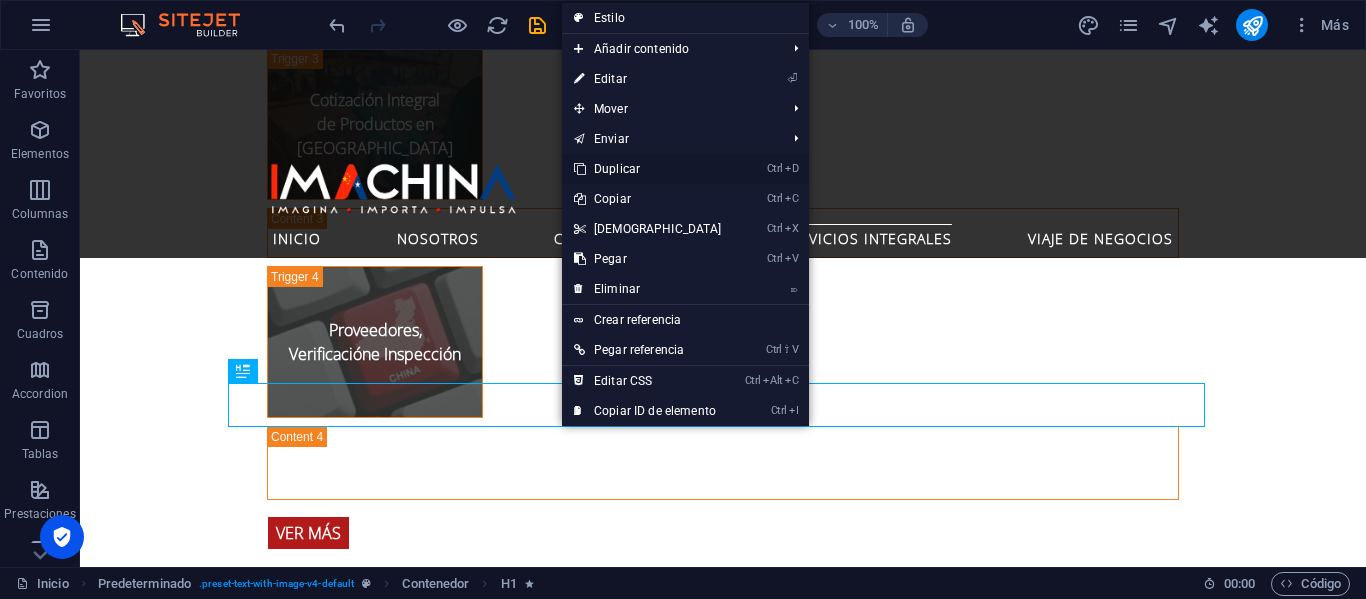 click on "Ctrl D  Duplicar" at bounding box center [648, 169] 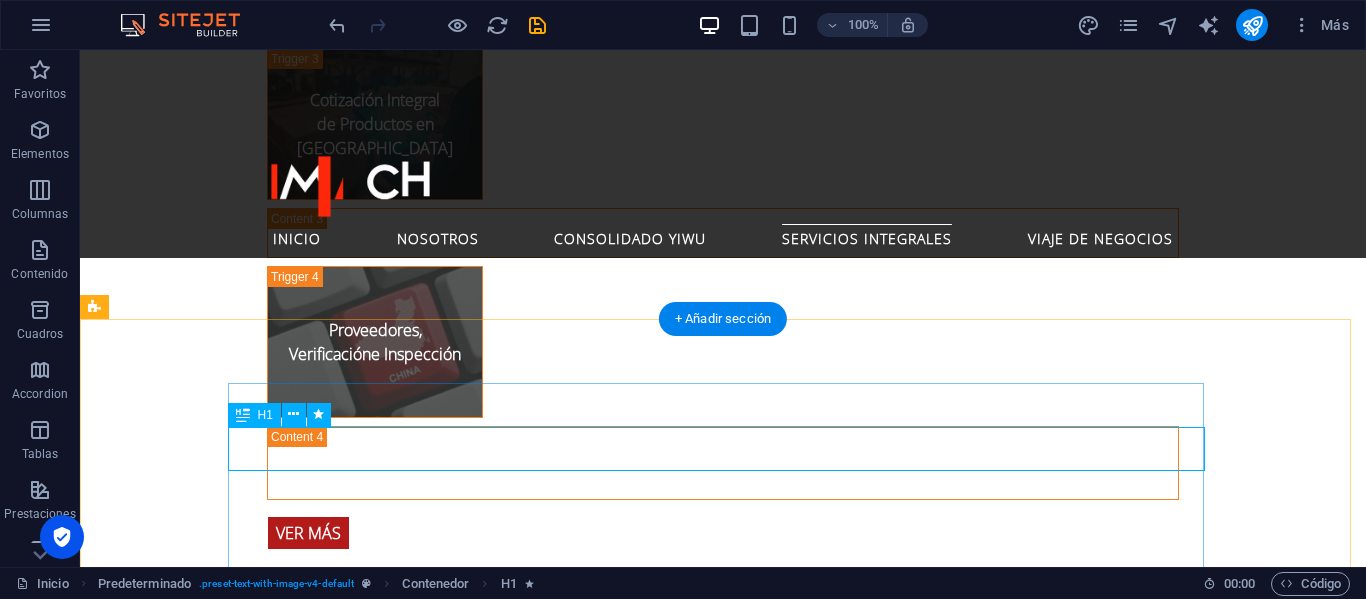 click on "Conecte su Negocio con los Gigantes de Asia" at bounding box center (568, 2052) 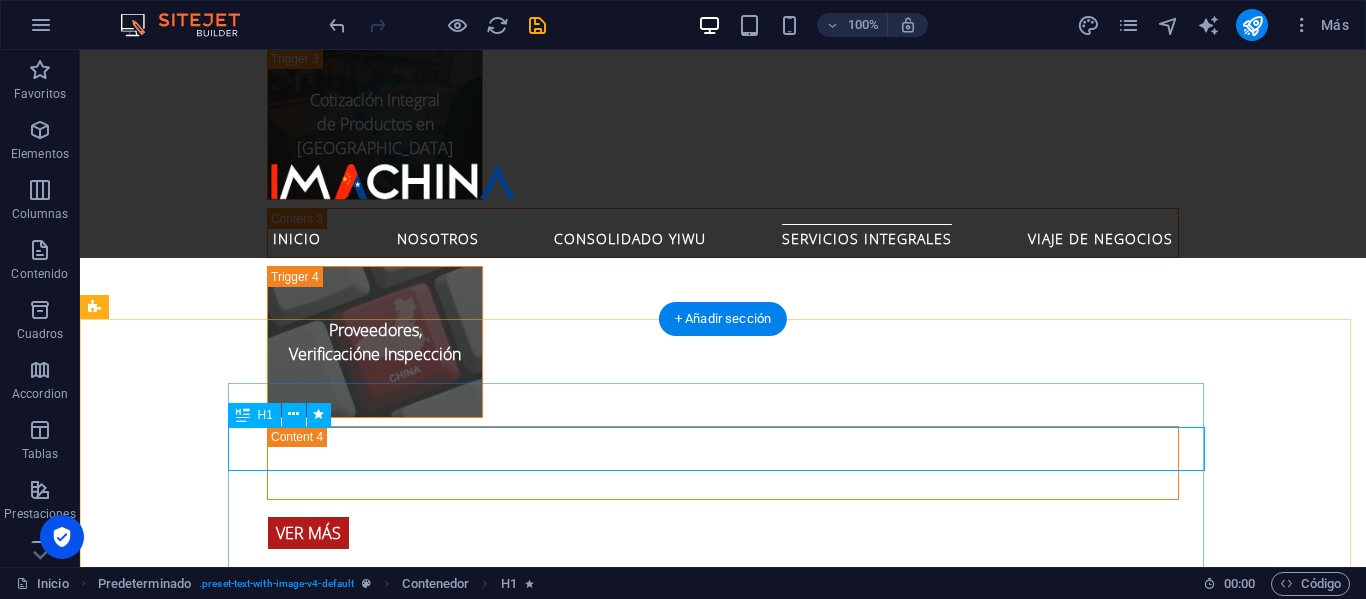 click on "Conecte su Negocio con los Gigantes de Asia" at bounding box center [568, 2052] 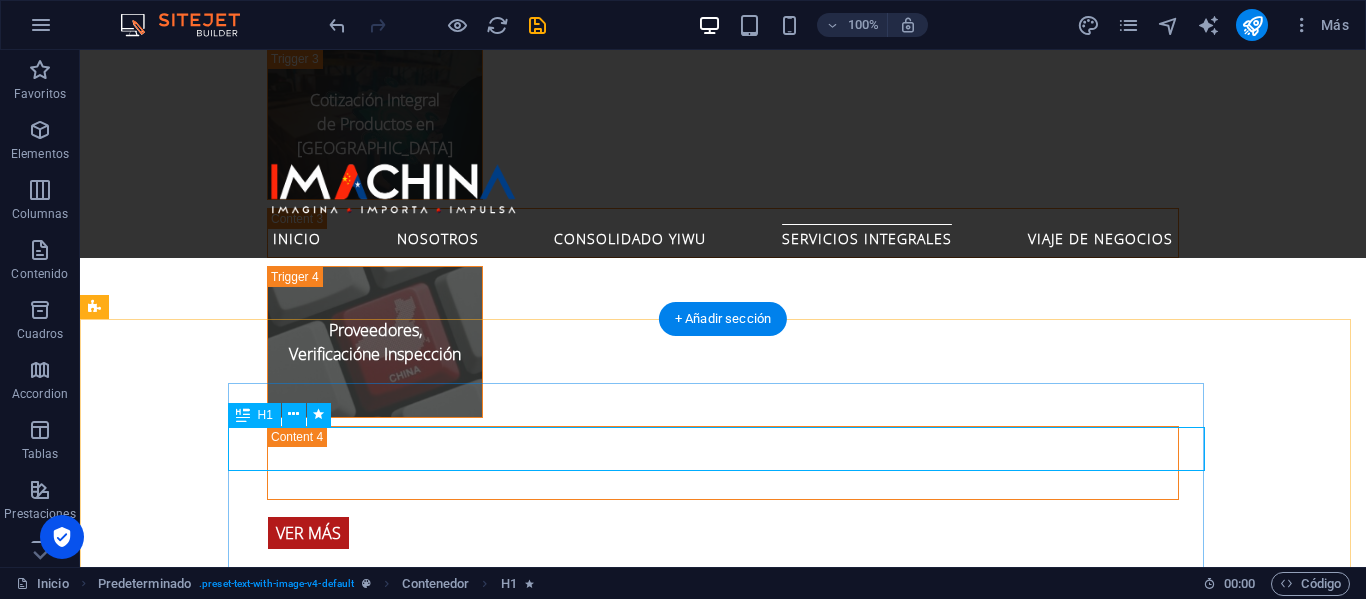 scroll, scrollTop: 4209, scrollLeft: 0, axis: vertical 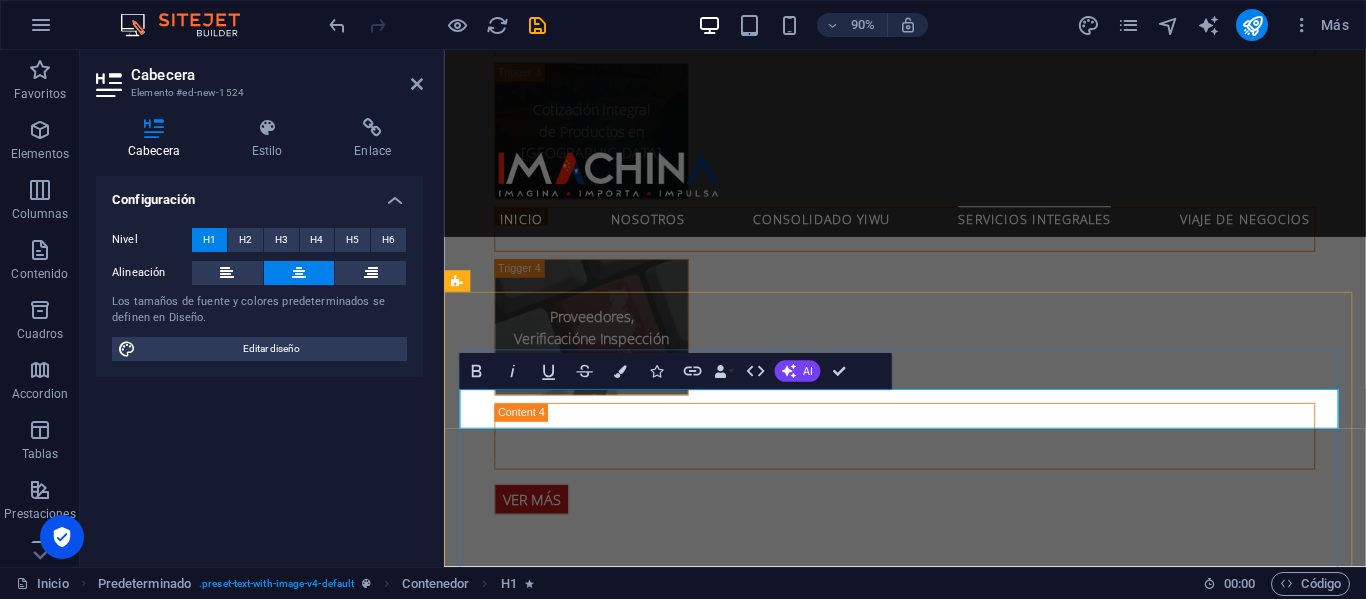 click on "Conecte su Negocio con los Gigantes de Asia" at bounding box center [932, 2068] 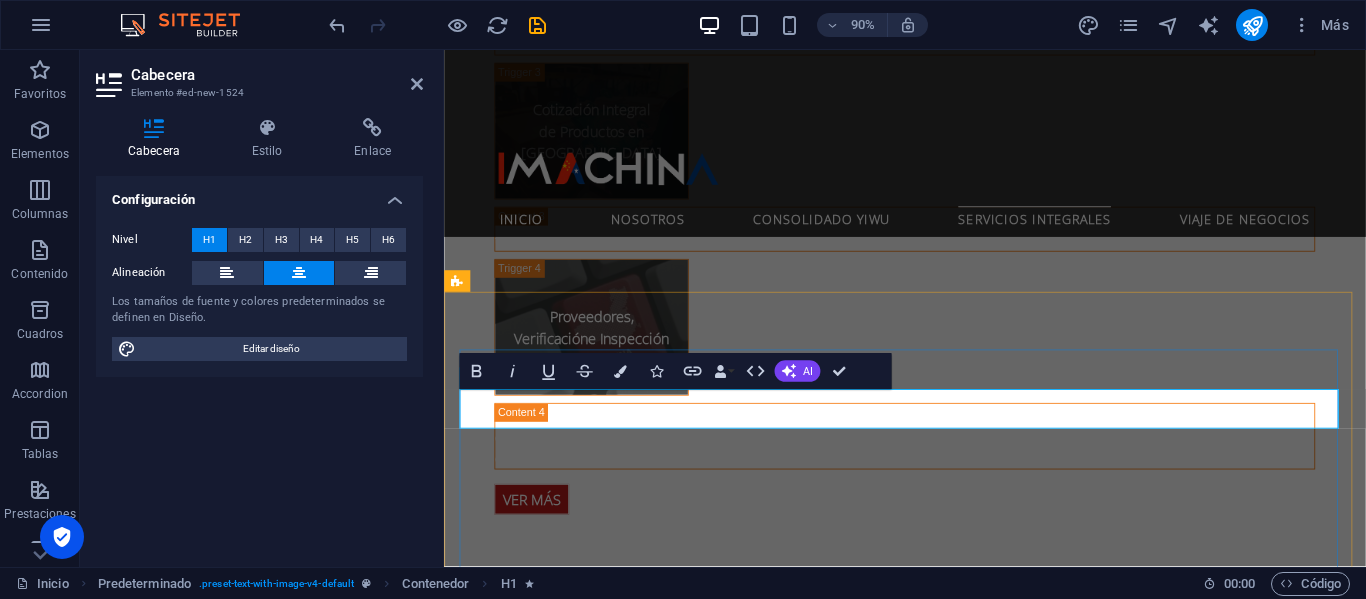 click on "Conecte su Negocio con los Gigantes de Asia" at bounding box center [932, 2068] 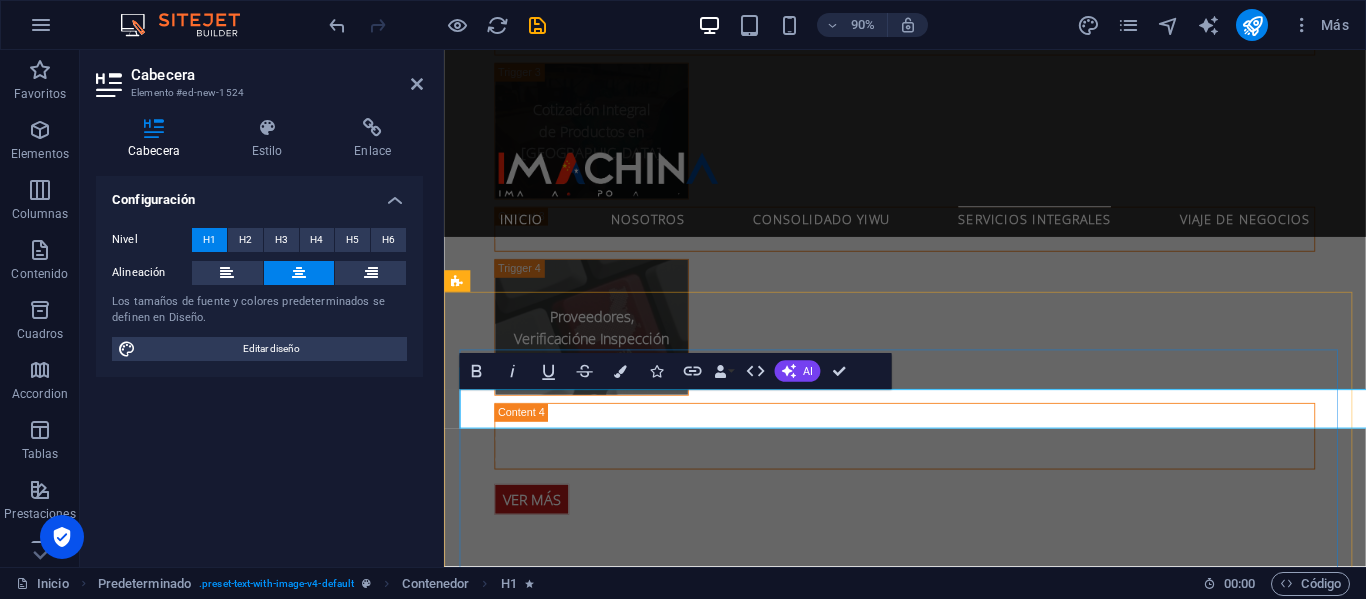 click on "Giras Comerciales a la [PERSON_NAME] y [GEOGRAPHIC_DATA]" at bounding box center (932, 2068) 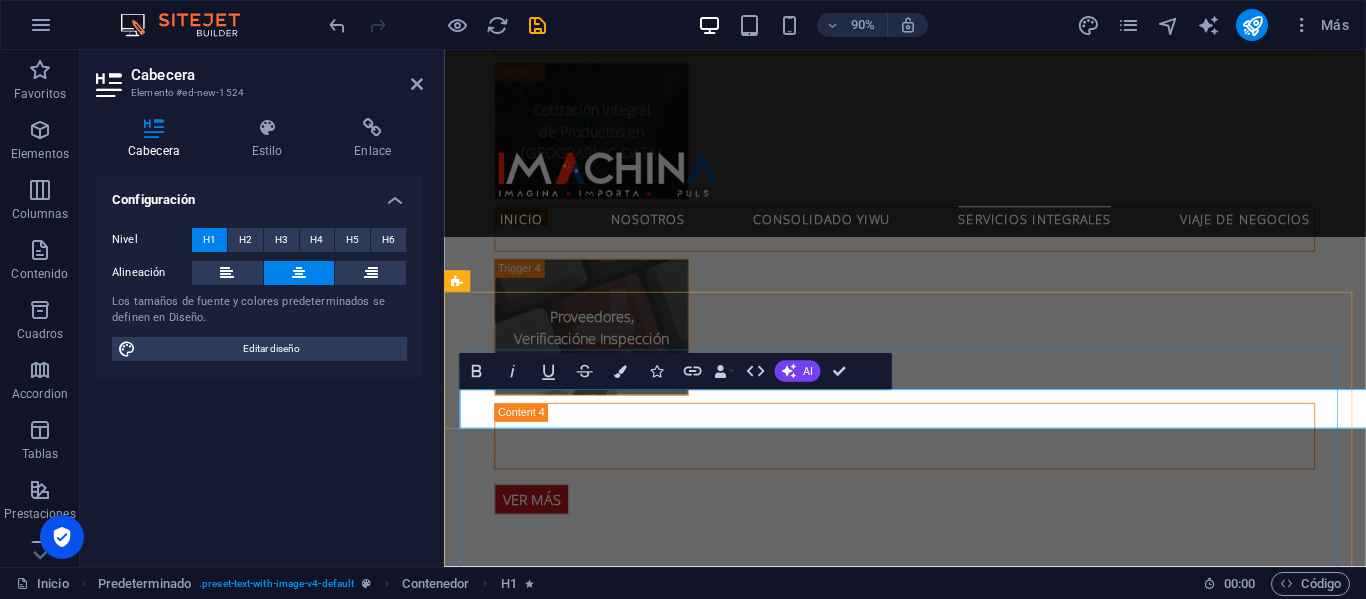 click on "Giras Comerciales a la [PERSON_NAME] y [GEOGRAPHIC_DATA]" at bounding box center [932, 2068] 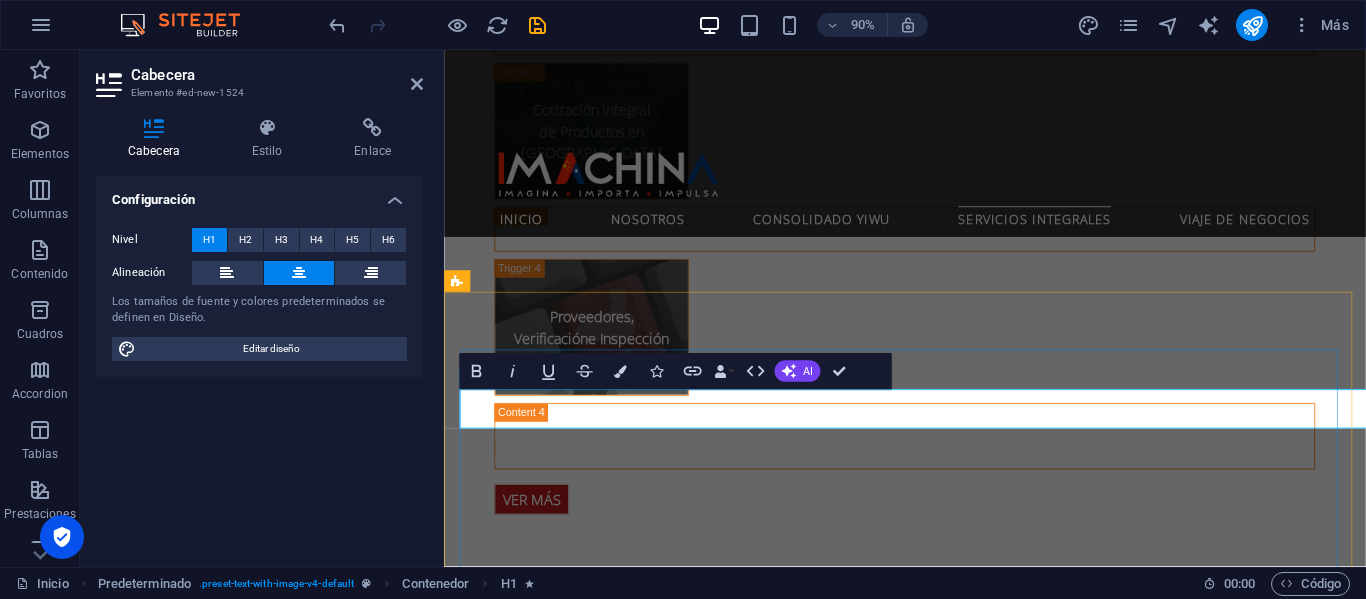 click on "Giras Comerciales a la [PERSON_NAME] y [GEOGRAPHIC_DATA]" at bounding box center [932, 2068] 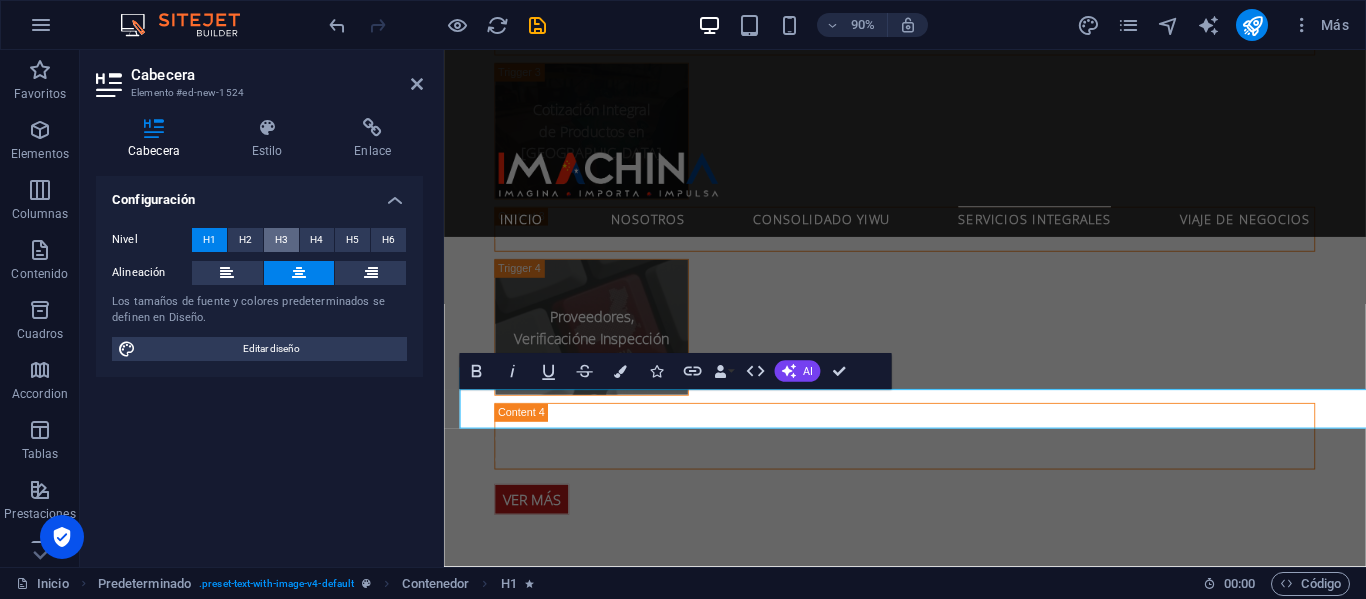 click on "H3" at bounding box center (281, 240) 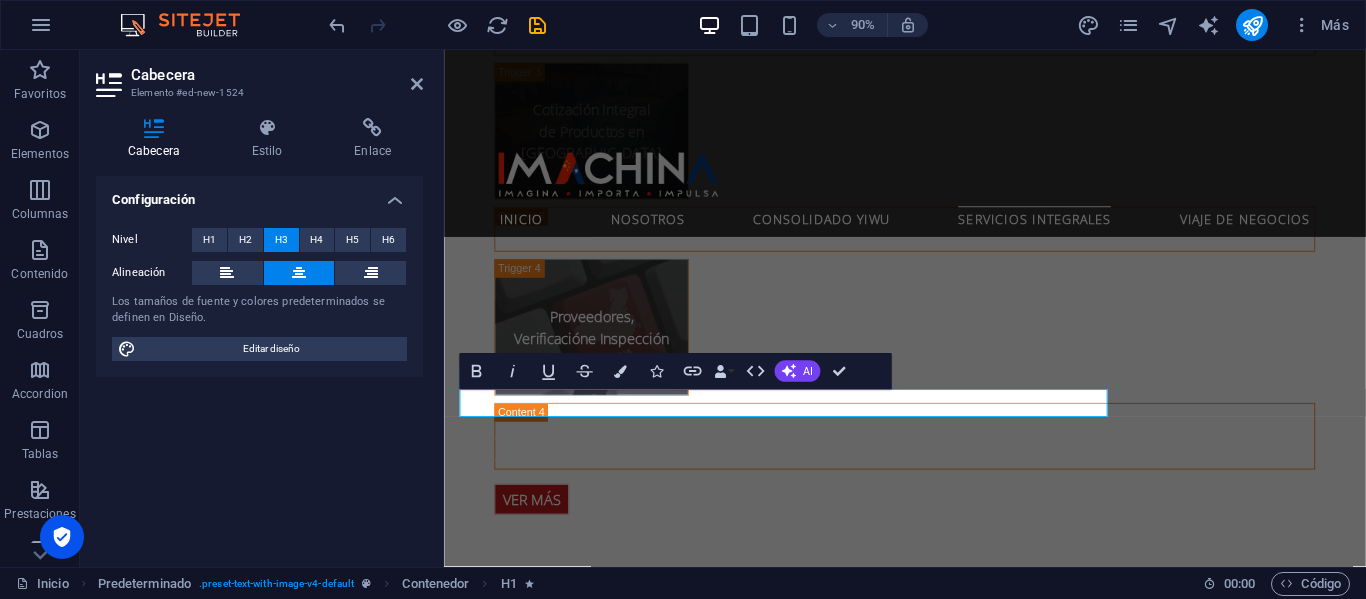 click at bounding box center [299, 273] 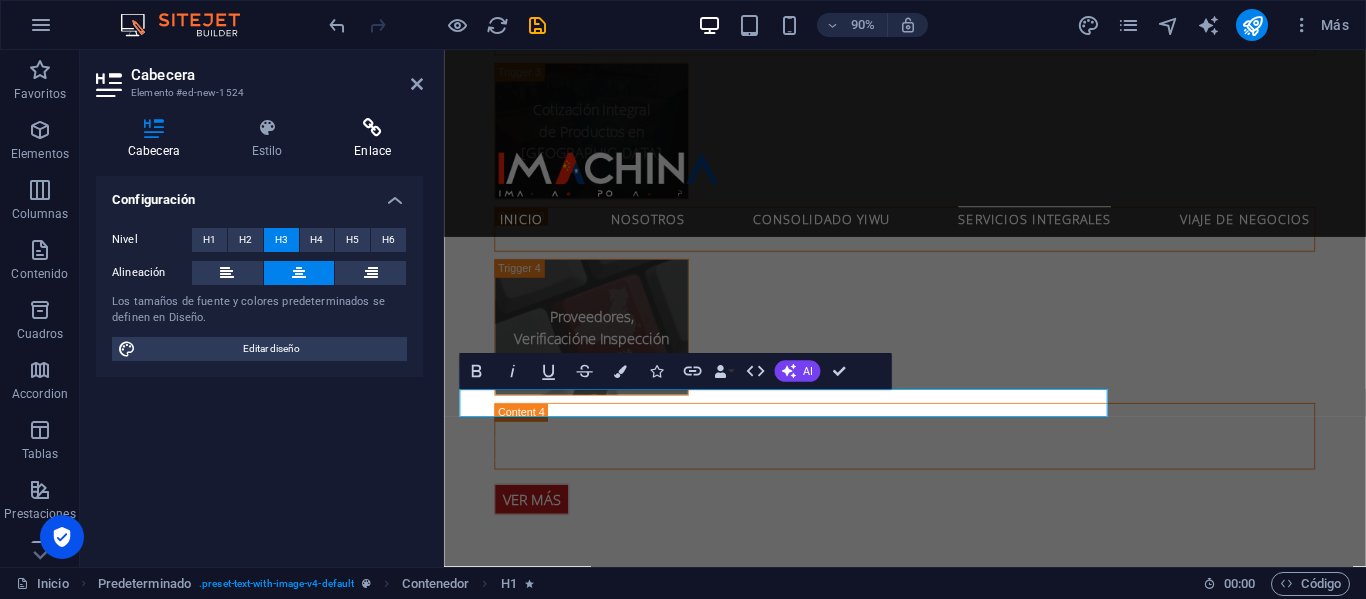 click on "Enlace" at bounding box center [372, 139] 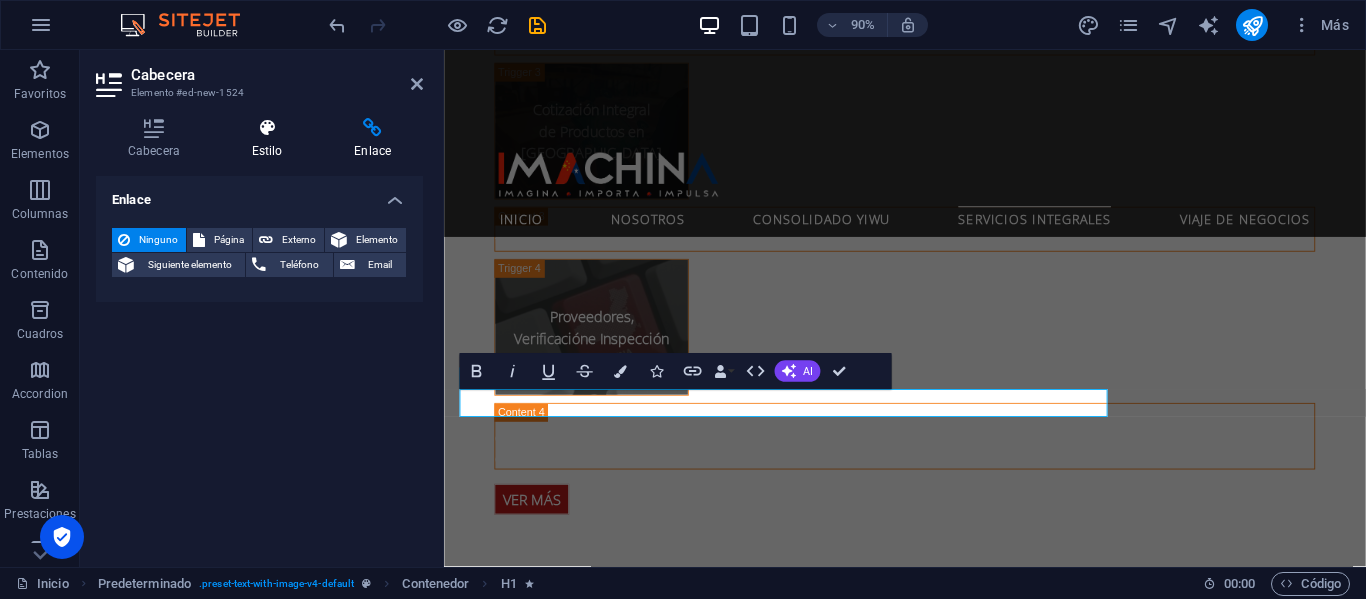 click on "Estilo" at bounding box center (271, 139) 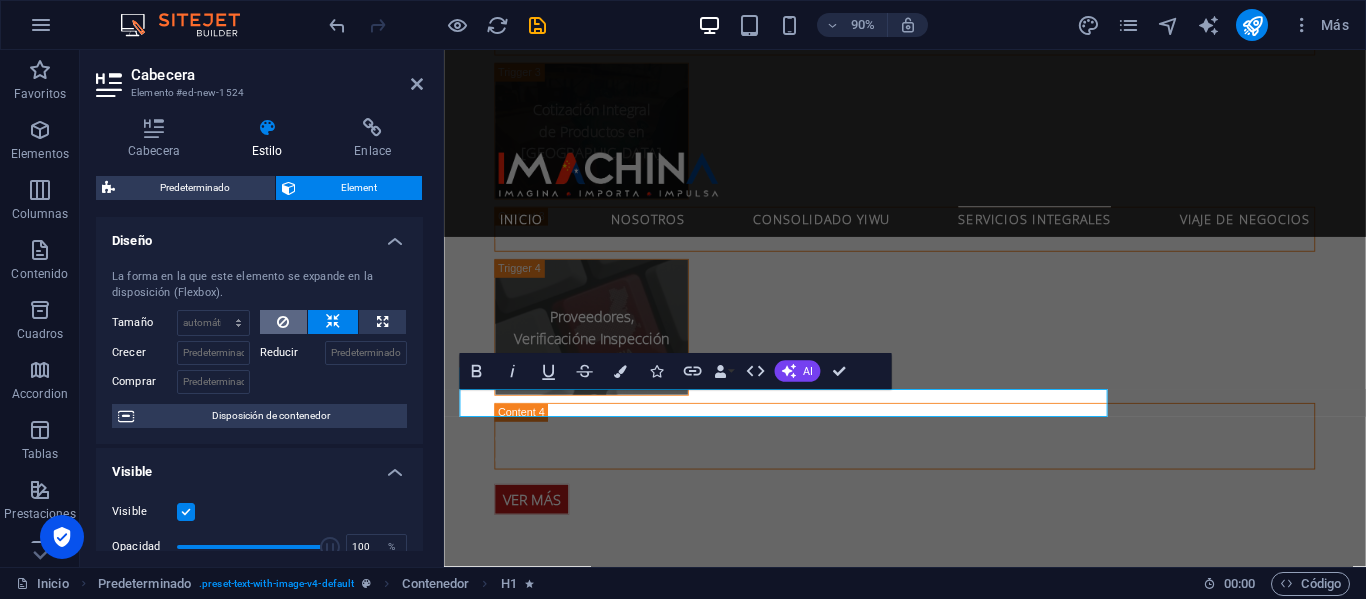 click at bounding box center (283, 322) 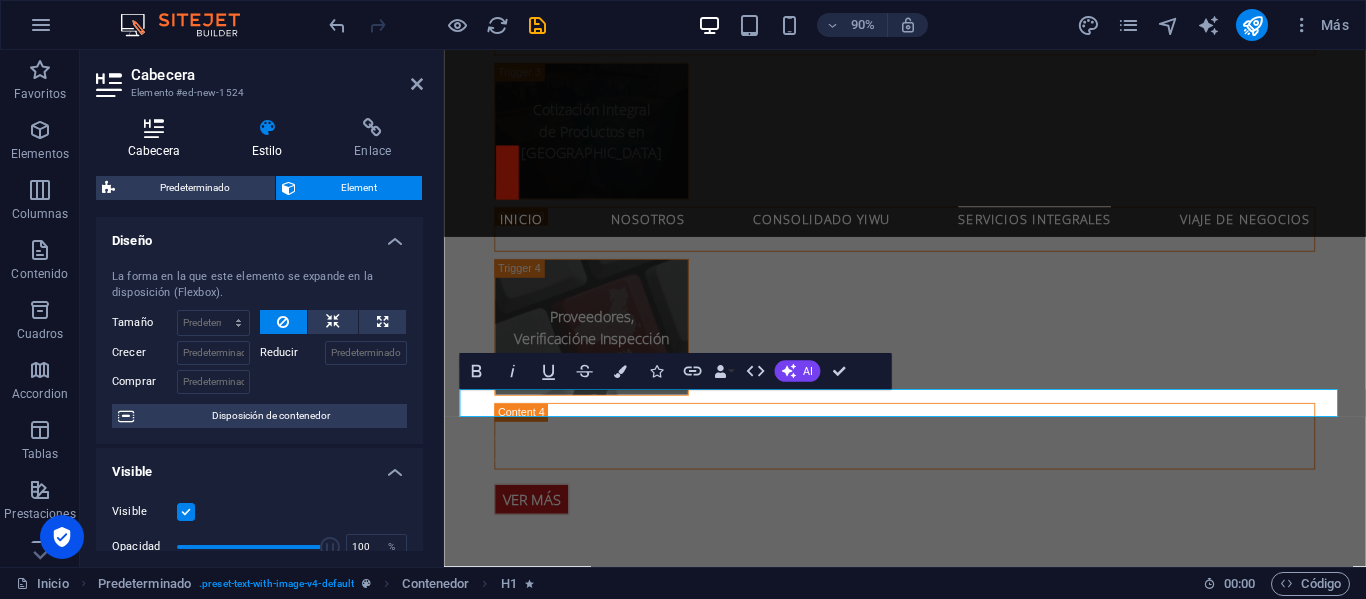 click at bounding box center (154, 128) 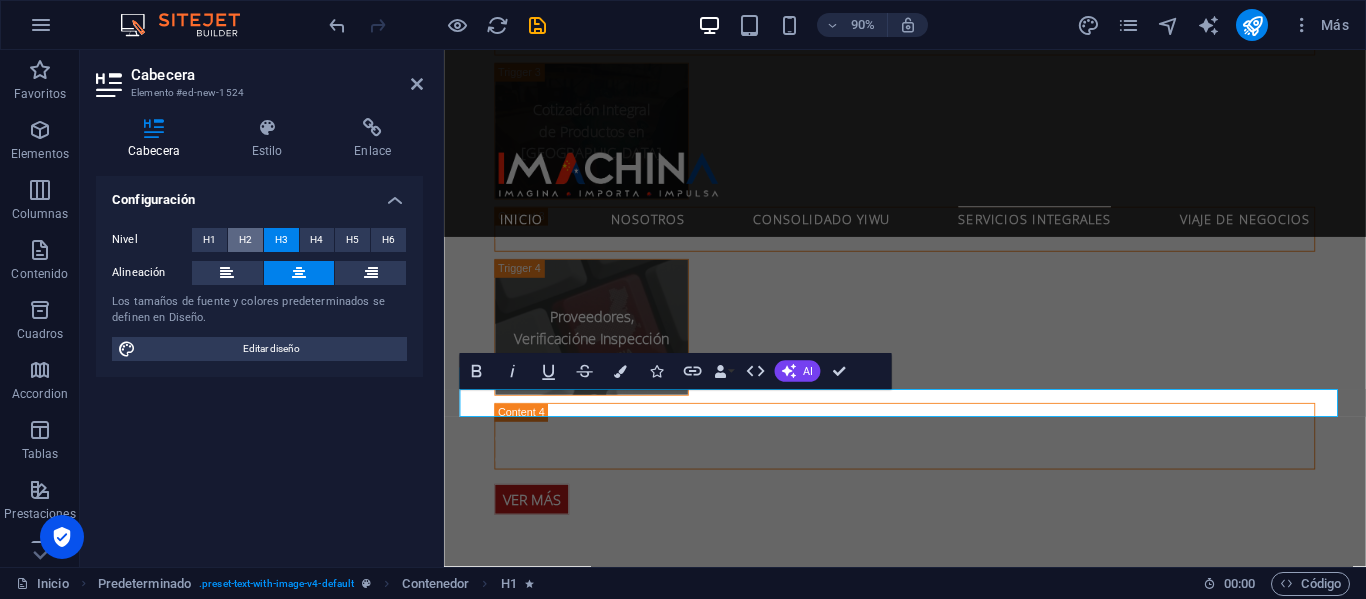 click on "H2" at bounding box center [245, 240] 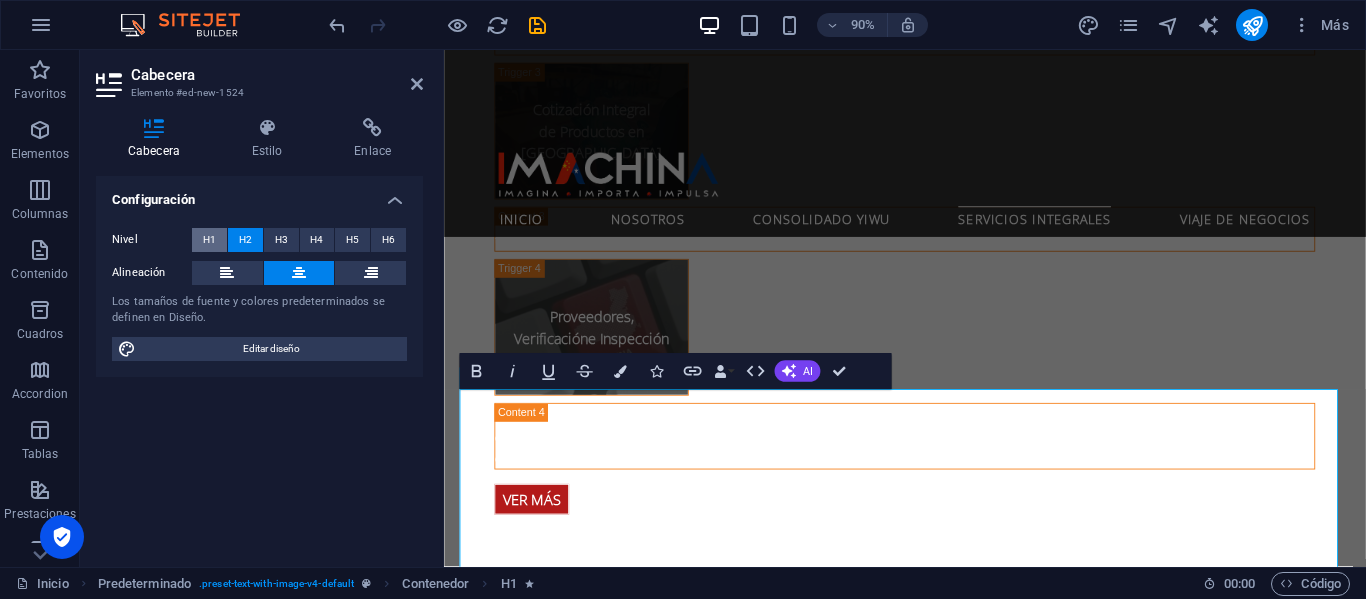 click on "H1" at bounding box center (209, 240) 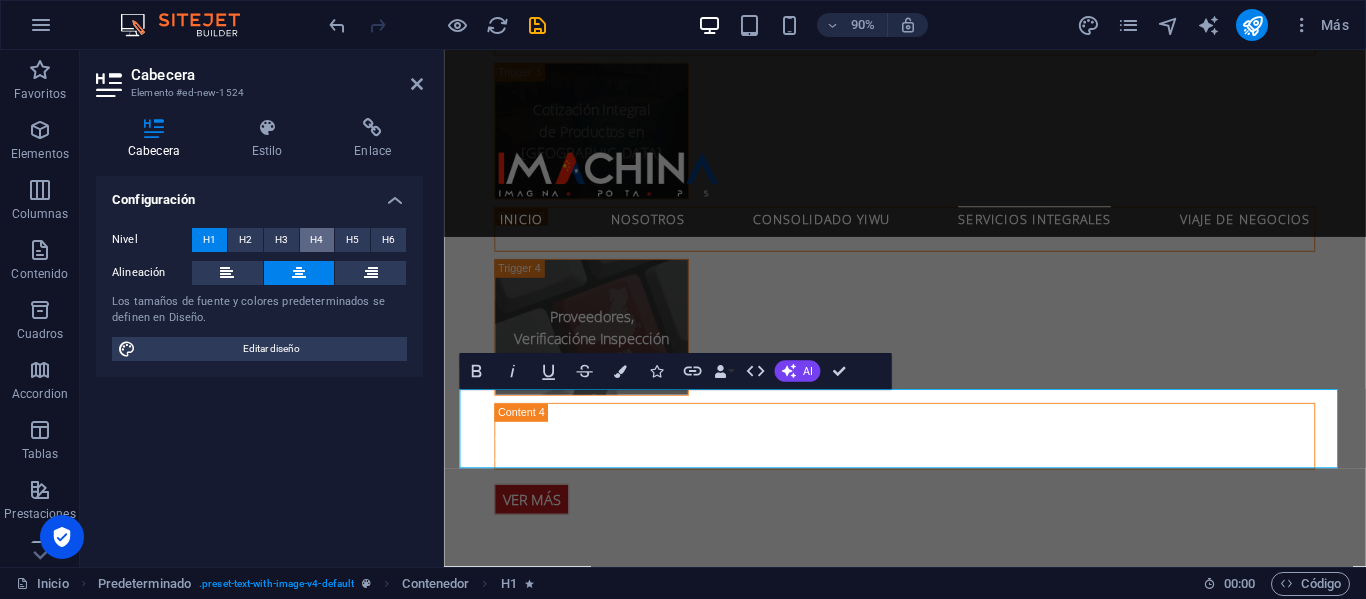 click on "H4" at bounding box center (316, 240) 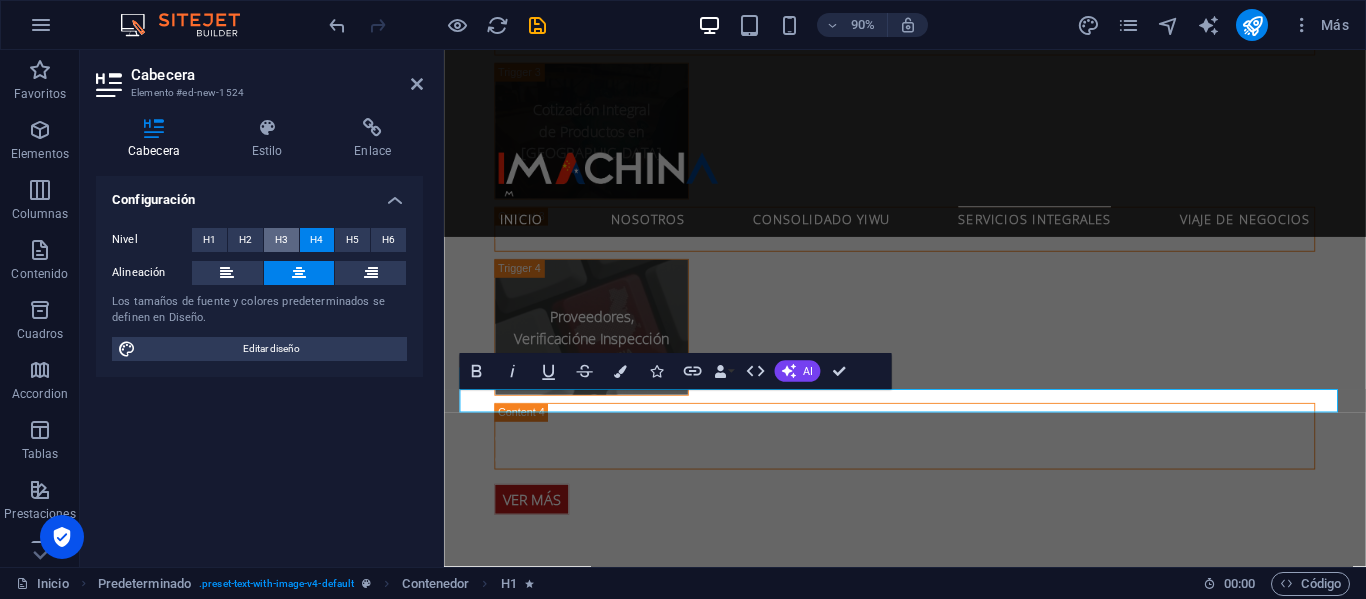 click on "H3" at bounding box center (281, 240) 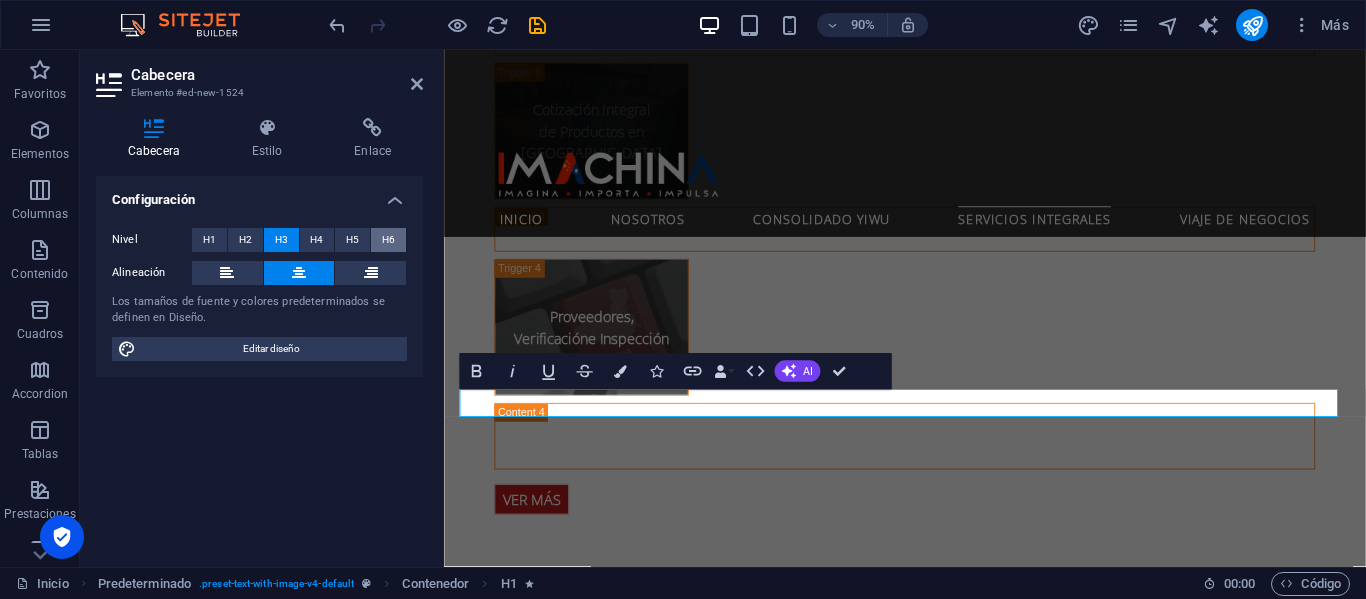 click on "H6" at bounding box center [388, 240] 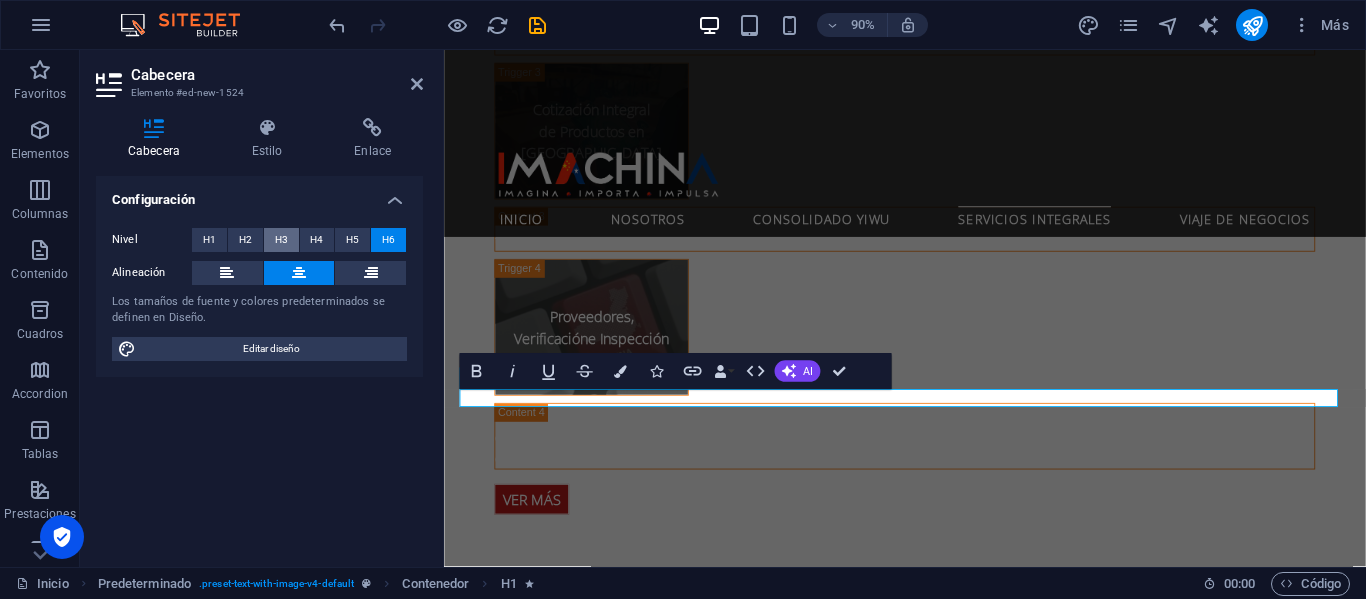 click on "H3" at bounding box center (281, 240) 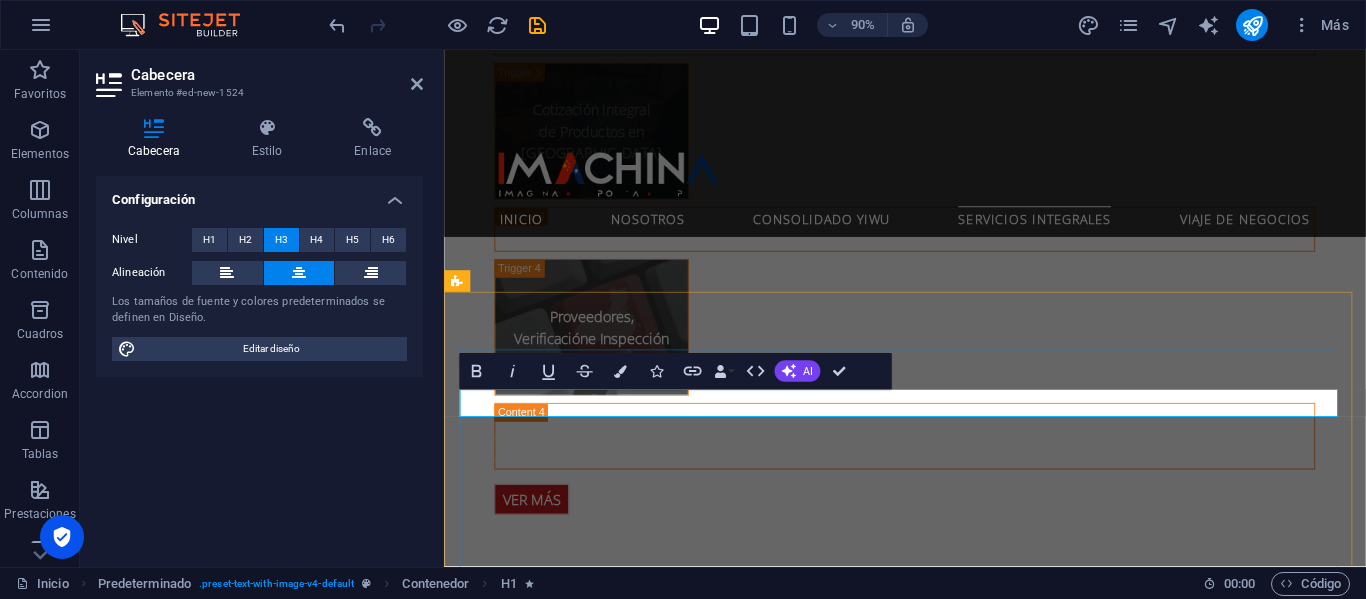click on "Giras Comerciales a la [PERSON_NAME] y [GEOGRAPHIC_DATA]" at bounding box center (932, 2039) 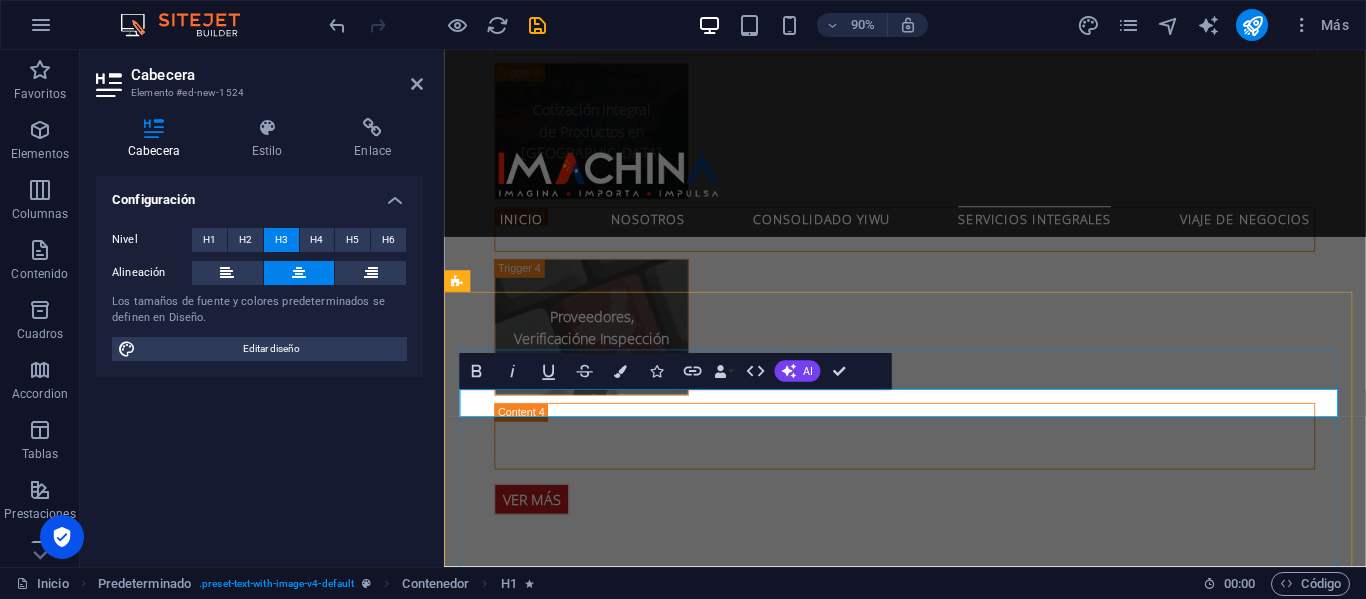 click on "Giras Comerciales a la [PERSON_NAME] y [GEOGRAPHIC_DATA]" at bounding box center [932, 2039] 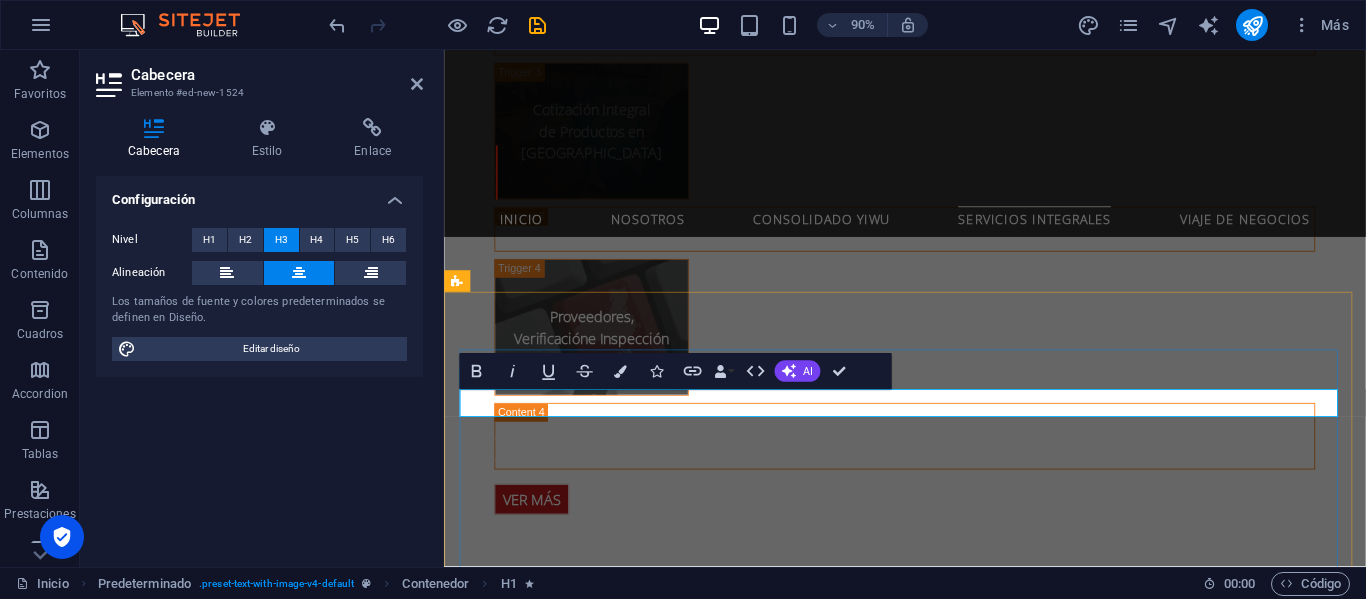 click on "Giras Comerciales a la [PERSON_NAME] y [GEOGRAPHIC_DATA]" at bounding box center [932, 2039] 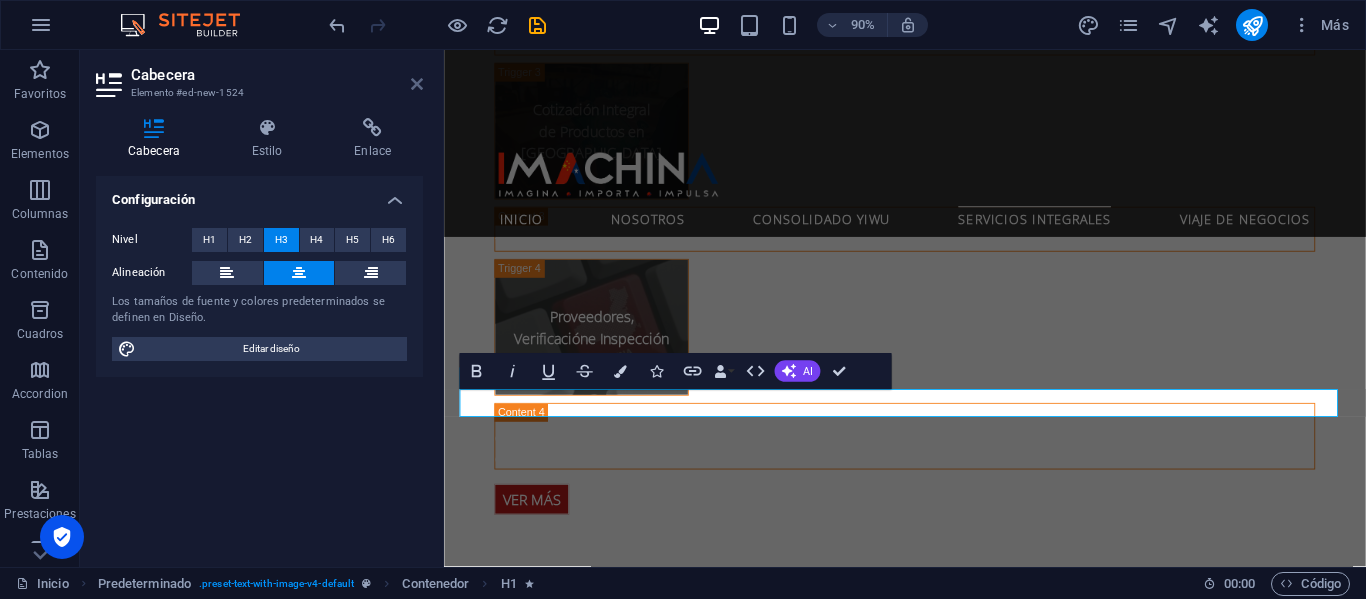 click at bounding box center [417, 84] 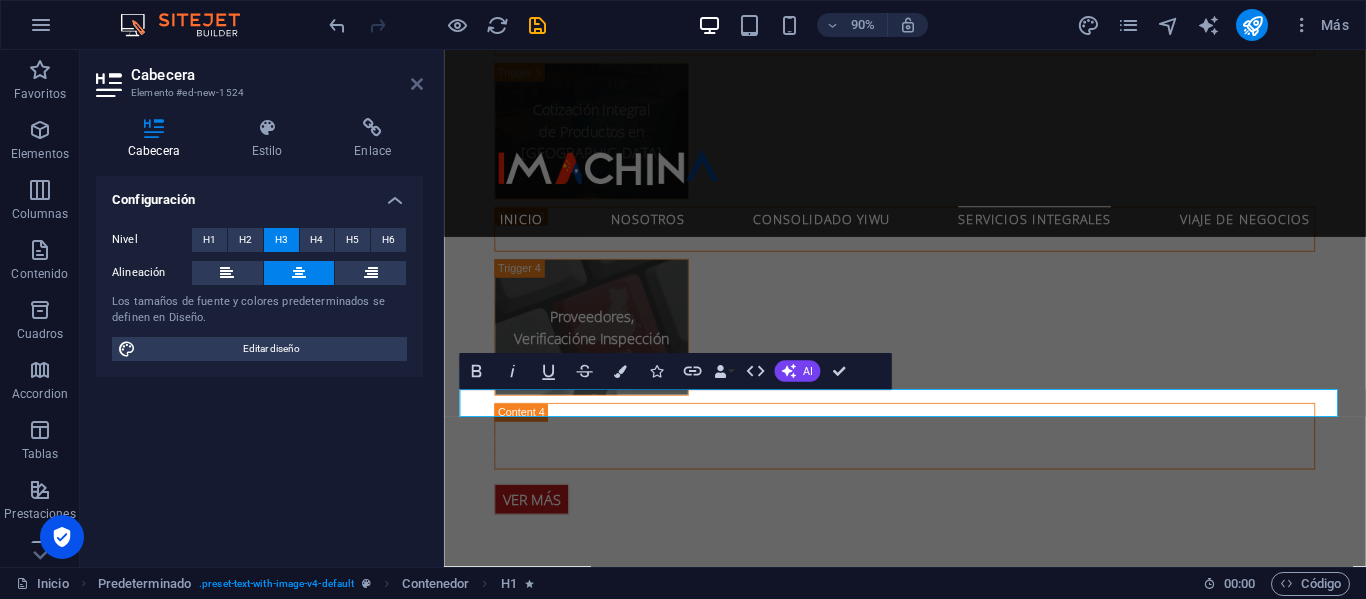 scroll, scrollTop: 4152, scrollLeft: 0, axis: vertical 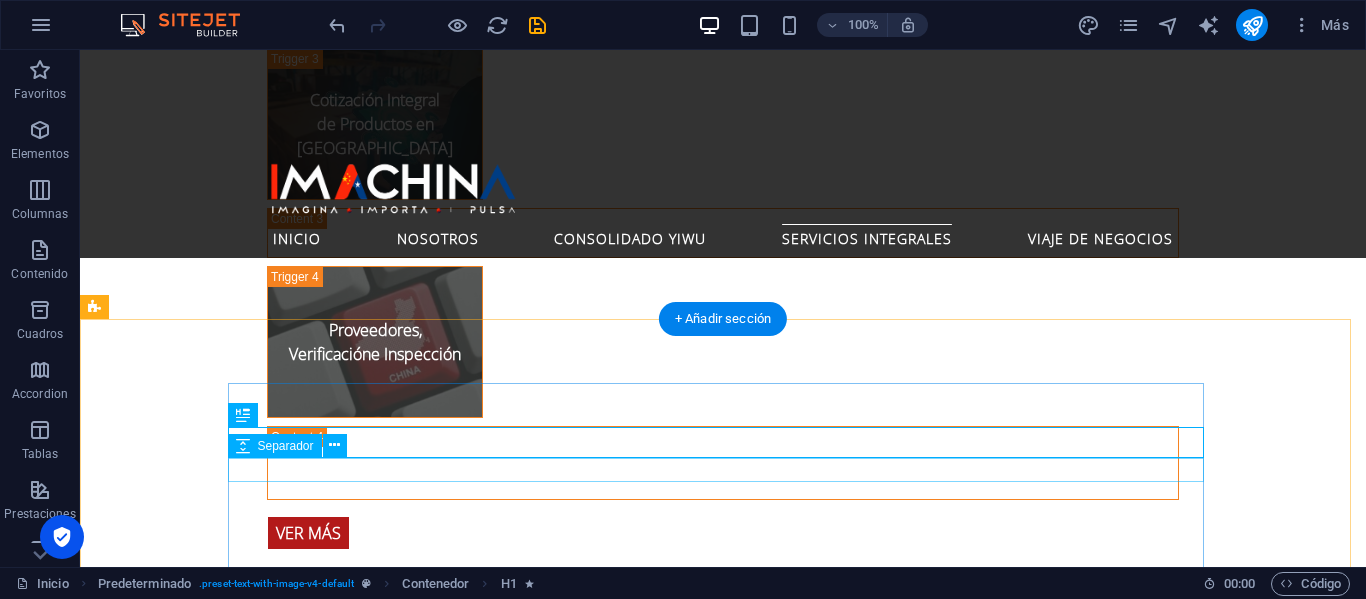 click at bounding box center (568, 2051) 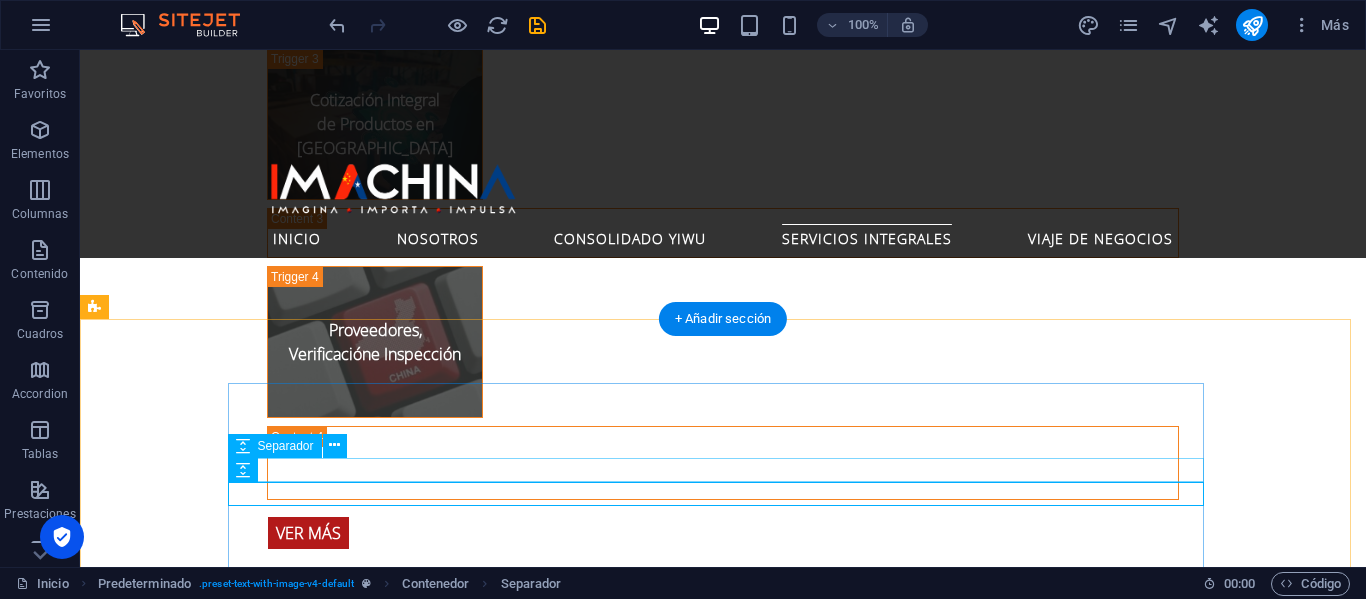 click at bounding box center [568, 2051] 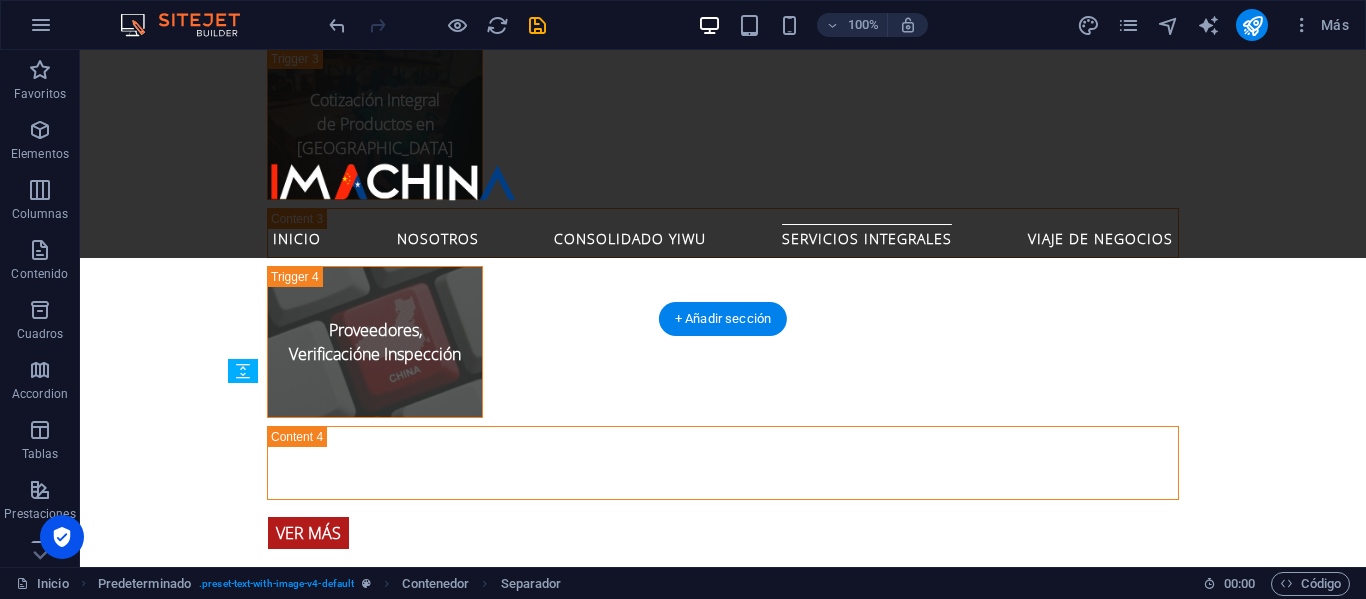 drag, startPoint x: 580, startPoint y: 468, endPoint x: 580, endPoint y: 431, distance: 37 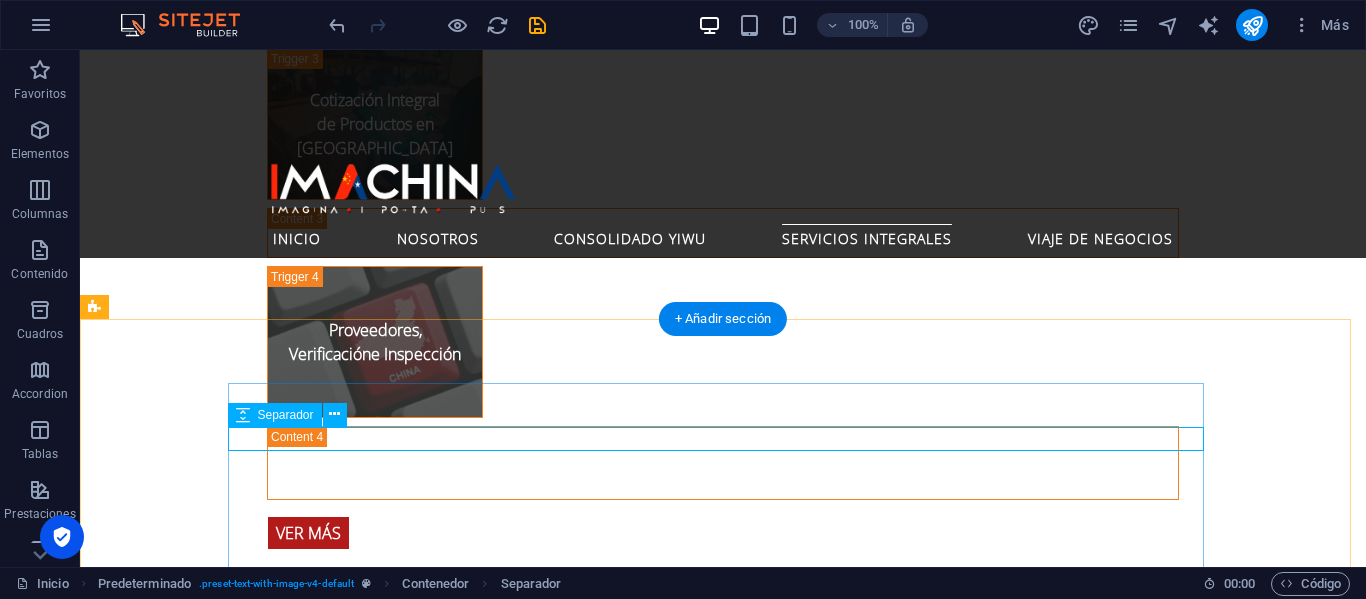 click at bounding box center [568, 2020] 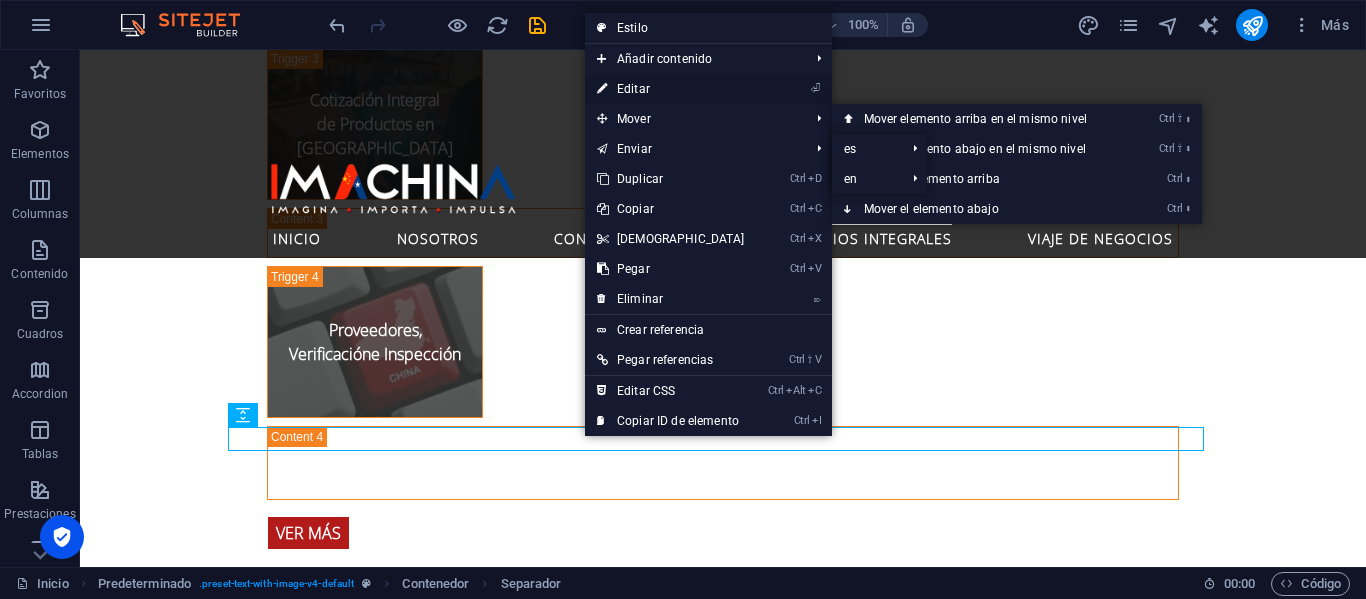 click on "⏎  Editar" at bounding box center [671, 89] 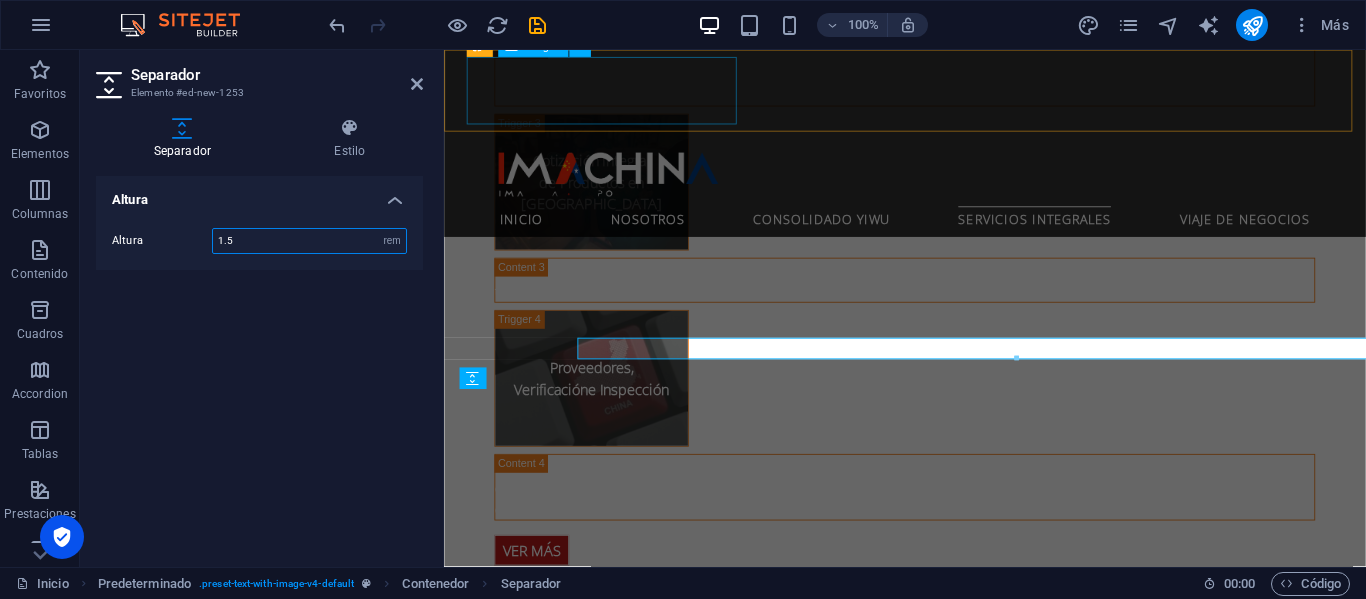 scroll, scrollTop: 4209, scrollLeft: 0, axis: vertical 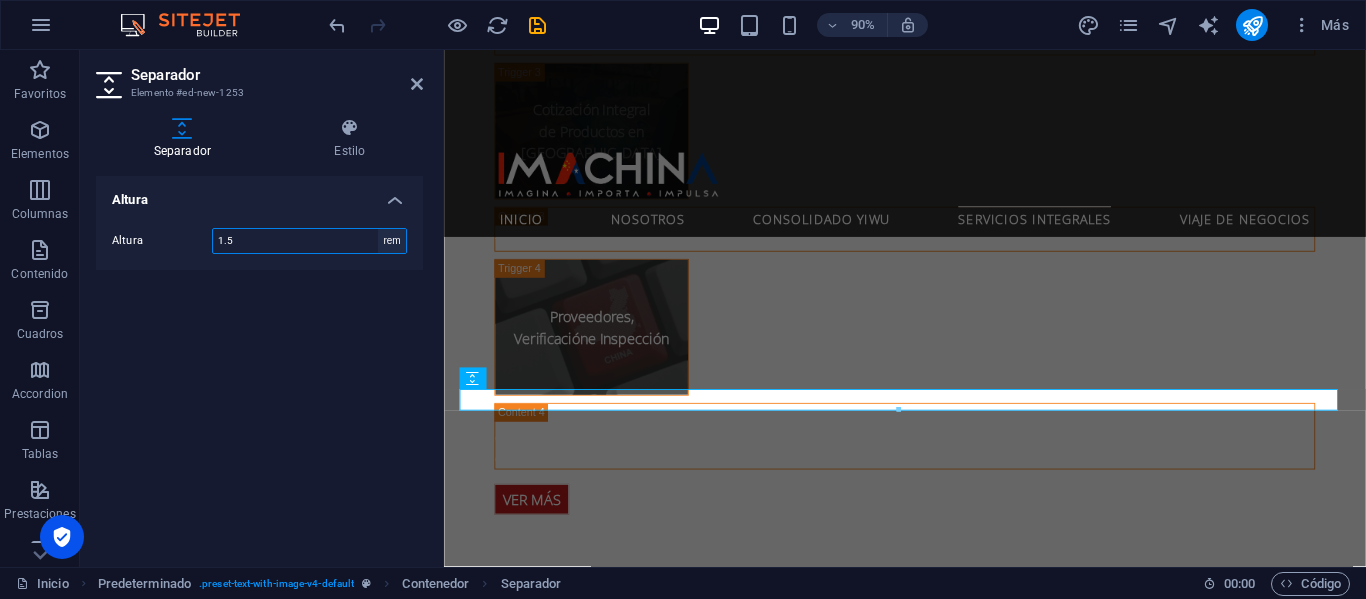 click on "px rem vh vw" at bounding box center [392, 241] 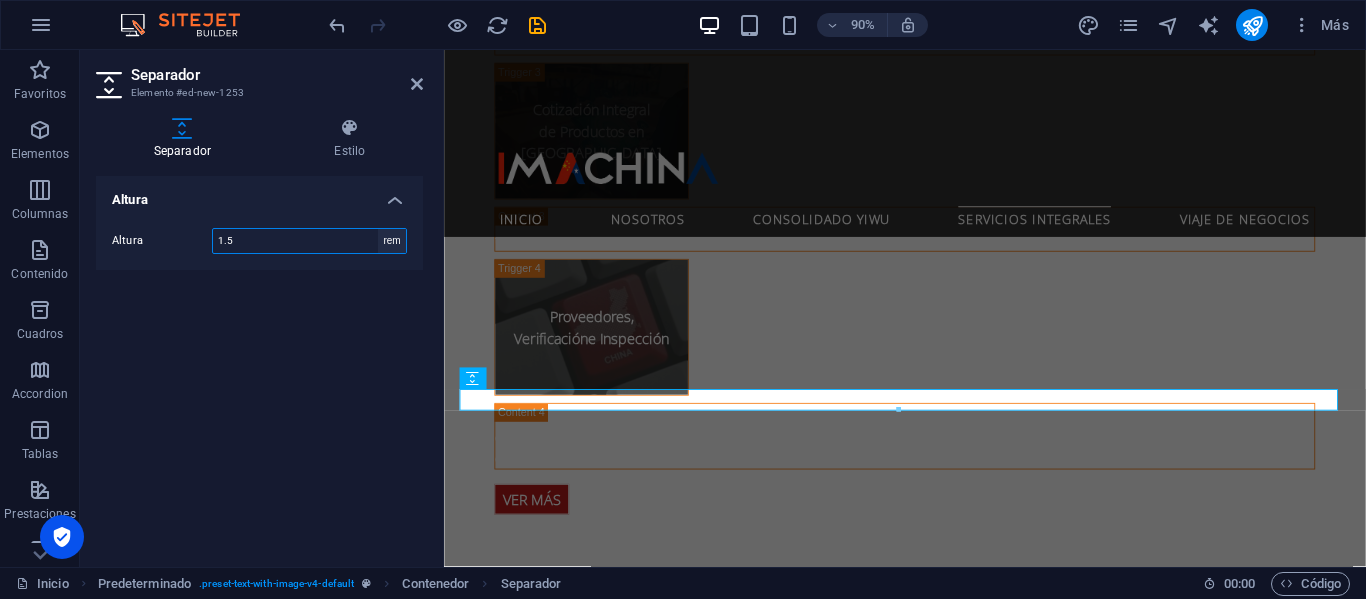 select on "px" 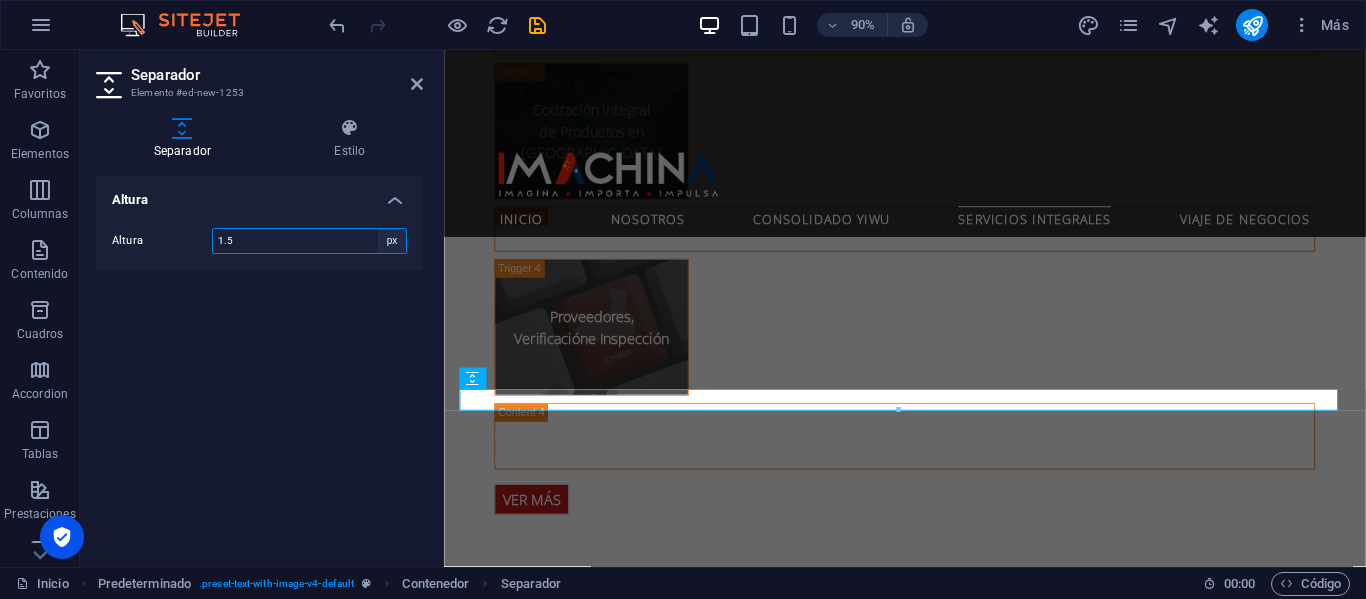 click on "px rem vh vw" at bounding box center [392, 241] 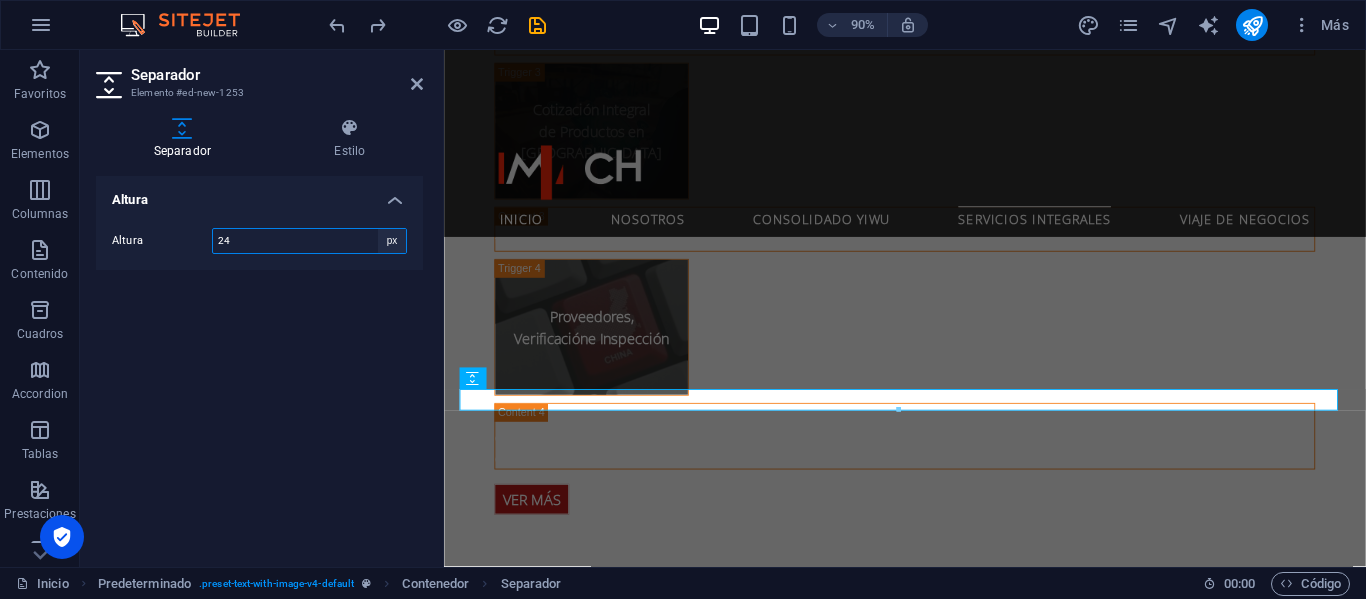 type on "1.5" 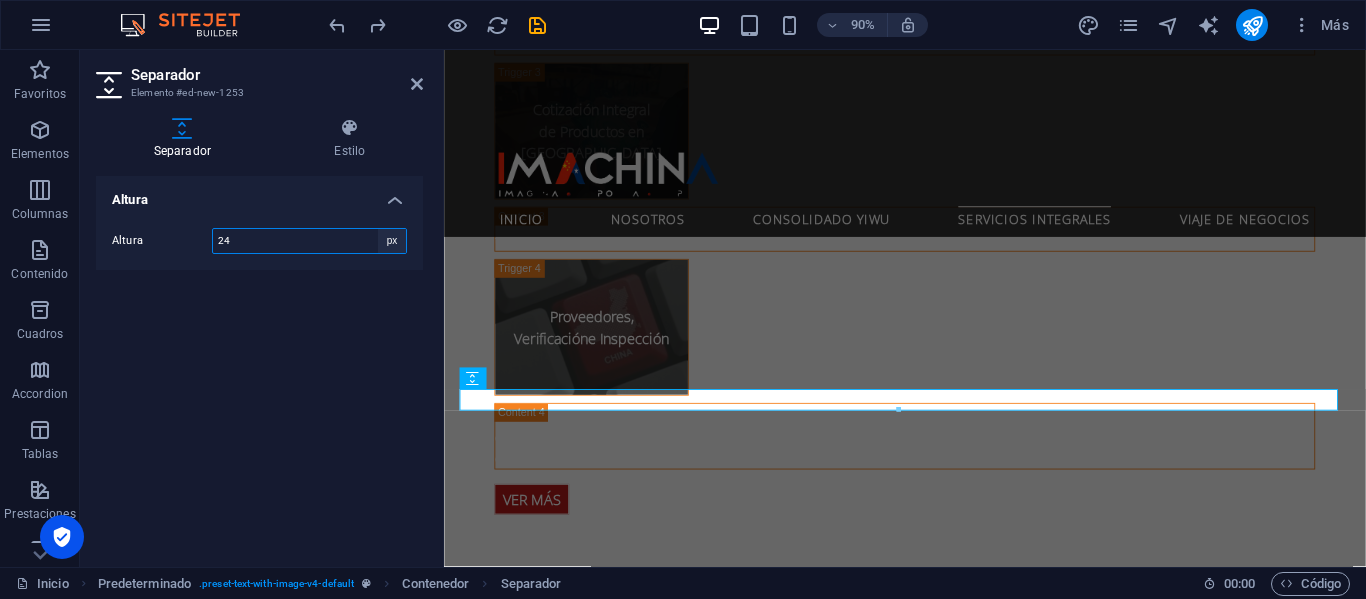 select on "rem" 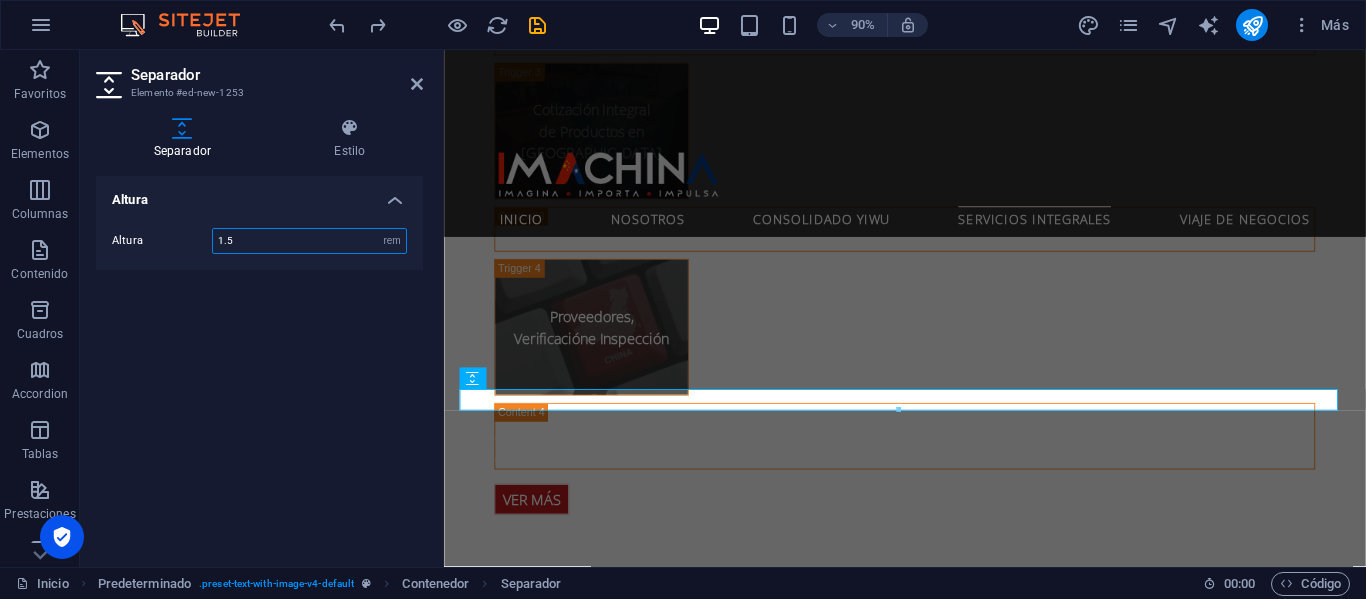 drag, startPoint x: 322, startPoint y: 247, endPoint x: 204, endPoint y: 255, distance: 118.270874 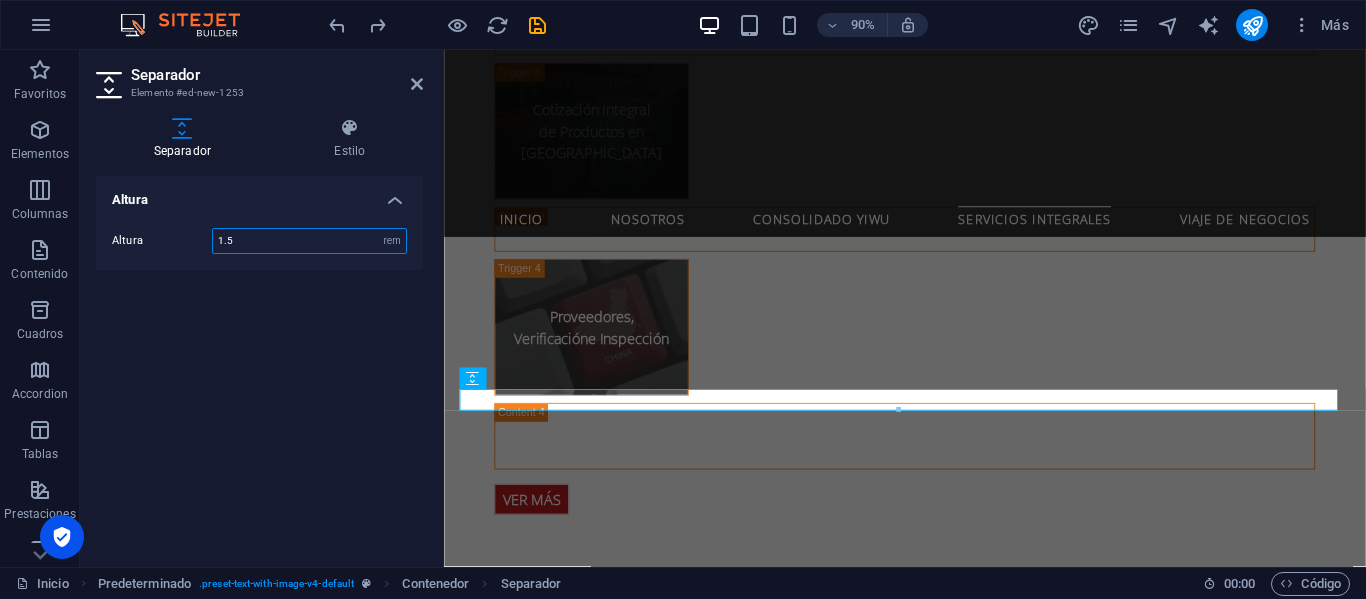 click on "Altura 1.5 px rem vh vw" at bounding box center (259, 241) 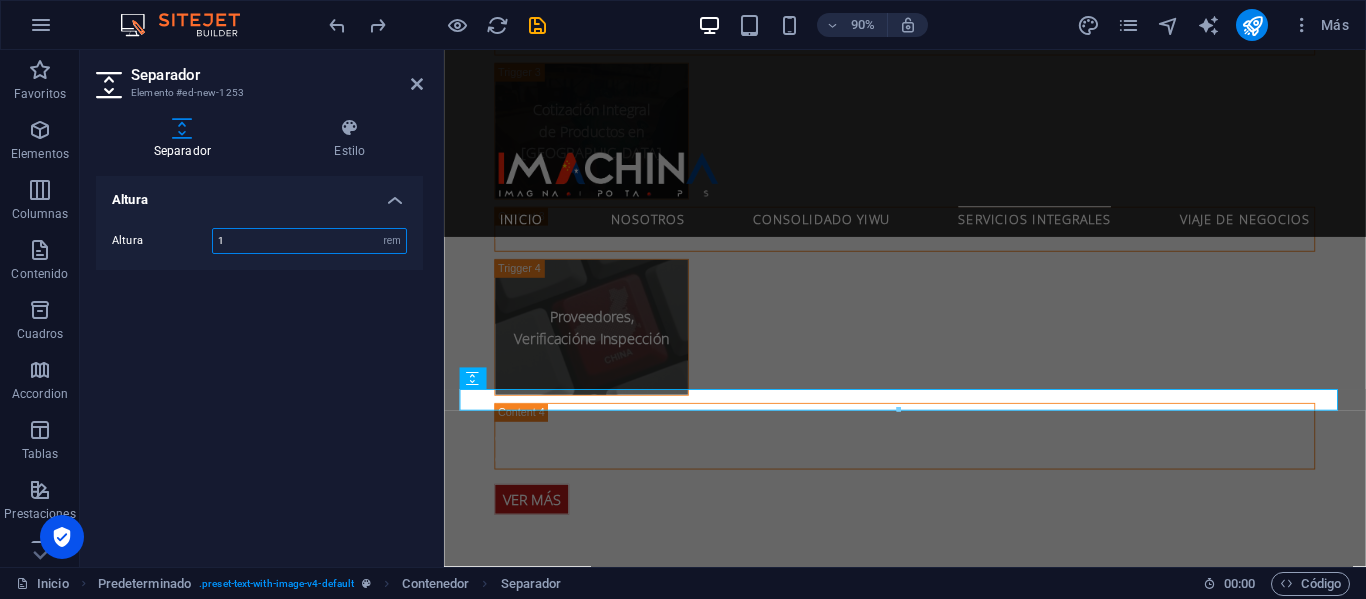 type on "1" 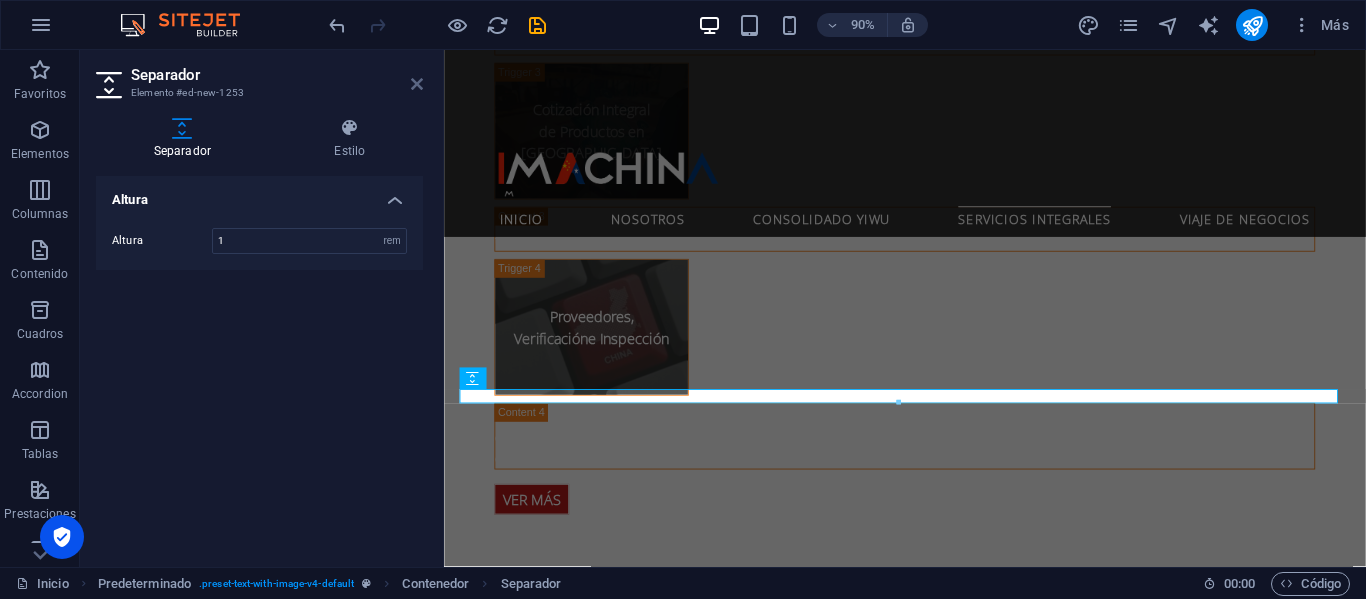 click at bounding box center [417, 84] 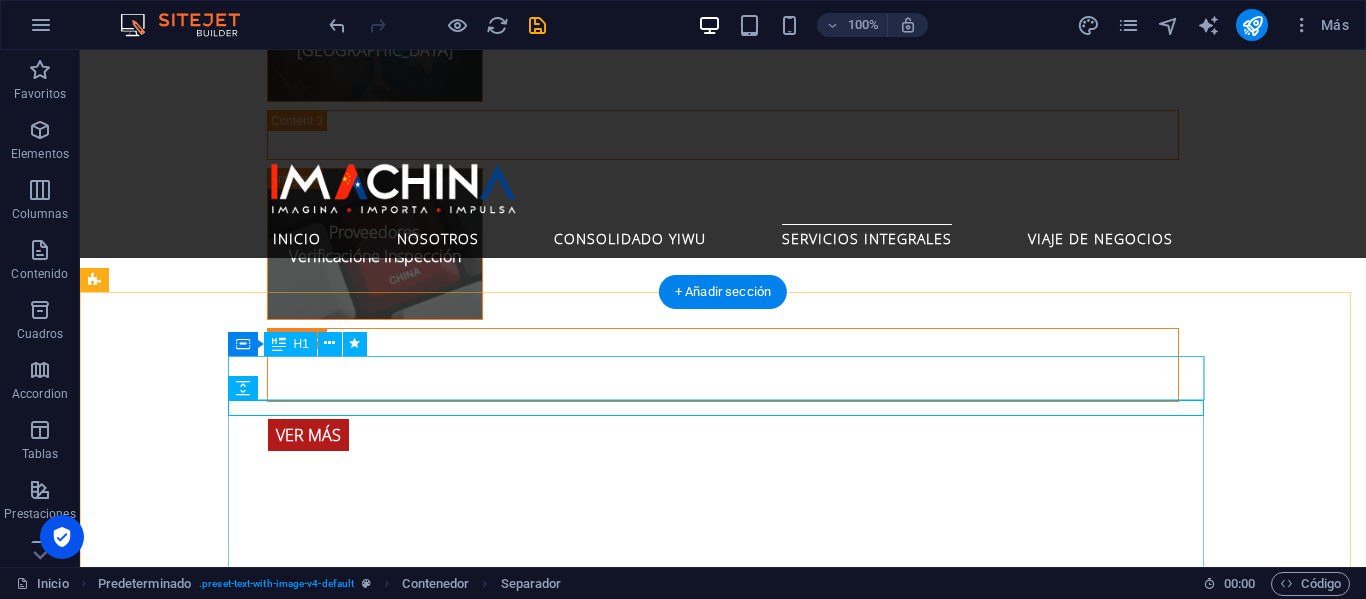 scroll, scrollTop: 4252, scrollLeft: 0, axis: vertical 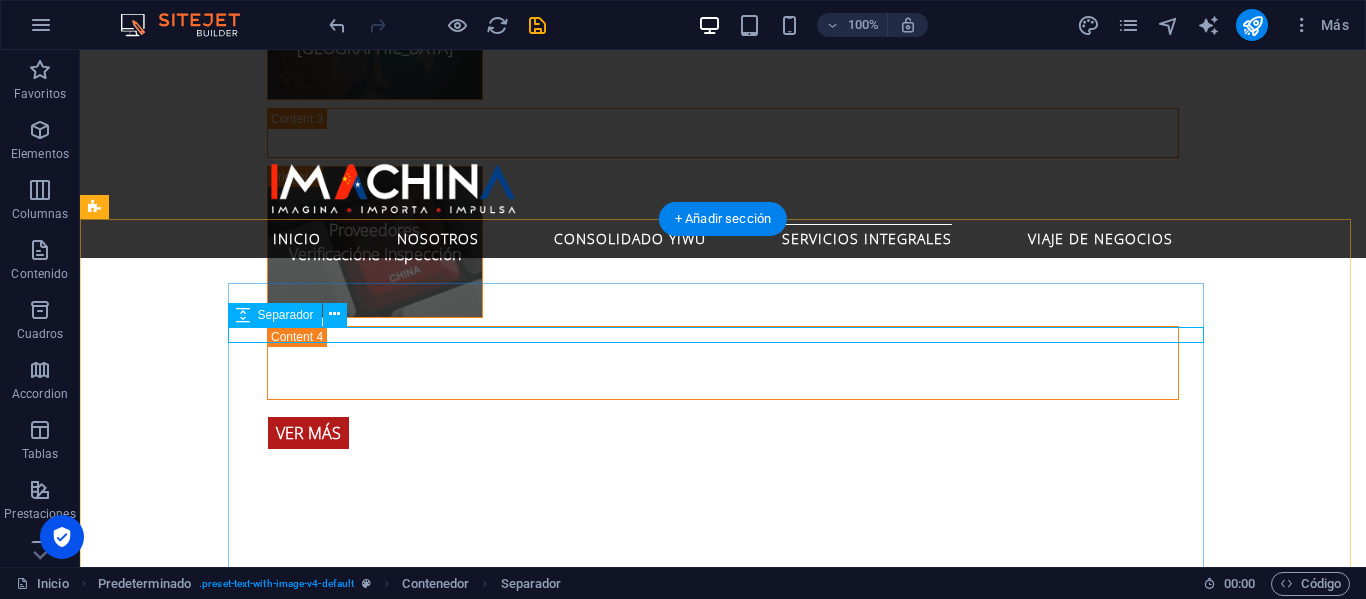 click at bounding box center [568, 1916] 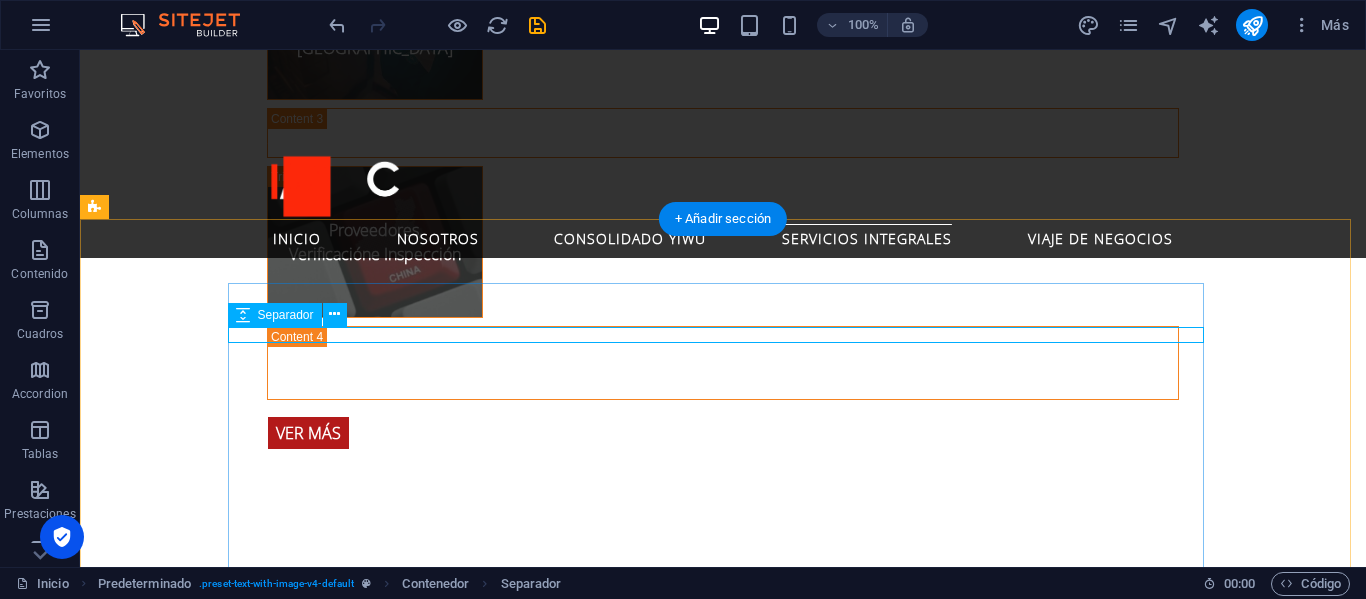 click at bounding box center [568, 1916] 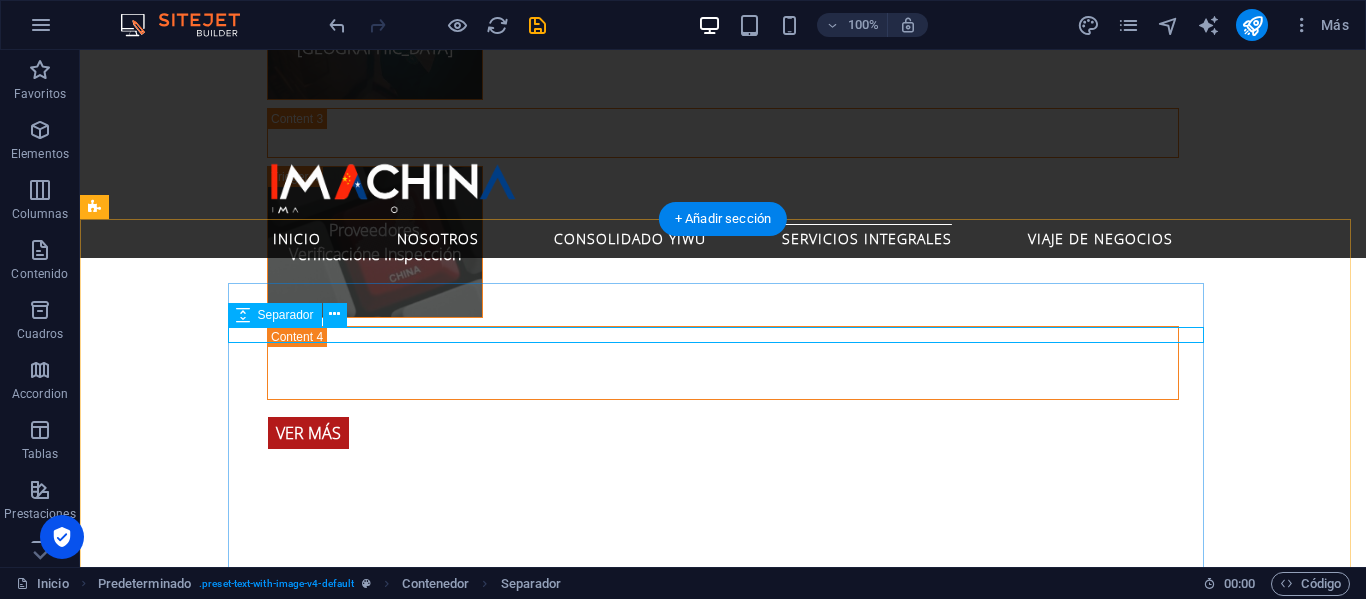 select on "rem" 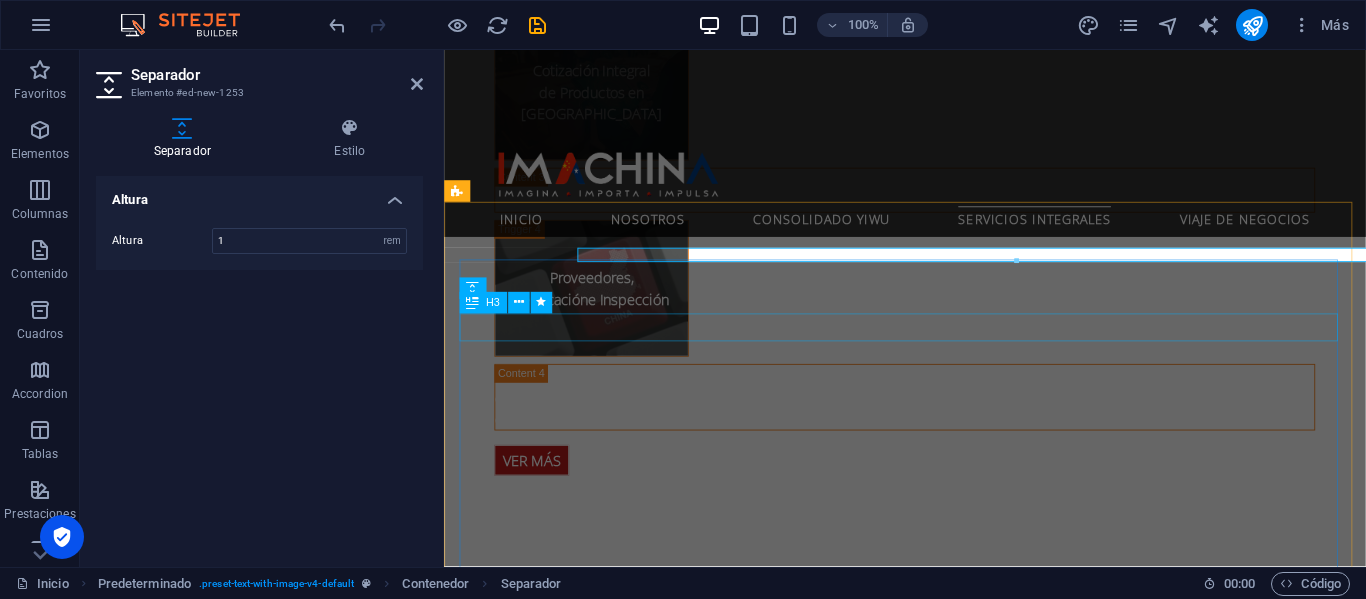 scroll, scrollTop: 4309, scrollLeft: 0, axis: vertical 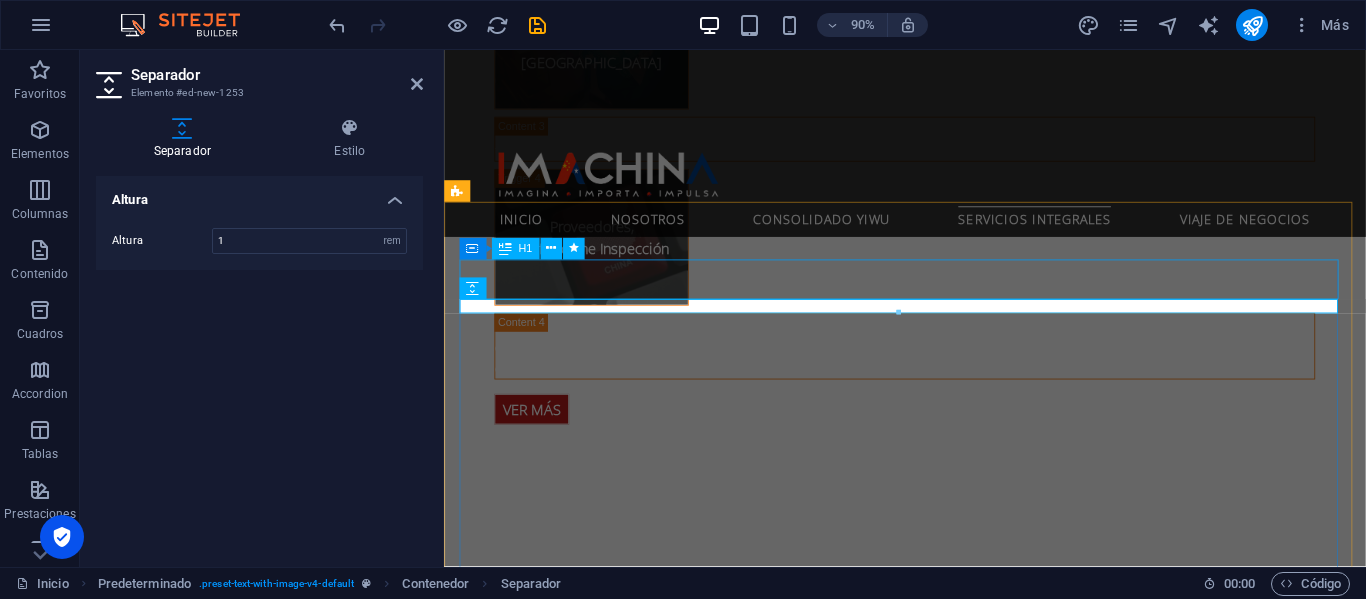 click on "Conecte su Negocio con los Gigantes de Asia" at bounding box center [932, 1880] 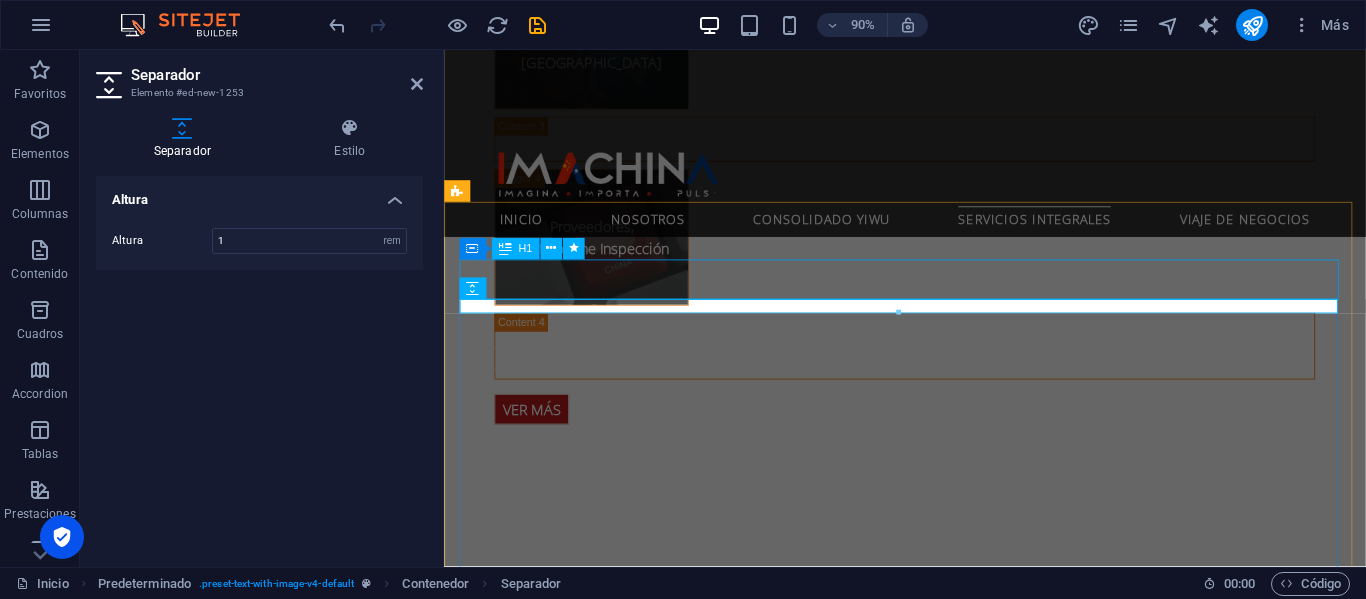 click on "Conecte su Negocio con los Gigantes de Asia" at bounding box center (932, 1880) 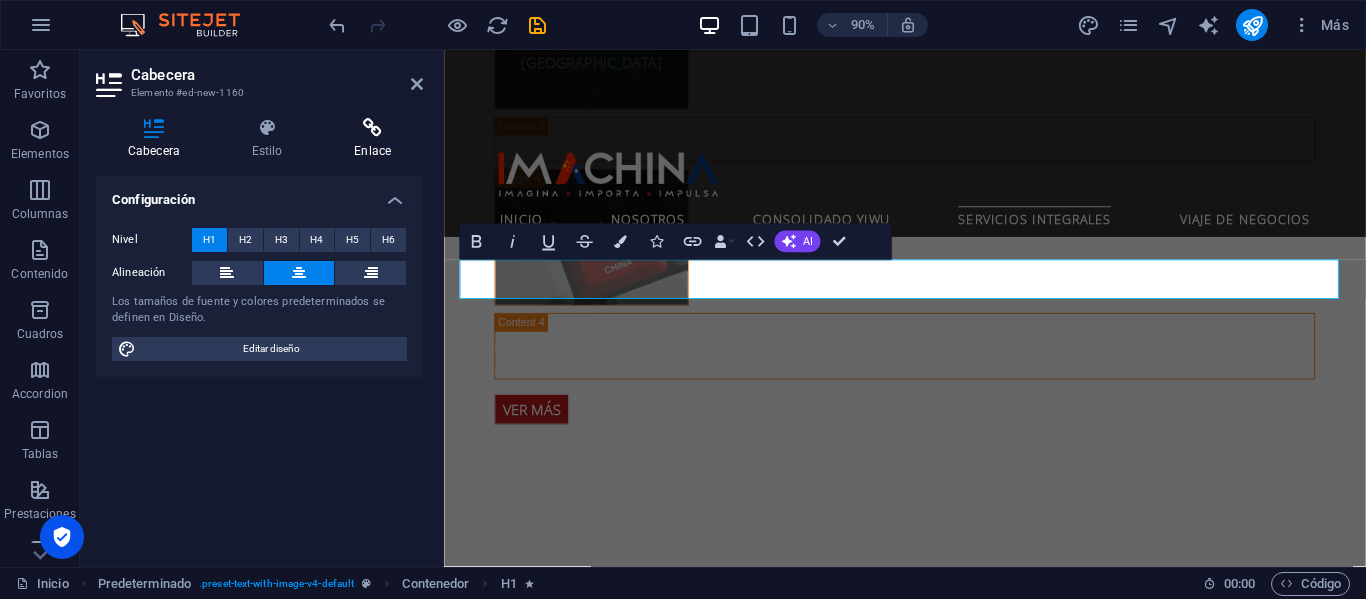click at bounding box center (372, 128) 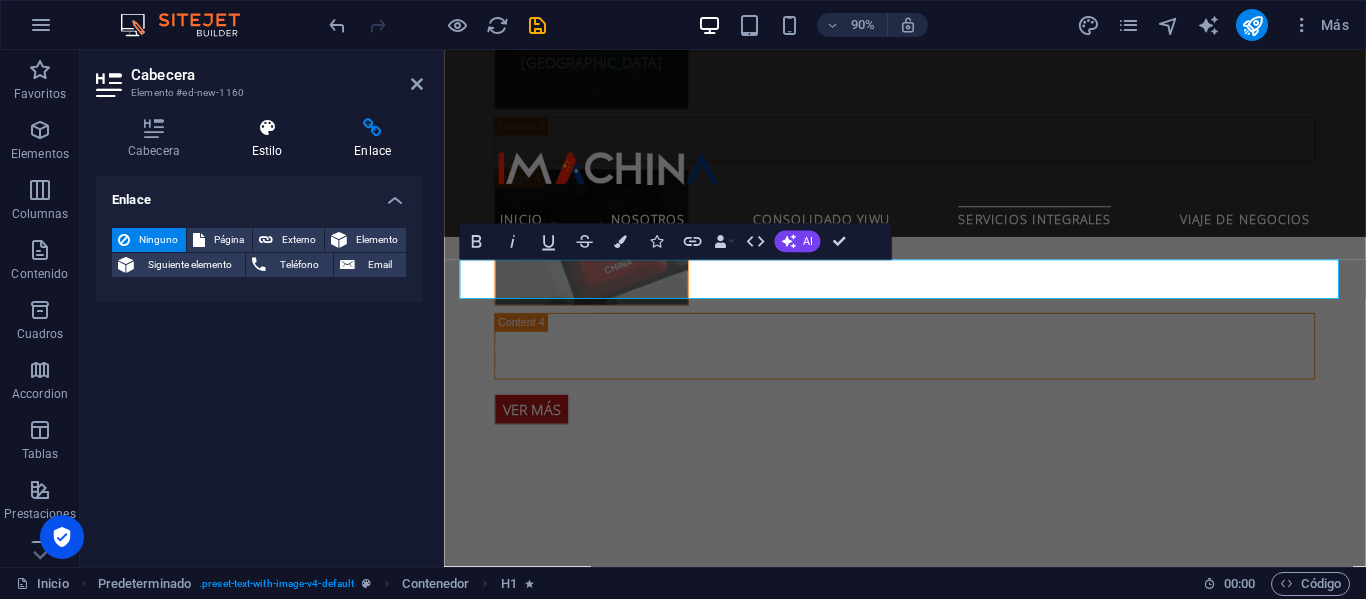 click at bounding box center (267, 128) 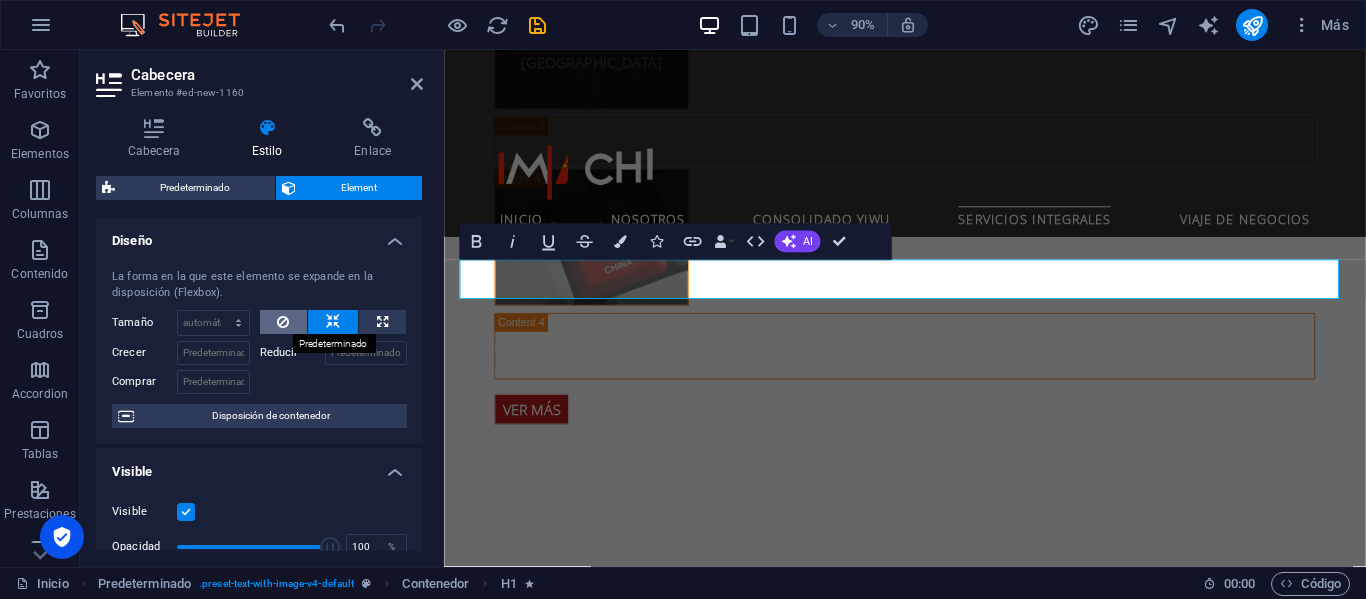 click at bounding box center [284, 322] 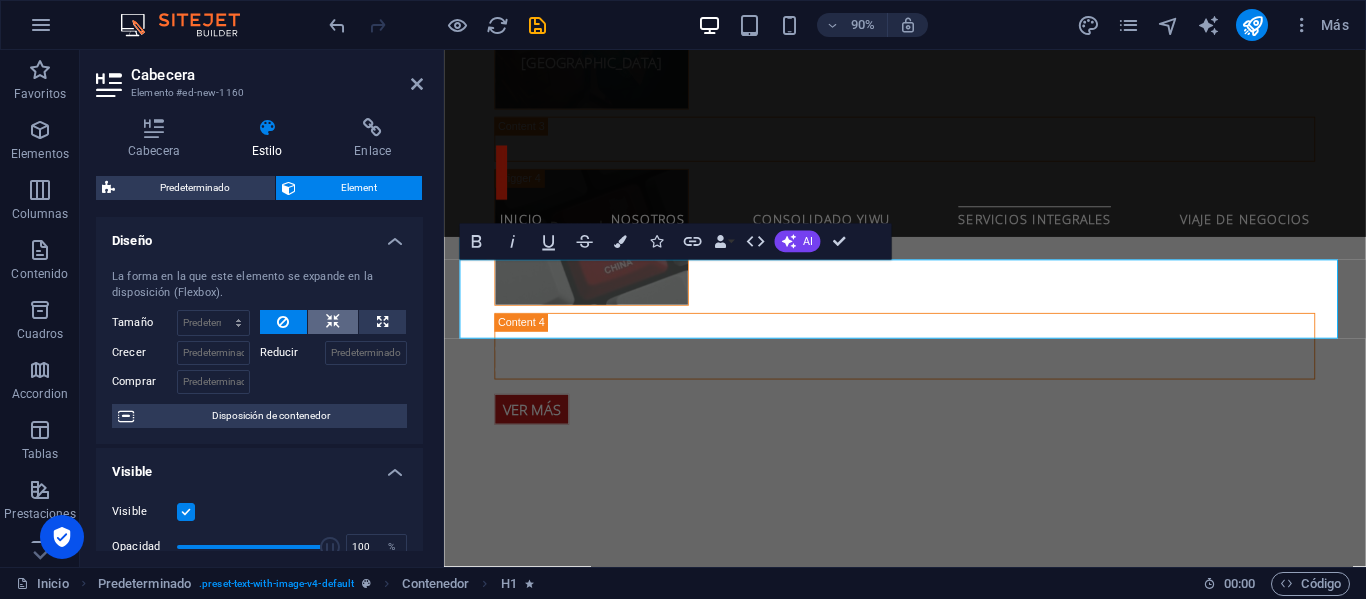 click at bounding box center [333, 322] 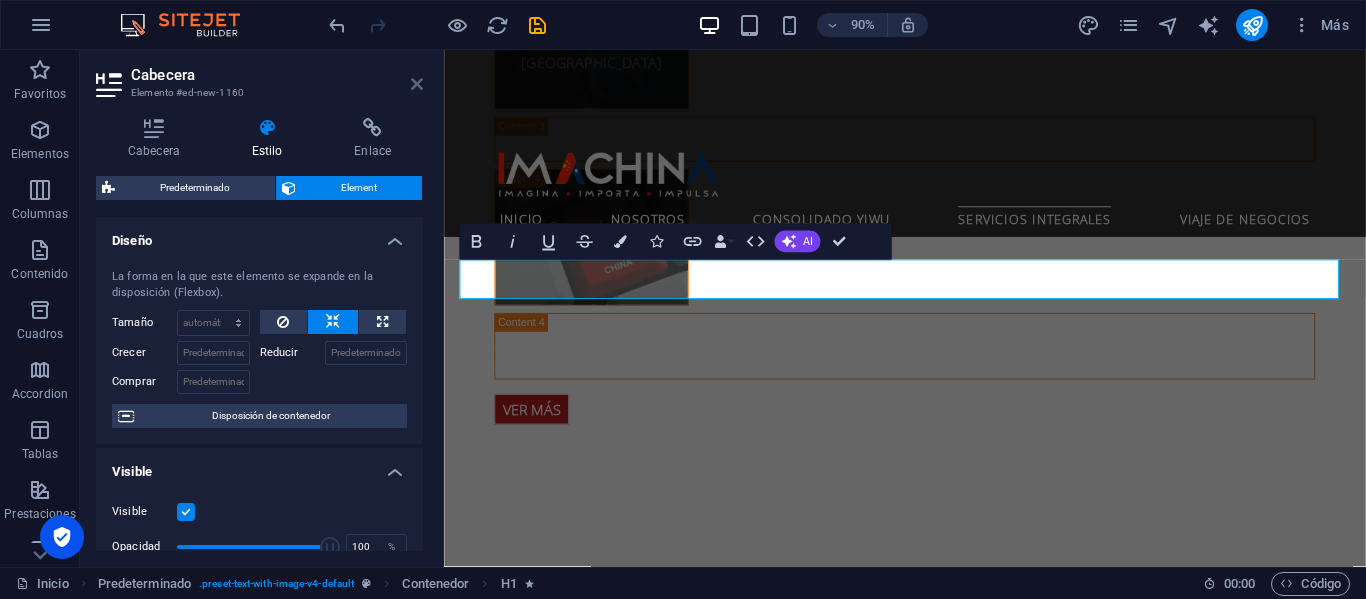 click at bounding box center [417, 84] 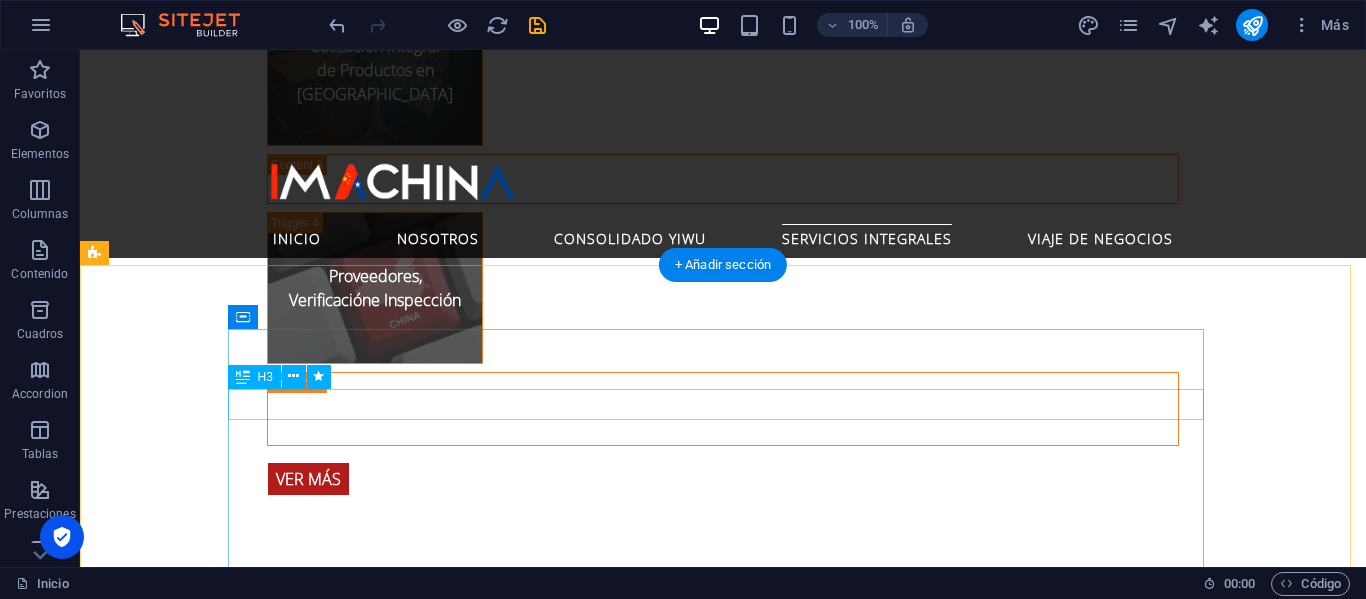 scroll, scrollTop: 4252, scrollLeft: 0, axis: vertical 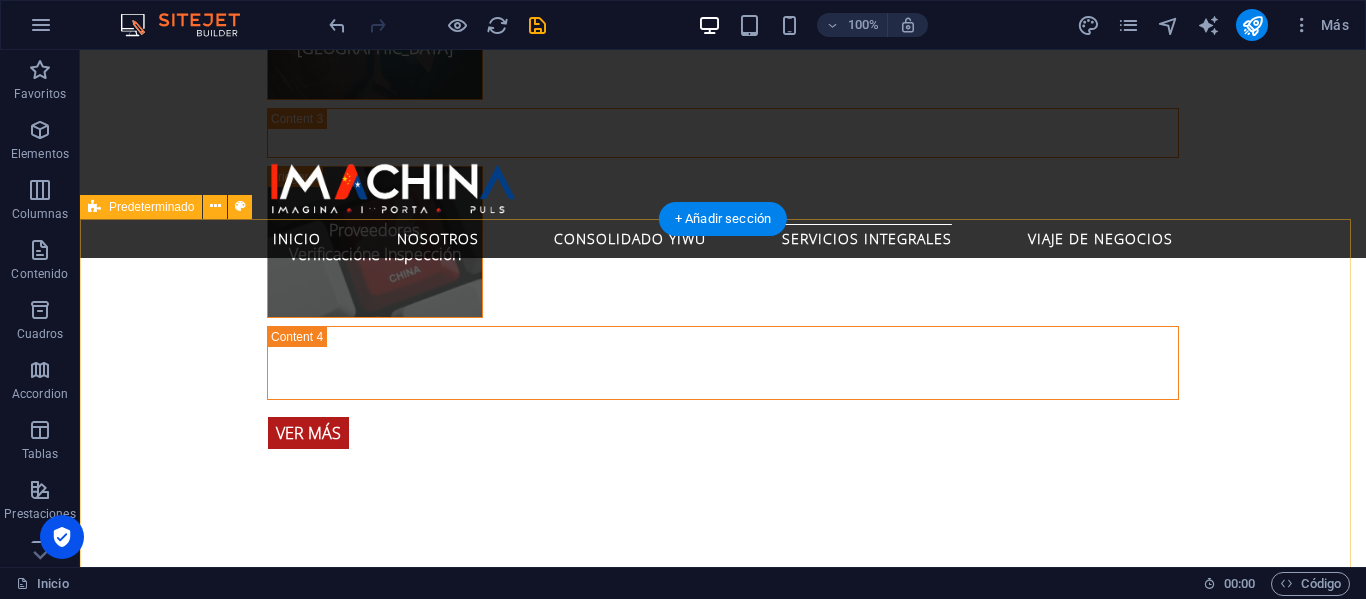 click on "Conecte su Negocio con los Gigantes de Asia Giras Comerciales a la [PERSON_NAME][GEOGRAPHIC_DATA] y Mercado de Yiwu Optimiza tus importaciones desde el mercado más grande del mundo. Te presentamos nuestro servicio de Consolidado Yiwu, el principal mercado mayorista de [GEOGRAPHIC_DATA], que alberga miles de fábricas y proveedores. Agrupamos tus pedidos de diversos productos o proveedores en un único envío, lo que permite reducir costos logísticos y tiempos de espera. Es la solución ideal para emprendedores, pymes y empresas que importan de manera frecuente y variada. Ver Más" at bounding box center (723, 2036) 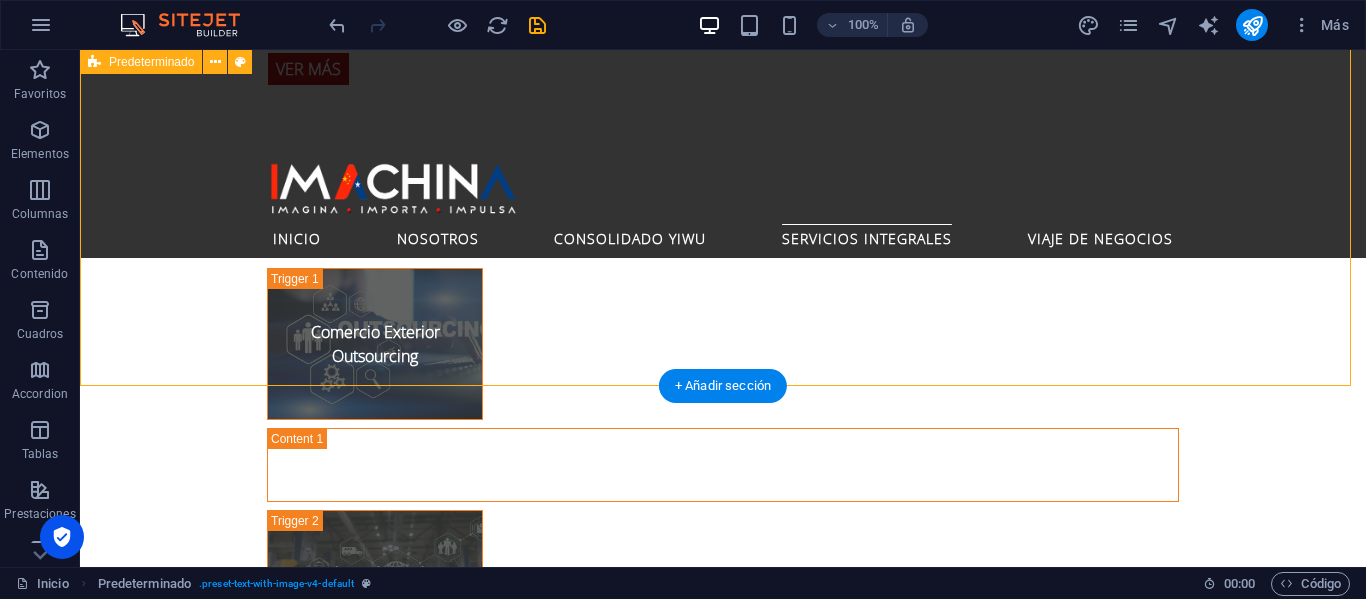 scroll, scrollTop: 4652, scrollLeft: 0, axis: vertical 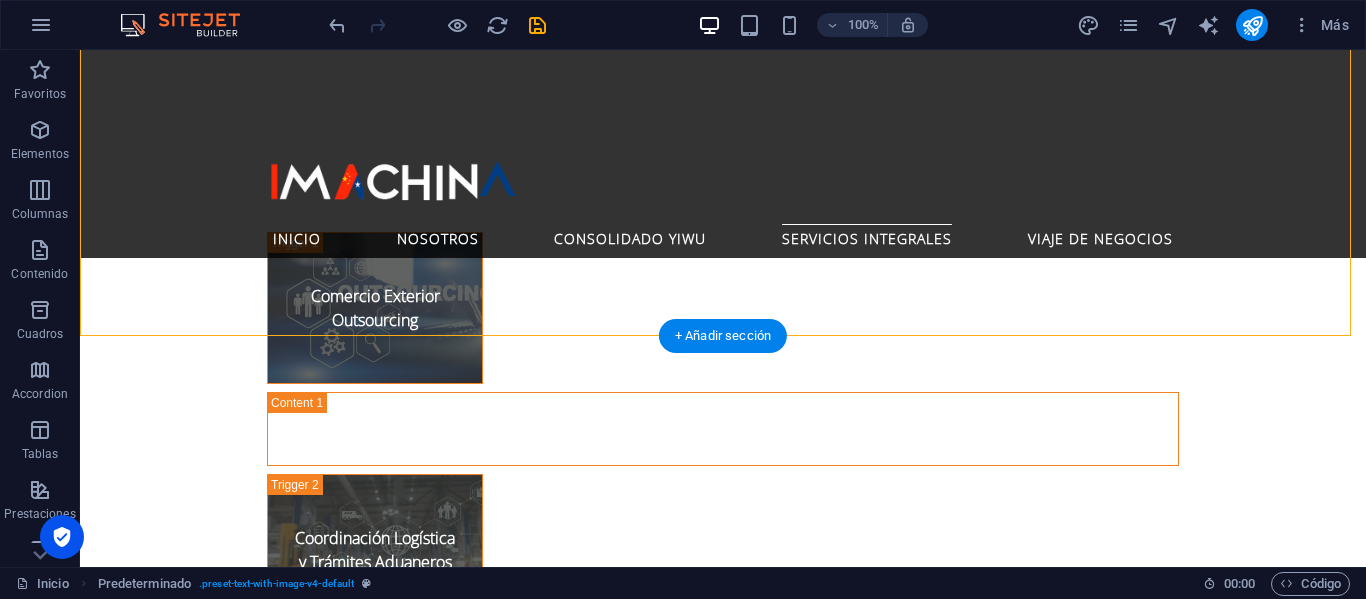 click at bounding box center [-556, 1917] 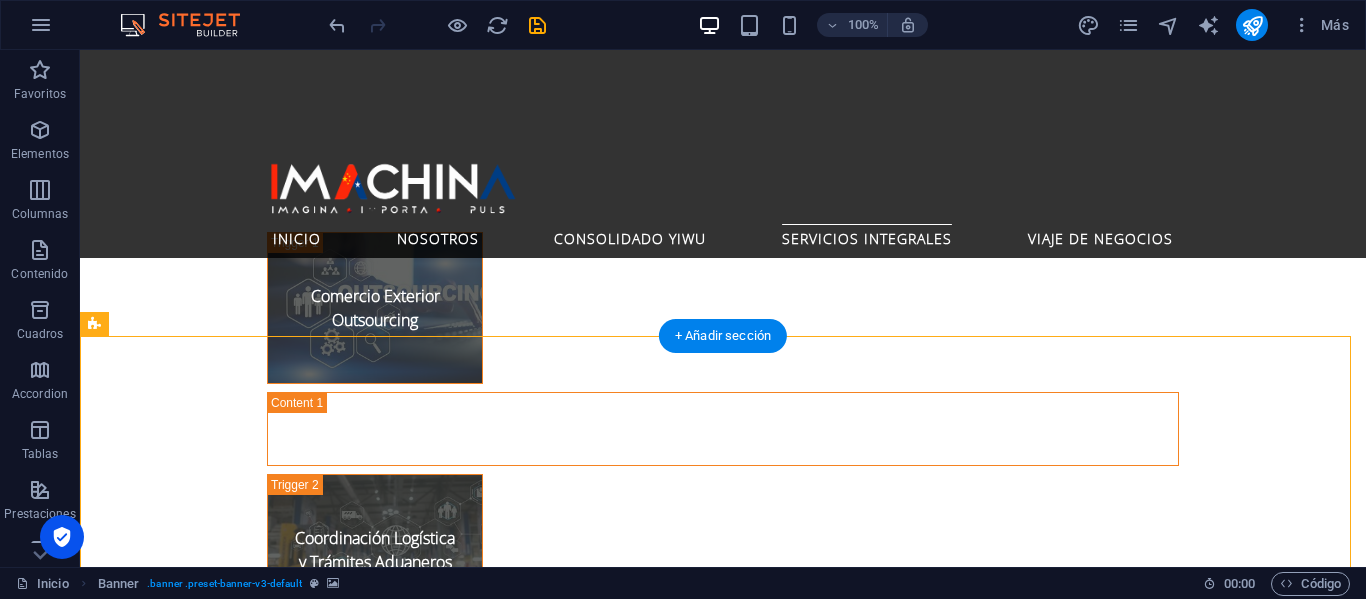 click at bounding box center [-556, 1917] 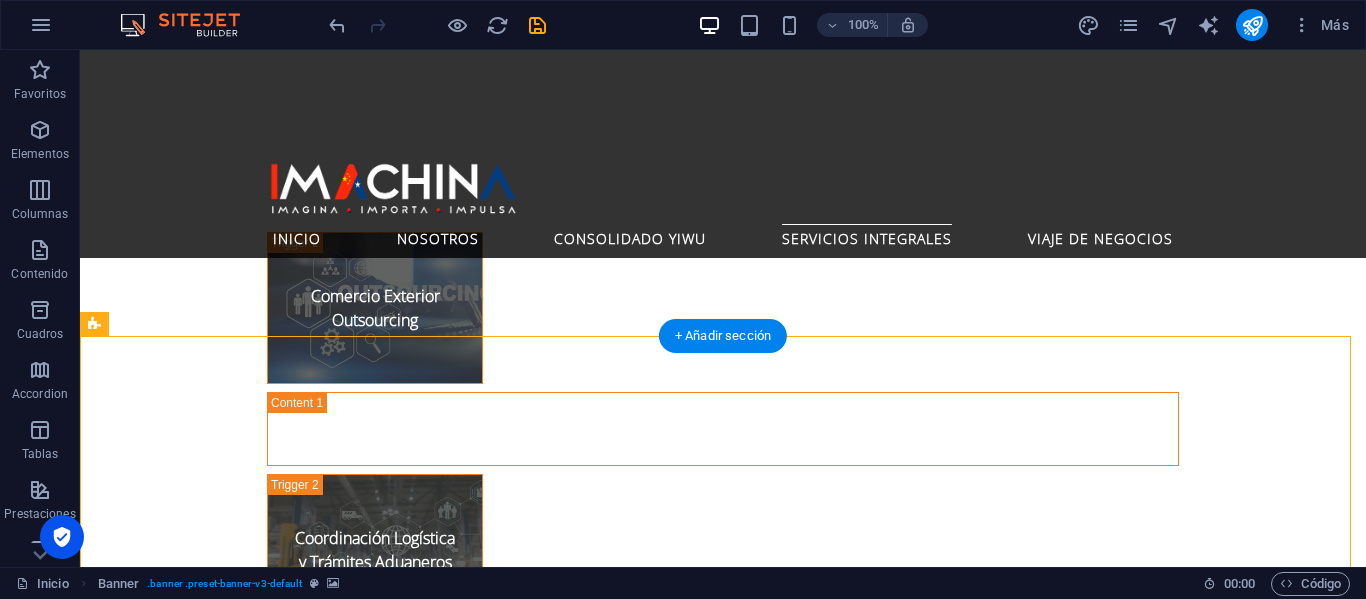 click at bounding box center (-556, 1917) 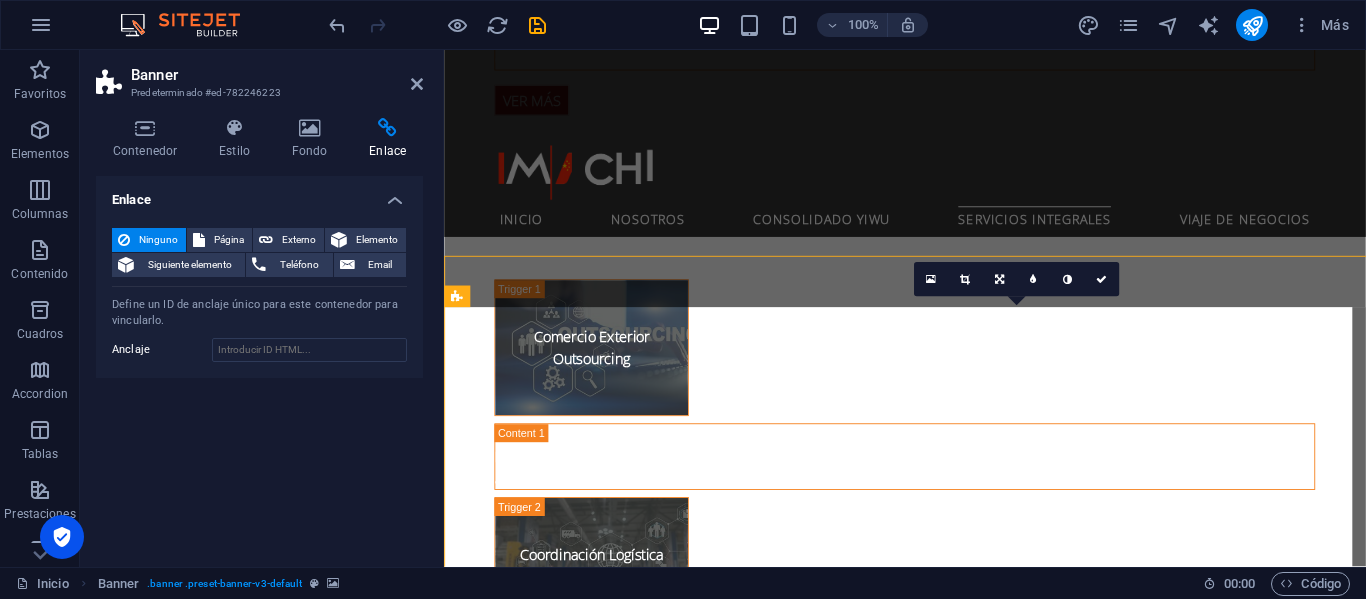 scroll, scrollTop: 4709, scrollLeft: 0, axis: vertical 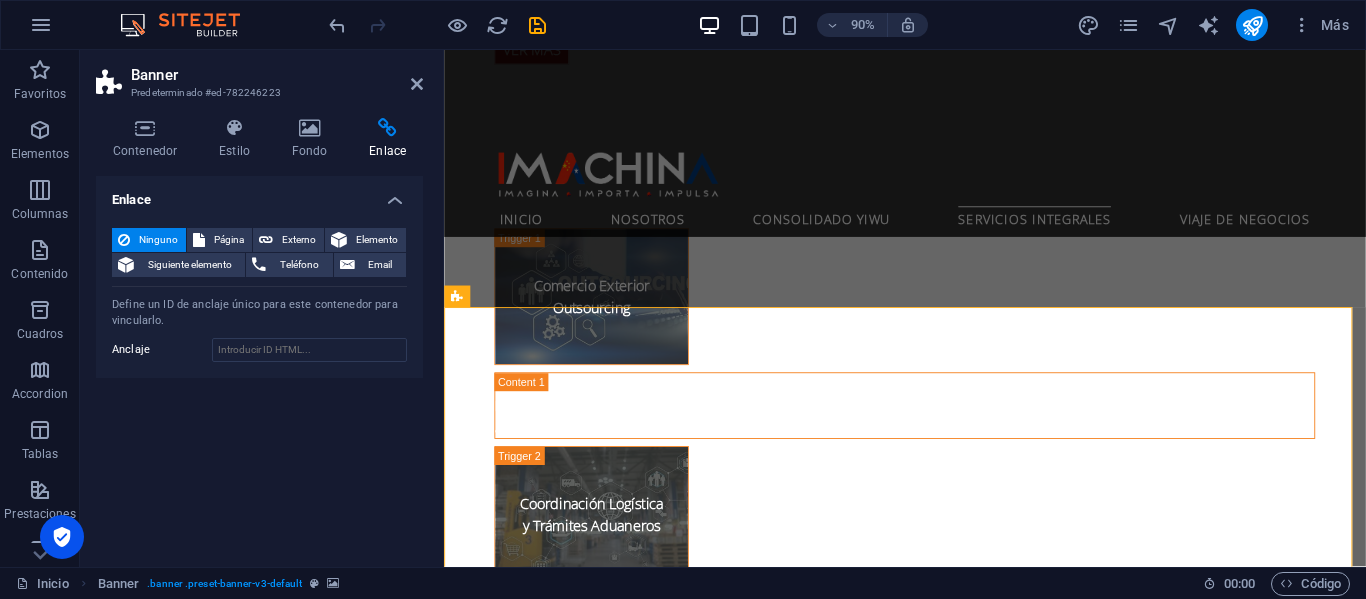 click on "Banner" at bounding box center [277, 75] 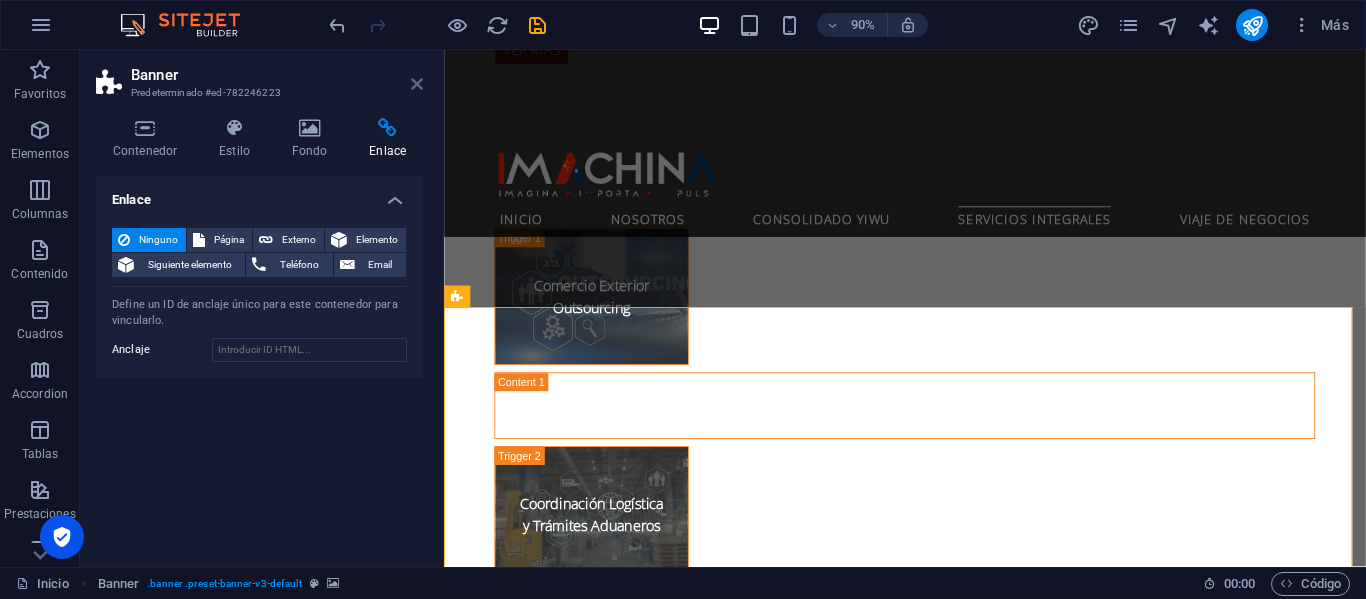 click at bounding box center [417, 84] 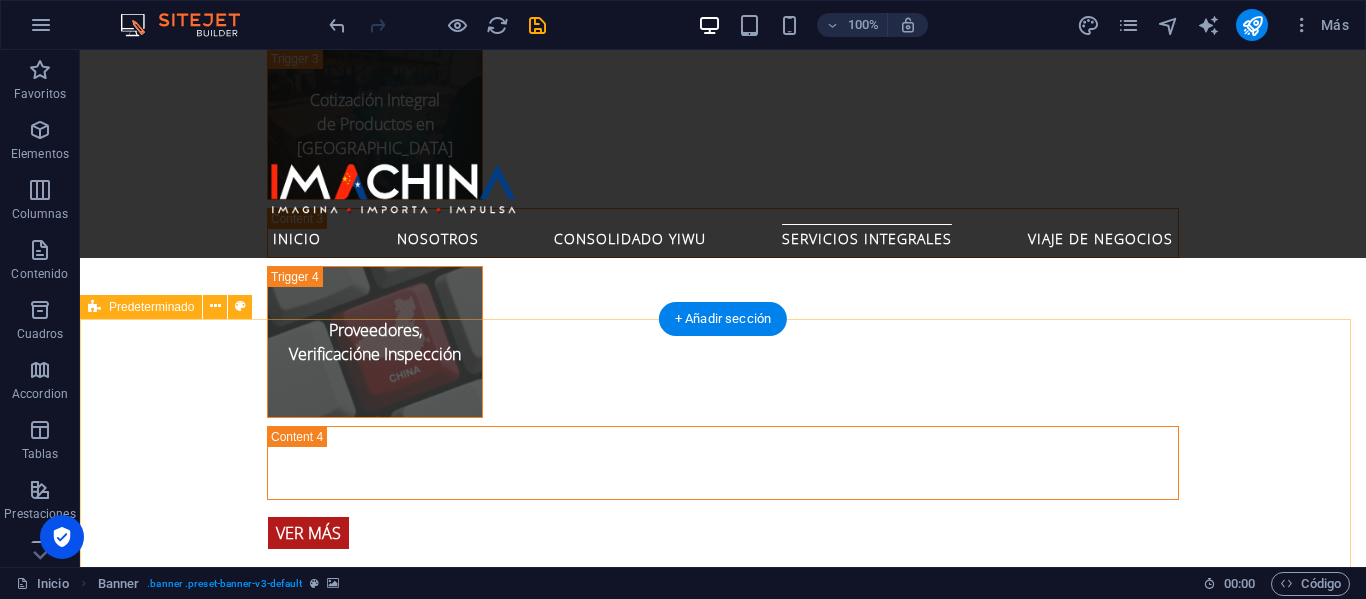 click on "Conecte su Negocio con los Gigantes de Asia Giras Comerciales a la [PERSON_NAME][GEOGRAPHIC_DATA] y Mercado de Yiwu Optimiza tus importaciones desde el mercado más grande del mundo. Te presentamos nuestro servicio de Consolidado Yiwu, el principal mercado mayorista de [GEOGRAPHIC_DATA], que alberga miles de fábricas y proveedores. Agrupamos tus pedidos de diversos productos o proveedores en un único envío, lo que permite reducir costos logísticos y tiempos de espera. Es la solución ideal para emprendedores, pymes y empresas que importan de manera frecuente y variada. Ver Más" at bounding box center (723, 2136) 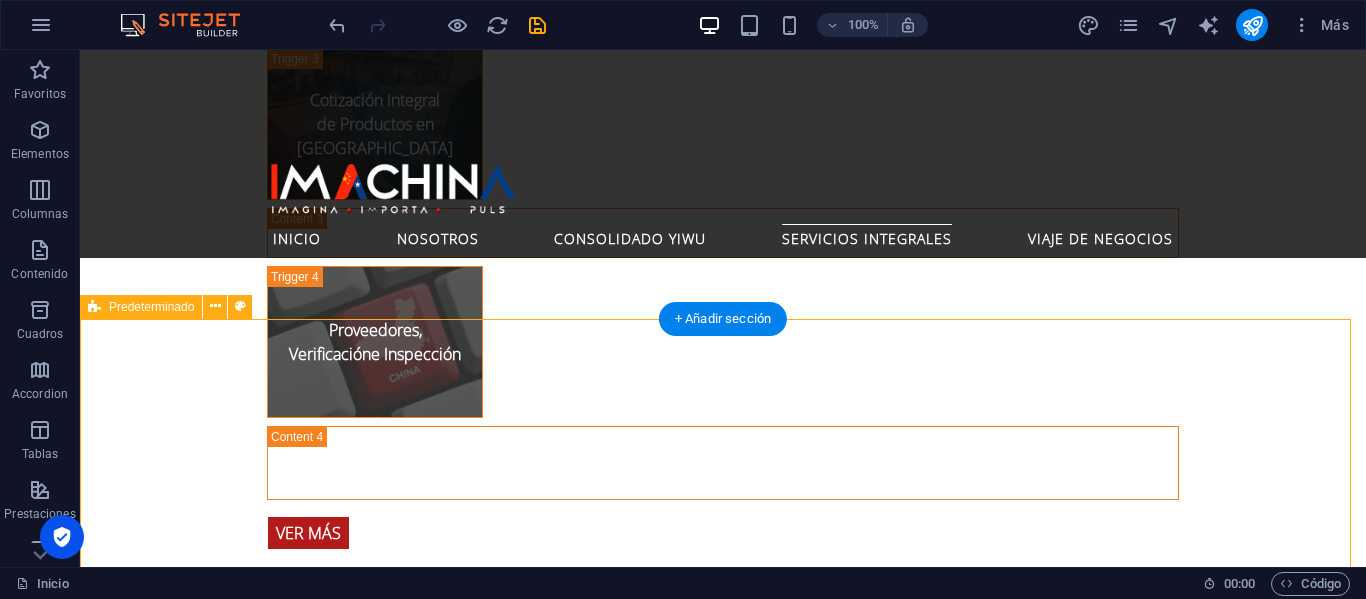 click on "Conecte su Negocio con los Gigantes de Asia Giras Comerciales a la [PERSON_NAME][GEOGRAPHIC_DATA] y Mercado de Yiwu Optimiza tus importaciones desde el mercado más grande del mundo. Te presentamos nuestro servicio de Consolidado Yiwu, el principal mercado mayorista de [GEOGRAPHIC_DATA], que alberga miles de fábricas y proveedores. Agrupamos tus pedidos de diversos productos o proveedores en un único envío, lo que permite reducir costos logísticos y tiempos de espera. Es la solución ideal para emprendedores, pymes y empresas que importan de manera frecuente y variada. Ver Más" at bounding box center (723, 2136) 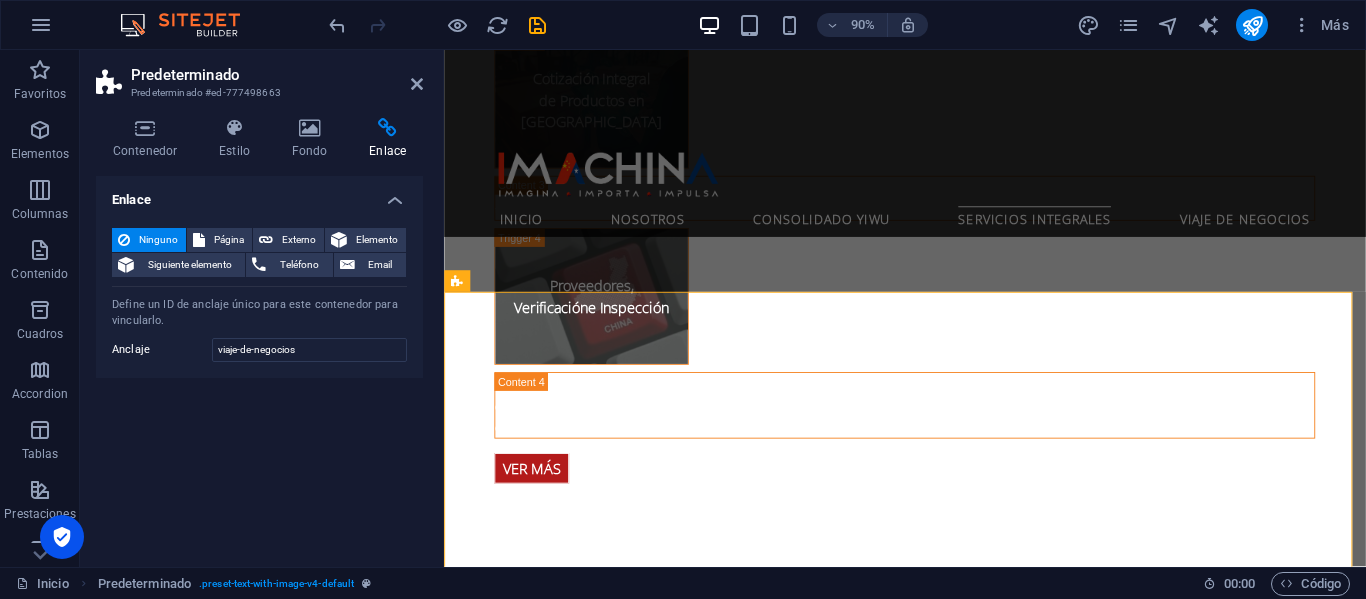 scroll, scrollTop: 4209, scrollLeft: 0, axis: vertical 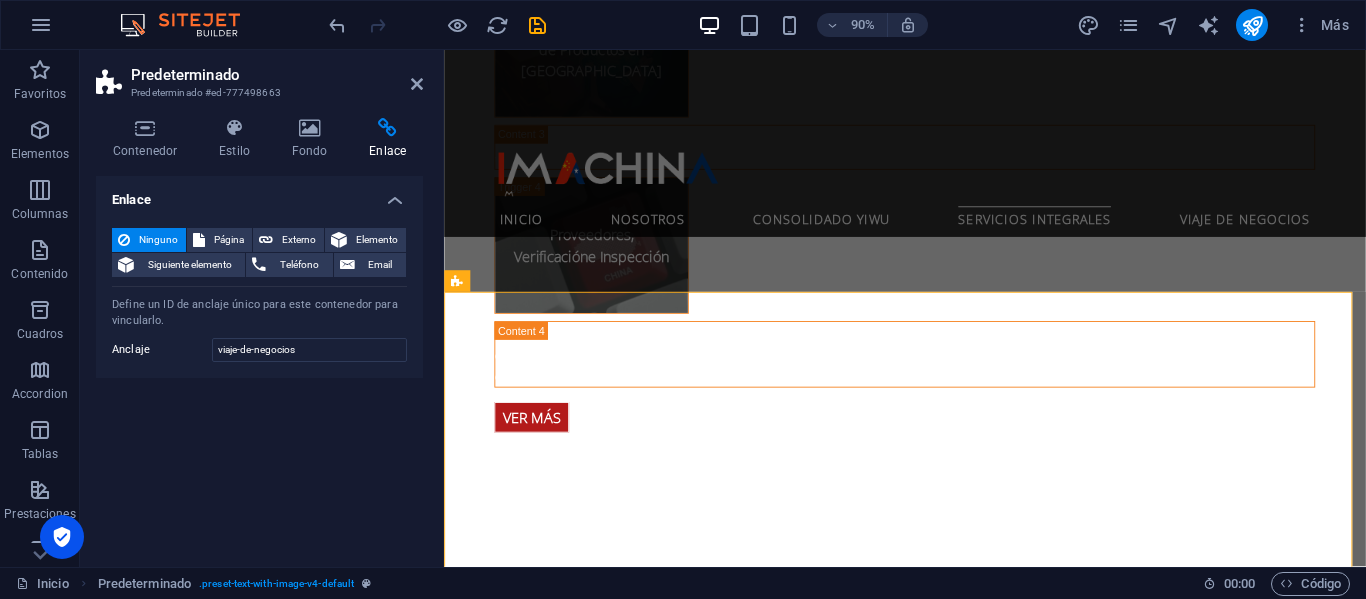 click on "Predeterminado Predeterminado #ed-777498663
Contenedor Estilo Fondo Enlace Tamaño Altura Predeterminado px rem % vh vw Alto mín Ninguno px rem % vh vw Ancho Predeterminado px rem % em vh vw Ancho mín Ninguno px rem % vh vw Ancho del contenido Predeterminado Ancho personalizado Ancho Predeterminado px rem % em vh vw Ancho mín Ninguno px rem % vh vw Espaciado predeterminado Espaciado personalizado El espaciado y ancho del contenido predeterminado puede cambiarse en Diseño. Editar diseño Diseño (Flexbox) Alineación Determina flex-direction. Predeterminado Eje principal Determina la forma en la que los elementos deberían comportarse por el eje principal en este contenedor (contenido justificado). Predeterminado Eje lateral Controla la dirección vertical del elemento en el contenedor (alinear elementos). Predeterminado Ajuste Predeterminado Habilitado Deshabilitado Relleno Controla las distancias y la dirección de los elementos en el eje Y en varias líneas (alinear contenido). Role 100" at bounding box center (262, 308) 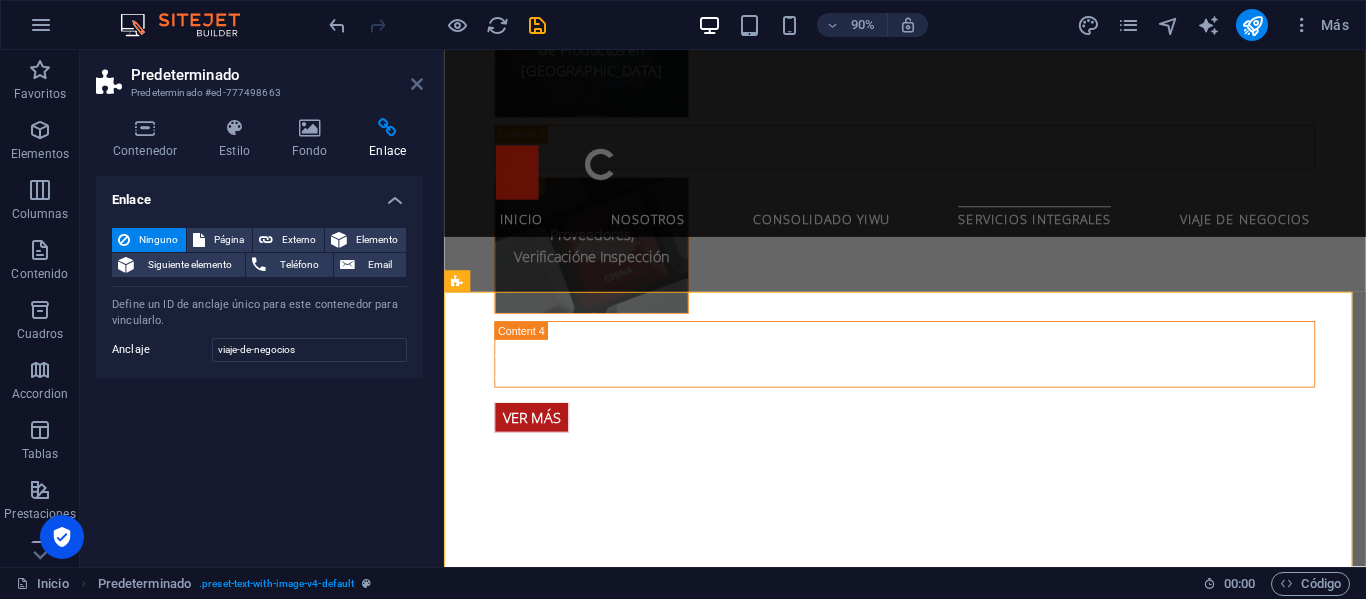 click at bounding box center (417, 84) 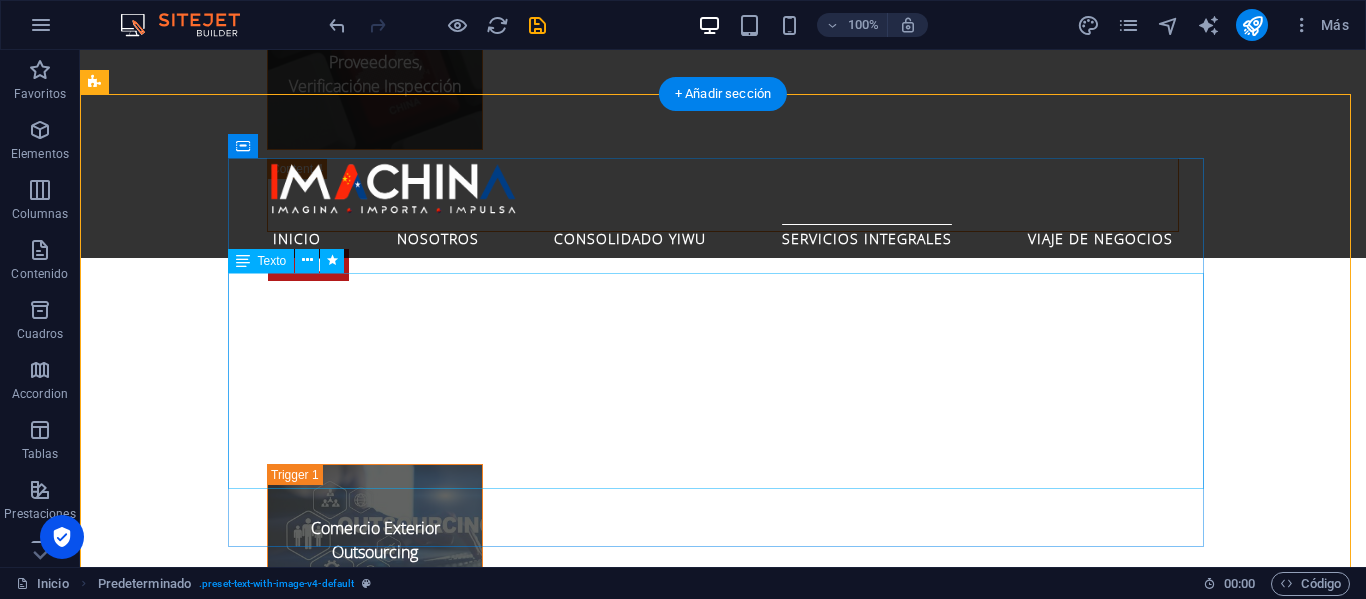 scroll, scrollTop: 4452, scrollLeft: 0, axis: vertical 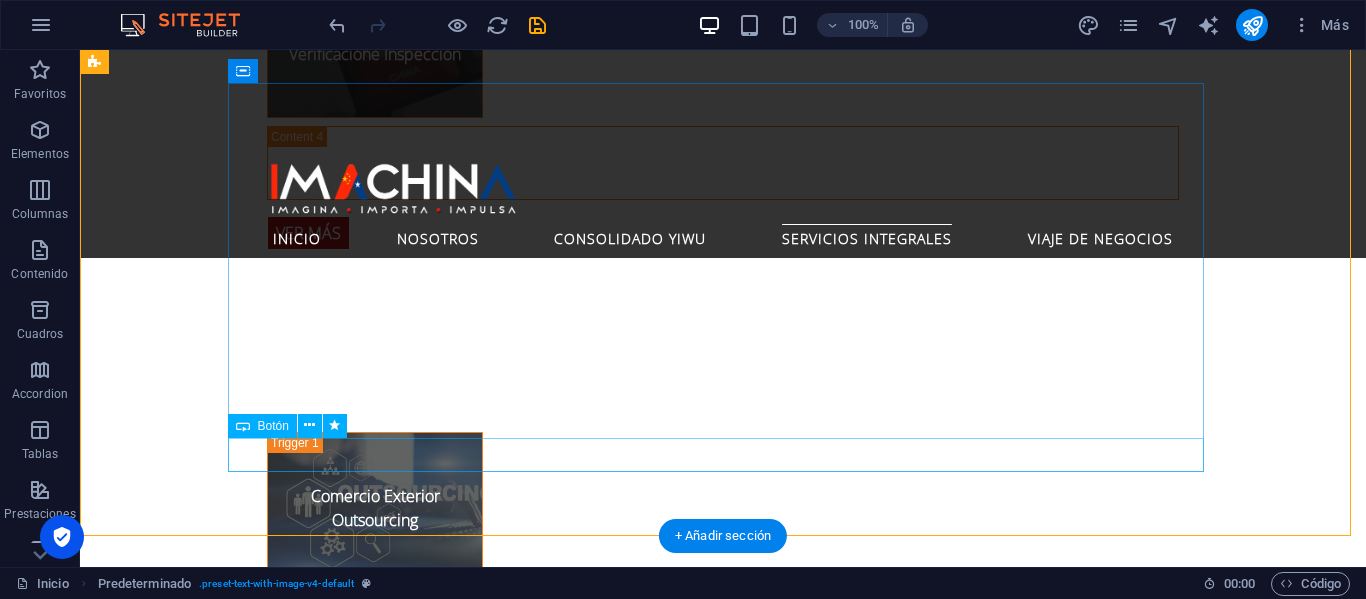 click on "Ver Más" at bounding box center [568, 2036] 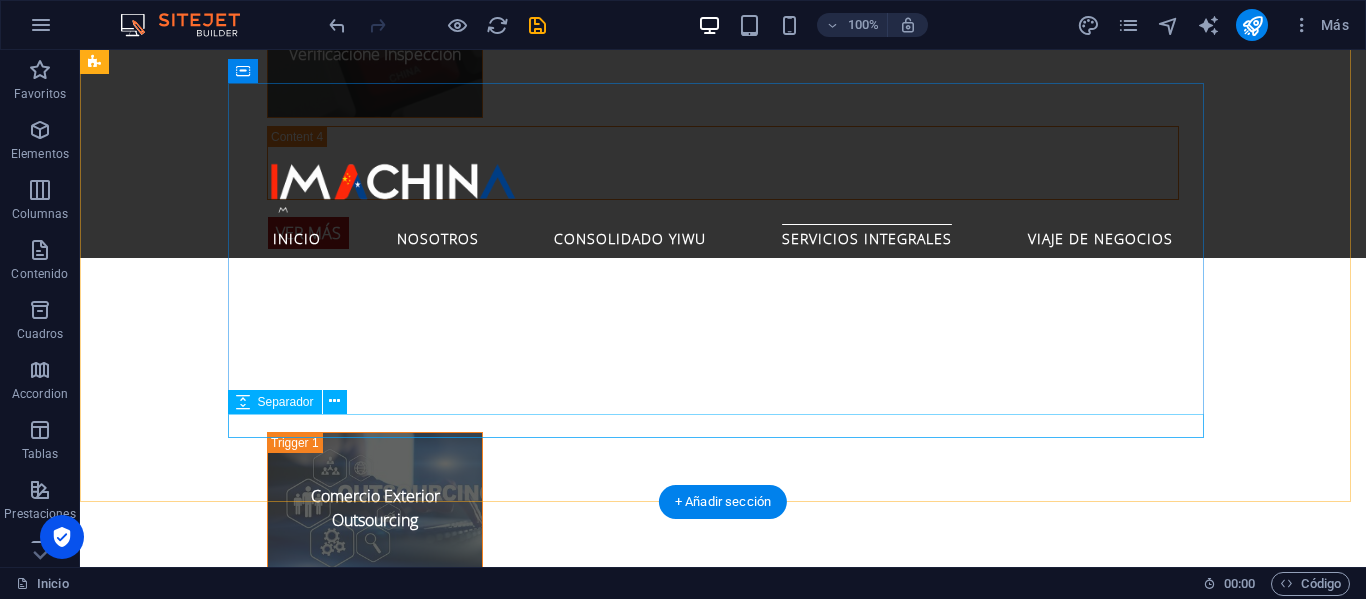 click at bounding box center [568, 2007] 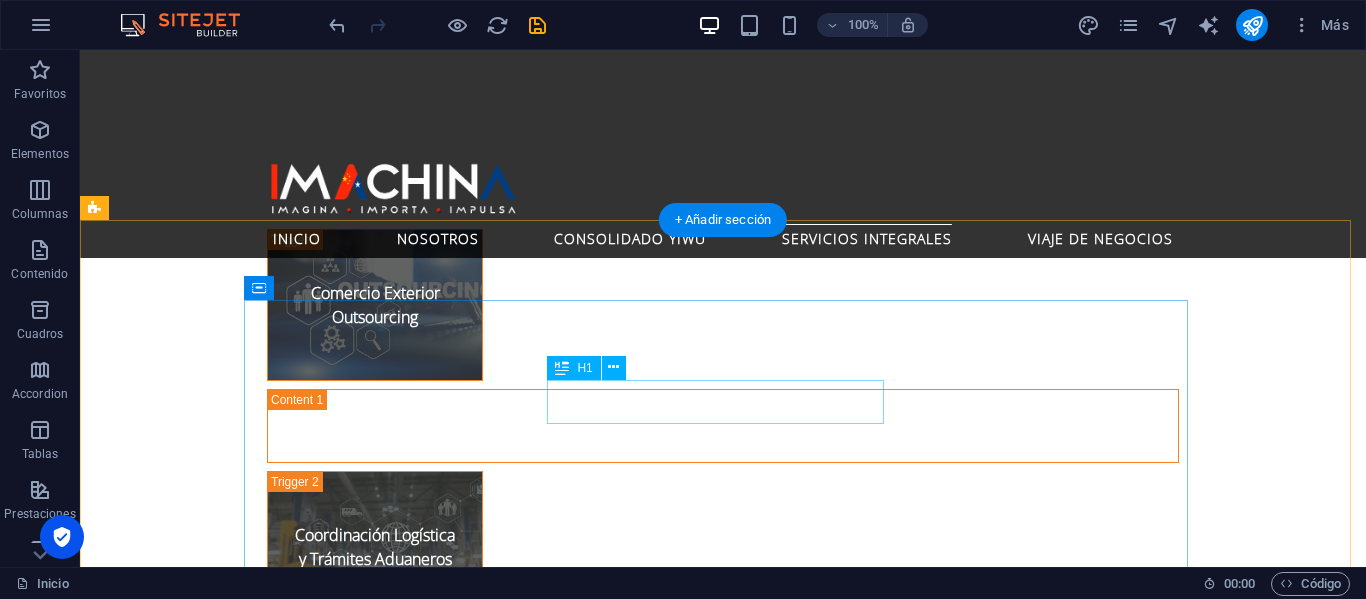 scroll, scrollTop: 4752, scrollLeft: 0, axis: vertical 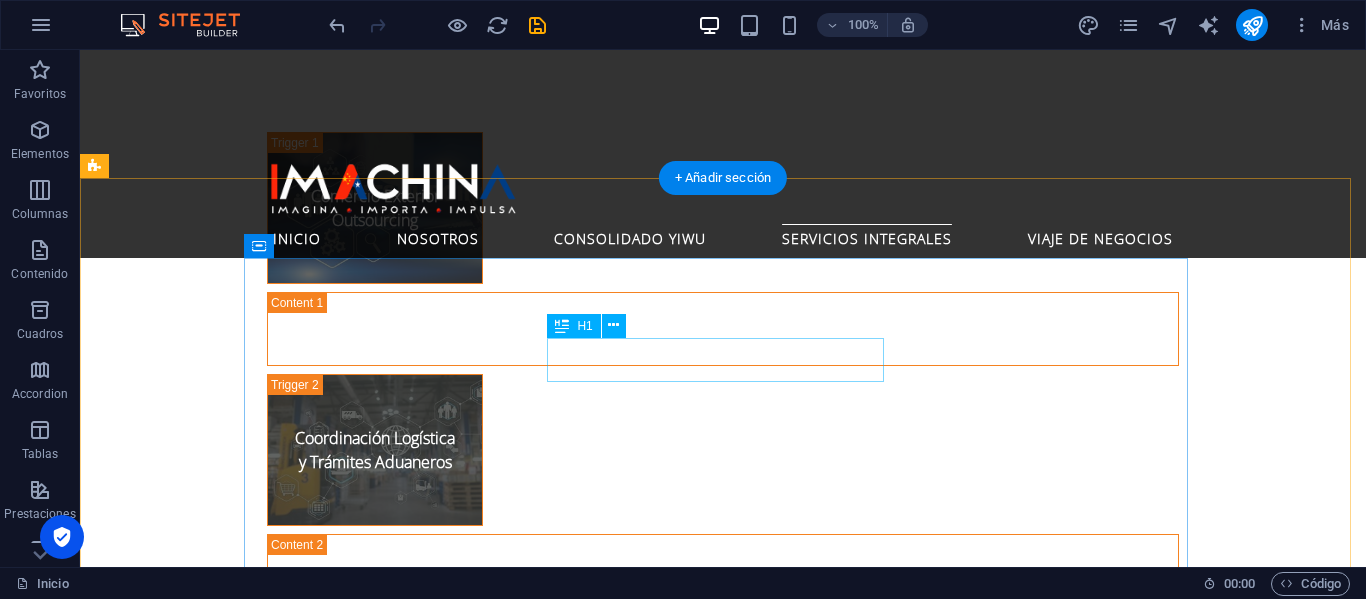 click on "Company Claim" at bounding box center [723, 2432] 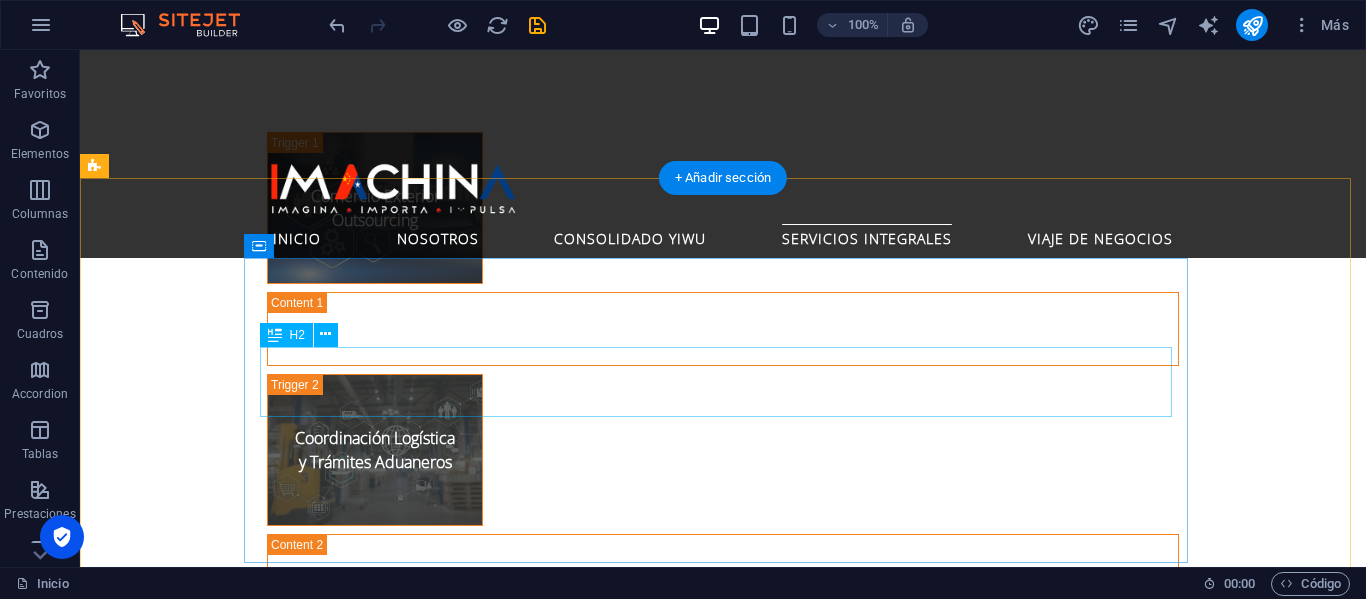 click on "Subtitle" at bounding box center (723, 2419) 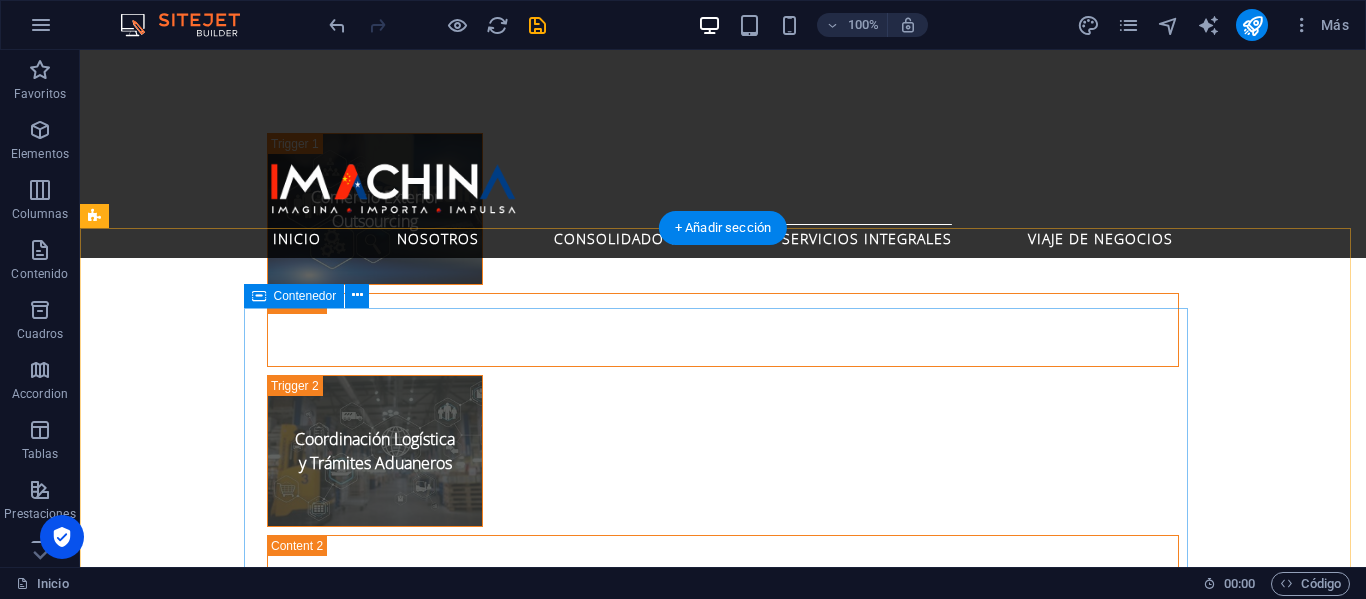 scroll, scrollTop: 4752, scrollLeft: 0, axis: vertical 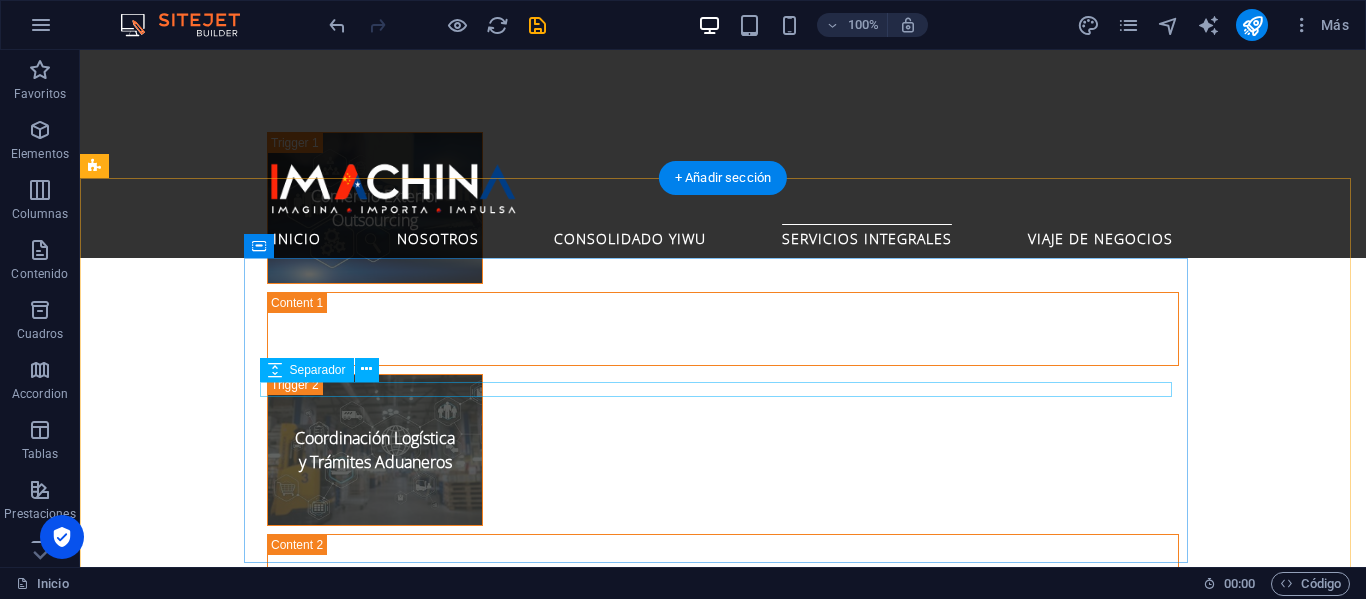 click at bounding box center (723, 2391) 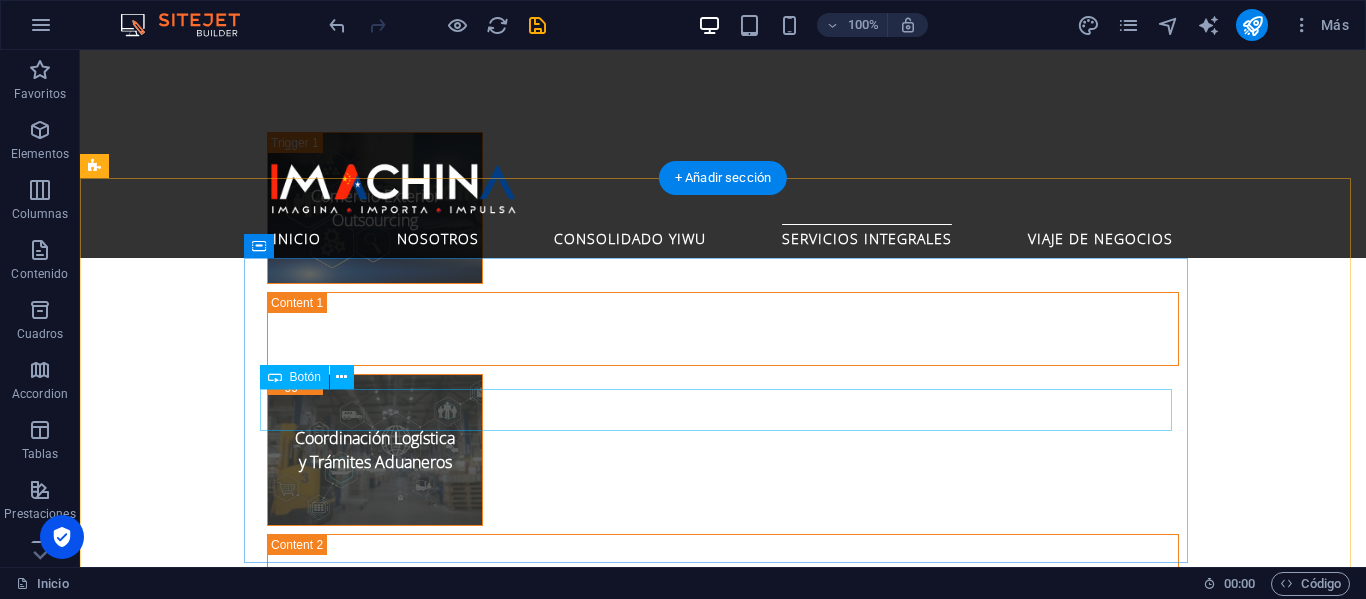 click on "Learn more" at bounding box center (723, 2405) 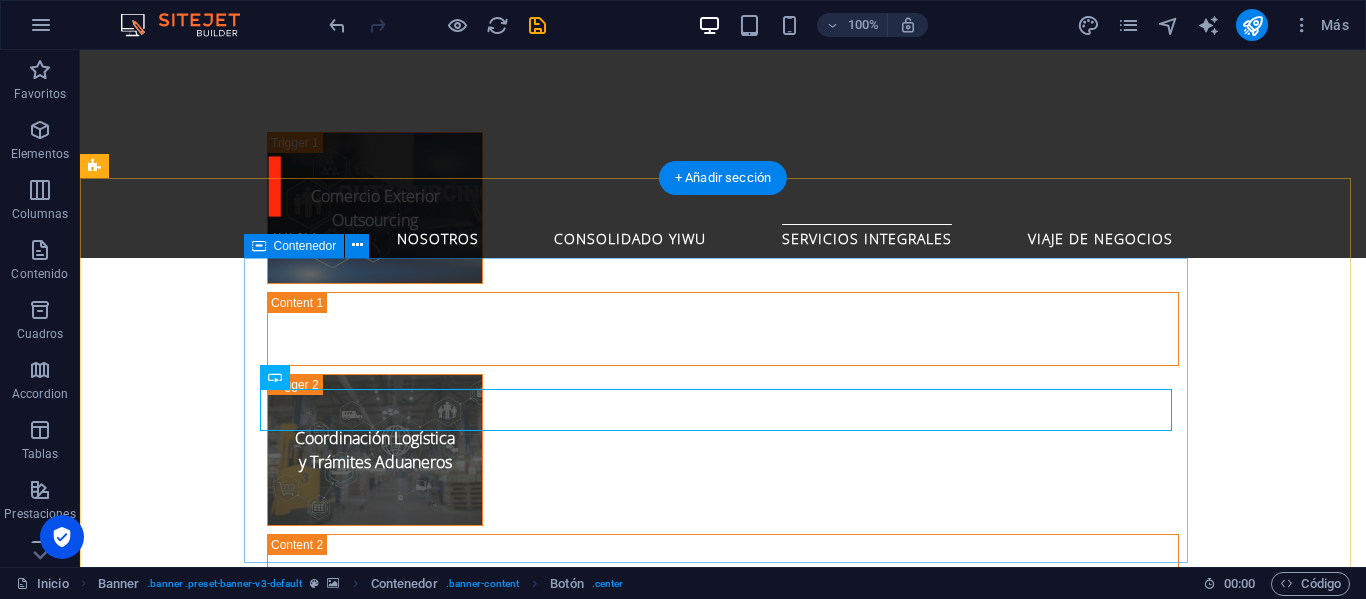 click on "Learn more" at bounding box center [723, 2405] 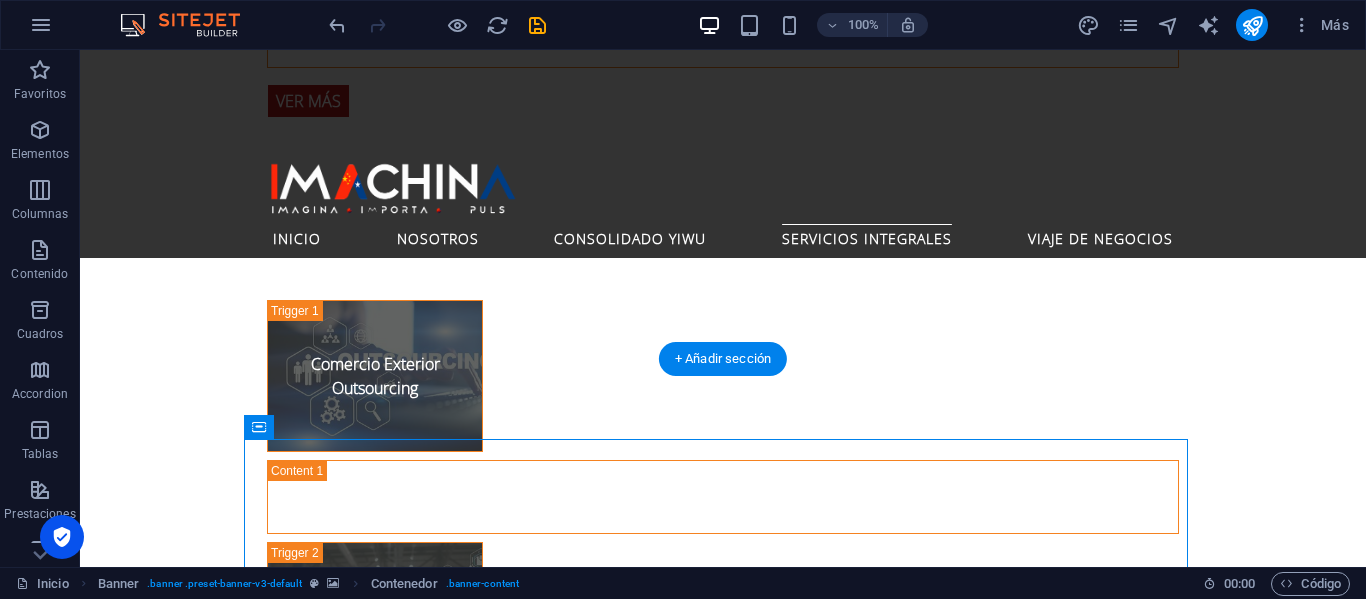 scroll, scrollTop: 4552, scrollLeft: 0, axis: vertical 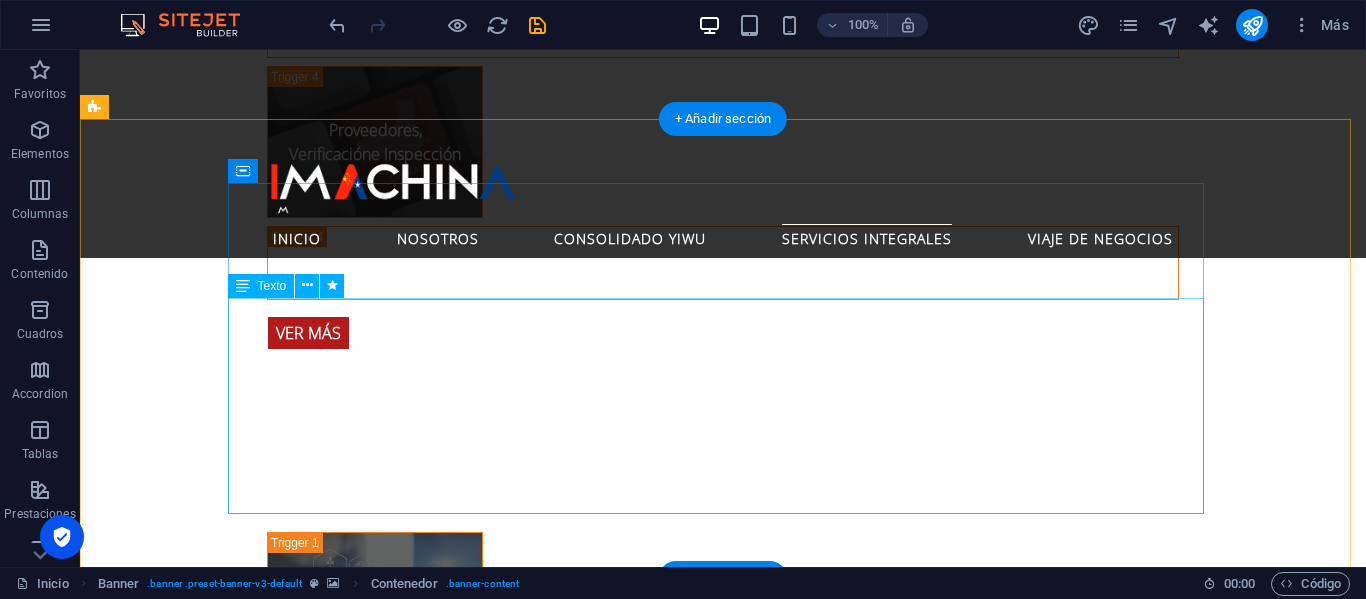 click on "Optimiza tus importaciones desde el mercado más grande del mundo. Te presentamos nuestro servicio de Consolidado Yiwu, el principal mercado mayorista de [GEOGRAPHIC_DATA], que alberga miles de fábricas y proveedores. Agrupamos tus pedidos de diversos productos o proveedores en un único envío, lo que permite reducir costos logísticos y tiempos de espera. Es la solución ideal para emprendedores, pymes y empresas que importan de manera frecuente y variada." at bounding box center [568, 1987] 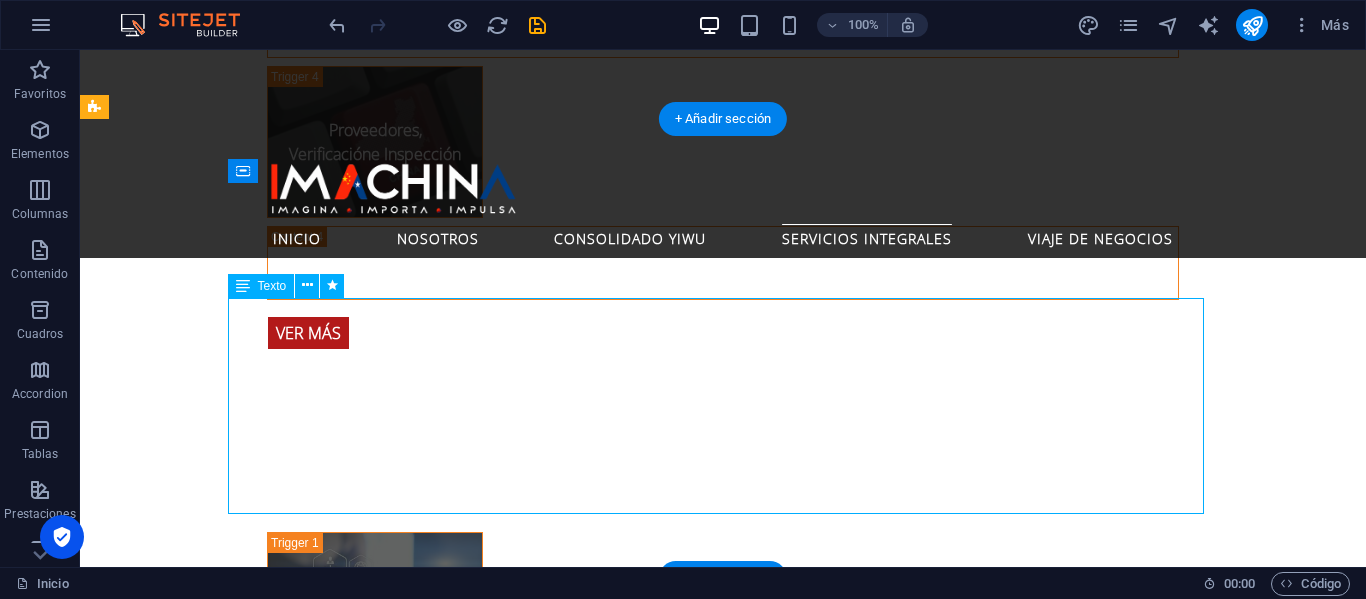 click on "Optimiza tus importaciones desde el mercado más grande del mundo. Te presentamos nuestro servicio de Consolidado Yiwu, el principal mercado mayorista de [GEOGRAPHIC_DATA], que alberga miles de fábricas y proveedores. Agrupamos tus pedidos de diversos productos o proveedores en un único envío, lo que permite reducir costos logísticos y tiempos de espera. Es la solución ideal para emprendedores, pymes y empresas que importan de manera frecuente y variada." at bounding box center [568, 1987] 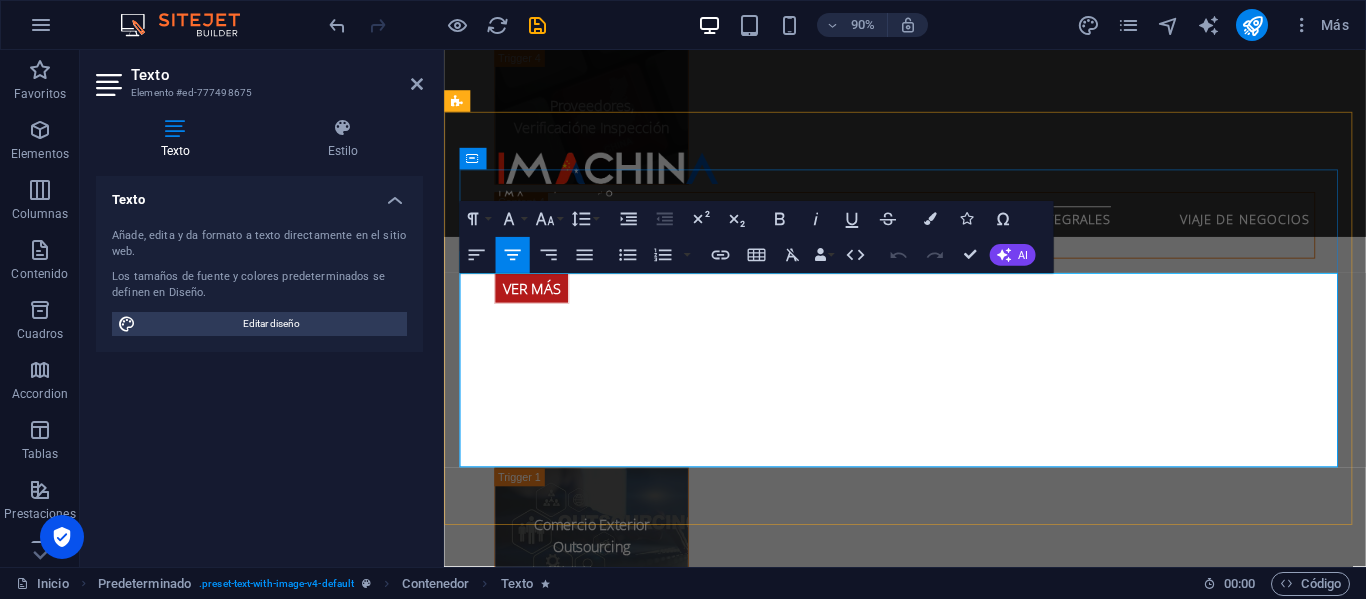 scroll, scrollTop: 4409, scrollLeft: 0, axis: vertical 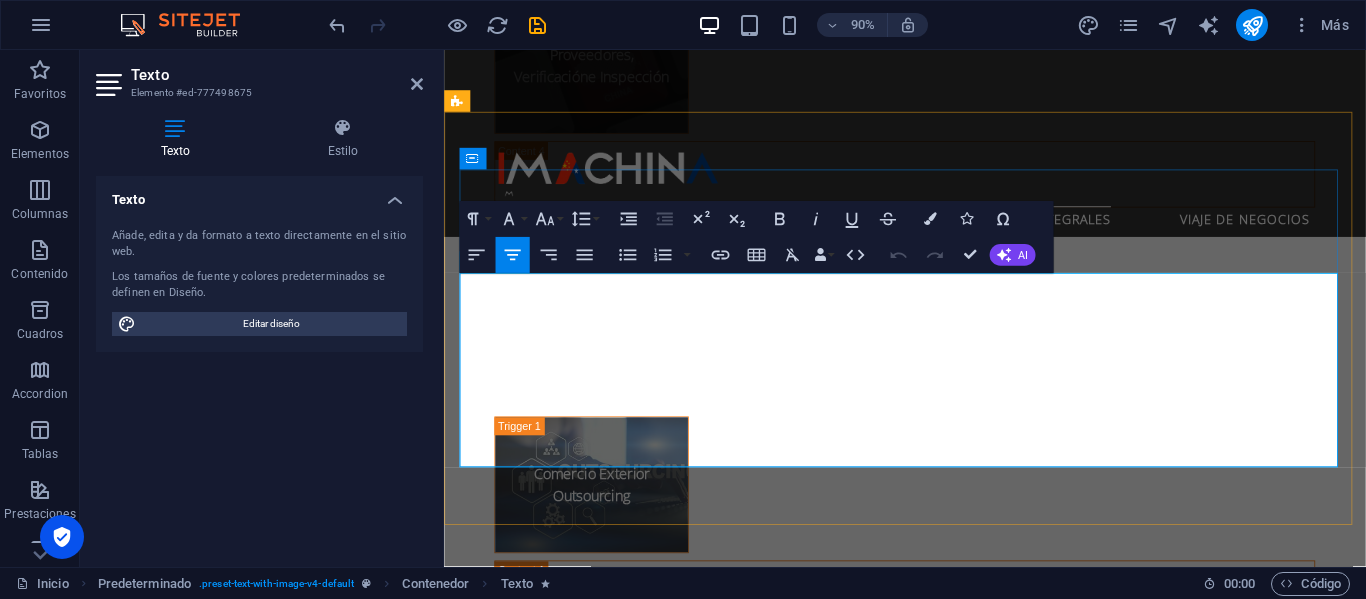 drag, startPoint x: 647, startPoint y: 299, endPoint x: 1013, endPoint y: 507, distance: 420.97507 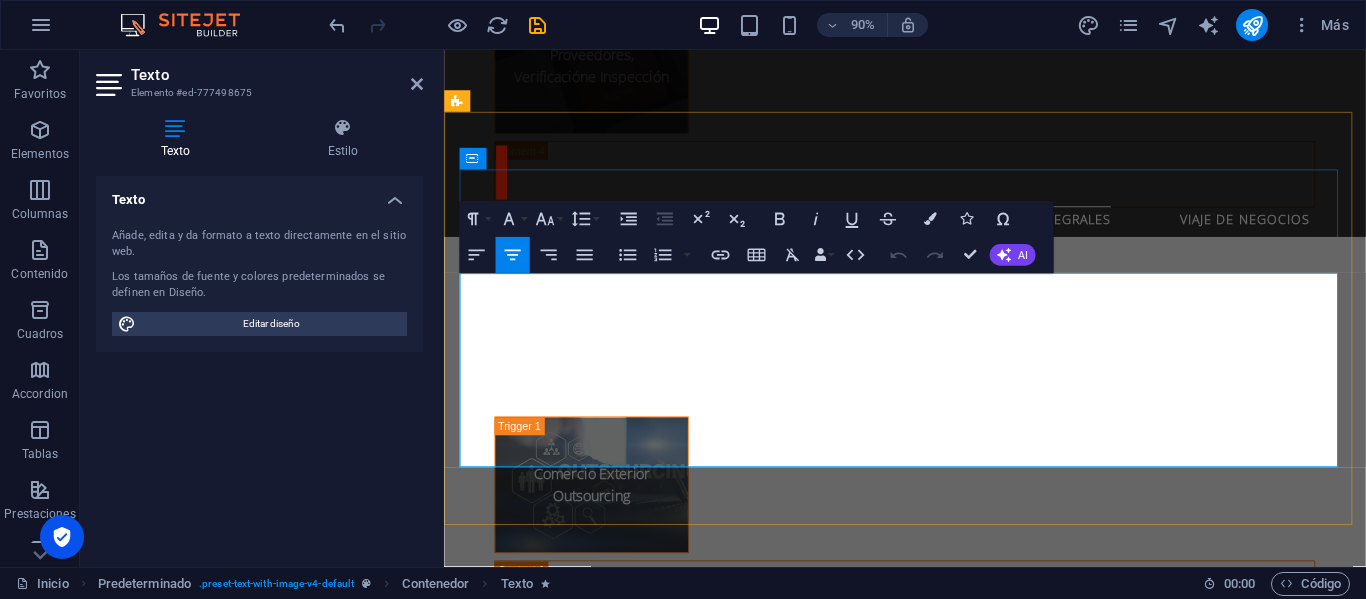 click on "Optimiza tus importaciones desde el mercado más grande del mundo. Te presentamos nuestro servicio de Consolidado Yiwu, el principal mercado mayorista de [GEOGRAPHIC_DATA], que alberga miles de fábricas y proveedores. Agrupamos tus pedidos de diversos productos o proveedores en un único envío, lo que permite reducir costos logísticos y tiempos de espera. Es la solución ideal para emprendedores, pymes y empresas que importan de manera frecuente y variada." at bounding box center [932, 1912] 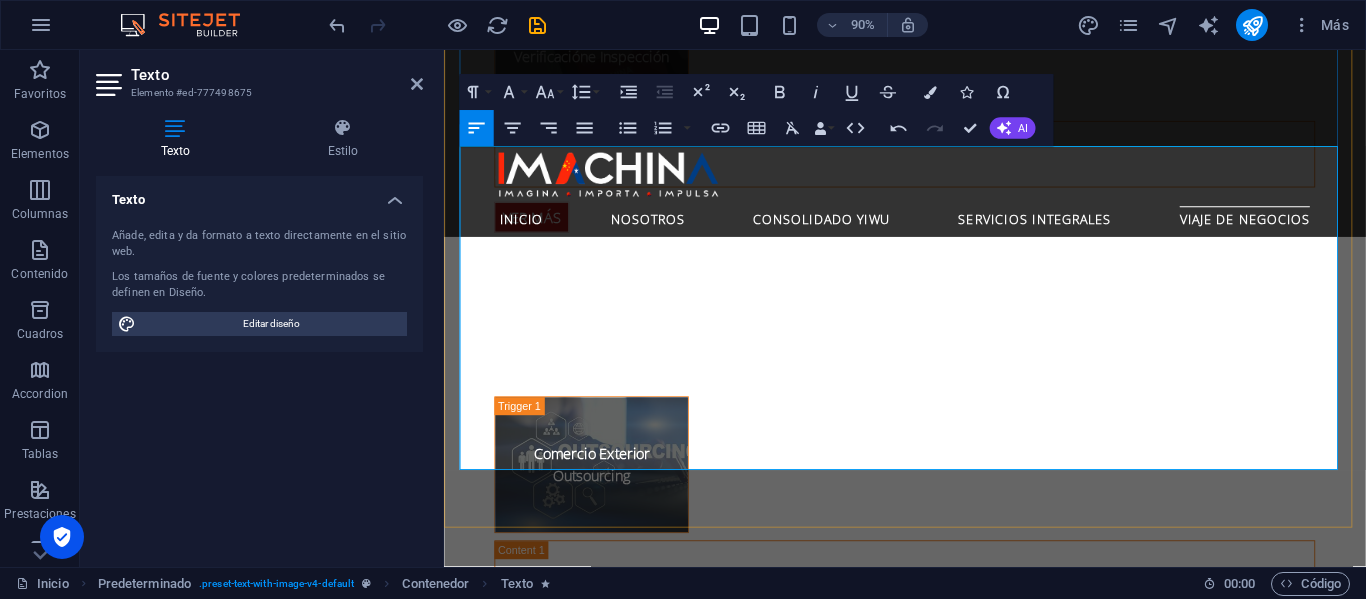 scroll, scrollTop: 4609, scrollLeft: 0, axis: vertical 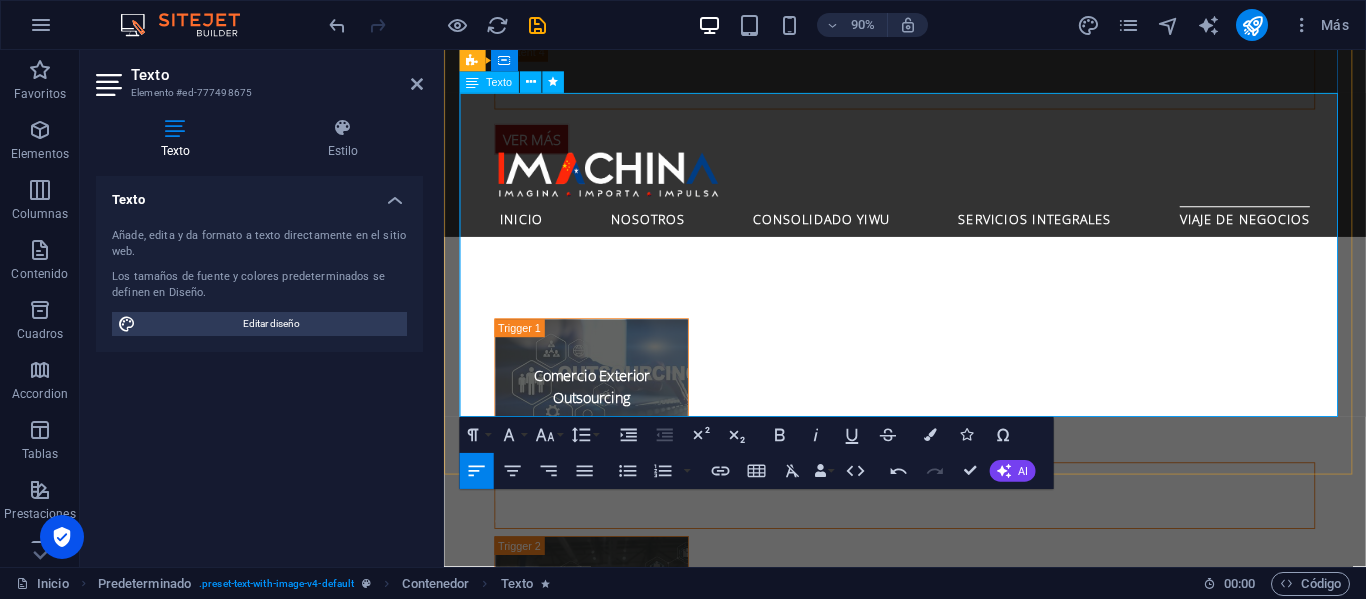 click on "[PERSON_NAME] y seguro de viaje  incluidos para su tranquilidad." at bounding box center [940, 2011] 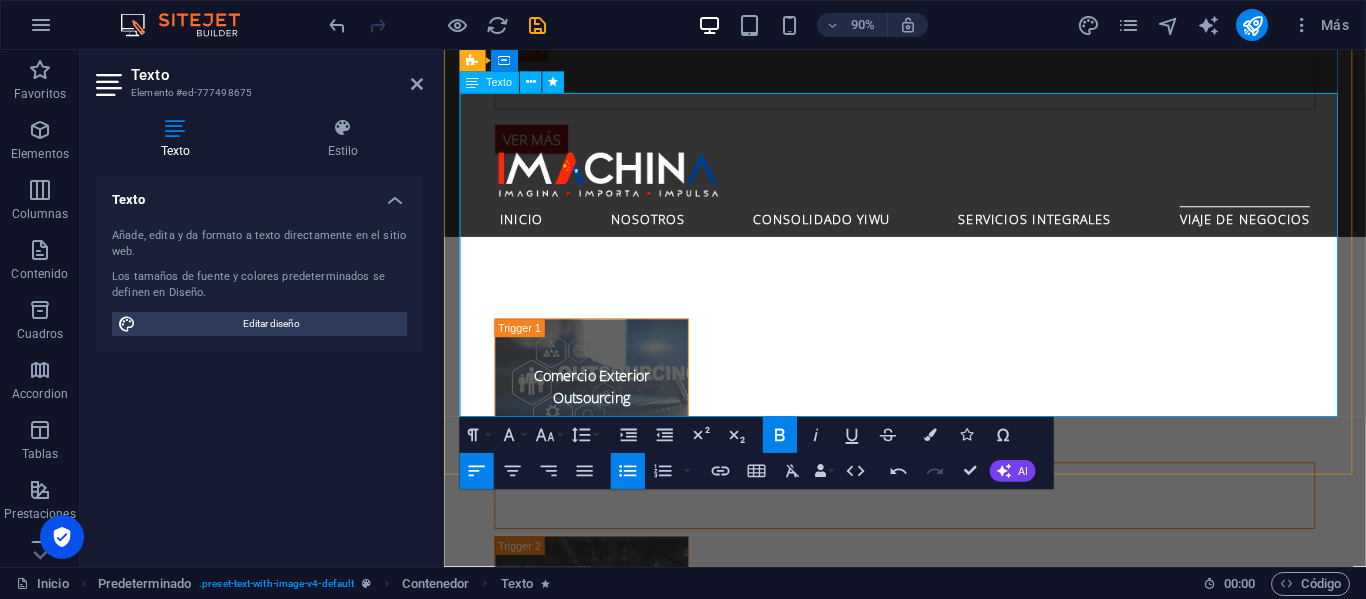 click on "[PERSON_NAME] y seguro de viaje  incluidos para su tranquilidad." at bounding box center (940, 2024) 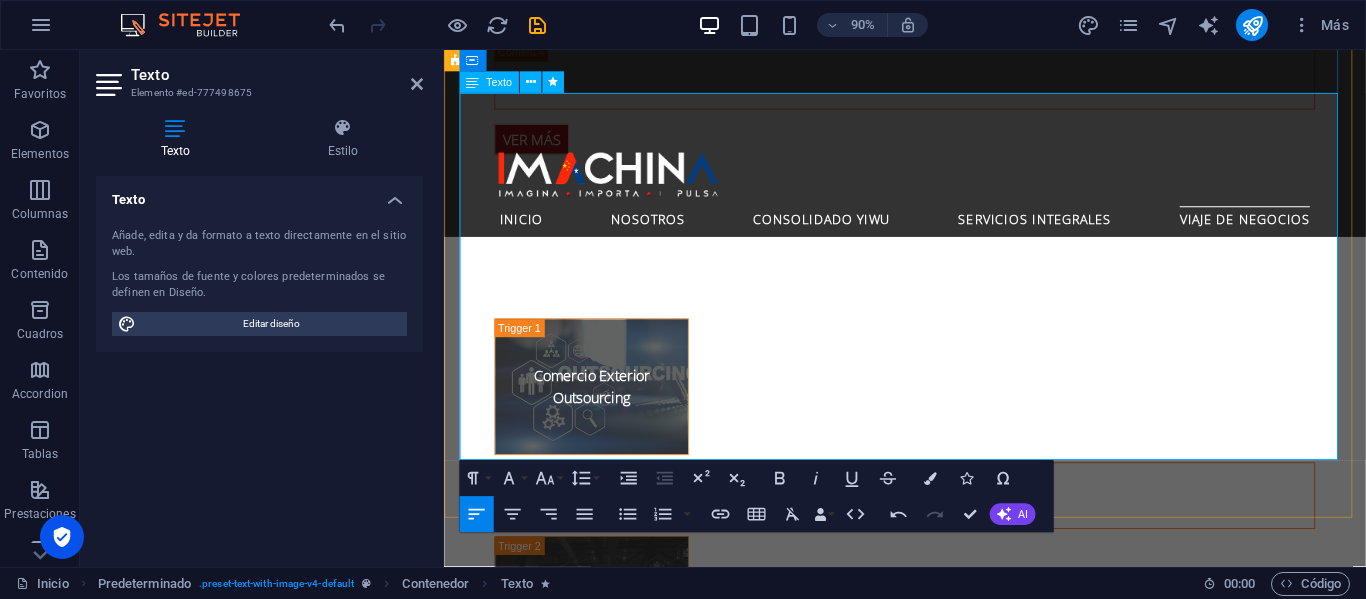 click at bounding box center (932, 2048) 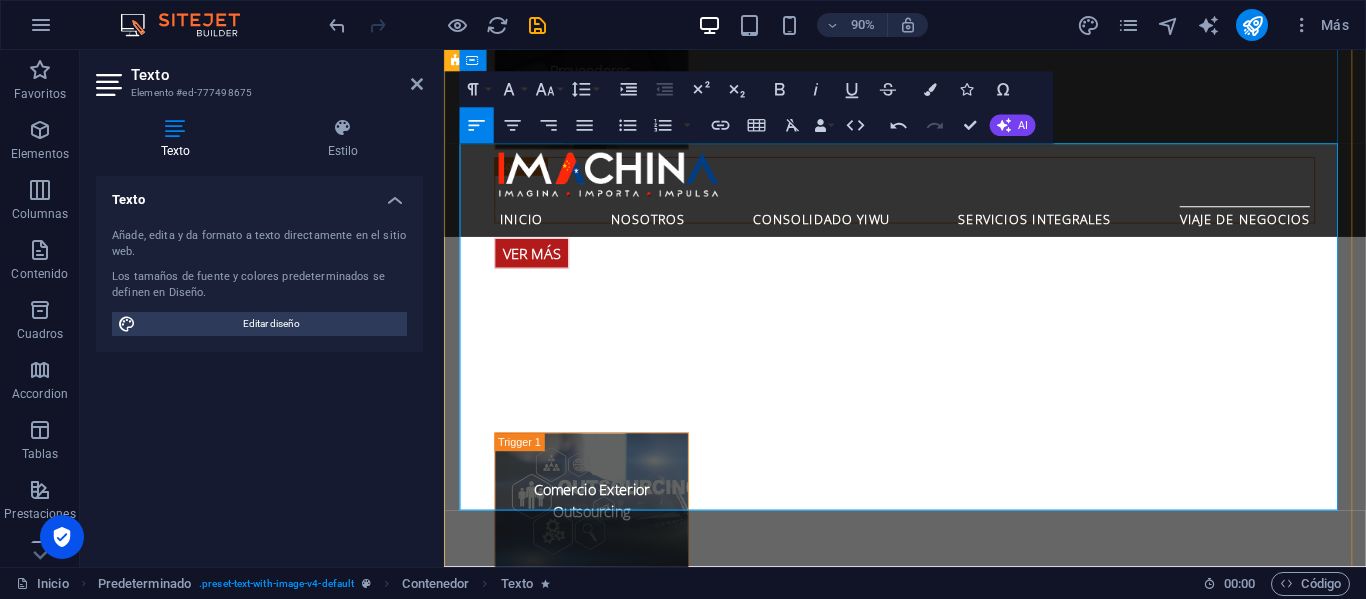 scroll, scrollTop: 4409, scrollLeft: 0, axis: vertical 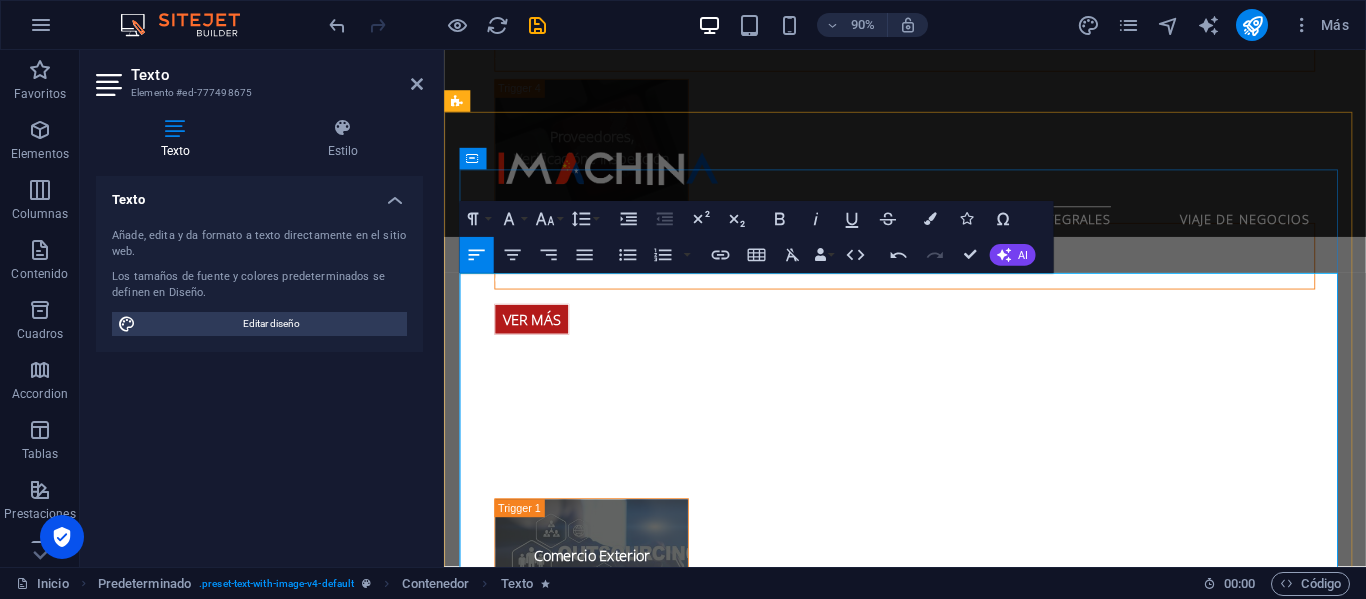 click on "Gestión de Visa" at bounding box center (515, 2028) 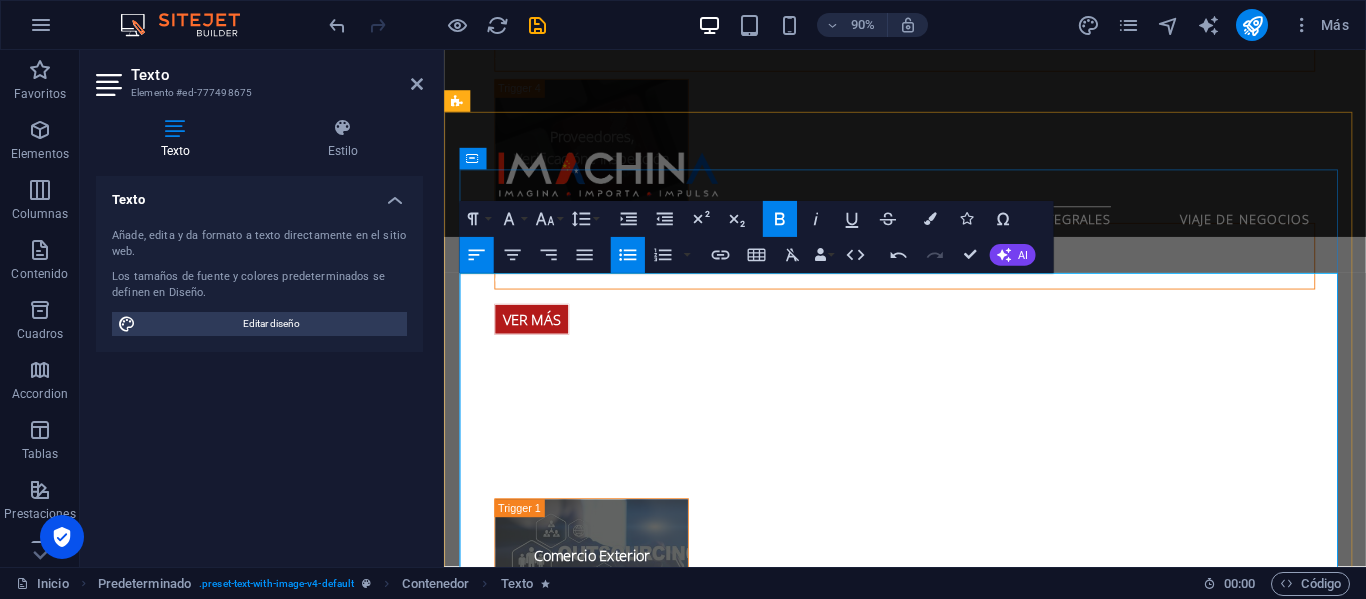 click on "Deje la compleja logística en manos de expertos y concéntrese en lo que realmente importa: encontrar las mejores oportunidades y proveedores para su empresa. Nuestros paquetes de viaje de negocios a [GEOGRAPHIC_DATA] están diseñados para maximizar su tiempo y potenciar su éxito." at bounding box center [932, 1931] 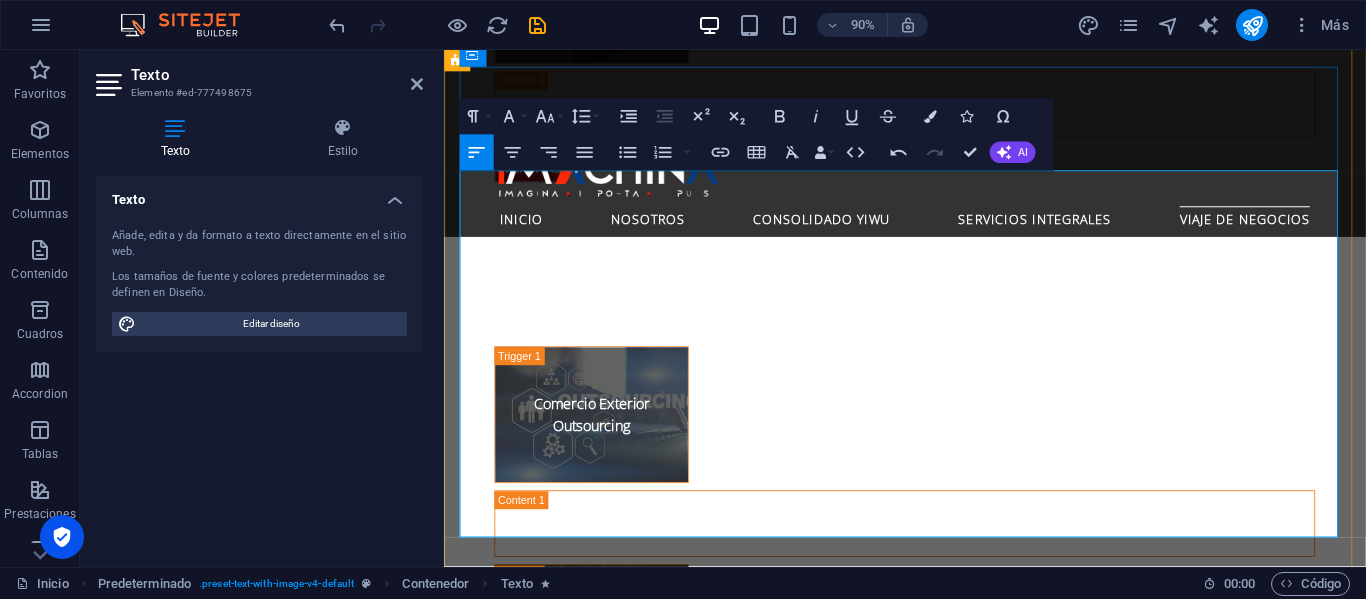 scroll, scrollTop: 4609, scrollLeft: 0, axis: vertical 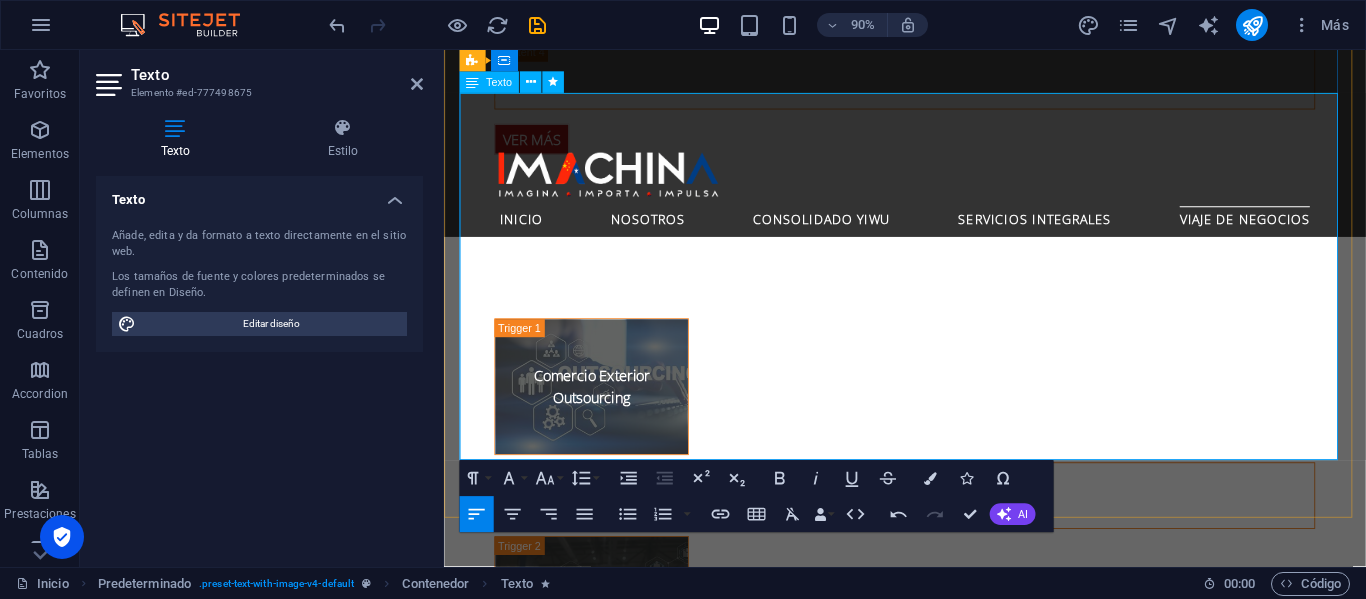 drag, startPoint x: 465, startPoint y: 312, endPoint x: 1020, endPoint y: 486, distance: 581.6365 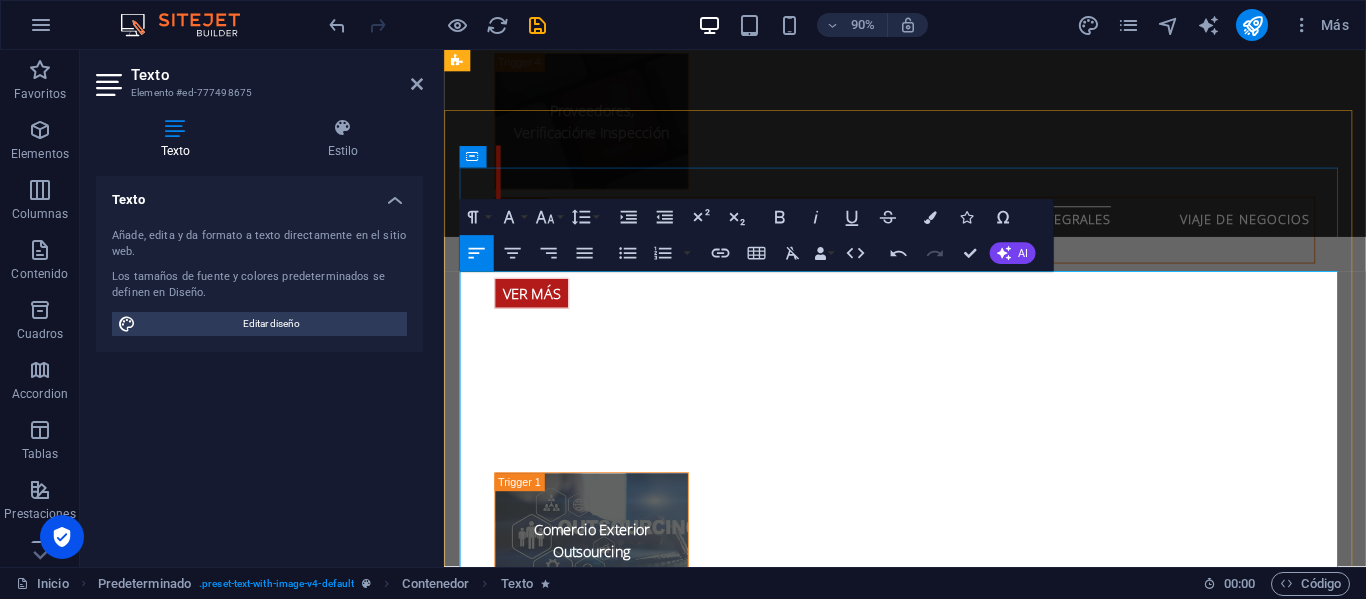 scroll, scrollTop: 4409, scrollLeft: 0, axis: vertical 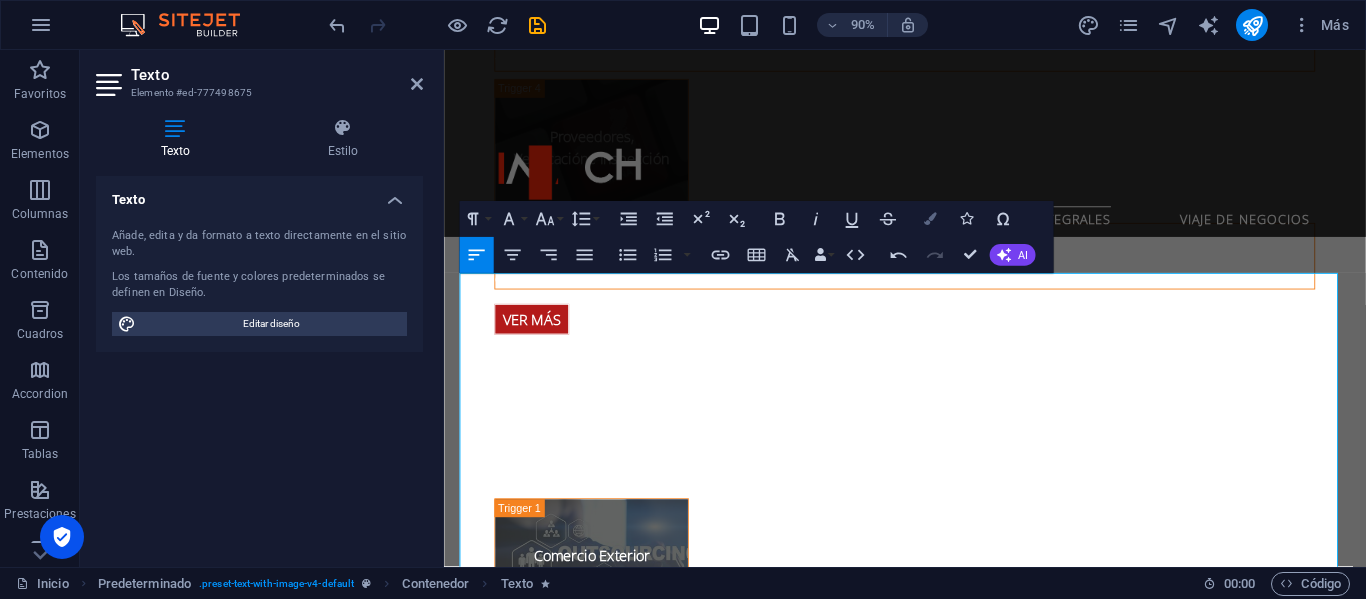click at bounding box center (930, 219) 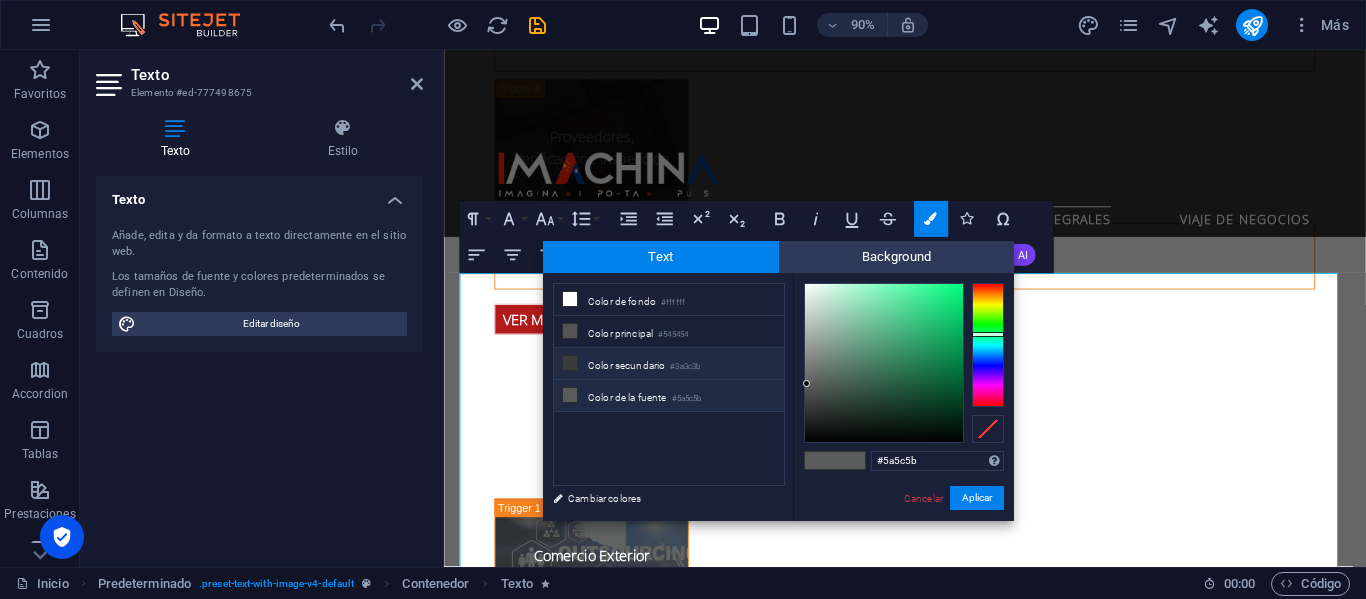 click on "Color secundario
#3a3c3b" at bounding box center (669, 364) 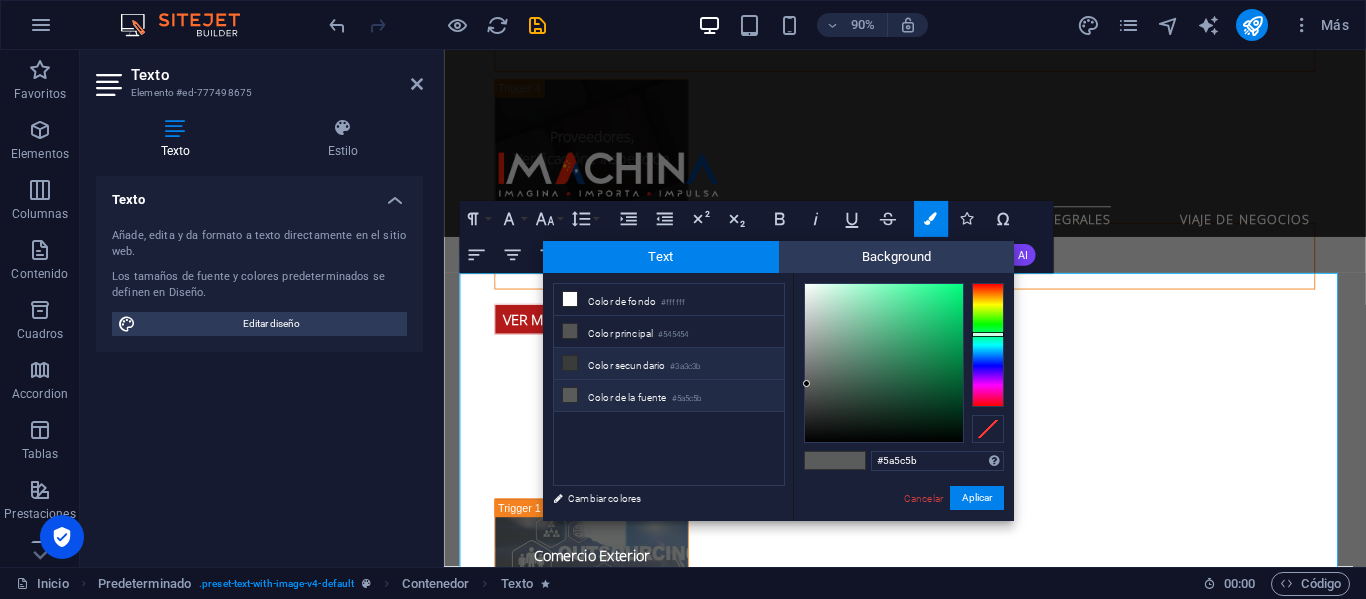 type on "#3a3c3b" 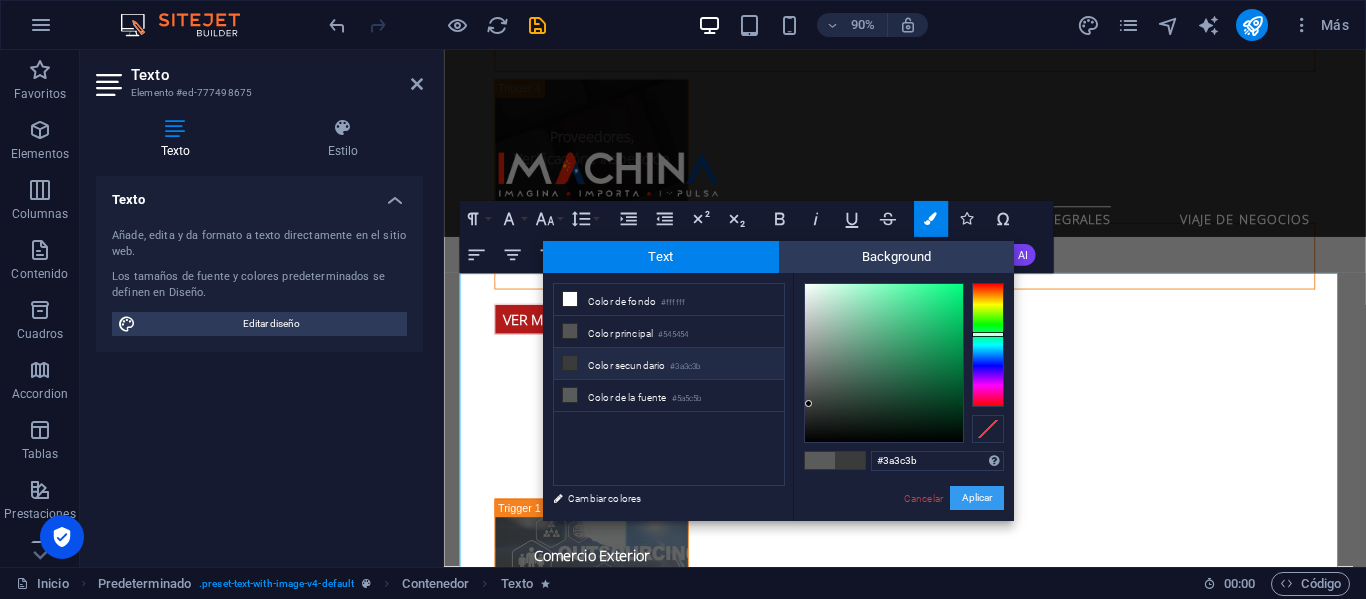 click on "Aplicar" at bounding box center (977, 498) 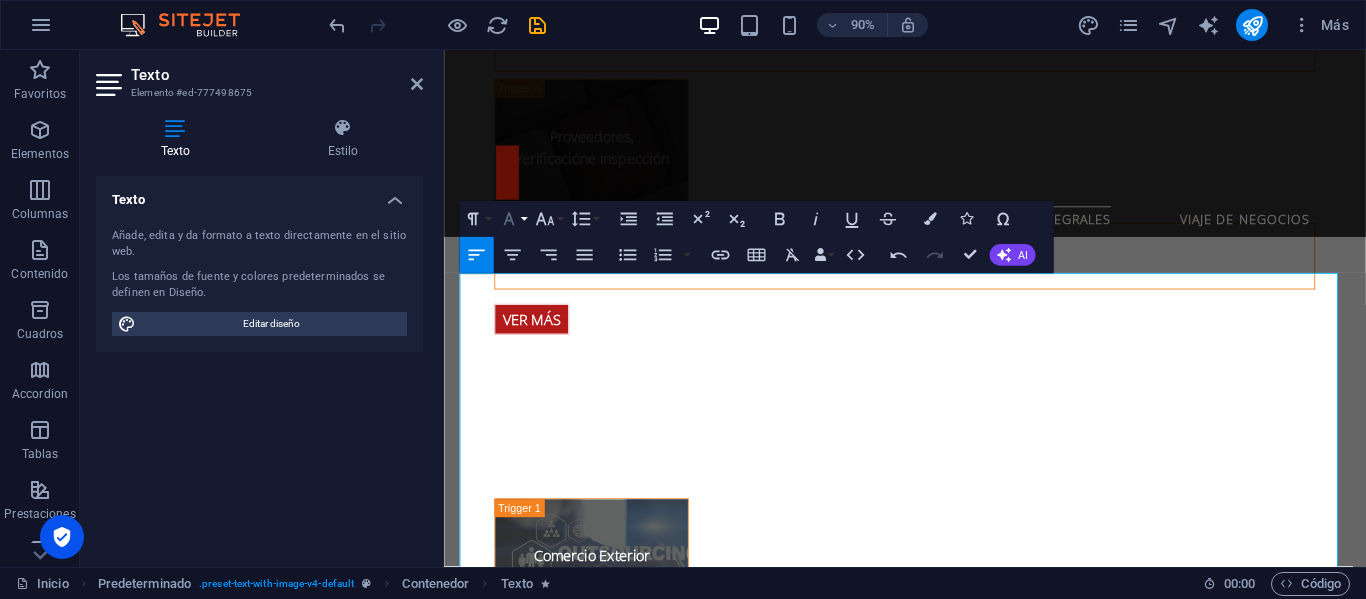click 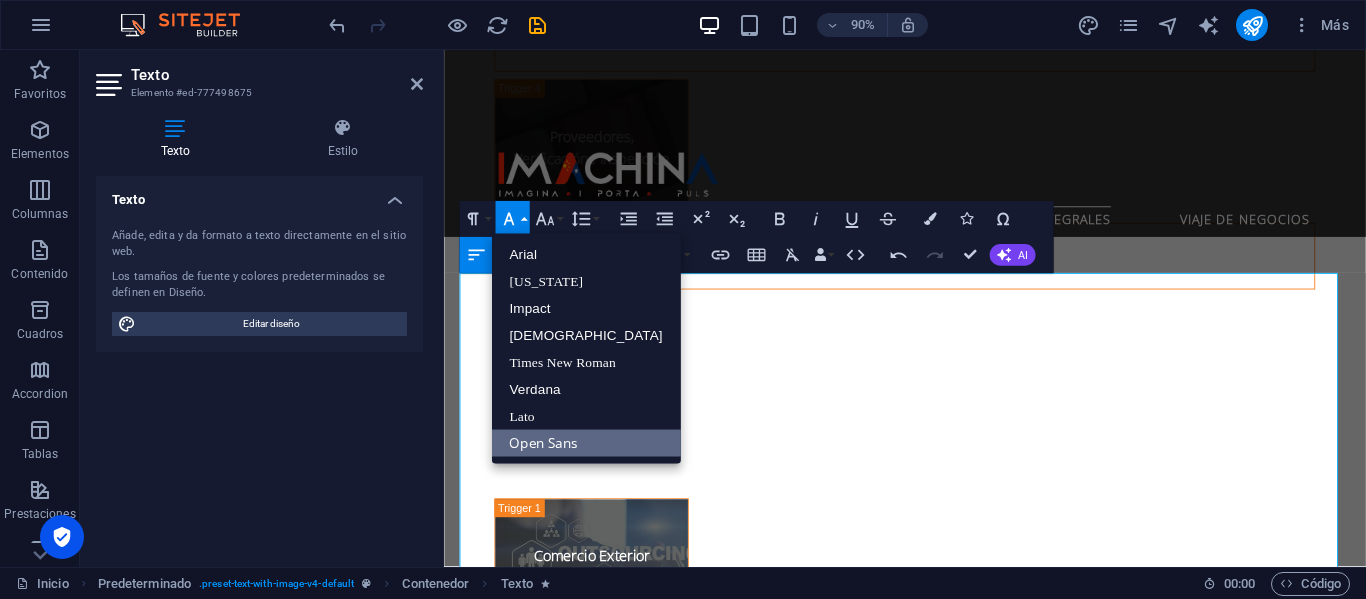 scroll, scrollTop: 0, scrollLeft: 0, axis: both 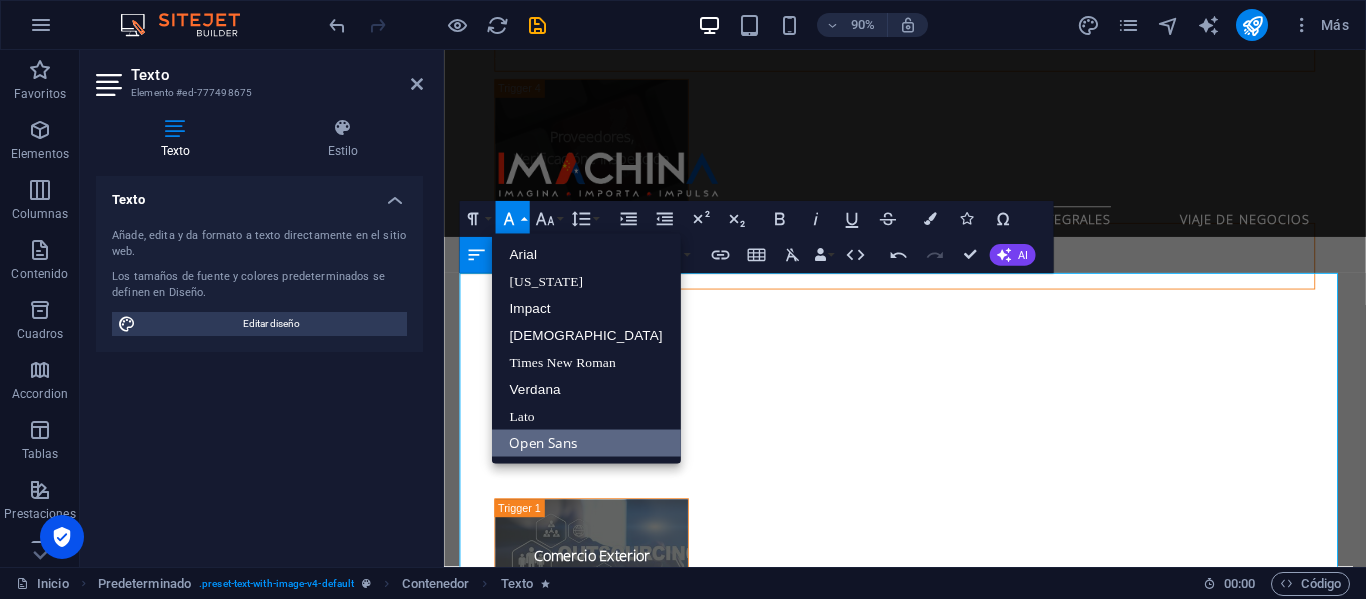 click 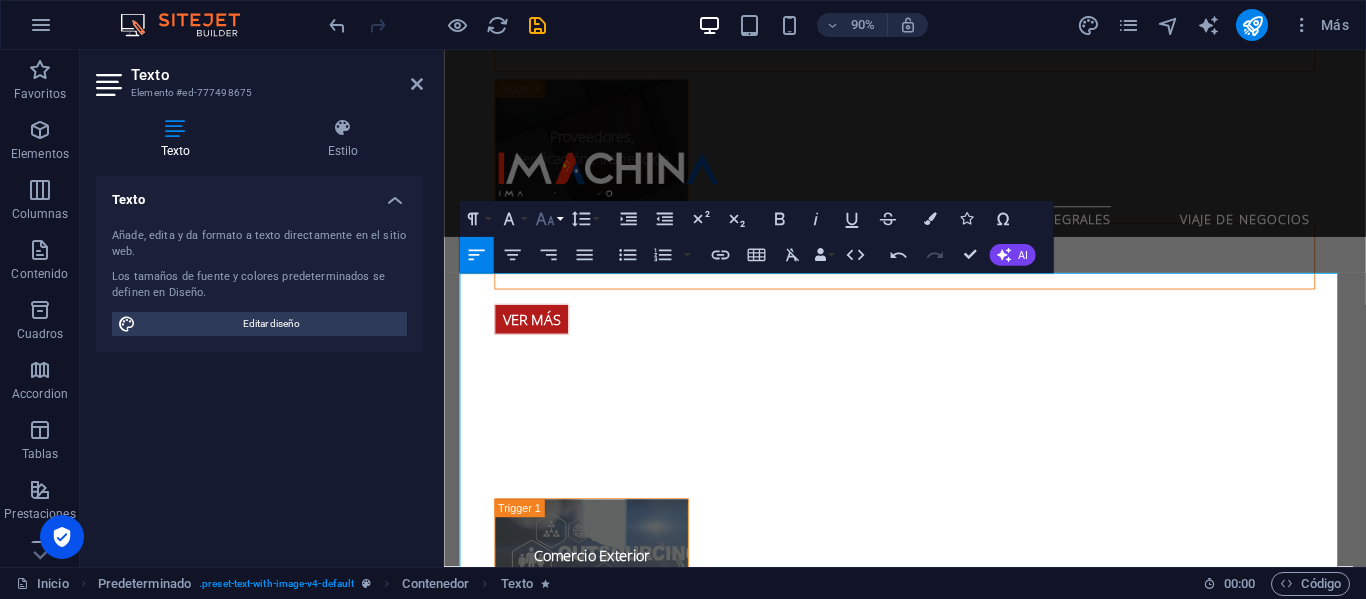 click 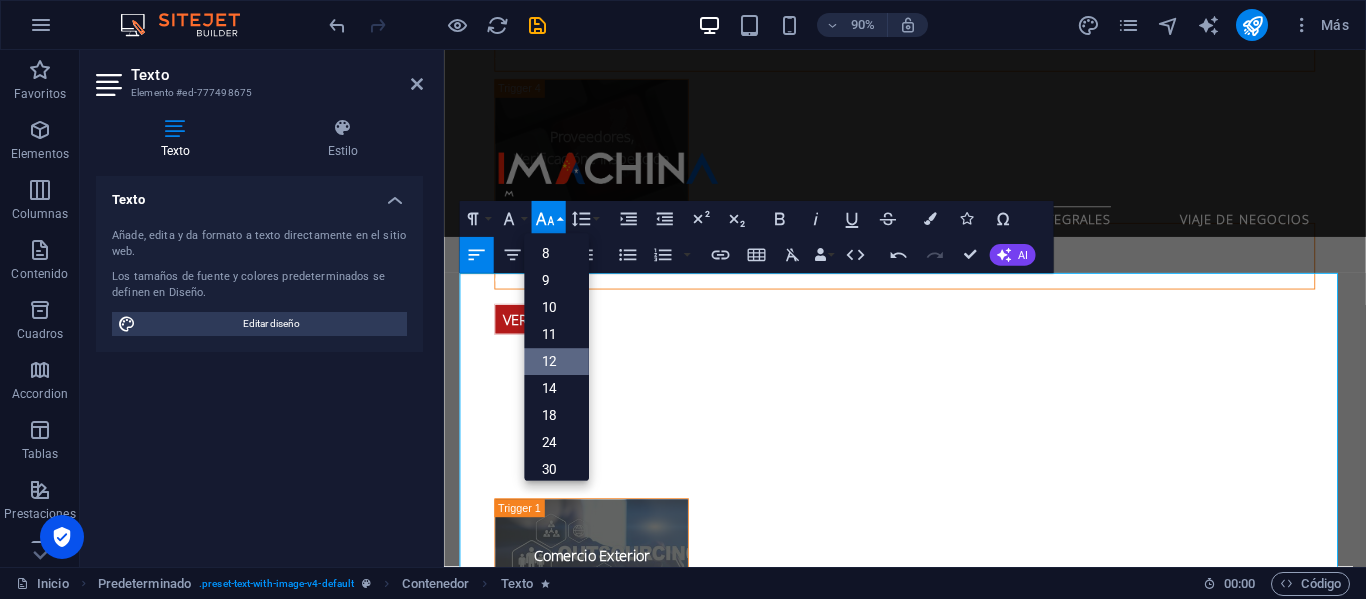 click on "12" at bounding box center [556, 361] 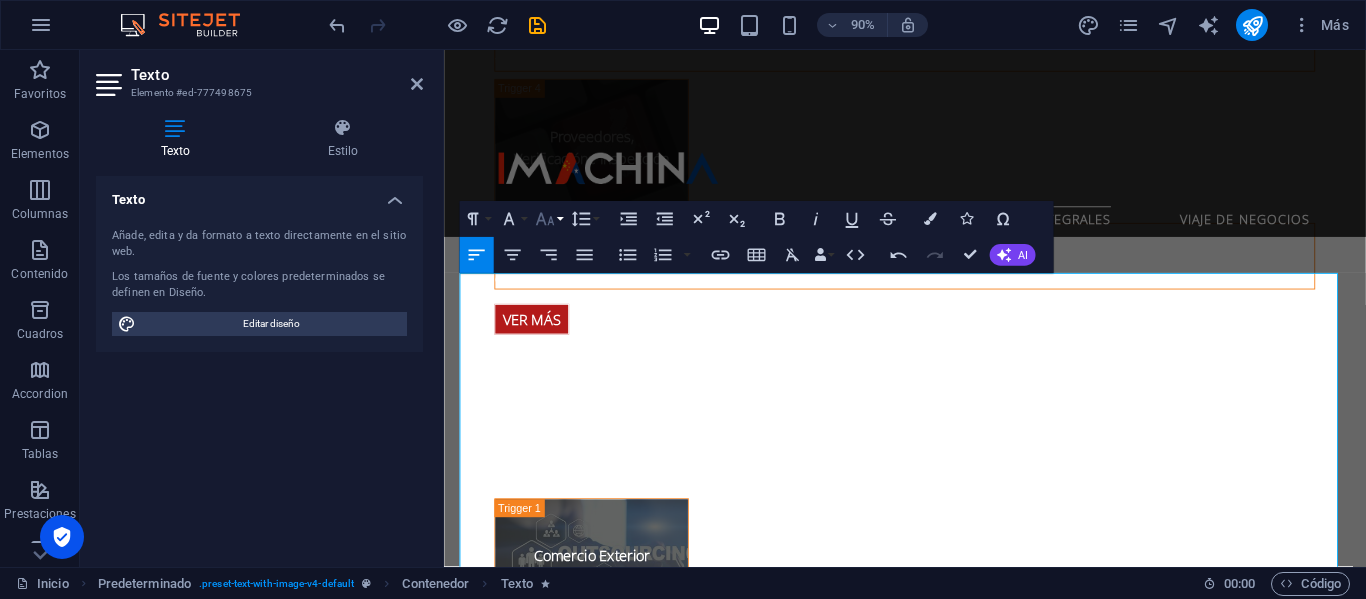 click on "Font Size" at bounding box center (548, 219) 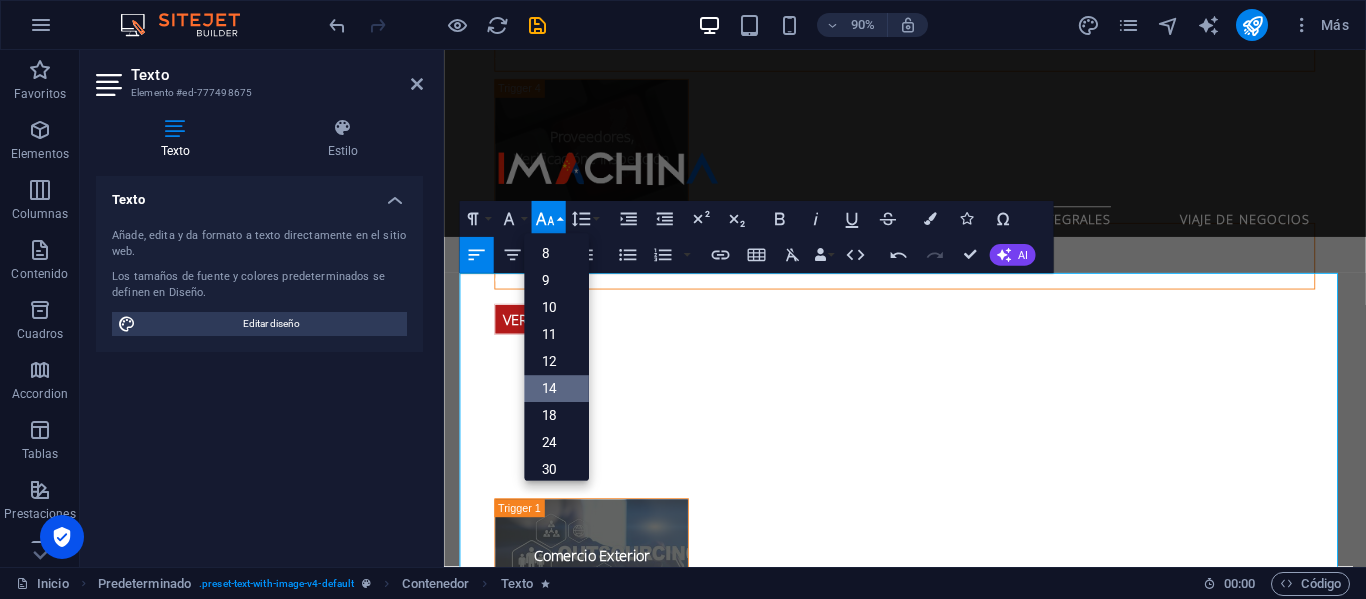 click on "14" at bounding box center [556, 388] 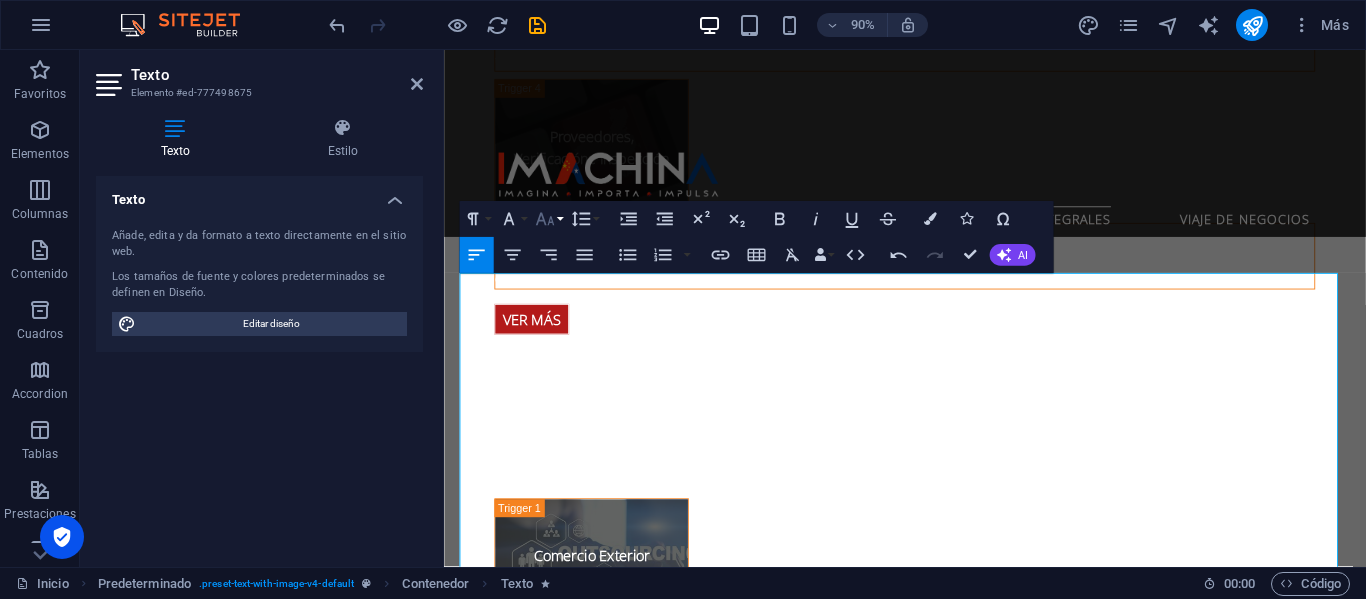 click 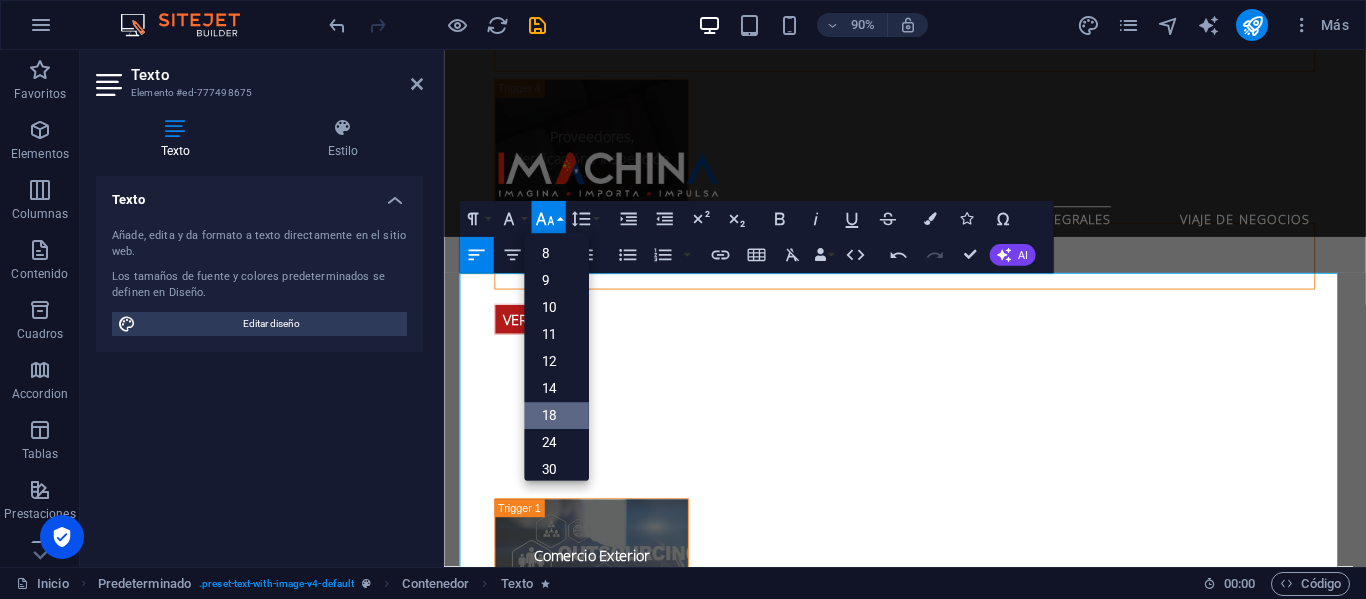 click on "18" at bounding box center (556, 415) 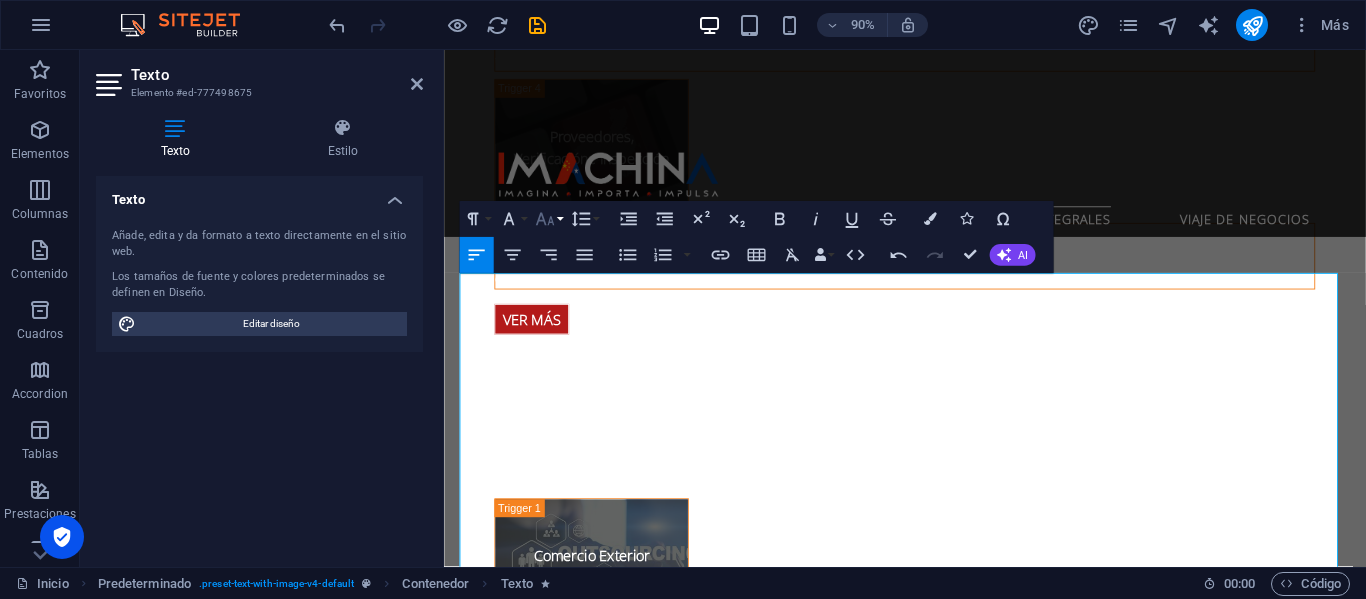 click 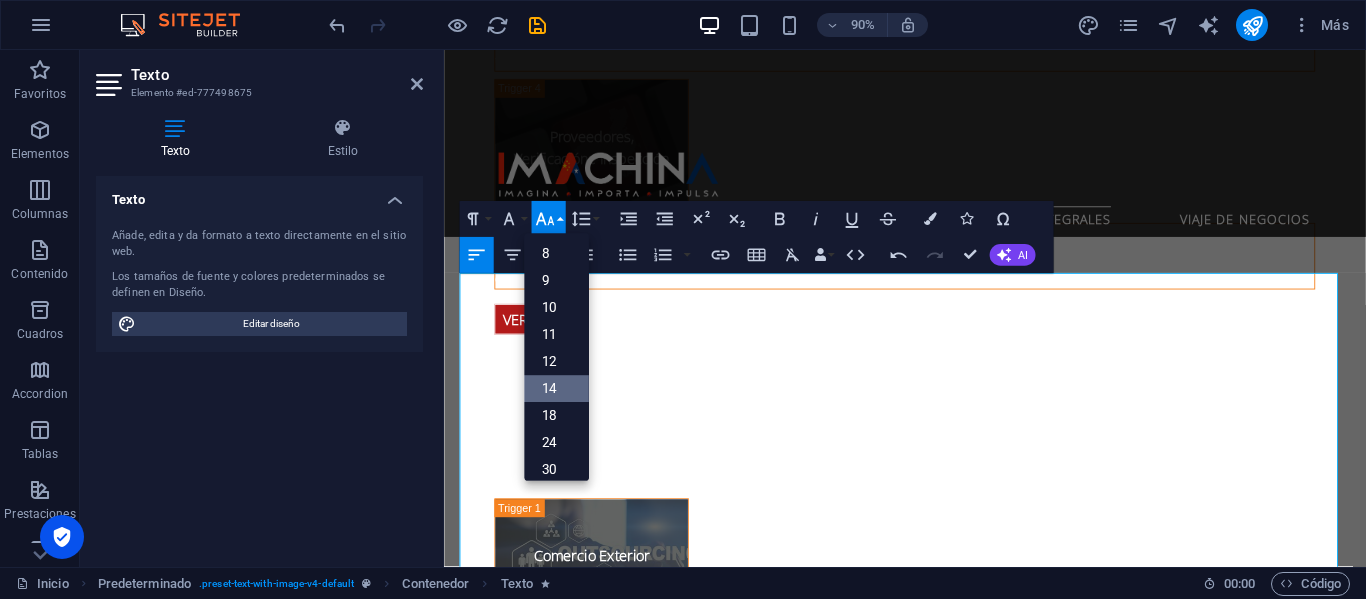 click on "14" at bounding box center (556, 388) 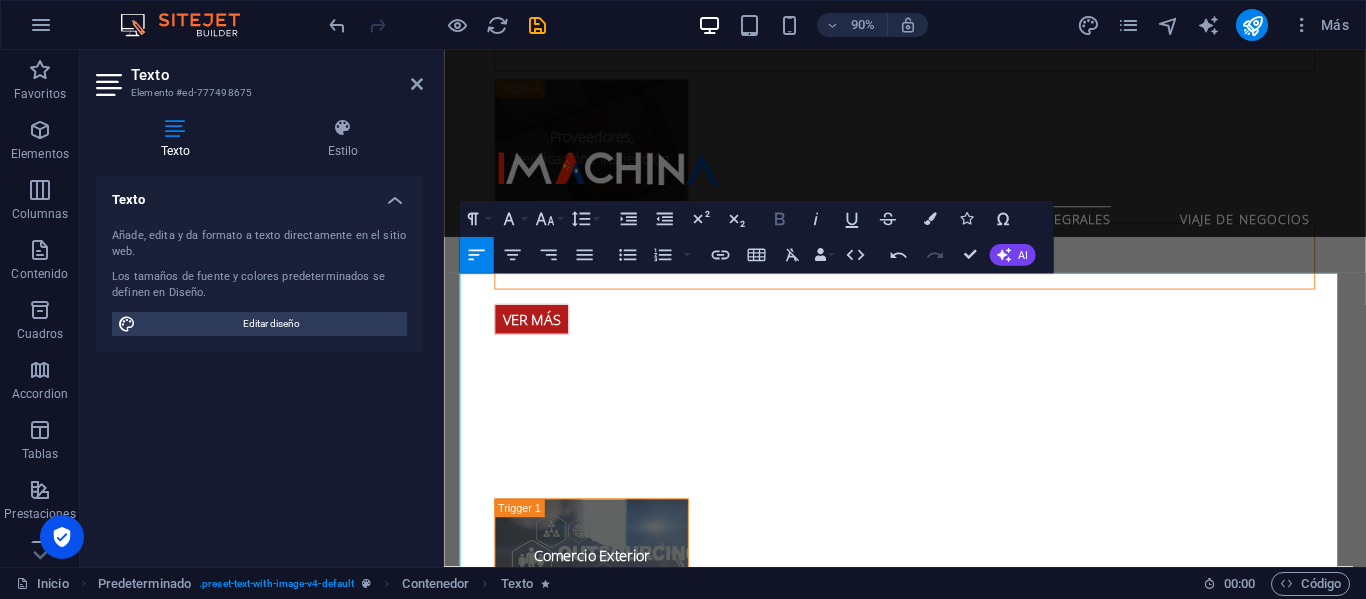 click 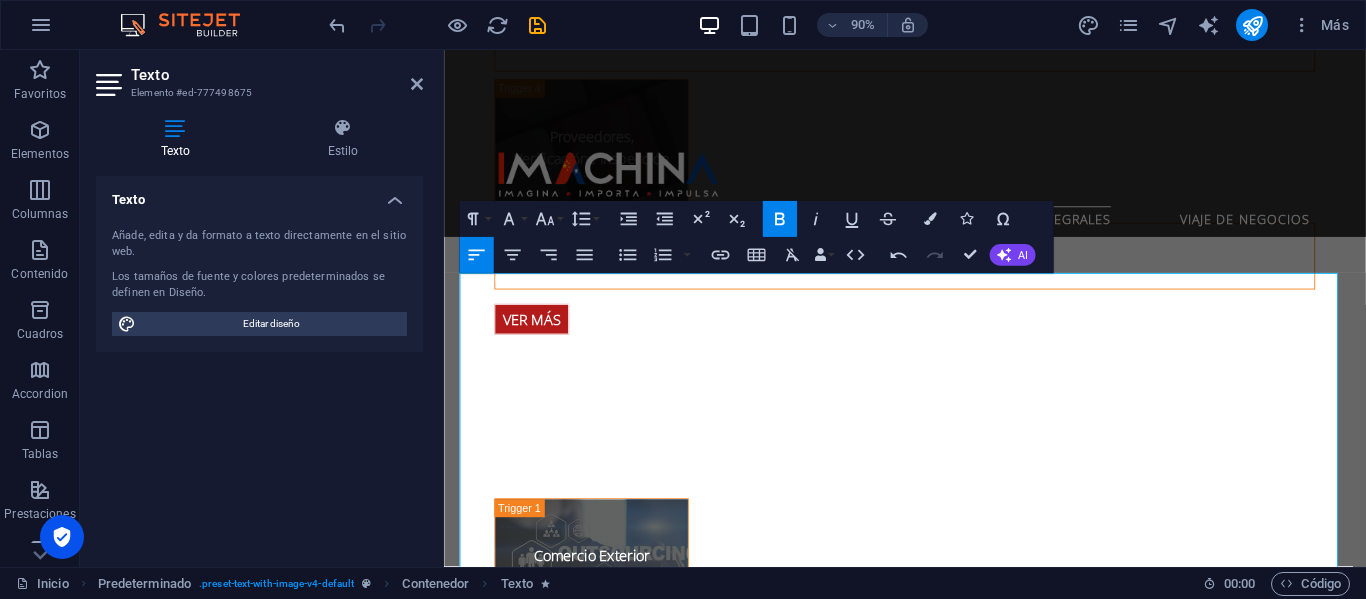 click 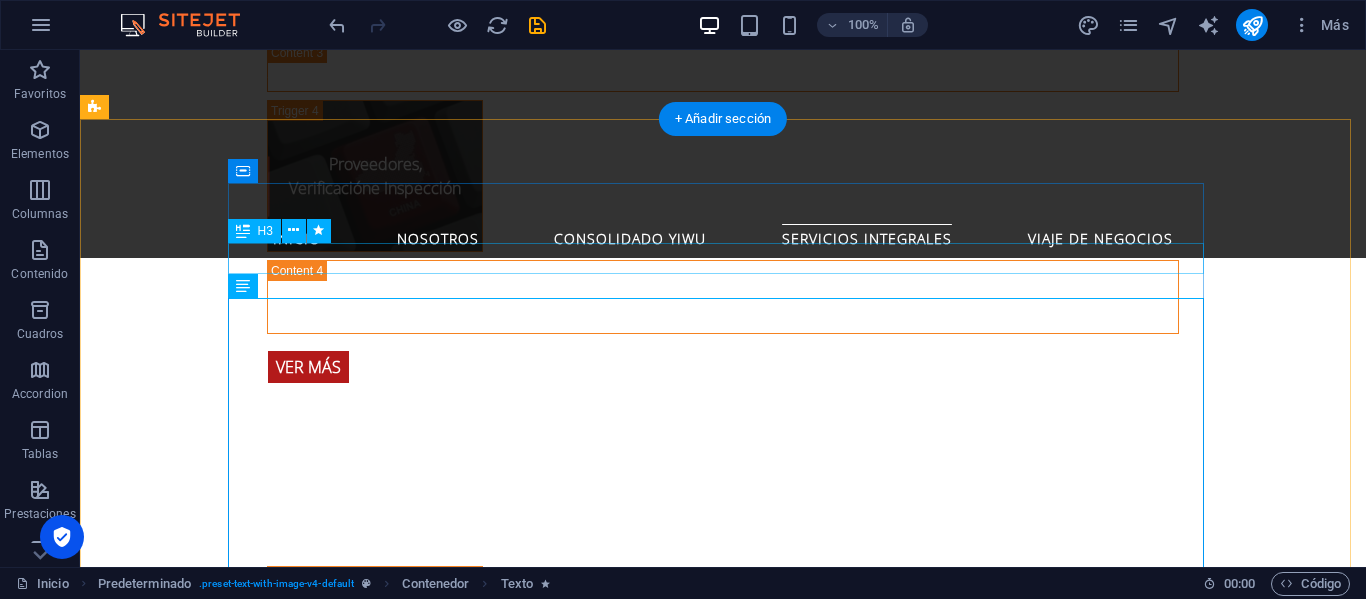 scroll, scrollTop: 4352, scrollLeft: 0, axis: vertical 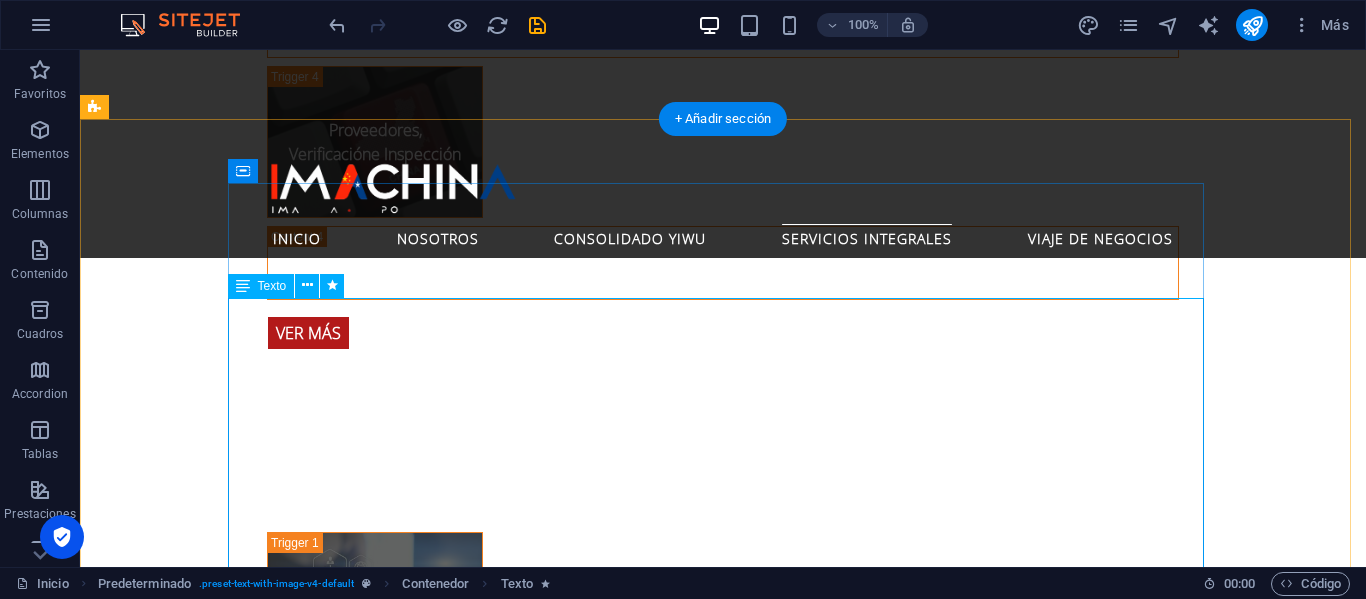 click on "Deje la compleja logística en manos de expertos y concéntrese en lo que realmente importa: encontrar las mejores oportunidades y proveedores para su empresa. Nuestros paquetes de viaje de negocios a [GEOGRAPHIC_DATA] están diseñados para maximizar su tiempo y potenciar su éxito. Nos encargamos de todo: Gestión de Visa para un ingreso sin complicaciones. Recepción en el aeropuerto y traslados privados. Alojamiento en hoteles estratégicamente ubicados. Logística completa para sus visitas a la [PERSON_NAME][GEOGRAPHIC_DATA] y el [GEOGRAPHIC_DATA]. [PERSON_NAME] y seguro de viaje incluidos para su tranquilidad. Optimice su inversión y abra la puerta a un mundo de oportunidades." at bounding box center (568, 2058) 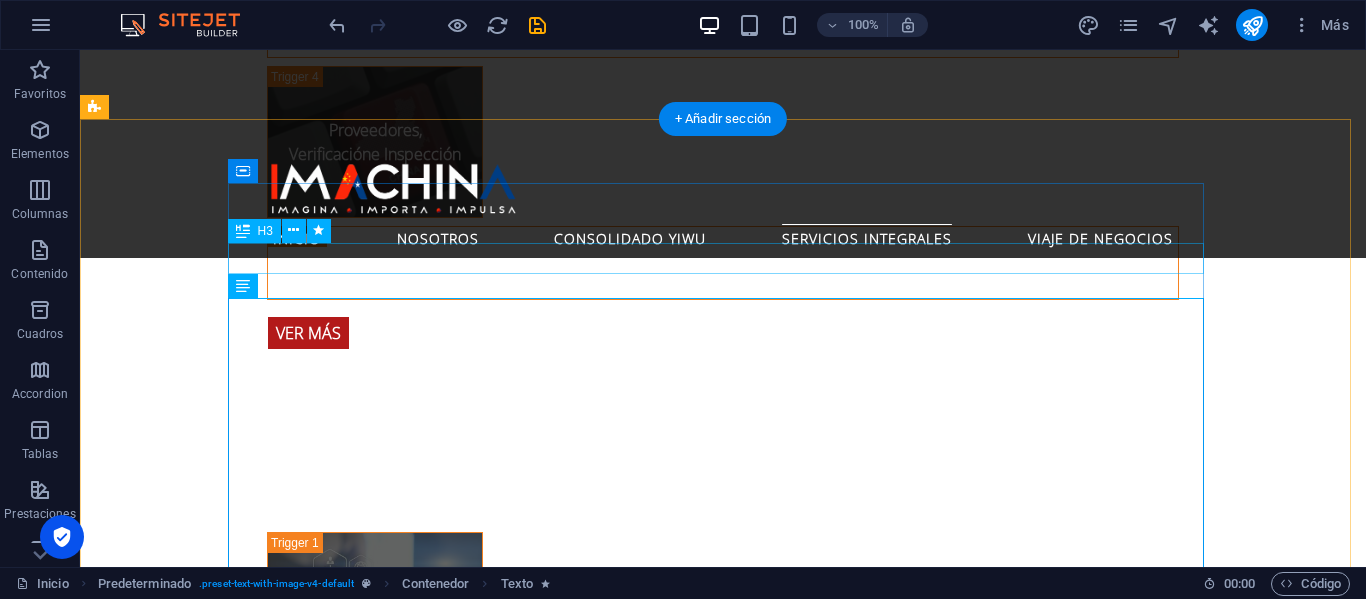 click on "Giras Comerciales a la [PERSON_NAME] y [GEOGRAPHIC_DATA]" at bounding box center [568, 1839] 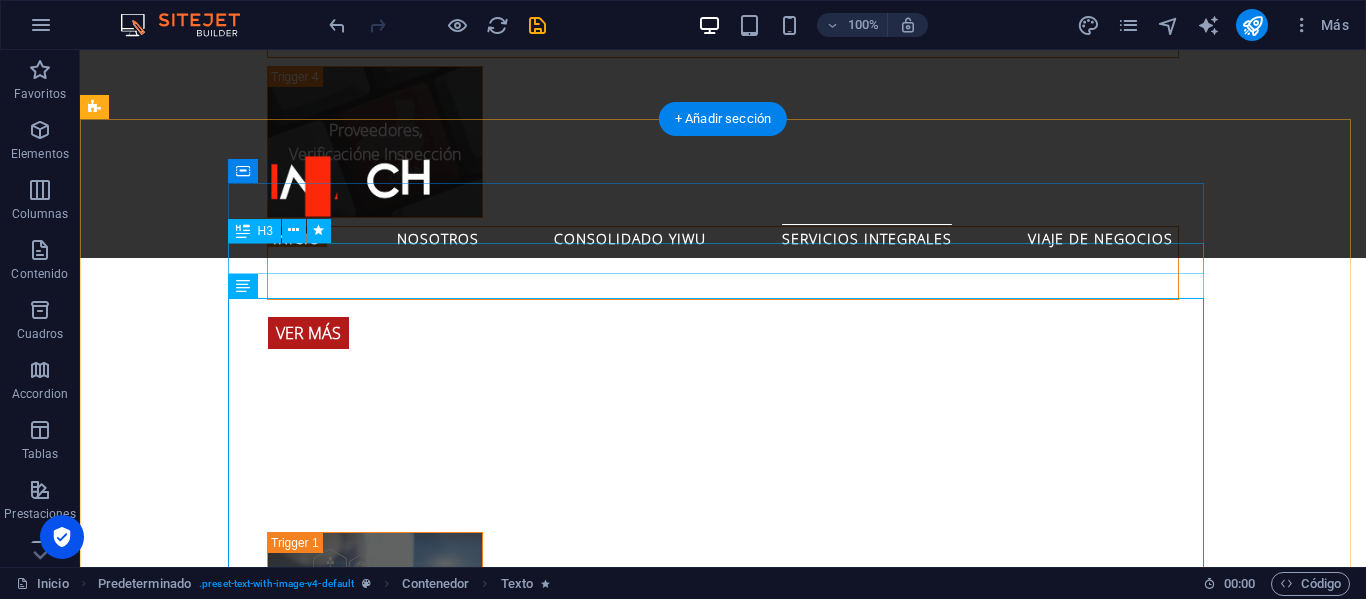 click on "Giras Comerciales a la [PERSON_NAME] y [GEOGRAPHIC_DATA]" at bounding box center (568, 1839) 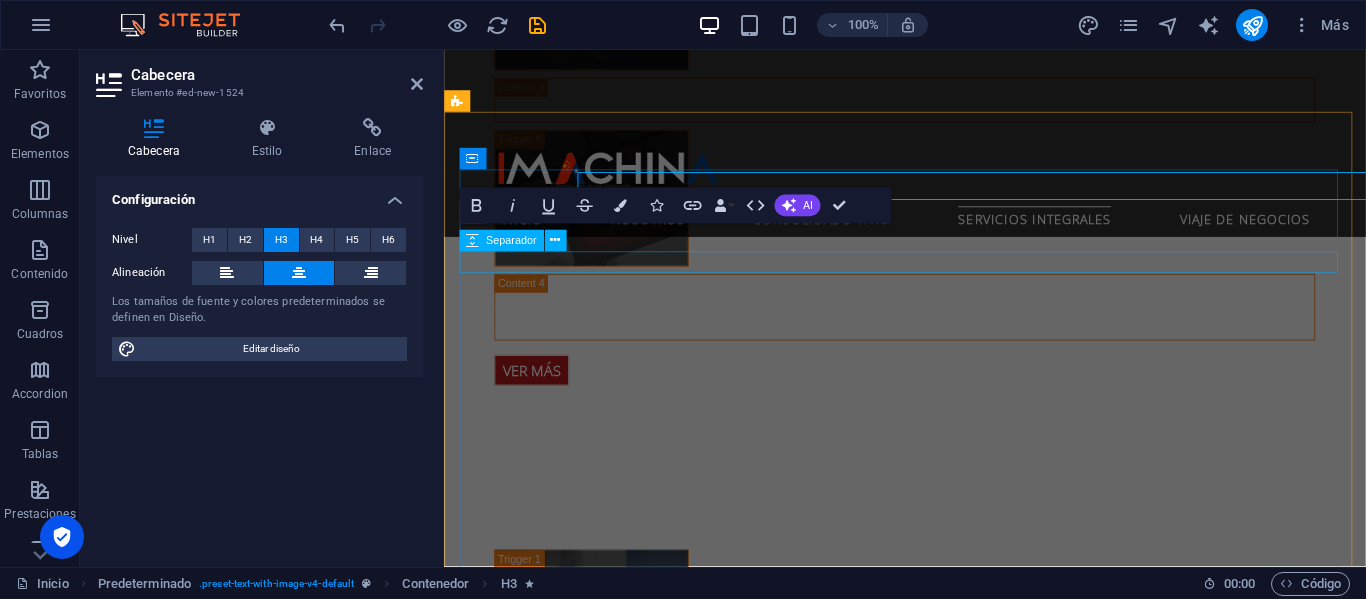 scroll, scrollTop: 4409, scrollLeft: 0, axis: vertical 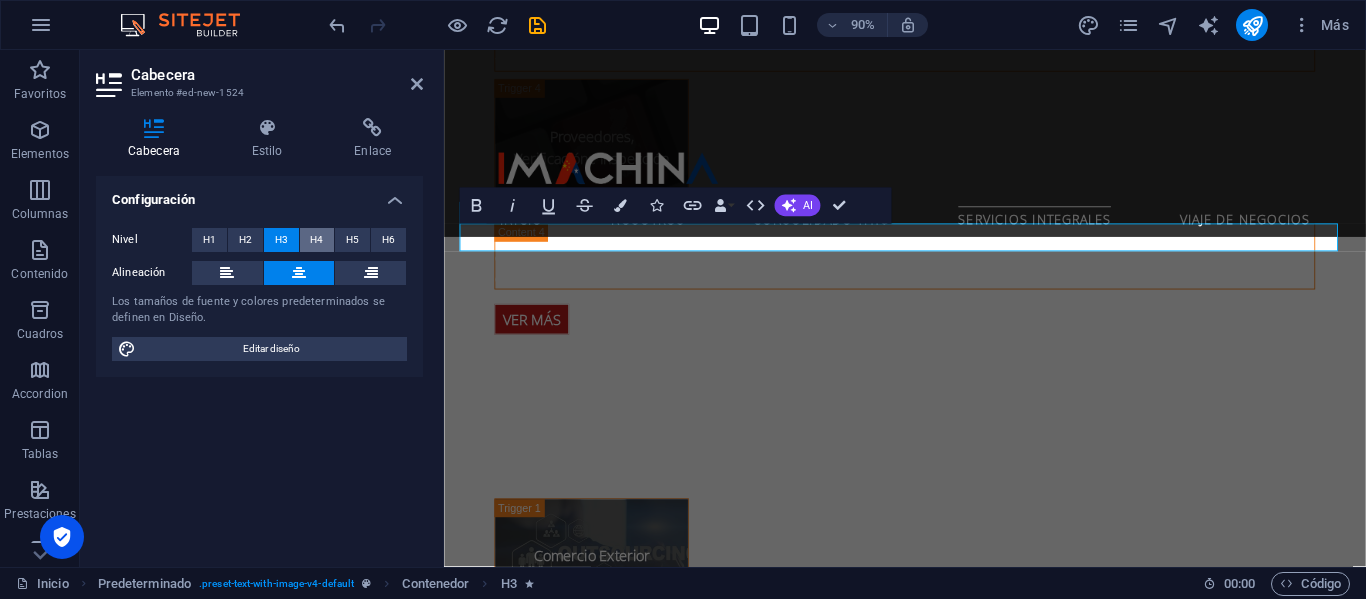 click on "H4" at bounding box center [316, 240] 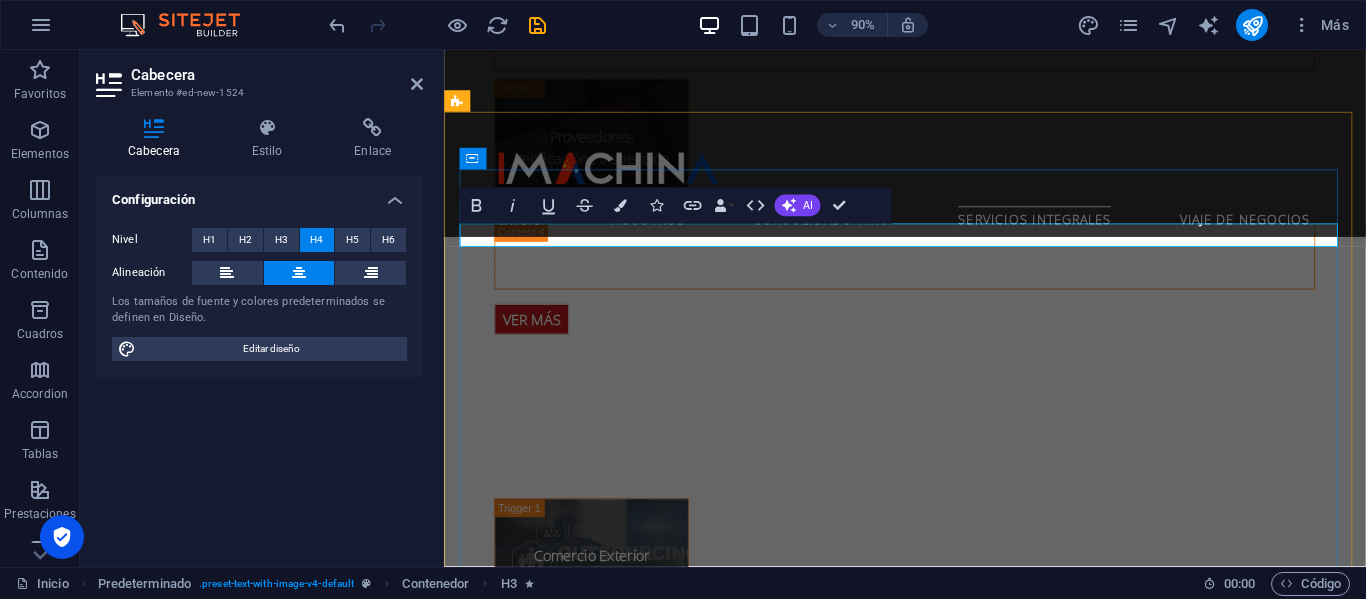 click on "Giras Comerciales a la [PERSON_NAME] y [GEOGRAPHIC_DATA]" at bounding box center (932, 1853) 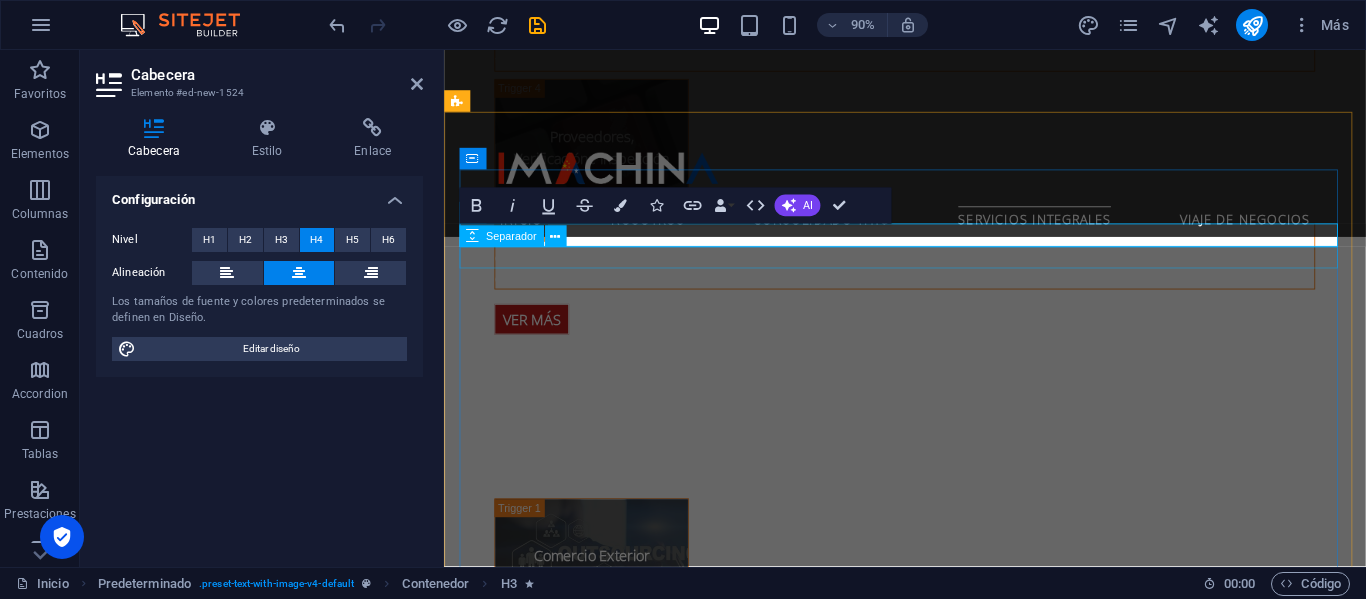 type 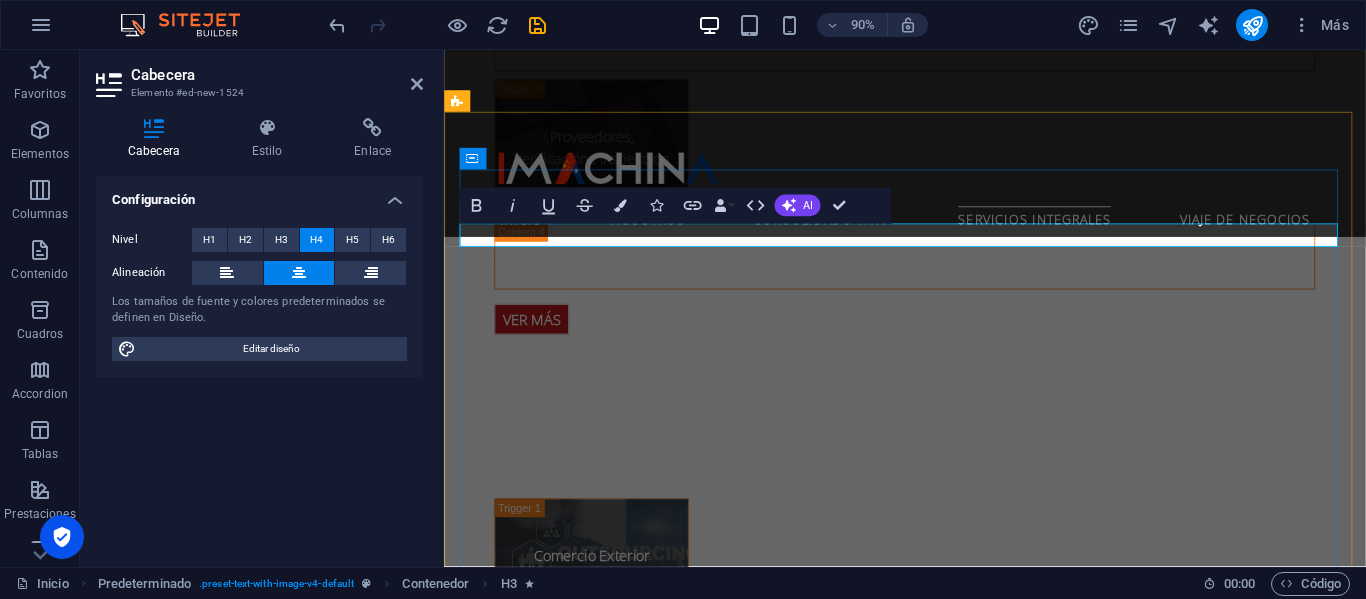 click on "Giras Comerciales a la [PERSON_NAME] y [GEOGRAPHIC_DATA]" at bounding box center (932, 1852) 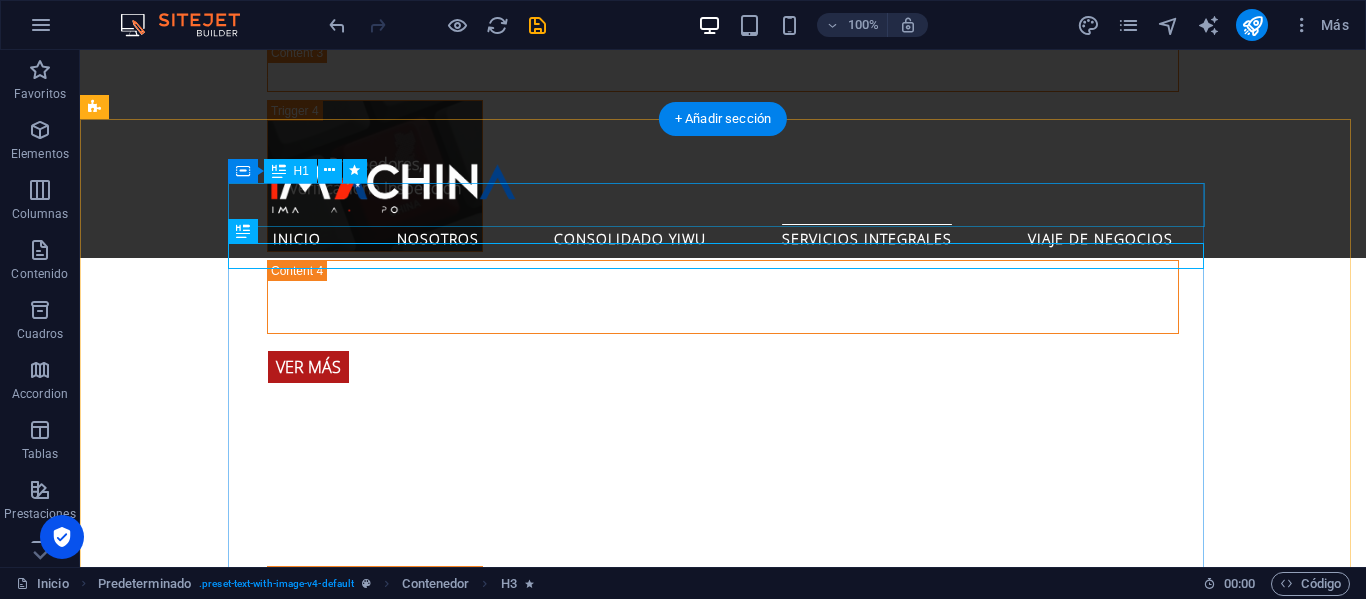 scroll, scrollTop: 4352, scrollLeft: 0, axis: vertical 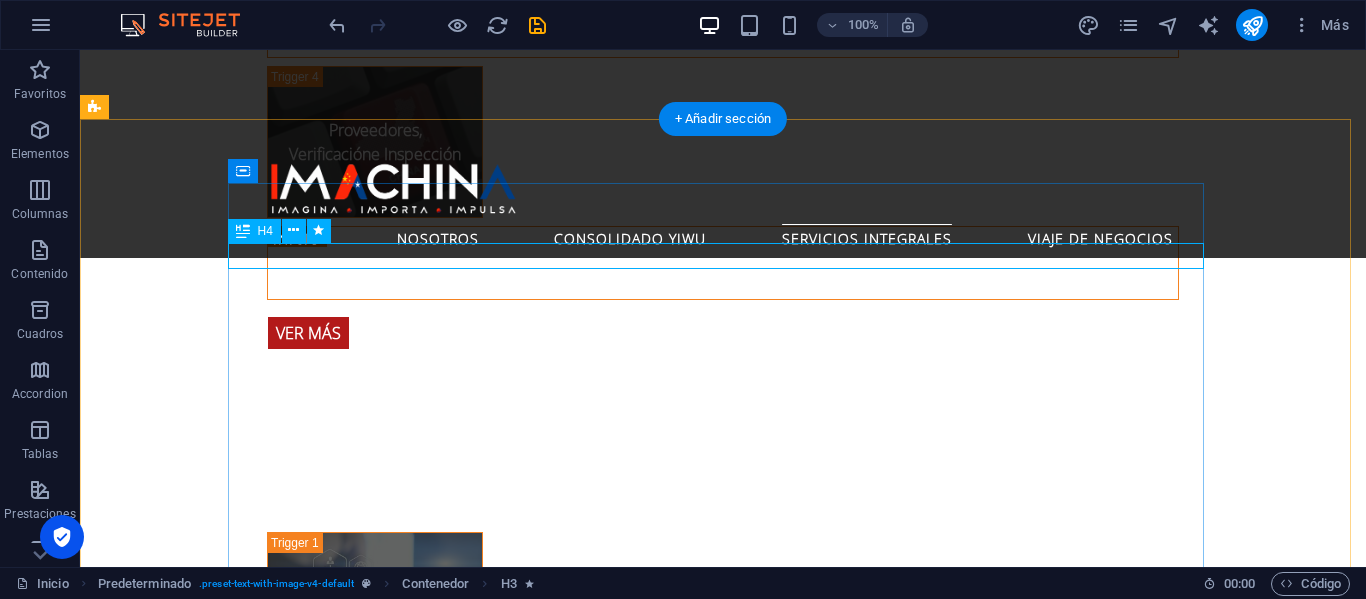 click on "Giras Comerciales a la [PERSON_NAME] y [GEOGRAPHIC_DATA]" at bounding box center (568, 1837) 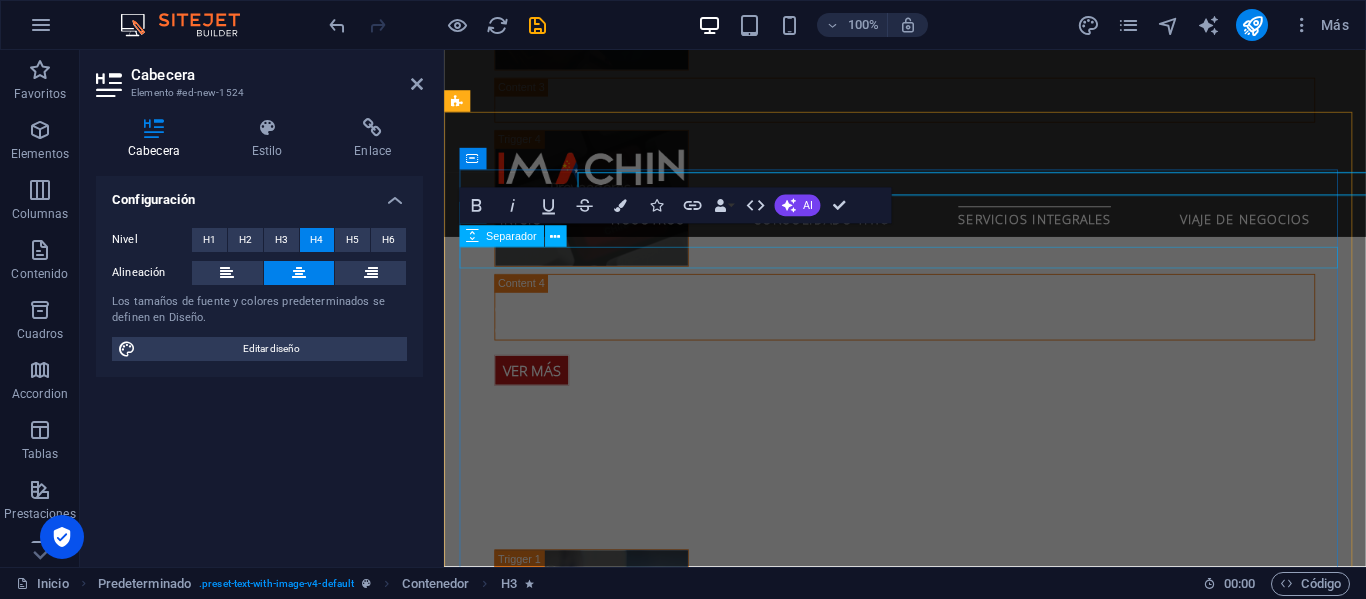 scroll, scrollTop: 4409, scrollLeft: 0, axis: vertical 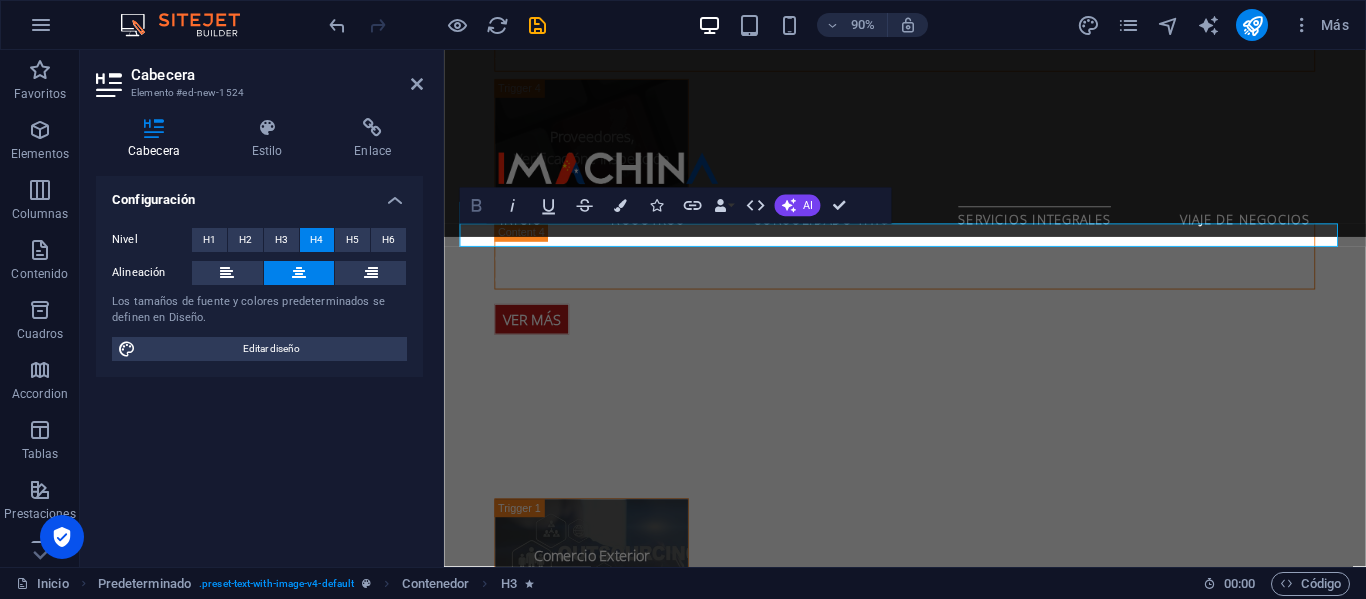 click 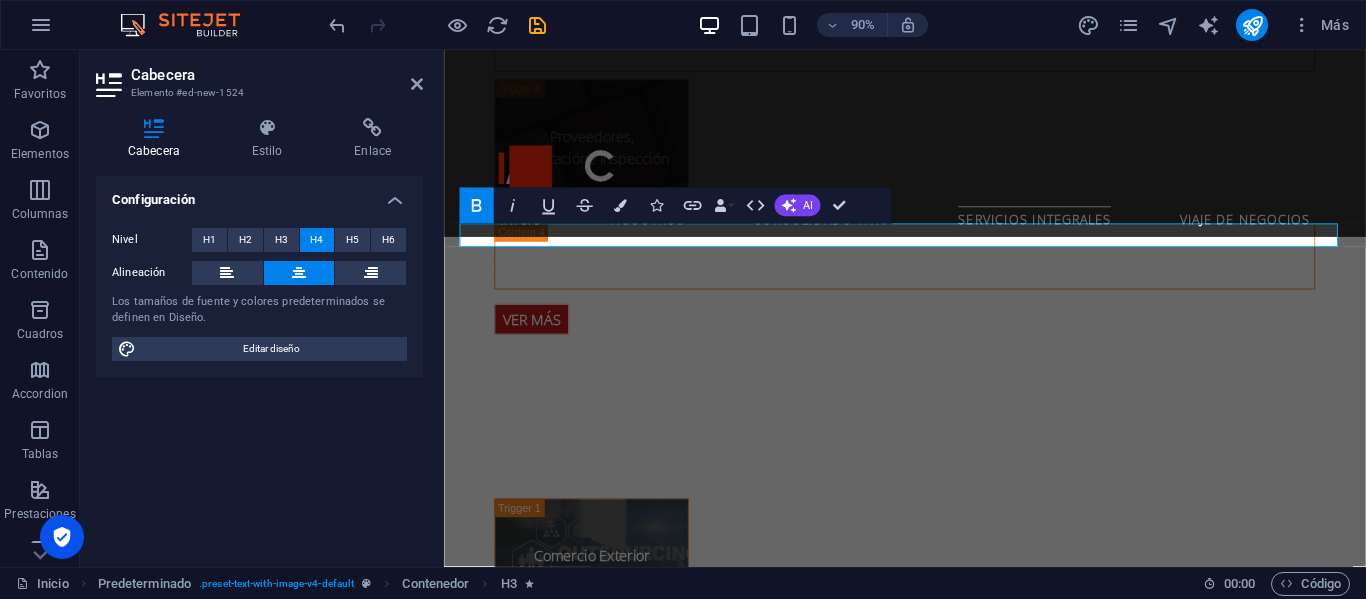 click 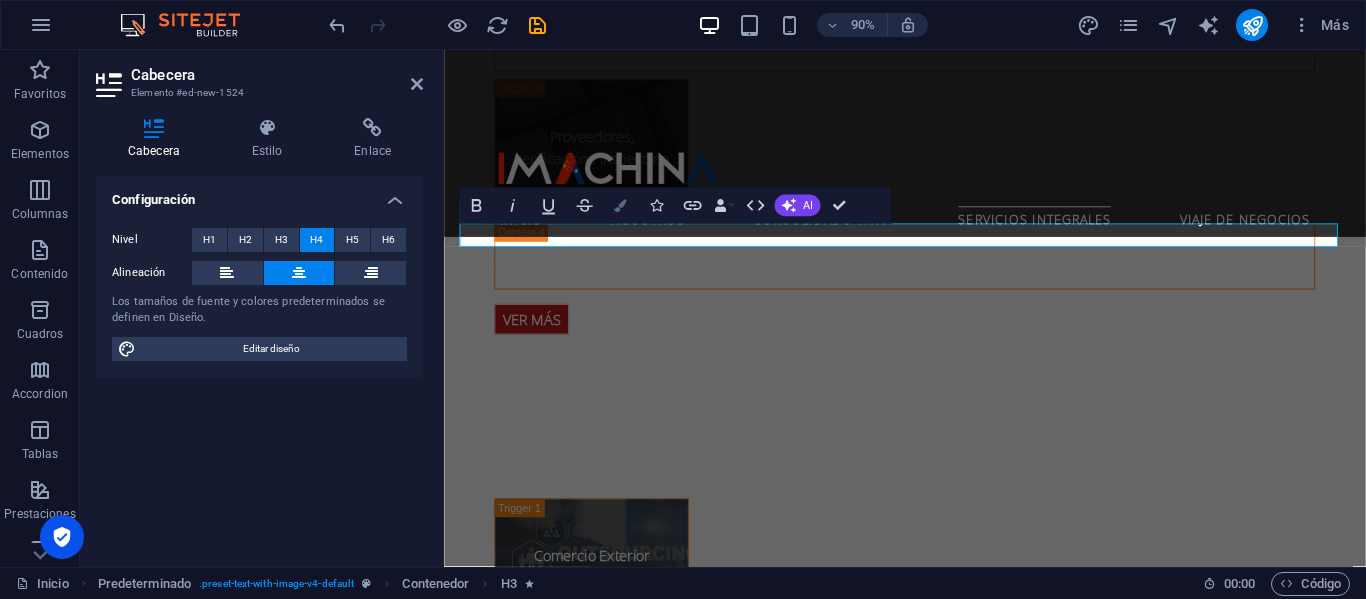 click at bounding box center (620, 205) 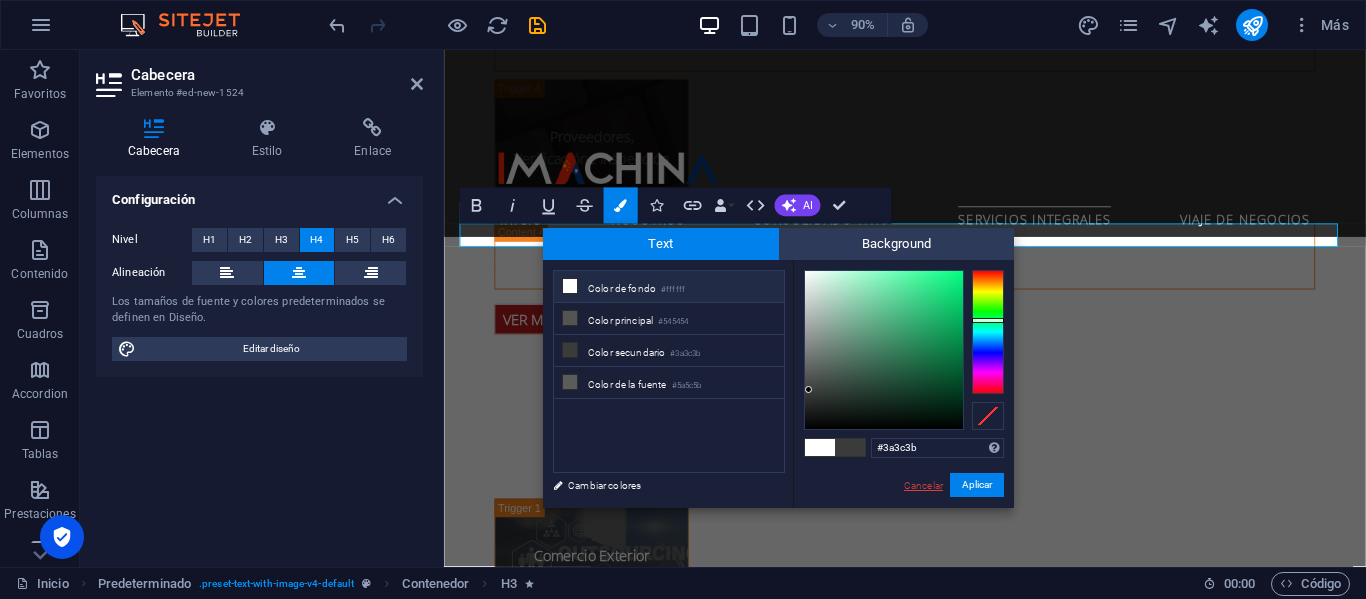 click on "Cancelar" at bounding box center [923, 485] 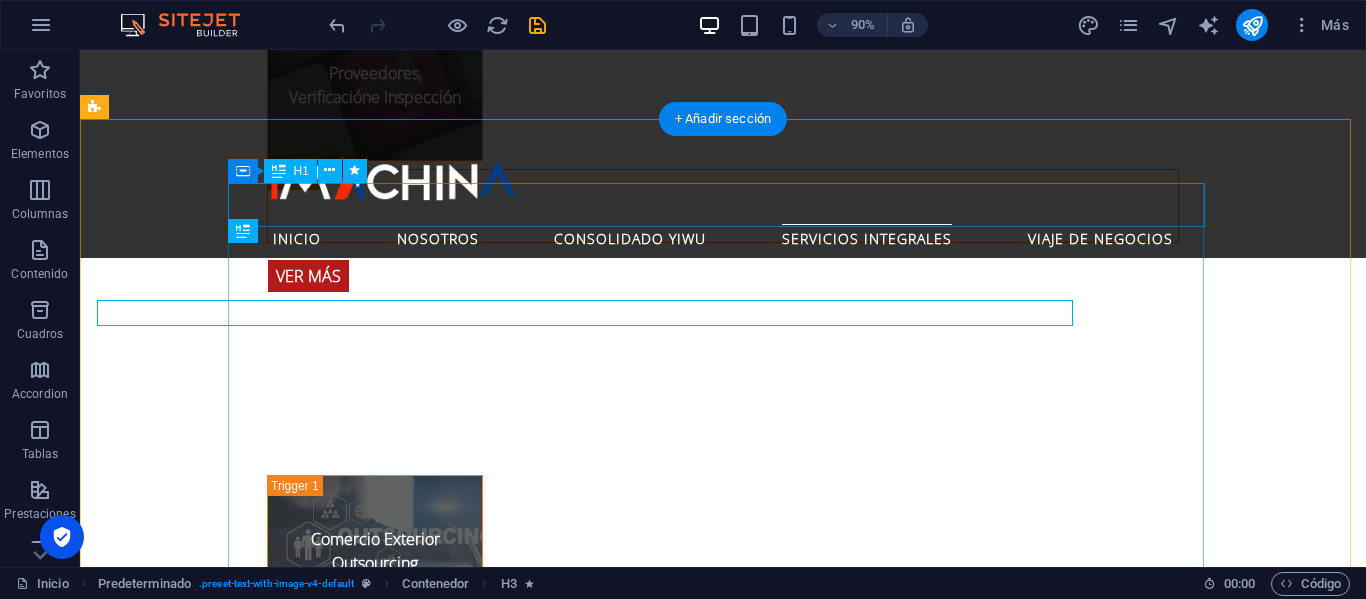 scroll, scrollTop: 4352, scrollLeft: 0, axis: vertical 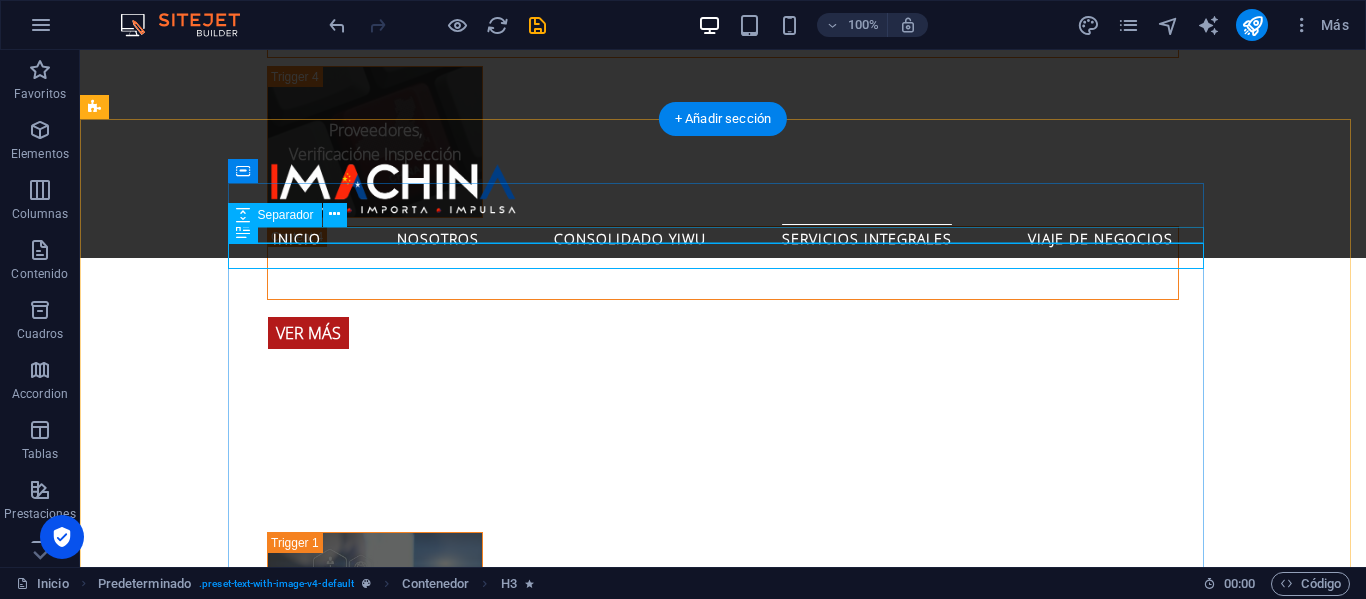 click at bounding box center (568, 1816) 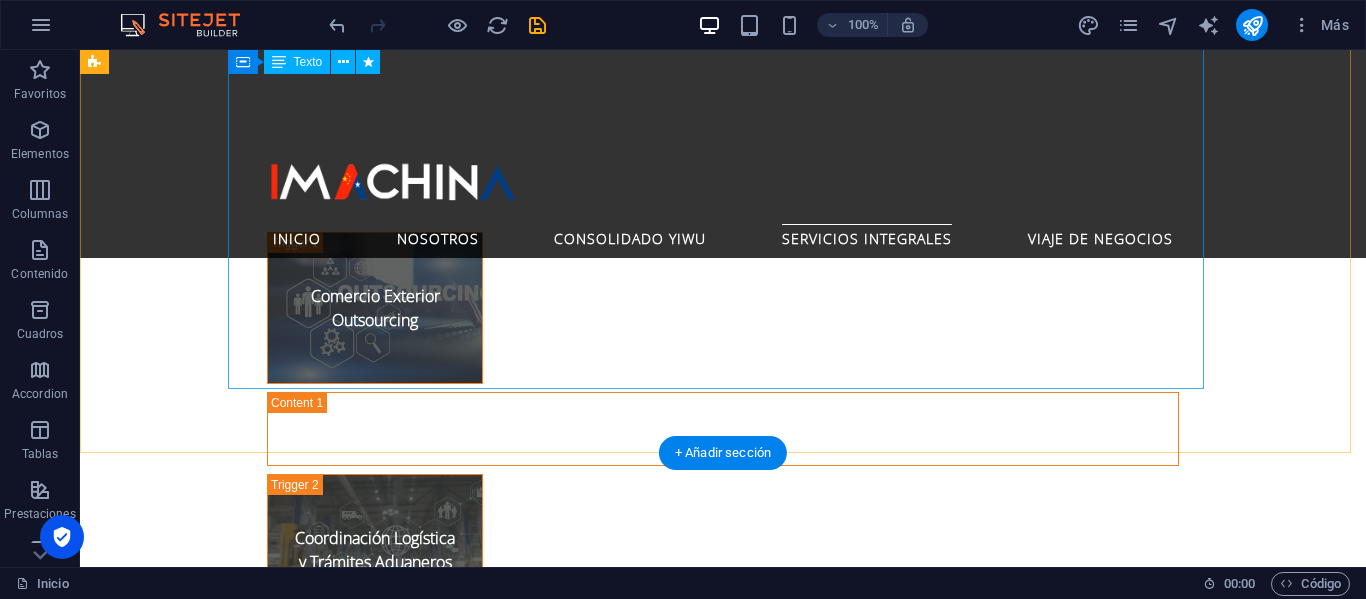 scroll, scrollTop: 4452, scrollLeft: 0, axis: vertical 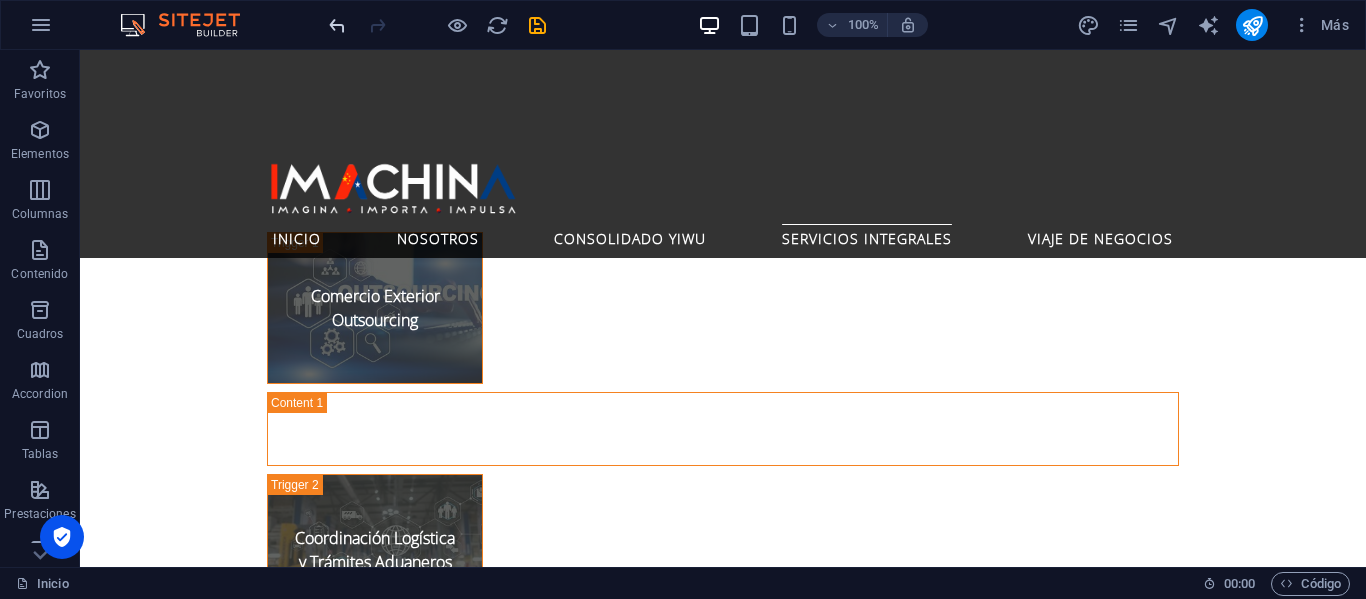 click at bounding box center [337, 25] 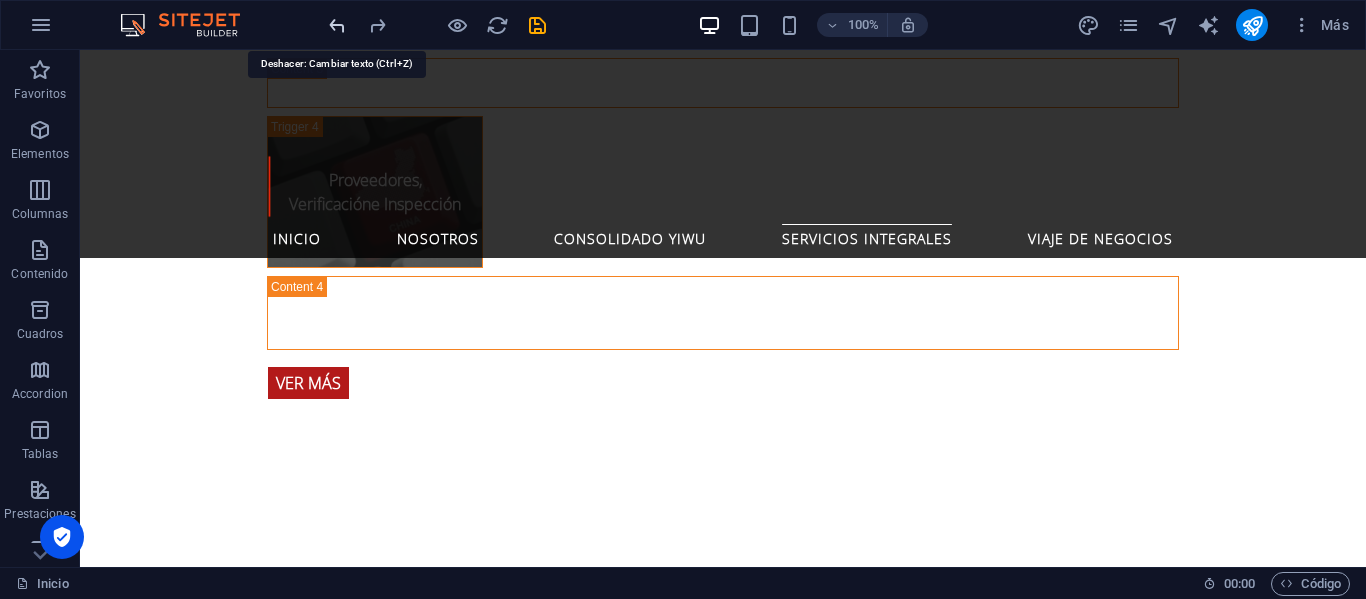 click at bounding box center (337, 25) 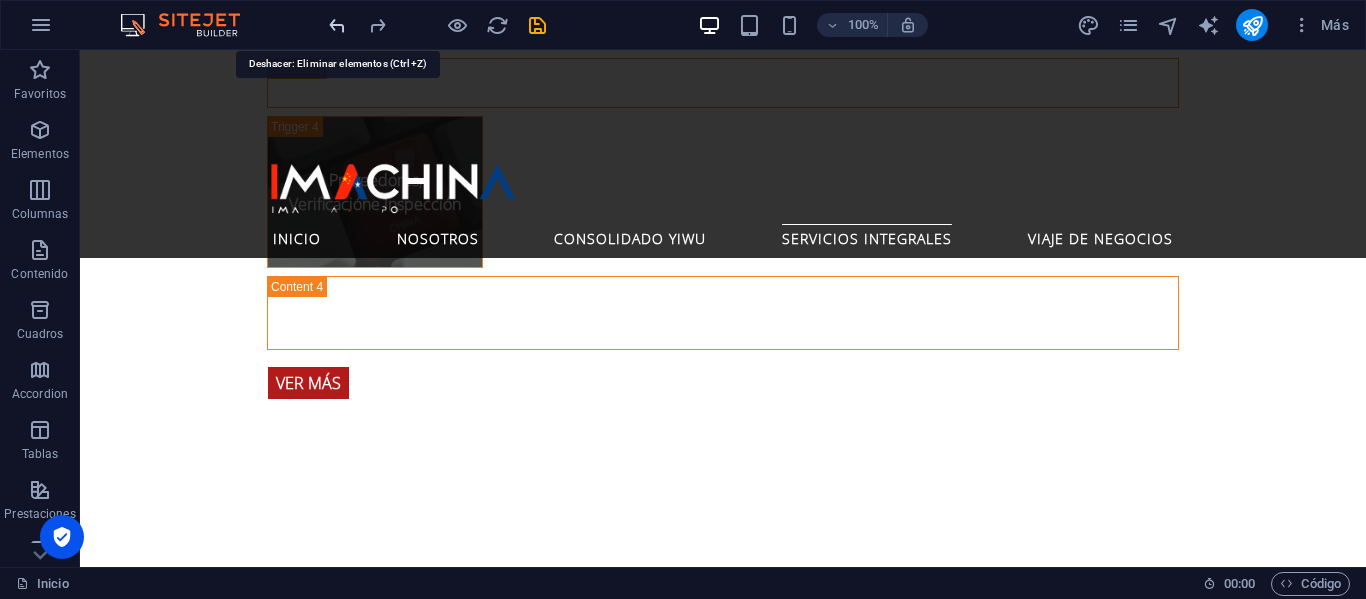 click at bounding box center [337, 25] 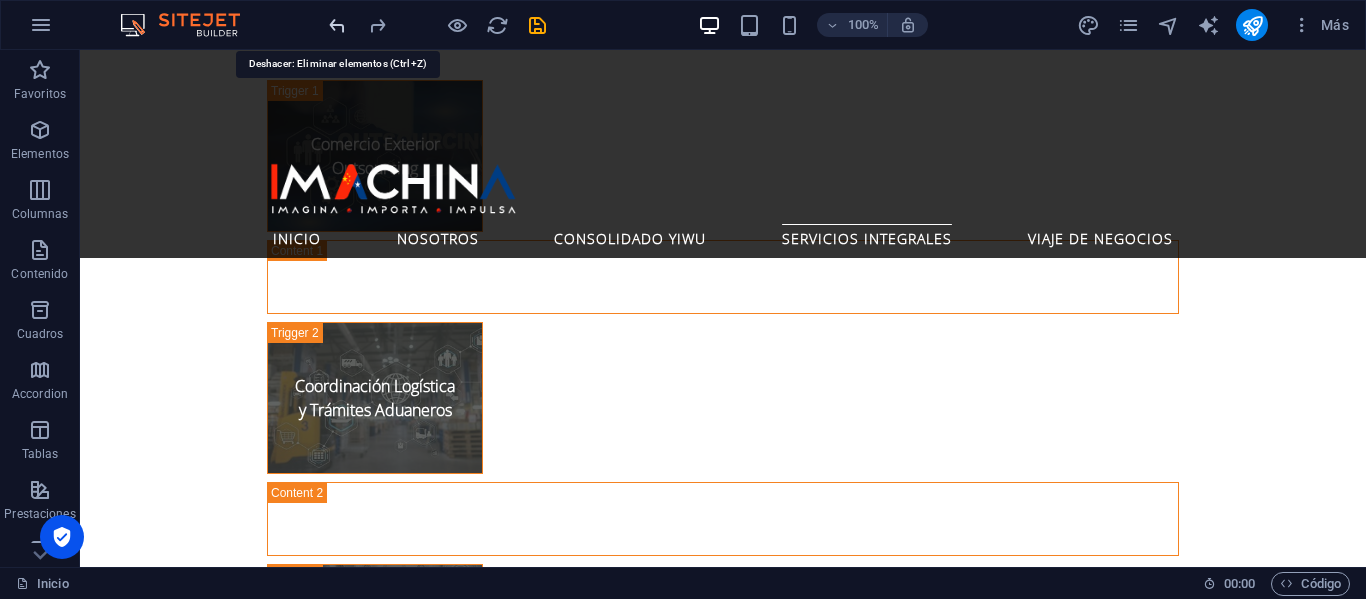 scroll, scrollTop: 4833, scrollLeft: 0, axis: vertical 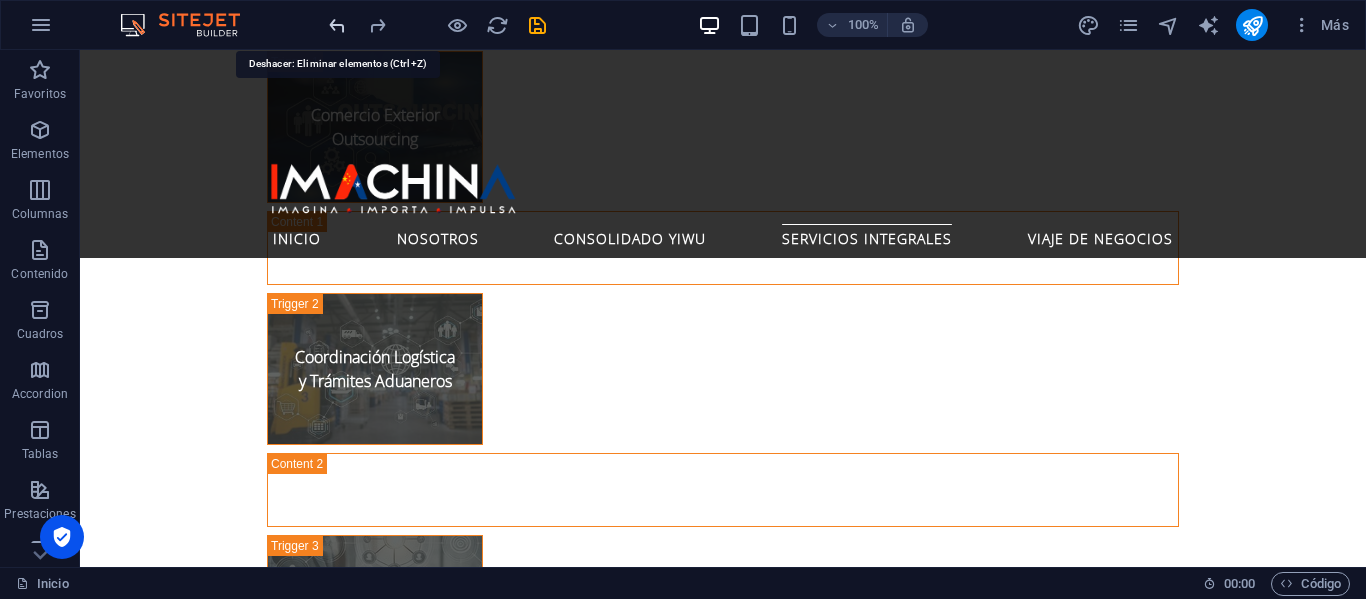 click at bounding box center [337, 25] 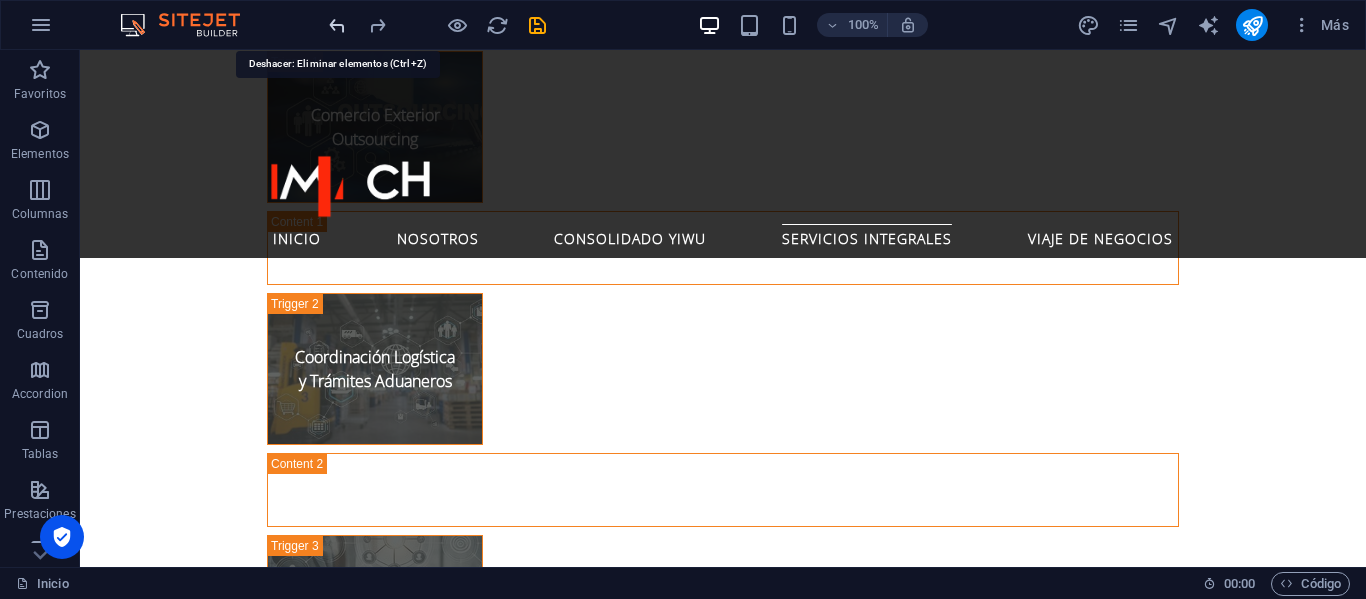 click at bounding box center [337, 25] 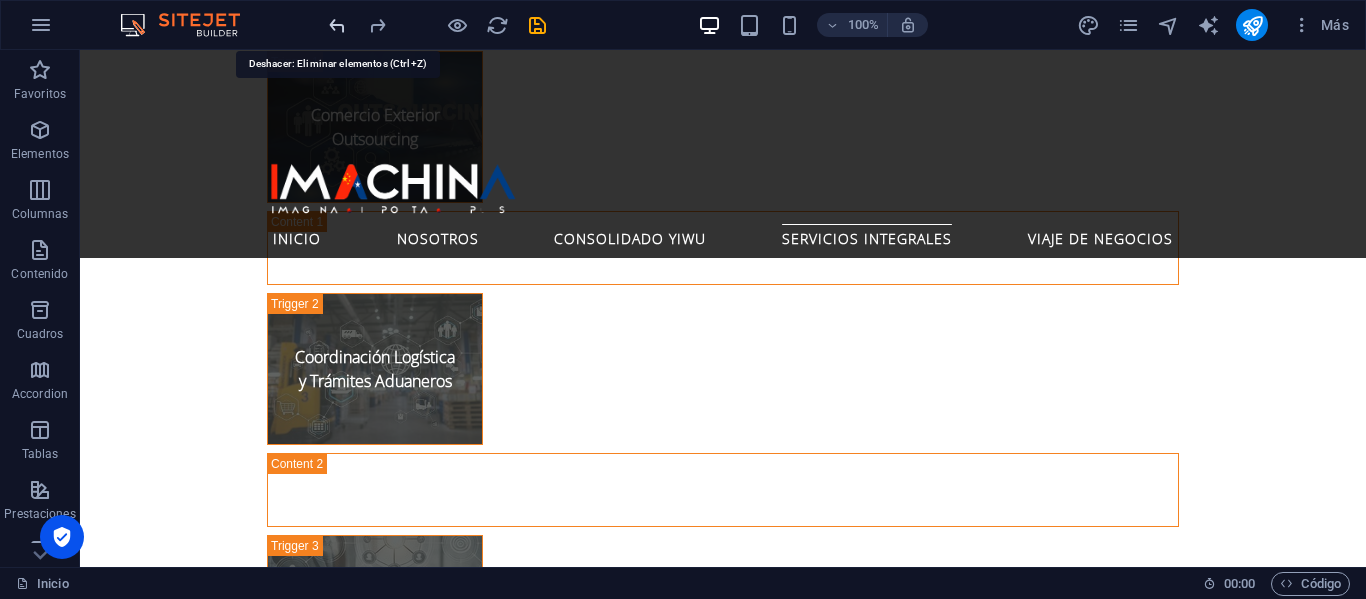 click at bounding box center (337, 25) 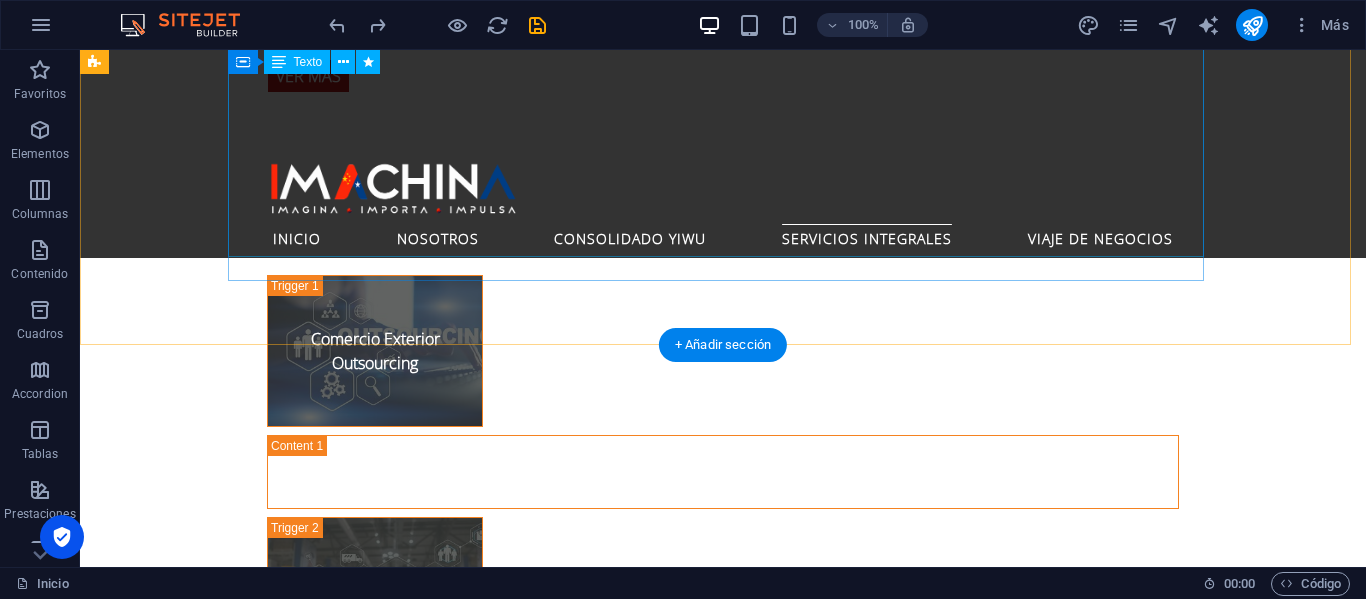 scroll, scrollTop: 4533, scrollLeft: 0, axis: vertical 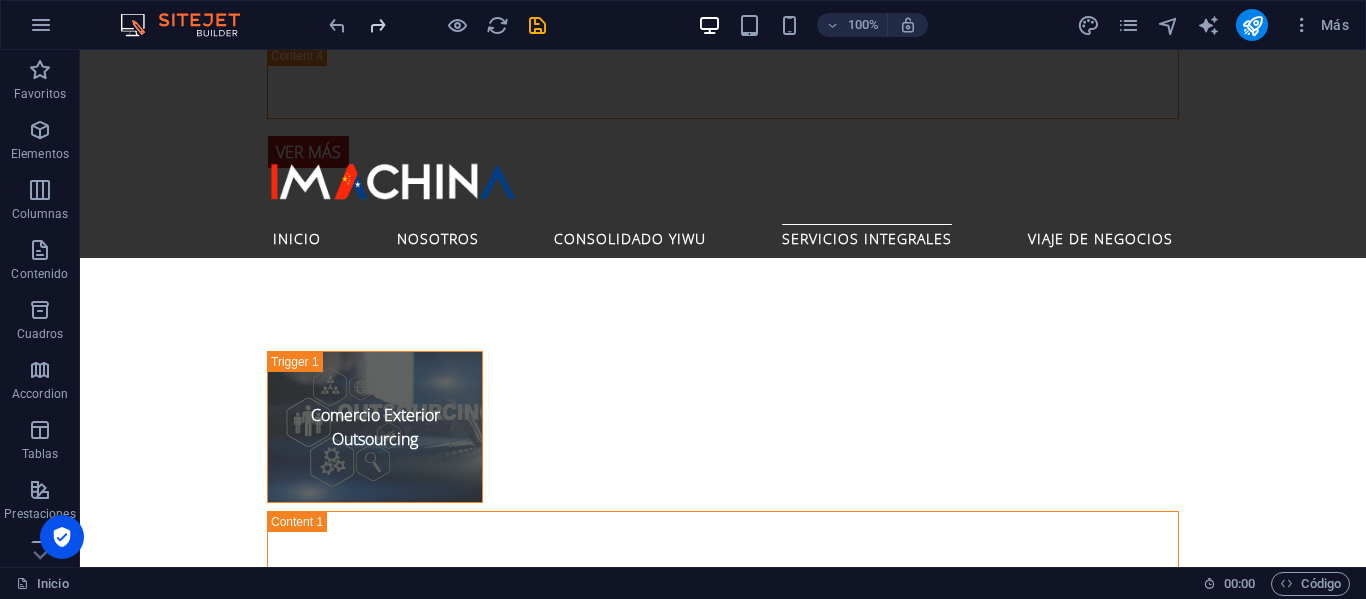 click at bounding box center (377, 25) 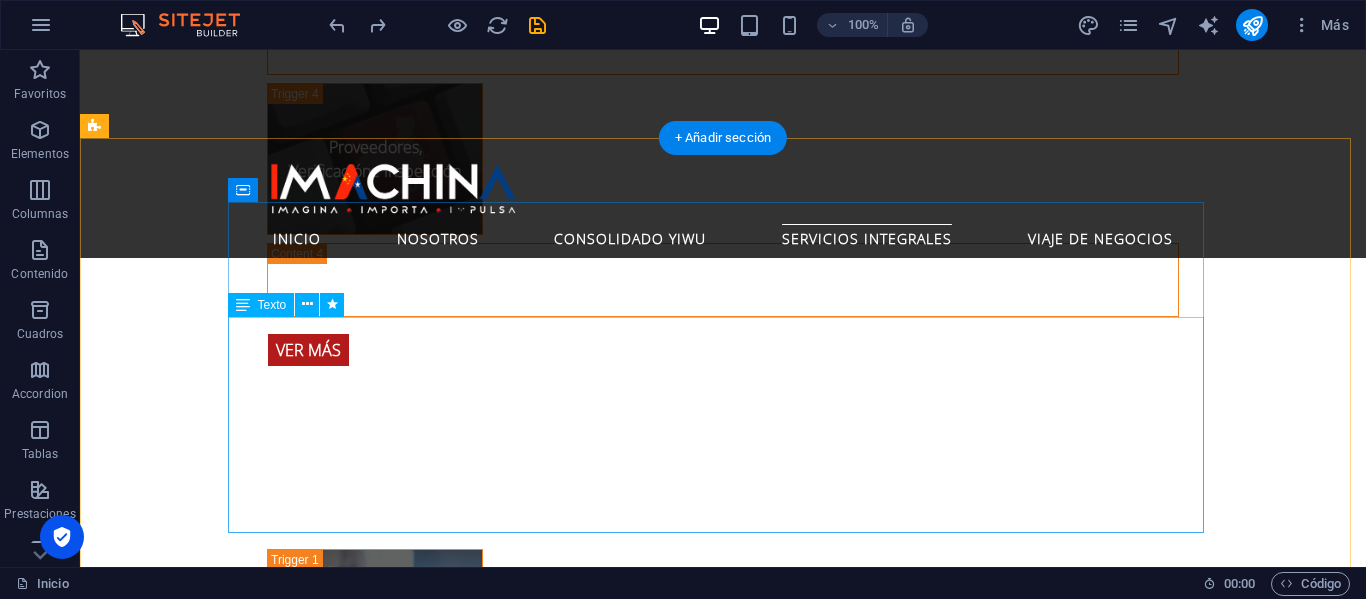 scroll, scrollTop: 4333, scrollLeft: 0, axis: vertical 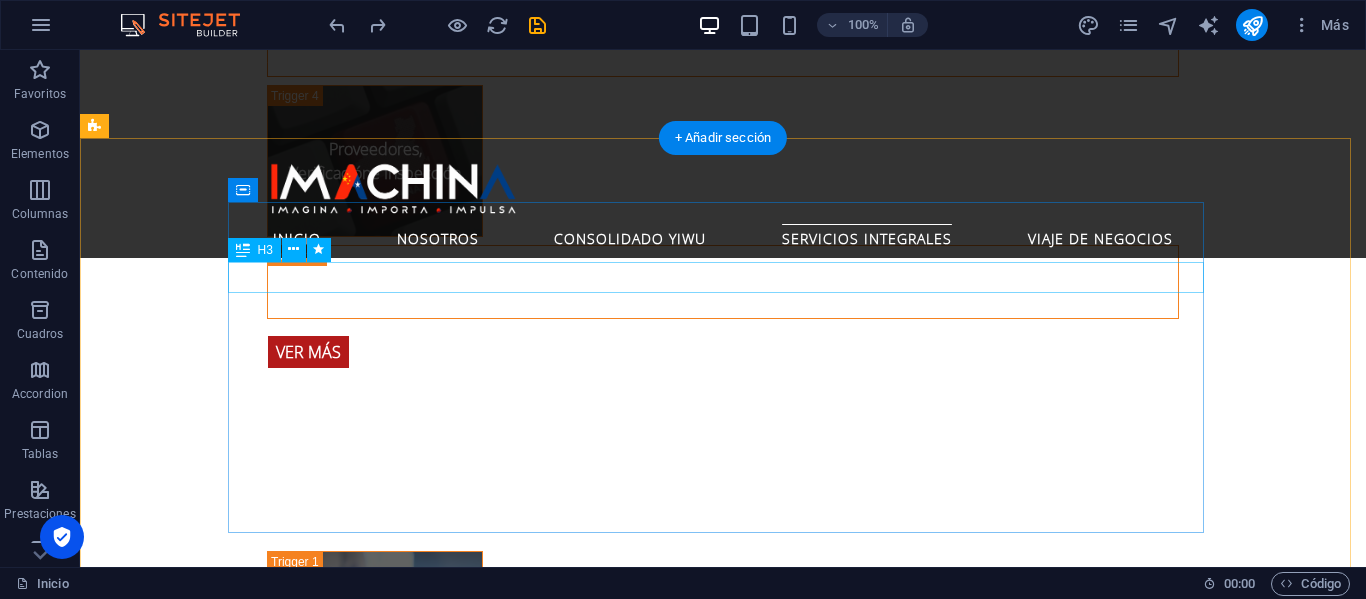 click on "Giras Comerciales a la [PERSON_NAME] y [GEOGRAPHIC_DATA]" at bounding box center [568, 1858] 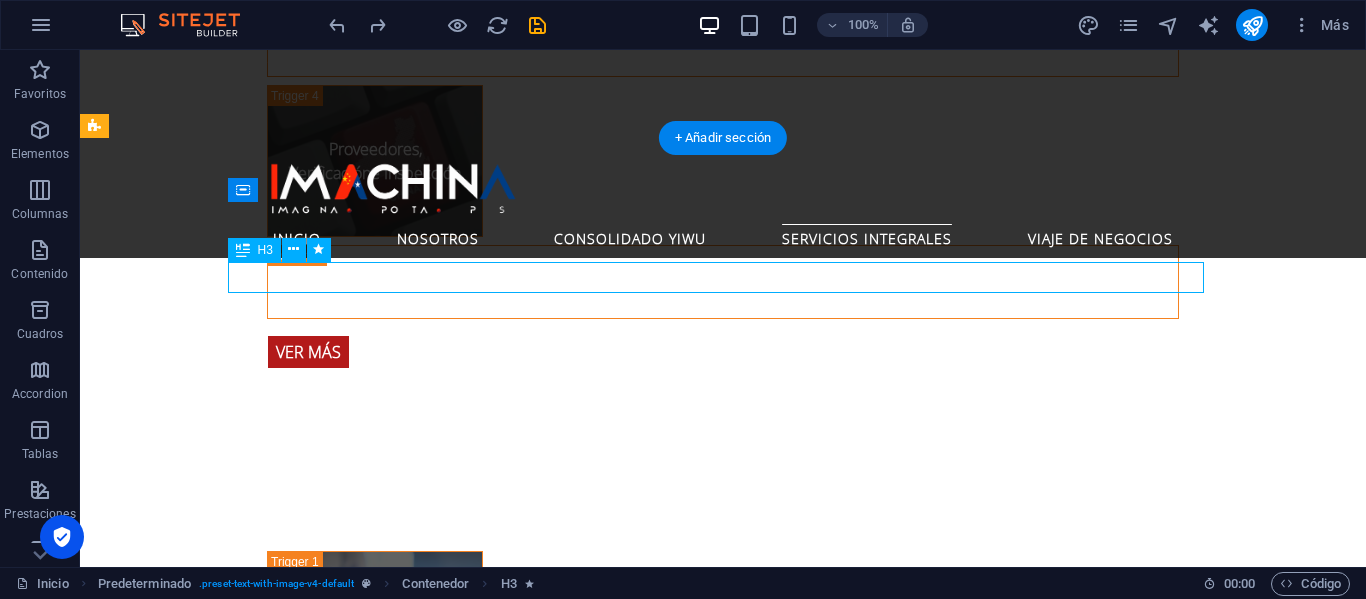 click on "Giras Comerciales a la [PERSON_NAME] y [GEOGRAPHIC_DATA]" at bounding box center (568, 1858) 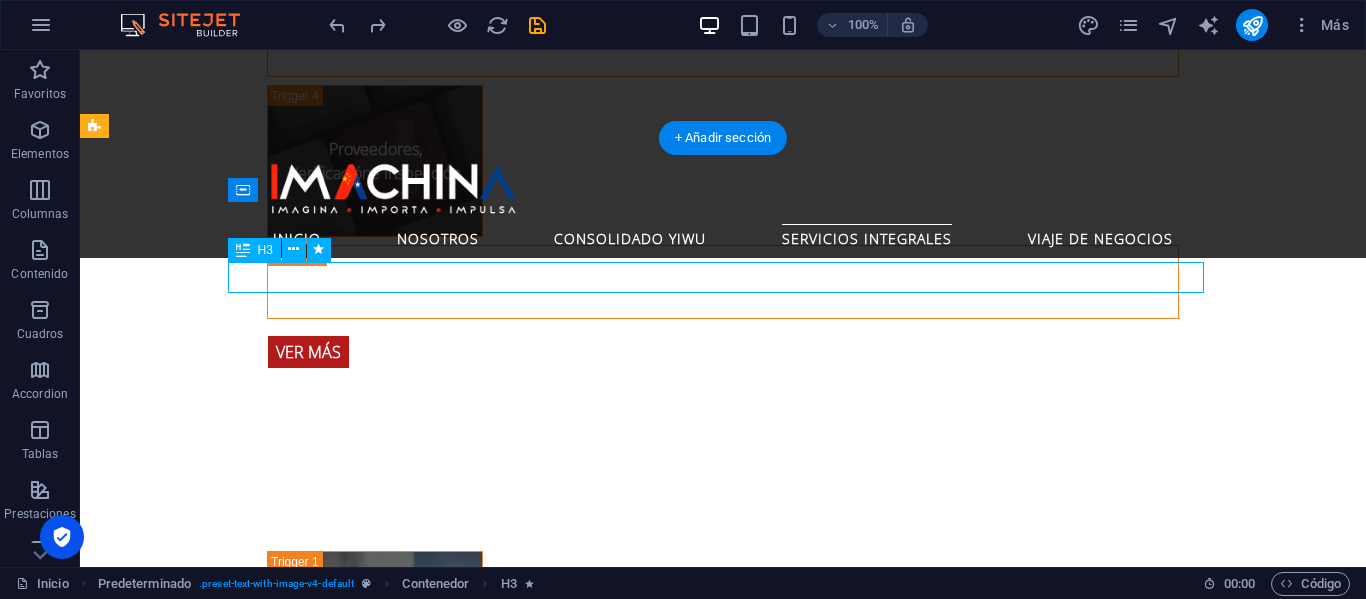 scroll, scrollTop: 4390, scrollLeft: 0, axis: vertical 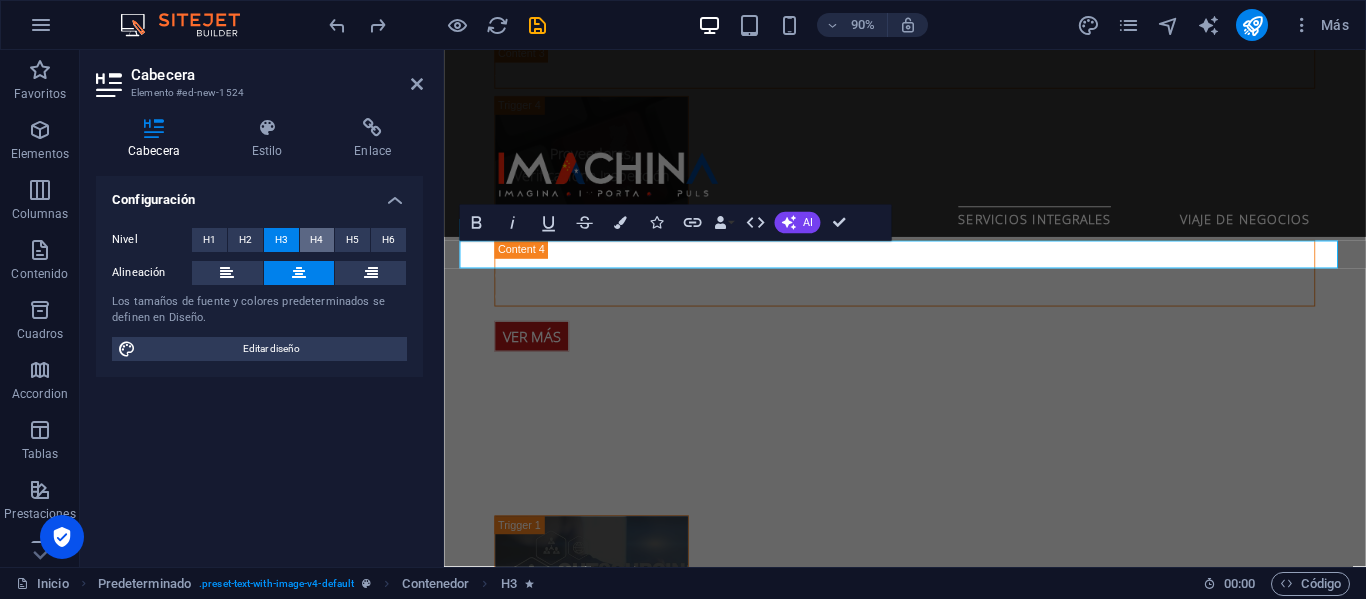 click on "H4" at bounding box center (316, 240) 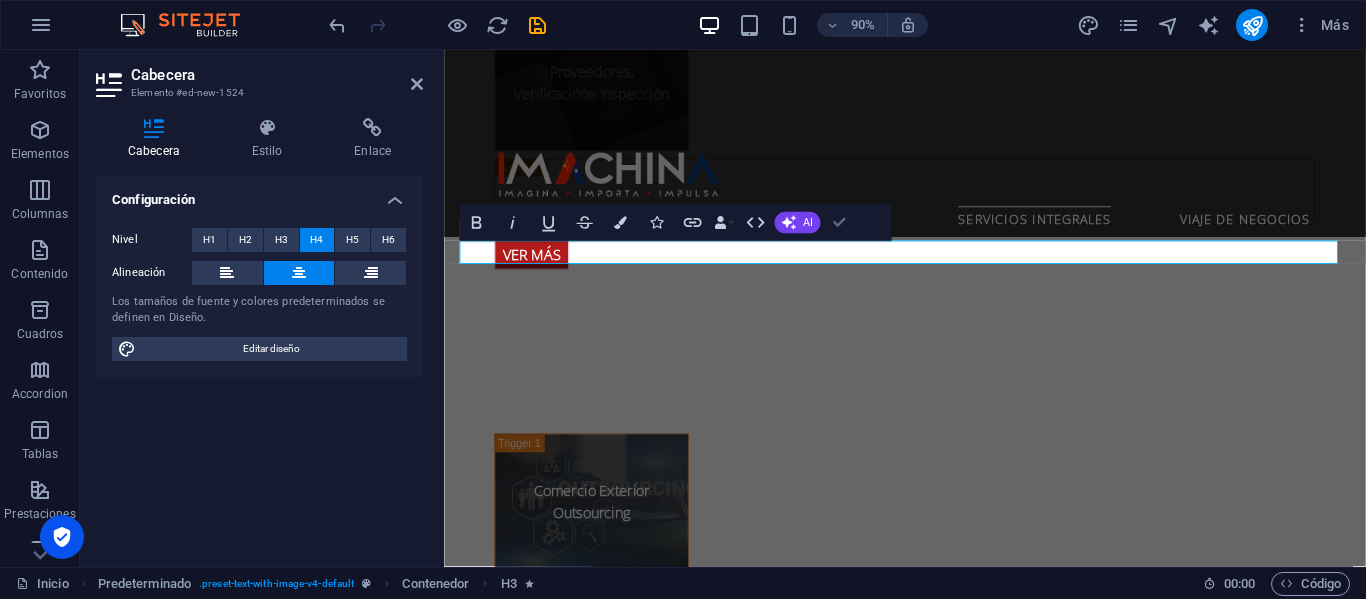 scroll, scrollTop: 4333, scrollLeft: 0, axis: vertical 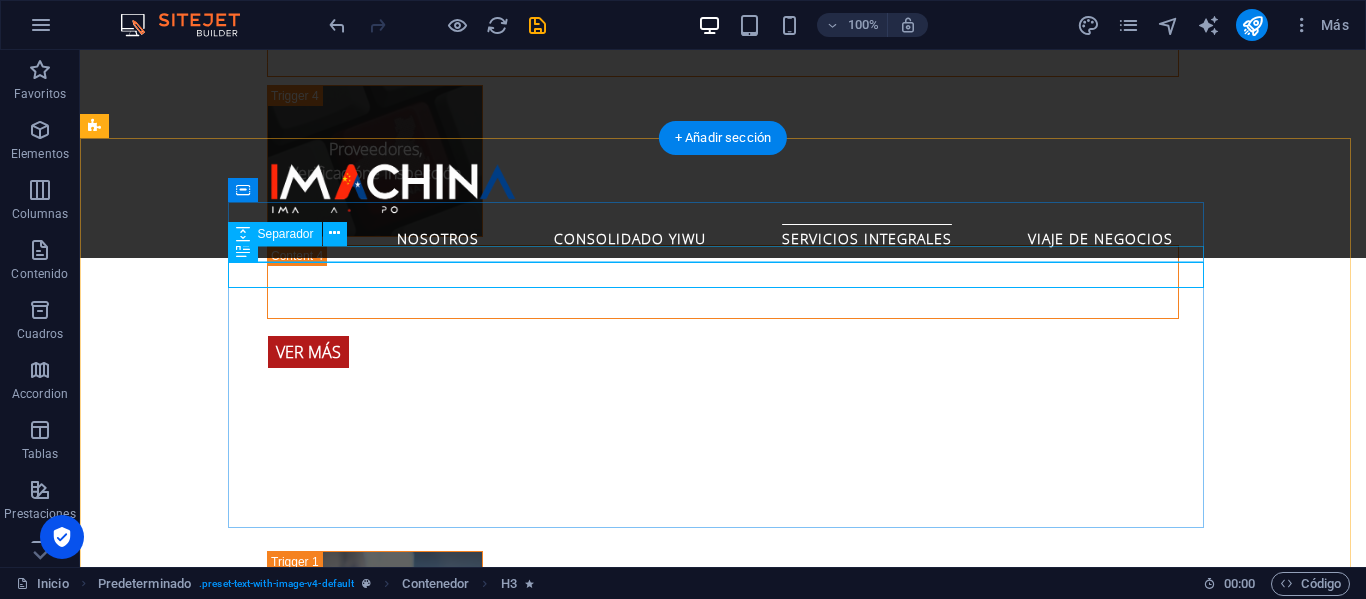 click at bounding box center (568, 1835) 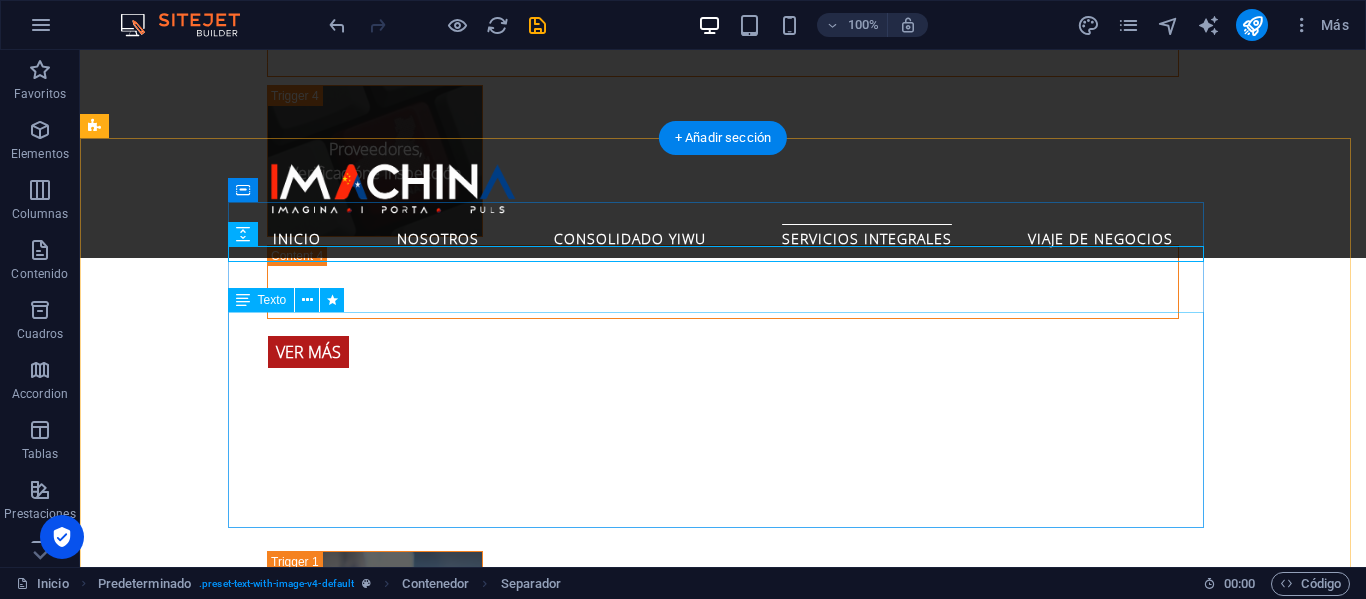 click on "Optimiza tus importaciones desde el mercado más grande del mundo. Te presentamos nuestro servicio de Consolidado Yiwu, el principal mercado mayorista de [GEOGRAPHIC_DATA], que alberga miles de fábricas y proveedores. Agrupamos tus pedidos de diversos productos o proveedores en un único envío, lo que permite reducir costos logísticos y tiempos de espera. Es la solución ideal para emprendedores, pymes y empresas que importan de manera frecuente y variada." at bounding box center (568, 2001) 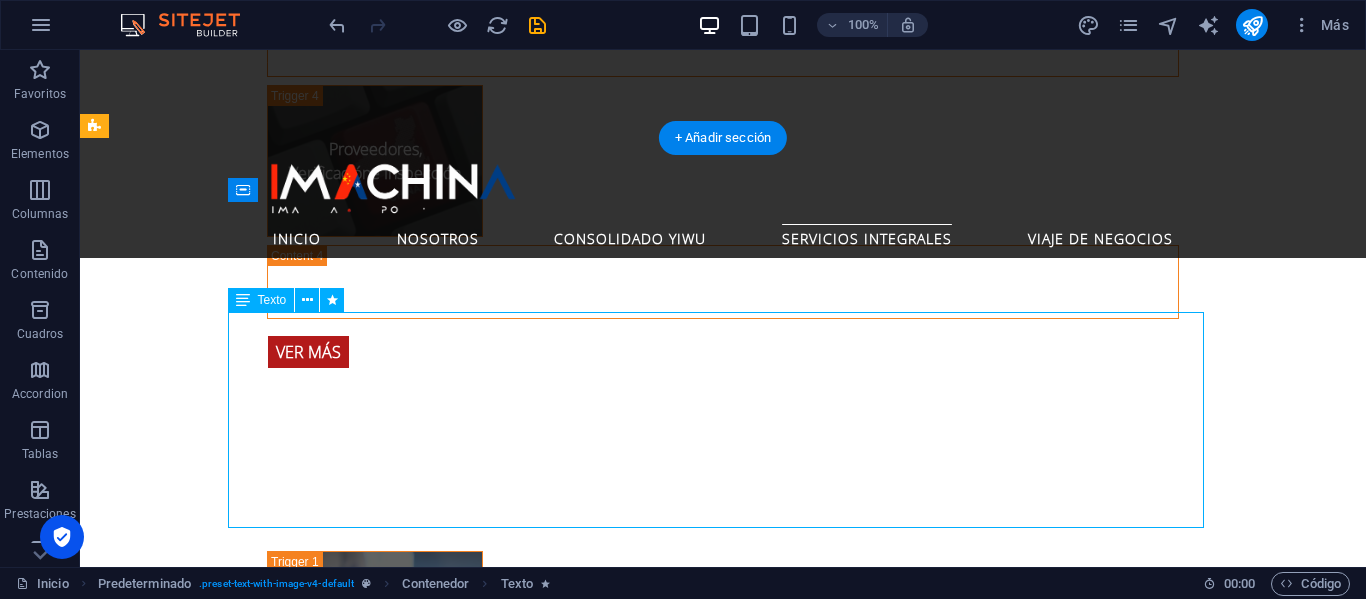click on "Optimiza tus importaciones desde el mercado más grande del mundo. Te presentamos nuestro servicio de Consolidado Yiwu, el principal mercado mayorista de [GEOGRAPHIC_DATA], que alberga miles de fábricas y proveedores. Agrupamos tus pedidos de diversos productos o proveedores en un único envío, lo que permite reducir costos logísticos y tiempos de espera. Es la solución ideal para emprendedores, pymes y empresas que importan de manera frecuente y variada." at bounding box center (568, 2001) 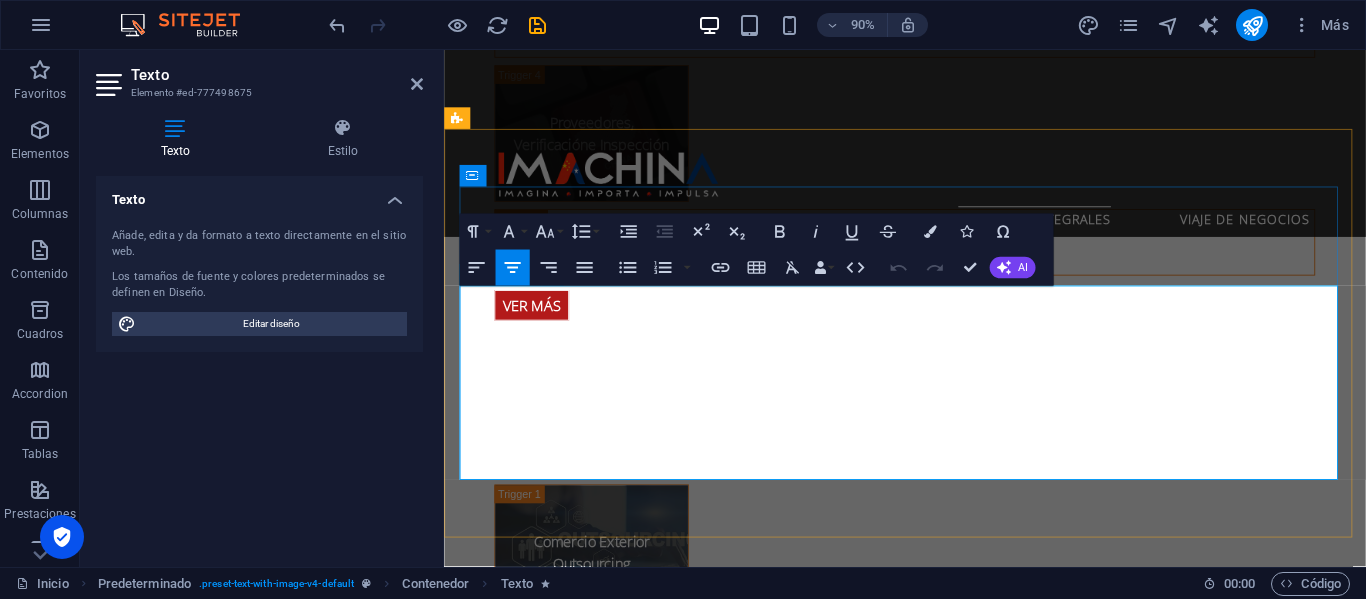 scroll, scrollTop: 4390, scrollLeft: 0, axis: vertical 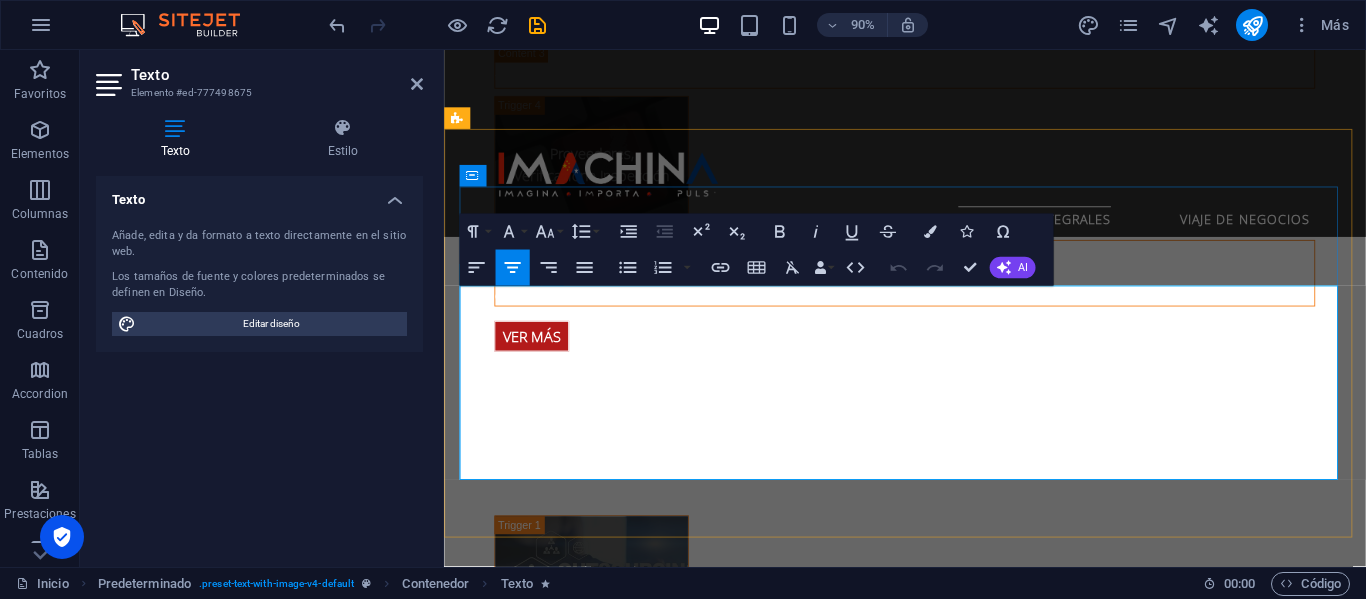 drag, startPoint x: 992, startPoint y: 516, endPoint x: 642, endPoint y: 332, distance: 395.41876 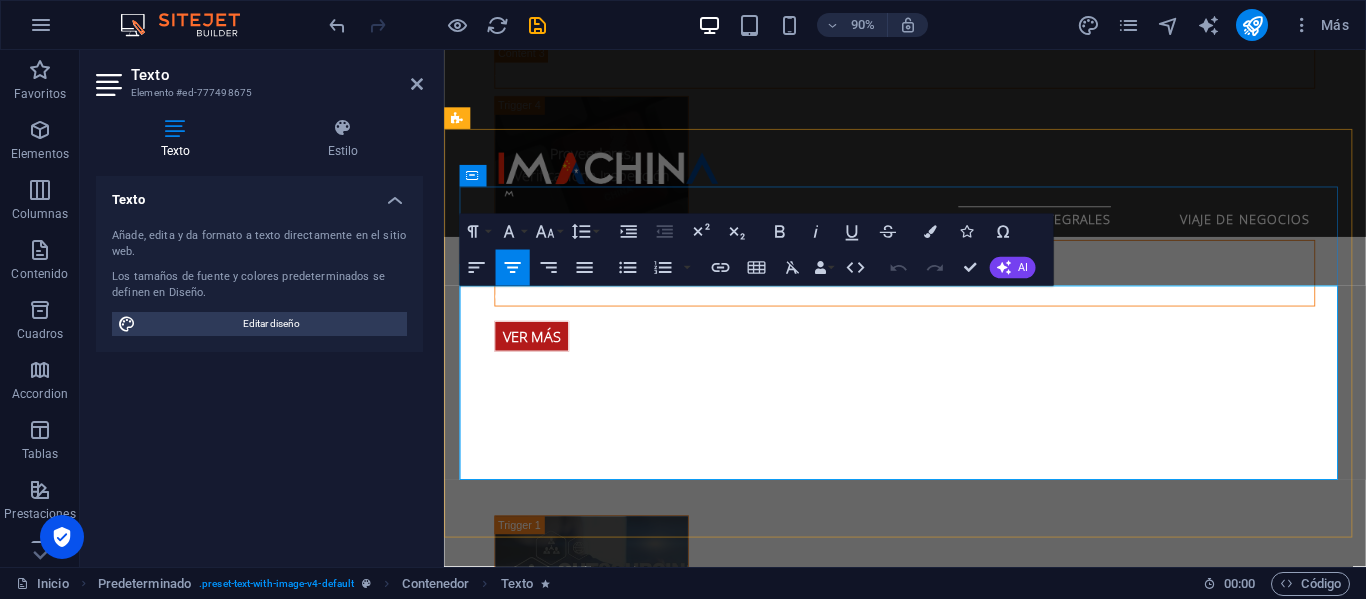 click on "Optimiza tus importaciones desde el mercado más grande del mundo. Te presentamos nuestro servicio de Consolidado Yiwu, el principal mercado mayorista de [GEOGRAPHIC_DATA], que alberga miles de fábricas y proveedores. Agrupamos tus pedidos de diversos productos o proveedores en un único envío, lo que permite reducir costos logísticos y tiempos de espera. Es la solución ideal para emprendedores, pymes y empresas que importan de manera frecuente y variada." at bounding box center [932, 2017] 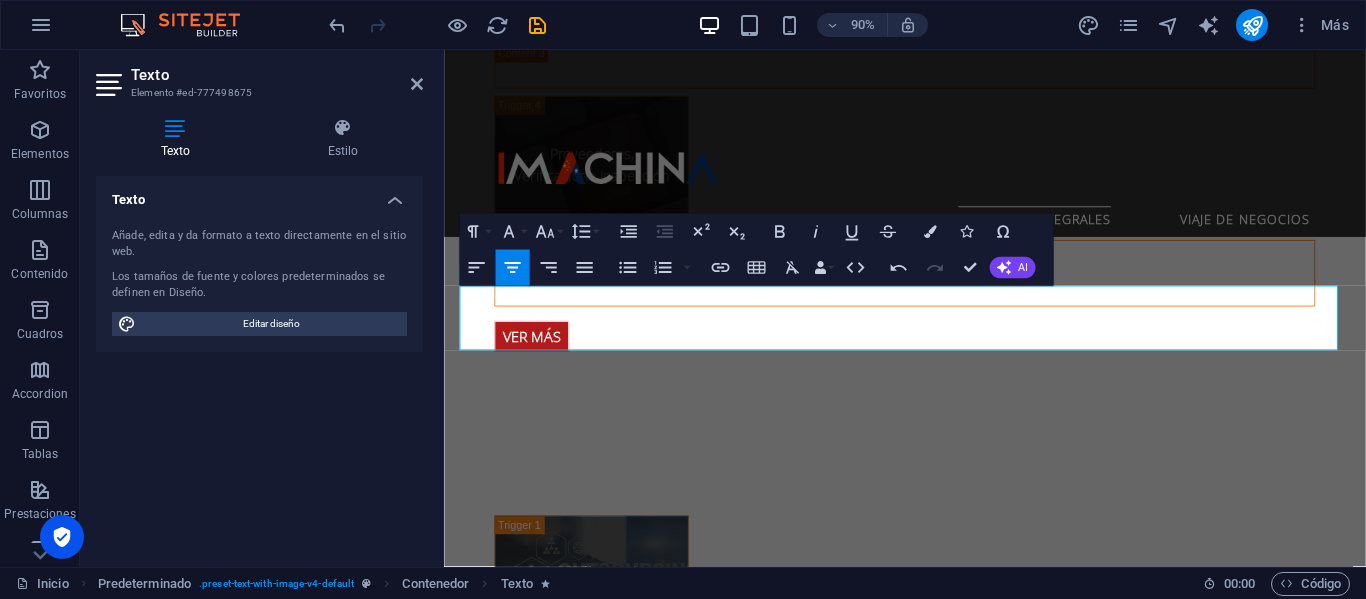 drag, startPoint x: 979, startPoint y: 368, endPoint x: 873, endPoint y: 346, distance: 108.25895 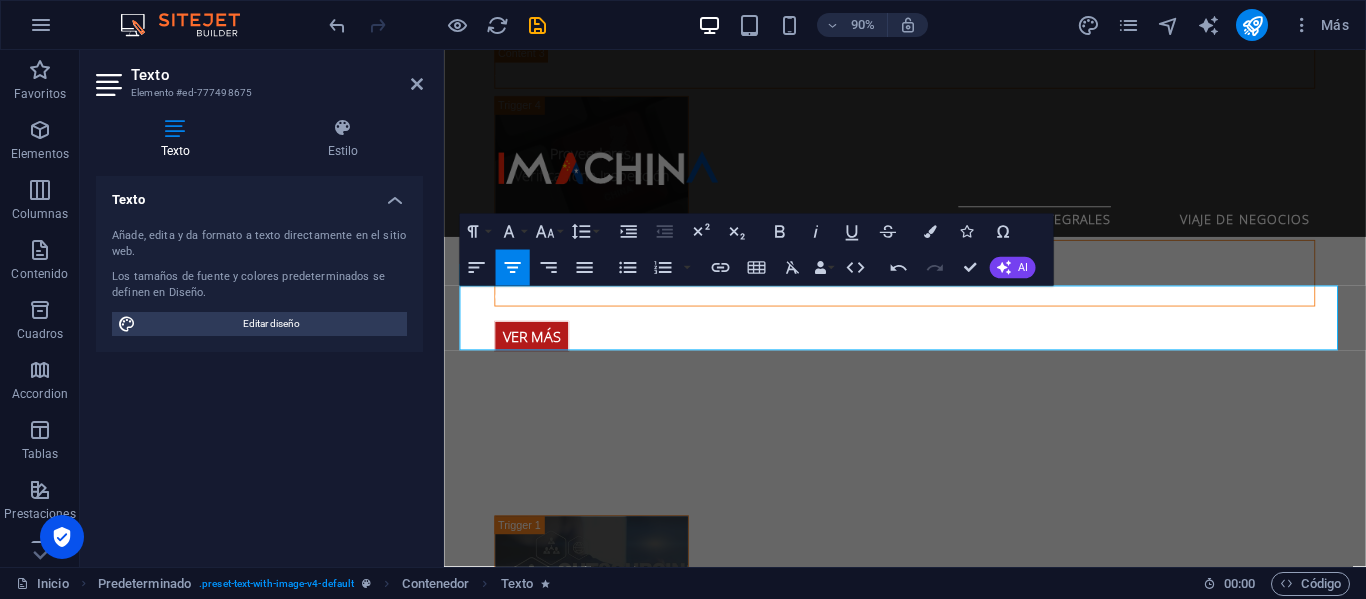 click on "Skip to main content
[PHONE_NUMBER] [EMAIL_ADDRESS][DOMAIN_NAME] Inicio Nosotros Consolidado Yiwu Servicios Integrales Viaje de Negocios EFICIENCIA, CONFIANZA Y CONTROL EN CADA ETAPA DE TU IMPORTACIÓN Suelta el contenido aquí o  Añadir elementos  Pegar portapapeles Nosotros IMACHINA nace de una idea simple pero poderosa:  conectar a emprendedores y empresas chilenas con las infinitas posibilidades [PERSON_NAME] asiático, de forma [PERSON_NAME] y efectiva. Somos una empresa joven, cercana y profesional, respaldada por un equipo con más de  15 años de experiencia en comercio internacional e importaciones desde [GEOGRAPHIC_DATA] . Facilitamos el proceso completo, desde encontrar proveedores confiables hasta que recibes tu mercancía en [GEOGRAPHIC_DATA], sin sorpresas y con total transparencia. Imagina lo que necesitas, nosotros lo Importamos y así Impulsas tu negocio al éxito que deseas. Ver Más Consolidado Yiwu  IMPORTA CON INTELIGENCIA > AHORRA CON ESTRATEGIA  Haz que importar desde [GEOGRAPHIC_DATA] sea tu ventaja competitiva. E Ver Más" at bounding box center [956, 548] 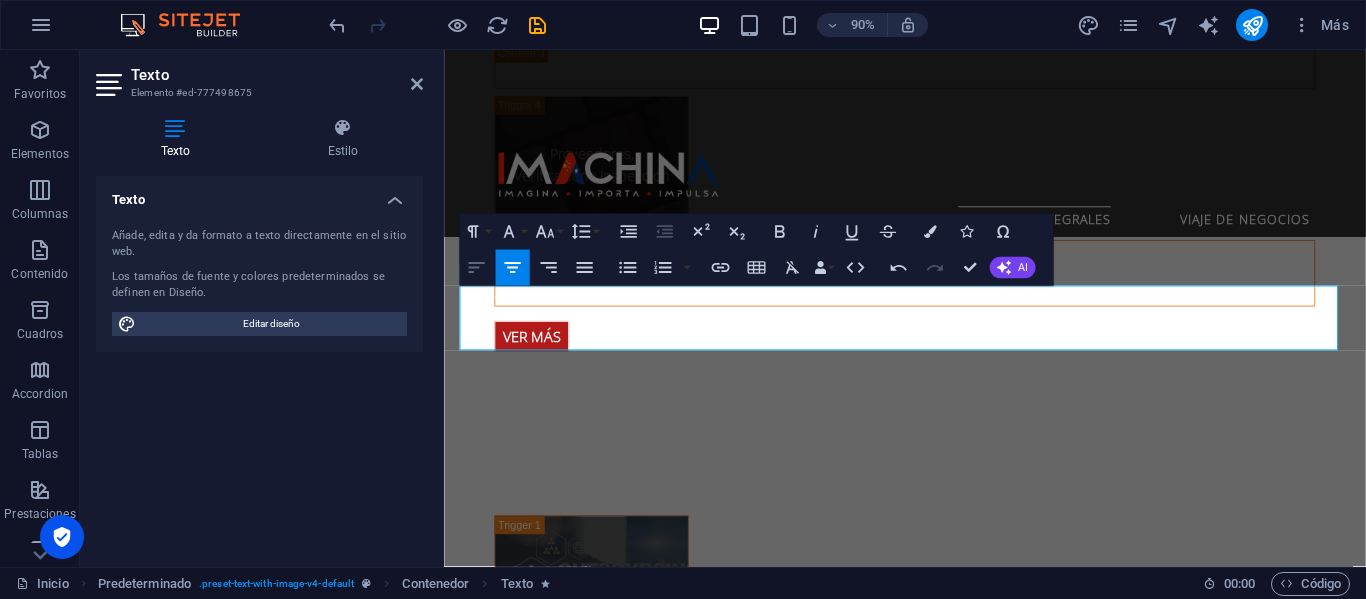 click on "Align Left" at bounding box center (476, 268) 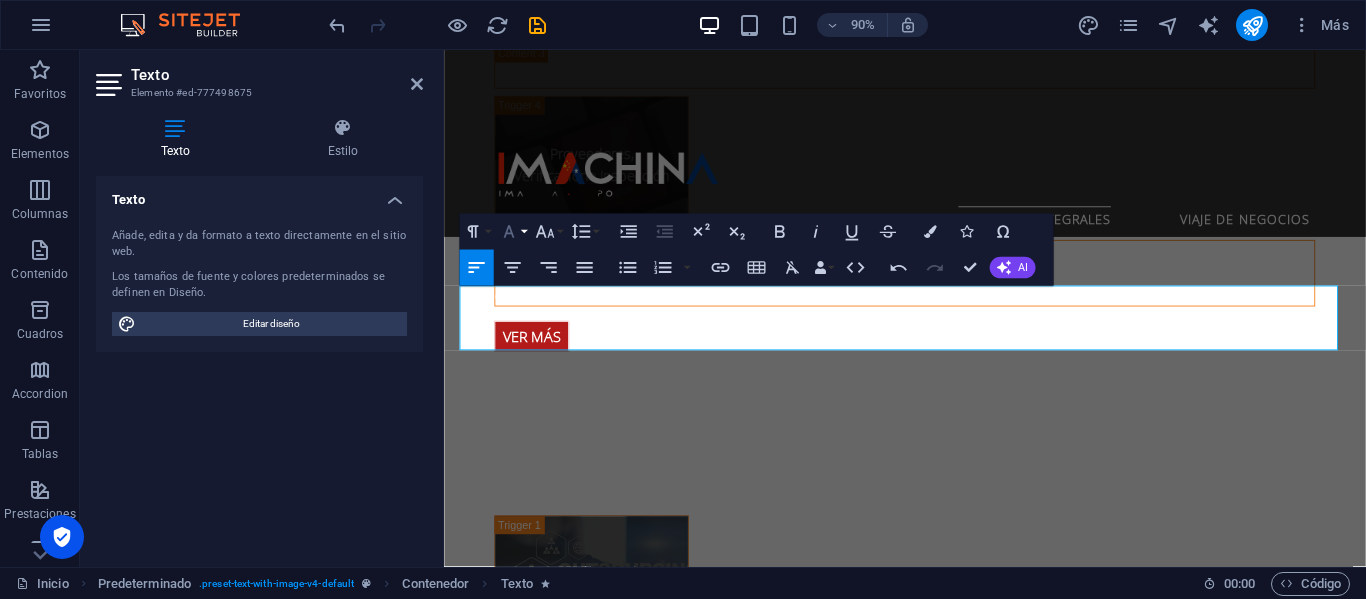 click 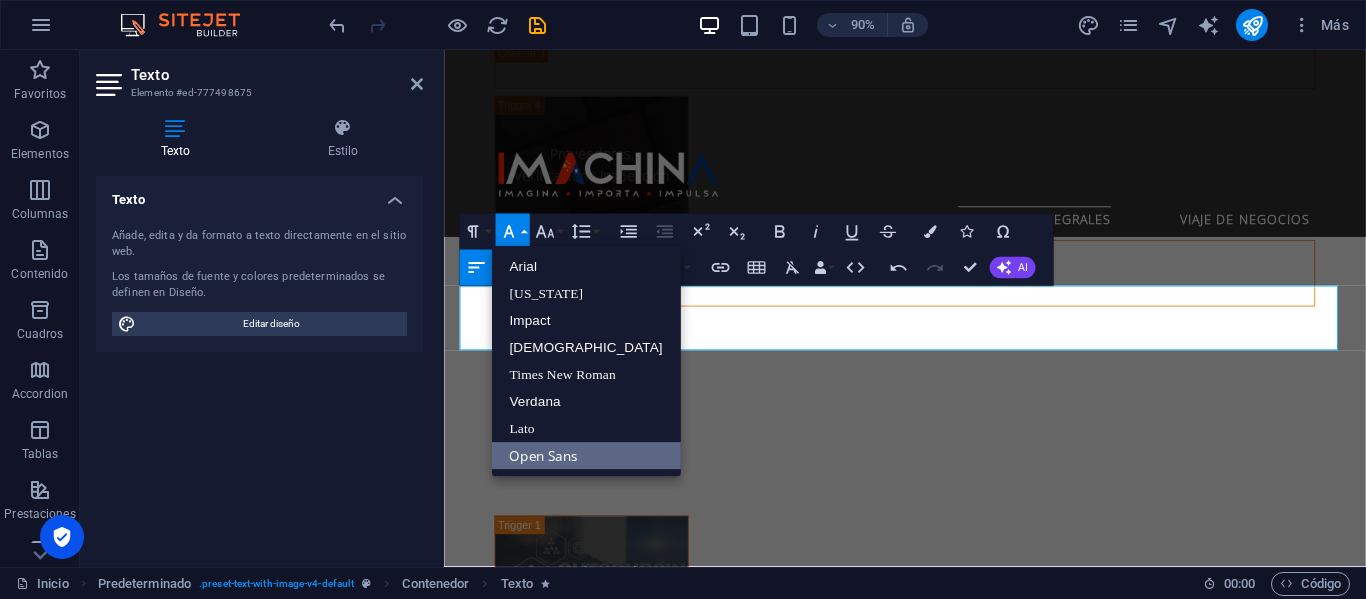 scroll, scrollTop: 0, scrollLeft: 0, axis: both 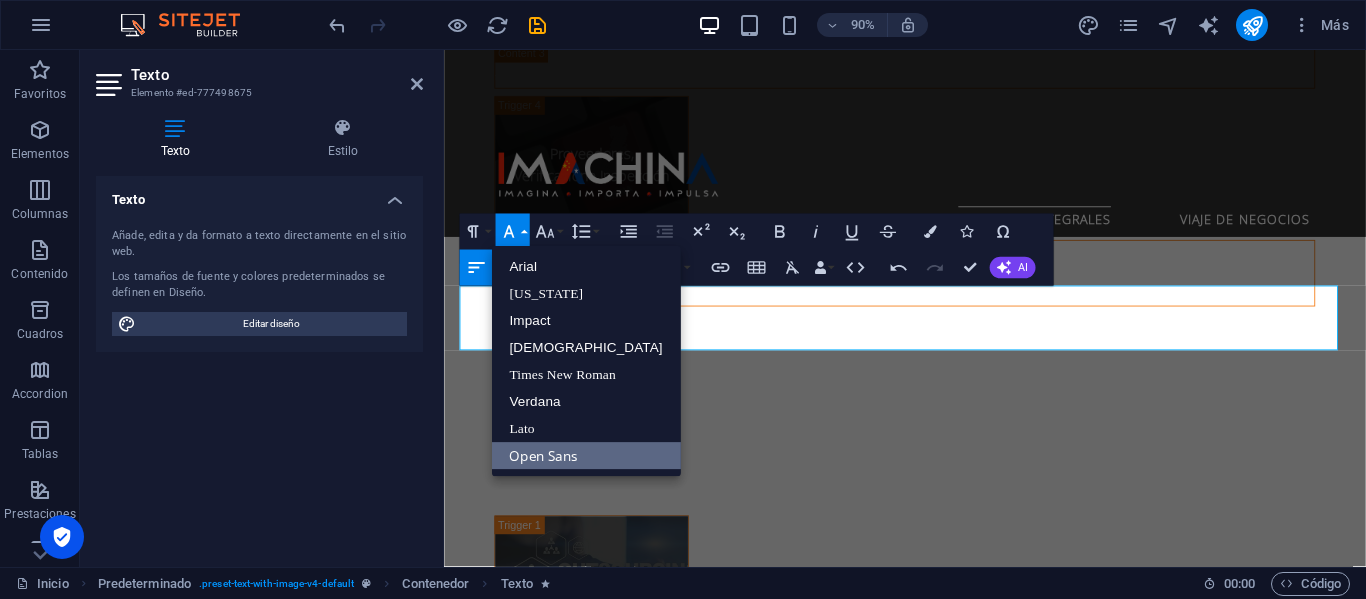 click on "Open Sans" at bounding box center (585, 456) 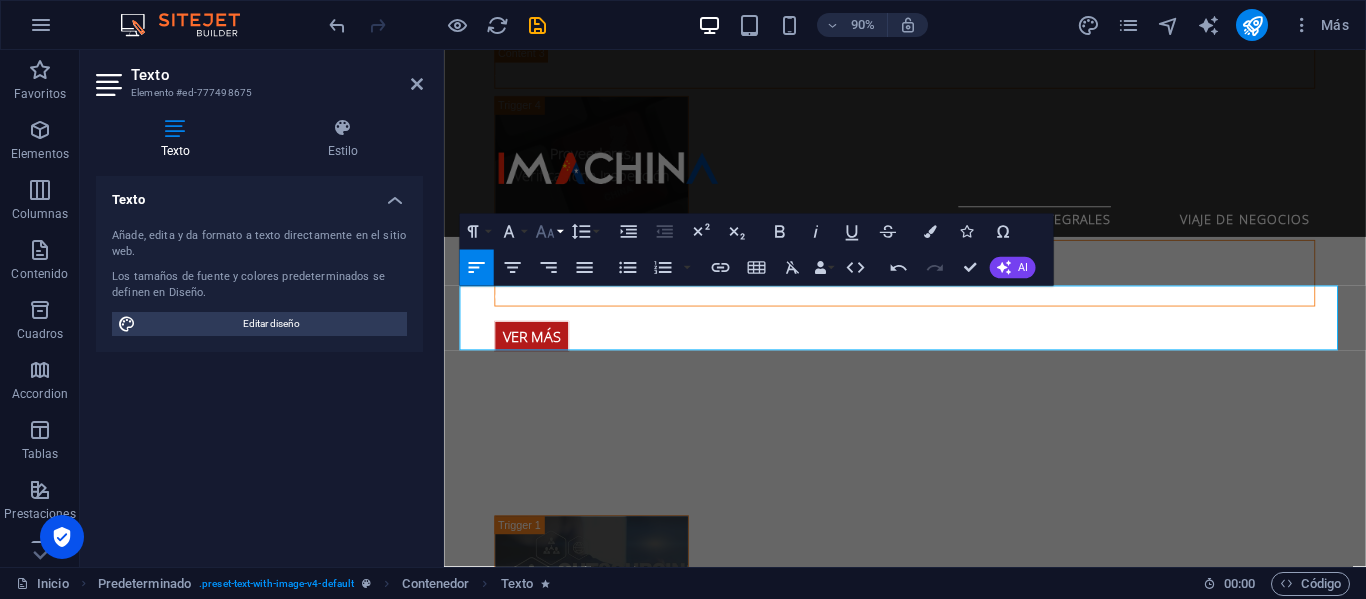 click 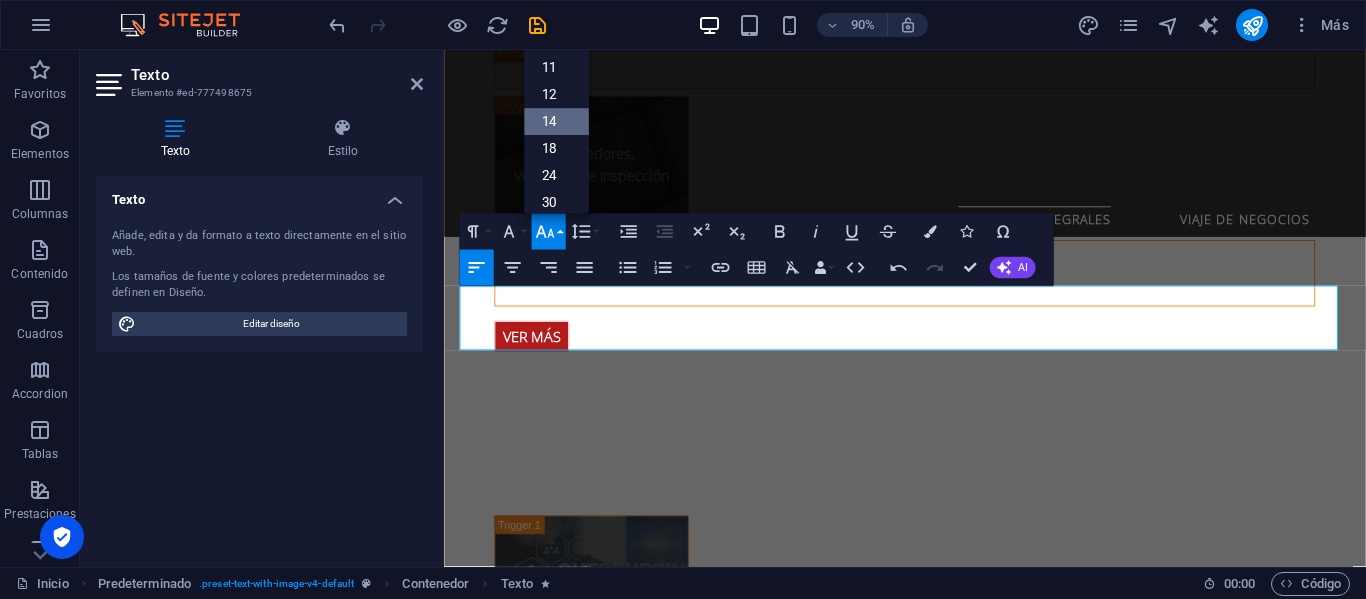 click on "14" at bounding box center (556, 122) 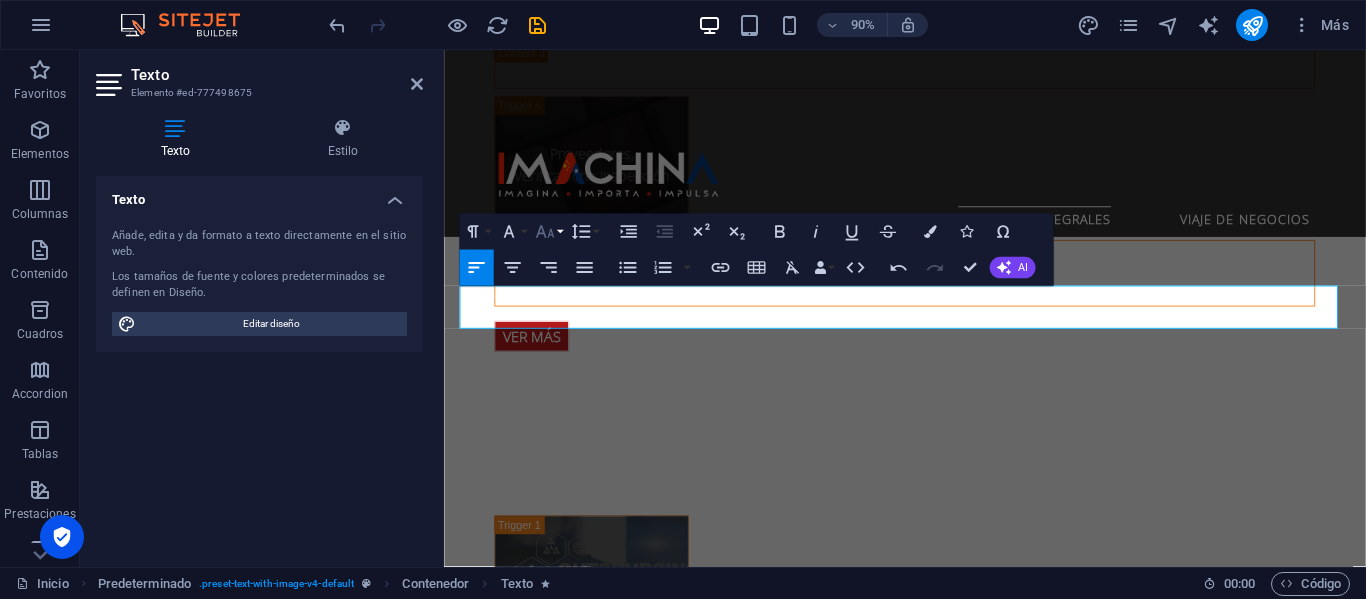 click 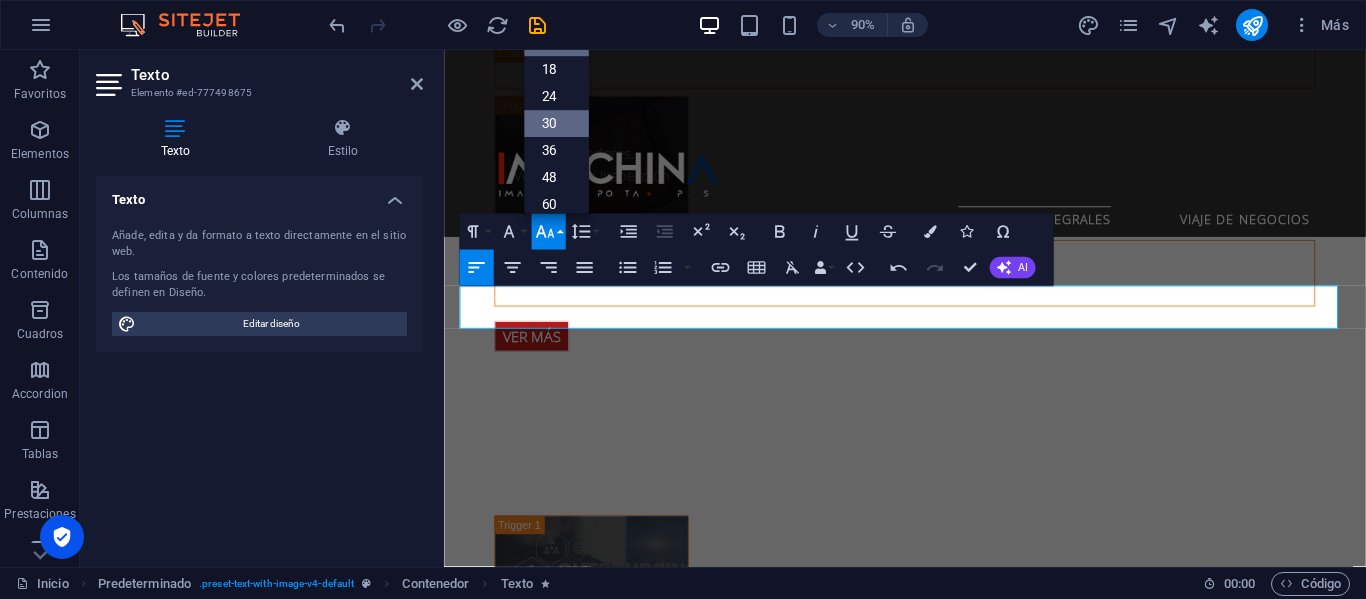 scroll, scrollTop: 61, scrollLeft: 0, axis: vertical 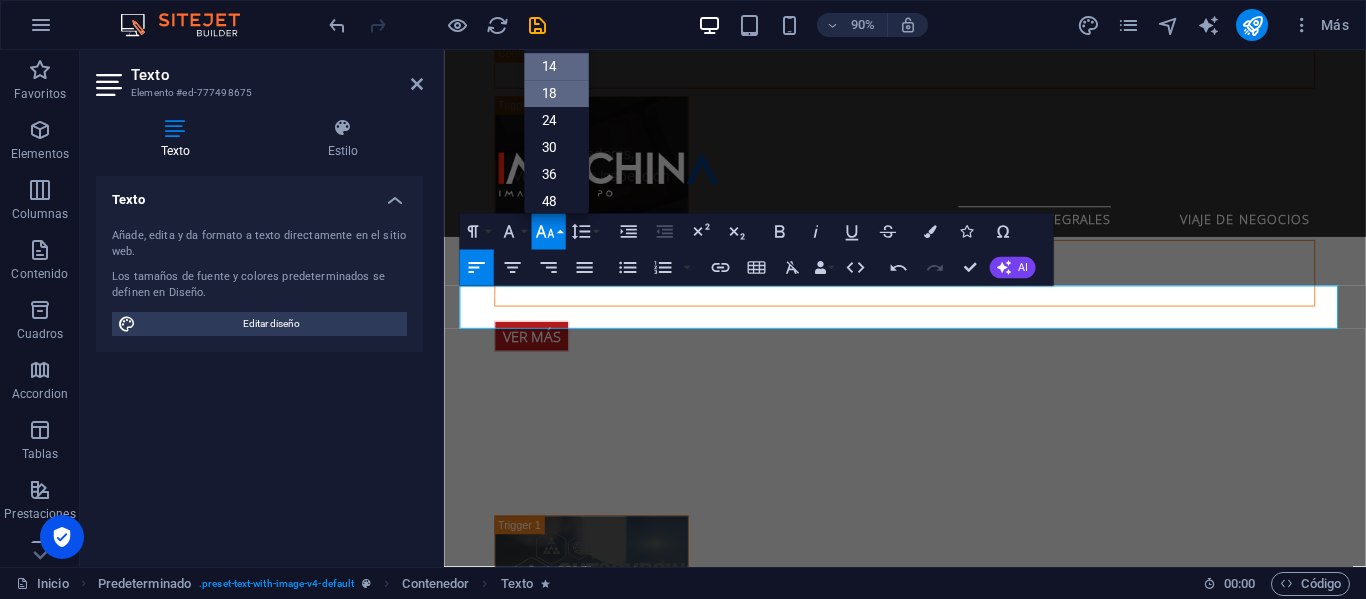 click on "18" at bounding box center (556, 94) 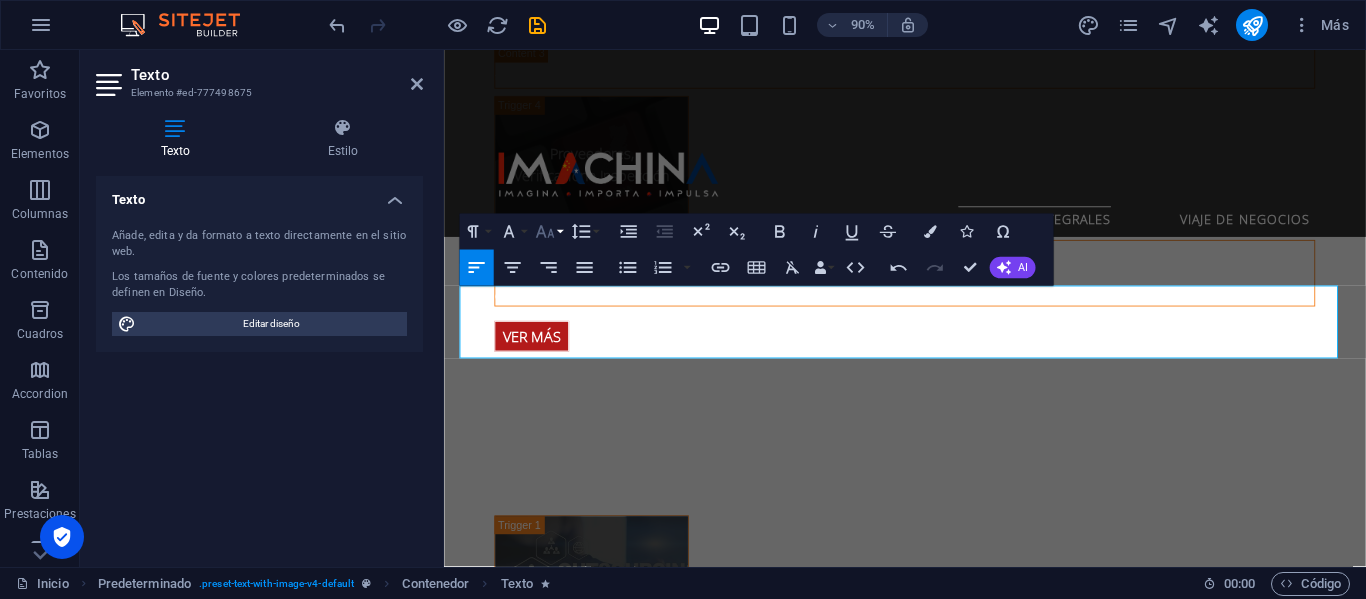 click 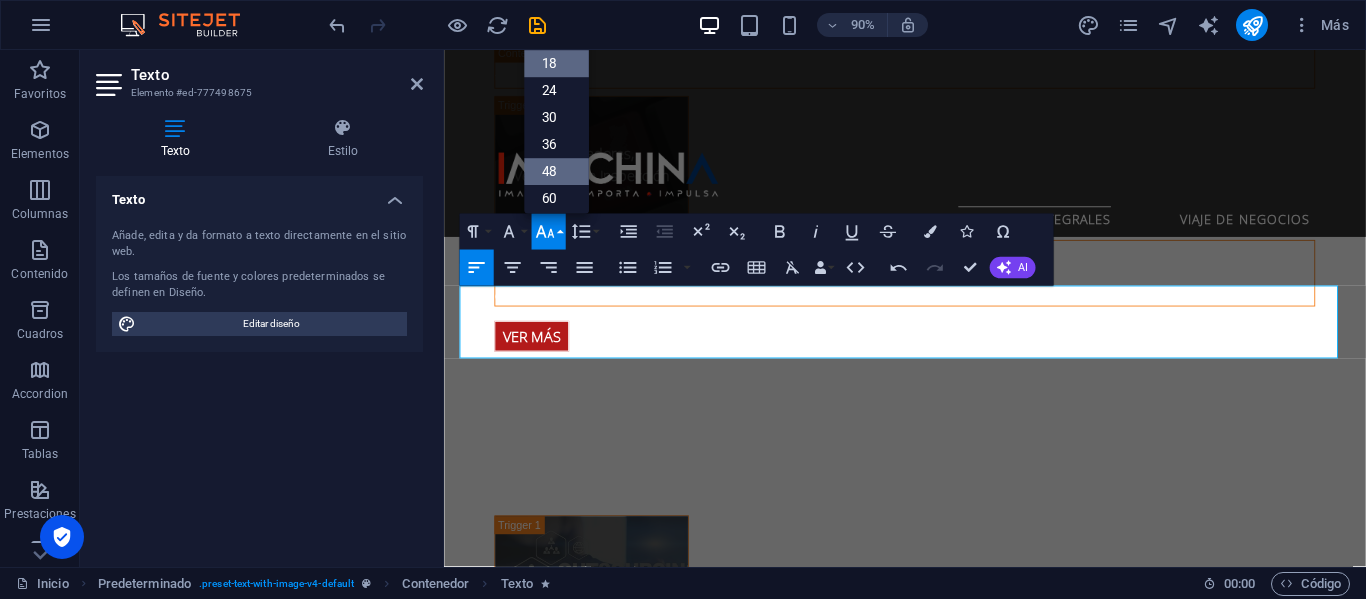 scroll, scrollTop: 61, scrollLeft: 0, axis: vertical 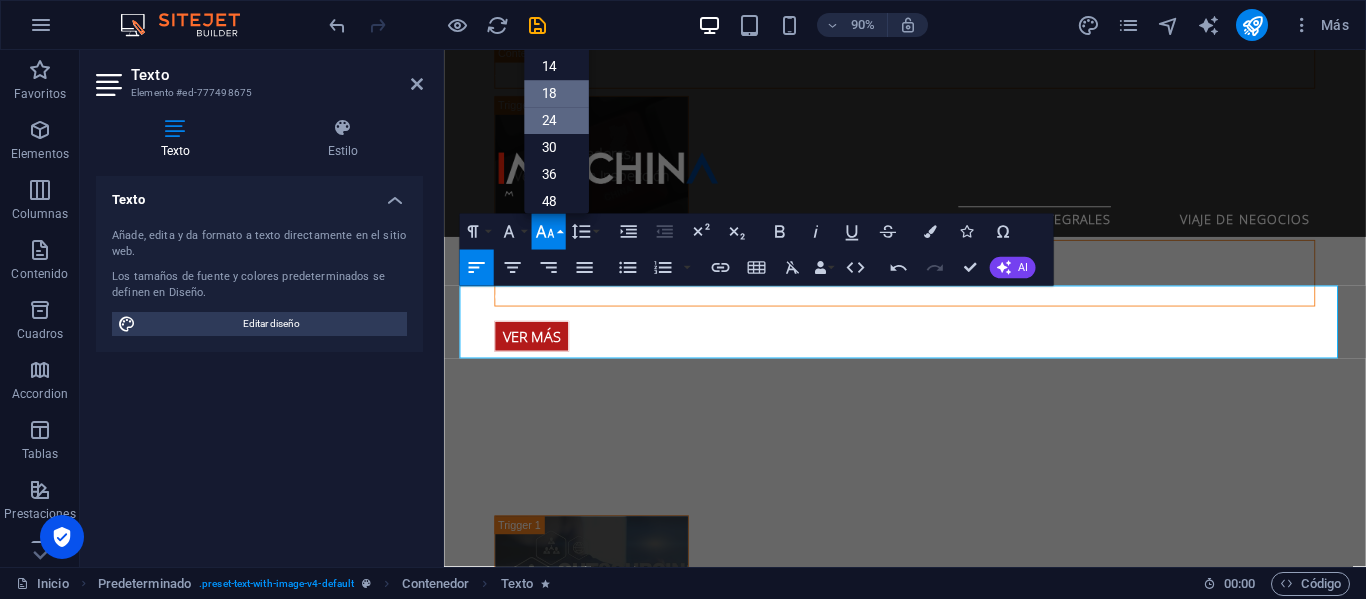 click on "24" at bounding box center (556, 121) 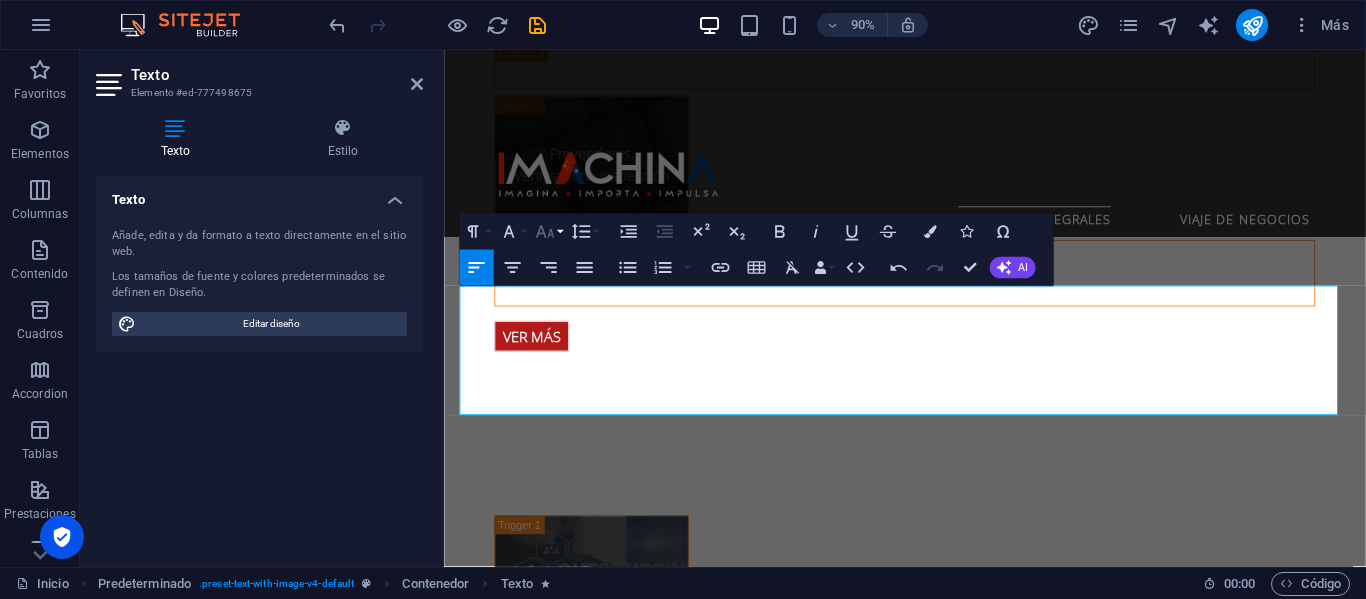 click 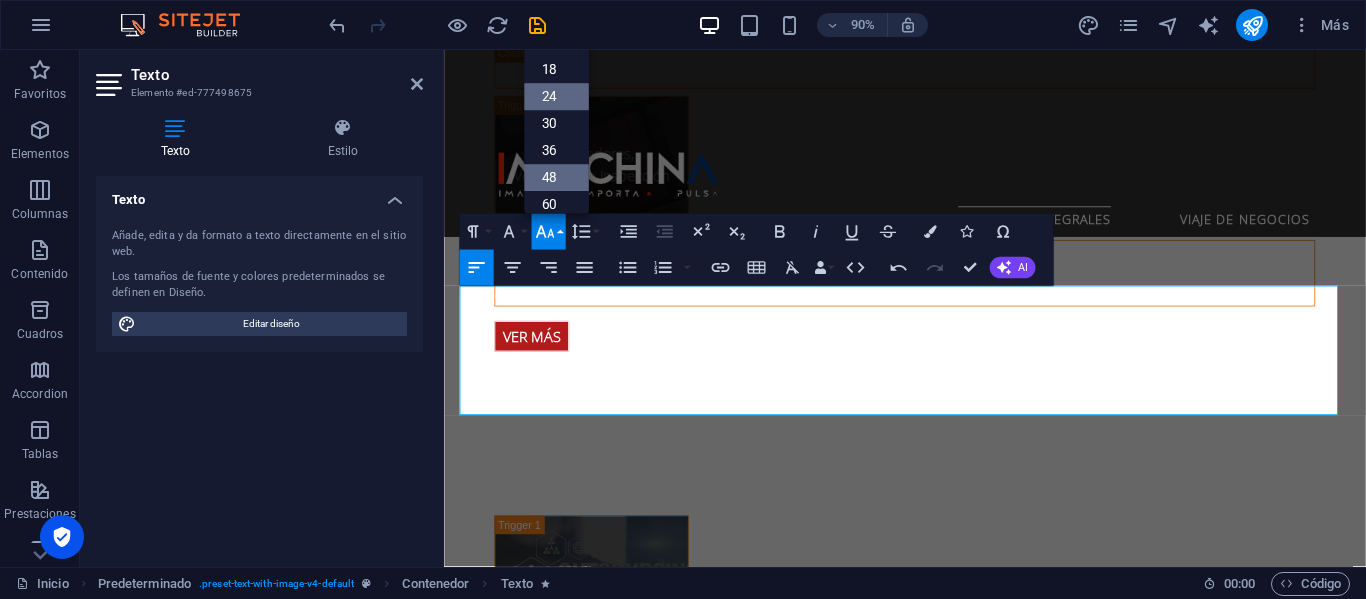 scroll, scrollTop: 61, scrollLeft: 0, axis: vertical 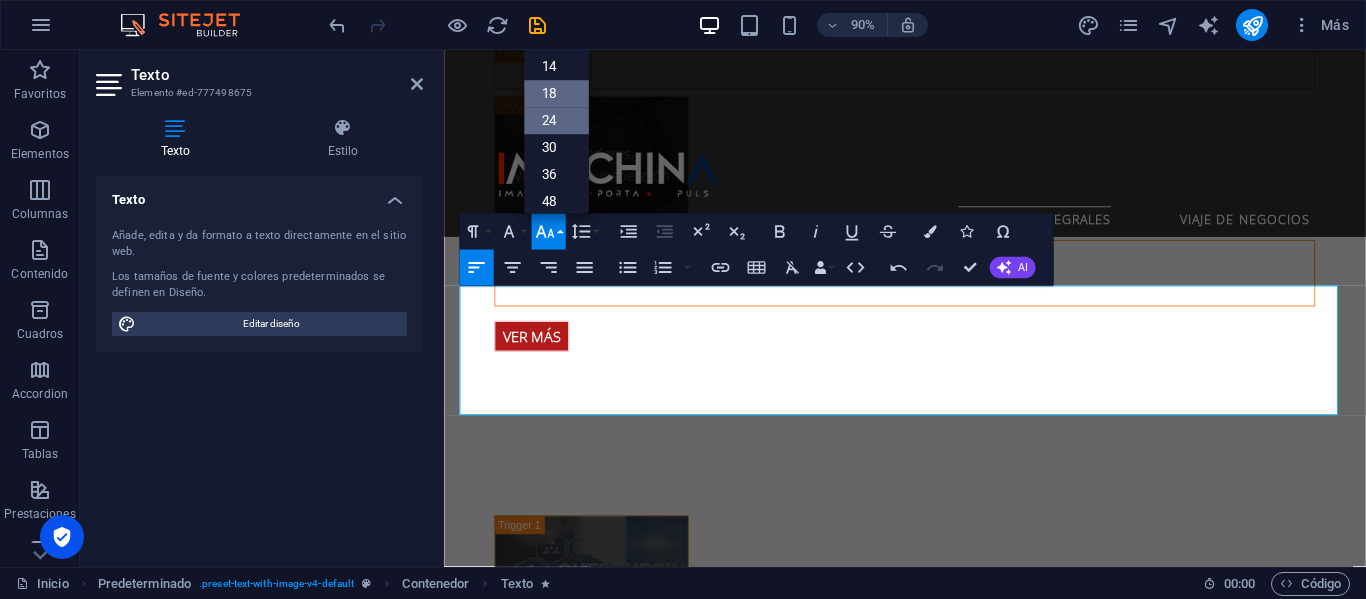click on "18" at bounding box center [556, 94] 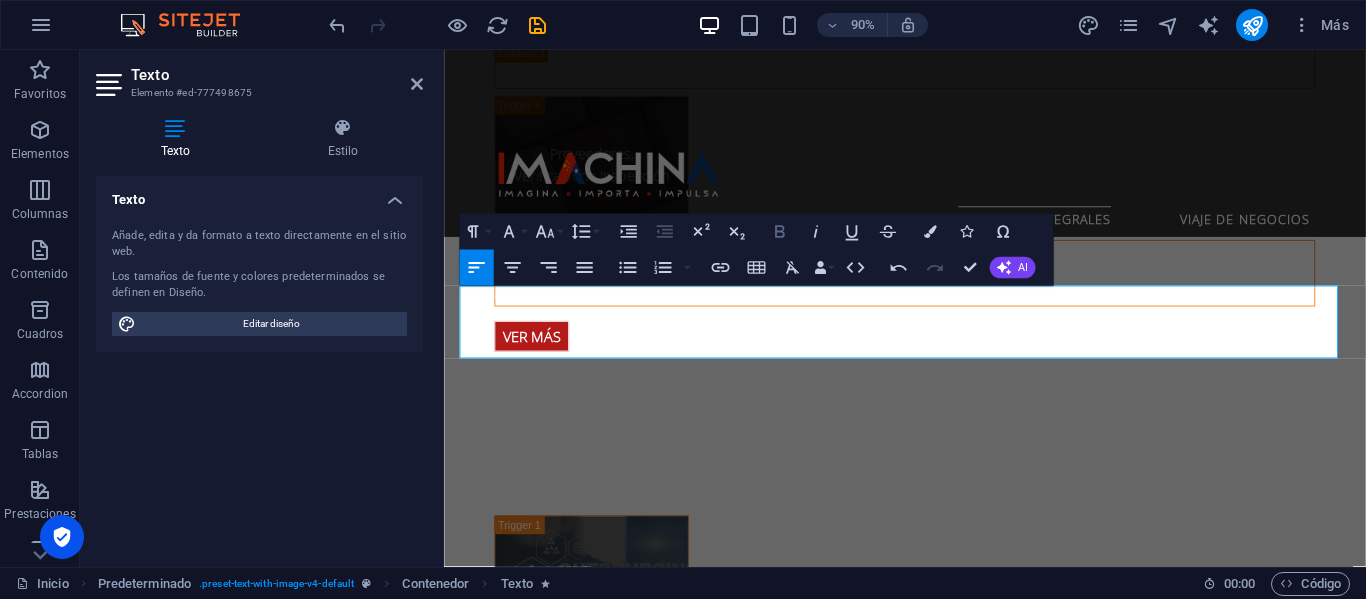 click 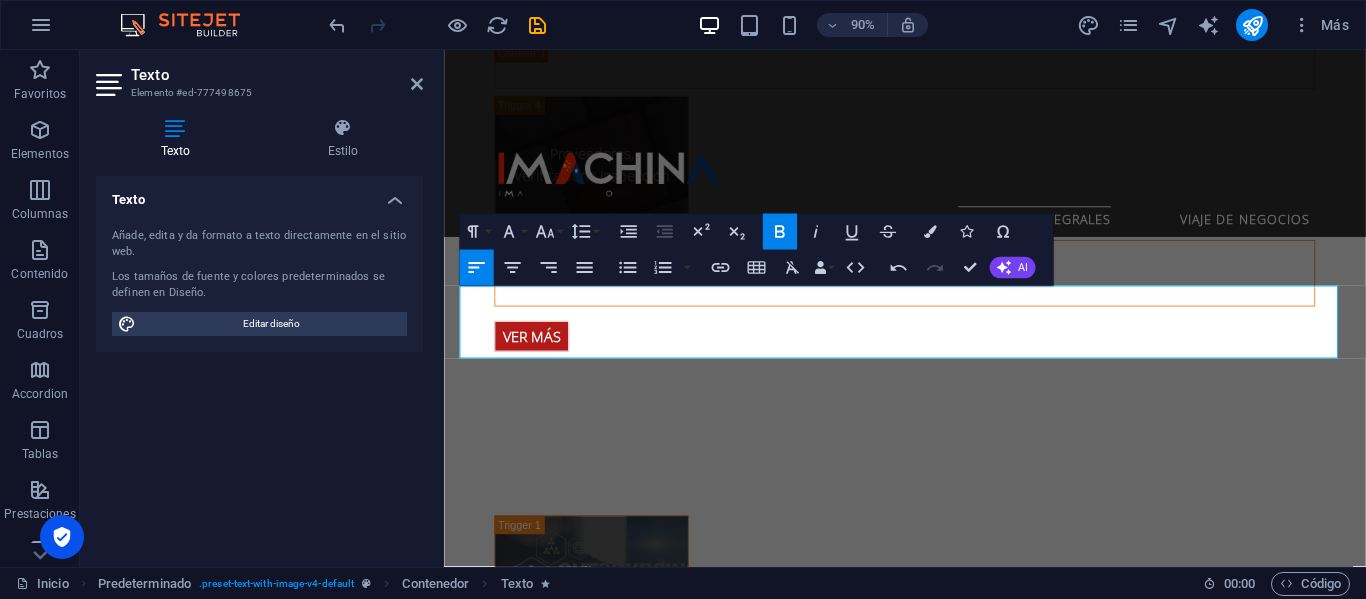 click 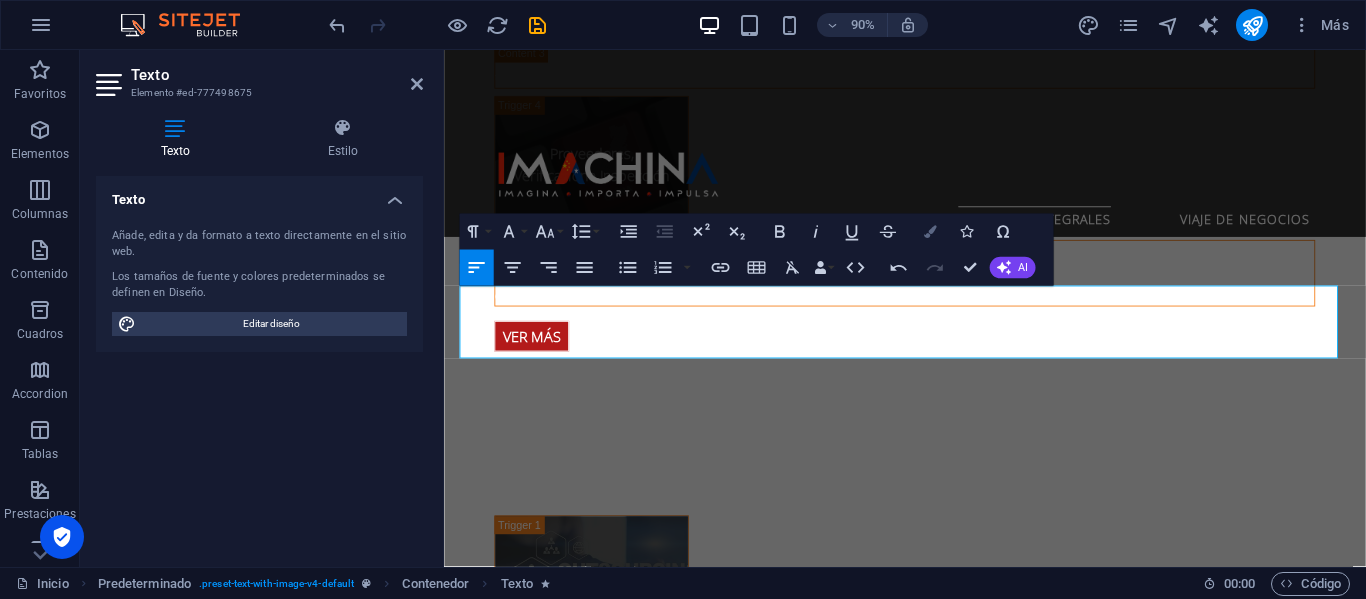 click on "Colors" at bounding box center (930, 232) 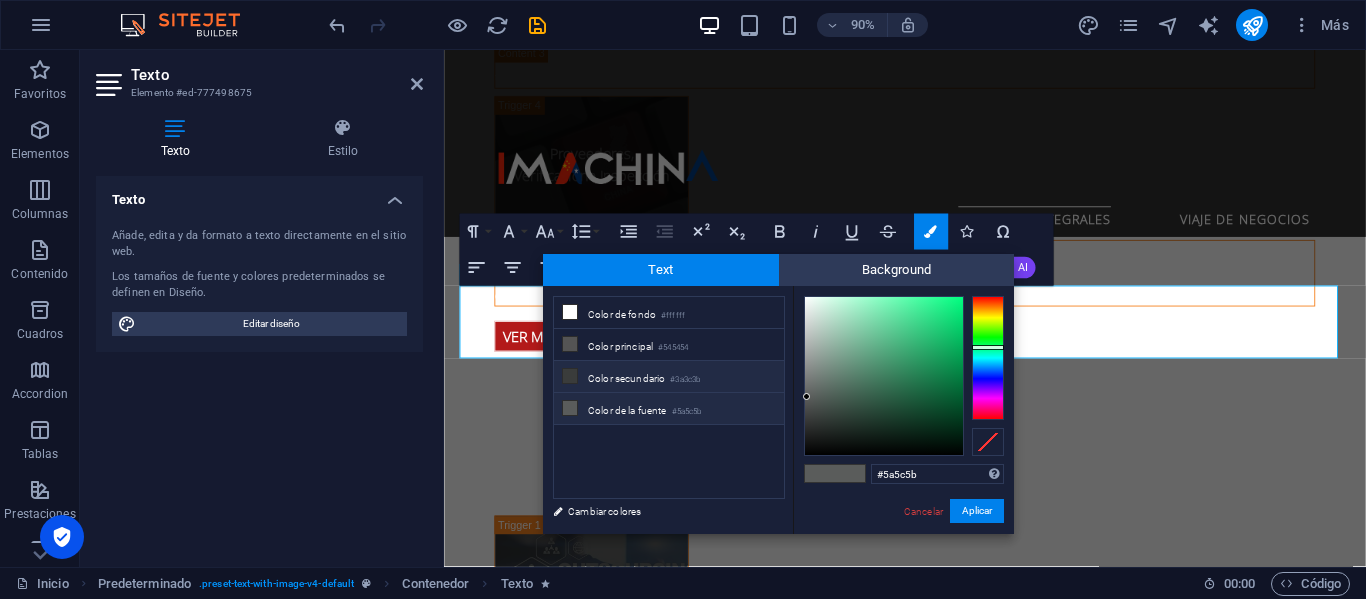 click on "Color secundario
#3a3c3b" at bounding box center (669, 377) 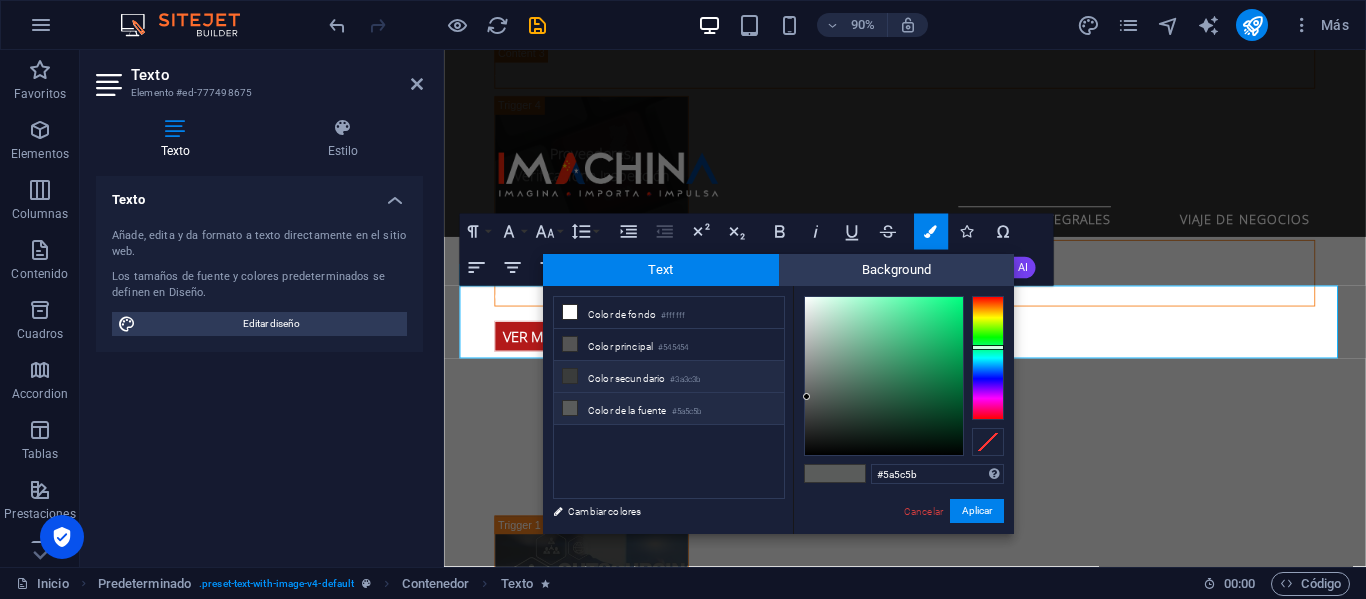 type on "#3a3c3b" 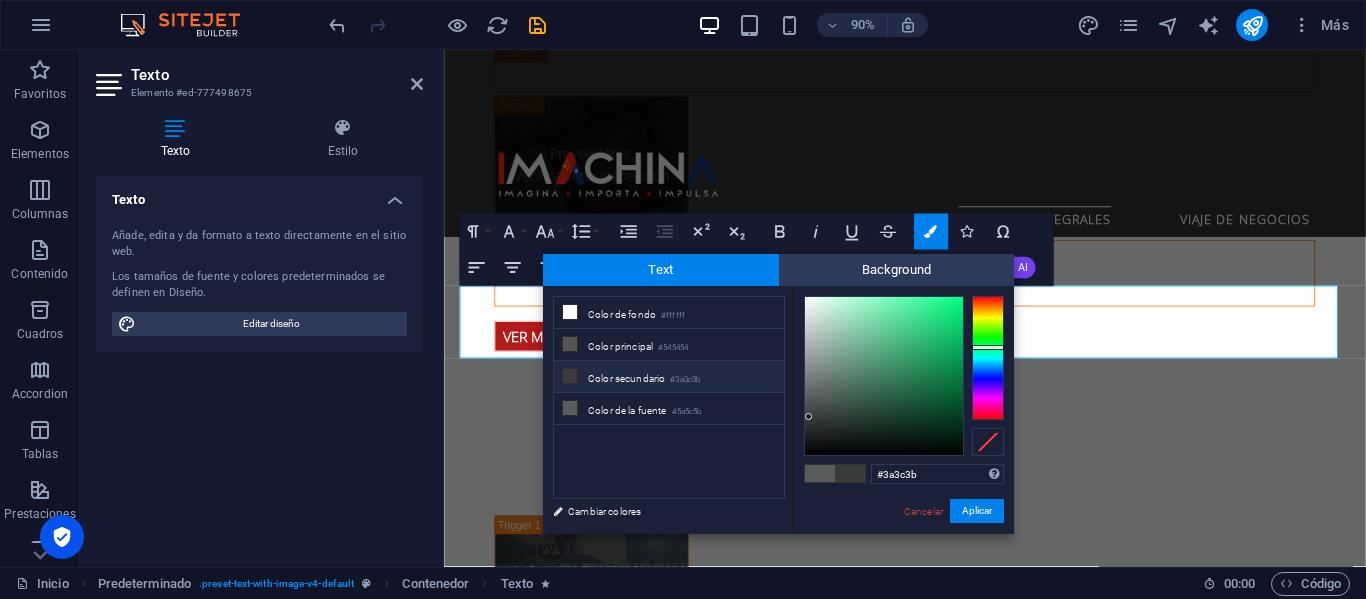 click on "Color secundario
#3a3c3b" at bounding box center [669, 377] 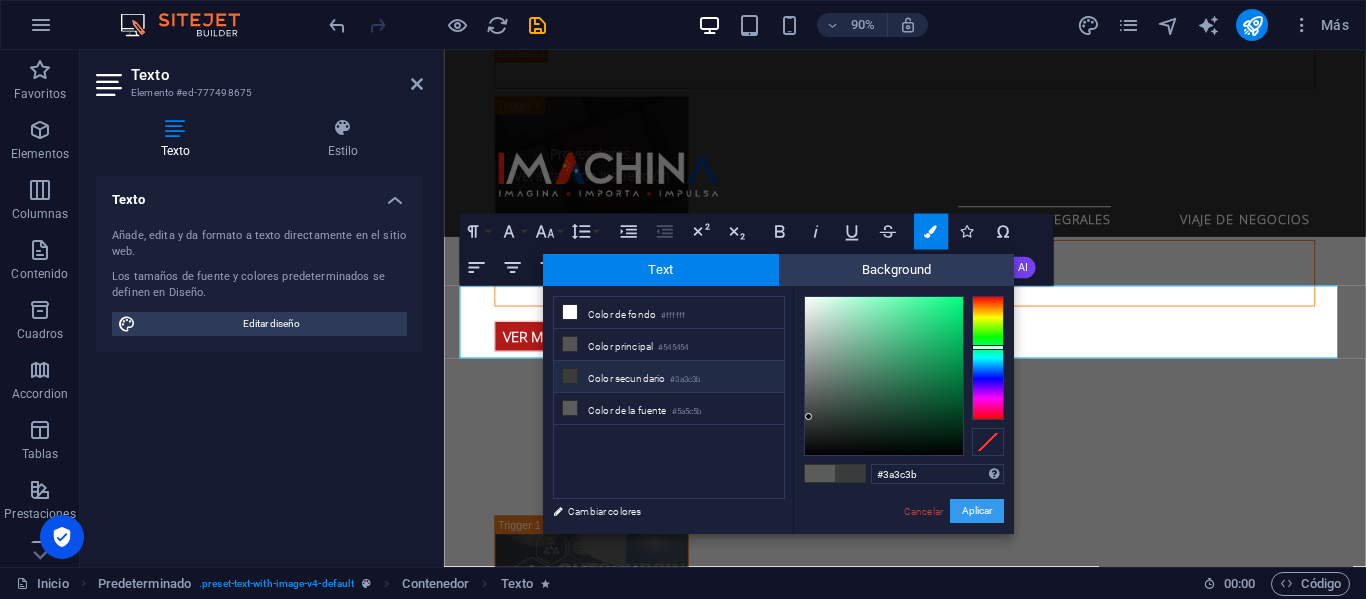 click on "Aplicar" at bounding box center [977, 511] 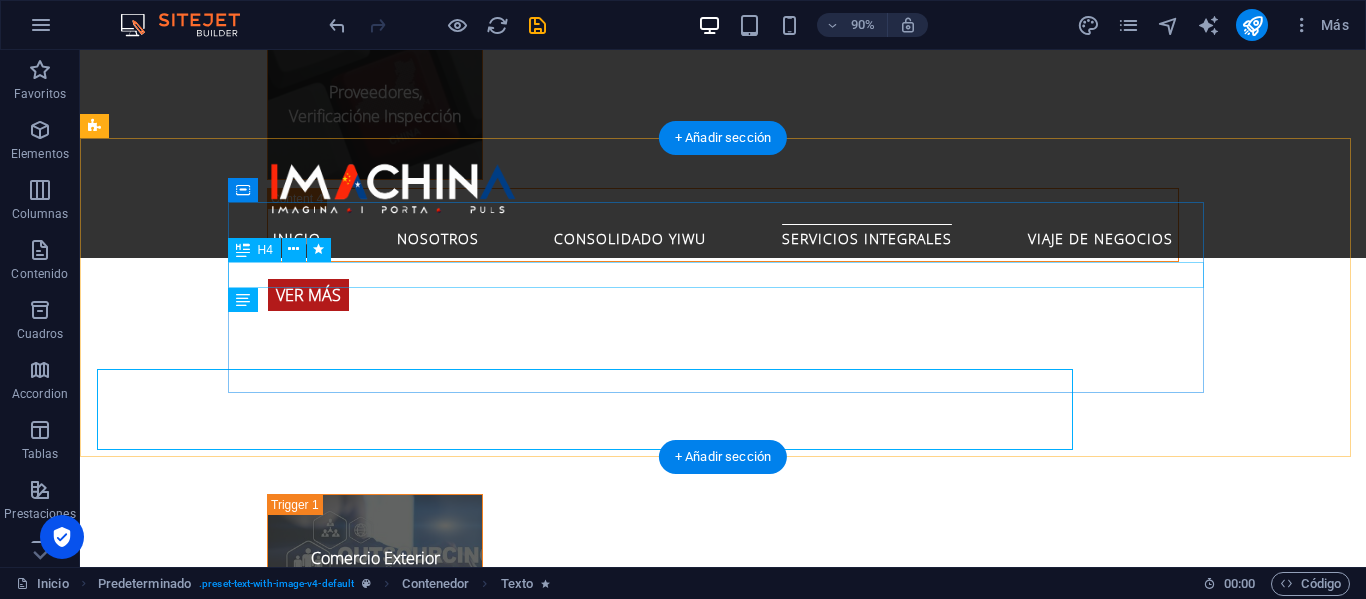scroll, scrollTop: 4333, scrollLeft: 0, axis: vertical 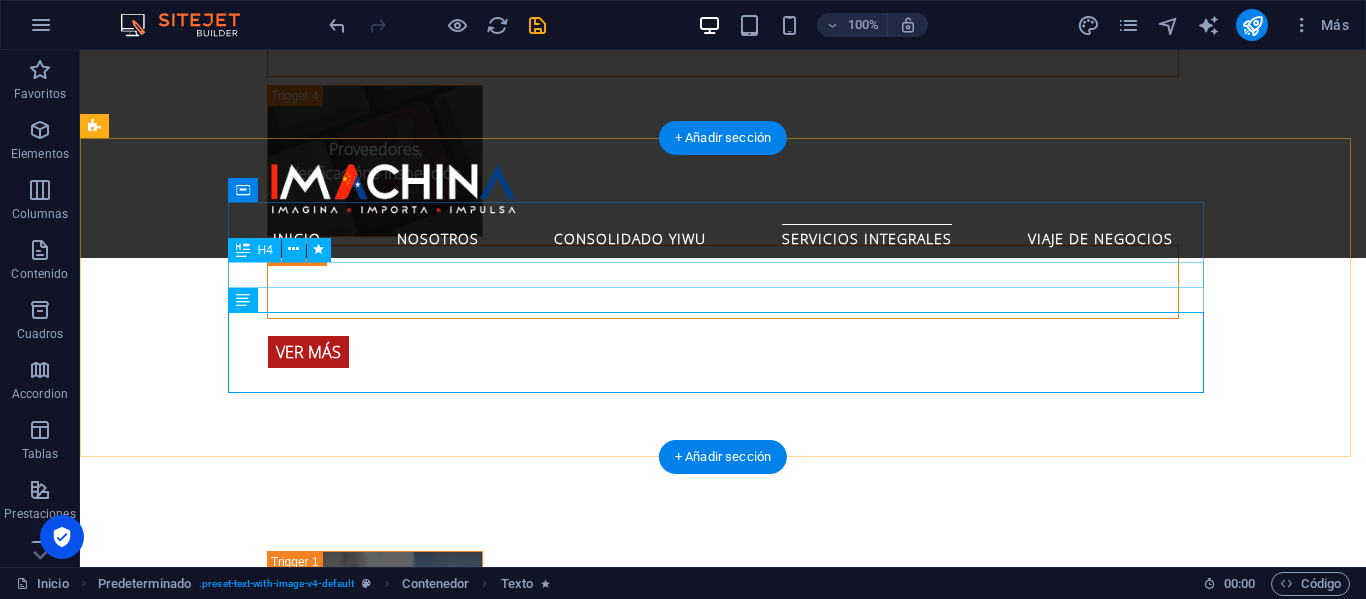 click on "Giras Comerciales a la [PERSON_NAME] y [GEOGRAPHIC_DATA]" at bounding box center [568, 1856] 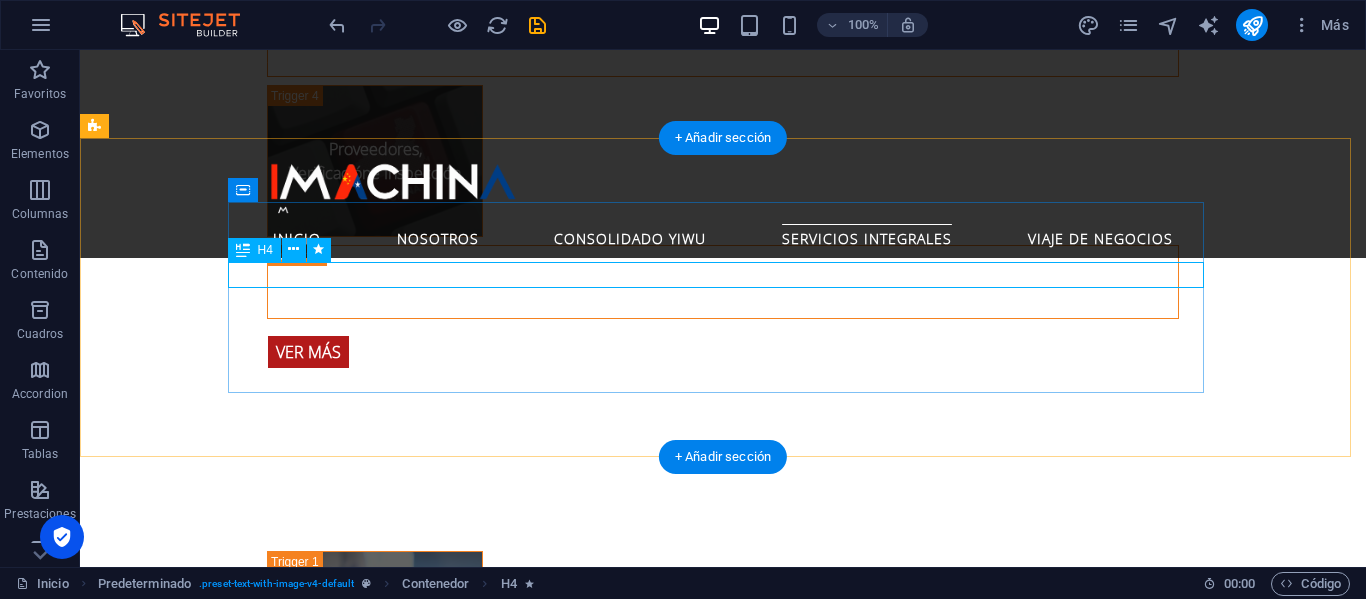 click on "Giras Comerciales a la [PERSON_NAME] y [GEOGRAPHIC_DATA]" at bounding box center (568, 1856) 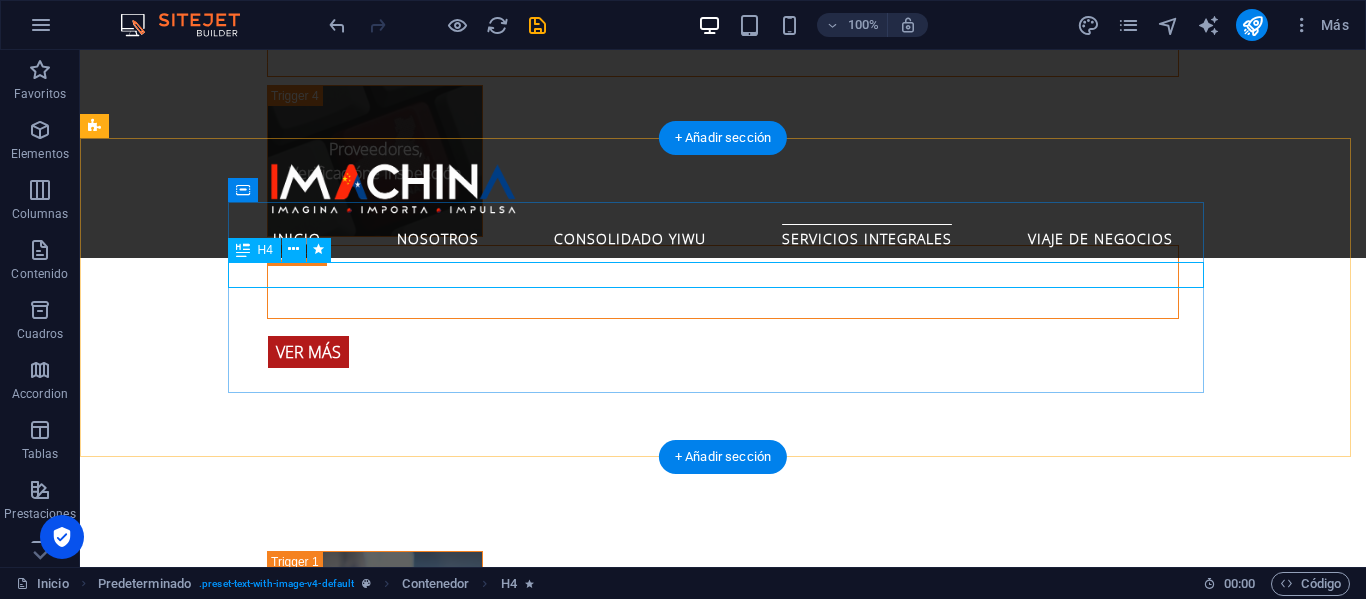 click on "Giras Comerciales a la [PERSON_NAME] y [GEOGRAPHIC_DATA]" at bounding box center [568, 1856] 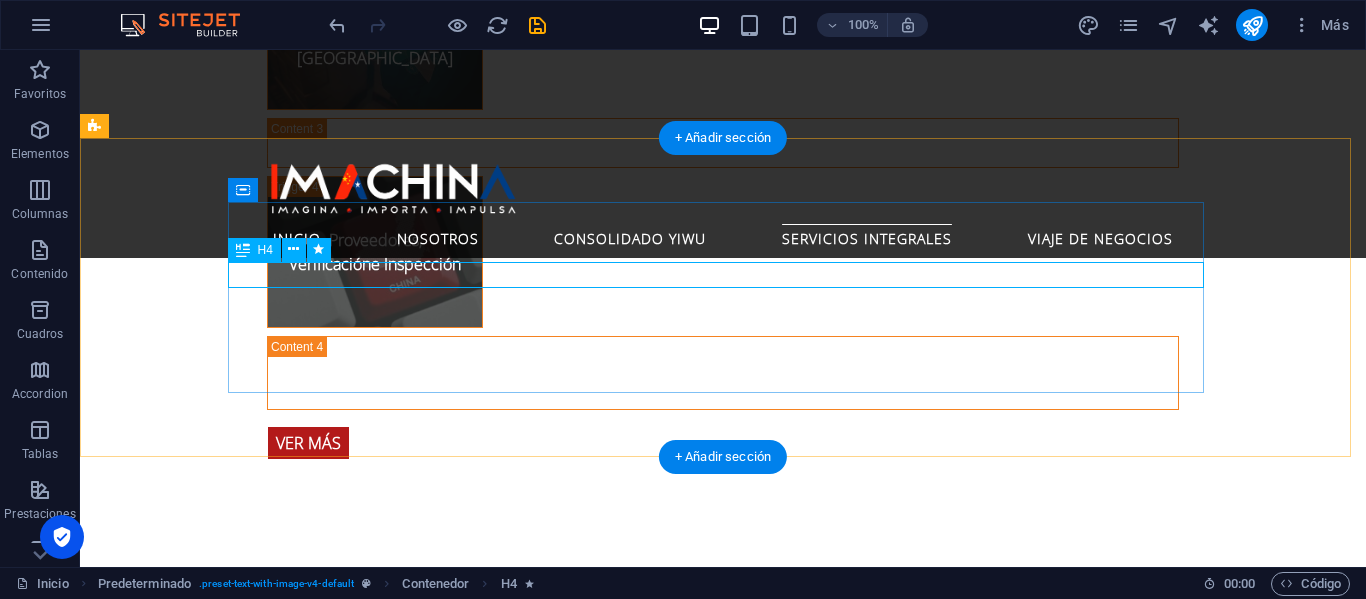 scroll, scrollTop: 4390, scrollLeft: 0, axis: vertical 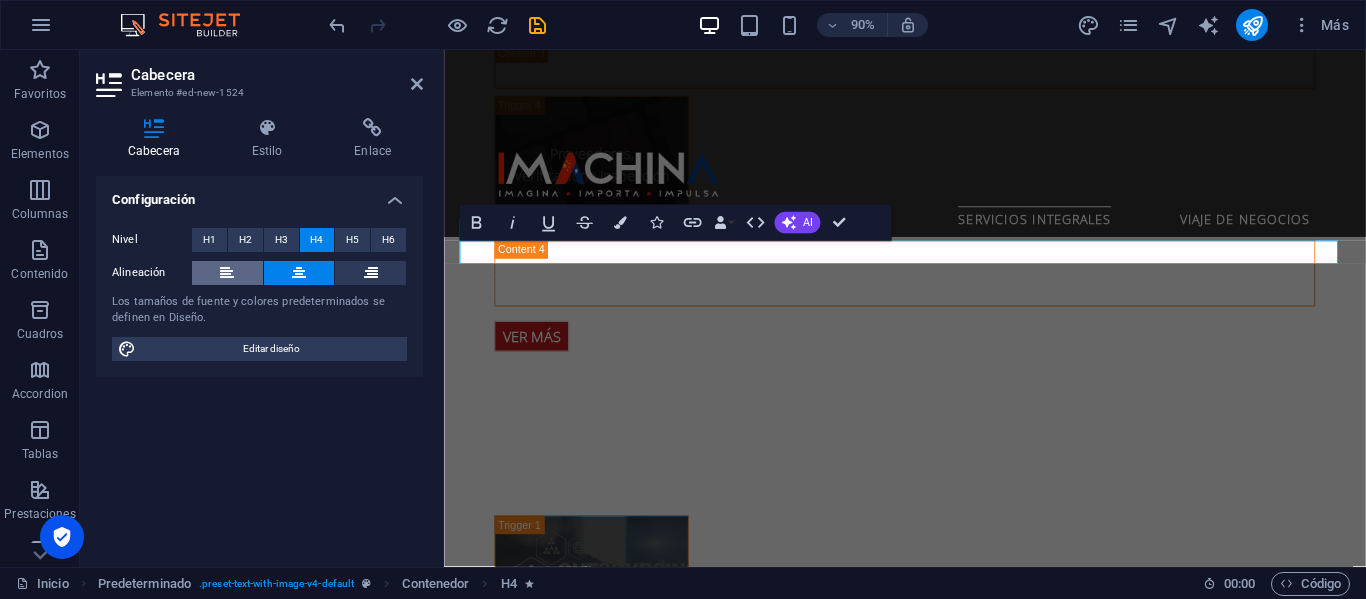 click at bounding box center (227, 273) 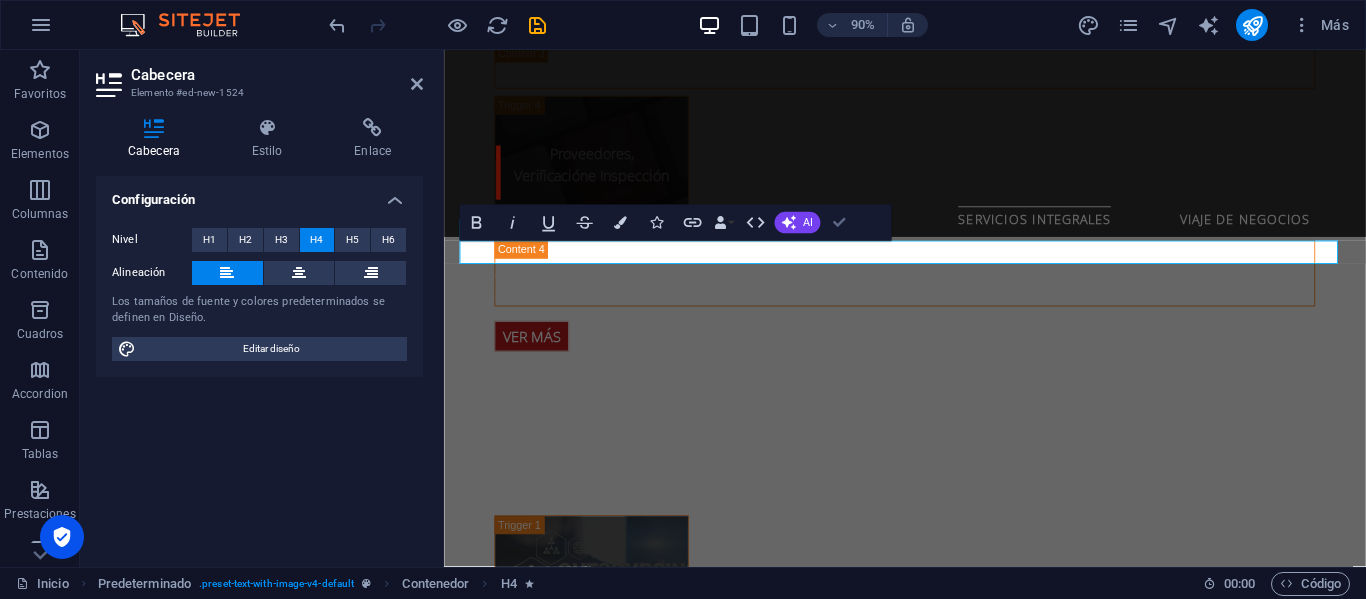 scroll, scrollTop: 4333, scrollLeft: 0, axis: vertical 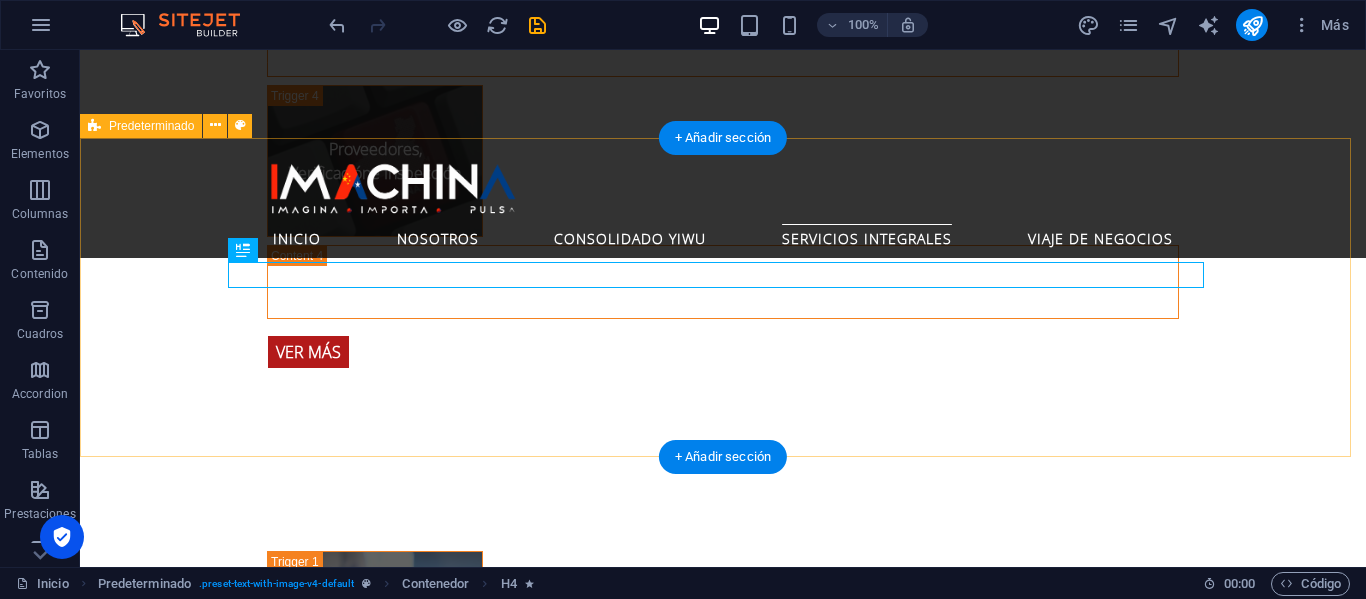 click on "Conecte su Negocio con los Gigantes de Asia Giras Comerciales a la [PERSON_NAME] y Mercado de Yiwu Deje la compleja logística en manos de expertos y concéntrese en lo que realmente importa: encontrar las mejores oportunidades y proveedores para su empresa. Nuestros paquetes de viaje de negocios a [GEOGRAPHIC_DATA] están diseñados para maximizar su tiempo y potenciar su éxito." at bounding box center (723, 1856) 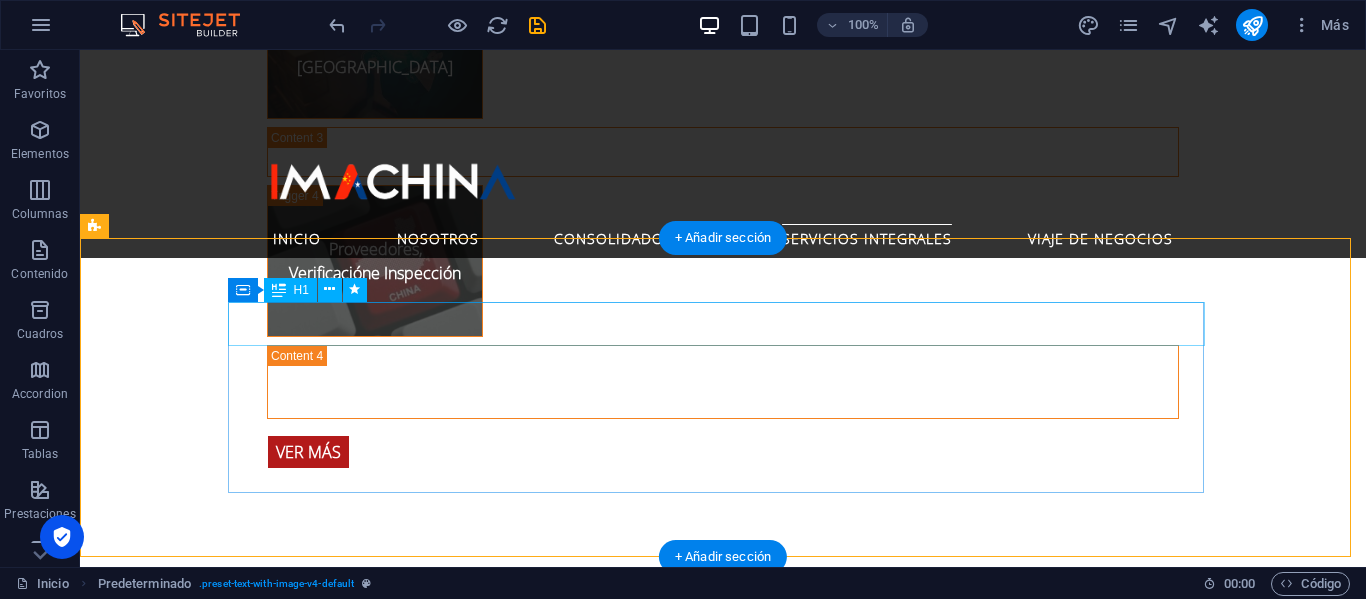 scroll, scrollTop: 4333, scrollLeft: 0, axis: vertical 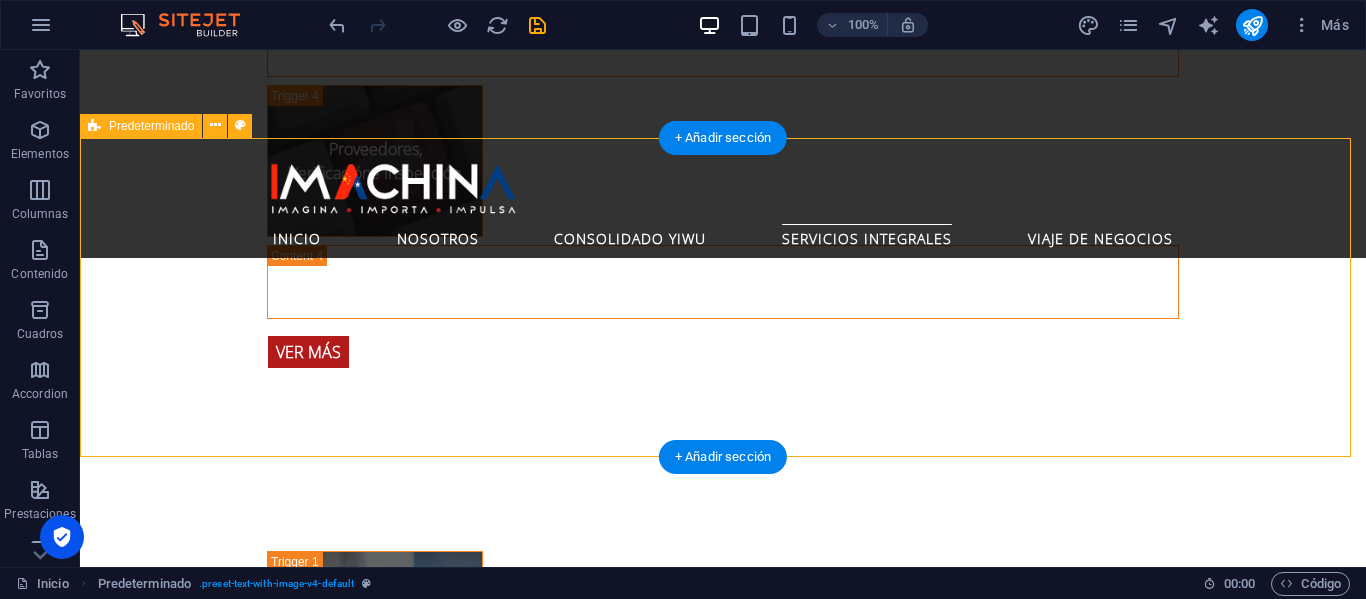 click on "Conecte su Negocio con los Gigantes de Asia Giras Comerciales a la [PERSON_NAME] y Mercado de Yiwu Deje la compleja logística en manos de expertos y concéntrese en lo que realmente importa: encontrar las mejores oportunidades y proveedores para su empresa. Nuestros paquetes de viaje de negocios a [GEOGRAPHIC_DATA] están diseñados para maximizar su tiempo y potenciar su éxito." at bounding box center [723, 1856] 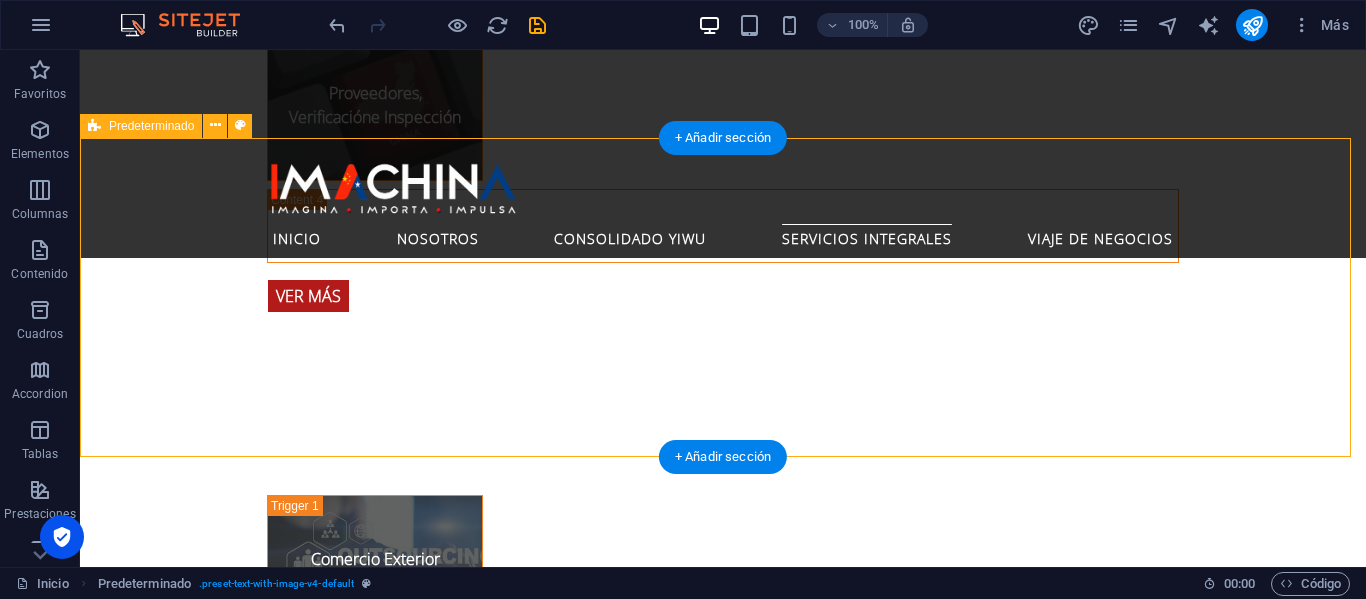 scroll, scrollTop: 4433, scrollLeft: 0, axis: vertical 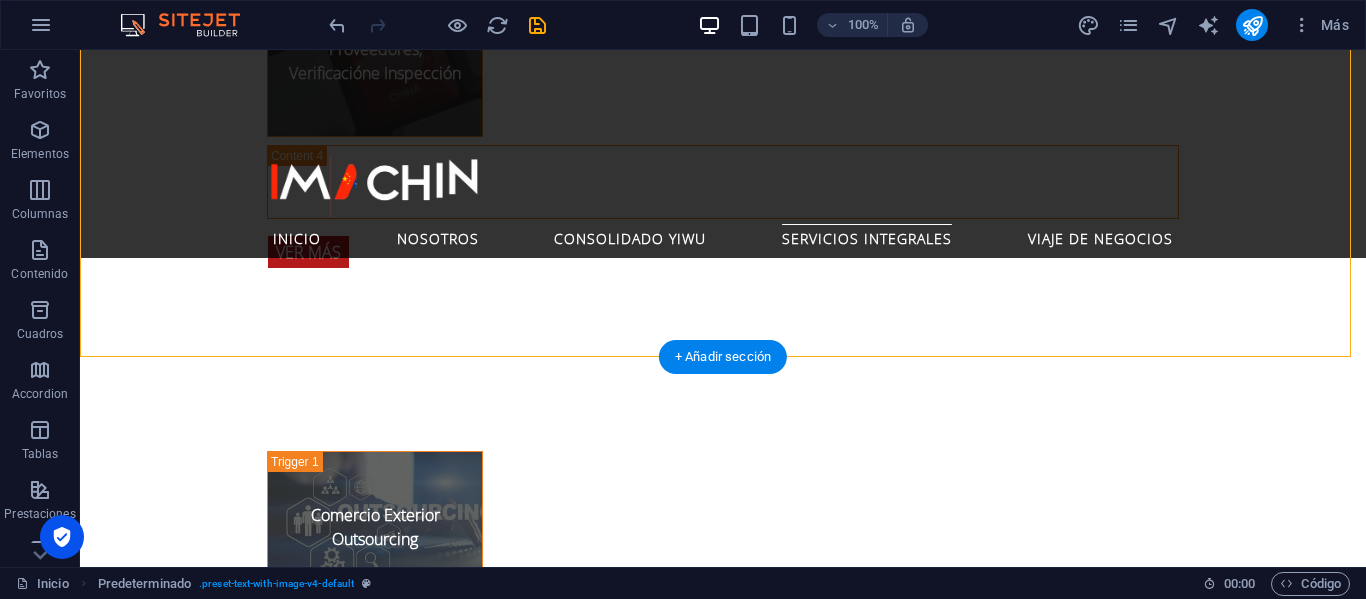 click at bounding box center [-3098, 1938] 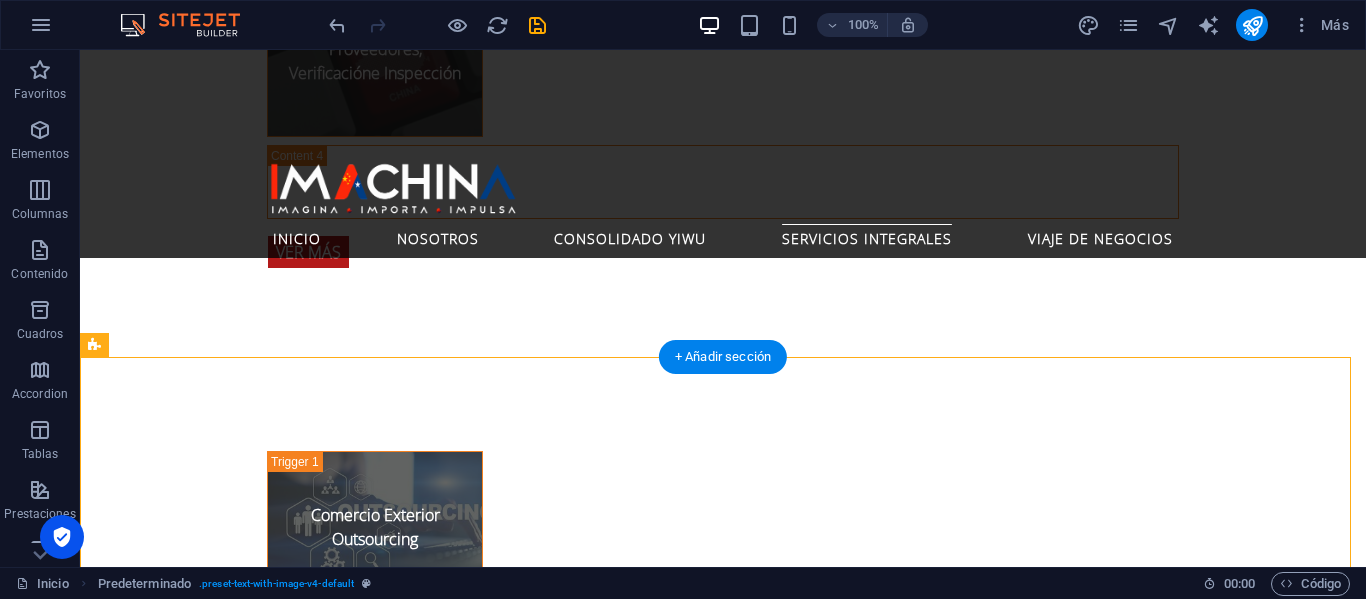 click at bounding box center [-3098, 1938] 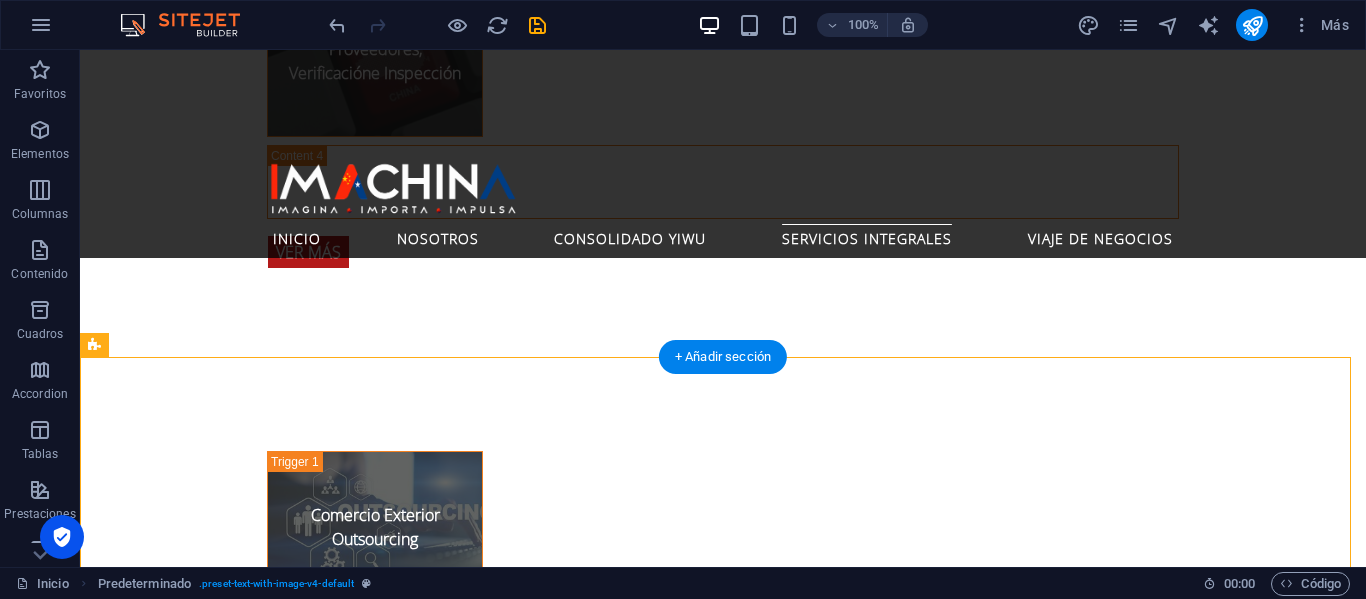 select on "vh" 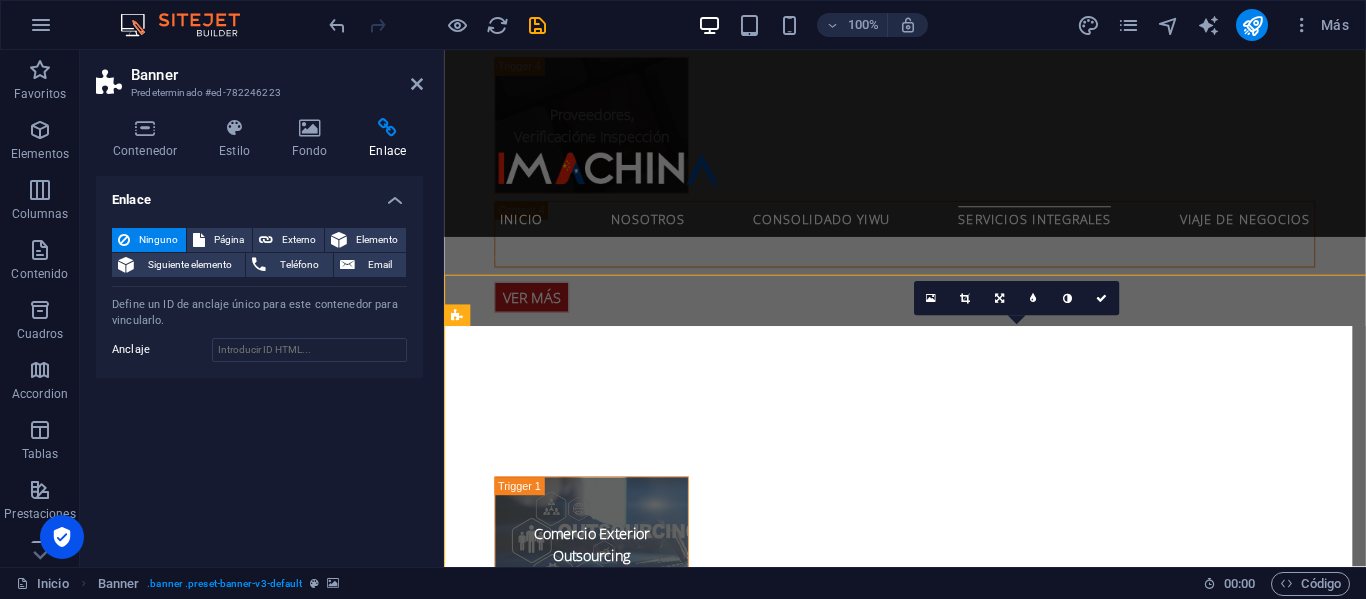 scroll, scrollTop: 4490, scrollLeft: 0, axis: vertical 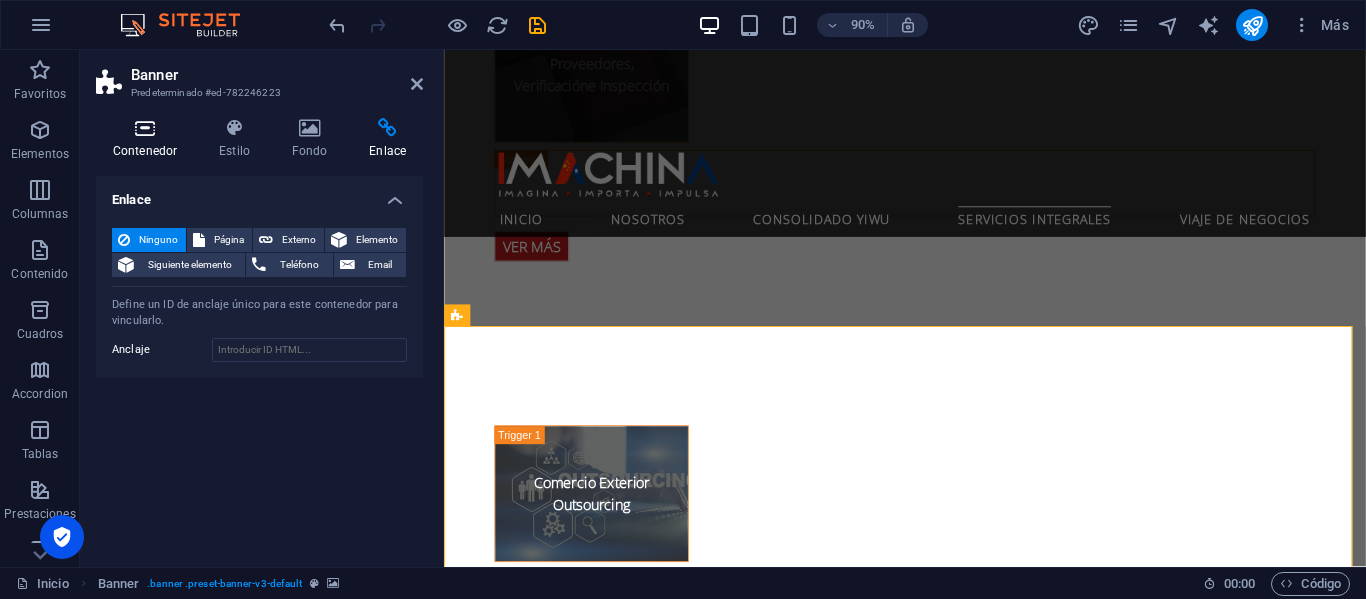 click on "Contenedor" at bounding box center [149, 139] 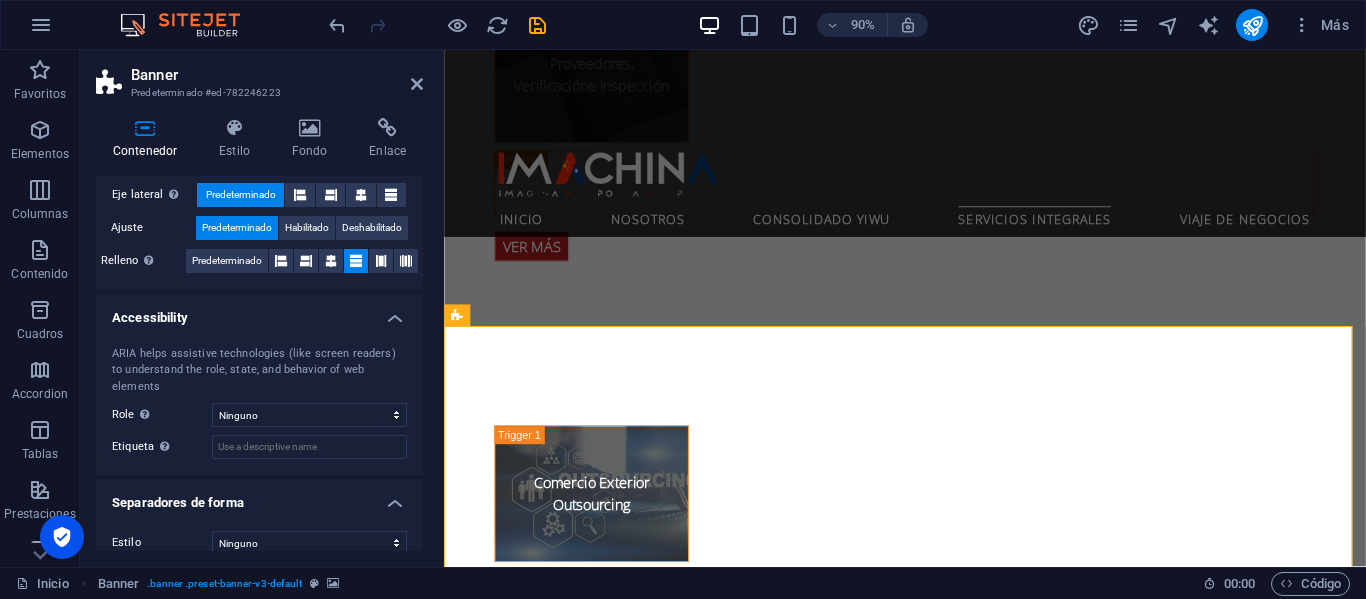 scroll, scrollTop: 408, scrollLeft: 0, axis: vertical 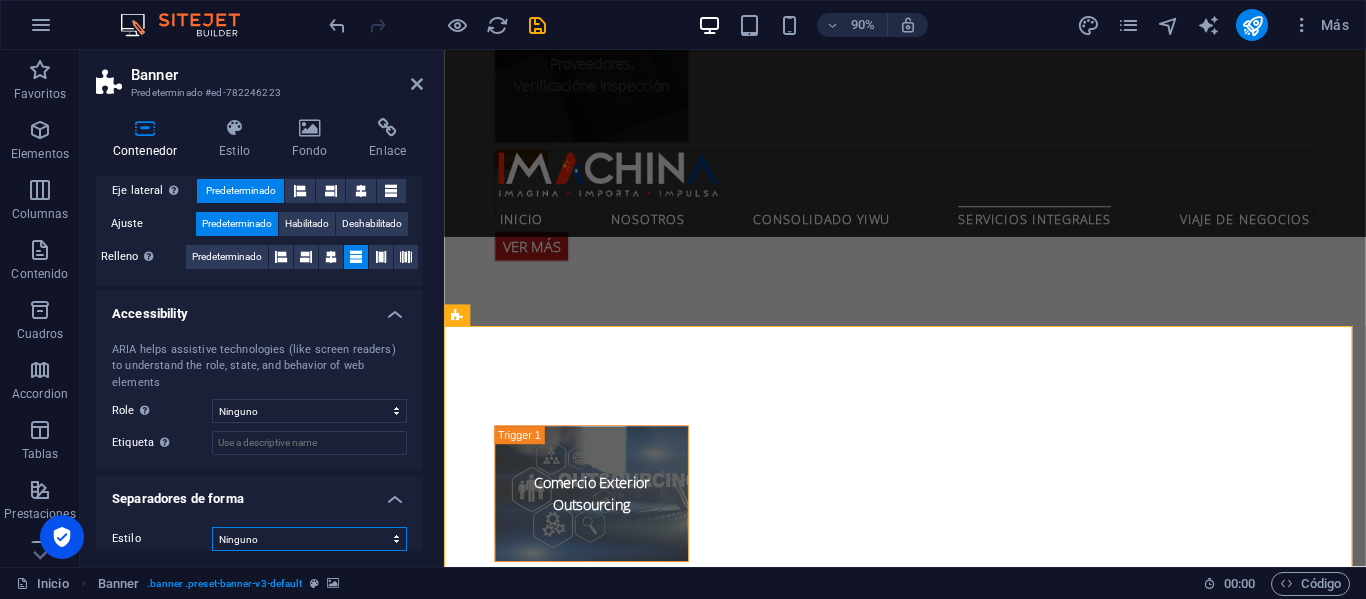 click on "Ninguno Triángulo Cuadrado Diagonal Polígono 1 Polígono 2 Zigzag Múltiples zigzags Olas Múltiples olas Medio círculo Círculo Sombra de círculo Bloques Hexágonos Nubes Múltiples nubes Ventilador Pirámides Libro Gota de pintura Fuego Papel desmenuzado Flecha" at bounding box center [309, 539] 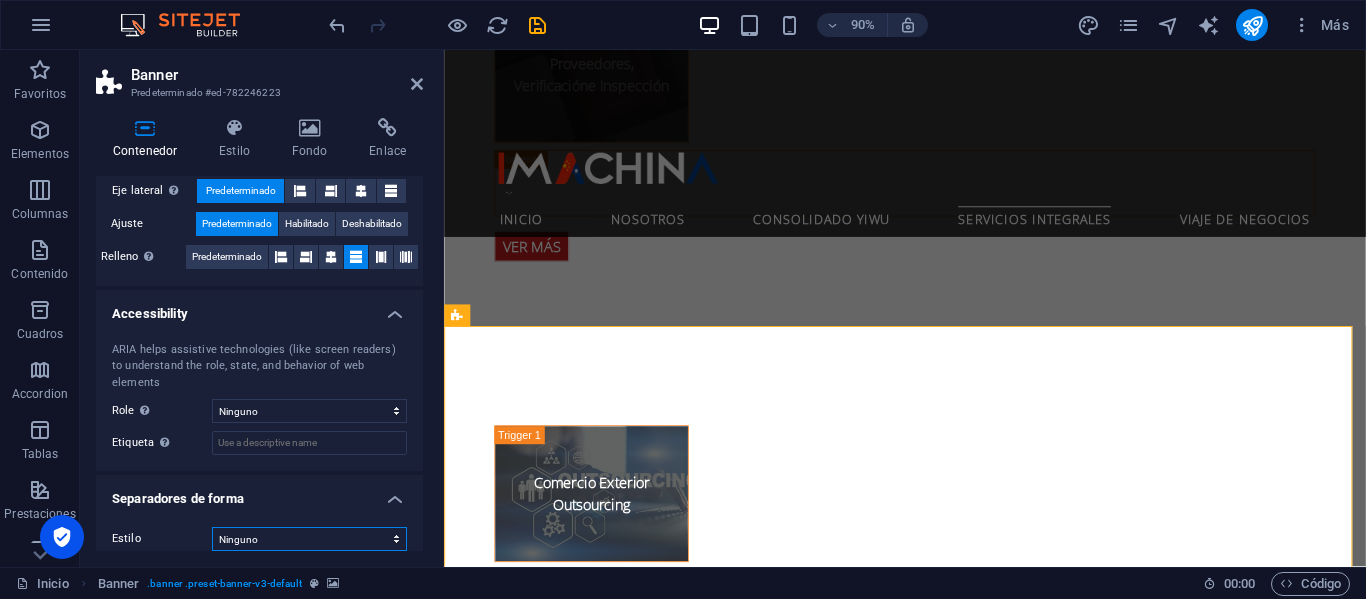 select on "arrow" 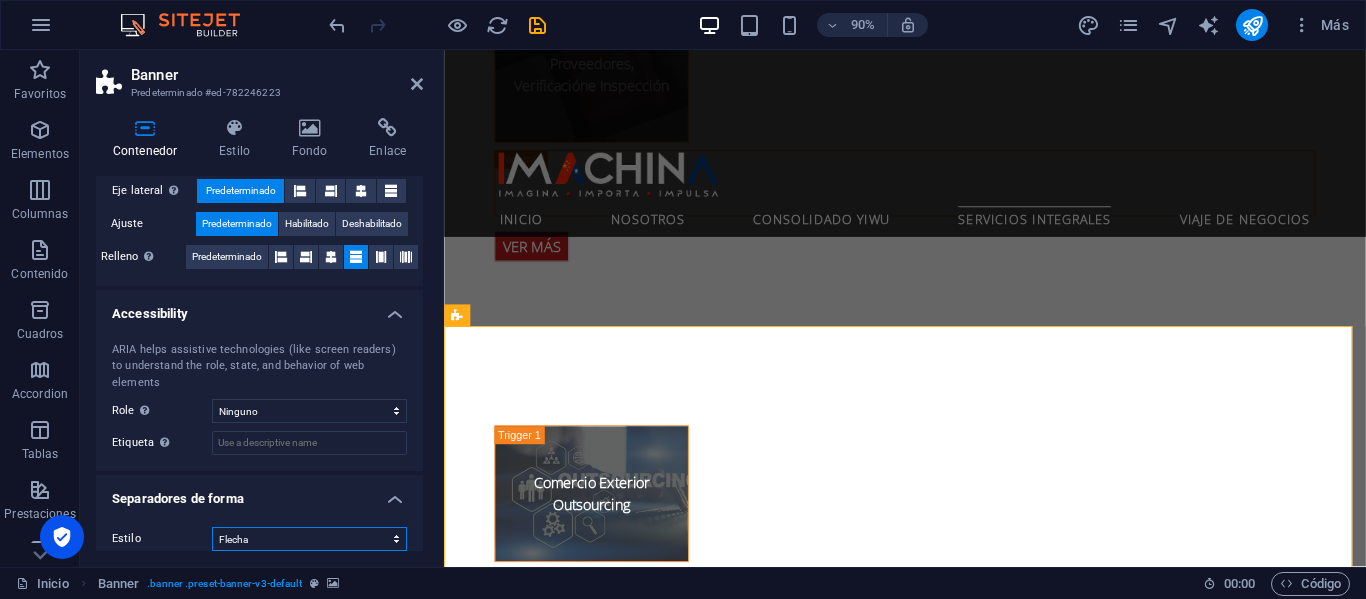click on "Ninguno Triángulo Cuadrado Diagonal Polígono 1 Polígono 2 Zigzag Múltiples zigzags Olas Múltiples olas Medio círculo Círculo Sombra de círculo Bloques Hexágonos Nubes Múltiples nubes Ventilador Pirámides Libro Gota de pintura Fuego Papel desmenuzado Flecha" at bounding box center [309, 539] 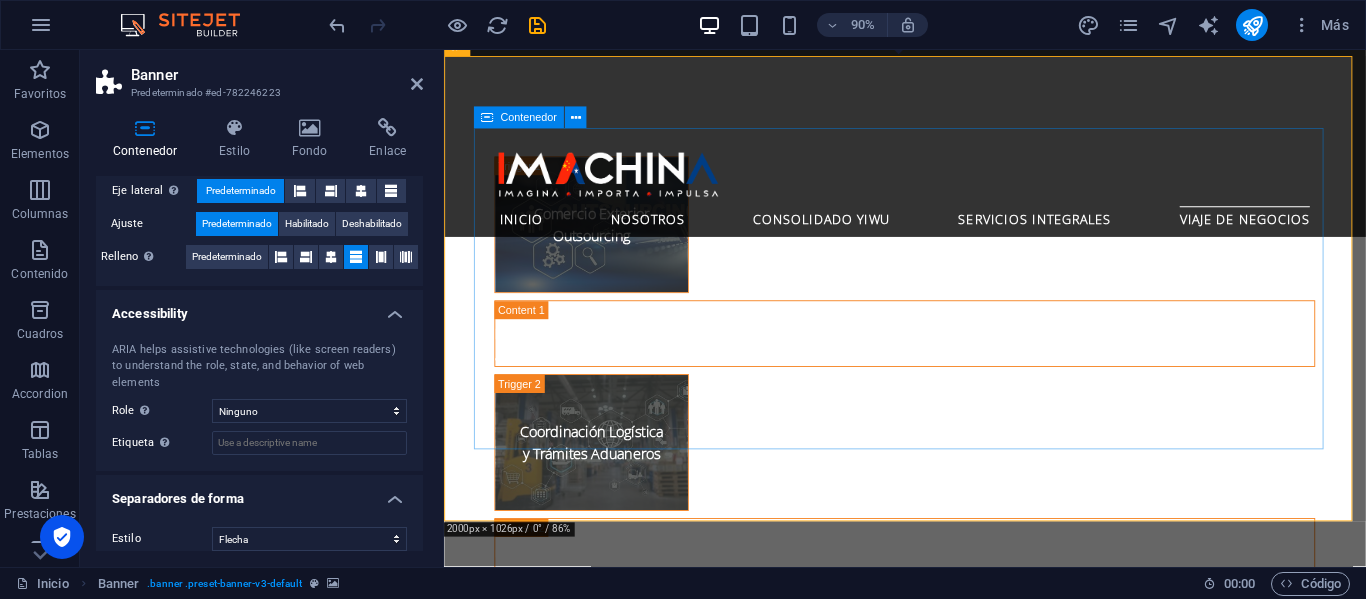 scroll, scrollTop: 4790, scrollLeft: 0, axis: vertical 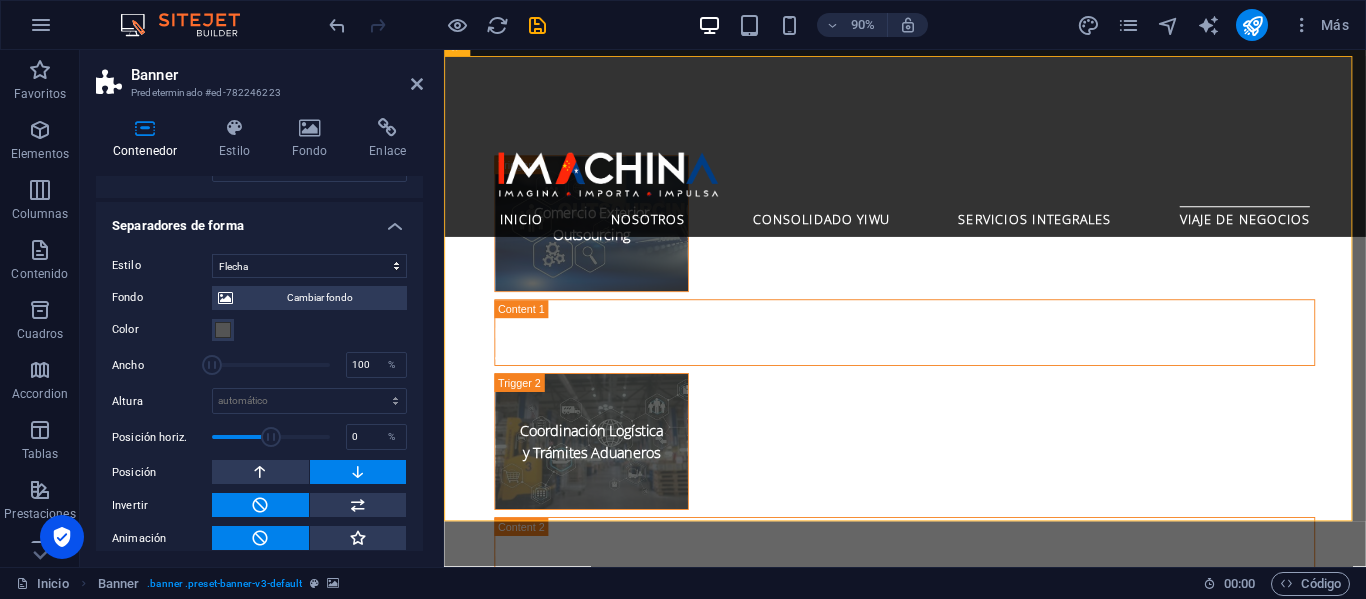 click on "Posición" at bounding box center [259, 472] 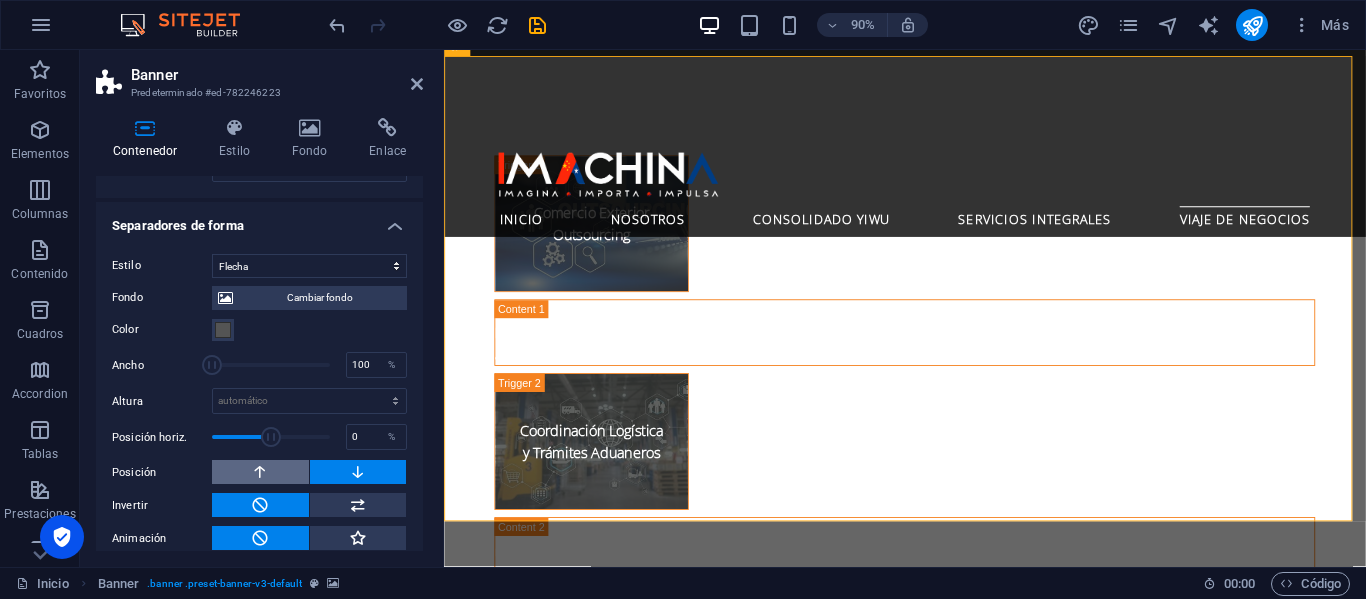 click at bounding box center [260, 472] 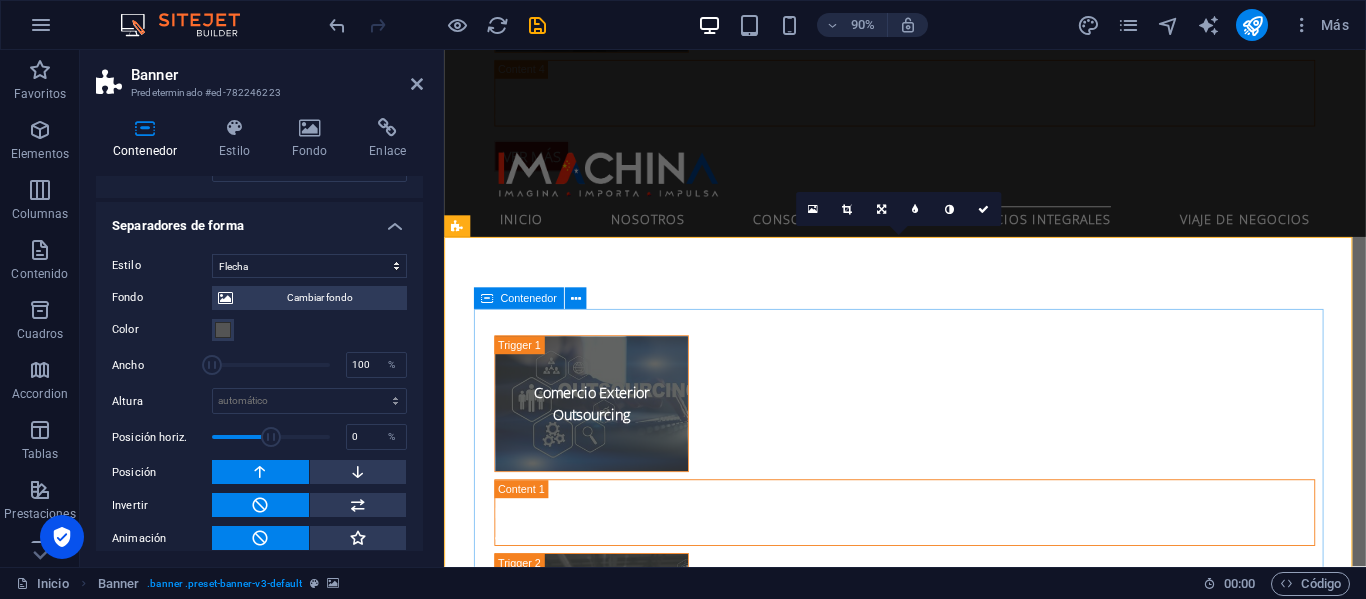 scroll, scrollTop: 4490, scrollLeft: 0, axis: vertical 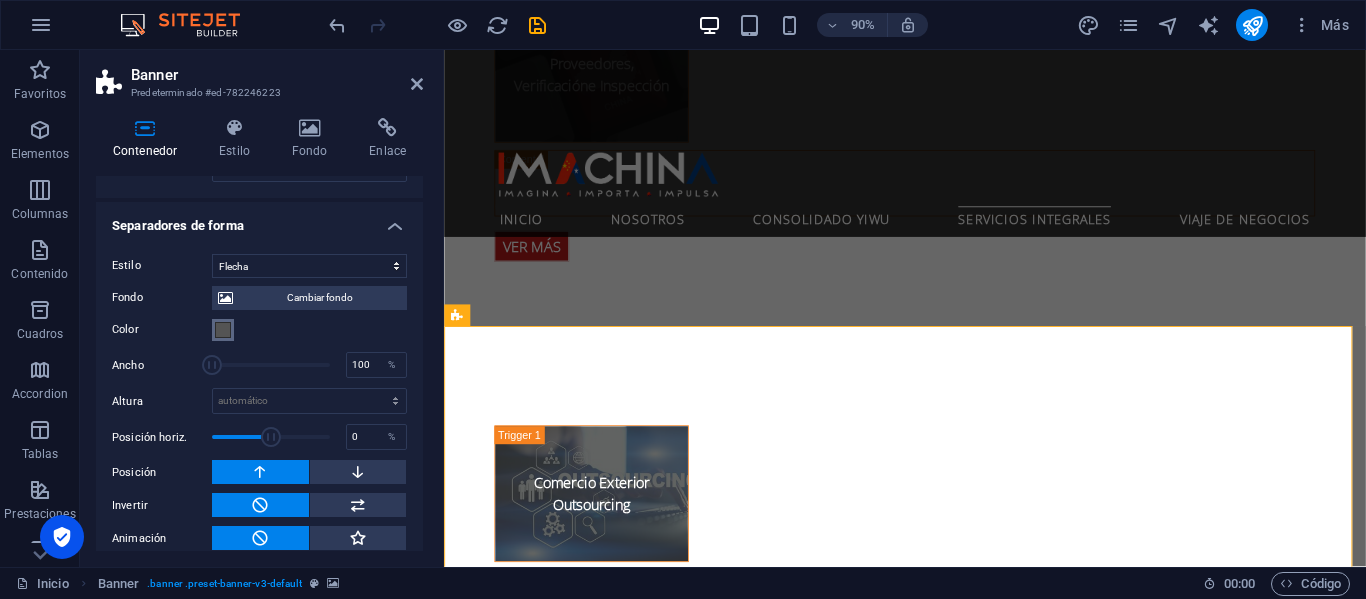 click at bounding box center [223, 330] 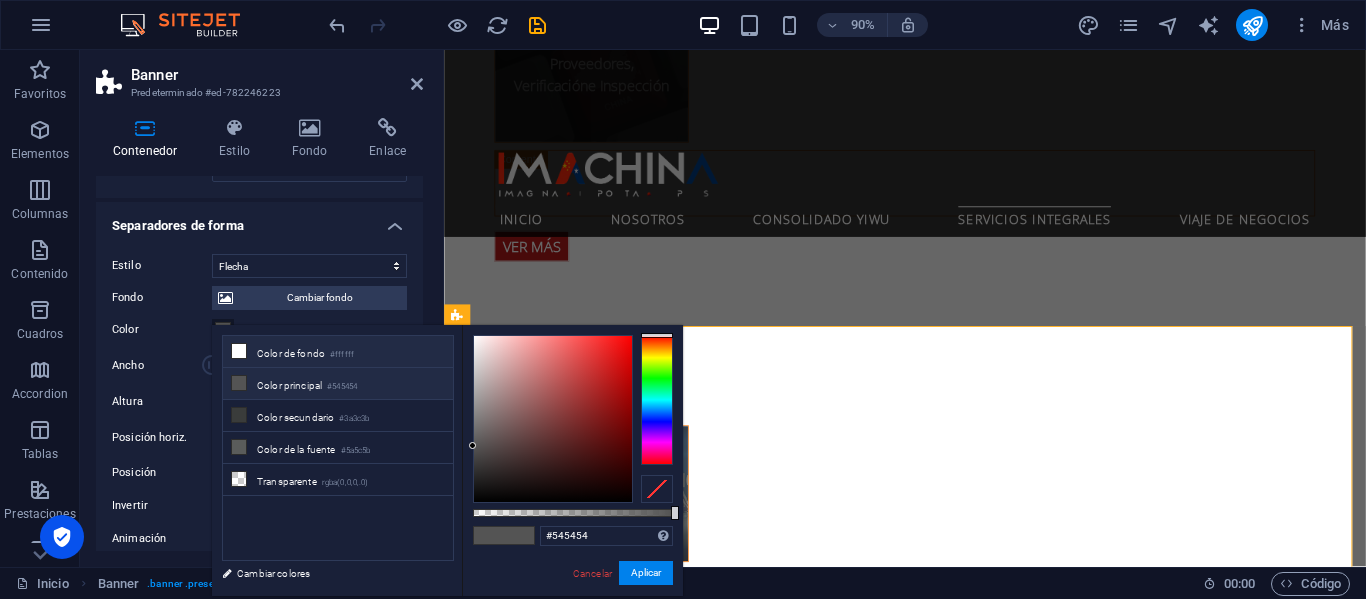 click on "Color de fondo
#ffffff" at bounding box center [338, 352] 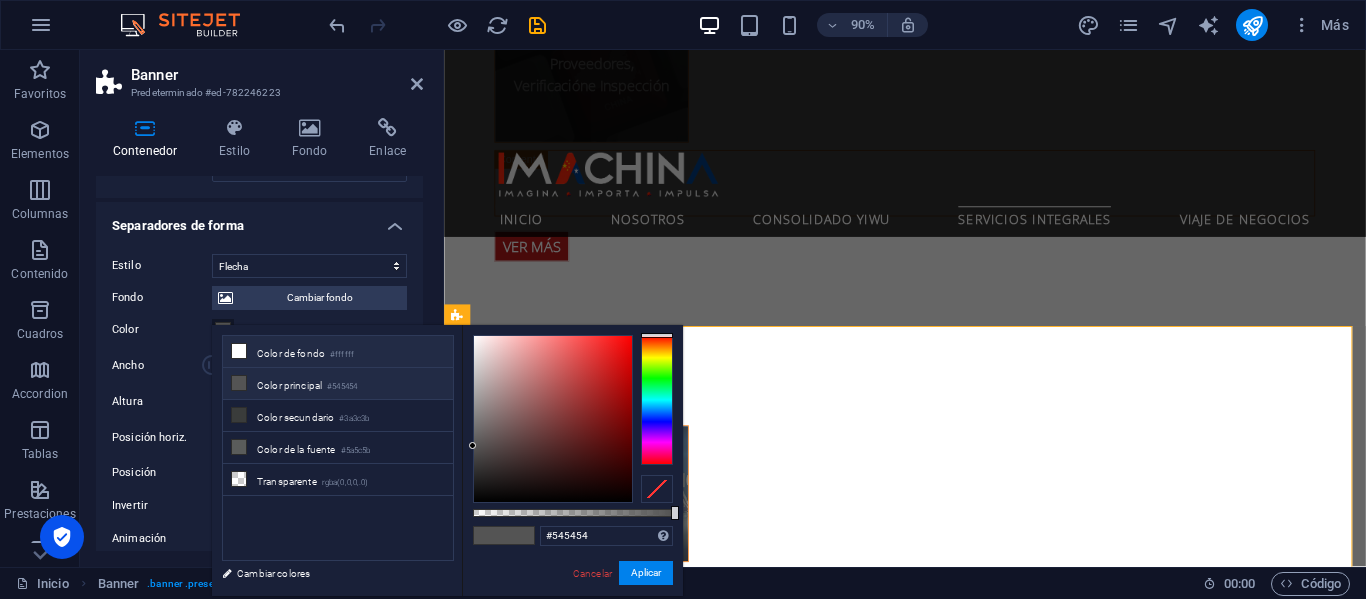 type on "#ffffff" 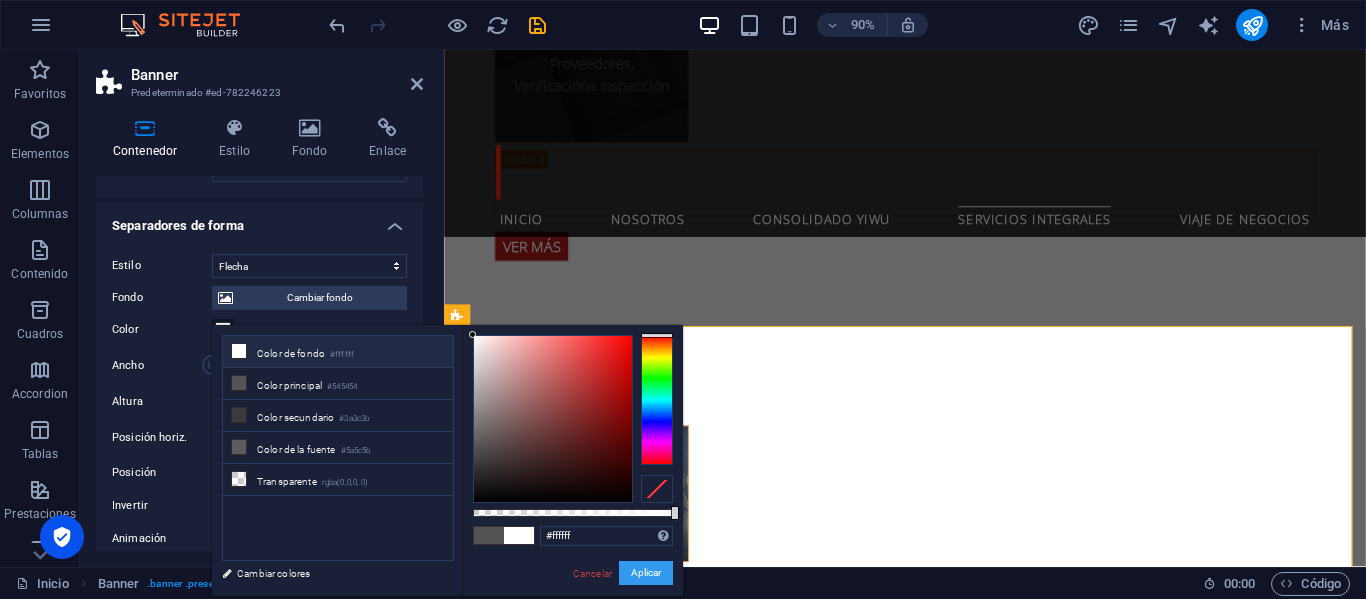 click on "Aplicar" at bounding box center (646, 573) 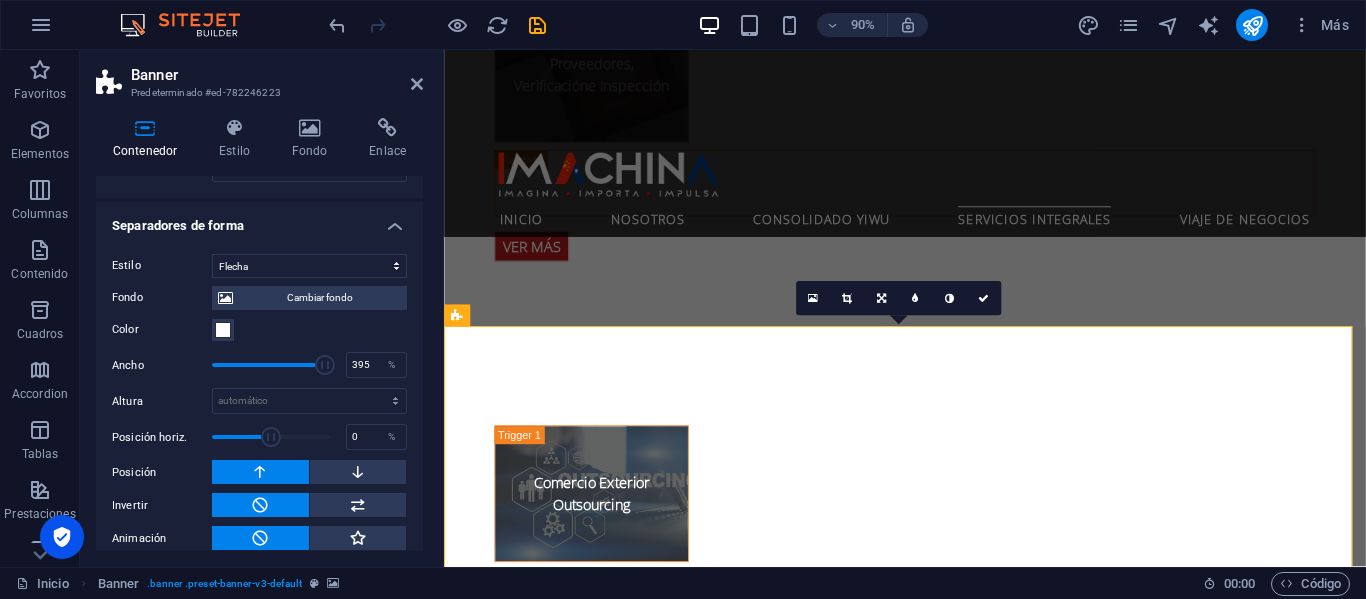 drag, startPoint x: 209, startPoint y: 343, endPoint x: 324, endPoint y: 332, distance: 115.52489 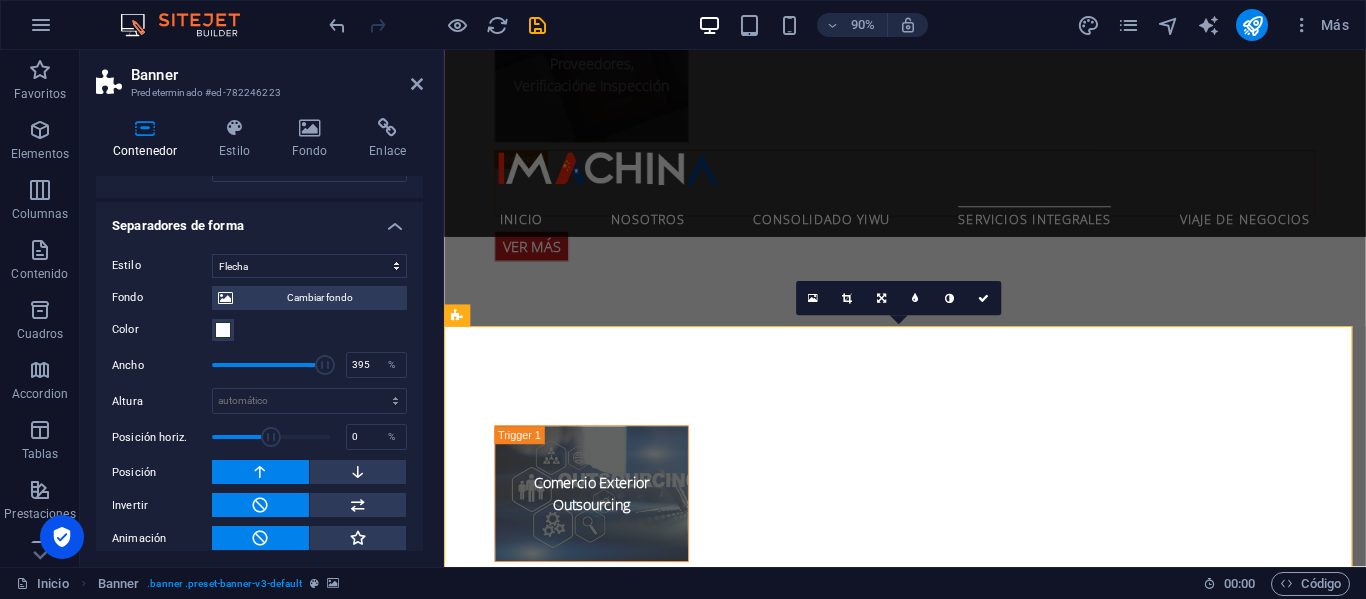 click on "Fondo Cambiar fondo Color Segundo color Tercer color Ancho 395 % Altura automático px rem em vh vw Posición horiz. 0 % Posición Voltear Invertir Animación  - Dirección  - Duración 60 s" at bounding box center (259, 414) 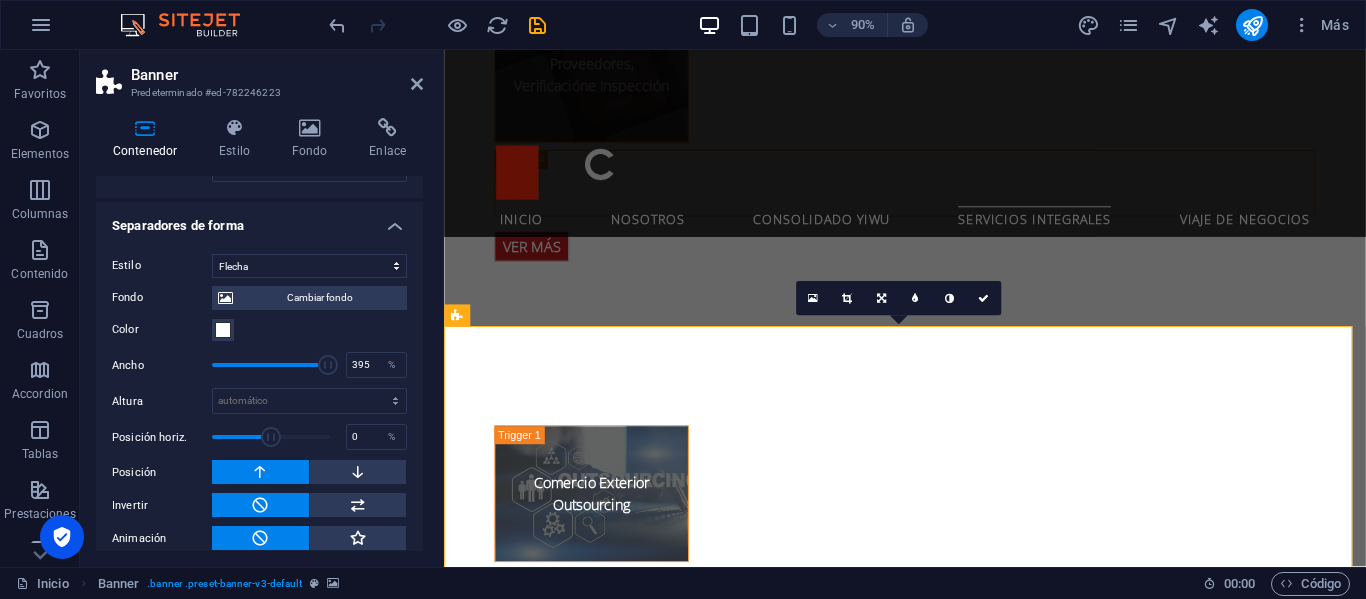 type on "400" 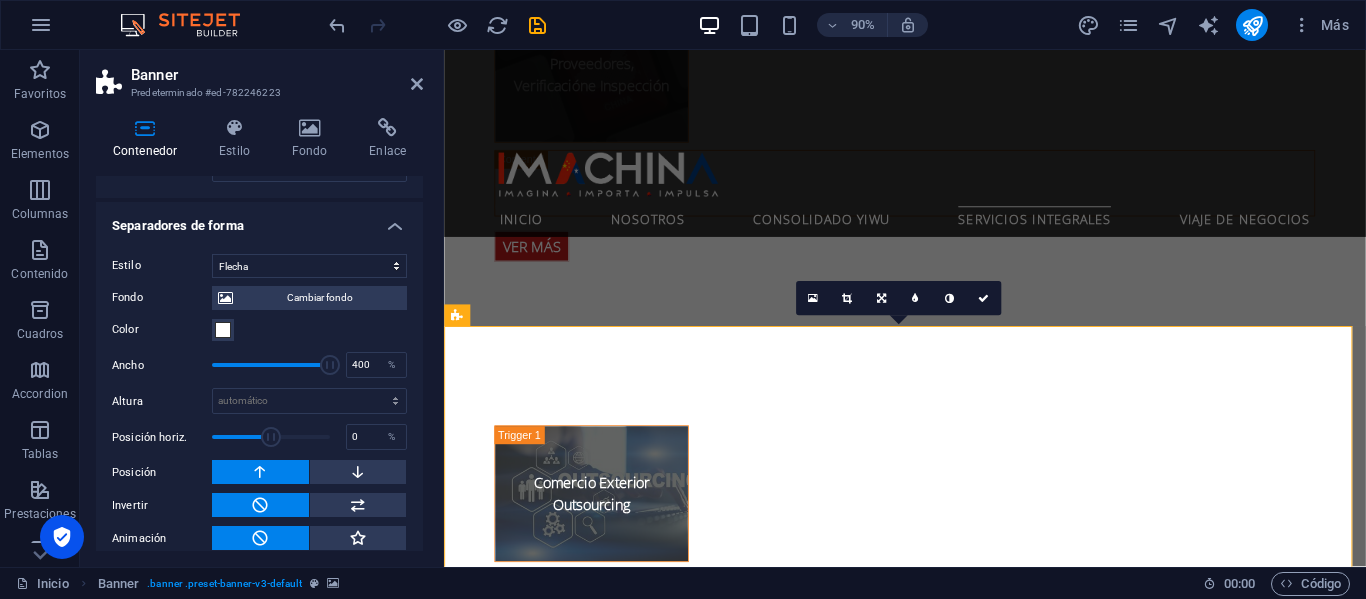 drag, startPoint x: 326, startPoint y: 346, endPoint x: 410, endPoint y: 326, distance: 86.34813 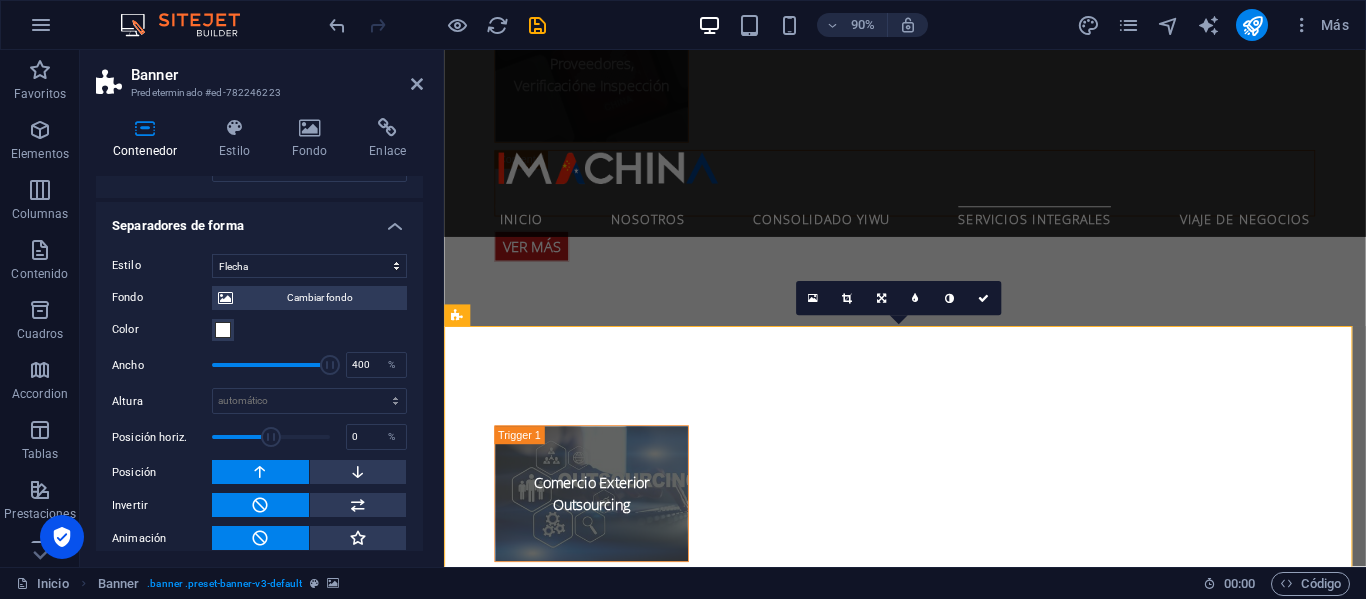 click on "Estilo Ninguno Triángulo Cuadrado Diagonal Polígono 1 Polígono 2 Zigzag Múltiples zigzags Olas Múltiples olas Medio círculo Círculo Sombra de círculo Bloques Hexágonos Nubes Múltiples nubes Ventilador Pirámides Libro Gota de pintura Fuego Papel desmenuzado Flecha Fondo Cambiar fondo Color Segundo color Tercer color Ancho 400 % Altura automático px rem em vh vw Posición horiz. 0 % Posición Voltear Invertir Animación  - Dirección  - Duración 60 s" at bounding box center [259, 402] 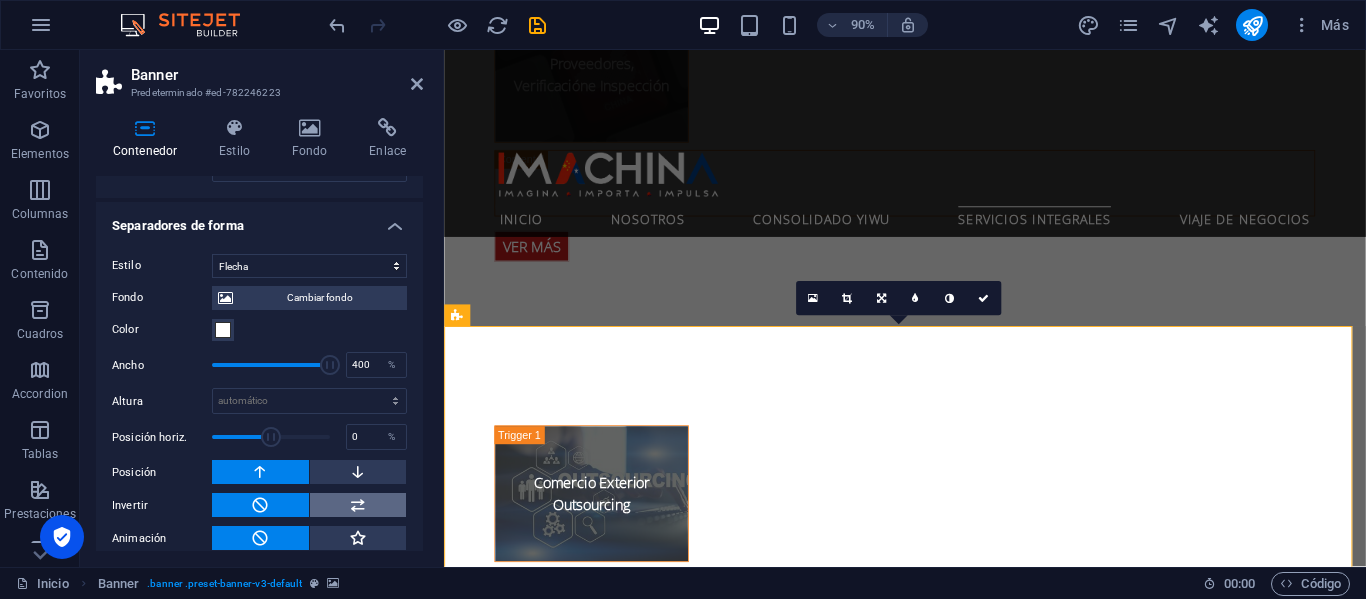 click at bounding box center [358, 505] 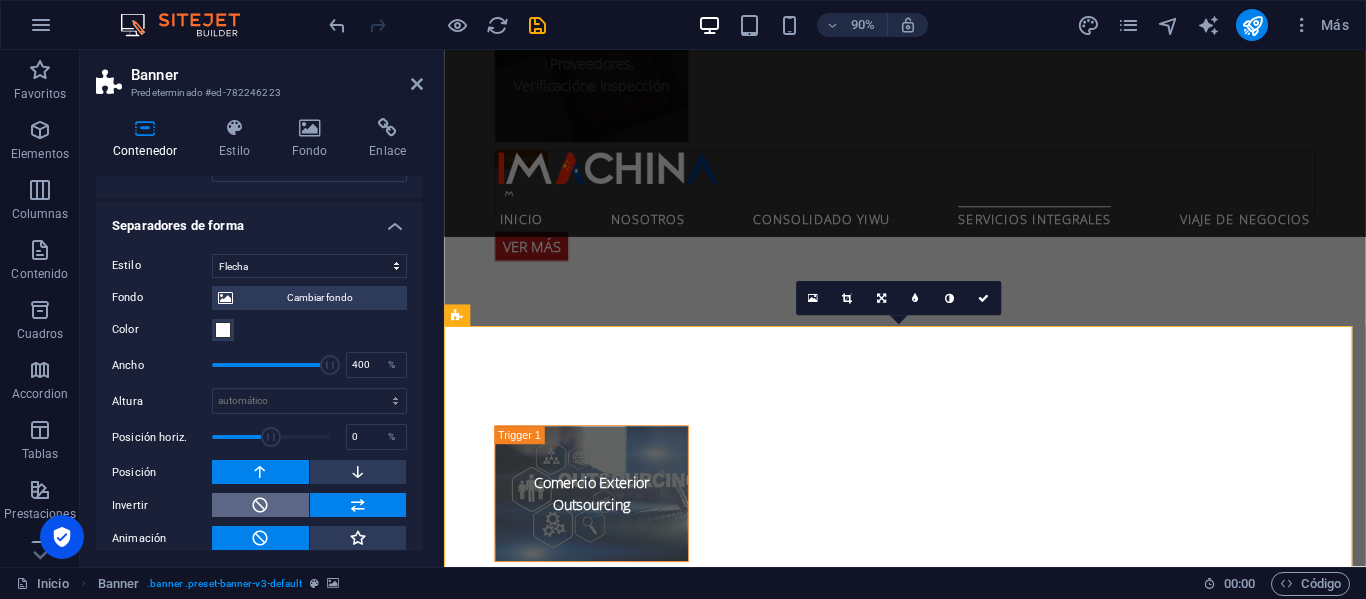 click at bounding box center [260, 505] 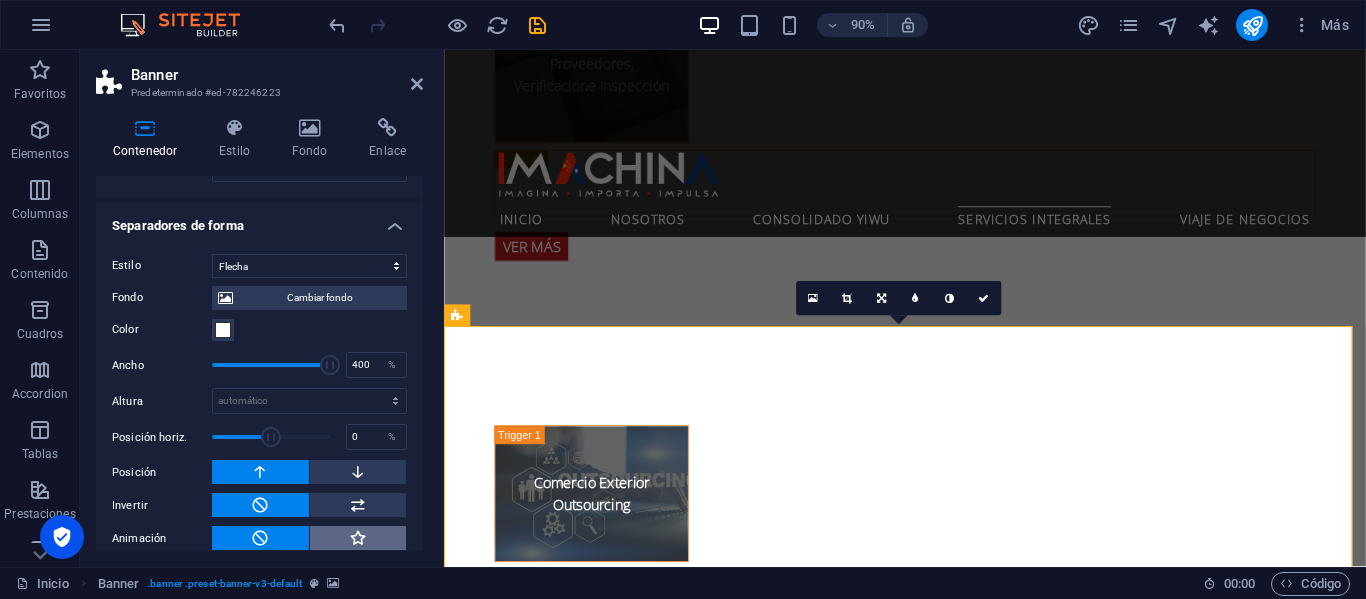 click at bounding box center [358, 538] 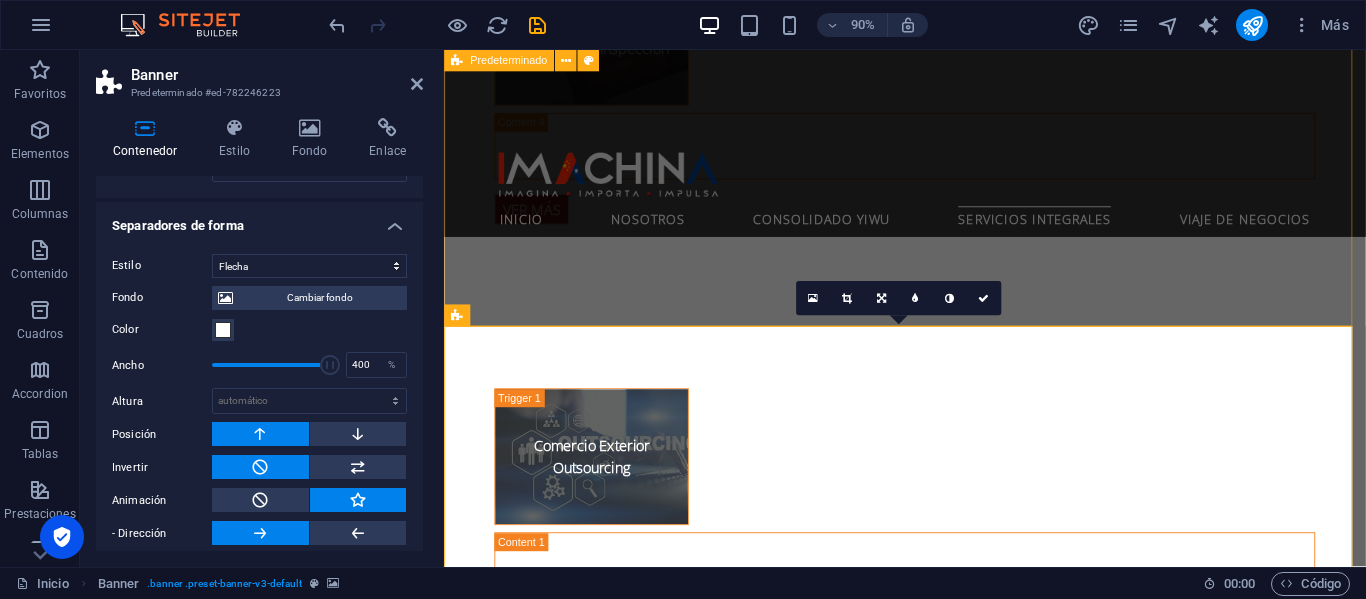 scroll, scrollTop: 4590, scrollLeft: 0, axis: vertical 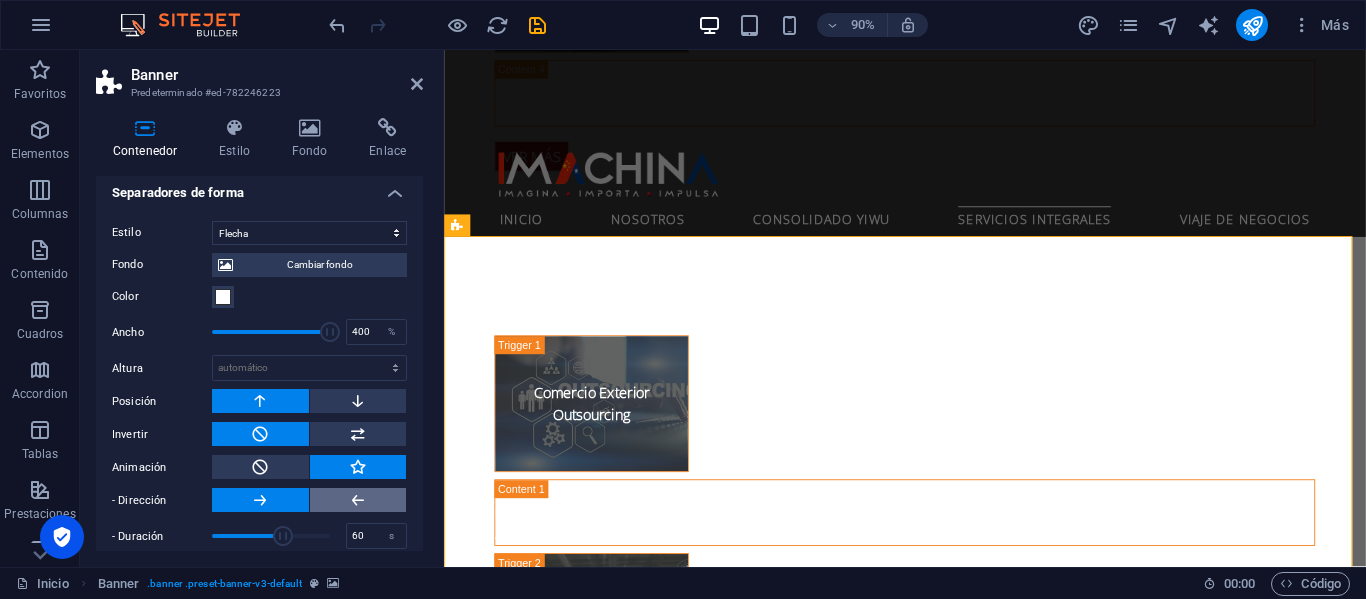 click at bounding box center [358, 500] 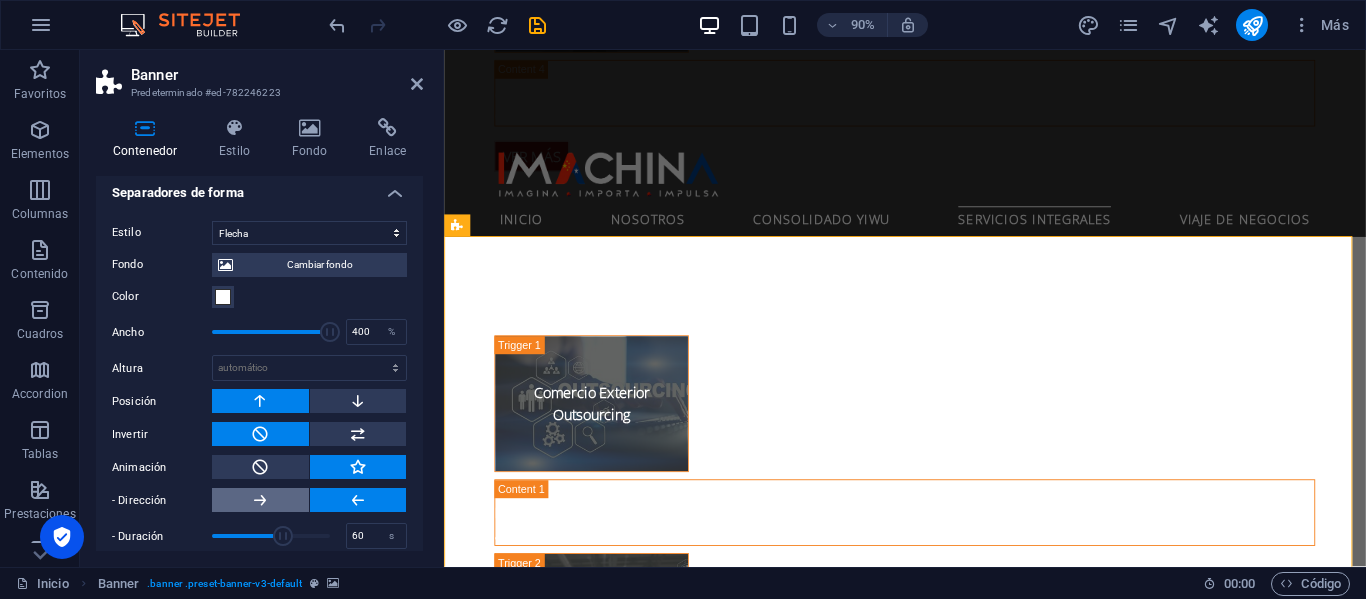 click at bounding box center (260, 500) 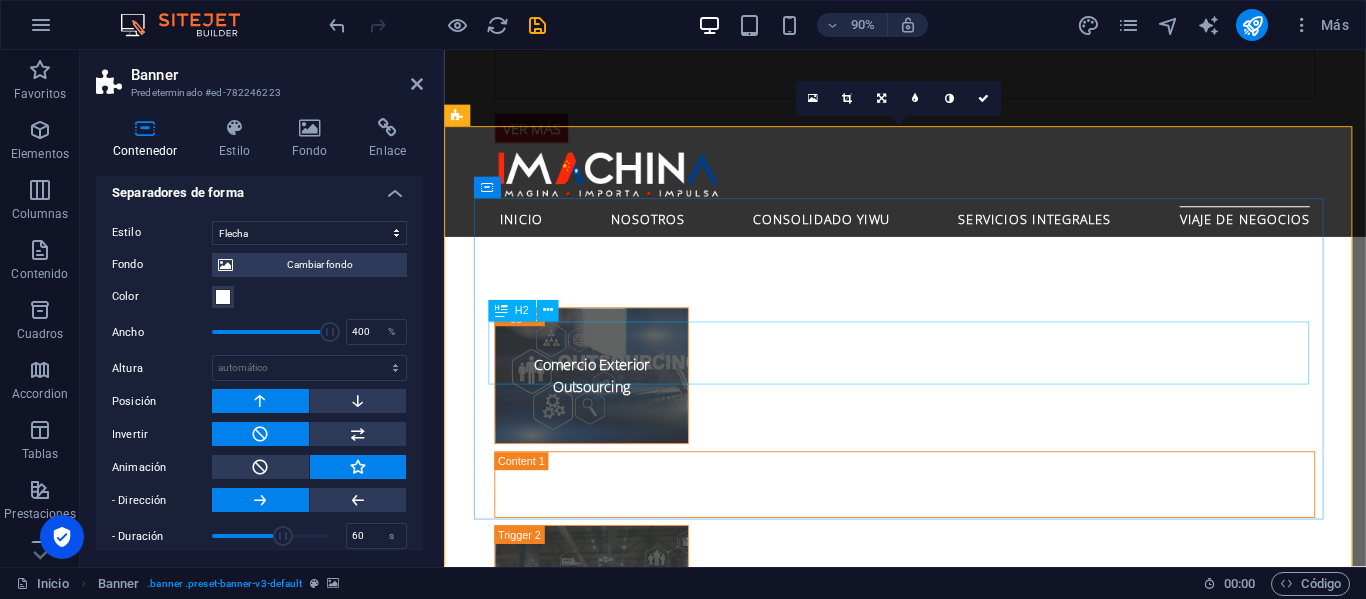 scroll, scrollTop: 4590, scrollLeft: 0, axis: vertical 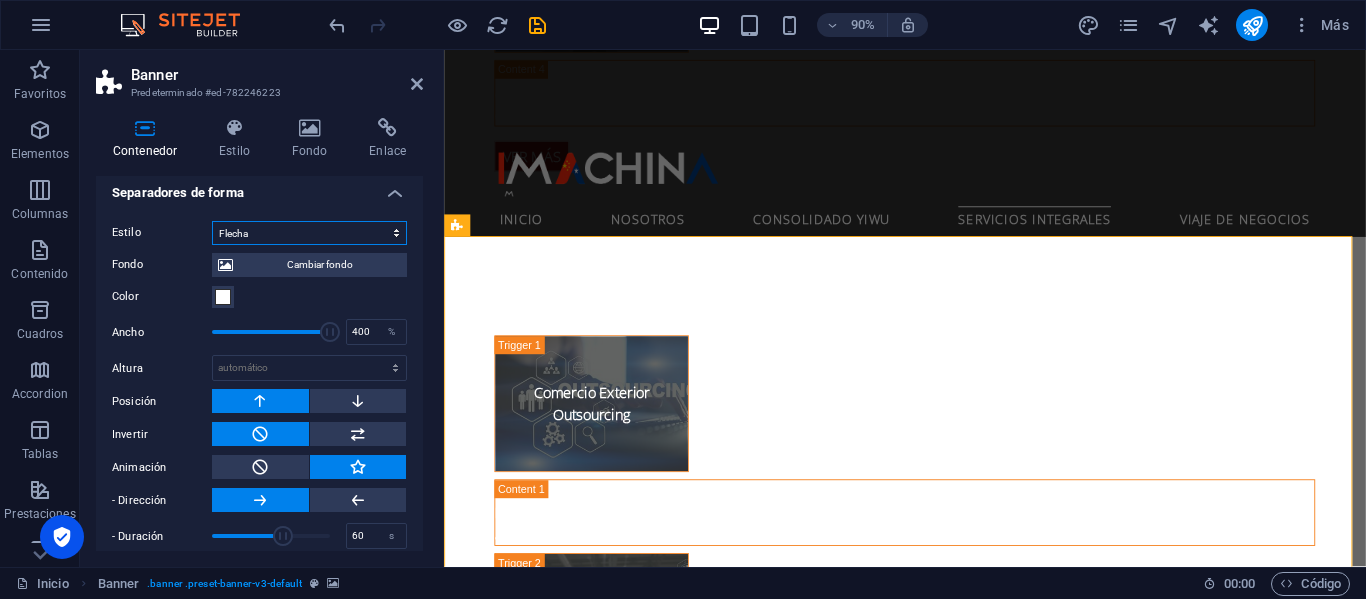 click on "Ninguno Triángulo Cuadrado Diagonal Polígono 1 Polígono 2 Zigzag Múltiples zigzags Olas Múltiples olas Medio círculo Círculo Sombra de círculo Bloques Hexágonos Nubes Múltiples nubes Ventilador Pirámides Libro Gota de pintura Fuego Papel desmenuzado Flecha" at bounding box center [309, 233] 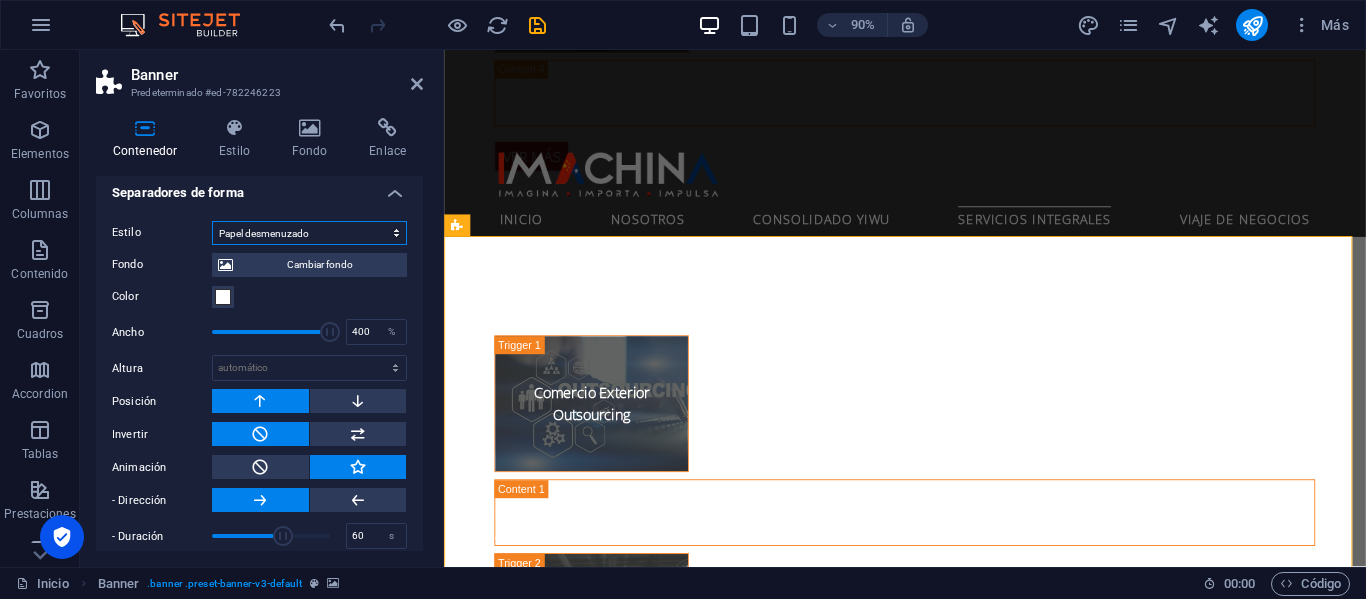 click on "Ninguno Triángulo Cuadrado Diagonal Polígono 1 Polígono 2 Zigzag Múltiples zigzags Olas Múltiples olas Medio círculo Círculo Sombra de círculo Bloques Hexágonos Nubes Múltiples nubes Ventilador Pirámides Libro Gota de pintura Fuego Papel desmenuzado Flecha" at bounding box center (309, 233) 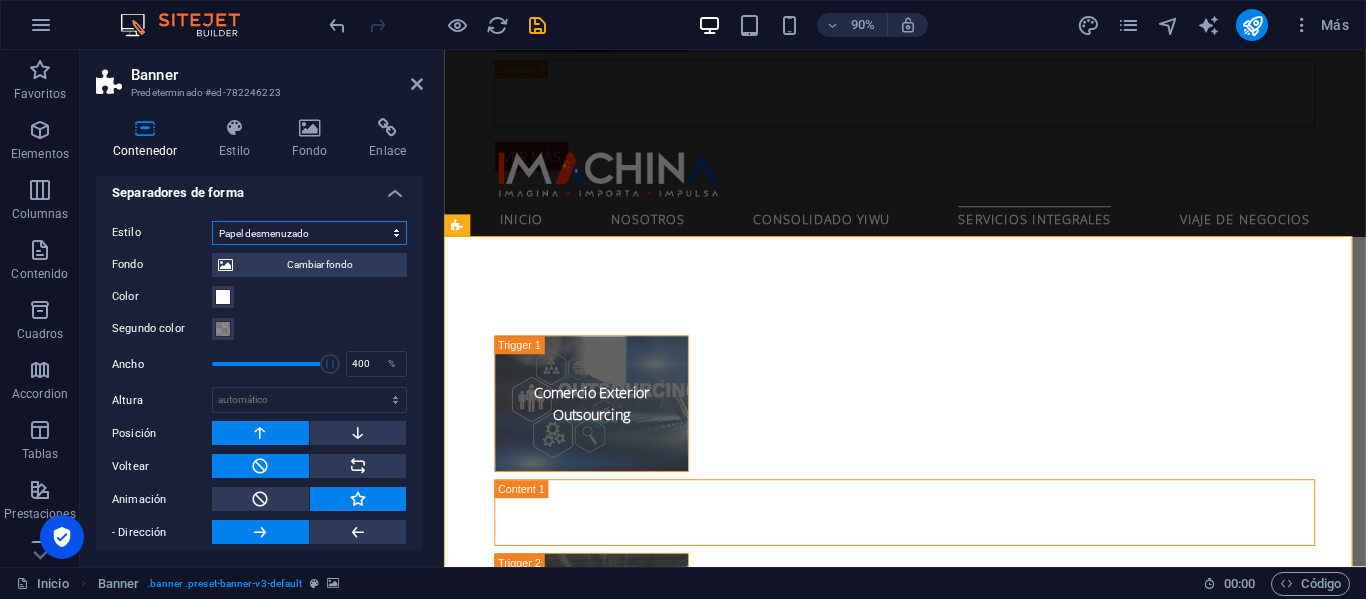 click on "Ninguno Triángulo Cuadrado Diagonal Polígono 1 Polígono 2 Zigzag Múltiples zigzags Olas Múltiples olas Medio círculo Círculo Sombra de círculo Bloques Hexágonos Nubes Múltiples nubes Ventilador Pirámides Libro Gota de pintura Fuego Papel desmenuzado Flecha" at bounding box center (309, 233) 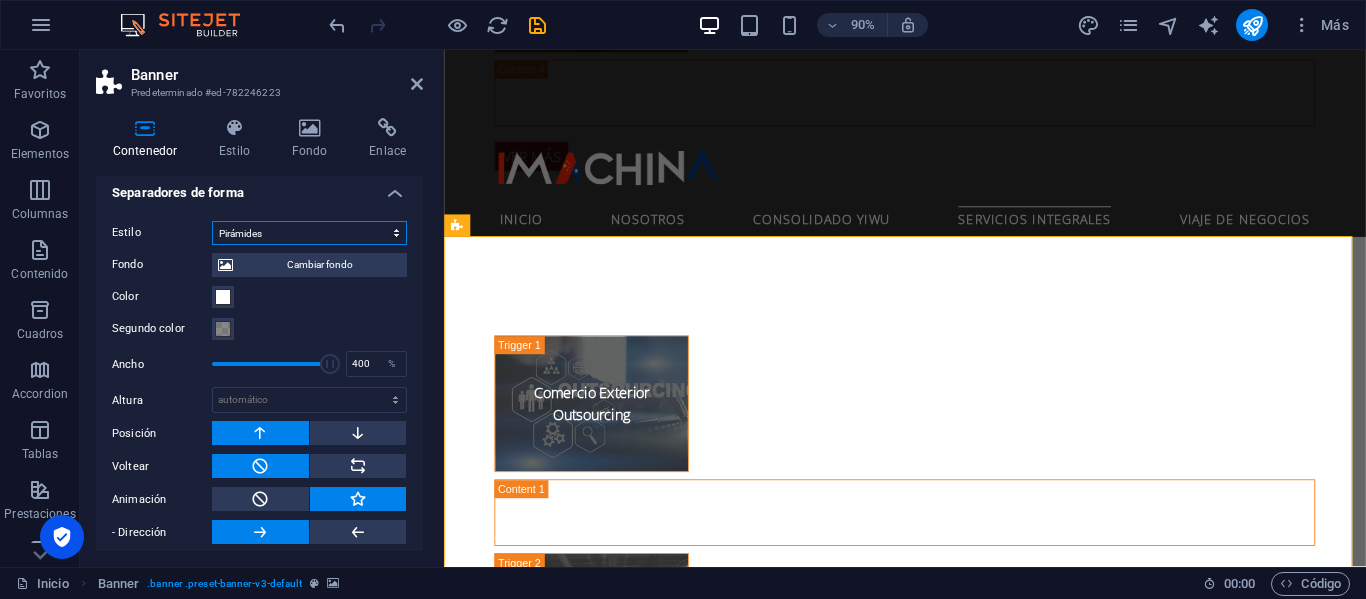 click on "Ninguno Triángulo Cuadrado Diagonal Polígono 1 Polígono 2 Zigzag Múltiples zigzags Olas Múltiples olas Medio círculo Círculo Sombra de círculo Bloques Hexágonos Nubes Múltiples nubes Ventilador Pirámides Libro Gota de pintura Fuego Papel desmenuzado Flecha" at bounding box center (309, 233) 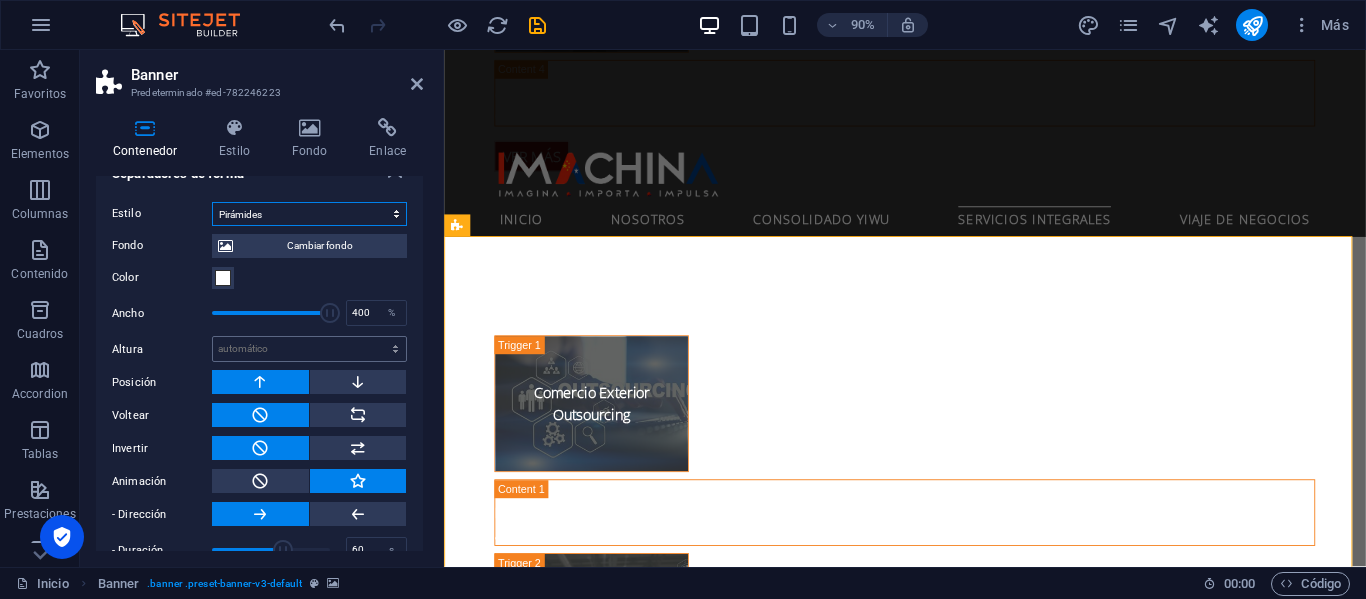 scroll, scrollTop: 747, scrollLeft: 0, axis: vertical 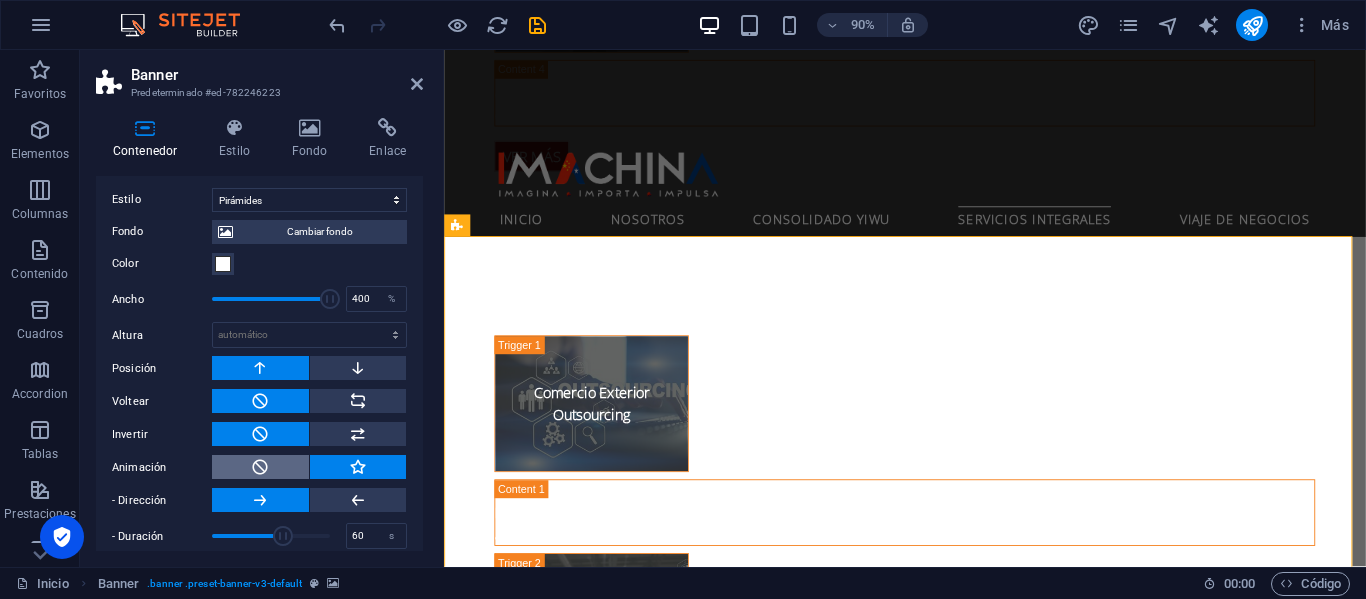 click at bounding box center [260, 467] 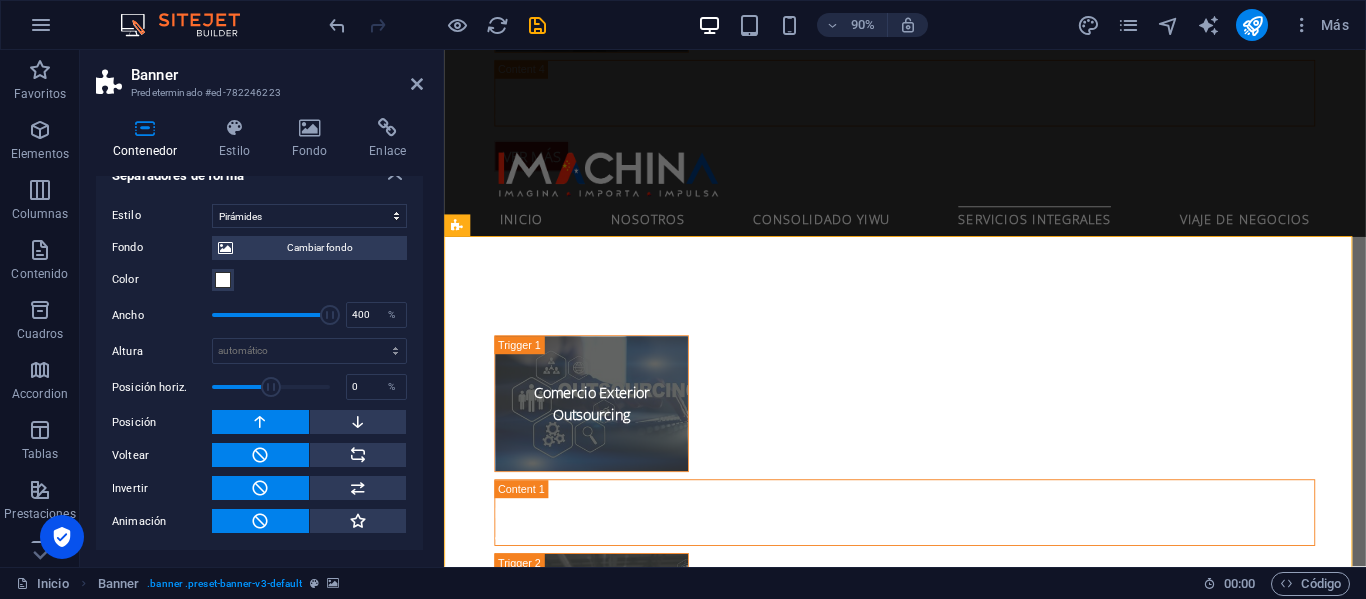 scroll, scrollTop: 714, scrollLeft: 0, axis: vertical 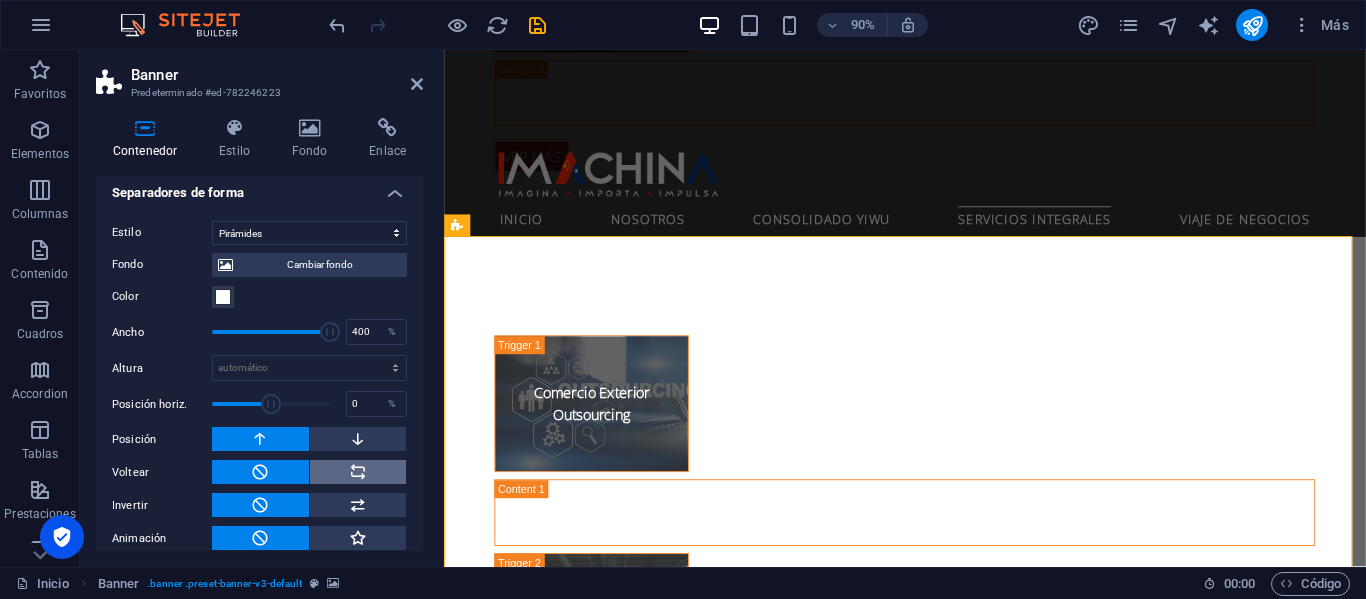 click at bounding box center (358, 472) 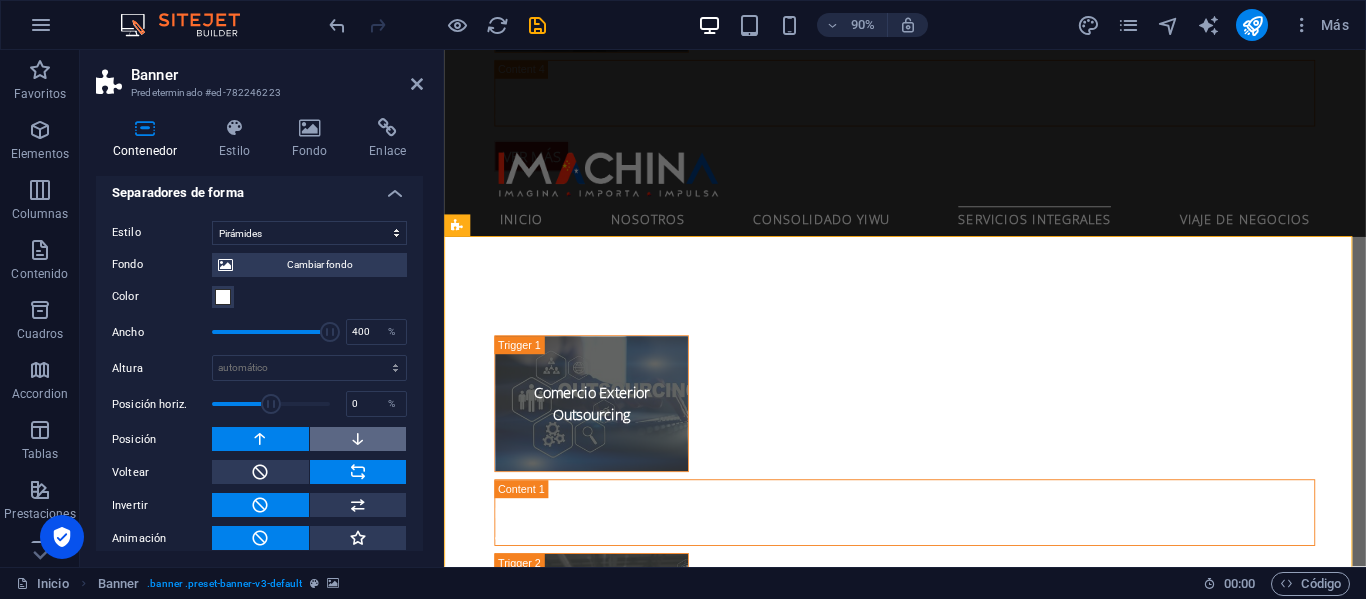 click at bounding box center (358, 439) 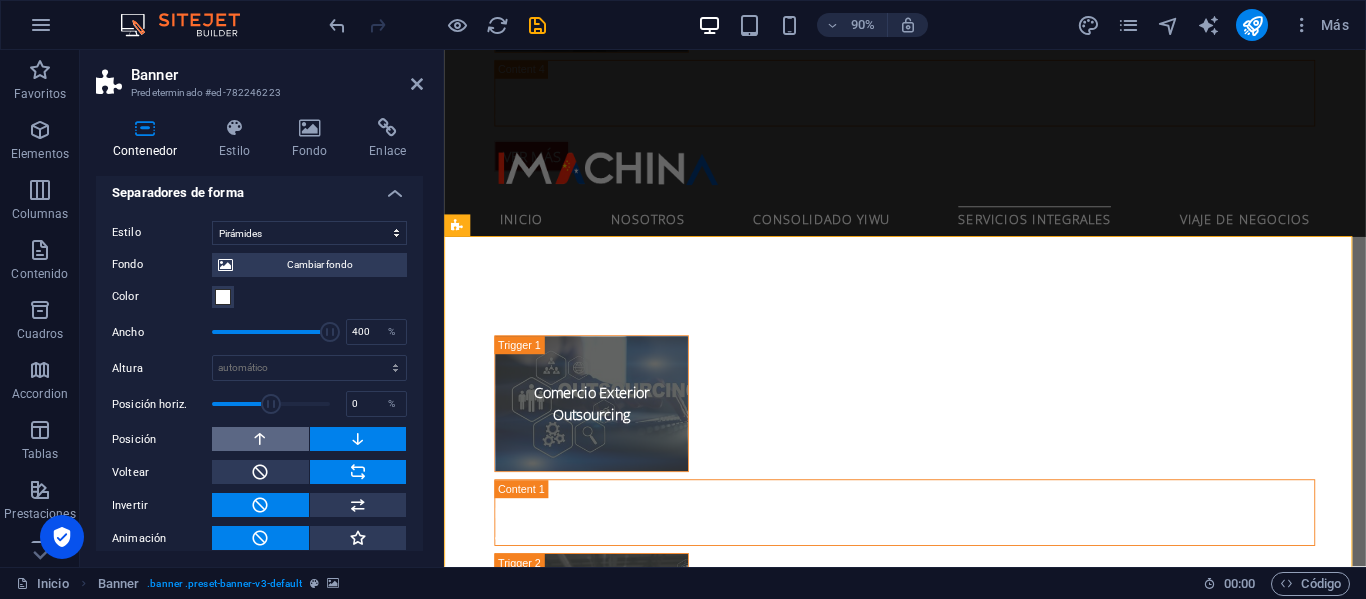 click at bounding box center [260, 439] 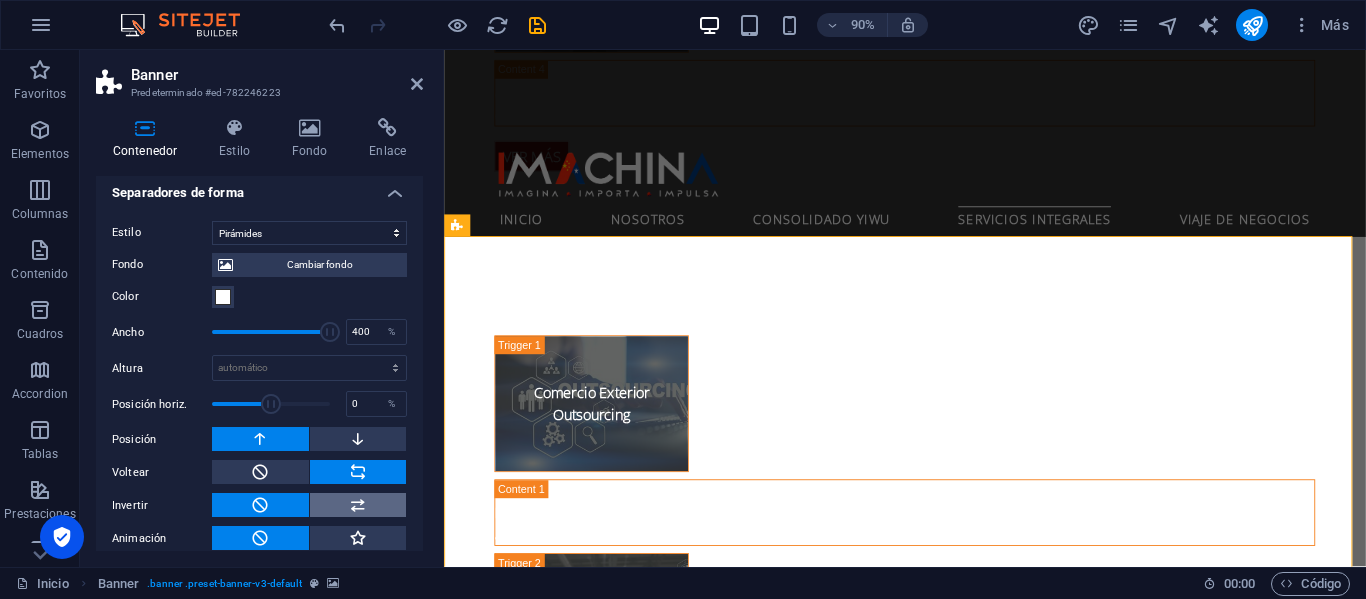 click at bounding box center (358, 505) 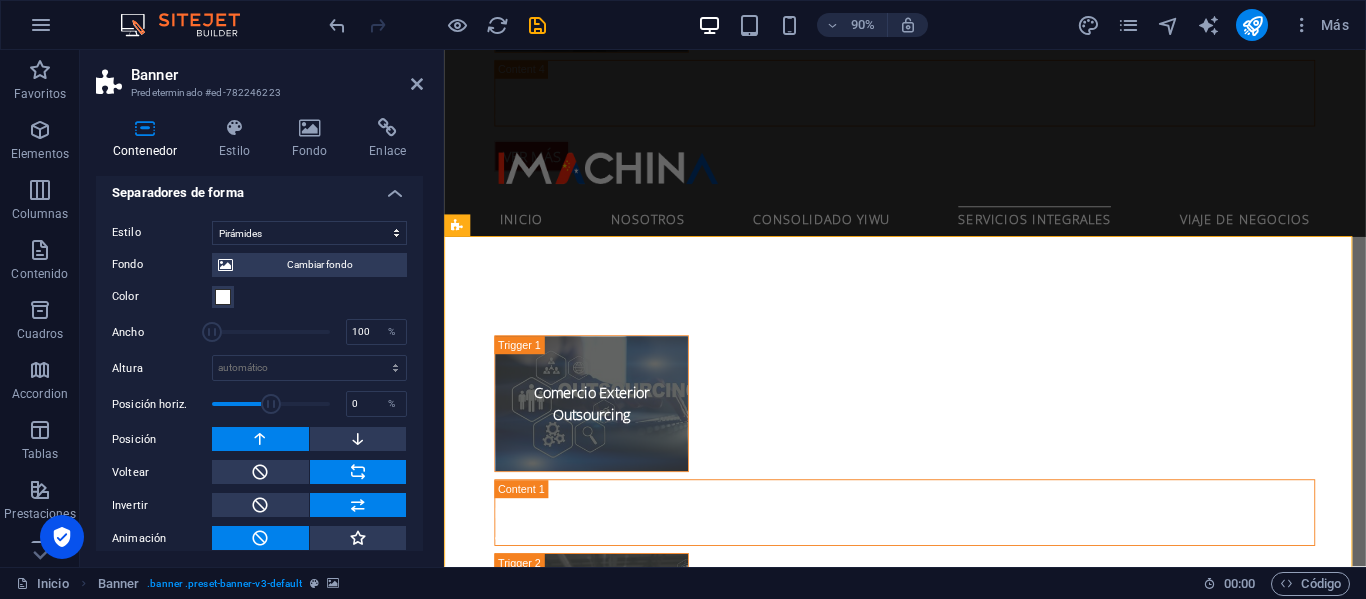 drag, startPoint x: 330, startPoint y: 316, endPoint x: 194, endPoint y: 311, distance: 136.09187 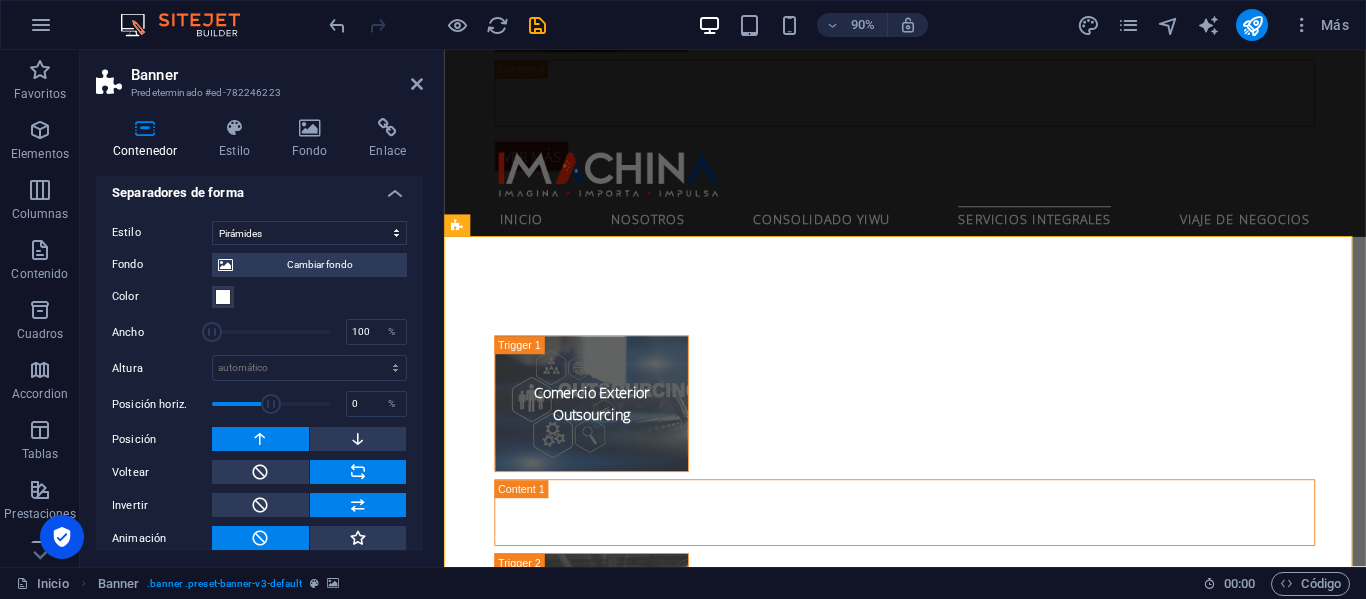 click on "Ancho 100 %" at bounding box center [259, 332] 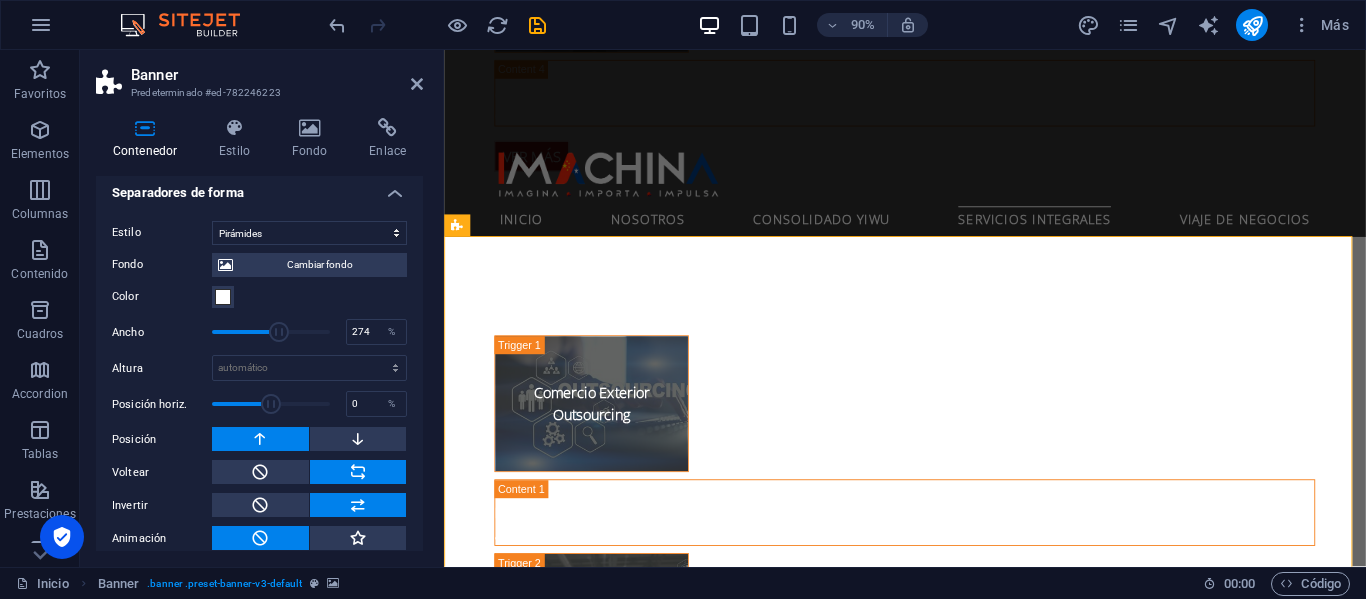 drag, startPoint x: 218, startPoint y: 313, endPoint x: 278, endPoint y: 319, distance: 60.299255 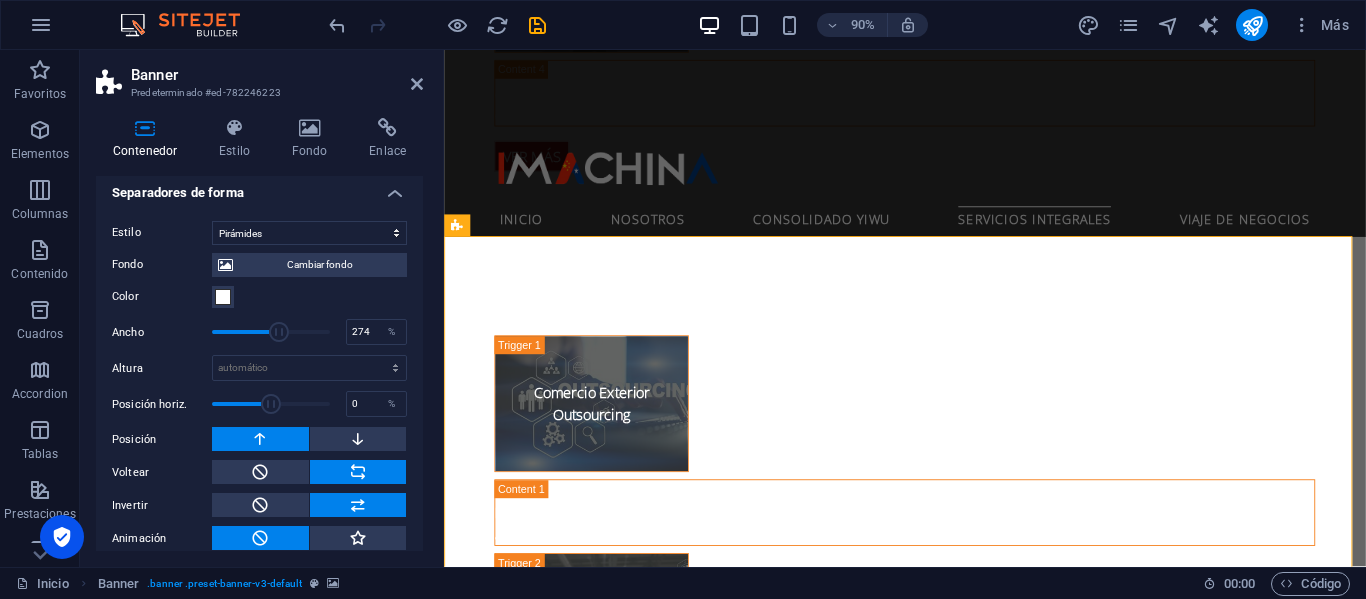 click at bounding box center [279, 332] 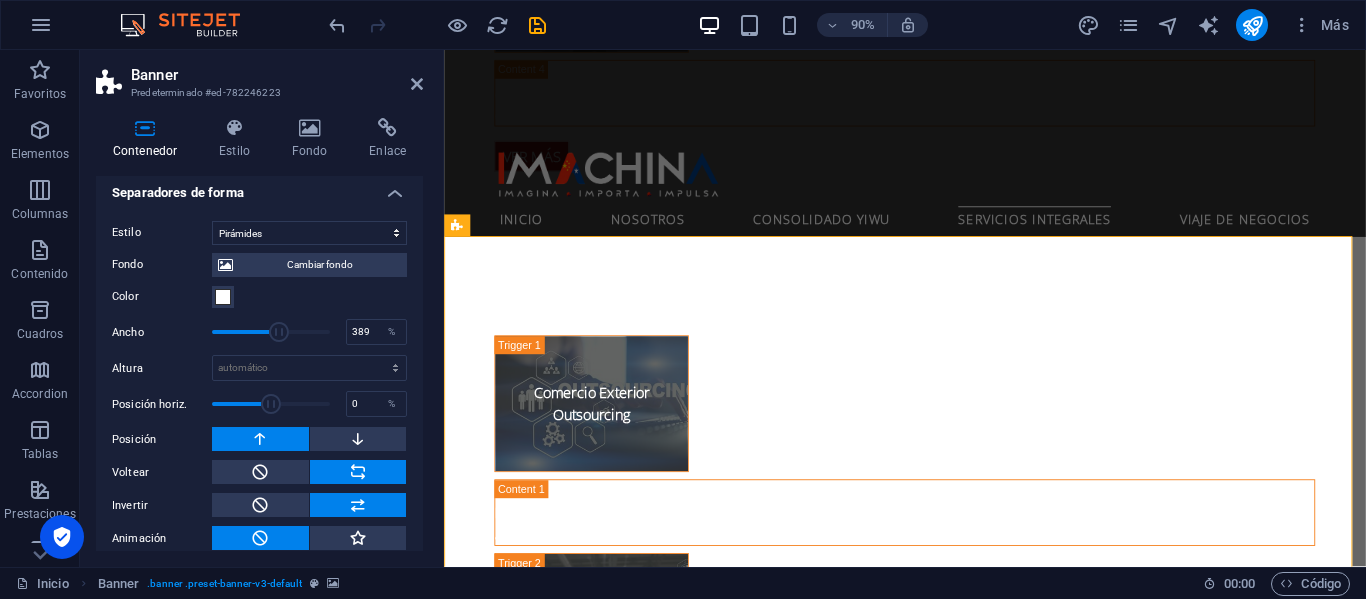 type on "400" 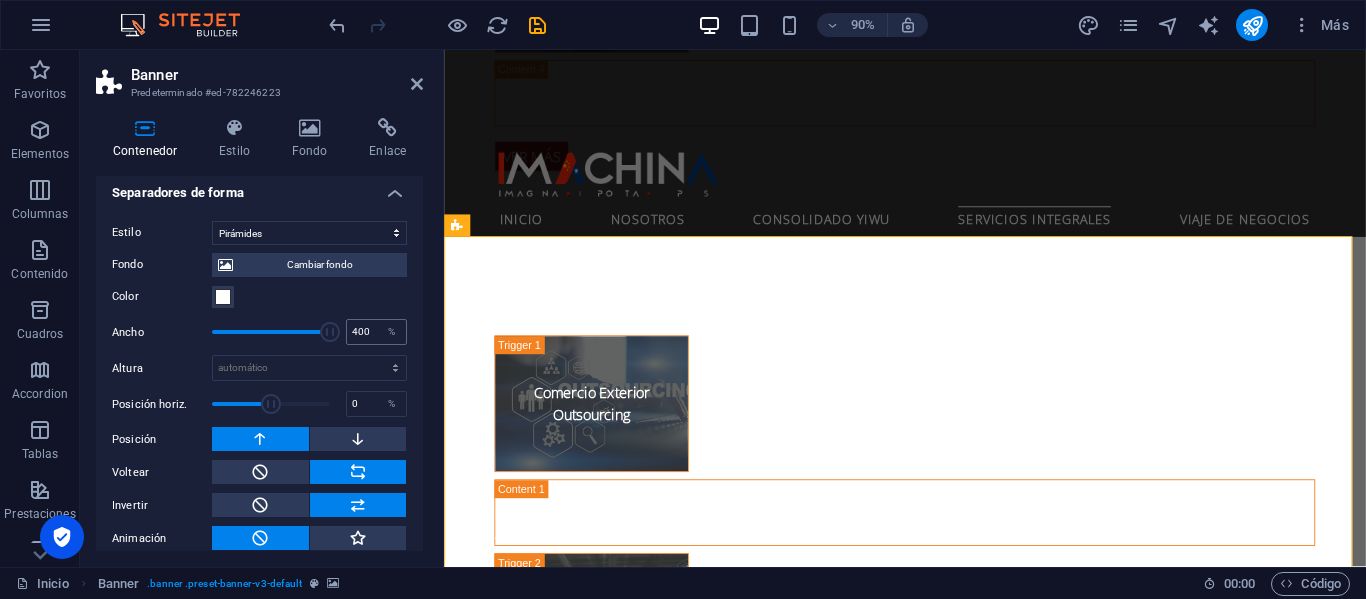 drag, startPoint x: 277, startPoint y: 319, endPoint x: 368, endPoint y: 317, distance: 91.02197 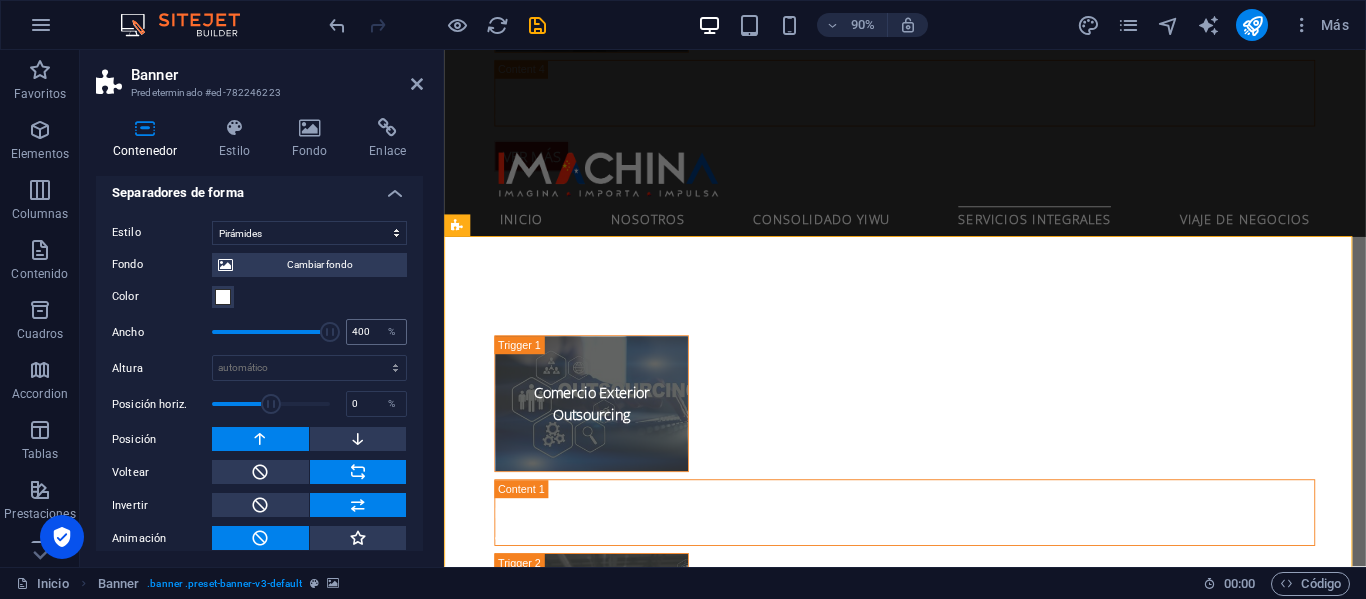 click on "Ancho 400 %" at bounding box center [259, 332] 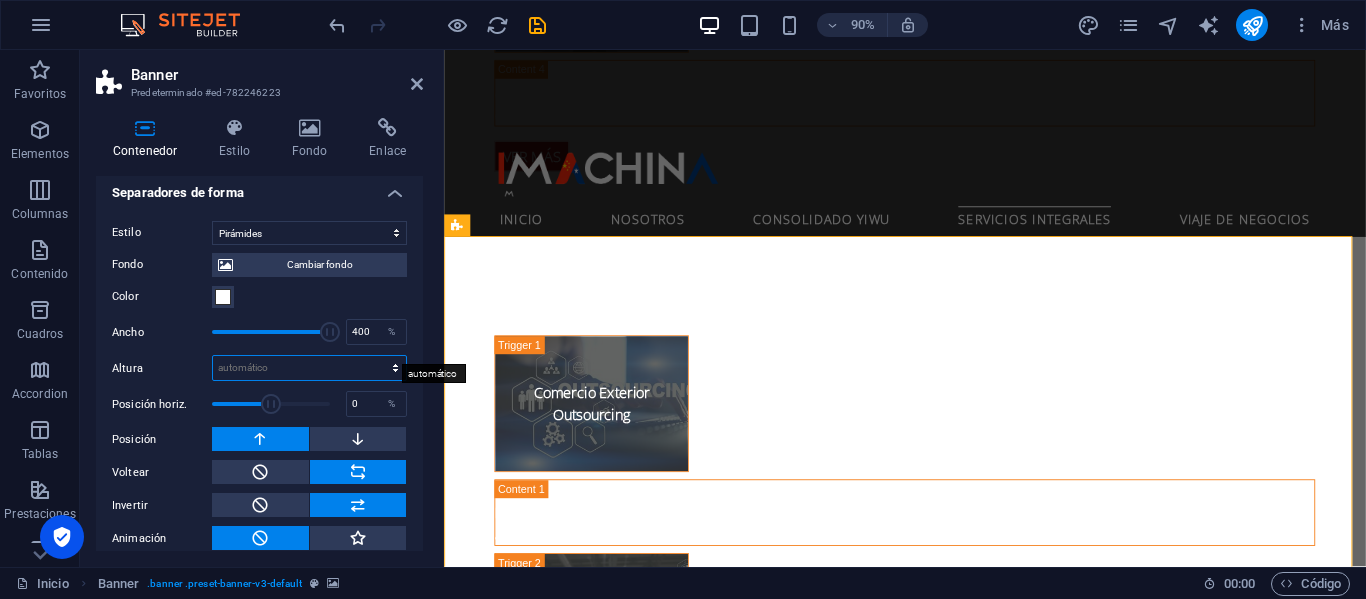 click on "automático px rem em vh vw" at bounding box center (309, 368) 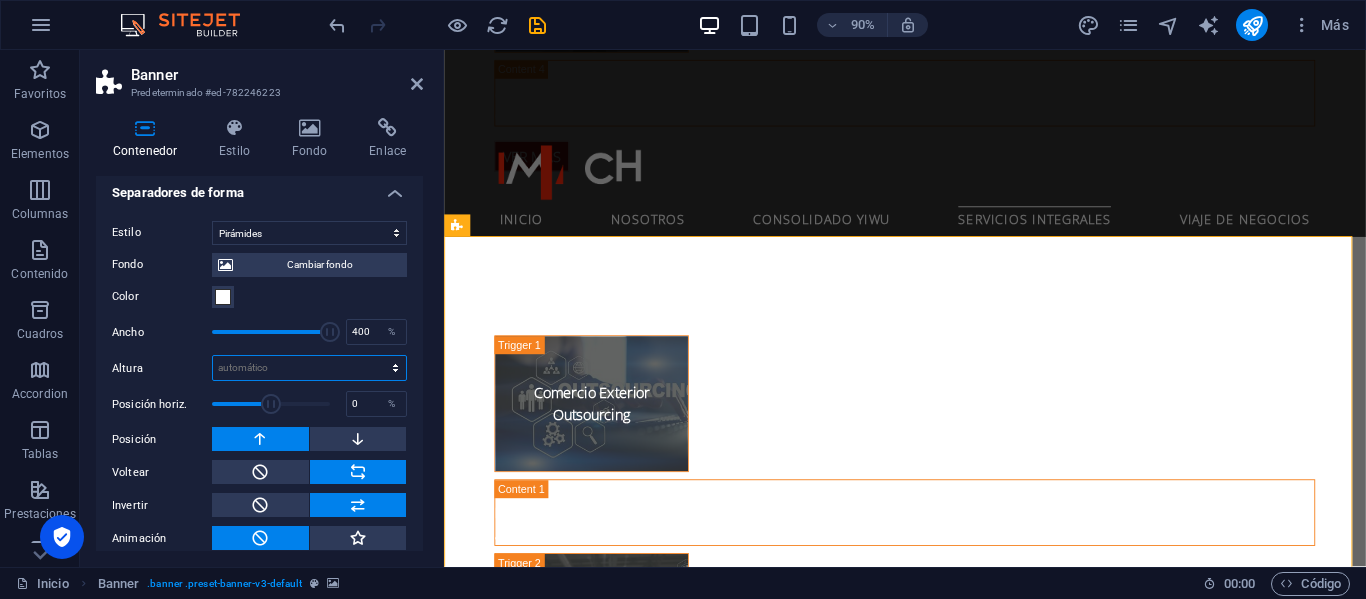 click on "automático px rem em vh vw" at bounding box center (309, 368) 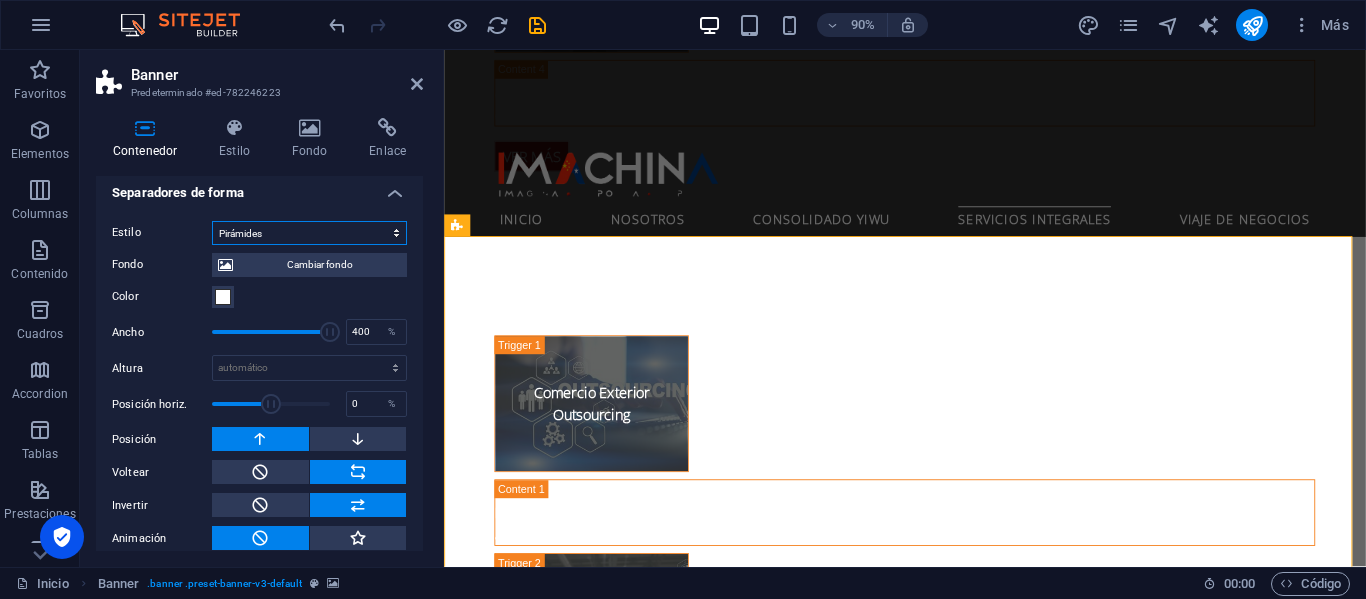 click on "Ninguno Triángulo Cuadrado Diagonal Polígono 1 Polígono 2 Zigzag Múltiples zigzags Olas Múltiples olas Medio círculo Círculo Sombra de círculo Bloques Hexágonos Nubes Múltiples nubes Ventilador Pirámides Libro Gota de pintura Fuego Papel desmenuzado Flecha" at bounding box center (309, 233) 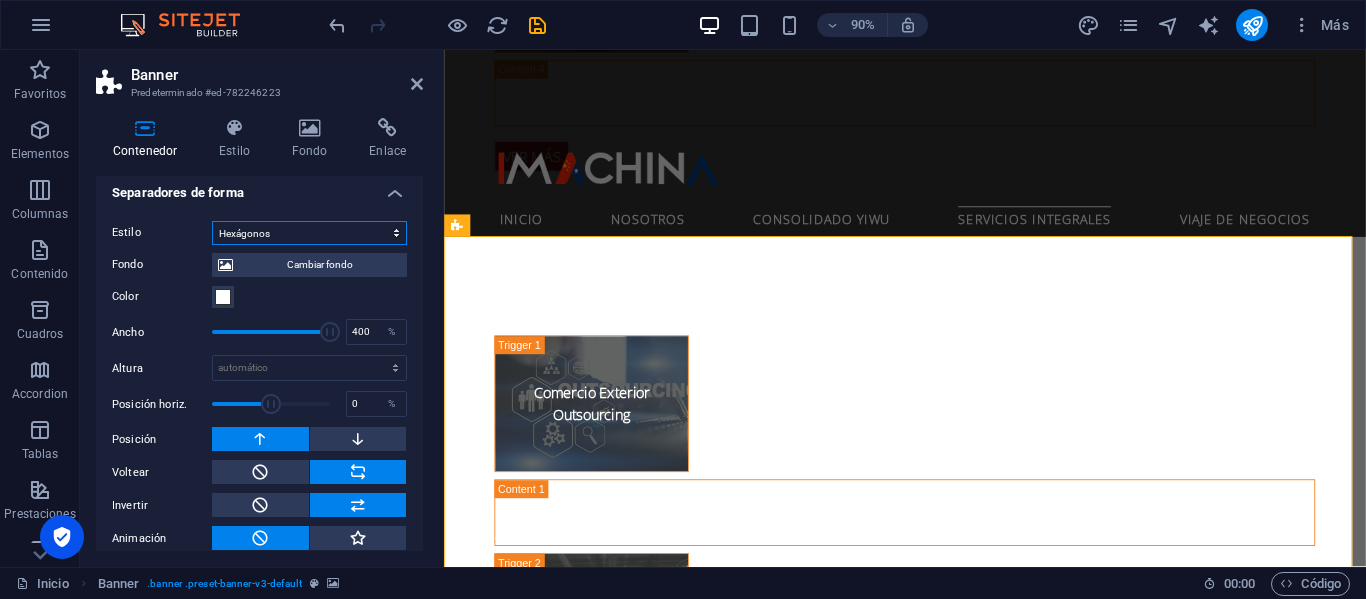 click on "Ninguno Triángulo Cuadrado Diagonal Polígono 1 Polígono 2 Zigzag Múltiples zigzags Olas Múltiples olas Medio círculo Círculo Sombra de círculo Bloques Hexágonos Nubes Múltiples nubes Ventilador Pirámides Libro Gota de pintura Fuego Papel desmenuzado Flecha" at bounding box center [309, 233] 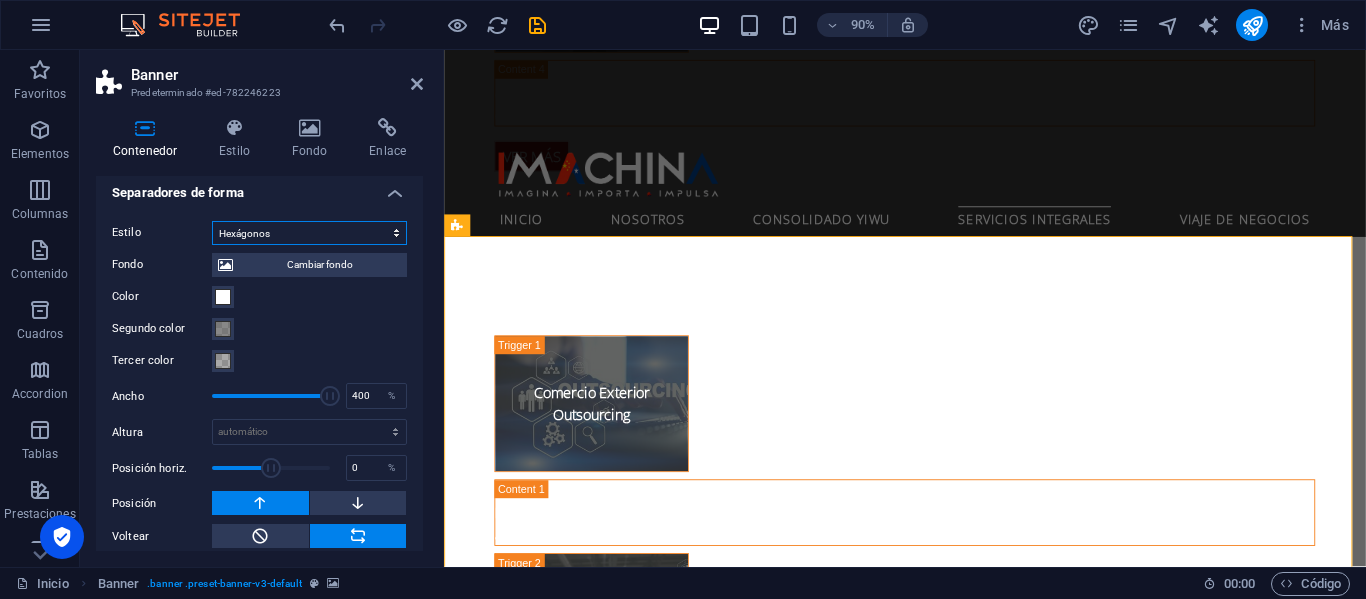 click on "Ninguno Triángulo Cuadrado Diagonal Polígono 1 Polígono 2 Zigzag Múltiples zigzags Olas Múltiples olas Medio círculo Círculo Sombra de círculo Bloques Hexágonos Nubes Múltiples nubes Ventilador Pirámides Libro Gota de pintura Fuego Papel desmenuzado Flecha" at bounding box center [309, 233] 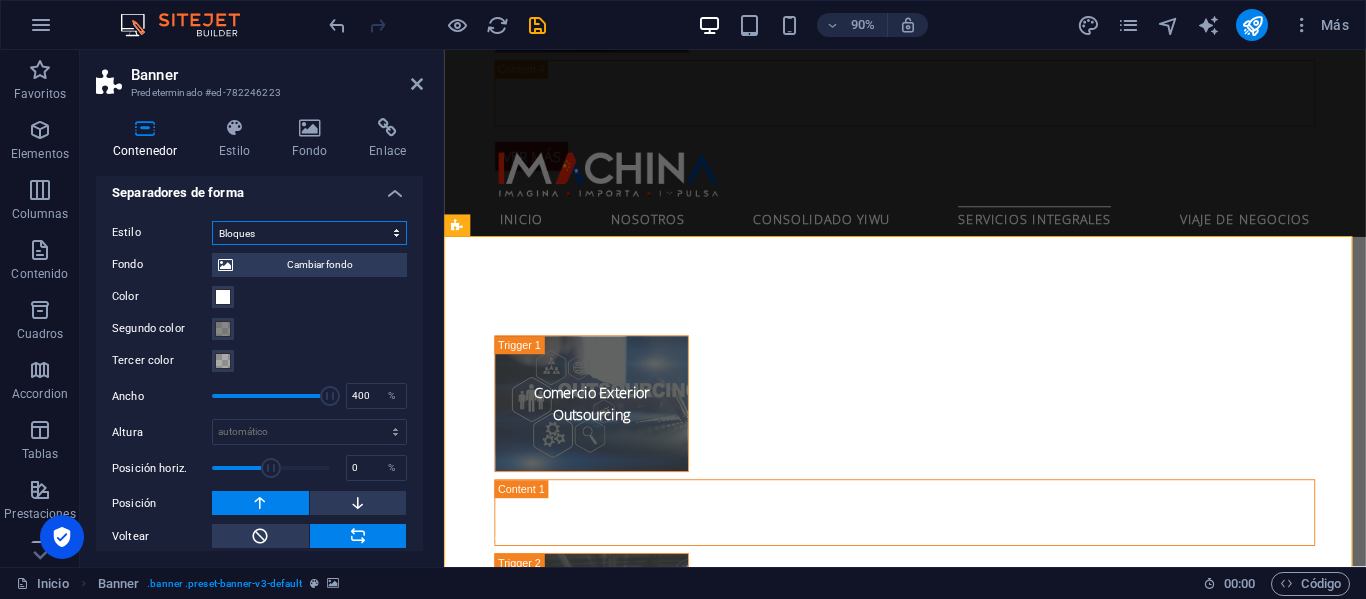 click on "Ninguno Triángulo Cuadrado Diagonal Polígono 1 Polígono 2 Zigzag Múltiples zigzags Olas Múltiples olas Medio círculo Círculo Sombra de círculo Bloques Hexágonos Nubes Múltiples nubes Ventilador Pirámides Libro Gota de pintura Fuego Papel desmenuzado Flecha" at bounding box center (309, 233) 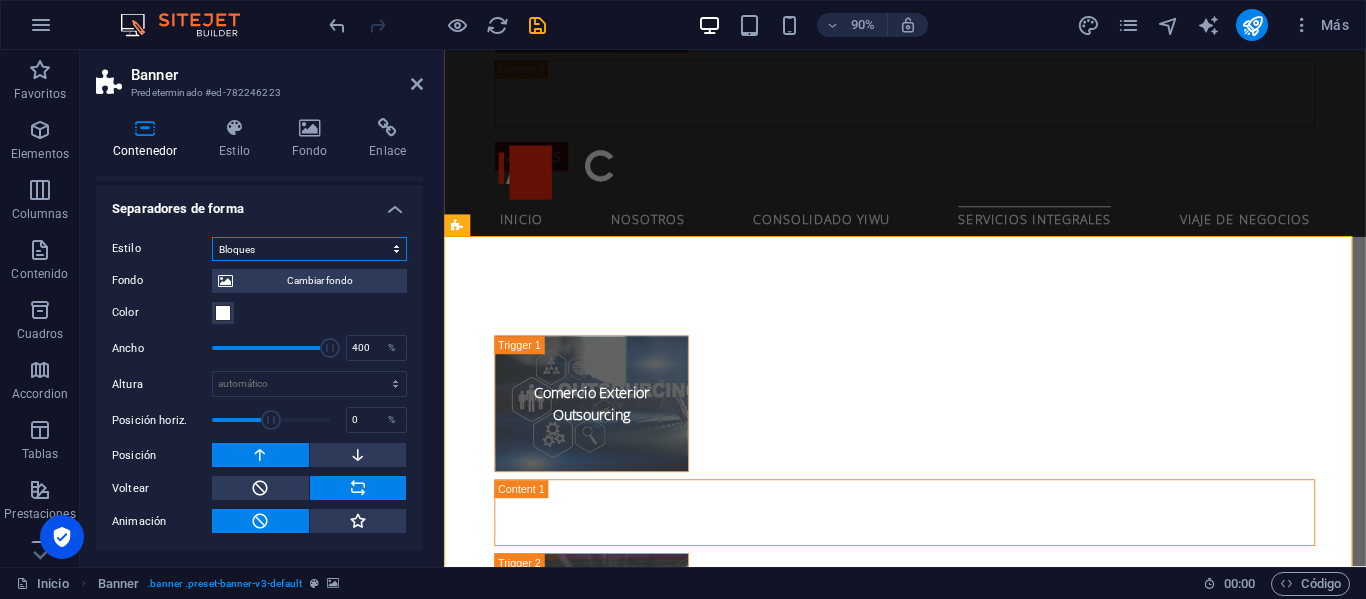 scroll, scrollTop: 681, scrollLeft: 0, axis: vertical 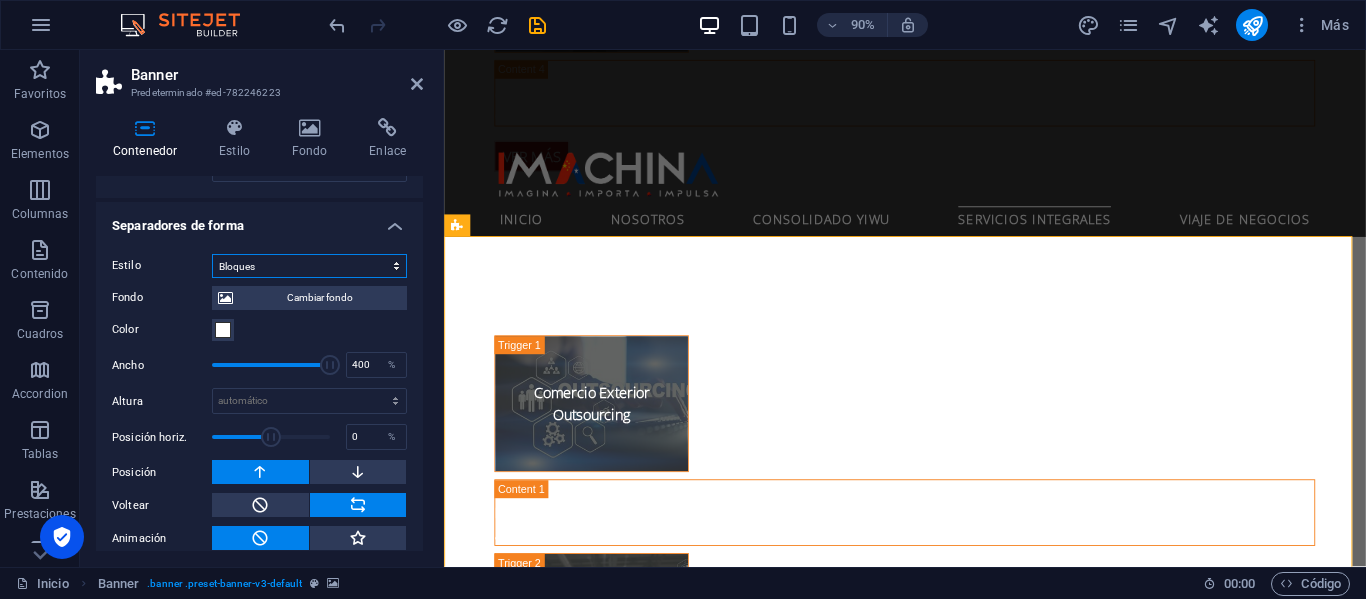 click on "Ninguno Triángulo Cuadrado Diagonal Polígono 1 Polígono 2 Zigzag Múltiples zigzags Olas Múltiples olas Medio círculo Círculo Sombra de círculo Bloques Hexágonos Nubes Múltiples nubes Ventilador Pirámides Libro Gota de pintura Fuego Papel desmenuzado Flecha" at bounding box center (309, 266) 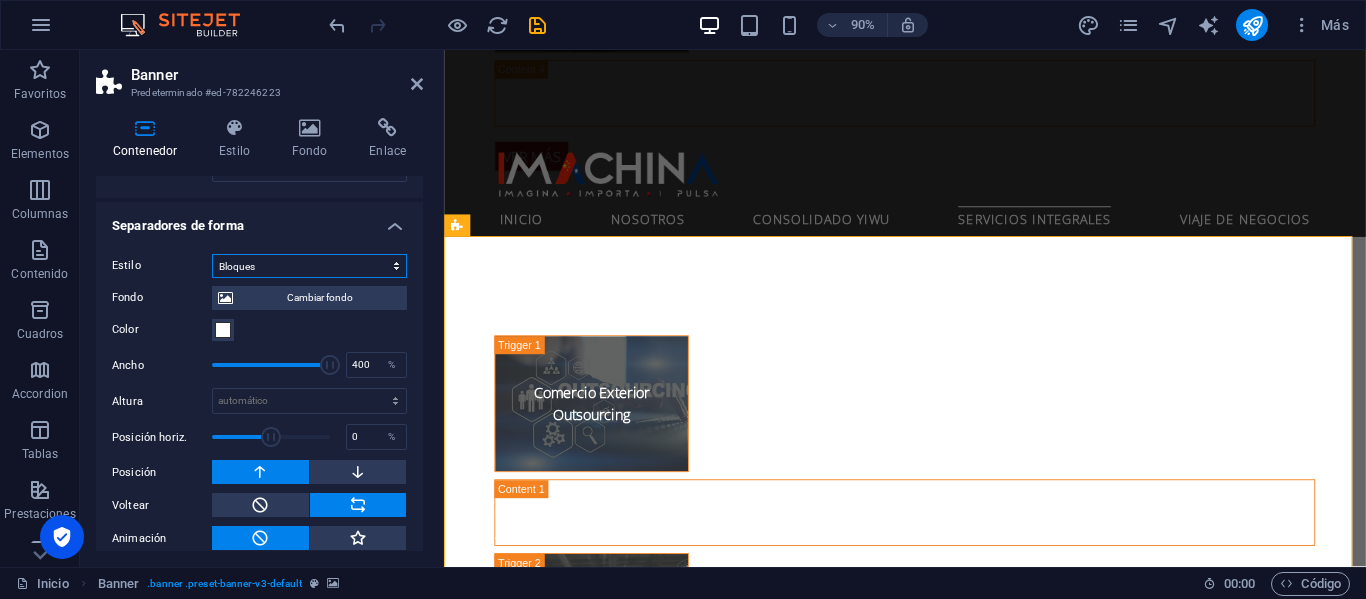 click on "Ninguno Triángulo Cuadrado Diagonal Polígono 1 Polígono 2 Zigzag Múltiples zigzags Olas Múltiples olas Medio círculo Círculo Sombra de círculo Bloques Hexágonos Nubes Múltiples nubes Ventilador Pirámides Libro Gota de pintura Fuego Papel desmenuzado Flecha" at bounding box center (309, 266) 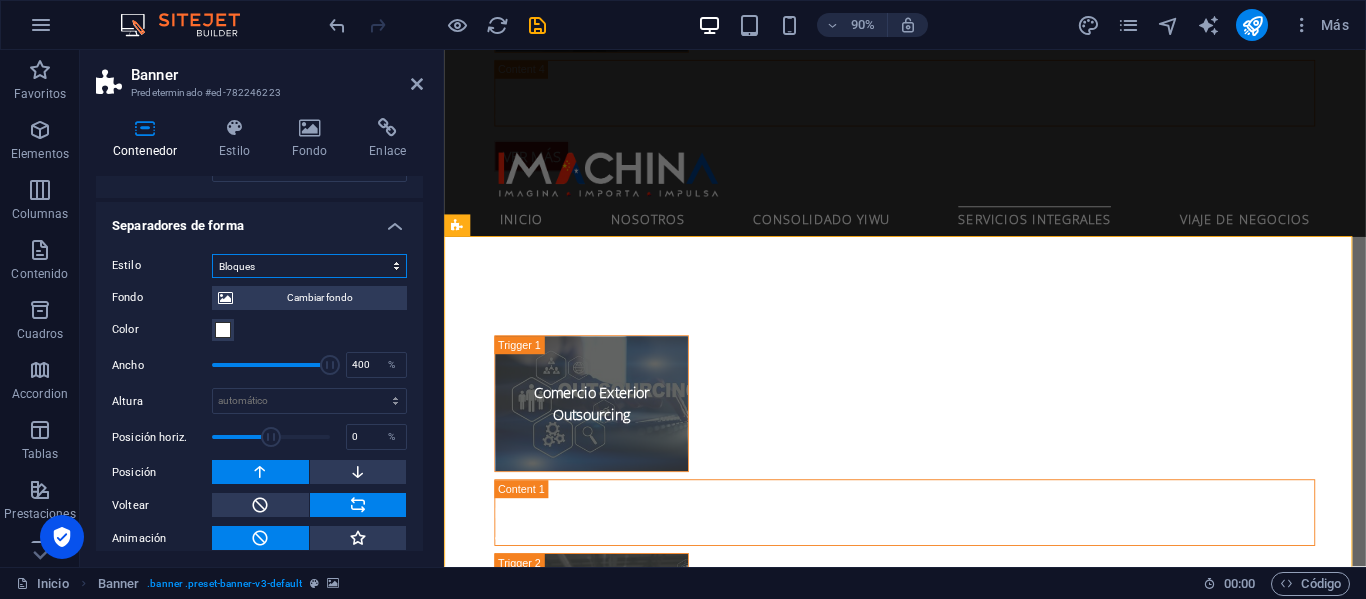 click on "Ninguno Triángulo Cuadrado Diagonal Polígono 1 Polígono 2 Zigzag Múltiples zigzags Olas Múltiples olas Medio círculo Círculo Sombra de círculo Bloques Hexágonos Nubes Múltiples nubes Ventilador Pirámides Libro Gota de pintura Fuego Papel desmenuzado Flecha" at bounding box center [309, 266] 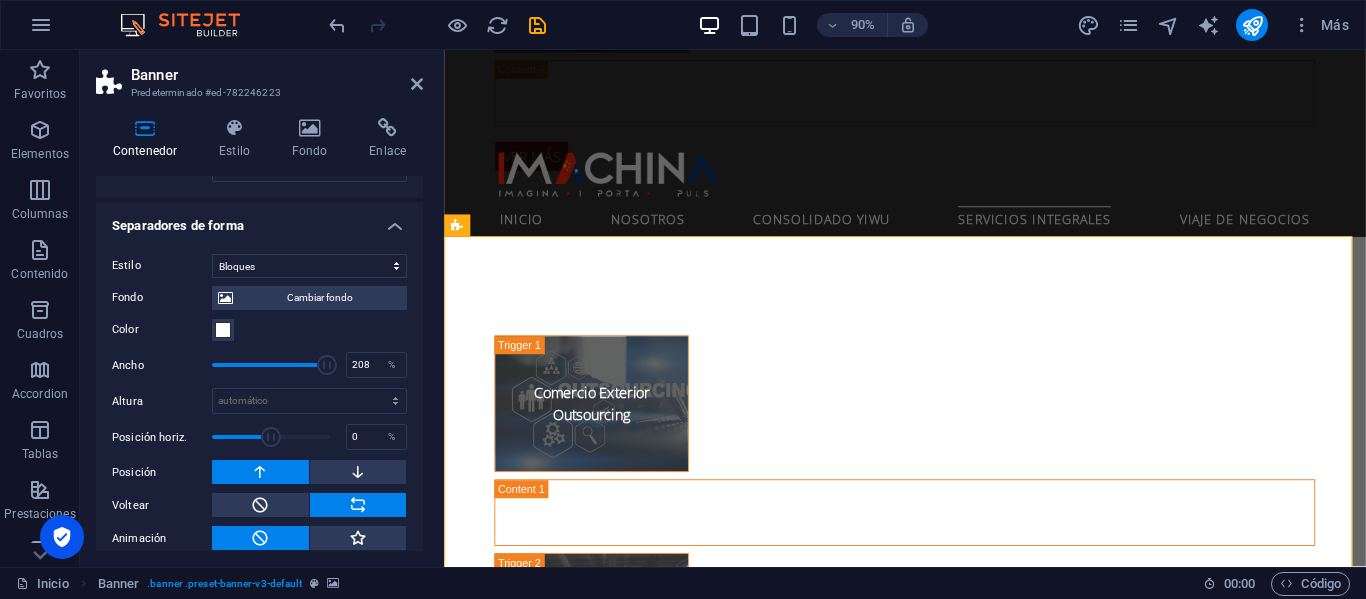 type on "100" 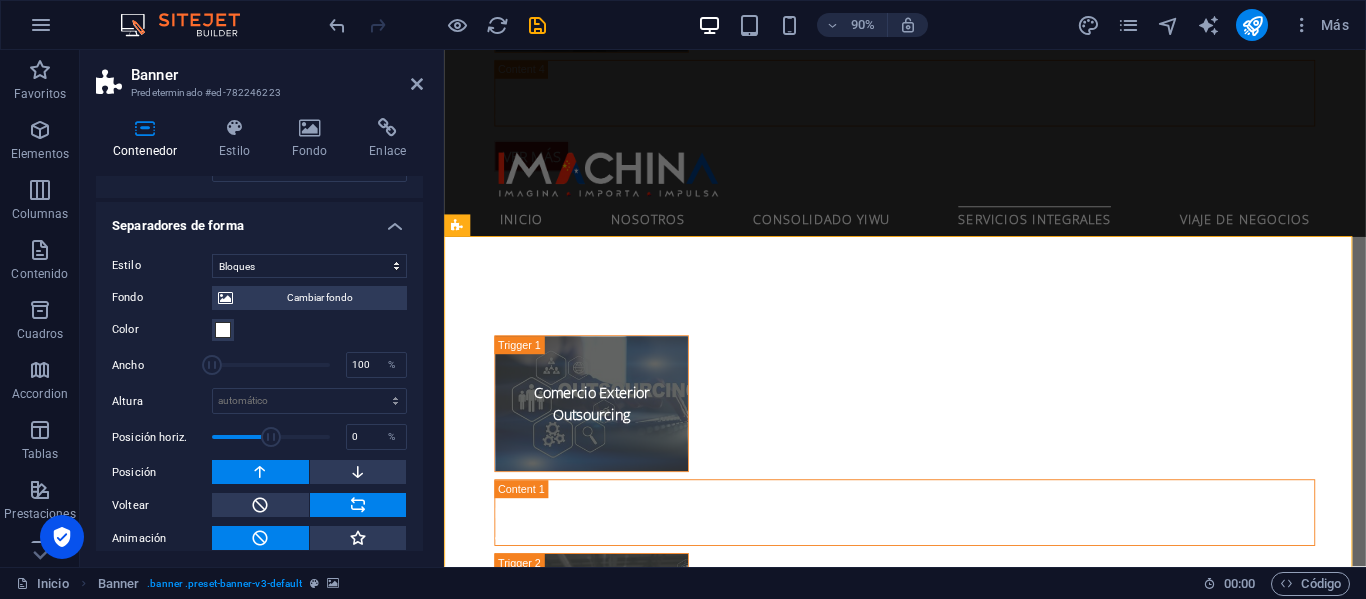 drag, startPoint x: 323, startPoint y: 347, endPoint x: 191, endPoint y: 331, distance: 132.96616 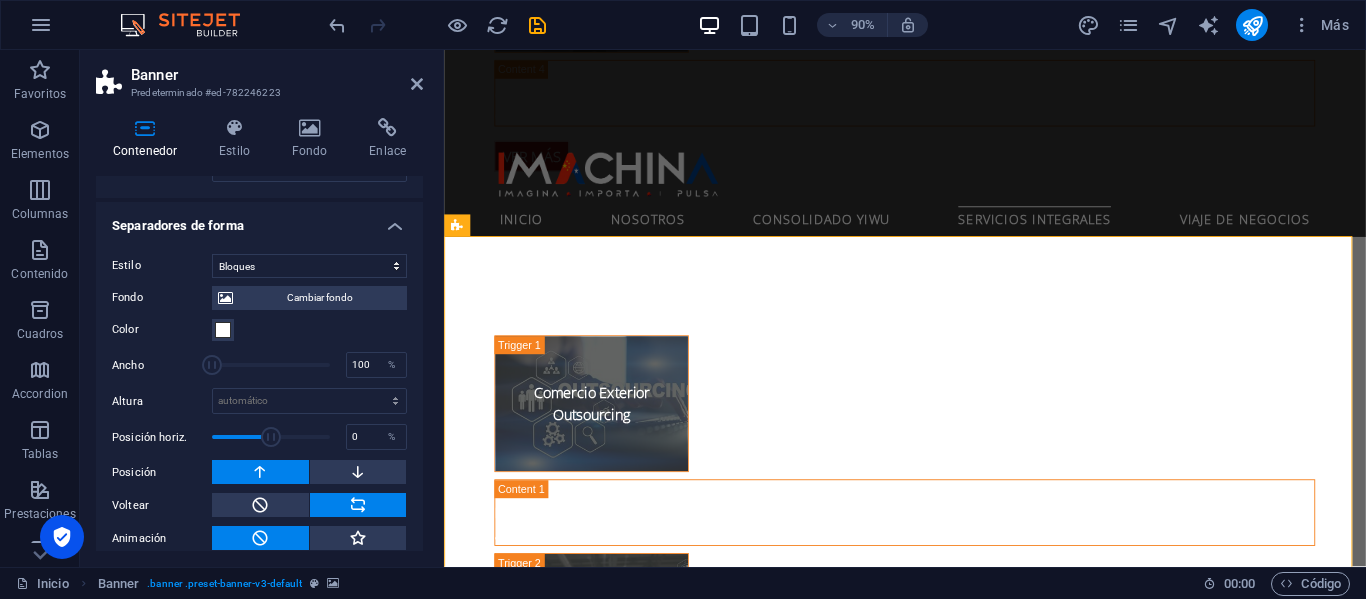 click on "Fondo Cambiar fondo Color Segundo color Tercer color Ancho 100 % Altura automático px rem em vh vw Posición horiz. 0 % Posición Voltear Invertir Animación  - Dirección  - Duración 60 s" at bounding box center (259, 414) 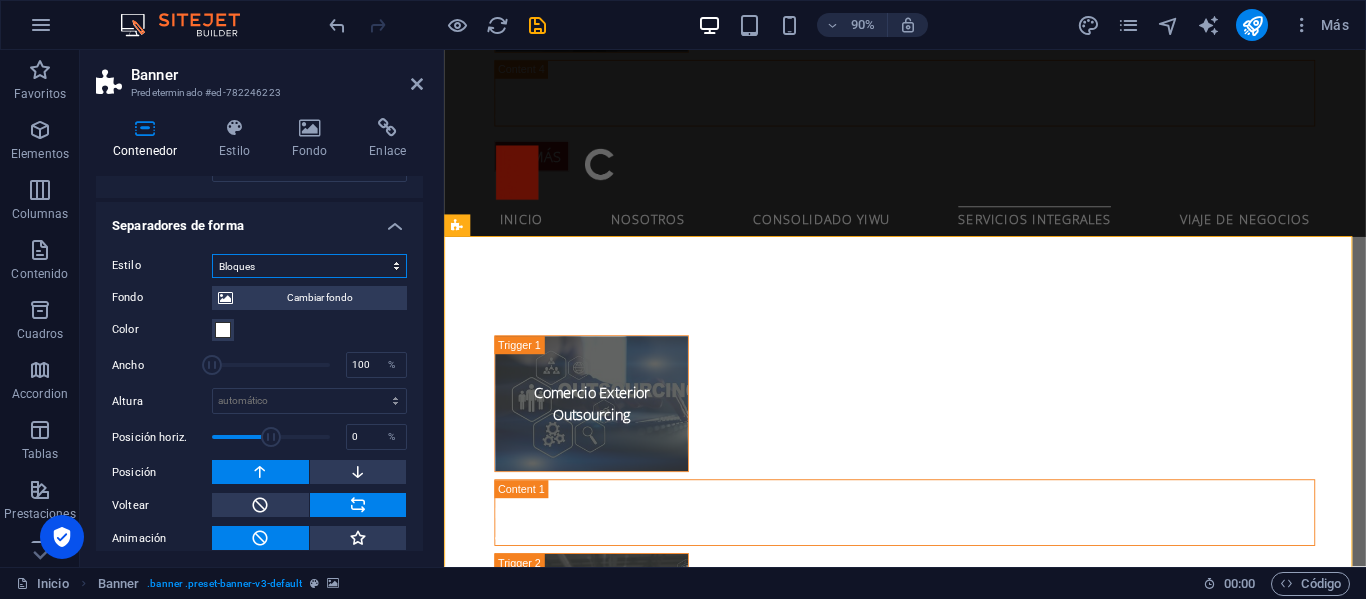 click on "Ninguno Triángulo Cuadrado Diagonal Polígono 1 Polígono 2 Zigzag Múltiples zigzags Olas Múltiples olas Medio círculo Círculo Sombra de círculo Bloques Hexágonos Nubes Múltiples nubes Ventilador Pirámides Libro Gota de pintura Fuego Papel desmenuzado Flecha" at bounding box center [309, 266] 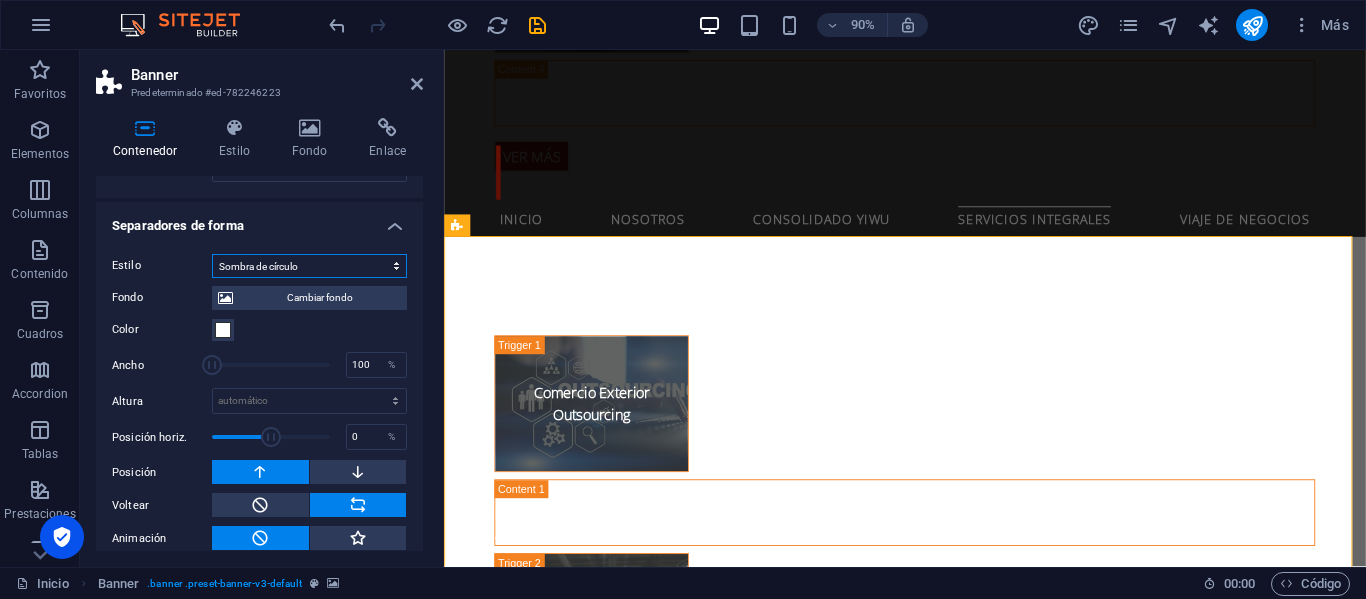 click on "Ninguno Triángulo Cuadrado Diagonal Polígono 1 Polígono 2 Zigzag Múltiples zigzags Olas Múltiples olas Medio círculo Círculo Sombra de círculo Bloques Hexágonos Nubes Múltiples nubes Ventilador Pirámides Libro Gota de pintura Fuego Papel desmenuzado Flecha" at bounding box center (309, 266) 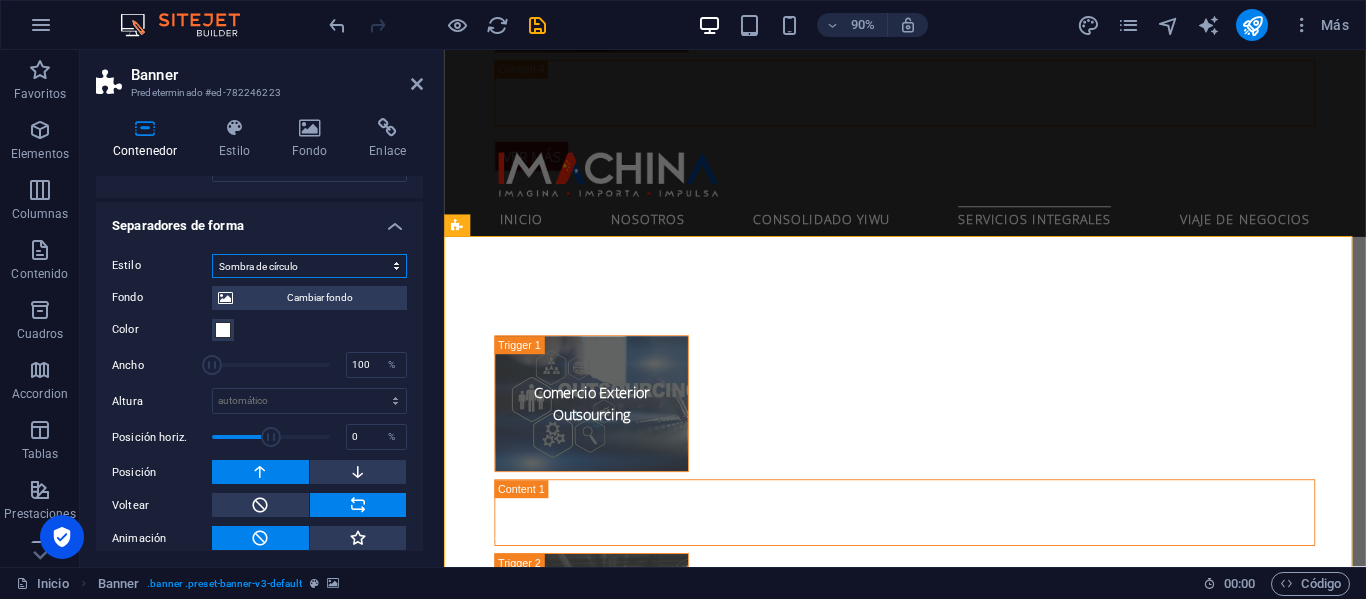 scroll, scrollTop: 679, scrollLeft: 0, axis: vertical 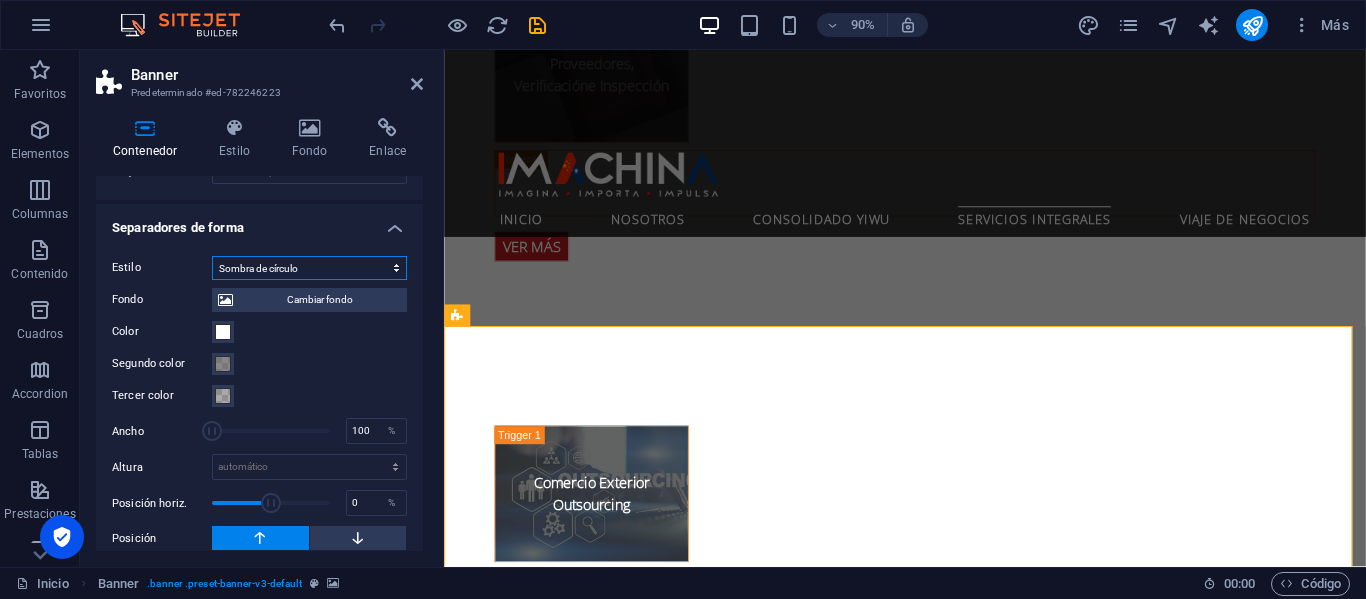 click on "Ninguno Triángulo Cuadrado Diagonal Polígono 1 Polígono 2 Zigzag Múltiples zigzags Olas Múltiples olas Medio círculo Círculo Sombra de círculo Bloques Hexágonos Nubes Múltiples nubes Ventilador Pirámides Libro Gota de pintura Fuego Papel desmenuzado Flecha" at bounding box center (309, 268) 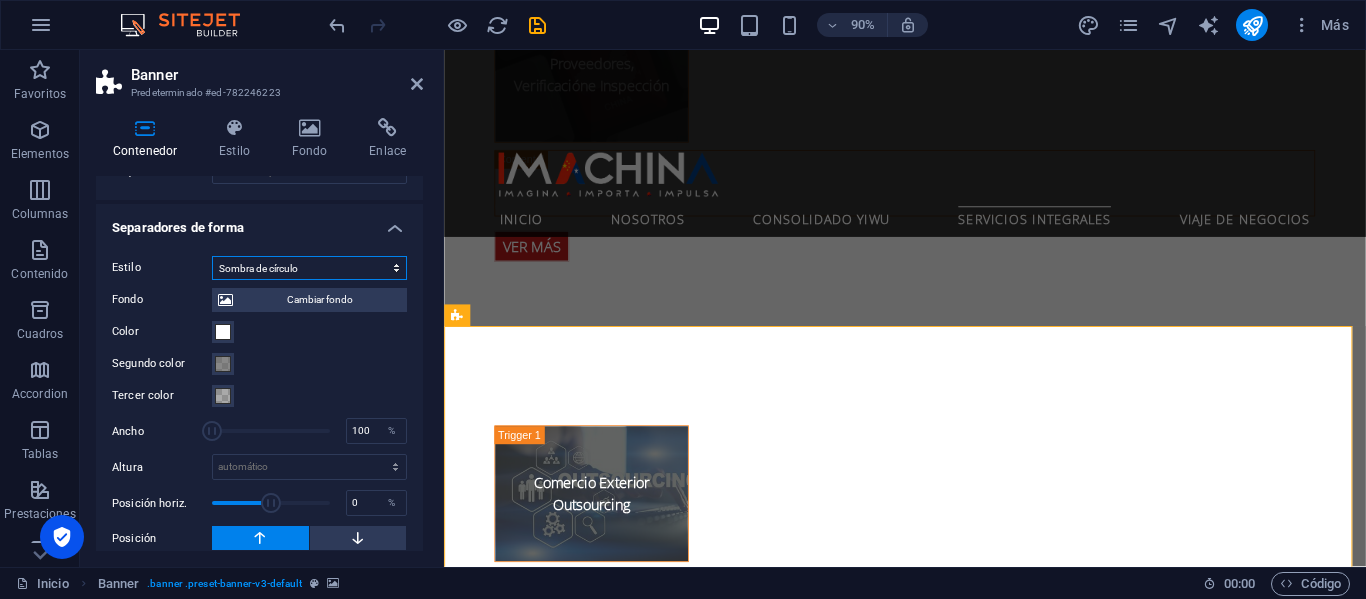 select on "circle" 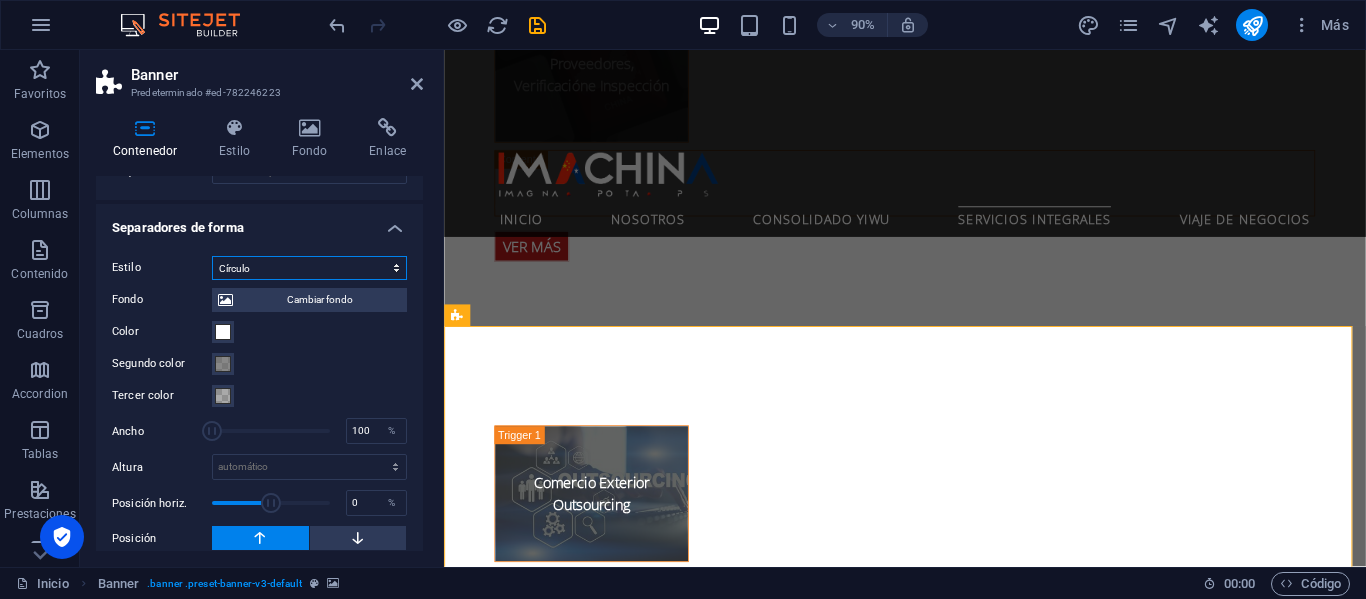 click on "Ninguno Triángulo Cuadrado Diagonal Polígono 1 Polígono 2 Zigzag Múltiples zigzags Olas Múltiples olas Medio círculo Círculo Sombra de círculo Bloques Hexágonos Nubes Múltiples nubes Ventilador Pirámides Libro Gota de pintura Fuego Papel desmenuzado Flecha" at bounding box center (309, 268) 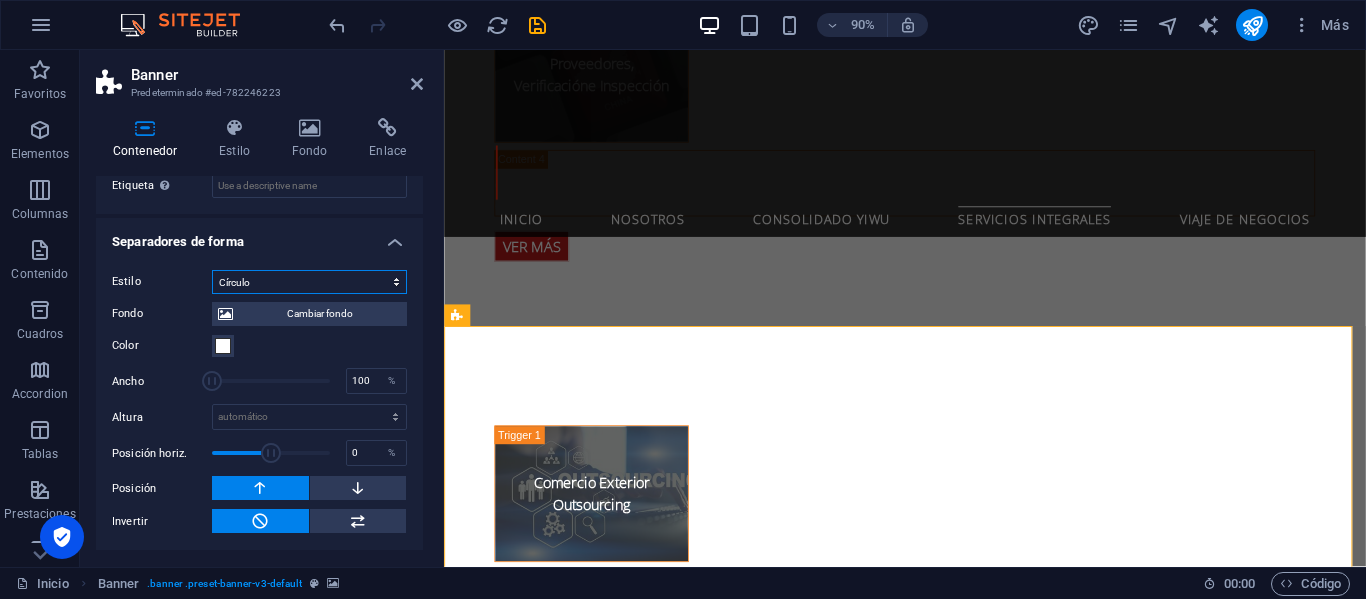 scroll, scrollTop: 648, scrollLeft: 0, axis: vertical 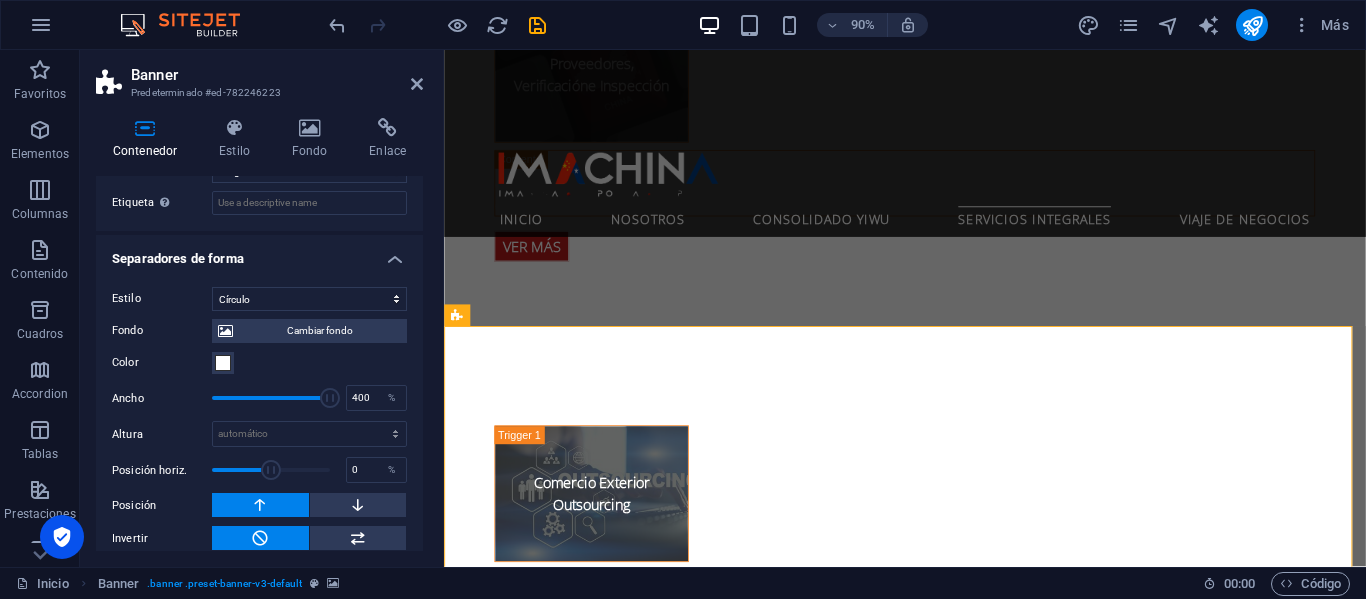 drag, startPoint x: 223, startPoint y: 380, endPoint x: 359, endPoint y: 364, distance: 136.93794 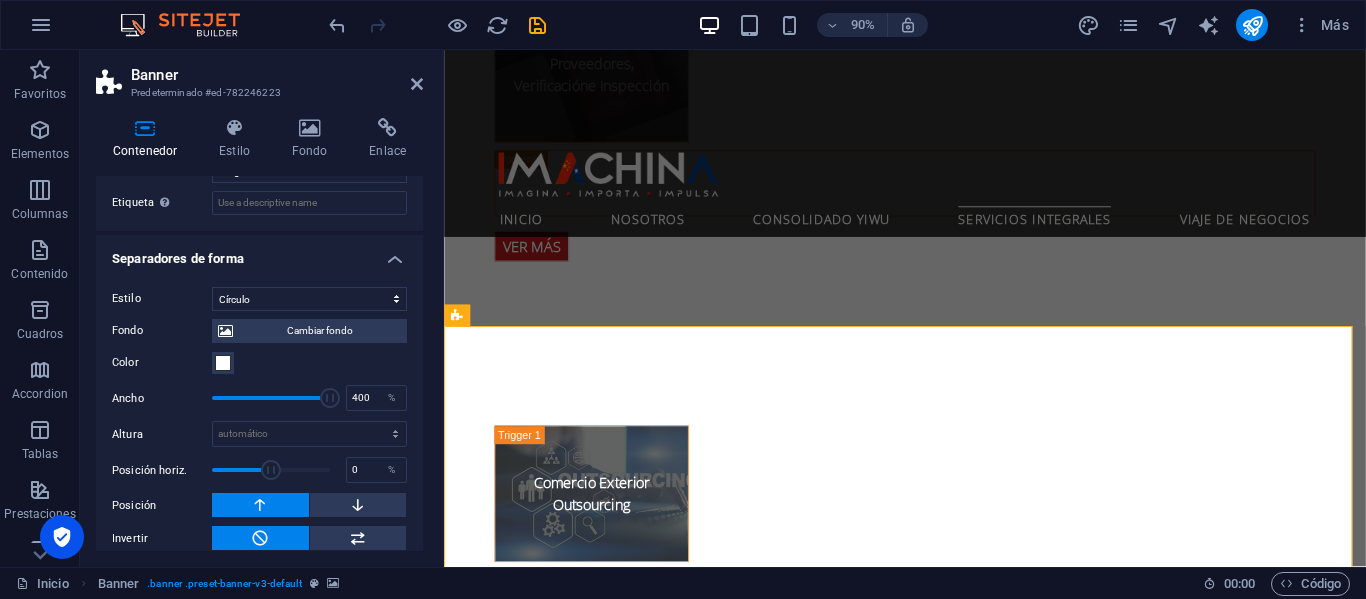 click on "Fondo Cambiar fondo Color Segundo color Tercer color Ancho 400 % Altura automático px rem em vh vw Posición horiz. 0 % Posición Voltear Invertir Animación  - Dirección  - Duración 60 s" at bounding box center (259, 431) 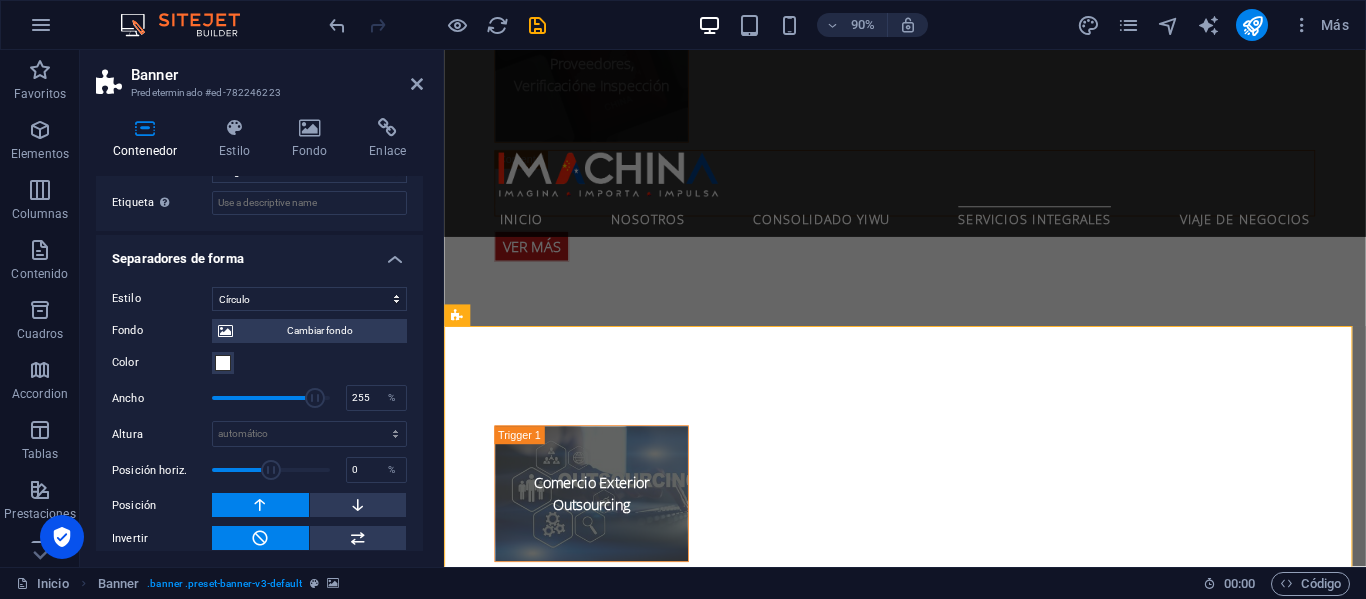 drag, startPoint x: 322, startPoint y: 381, endPoint x: 271, endPoint y: 392, distance: 52.17279 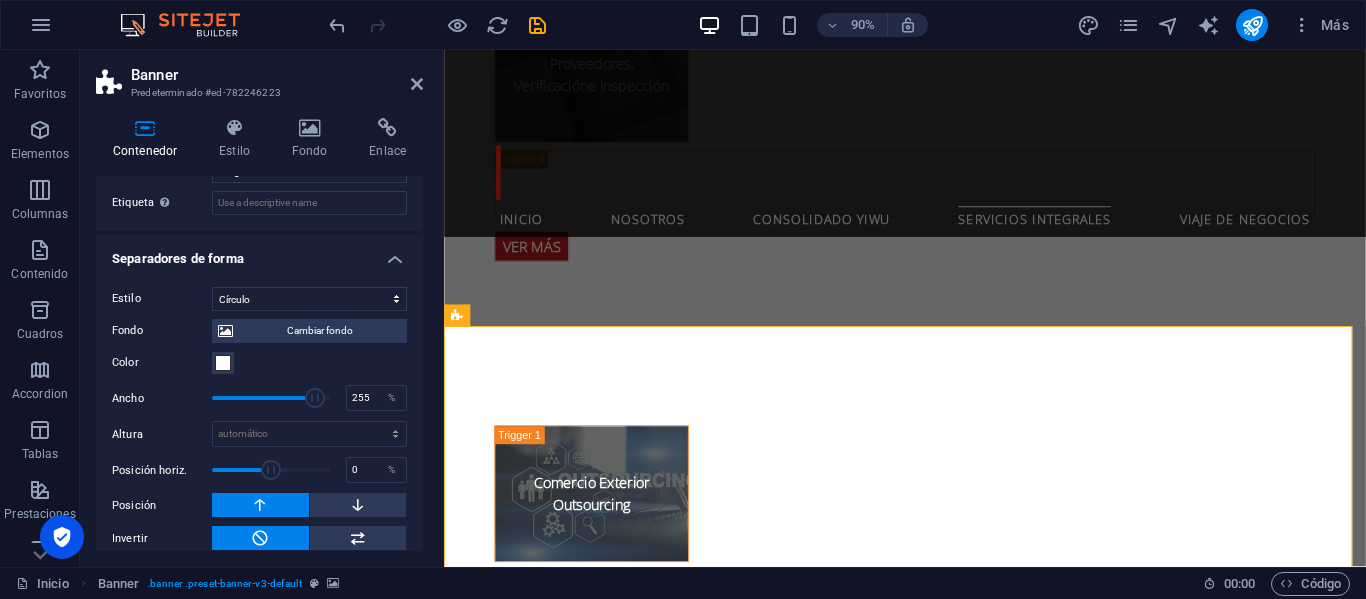 click at bounding box center (315, 398) 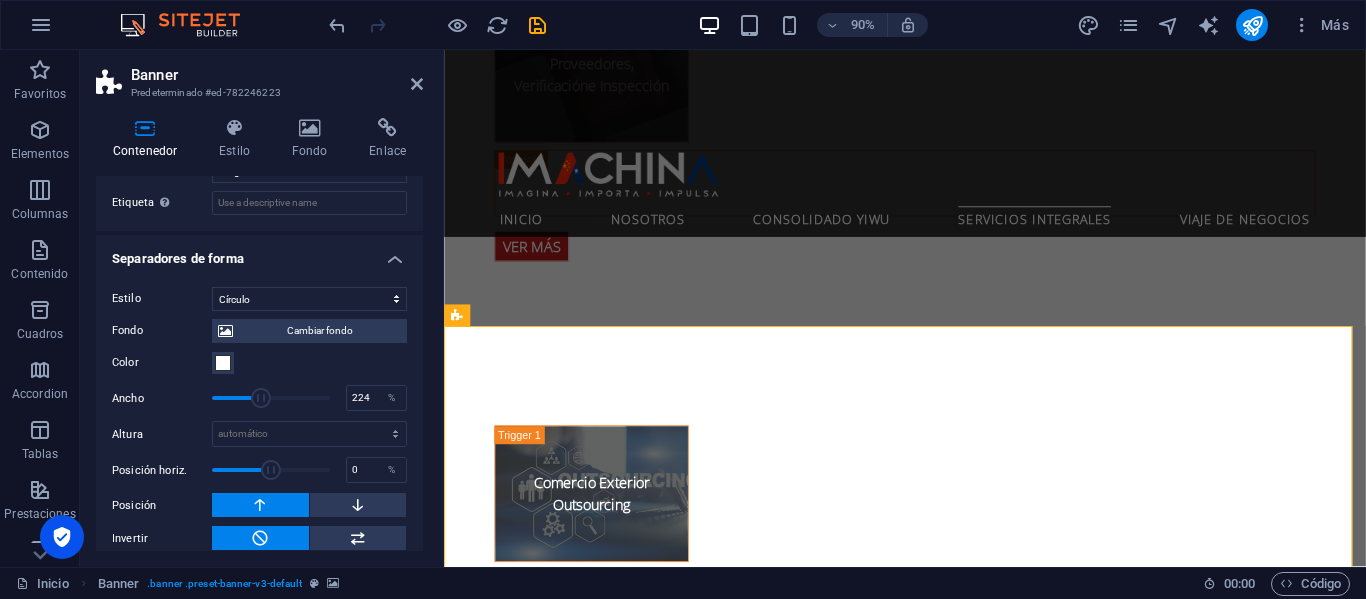 drag, startPoint x: 271, startPoint y: 392, endPoint x: 259, endPoint y: 393, distance: 12.0415945 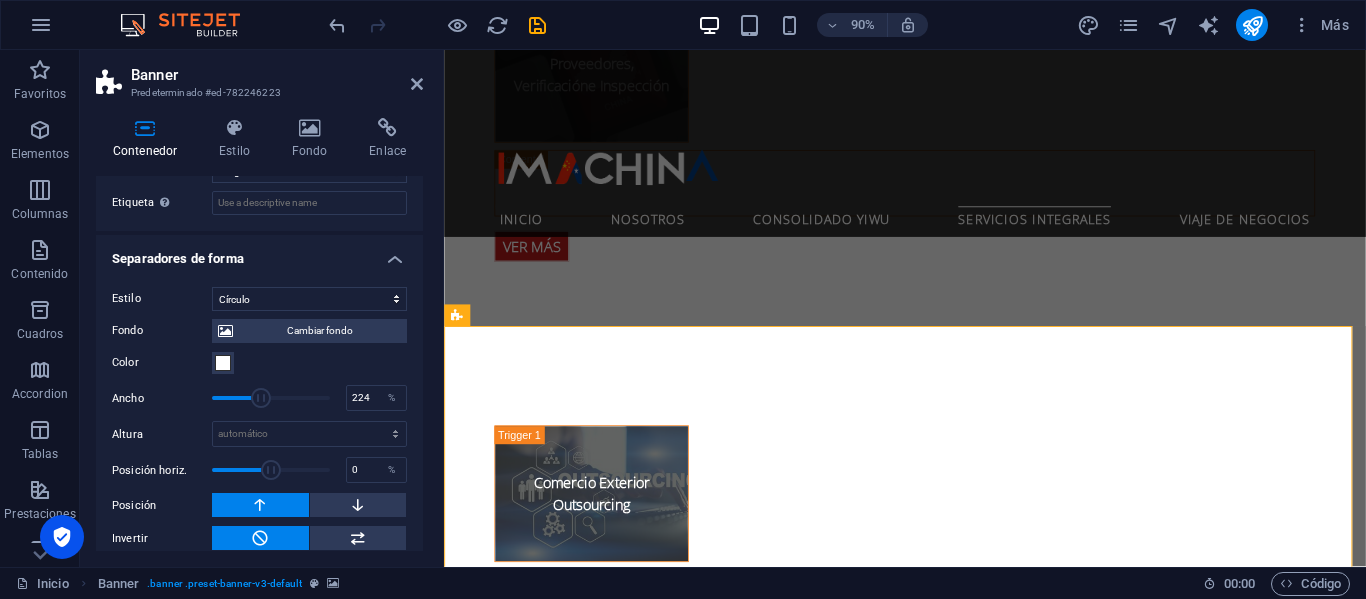click at bounding box center (261, 398) 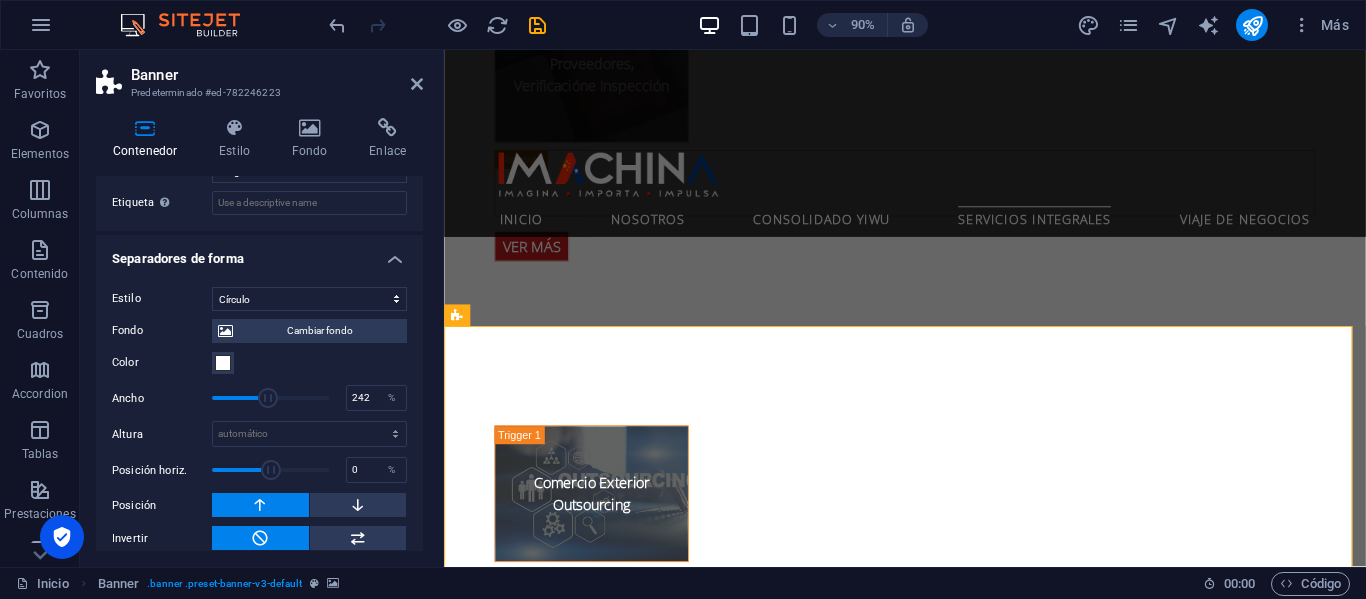 click at bounding box center (268, 398) 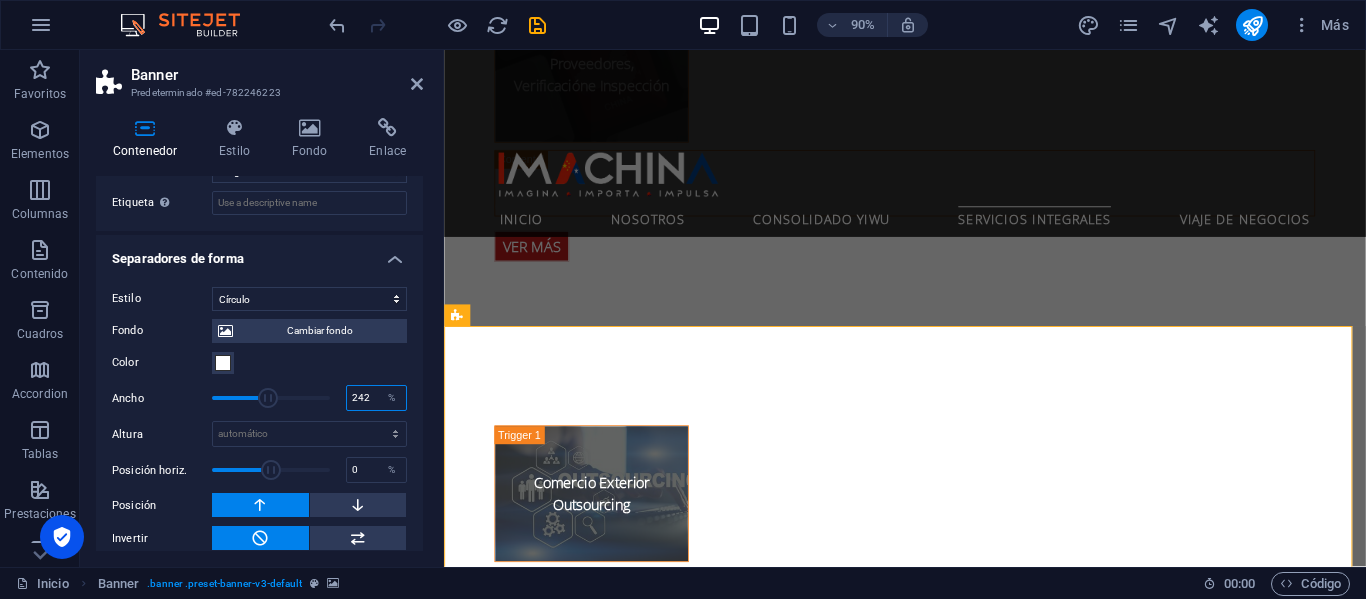 click on "242" at bounding box center (376, 398) 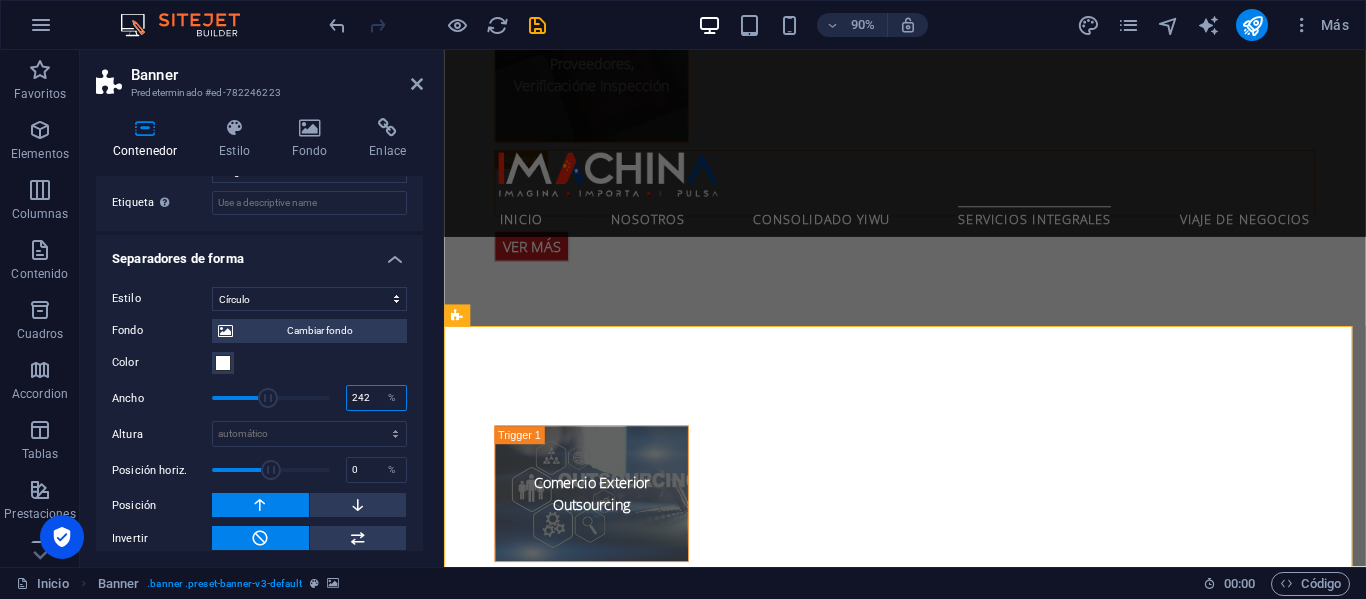 click on "242" at bounding box center (376, 398) 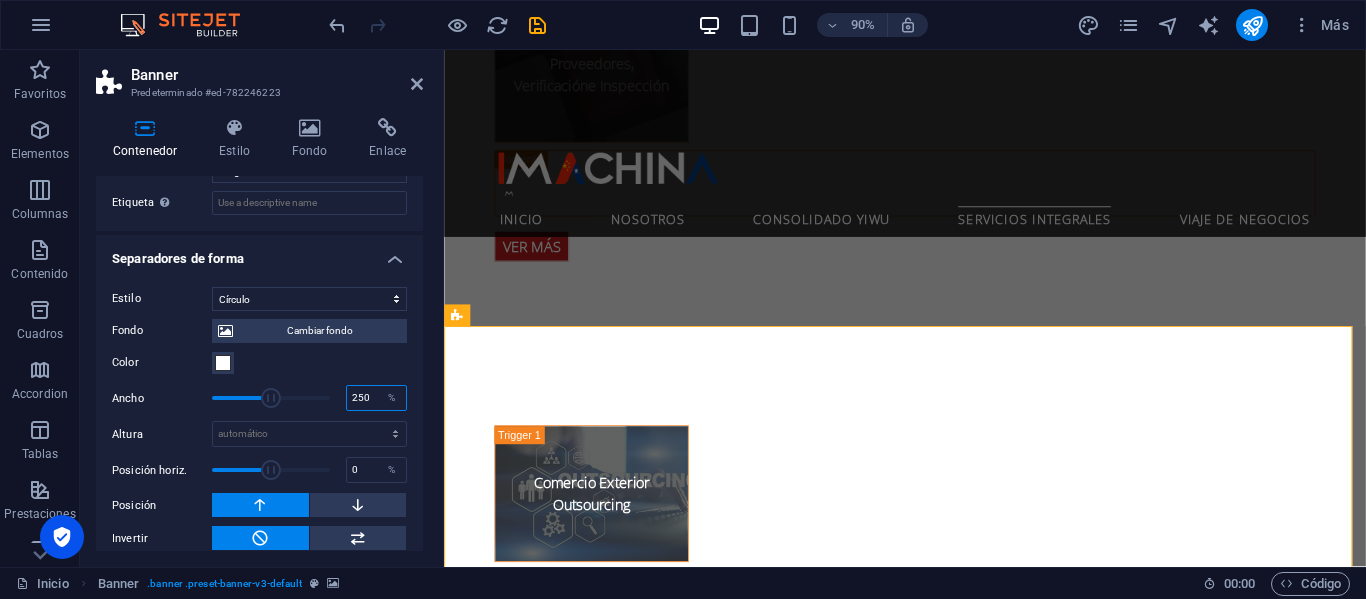 type on "250" 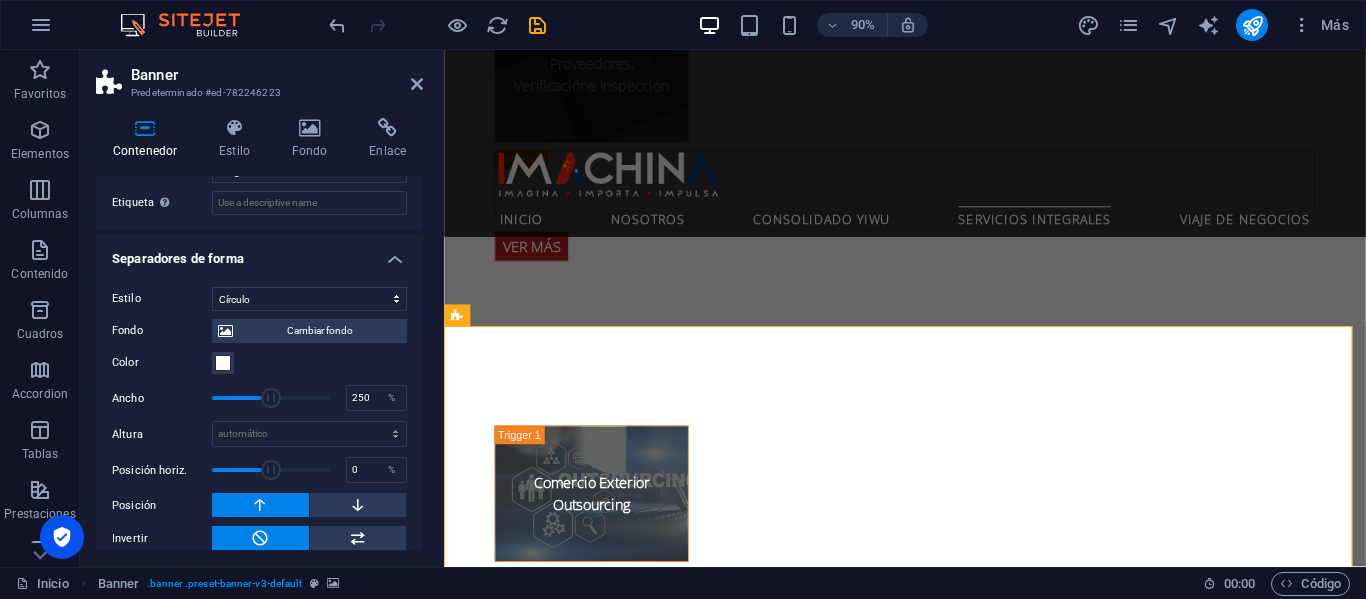 click on "Color" at bounding box center (259, 363) 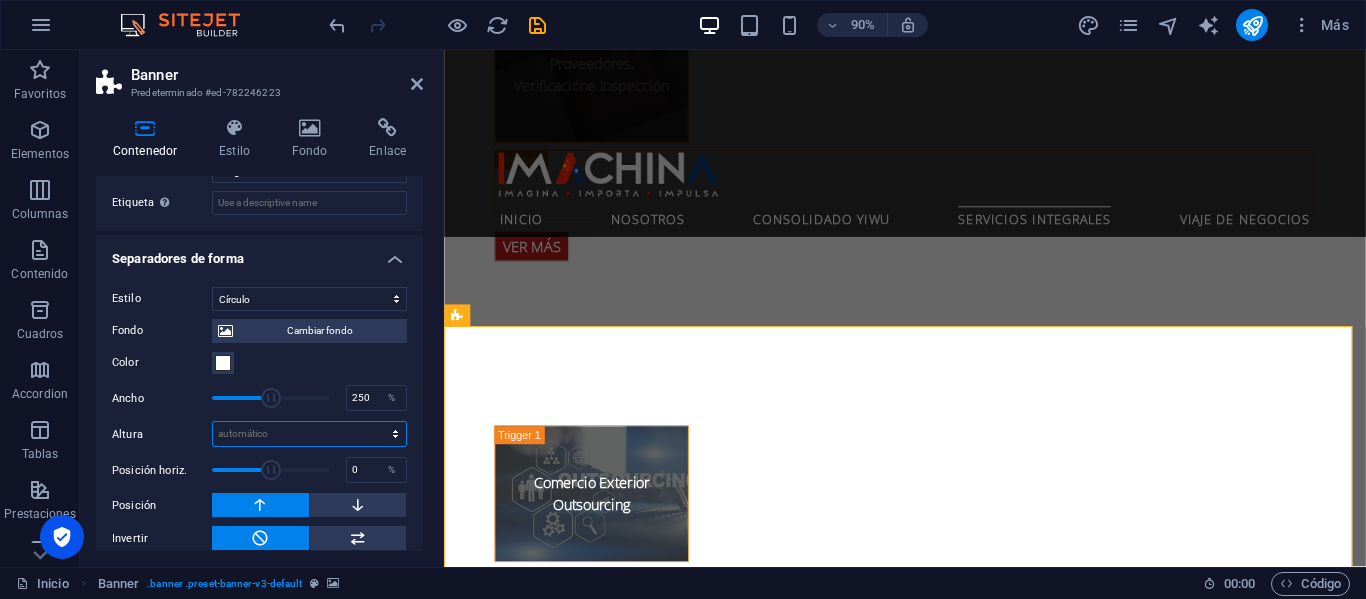 click on "automático px rem em vh vw" at bounding box center (309, 434) 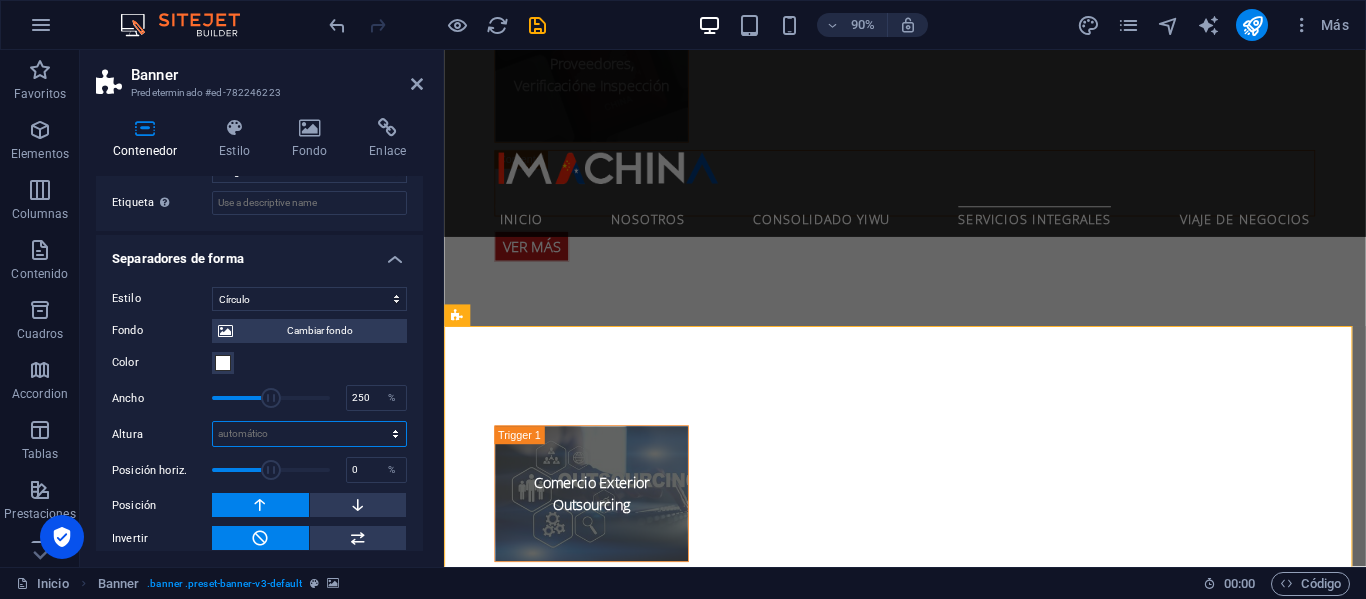 click on "automático px rem em vh vw" at bounding box center [309, 434] 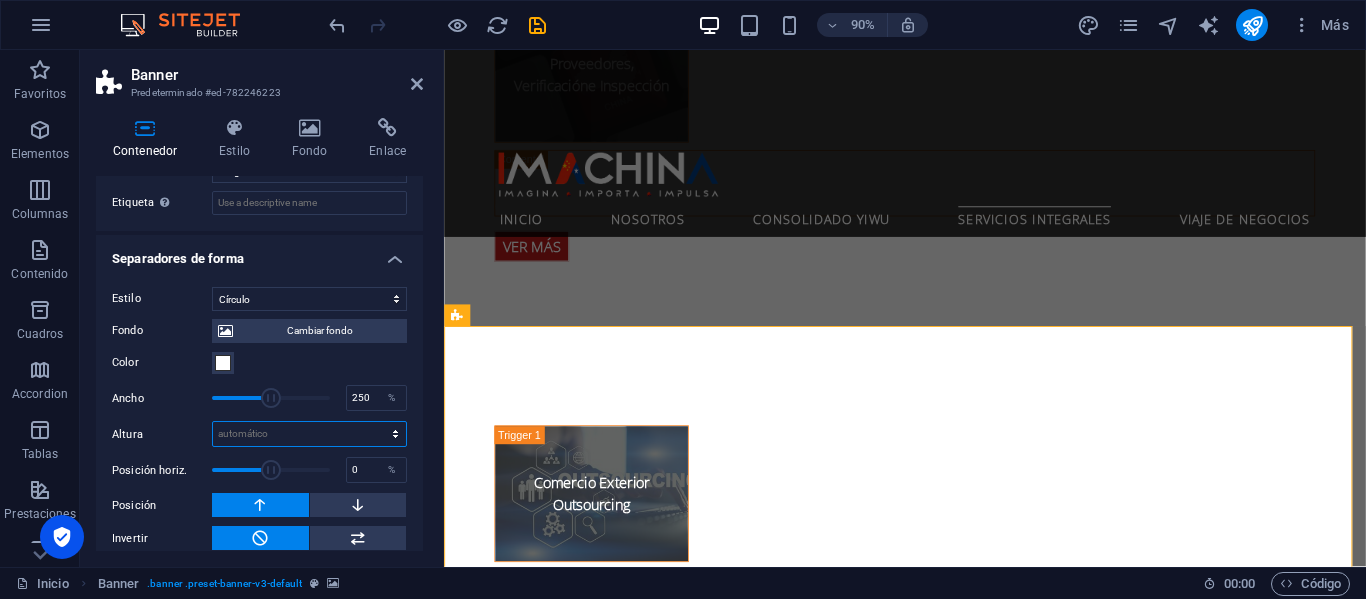 select on "px" 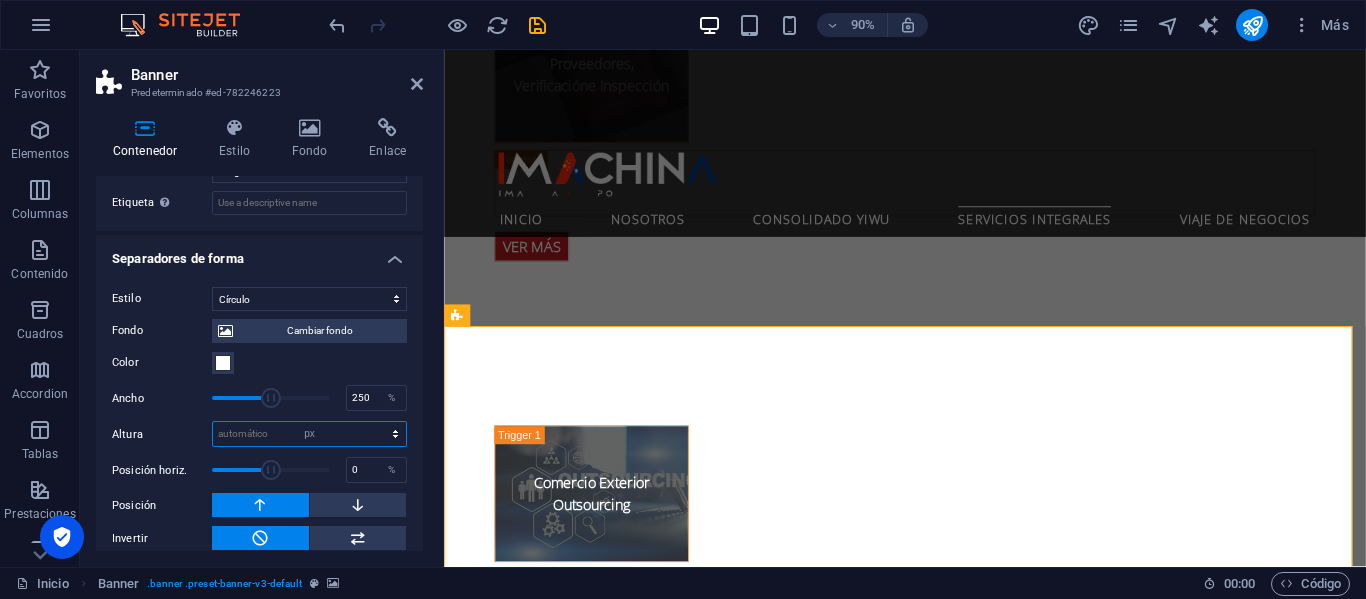click on "automático px rem em vh vw" at bounding box center (309, 434) 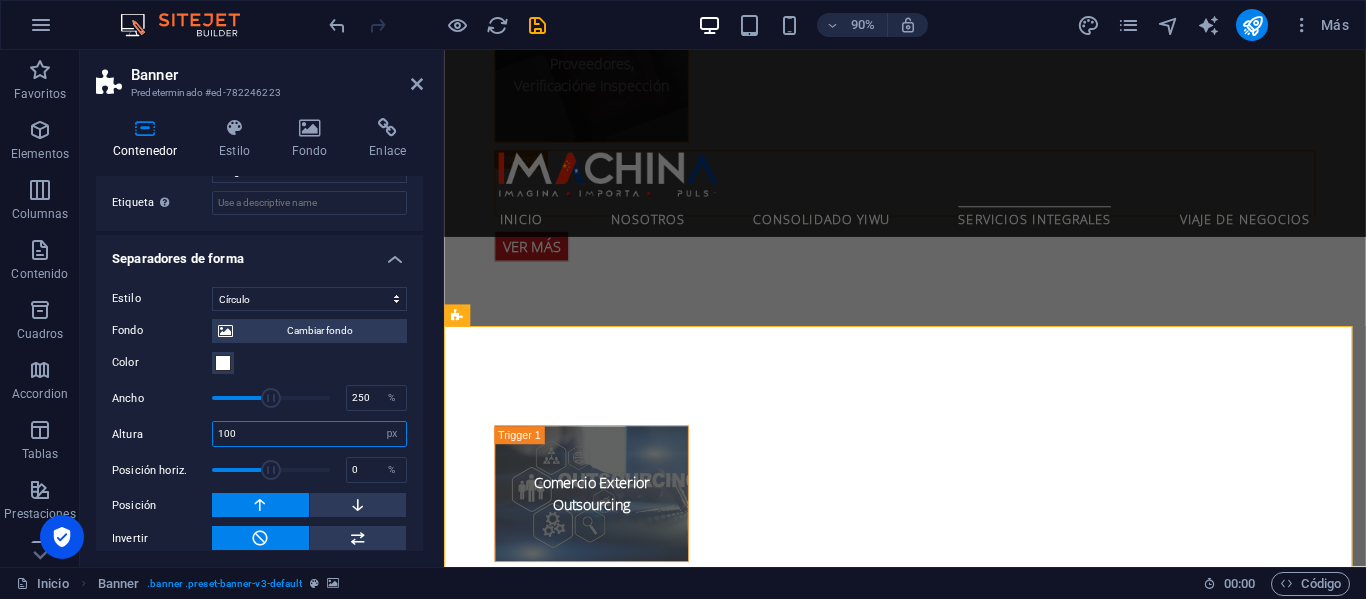 drag, startPoint x: 300, startPoint y: 420, endPoint x: 128, endPoint y: 425, distance: 172.07266 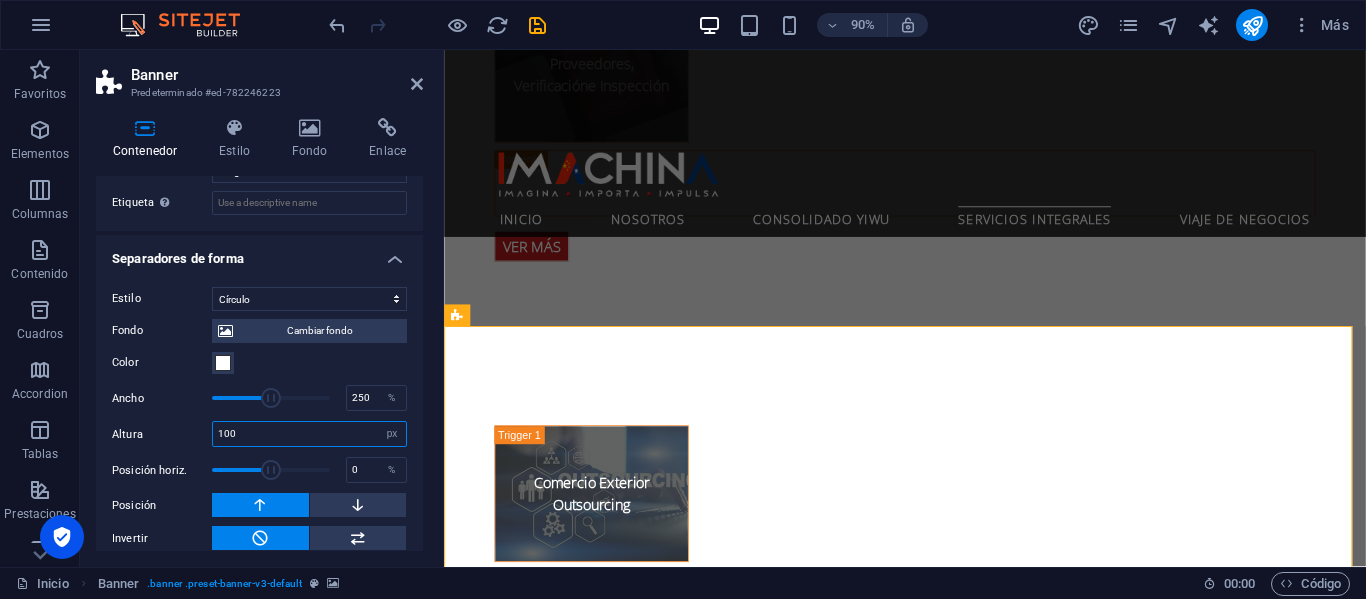 click on "Altura 100 automático px rem em vh vw" at bounding box center [259, 434] 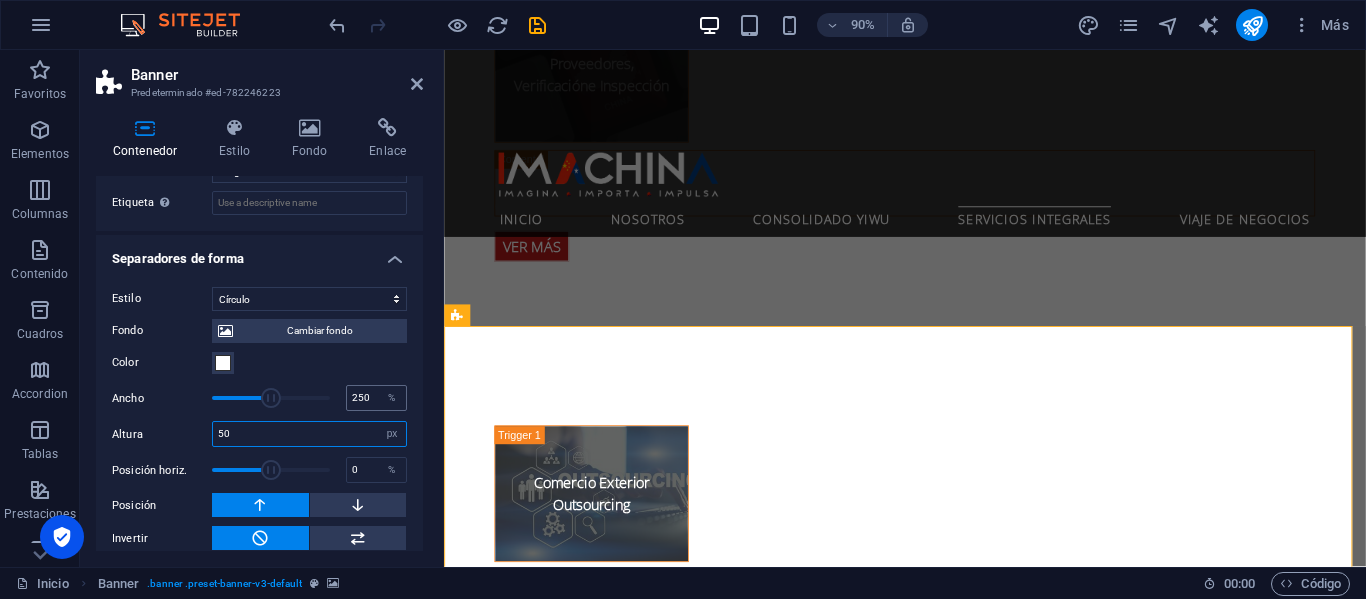type on "50" 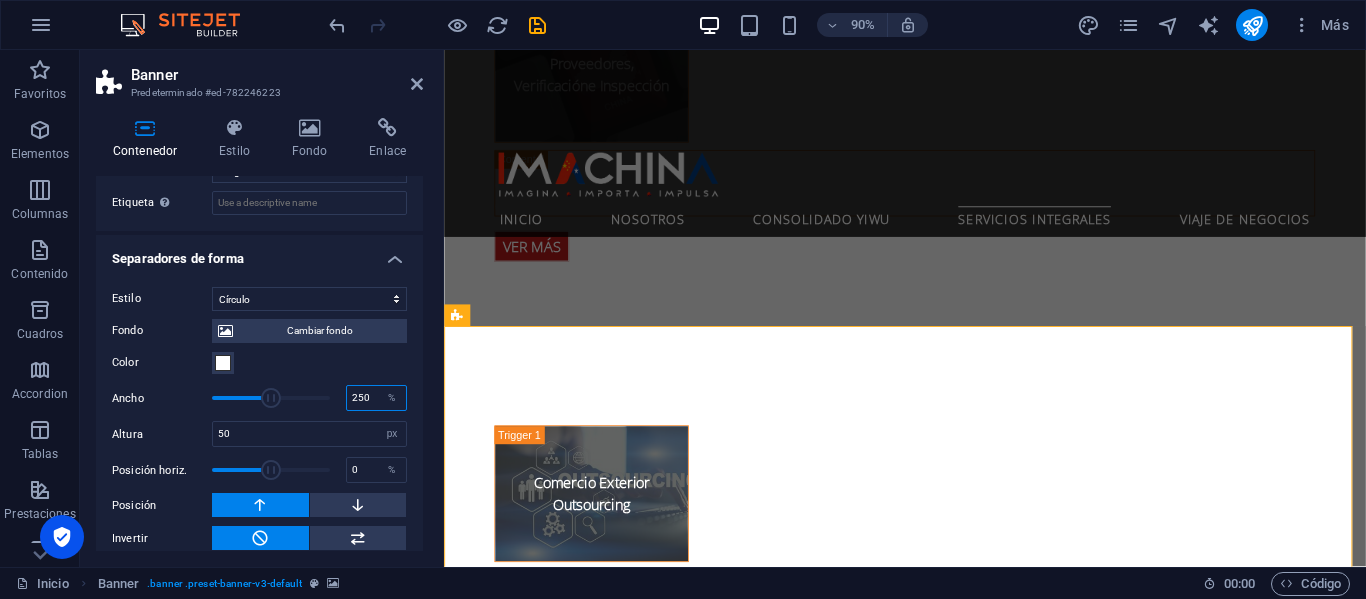 click on "250" at bounding box center [376, 398] 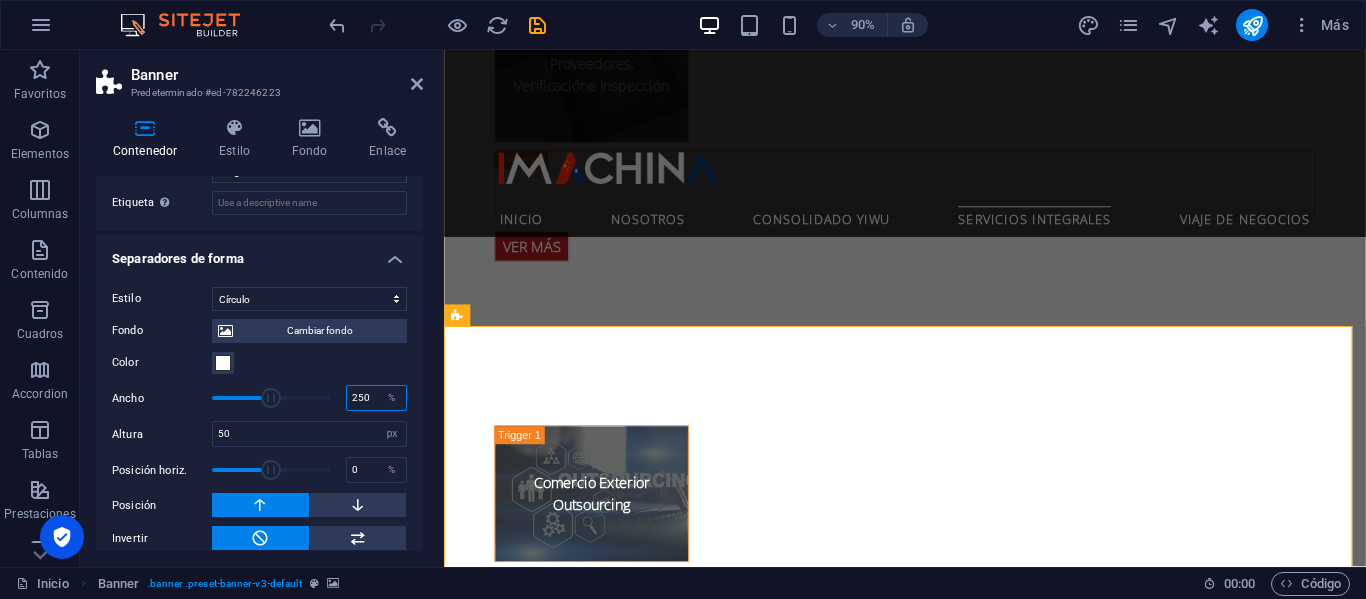 click on "250" at bounding box center (376, 398) 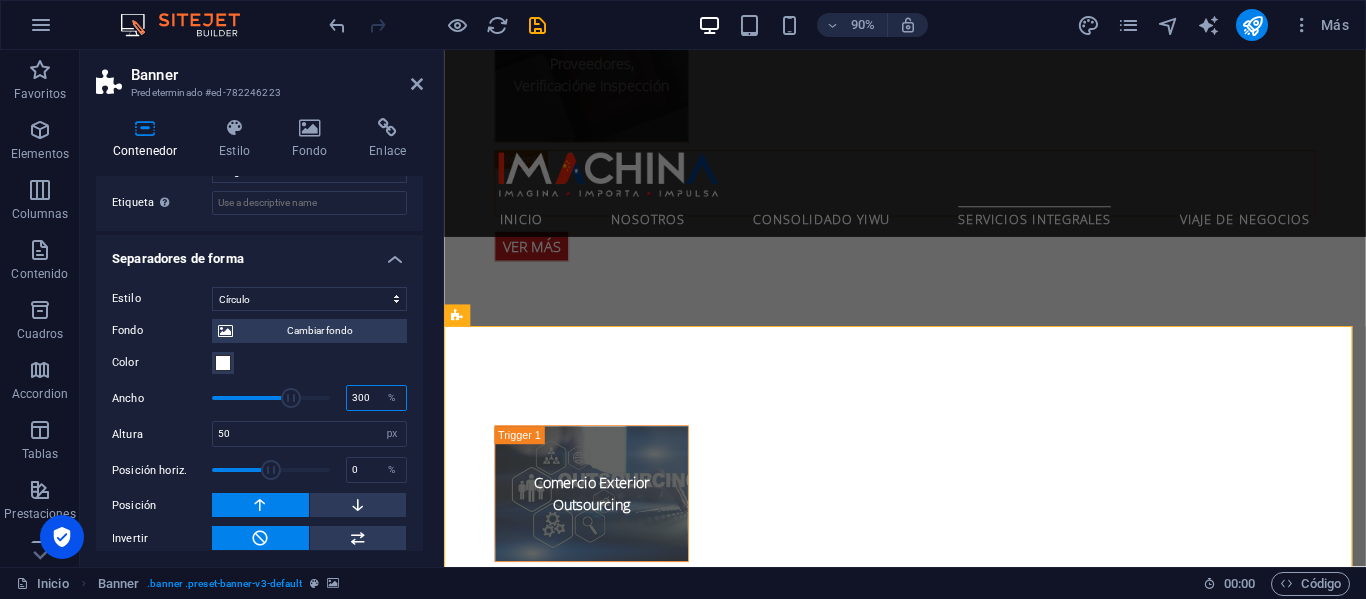 drag, startPoint x: 371, startPoint y: 382, endPoint x: 326, endPoint y: 391, distance: 45.891174 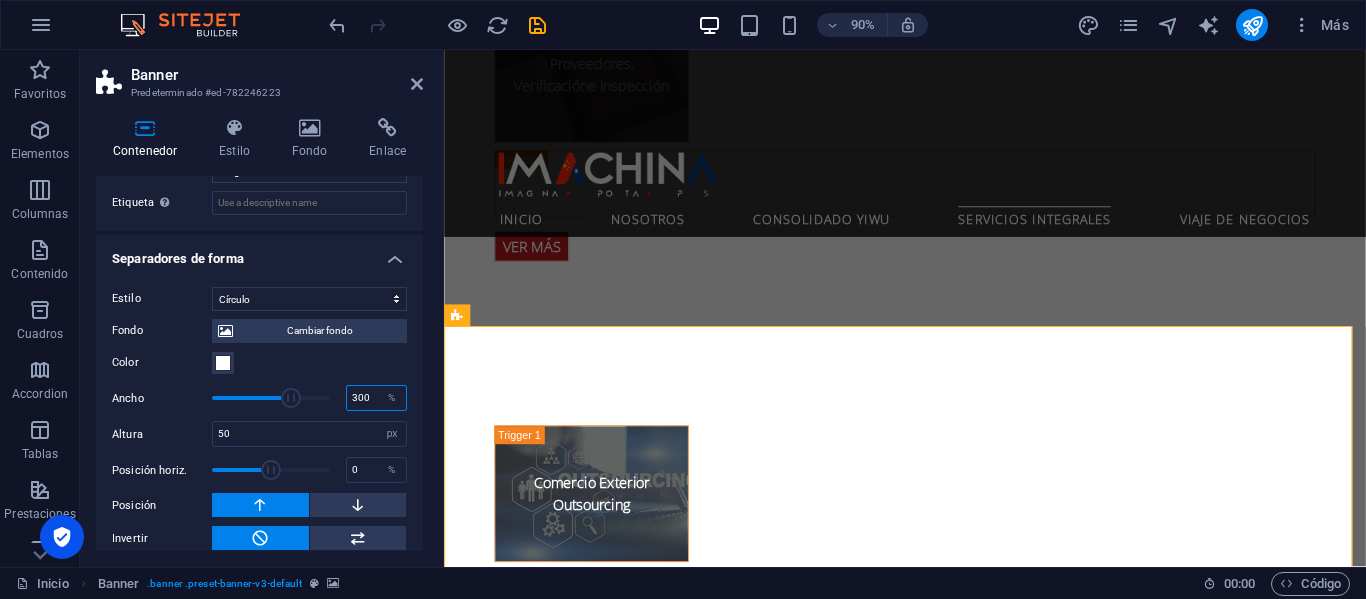 click on "Ancho 300 %" at bounding box center (259, 398) 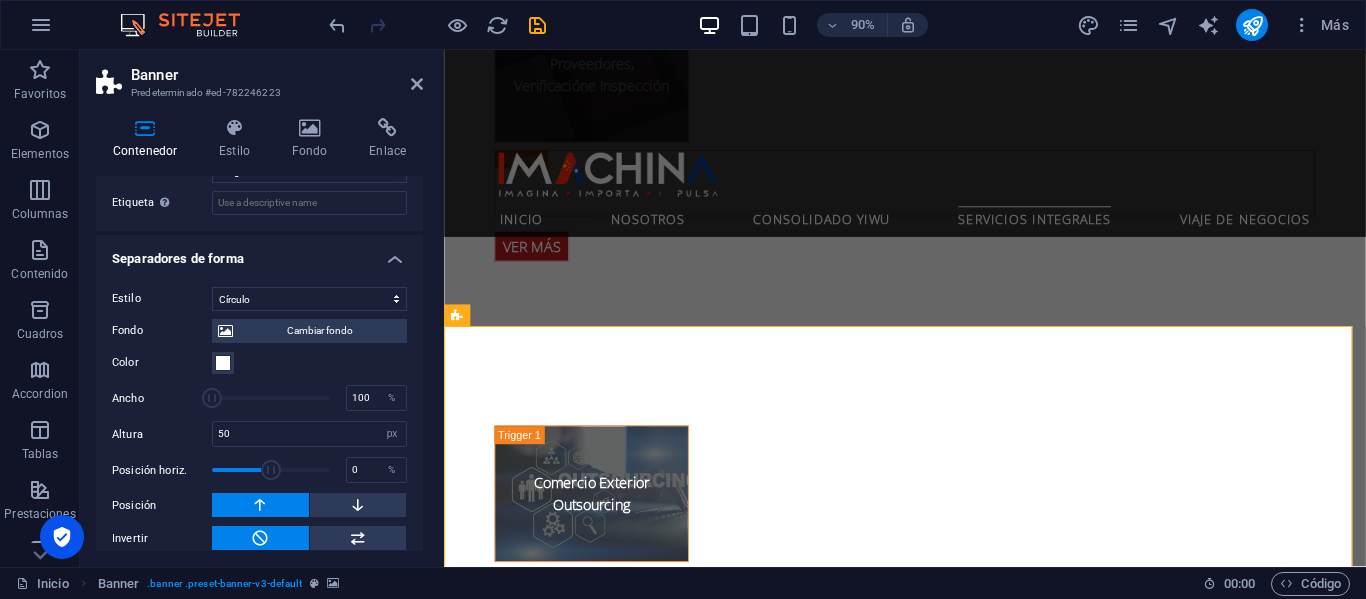 drag, startPoint x: 216, startPoint y: 378, endPoint x: 153, endPoint y: 386, distance: 63.505905 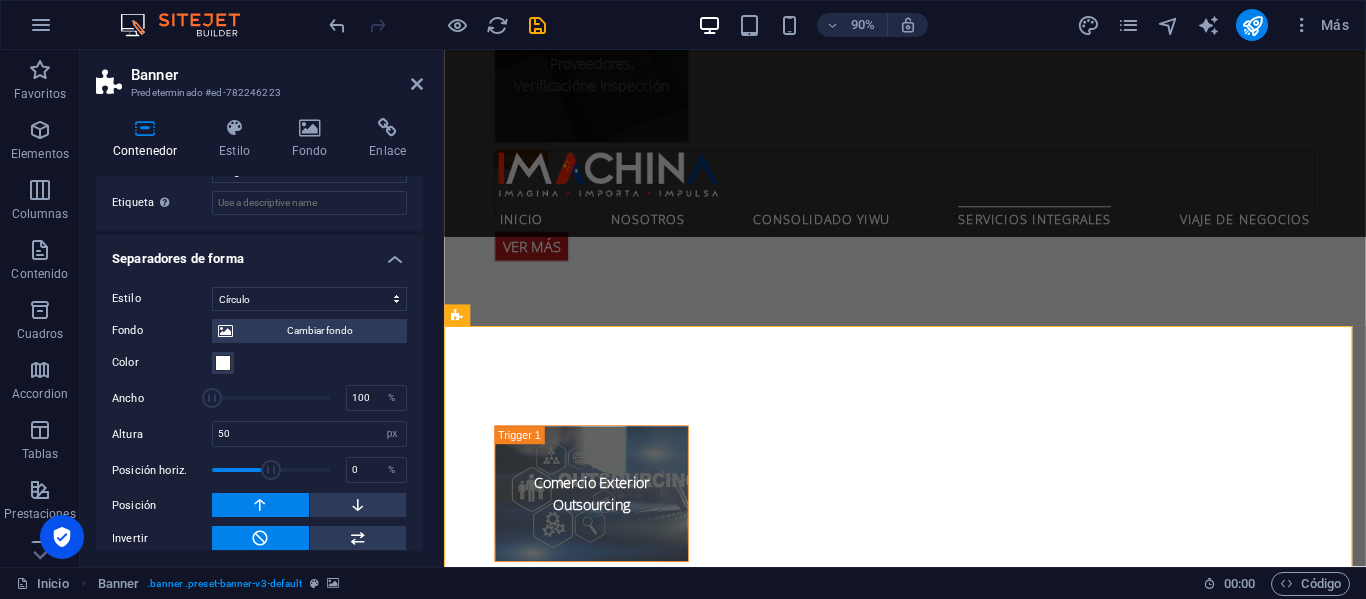 click on "Ancho 100 %" at bounding box center [259, 398] 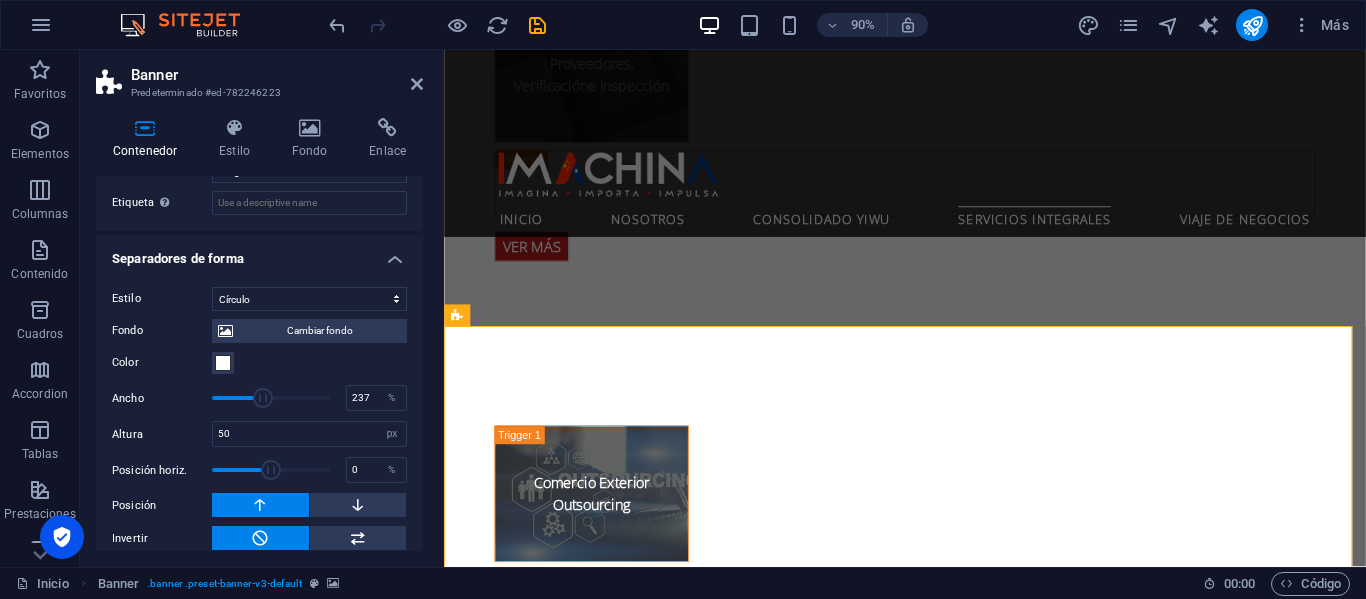 drag, startPoint x: 217, startPoint y: 382, endPoint x: 263, endPoint y: 378, distance: 46.173584 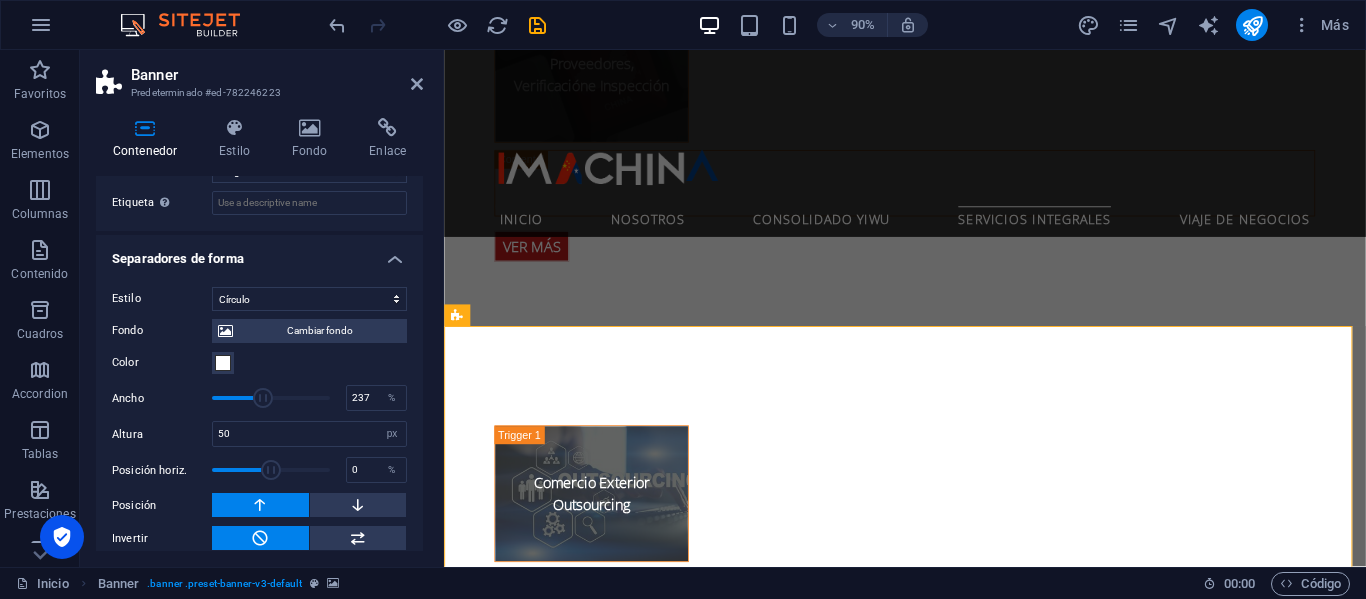click at bounding box center [263, 398] 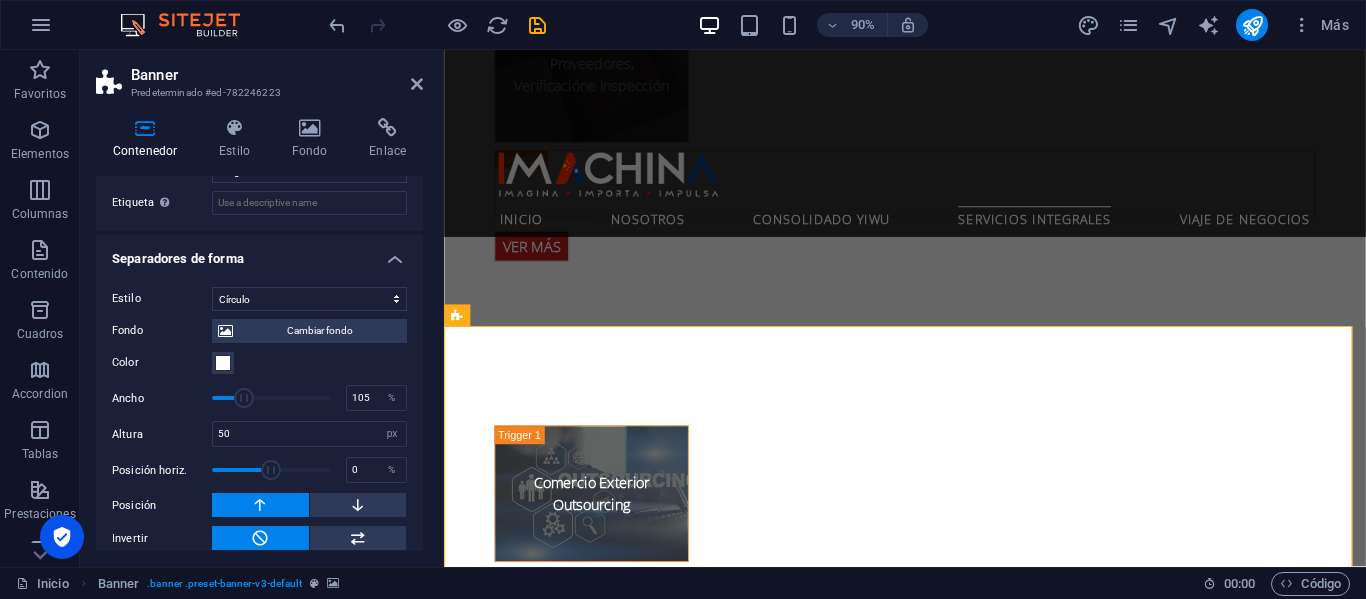 type on "100" 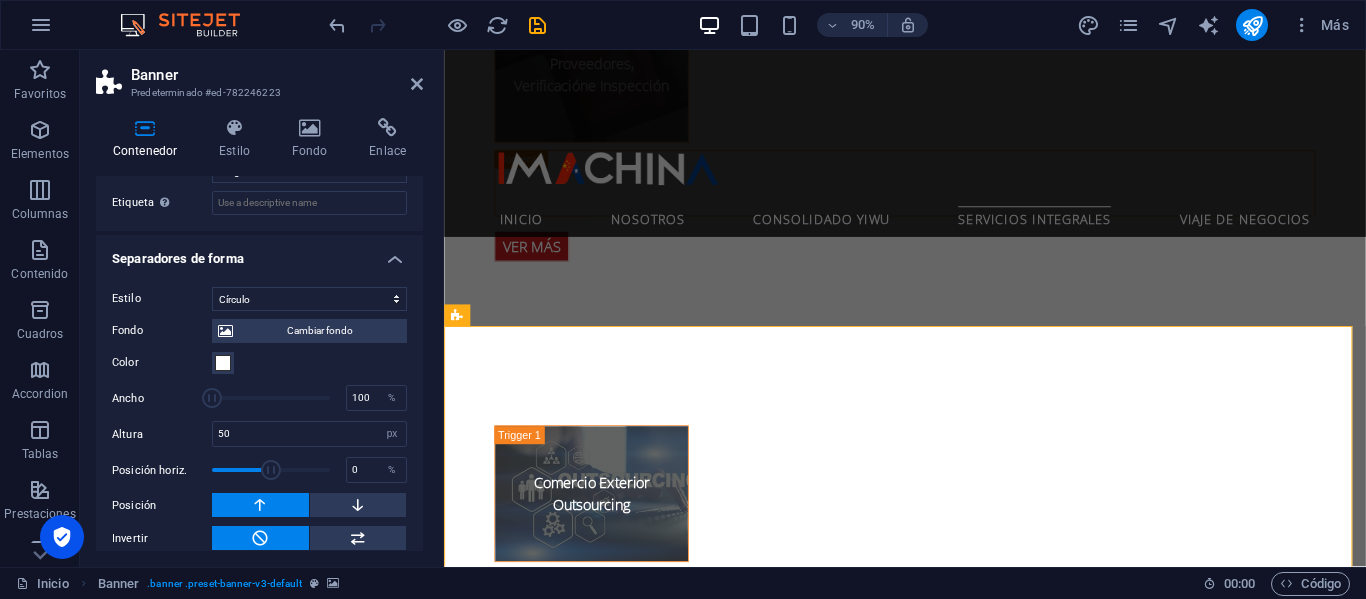 drag, startPoint x: 263, startPoint y: 378, endPoint x: 165, endPoint y: 376, distance: 98.02041 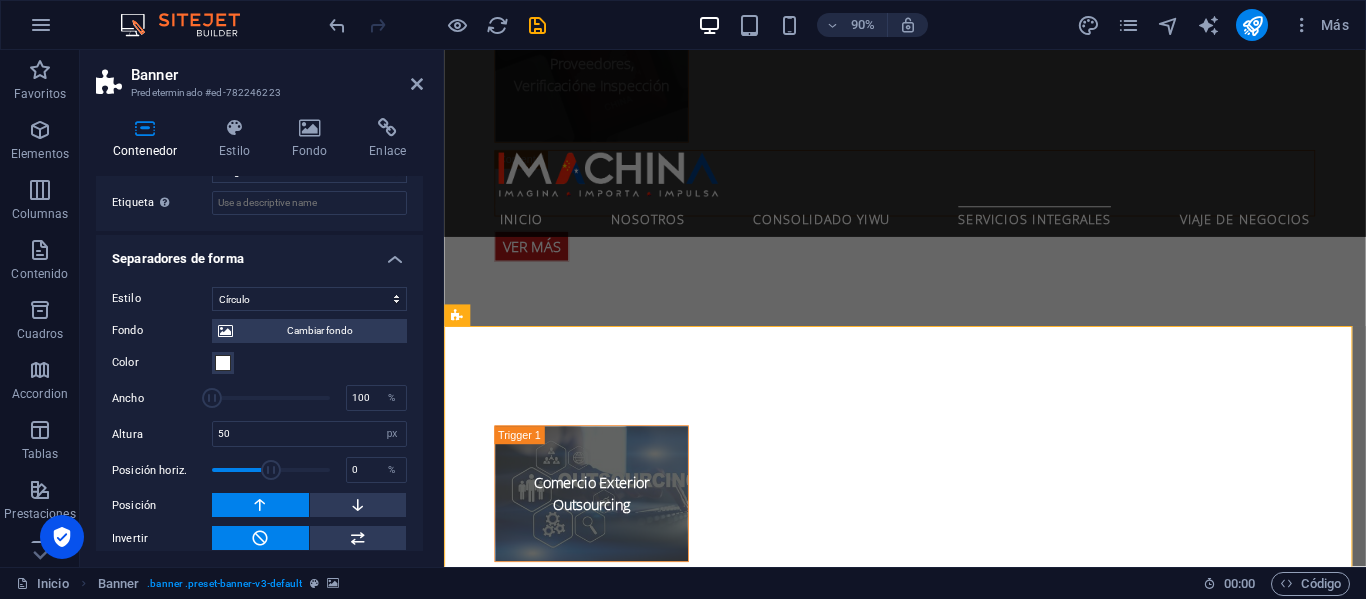click on "Ancho 100 %" at bounding box center (259, 398) 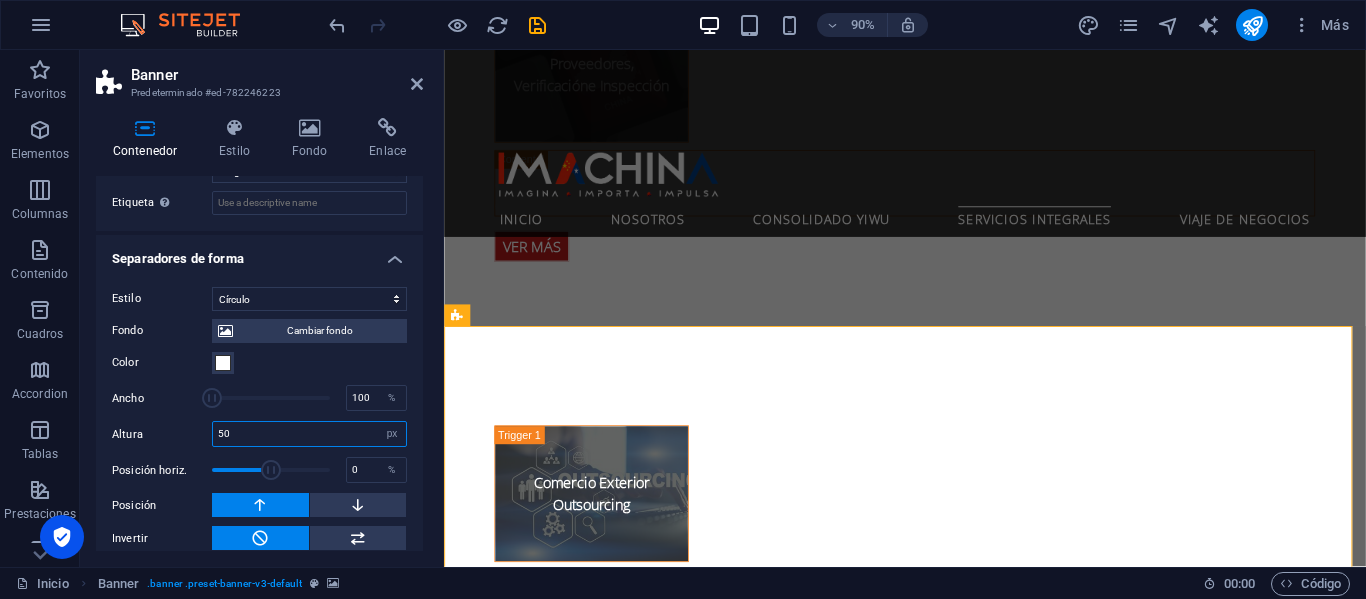 drag, startPoint x: 249, startPoint y: 421, endPoint x: 188, endPoint y: 422, distance: 61.008198 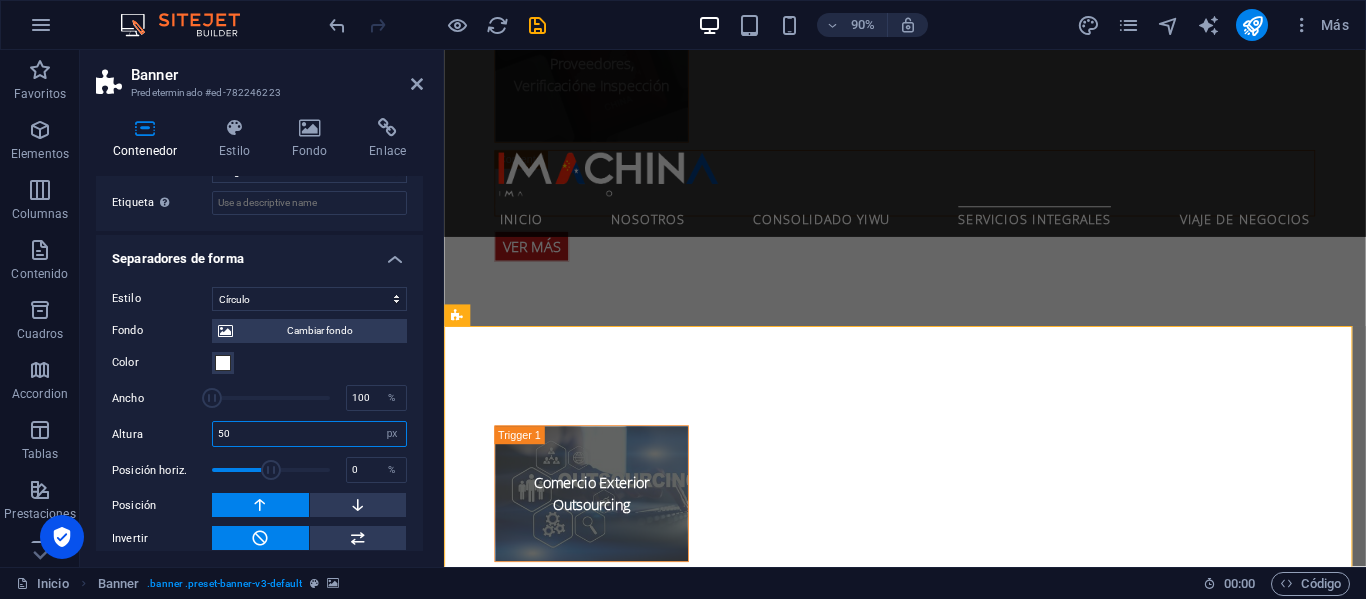 click on "Altura 50 automático px rem em vh vw" at bounding box center [259, 434] 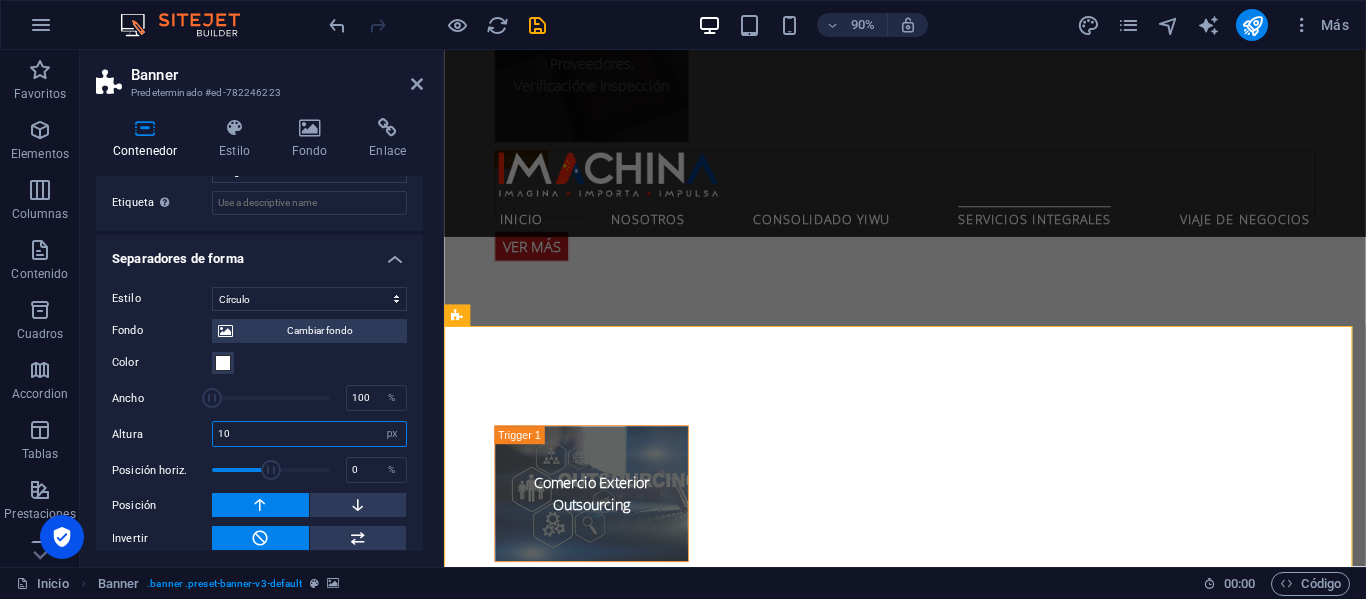 drag, startPoint x: 215, startPoint y: 413, endPoint x: 166, endPoint y: 413, distance: 49 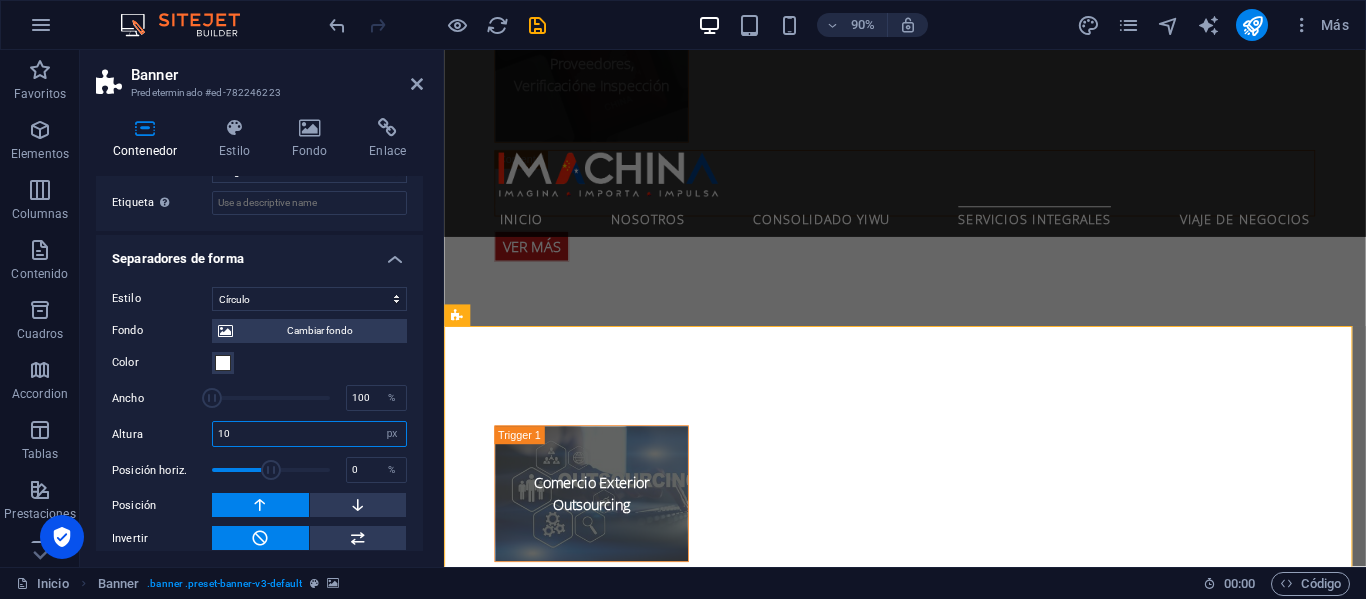 click on "Altura 10 automático px rem em vh vw" at bounding box center [259, 434] 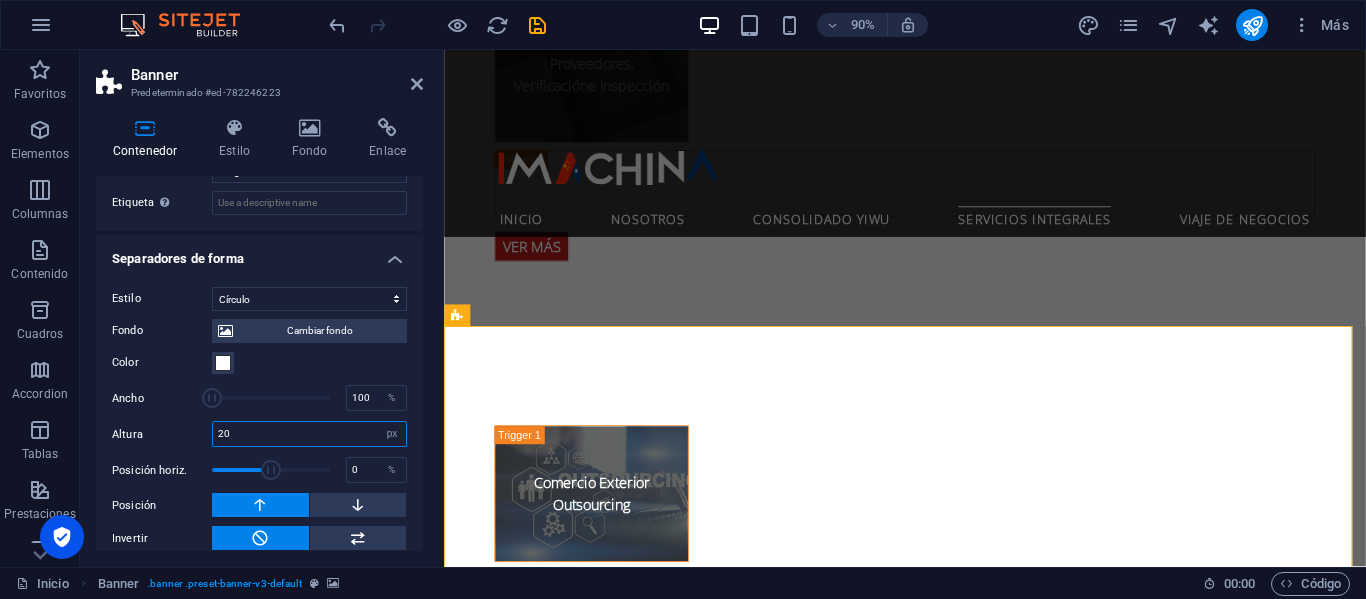 drag, startPoint x: 249, startPoint y: 423, endPoint x: 160, endPoint y: 406, distance: 90.60905 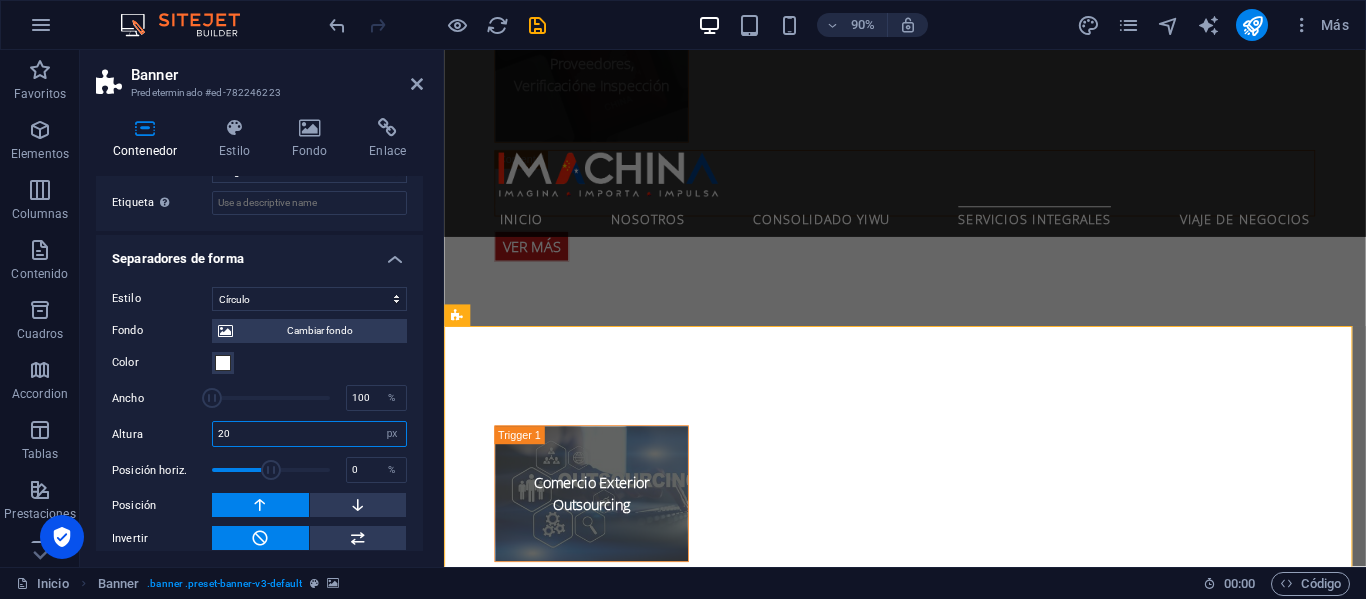 click on "Altura 20 automático px rem em vh vw" at bounding box center [259, 434] 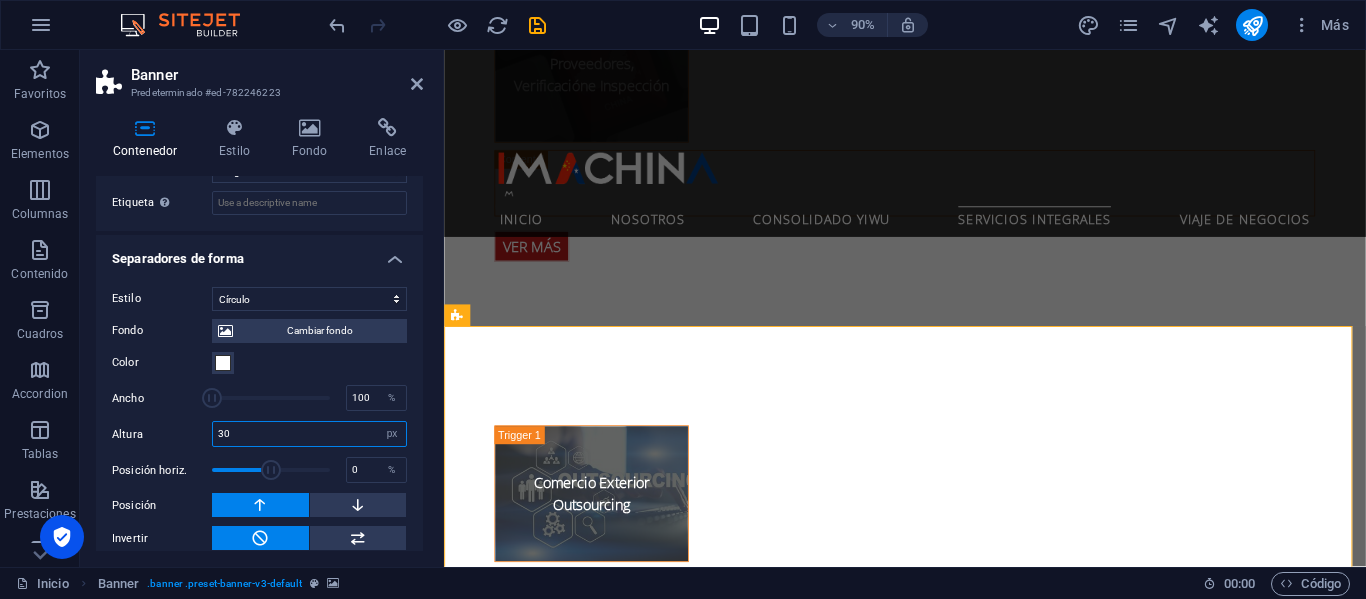 drag, startPoint x: 277, startPoint y: 416, endPoint x: 162, endPoint y: 409, distance: 115.212845 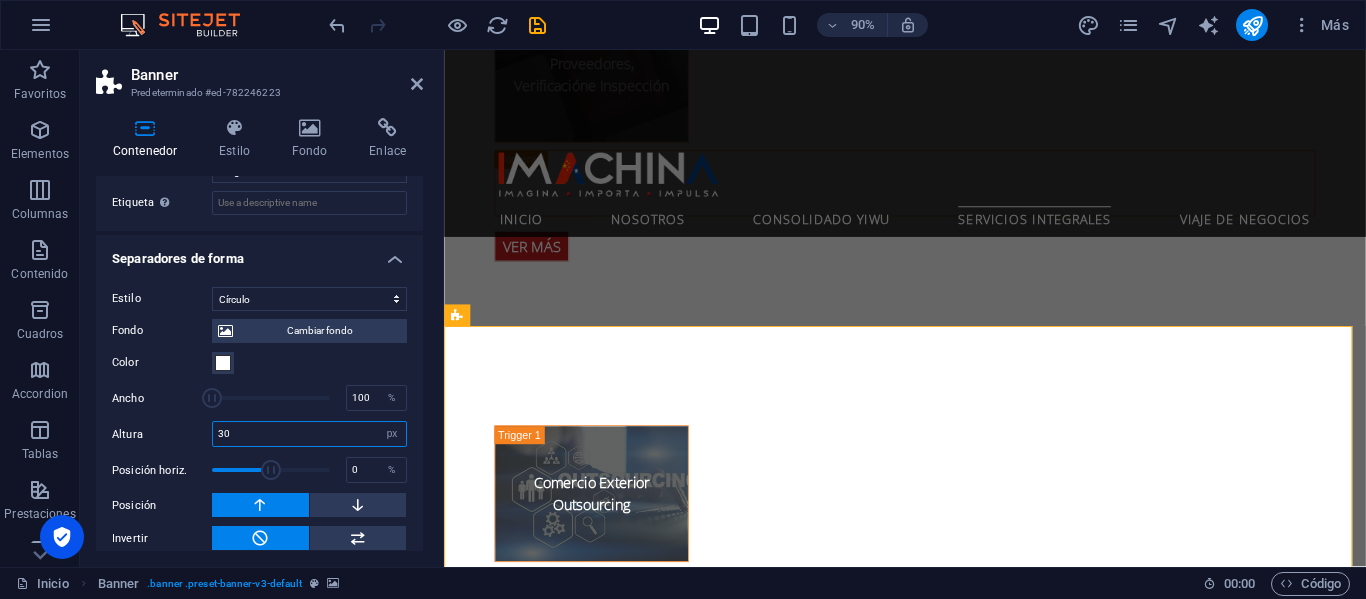 click on "Altura 30 automático px rem em vh vw" at bounding box center (259, 434) 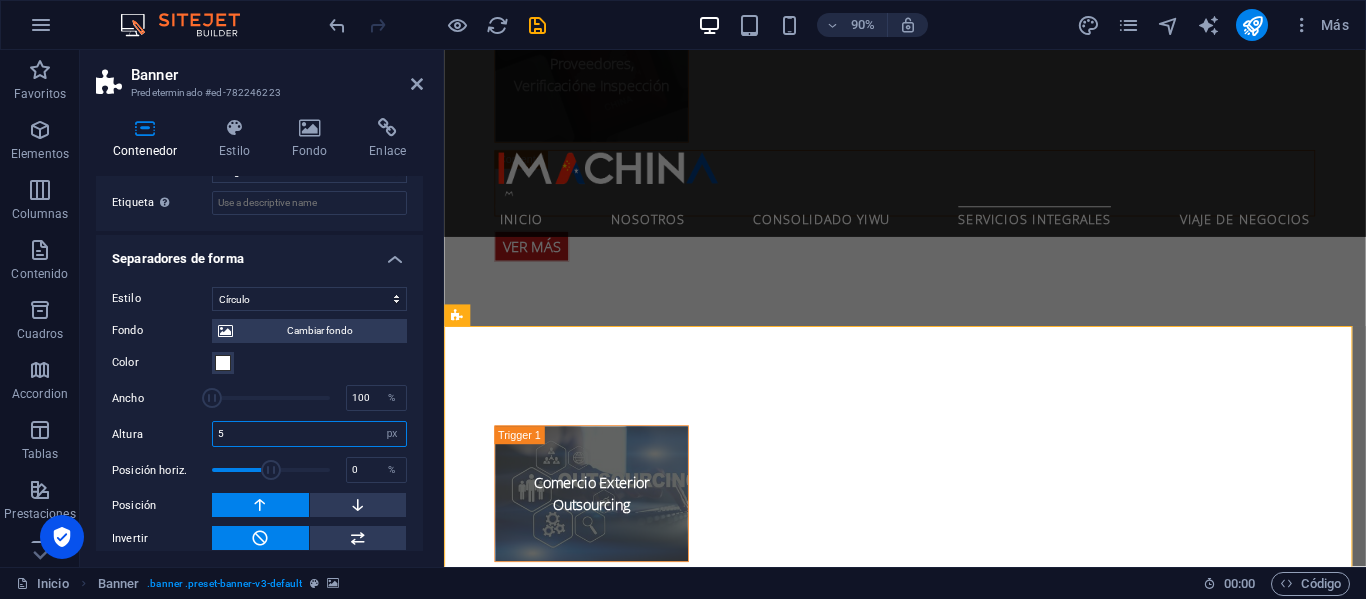 type on "50" 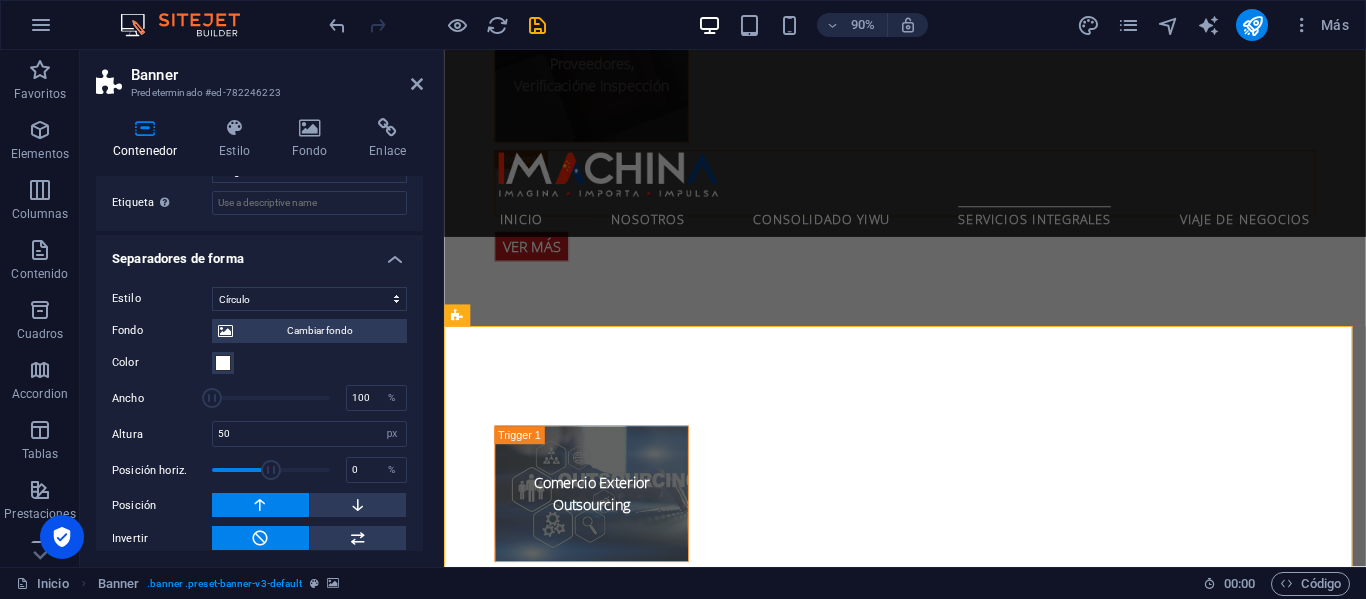click on "Estilo Ninguno Triángulo Cuadrado Diagonal Polígono 1 Polígono 2 Zigzag Múltiples zigzags Olas Múltiples olas Medio círculo Círculo Sombra de círculo Bloques Hexágonos Nubes Múltiples nubes Ventilador Pirámides Libro Gota de pintura Fuego Papel desmenuzado Flecha Fondo Cambiar fondo Color Segundo color Tercer color Ancho 100 % Altura 50 automático px rem em vh vw Posición horiz. 0 % Posición Voltear Invertir Animación  - Dirección  - Duración 60 s" at bounding box center (259, 419) 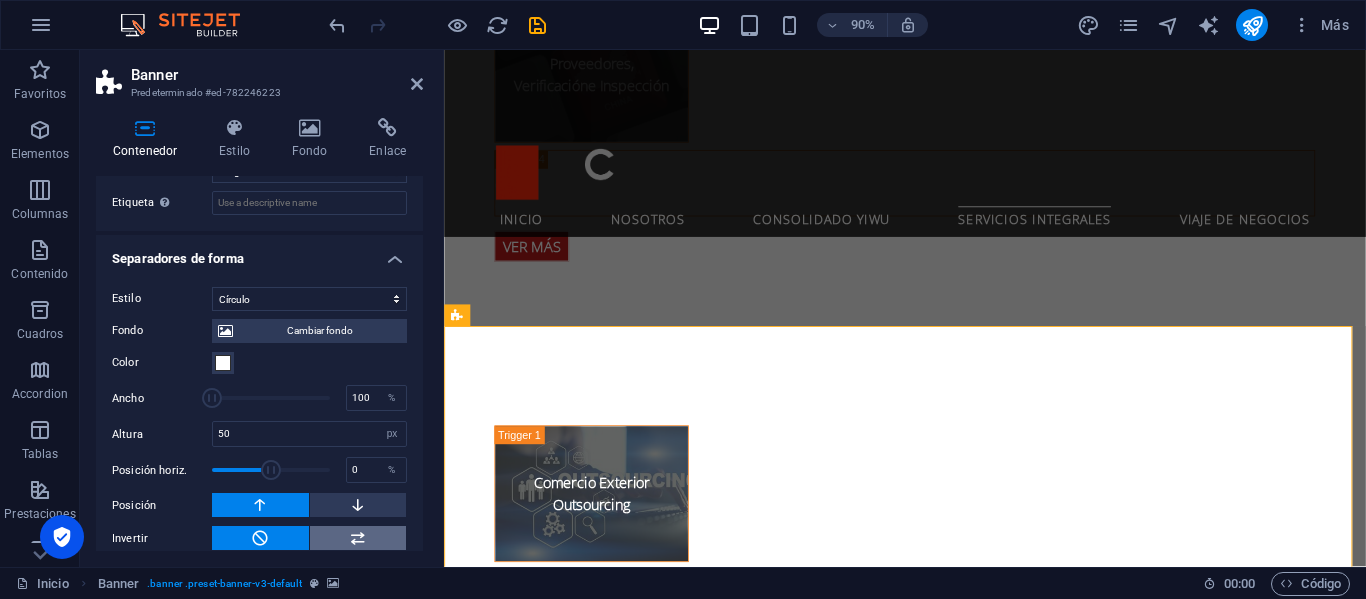 click at bounding box center (358, 538) 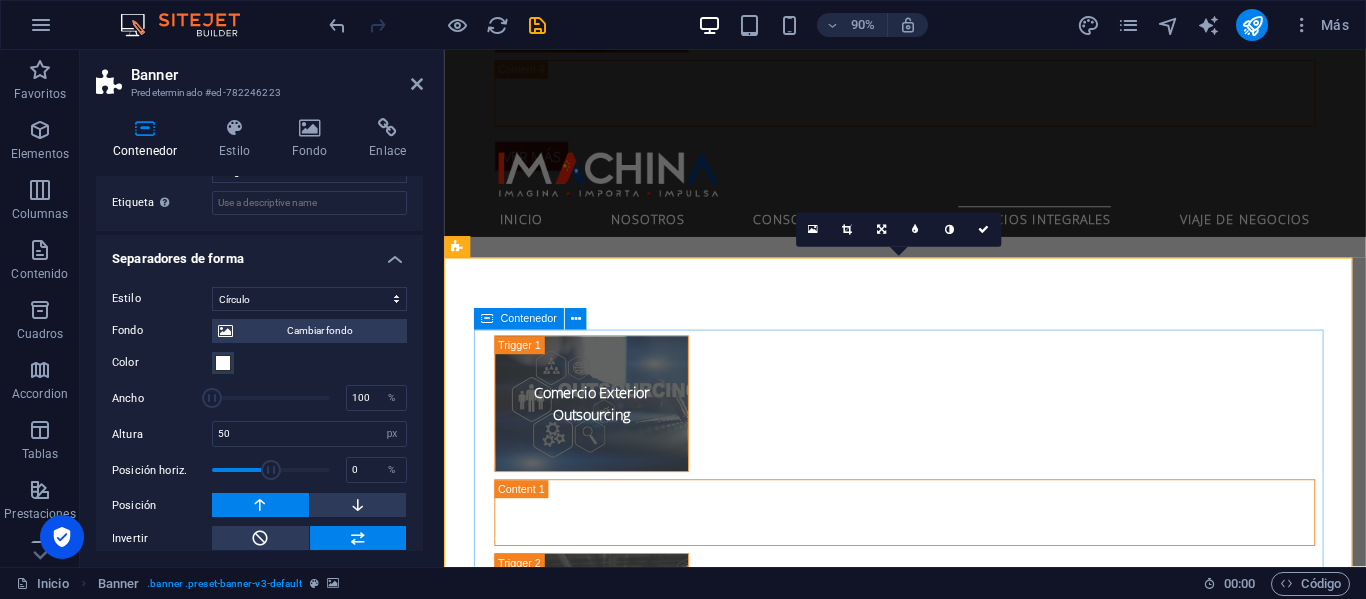scroll, scrollTop: 4490, scrollLeft: 0, axis: vertical 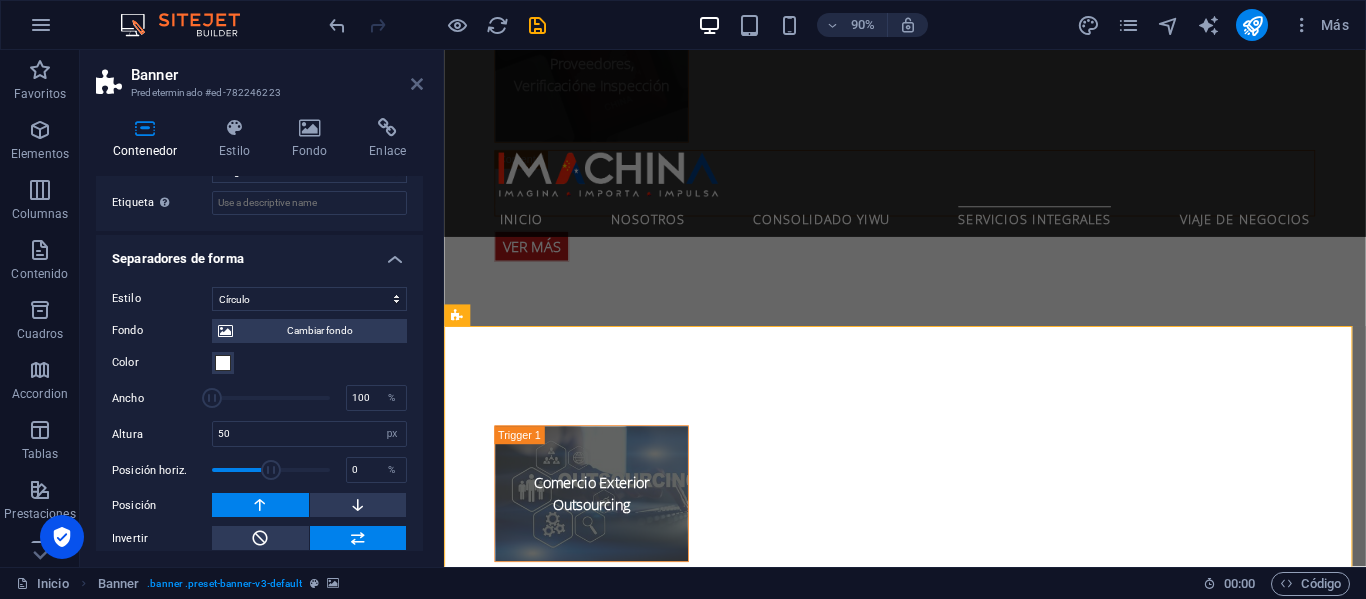 click at bounding box center (417, 84) 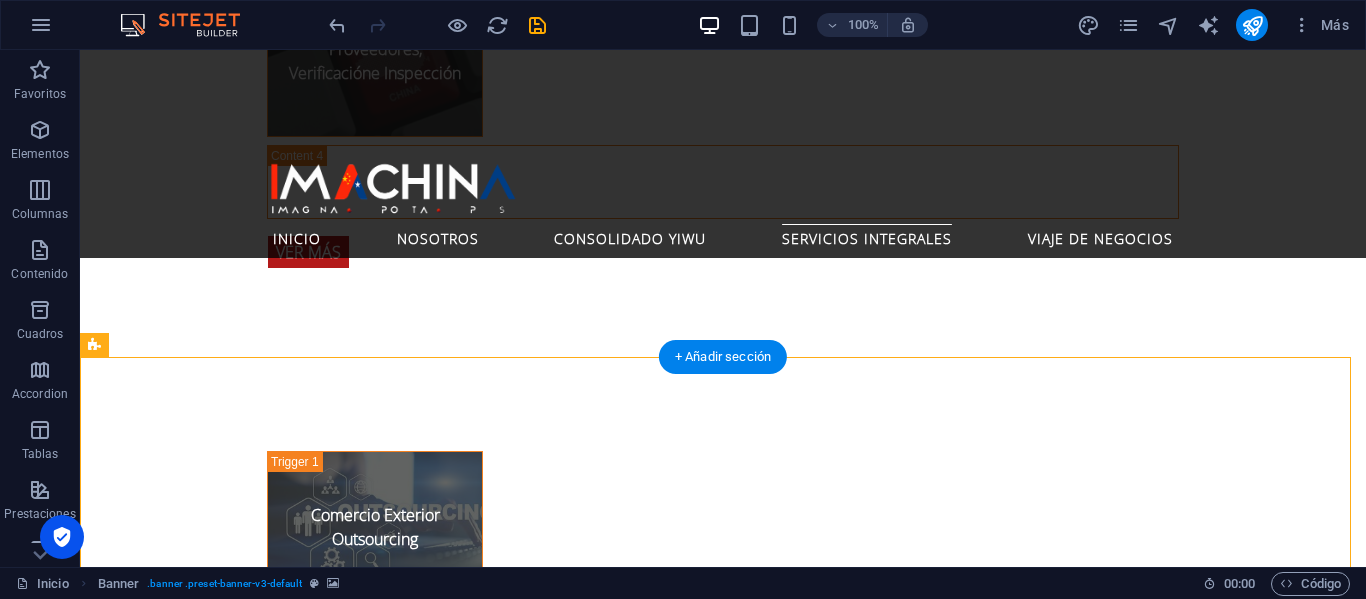 click at bounding box center [-3098, 1938] 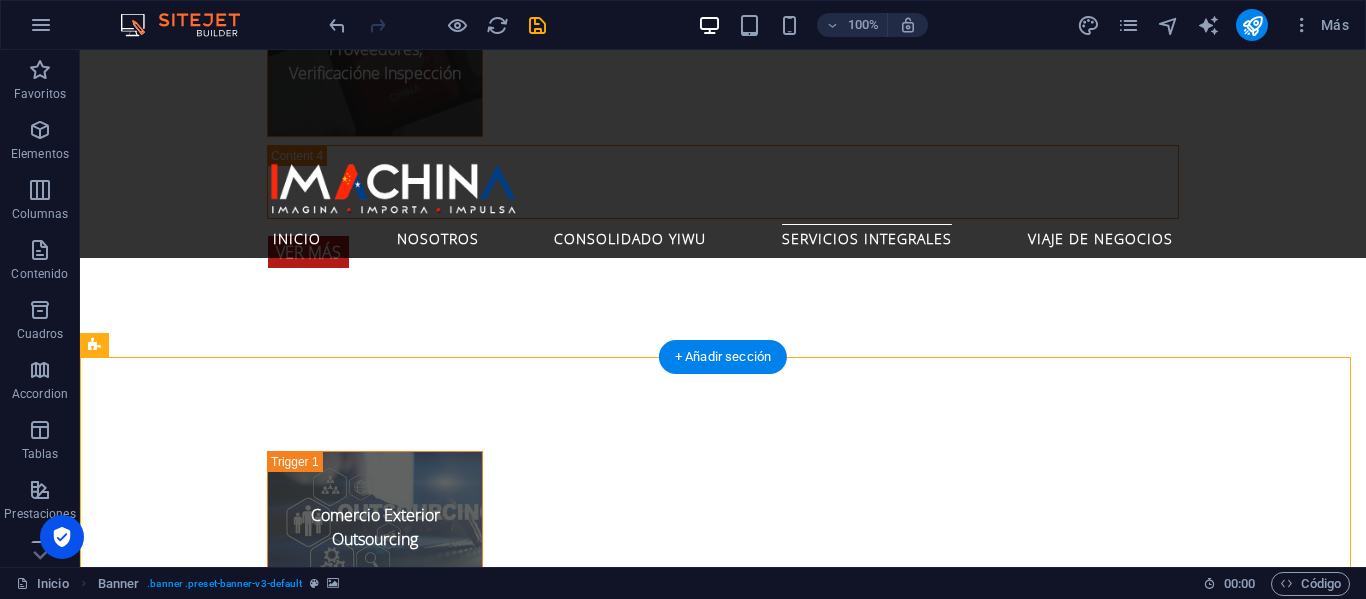 click at bounding box center [-3098, 1938] 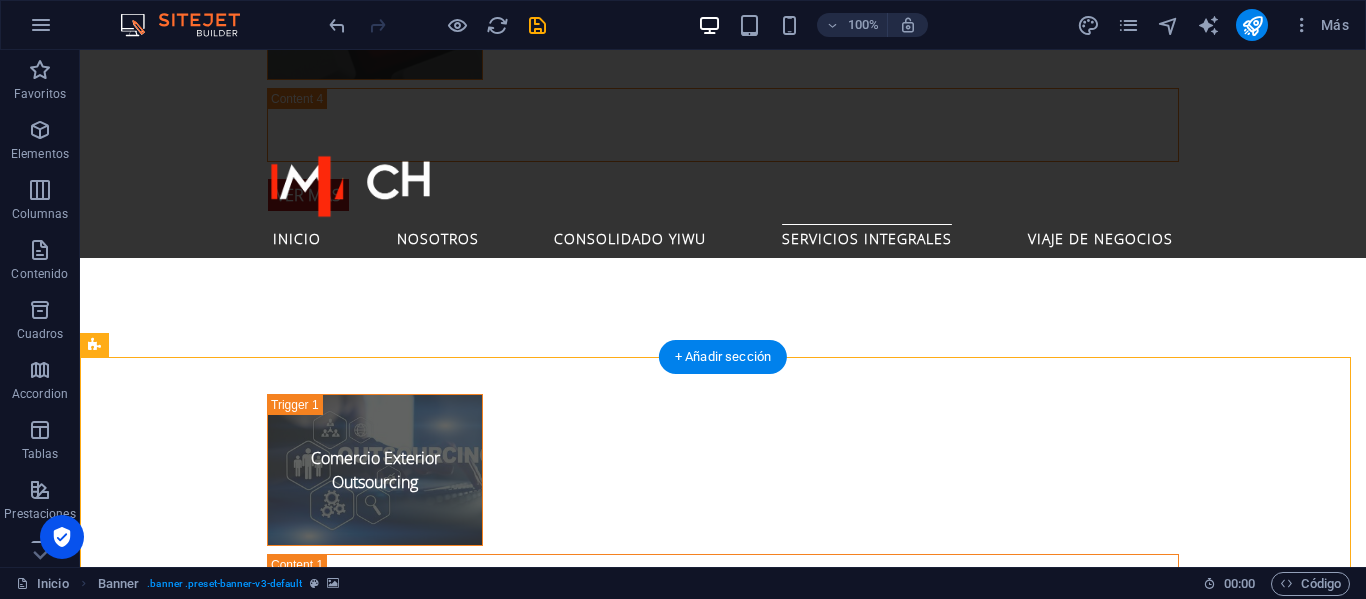 select on "vh" 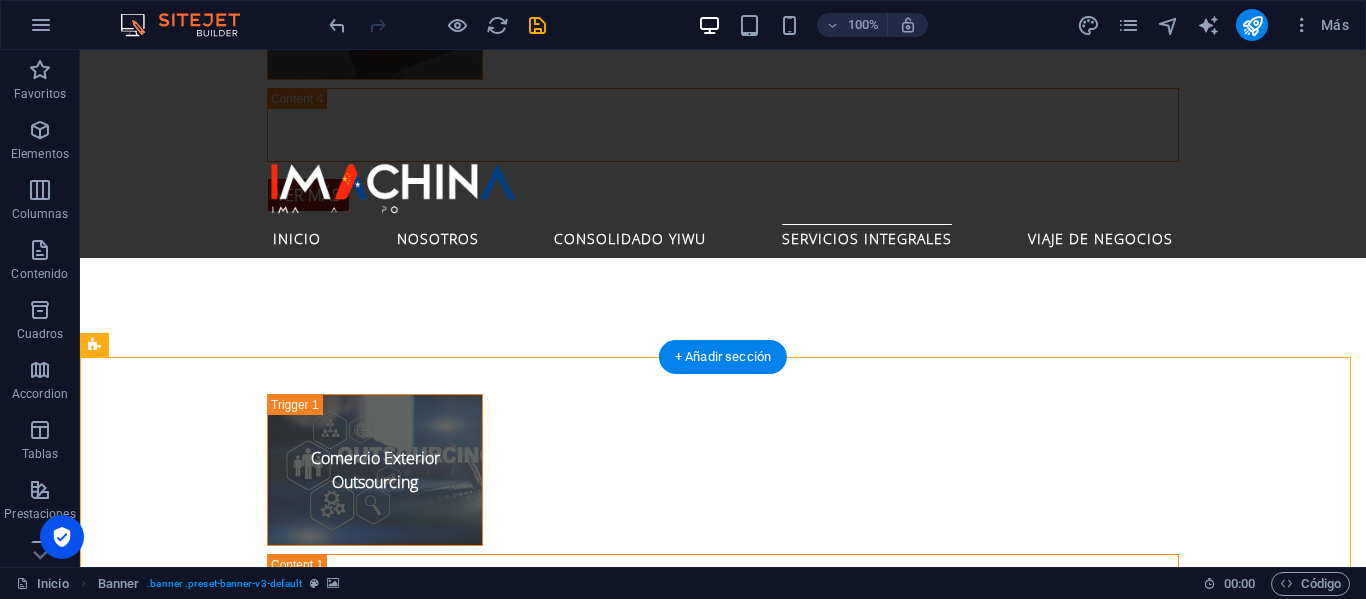 select on "circle" 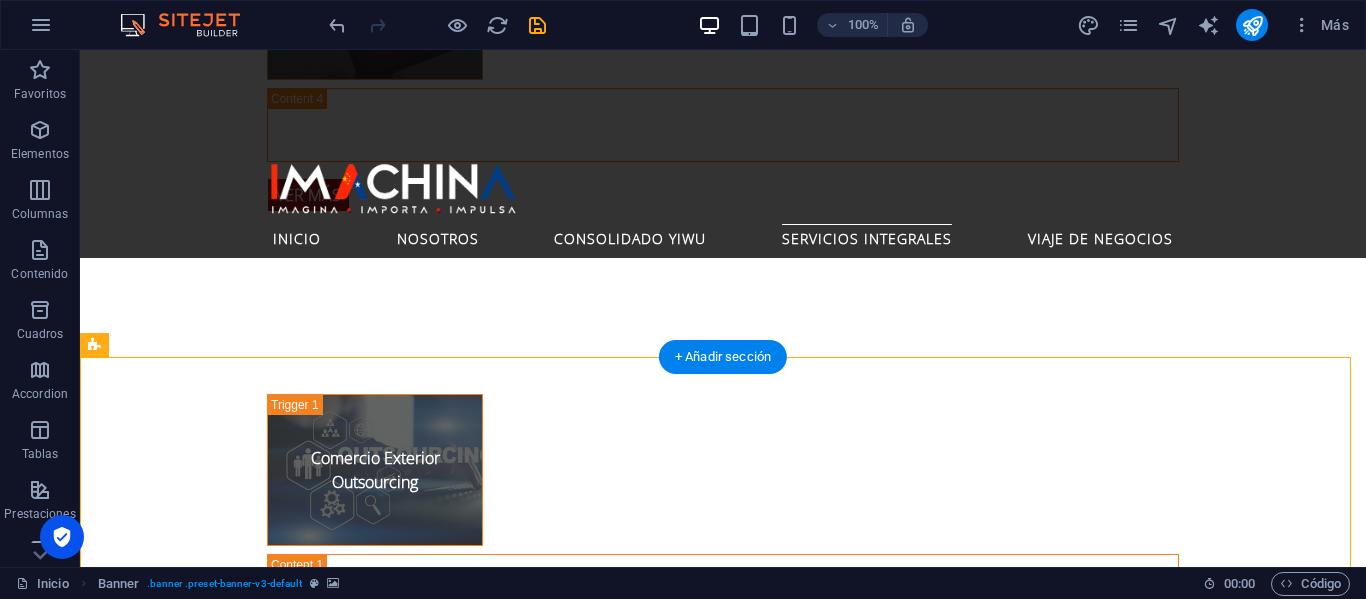 select on "px" 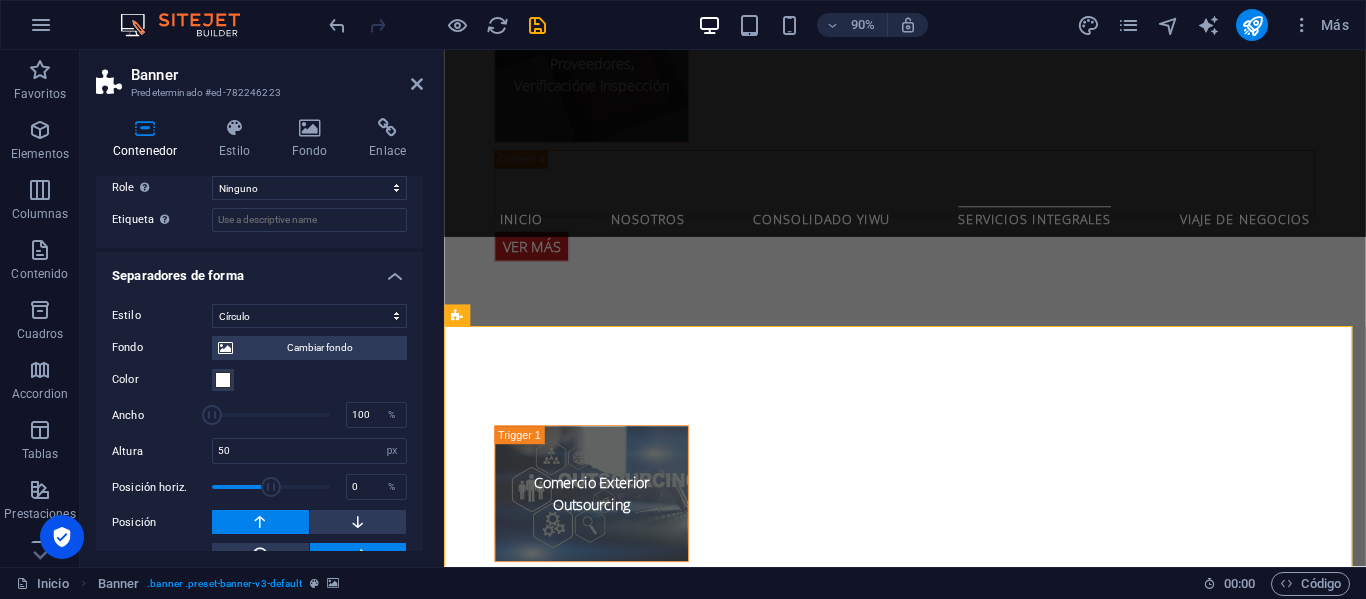 scroll, scrollTop: 648, scrollLeft: 0, axis: vertical 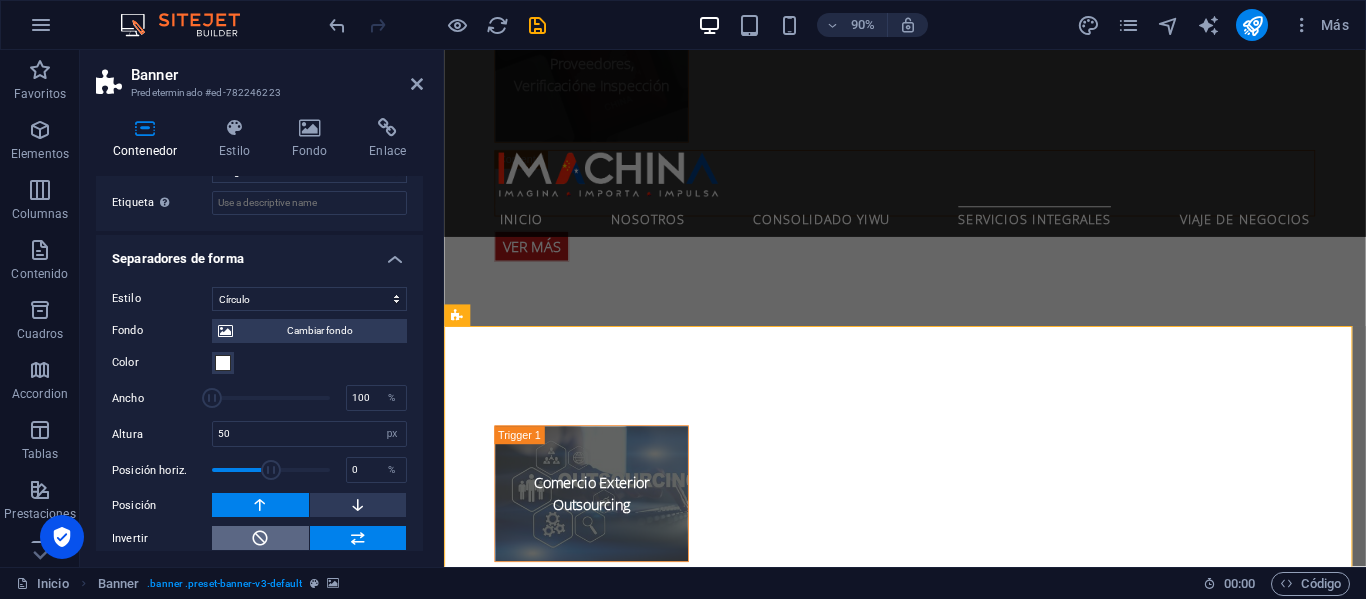 click at bounding box center (260, 538) 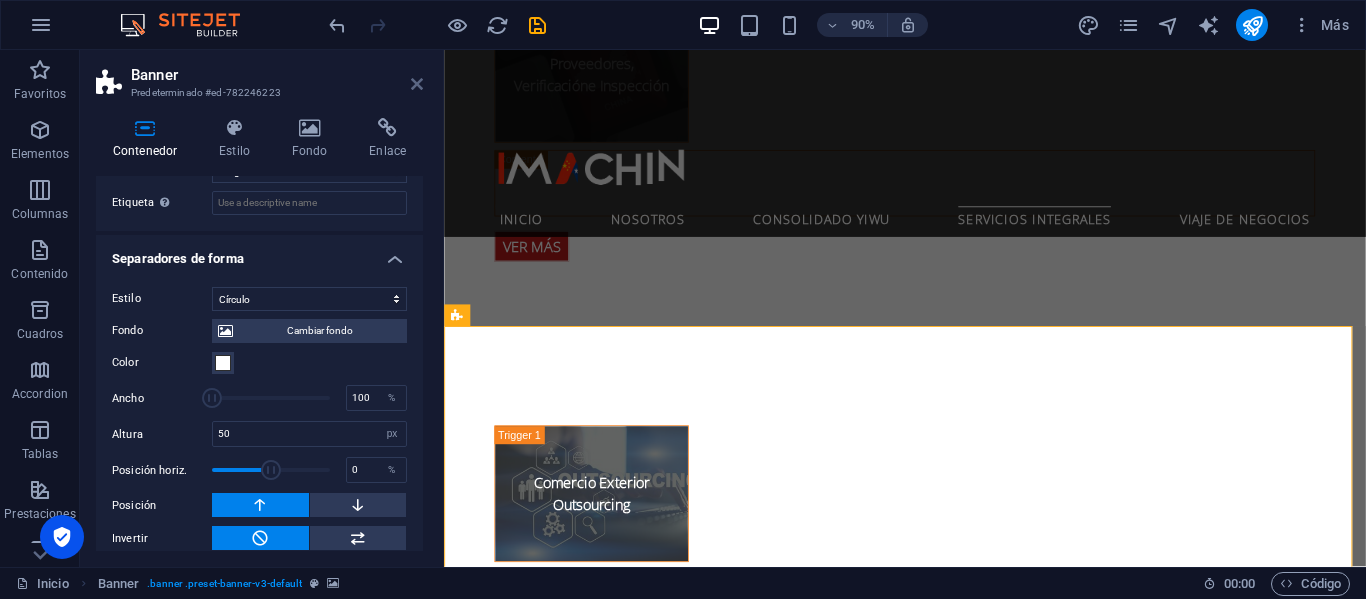 click at bounding box center (417, 84) 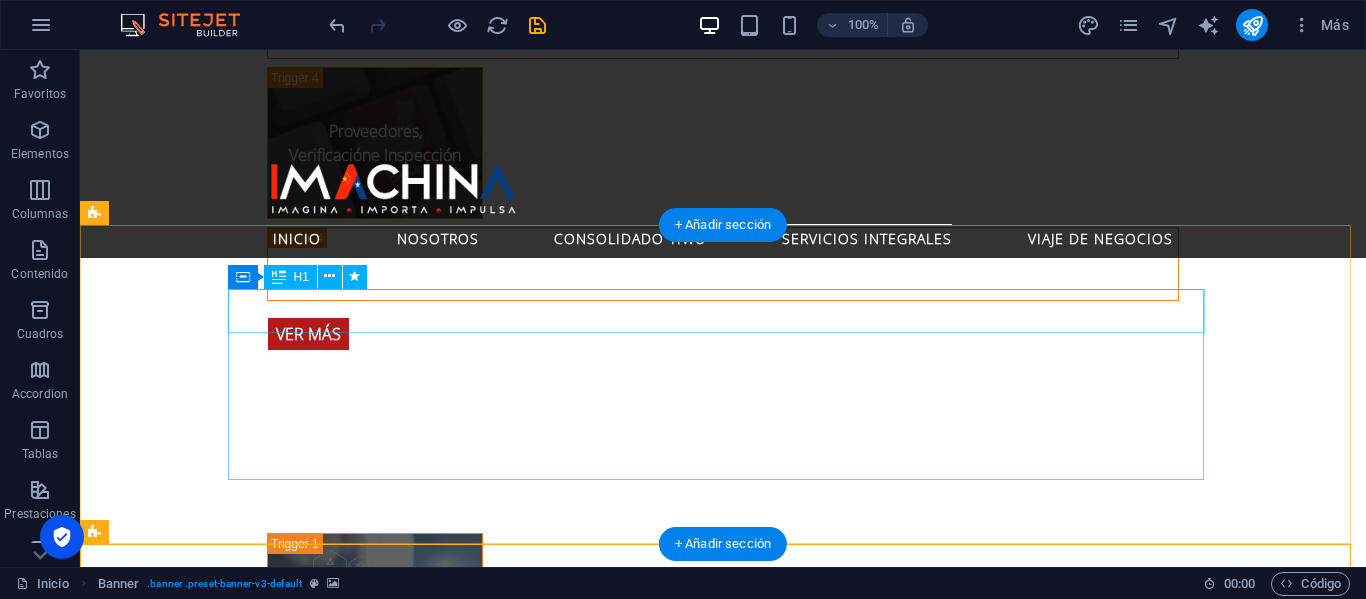 scroll, scrollTop: 4233, scrollLeft: 0, axis: vertical 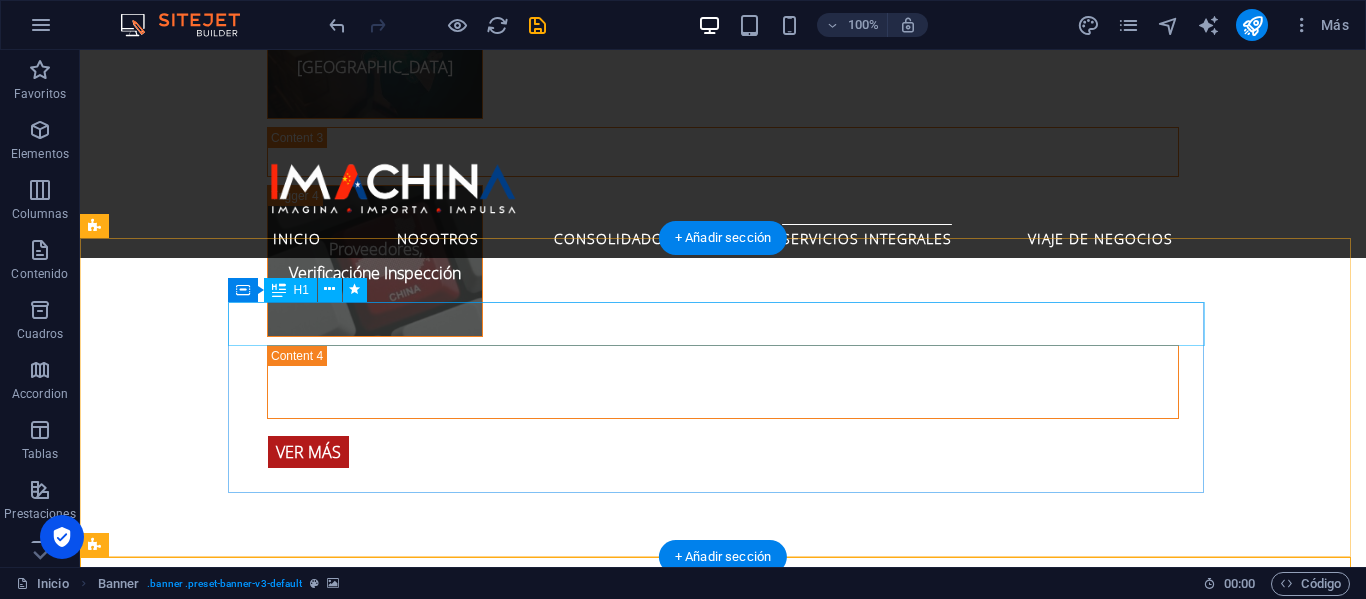click on "Conecte su Negocio con los Gigantes de Asia" at bounding box center (568, 1883) 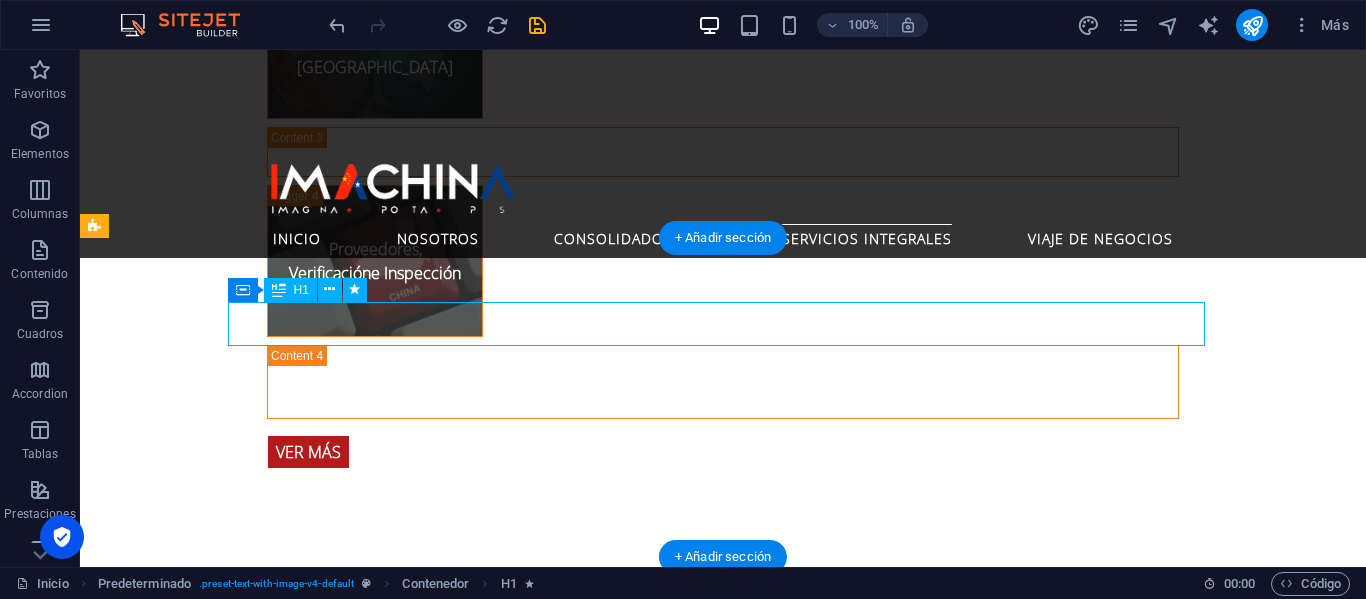 click on "Conecte su Negocio con los Gigantes de Asia" at bounding box center (568, 1883) 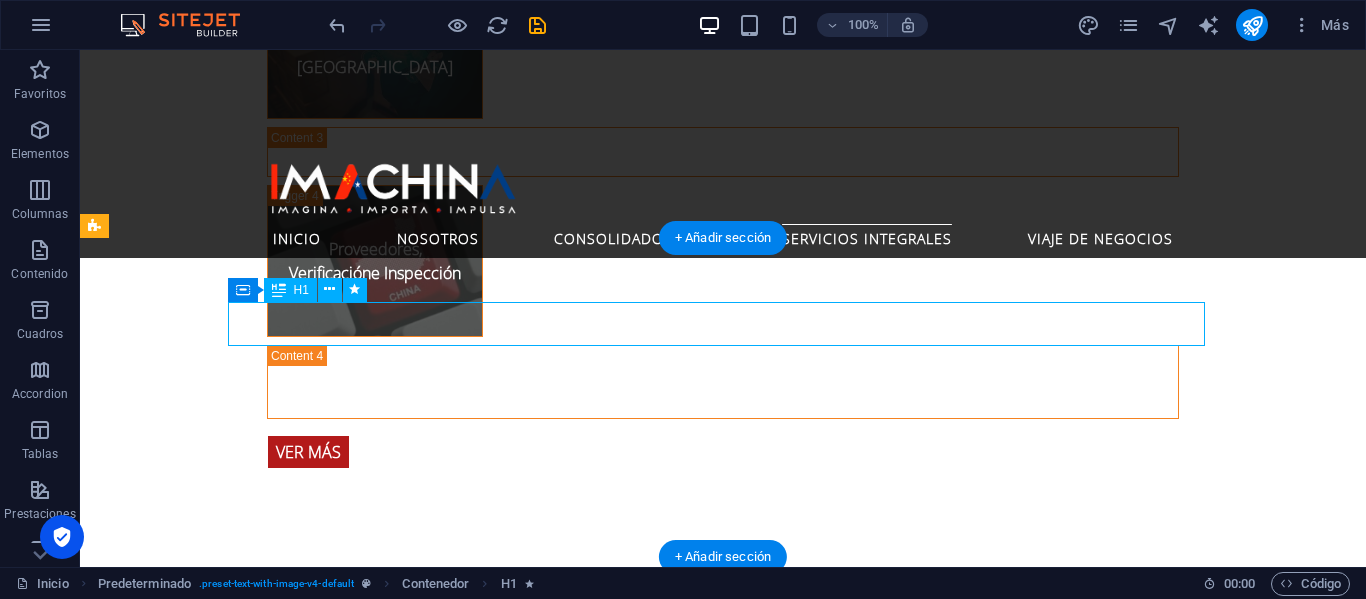 click on "Conecte su Negocio con los Gigantes de Asia" at bounding box center (568, 1883) 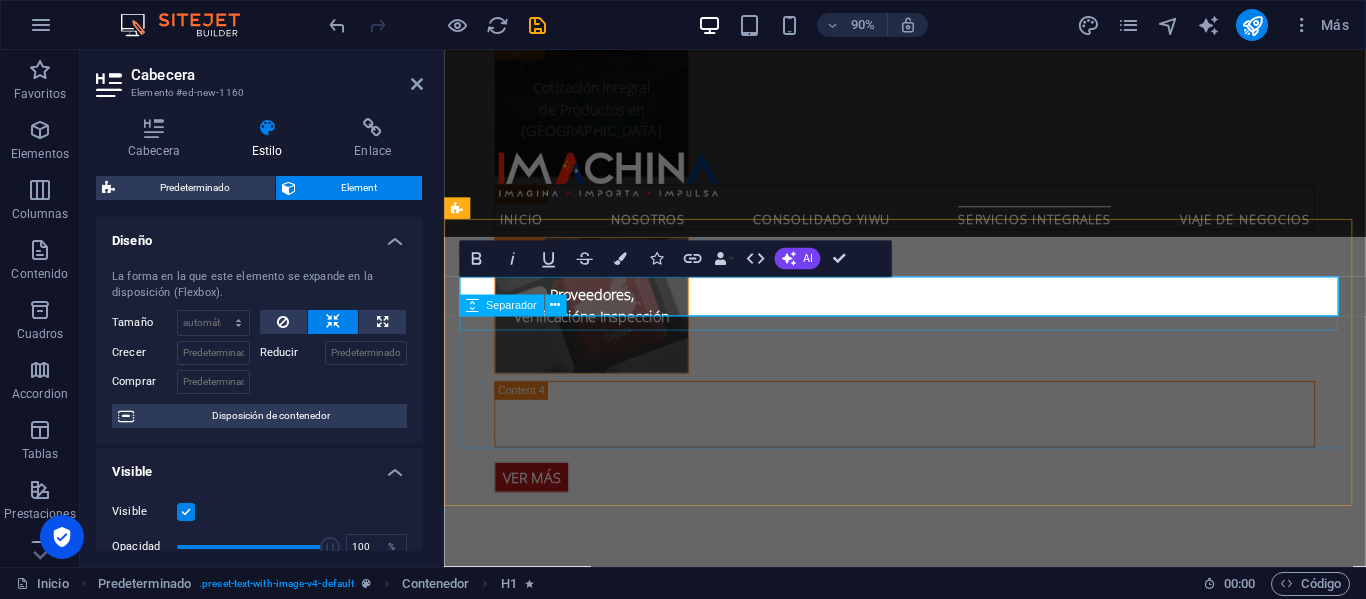 scroll, scrollTop: 4290, scrollLeft: 0, axis: vertical 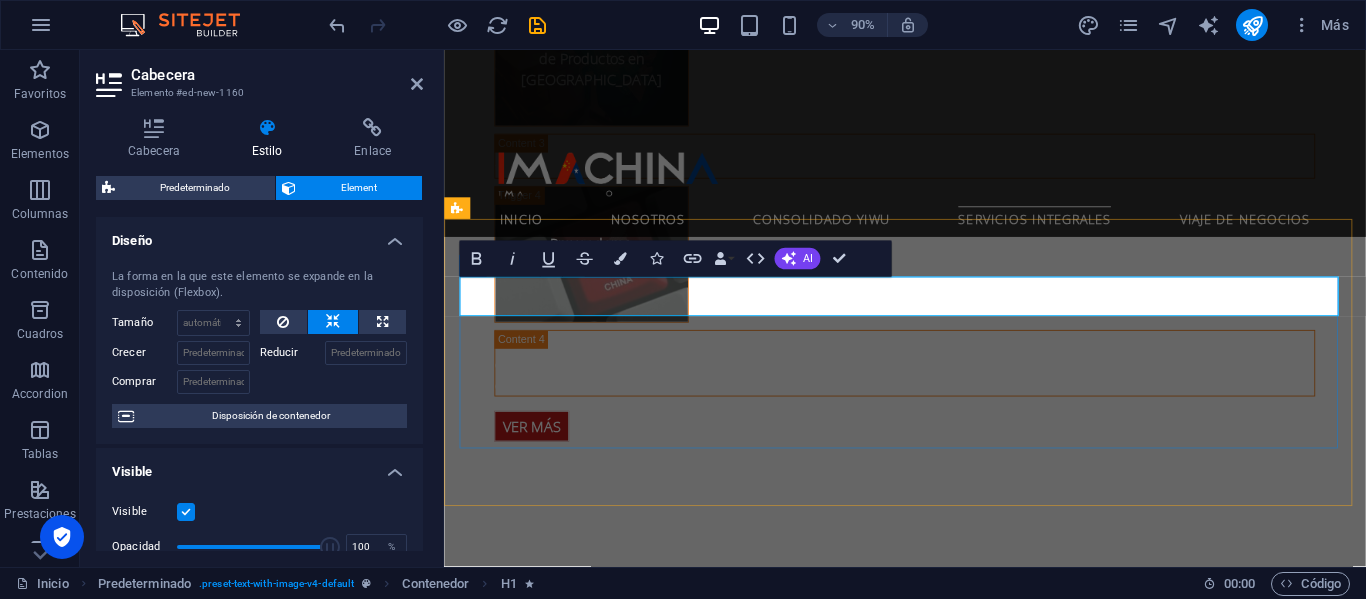click on "Conecte su Negocio con los Gigantes de Asia" at bounding box center [932, 1899] 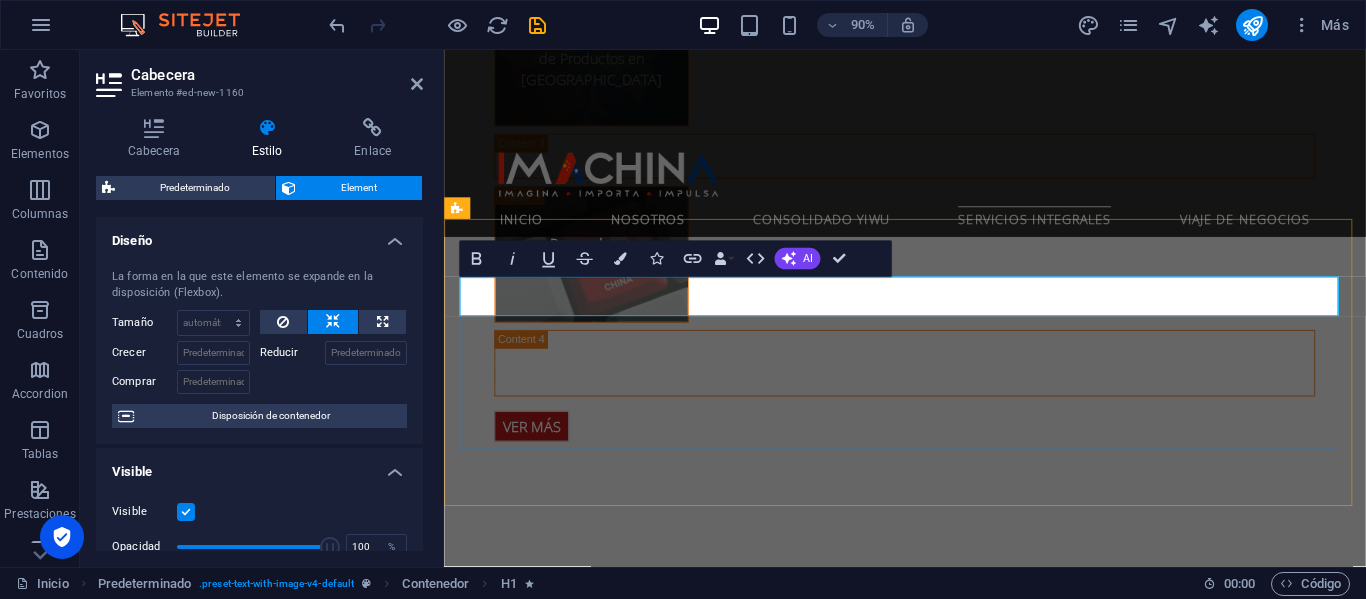 click on "Conecte su Negocio con los Gigantes de Asia" at bounding box center [932, 1899] 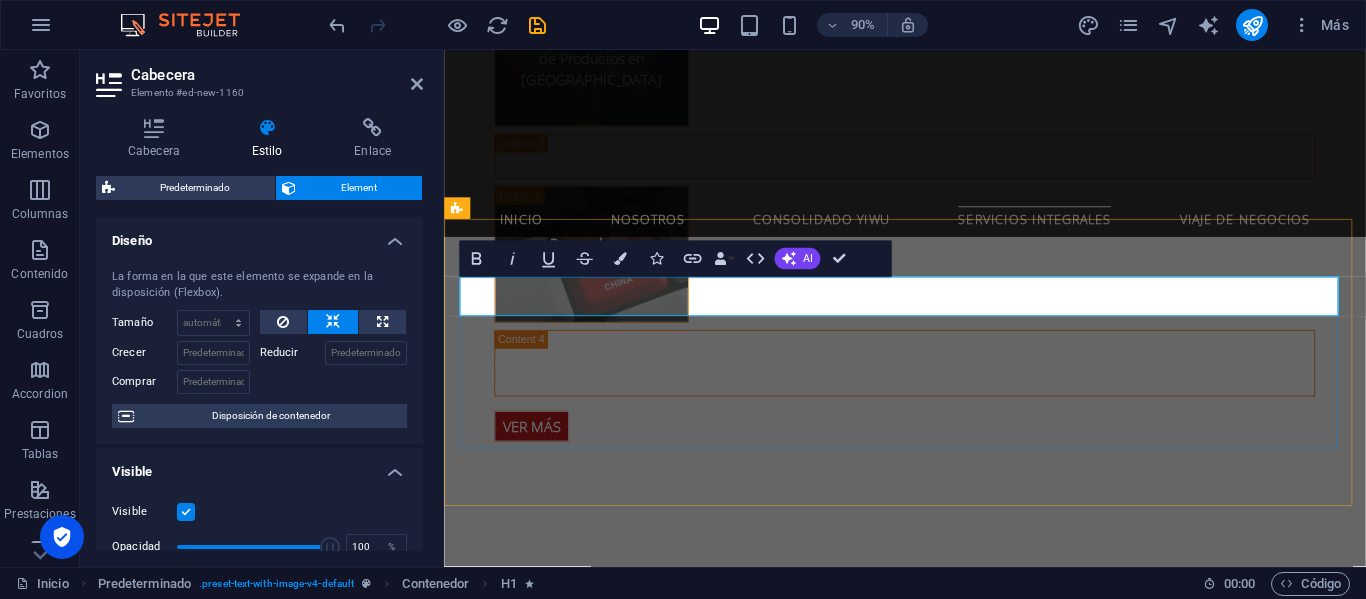 click on "Conecte su Negocio con los Gigantes de Asia" at bounding box center (932, 1899) 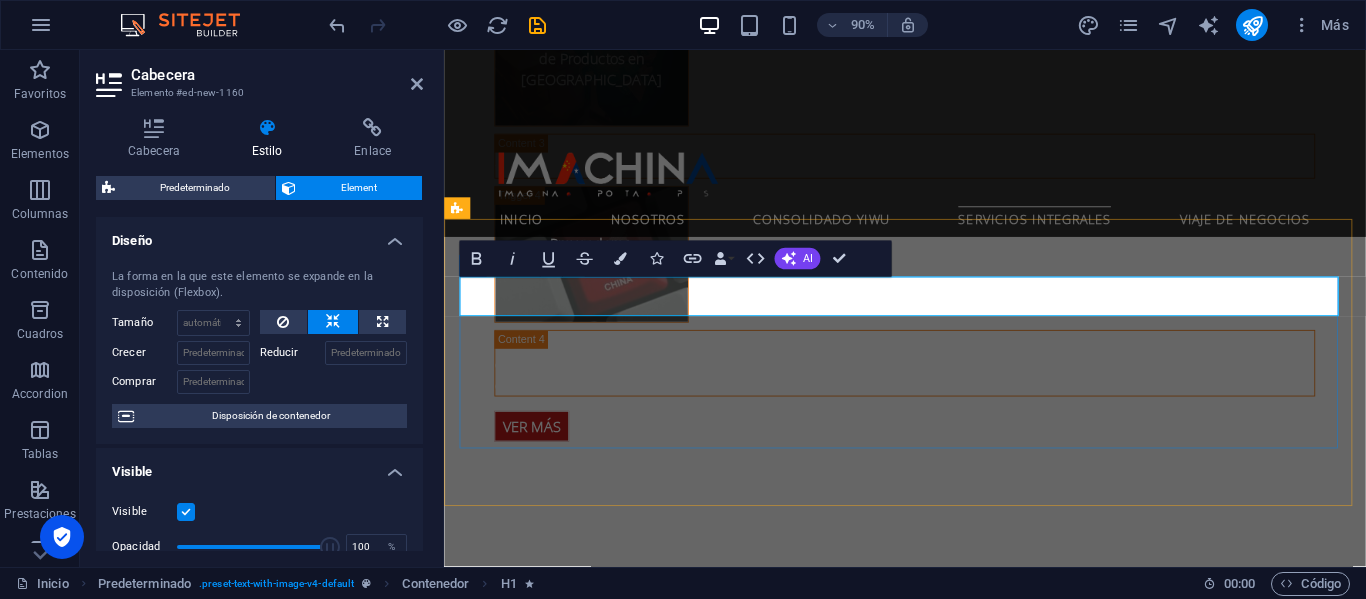 copy on "Conecte su Negocio con los Gigantes de Asia" 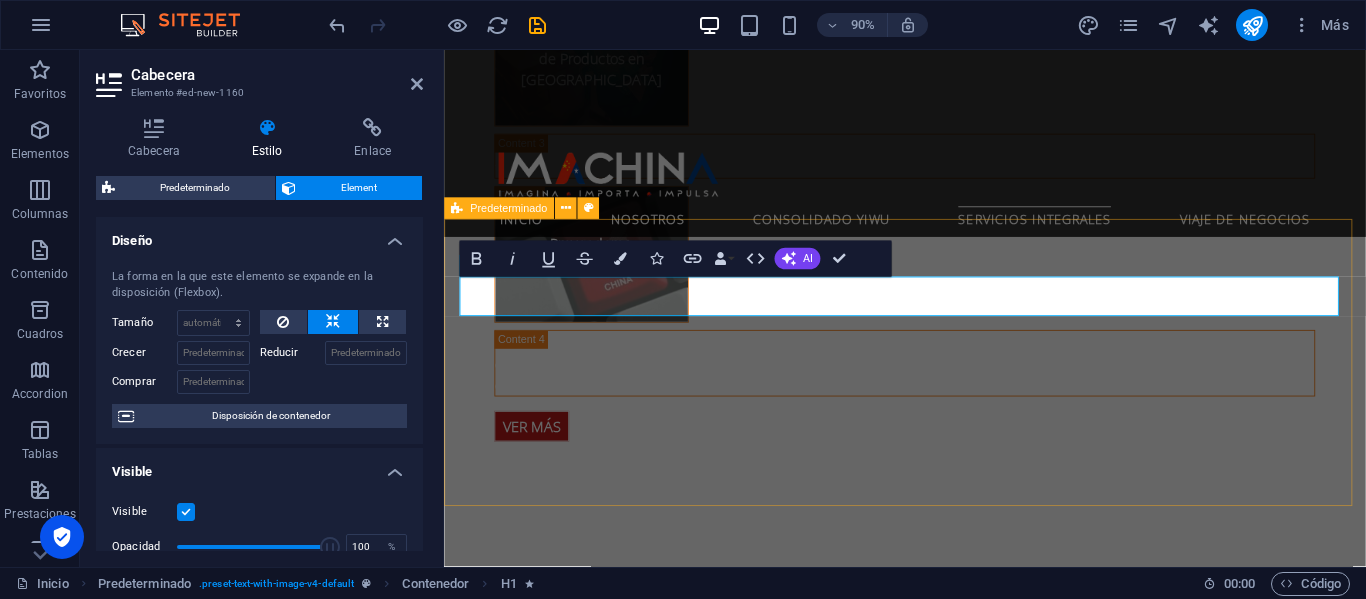 click on "Conecte su Negocio con los Gigantes de Asia Giras Comerciales a la [PERSON_NAME] y Mercado de Yiwu Deje la compleja logística en manos de expertos y concéntrese en lo que realmente importa: encontrar las mejores oportunidades y proveedores para su empresa. Nuestros paquetes de viaje de negocios a [GEOGRAPHIC_DATA] están diseñados para maximizar su tiempo y potenciar su éxito." at bounding box center [956, 1972] 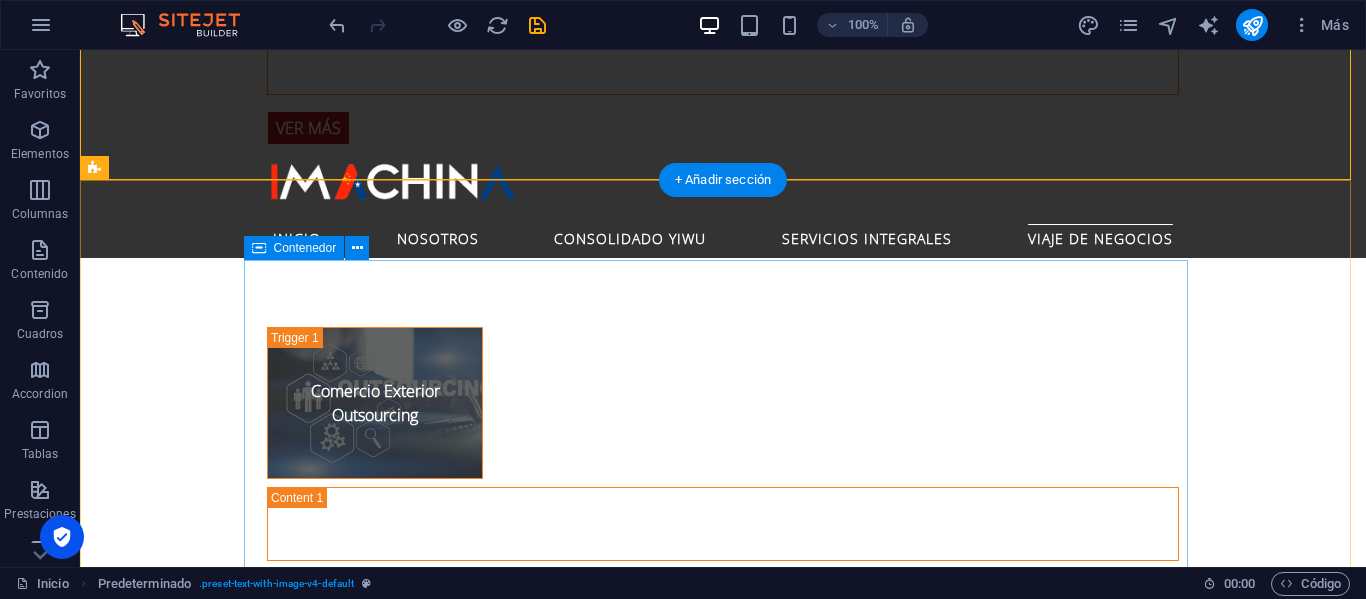 scroll, scrollTop: 4633, scrollLeft: 0, axis: vertical 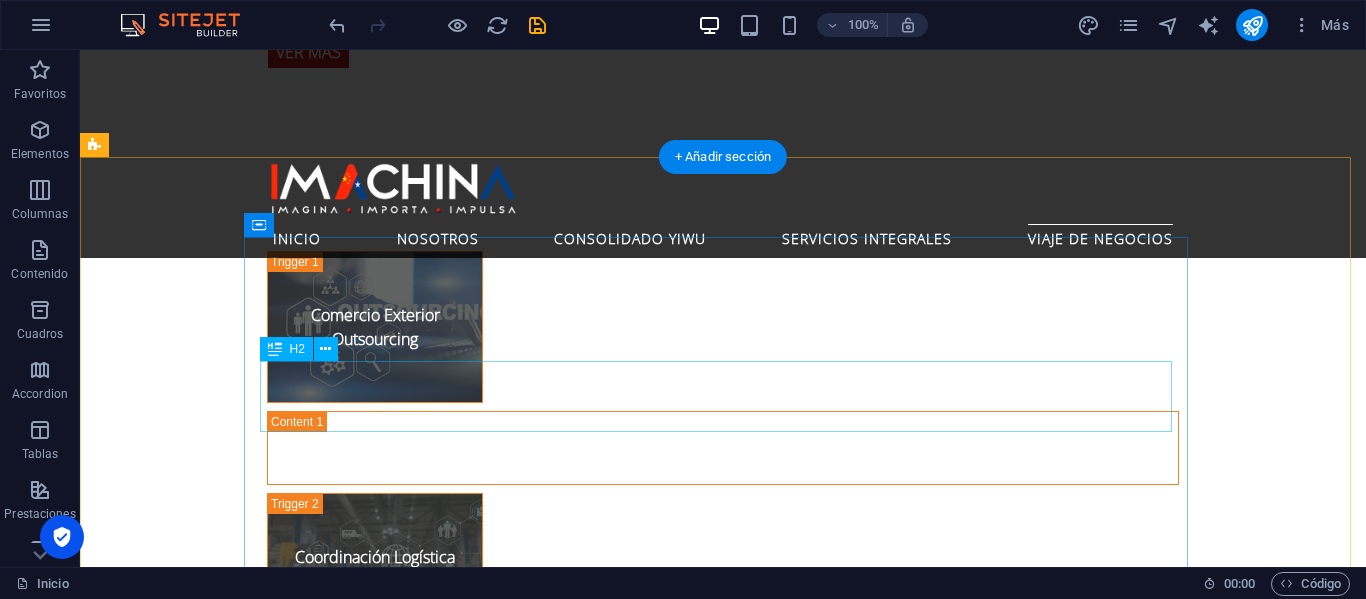 click on "Subtitle" at bounding box center (723, 2524) 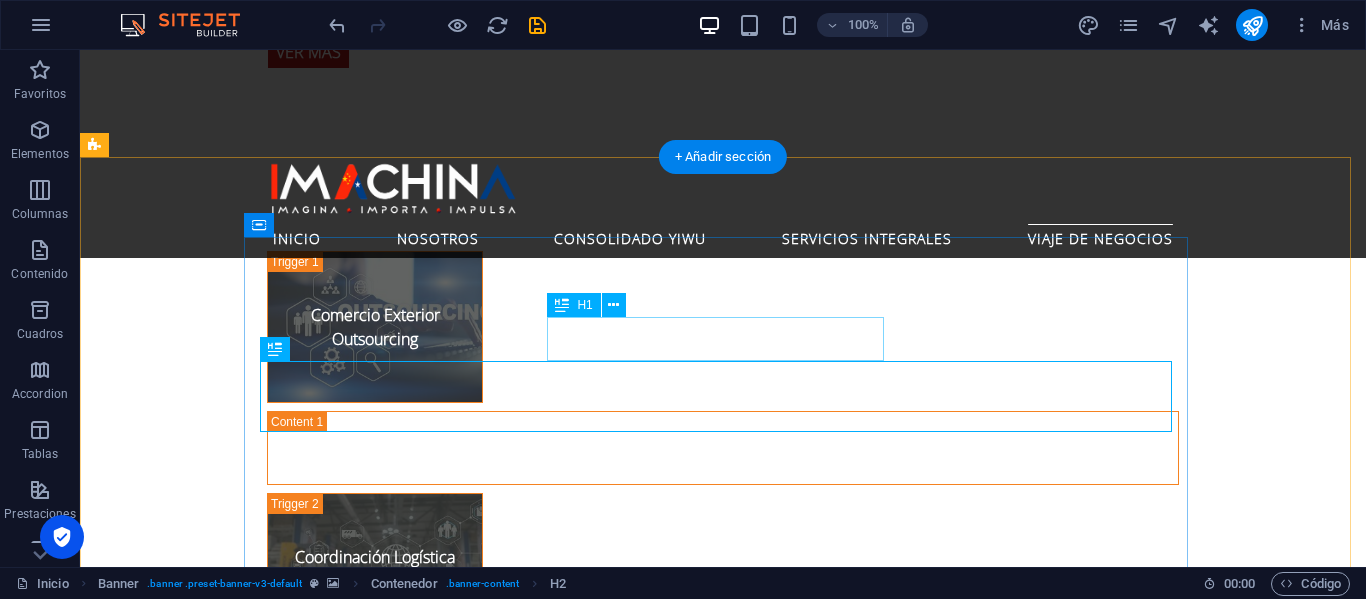 click on "Company Claim" at bounding box center (723, 2467) 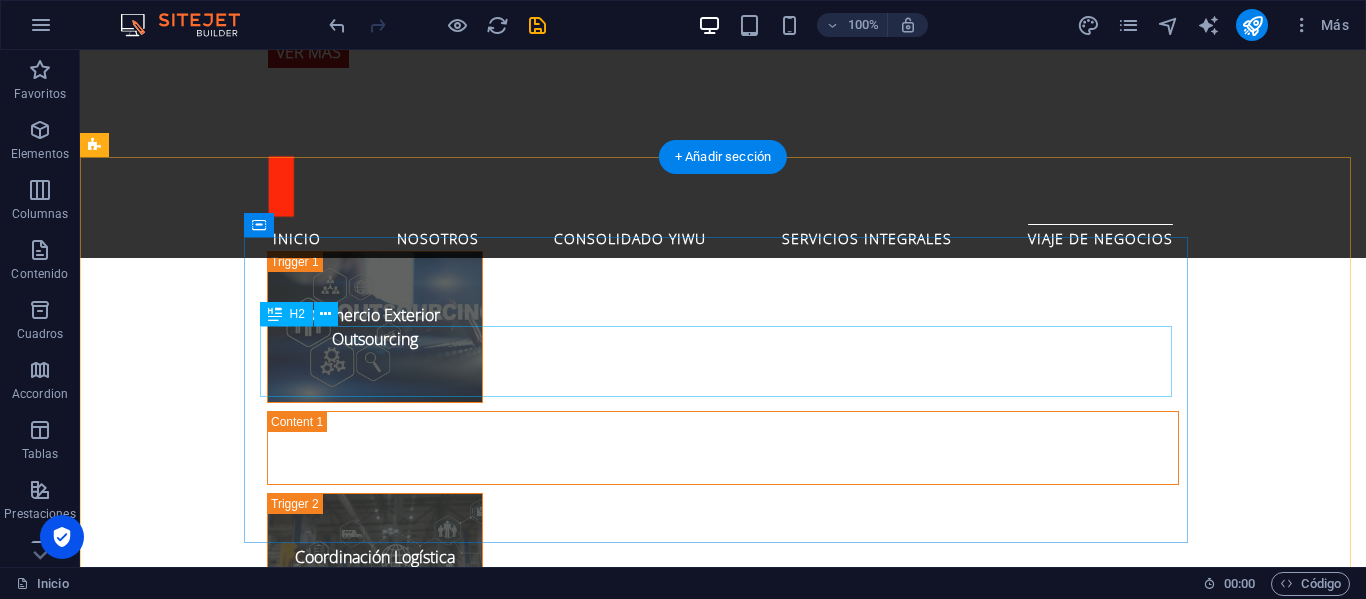 click on "Subtitle" at bounding box center [723, 2454] 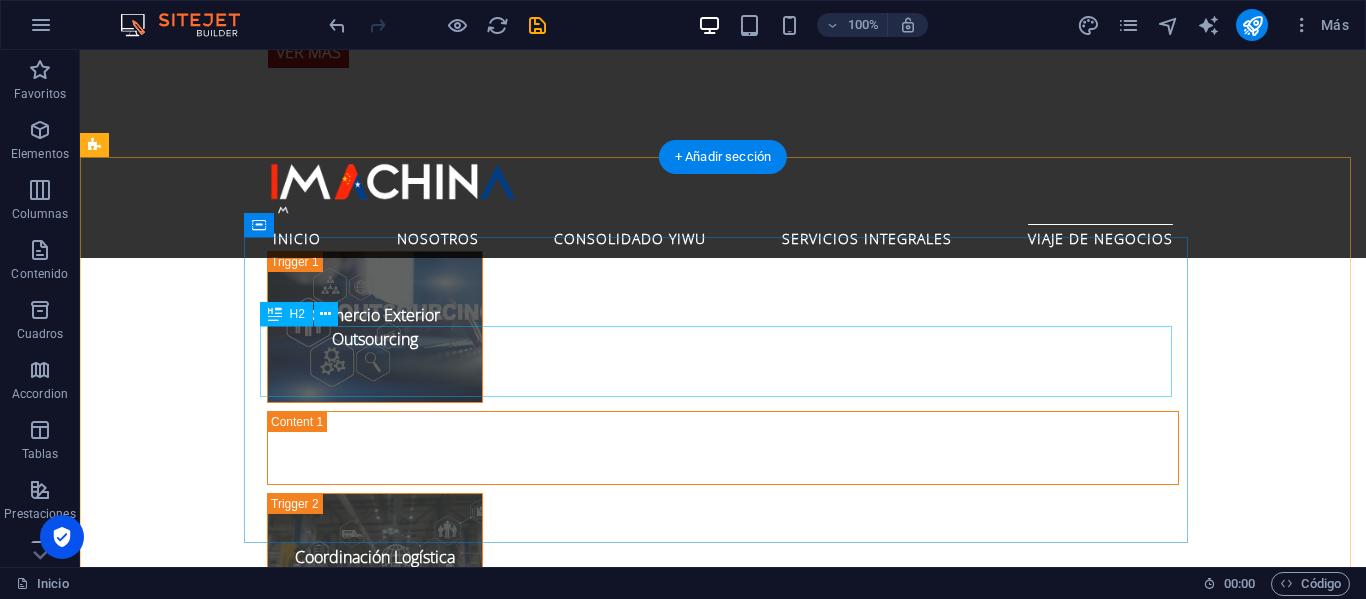 click on "Subtitle" at bounding box center [723, 2454] 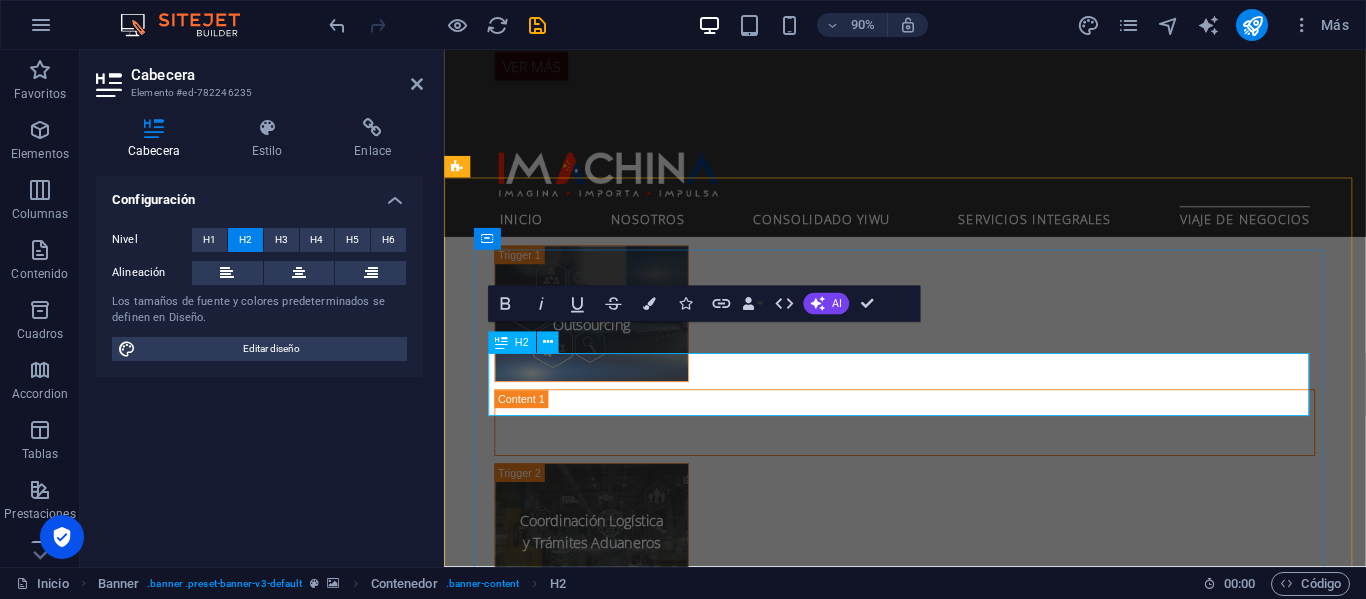 scroll, scrollTop: 4655, scrollLeft: 0, axis: vertical 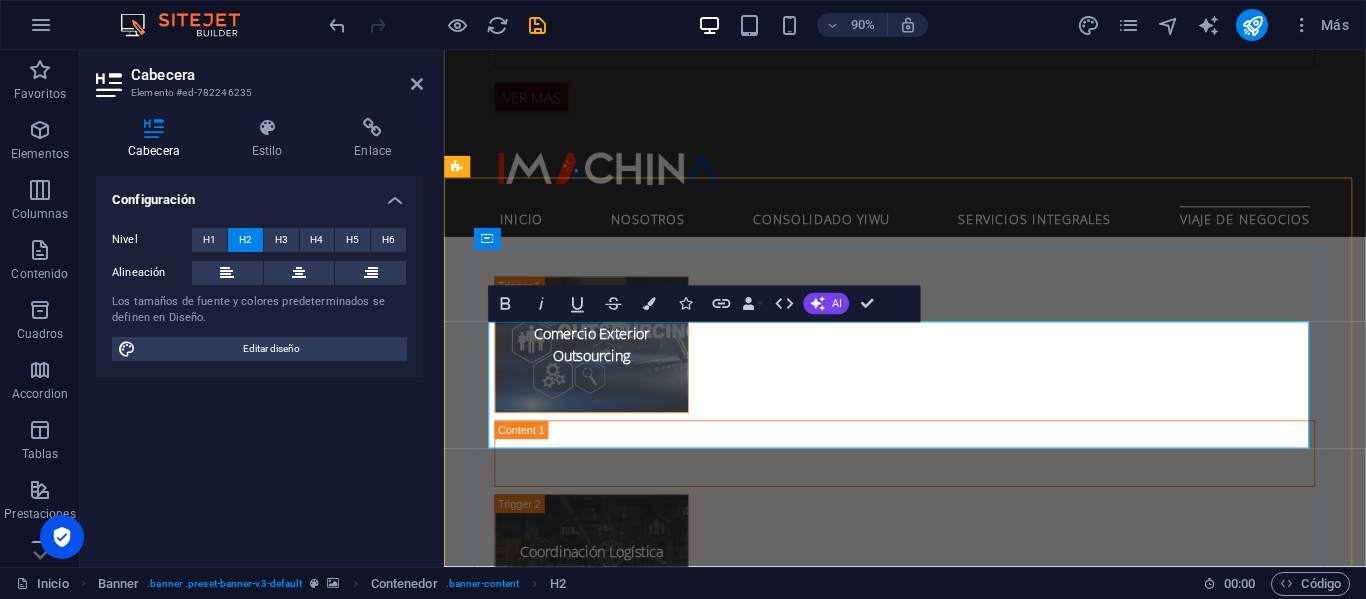 click on "Conecte su Negocio con los Gigantes de Asia" at bounding box center [956, 2593] 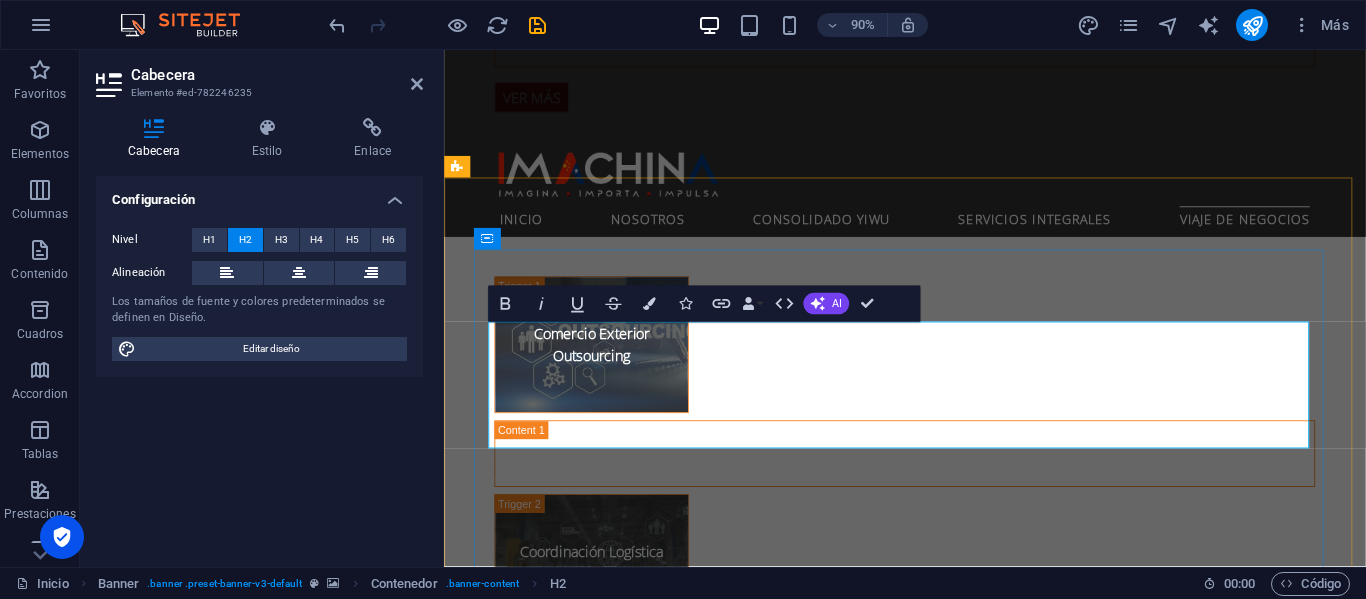 click on "Conecte su Negocio con los Gigantes de Asia" at bounding box center [956, 2593] 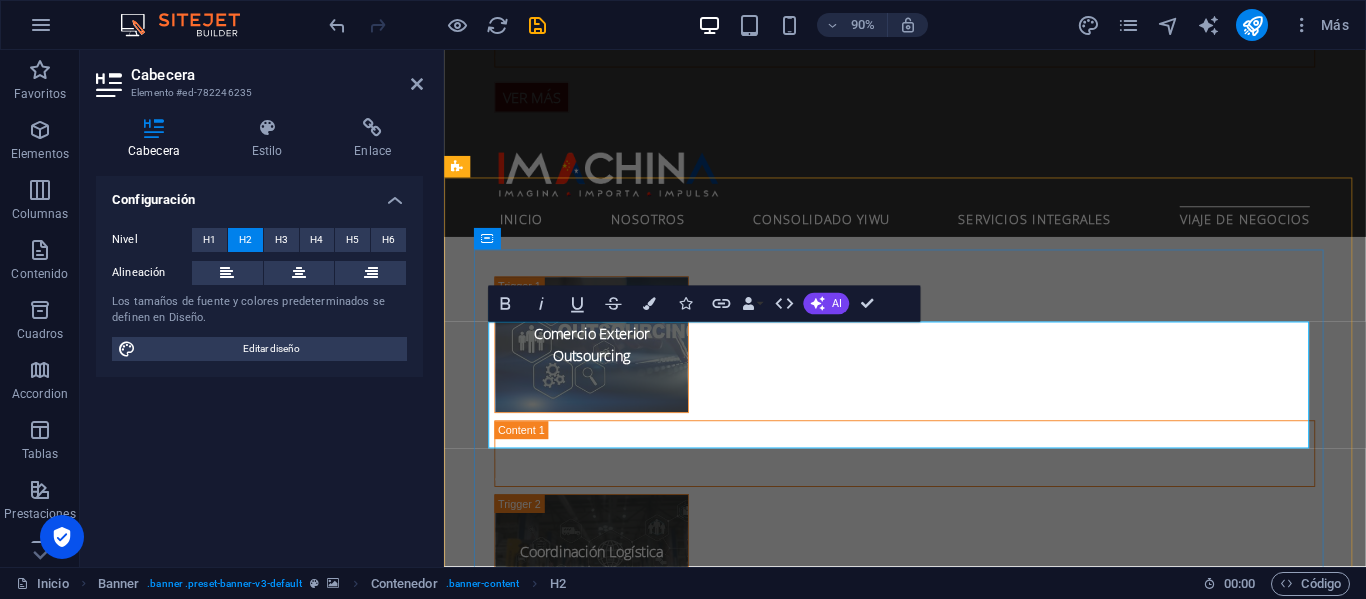 click on "Conecte su Negocio con los Gigantes de Asia" at bounding box center [956, 2593] 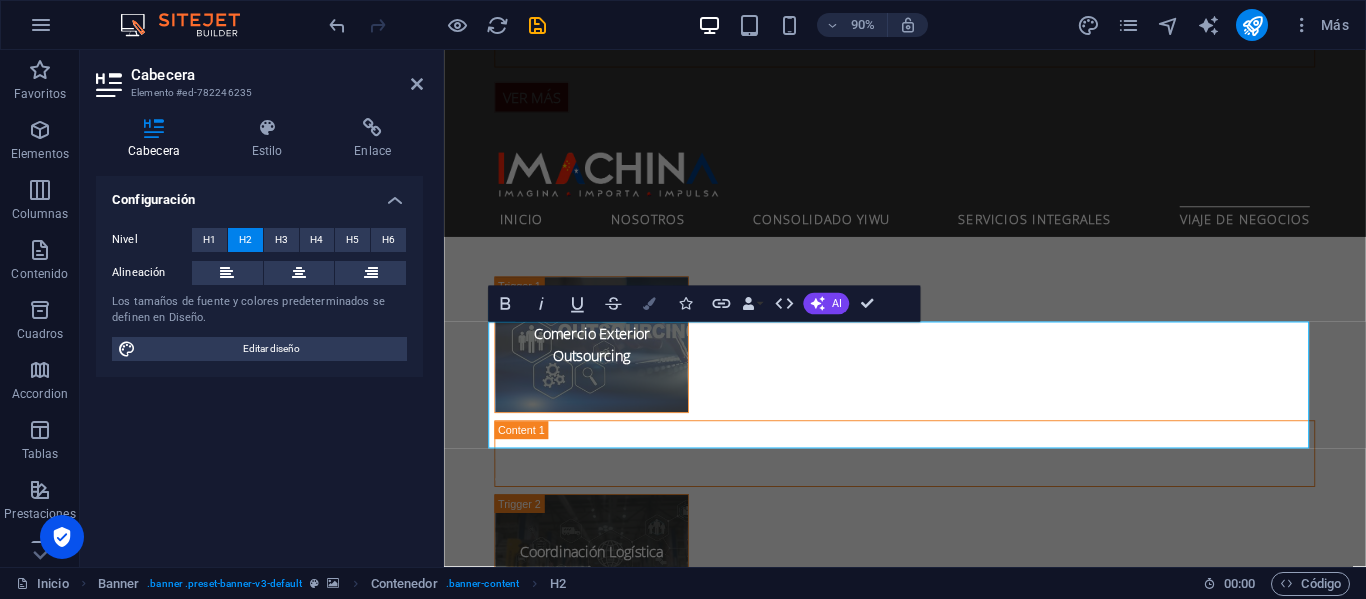 click on "Colors" at bounding box center (649, 304) 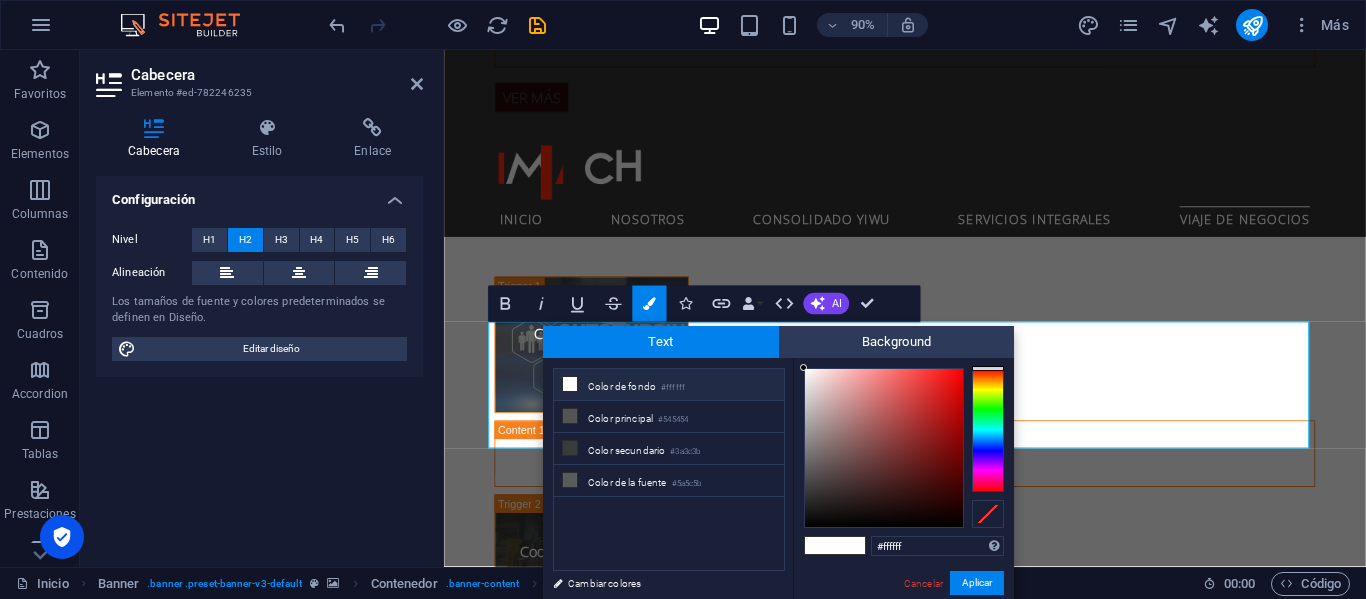 click on "Color de fondo
#ffffff" at bounding box center (669, 385) 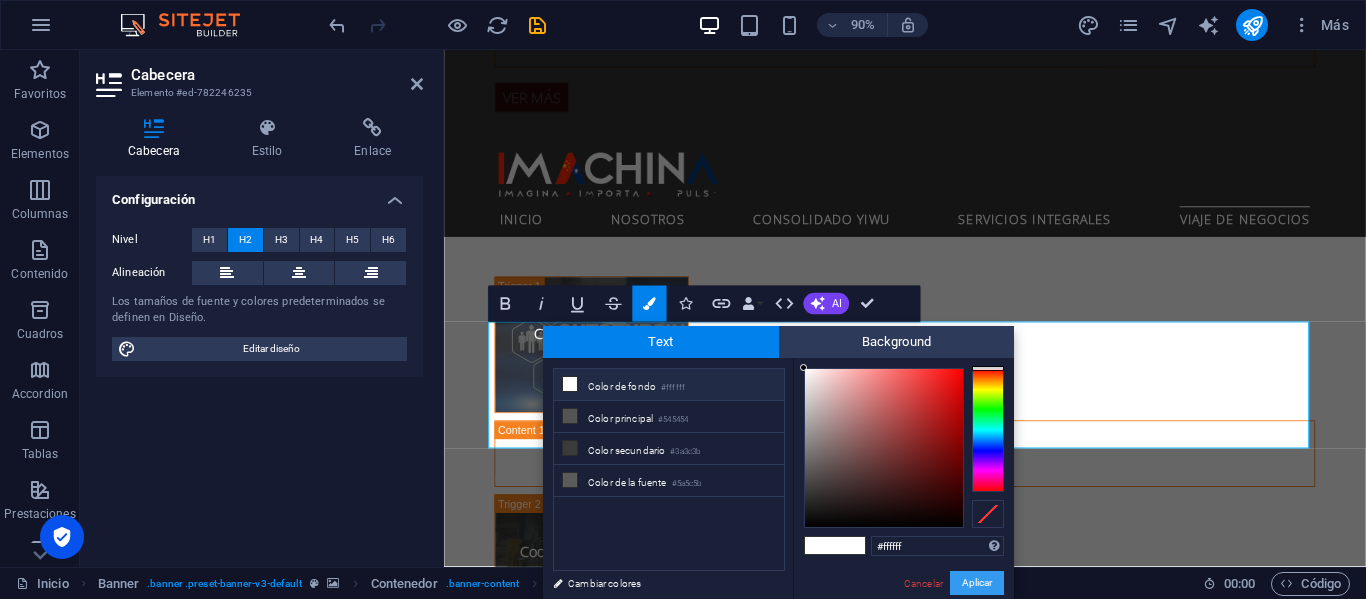 click on "Aplicar" at bounding box center [977, 583] 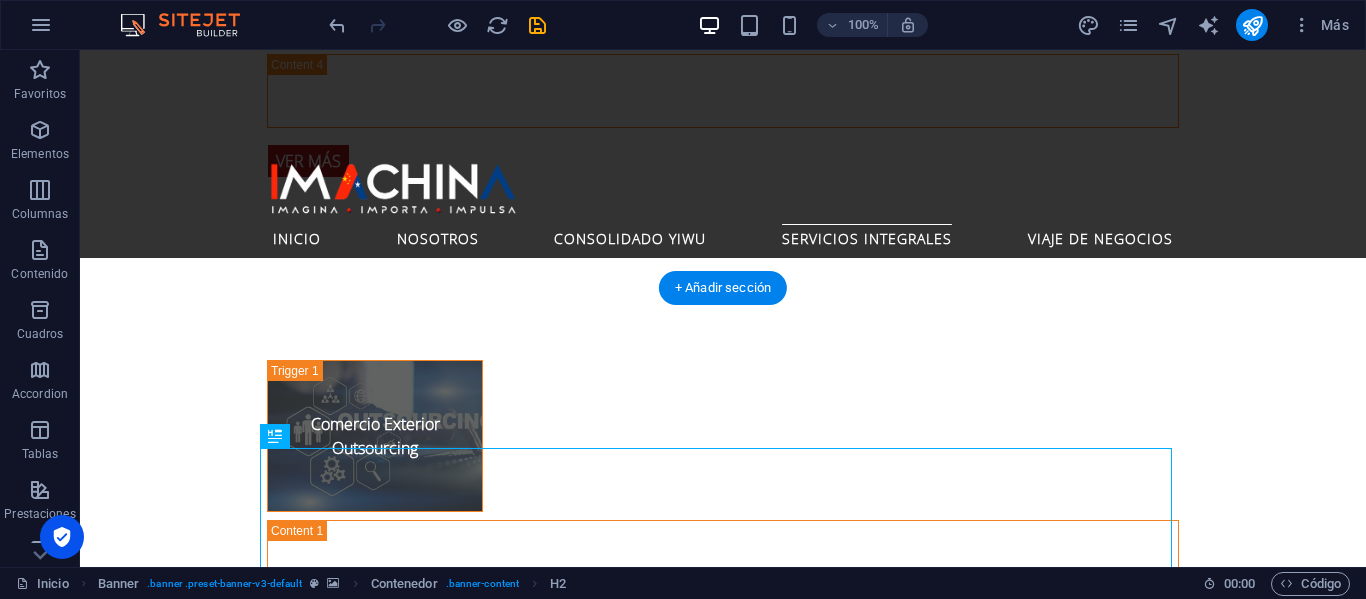scroll, scrollTop: 4498, scrollLeft: 0, axis: vertical 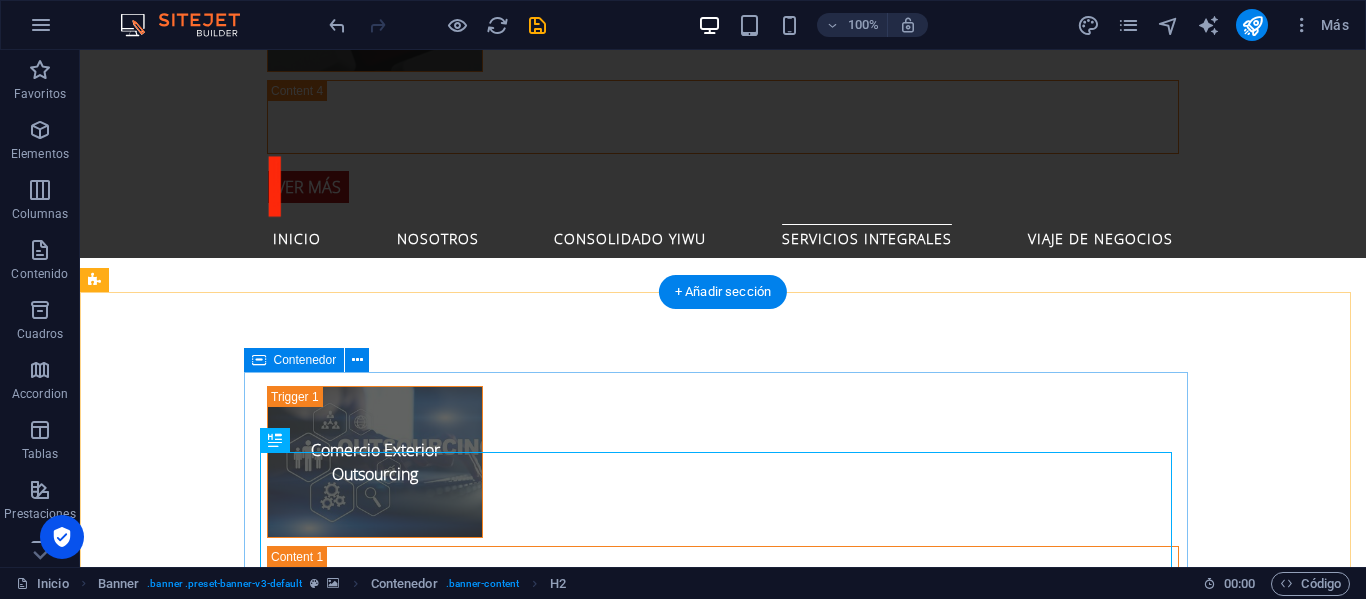 click on "Conecte su Negocio con los Gigantes de Asia Learn more" at bounding box center [723, 2706] 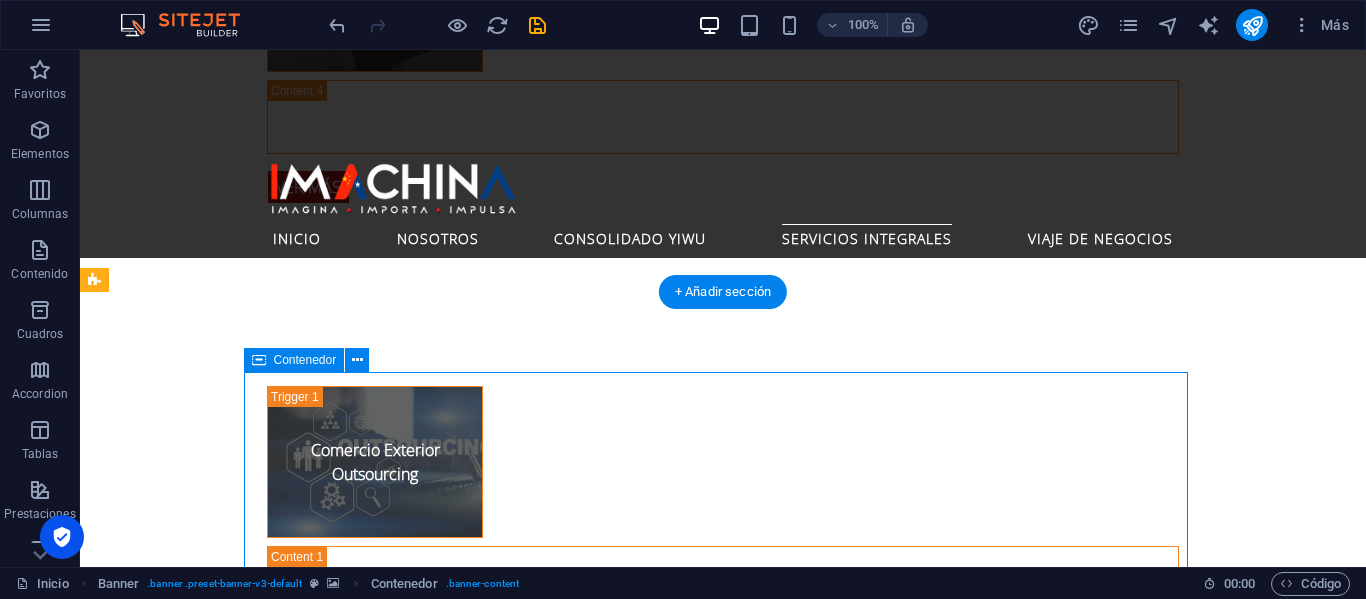 click on "Conecte su Negocio con los Gigantes de Asia Learn more" at bounding box center (723, 2706) 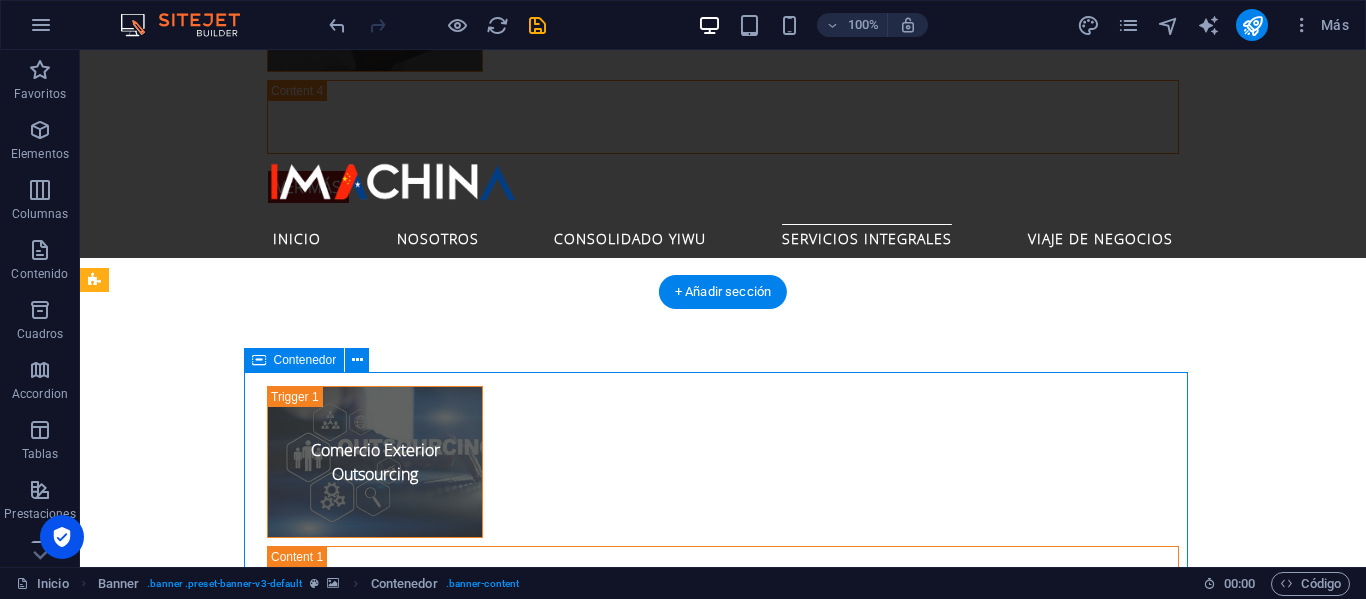 scroll, scrollTop: 4555, scrollLeft: 0, axis: vertical 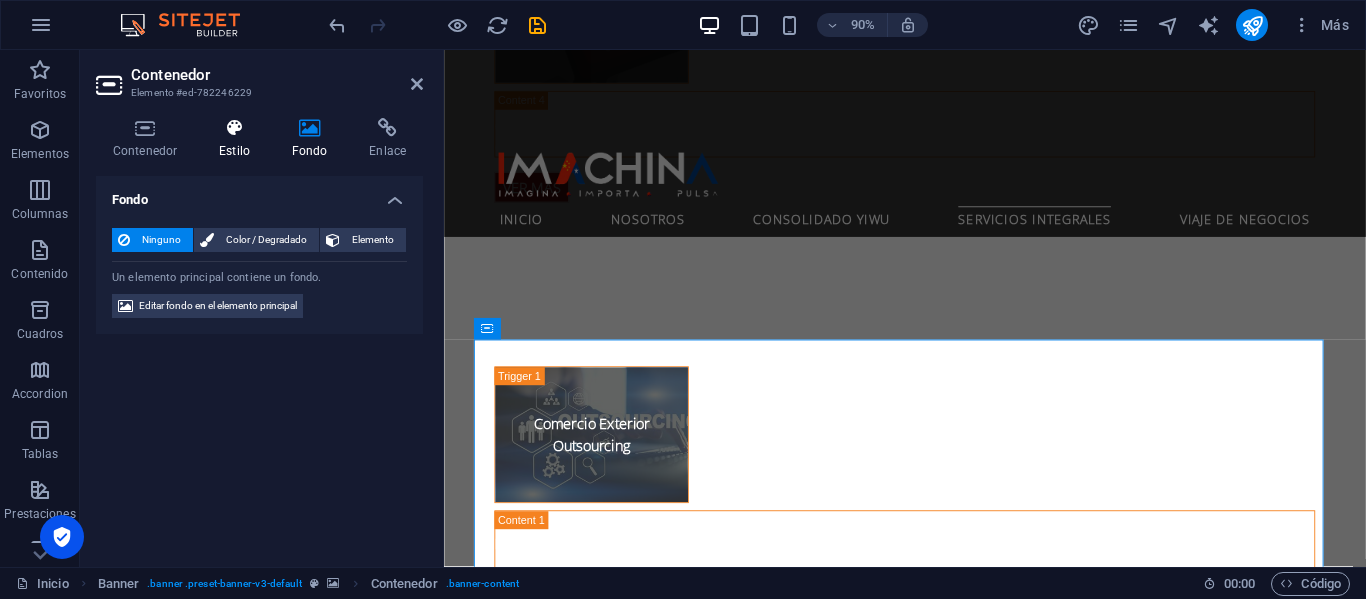 click at bounding box center (234, 128) 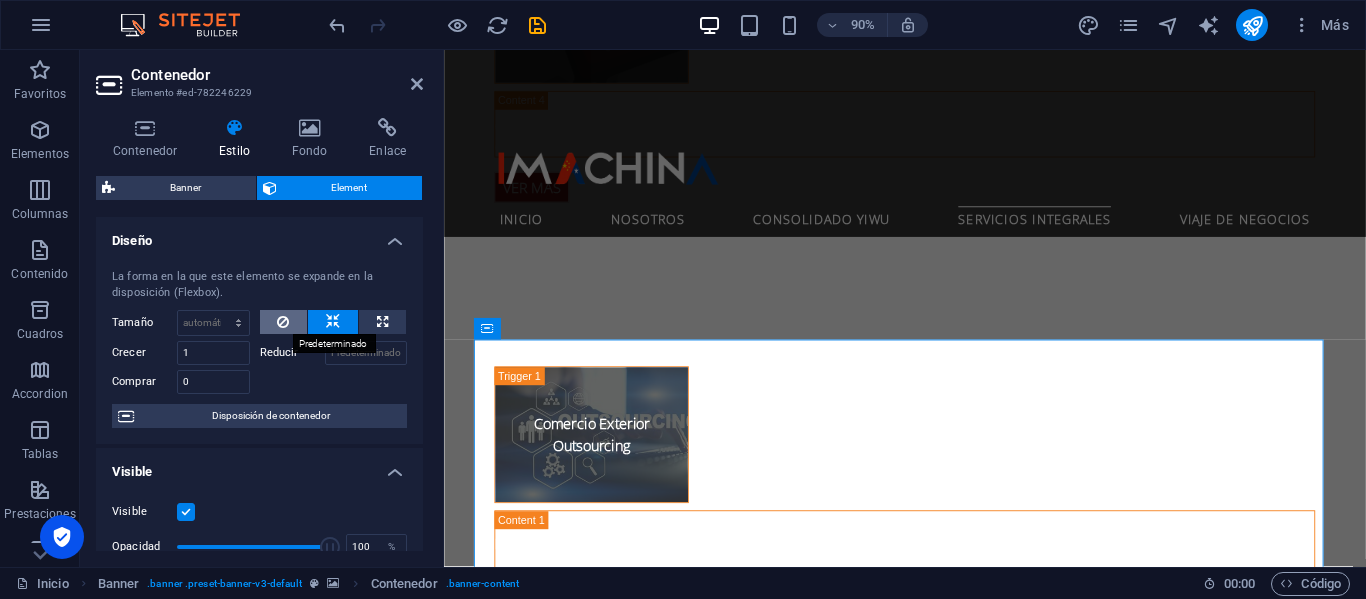 click at bounding box center (284, 322) 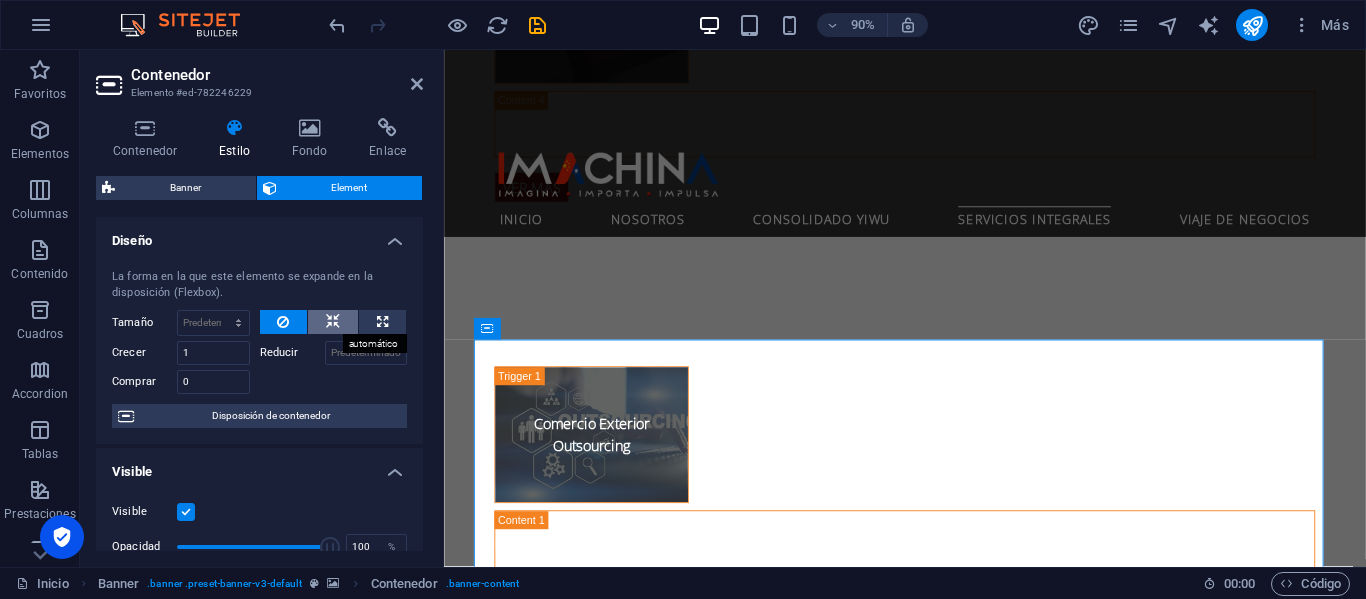 click at bounding box center (333, 322) 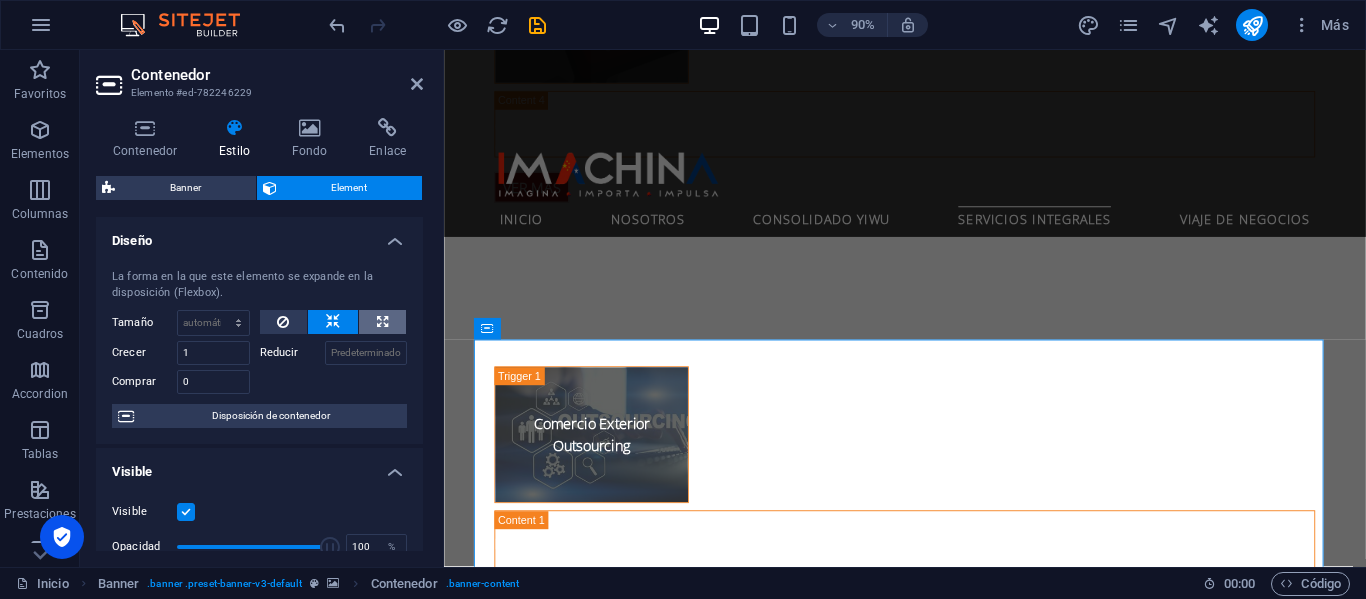 click at bounding box center [382, 322] 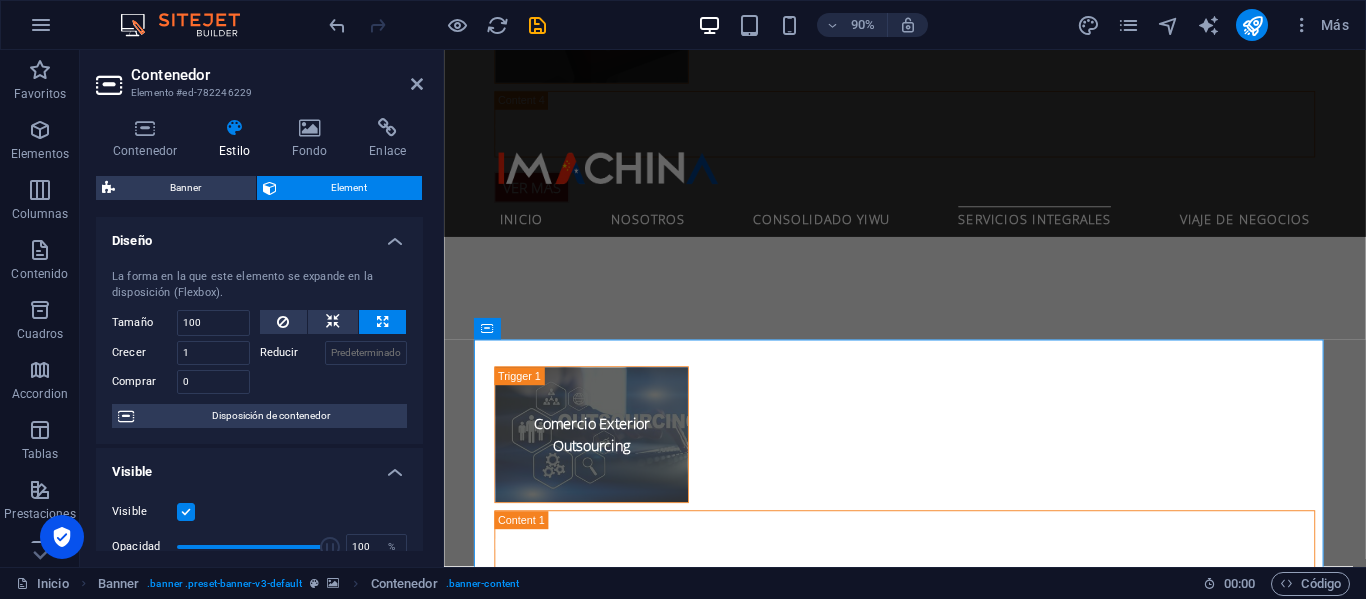 type on "100" 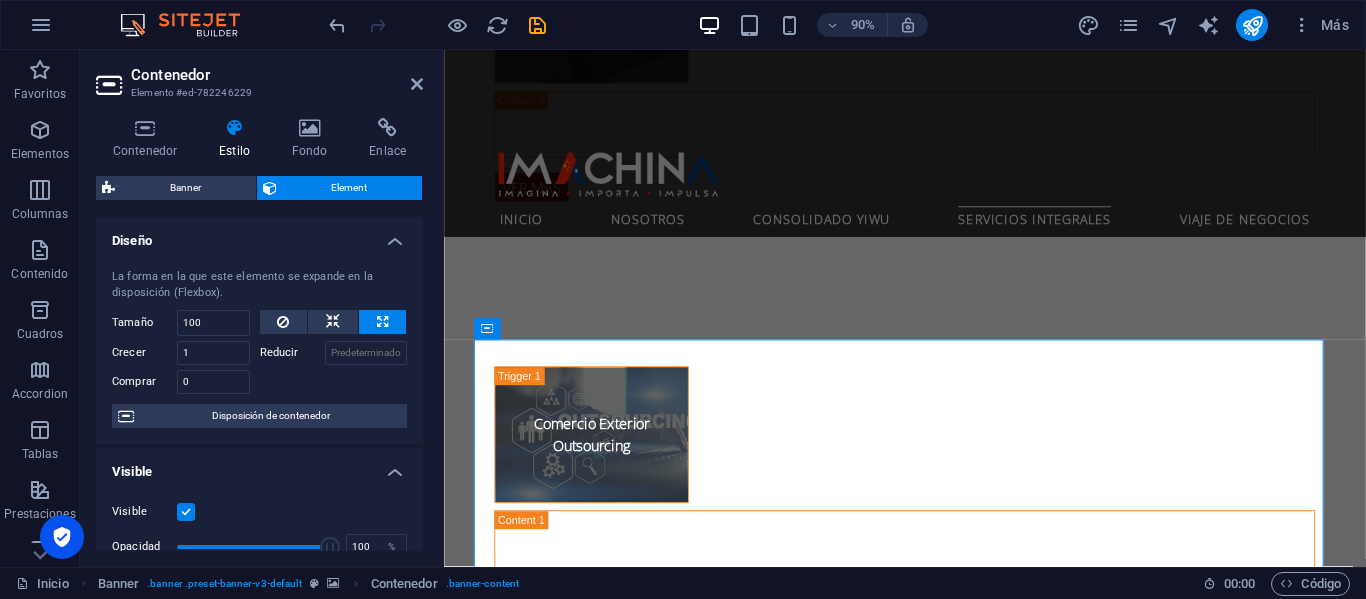 select on "%" 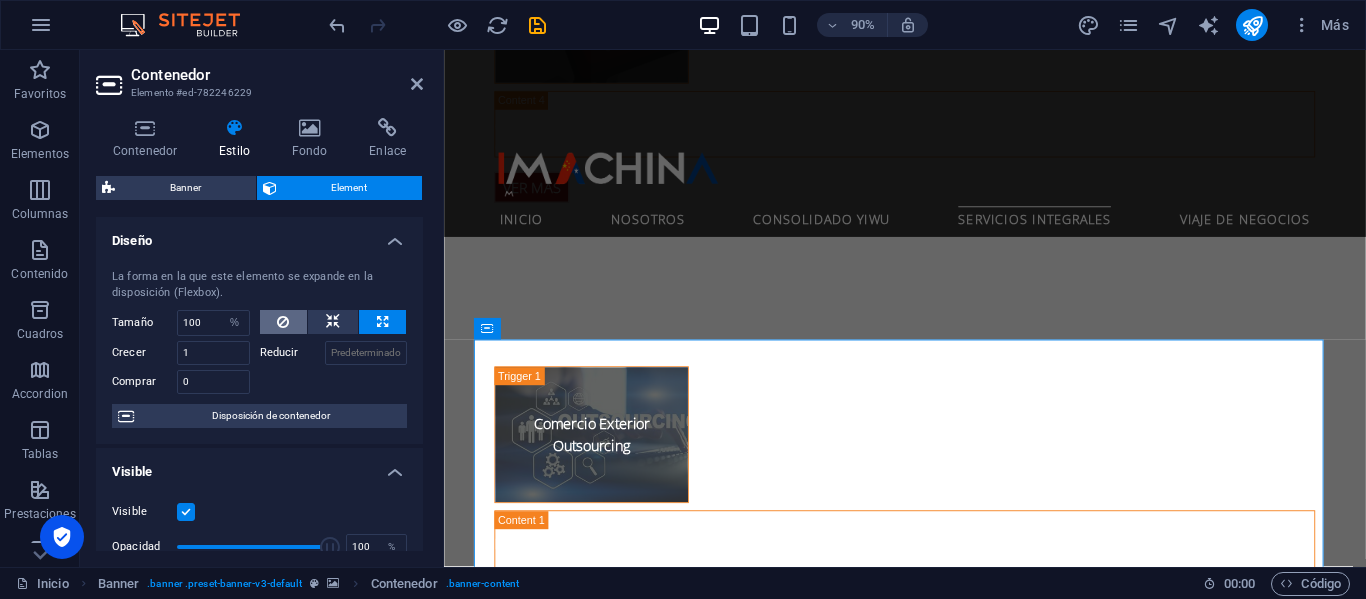 click at bounding box center (284, 322) 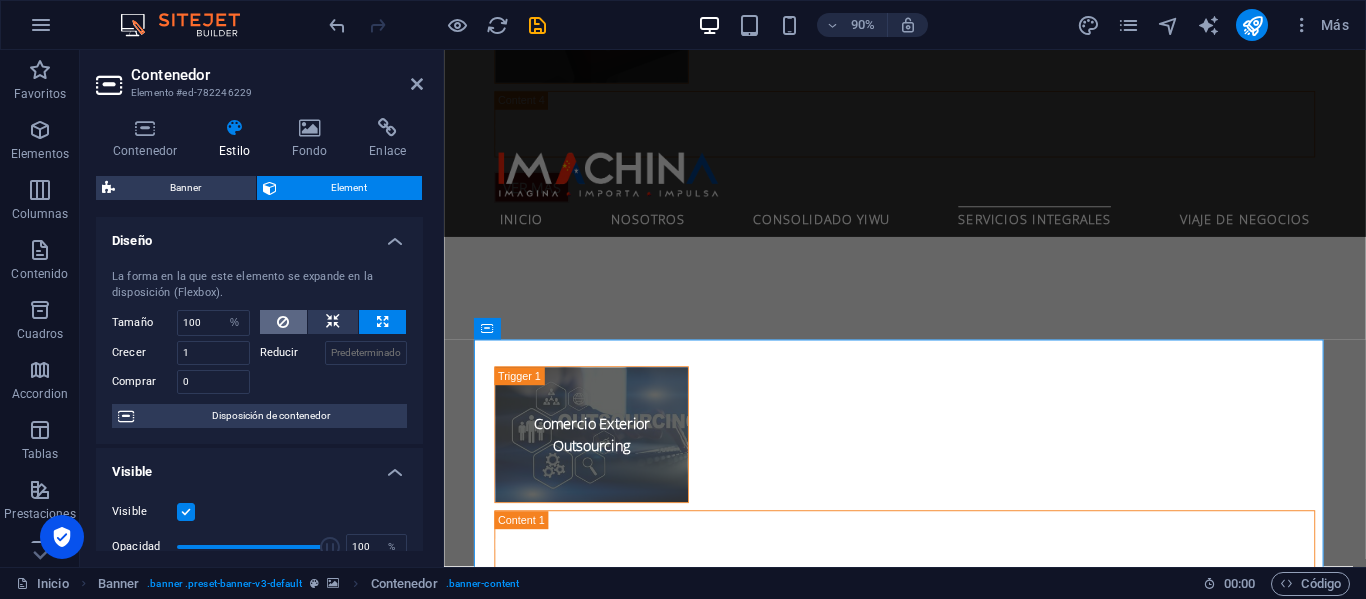 type 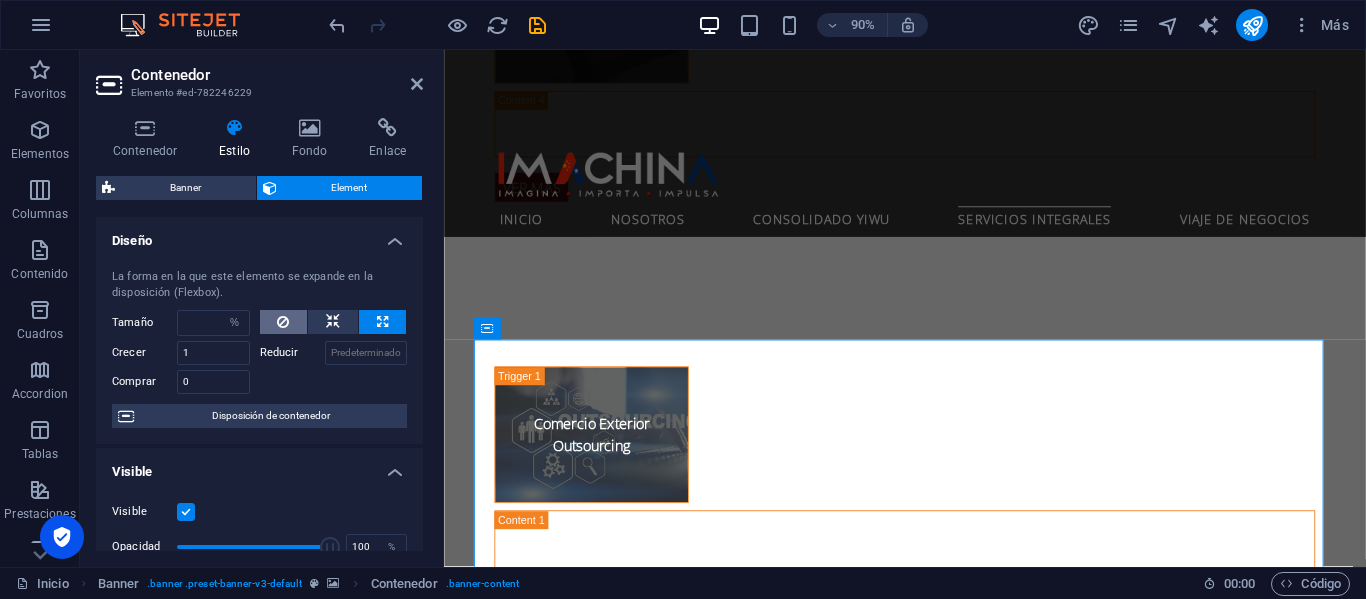 select on "DISABLED_OPTION_VALUE" 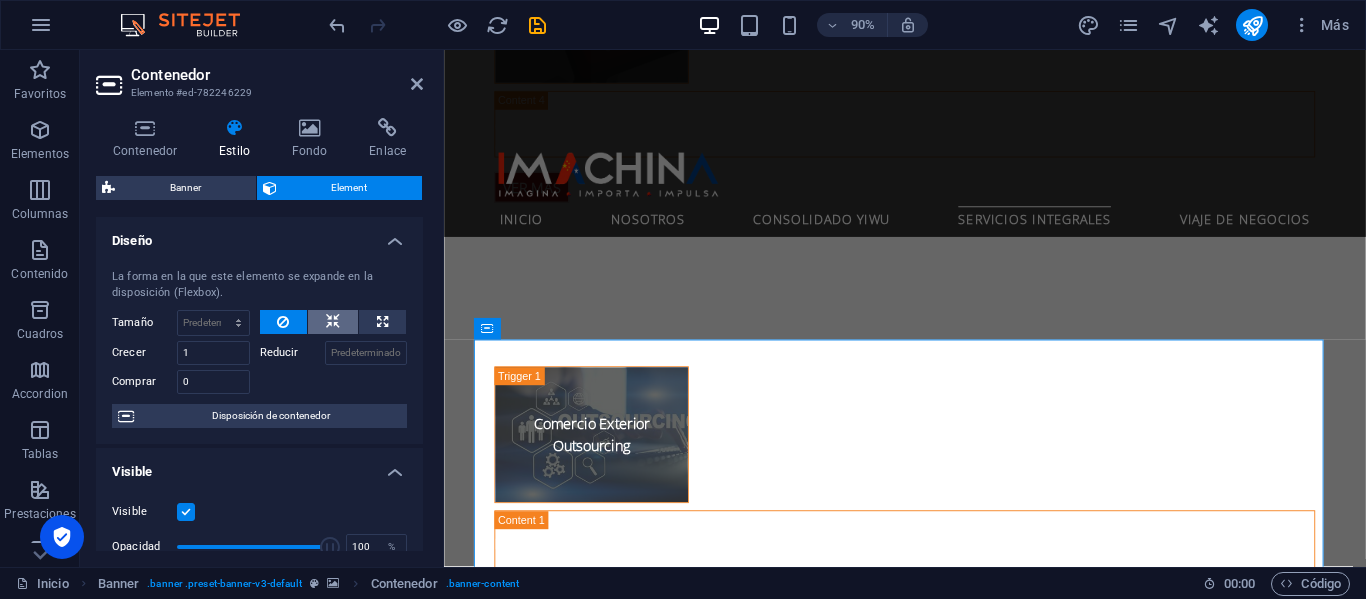 click at bounding box center (333, 322) 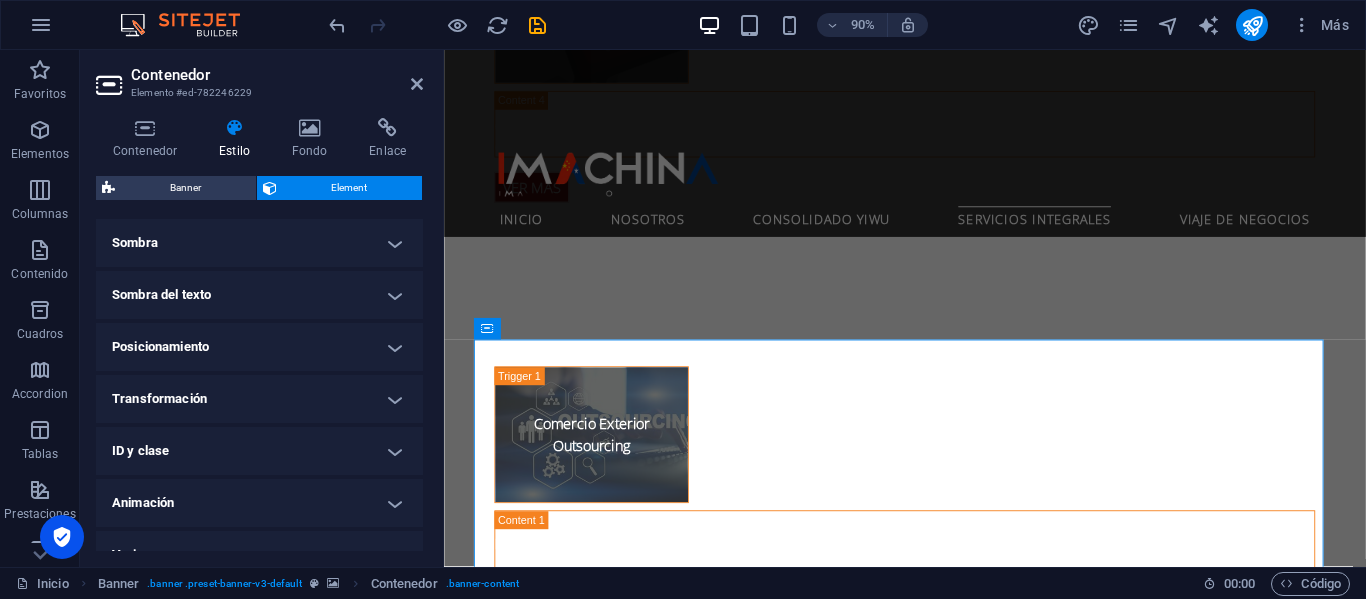 scroll, scrollTop: 400, scrollLeft: 0, axis: vertical 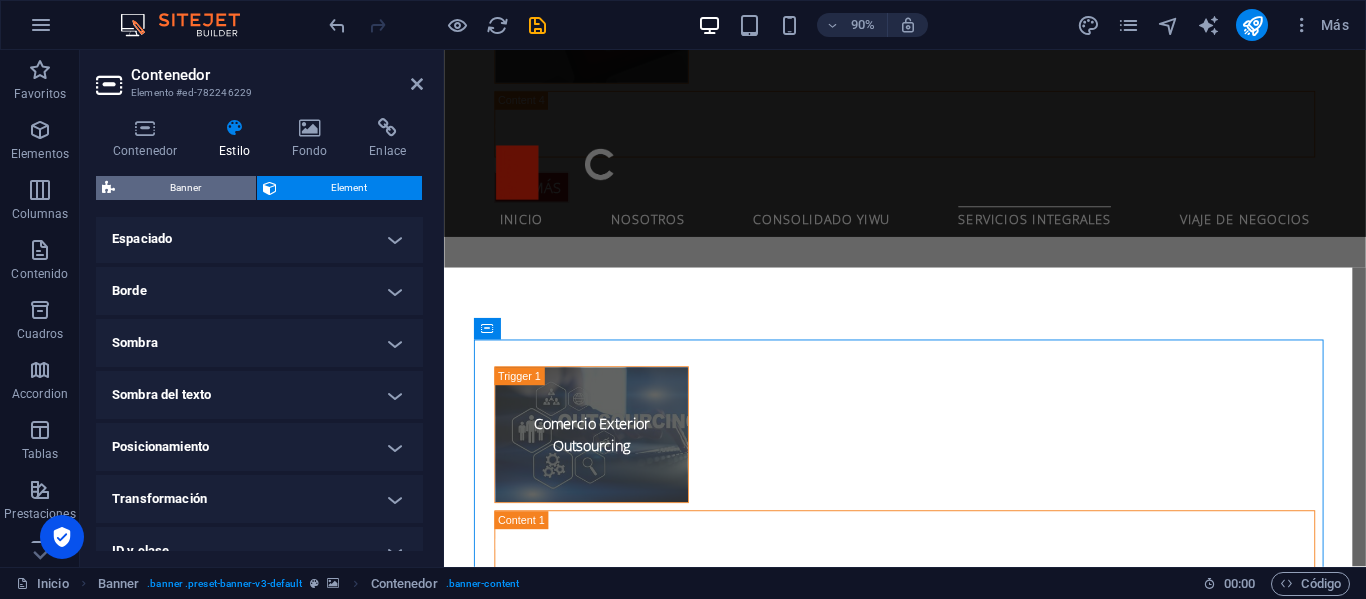 click on "Banner" at bounding box center (185, 188) 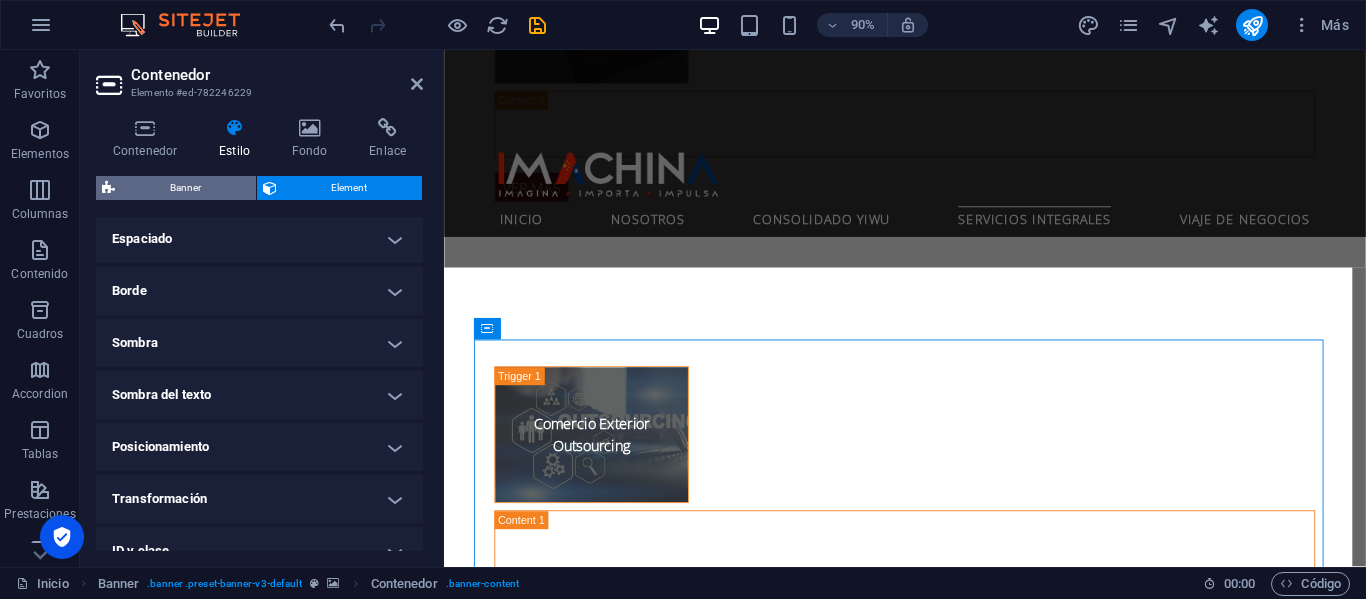 select on "preset-banner-v3-default" 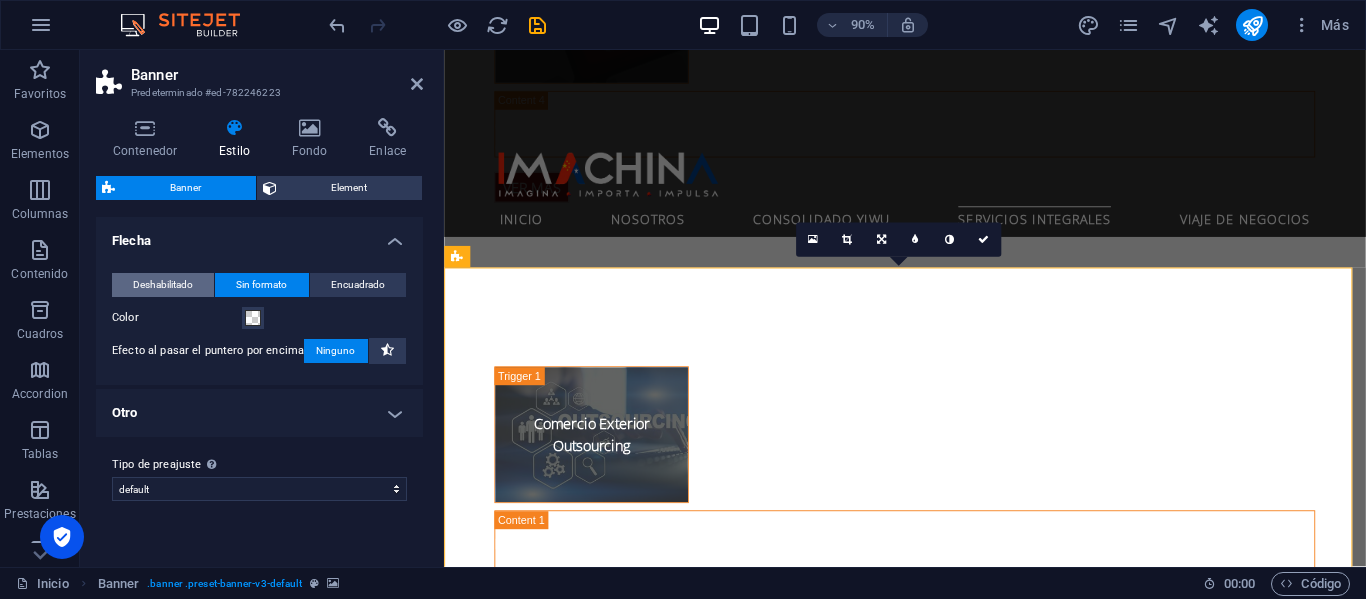 click on "Deshabilitado" at bounding box center (163, 285) 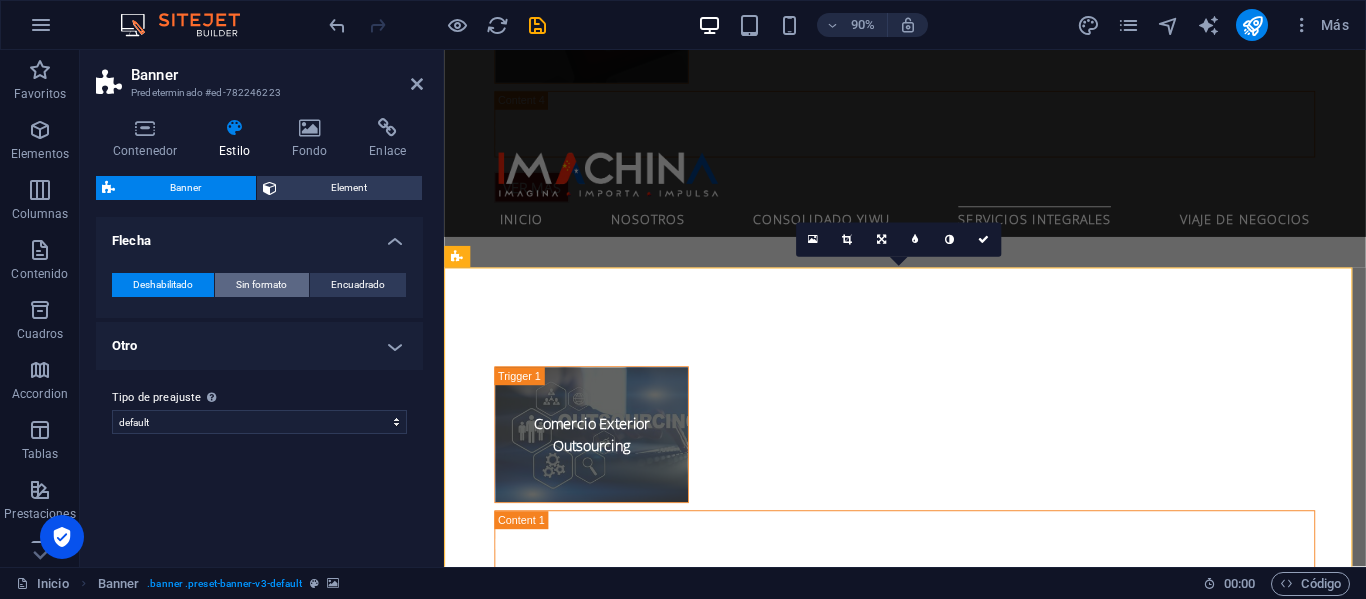 click on "Sin formato" at bounding box center (261, 285) 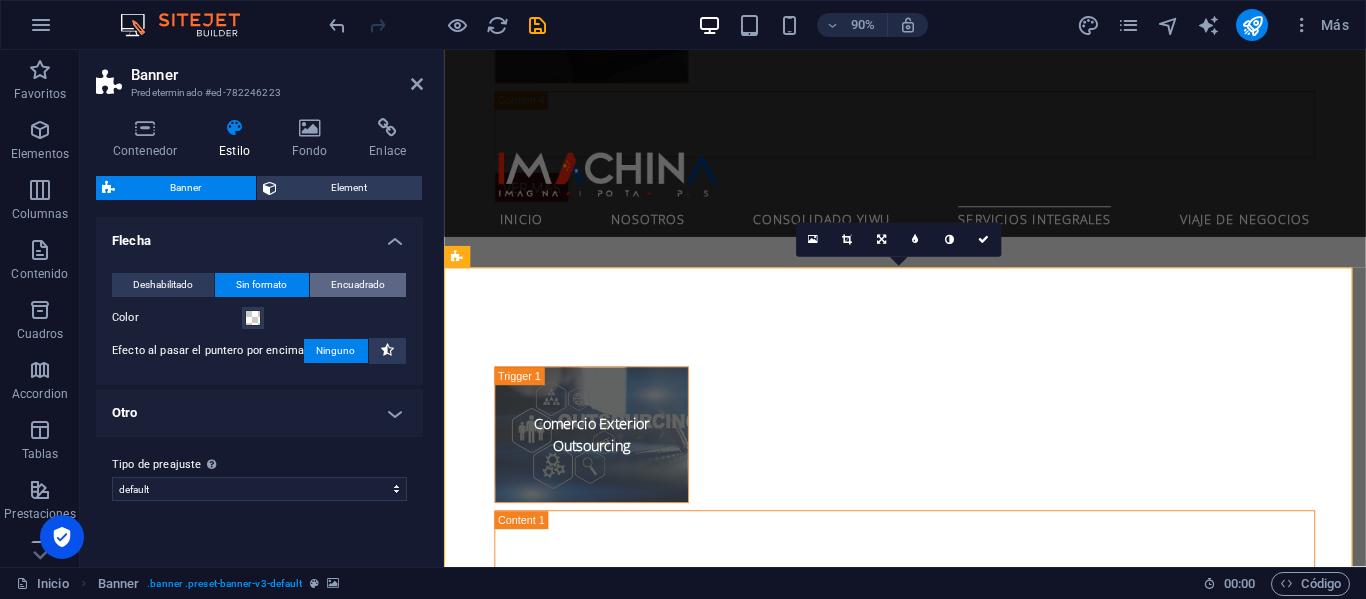 click on "Encuadrado" at bounding box center [358, 285] 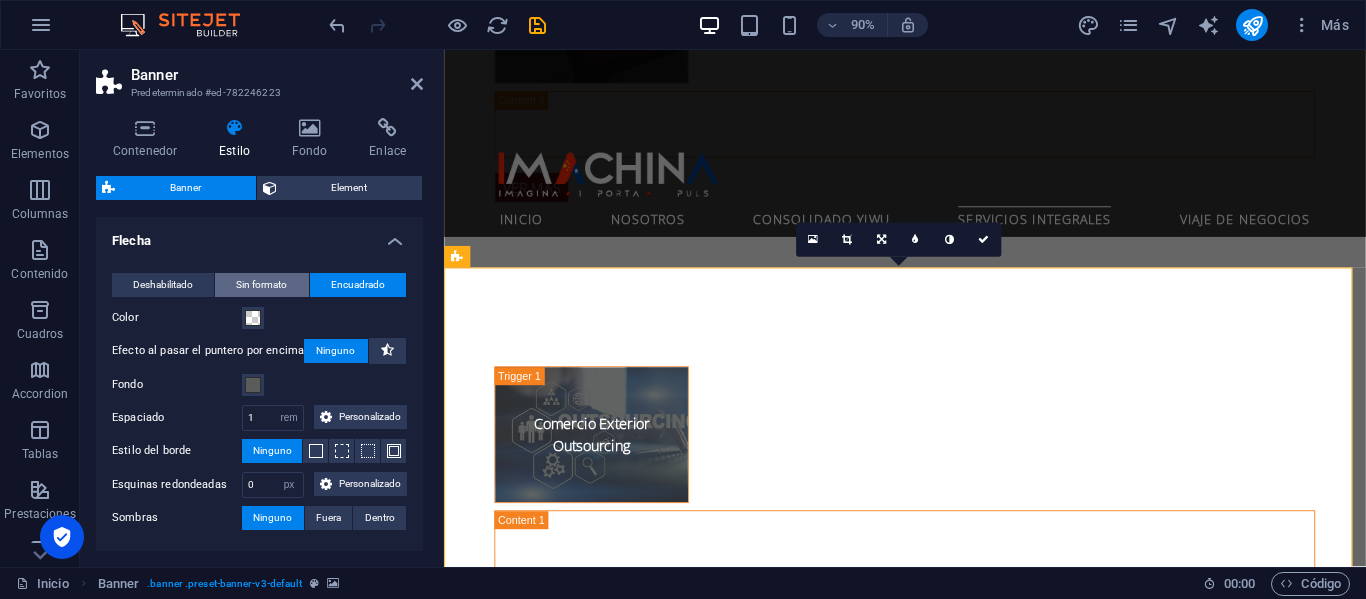 click on "Sin formato" at bounding box center (261, 285) 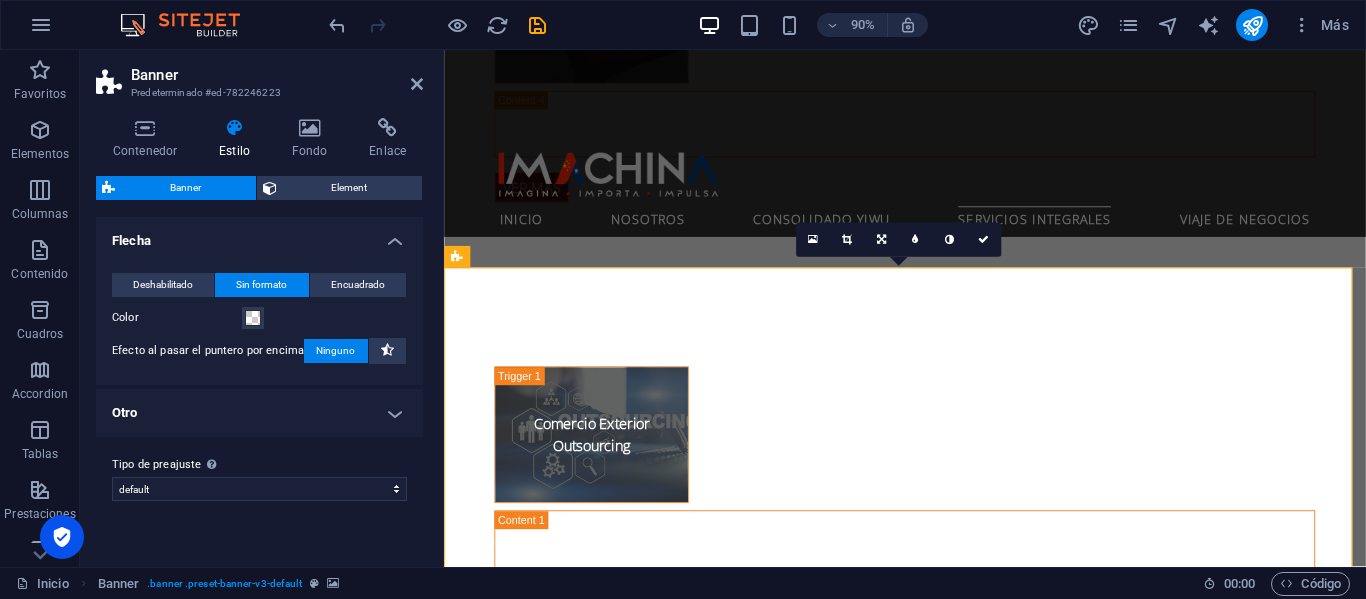 click on "Otro" at bounding box center (259, 413) 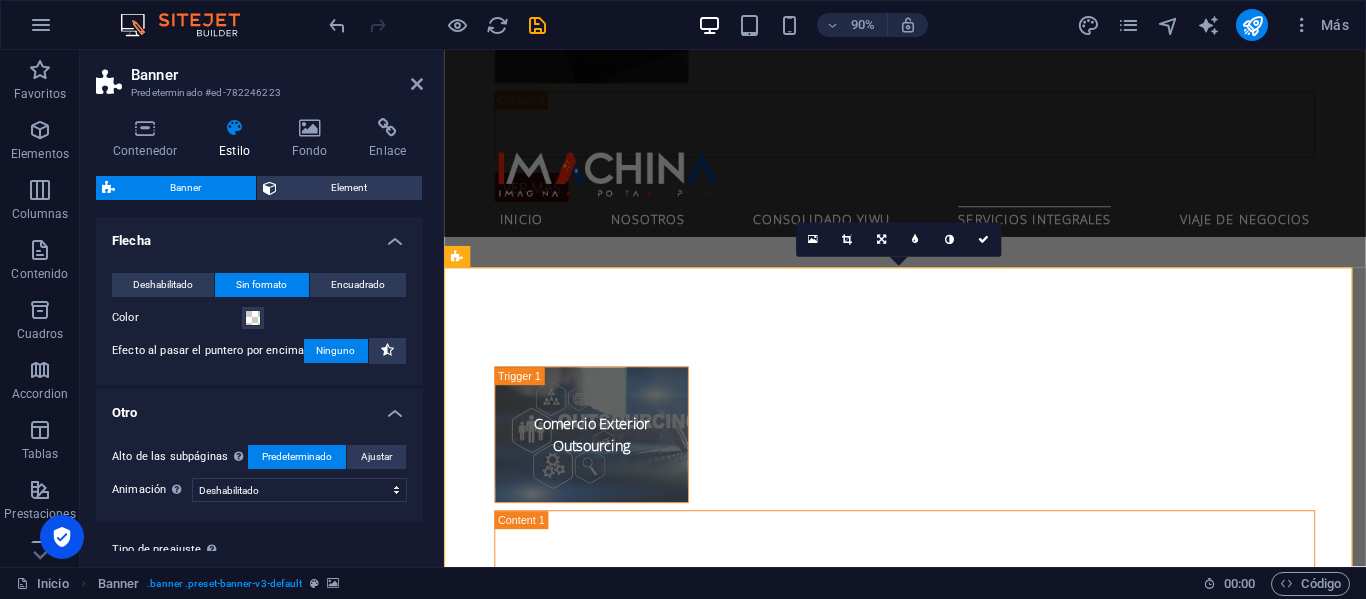 scroll, scrollTop: 51, scrollLeft: 0, axis: vertical 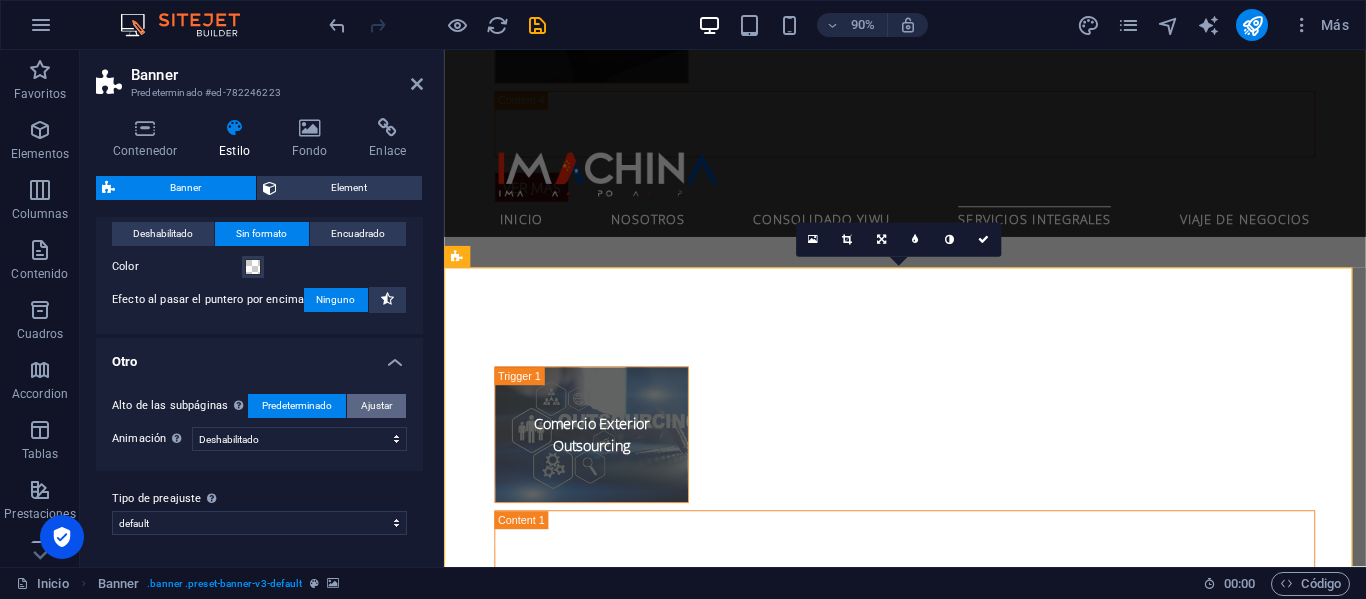 click on "Ajustar" at bounding box center (376, 406) 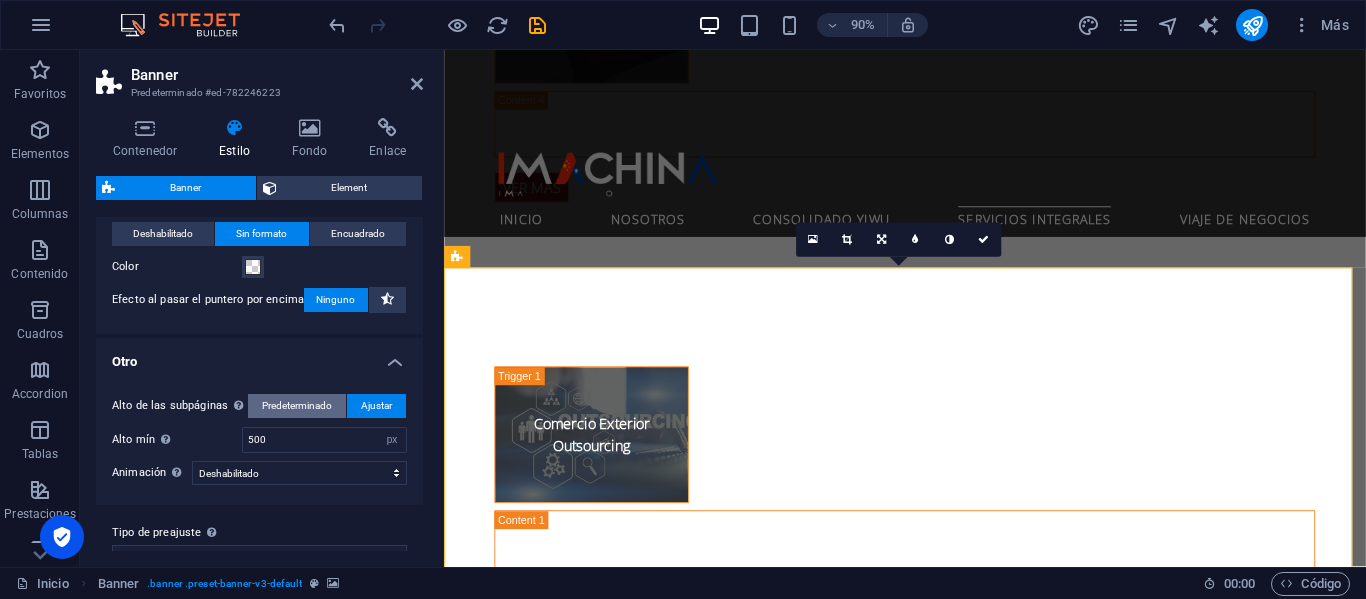 click on "Predeterminado" at bounding box center [297, 406] 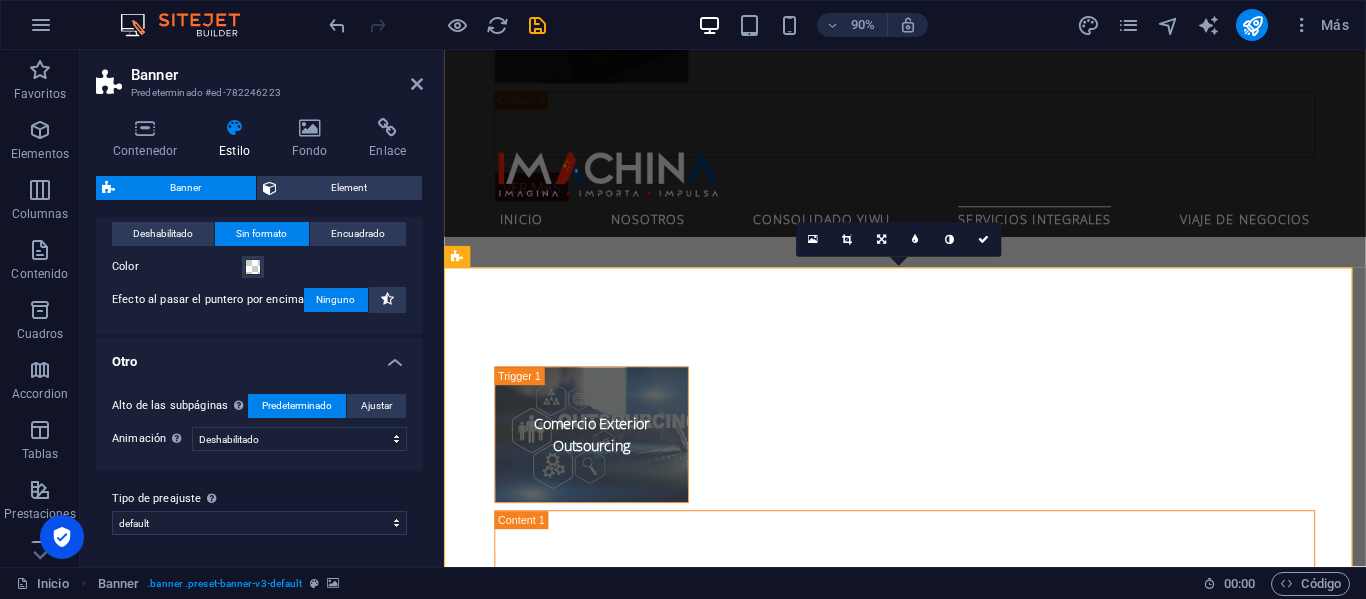 scroll, scrollTop: 0, scrollLeft: 0, axis: both 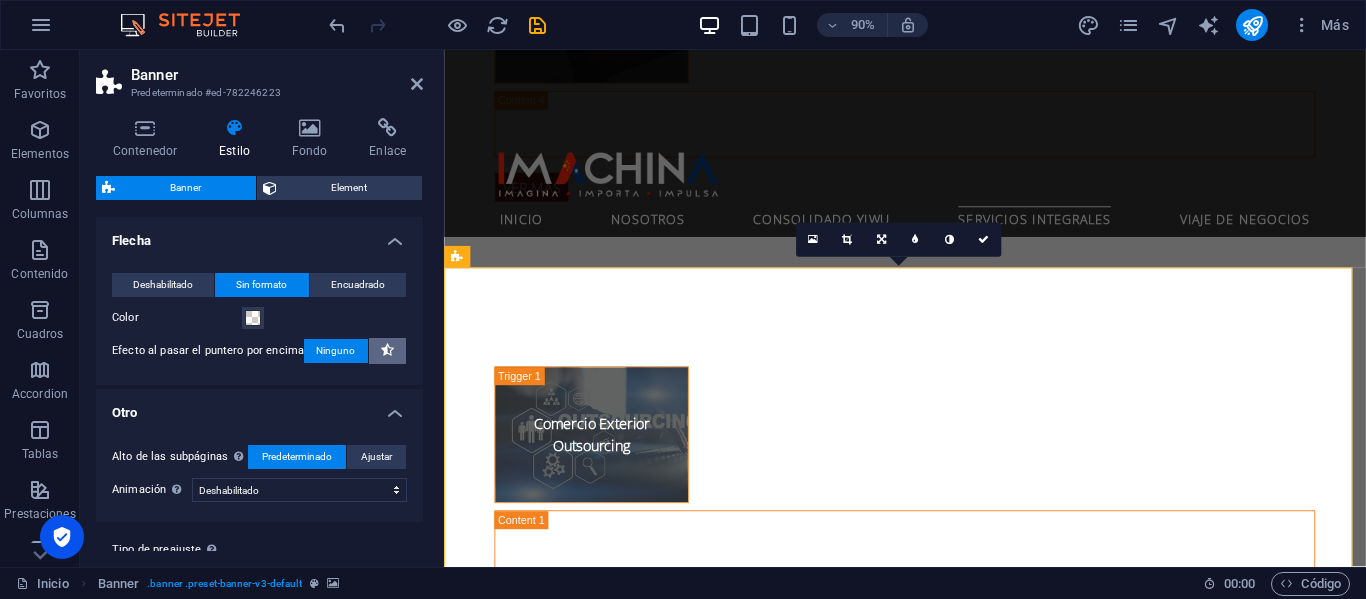 click at bounding box center (387, 351) 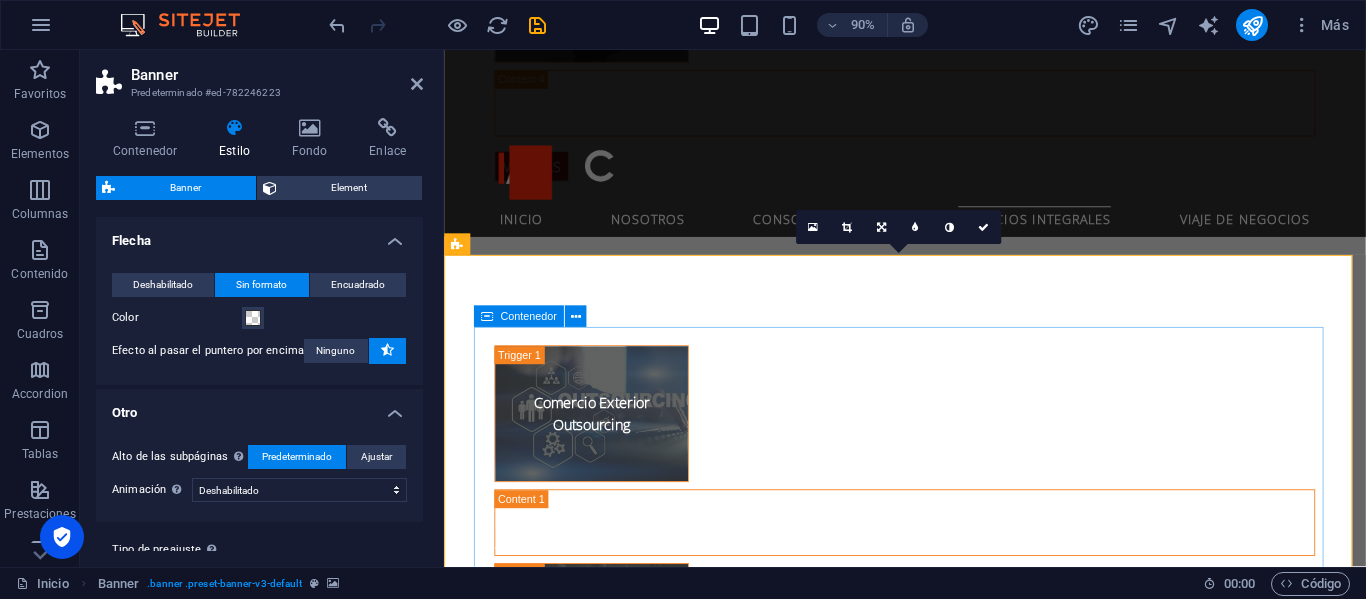 scroll, scrollTop: 4555, scrollLeft: 0, axis: vertical 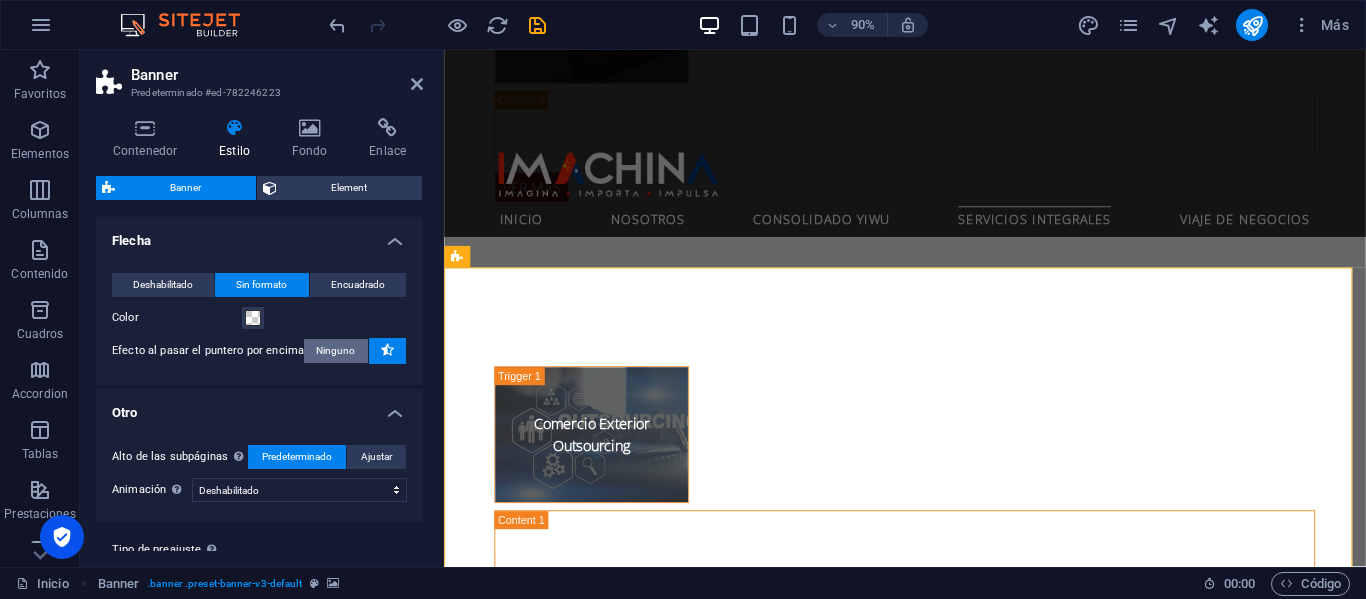 click on "Ninguno" at bounding box center [335, 351] 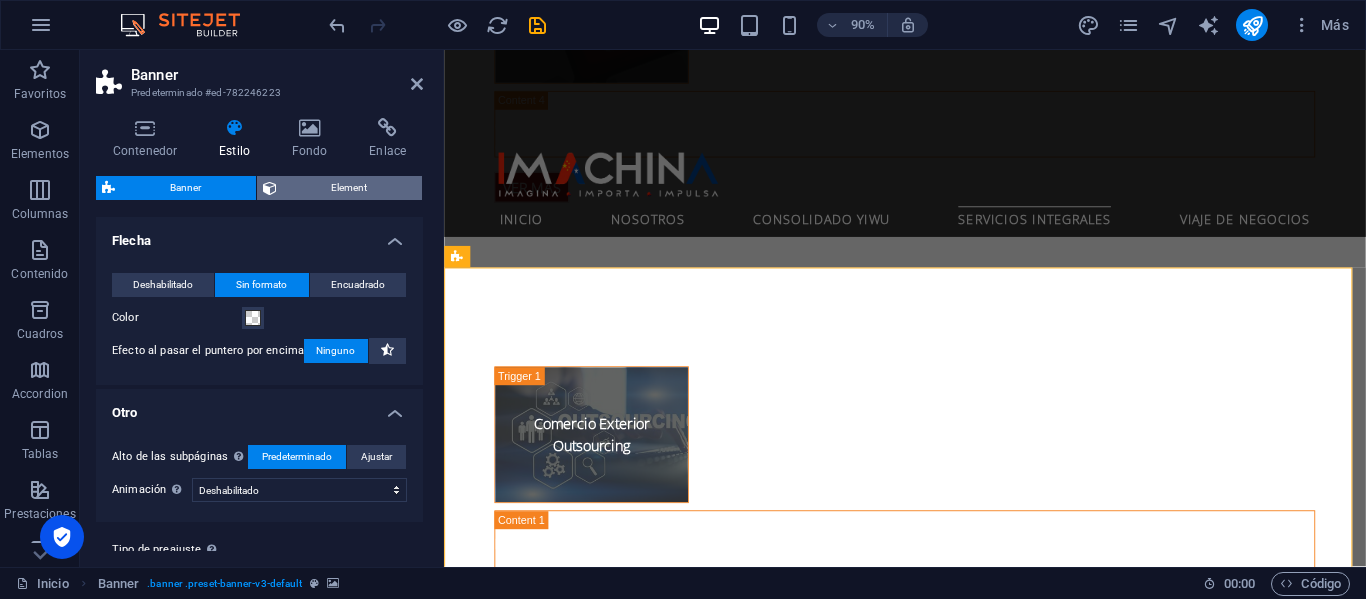 click on "Element" at bounding box center [350, 188] 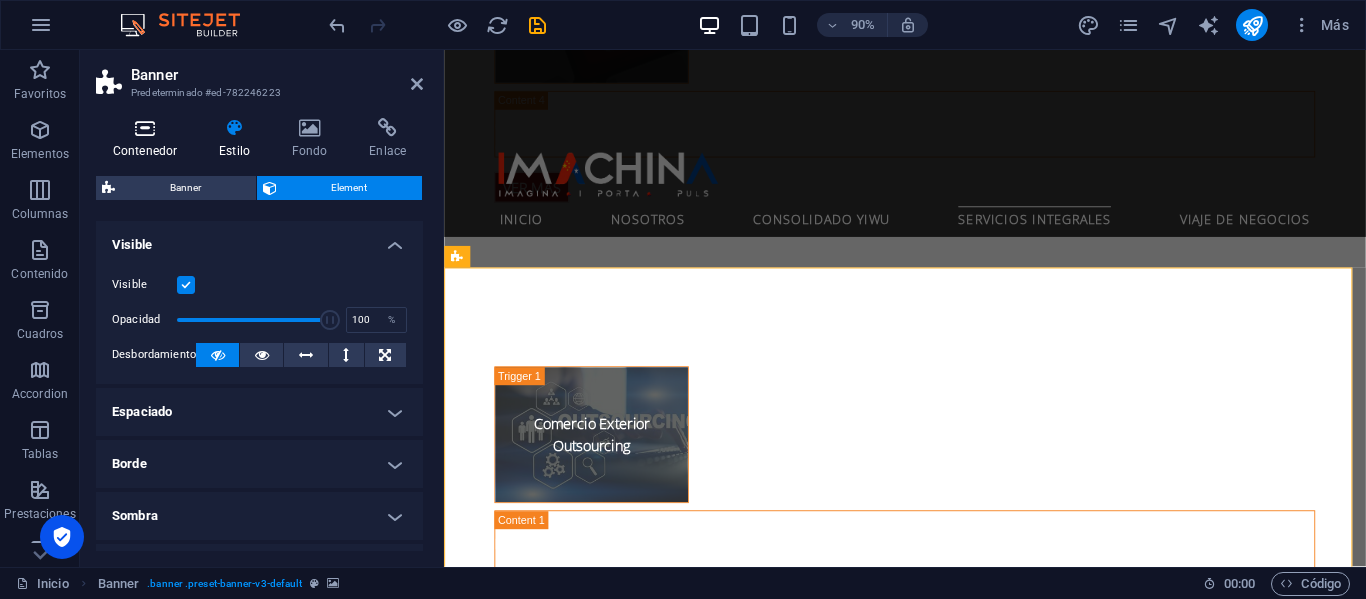 click on "Contenedor" at bounding box center [149, 139] 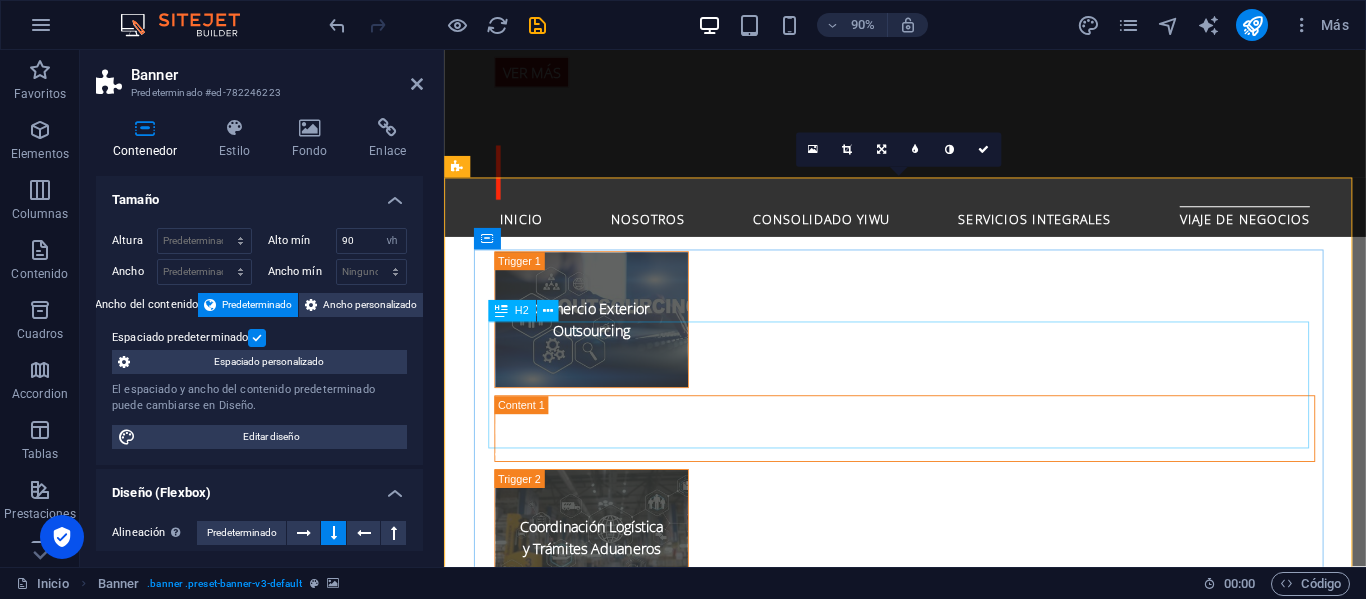 scroll, scrollTop: 4655, scrollLeft: 0, axis: vertical 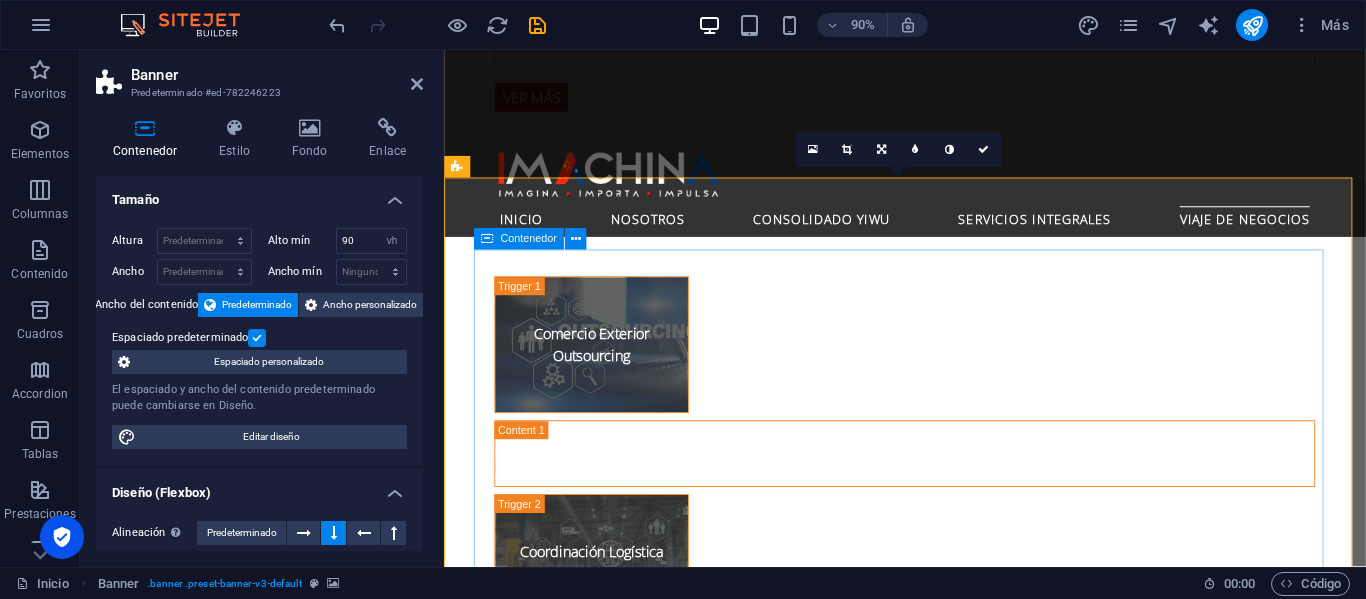 click on "Conecte su Negocio con los Gigantes de Asia Learn more" at bounding box center [956, 2622] 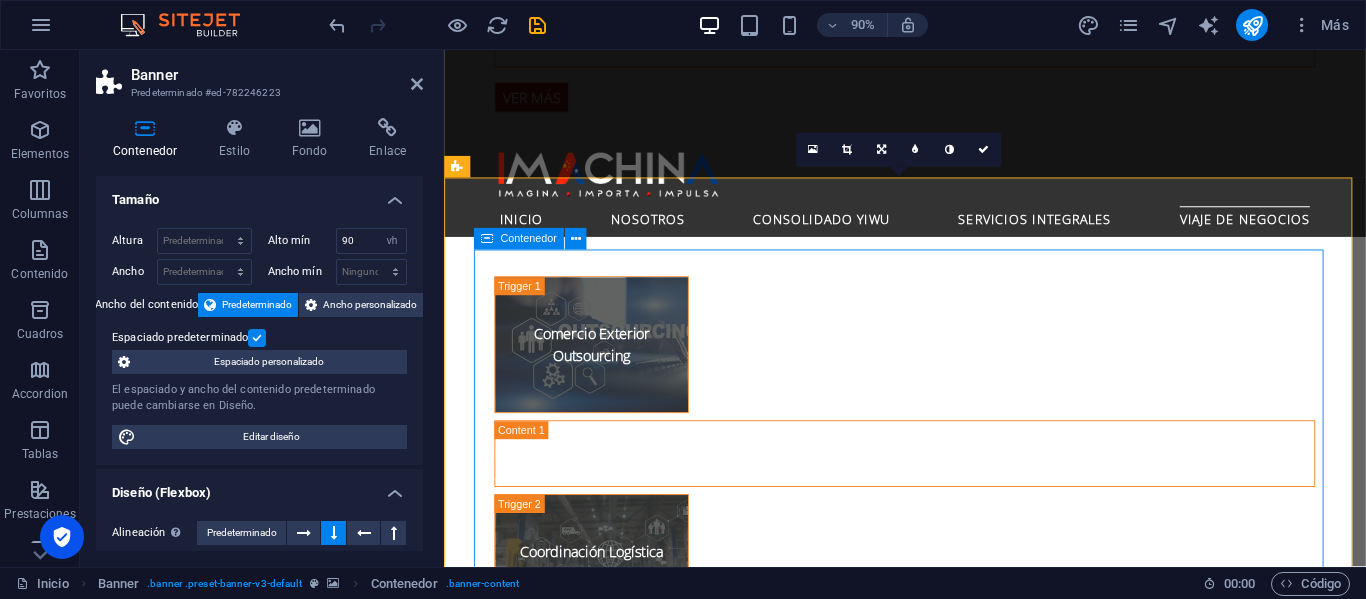 click on "Contenedor" at bounding box center (528, 239) 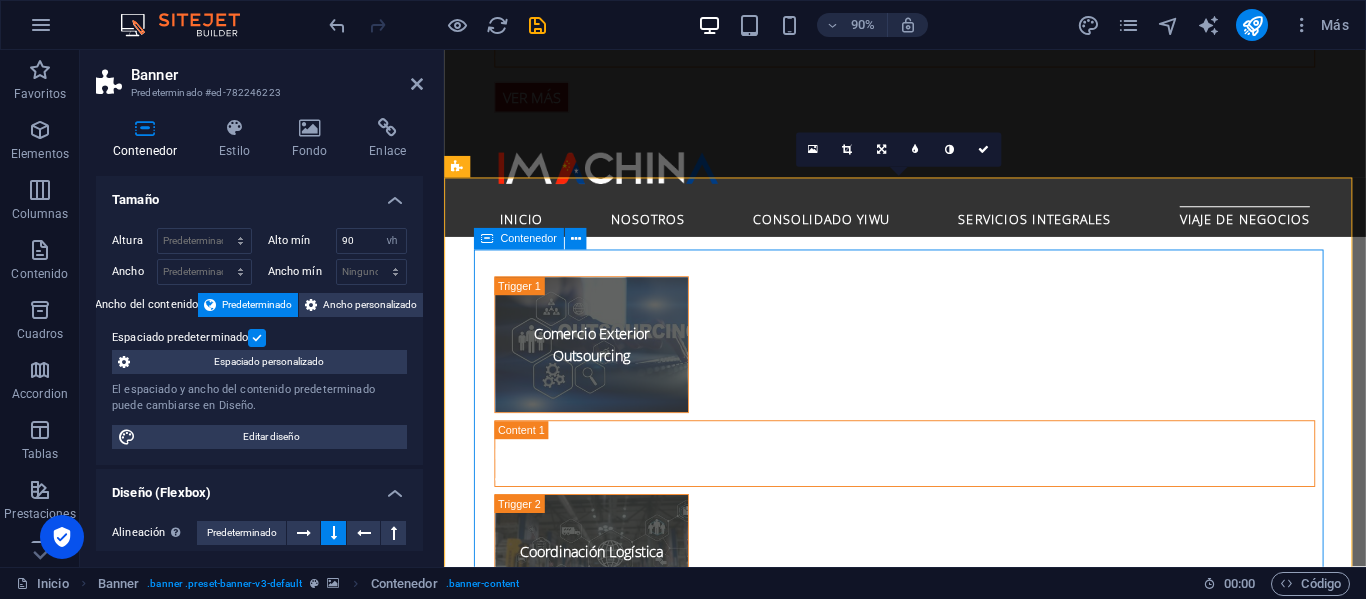 click on "Contenedor" at bounding box center [528, 239] 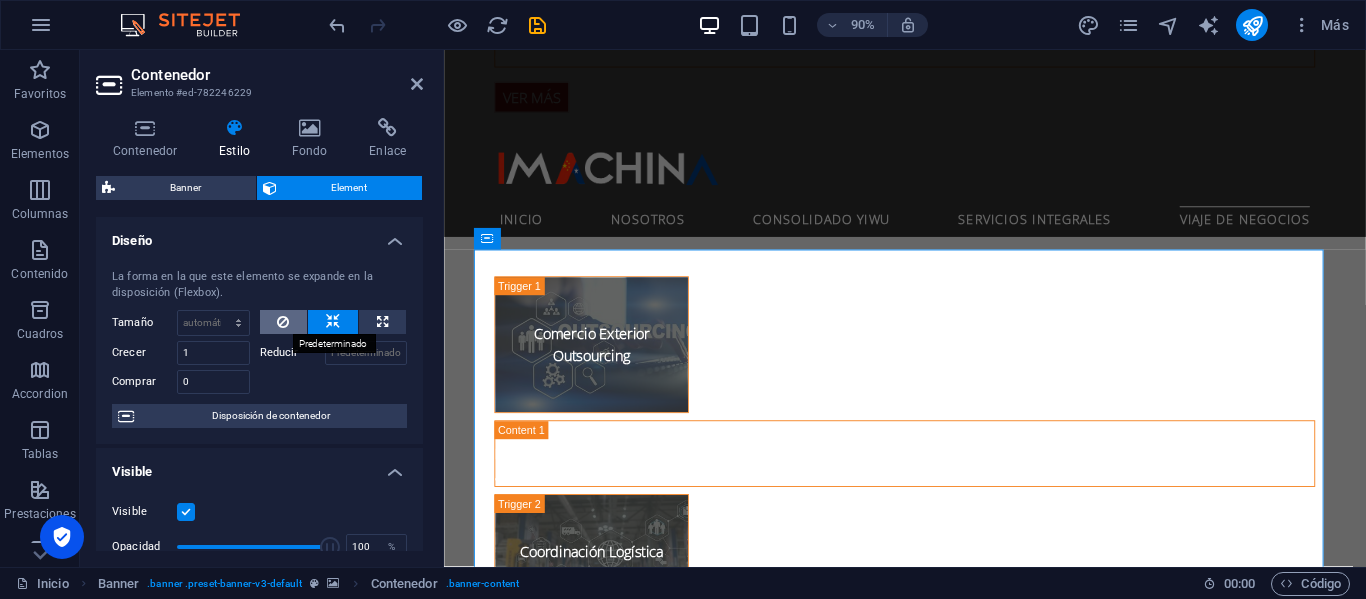 click at bounding box center [284, 322] 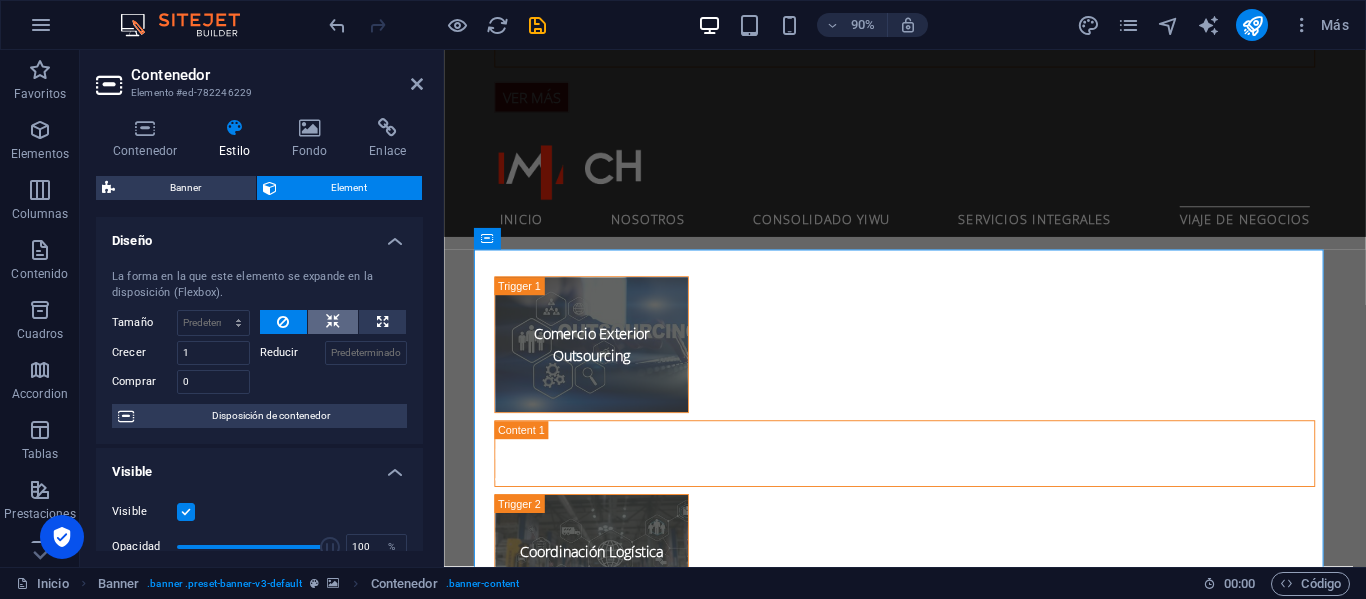click at bounding box center [333, 322] 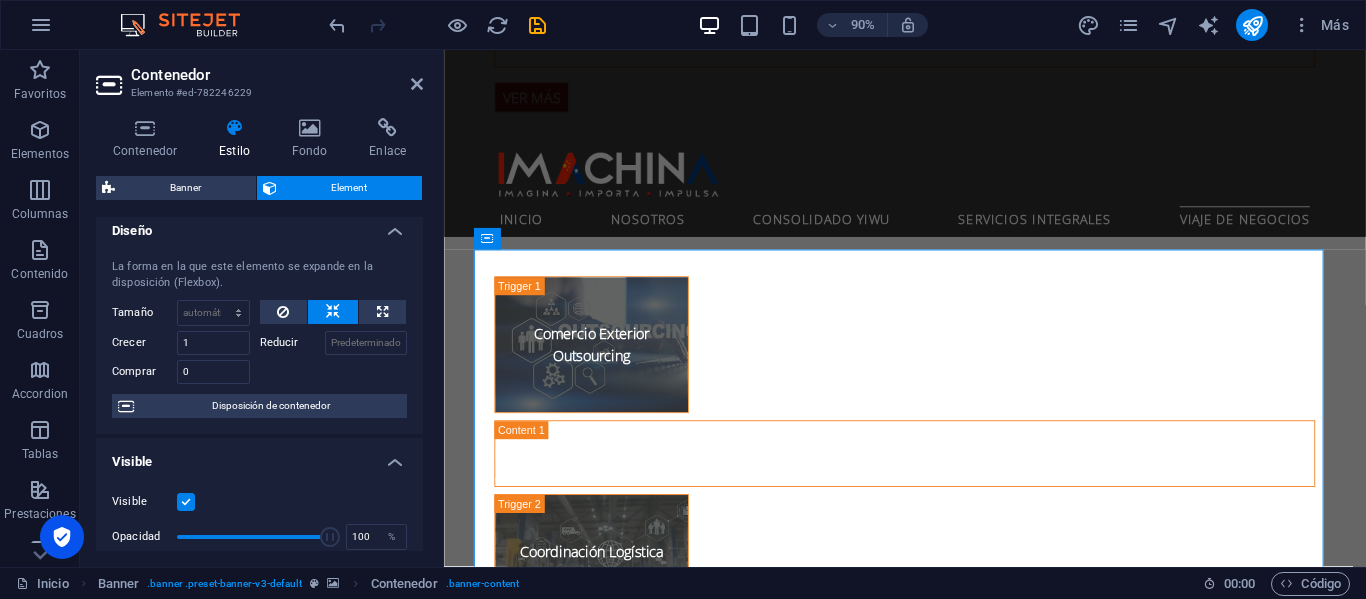 scroll, scrollTop: 0, scrollLeft: 0, axis: both 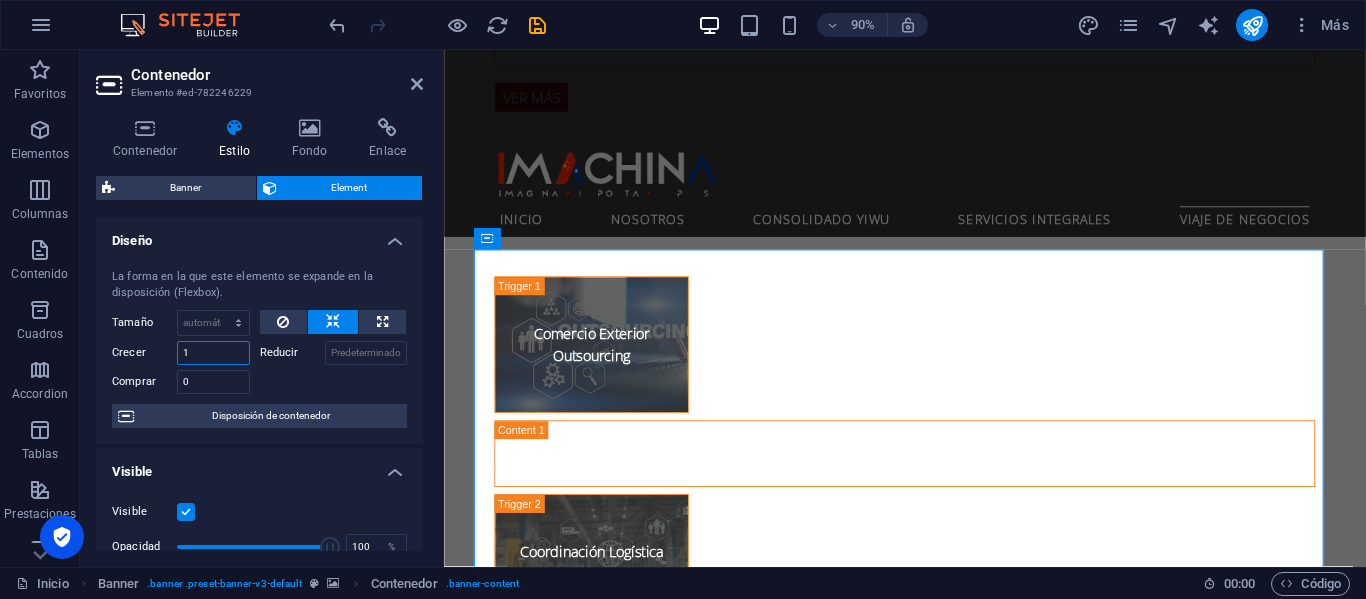 click on "1" at bounding box center (213, 353) 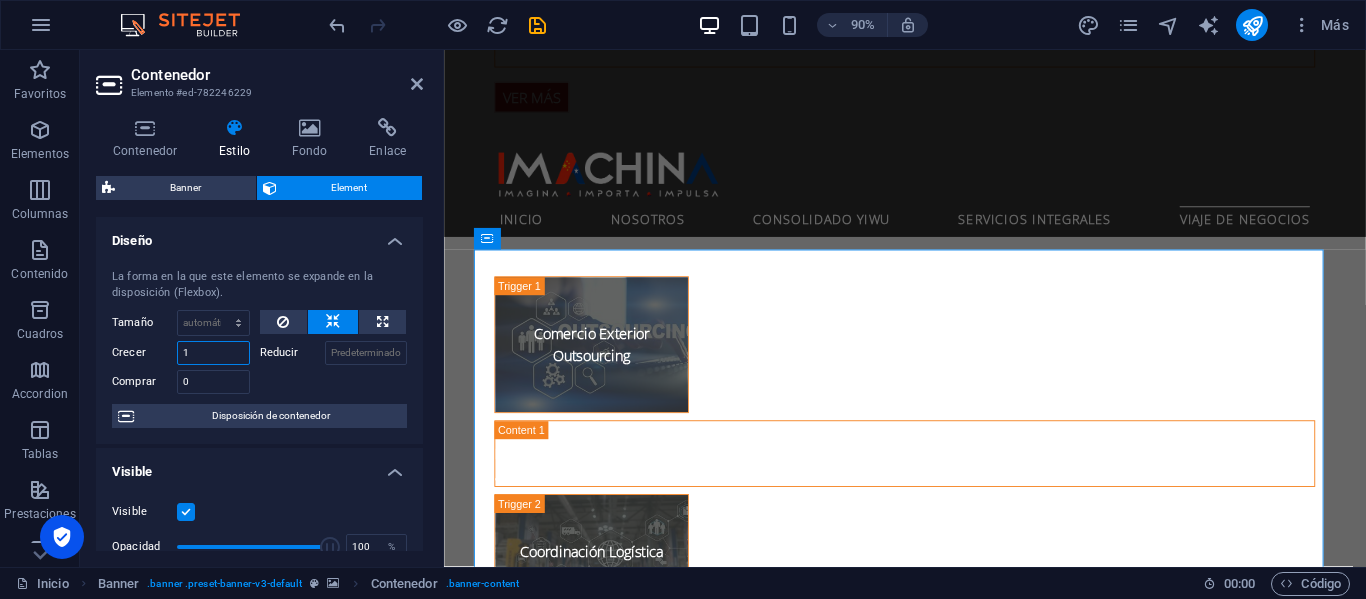 drag, startPoint x: 223, startPoint y: 355, endPoint x: 159, endPoint y: 356, distance: 64.00781 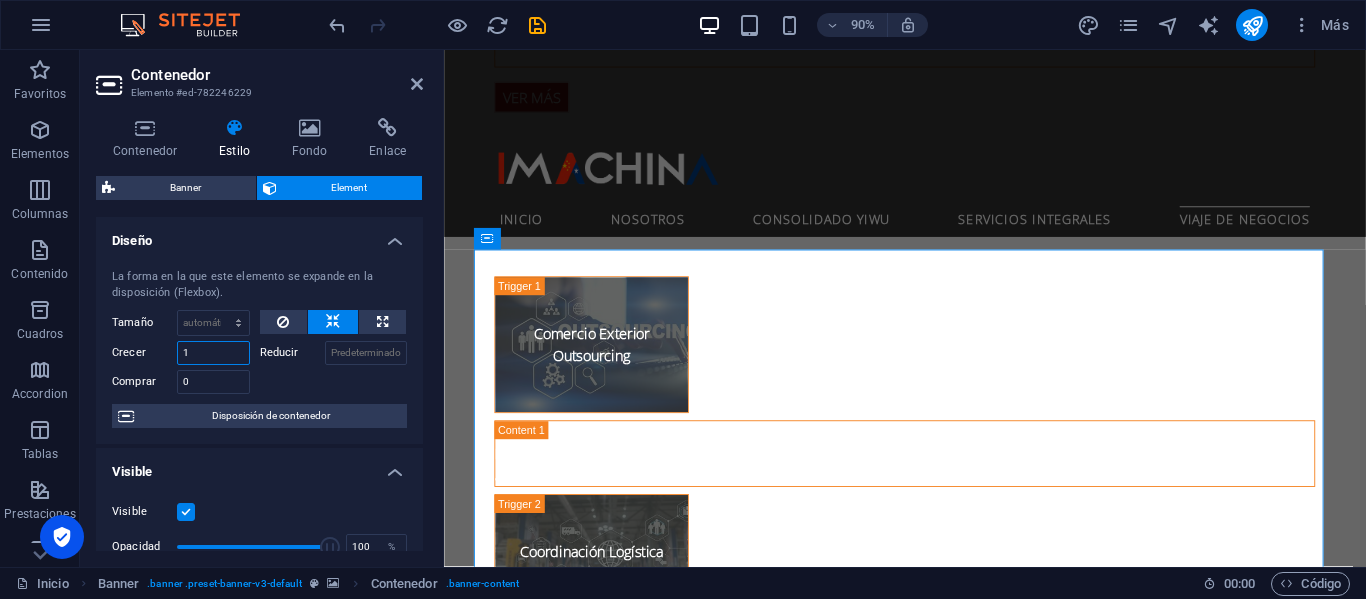 click on "Crecer 1" at bounding box center (181, 353) 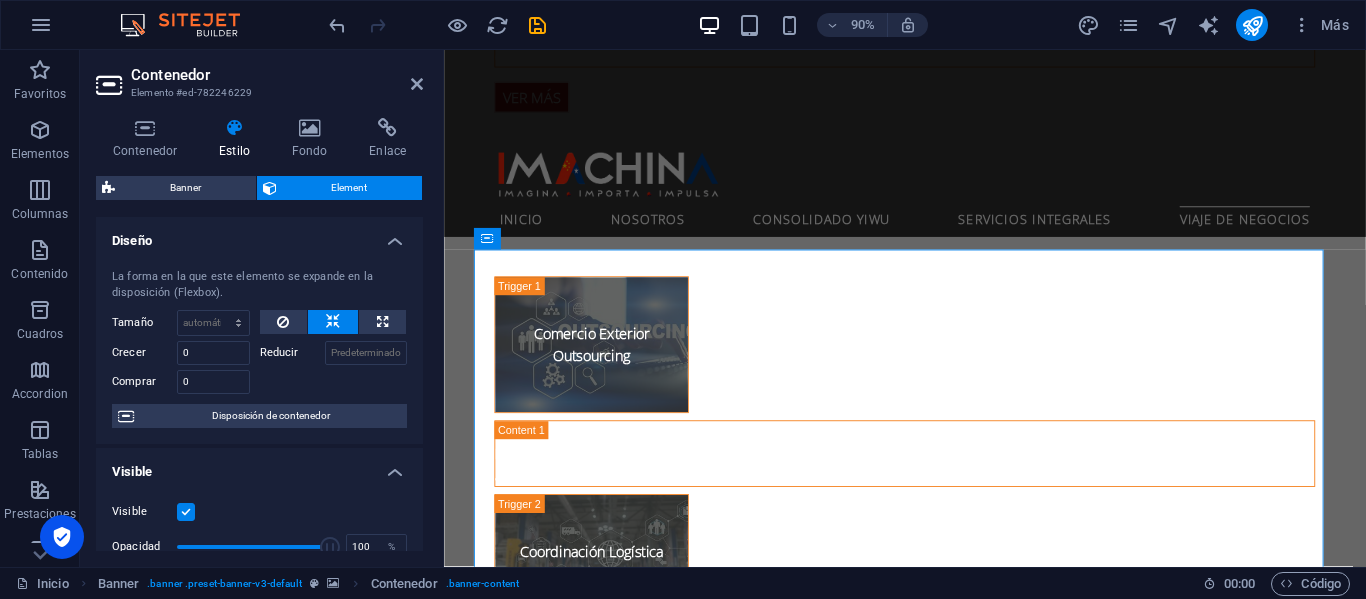 click at bounding box center [334, 379] 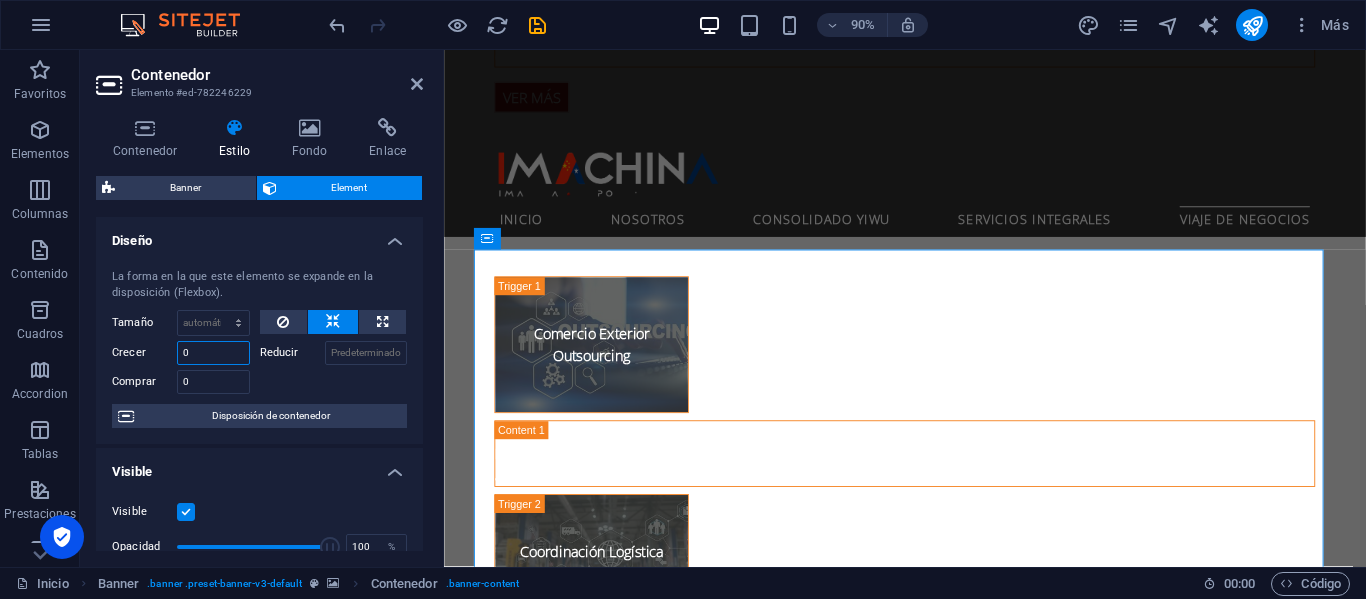 click on "0" at bounding box center [213, 353] 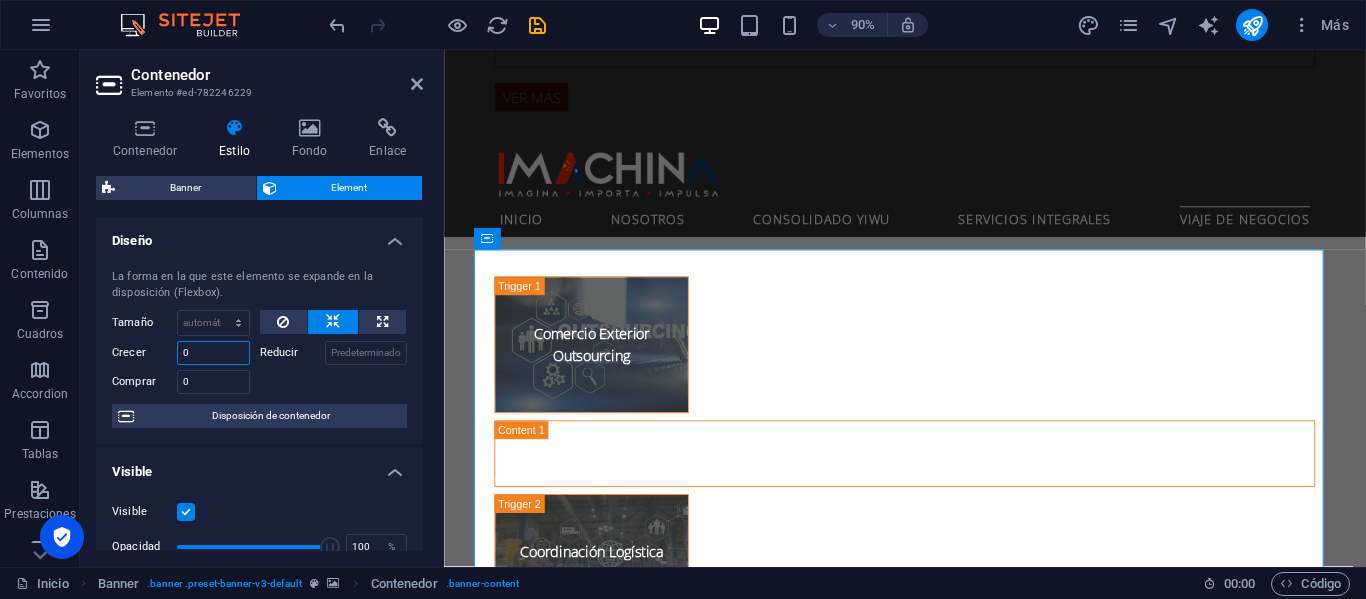 drag, startPoint x: 230, startPoint y: 353, endPoint x: 156, endPoint y: 353, distance: 74 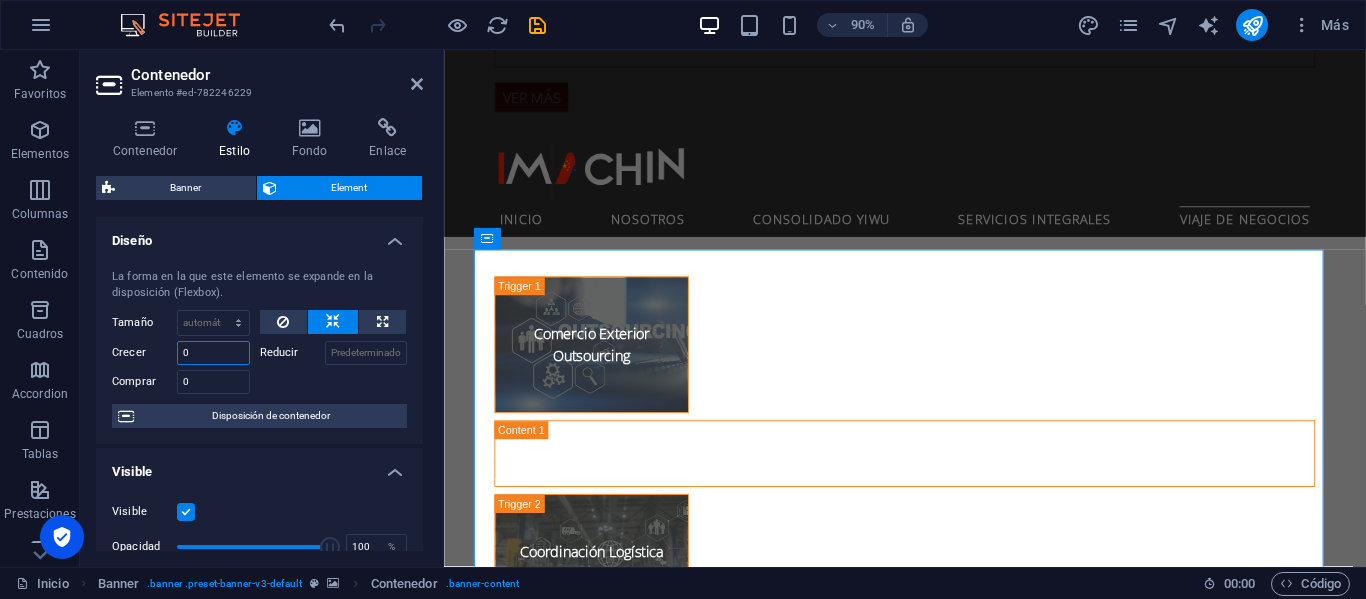 click on "Crecer 0" at bounding box center (181, 353) 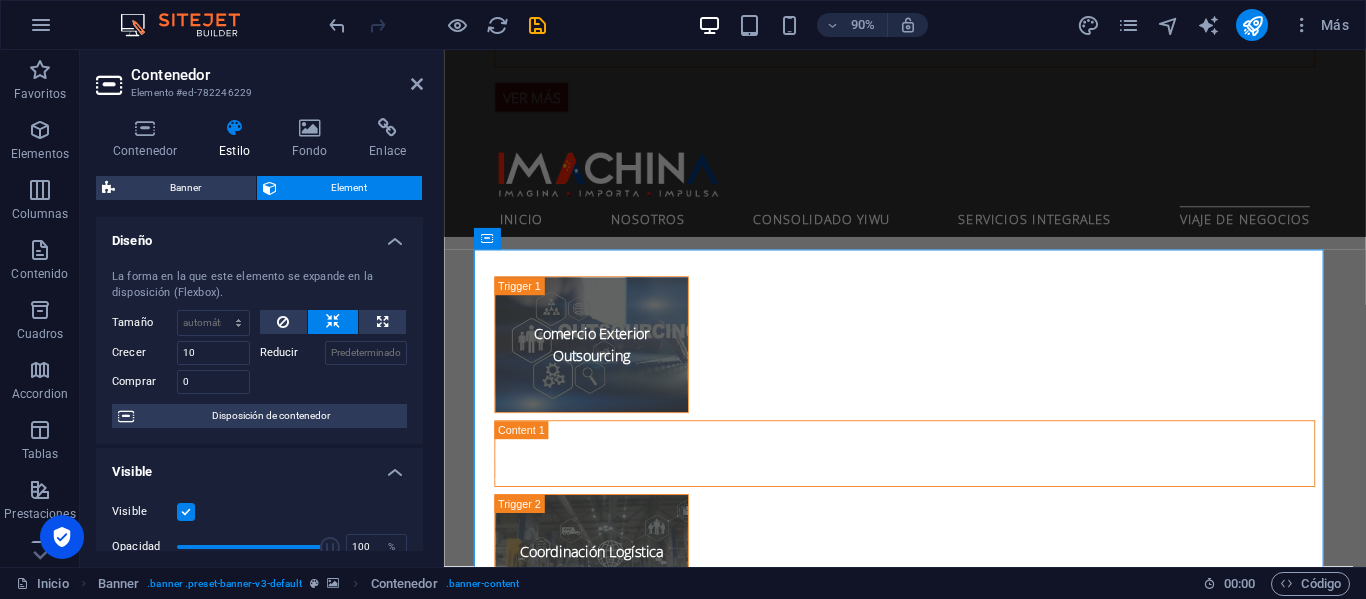 click at bounding box center (334, 379) 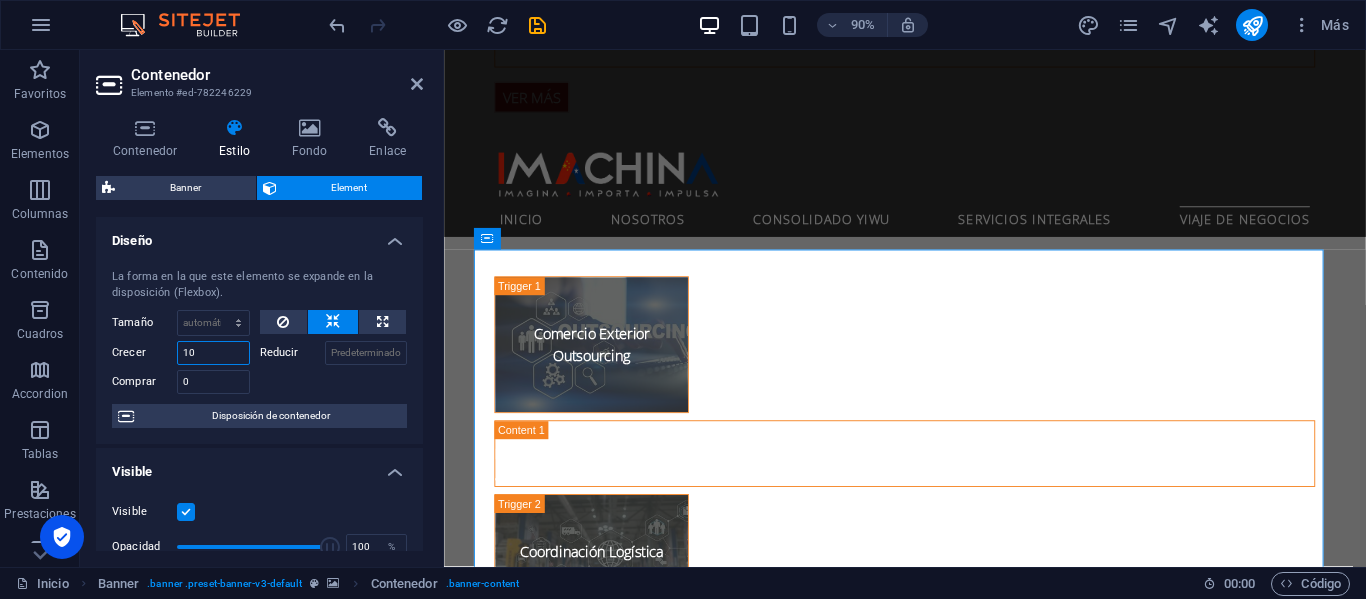 drag, startPoint x: 200, startPoint y: 351, endPoint x: 160, endPoint y: 351, distance: 40 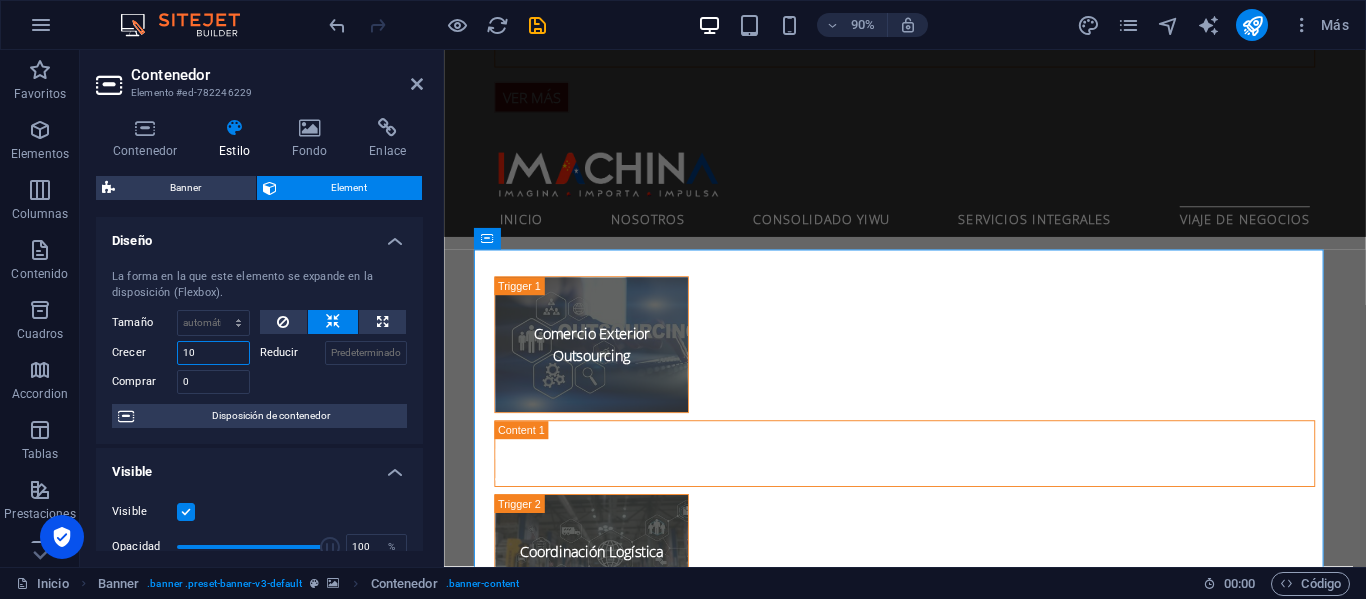 click on "Crecer 10" at bounding box center [181, 353] 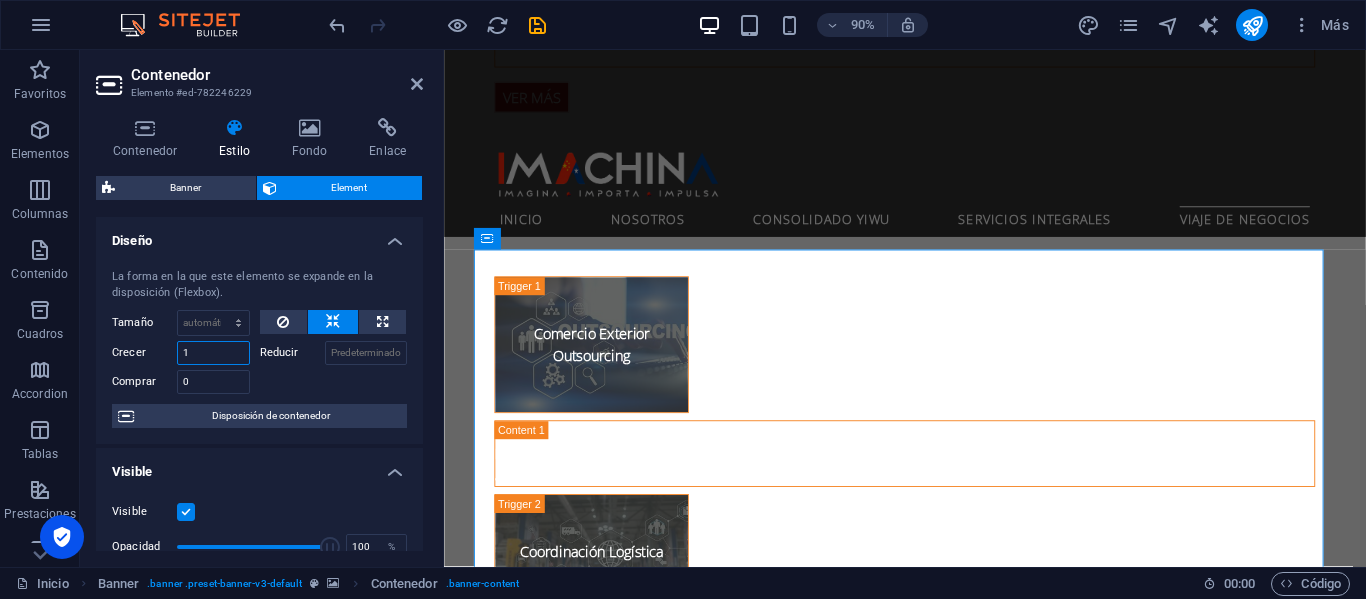 type on "1" 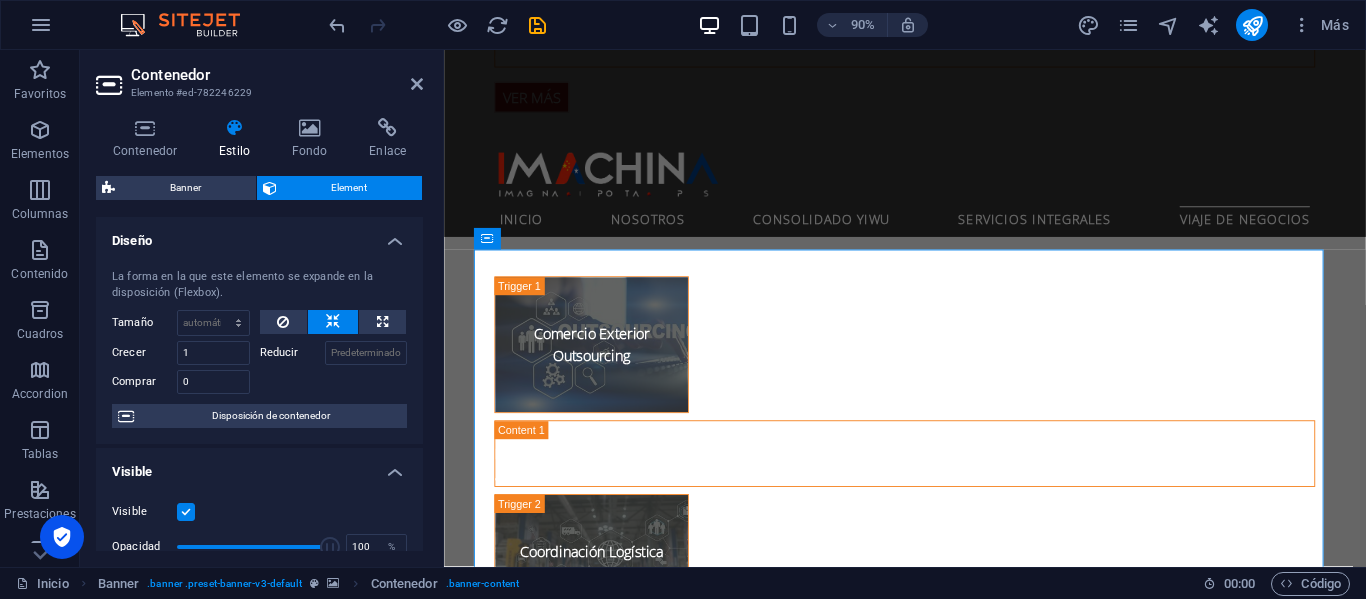 click at bounding box center (334, 379) 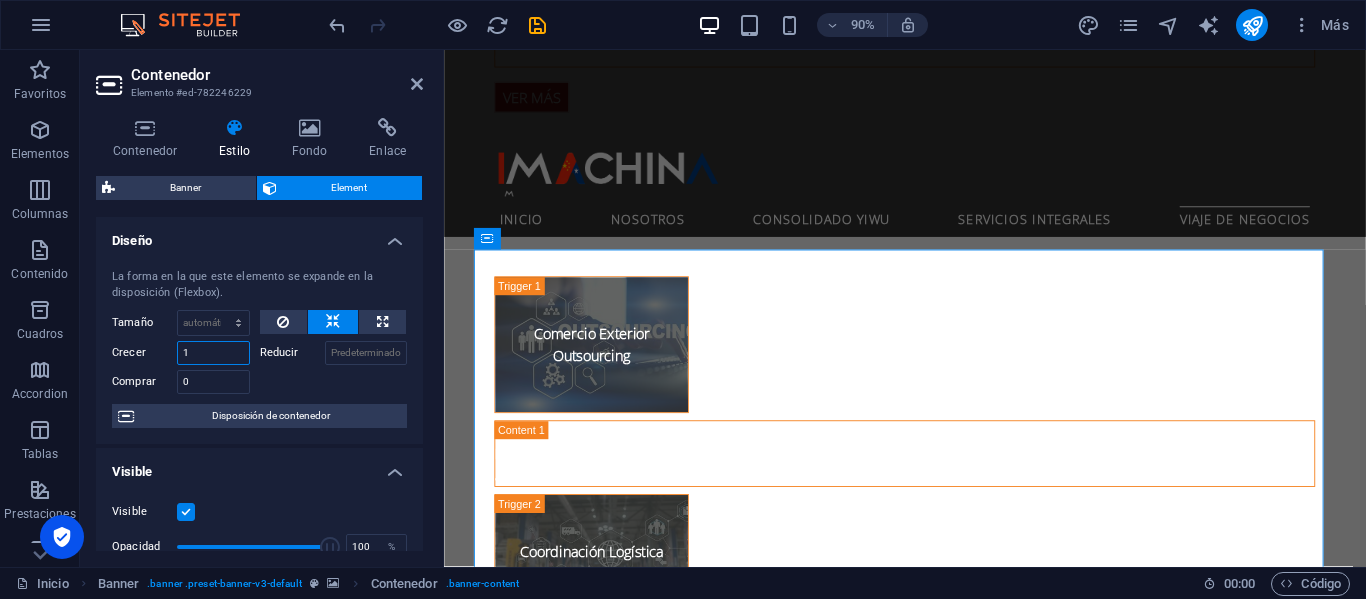 click on "1" at bounding box center (213, 353) 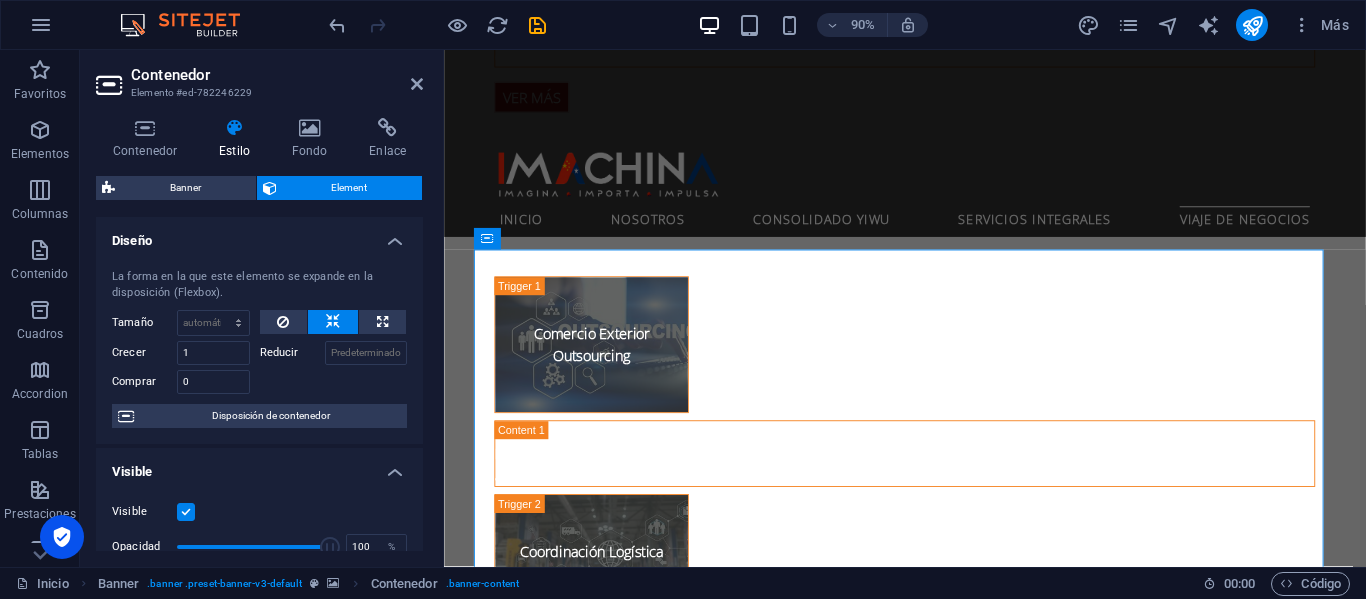 click at bounding box center (334, 379) 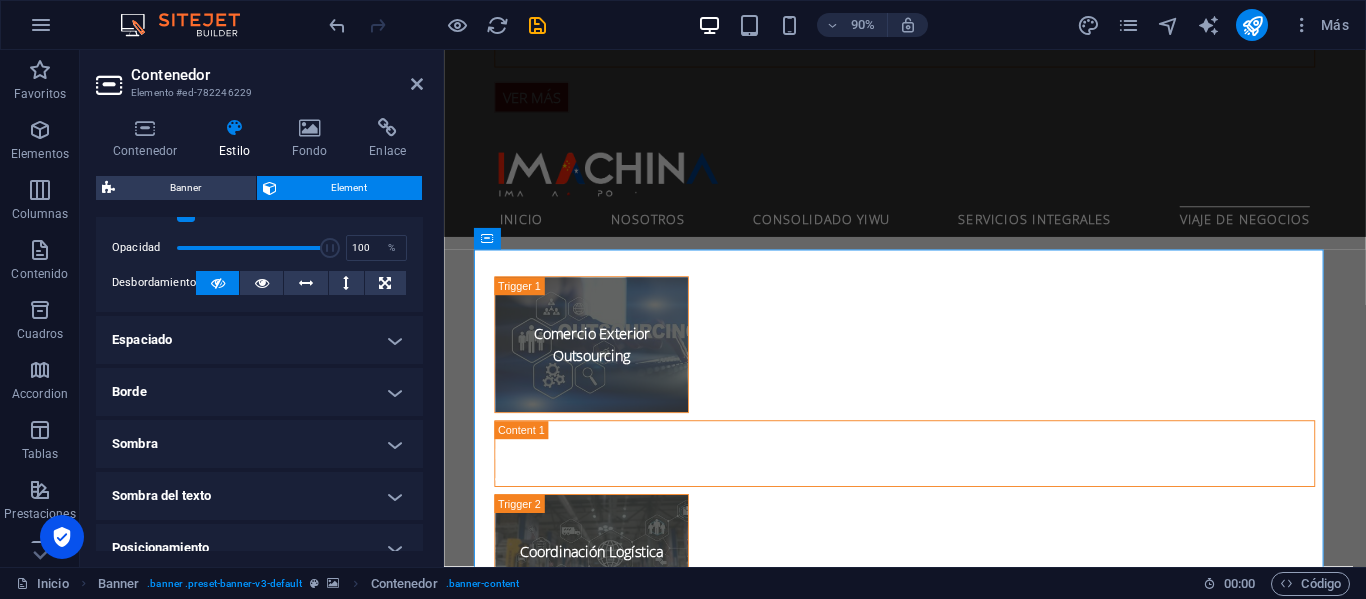 scroll, scrollTop: 400, scrollLeft: 0, axis: vertical 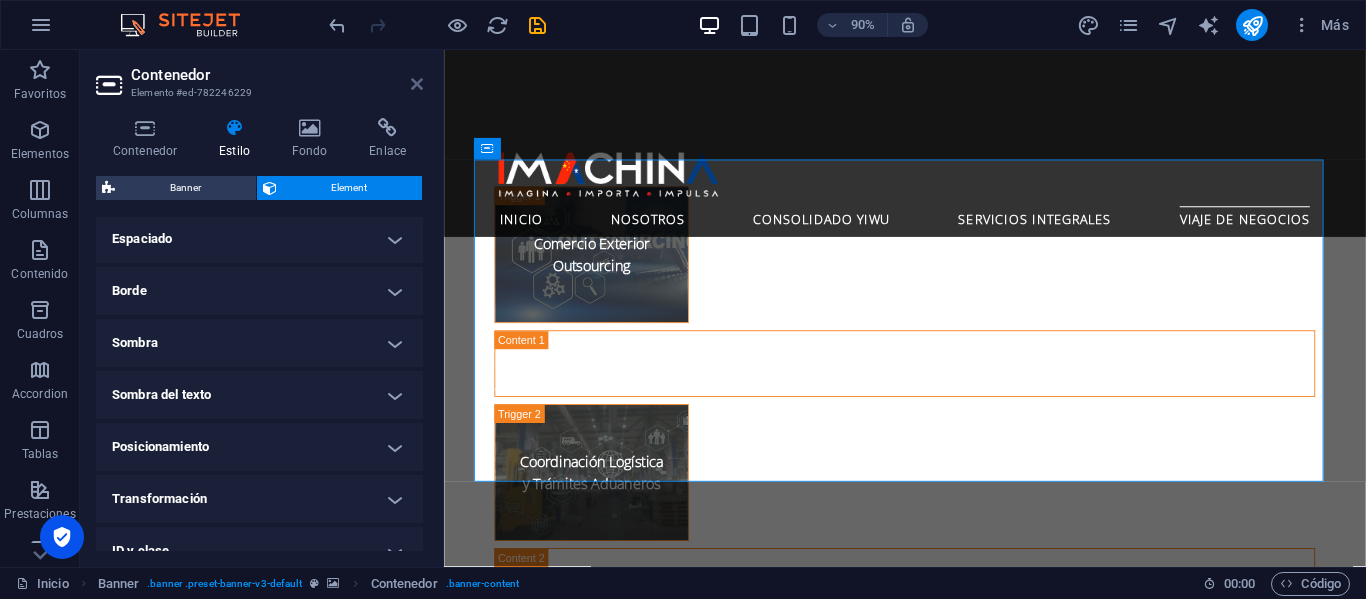 click at bounding box center (417, 84) 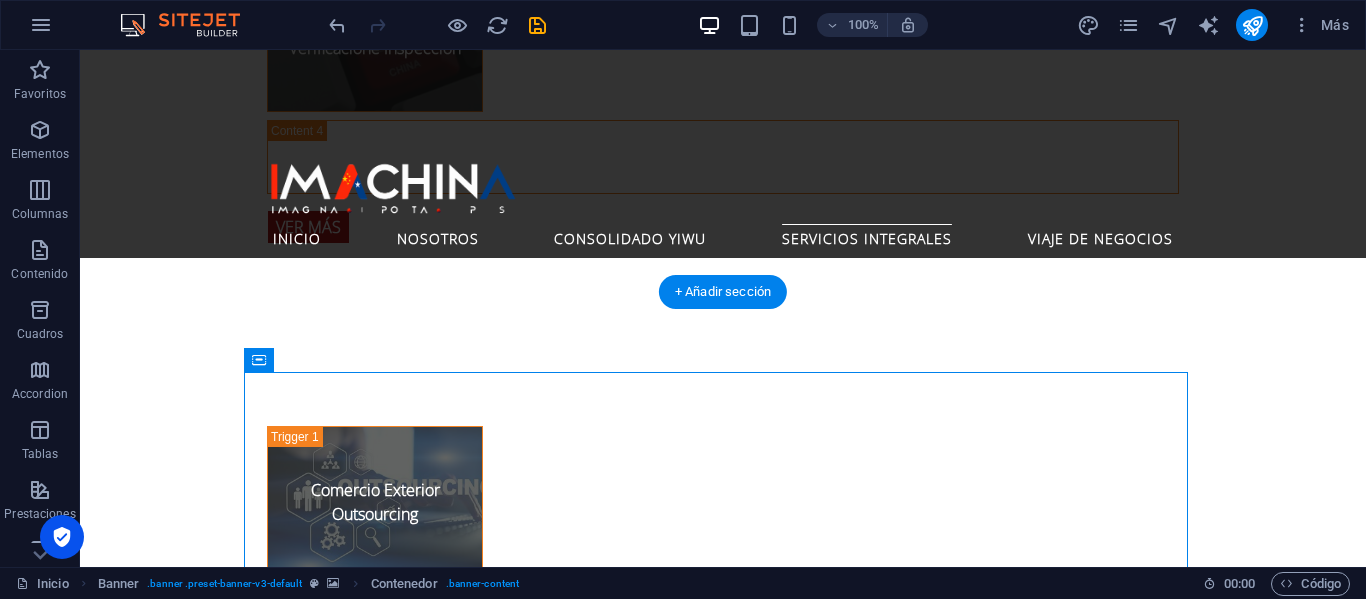 scroll, scrollTop: 4398, scrollLeft: 0, axis: vertical 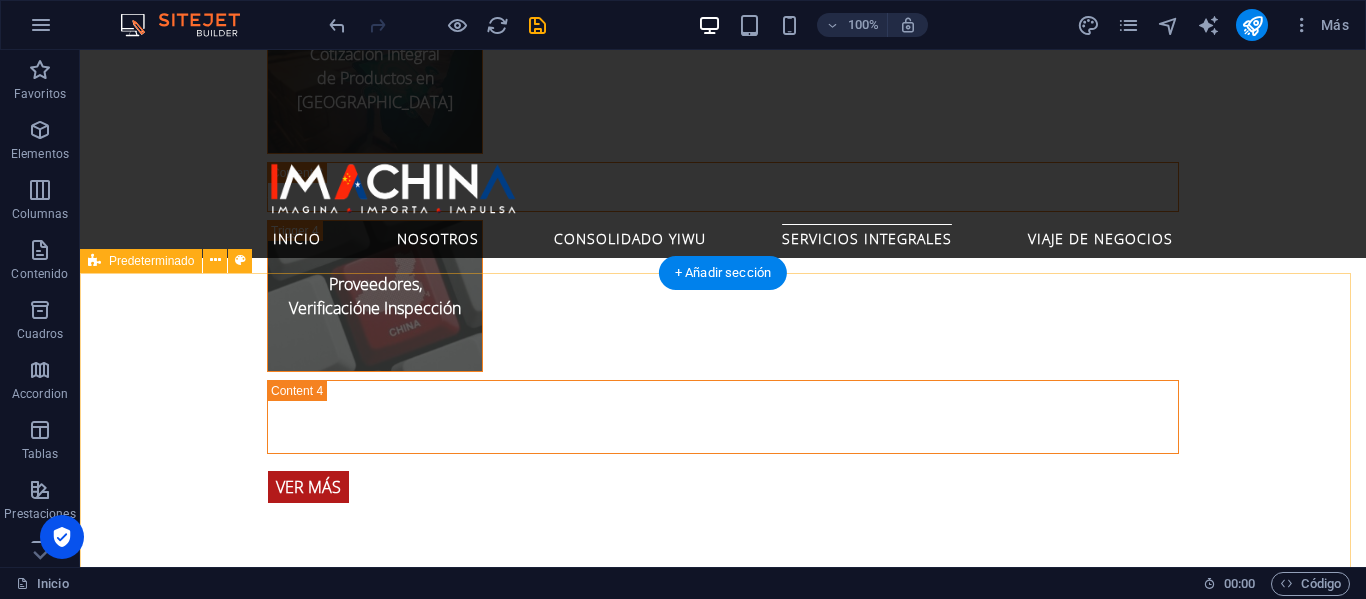 click on "Conecte su Negocio con los Gigantes de Asia Giras Comerciales a la [PERSON_NAME] y Mercado de Yiwu Deje la compleja logística en manos de expertos y concéntrese en lo que realmente importa: encontrar las mejores oportunidades y proveedores para su empresa. Nuestros paquetes de viaje de negocios a [GEOGRAPHIC_DATA] están diseñados para maximizar su tiempo y potenciar su éxito." at bounding box center (723, 1991) 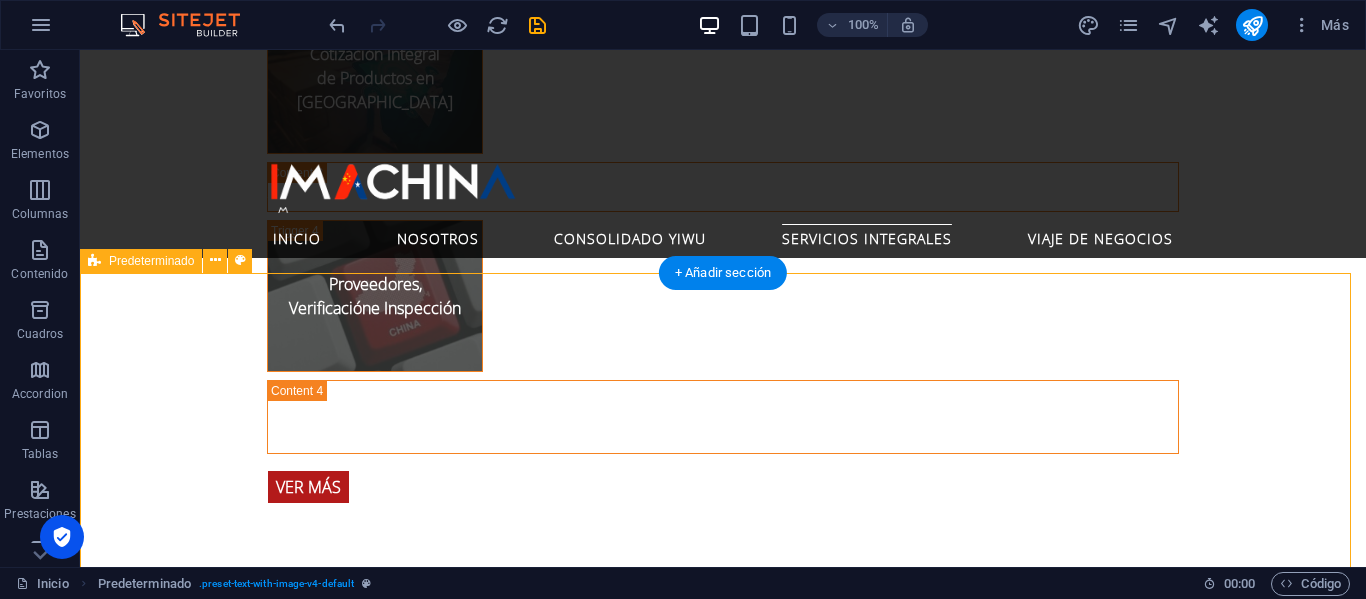 click on "Conecte su Negocio con los Gigantes de Asia Giras Comerciales a la [PERSON_NAME] y Mercado de Yiwu Deje la compleja logística en manos de expertos y concéntrese en lo que realmente importa: encontrar las mejores oportunidades y proveedores para su empresa. Nuestros paquetes de viaje de negocios a [GEOGRAPHIC_DATA] están diseñados para maximizar su tiempo y potenciar su éxito." at bounding box center (723, 1991) 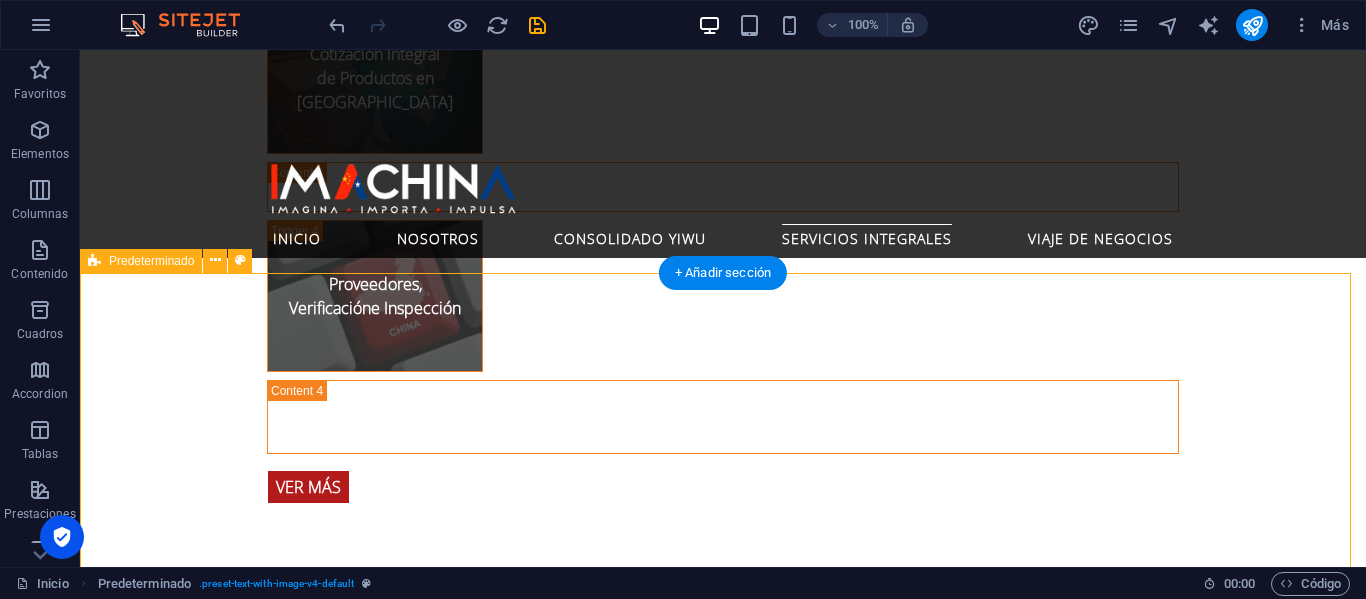 scroll, scrollTop: 4255, scrollLeft: 0, axis: vertical 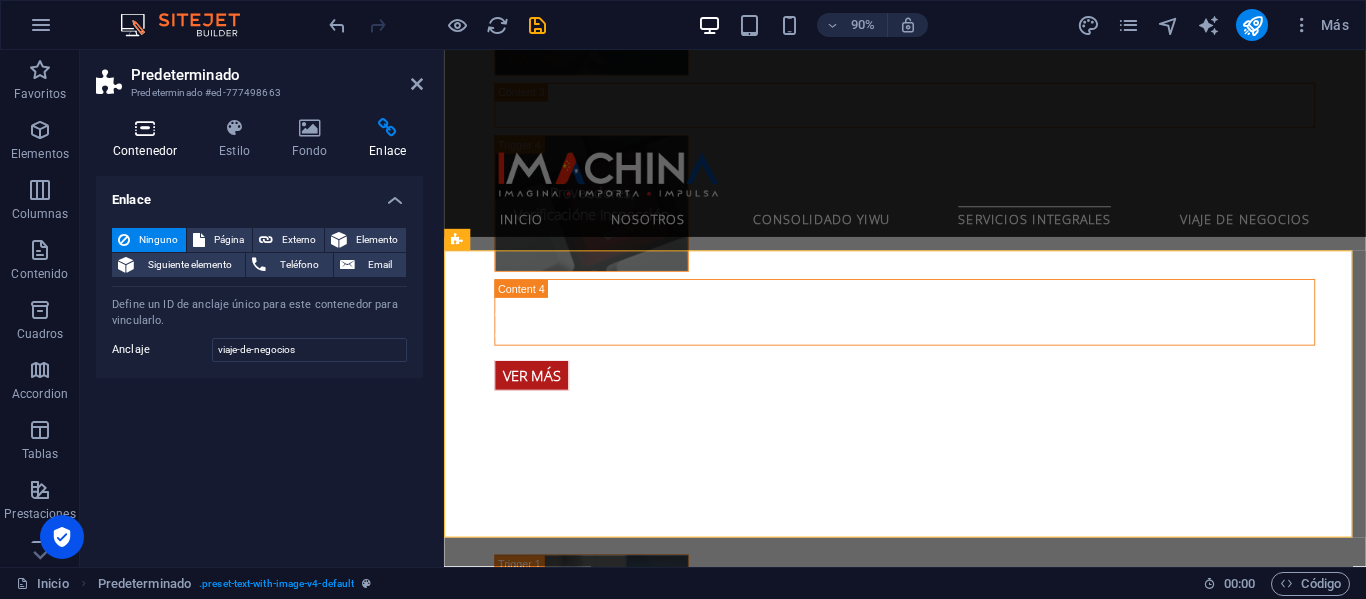 click on "Contenedor" at bounding box center (149, 139) 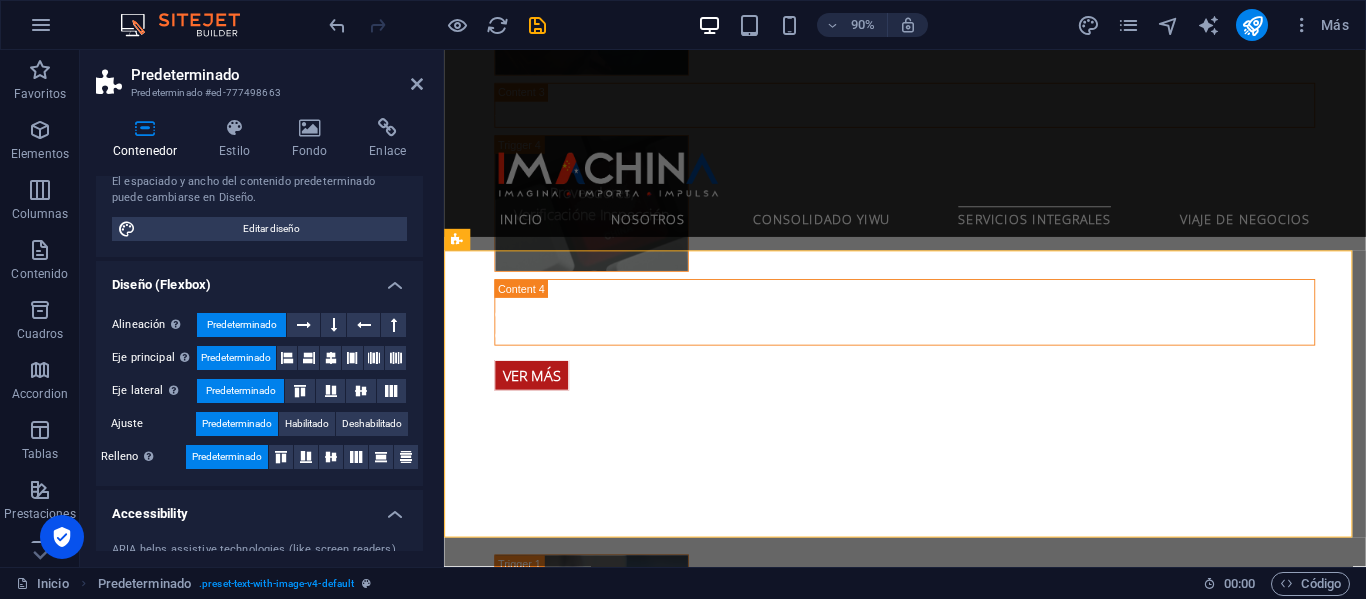 scroll, scrollTop: 108, scrollLeft: 0, axis: vertical 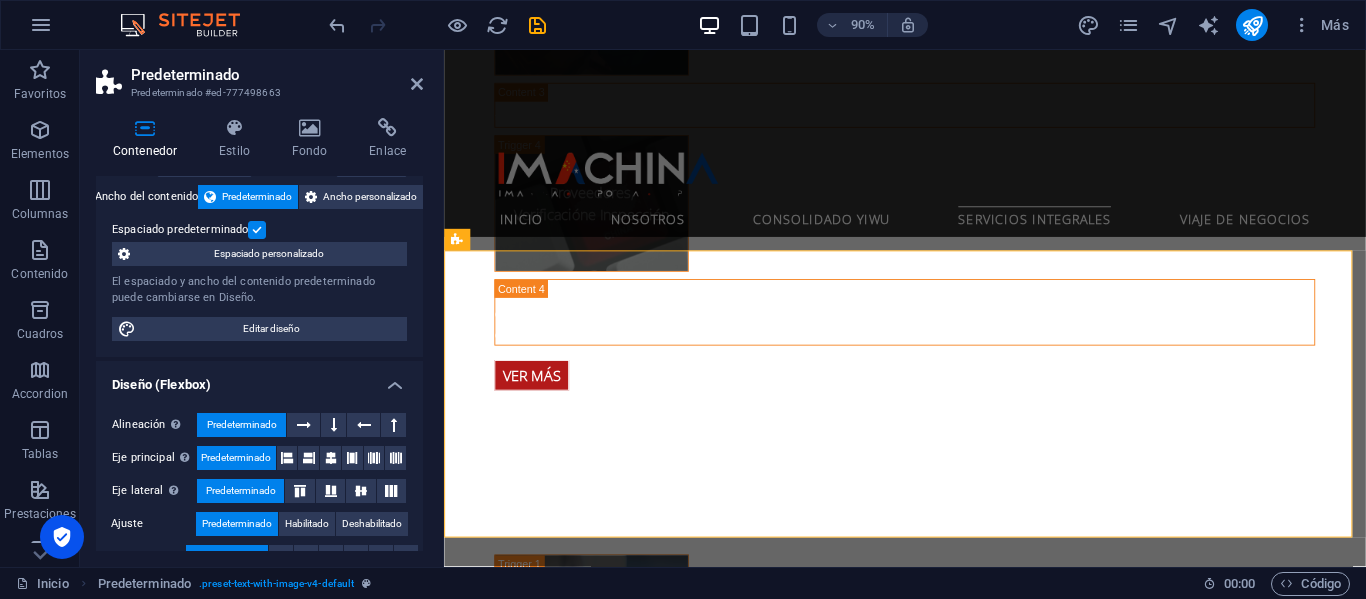 click at bounding box center (257, 230) 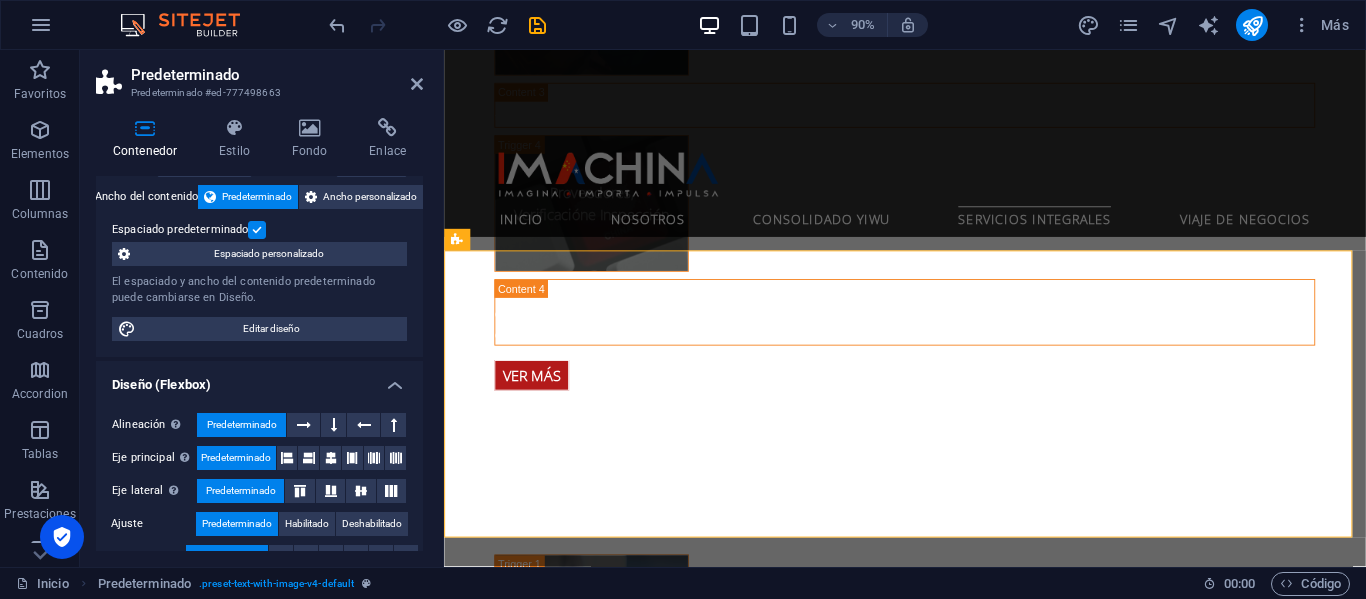 click on "Espaciado predeterminado" at bounding box center (0, 0) 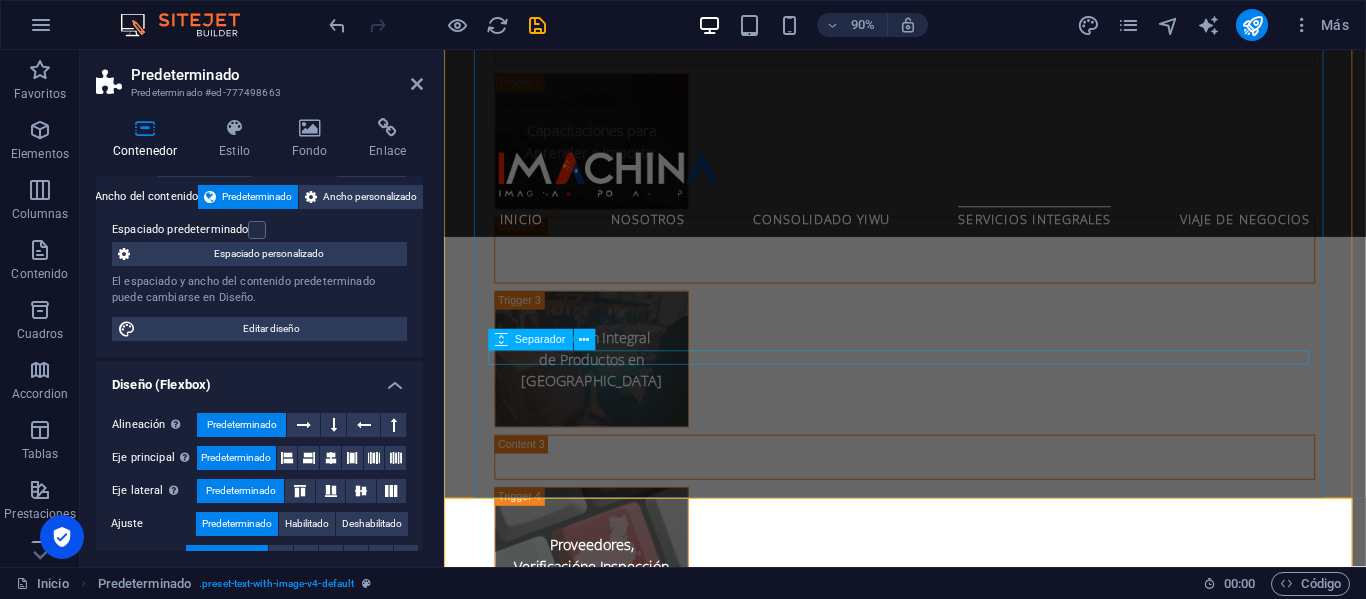 scroll, scrollTop: 4155, scrollLeft: 0, axis: vertical 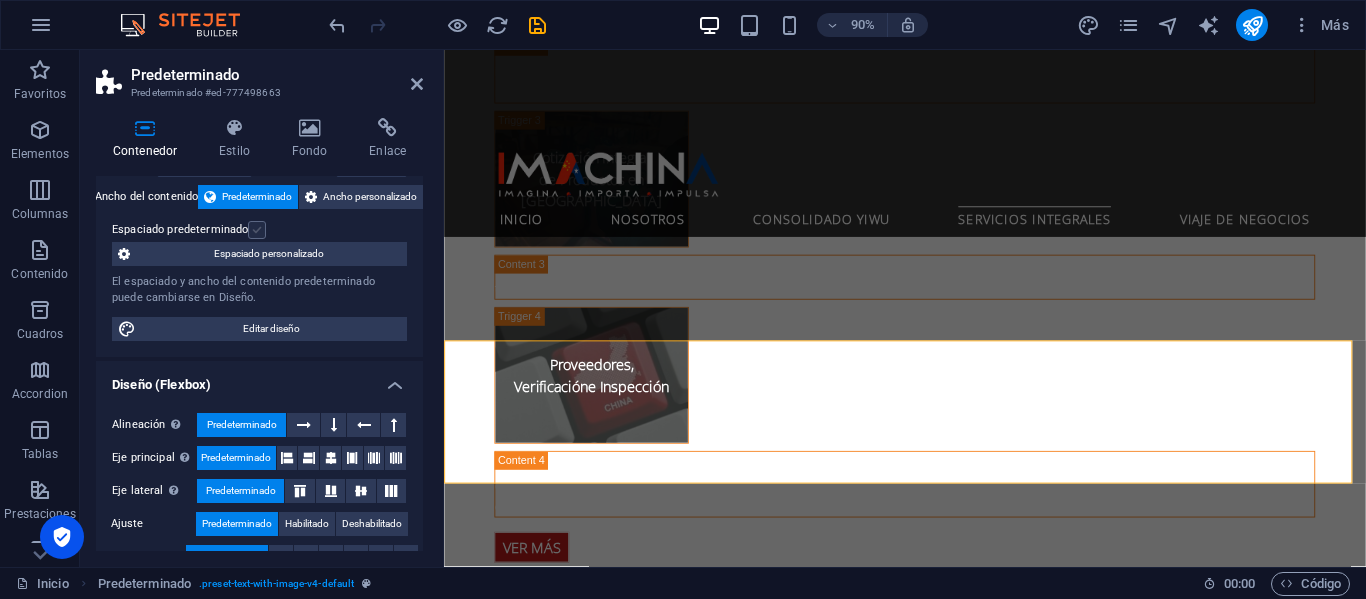 click at bounding box center [257, 230] 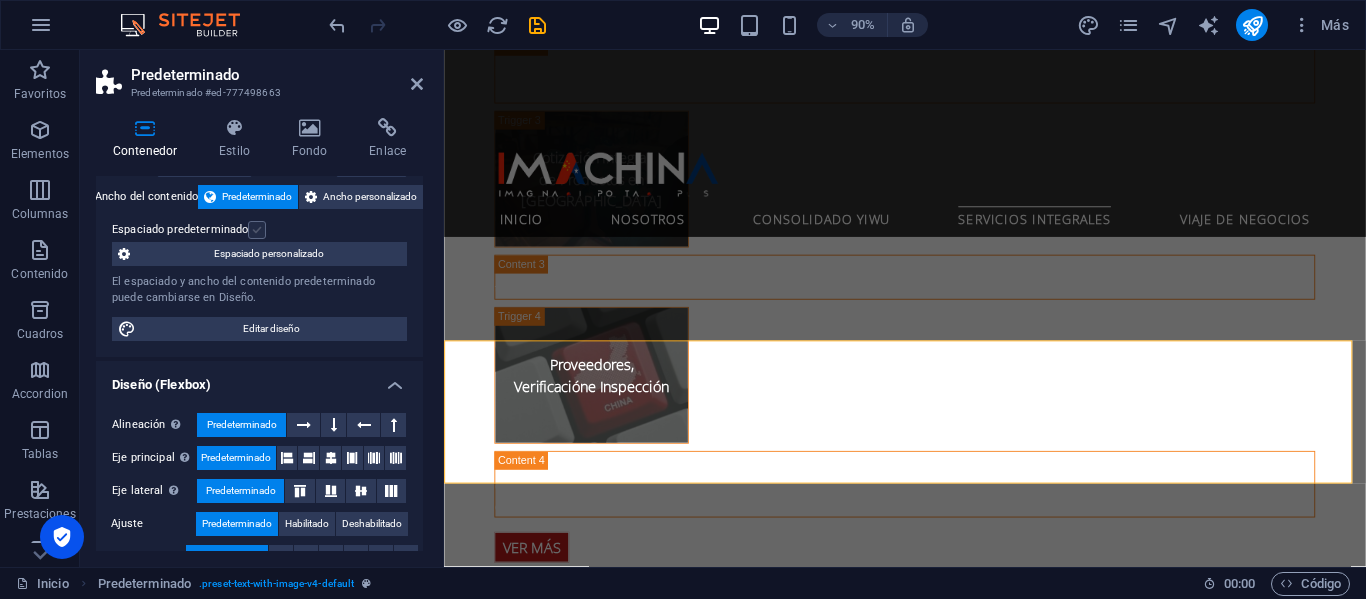 click on "Espaciado predeterminado" at bounding box center [0, 0] 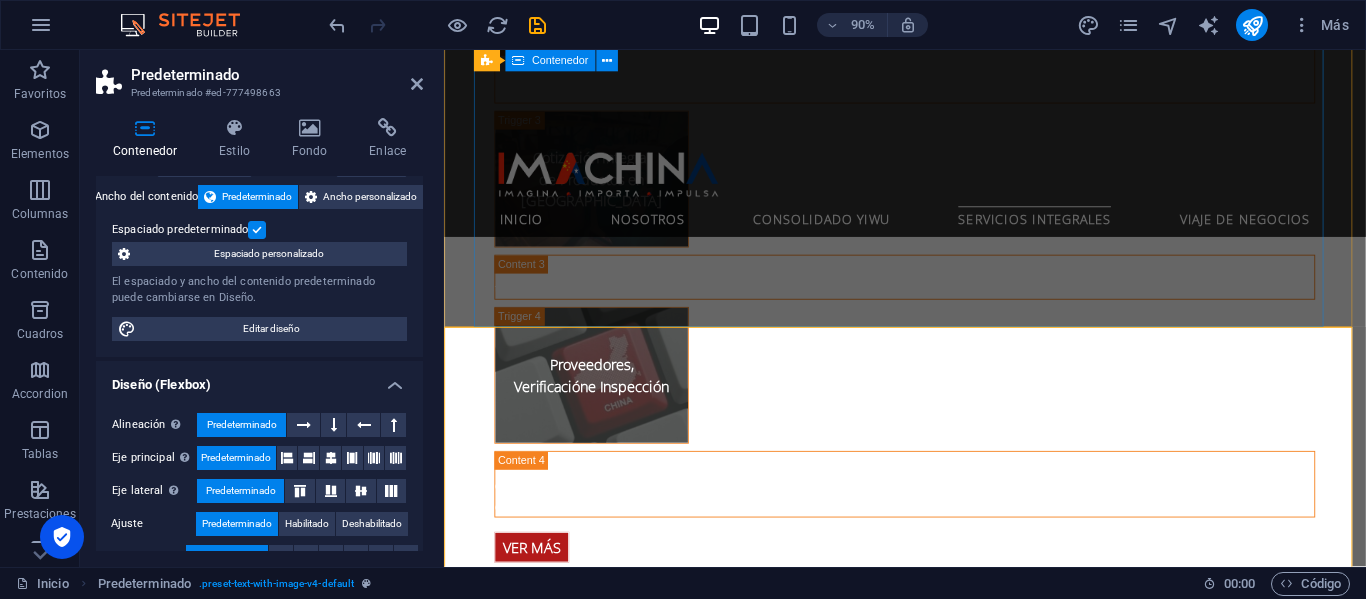 scroll, scrollTop: 4255, scrollLeft: 0, axis: vertical 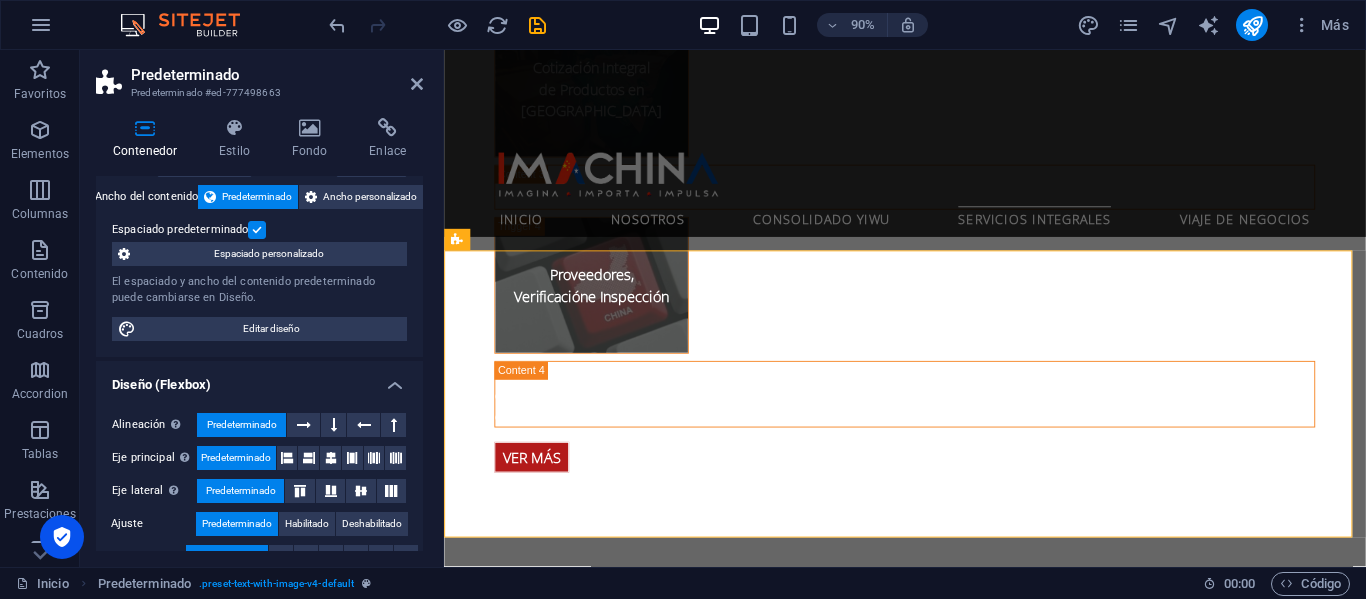 click on "Predeterminado Predeterminado #ed-777498663
Contenedor Estilo Fondo Enlace Tamaño Altura Predeterminado px rem % vh vw Alto mín Ninguno px rem % vh vw Ancho Predeterminado px rem % em vh vw Ancho mín Ninguno px rem % vh vw Ancho del contenido Predeterminado Ancho personalizado Ancho Predeterminado px rem % em vh vw Ancho mín Ninguno px rem % vh vw Espaciado predeterminado Espaciado personalizado El espaciado y ancho del contenido predeterminado puede cambiarse en Diseño. Editar diseño Diseño (Flexbox) Alineación Determina flex-direction. Predeterminado Eje principal Determina la forma en la que los elementos deberían comportarse por el eje principal en este contenedor (contenido justificado). Predeterminado Eje lateral Controla la dirección vertical del elemento en el contenedor (alinear elementos). Predeterminado Ajuste Predeterminado Habilitado Deshabilitado Relleno Controla las distancias y la dirección de los elementos en el eje Y en varias líneas (alinear contenido). Role 100" at bounding box center [262, 308] 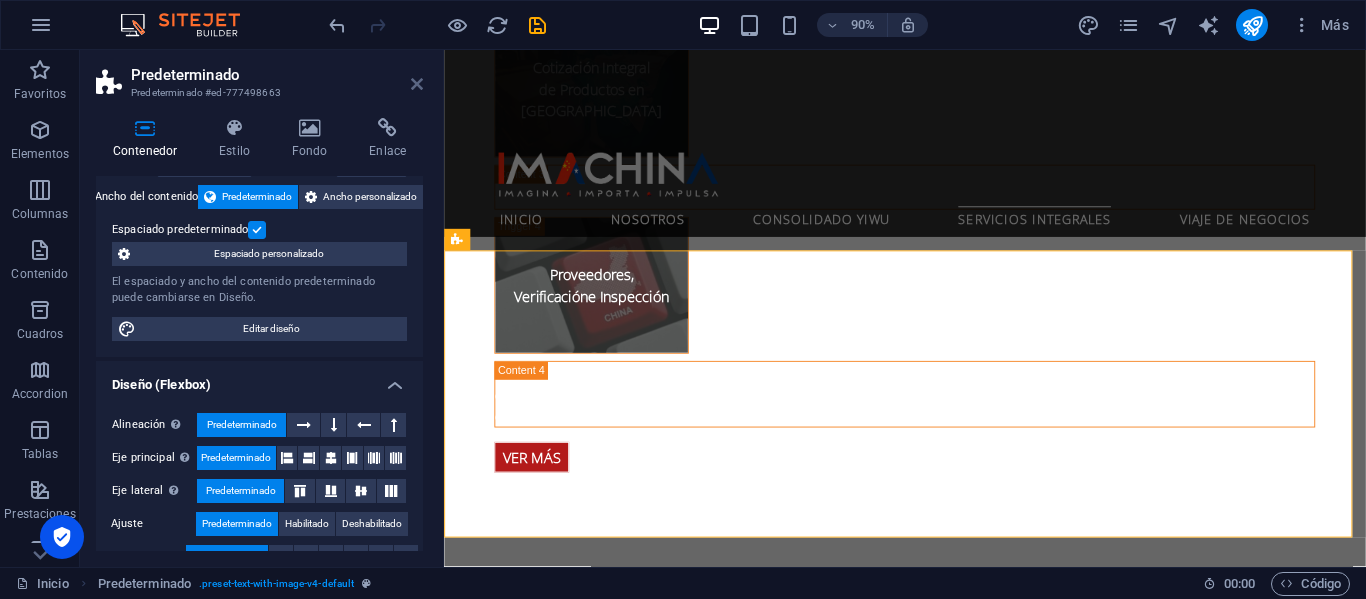click at bounding box center [417, 84] 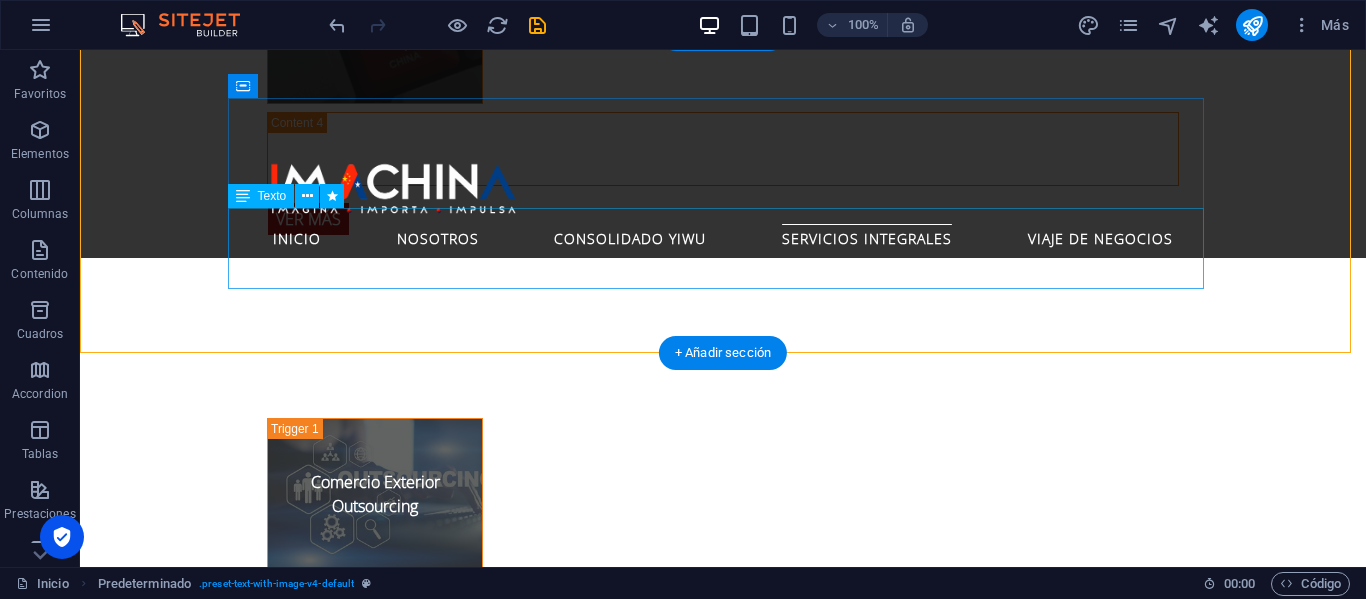 scroll, scrollTop: 4498, scrollLeft: 0, axis: vertical 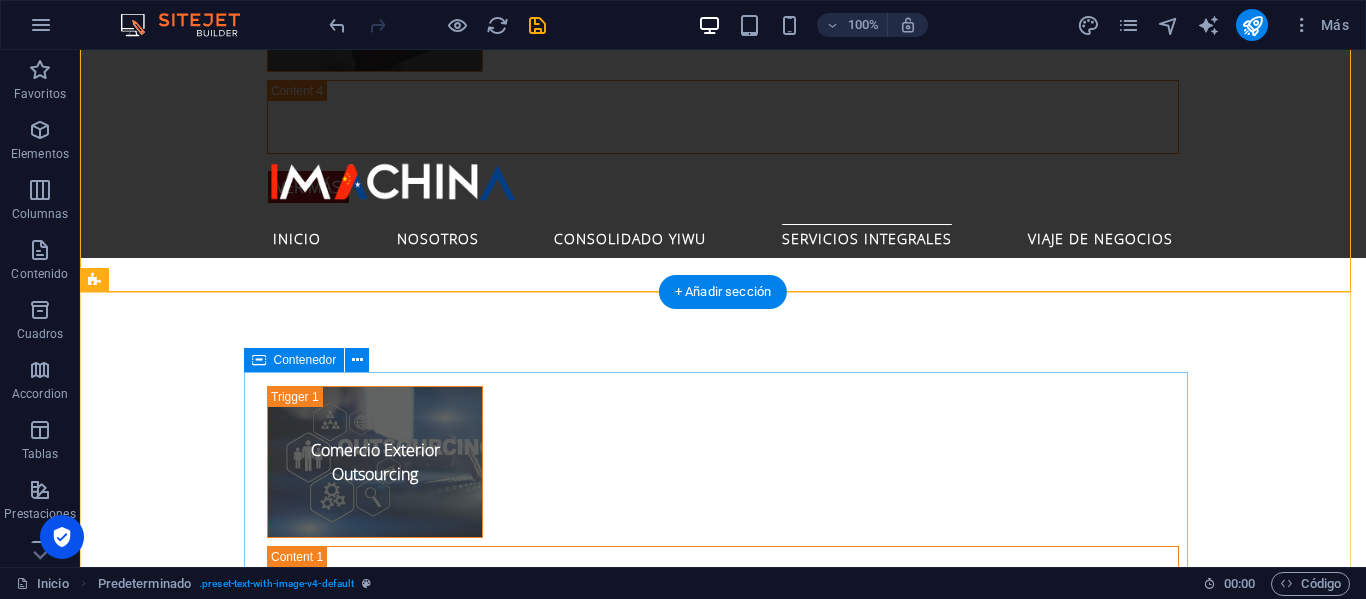 click on "Conecte su Negocio con los Gigantes de Asia Learn more" at bounding box center (723, 2706) 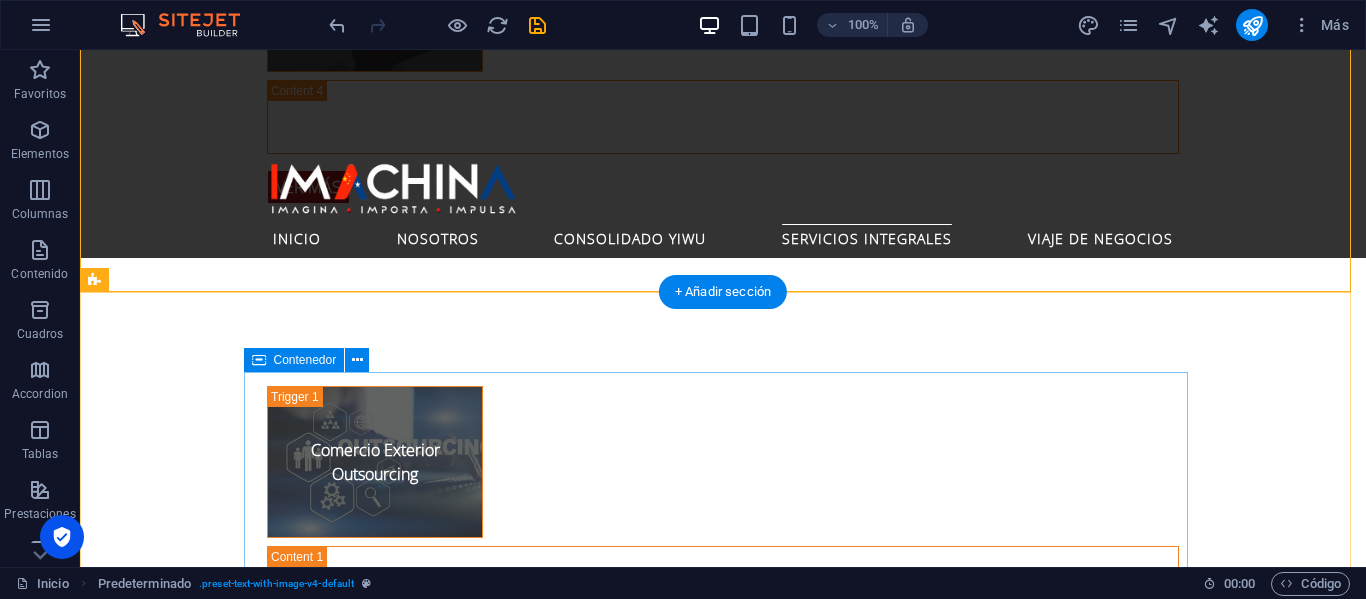 click on "Conecte su Negocio con los Gigantes de Asia Learn more" at bounding box center [723, 2706] 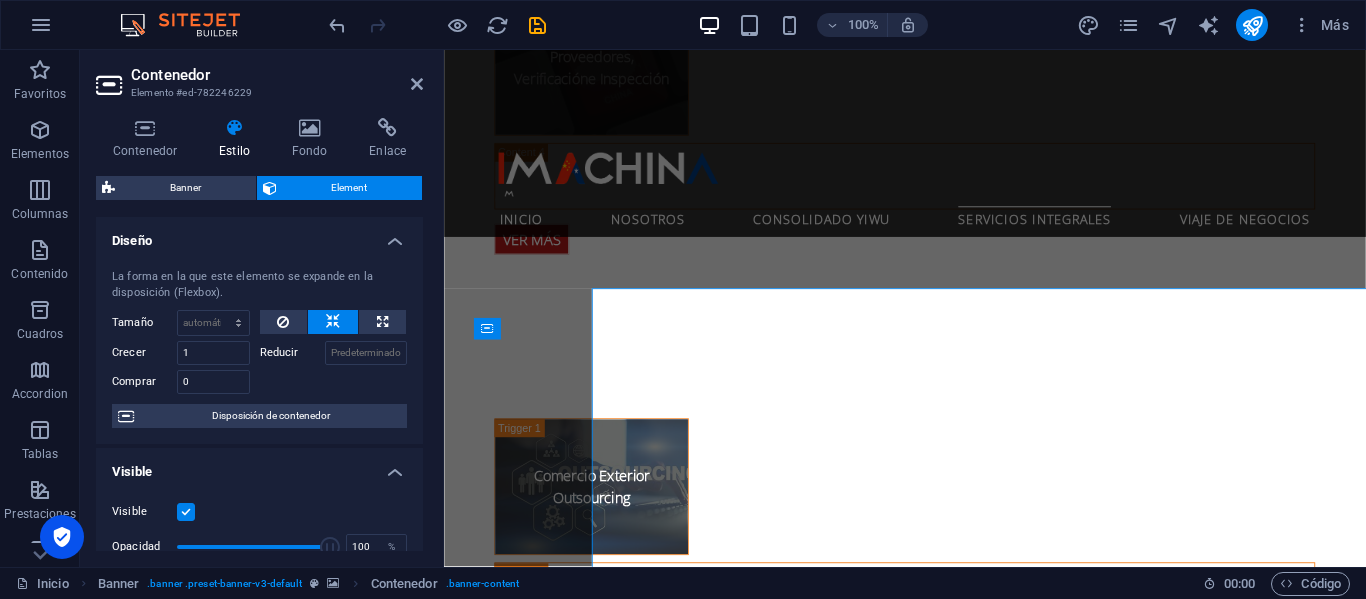 scroll, scrollTop: 4555, scrollLeft: 0, axis: vertical 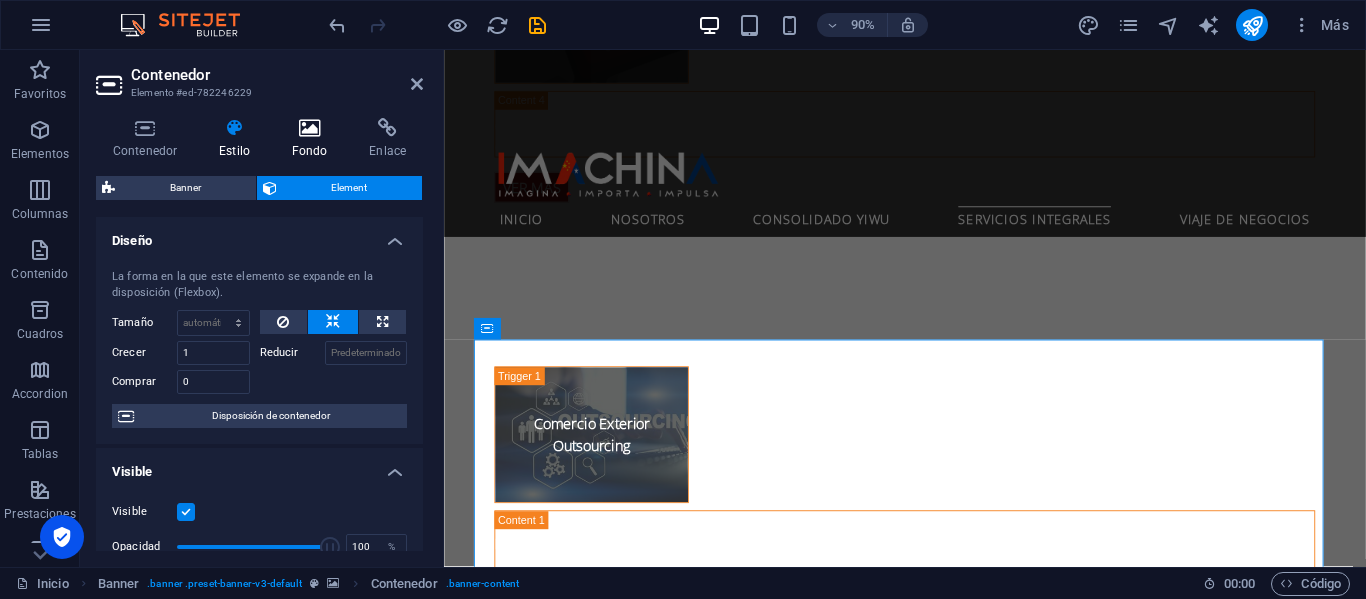 click at bounding box center (310, 128) 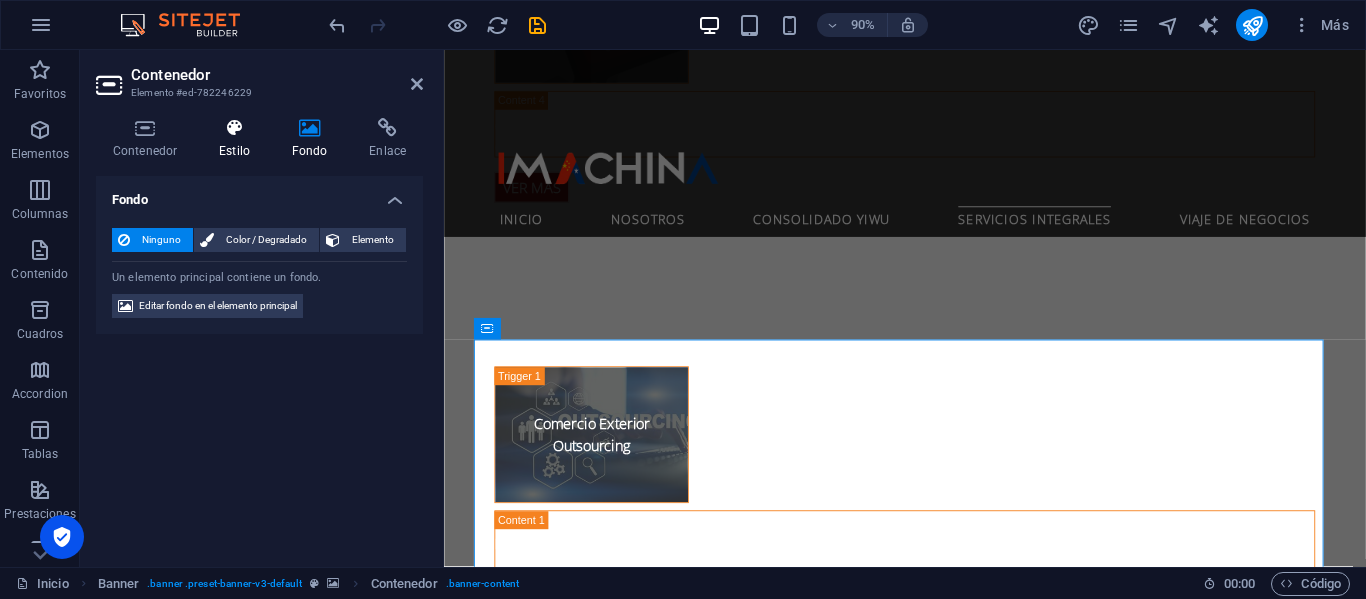 click at bounding box center (234, 128) 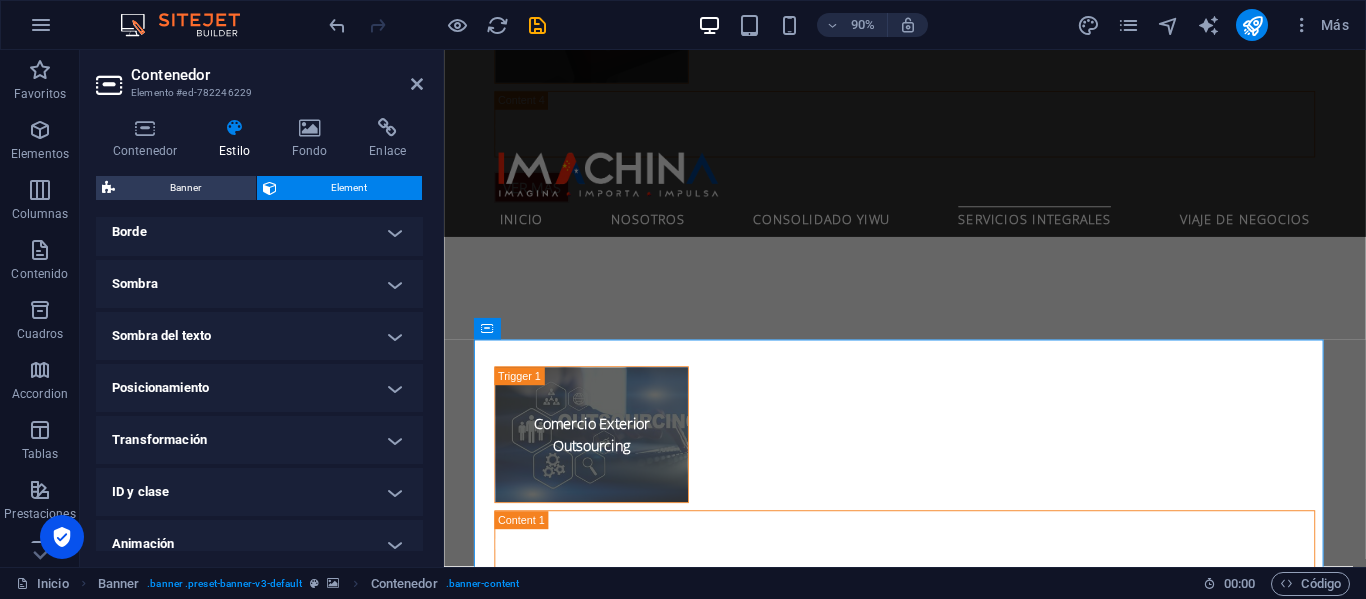 scroll, scrollTop: 428, scrollLeft: 0, axis: vertical 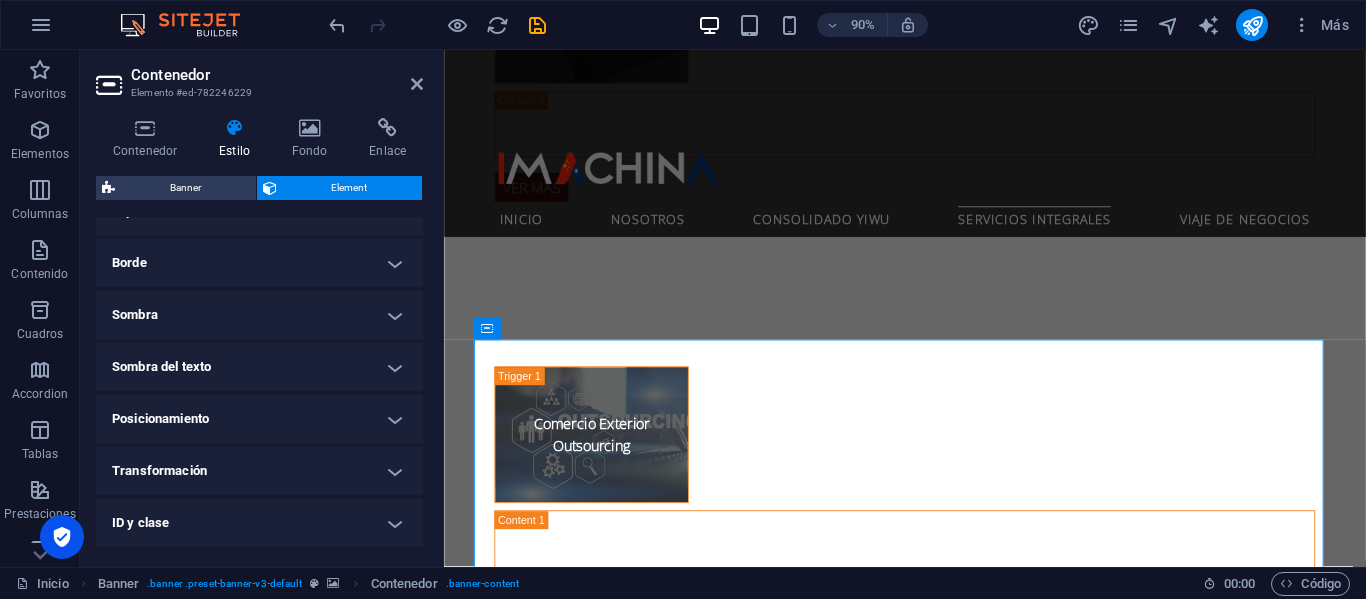 click on "Contenedor Estilo Fondo Enlace Tamaño Altura Predeterminado px rem % vh vw Alto mín Ninguno px rem % vh vw Ancho Predeterminado px rem % em vh vw Ancho mín Ninguno px rem % vh vw Ancho del contenido Predeterminado Ancho personalizado Ancho Predeterminado px rem % em vh vw Ancho mín Ninguno px rem % vh vw Espaciado predeterminado Espaciado personalizado El espaciado y ancho del contenido predeterminado puede cambiarse en Diseño. Editar diseño Diseño (Flexbox) Alineación Determina flex-direction. Predeterminado Eje principal Determina la forma en la que los elementos deberían comportarse por el eje principal en este contenedor (contenido justificado). Predeterminado Eje lateral Controla la dirección vertical del elemento en el contenedor (alinear elementos). Predeterminado Ajuste Predeterminado Habilitado Deshabilitado Relleno Controla las distancias y la dirección de los elementos en el eje Y en varias líneas (alinear contenido). Predeterminado Accessibility Role Ninguno Encabezado" at bounding box center (259, 334) 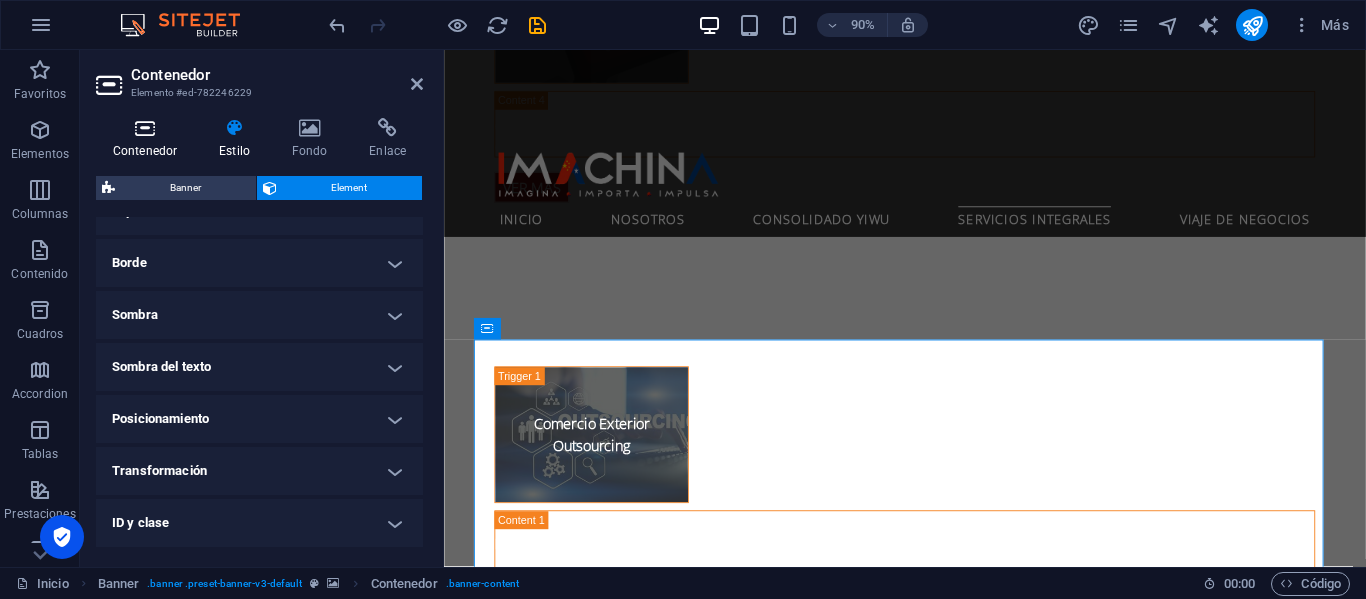 click on "Contenedor" at bounding box center (149, 139) 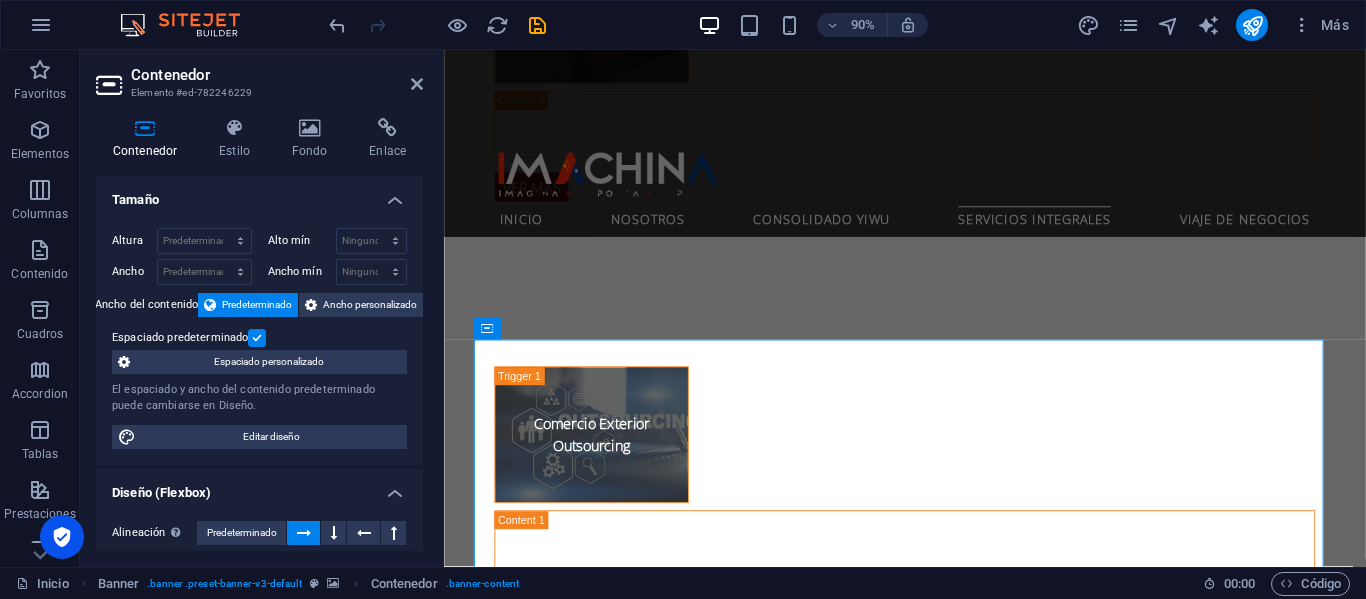 click at bounding box center [257, 338] 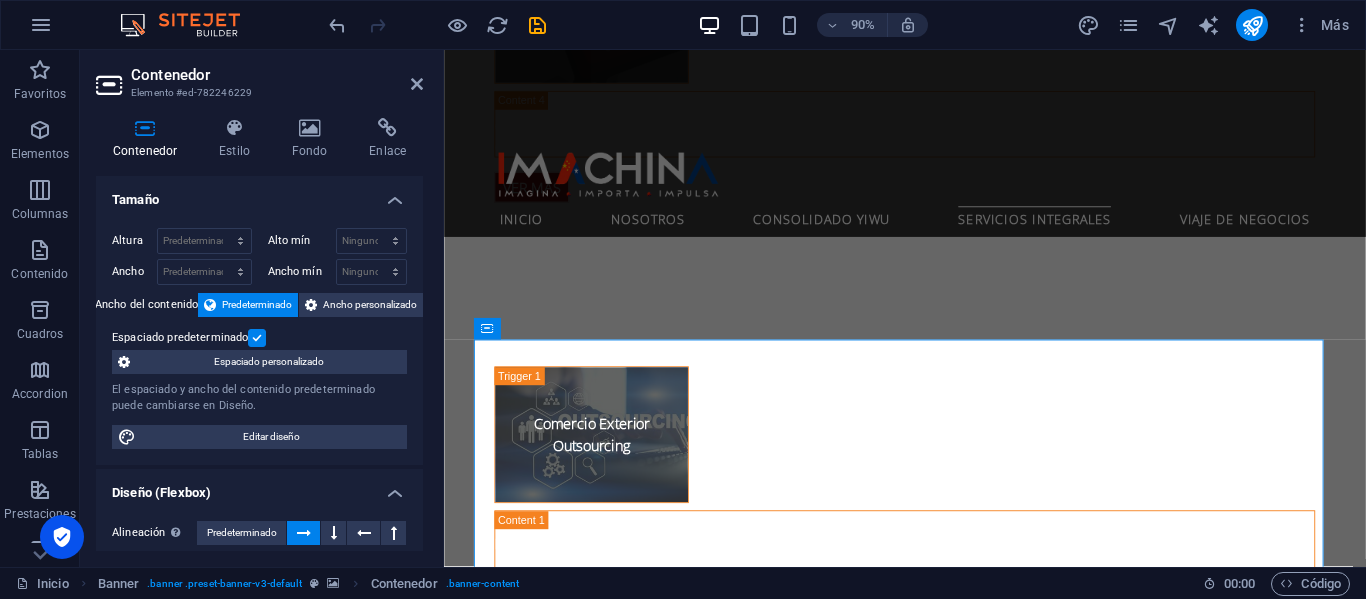 click on "Espaciado predeterminado" at bounding box center (0, 0) 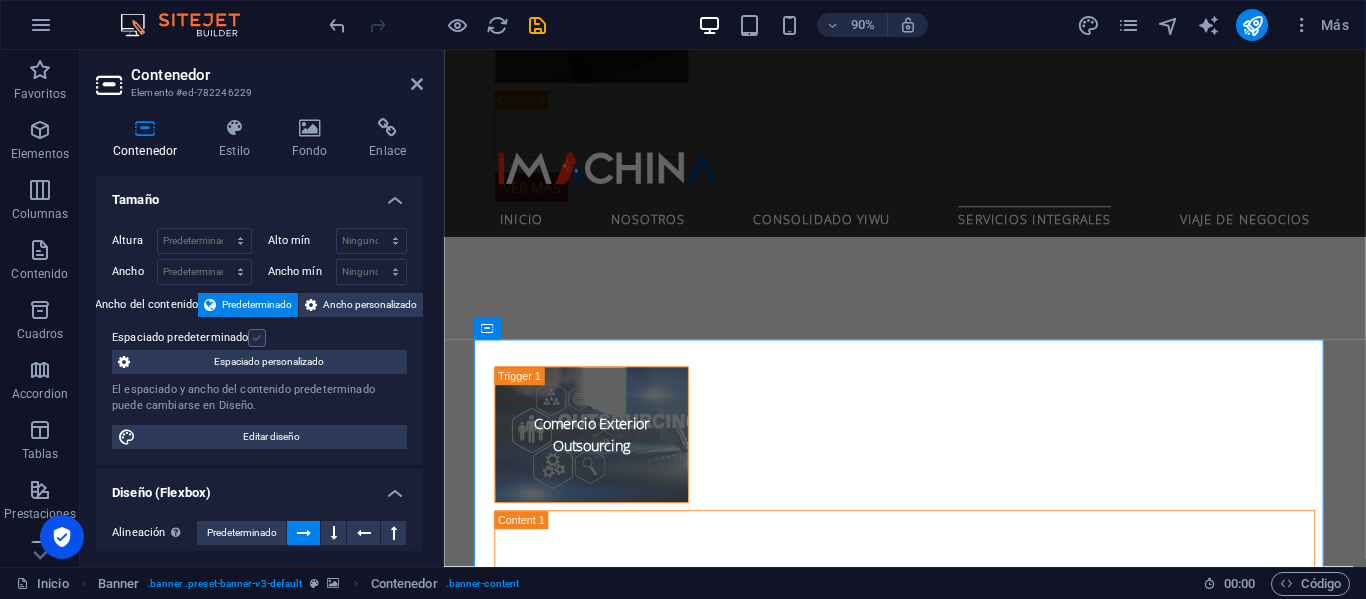 click at bounding box center (257, 338) 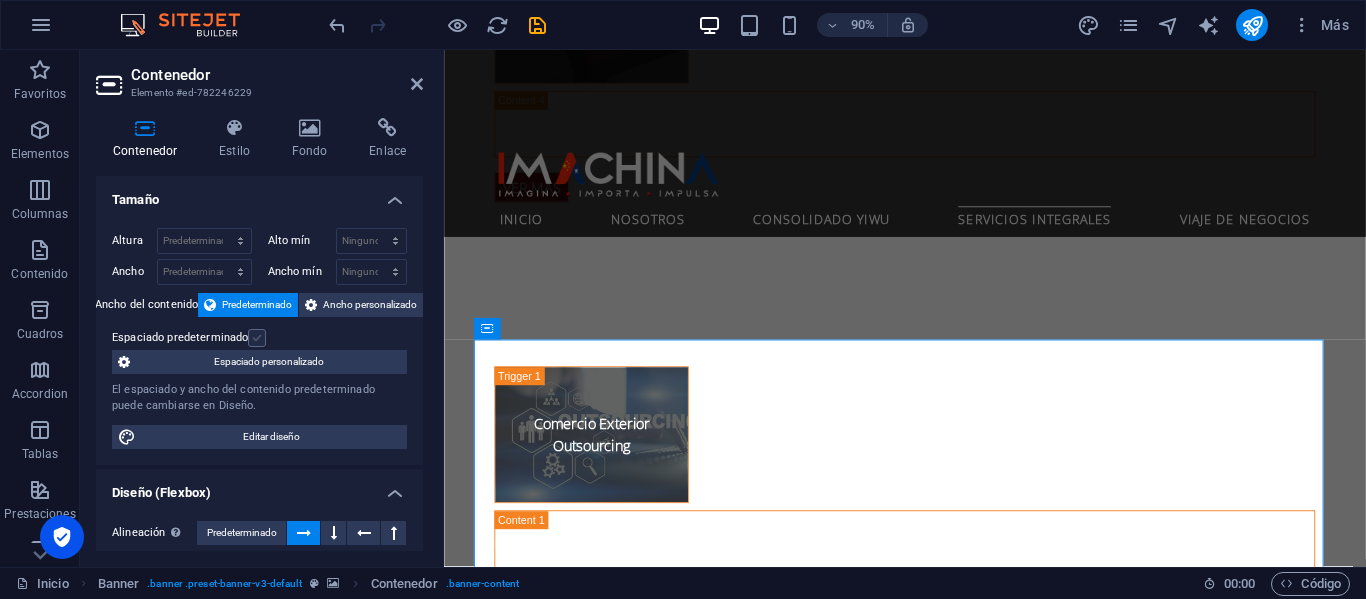 click on "Espaciado predeterminado" at bounding box center [0, 0] 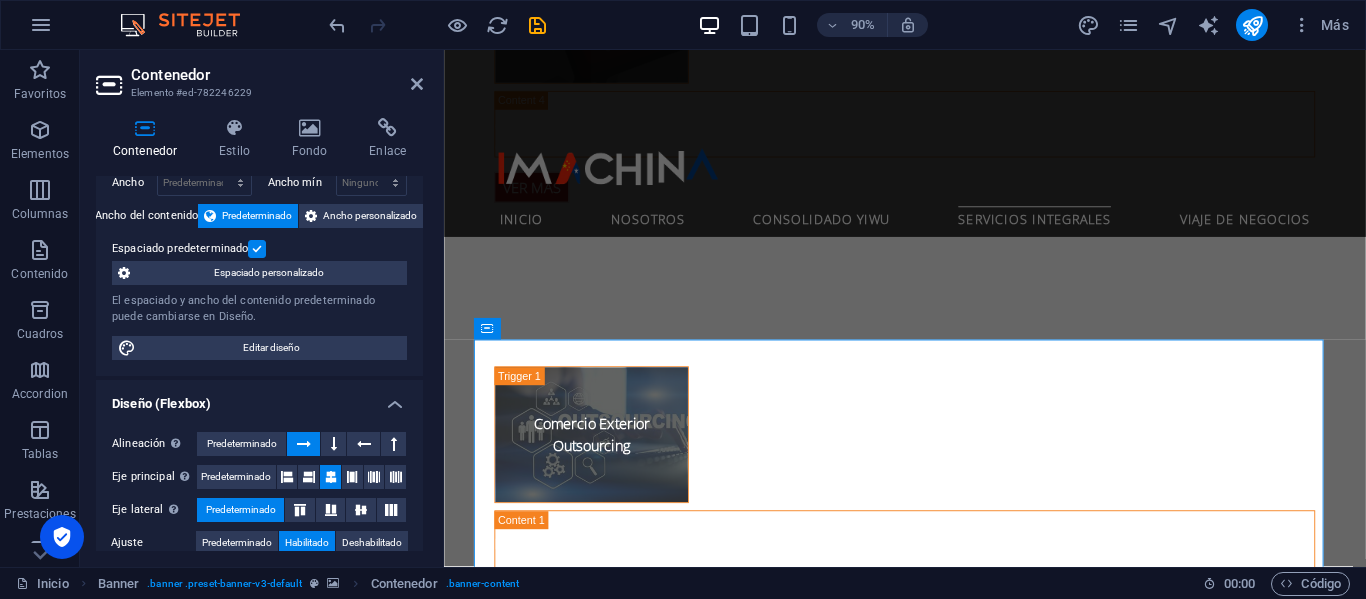 scroll, scrollTop: 200, scrollLeft: 0, axis: vertical 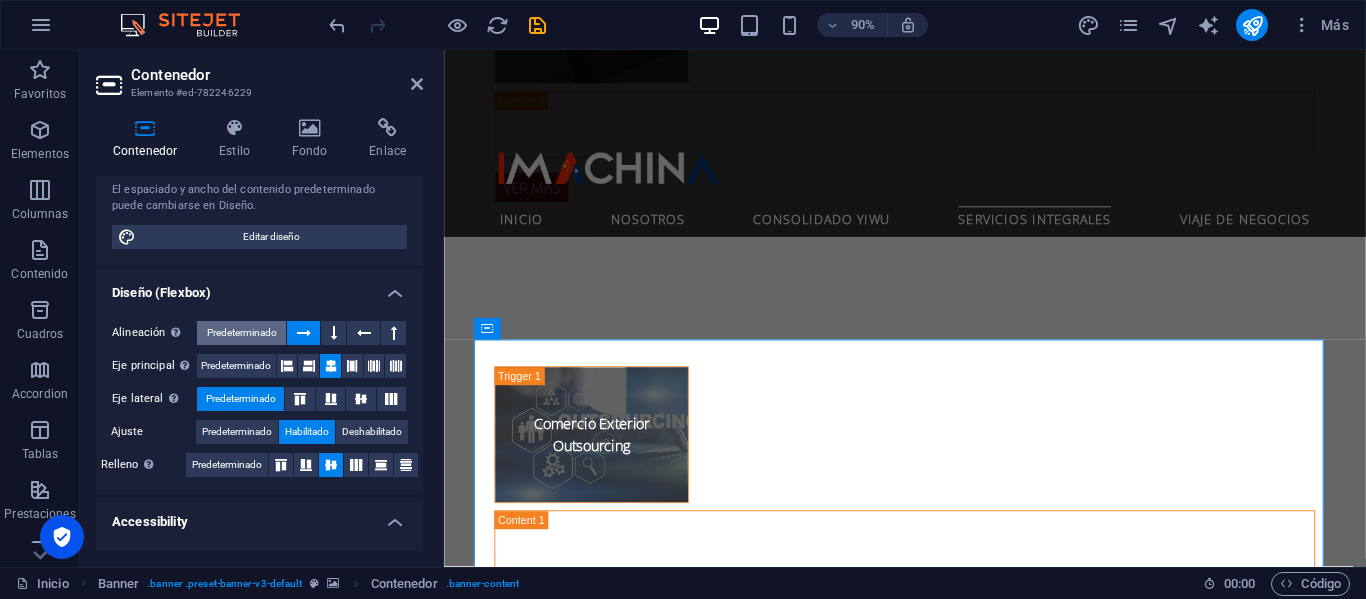 click on "Predeterminado" at bounding box center [242, 333] 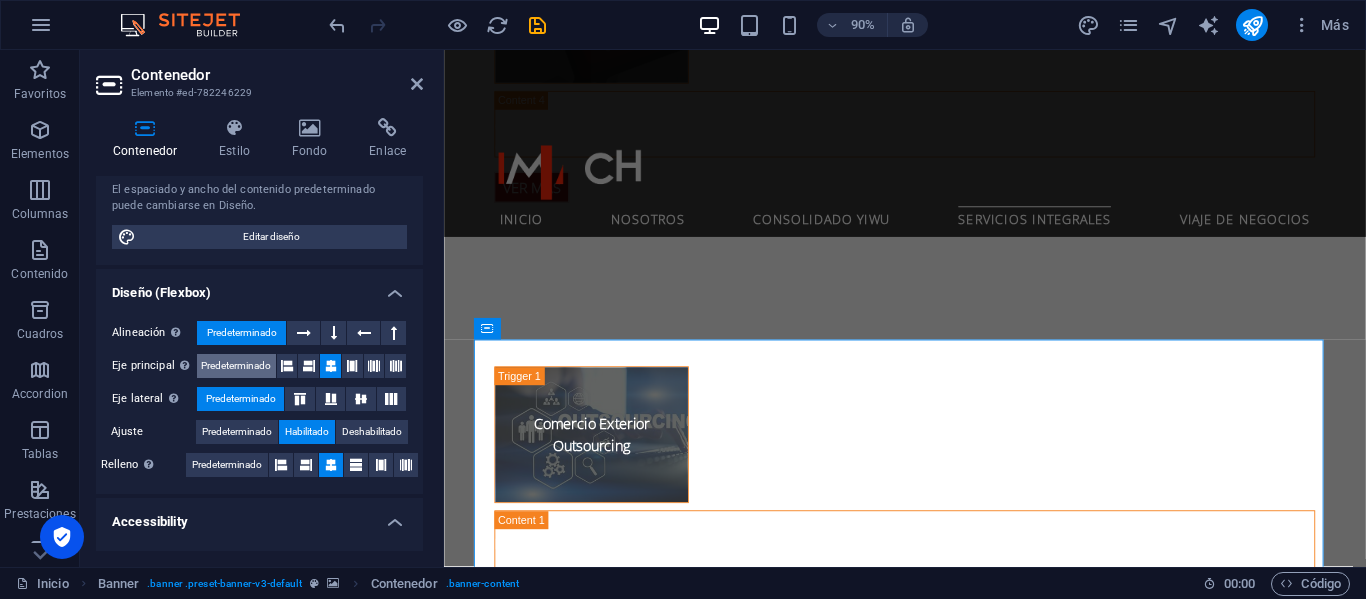 click on "Predeterminado" at bounding box center [236, 366] 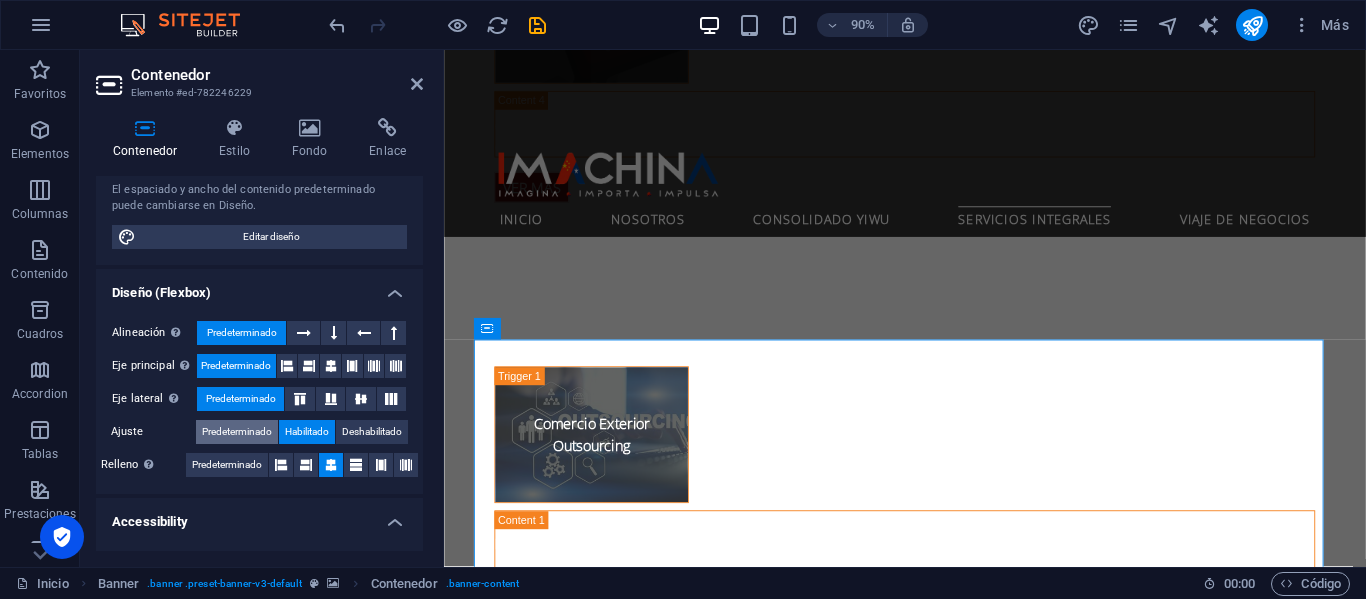 click on "Predeterminado" at bounding box center [237, 432] 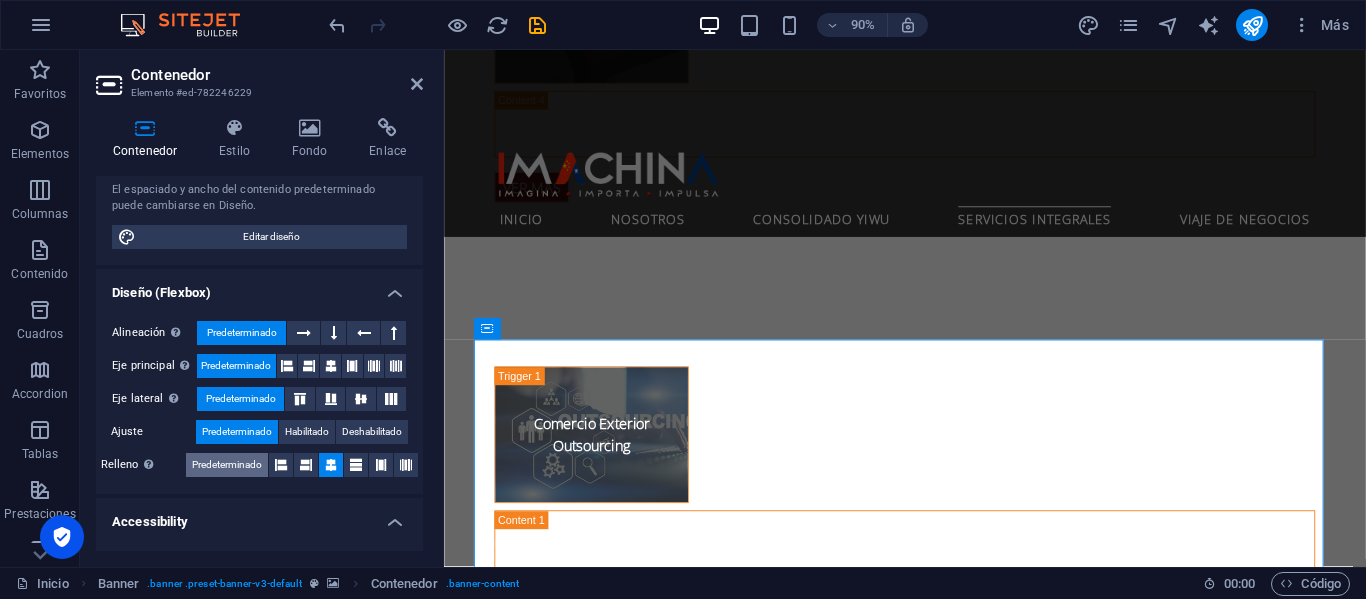 click on "Predeterminado" at bounding box center [227, 465] 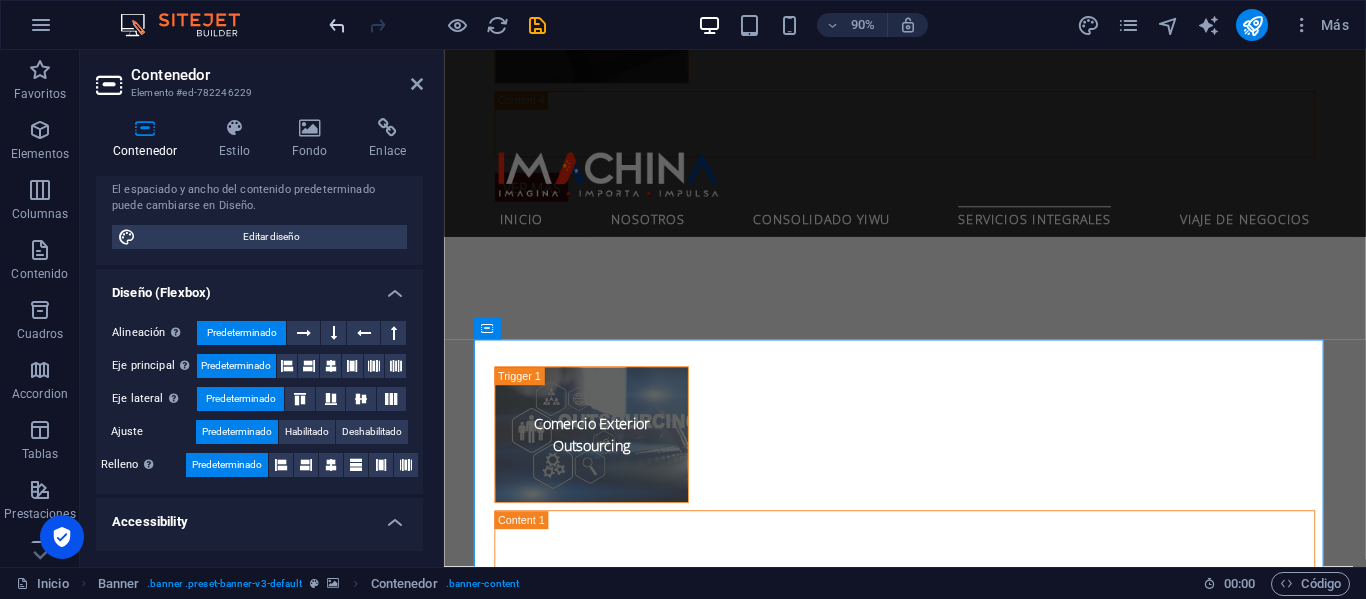 click at bounding box center [337, 25] 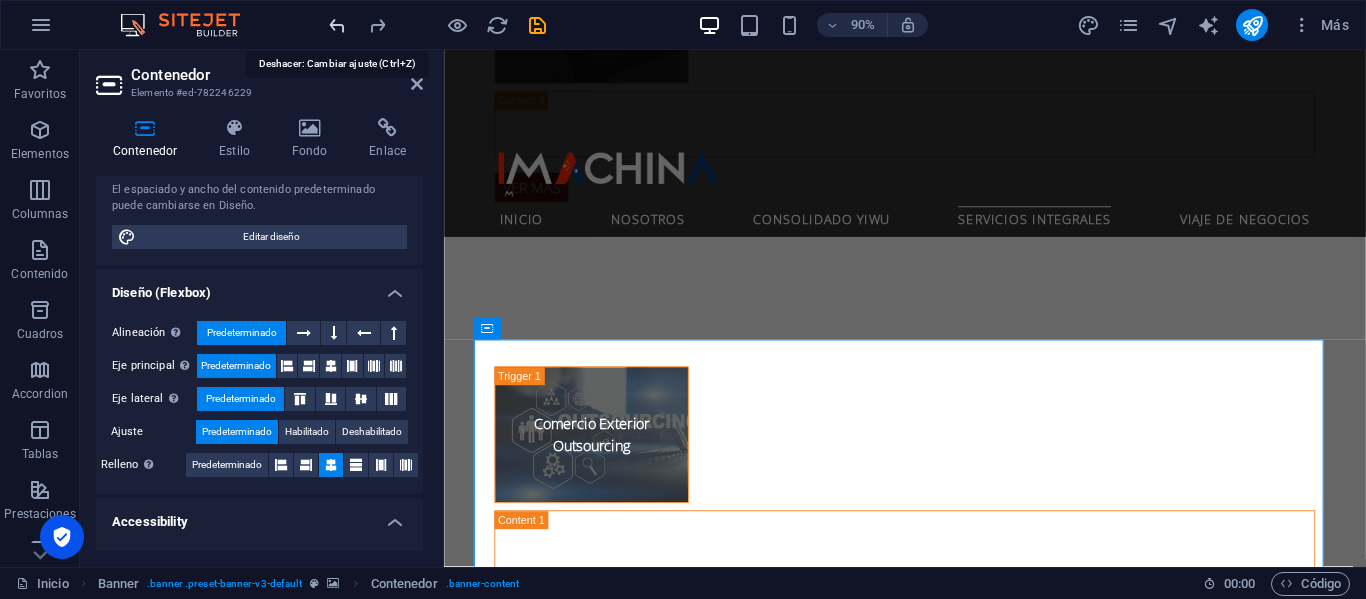 click at bounding box center [337, 25] 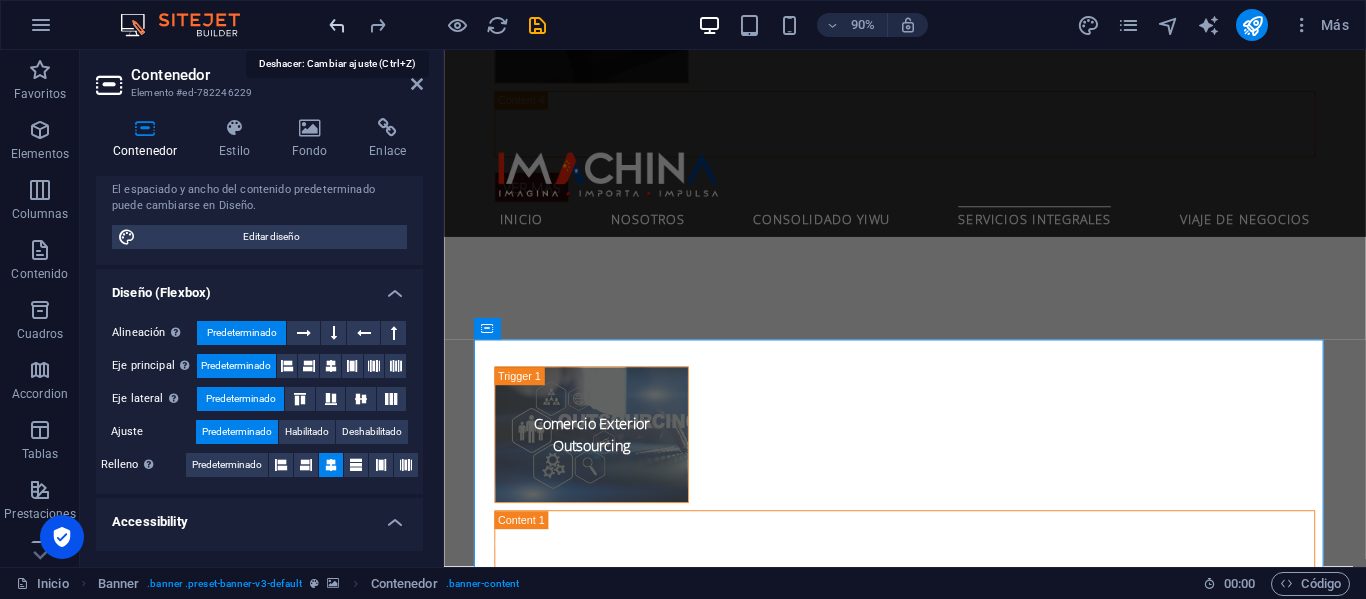 click at bounding box center (337, 25) 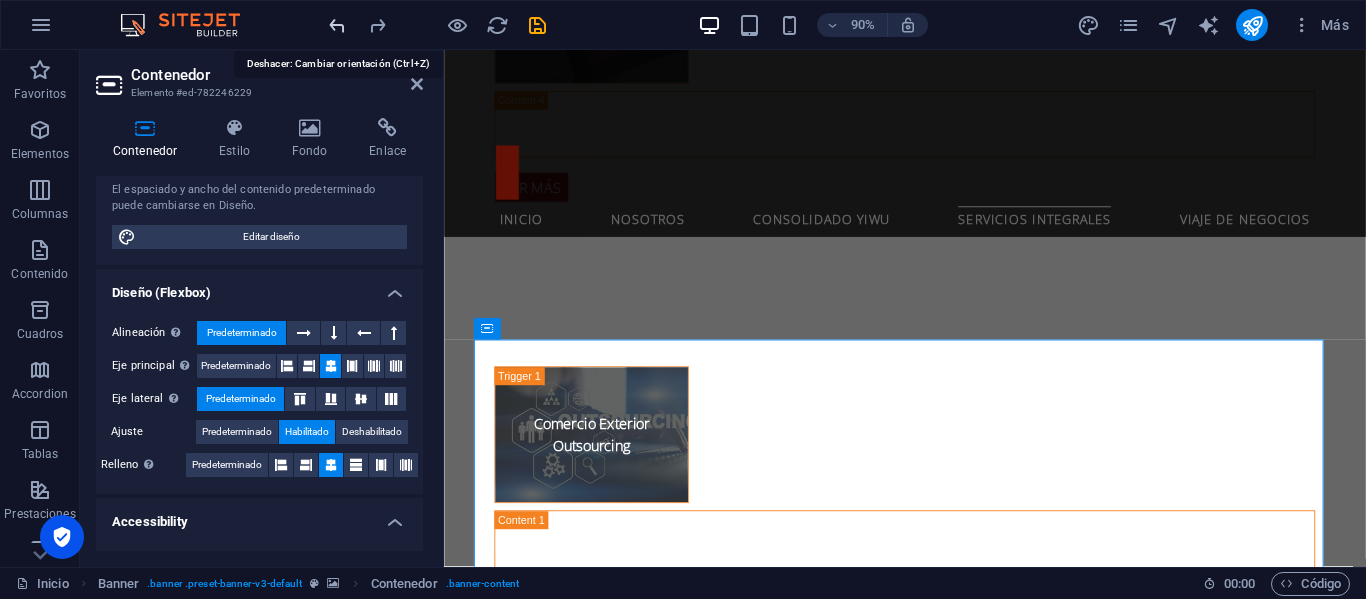click at bounding box center (337, 25) 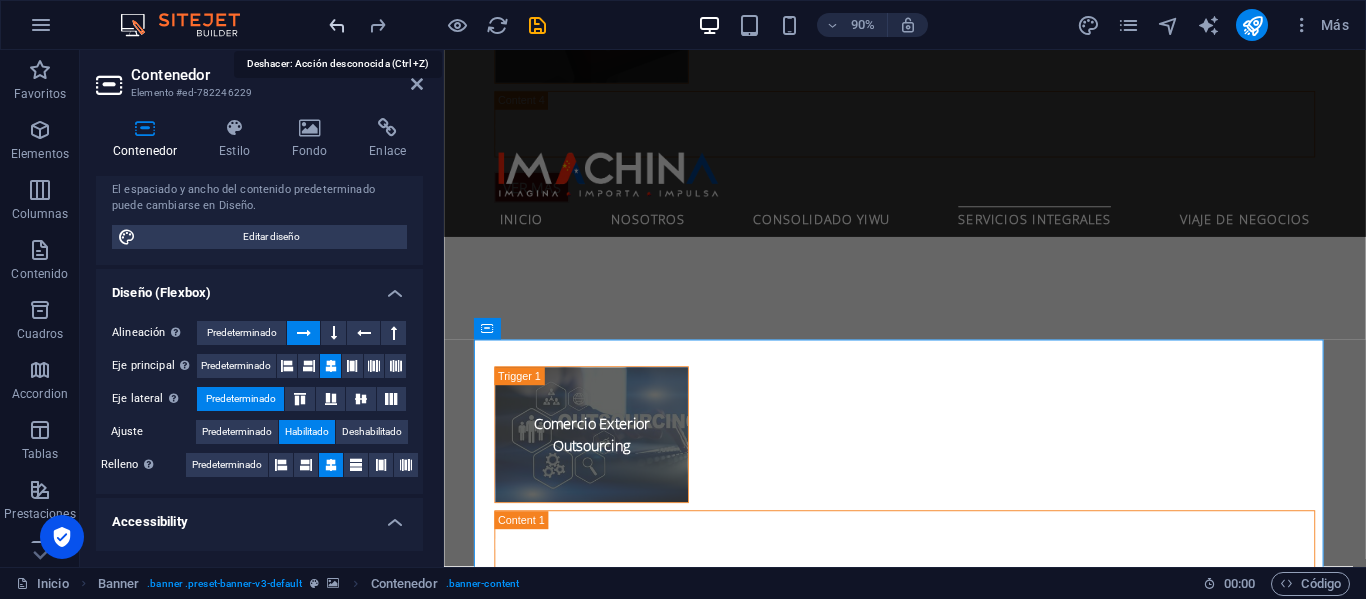 click at bounding box center [337, 25] 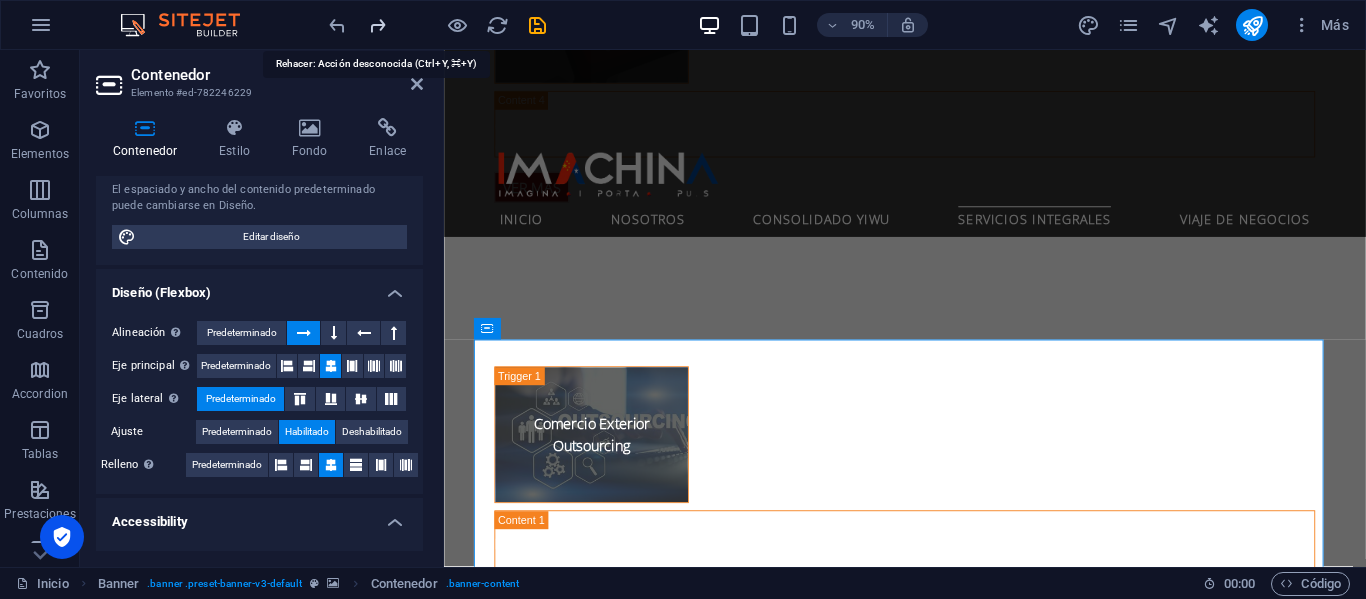 click at bounding box center [377, 25] 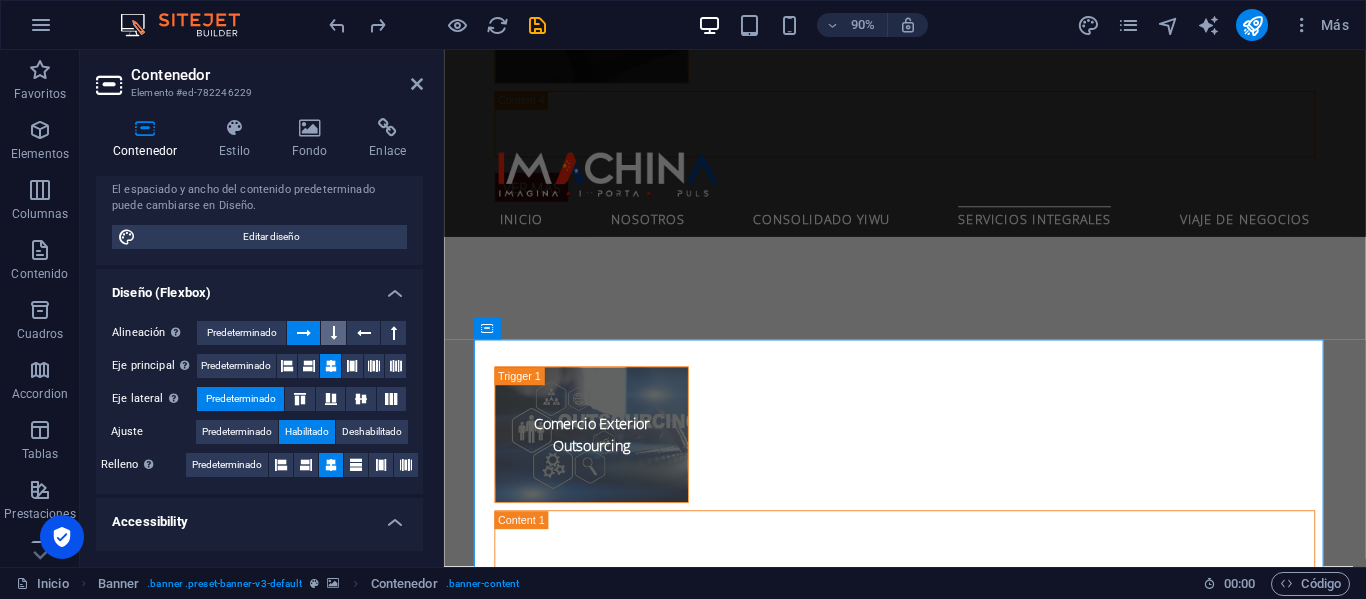 click at bounding box center [333, 333] 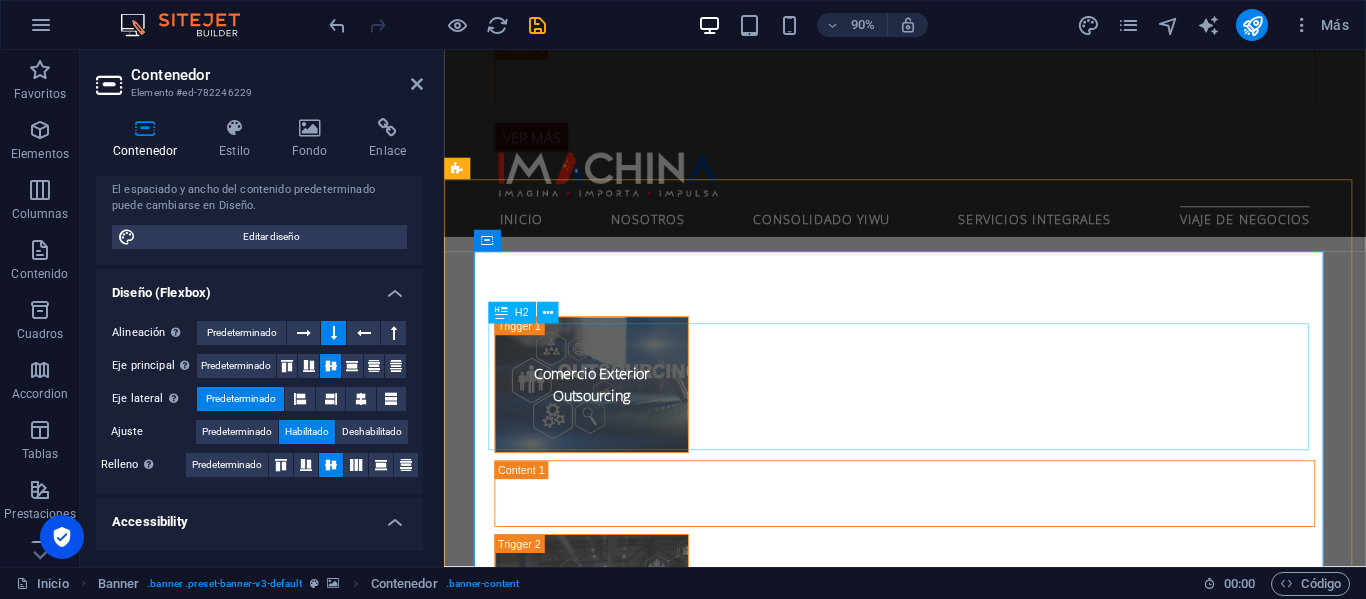 scroll, scrollTop: 4655, scrollLeft: 0, axis: vertical 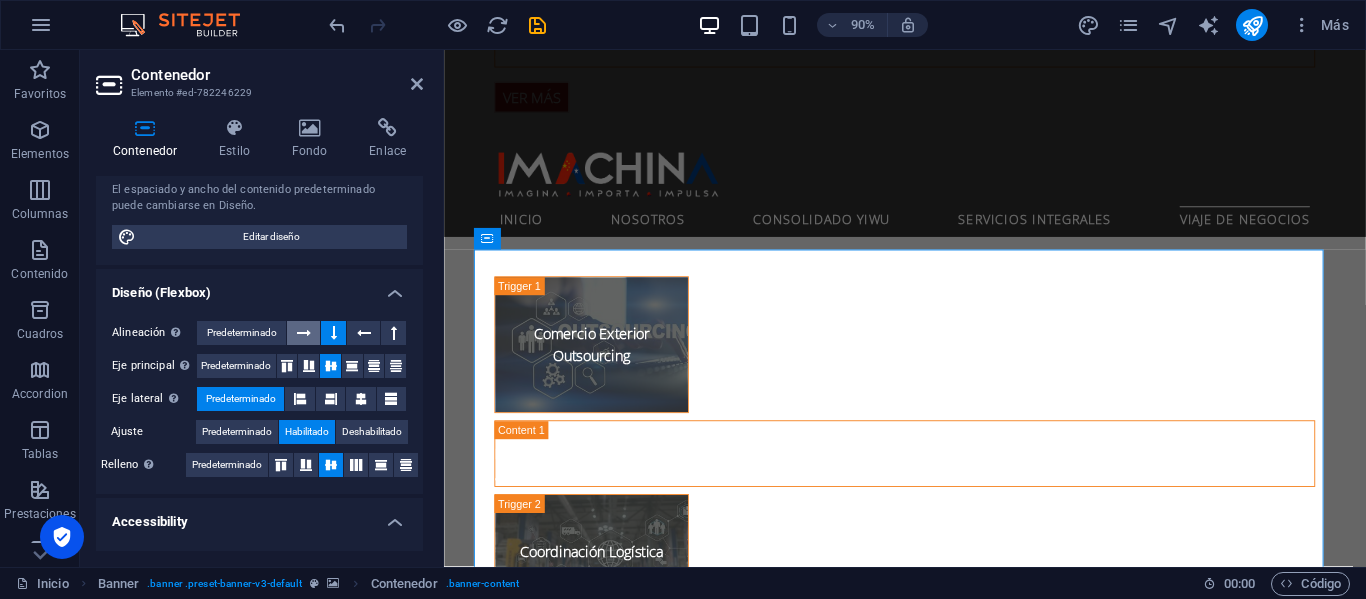 click at bounding box center (304, 333) 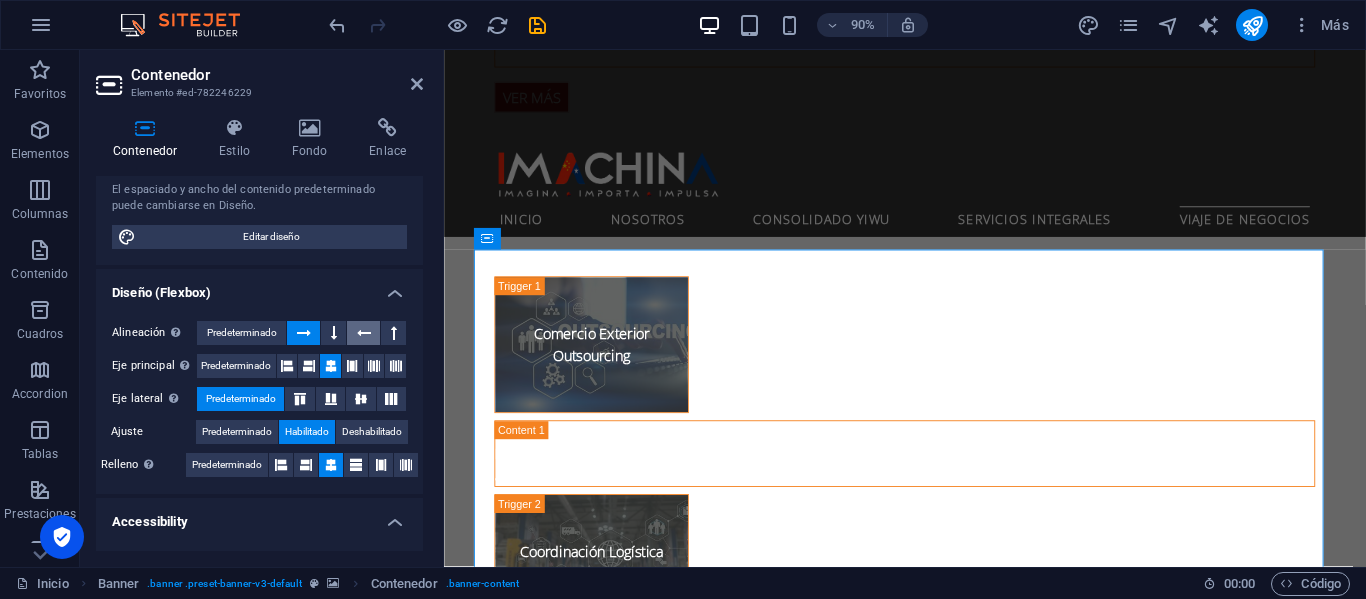 click at bounding box center [364, 333] 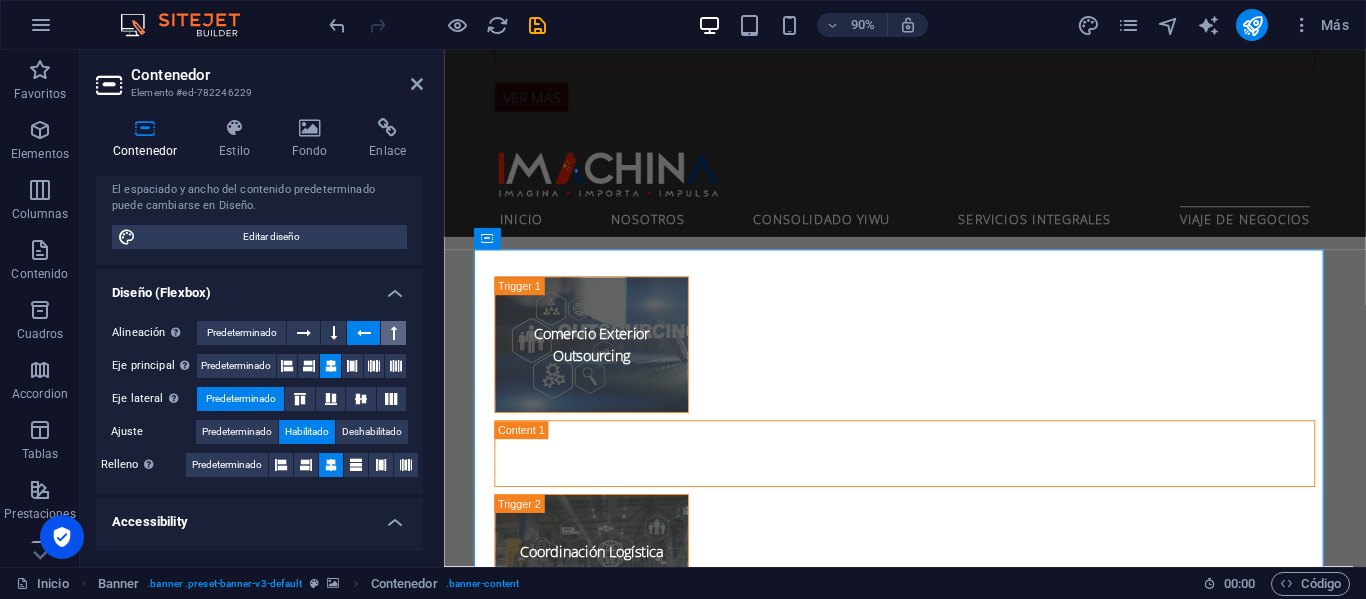 click at bounding box center (394, 333) 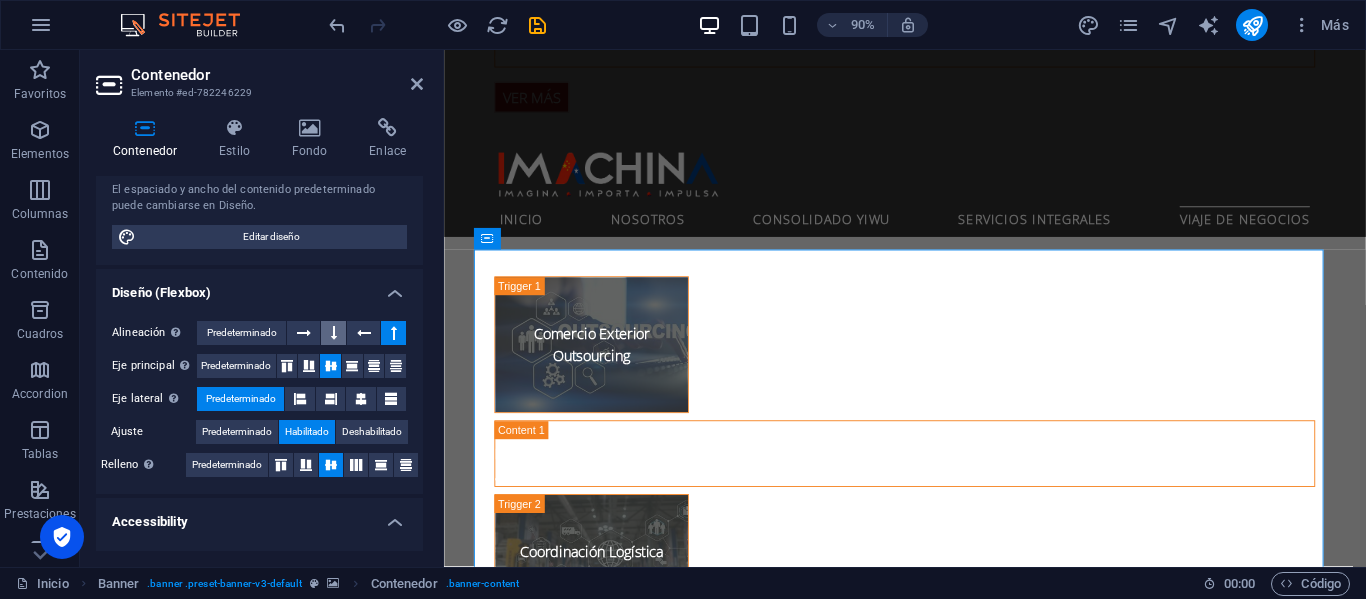 click at bounding box center [334, 333] 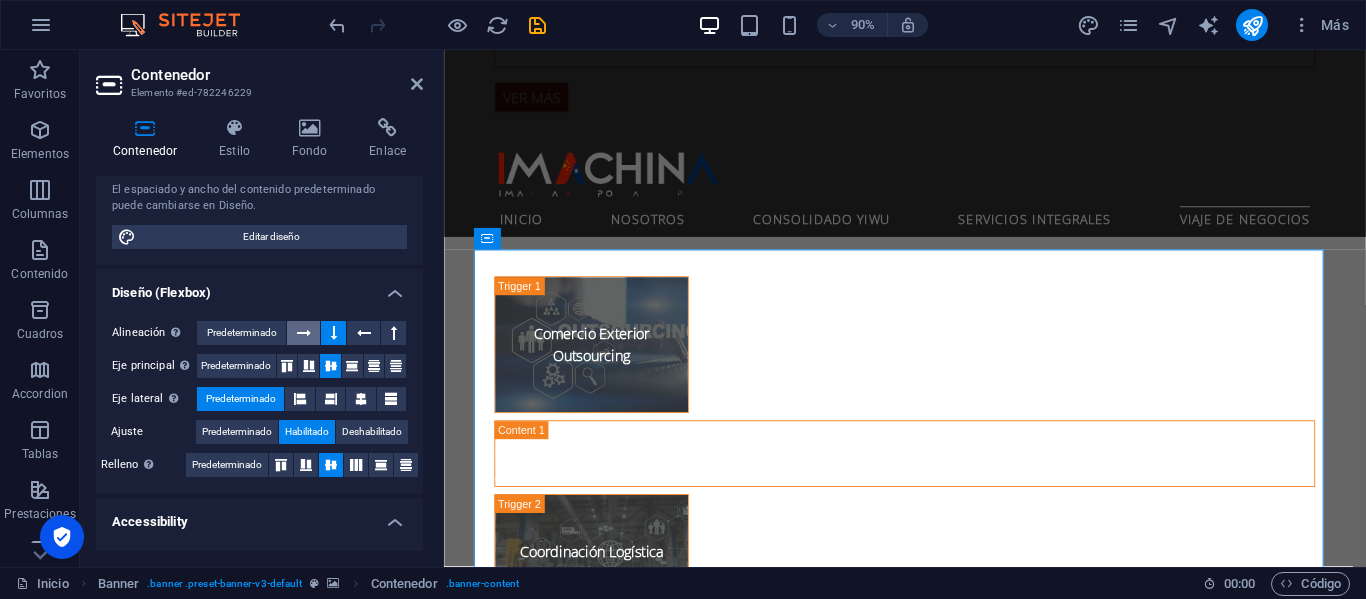 click at bounding box center (304, 333) 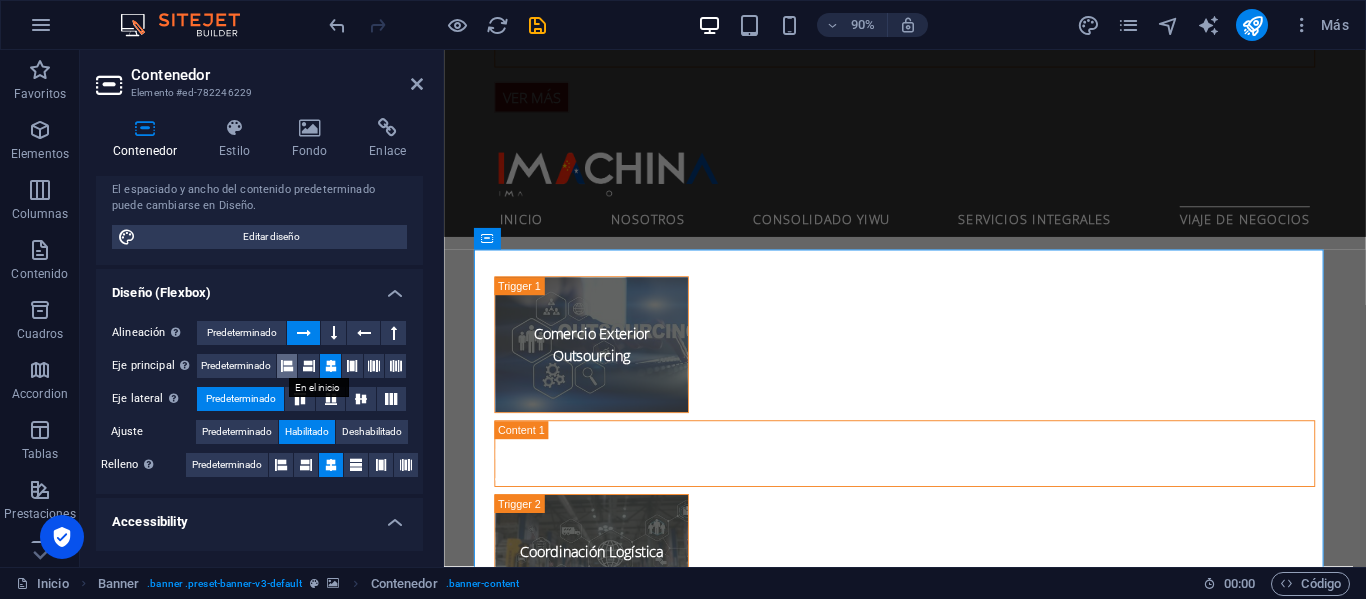 click at bounding box center [287, 366] 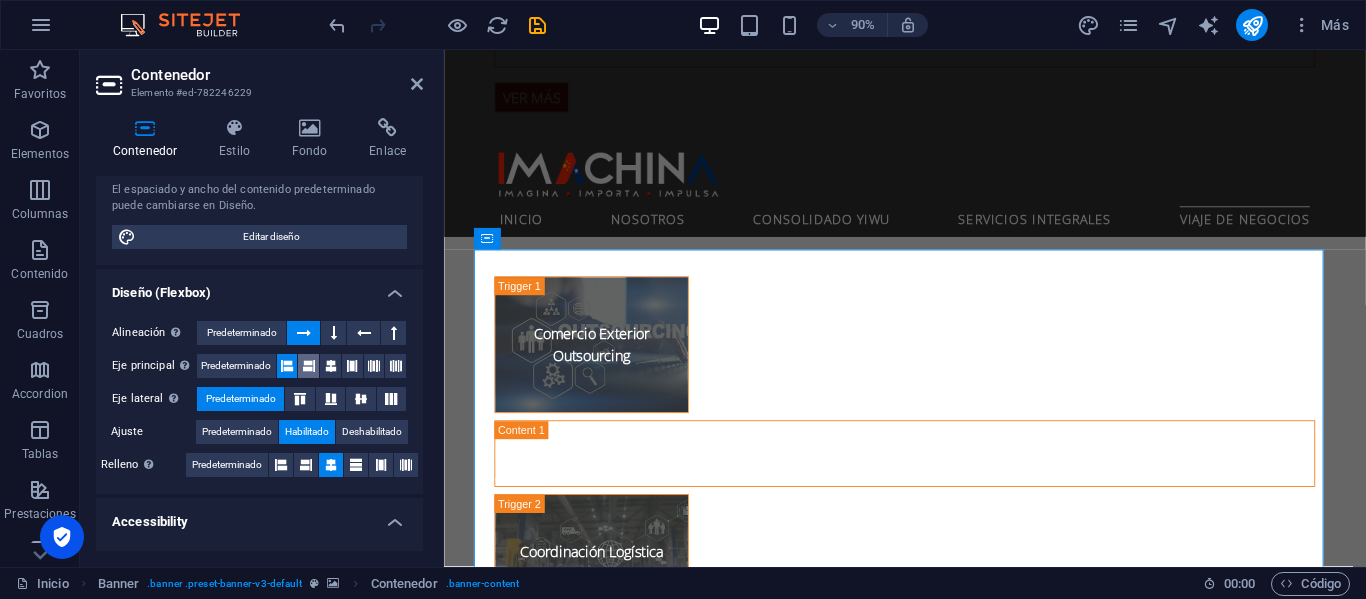 click at bounding box center [309, 366] 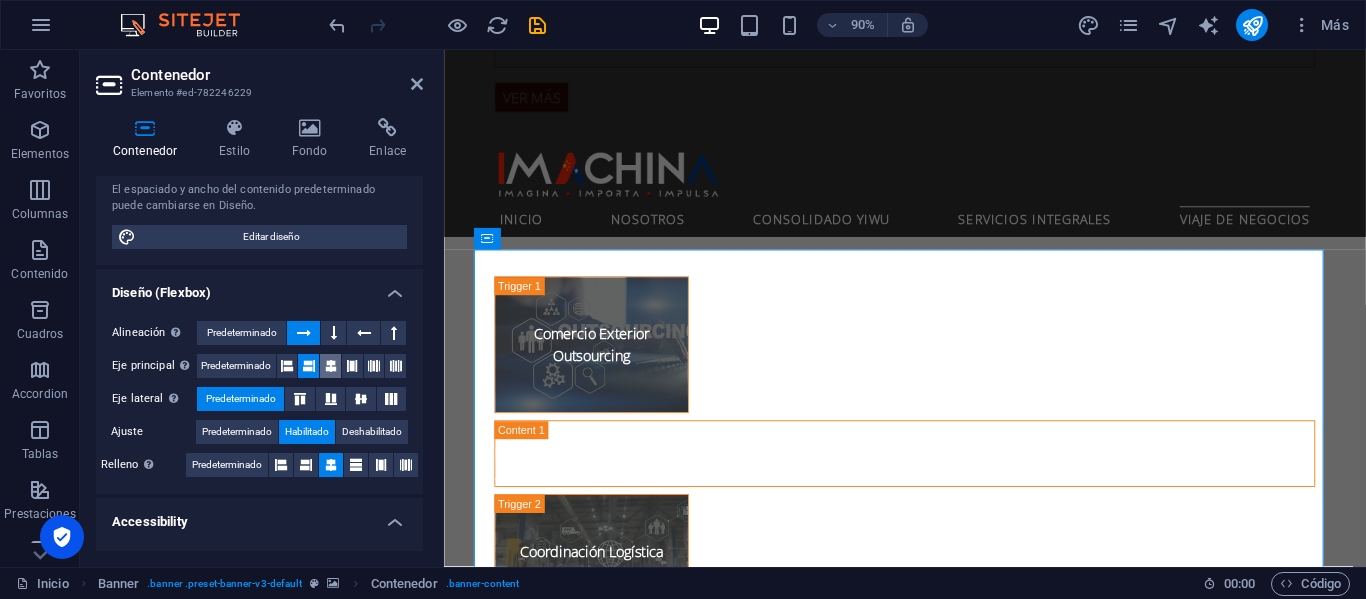 click at bounding box center (331, 366) 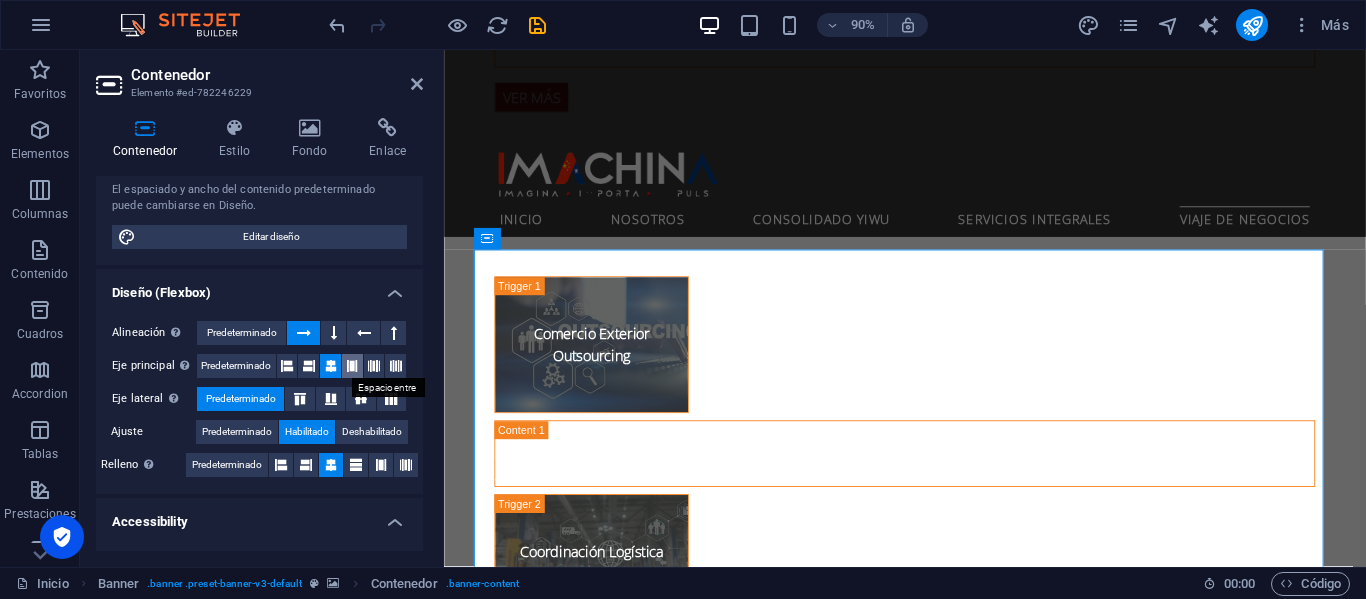 click at bounding box center [352, 366] 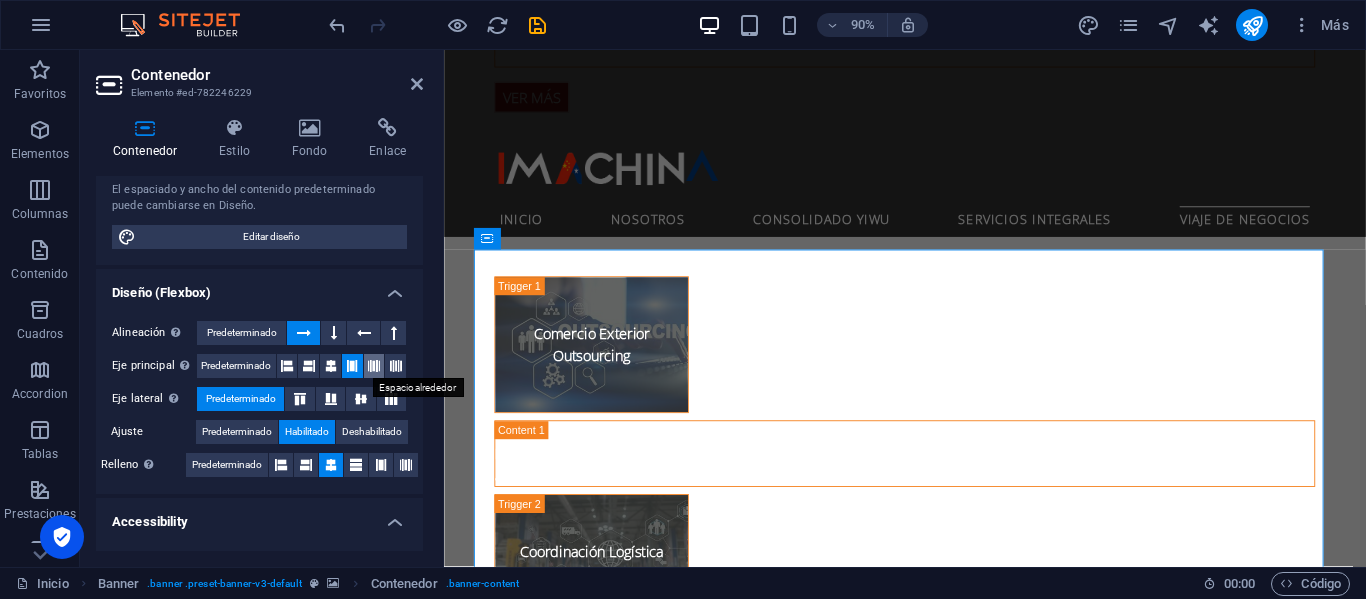 click at bounding box center (374, 366) 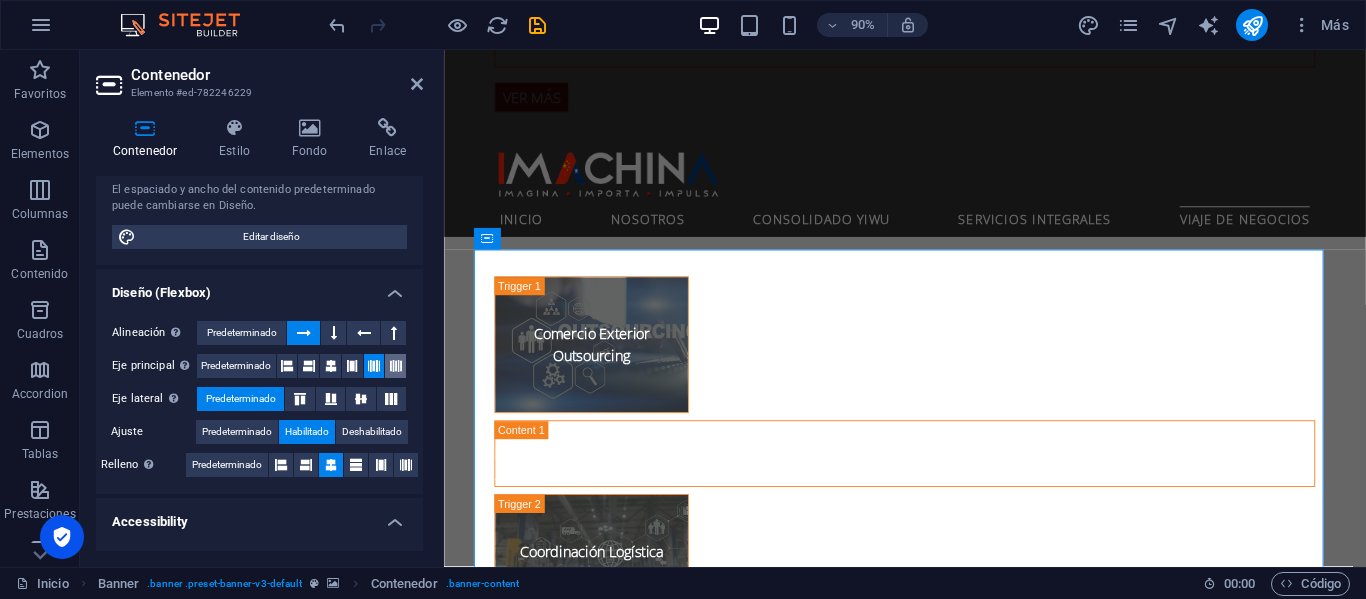 click at bounding box center (396, 366) 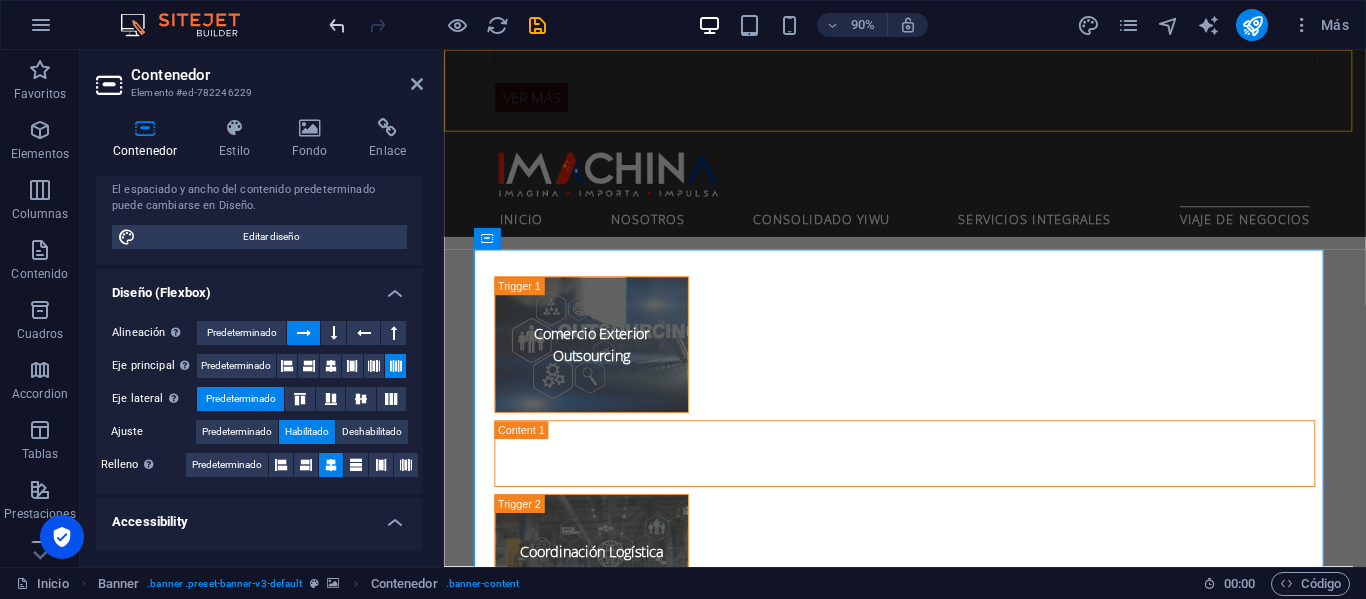 click at bounding box center [337, 25] 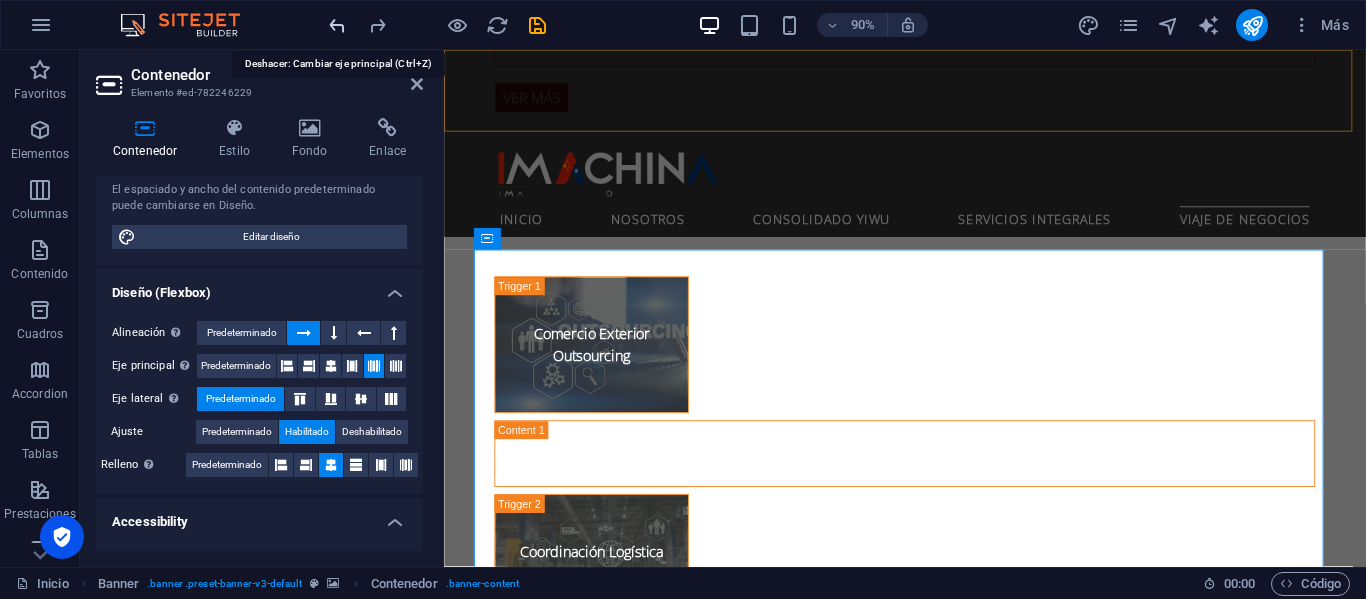 click at bounding box center (337, 25) 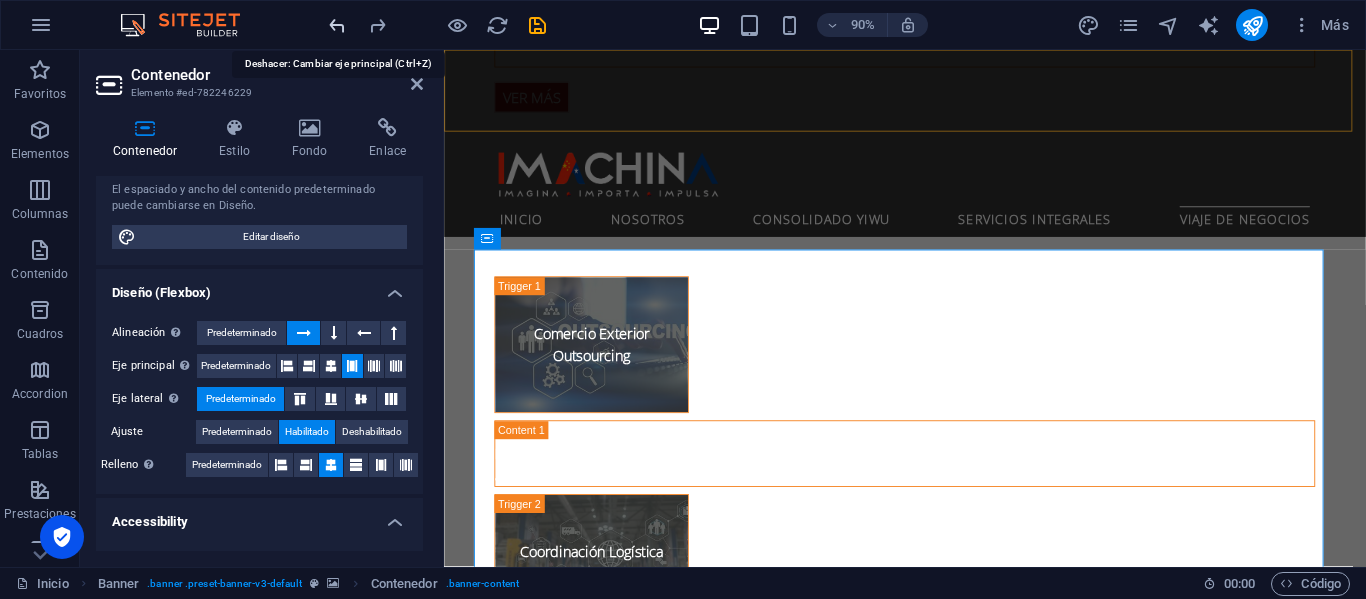 click at bounding box center [337, 25] 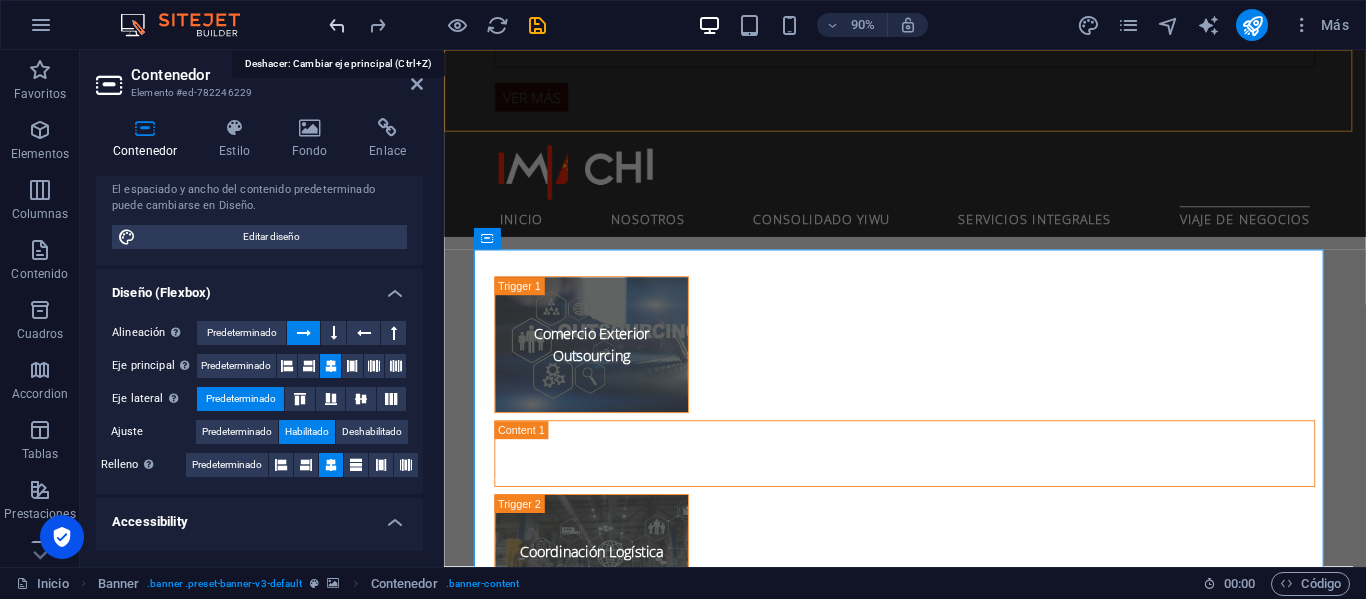 click at bounding box center [337, 25] 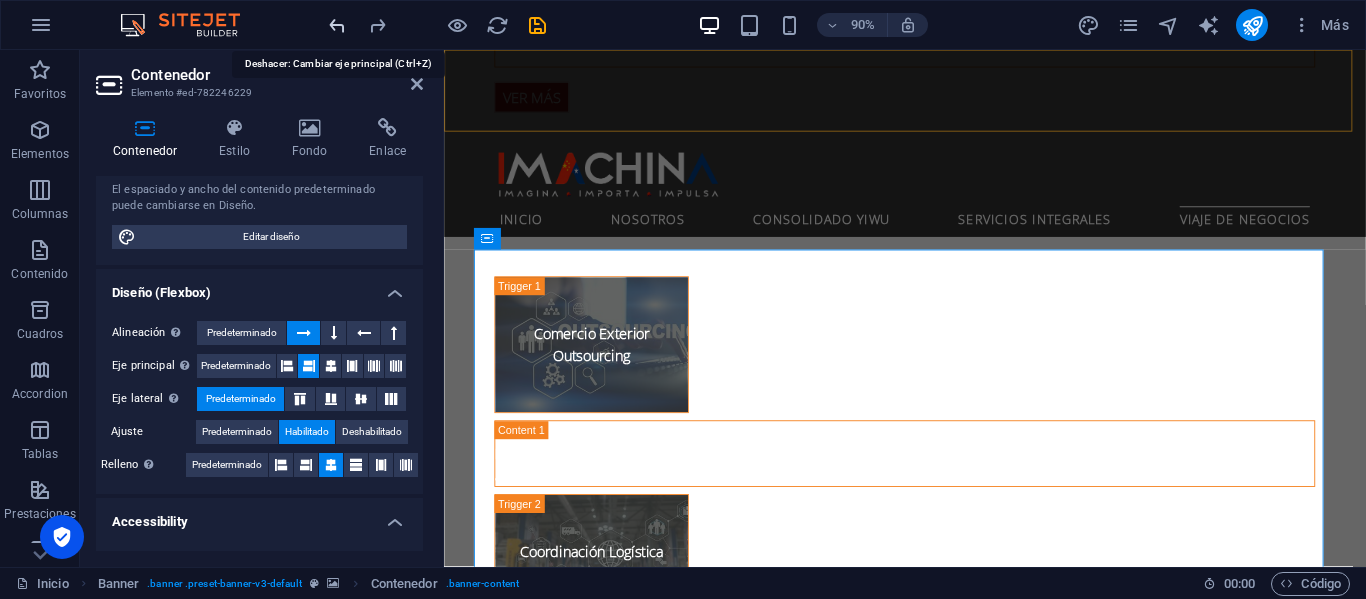 click at bounding box center (337, 25) 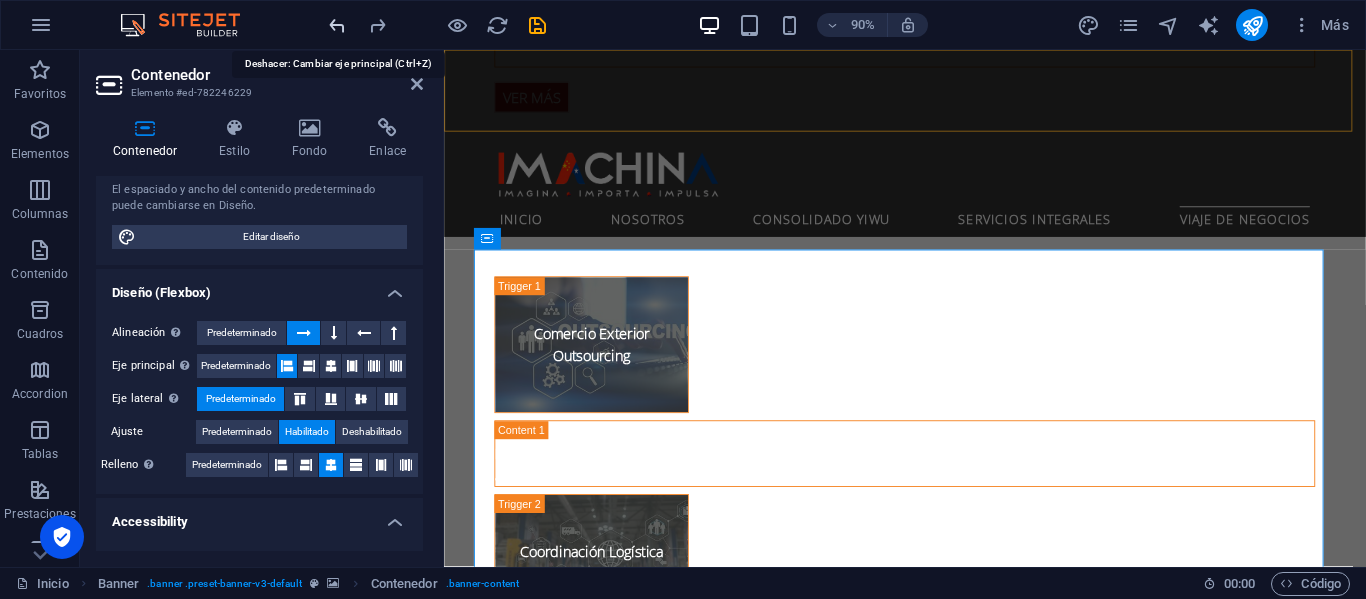 click at bounding box center (337, 25) 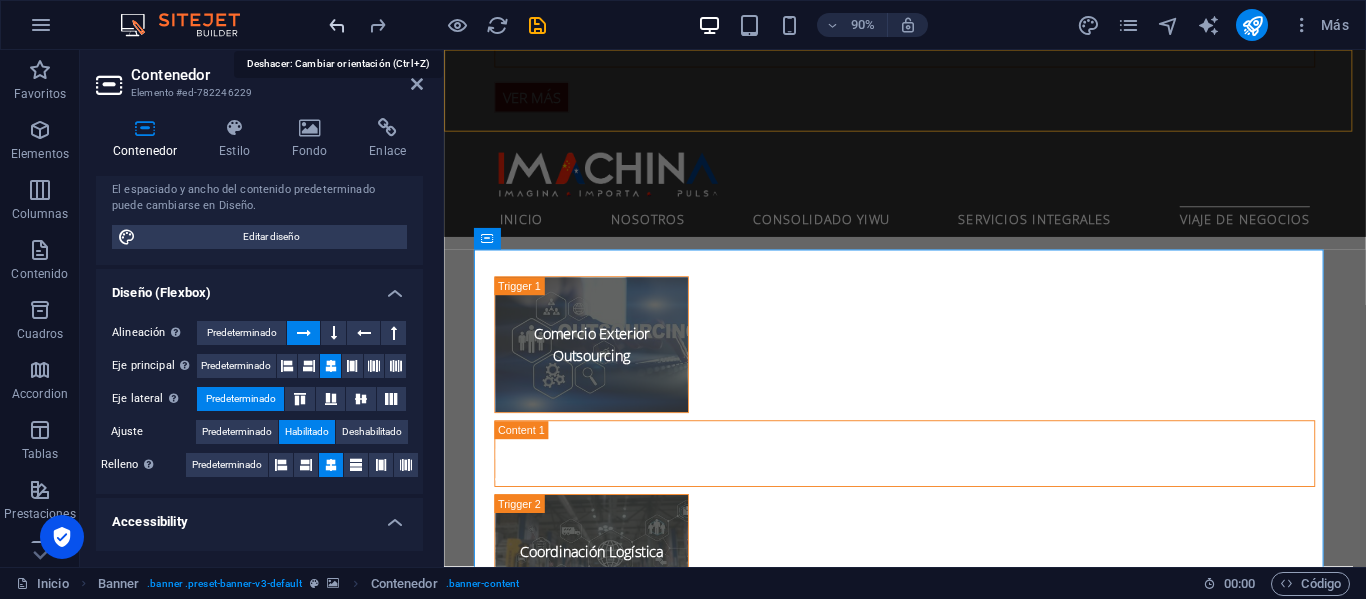 click at bounding box center [337, 25] 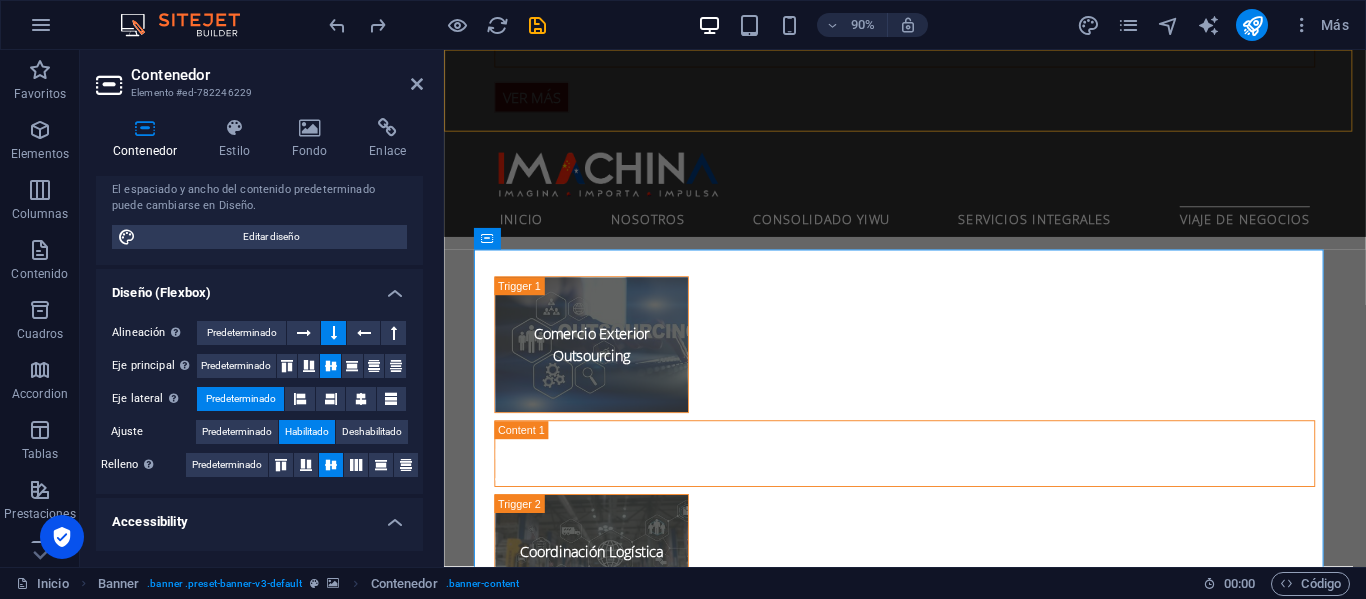 click at bounding box center (437, 25) 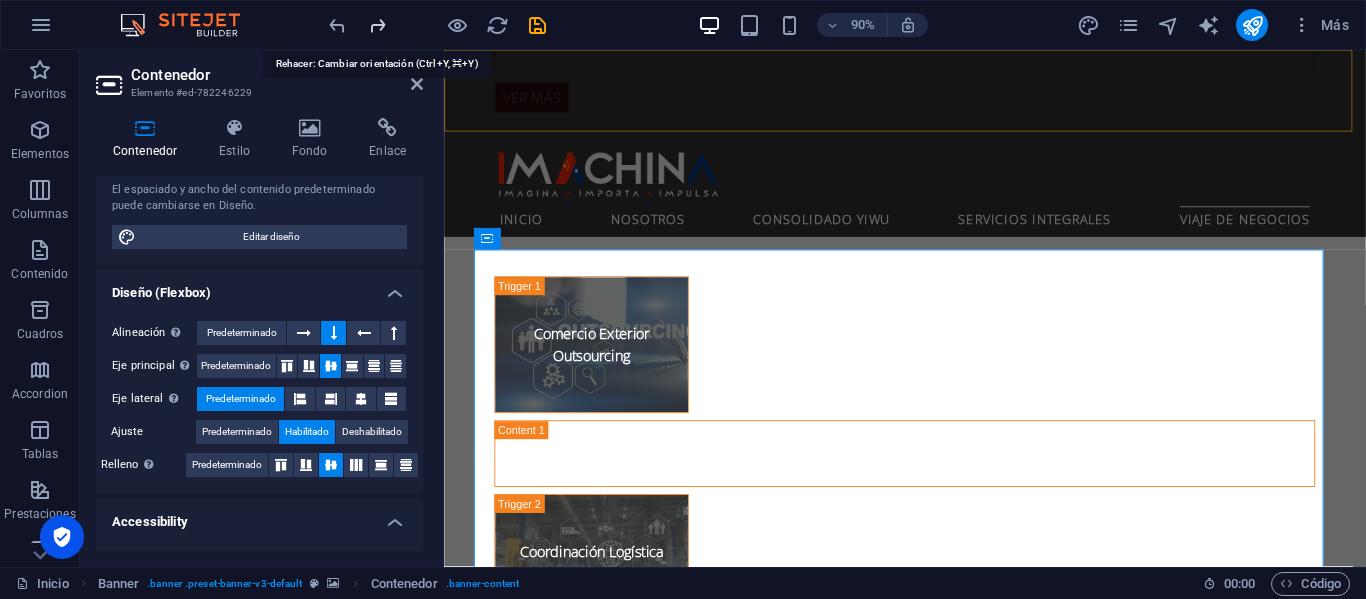 click at bounding box center (377, 25) 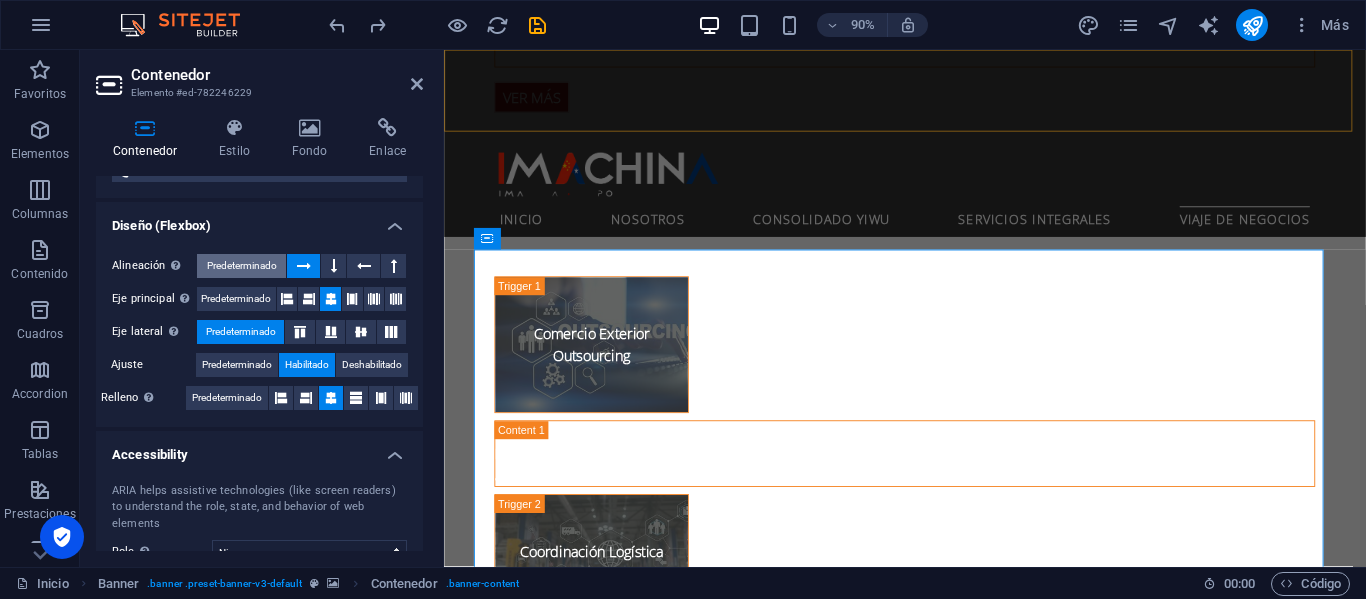 scroll, scrollTop: 300, scrollLeft: 0, axis: vertical 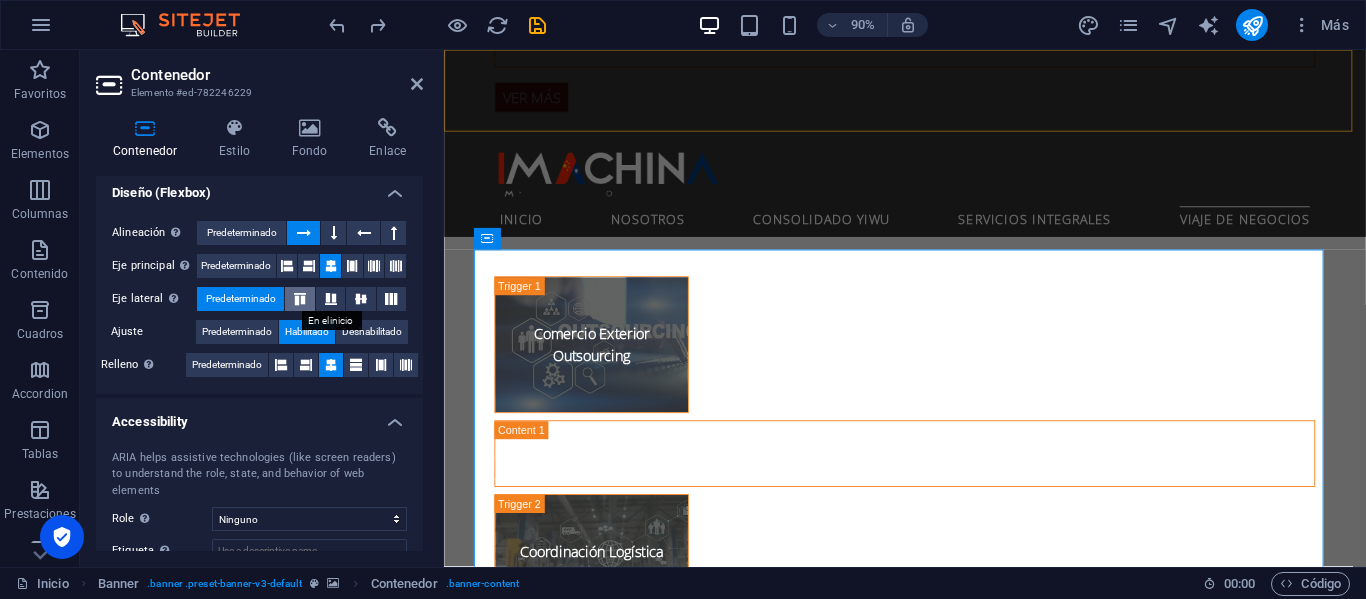 click at bounding box center [300, 299] 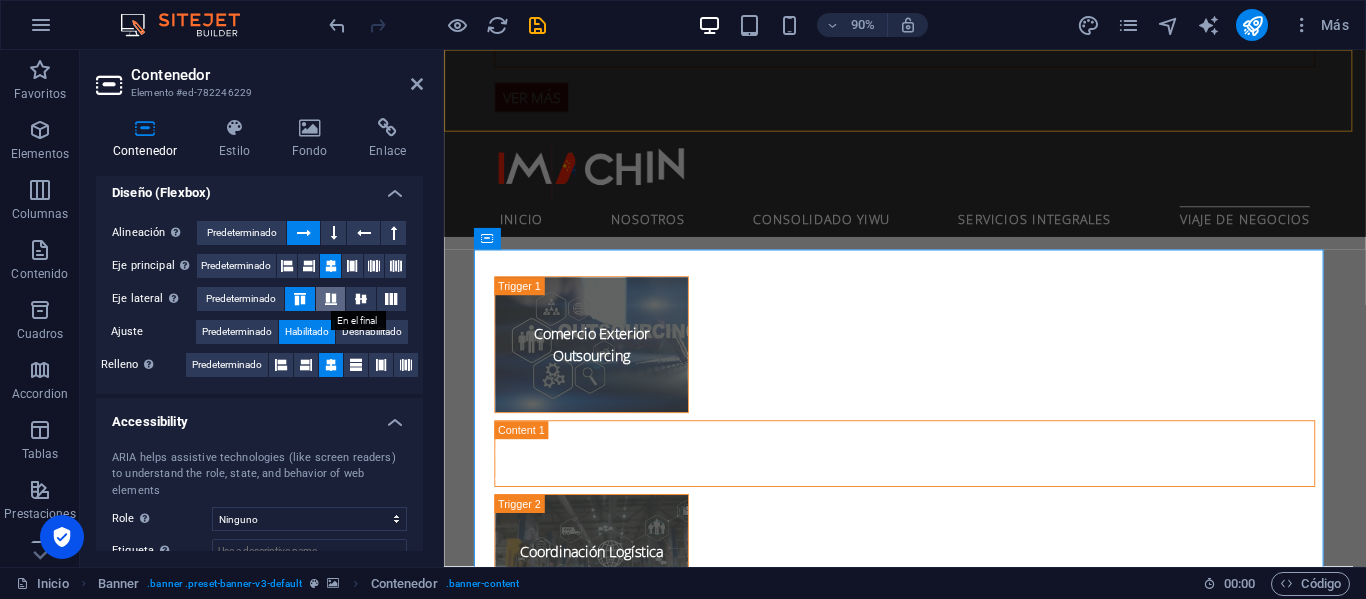 click at bounding box center [331, 299] 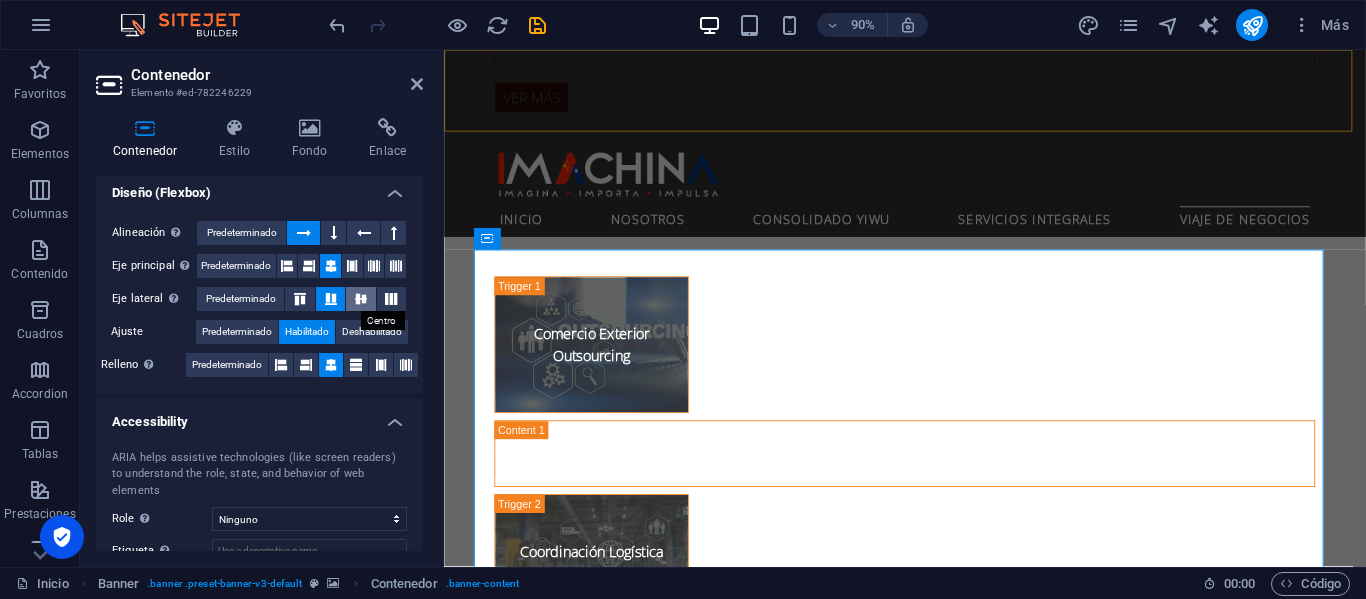 click at bounding box center [361, 299] 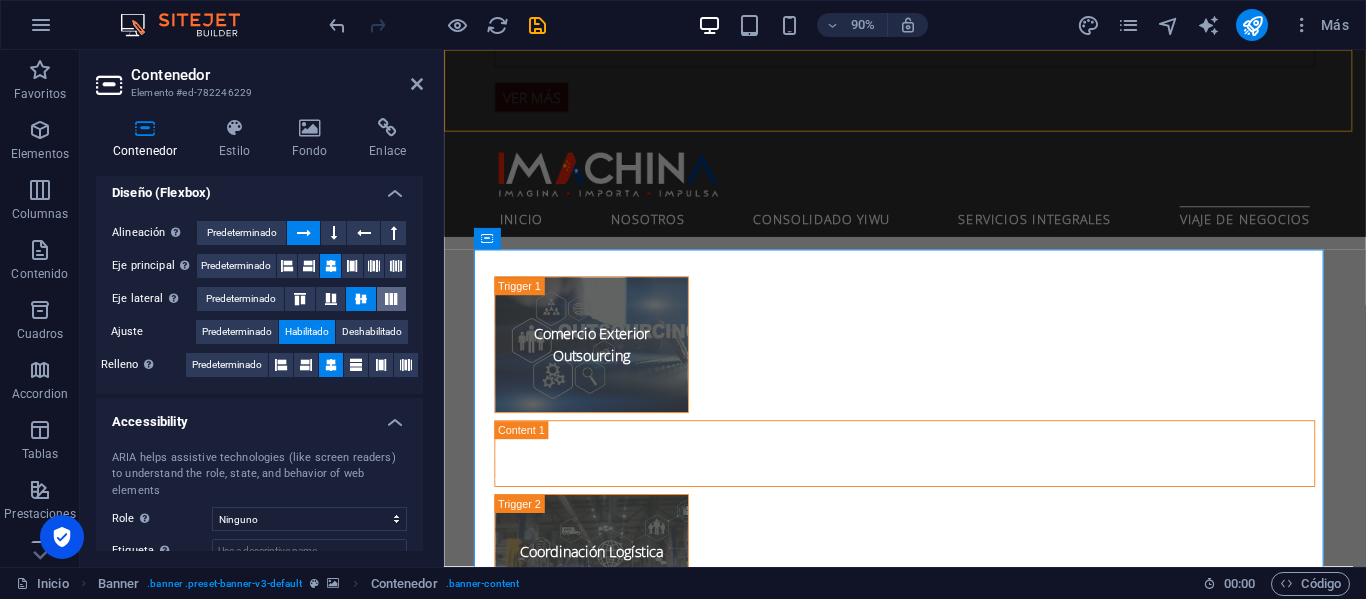 click at bounding box center [391, 299] 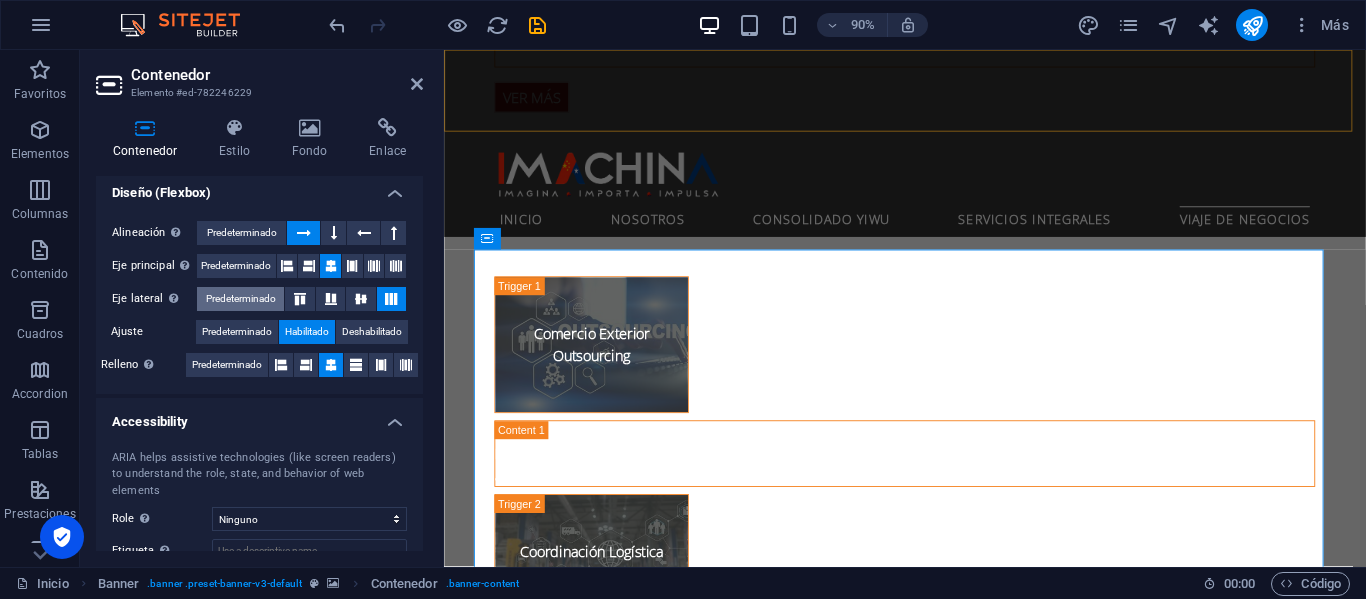 click on "Predeterminado" at bounding box center [241, 299] 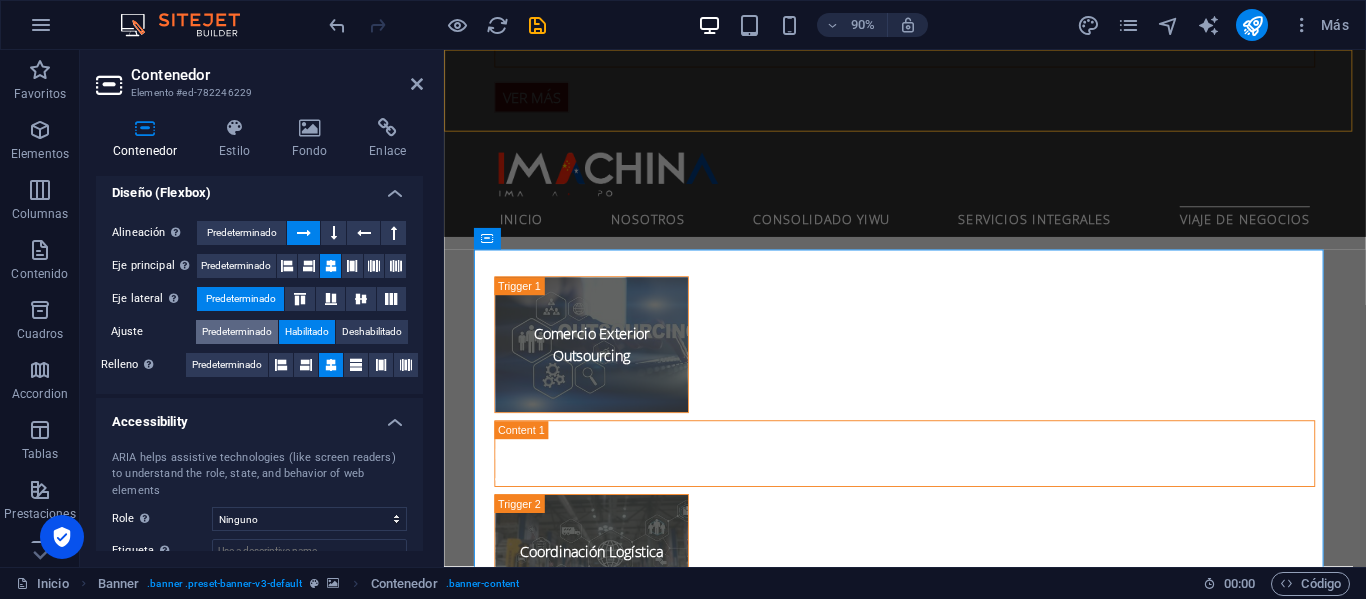 click on "Predeterminado" at bounding box center [237, 332] 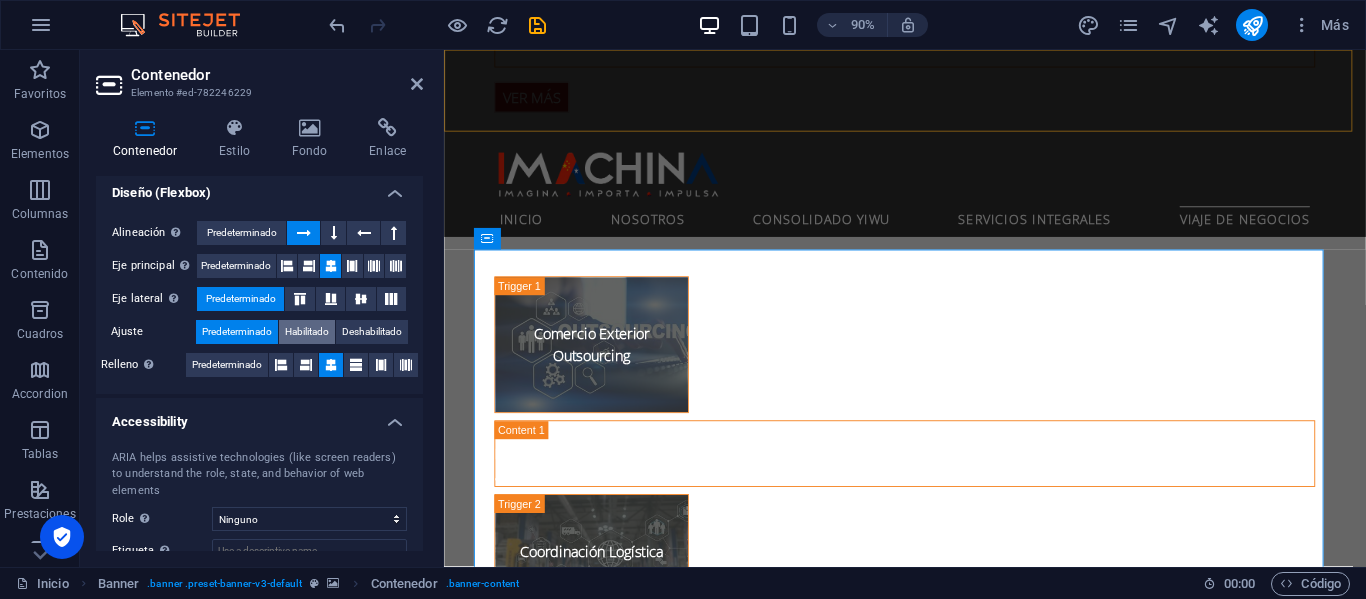 click on "Habilitado" at bounding box center [307, 332] 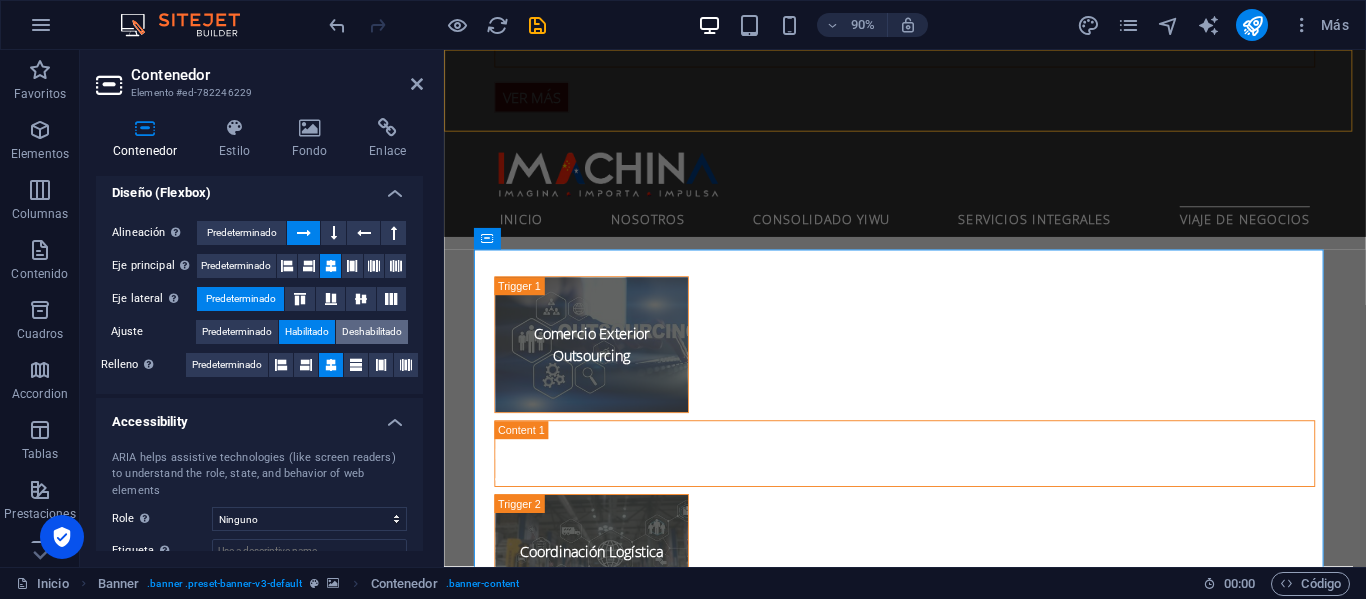 click on "Deshabilitado" at bounding box center (372, 332) 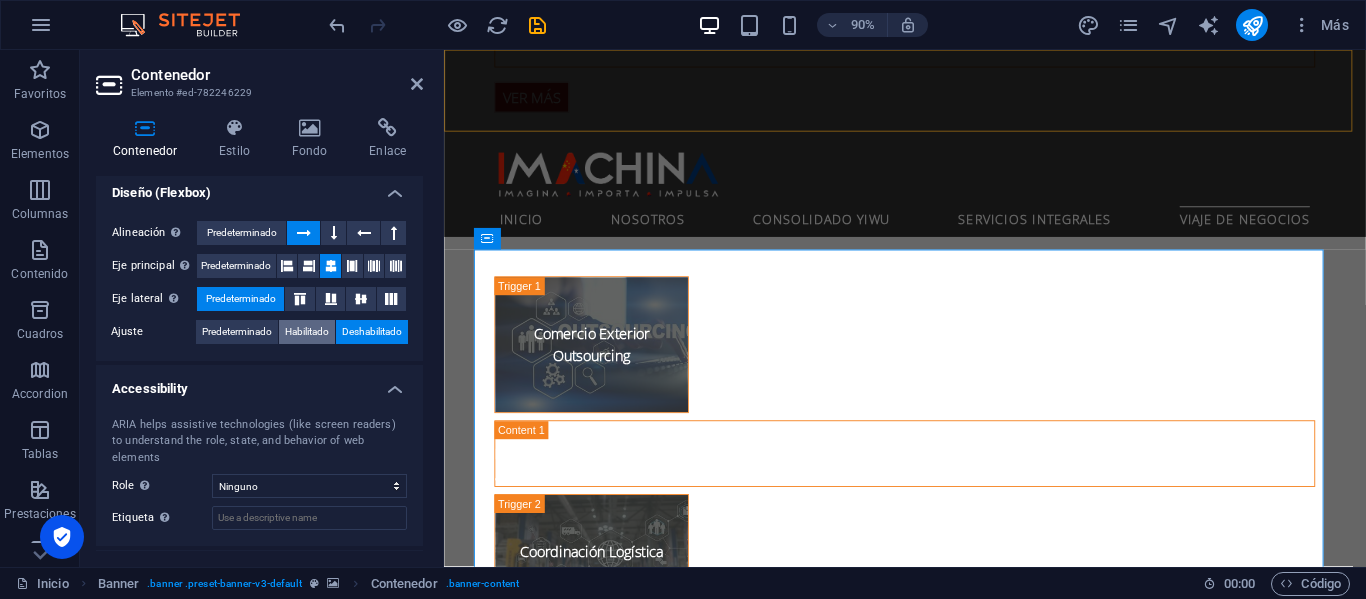 click on "Habilitado" at bounding box center [307, 332] 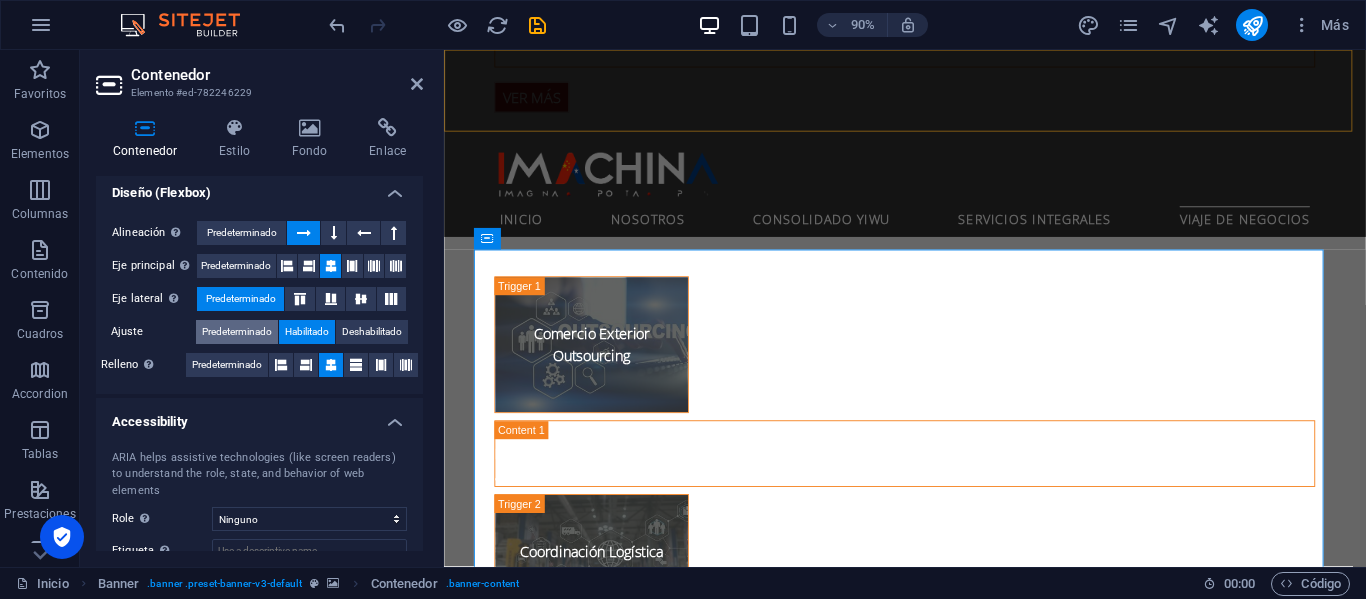 click on "Predeterminado" at bounding box center (237, 332) 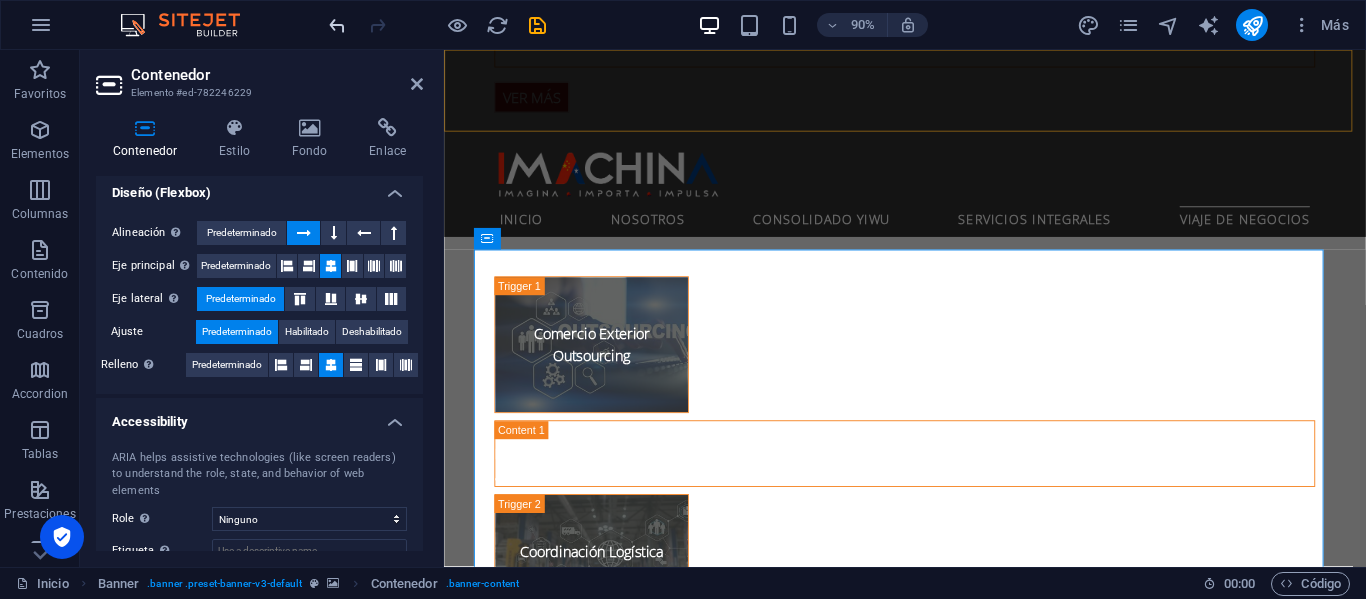click at bounding box center (337, 25) 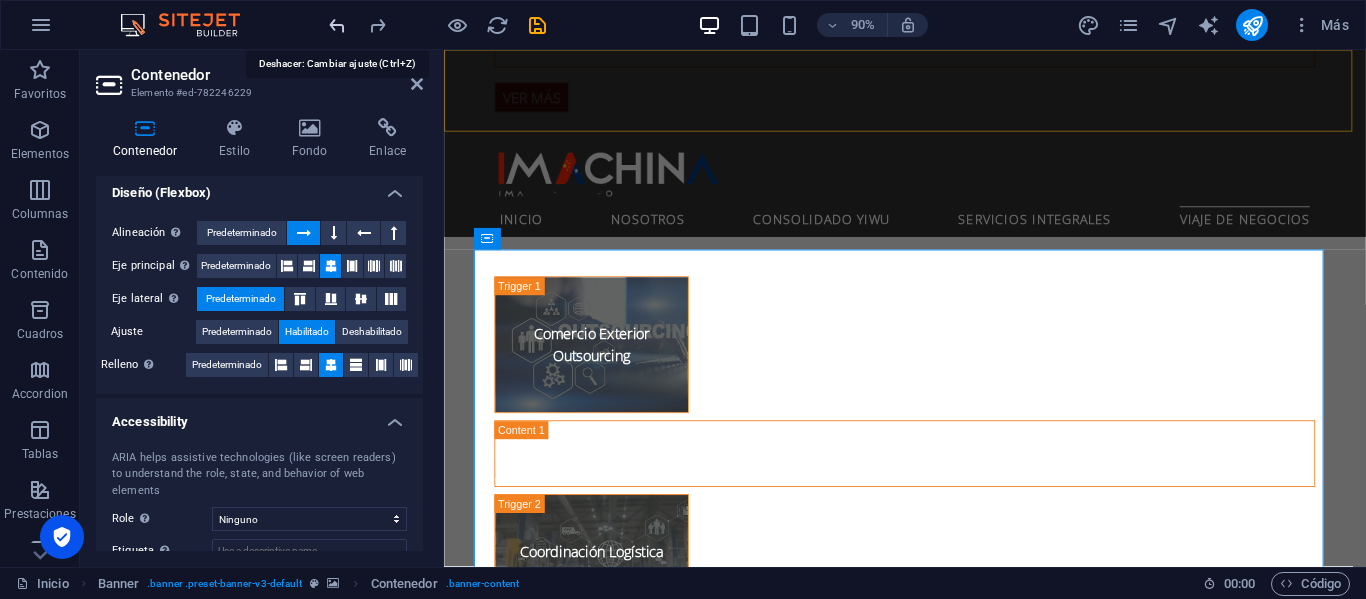 click at bounding box center (337, 25) 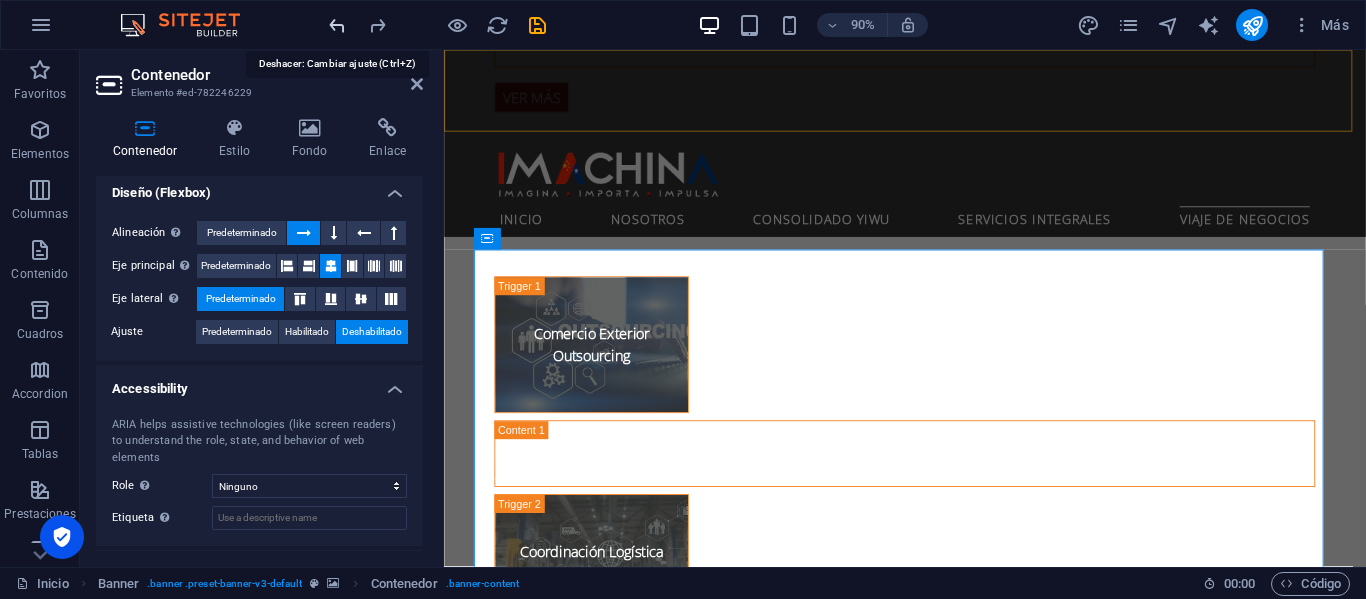 click at bounding box center [337, 25] 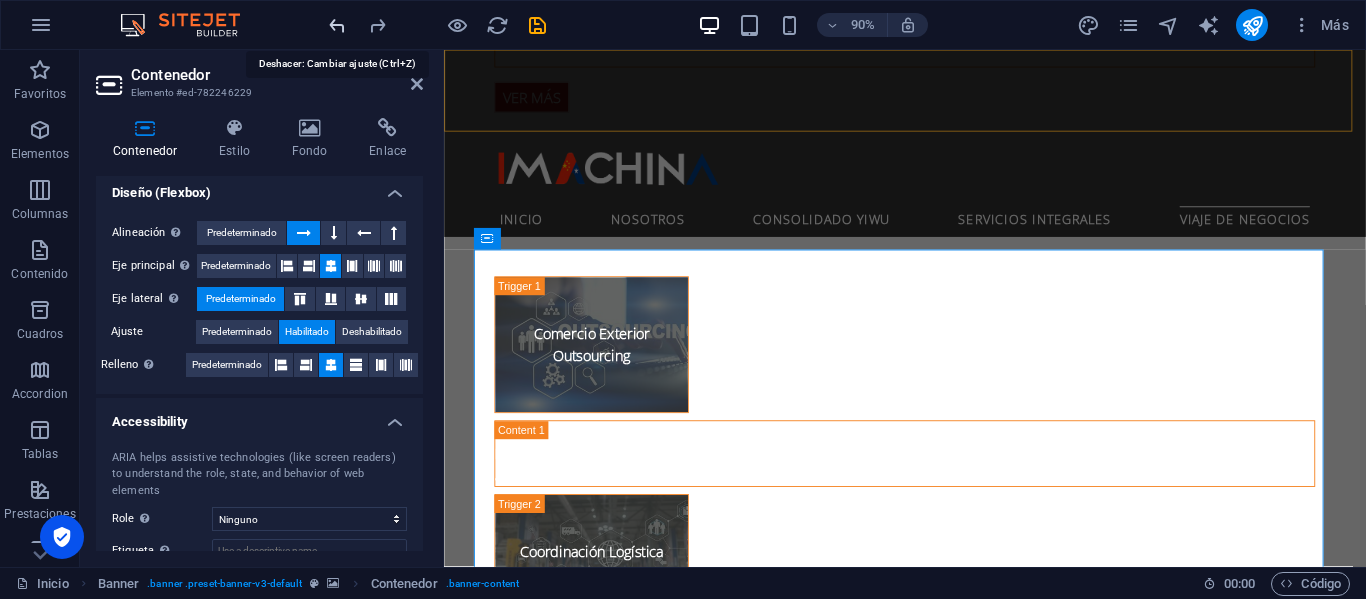 click at bounding box center (337, 25) 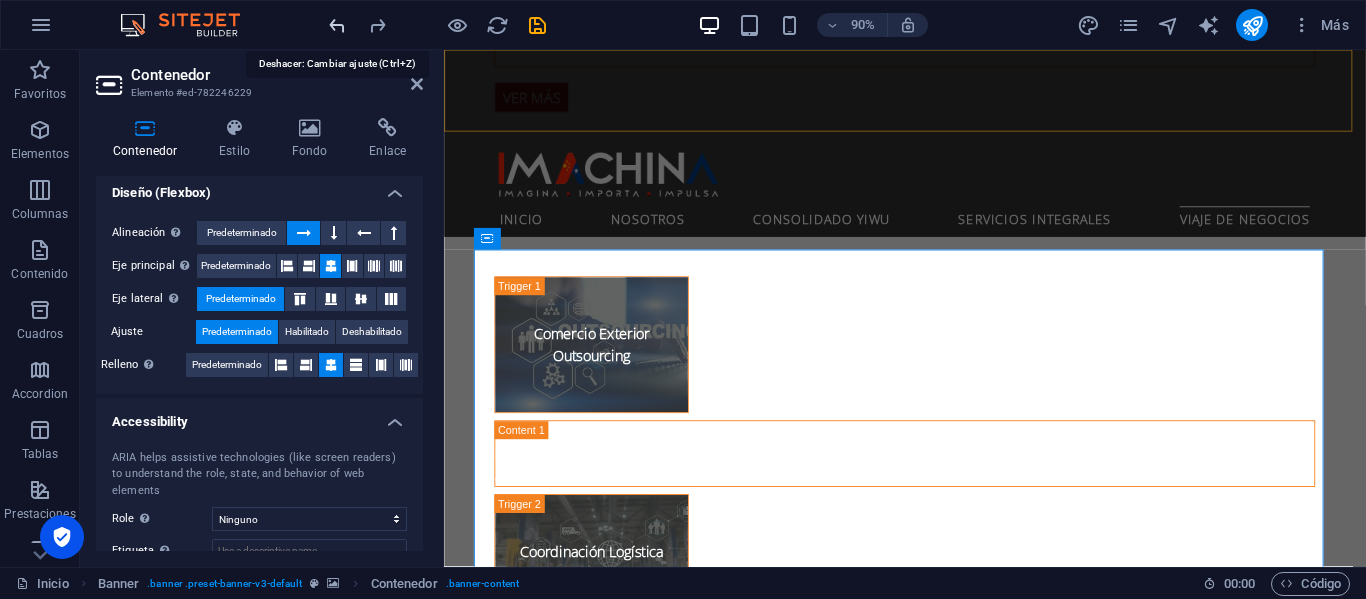 click at bounding box center [337, 25] 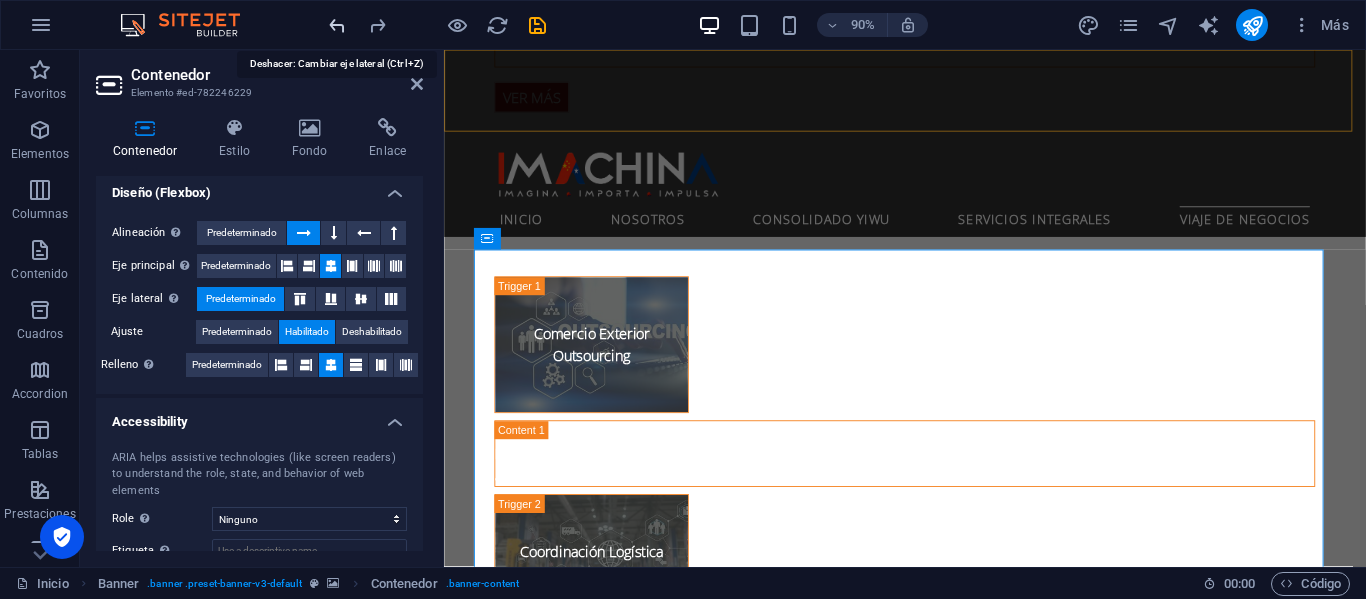 click at bounding box center (337, 25) 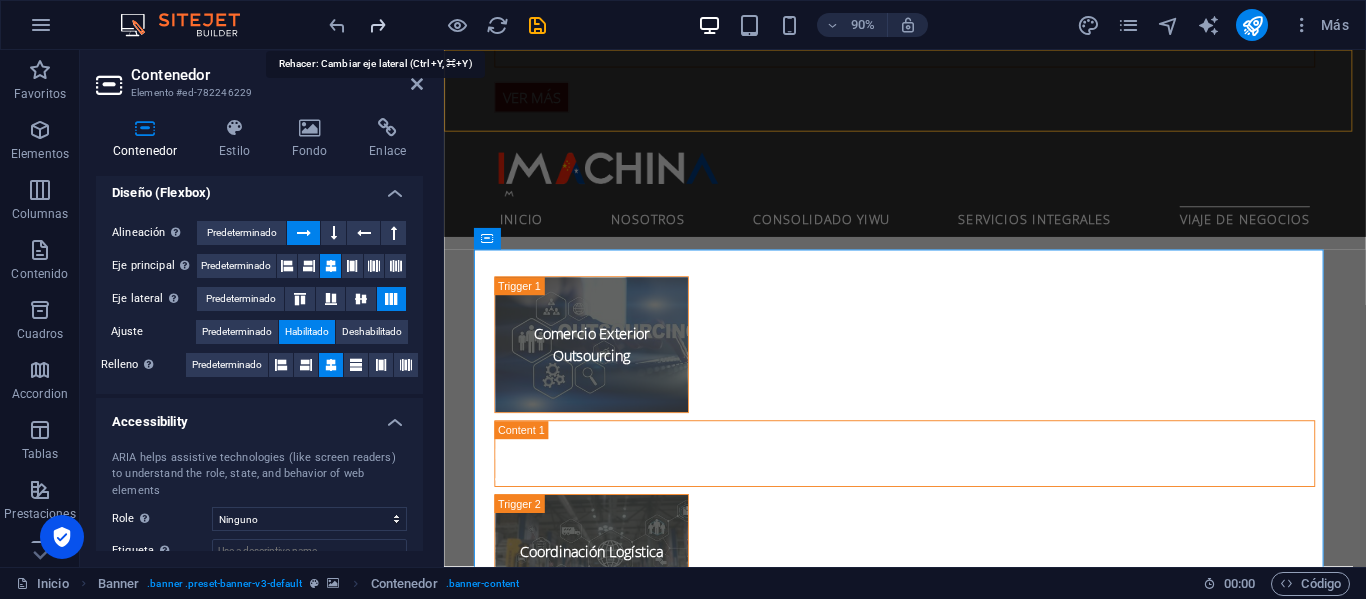 click at bounding box center [377, 25] 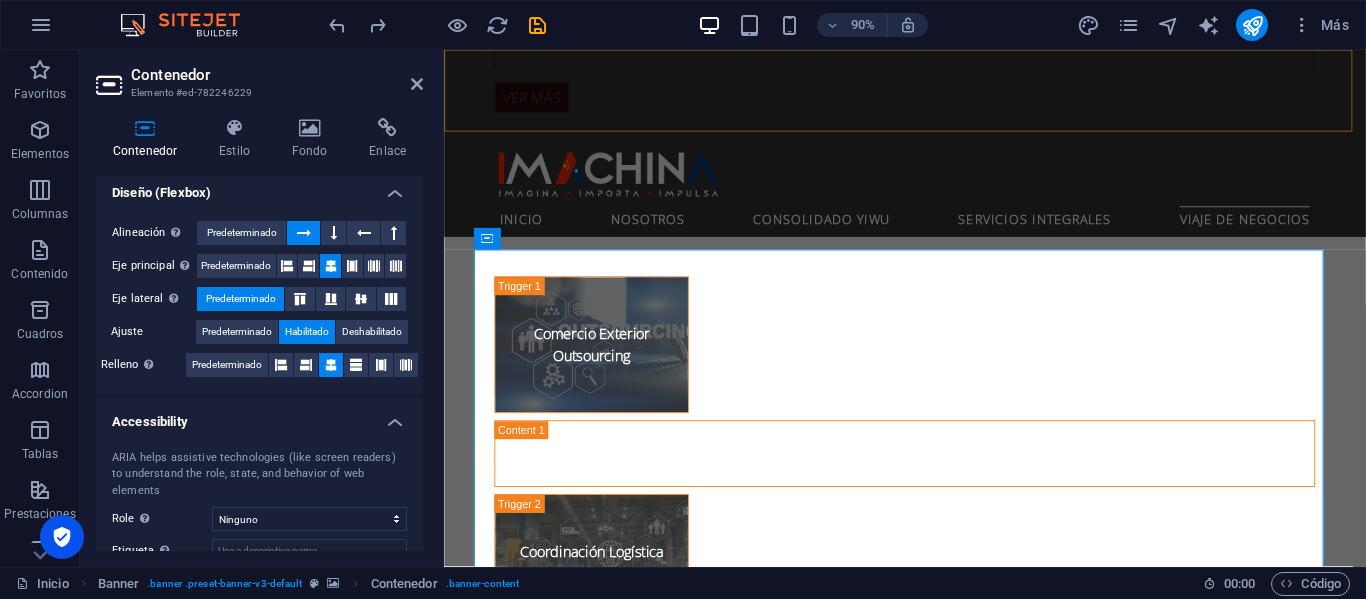 scroll, scrollTop: 400, scrollLeft: 0, axis: vertical 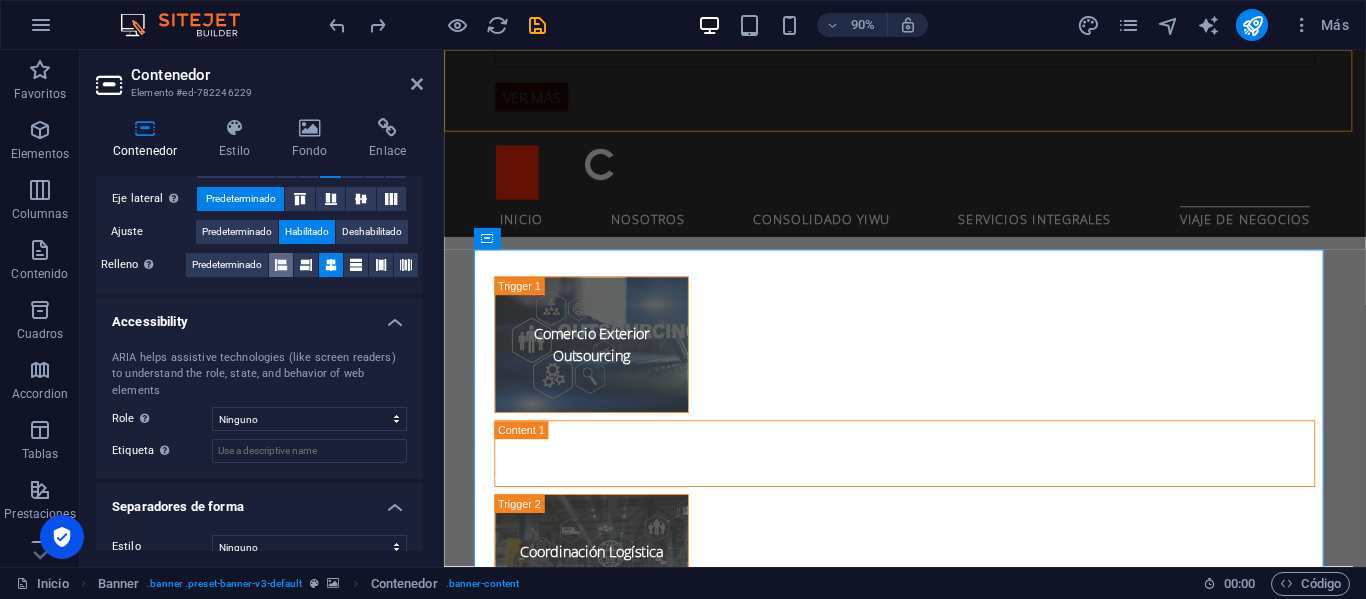 click at bounding box center (281, 265) 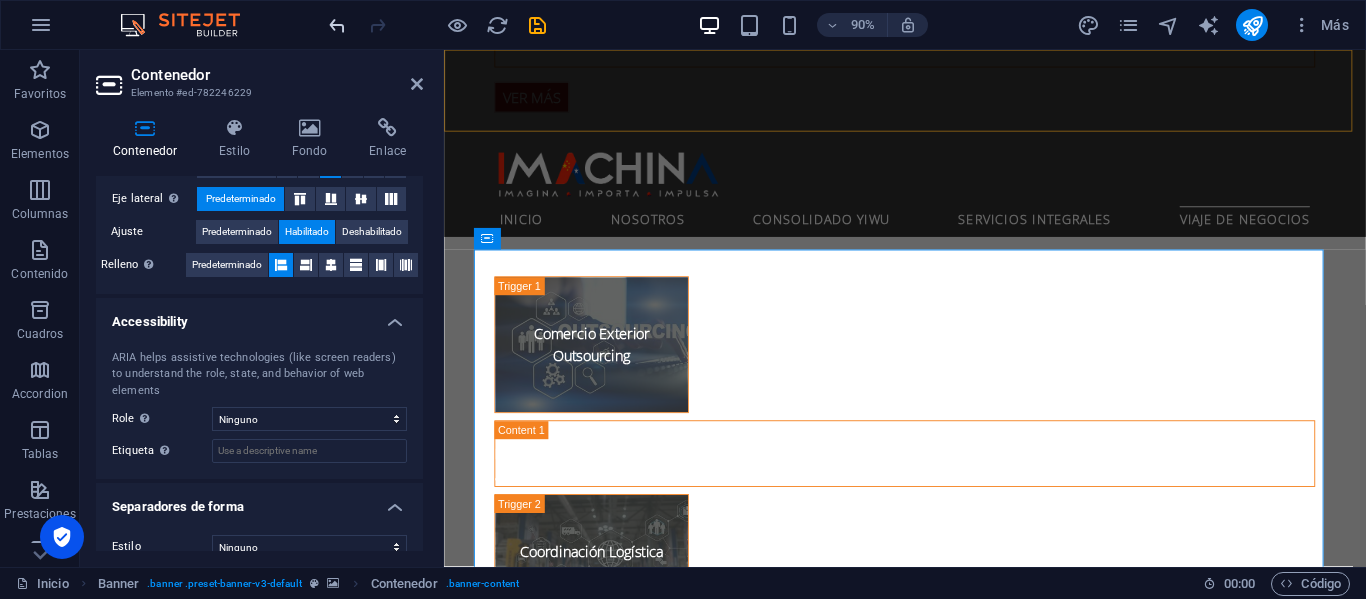 click at bounding box center (337, 25) 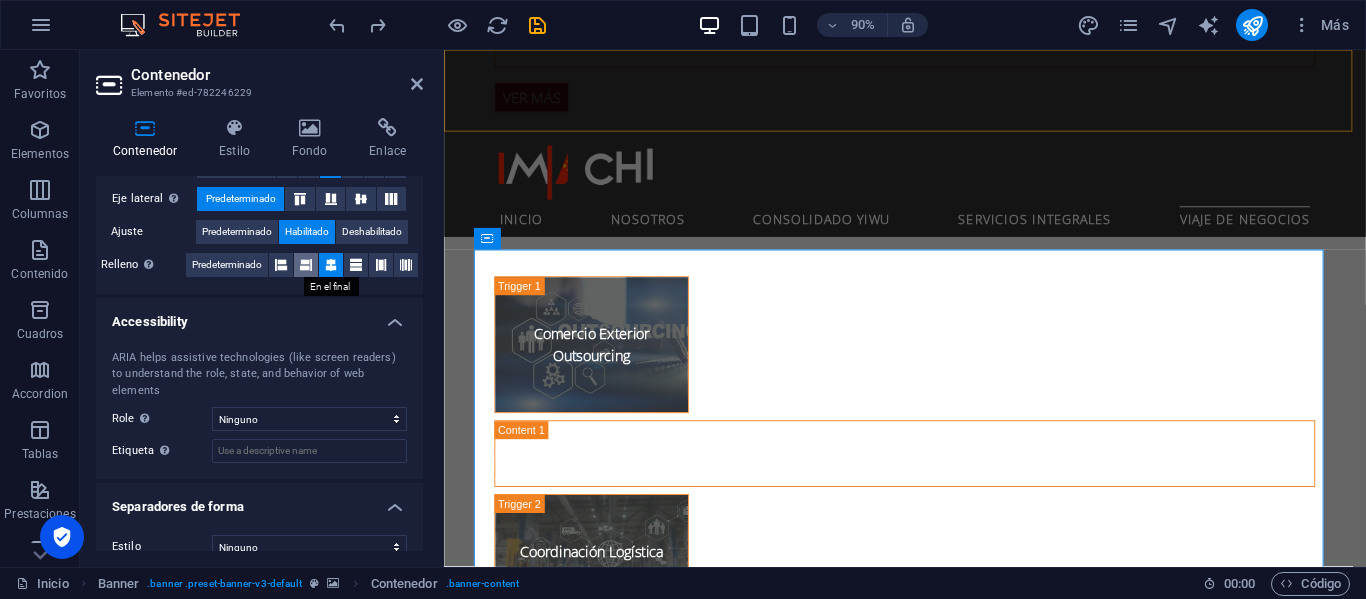 click at bounding box center (306, 265) 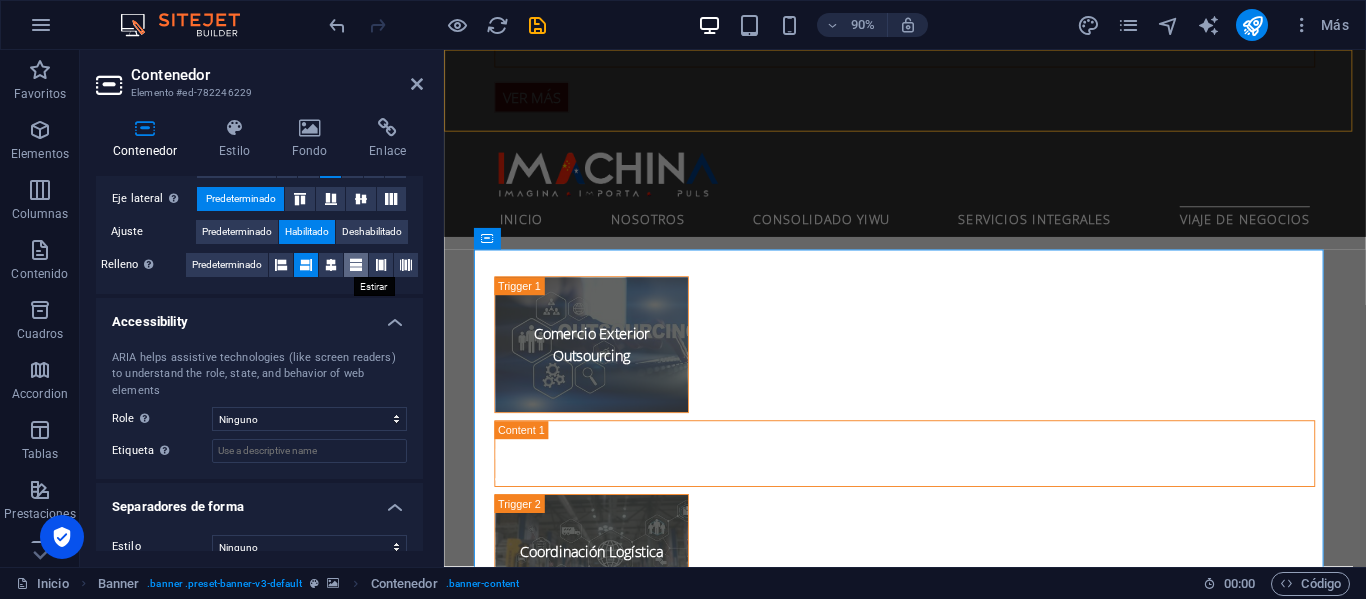 click at bounding box center (356, 265) 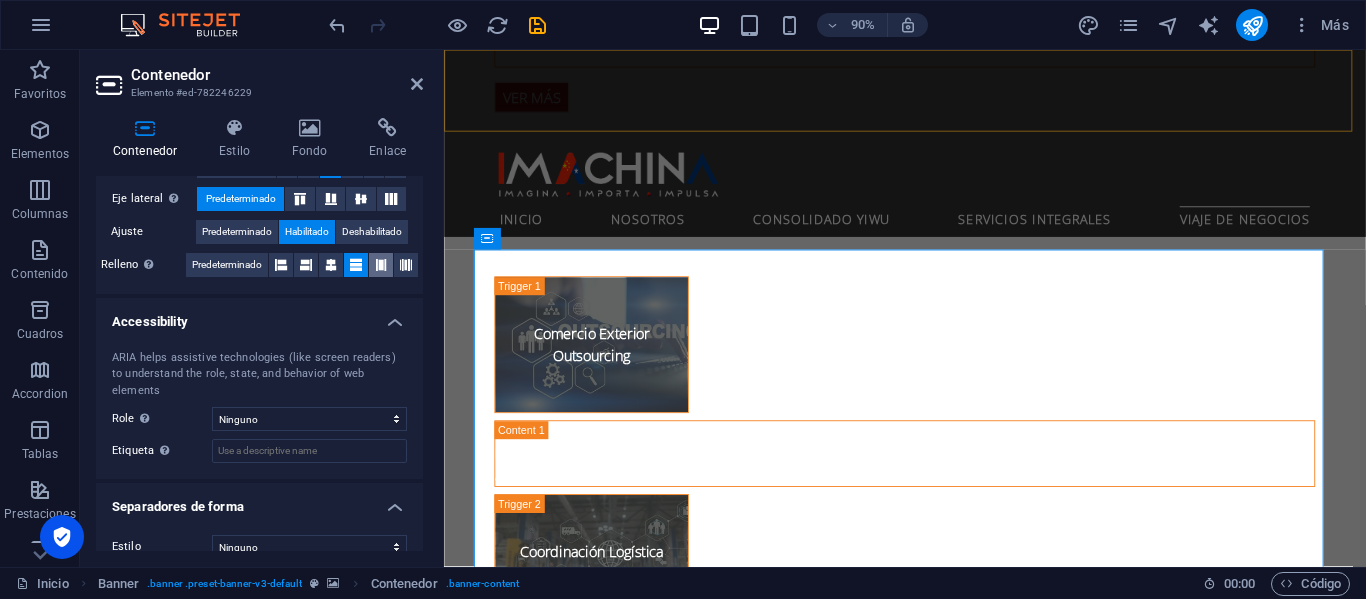 click at bounding box center (381, 265) 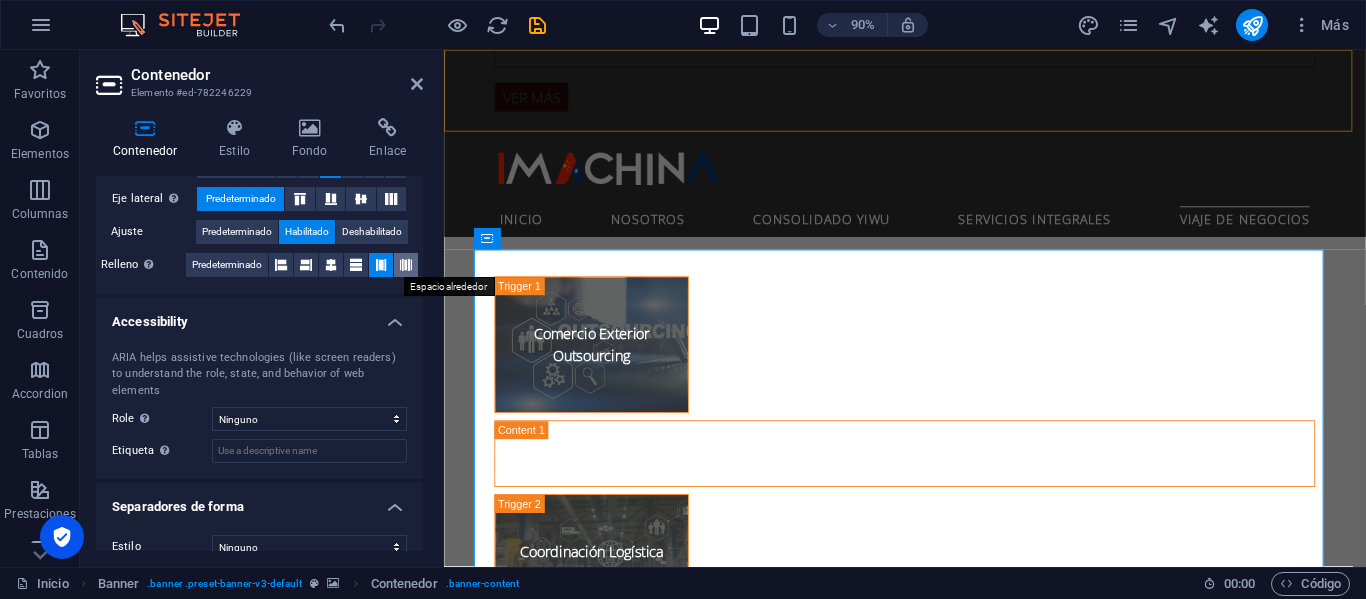 click at bounding box center (406, 265) 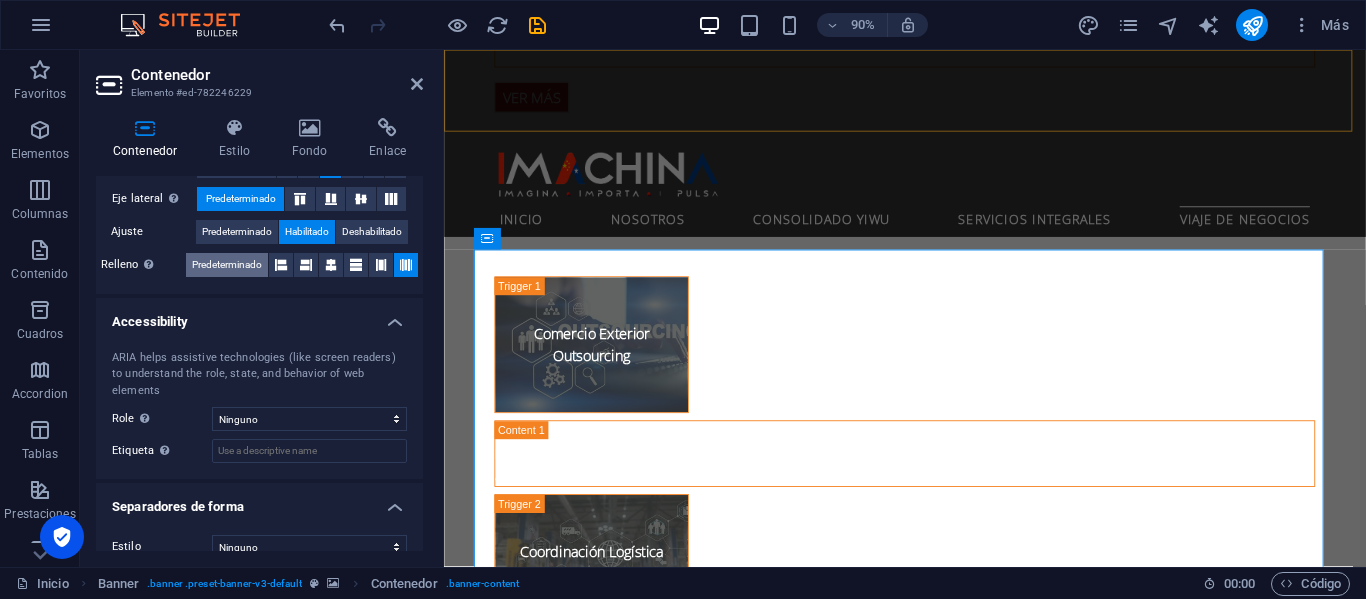 click on "Predeterminado" at bounding box center (227, 265) 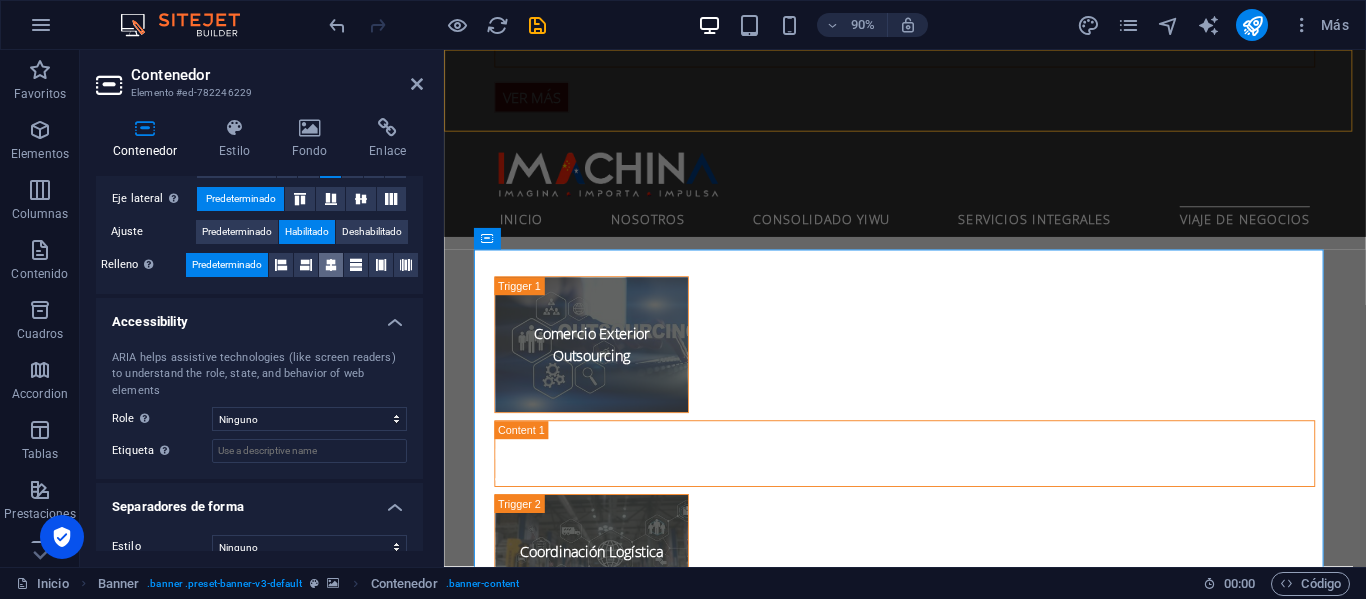 click at bounding box center [331, 265] 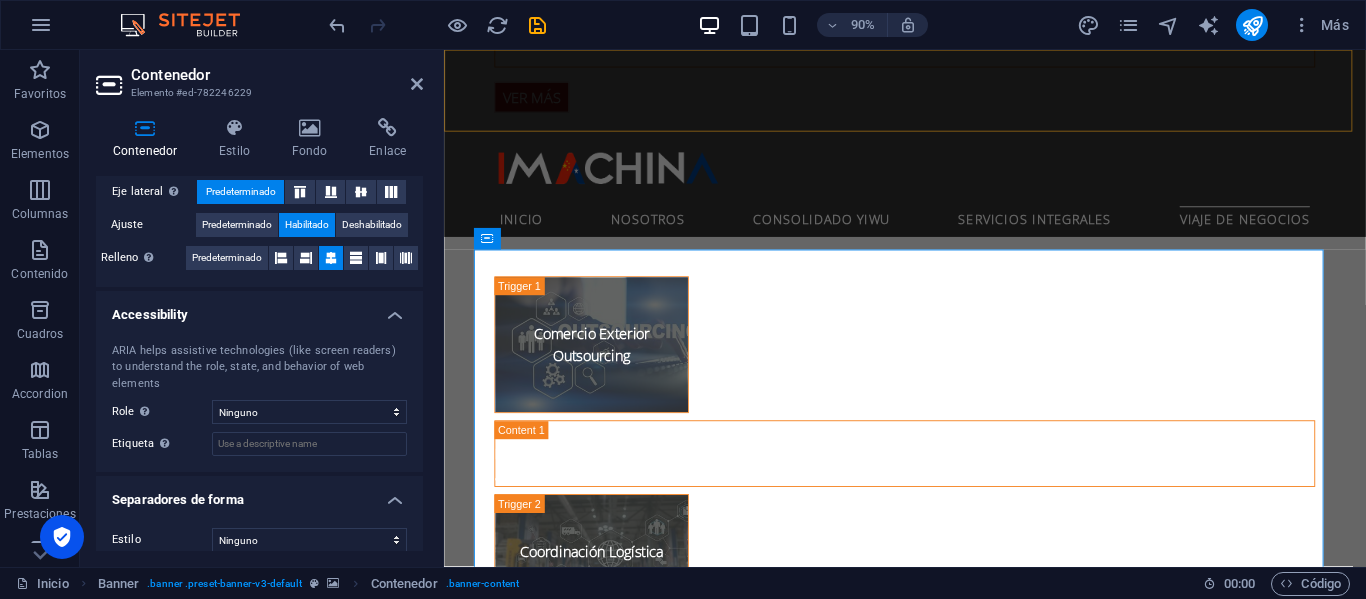 scroll, scrollTop: 408, scrollLeft: 0, axis: vertical 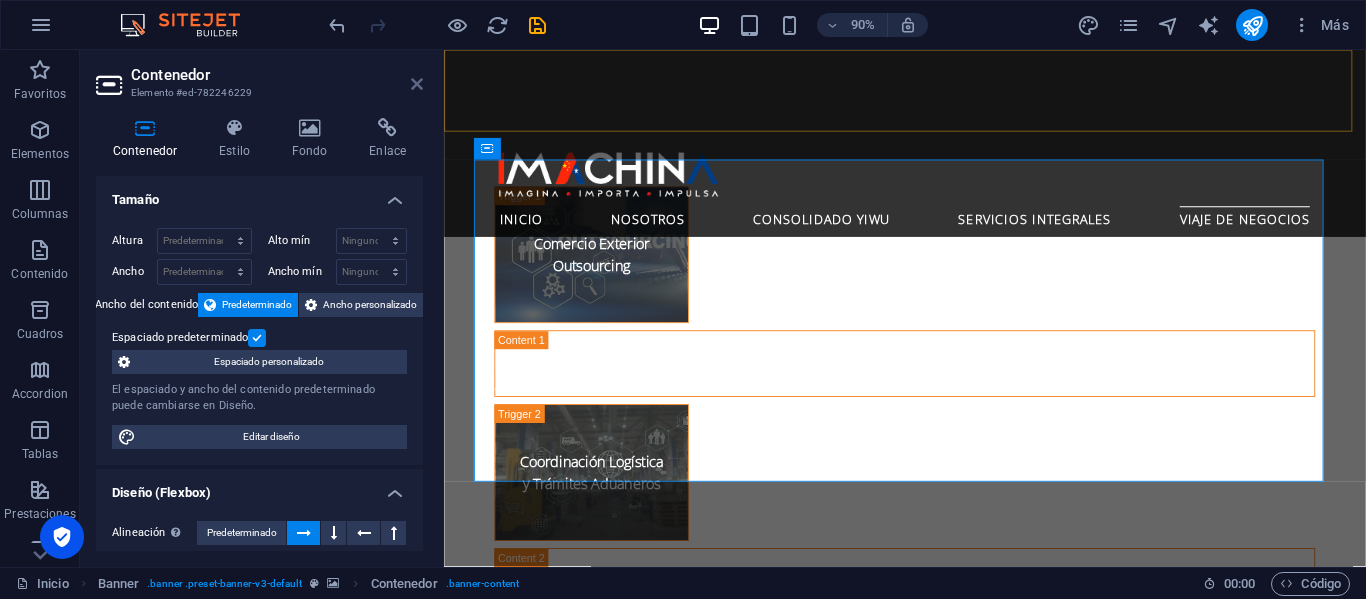 click at bounding box center [417, 84] 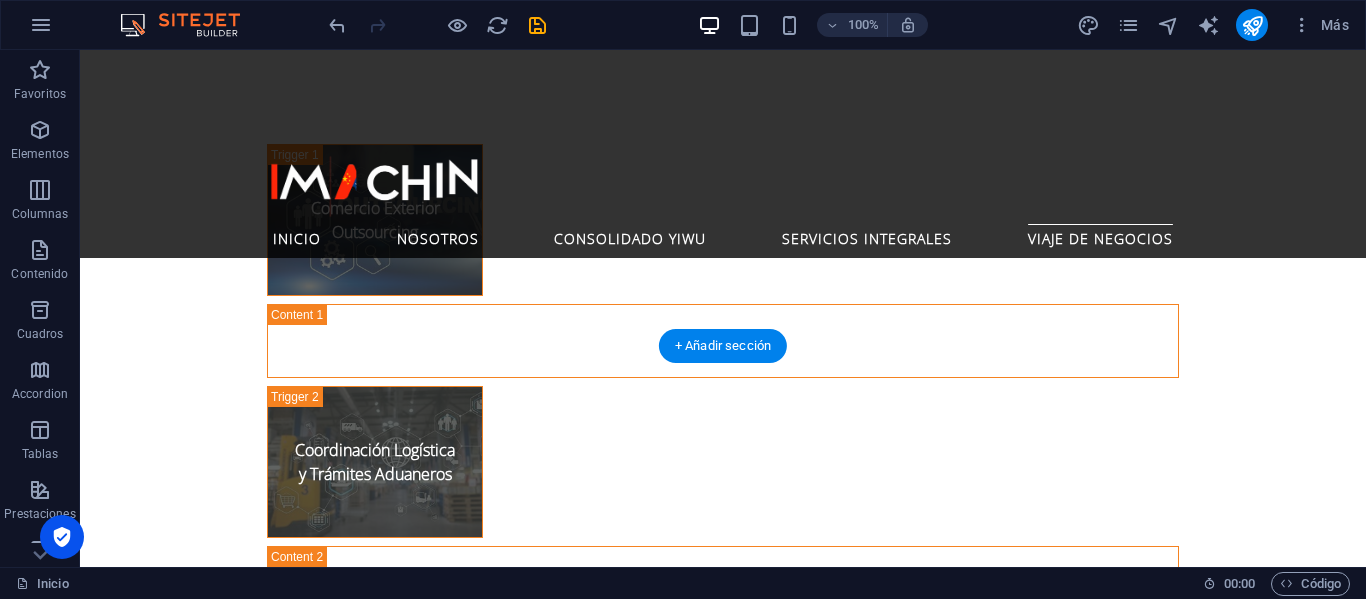 scroll, scrollTop: 4727, scrollLeft: 0, axis: vertical 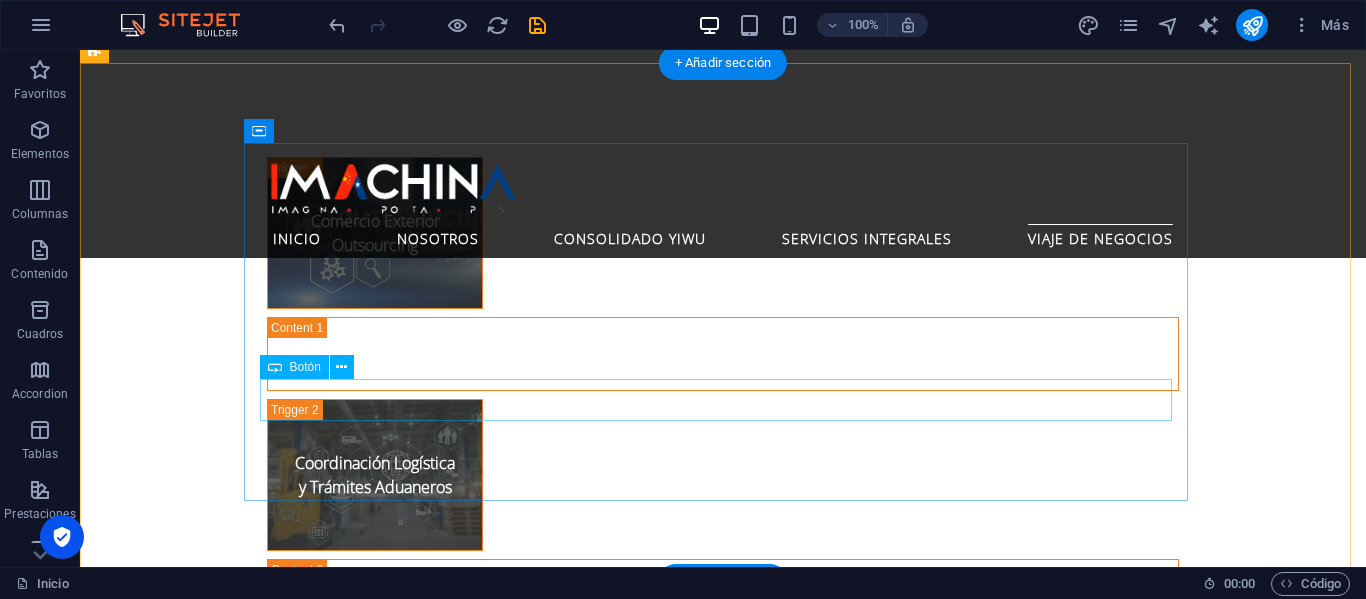 click on "Learn more" at bounding box center (723, 2555) 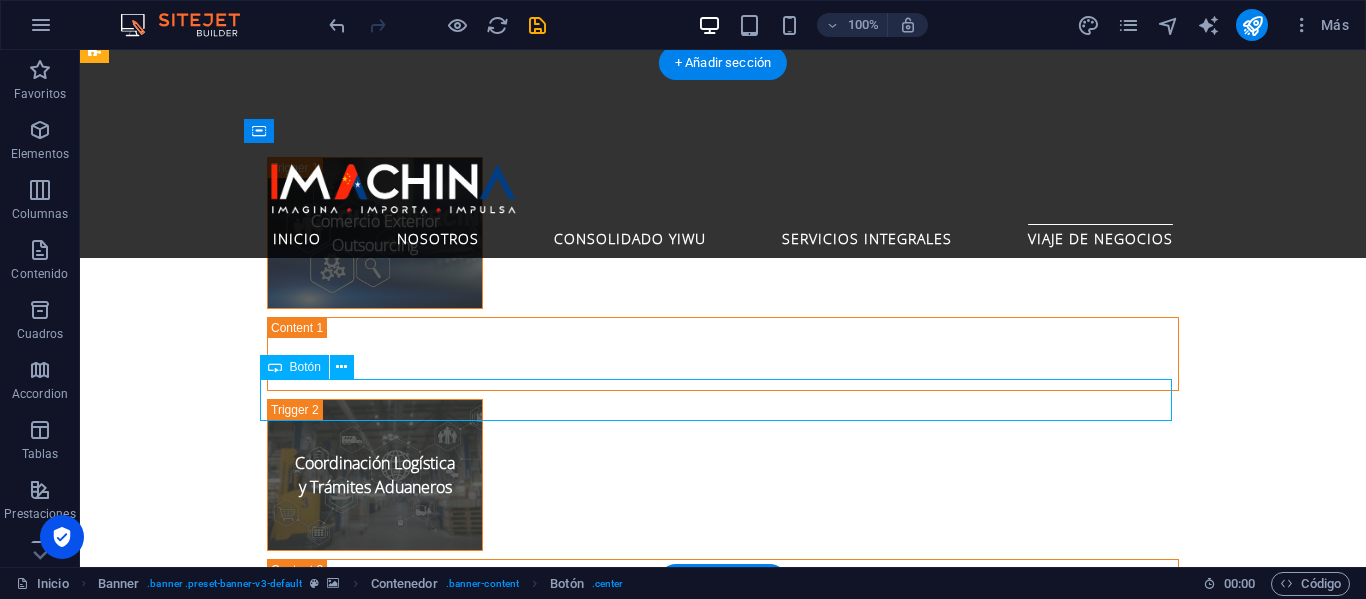 click on "Learn more" at bounding box center (723, 2555) 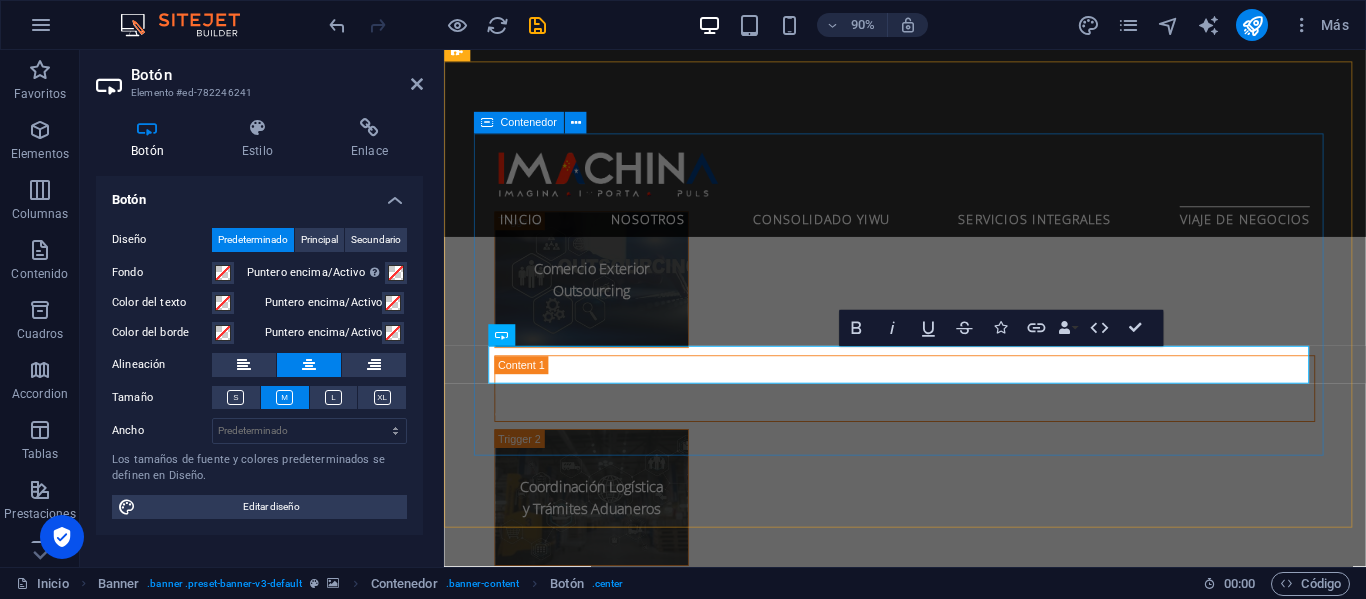 scroll, scrollTop: 4784, scrollLeft: 0, axis: vertical 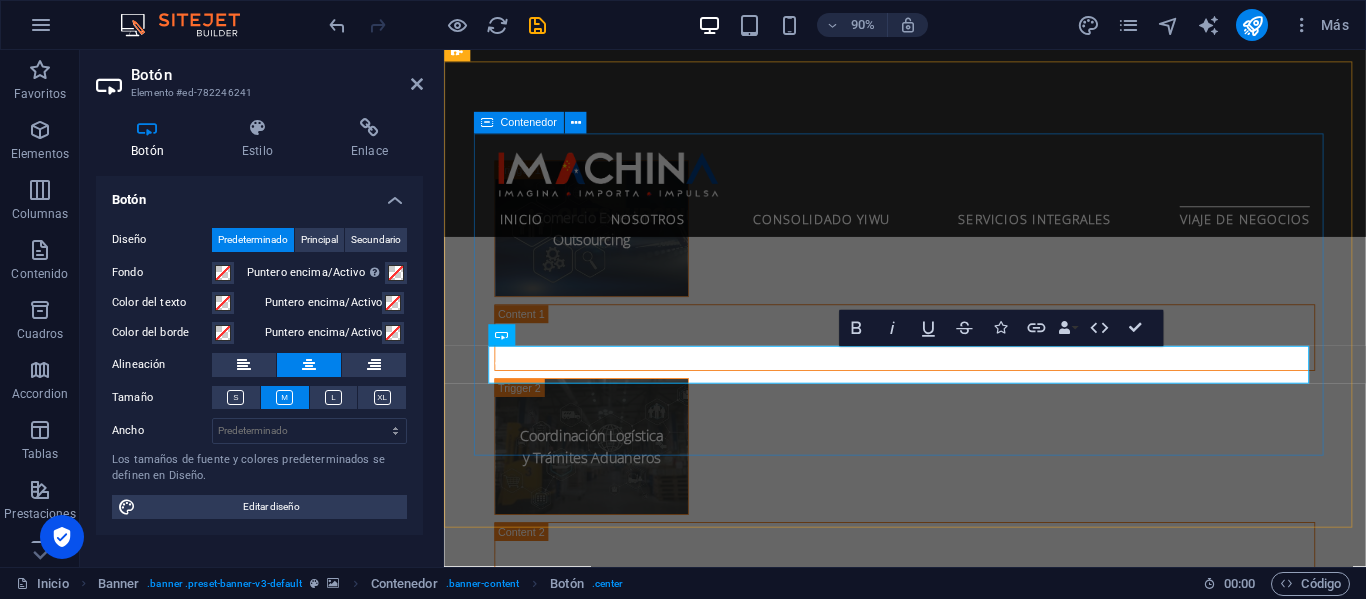 type 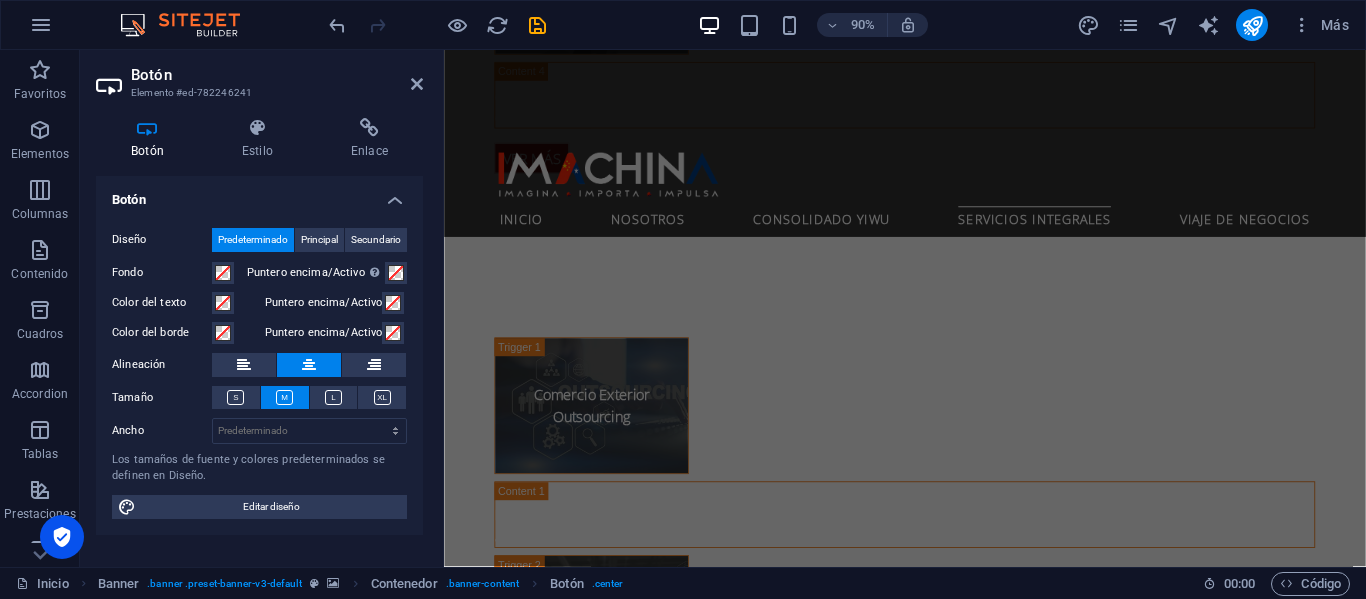 scroll, scrollTop: 4384, scrollLeft: 0, axis: vertical 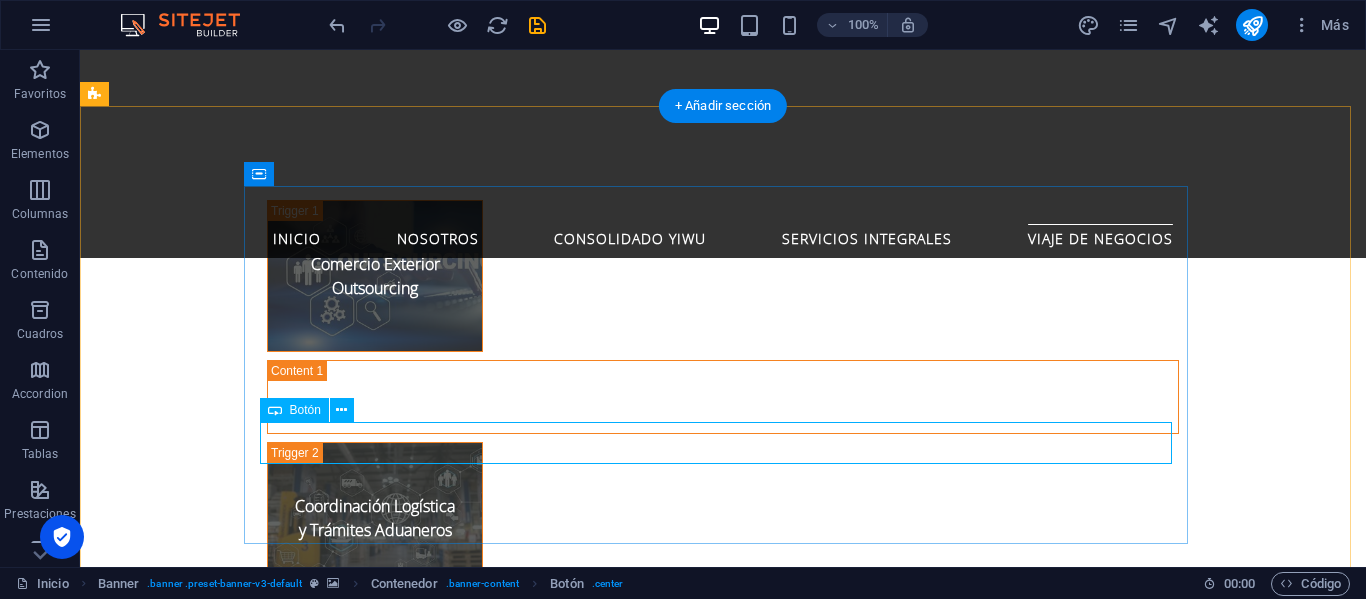 click on "Ver MÁS" at bounding box center [723, 2598] 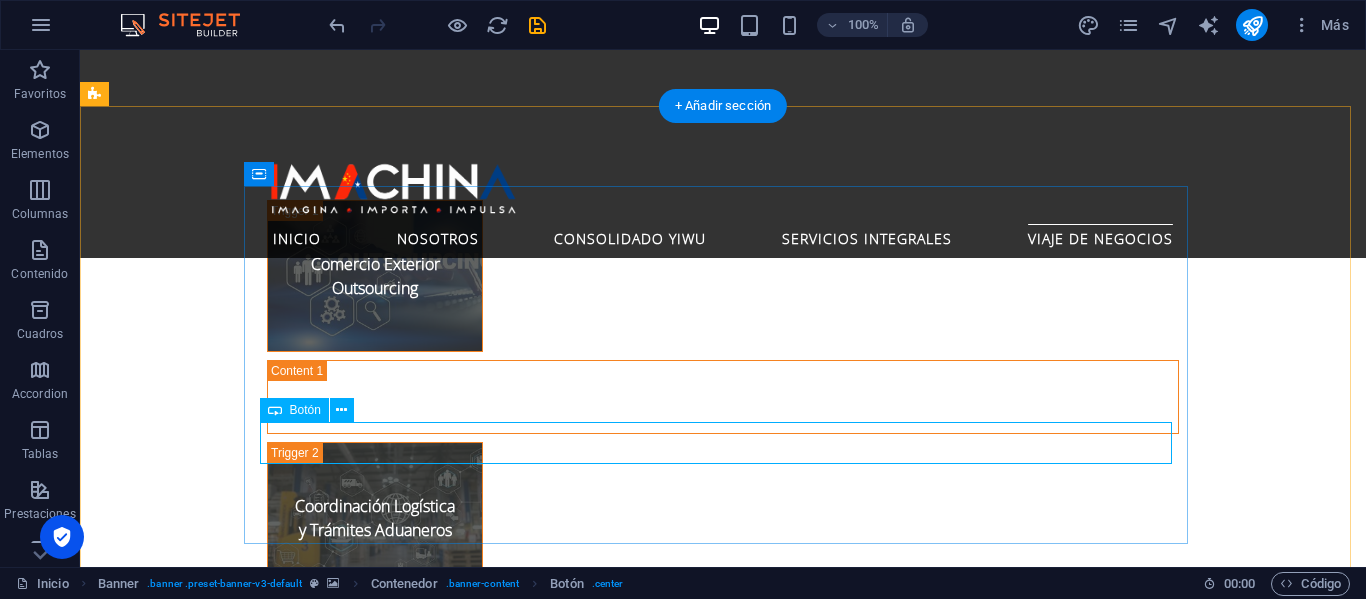 click on "Ver MÁS" at bounding box center (723, 2598) 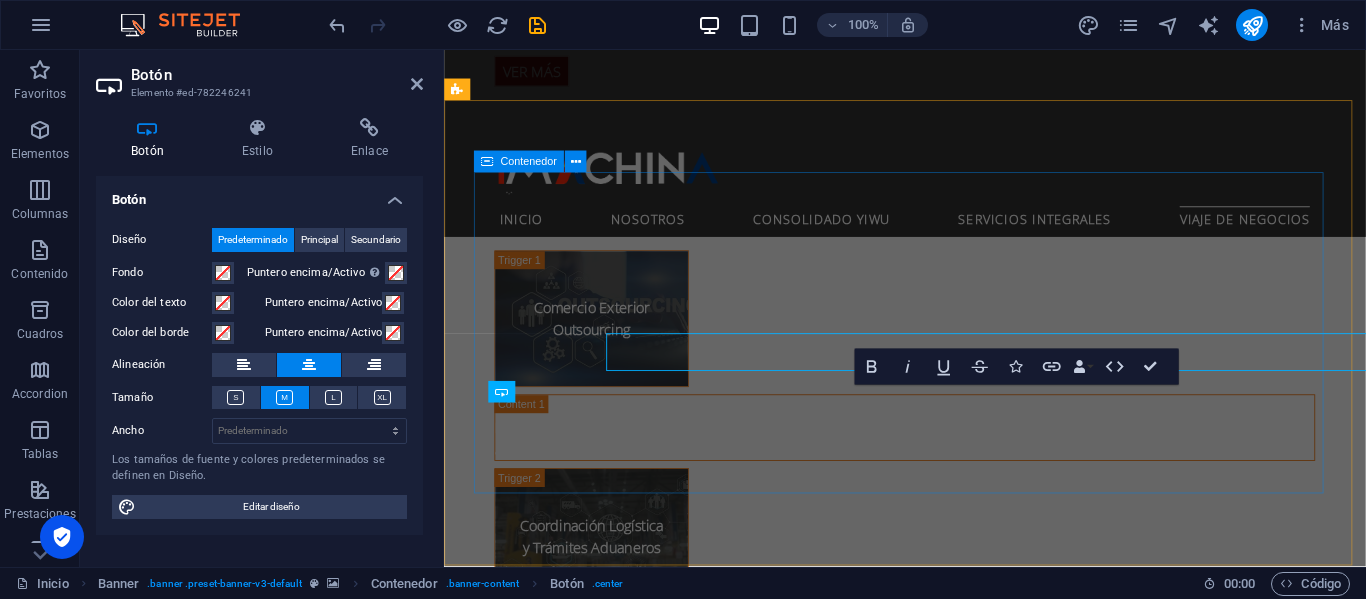 scroll, scrollTop: 4741, scrollLeft: 0, axis: vertical 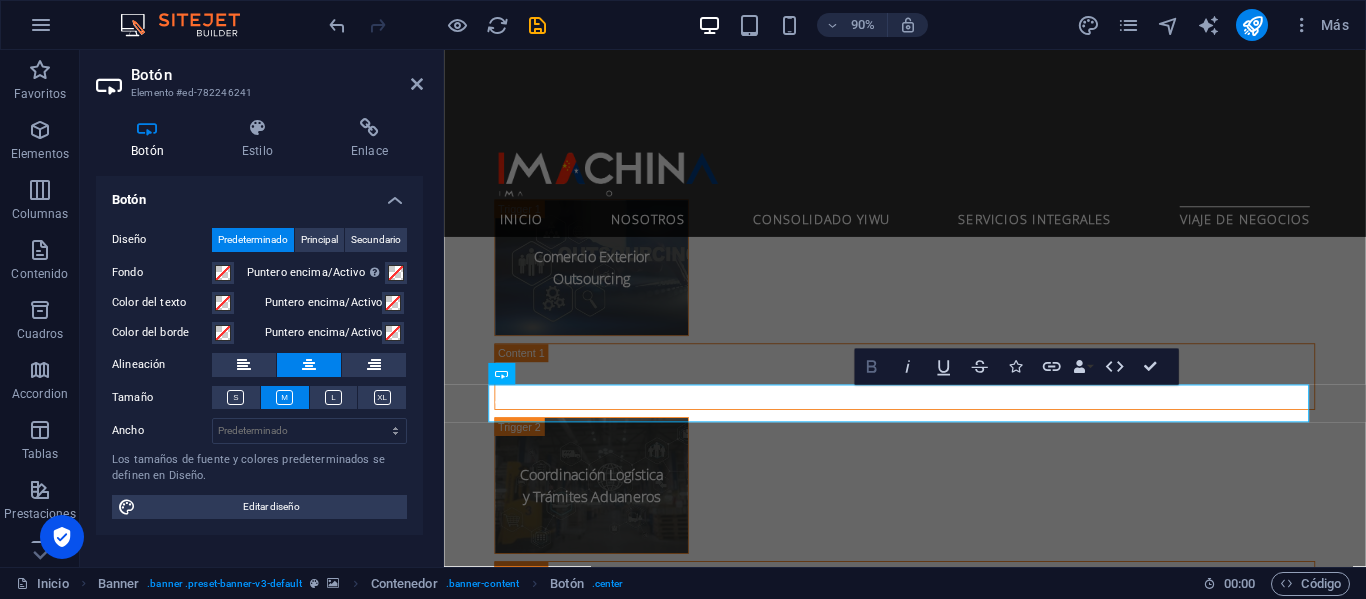 click 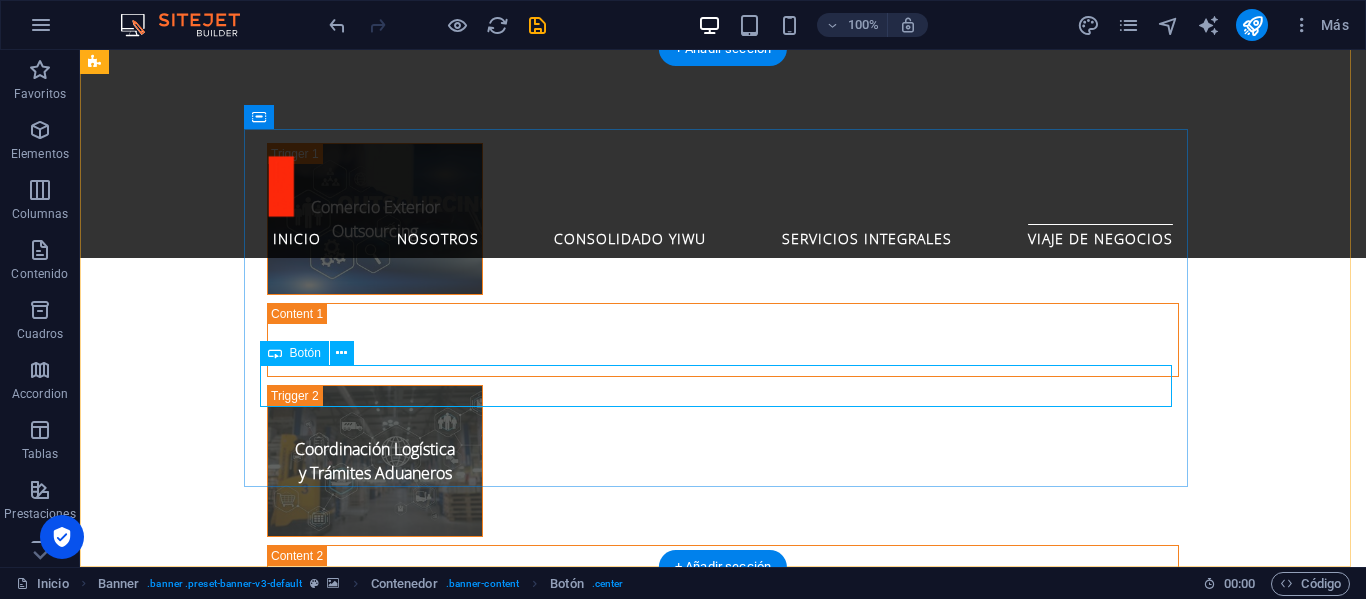 click on "Ver MÁS" at bounding box center [723, 2541] 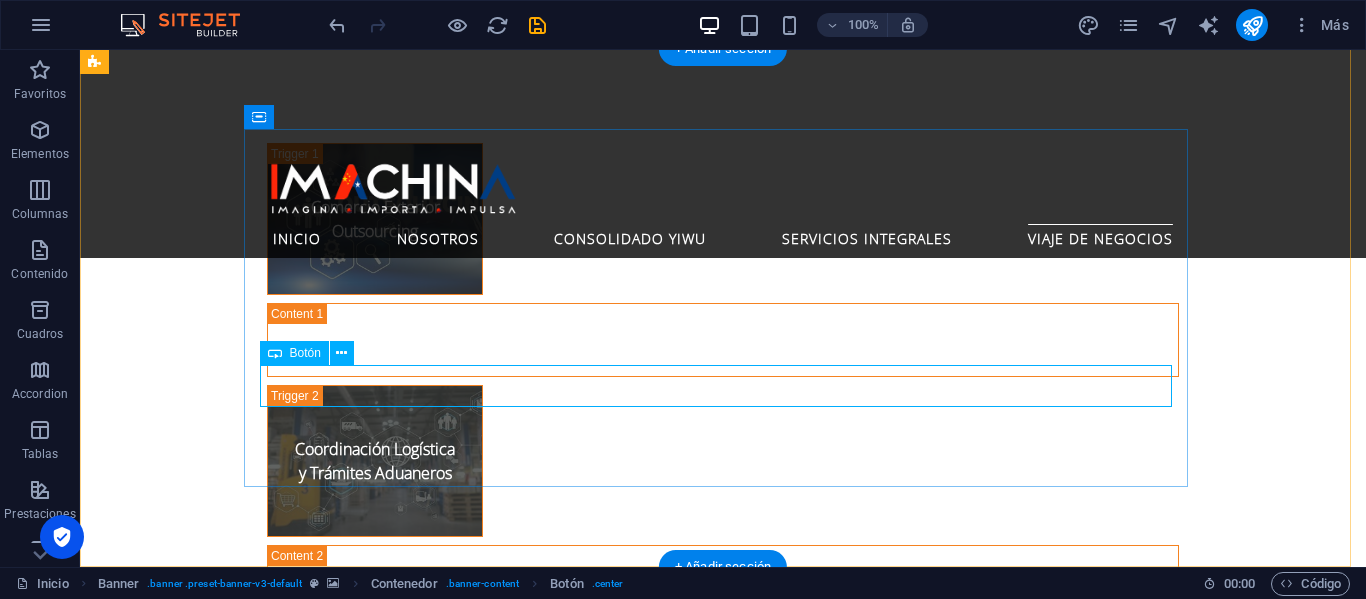 click on "Ver MÁS" at bounding box center [723, 2541] 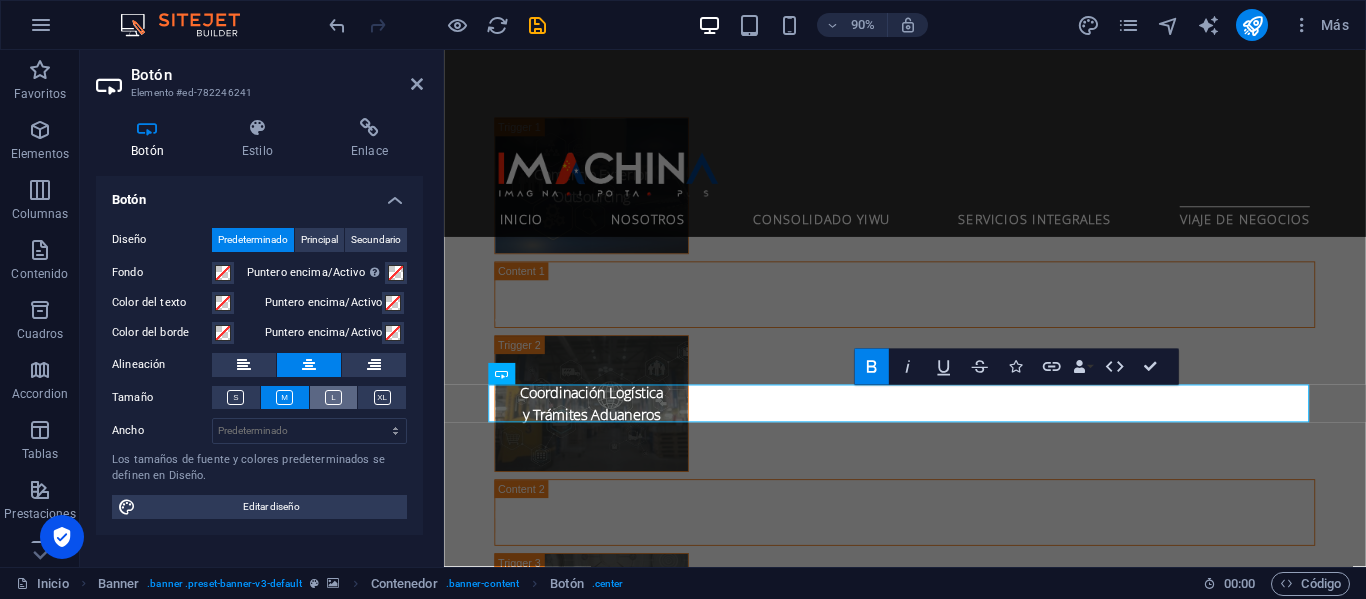 click at bounding box center [333, 397] 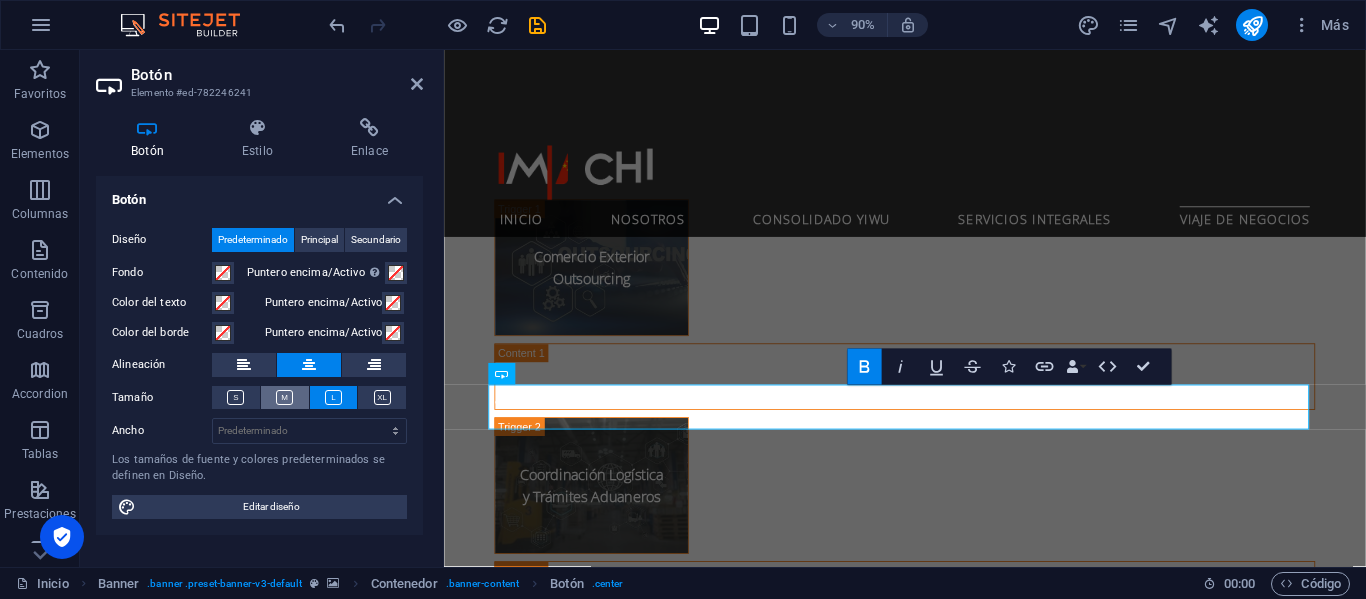 click at bounding box center (284, 397) 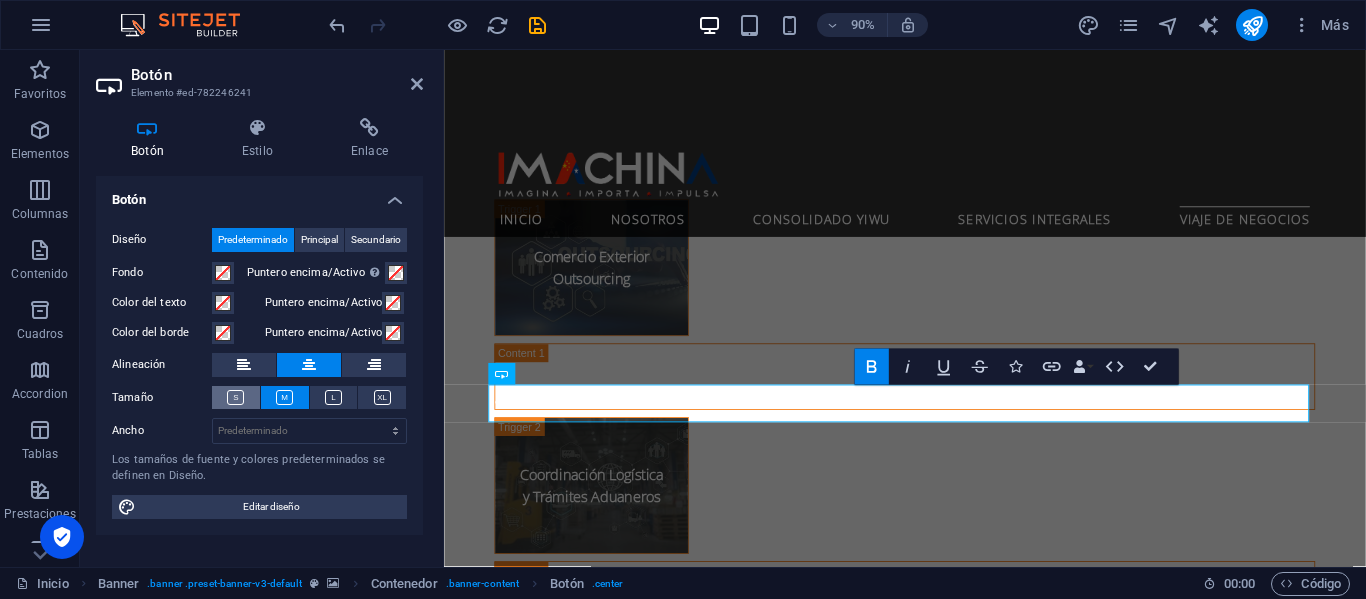 click at bounding box center [236, 397] 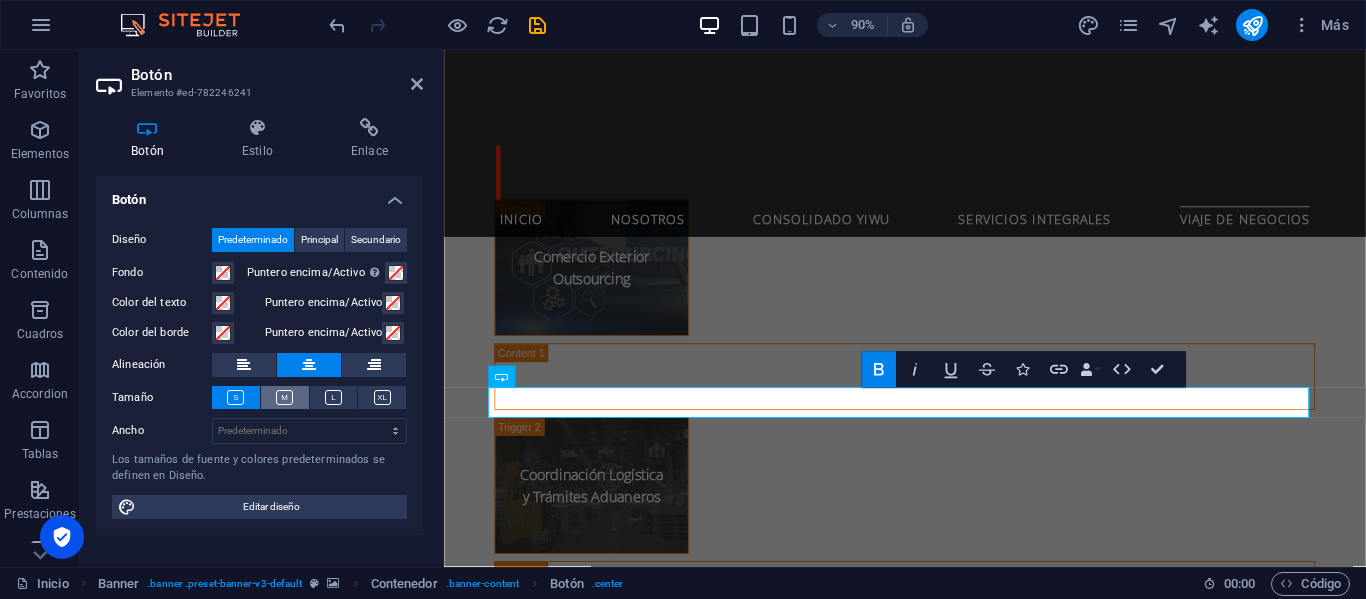 click at bounding box center (284, 397) 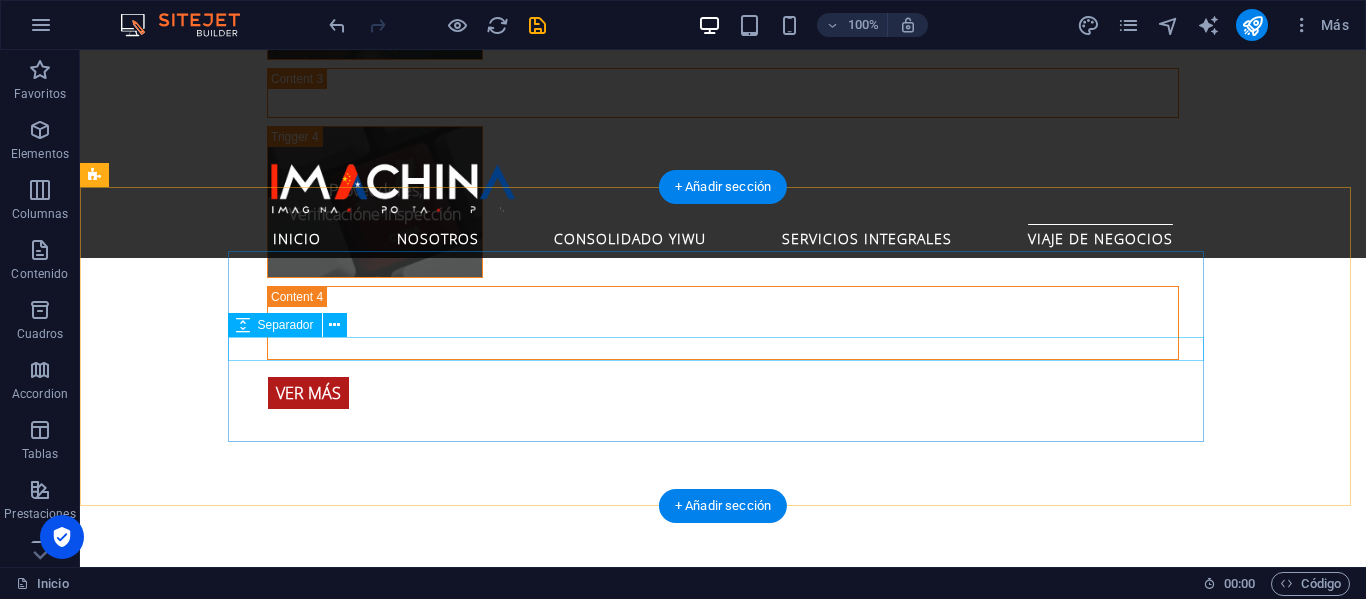 scroll, scrollTop: 4284, scrollLeft: 0, axis: vertical 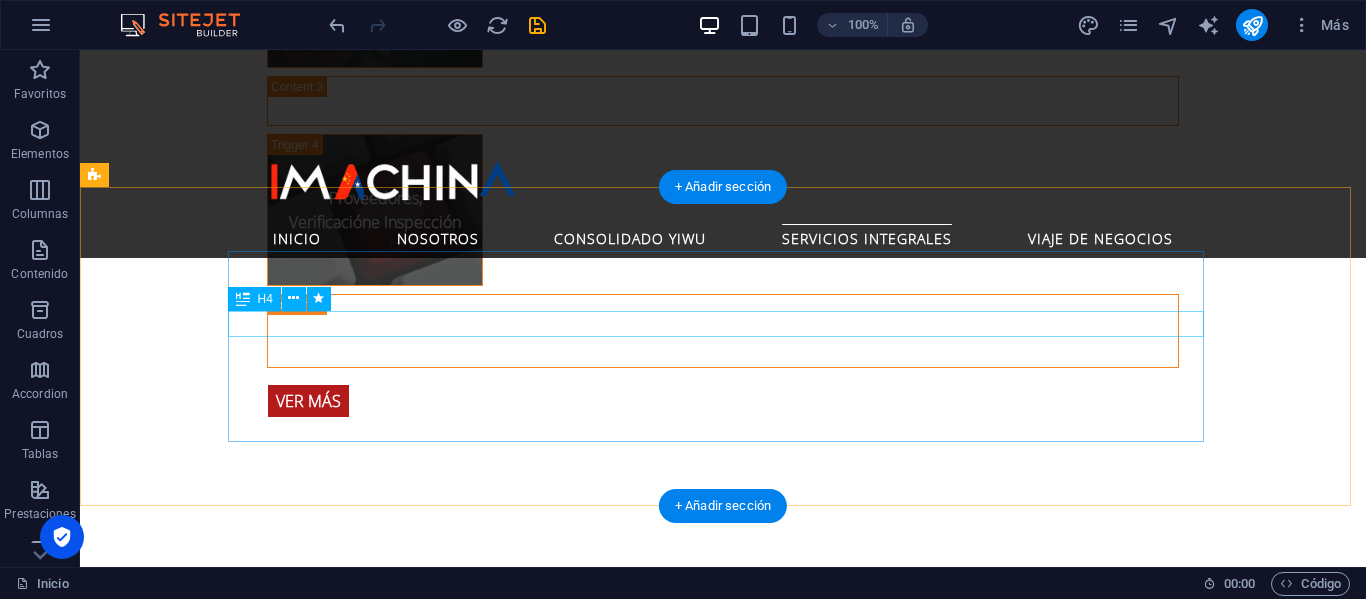 click on "Giras Comerciales a la [PERSON_NAME] y [GEOGRAPHIC_DATA]" at bounding box center [568, 1905] 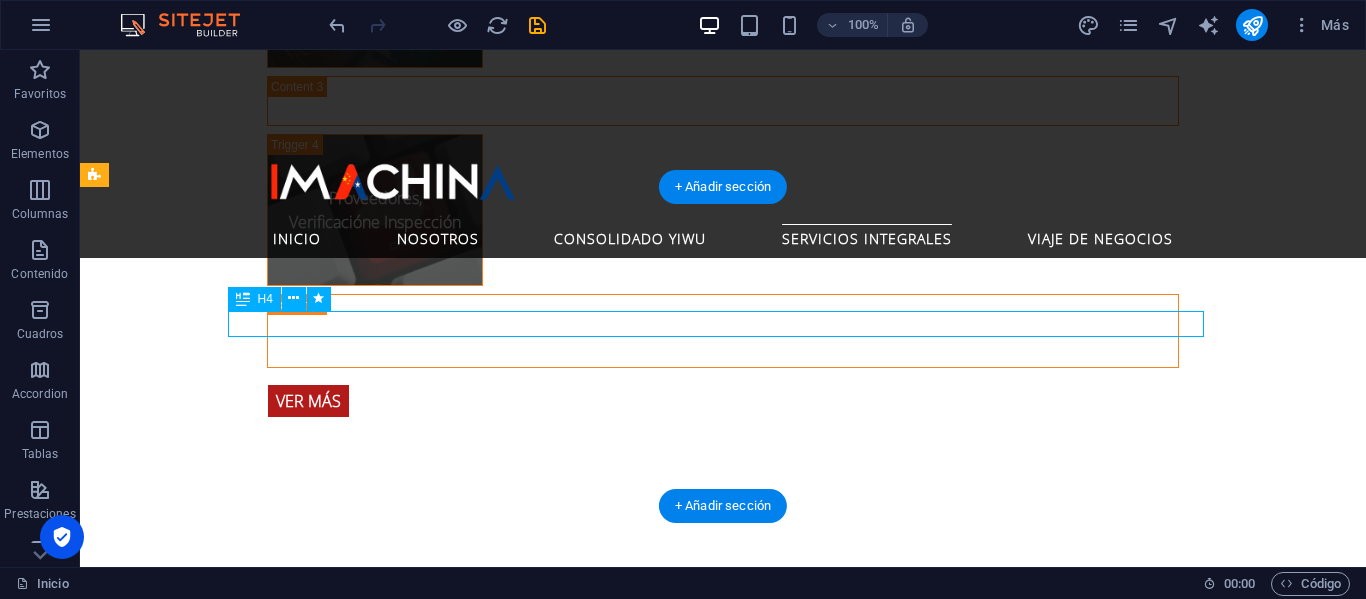 click on "Giras Comerciales a la [PERSON_NAME] y [GEOGRAPHIC_DATA]" at bounding box center [568, 1905] 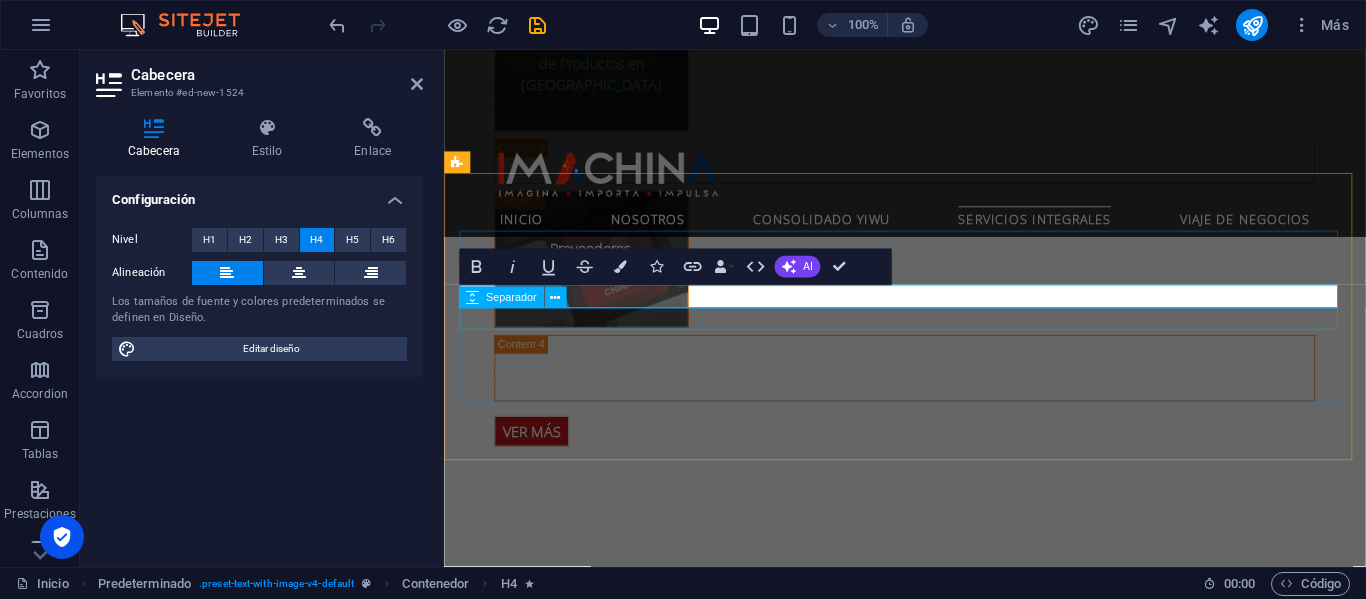 scroll, scrollTop: 4341, scrollLeft: 0, axis: vertical 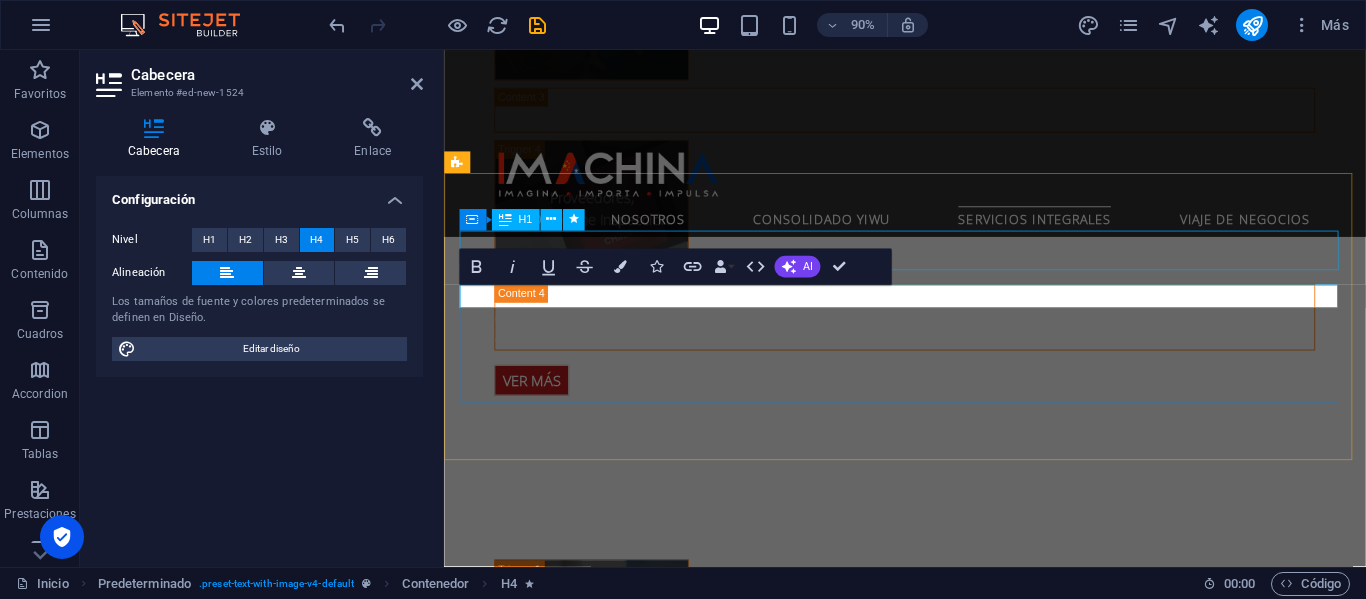 click on "Conecte su Negocio con los Gigantes de Asia" at bounding box center (932, 1848) 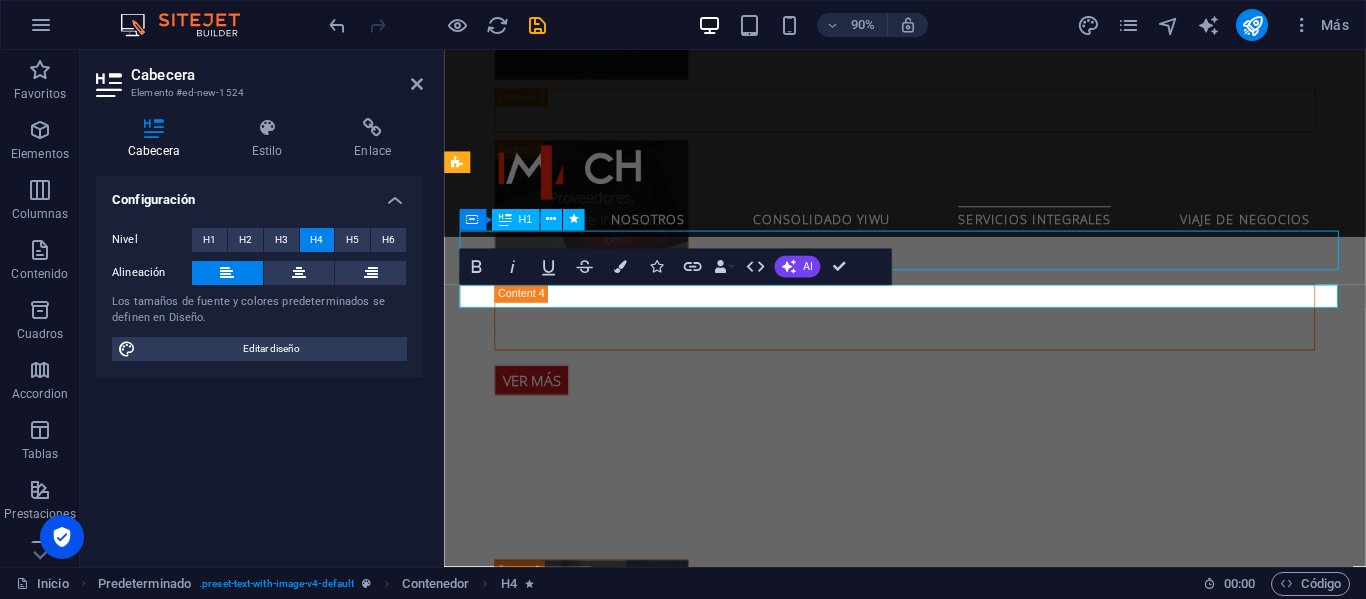 click on "Conecte su Negocio con los Gigantes de Asia" at bounding box center (932, 1848) 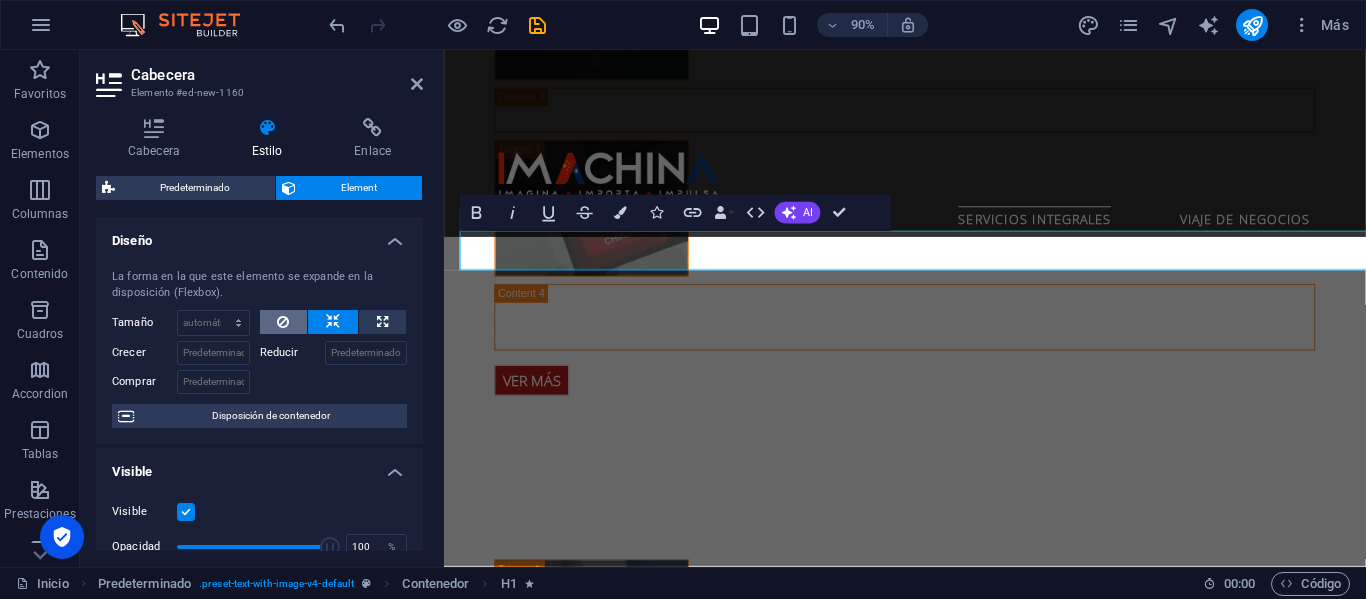 click at bounding box center (284, 322) 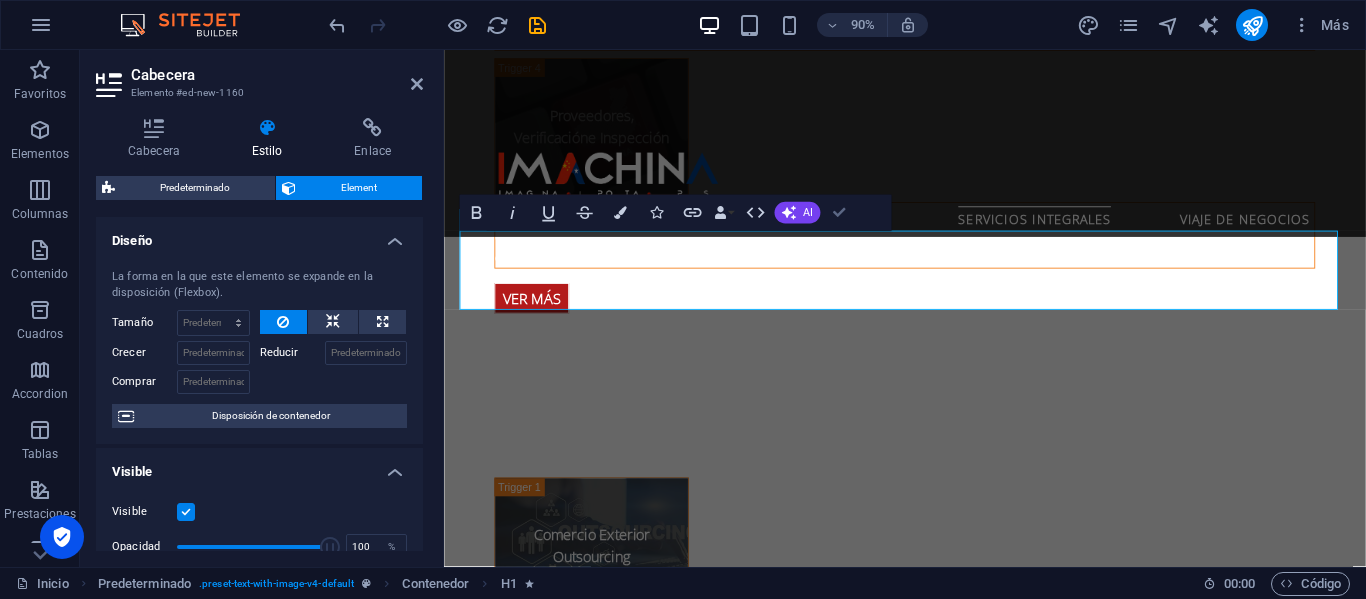 scroll, scrollTop: 4284, scrollLeft: 0, axis: vertical 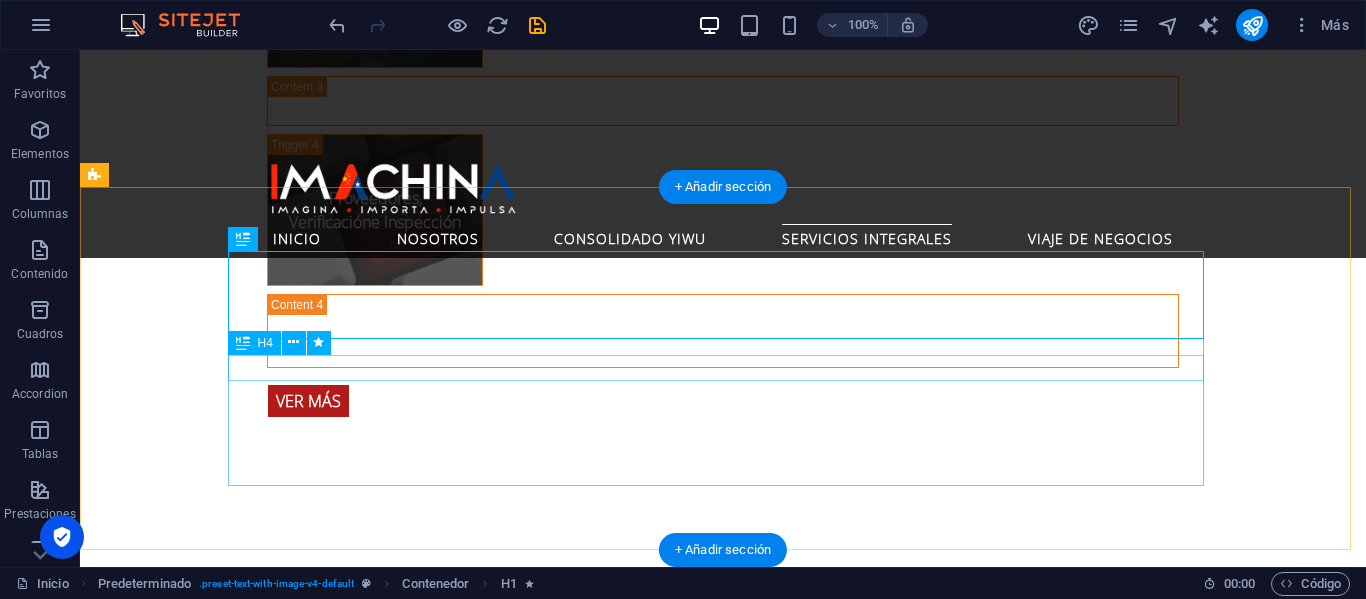 click on "Giras Comerciales a la [PERSON_NAME] y [GEOGRAPHIC_DATA]" at bounding box center [568, 1905] 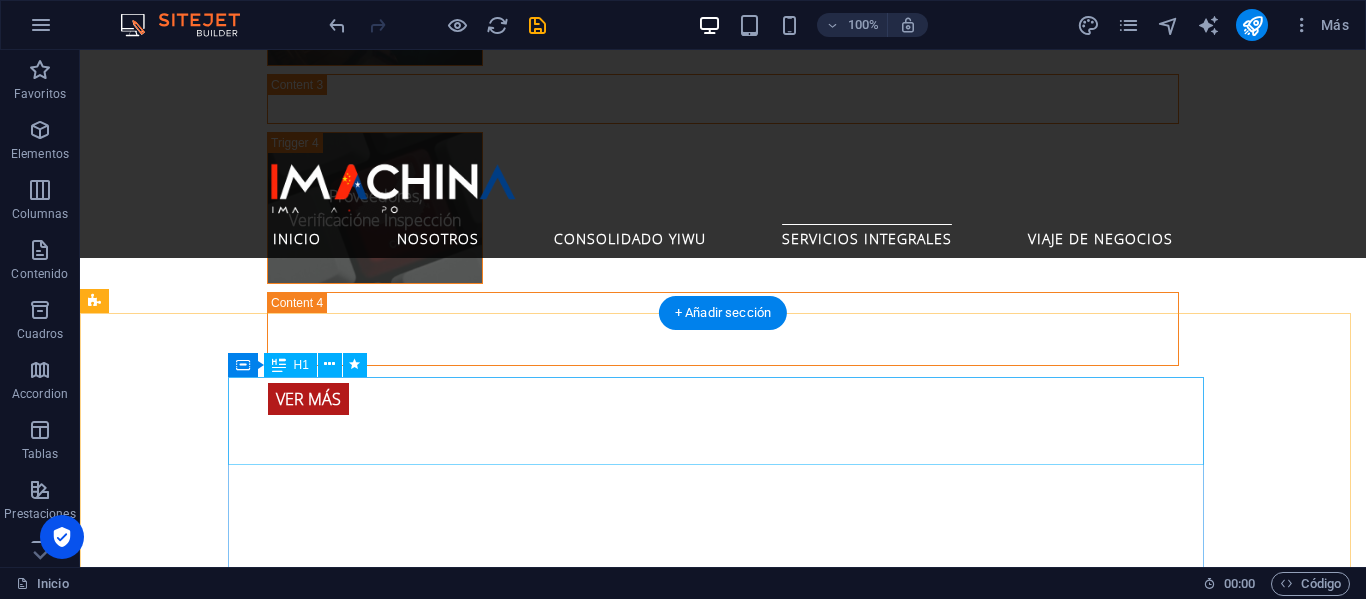 scroll, scrollTop: 4300, scrollLeft: 0, axis: vertical 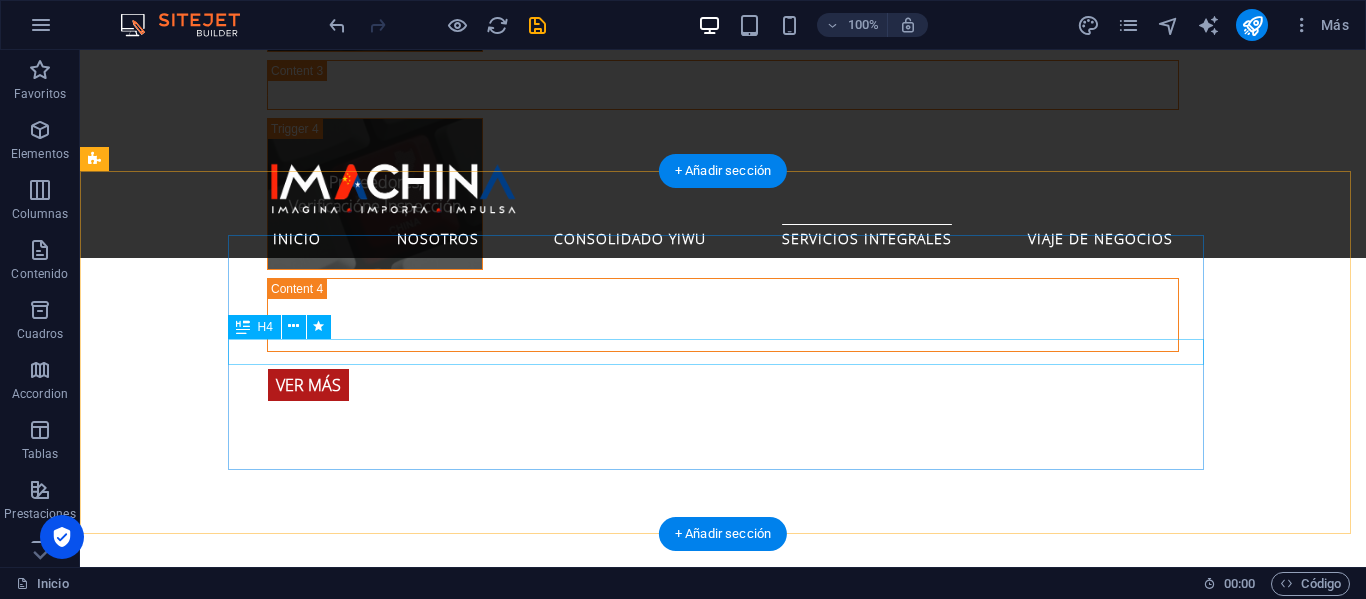 click on "Giras Comerciales a la [PERSON_NAME] y [GEOGRAPHIC_DATA]" at bounding box center [568, 1889] 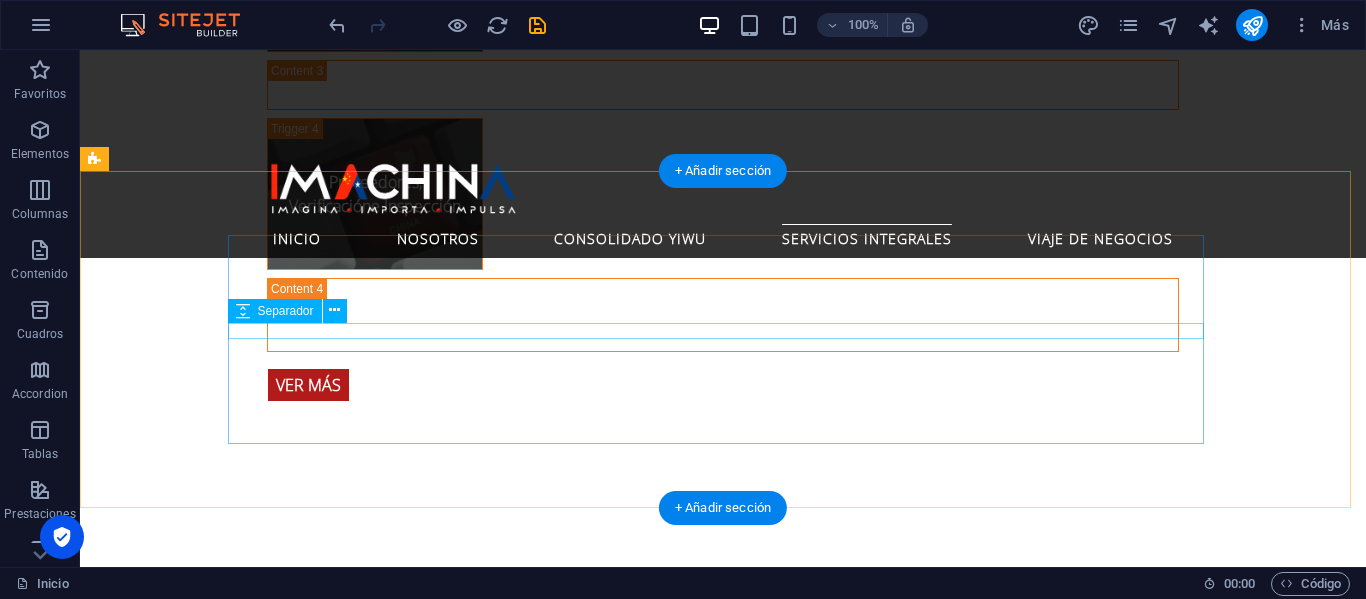 click at bounding box center (568, 1868) 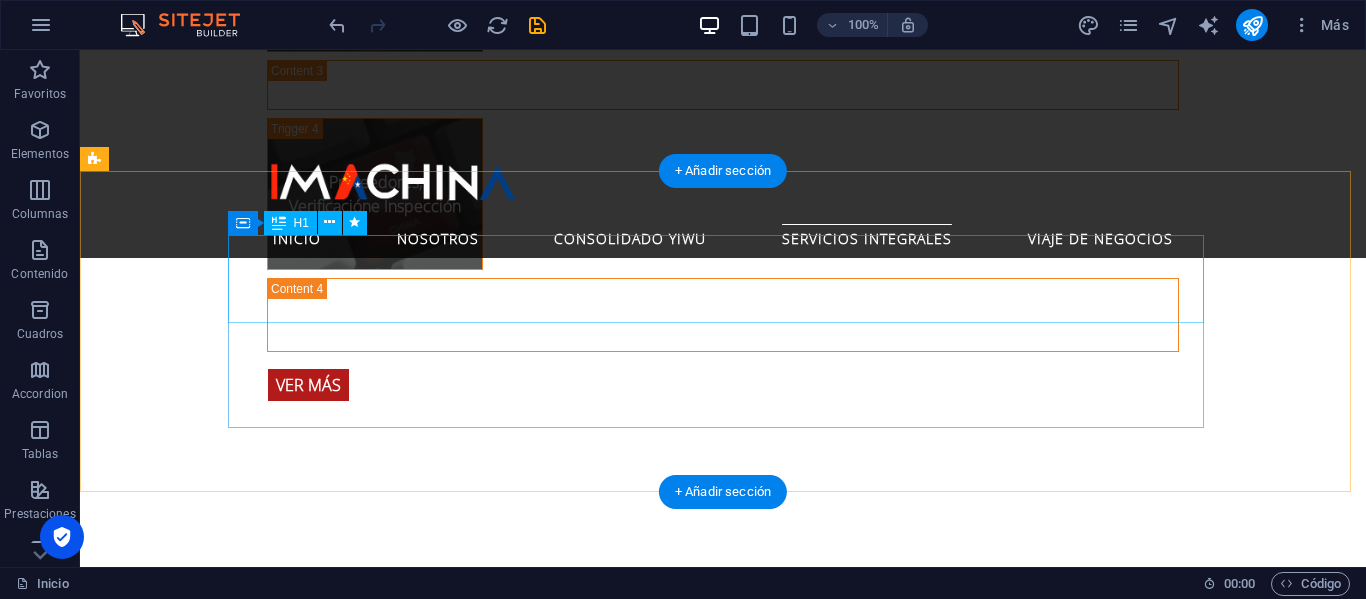 click on "Giras Comerciales a la [PERSON_NAME] y [GEOGRAPHIC_DATA]" at bounding box center (568, 1816) 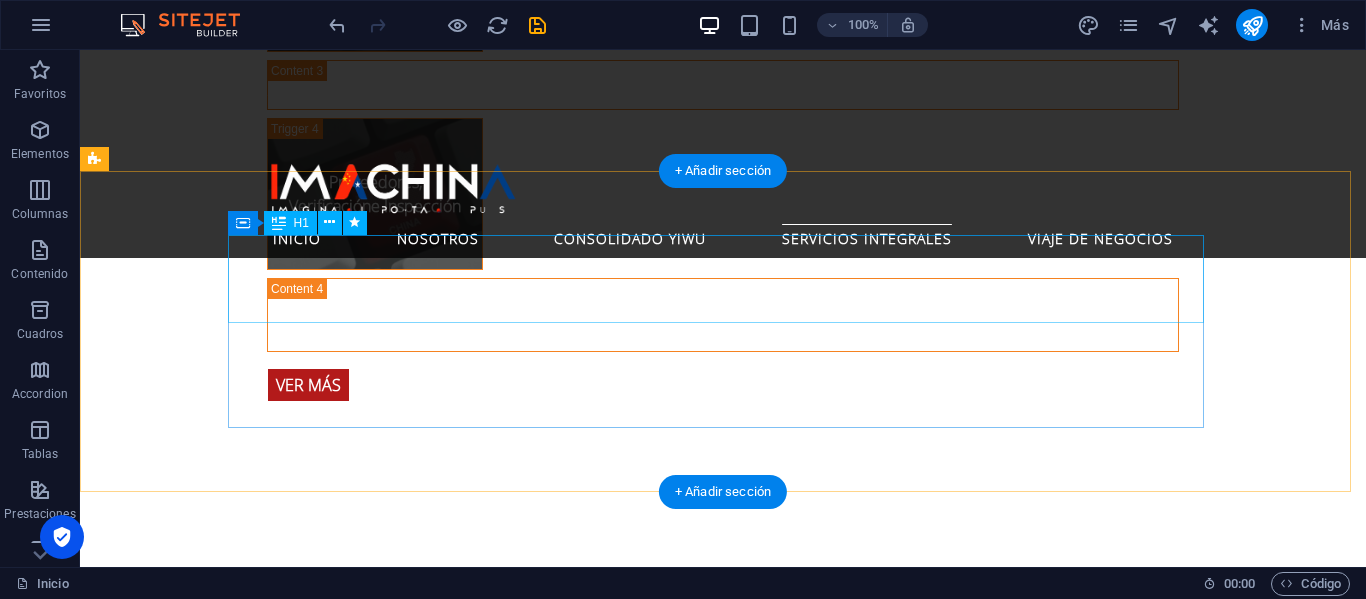 click on "Giras Comerciales a la [PERSON_NAME] y [GEOGRAPHIC_DATA]" at bounding box center [568, 1816] 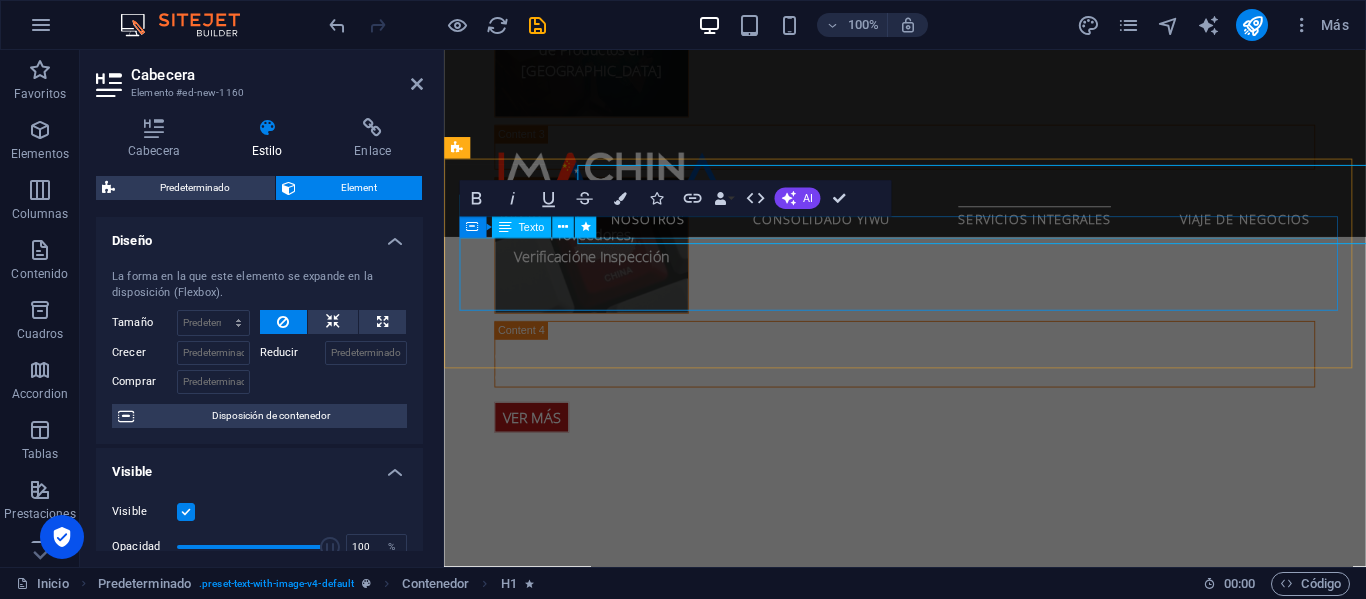 scroll, scrollTop: 4357, scrollLeft: 0, axis: vertical 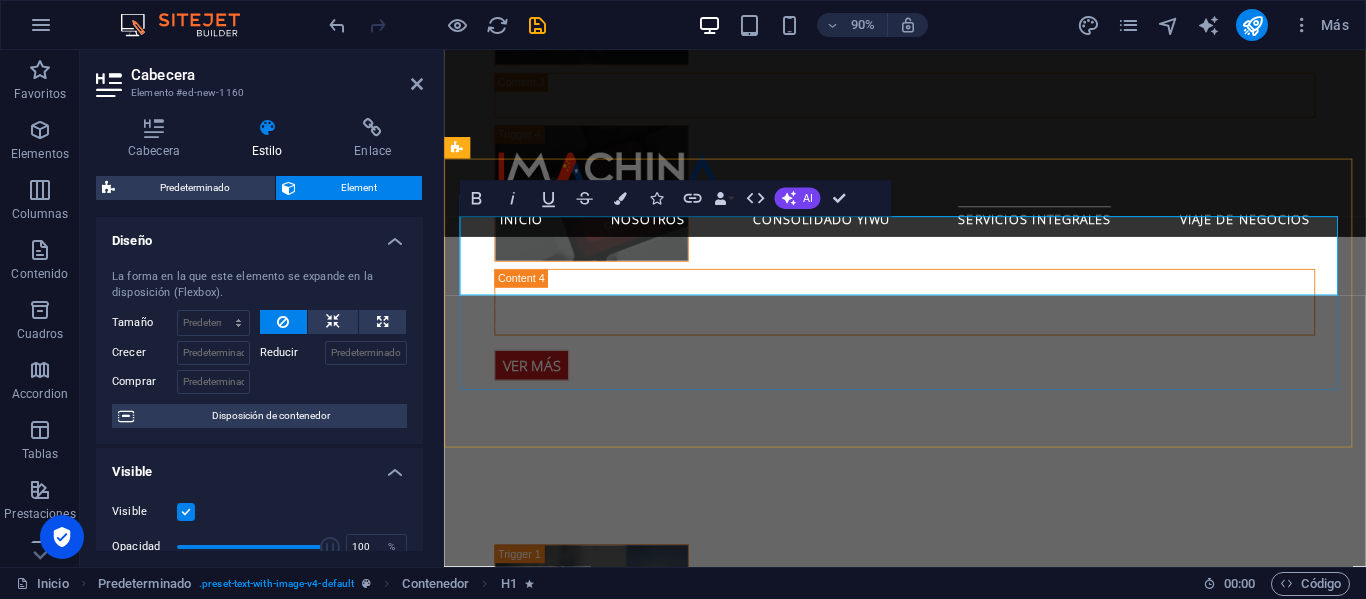 click on "Giras Comerciales a la [PERSON_NAME] y [GEOGRAPHIC_DATA]" at bounding box center [932, 1832] 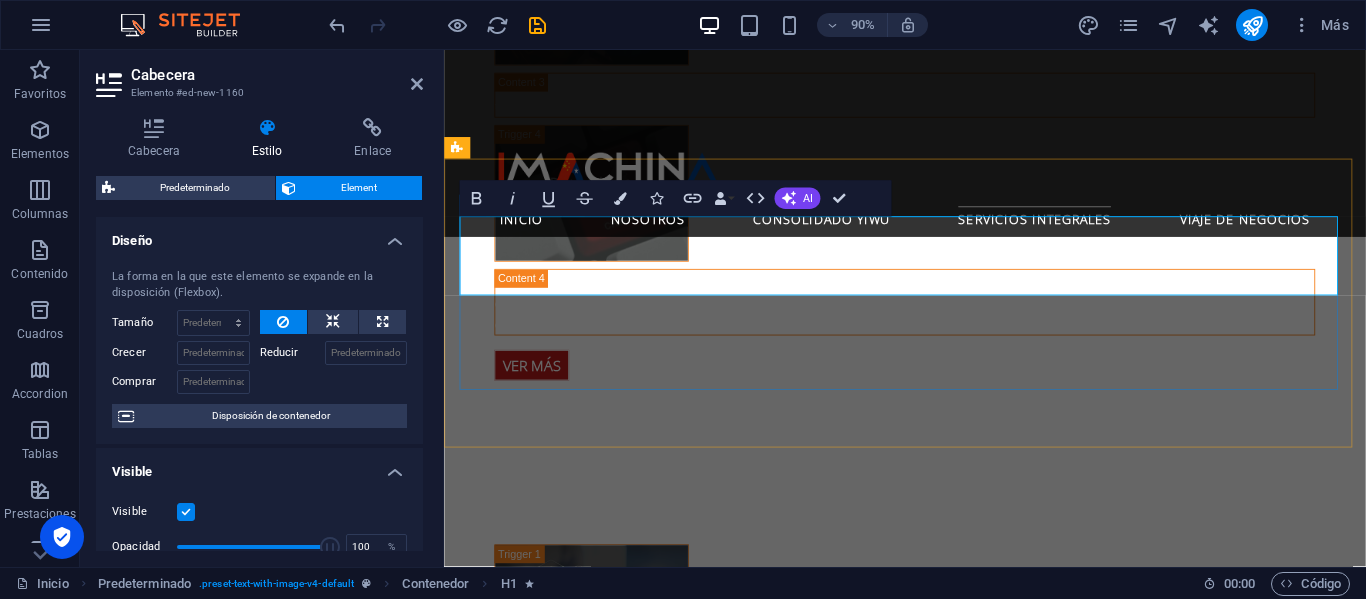 click on "Giras Comerciales a la [PERSON_NAME] y [GEOGRAPHIC_DATA]" at bounding box center (932, 1832) 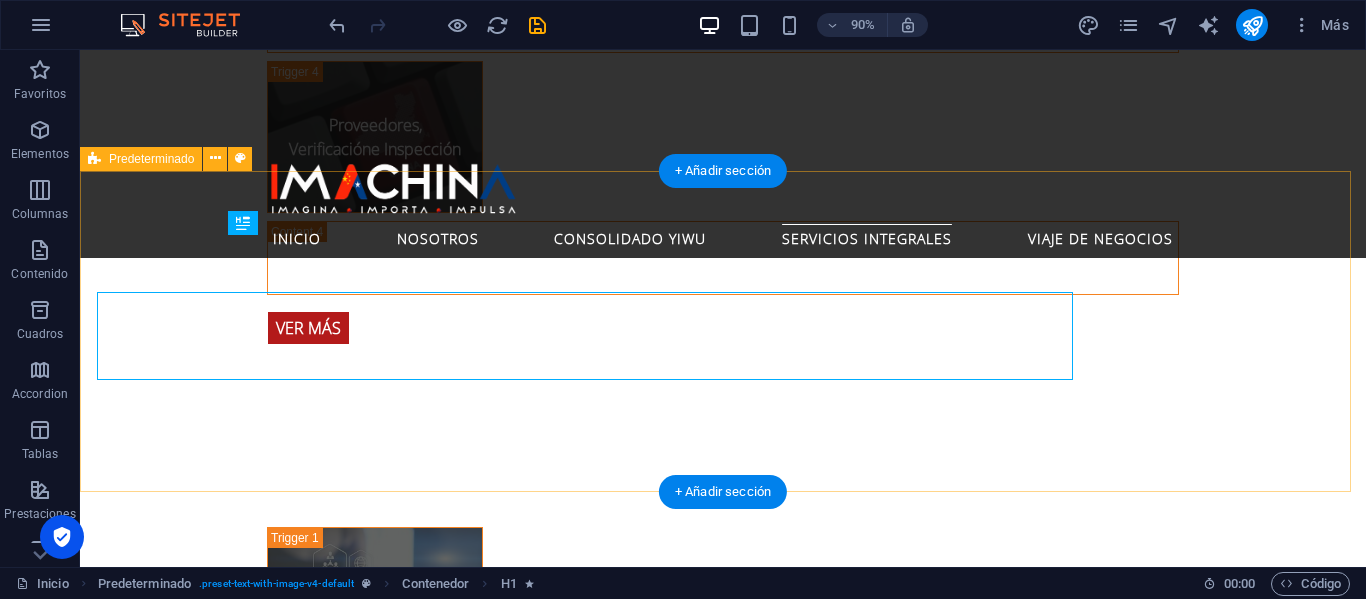 scroll, scrollTop: 4300, scrollLeft: 0, axis: vertical 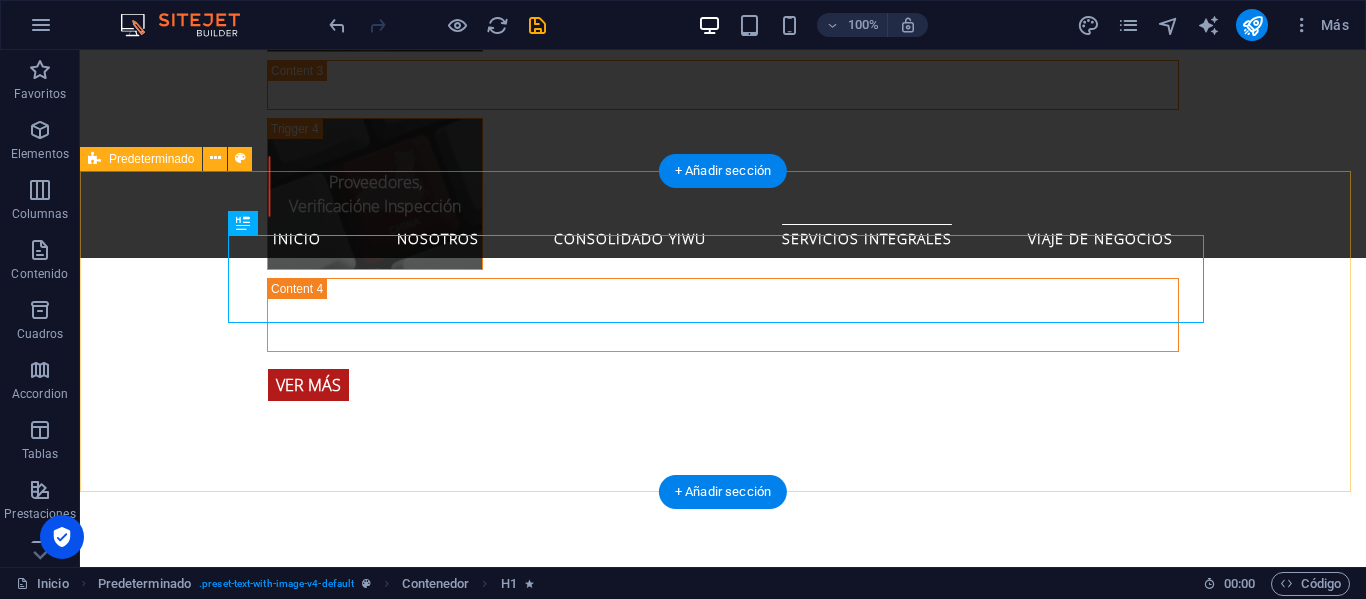 click on "Giras Comerciales [PERSON_NAME] y Mercado de [PERSON_NAME] la compleja logística en manos de expertos y concéntrese en lo que realmente importa: encontrar las mejores oportunidades y proveedores para su empresa. Nuestros paquetes de viaje de negocios a [GEOGRAPHIC_DATA] están diseñados para maximizar su tiempo y potenciar su éxito." at bounding box center (723, 1868) 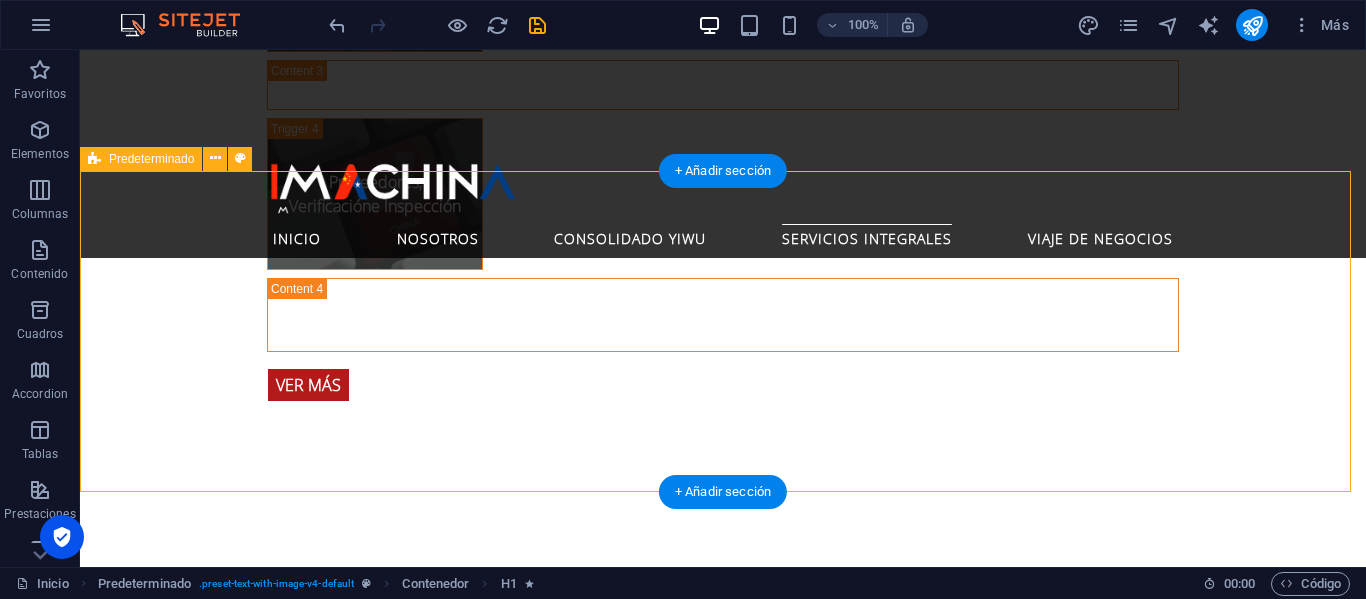 click on "Giras Comerciales [PERSON_NAME] y Mercado de [PERSON_NAME] la compleja logística en manos de expertos y concéntrese en lo que realmente importa: encontrar las mejores oportunidades y proveedores para su empresa. Nuestros paquetes de viaje de negocios a [GEOGRAPHIC_DATA] están diseñados para maximizar su tiempo y potenciar su éxito." at bounding box center [723, 1868] 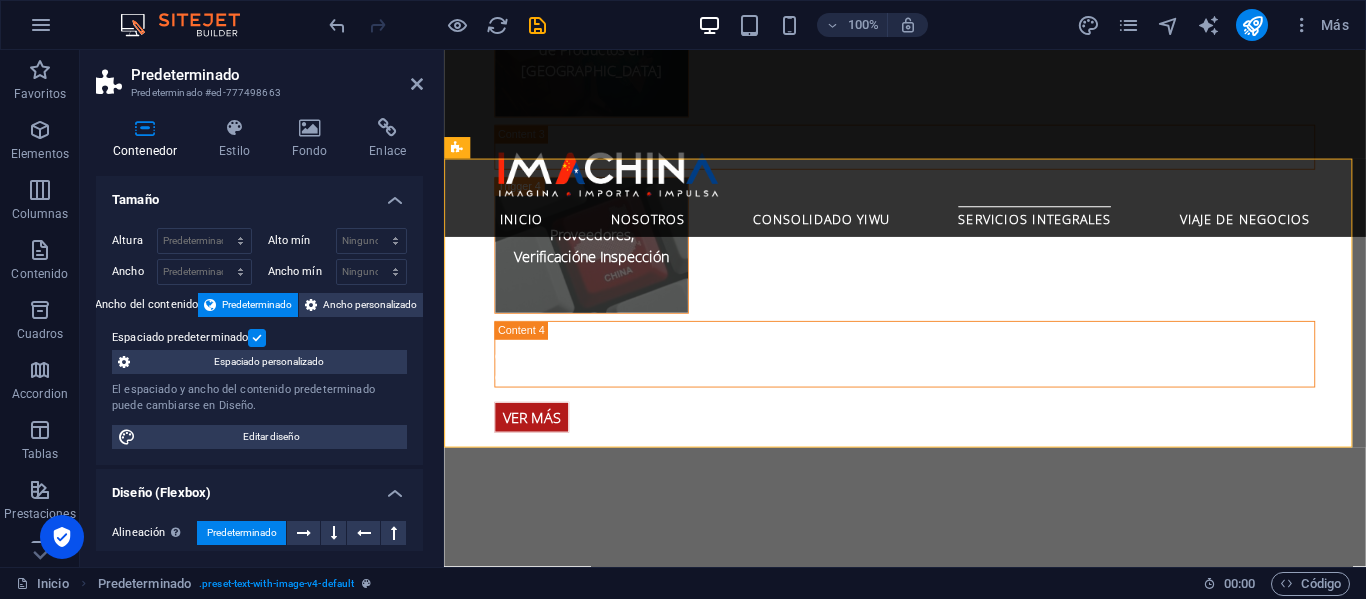 scroll, scrollTop: 4357, scrollLeft: 0, axis: vertical 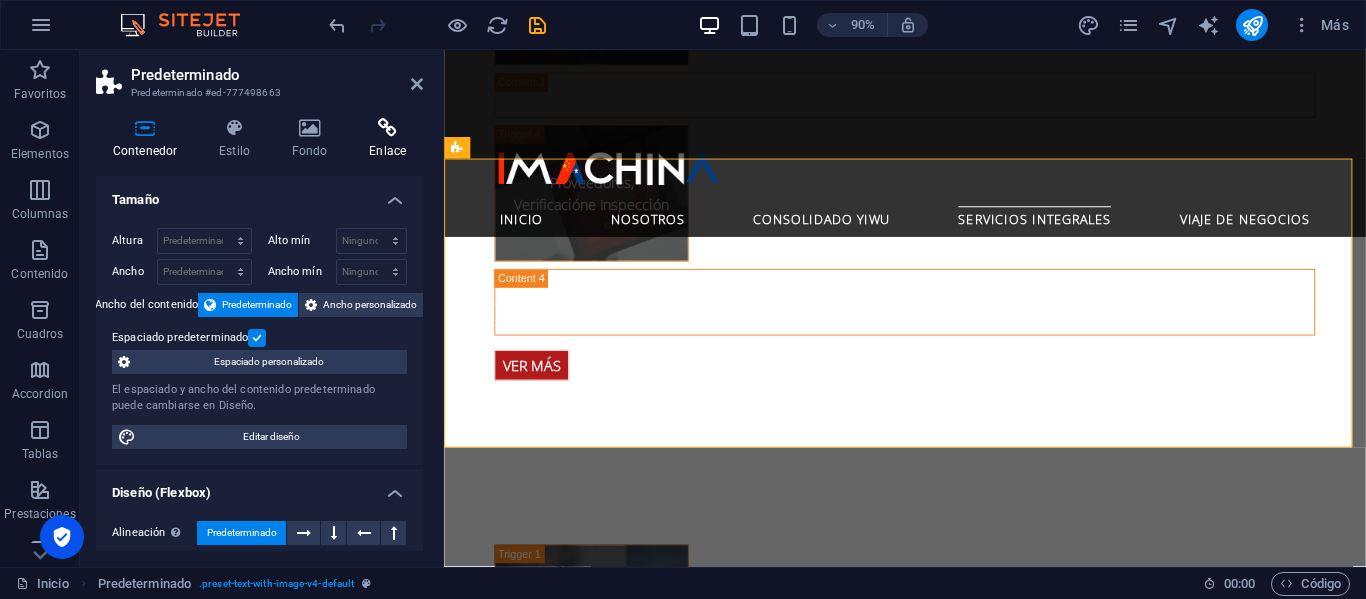 click at bounding box center (387, 128) 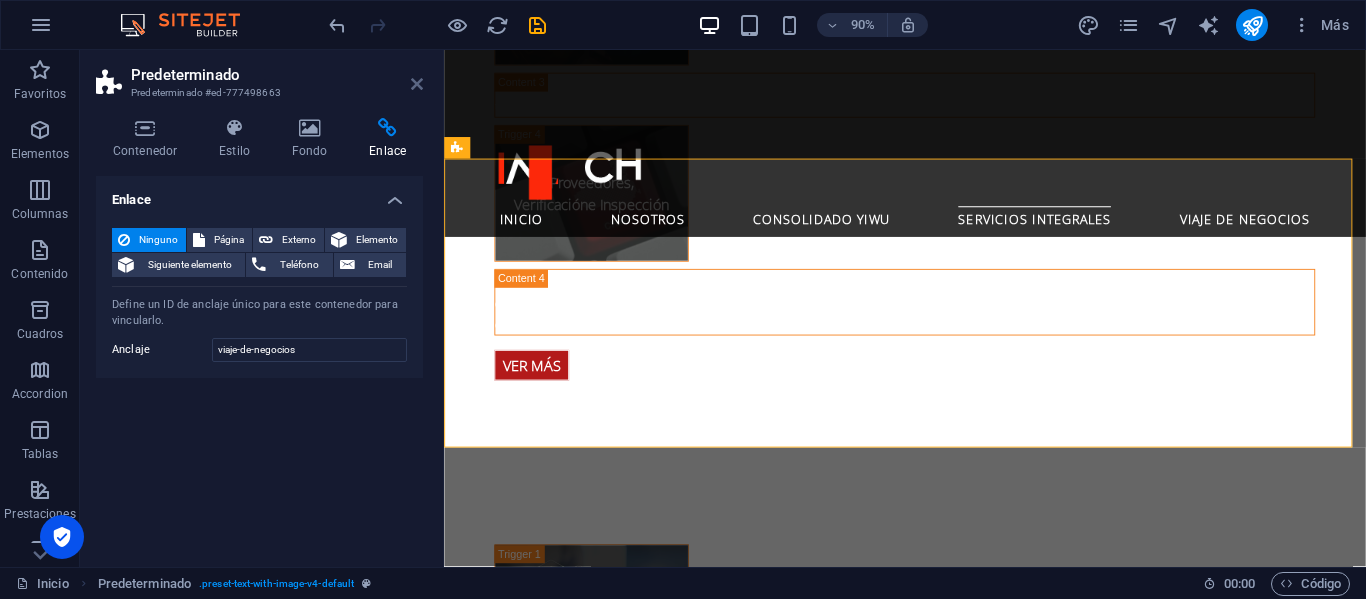 click at bounding box center (417, 84) 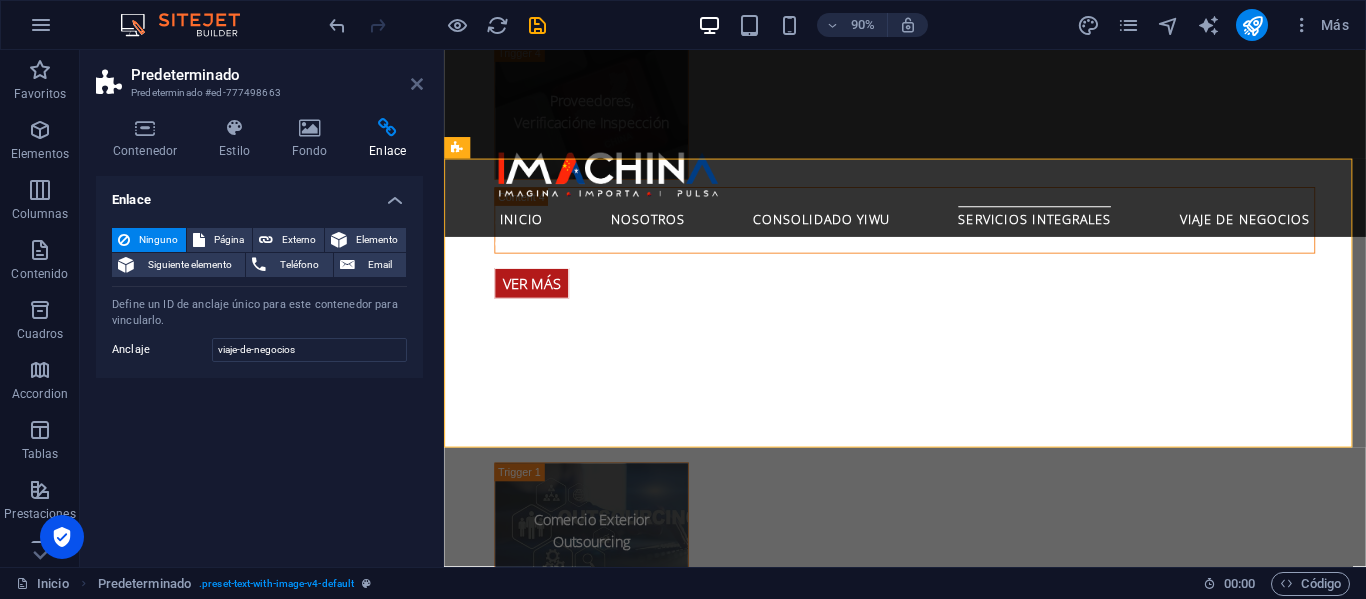 scroll, scrollTop: 4300, scrollLeft: 0, axis: vertical 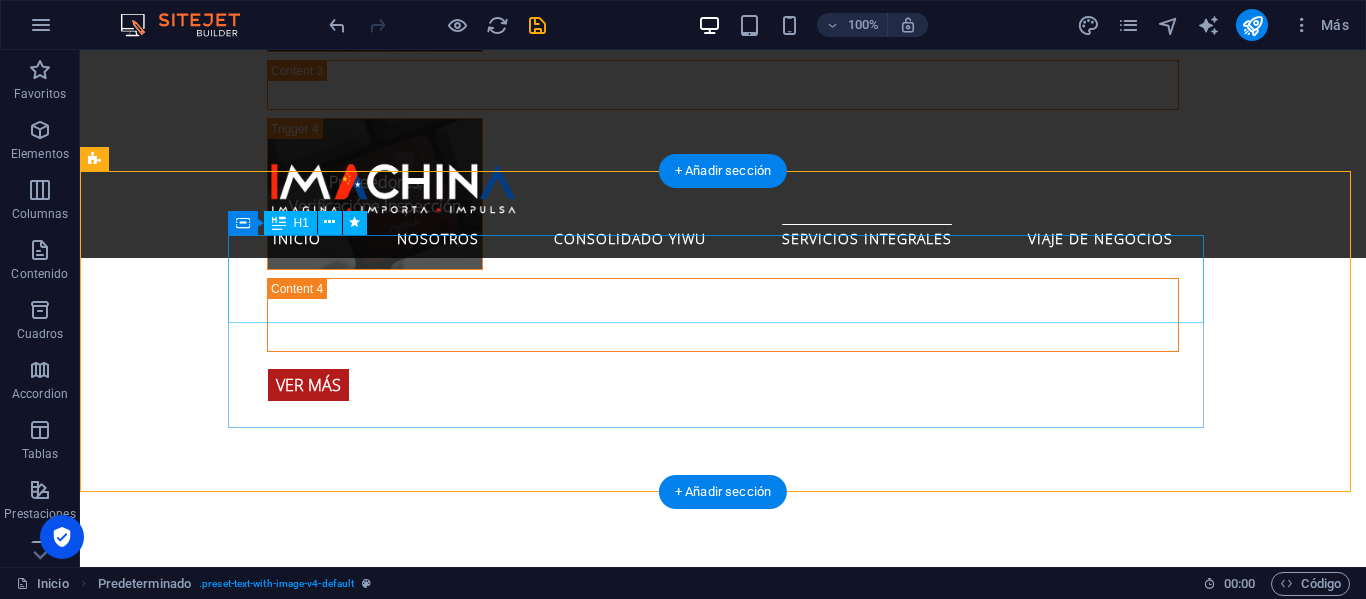 click on "Giras Comerciales [PERSON_NAME] y [GEOGRAPHIC_DATA]" at bounding box center [568, 1816] 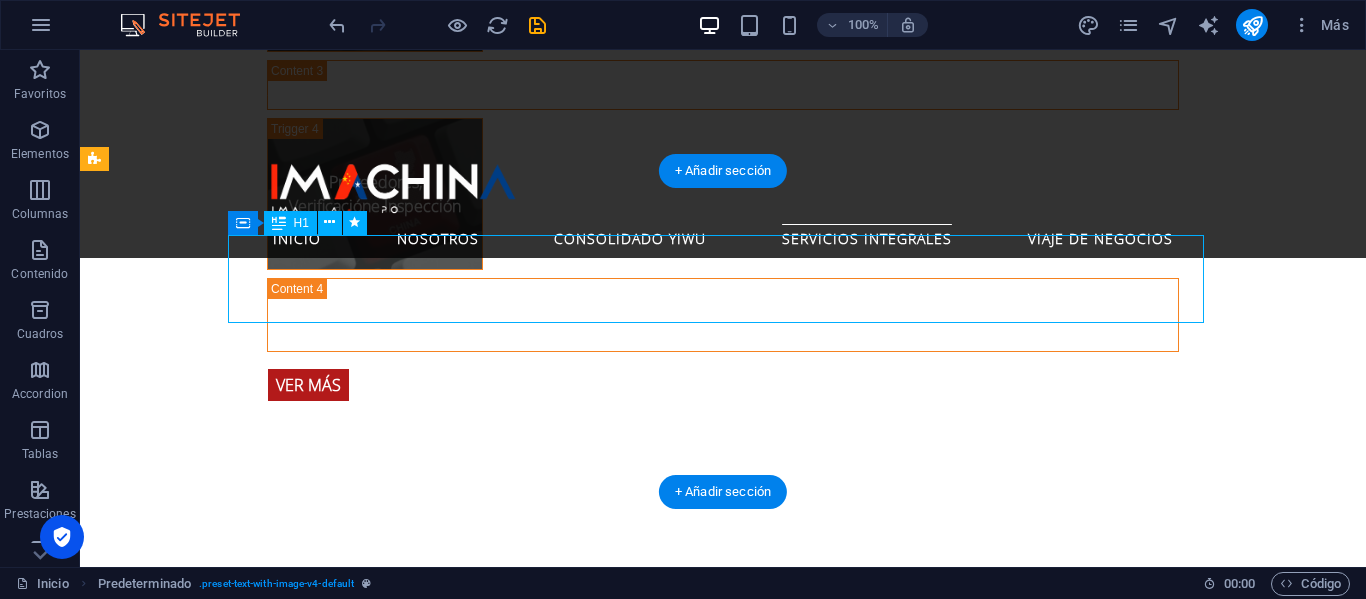 click on "Giras Comerciales [PERSON_NAME] y [GEOGRAPHIC_DATA]" at bounding box center (568, 1816) 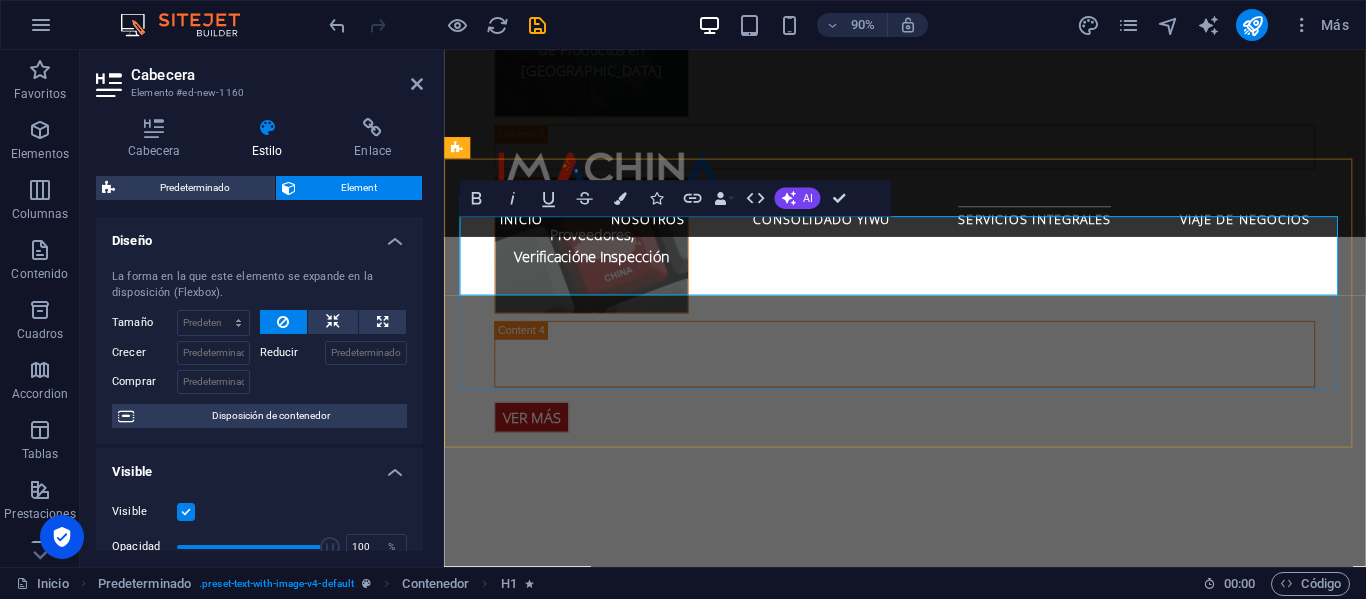 scroll, scrollTop: 4357, scrollLeft: 0, axis: vertical 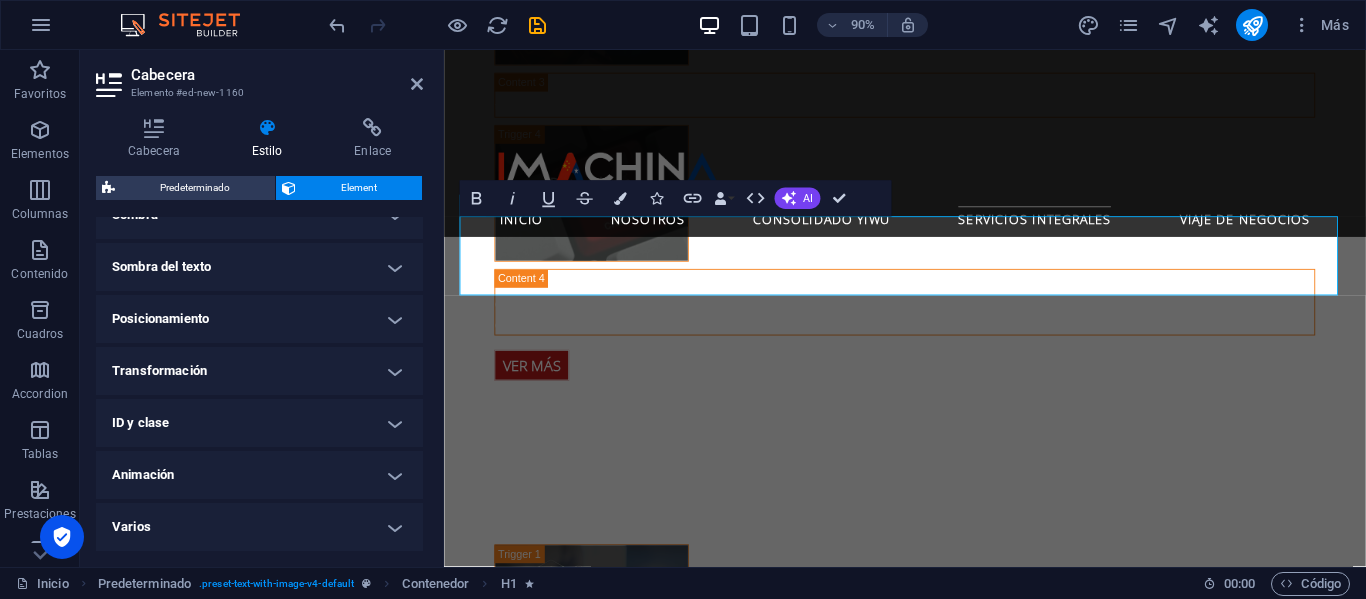 click on "Animación" at bounding box center (259, 475) 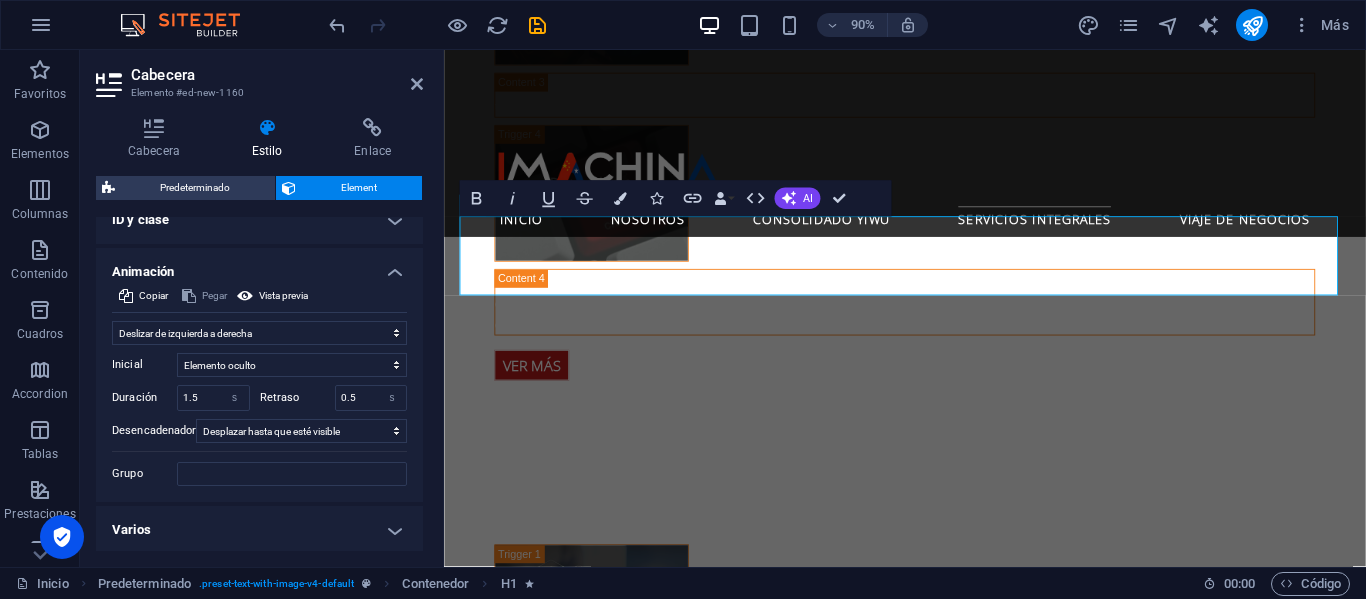 scroll, scrollTop: 734, scrollLeft: 0, axis: vertical 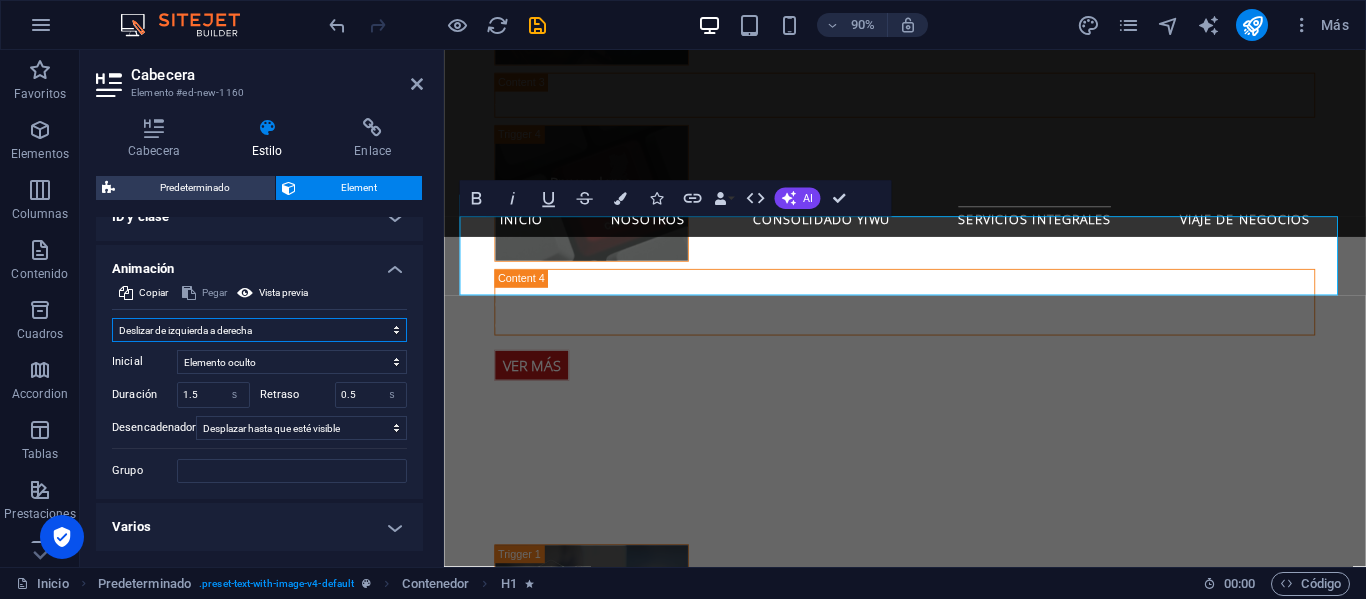 click on "No animar Mostrar / Ocultar Subir/bajar Acercar/alejar Deslizar de izquierda a derecha Deslizar de derecha a izquierda Deslizar de arriba a abajo Deslizar de abajo a arriba Pulsación Parpadeo Abrir como superposición" at bounding box center [259, 330] 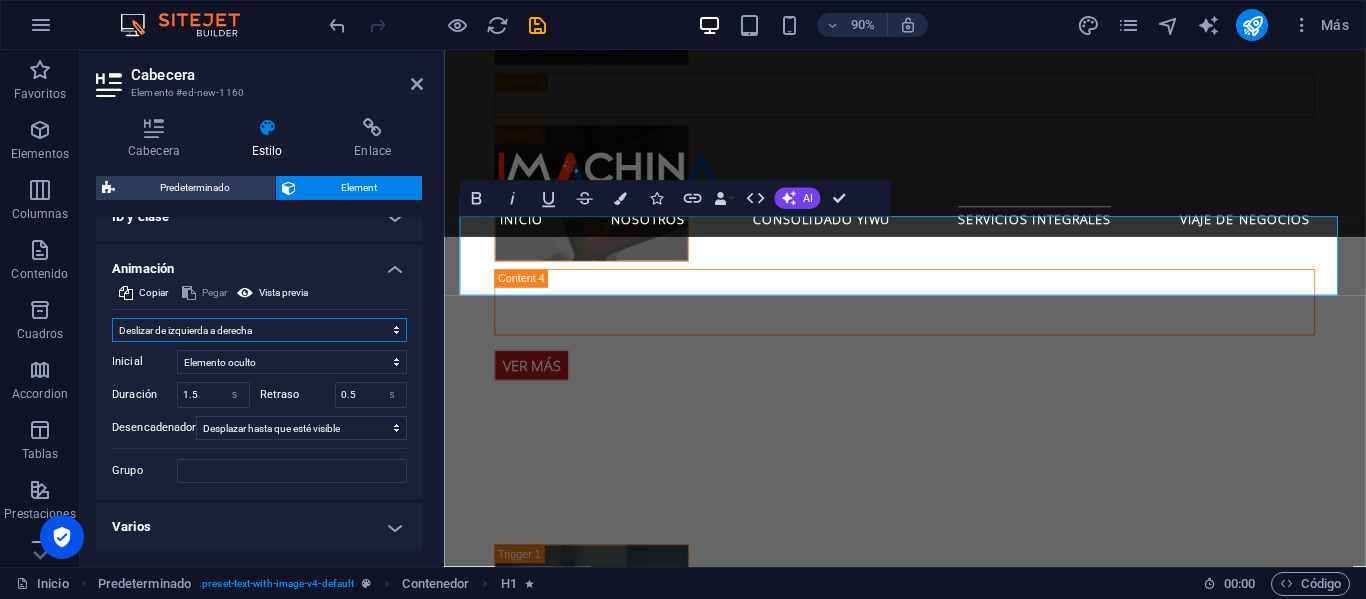 select on "overlay" 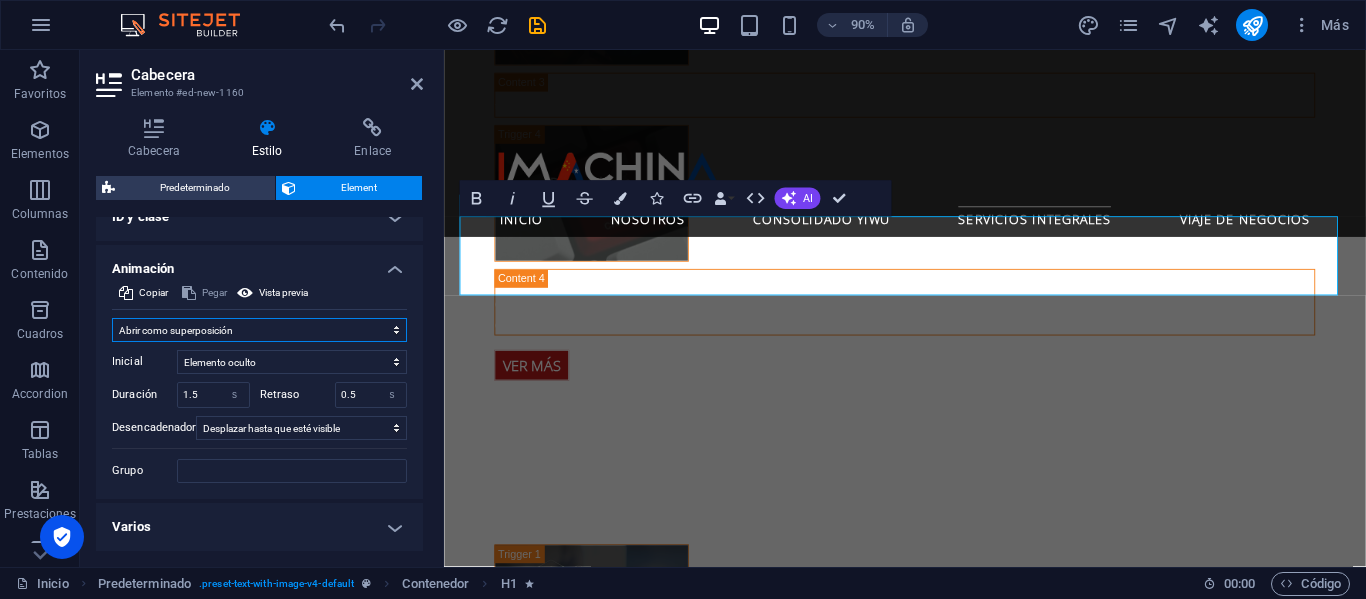 click on "No animar Mostrar / Ocultar Subir/bajar Acercar/alejar Deslizar de izquierda a derecha Deslizar de derecha a izquierda Deslizar de arriba a abajo Deslizar de abajo a arriba Pulsación Parpadeo Abrir como superposición" at bounding box center [259, 330] 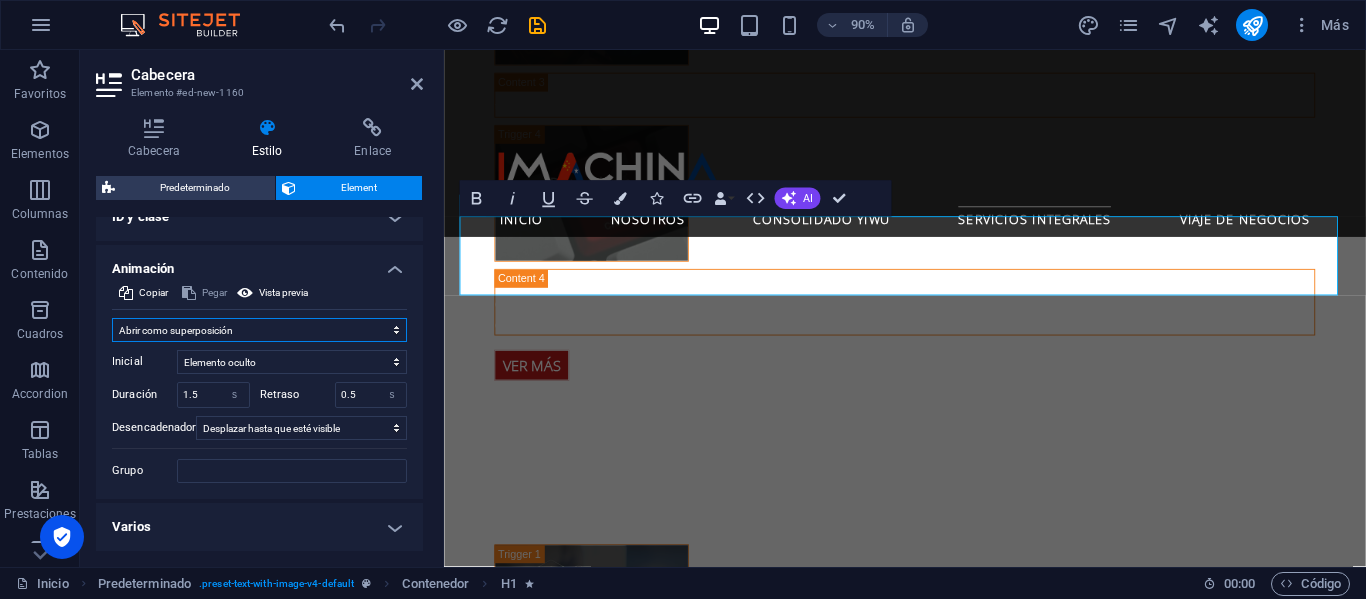 scroll, scrollTop: 695, scrollLeft: 0, axis: vertical 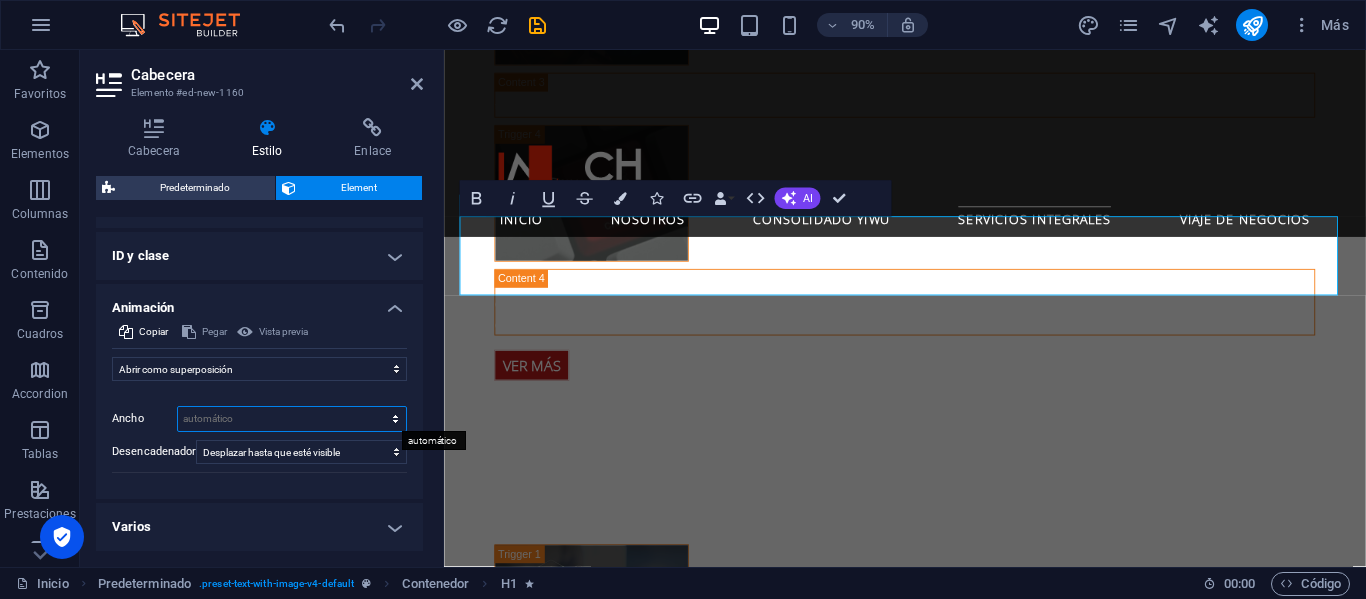 click on "automático px %" at bounding box center [292, 419] 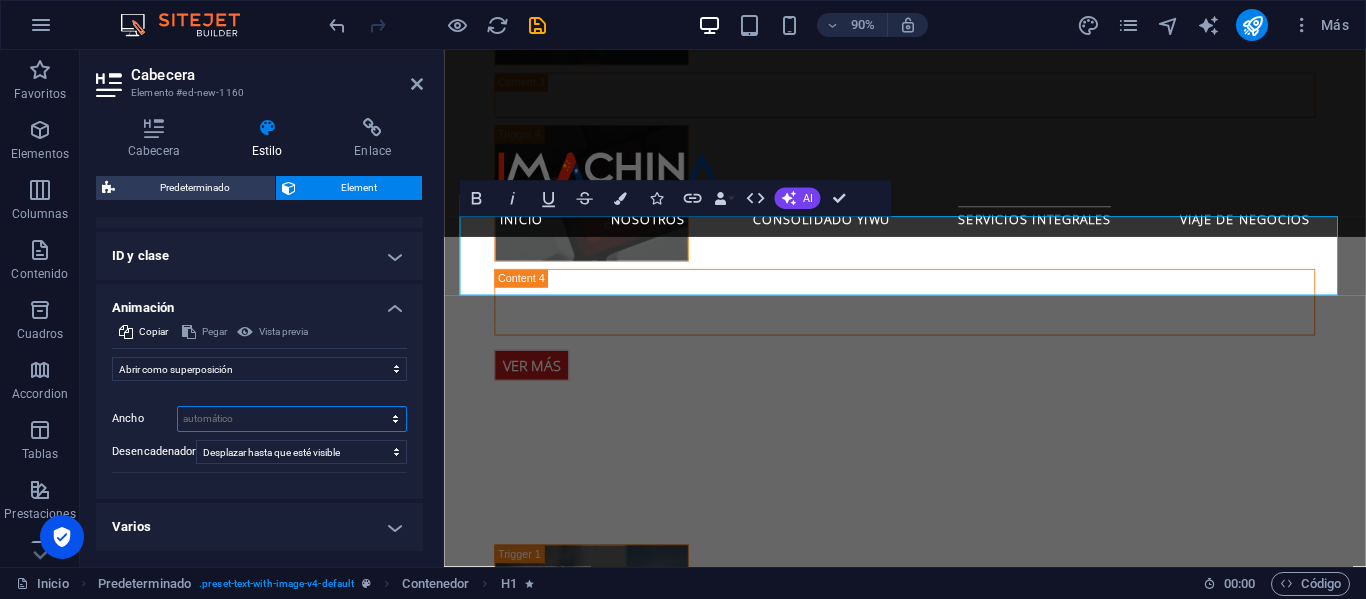 click on "automático px %" at bounding box center (292, 419) 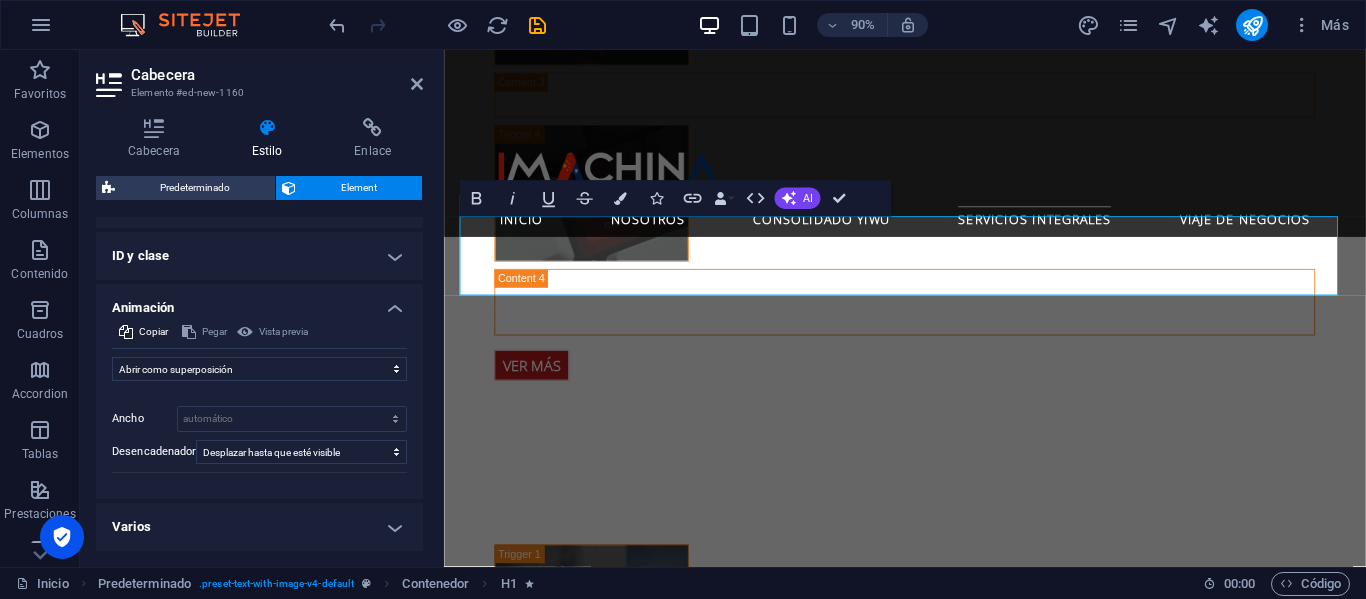 click on "Vista previa" at bounding box center (272, 332) 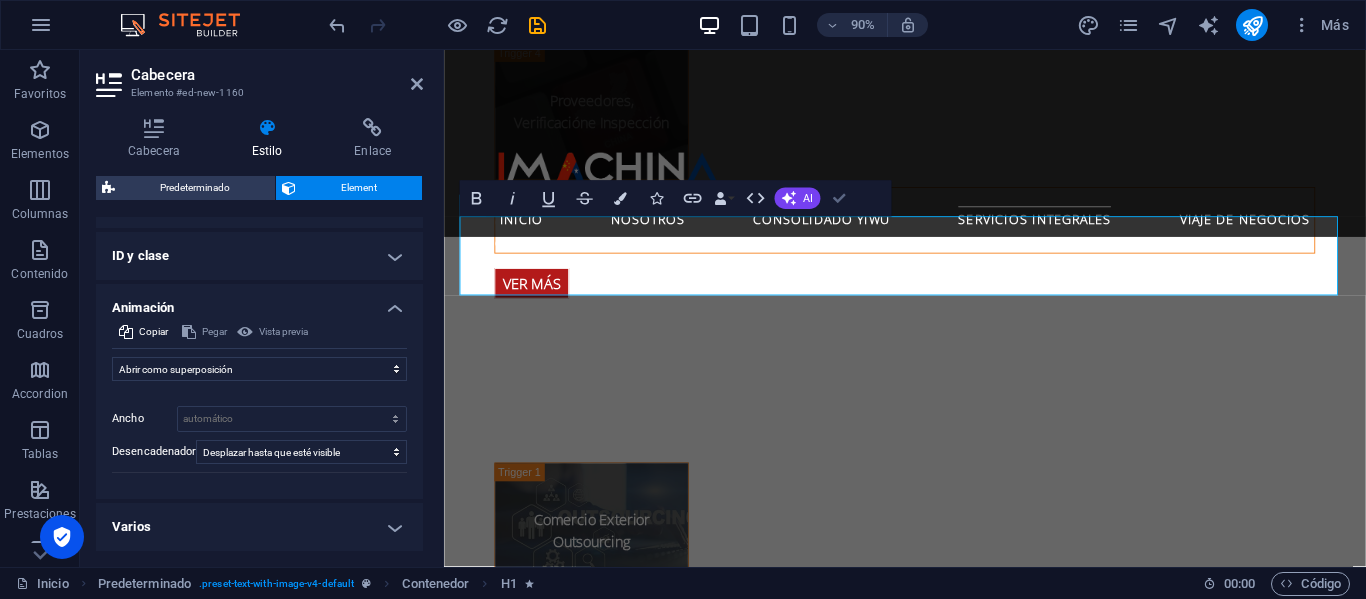 scroll, scrollTop: 4300, scrollLeft: 0, axis: vertical 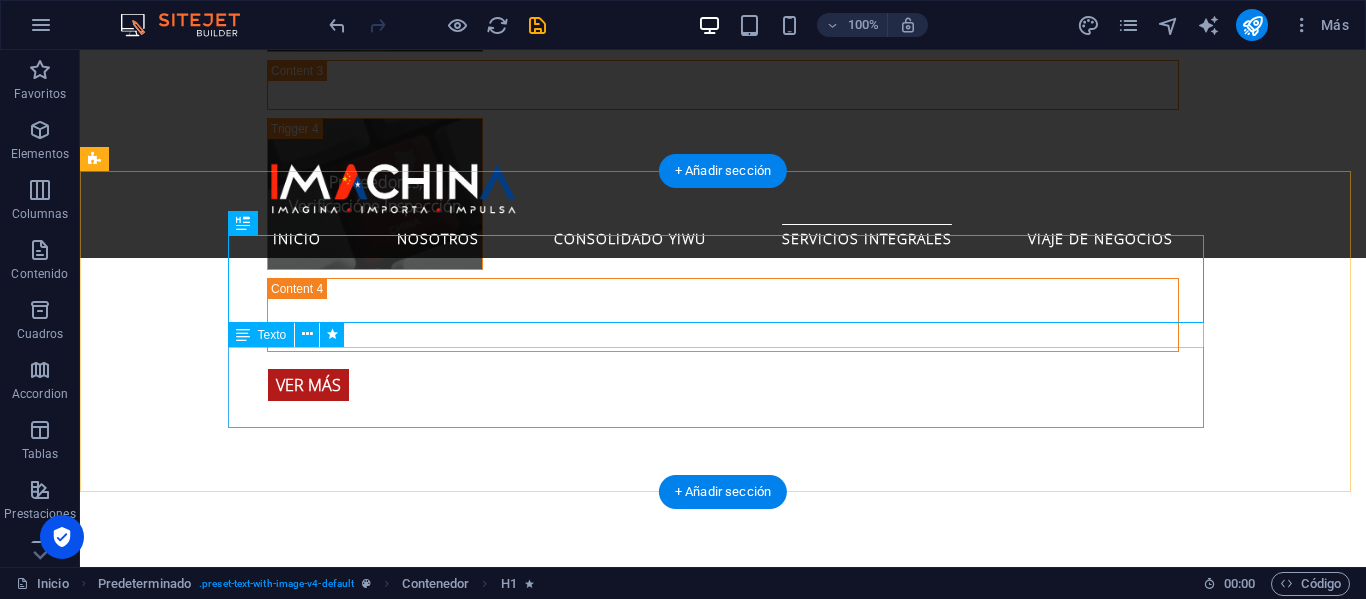 click on "Deje la compleja logística en manos de expertos y concéntrese en lo que realmente importa: encontrar las mejores oportunidades y proveedores para su empresa. Nuestros paquetes de viaje de negocios a [GEOGRAPHIC_DATA] están diseñados para maximizar su tiempo y potenciar su éxito." at bounding box center (568, 1924) 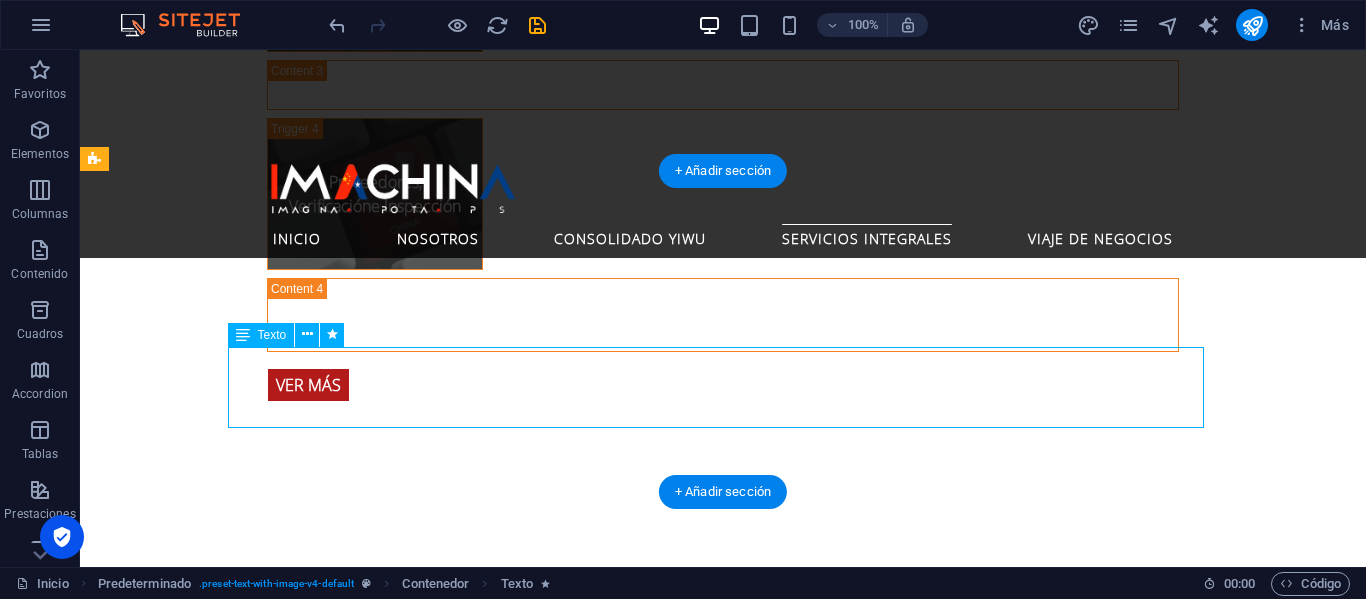 click on "Deje la compleja logística en manos de expertos y concéntrese en lo que realmente importa: encontrar las mejores oportunidades y proveedores para su empresa. Nuestros paquetes de viaje de negocios a [GEOGRAPHIC_DATA] están diseñados para maximizar su tiempo y potenciar su éxito." at bounding box center [568, 1924] 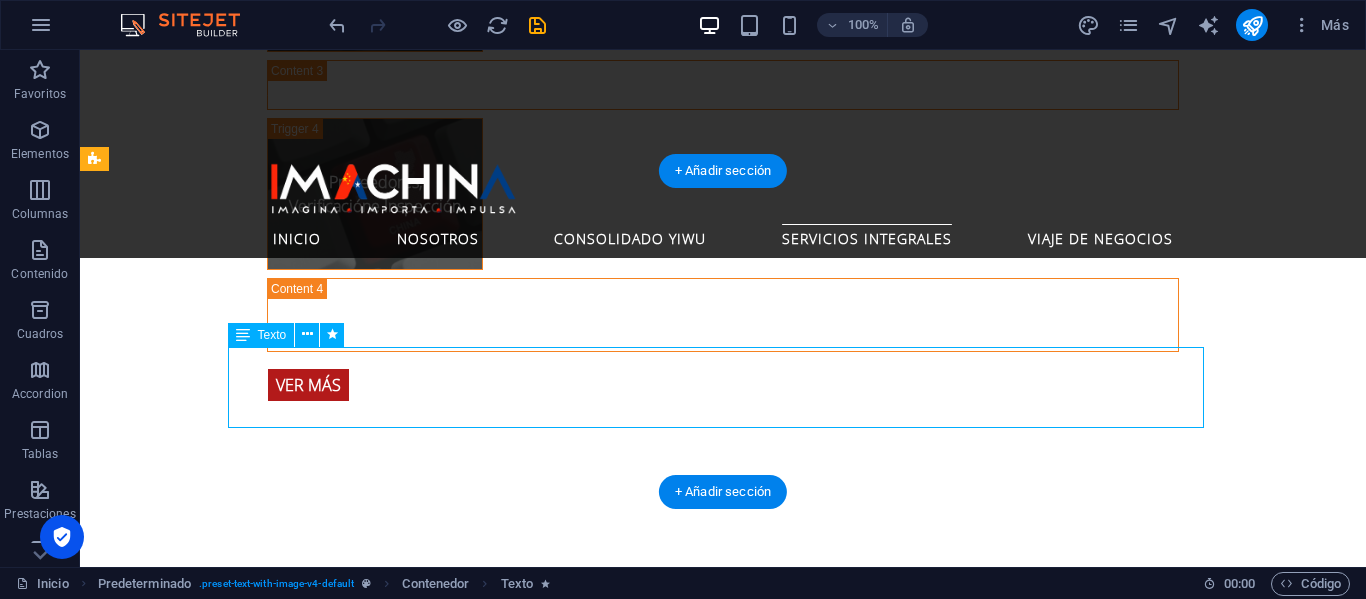 scroll, scrollTop: 4357, scrollLeft: 0, axis: vertical 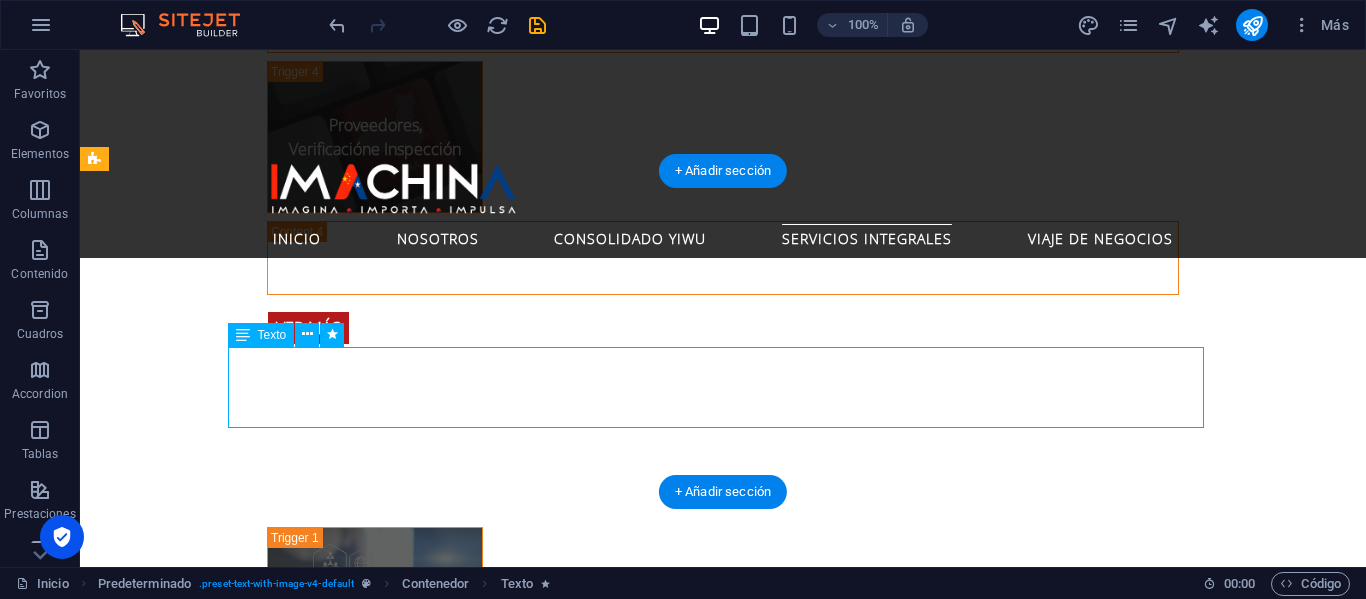 select on "fade" 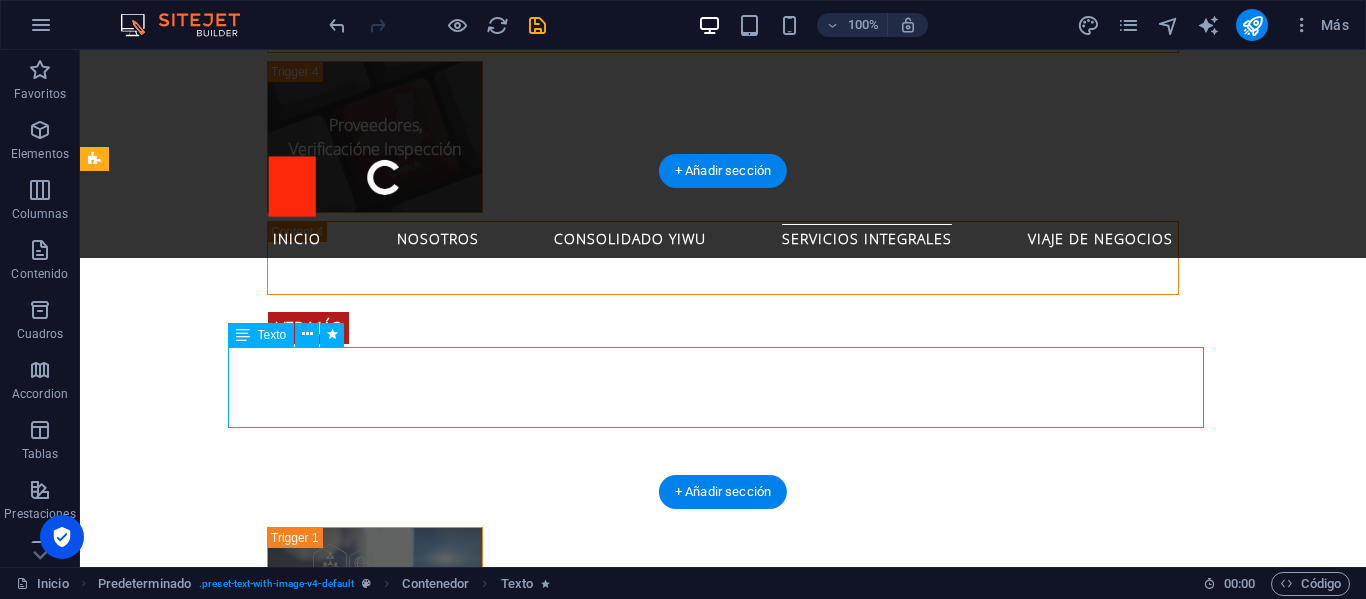 select on "s" 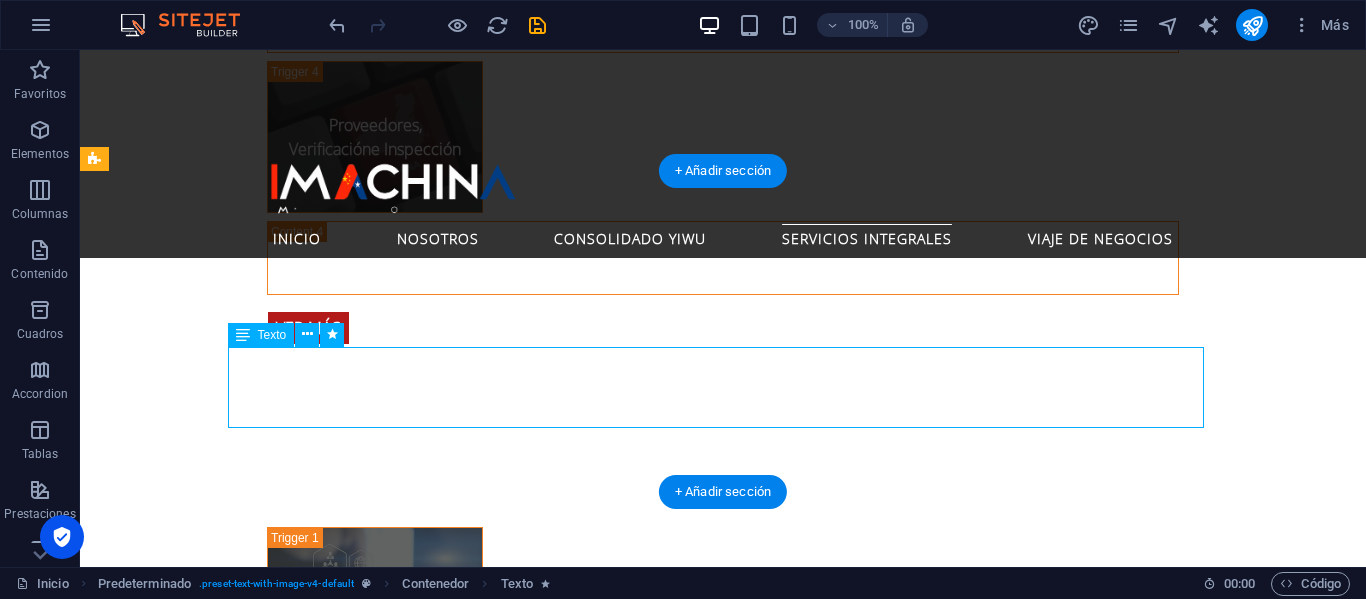 select on "s" 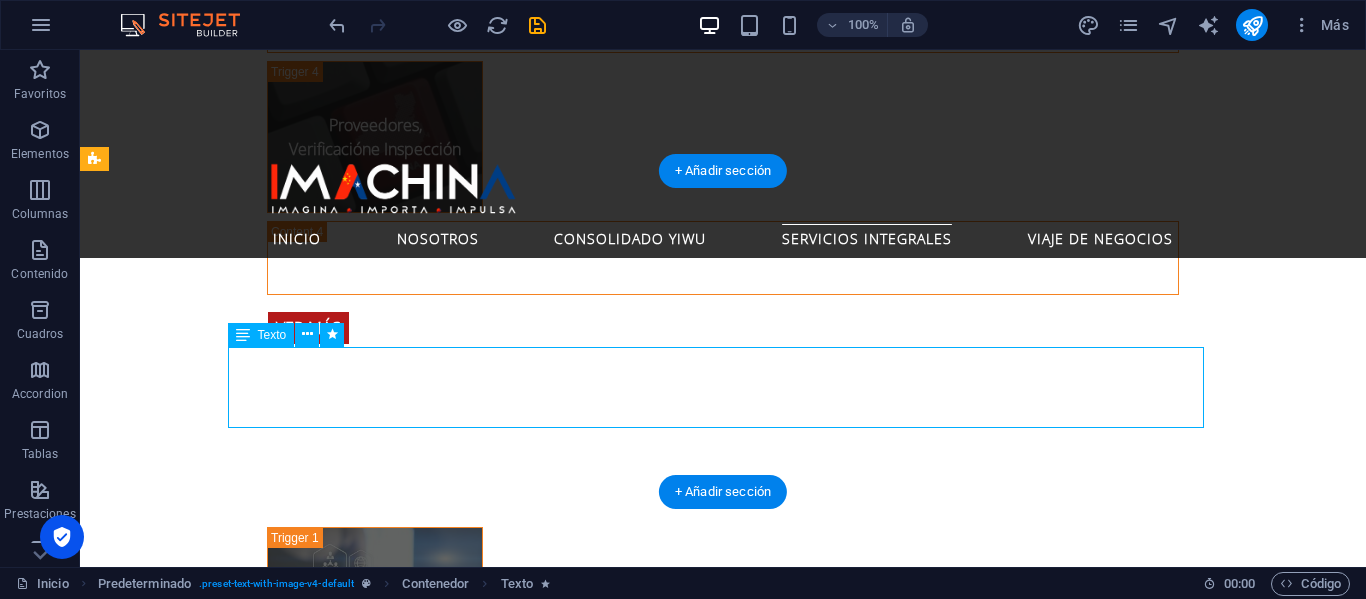 select on "scroll" 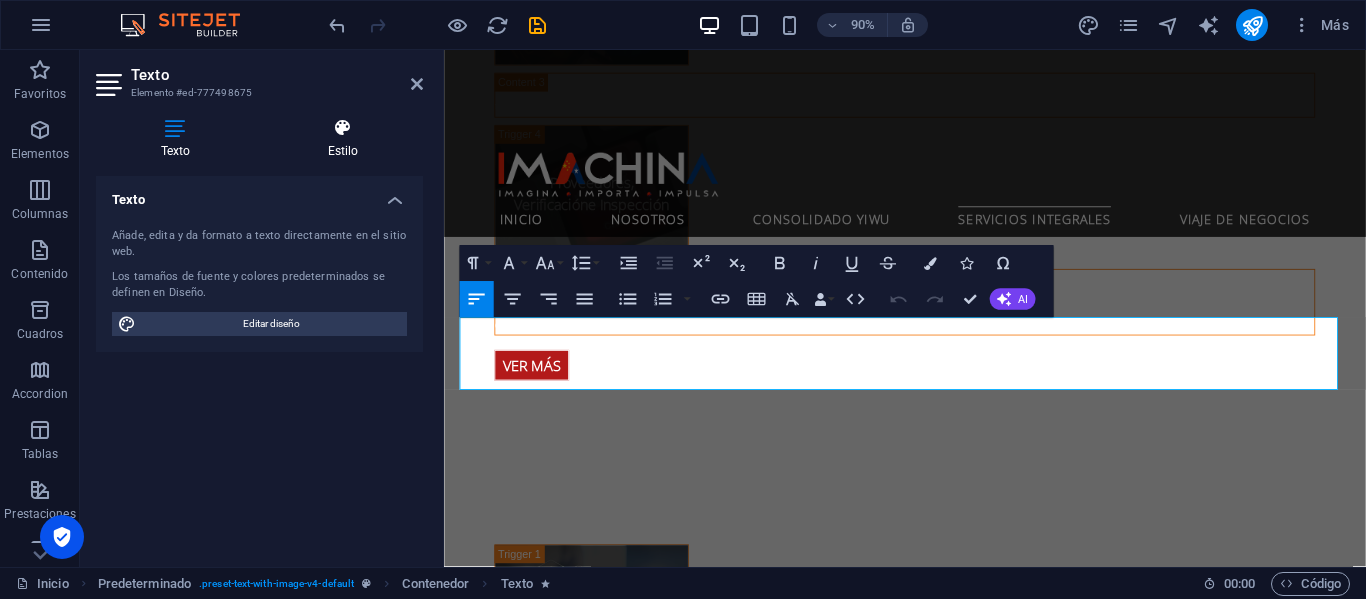 click on "Estilo" at bounding box center (343, 139) 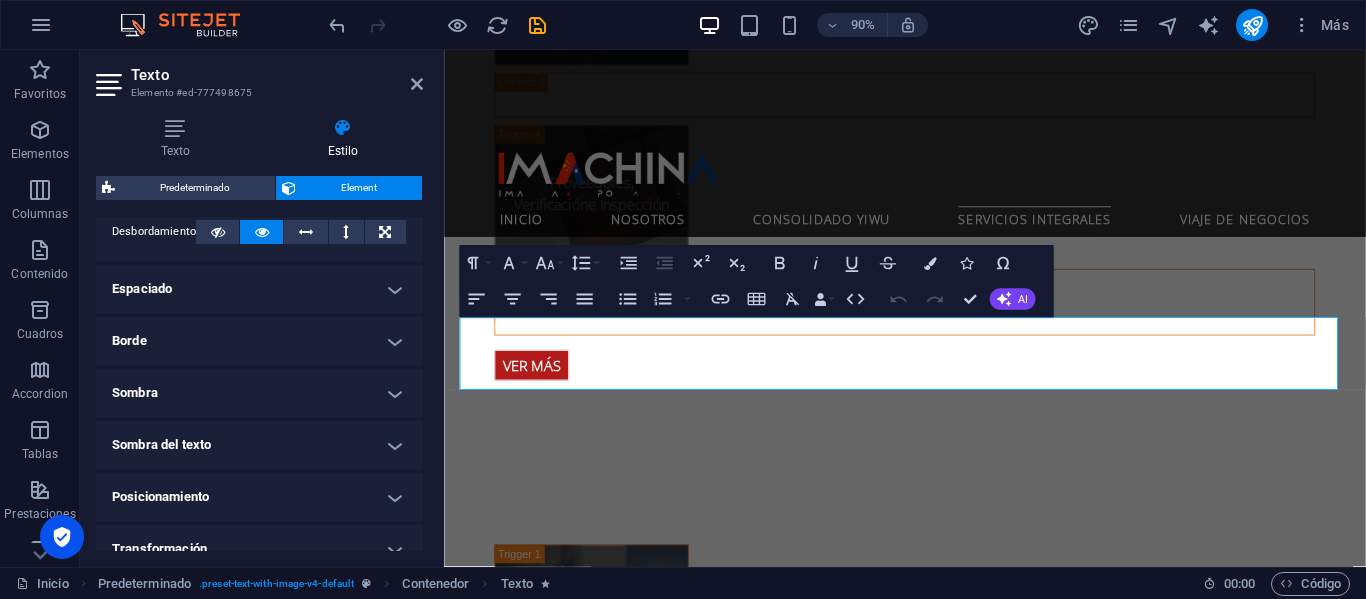 scroll, scrollTop: 528, scrollLeft: 0, axis: vertical 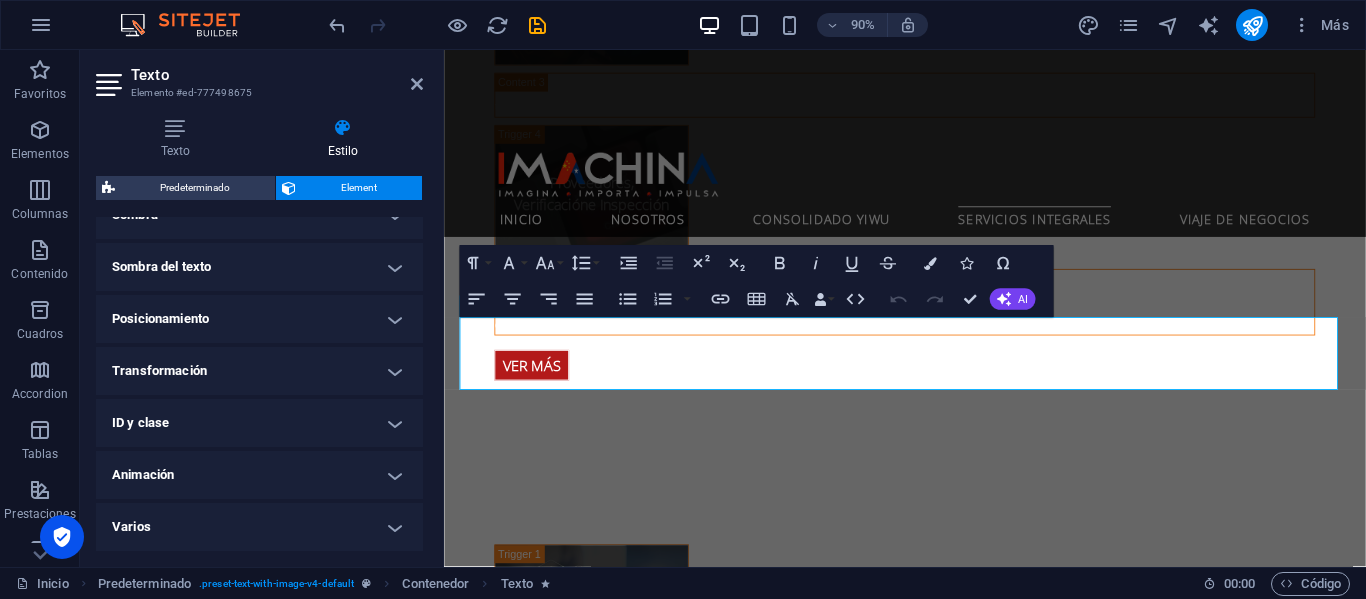 click on "Animación" at bounding box center [259, 475] 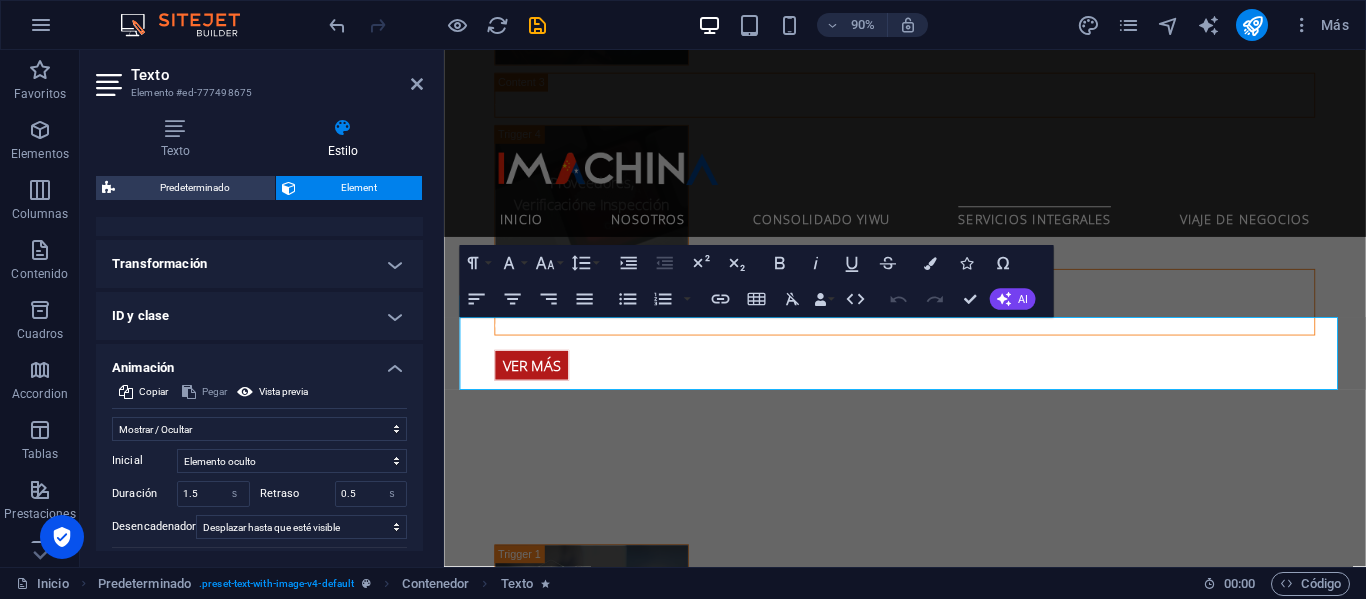 scroll, scrollTop: 734, scrollLeft: 0, axis: vertical 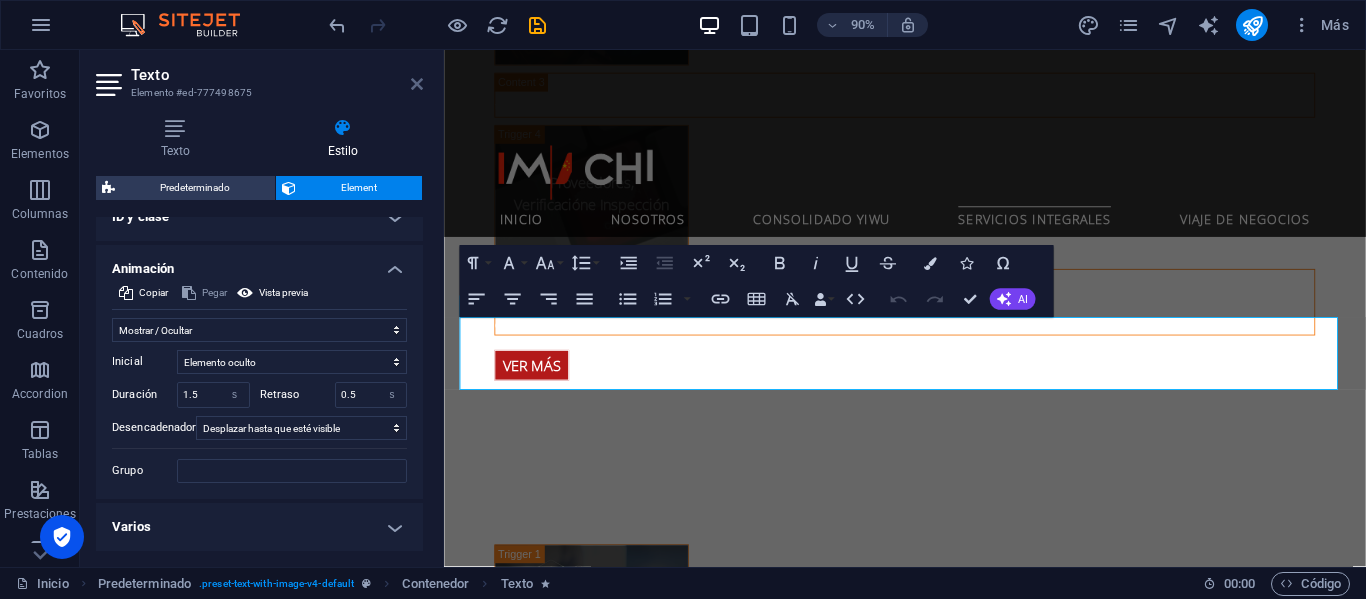 click at bounding box center (417, 84) 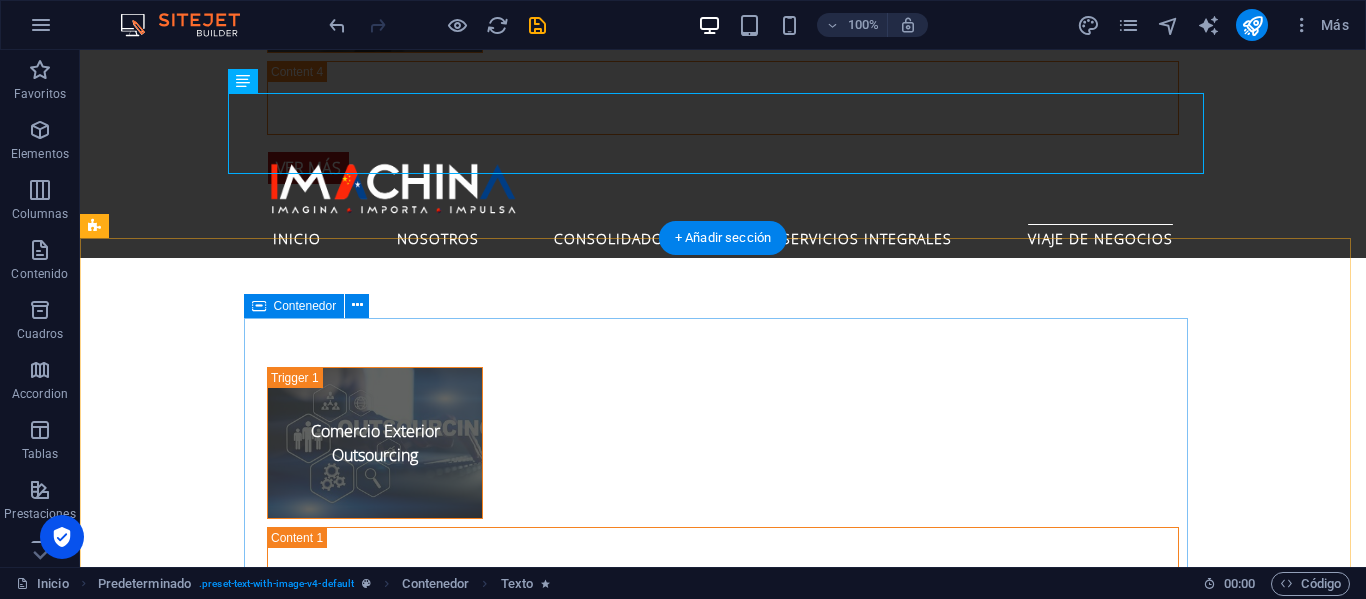 scroll, scrollTop: 4600, scrollLeft: 0, axis: vertical 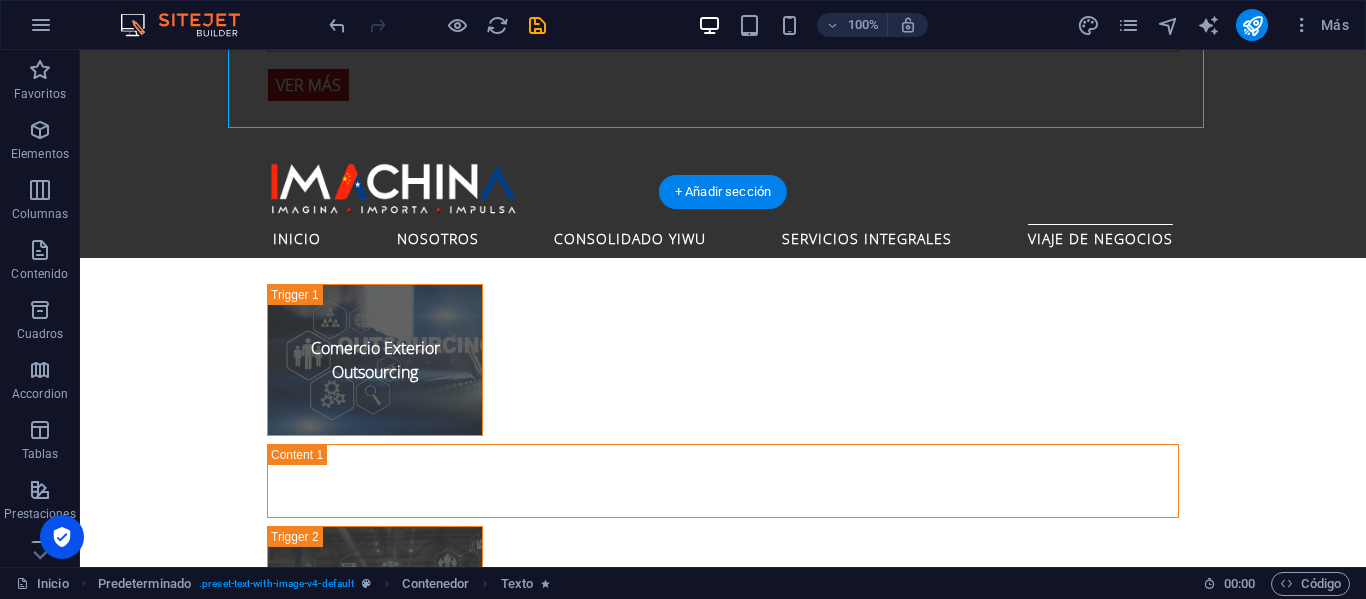 click at bounding box center (-3098, 1729) 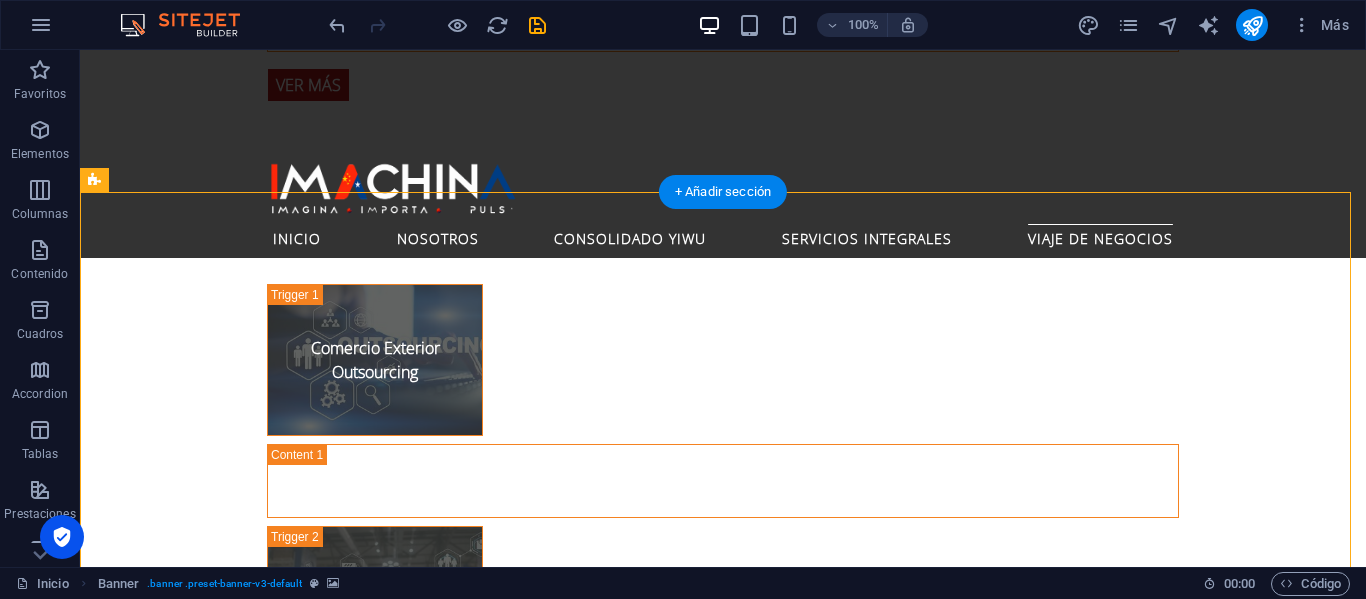 click at bounding box center [-3098, 1729] 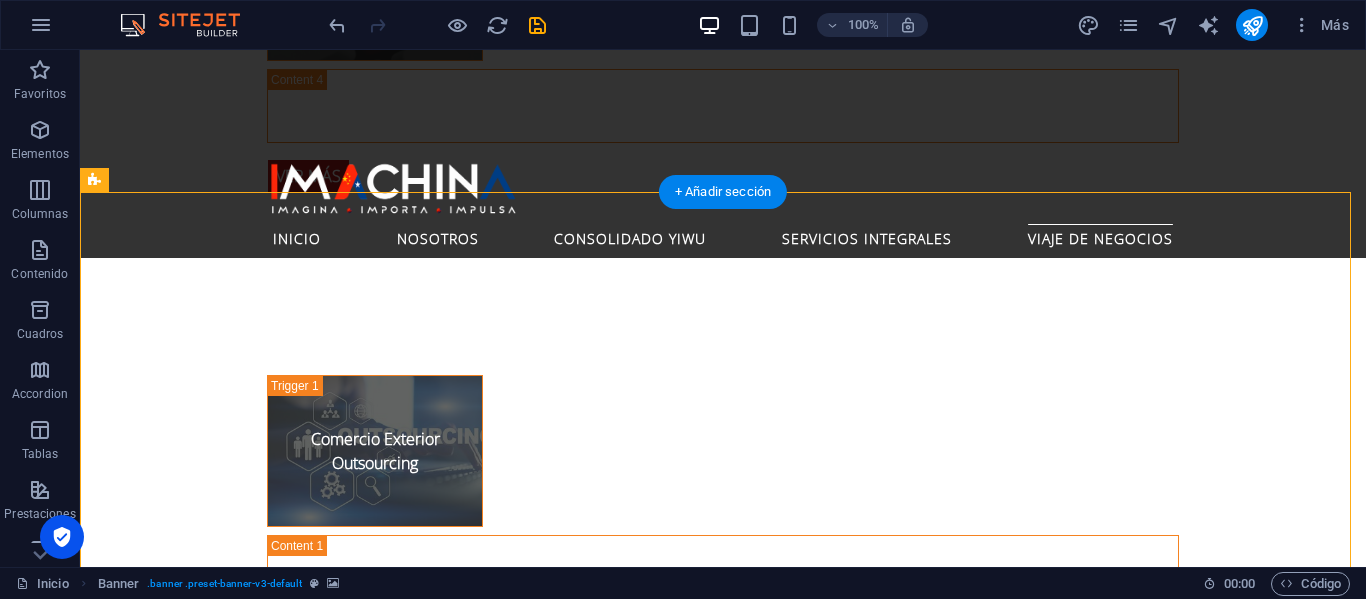 scroll, scrollTop: 4657, scrollLeft: 0, axis: vertical 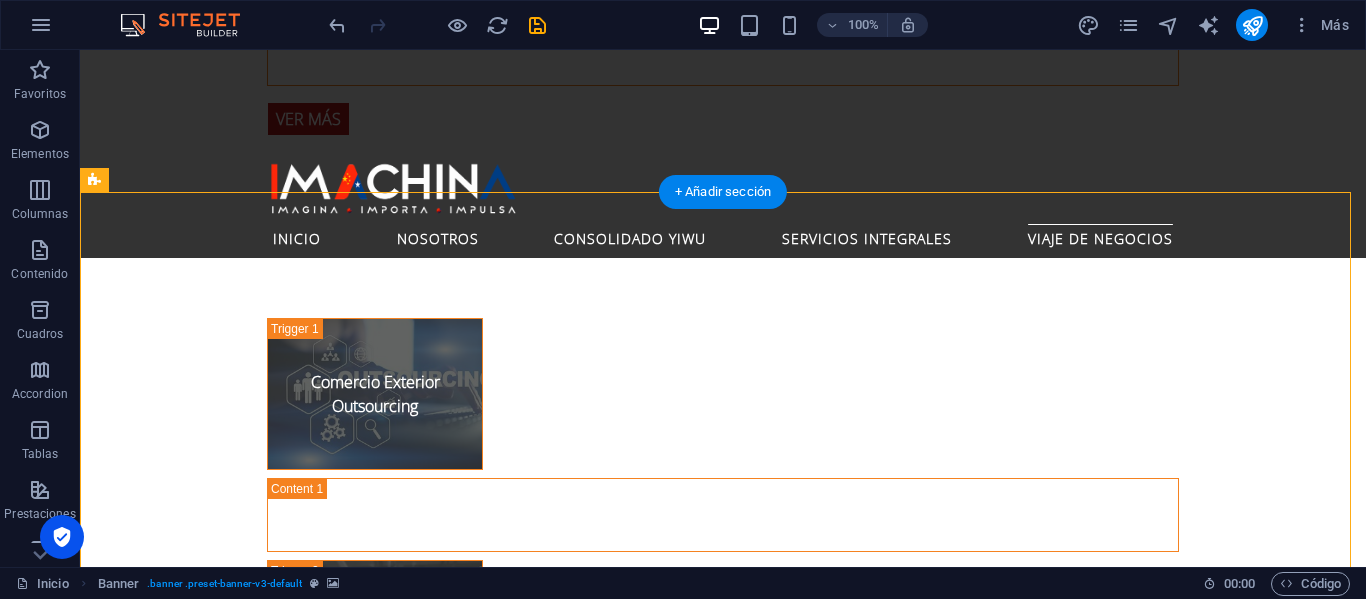 select on "vh" 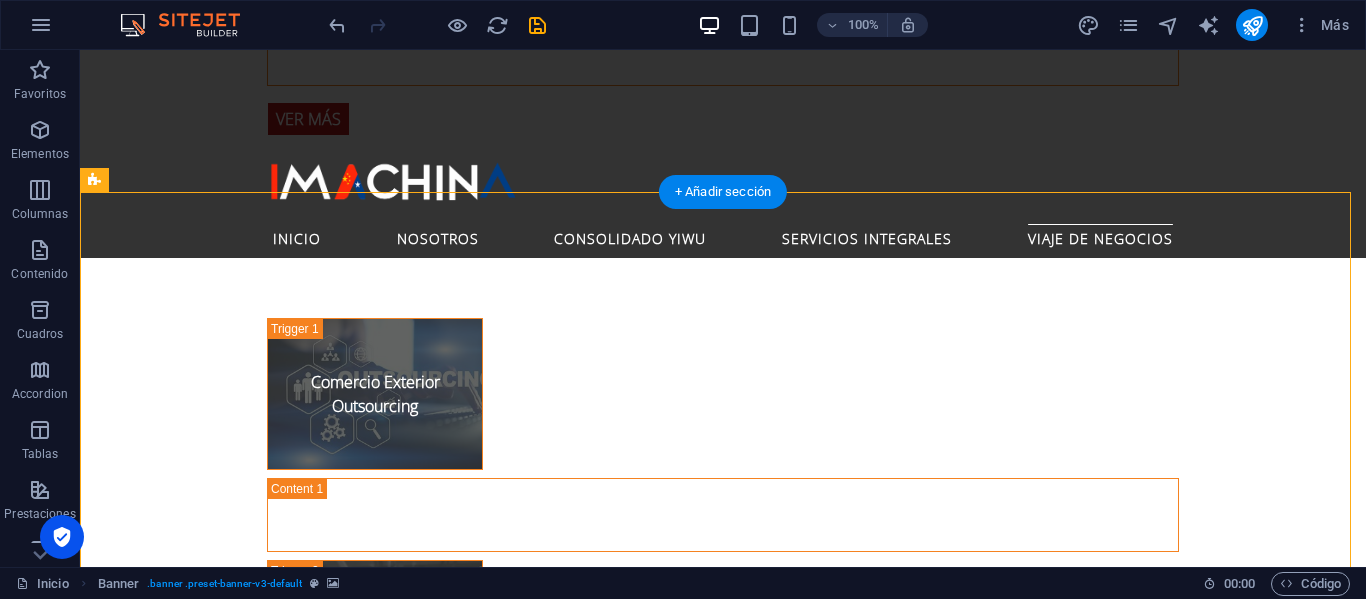 select on "circle" 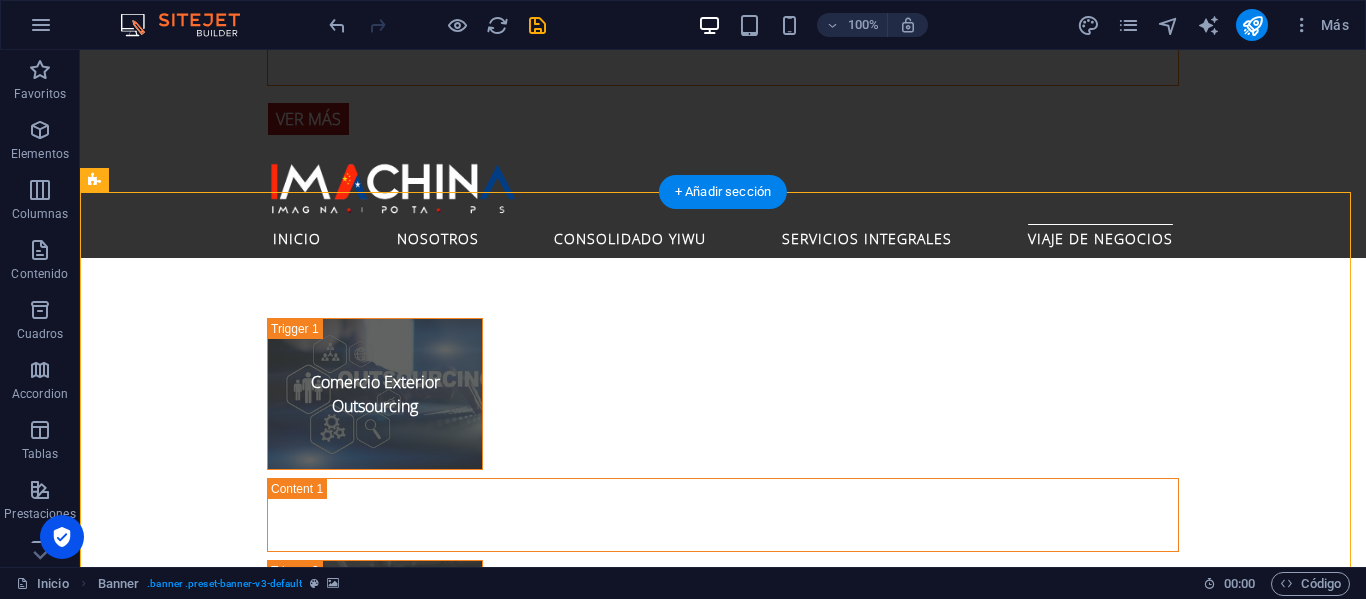 select on "px" 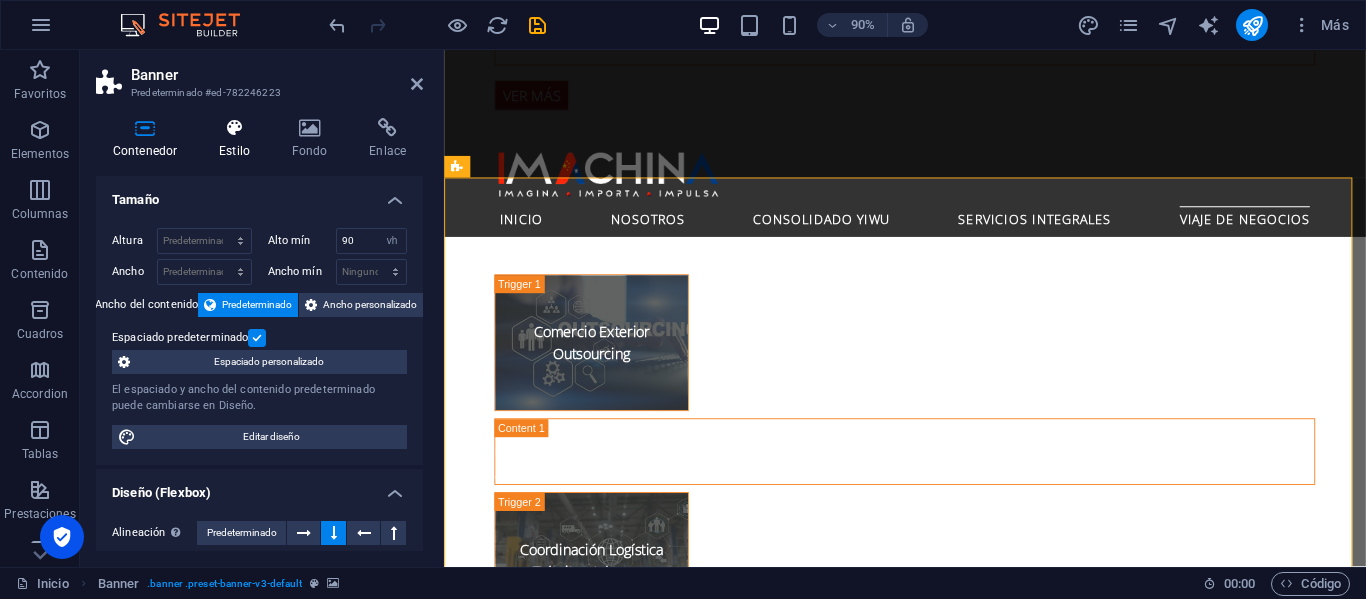 click on "Estilo" at bounding box center (238, 139) 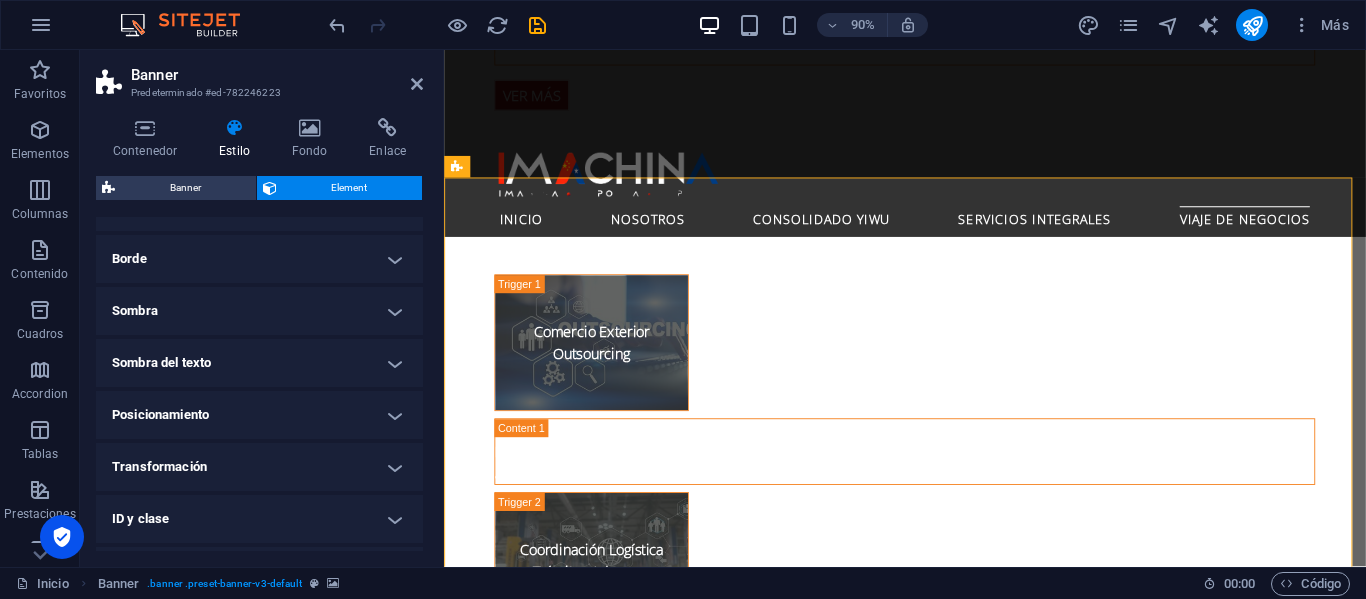 scroll, scrollTop: 301, scrollLeft: 0, axis: vertical 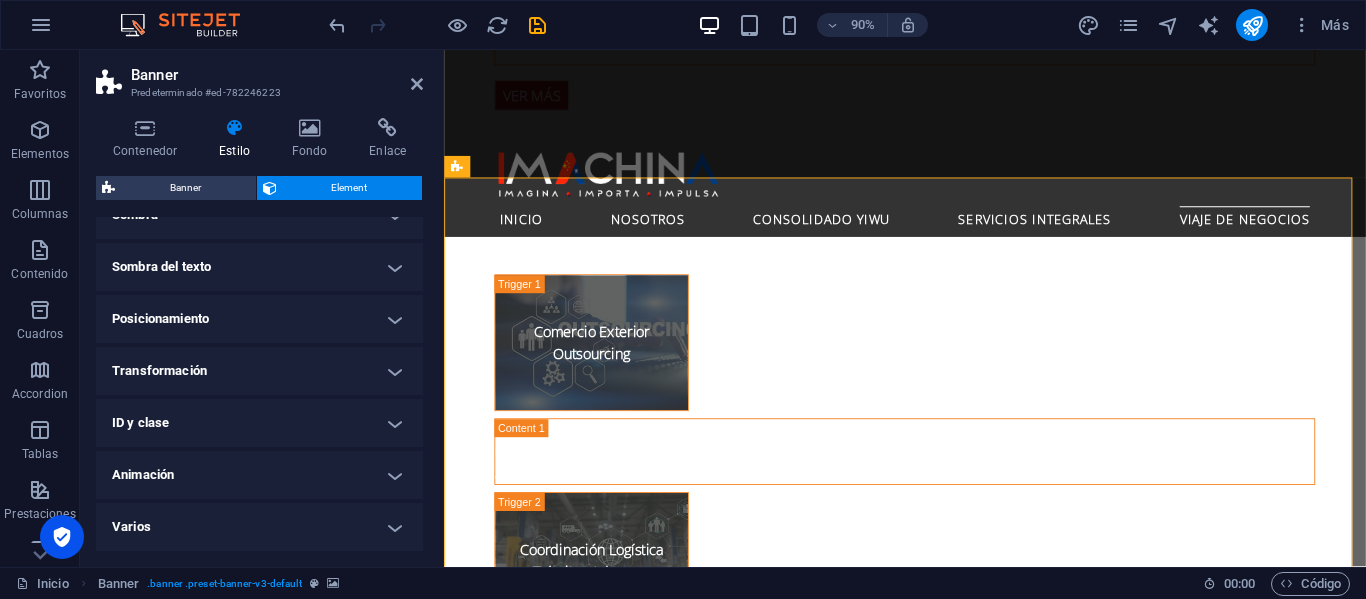 click on "Animación" at bounding box center (259, 475) 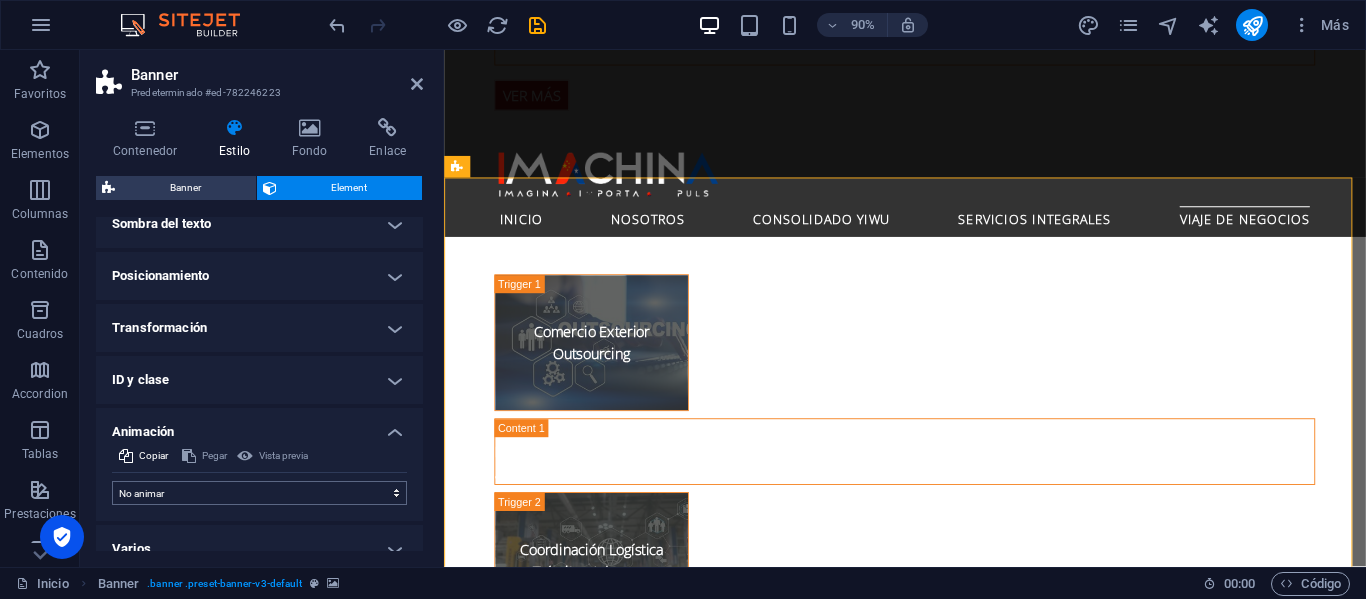 scroll, scrollTop: 366, scrollLeft: 0, axis: vertical 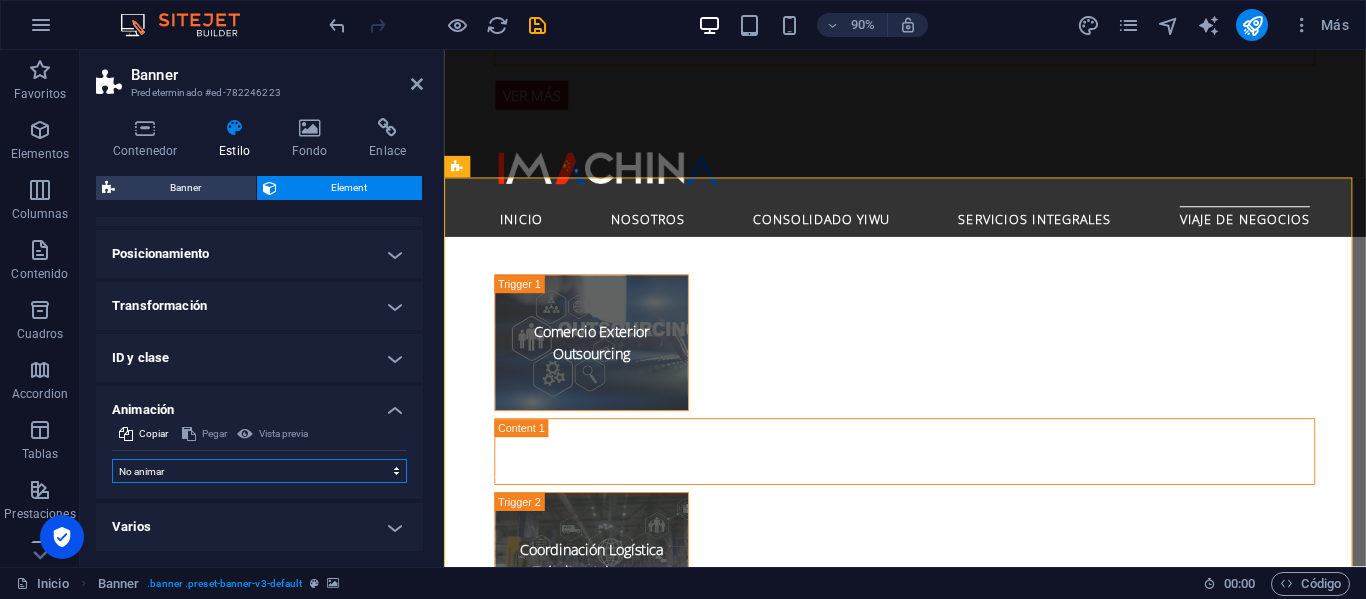 click on "No animar Mostrar / Ocultar Subir/bajar Acercar/alejar Deslizar de izquierda a derecha Deslizar de derecha a izquierda Deslizar de arriba a abajo Deslizar de abajo a arriba Pulsación Parpadeo Abrir como superposición" at bounding box center [259, 471] 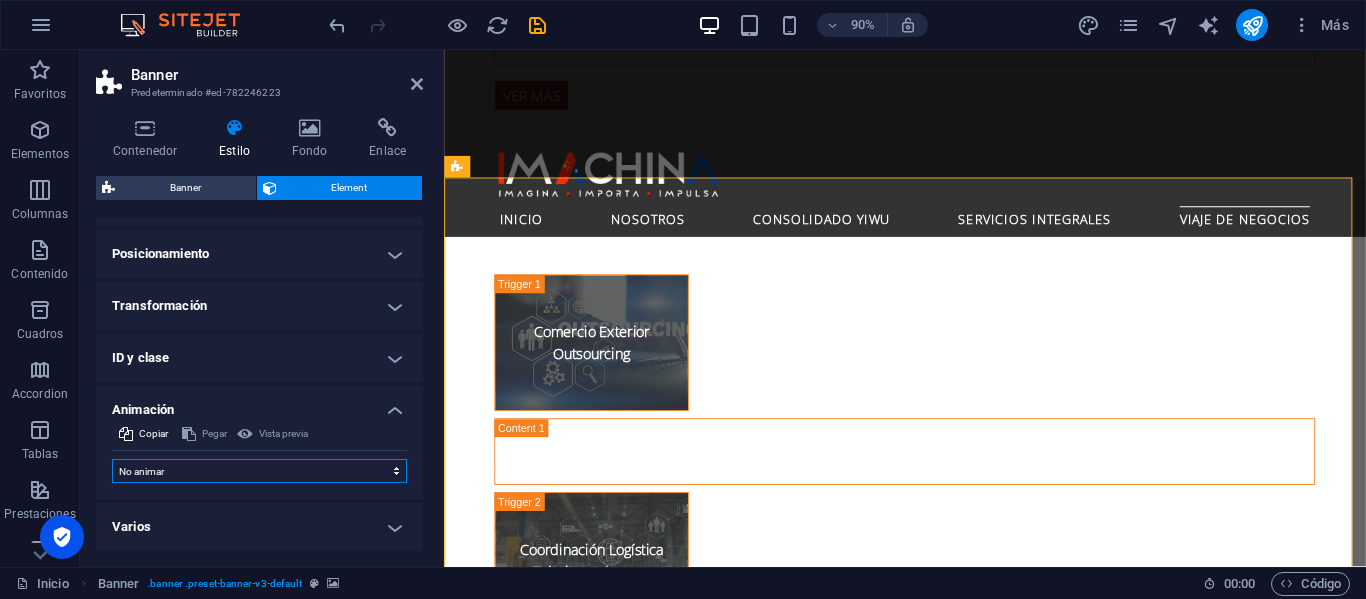 select on "fade" 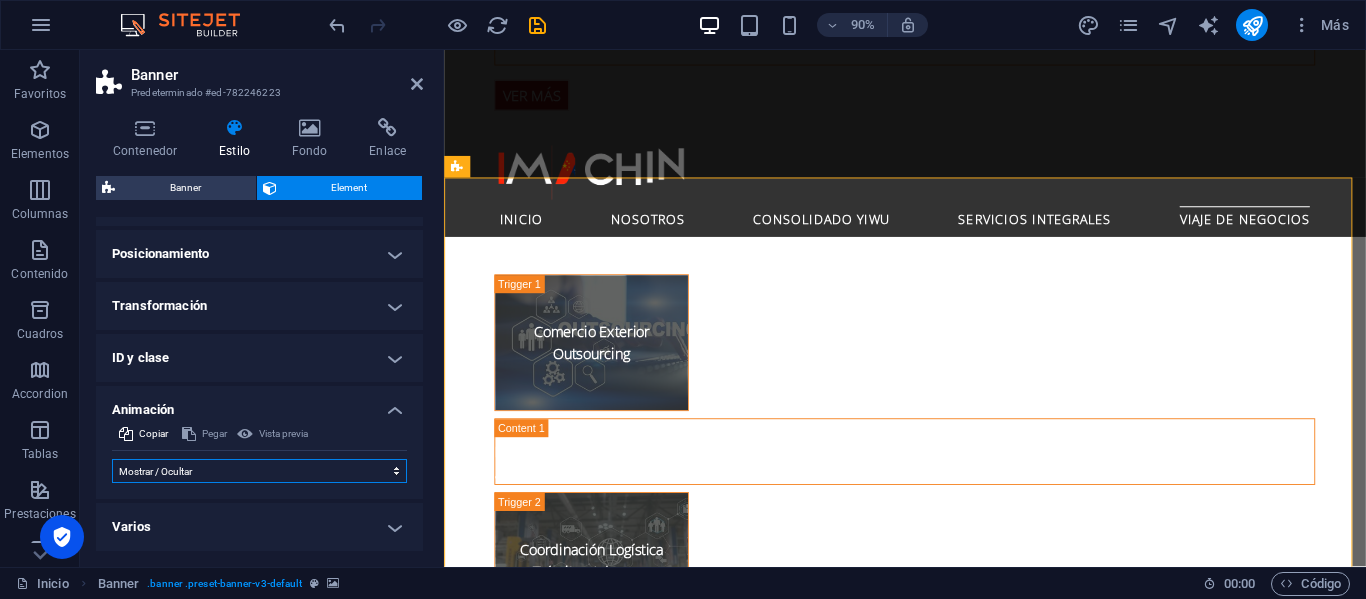 click on "No animar Mostrar / Ocultar Subir/bajar Acercar/alejar Deslizar de izquierda a derecha Deslizar de derecha a izquierda Deslizar de arriba a abajo Deslizar de abajo a arriba Pulsación Parpadeo Abrir como superposición" at bounding box center (259, 471) 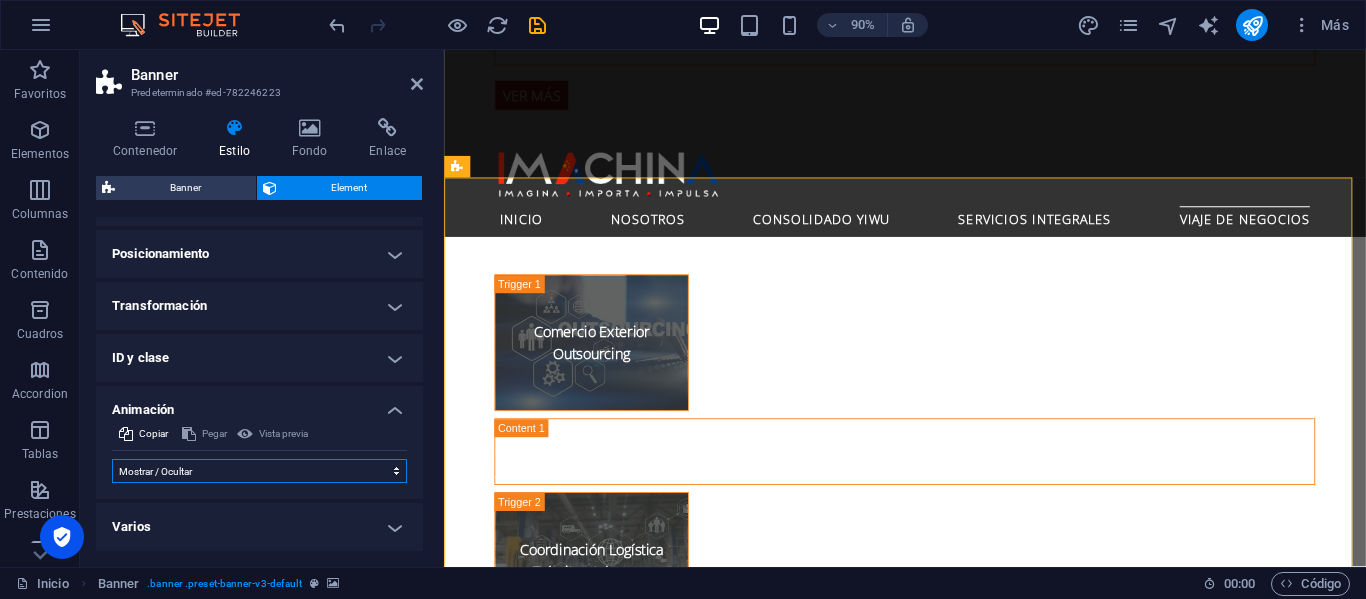 select on "scroll" 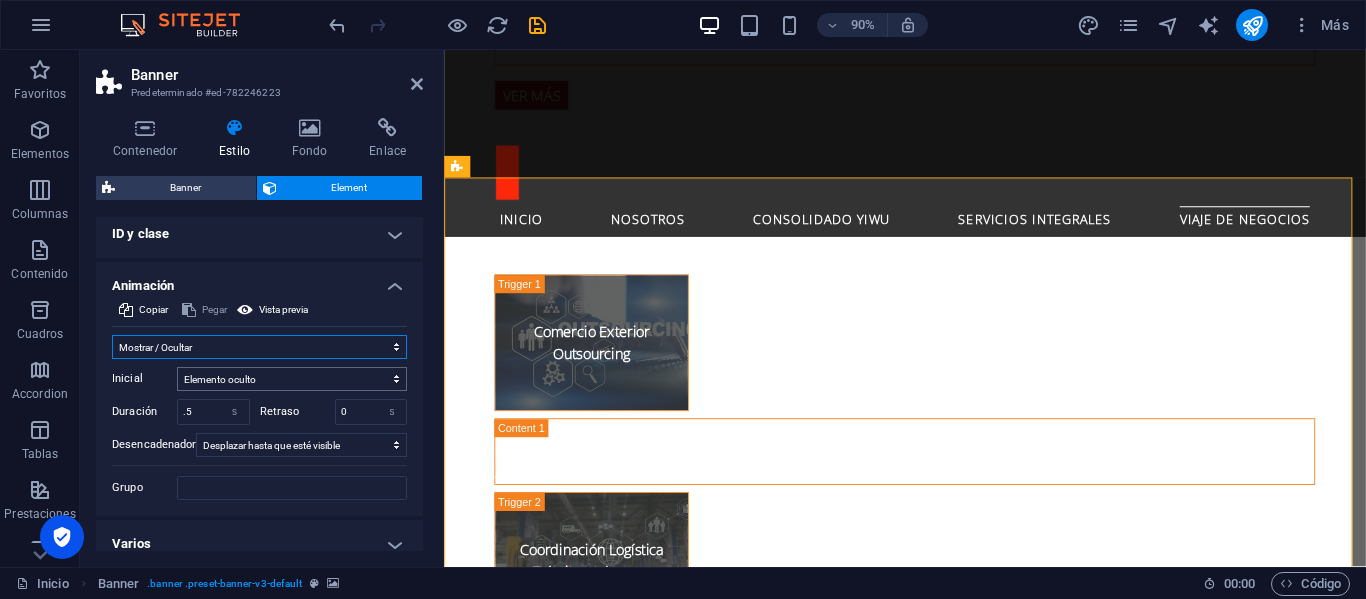 scroll, scrollTop: 507, scrollLeft: 0, axis: vertical 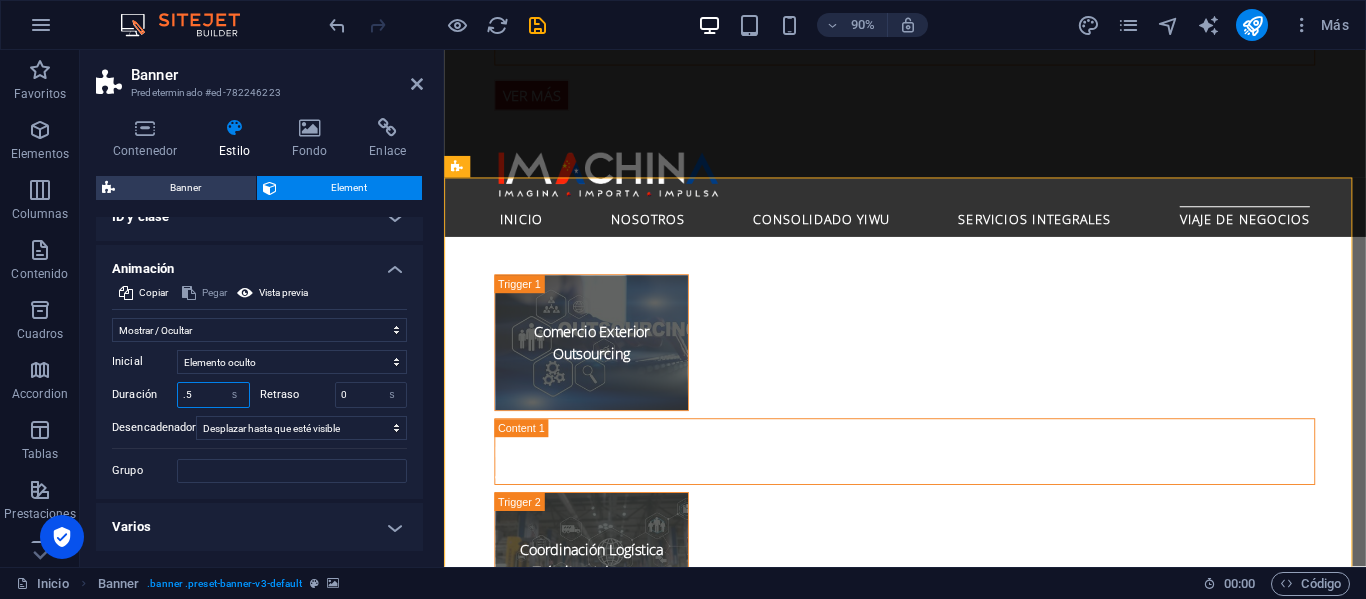 drag, startPoint x: 199, startPoint y: 391, endPoint x: 138, endPoint y: 392, distance: 61.008198 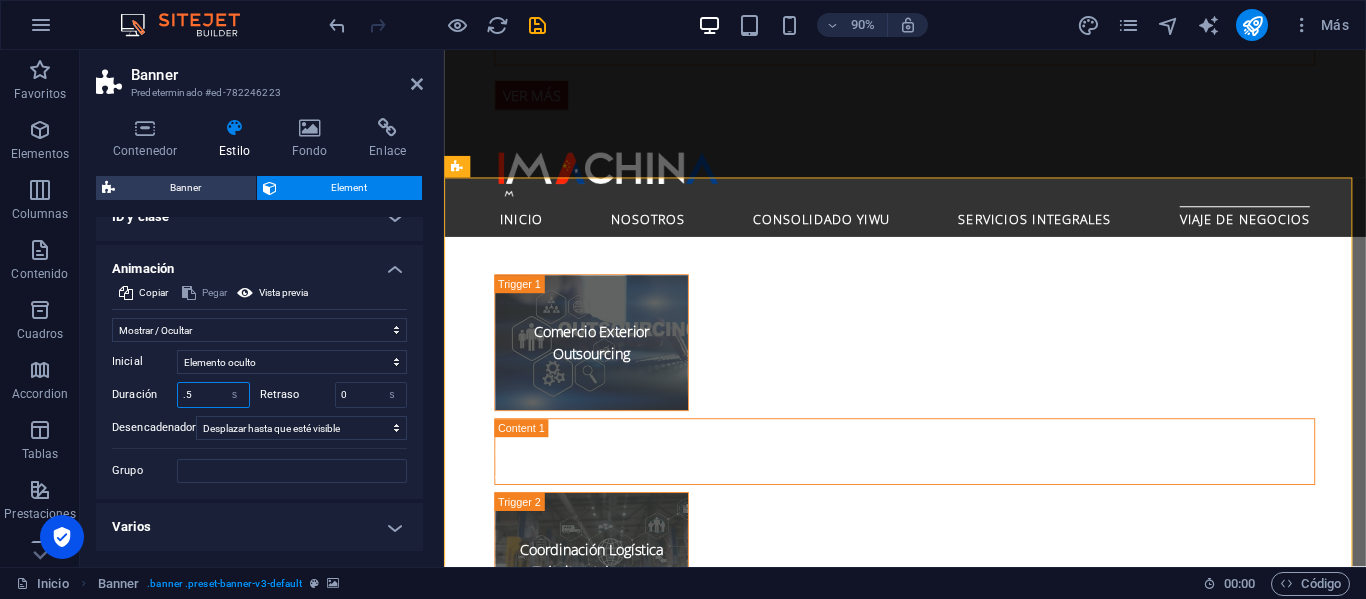 click on "Duración .5 s ms" at bounding box center (181, 395) 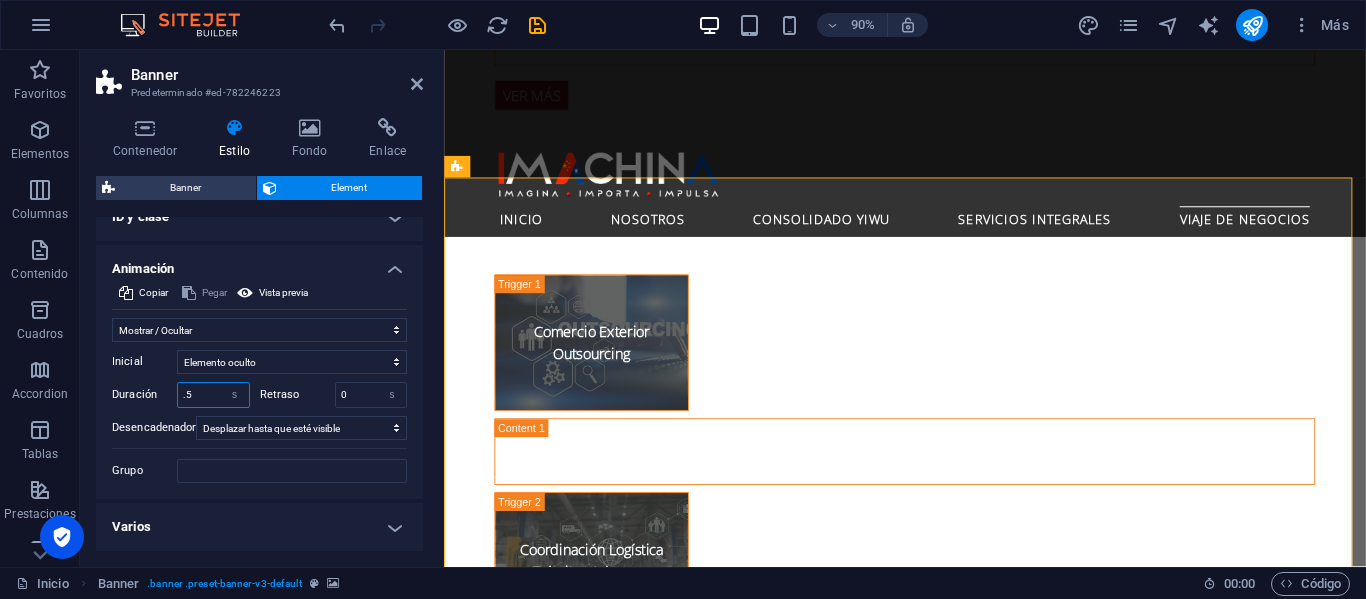 type on "1" 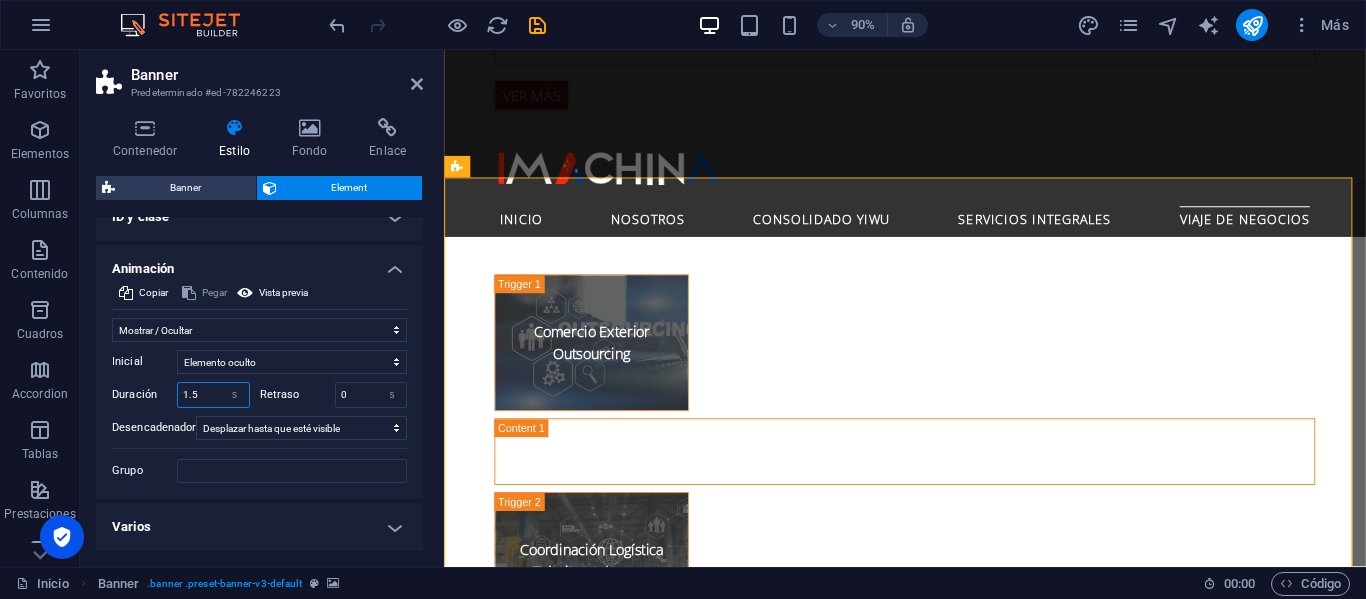 type on "1.5" 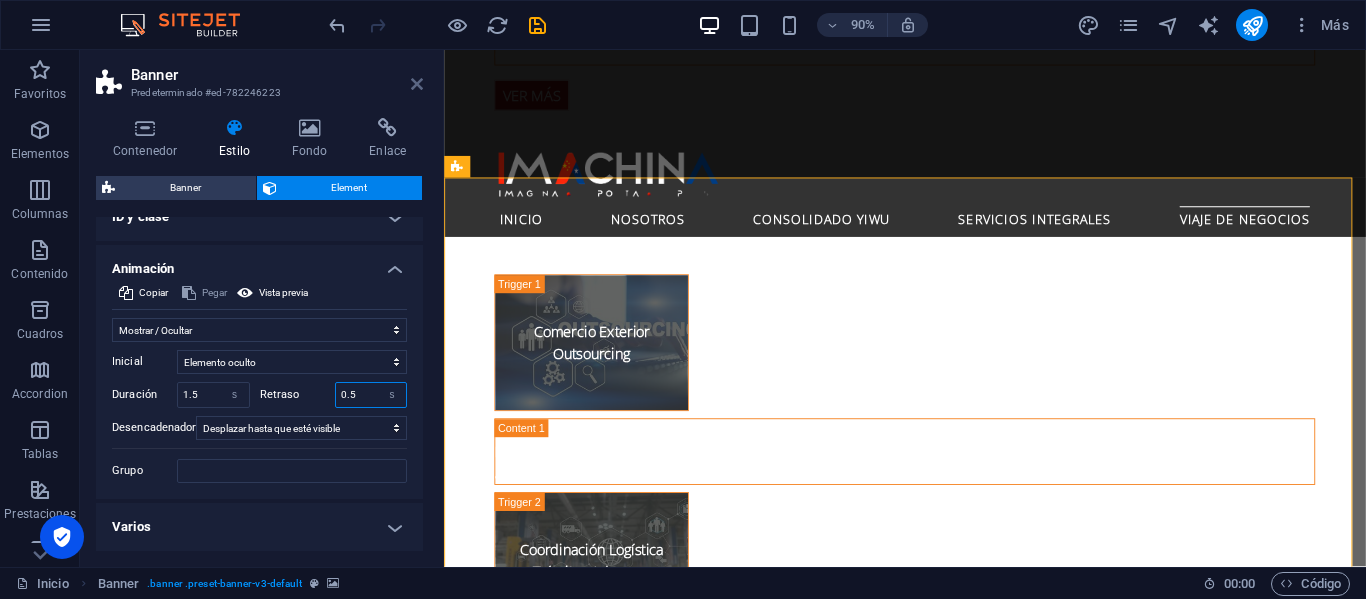 type on "0.5" 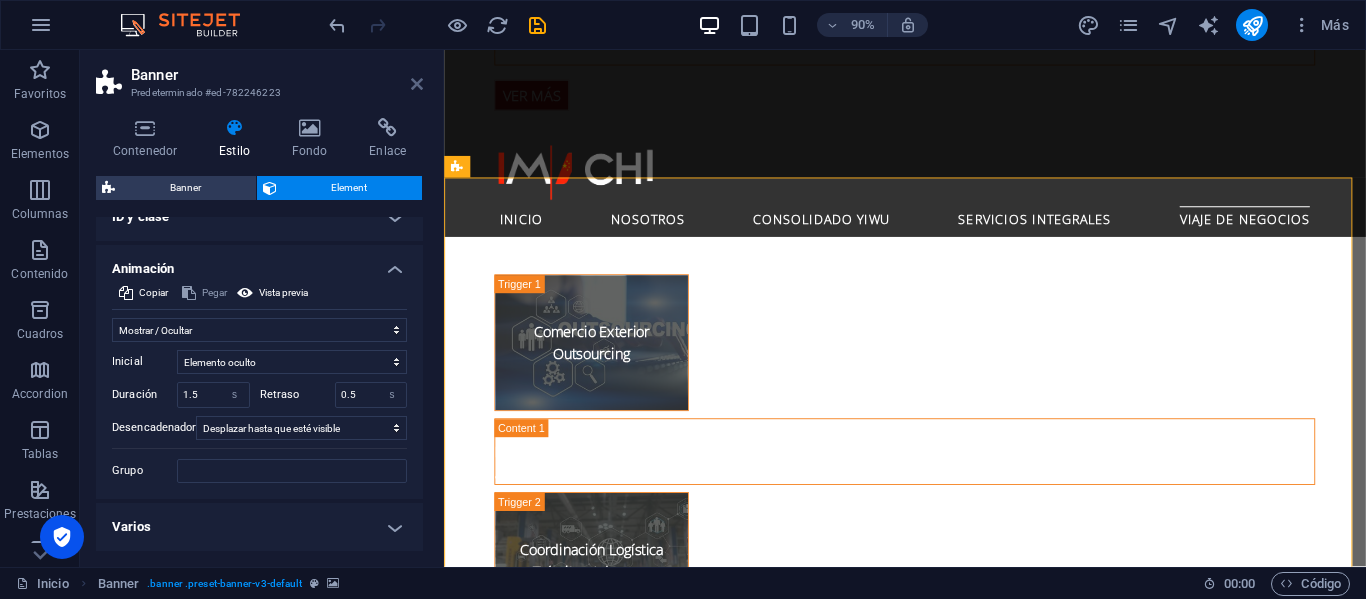 click at bounding box center (417, 84) 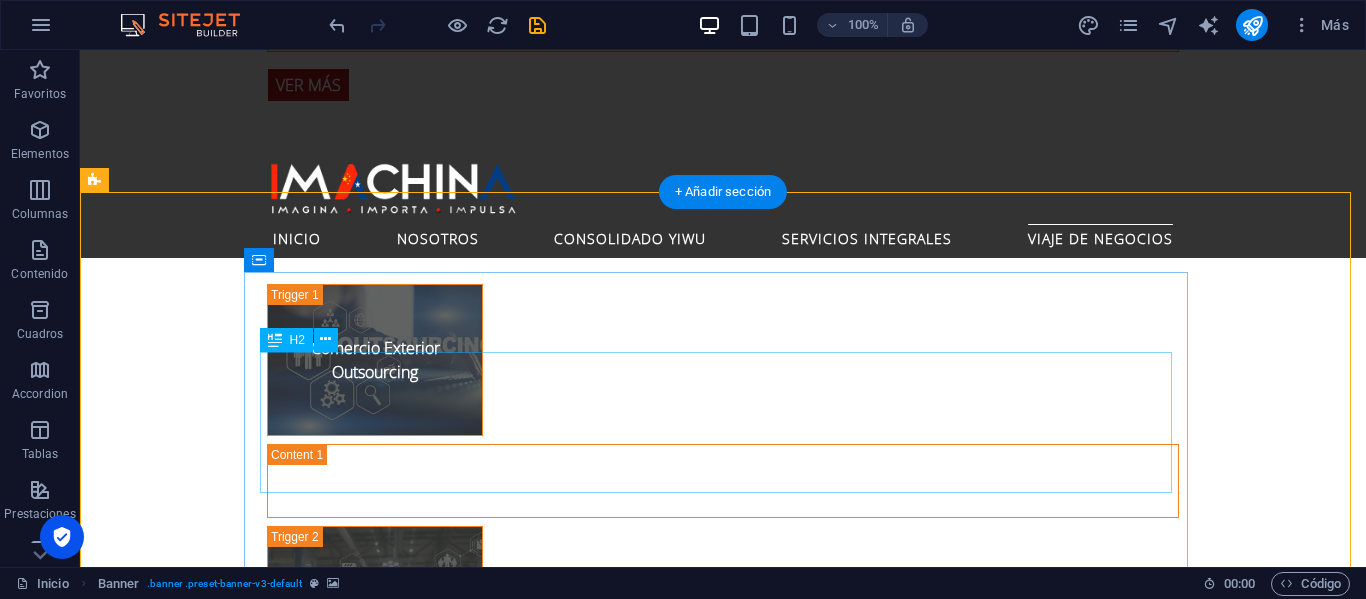 click on "Conecte su Negocio con los Gigantes de Asia" at bounding box center (723, 2533) 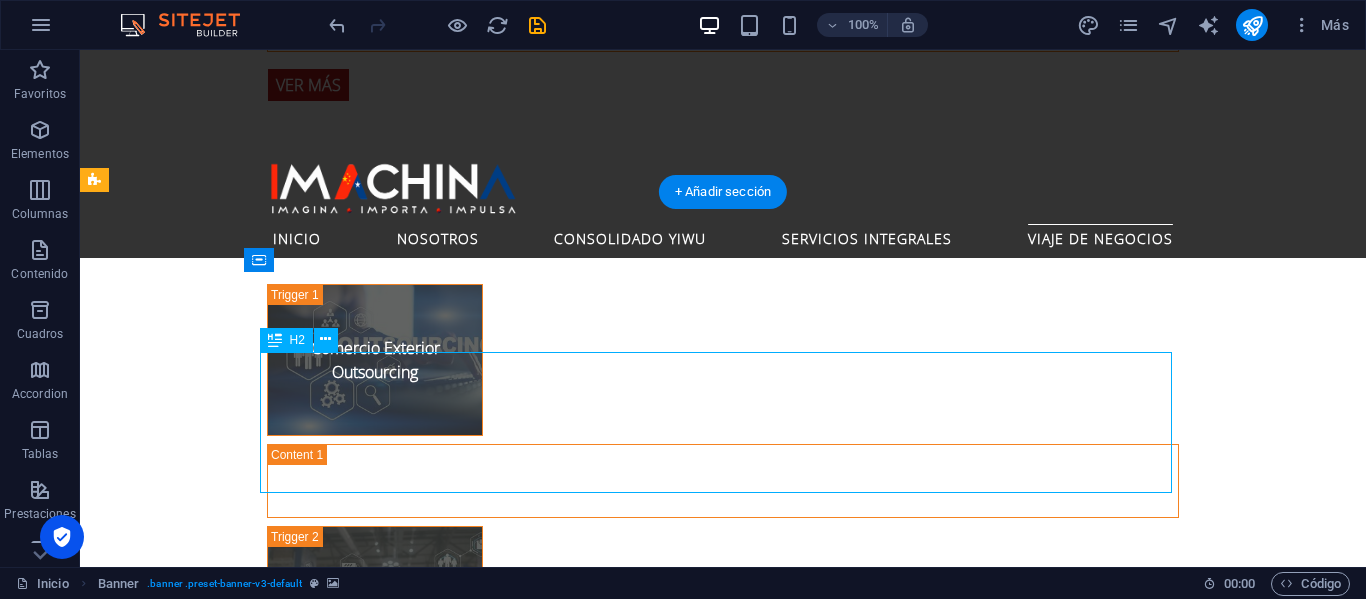 click on "Conecte su Negocio con los Gigantes de Asia" at bounding box center (723, 2533) 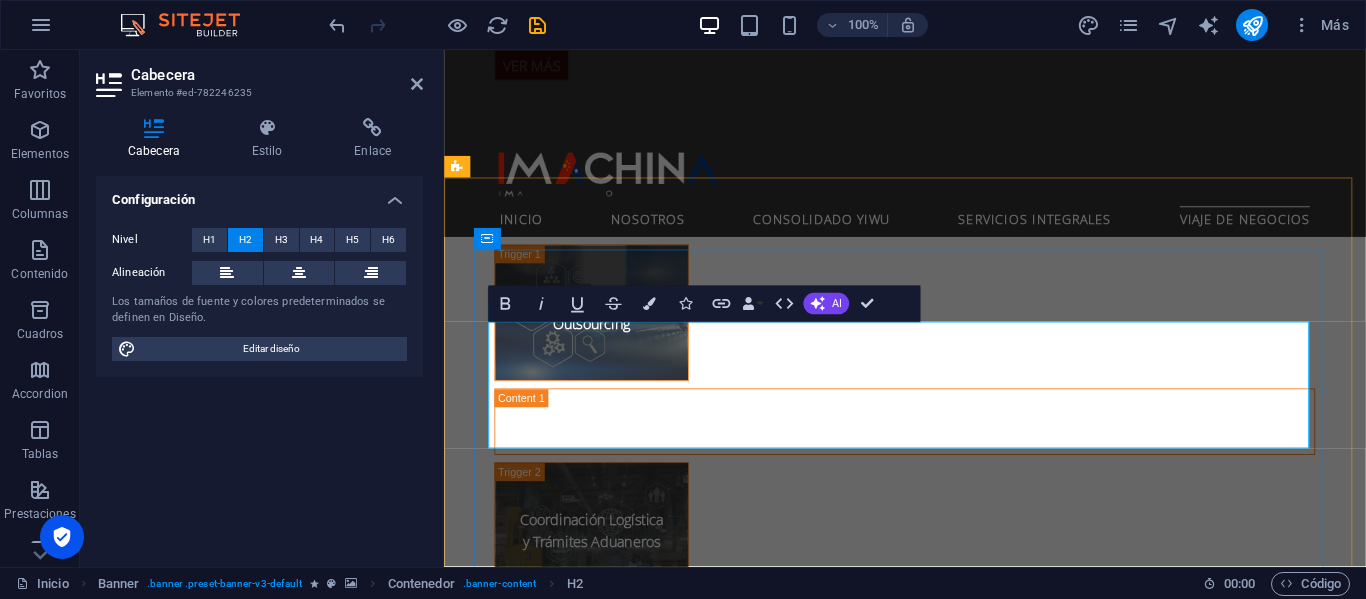 scroll, scrollTop: 4657, scrollLeft: 0, axis: vertical 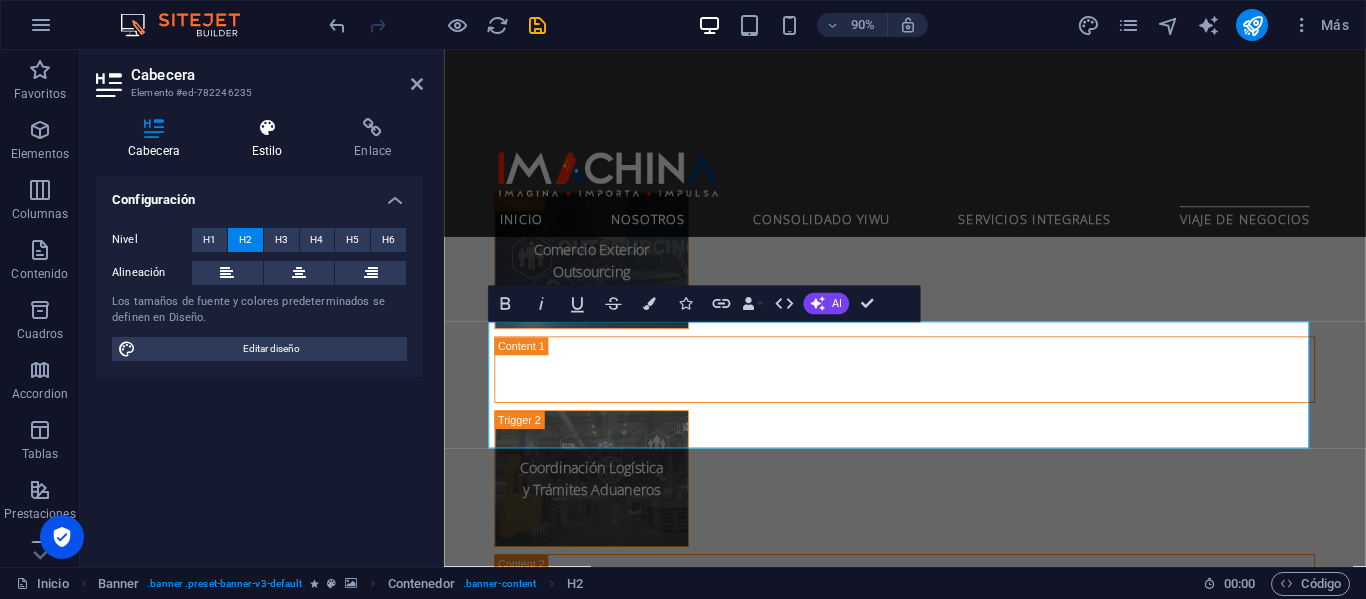 click on "Estilo" at bounding box center (271, 139) 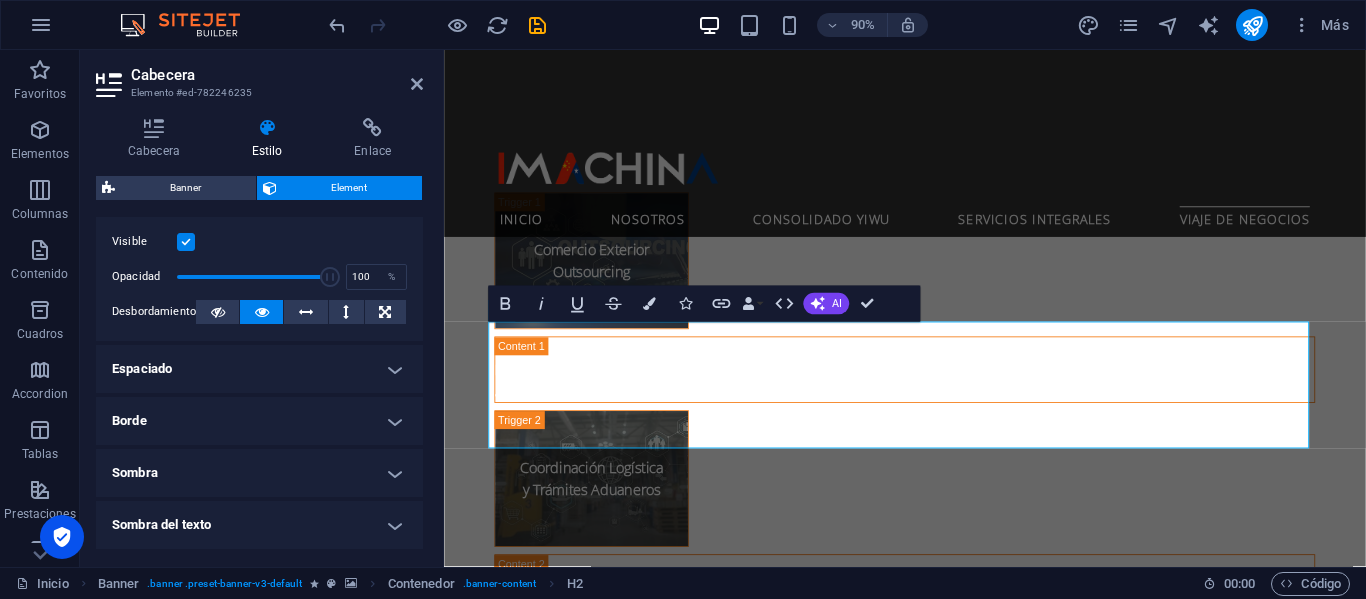 scroll, scrollTop: 528, scrollLeft: 0, axis: vertical 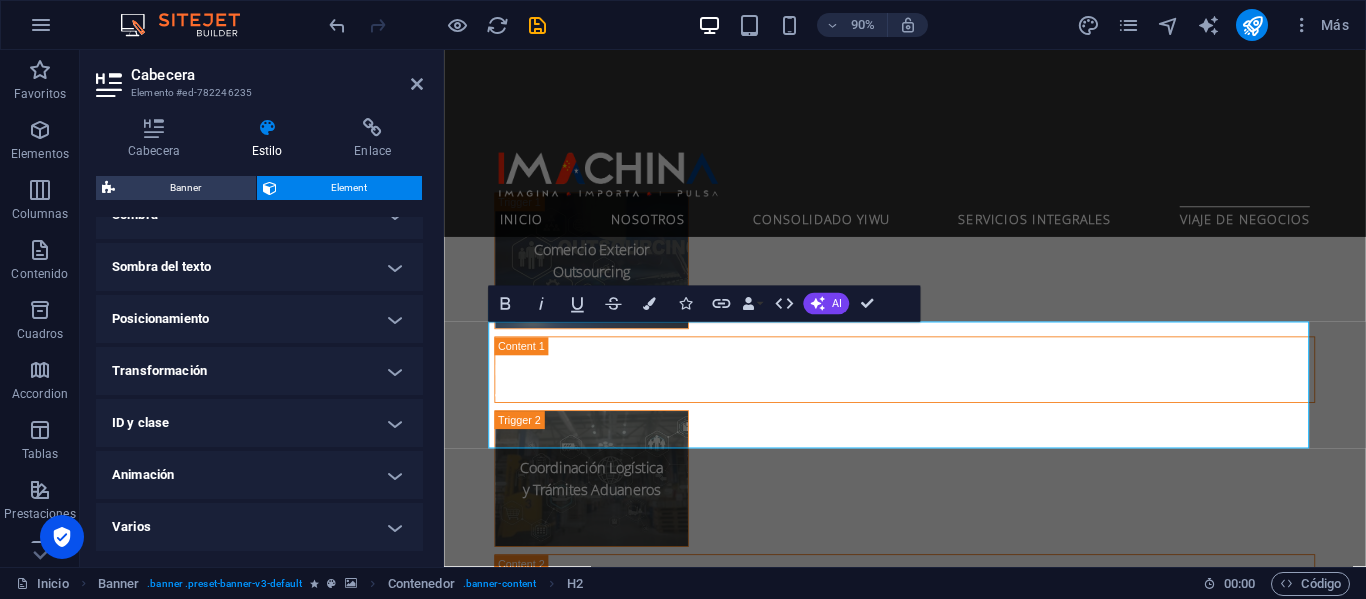 click on "Animación" at bounding box center (259, 475) 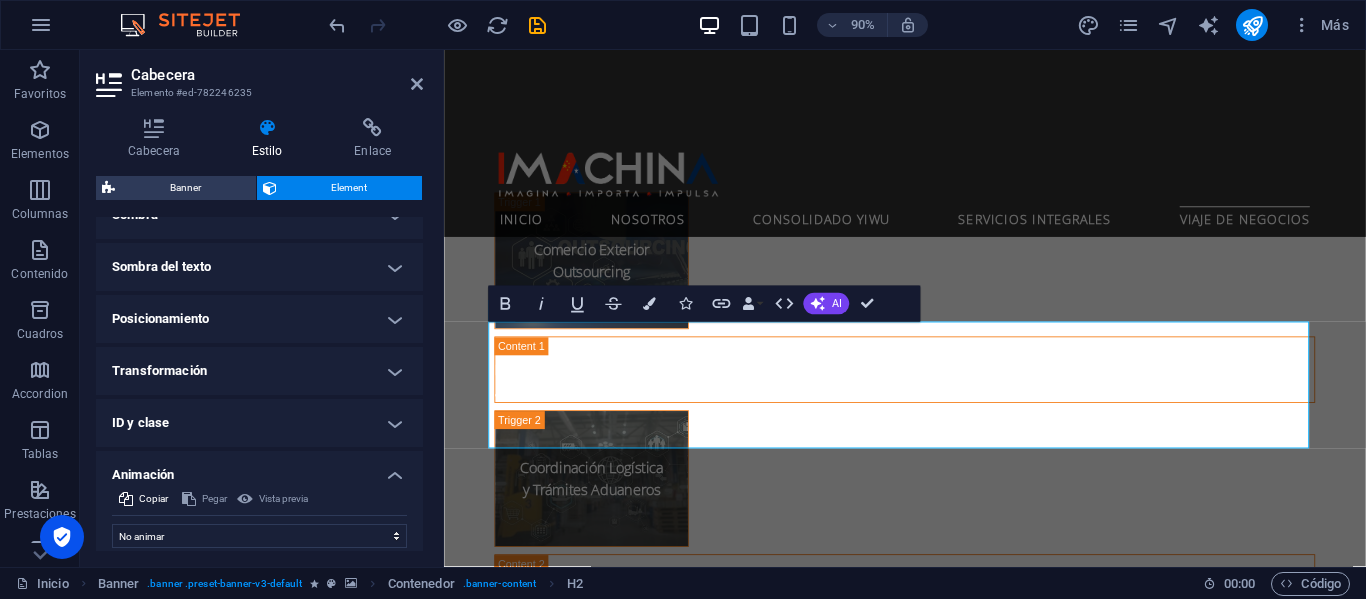 scroll, scrollTop: 593, scrollLeft: 0, axis: vertical 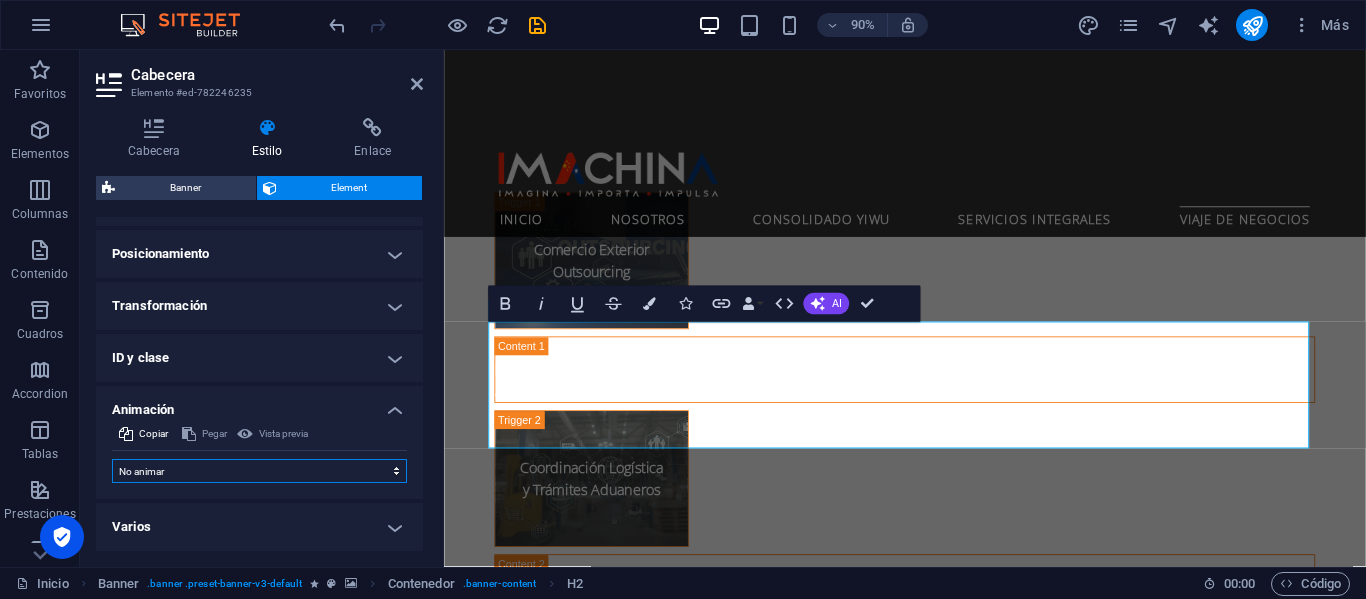 click on "No animar Mostrar / Ocultar Subir/bajar Acercar/alejar Deslizar de izquierda a derecha Deslizar de derecha a izquierda Deslizar de arriba a abajo Deslizar de abajo a arriba Pulsación Parpadeo Abrir como superposición" at bounding box center [259, 471] 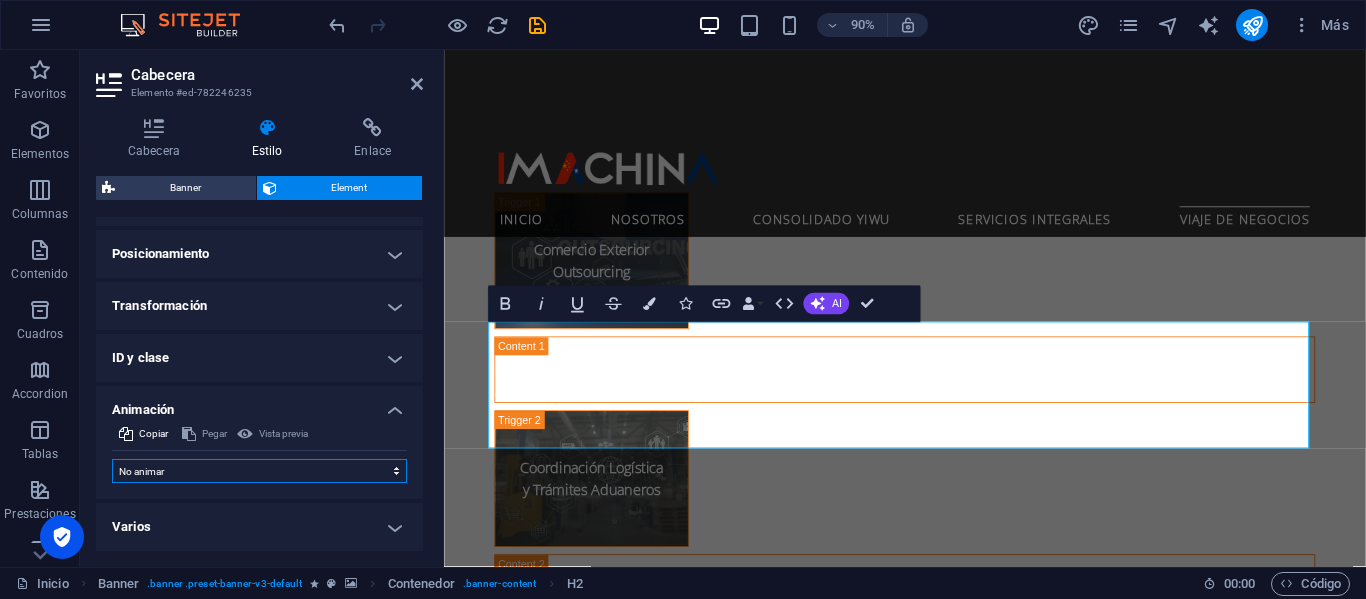 select on "fade" 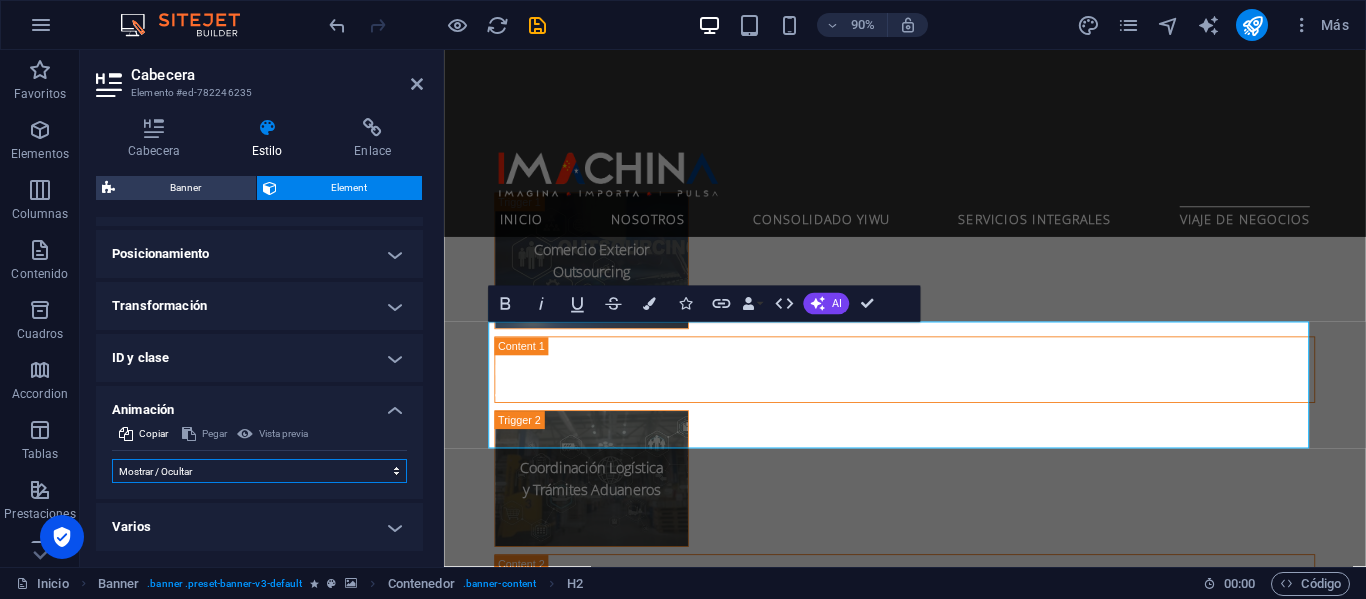 click on "No animar Mostrar / Ocultar Subir/bajar Acercar/alejar Deslizar de izquierda a derecha Deslizar de derecha a izquierda Deslizar de arriba a abajo Deslizar de abajo a arriba Pulsación Parpadeo Abrir como superposición" at bounding box center (259, 471) 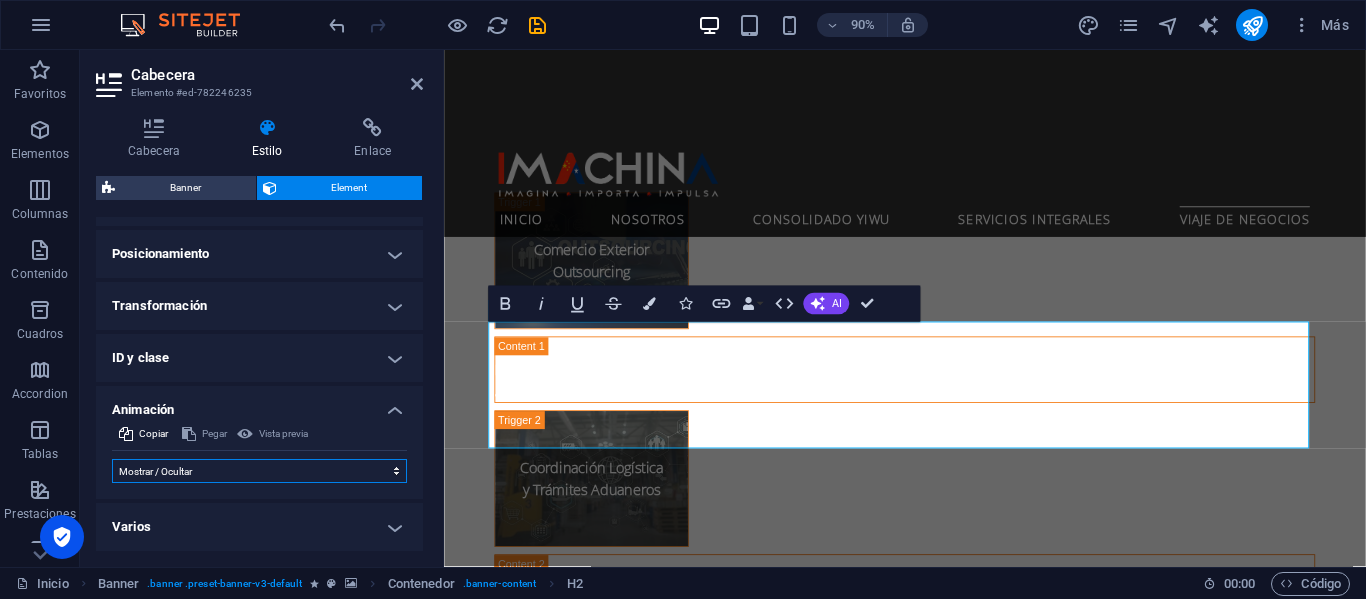 select on "scroll" 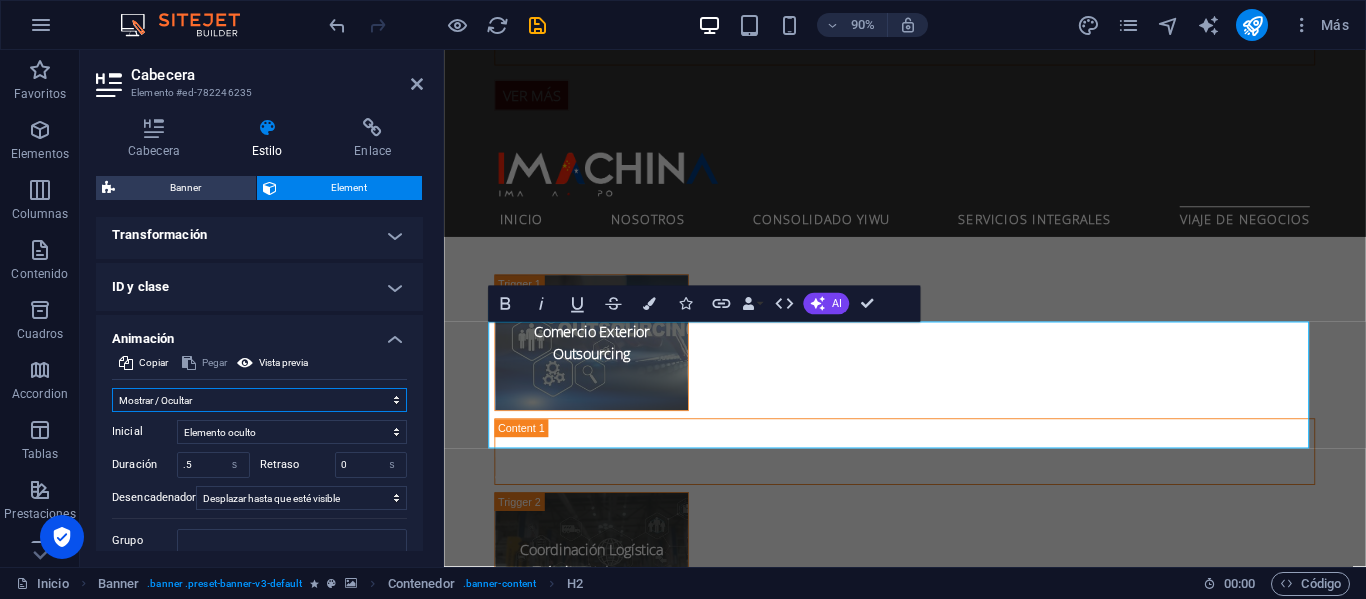 scroll, scrollTop: 734, scrollLeft: 0, axis: vertical 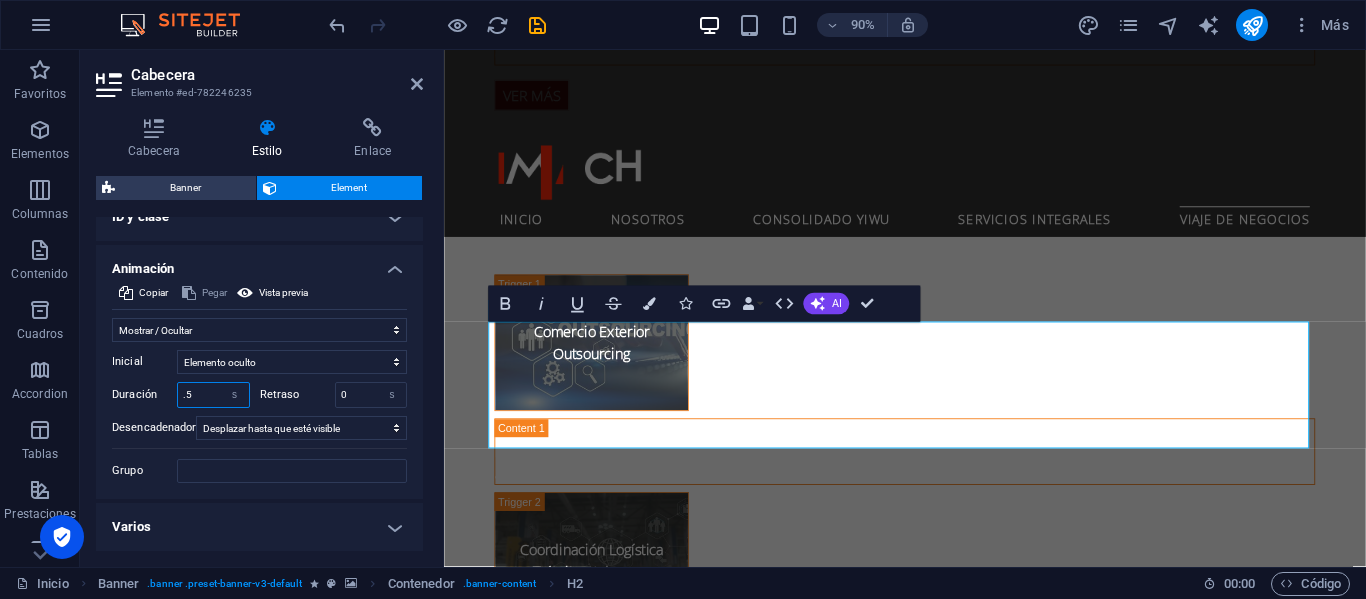 drag, startPoint x: 198, startPoint y: 395, endPoint x: 147, endPoint y: 391, distance: 51.156624 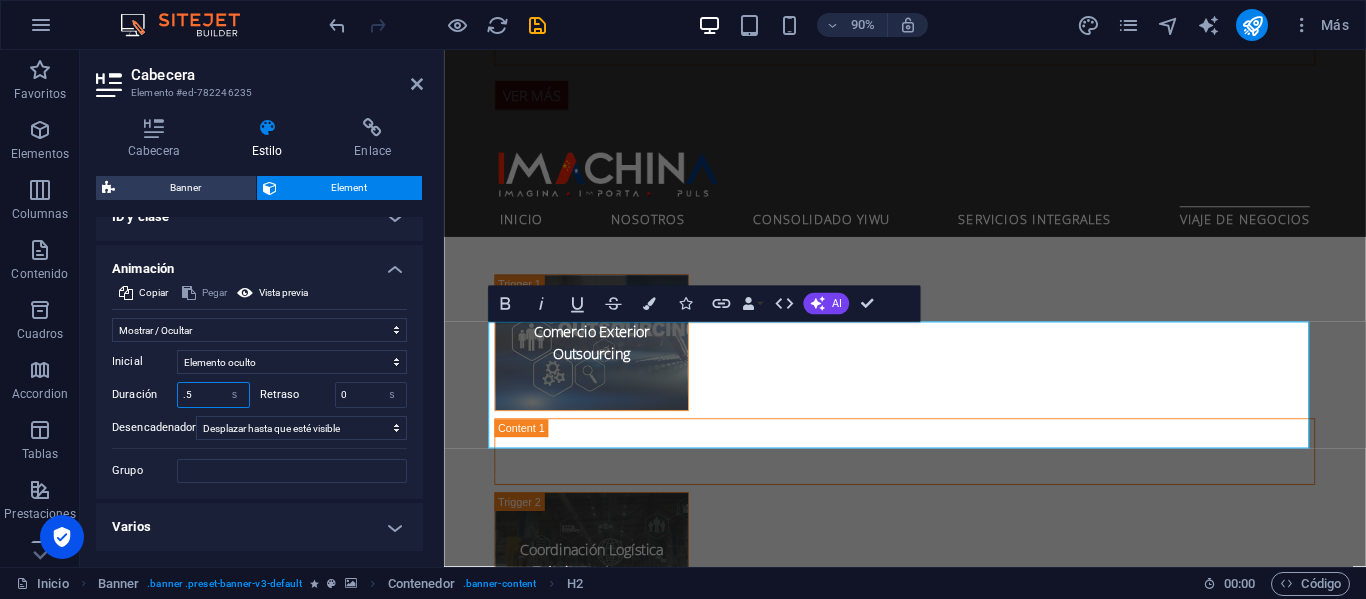 click on "Duración .5 s ms" at bounding box center [181, 395] 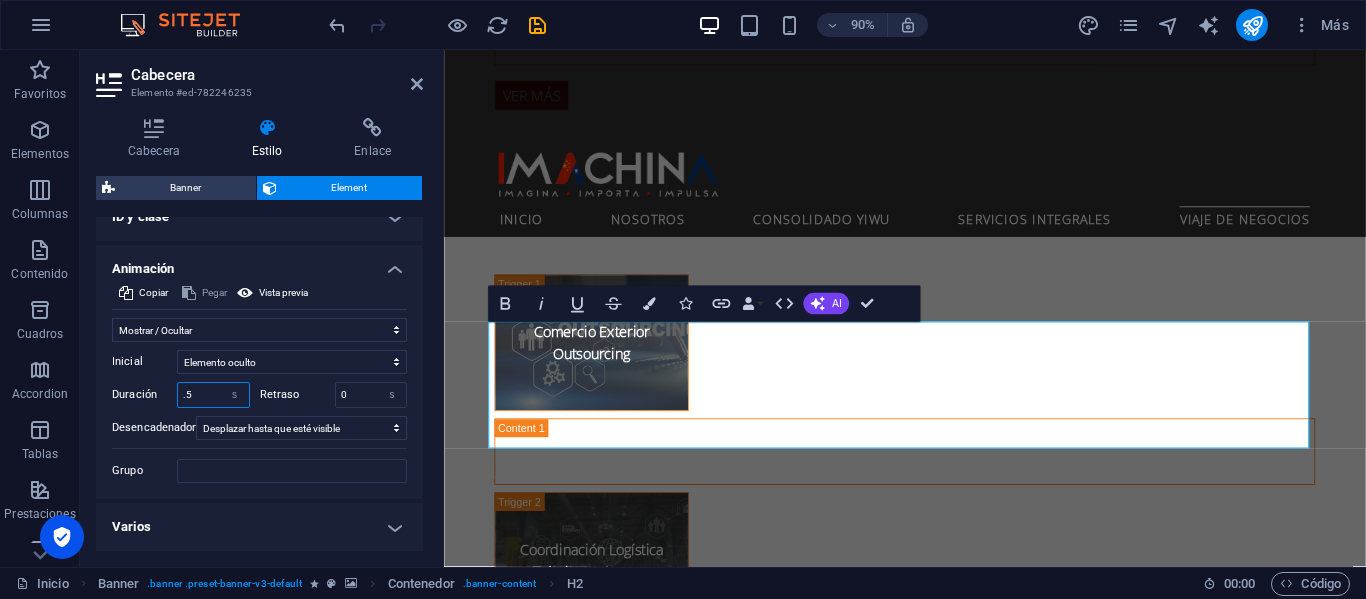 type on "1" 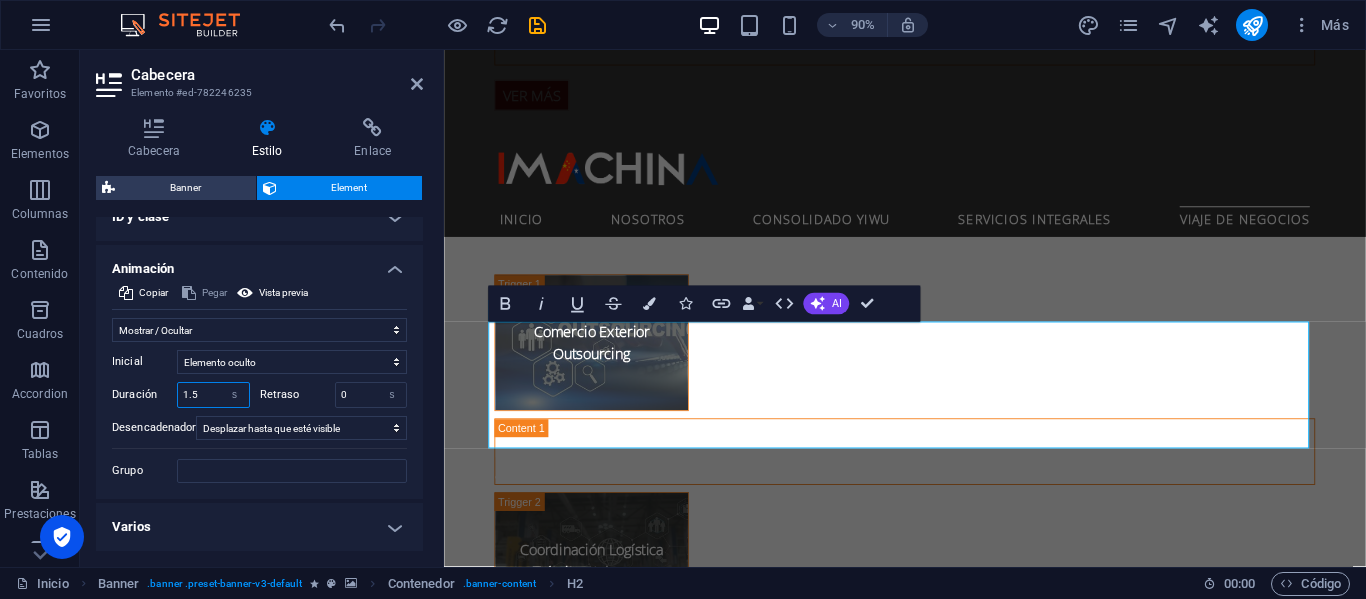 type on "1.5" 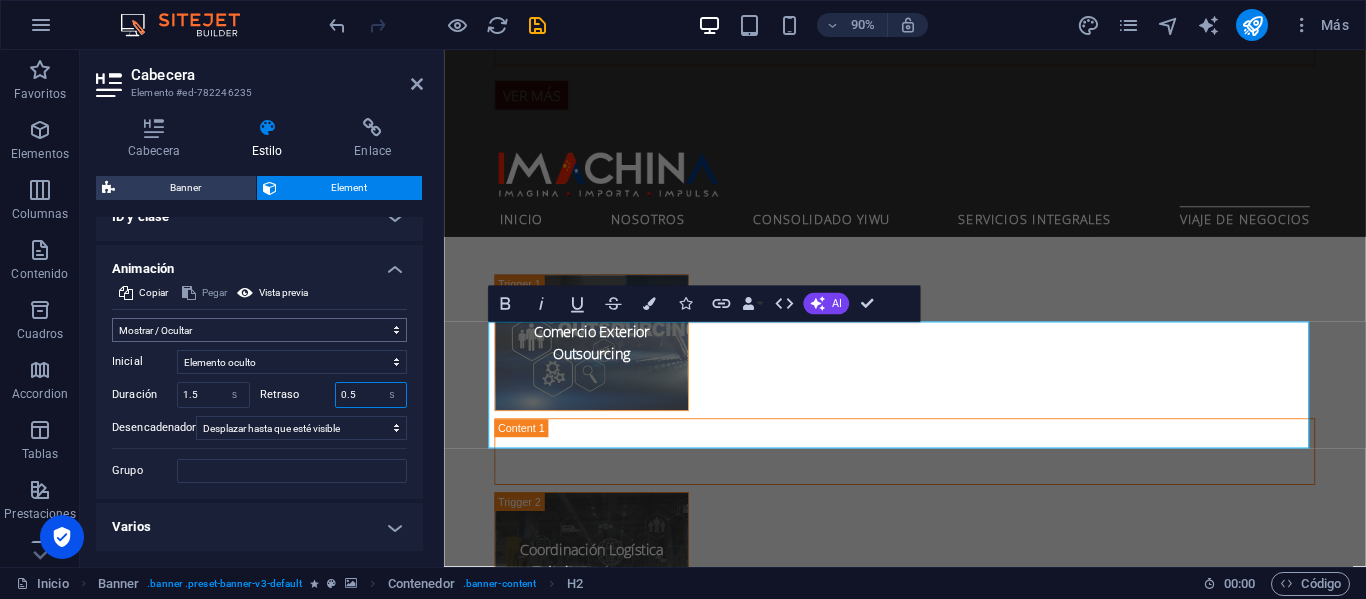 type on "0.5" 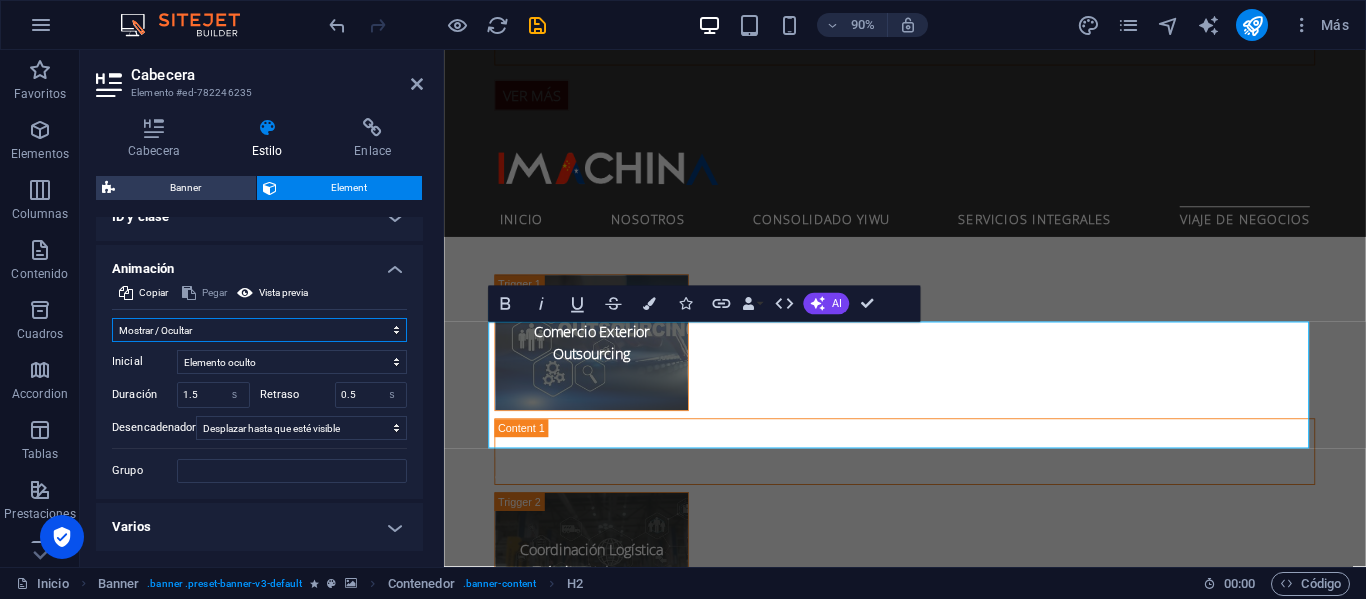 click on "No animar Mostrar / Ocultar Subir/bajar Acercar/alejar Deslizar de izquierda a derecha Deslizar de derecha a izquierda Deslizar de arriba a abajo Deslizar de abajo a arriba Pulsación Parpadeo Abrir como superposición" at bounding box center (259, 330) 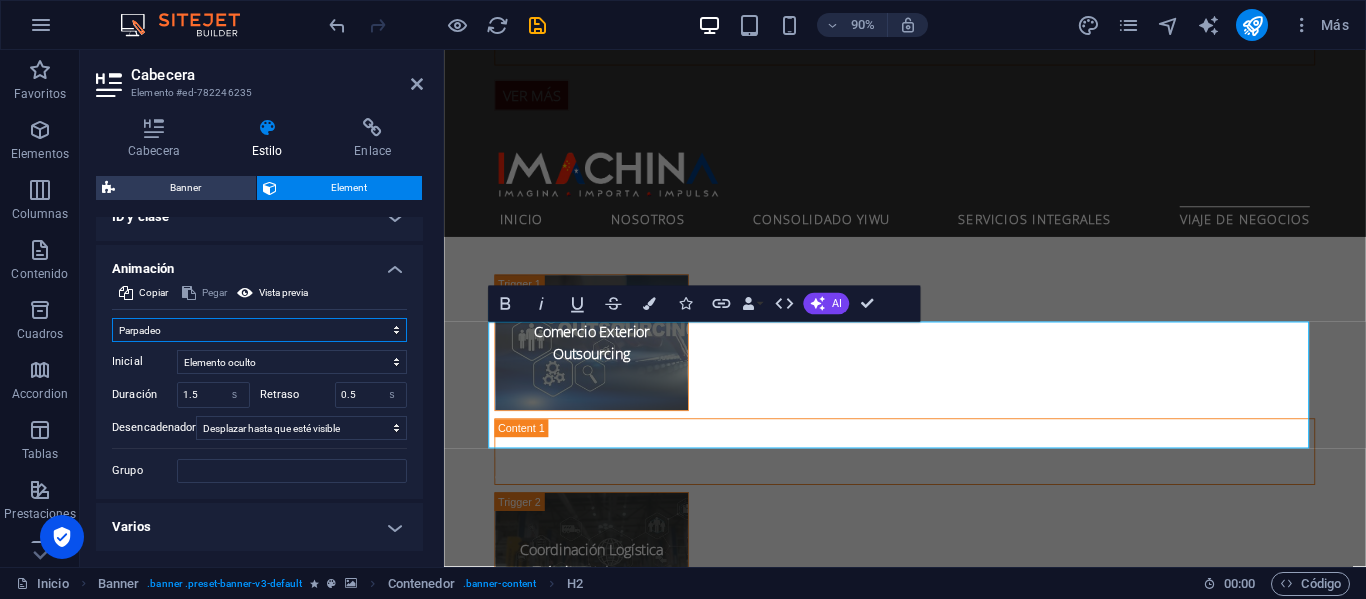 click on "No animar Mostrar / Ocultar Subir/bajar Acercar/alejar Deslizar de izquierda a derecha Deslizar de derecha a izquierda Deslizar de arriba a abajo Deslizar de abajo a arriba Pulsación Parpadeo Abrir como superposición" at bounding box center [259, 330] 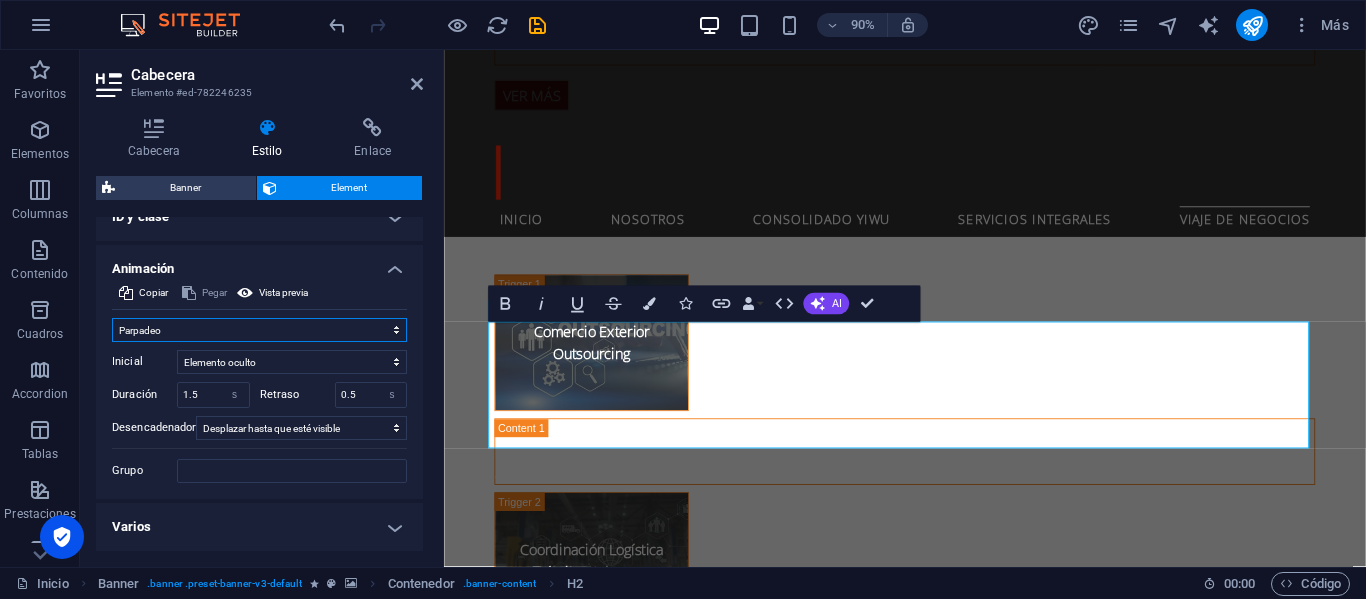 scroll, scrollTop: 710, scrollLeft: 0, axis: vertical 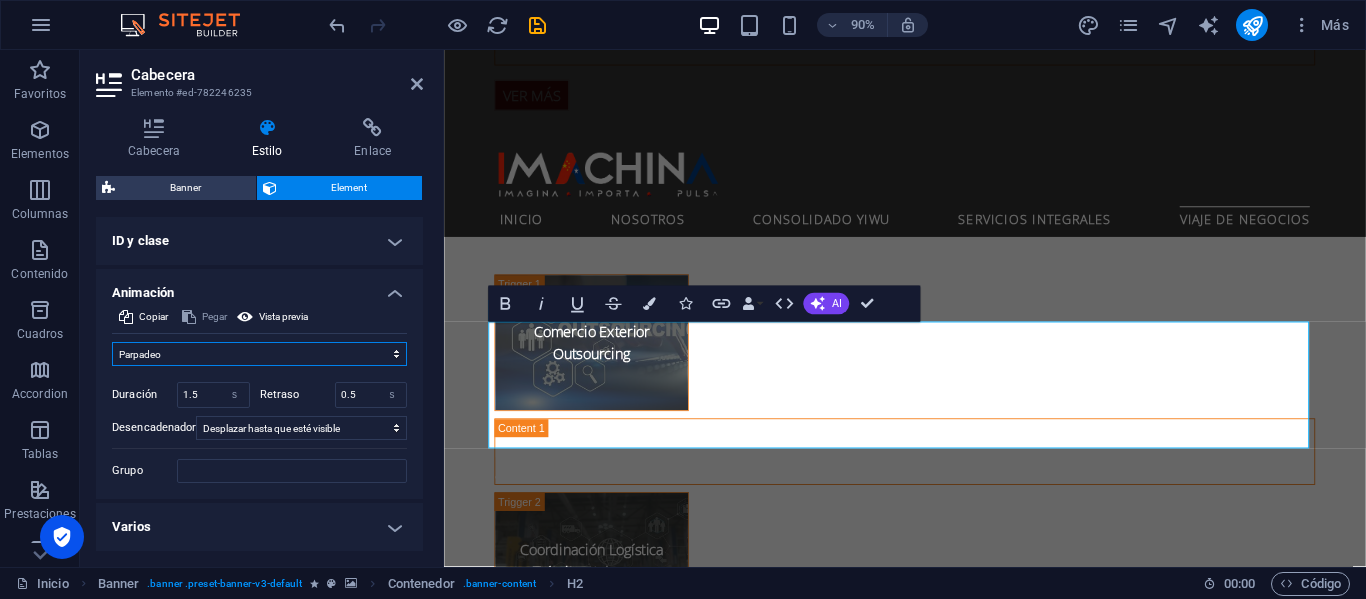 click on "No animar Mostrar / Ocultar Subir/bajar Acercar/alejar Deslizar de izquierda a derecha Deslizar de derecha a izquierda Deslizar de arriba a abajo Deslizar de abajo a arriba Pulsación Parpadeo Abrir como superposición" at bounding box center [259, 354] 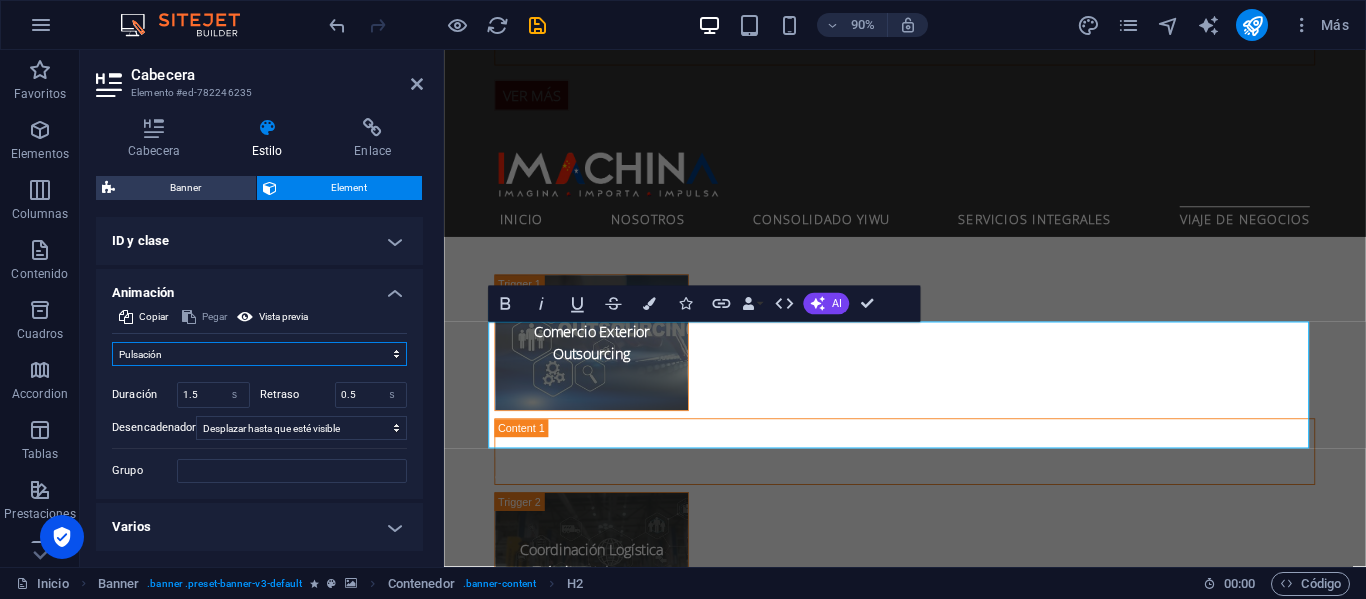 click on "No animar Mostrar / Ocultar Subir/bajar Acercar/alejar Deslizar de izquierda a derecha Deslizar de derecha a izquierda Deslizar de arriba a abajo Deslizar de abajo a arriba Pulsación Parpadeo Abrir como superposición" at bounding box center (259, 354) 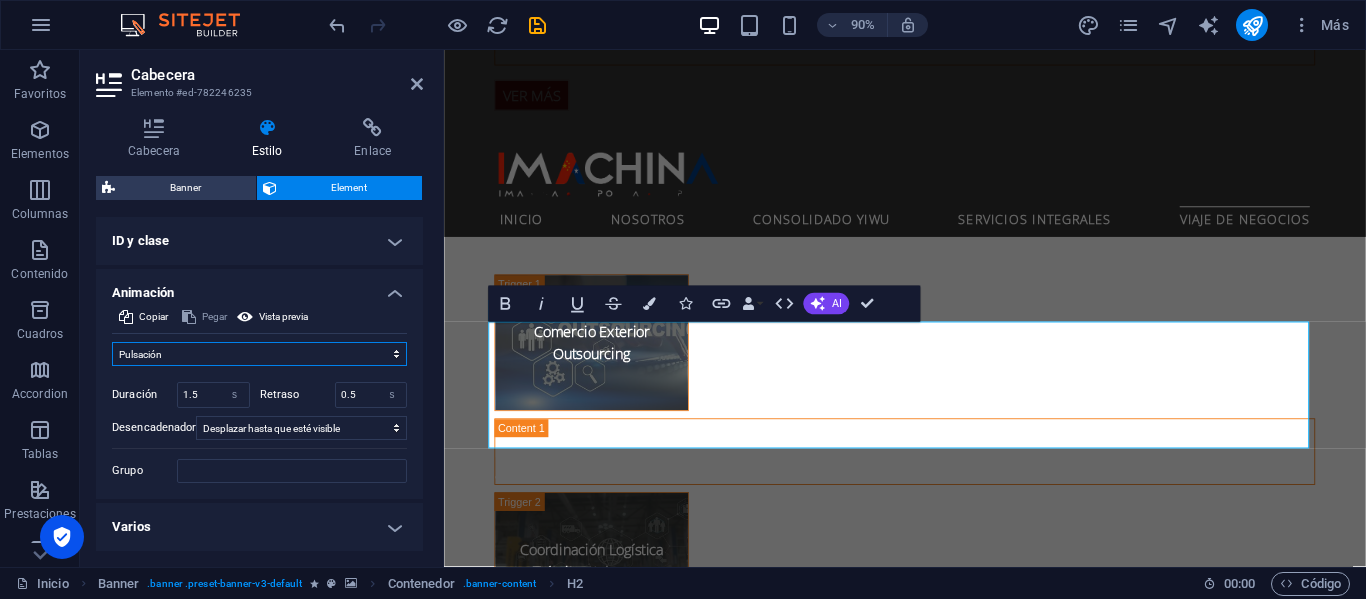 click on "No animar Mostrar / Ocultar Subir/bajar Acercar/alejar Deslizar de izquierda a derecha Deslizar de derecha a izquierda Deslizar de arriba a abajo Deslizar de abajo a arriba Pulsación Parpadeo Abrir como superposición" at bounding box center (259, 354) 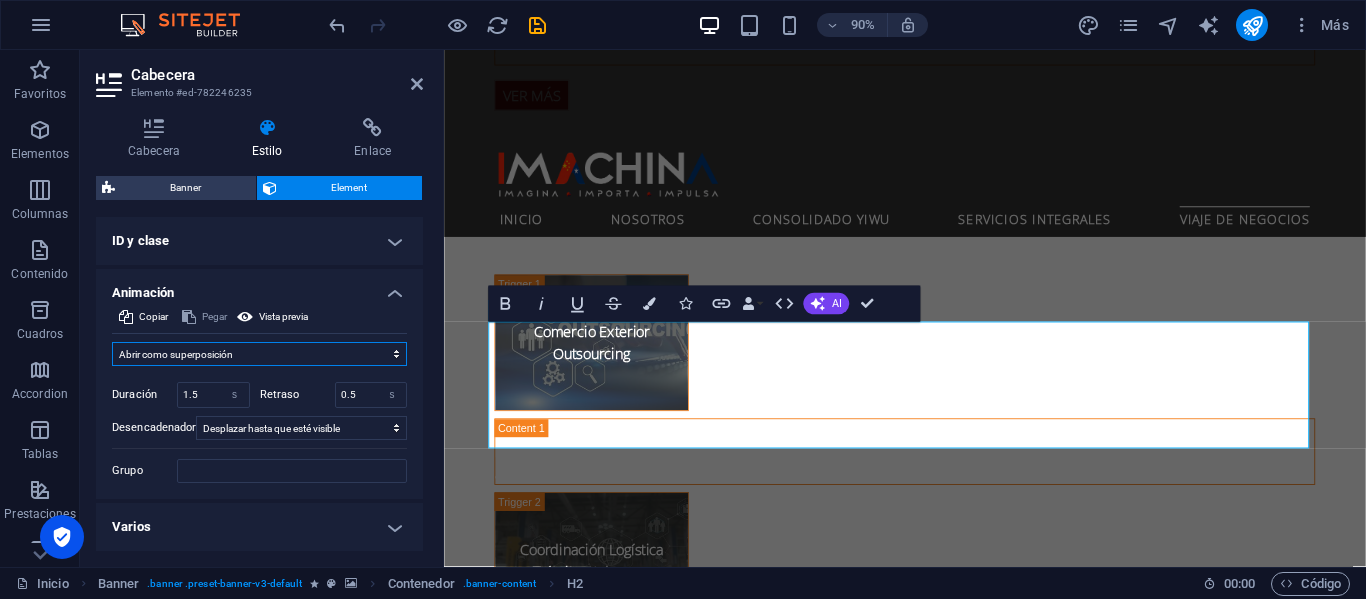 click on "No animar Mostrar / Ocultar Subir/bajar Acercar/alejar Deslizar de izquierda a derecha Deslizar de derecha a izquierda Deslizar de arriba a abajo Deslizar de abajo a arriba Pulsación Parpadeo Abrir como superposición" at bounding box center [259, 354] 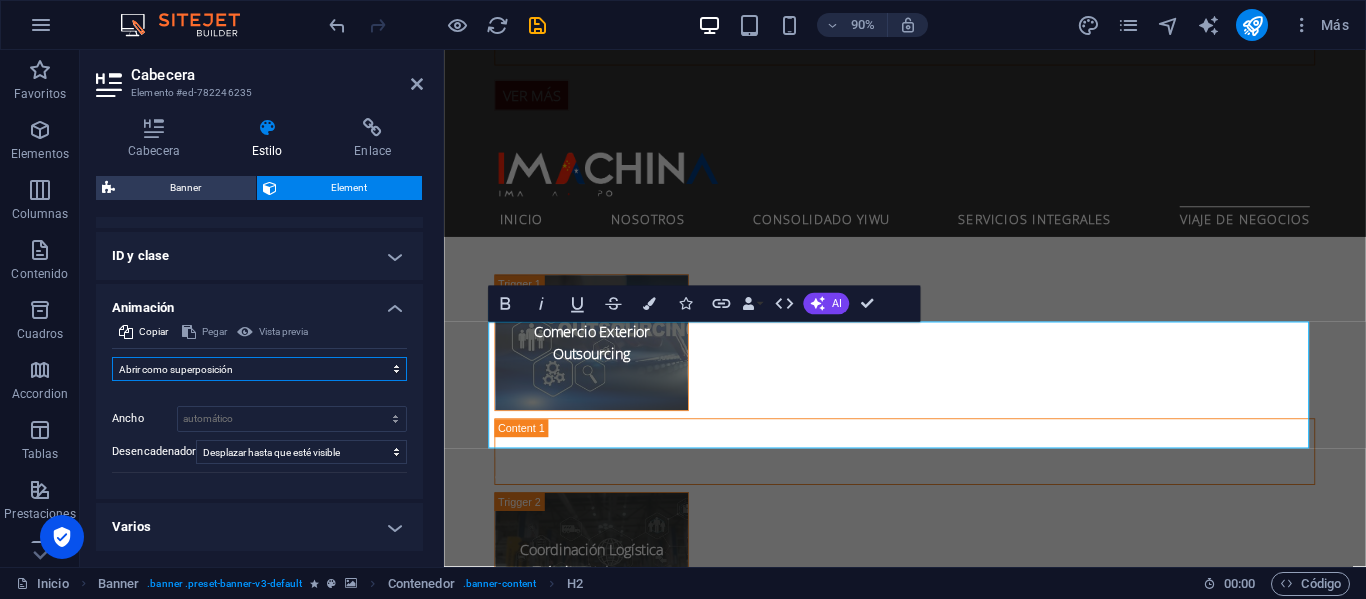 click on "No animar Mostrar / Ocultar Subir/bajar Acercar/alejar Deslizar de izquierda a derecha Deslizar de derecha a izquierda Deslizar de arriba a abajo Deslizar de abajo a arriba Pulsación Parpadeo Abrir como superposición" at bounding box center (259, 369) 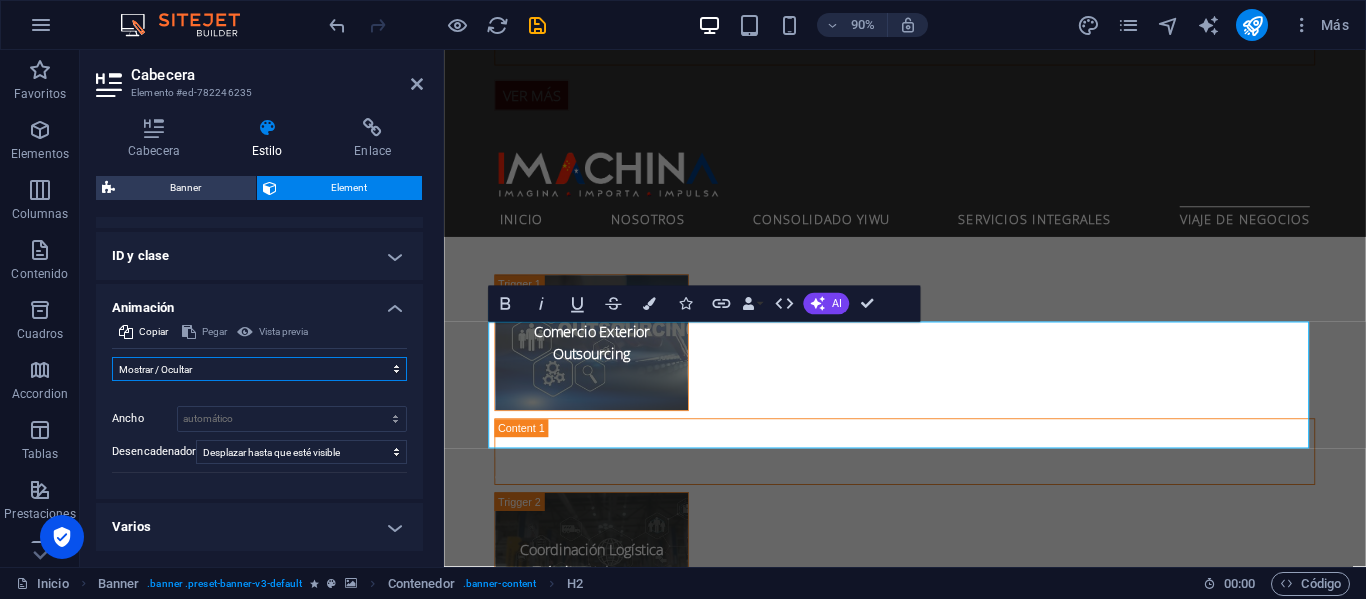 click on "No animar Mostrar / Ocultar Subir/bajar Acercar/alejar Deslizar de izquierda a derecha Deslizar de derecha a izquierda Deslizar de arriba a abajo Deslizar de abajo a arriba Pulsación Parpadeo Abrir como superposición" at bounding box center [259, 369] 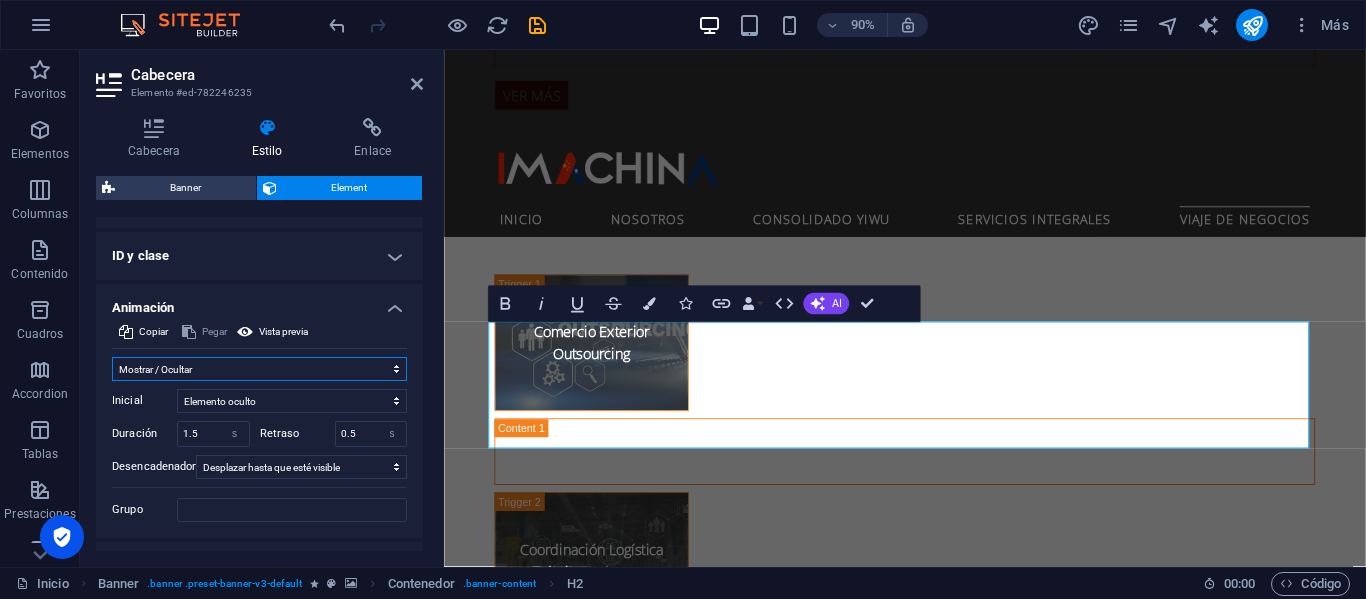 scroll, scrollTop: 734, scrollLeft: 0, axis: vertical 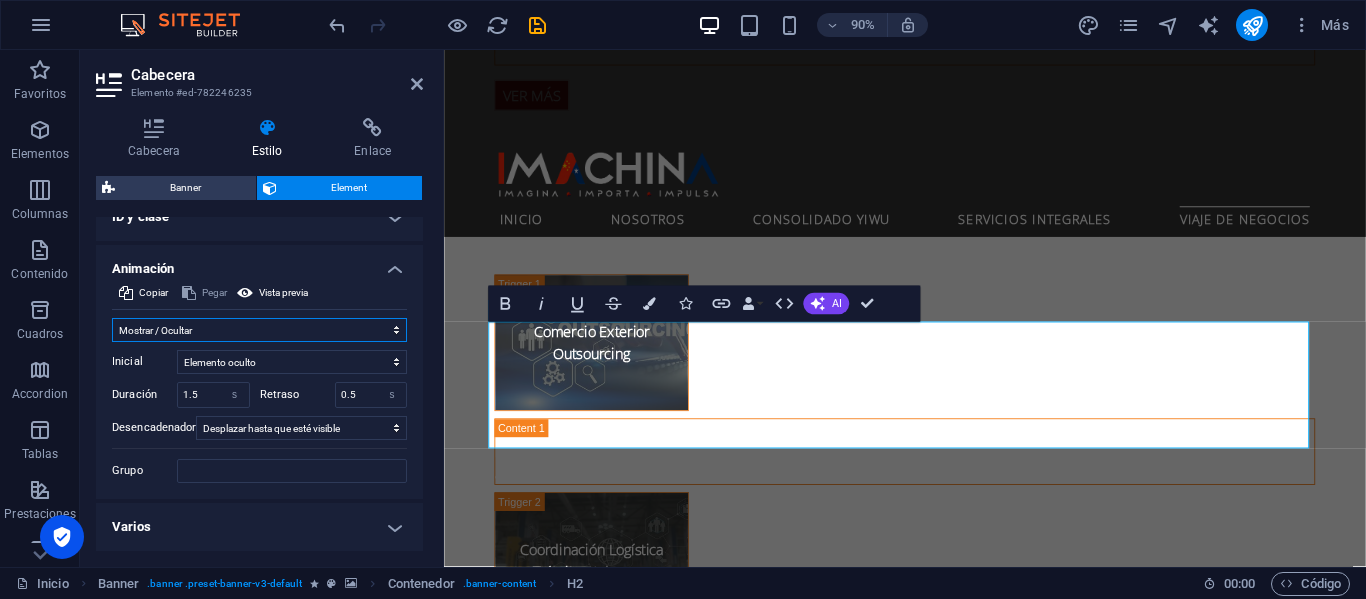 click on "No animar Mostrar / Ocultar Subir/bajar Acercar/alejar Deslizar de izquierda a derecha Deslizar de derecha a izquierda Deslizar de arriba a abajo Deslizar de abajo a arriba Pulsación Parpadeo Abrir como superposición" at bounding box center (259, 330) 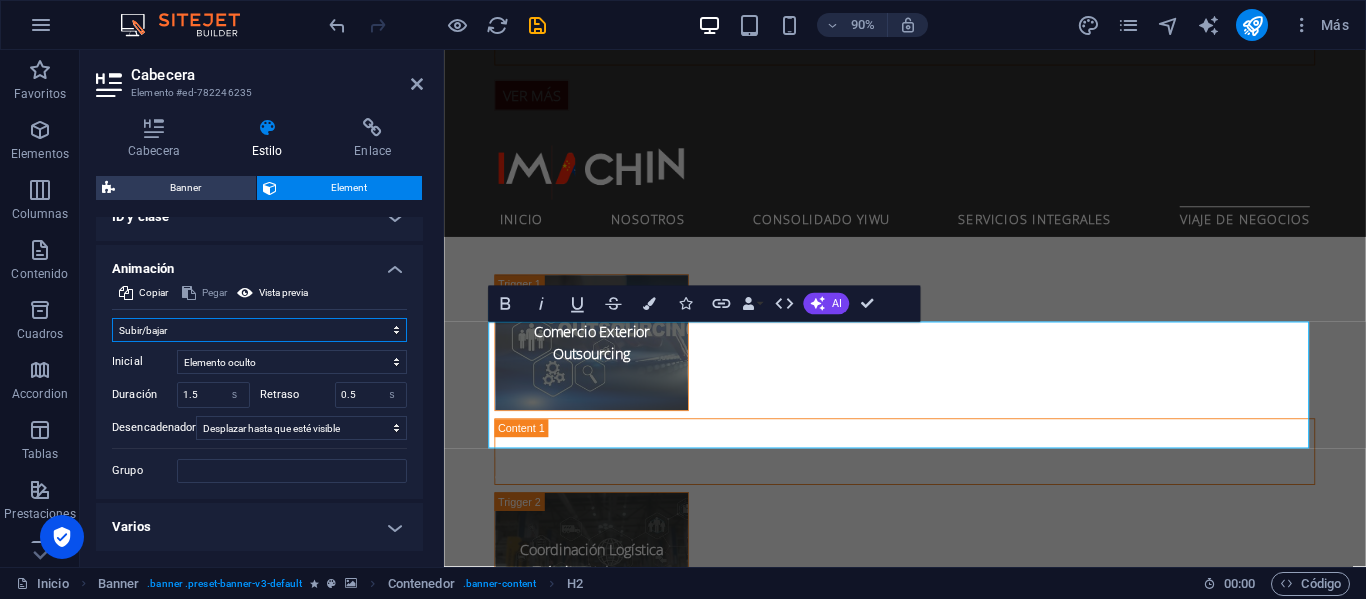 click on "No animar Mostrar / Ocultar Subir/bajar Acercar/alejar Deslizar de izquierda a derecha Deslizar de derecha a izquierda Deslizar de arriba a abajo Deslizar de abajo a arriba Pulsación Parpadeo Abrir como superposición" at bounding box center (259, 330) 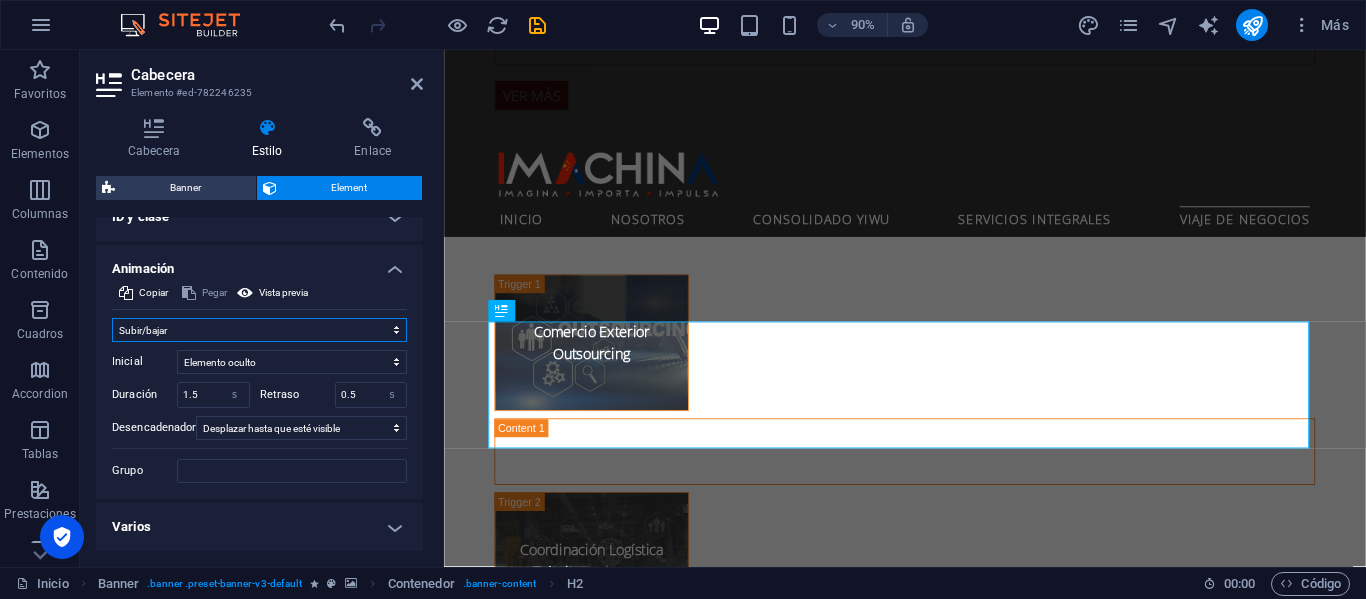 click on "No animar Mostrar / Ocultar Subir/bajar Acercar/alejar Deslizar de izquierda a derecha Deslizar de derecha a izquierda Deslizar de arriba a abajo Deslizar de abajo a arriba Pulsación Parpadeo Abrir como superposición" at bounding box center (259, 330) 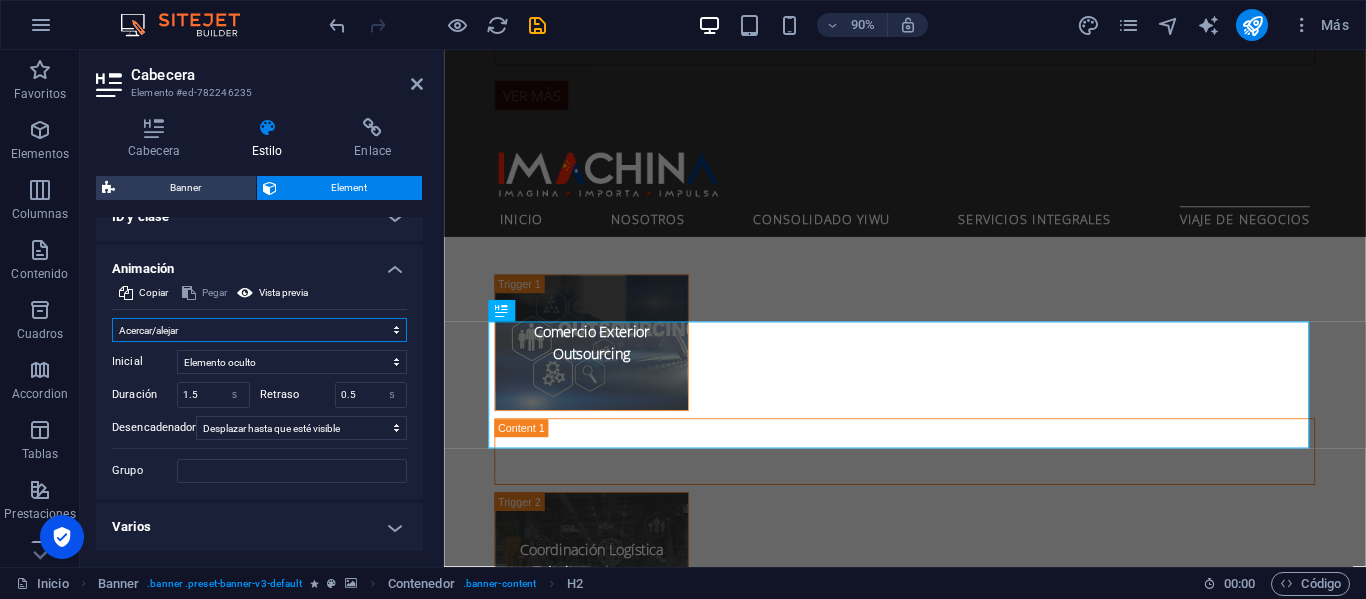 click on "No animar Mostrar / Ocultar Subir/bajar Acercar/alejar Deslizar de izquierda a derecha Deslizar de derecha a izquierda Deslizar de arriba a abajo Deslizar de abajo a arriba Pulsación Parpadeo Abrir como superposición" at bounding box center (259, 330) 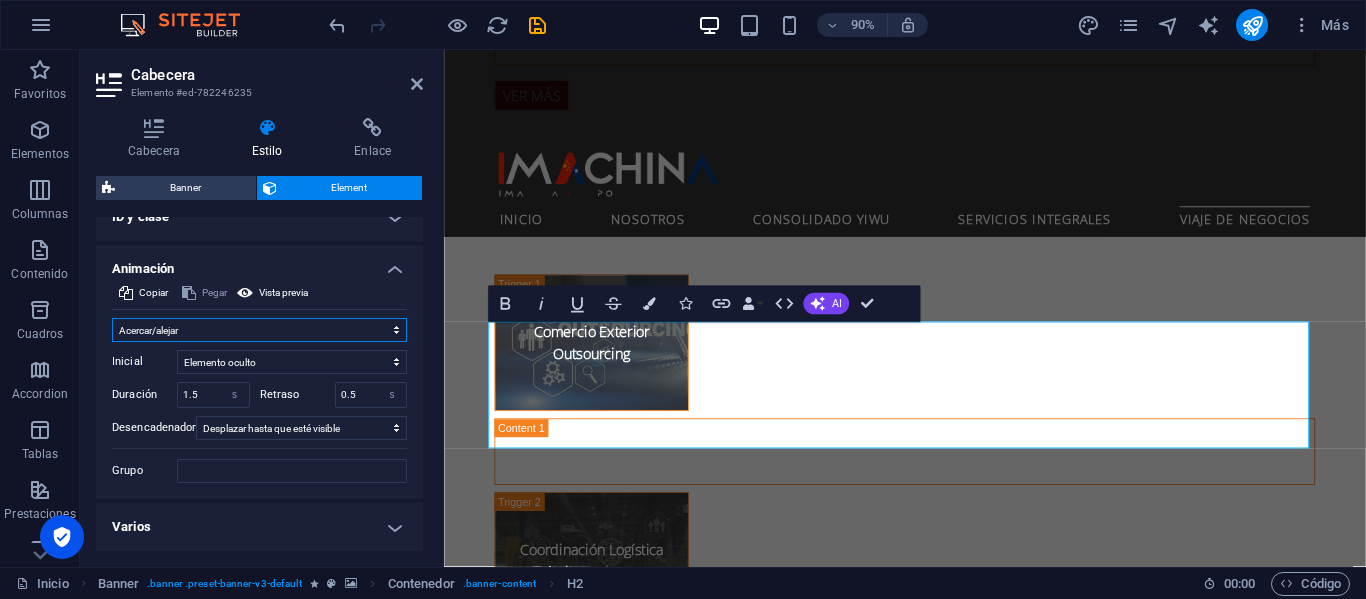 click on "No animar Mostrar / Ocultar Subir/bajar Acercar/alejar Deslizar de izquierda a derecha Deslizar de derecha a izquierda Deslizar de arriba a abajo Deslizar de abajo a arriba Pulsación Parpadeo Abrir como superposición" at bounding box center (259, 330) 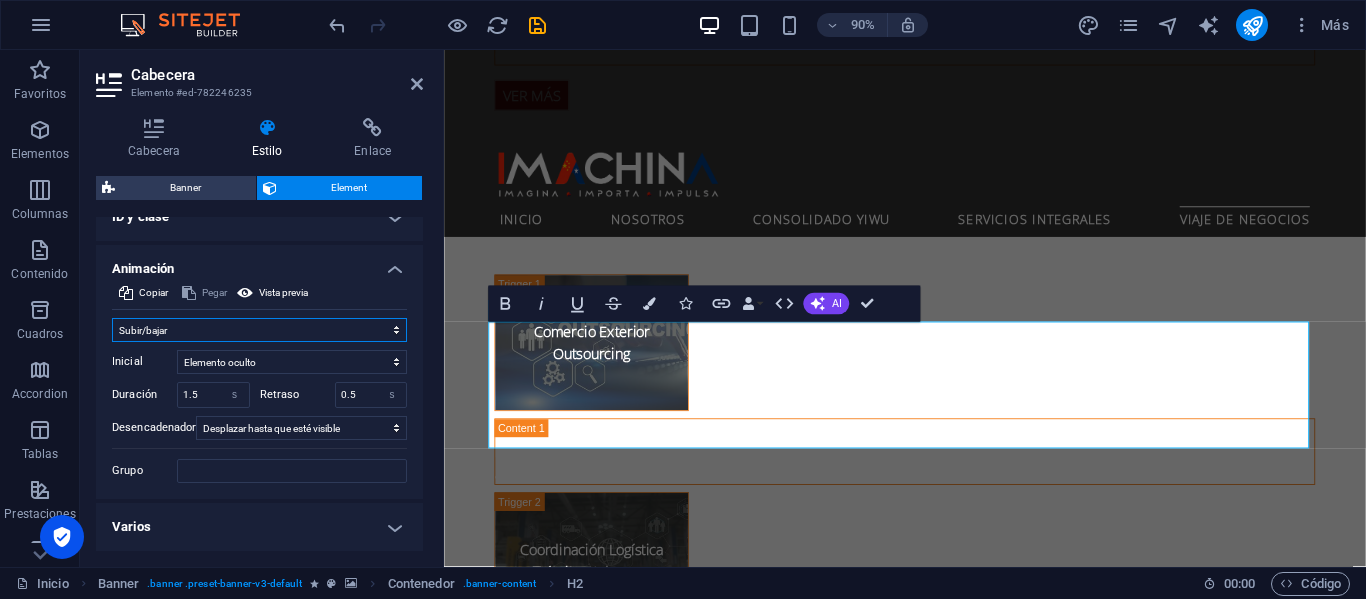 click on "No animar Mostrar / Ocultar Subir/bajar Acercar/alejar Deslizar de izquierda a derecha Deslizar de derecha a izquierda Deslizar de arriba a abajo Deslizar de abajo a arriba Pulsación Parpadeo Abrir como superposición" at bounding box center [259, 330] 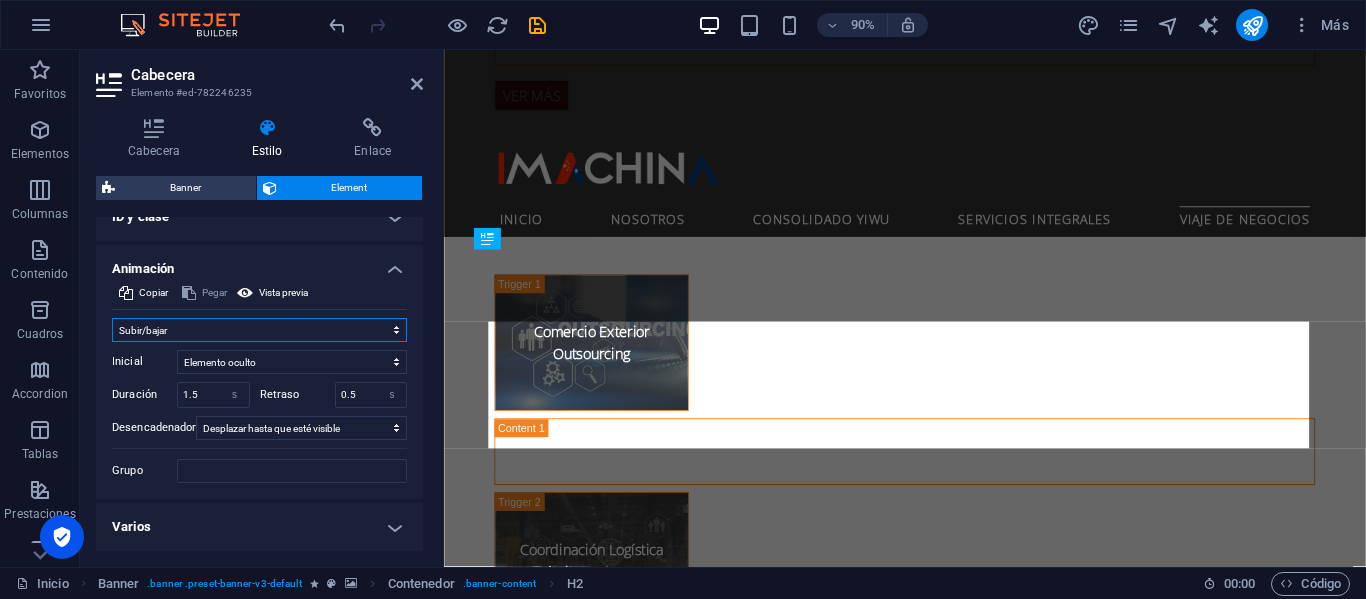 click on "No animar Mostrar / Ocultar Subir/bajar Acercar/alejar Deslizar de izquierda a derecha Deslizar de derecha a izquierda Deslizar de arriba a abajo Deslizar de abajo a arriba Pulsación Parpadeo Abrir como superposición" at bounding box center (259, 330) 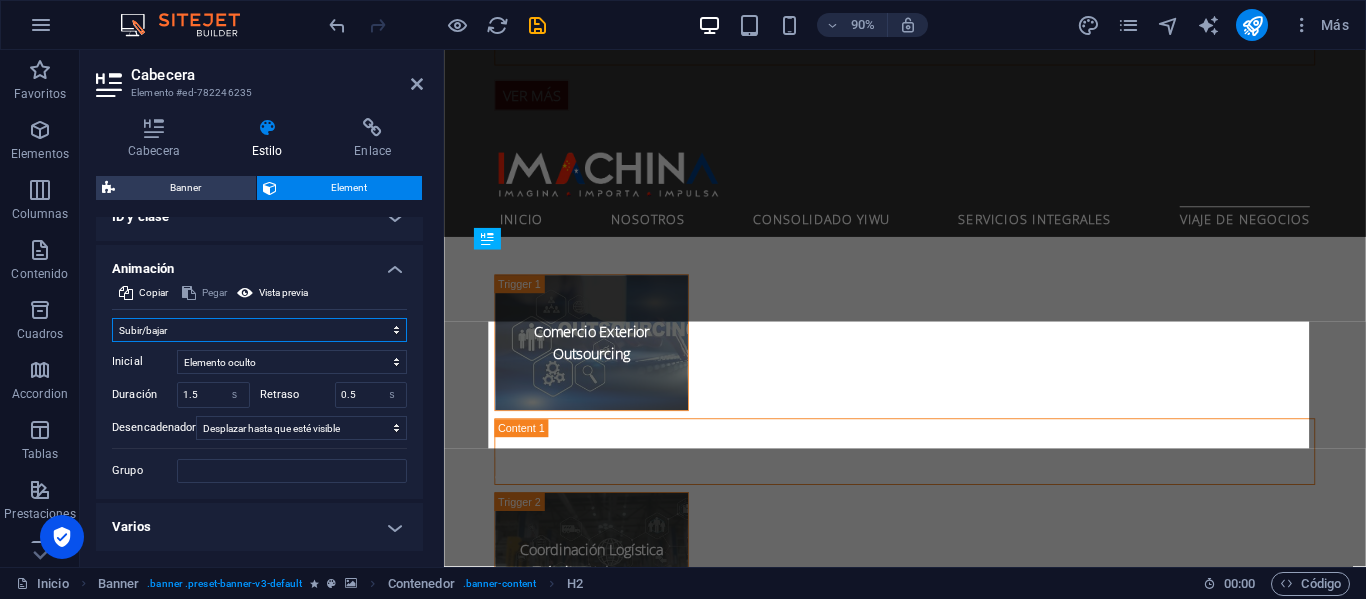 select on "shrink" 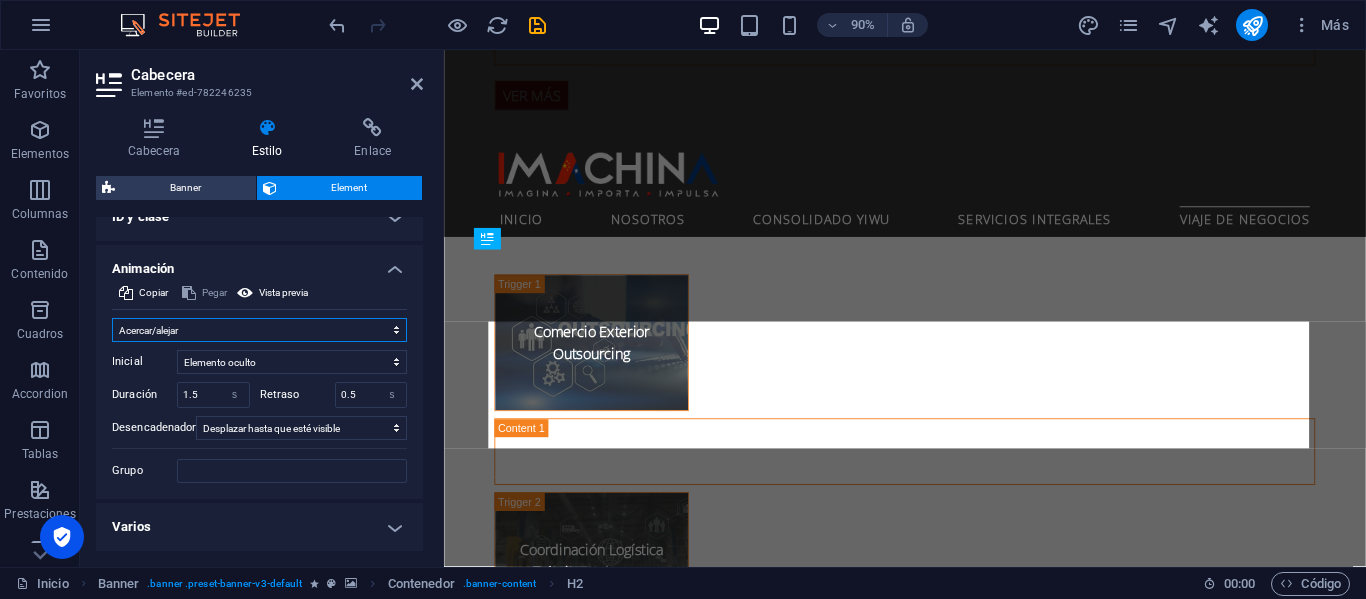 click on "No animar Mostrar / Ocultar Subir/bajar Acercar/alejar Deslizar de izquierda a derecha Deslizar de derecha a izquierda Deslizar de arriba a abajo Deslizar de abajo a arriba Pulsación Parpadeo Abrir como superposición" at bounding box center (259, 330) 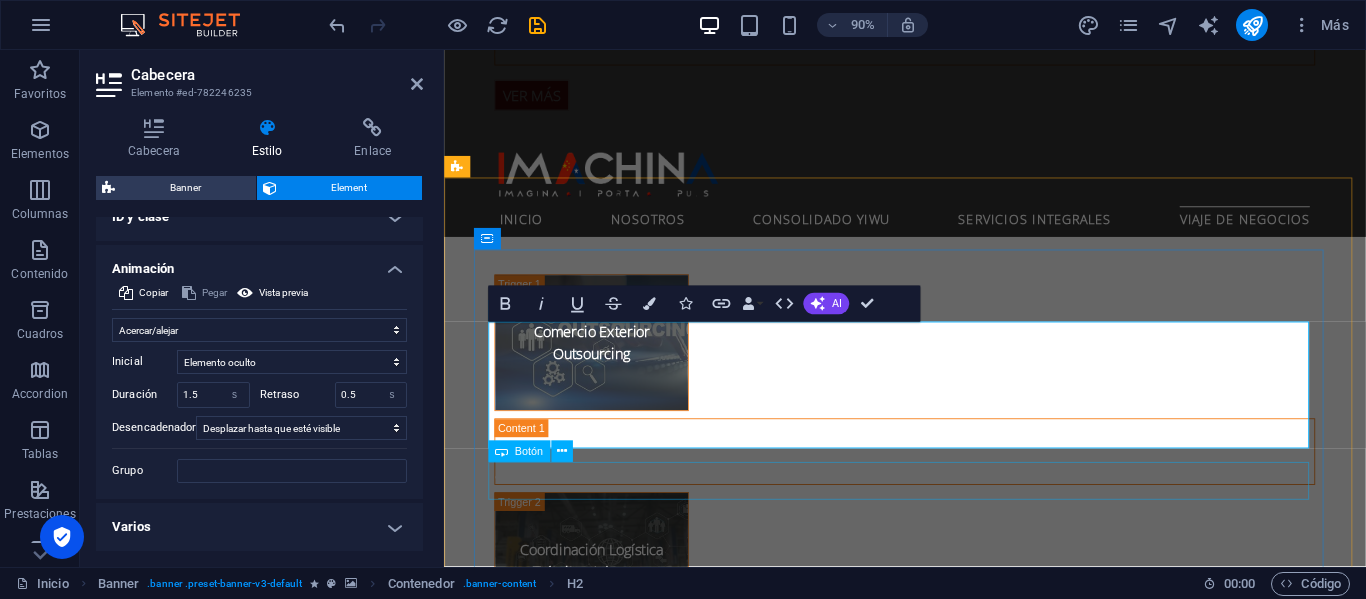 click on "Ver MÁS" at bounding box center [956, 2656] 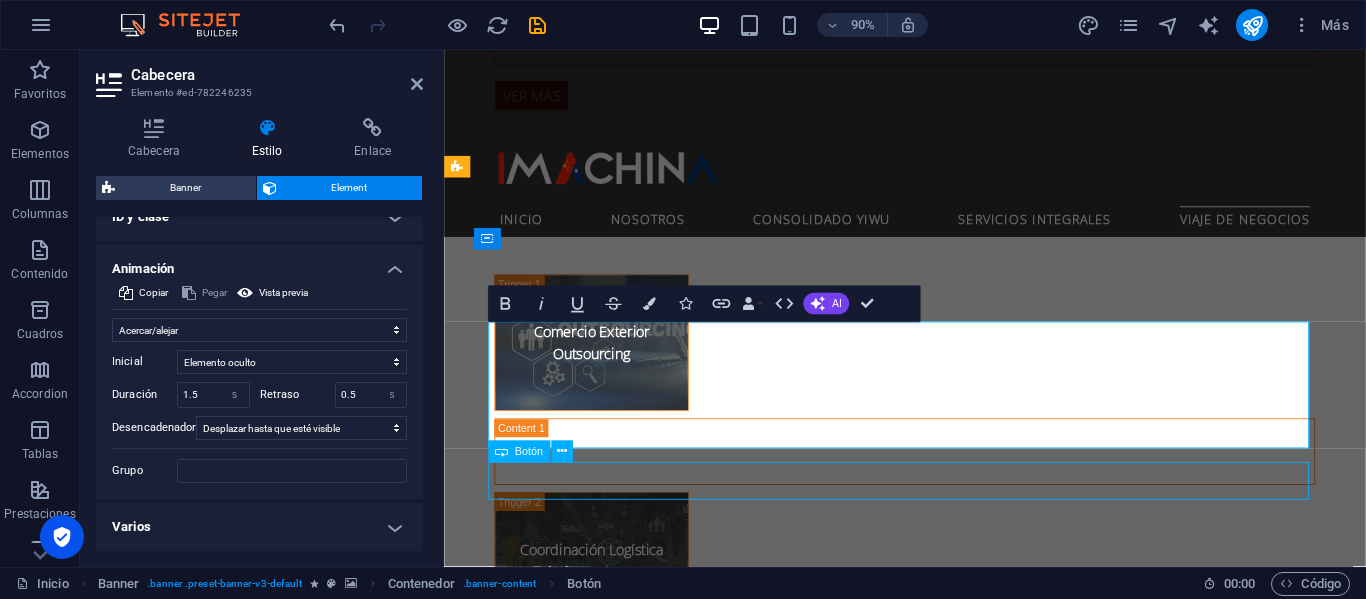 click on "Ver MÁS" at bounding box center (956, 2656) 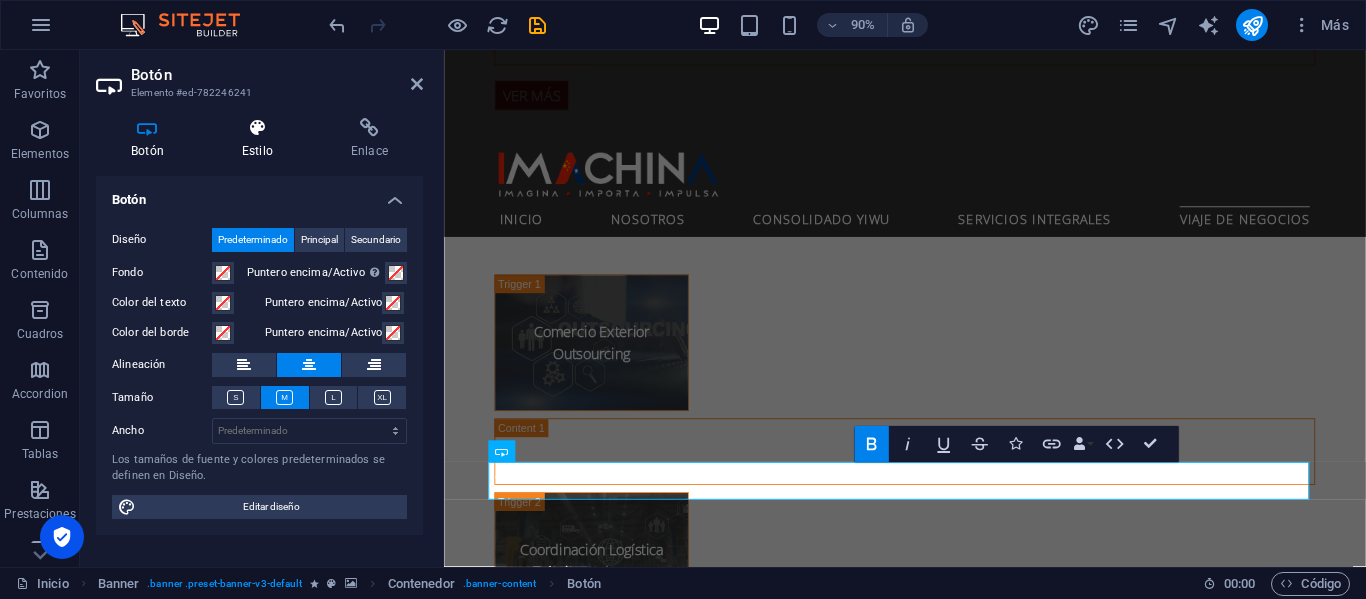 click on "Estilo" at bounding box center [261, 139] 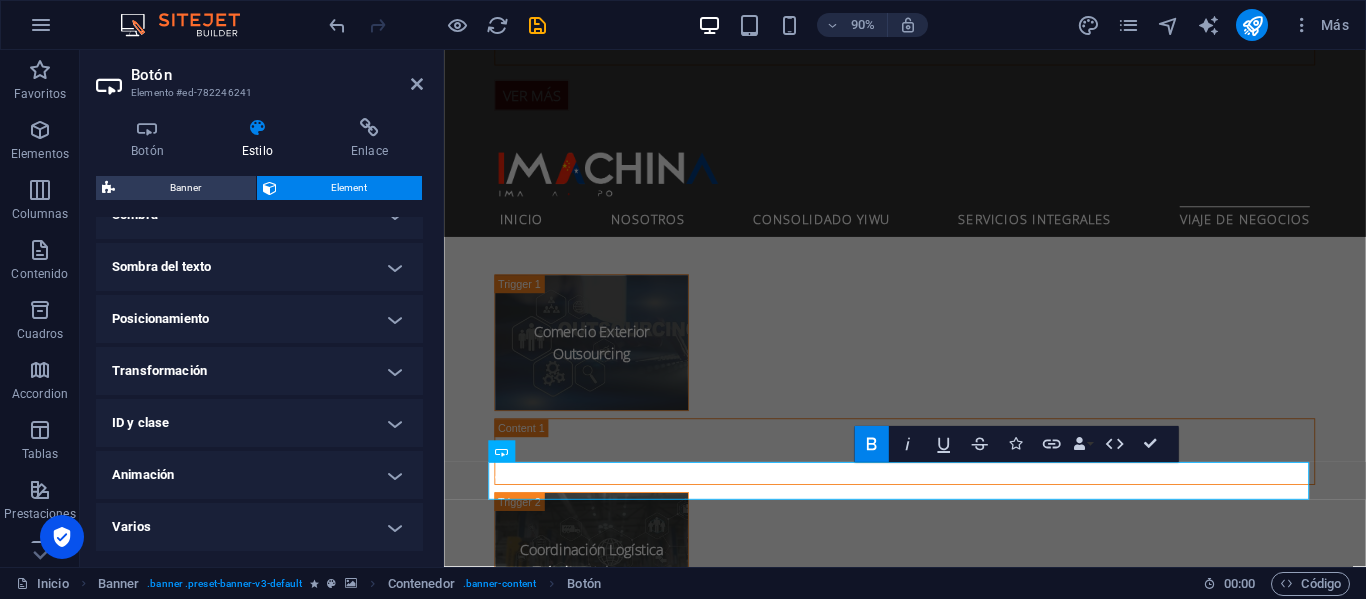 click on "Animación" at bounding box center [259, 475] 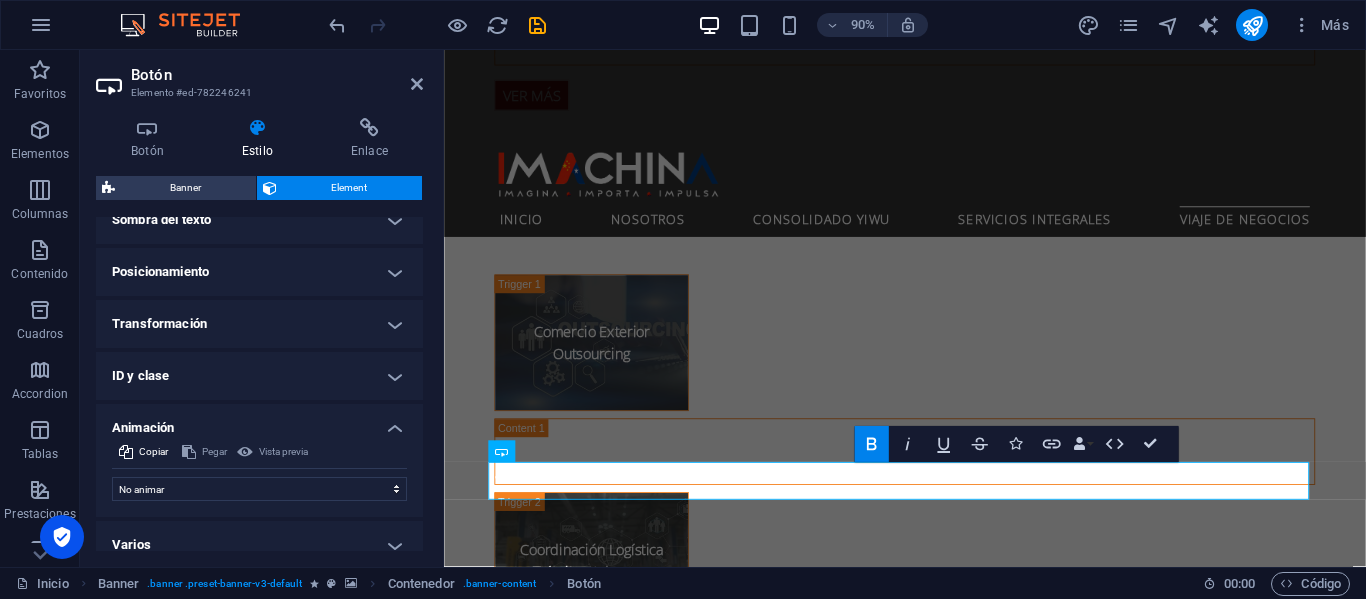 scroll, scrollTop: 593, scrollLeft: 0, axis: vertical 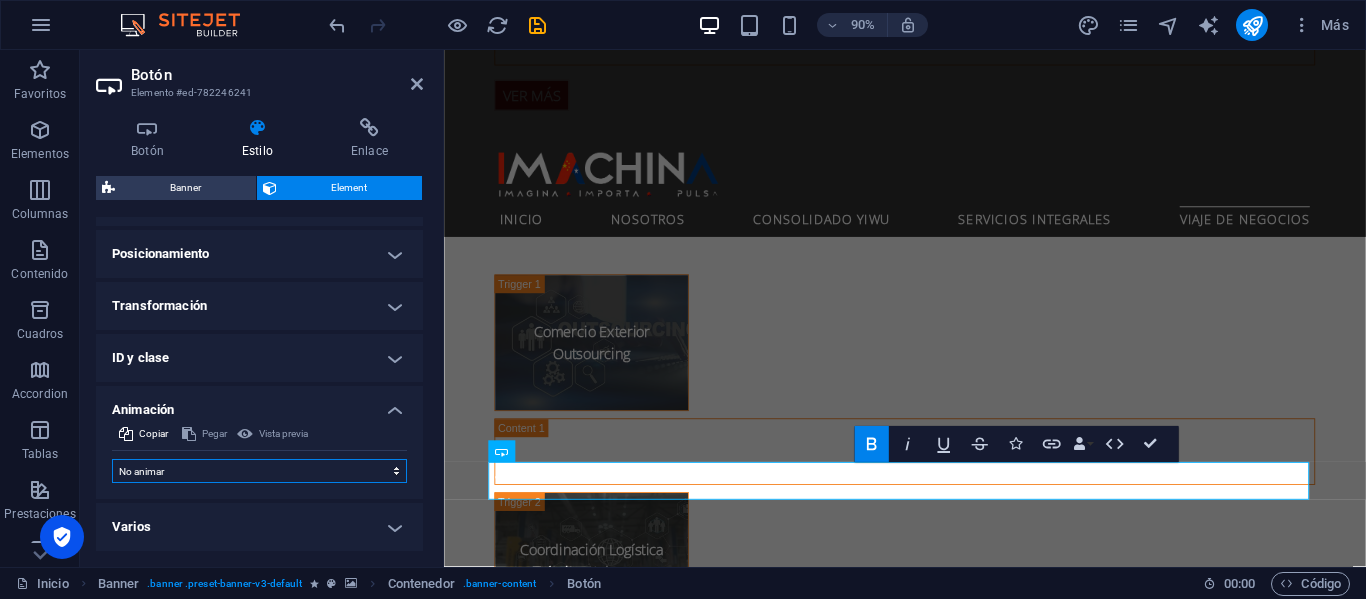 click on "No animar Mostrar / Ocultar Subir/bajar Acercar/alejar Deslizar de izquierda a derecha Deslizar de derecha a izquierda Deslizar de arriba a abajo Deslizar de abajo a arriba Pulsación Parpadeo Abrir como superposición" at bounding box center (259, 471) 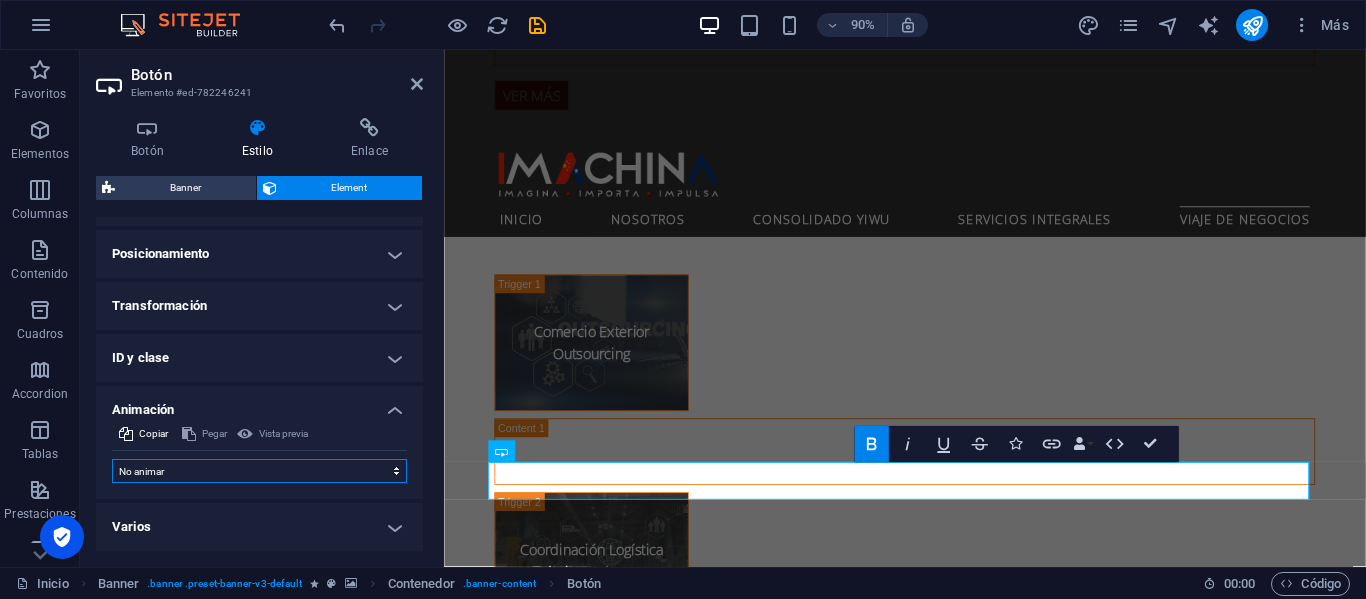 click on "No animar Mostrar / Ocultar Subir/bajar Acercar/alejar Deslizar de izquierda a derecha Deslizar de derecha a izquierda Deslizar de arriba a abajo Deslizar de abajo a arriba Pulsación Parpadeo Abrir como superposición" at bounding box center [259, 471] 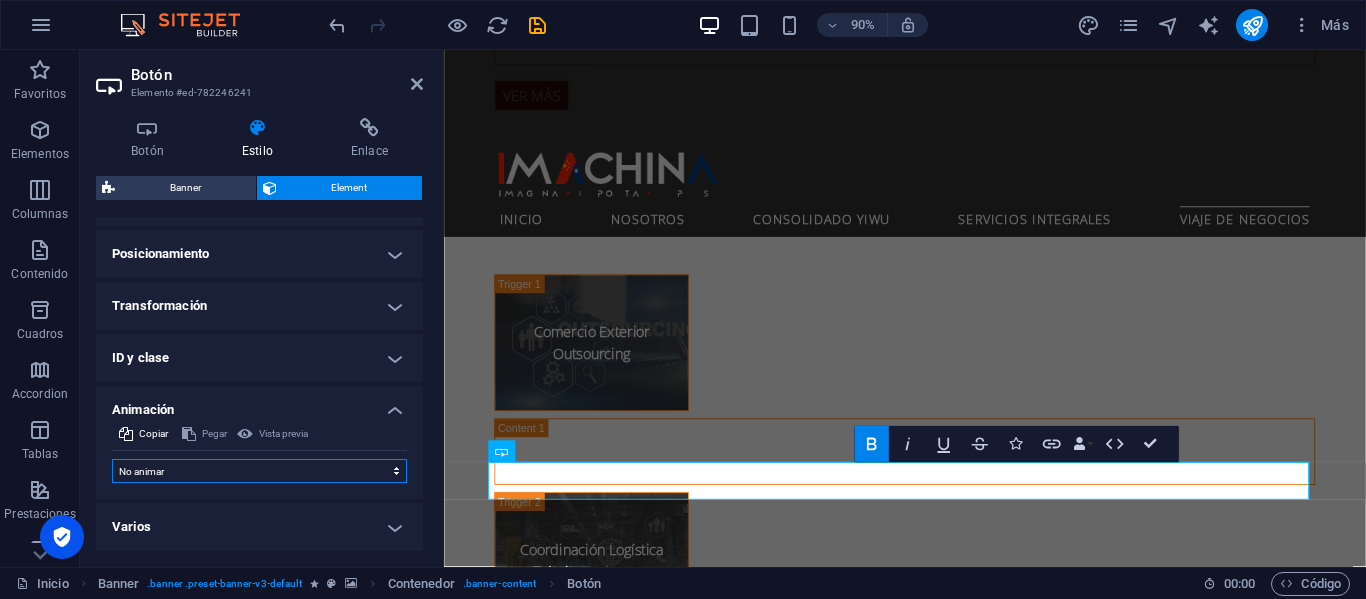 select on "shrink" 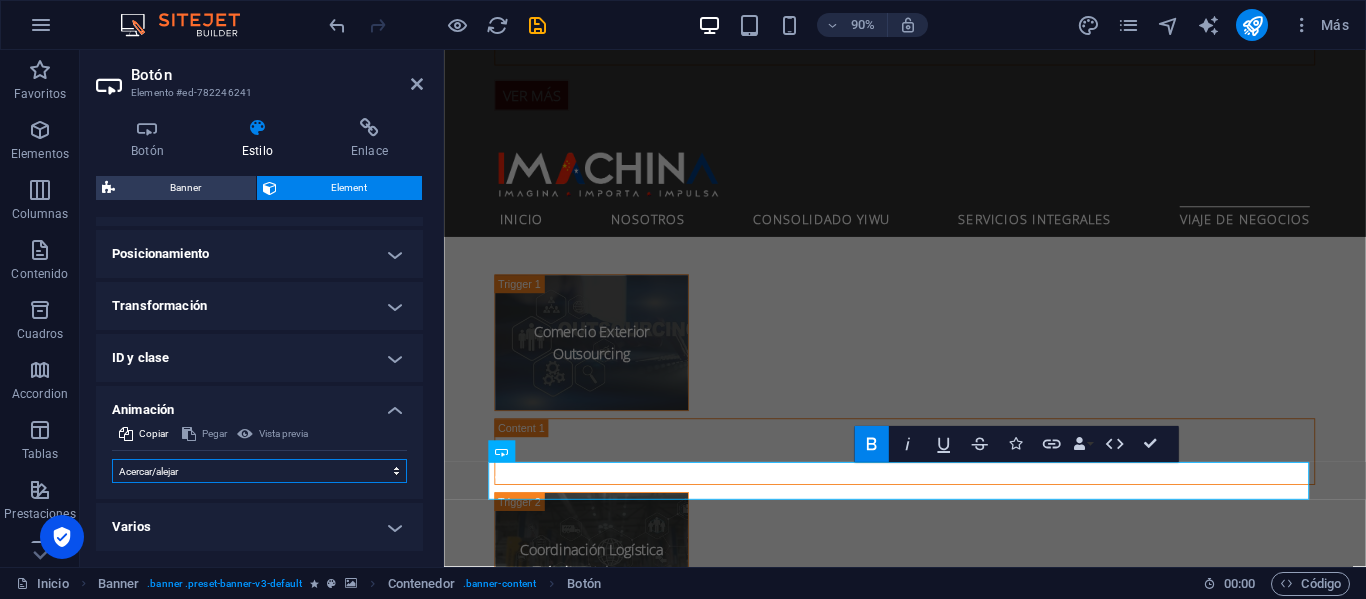 click on "No animar Mostrar / Ocultar Subir/bajar Acercar/alejar Deslizar de izquierda a derecha Deslizar de derecha a izquierda Deslizar de arriba a abajo Deslizar de abajo a arriba Pulsación Parpadeo Abrir como superposición" at bounding box center (259, 471) 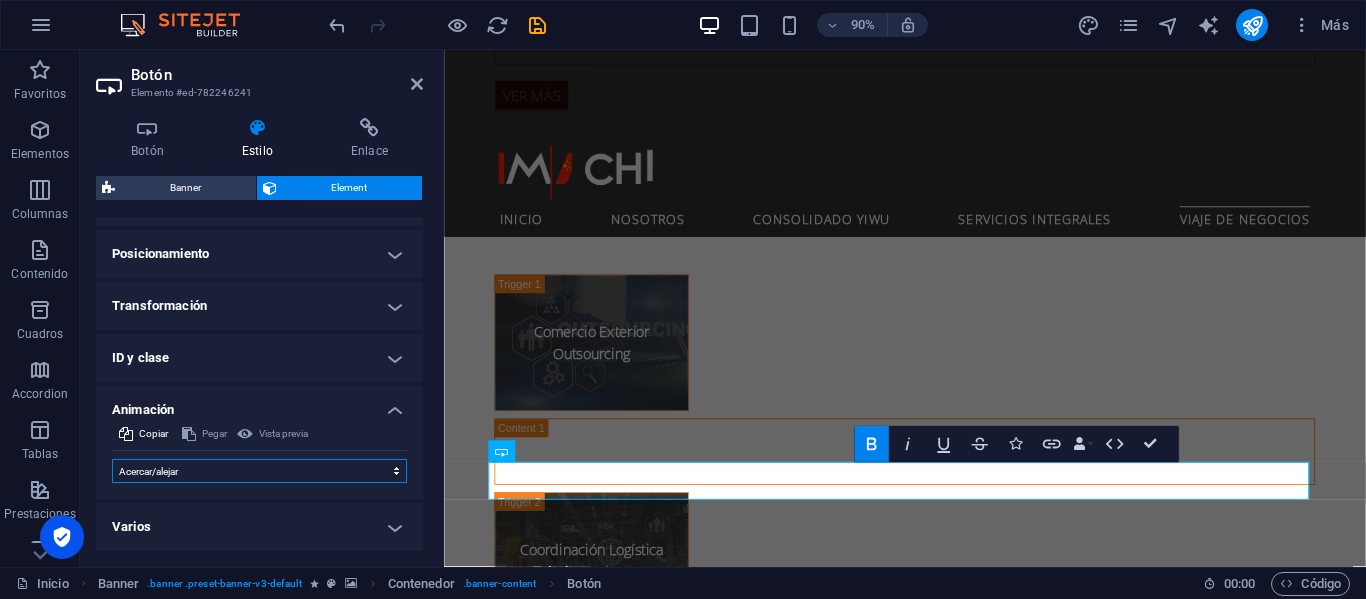 select on "scroll" 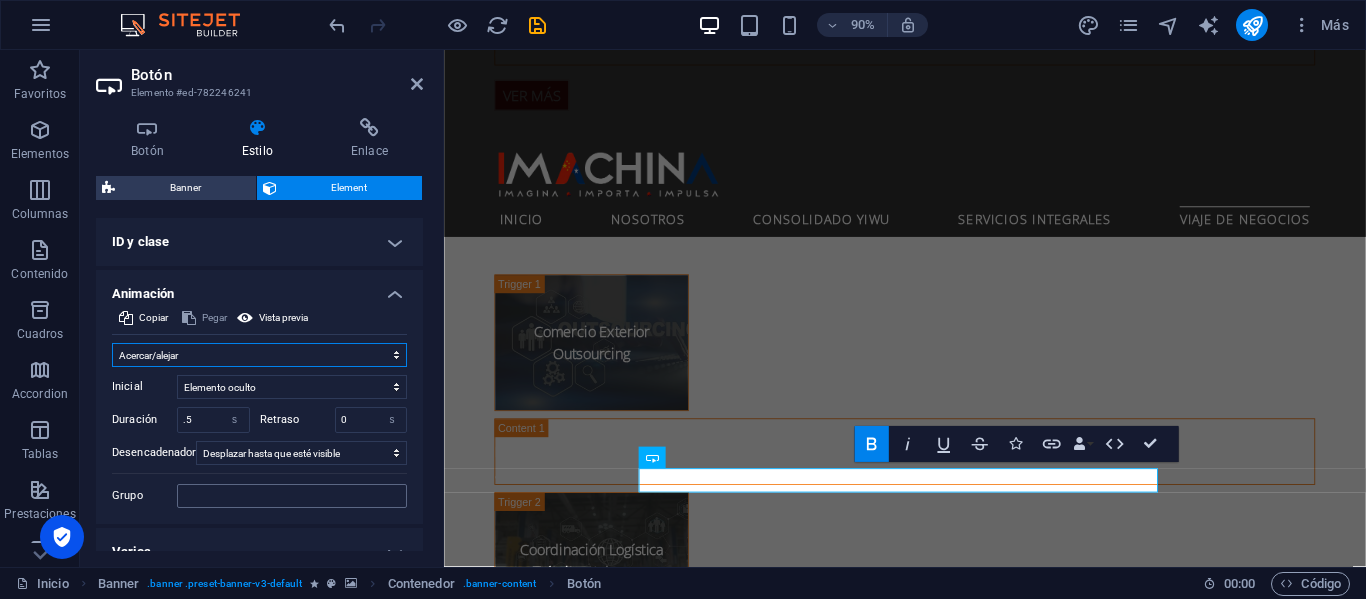 scroll, scrollTop: 734, scrollLeft: 0, axis: vertical 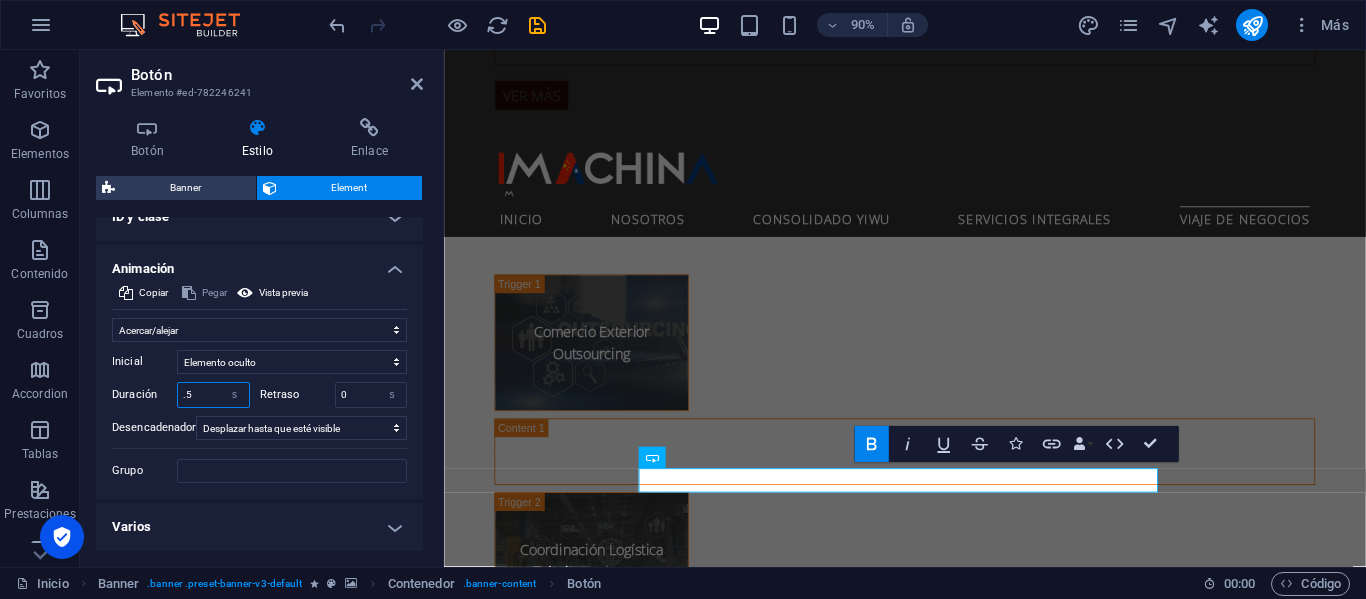 drag, startPoint x: 198, startPoint y: 396, endPoint x: 166, endPoint y: 391, distance: 32.38827 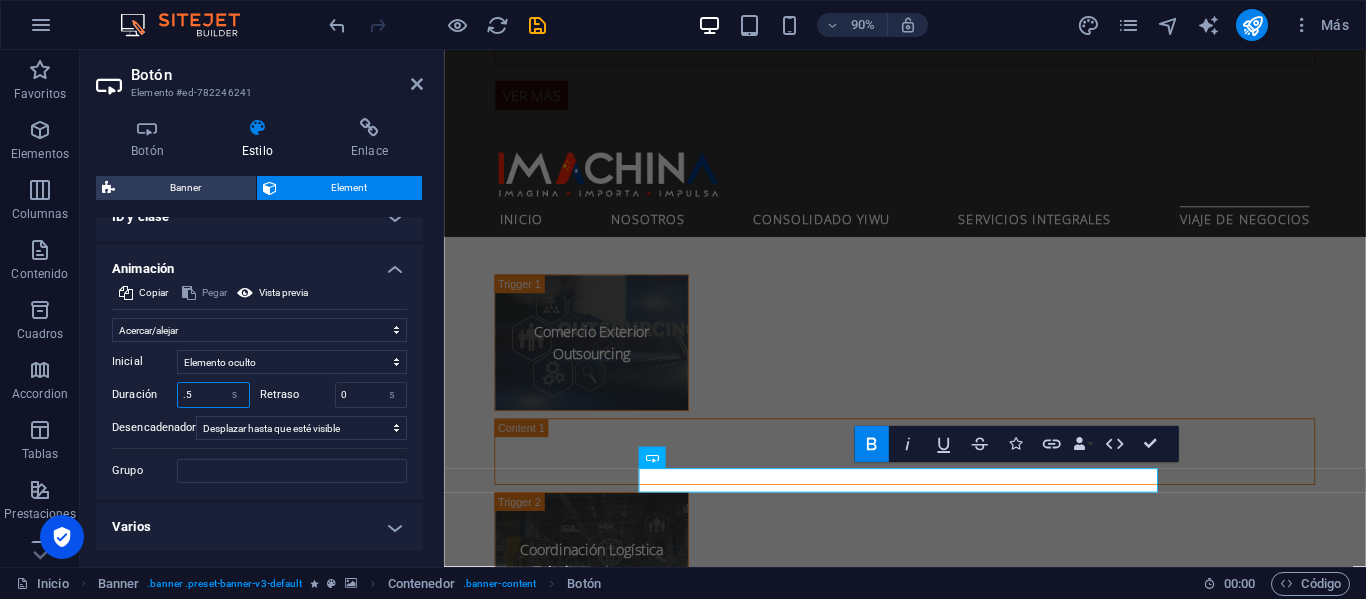 click on "Duración .5 s ms" at bounding box center [181, 395] 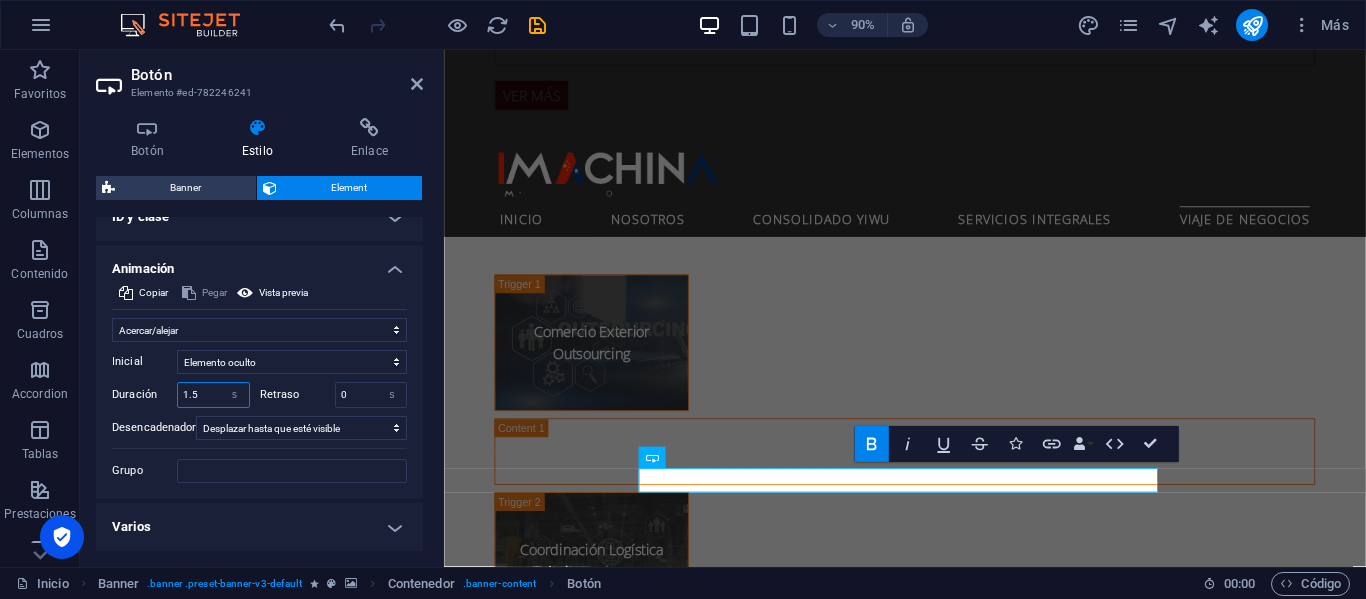 type on "1.5" 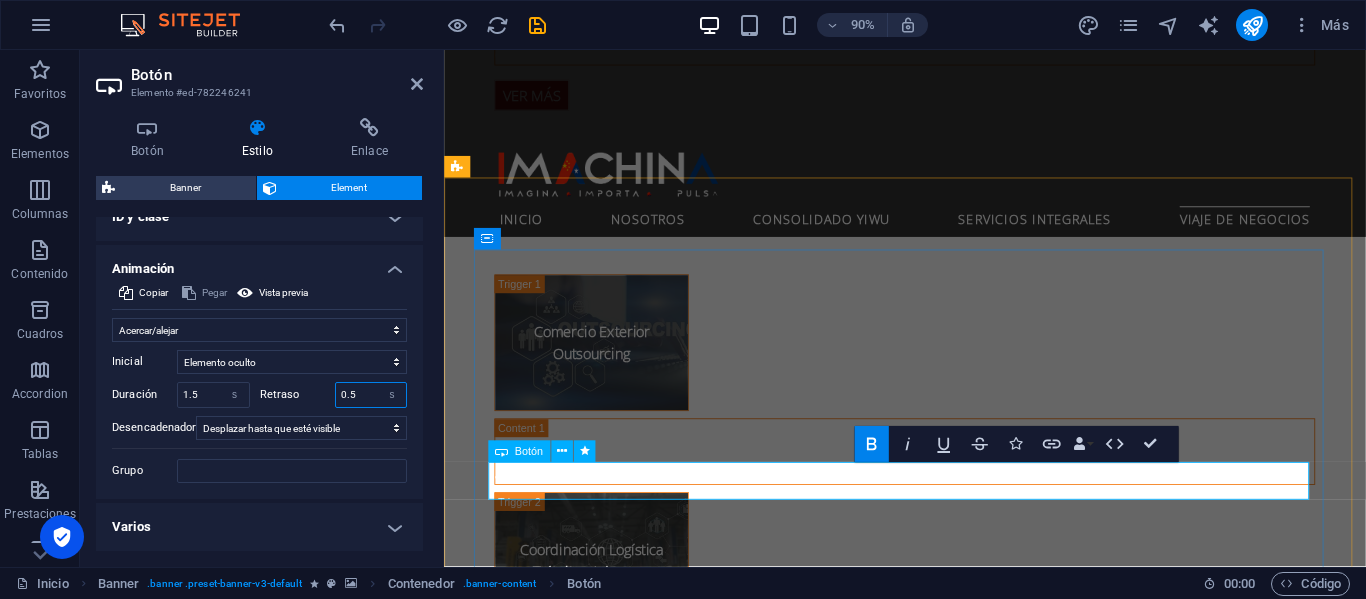 type on "0.5" 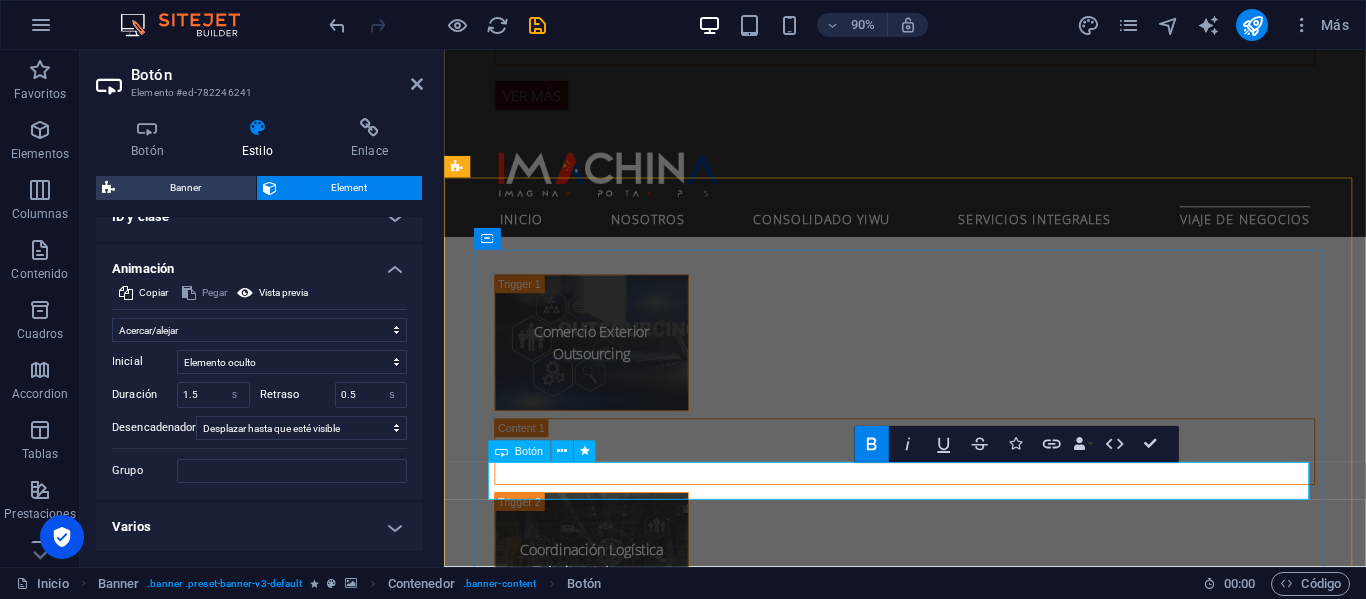 click on "Ver MÁS" at bounding box center [956, 2656] 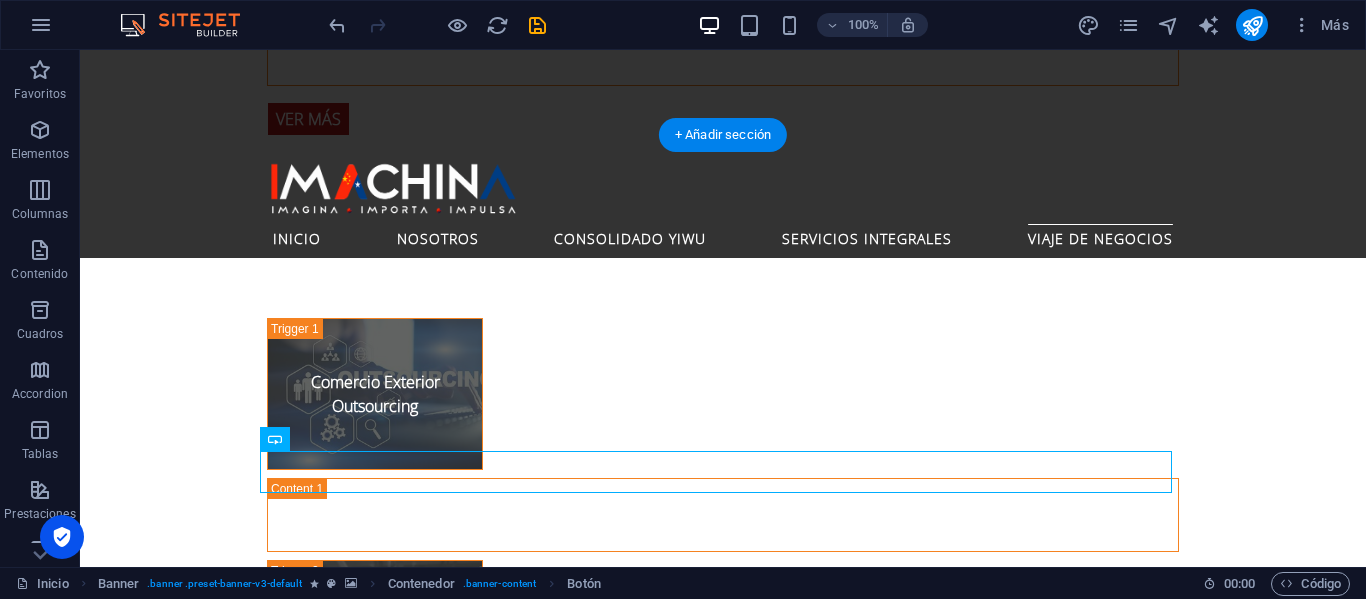 click at bounding box center [-3098, 1763] 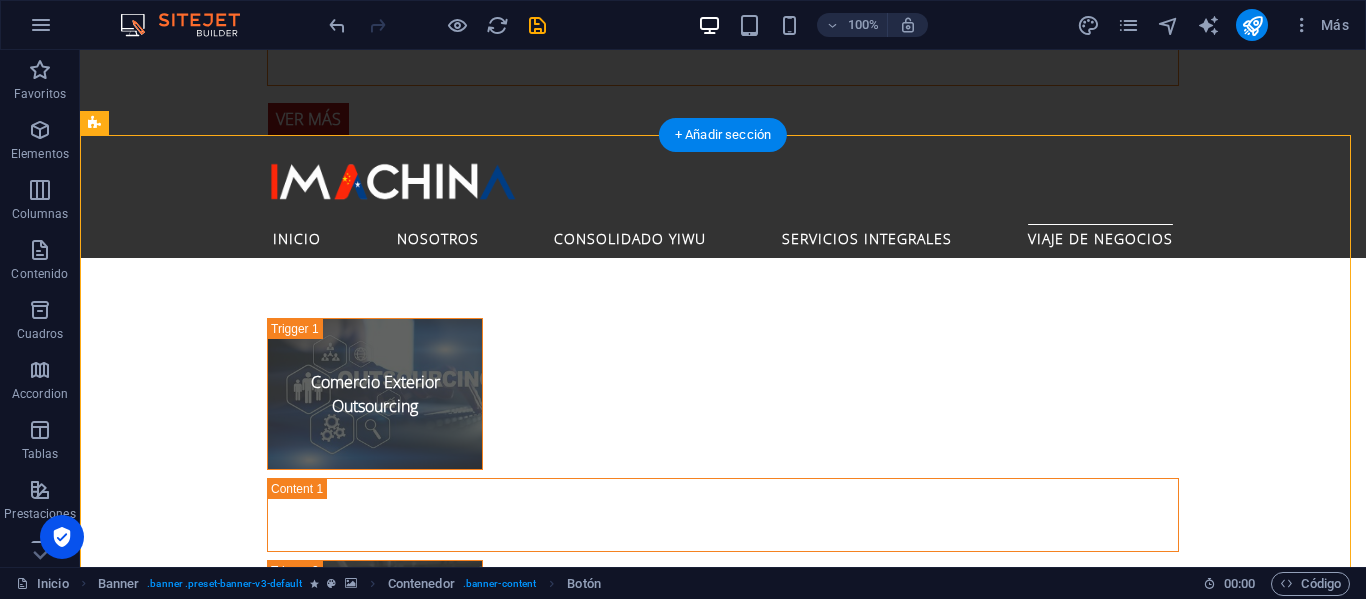 click at bounding box center [-3098, 1763] 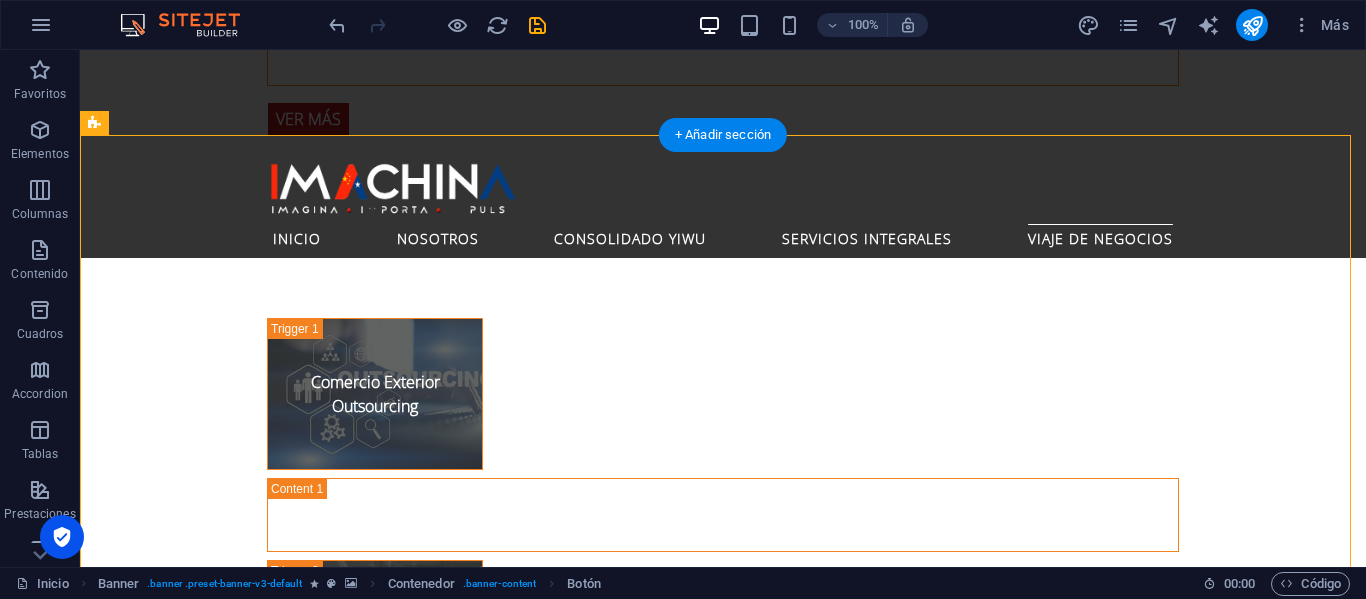 select on "fade" 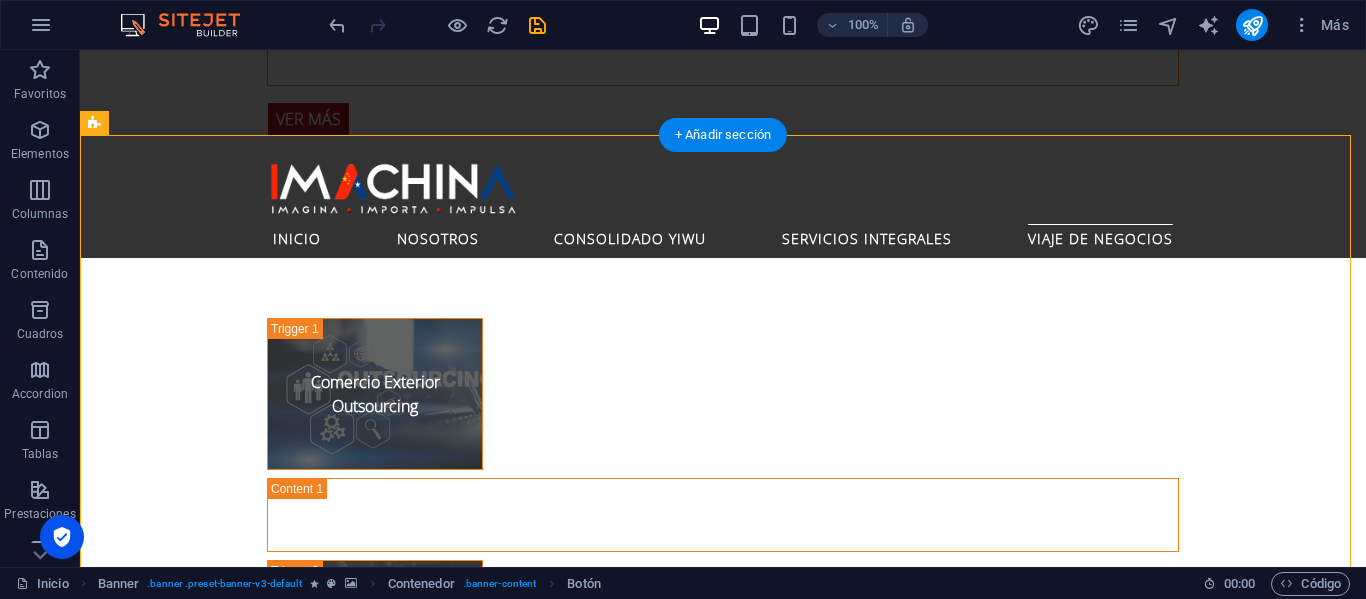 select on "s" 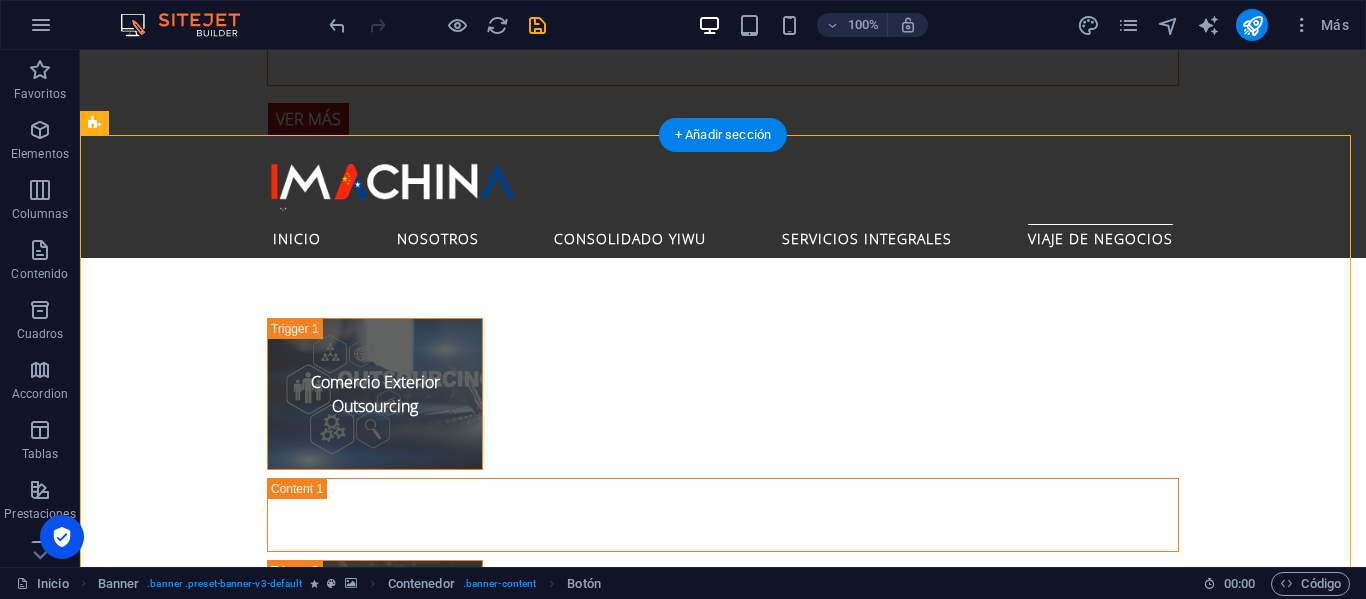 select on "scroll" 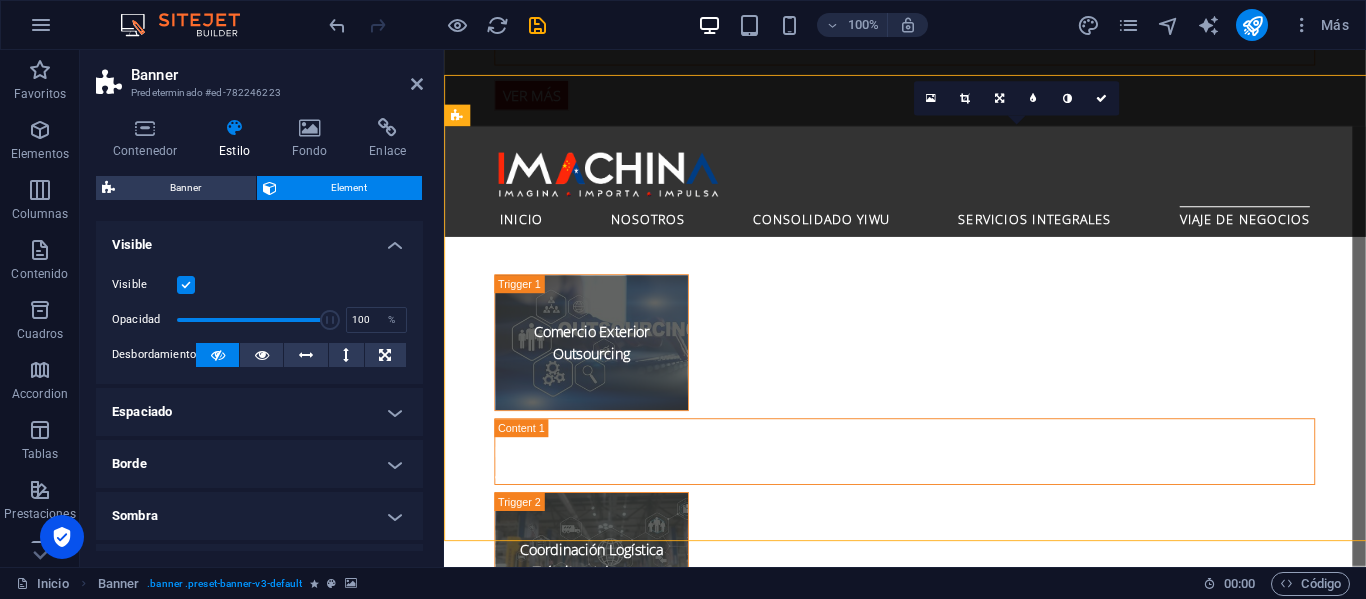 scroll, scrollTop: 4714, scrollLeft: 0, axis: vertical 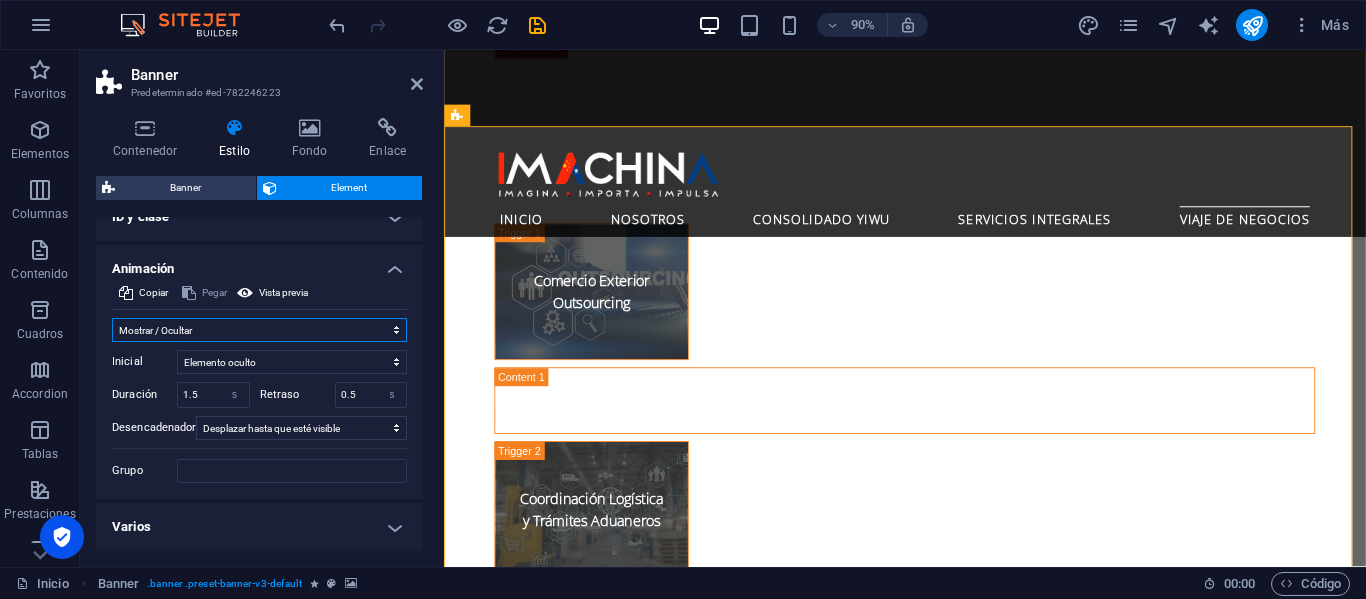 click on "No animar Mostrar / Ocultar Subir/bajar Acercar/alejar Deslizar de izquierda a derecha Deslizar de derecha a izquierda Deslizar de arriba a abajo Deslizar de abajo a arriba Pulsación Parpadeo Abrir como superposición" at bounding box center [259, 330] 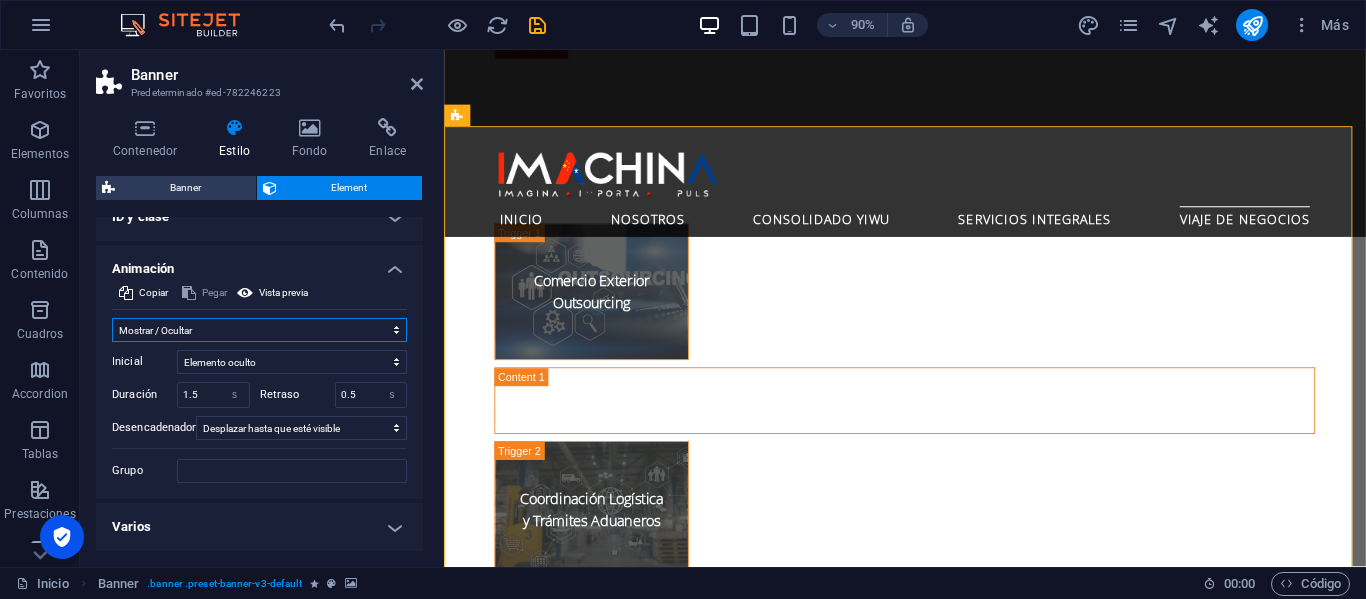 select on "none" 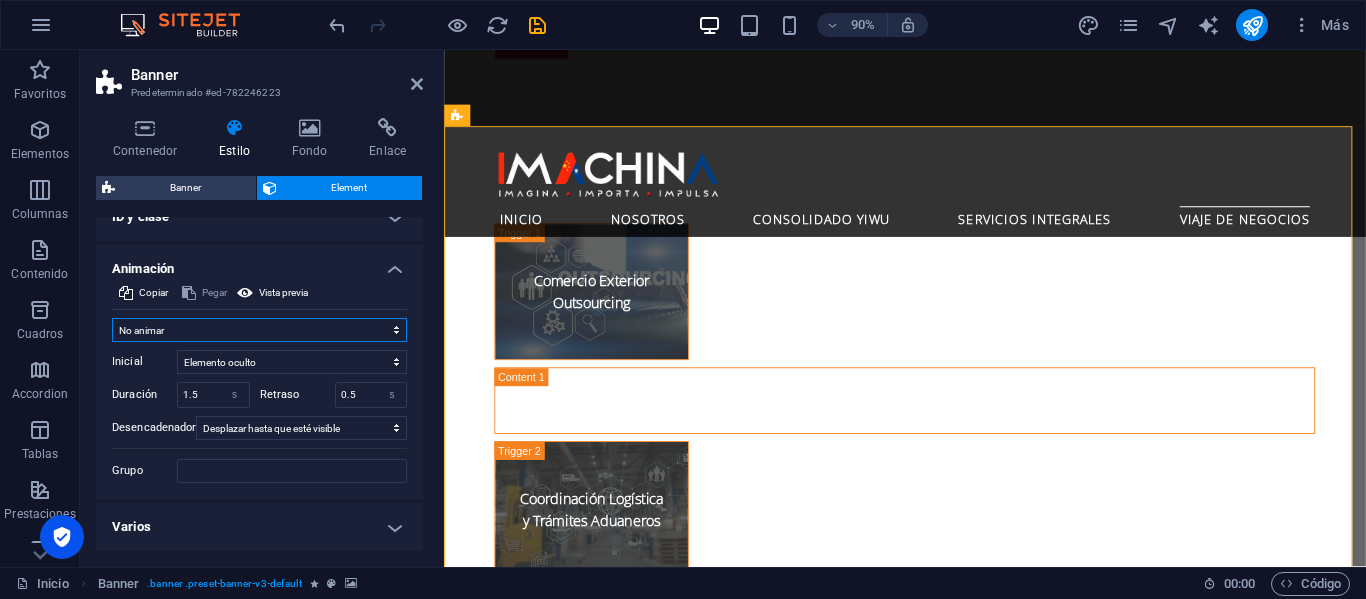 click on "No animar Mostrar / Ocultar Subir/bajar Acercar/alejar Deslizar de izquierda a derecha Deslizar de derecha a izquierda Deslizar de arriba a abajo Deslizar de abajo a arriba Pulsación Parpadeo Abrir como superposición" at bounding box center [259, 330] 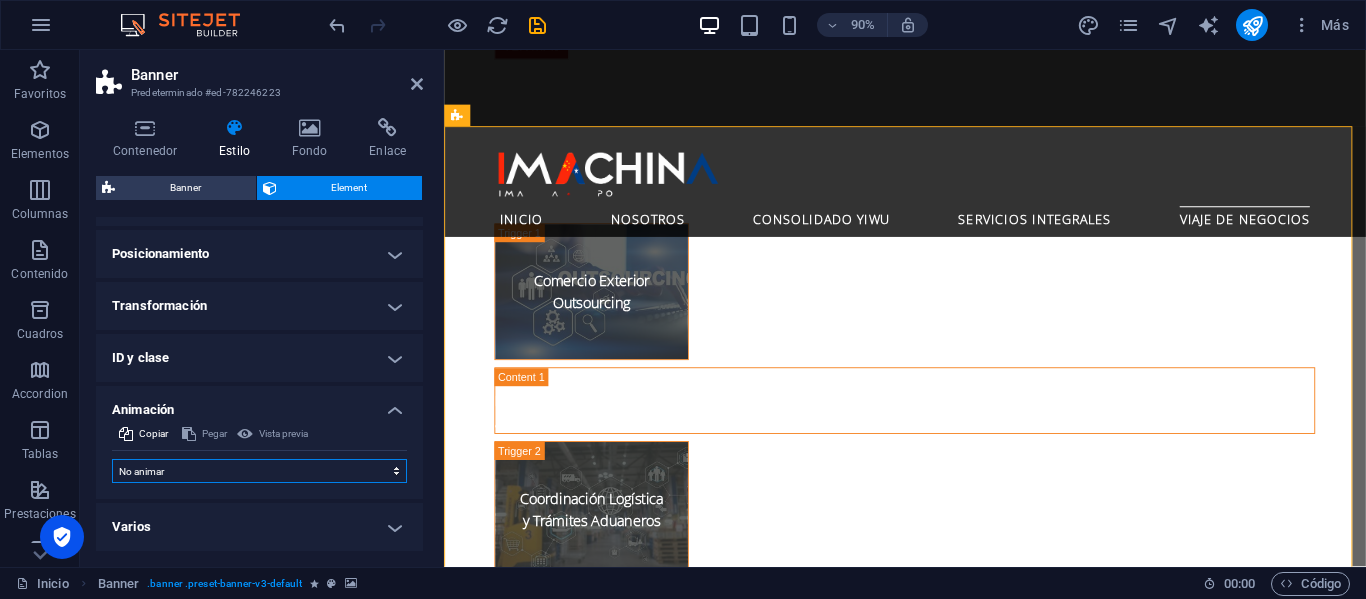 scroll, scrollTop: 366, scrollLeft: 0, axis: vertical 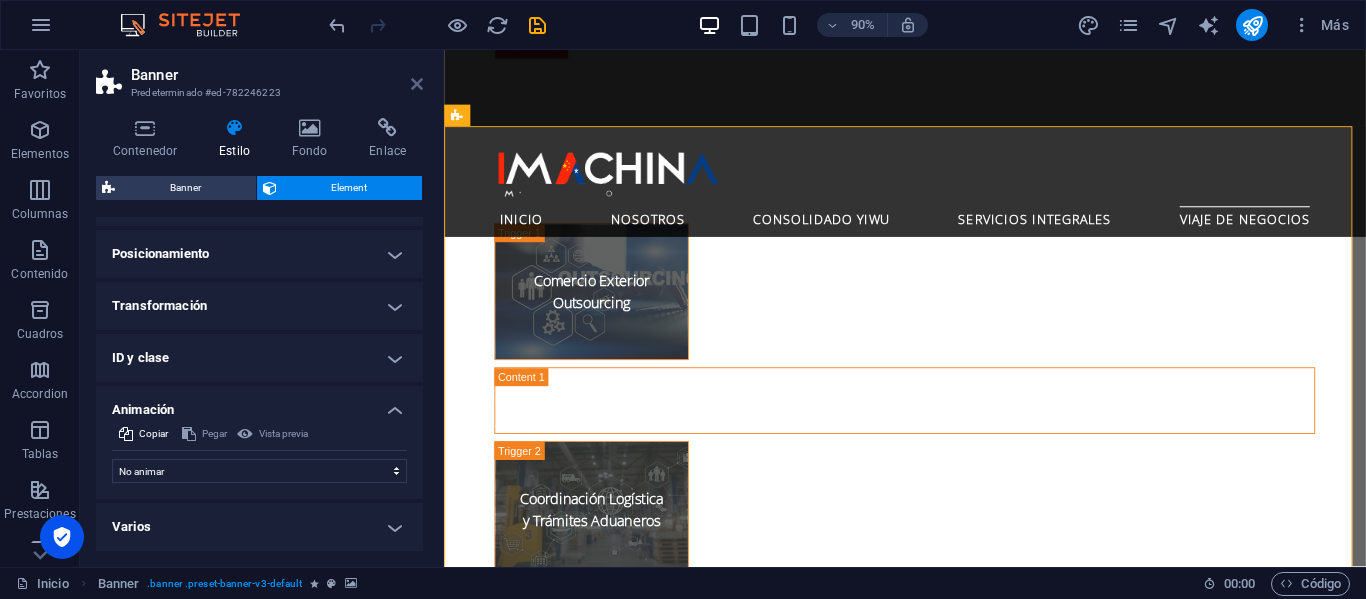 click at bounding box center (417, 84) 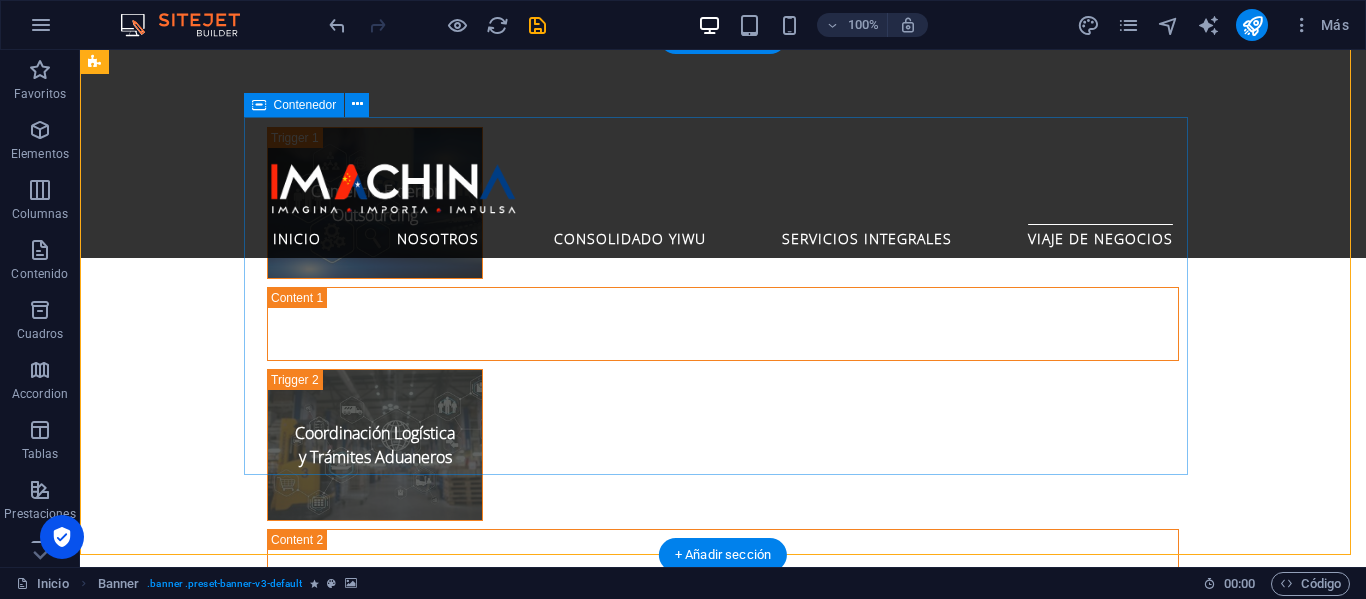 scroll, scrollTop: 4657, scrollLeft: 0, axis: vertical 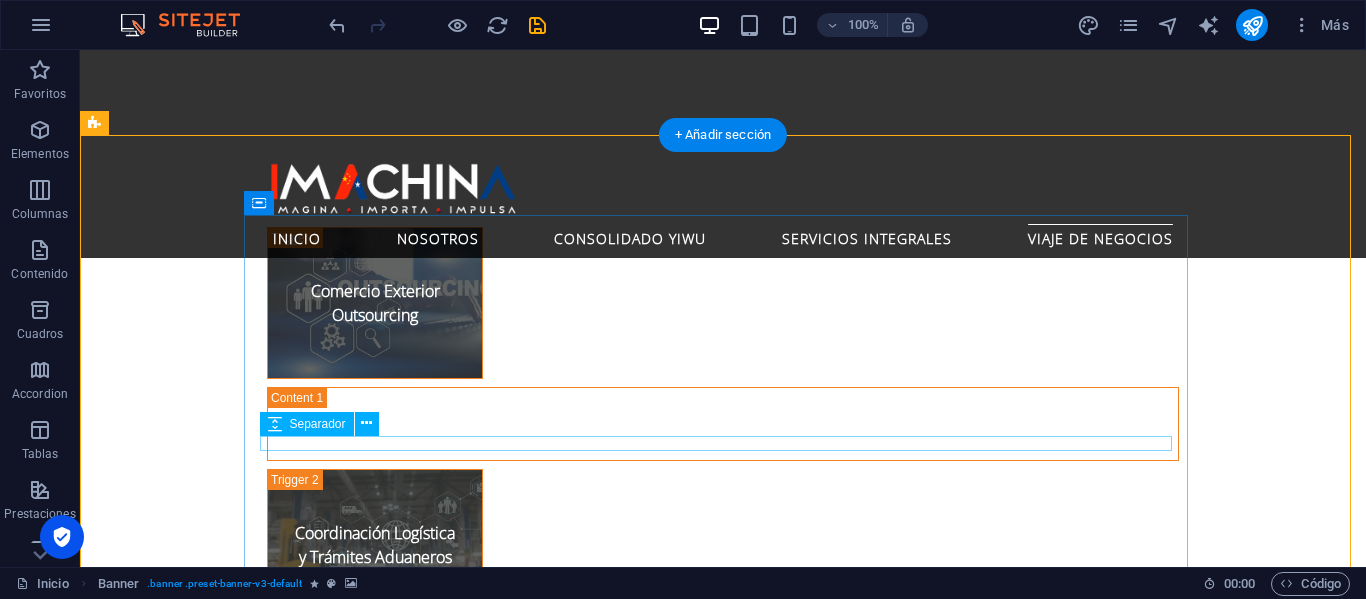 click at bounding box center [723, 2554] 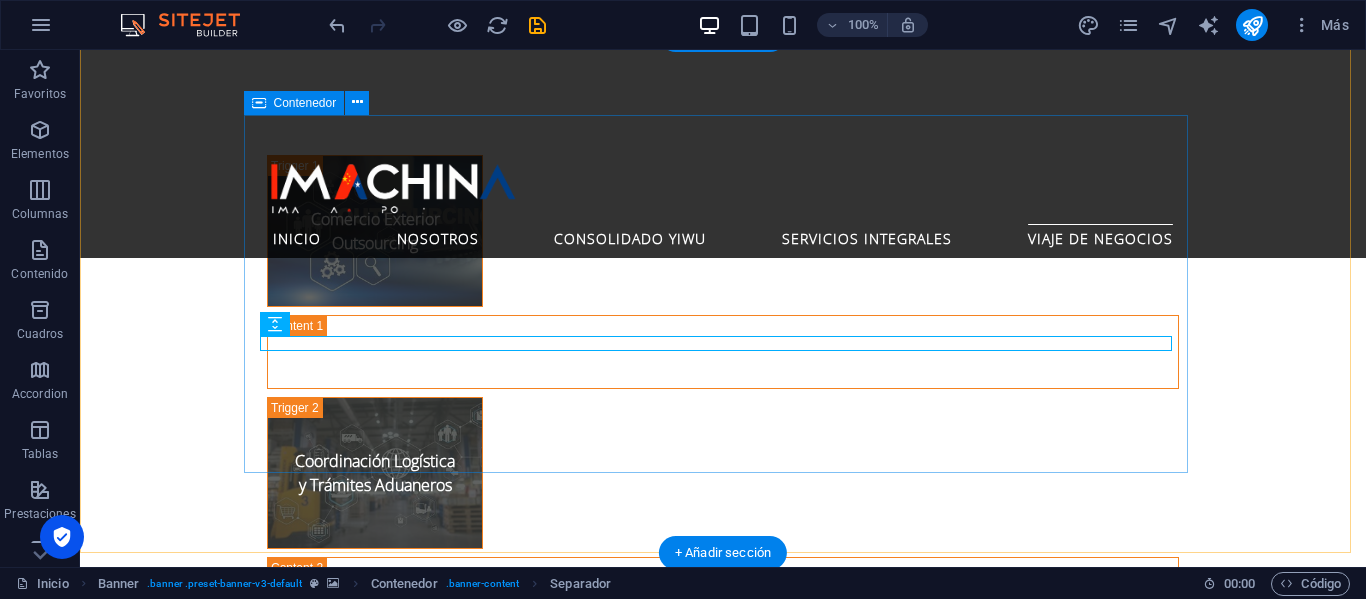 scroll, scrollTop: 4757, scrollLeft: 0, axis: vertical 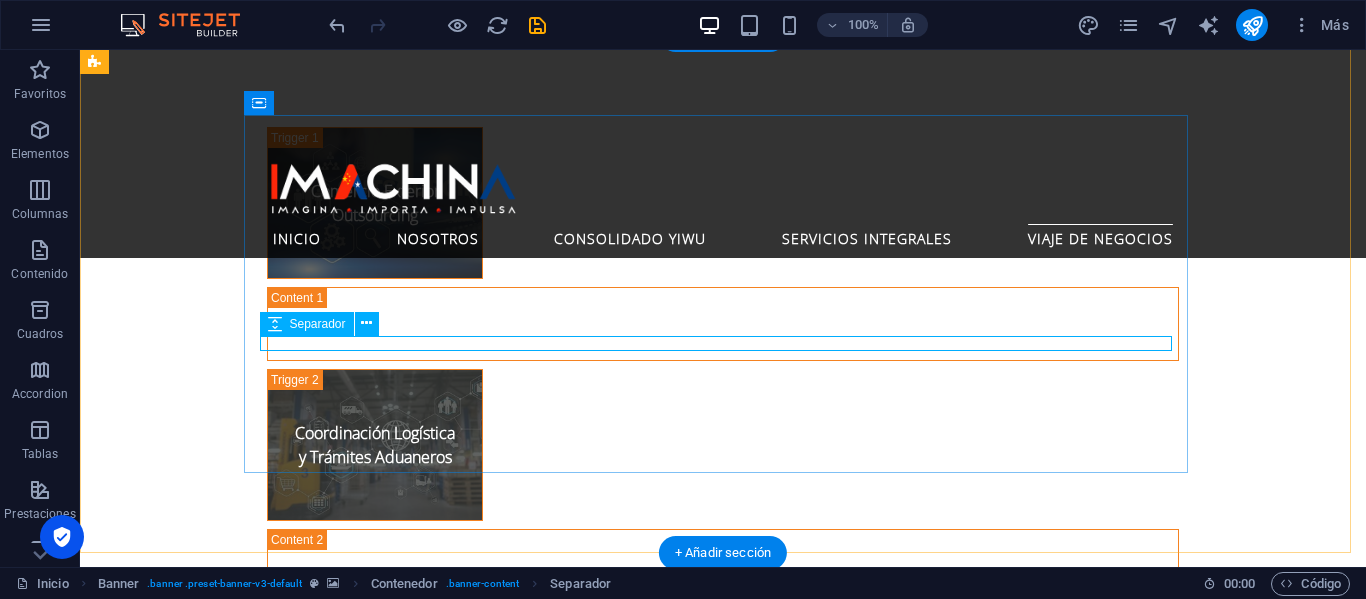 click at bounding box center [723, 2454] 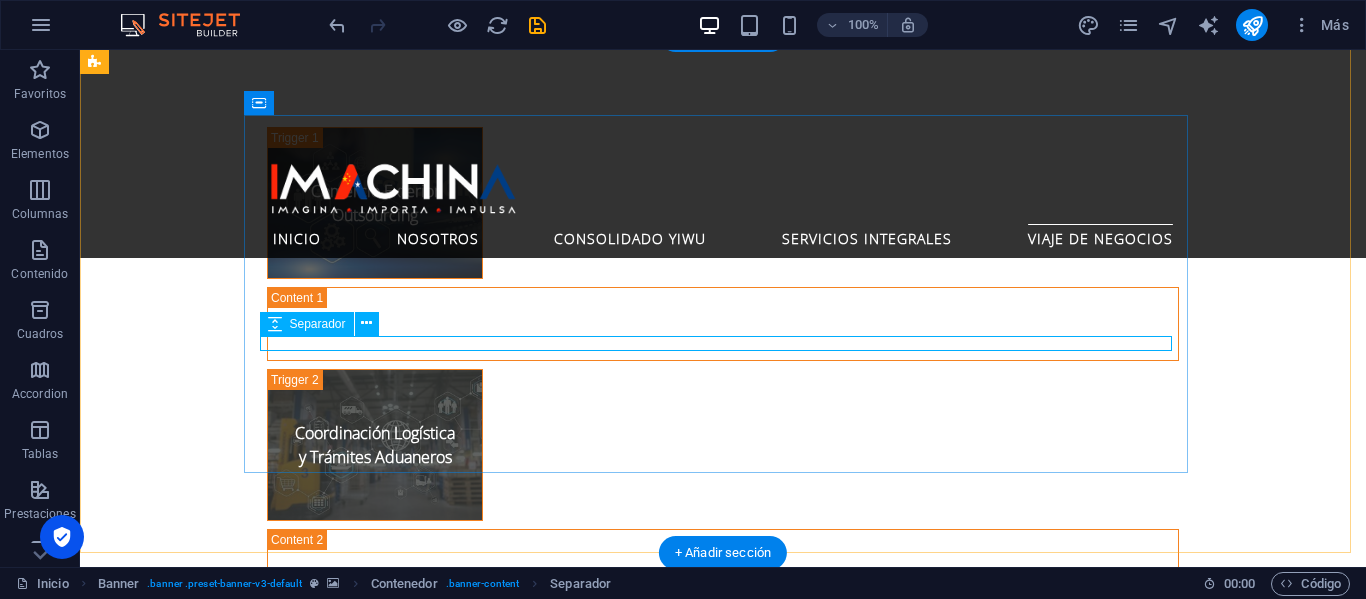 click at bounding box center [723, 2454] 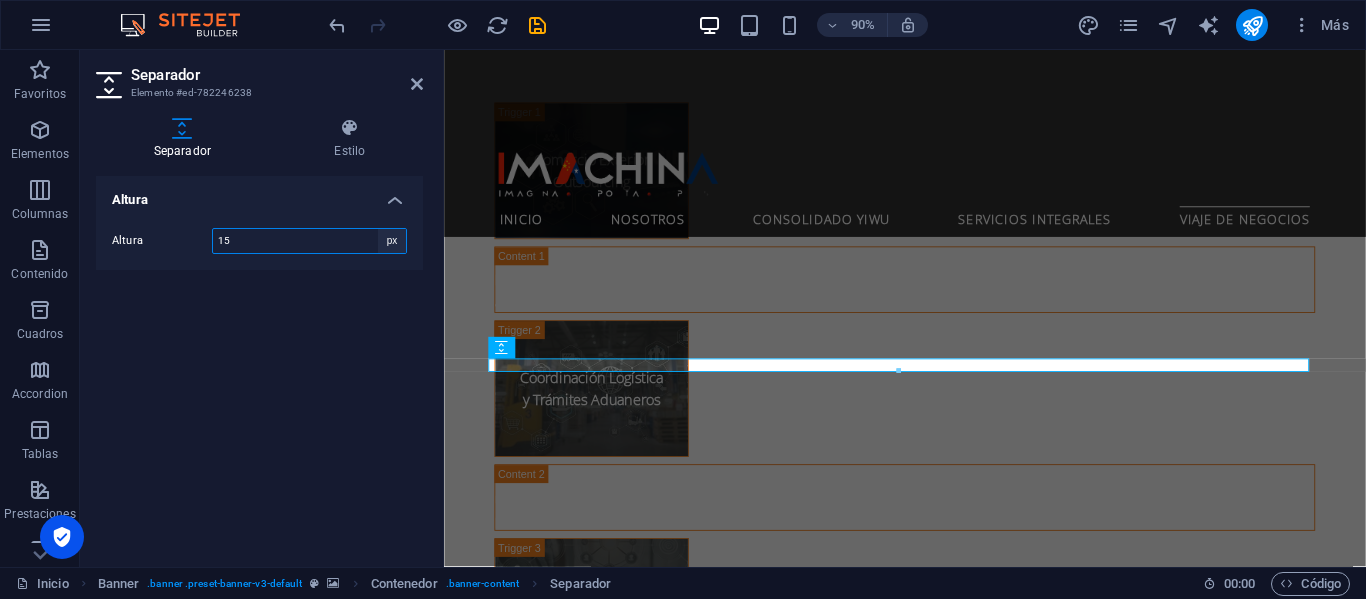 click on "px rem vh vw" at bounding box center [392, 241] 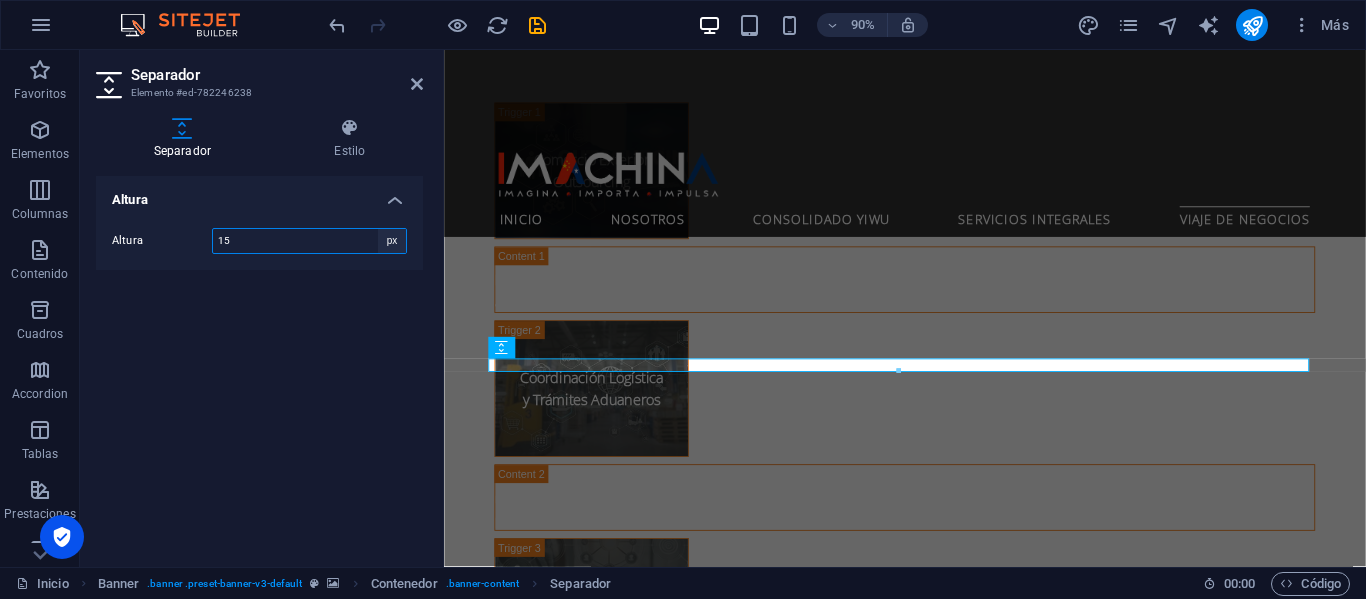 select on "rem" 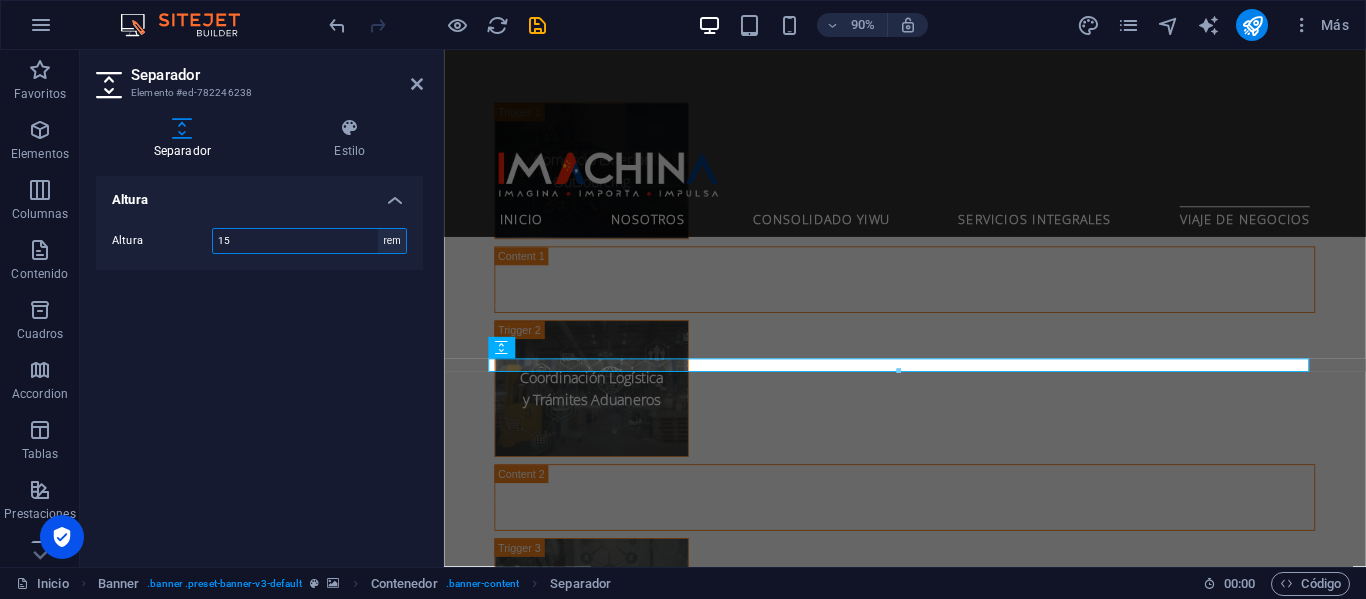 click on "px rem vh vw" at bounding box center (392, 241) 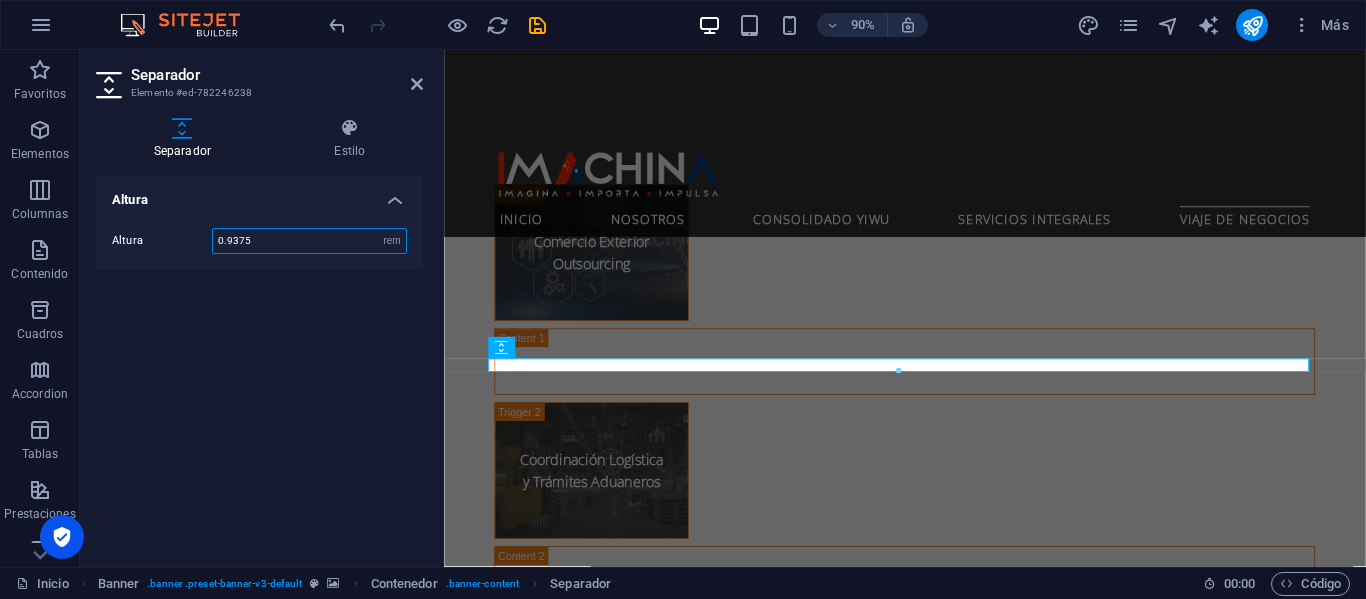 type on "1" 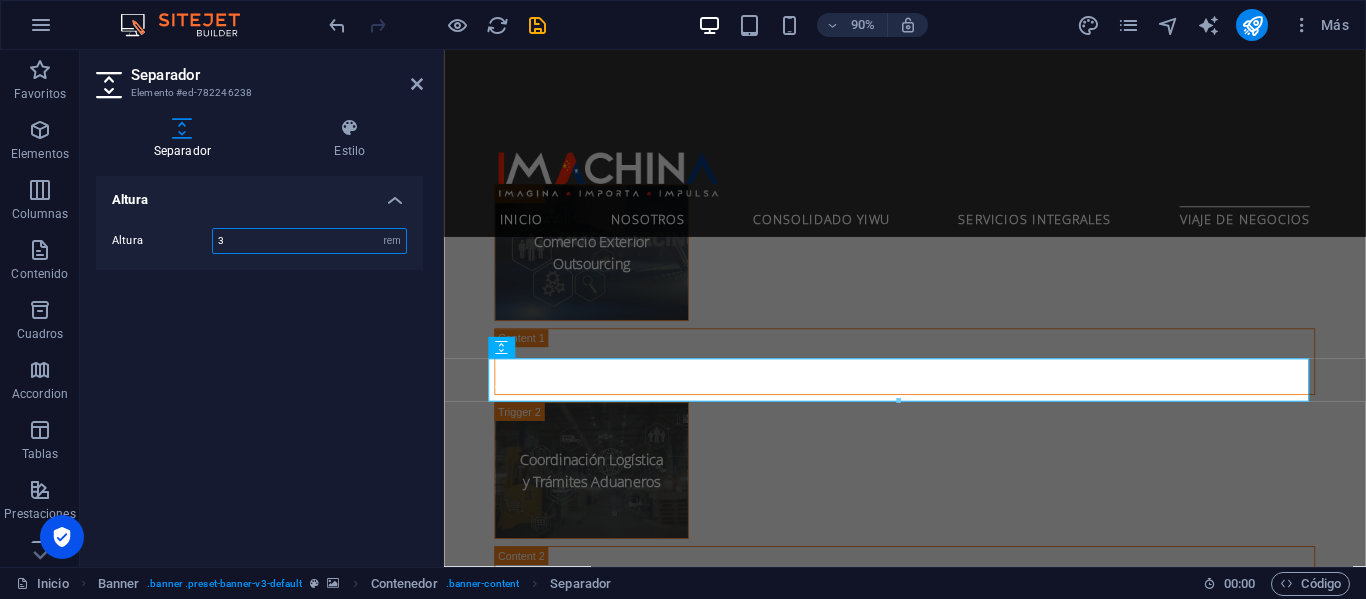 click on "3" at bounding box center [309, 241] 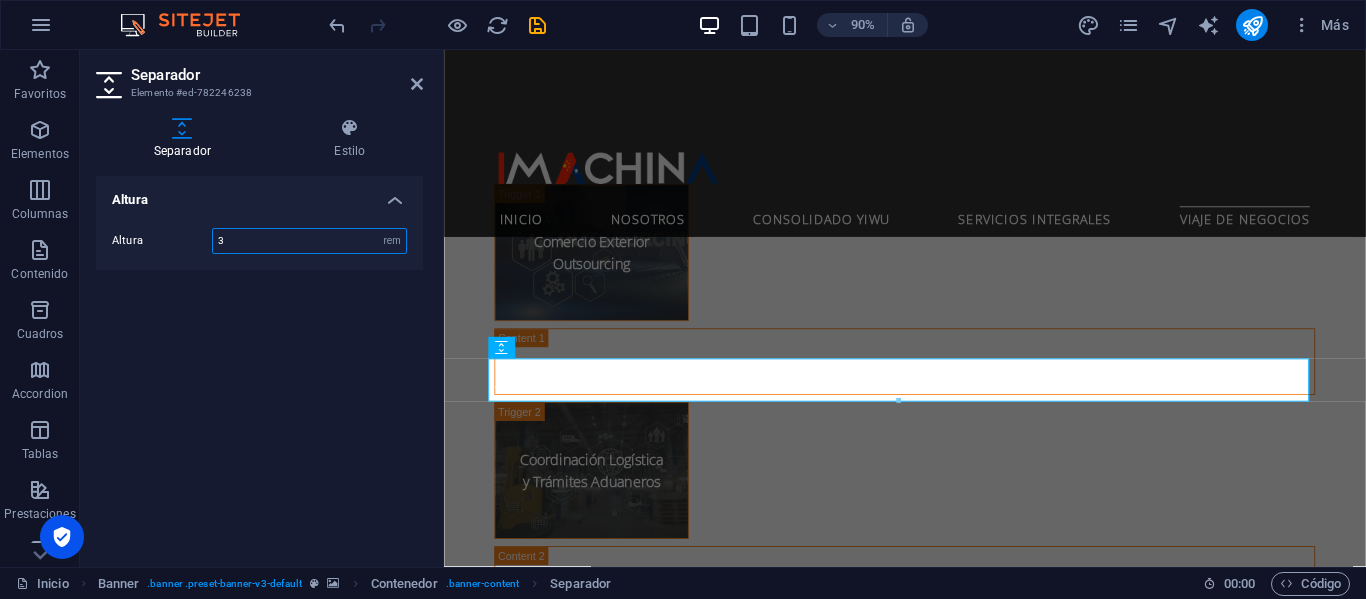click on "3" at bounding box center [309, 241] 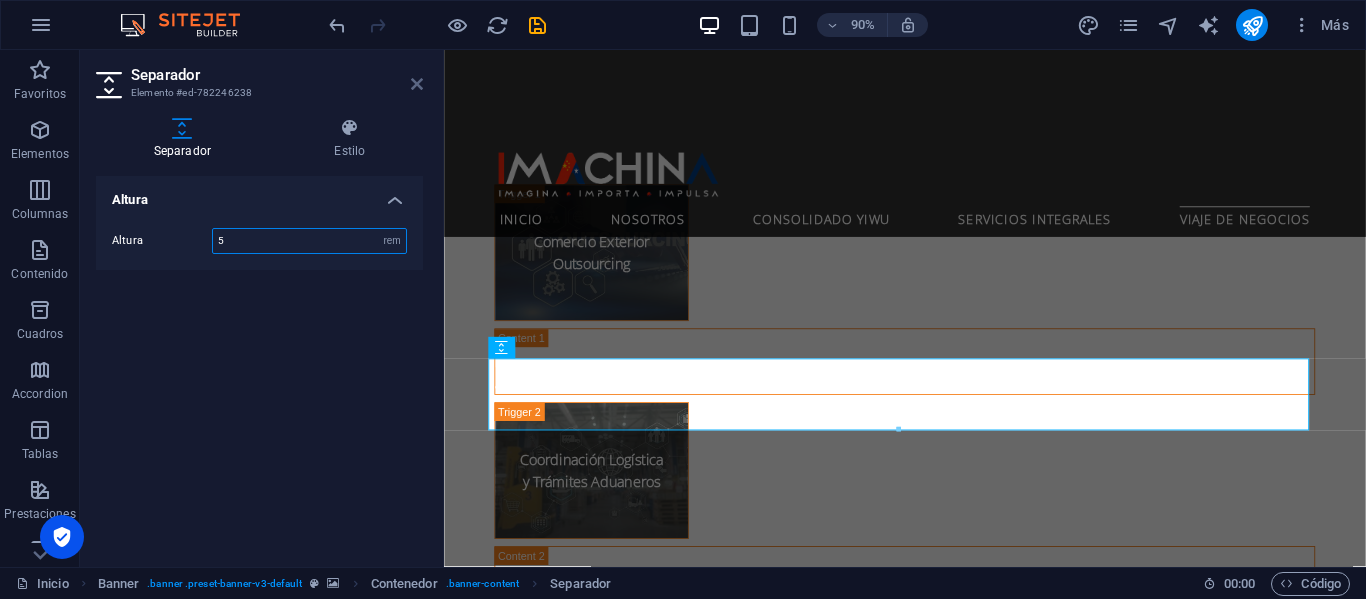 type on "5" 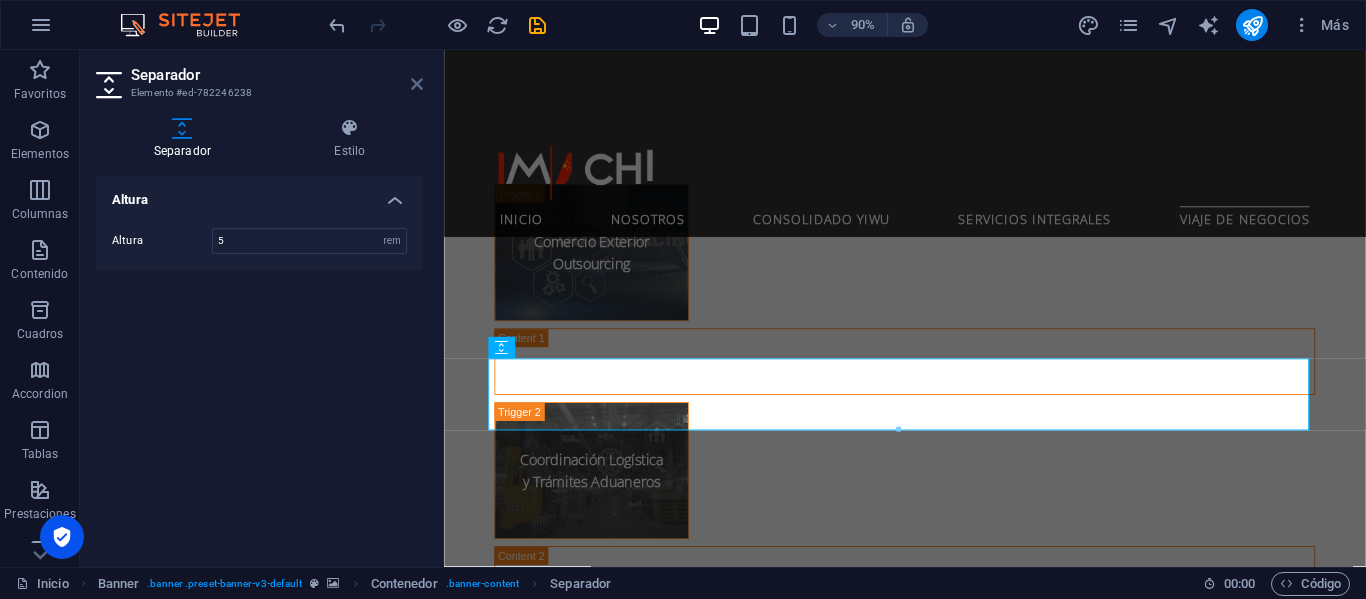 click at bounding box center (417, 84) 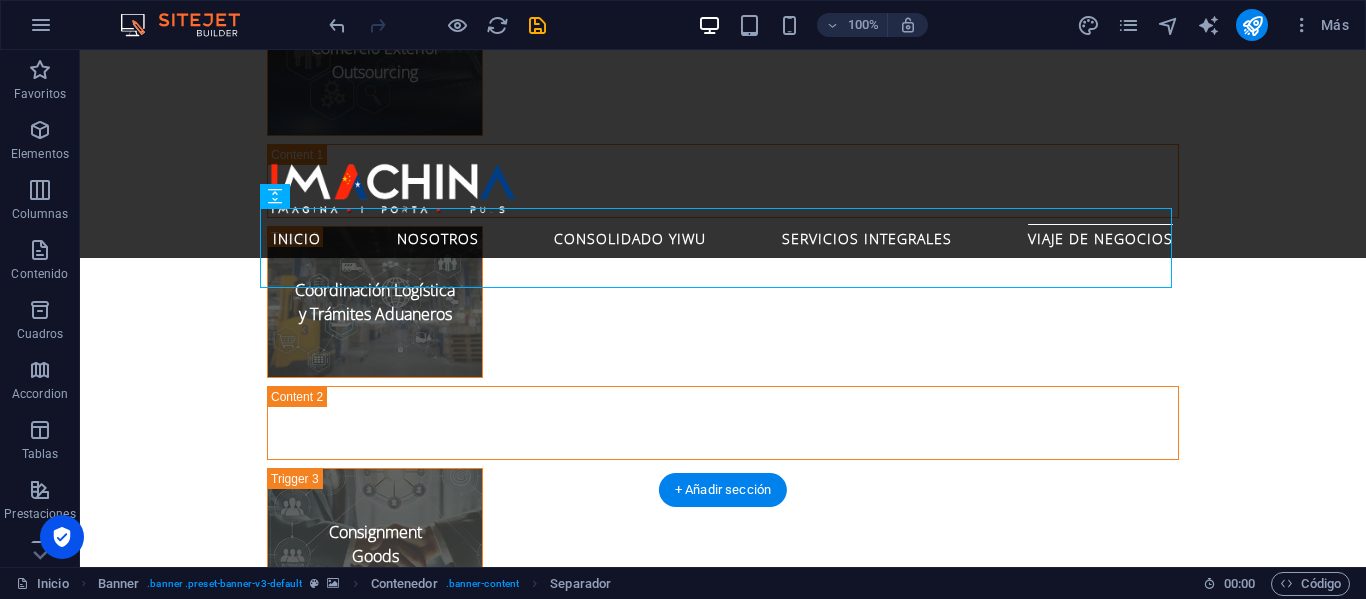 scroll, scrollTop: 4800, scrollLeft: 0, axis: vertical 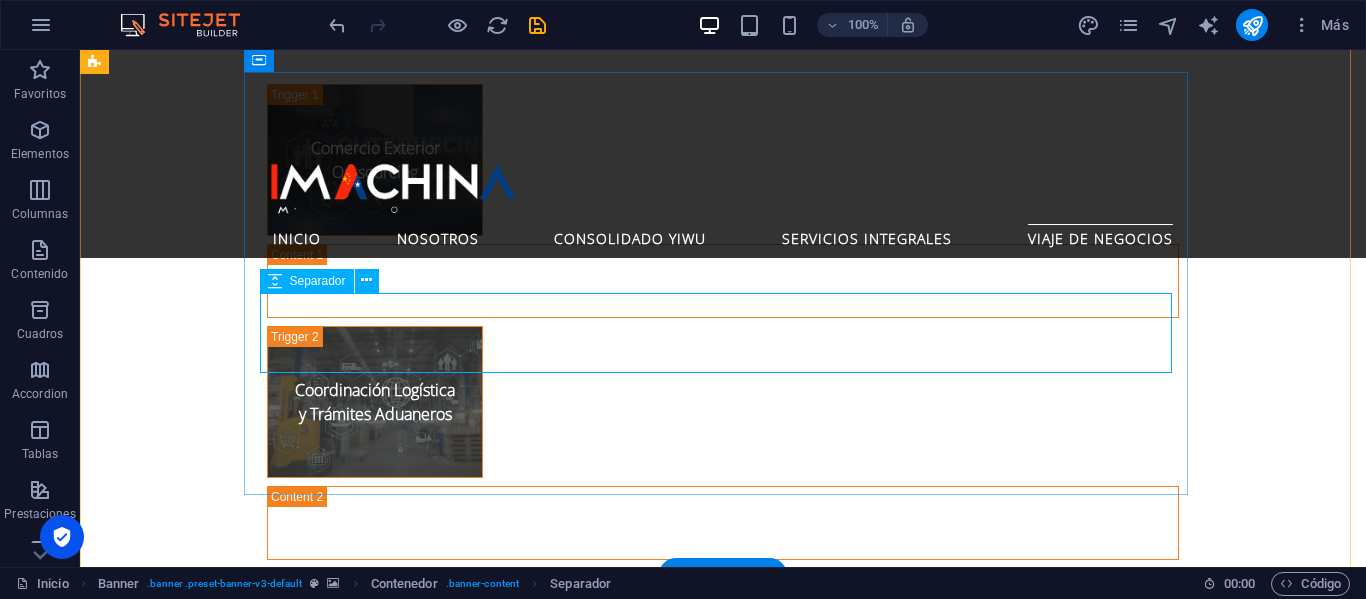 click at bounding box center [723, 2509] 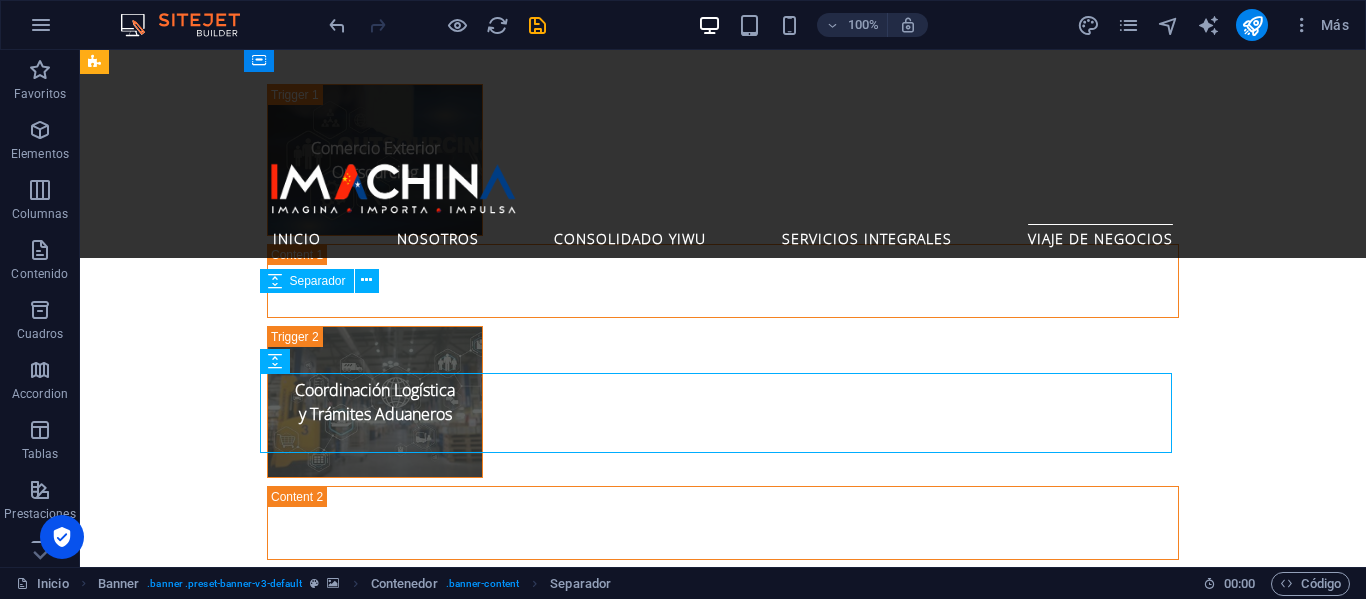 click at bounding box center [723, 2589] 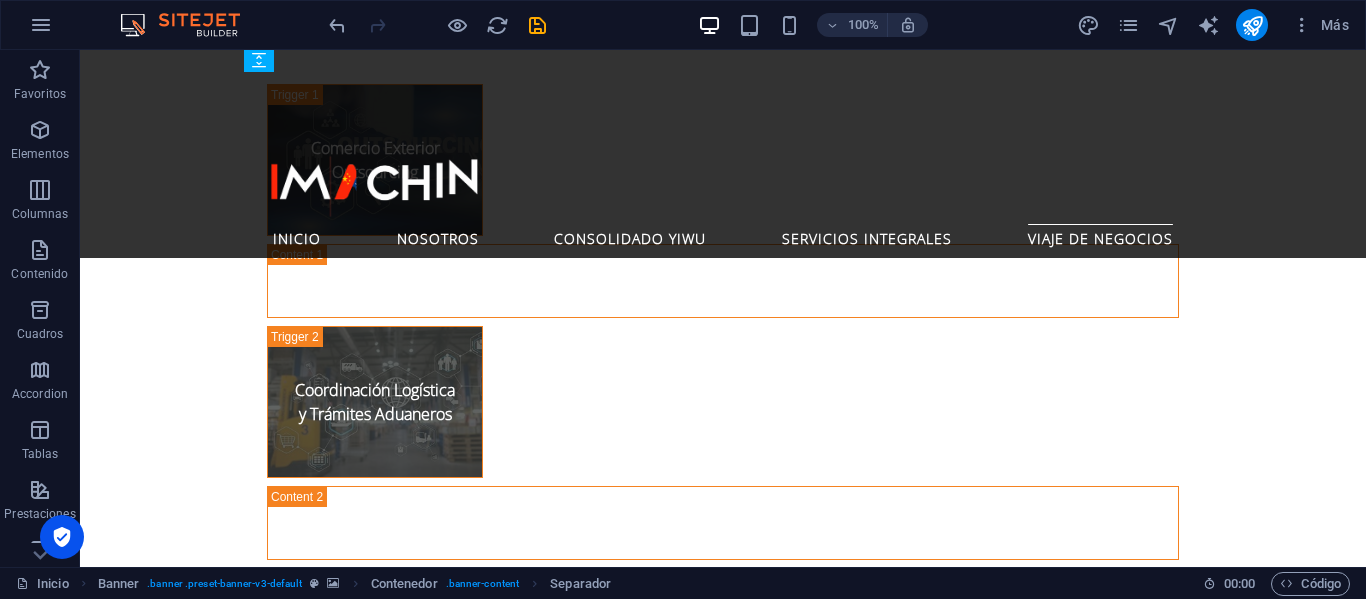drag, startPoint x: 601, startPoint y: 343, endPoint x: 616, endPoint y: 212, distance: 131.85599 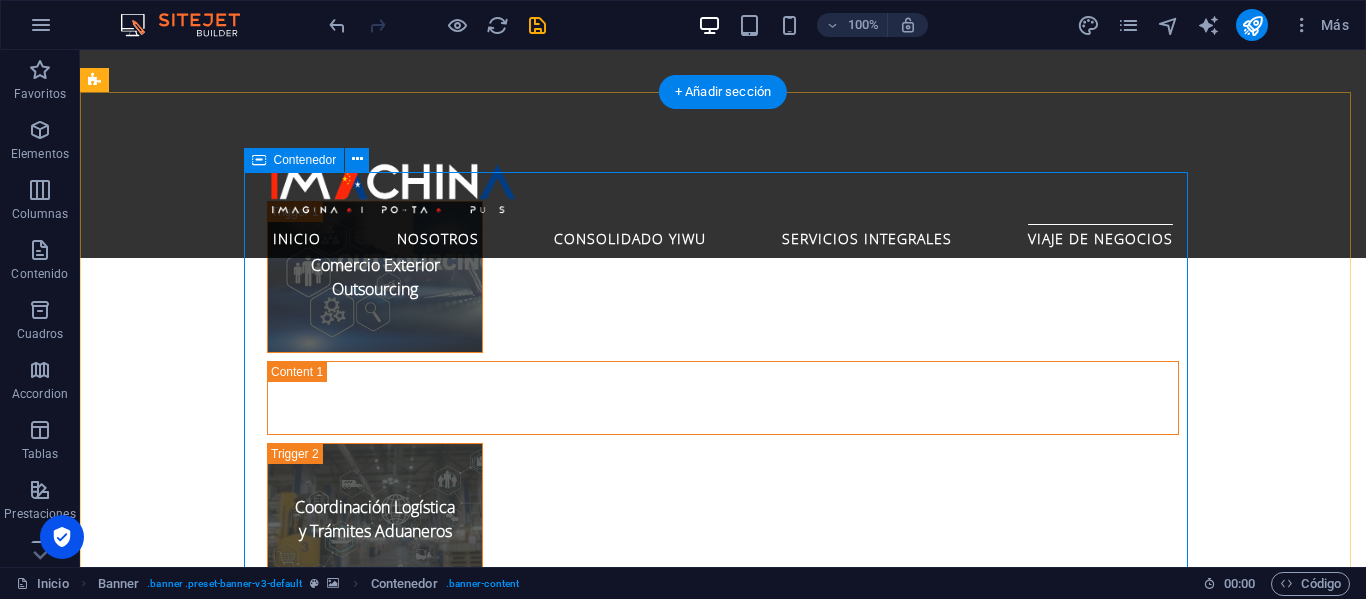 scroll, scrollTop: 4600, scrollLeft: 0, axis: vertical 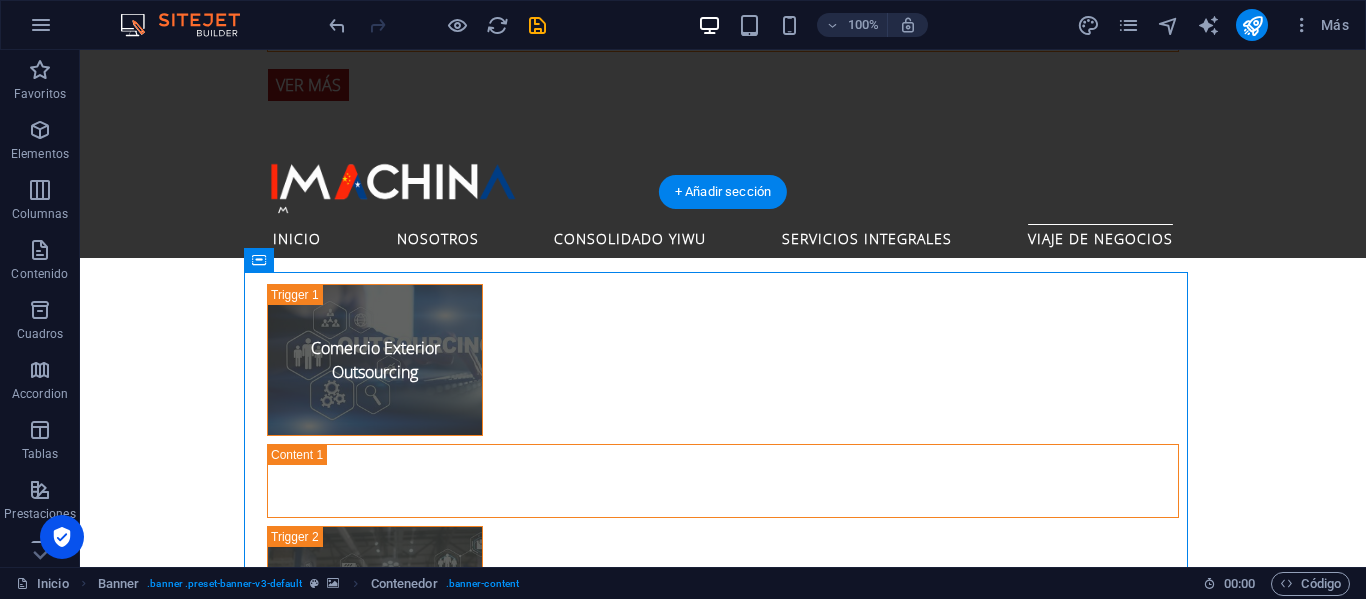 click at bounding box center (-3098, 1729) 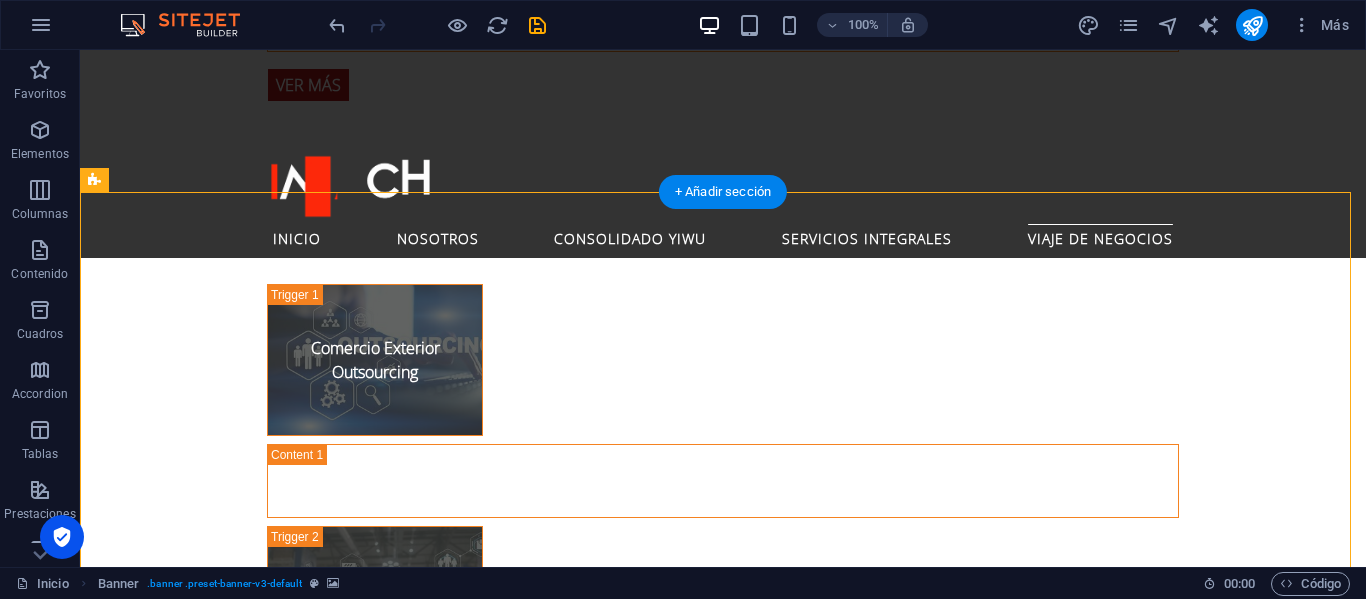 click at bounding box center (-3098, 1729) 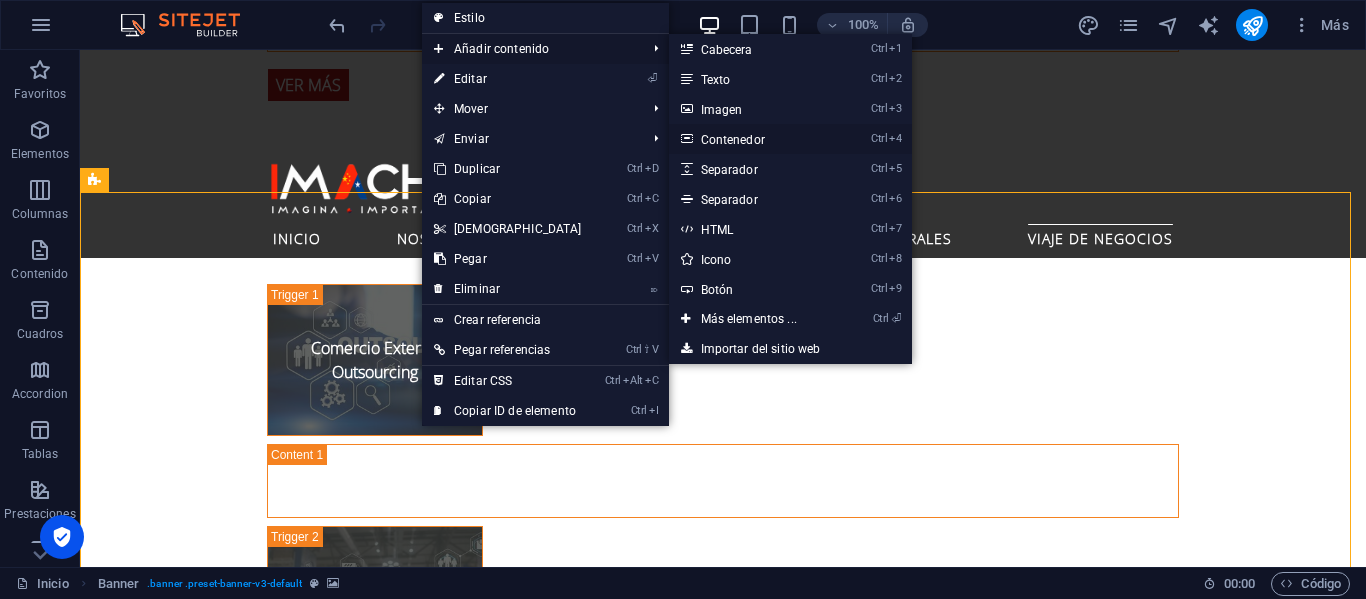 click on "Ctrl 4  Contenedor" at bounding box center (753, 139) 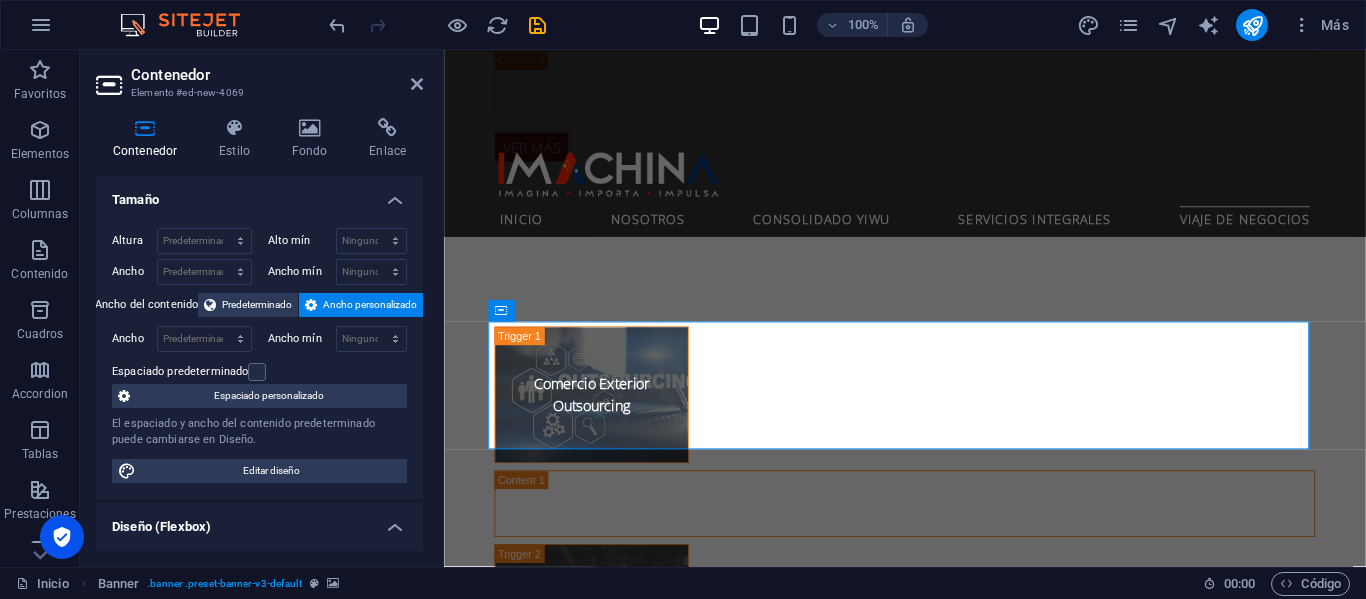 scroll, scrollTop: 4657, scrollLeft: 0, axis: vertical 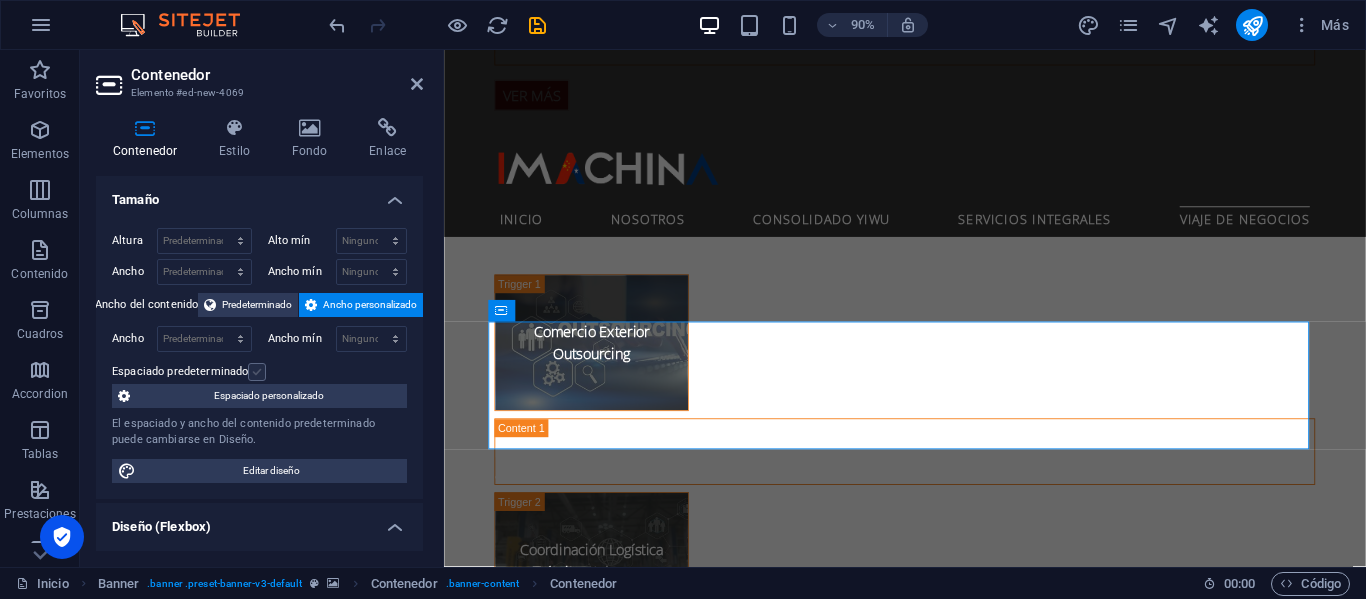 click at bounding box center (257, 372) 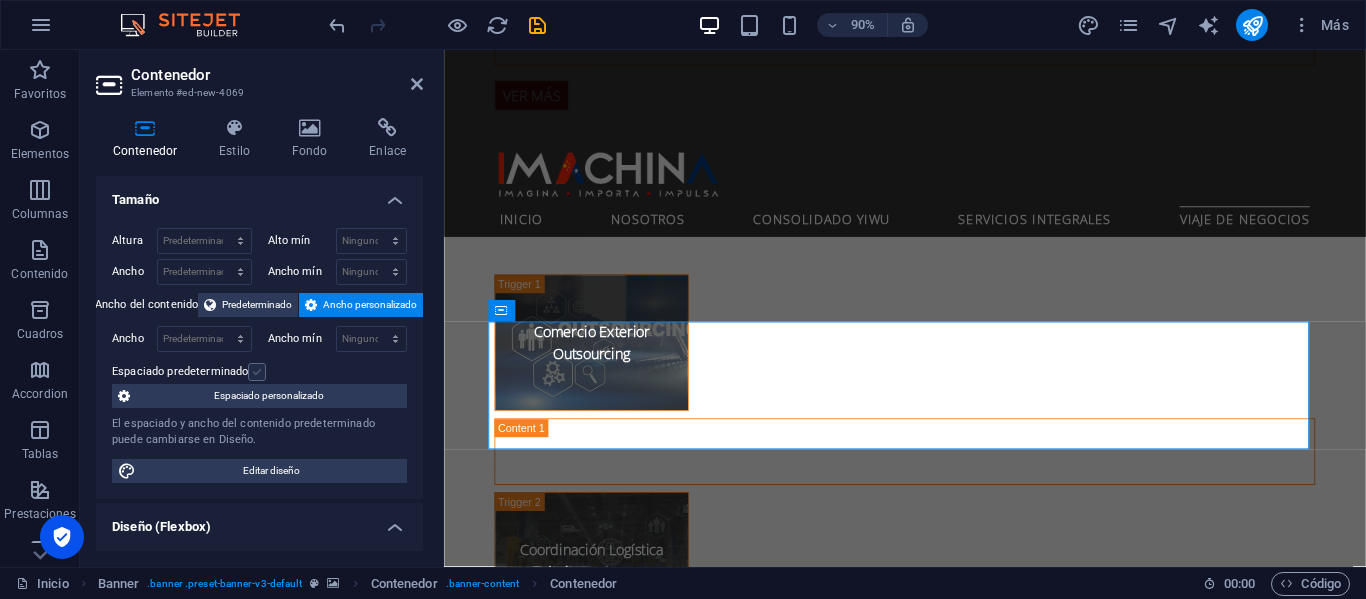 click on "Espaciado predeterminado" at bounding box center [0, 0] 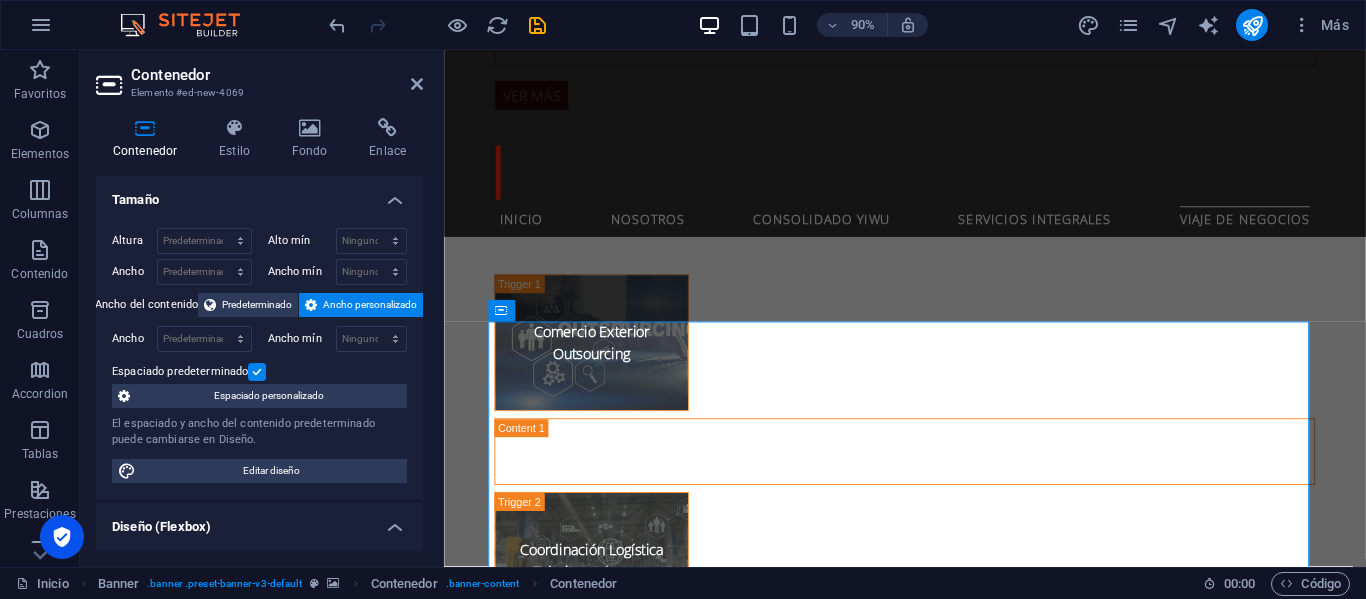 click at bounding box center (257, 372) 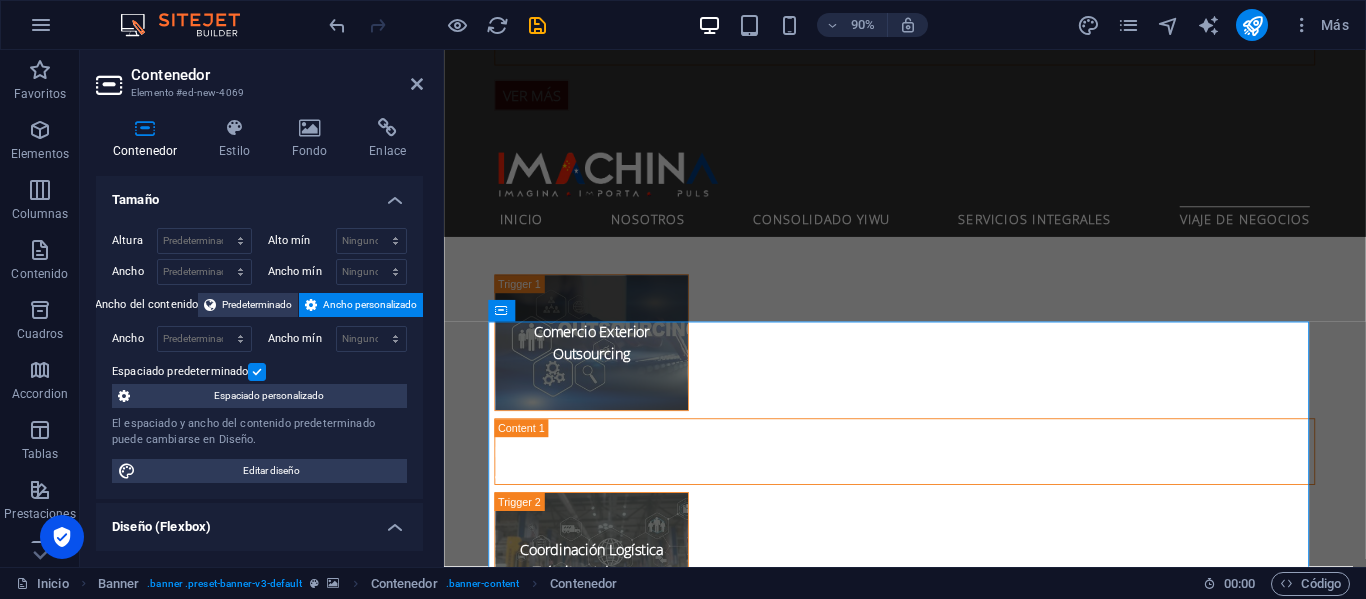 click on "Espaciado predeterminado" at bounding box center (0, 0) 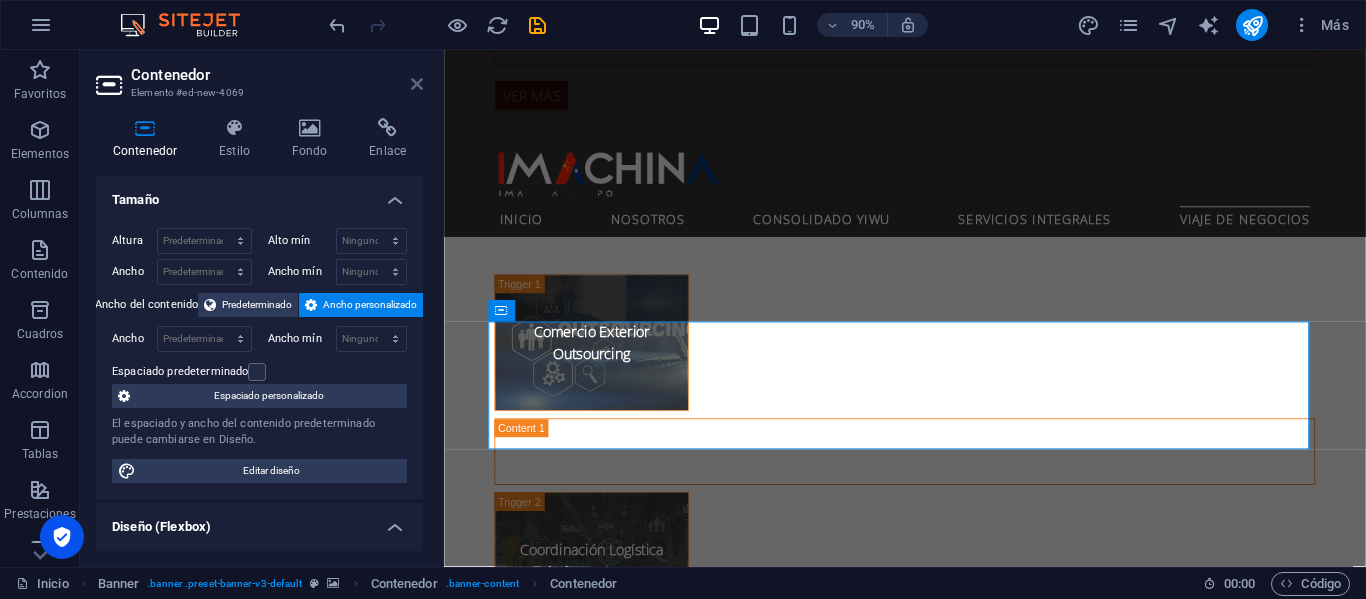 click at bounding box center [417, 84] 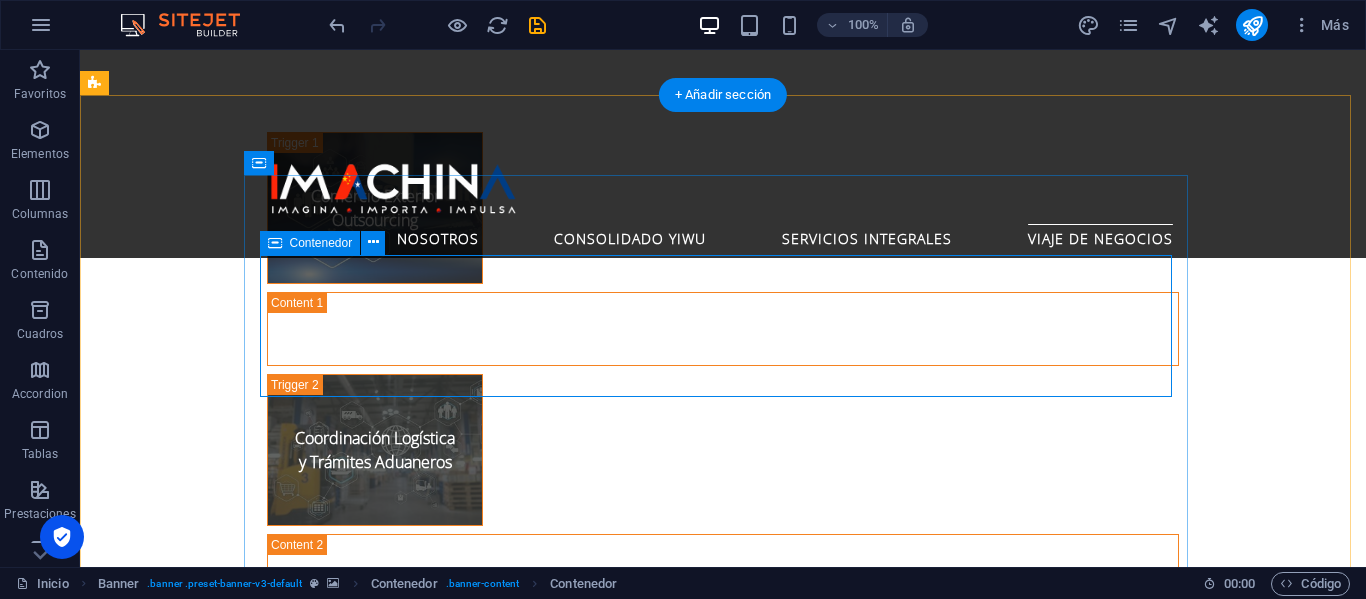 scroll, scrollTop: 4800, scrollLeft: 0, axis: vertical 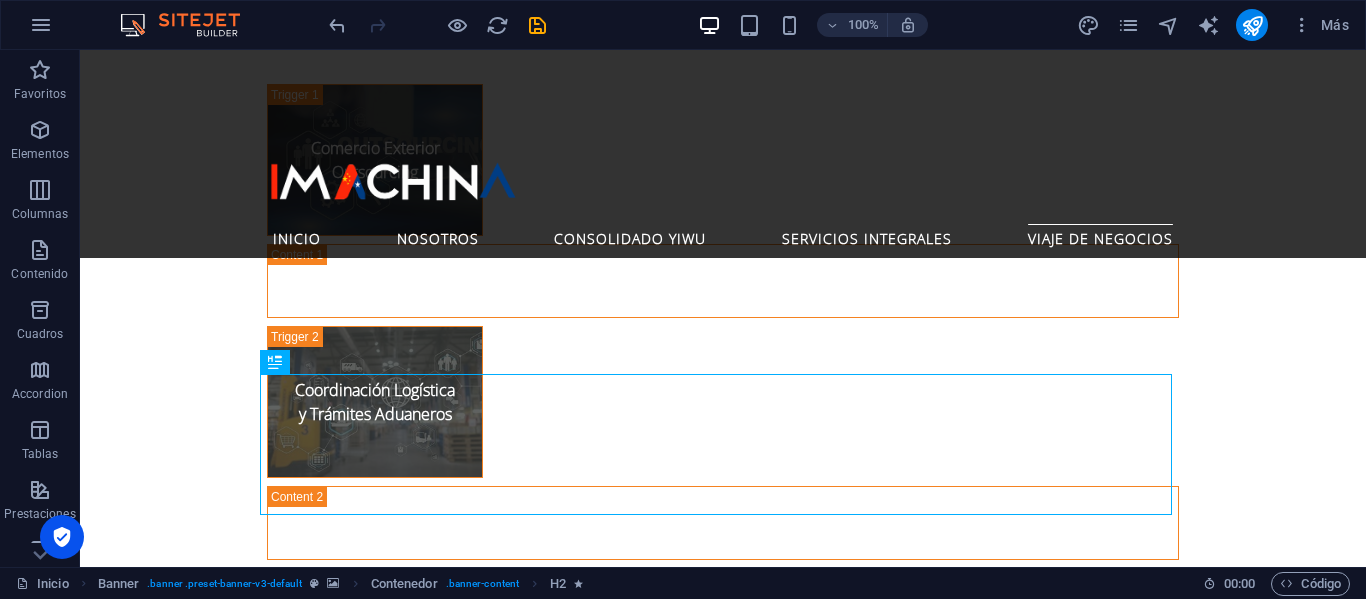 drag, startPoint x: 653, startPoint y: 408, endPoint x: 666, endPoint y: 246, distance: 162.52077 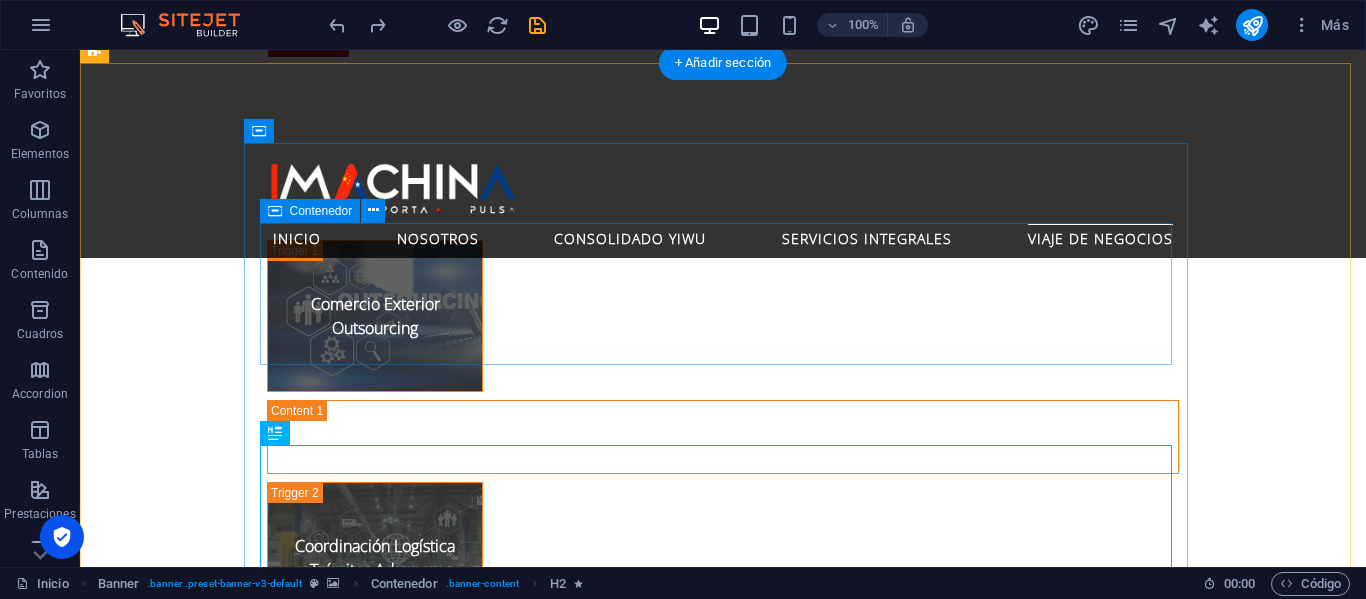 scroll, scrollTop: 4536, scrollLeft: 0, axis: vertical 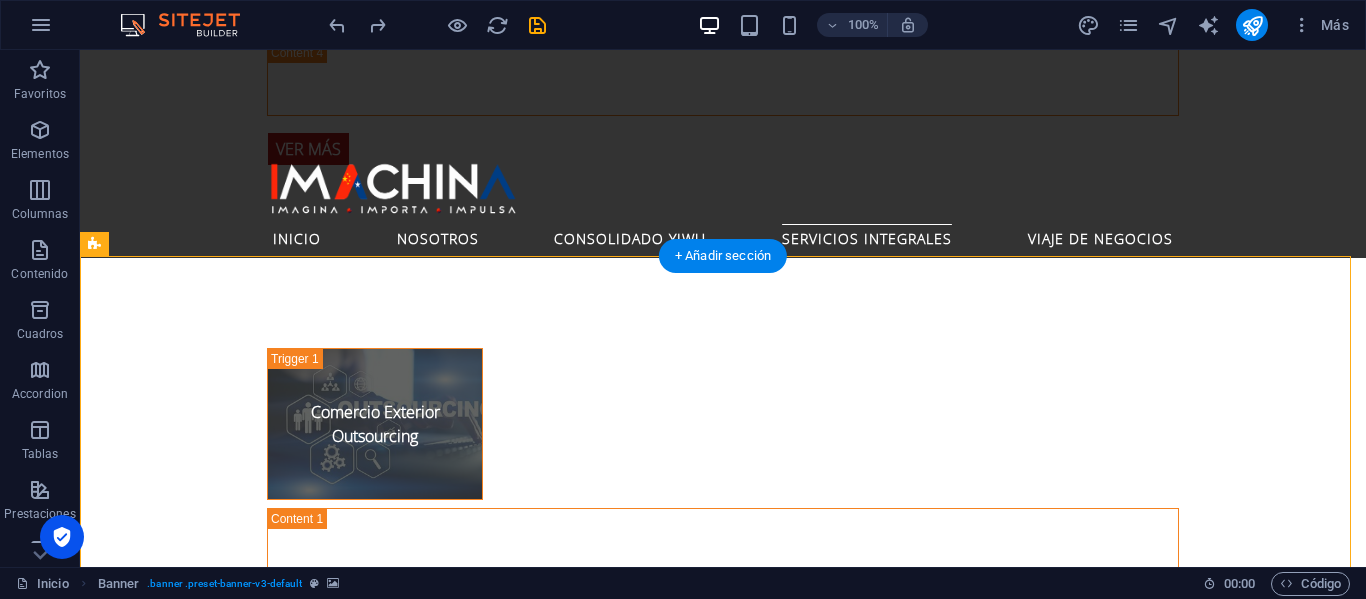 drag, startPoint x: 335, startPoint y: 441, endPoint x: 357, endPoint y: 305, distance: 137.76791 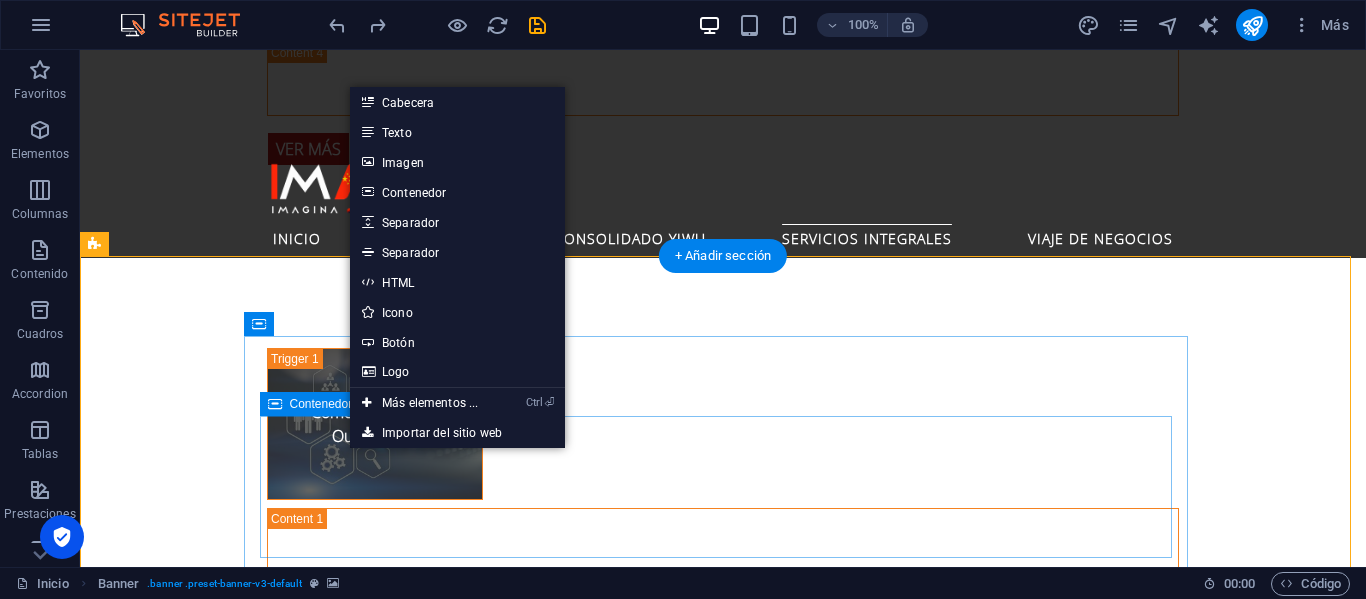 click on "Suelta el contenido aquí o  Añadir elementos  Pegar portapapeles" at bounding box center (723, 2885) 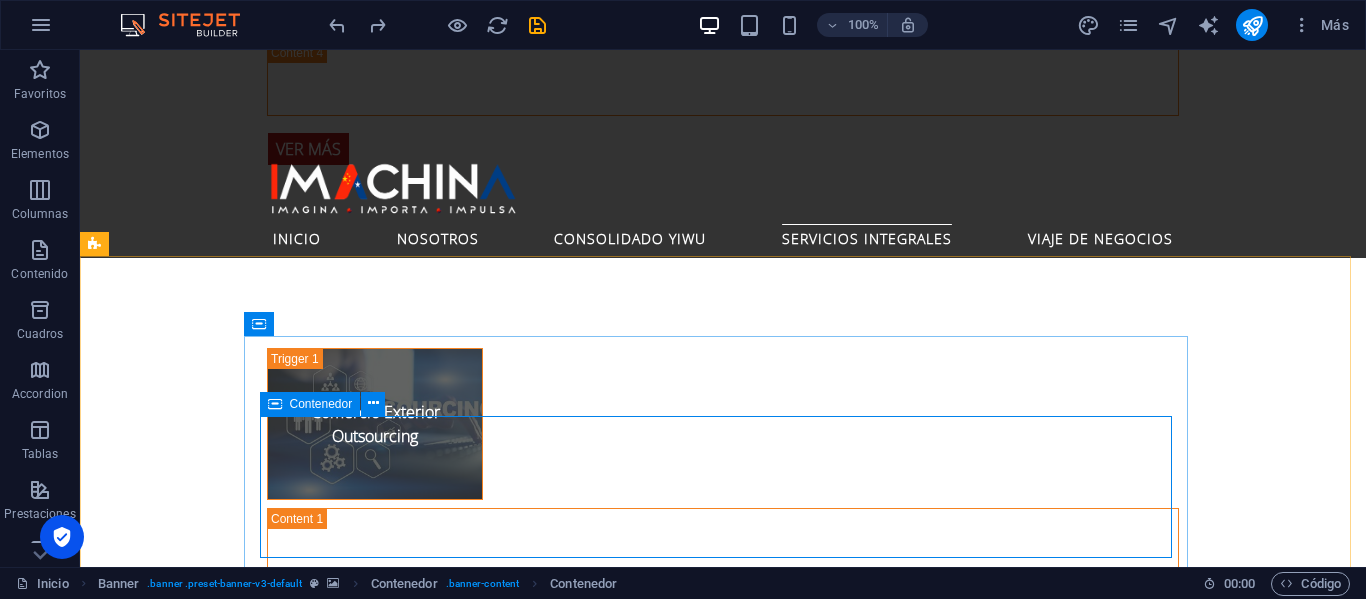 click on "Contenedor" at bounding box center (310, 404) 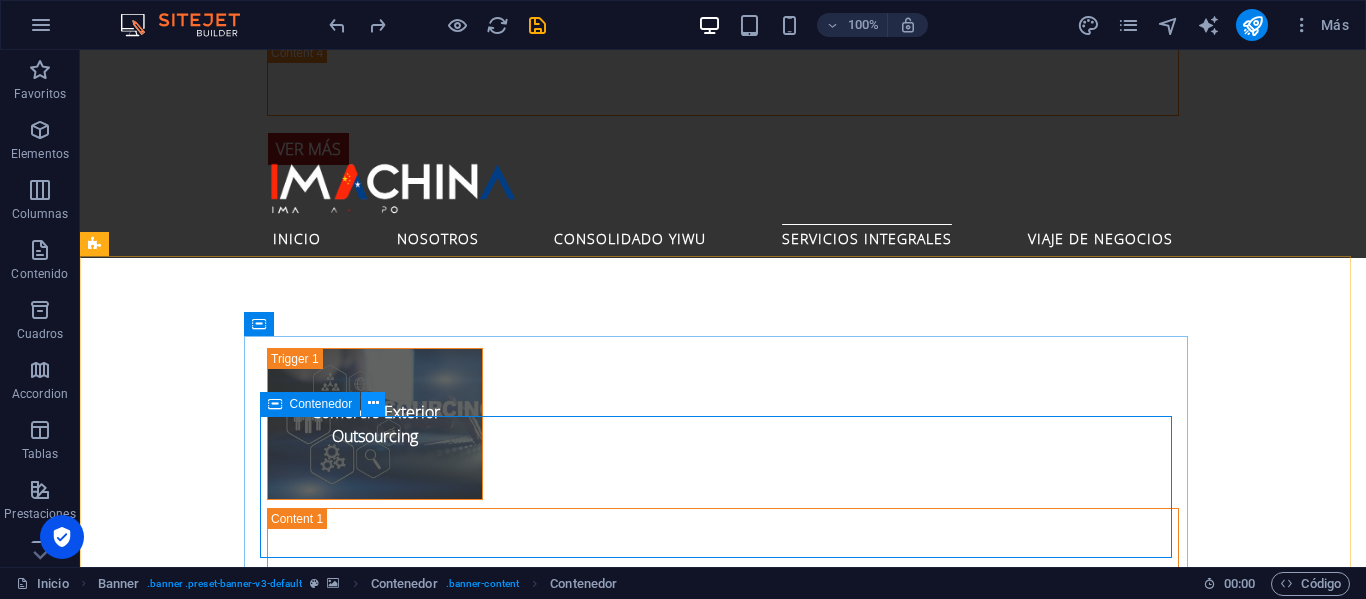 click at bounding box center [373, 403] 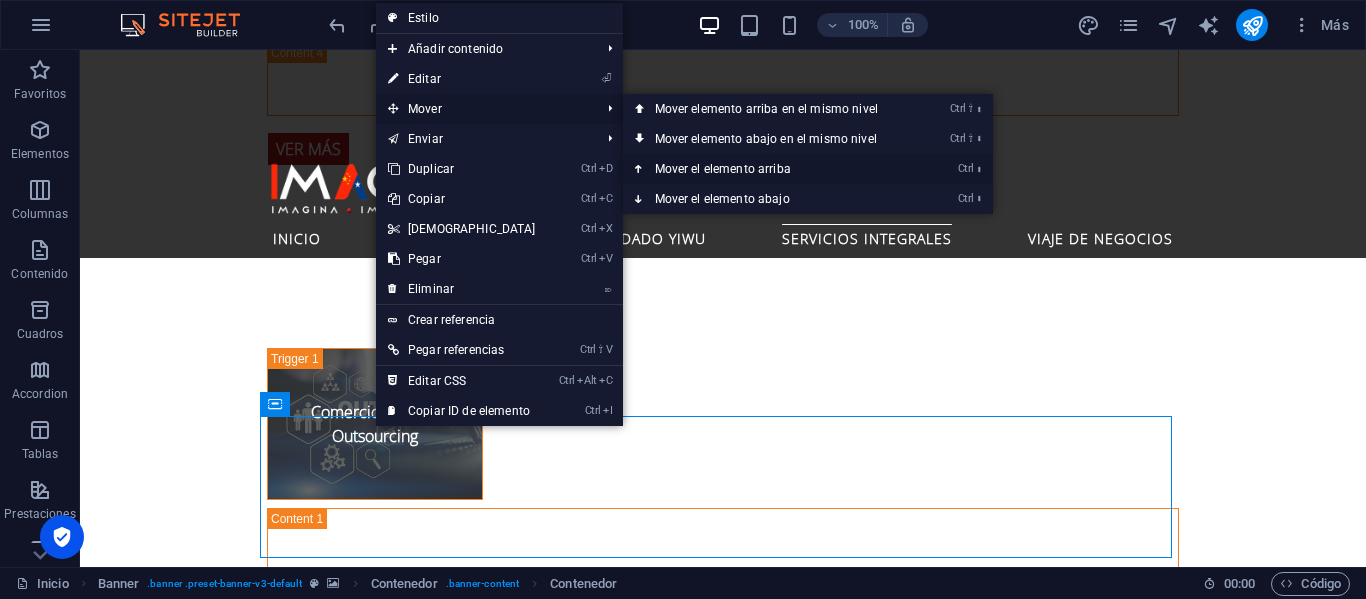 click on "Ctrl ⬆  Mover el elemento arriba" at bounding box center (770, 169) 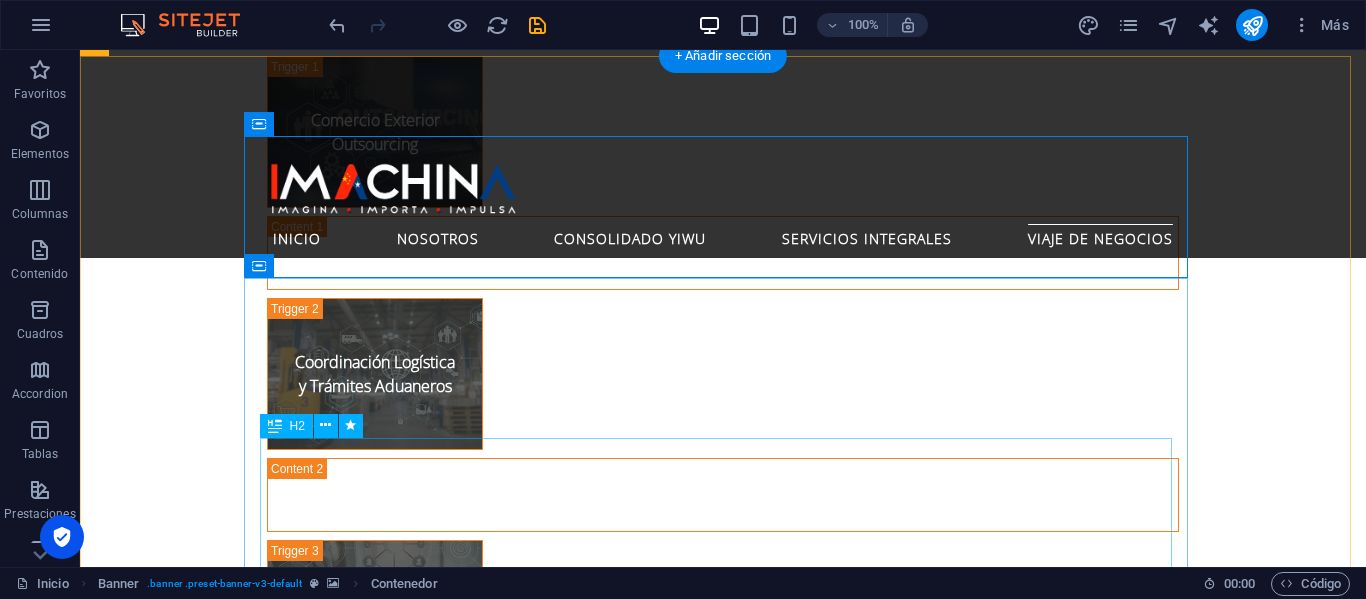 scroll, scrollTop: 4836, scrollLeft: 0, axis: vertical 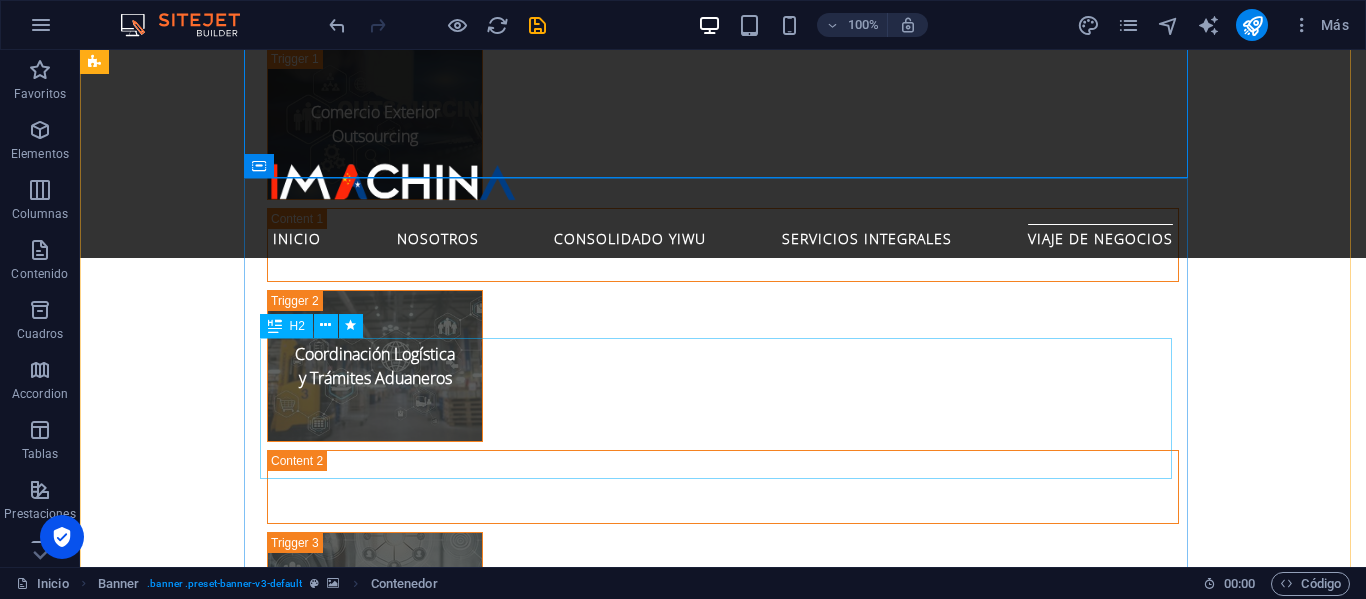 click on "Conecte su Negocio con los Gigantes de Asia" at bounding box center (723, 2806) 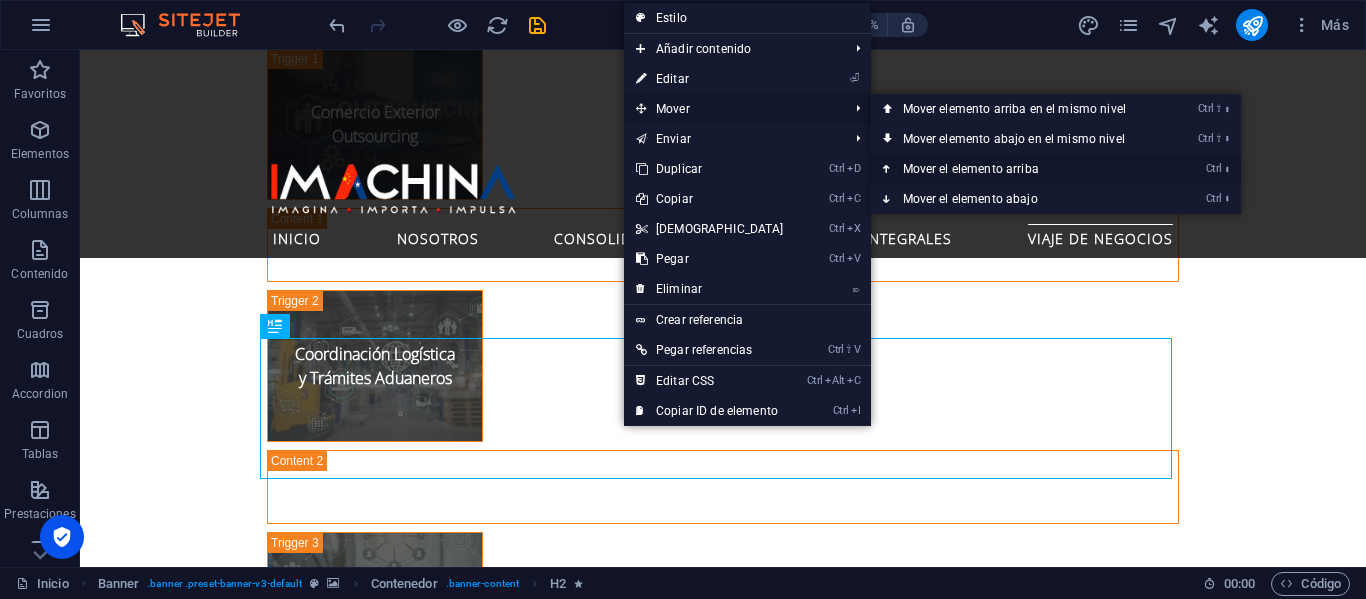 click on "Ctrl ⬆  Mover el elemento arriba" at bounding box center [1018, 169] 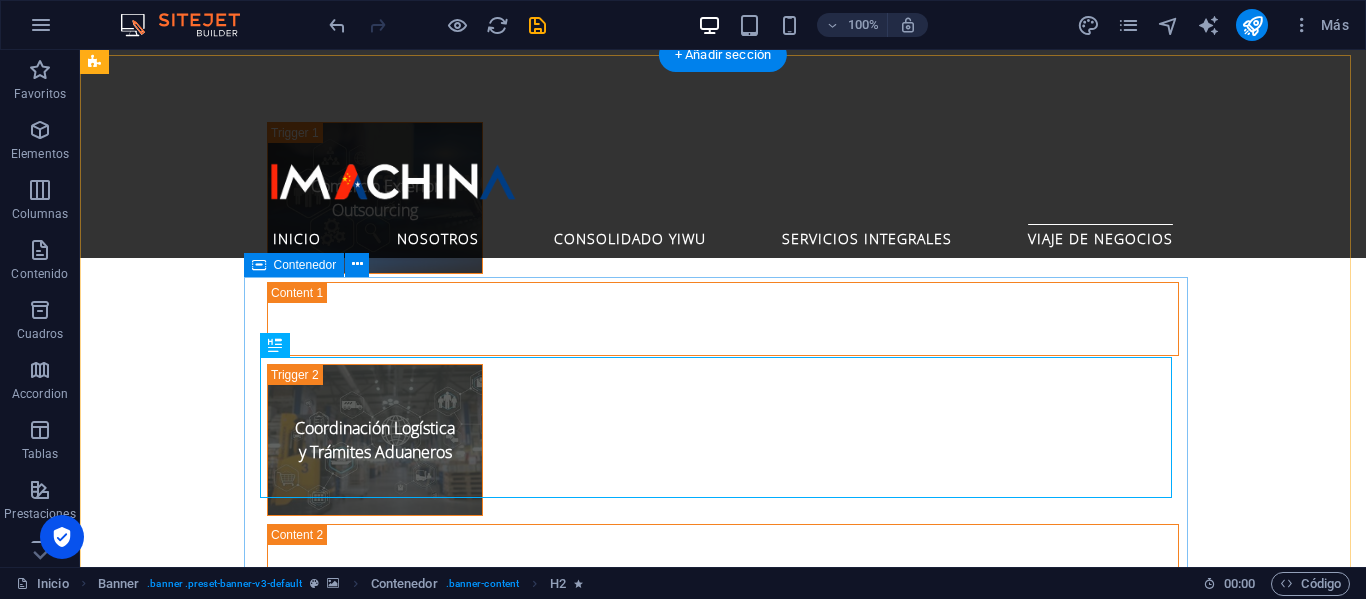 scroll, scrollTop: 4736, scrollLeft: 0, axis: vertical 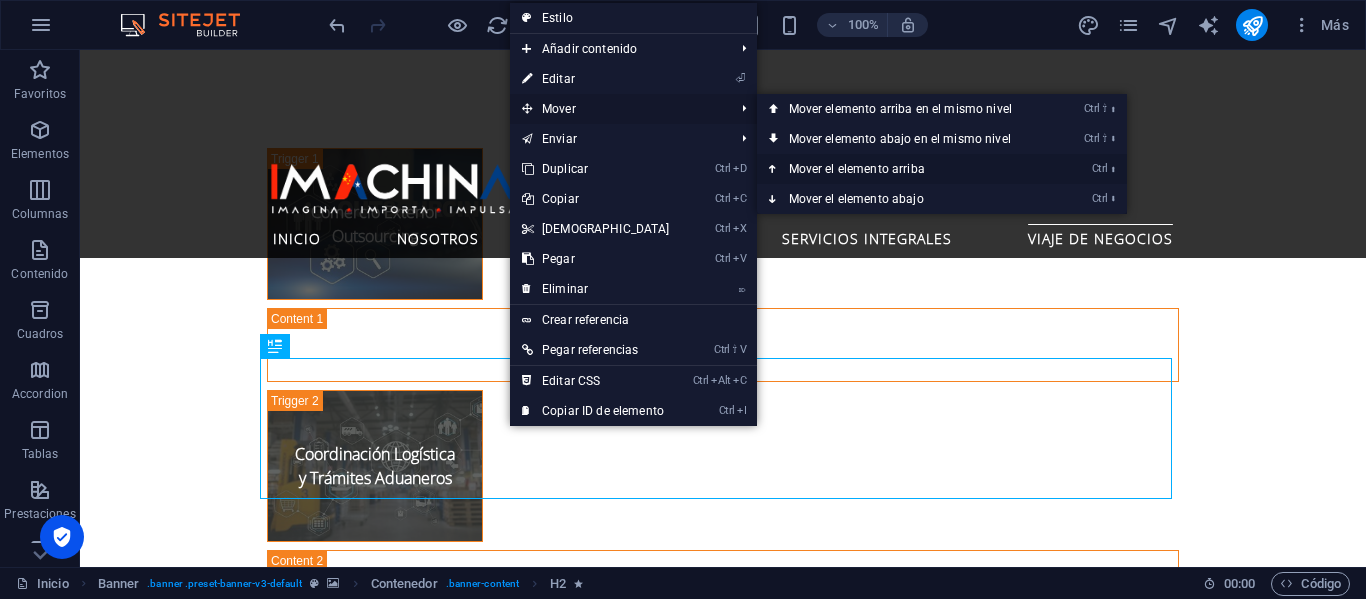 click on "Ctrl ⬆  Mover el elemento arriba" at bounding box center [904, 169] 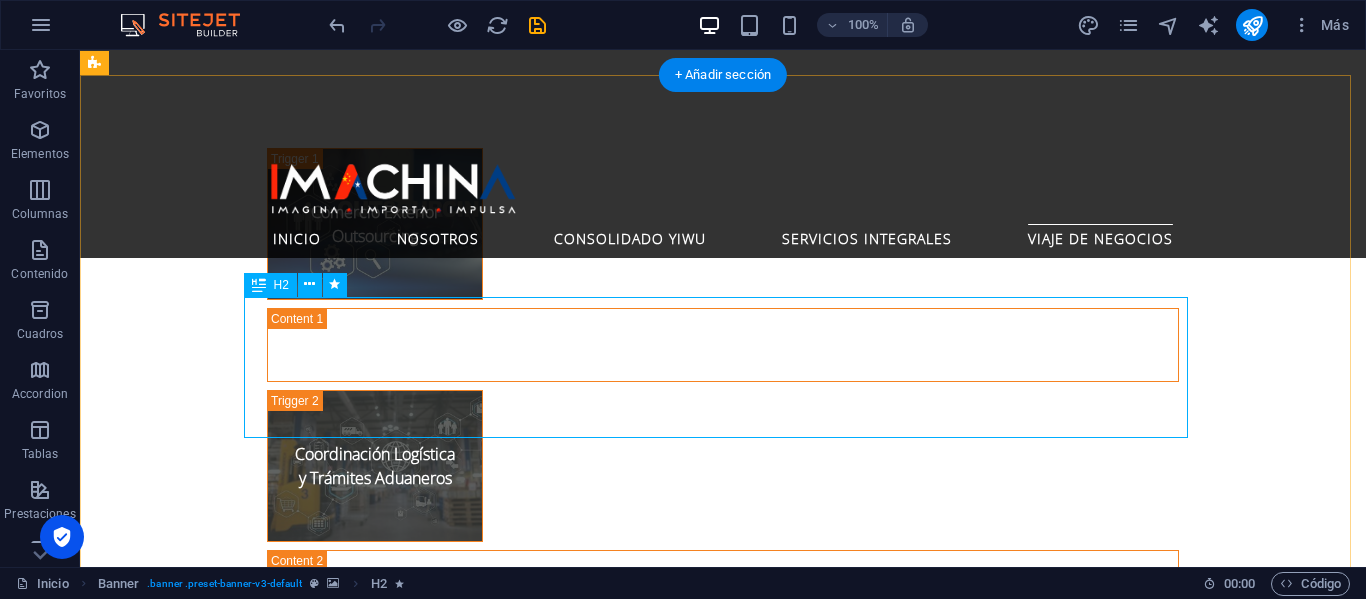 scroll, scrollTop: 4636, scrollLeft: 0, axis: vertical 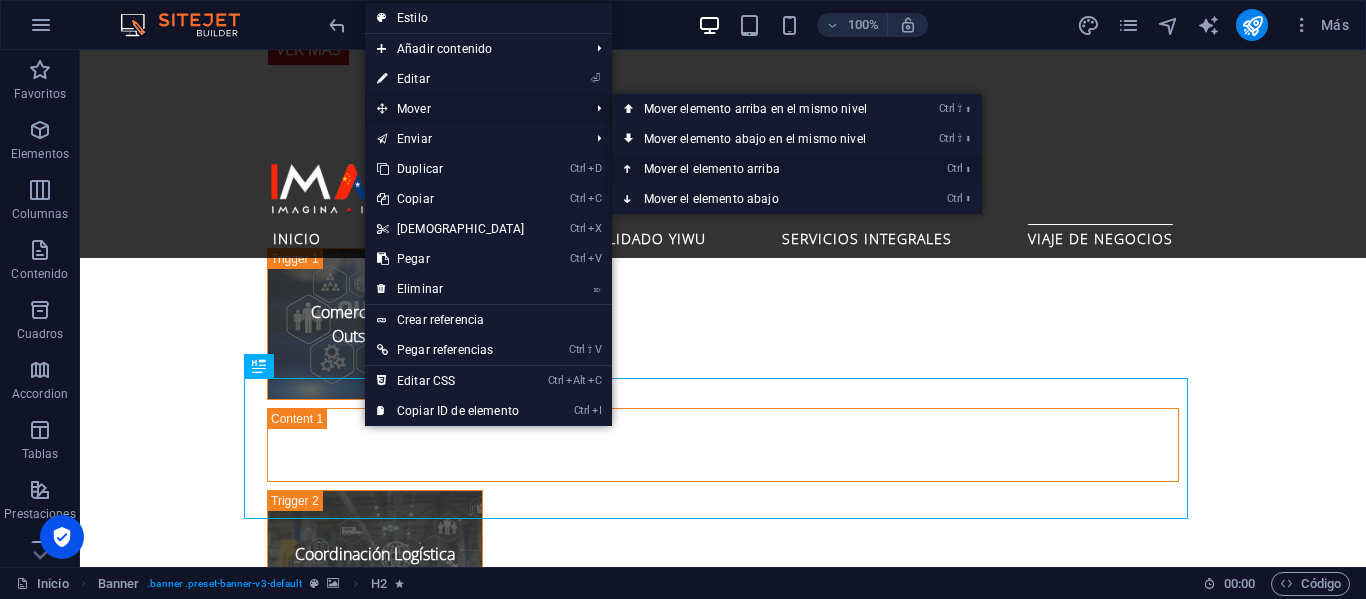 click on "Ctrl ⬆  Mover el elemento arriba" at bounding box center [759, 169] 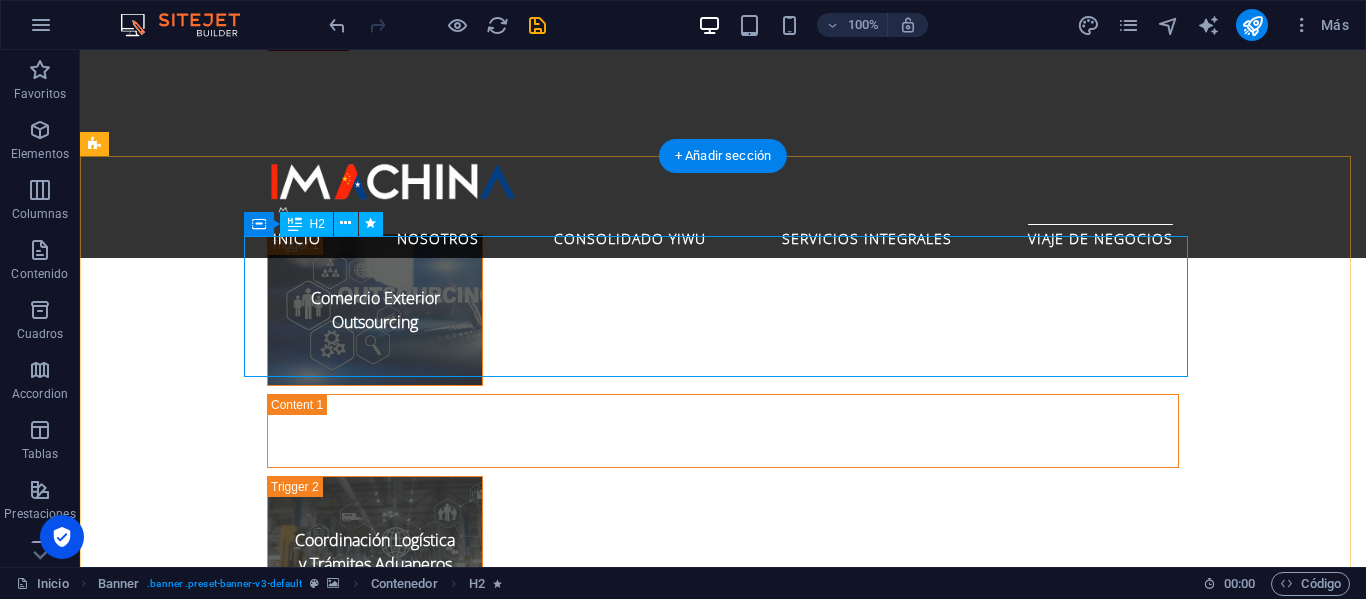 scroll, scrollTop: 4836, scrollLeft: 0, axis: vertical 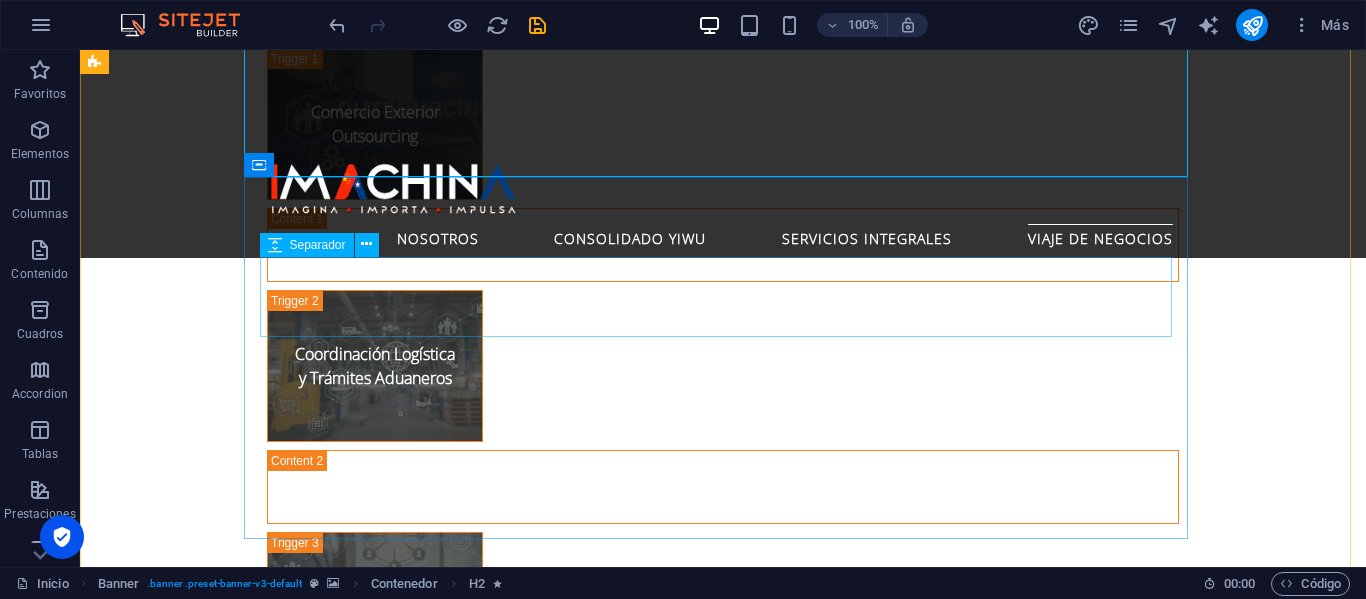 click at bounding box center (723, 2553) 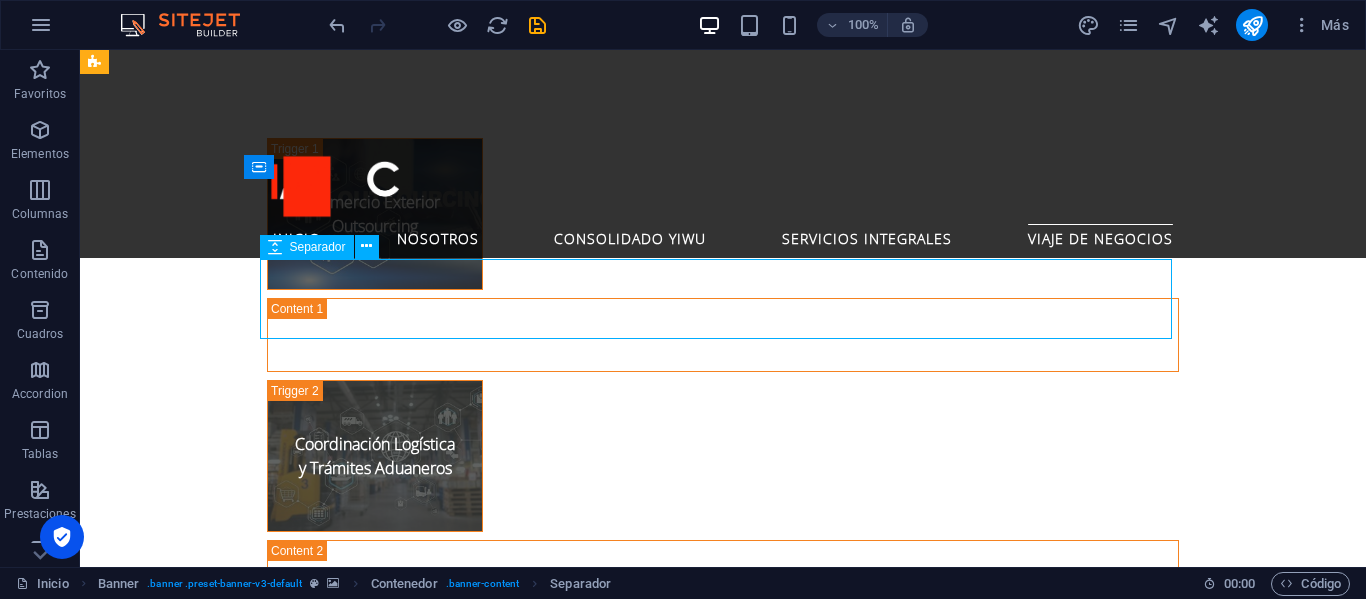 scroll, scrollTop: 4636, scrollLeft: 0, axis: vertical 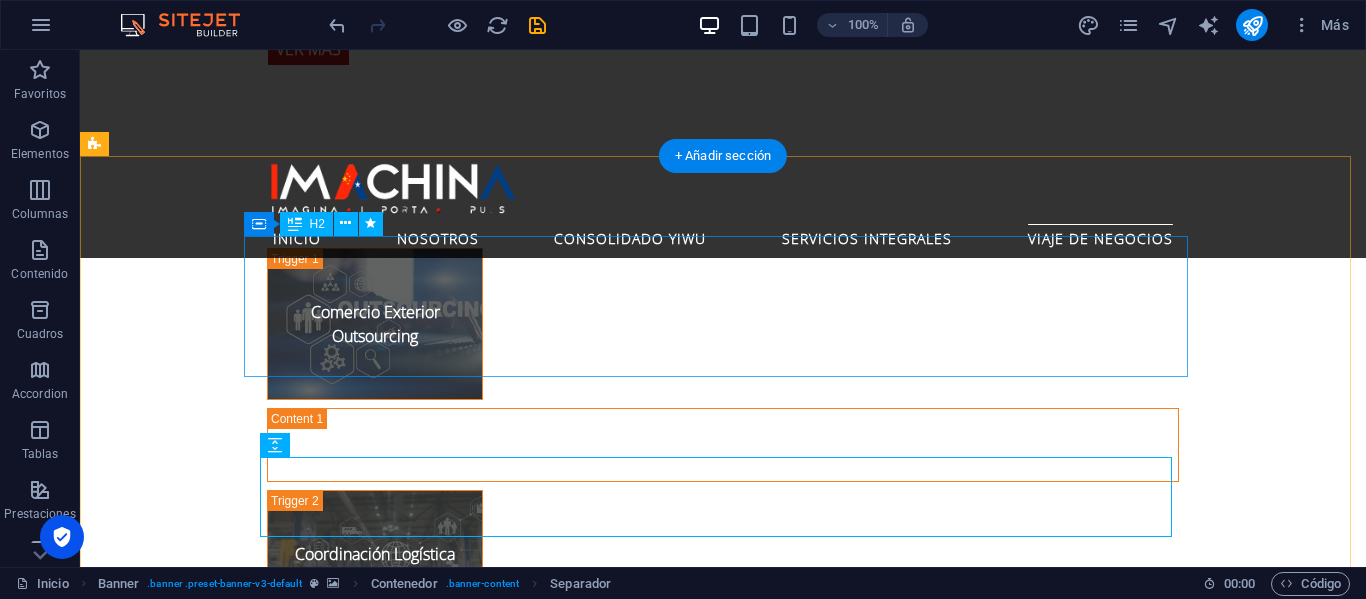 click on "Conecte su Negocio con los Gigantes de Asia" at bounding box center (723, 2562) 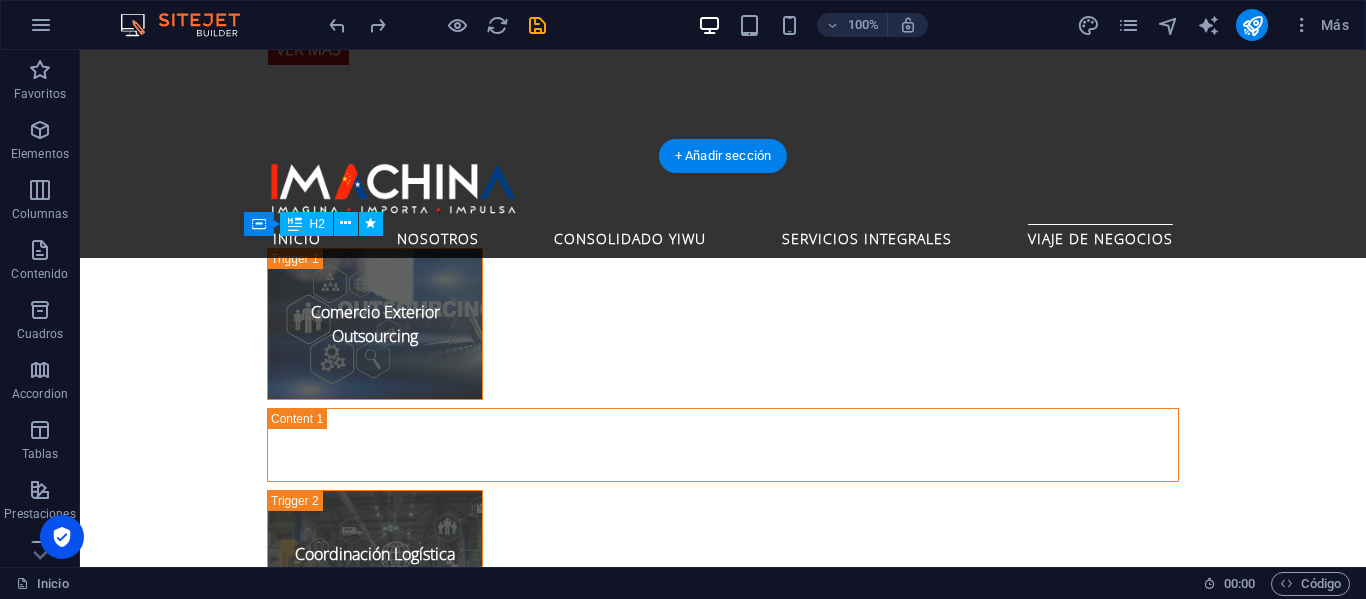 click on "Conecte su Negocio con los Gigantes de Asia" at bounding box center (723, 2642) 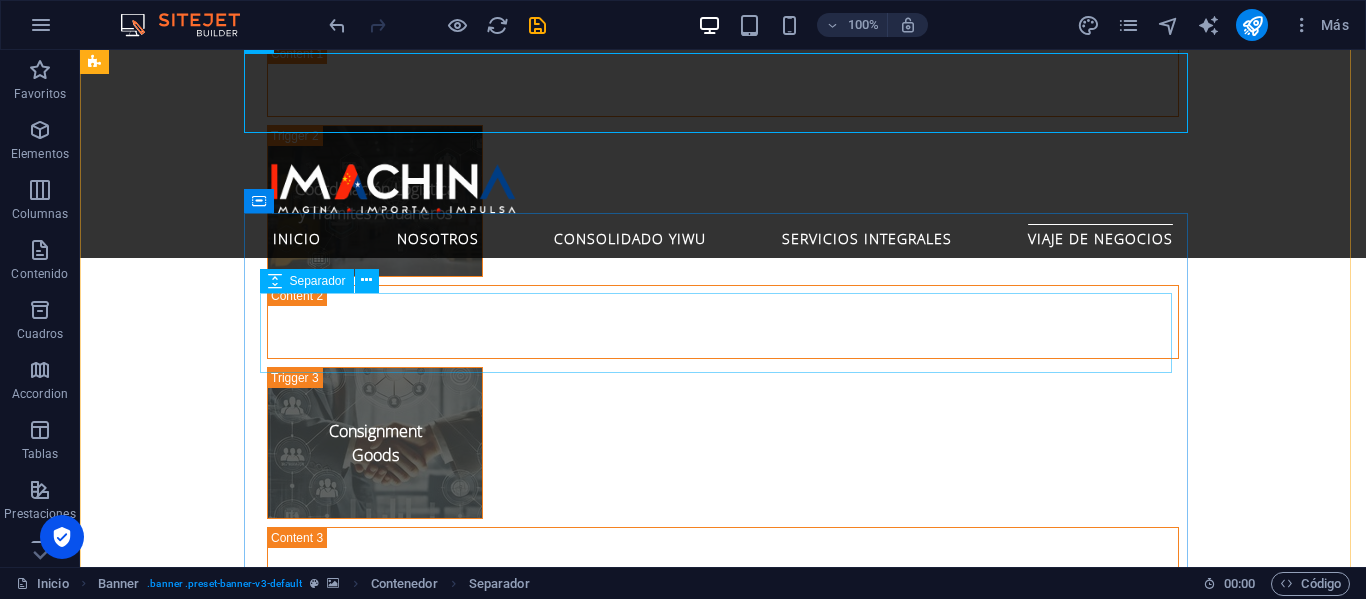scroll, scrollTop: 5036, scrollLeft: 0, axis: vertical 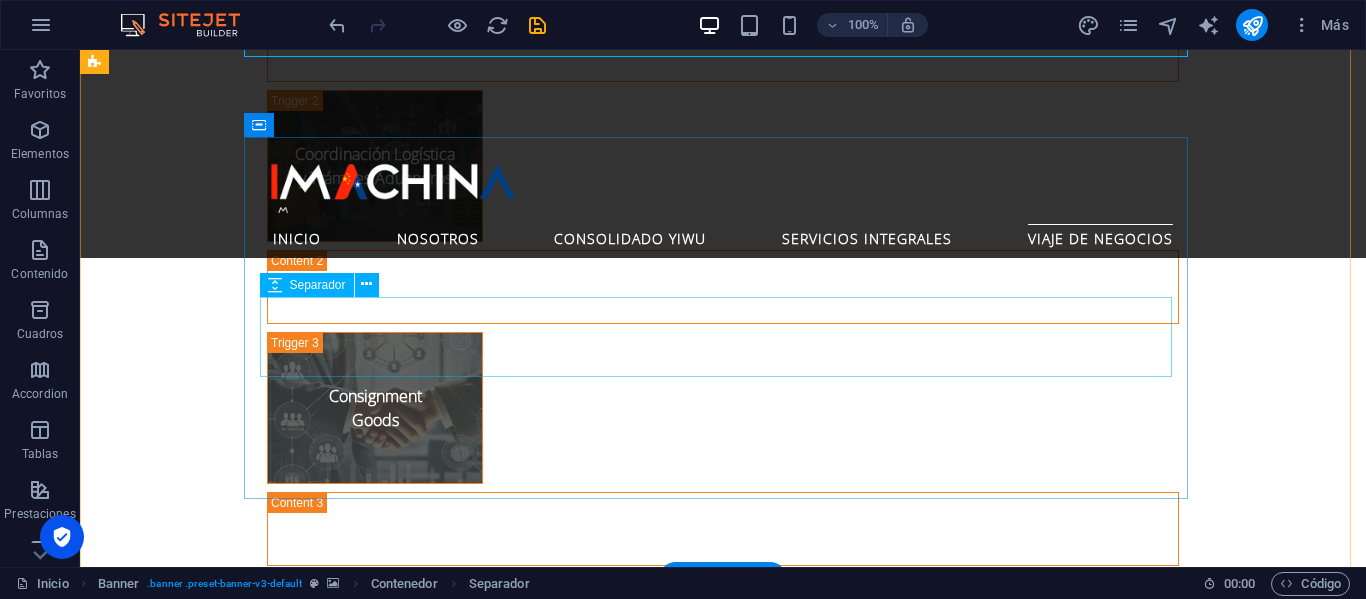 click at bounding box center (723, 2753) 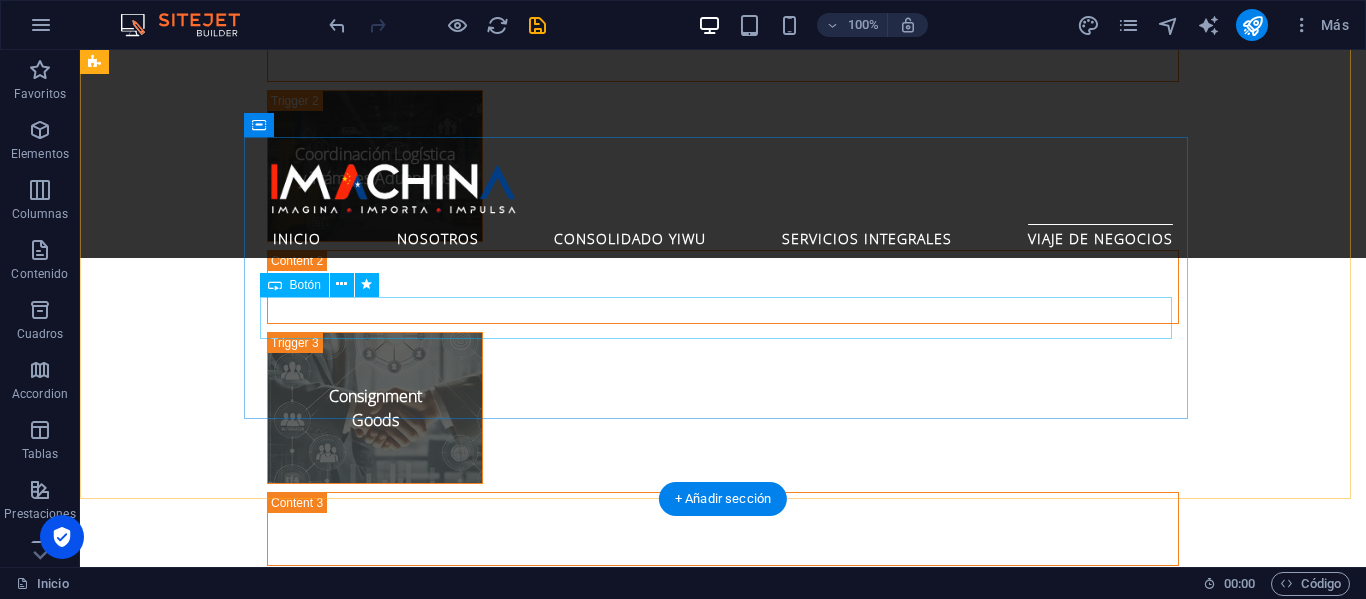 click on "Ver MÁS" at bounding box center (723, 2654) 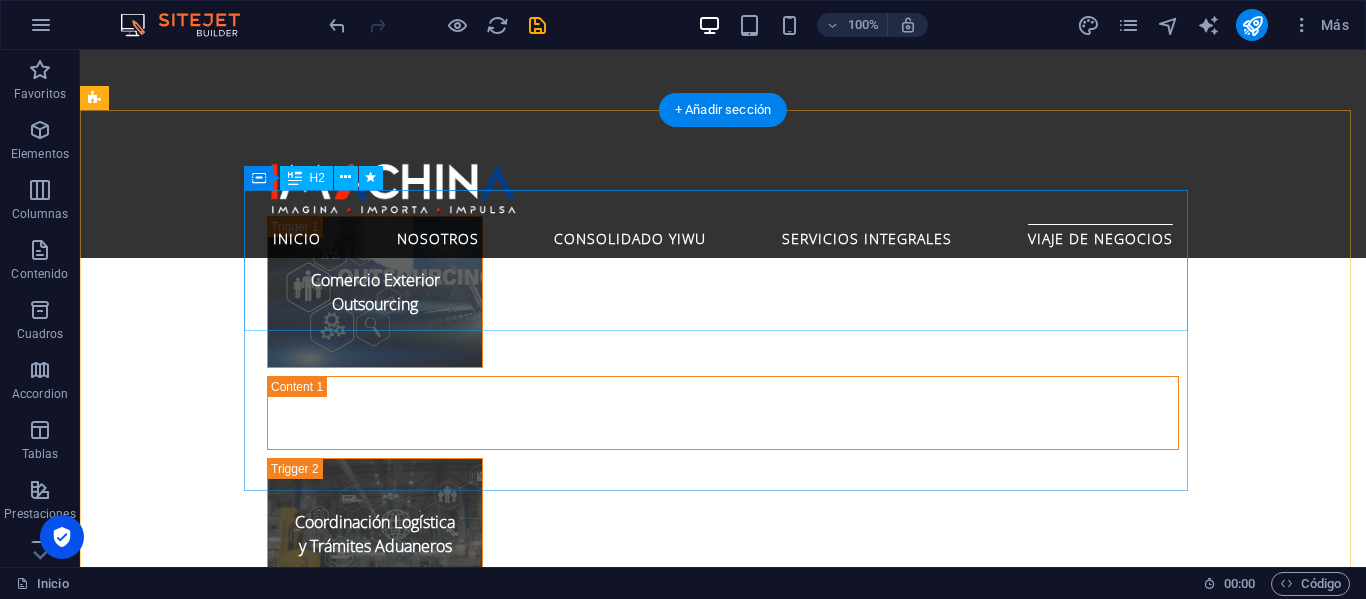 scroll, scrollTop: 4636, scrollLeft: 0, axis: vertical 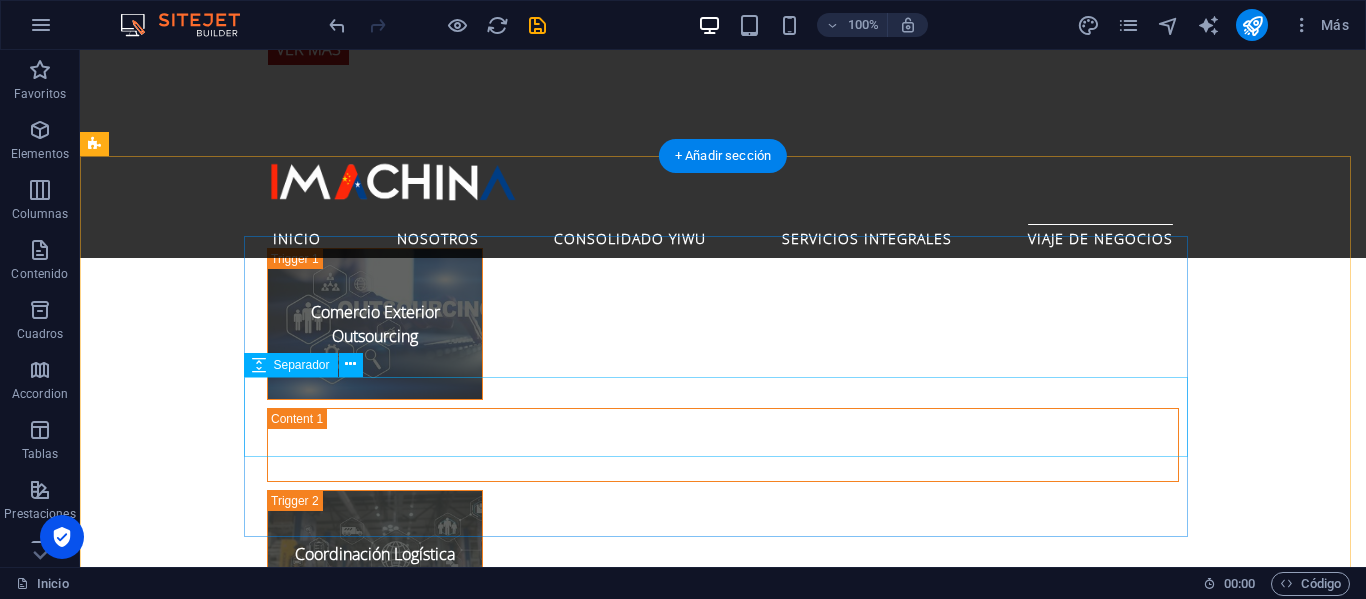 click at bounding box center (723, 2753) 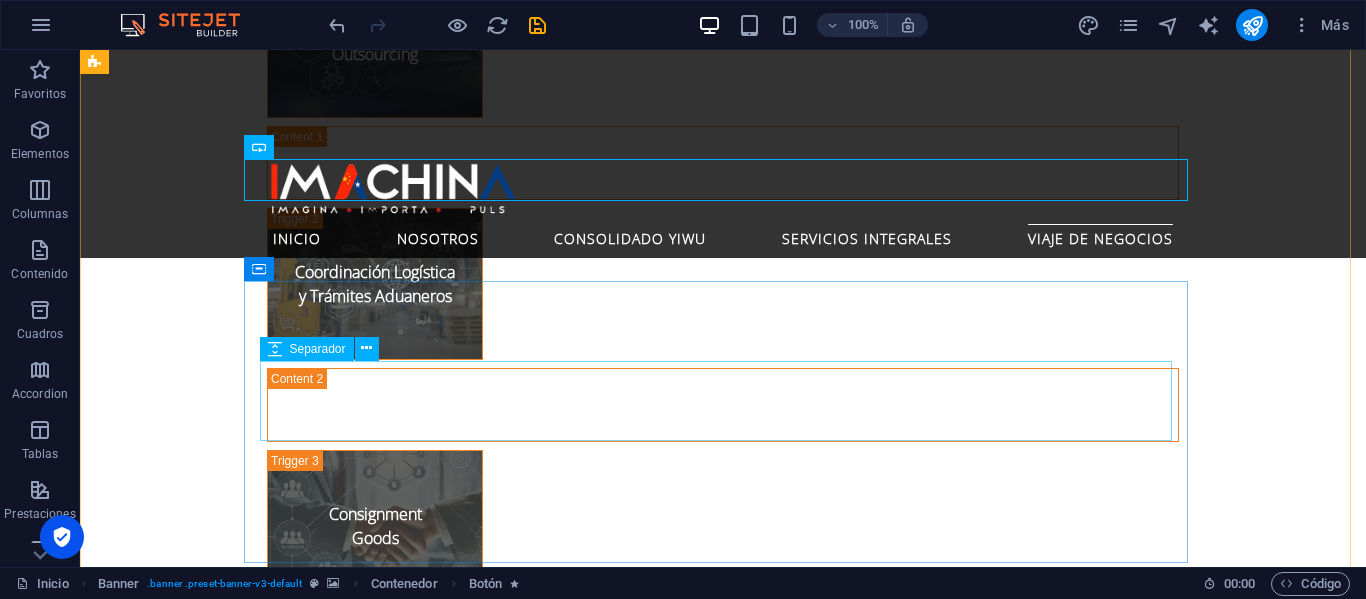 scroll, scrollTop: 4936, scrollLeft: 0, axis: vertical 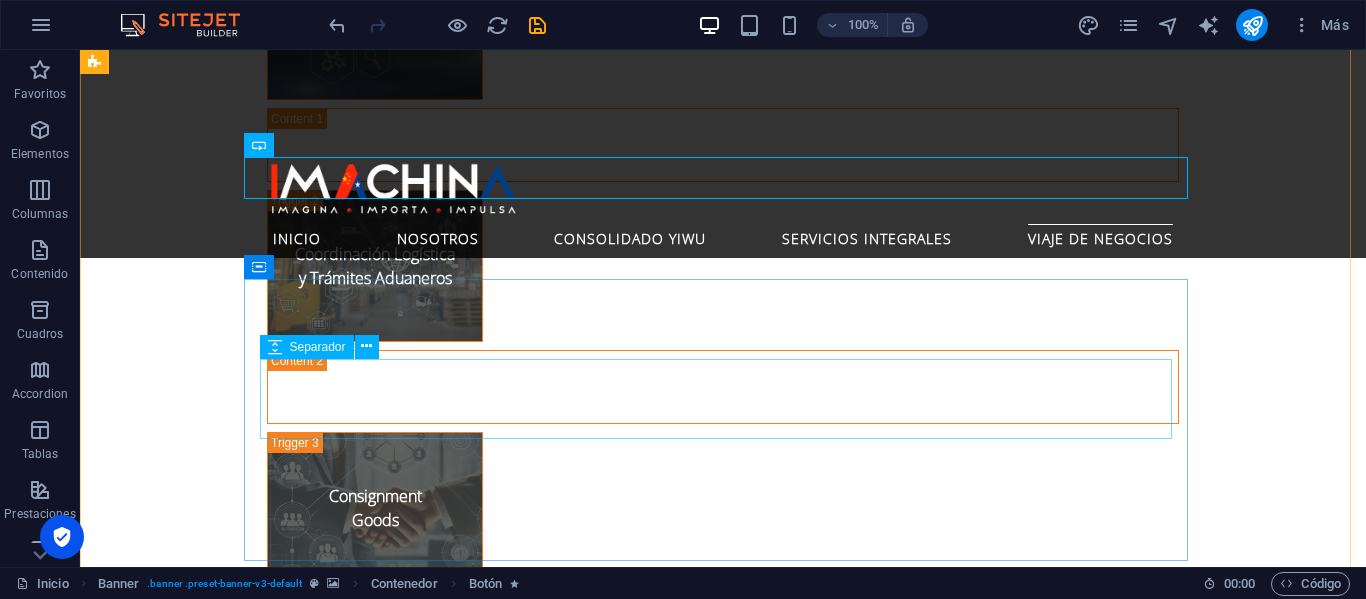 click at bounding box center (723, 2777) 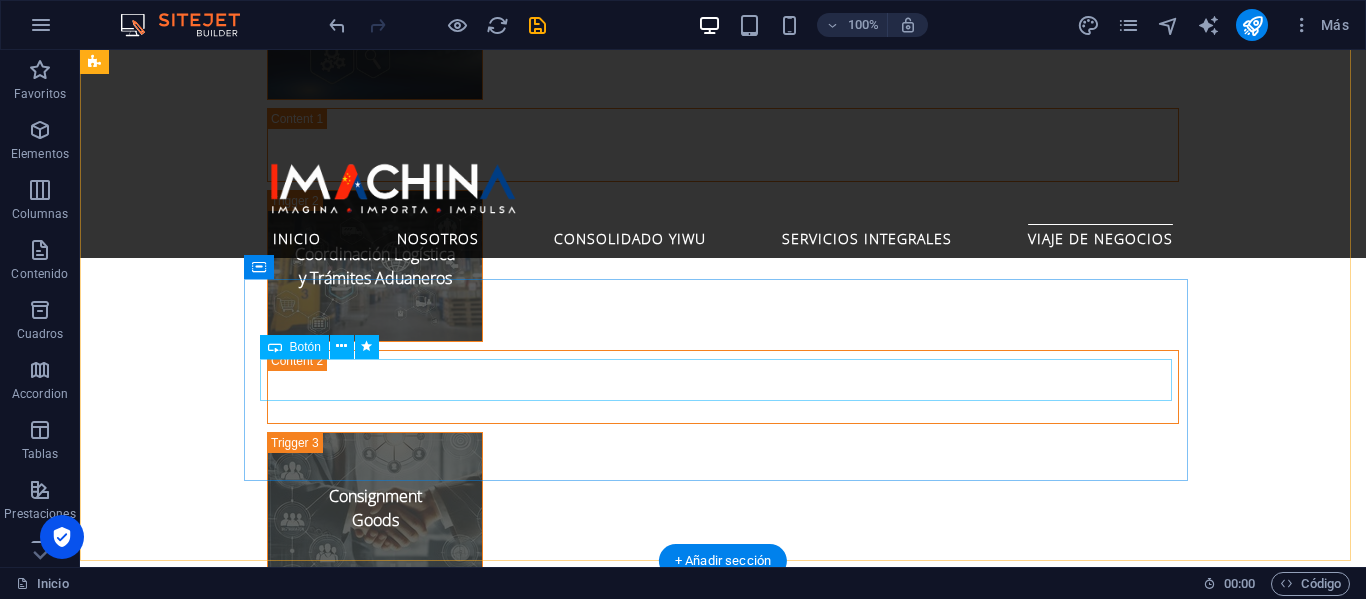 click on "Ver MÁS" at bounding box center (723, 2678) 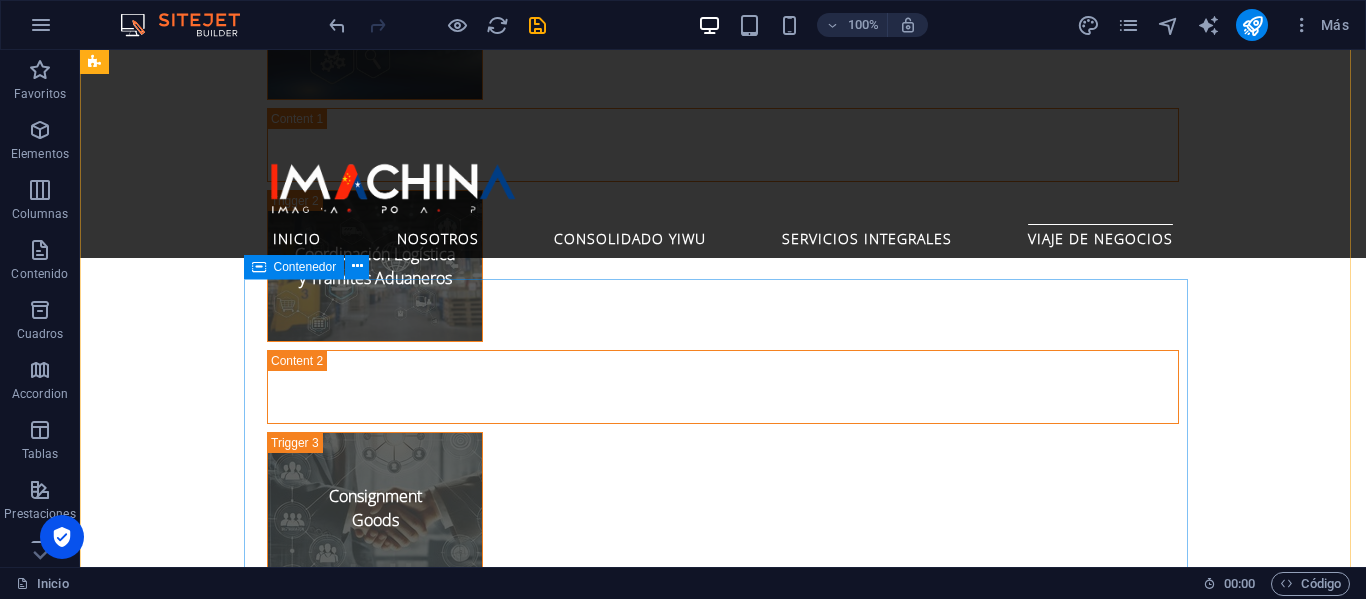 click on "Contenedor" at bounding box center (305, 267) 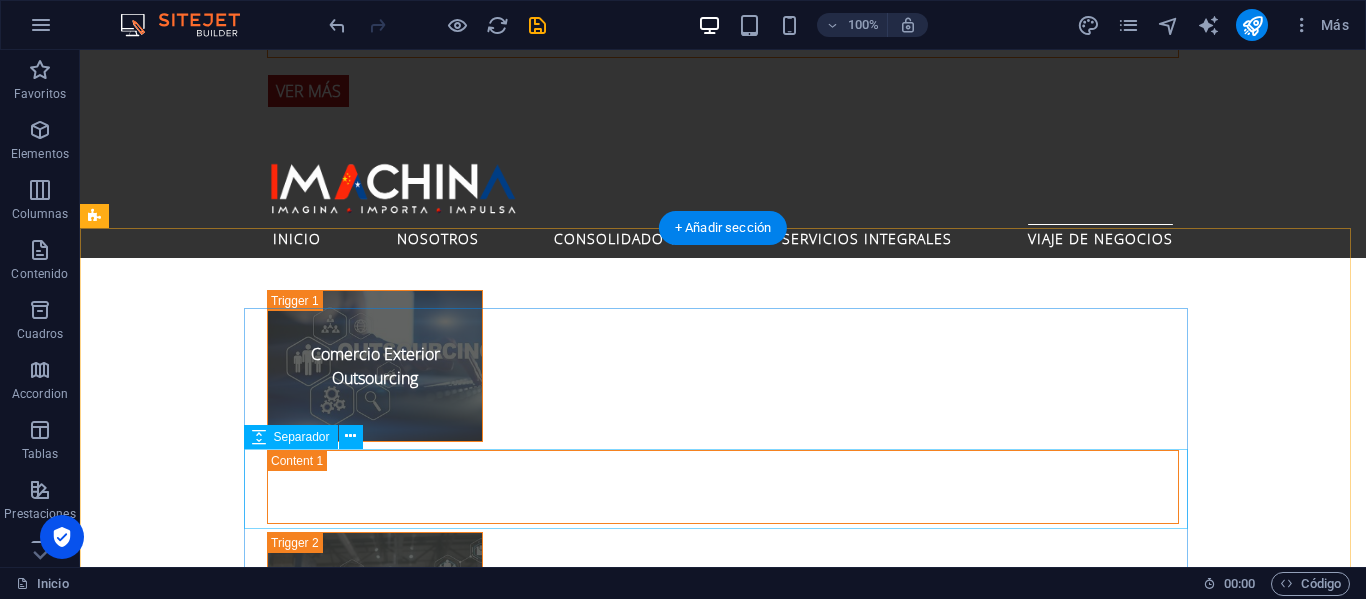 scroll, scrollTop: 4636, scrollLeft: 0, axis: vertical 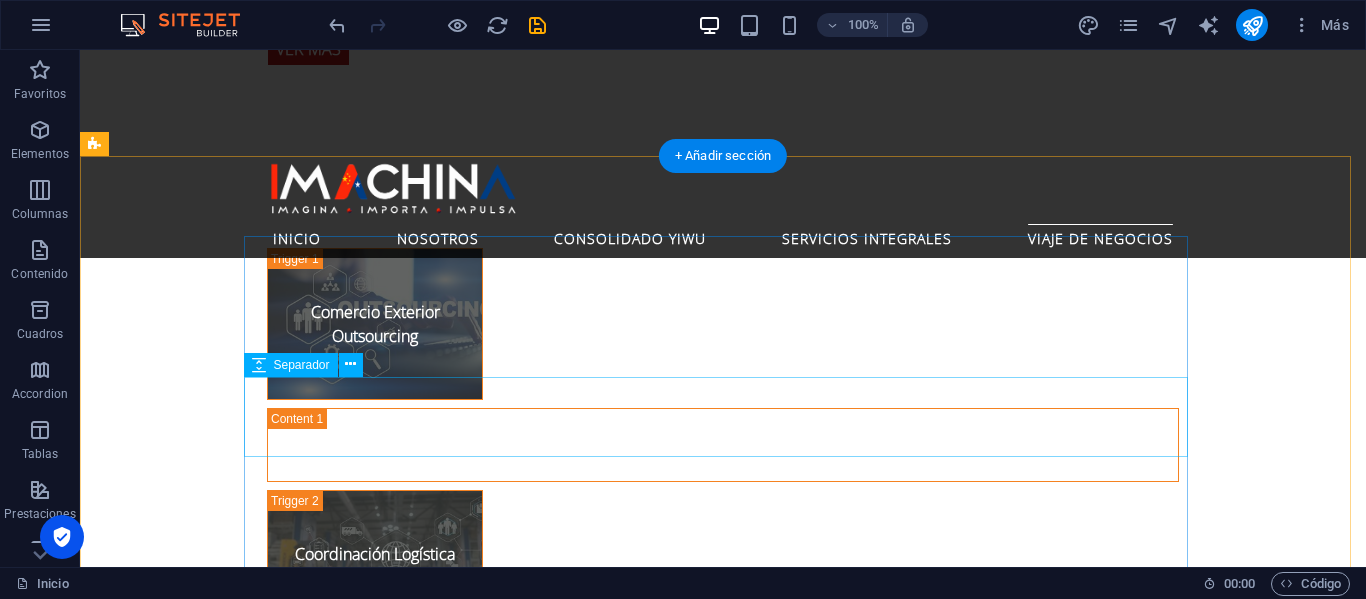 click at bounding box center (723, 2513) 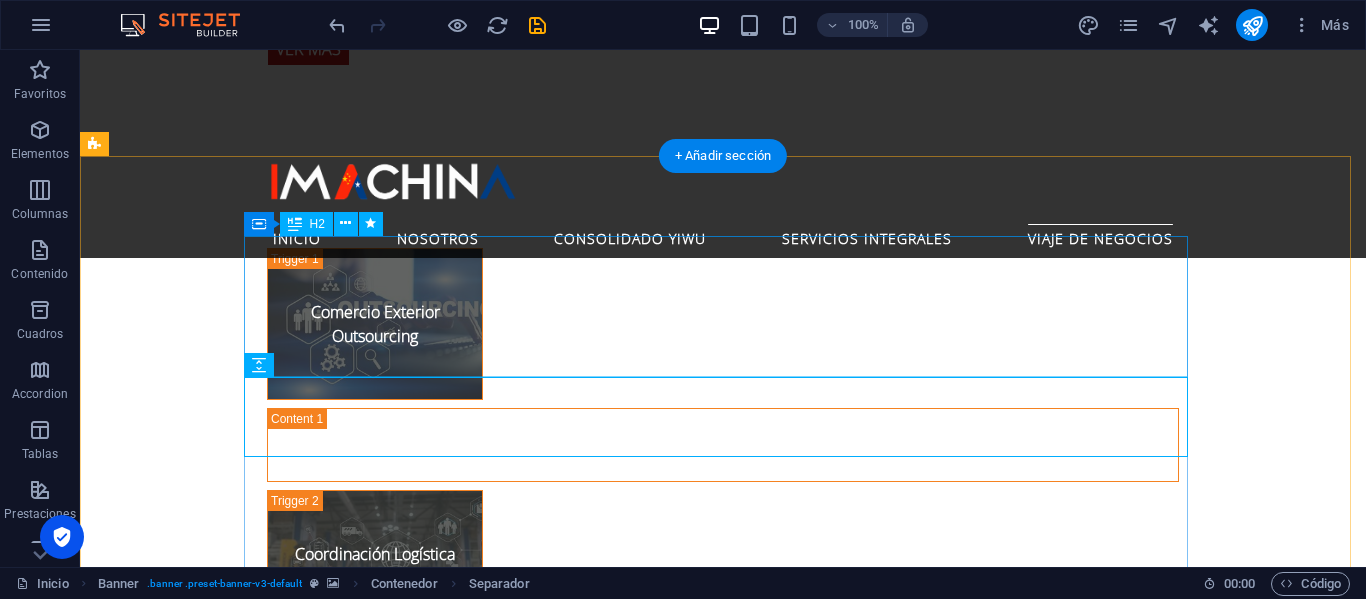 click on "Conecte su Negocio con los Gigantes de Asia" at bounding box center [723, 2402] 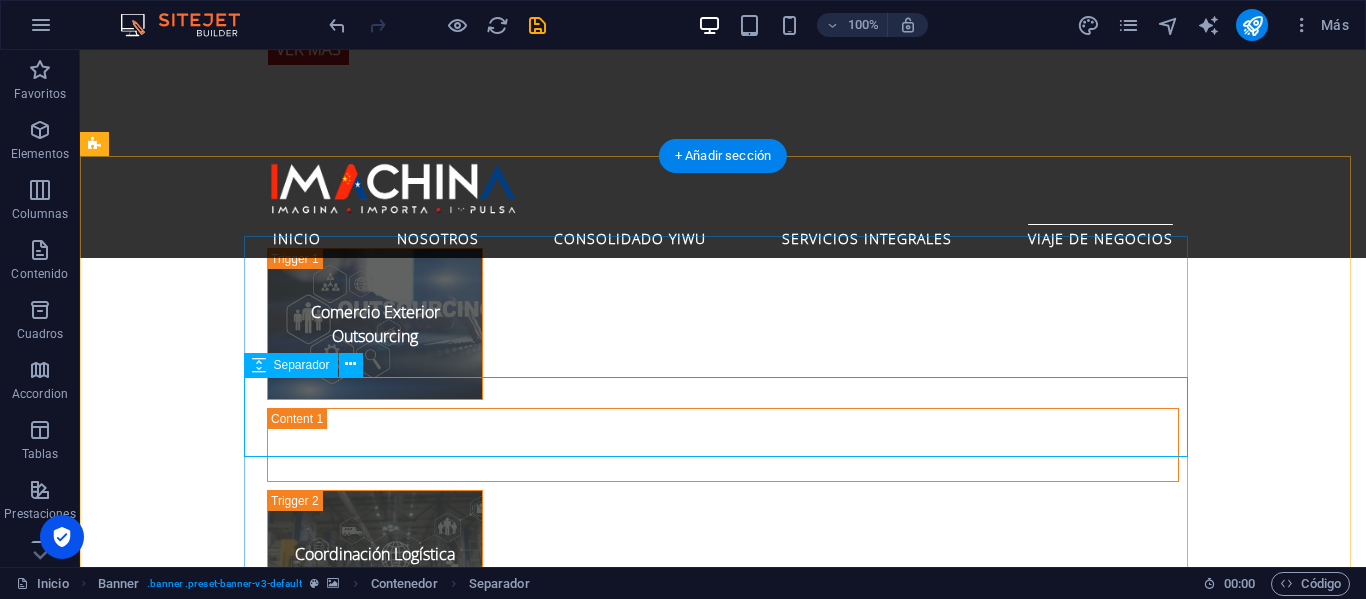 click at bounding box center (723, 2593) 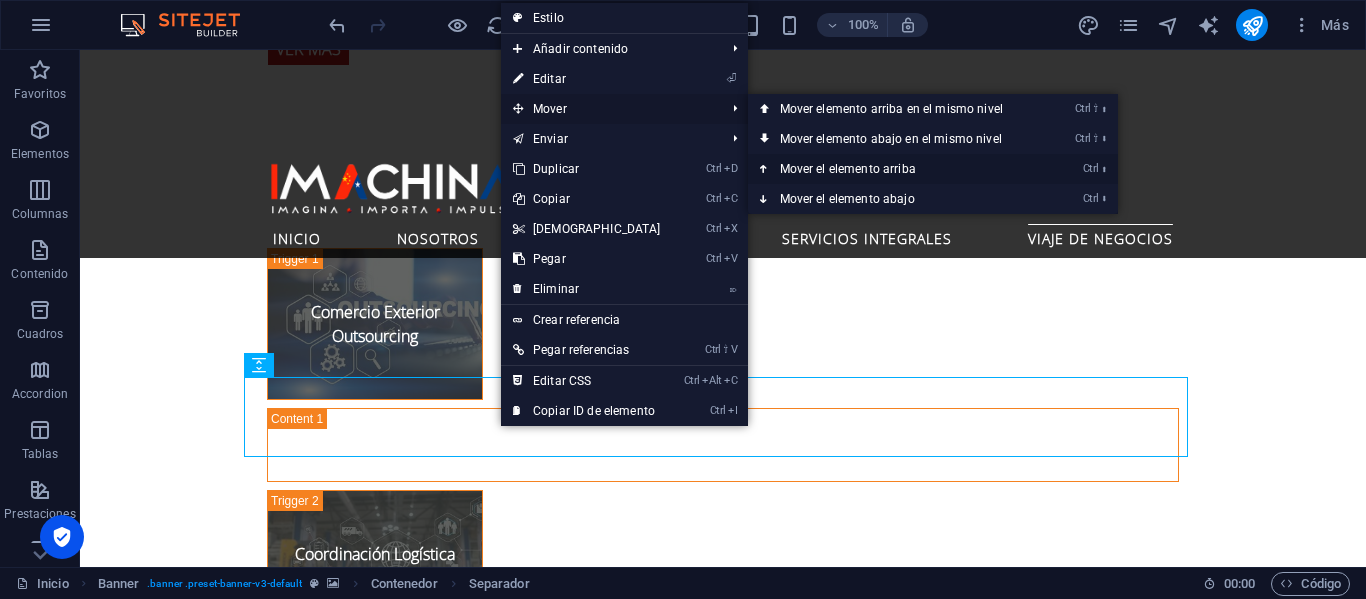click on "Ctrl ⬆  Mover el elemento arriba" at bounding box center [895, 169] 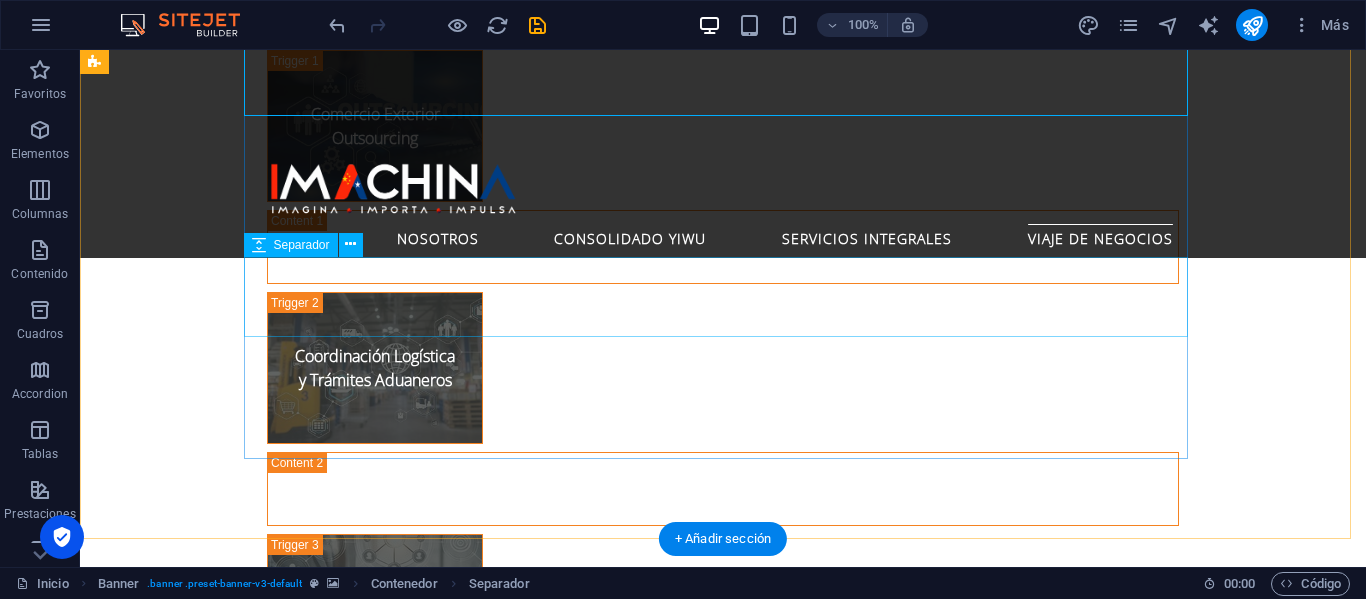 scroll, scrollTop: 4836, scrollLeft: 0, axis: vertical 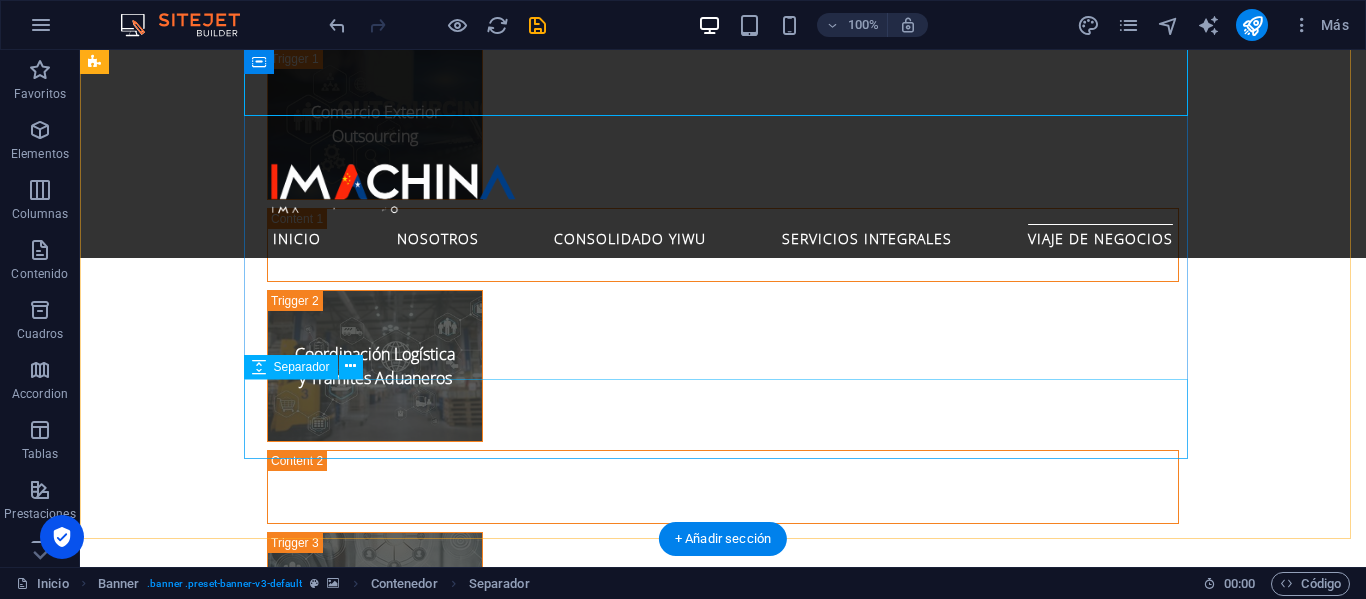 click at bounding box center (723, 2595) 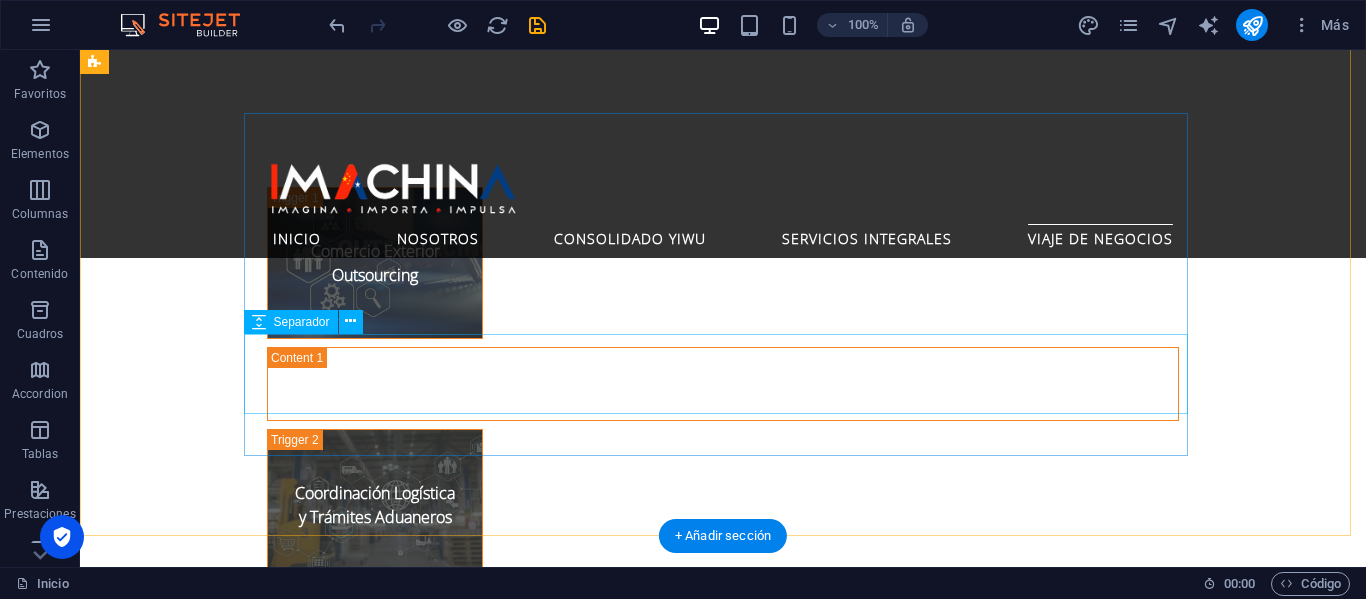 scroll, scrollTop: 4636, scrollLeft: 0, axis: vertical 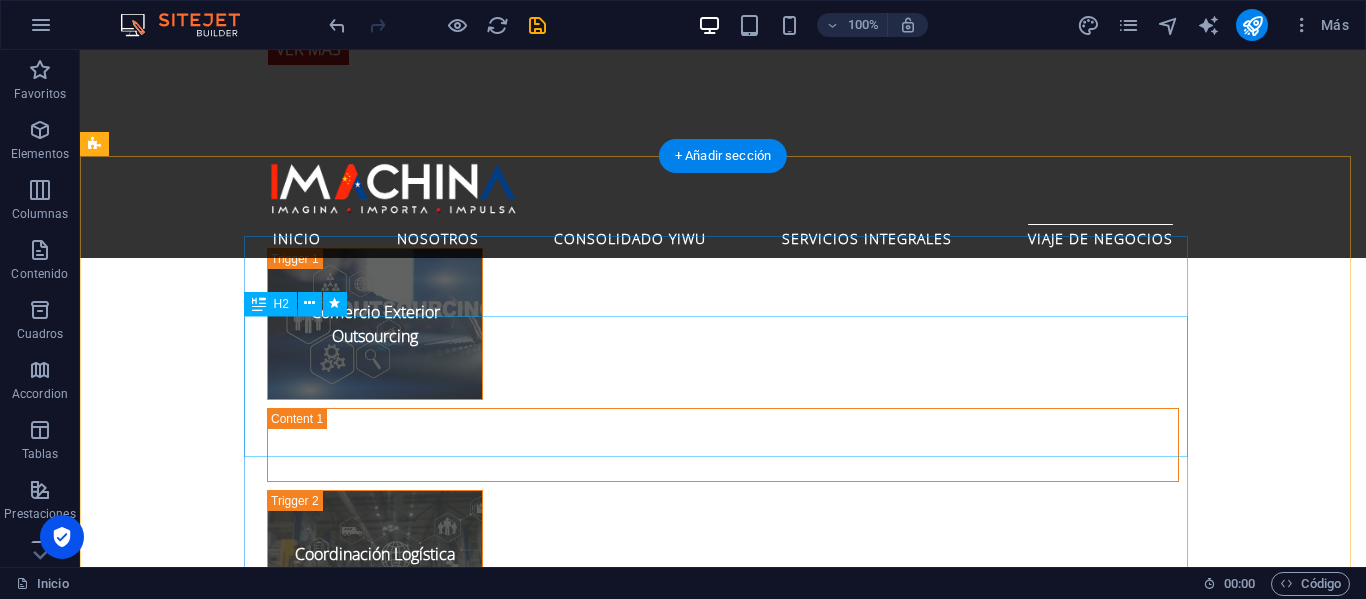 click on "Conecte su Negocio con los Gigantes de Asia" at bounding box center [723, 2482] 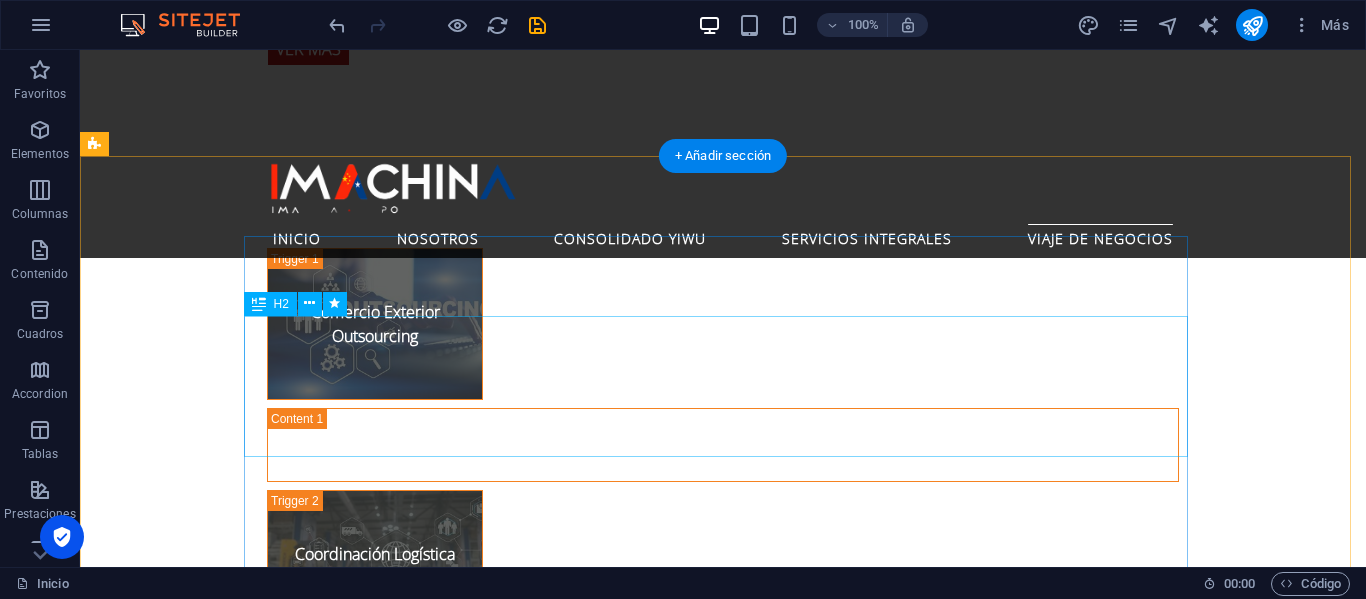 select on "shrink" 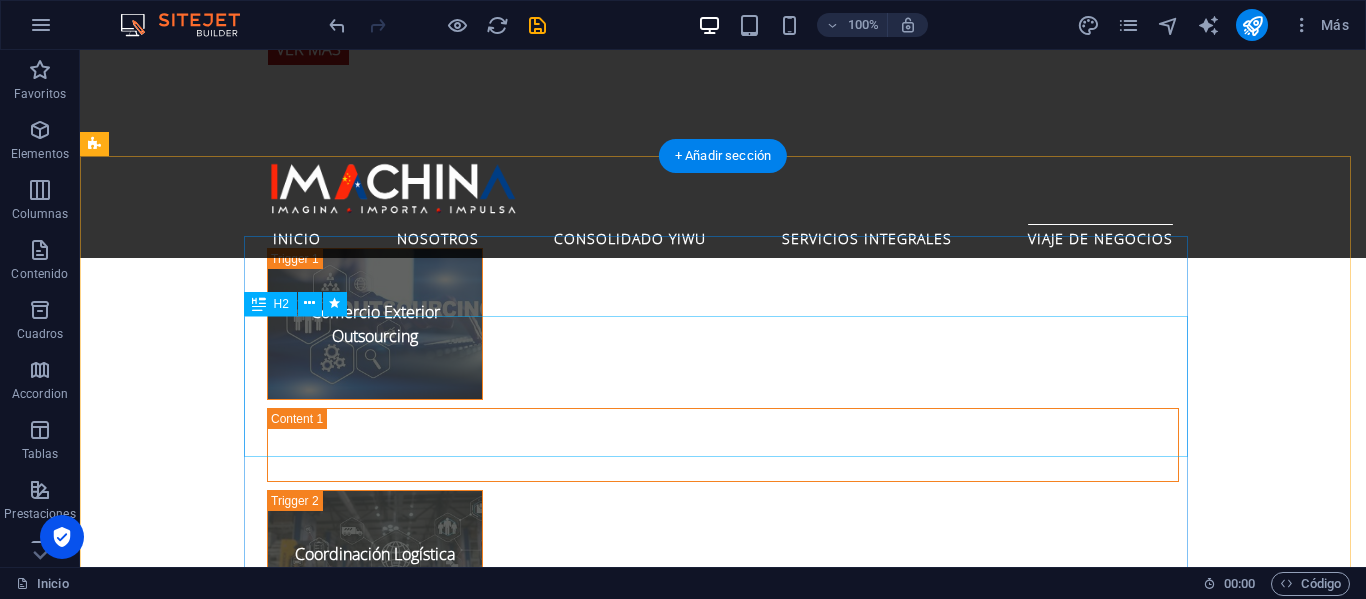 select on "s" 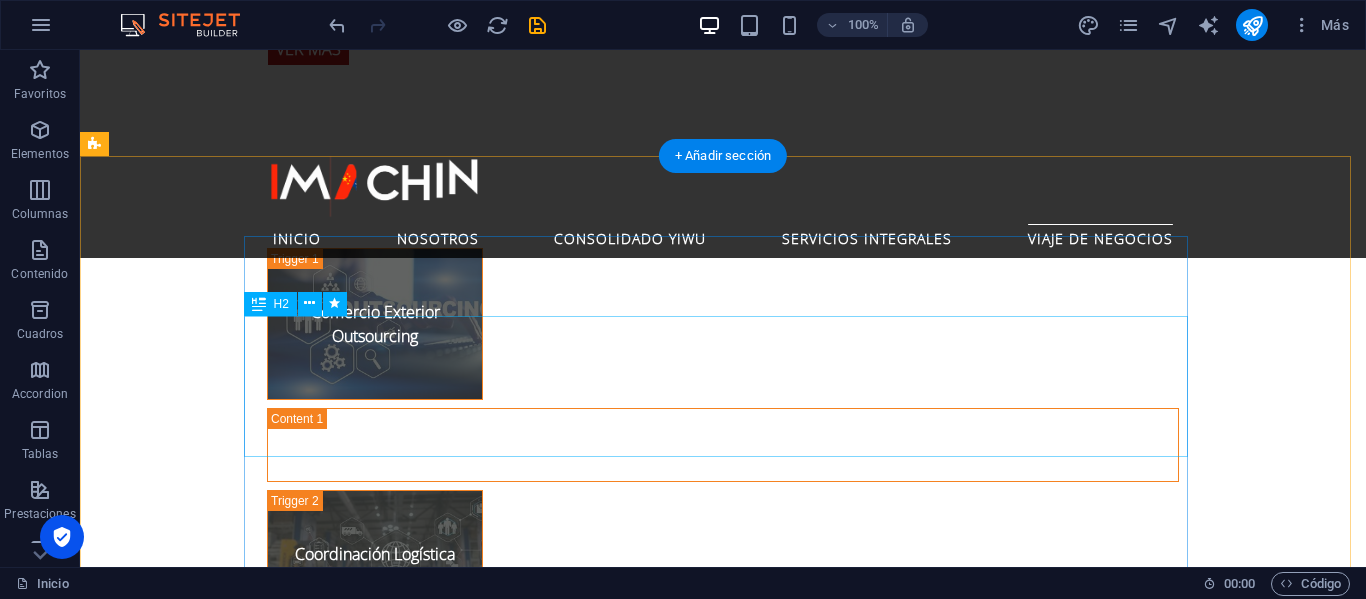 select on "scroll" 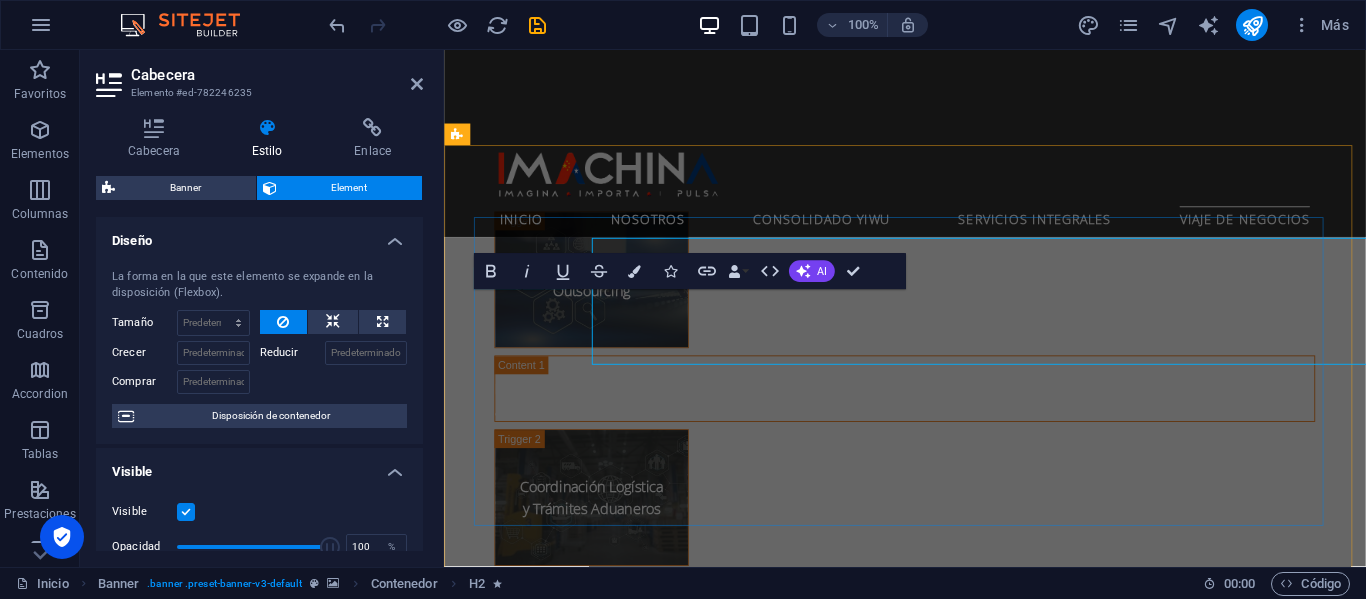 scroll, scrollTop: 4693, scrollLeft: 0, axis: vertical 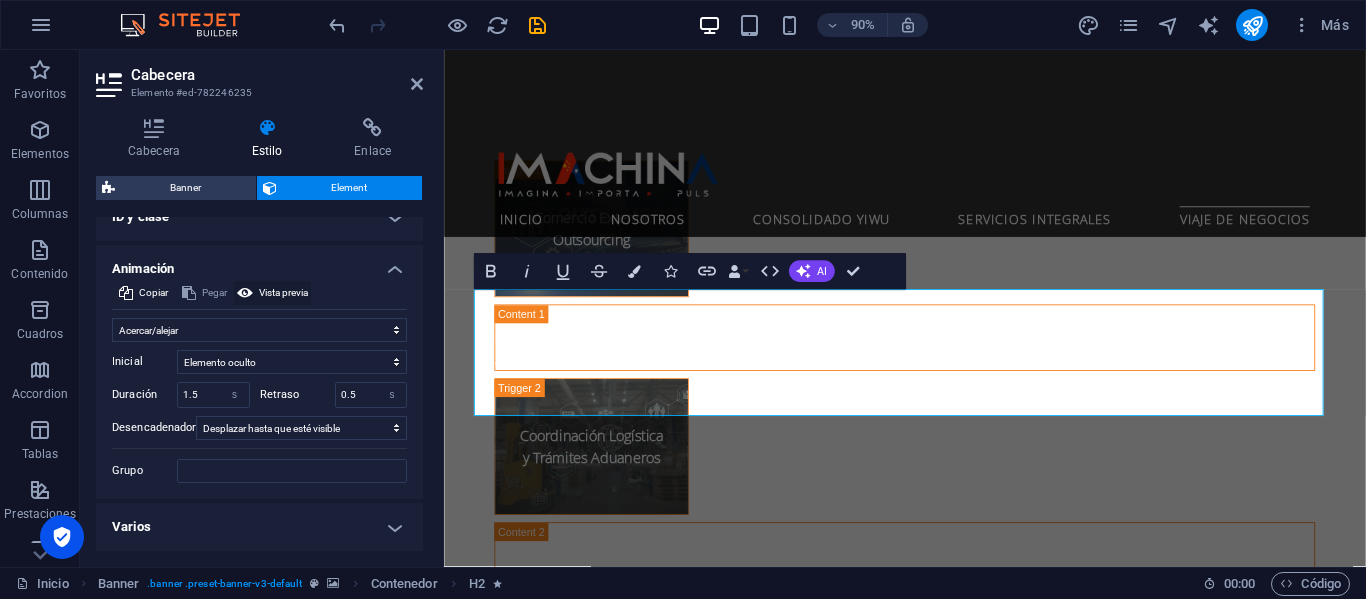 click on "Vista previa" at bounding box center [283, 293] 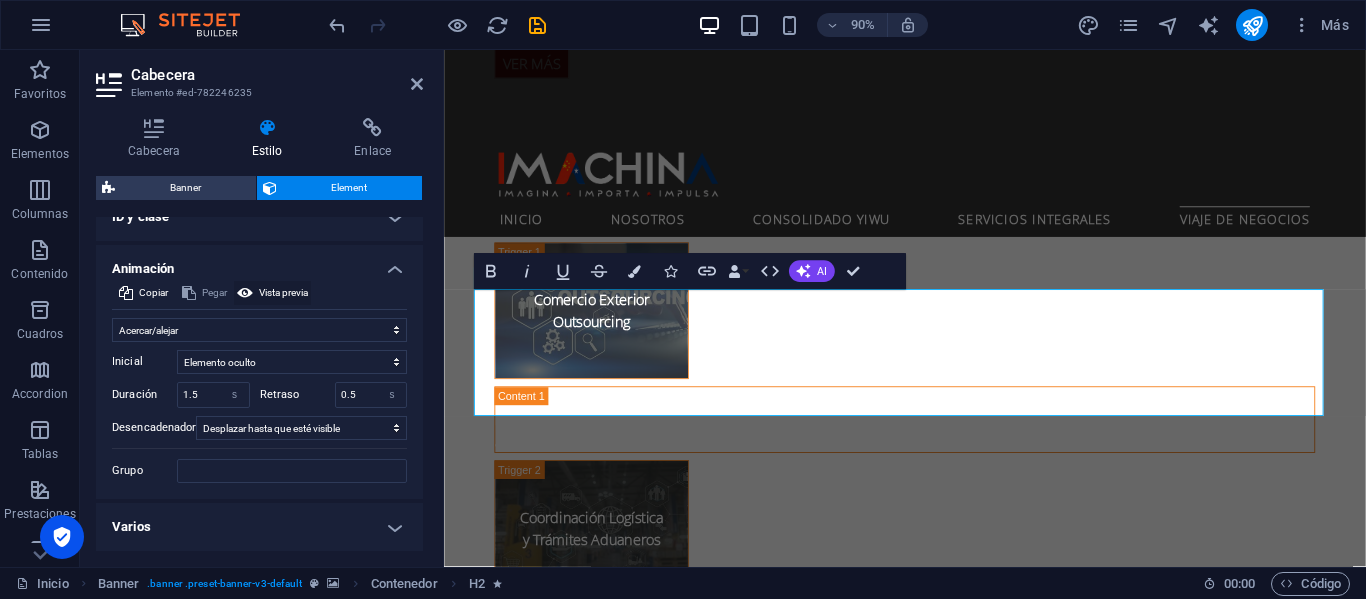 click on "Vista previa" at bounding box center (283, 293) 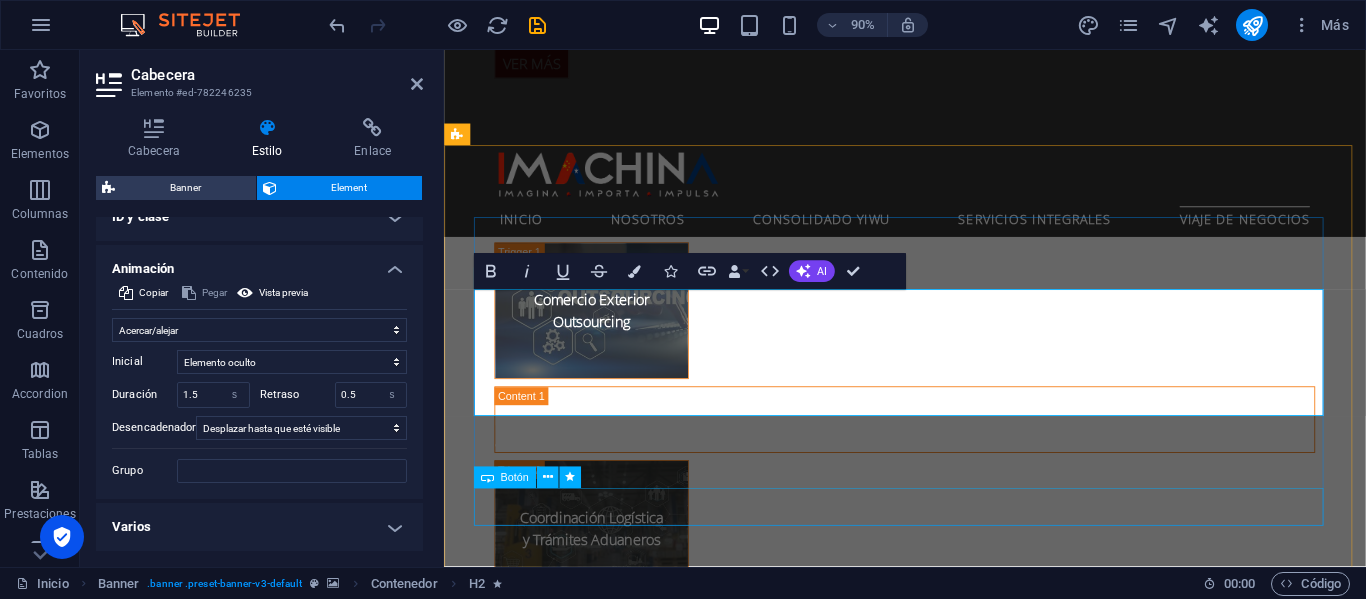 click on "Ver MÁS" at bounding box center (956, 2684) 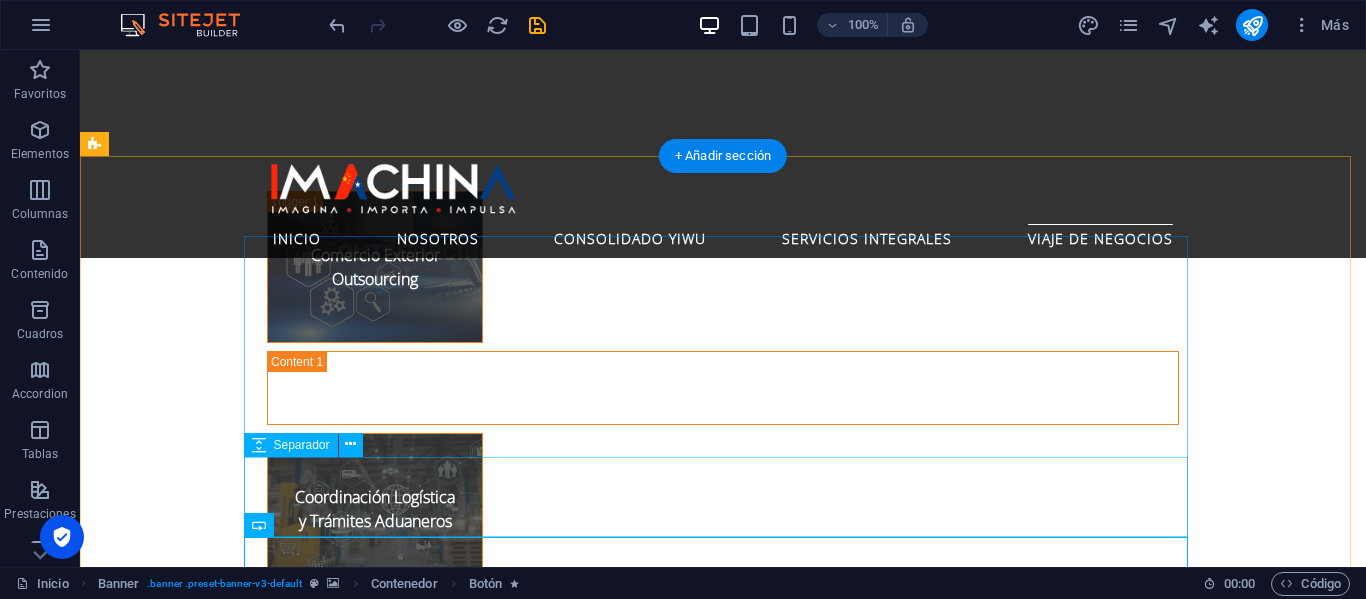scroll, scrollTop: 4636, scrollLeft: 0, axis: vertical 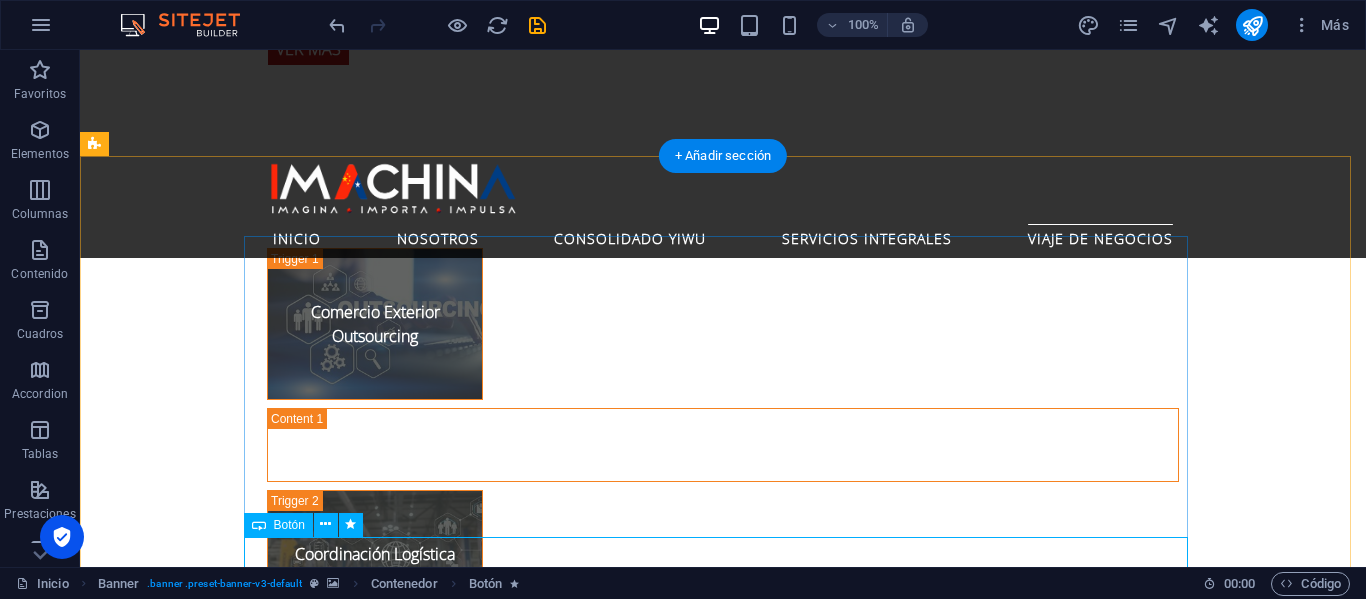 click on "Ver MÁS" at bounding box center [723, 2654] 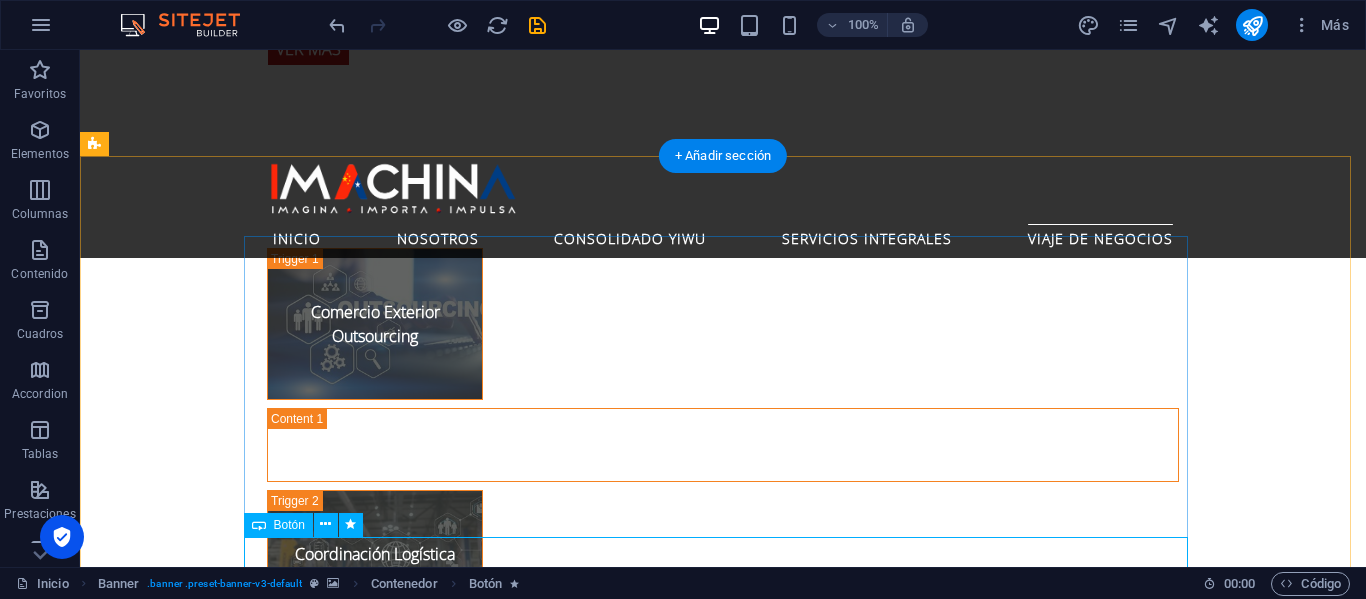 click on "Ver MÁS" at bounding box center (723, 2654) 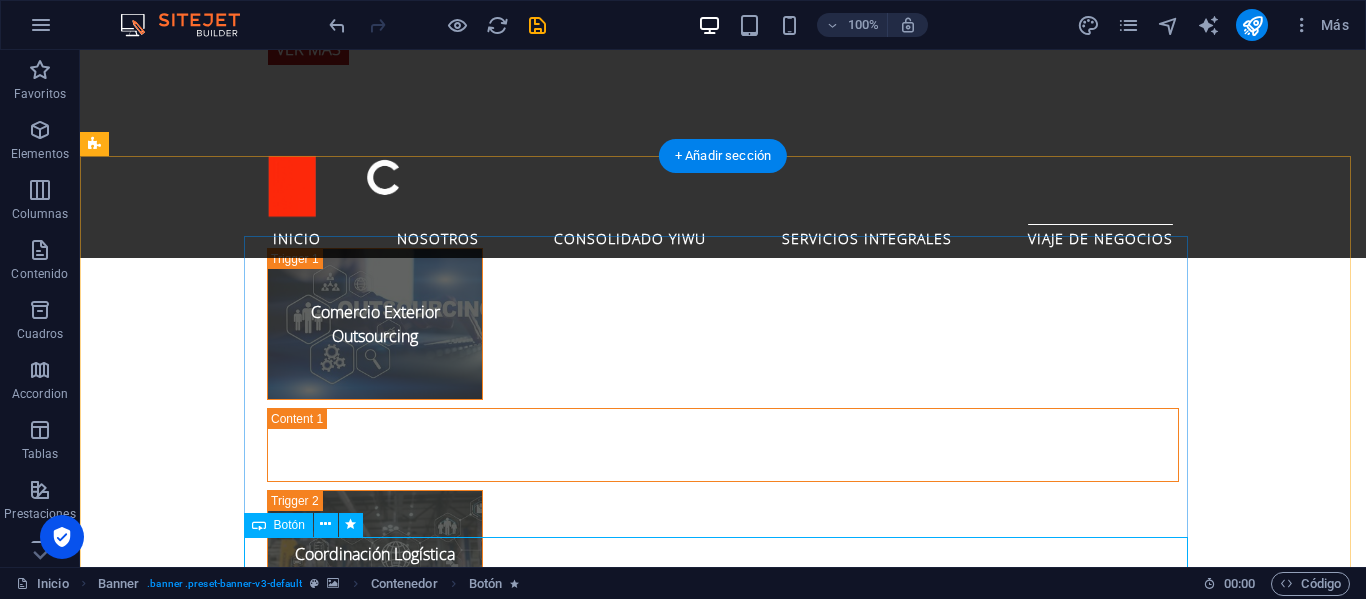 scroll, scrollTop: 4693, scrollLeft: 0, axis: vertical 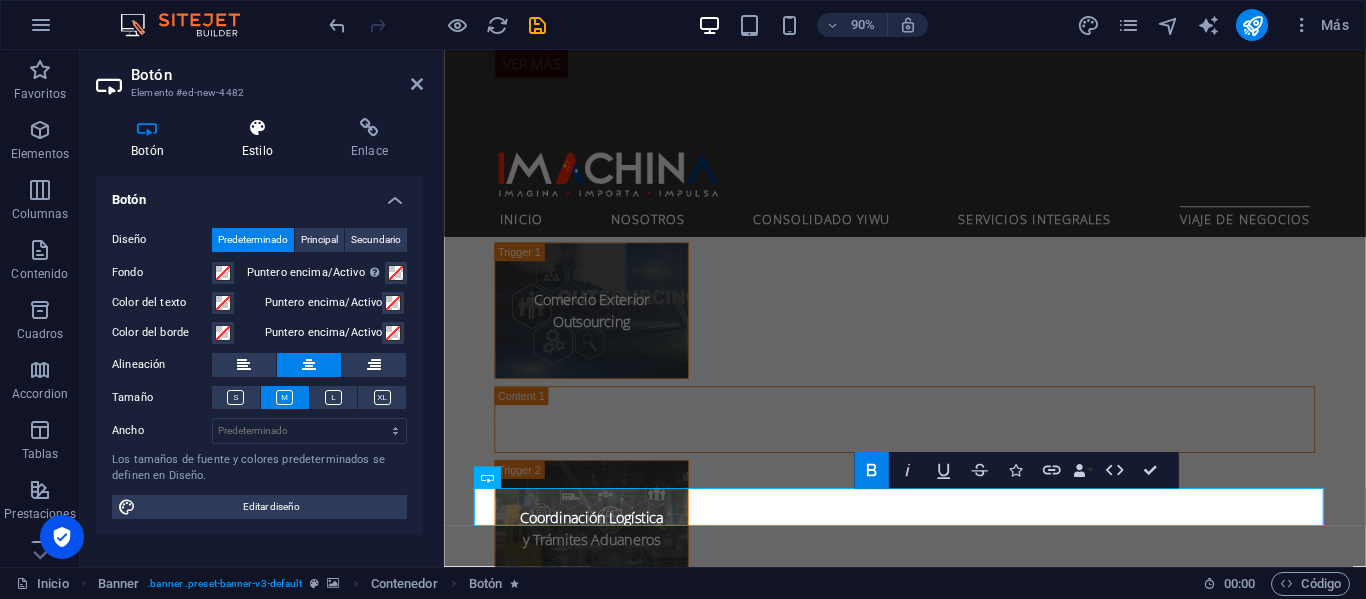 click on "Estilo" at bounding box center [261, 139] 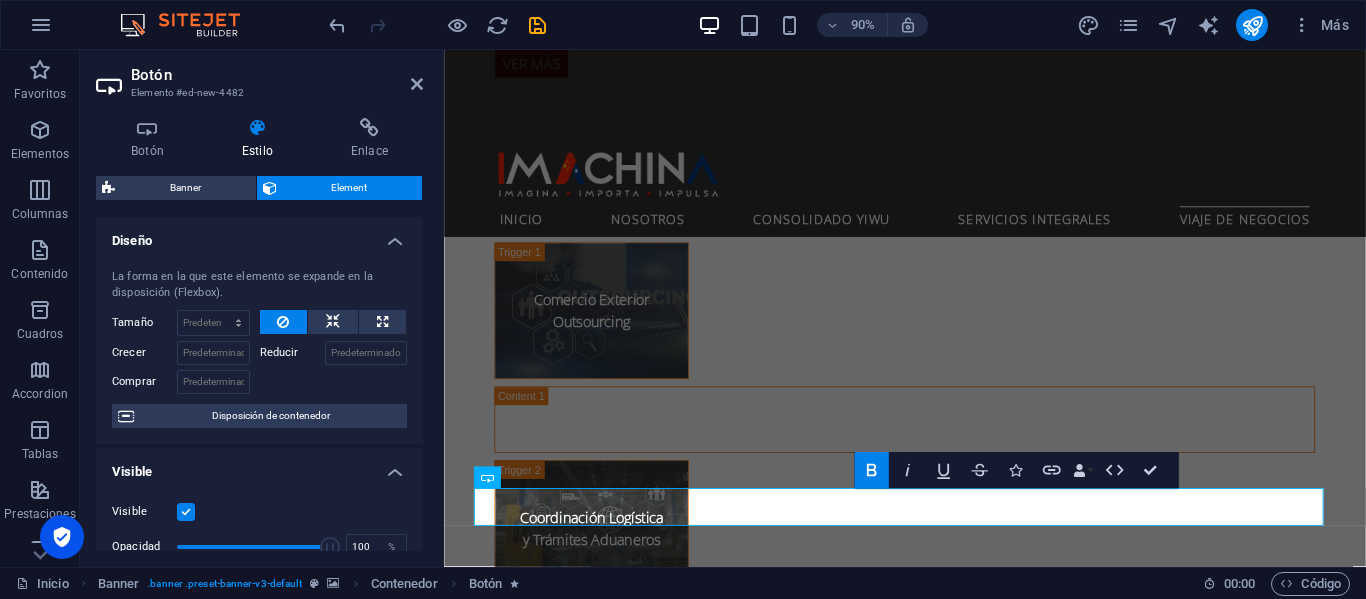 scroll, scrollTop: 528, scrollLeft: 0, axis: vertical 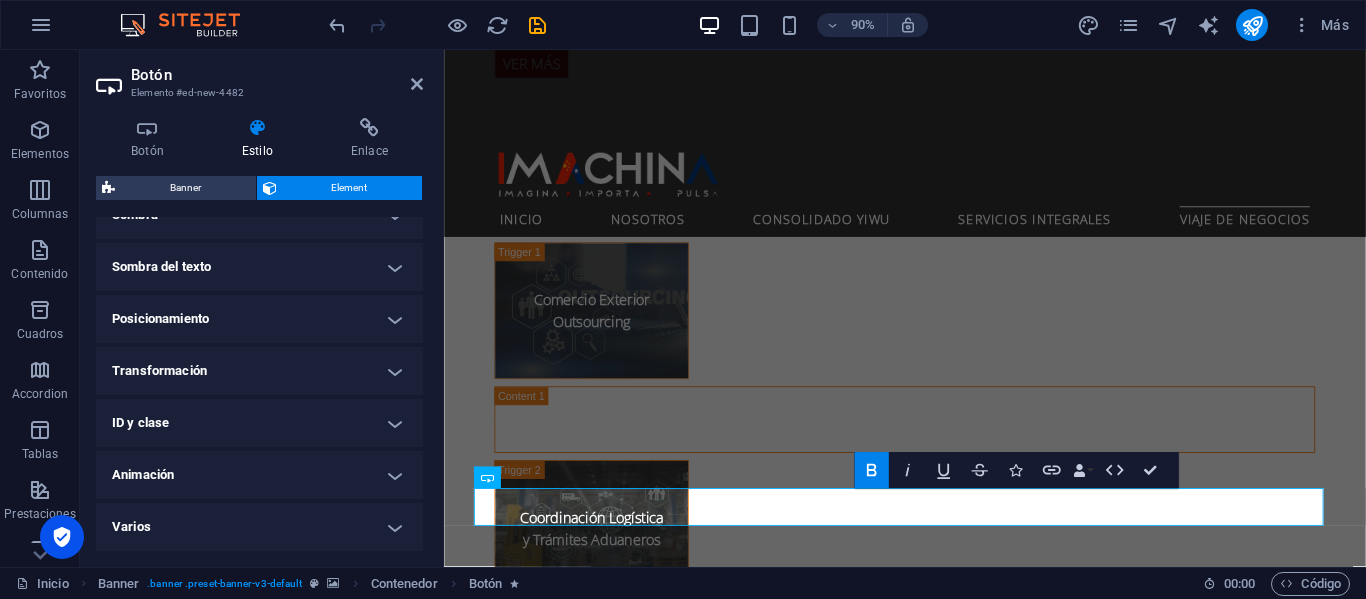 click on "Animación" at bounding box center [259, 475] 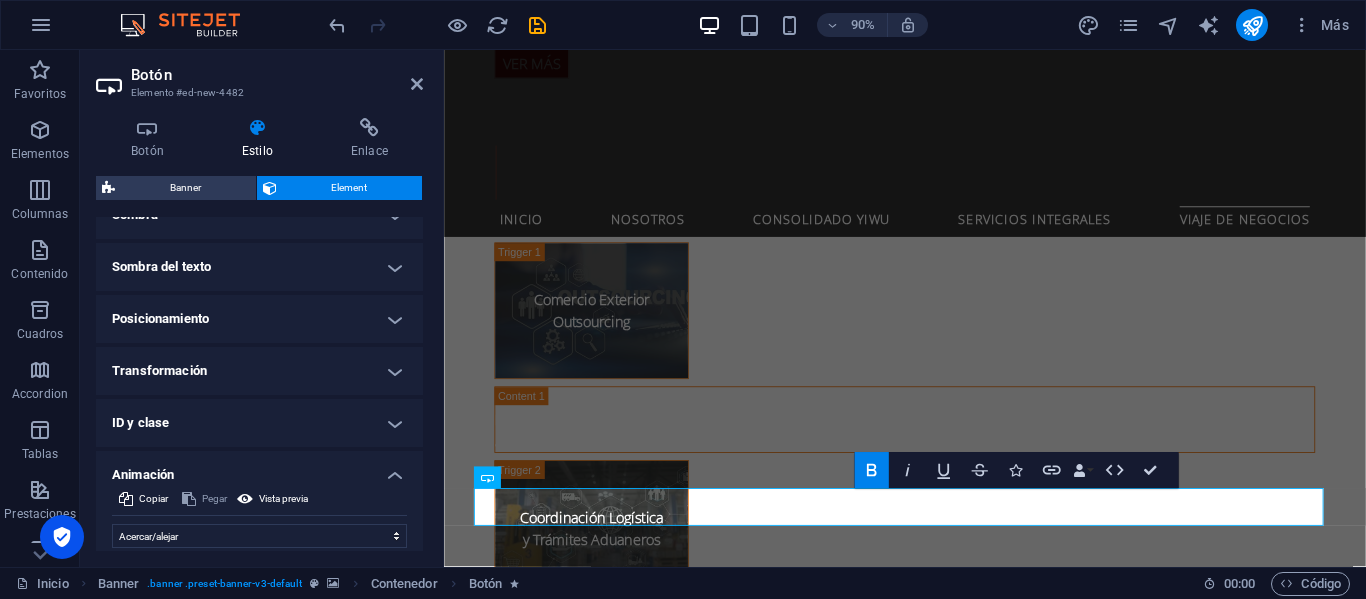 scroll, scrollTop: 728, scrollLeft: 0, axis: vertical 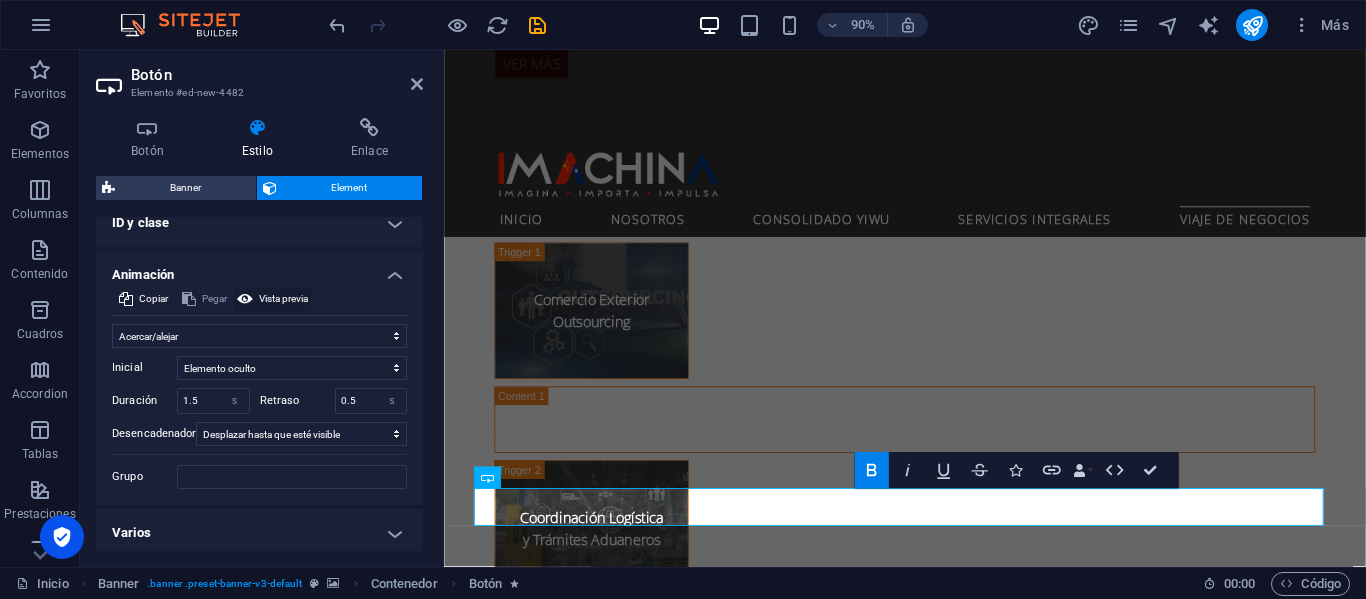click on "Vista previa" at bounding box center [283, 299] 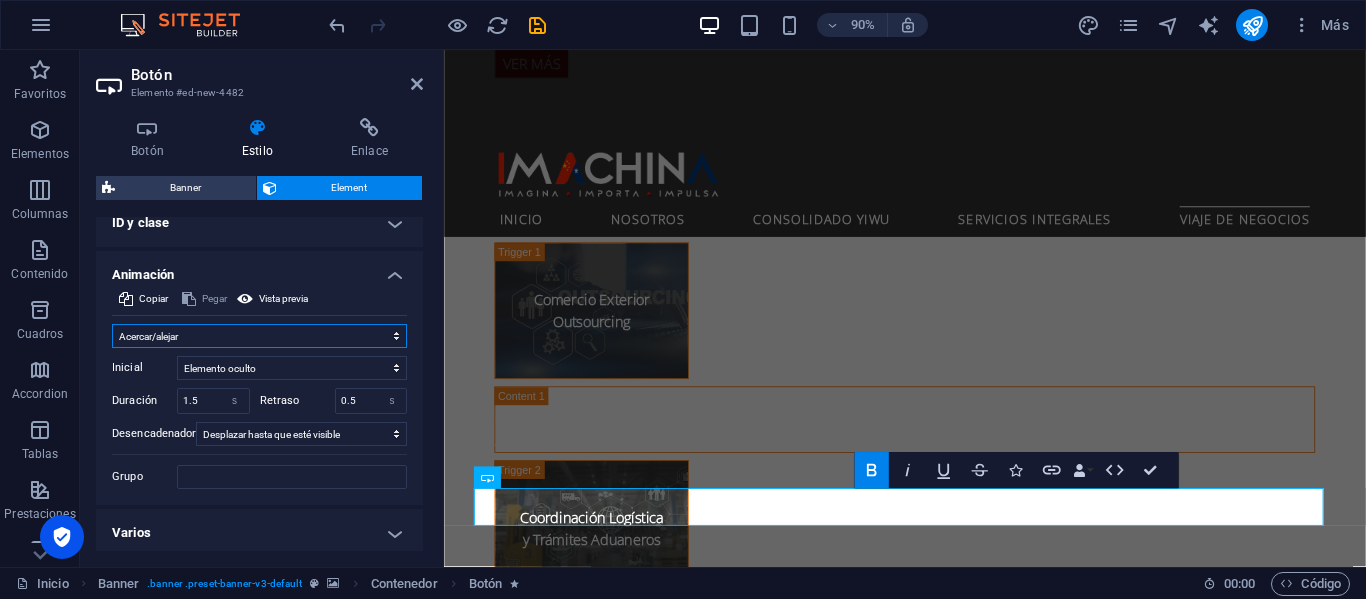 click on "No animar Mostrar / Ocultar Subir/bajar Acercar/alejar Deslizar de izquierda a derecha Deslizar de derecha a izquierda Deslizar de arriba a abajo Deslizar de abajo a arriba Pulsación Parpadeo Abrir como superposición" at bounding box center (259, 336) 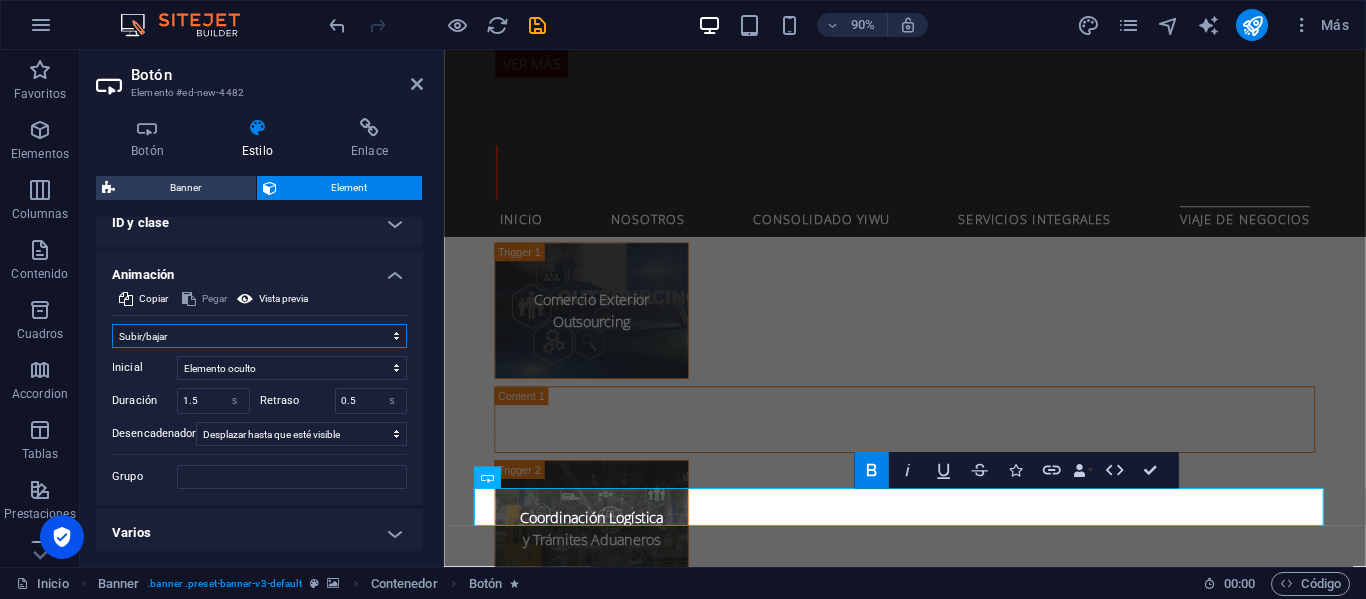 click on "No animar Mostrar / Ocultar Subir/bajar Acercar/alejar Deslizar de izquierda a derecha Deslizar de derecha a izquierda Deslizar de arriba a abajo Deslizar de abajo a arriba Pulsación Parpadeo Abrir como superposición" at bounding box center [259, 336] 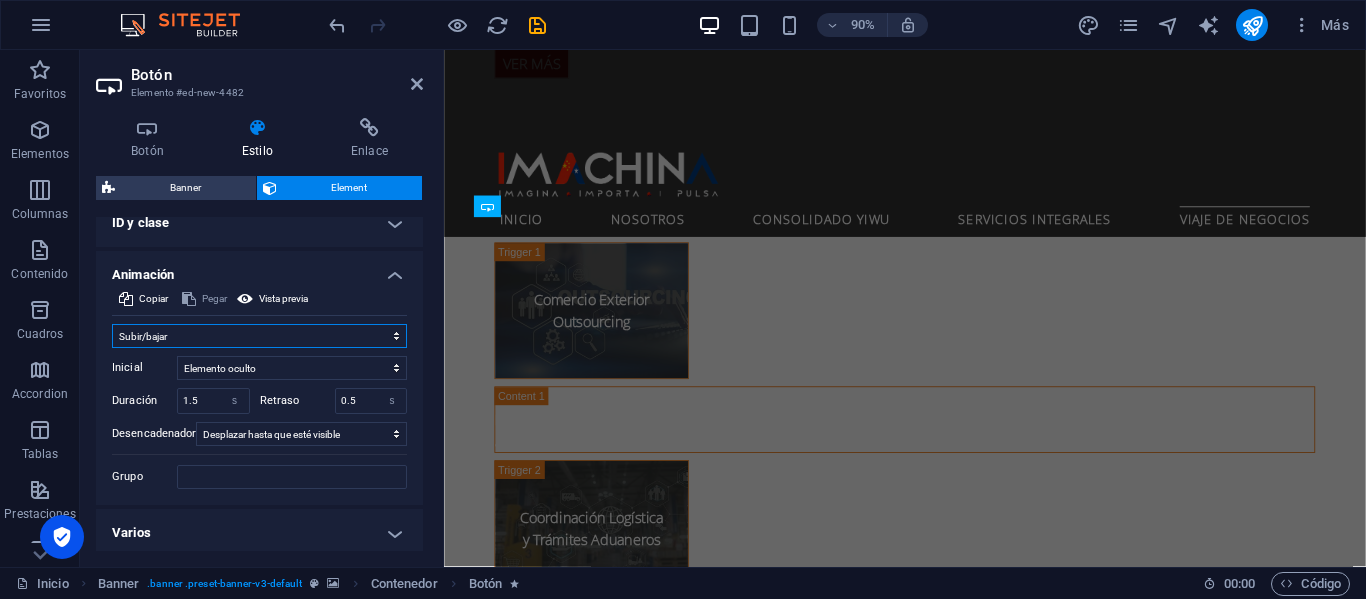 click on "No animar Mostrar / Ocultar Subir/bajar Acercar/alejar Deslizar de izquierda a derecha Deslizar de derecha a izquierda Deslizar de arriba a abajo Deslizar de abajo a arriba Pulsación Parpadeo Abrir como superposición" at bounding box center [259, 336] 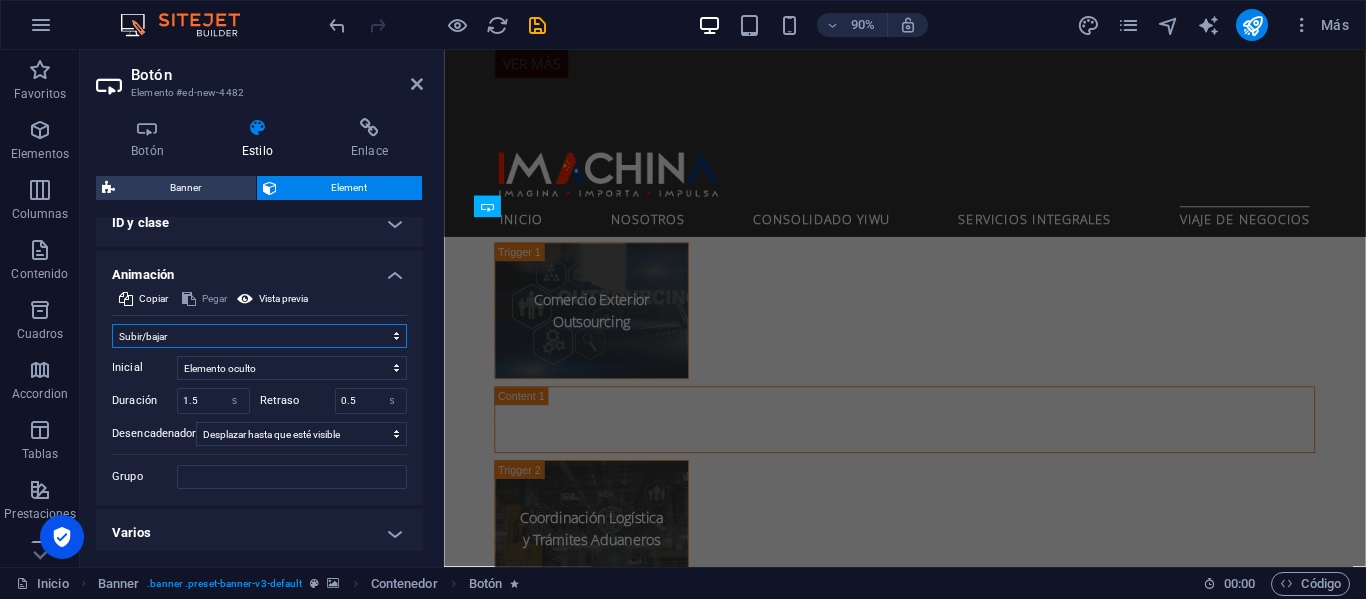 select on "shrink" 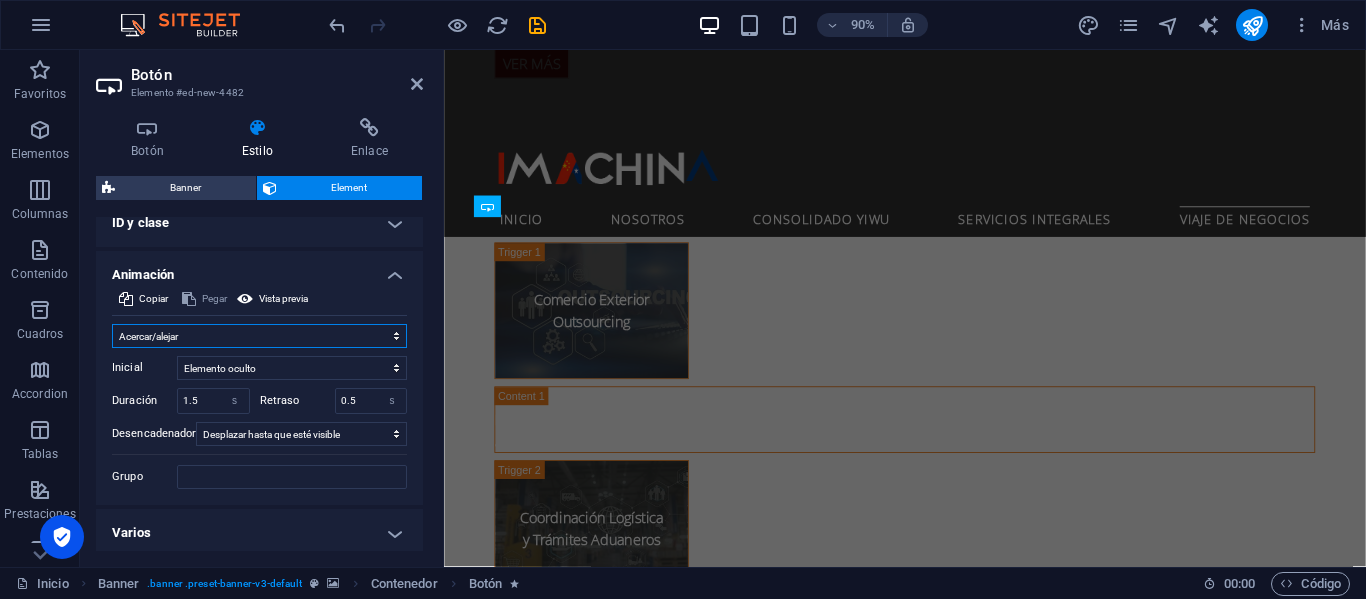 click on "No animar Mostrar / Ocultar Subir/bajar Acercar/alejar Deslizar de izquierda a derecha Deslizar de derecha a izquierda Deslizar de arriba a abajo Deslizar de abajo a arriba Pulsación Parpadeo Abrir como superposición" at bounding box center [259, 336] 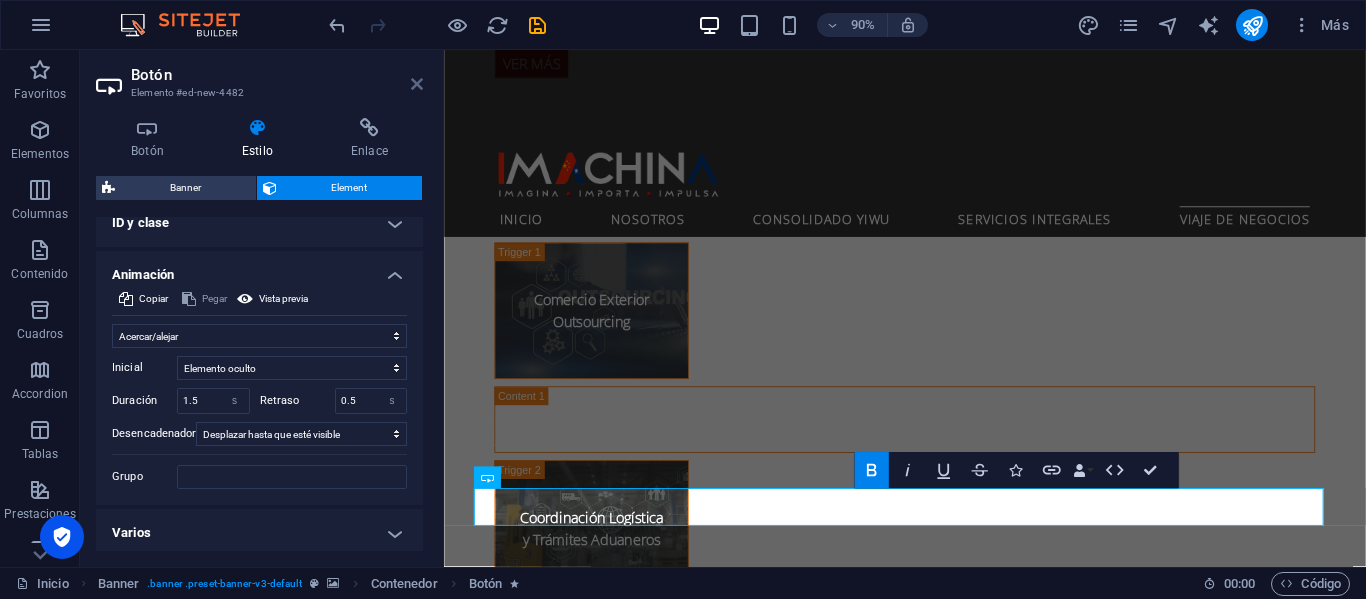 click at bounding box center [417, 84] 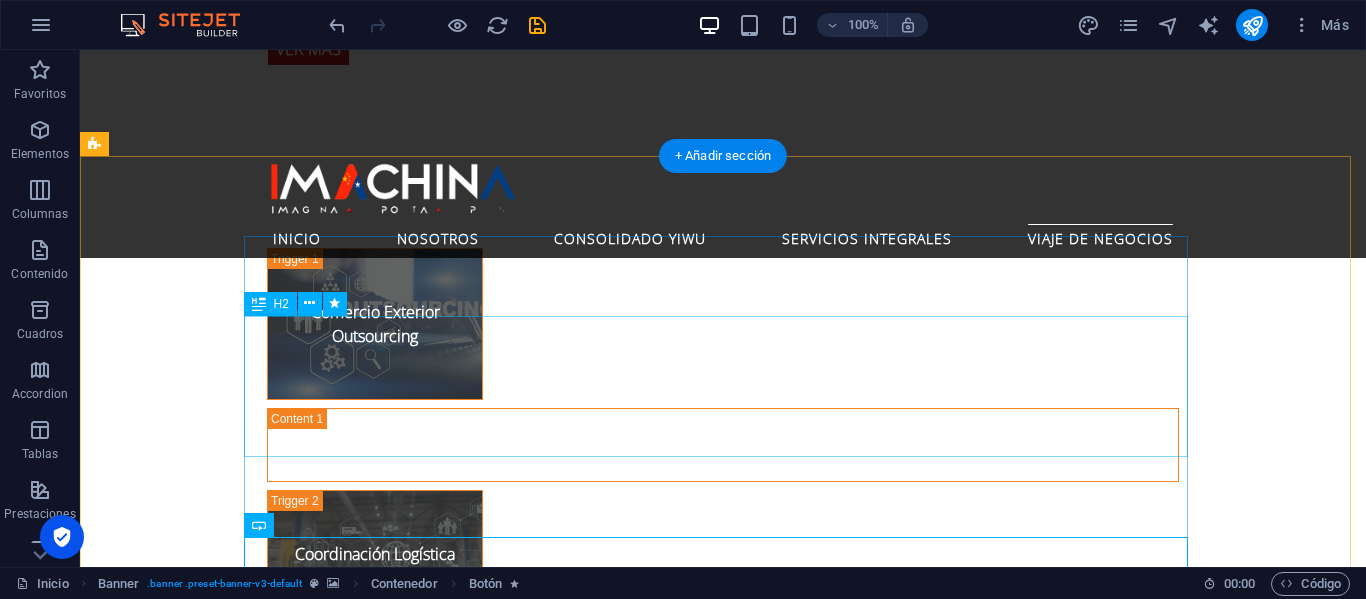 click on "Conecte su Negocio con los Gigantes de Asia" at bounding box center (723, 2482) 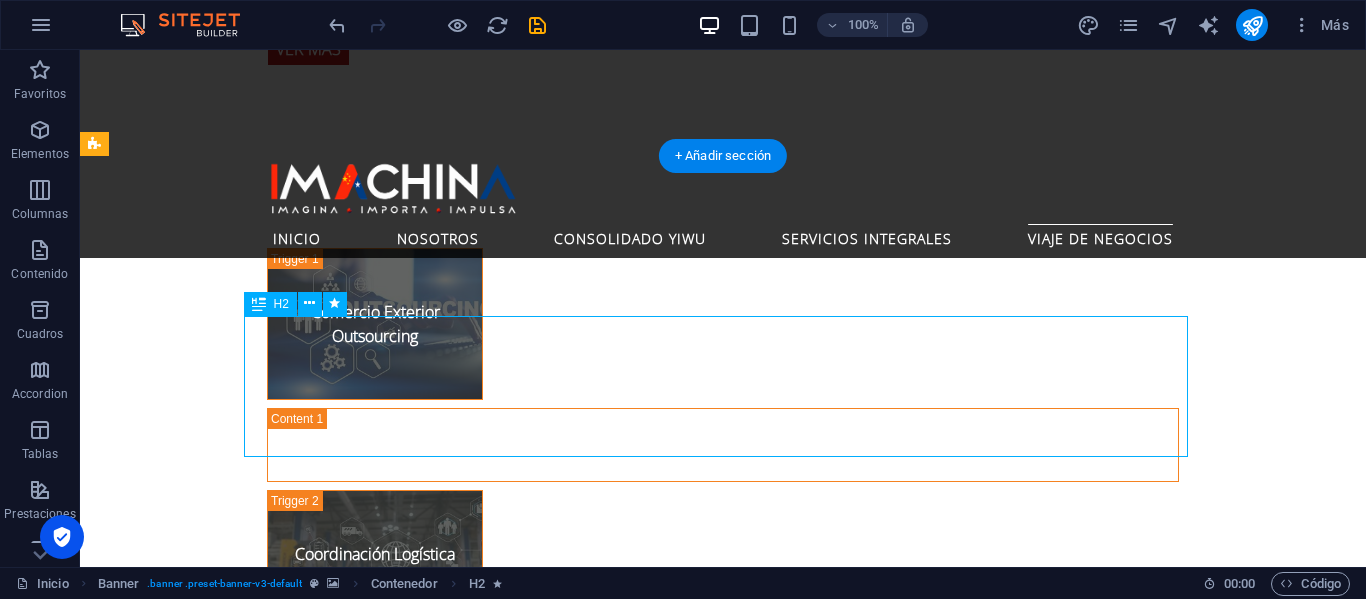 click on "Conecte su Negocio con los Gigantes de Asia" at bounding box center [723, 2482] 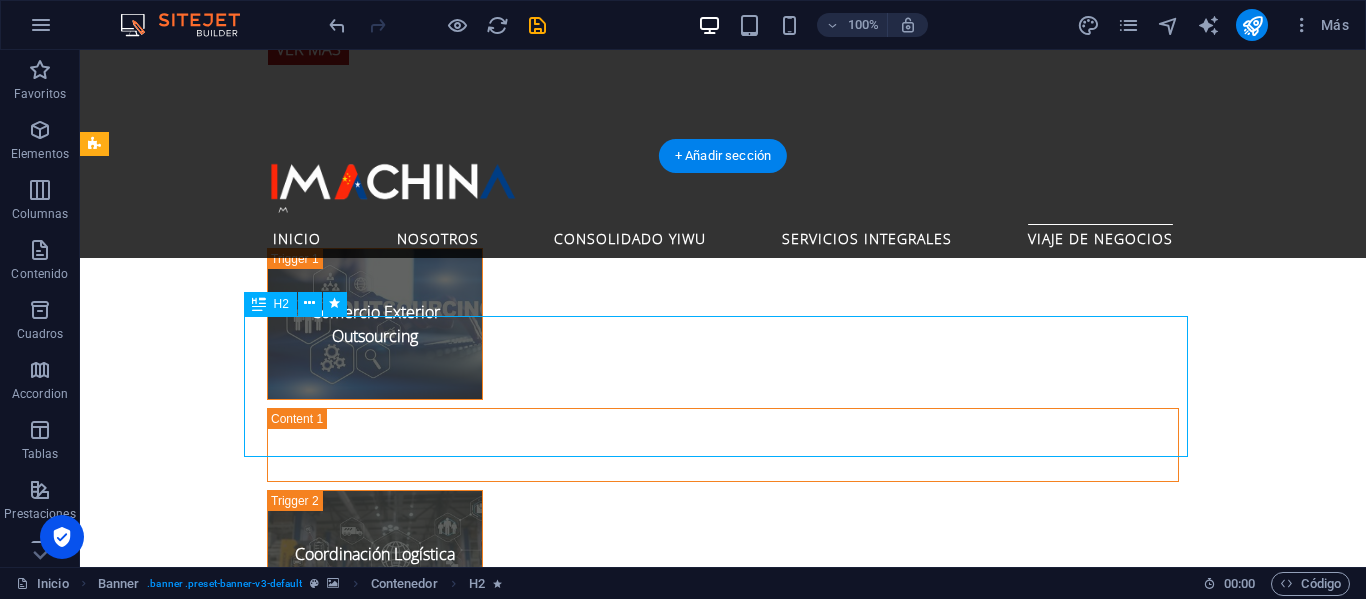 scroll, scrollTop: 4693, scrollLeft: 0, axis: vertical 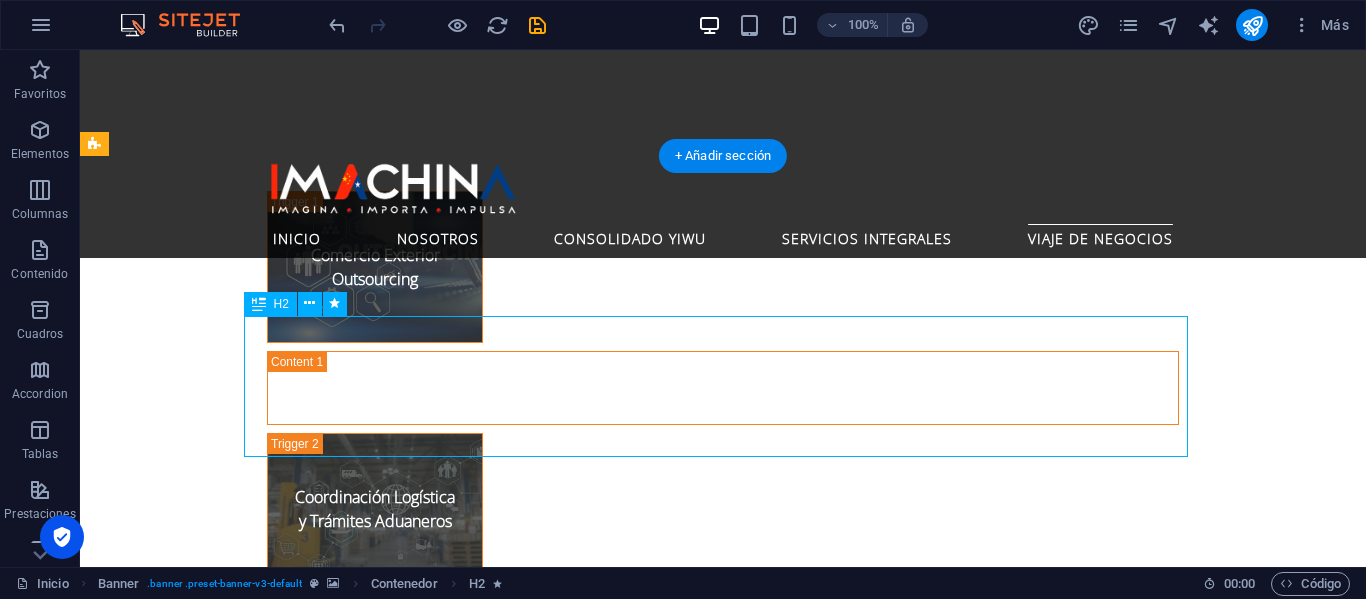 select on "shrink" 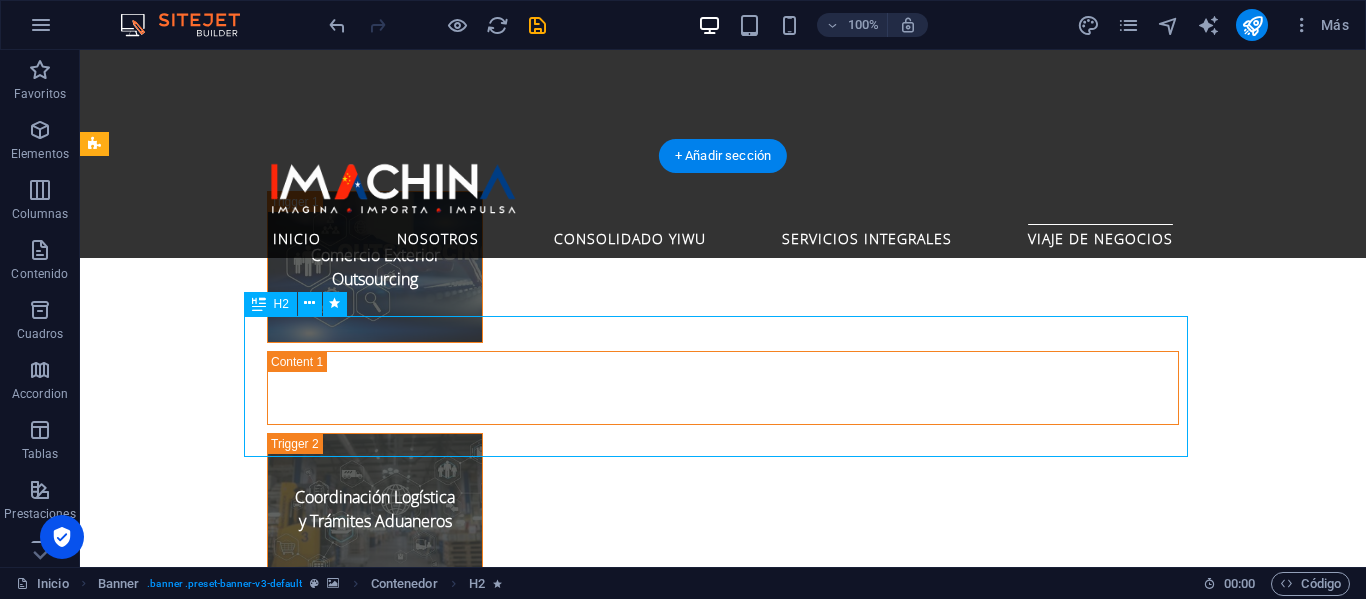 select on "s" 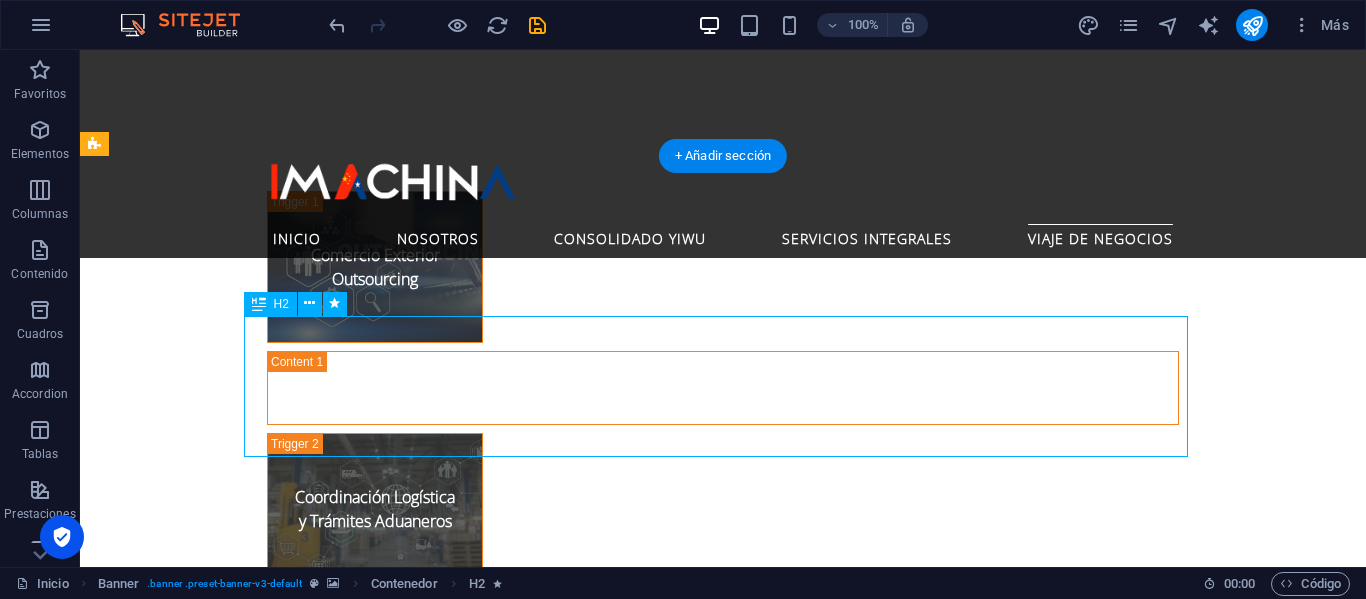select on "s" 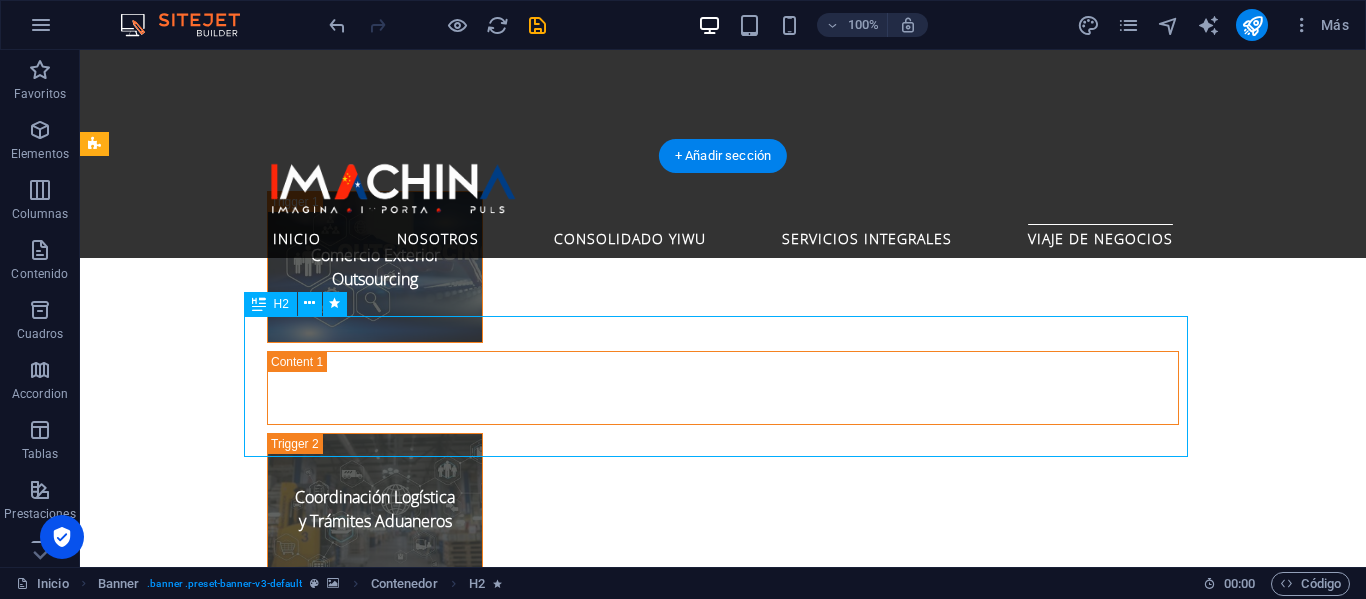 select on "scroll" 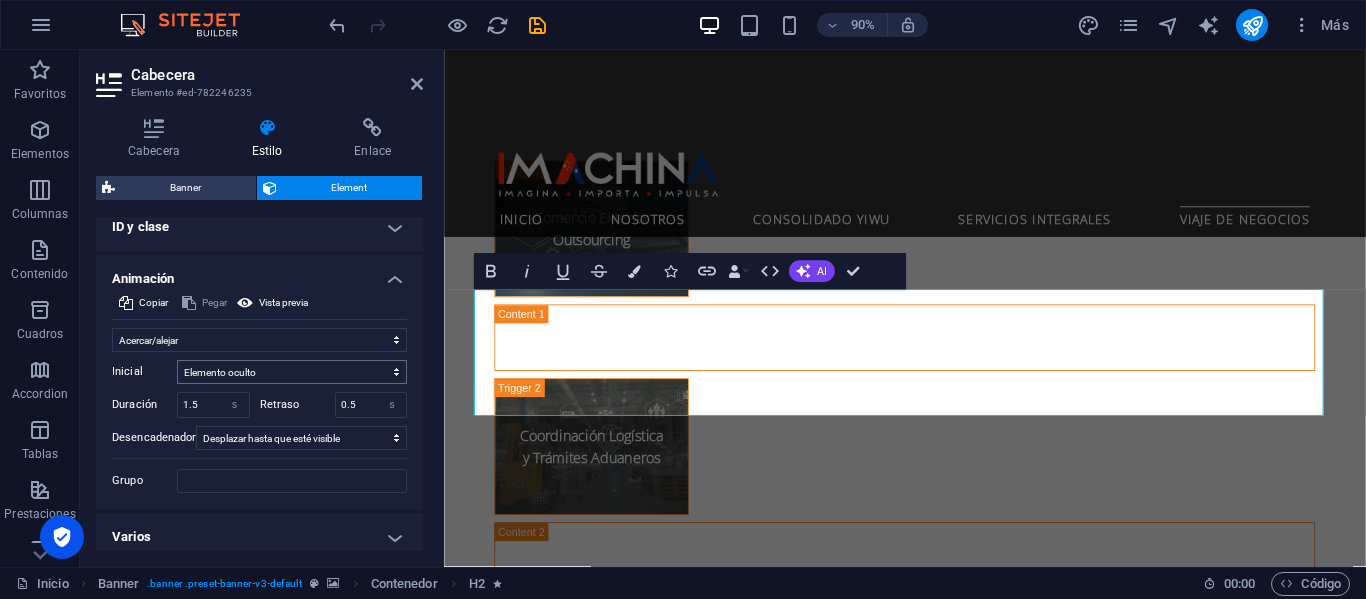 scroll, scrollTop: 734, scrollLeft: 0, axis: vertical 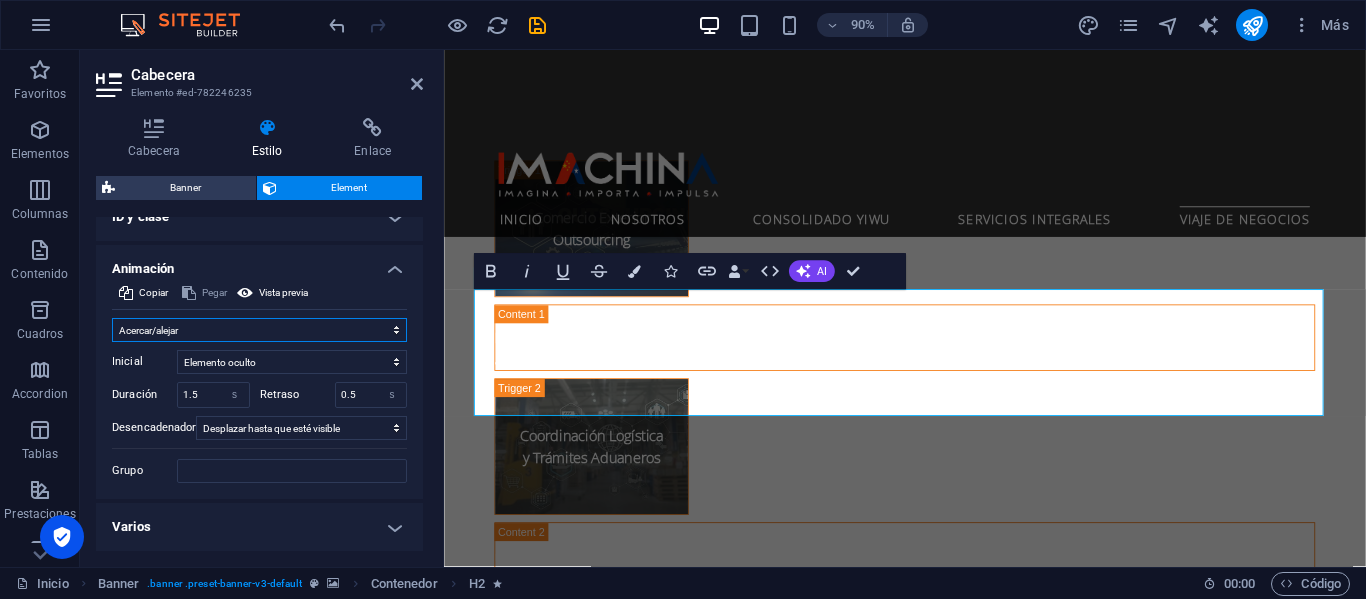 click on "No animar Mostrar / Ocultar Subir/bajar Acercar/alejar Deslizar de izquierda a derecha Deslizar de derecha a izquierda Deslizar de arriba a abajo Deslizar de abajo a arriba Pulsación Parpadeo Abrir como superposición" at bounding box center [259, 330] 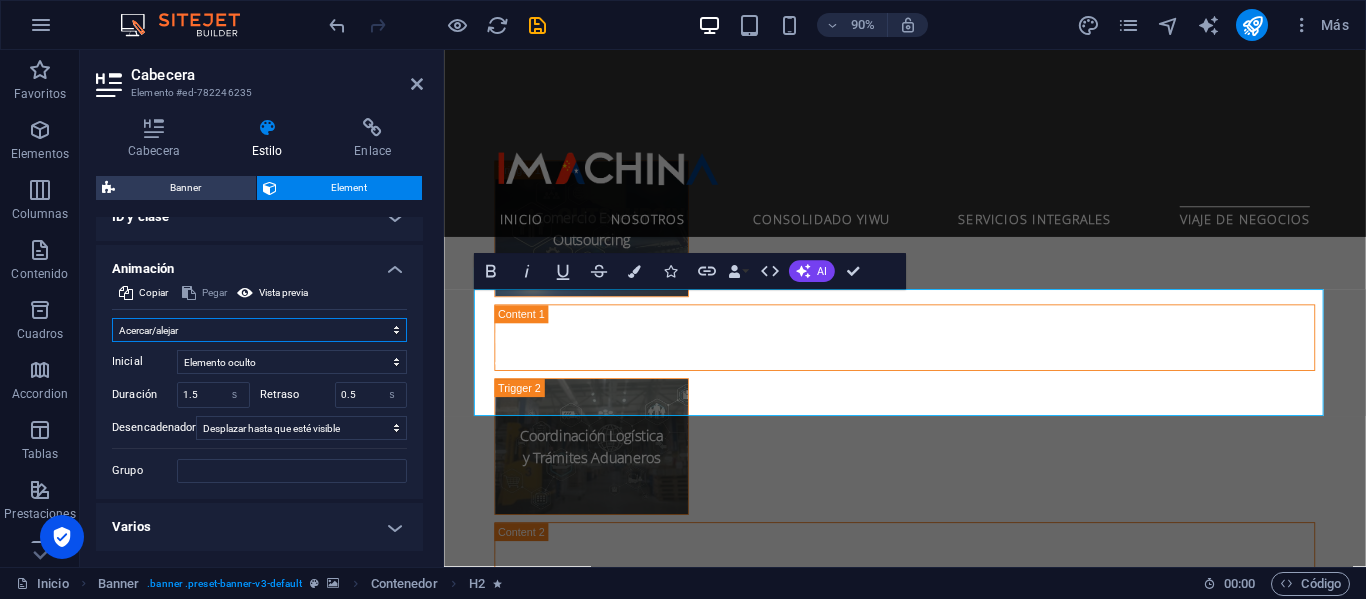 select on "slide" 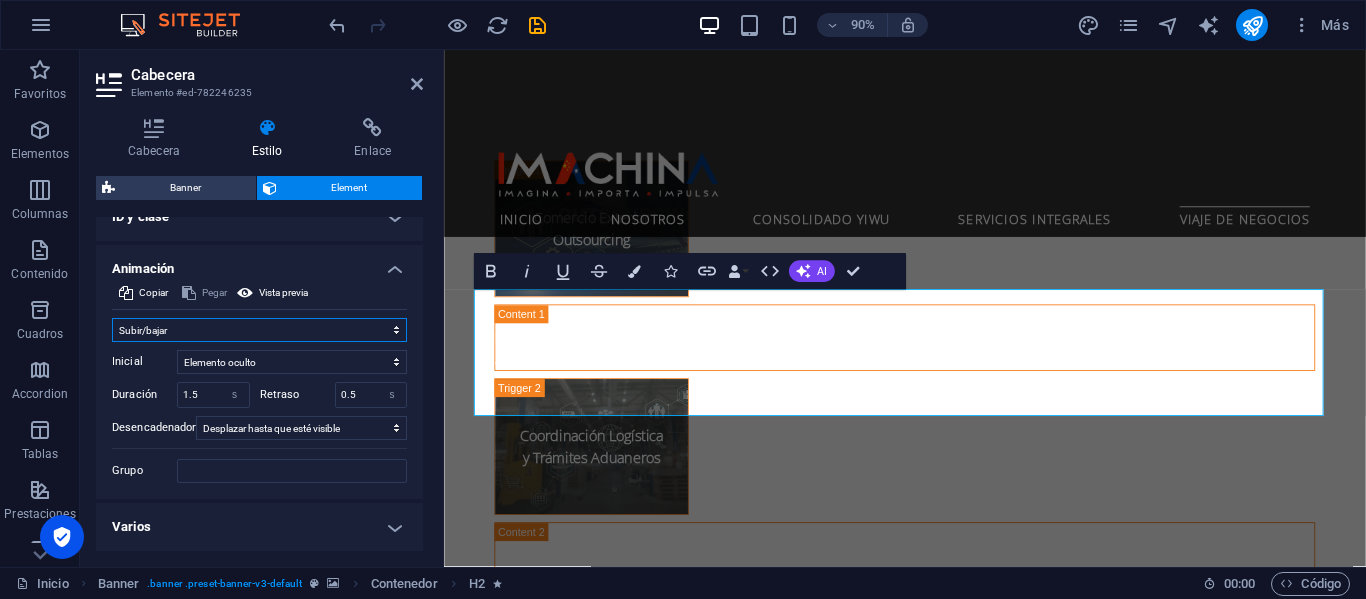 click on "No animar Mostrar / Ocultar Subir/bajar Acercar/alejar Deslizar de izquierda a derecha Deslizar de derecha a izquierda Deslizar de arriba a abajo Deslizar de abajo a arriba Pulsación Parpadeo Abrir como superposición" at bounding box center (259, 330) 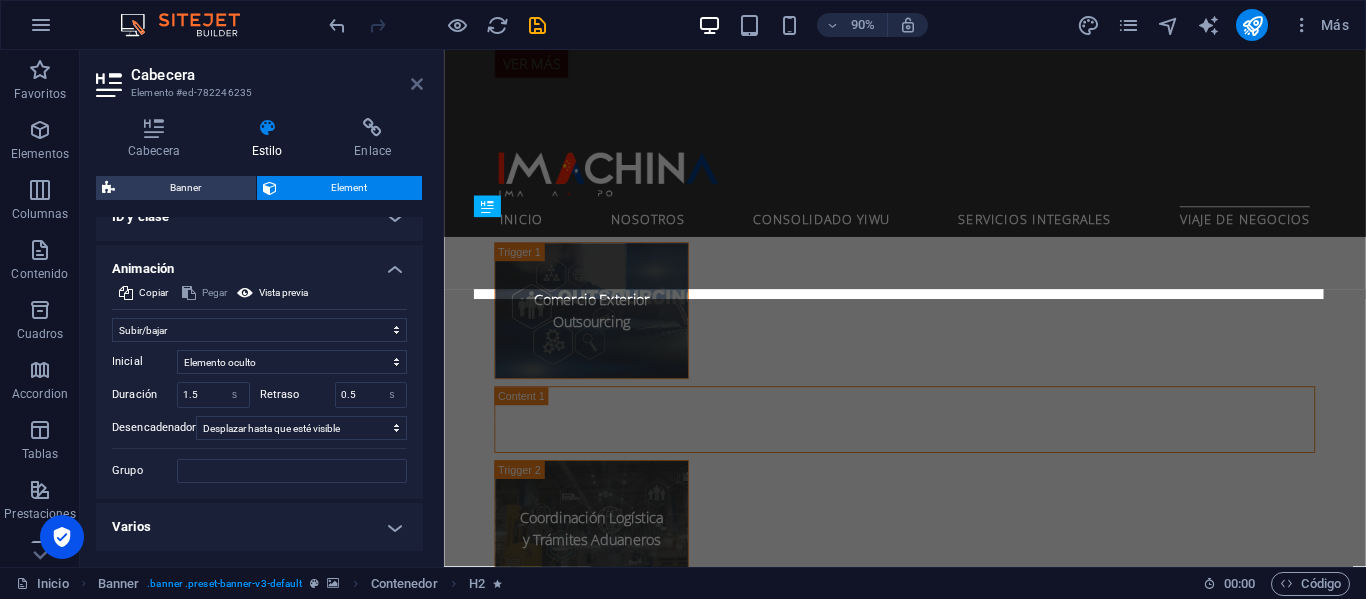 click at bounding box center (417, 84) 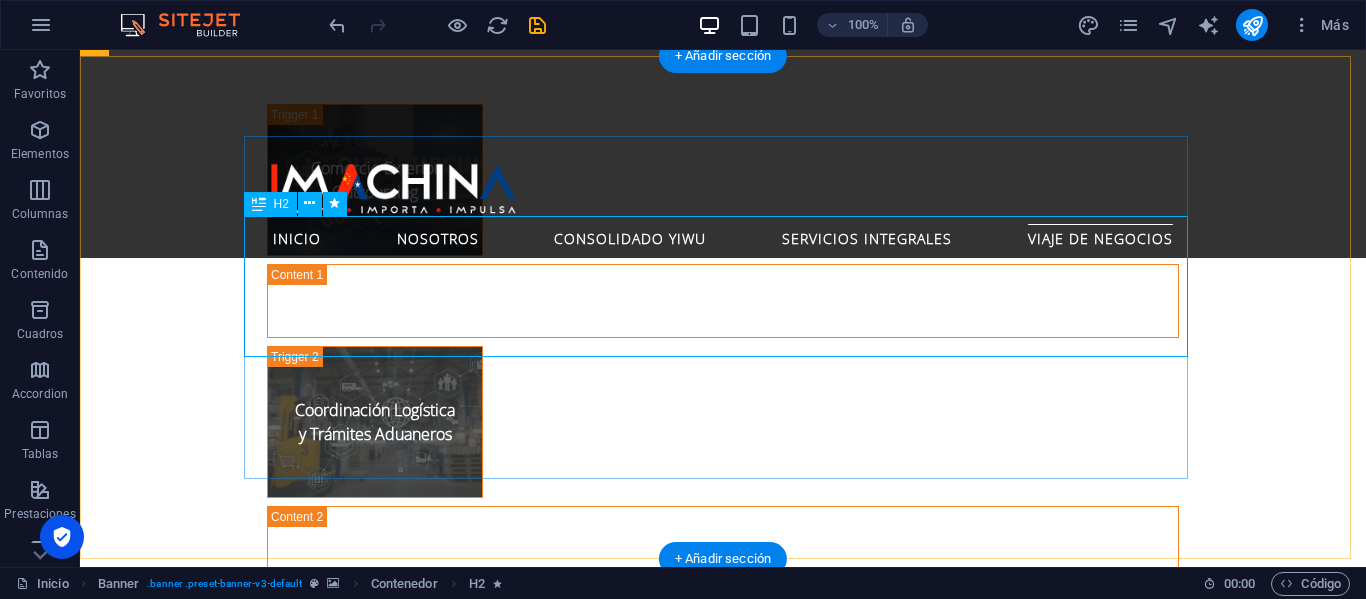 scroll, scrollTop: 4836, scrollLeft: 0, axis: vertical 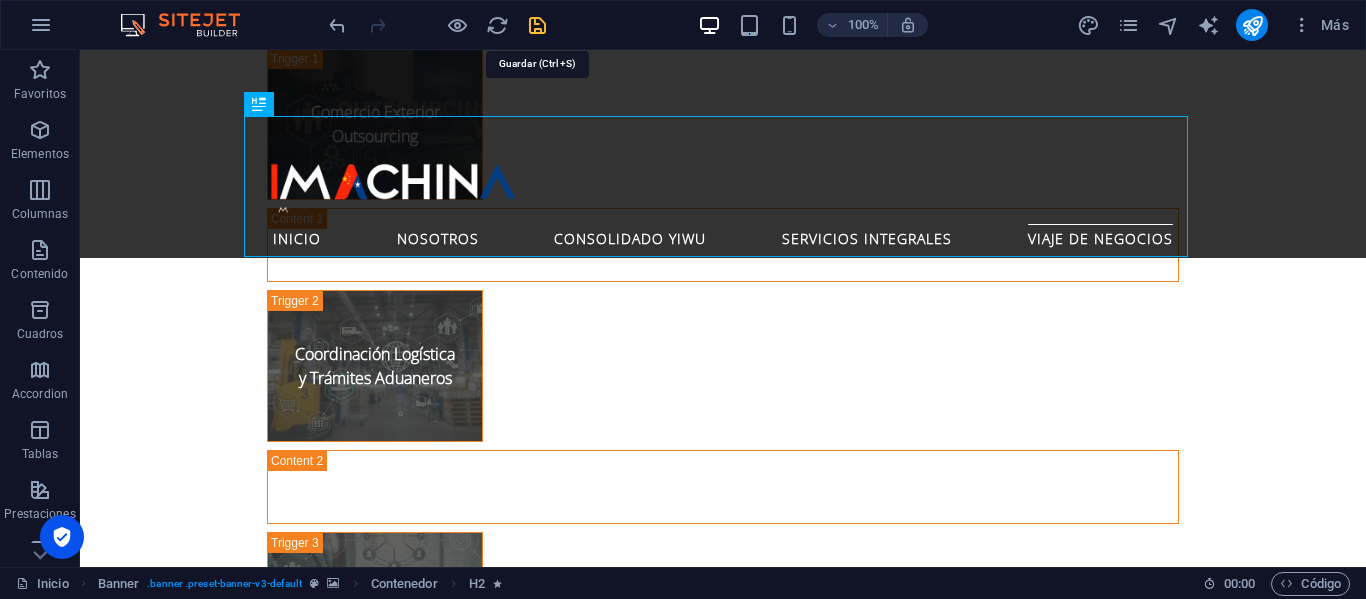 click at bounding box center [537, 25] 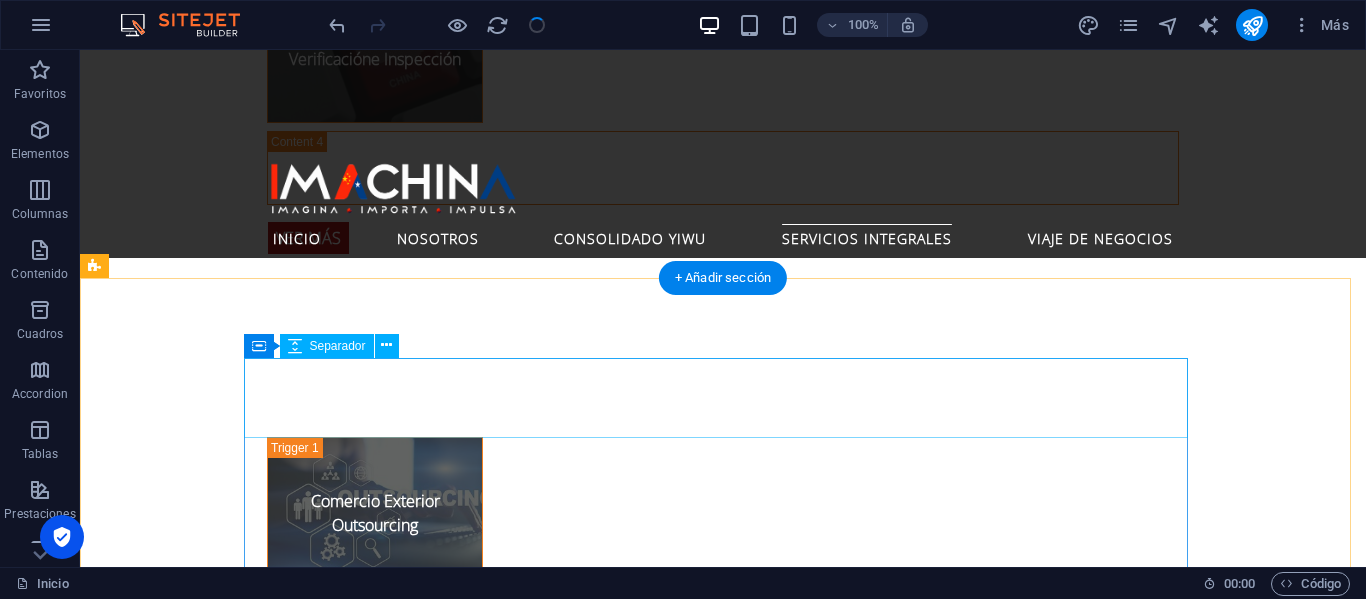 scroll, scrollTop: 4436, scrollLeft: 0, axis: vertical 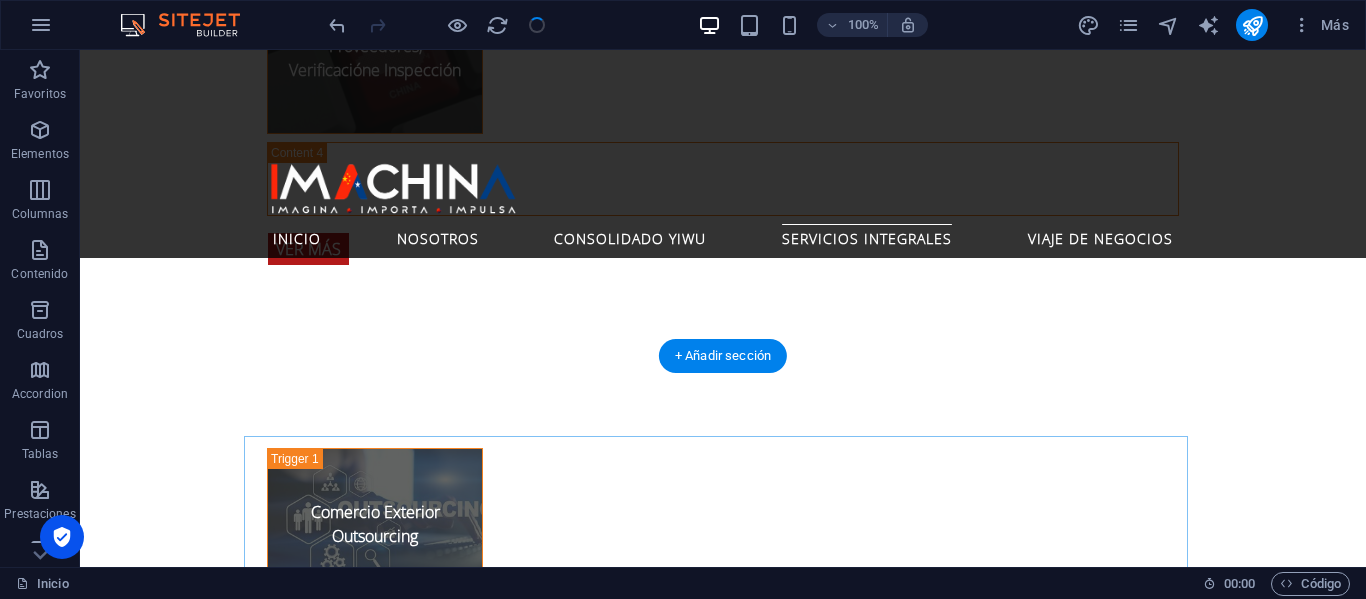 click at bounding box center (-556, 1893) 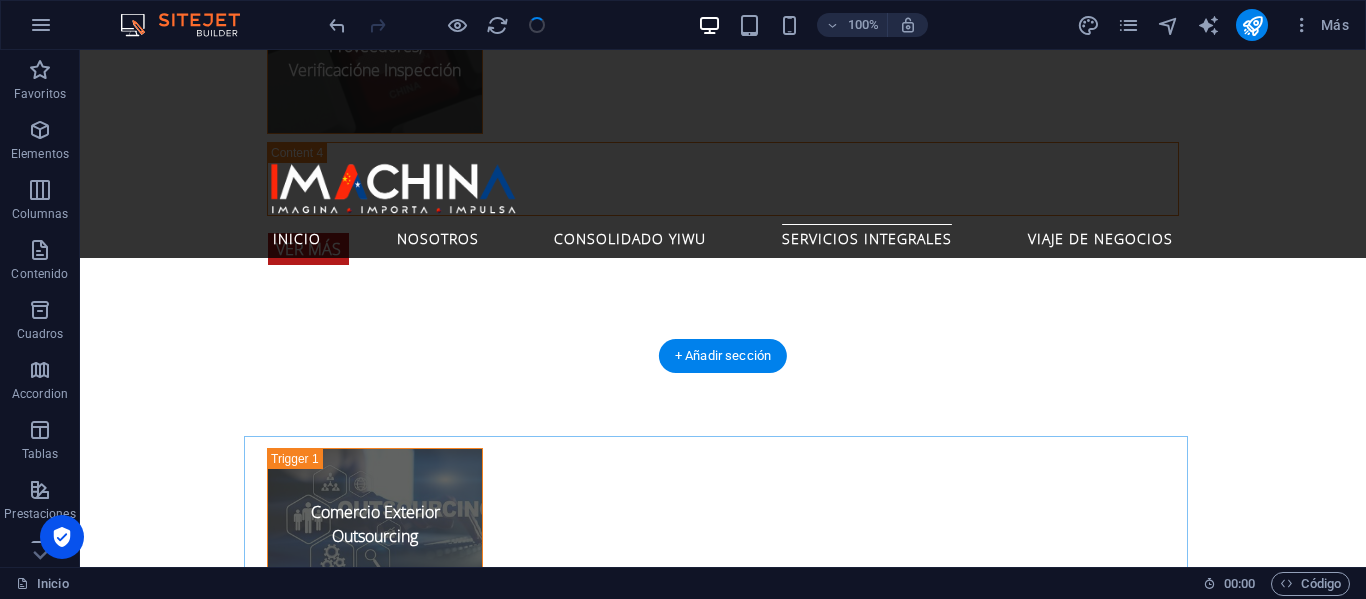 click at bounding box center [-556, 1893] 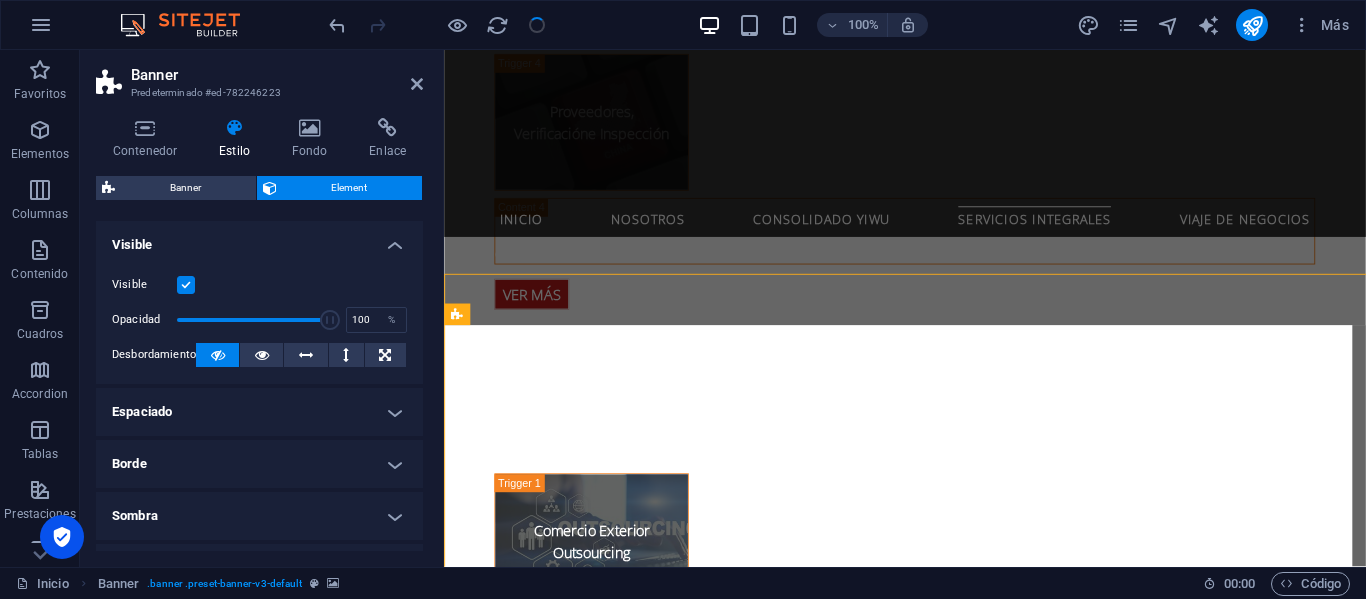 scroll, scrollTop: 4493, scrollLeft: 0, axis: vertical 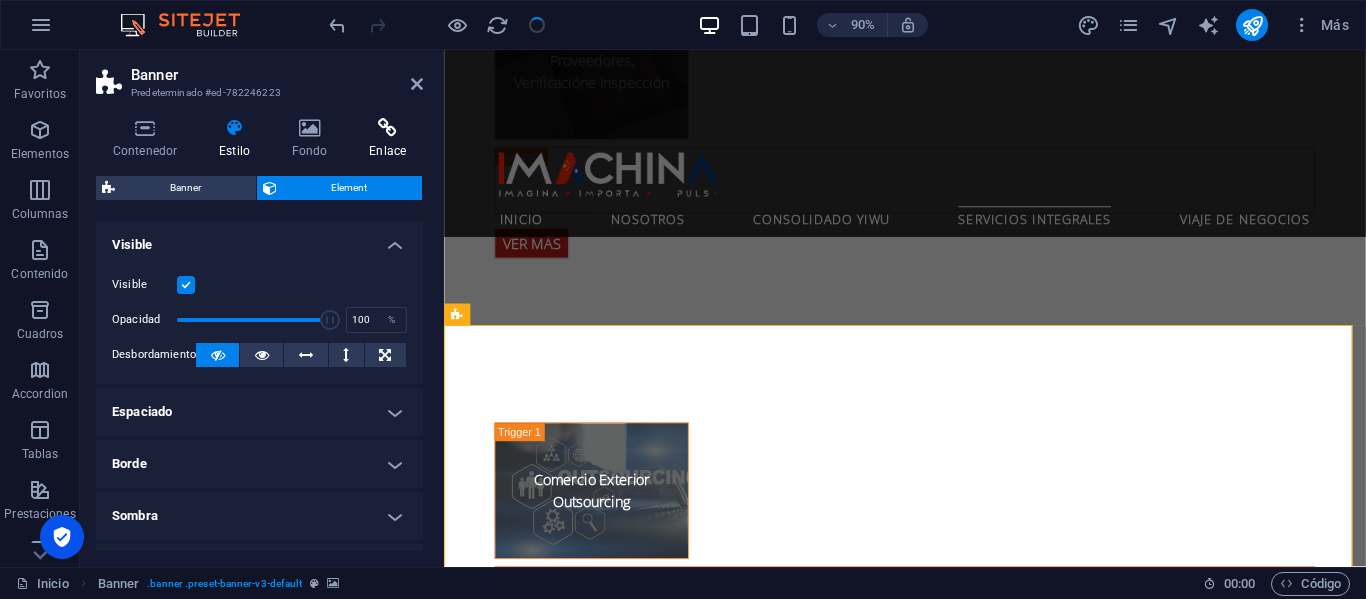 click at bounding box center [387, 128] 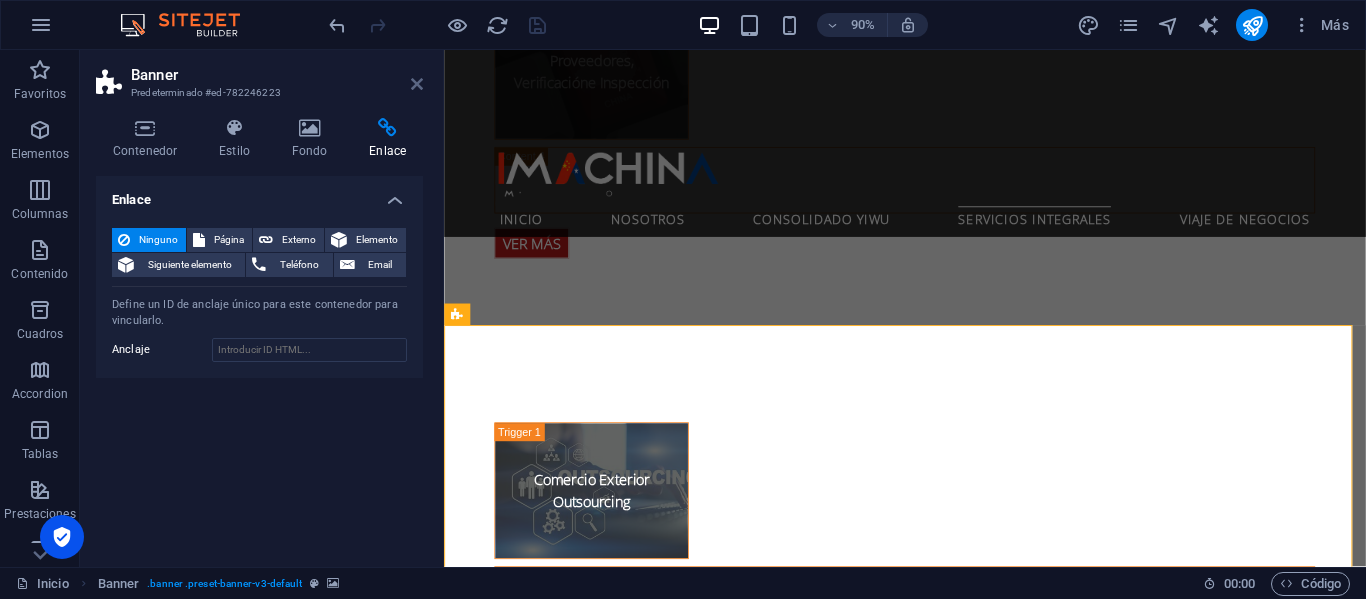 click at bounding box center (417, 84) 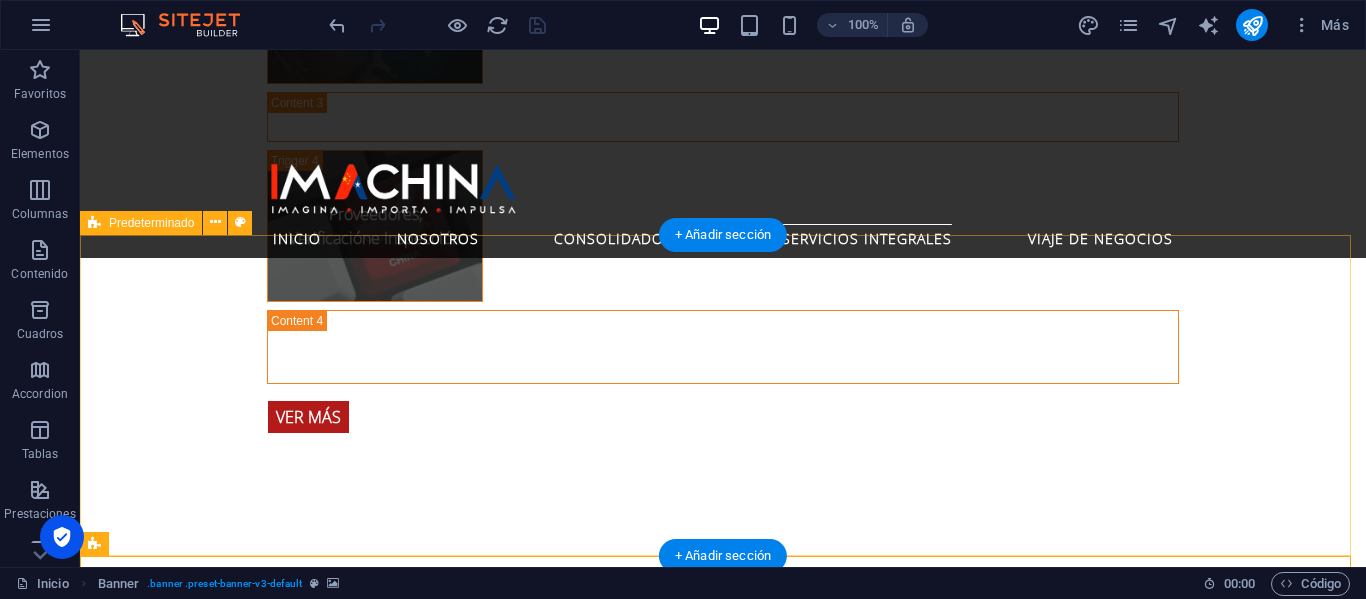 scroll, scrollTop: 4236, scrollLeft: 0, axis: vertical 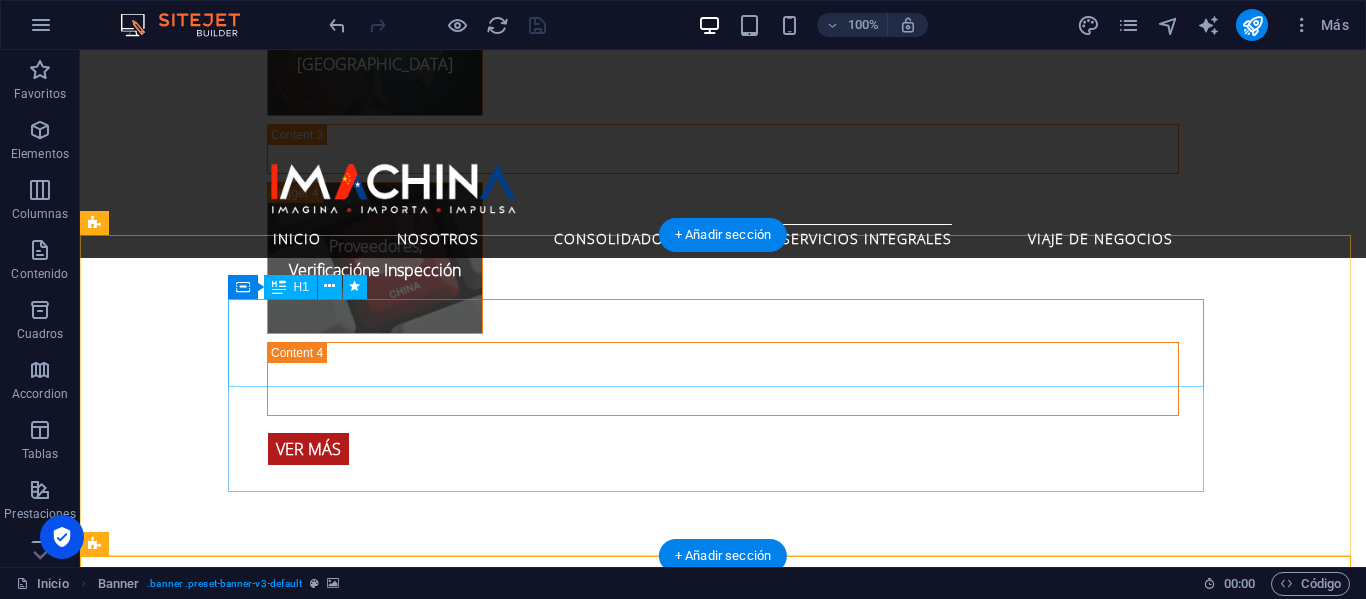 click on "Giras Comerciales [PERSON_NAME] y [GEOGRAPHIC_DATA]" at bounding box center [568, 1880] 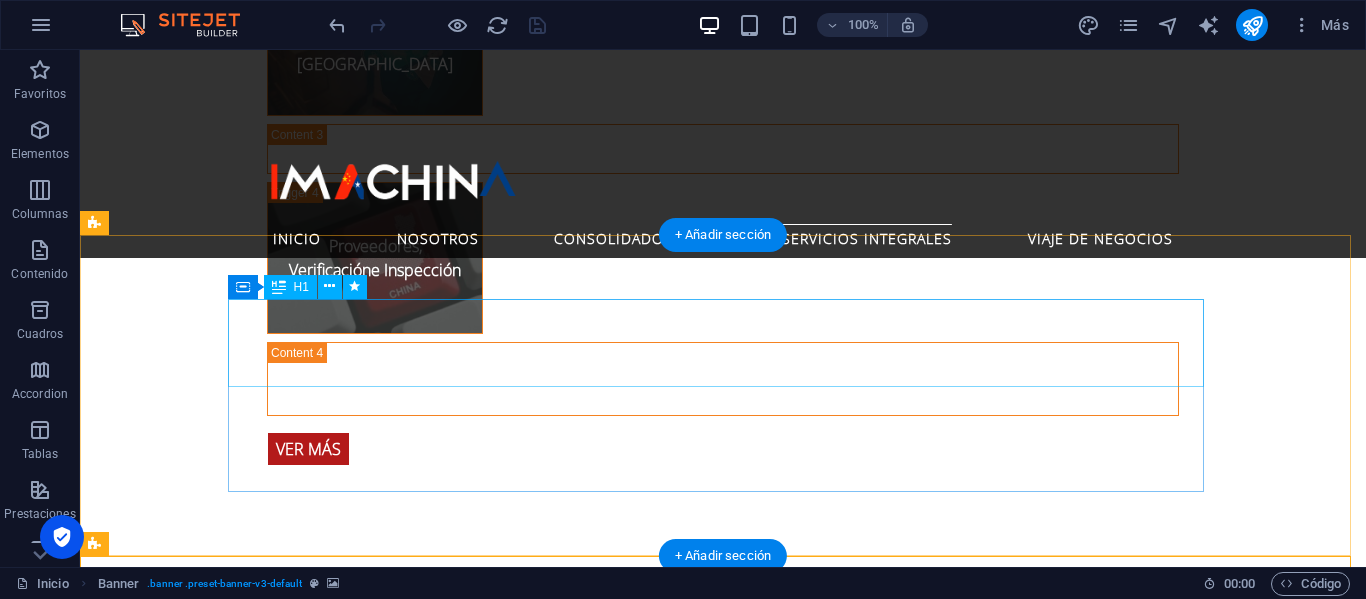 select on "overlay" 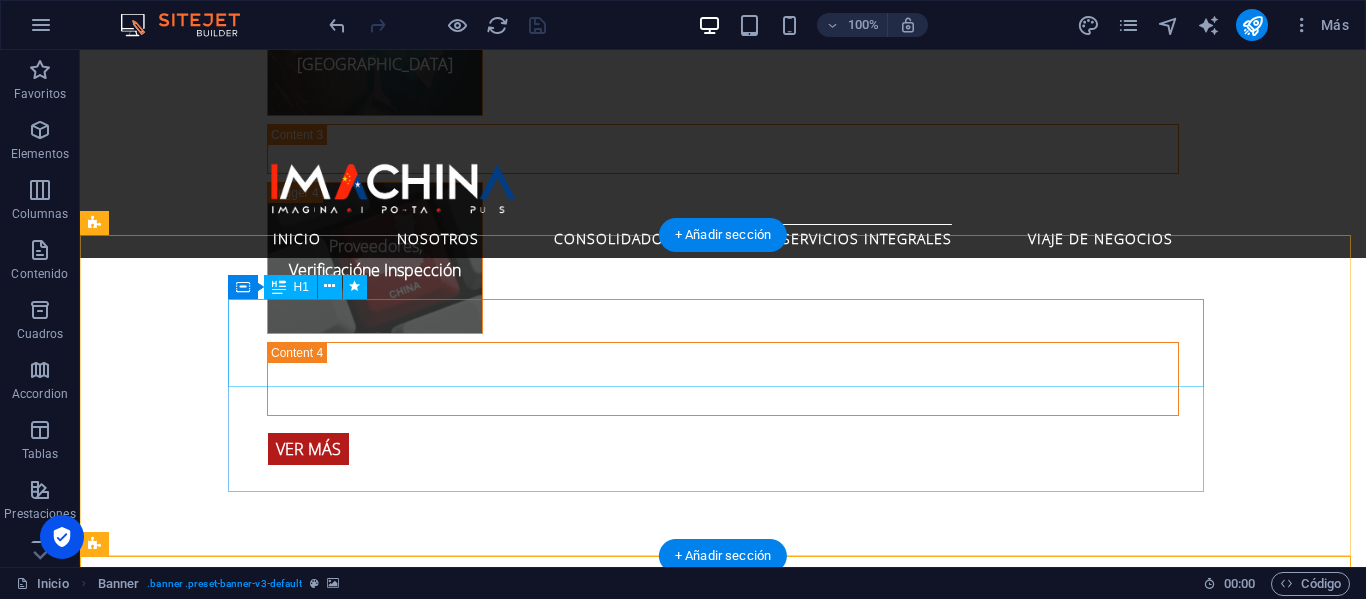 select on "scroll" 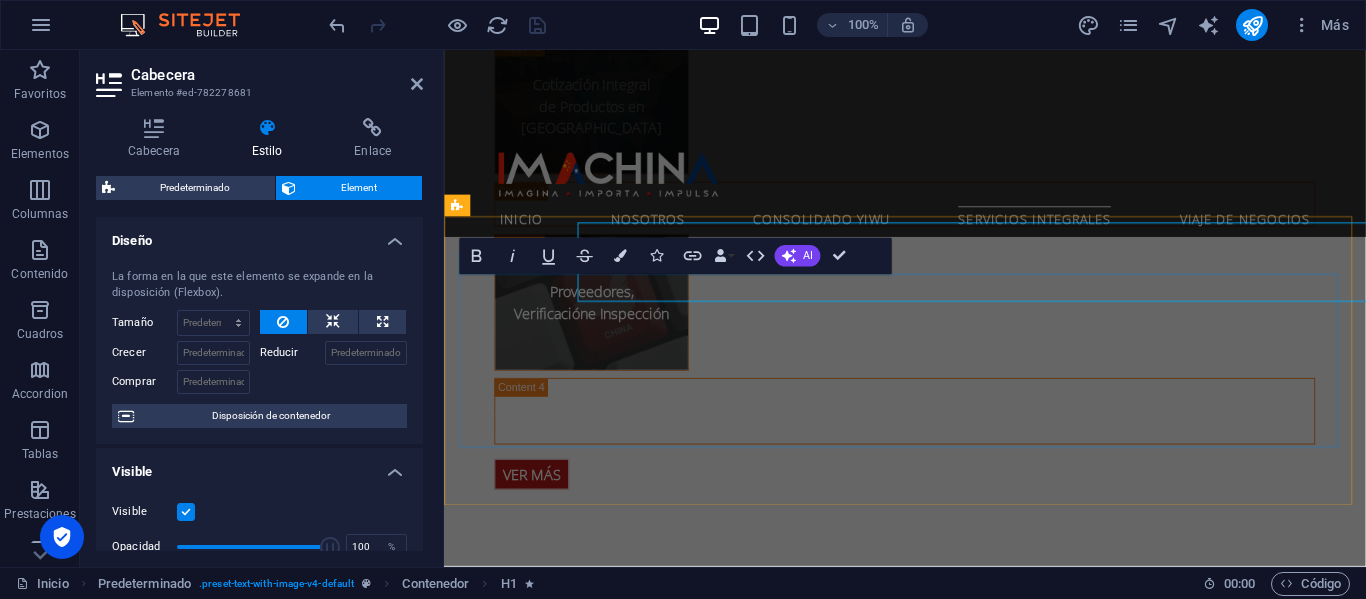 scroll, scrollTop: 4293, scrollLeft: 0, axis: vertical 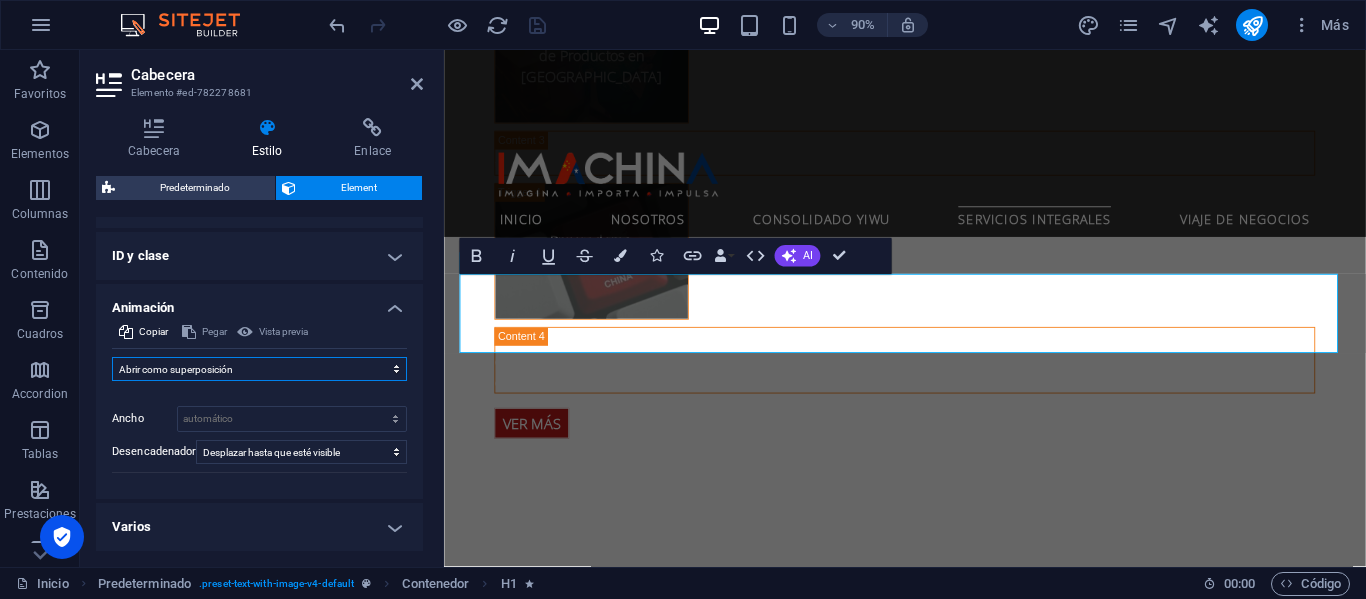 click on "No animar Mostrar / Ocultar Subir/bajar Acercar/alejar Deslizar de izquierda a derecha Deslizar de derecha a izquierda Deslizar de arriba a abajo Deslizar de abajo a arriba Pulsación Parpadeo Abrir como superposición" at bounding box center (259, 369) 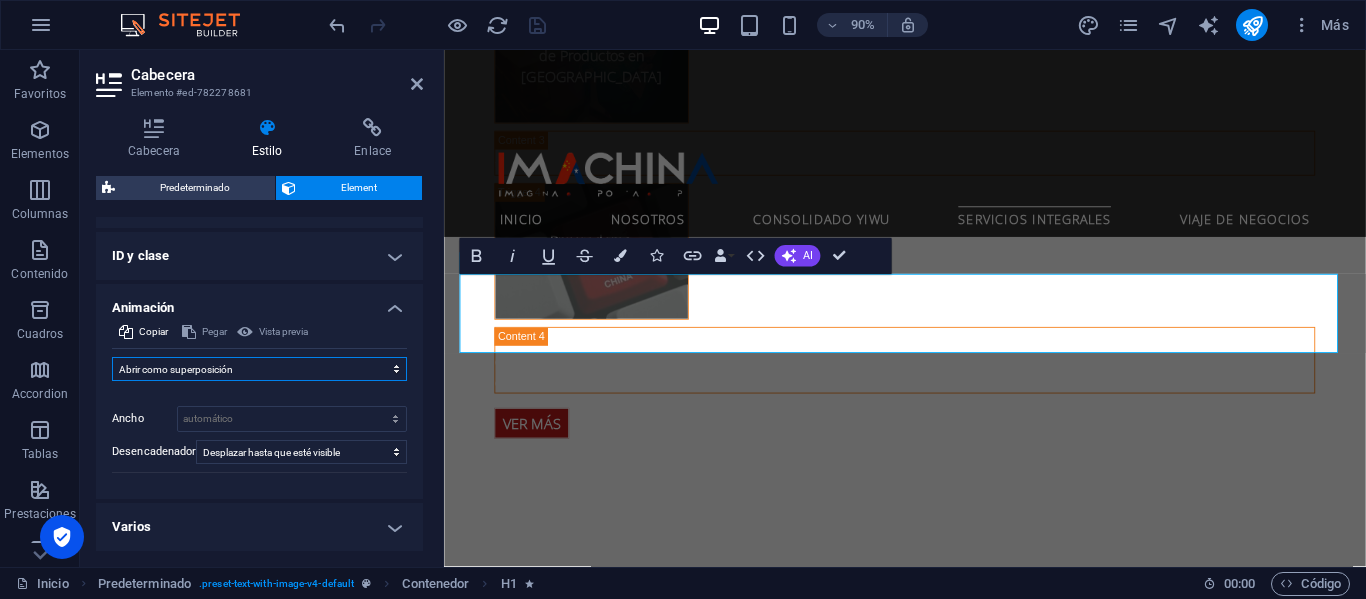 select on "move-top-to-bottom" 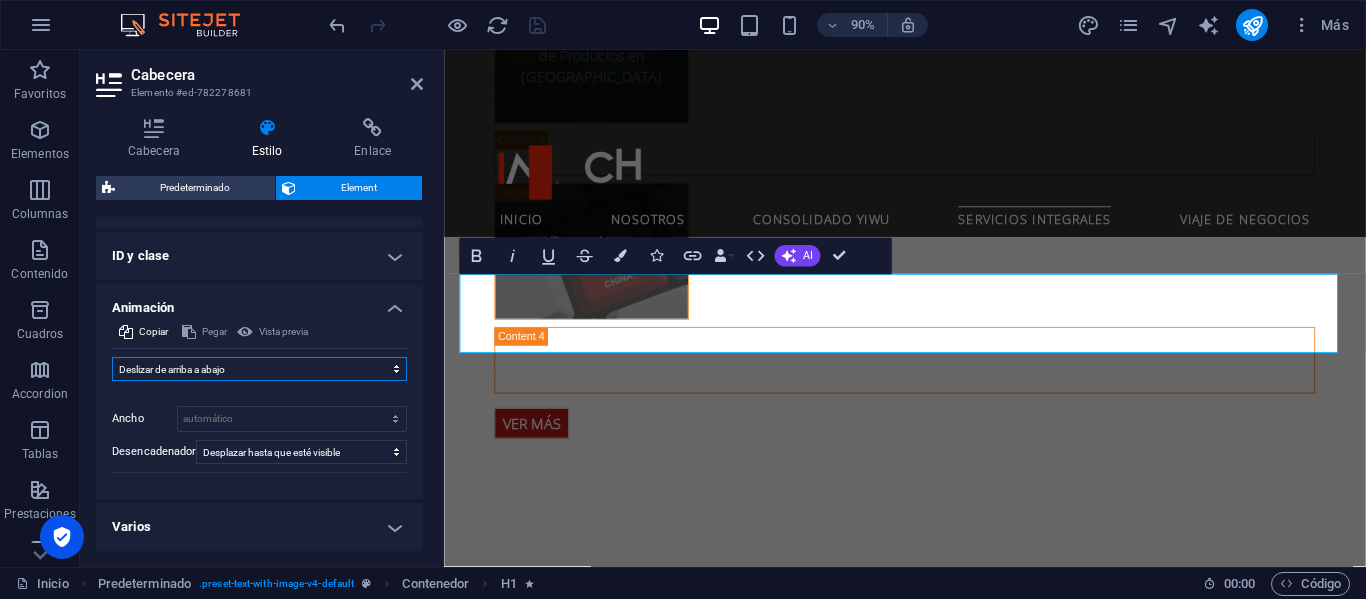 click on "No animar Mostrar / Ocultar Subir/bajar Acercar/alejar Deslizar de izquierda a derecha Deslizar de derecha a izquierda Deslizar de arriba a abajo Deslizar de abajo a arriba Pulsación Parpadeo Abrir como superposición" at bounding box center [259, 369] 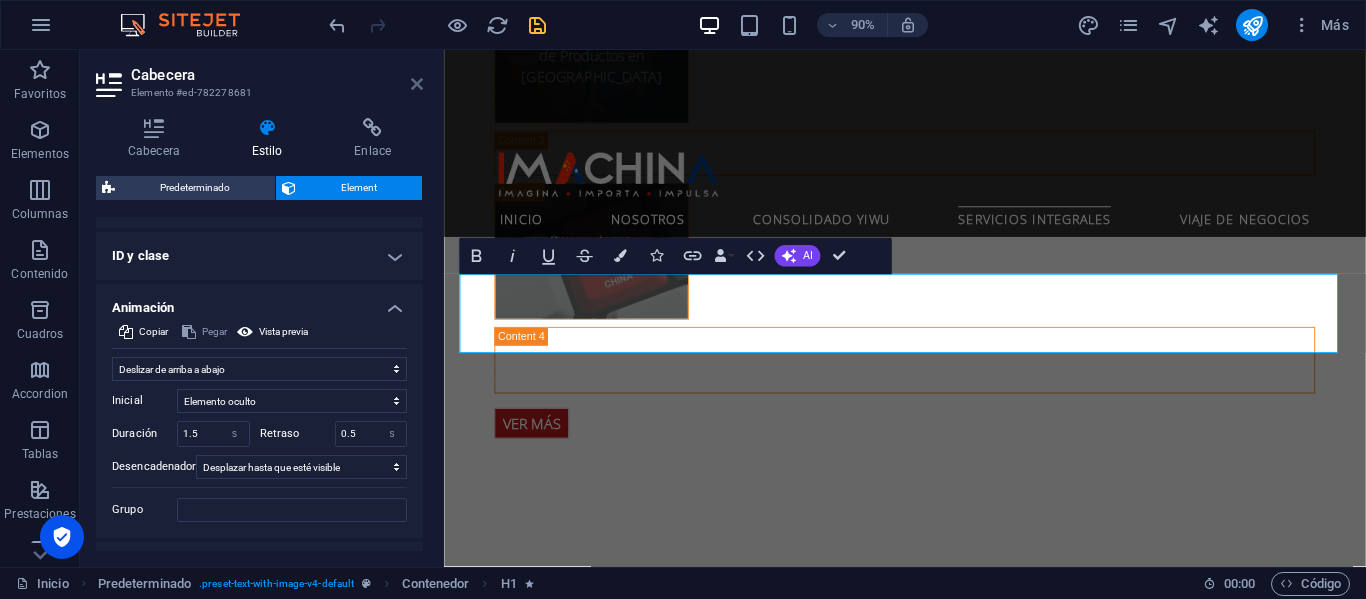click at bounding box center [417, 84] 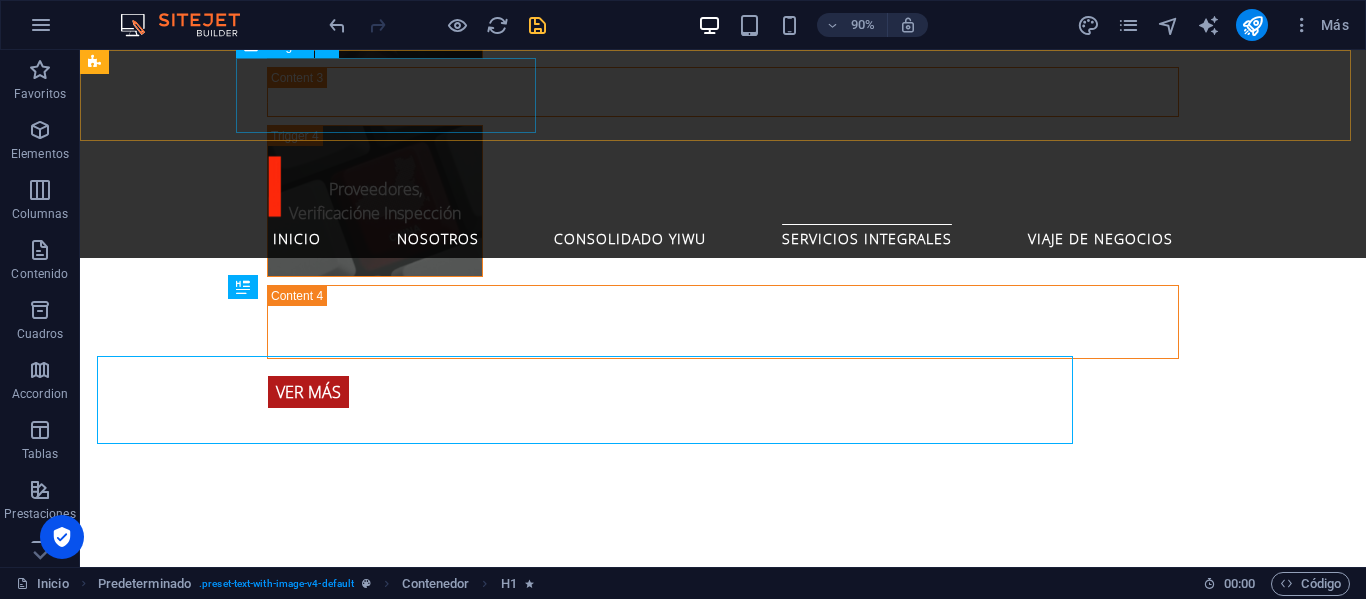 scroll, scrollTop: 4236, scrollLeft: 0, axis: vertical 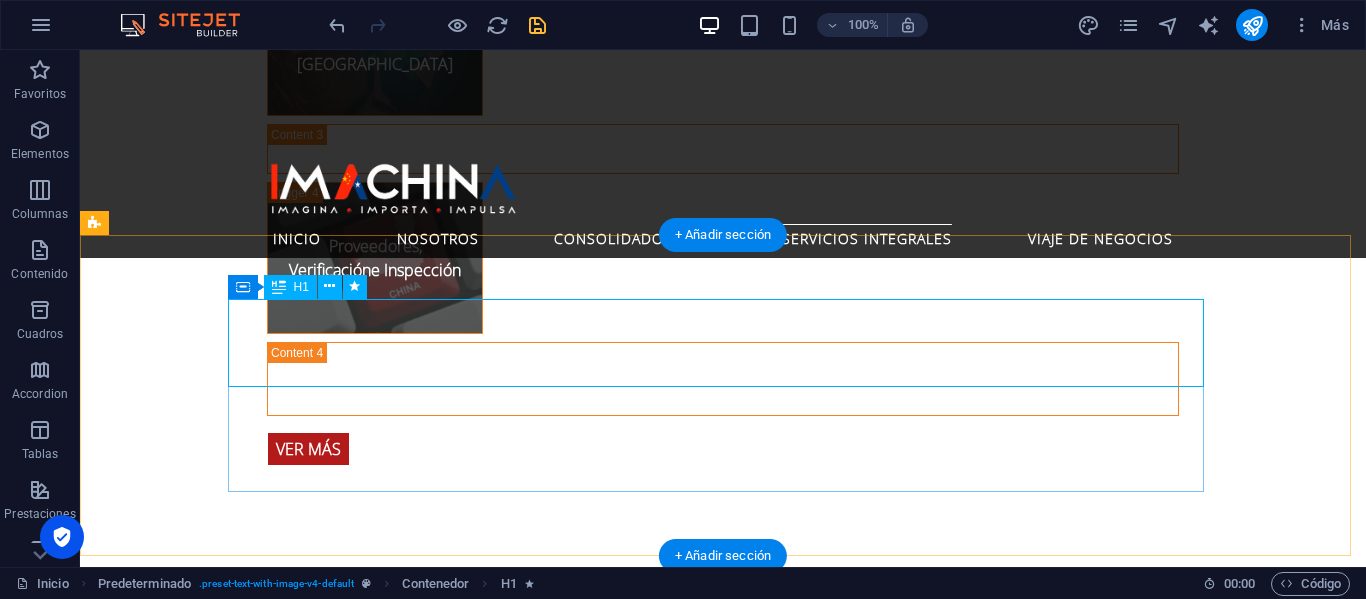 click on "Giras Comerciales [PERSON_NAME] y [GEOGRAPHIC_DATA]" at bounding box center [568, 1880] 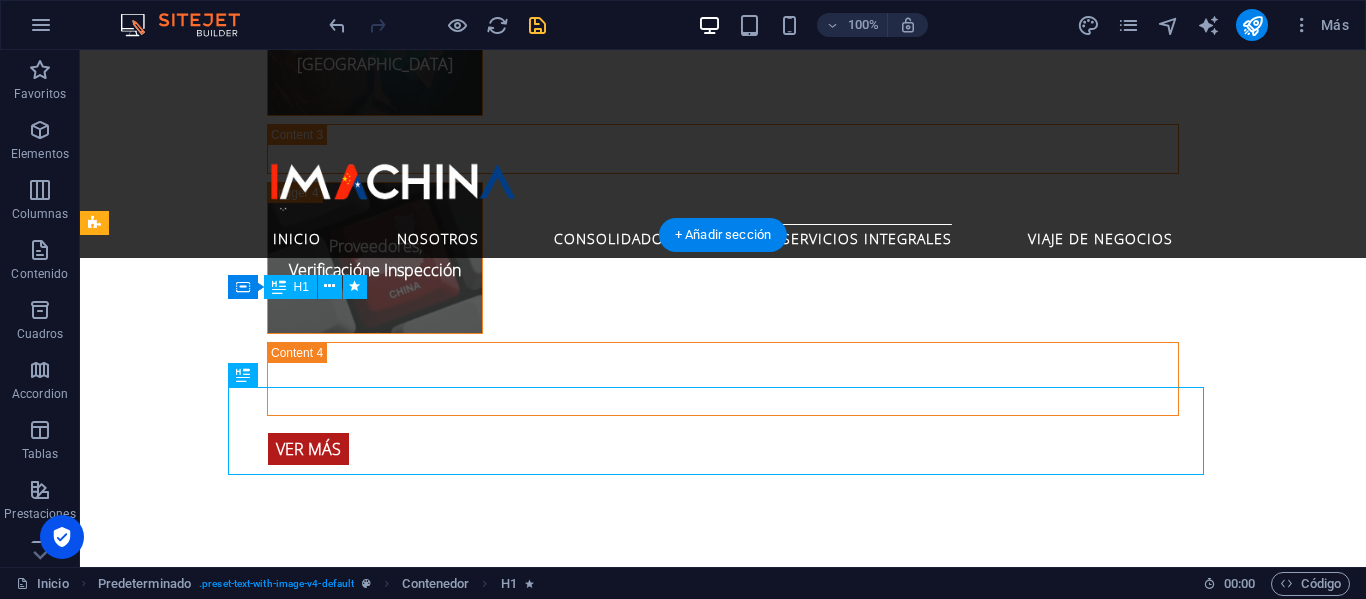 click on "Giras Comerciales [PERSON_NAME] y [GEOGRAPHIC_DATA]" at bounding box center [568, 1880] 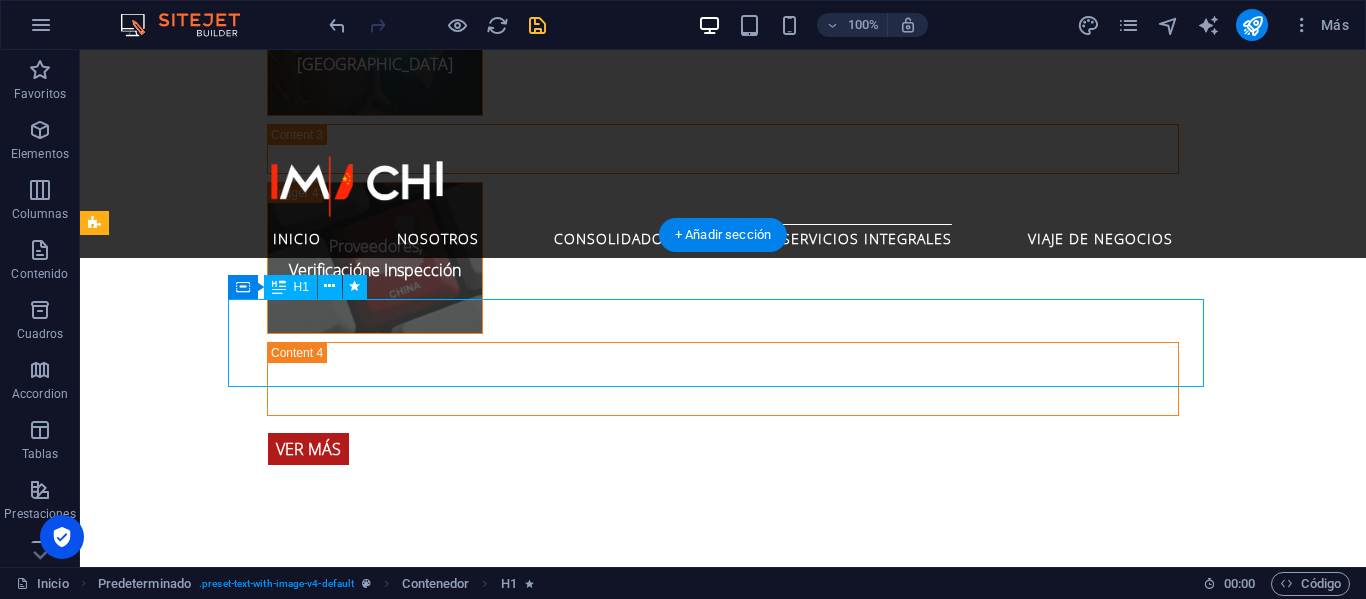 click on "Giras Comerciales [PERSON_NAME] y [GEOGRAPHIC_DATA]" at bounding box center (568, 1880) 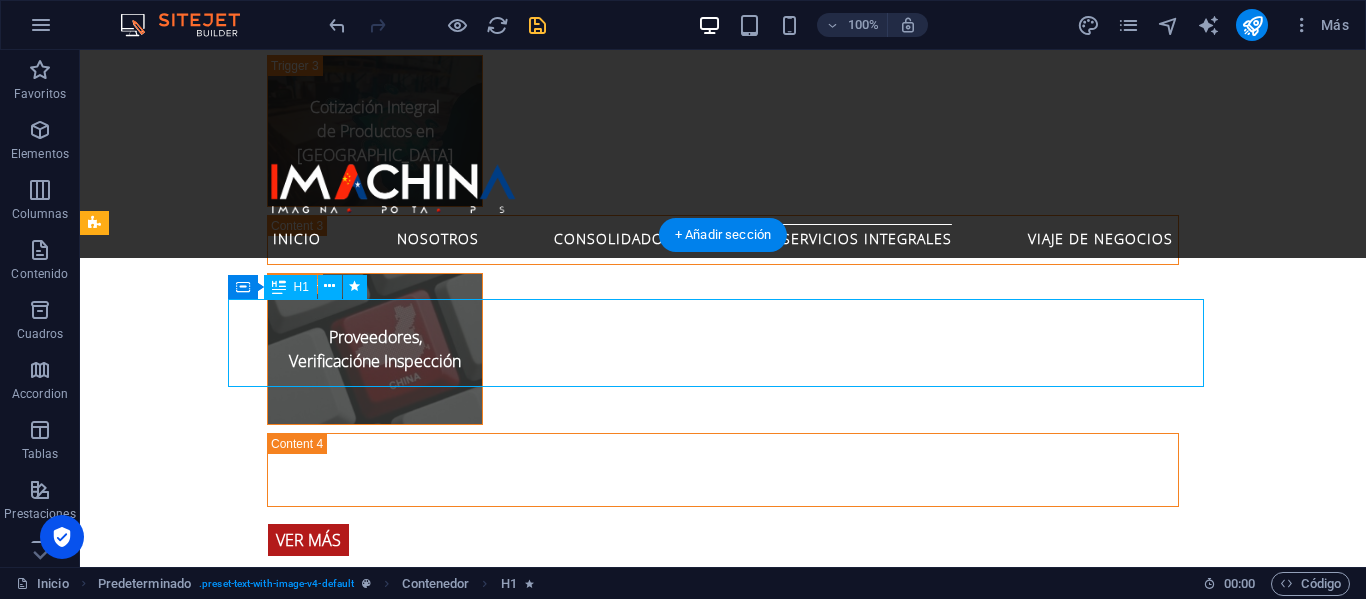 scroll, scrollTop: 4293, scrollLeft: 0, axis: vertical 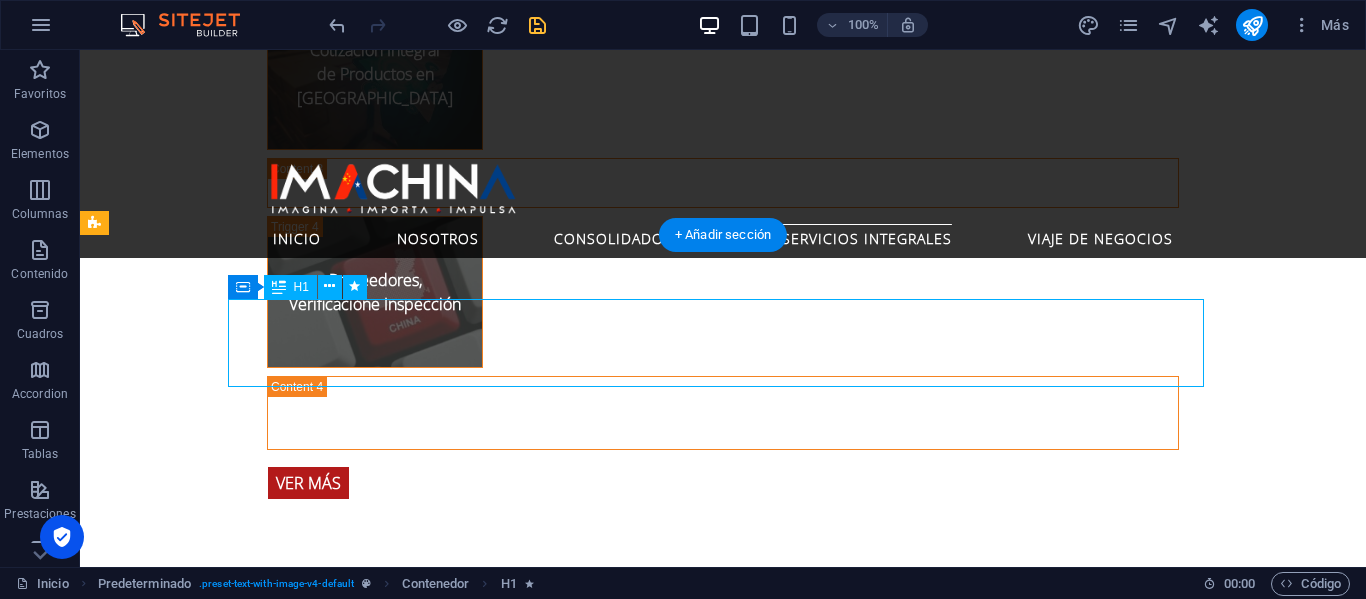 select on "move-top-to-bottom" 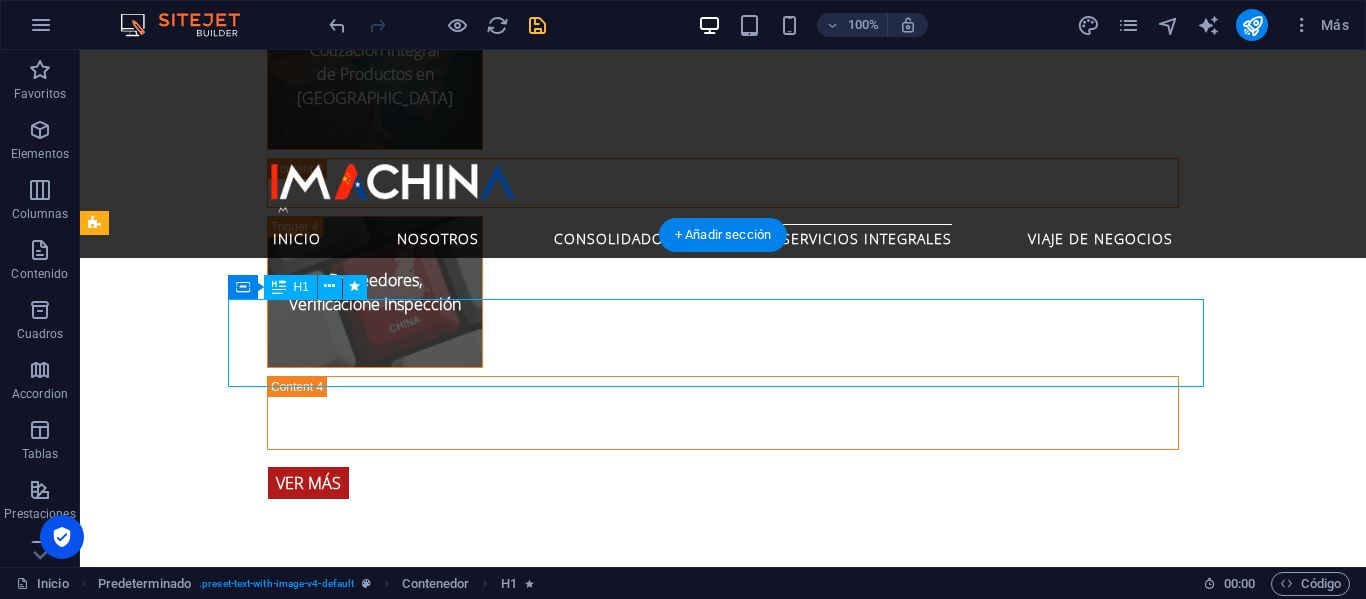 select on "s" 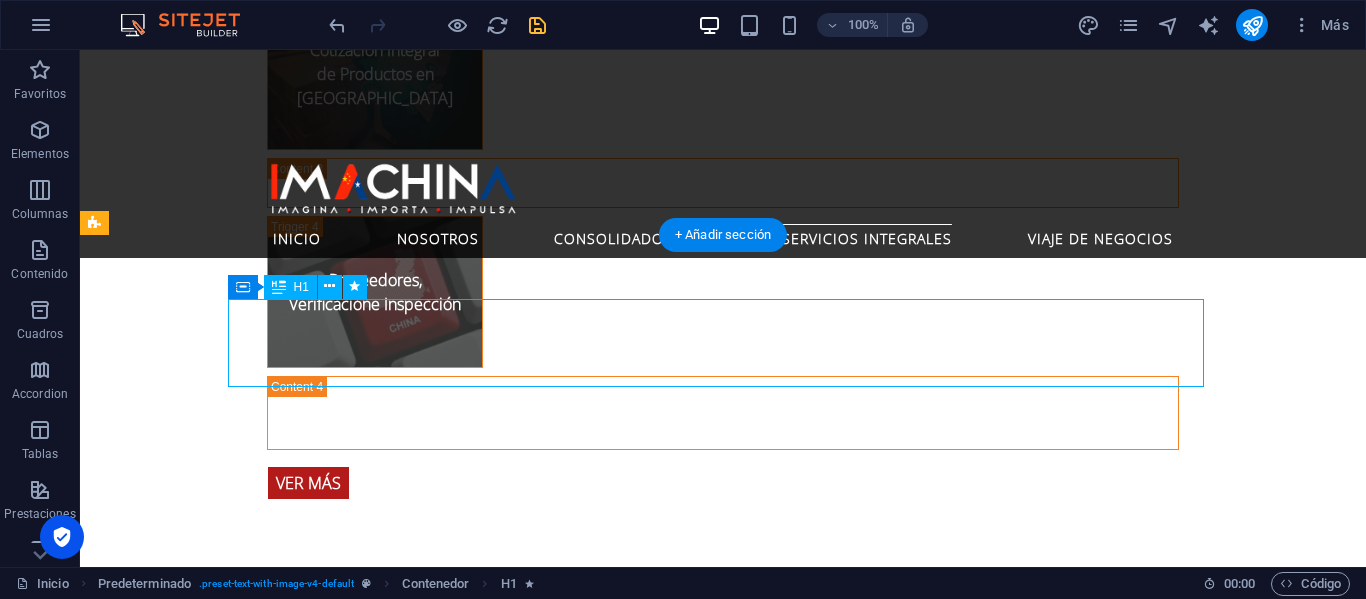 select on "scroll" 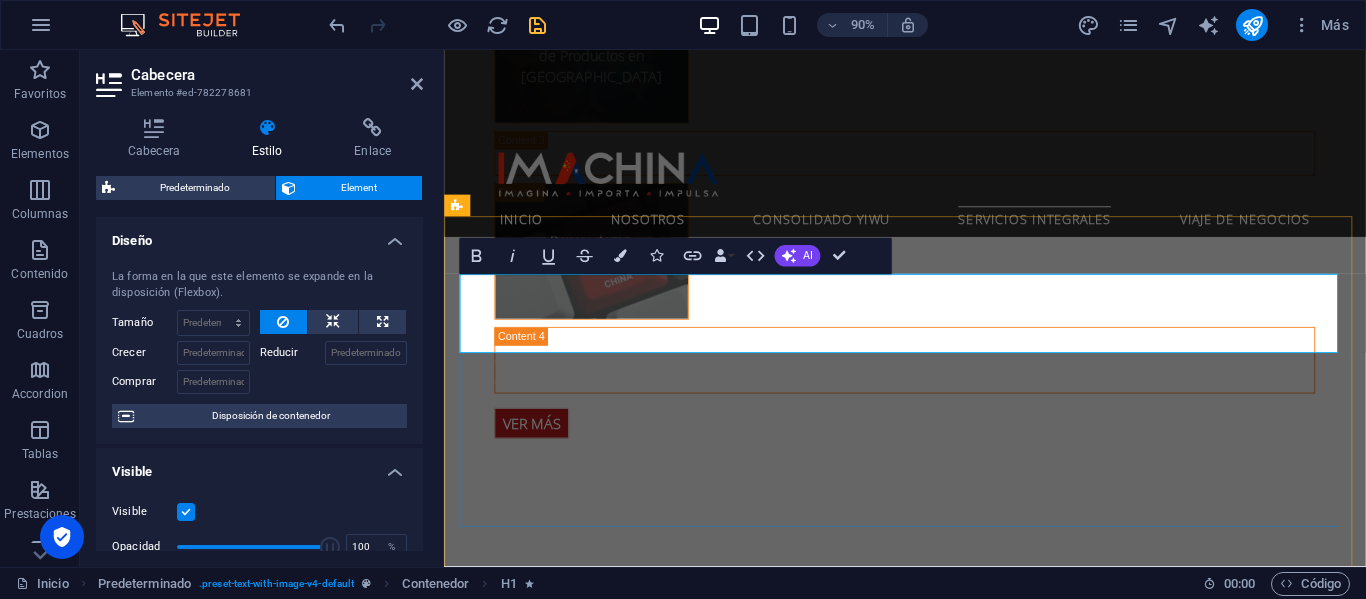 click on "Giras Comerciales [PERSON_NAME] y [GEOGRAPHIC_DATA]" at bounding box center (932, 1896) 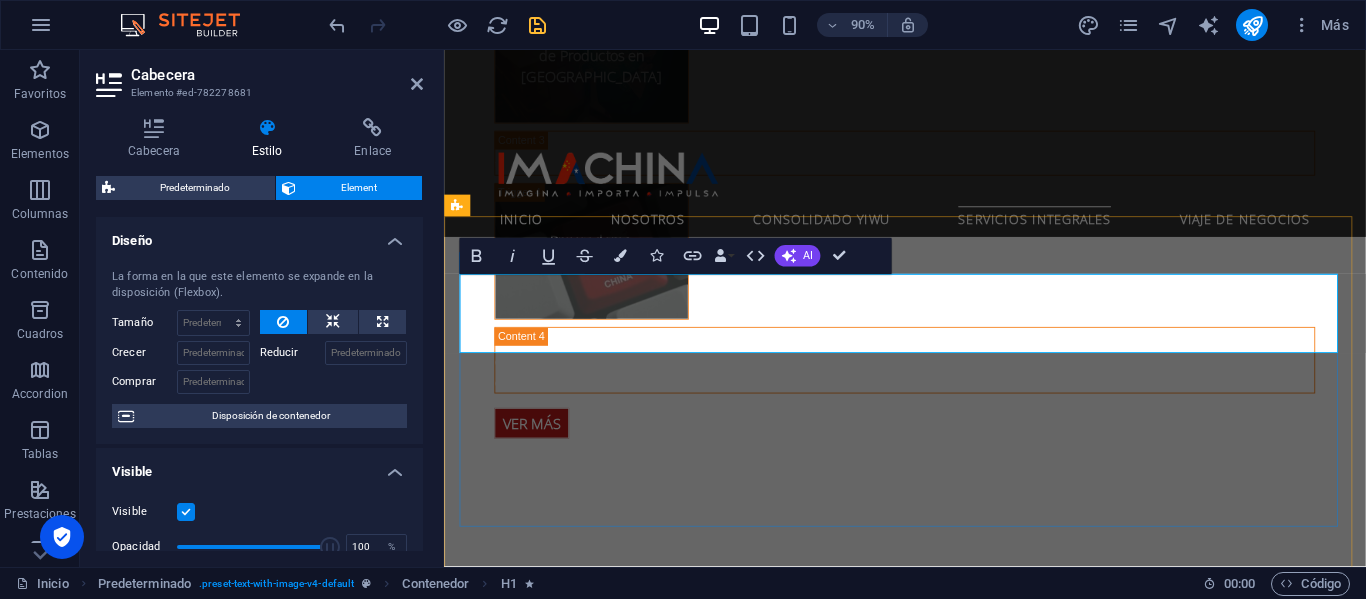 drag, startPoint x: 1172, startPoint y: 327, endPoint x: 1378, endPoint y: 379, distance: 212.46176 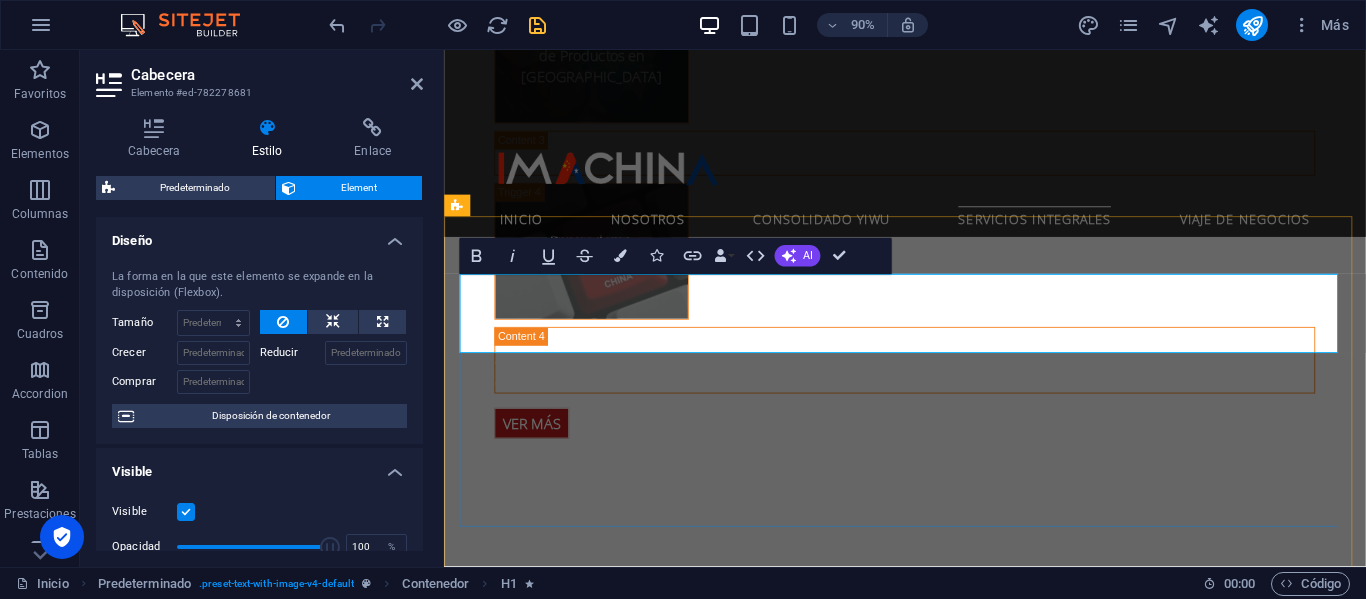 click on "Giras Comerciales [PERSON_NAME] y [GEOGRAPHIC_DATA]" at bounding box center [932, 1896] 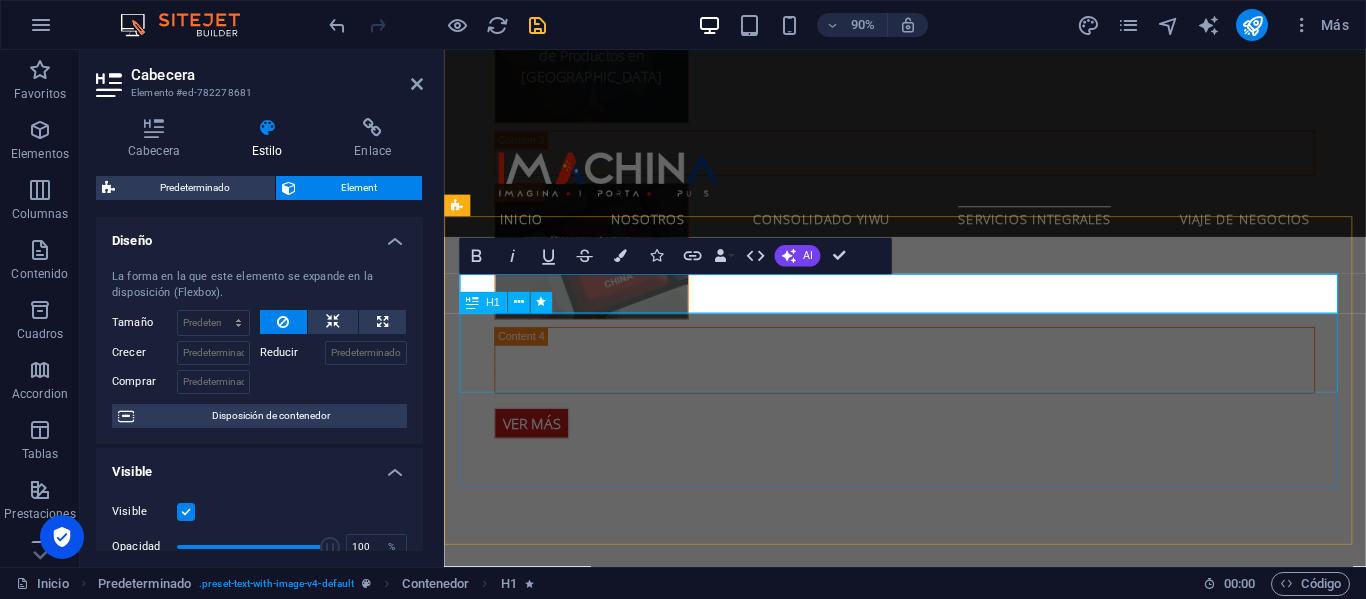 click on "Giras Comerciales [PERSON_NAME] y [GEOGRAPHIC_DATA]" at bounding box center (932, 1940) 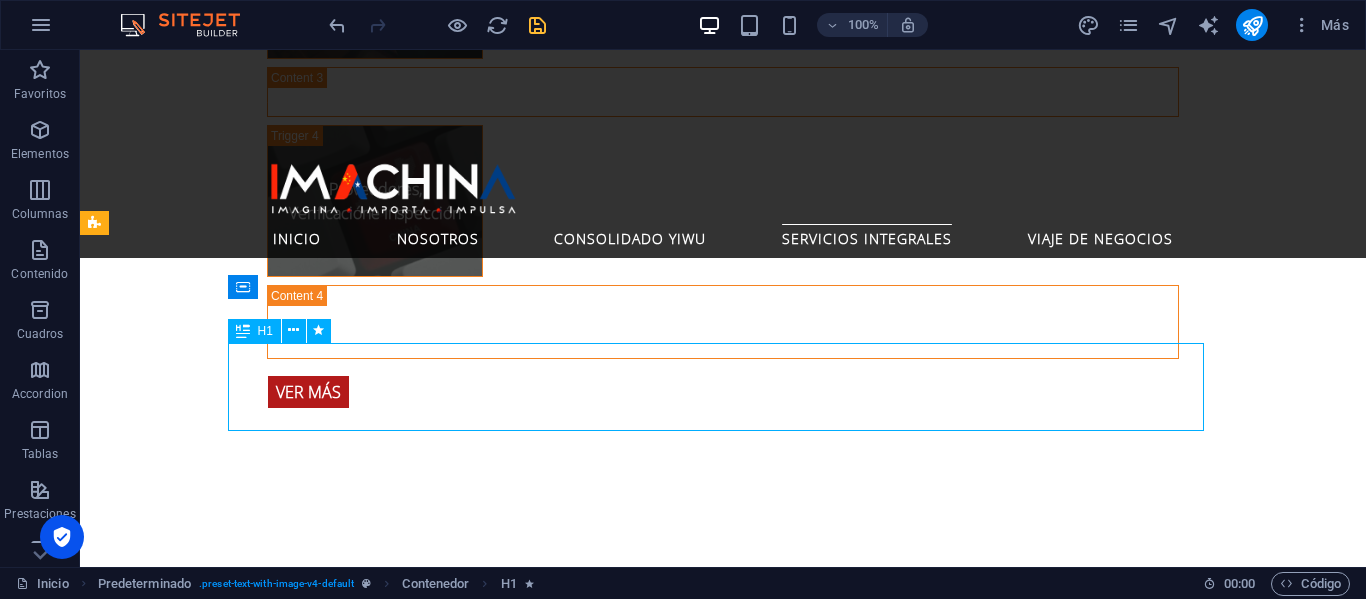scroll, scrollTop: 4236, scrollLeft: 0, axis: vertical 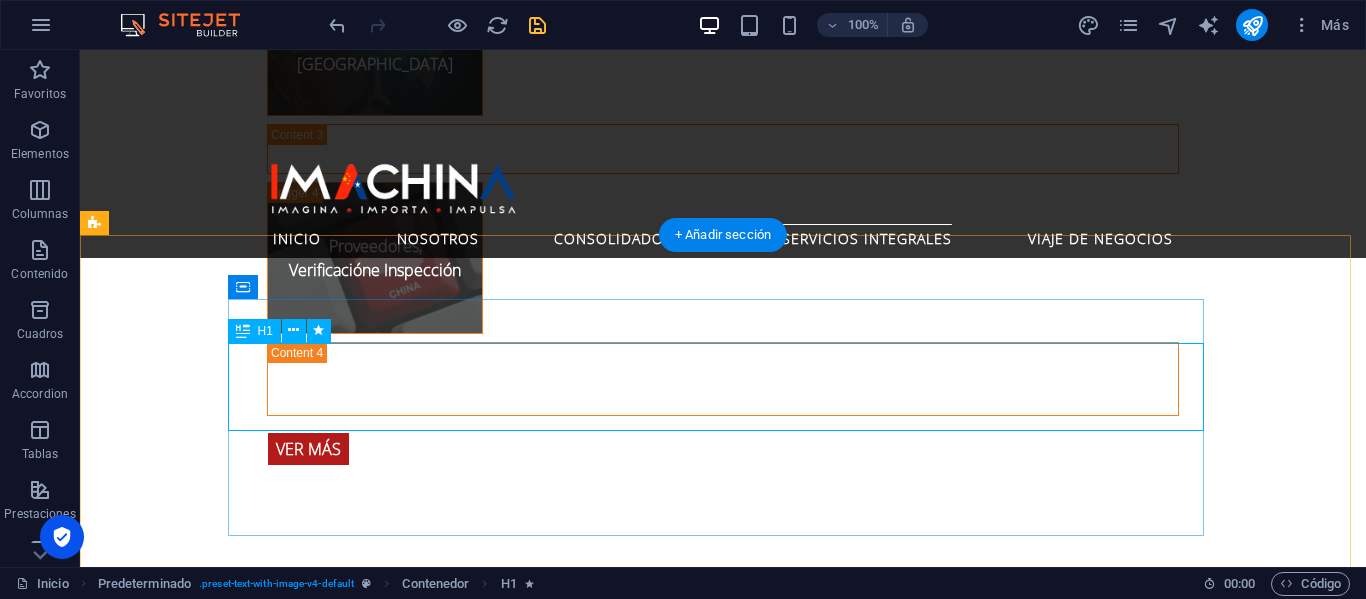 click on "Giras Comerciales [PERSON_NAME] y [GEOGRAPHIC_DATA]" at bounding box center [568, 1924] 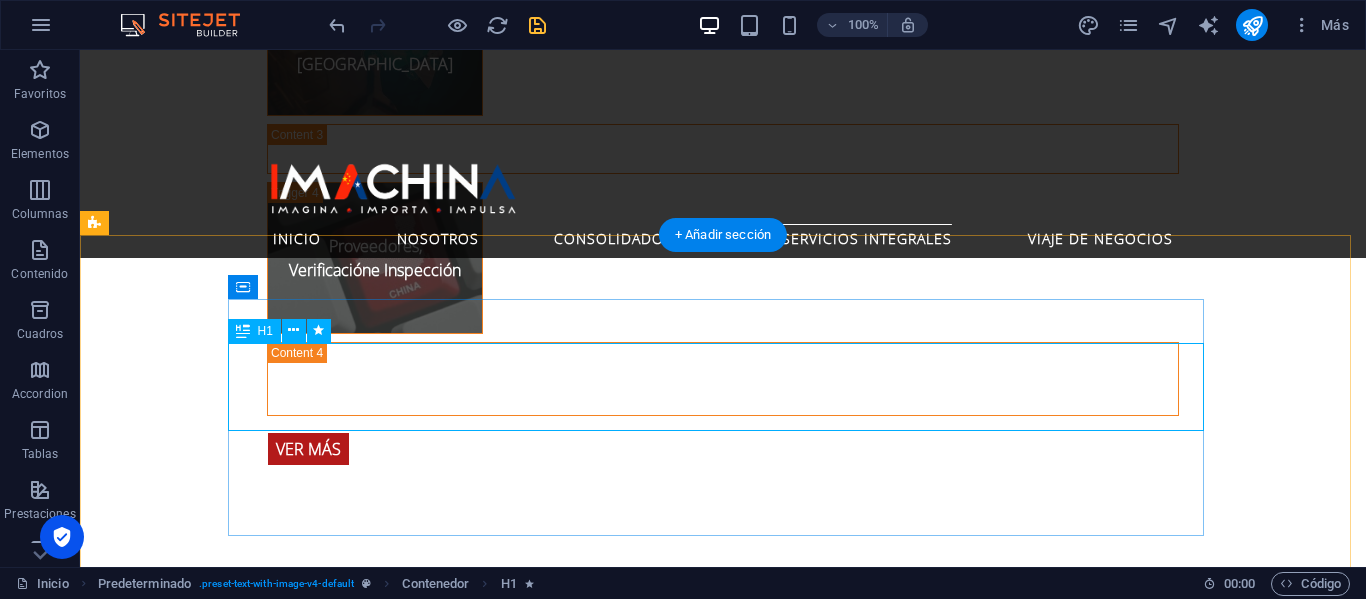 click on "Giras Comerciales [PERSON_NAME] y [GEOGRAPHIC_DATA]" at bounding box center [568, 1924] 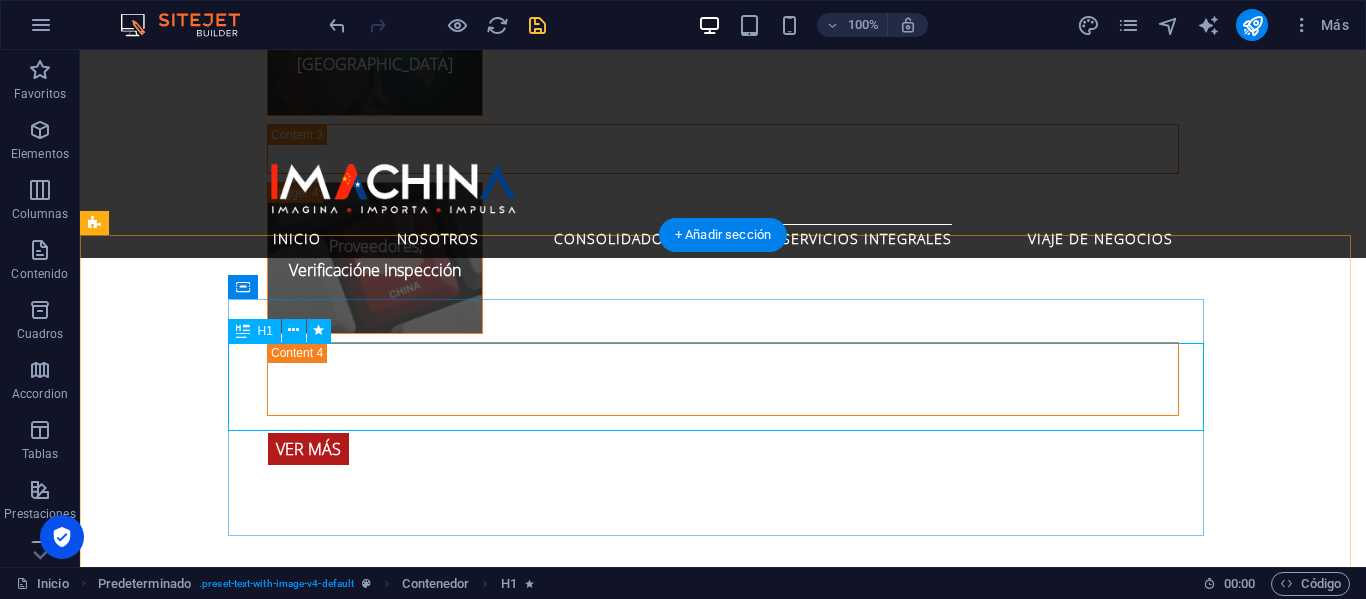 scroll, scrollTop: 4293, scrollLeft: 0, axis: vertical 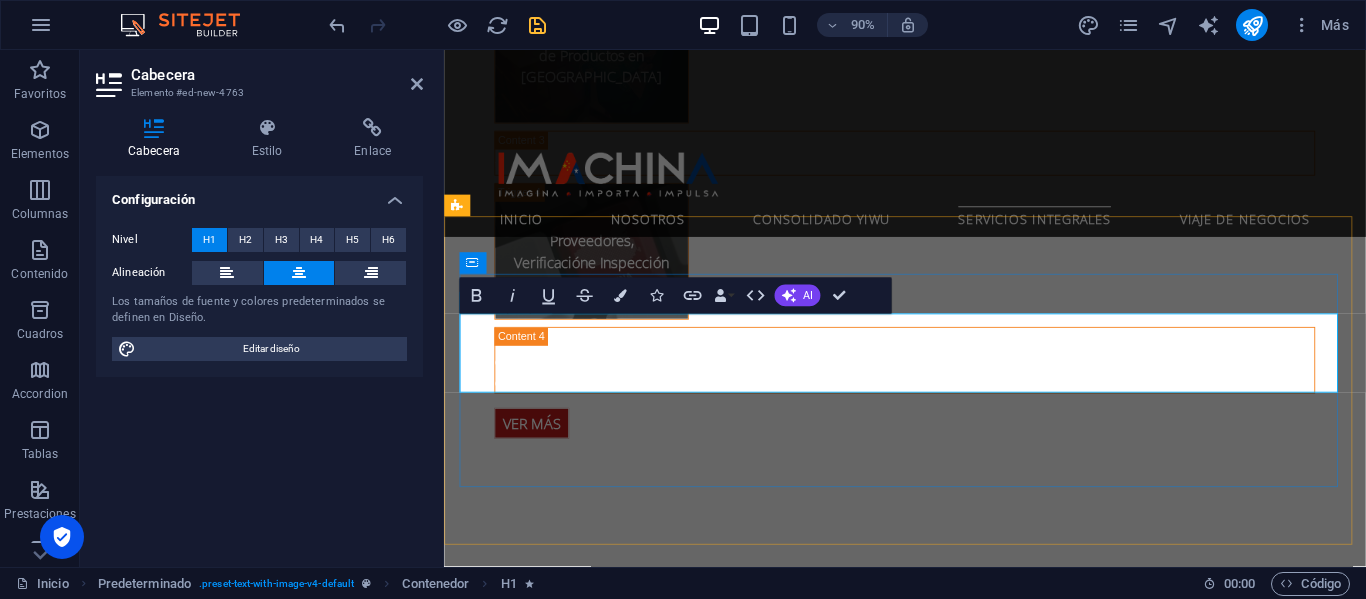 click on "Giras Comerciales [PERSON_NAME] y [GEOGRAPHIC_DATA]" at bounding box center (932, 1940) 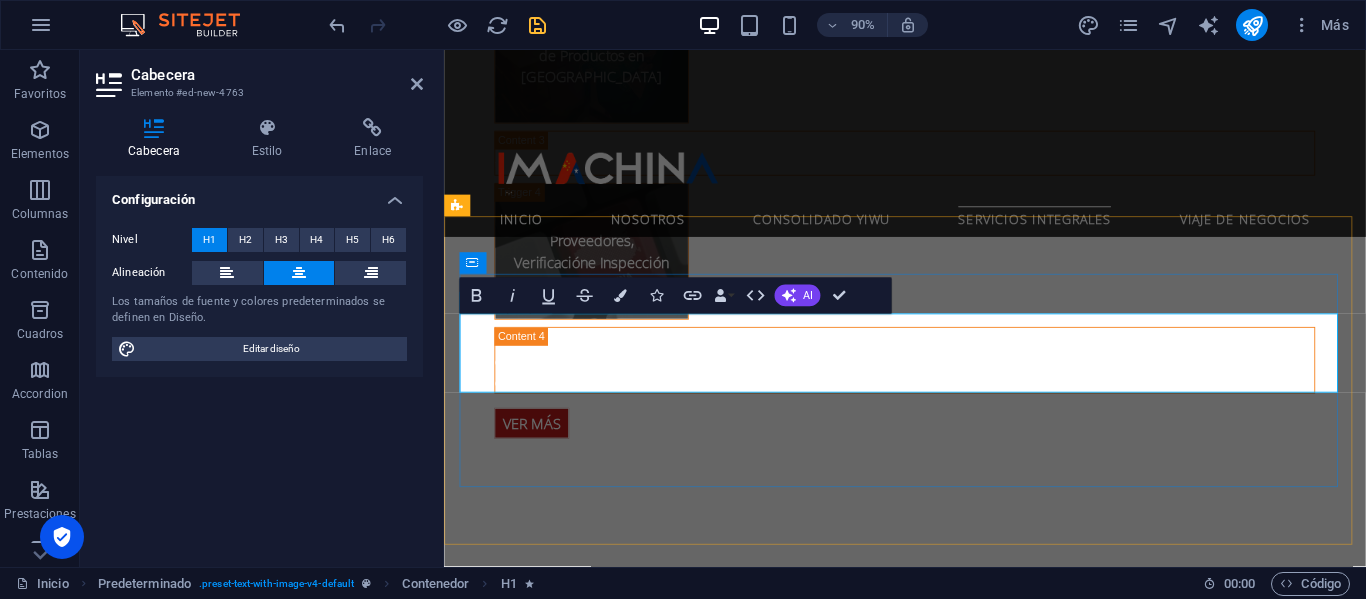 click on "Giras Comerciales [PERSON_NAME] y [GEOGRAPHIC_DATA]" at bounding box center [932, 1940] 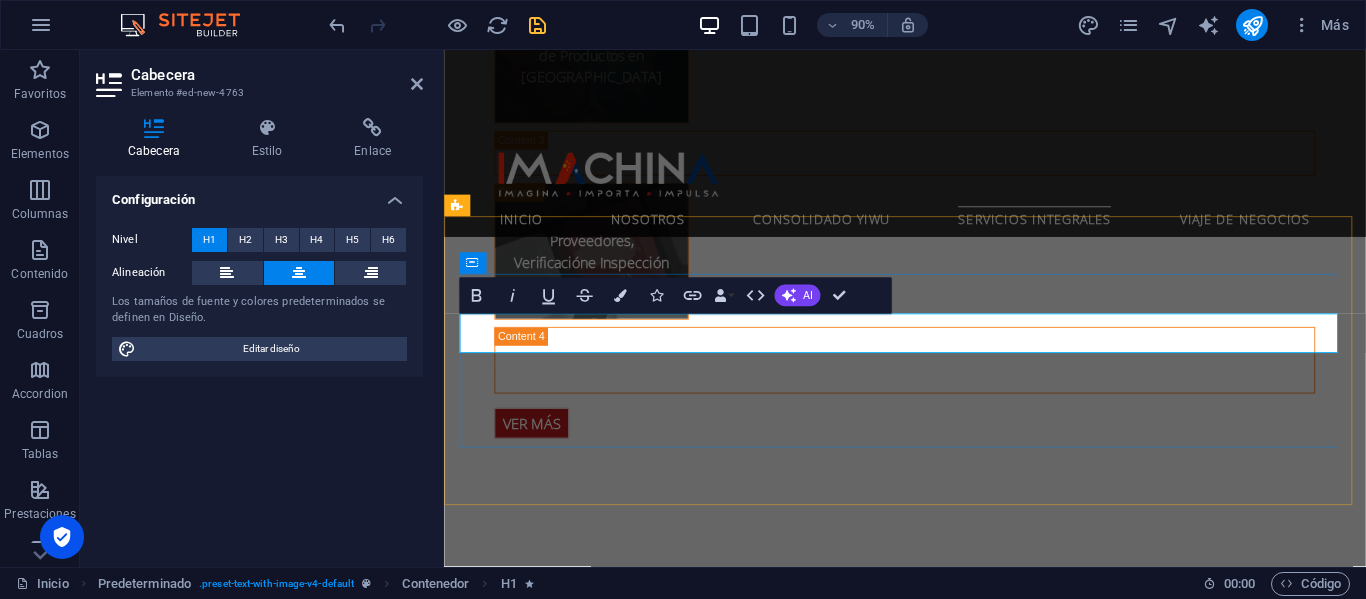click on "[PERSON_NAME] y [GEOGRAPHIC_DATA]" at bounding box center [932, 1918] 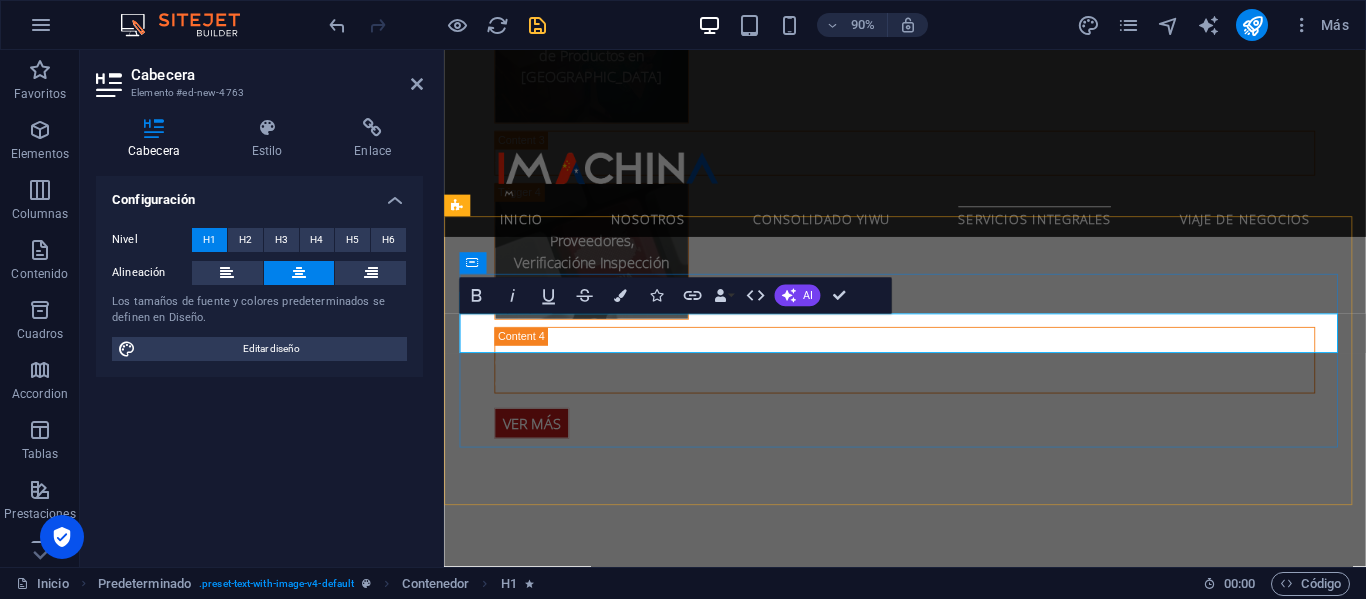 click on "[PERSON_NAME] y [GEOGRAPHIC_DATA]" at bounding box center (932, 1918) 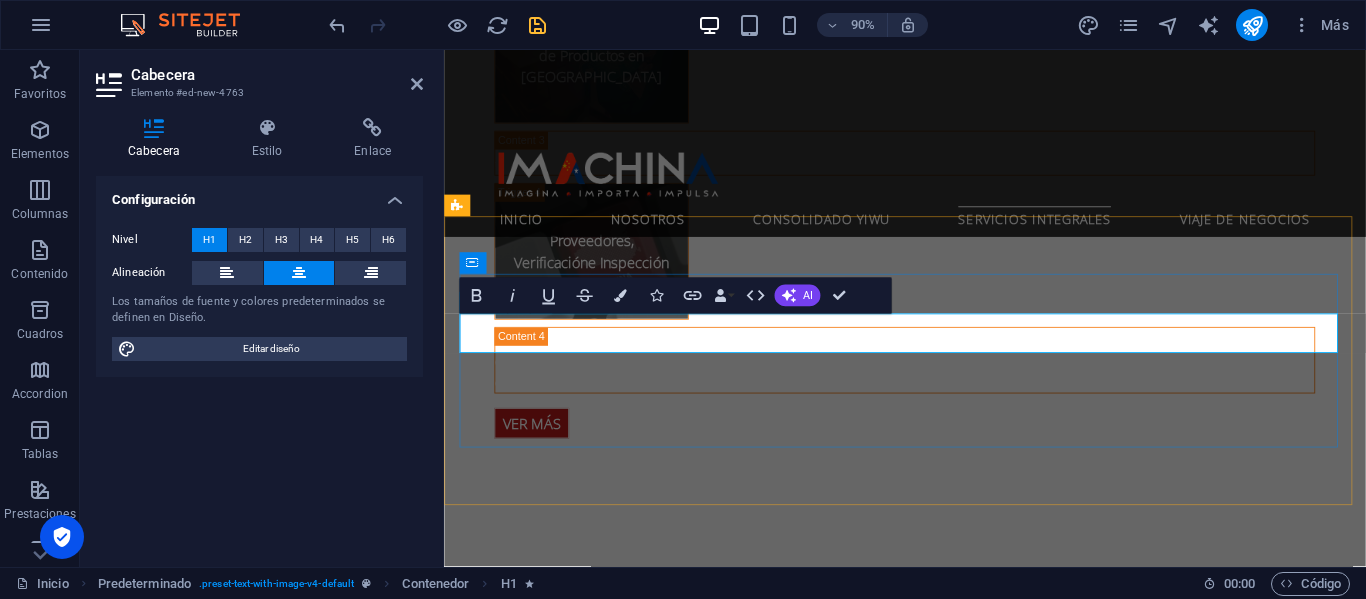 click on "[PERSON_NAME] y [GEOGRAPHIC_DATA]" at bounding box center (932, 1918) 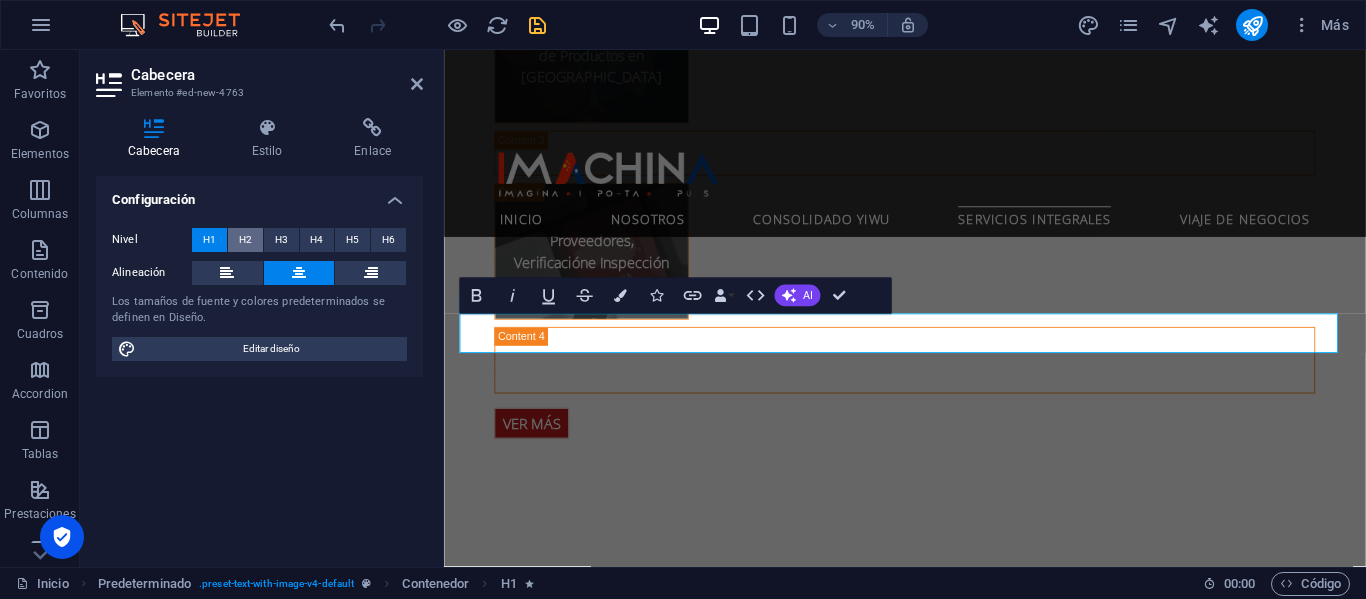 click on "H2" at bounding box center [245, 240] 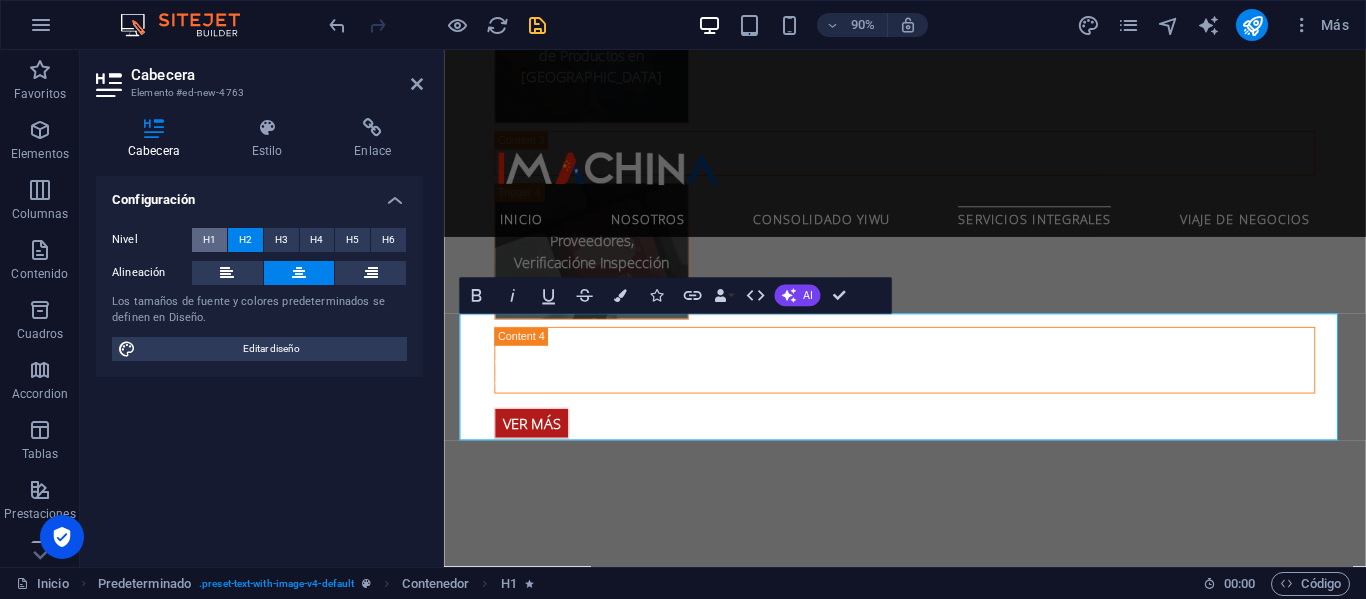 click on "H1" at bounding box center (209, 240) 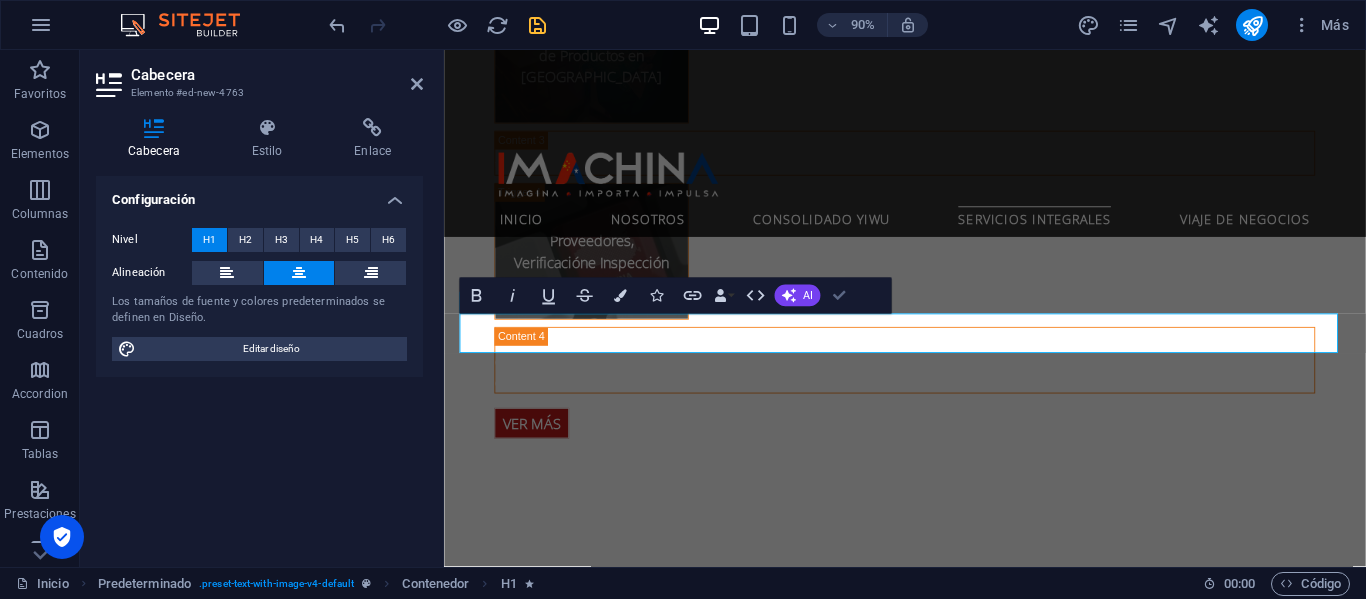 scroll, scrollTop: 4236, scrollLeft: 0, axis: vertical 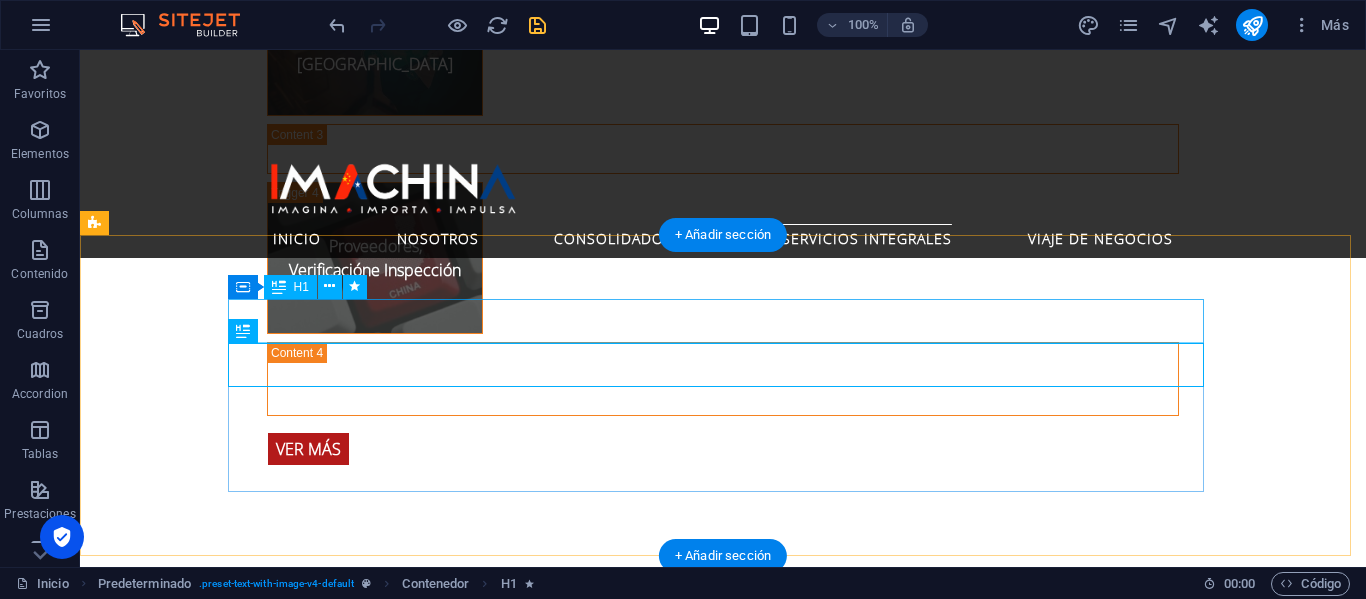 click on "Giras Comerciales" at bounding box center [568, 1858] 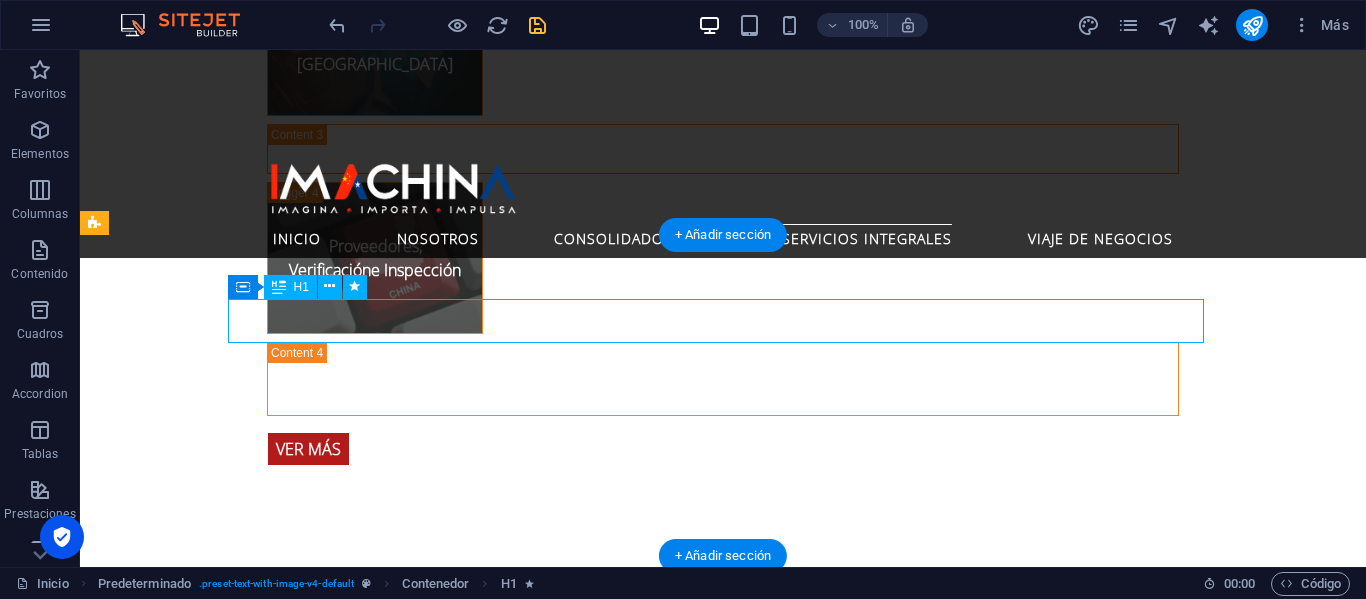 click on "Giras Comerciales" at bounding box center (568, 1858) 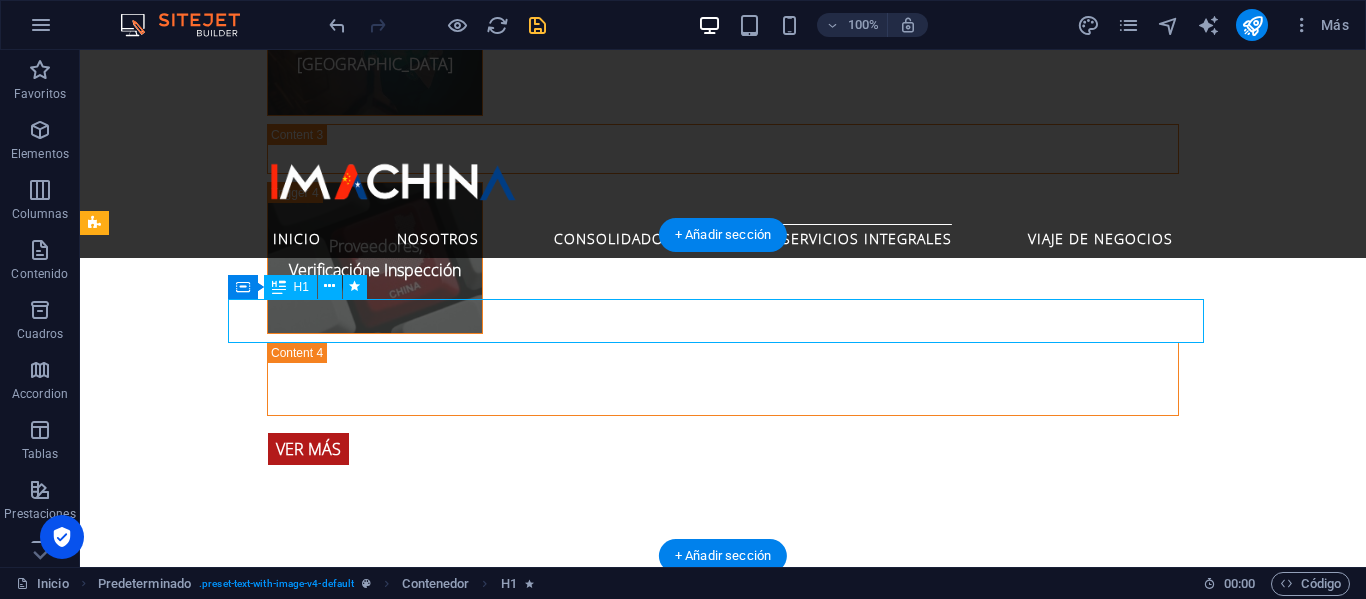 select on "s" 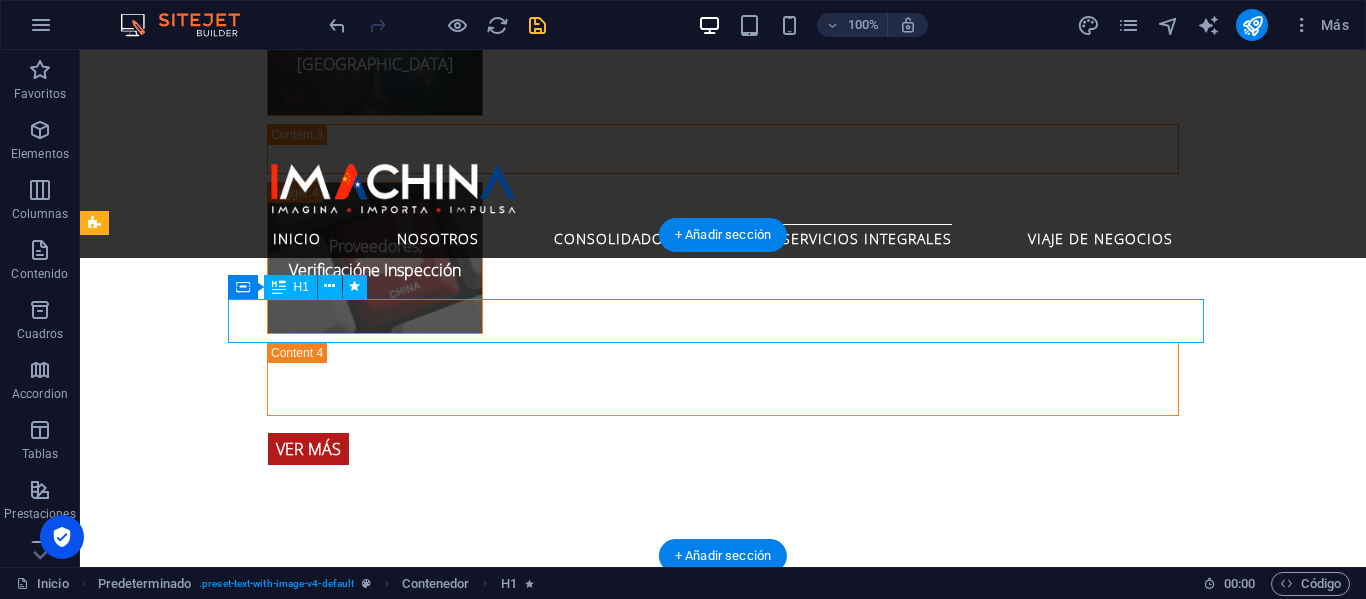 select on "s" 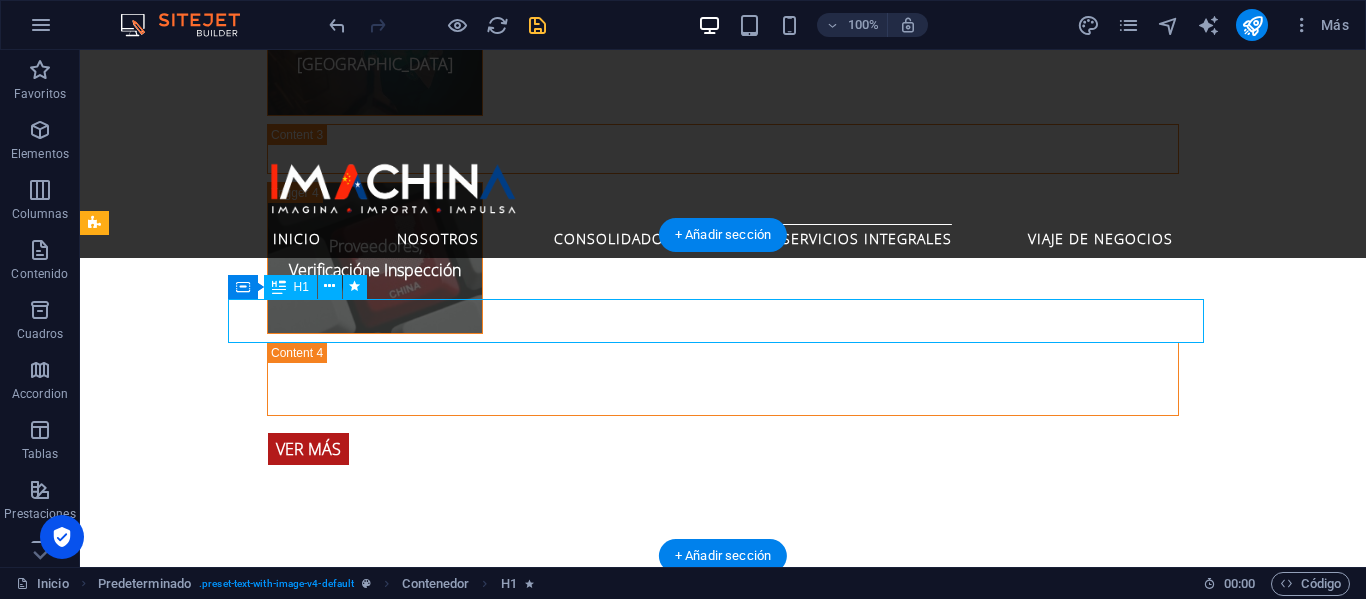 select on "scroll" 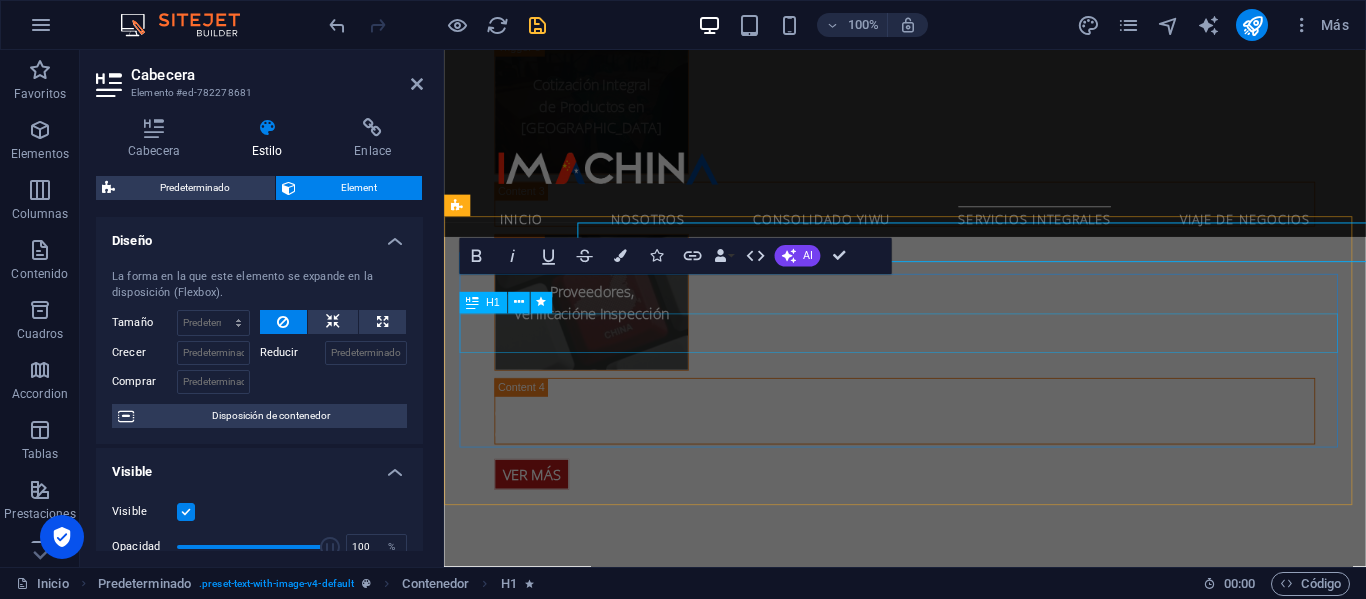 scroll, scrollTop: 4293, scrollLeft: 0, axis: vertical 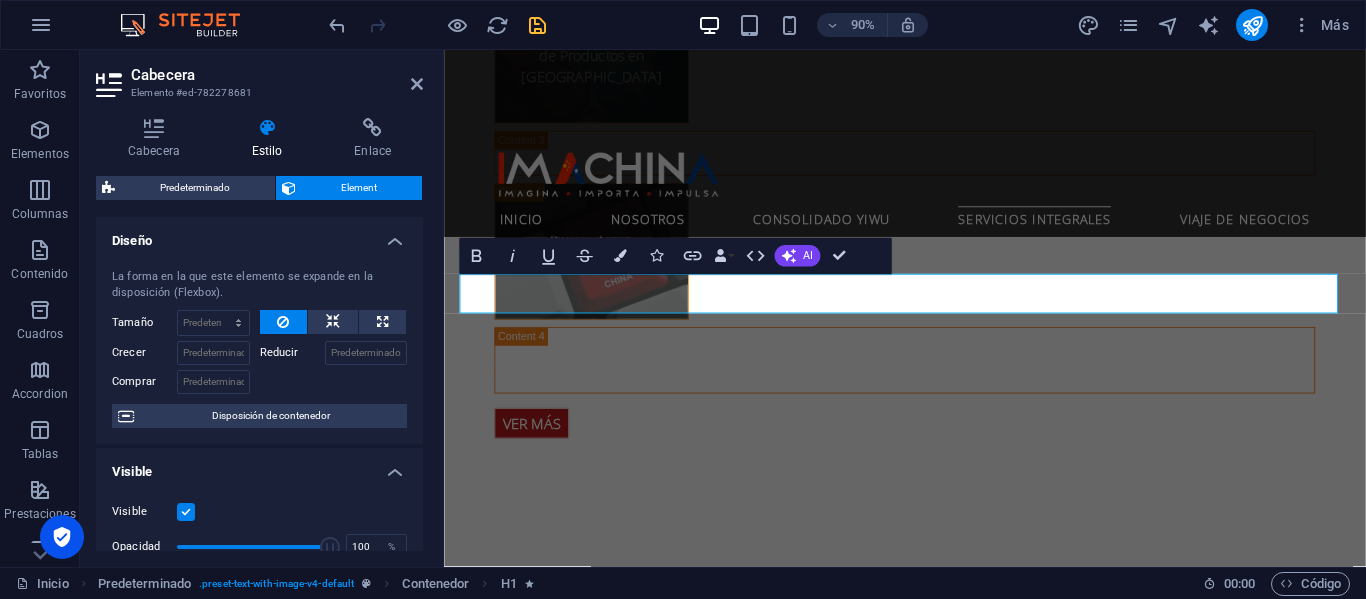 click on "Cabecera Estilo Enlace Configuración Nivel H1 H2 H3 H4 H5 H6 Alineación Los tamaños de fuente y colores predeterminados se definen en Diseño. Editar diseño Predeterminado Element Diseño La forma en la que este elemento se expande en la disposición (Flexbox). Tamaño Predeterminado automático px % 1/1 1/2 1/3 1/4 1/5 1/6 1/7 1/8 1/9 1/10 Crecer Reducir Comprar Disposición de contenedor Visible Visible Opacidad 100 % Desbordamiento Espaciado Margen Predeterminado automático px % rem vw vh Personalizado Personalizado automático px % rem vw vh automático px % rem vw vh automático px % rem vw vh automático px % rem vw vh Espaciado Predeterminado px rem % vh vw Personalizado Personalizado px rem % vh vw px rem % vh vw px rem % vh vw px rem % vh vw Borde Estilo              - Ancho 1 automático px rem % vh vw Personalizado Personalizado 1 automático px rem % vh vw 1 automático px rem % vh vw 1 automático px rem % vh vw 1 automático px rem % vh vw  - Color Esquinas redondeadas px rem % vh" at bounding box center (259, 334) 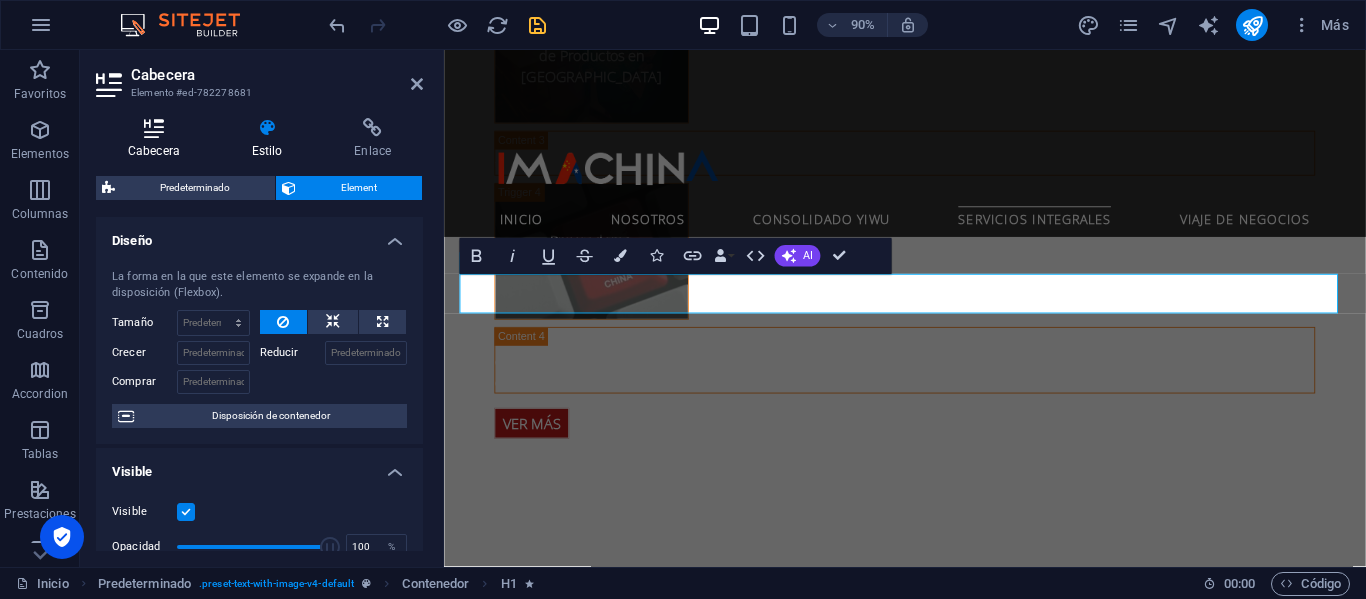 click at bounding box center [154, 128] 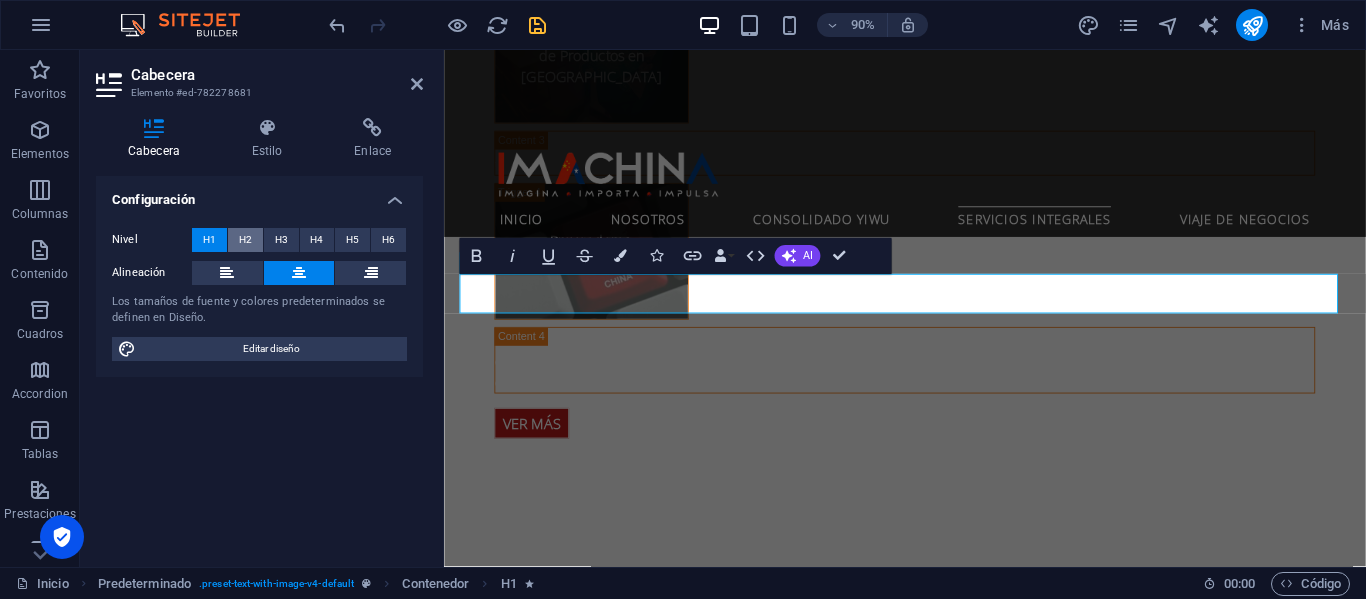 click on "H2" at bounding box center [245, 240] 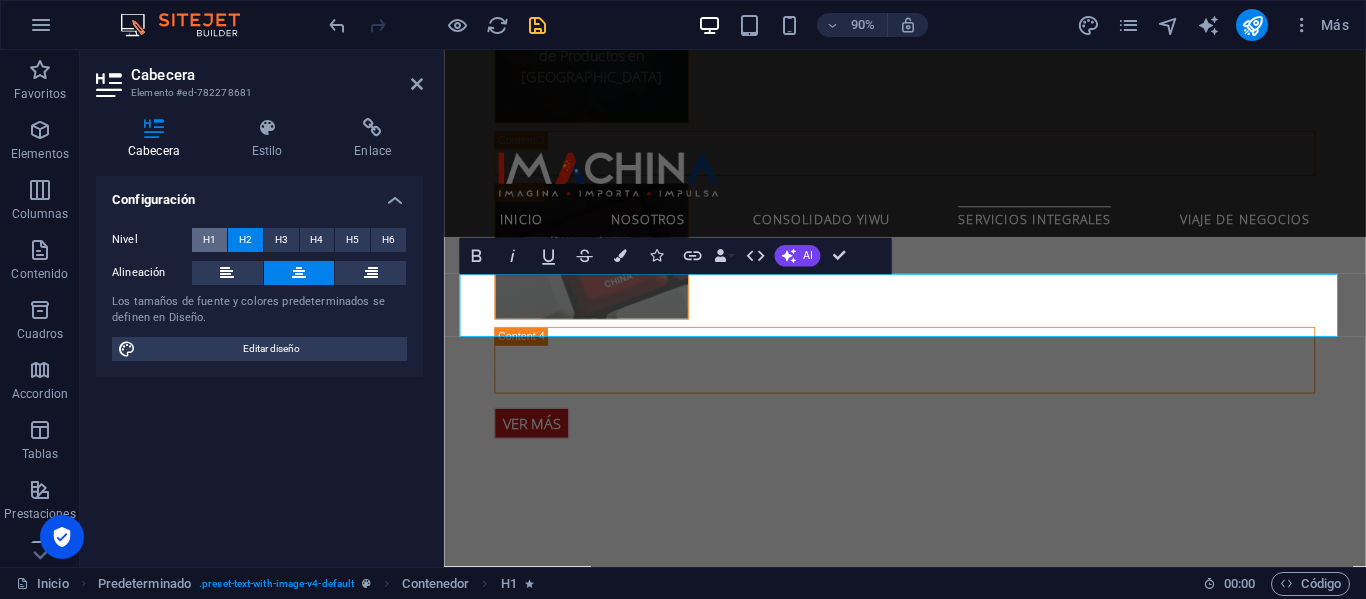 click on "H1" at bounding box center [209, 240] 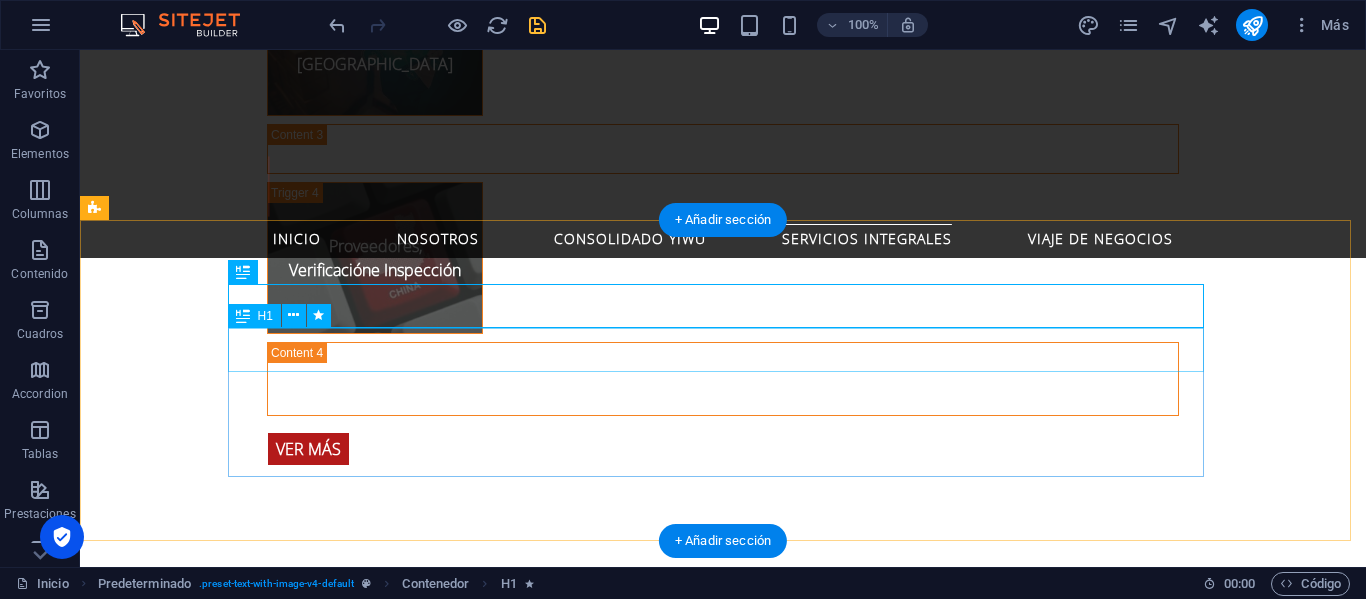 scroll, scrollTop: 4336, scrollLeft: 0, axis: vertical 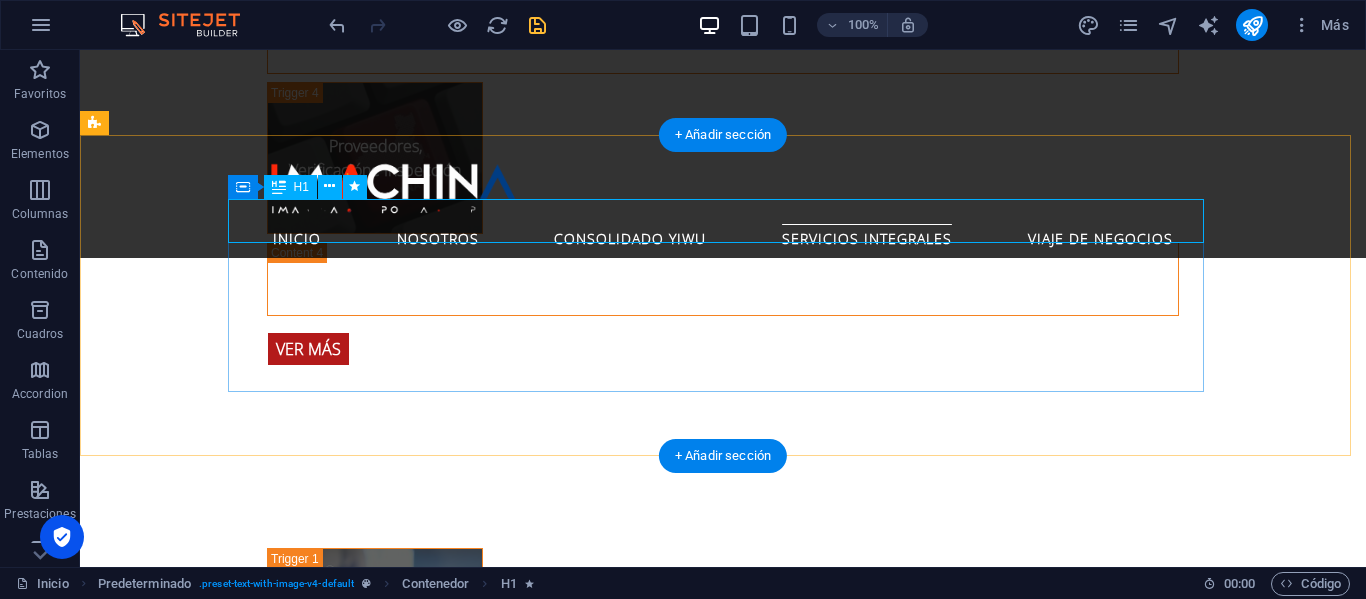 click on "Giras Comerciales" at bounding box center [568, 1758] 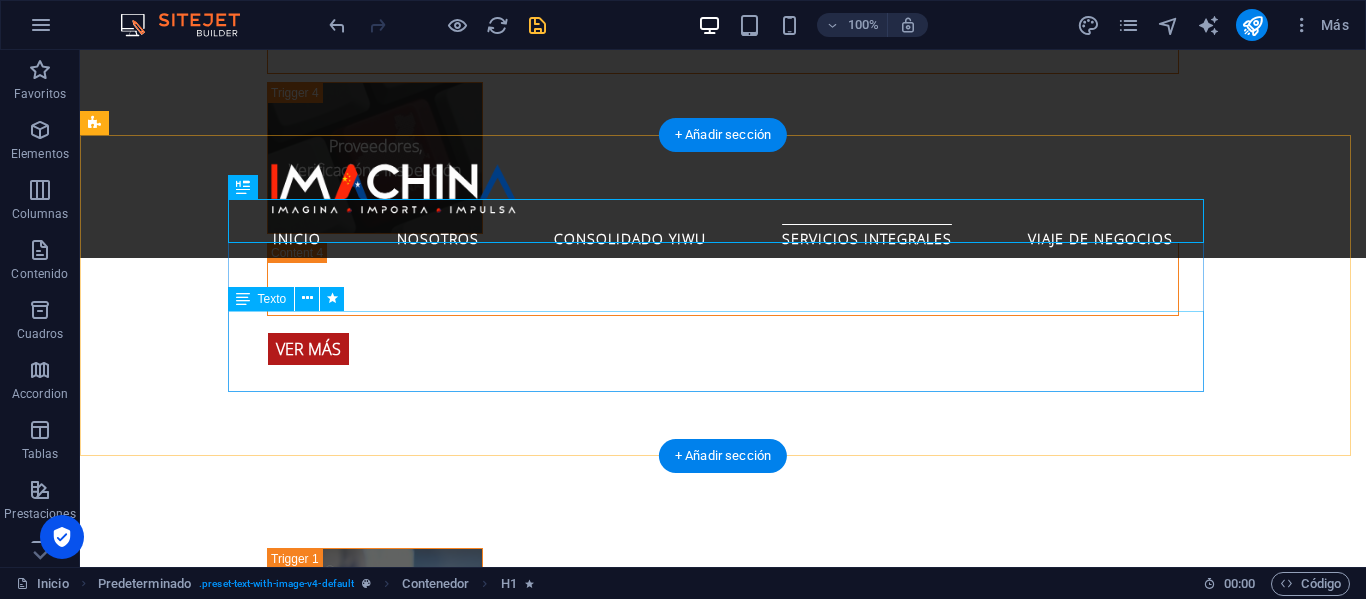 click on "Deje la compleja logística en manos de expertos y concéntrese en lo que realmente importa: encontrar las mejores oportunidades y proveedores para su empresa. Nuestros paquetes de viaje de negocios a [GEOGRAPHIC_DATA] están diseñados para maximizar su tiempo y potenciar su éxito." at bounding box center [568, 1888] 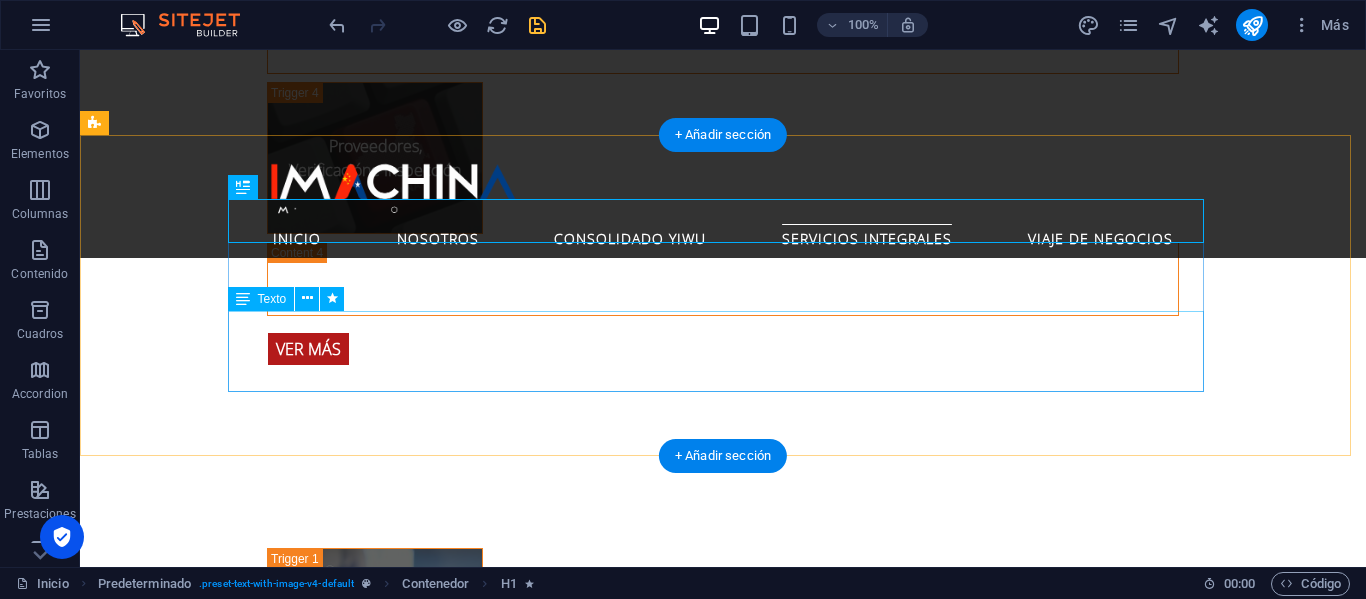 click on "Deje la compleja logística en manos de expertos y concéntrese en lo que realmente importa: encontrar las mejores oportunidades y proveedores para su empresa. Nuestros paquetes de viaje de negocios a [GEOGRAPHIC_DATA] están diseñados para maximizar su tiempo y potenciar su éxito." at bounding box center [568, 1888] 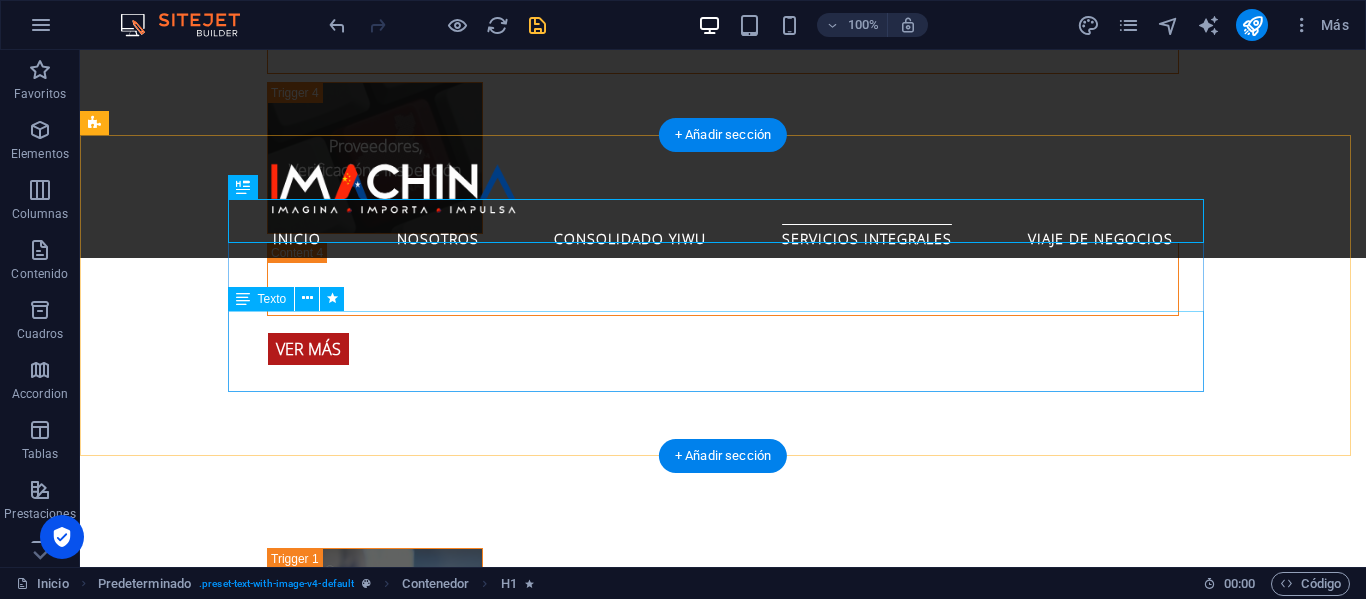 select on "fade" 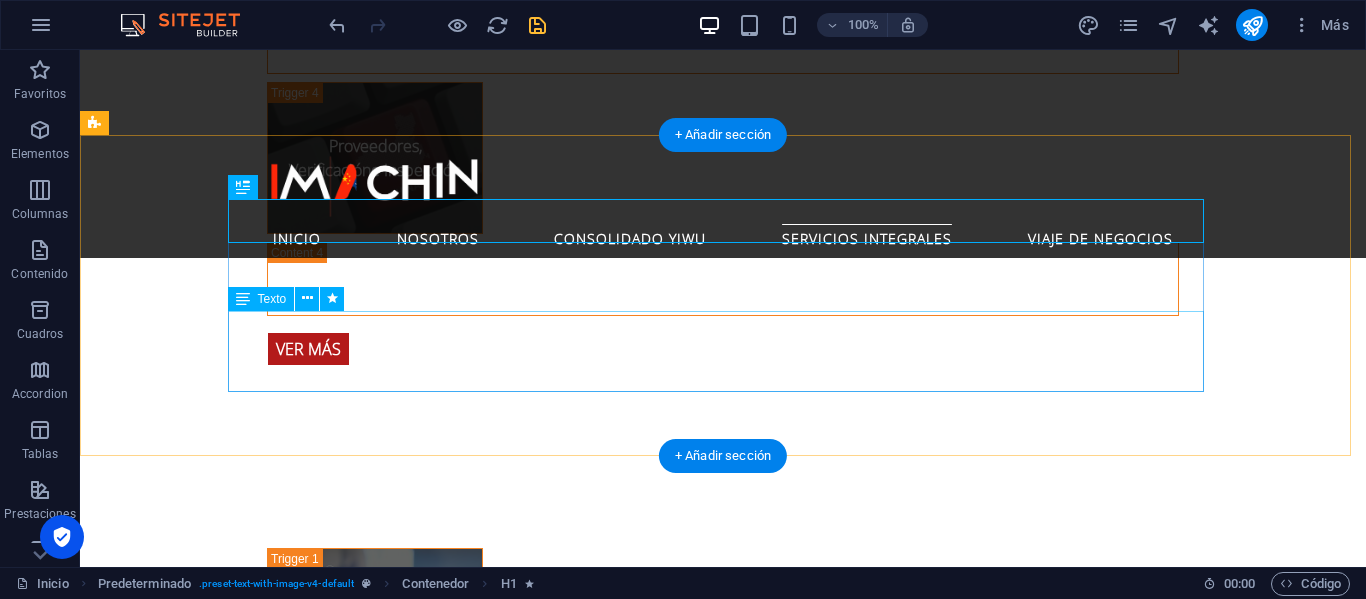 select on "s" 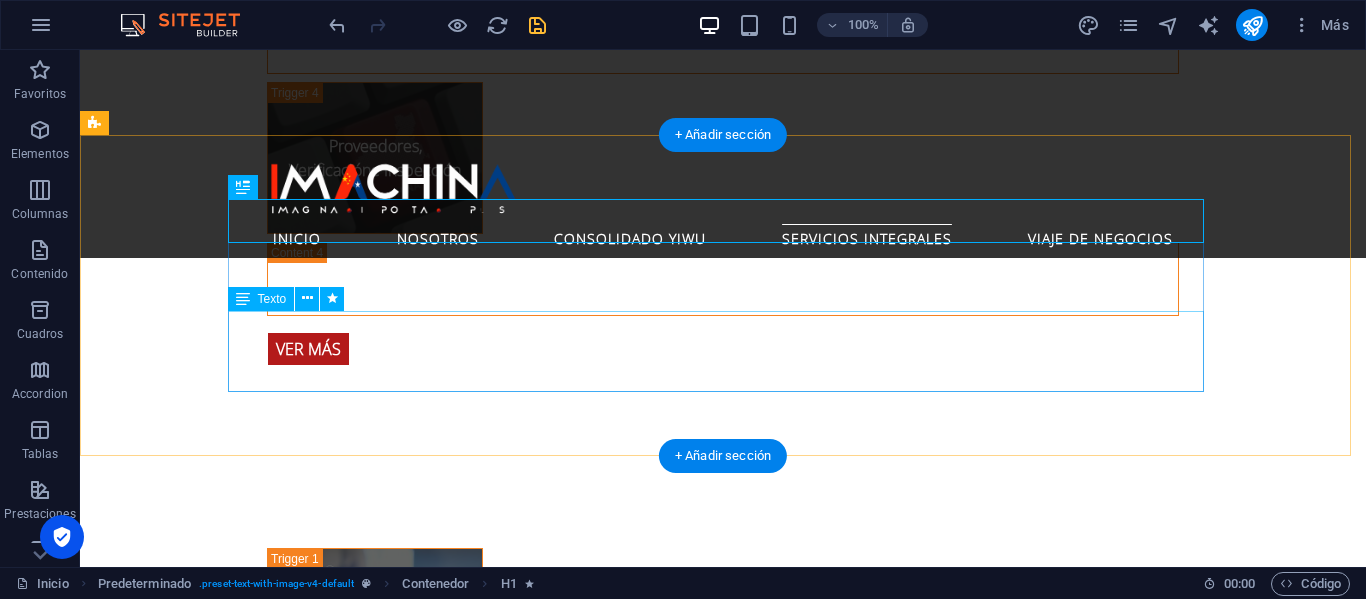 select on "scroll" 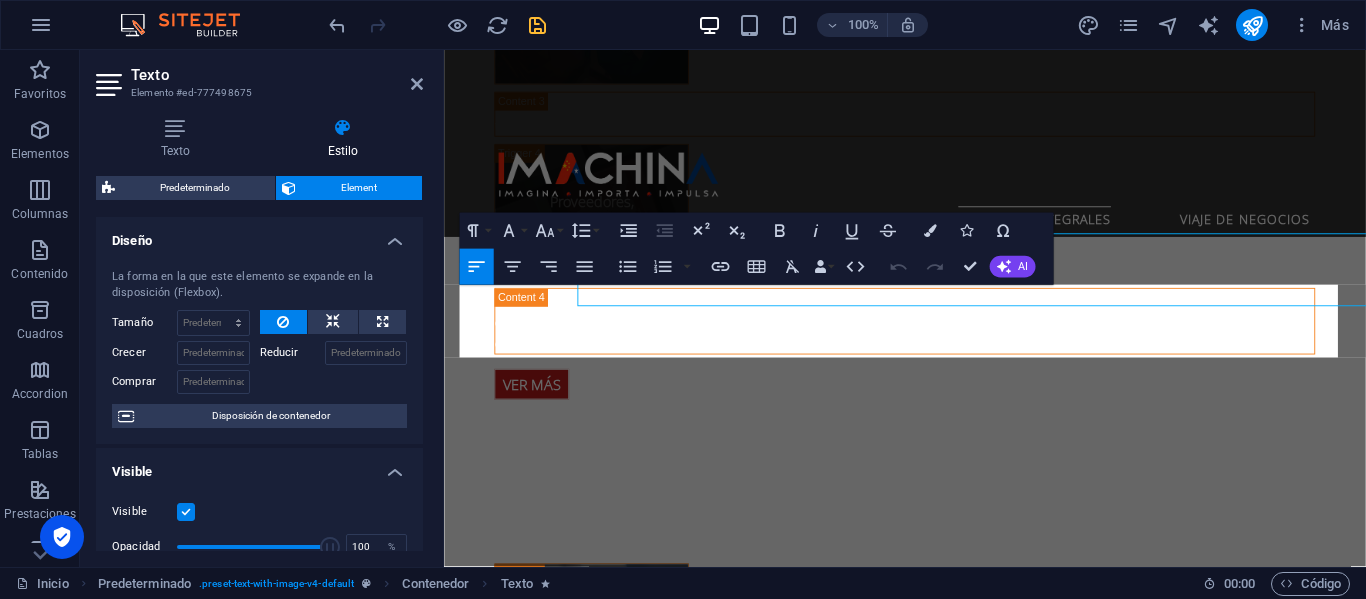scroll, scrollTop: 4393, scrollLeft: 0, axis: vertical 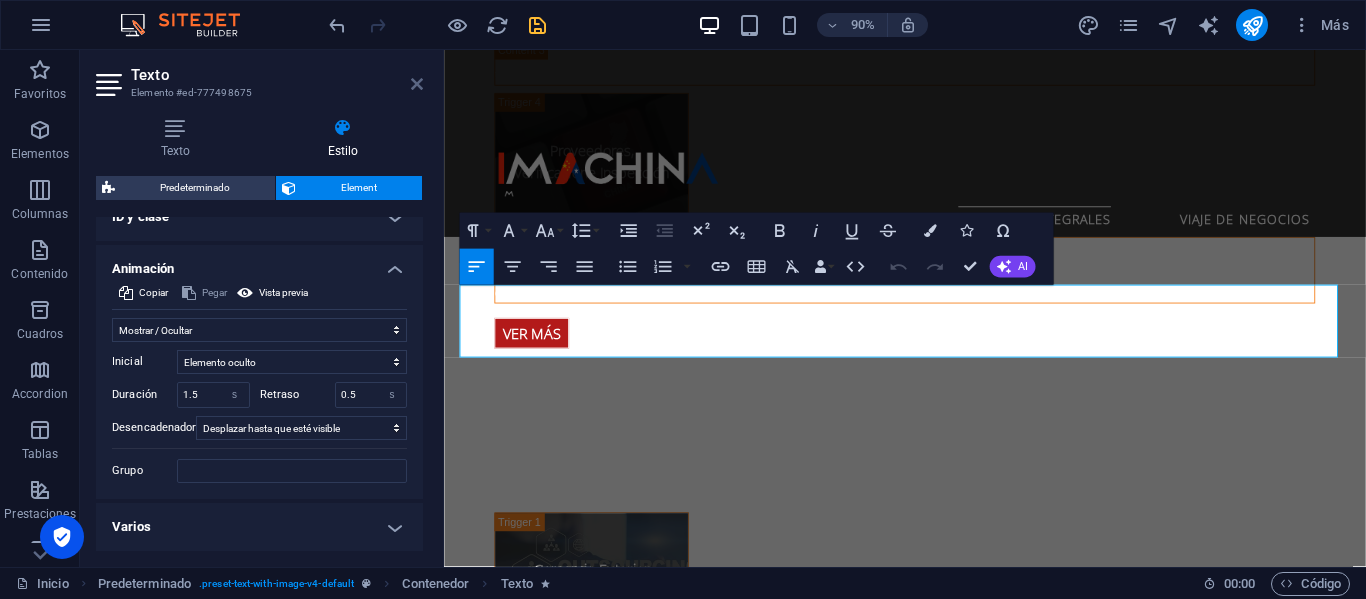 click at bounding box center (417, 84) 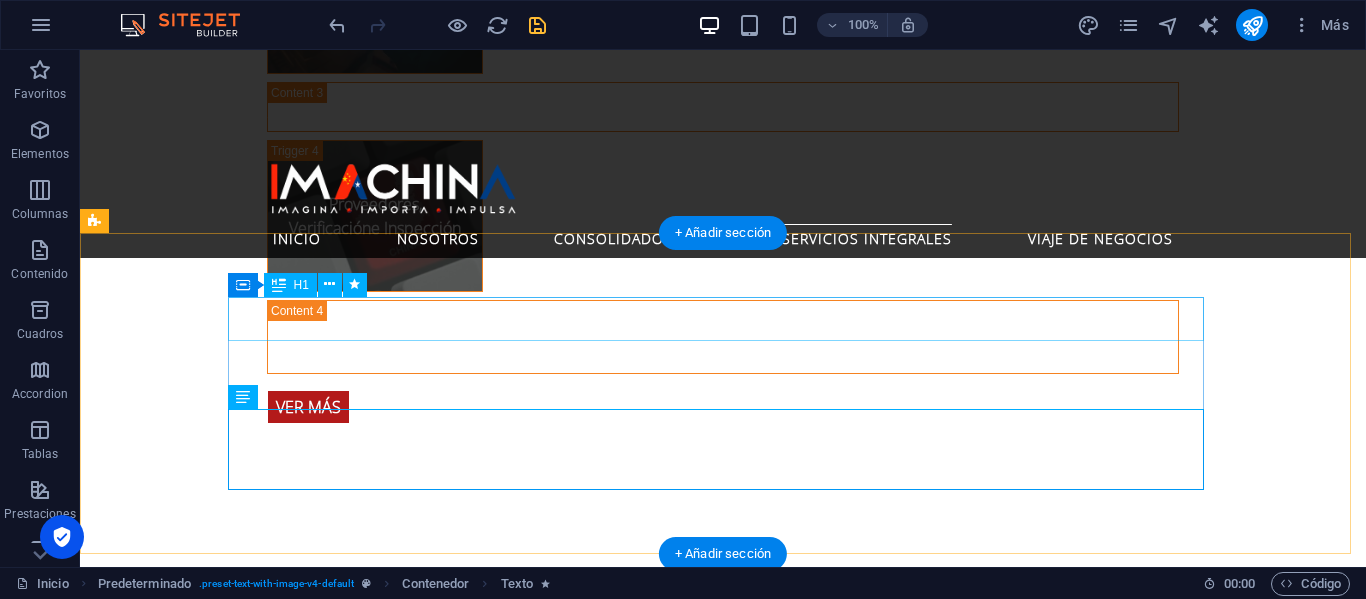 scroll, scrollTop: 4236, scrollLeft: 0, axis: vertical 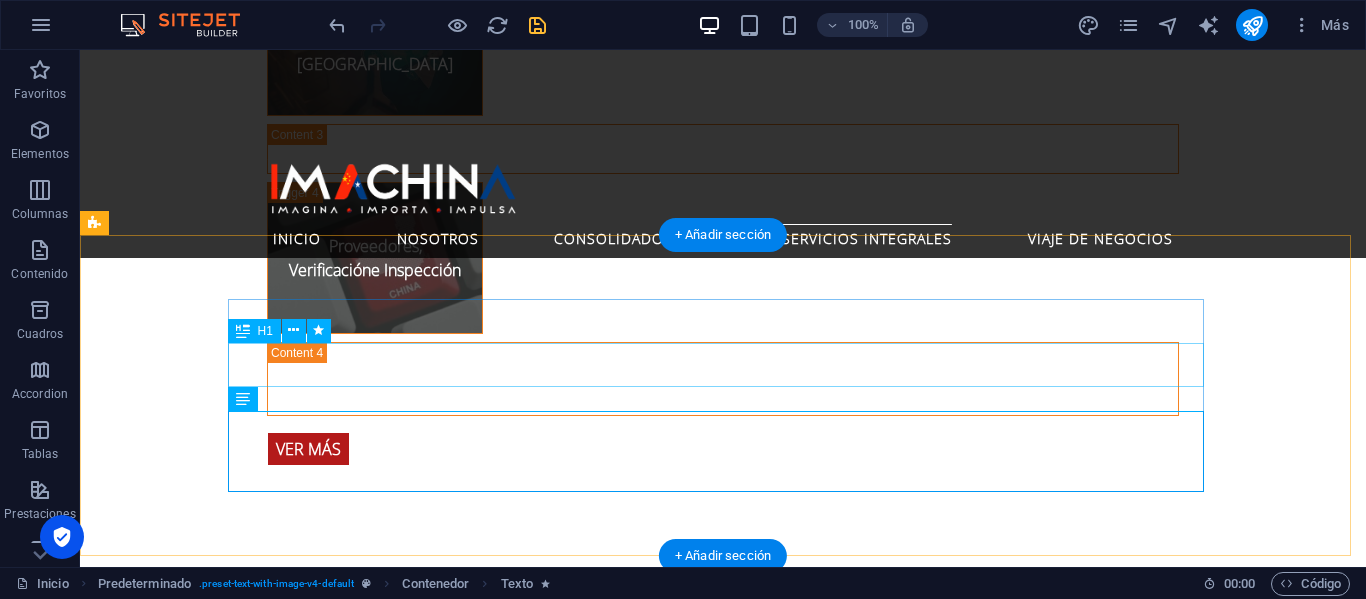click on "[PERSON_NAME] y [GEOGRAPHIC_DATA]" at bounding box center (568, 1902) 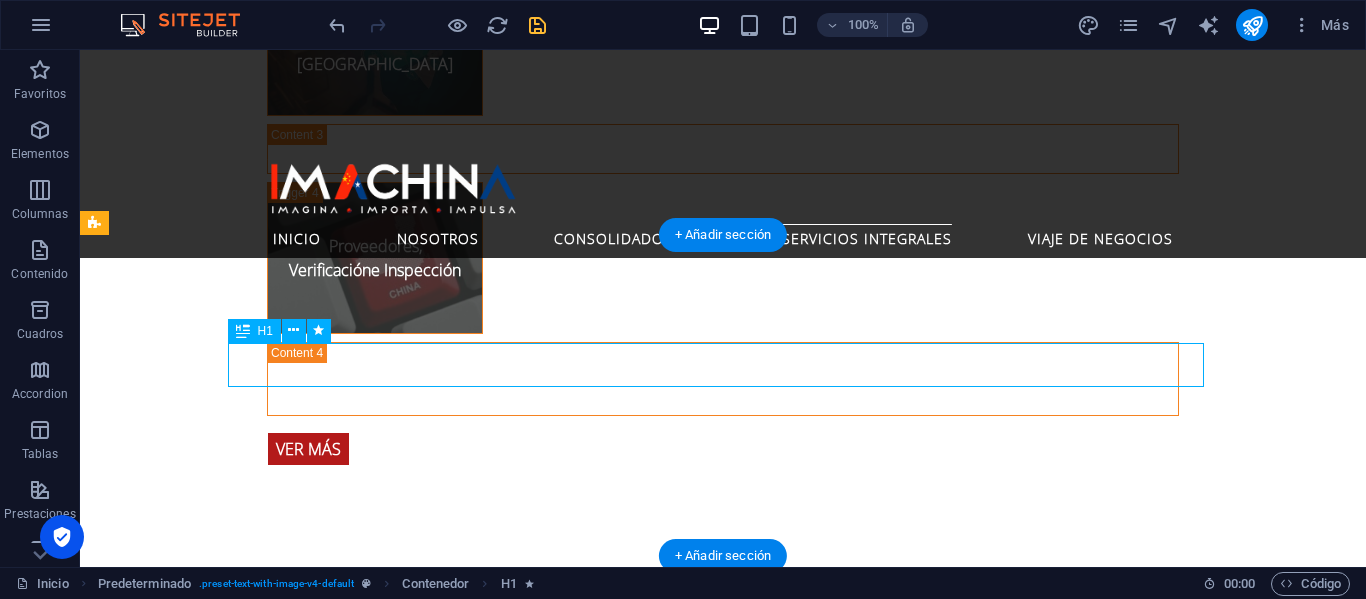 click on "[PERSON_NAME] y [GEOGRAPHIC_DATA]" at bounding box center [568, 1902] 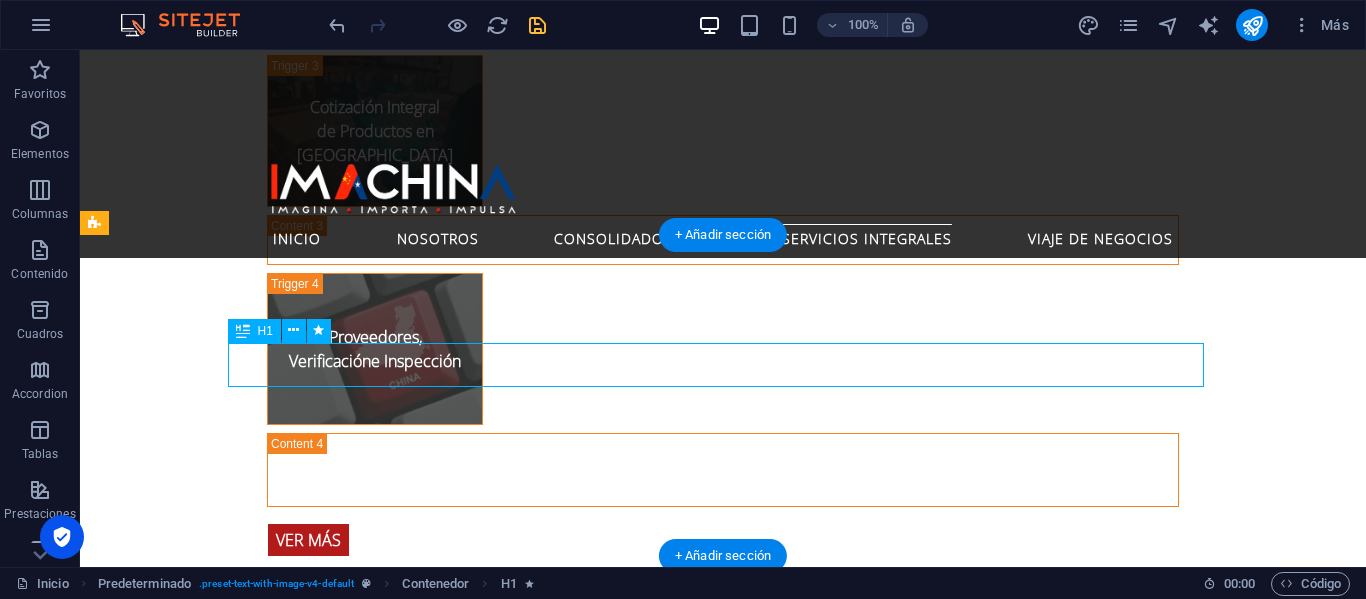 scroll, scrollTop: 4293, scrollLeft: 0, axis: vertical 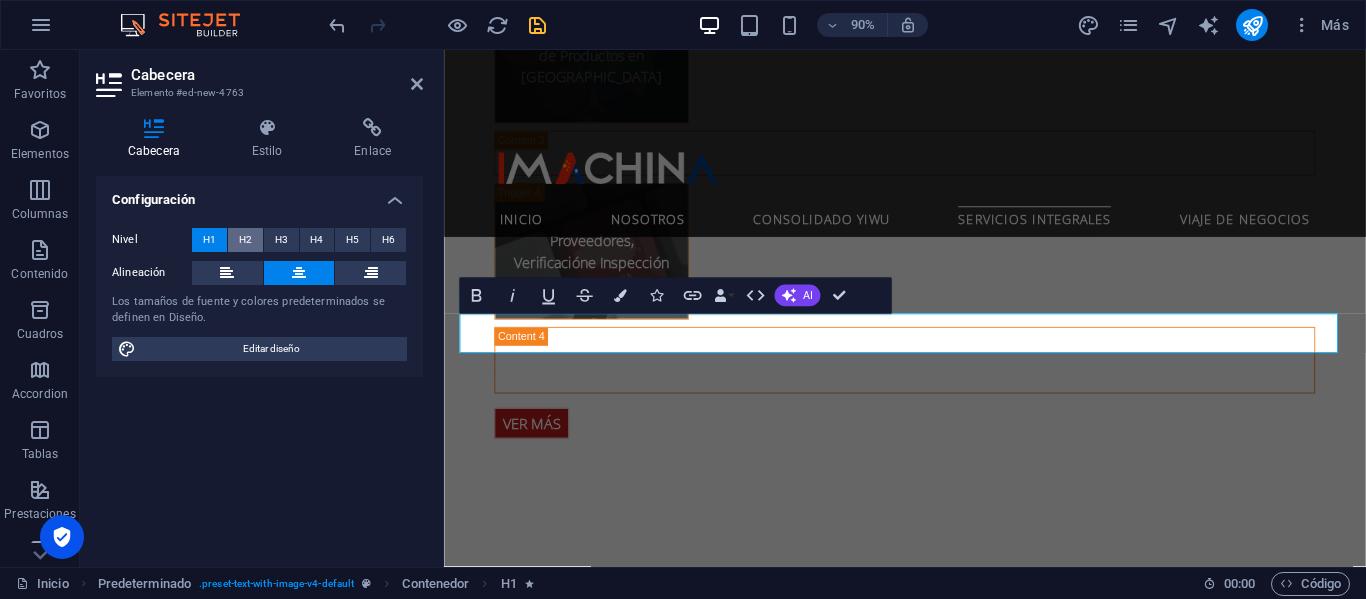 click on "H2" at bounding box center (245, 240) 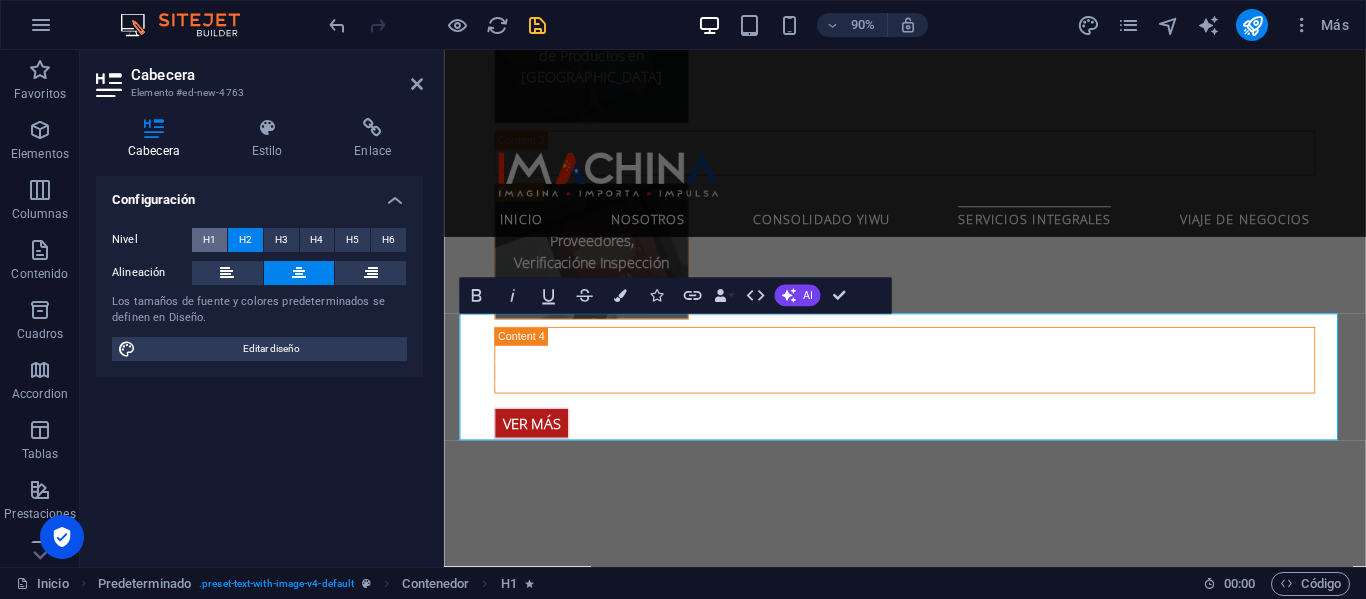 click on "H1" at bounding box center (209, 240) 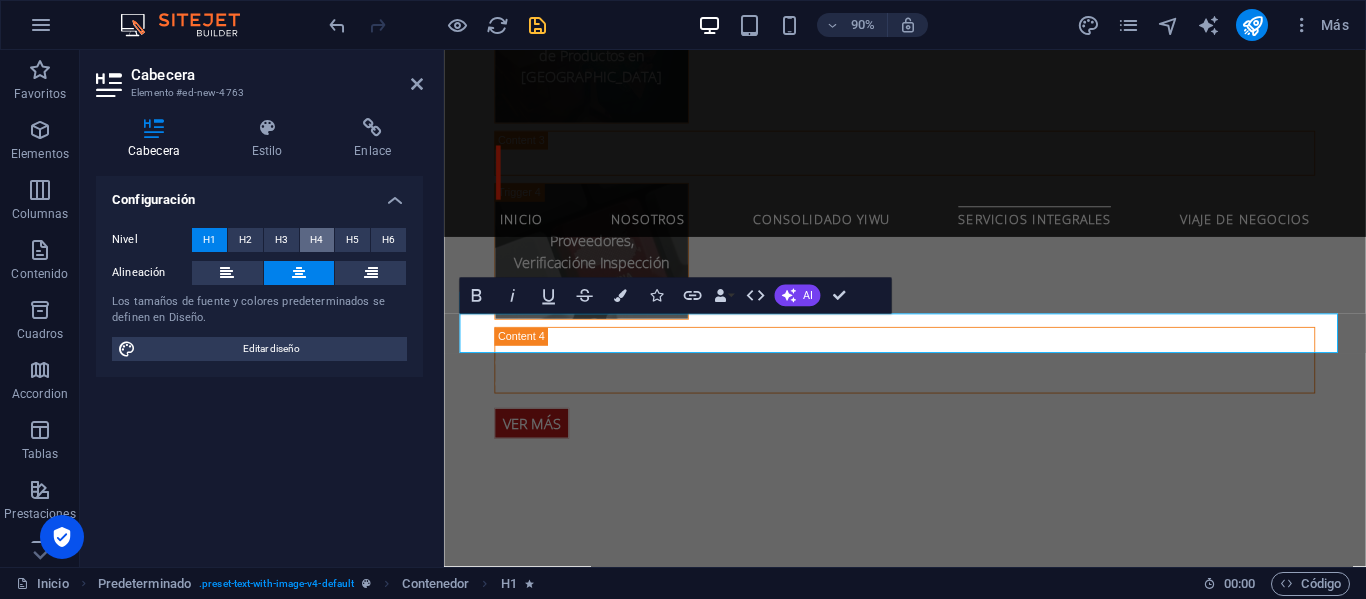click on "H4" at bounding box center [316, 240] 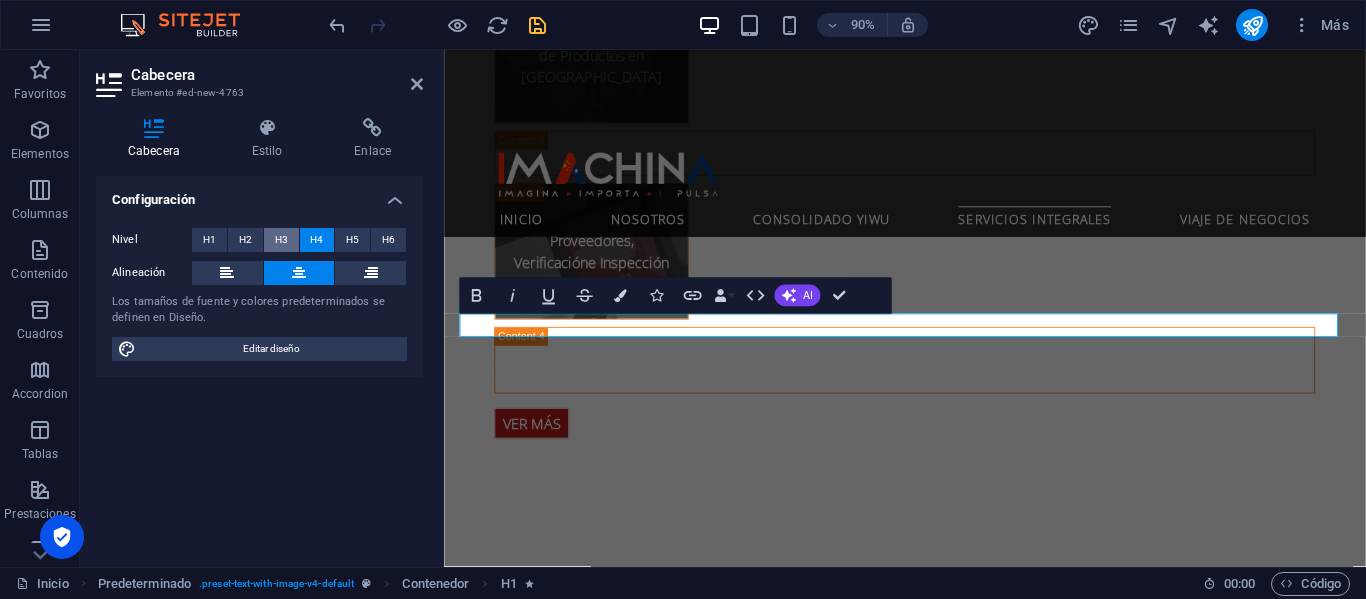 click on "H3" at bounding box center [281, 240] 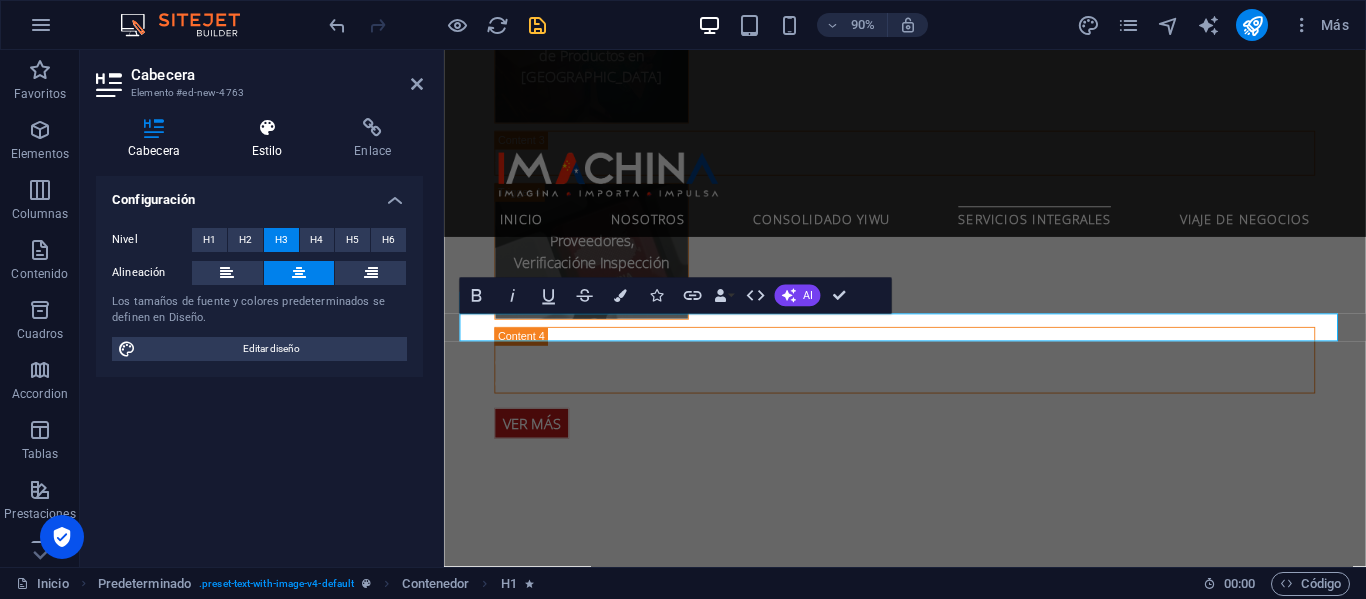 click at bounding box center [267, 128] 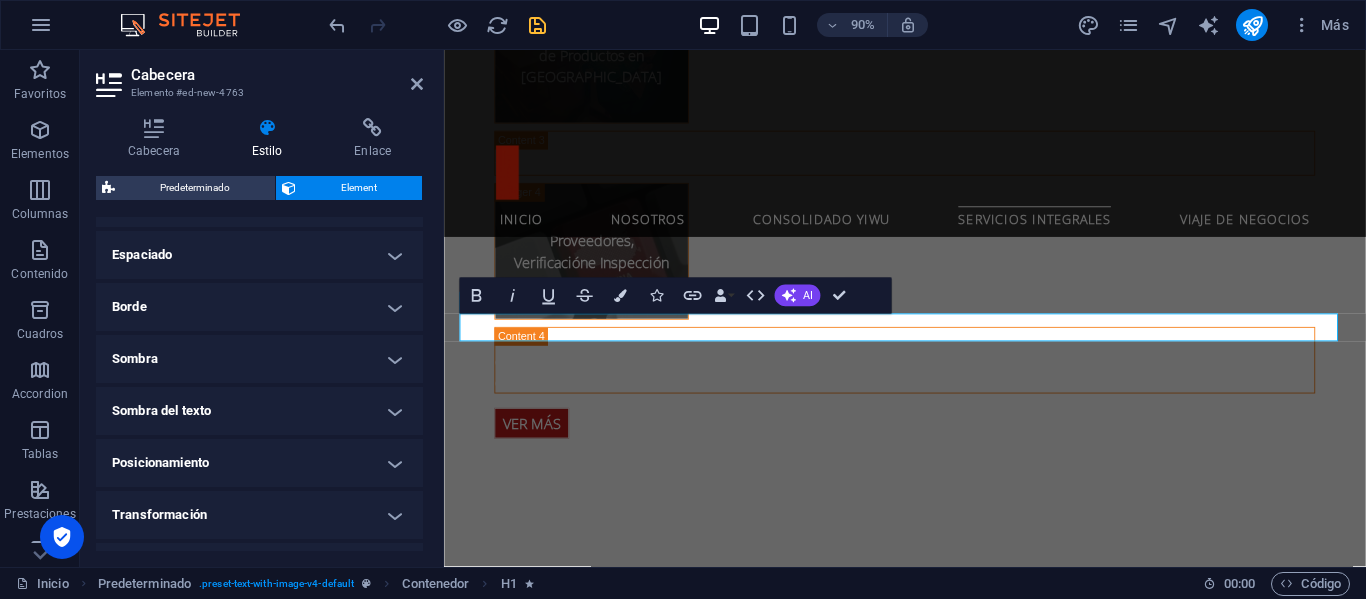 scroll, scrollTop: 528, scrollLeft: 0, axis: vertical 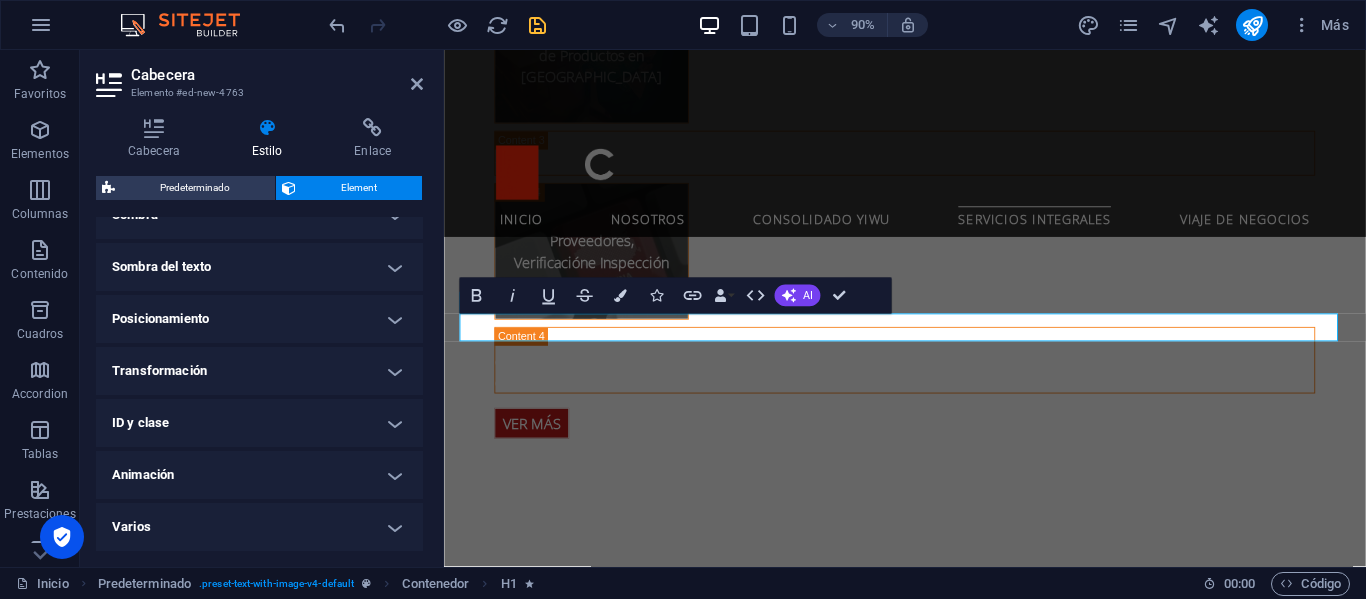 click on "Animación" at bounding box center (259, 475) 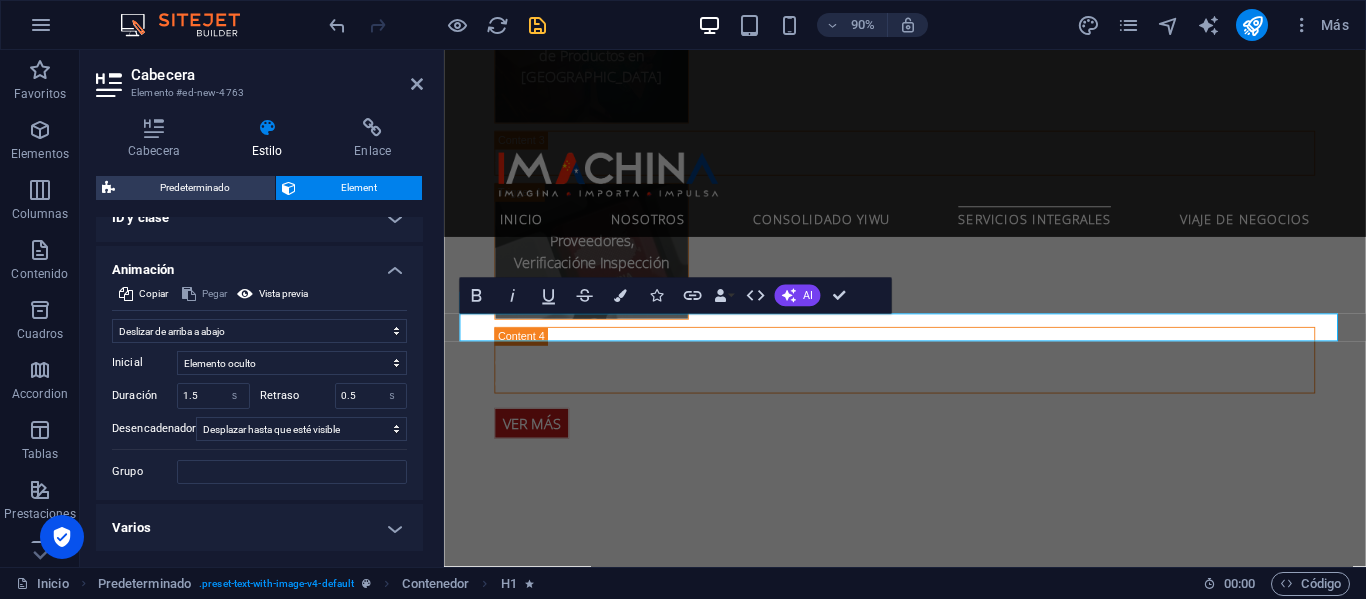 scroll, scrollTop: 734, scrollLeft: 0, axis: vertical 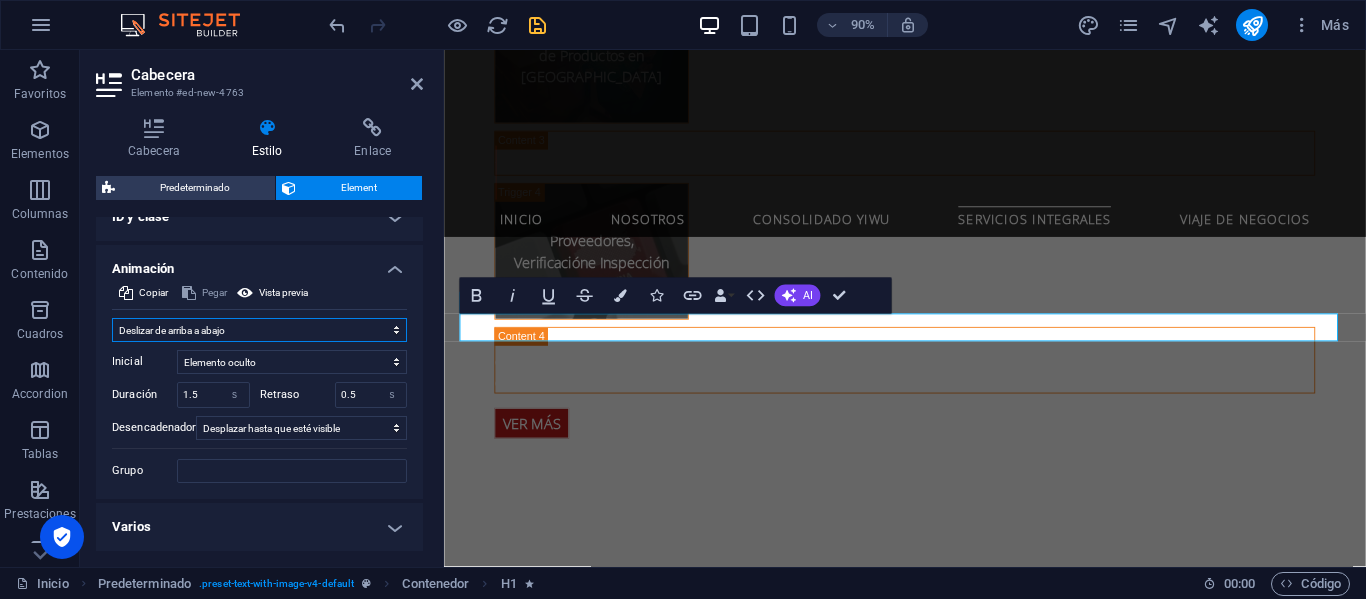 click on "No animar Mostrar / Ocultar Subir/bajar Acercar/alejar Deslizar de izquierda a derecha Deslizar de derecha a izquierda Deslizar de arriba a abajo Deslizar de abajo a arriba Pulsación Parpadeo Abrir como superposición" at bounding box center (259, 330) 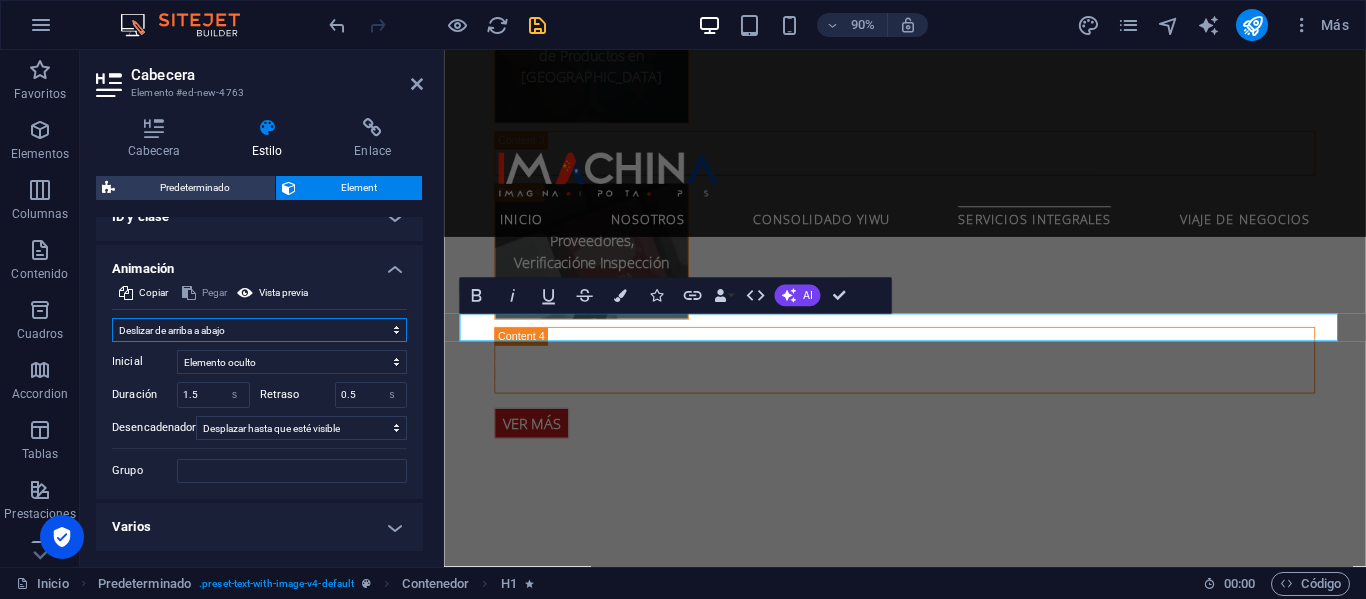 select on "fade" 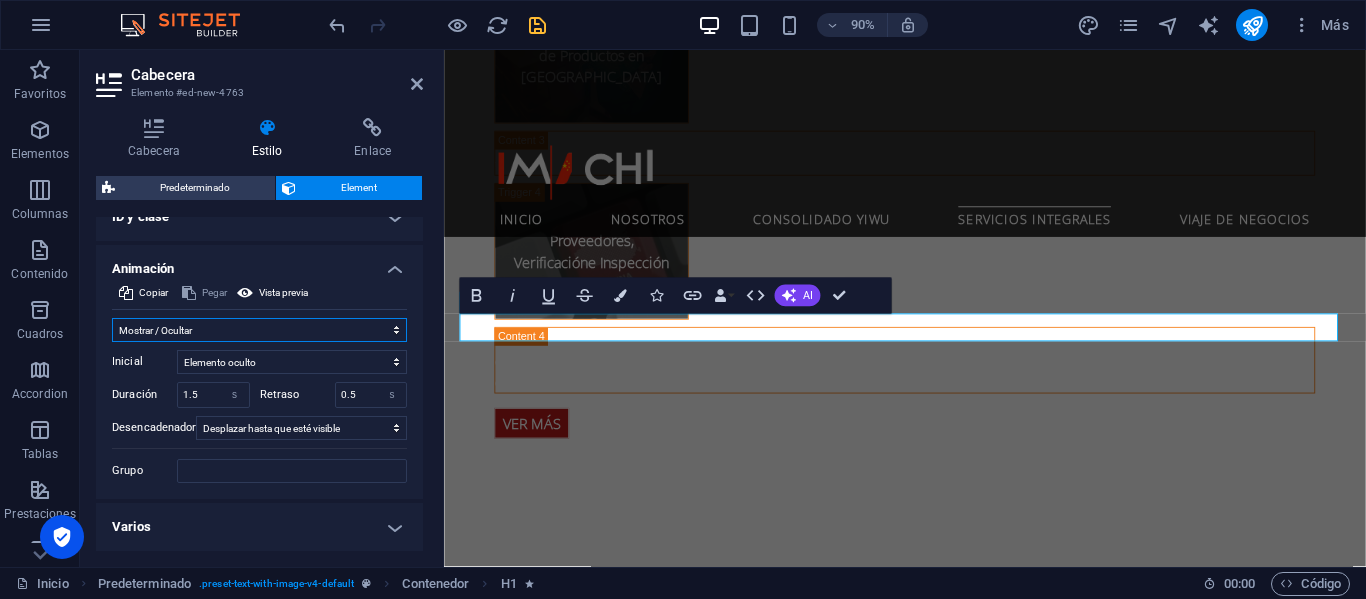 click on "No animar Mostrar / Ocultar Subir/bajar Acercar/alejar Deslizar de izquierda a derecha Deslizar de derecha a izquierda Deslizar de arriba a abajo Deslizar de abajo a arriba Pulsación Parpadeo Abrir como superposición" at bounding box center [259, 330] 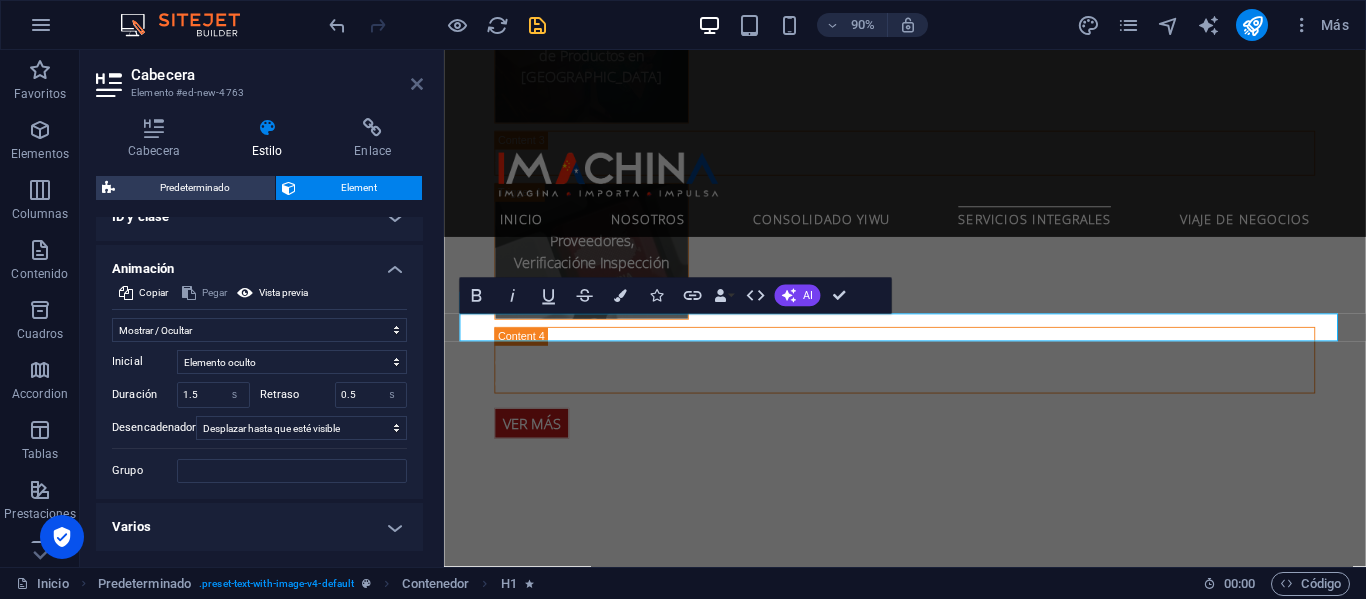 click at bounding box center (417, 84) 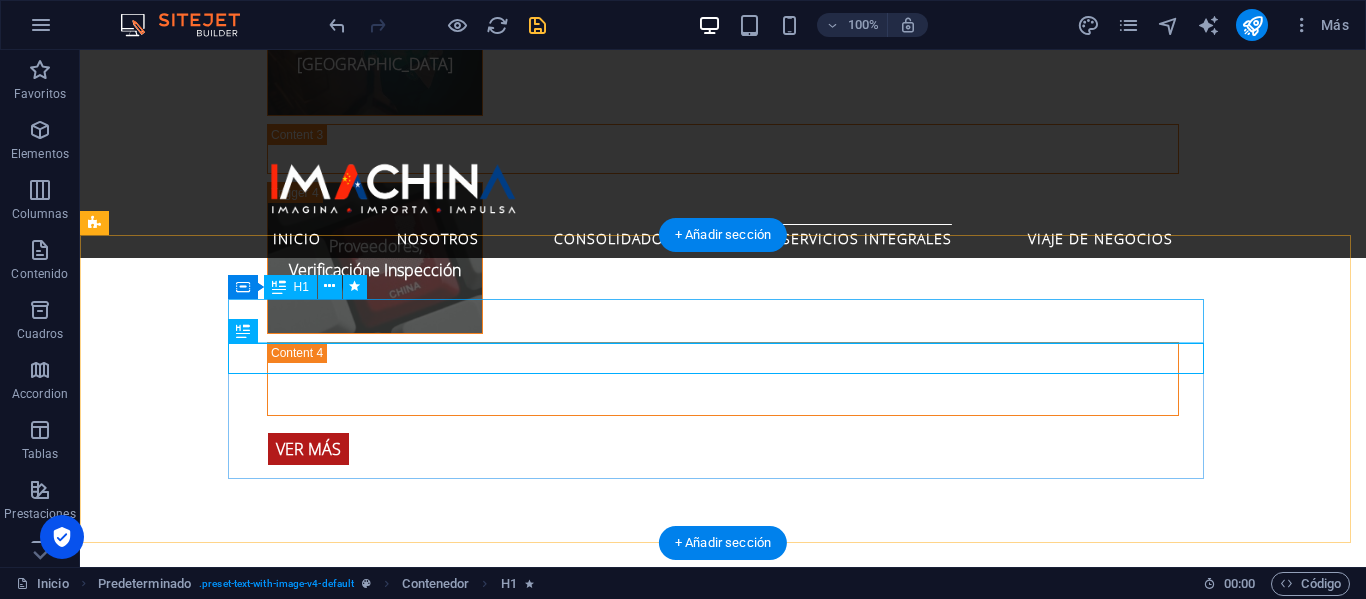 click on "Giras Comerciales" at bounding box center [568, 1858] 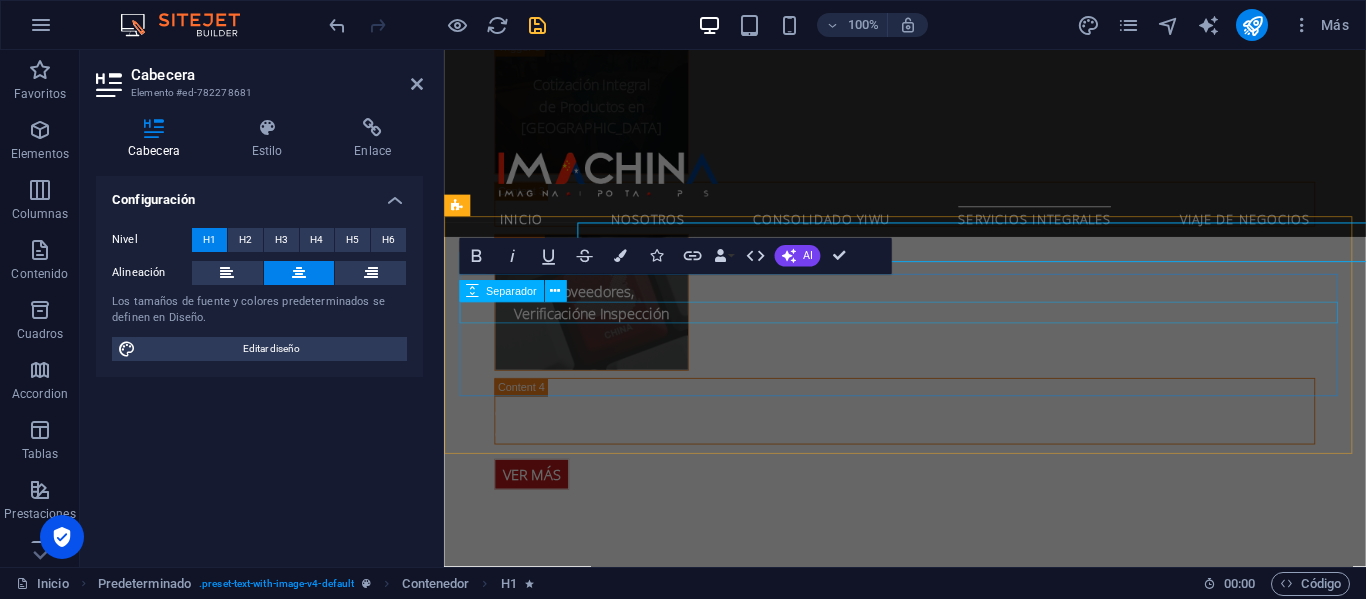 scroll, scrollTop: 4293, scrollLeft: 0, axis: vertical 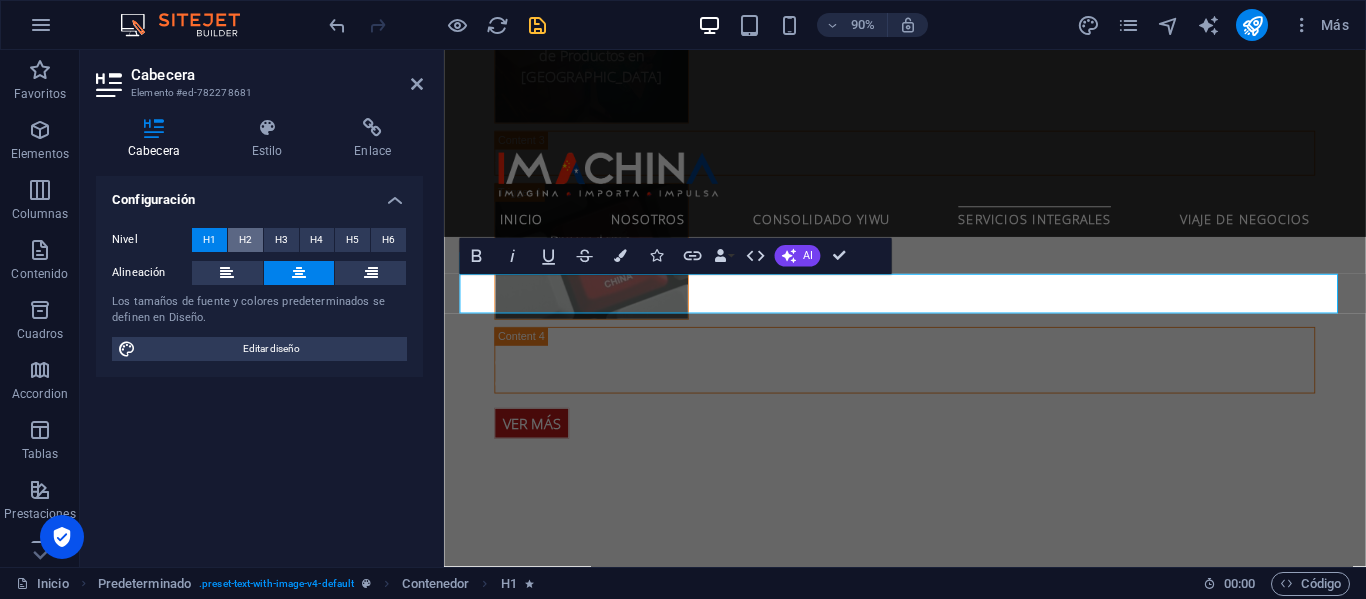 click on "H2" at bounding box center [245, 240] 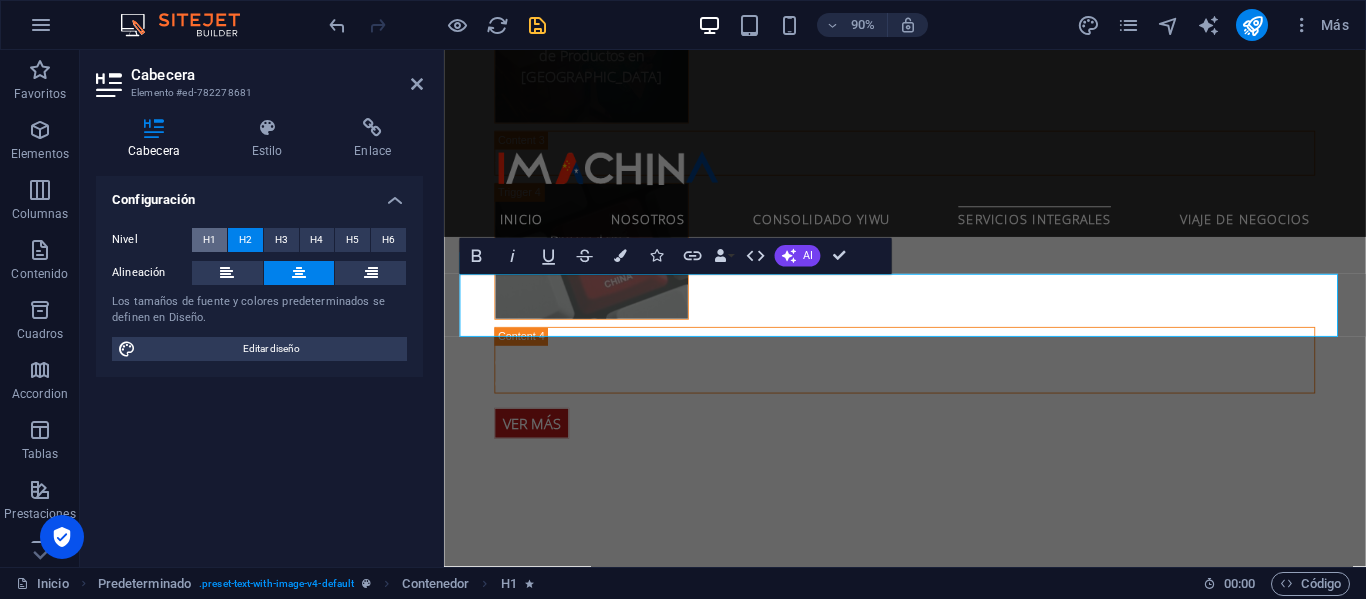 click on "H1" at bounding box center [209, 240] 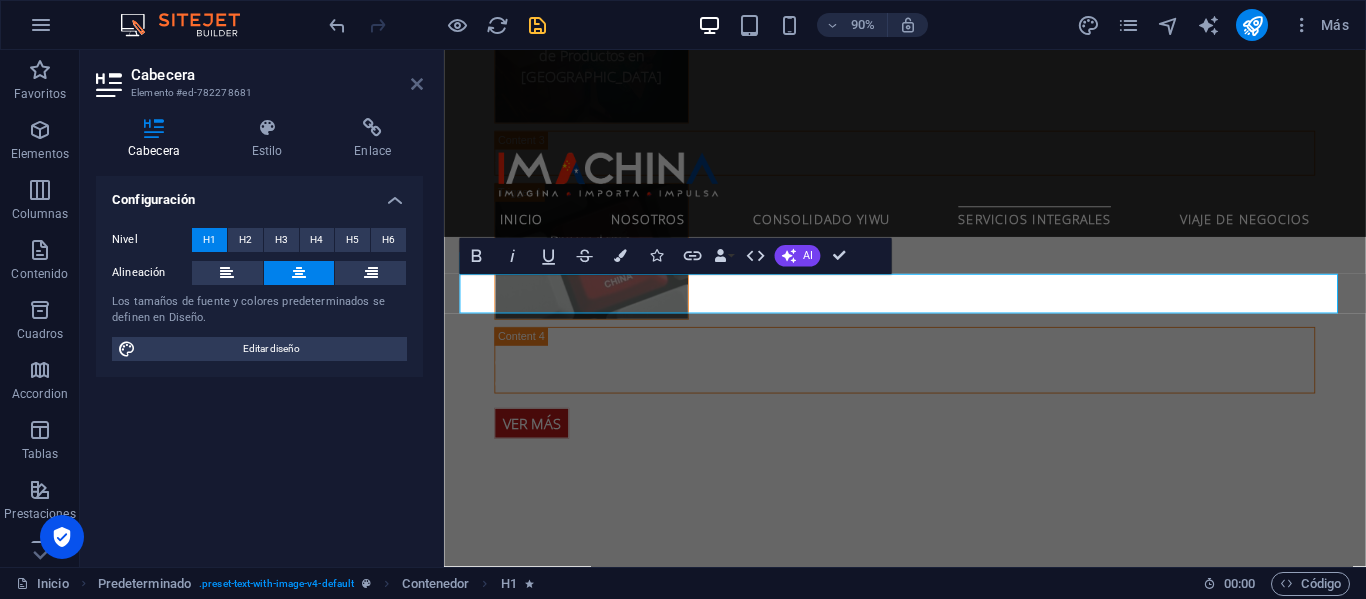 click at bounding box center (417, 84) 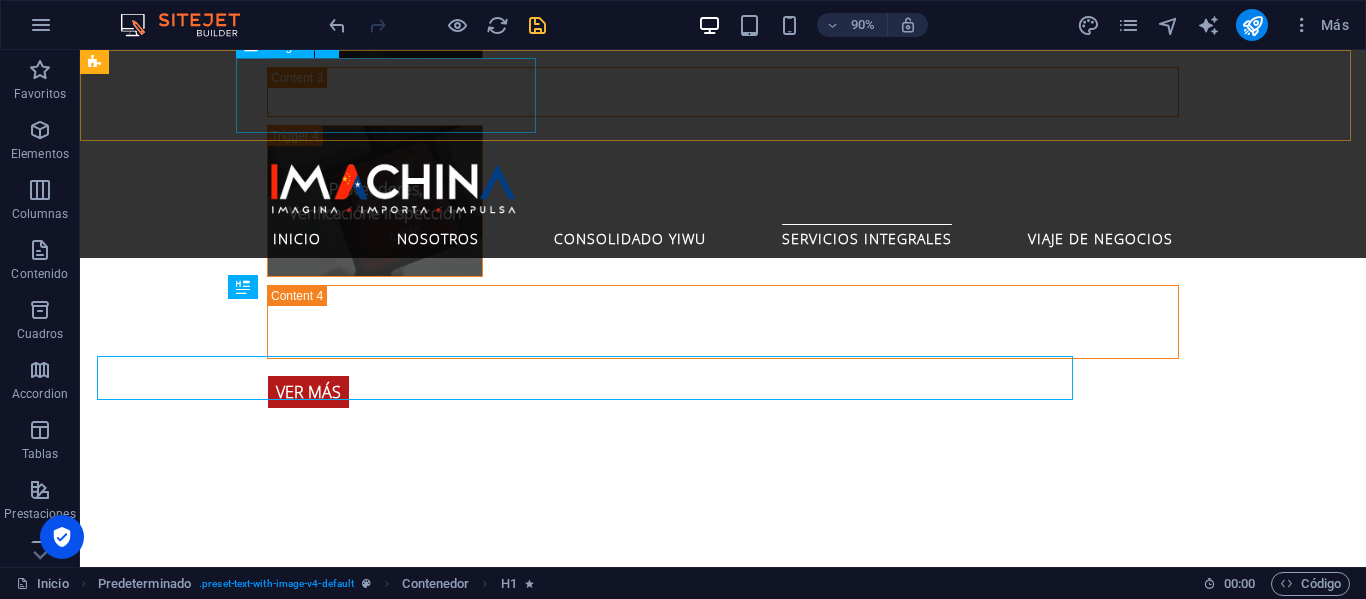 scroll, scrollTop: 4236, scrollLeft: 0, axis: vertical 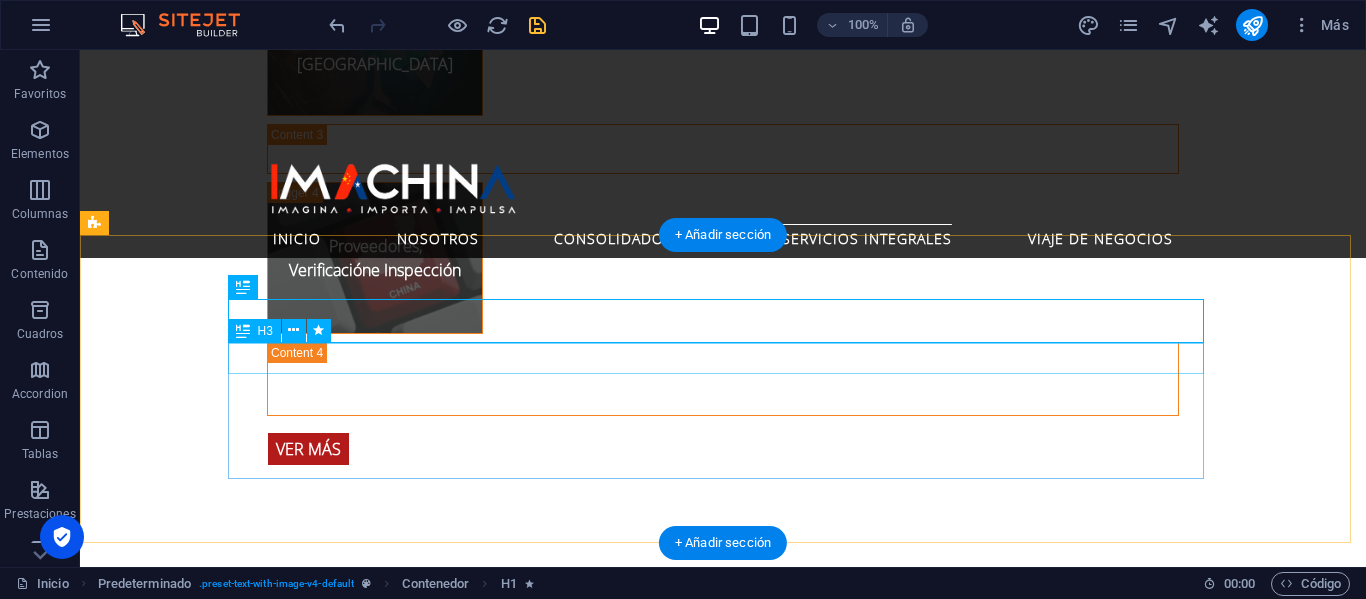 click on "[PERSON_NAME] y [GEOGRAPHIC_DATA]" at bounding box center [568, 1895] 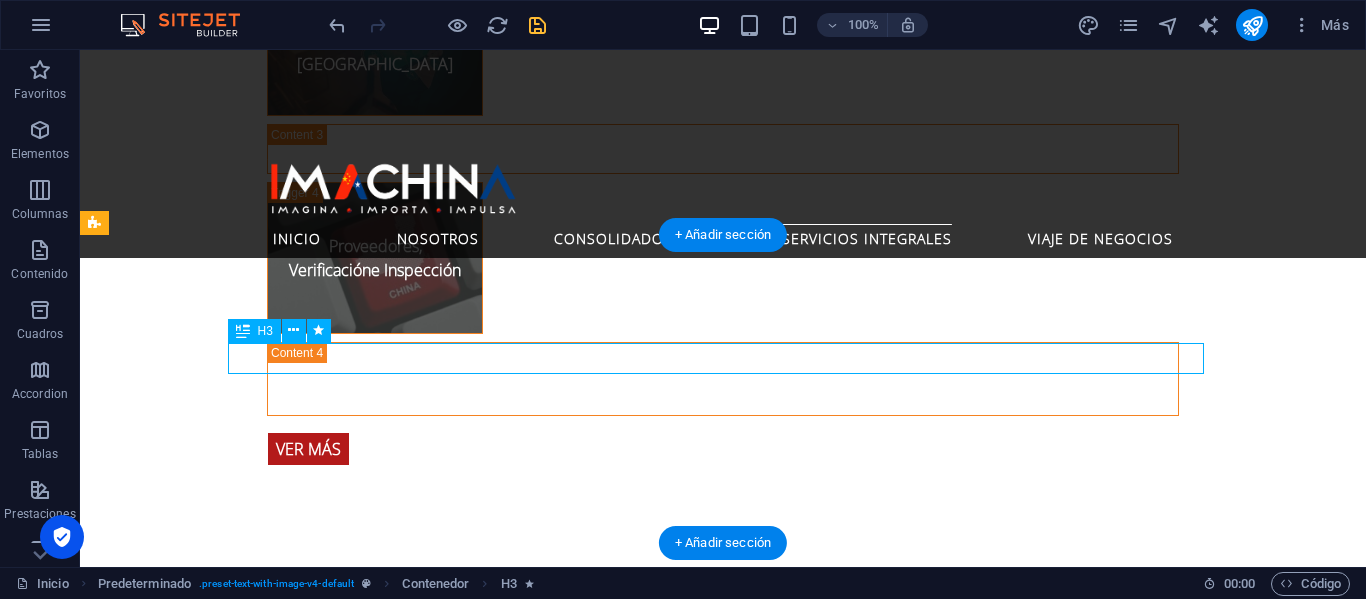 click on "[PERSON_NAME] y [GEOGRAPHIC_DATA]" at bounding box center [568, 1895] 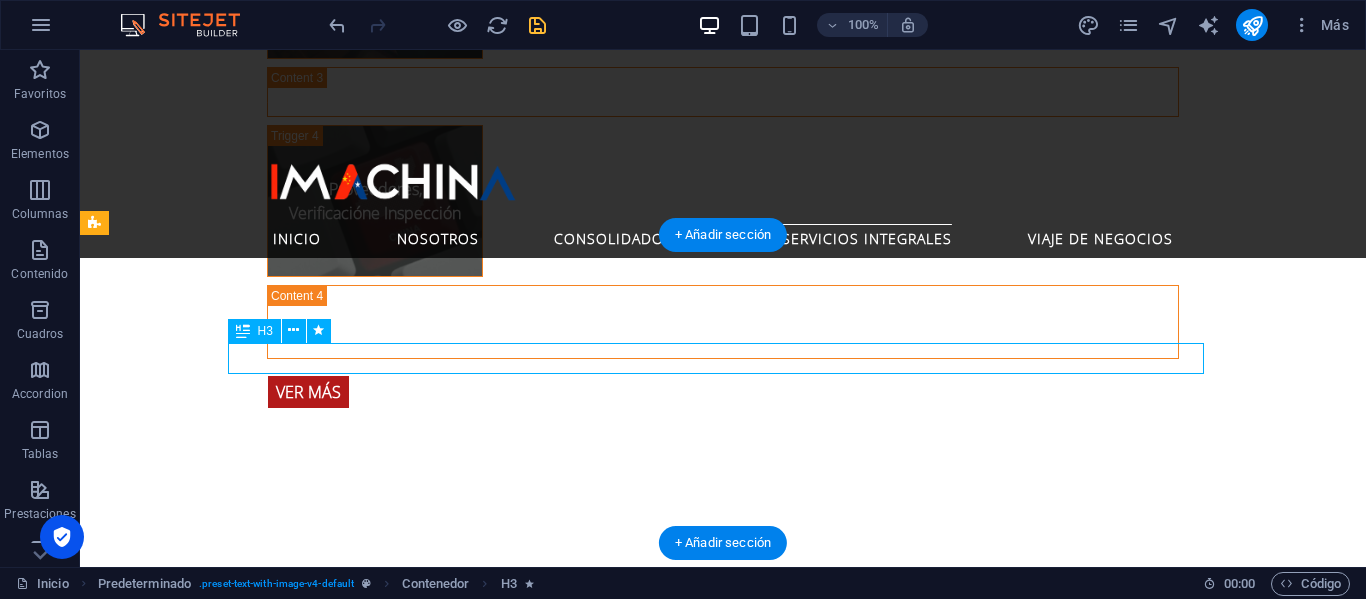 select on "fade" 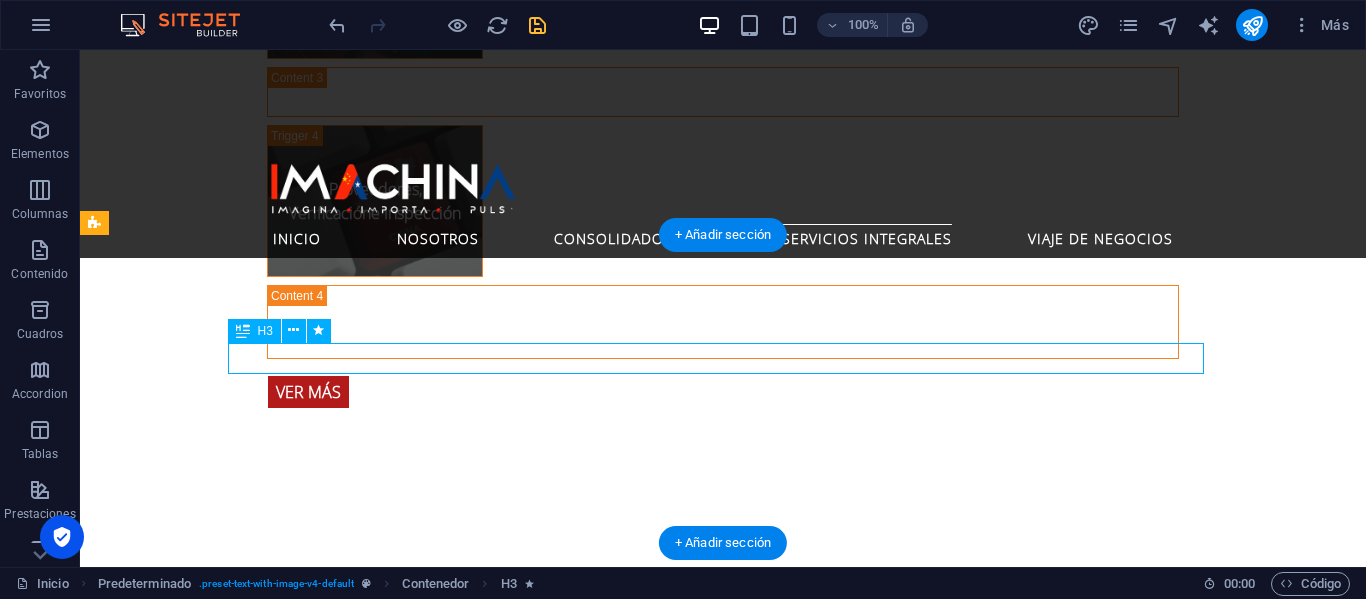 select on "s" 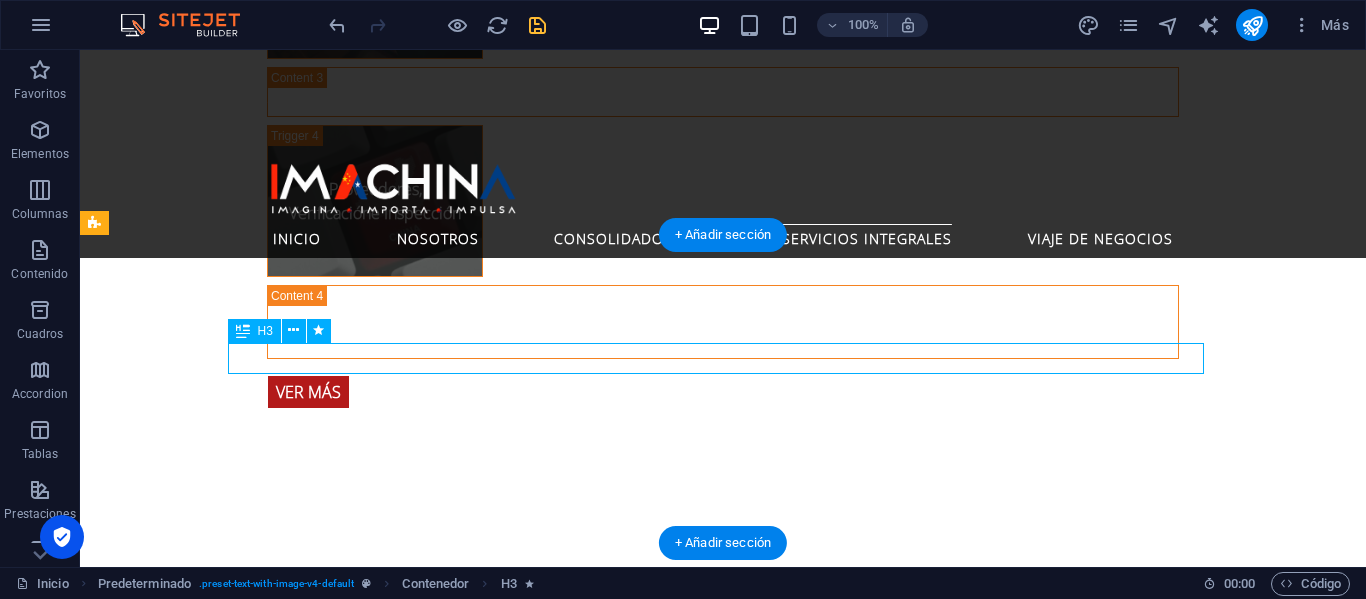 select on "s" 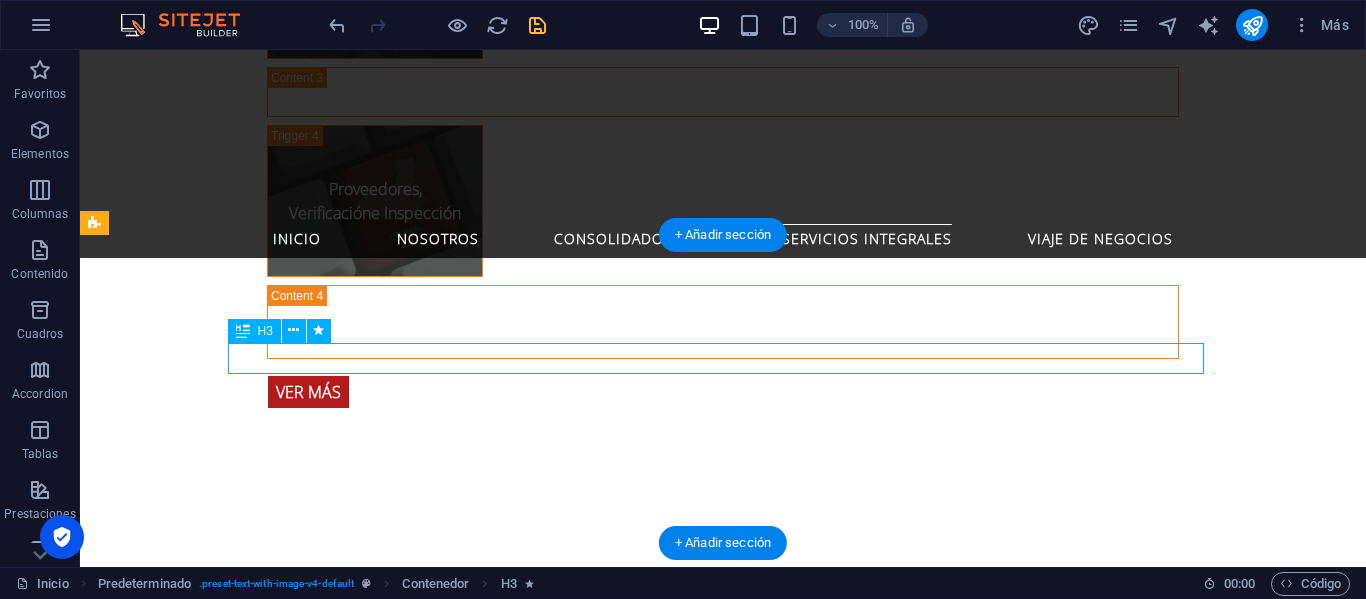 select on "scroll" 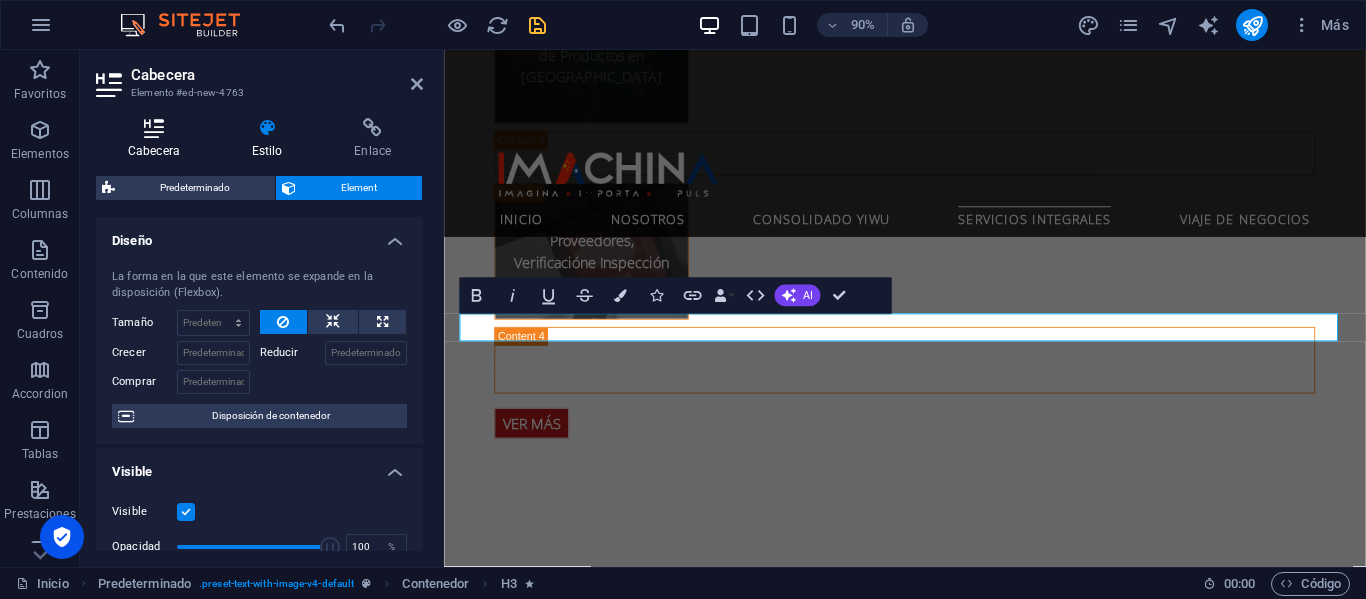 click at bounding box center [154, 128] 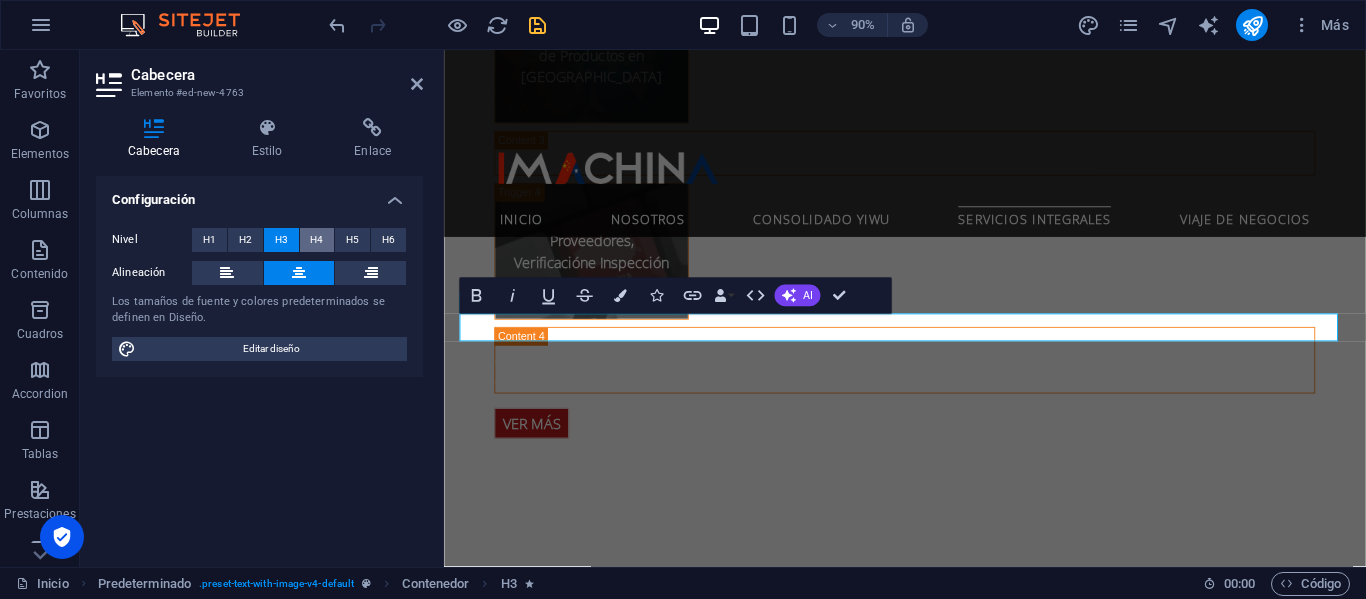 click on "H4" at bounding box center (317, 240) 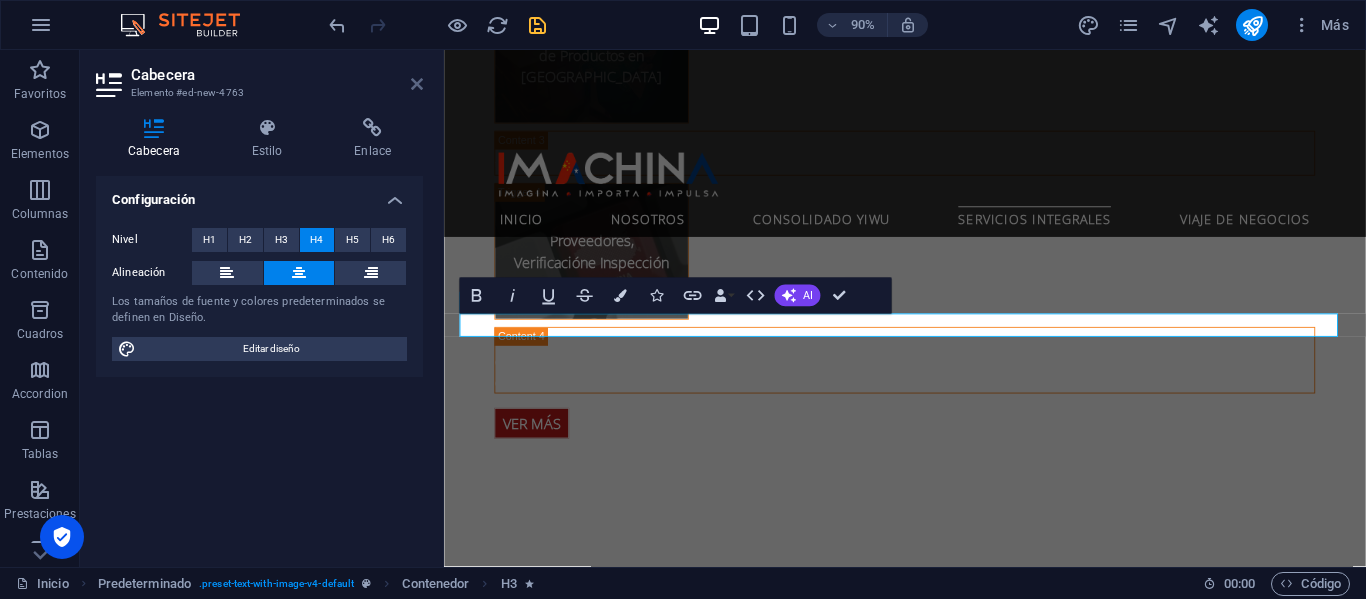 click at bounding box center [417, 84] 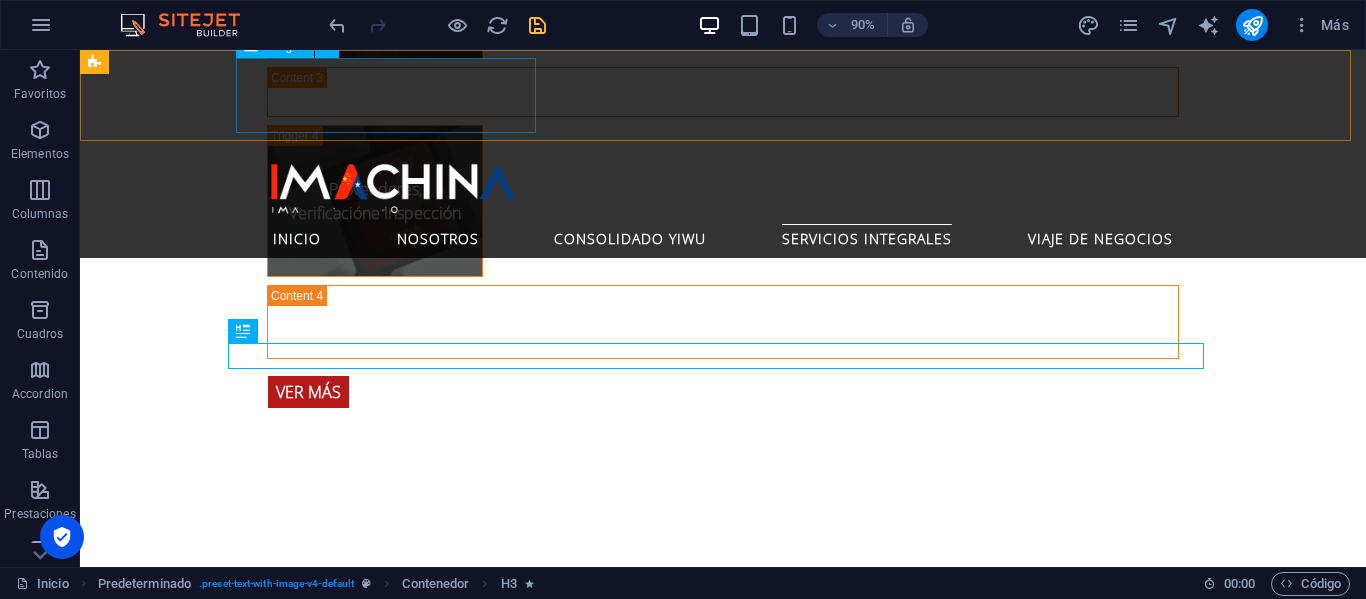 scroll, scrollTop: 4236, scrollLeft: 0, axis: vertical 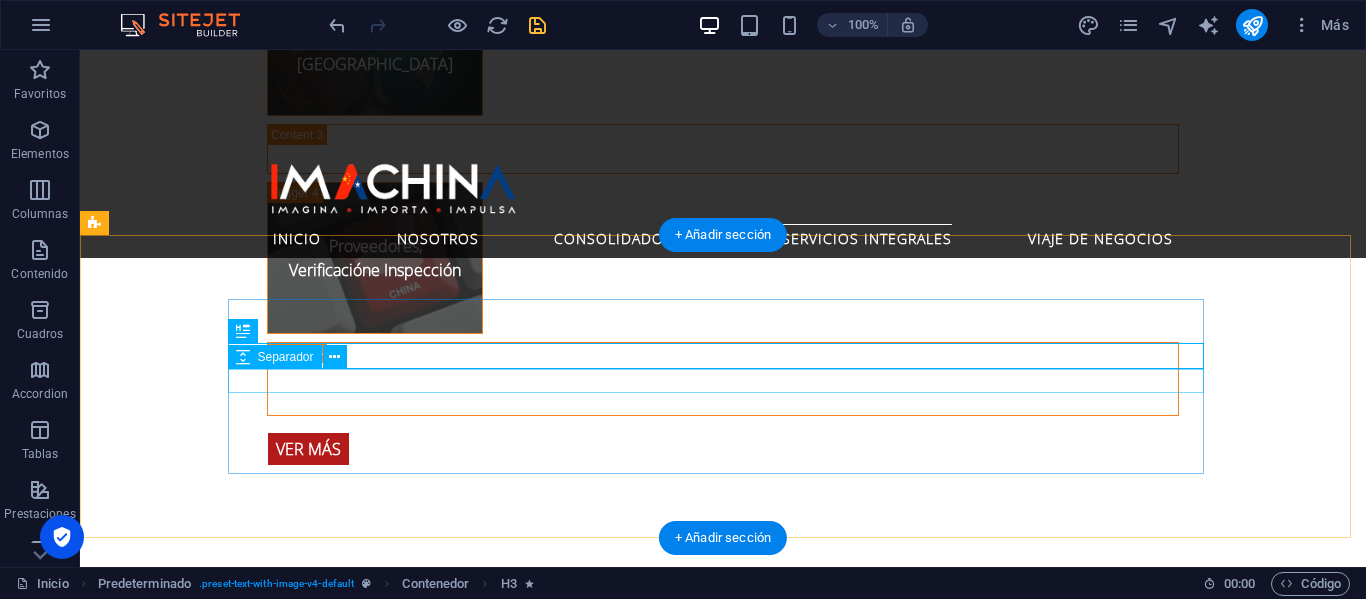 click at bounding box center [568, 1918] 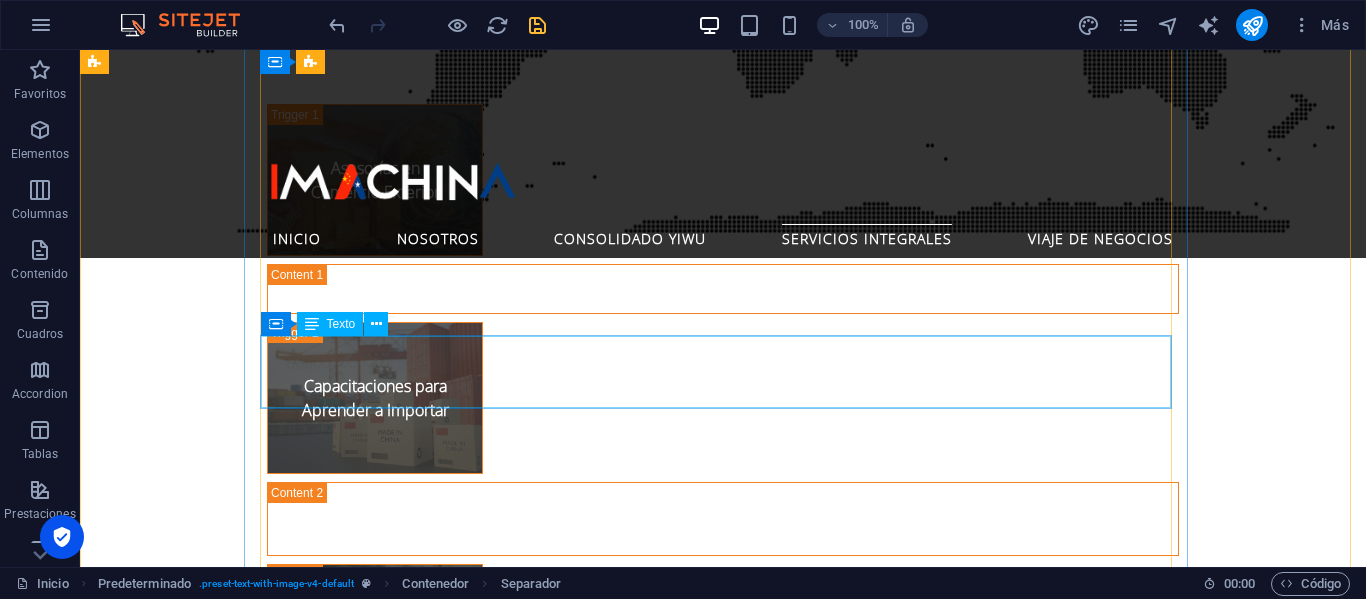 scroll, scrollTop: 4336, scrollLeft: 0, axis: vertical 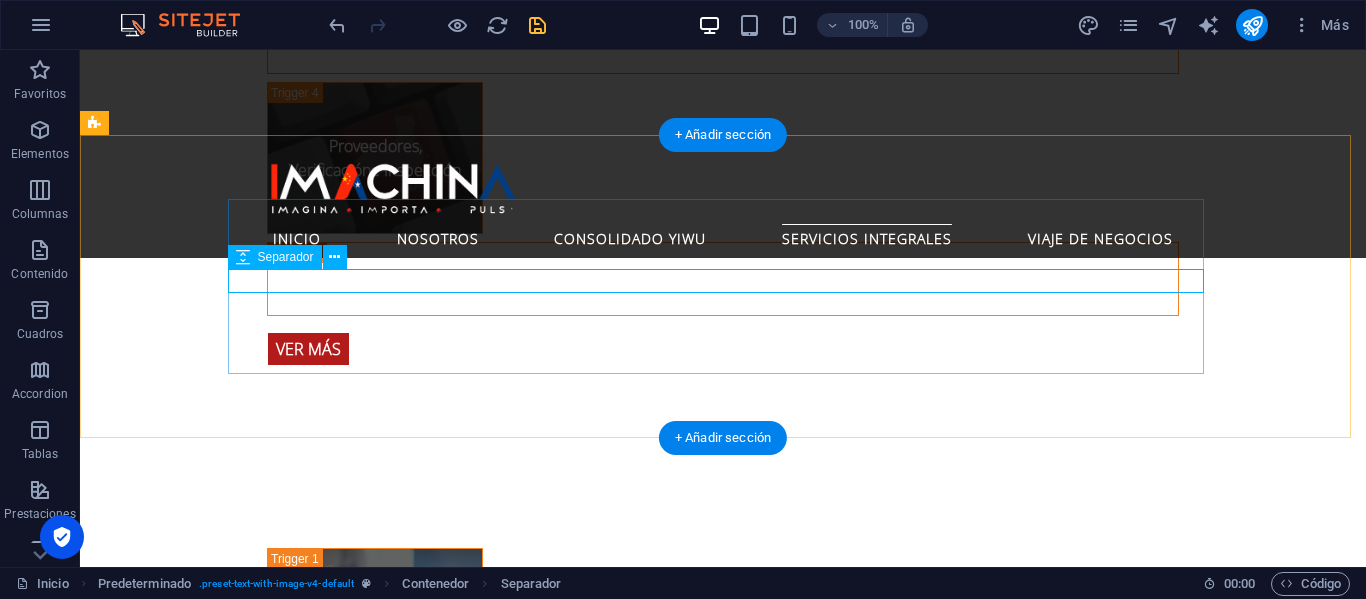 click at bounding box center (568, 1818) 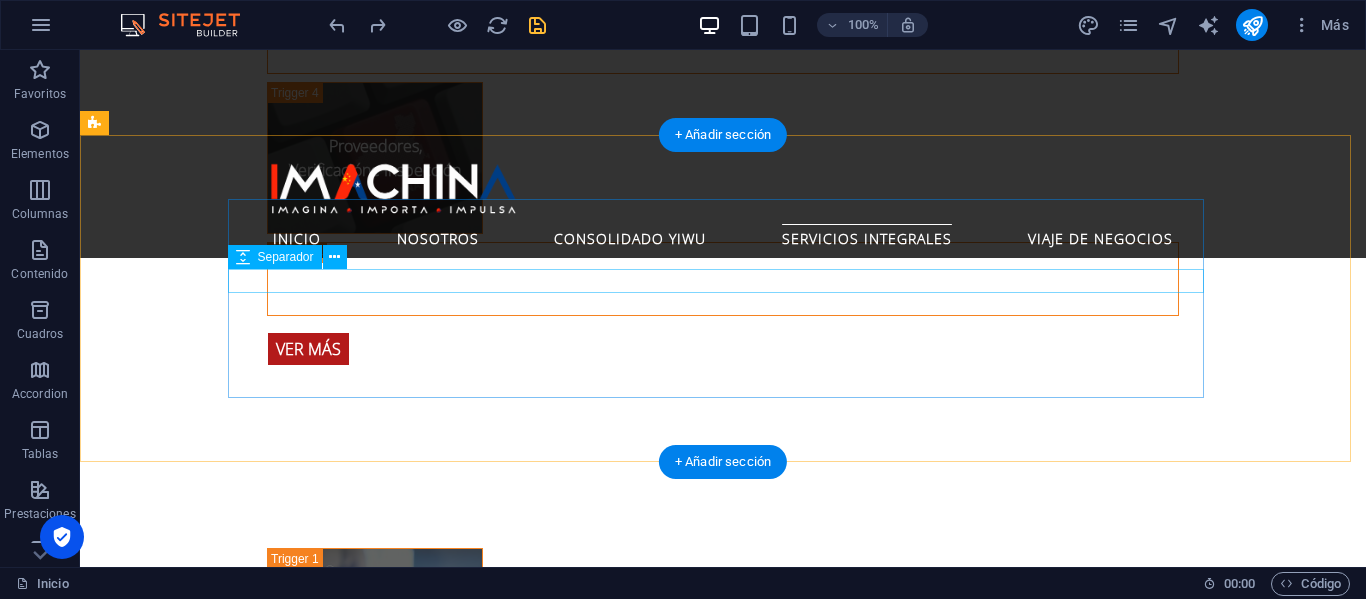 click at bounding box center [568, 1818] 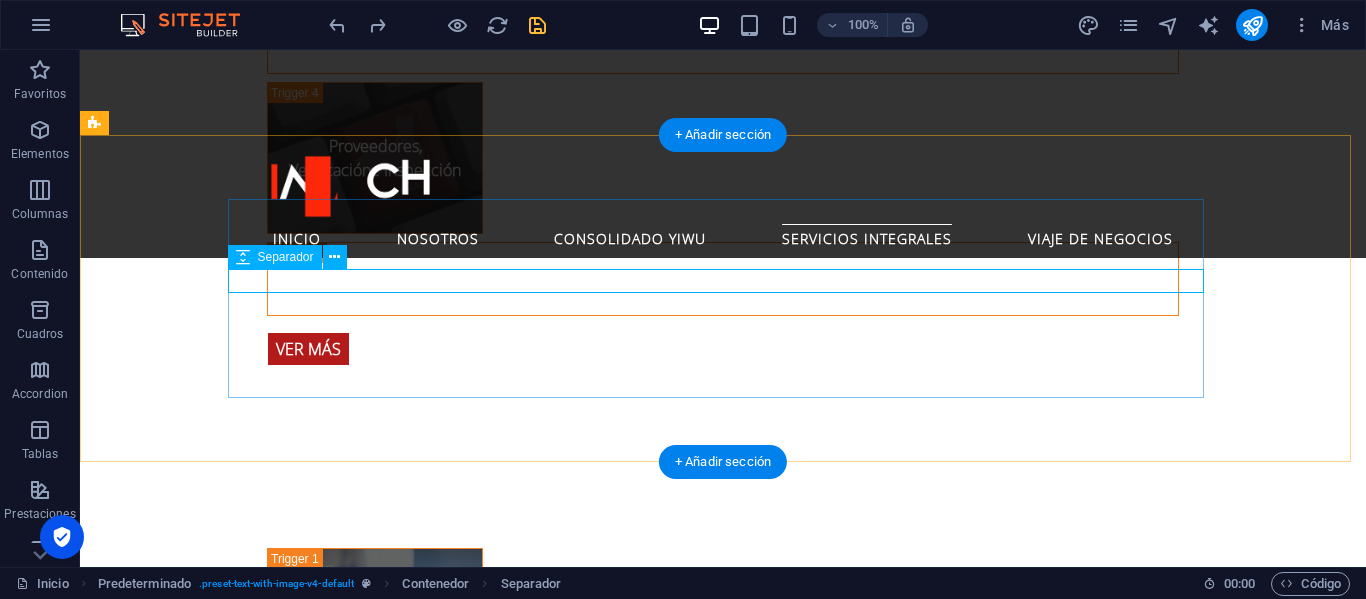 click at bounding box center [568, 1818] 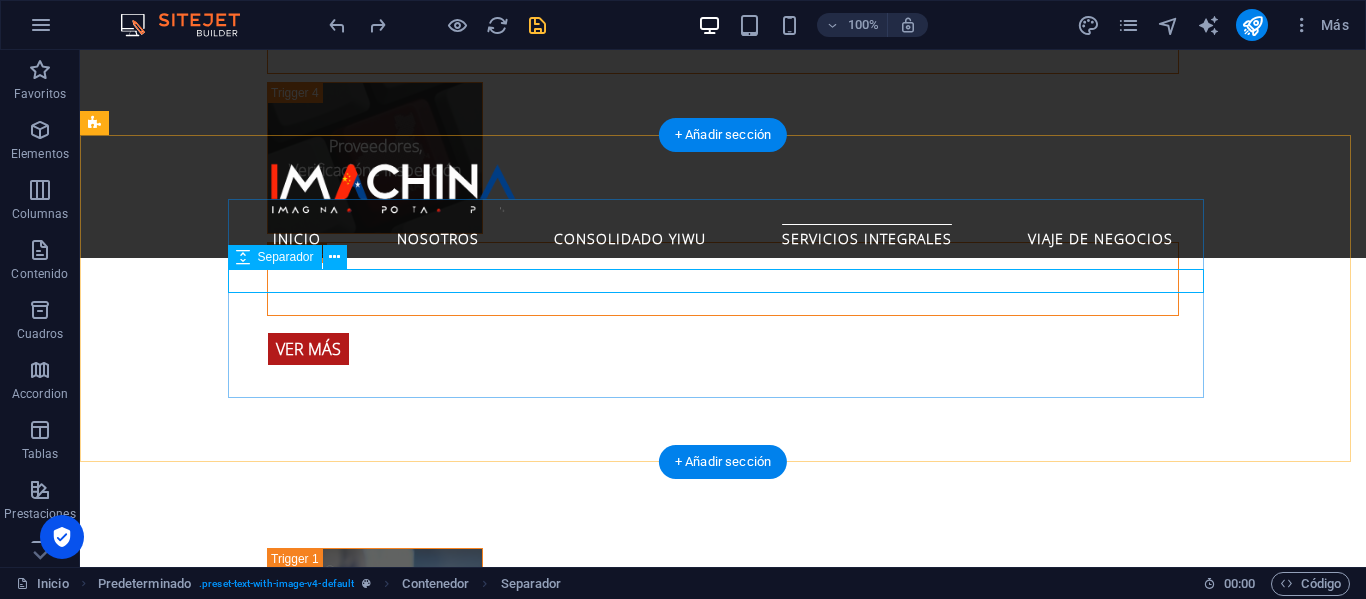 click at bounding box center [568, 1818] 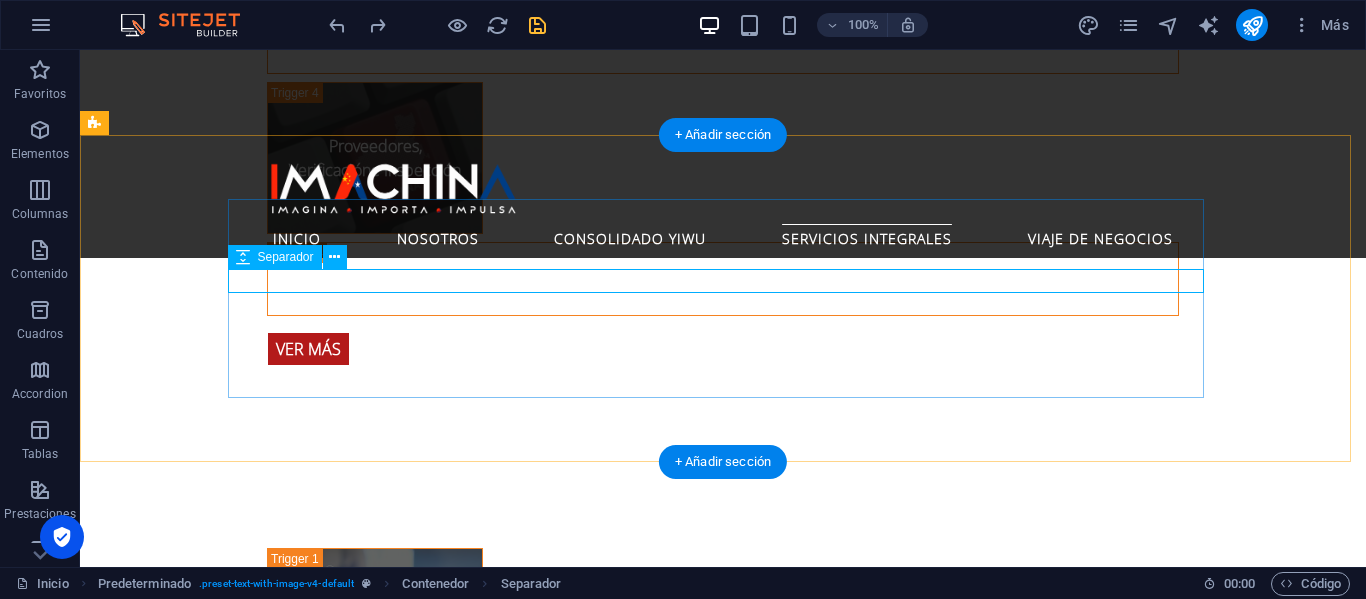 scroll, scrollTop: 4393, scrollLeft: 0, axis: vertical 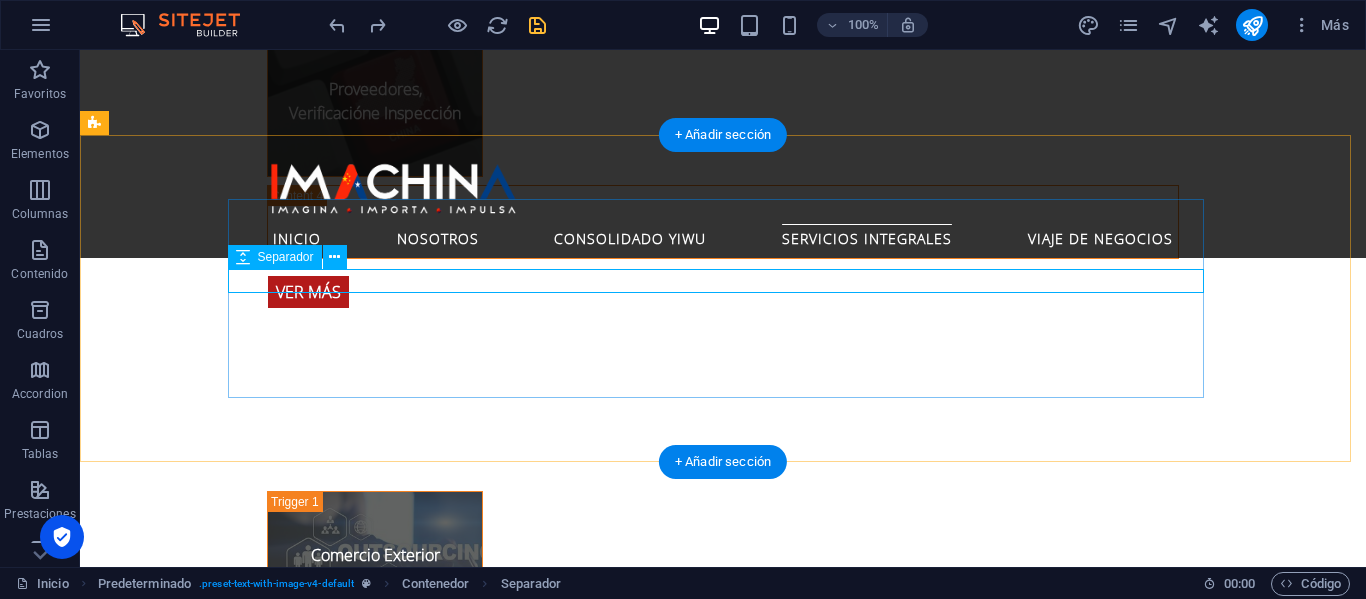 select on "rem" 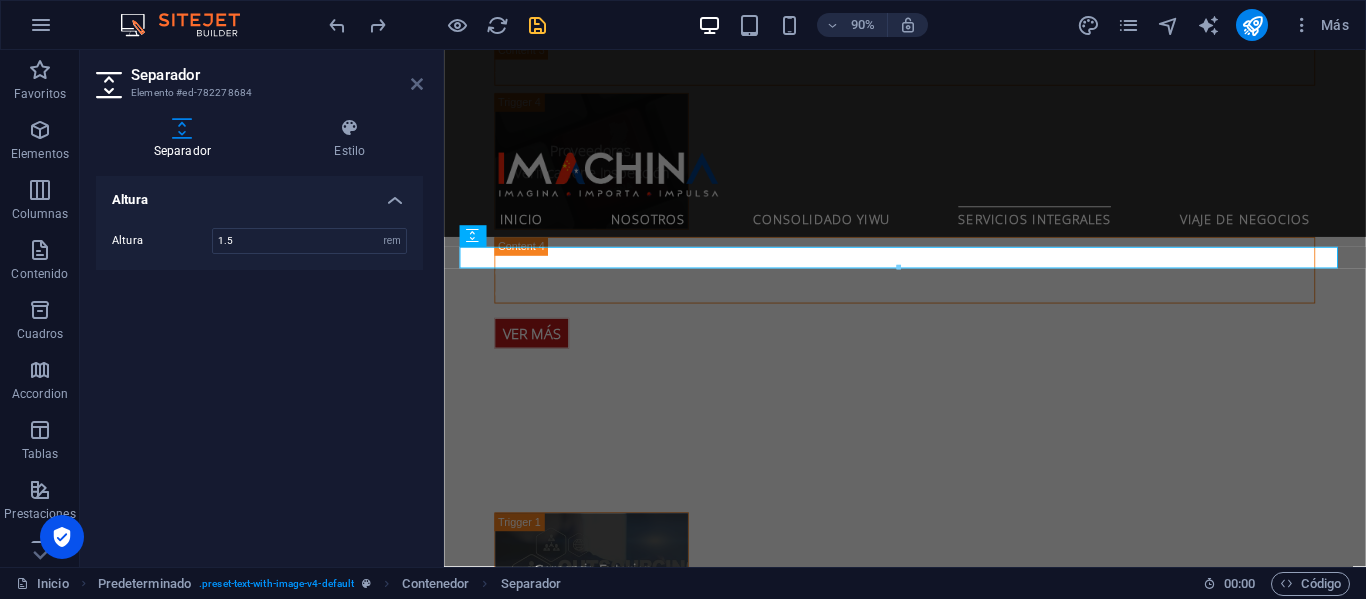 click at bounding box center (417, 84) 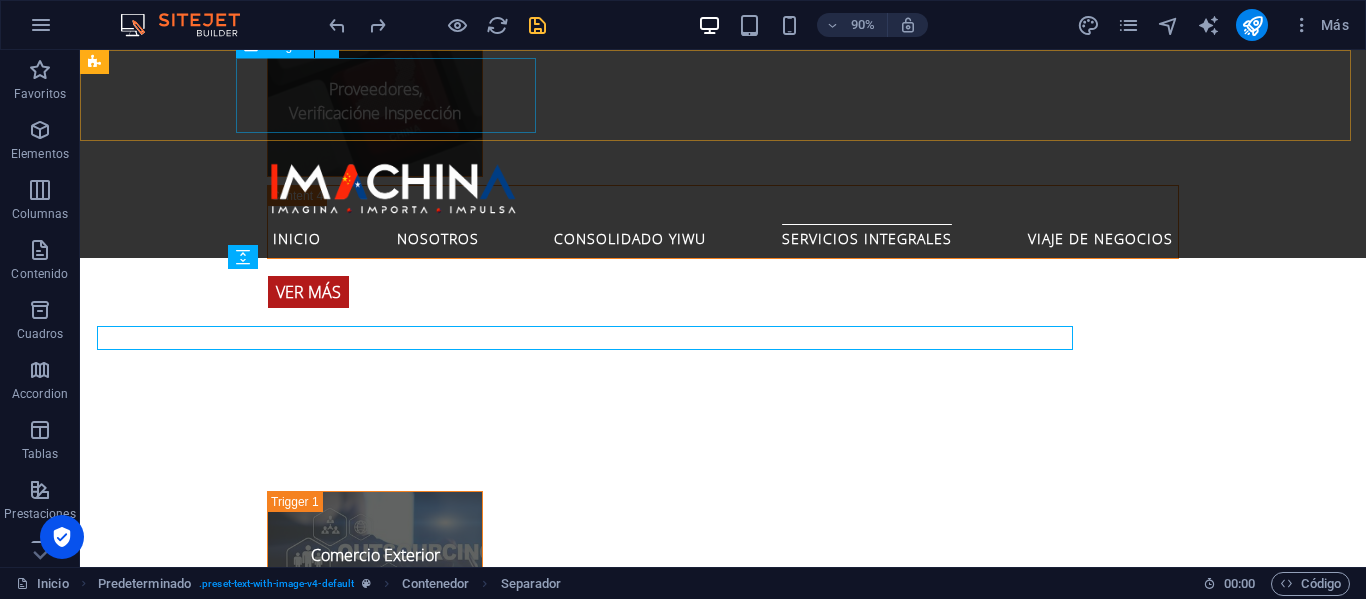 scroll, scrollTop: 4336, scrollLeft: 0, axis: vertical 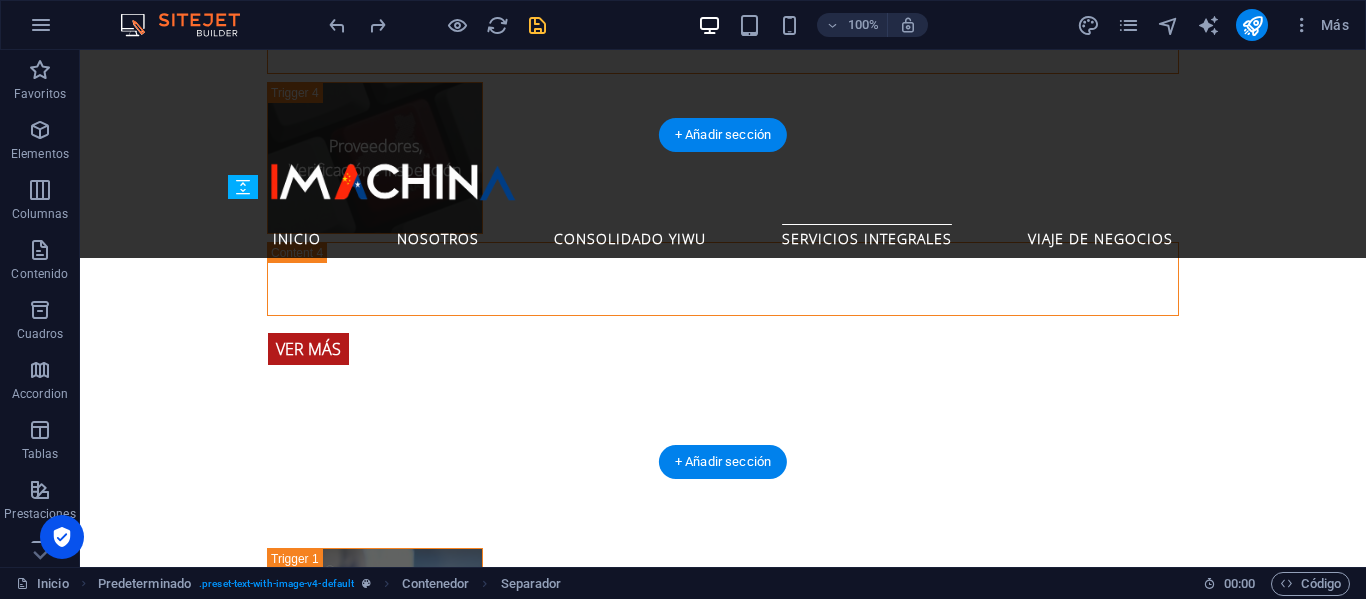 drag, startPoint x: 550, startPoint y: 274, endPoint x: 562, endPoint y: 244, distance: 32.31099 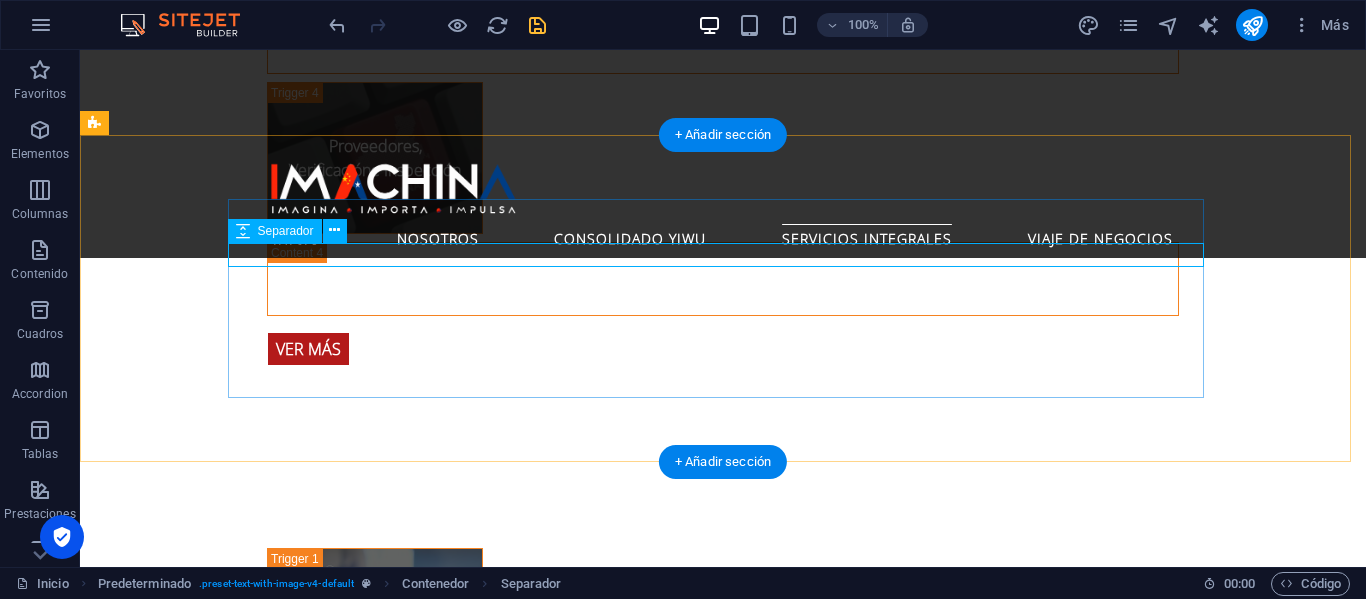 click at bounding box center (568, 1792) 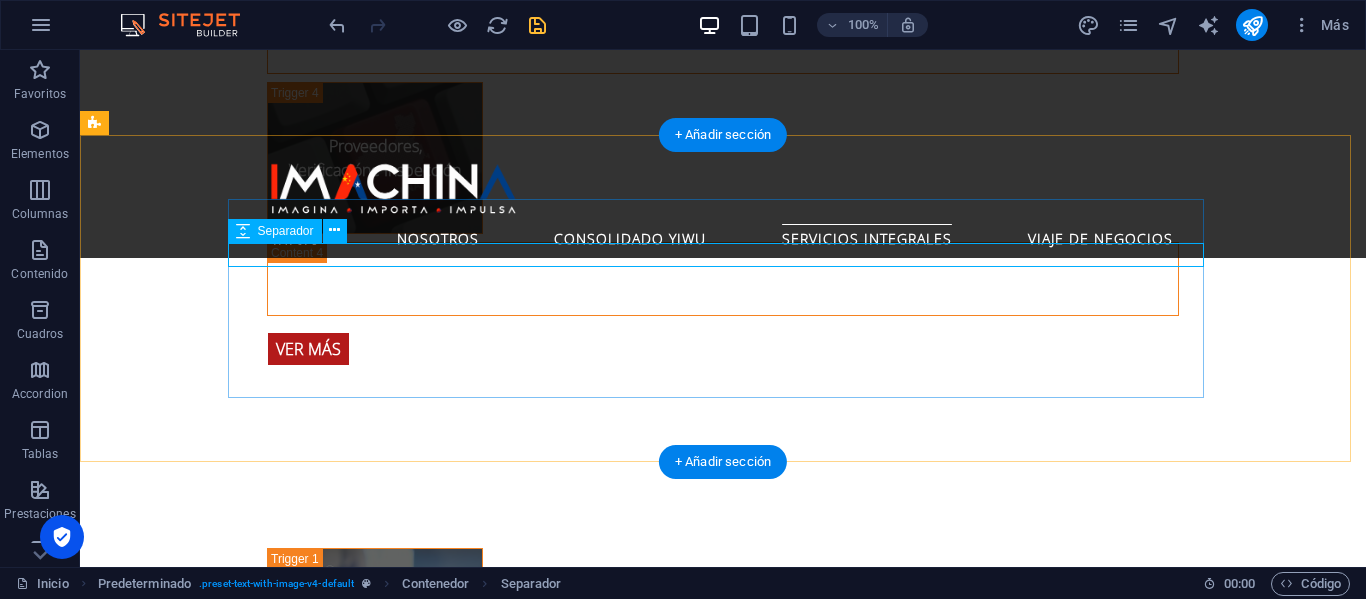click at bounding box center (568, 1792) 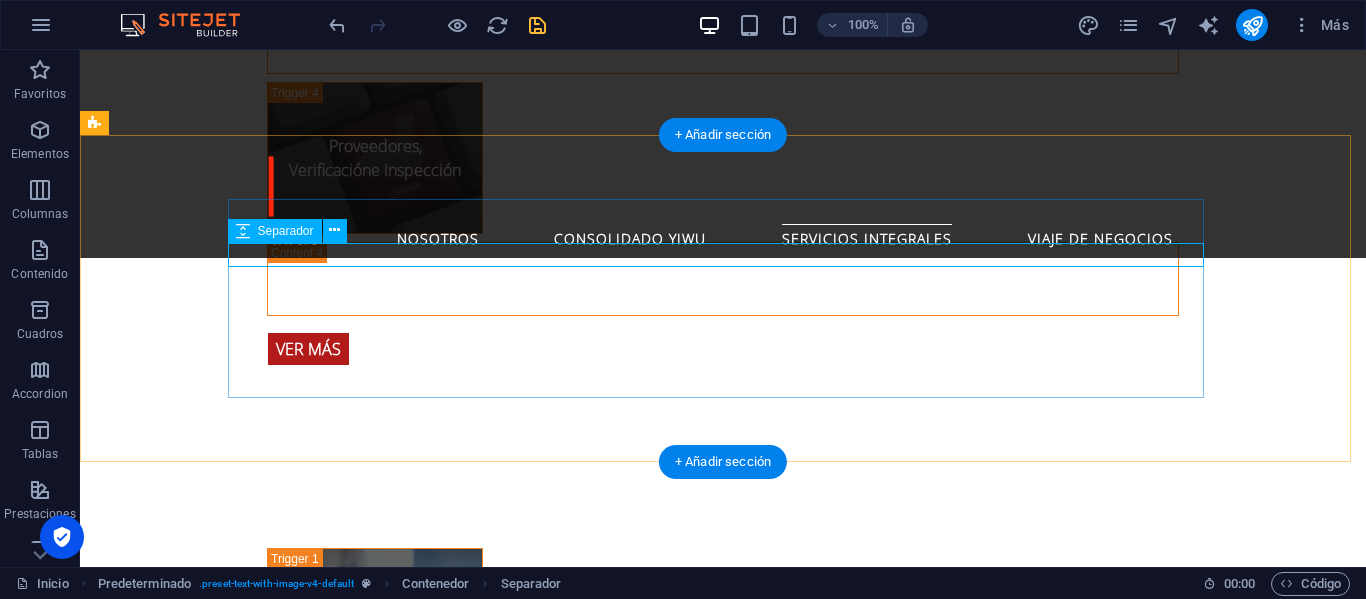 select on "rem" 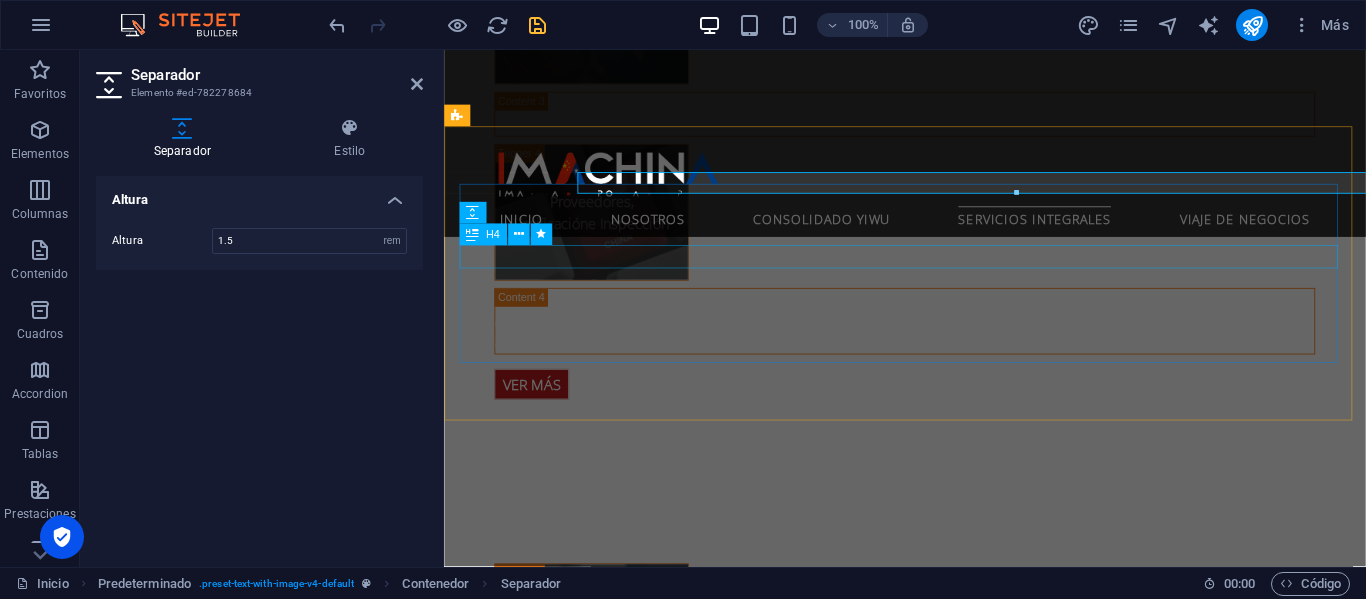 scroll, scrollTop: 4393, scrollLeft: 0, axis: vertical 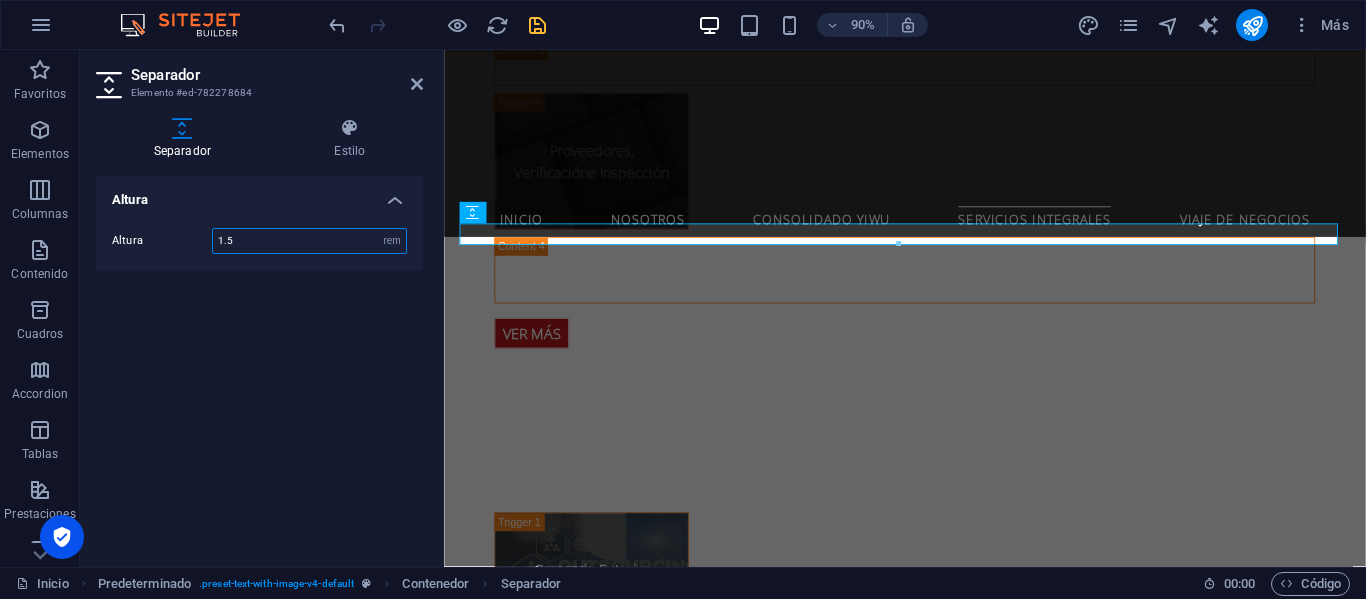 click on "1.5" at bounding box center (309, 241) 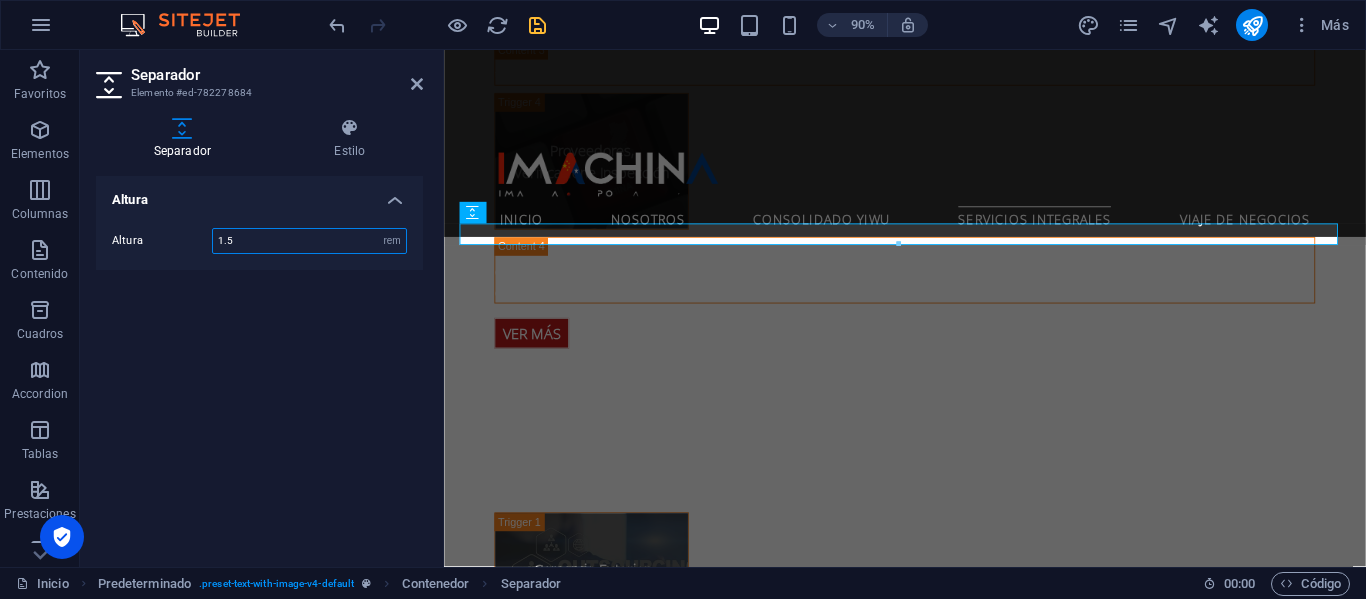 click on "1.5" at bounding box center (309, 241) 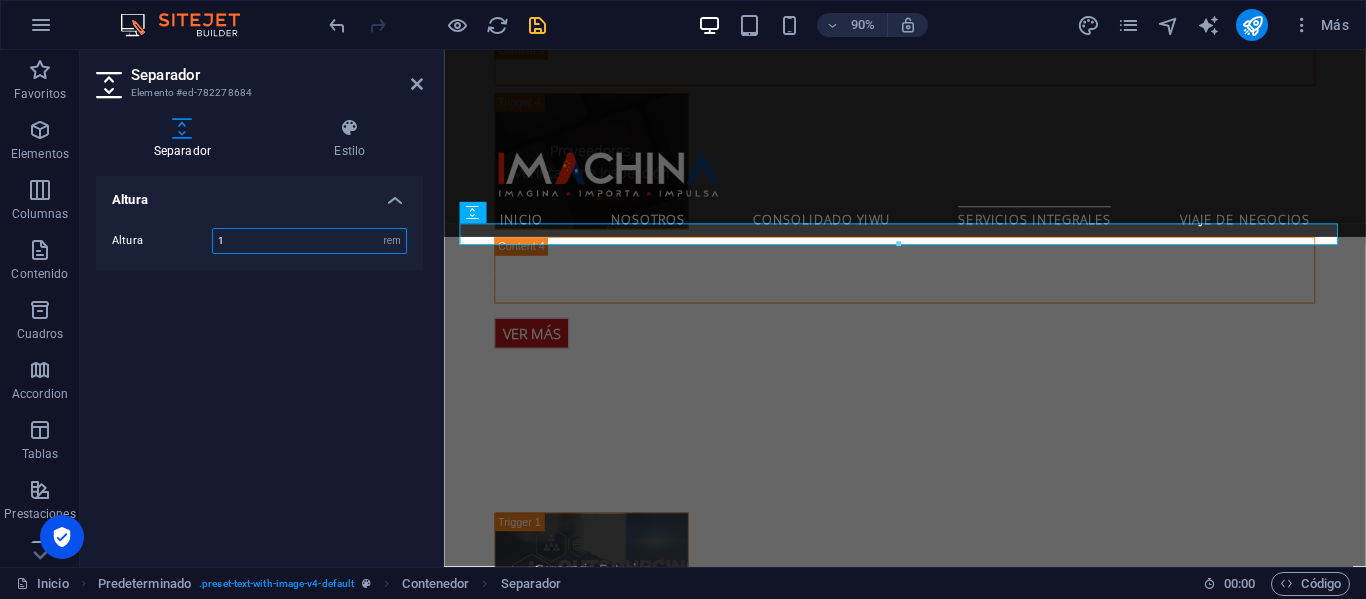 type on "1" 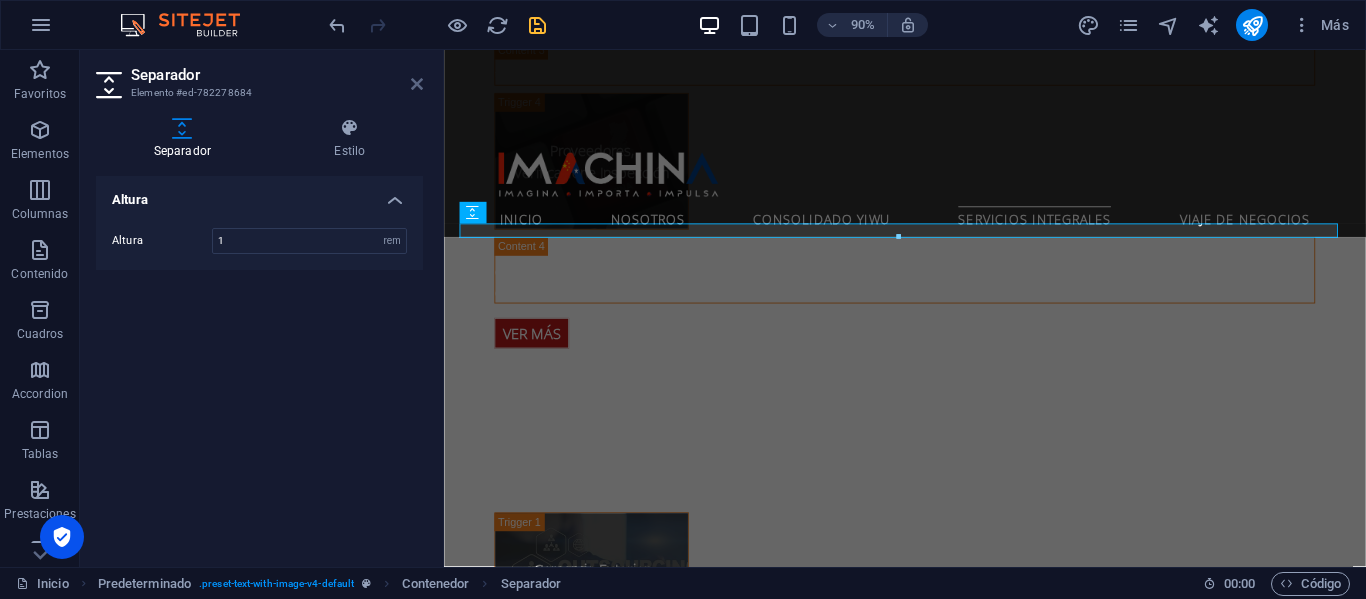 click at bounding box center [417, 84] 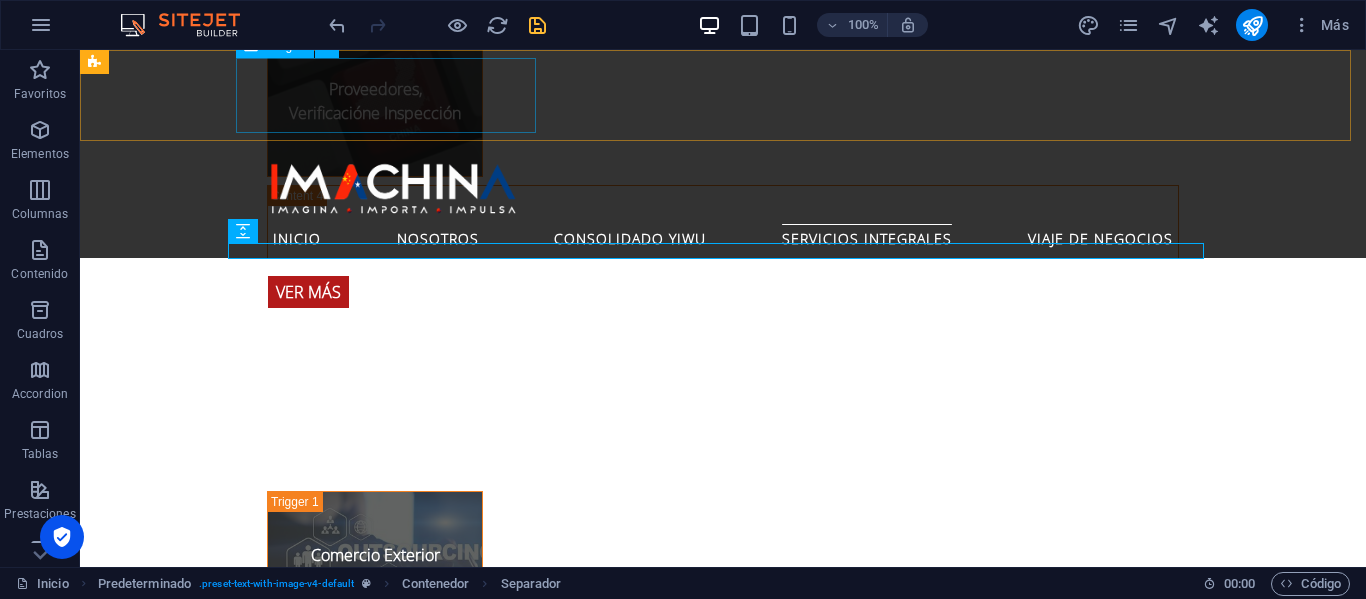 scroll, scrollTop: 4336, scrollLeft: 0, axis: vertical 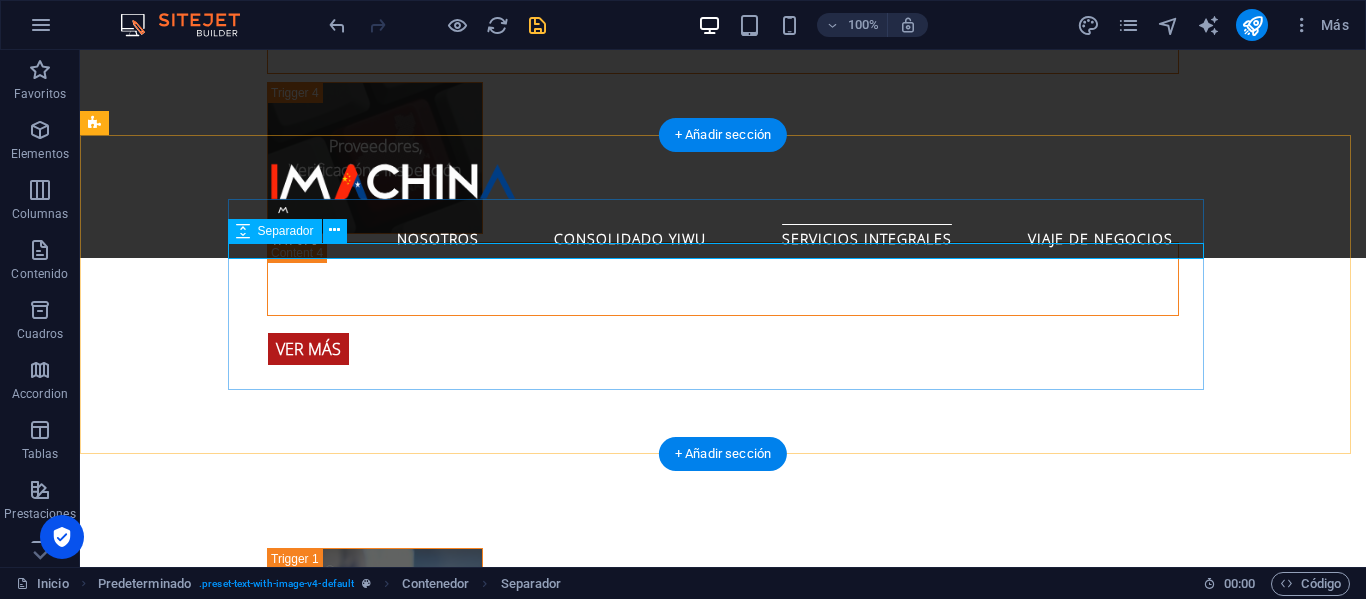 click at bounding box center [568, 1788] 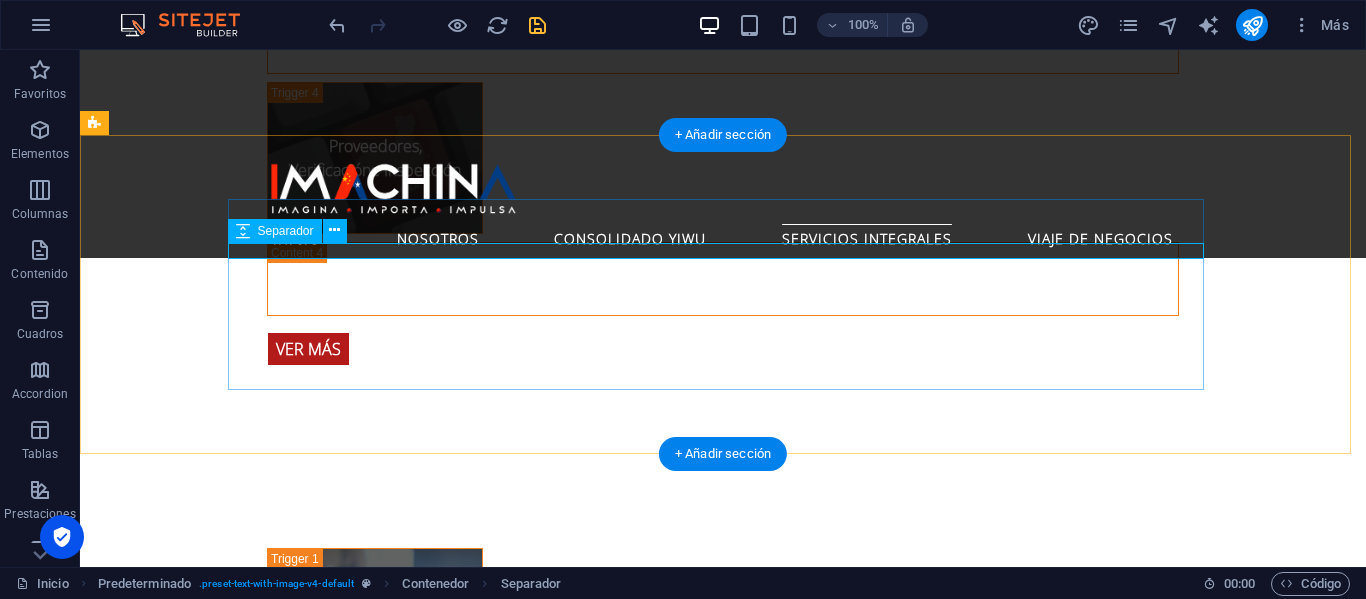 click at bounding box center (568, 1788) 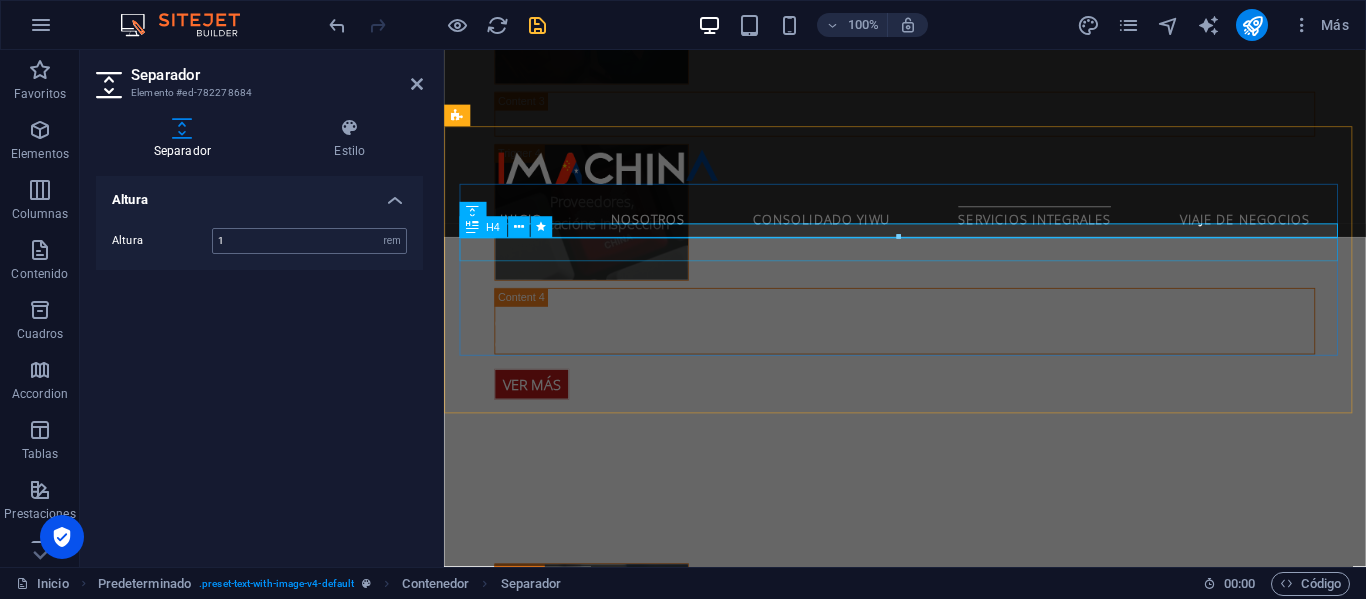 scroll, scrollTop: 4393, scrollLeft: 0, axis: vertical 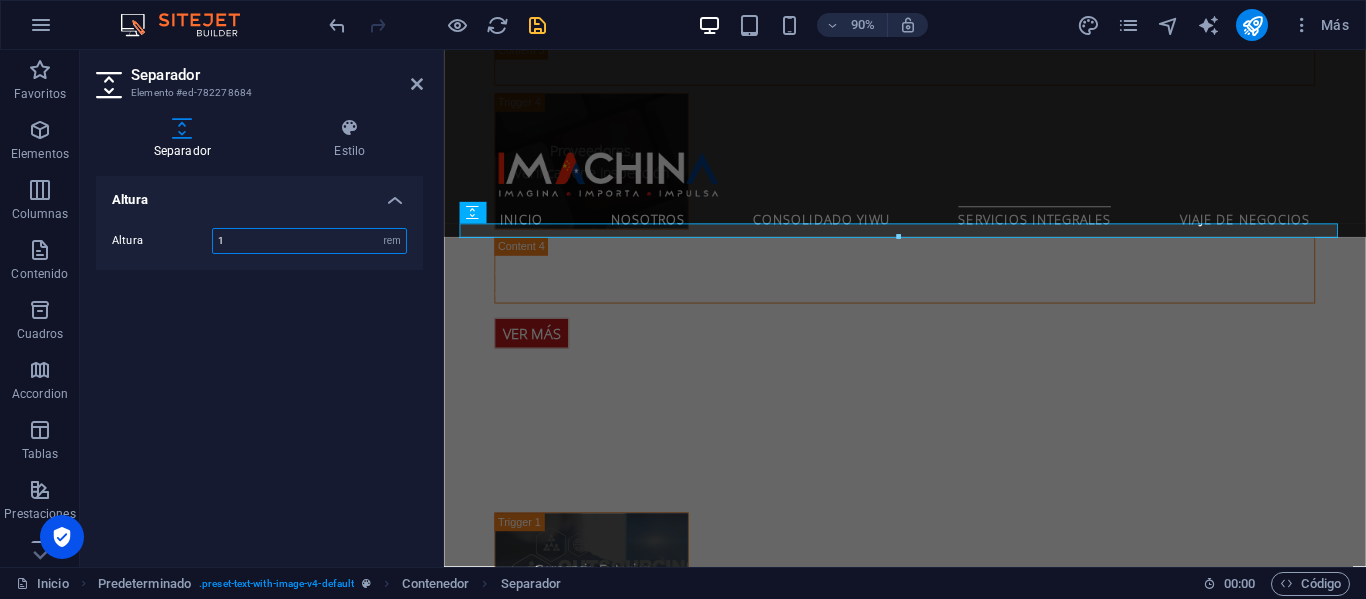 drag, startPoint x: 264, startPoint y: 245, endPoint x: 168, endPoint y: 248, distance: 96.04687 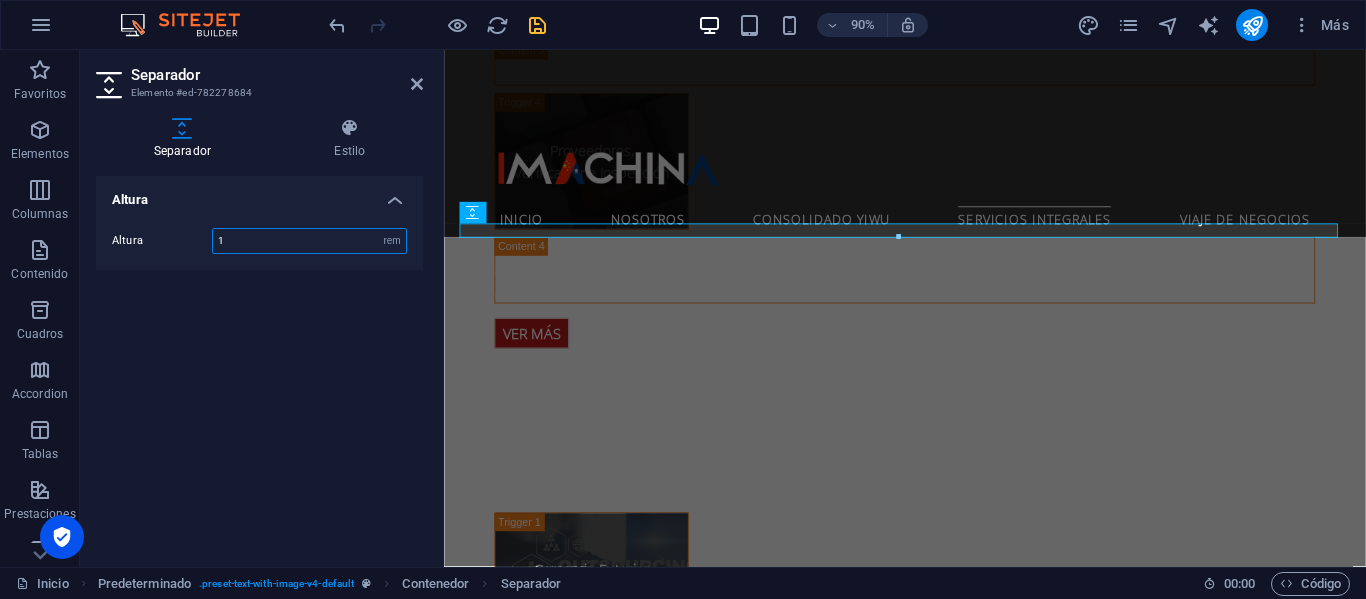 click on "Altura 1 px rem vh vw" at bounding box center (259, 241) 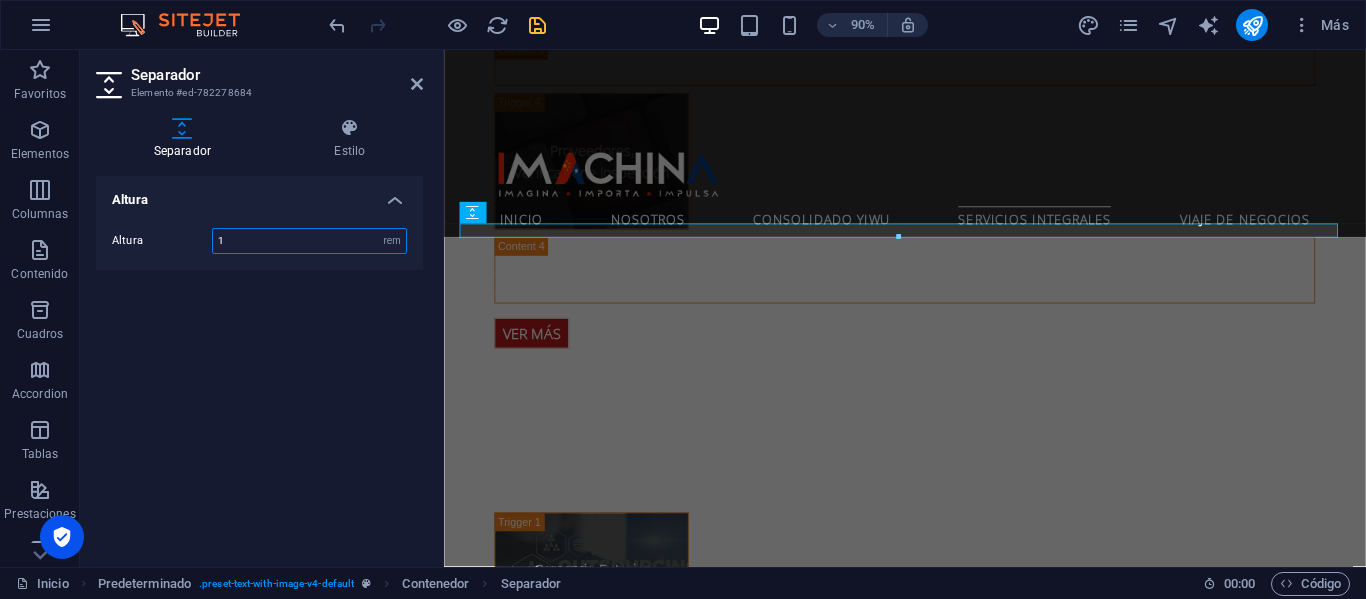 type on "0" 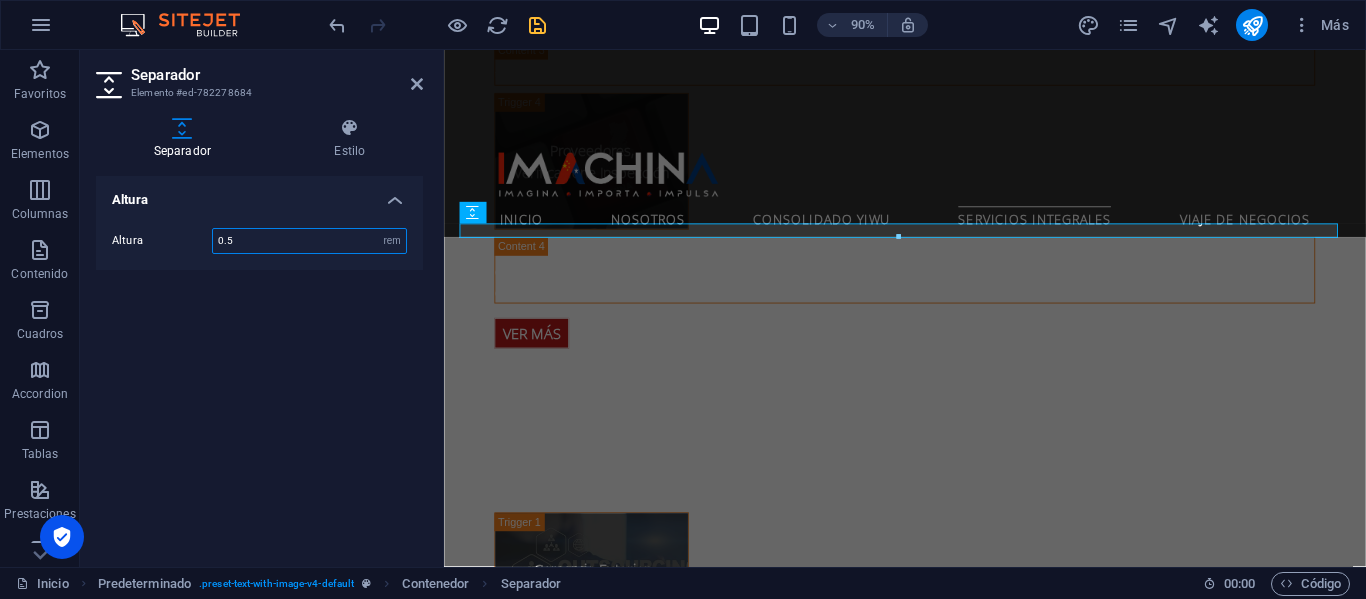 type on "0.5" 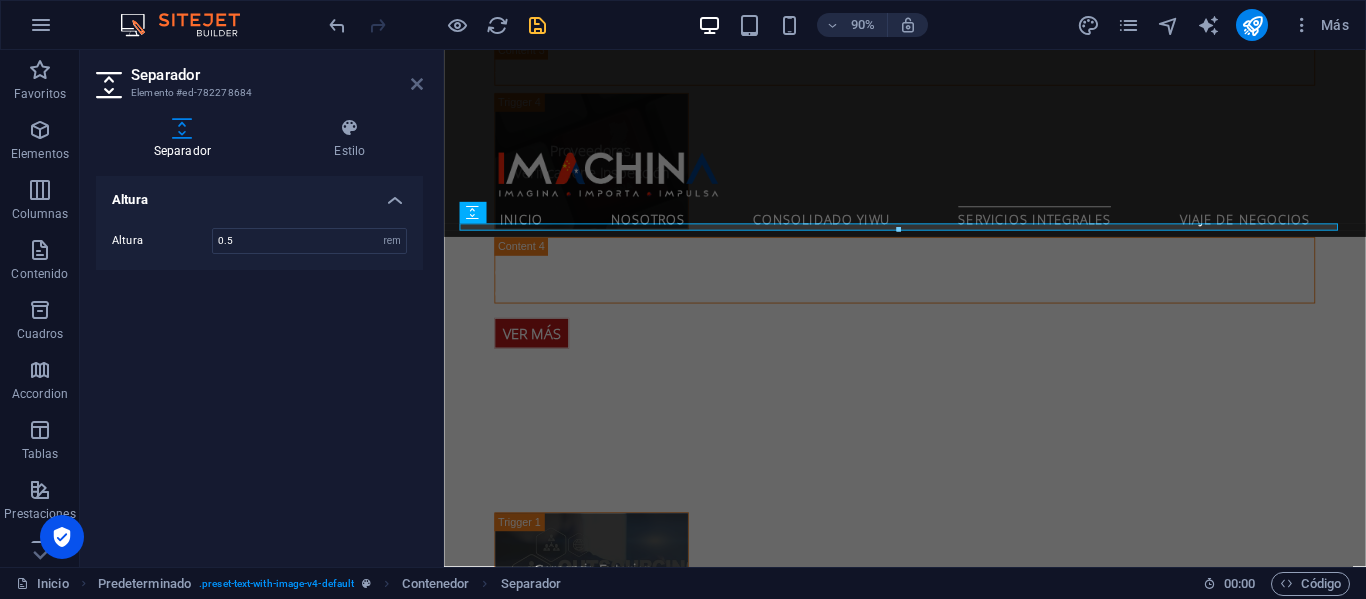 click at bounding box center [417, 84] 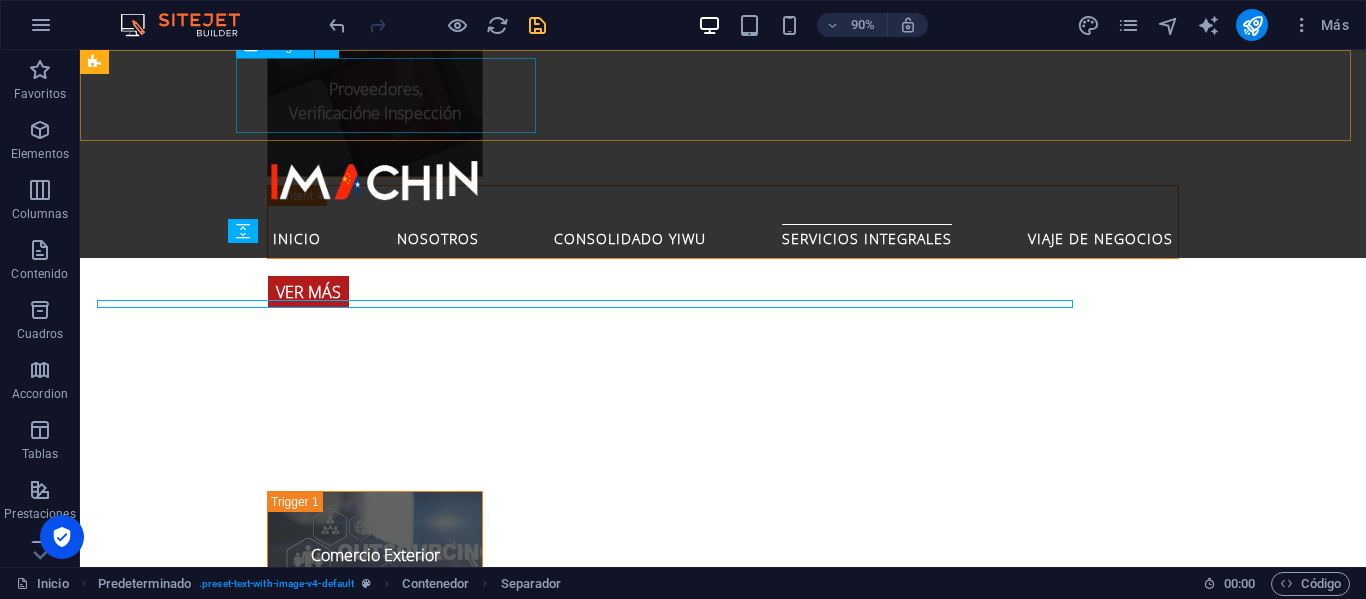 scroll, scrollTop: 4336, scrollLeft: 0, axis: vertical 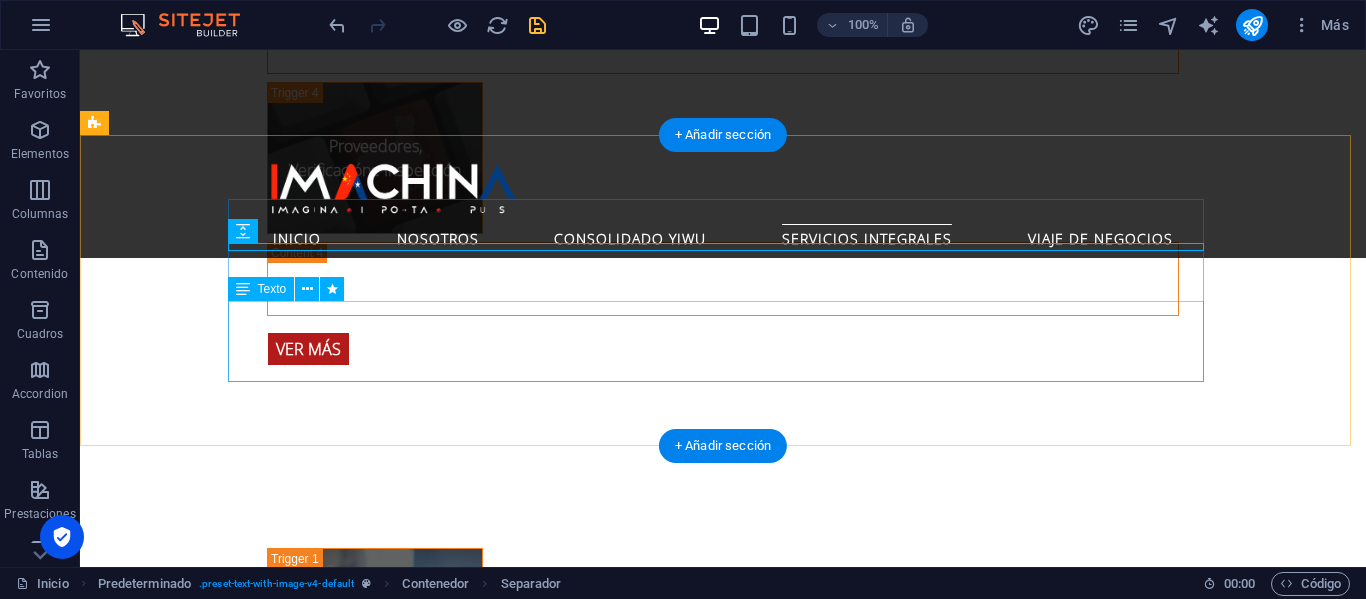 click on "Deje la compleja logística en manos de expertos y concéntrese en lo que realmente importa: encontrar las mejores oportunidades y proveedores para su empresa. Nuestros paquetes de viaje de negocios a [GEOGRAPHIC_DATA] están diseñados para maximizar su tiempo y potenciar su éxito." at bounding box center (568, 1878) 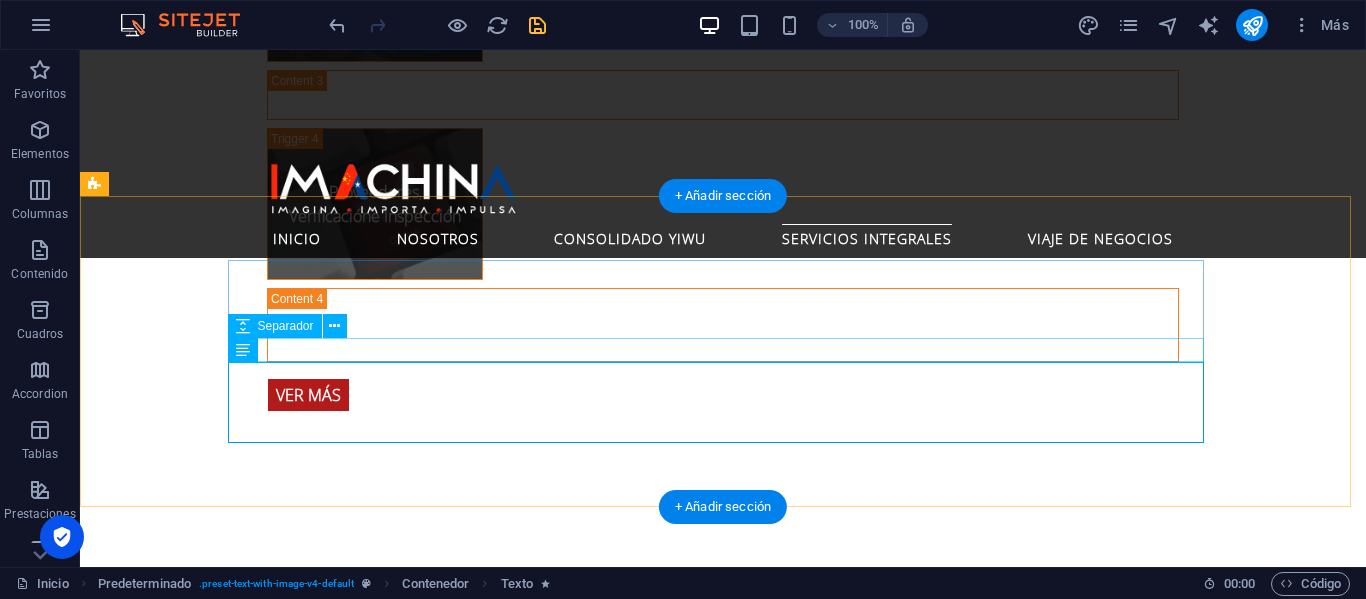scroll, scrollTop: 4336, scrollLeft: 0, axis: vertical 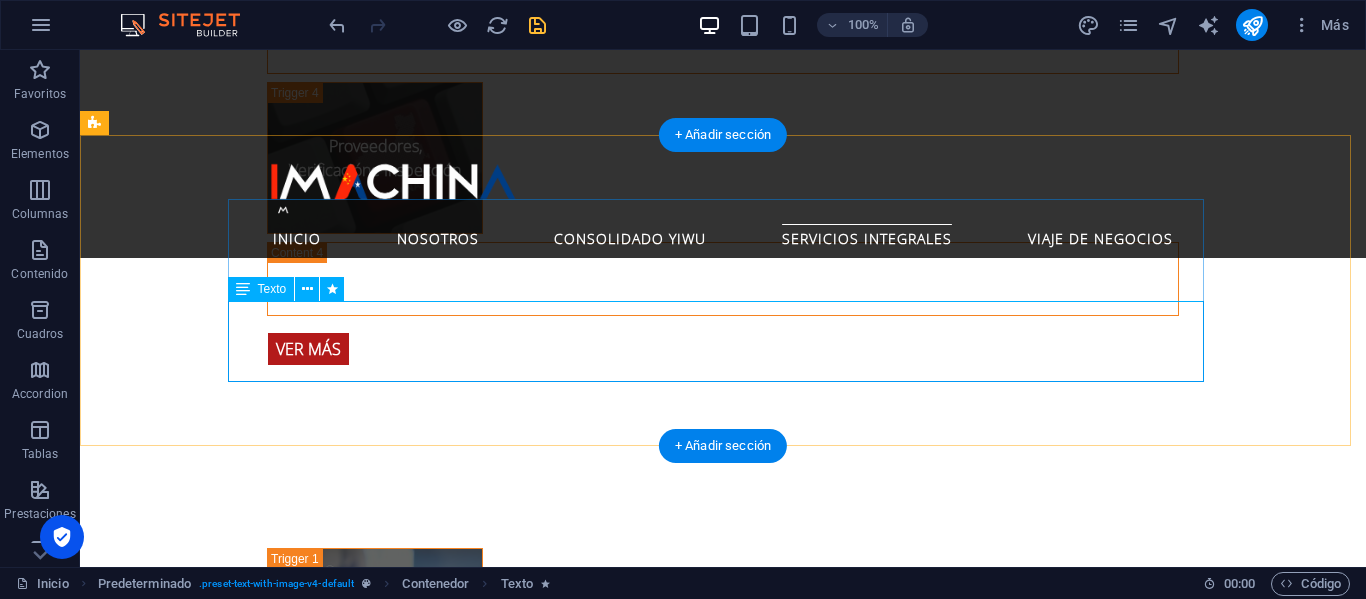 click on "Deje la compleja logística en manos de expertos y concéntrese en lo que realmente importa: encontrar las mejores oportunidades y proveedores para su empresa. Nuestros paquetes de viaje de negocios a [GEOGRAPHIC_DATA] están diseñados para maximizar su tiempo y potenciar su éxito." at bounding box center (568, 1878) 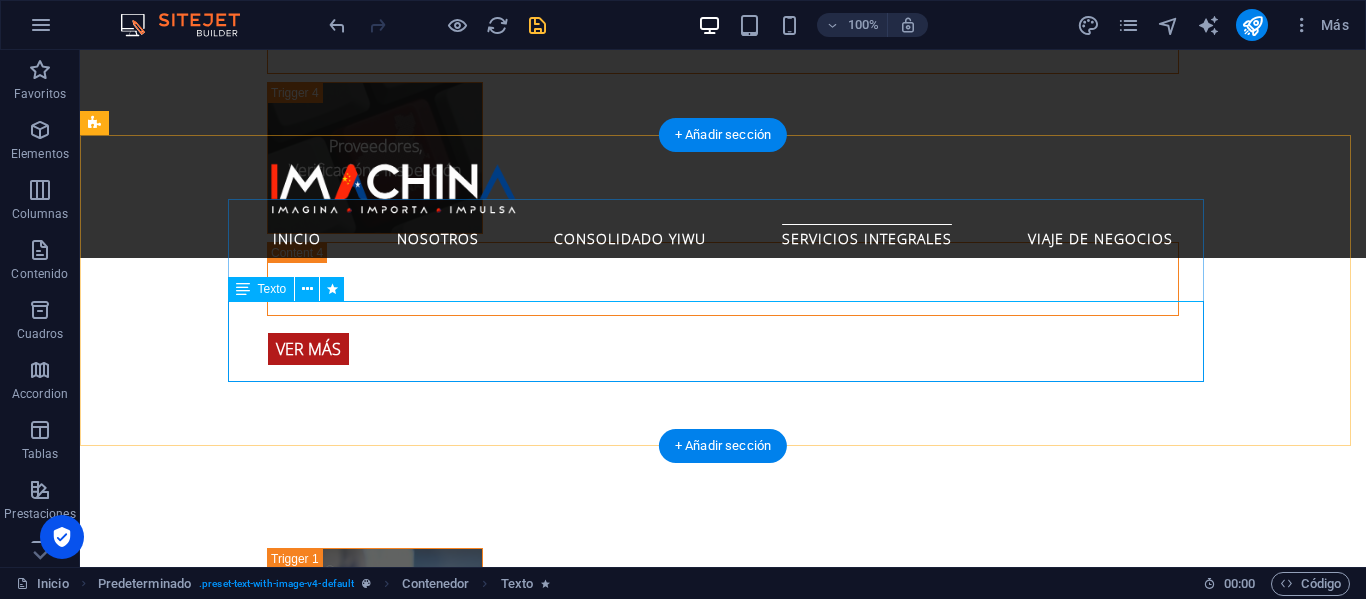 click on "Deje la compleja logística en manos de expertos y concéntrese en lo que realmente importa: encontrar las mejores oportunidades y proveedores para su empresa. Nuestros paquetes de viaje de negocios a [GEOGRAPHIC_DATA] están diseñados para maximizar su tiempo y potenciar su éxito." at bounding box center [568, 1878] 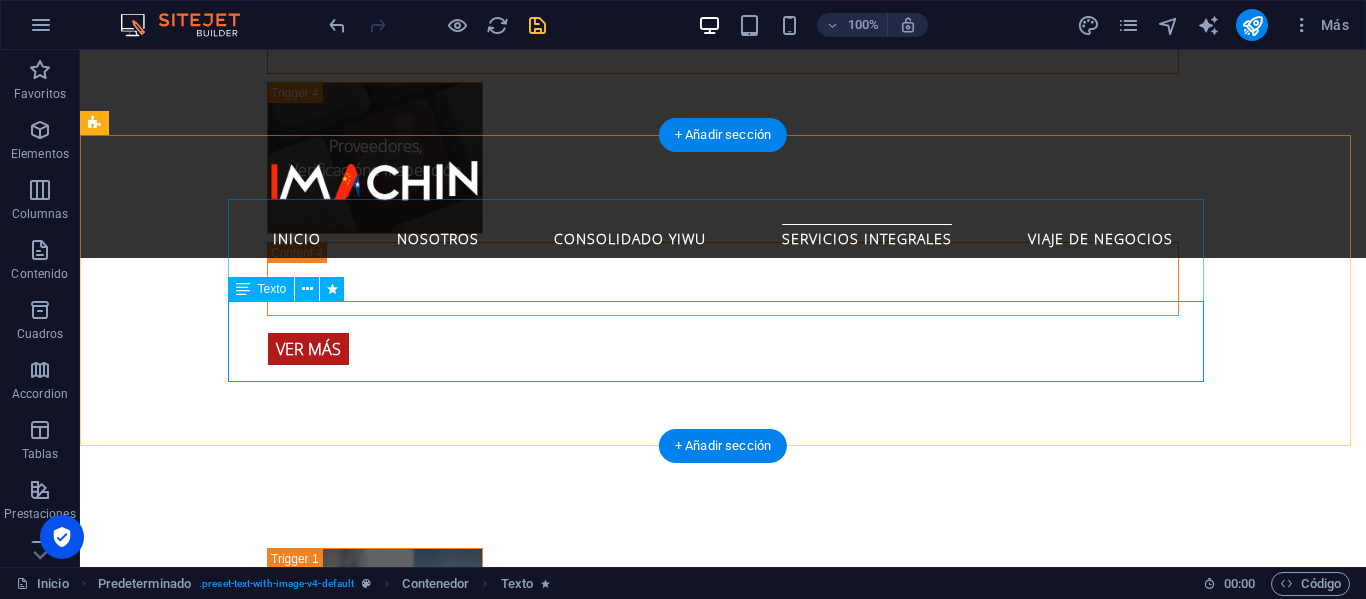 select on "s" 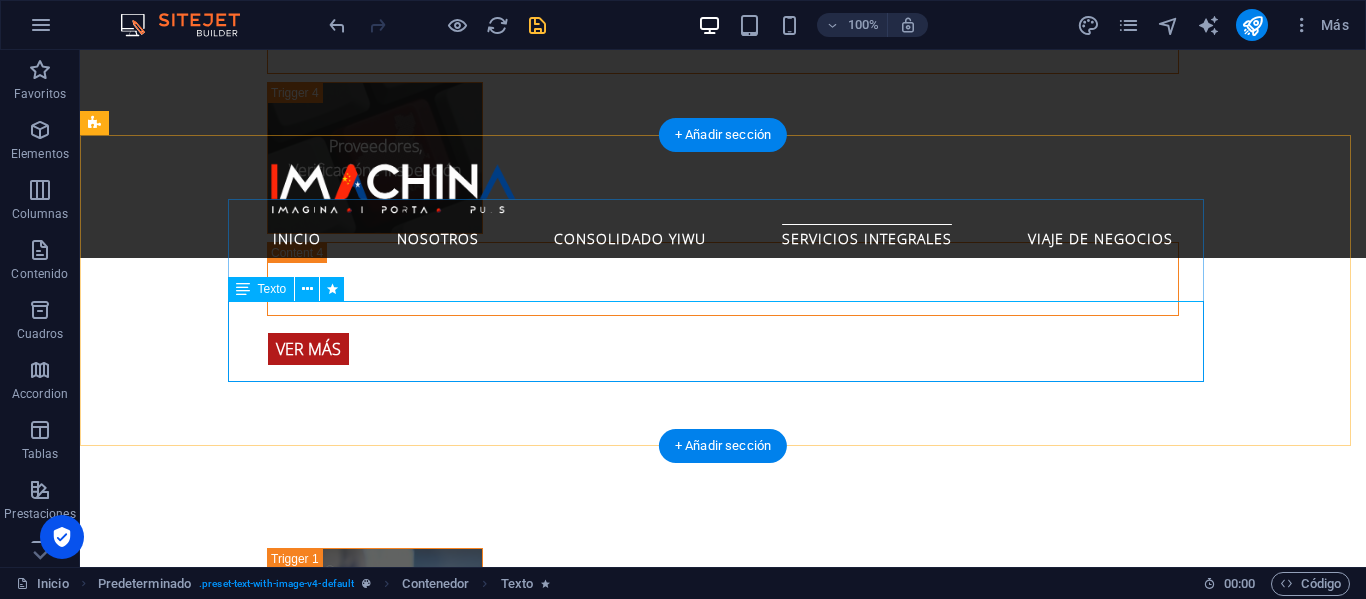 select on "s" 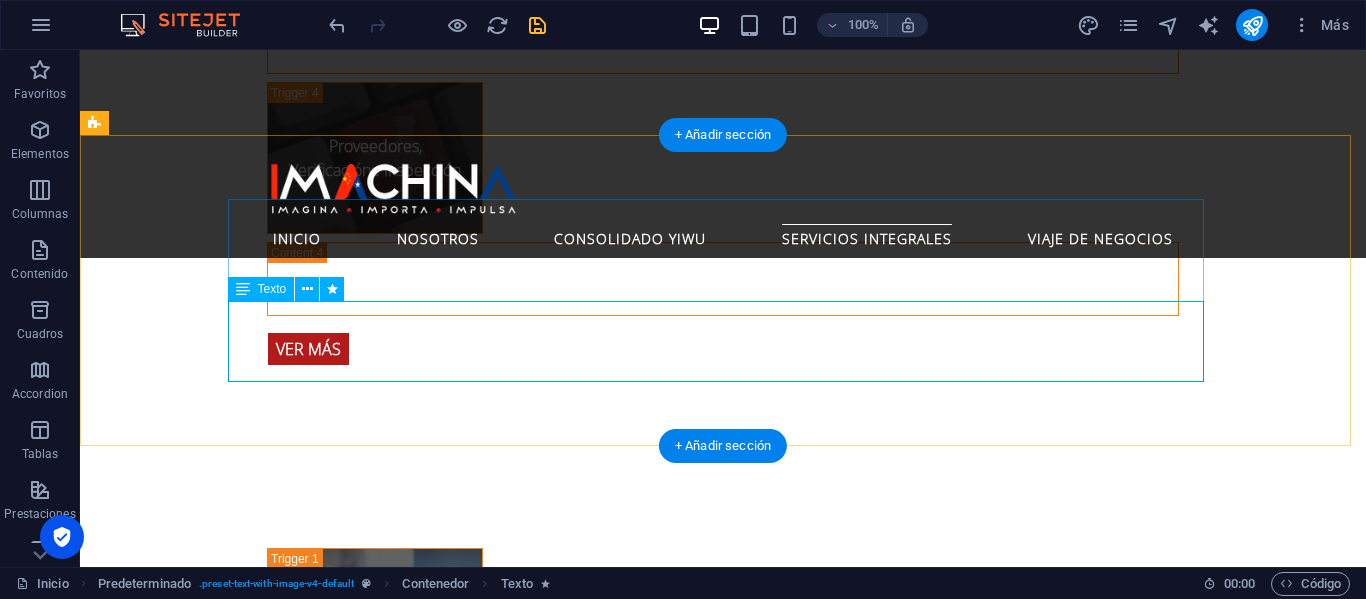 select on "scroll" 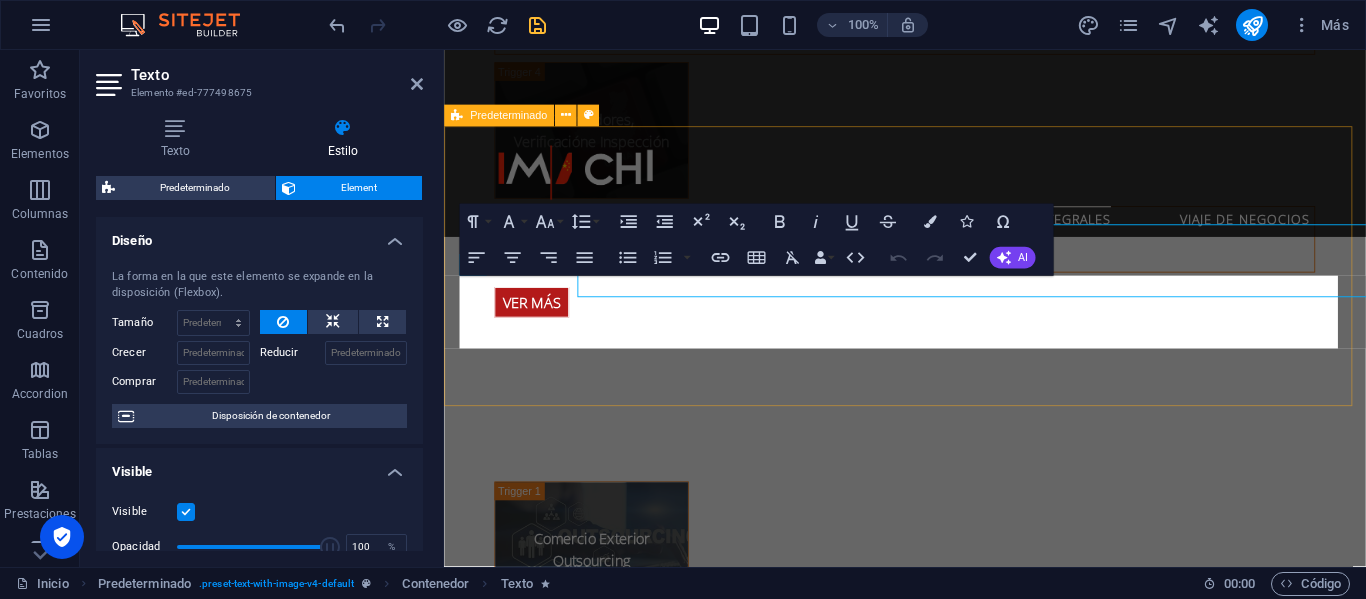 scroll, scrollTop: 4393, scrollLeft: 0, axis: vertical 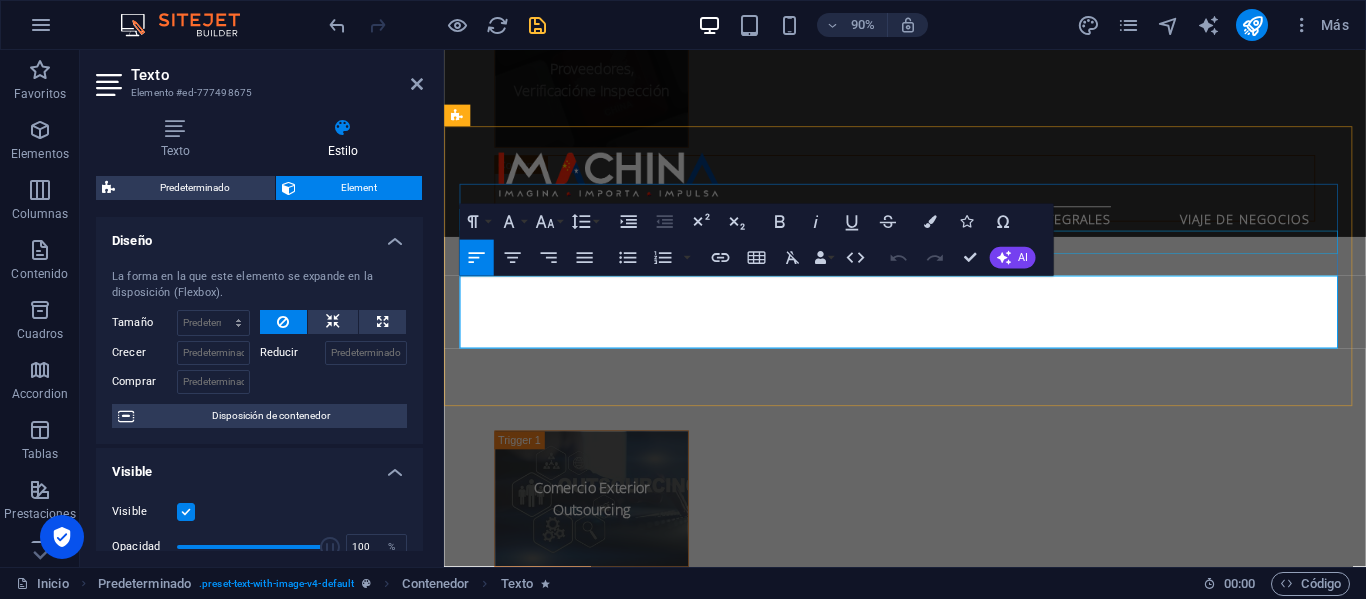 drag, startPoint x: 819, startPoint y: 367, endPoint x: 869, endPoint y: 304, distance: 80.43009 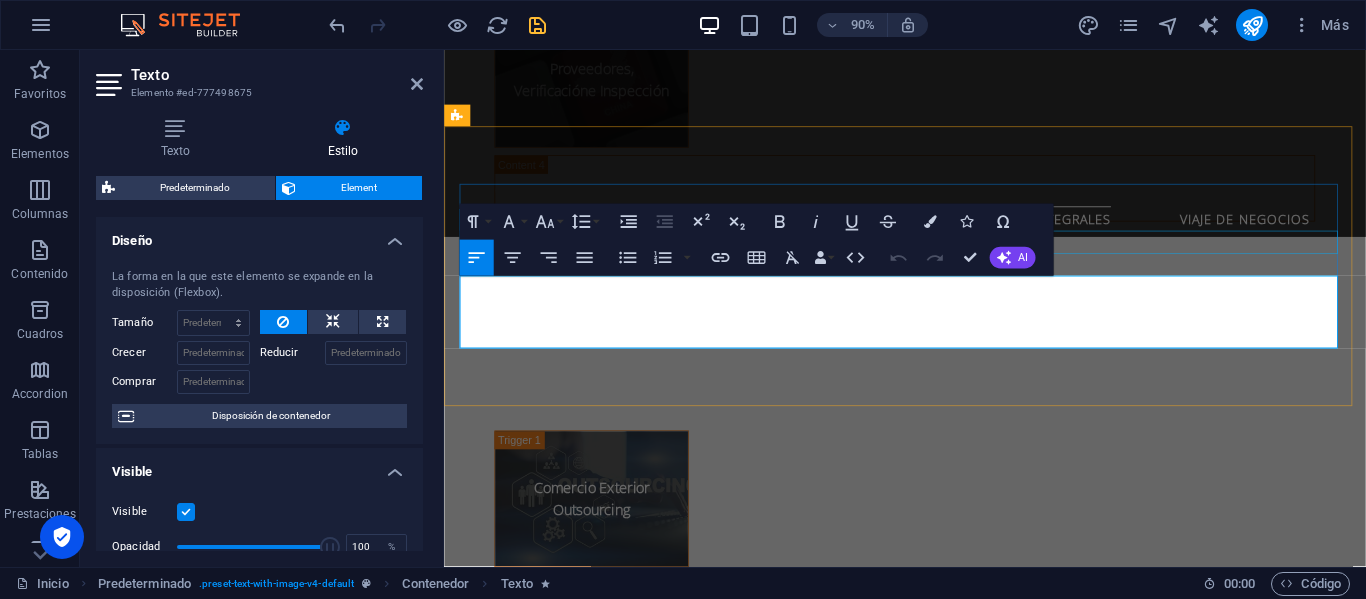 click on "Skip to main content
[PHONE_NUMBER] [EMAIL_ADDRESS][DOMAIN_NAME] Inicio Nosotros Consolidado Yiwu Servicios Integrales Viaje de Negocios EFICIENCIA, CONFIANZA Y CONTROL EN CADA ETAPA DE TU IMPORTACIÓN Suelta el contenido aquí o  Añadir elementos  Pegar portapapeles Nosotros IMACHINA nace de una idea simple pero poderosa:  conectar a emprendedores y empresas chilenas con las infinitas posibilidades [PERSON_NAME] asiático, de forma [PERSON_NAME] y efectiva. Somos una empresa joven, cercana y profesional, respaldada por un equipo con más de  15 años de experiencia en comercio internacional e importaciones desde [GEOGRAPHIC_DATA] . Facilitamos el proceso completo, desde encontrar proveedores confiables hasta que recibes tu mercancía en [GEOGRAPHIC_DATA], sin sorpresas y con total transparencia. Imagina lo que necesitas, nosotros lo Importamos y así Impulsas tu negocio al éxito que deseas. Ver Más Consolidado Yiwu  IMPORTA CON INTELIGENCIA > AHORRA CON ESTRATEGIA  Haz que importar desde [GEOGRAPHIC_DATA] sea tu ventaja competitiva. E Ver Más" at bounding box center (956, 504) 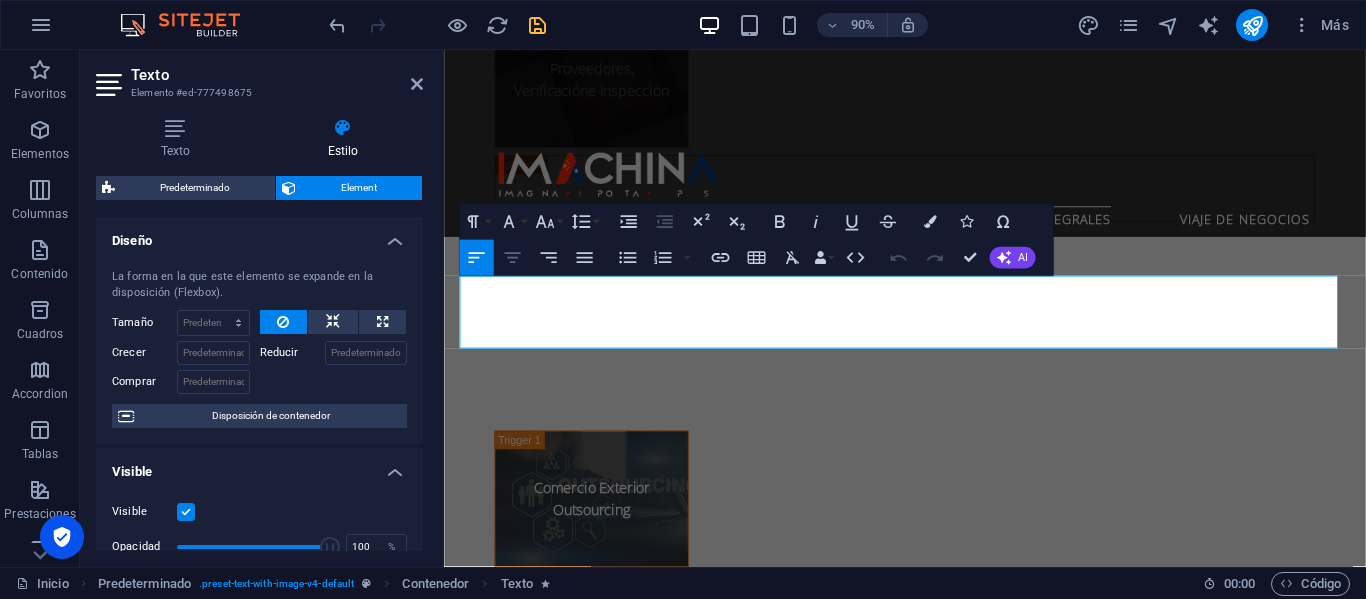 click 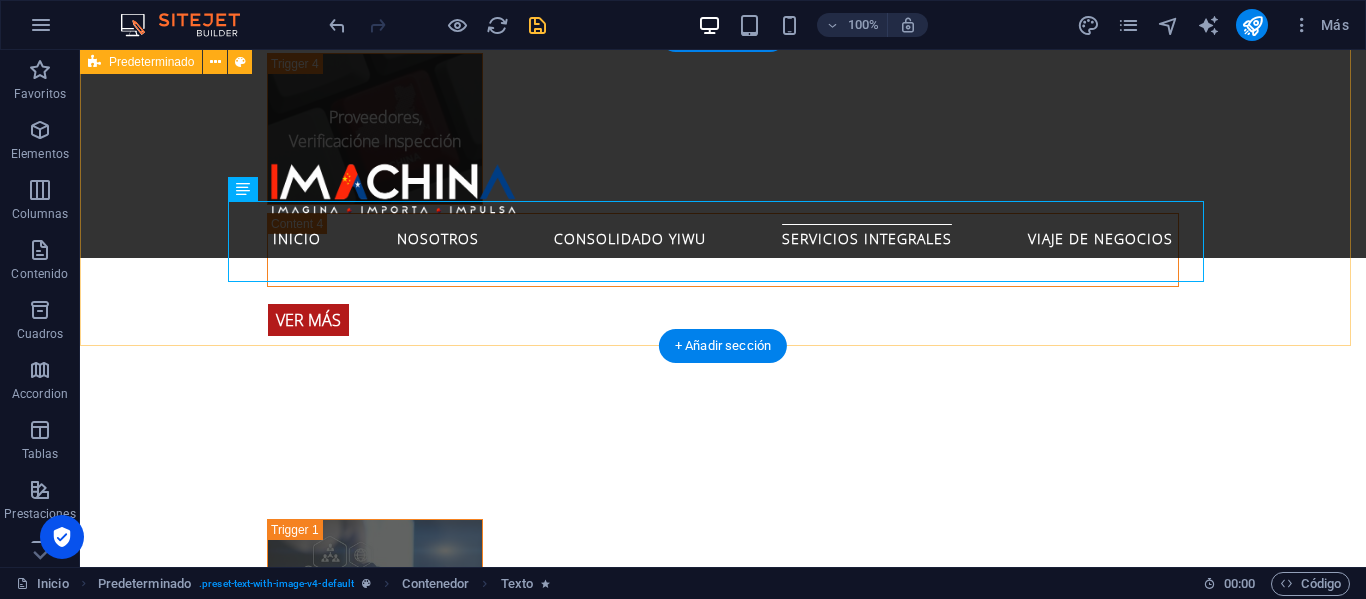 scroll, scrollTop: 4336, scrollLeft: 0, axis: vertical 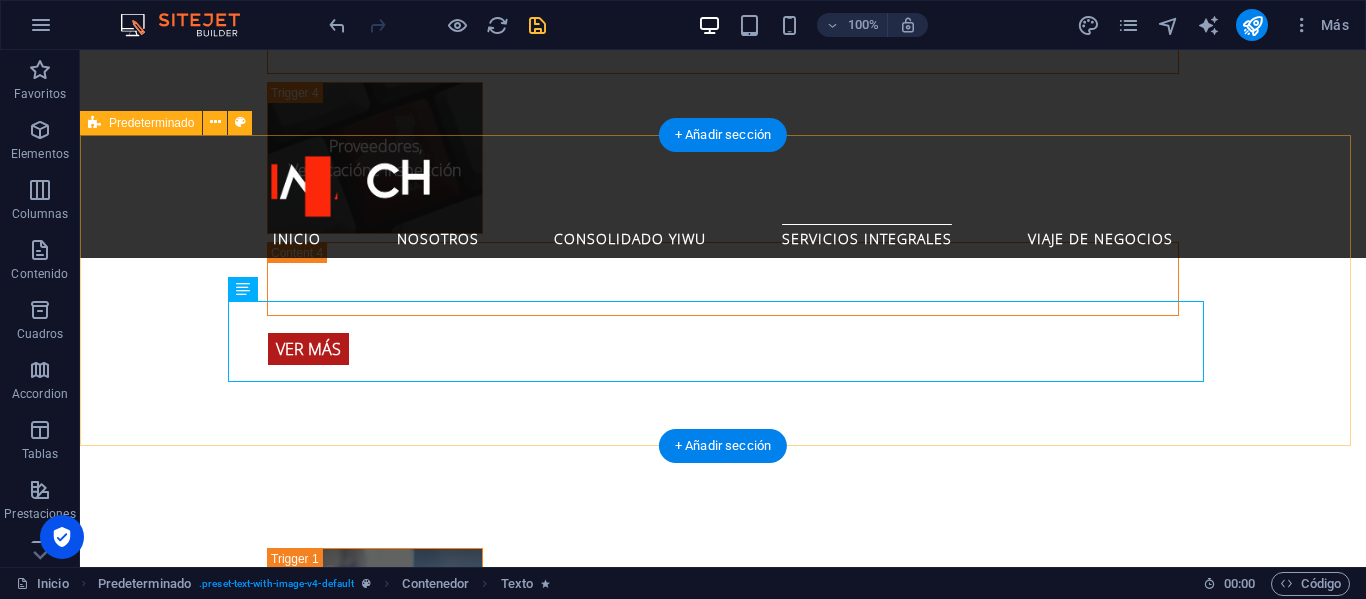 click on "Giras Comerciales [PERSON_NAME] y Mercado de [PERSON_NAME] la compleja logística en manos de expertos y concéntrese en lo que realmente importa: encontrar las mejores oportunidades y proveedores para su empresa. Nuestros paquetes de viaje de negocios a [GEOGRAPHIC_DATA] están diseñados para maximizar su tiempo y potenciar su éxito." at bounding box center (723, 1827) 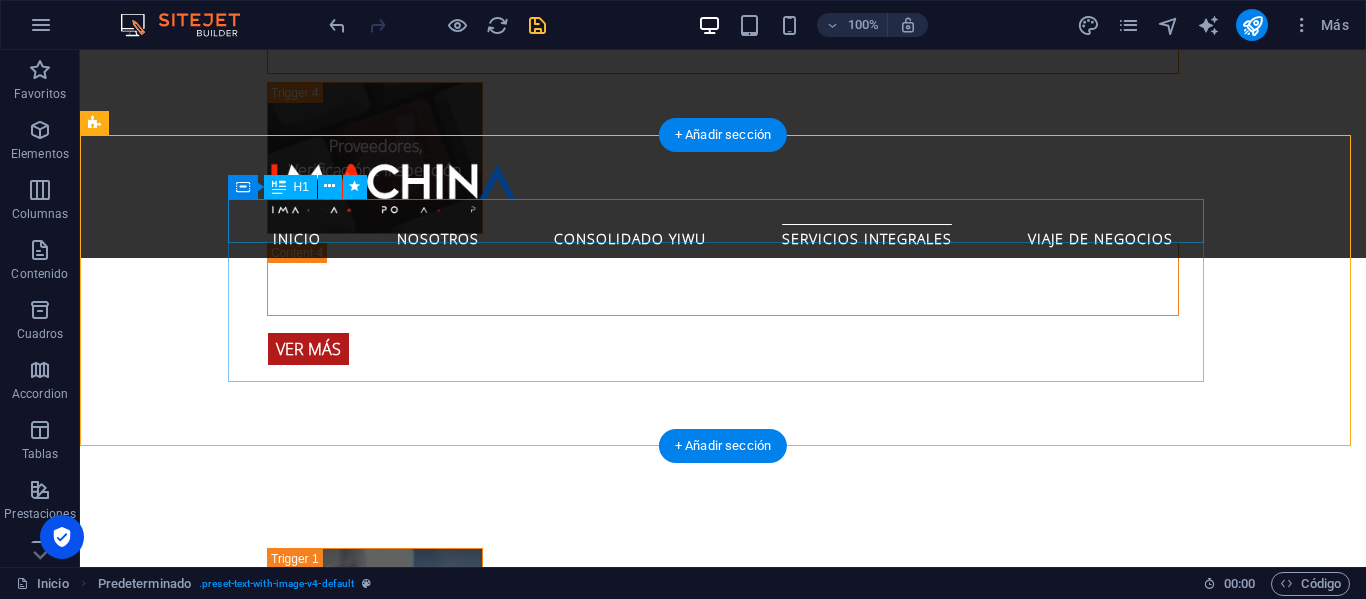 click on "Giras Comerciales" at bounding box center [568, 1758] 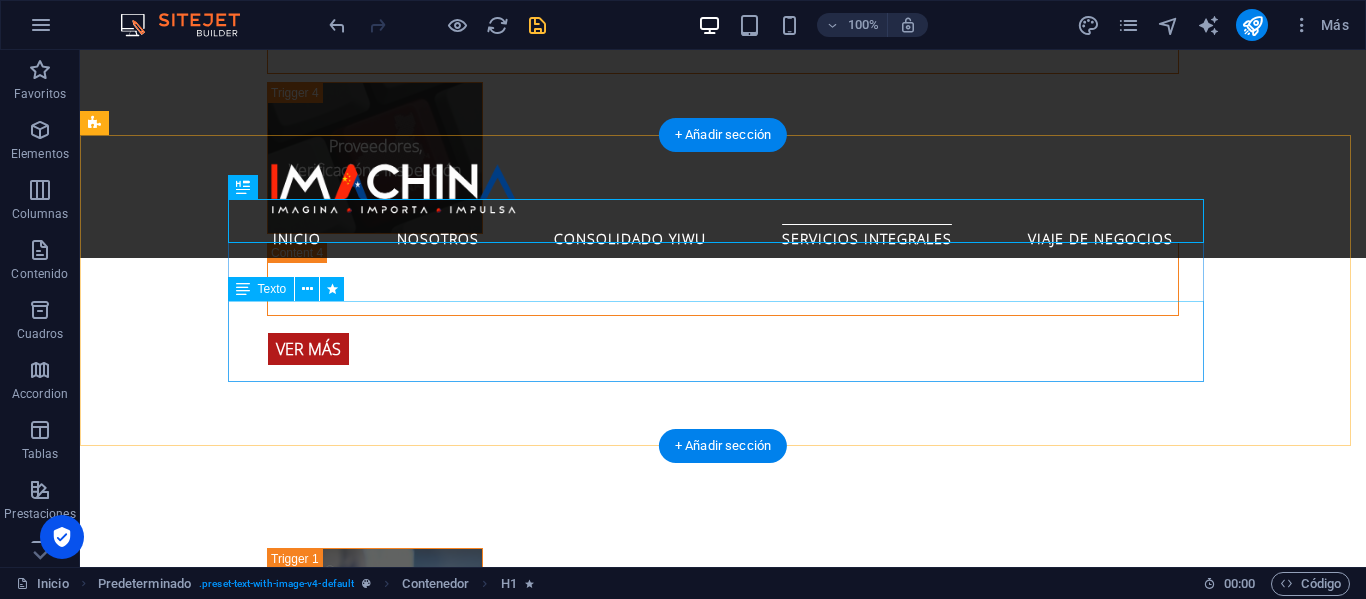 click on "Deje la compleja logística en manos de expertos y concéntrese en lo que realmente importa: encontrar las mejores oportunidades y proveedores para su empresa. Nuestros paquetes de viaje de negocios a [GEOGRAPHIC_DATA] están diseñados para maximizar su tiempo y potenciar su éxito." at bounding box center (568, 1878) 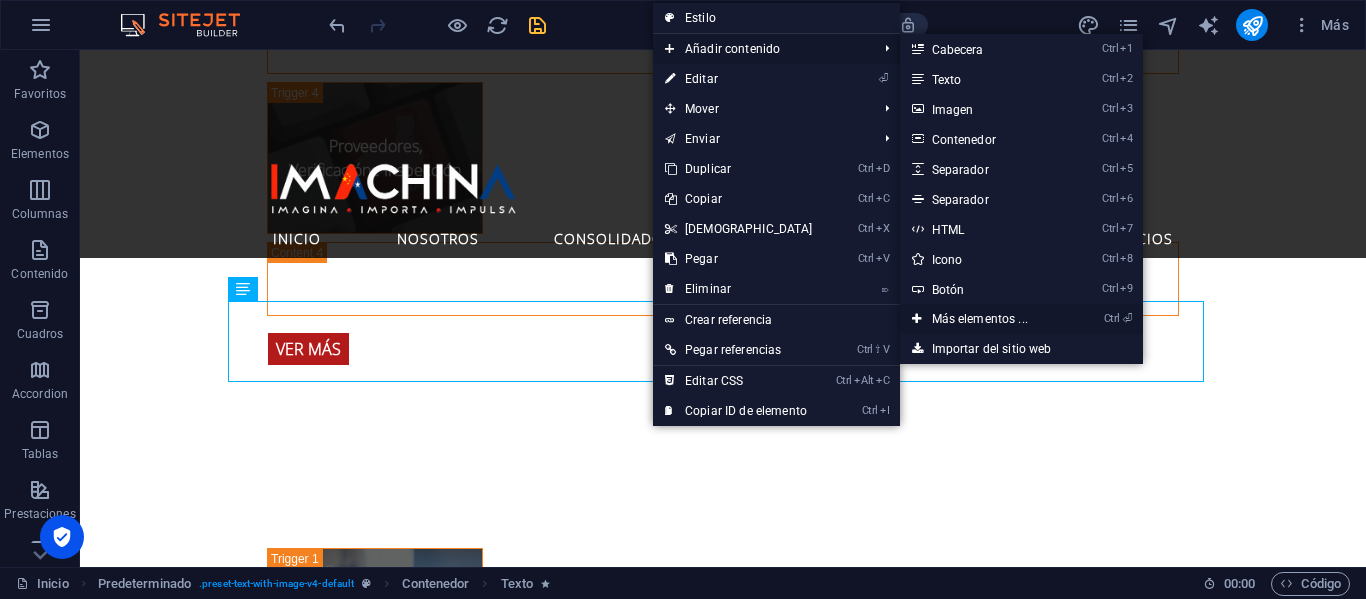 click on "Ctrl ⏎  Más elementos ..." at bounding box center [984, 319] 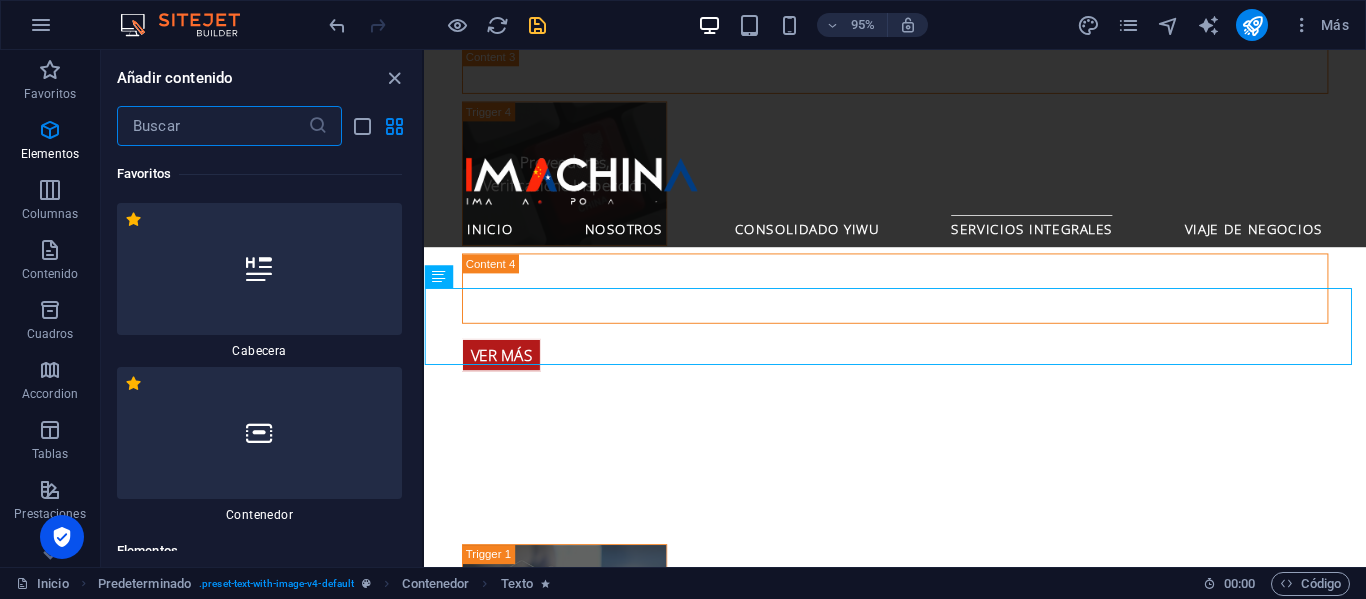 scroll, scrollTop: 4363, scrollLeft: 0, axis: vertical 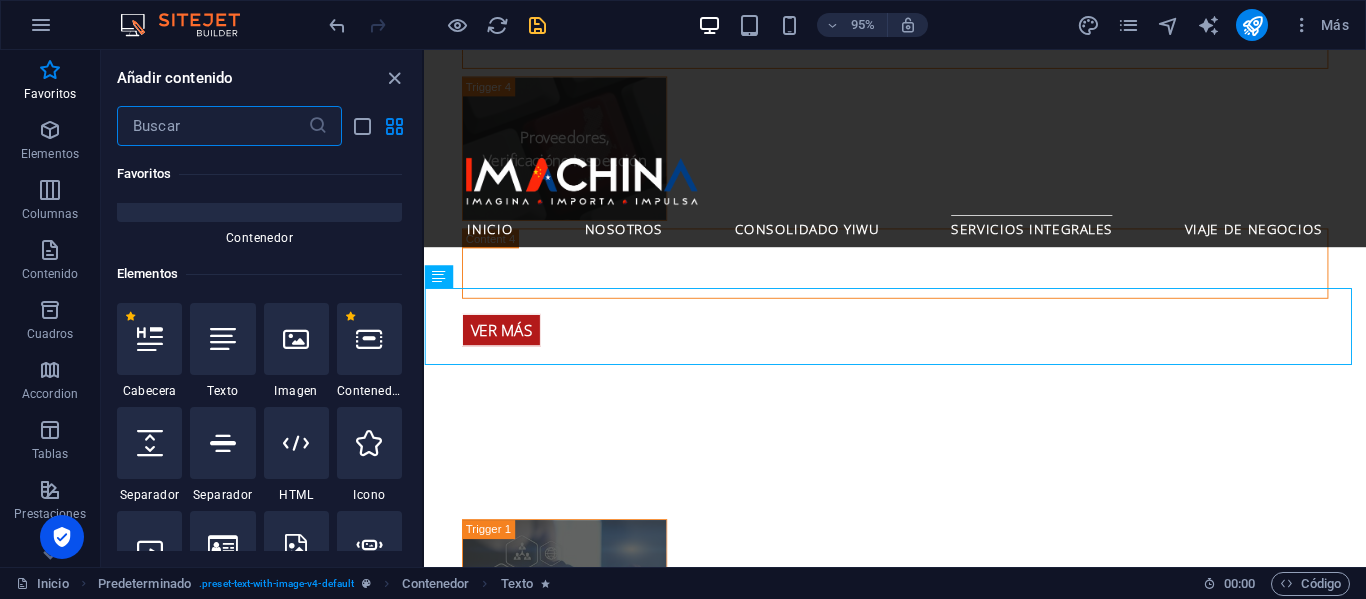 click at bounding box center (212, 126) 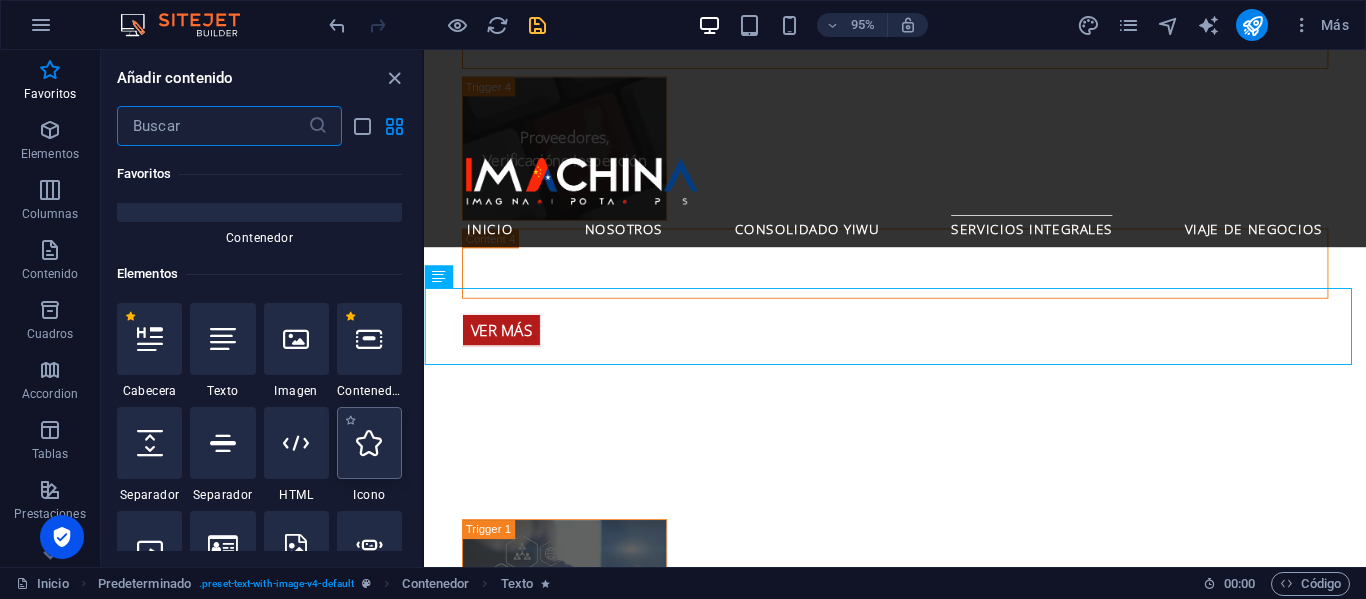 click at bounding box center (369, 443) 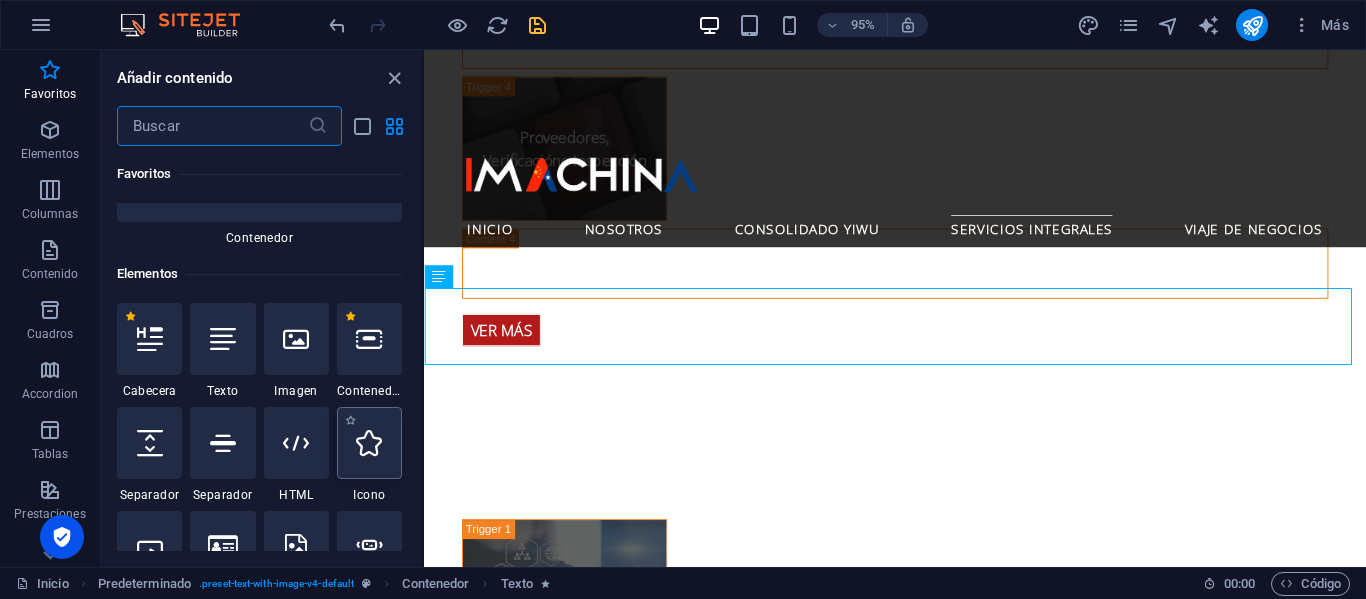 select on "xMidYMid" 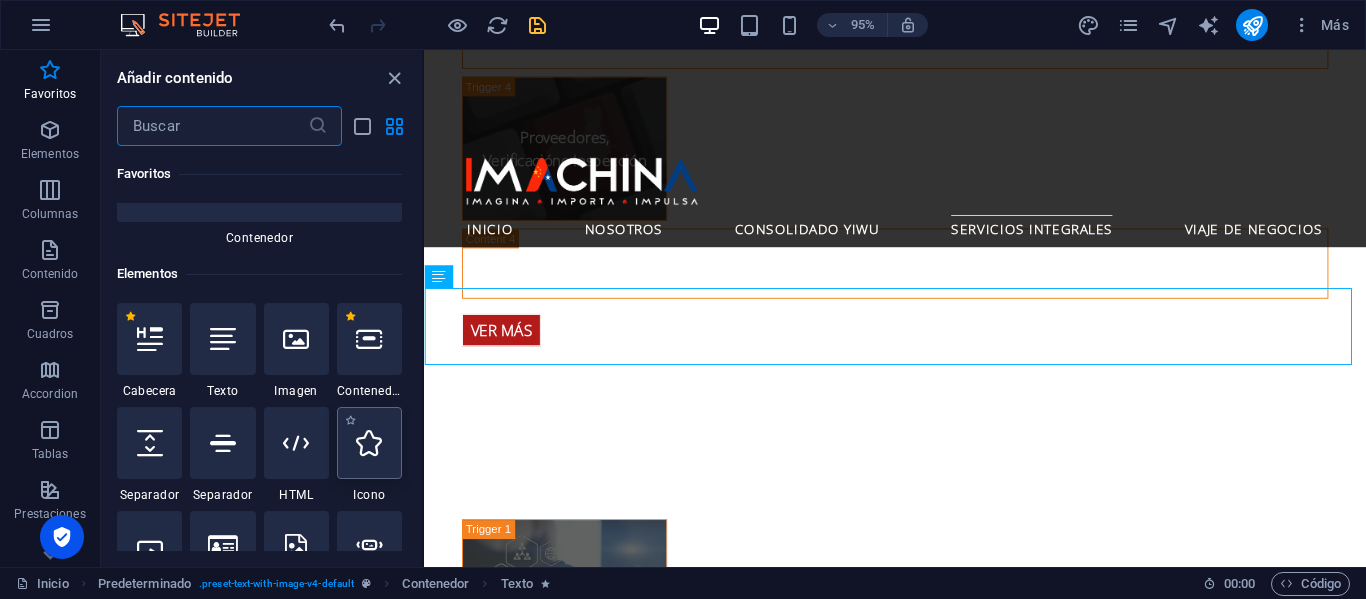 select on "px" 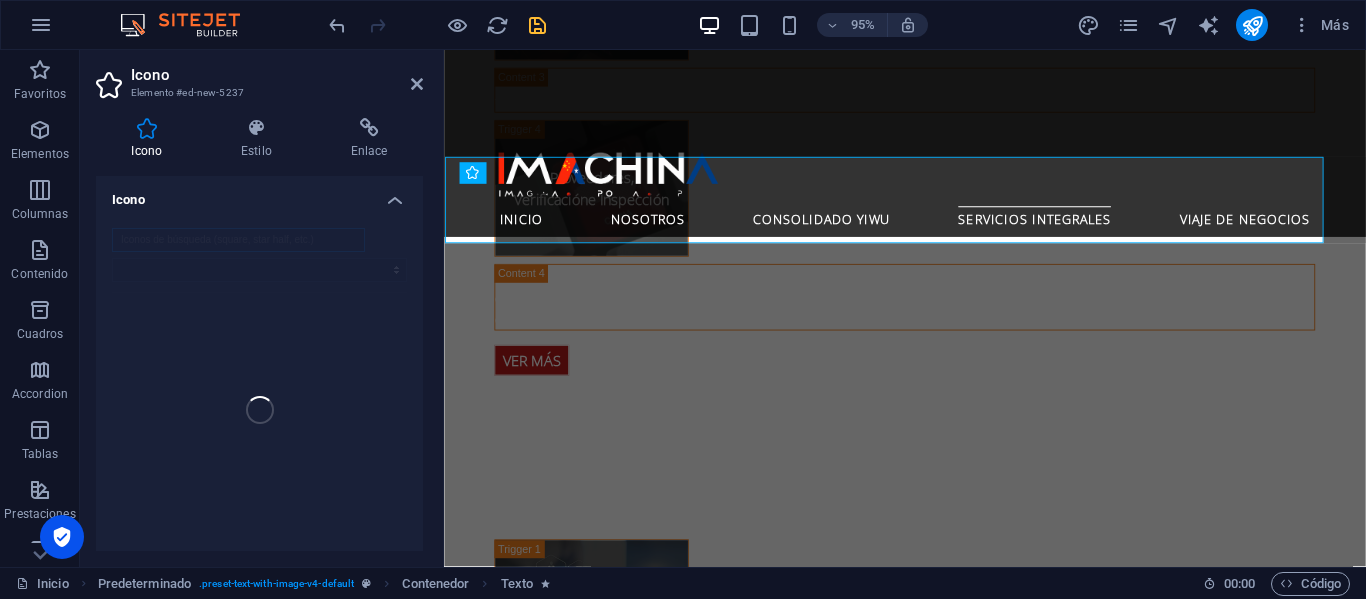 scroll, scrollTop: 4393, scrollLeft: 0, axis: vertical 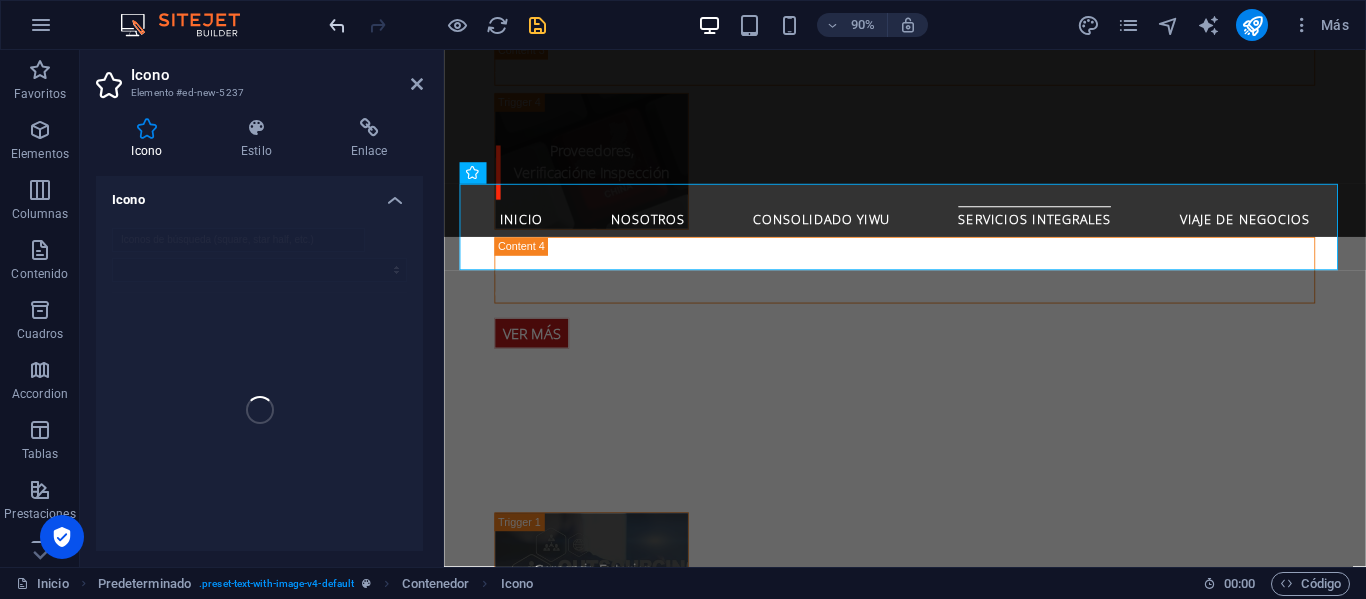 click at bounding box center (337, 25) 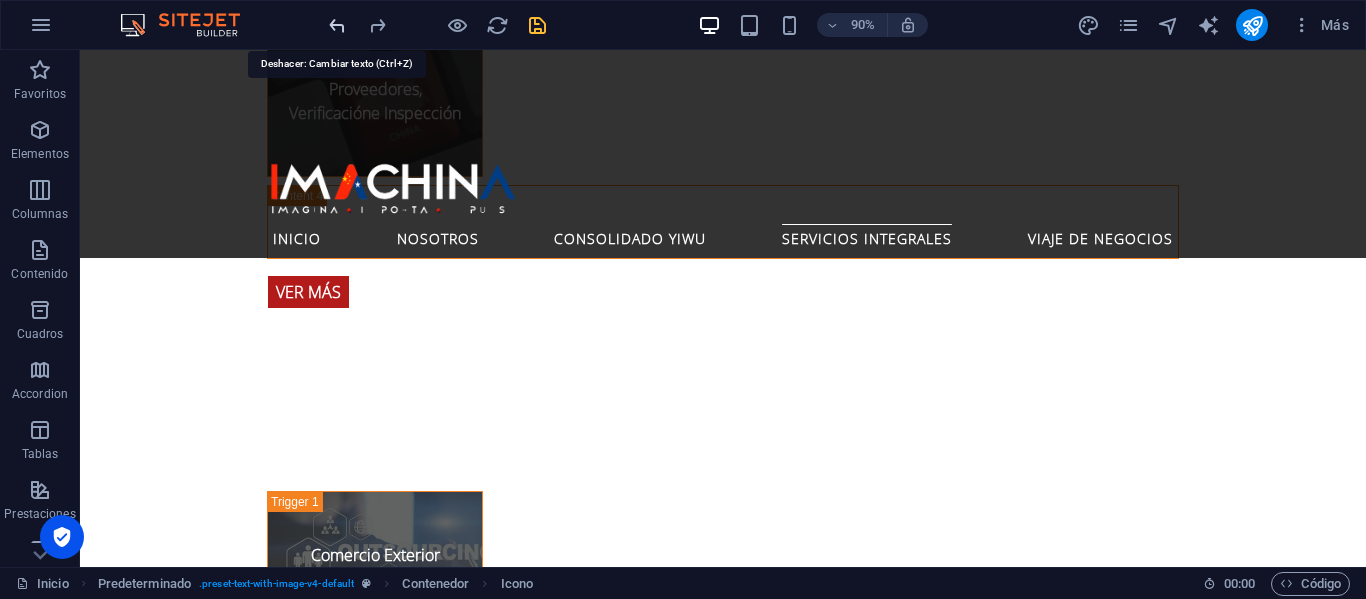 scroll, scrollTop: 4336, scrollLeft: 0, axis: vertical 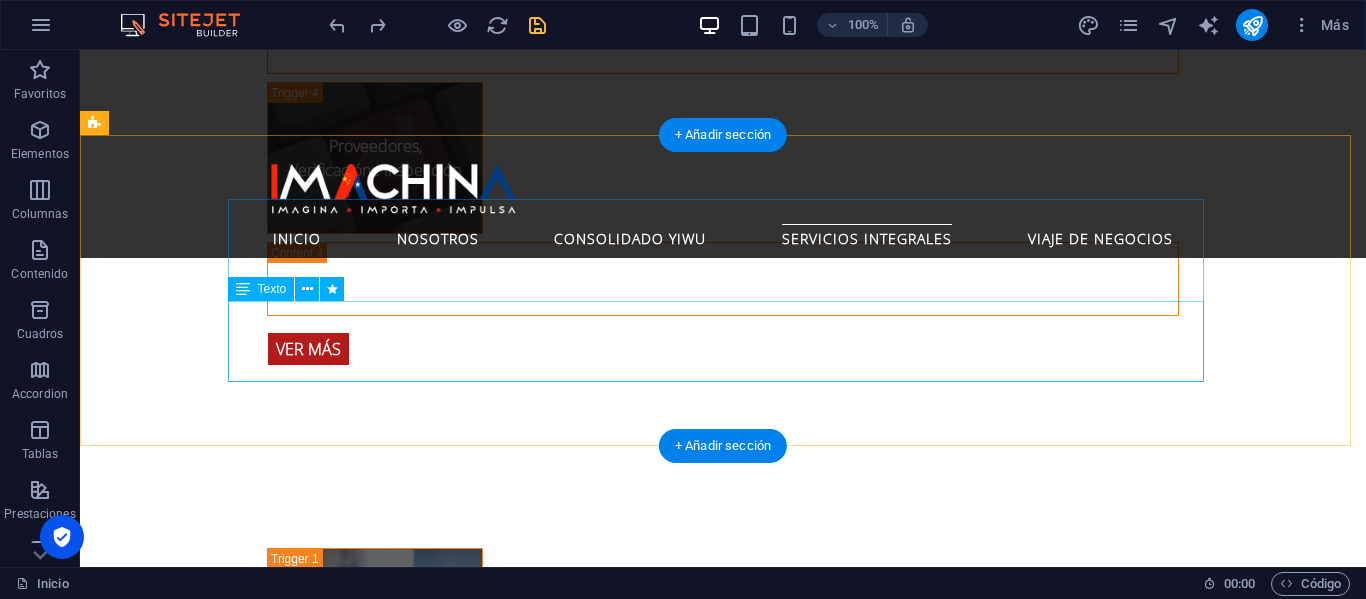 click on "Deje la compleja logística en manos de expertos y concéntrese en lo que realmente importa: encontrar las mejores oportunidades y proveedores para su empresa. Nuestros paquetes de viaje de negocios a [GEOGRAPHIC_DATA] están diseñados para maximizar su tiempo y potenciar su éxito." at bounding box center (568, 1878) 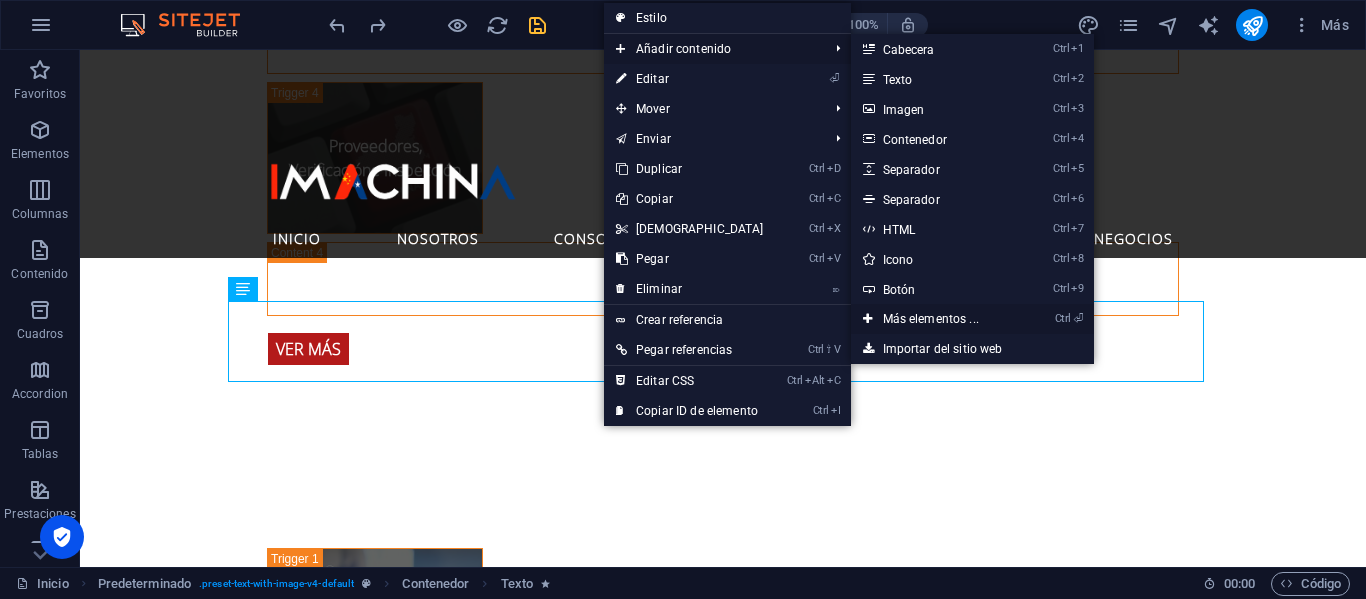 click on "Ctrl ⏎  Más elementos ..." at bounding box center [935, 319] 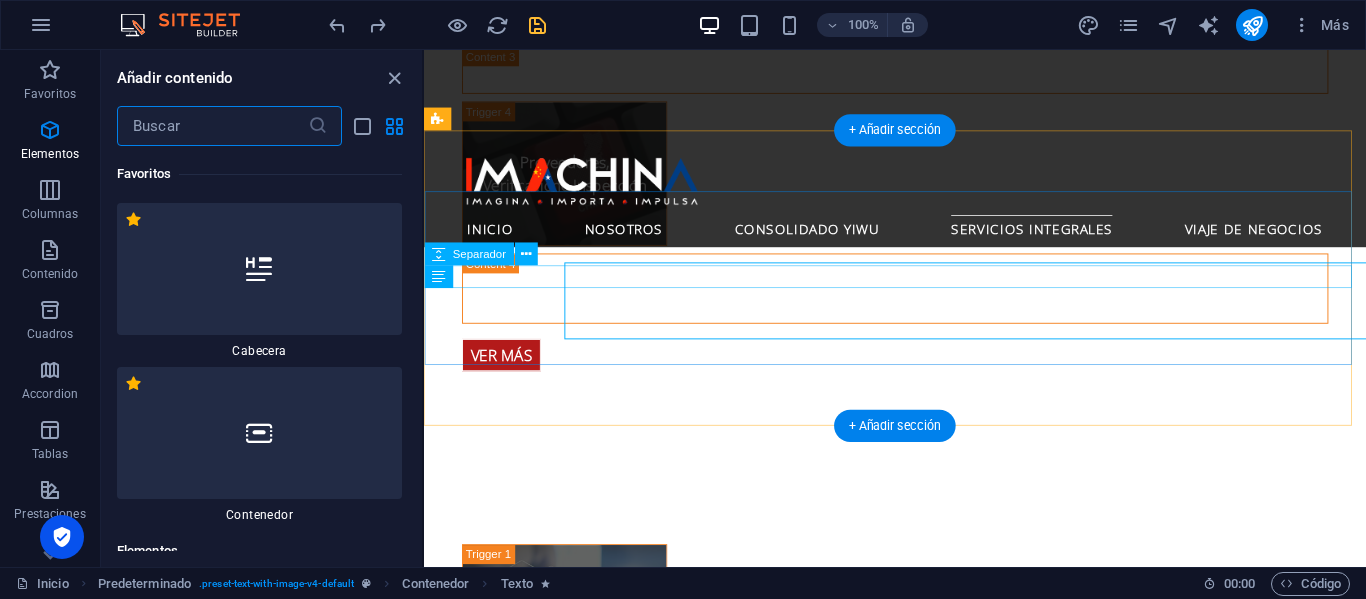 scroll, scrollTop: 4363, scrollLeft: 0, axis: vertical 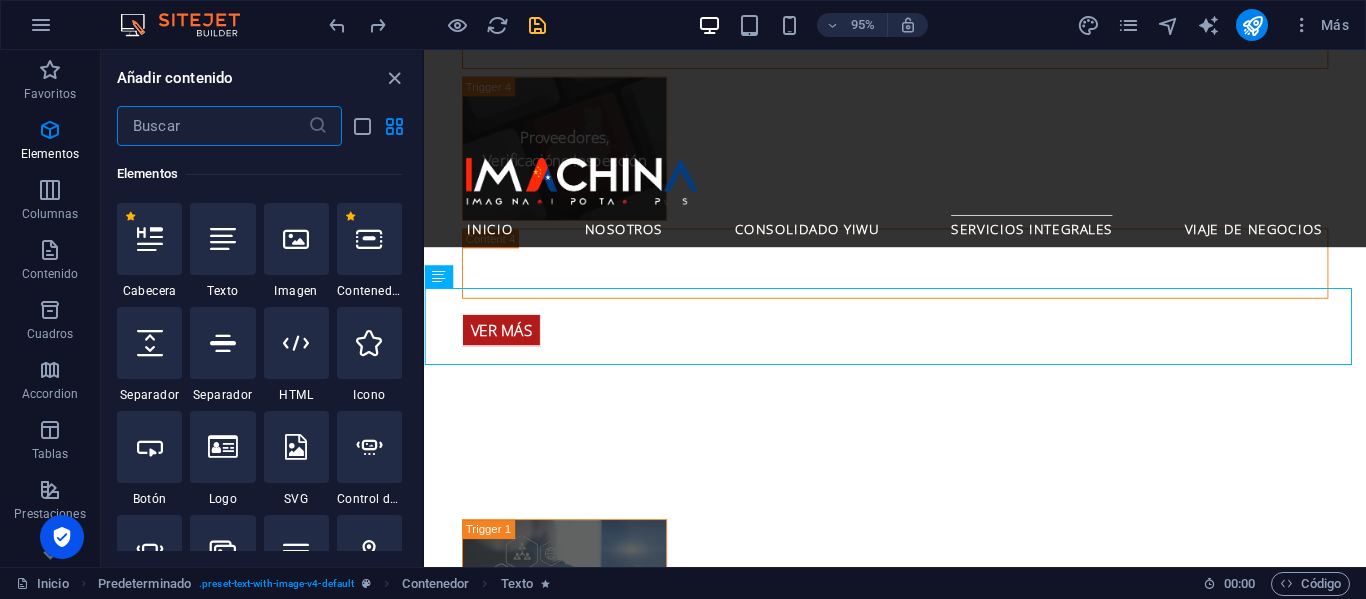 click at bounding box center (212, 126) 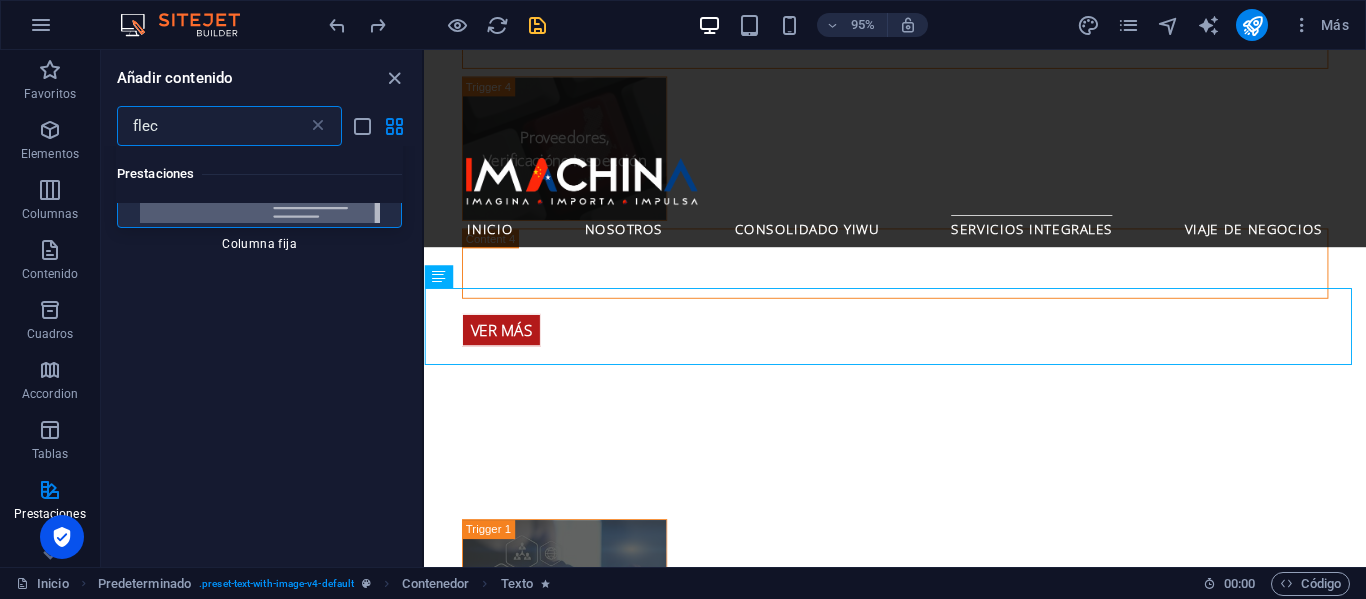 scroll, scrollTop: 0, scrollLeft: 0, axis: both 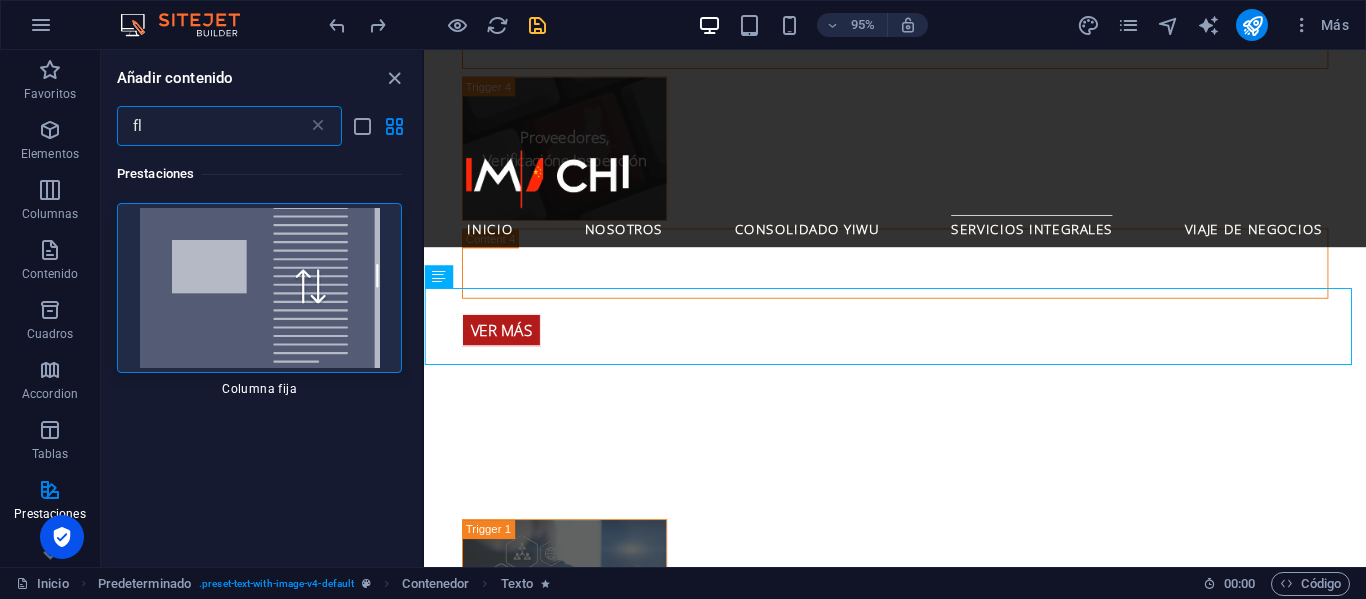 type on "f" 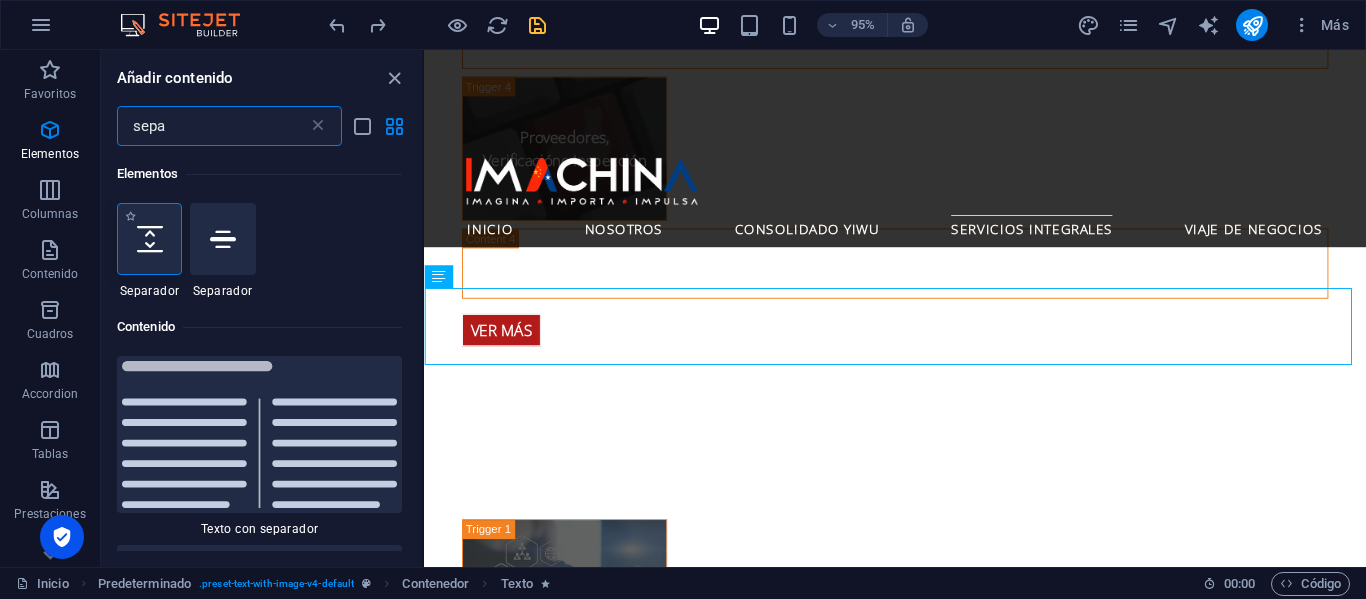 type on "sepa" 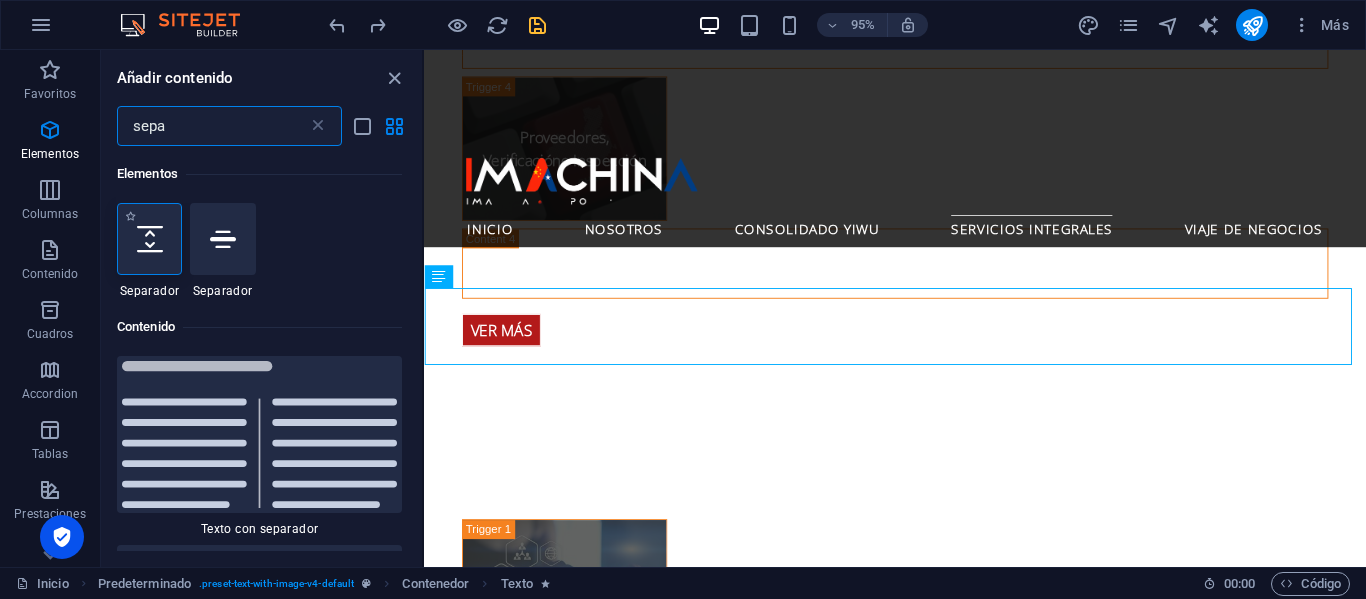 click at bounding box center (150, 239) 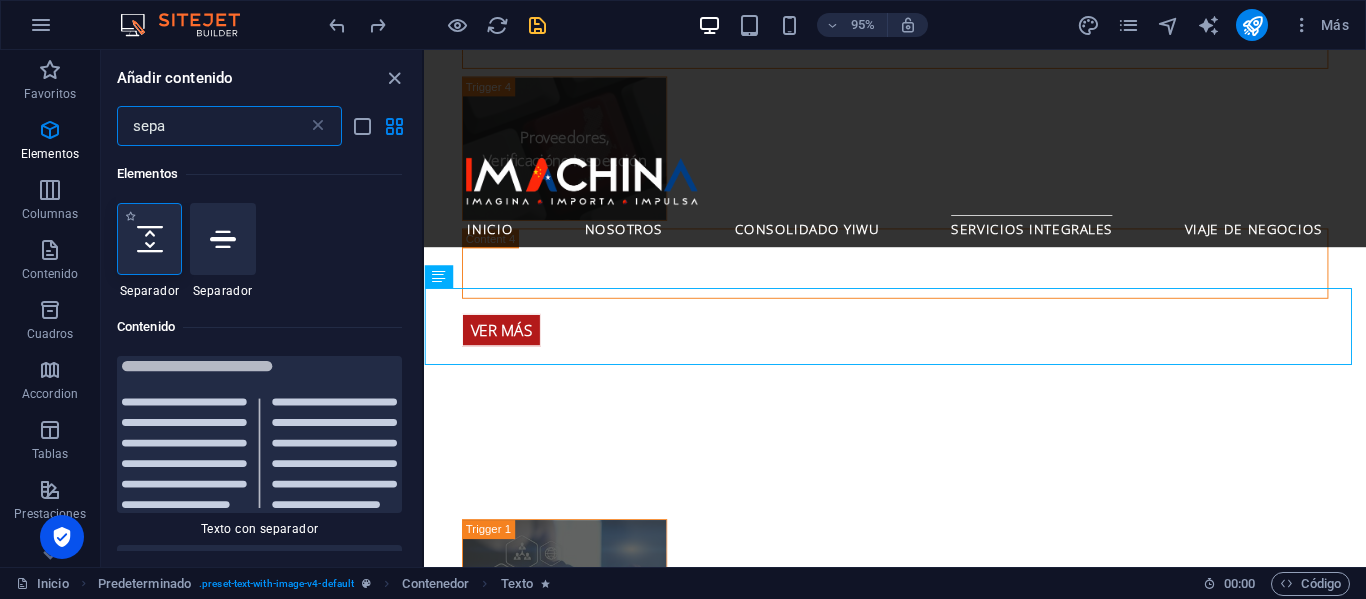 select on "px" 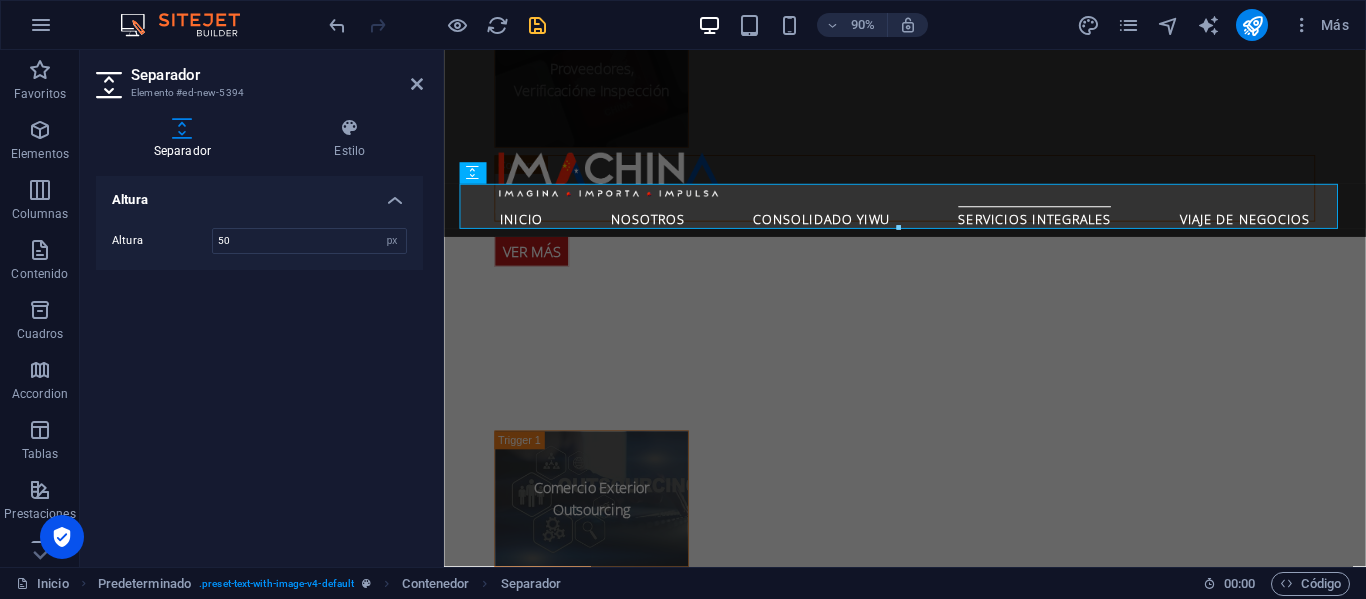 scroll, scrollTop: 4336, scrollLeft: 0, axis: vertical 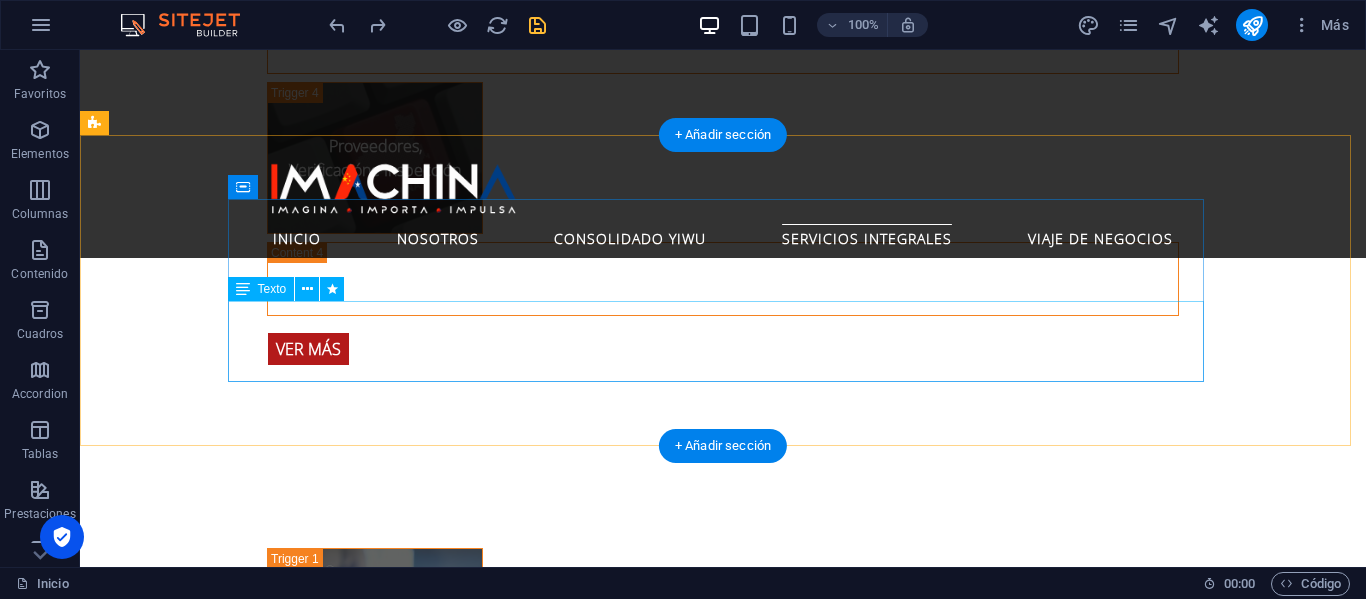 click on "Deje la compleja logística en manos de expertos y concéntrese en lo que realmente importa: encontrar las mejores oportunidades y proveedores para su empresa. Nuestros paquetes de viaje de negocios a [GEOGRAPHIC_DATA] están diseñados para maximizar su tiempo y potenciar su éxito." at bounding box center [568, 1878] 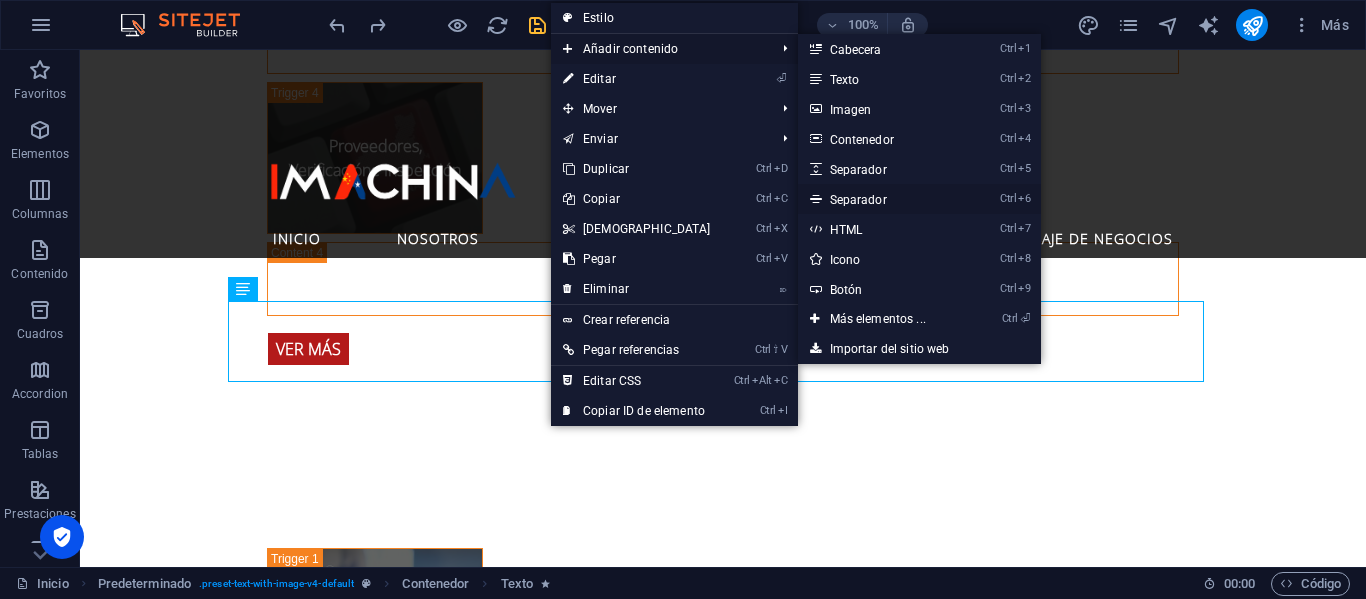 click on "Ctrl 6  Separador" at bounding box center (882, 199) 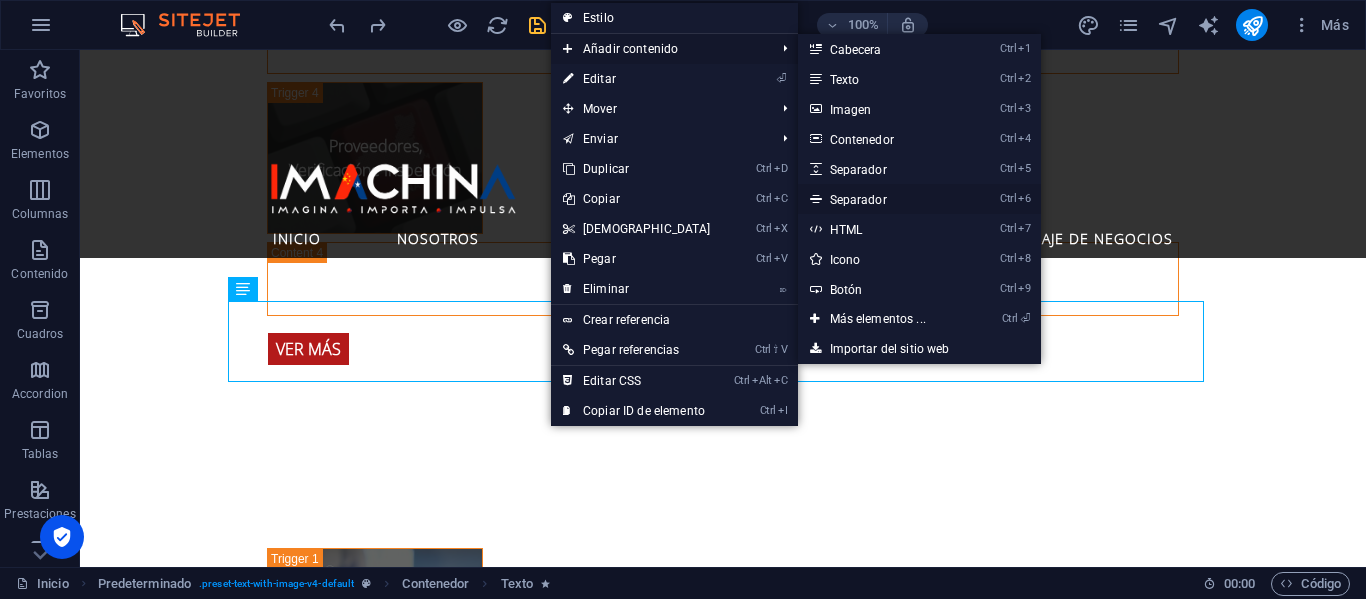 select on "%" 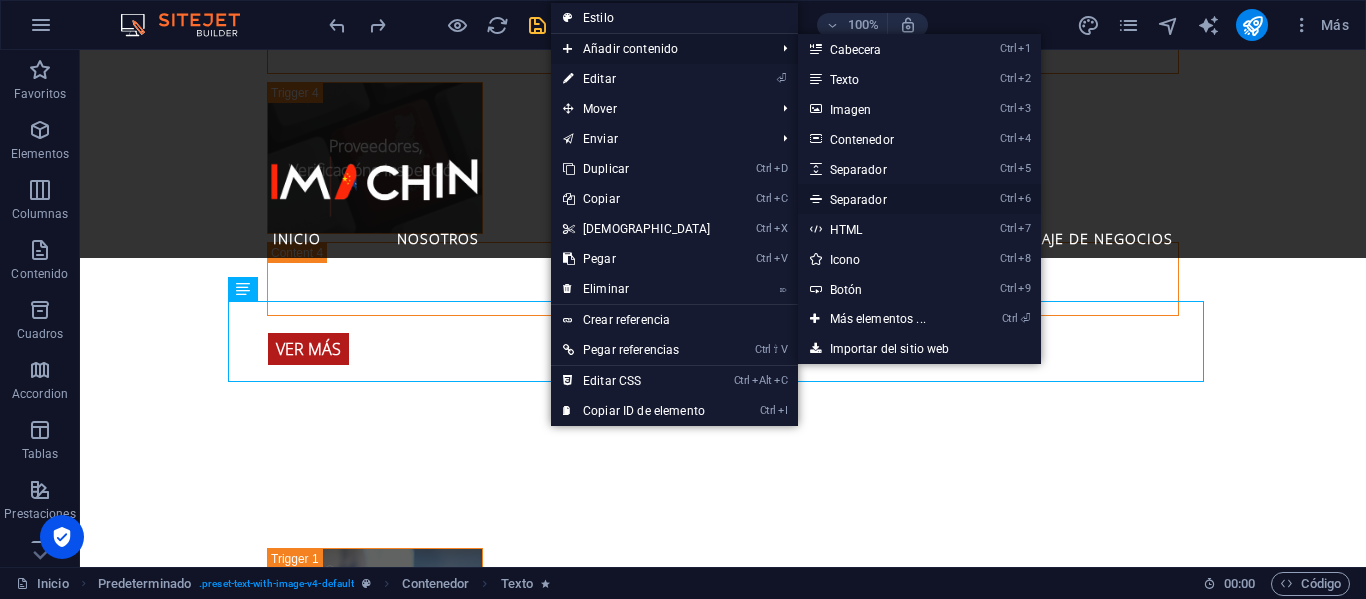select on "px" 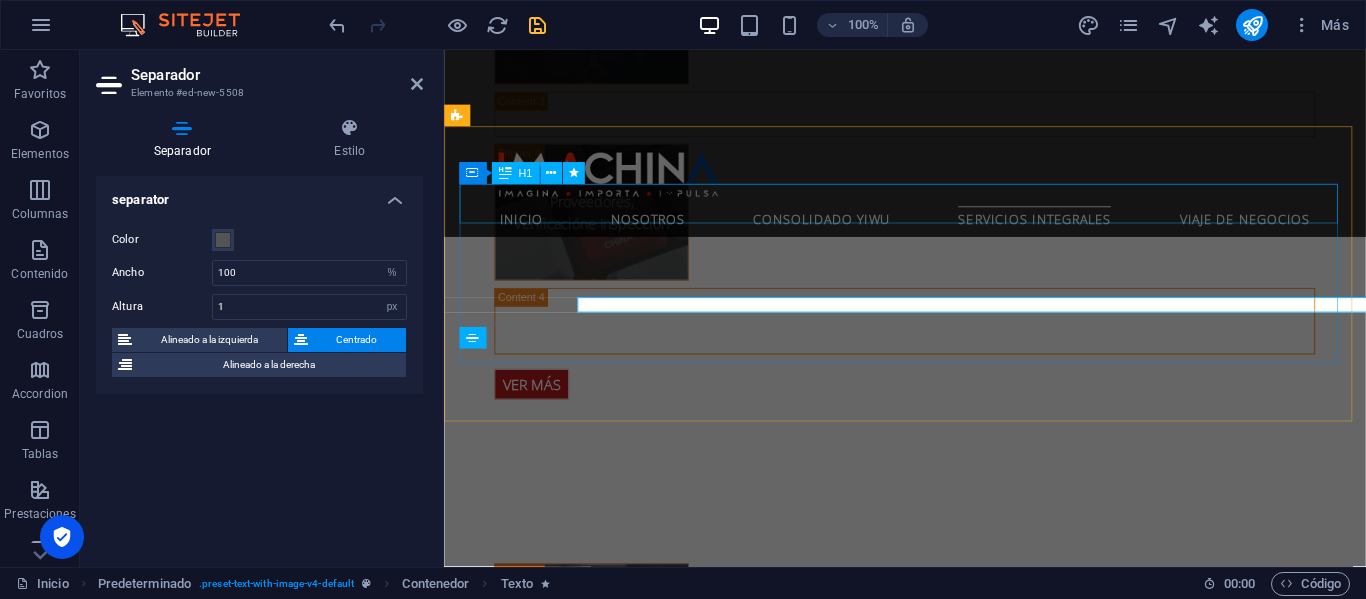 scroll, scrollTop: 4393, scrollLeft: 0, axis: vertical 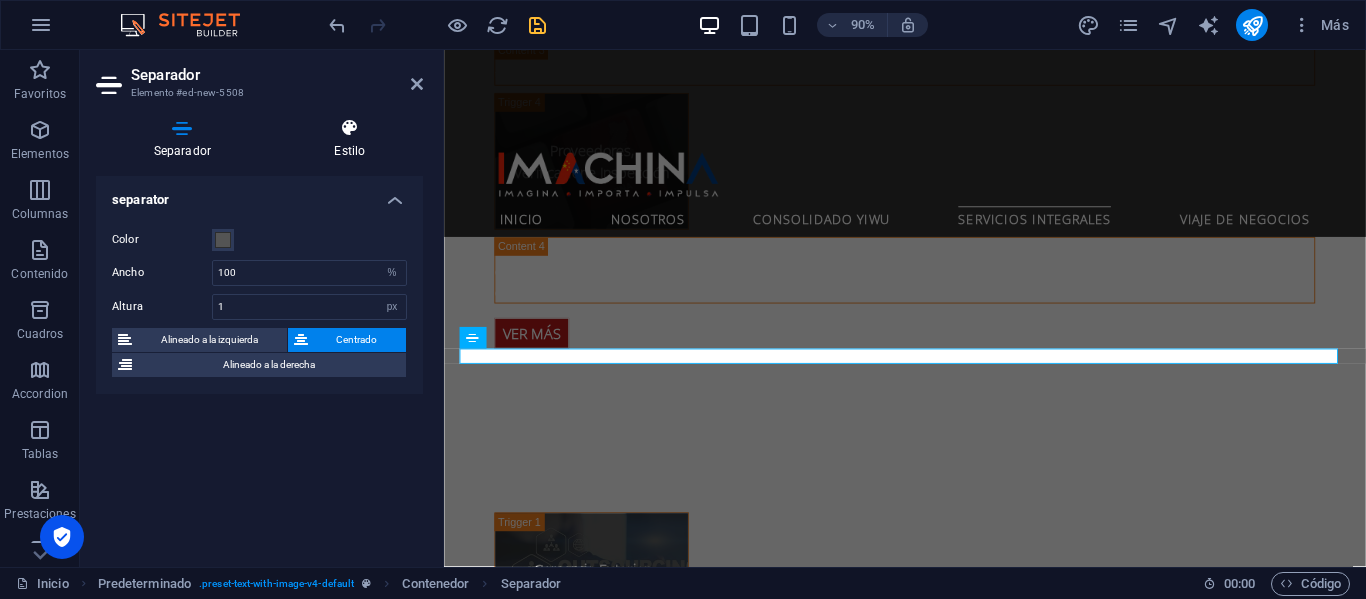 click on "Estilo" at bounding box center (350, 139) 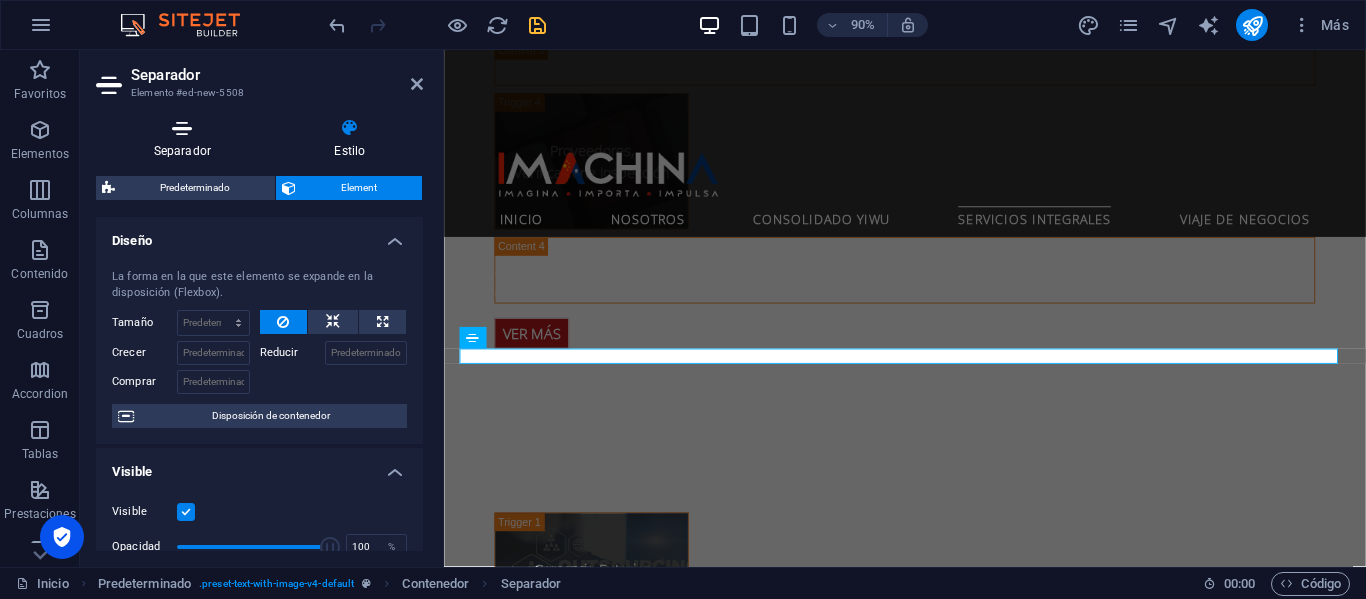 click at bounding box center (182, 128) 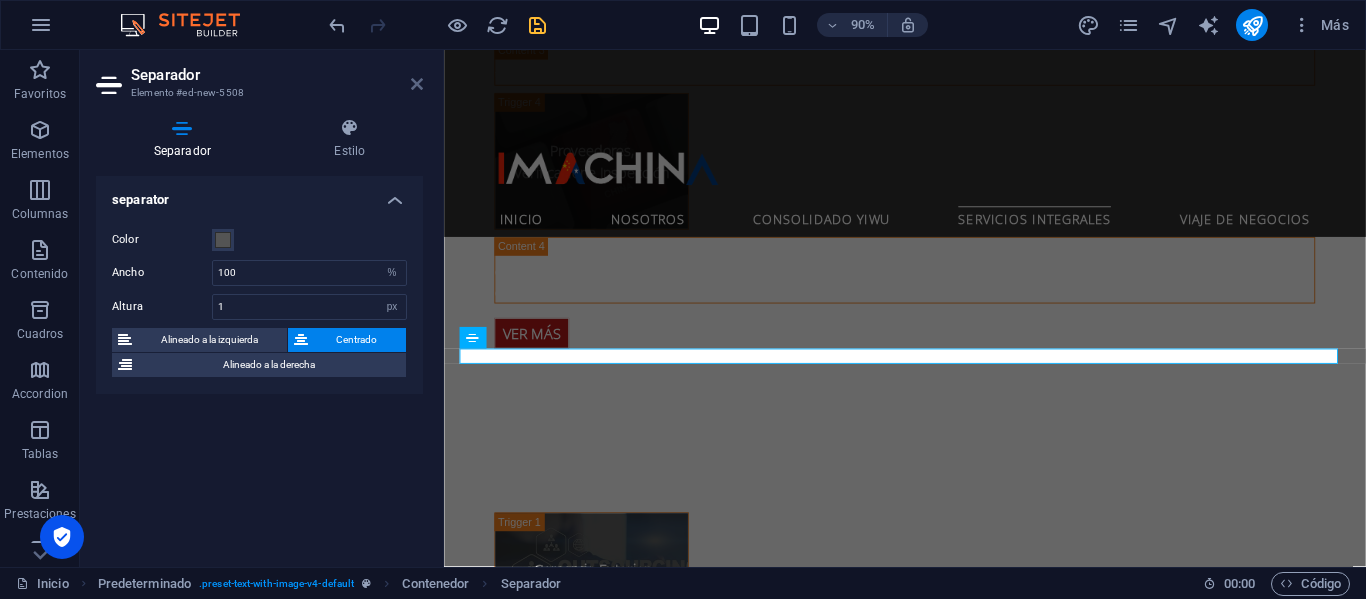 click at bounding box center (417, 84) 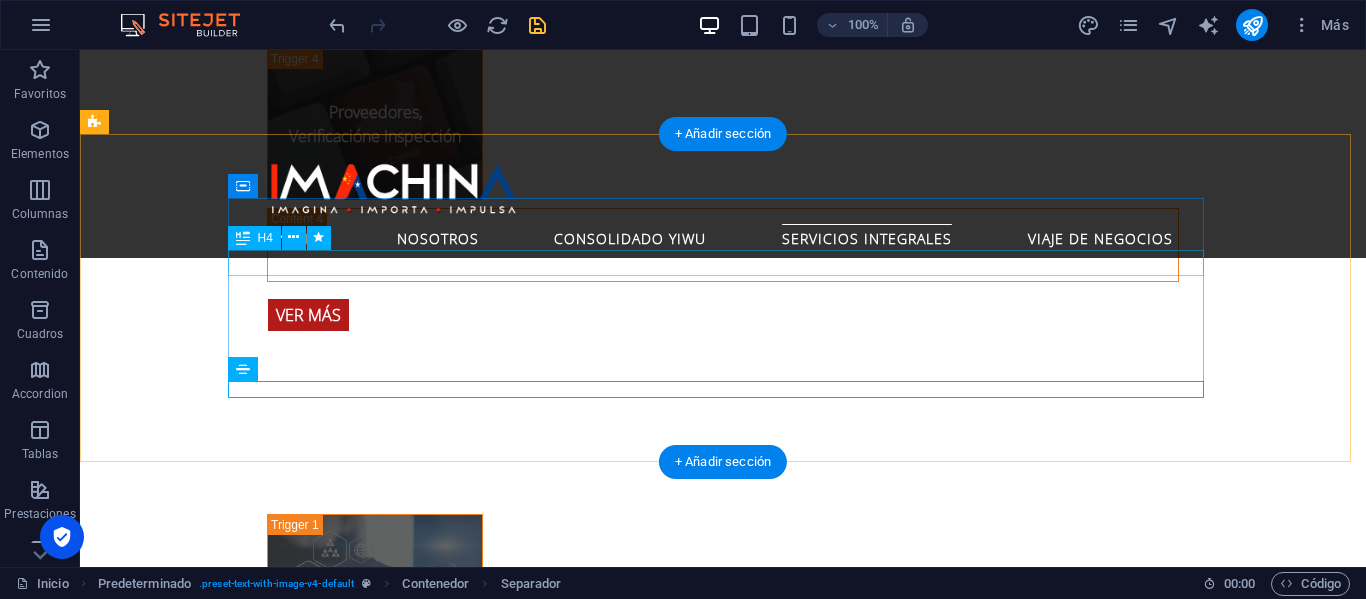 scroll, scrollTop: 4336, scrollLeft: 0, axis: vertical 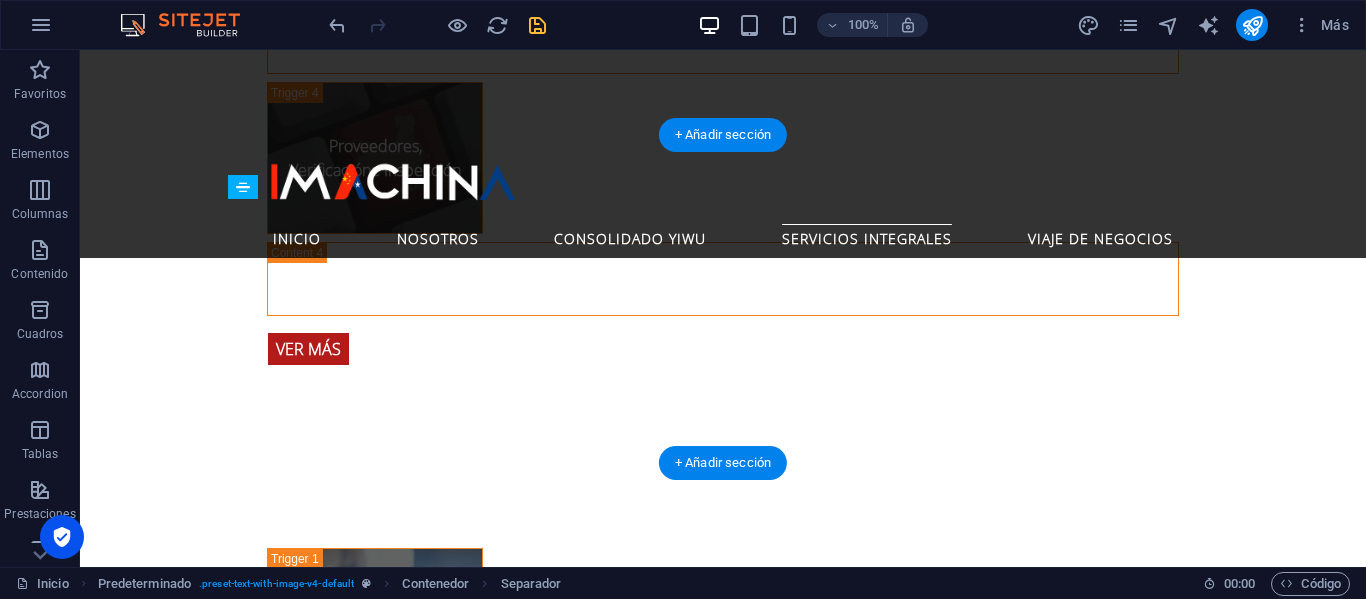 drag, startPoint x: 601, startPoint y: 386, endPoint x: 598, endPoint y: 296, distance: 90.04999 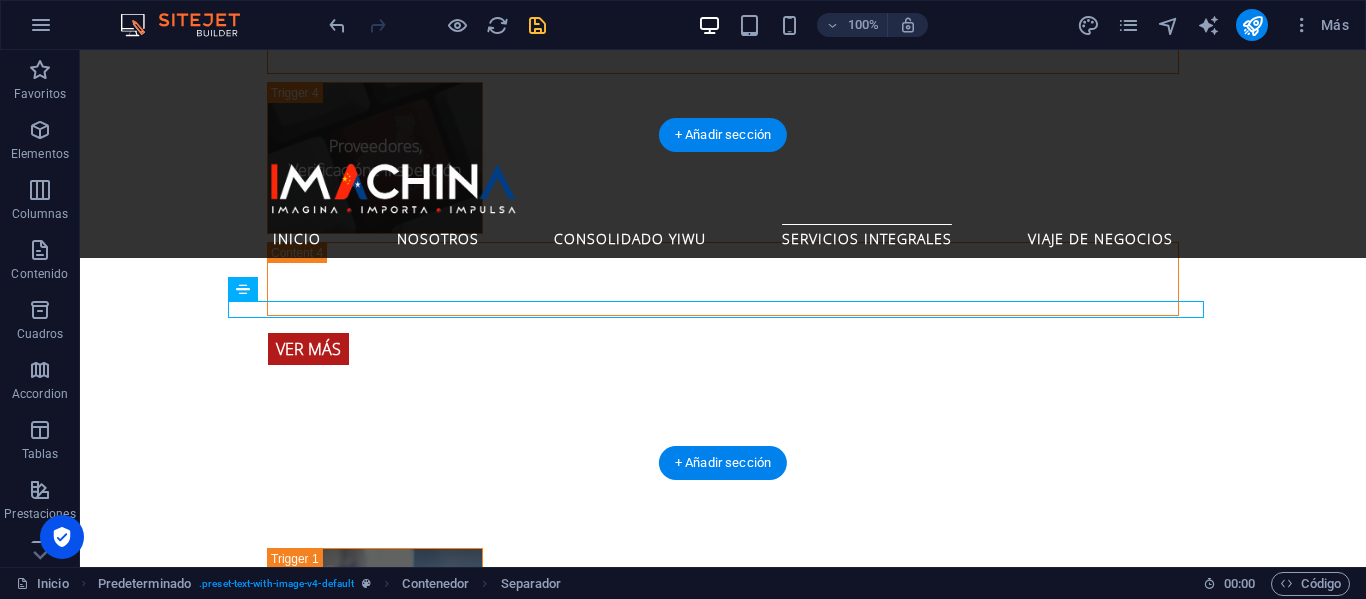 click at bounding box center (568, 1826) 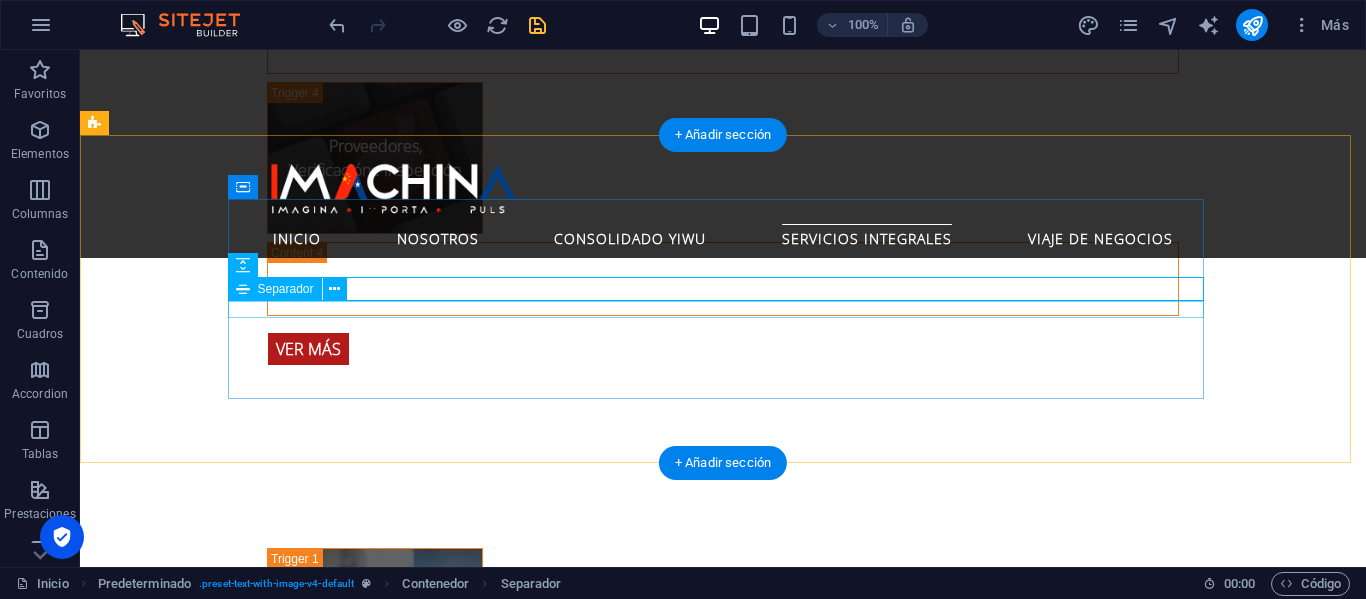 click at bounding box center (568, 1846) 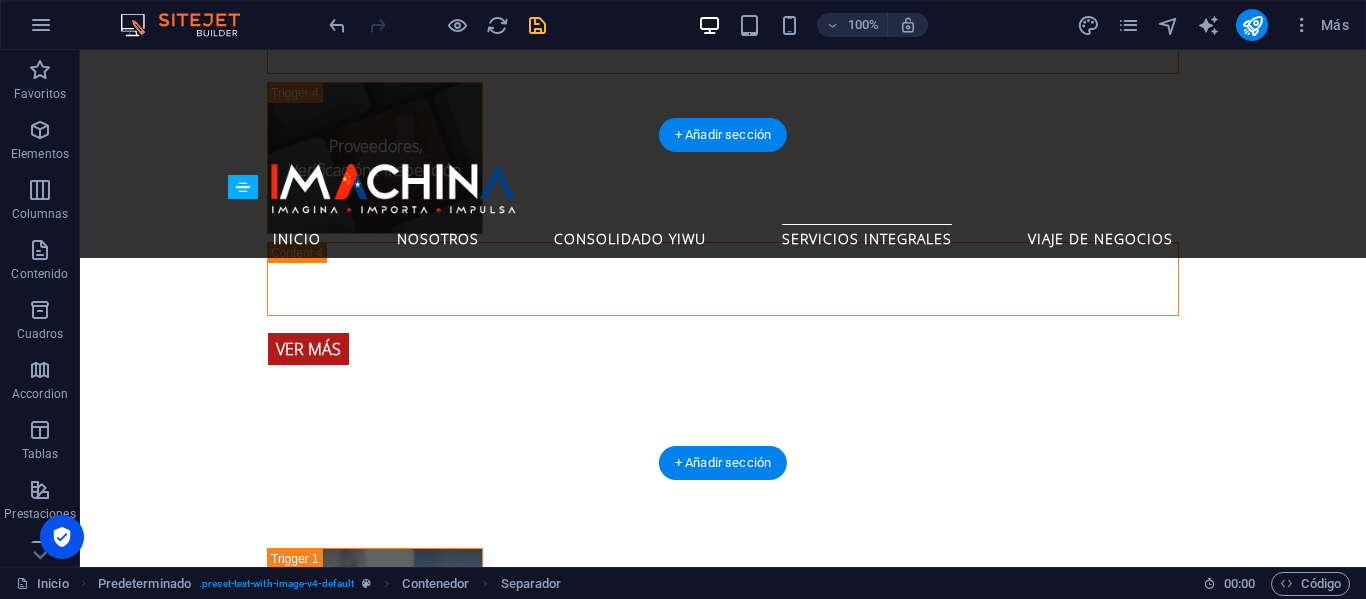 drag, startPoint x: 572, startPoint y: 307, endPoint x: 578, endPoint y: 261, distance: 46.389652 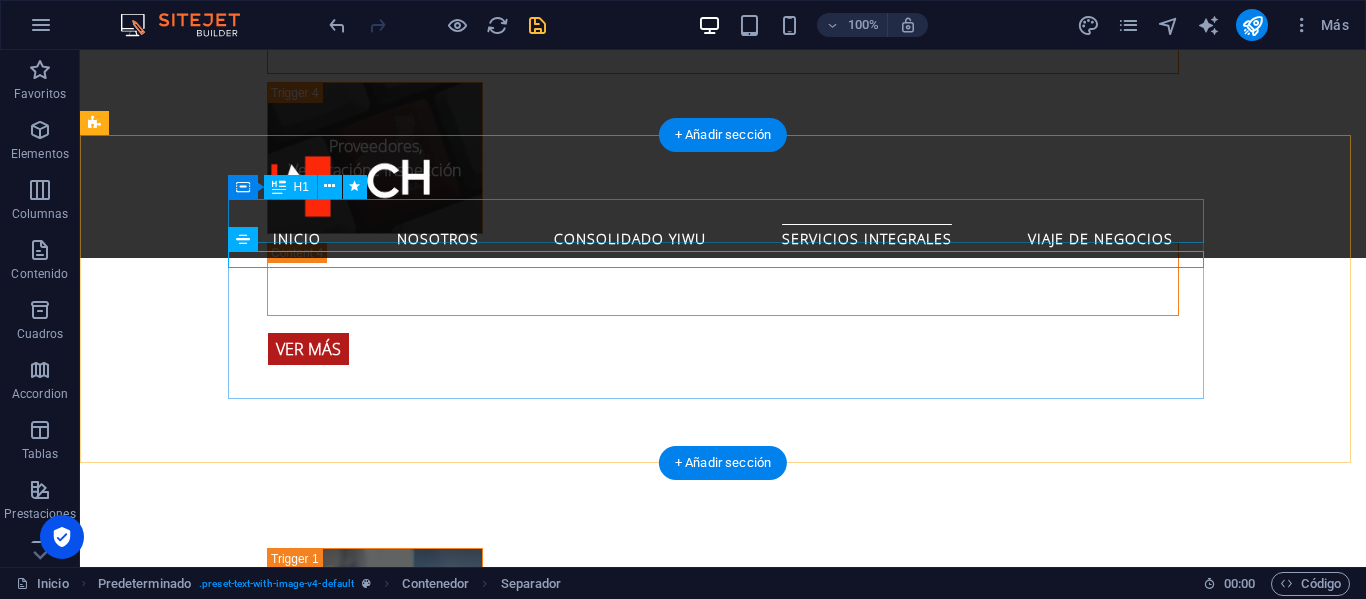 click on "Giras Comerciales" at bounding box center (568, 1758) 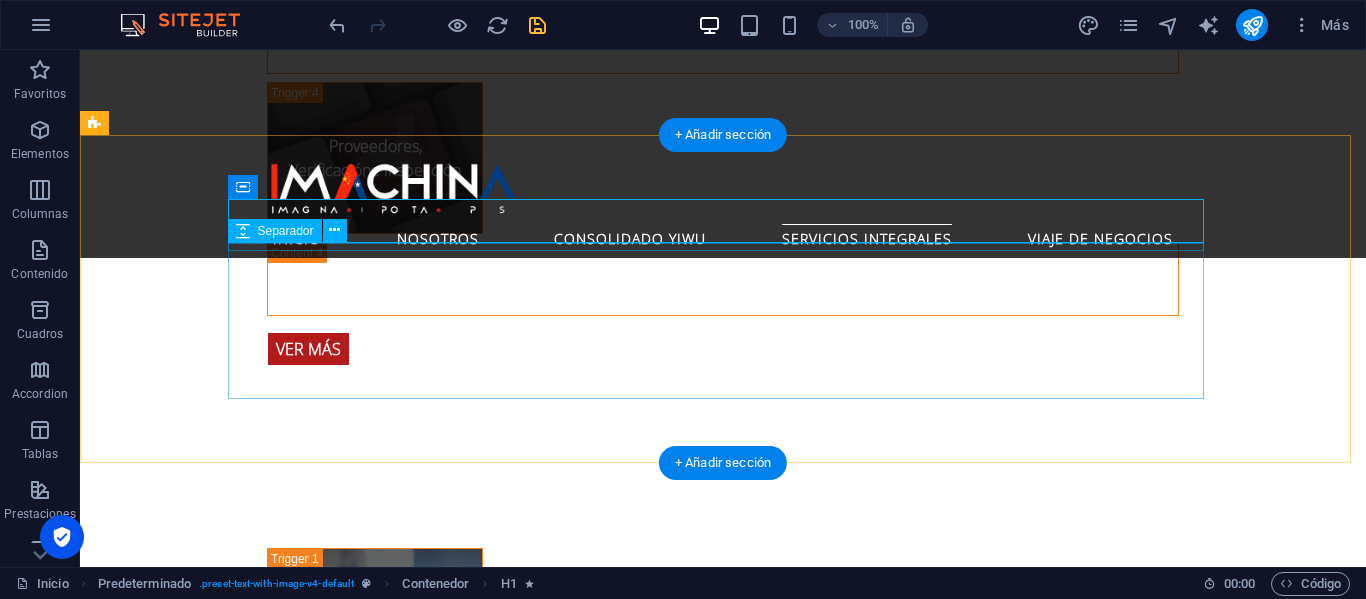 click at bounding box center [568, 1784] 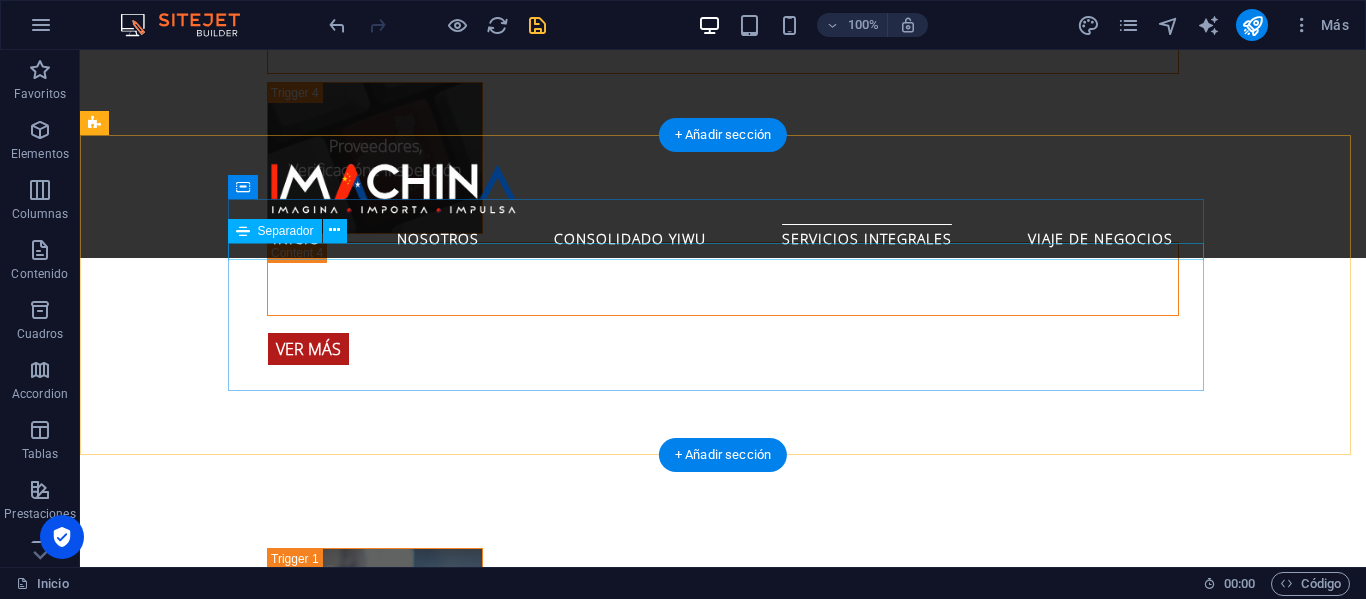 click at bounding box center [568, 1788] 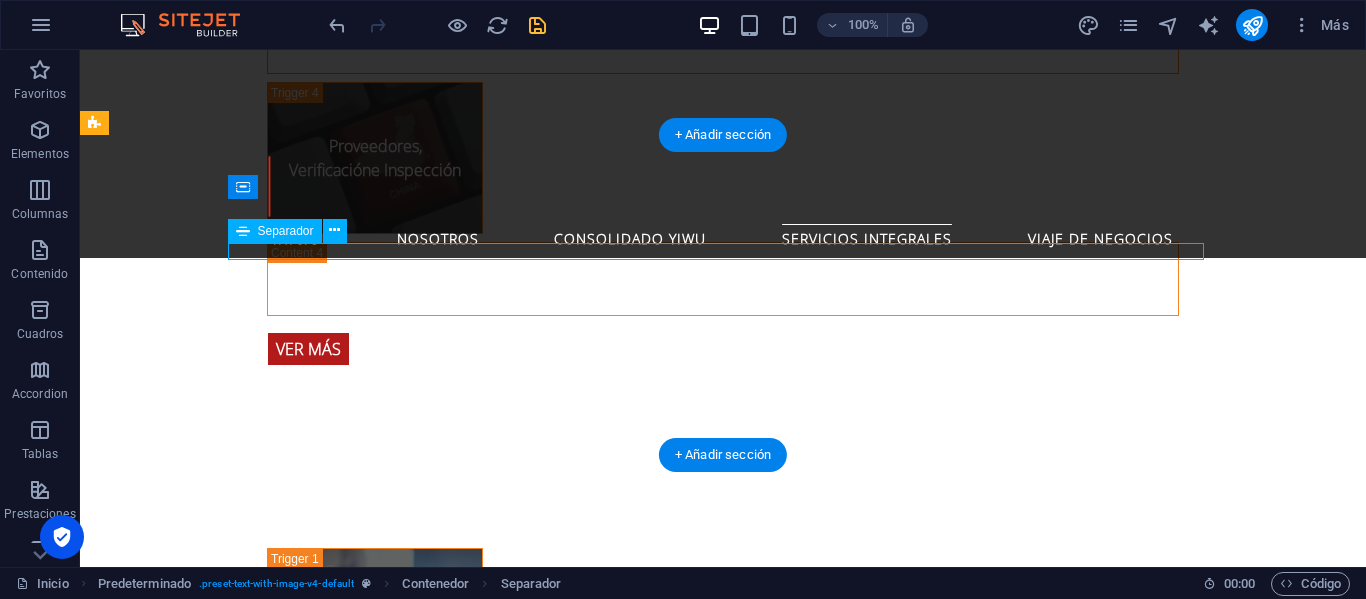 click at bounding box center (568, 1788) 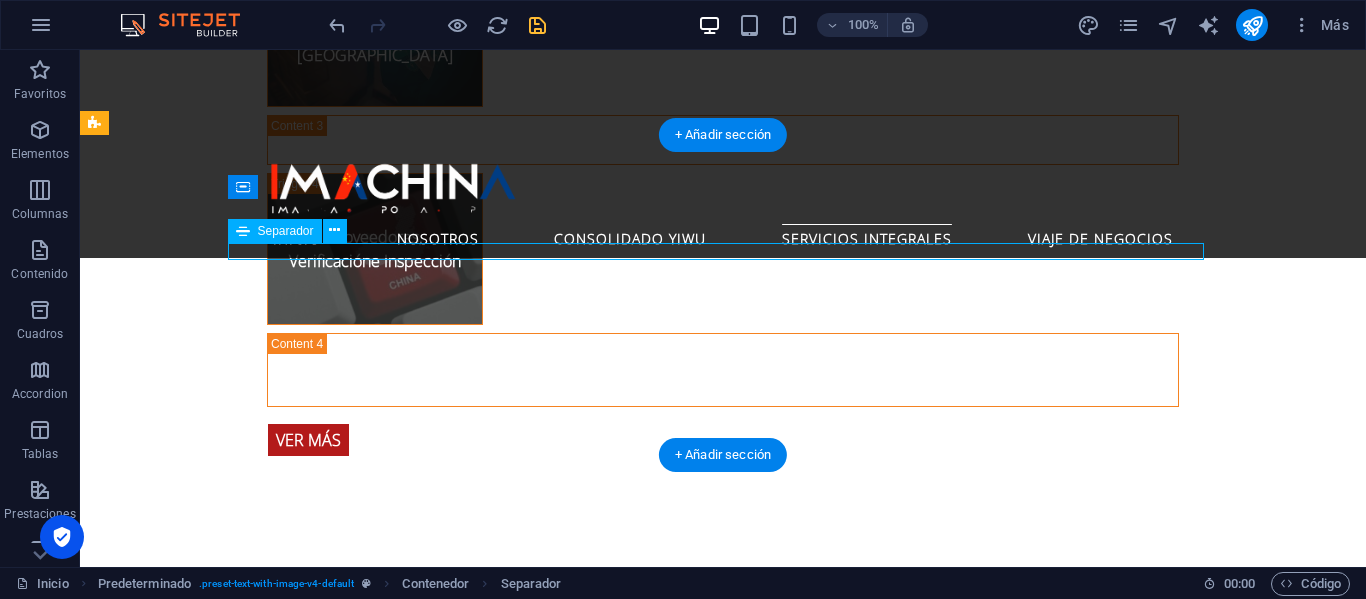 scroll, scrollTop: 4393, scrollLeft: 0, axis: vertical 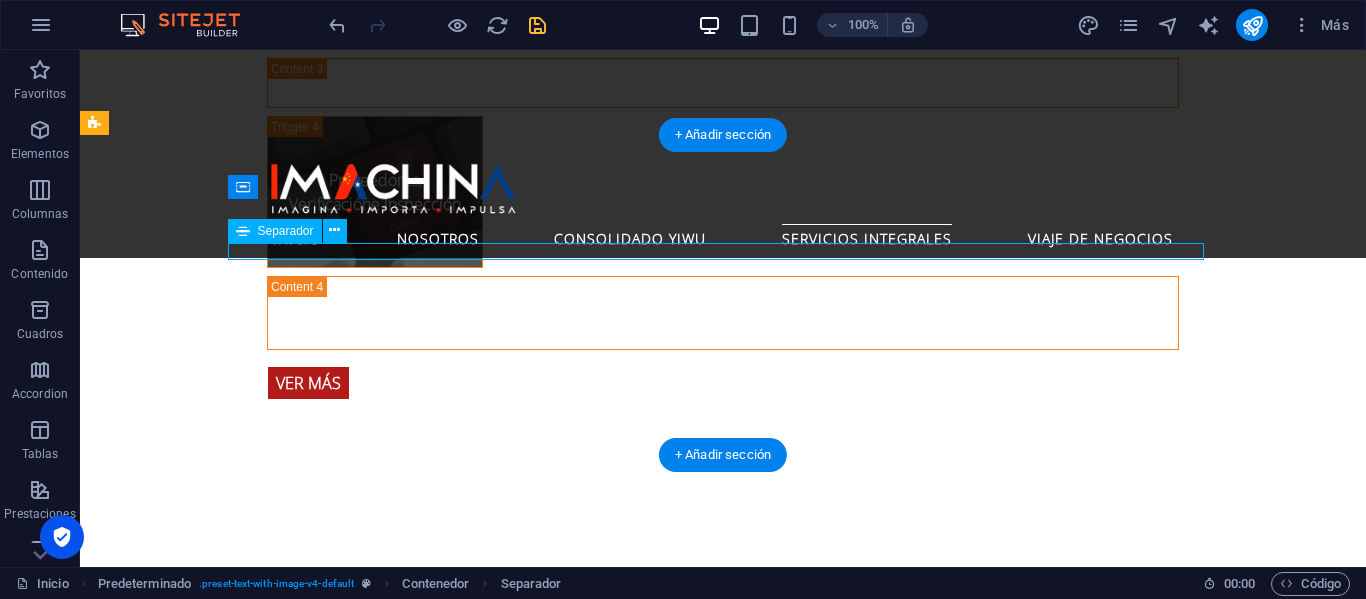 select on "%" 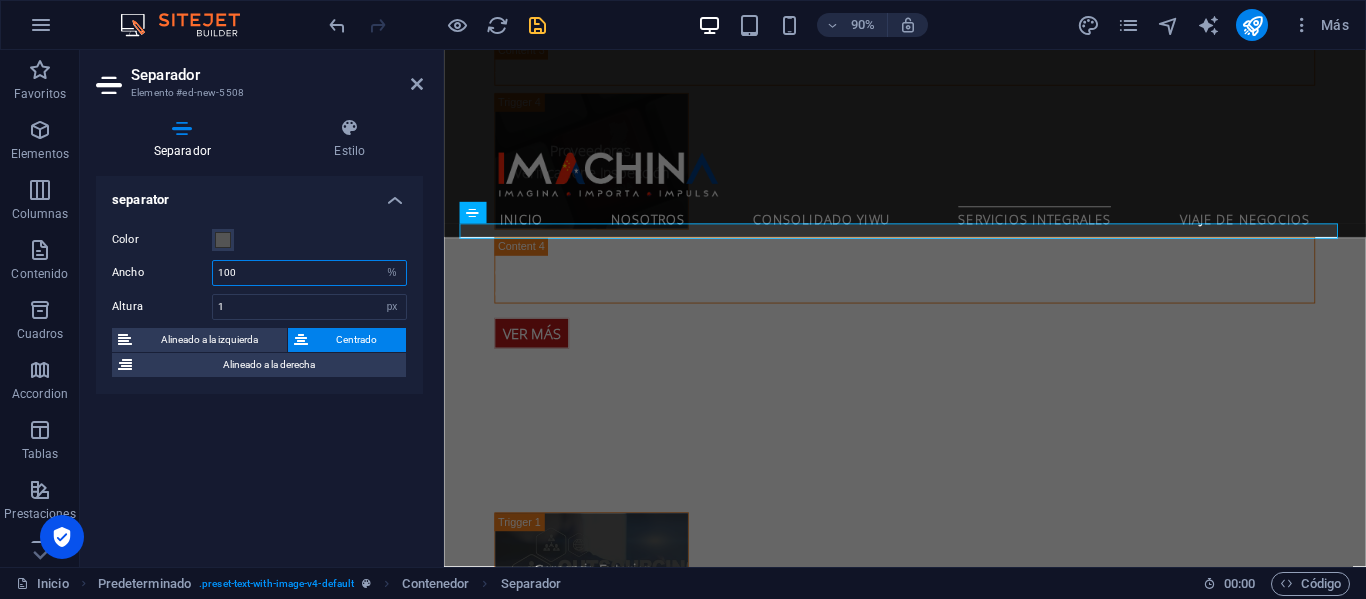 drag, startPoint x: 260, startPoint y: 271, endPoint x: 178, endPoint y: 270, distance: 82.006096 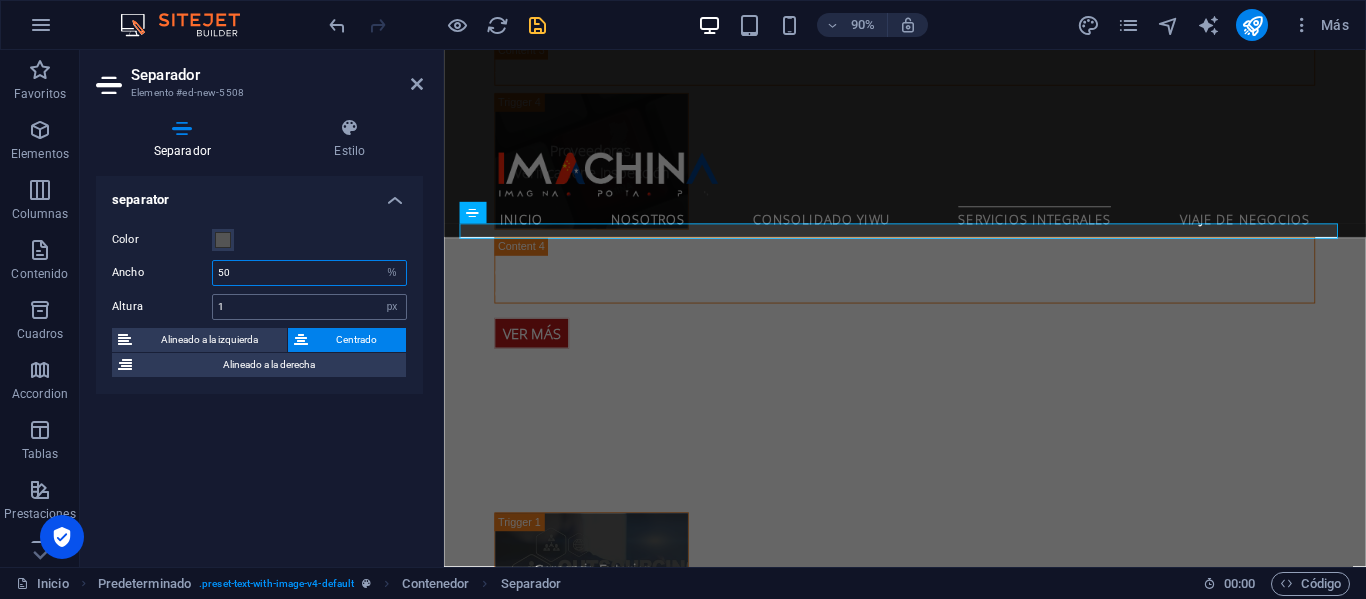 type on "50" 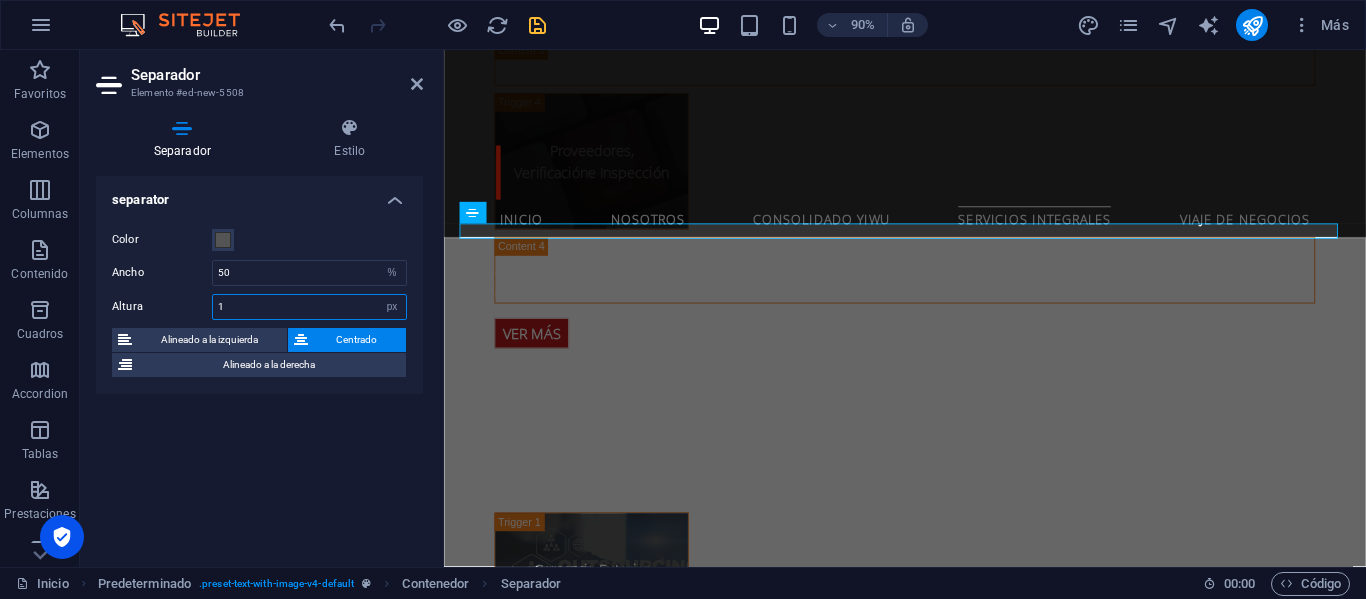 drag, startPoint x: 328, startPoint y: 307, endPoint x: 216, endPoint y: 313, distance: 112.1606 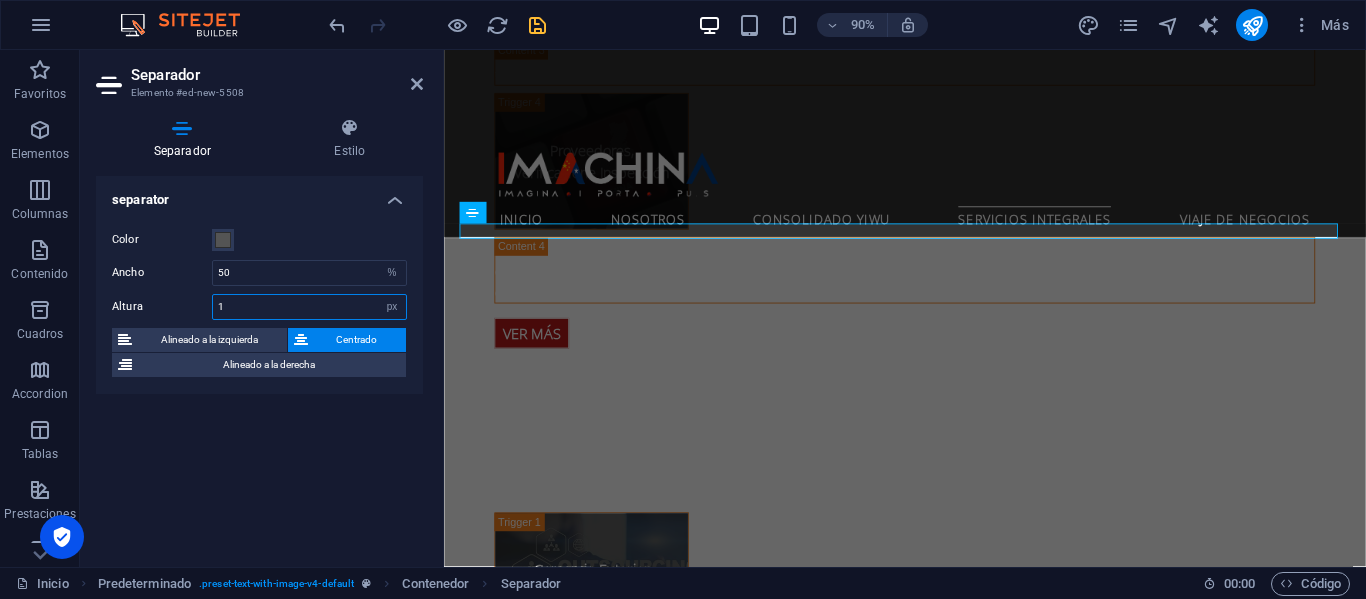 click on "1" at bounding box center [309, 307] 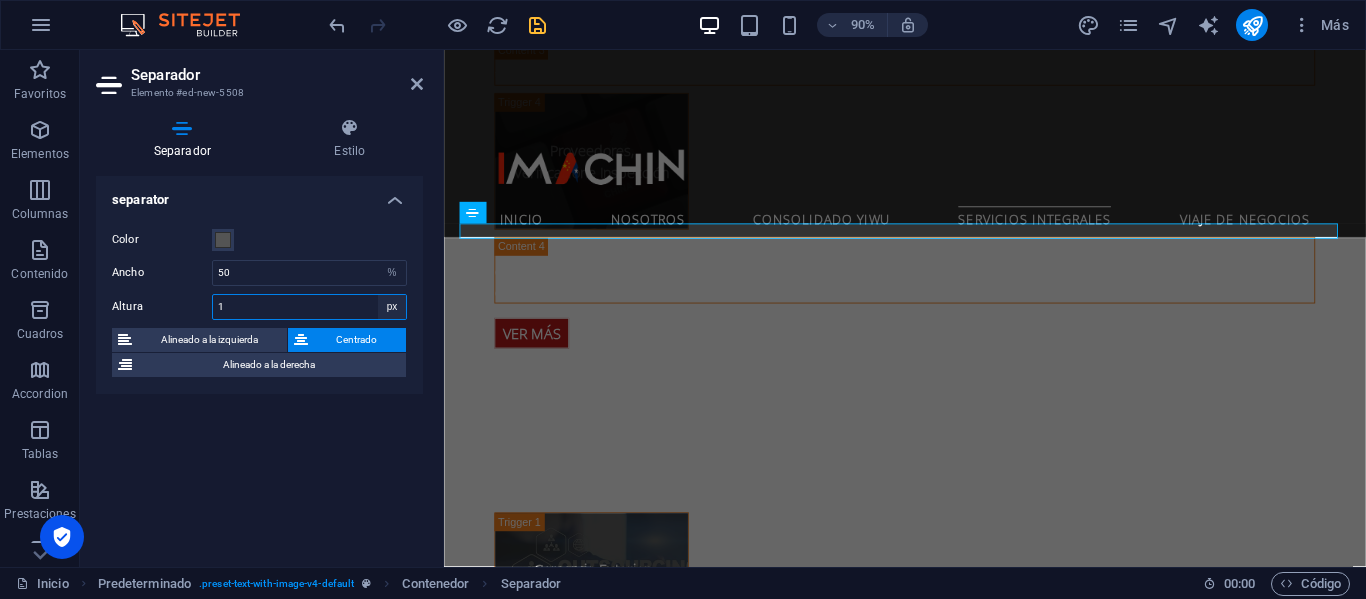 click on "px rem vh vw" at bounding box center (392, 307) 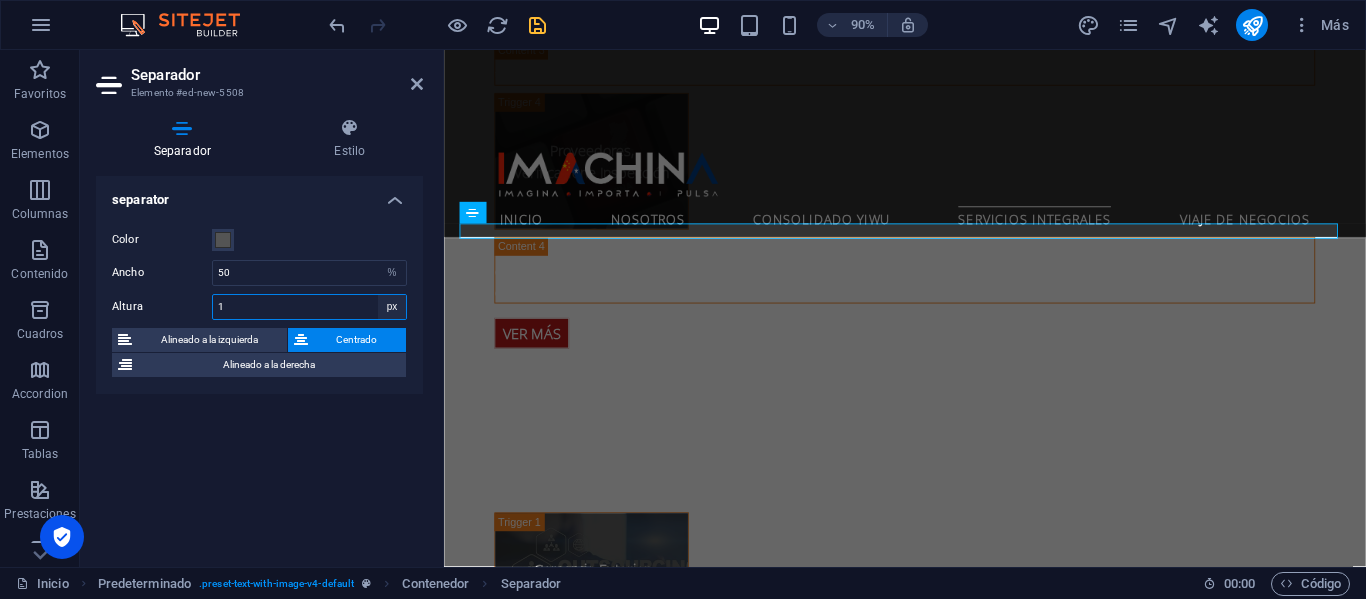 select on "rem" 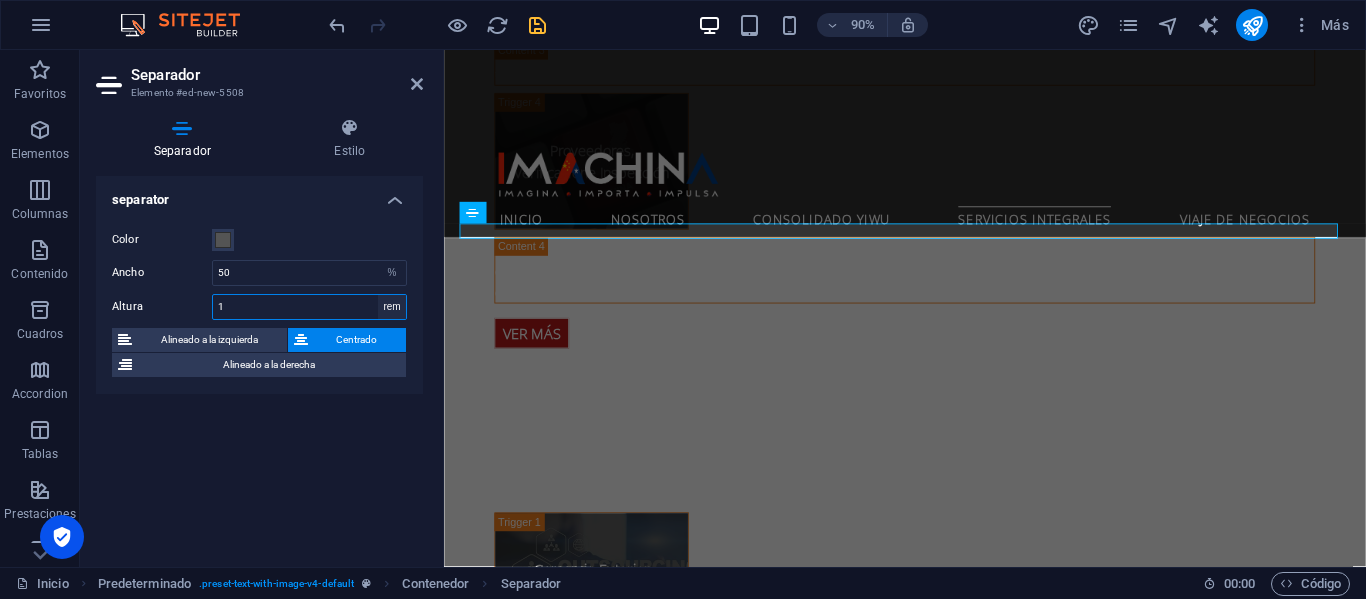 click on "px rem vh vw" at bounding box center [392, 307] 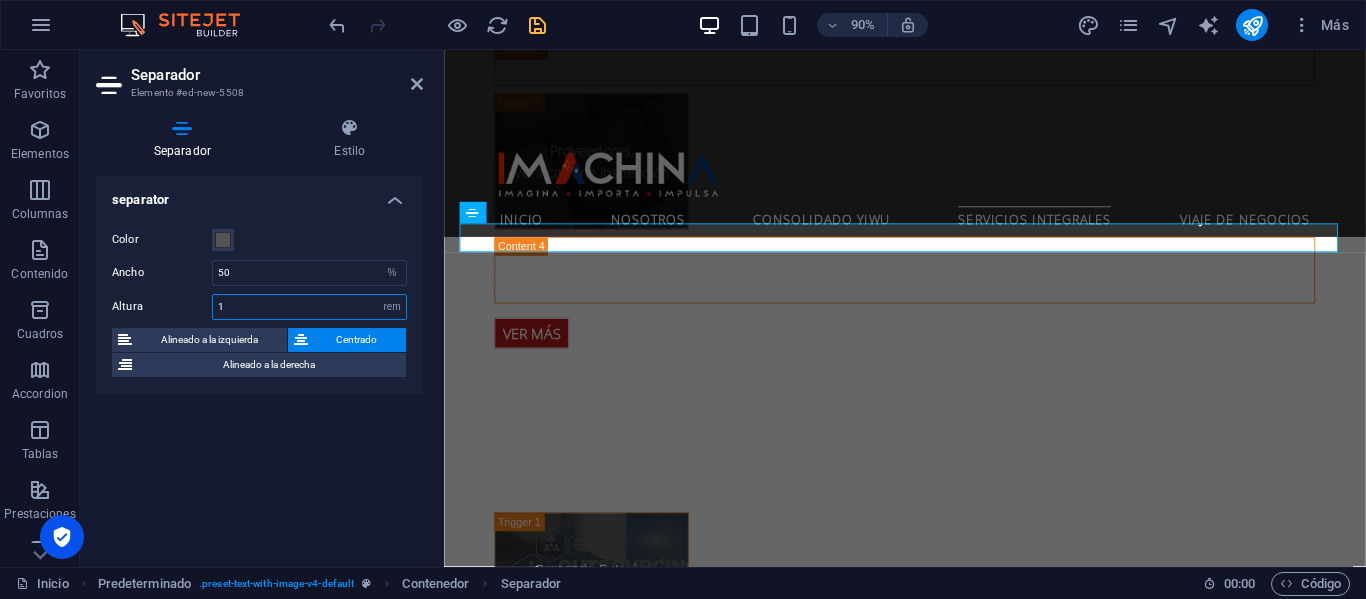 drag, startPoint x: 289, startPoint y: 314, endPoint x: 176, endPoint y: 314, distance: 113 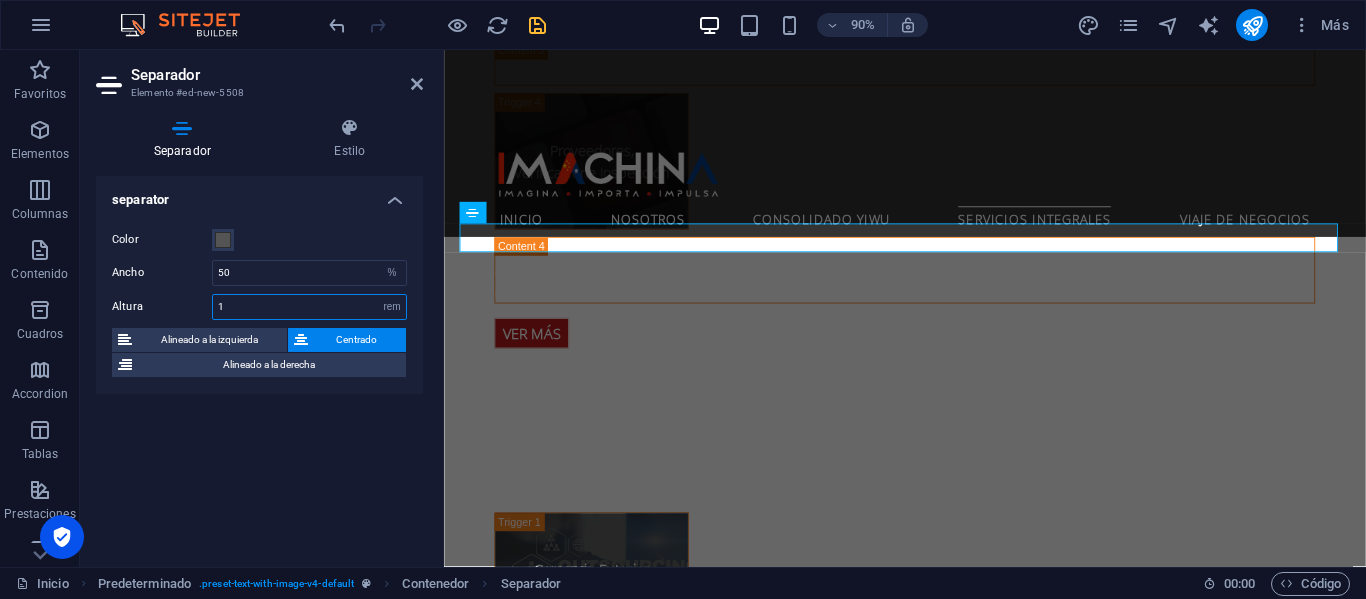 click on "Altura 1 px rem vh vw" at bounding box center (259, 307) 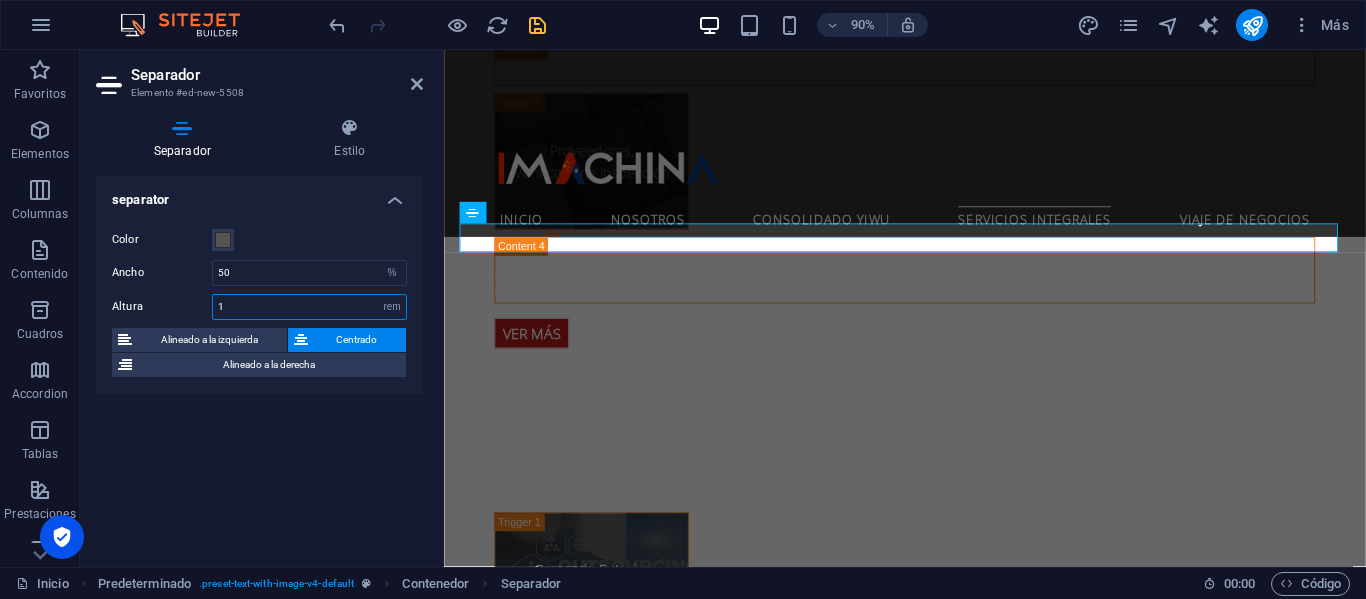 type on "0" 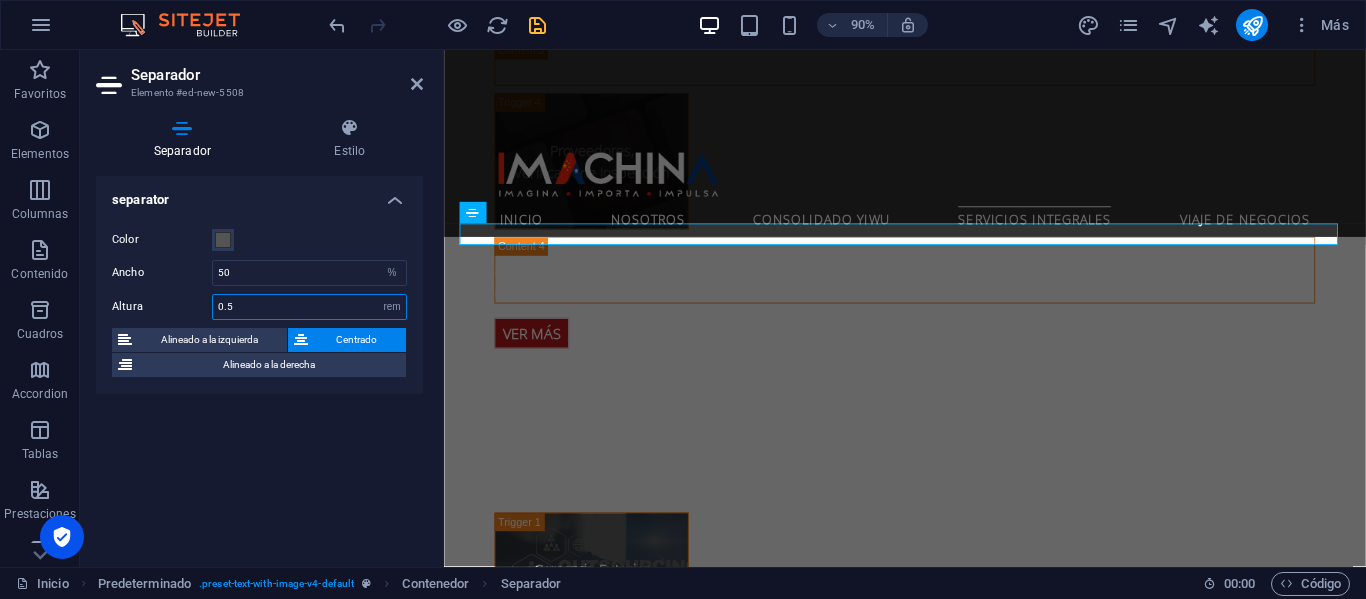 drag, startPoint x: 252, startPoint y: 305, endPoint x: 186, endPoint y: 308, distance: 66.068146 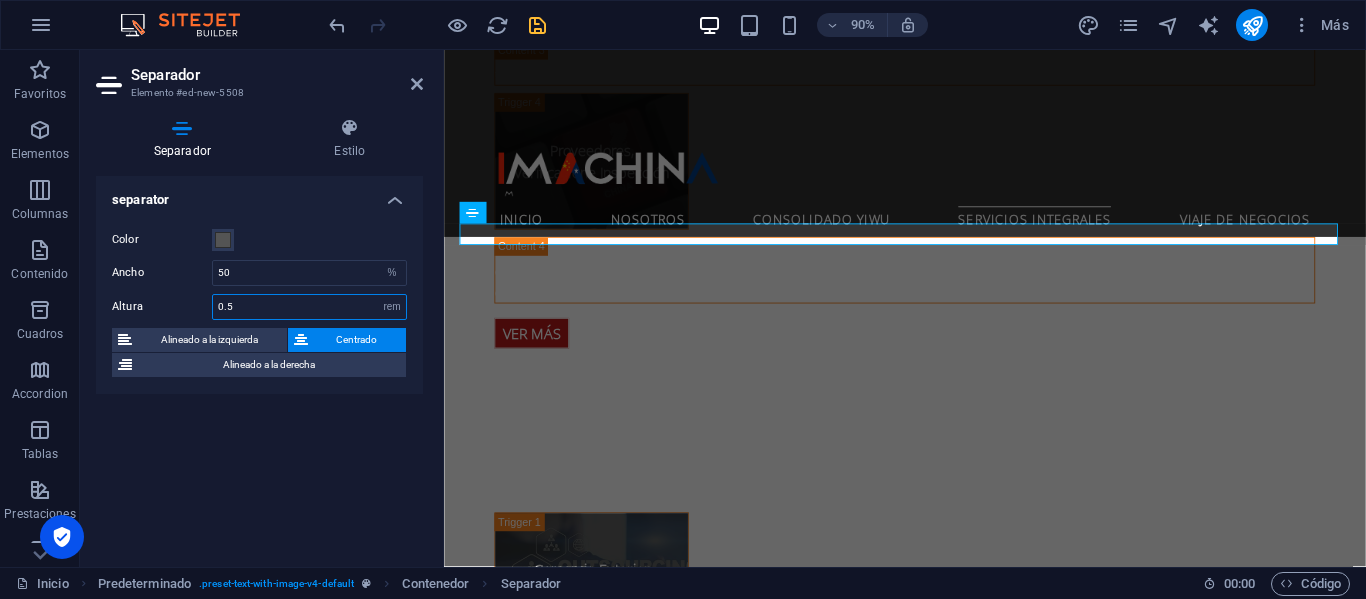 type on "0" 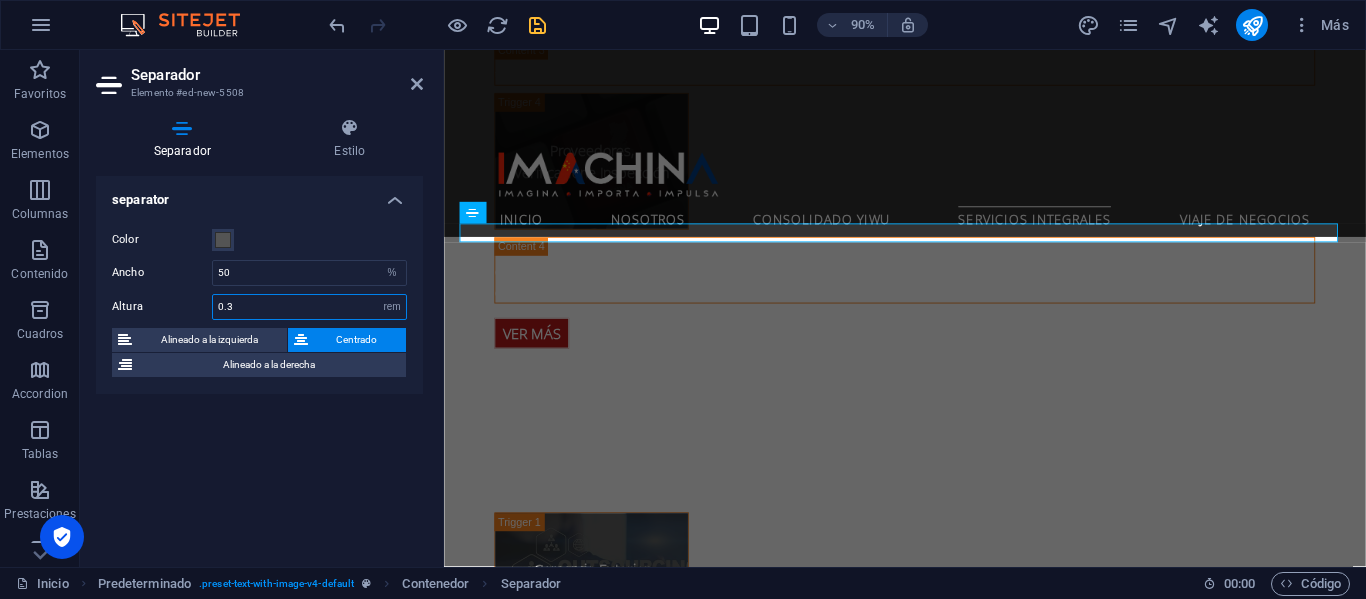 drag, startPoint x: 243, startPoint y: 298, endPoint x: 159, endPoint y: 288, distance: 84.59315 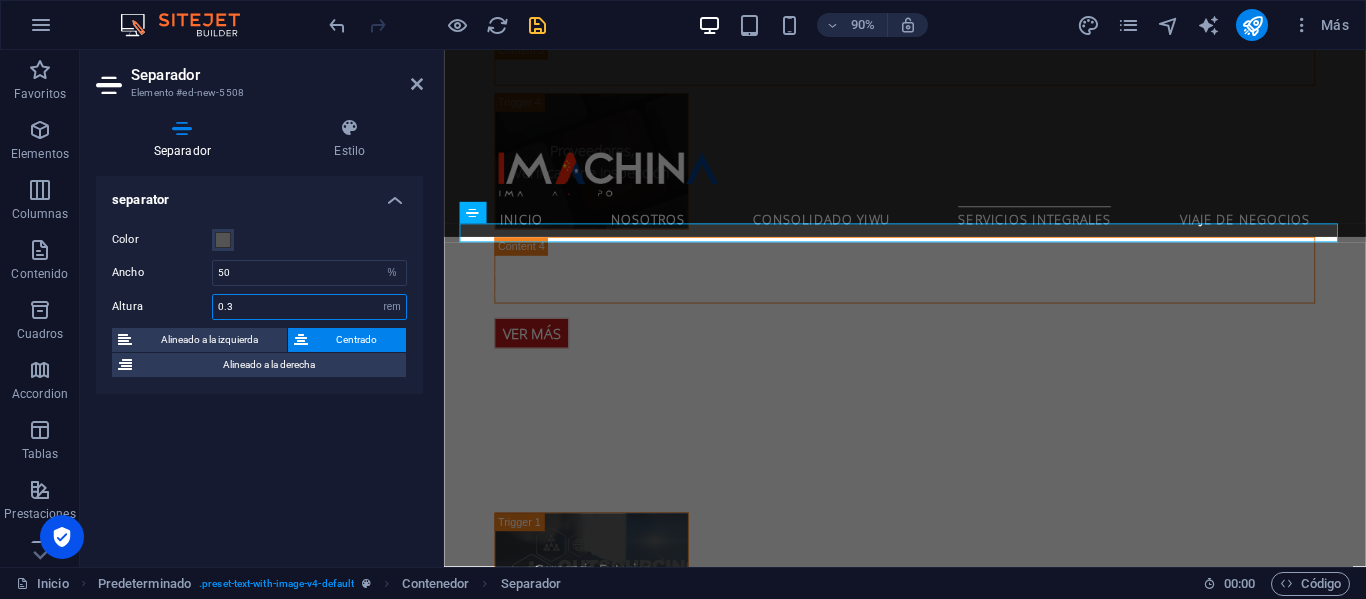 type on "0" 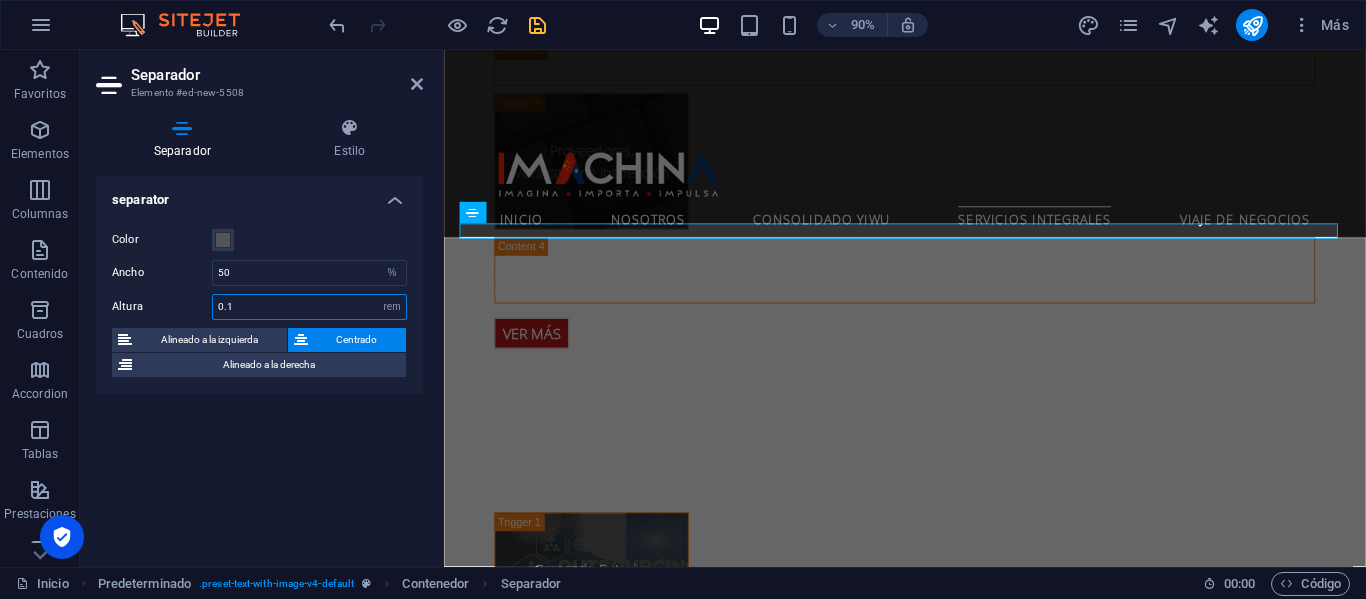 drag, startPoint x: 241, startPoint y: 307, endPoint x: 216, endPoint y: 308, distance: 25.019993 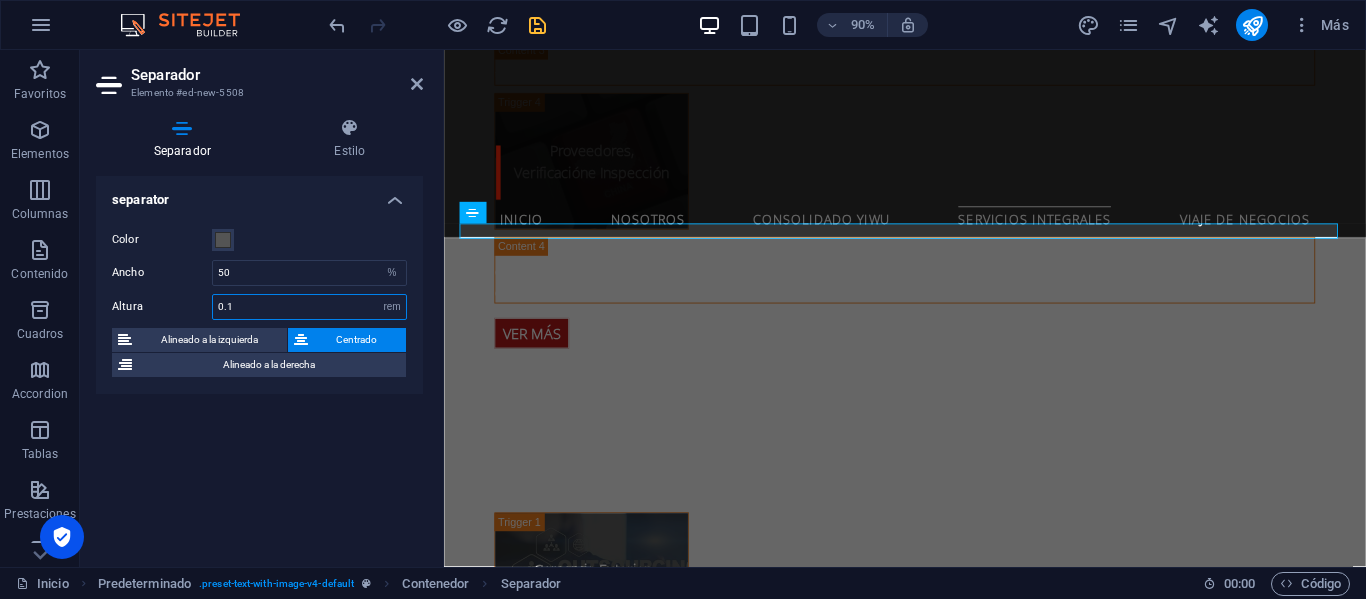 click on "0.1" at bounding box center (309, 307) 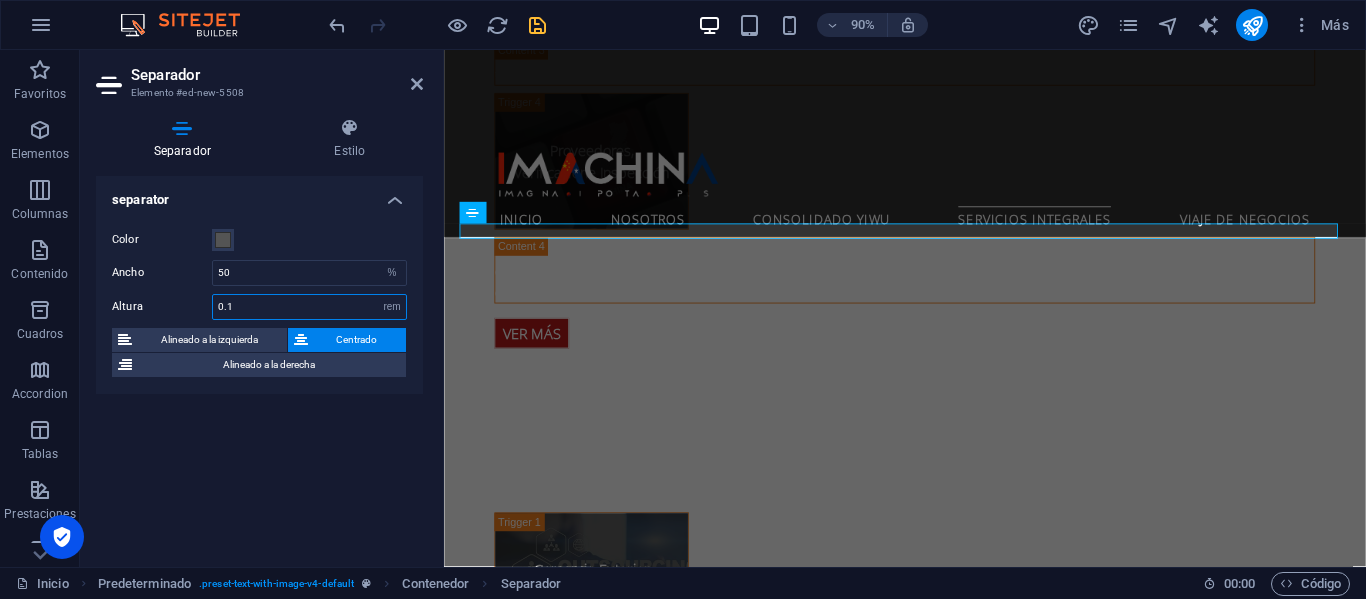 type on "0" 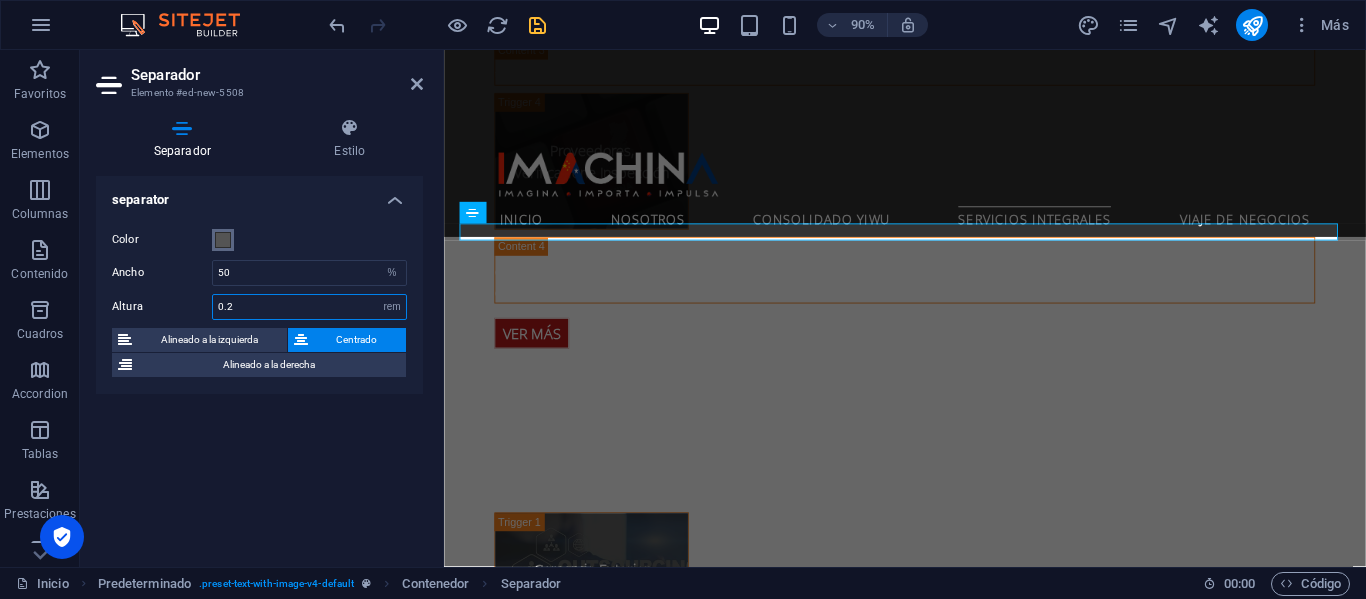 type on "0.2" 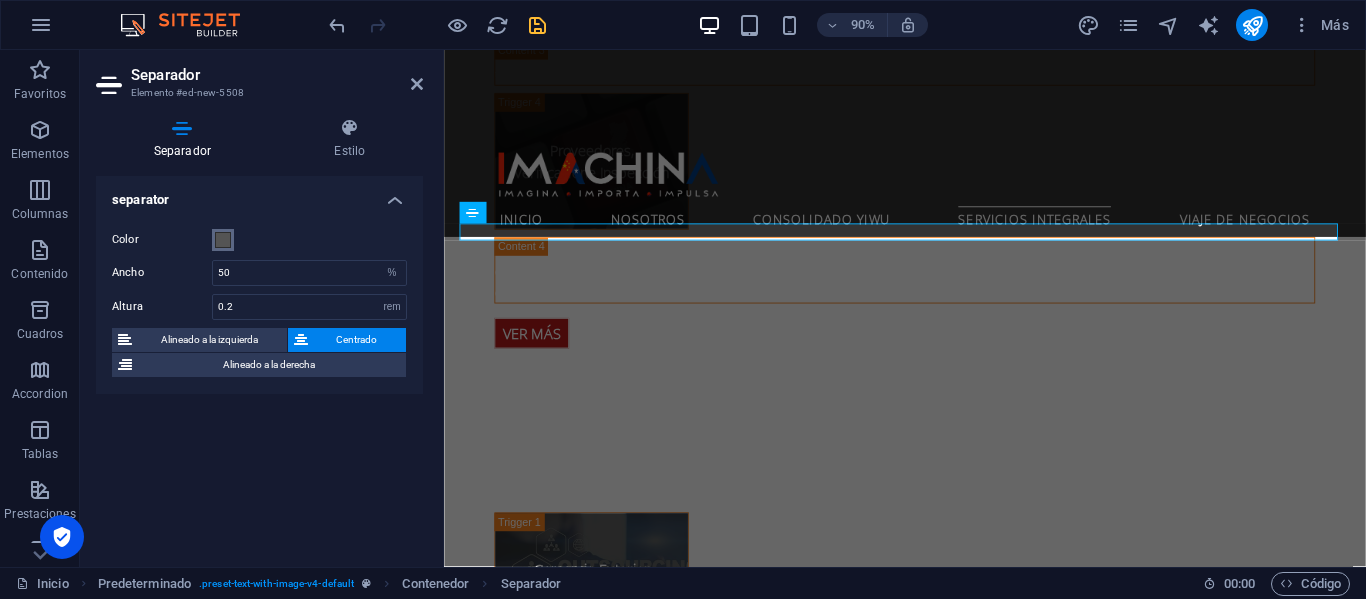 click at bounding box center (223, 240) 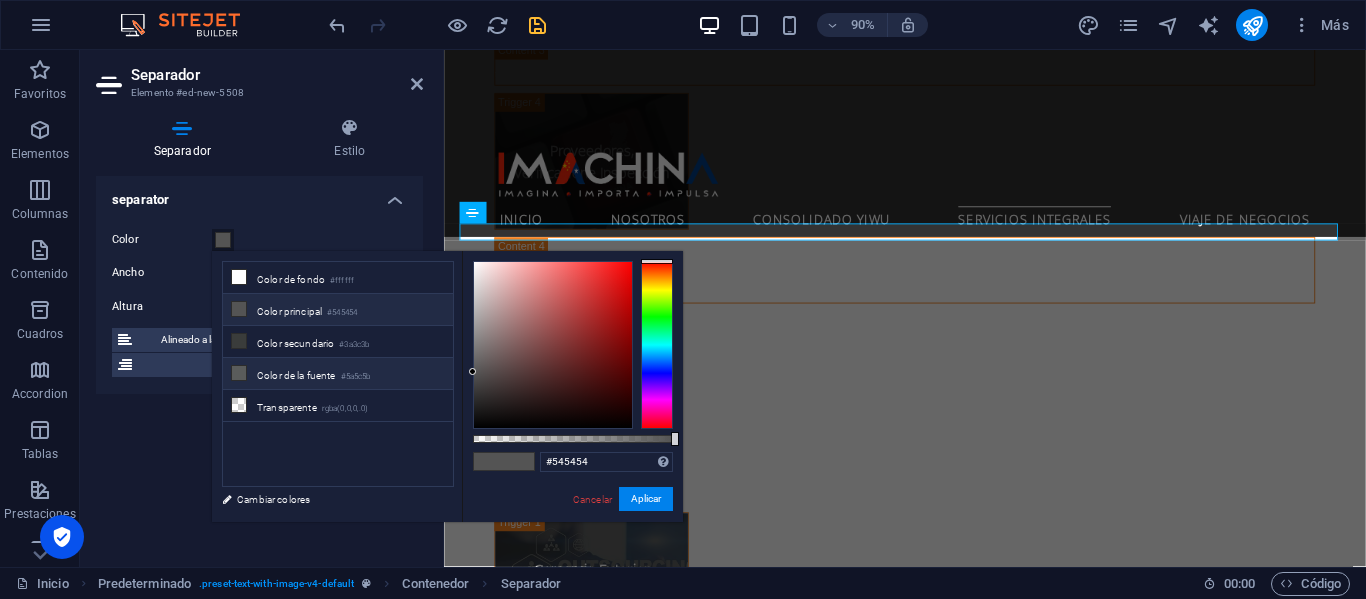 click on "Color de la fuente
#5a5c5b" at bounding box center (338, 374) 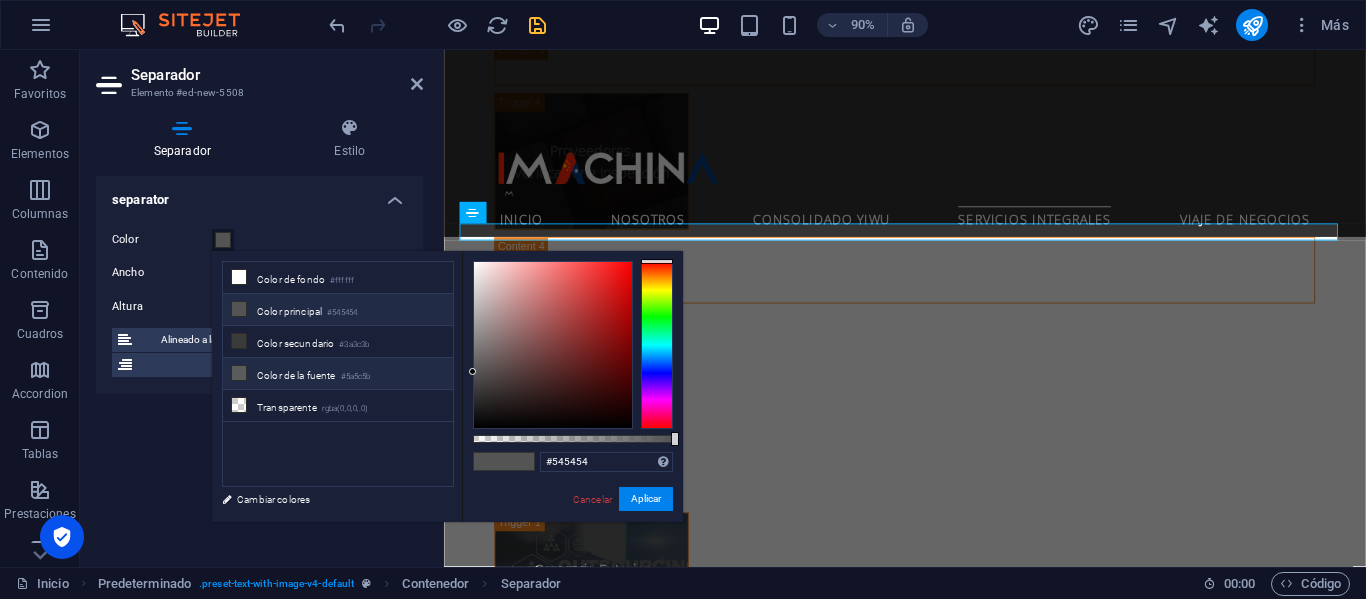 type on "#5a5c5b" 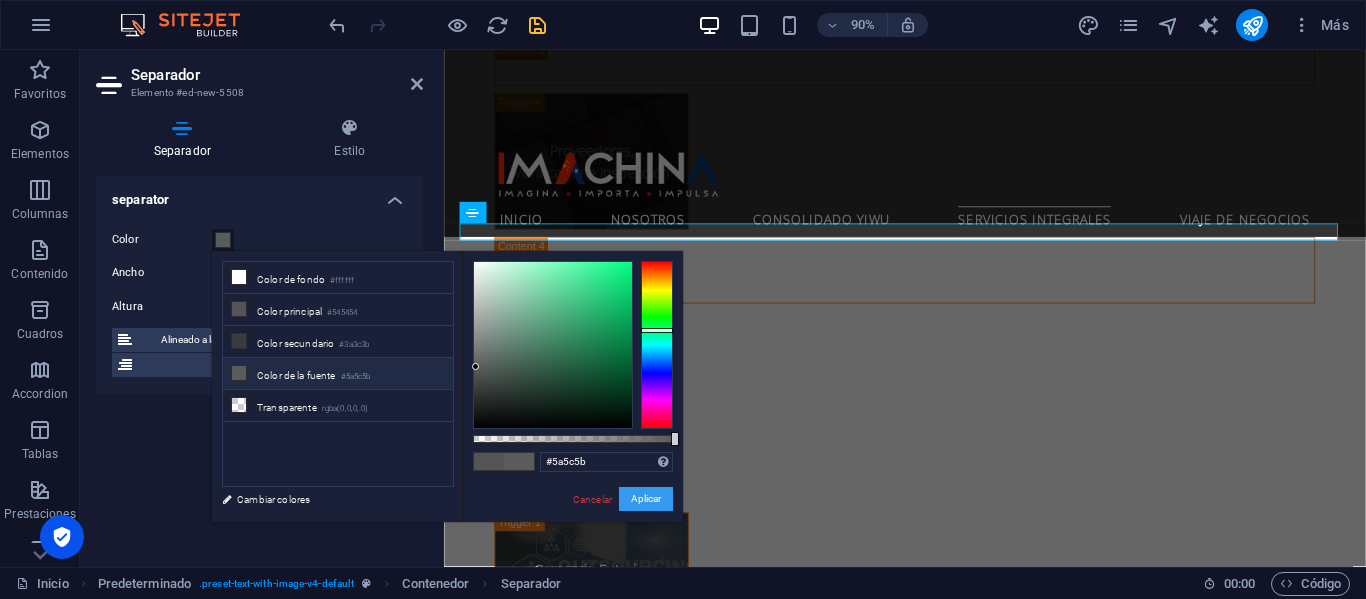 click on "Aplicar" at bounding box center [646, 499] 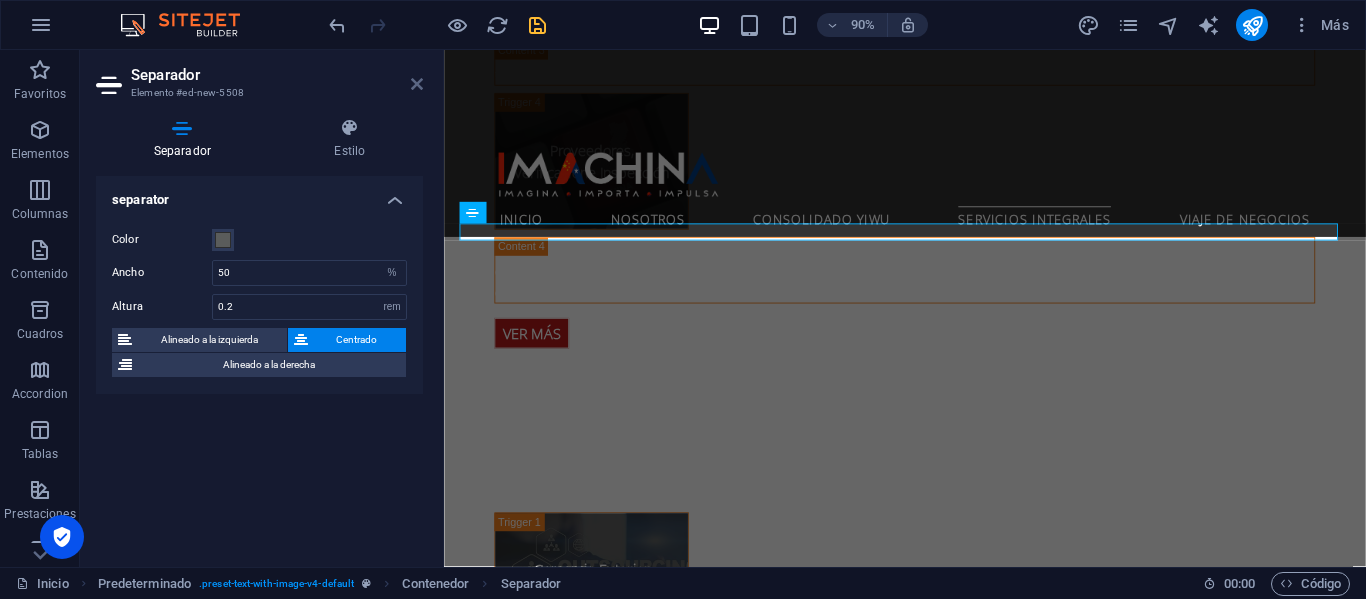 click at bounding box center (417, 84) 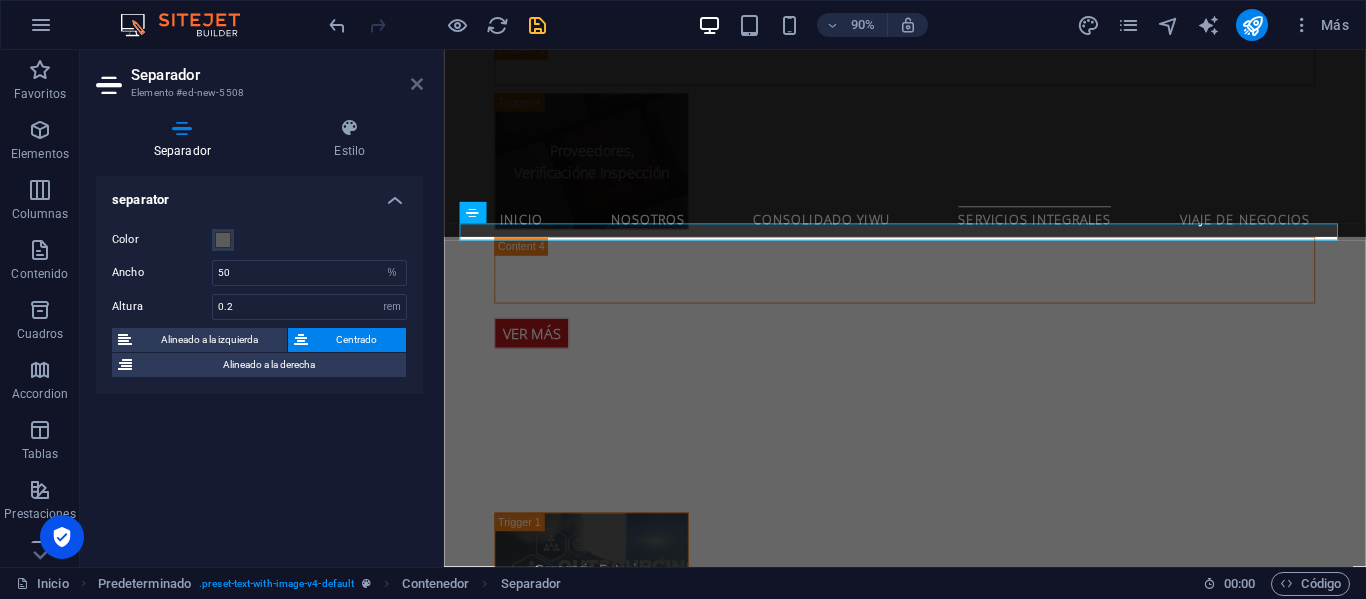 scroll, scrollTop: 4336, scrollLeft: 0, axis: vertical 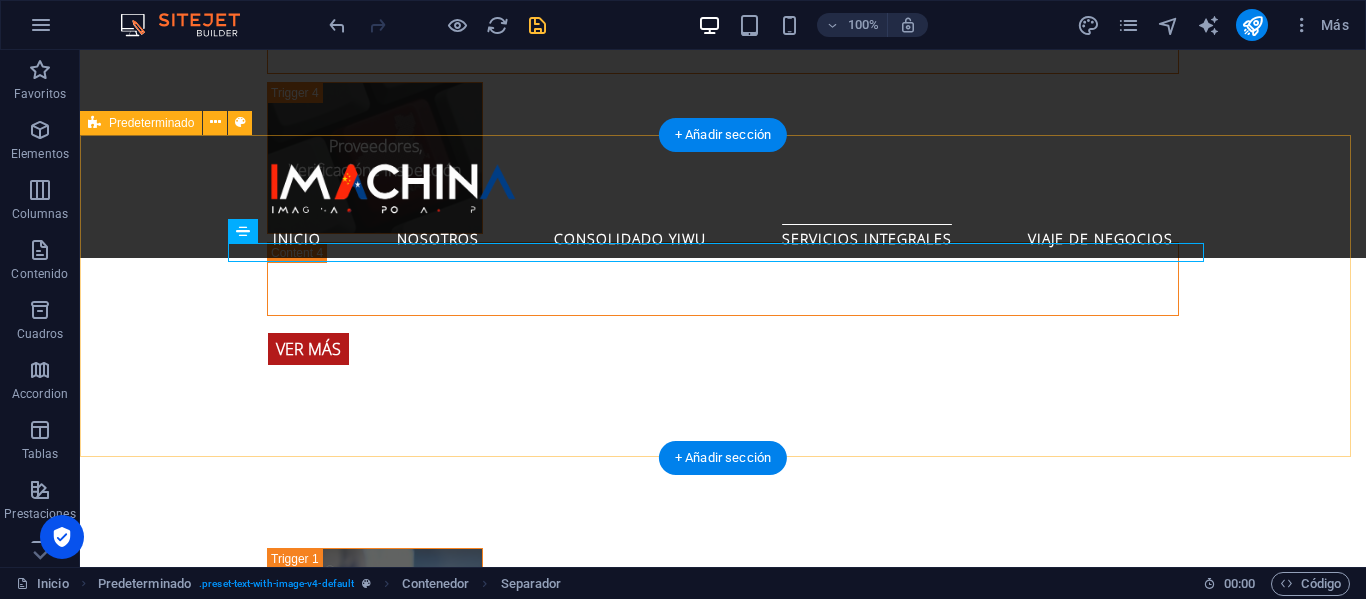click on "Giras Comerciales [PERSON_NAME] y Mercado de [PERSON_NAME] la compleja logística en manos de expertos y concéntrese en lo que realmente importa: encontrar las mejores oportunidades y proveedores para su empresa. Nuestros paquetes de viaje de negocios a [GEOGRAPHIC_DATA] están diseñados para maximizar su tiempo y potenciar su éxito." at bounding box center [723, 1833] 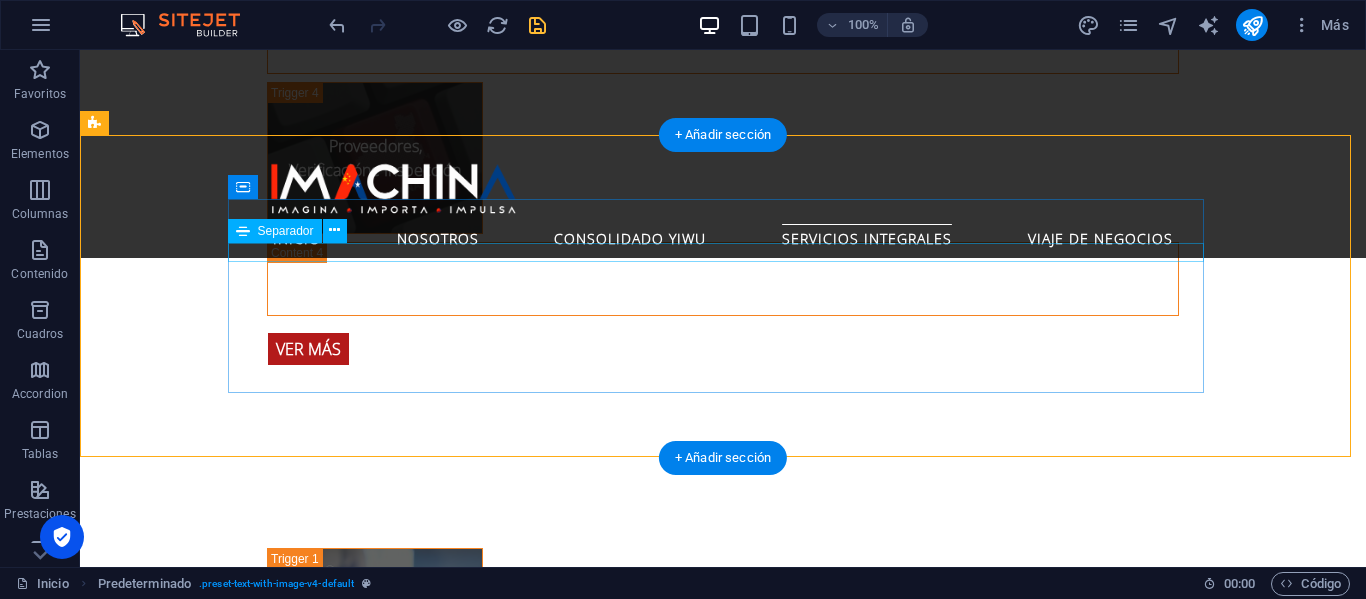 click at bounding box center [568, 1789] 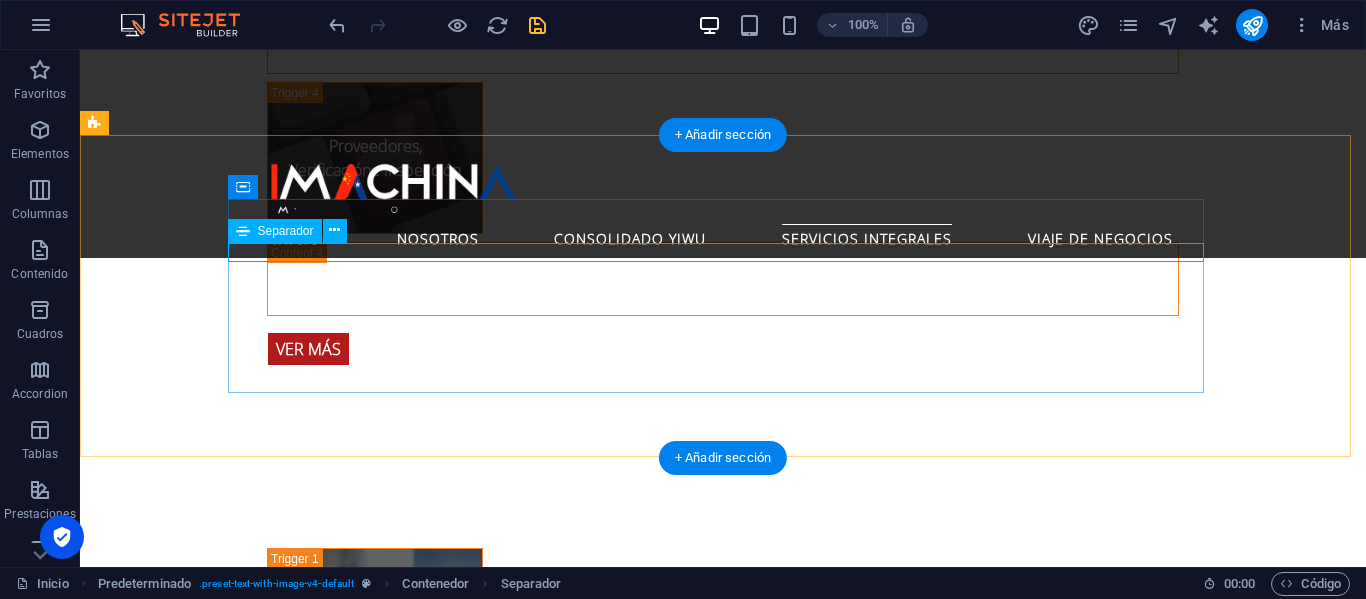 click at bounding box center [568, 1789] 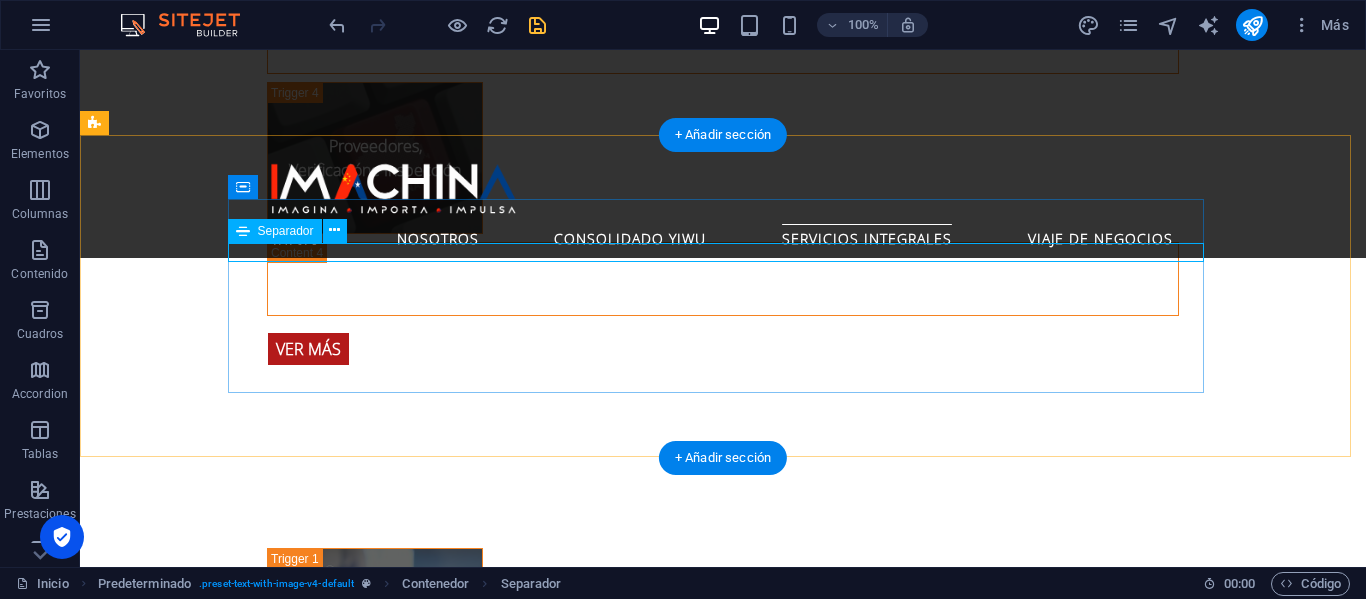 click at bounding box center (568, 1789) 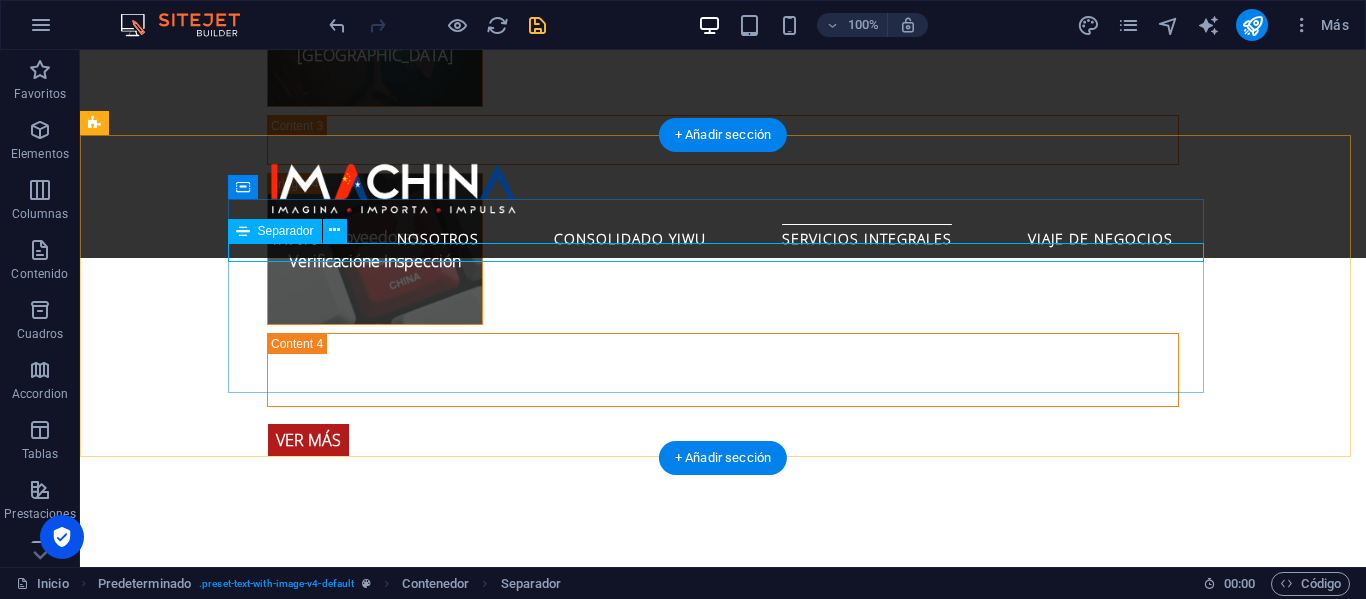 scroll, scrollTop: 4393, scrollLeft: 0, axis: vertical 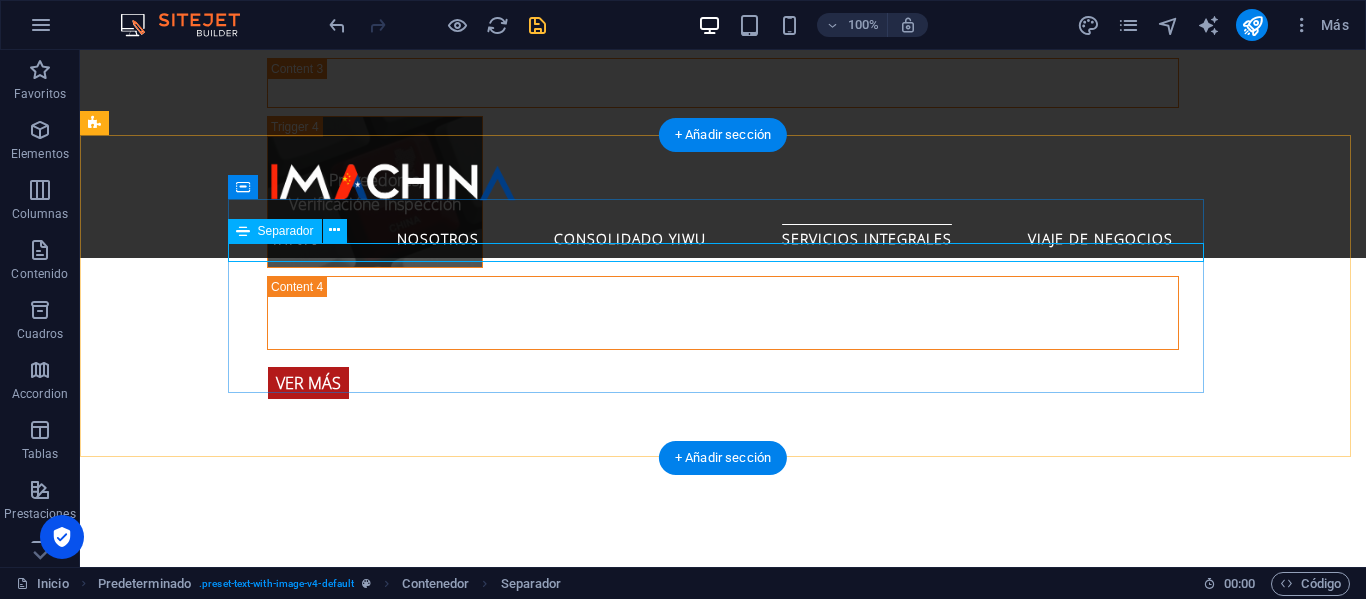 select on "%" 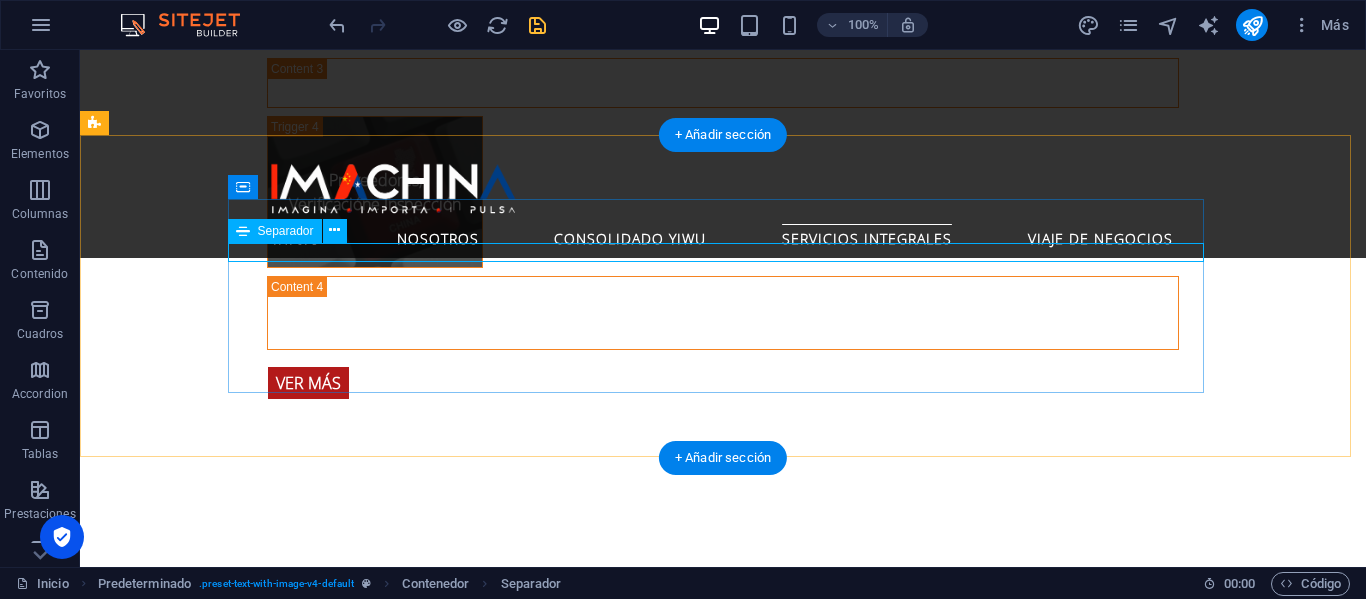 select on "rem" 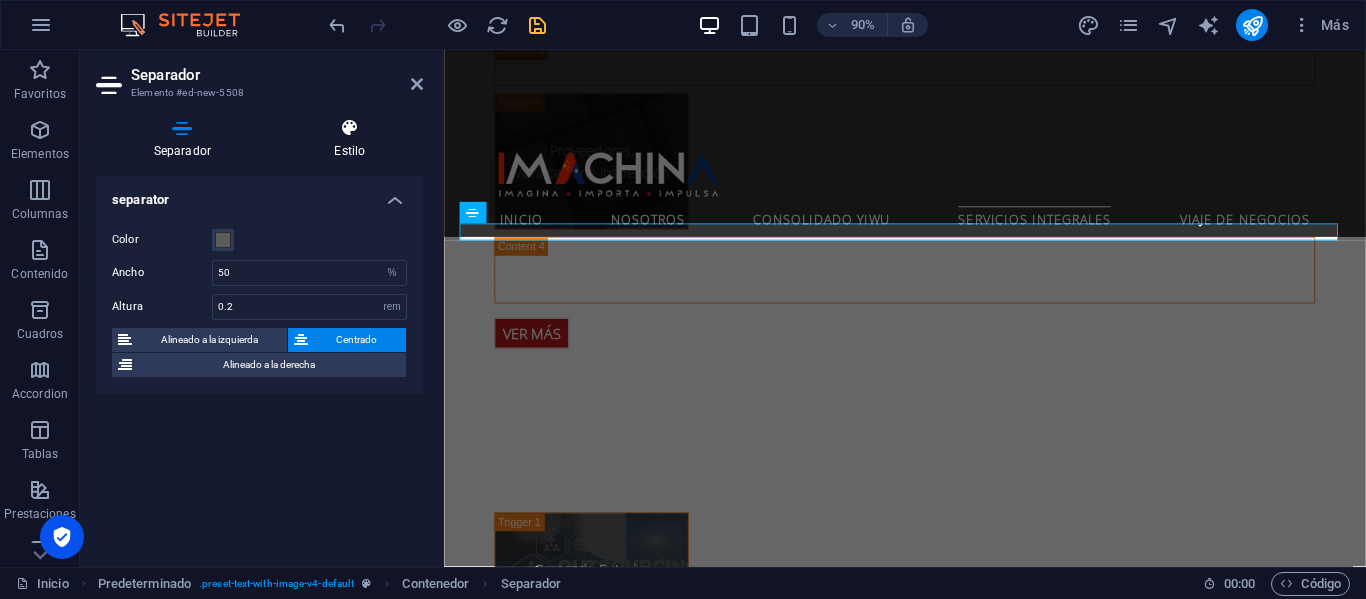 click at bounding box center (350, 128) 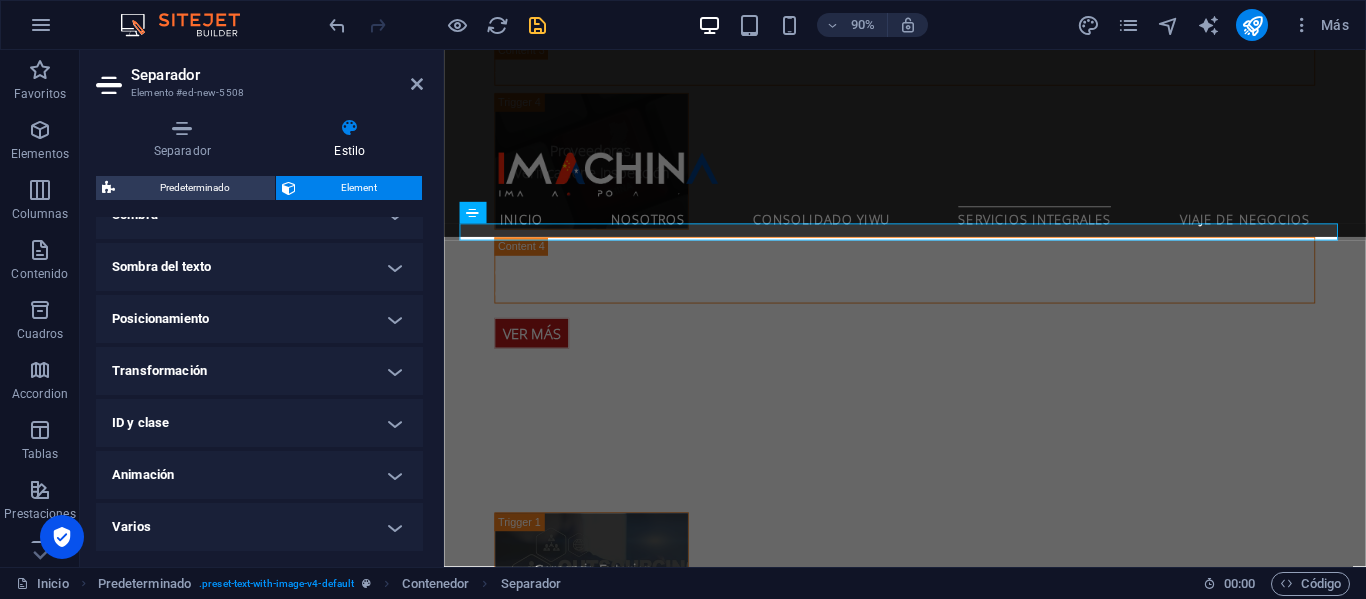 click on "Animación" at bounding box center [259, 475] 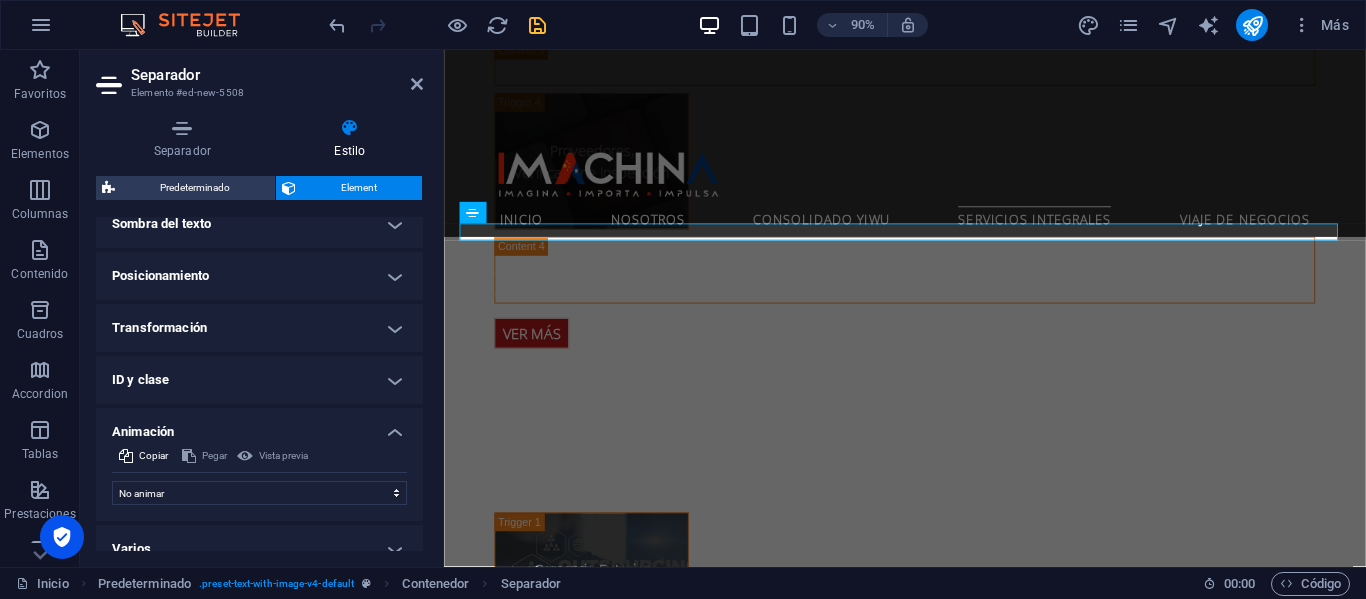 scroll, scrollTop: 593, scrollLeft: 0, axis: vertical 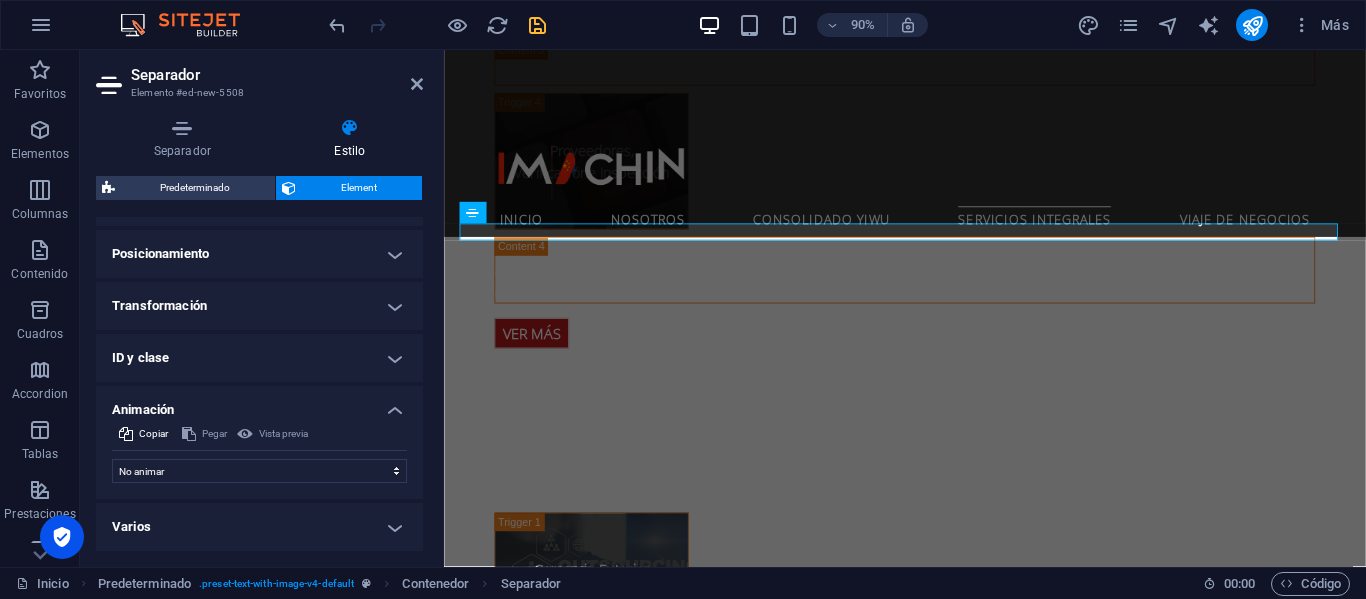 click on "Copiar Pegar Vista previa No animar Mostrar / Ocultar Subir/bajar Acercar/alejar Deslizar de izquierda a derecha Deslizar de derecha a izquierda Deslizar de arriba a abajo Deslizar de abajo a arriba Pulsación Parpadeo Abrir como superposición Inicial Elemento oculto Elemento mostrado Duración .5 s ms [PERSON_NAME] 0 s ms [PERSON_NAME] automático px % Desencadenador Ningún desencadenador automático Al cargar la página Desplazar hasta que esté visible Grupo Mostrar No alterar este elemento Ocultar este elemento Mostrar este elemento Ocultar No alterar este elemento Ocultar este elemento Mostrar este elemento" at bounding box center [259, 460] 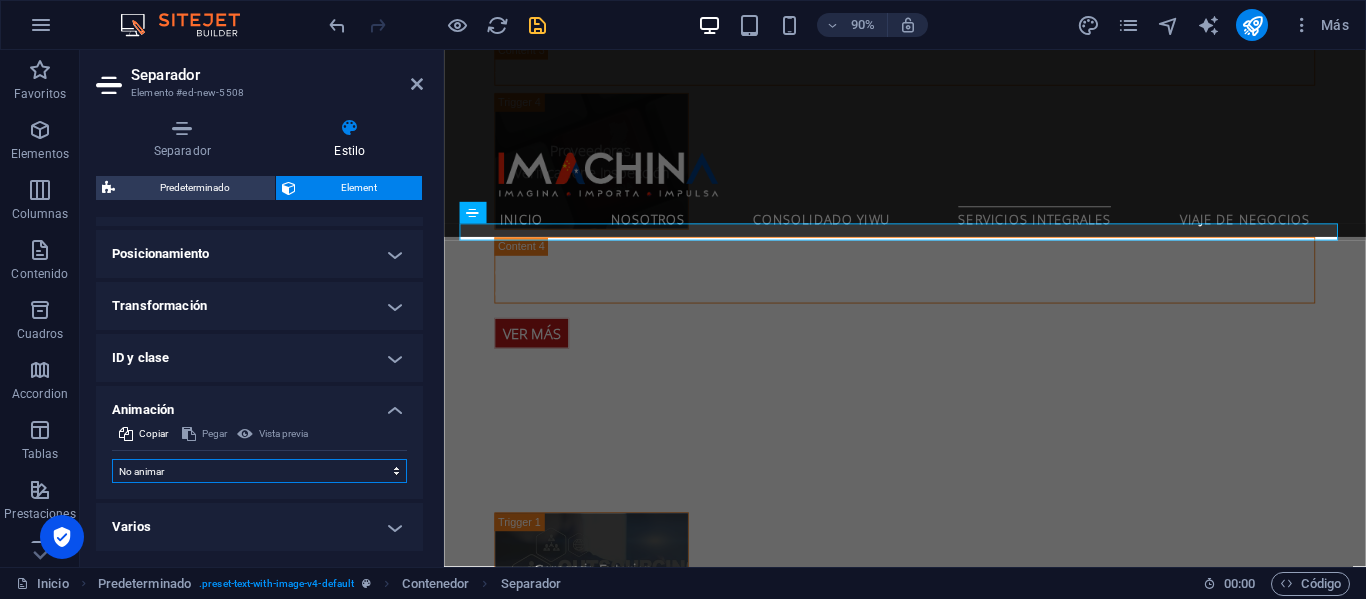 click on "No animar Mostrar / Ocultar Subir/bajar Acercar/alejar Deslizar de izquierda a derecha Deslizar de derecha a izquierda Deslizar de arriba a abajo Deslizar de abajo a arriba Pulsación Parpadeo Abrir como superposición" at bounding box center [259, 471] 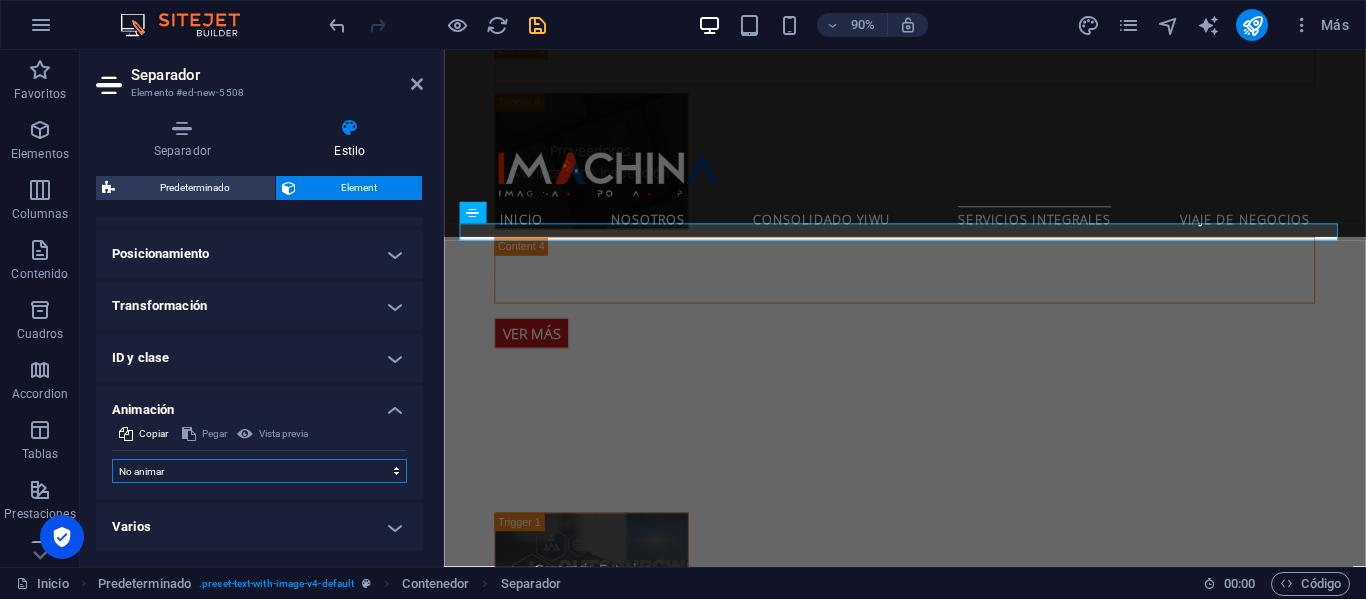 select on "slide" 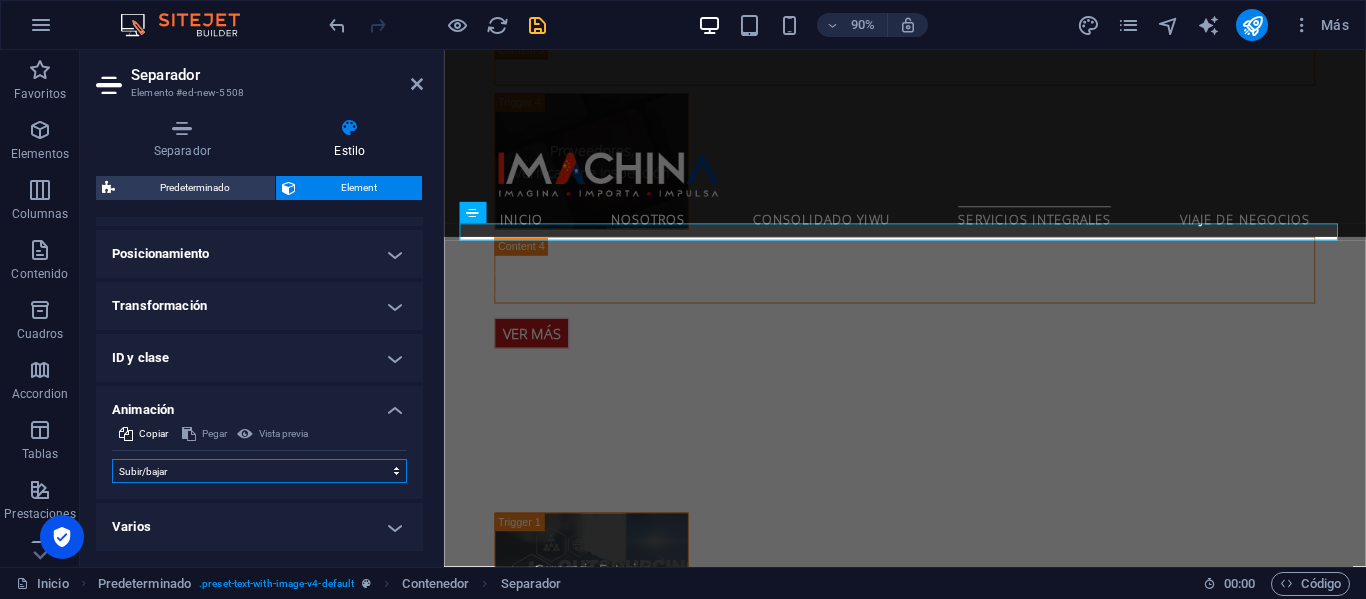 click on "No animar Mostrar / Ocultar Subir/bajar Acercar/alejar Deslizar de izquierda a derecha Deslizar de derecha a izquierda Deslizar de arriba a abajo Deslizar de abajo a arriba Pulsación Parpadeo Abrir como superposición" at bounding box center (259, 471) 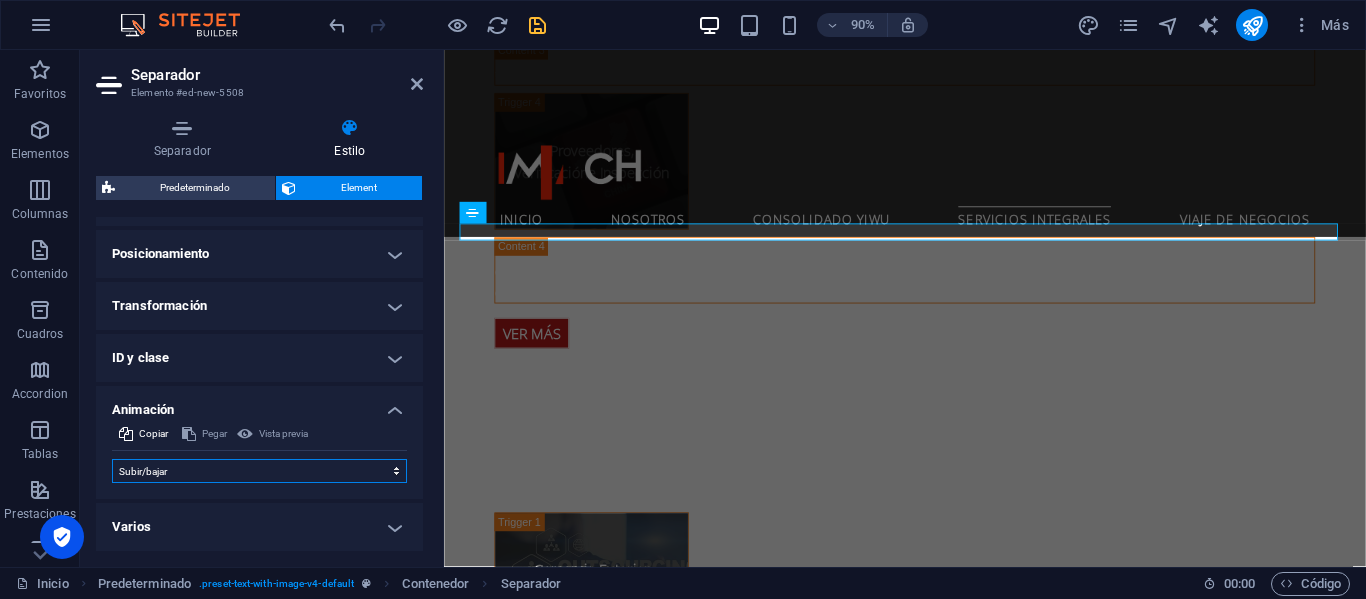 select on "scroll" 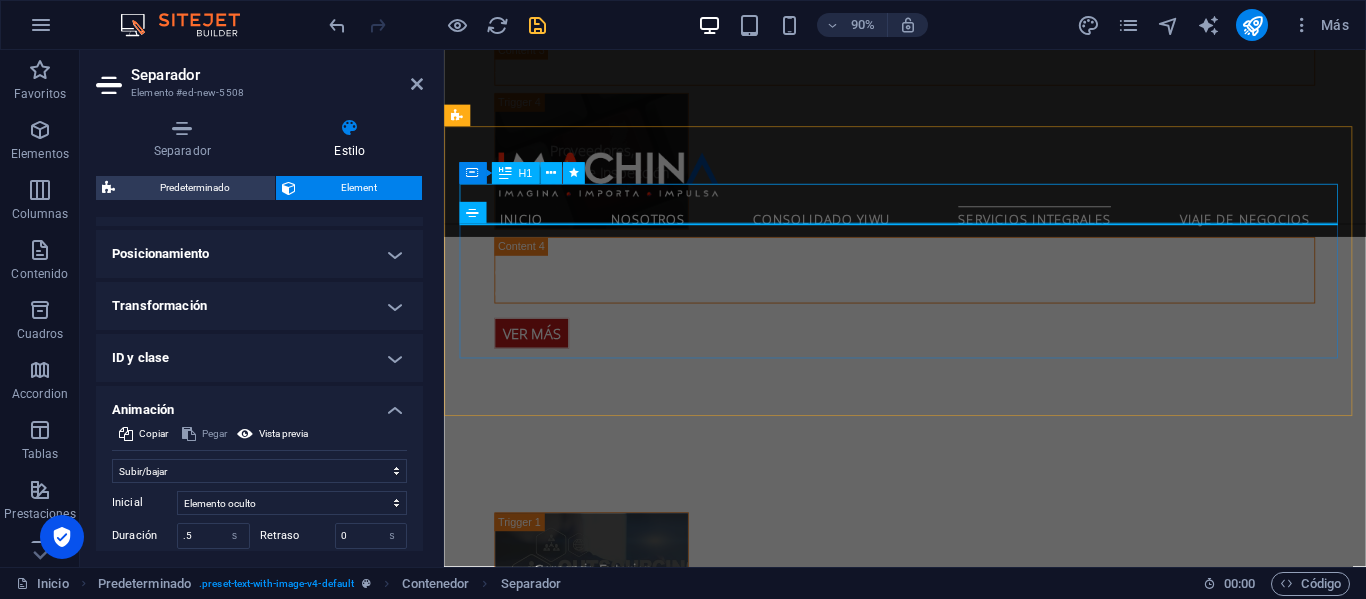 click on "Giras Comerciales" at bounding box center (932, 1774) 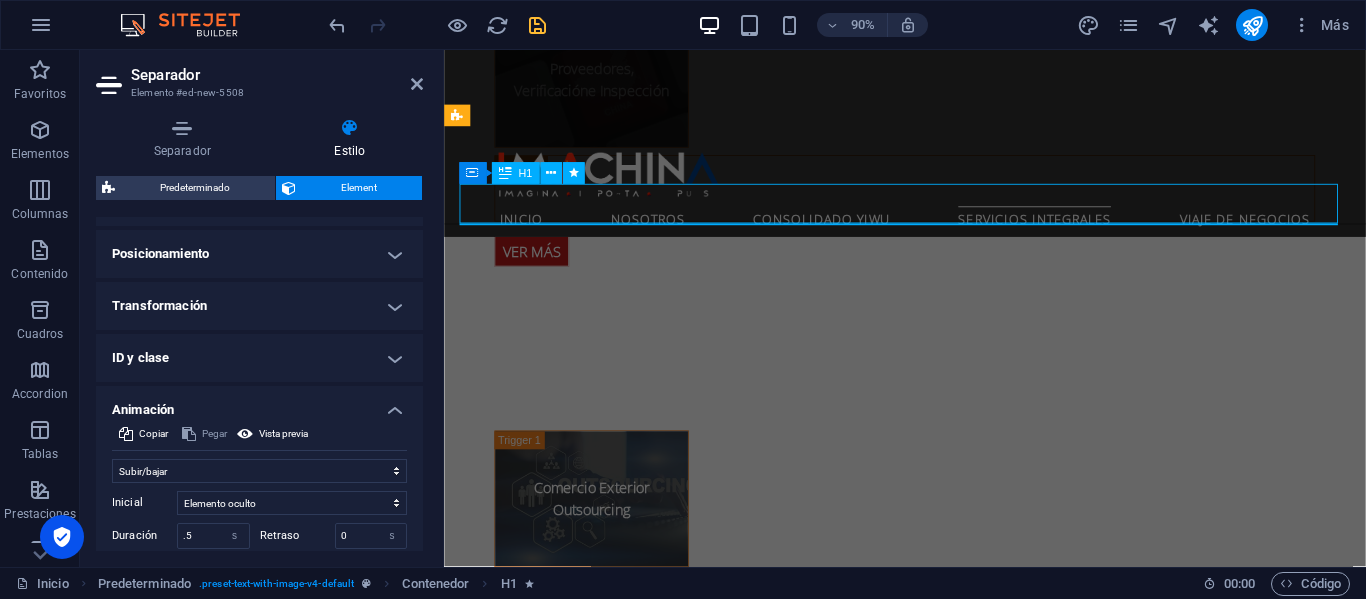 scroll, scrollTop: 4336, scrollLeft: 0, axis: vertical 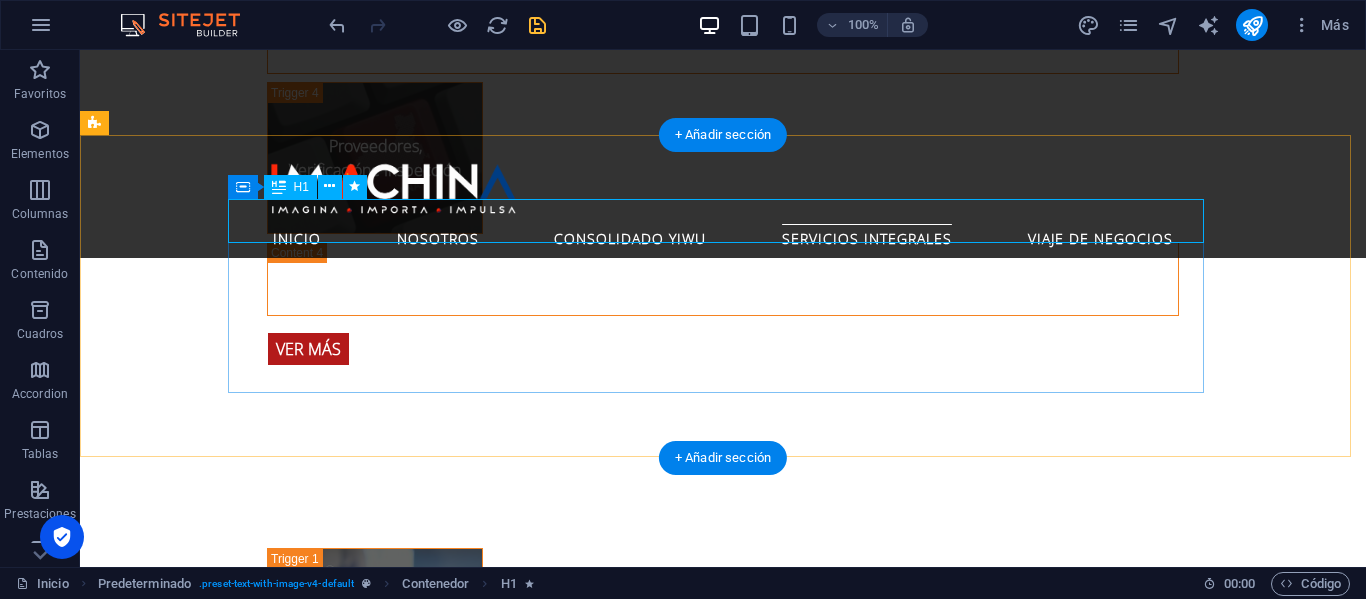 click on "Giras Comerciales" at bounding box center (568, 1758) 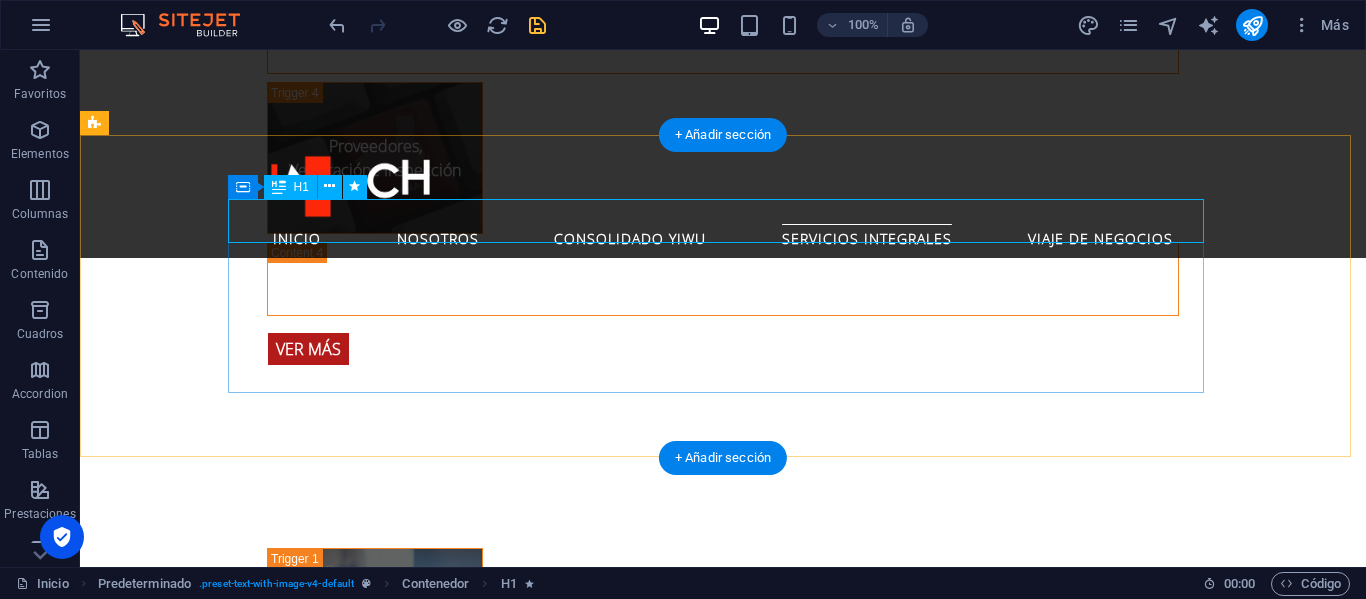 click on "Giras Comerciales" at bounding box center [568, 1758] 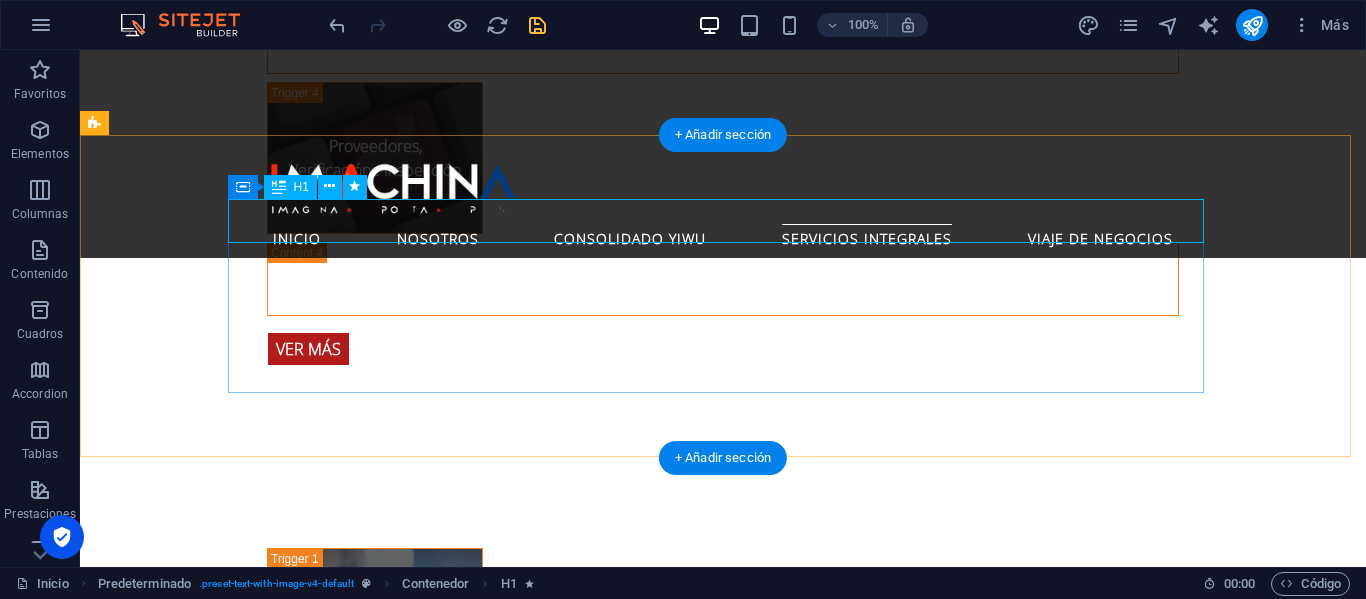 select on "move-top-to-bottom" 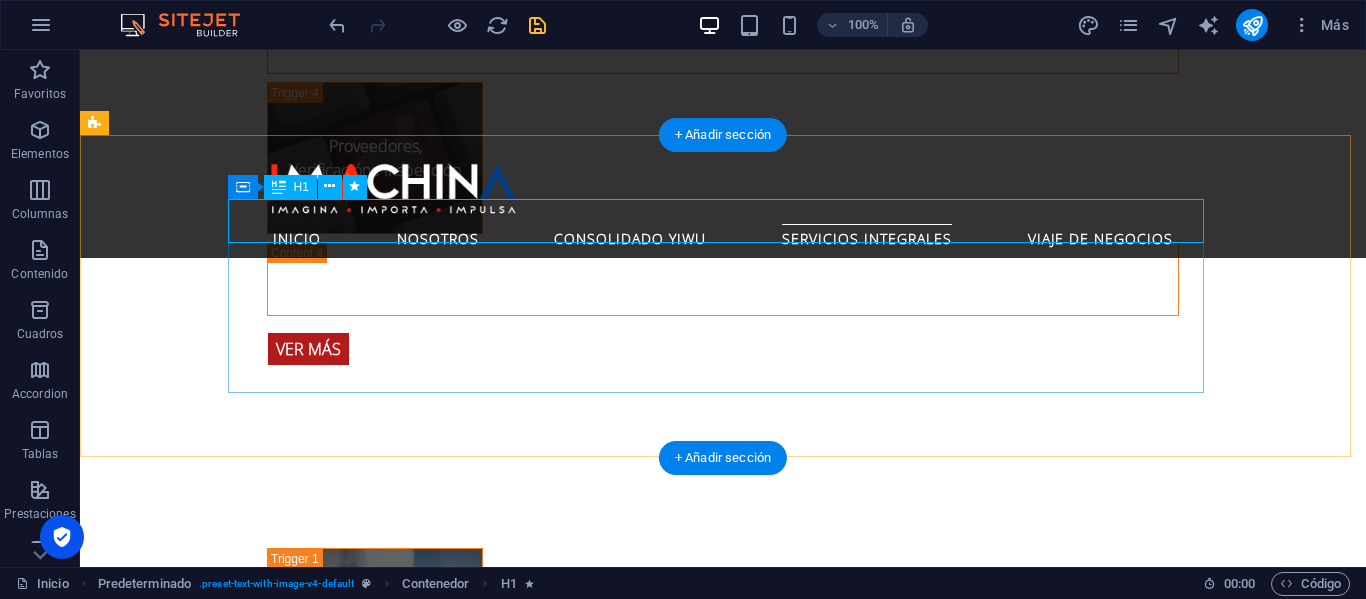 select on "s" 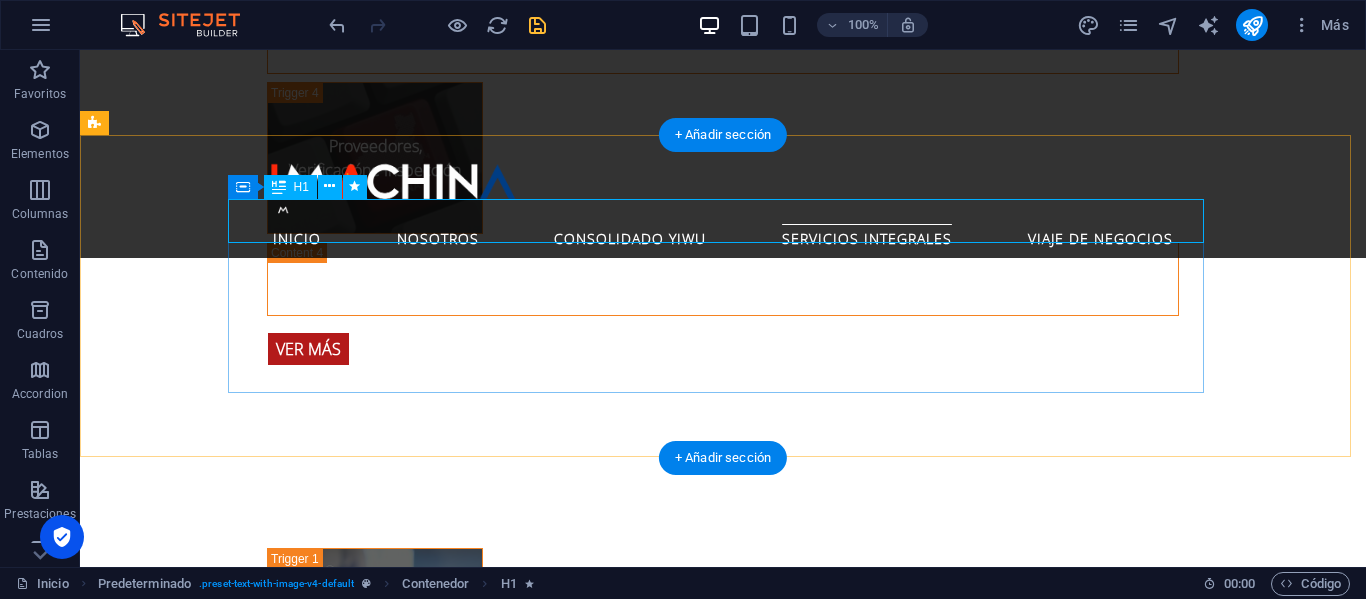 select on "scroll" 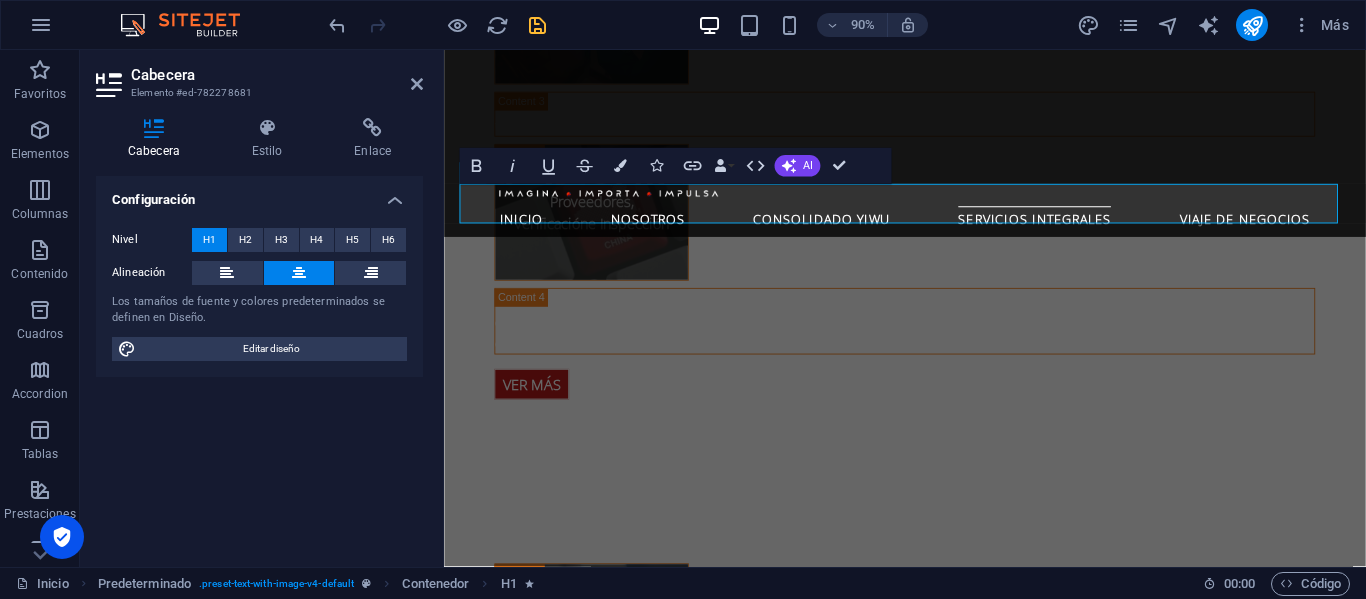 scroll, scrollTop: 4393, scrollLeft: 0, axis: vertical 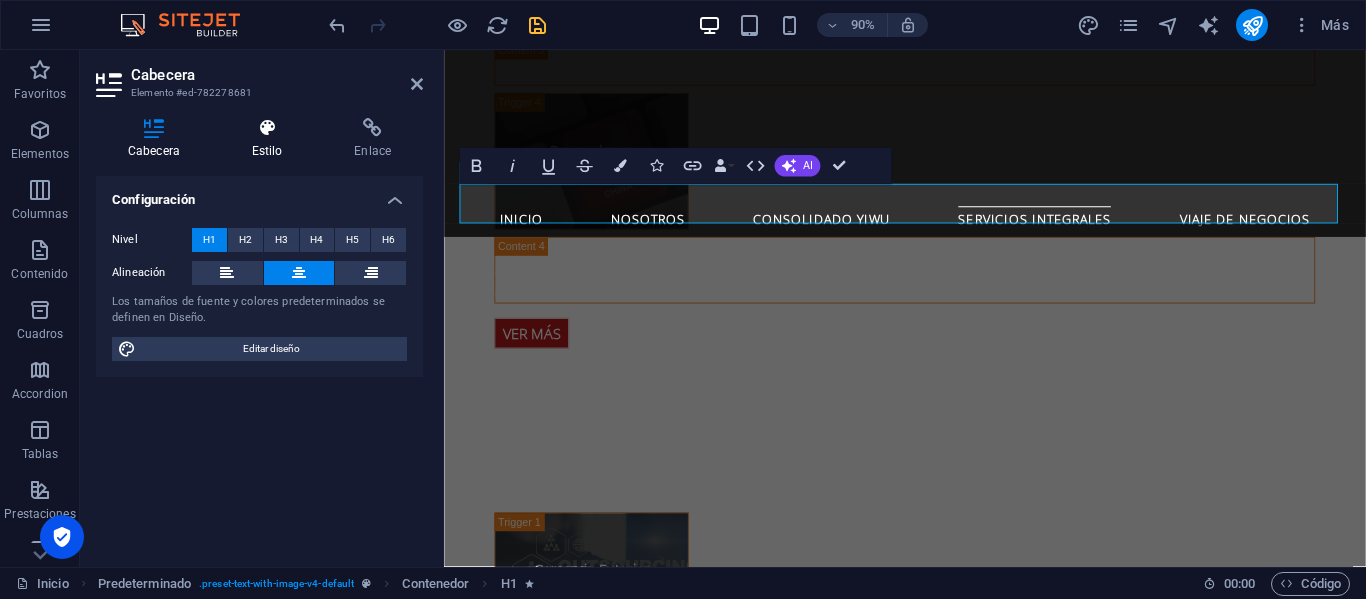 click on "Estilo" at bounding box center (271, 139) 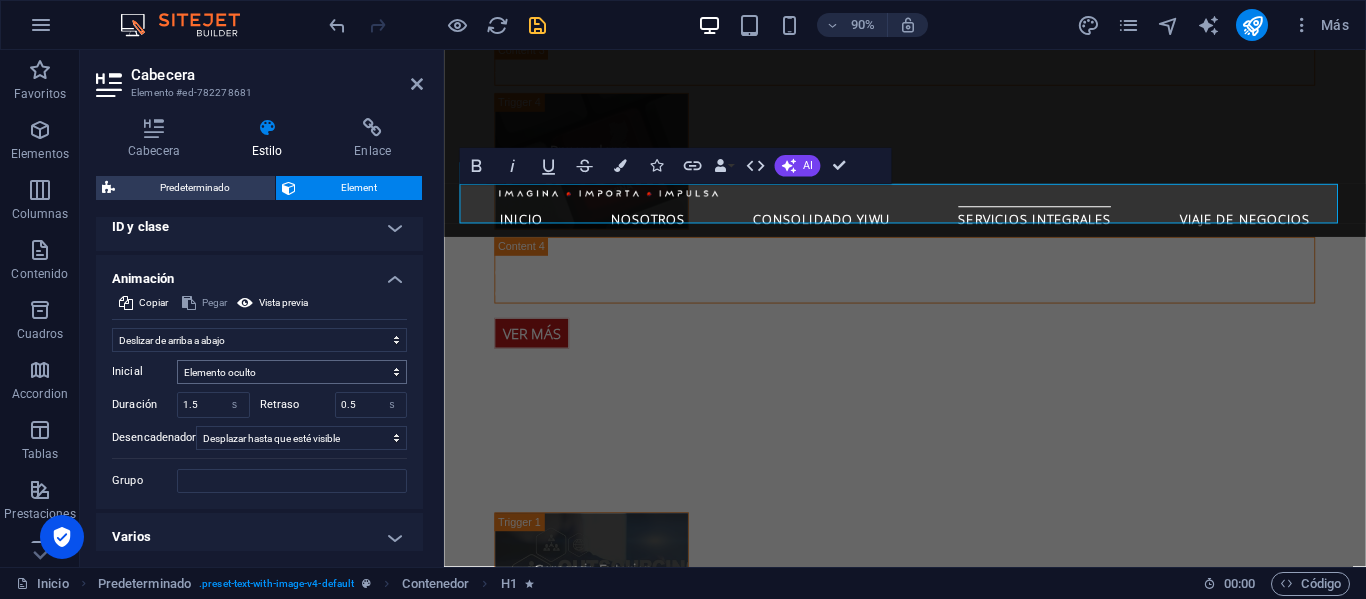 scroll, scrollTop: 734, scrollLeft: 0, axis: vertical 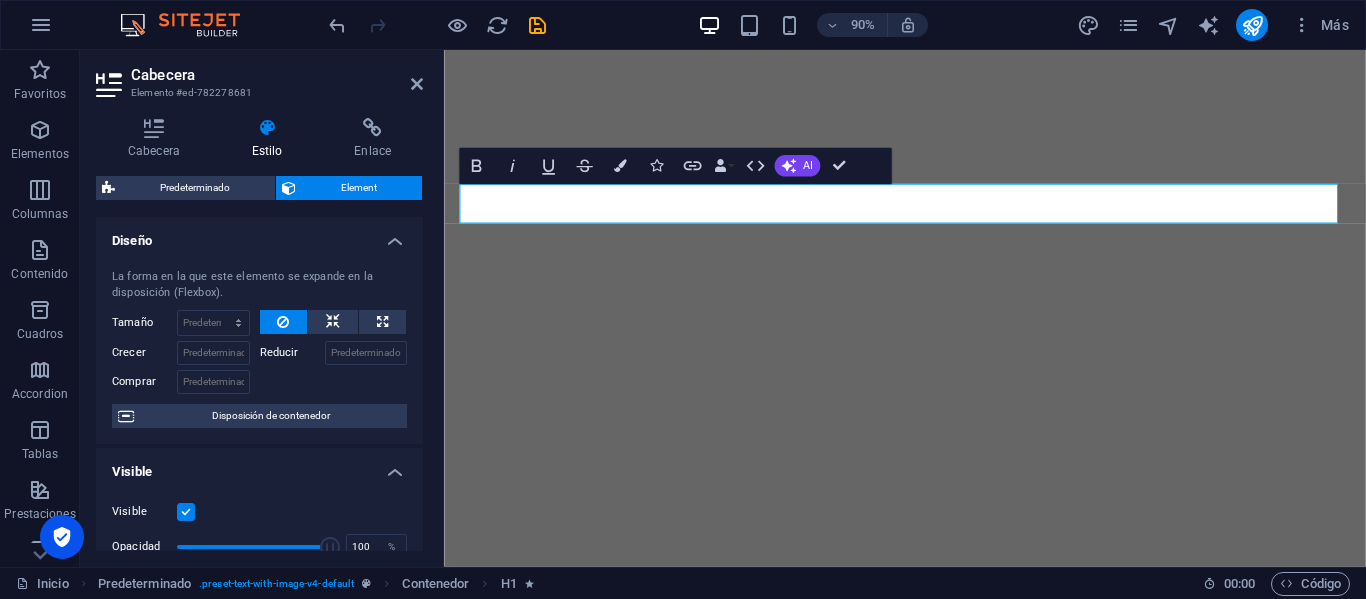 select on "move-top-to-bottom" 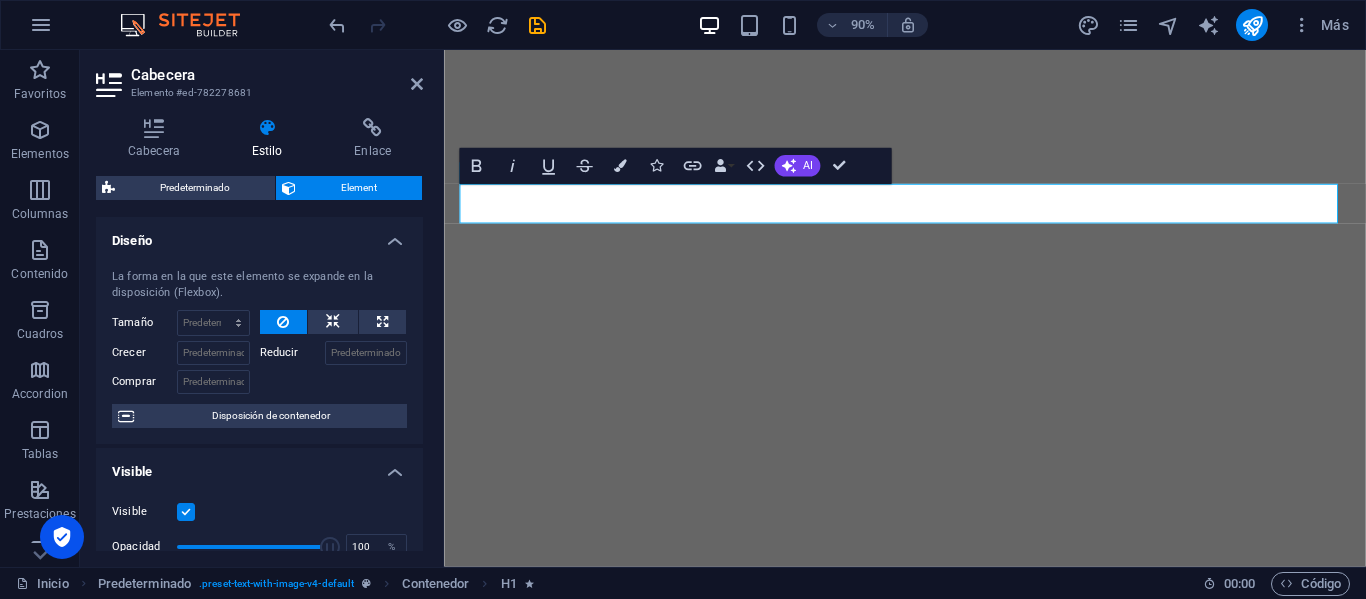 scroll, scrollTop: 0, scrollLeft: 0, axis: both 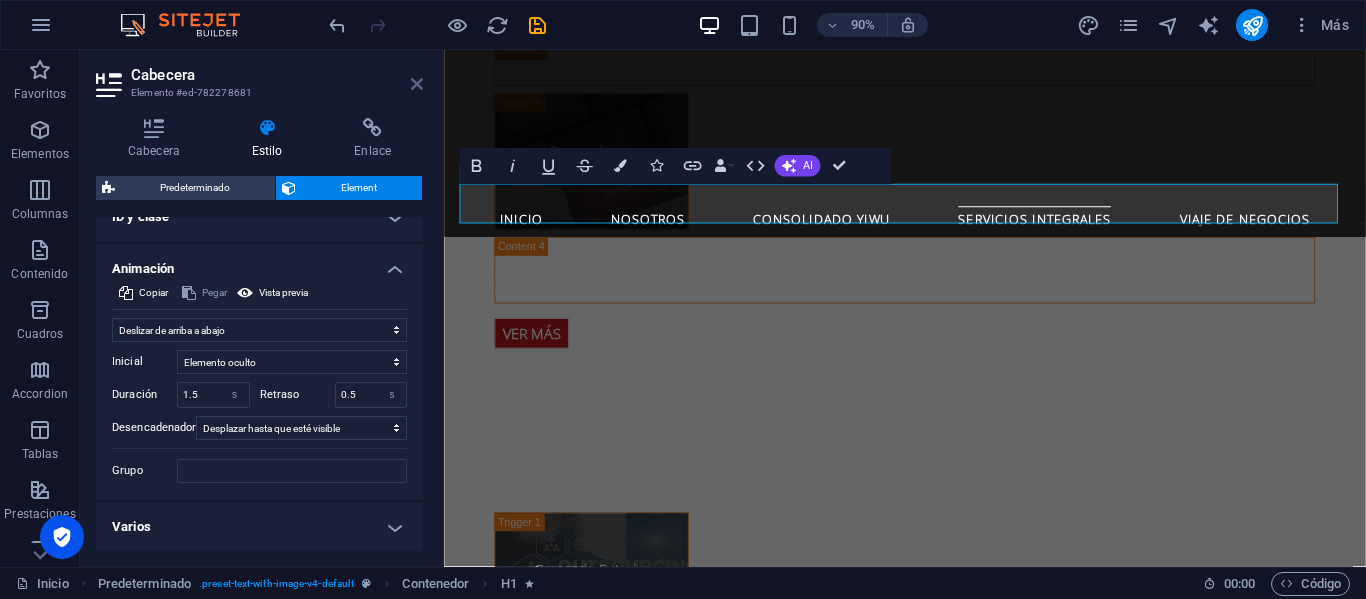 click at bounding box center [417, 84] 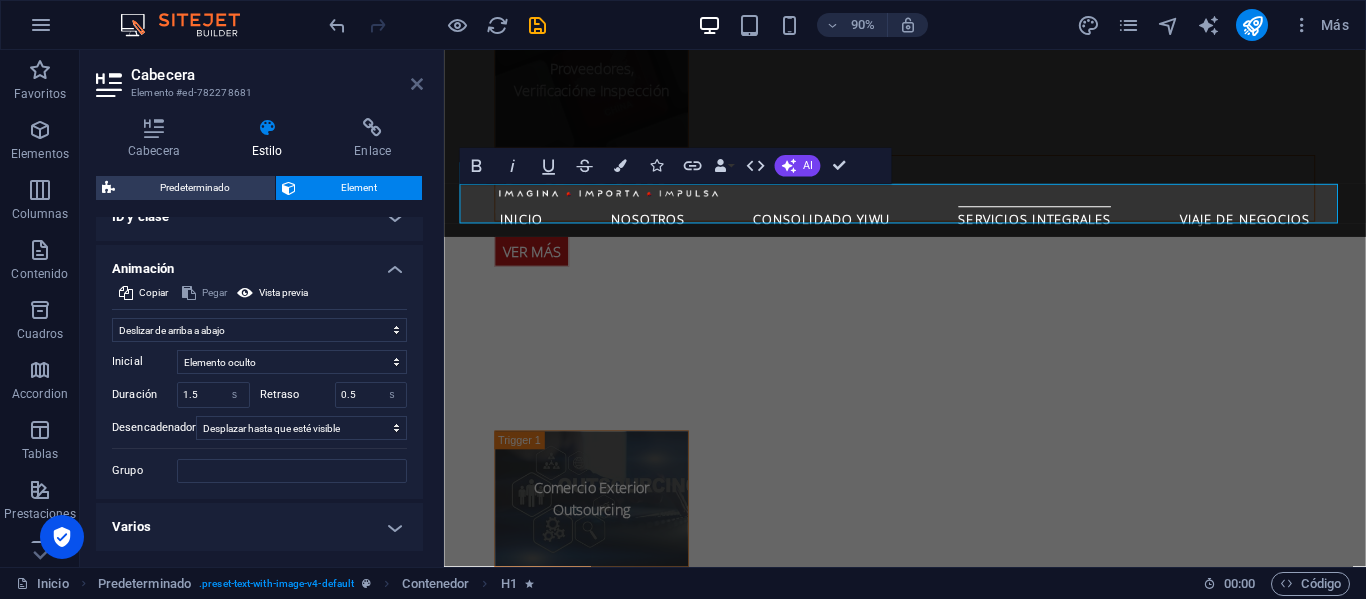 scroll, scrollTop: 4336, scrollLeft: 0, axis: vertical 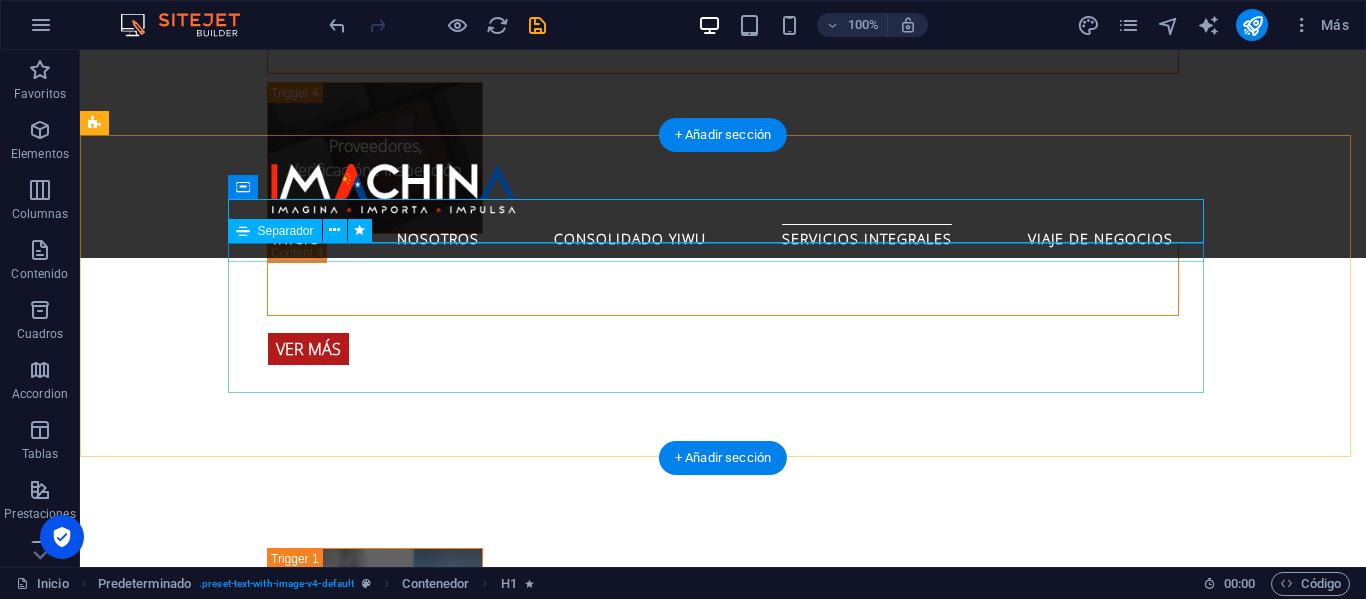 click at bounding box center [568, 1789] 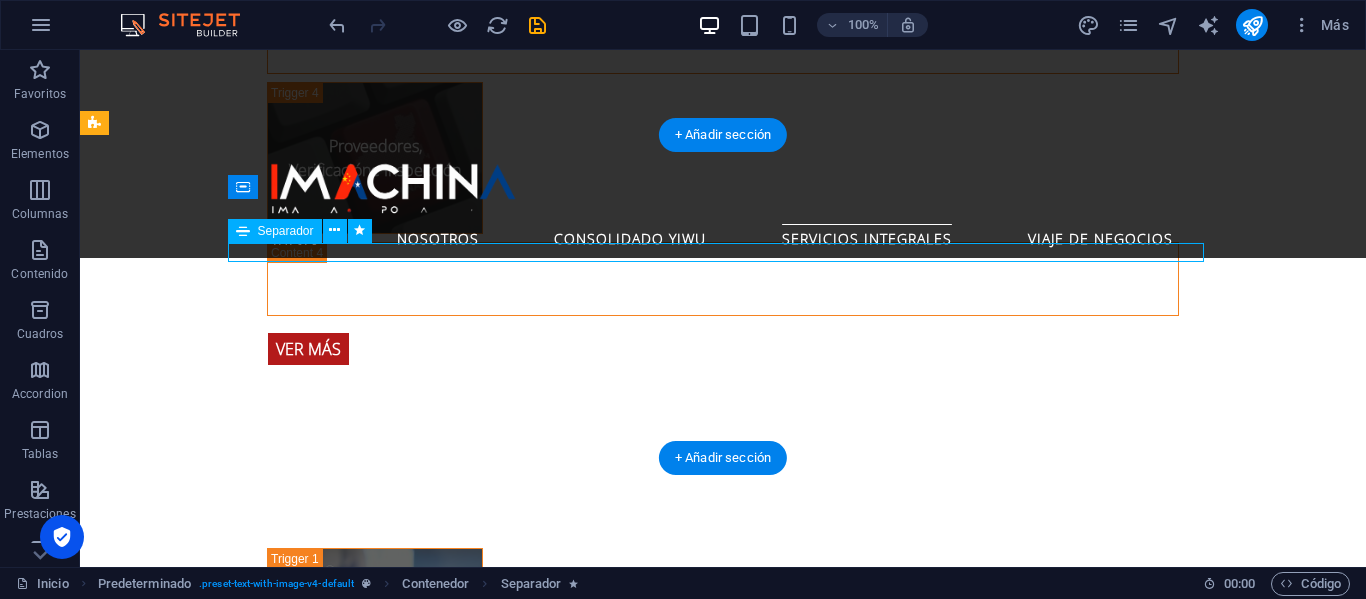 click at bounding box center [568, 1789] 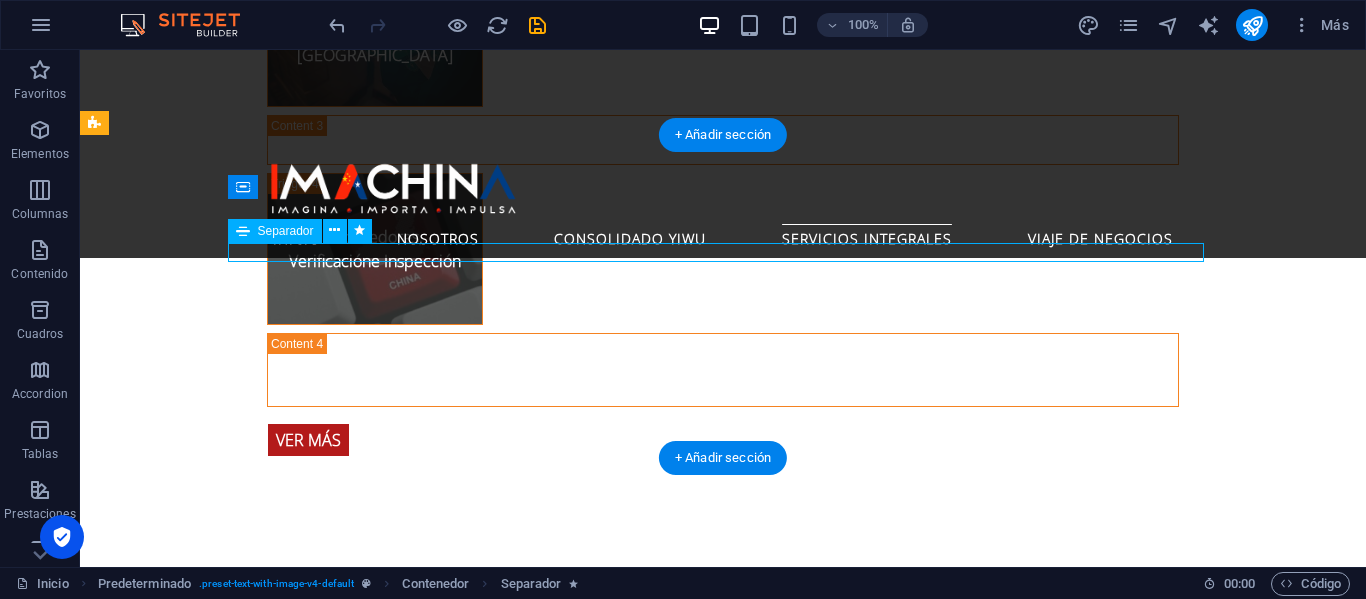 scroll, scrollTop: 4393, scrollLeft: 0, axis: vertical 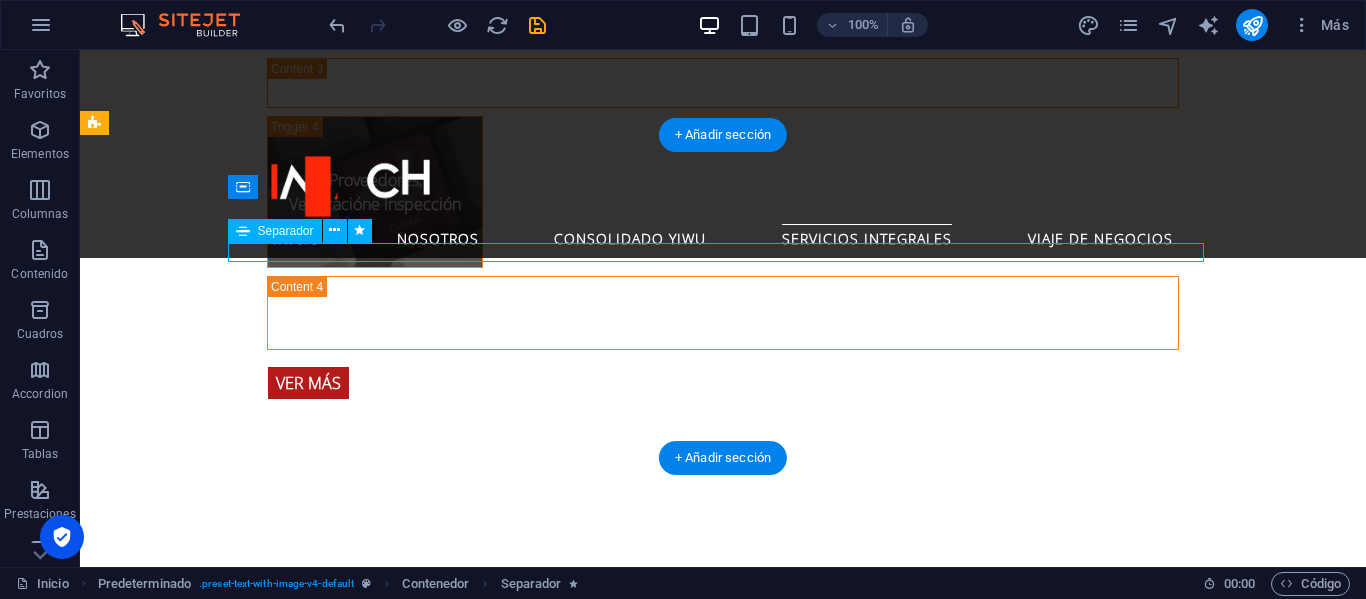 select on "slide" 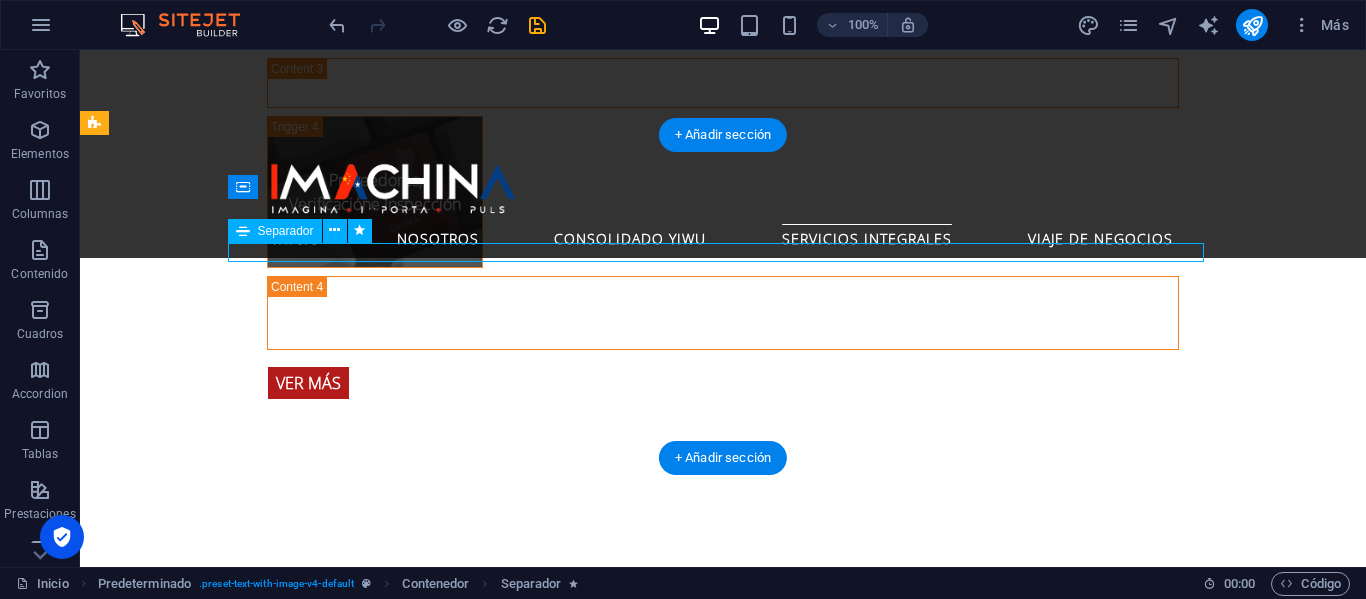 select on "s" 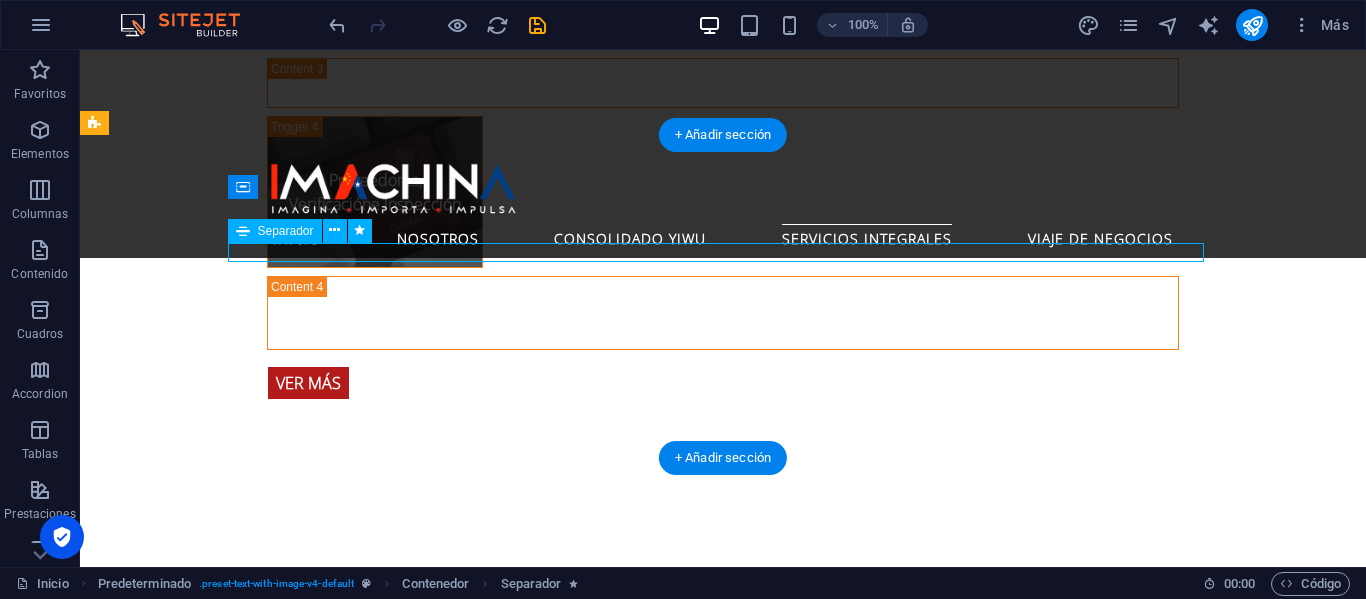 select on "s" 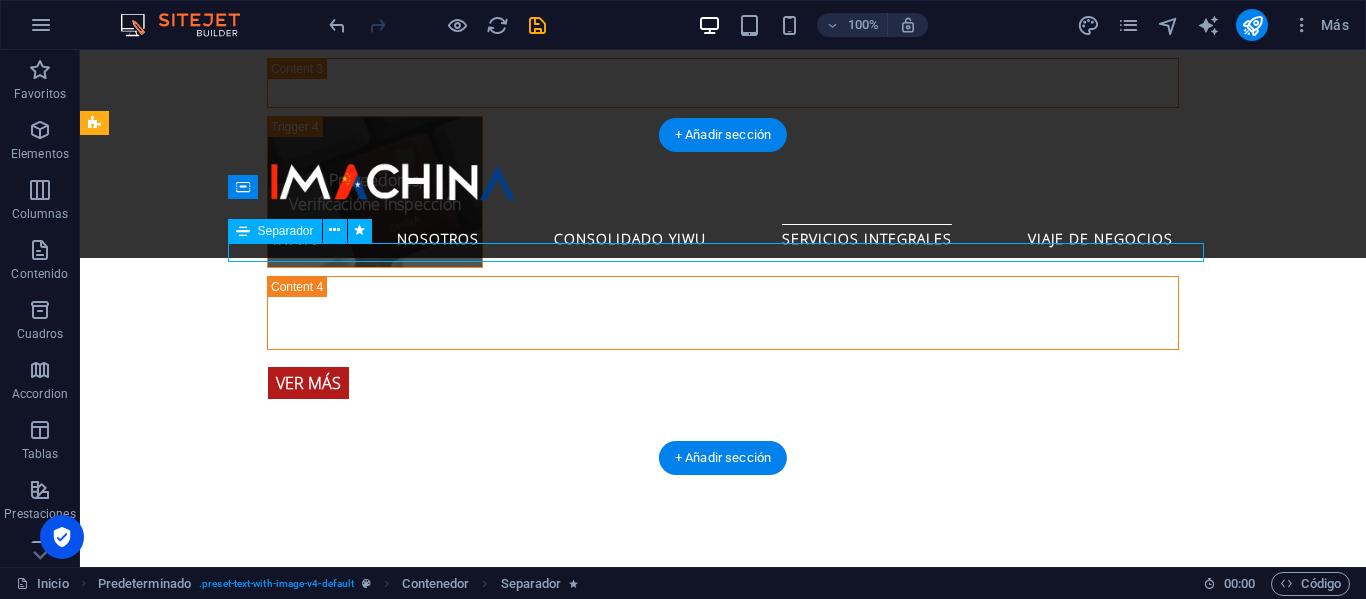 select on "scroll" 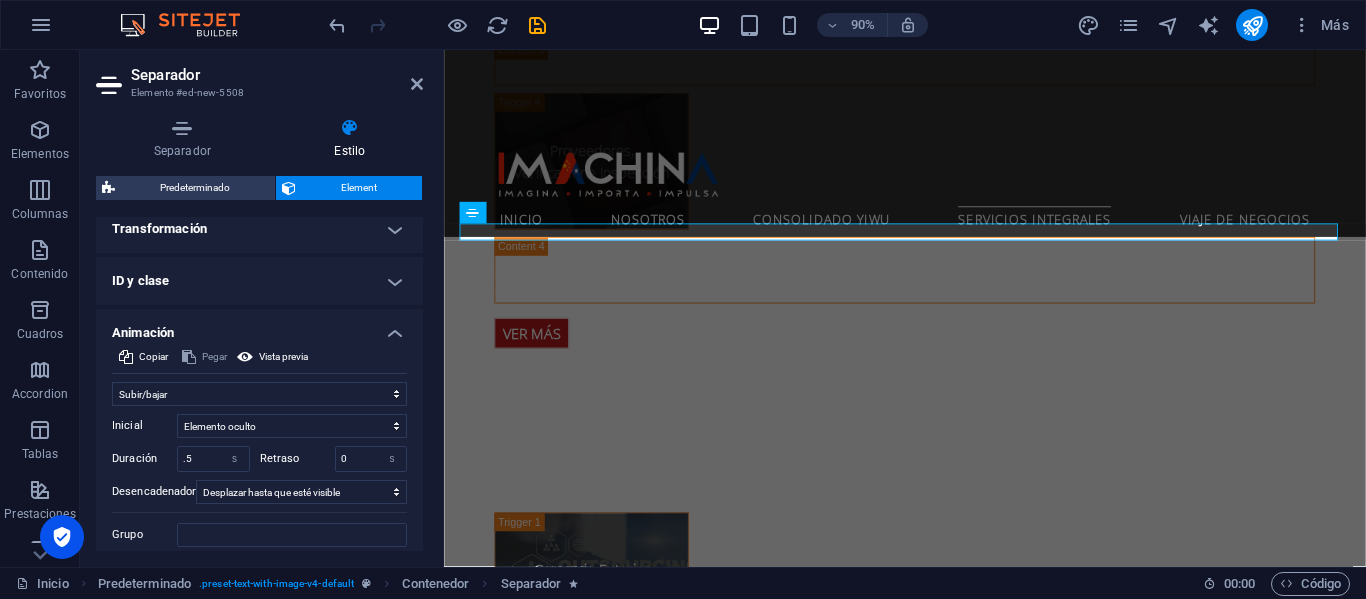 scroll, scrollTop: 734, scrollLeft: 0, axis: vertical 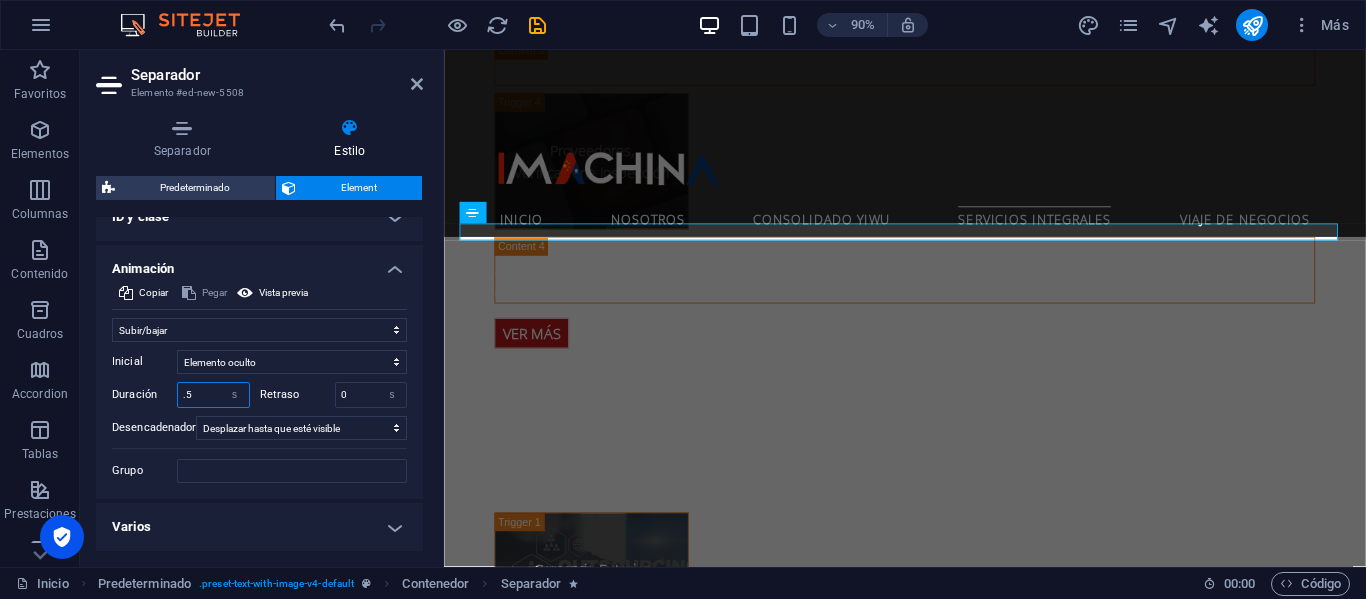 drag, startPoint x: 208, startPoint y: 393, endPoint x: 130, endPoint y: 376, distance: 79.83107 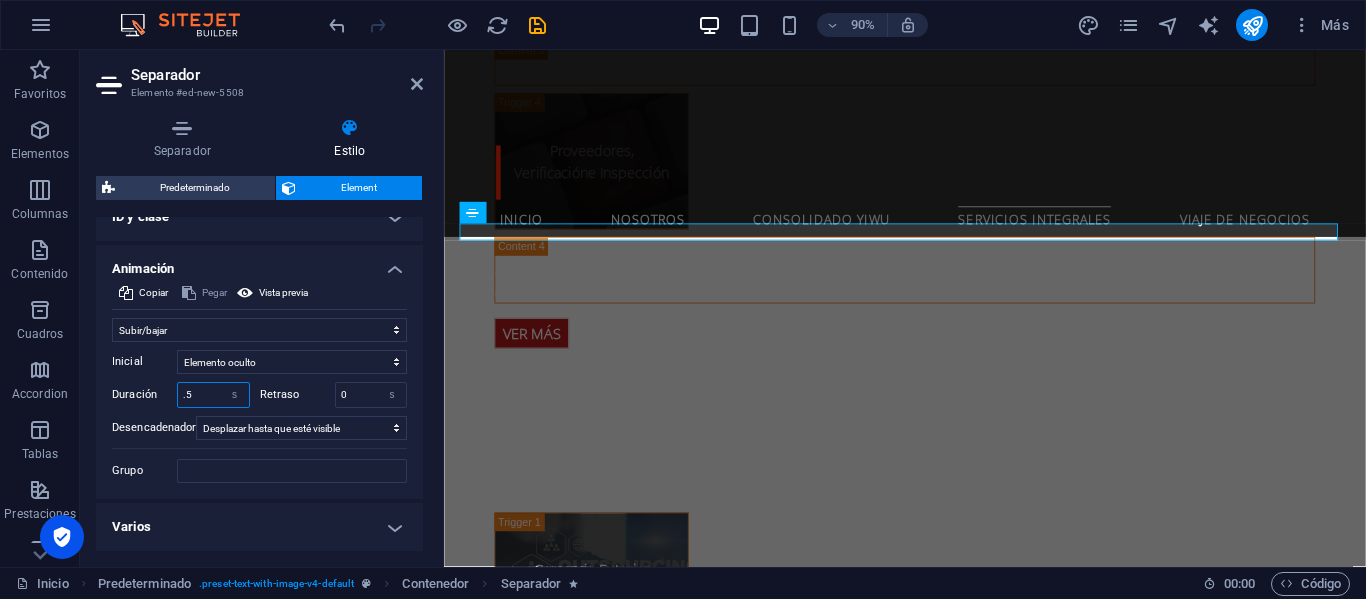 click on "Duración .5 s ms" at bounding box center [181, 395] 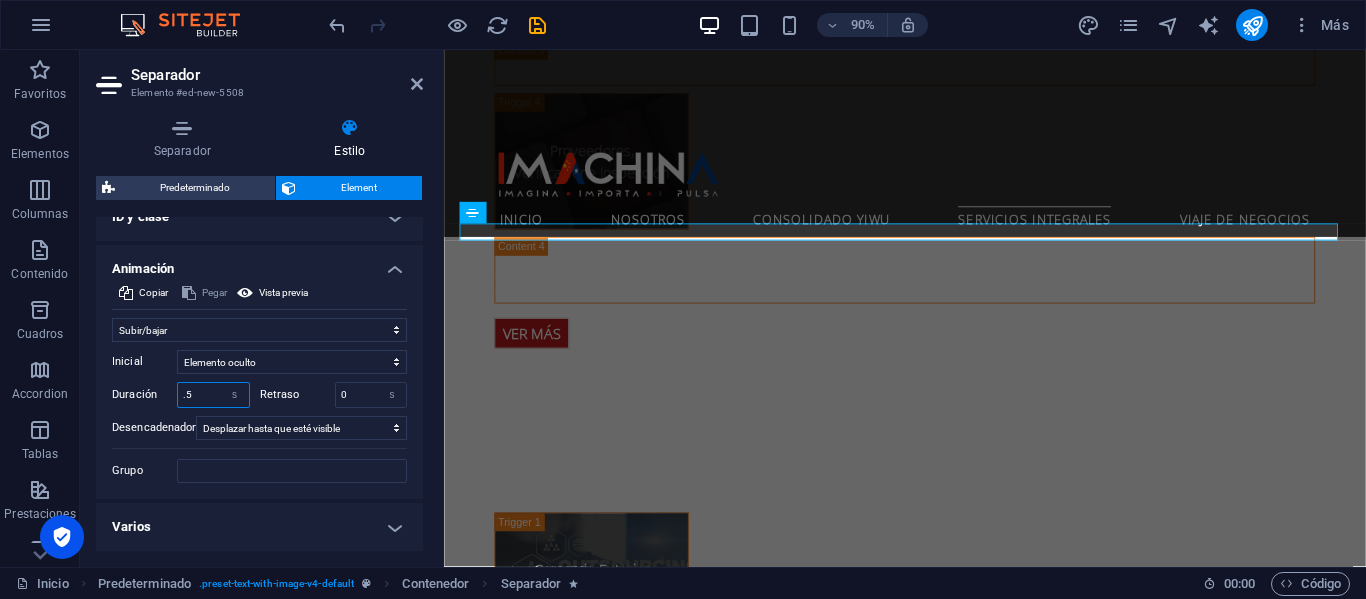 type on "1" 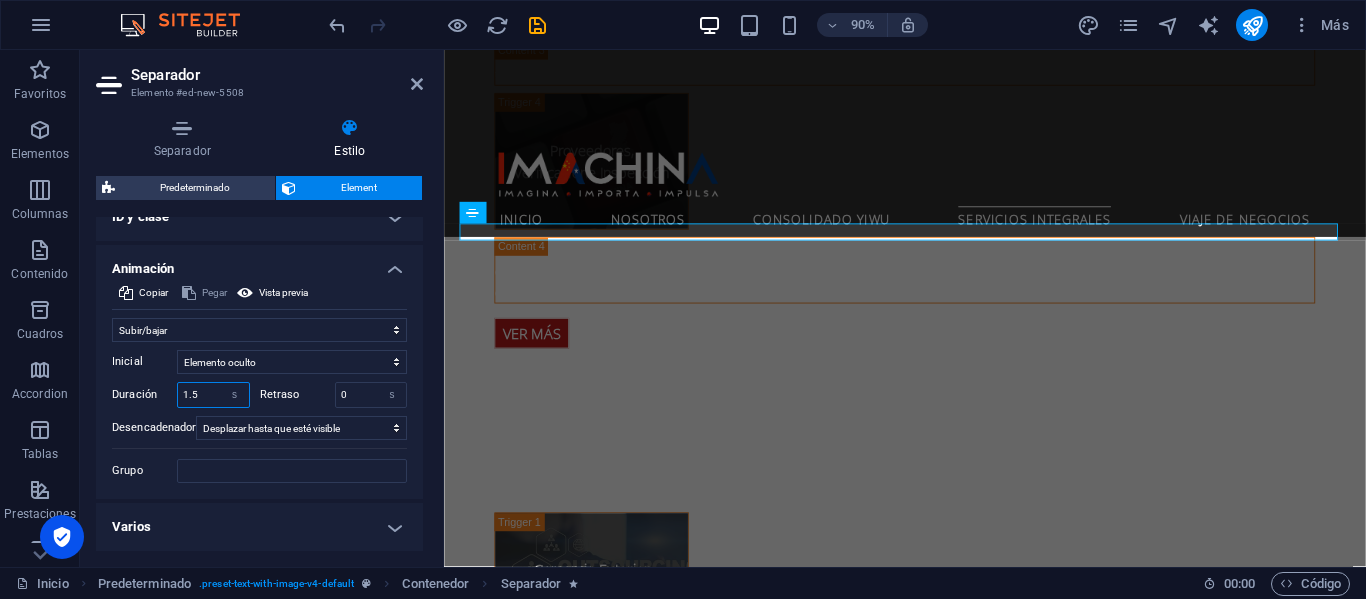 type on "1.5" 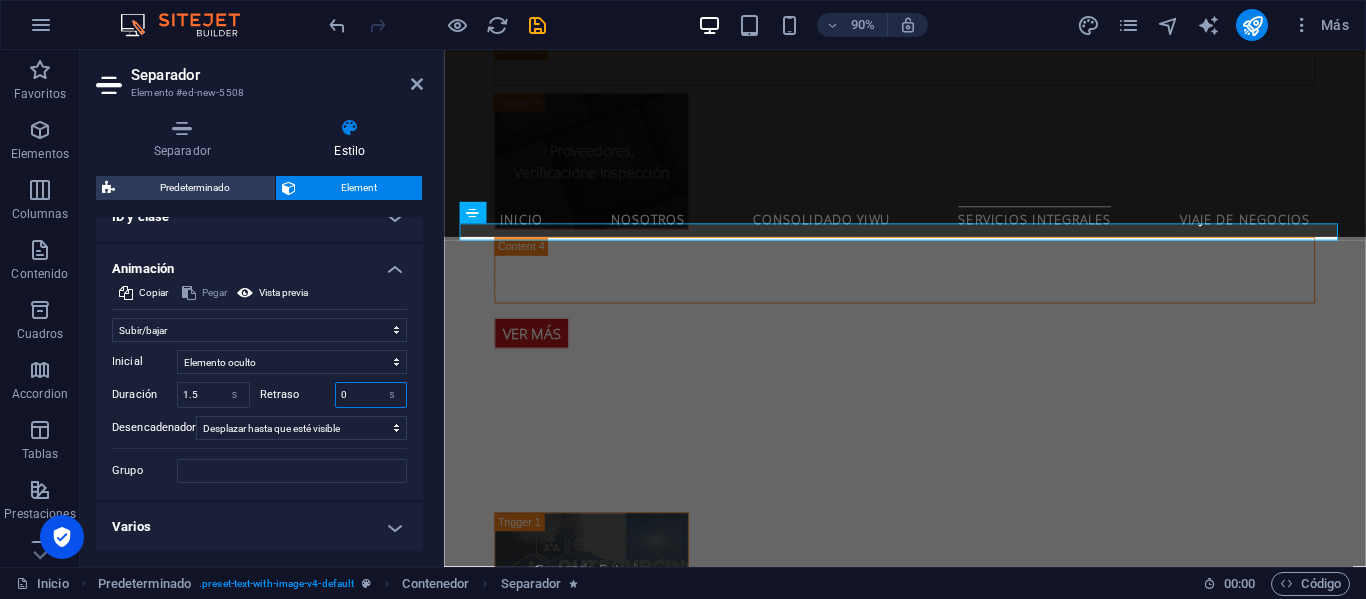 click on "Retraso 0 s ms" at bounding box center (334, 395) 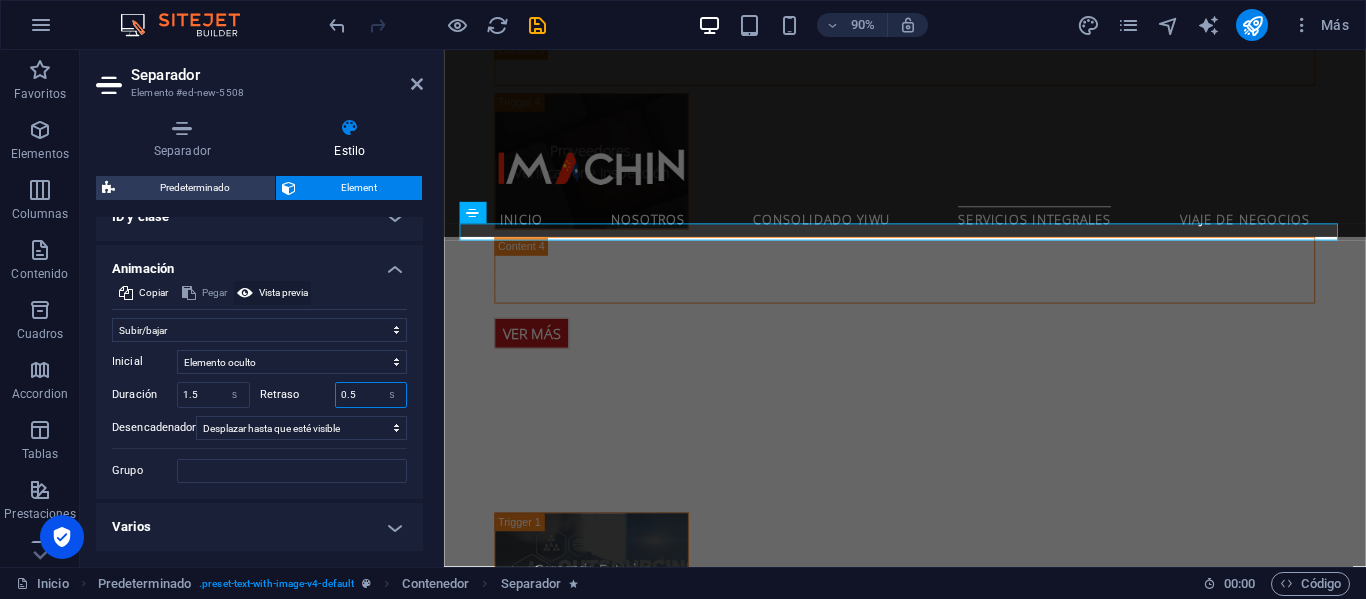 type on "0.5" 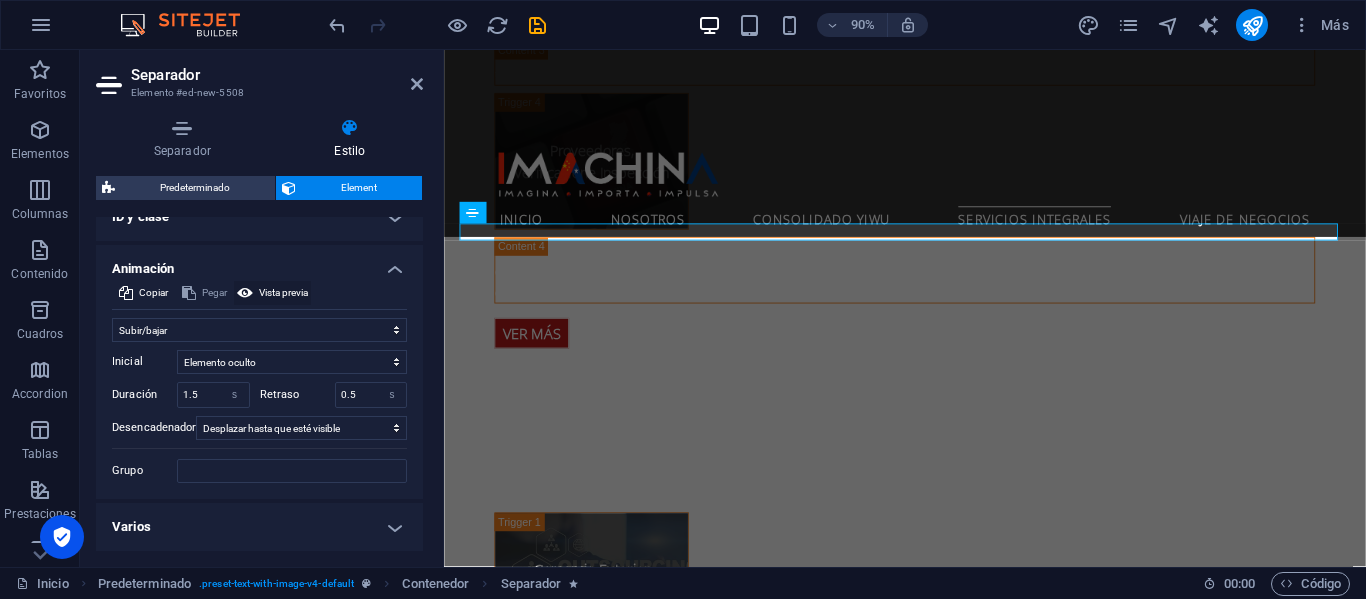 click on "Vista previa" at bounding box center [283, 293] 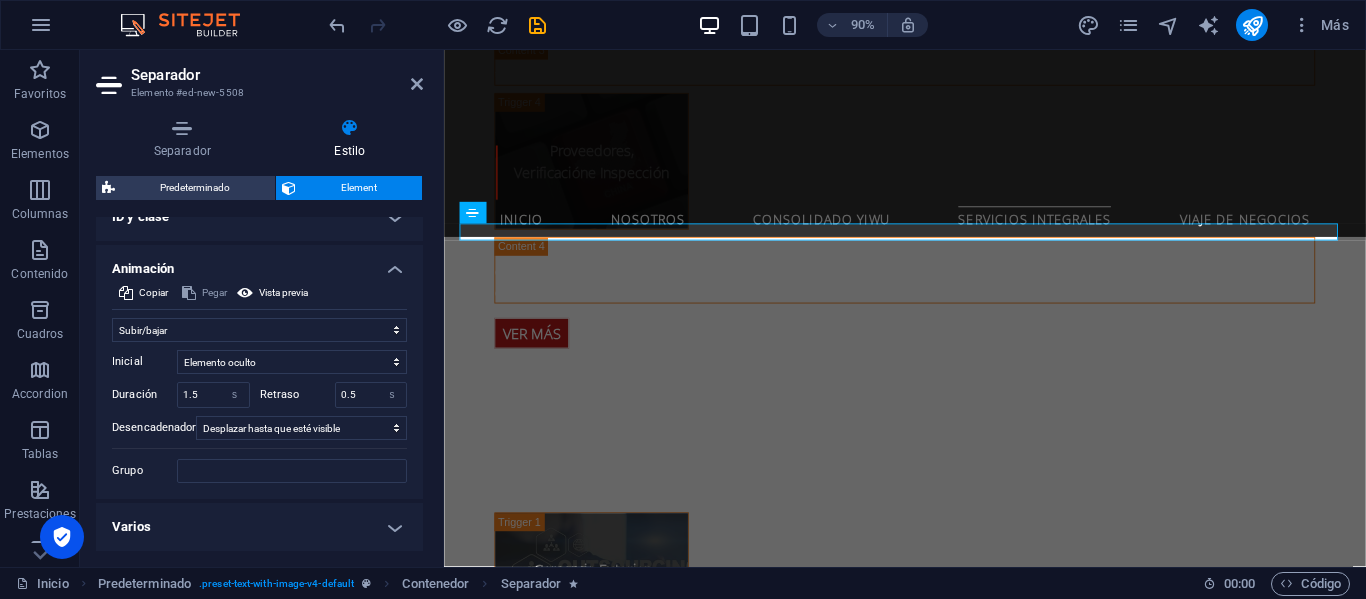 click on "Separador Elemento #ed-new-5508" at bounding box center [259, 76] 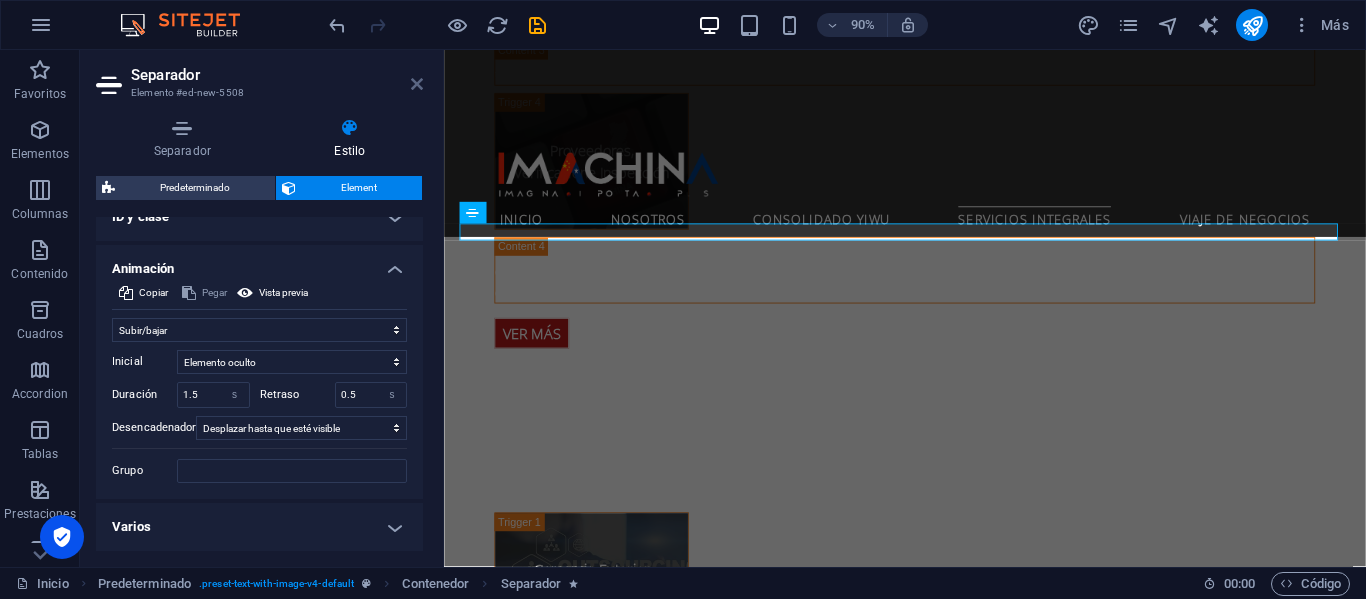 drag, startPoint x: 420, startPoint y: 87, endPoint x: 408, endPoint y: 71, distance: 20 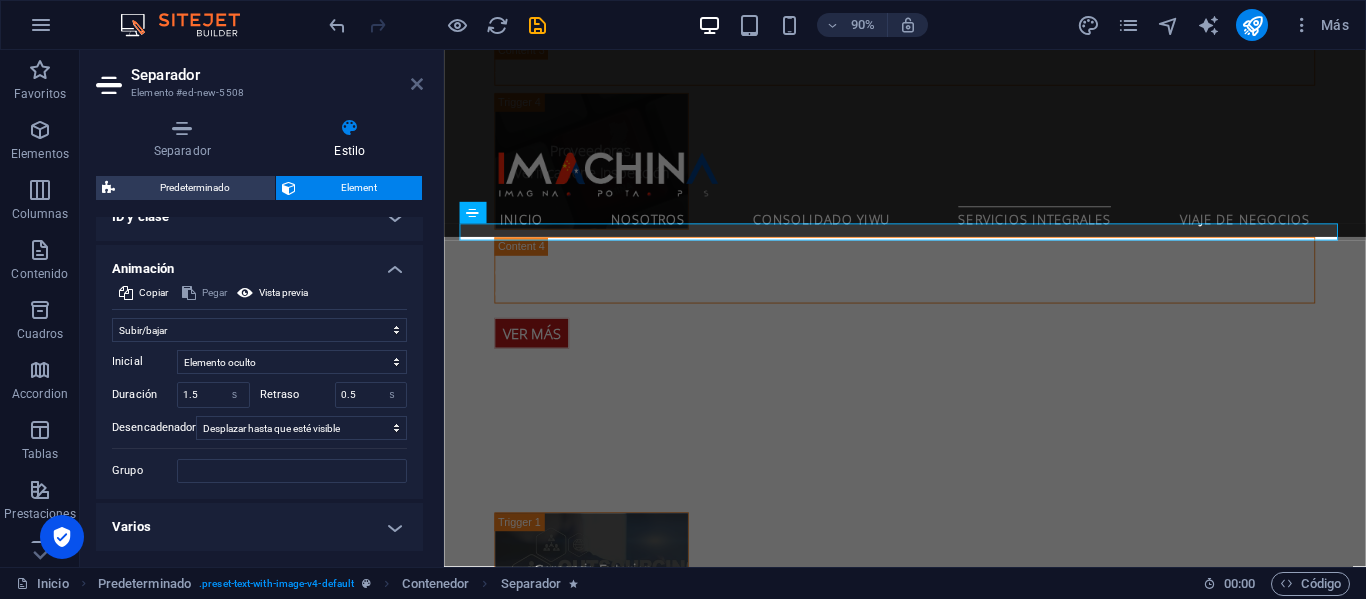 click at bounding box center [417, 84] 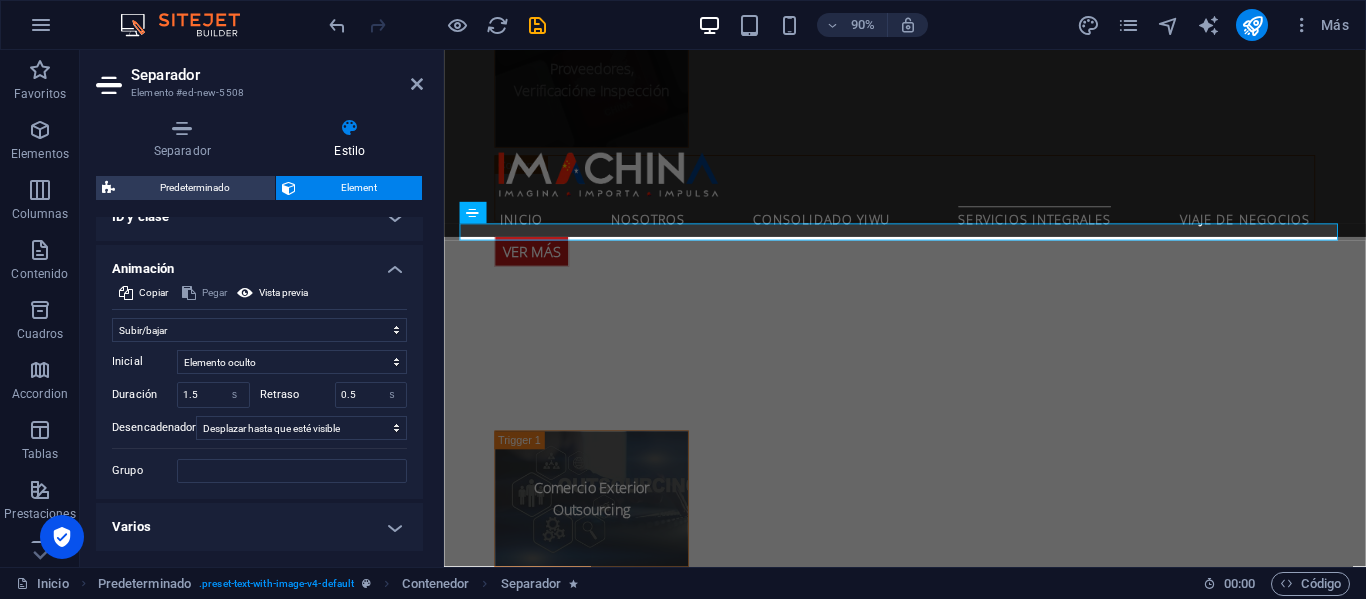scroll, scrollTop: 4336, scrollLeft: 0, axis: vertical 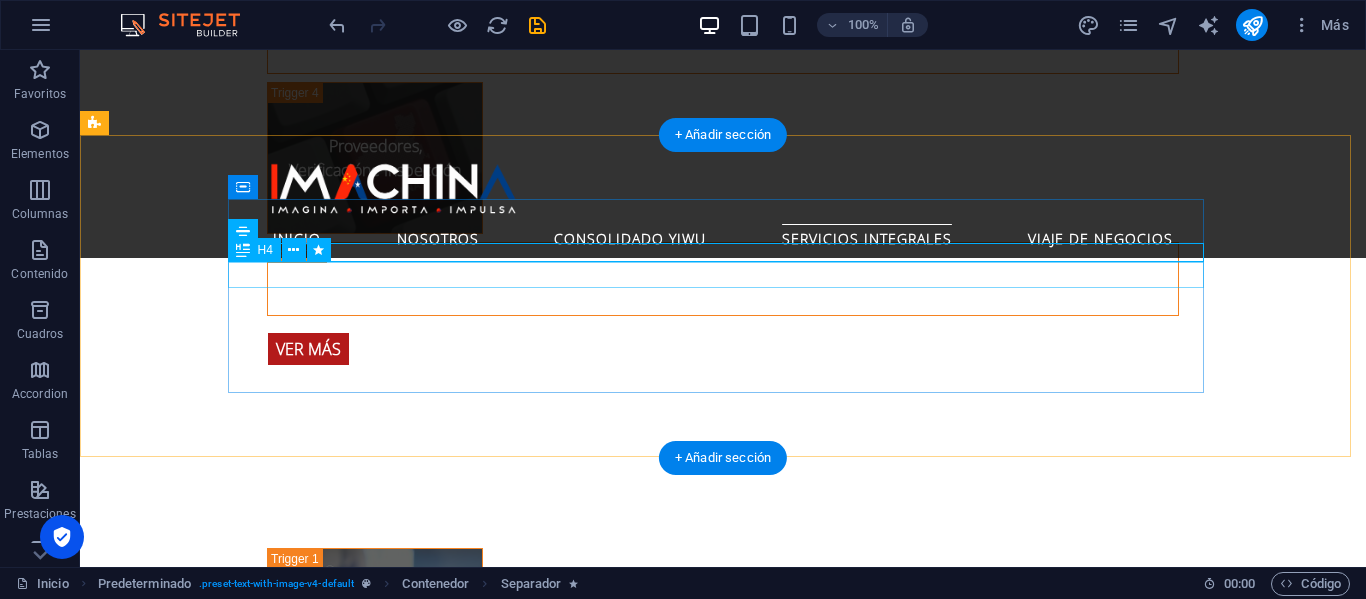 click on "[PERSON_NAME] y [GEOGRAPHIC_DATA]" at bounding box center [568, 1812] 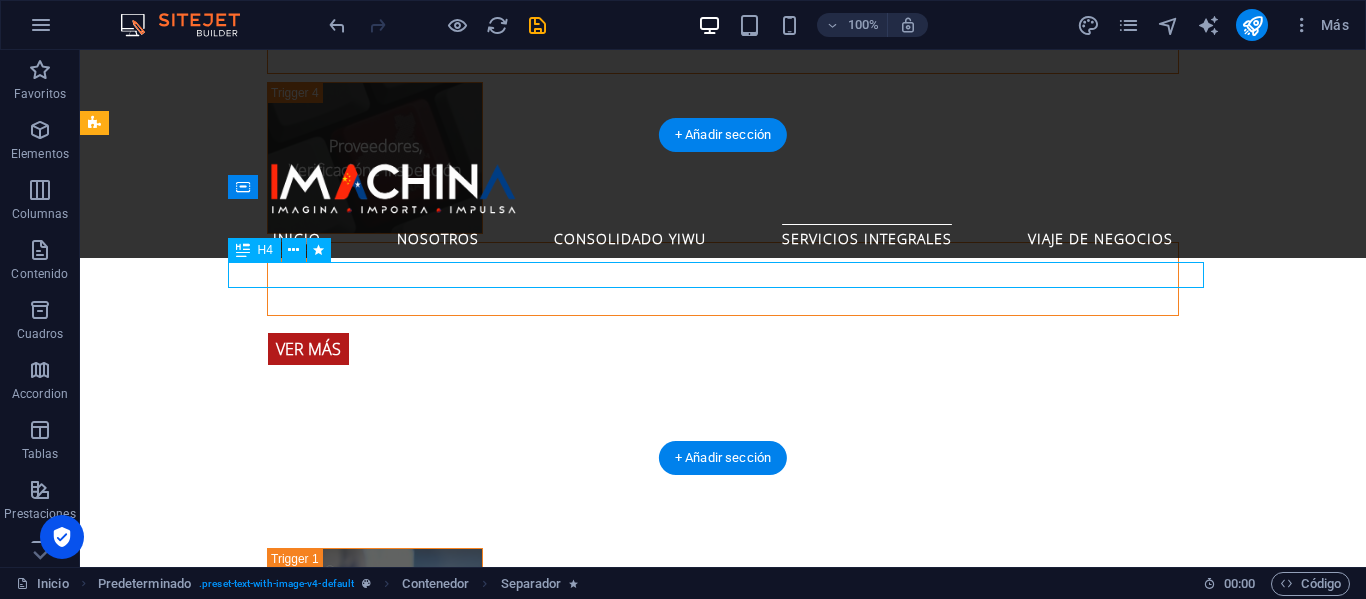click on "[PERSON_NAME] y [GEOGRAPHIC_DATA]" at bounding box center [568, 1812] 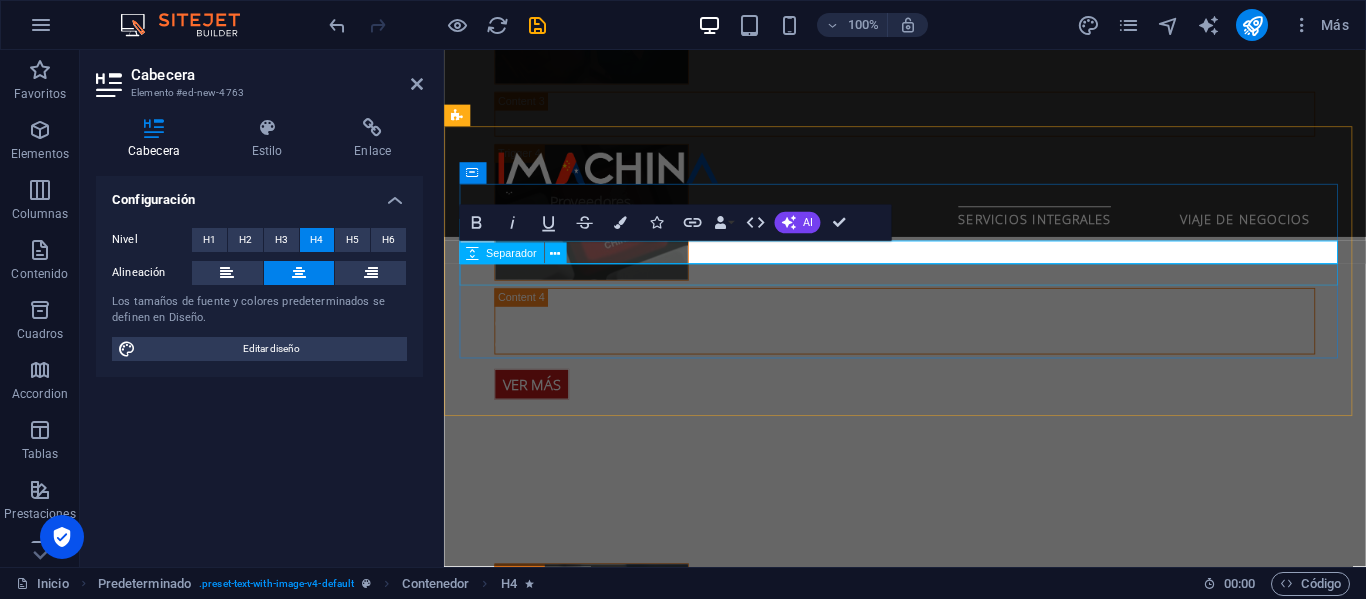 scroll, scrollTop: 4393, scrollLeft: 0, axis: vertical 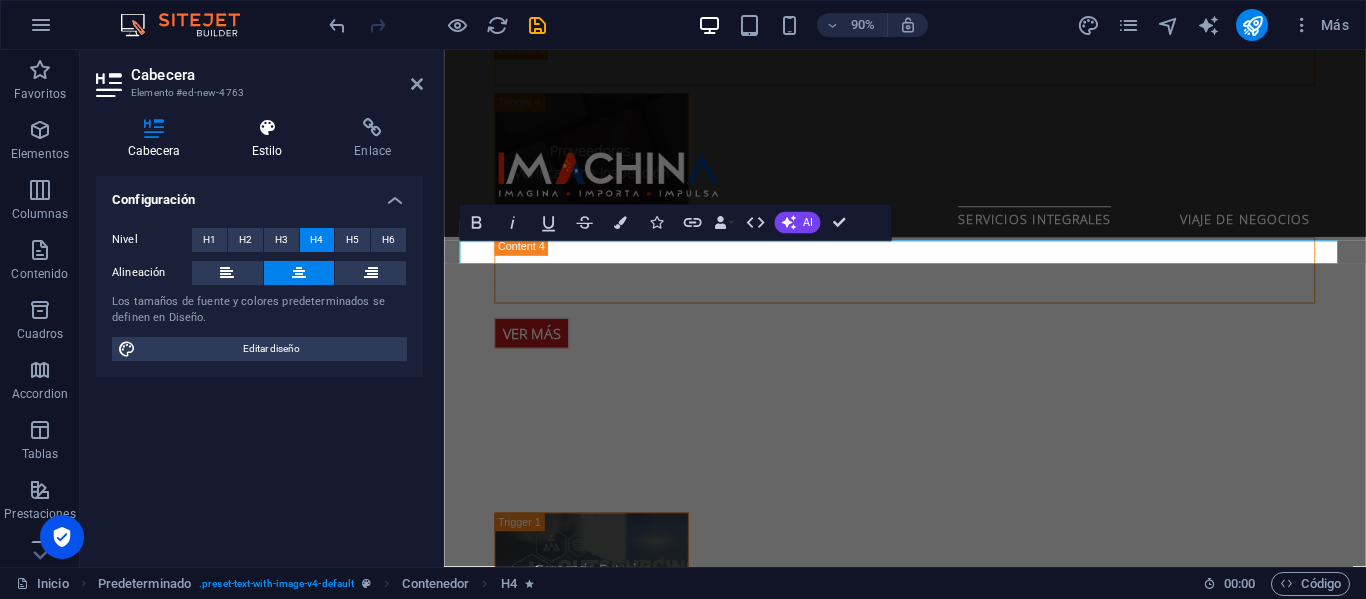 click on "Estilo" at bounding box center (271, 139) 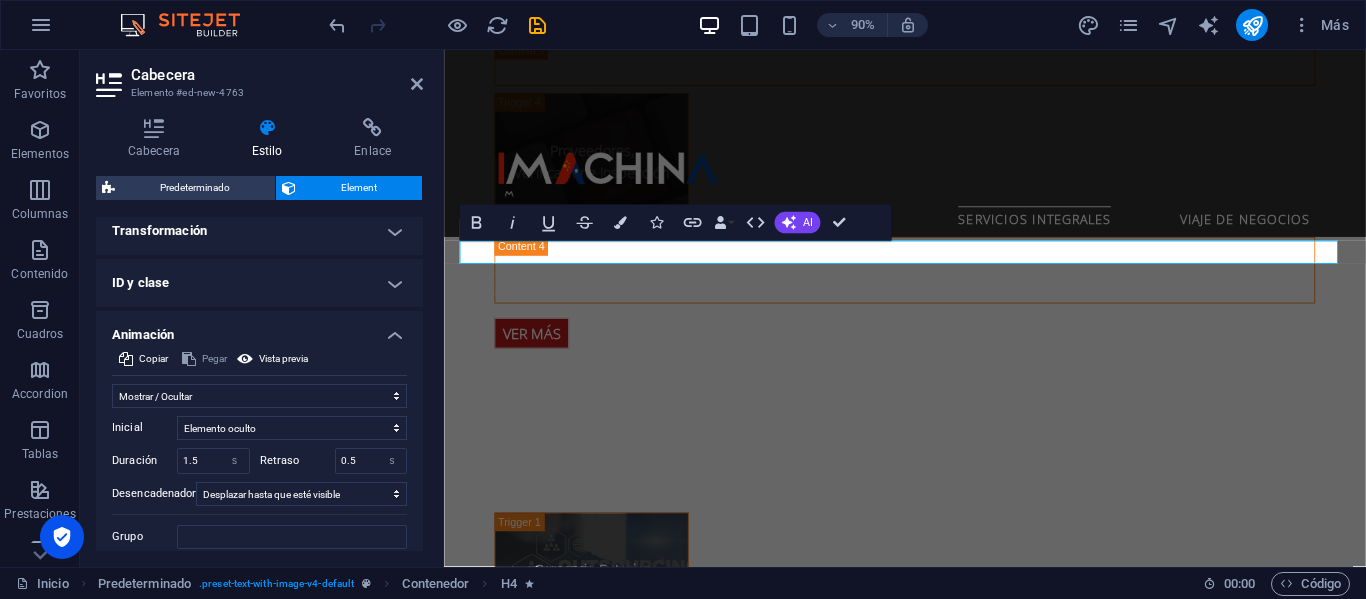 scroll, scrollTop: 734, scrollLeft: 0, axis: vertical 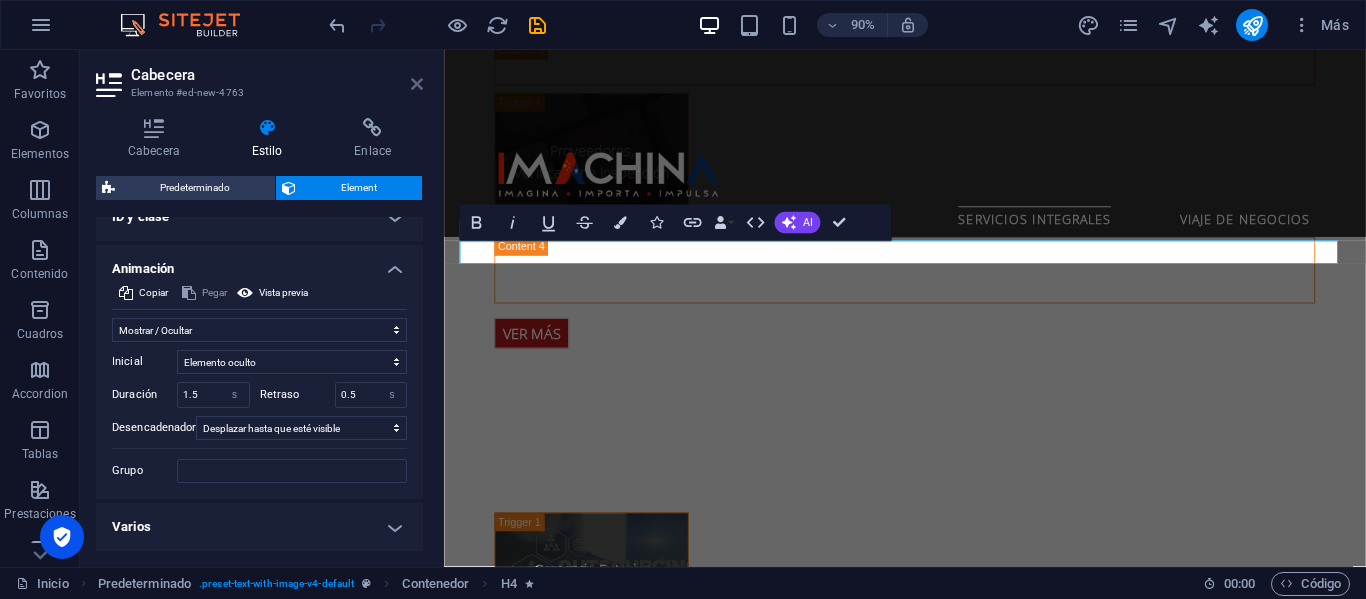 click at bounding box center (417, 84) 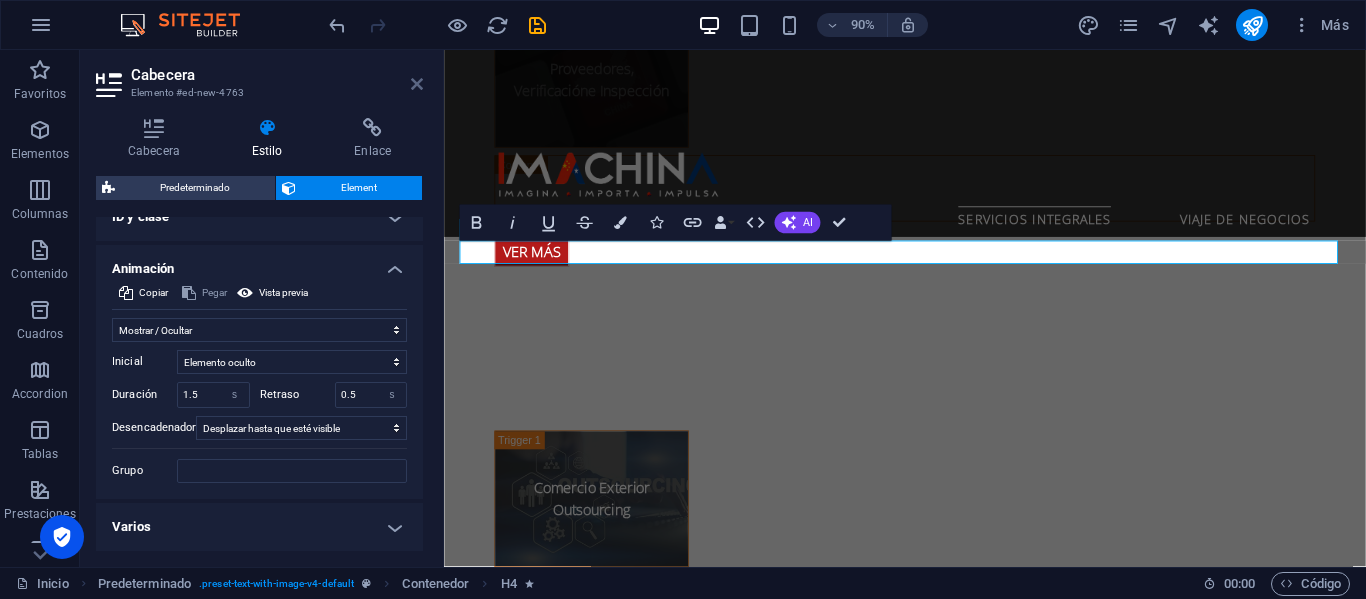 scroll, scrollTop: 4336, scrollLeft: 0, axis: vertical 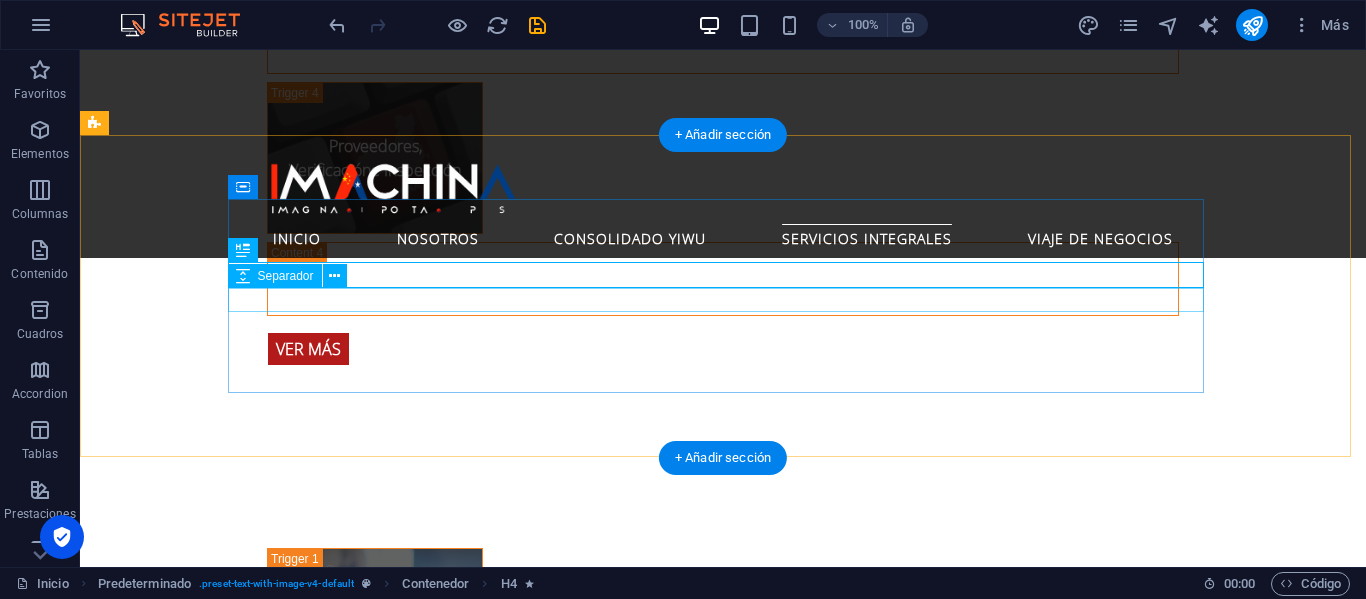 click at bounding box center [568, 1837] 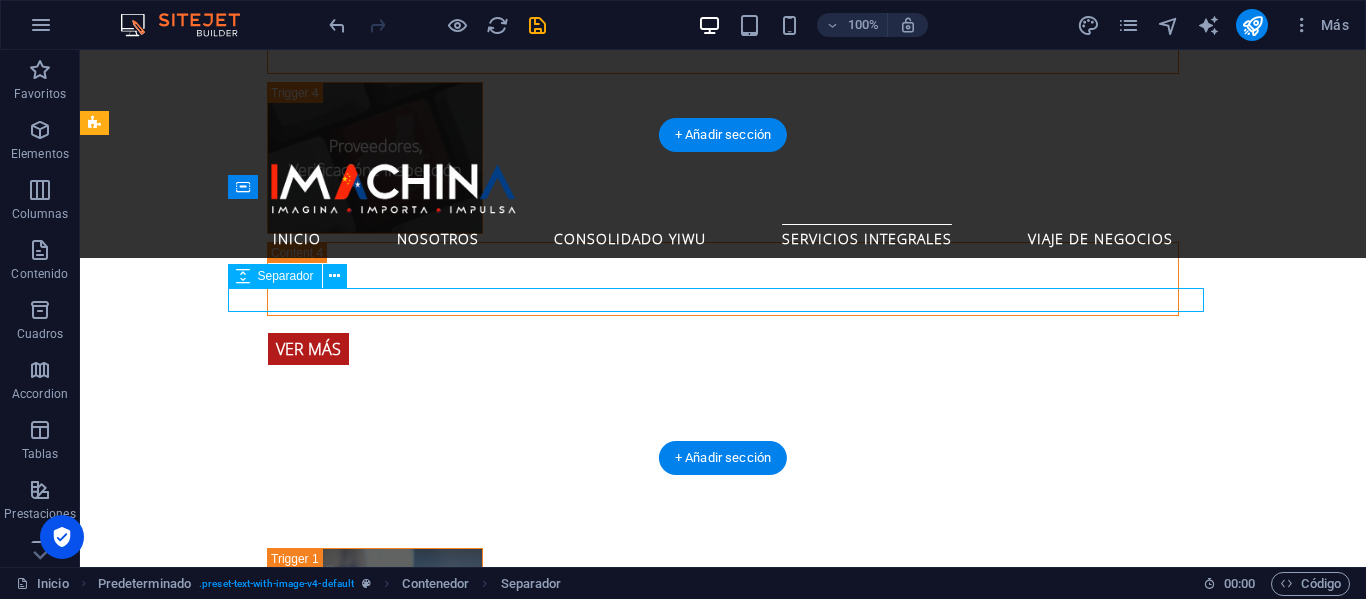 click at bounding box center (568, 1837) 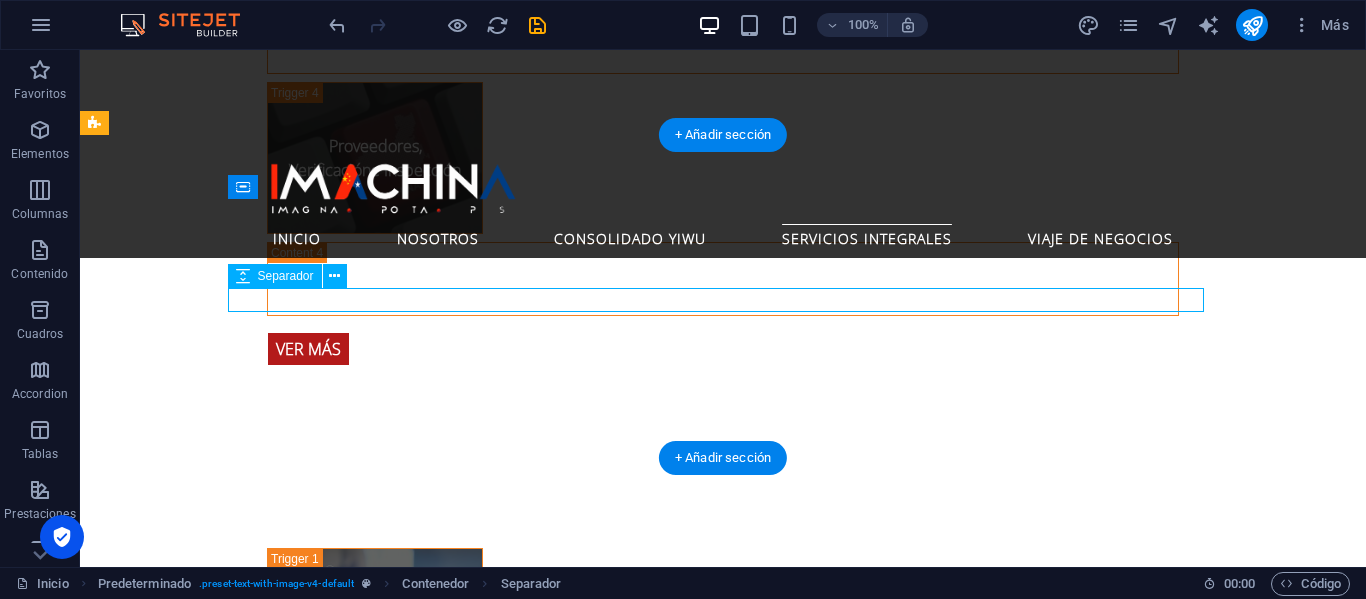 scroll, scrollTop: 4393, scrollLeft: 0, axis: vertical 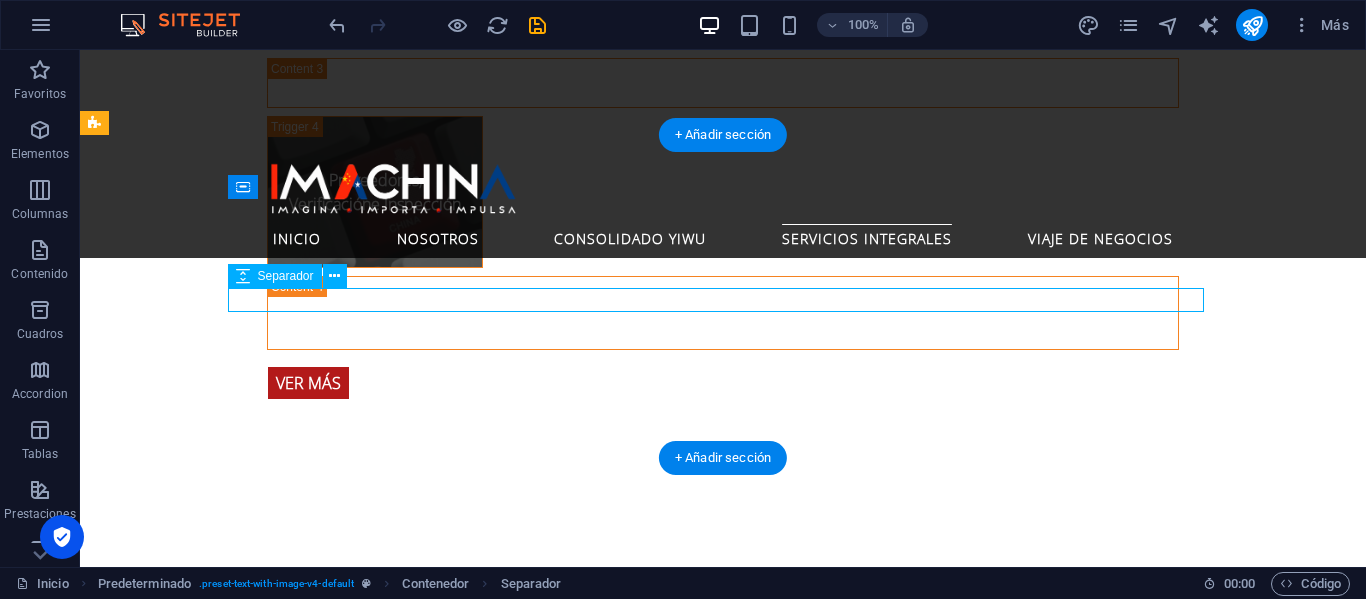 select on "rem" 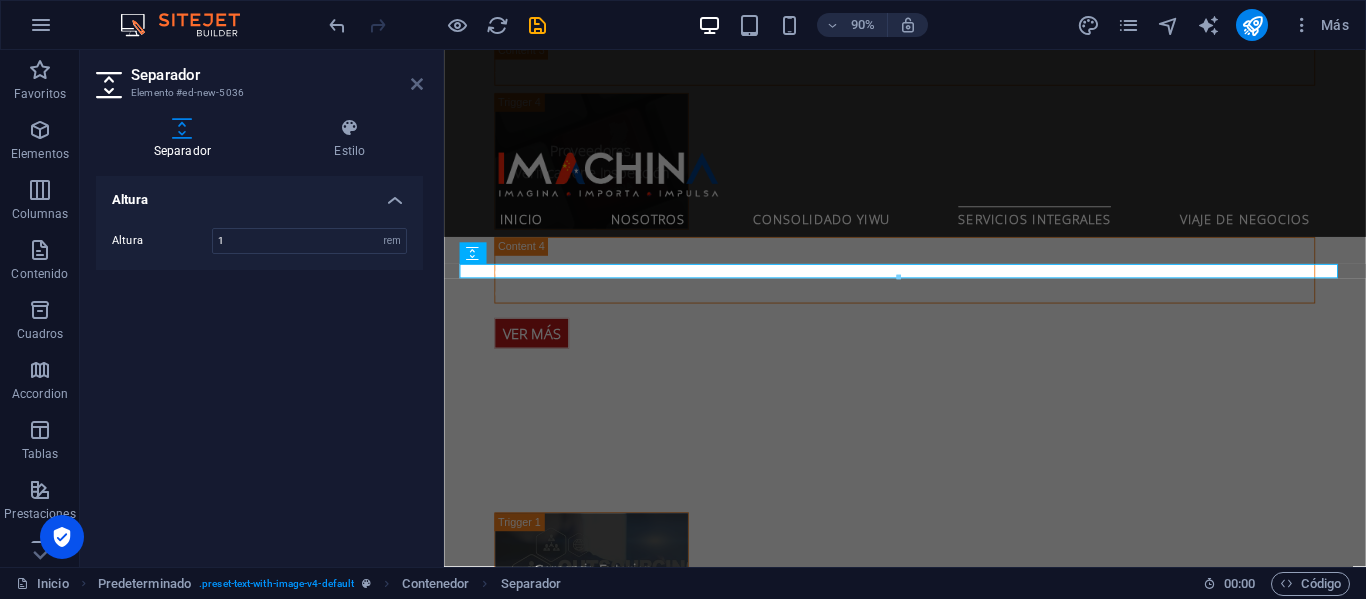 type on "1" 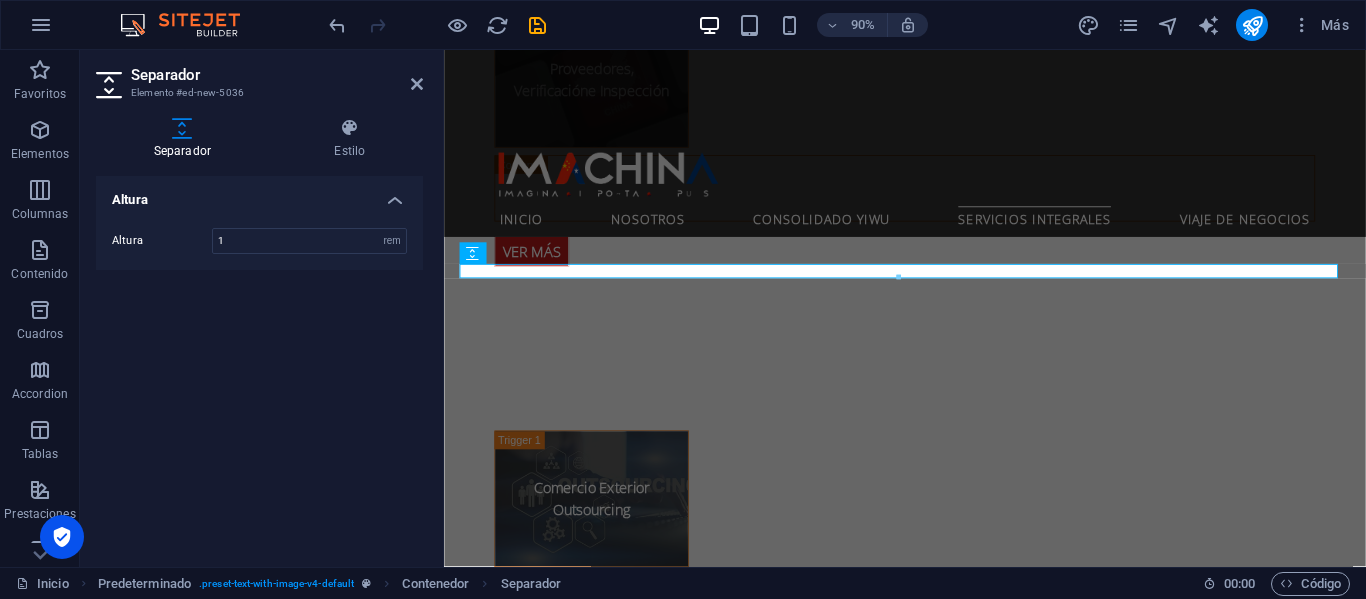 scroll, scrollTop: 4336, scrollLeft: 0, axis: vertical 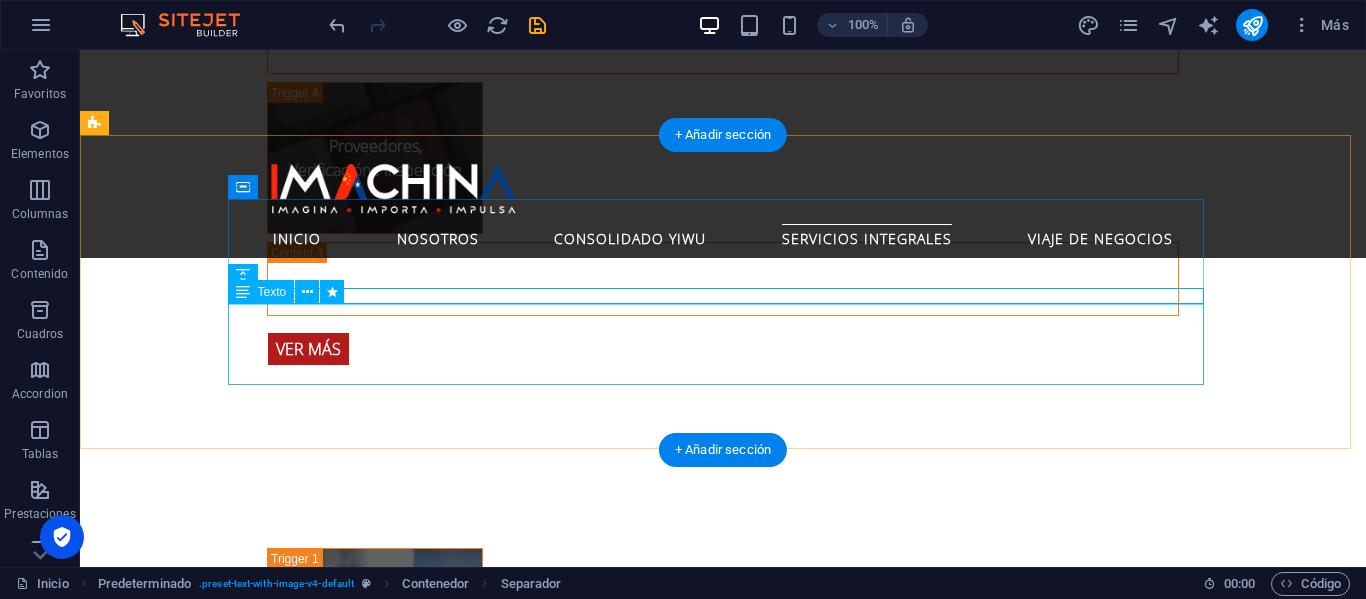 click on "Deje la compleja logística en manos de expertos y concéntrese en lo que realmente importa: encontrar las mejores oportunidades y proveedores para su empresa. Nuestros paquetes de viaje de negocios a [GEOGRAPHIC_DATA] están diseñados para maximizar su tiempo y potenciar su éxito." at bounding box center [568, 1881] 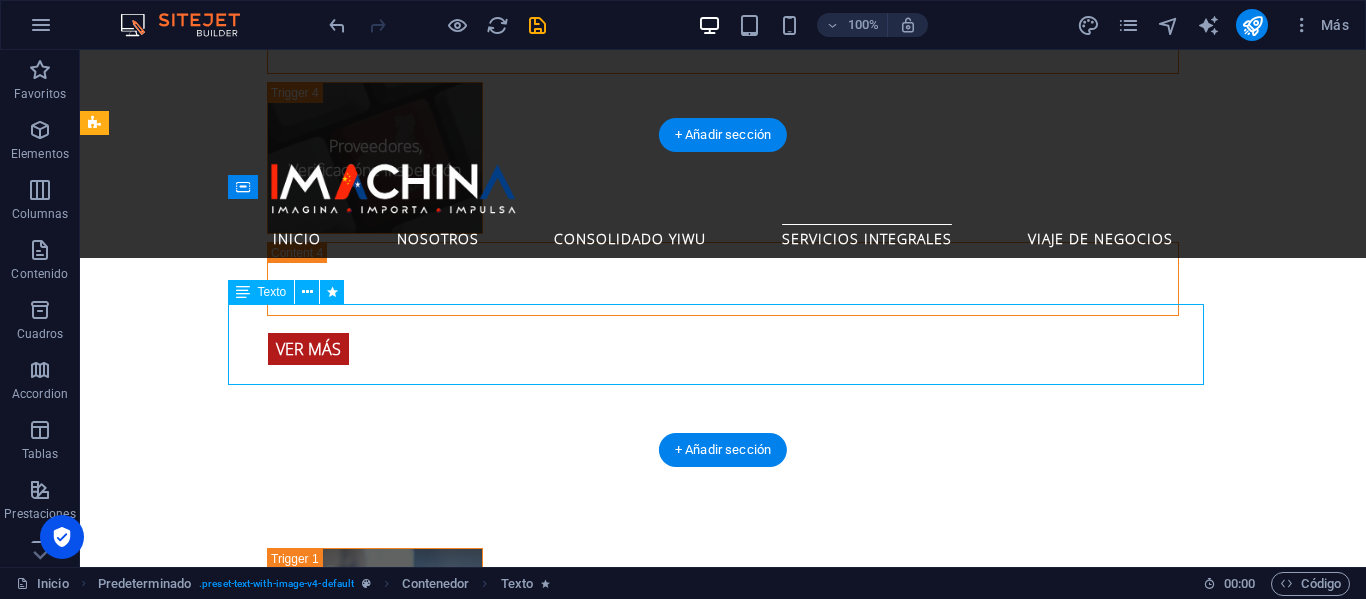 click on "Deje la compleja logística en manos de expertos y concéntrese en lo que realmente importa: encontrar las mejores oportunidades y proveedores para su empresa. Nuestros paquetes de viaje de negocios a [GEOGRAPHIC_DATA] están diseñados para maximizar su tiempo y potenciar su éxito." at bounding box center [568, 1881] 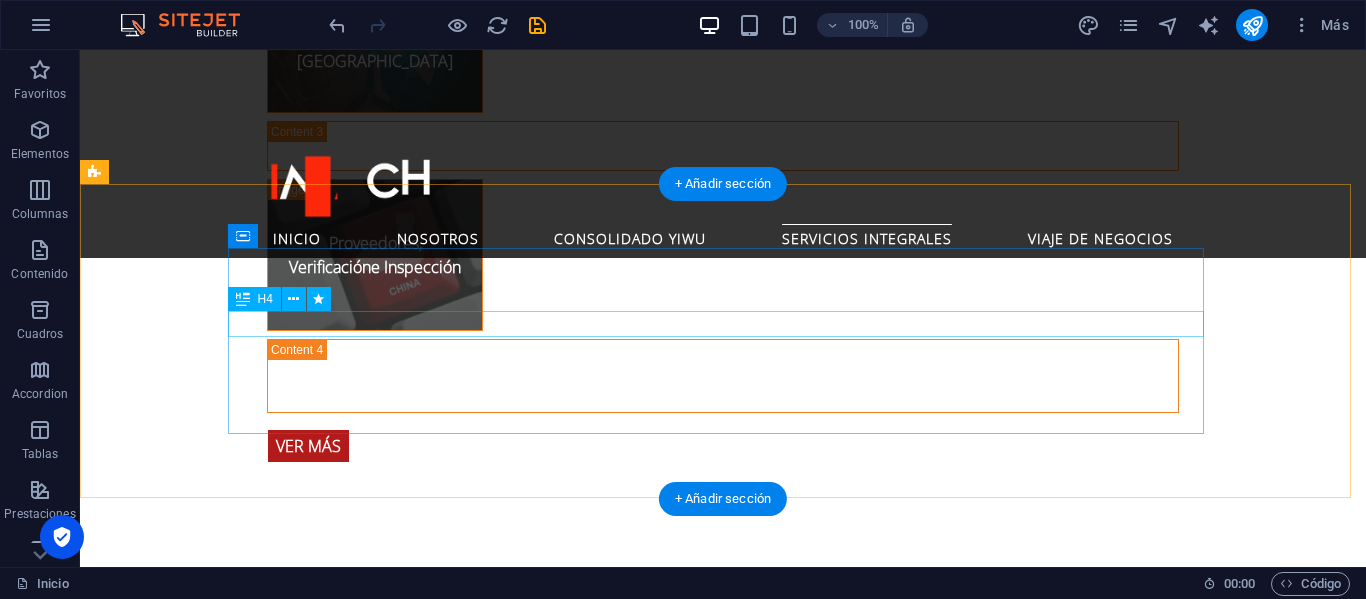 scroll, scrollTop: 4236, scrollLeft: 0, axis: vertical 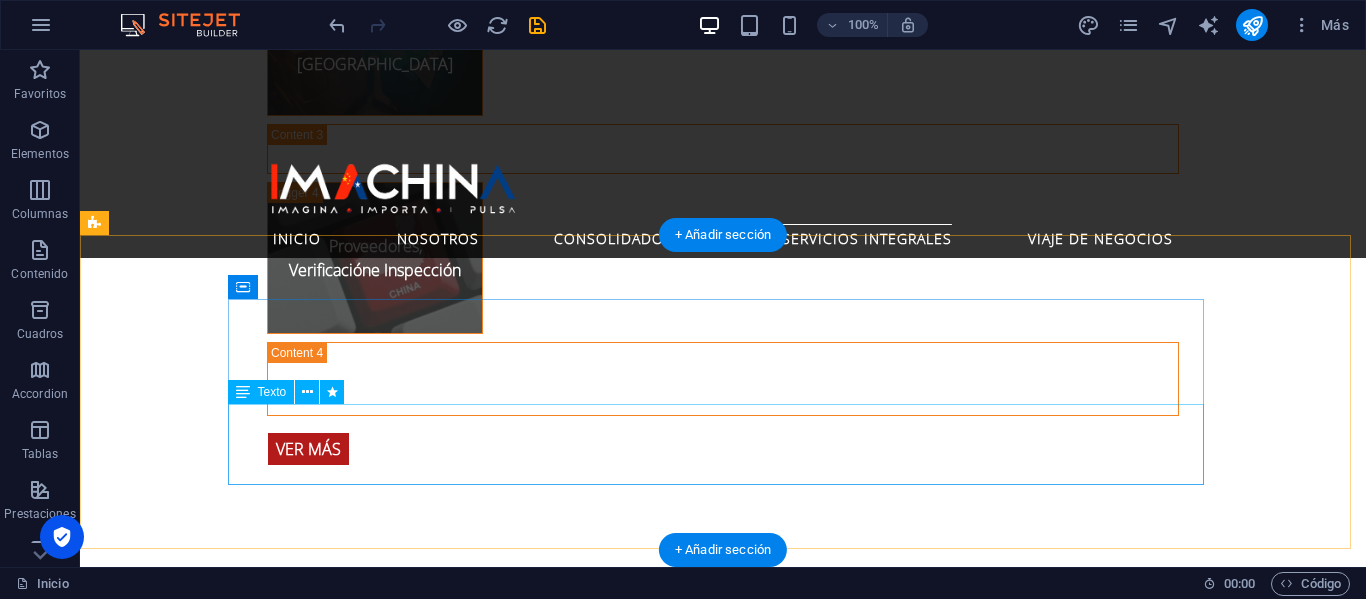 click on "Deje la compleja logística en manos de expertos y concéntrese en lo que realmente importa: encontrar las mejores oportunidades y proveedores para su empresa. Nuestros paquetes de viaje de negocios a [GEOGRAPHIC_DATA] están diseñados para maximizar su tiempo y potenciar su éxito." at bounding box center [568, 1981] 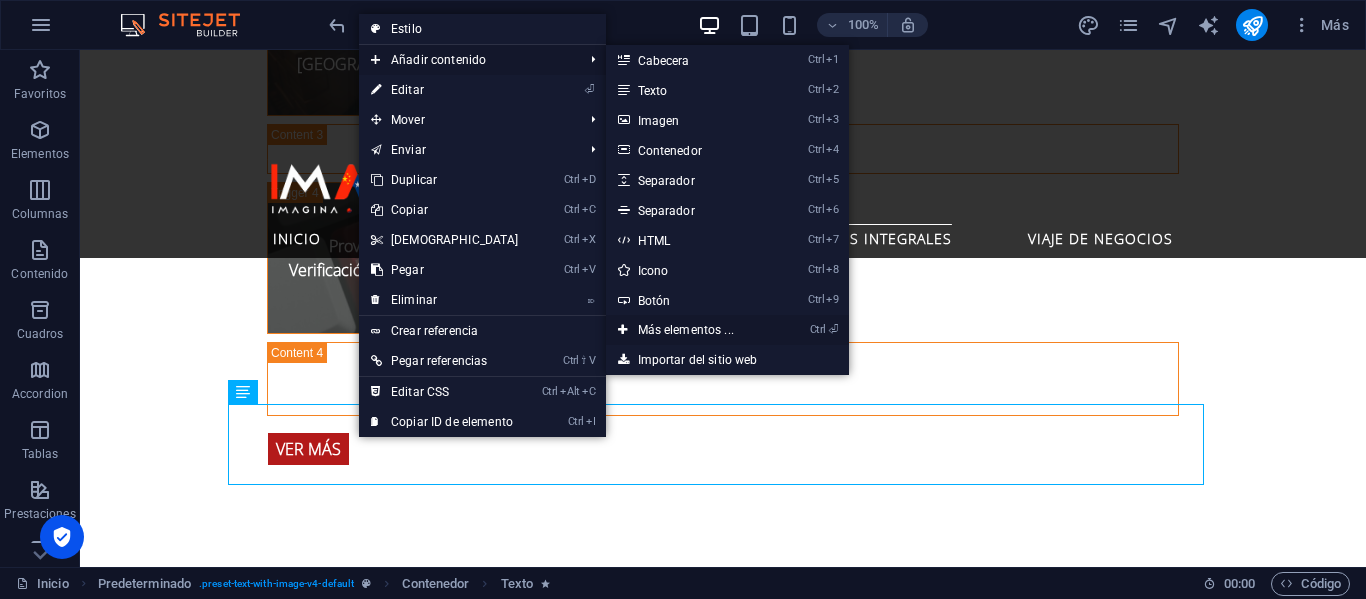 click on "Ctrl ⏎  Más elementos ..." at bounding box center [690, 330] 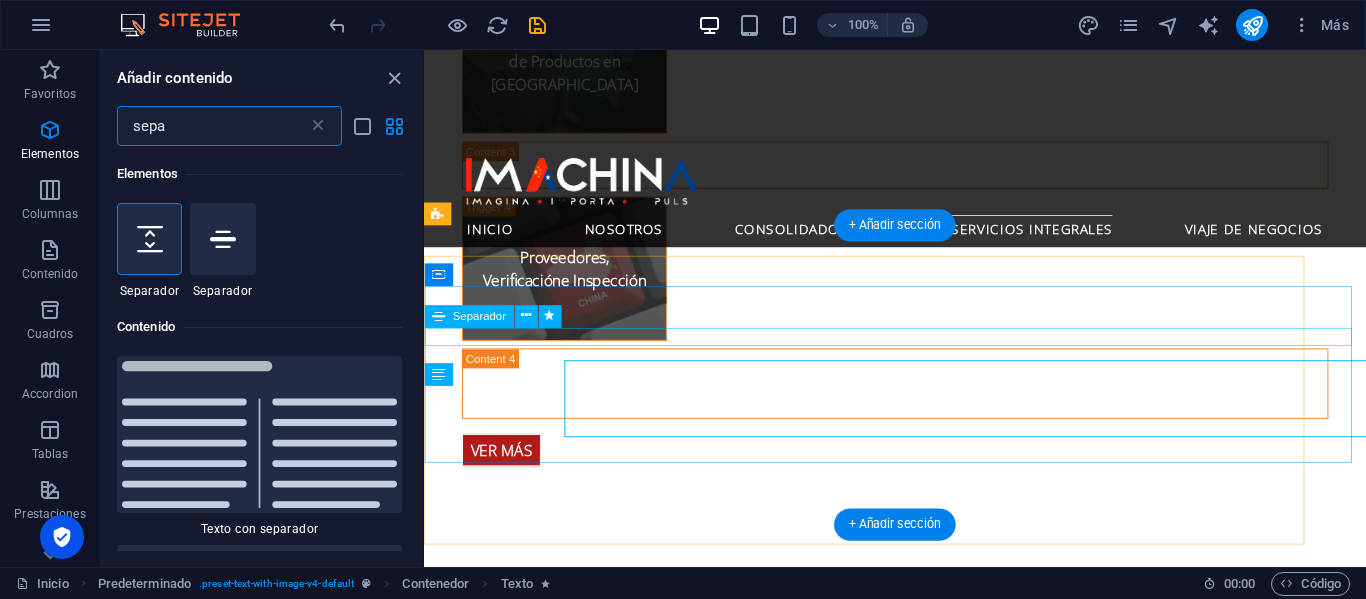 scroll, scrollTop: 4263, scrollLeft: 0, axis: vertical 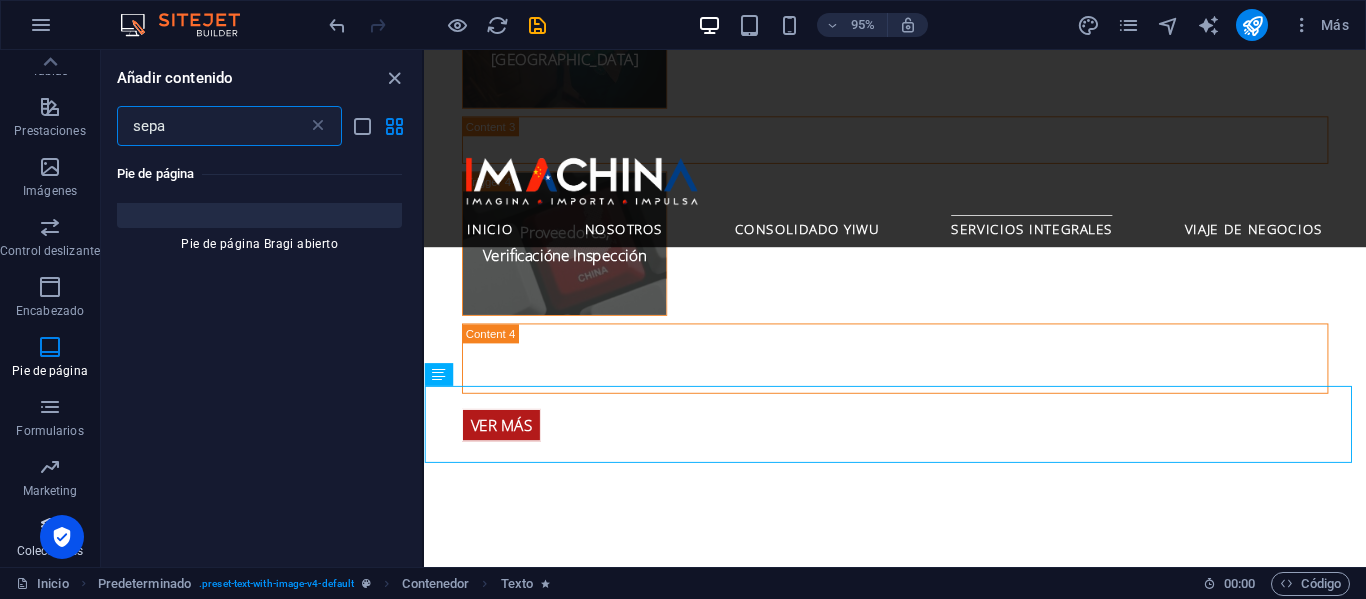 click on "Colecciones" at bounding box center (50, 539) 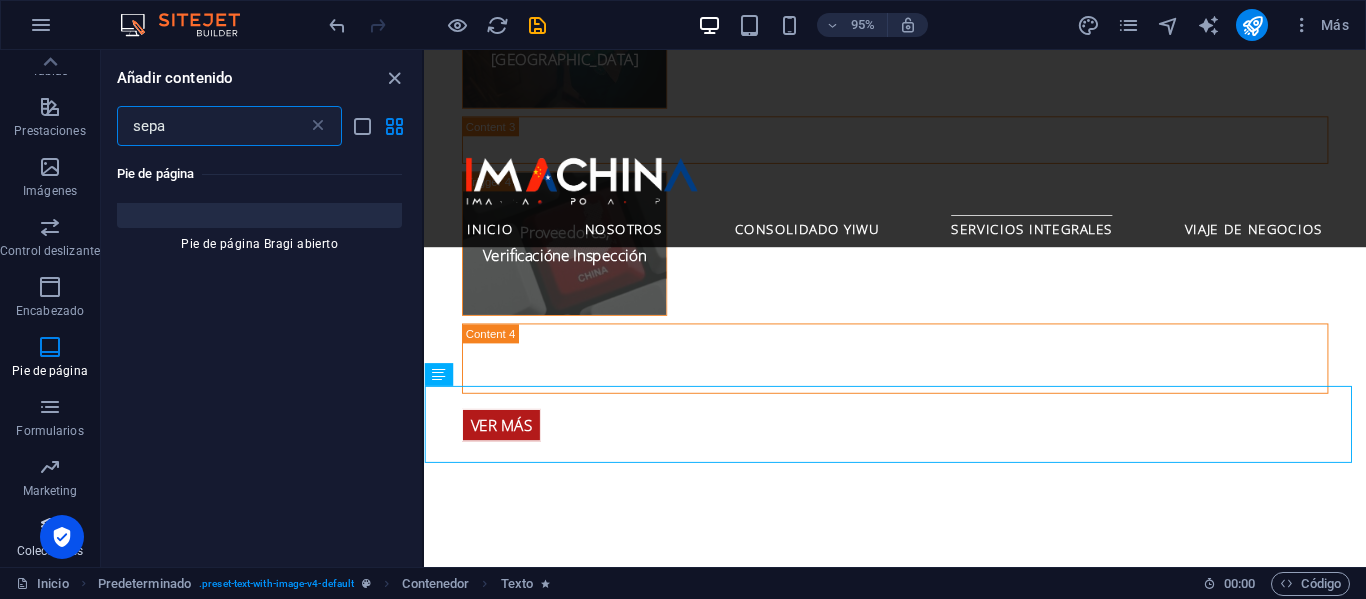 type 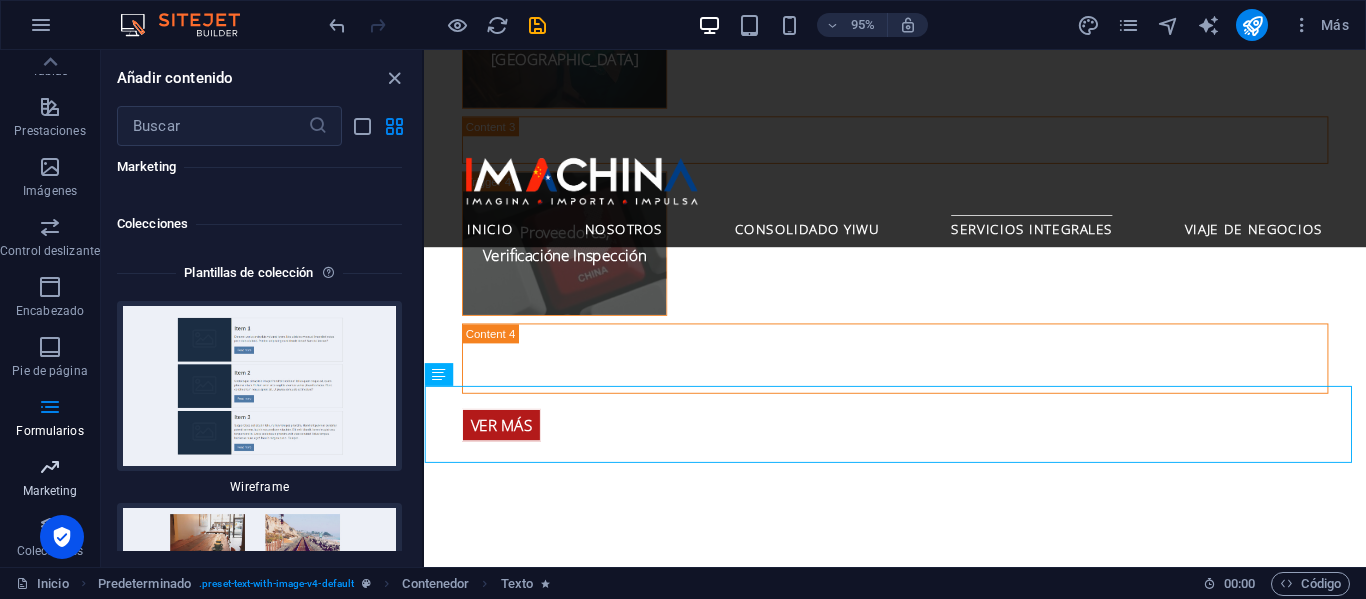 scroll, scrollTop: 36666, scrollLeft: 0, axis: vertical 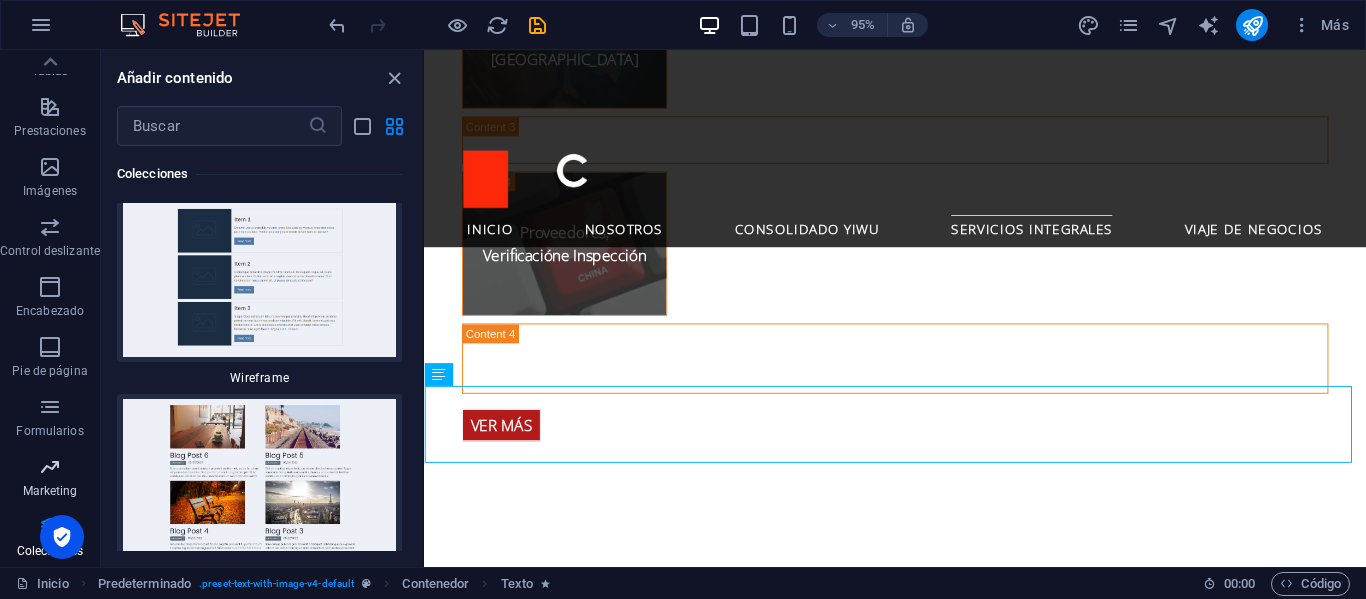 click at bounding box center [50, 467] 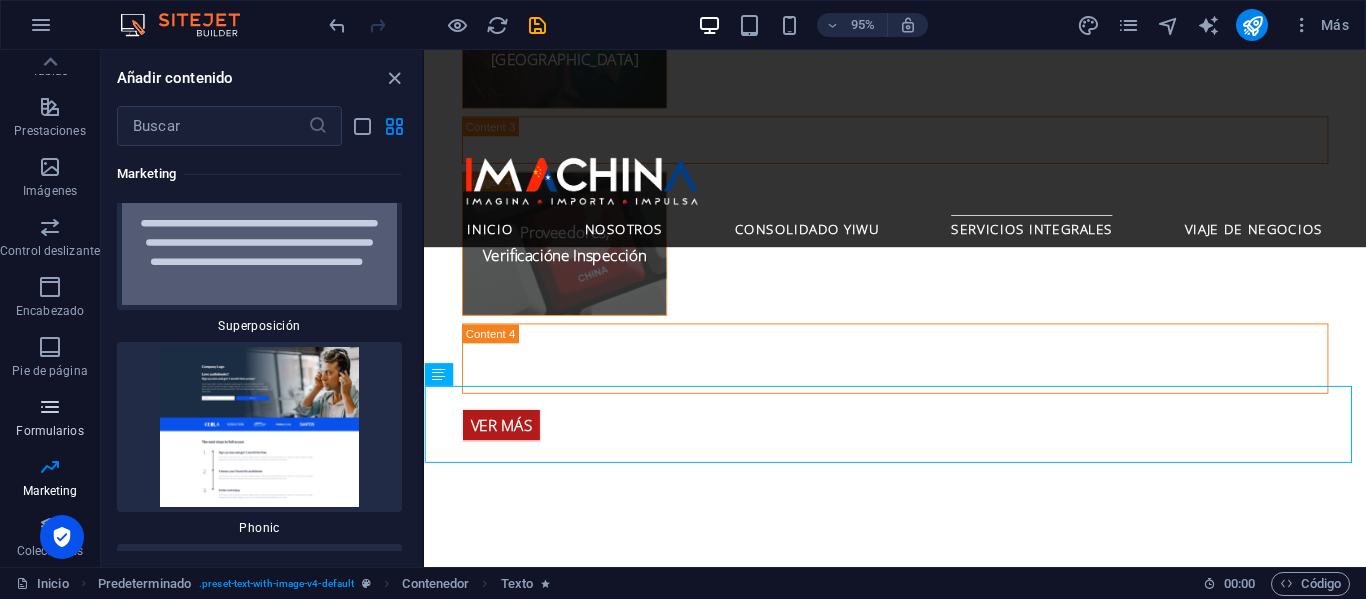 scroll, scrollTop: 32291, scrollLeft: 0, axis: vertical 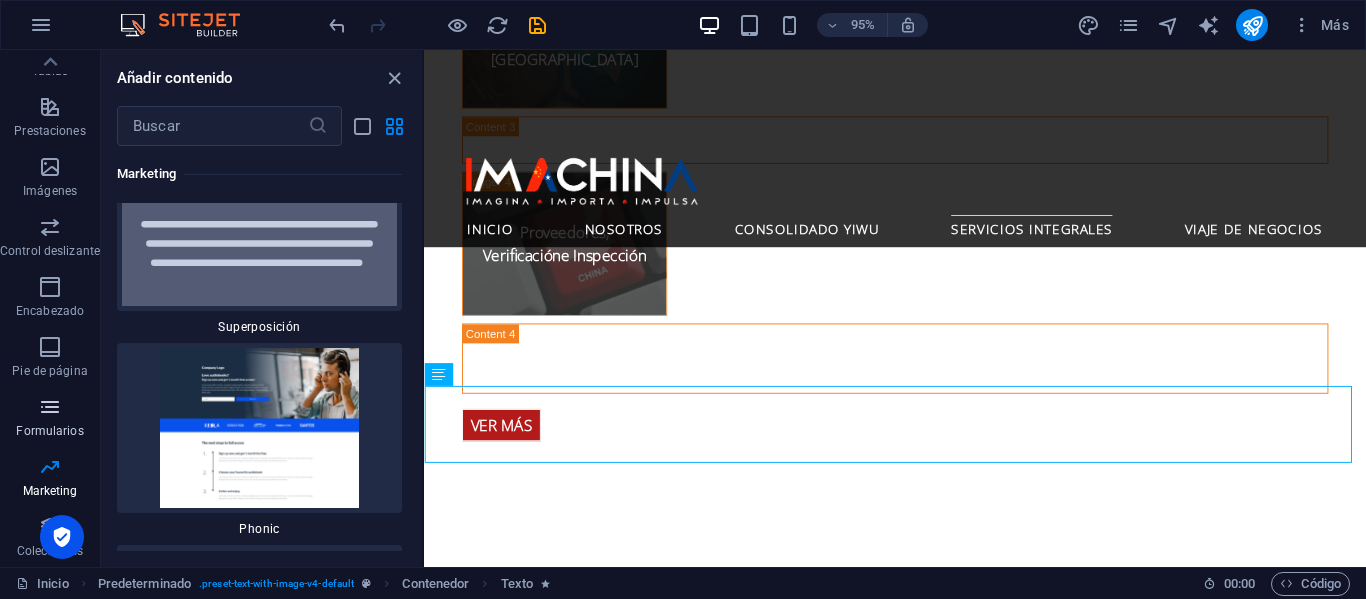 click at bounding box center (50, 407) 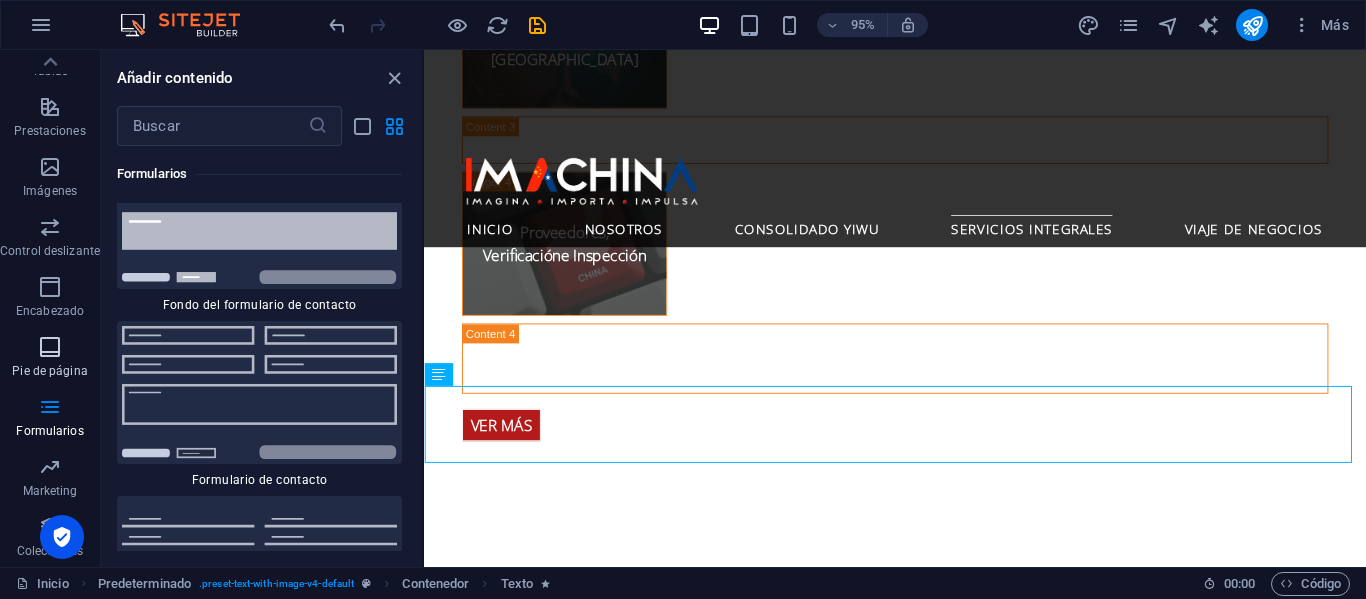 click on "Pie de página" at bounding box center (50, 359) 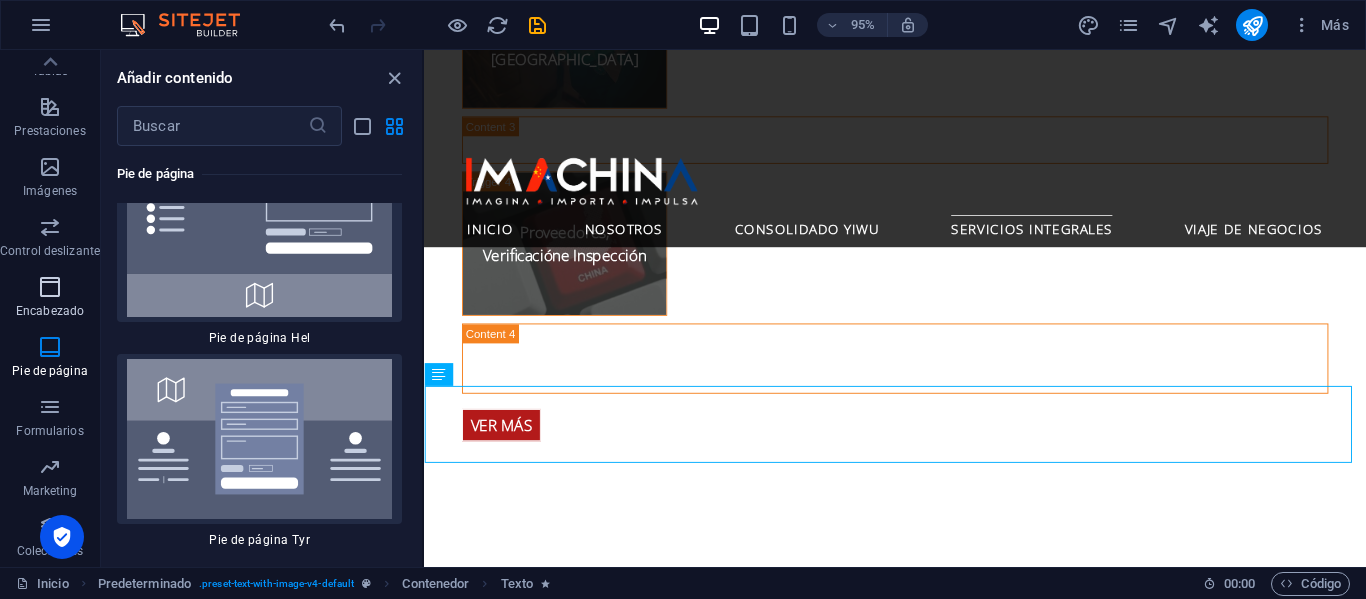click at bounding box center [50, 287] 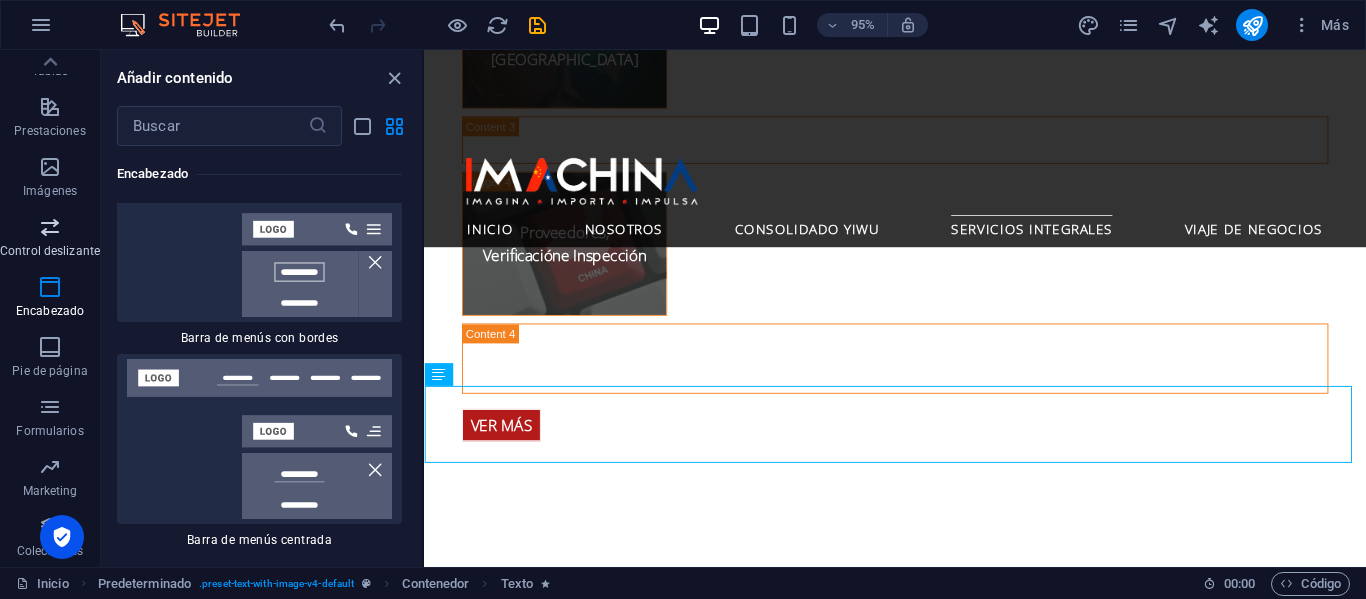 click at bounding box center (50, 227) 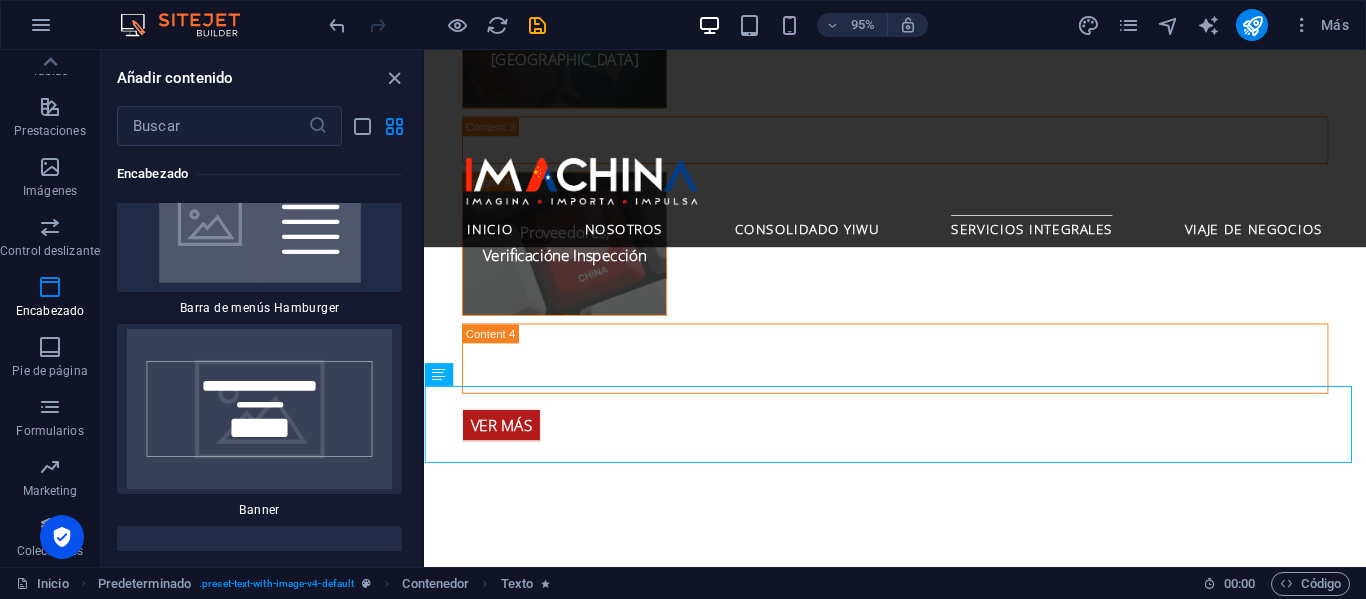 scroll, scrollTop: 24968, scrollLeft: 0, axis: vertical 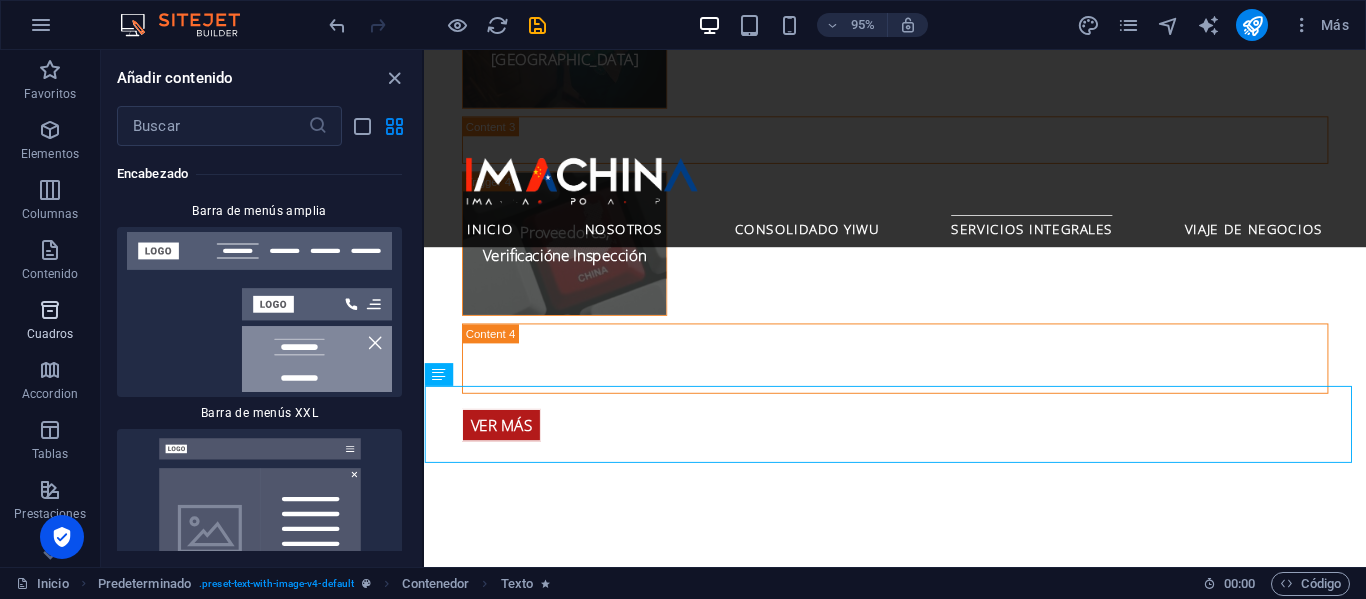 click at bounding box center [50, 310] 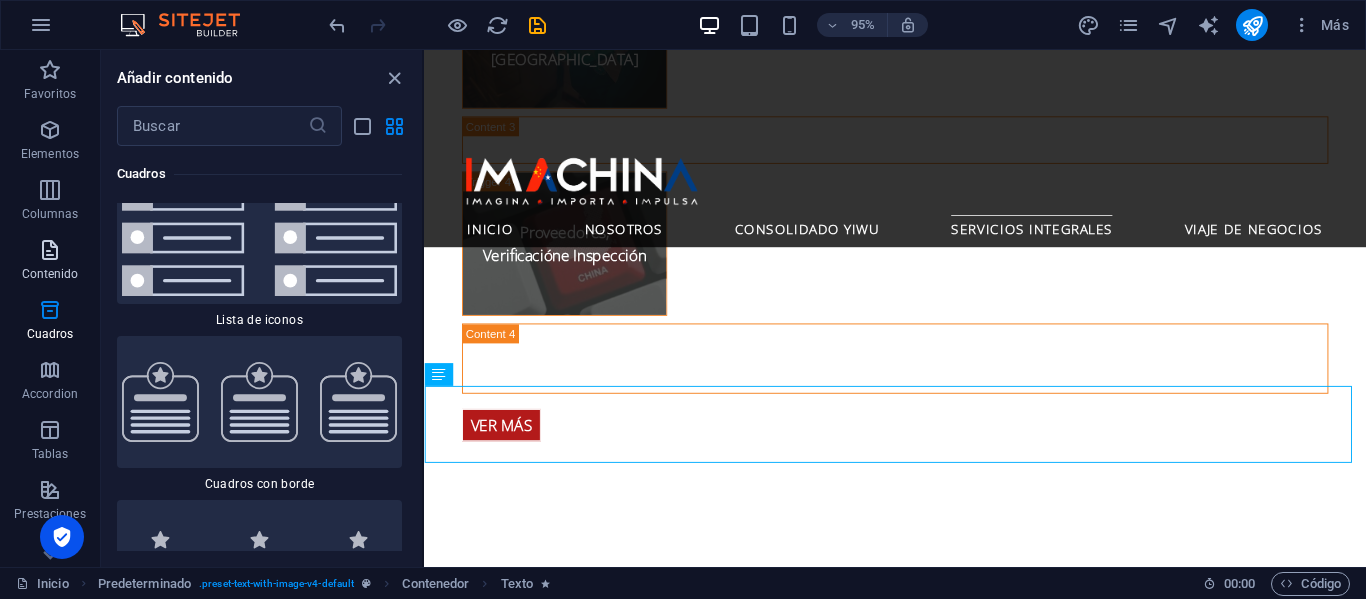 click on "Contenido" at bounding box center [50, 262] 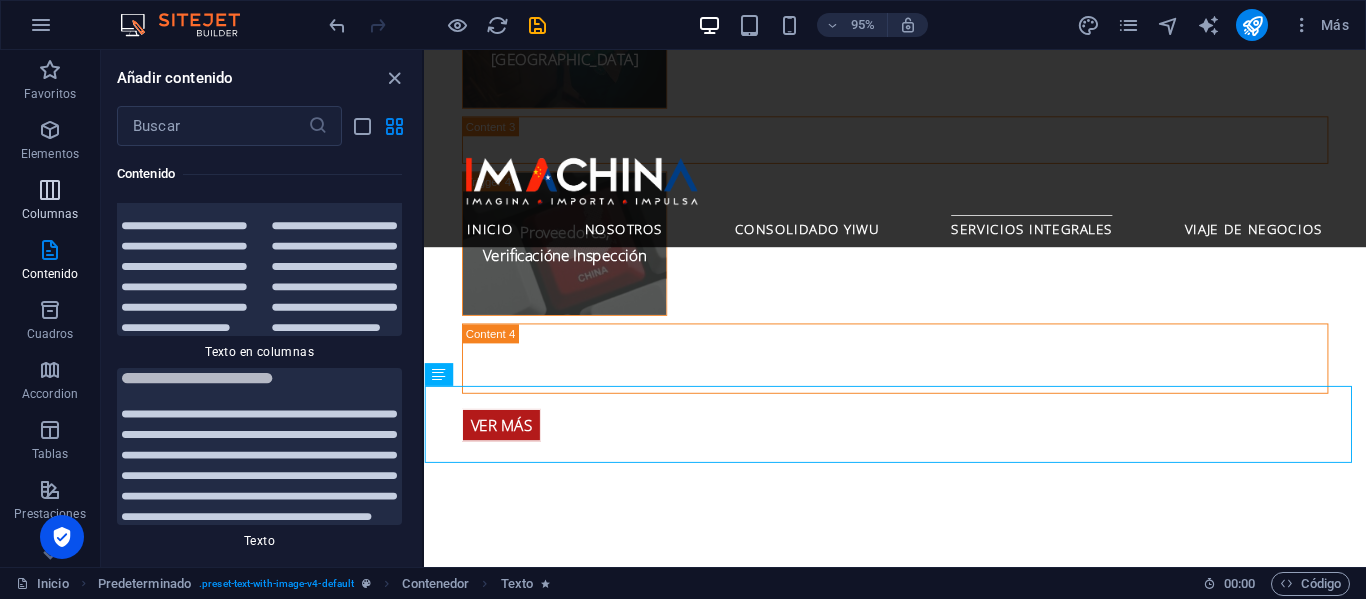 click at bounding box center (50, 190) 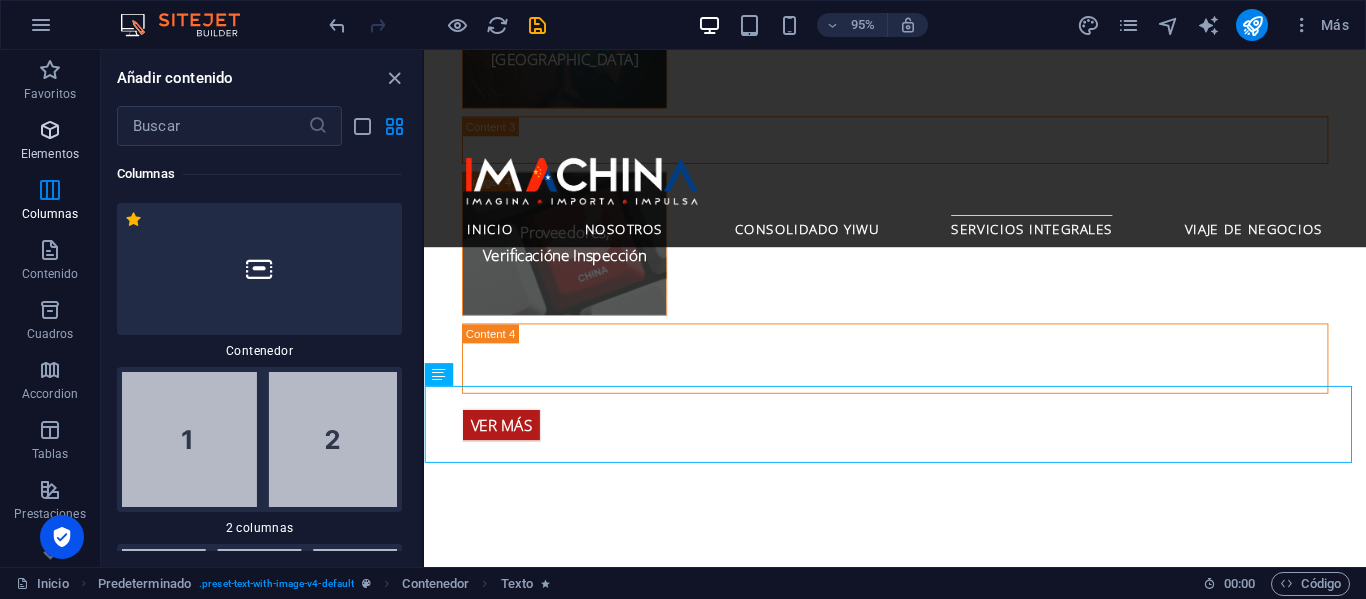 click on "Elementos" at bounding box center [50, 142] 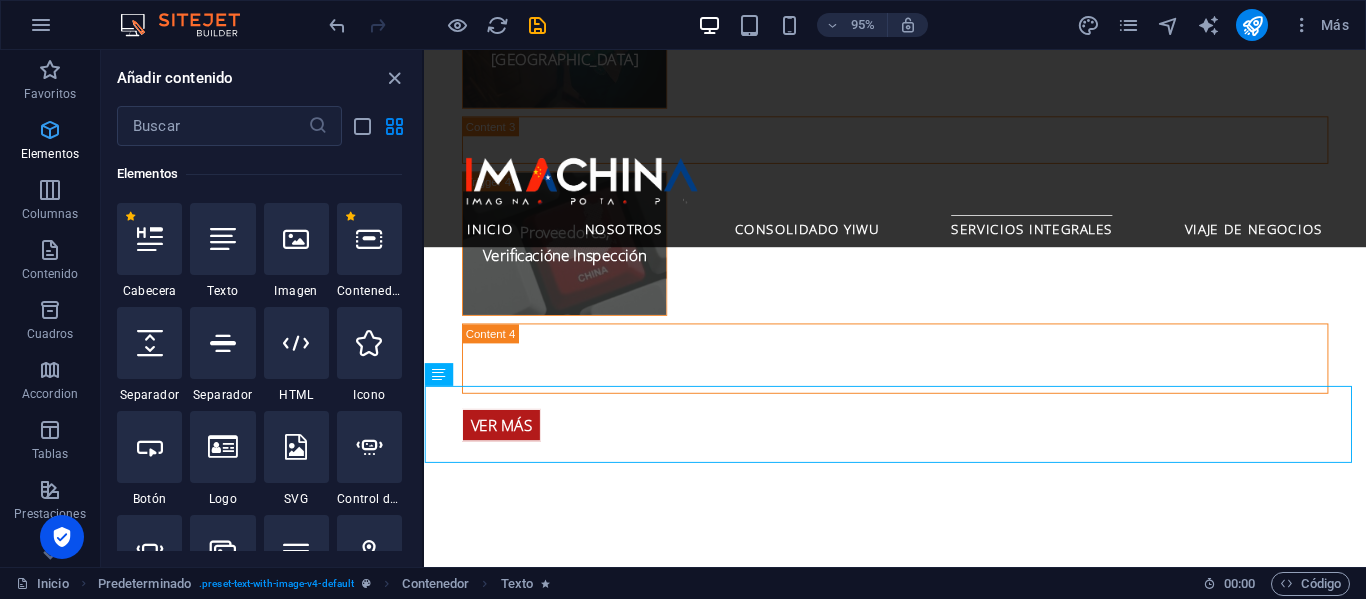 scroll, scrollTop: 377, scrollLeft: 0, axis: vertical 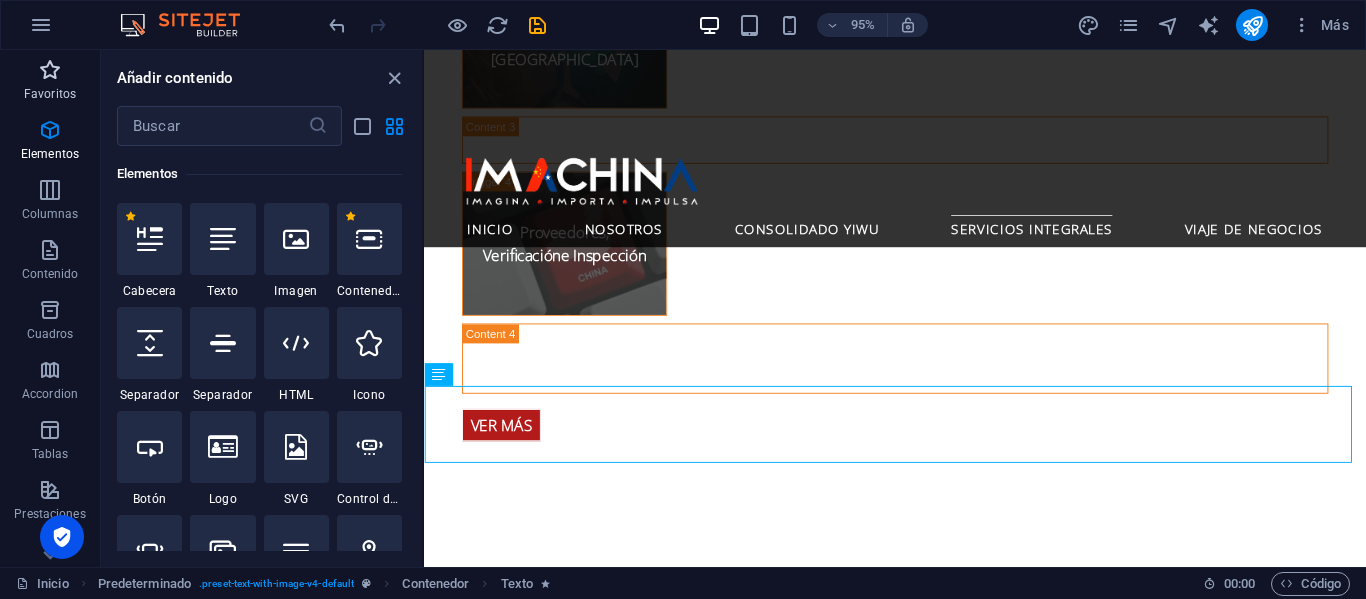 click at bounding box center [50, 70] 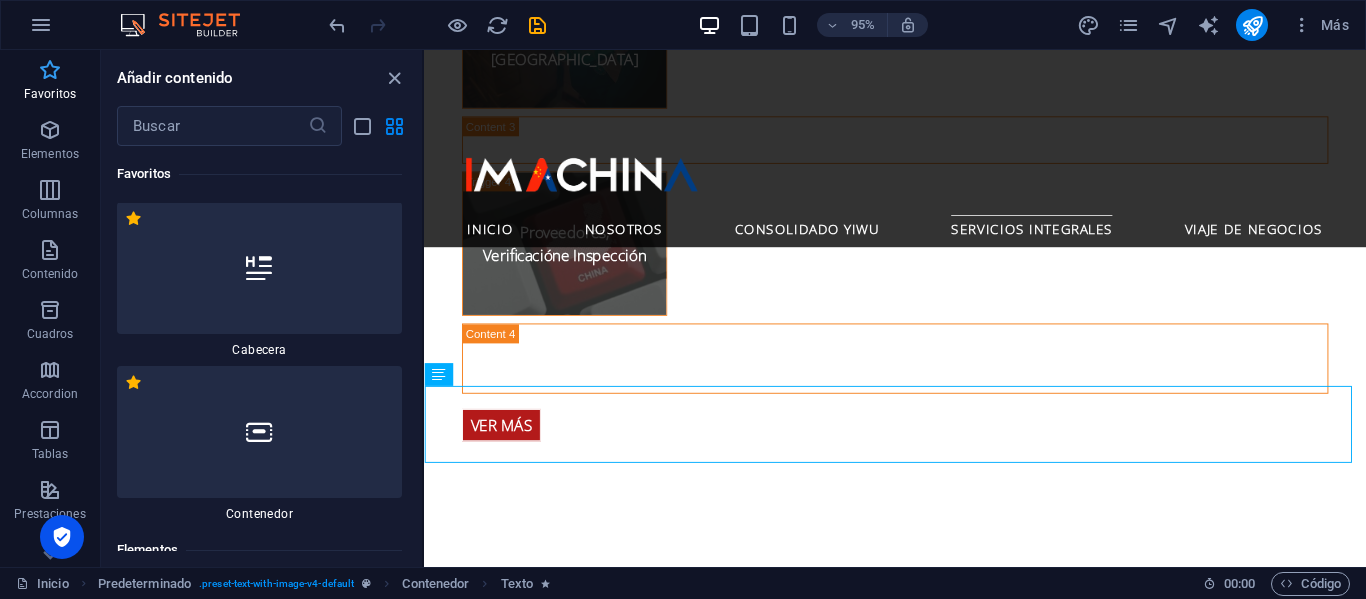 scroll, scrollTop: 0, scrollLeft: 0, axis: both 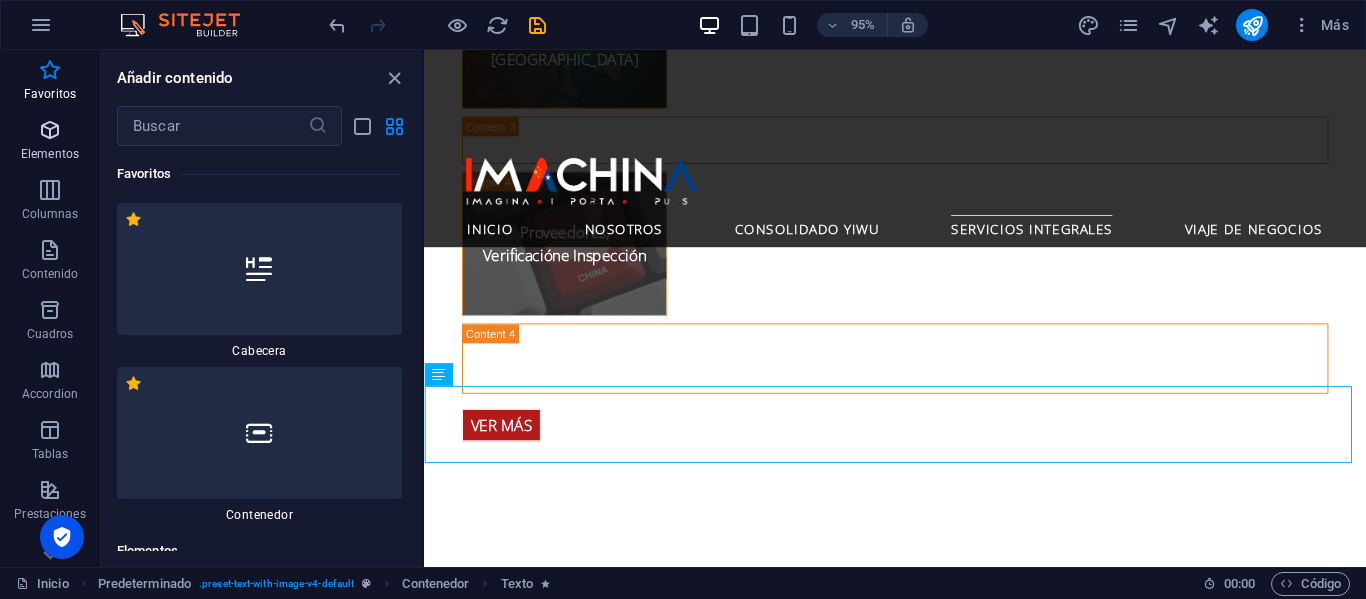 click at bounding box center [50, 130] 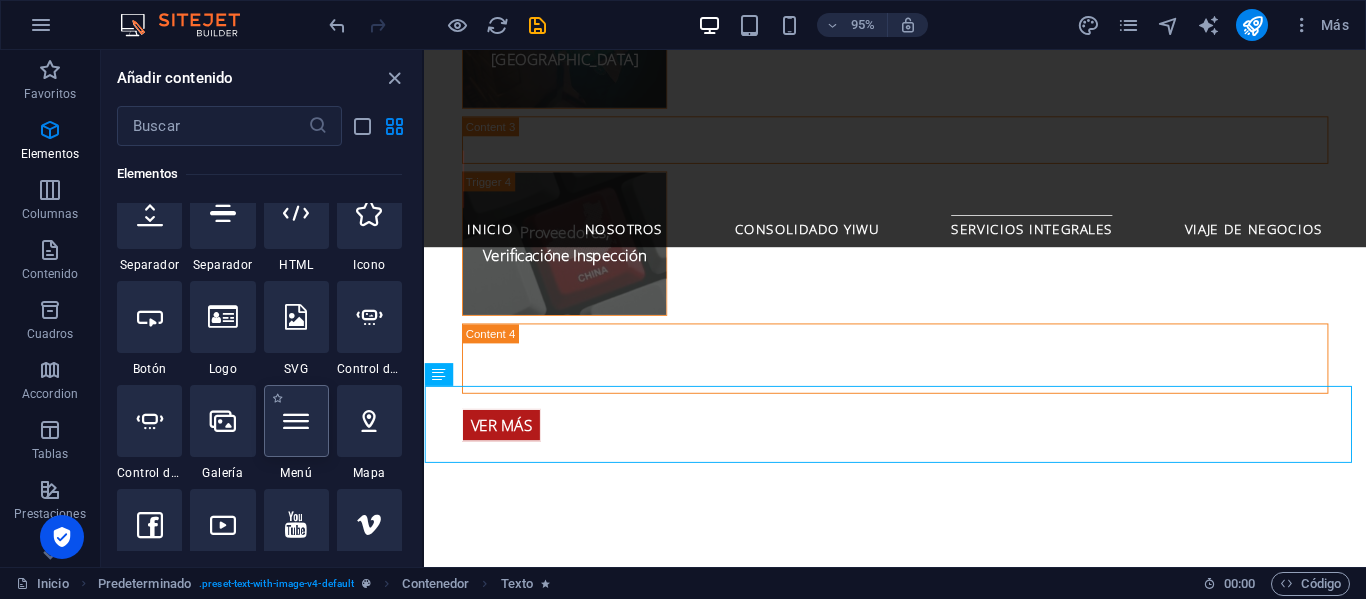 scroll, scrollTop: 477, scrollLeft: 0, axis: vertical 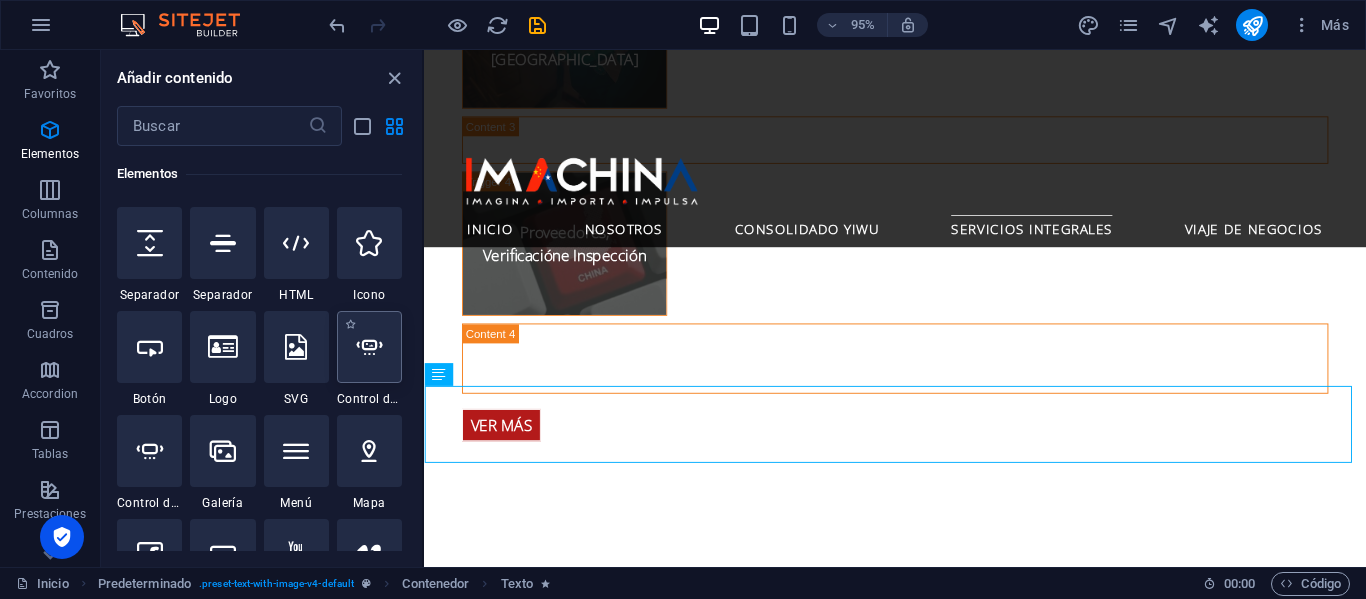 click at bounding box center (369, 347) 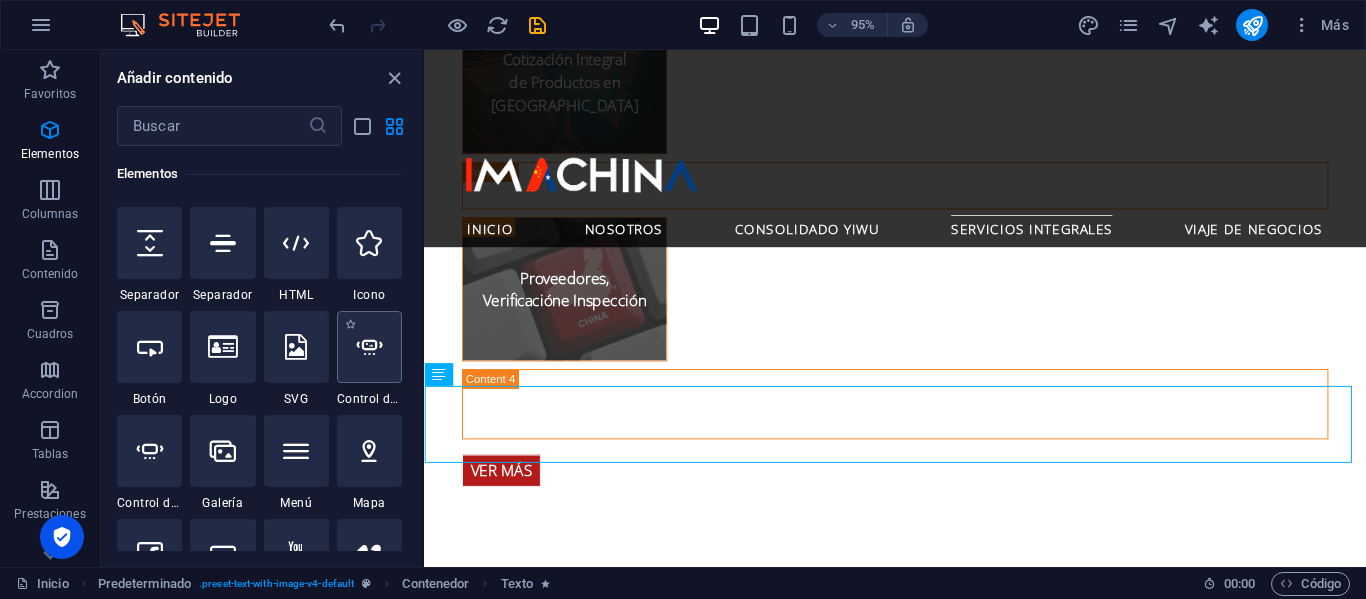select on "ms" 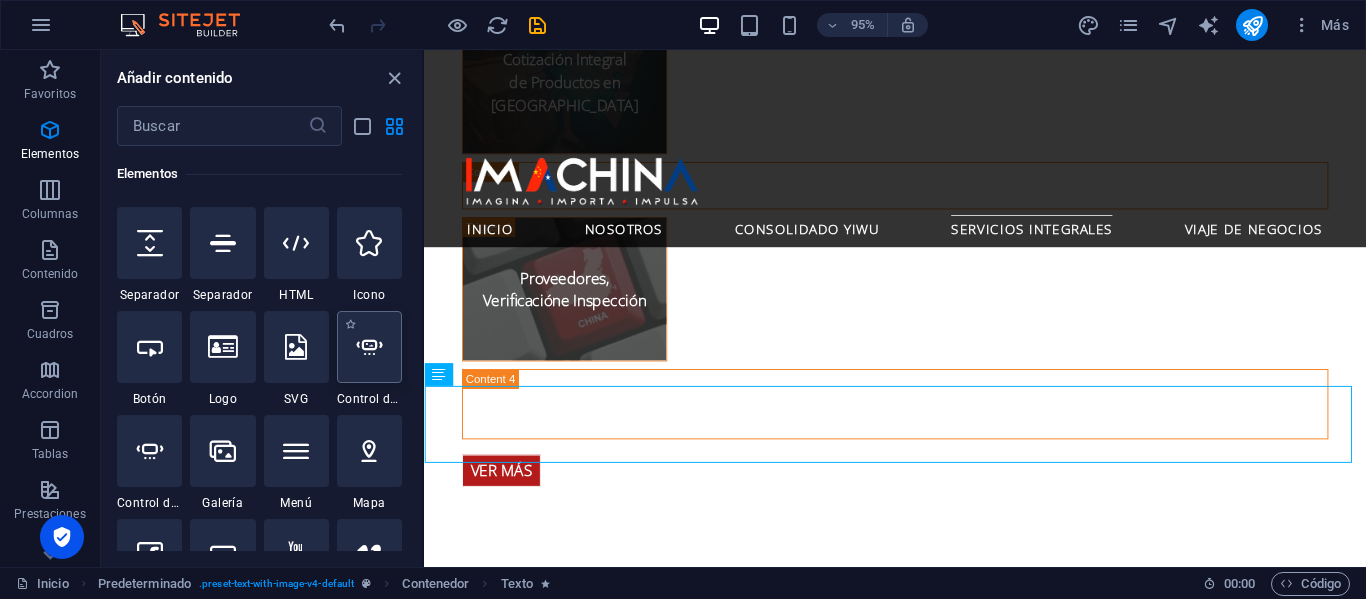 select on "s" 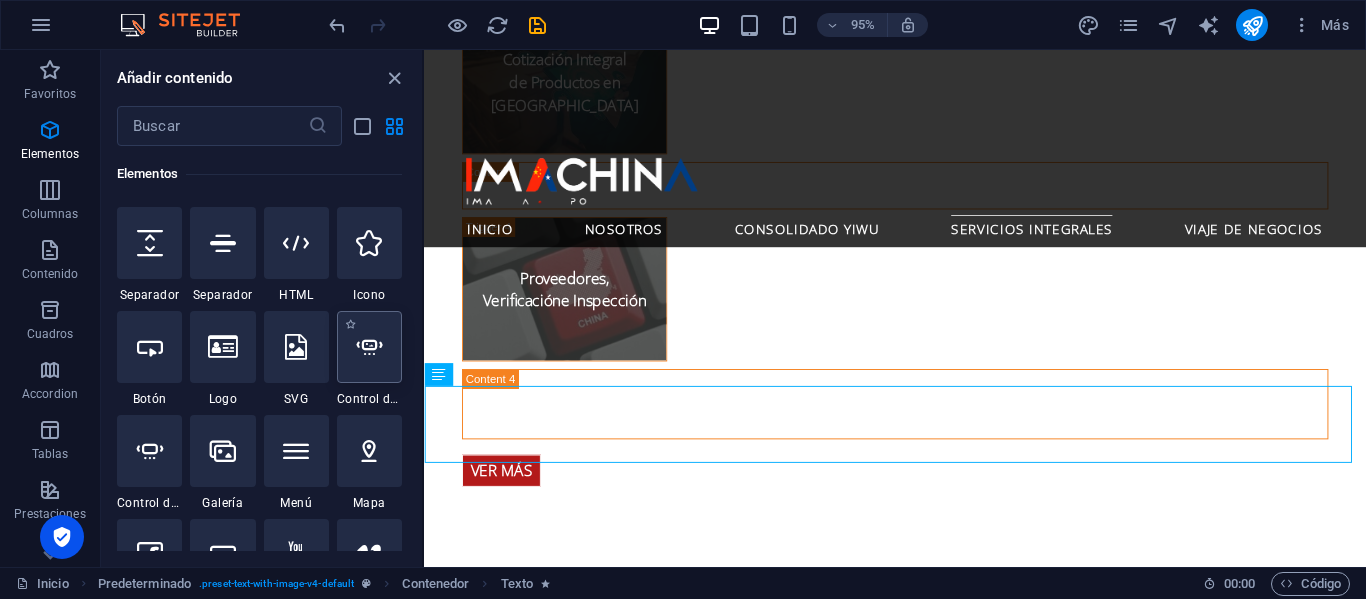 select on "progressive" 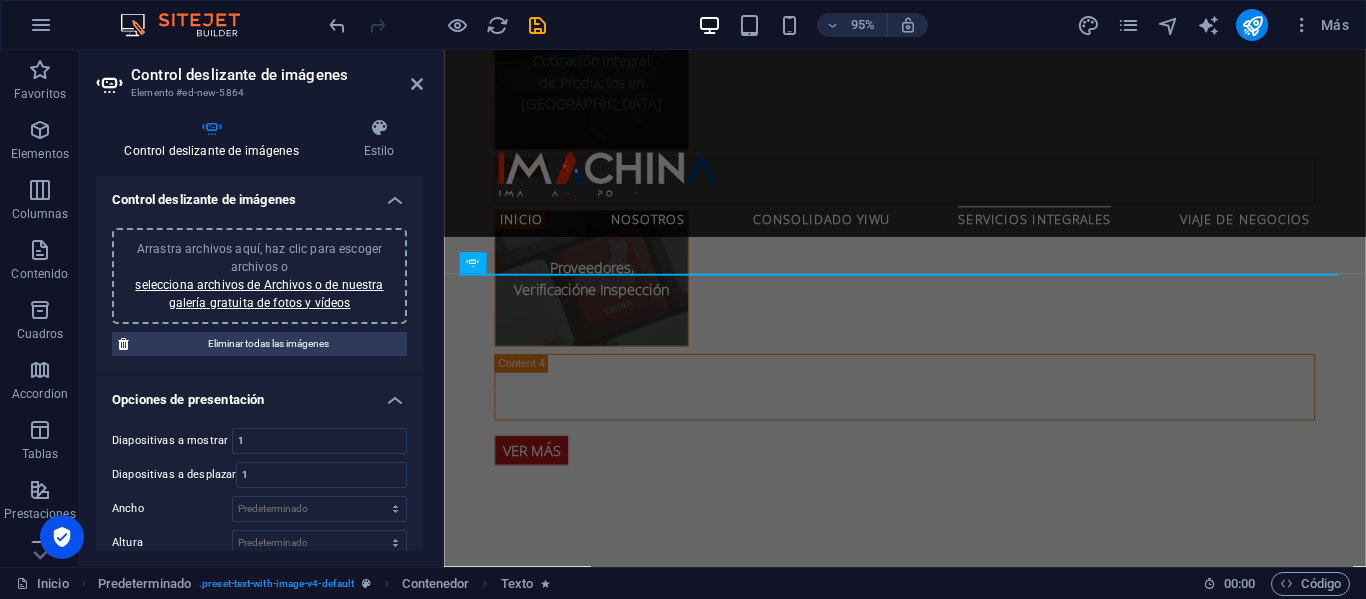 scroll, scrollTop: 4293, scrollLeft: 0, axis: vertical 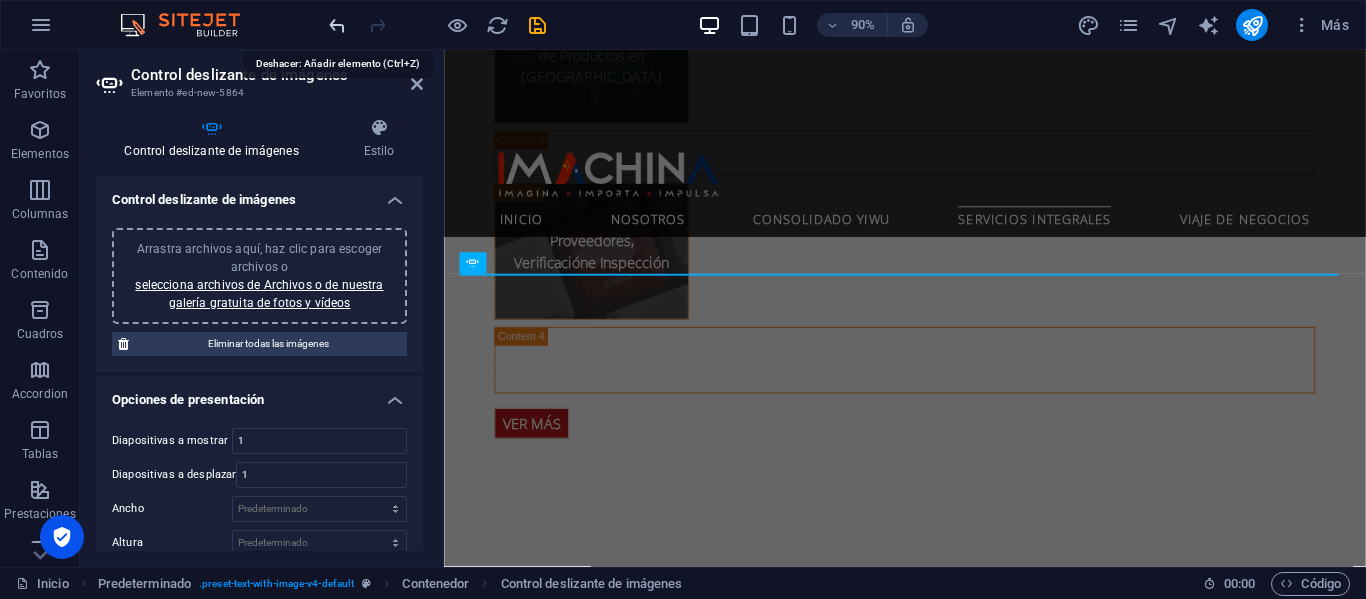 click at bounding box center (337, 25) 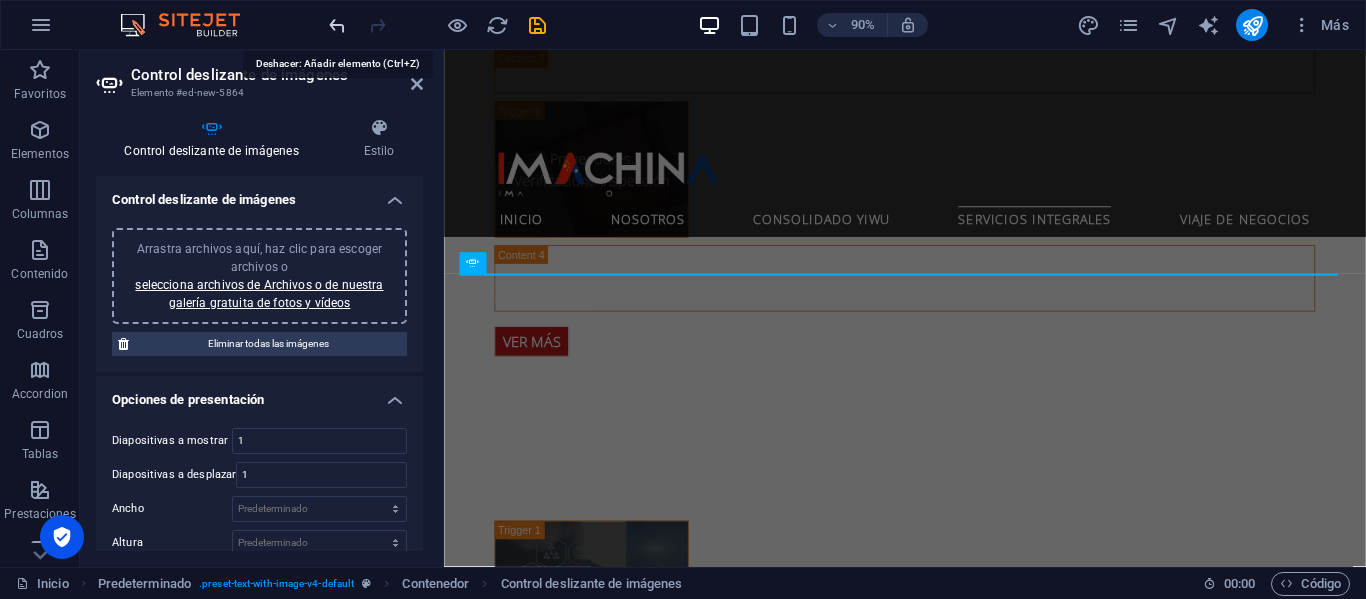 scroll, scrollTop: 4236, scrollLeft: 0, axis: vertical 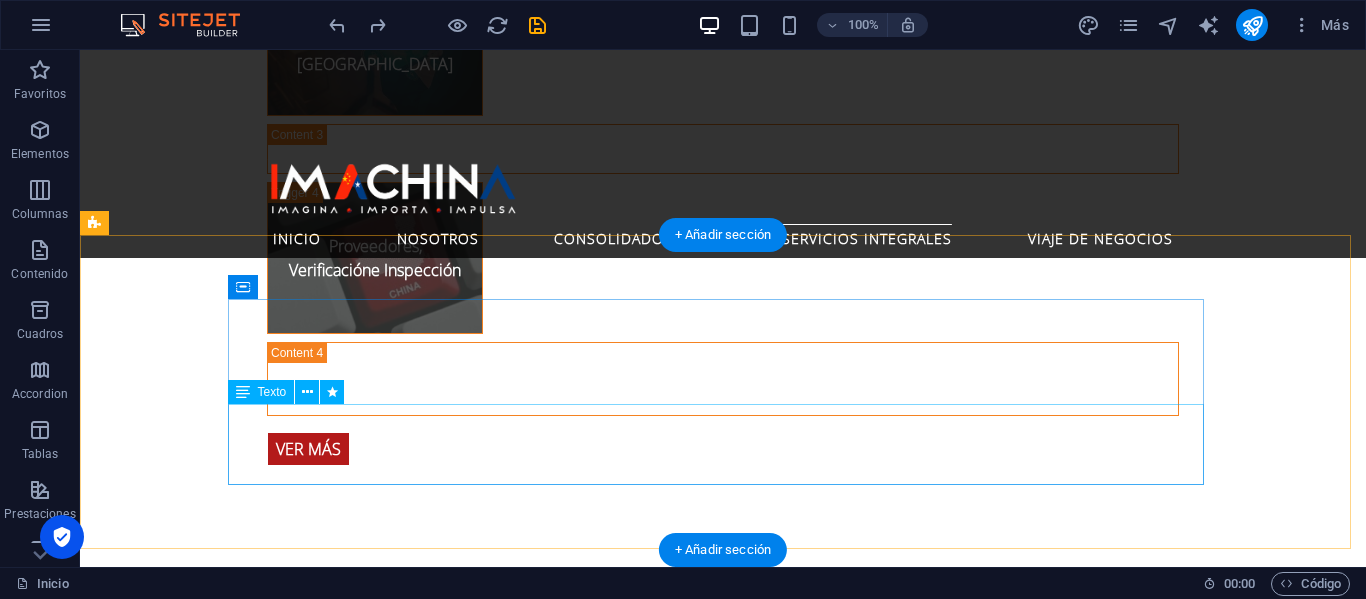 click on "Deje la compleja logística en manos de expertos y concéntrese en lo que realmente importa: encontrar las mejores oportunidades y proveedores para su empresa. Nuestros paquetes de viaje de negocios a [GEOGRAPHIC_DATA] están diseñados para maximizar su tiempo y potenciar su éxito." at bounding box center [568, 1981] 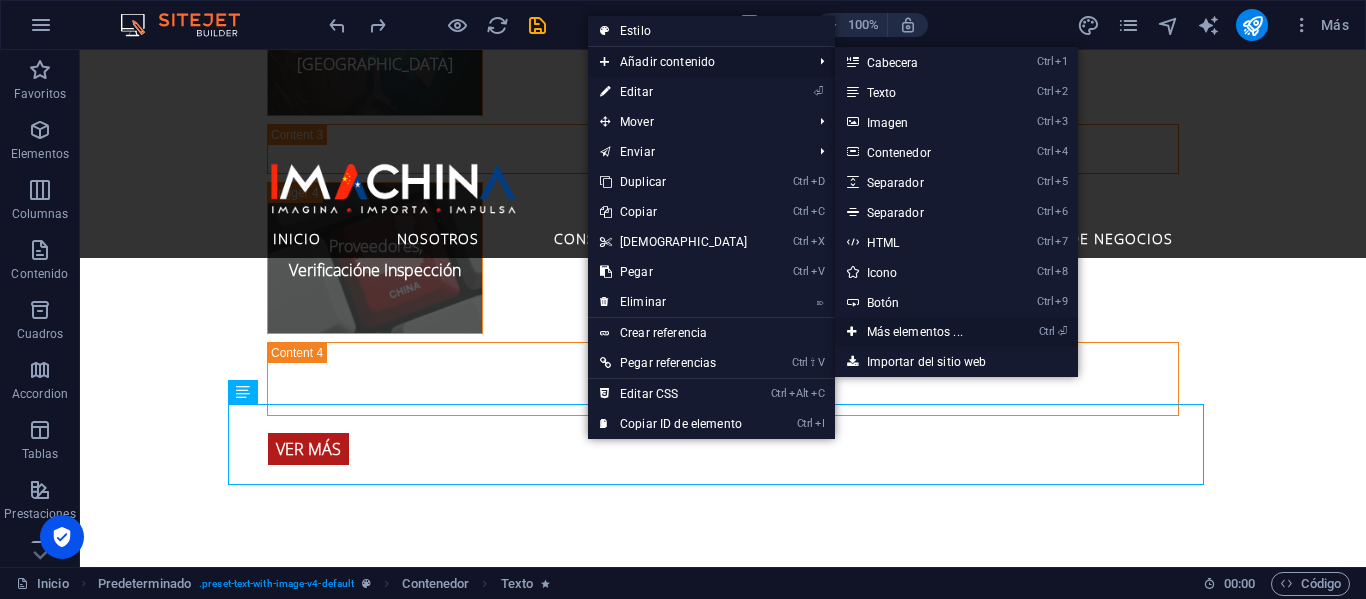 click on "Ctrl ⏎  Más elementos ..." at bounding box center [919, 332] 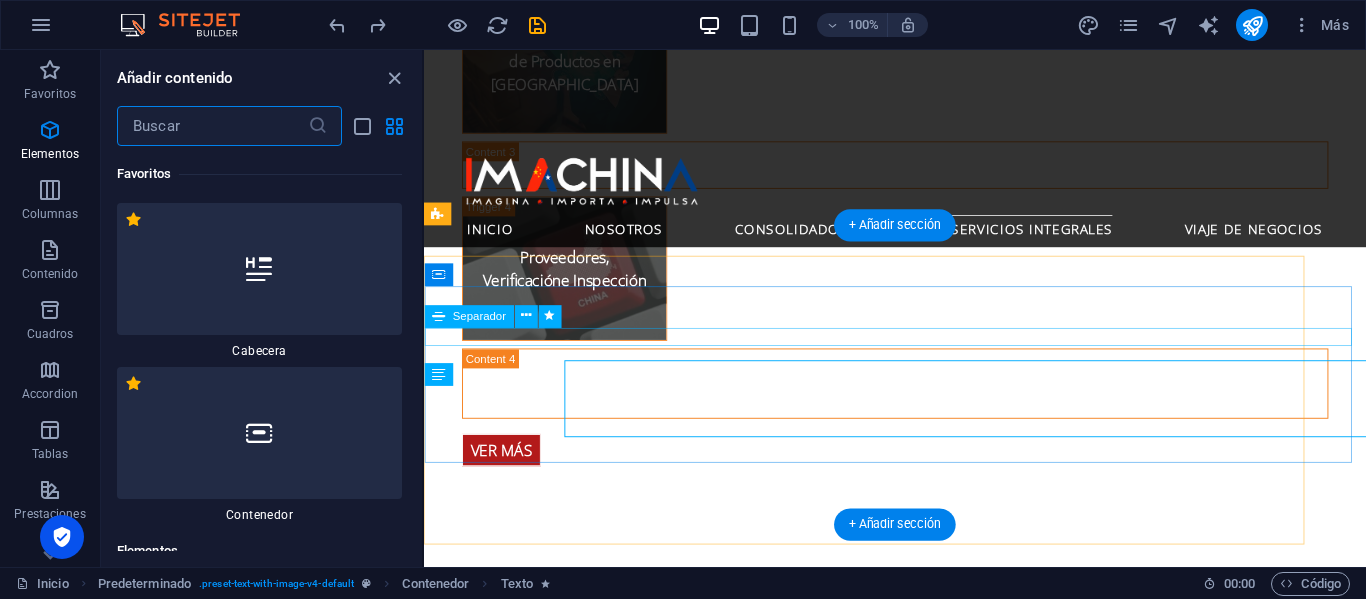 scroll, scrollTop: 4263, scrollLeft: 0, axis: vertical 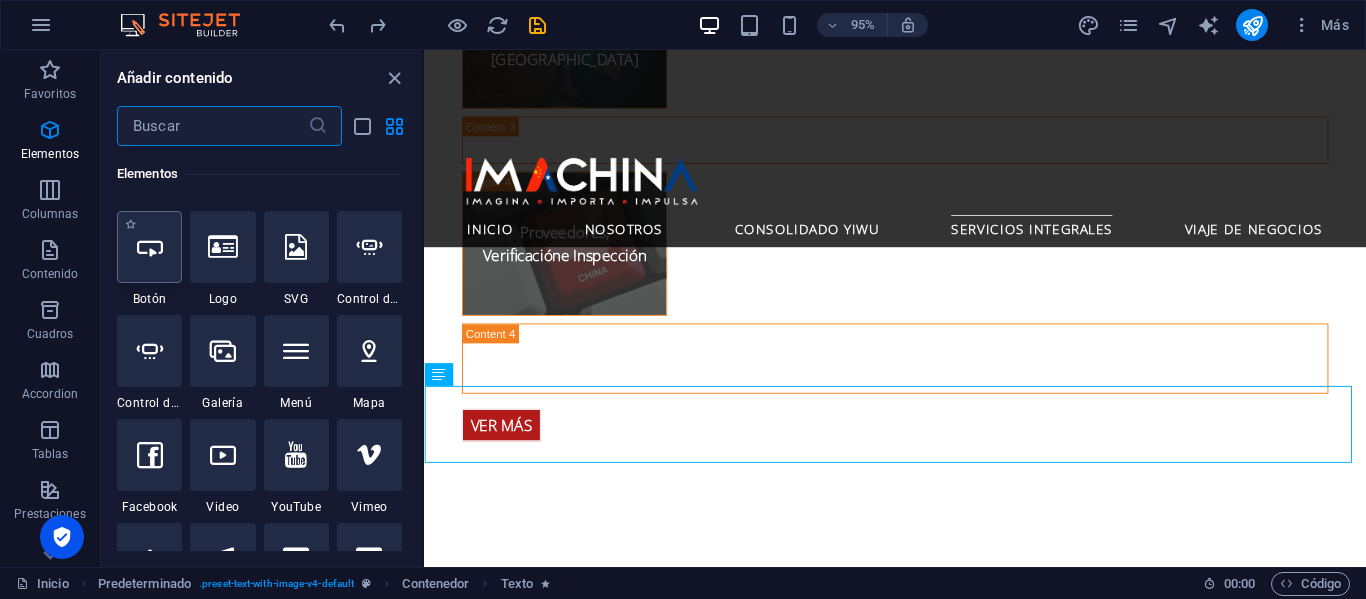 click at bounding box center (149, 247) 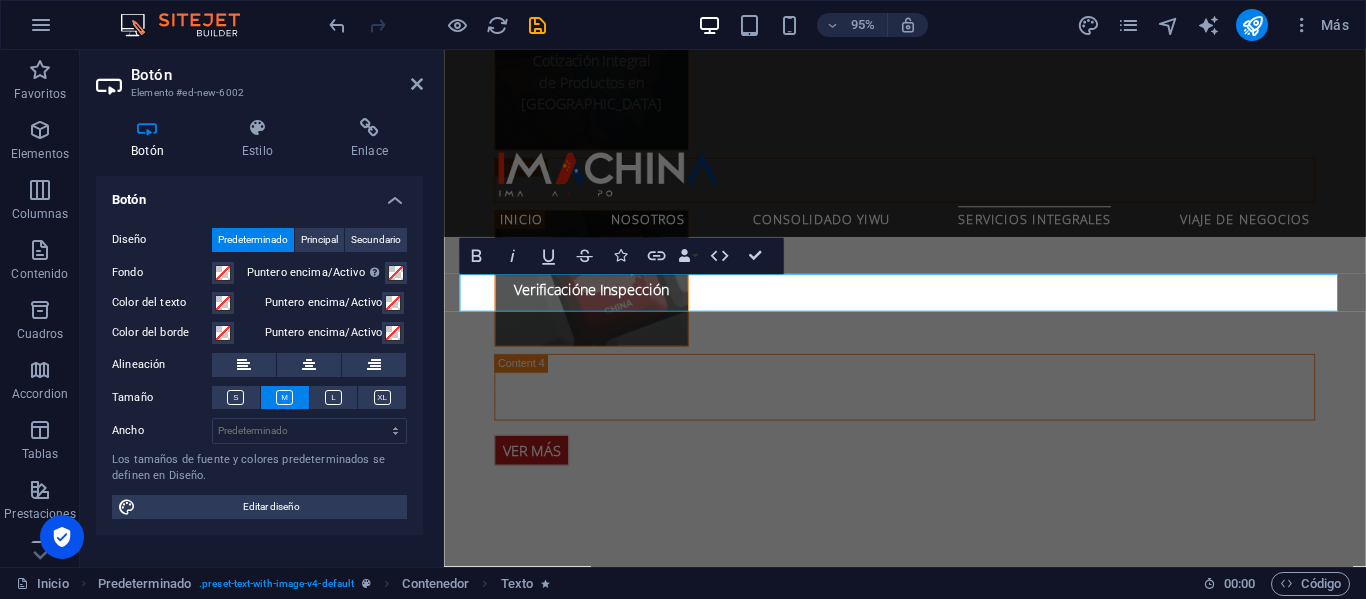 scroll, scrollTop: 4293, scrollLeft: 0, axis: vertical 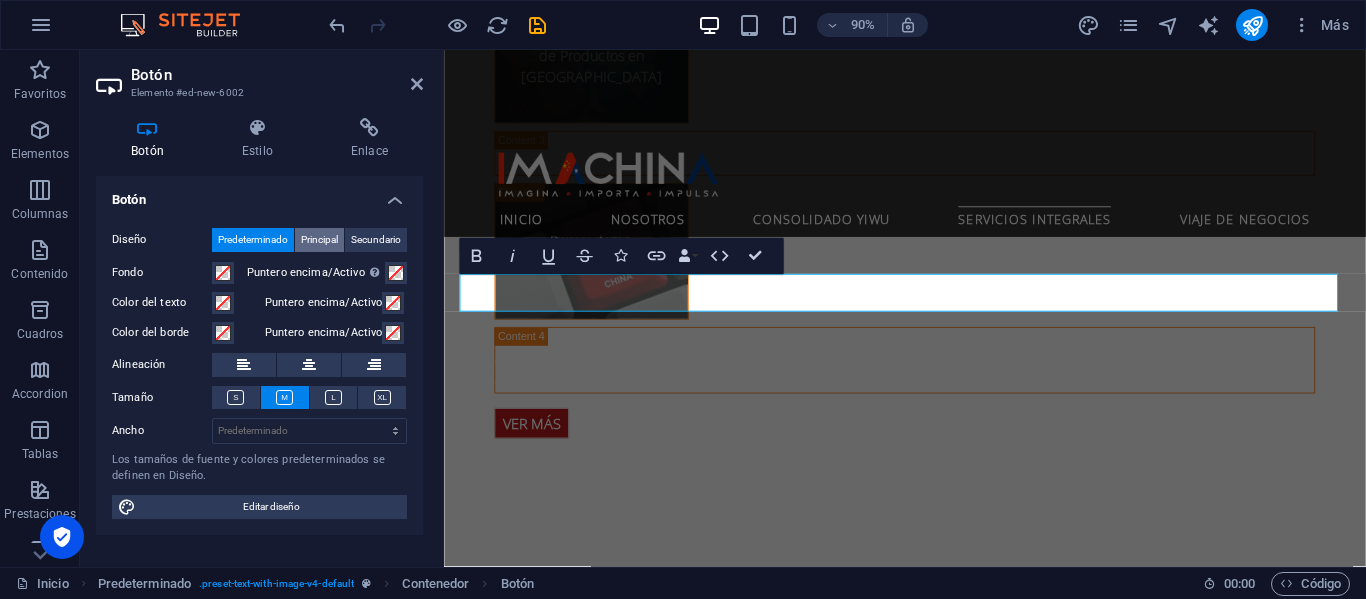 click on "Principal" at bounding box center (319, 240) 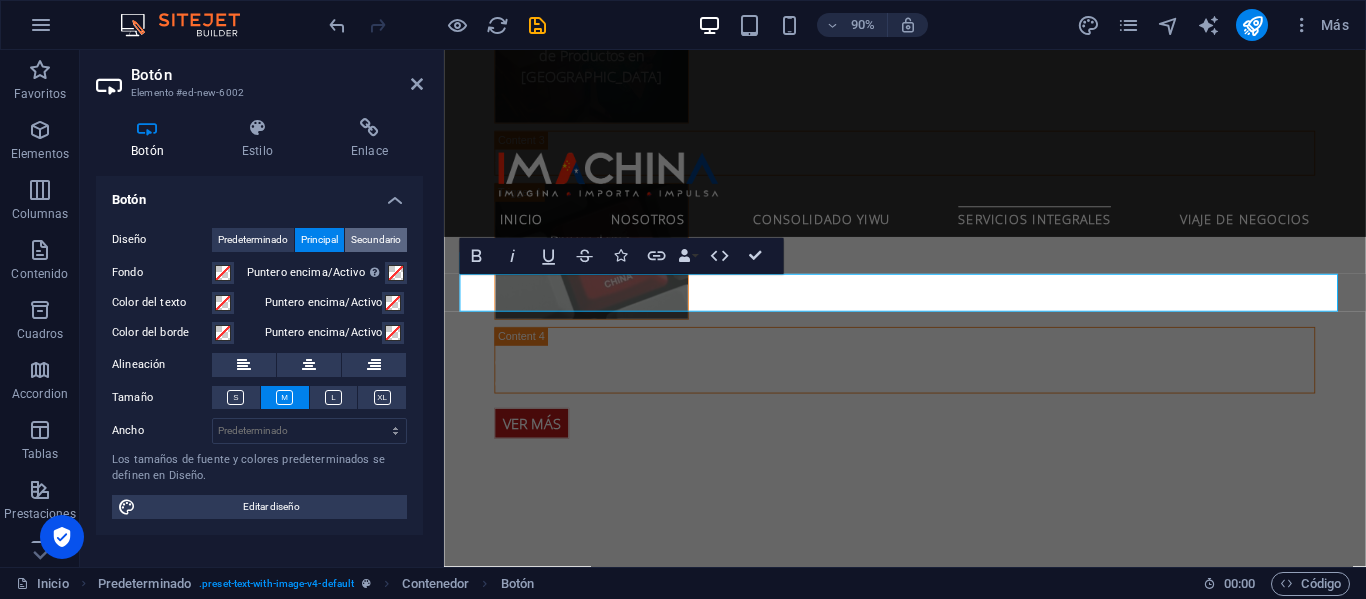 click on "Secundario" at bounding box center (376, 240) 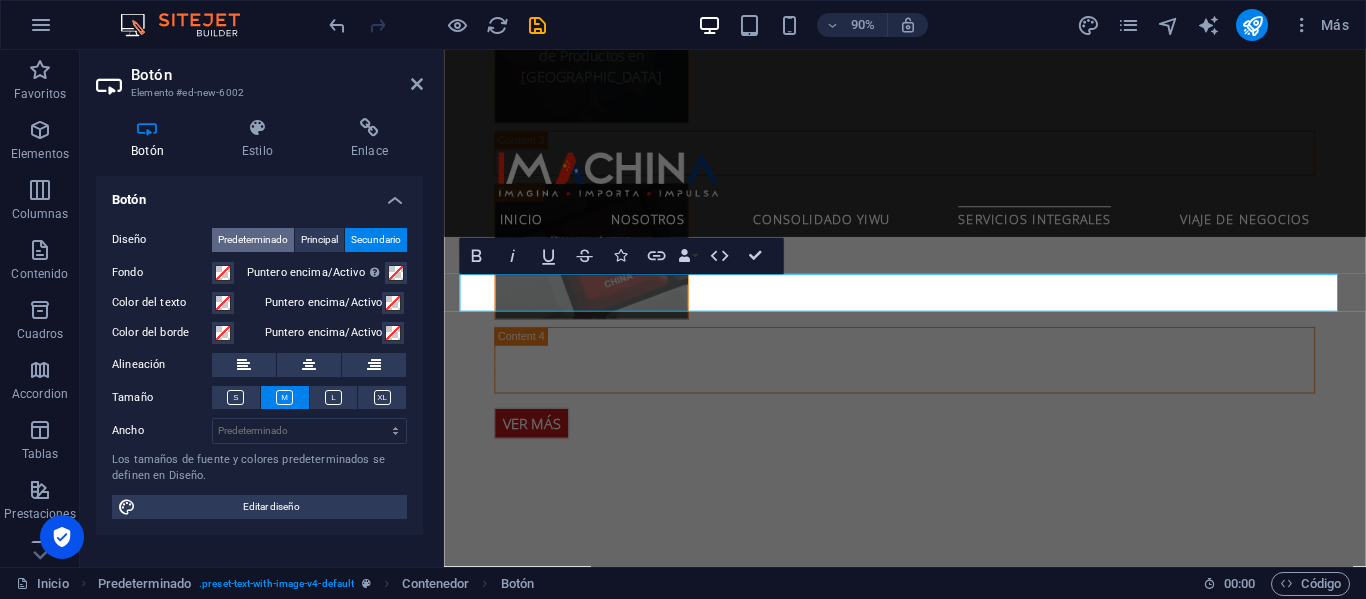 click on "Predeterminado" at bounding box center [253, 240] 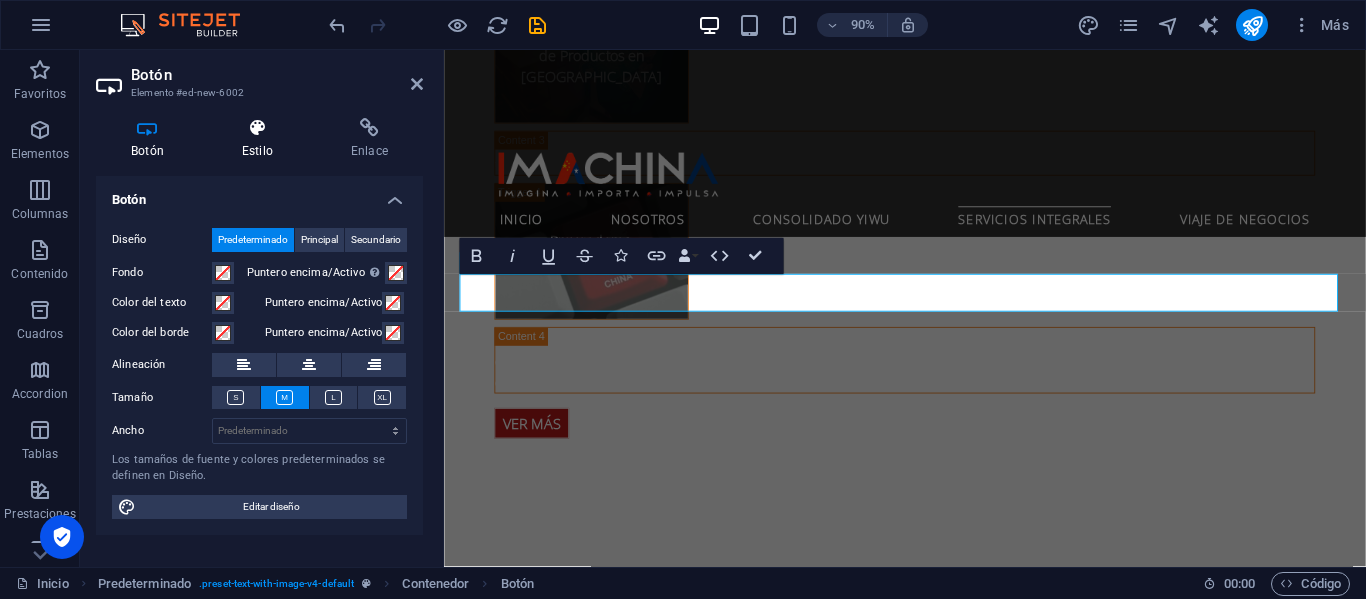 click on "Estilo" at bounding box center (261, 139) 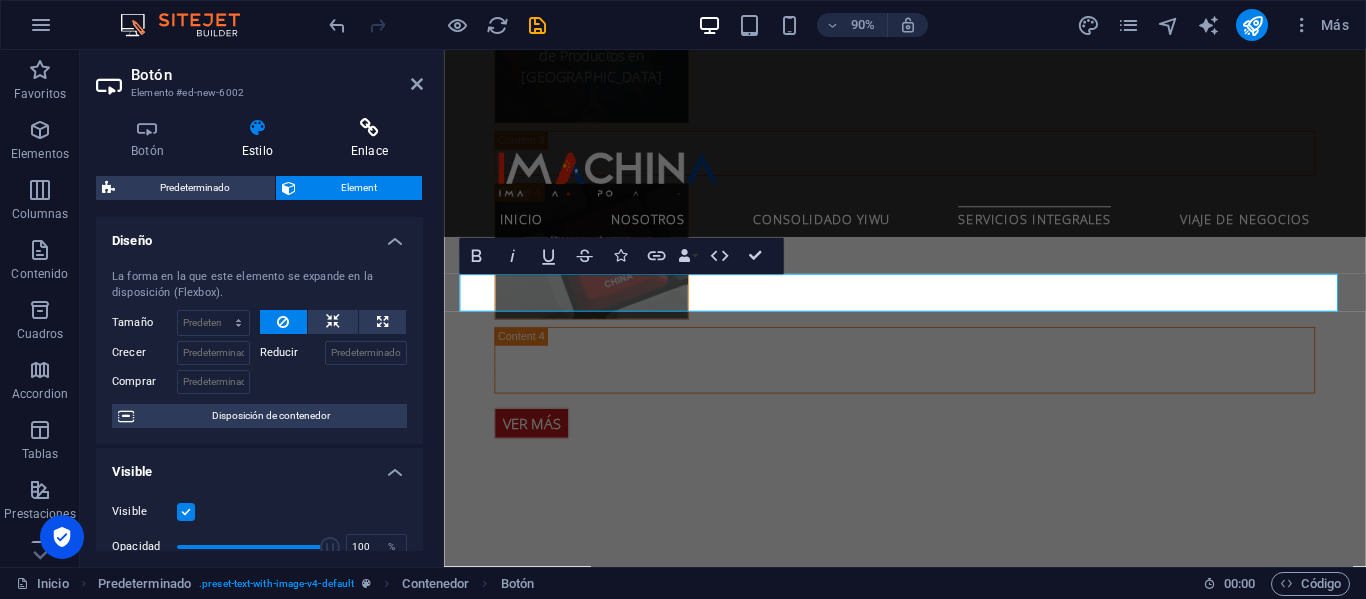 click on "Enlace" at bounding box center [369, 139] 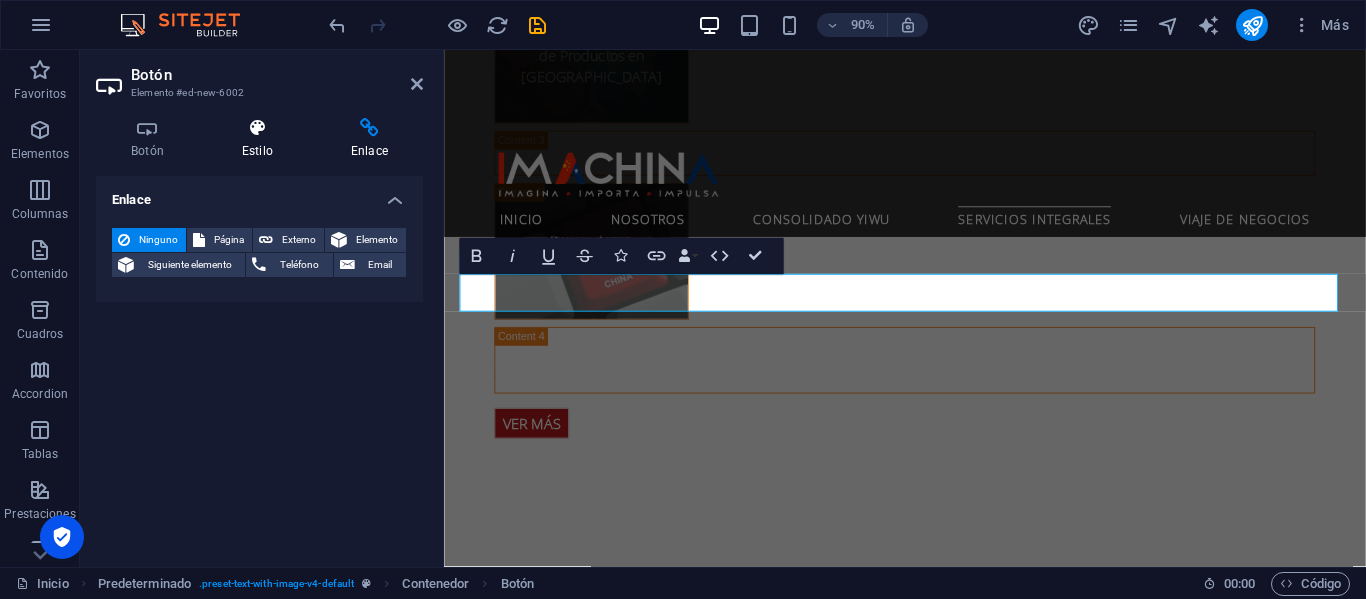 click on "Estilo" at bounding box center [261, 139] 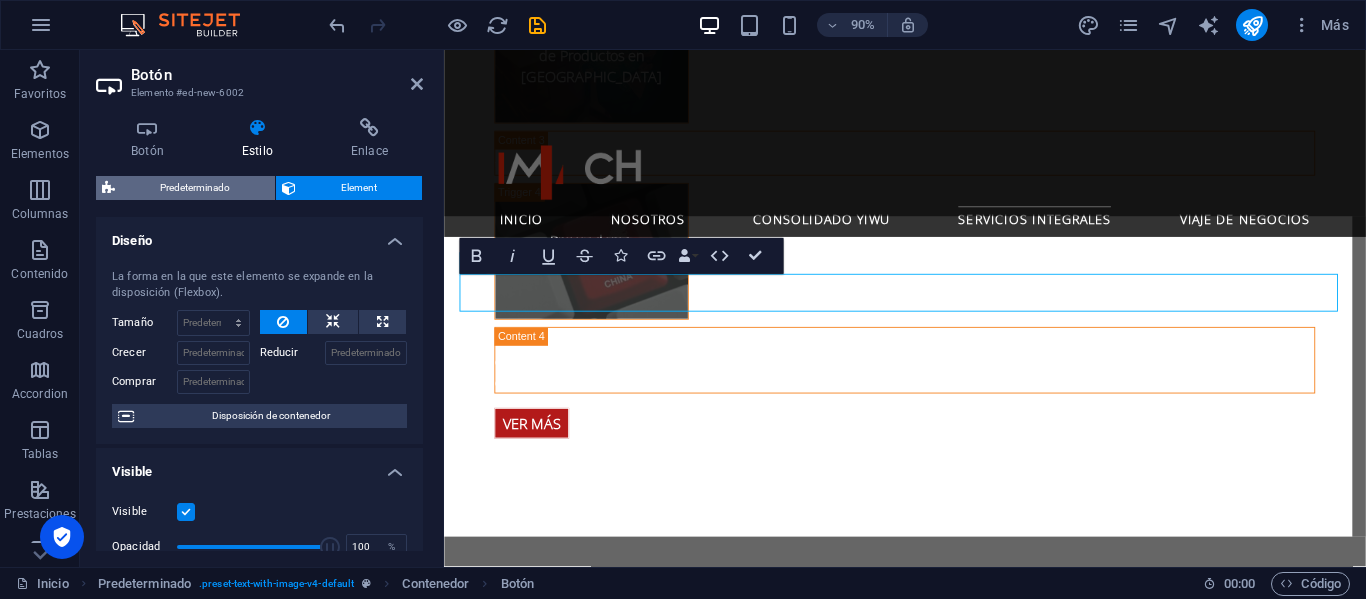 click on "Predeterminado" at bounding box center (195, 188) 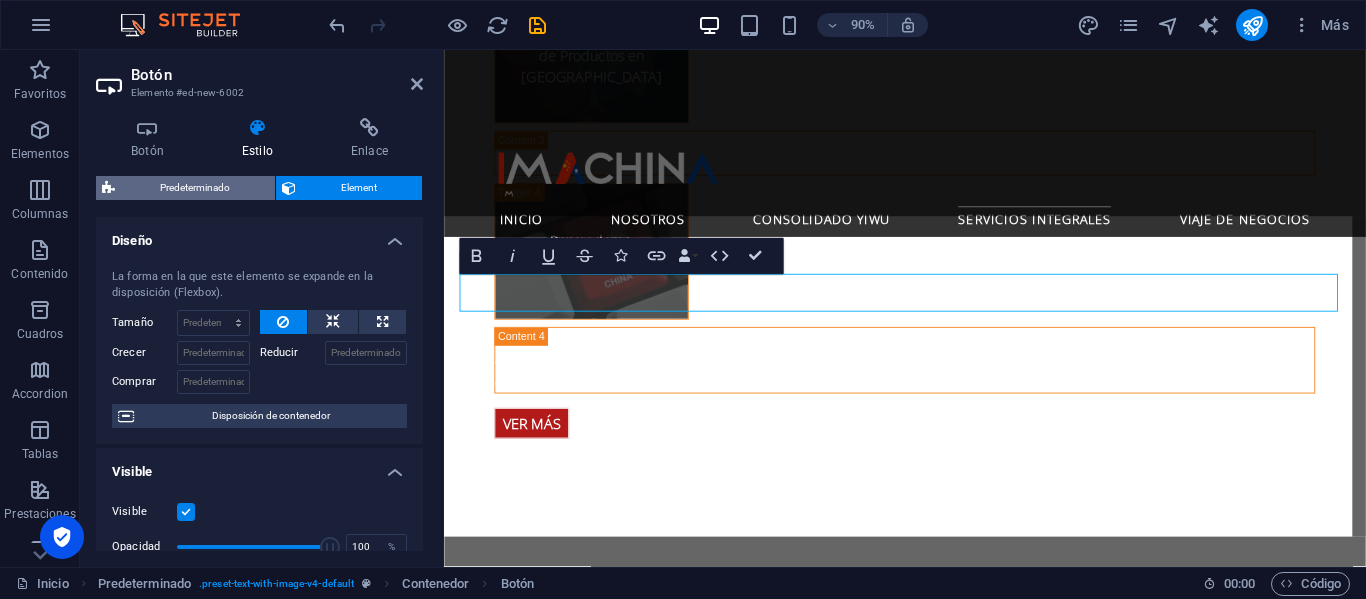 select on "rem" 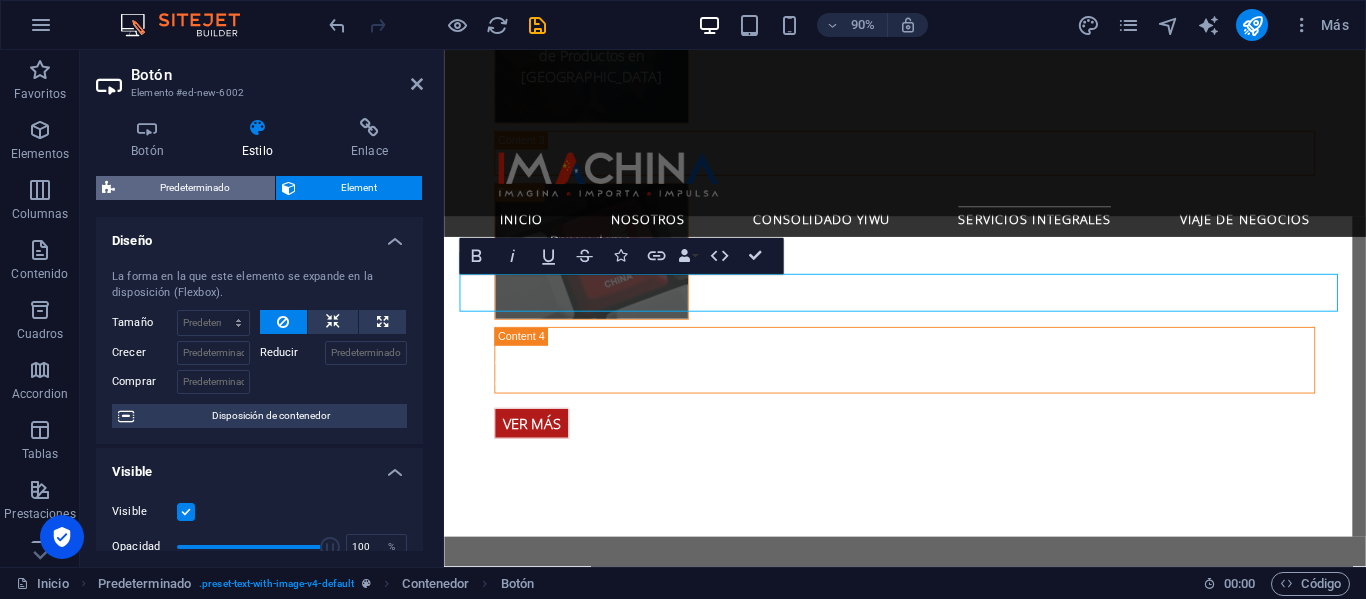 select on "rem" 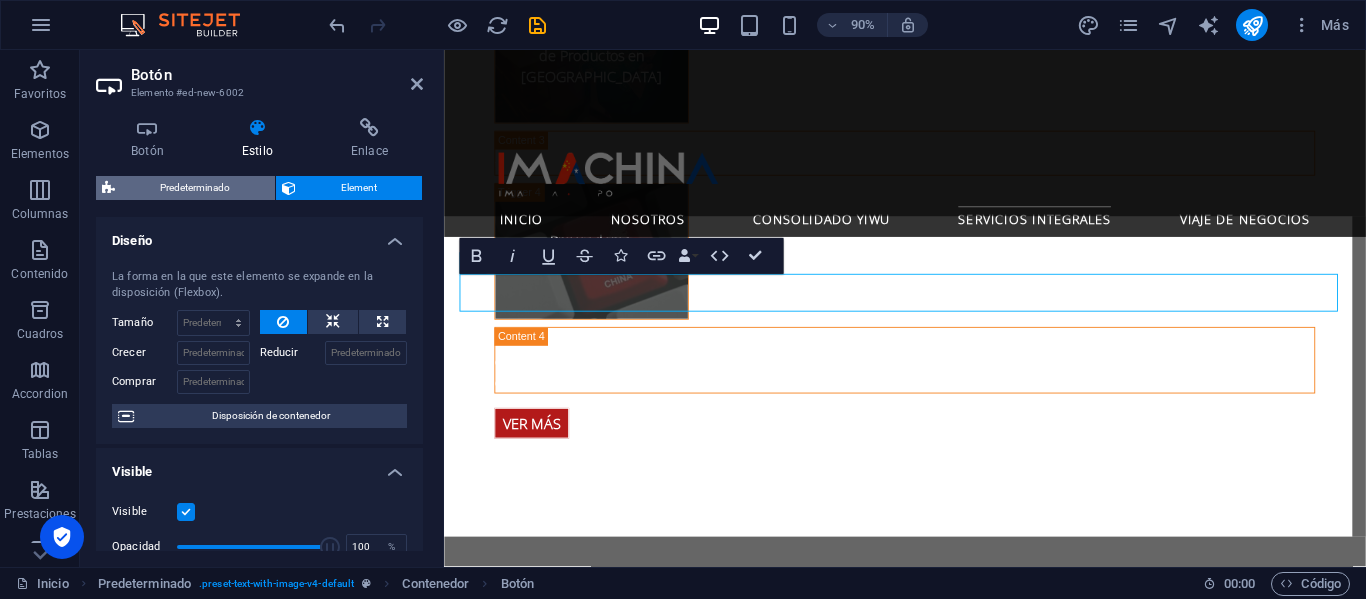 select on "px" 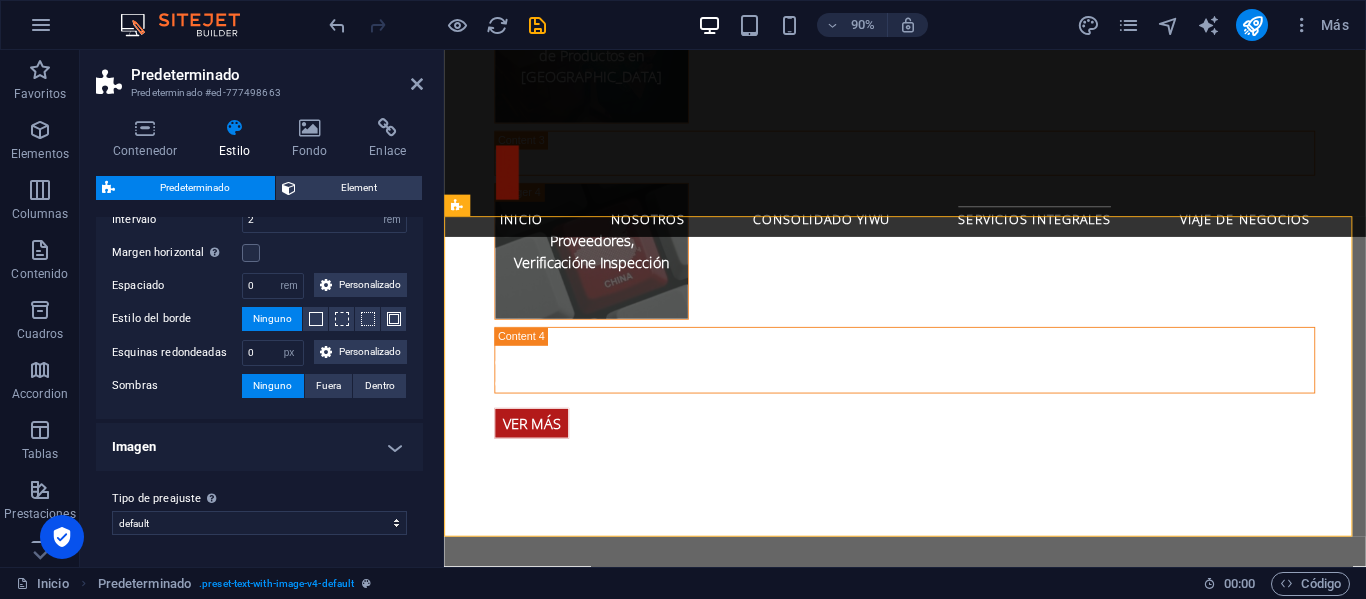 scroll, scrollTop: 350, scrollLeft: 0, axis: vertical 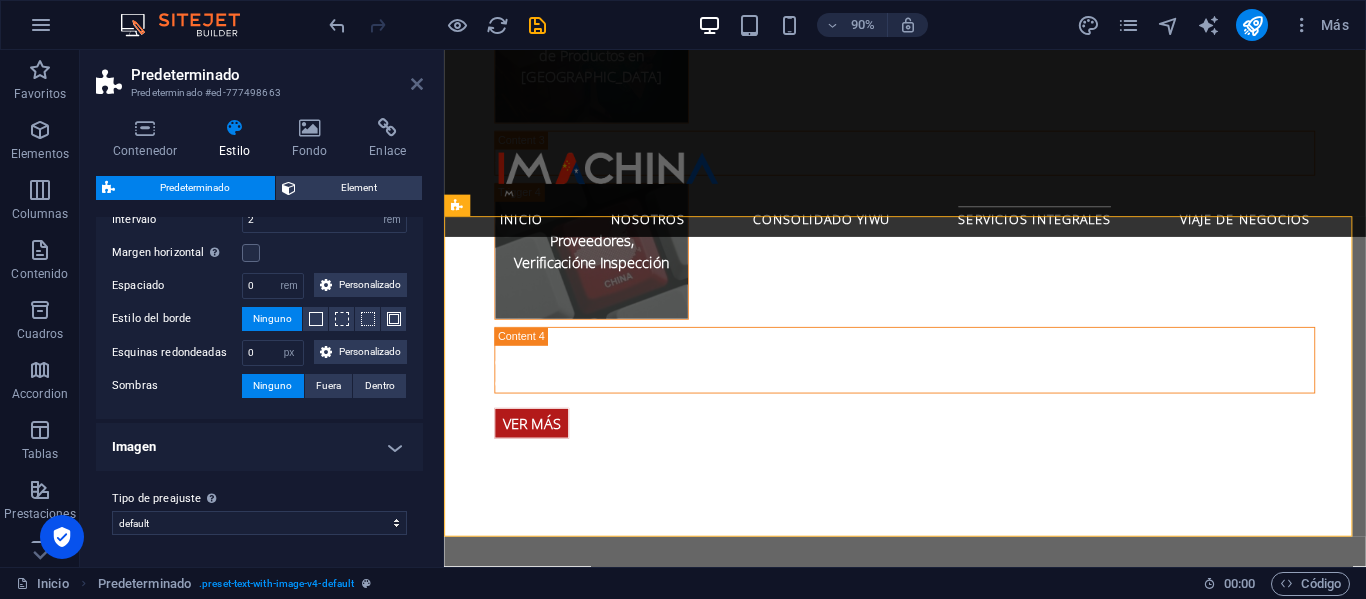click at bounding box center [417, 84] 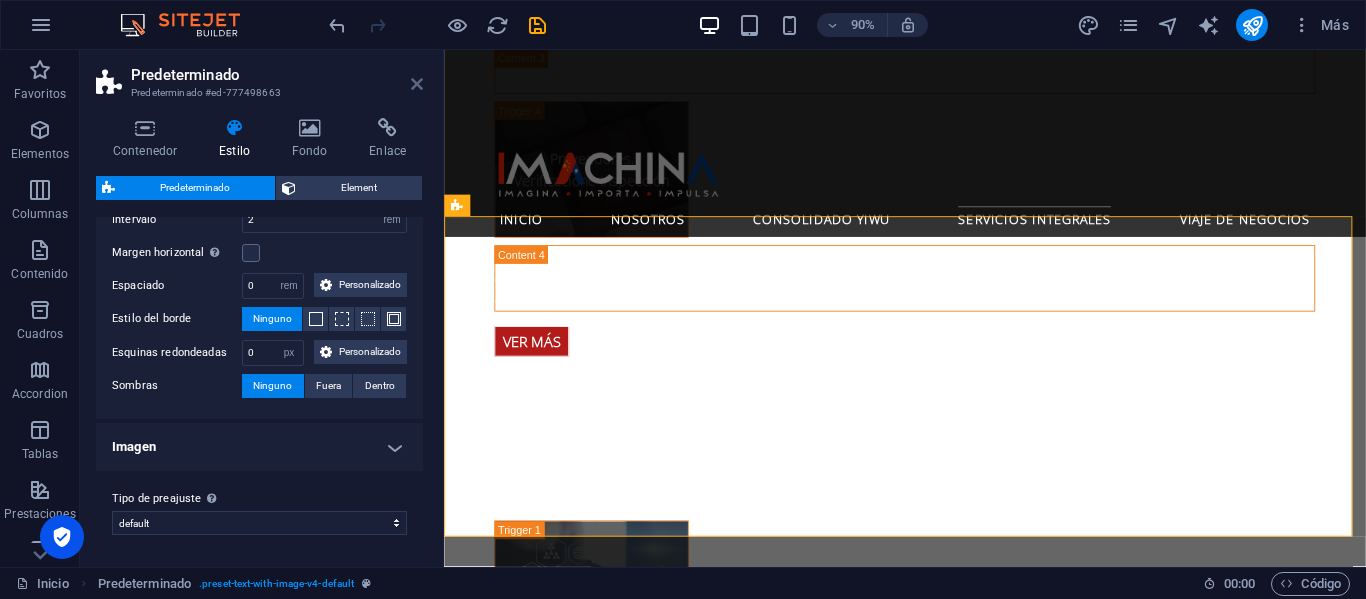 scroll, scrollTop: 4236, scrollLeft: 0, axis: vertical 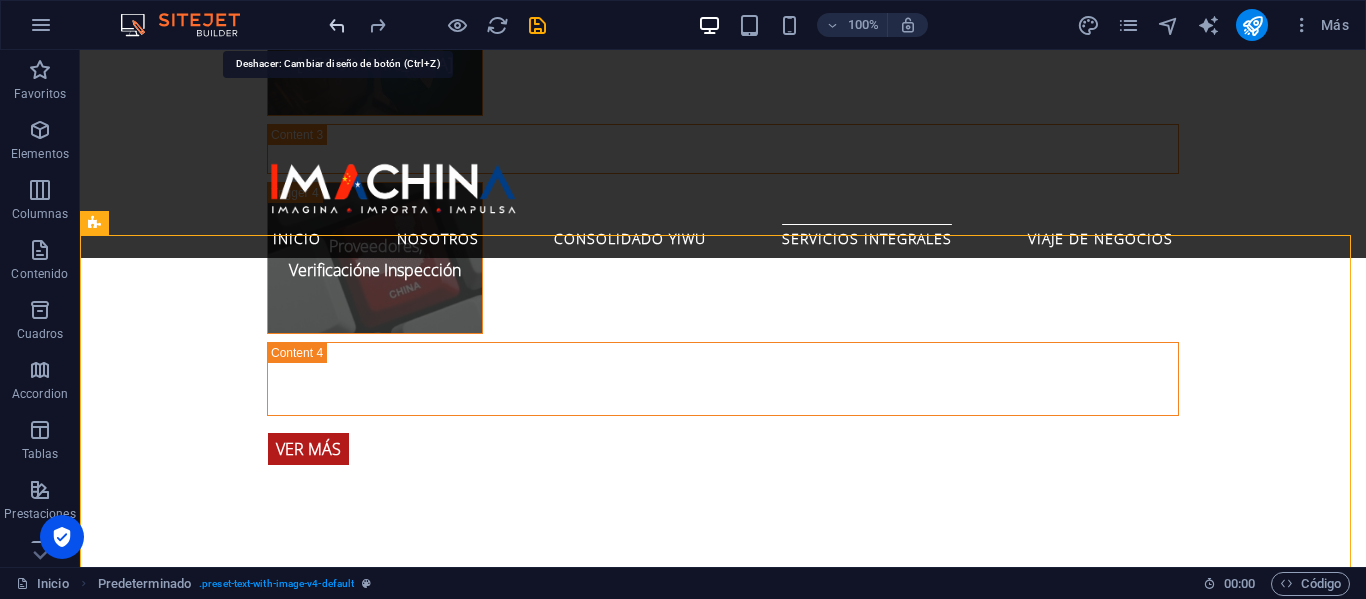 click at bounding box center (337, 25) 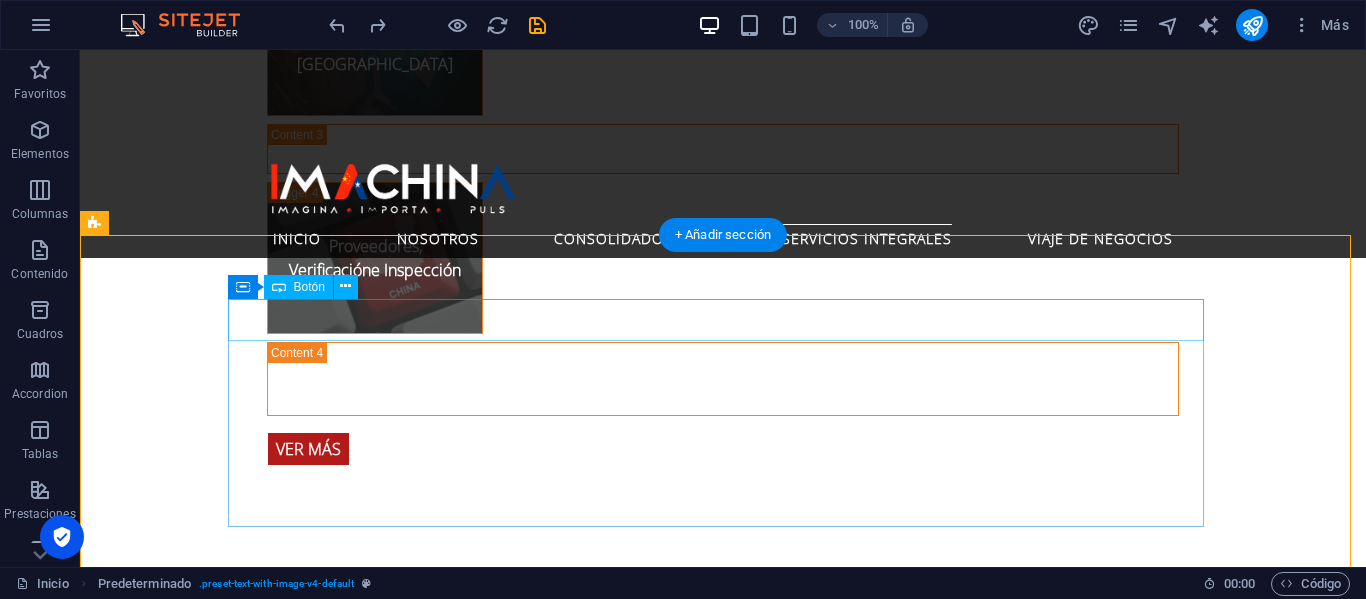 click on "Etiqueta del botón" at bounding box center (568, 1857) 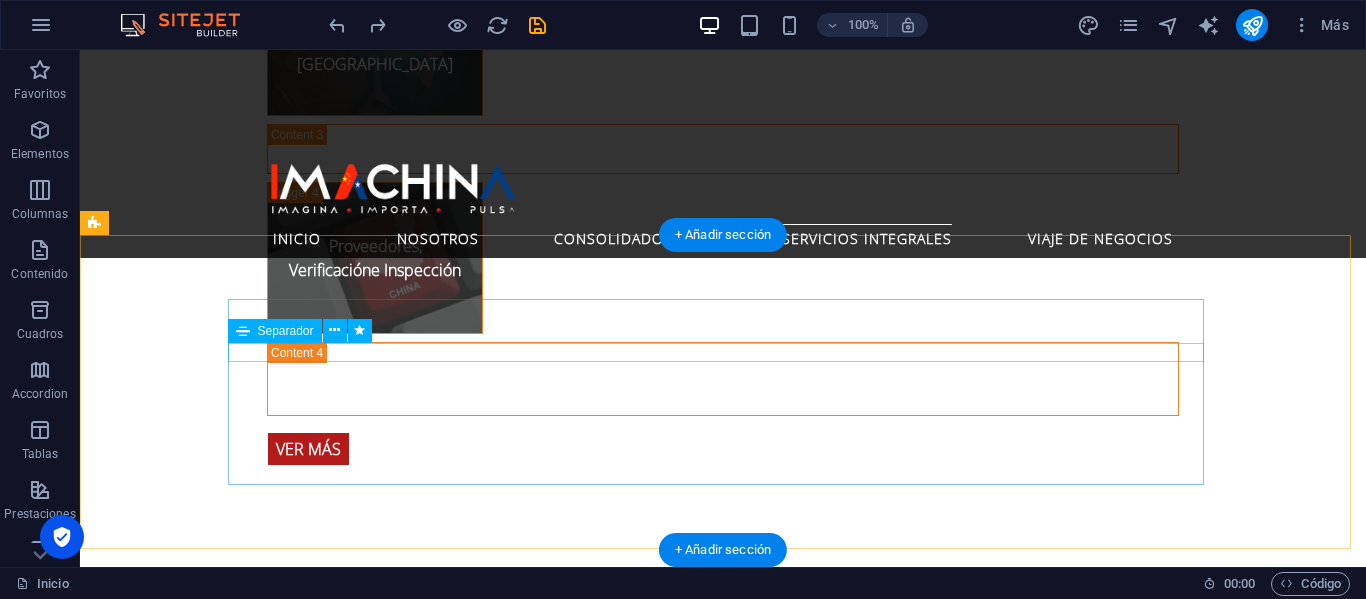 click at bounding box center [568, 1889] 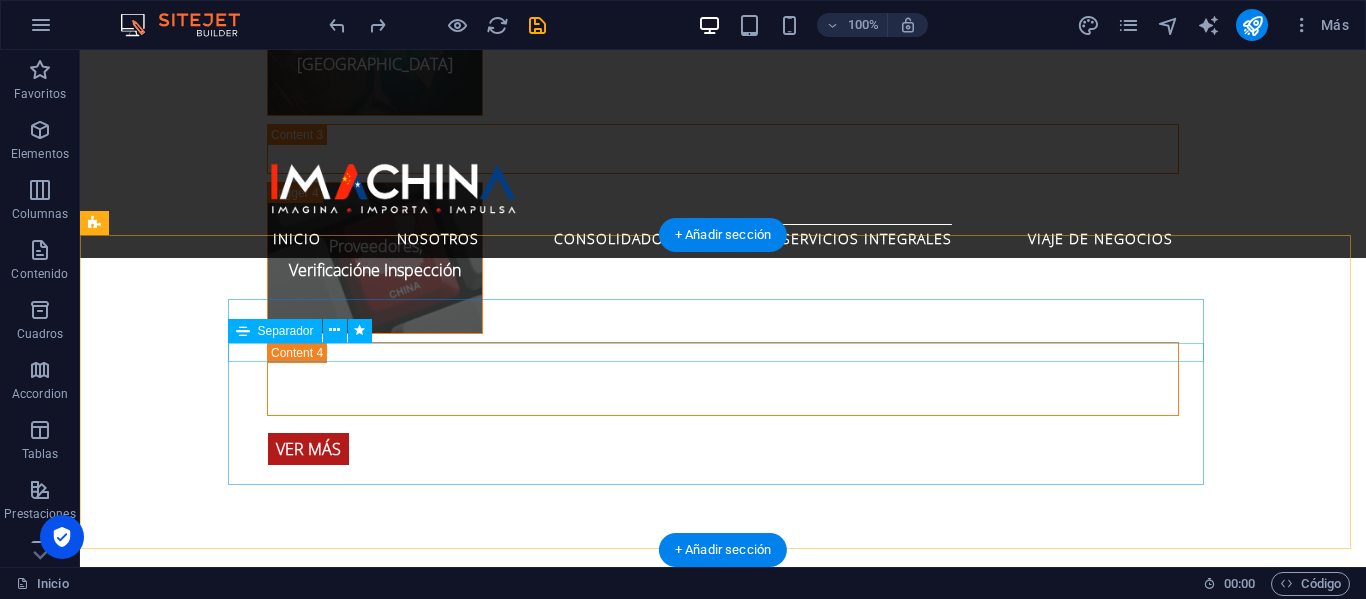 click at bounding box center [568, 1889] 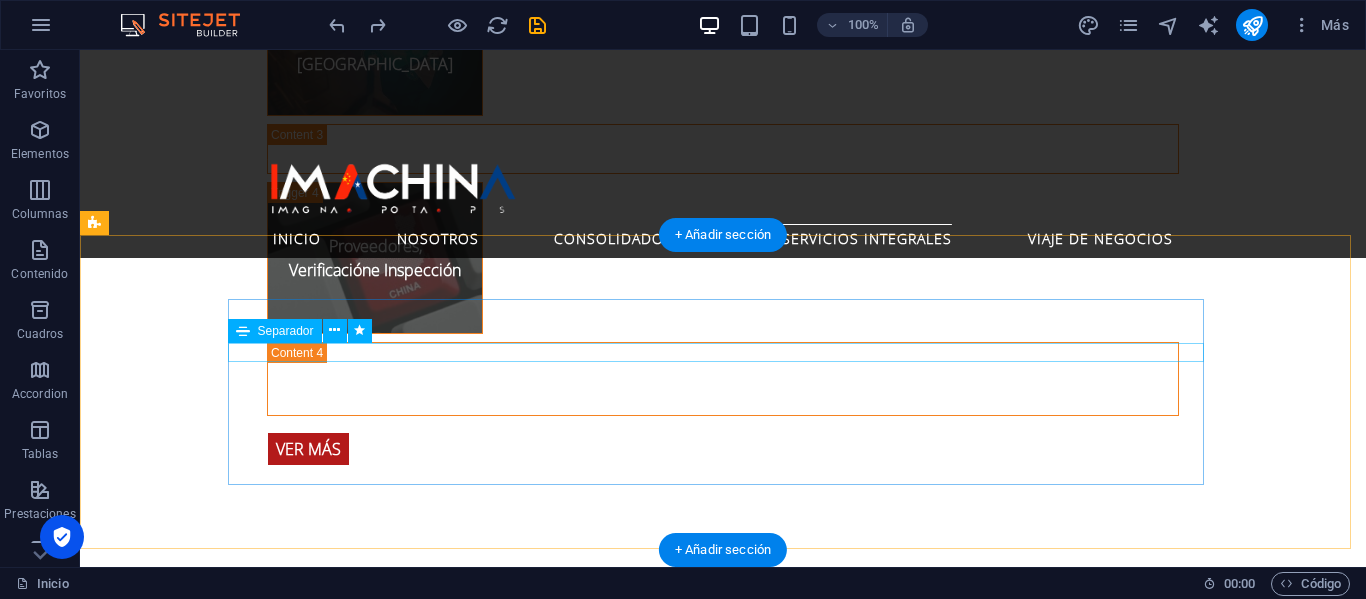 select on "%" 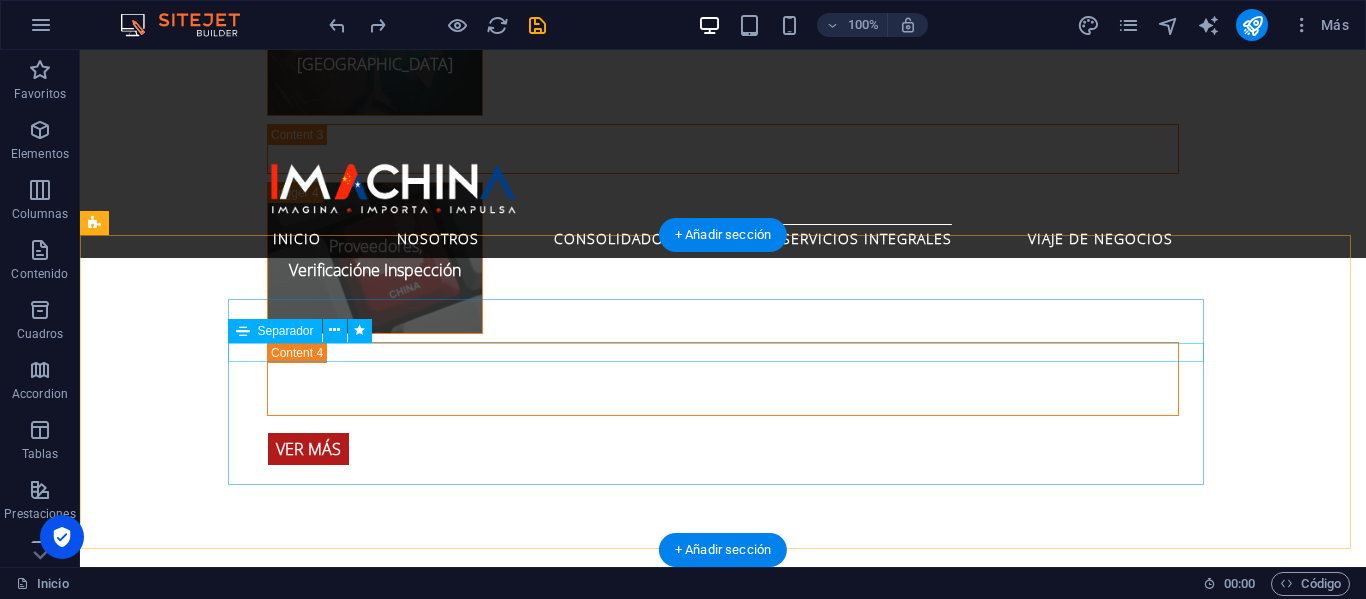 select on "rem" 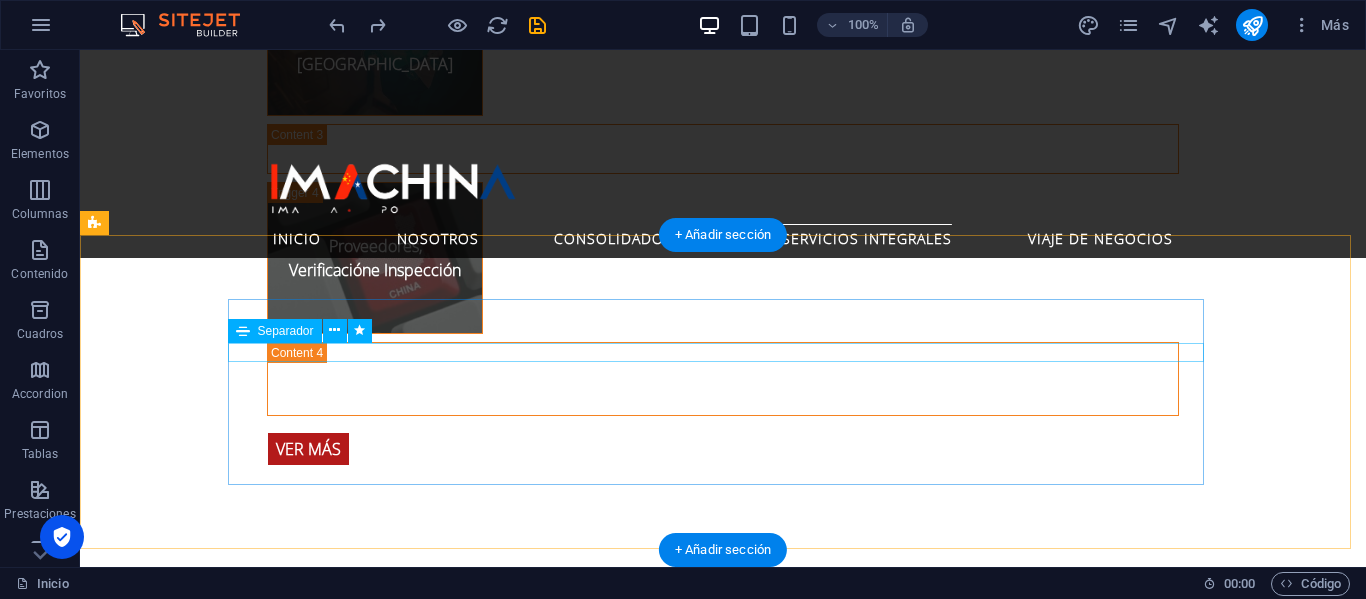 select on "slide" 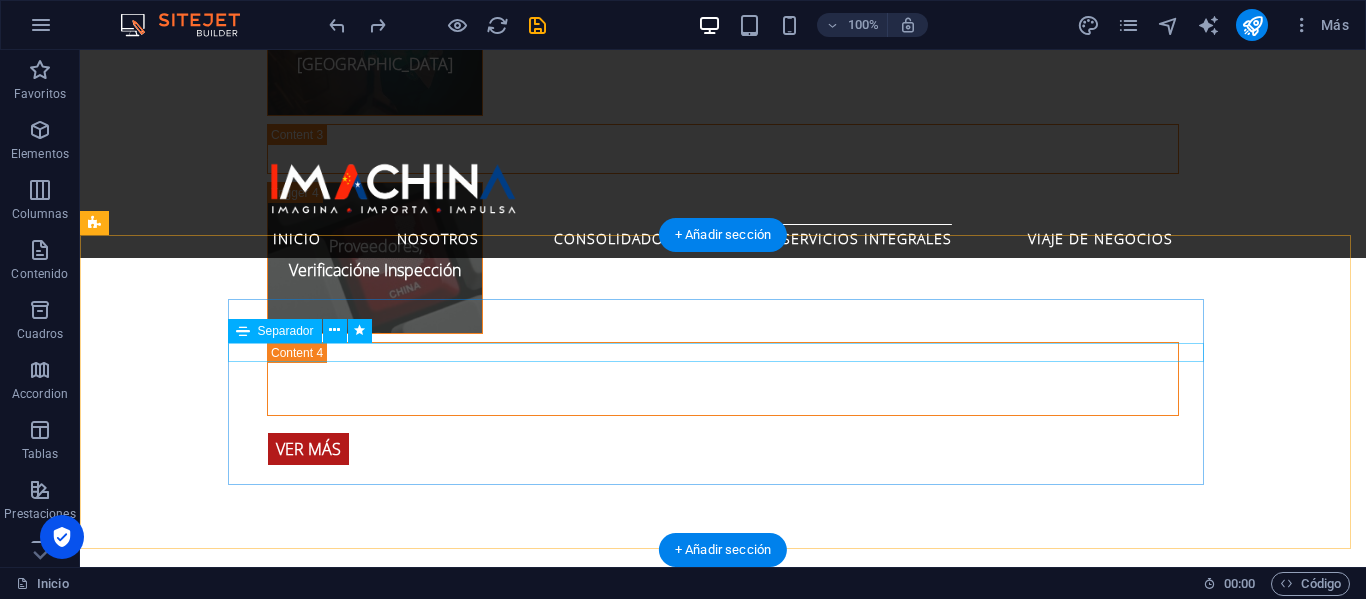 select on "s" 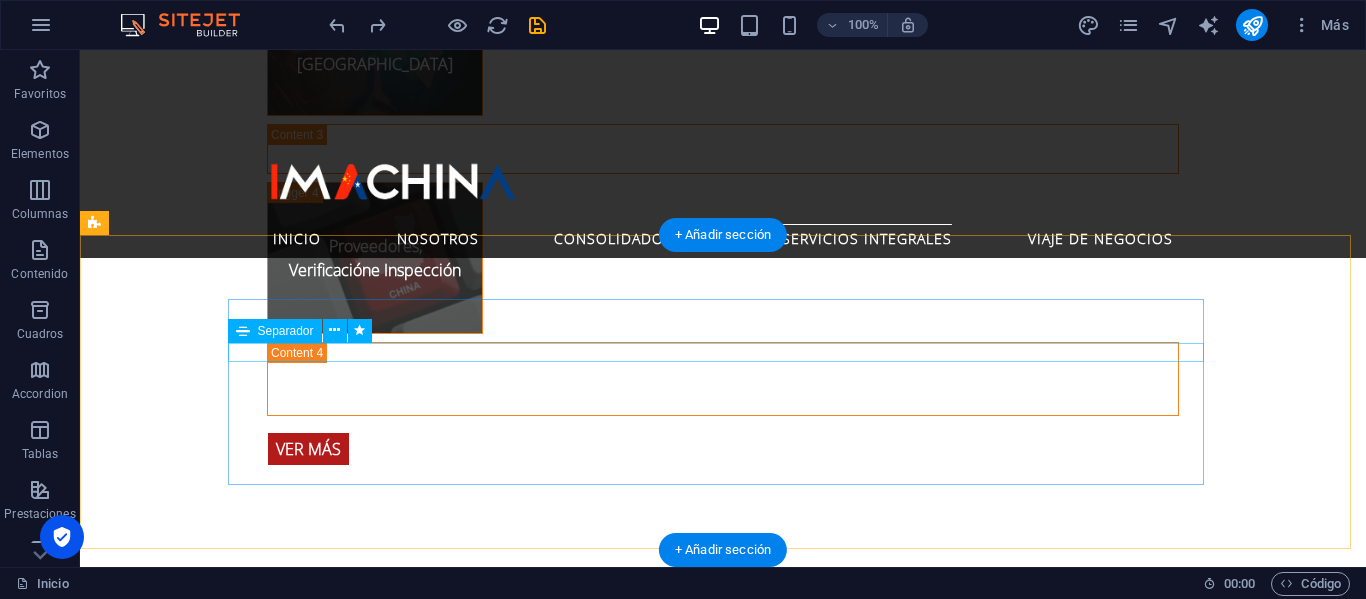 select on "s" 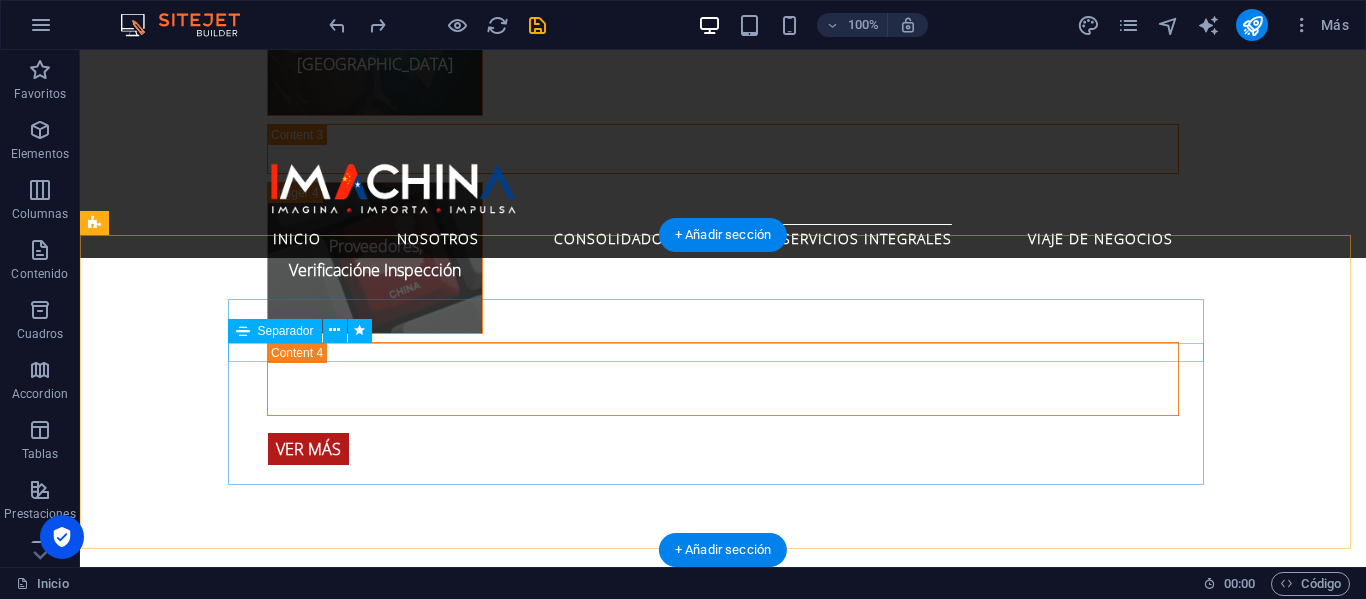 select on "scroll" 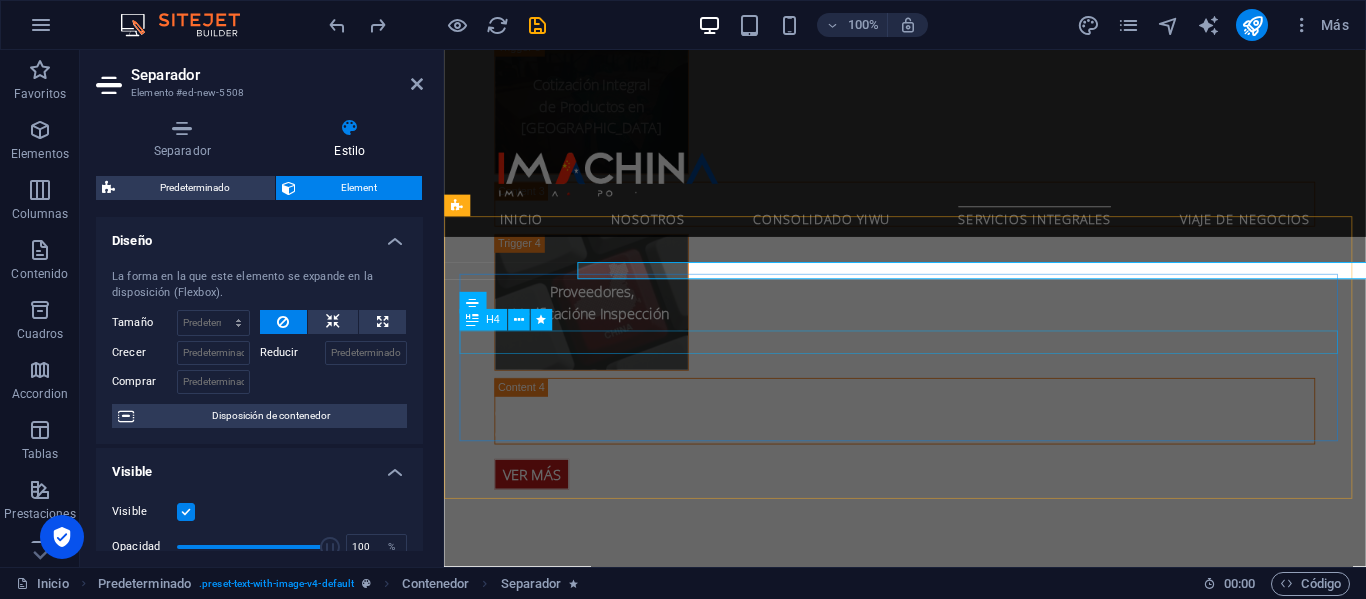 scroll, scrollTop: 4293, scrollLeft: 0, axis: vertical 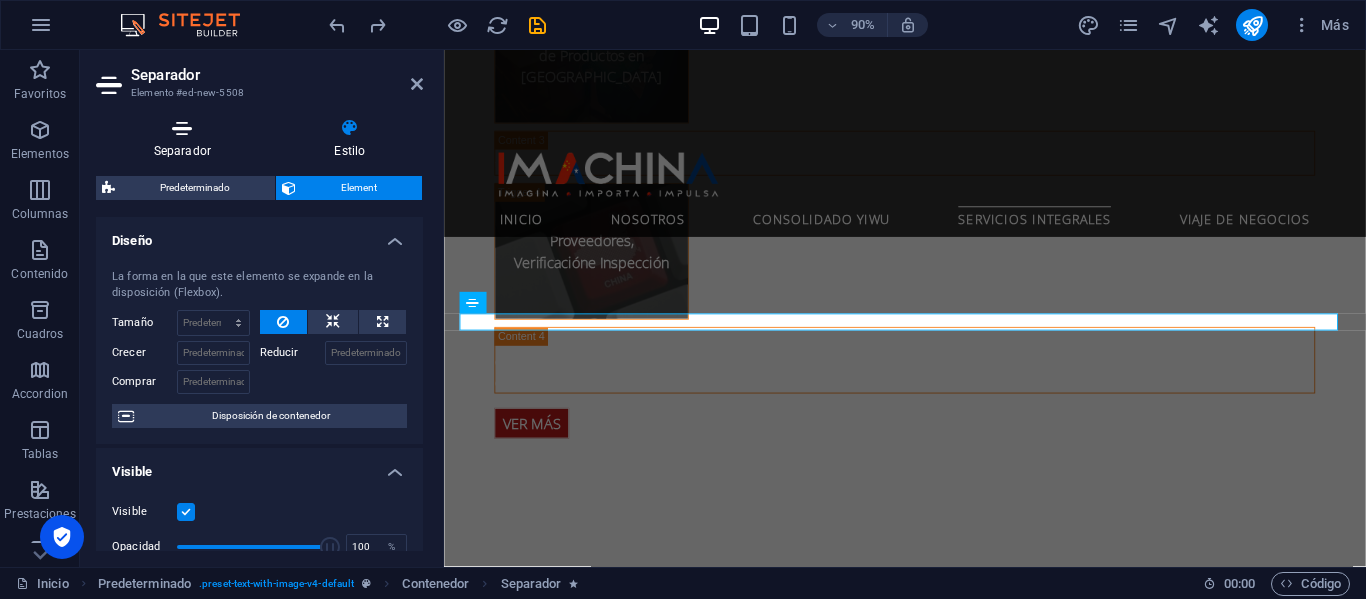 click at bounding box center (182, 128) 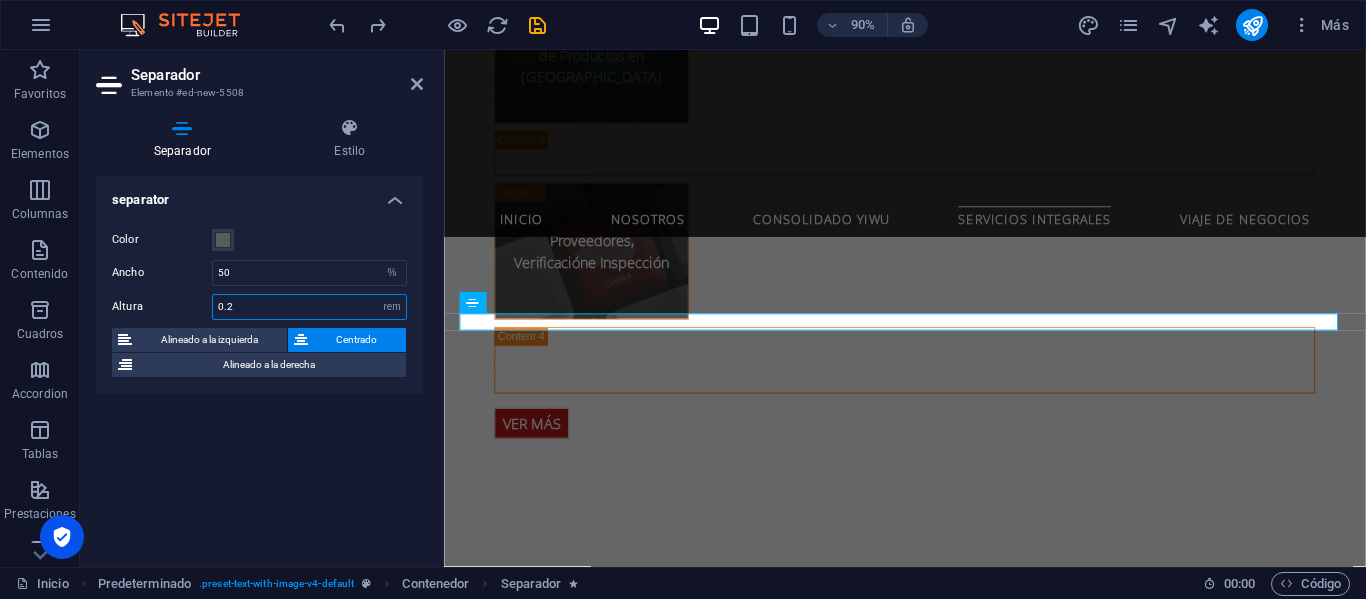 drag, startPoint x: 260, startPoint y: 306, endPoint x: 195, endPoint y: 306, distance: 65 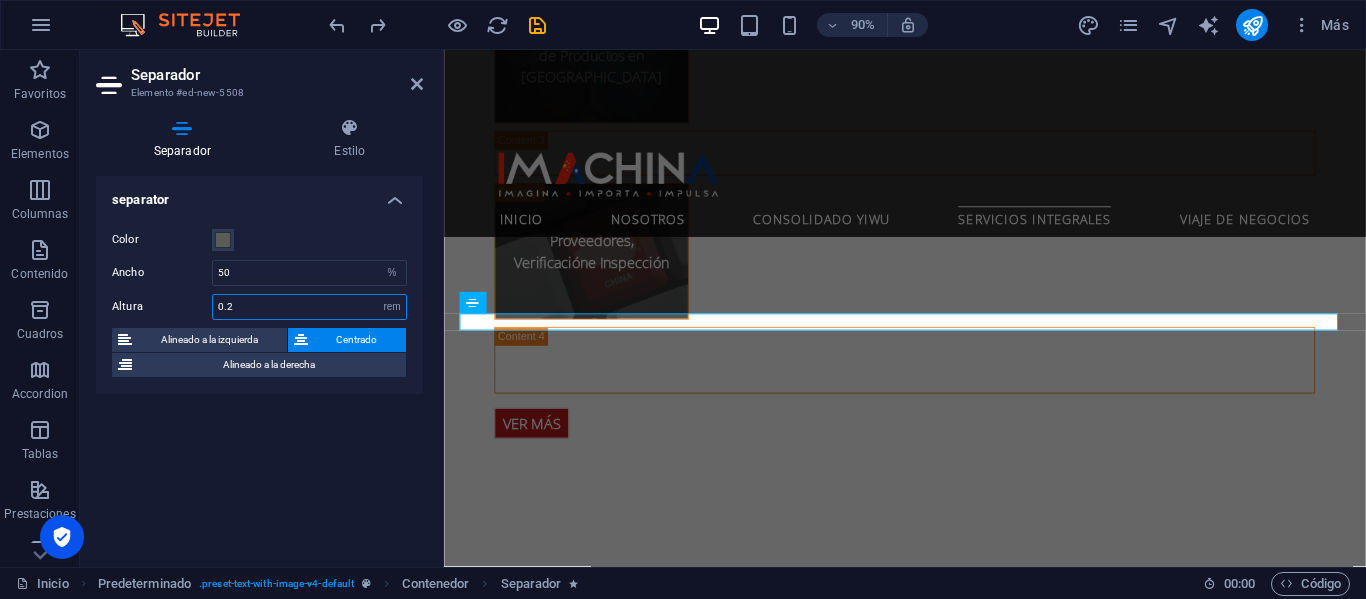 click on "Altura 0.2 px rem vh vw" at bounding box center (259, 307) 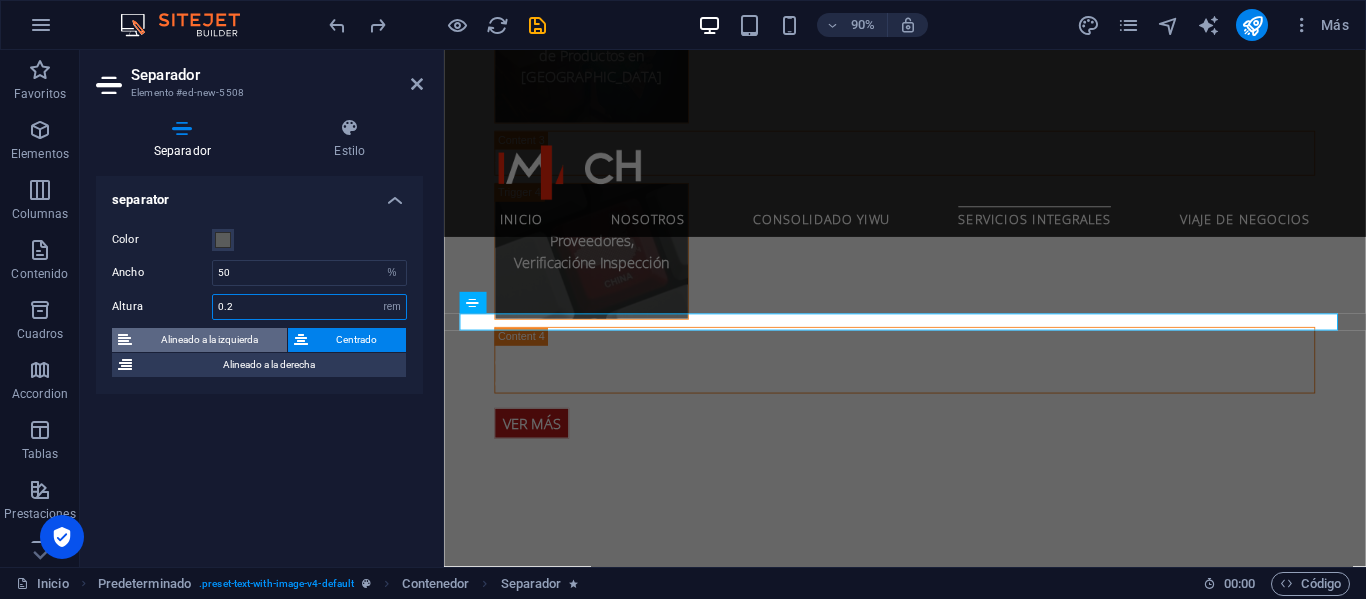 type on "0" 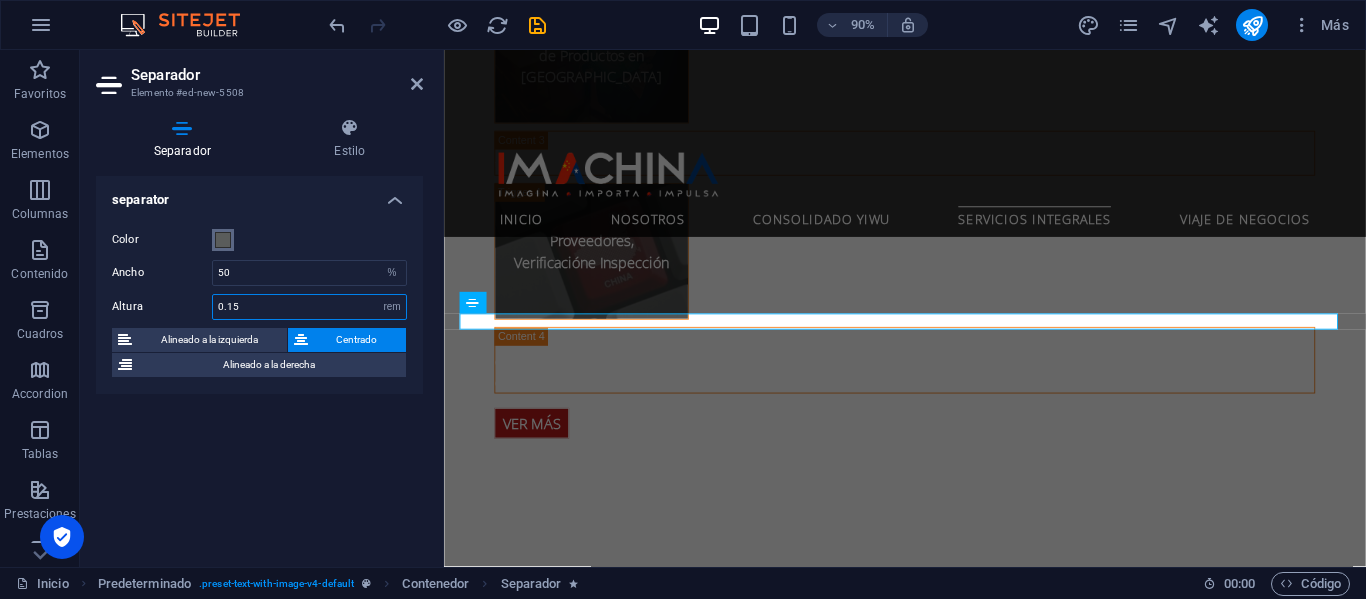 type on "0.15" 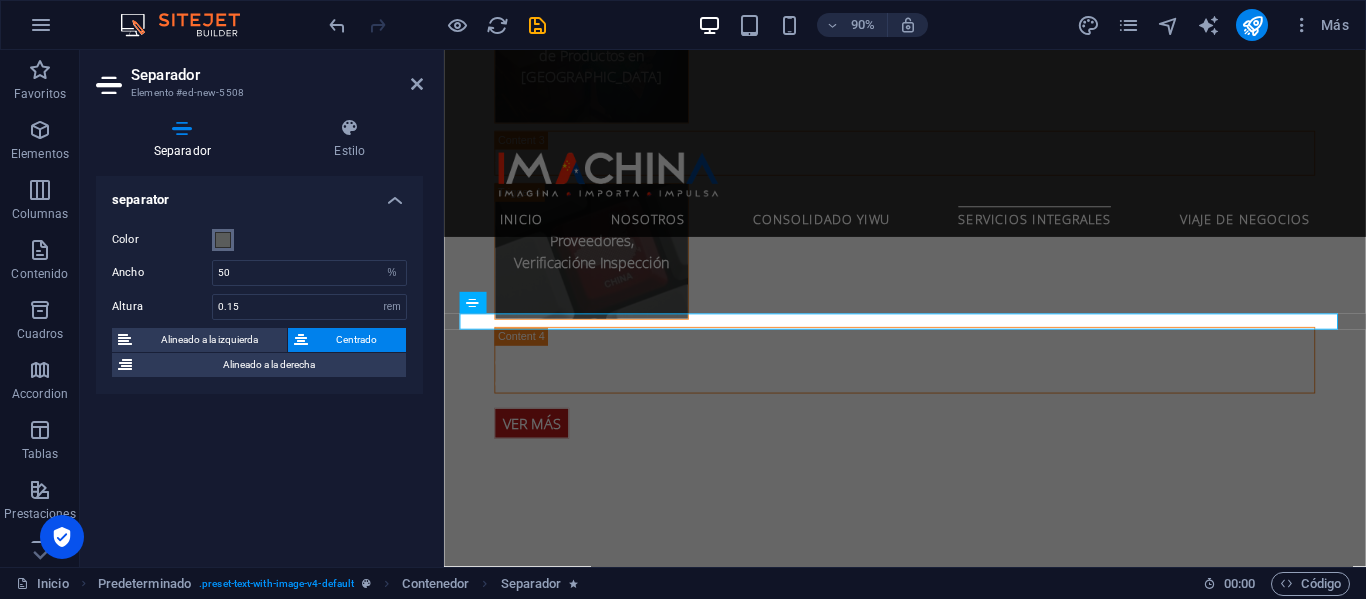 click at bounding box center (223, 240) 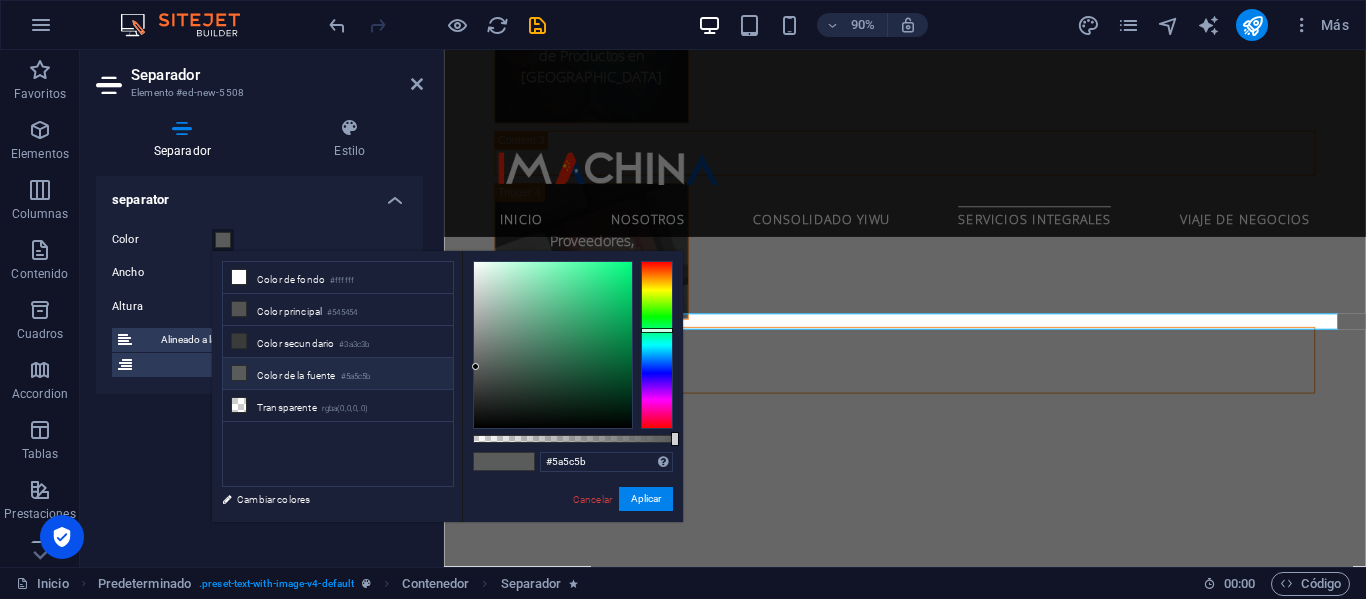 click on "Color de la fuente
#5a5c5b" at bounding box center (338, 374) 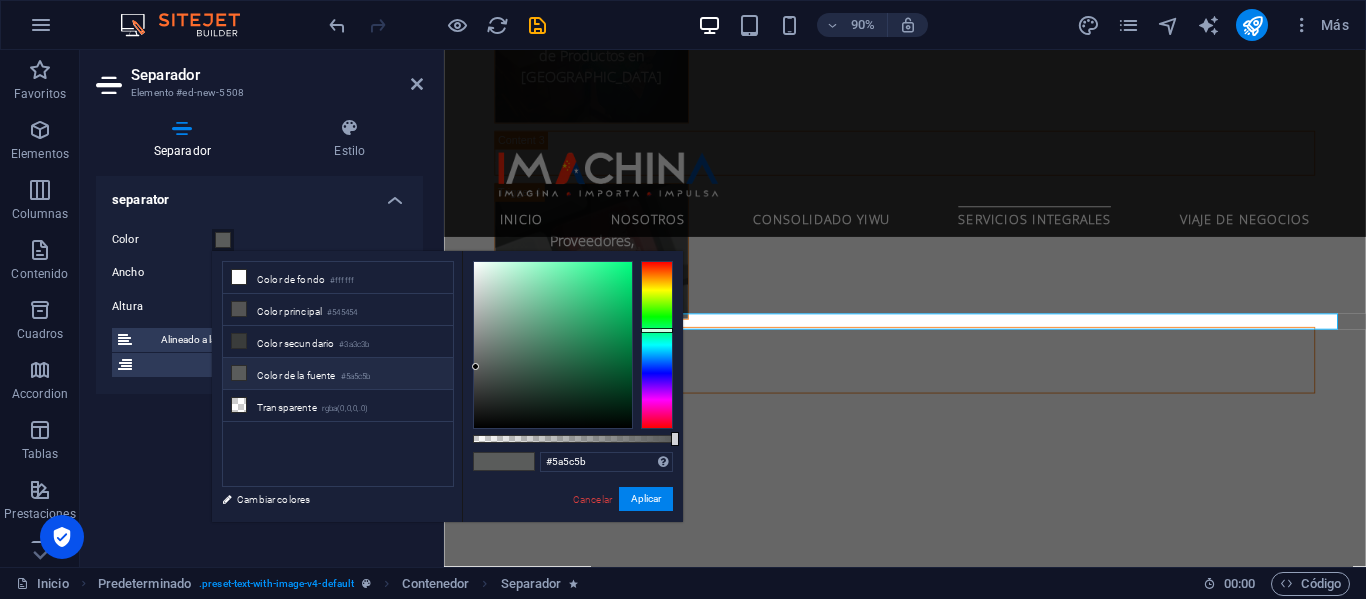click on "Color de la fuente
#5a5c5b" at bounding box center (338, 374) 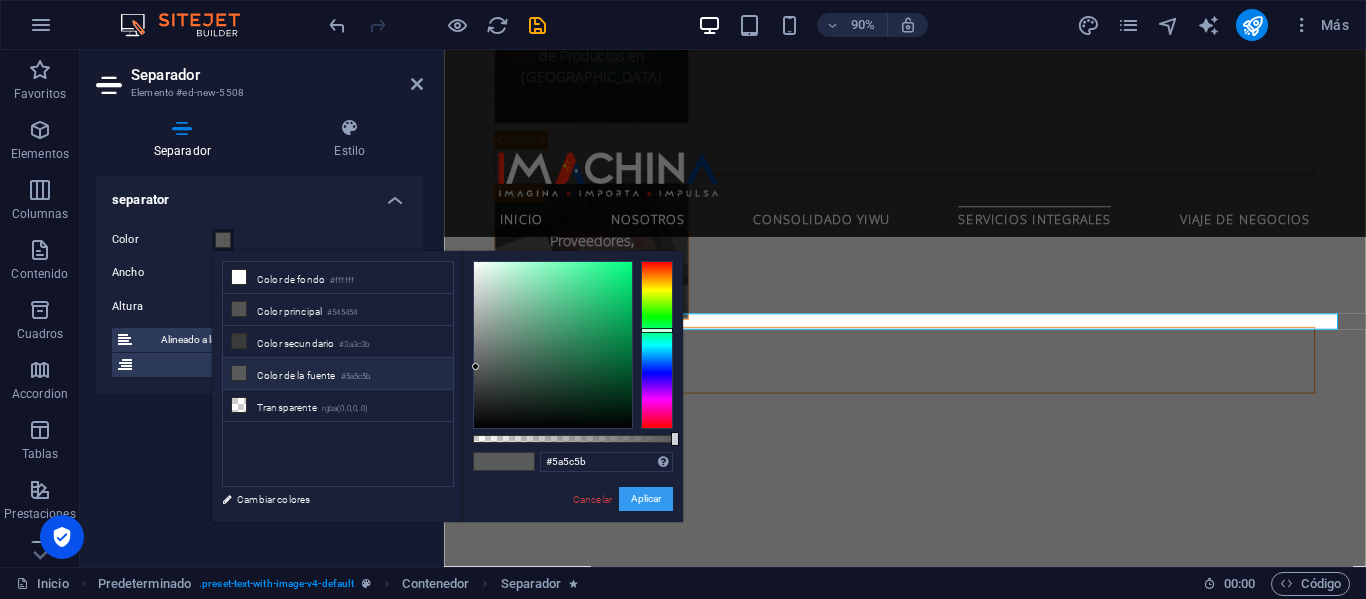 click on "Aplicar" at bounding box center (646, 499) 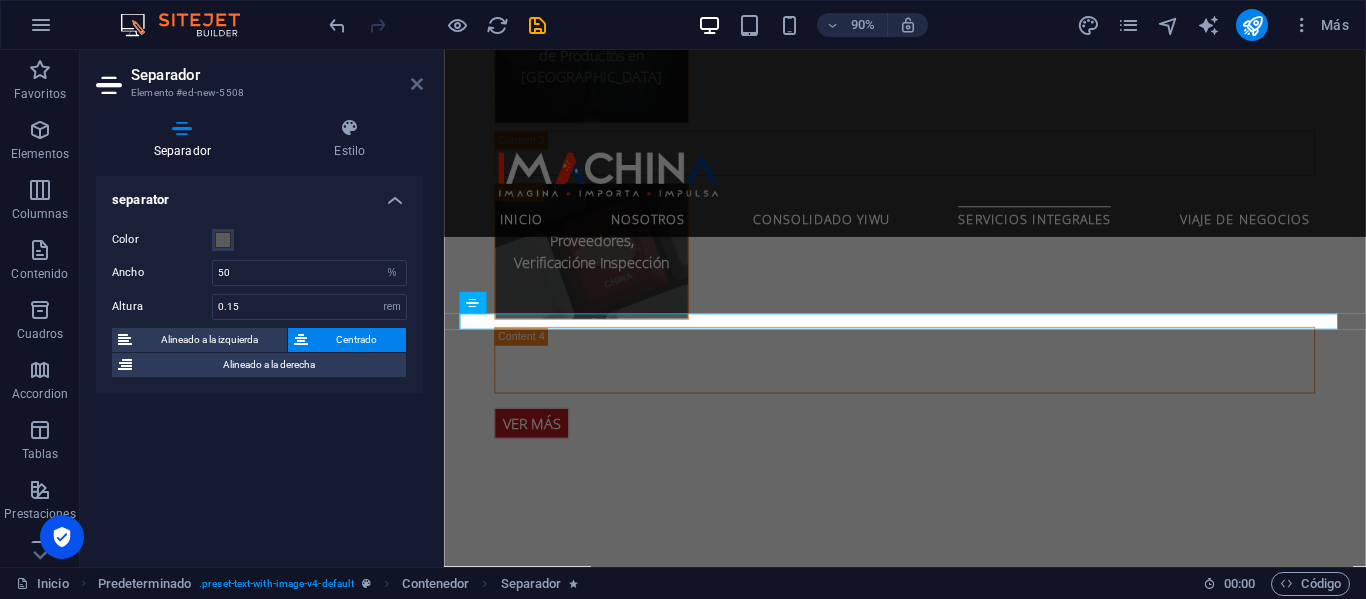 click at bounding box center (417, 84) 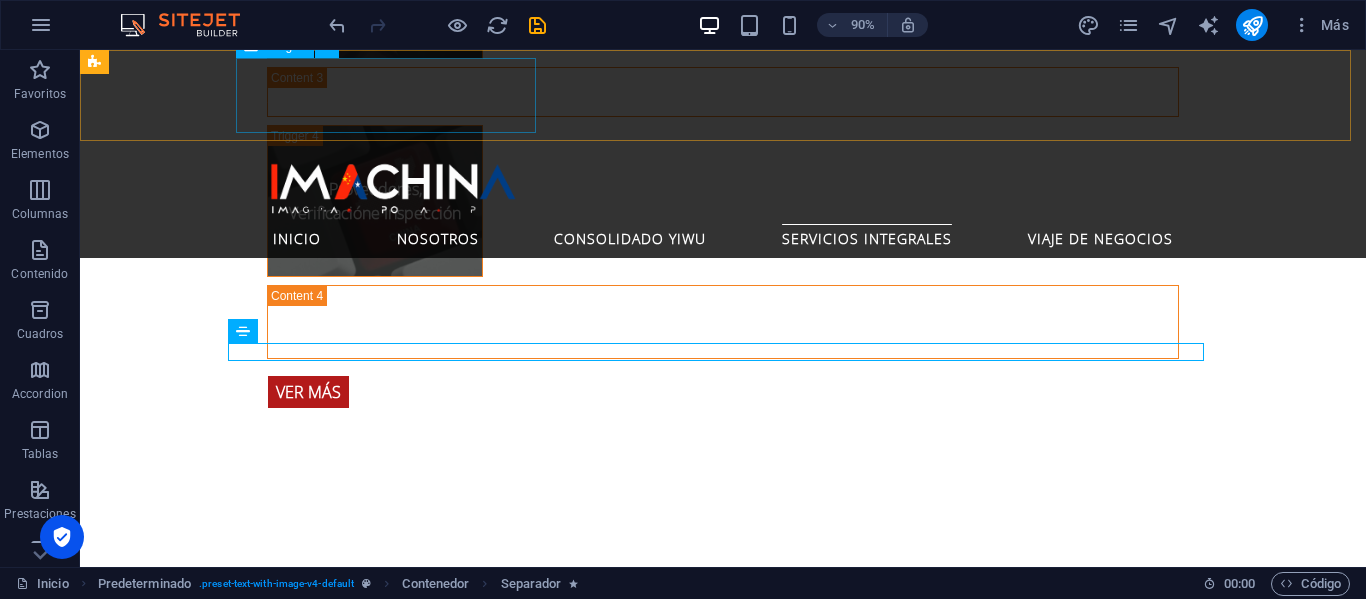 scroll, scrollTop: 4236, scrollLeft: 0, axis: vertical 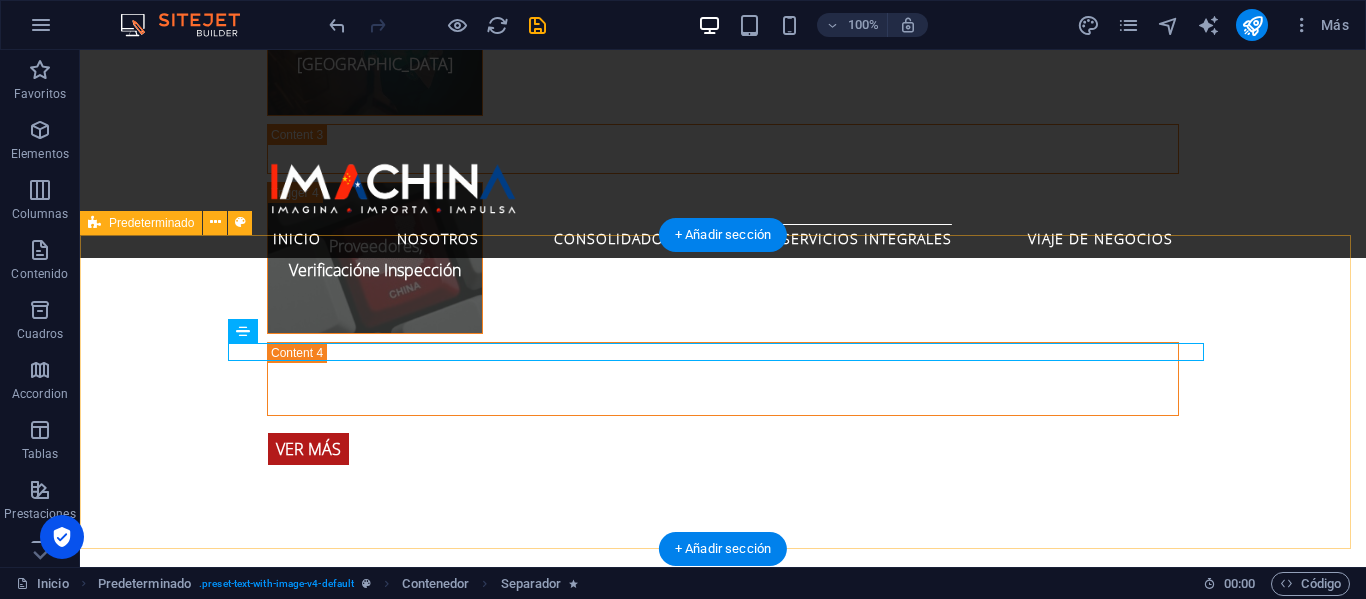 click on "Giras Comerciales [PERSON_NAME] y Mercado de [PERSON_NAME] la compleja logística en manos de expertos y concéntrese en lo que realmente importa: encontrar las mejores oportunidades y proveedores para su empresa. Nuestros paquetes de viaje de negocios a [GEOGRAPHIC_DATA] están diseñados para maximizar su tiempo y potenciar su éxito." at bounding box center (723, 1929) 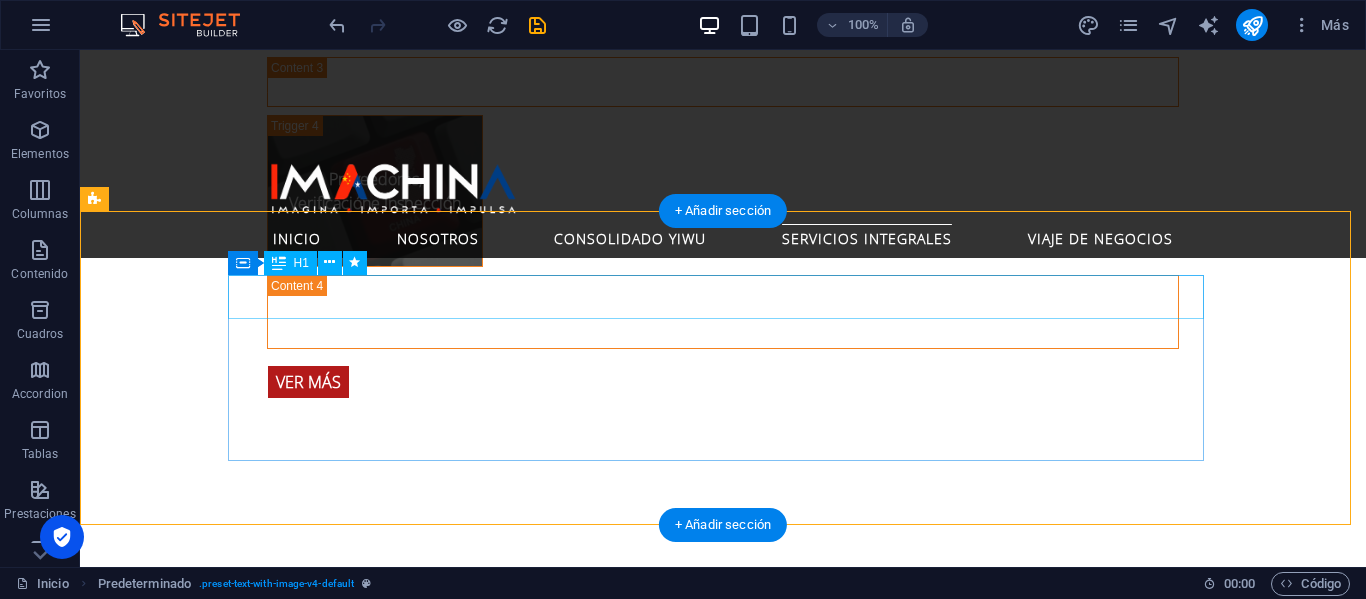 scroll, scrollTop: 4336, scrollLeft: 0, axis: vertical 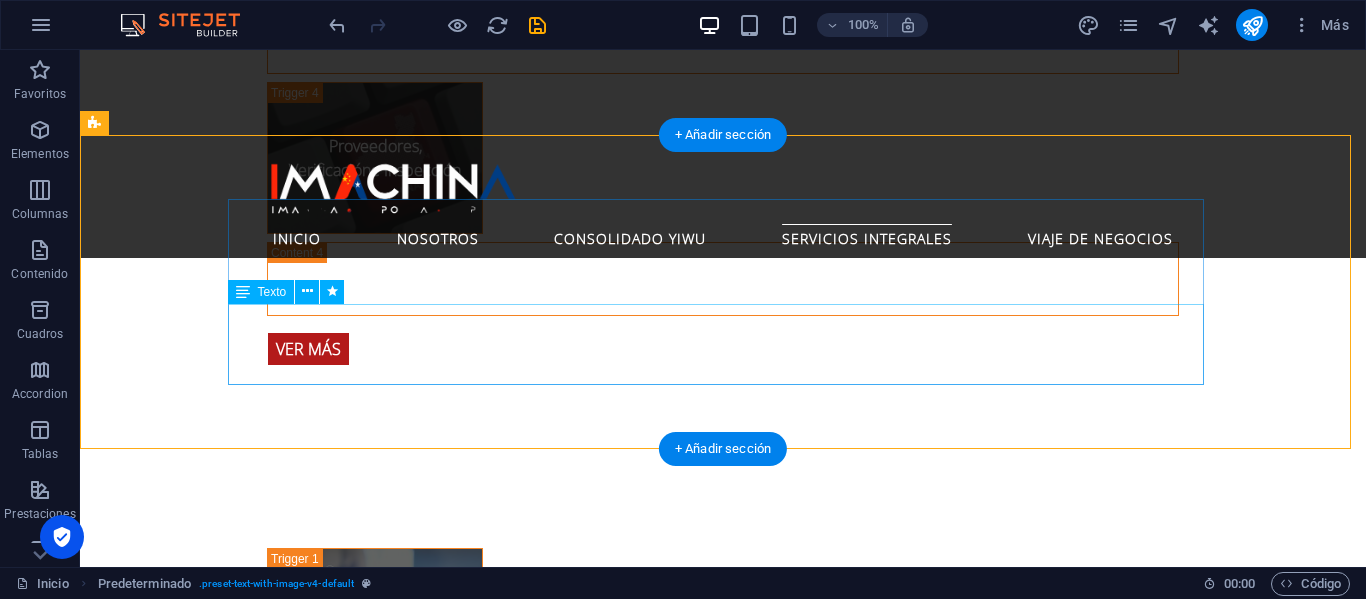 click on "Deje la compleja logística en manos de expertos y concéntrese en lo que realmente importa: encontrar las mejores oportunidades y proveedores para su empresa. Nuestros paquetes de viaje de negocios a [GEOGRAPHIC_DATA] están diseñados para maximizar su tiempo y potenciar su éxito." at bounding box center (568, 1881) 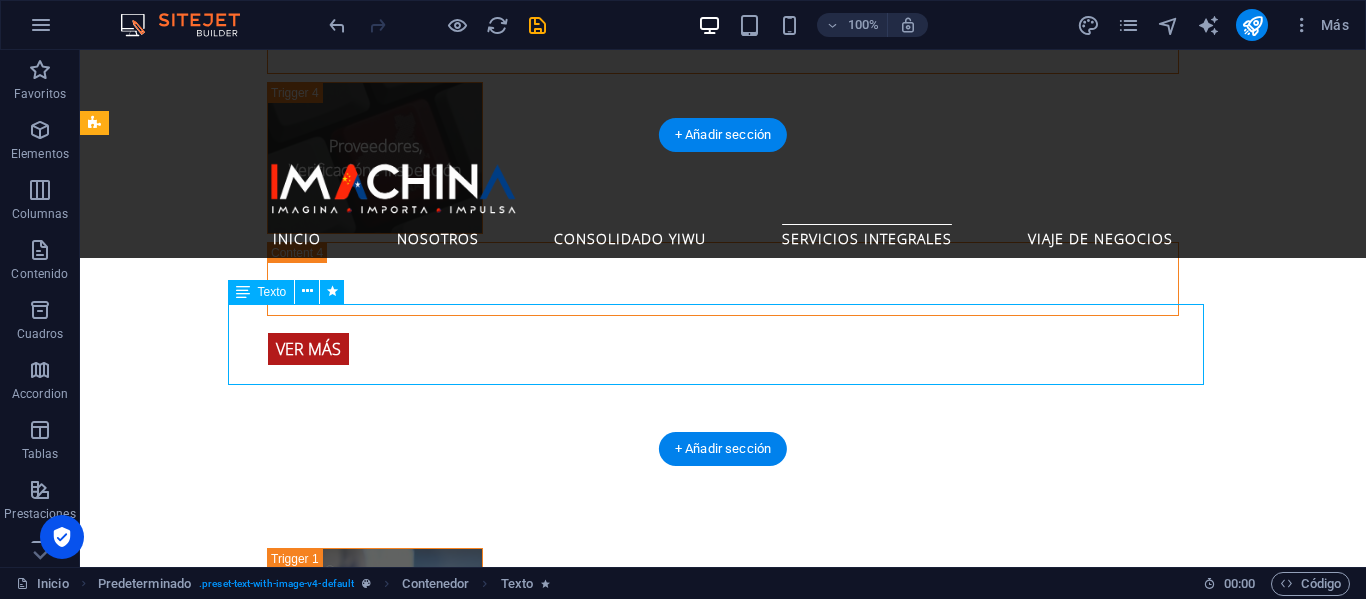 click on "Deje la compleja logística en manos de expertos y concéntrese en lo que realmente importa: encontrar las mejores oportunidades y proveedores para su empresa. Nuestros paquetes de viaje de negocios a [GEOGRAPHIC_DATA] están diseñados para maximizar su tiempo y potenciar su éxito." at bounding box center (568, 1881) 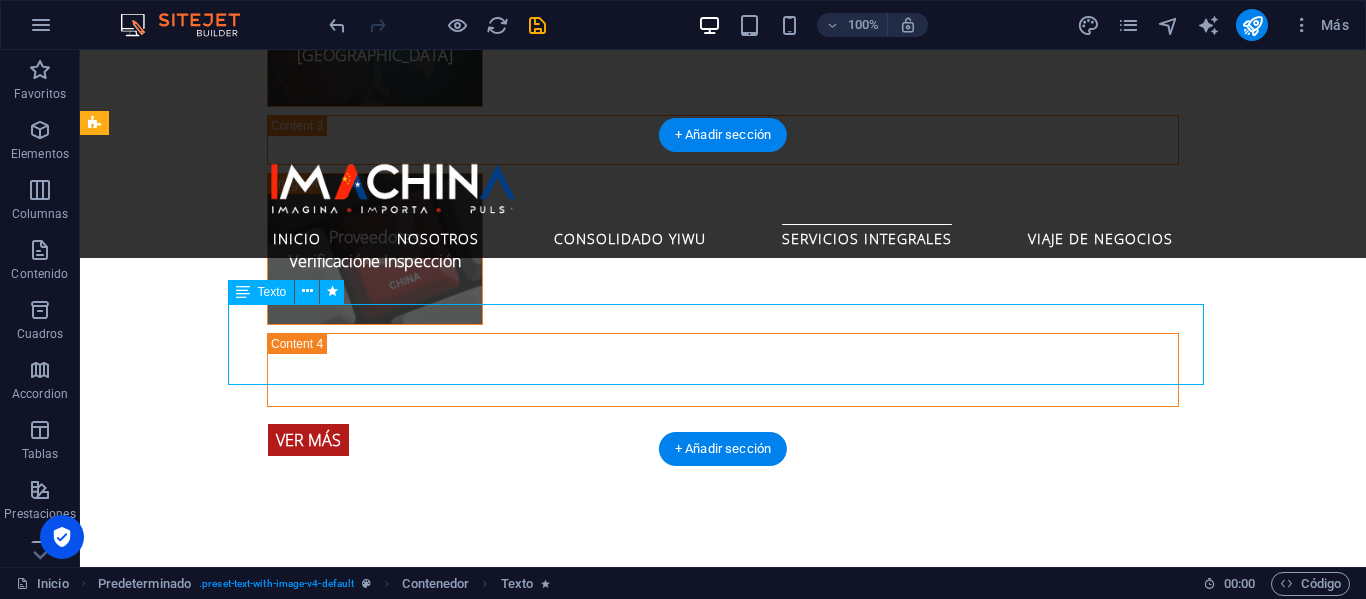 scroll, scrollTop: 4393, scrollLeft: 0, axis: vertical 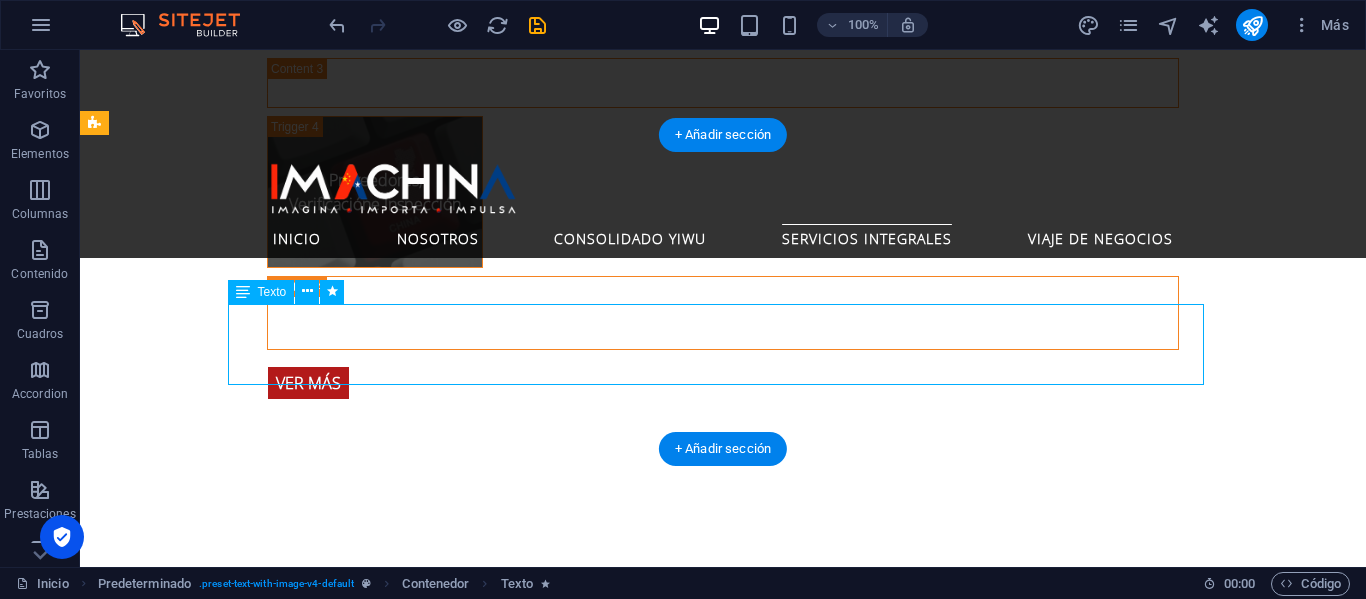 select on "fade" 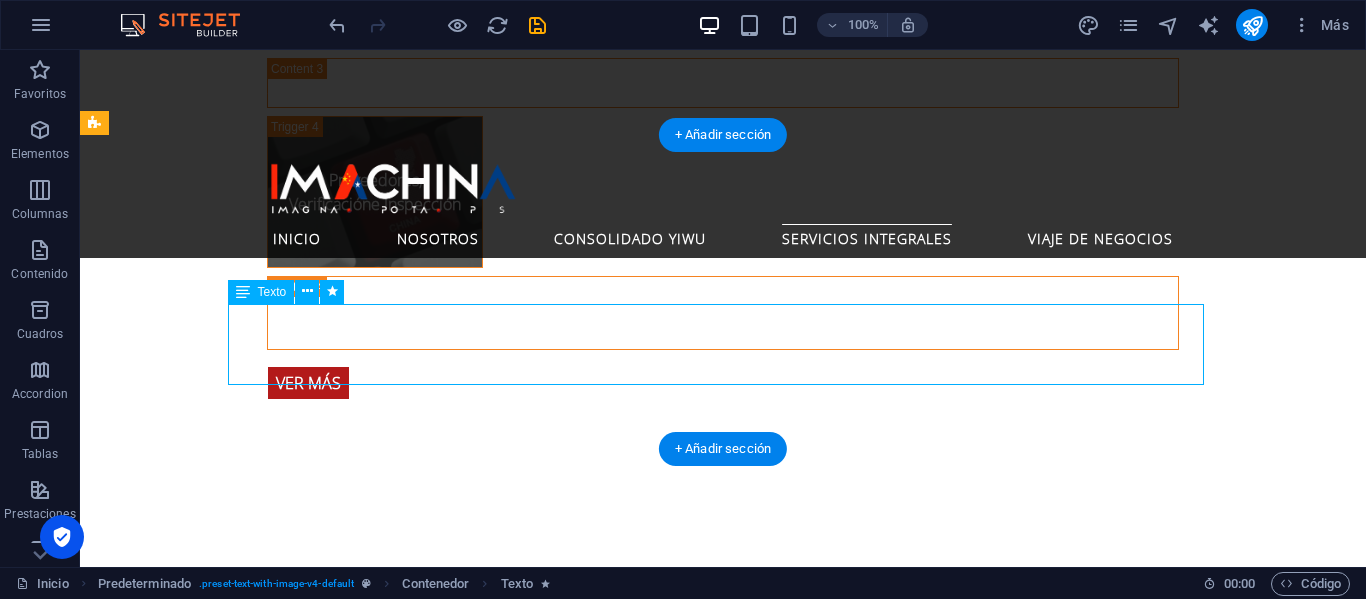 select on "s" 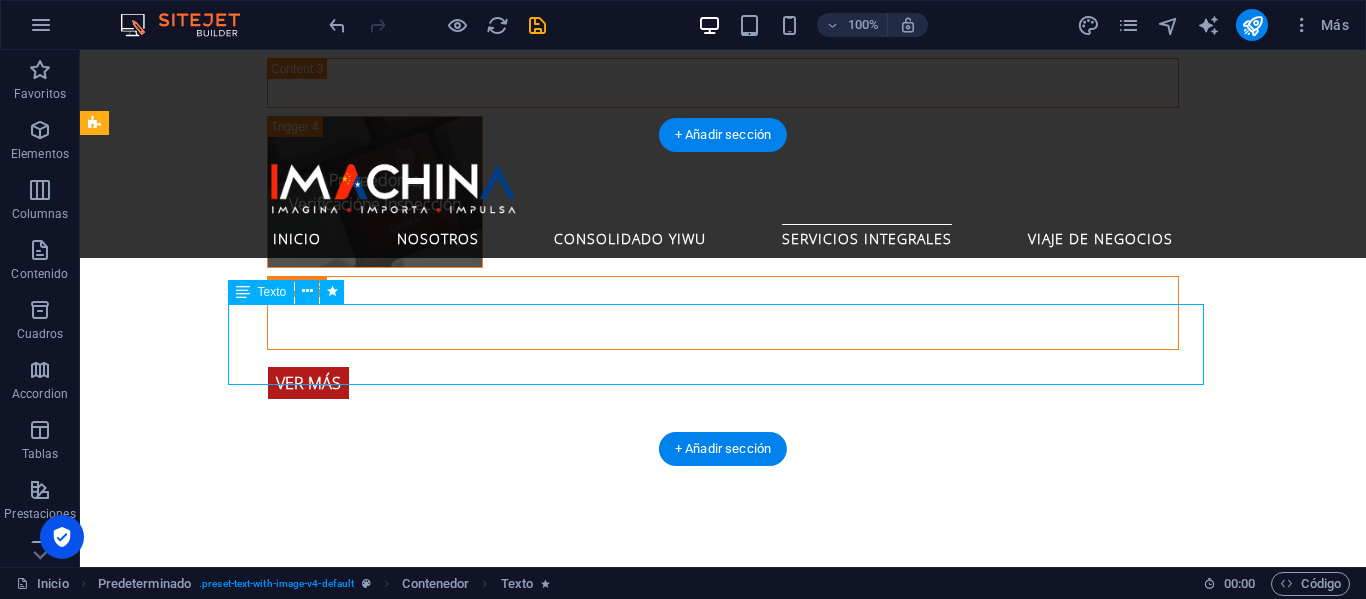select on "s" 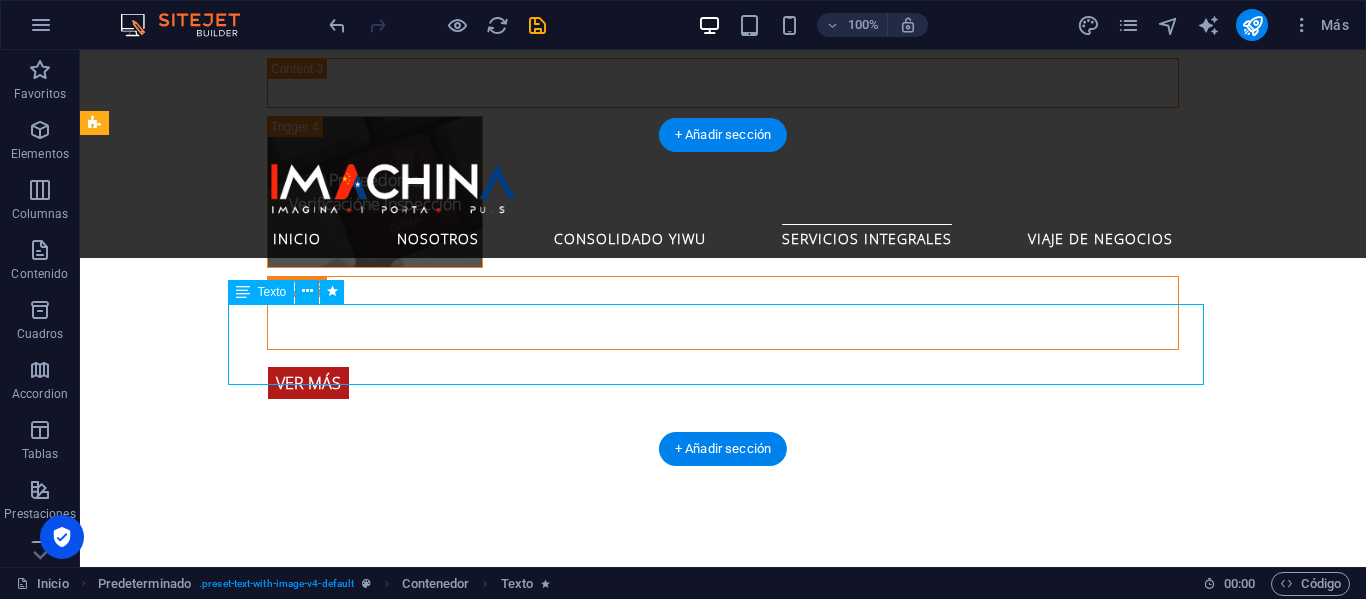 select on "scroll" 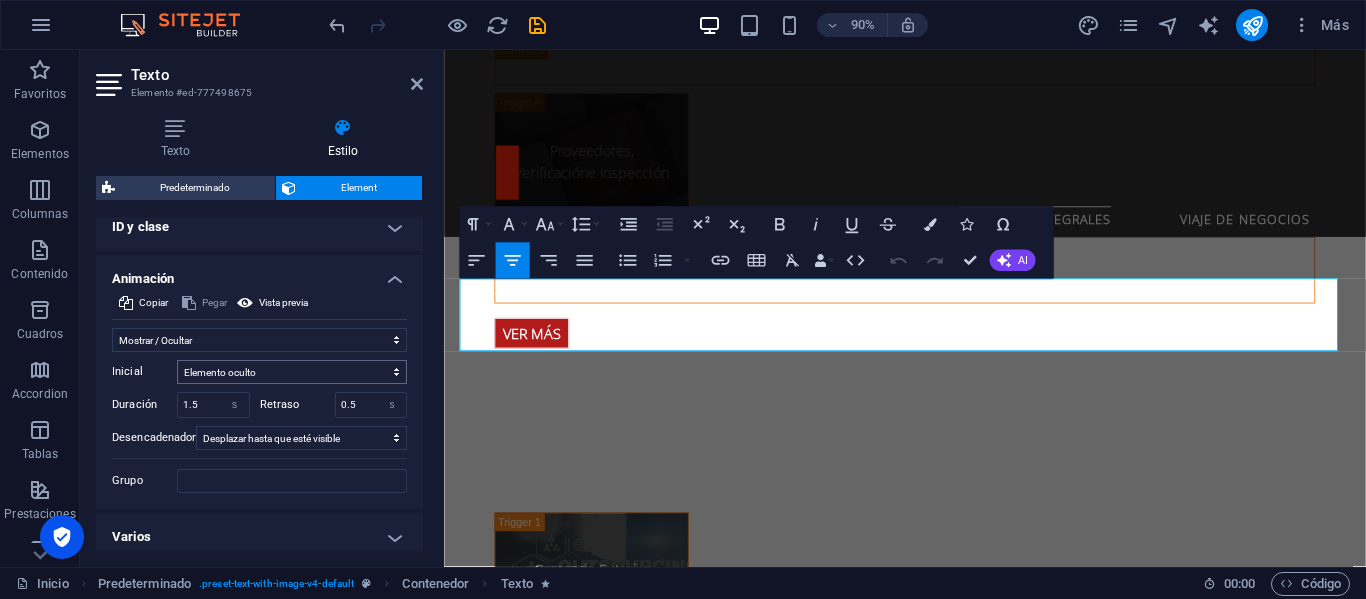 scroll, scrollTop: 734, scrollLeft: 0, axis: vertical 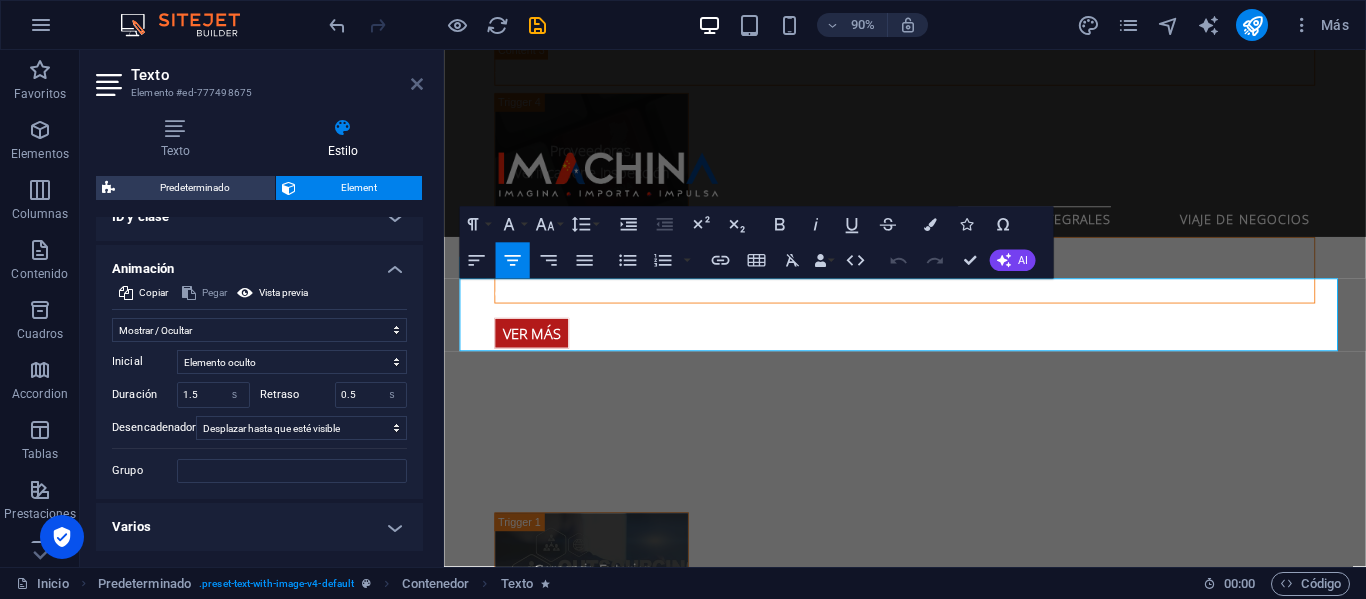click at bounding box center [417, 84] 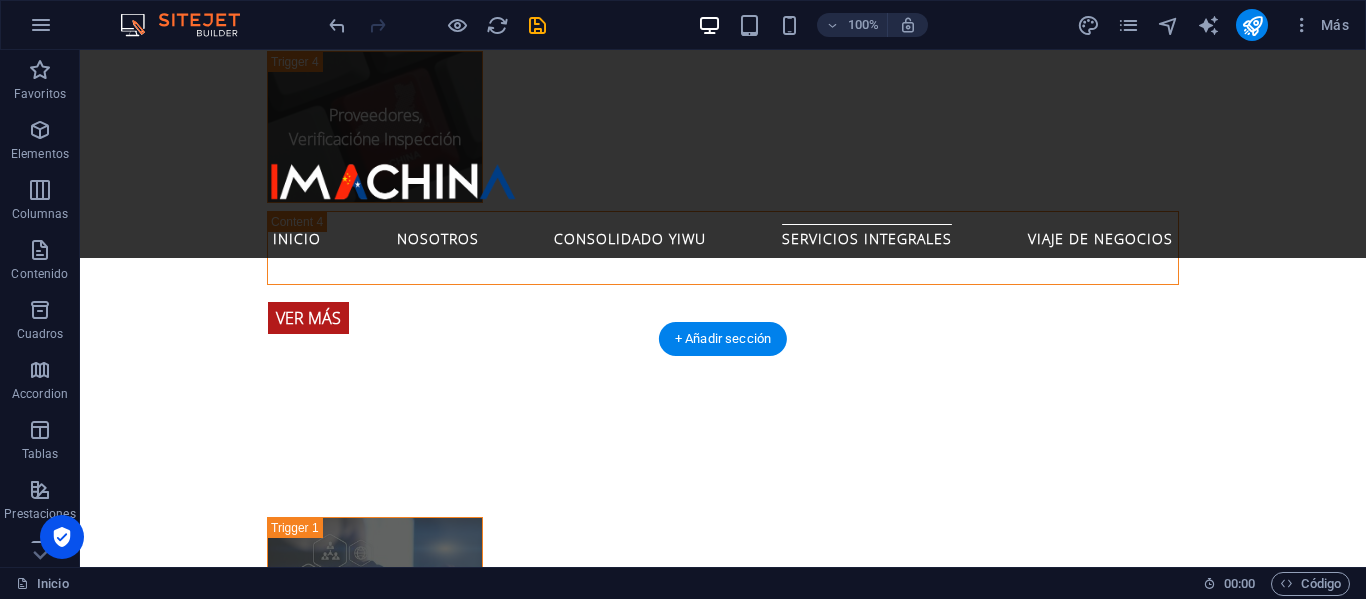 scroll, scrollTop: 4336, scrollLeft: 0, axis: vertical 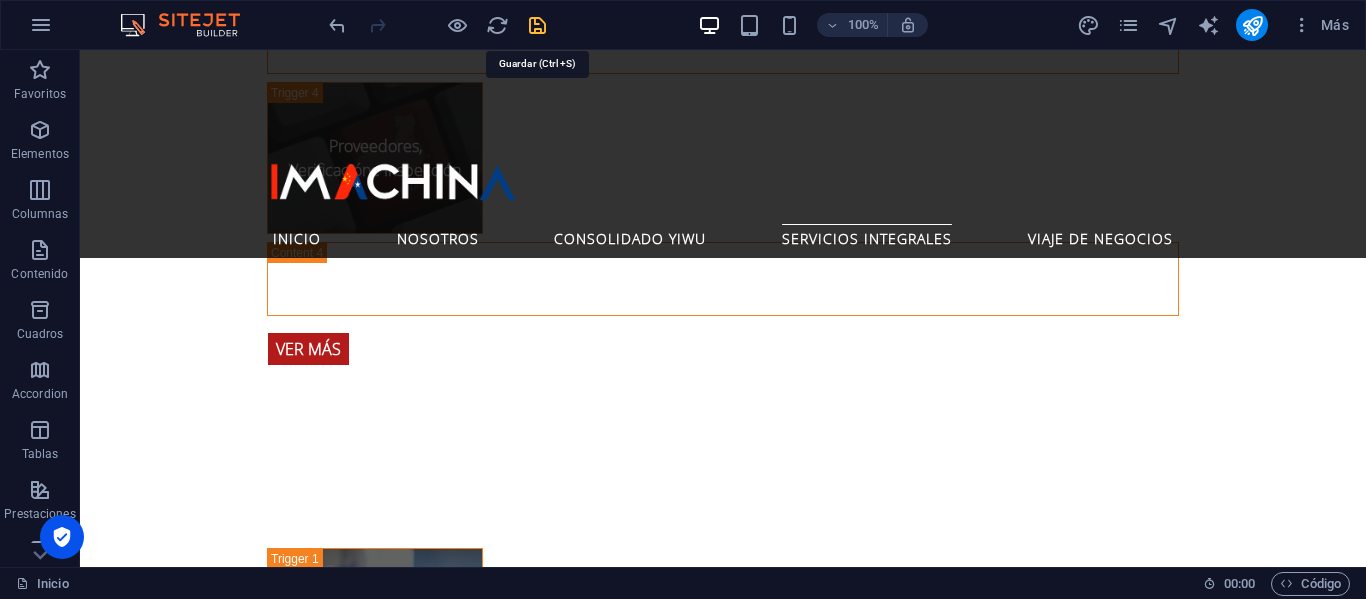 click at bounding box center [537, 25] 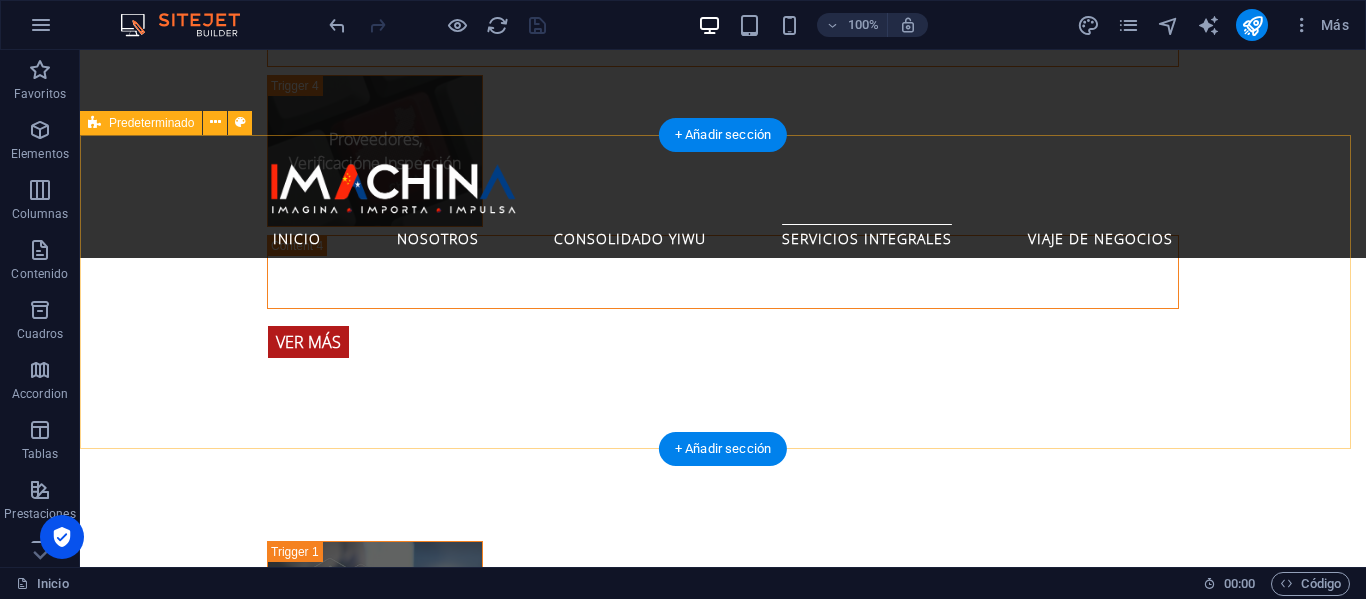 scroll, scrollTop: 4336, scrollLeft: 0, axis: vertical 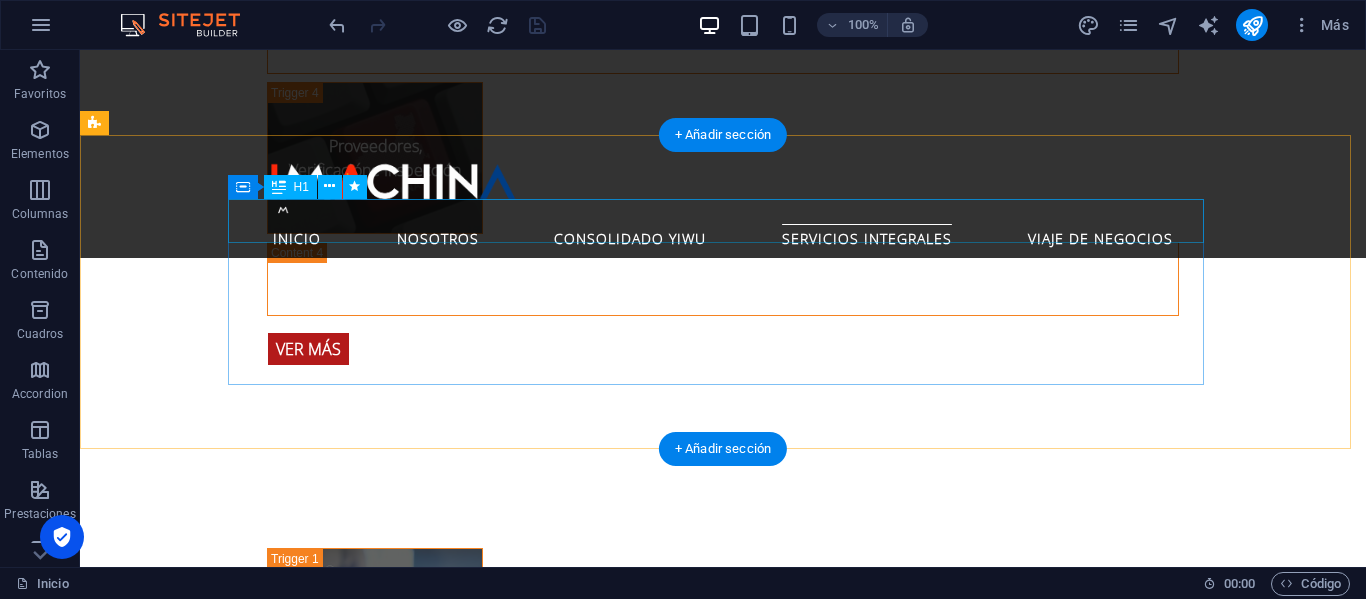 click on "Giras Comerciales" at bounding box center [568, 1758] 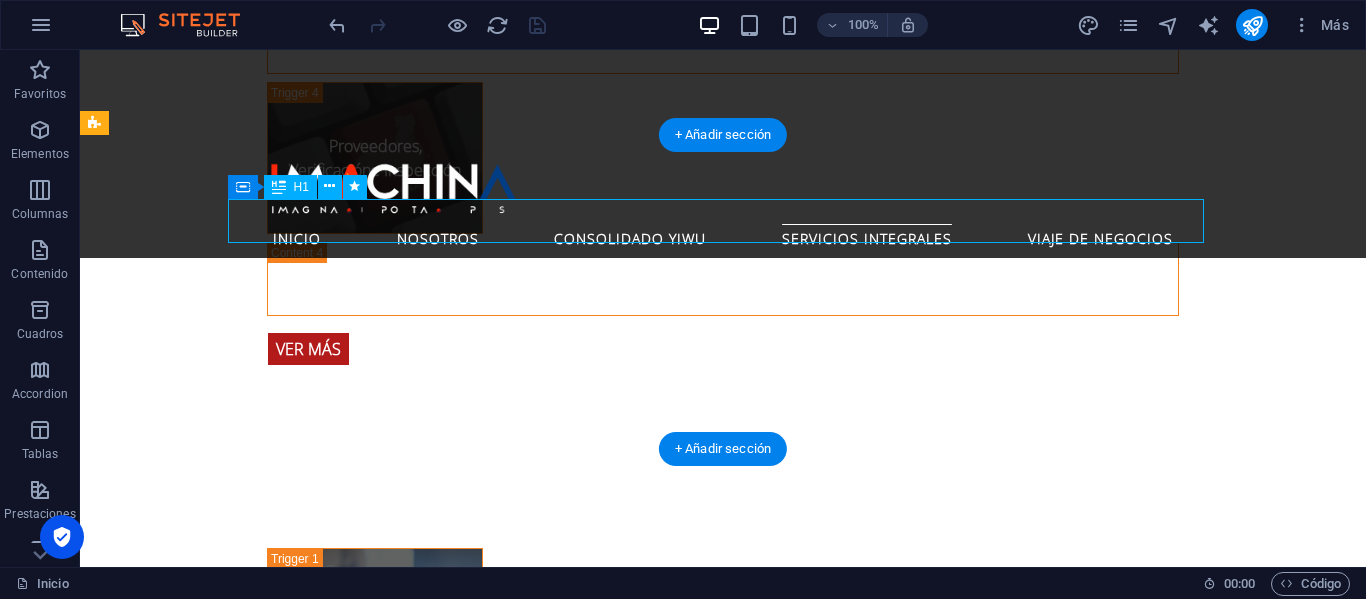 click on "Giras Comerciales" at bounding box center [568, 1758] 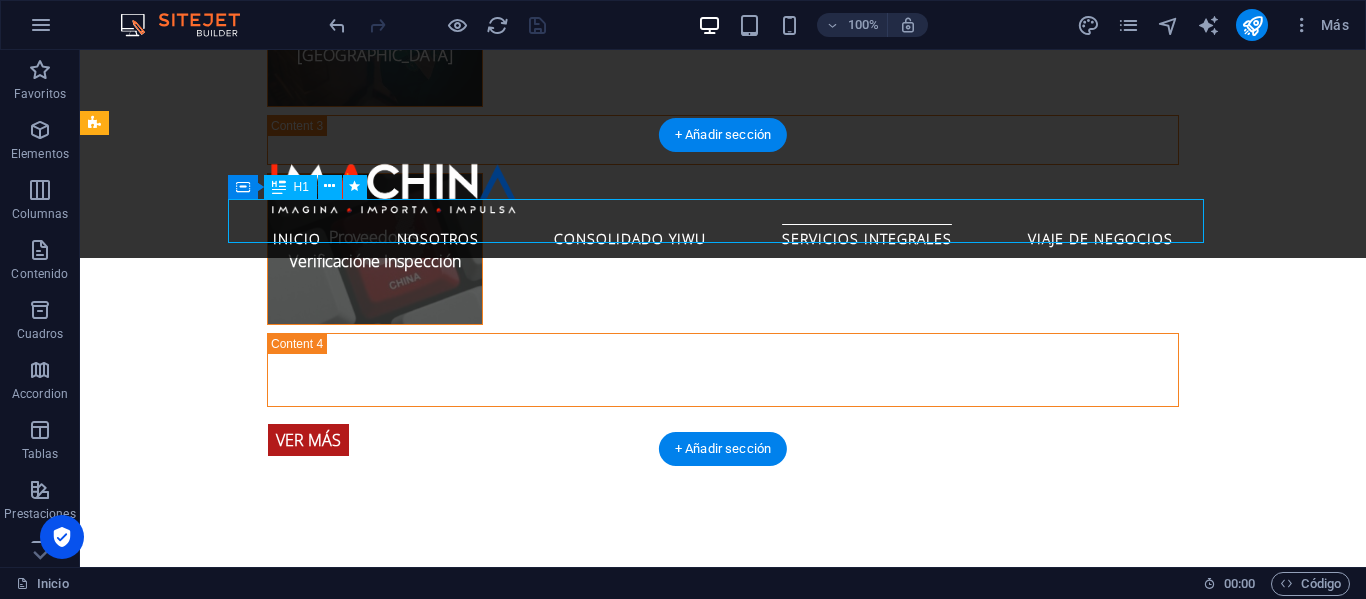 scroll, scrollTop: 4393, scrollLeft: 0, axis: vertical 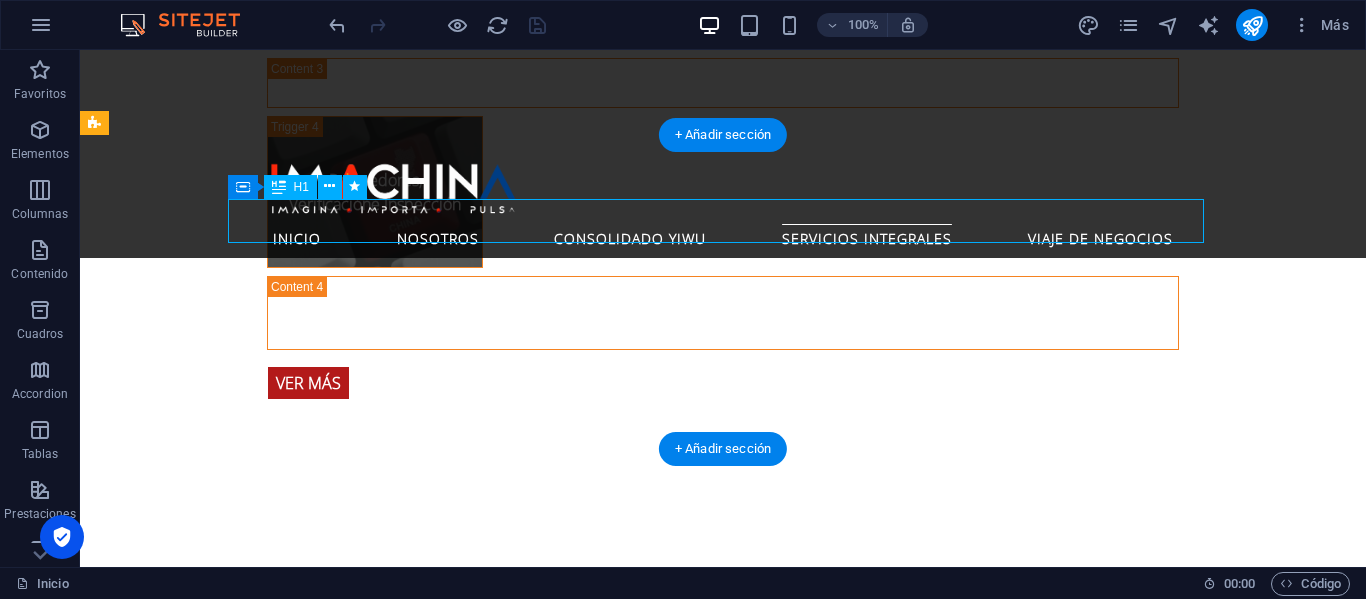 select on "move-top-to-bottom" 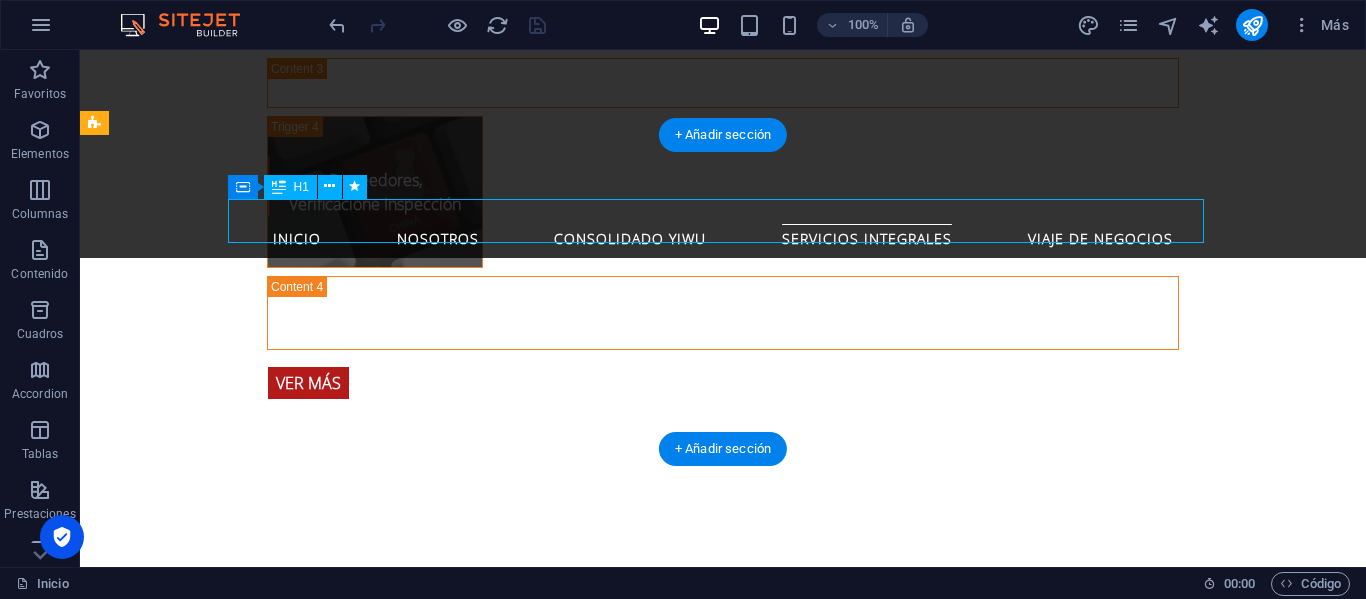 select on "s" 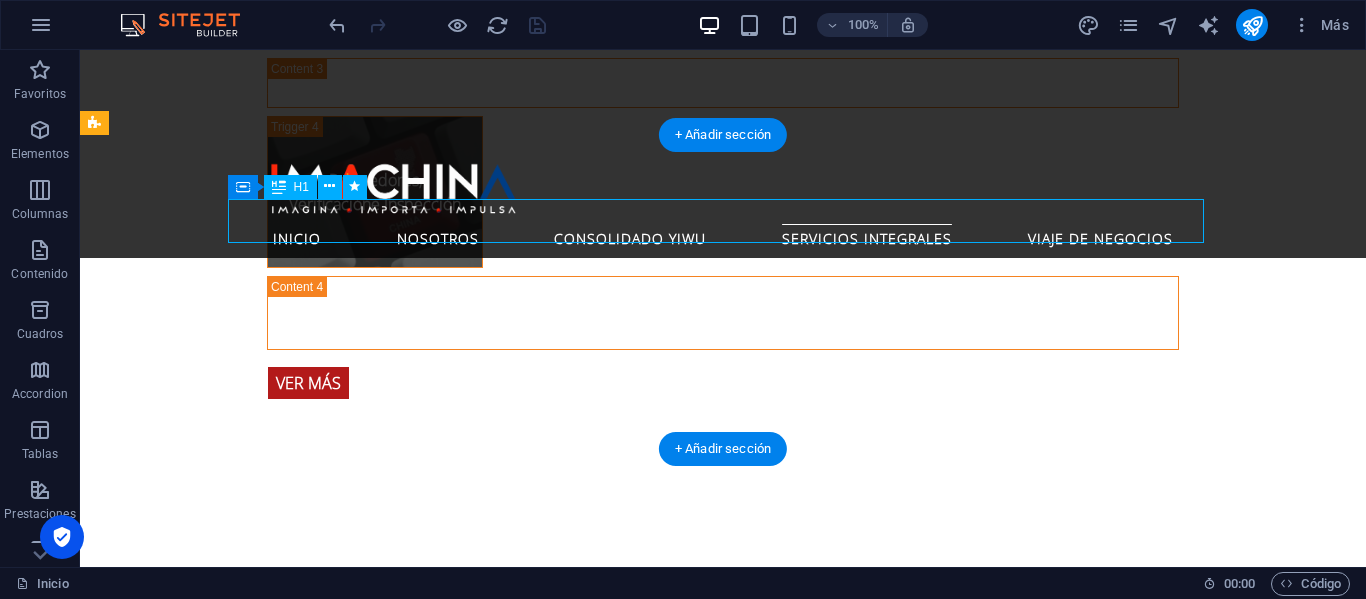 select on "s" 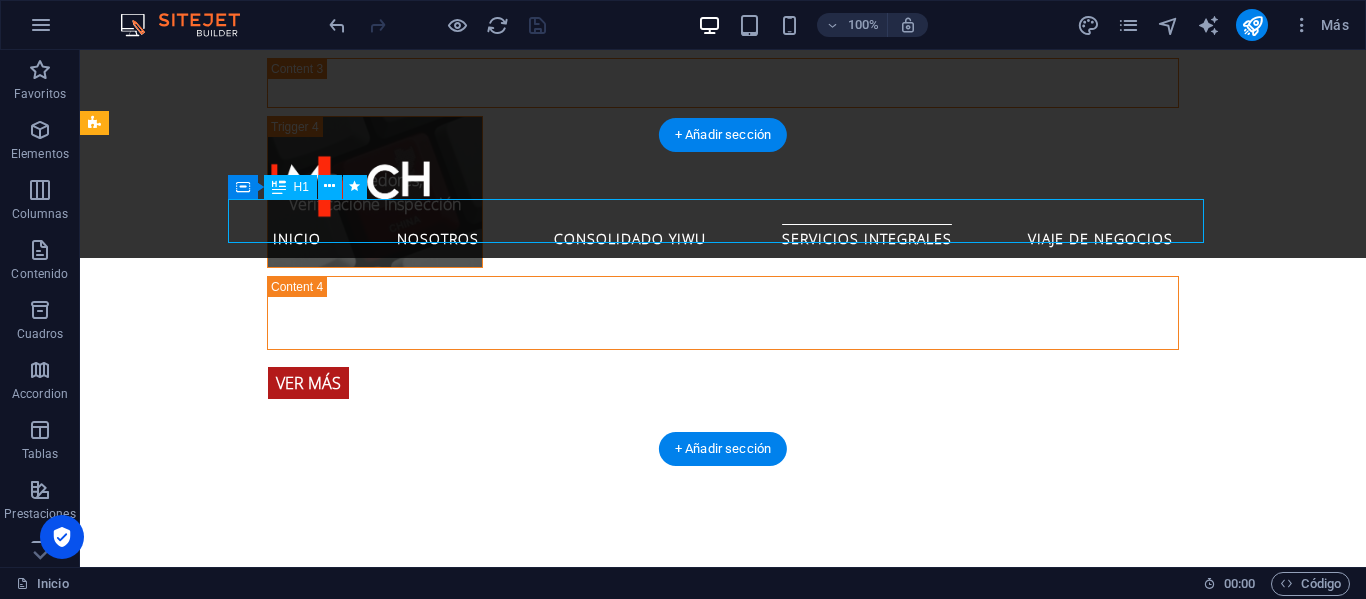 select on "scroll" 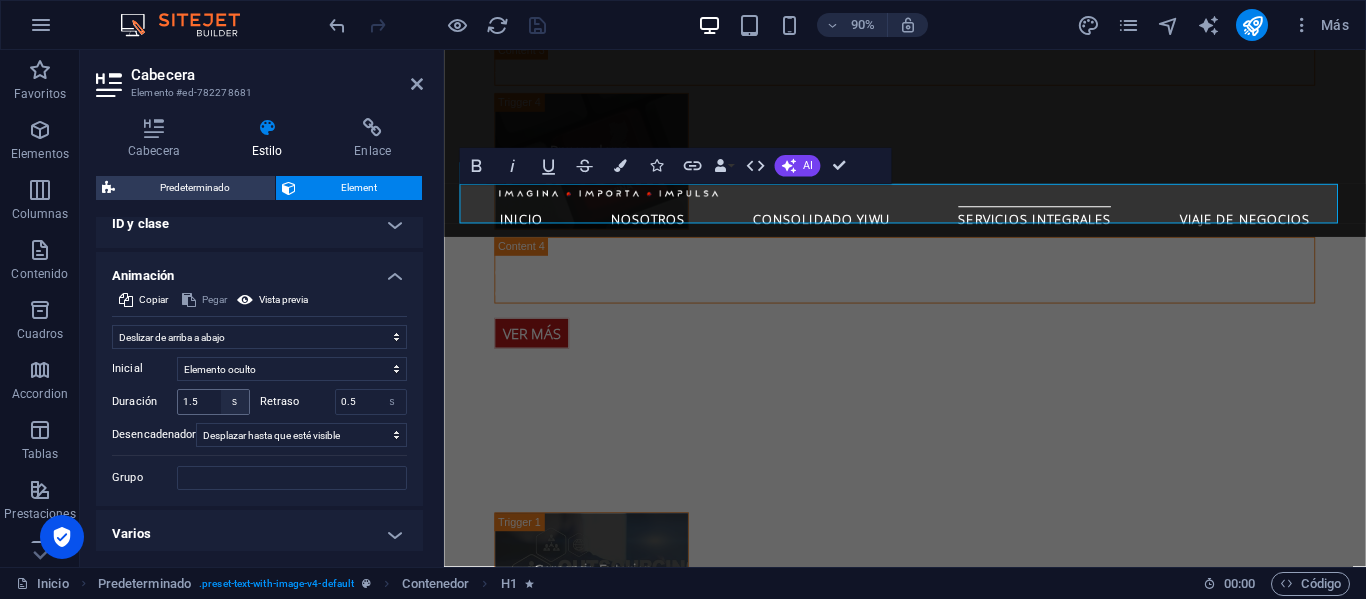 scroll, scrollTop: 734, scrollLeft: 0, axis: vertical 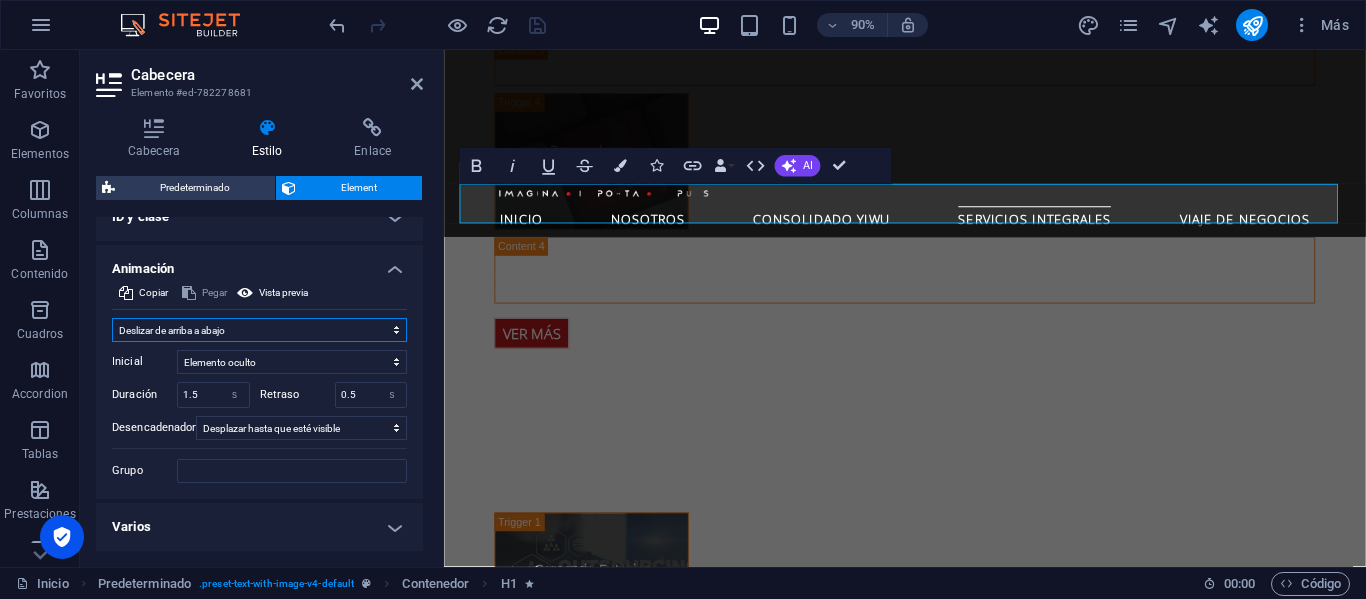 click on "No animar Mostrar / Ocultar Subir/bajar Acercar/alejar Deslizar de izquierda a derecha Deslizar de derecha a izquierda Deslizar de arriba a abajo Deslizar de abajo a arriba Pulsación Parpadeo Abrir como superposición" at bounding box center (259, 330) 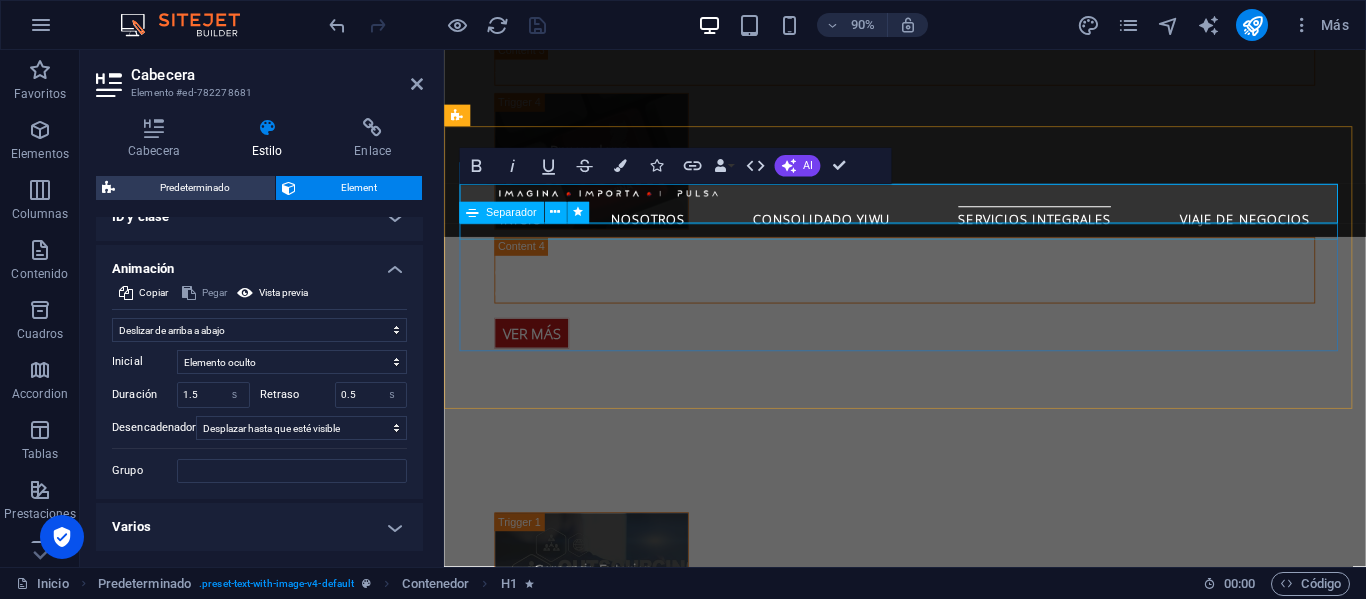 click at bounding box center (932, 1805) 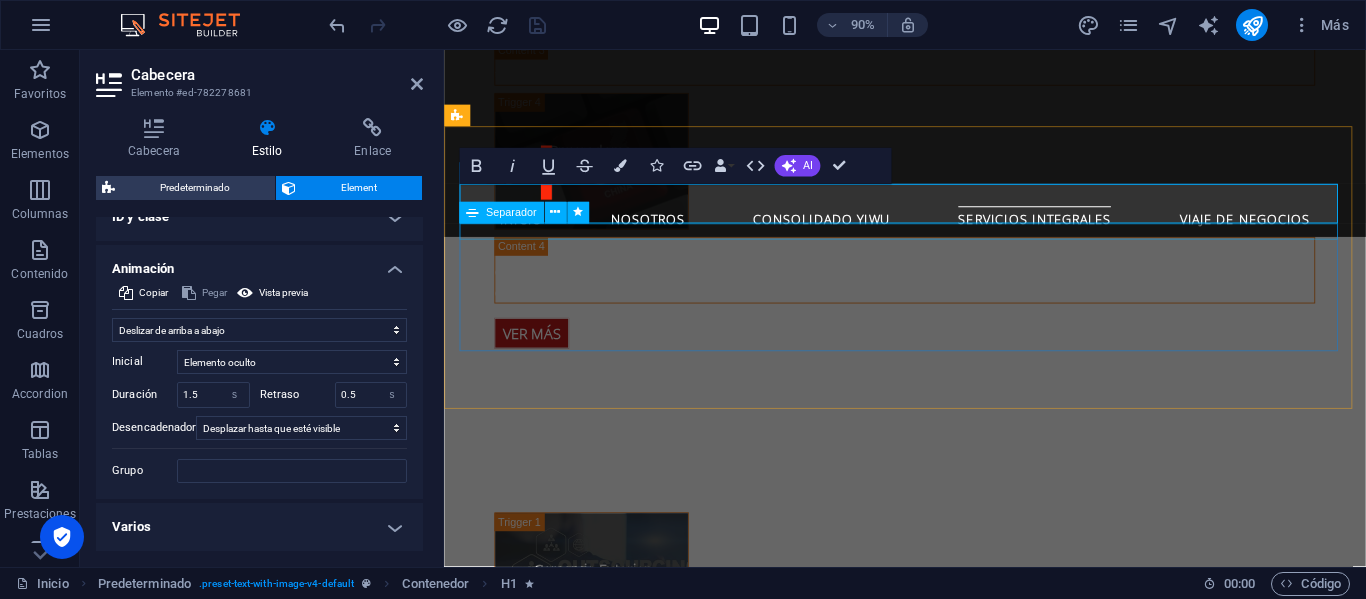 click at bounding box center [932, 1805] 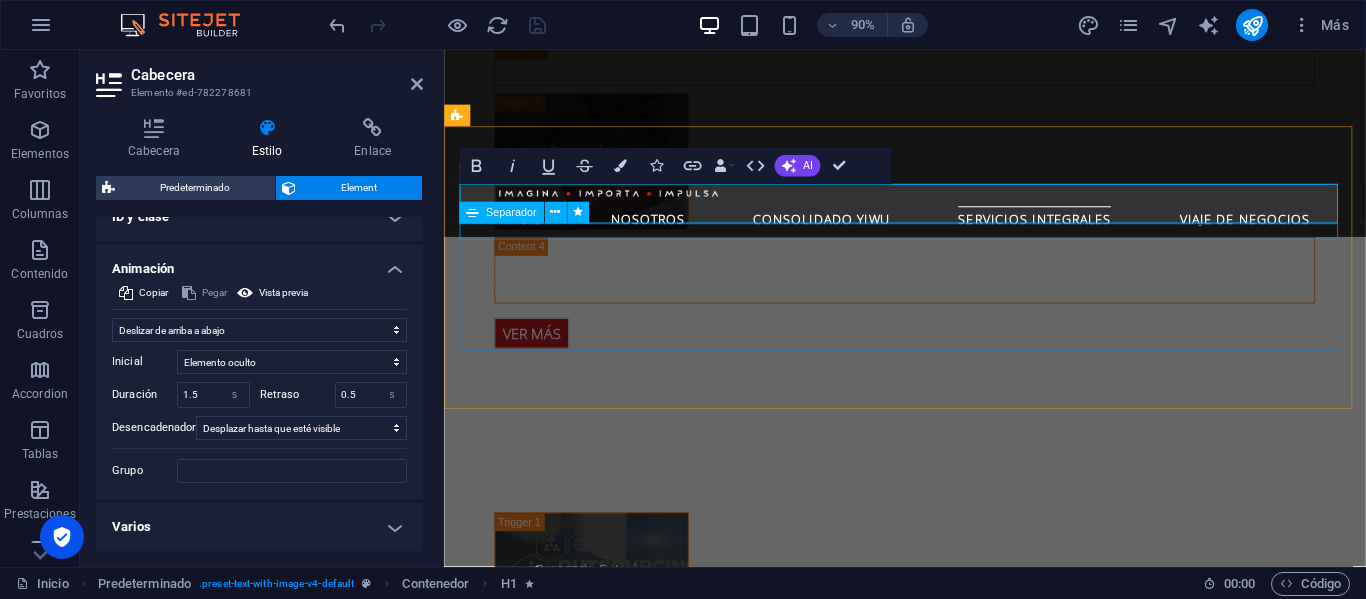 select on "%" 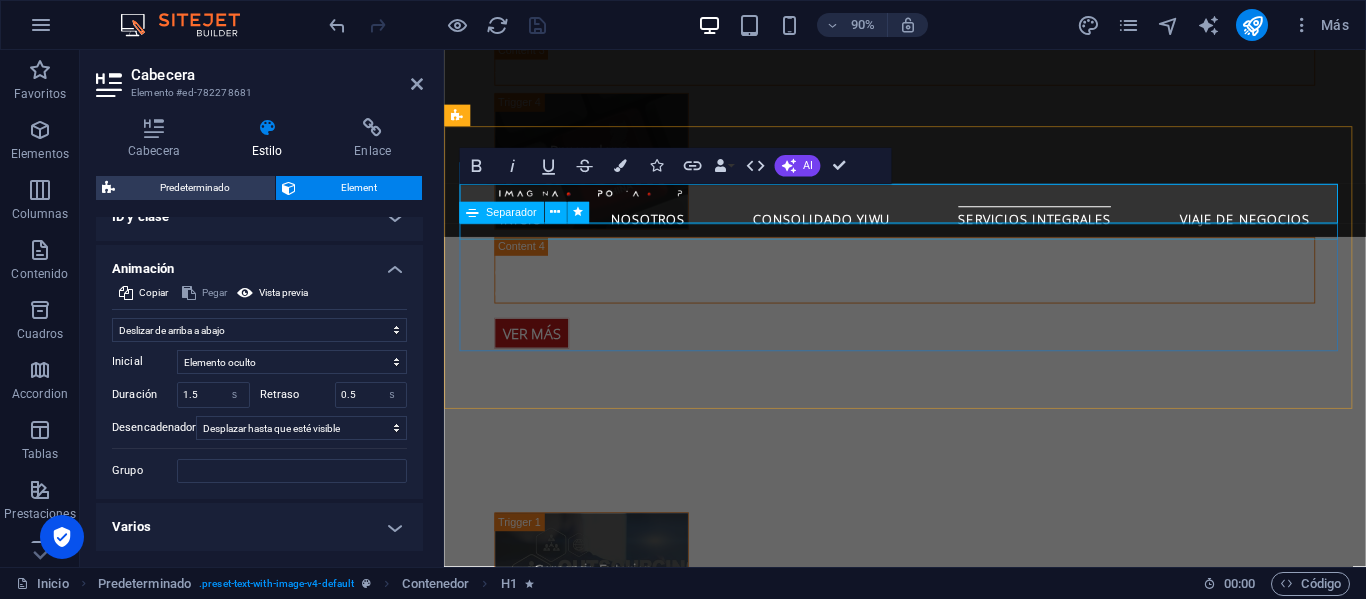 select on "rem" 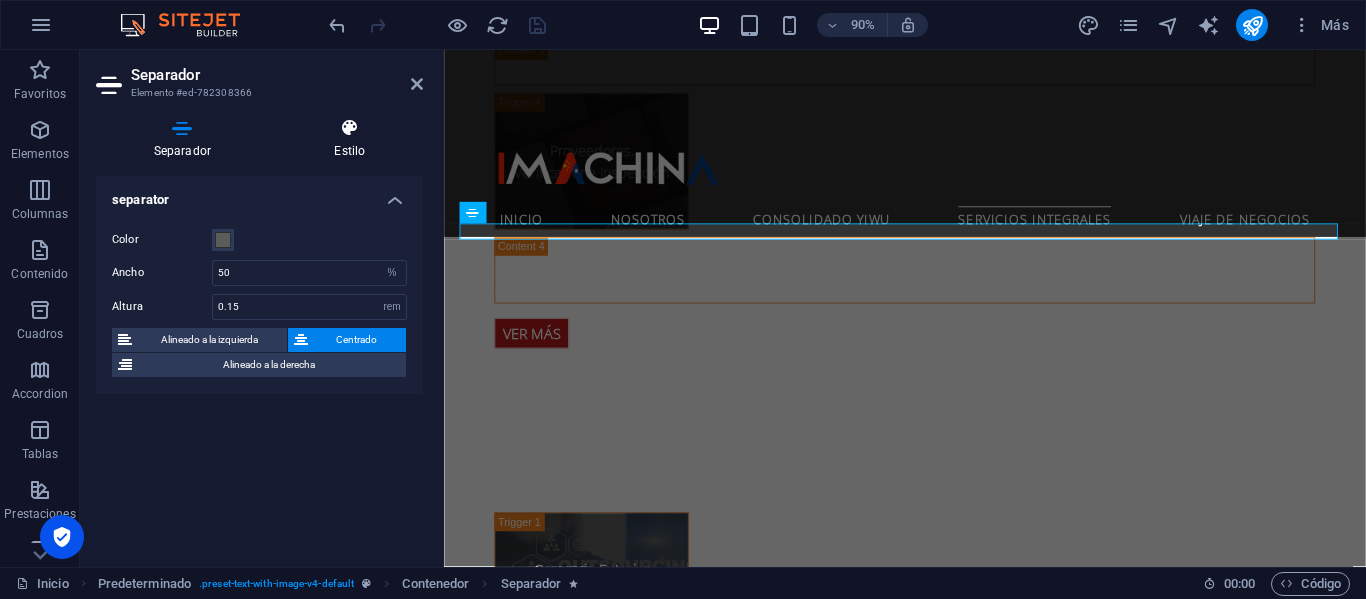 click on "Estilo" at bounding box center [350, 139] 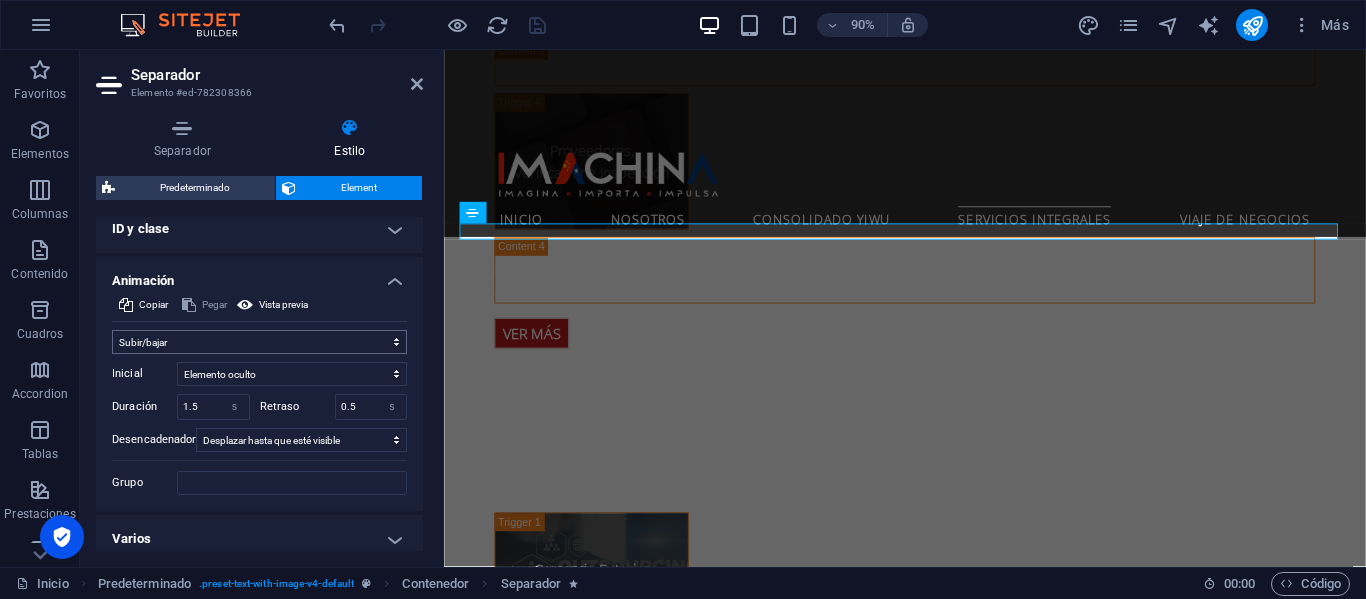 scroll, scrollTop: 734, scrollLeft: 0, axis: vertical 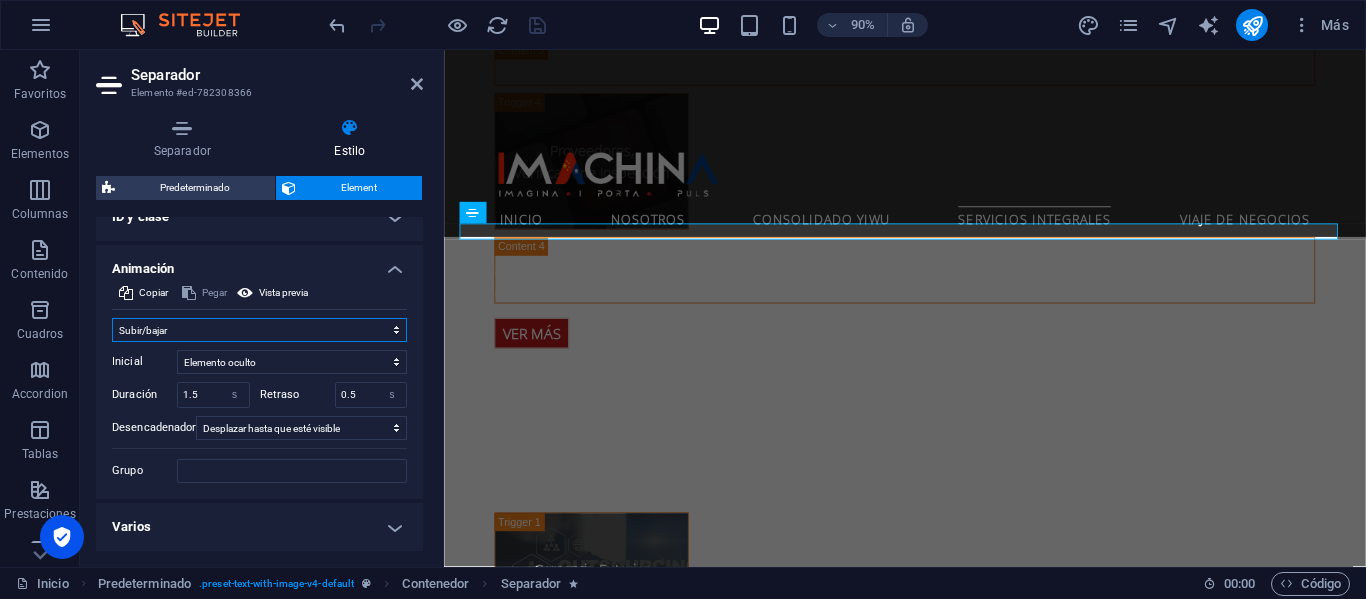 click on "No animar Mostrar / Ocultar Subir/bajar Acercar/alejar Deslizar de izquierda a derecha Deslizar de derecha a izquierda Deslizar de arriba a abajo Deslizar de abajo a arriba Pulsación Parpadeo Abrir como superposición" at bounding box center (259, 330) 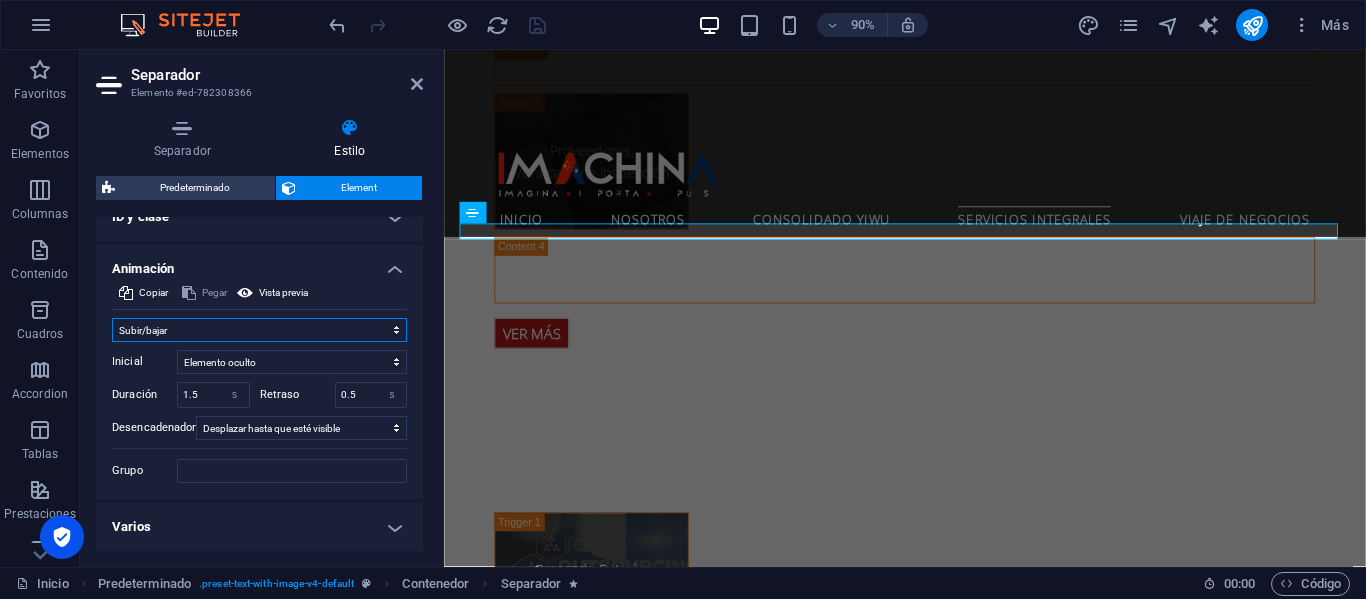 click on "No animar Mostrar / Ocultar Subir/bajar Acercar/alejar Deslizar de izquierda a derecha Deslizar de derecha a izquierda Deslizar de arriba a abajo Deslizar de abajo a arriba Pulsación Parpadeo Abrir como superposición" at bounding box center [259, 330] 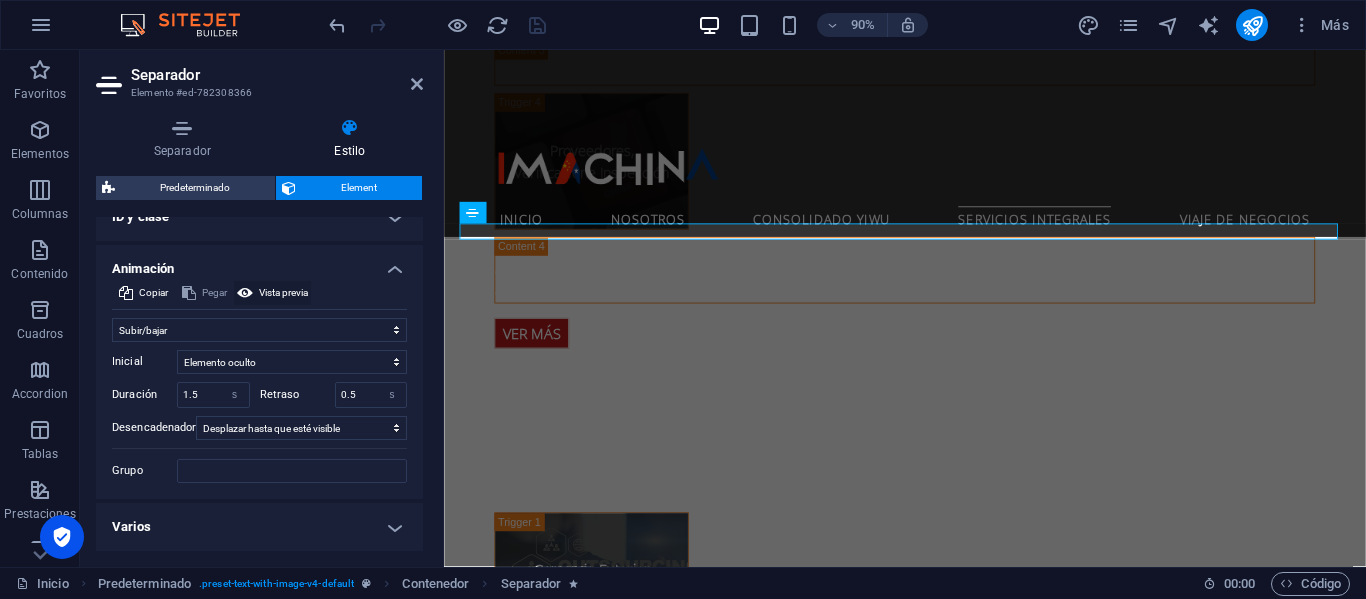 click on "Vista previa" at bounding box center (283, 293) 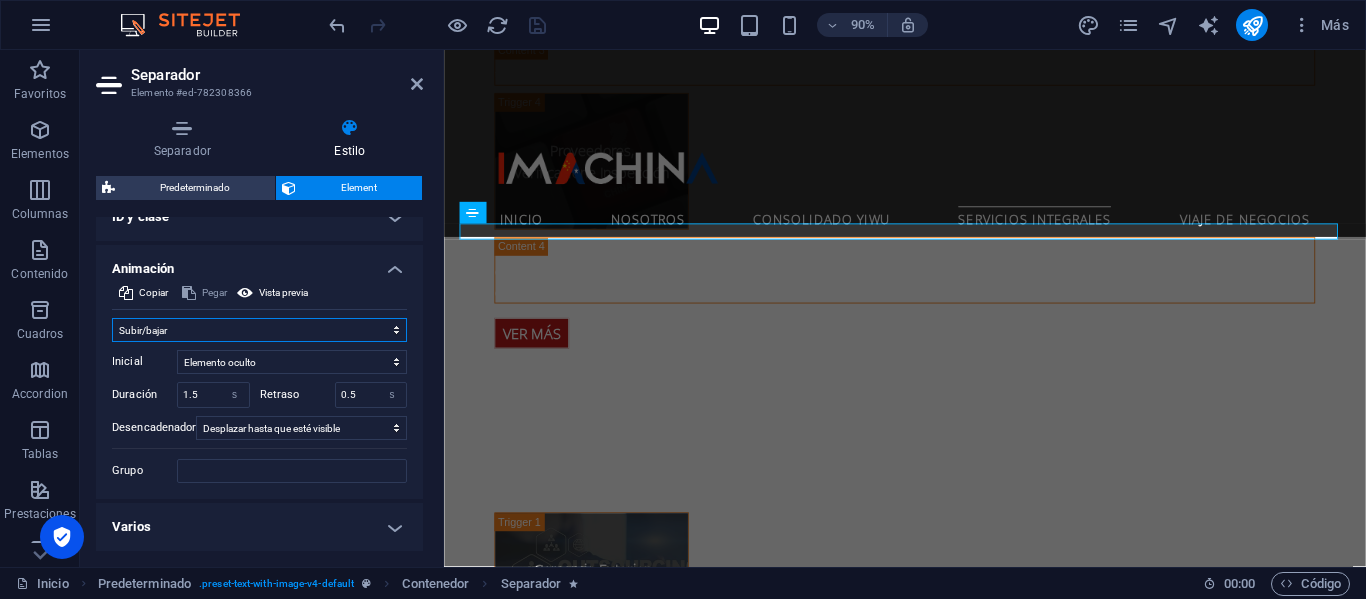 click on "No animar Mostrar / Ocultar Subir/bajar Acercar/alejar Deslizar de izquierda a derecha Deslizar de derecha a izquierda Deslizar de arriba a abajo Deslizar de abajo a arriba Pulsación Parpadeo Abrir como superposición" at bounding box center (259, 330) 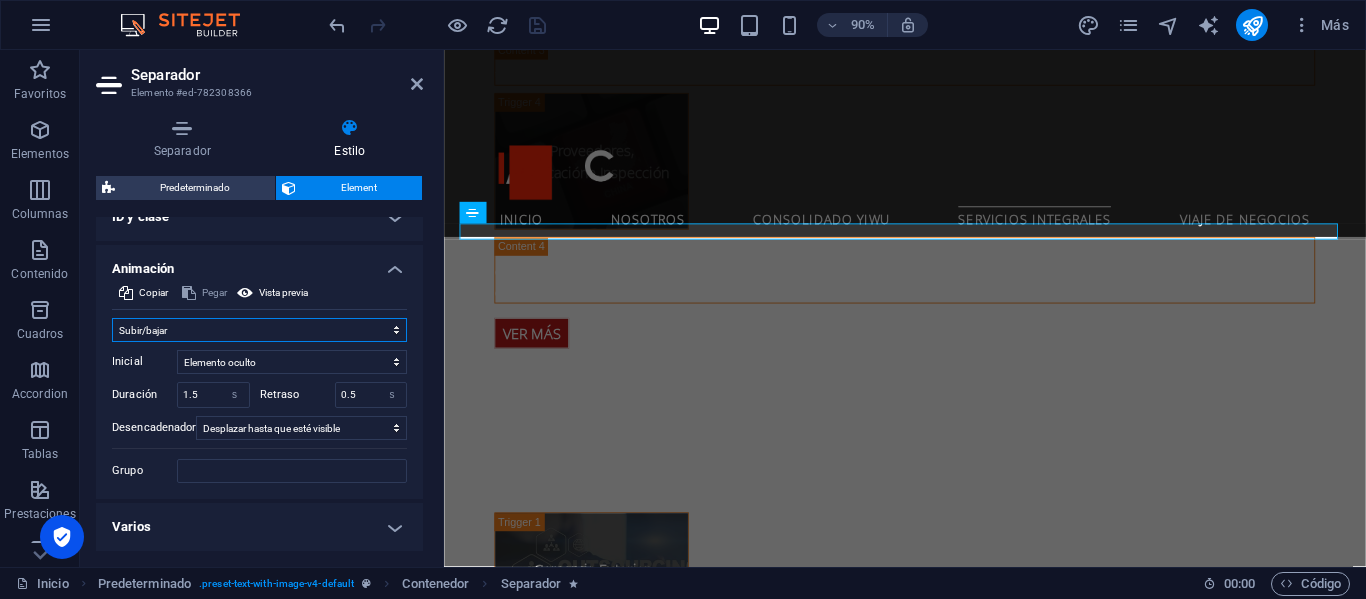 select on "fade" 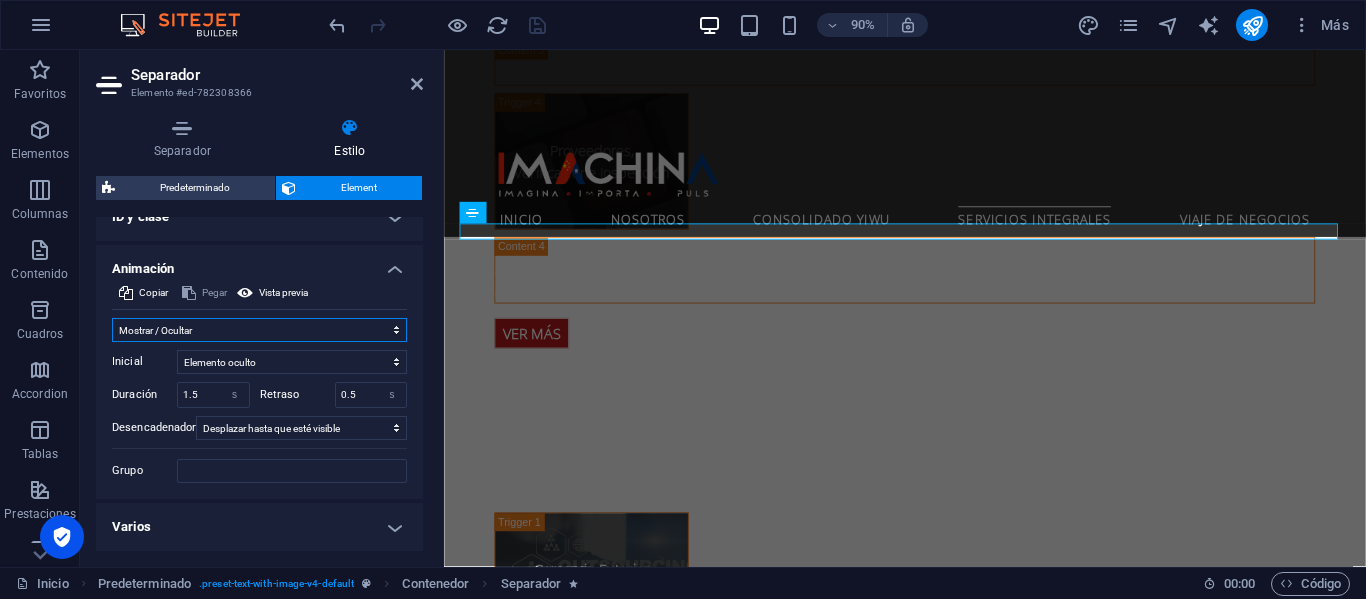 click on "No animar Mostrar / Ocultar Subir/bajar Acercar/alejar Deslizar de izquierda a derecha Deslizar de derecha a izquierda Deslizar de arriba a abajo Deslizar de abajo a arriba Pulsación Parpadeo Abrir como superposición" at bounding box center (259, 330) 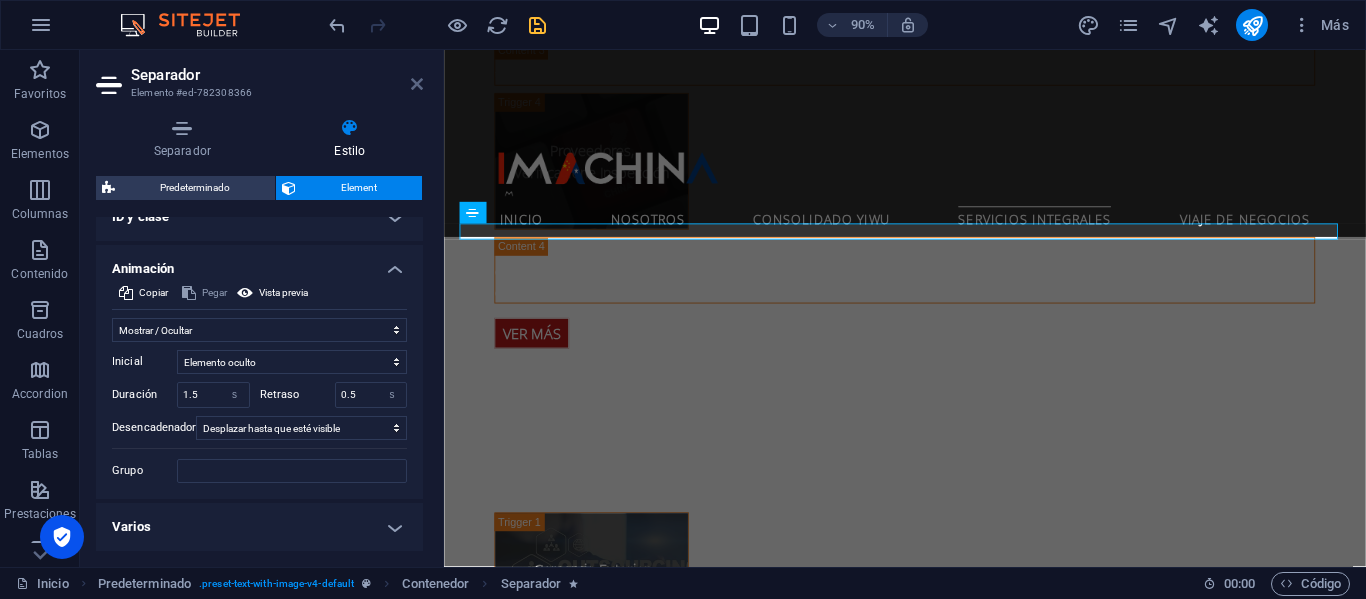 click at bounding box center [417, 84] 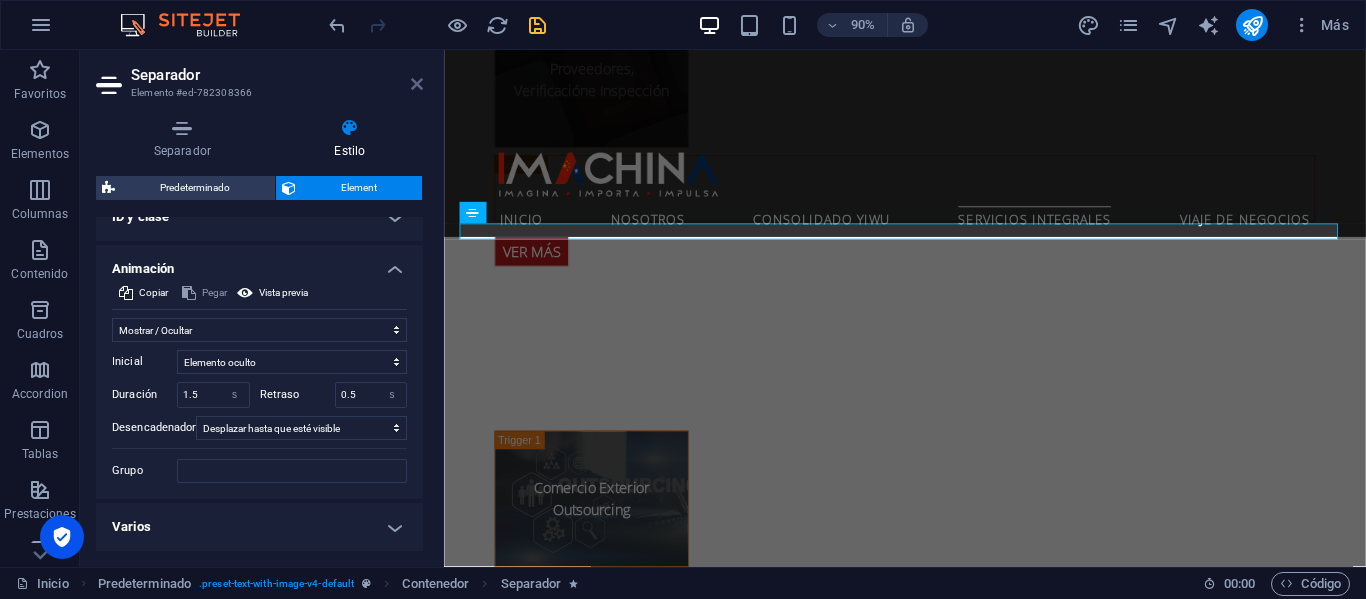 scroll, scrollTop: 4336, scrollLeft: 0, axis: vertical 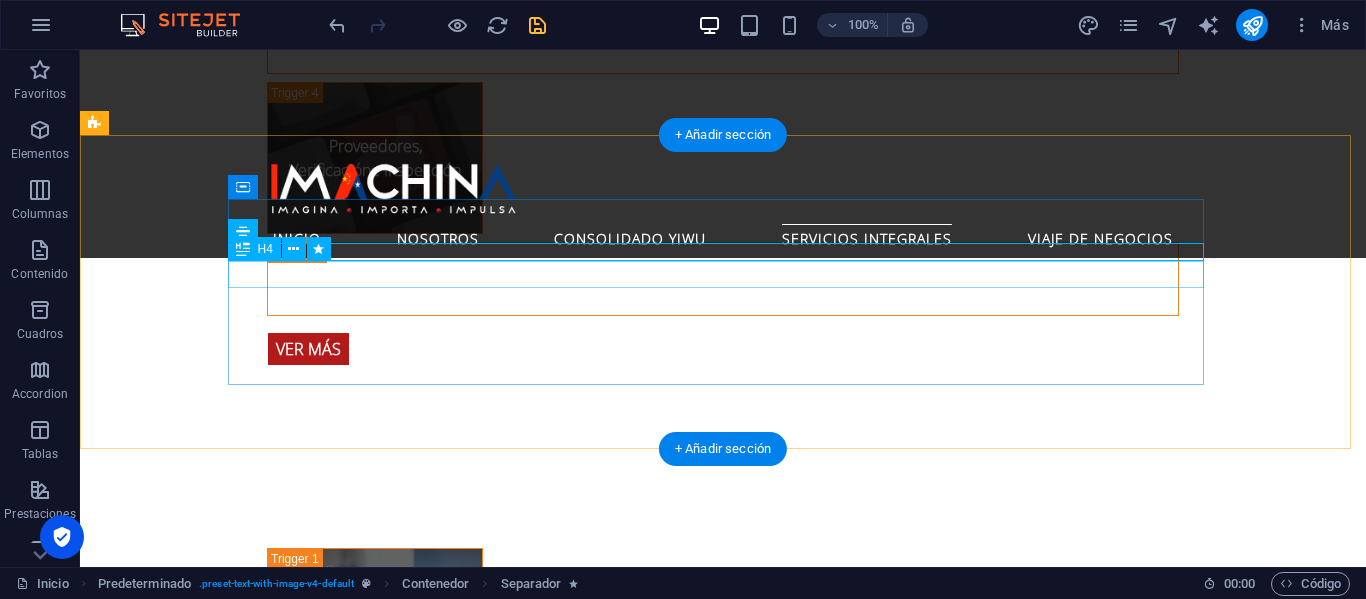 click on "[PERSON_NAME] y [GEOGRAPHIC_DATA]" at bounding box center (568, 1811) 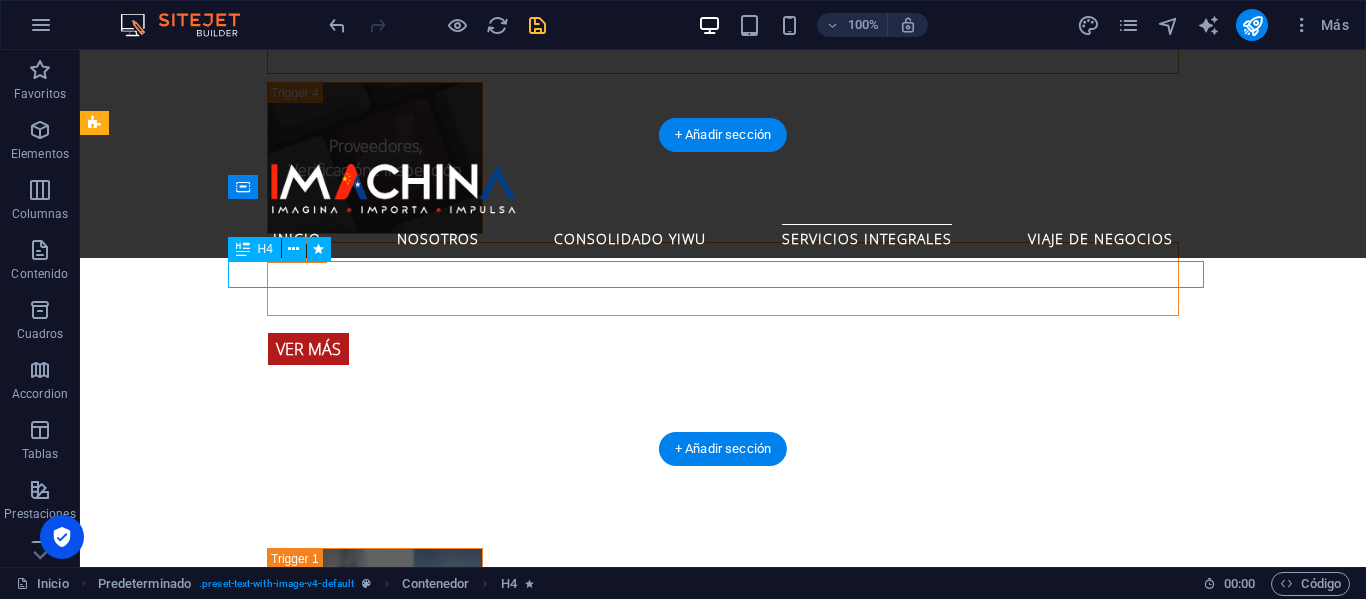 click on "[PERSON_NAME] y [GEOGRAPHIC_DATA]" at bounding box center (568, 1811) 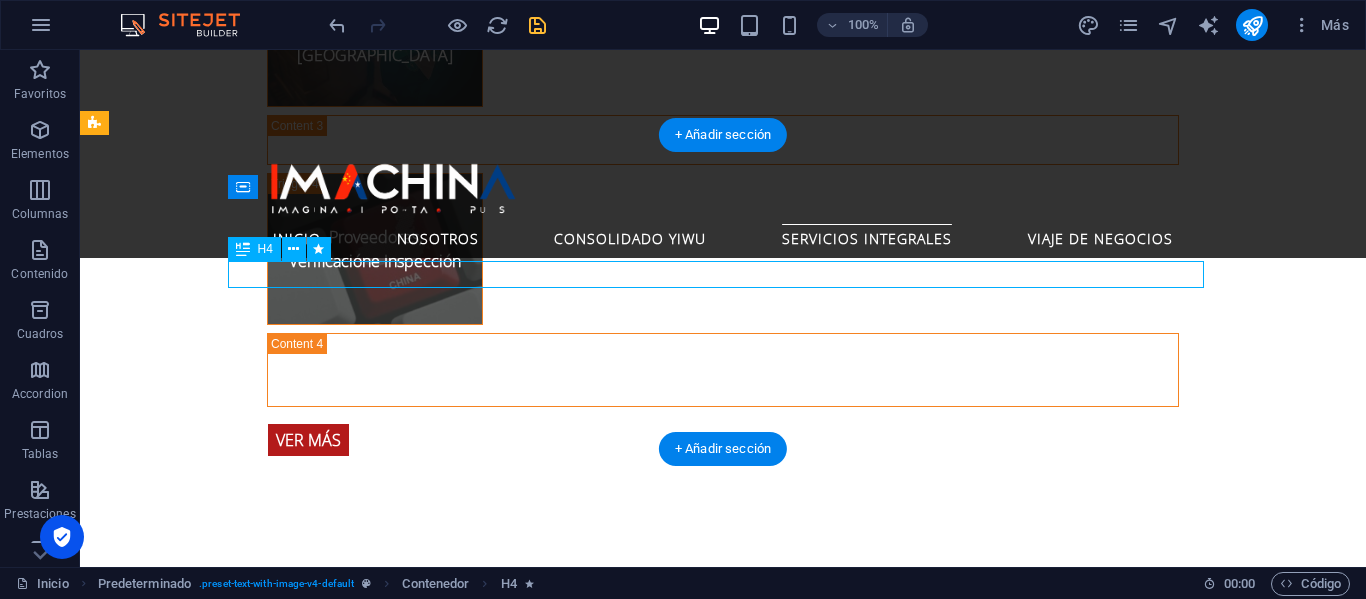 scroll, scrollTop: 4393, scrollLeft: 0, axis: vertical 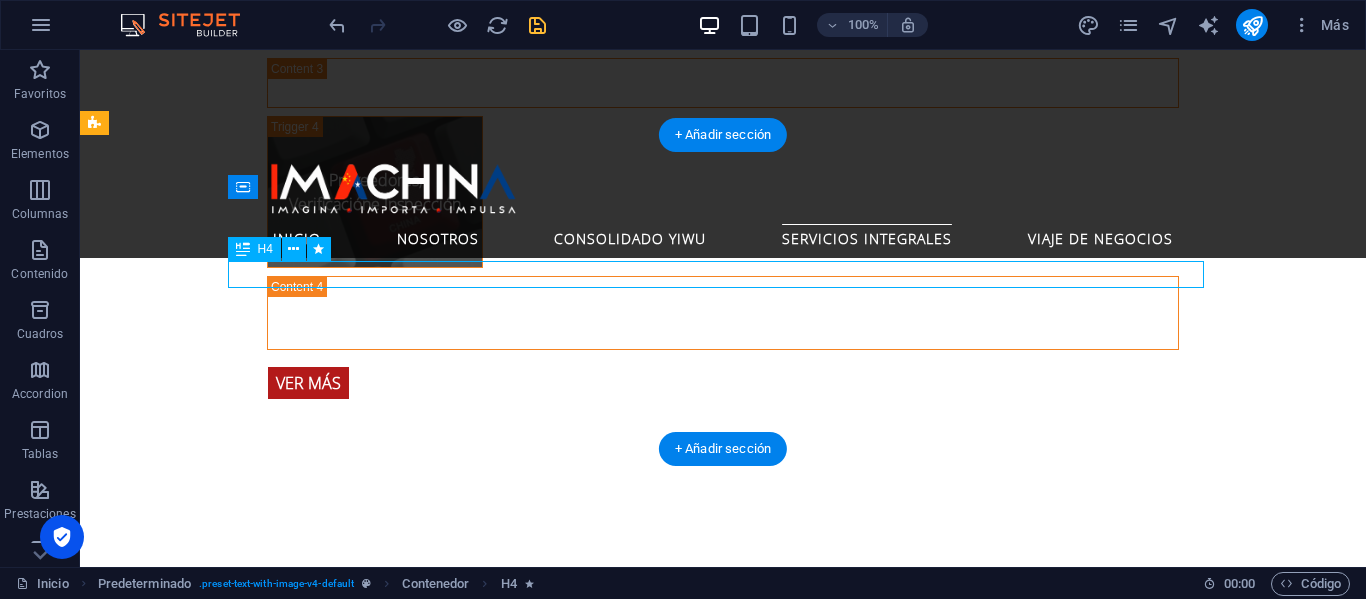 select on "fade" 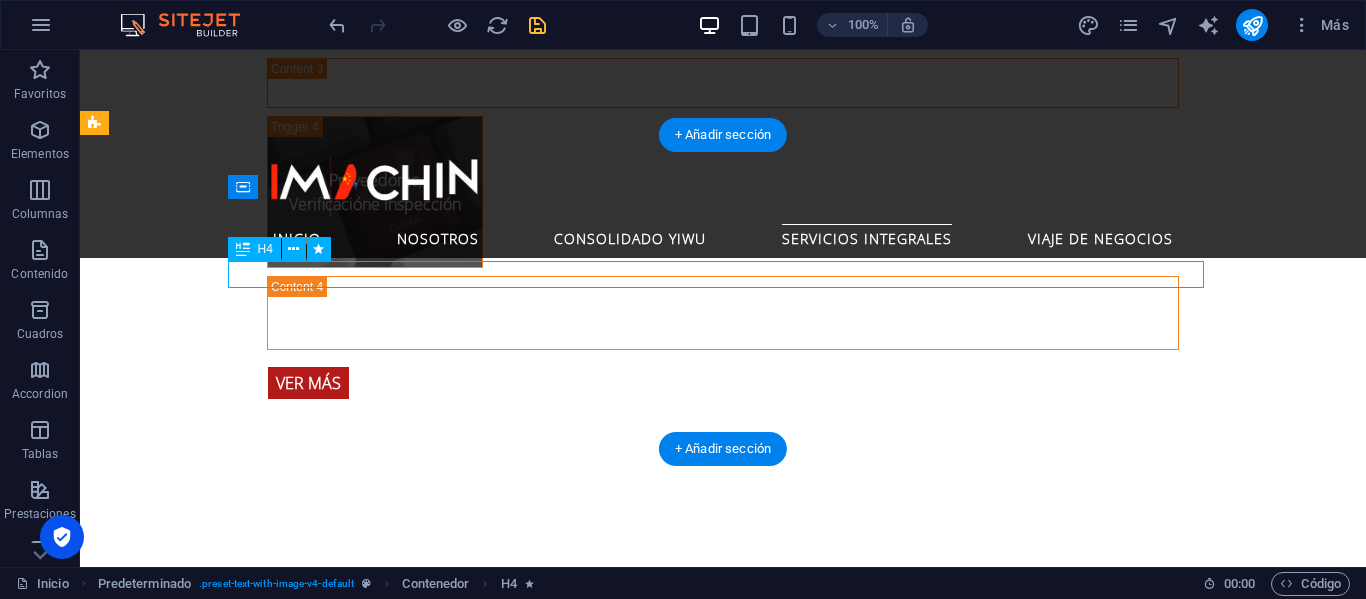 select on "s" 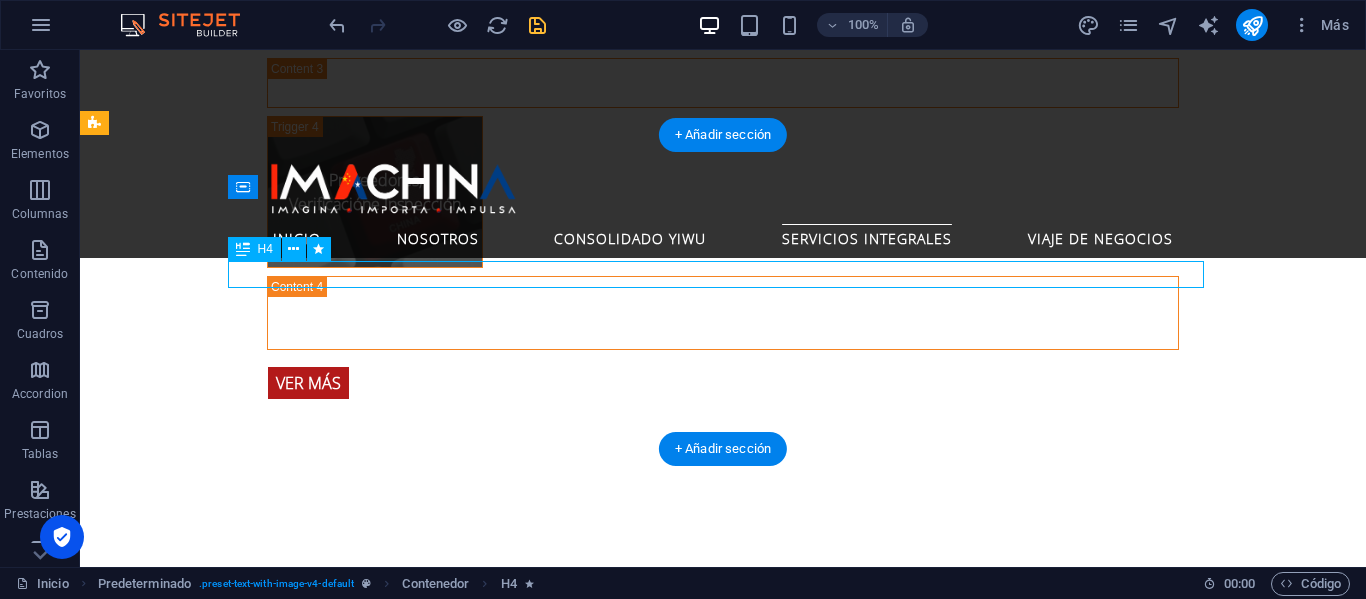 select on "scroll" 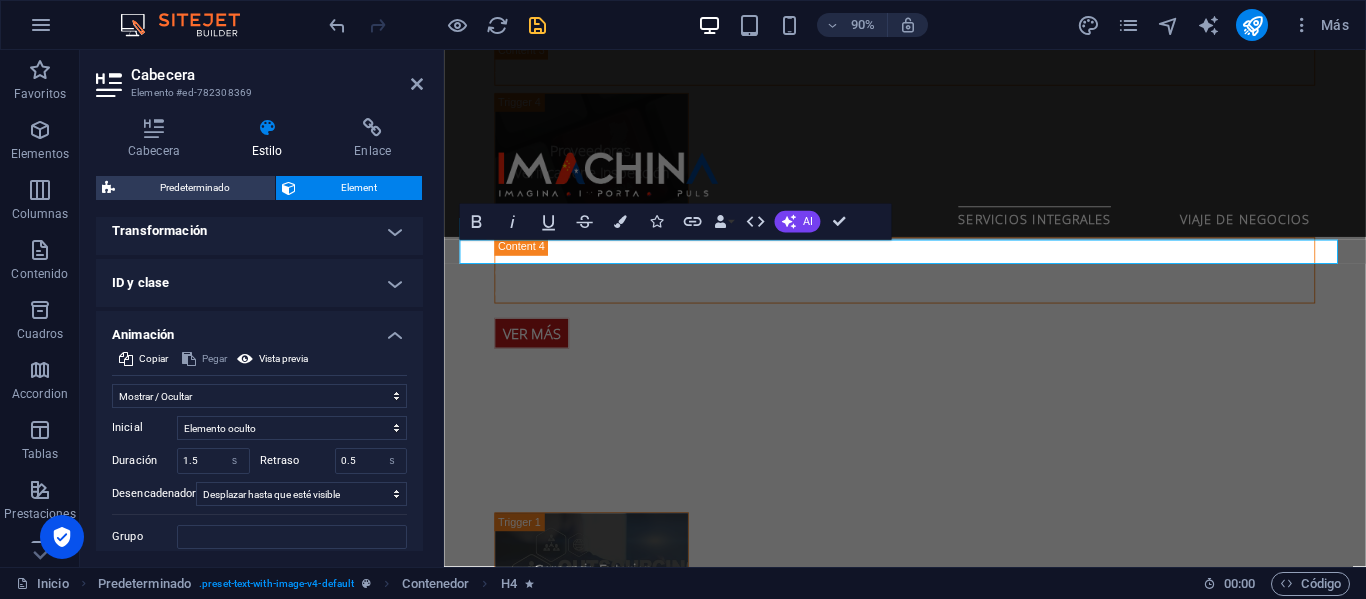 scroll, scrollTop: 734, scrollLeft: 0, axis: vertical 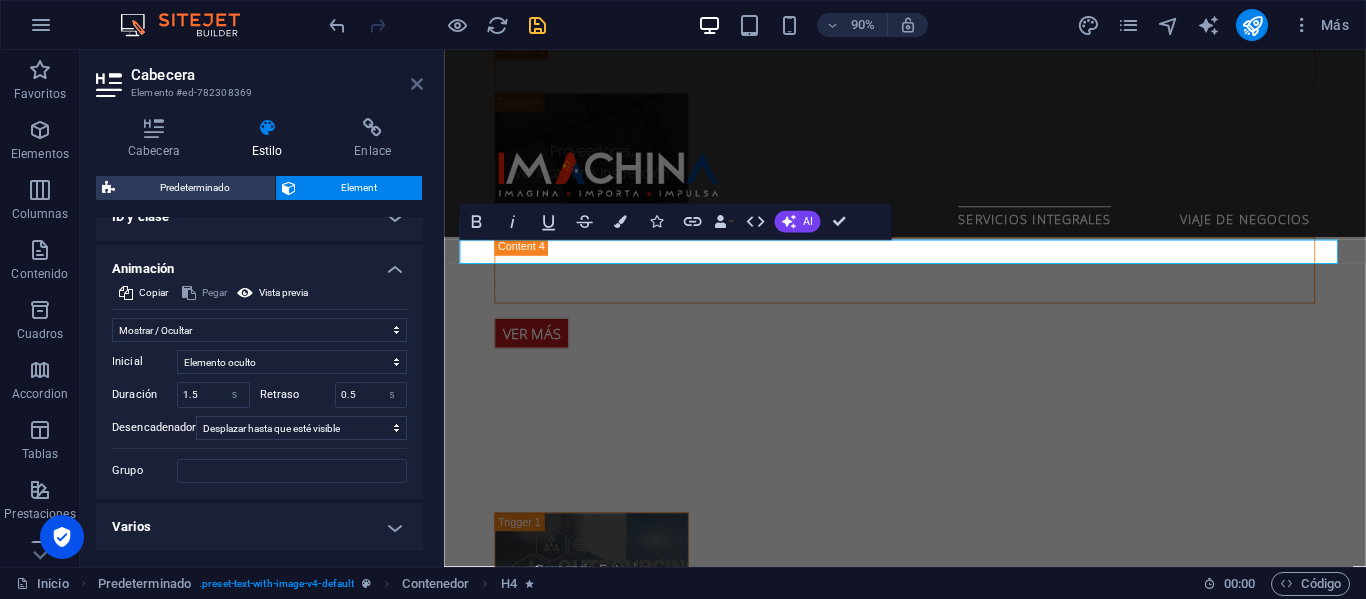 click at bounding box center (417, 84) 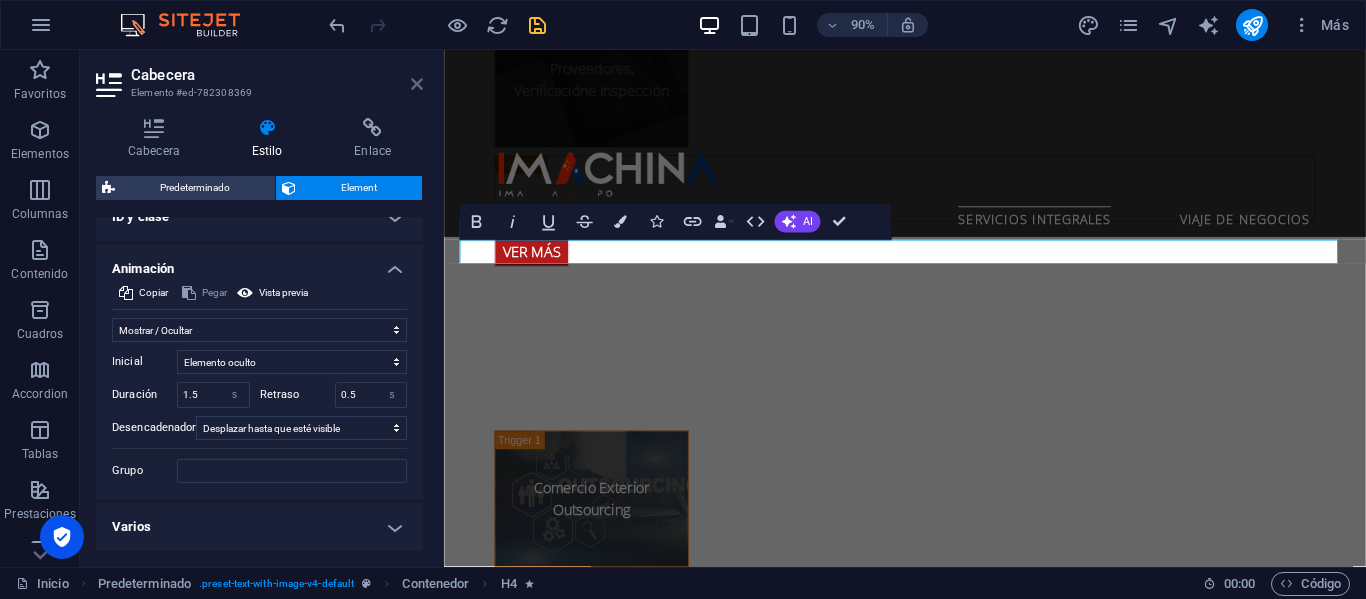 scroll, scrollTop: 4336, scrollLeft: 0, axis: vertical 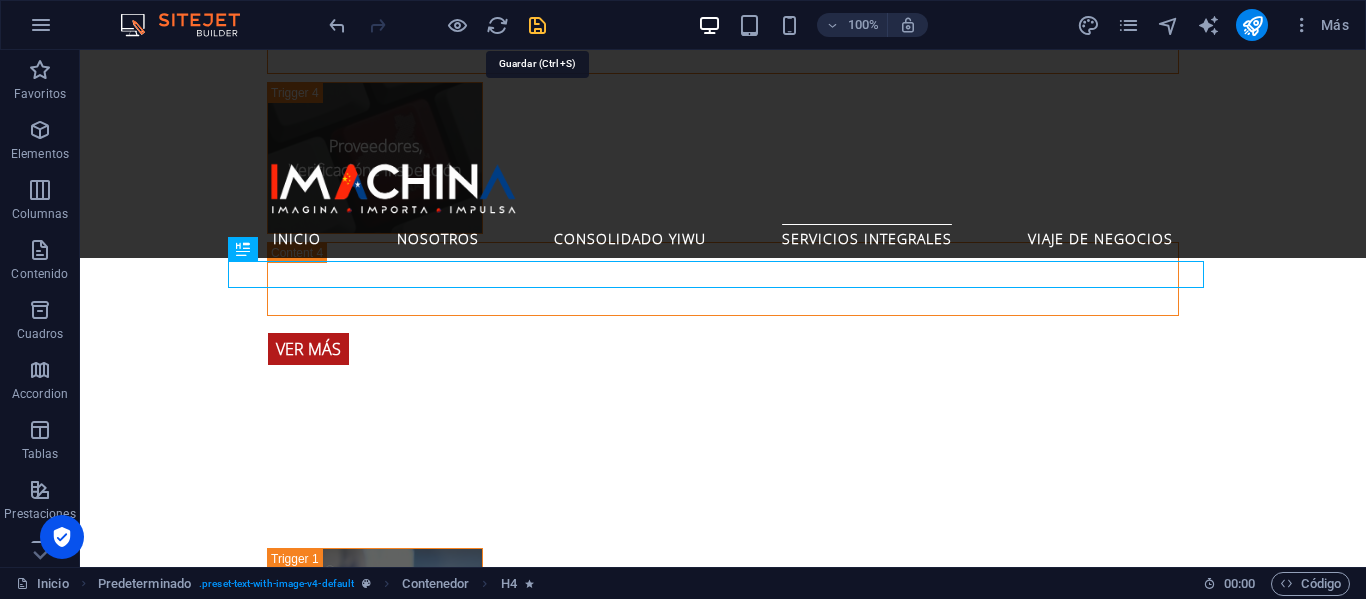 click at bounding box center (537, 25) 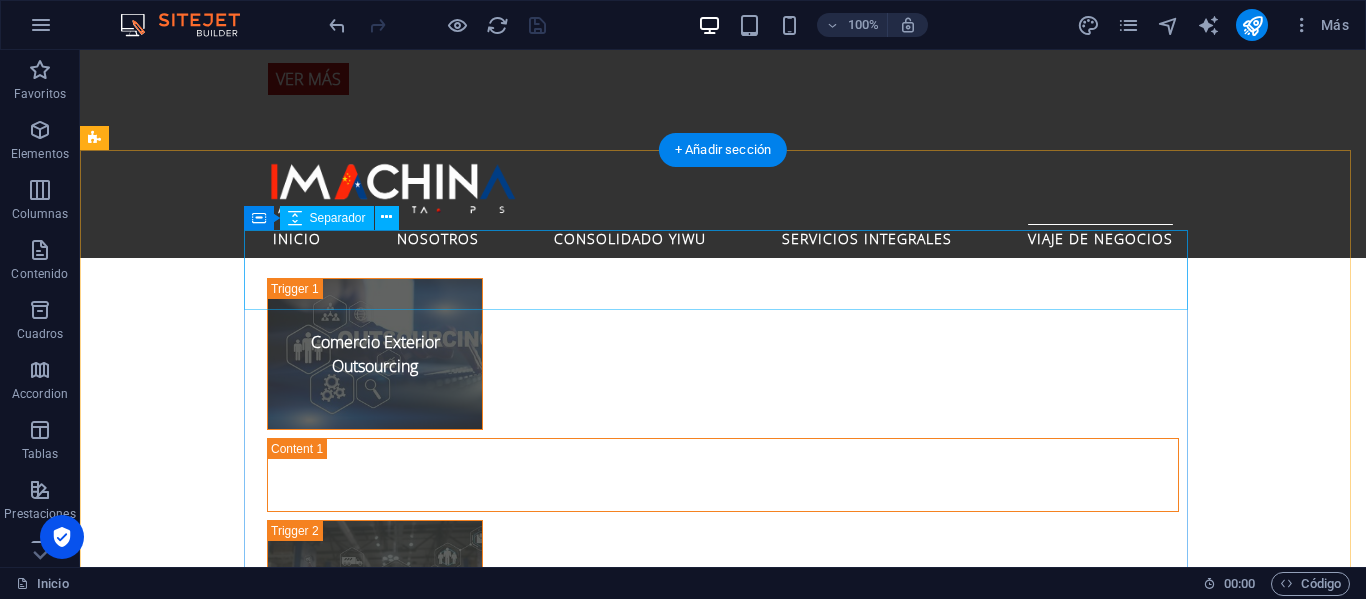 scroll, scrollTop: 4636, scrollLeft: 0, axis: vertical 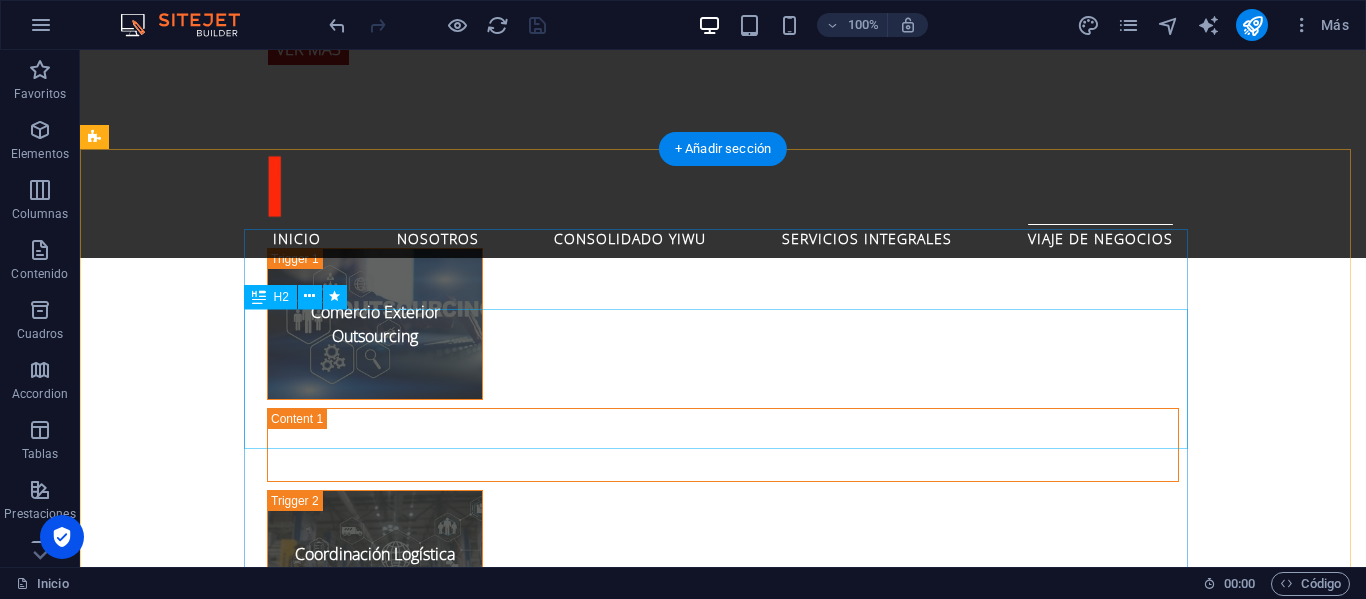 click on "Conecte su Negocio con los Gigantes de Asia" at bounding box center (723, 2475) 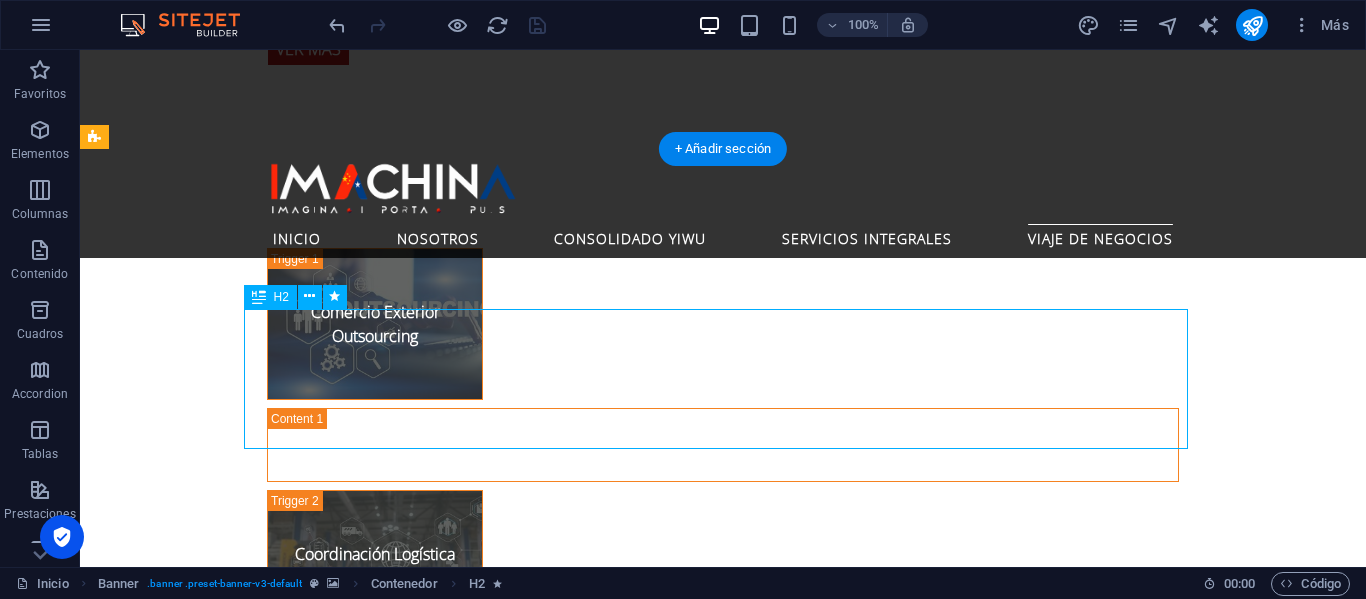 click on "Conecte su Negocio con los Gigantes de Asia" at bounding box center (723, 2475) 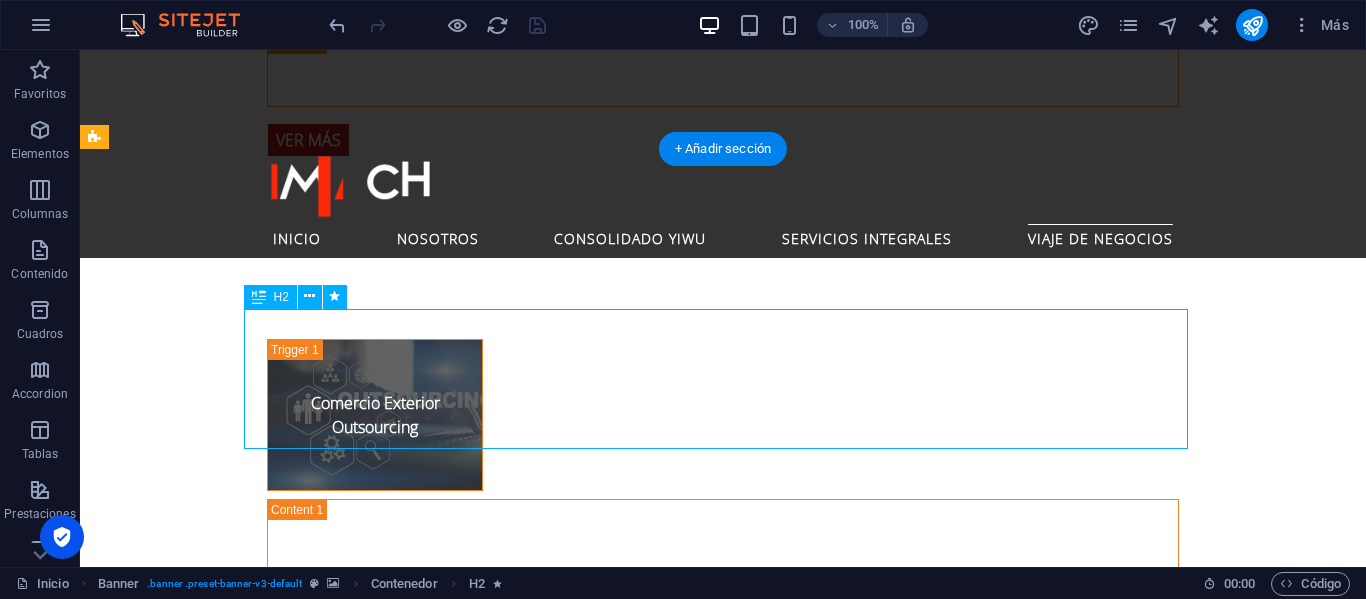 scroll, scrollTop: 4693, scrollLeft: 0, axis: vertical 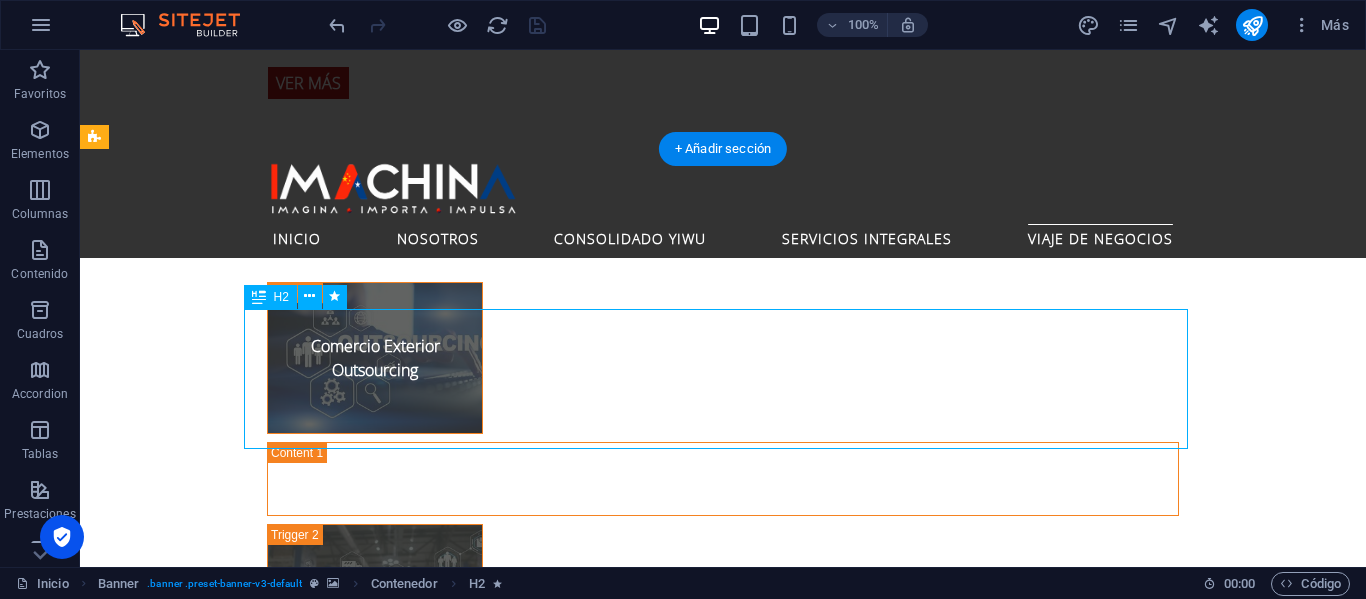 select on "slide" 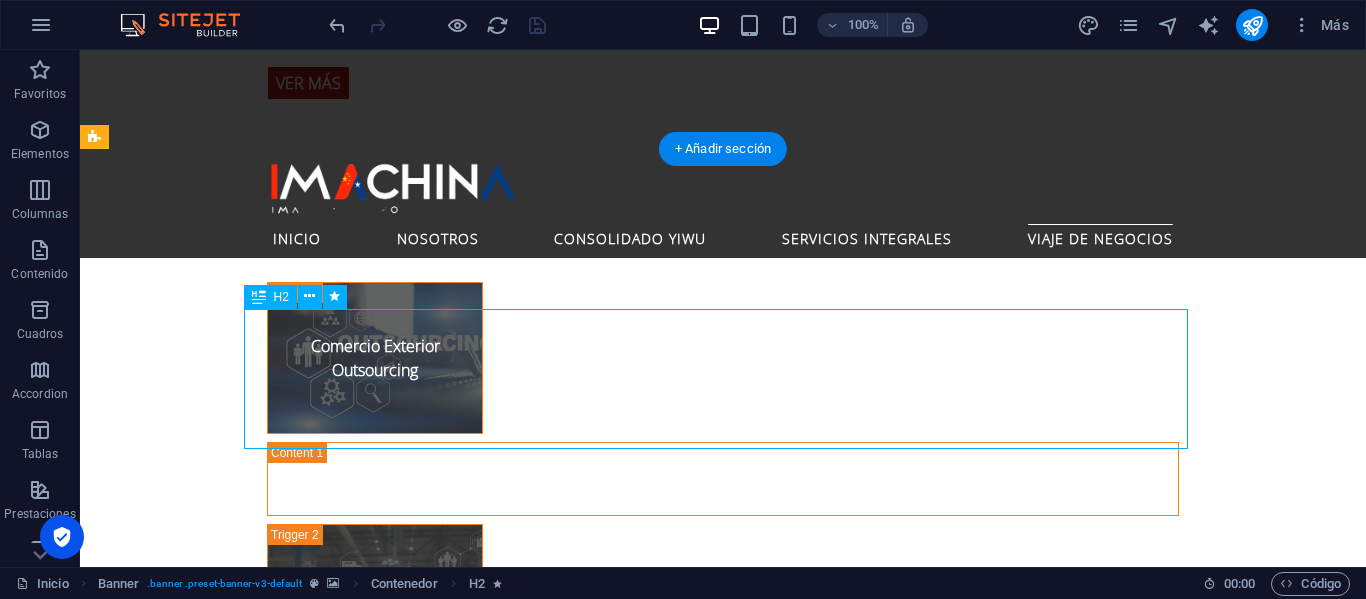 select on "s" 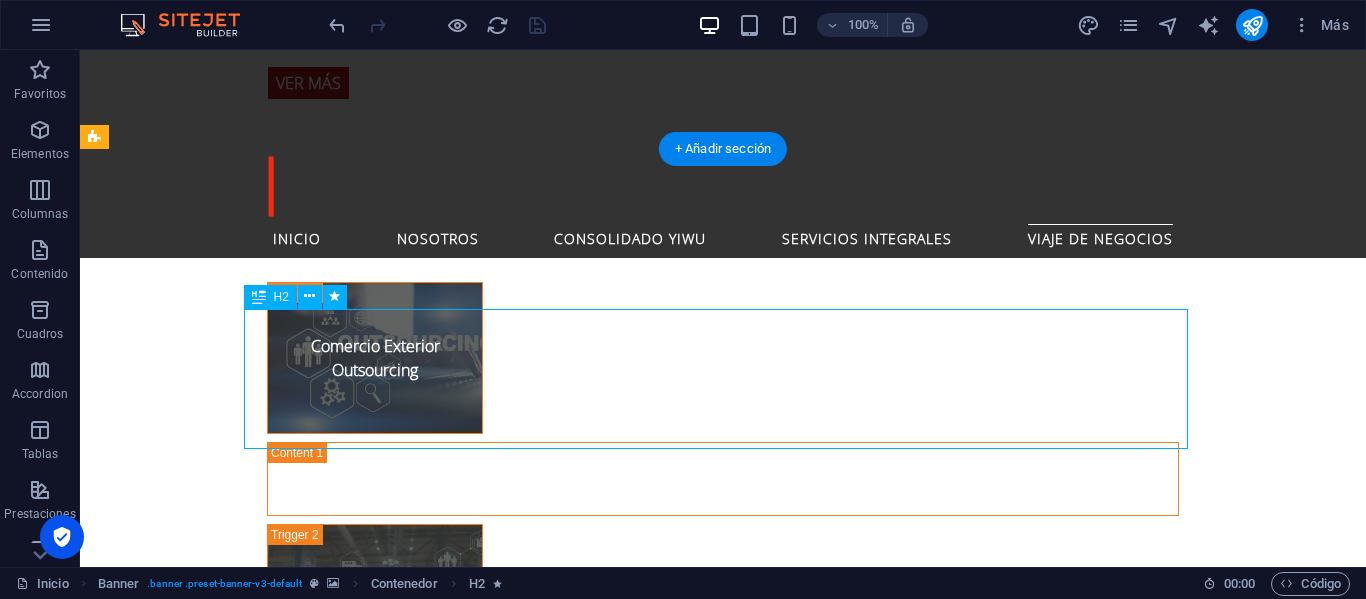 select on "s" 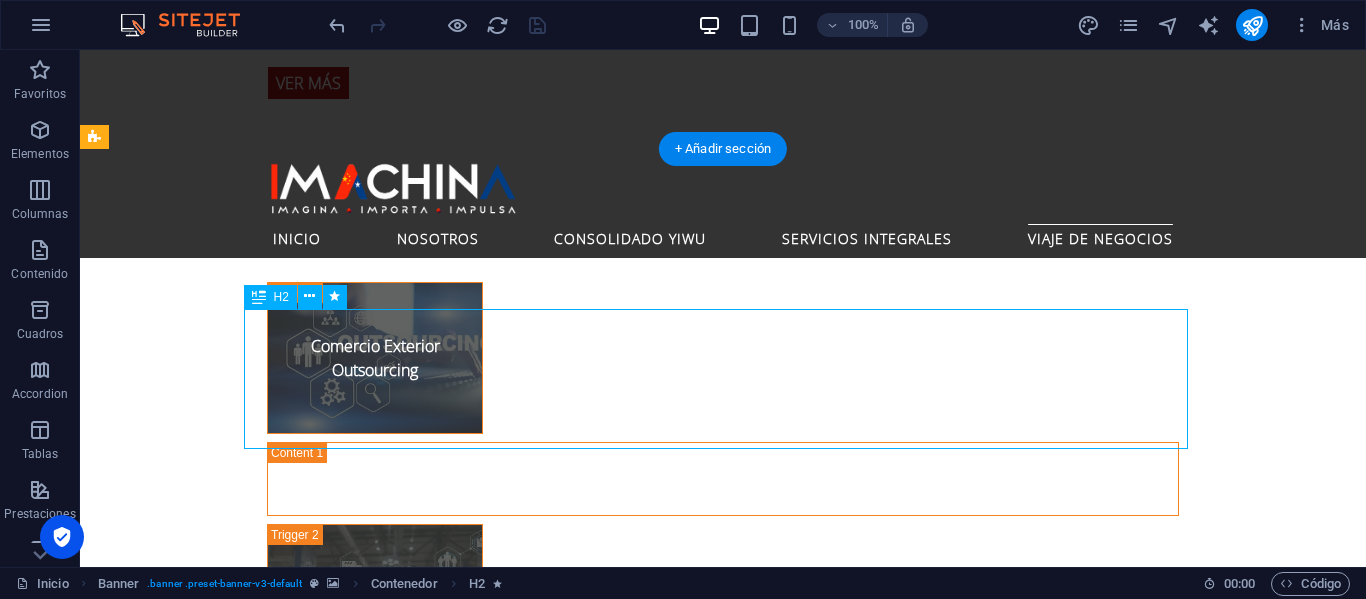 select on "scroll" 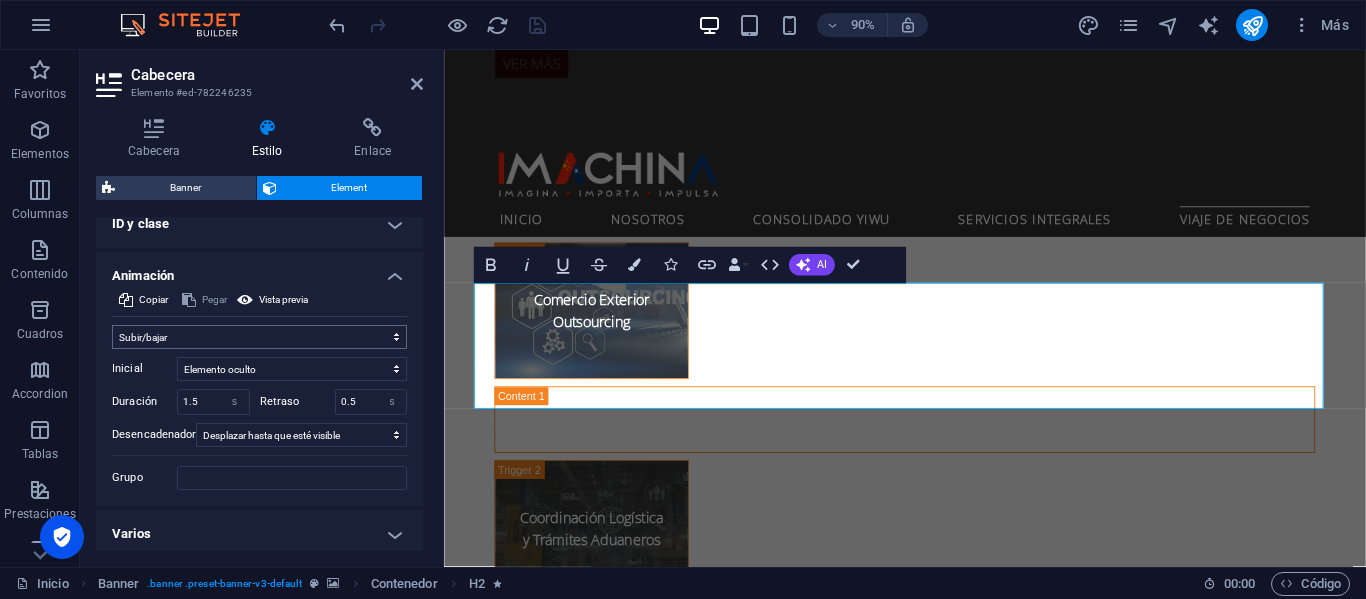 scroll, scrollTop: 734, scrollLeft: 0, axis: vertical 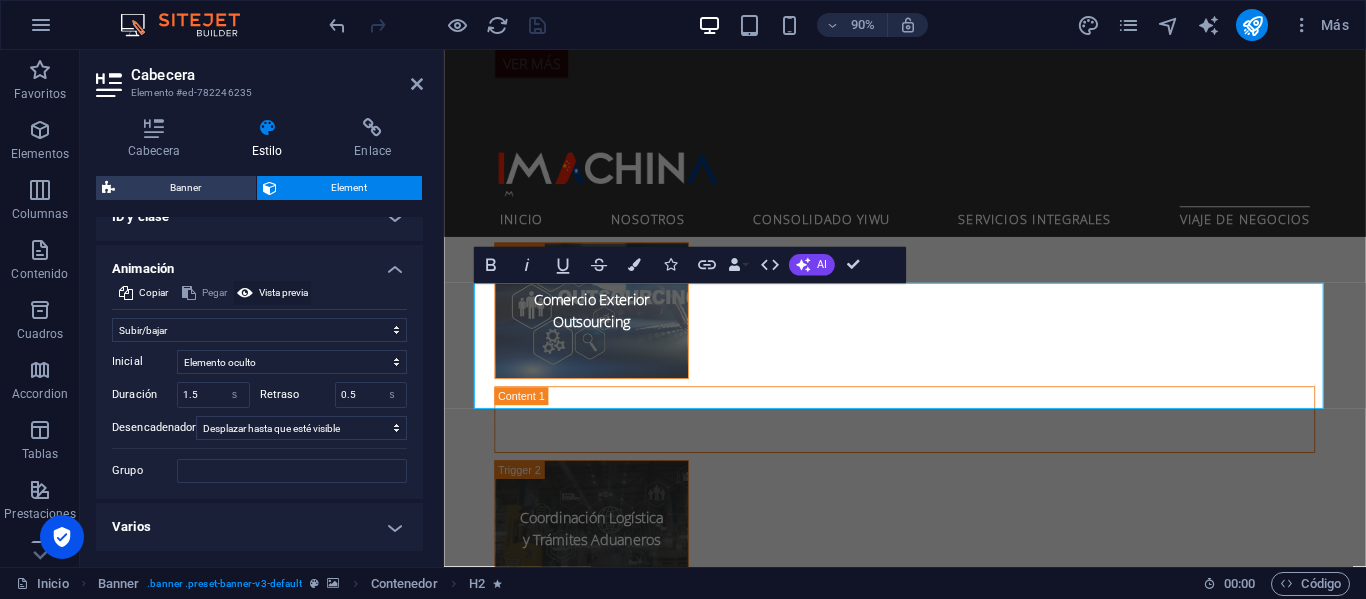click at bounding box center [245, 293] 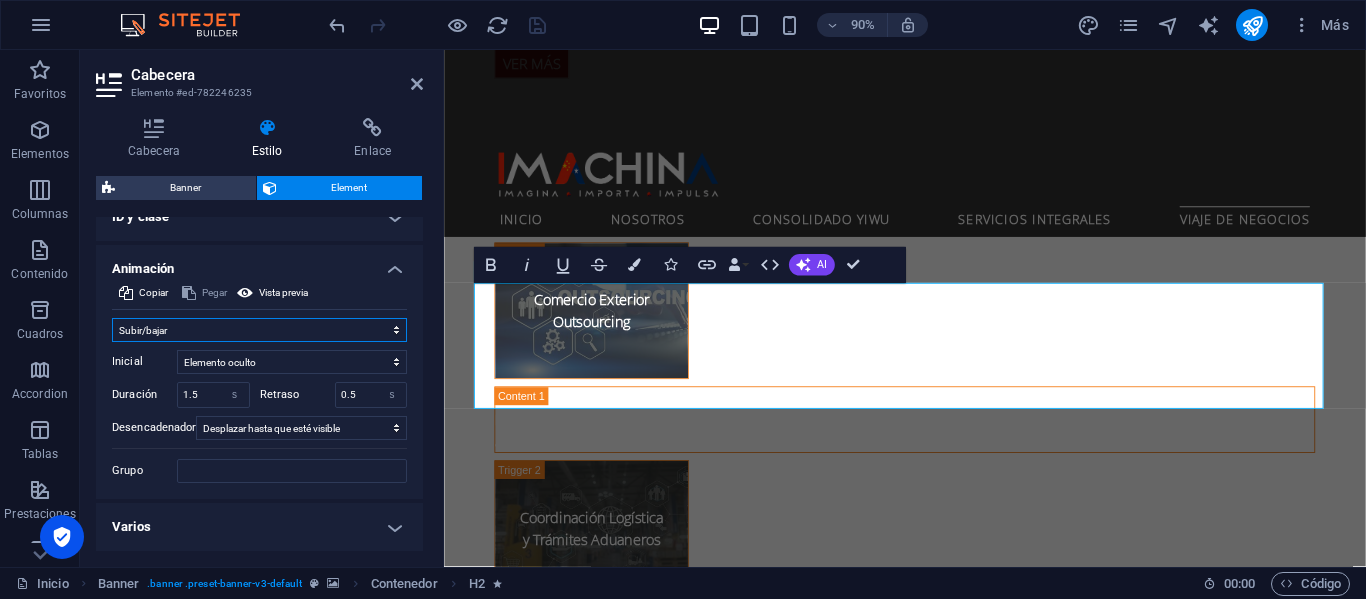 click on "No animar Mostrar / Ocultar Subir/bajar Acercar/alejar Deslizar de izquierda a derecha Deslizar de derecha a izquierda Deslizar de arriba a abajo Deslizar de abajo a arriba Pulsación Parpadeo Abrir como superposición" at bounding box center [259, 330] 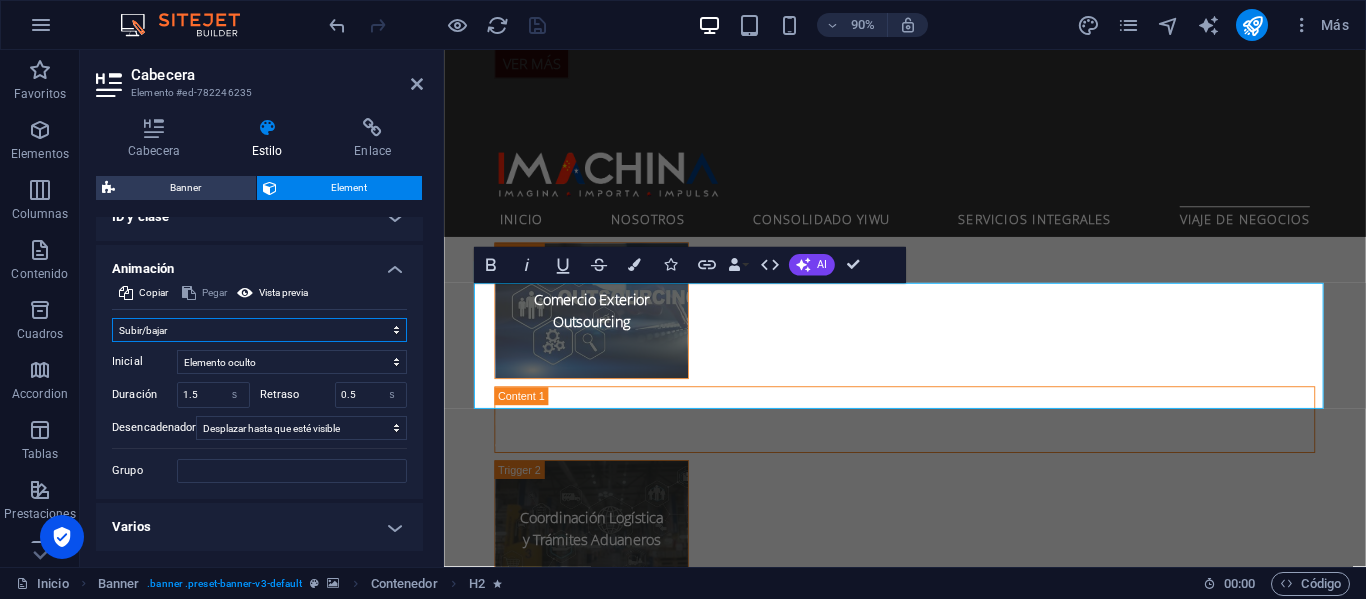 select on "fade" 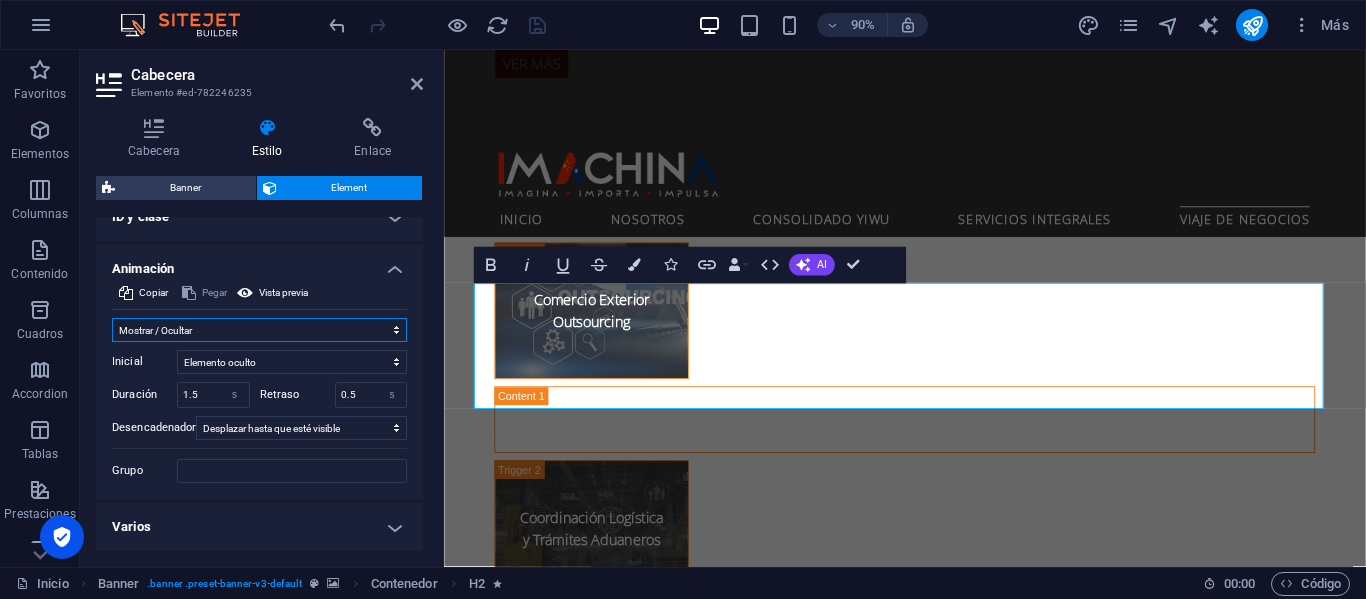 click on "No animar Mostrar / Ocultar Subir/bajar Acercar/alejar Deslizar de izquierda a derecha Deslizar de derecha a izquierda Deslizar de arriba a abajo Deslizar de abajo a arriba Pulsación Parpadeo Abrir como superposición" at bounding box center [259, 330] 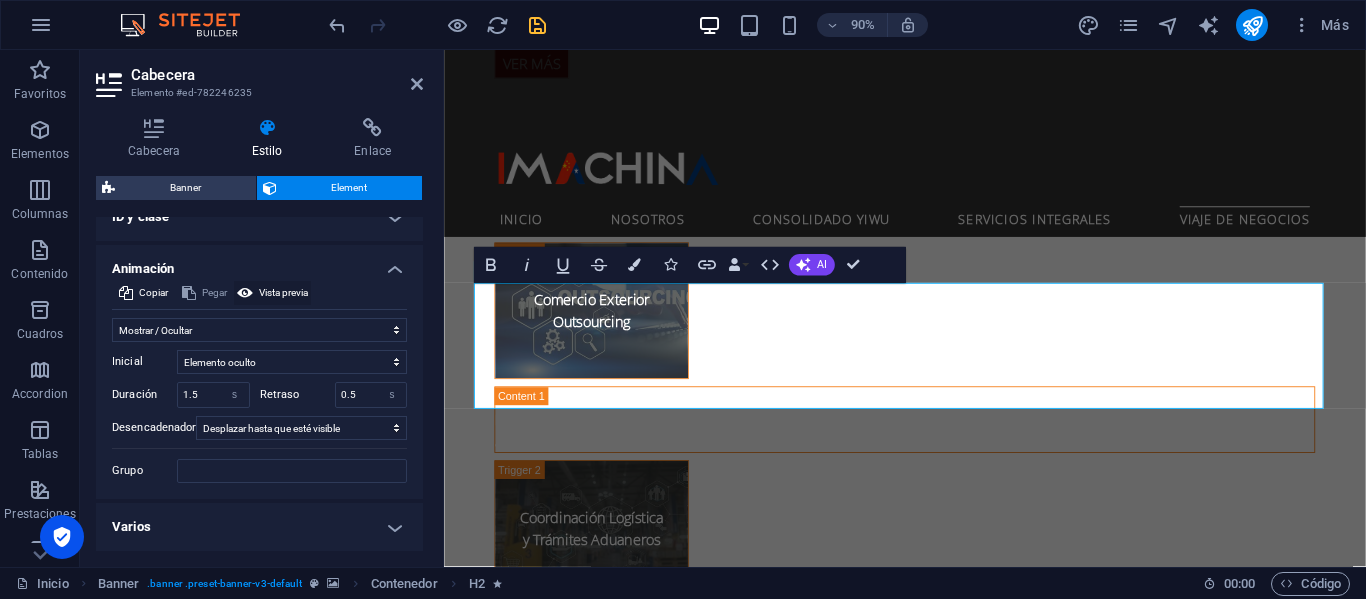 click on "Vista previa" at bounding box center [283, 293] 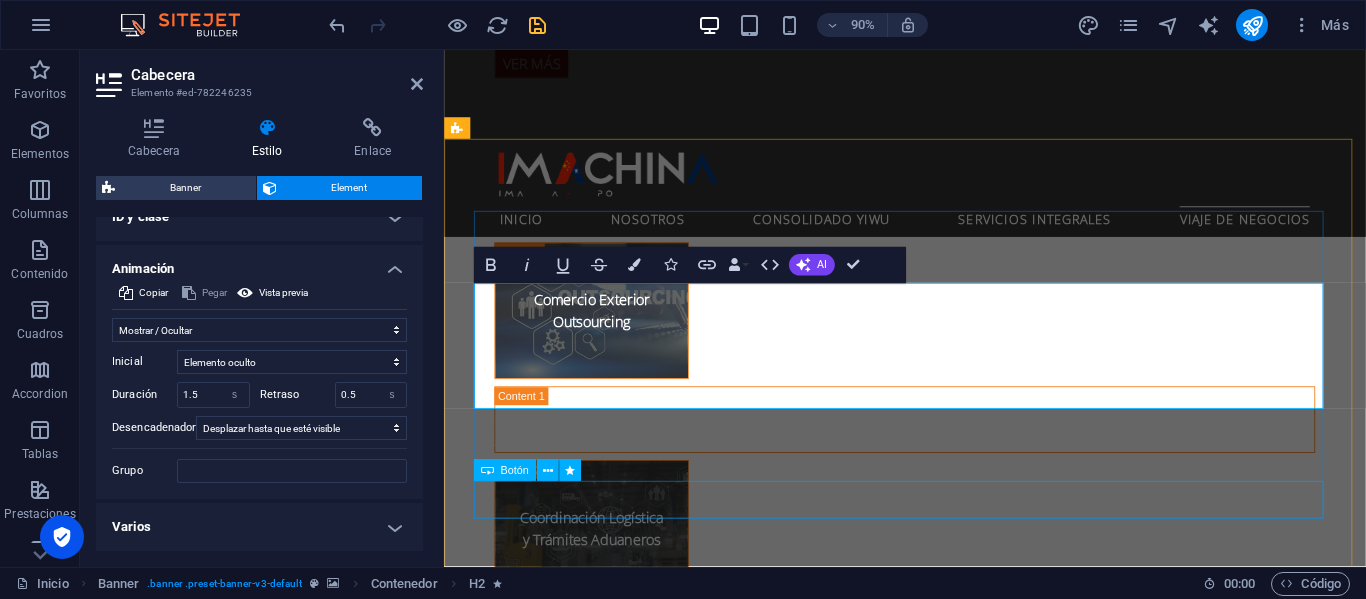 click on "Ver MÁS" at bounding box center (956, 2676) 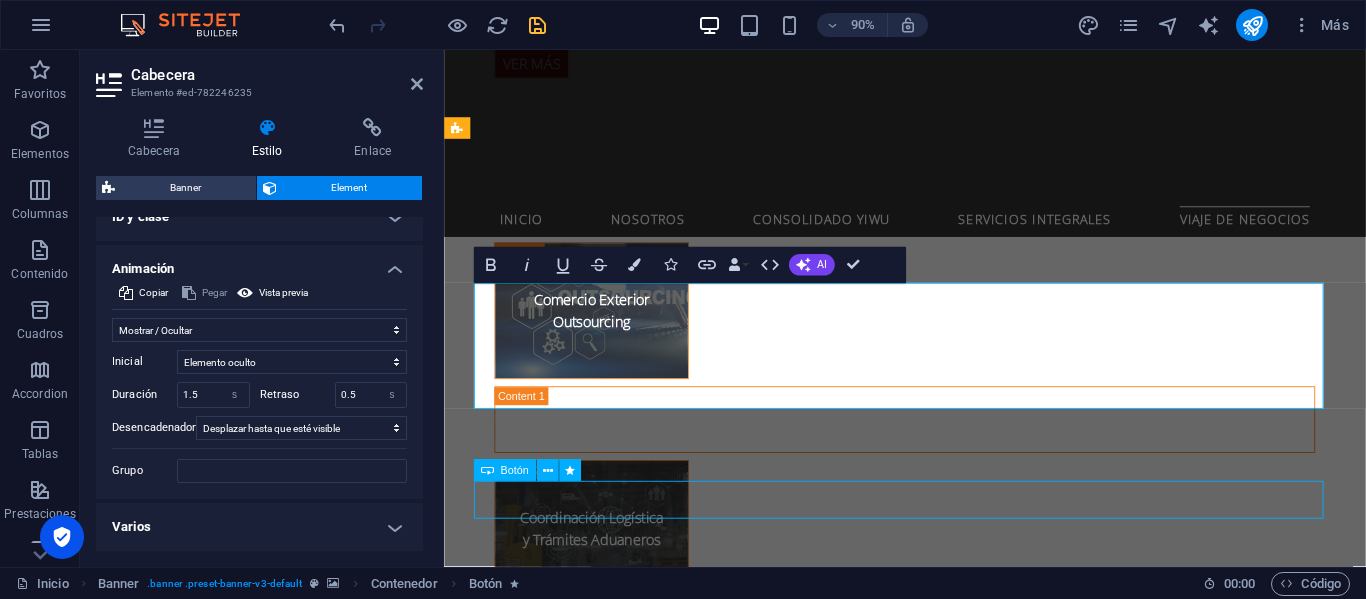 click on "Ver MÁS" at bounding box center [956, 2676] 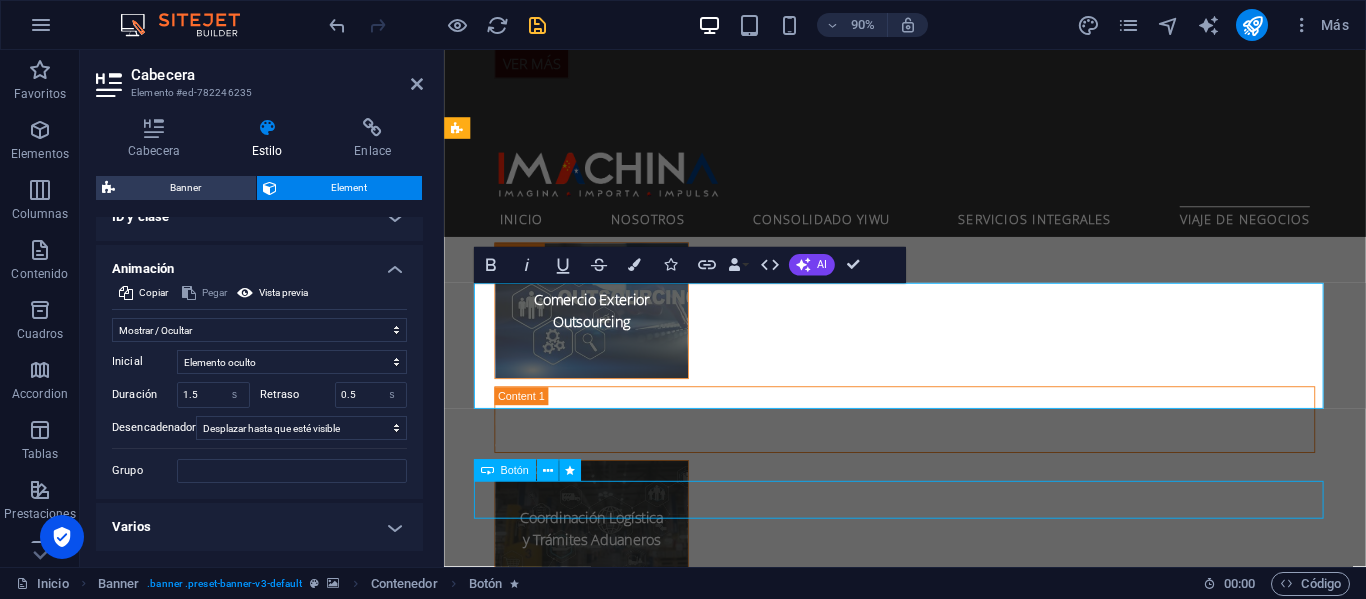 select on "shrink" 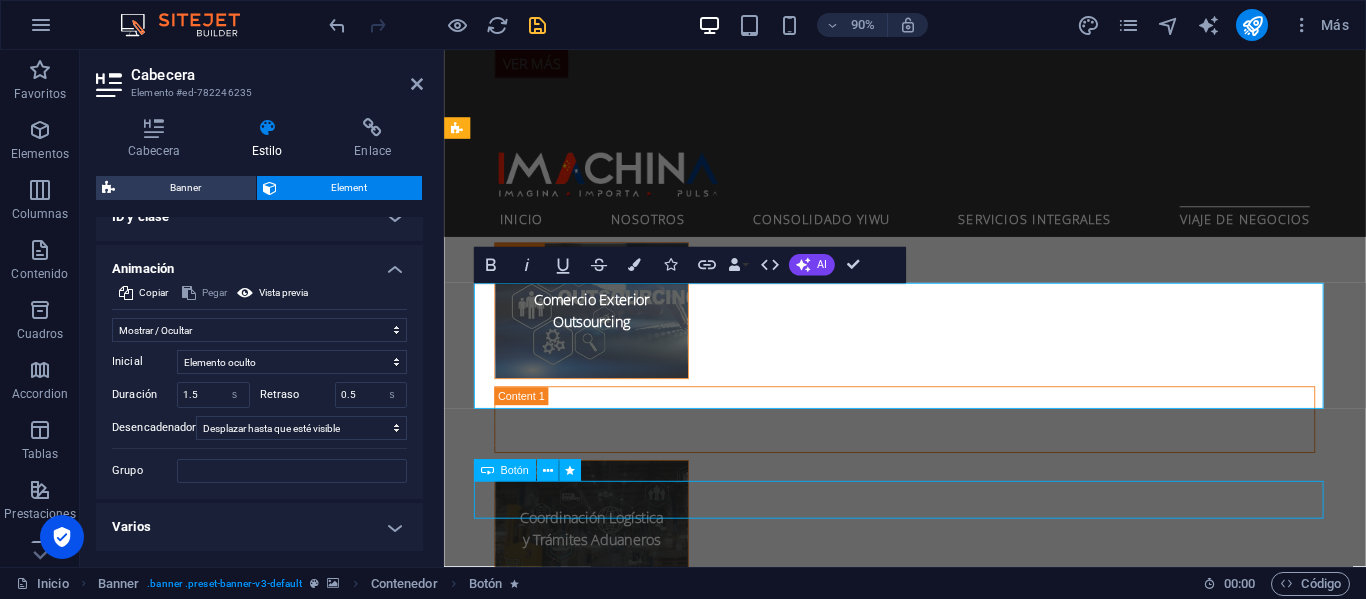 select on "s" 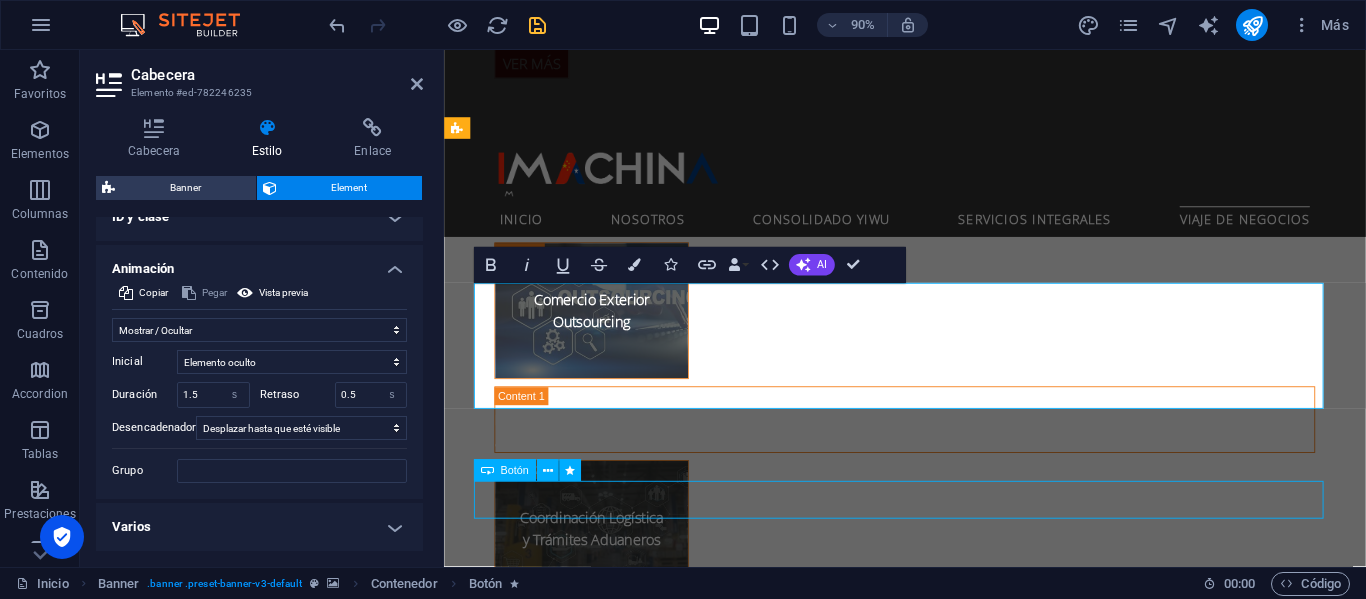 select on "s" 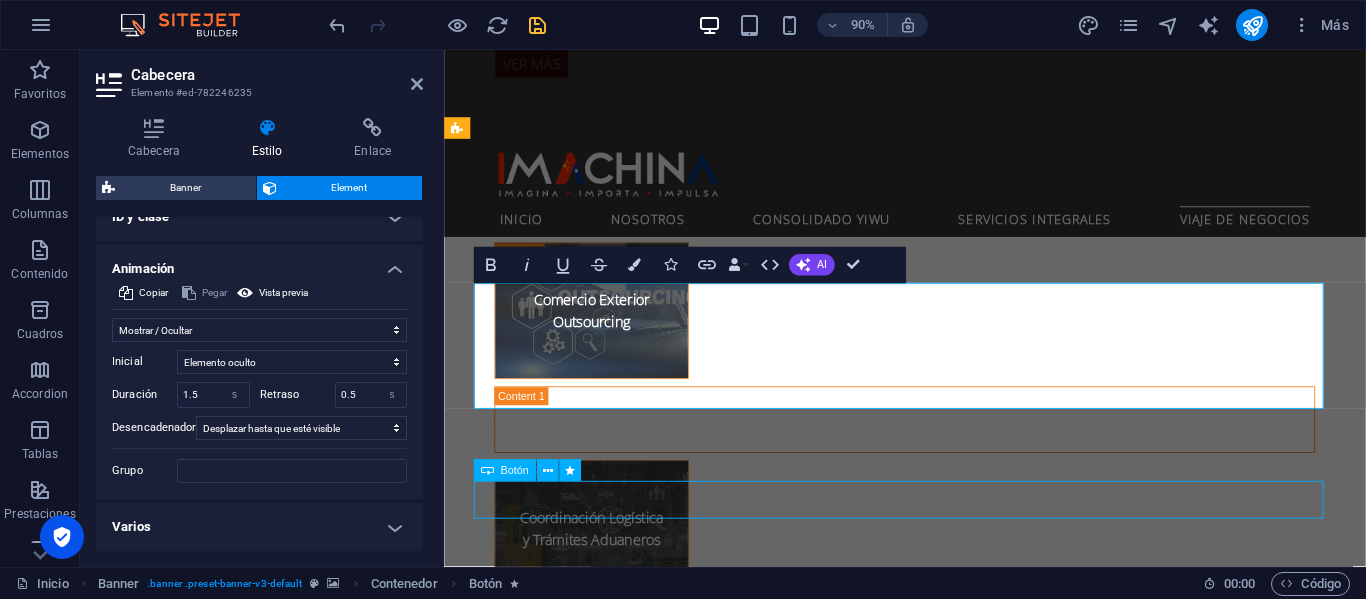 select on "scroll" 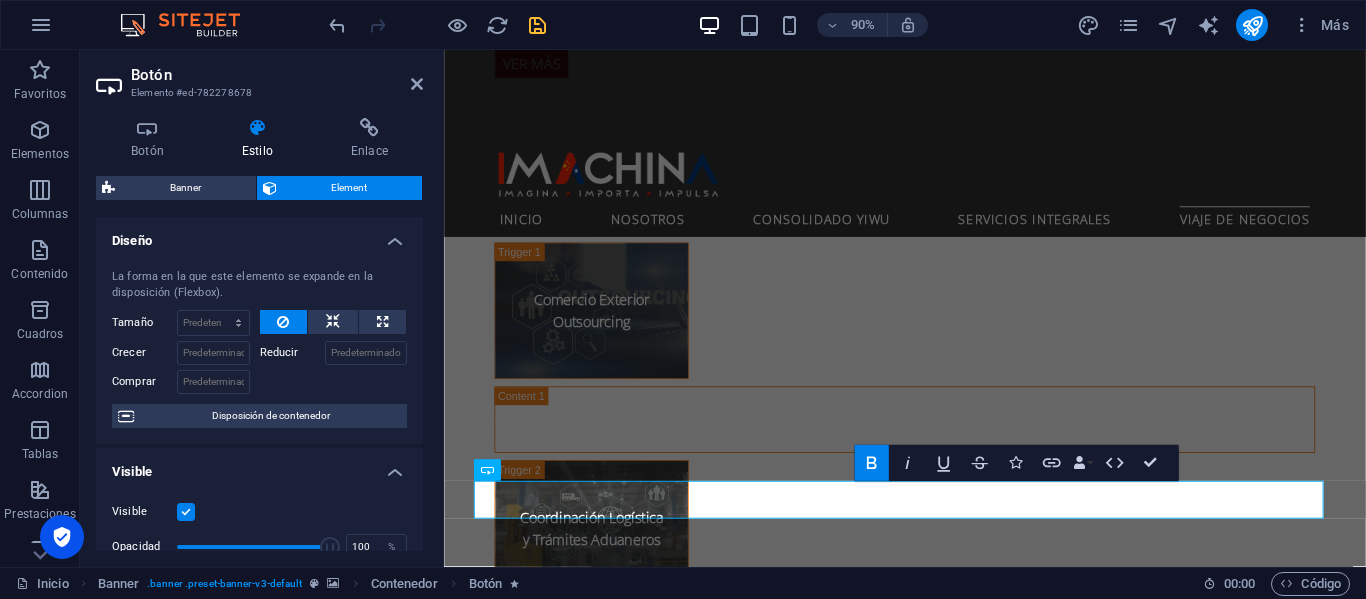 click on "Estilo" at bounding box center (261, 139) 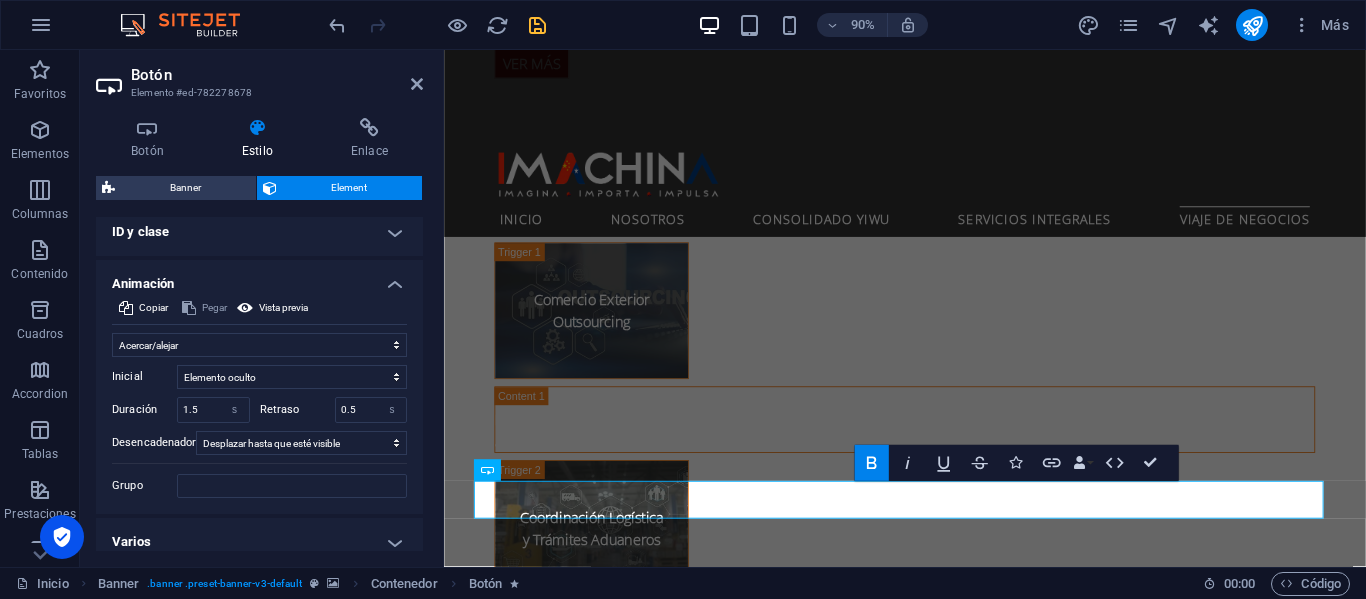 scroll, scrollTop: 734, scrollLeft: 0, axis: vertical 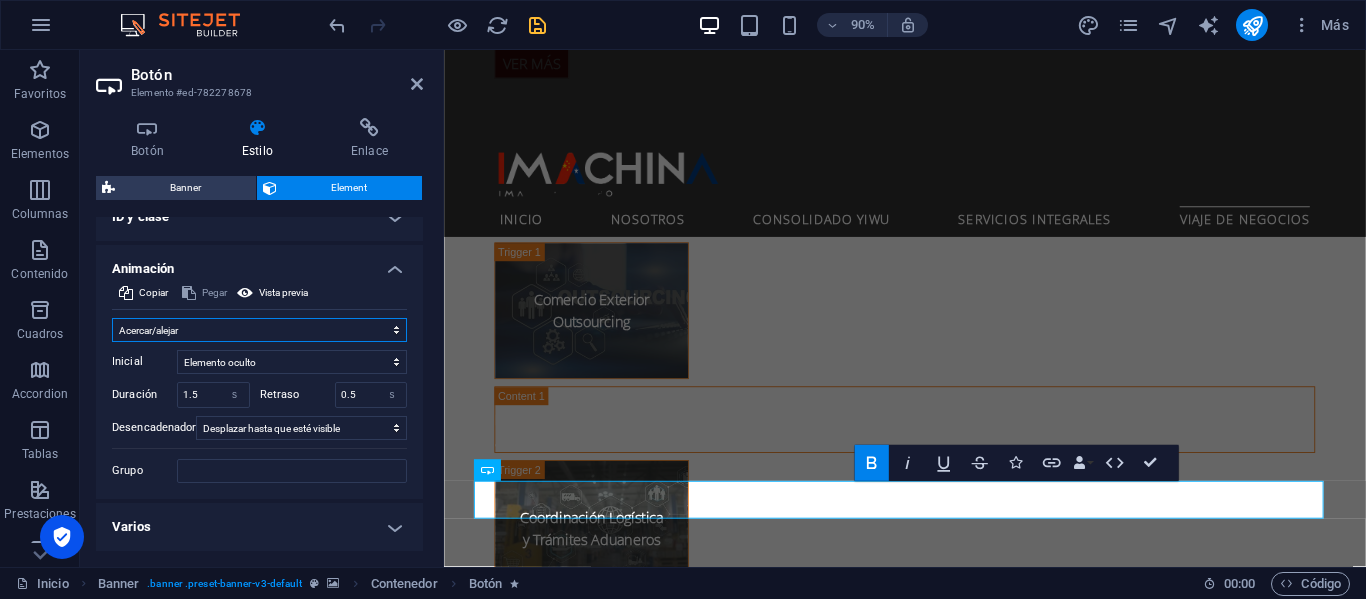 click on "No animar Mostrar / Ocultar Subir/bajar Acercar/alejar Deslizar de izquierda a derecha Deslizar de derecha a izquierda Deslizar de arriba a abajo Deslizar de abajo a arriba Pulsación Parpadeo Abrir como superposición" at bounding box center (259, 330) 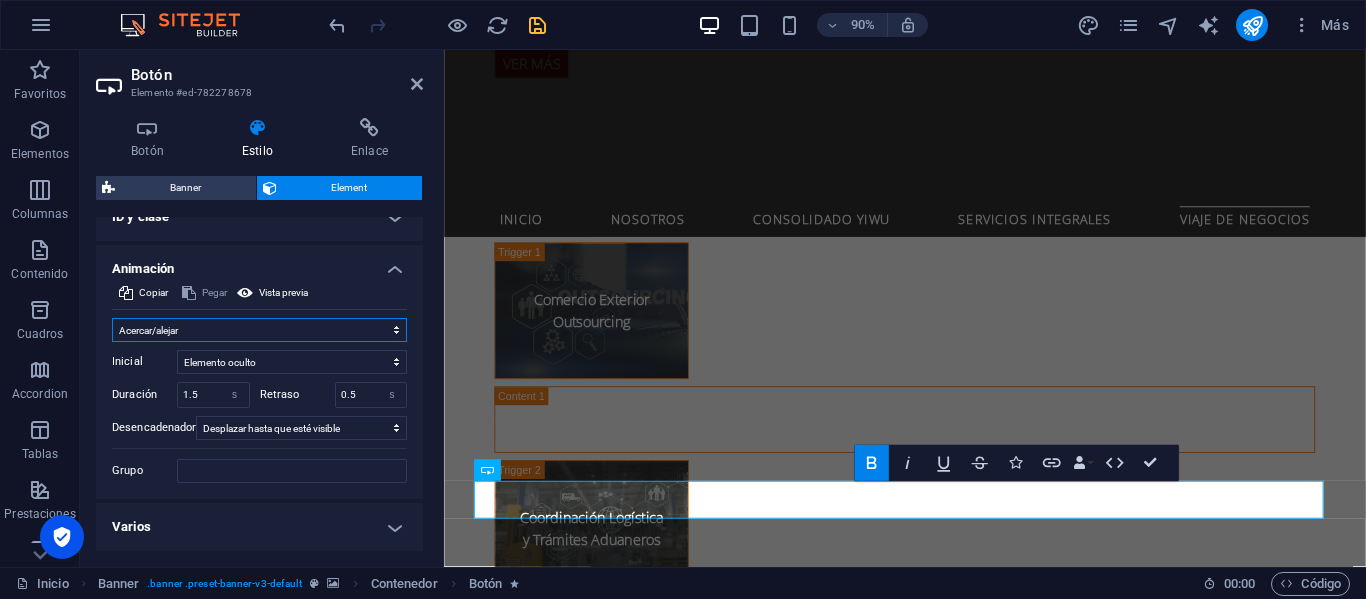 click on "No animar Mostrar / Ocultar Subir/bajar Acercar/alejar Deslizar de izquierda a derecha Deslizar de derecha a izquierda Deslizar de arriba a abajo Deslizar de abajo a arriba Pulsación Parpadeo Abrir como superposición" at bounding box center [259, 330] 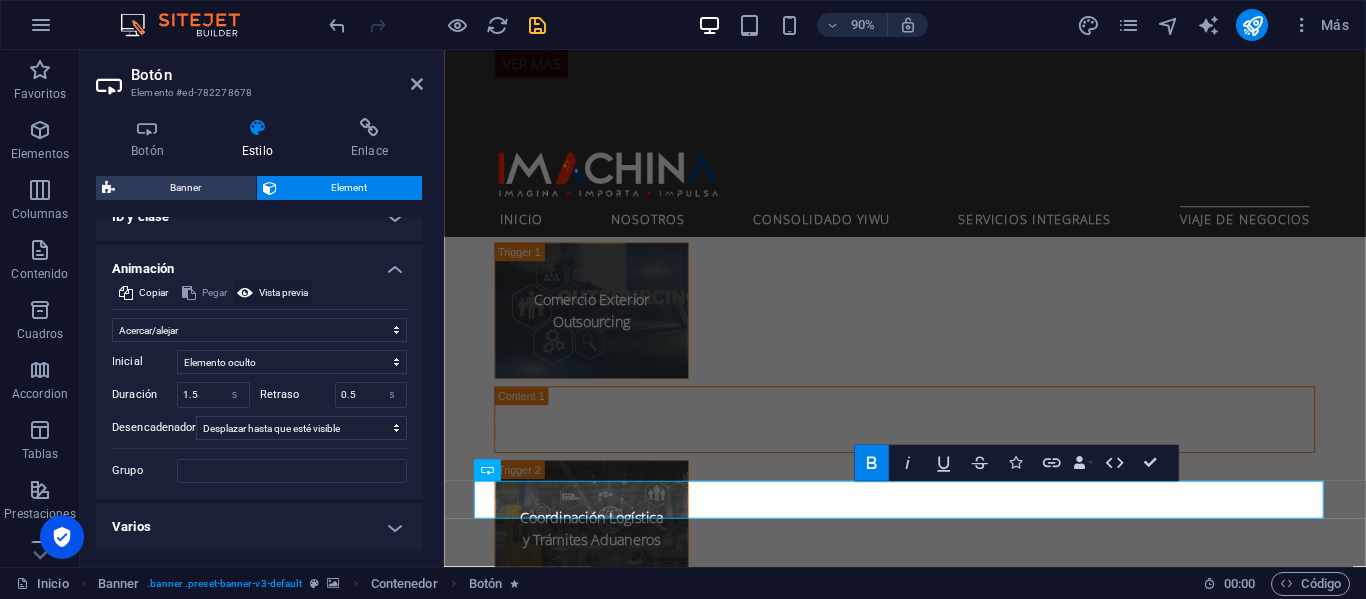 click on "Vista previa" at bounding box center [283, 293] 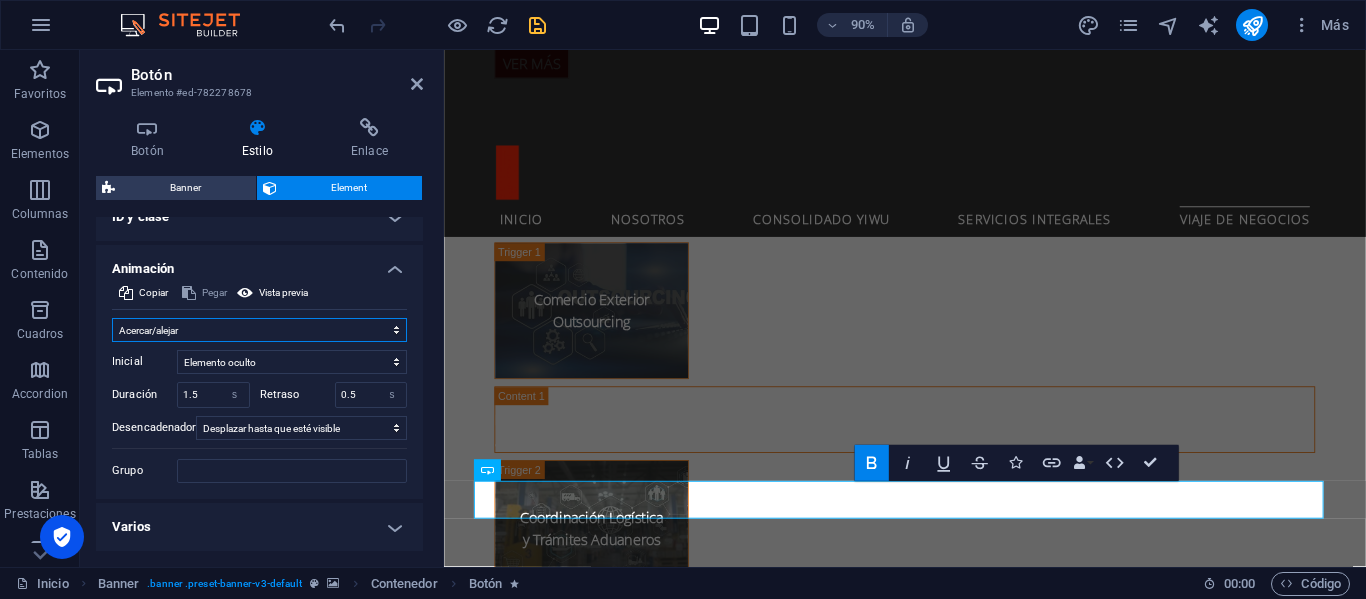 click on "No animar Mostrar / Ocultar Subir/bajar Acercar/alejar Deslizar de izquierda a derecha Deslizar de derecha a izquierda Deslizar de arriba a abajo Deslizar de abajo a arriba Pulsación Parpadeo Abrir como superposición" at bounding box center (259, 330) 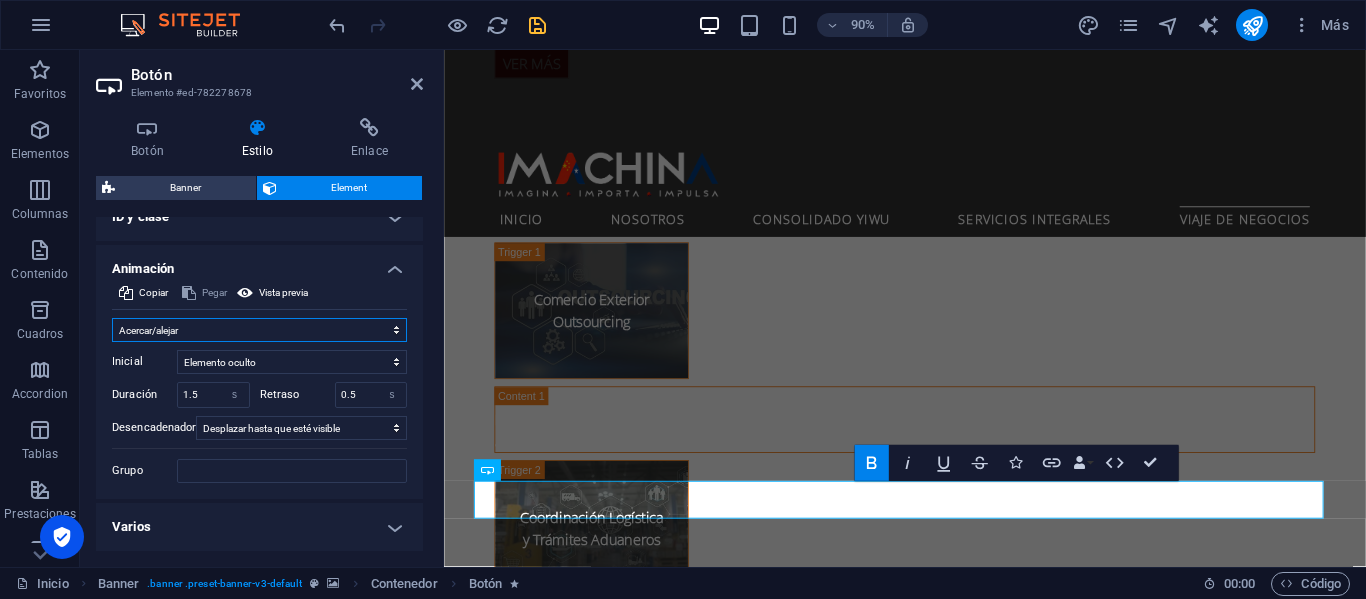 select on "fade" 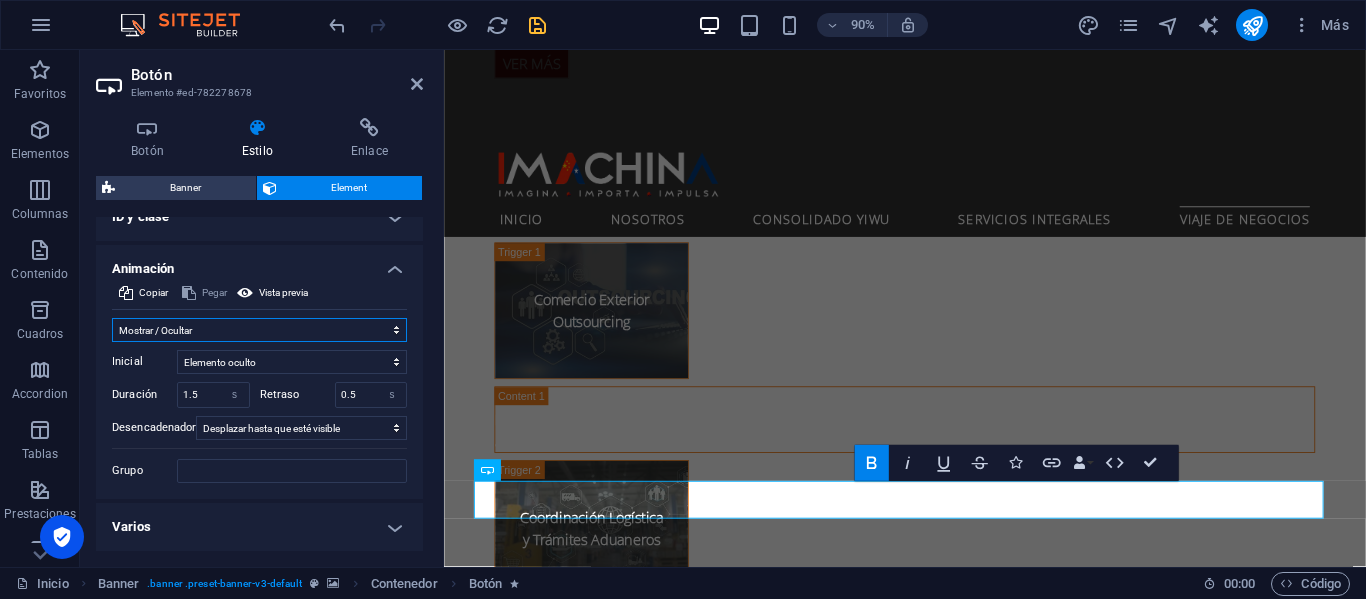 click on "No animar Mostrar / Ocultar Subir/bajar Acercar/alejar Deslizar de izquierda a derecha Deslizar de derecha a izquierda Deslizar de arriba a abajo Deslizar de abajo a arriba Pulsación Parpadeo Abrir como superposición" at bounding box center [259, 330] 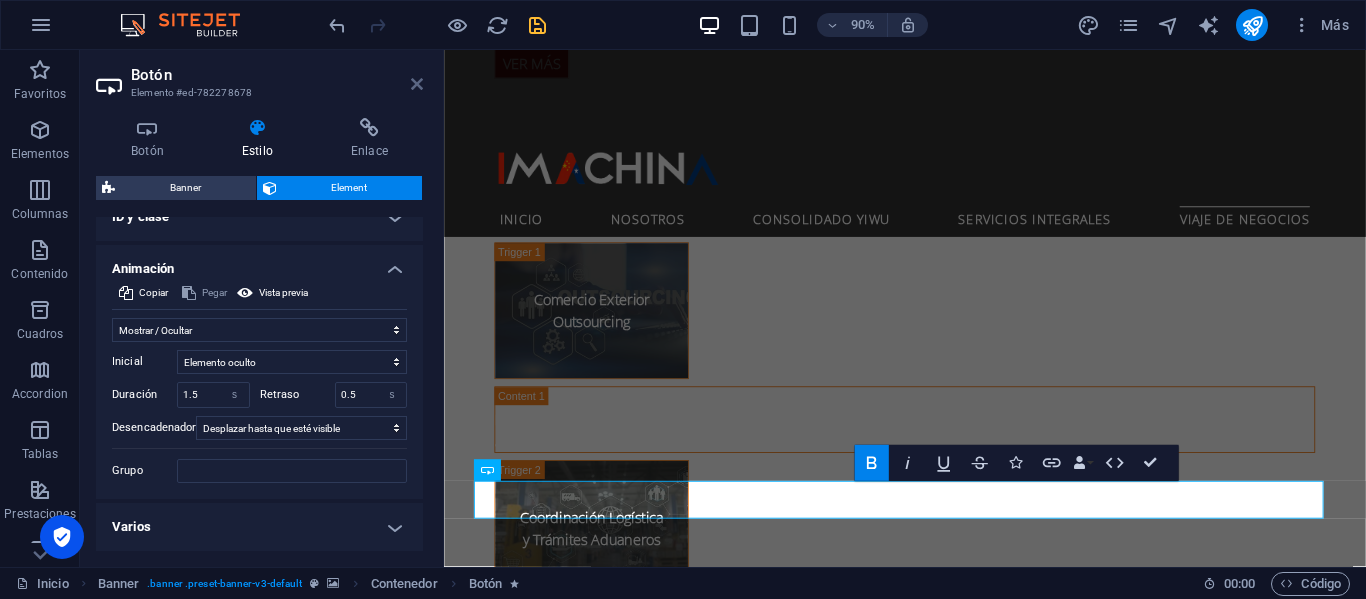 click at bounding box center (417, 84) 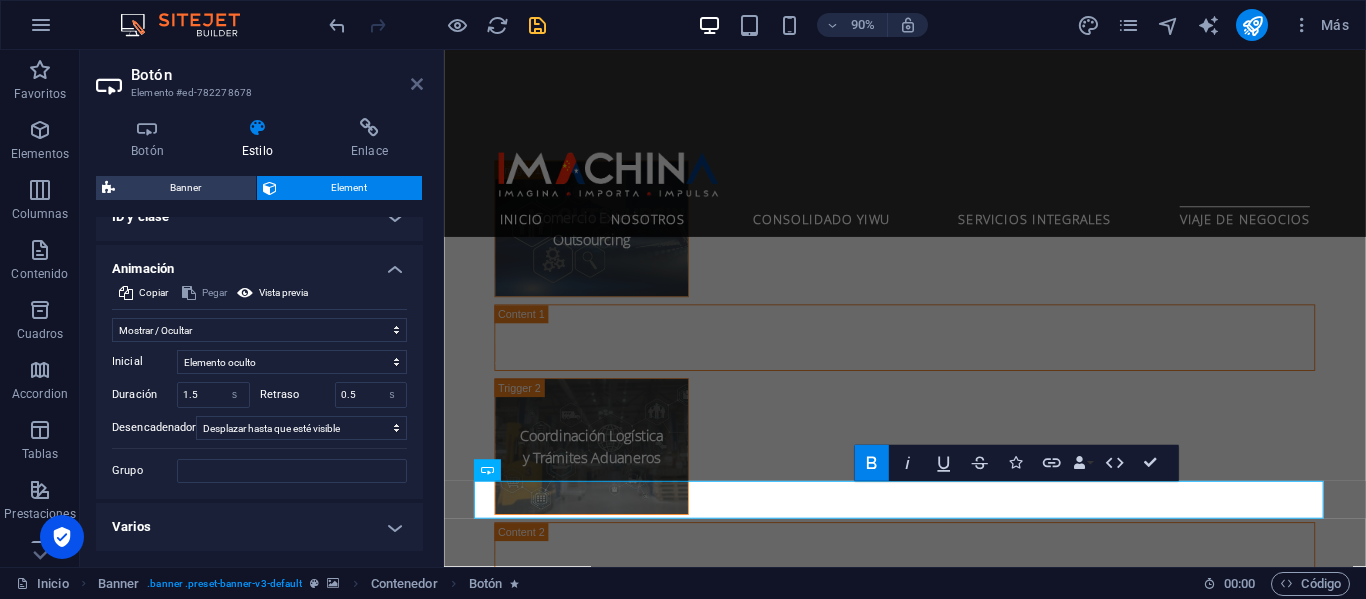 scroll, scrollTop: 4636, scrollLeft: 0, axis: vertical 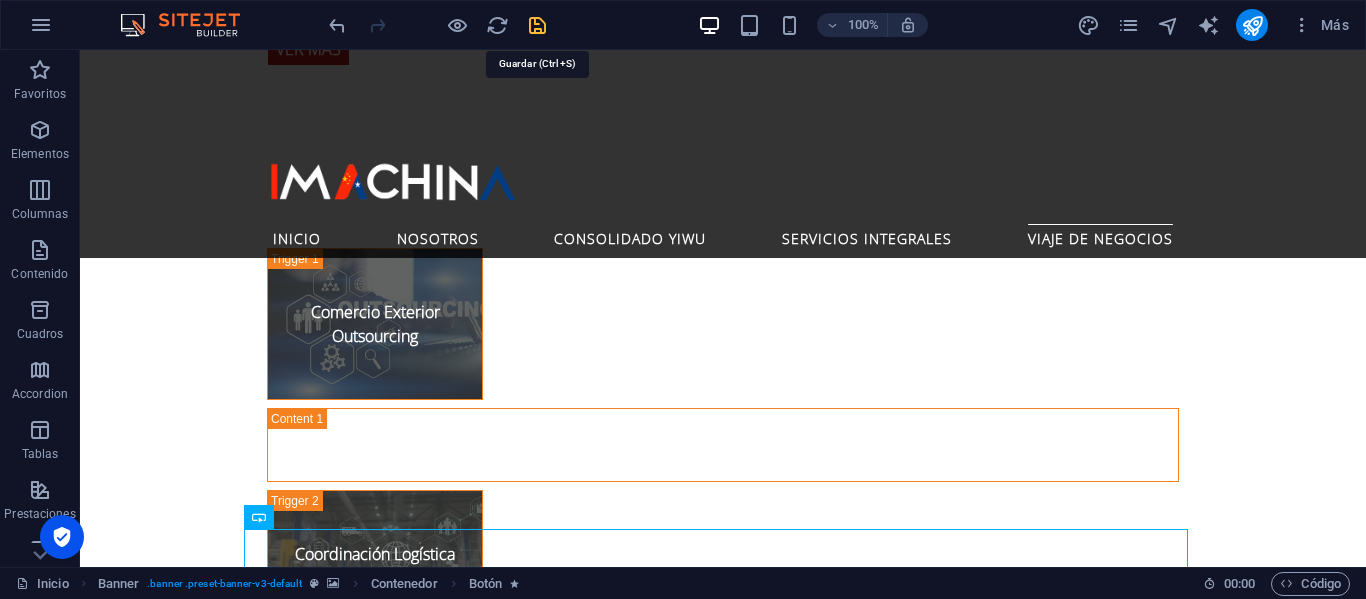 click at bounding box center [537, 25] 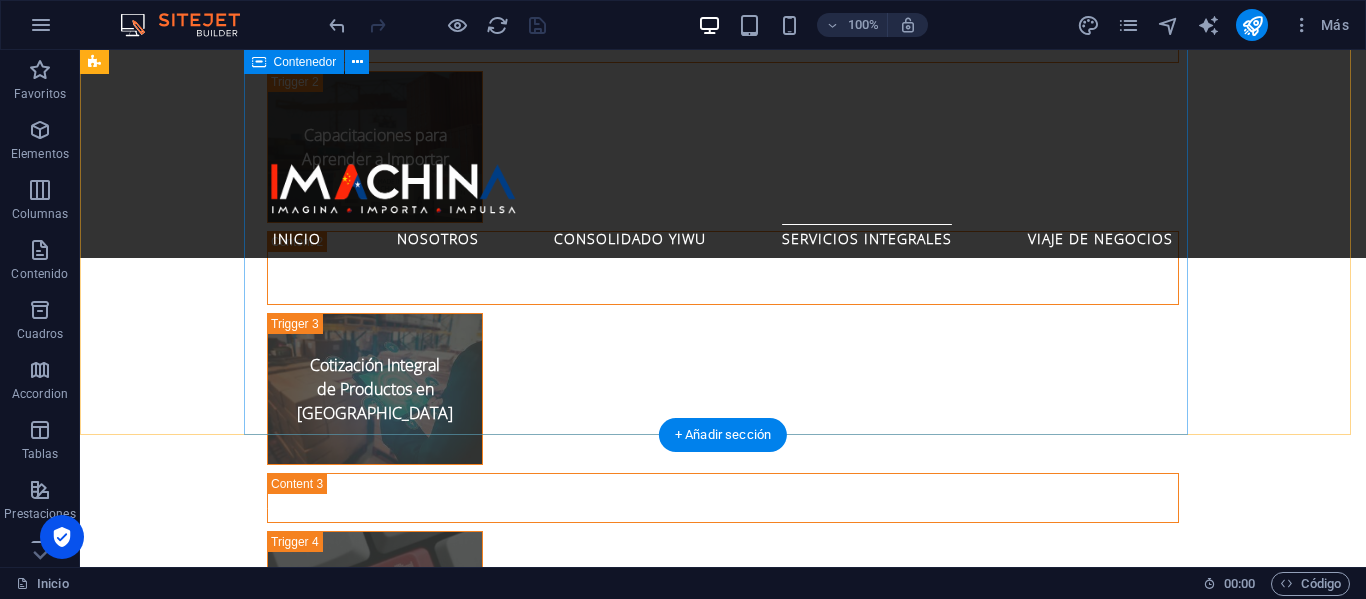 scroll, scrollTop: 4036, scrollLeft: 0, axis: vertical 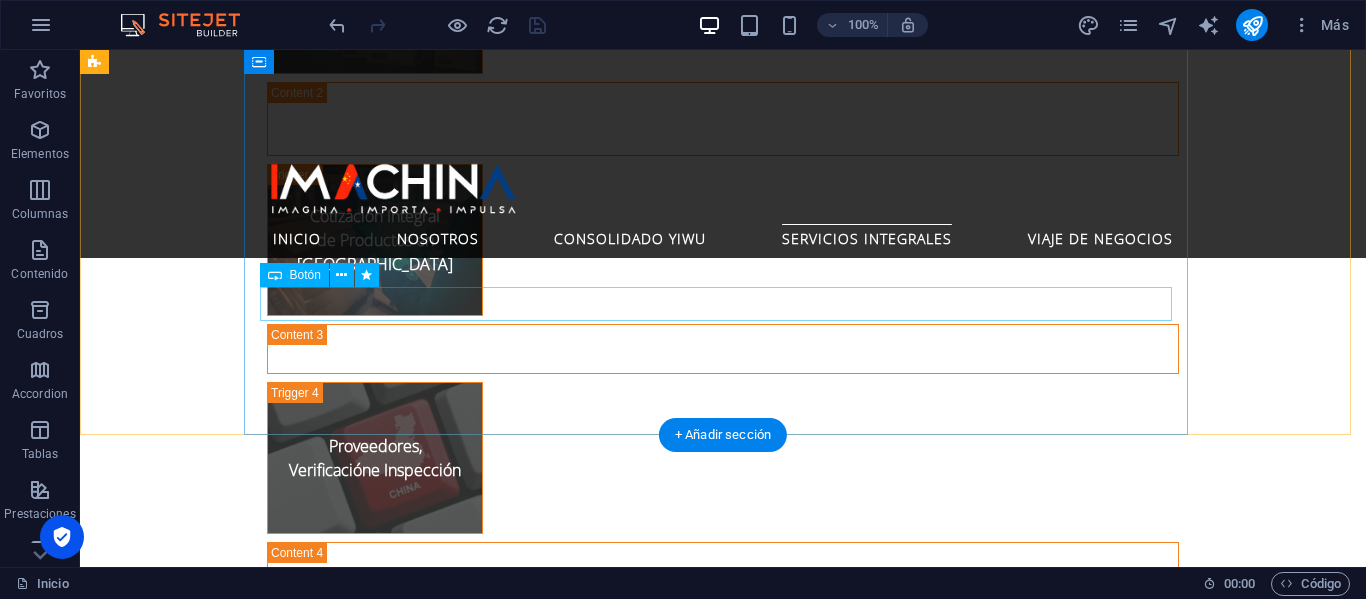 click on "Ver Más" at bounding box center [723, 1841] 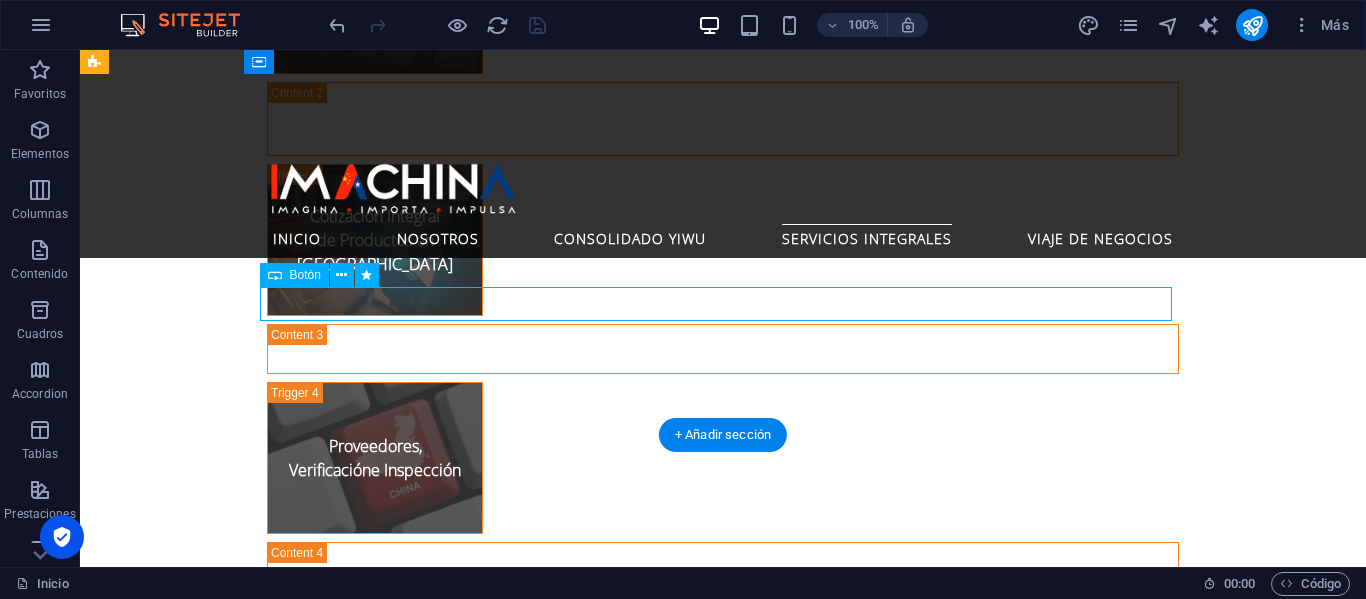 click on "Ver Más" at bounding box center [723, 1841] 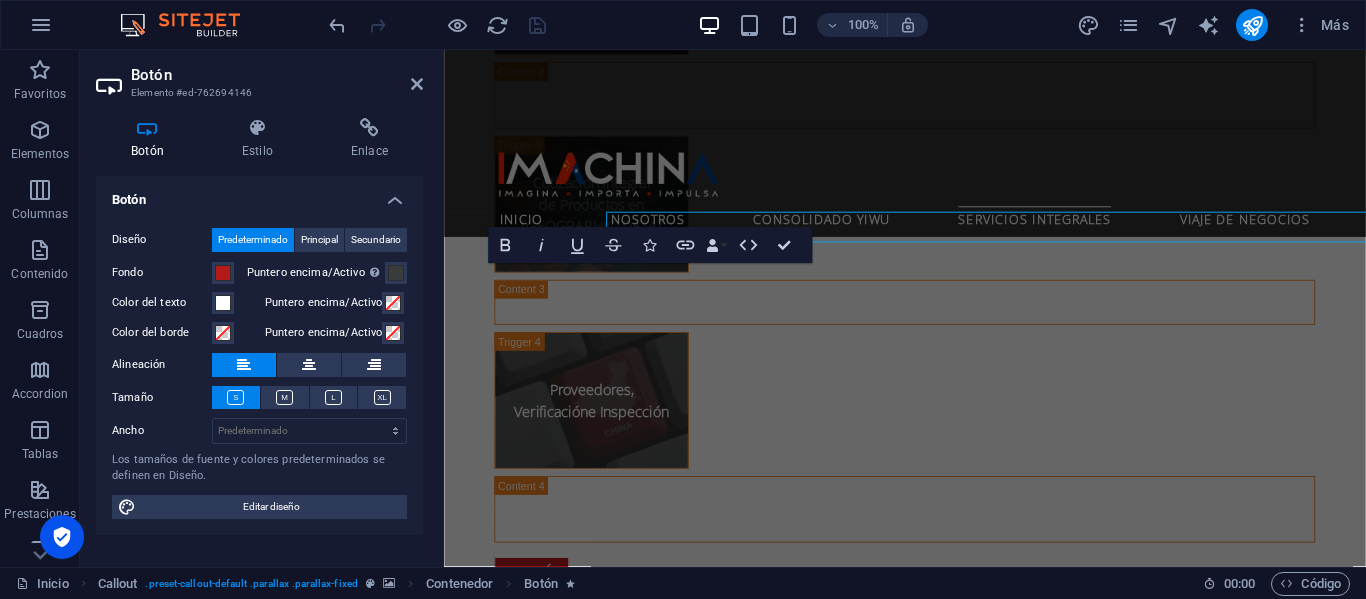 scroll, scrollTop: 4093, scrollLeft: 0, axis: vertical 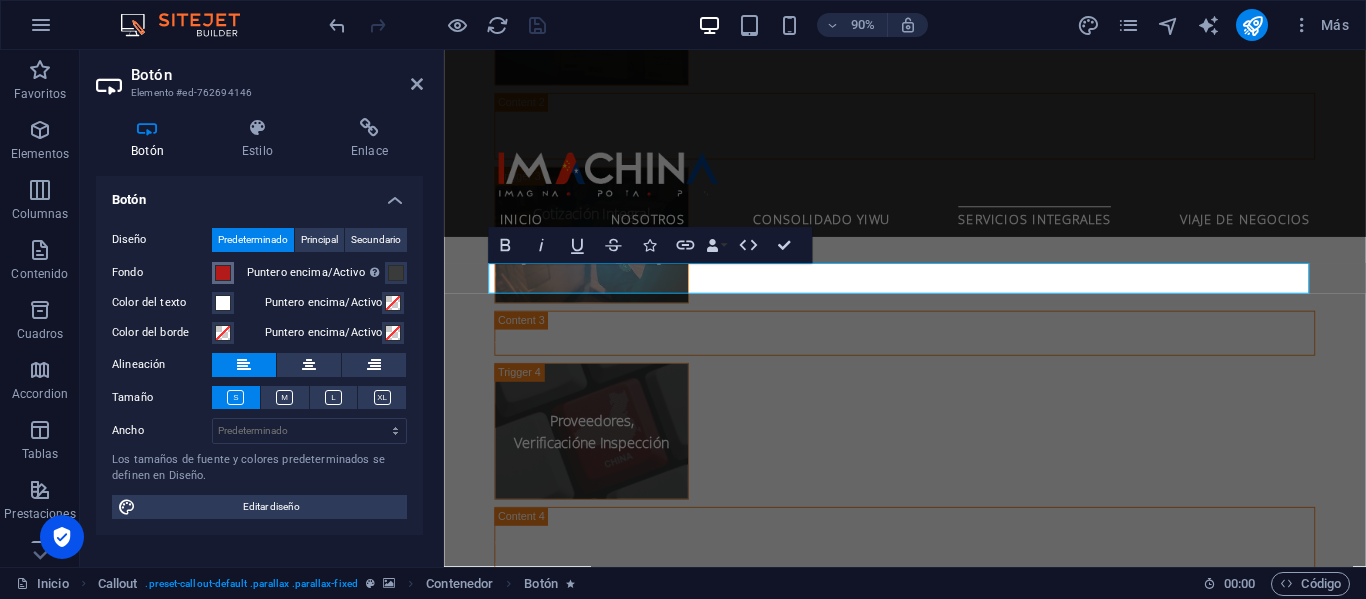 click at bounding box center [223, 273] 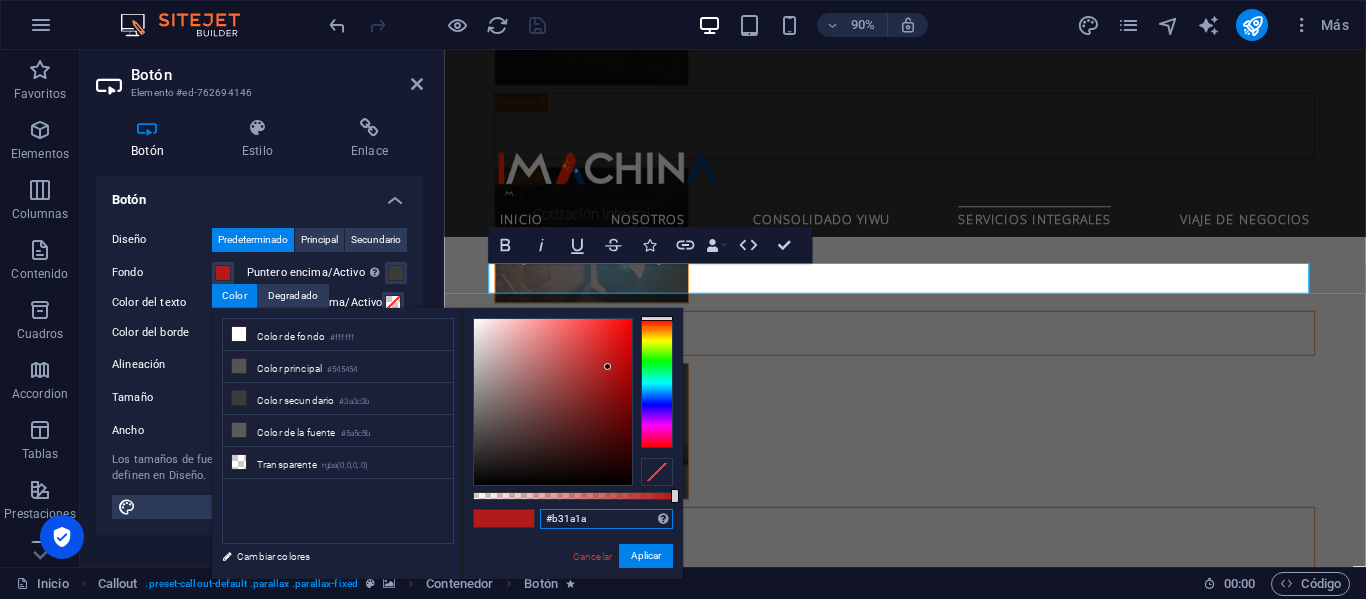 drag, startPoint x: 602, startPoint y: 524, endPoint x: 436, endPoint y: 519, distance: 166.07529 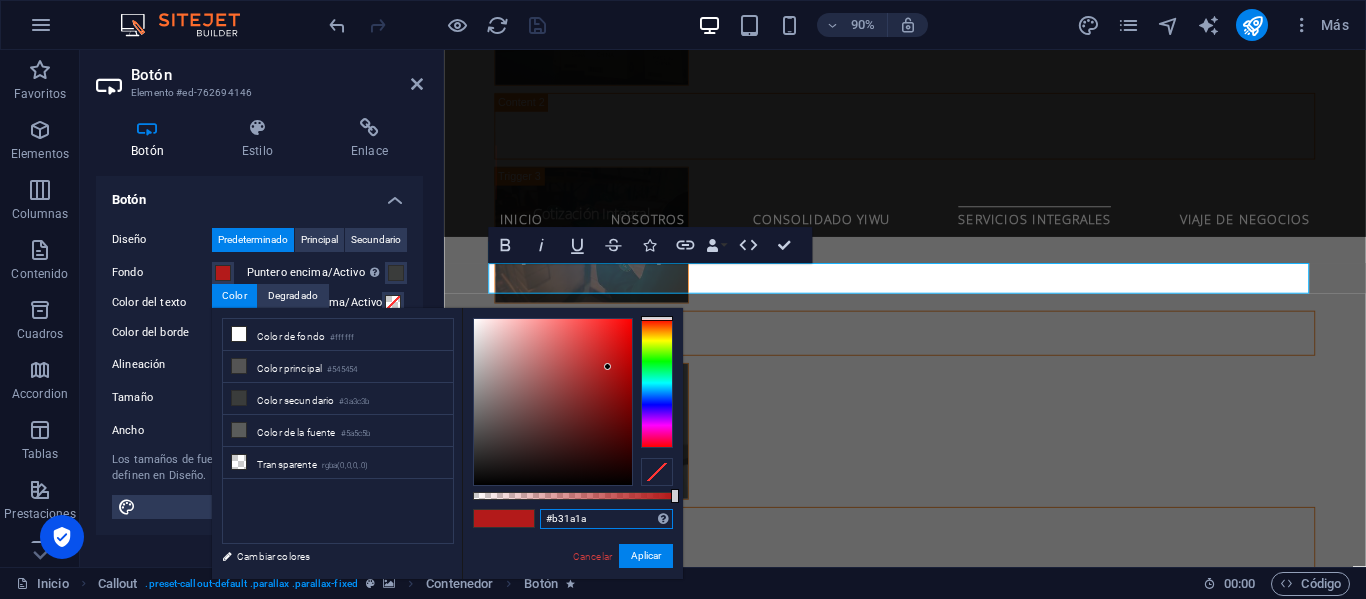 click on "less
Color de fondo
#ffffff
Color principal
#545454
Color secundario
#3a3c3b
Color de la fuente" at bounding box center [447, 443] 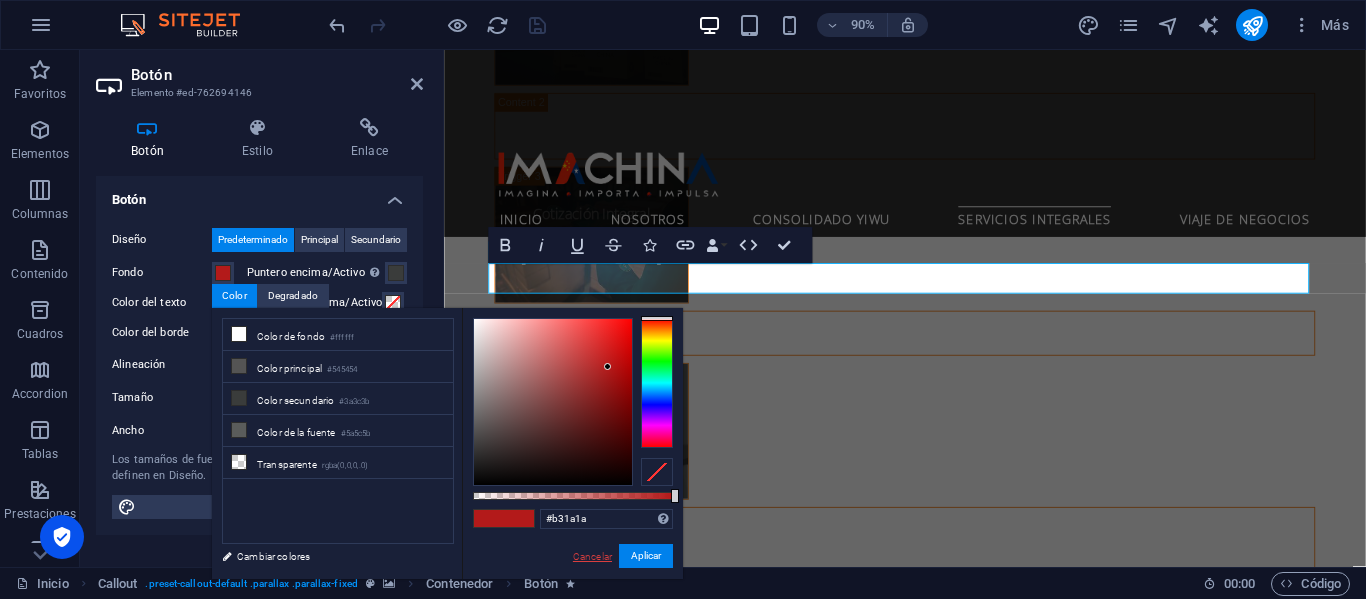 click on "Cancelar" at bounding box center [592, 556] 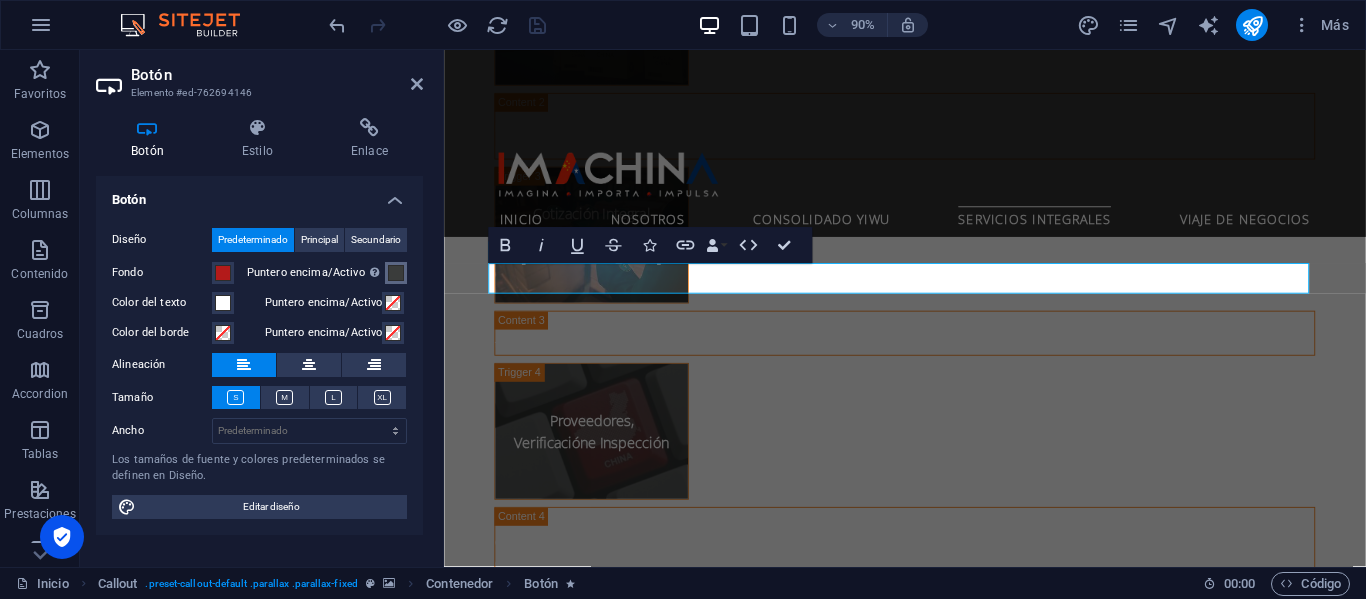 click at bounding box center [396, 273] 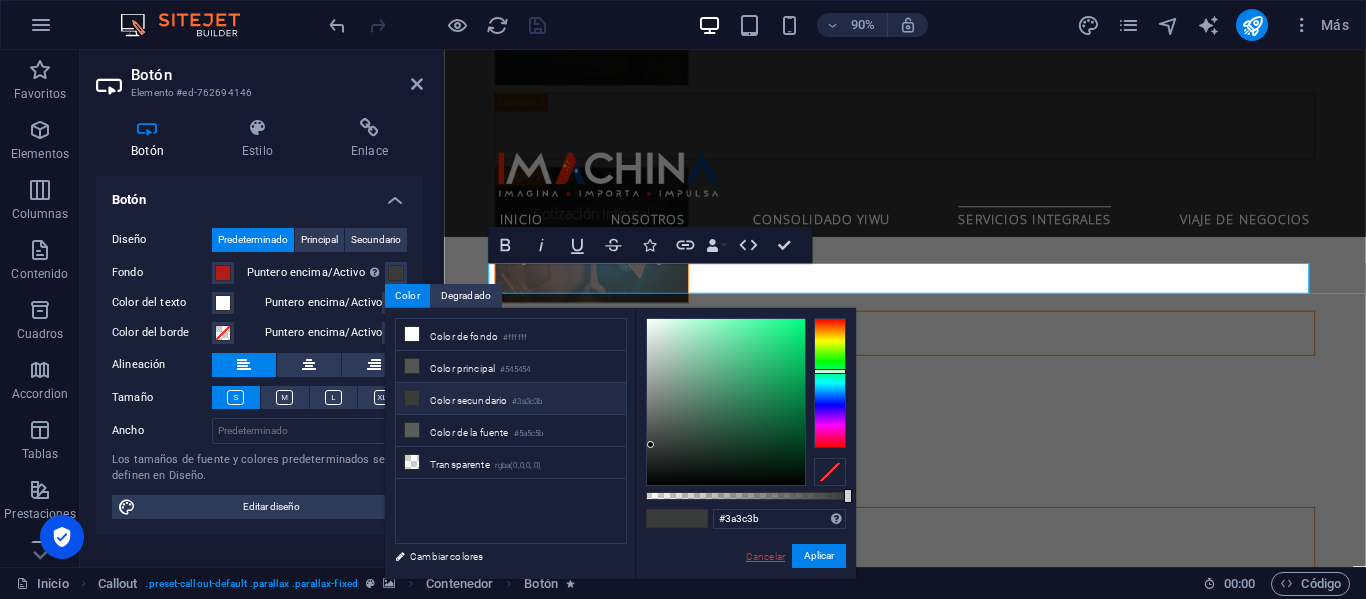 click on "Cancelar" at bounding box center (765, 556) 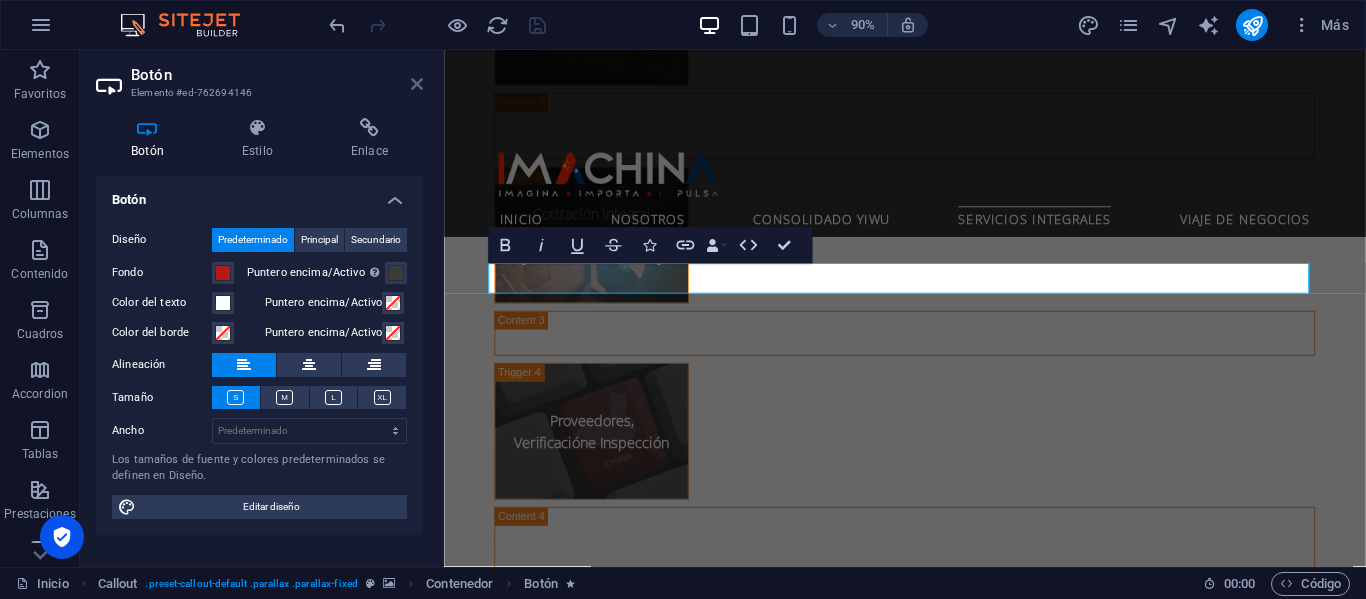 click at bounding box center [417, 84] 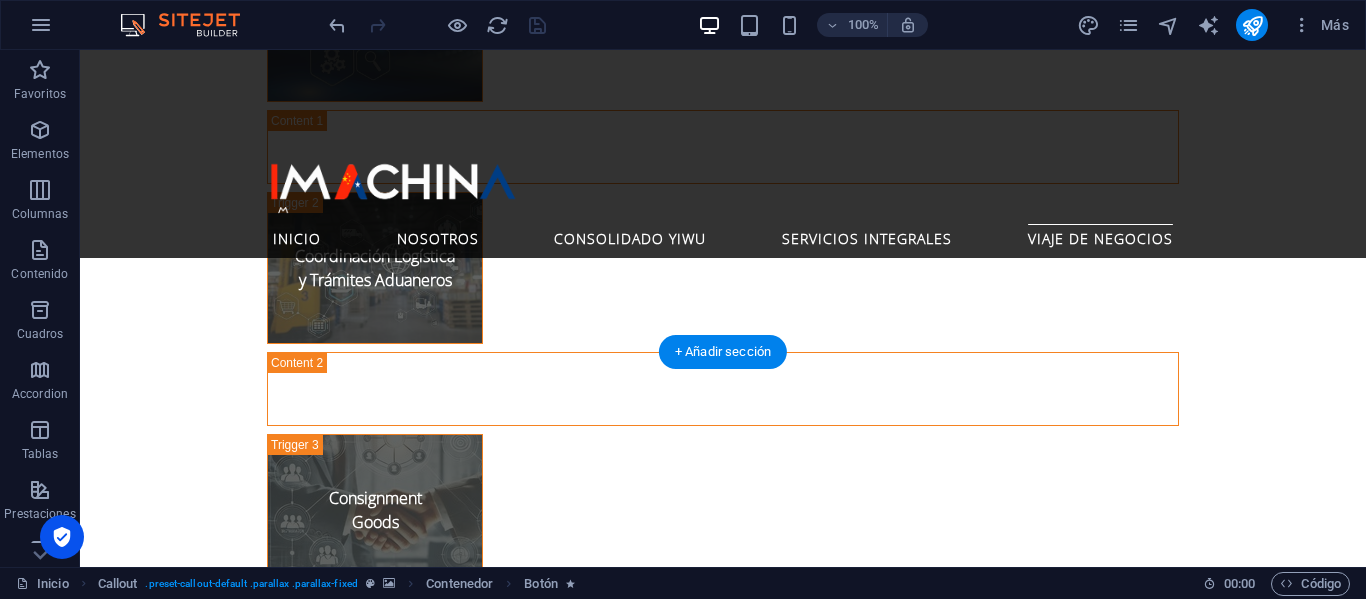 scroll, scrollTop: 4936, scrollLeft: 0, axis: vertical 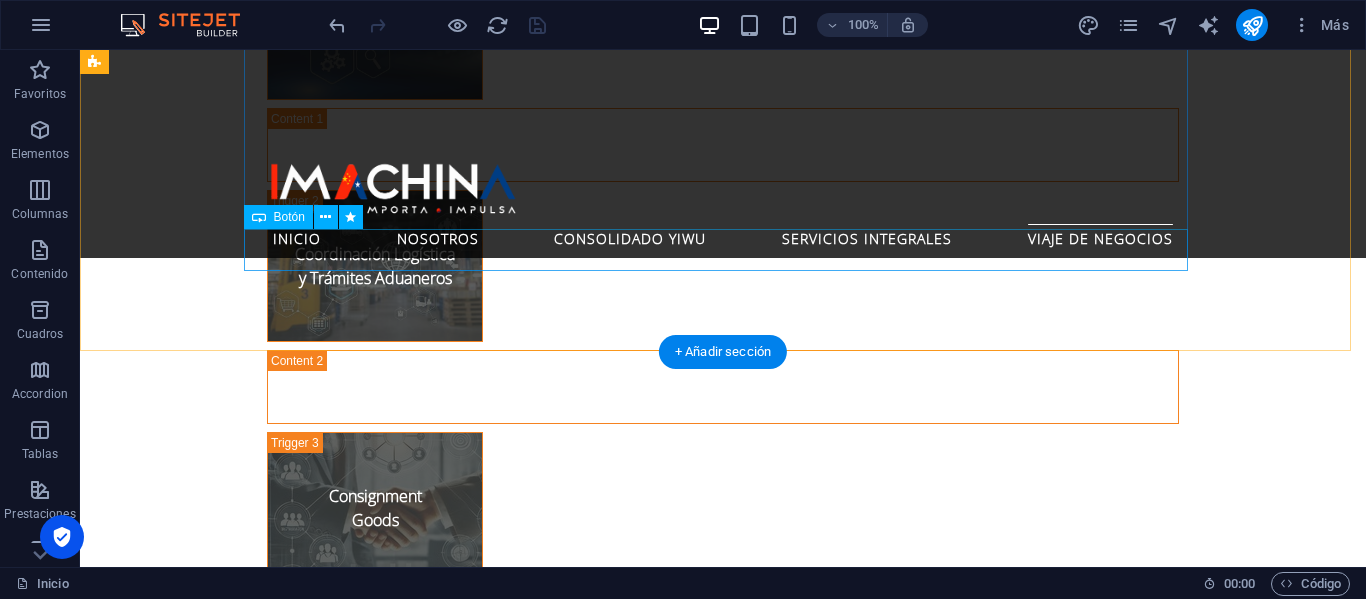 click on "Ver MÁS" at bounding box center (723, 2346) 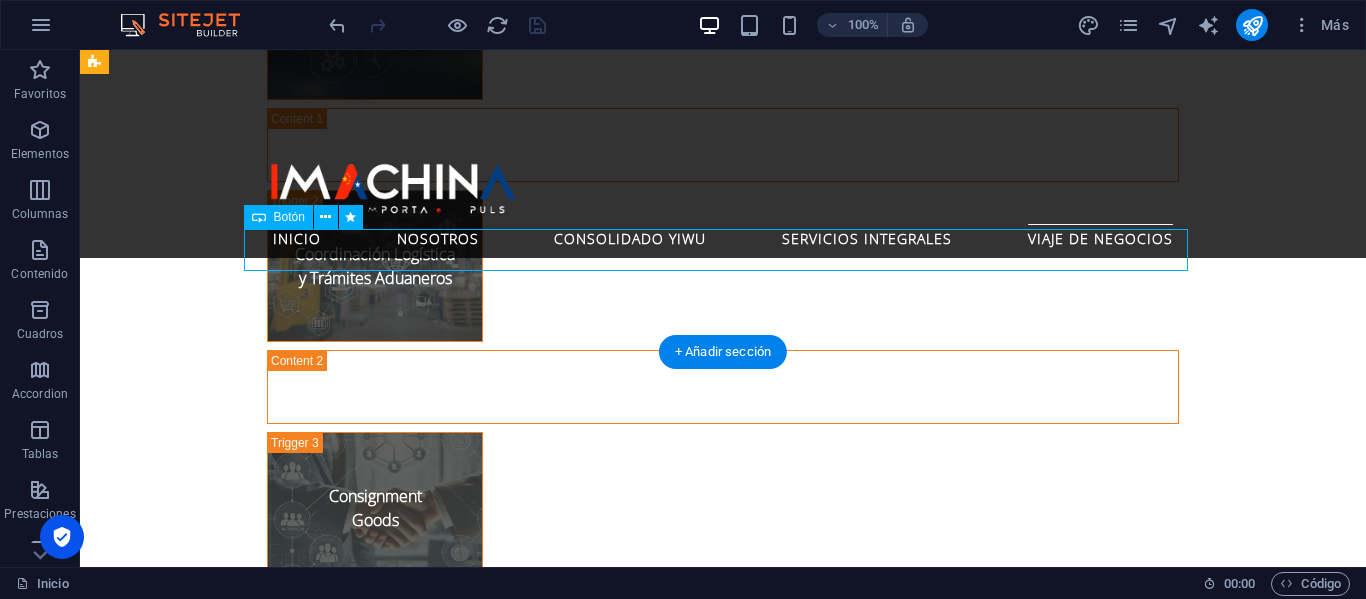 click on "Ver MÁS" at bounding box center [723, 2346] 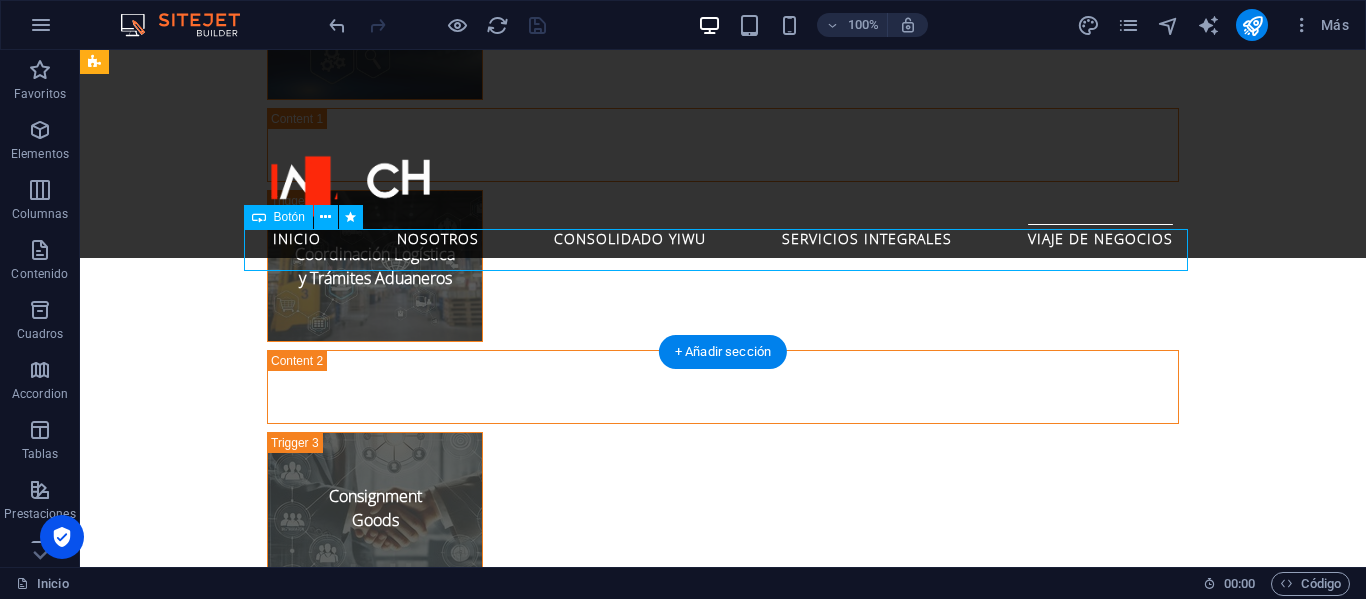 select on "fade" 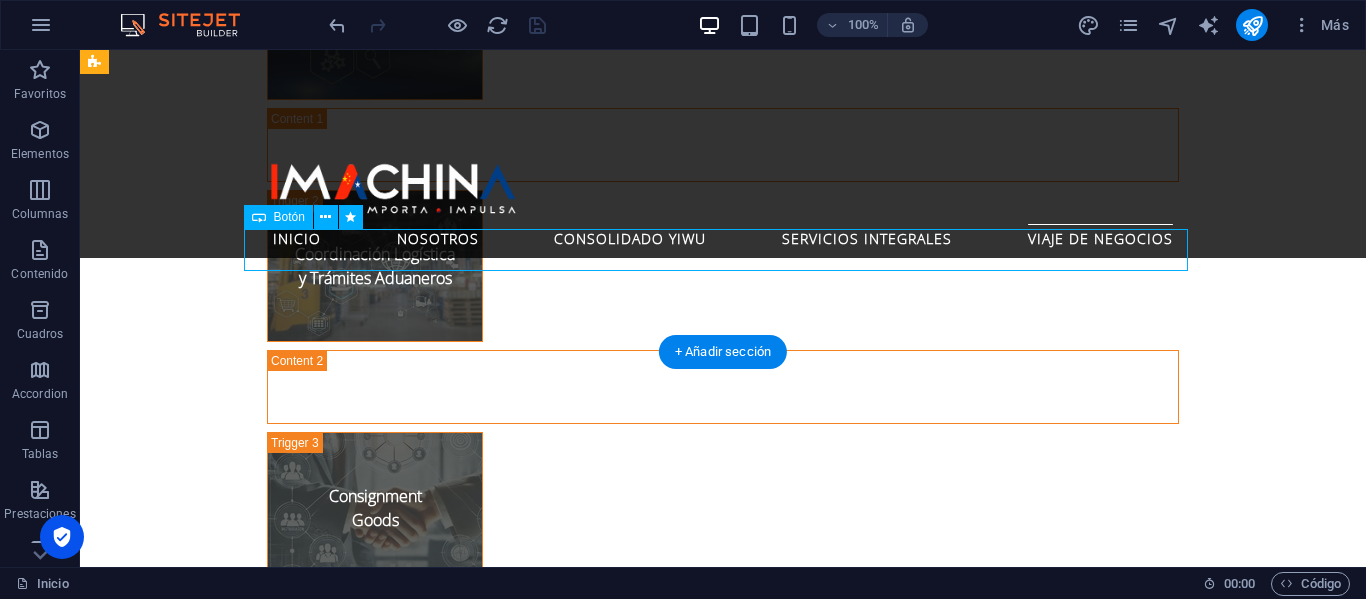 select on "s" 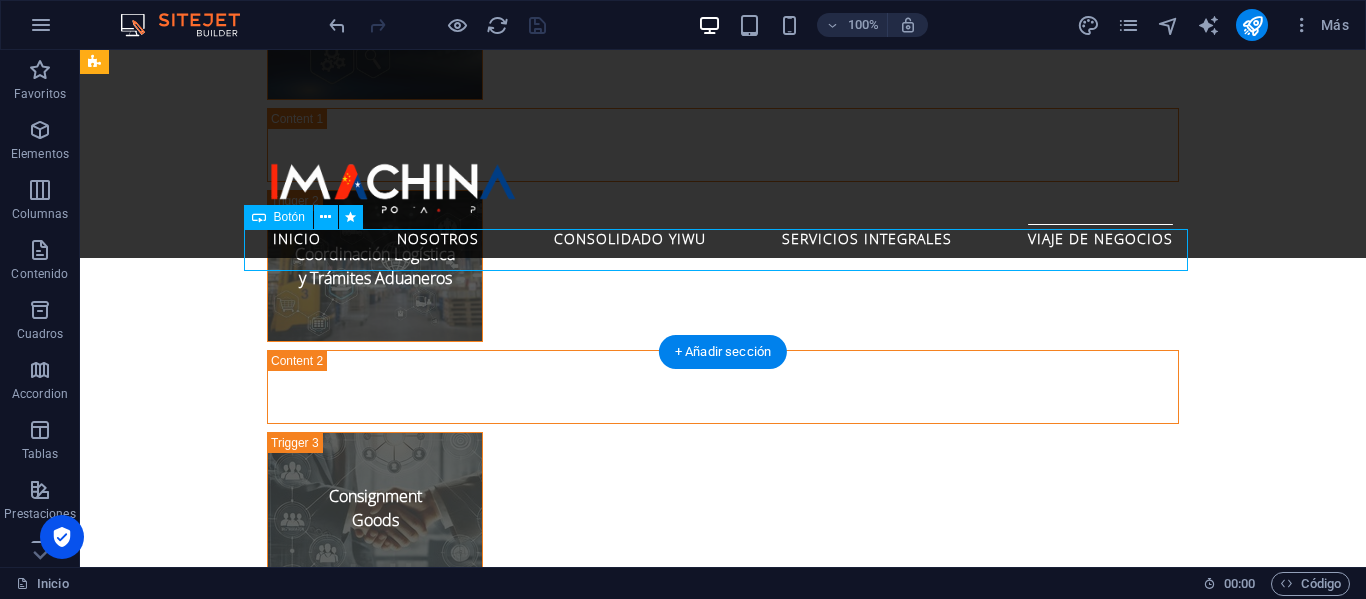 select on "s" 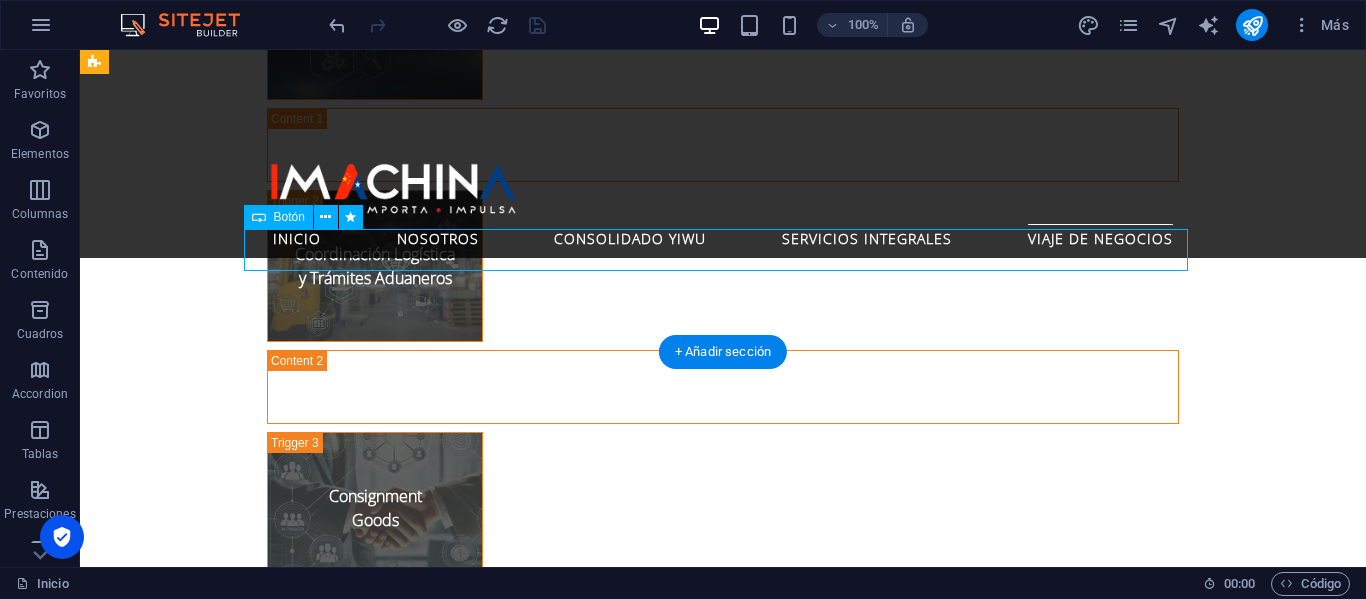 select on "scroll" 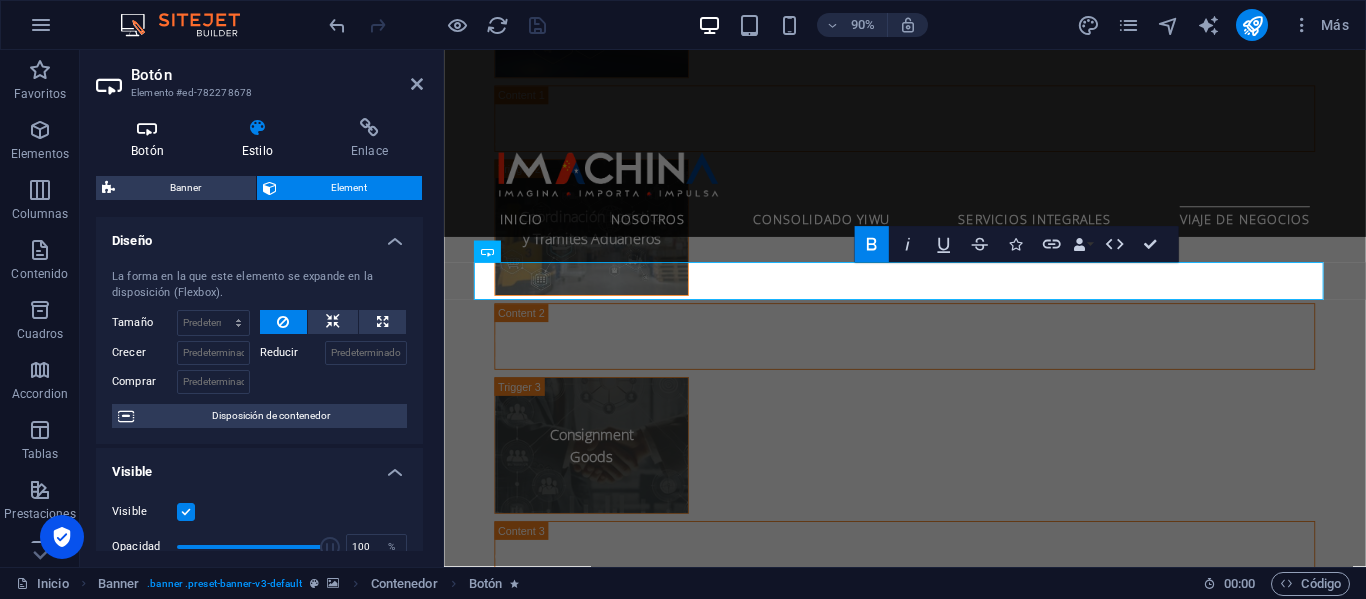 click on "Botón" at bounding box center [151, 139] 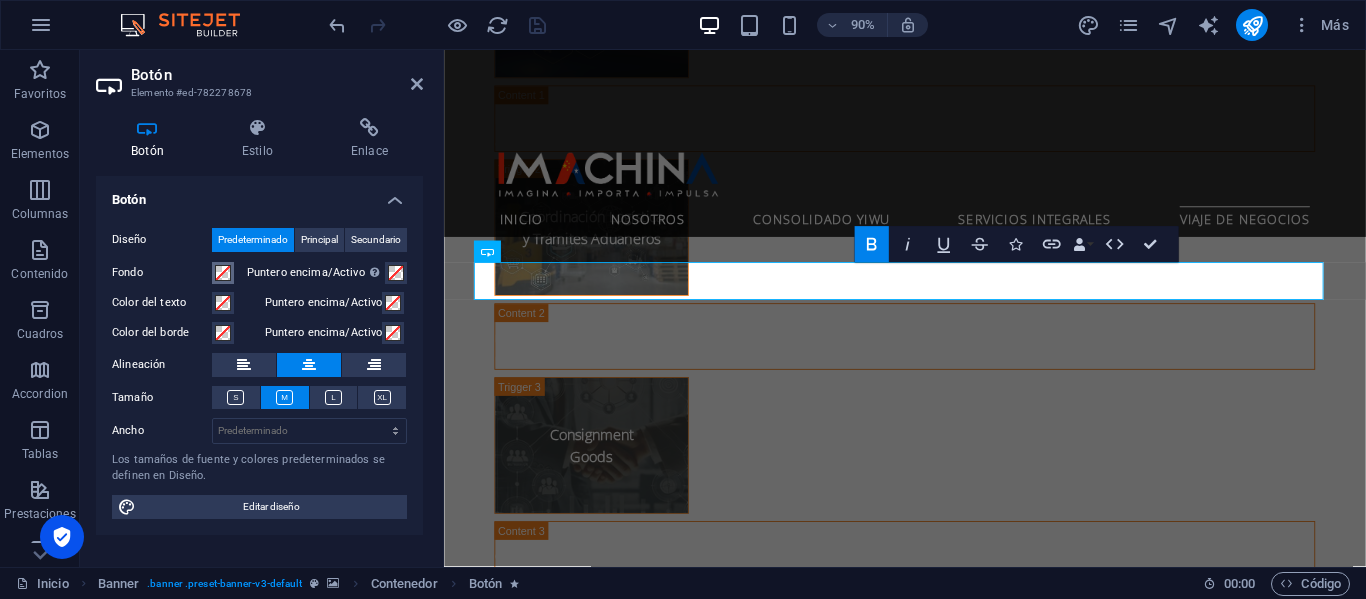 click at bounding box center (223, 273) 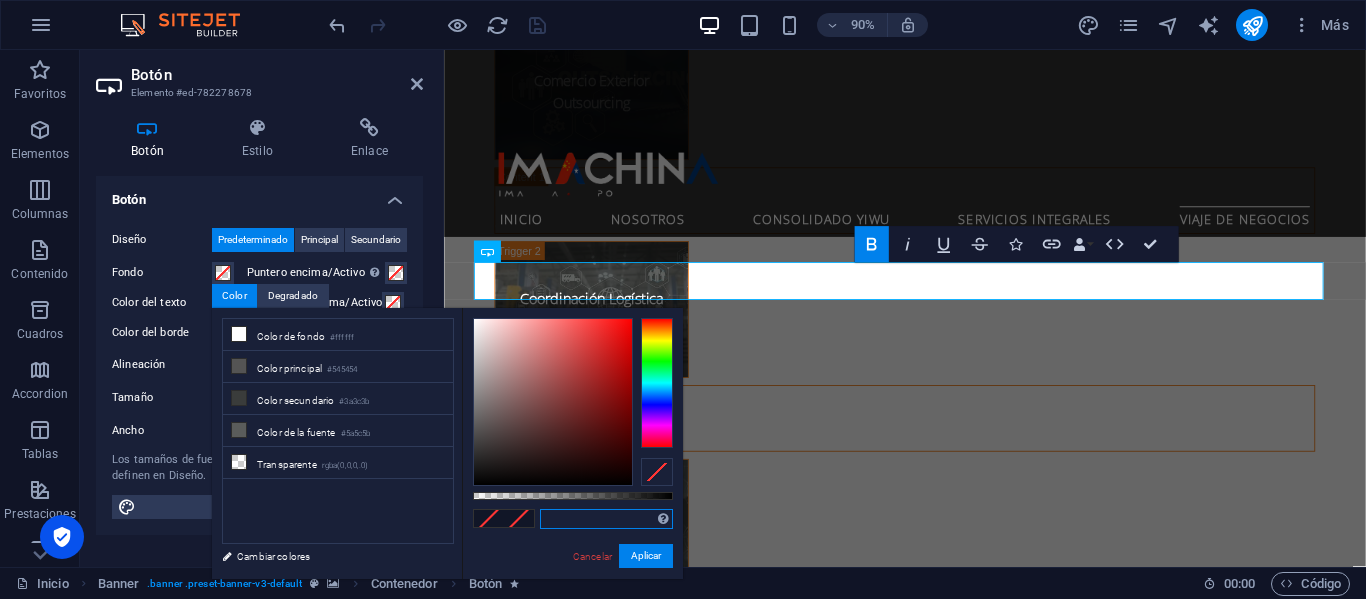 click at bounding box center (606, 519) 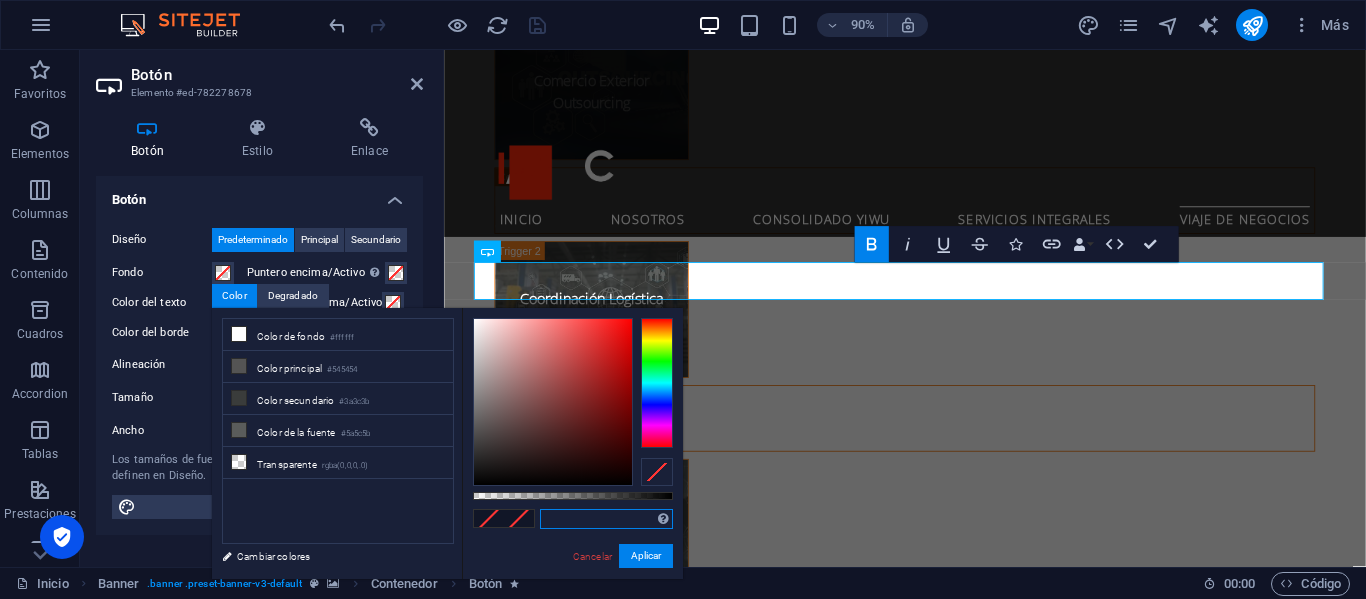 paste on "#b31a1a" 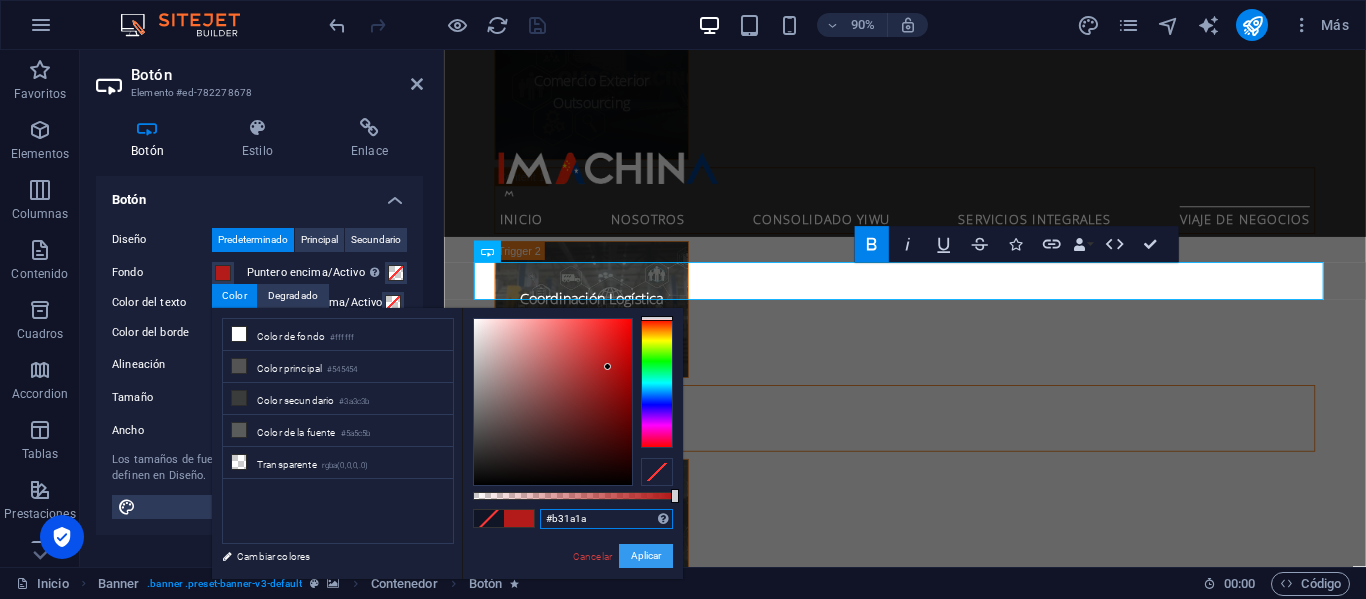 type on "#b31a1a" 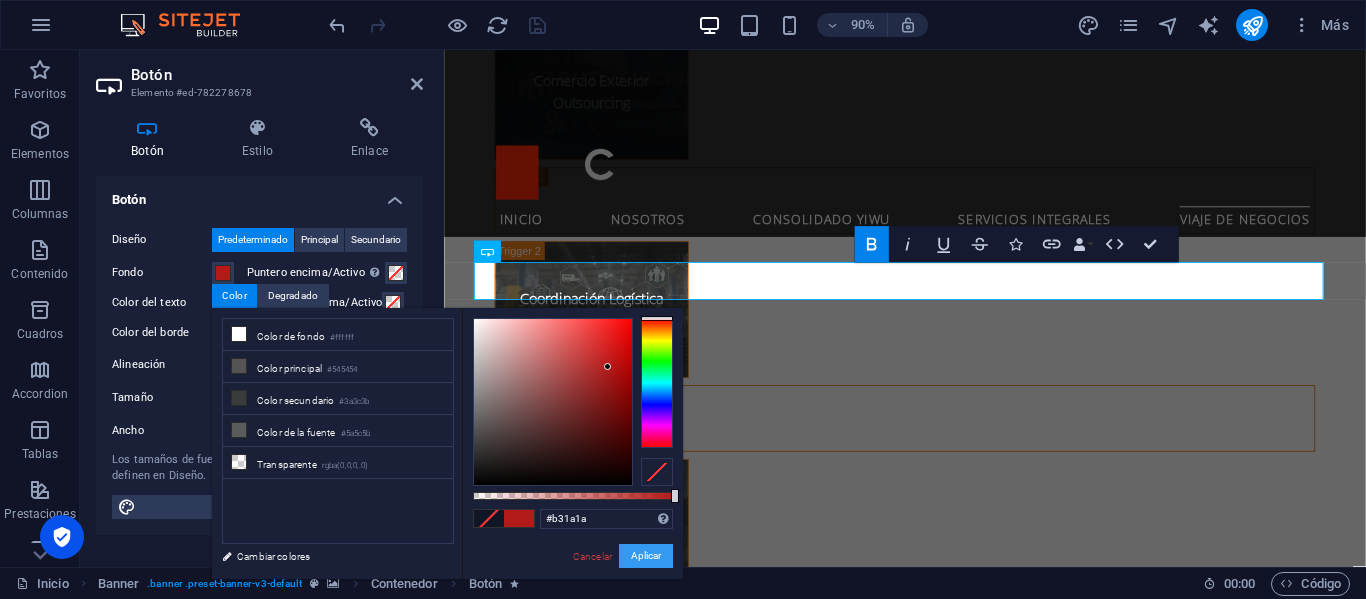 click on "Aplicar" at bounding box center [646, 556] 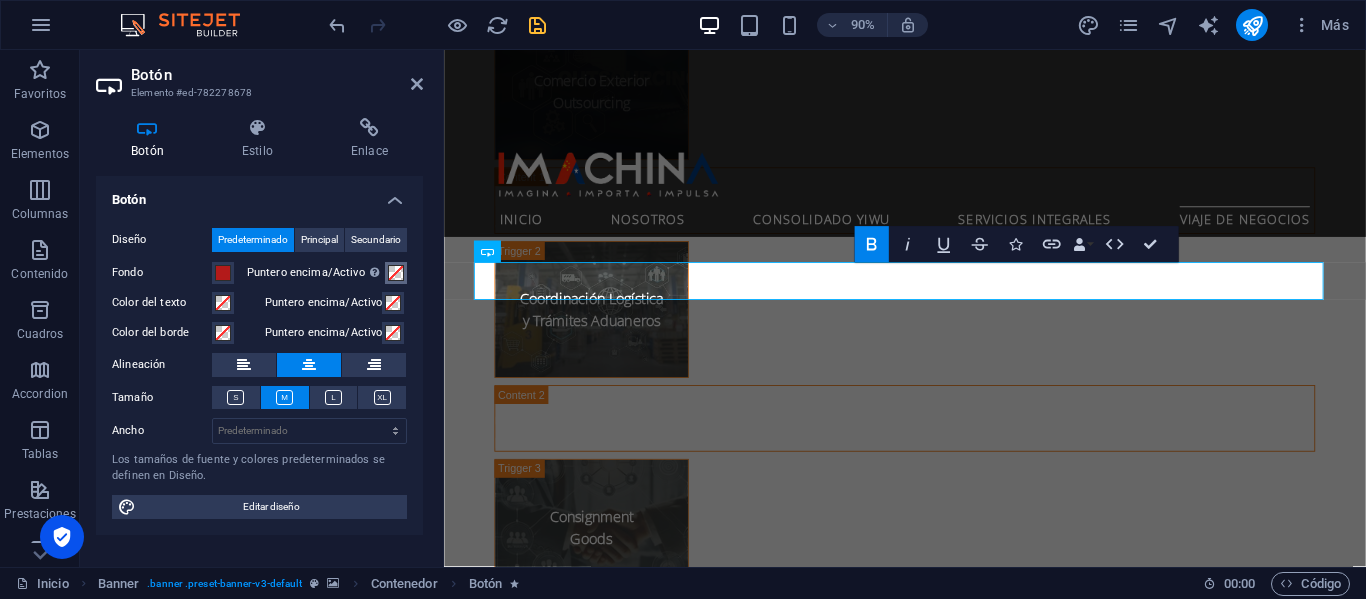 click at bounding box center [396, 273] 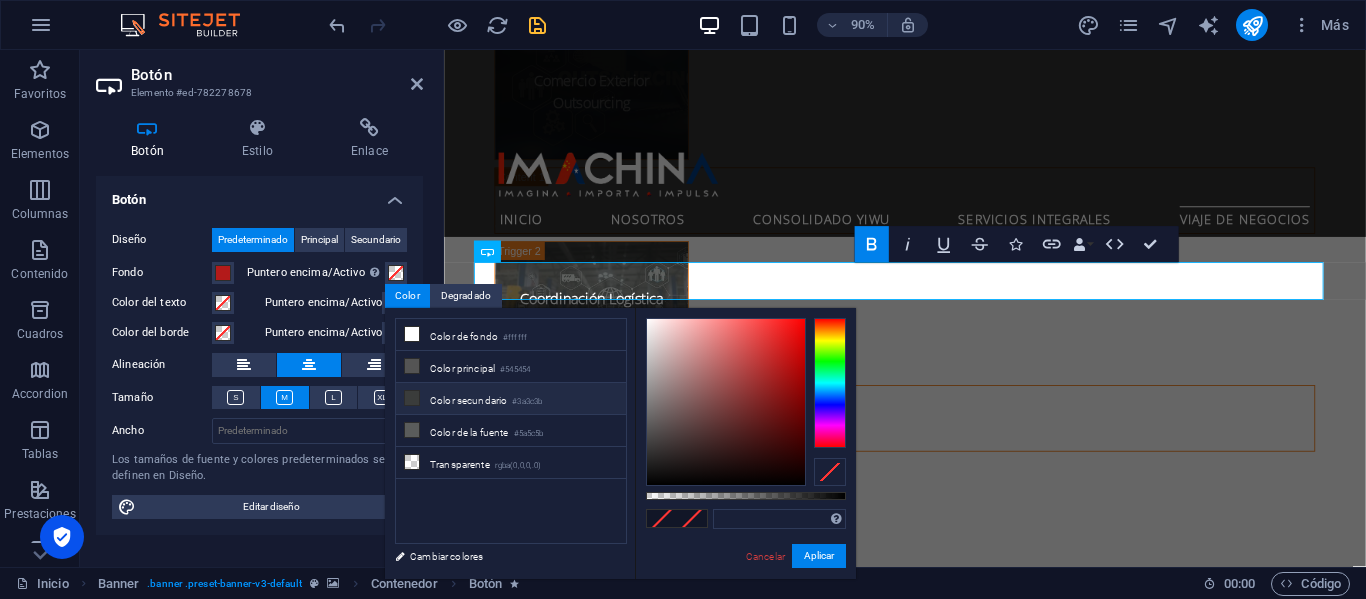click on "Color secundario
#3a3c3b" at bounding box center (511, 399) 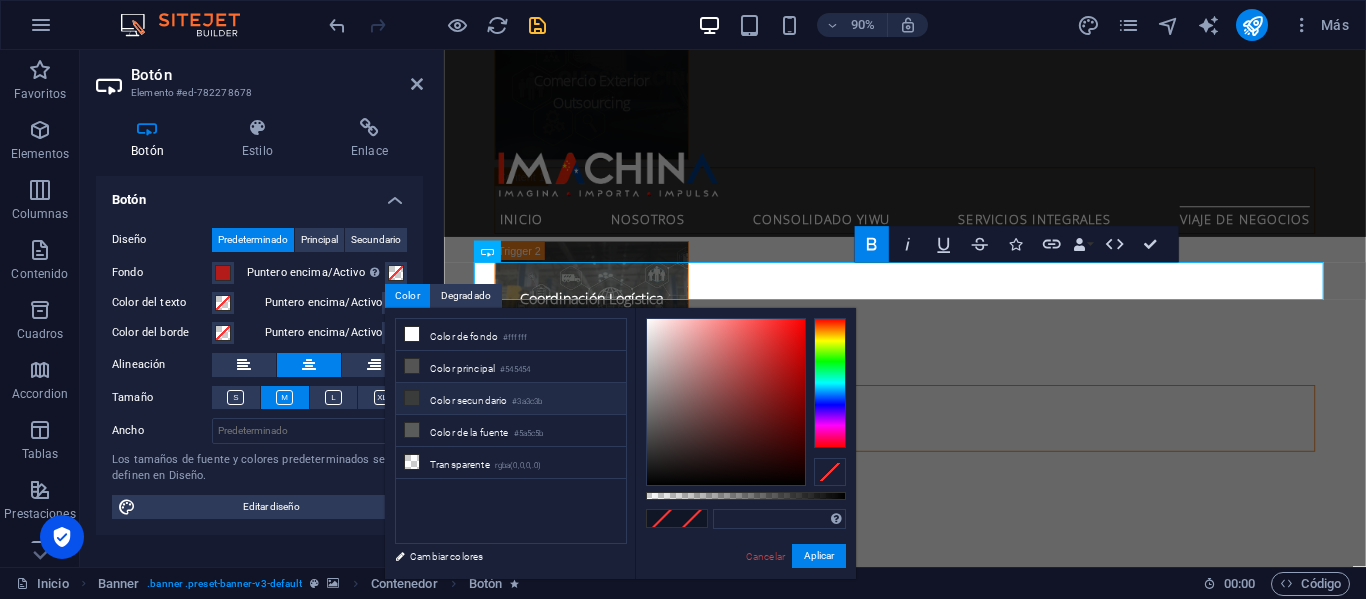 type on "#3a3c3b" 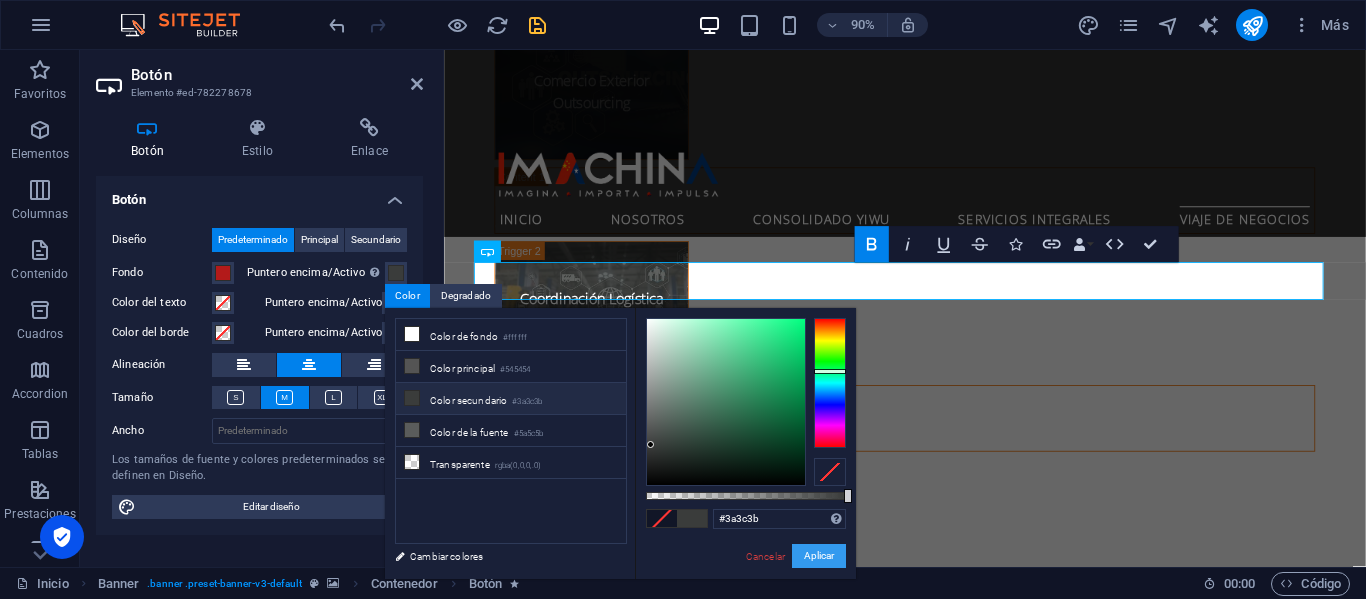 click on "Aplicar" at bounding box center [819, 556] 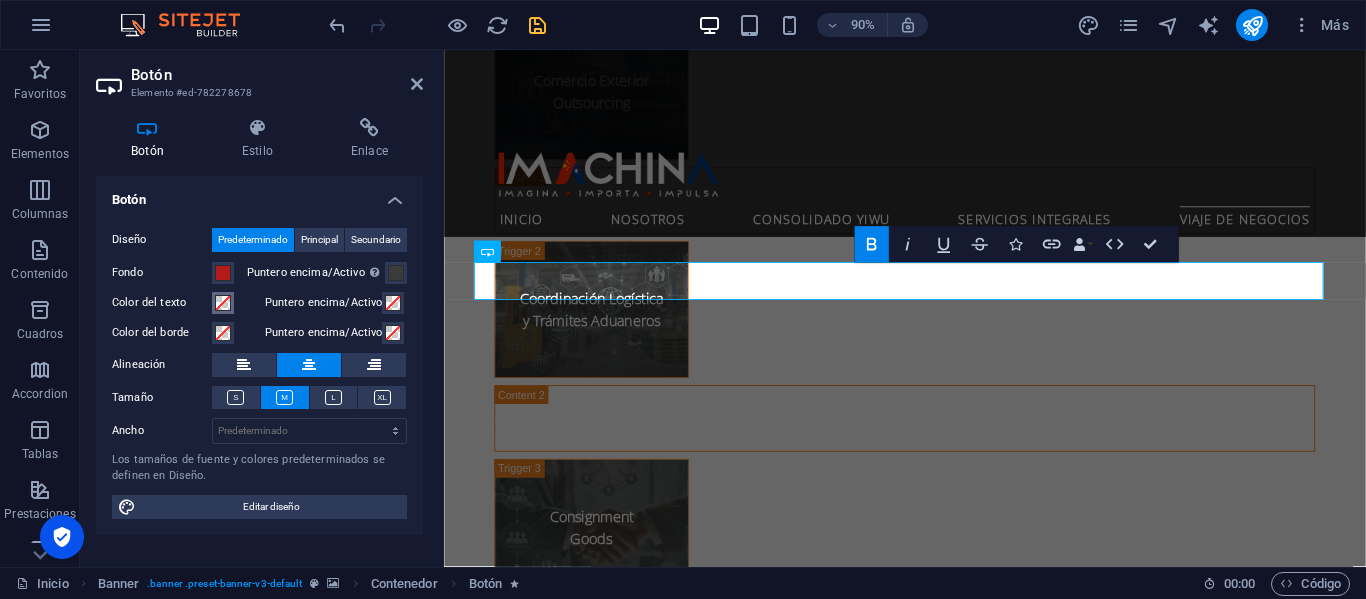 click at bounding box center [223, 303] 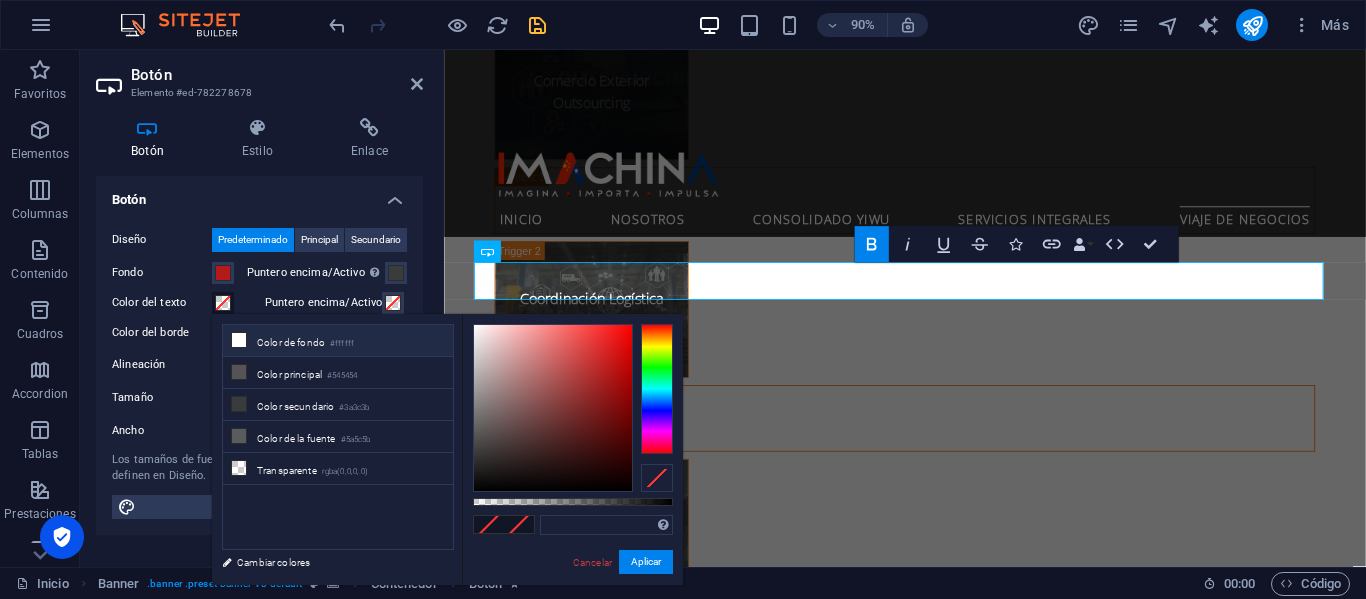 click on "Color de fondo
#ffffff" at bounding box center [338, 341] 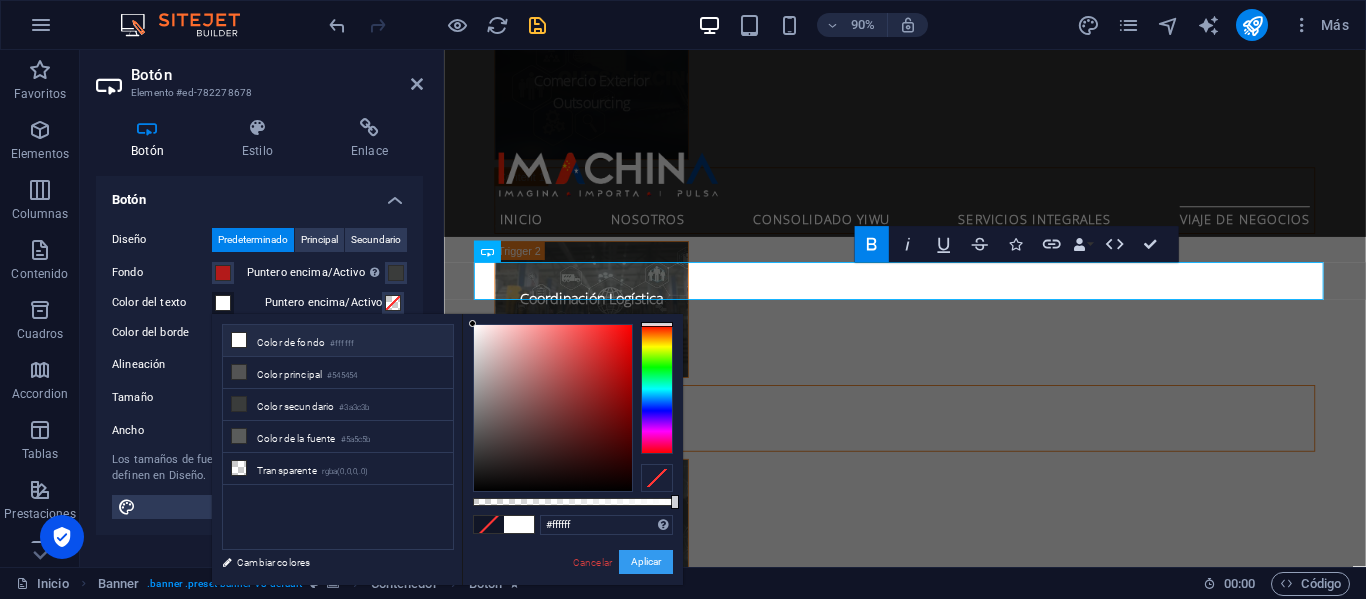 click on "Aplicar" at bounding box center (646, 562) 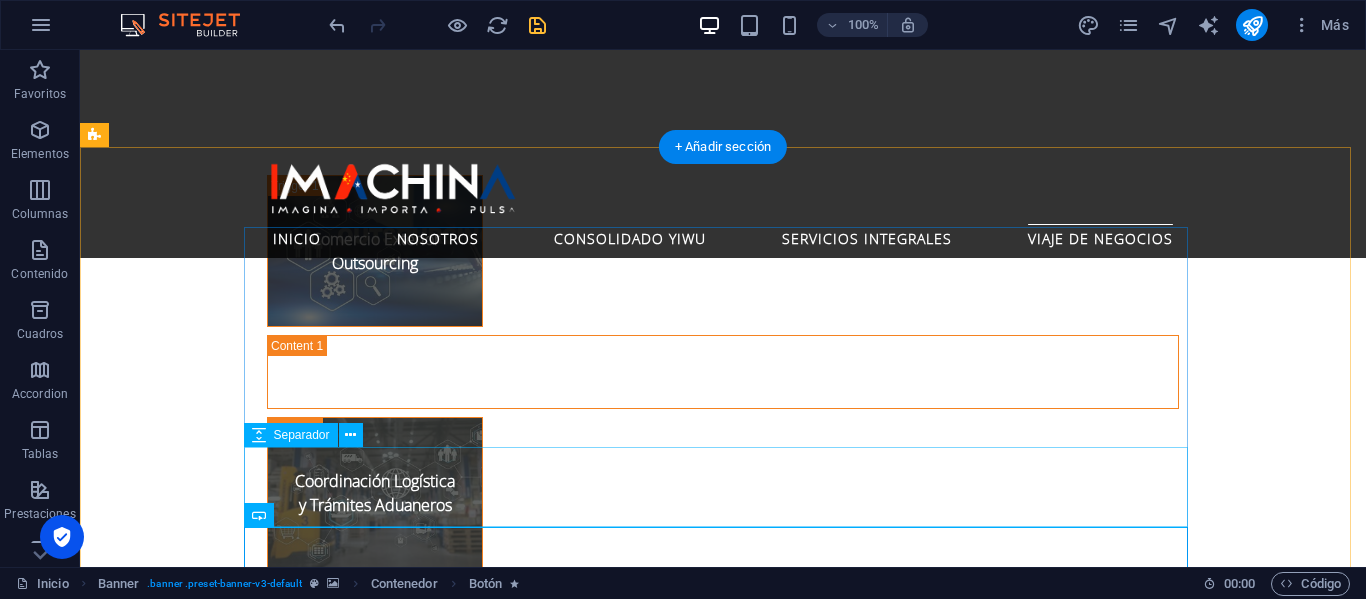 scroll, scrollTop: 4736, scrollLeft: 0, axis: vertical 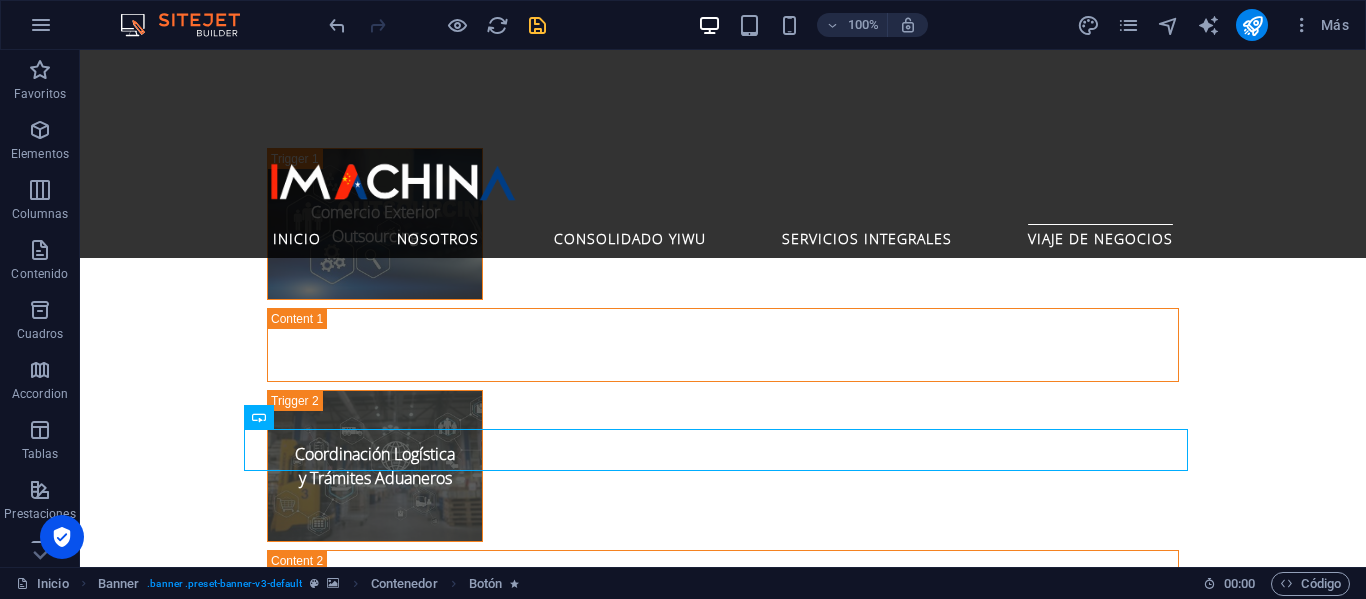 click at bounding box center (537, 25) 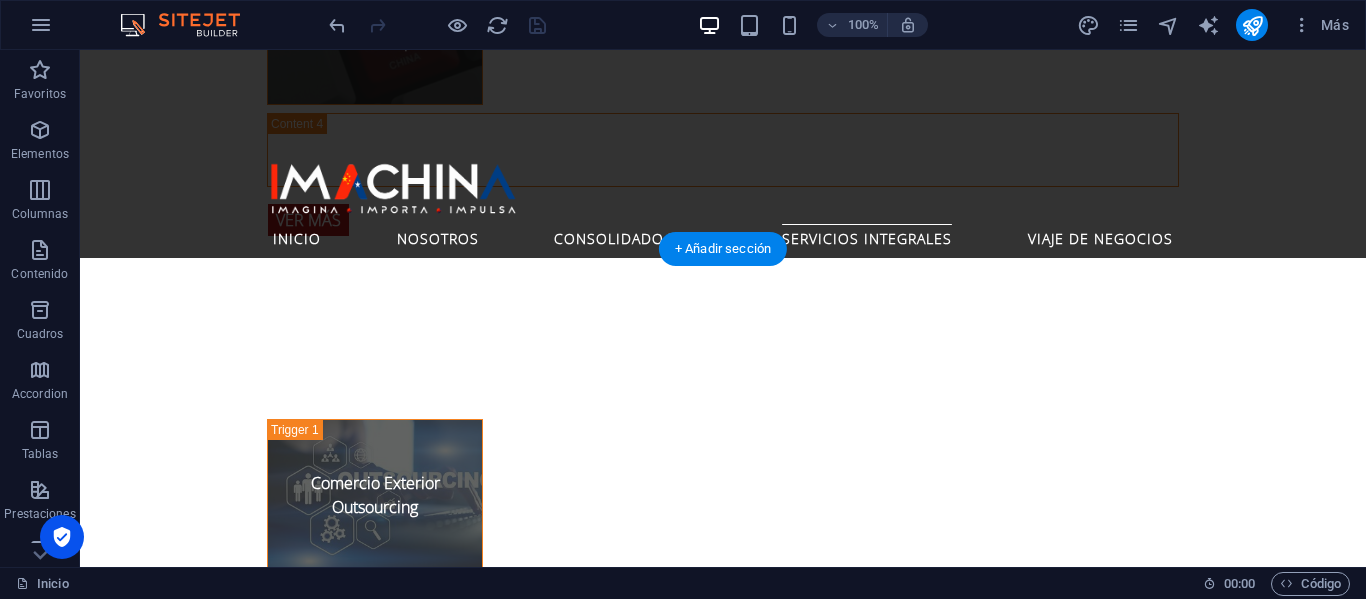 scroll, scrollTop: 4436, scrollLeft: 0, axis: vertical 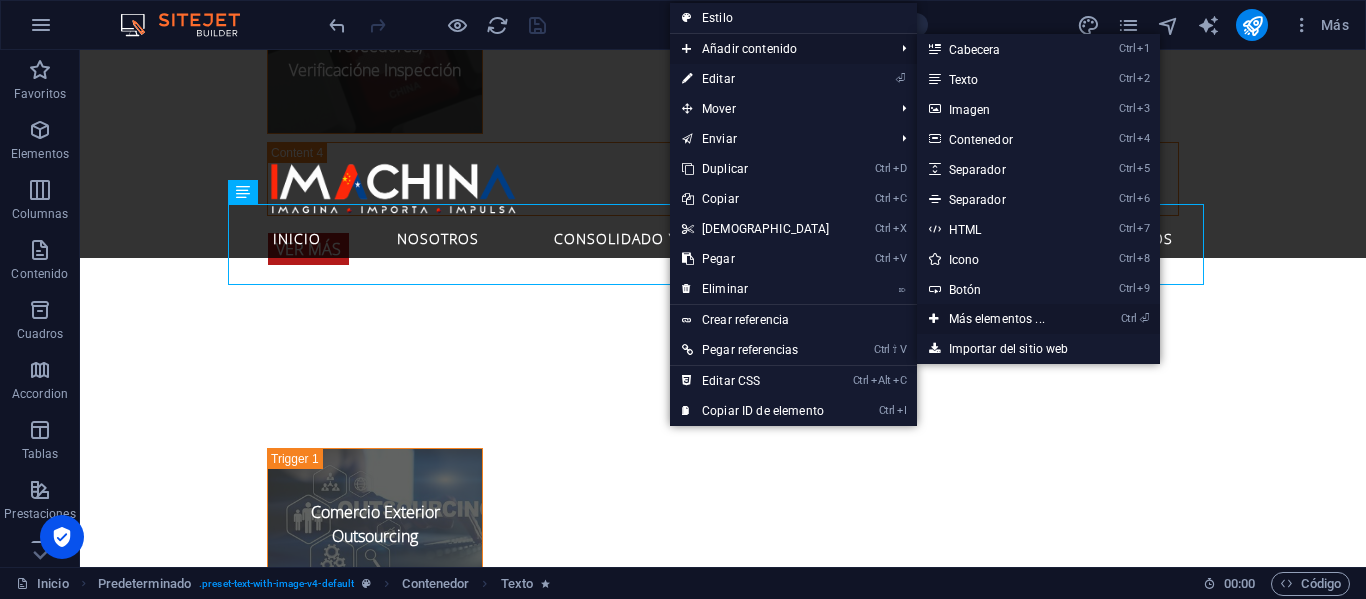 drag, startPoint x: 989, startPoint y: 319, endPoint x: 547, endPoint y: 272, distance: 444.49185 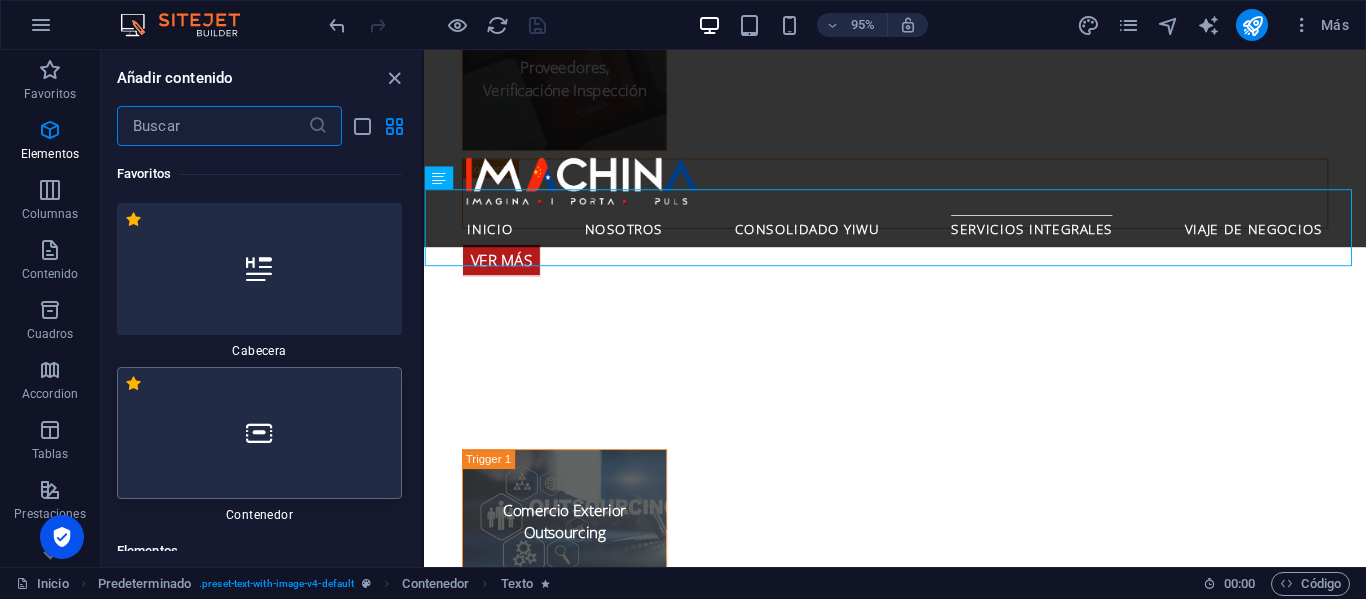 scroll, scrollTop: 4470, scrollLeft: 0, axis: vertical 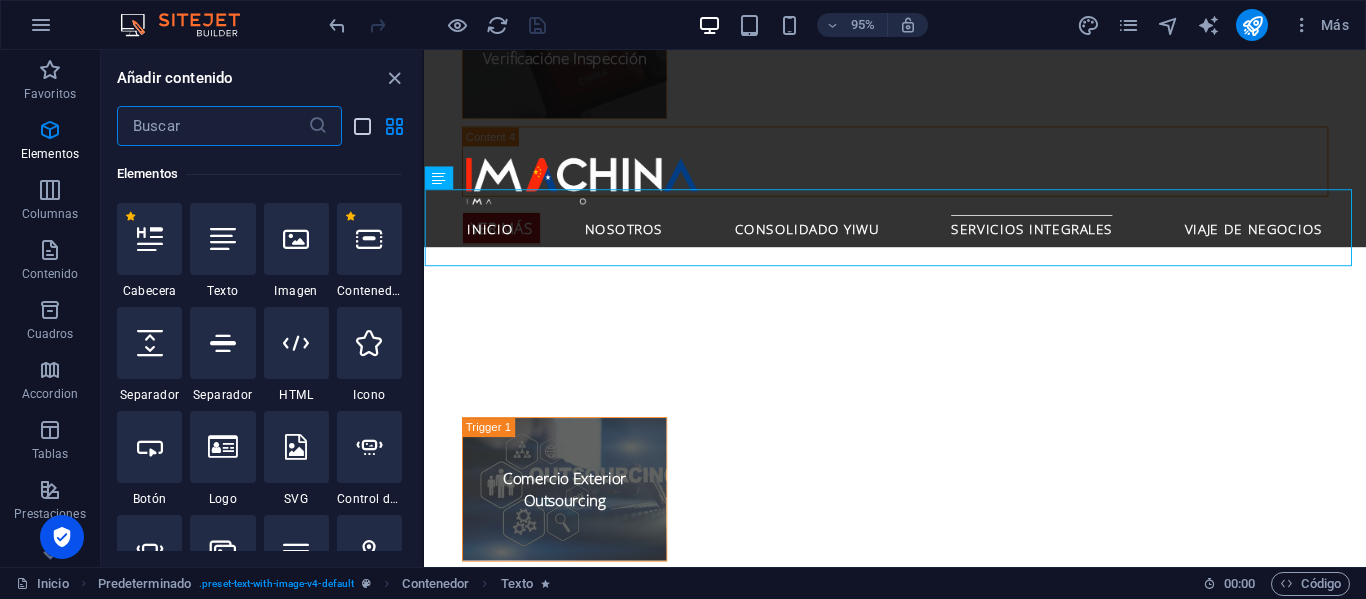 click at bounding box center (362, 126) 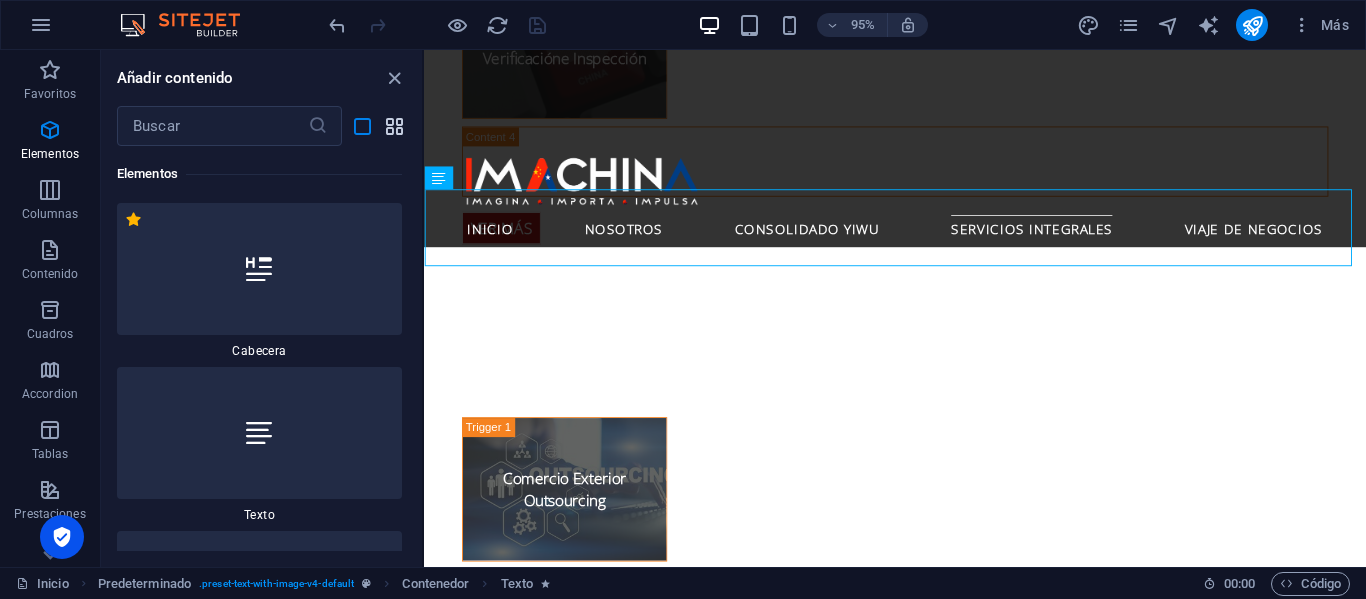 click at bounding box center (394, 126) 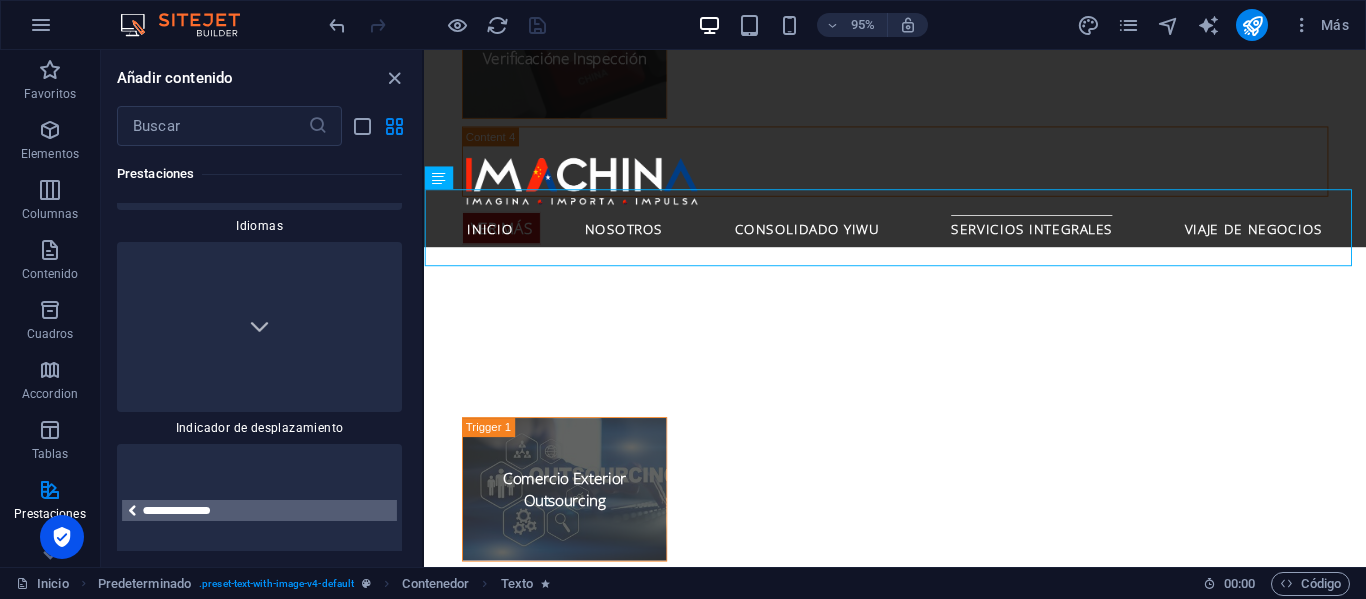 scroll, scrollTop: 18377, scrollLeft: 0, axis: vertical 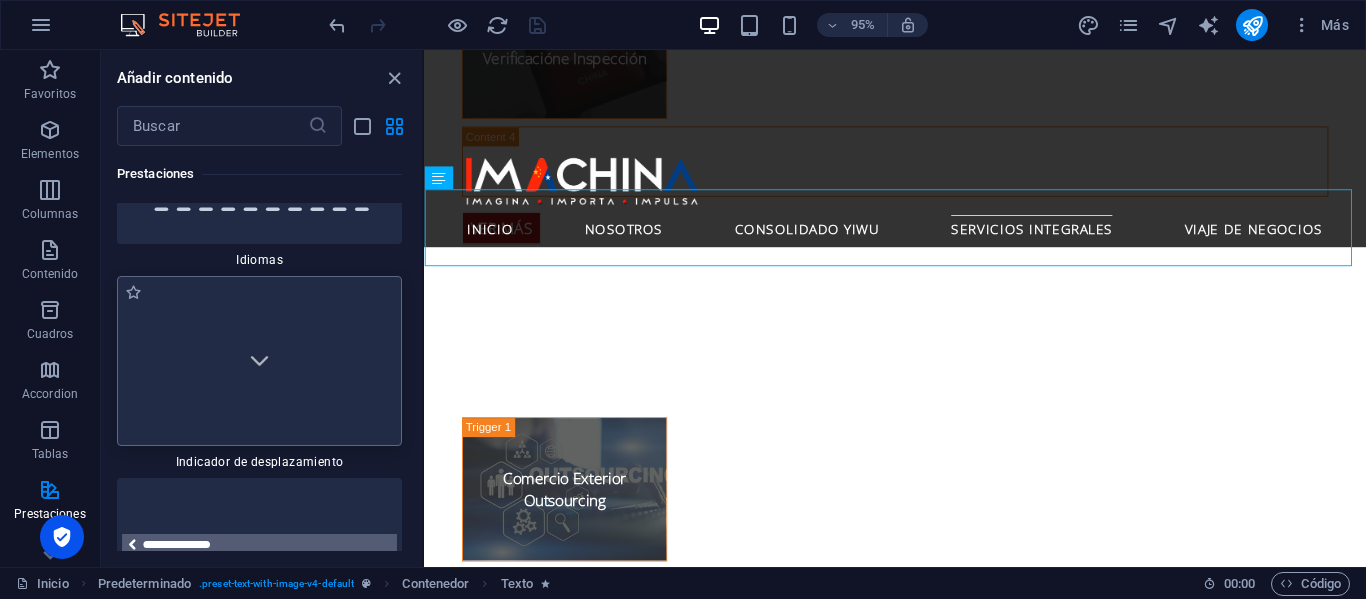 click at bounding box center [259, 361] 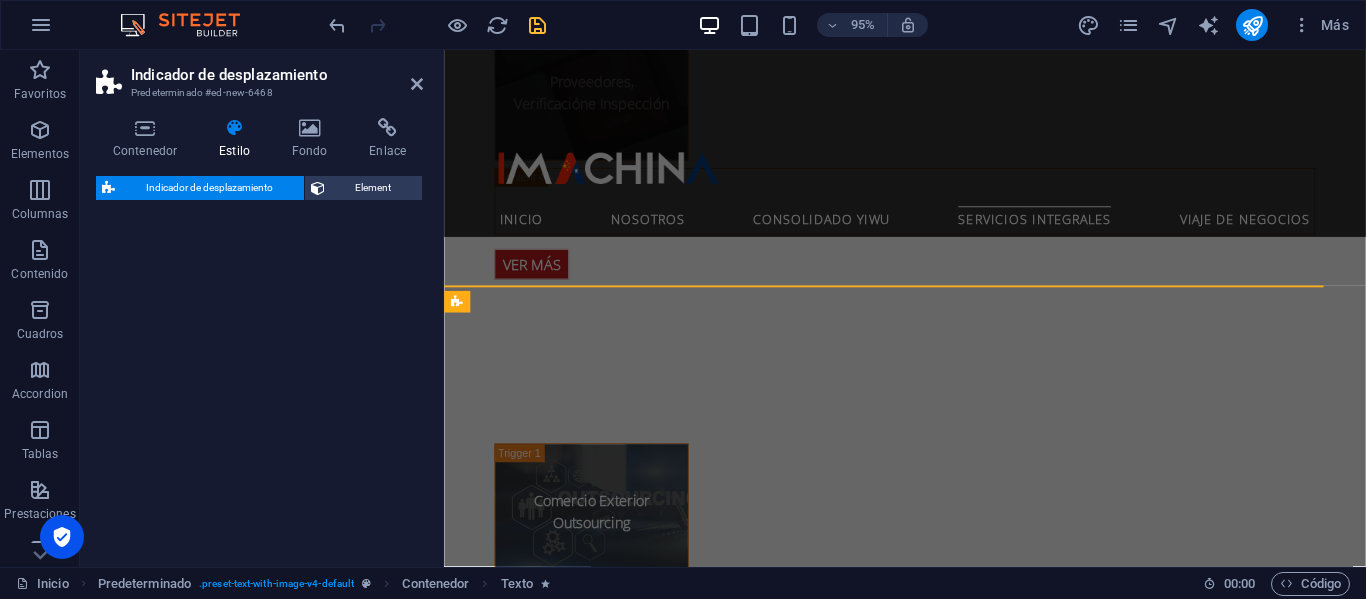 select on "rem" 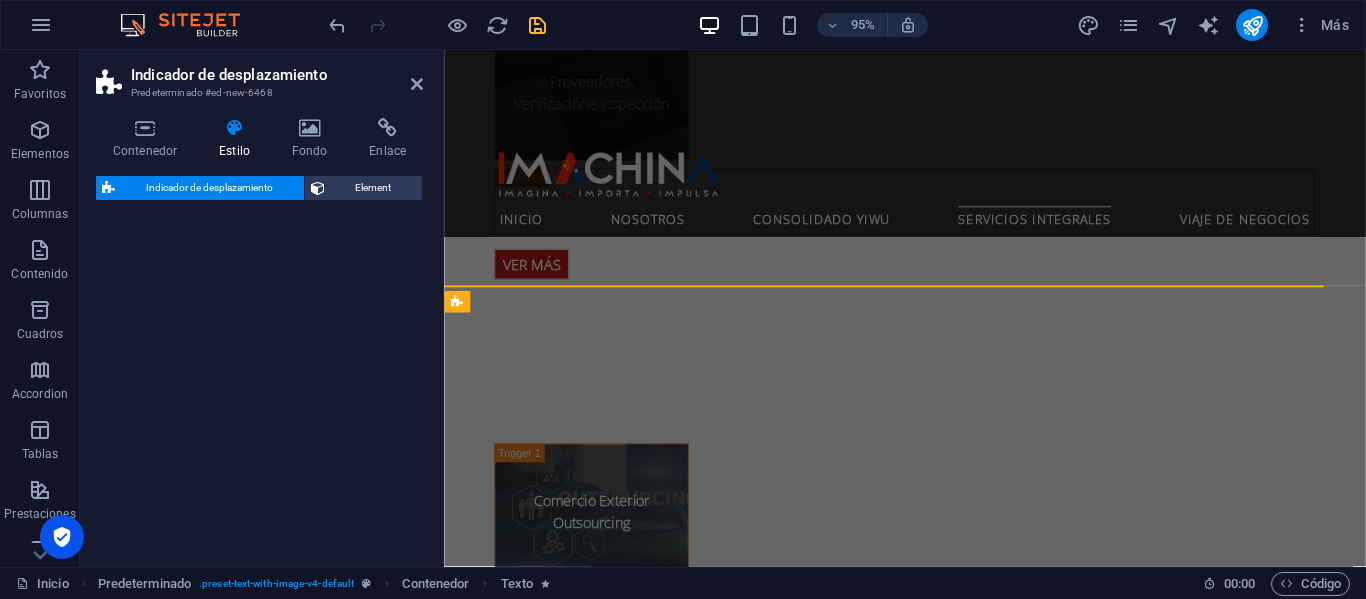select on "px" 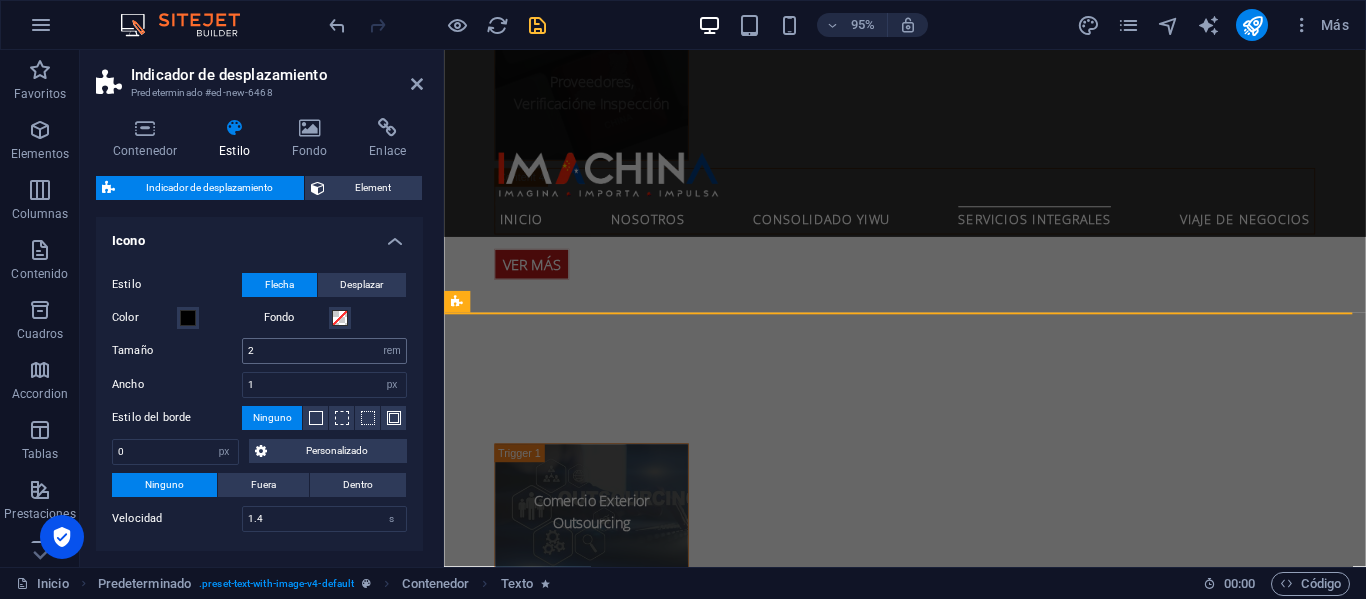 scroll, scrollTop: 4500, scrollLeft: 0, axis: vertical 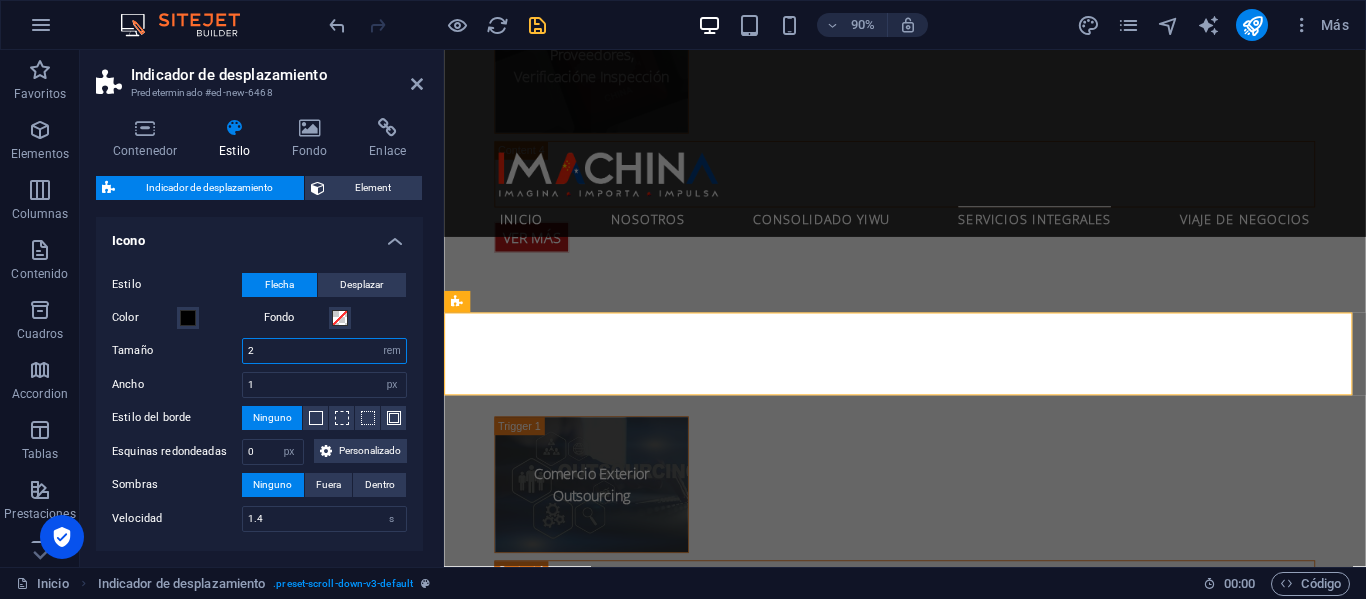 drag, startPoint x: 305, startPoint y: 343, endPoint x: 183, endPoint y: 366, distance: 124.1491 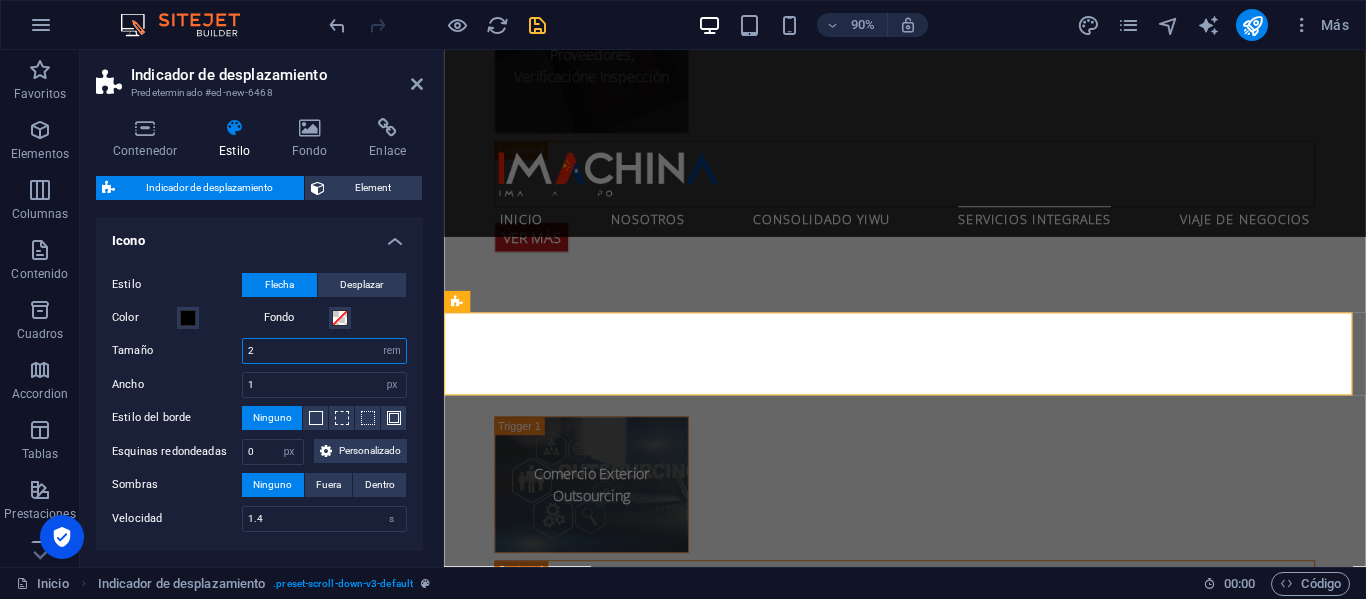 click on "Tamaño 2 px rem vh vw" at bounding box center (259, 351) 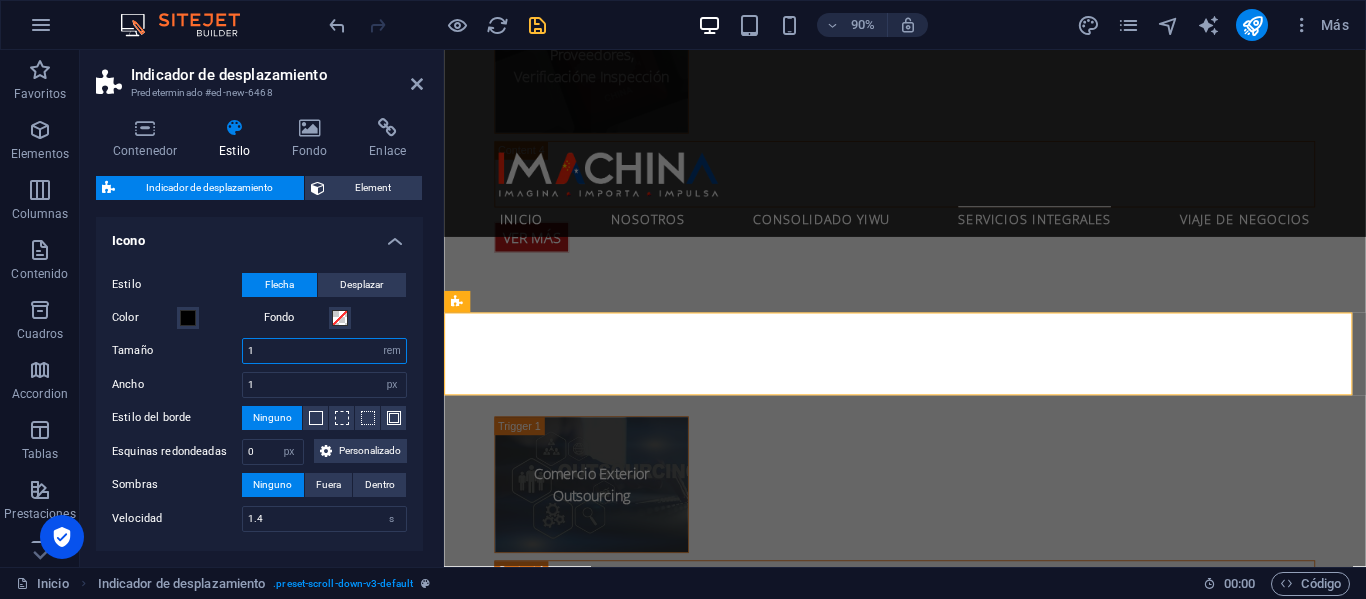 type on "1" 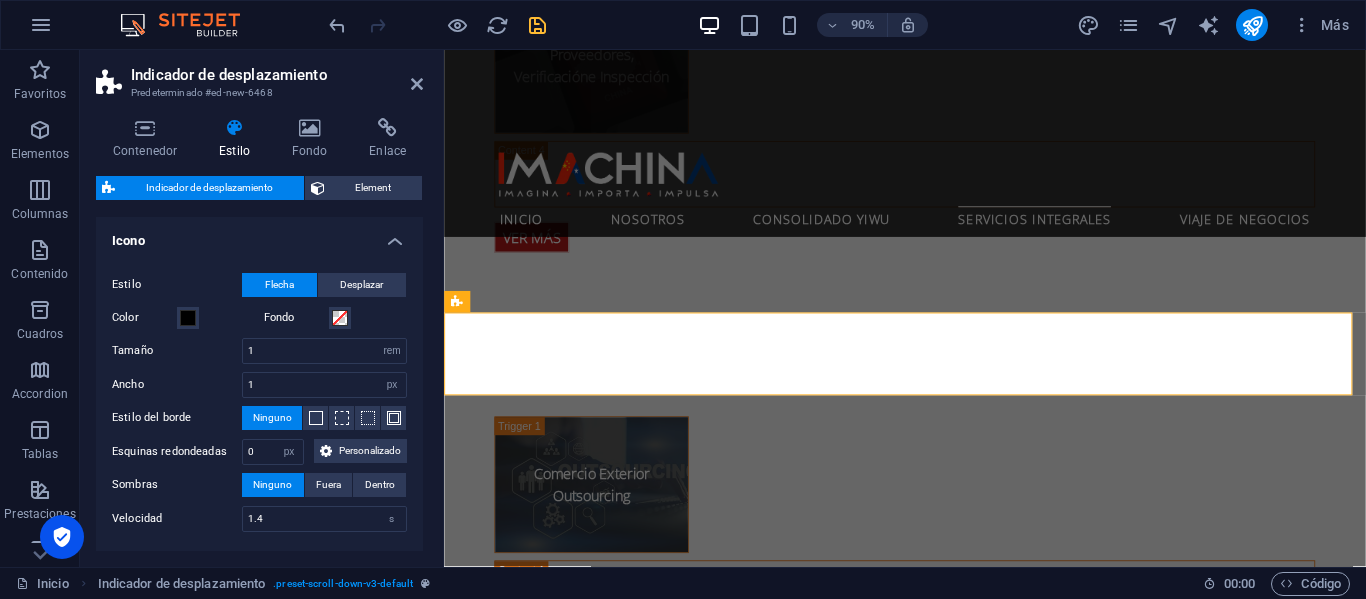 click on "Estilo Flecha Desplazar Color Fondo Tamaño 1 px rem vh vw Ancho 1 px rem vh vw Estilo del borde Ninguno              - Ancho 1 px rem % vh vw Personalizado Personalizado 1 px rem % vh vw 1 px rem % vh vw 1 px rem % vh vw 1 px rem % vh vw  - Color Esquinas redondeadas 0 px rem % vh vw Personalizado Personalizado 0 px rem % vh vw 0 px rem % vh vw 0 px rem % vh vw 0 px rem % vh vw Sombras Ninguno Fuera Dentro Color X offset 0 px rem vh vw Y offset 0 px rem vh vw Desenfoque 0 px rem % vh vw Propagación 0 px rem vh vw Estilo del borde Ninguno              - Ancho 1 px rem vh vw Personalizado Personalizado 1 px rem vh vw 1 px rem vh vw 1 px rem vh vw 1 px rem vh vw  - Color Esquinas redondeadas 25 px rem % vh vw Personalizado Personalizado 25 px rem % vh vw 25 px rem % vh vw 25 px rem % vh vw 25 px rem % vh vw Sombra Ninguno Fuera Dentro Color X offset 0 px rem vh vw Y offset 0 px rem vh vw Desenfoque 0 px rem % vh vw Propagación 0 px rem vh vw Velocidad 1.4 s" at bounding box center [259, 402] 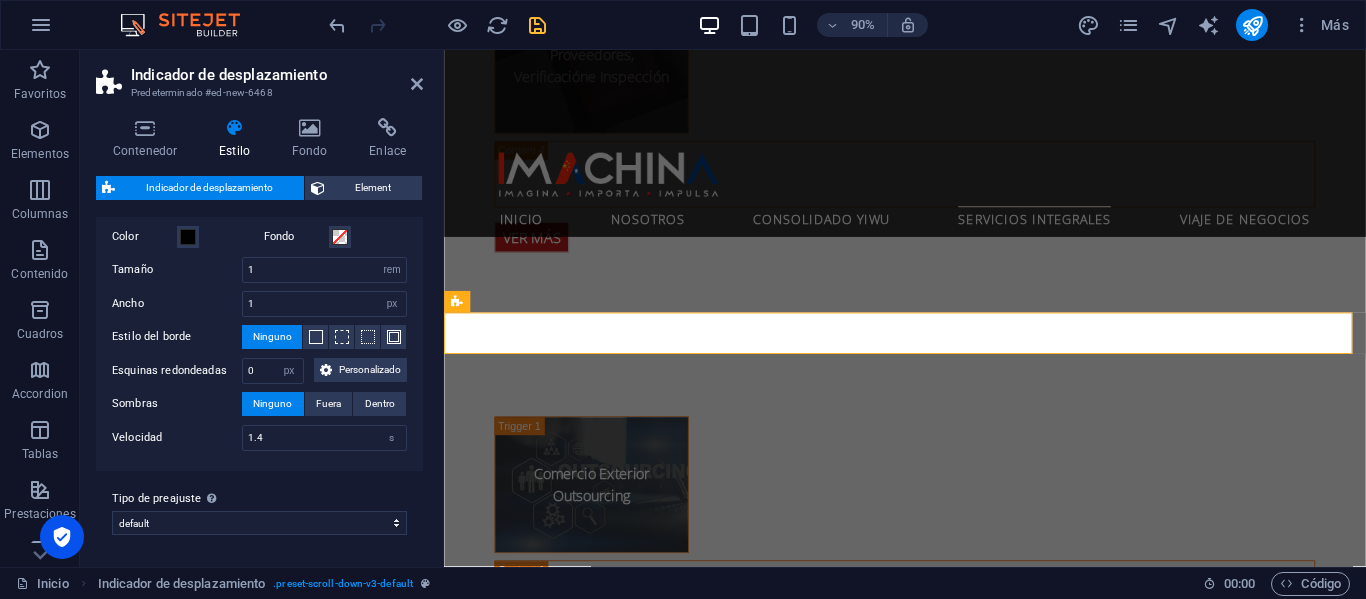 scroll, scrollTop: 105, scrollLeft: 0, axis: vertical 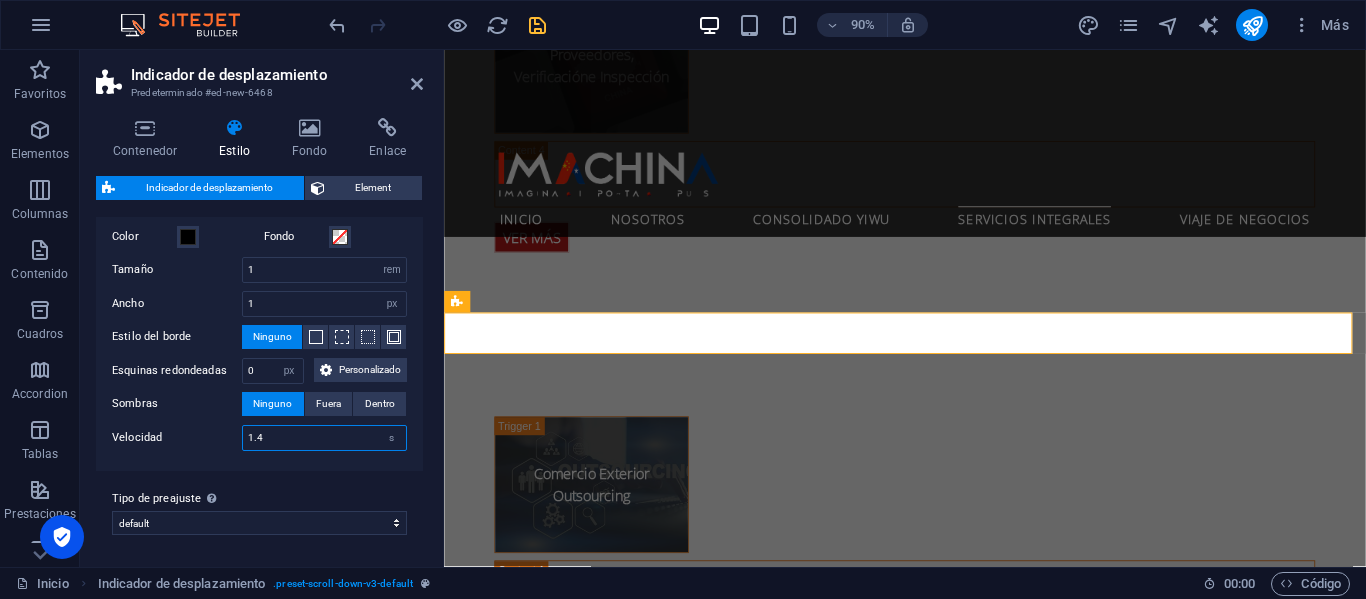 drag, startPoint x: 277, startPoint y: 432, endPoint x: 184, endPoint y: 436, distance: 93.08598 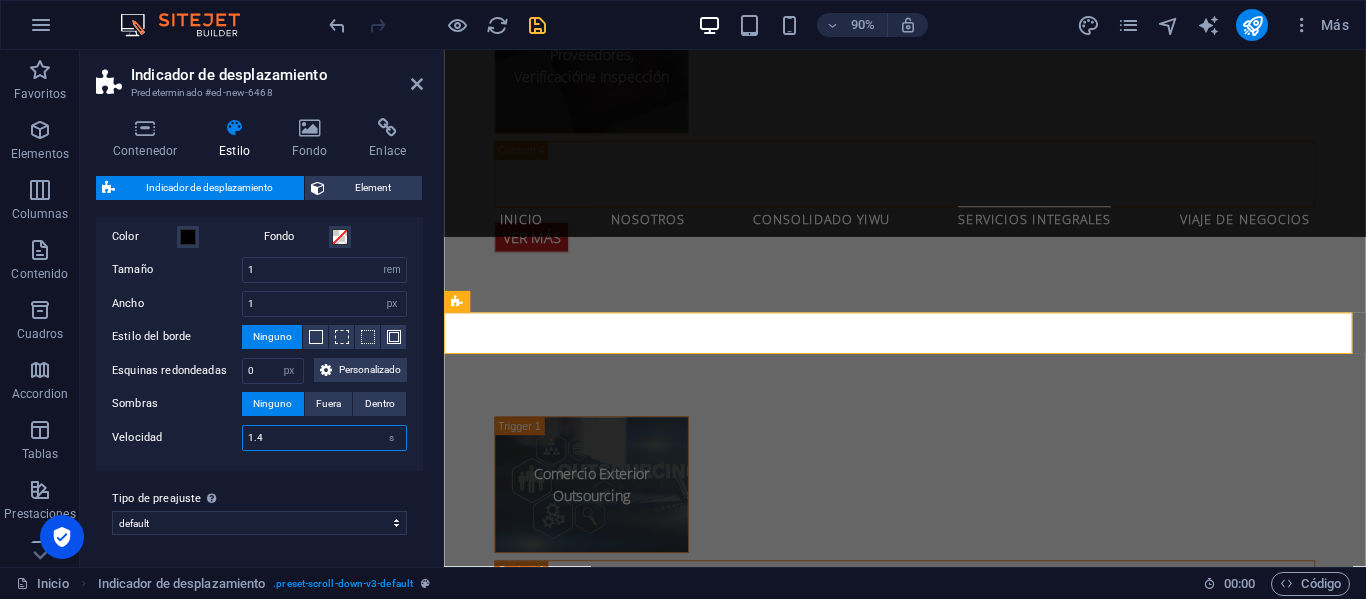 click on "Velocidad 1.4 s" at bounding box center [259, 438] 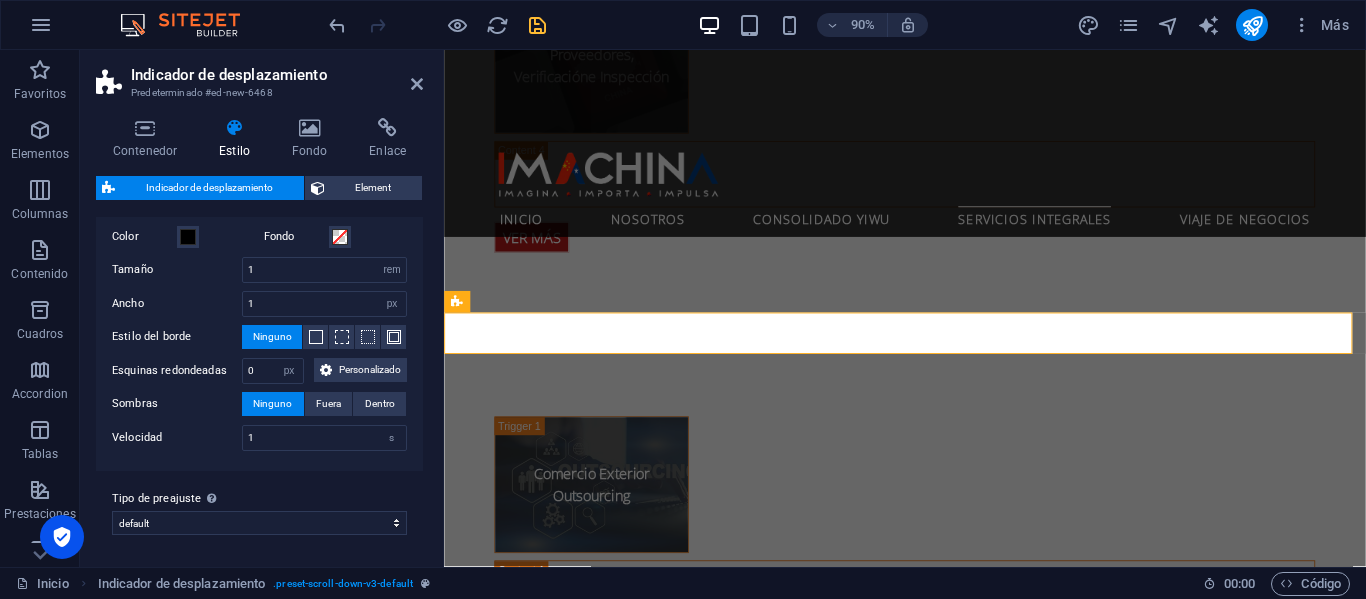 click on "Estilo Flecha Desplazar Color Fondo Tamaño 1 px rem vh vw Ancho 1 px rem vh vw Estilo del borde Ninguno              - Ancho 1 px rem % vh vw Personalizado Personalizado 1 px rem % vh vw 1 px rem % vh vw 1 px rem % vh vw 1 px rem % vh vw  - Color Esquinas redondeadas 0 px rem % vh vw Personalizado Personalizado 0 px rem % vh vw 0 px rem % vh vw 0 px rem % vh vw 0 px rem % vh vw Sombras Ninguno Fuera Dentro Color X offset 0 px rem vh vw Y offset 0 px rem vh vw Desenfoque 0 px rem % vh vw Propagación 0 px rem vh vw Estilo del borde Ninguno              - Ancho 1 px rem vh vw Personalizado Personalizado 1 px rem vh vw 1 px rem vh vw 1 px rem vh vw 1 px rem vh vw  - Color Esquinas redondeadas 25 px rem % vh vw Personalizado Personalizado 25 px rem % vh vw 25 px rem % vh vw 25 px rem % vh vw 25 px rem % vh vw Sombra Ninguno Fuera Dentro Color X offset 0 px rem vh vw Y offset 0 px rem vh vw Desenfoque 0 px rem % vh vw Propagación 0 px rem vh vw Velocidad 1 s" at bounding box center [259, 321] 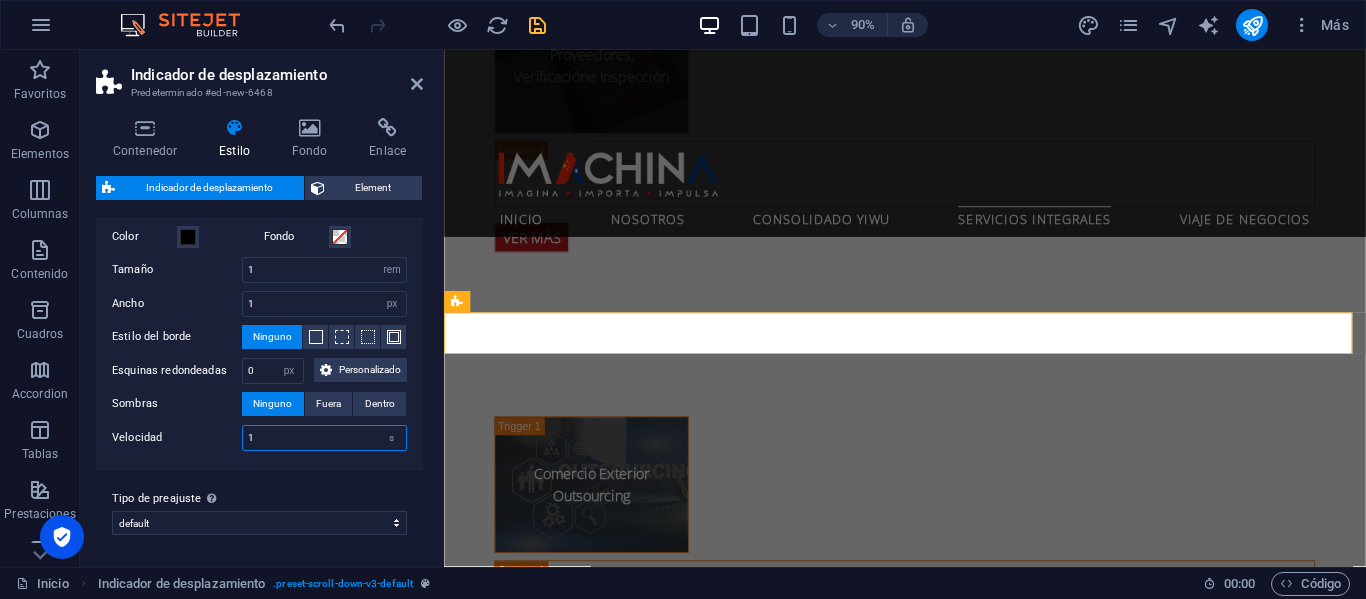 drag, startPoint x: 288, startPoint y: 438, endPoint x: 210, endPoint y: 440, distance: 78.025635 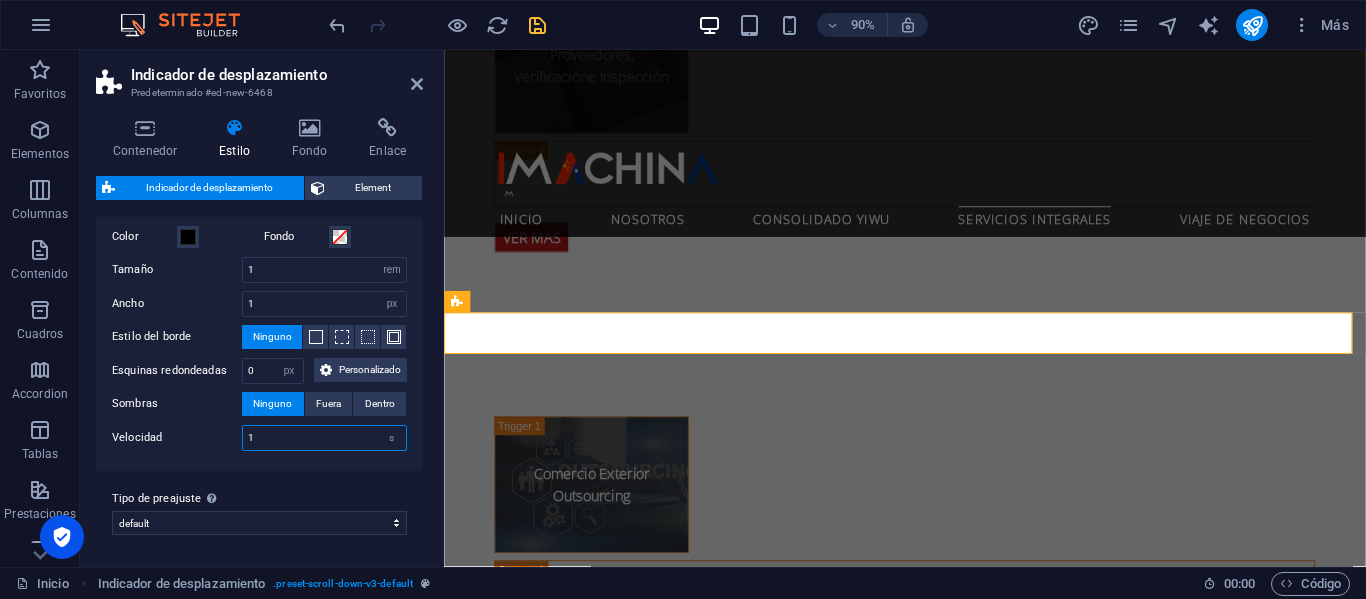 click on "Velocidad 1 s" at bounding box center (259, 438) 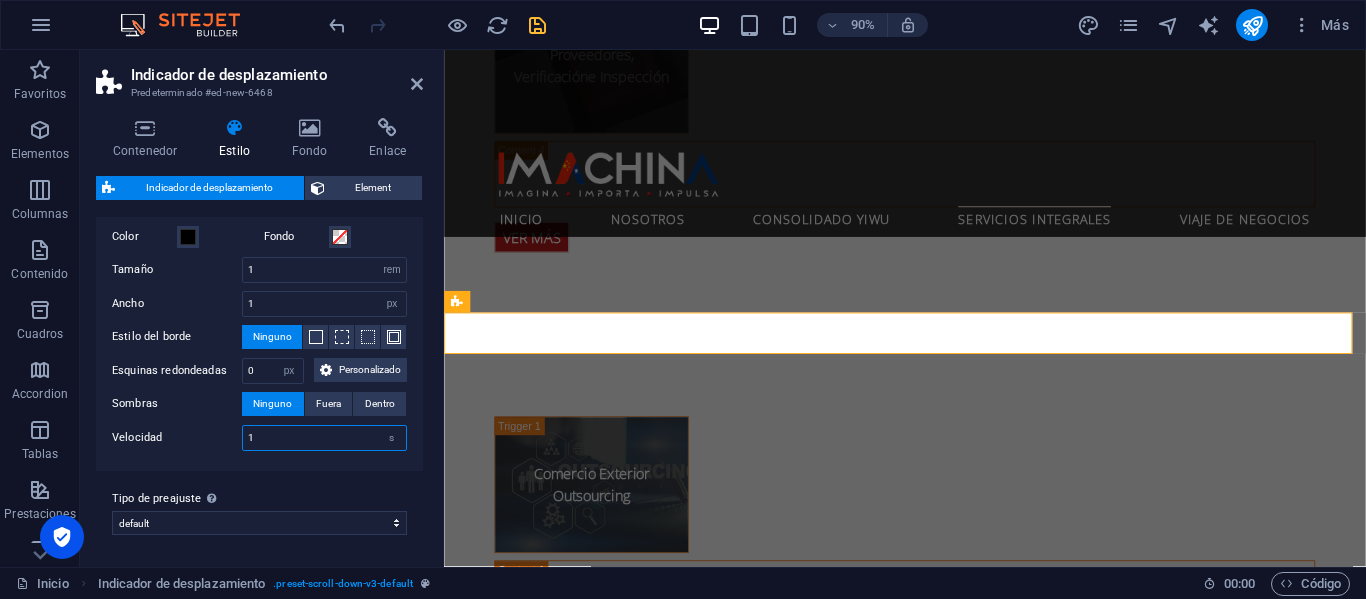 type on "0" 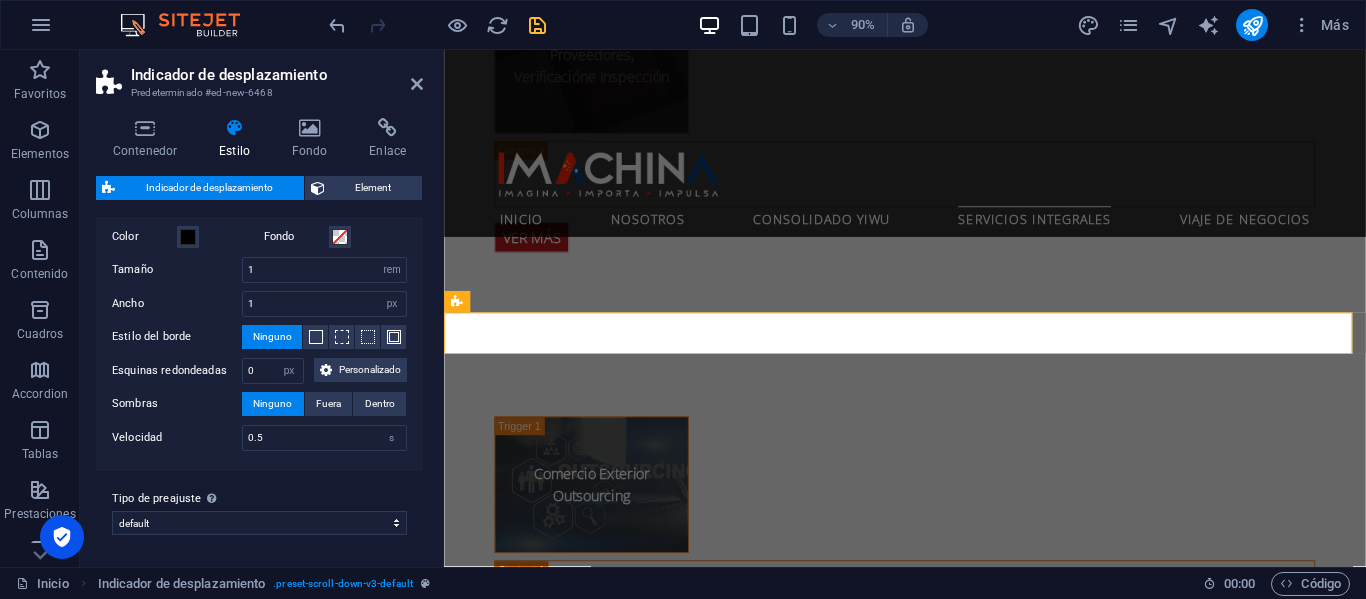 click on "Estilo Flecha Desplazar Color Fondo Tamaño 1 px rem vh vw Ancho 1 px rem vh vw Estilo del borde Ninguno              - Ancho 1 px rem % vh vw Personalizado Personalizado 1 px rem % vh vw 1 px rem % vh vw 1 px rem % vh vw 1 px rem % vh vw  - Color Esquinas redondeadas 0 px rem % vh vw Personalizado Personalizado 0 px rem % vh vw 0 px rem % vh vw 0 px rem % vh vw 0 px rem % vh vw Sombras Ninguno Fuera Dentro Color X offset 0 px rem vh vw Y offset 0 px rem vh vw Desenfoque 0 px rem % vh vw Propagación 0 px rem vh vw Estilo del borde Ninguno              - Ancho 1 px rem vh vw Personalizado Personalizado 1 px rem vh vw 1 px rem vh vw 1 px rem vh vw 1 px rem vh vw  - Color Esquinas redondeadas 25 px rem % vh vw Personalizado Personalizado 25 px rem % vh vw 25 px rem % vh vw 25 px rem % vh vw 25 px rem % vh vw Sombra Ninguno Fuera Dentro Color X offset 0 px rem vh vw Y offset 0 px rem vh vw Desenfoque 0 px rem % vh vw Propagación 0 px rem vh vw Velocidad 0.5 s" at bounding box center [259, 321] 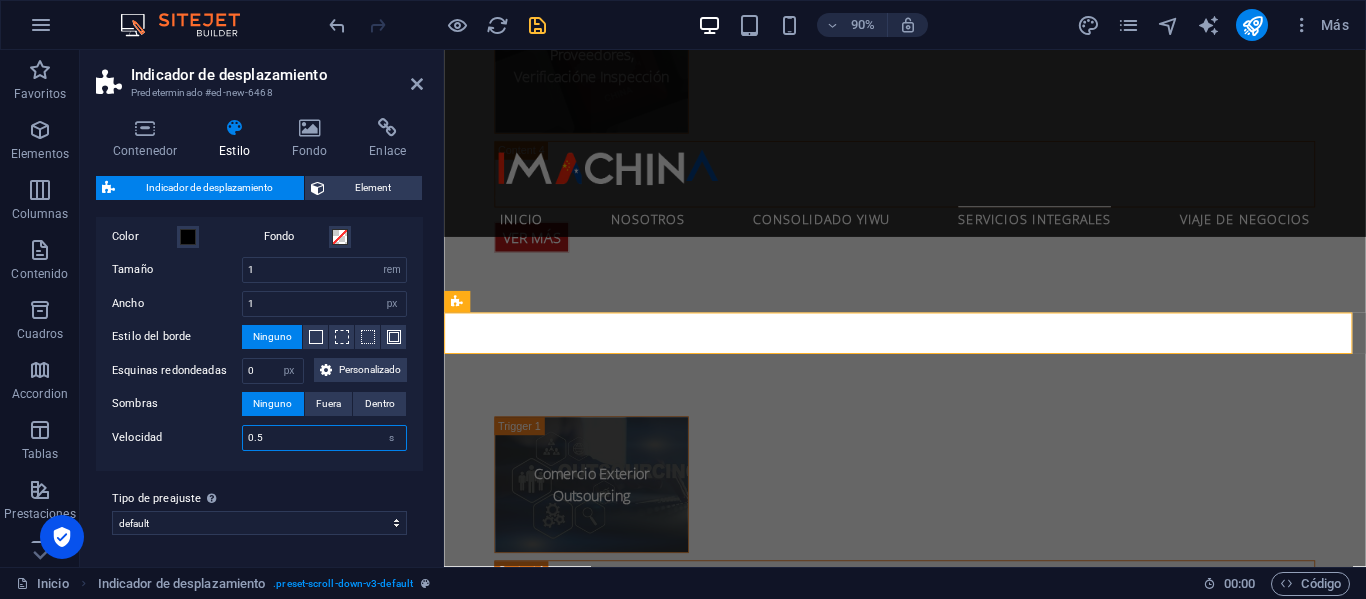 drag, startPoint x: 275, startPoint y: 432, endPoint x: 204, endPoint y: 435, distance: 71.063354 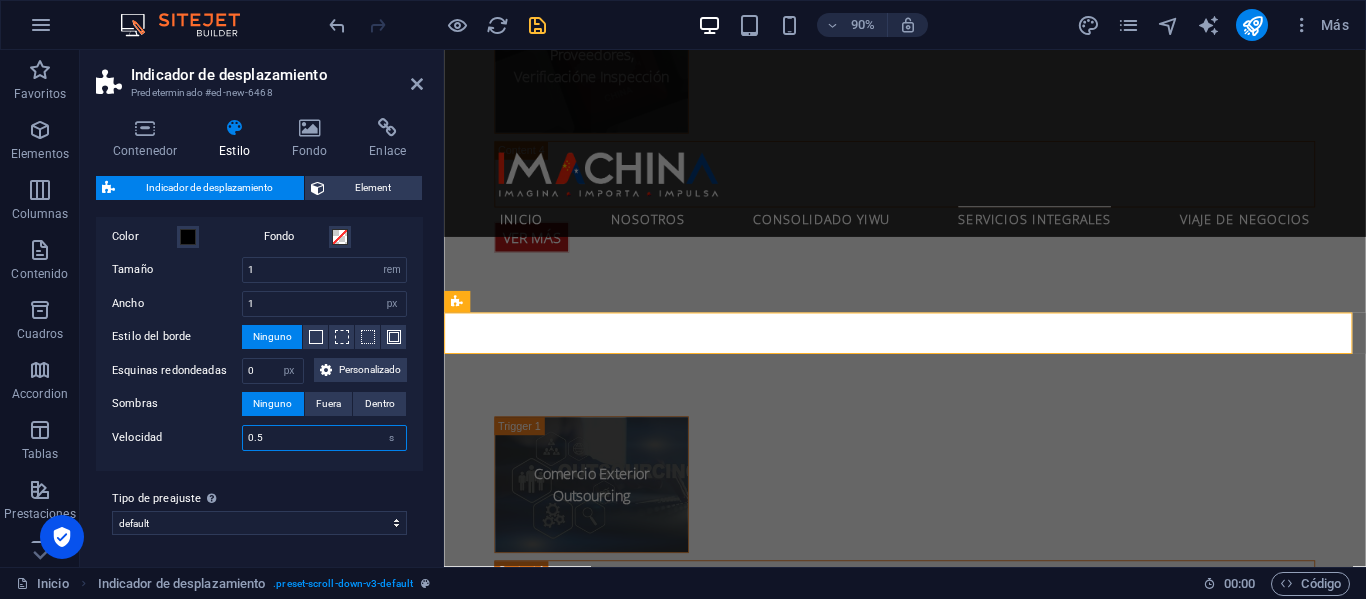 click on "Velocidad 0.5 s" at bounding box center [259, 438] 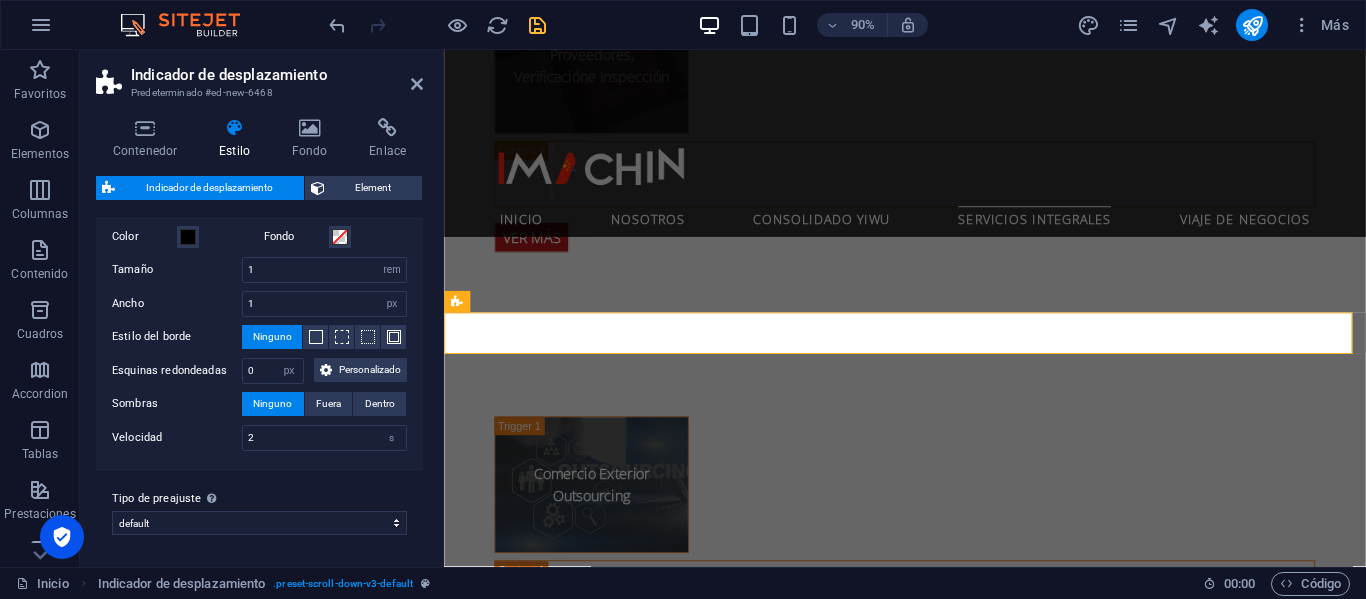 click on "Estilo Flecha Desplazar Color Fondo Tamaño 1 px rem vh vw Ancho 1 px rem vh vw Estilo del borde Ninguno              - Ancho 1 px rem % vh vw Personalizado Personalizado 1 px rem % vh vw 1 px rem % vh vw 1 px rem % vh vw 1 px rem % vh vw  - Color Esquinas redondeadas 0 px rem % vh vw Personalizado Personalizado 0 px rem % vh vw 0 px rem % vh vw 0 px rem % vh vw 0 px rem % vh vw Sombras Ninguno Fuera Dentro Color X offset 0 px rem vh vw Y offset 0 px rem vh vw Desenfoque 0 px rem % vh vw Propagación 0 px rem vh vw Estilo del borde Ninguno              - Ancho 1 px rem vh vw Personalizado Personalizado 1 px rem vh vw 1 px rem vh vw 1 px rem vh vw 1 px rem vh vw  - Color Esquinas redondeadas 25 px rem % vh vw Personalizado Personalizado 25 px rem % vh vw 25 px rem % vh vw 25 px rem % vh vw 25 px rem % vh vw Sombra Ninguno Fuera Dentro Color X offset 0 px rem vh vw Y offset 0 px rem vh vw Desenfoque 0 px rem % vh vw Propagación 0 px rem vh vw Velocidad 2 s" at bounding box center (259, 321) 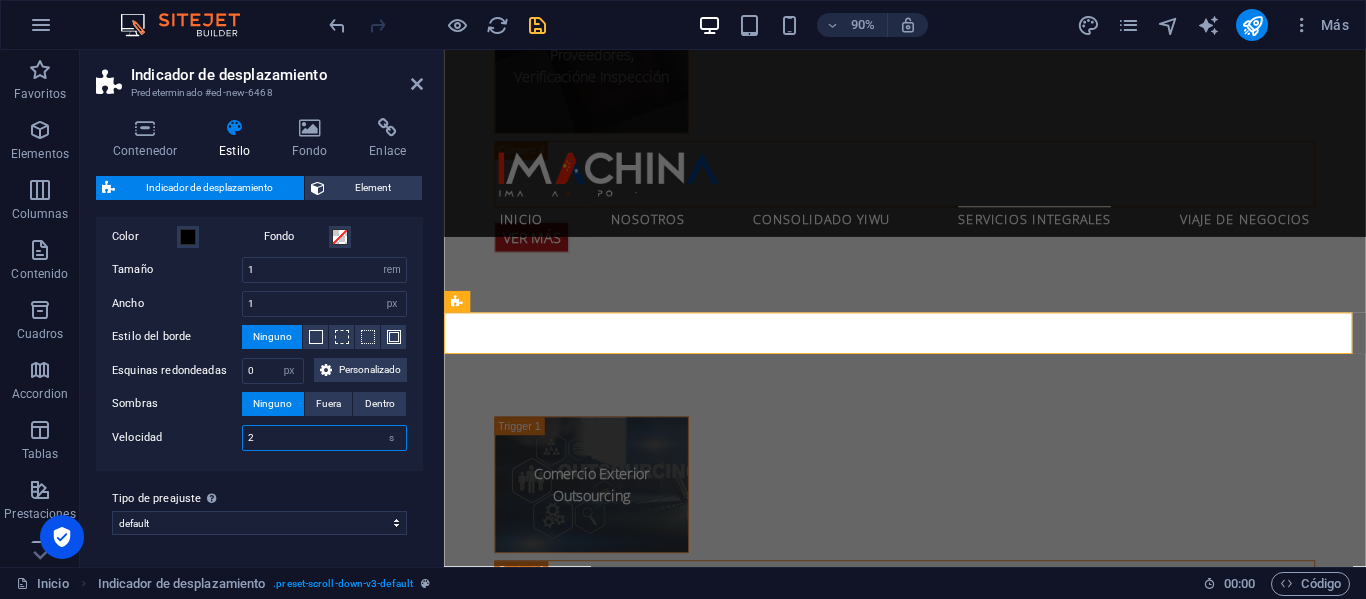 drag, startPoint x: 287, startPoint y: 446, endPoint x: 222, endPoint y: 443, distance: 65.06919 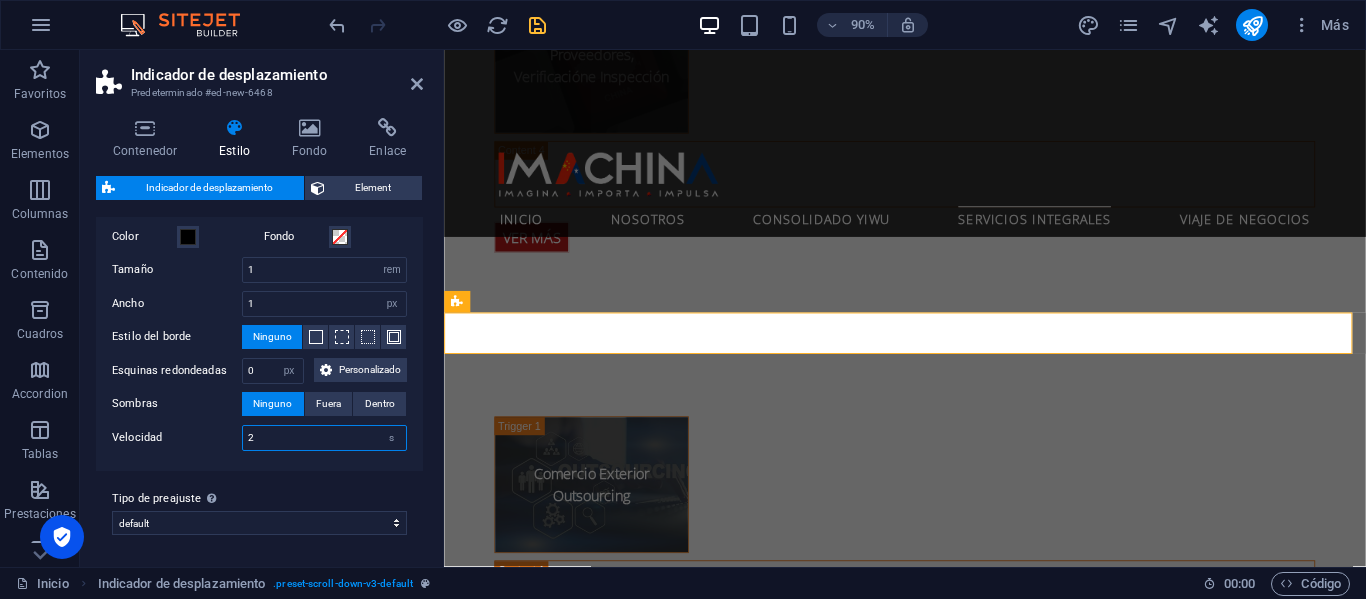 click on "Velocidad 2 s" at bounding box center (259, 438) 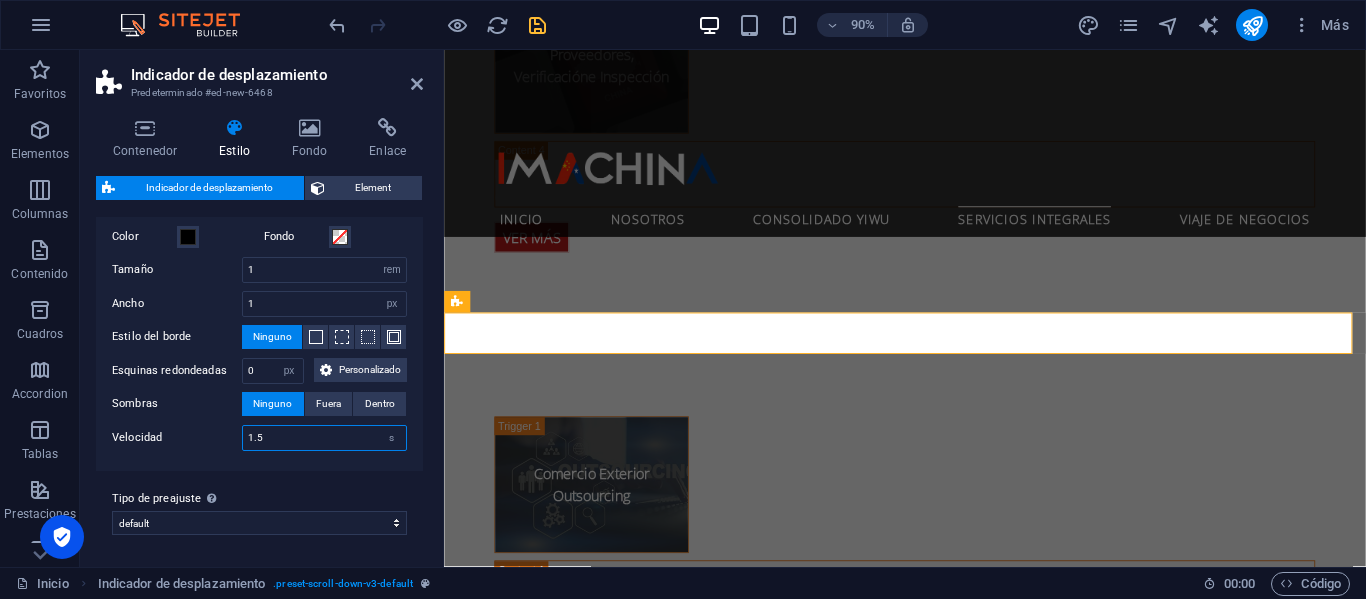 type on "1.5" 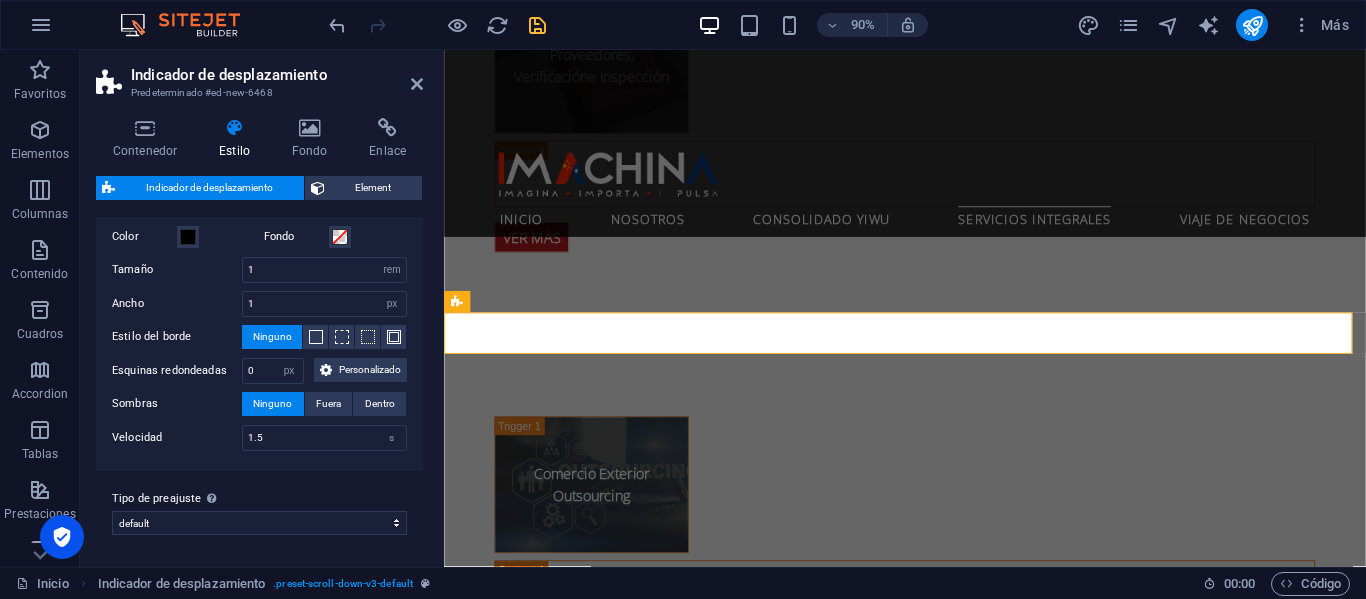 click on "Estilo Flecha Desplazar Color Fondo Tamaño 1 px rem vh vw Ancho 1 px rem vh vw Estilo del borde Ninguno              - Ancho 1 px rem % vh vw Personalizado Personalizado 1 px rem % vh vw 1 px rem % vh vw 1 px rem % vh vw 1 px rem % vh vw  - Color Esquinas redondeadas 0 px rem % vh vw Personalizado Personalizado 0 px rem % vh vw 0 px rem % vh vw 0 px rem % vh vw 0 px rem % vh vw Sombras Ninguno Fuera Dentro Color X offset 0 px rem vh vw Y offset 0 px rem vh vw Desenfoque 0 px rem % vh vw Propagación 0 px rem vh vw Estilo del borde Ninguno              - Ancho 1 px rem vh vw Personalizado Personalizado 1 px rem vh vw 1 px rem vh vw 1 px rem vh vw 1 px rem vh vw  - Color Esquinas redondeadas 25 px rem % vh vw Personalizado Personalizado 25 px rem % vh vw 25 px rem % vh vw 25 px rem % vh vw 25 px rem % vh vw Sombra Ninguno Fuera Dentro Color X offset 0 px rem vh vw Y offset 0 px rem vh vw Desenfoque 0 px rem % vh vw Propagación 0 px rem vh vw Velocidad 1.5 s" at bounding box center [259, 321] 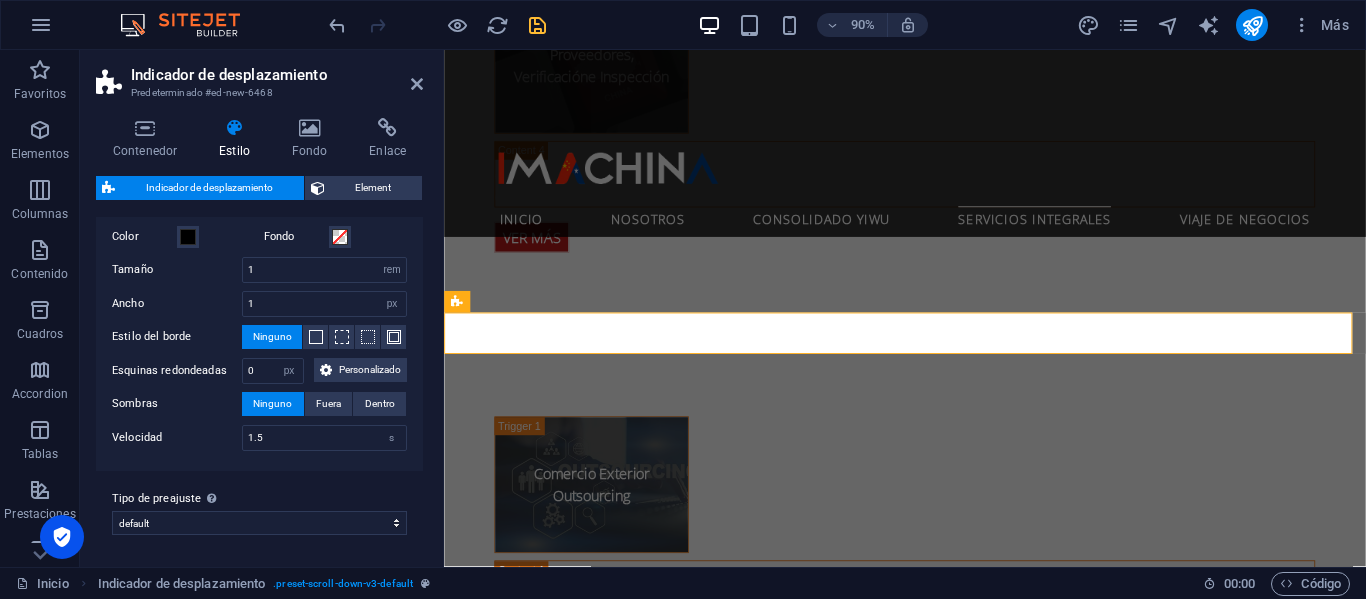 scroll, scrollTop: 5, scrollLeft: 0, axis: vertical 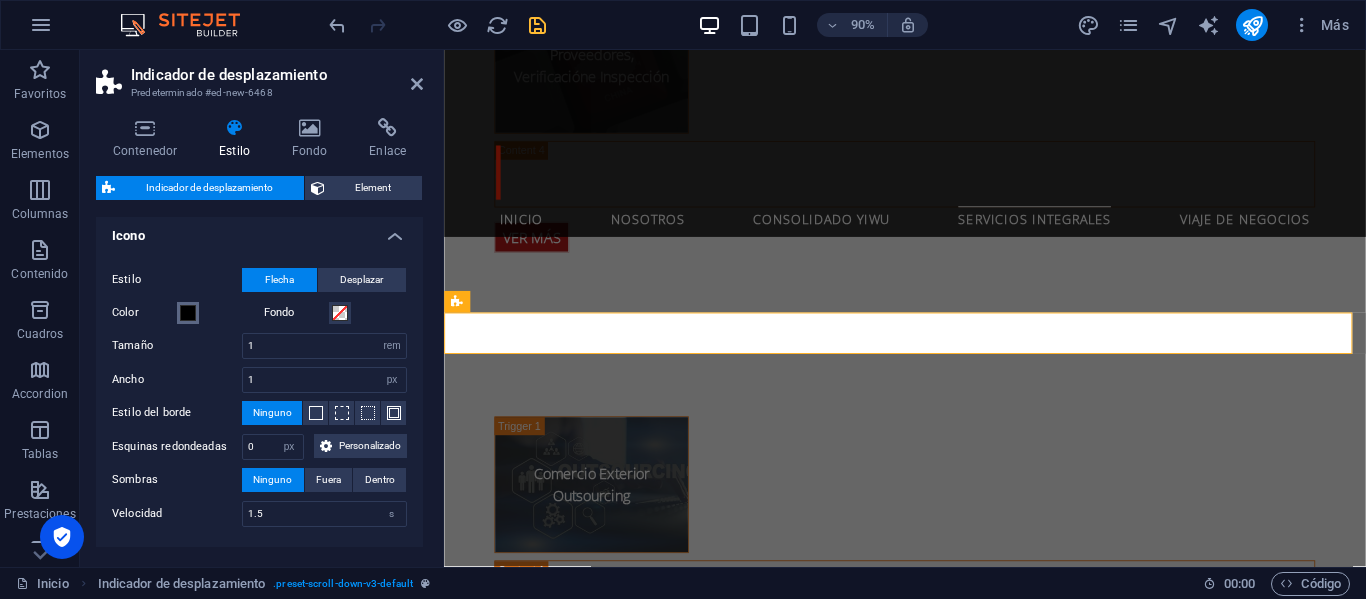 click at bounding box center [188, 313] 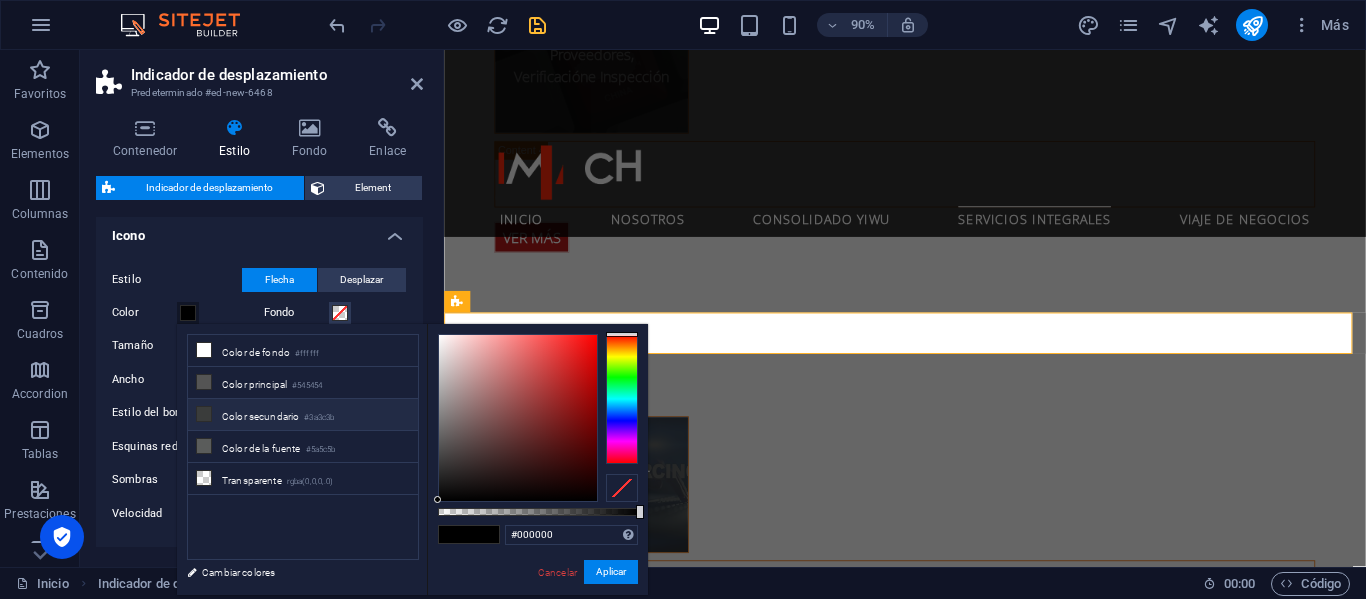 click on "Color secundario
#3a3c3b" at bounding box center (303, 415) 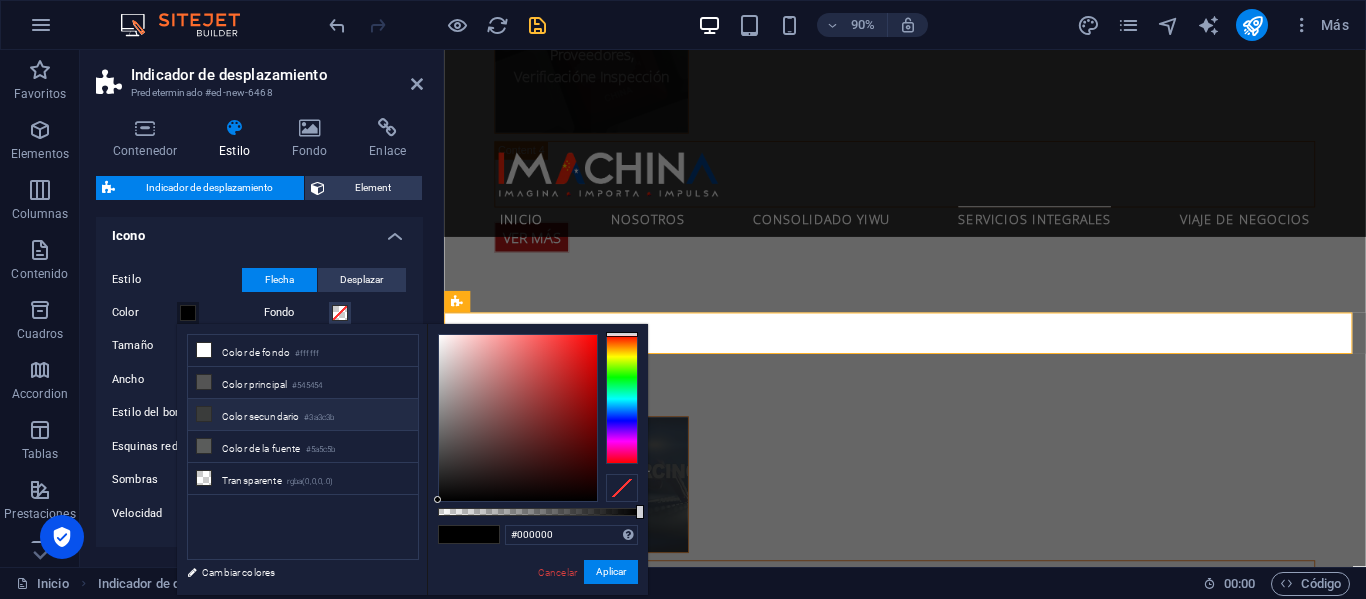 type on "#3a3c3b" 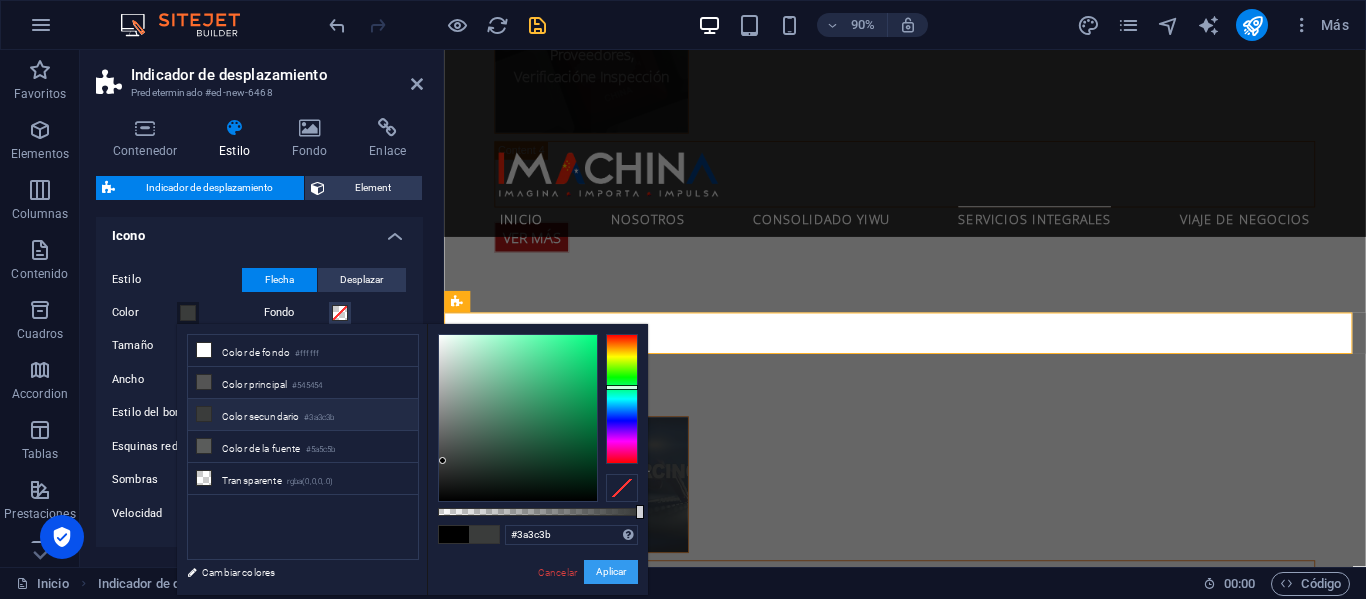 click on "Aplicar" at bounding box center (611, 572) 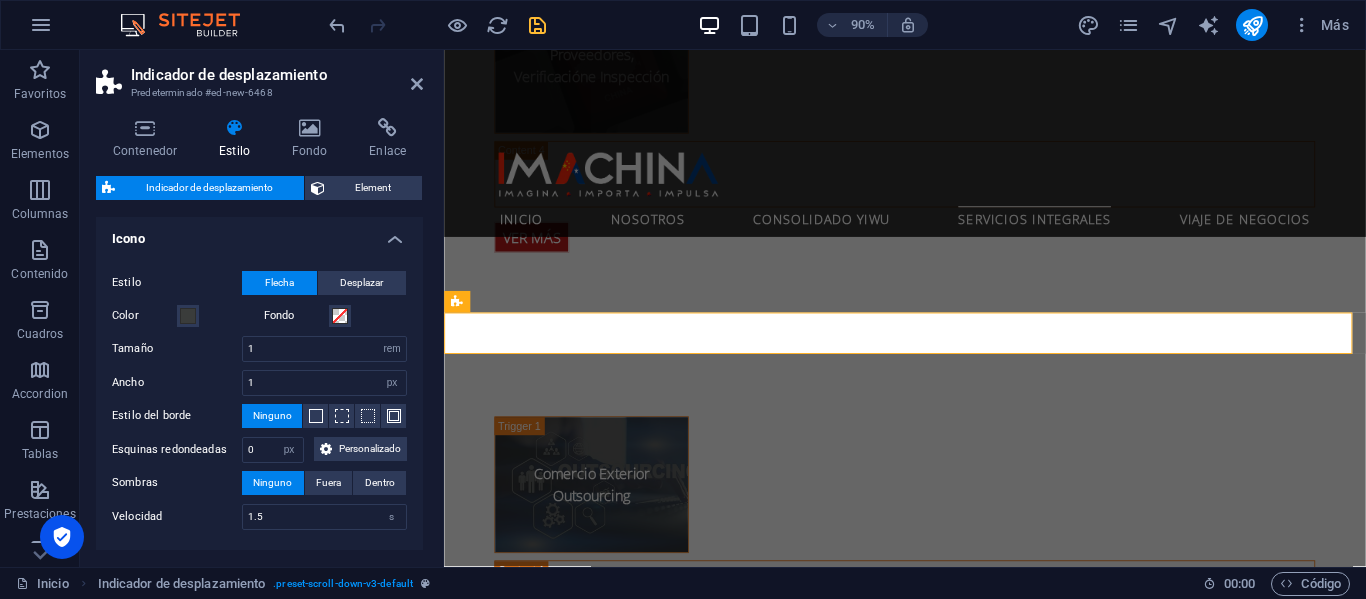 scroll, scrollTop: 0, scrollLeft: 0, axis: both 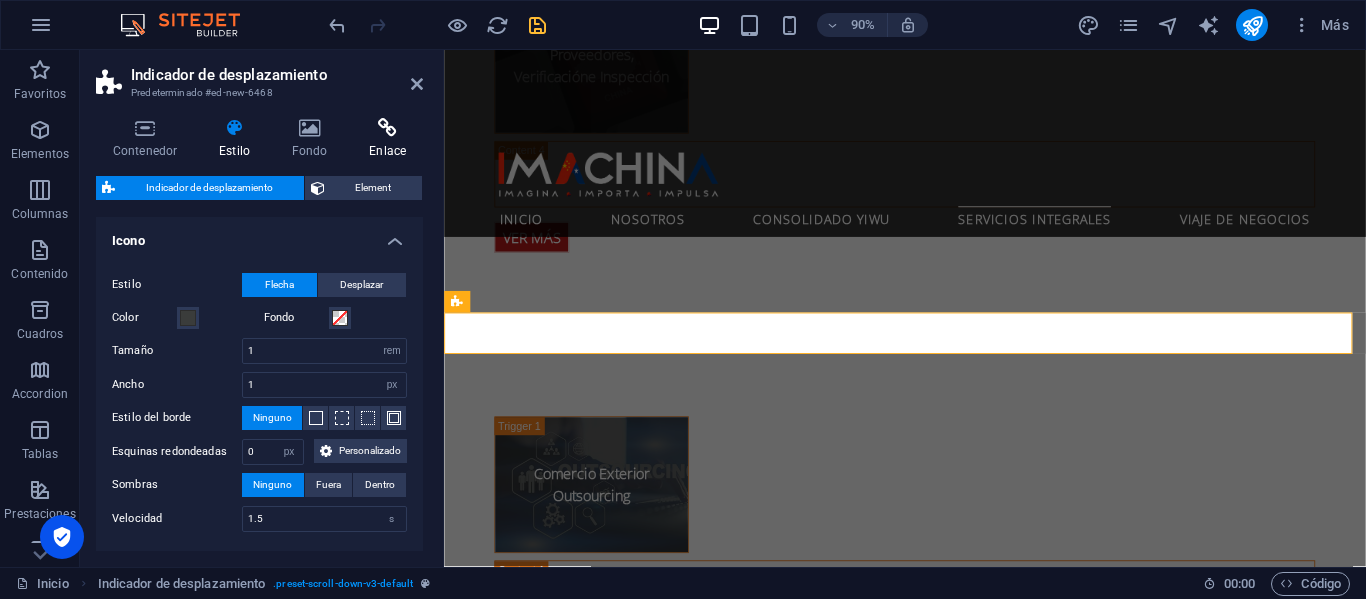 click at bounding box center [387, 128] 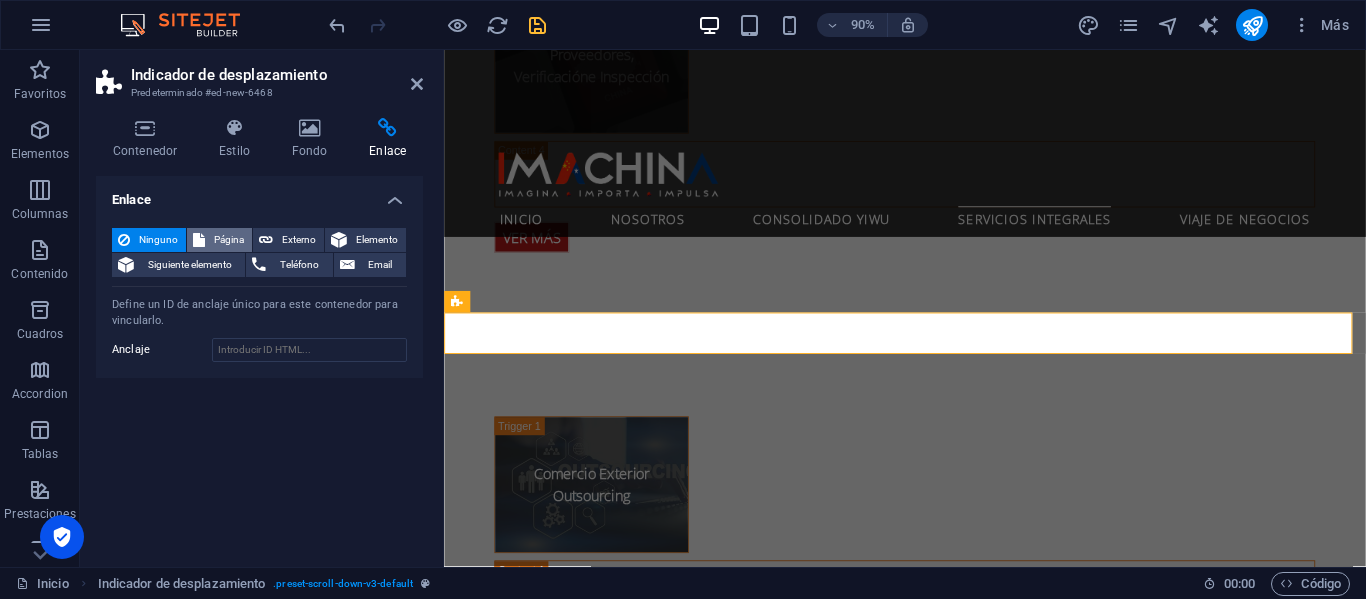 click on "Página" at bounding box center (228, 240) 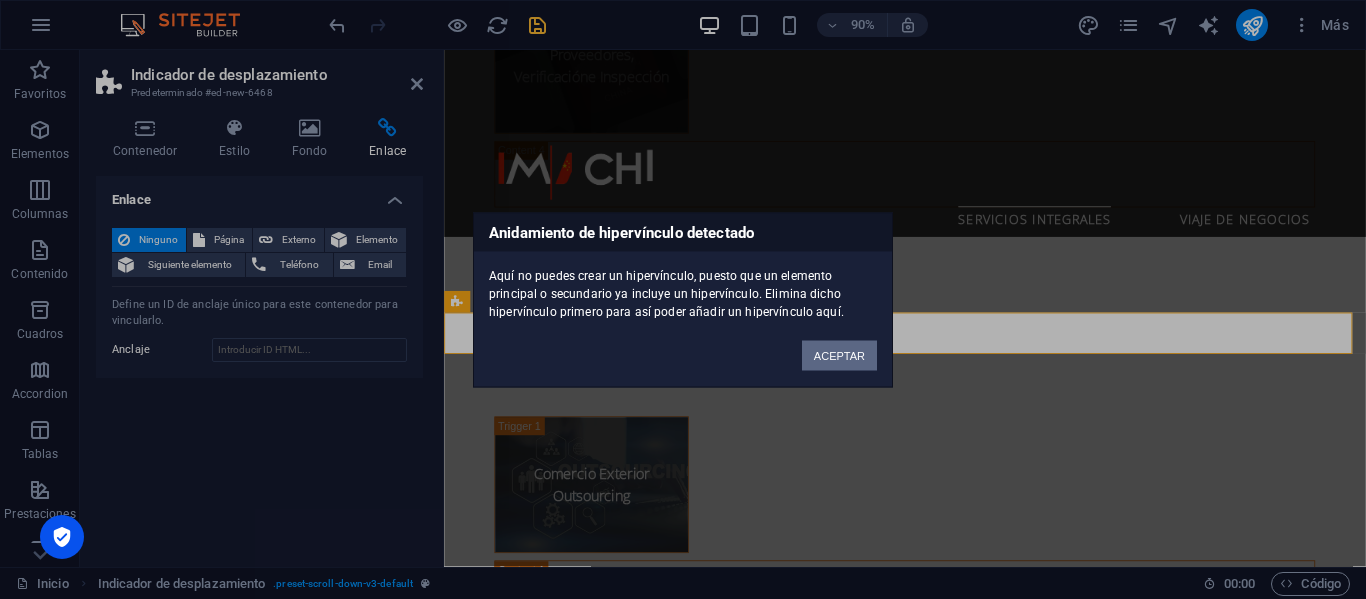 click on "ACEPTAR" at bounding box center (839, 355) 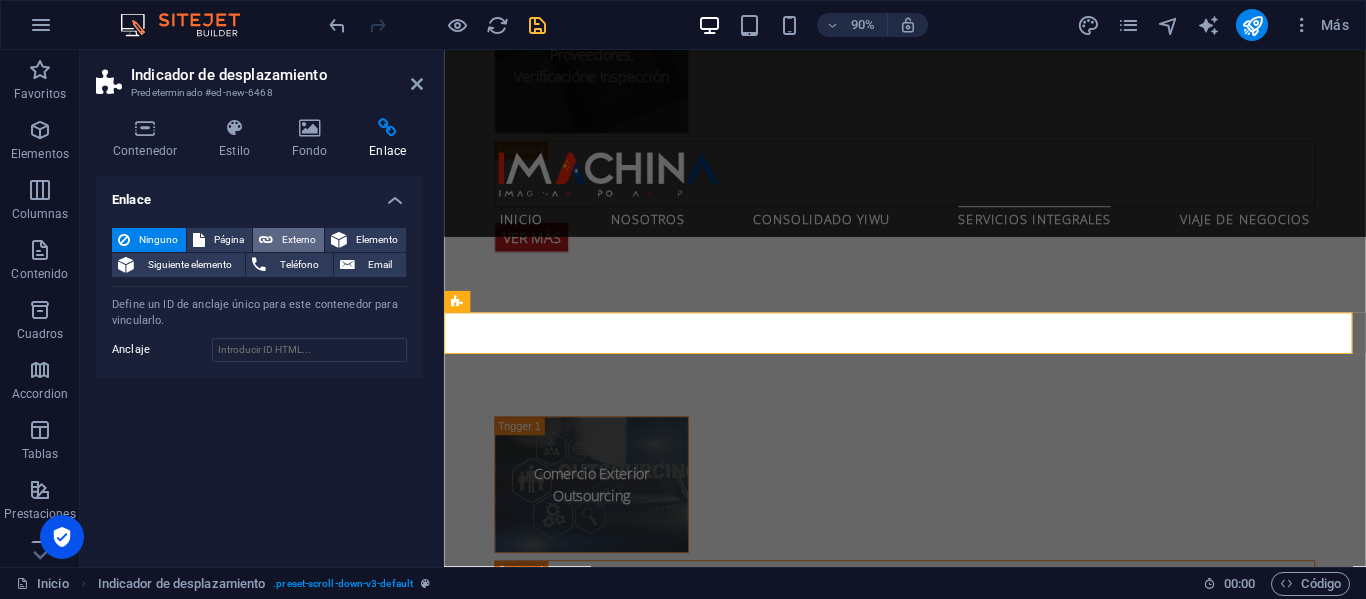 click on "Externo" at bounding box center (298, 240) 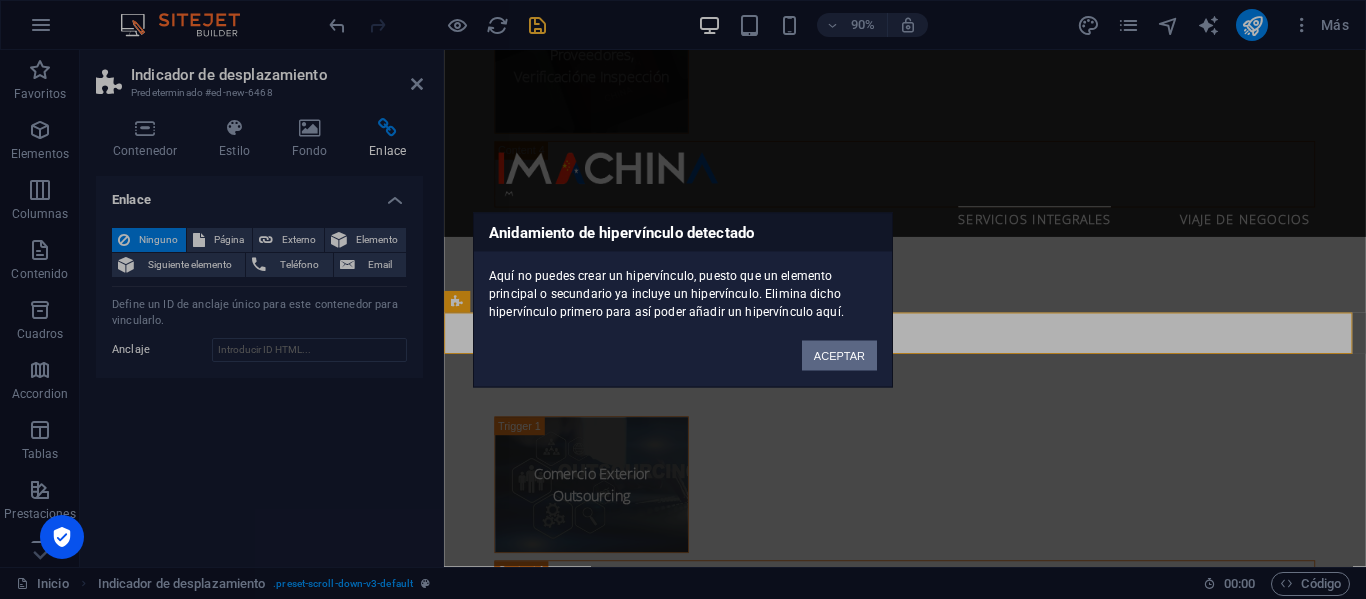 click on "ACEPTAR" at bounding box center [839, 355] 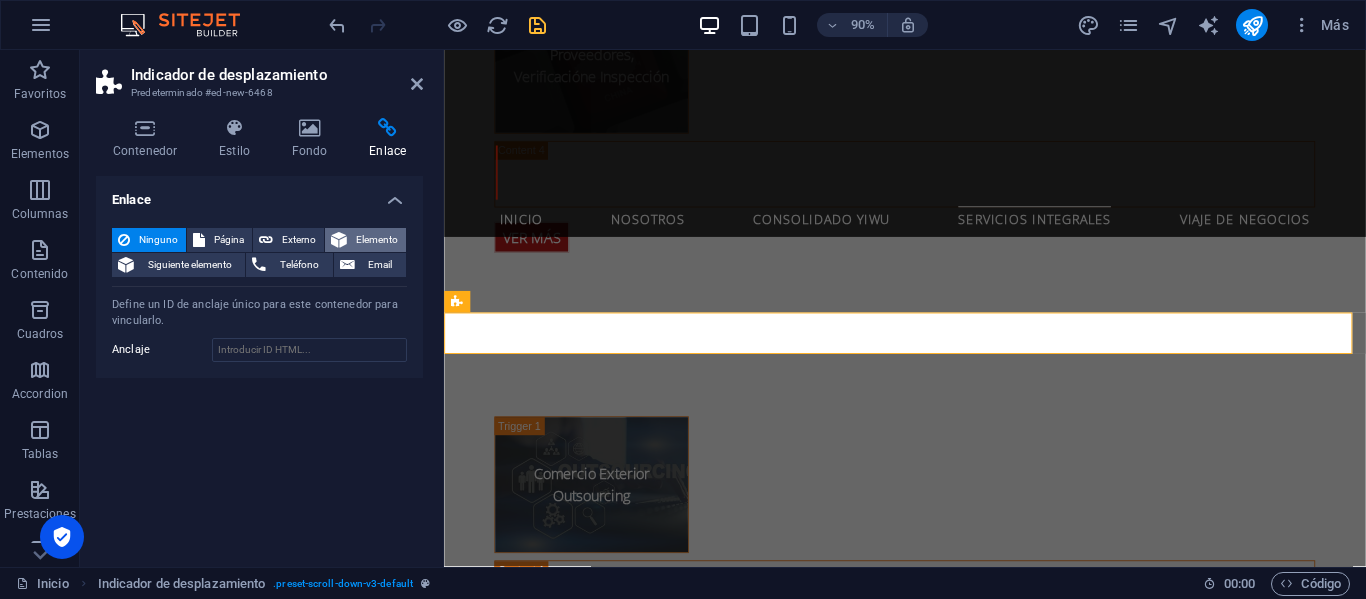click on "Elemento" at bounding box center (376, 240) 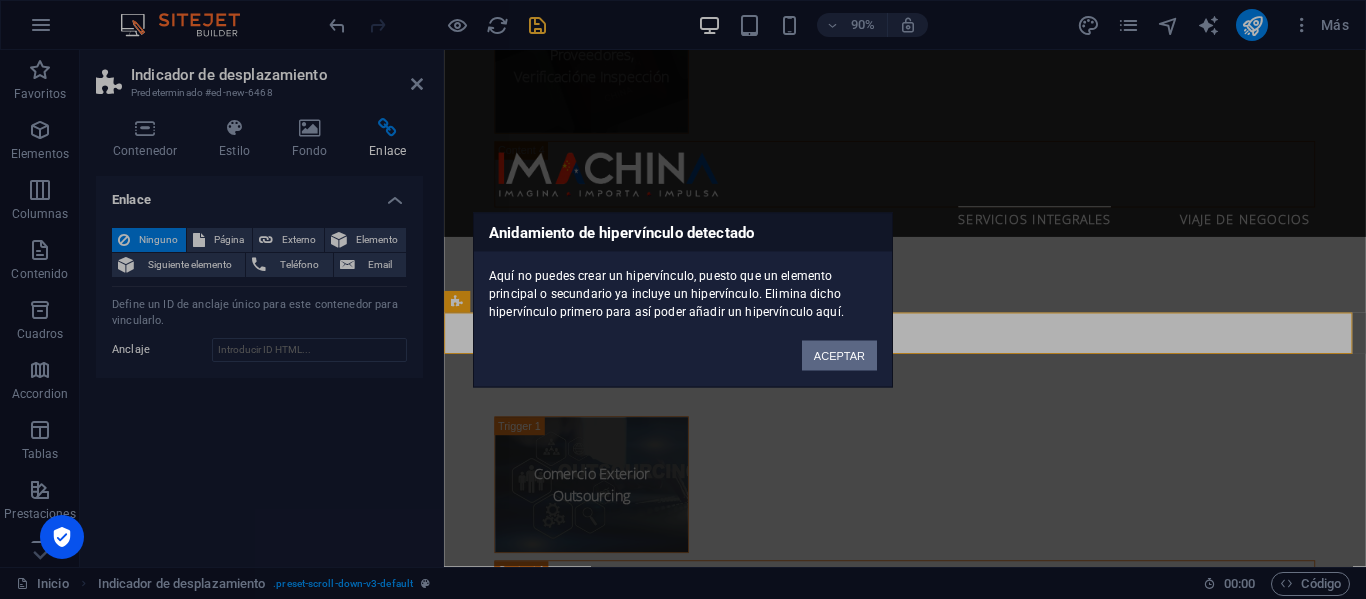 drag, startPoint x: 840, startPoint y: 355, endPoint x: 439, endPoint y: 338, distance: 401.3602 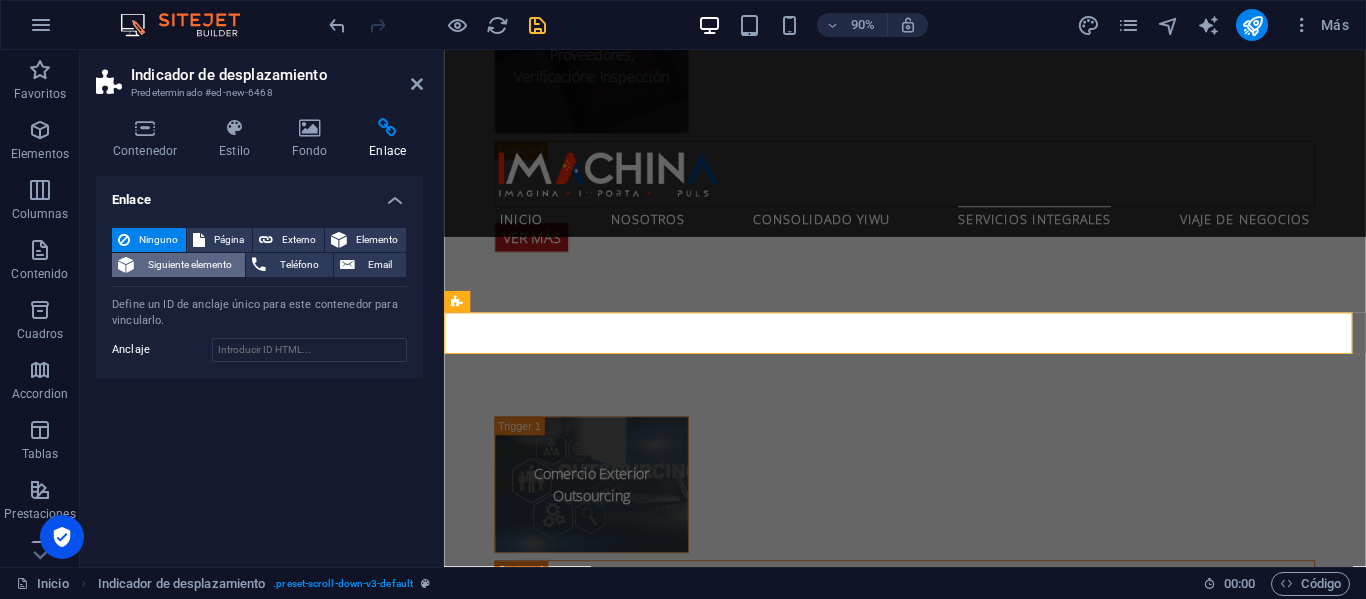 click on "Siguiente elemento" at bounding box center [189, 265] 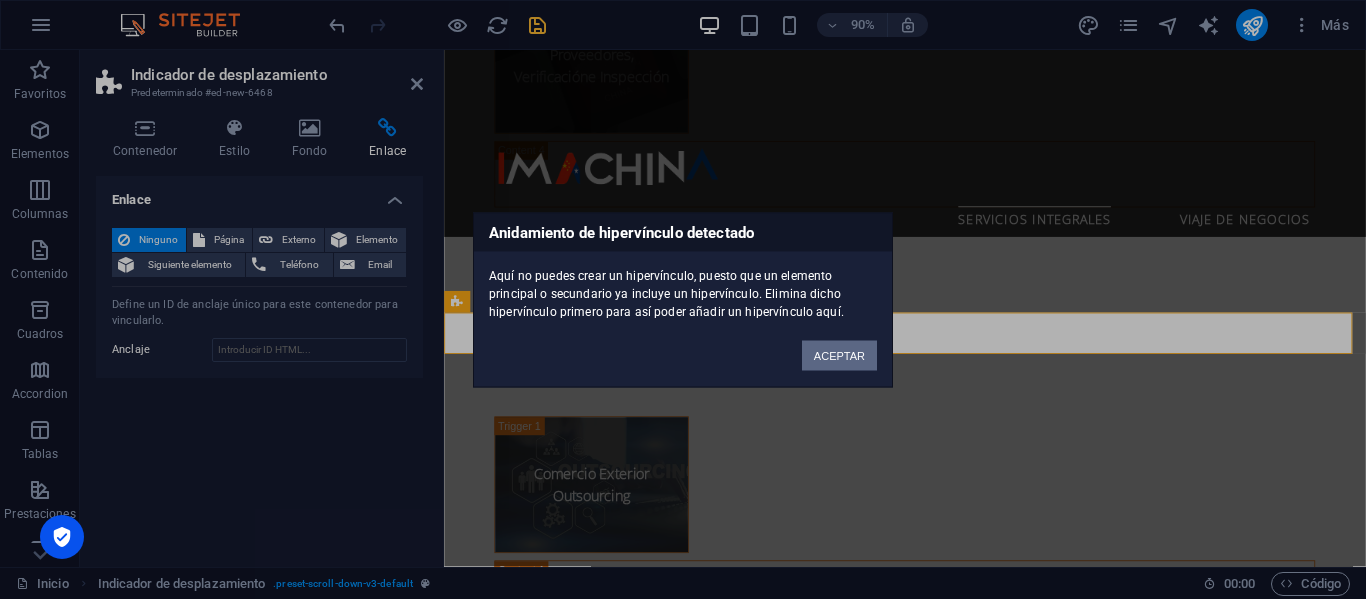 click on "ACEPTAR" at bounding box center (839, 355) 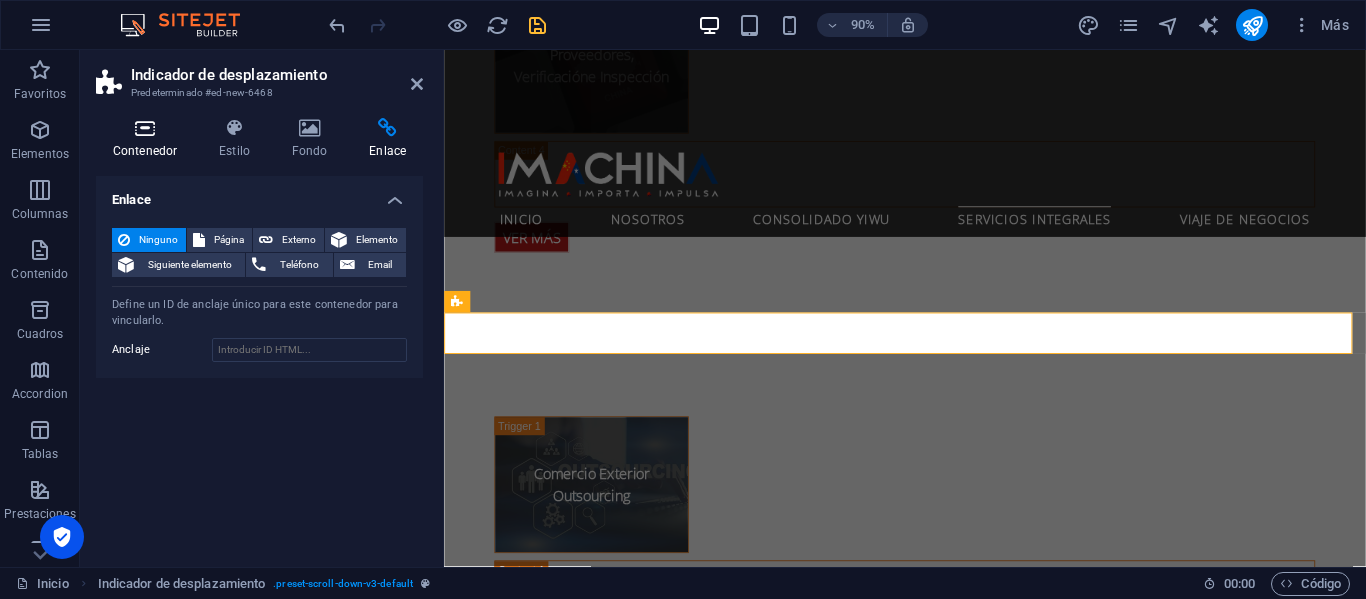 click on "Contenedor" at bounding box center [149, 139] 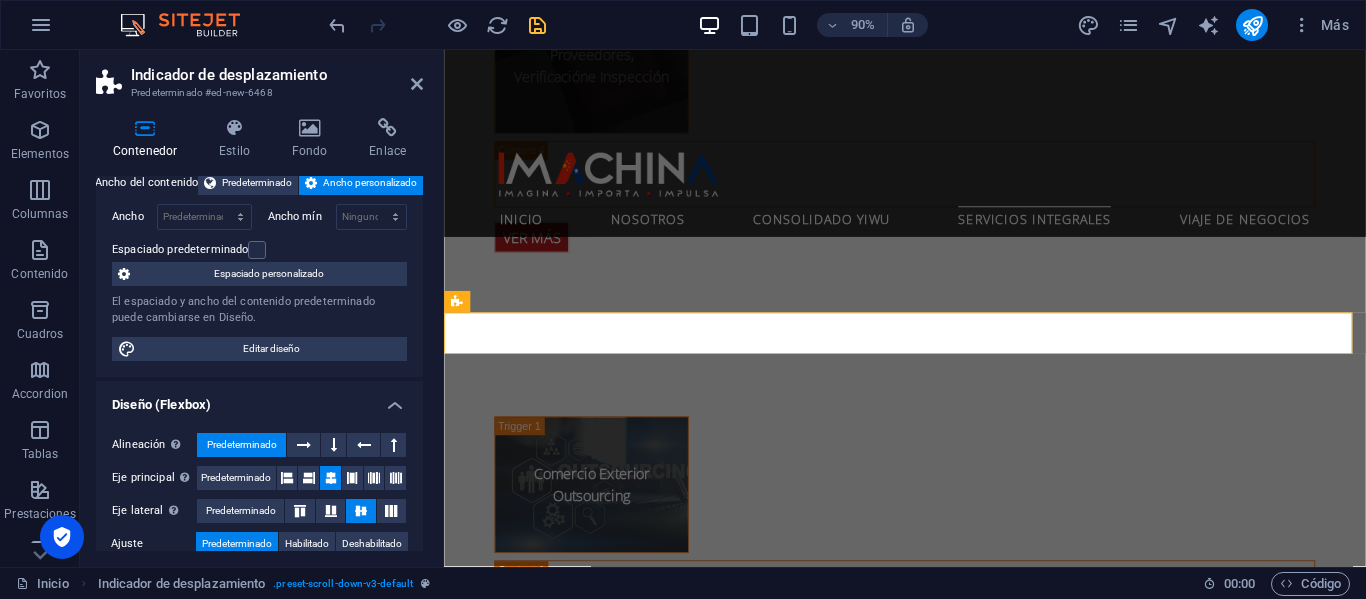 scroll, scrollTop: 0, scrollLeft: 0, axis: both 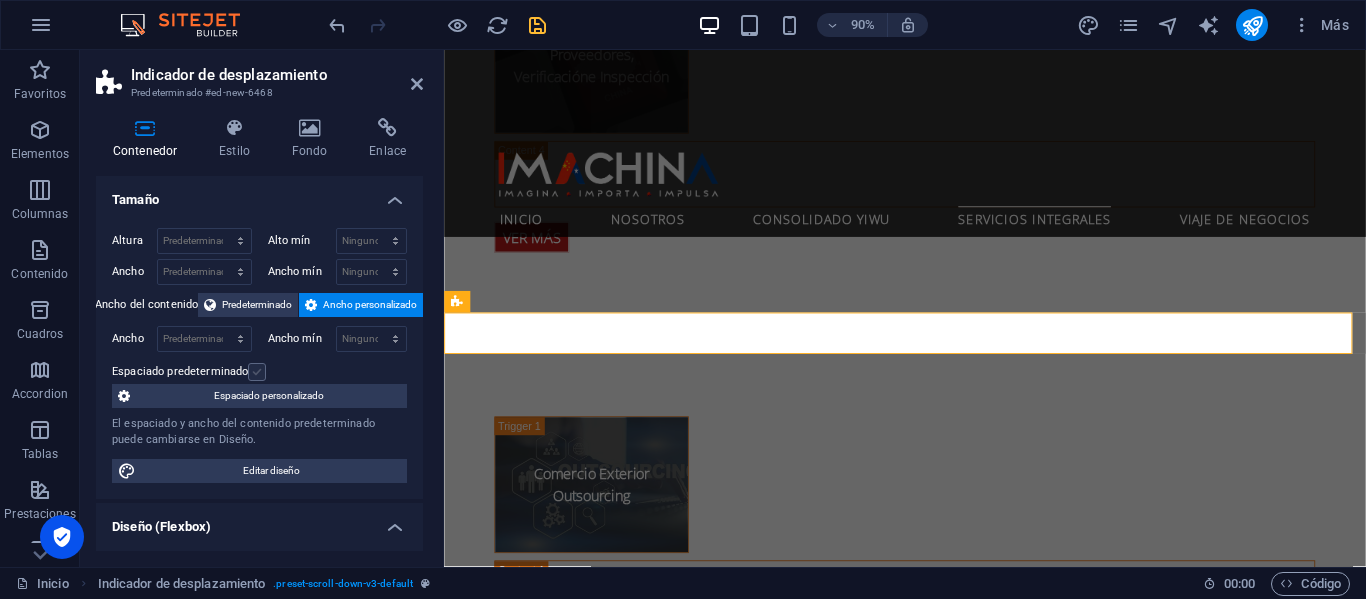 click at bounding box center [257, 372] 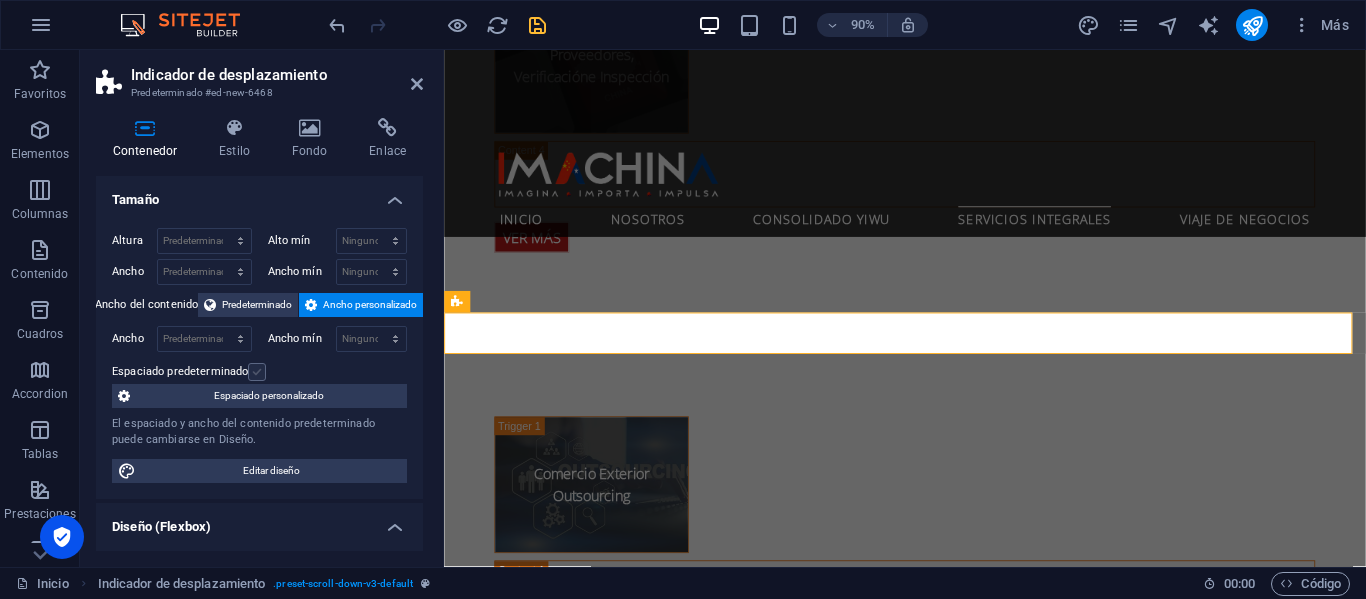 click on "Espaciado predeterminado" at bounding box center [0, 0] 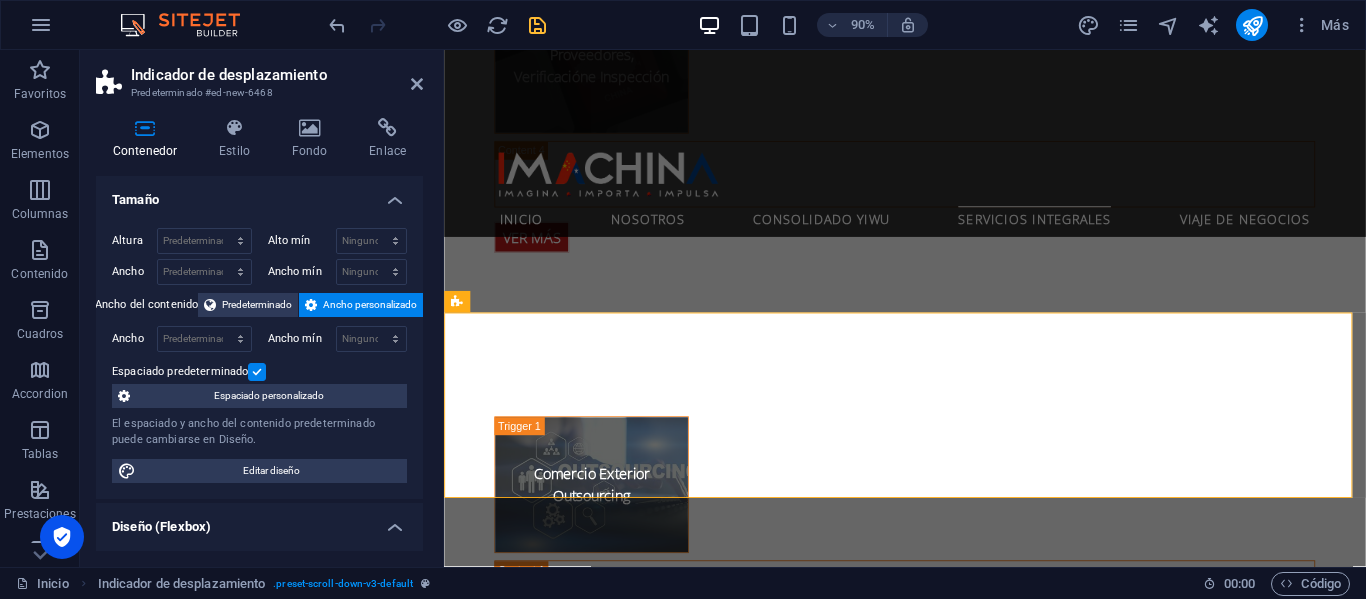 click at bounding box center [257, 372] 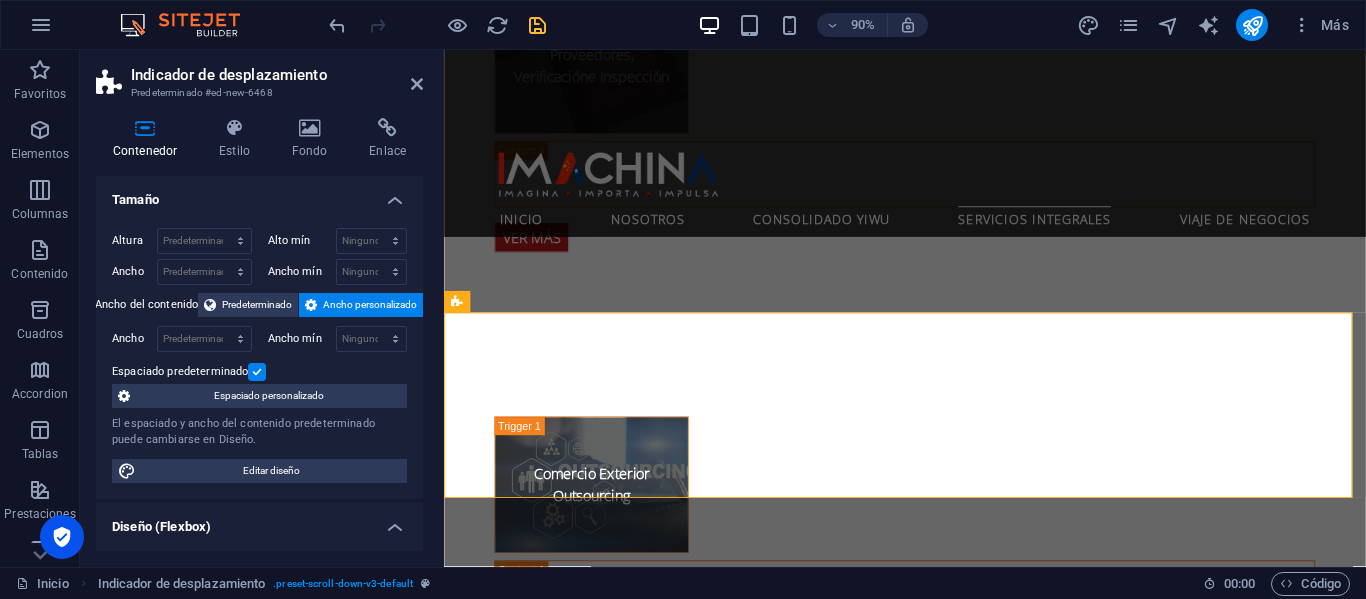 click on "Espaciado predeterminado" at bounding box center (0, 0) 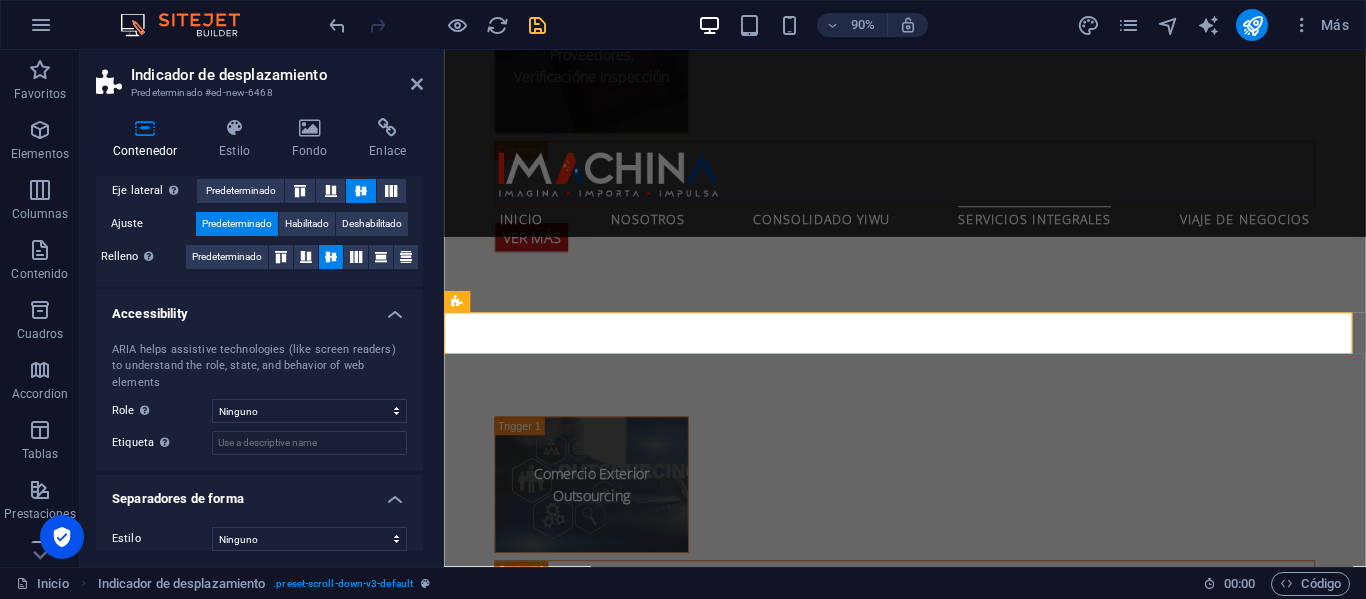 scroll, scrollTop: 0, scrollLeft: 0, axis: both 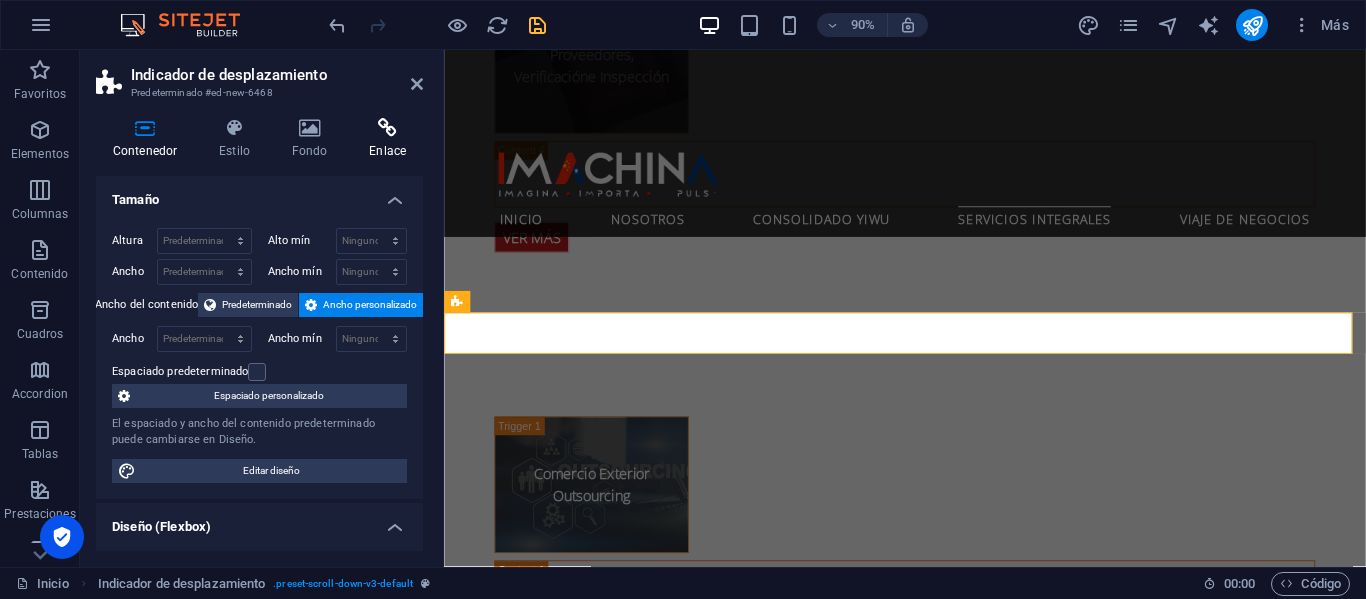 click at bounding box center [387, 128] 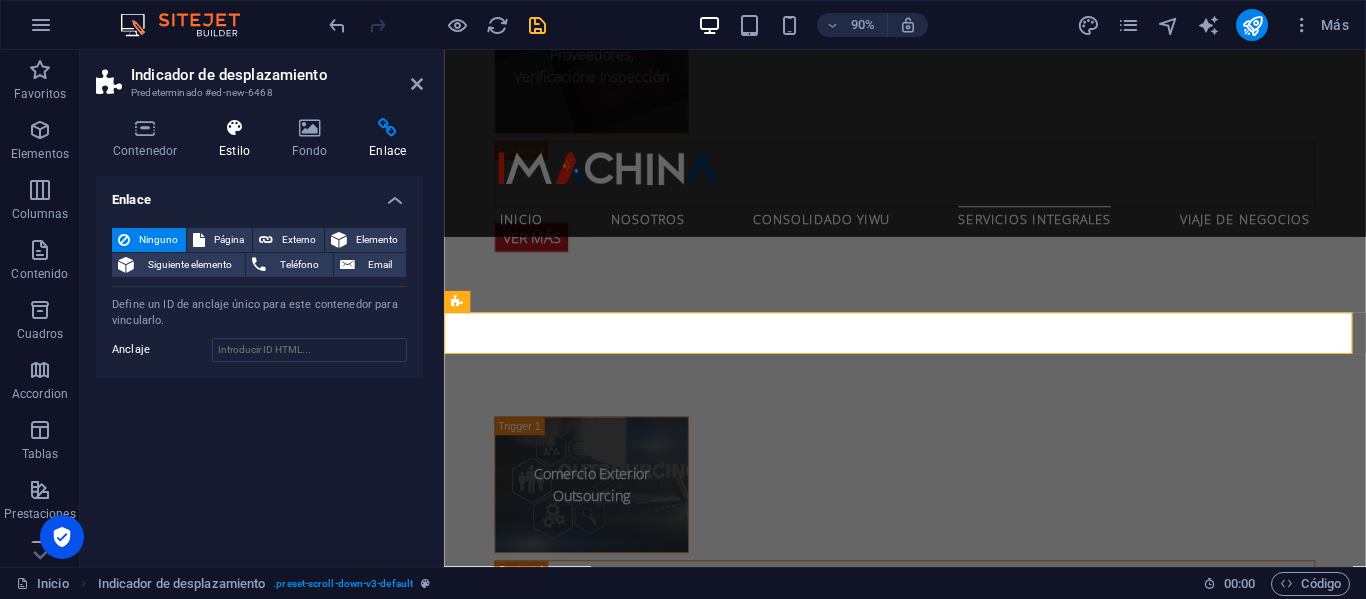 click at bounding box center (234, 128) 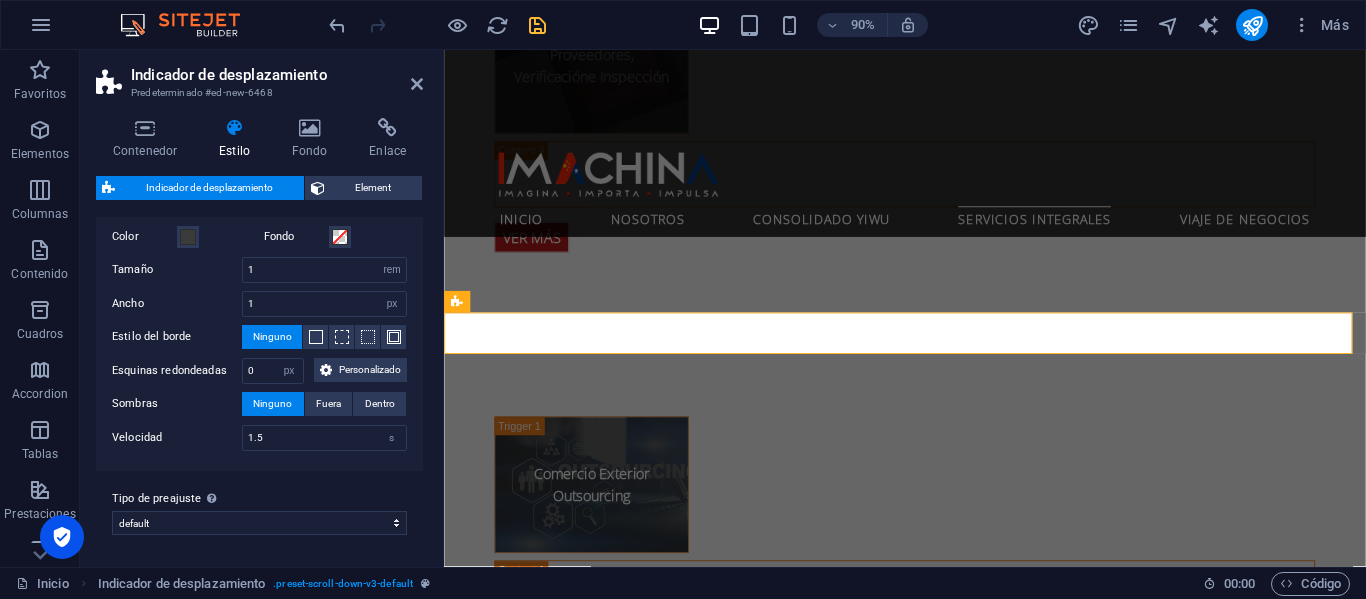 scroll, scrollTop: 0, scrollLeft: 0, axis: both 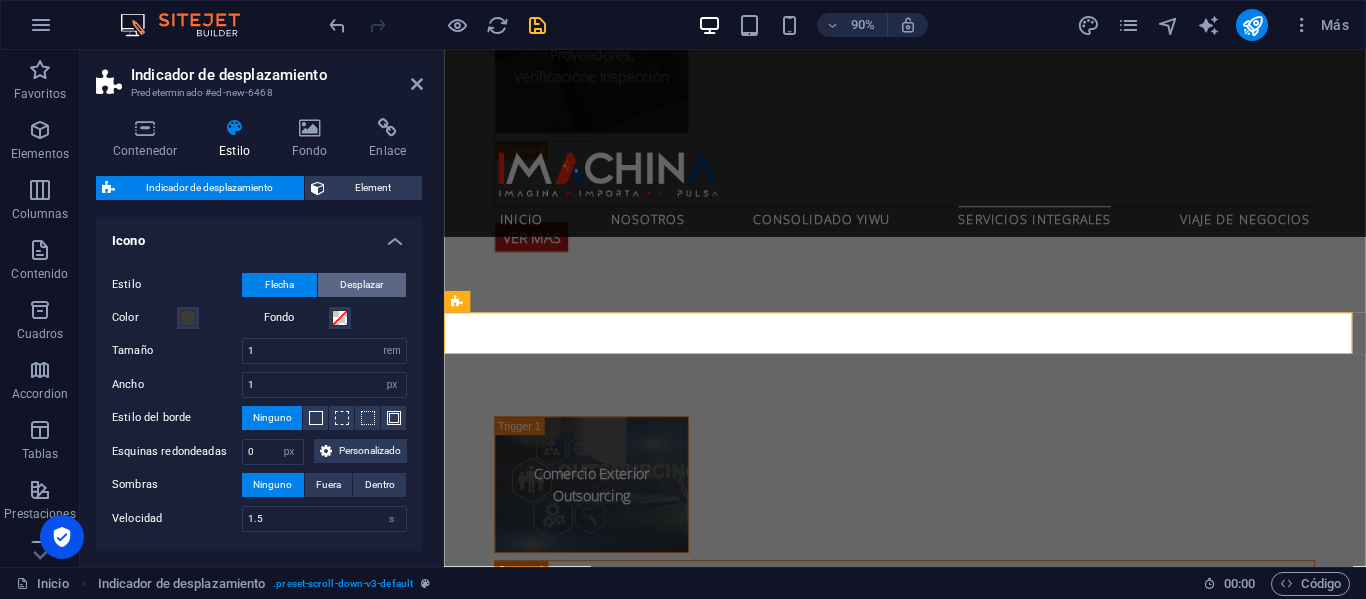 click on "Desplazar" at bounding box center [361, 285] 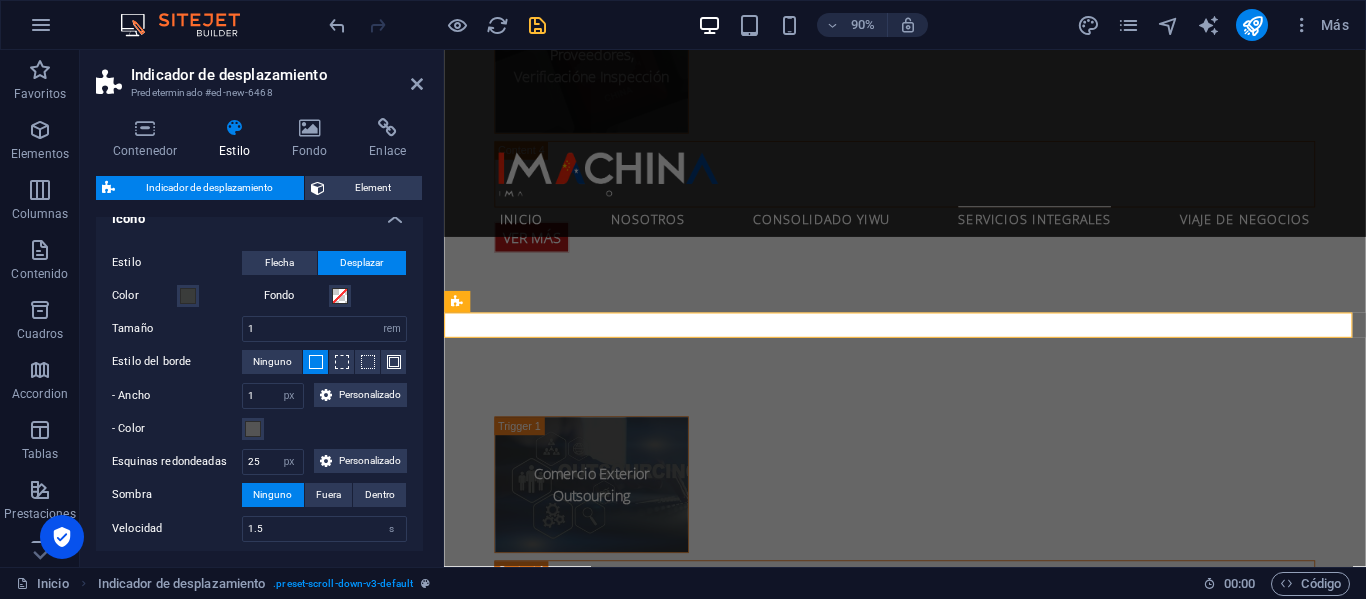 scroll, scrollTop: 0, scrollLeft: 0, axis: both 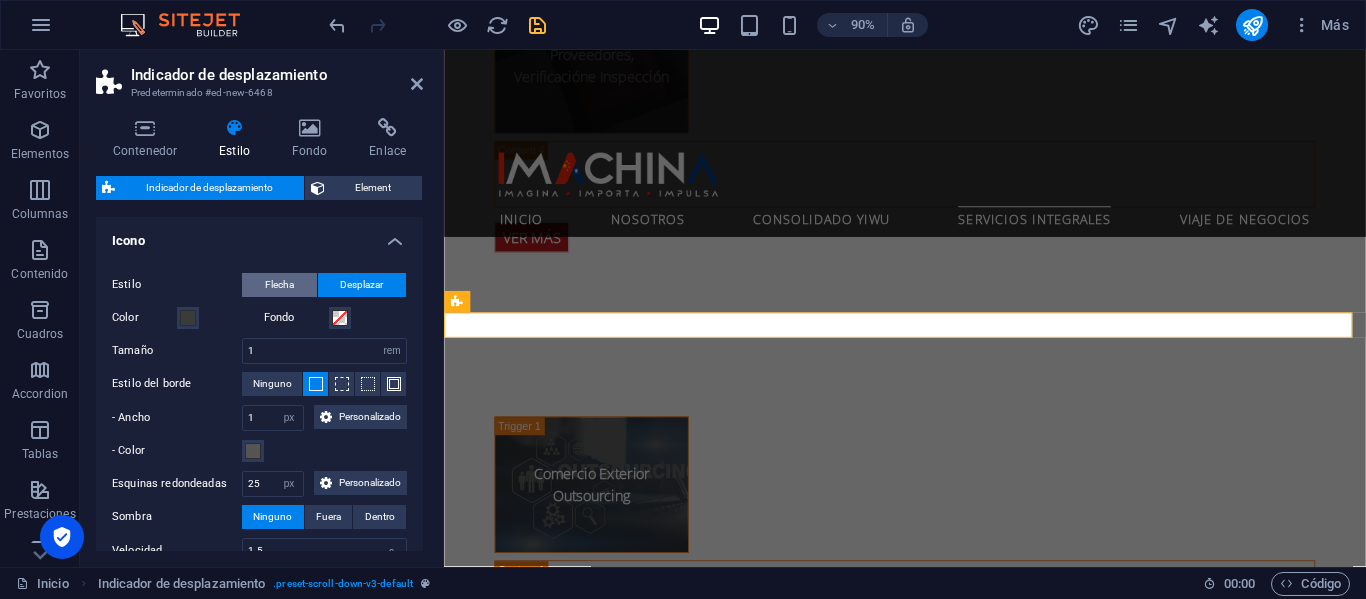 click on "Flecha" at bounding box center [279, 285] 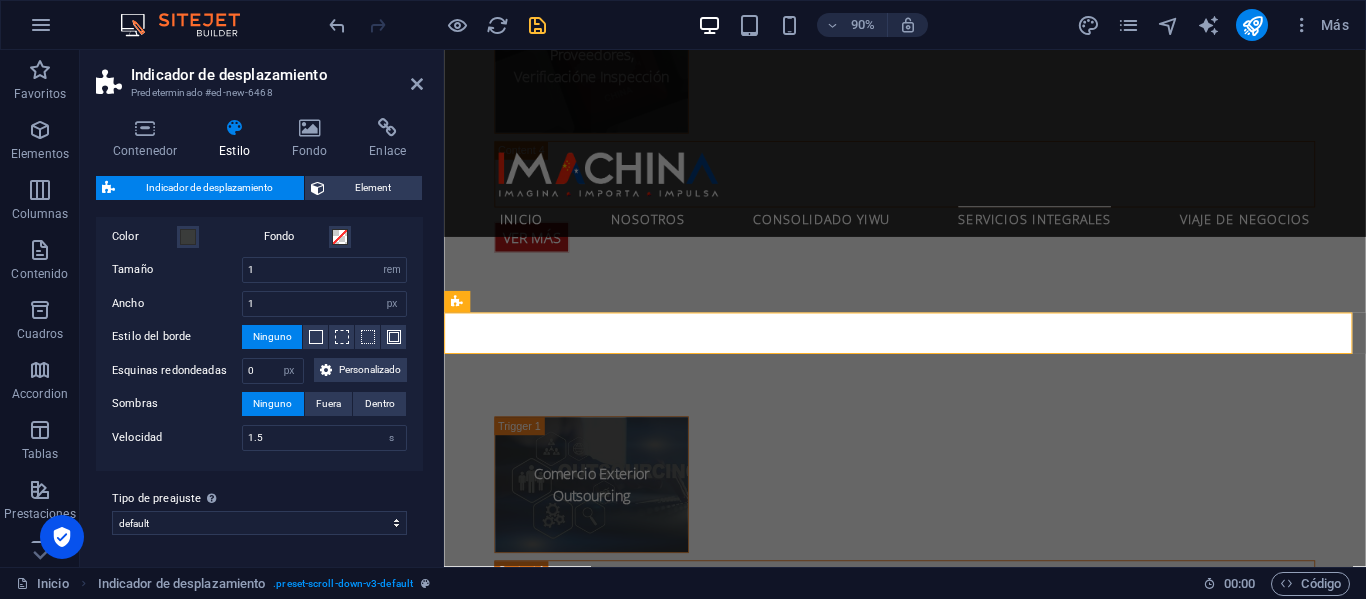 scroll, scrollTop: 105, scrollLeft: 0, axis: vertical 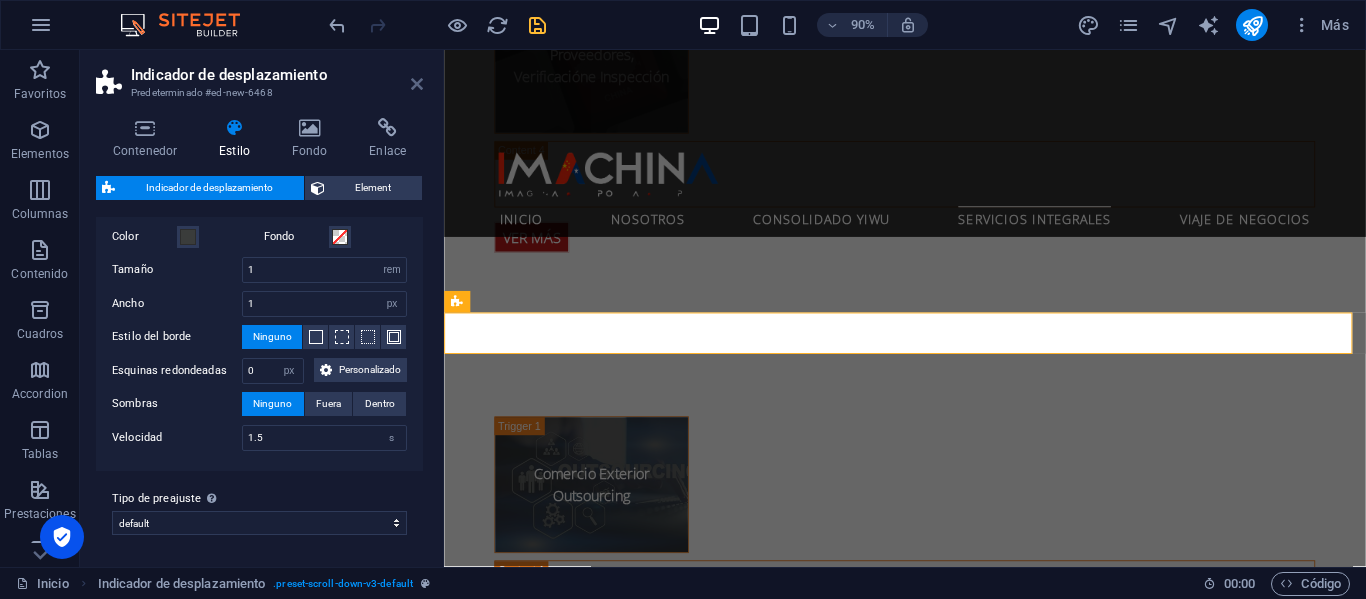 click at bounding box center (417, 84) 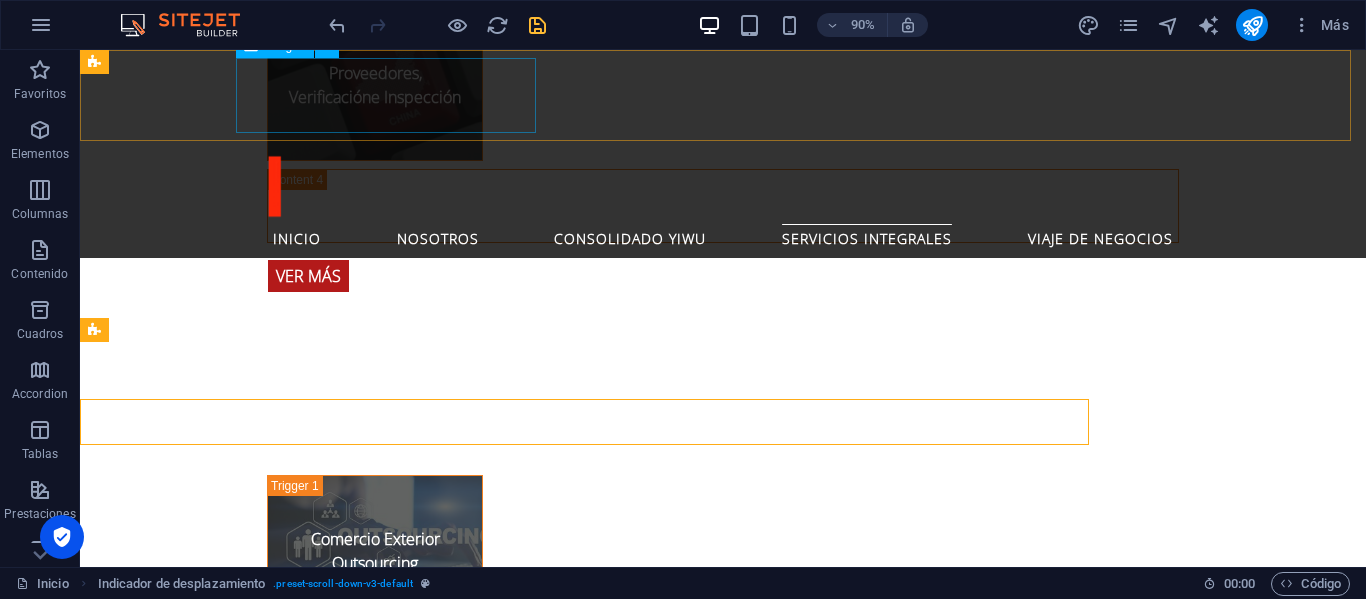 scroll, scrollTop: 4443, scrollLeft: 0, axis: vertical 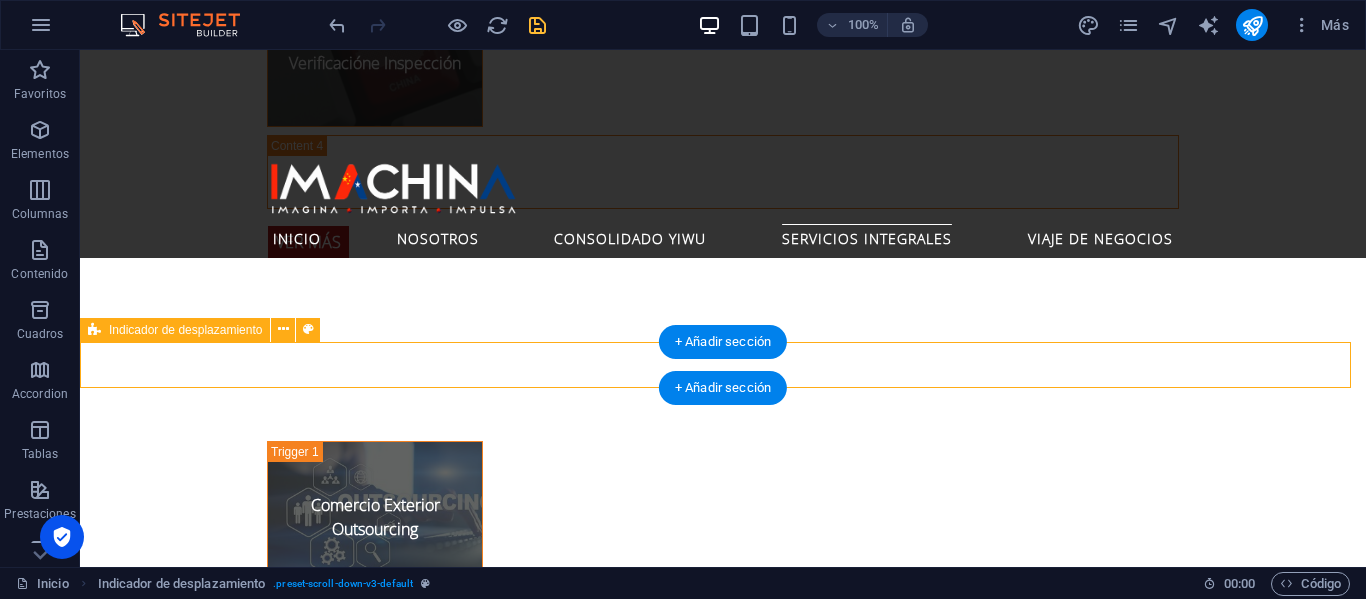 click at bounding box center (723, 1902) 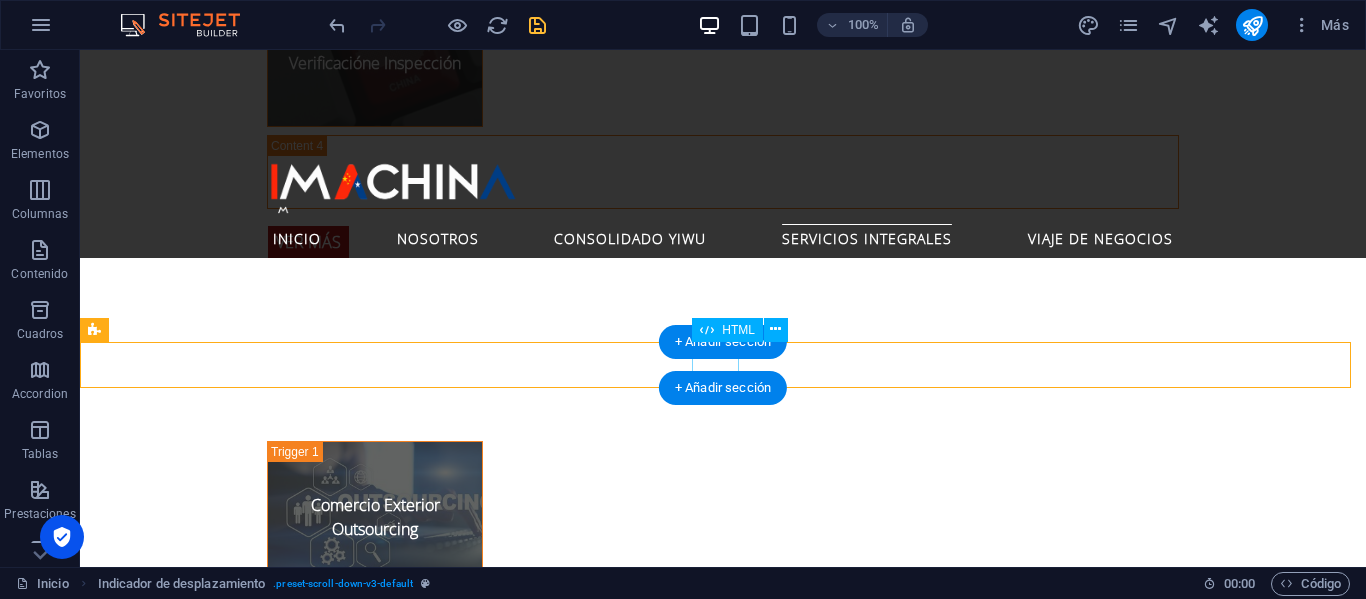 click at bounding box center [103, 1902] 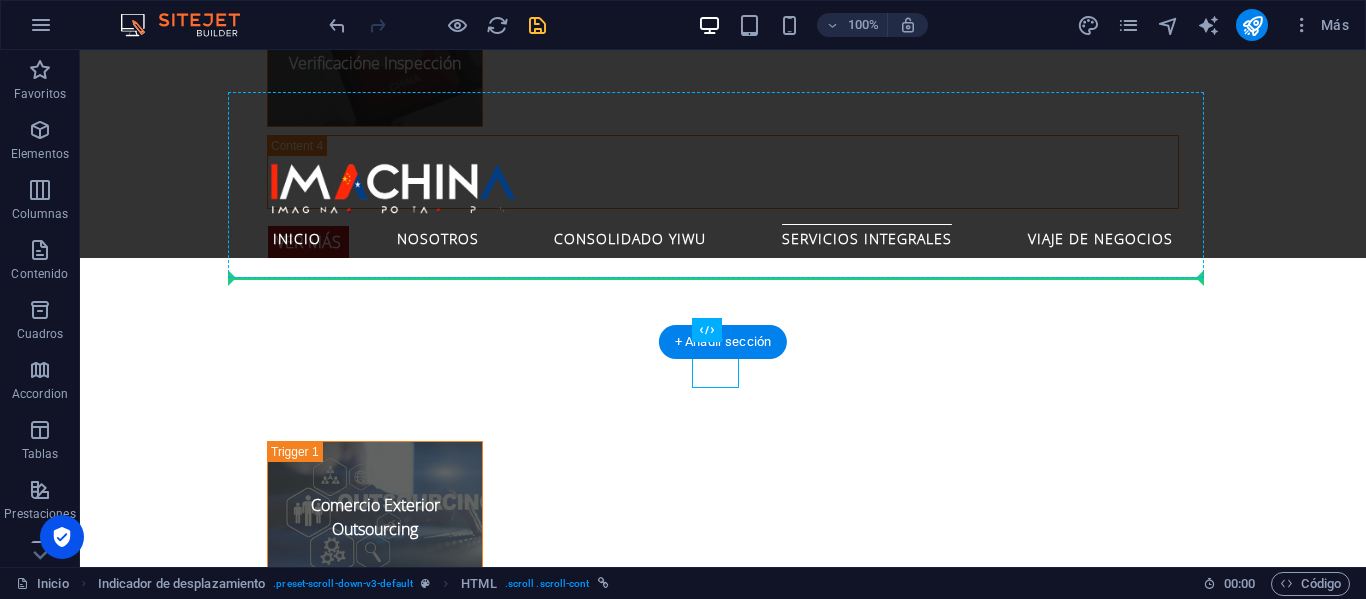 drag, startPoint x: 713, startPoint y: 363, endPoint x: 708, endPoint y: 273, distance: 90.13878 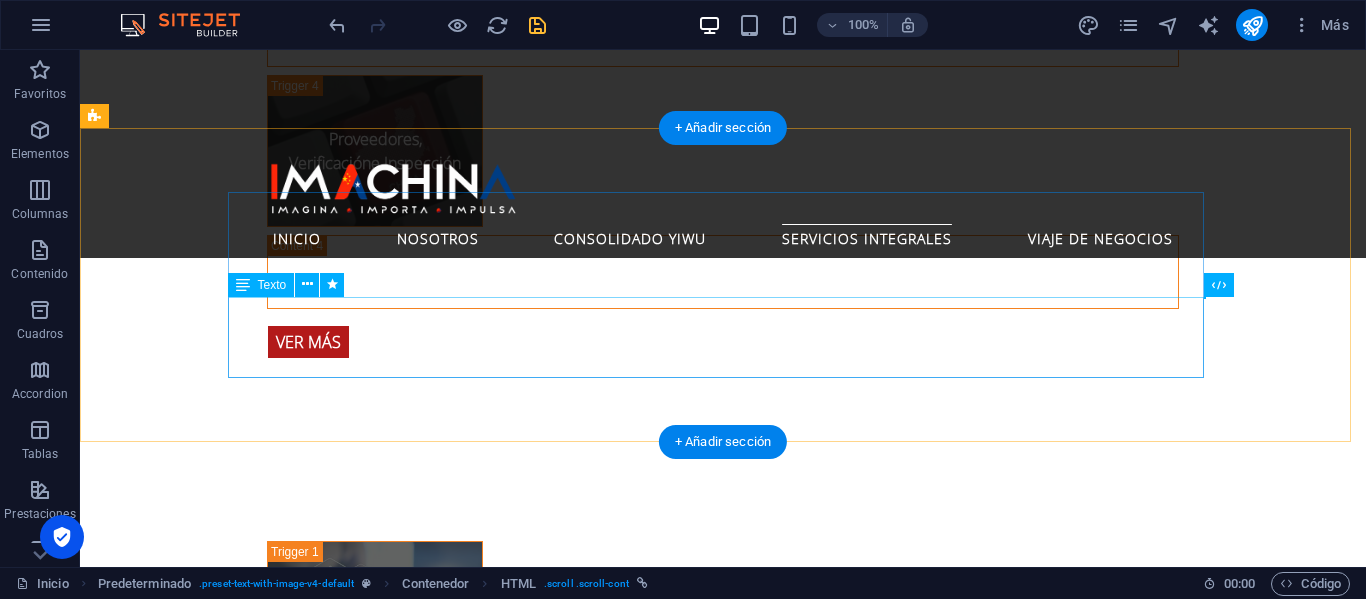scroll, scrollTop: 4243, scrollLeft: 0, axis: vertical 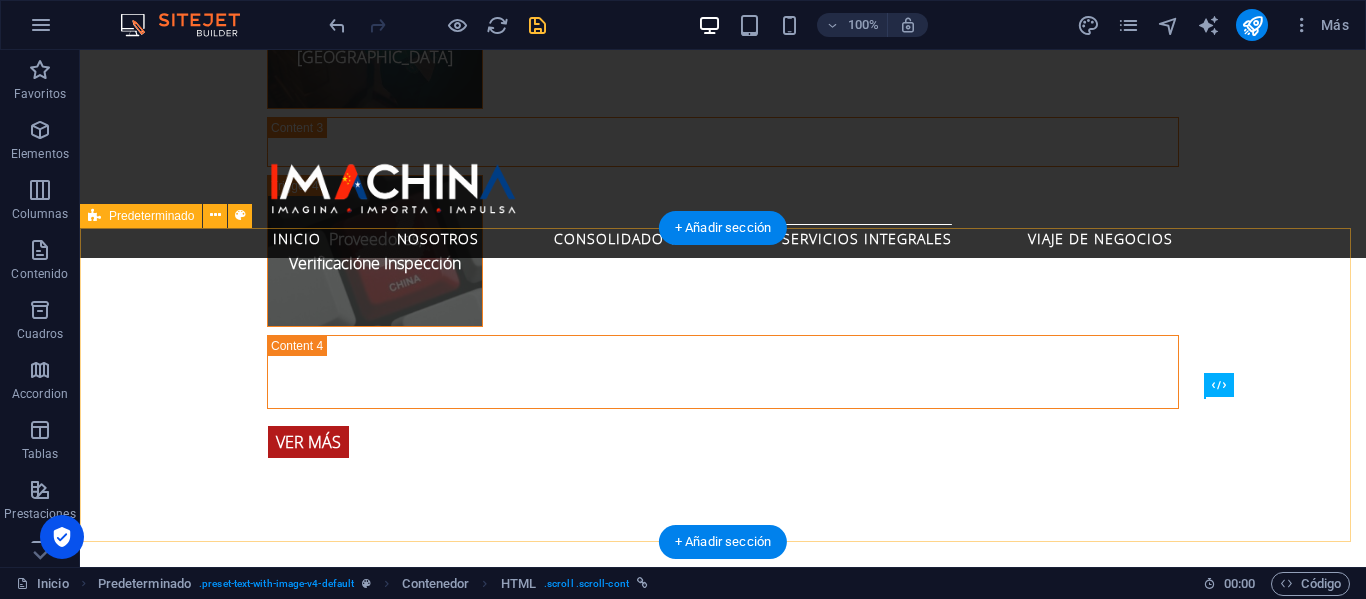 click on "Giras Comerciales [PERSON_NAME] y Mercado de [PERSON_NAME] la compleja logística en manos de expertos y concéntrese en lo que realmente importa: encontrar las mejores oportunidades y proveedores para su empresa. Nuestros paquetes de viaje de negocios a [GEOGRAPHIC_DATA] están diseñados para maximizar su tiempo y potenciar su éxito." at bounding box center [723, 1922] 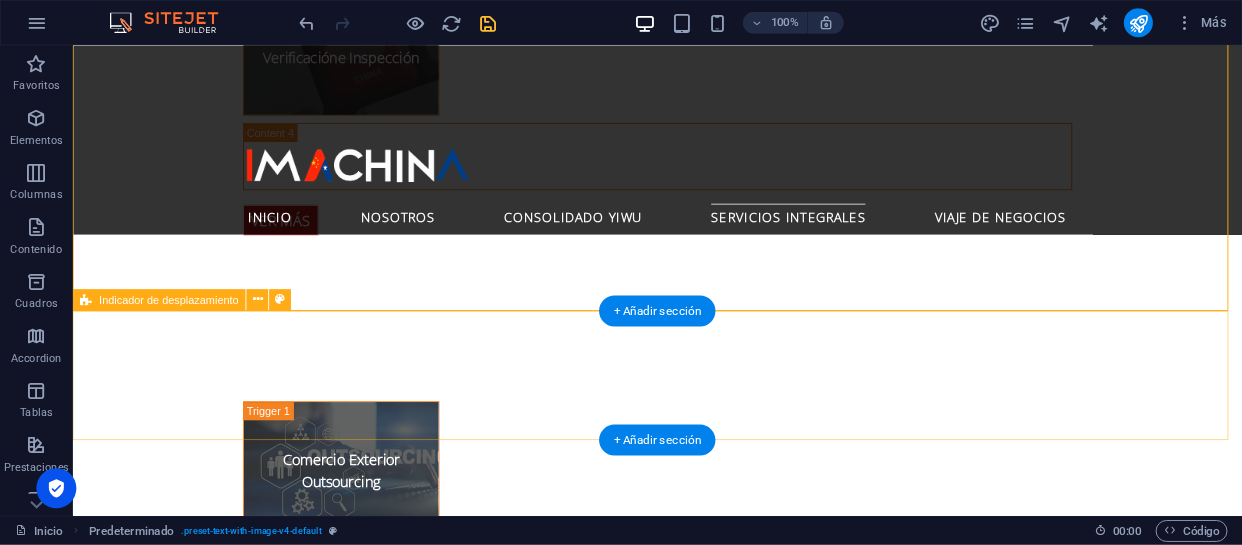 scroll, scrollTop: 4442, scrollLeft: 0, axis: vertical 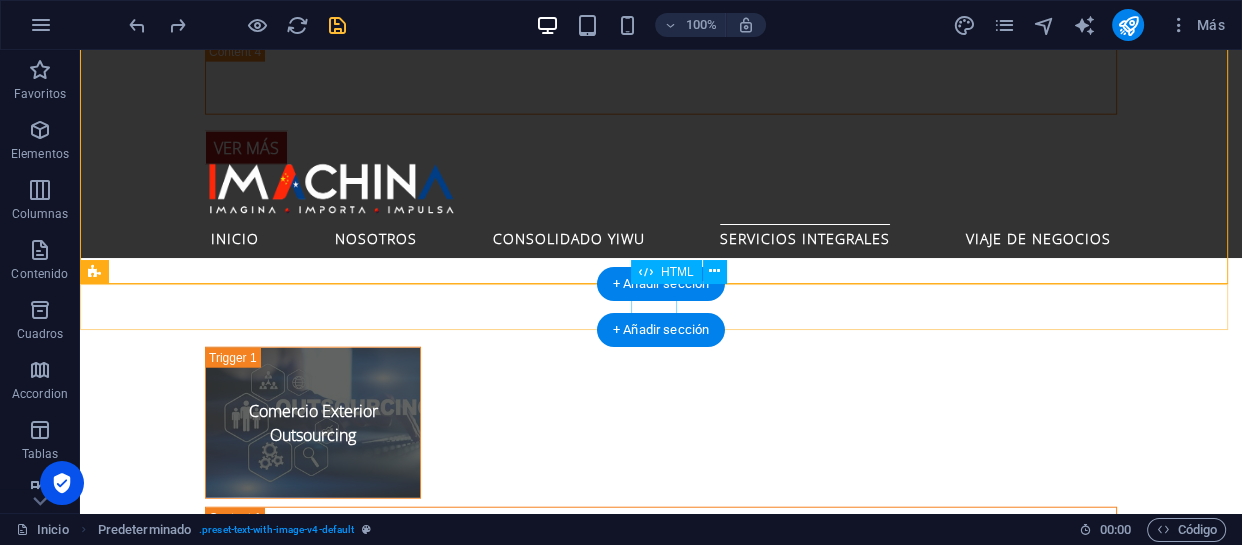 click at bounding box center [103, 1807] 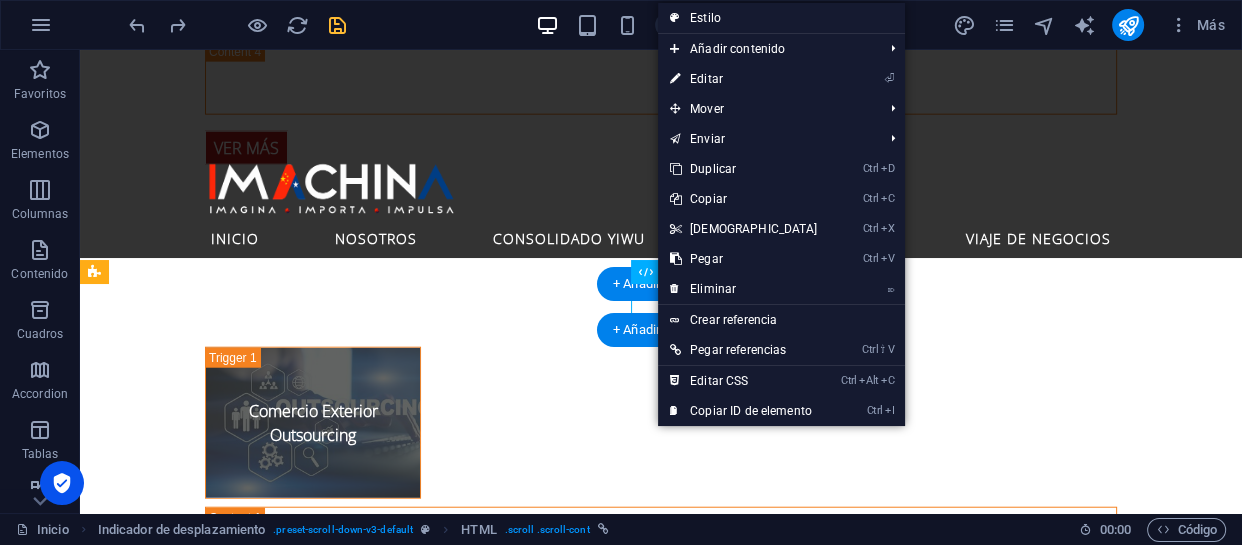click at bounding box center [103, 1807] 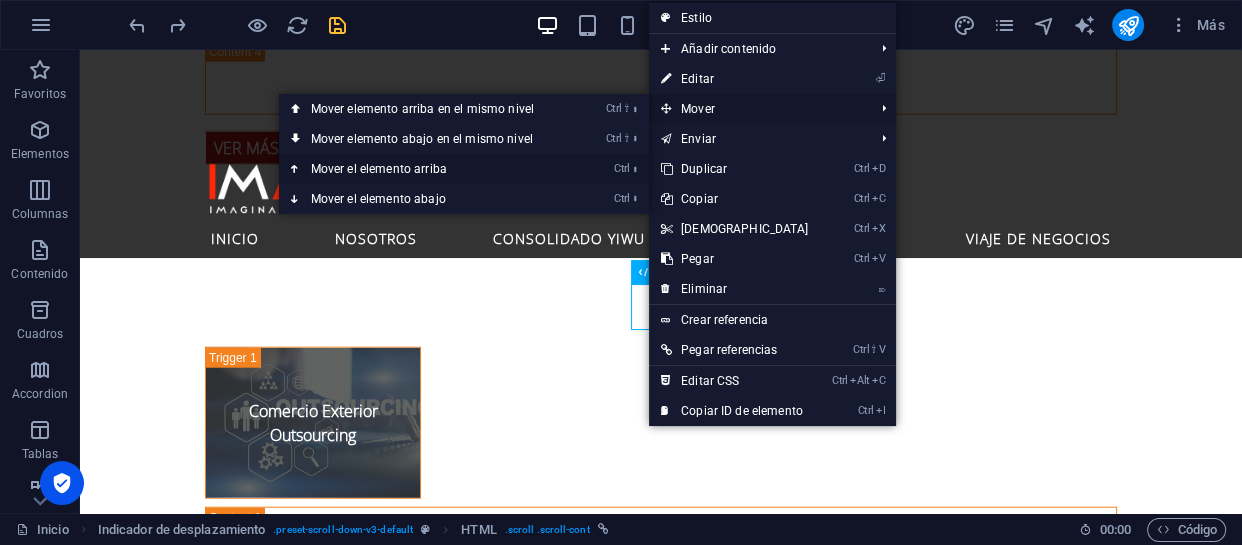 click on "Ctrl ⬆  Mover el elemento arriba" at bounding box center (426, 169) 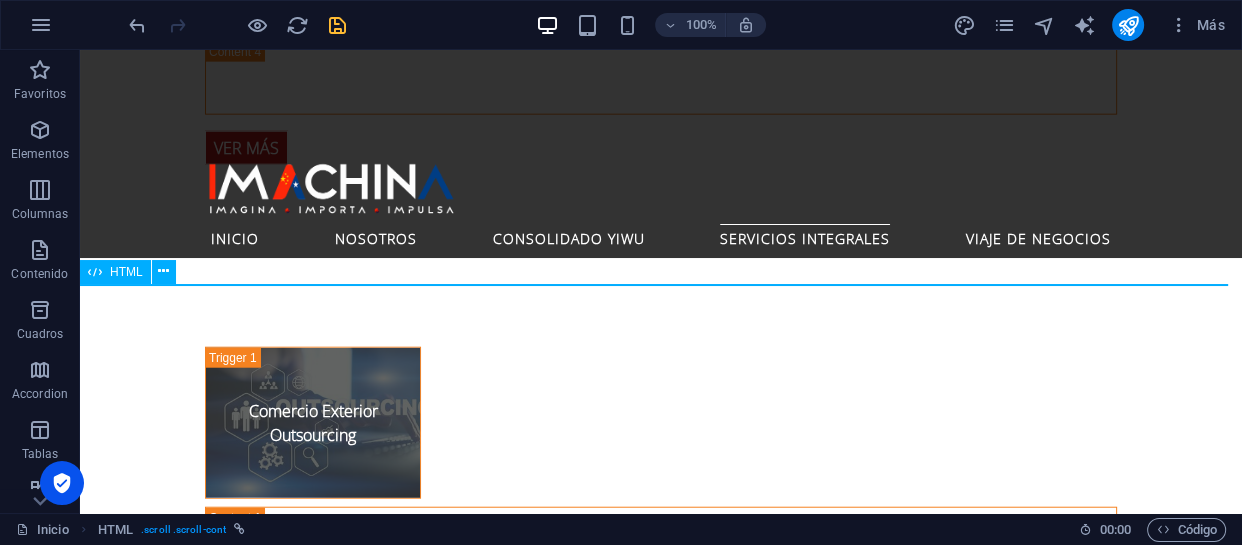 click on "HTML" at bounding box center (115, 272) 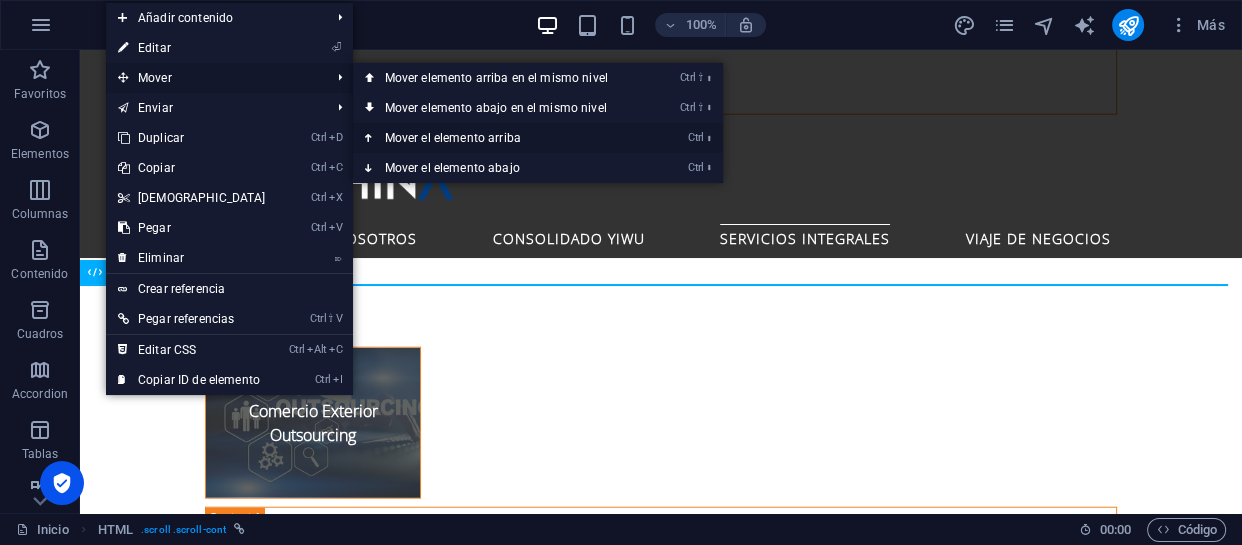 click on "Ctrl ⬆  Mover el elemento arriba" at bounding box center [500, 138] 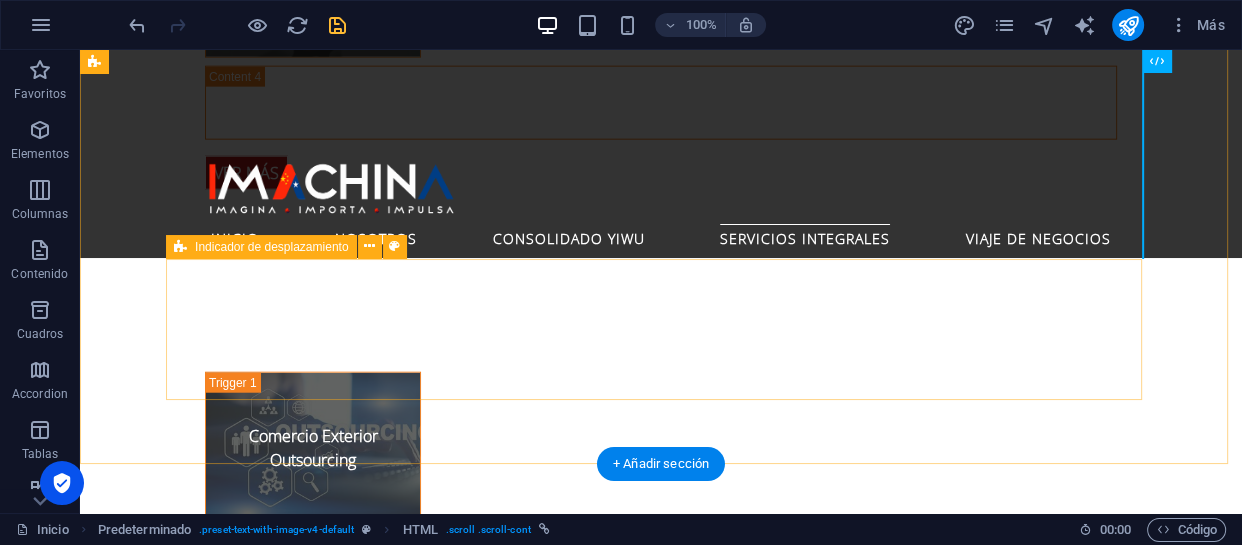scroll, scrollTop: 4351, scrollLeft: 0, axis: vertical 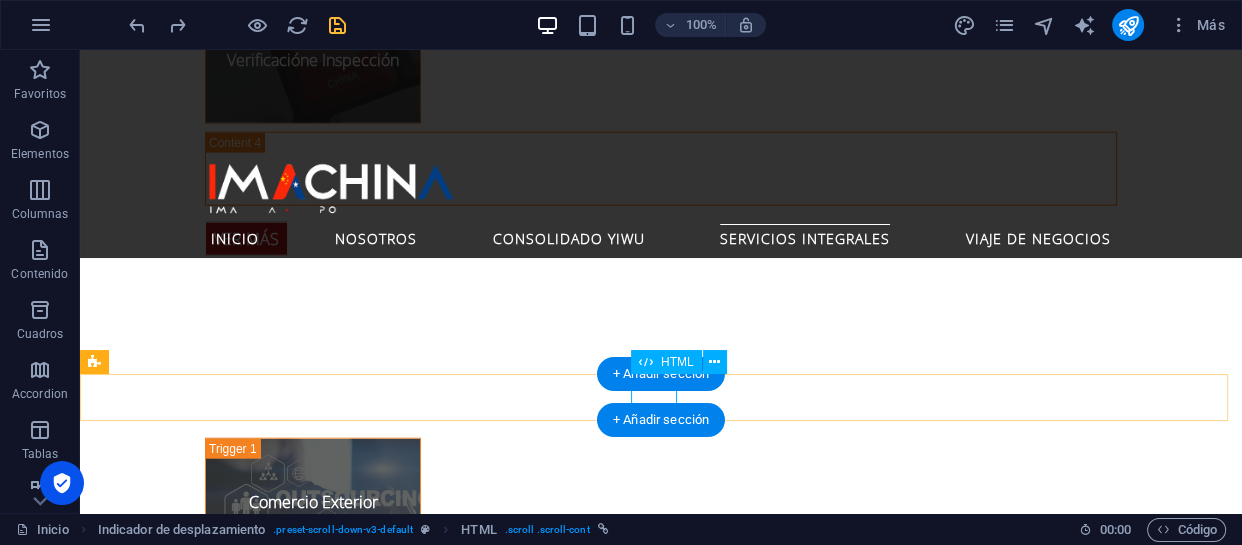 click at bounding box center [103, 1898] 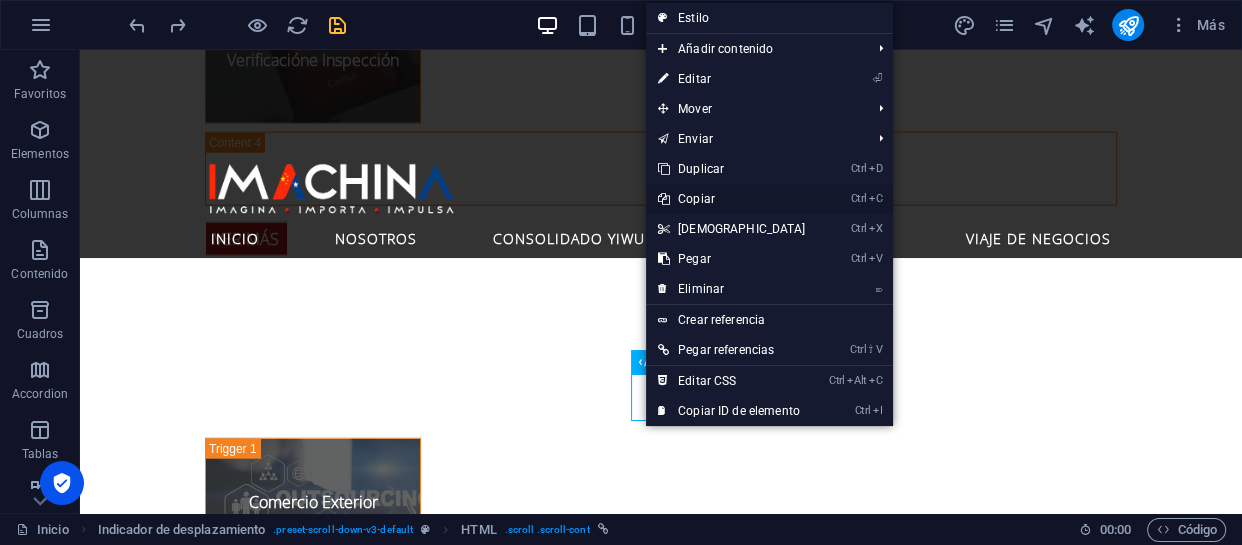 click on "Ctrl C  Copiar" at bounding box center [732, 199] 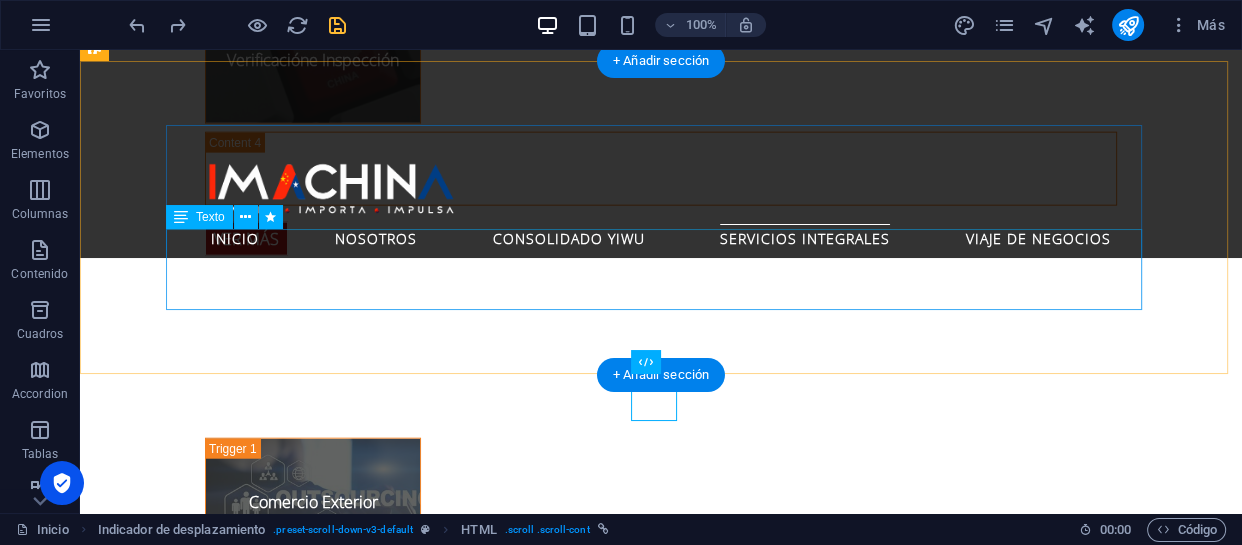 click on "Deje la compleja logística en manos de expertos y concéntrese en lo que realmente importa: encontrar las mejores oportunidades y proveedores para su empresa. Nuestros paquetes de viaje de negocios a [GEOGRAPHIC_DATA] están diseñados para maximizar su tiempo y potenciar su éxito." at bounding box center (568, 1770) 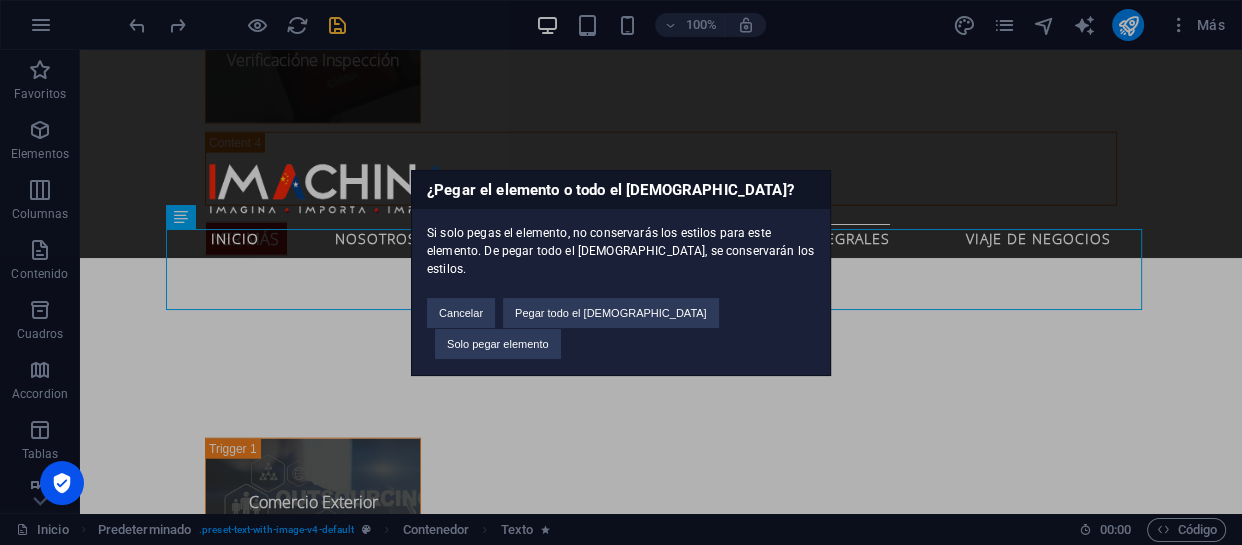 type 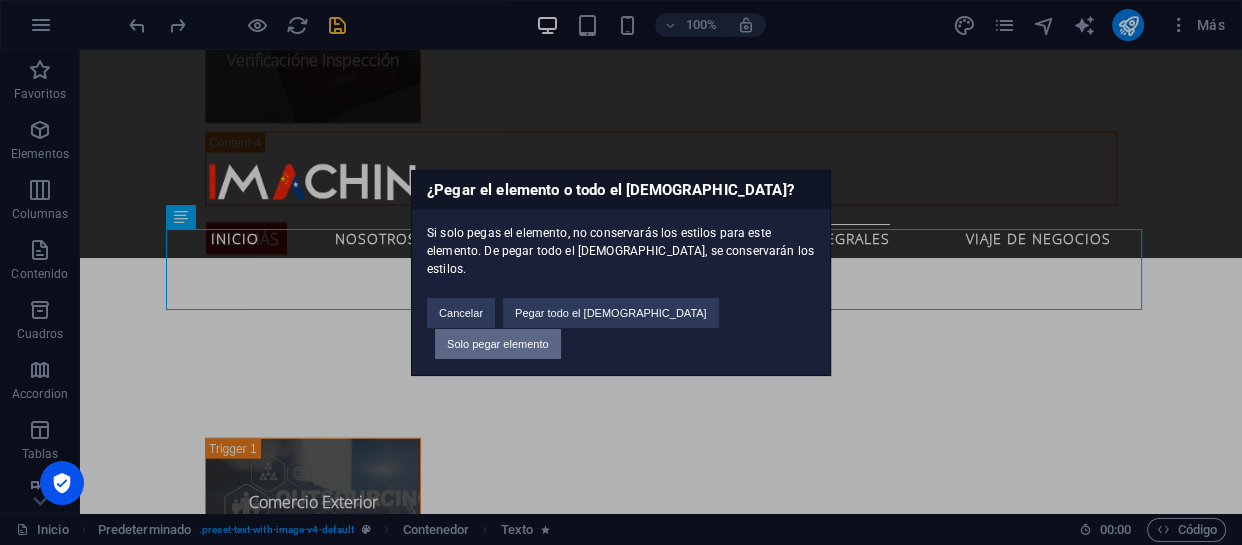 click on "Solo pegar elemento" at bounding box center (498, 344) 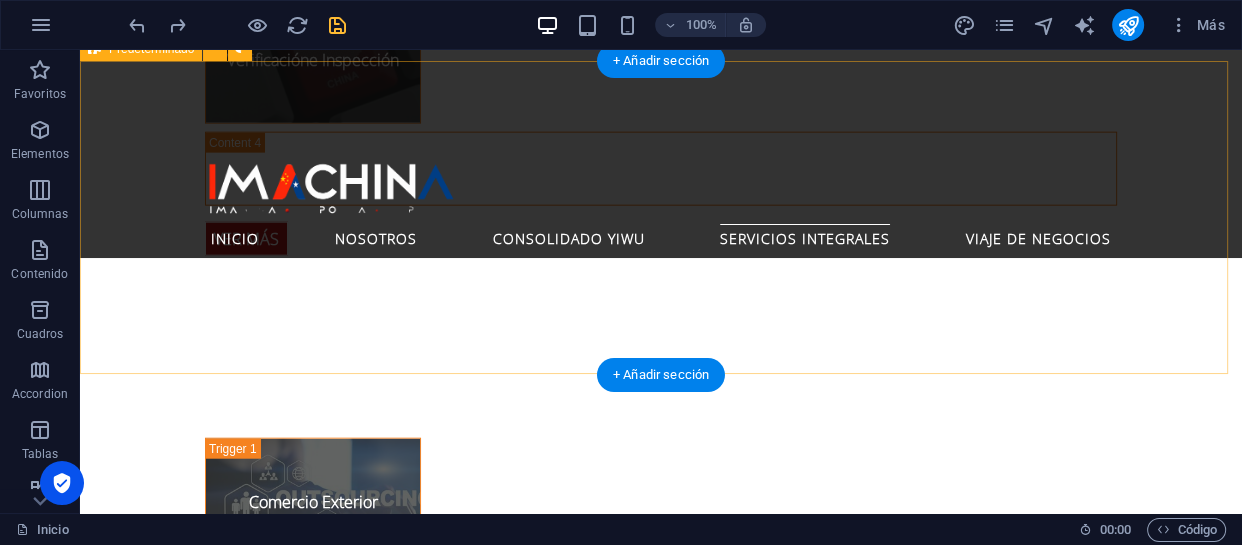 click on "Giras Comerciales [PERSON_NAME] y Mercado de [PERSON_NAME] la compleja logística en manos de expertos y concéntrese en lo que realmente importa: encontrar las mejores oportunidades y proveedores para su empresa. Nuestros paquetes de viaje de negocios a [GEOGRAPHIC_DATA] están diseñados para maximizar su tiempo y potenciar su éxito." at bounding box center [661, 1718] 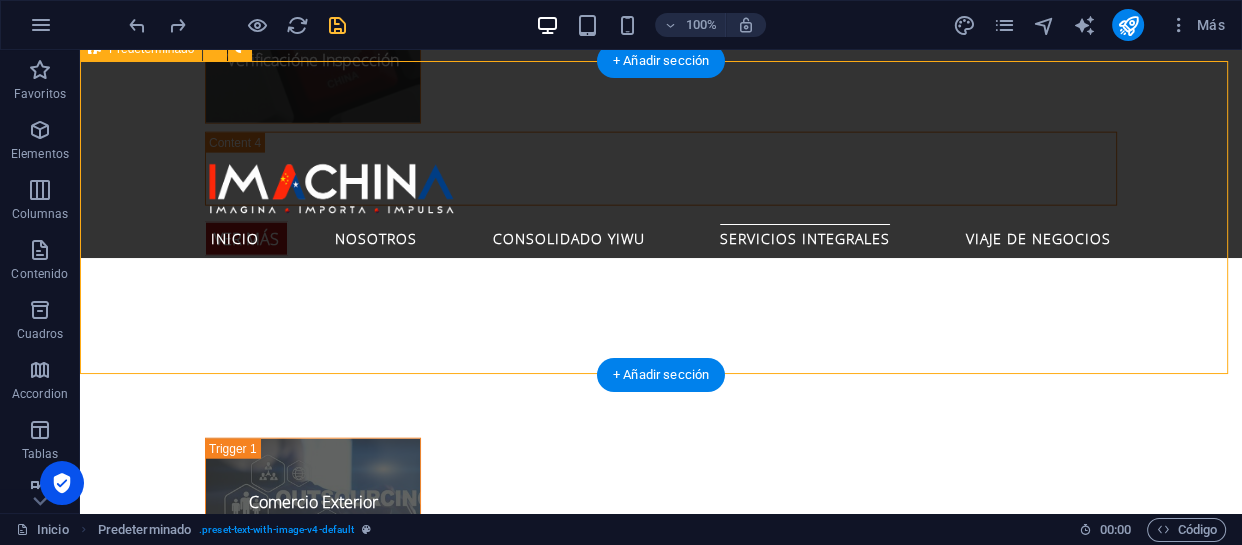 scroll, scrollTop: 4260, scrollLeft: 0, axis: vertical 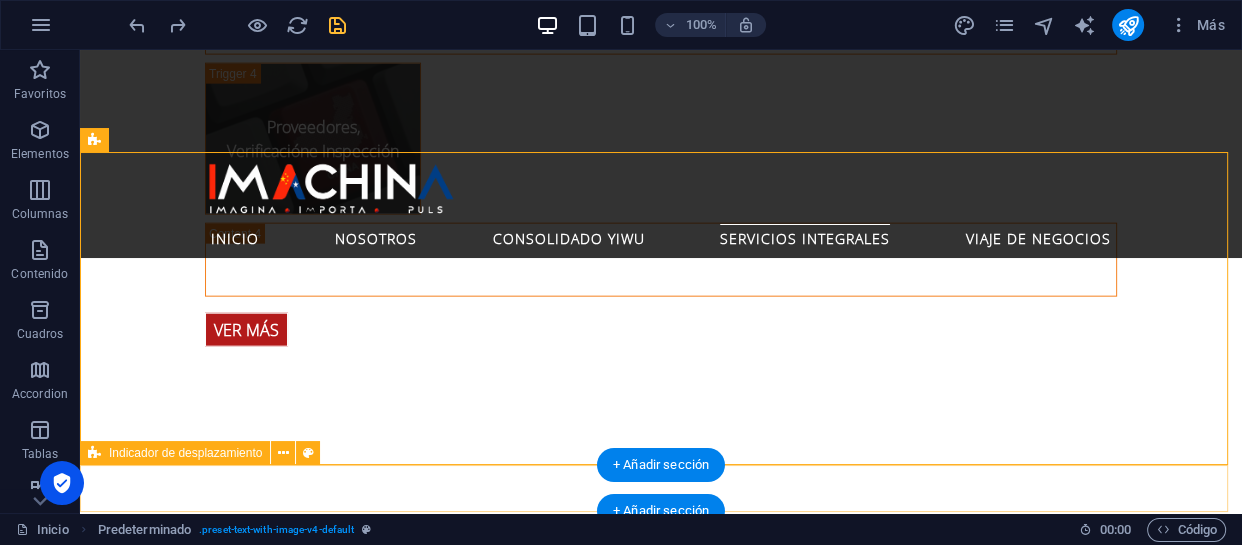 click at bounding box center (661, 1989) 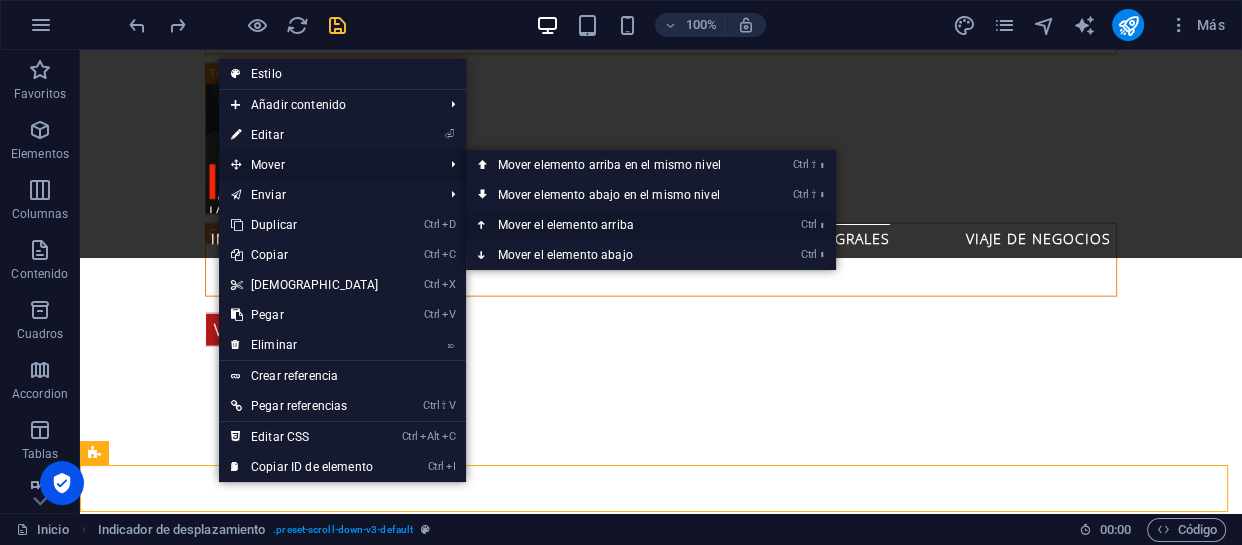 click on "Ctrl ⬆  Mover el elemento arriba" at bounding box center [613, 225] 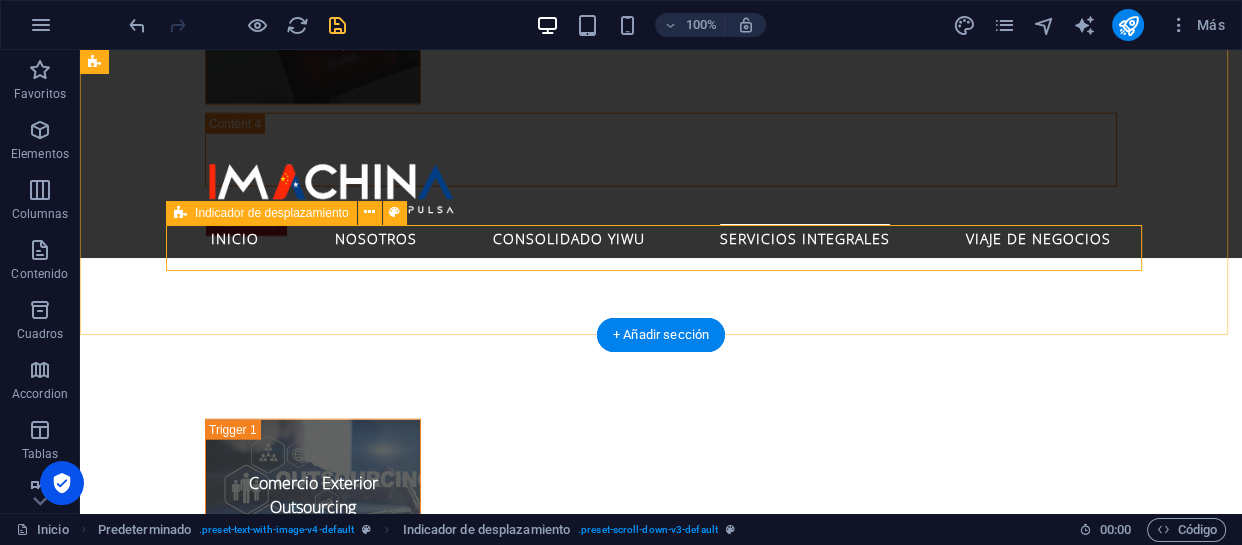 scroll, scrollTop: 4351, scrollLeft: 0, axis: vertical 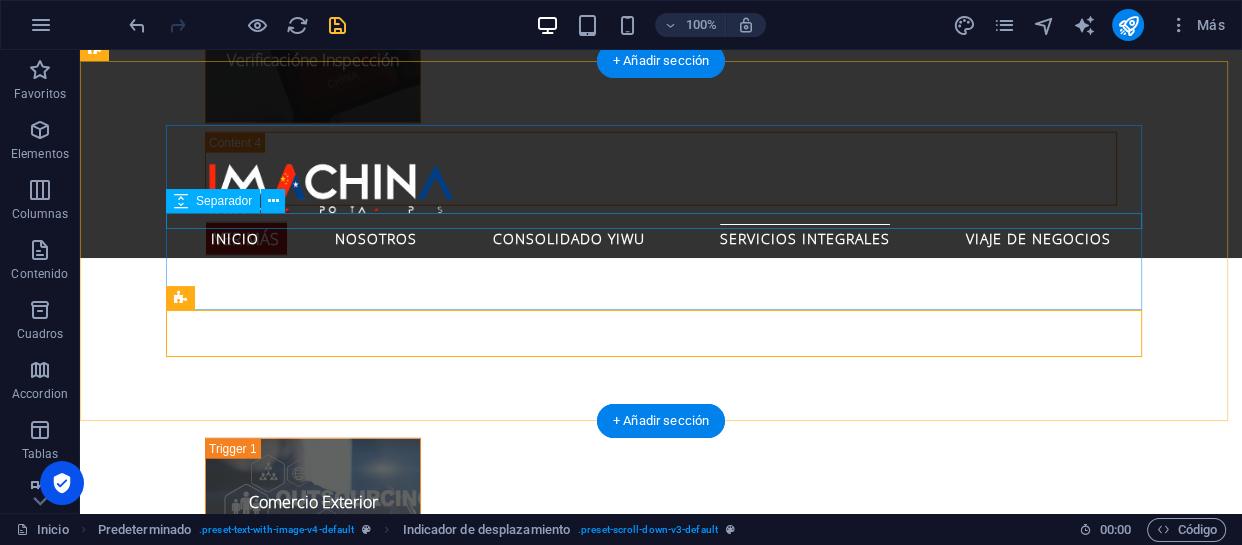 click at bounding box center (568, 1722) 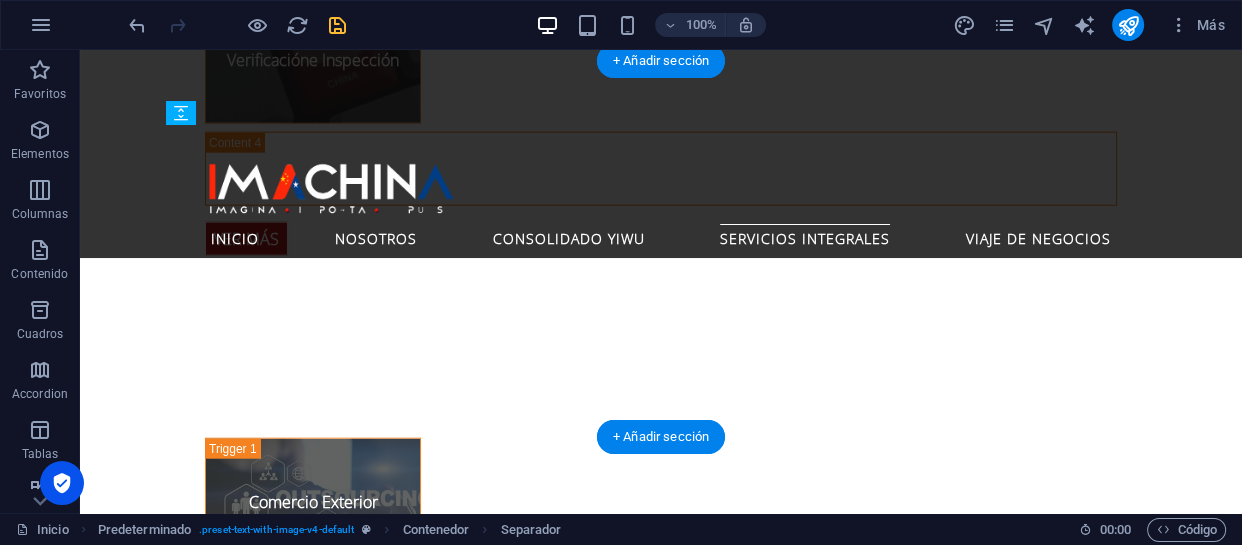 drag, startPoint x: 600, startPoint y: 239, endPoint x: 595, endPoint y: 310, distance: 71.17584 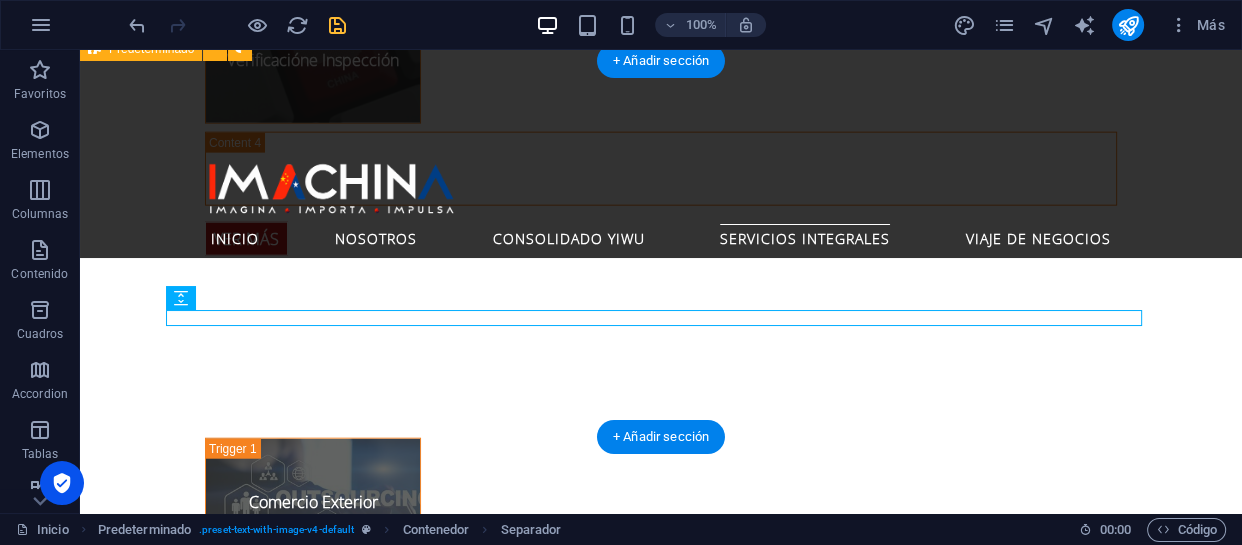 click on "Giras Comerciales [PERSON_NAME] y Mercado de [PERSON_NAME] la compleja logística en manos de expertos y concéntrese en lo que realmente importa: encontrar las mejores oportunidades y proveedores para su empresa. Nuestros paquetes de viaje de negocios a [GEOGRAPHIC_DATA] están diseñados para maximizar su tiempo y potenciar su éxito." at bounding box center (661, 1749) 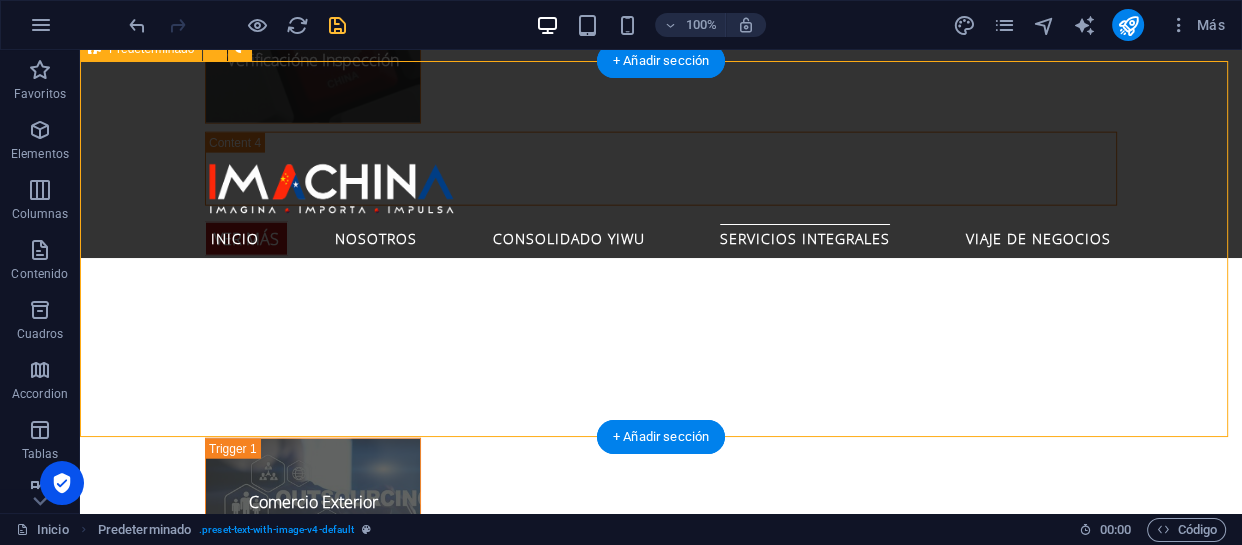 click on "Giras Comerciales [PERSON_NAME] y Mercado de [PERSON_NAME] la compleja logística en manos de expertos y concéntrese en lo que realmente importa: encontrar las mejores oportunidades y proveedores para su empresa. Nuestros paquetes de viaje de negocios a [GEOGRAPHIC_DATA] están diseñados para maximizar su tiempo y potenciar su éxito." at bounding box center [661, 1749] 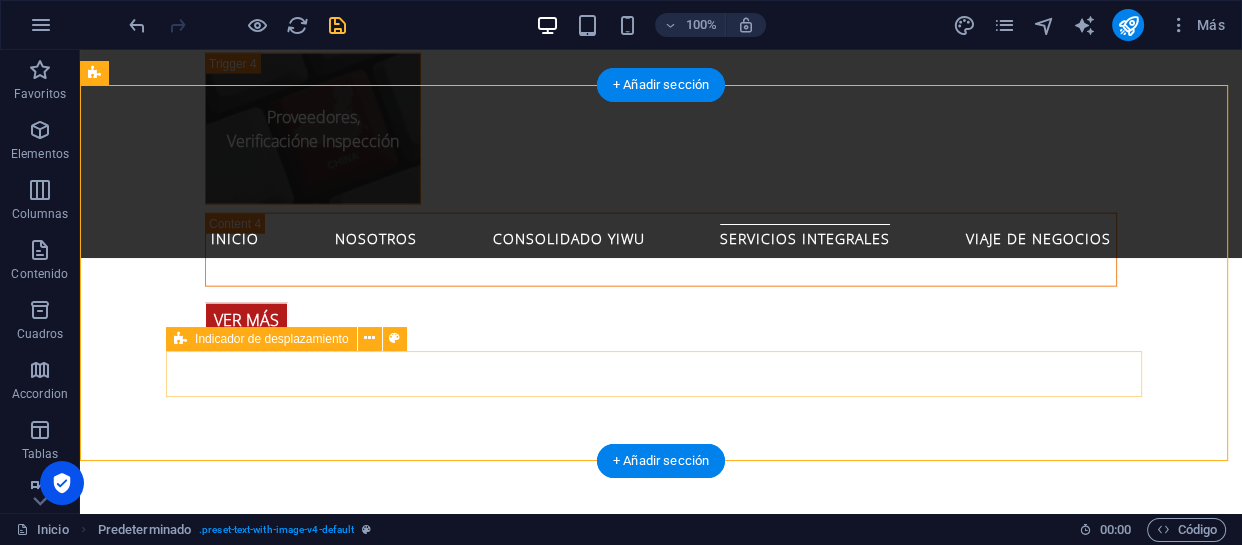 scroll, scrollTop: 4170, scrollLeft: 0, axis: vertical 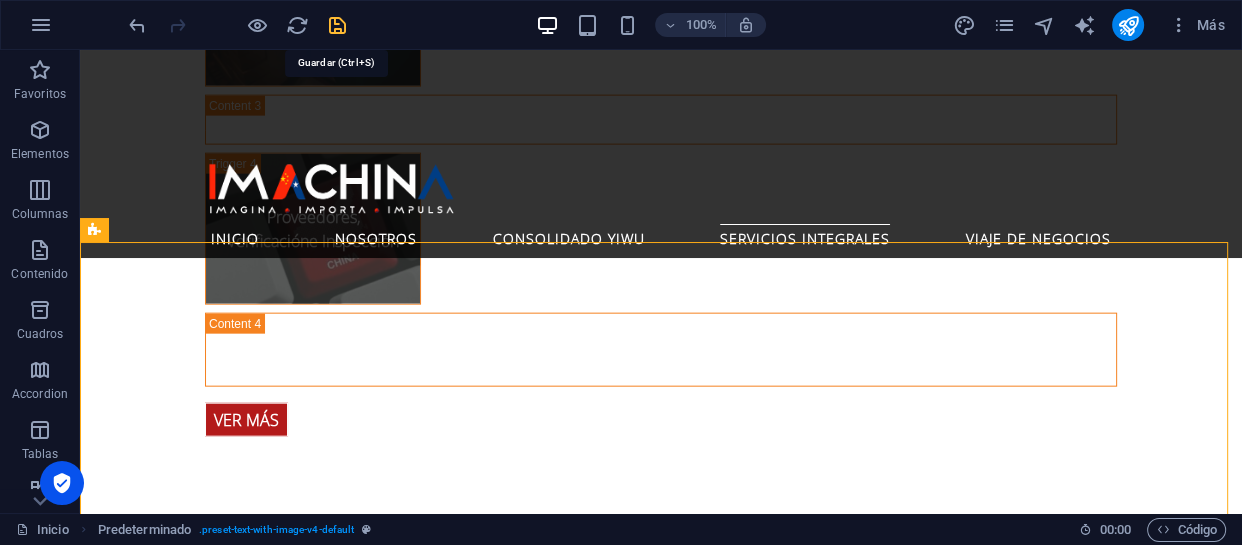 click at bounding box center [337, 25] 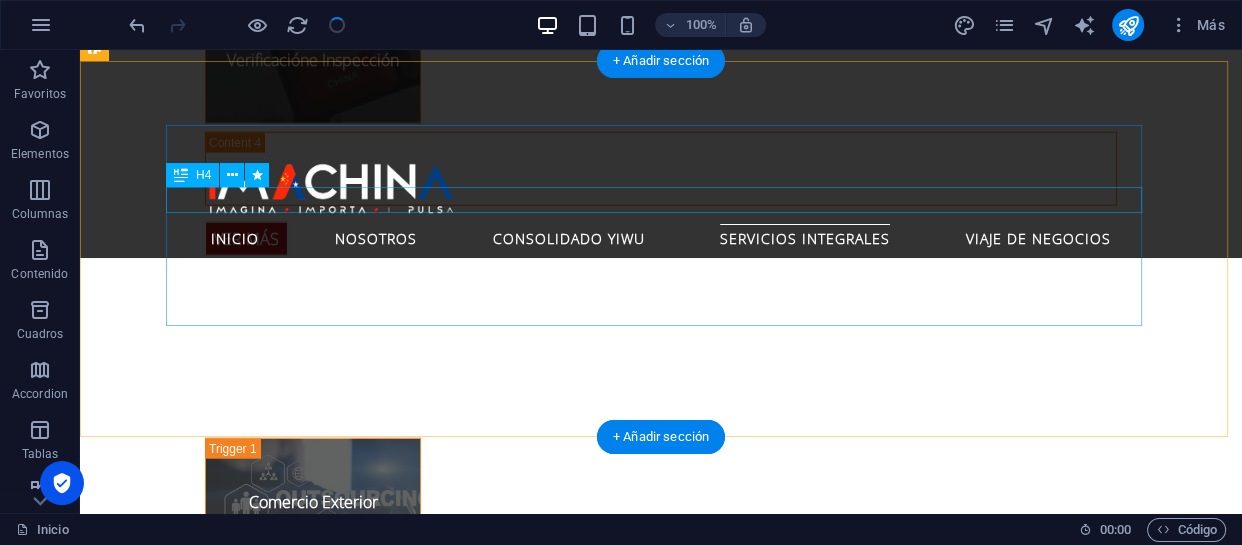scroll, scrollTop: 4442, scrollLeft: 0, axis: vertical 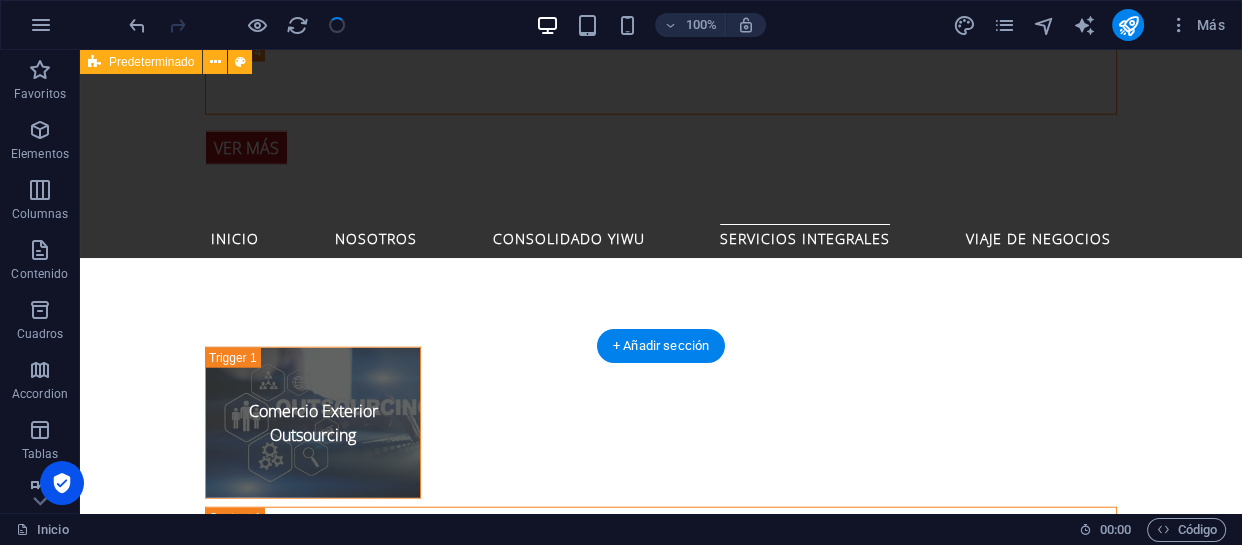 click on "Giras Comerciales [PERSON_NAME] y Mercado de [PERSON_NAME] la compleja logística en manos de expertos y concéntrese en lo que realmente importa: encontrar las mejores oportunidades y proveedores para su empresa. Nuestros paquetes de viaje de negocios a [GEOGRAPHIC_DATA] están diseñados para maximizar su tiempo y potenciar su éxito." at bounding box center (661, 1658) 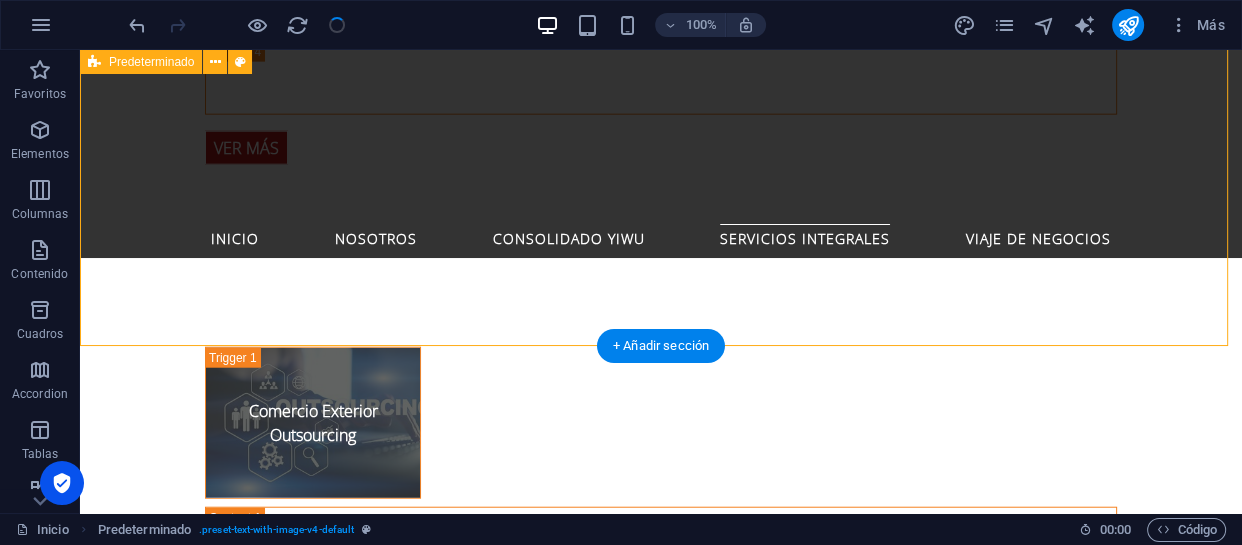 click on "Giras Comerciales [PERSON_NAME] y Mercado de [PERSON_NAME] la compleja logística en manos de expertos y concéntrese en lo que realmente importa: encontrar las mejores oportunidades y proveedores para su empresa. Nuestros paquetes de viaje de negocios a [GEOGRAPHIC_DATA] están diseñados para maximizar su tiempo y potenciar su éxito." at bounding box center [661, 1658] 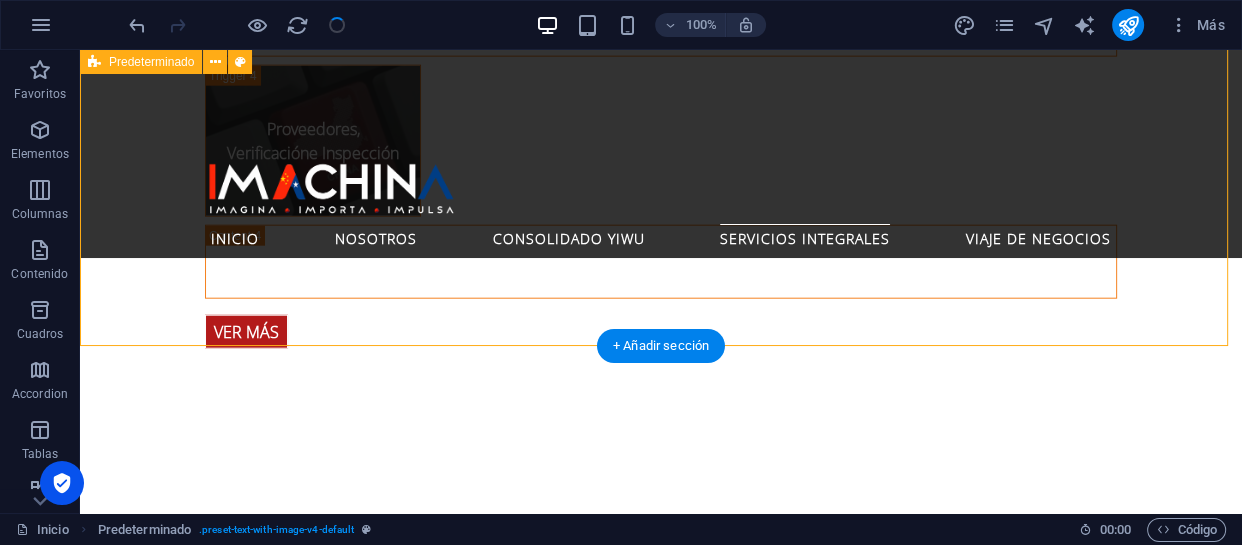 scroll, scrollTop: 4558, scrollLeft: 0, axis: vertical 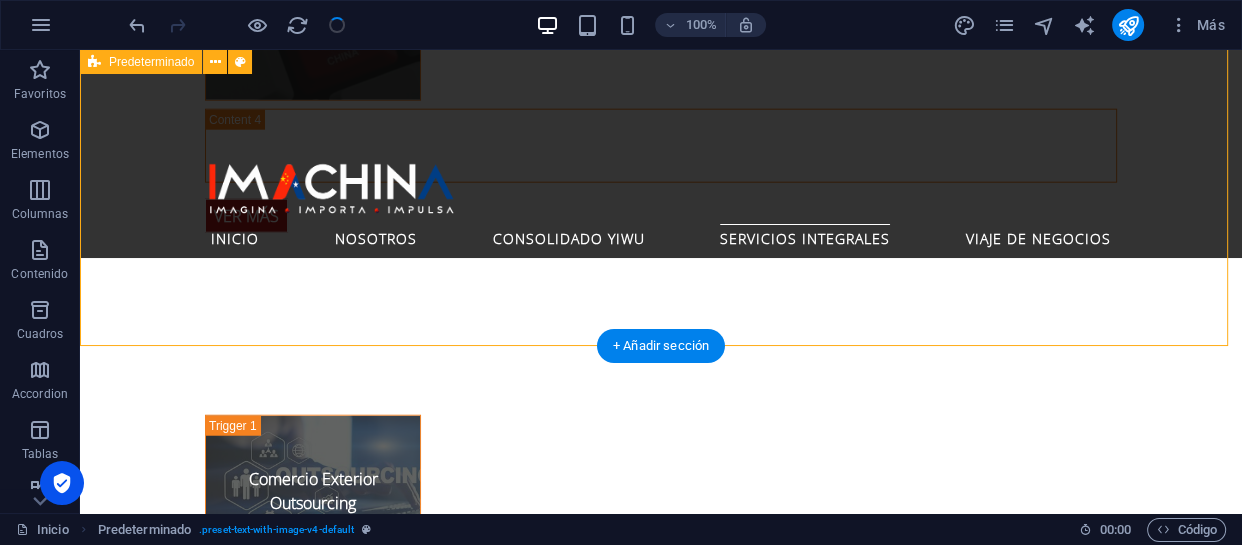 select on "rem" 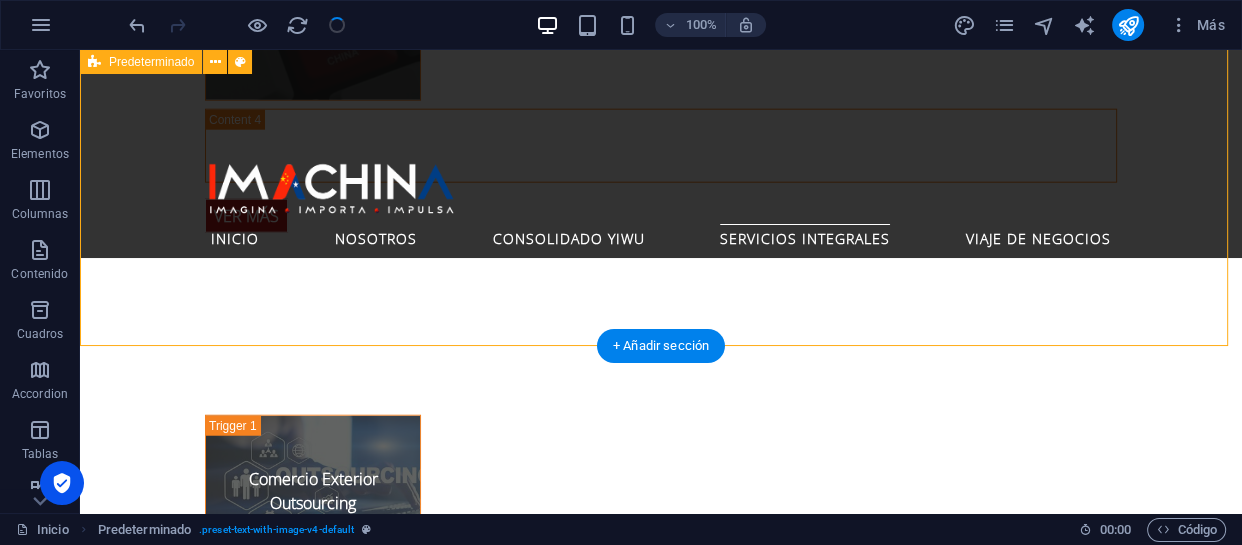 select on "rem" 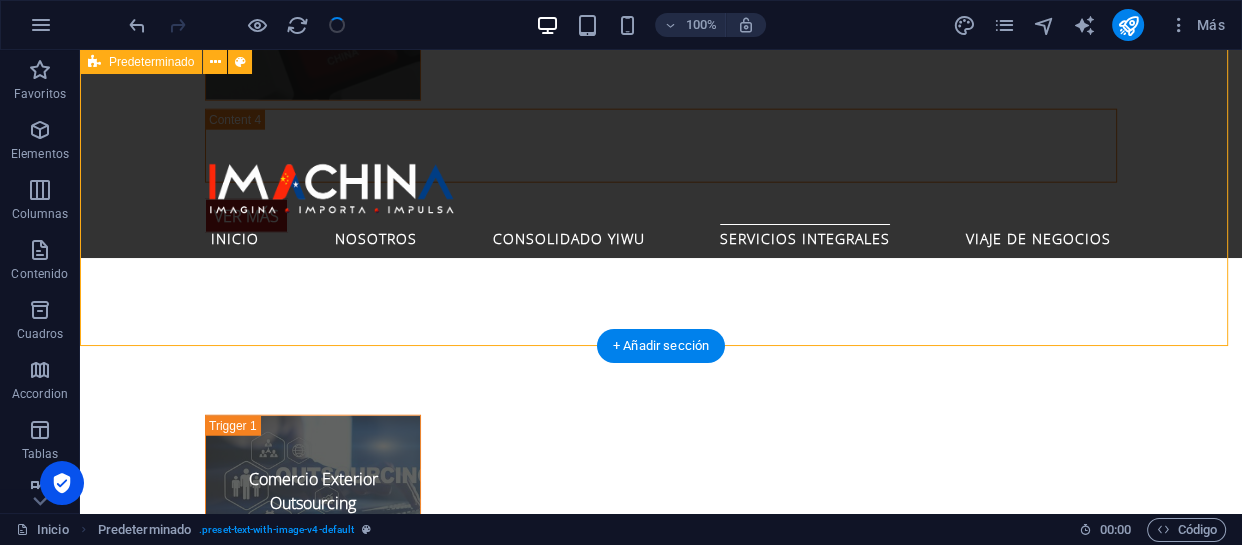 select on "px" 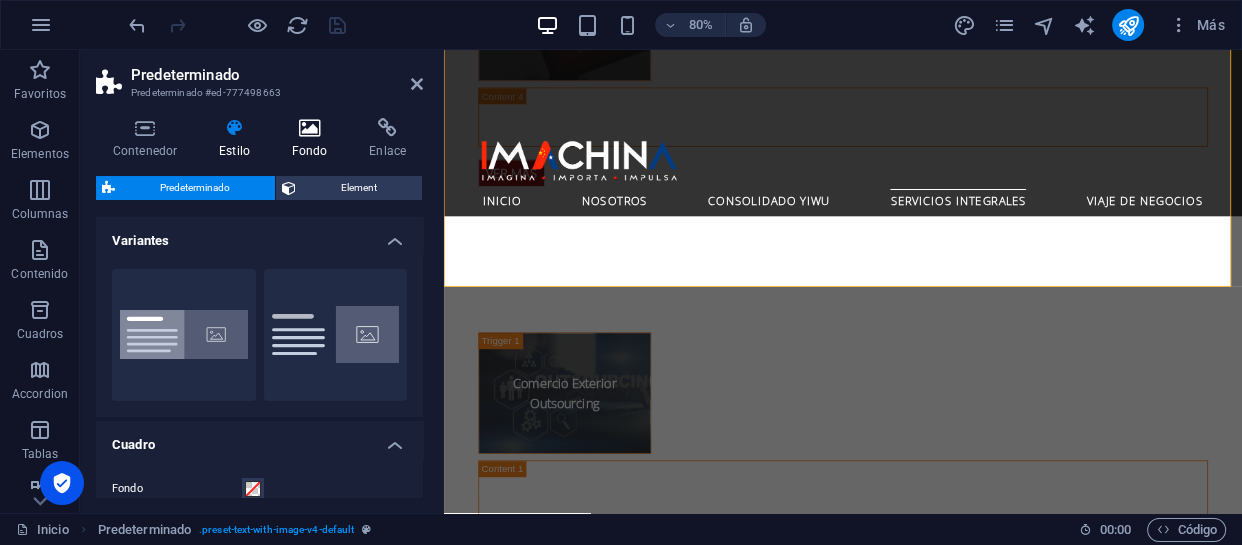 click at bounding box center (310, 128) 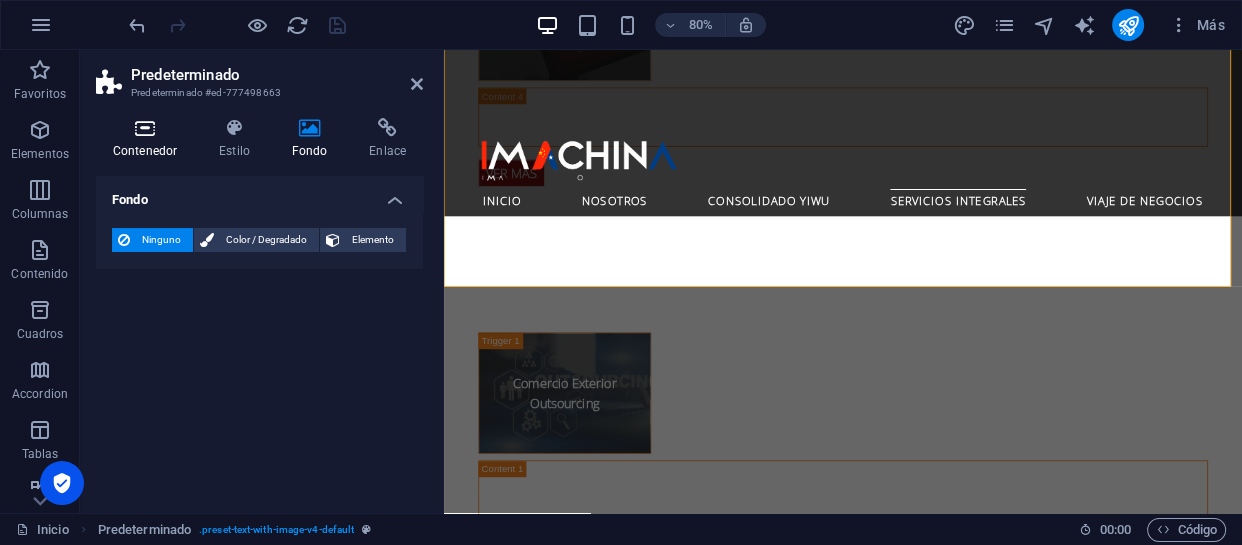 click at bounding box center (145, 128) 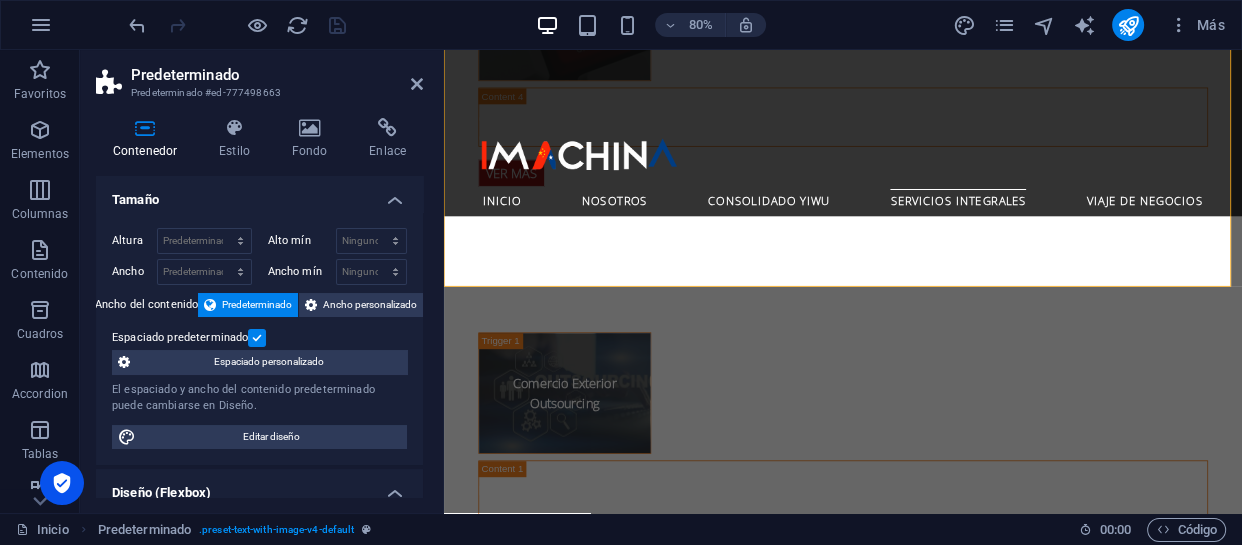 click at bounding box center (257, 338) 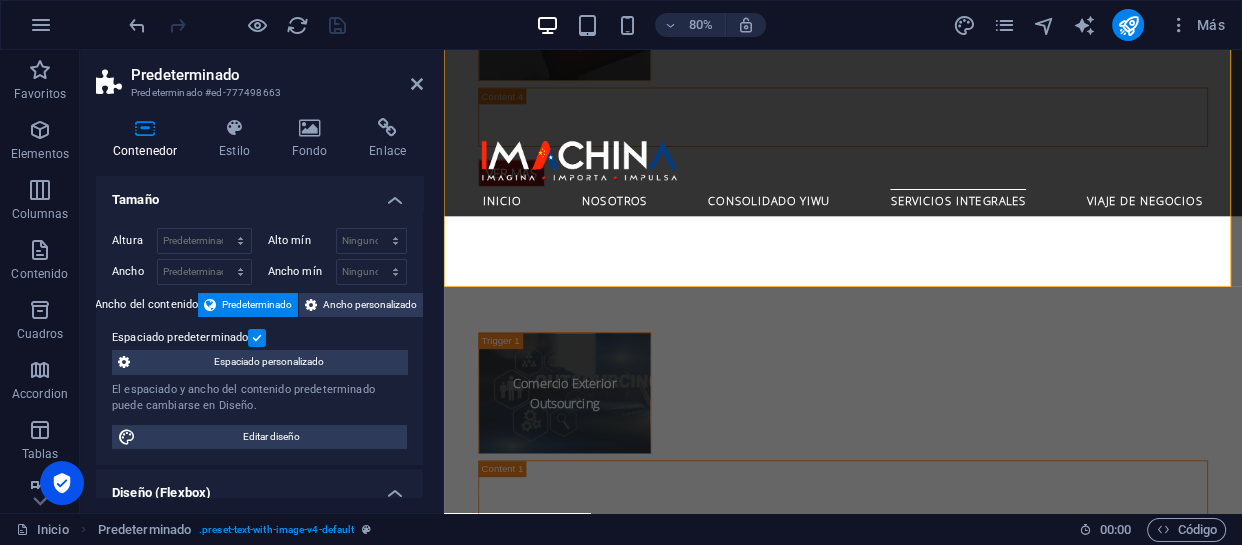 click on "Espaciado predeterminado" at bounding box center (0, 0) 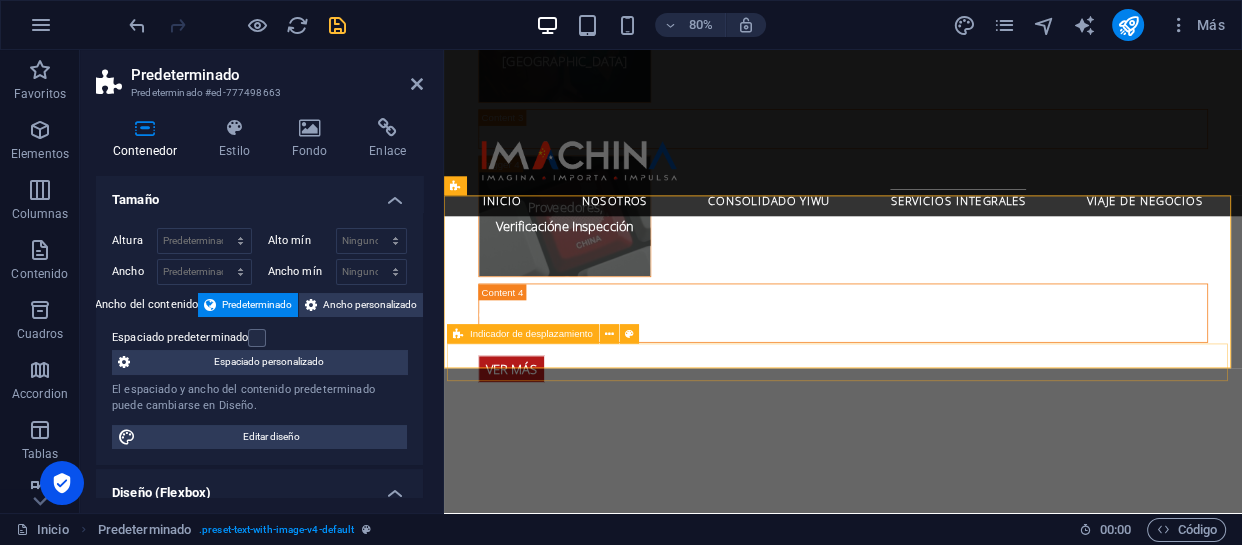 scroll, scrollTop: 4285, scrollLeft: 0, axis: vertical 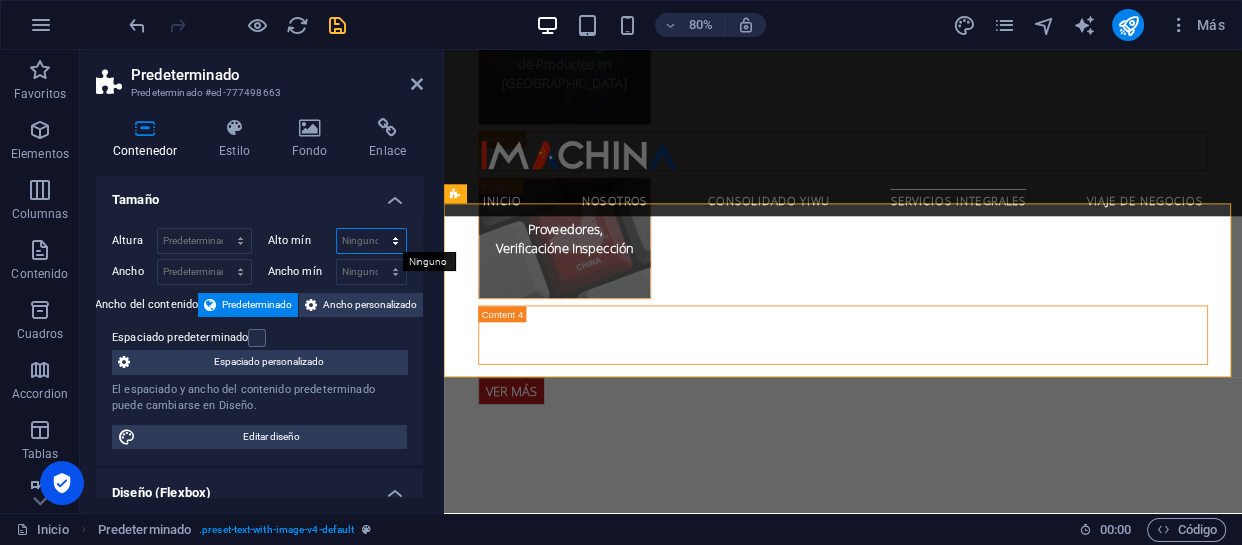 click on "Ninguno px rem % vh vw" at bounding box center (372, 241) 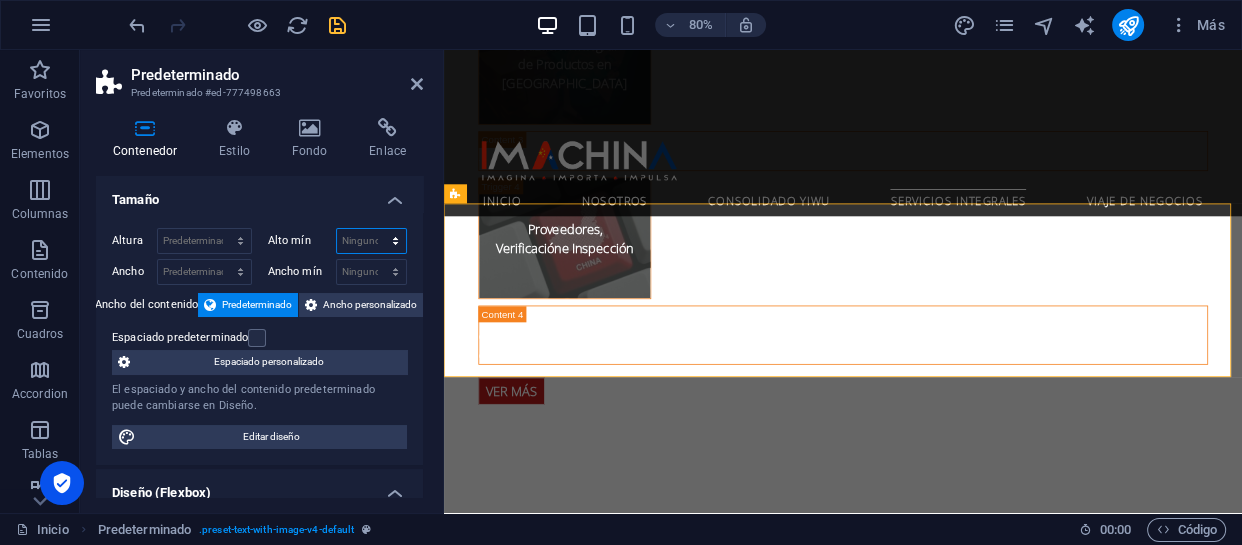 select on "px" 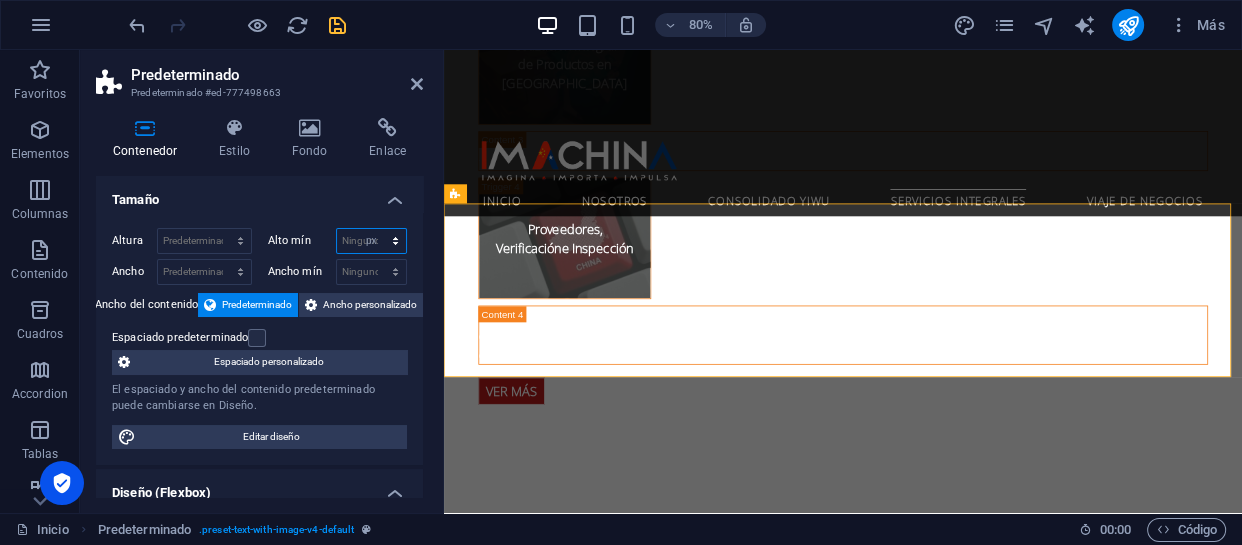 click on "Ninguno px rem % vh vw" at bounding box center [372, 241] 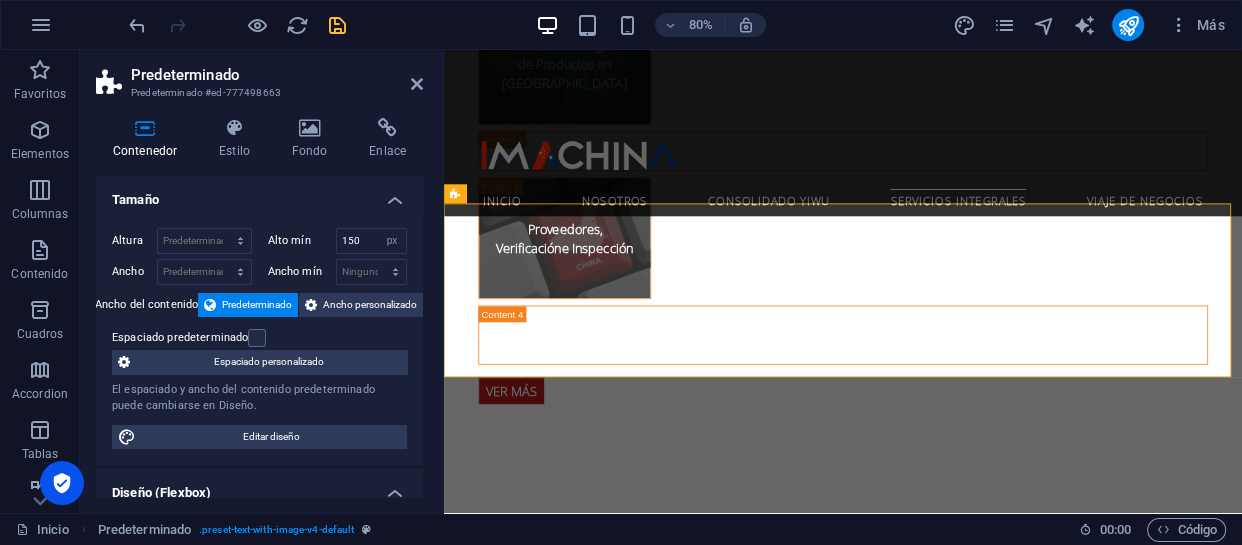click on "Altura Predeterminado px rem % vh vw Alto mín 150 Ninguno px rem % vh vw Ancho Predeterminado px rem % em vh vw Ancho mín Ninguno px rem % vh vw Ancho del contenido Predeterminado Ancho personalizado Ancho Predeterminado px rem % em vh vw Ancho mín Ninguno px rem % vh vw Espaciado predeterminado Espaciado personalizado El espaciado y ancho del contenido predeterminado puede cambiarse en Diseño. Editar diseño" at bounding box center (259, 338) 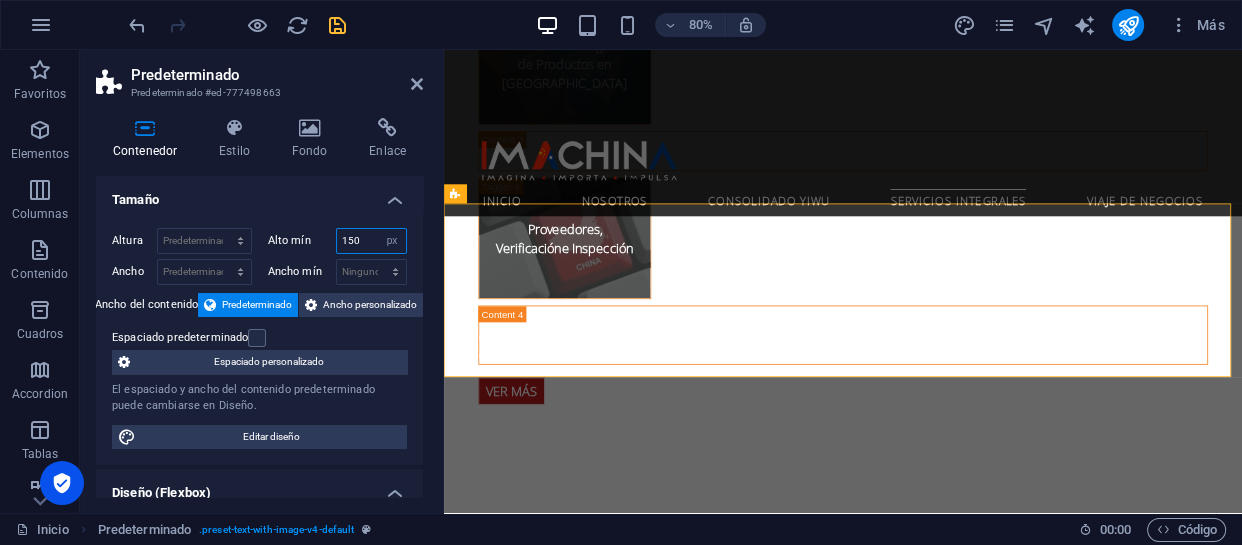 drag, startPoint x: 358, startPoint y: 237, endPoint x: 310, endPoint y: 239, distance: 48.04165 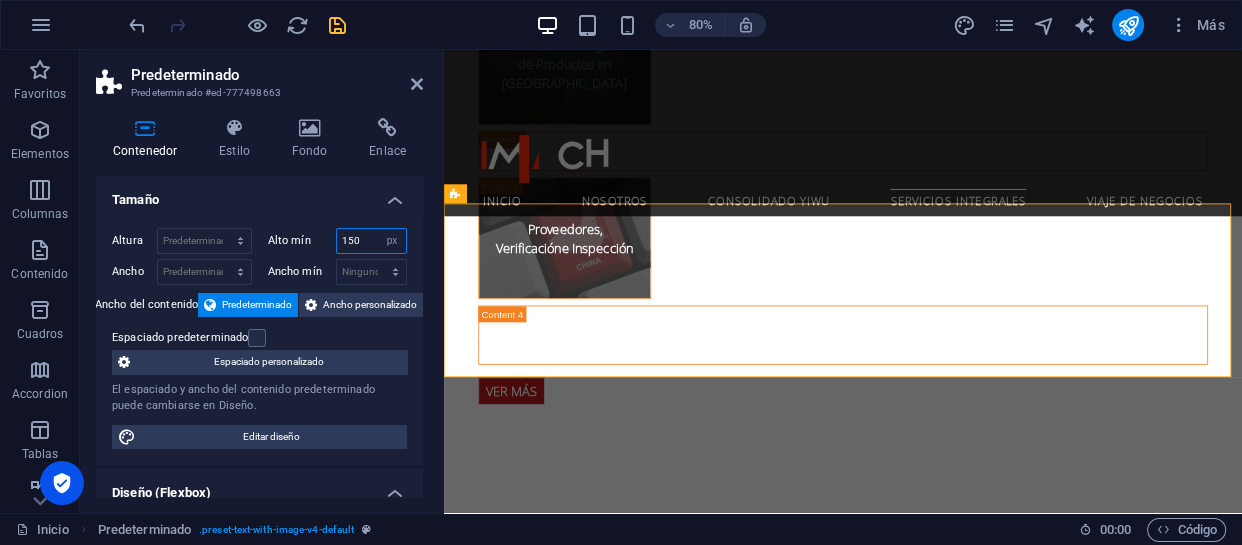click on "Alto mín 150 Ninguno px rem % vh vw" at bounding box center (338, 241) 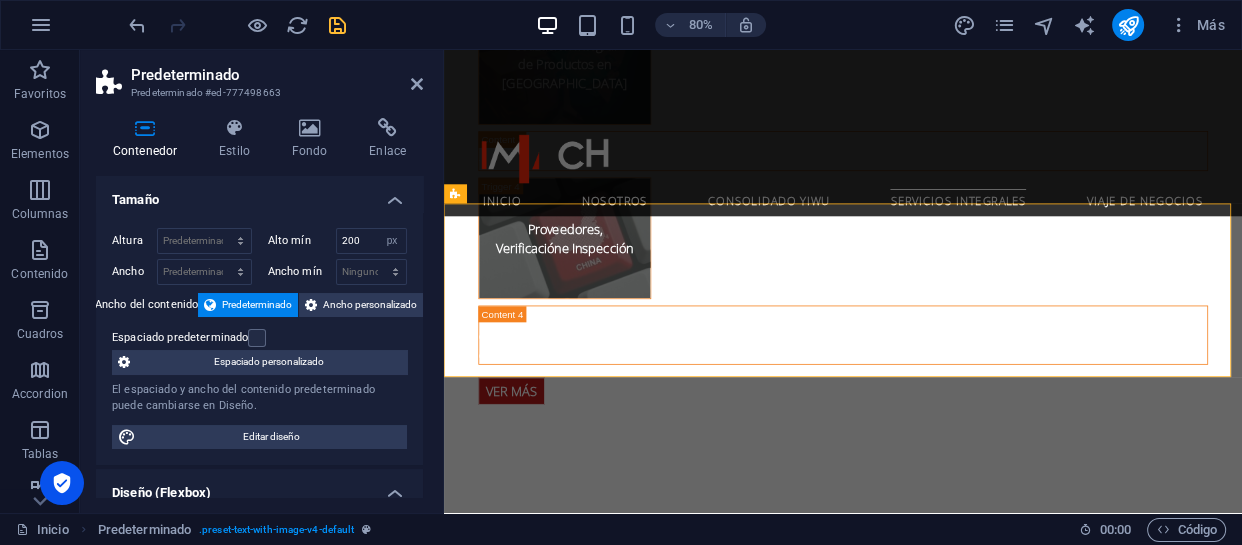 click on "Altura Predeterminado px rem % vh vw Alto mín 200 Ninguno px rem % vh vw Ancho Predeterminado px rem % em vh vw Ancho mín Ninguno px rem % vh vw Ancho del contenido Predeterminado Ancho personalizado Ancho Predeterminado px rem % em vh vw Ancho mín Ninguno px rem % vh vw Espaciado predeterminado Espaciado personalizado El espaciado y ancho del contenido predeterminado puede cambiarse en Diseño. Editar diseño" at bounding box center [259, 338] 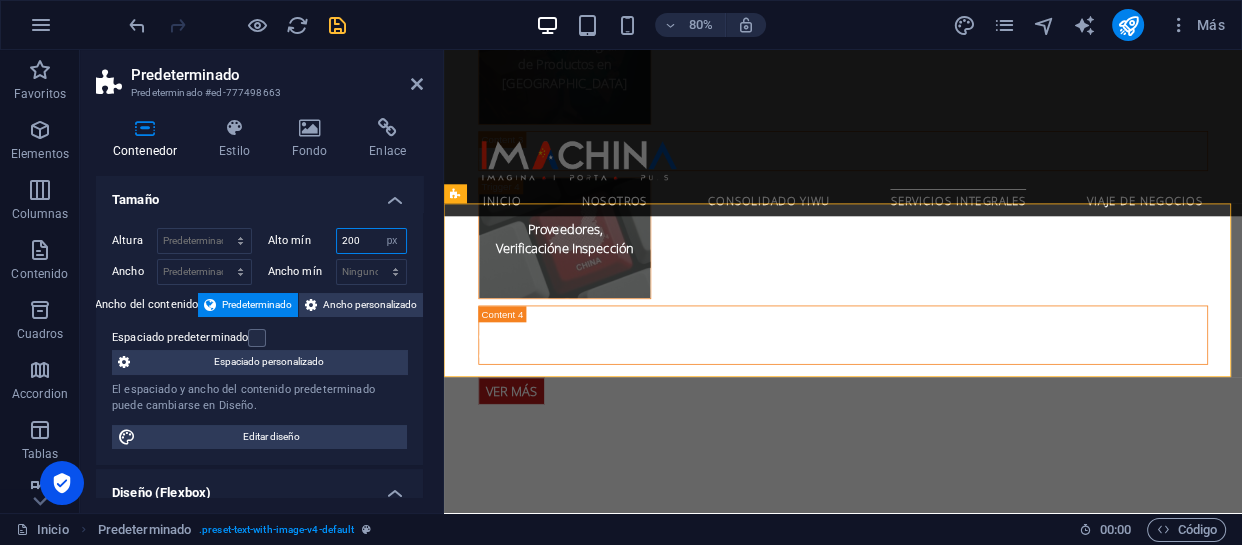drag, startPoint x: 359, startPoint y: 240, endPoint x: 315, endPoint y: 238, distance: 44.04543 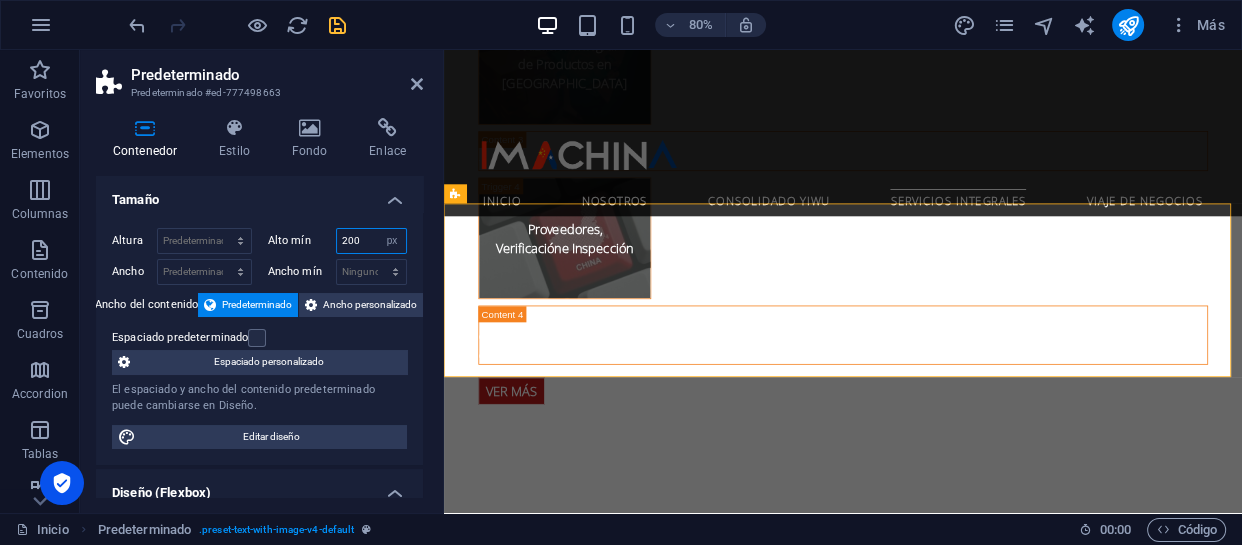 click on "Alto mín 200 Ninguno px rem % vh vw" at bounding box center (338, 241) 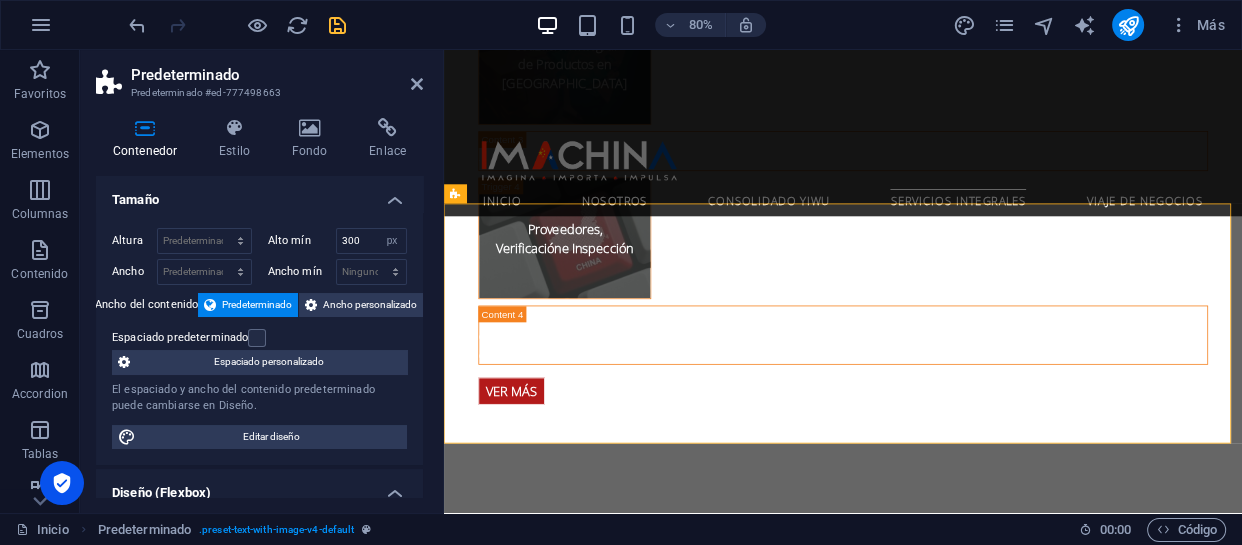 click on "Altura Predeterminado px rem % vh vw Alto mín 300 Ninguno px rem % vh vw Ancho Predeterminado px rem % em vh vw Ancho mín Ninguno px rem % vh vw Ancho del contenido Predeterminado Ancho personalizado Ancho Predeterminado px rem % em vh vw Ancho mín Ninguno px rem % vh vw Espaciado predeterminado Espaciado personalizado El espaciado y ancho del contenido predeterminado puede cambiarse en Diseño. Editar diseño" at bounding box center [259, 338] 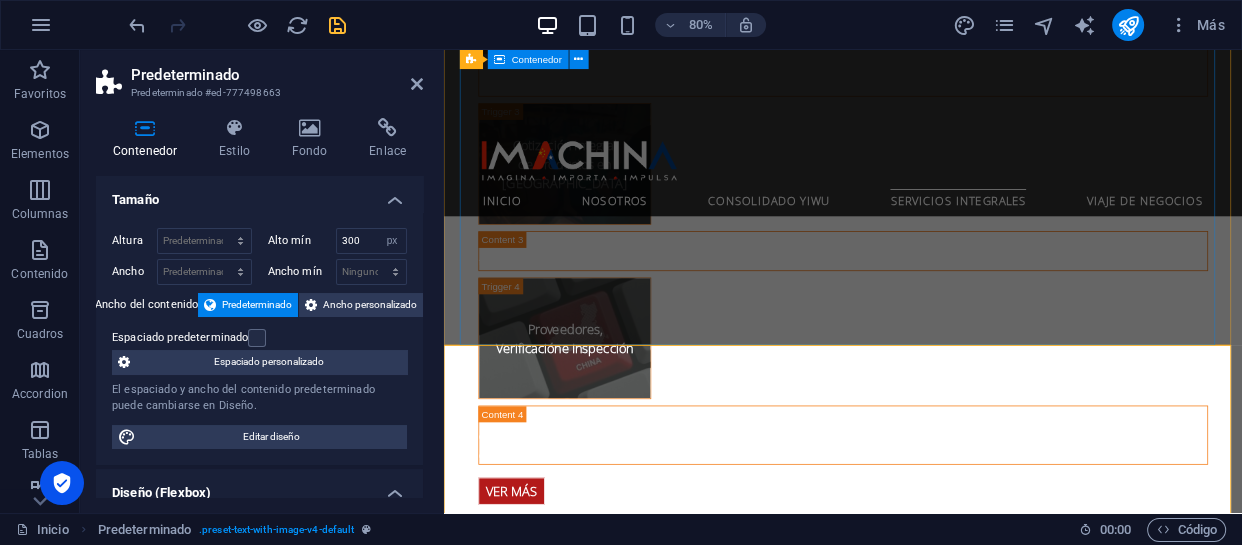 scroll, scrollTop: 4194, scrollLeft: 0, axis: vertical 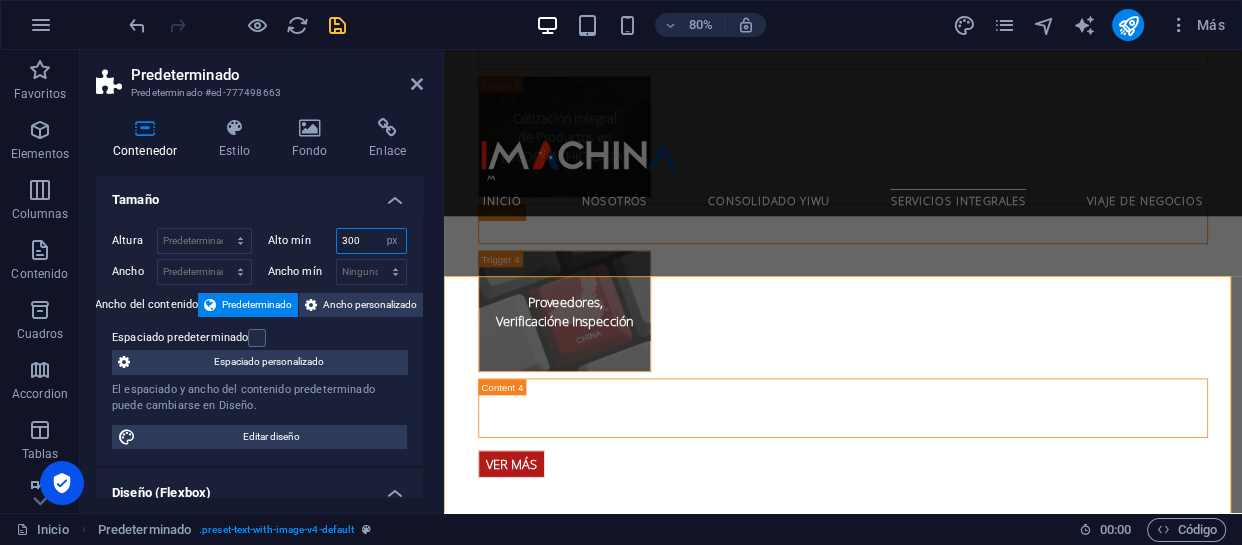 click on "300" at bounding box center (372, 241) 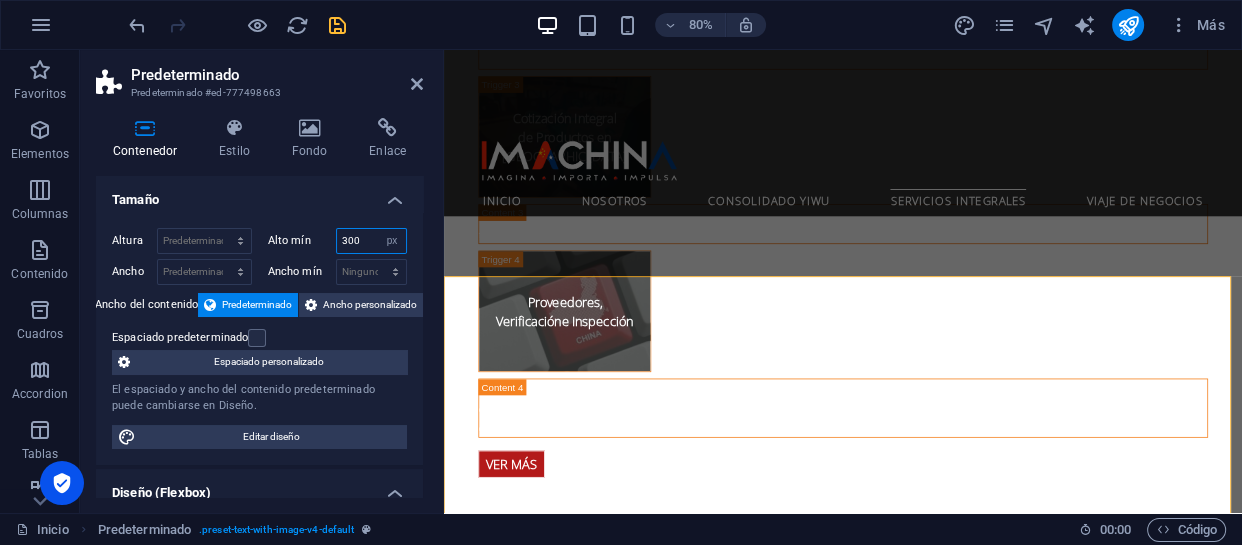 click on "300" at bounding box center [372, 241] 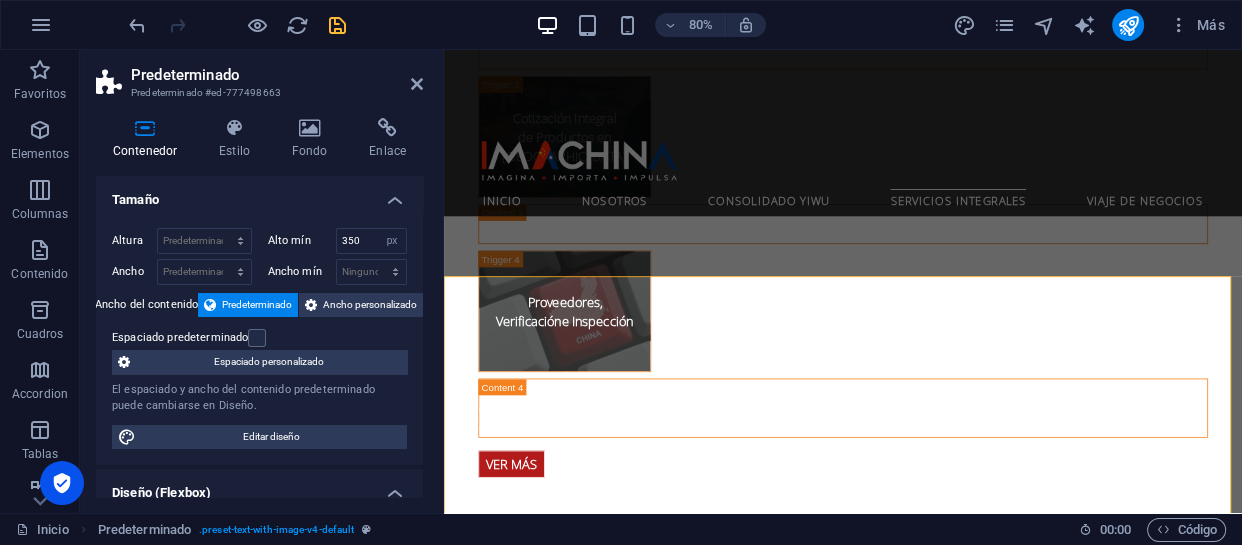 click on "Altura Predeterminado px rem % vh vw Alto mín 350 Ninguno px rem % vh vw Ancho Predeterminado px rem % em vh vw Ancho mín Ninguno px rem % vh vw Ancho del contenido Predeterminado Ancho personalizado Ancho Predeterminado px rem % em vh vw Ancho mín Ninguno px rem % vh vw Espaciado predeterminado Espaciado personalizado El espaciado y ancho del contenido predeterminado puede cambiarse en Diseño. Editar diseño" at bounding box center [259, 338] 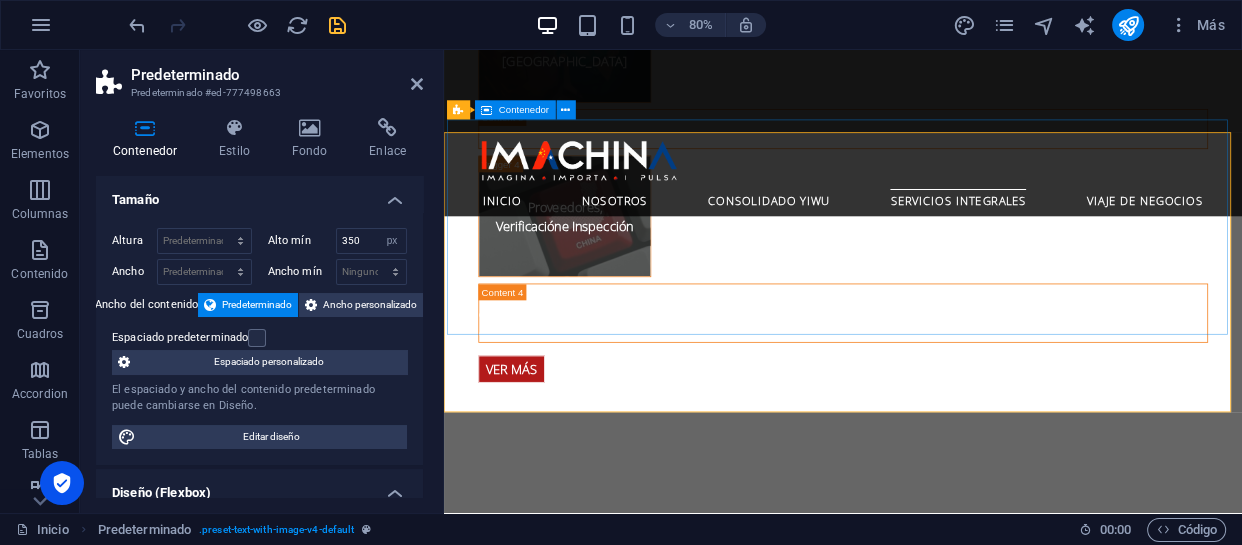 scroll, scrollTop: 4285, scrollLeft: 0, axis: vertical 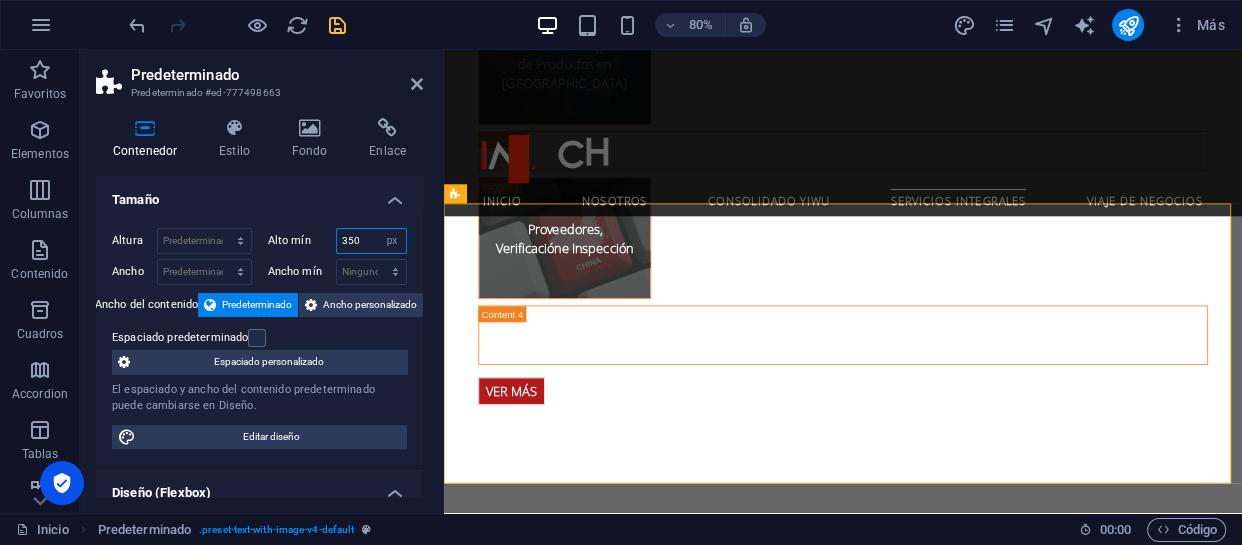 click on "350" at bounding box center (372, 241) 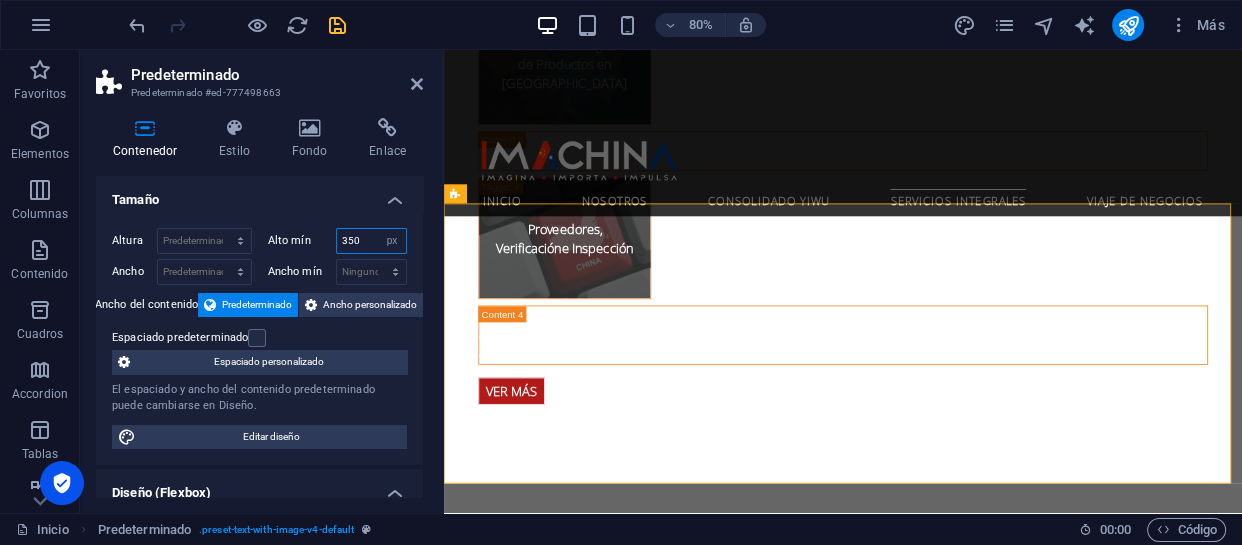 click on "350" at bounding box center (372, 241) 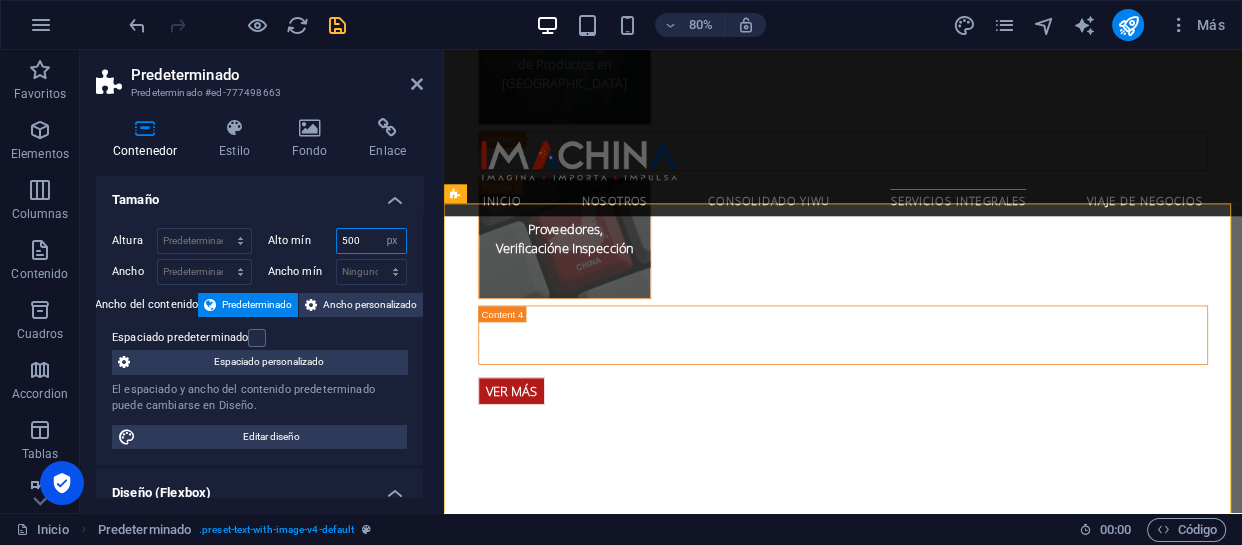 drag, startPoint x: 359, startPoint y: 235, endPoint x: 324, endPoint y: 240, distance: 35.35534 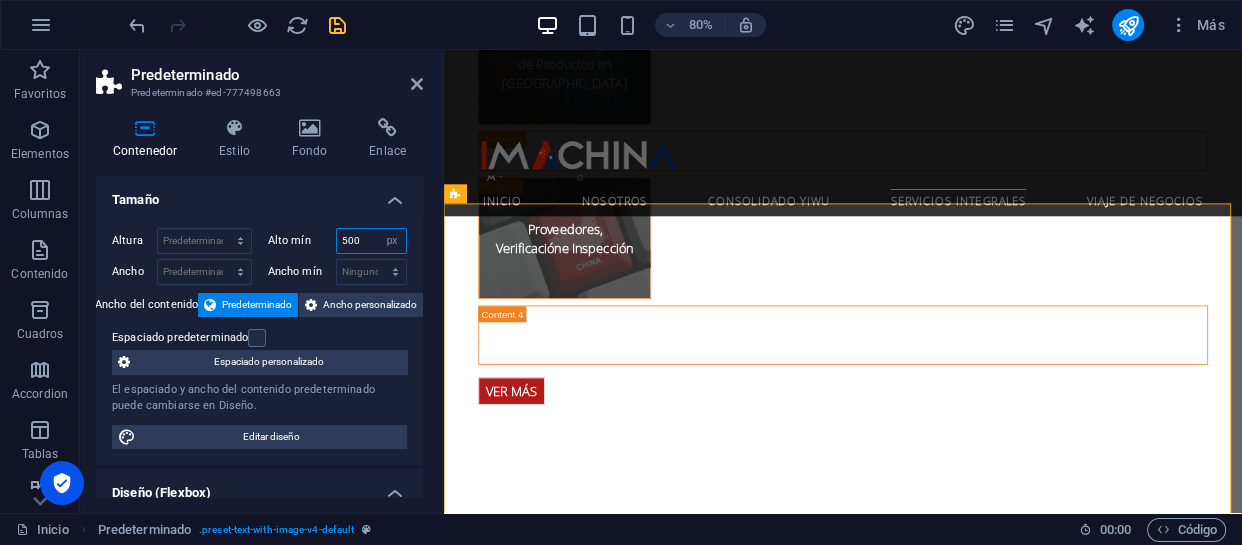 click on "Alto mín 500 Ninguno px rem % vh vw" at bounding box center (338, 241) 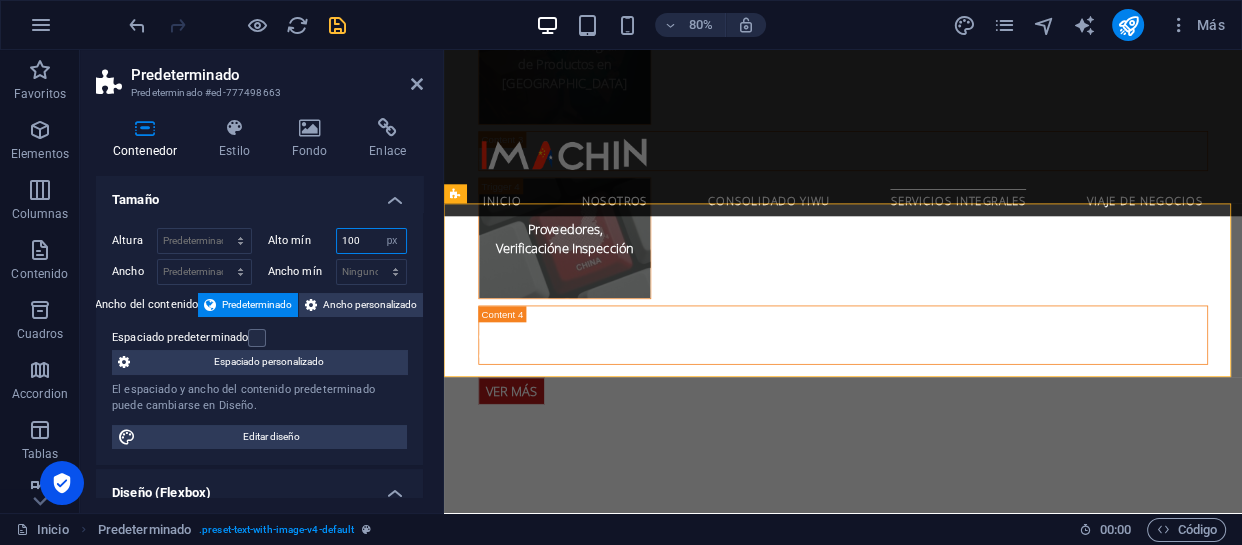 click on "100" at bounding box center [372, 241] 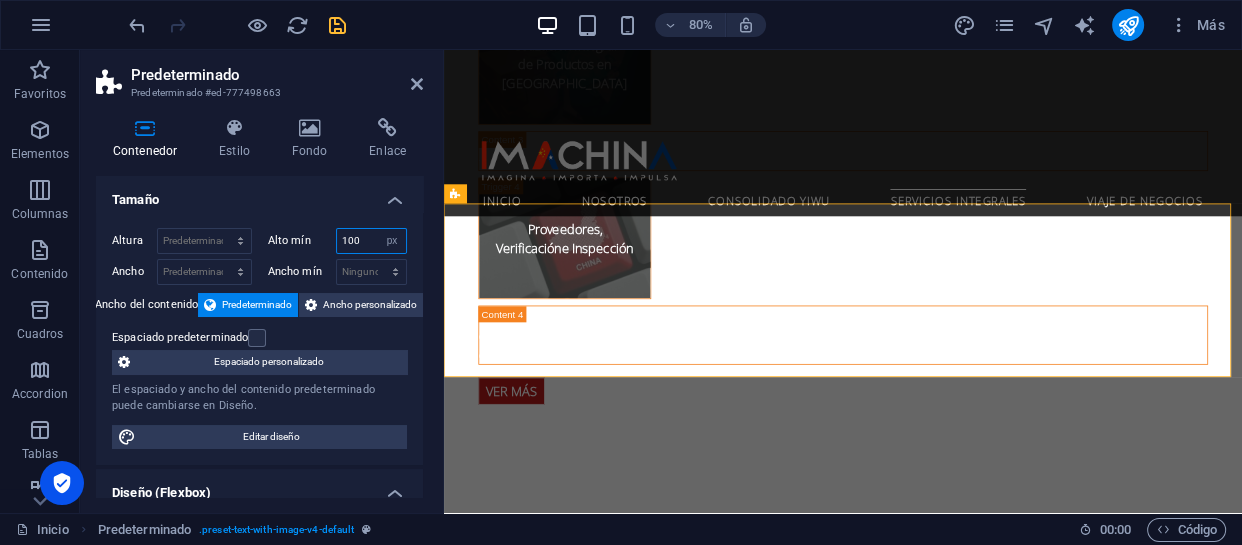 click on "100" at bounding box center (372, 241) 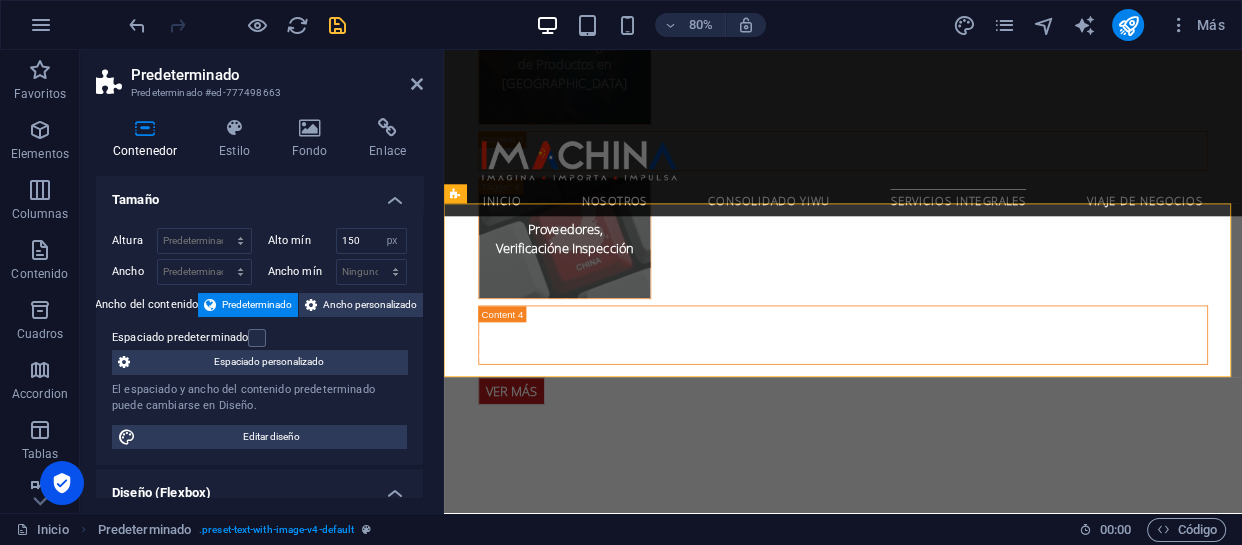click on "Altura Predeterminado px rem % vh vw Alto mín 150 Ninguno px rem % vh vw Ancho Predeterminado px rem % em vh vw Ancho mín Ninguno px rem % vh vw Ancho del contenido Predeterminado Ancho personalizado Ancho Predeterminado px rem % em vh vw Ancho mín Ninguno px rem % vh vw Espaciado predeterminado Espaciado personalizado El espaciado y ancho del contenido predeterminado puede cambiarse en Diseño. Editar diseño" at bounding box center (259, 338) 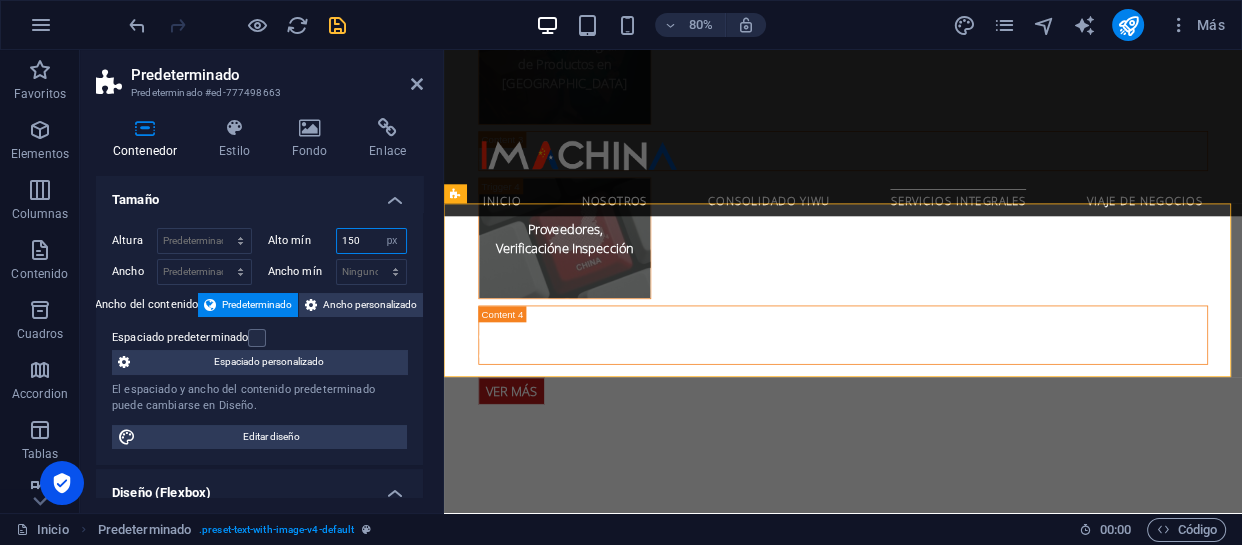 click on "150" at bounding box center (372, 241) 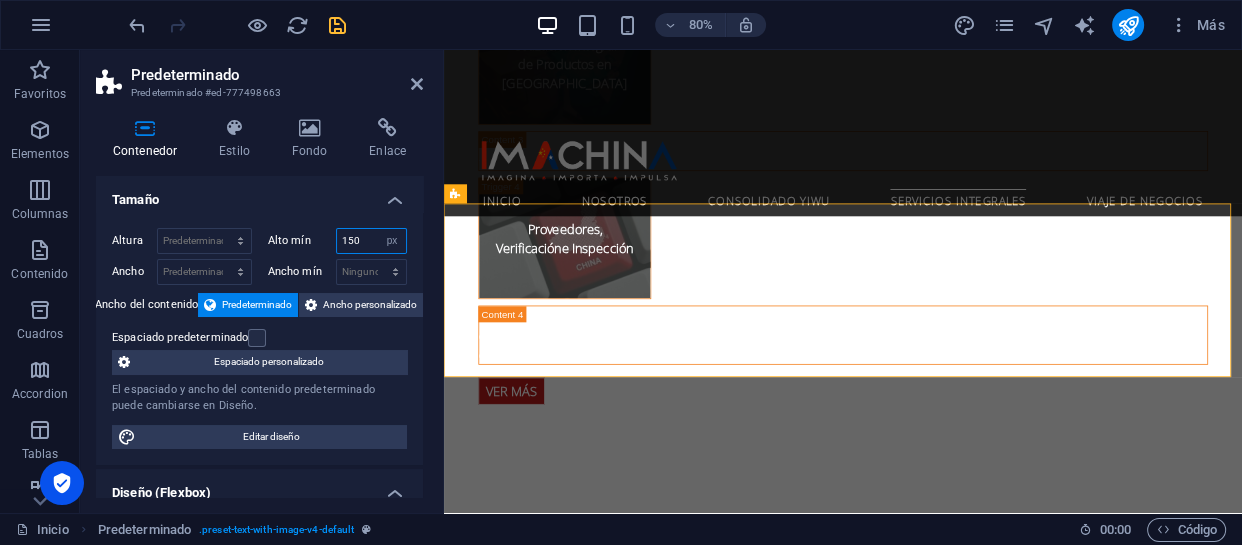 click on "150" at bounding box center (372, 241) 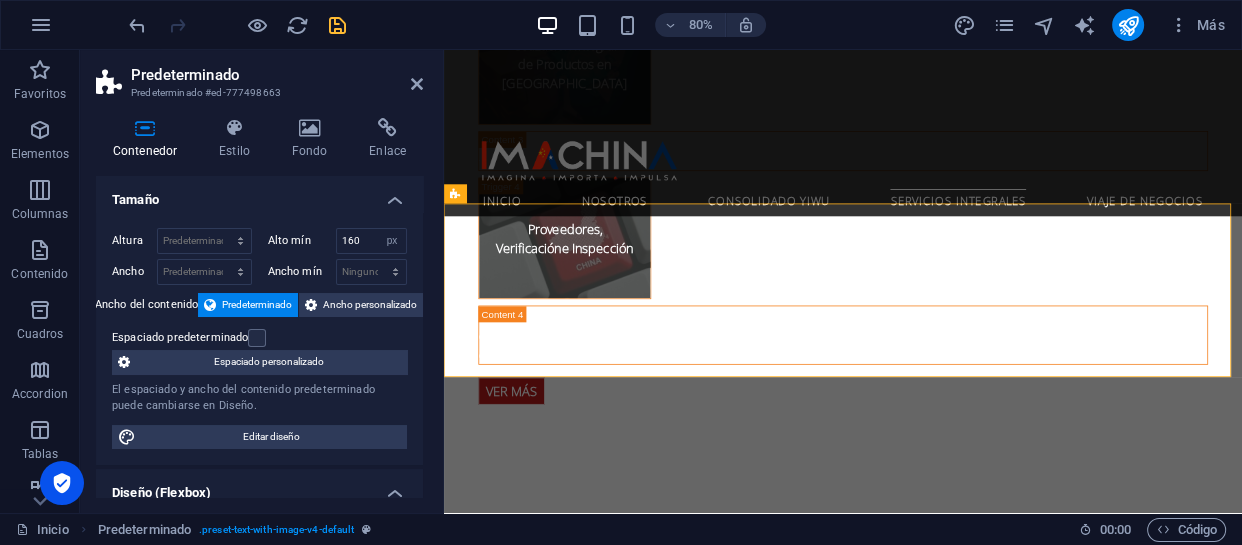 click on "Altura Predeterminado px rem % vh vw Alto mín 160 Ninguno px rem % vh vw Ancho Predeterminado px rem % em vh vw Ancho mín Ninguno px rem % vh vw Ancho del contenido Predeterminado Ancho personalizado Ancho Predeterminado px rem % em vh vw Ancho mín Ninguno px rem % vh vw Espaciado predeterminado Espaciado personalizado El espaciado y ancho del contenido predeterminado puede cambiarse en Diseño. Editar diseño" at bounding box center [259, 338] 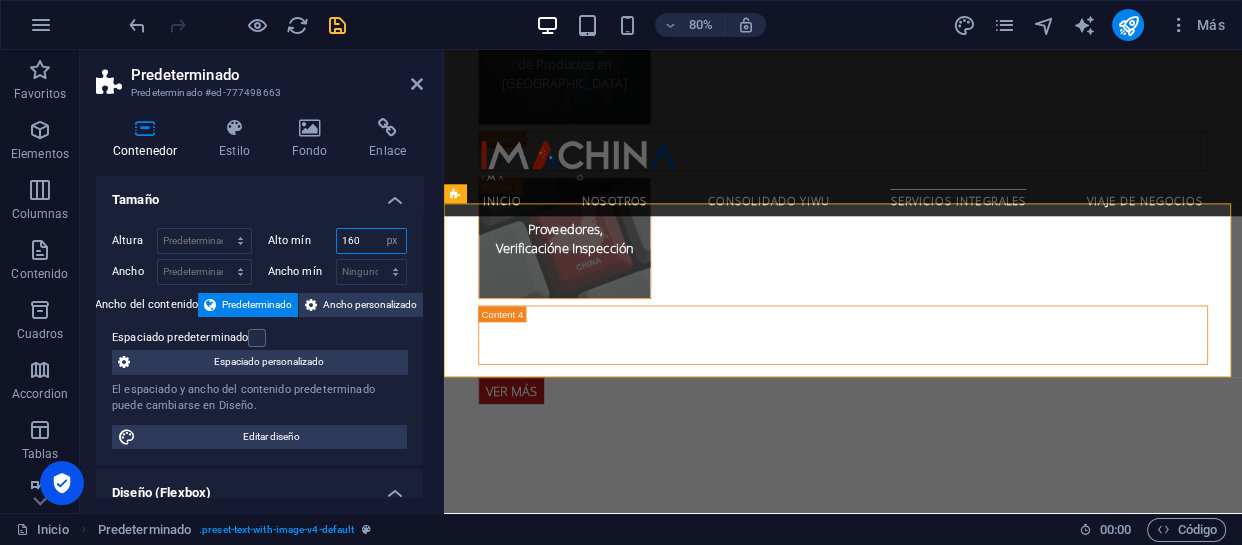click on "160" at bounding box center (372, 241) 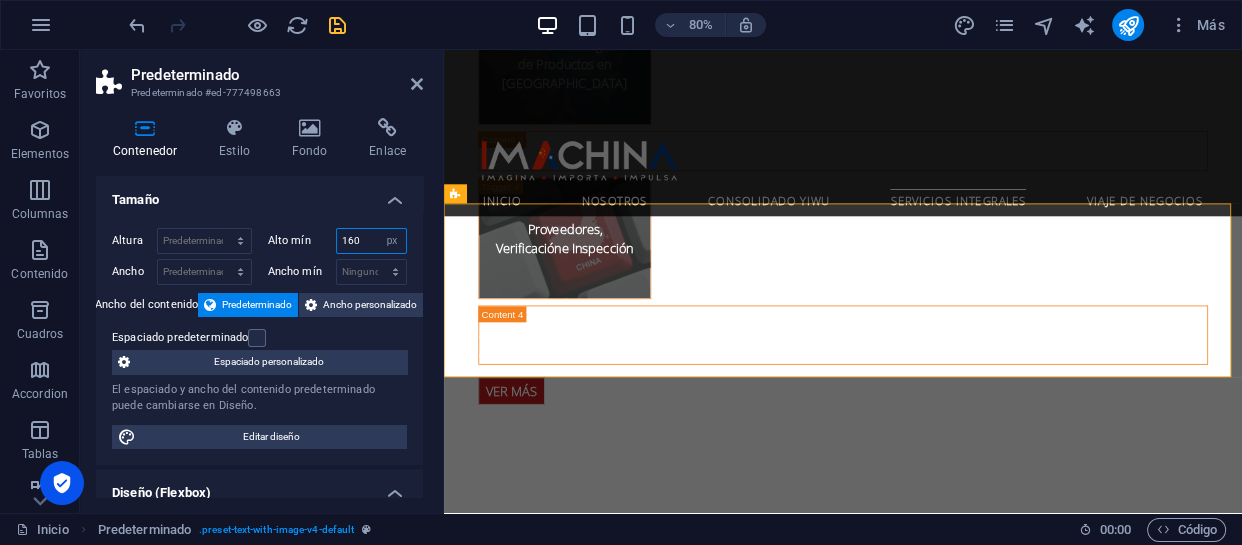 click on "160" at bounding box center [372, 241] 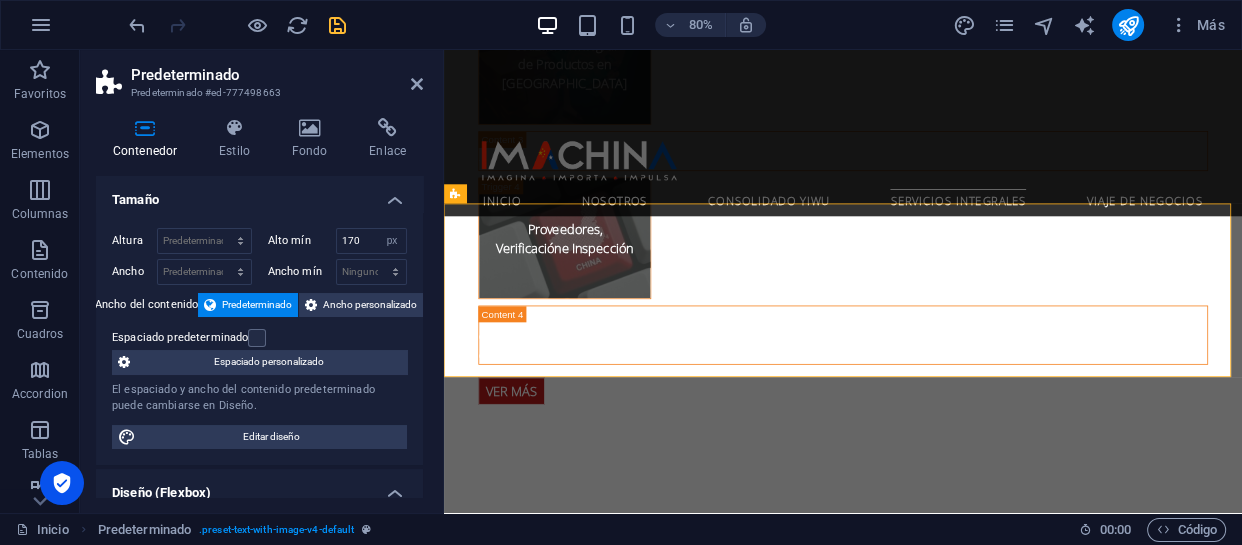 click on "Altura Predeterminado px rem % vh vw Alto mín 170 Ninguno px rem % vh vw Ancho Predeterminado px rem % em vh vw Ancho mín Ninguno px rem % vh vw Ancho del contenido Predeterminado Ancho personalizado Ancho Predeterminado px rem % em vh vw Ancho mín Ninguno px rem % vh vw Espaciado predeterminado Espaciado personalizado El espaciado y ancho del contenido predeterminado puede cambiarse en Diseño. Editar diseño" at bounding box center (259, 338) 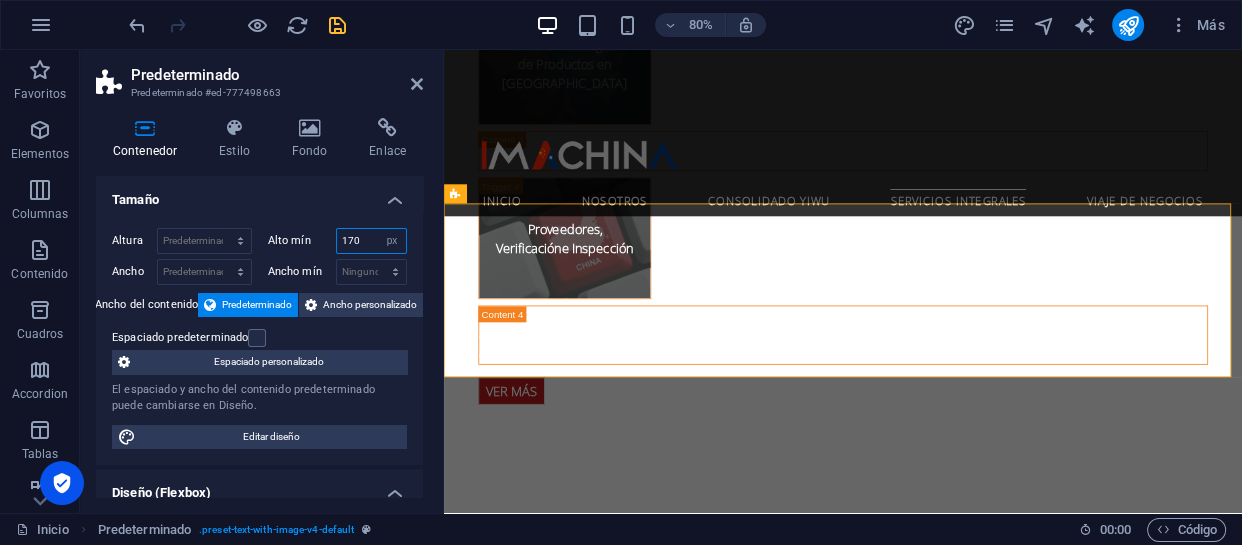click on "170" at bounding box center (372, 241) 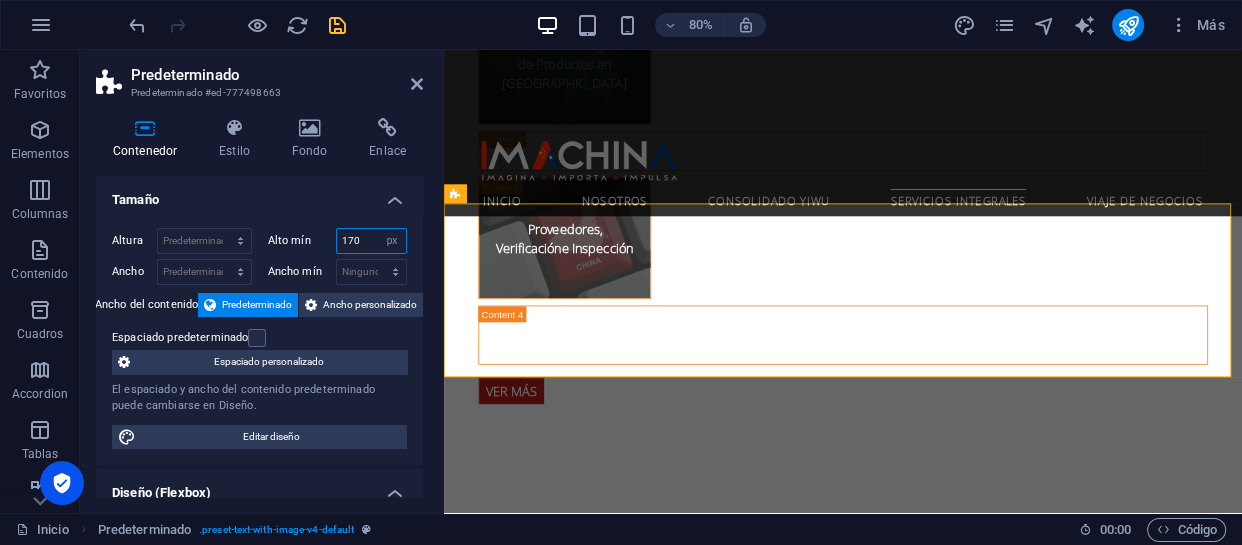 click on "170" at bounding box center (372, 241) 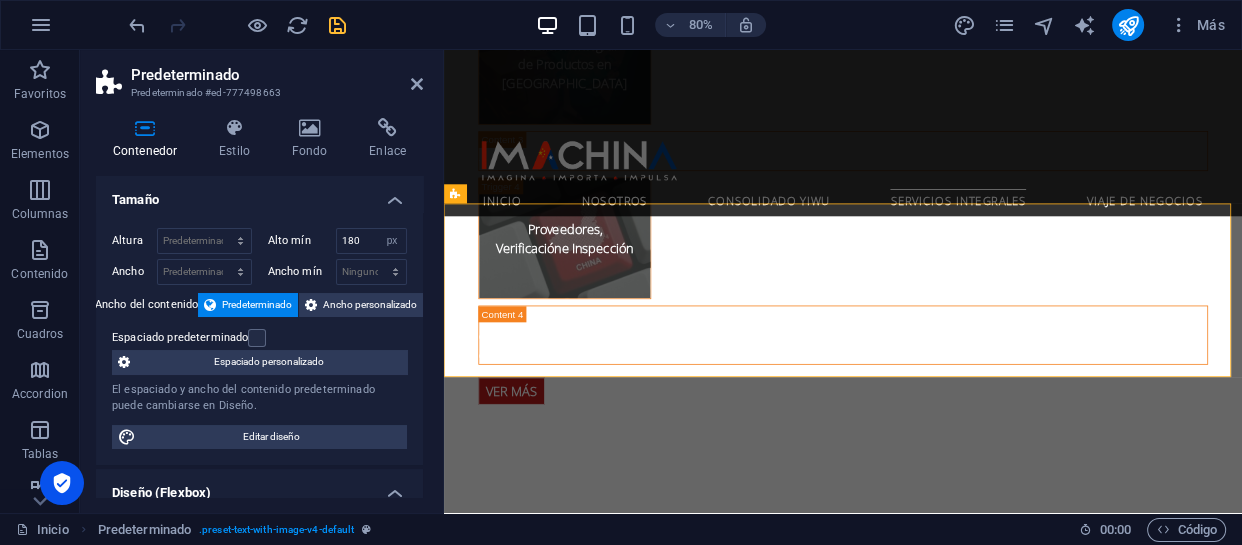 click on "Altura Predeterminado px rem % vh vw Alto mín 180 Ninguno px rem % vh vw Ancho Predeterminado px rem % em vh vw Ancho mín Ninguno px rem % vh vw Ancho del contenido Predeterminado Ancho personalizado Ancho Predeterminado px rem % em vh vw Ancho mín Ninguno px rem % vh vw Espaciado predeterminado Espaciado personalizado El espaciado y ancho del contenido predeterminado puede cambiarse en Diseño. Editar diseño" at bounding box center (259, 338) 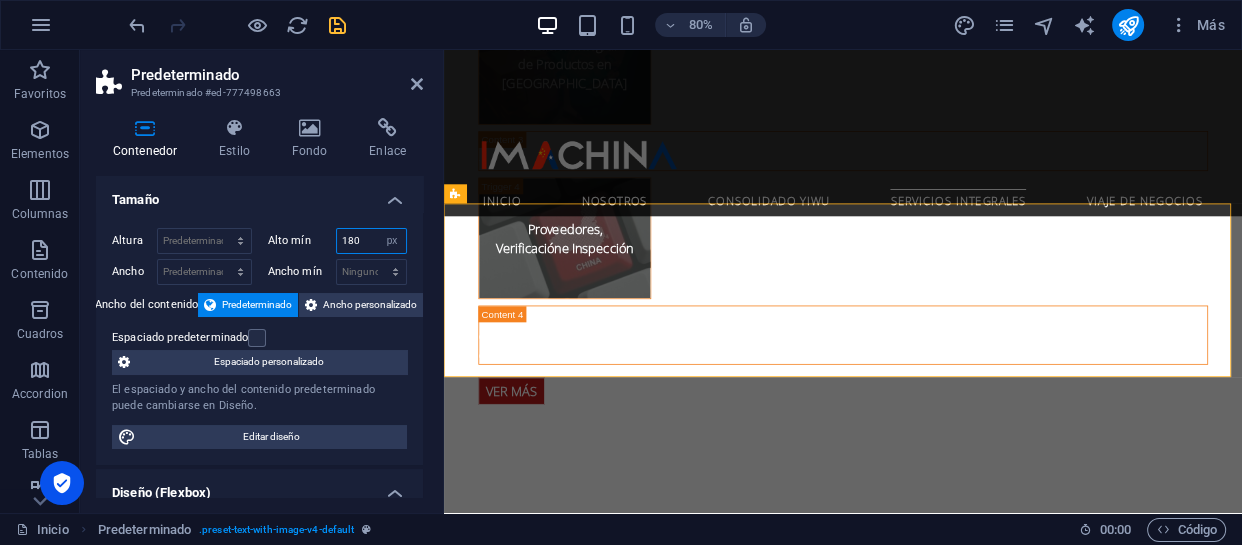 click on "180" at bounding box center (372, 241) 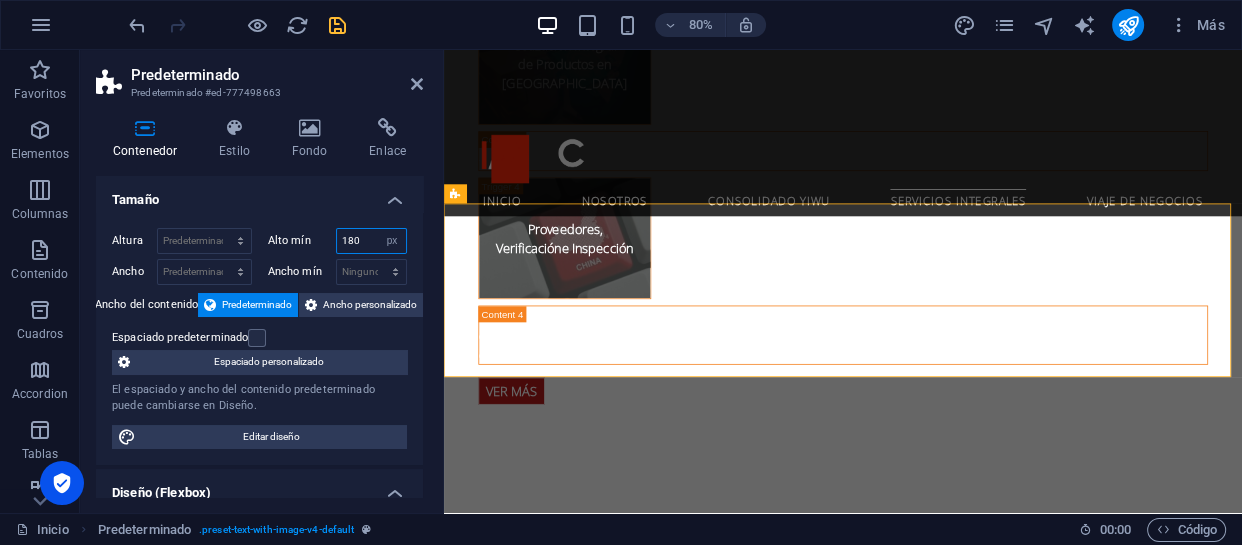 click on "180" at bounding box center (372, 241) 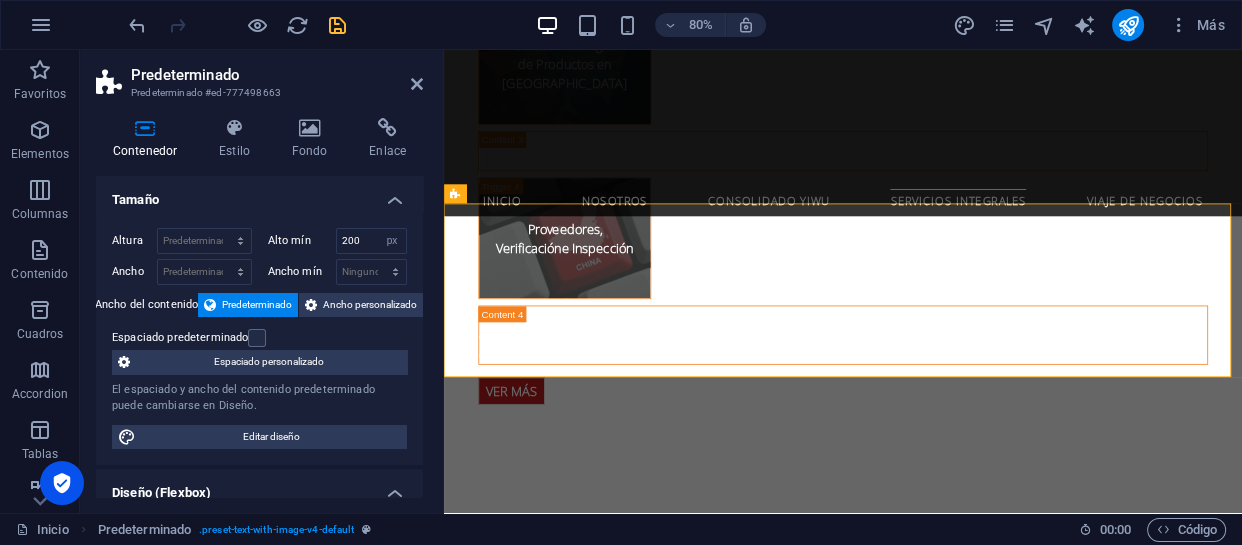 click on "Altura Predeterminado px rem % vh vw Alto mín 200 Ninguno px rem % vh vw Ancho Predeterminado px rem % em vh vw Ancho mín Ninguno px rem % vh vw Ancho del contenido Predeterminado Ancho personalizado Ancho Predeterminado px rem % em vh vw Ancho mín Ninguno px rem % vh vw Espaciado predeterminado Espaciado personalizado El espaciado y ancho del contenido predeterminado puede cambiarse en Diseño. Editar diseño" at bounding box center (259, 338) 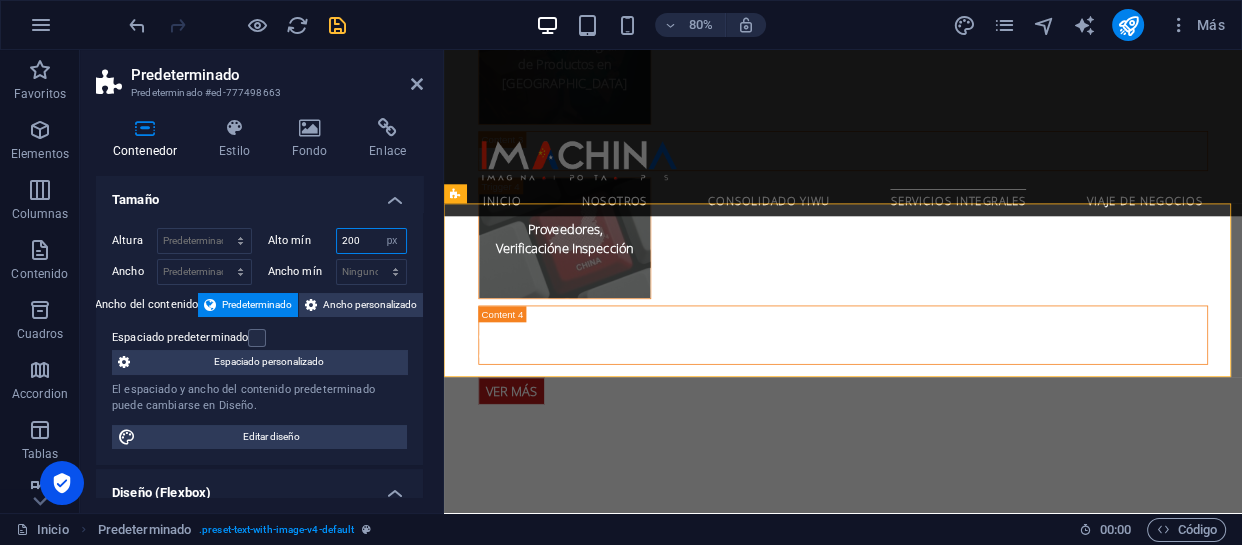 click on "200" at bounding box center [372, 241] 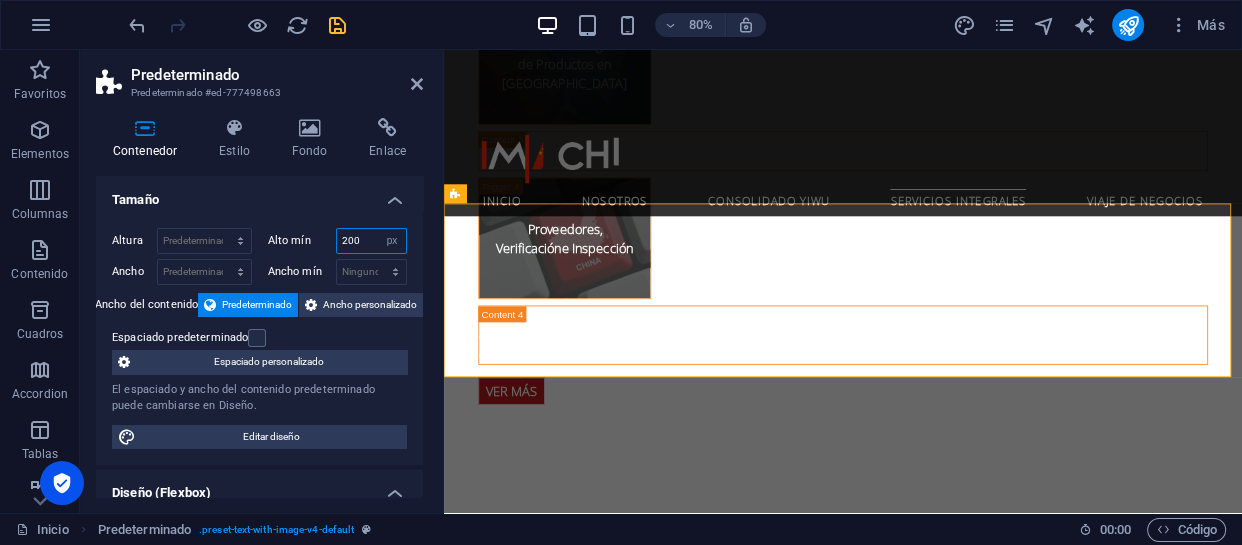 click on "200" at bounding box center [372, 241] 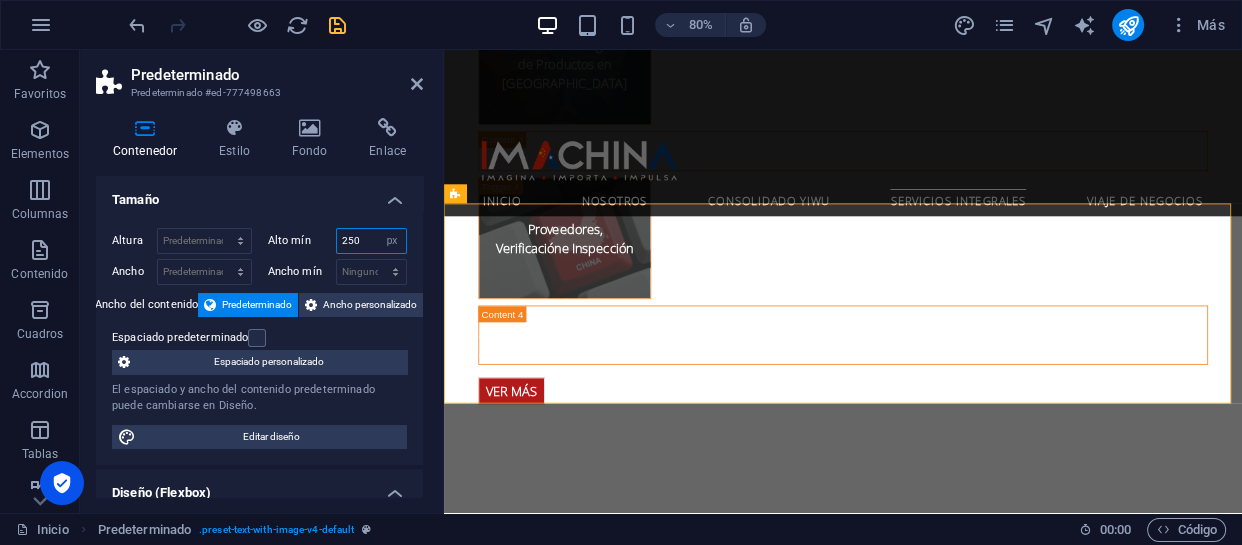 click on "250" at bounding box center (372, 241) 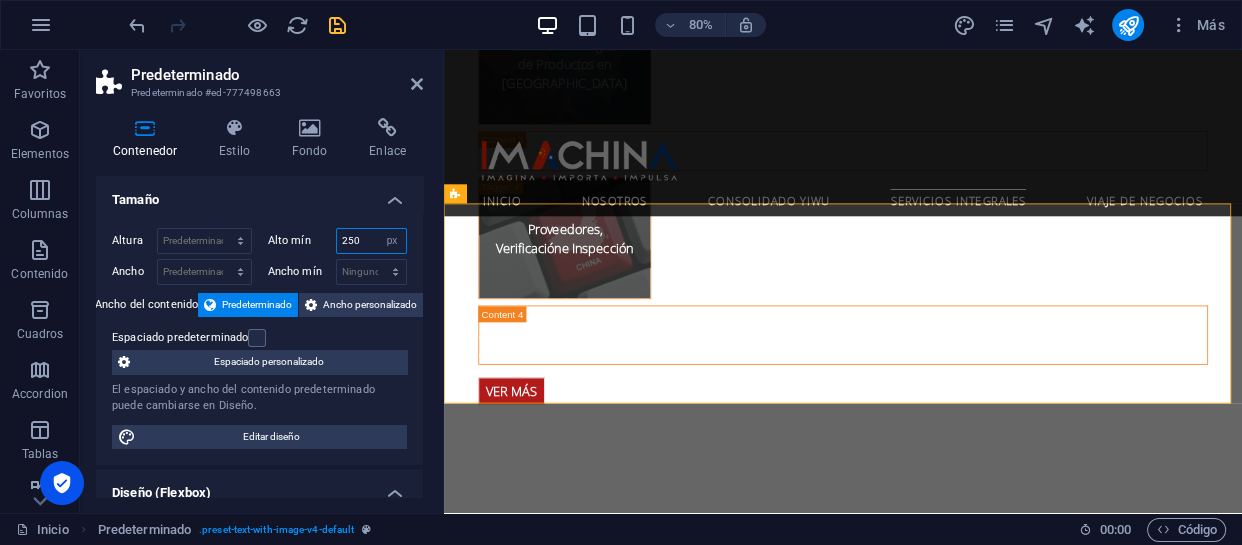 click on "250" at bounding box center (372, 241) 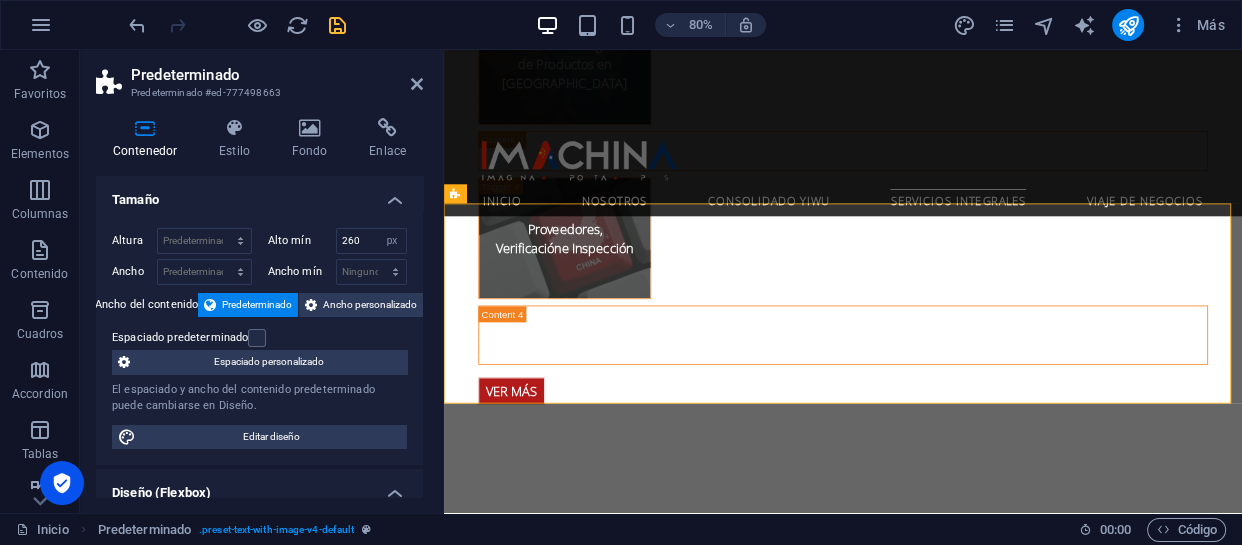 click on "Altura Predeterminado px rem % vh vw Alto mín 260 Ninguno px rem % vh vw Ancho Predeterminado px rem % em vh vw Ancho mín Ninguno px rem % vh vw Ancho del contenido Predeterminado Ancho personalizado Ancho Predeterminado px rem % em vh vw Ancho mín Ninguno px rem % vh vw Espaciado predeterminado Espaciado personalizado El espaciado y ancho del contenido predeterminado puede cambiarse en Diseño. Editar diseño" at bounding box center [259, 338] 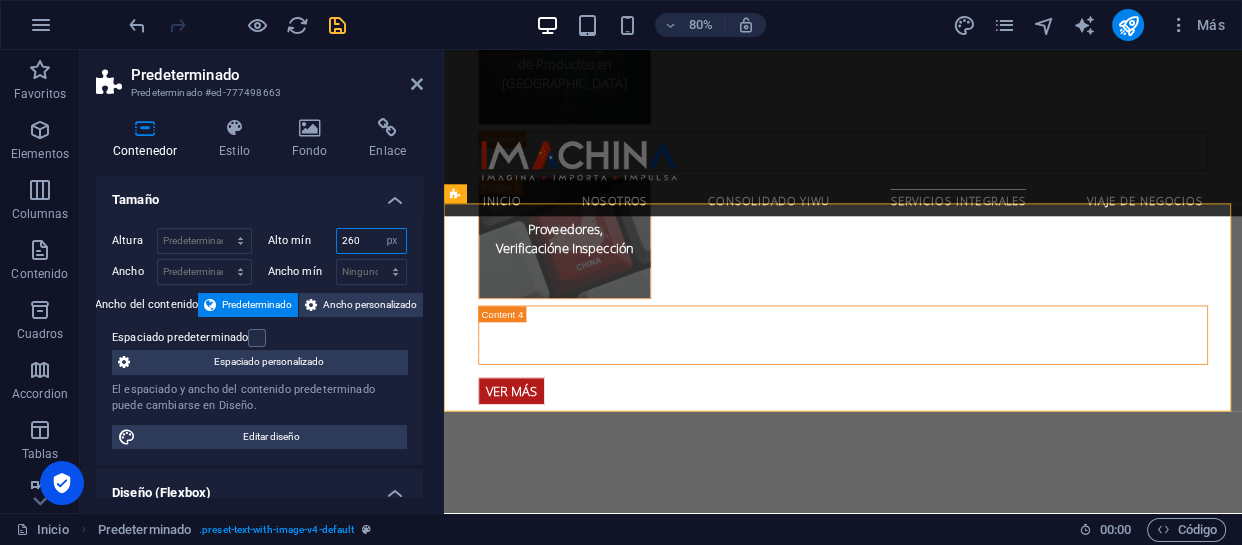 click on "260" at bounding box center (372, 241) 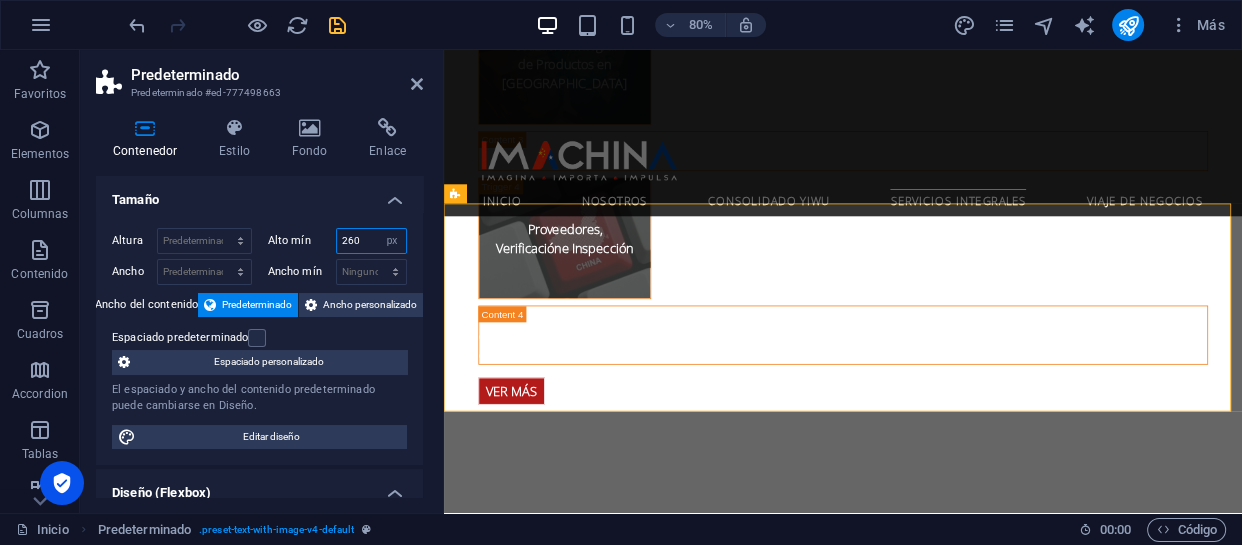 click on "260" at bounding box center (372, 241) 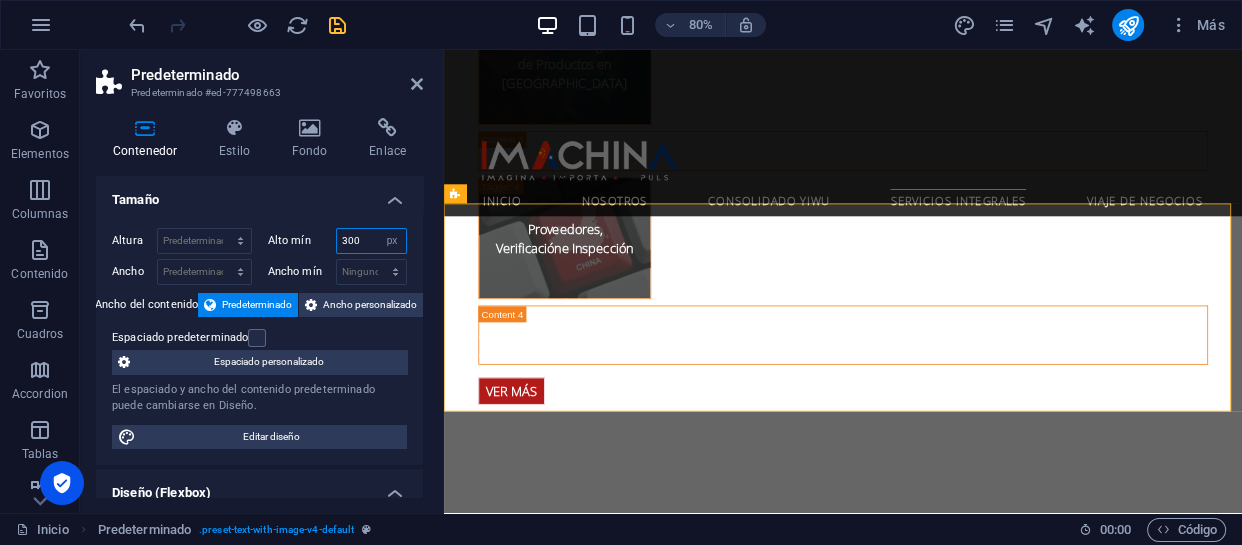 type on "300" 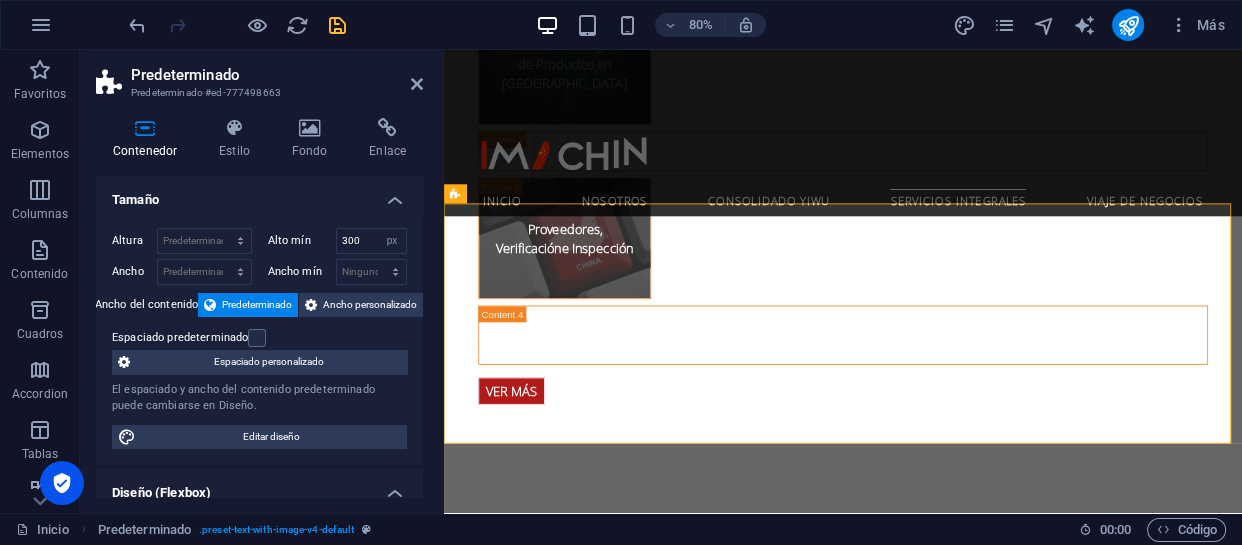 click on "Altura Predeterminado px rem % vh vw Alto mín 300 Ninguno px rem % vh vw Ancho Predeterminado px rem % em vh vw Ancho mín Ninguno px rem % vh vw Ancho del contenido Predeterminado Ancho personalizado Ancho Predeterminado px rem % em vh vw Ancho mín Ninguno px rem % vh vw Espaciado predeterminado Espaciado personalizado El espaciado y ancho del contenido predeterminado puede cambiarse en Diseño. Editar diseño" at bounding box center (259, 338) 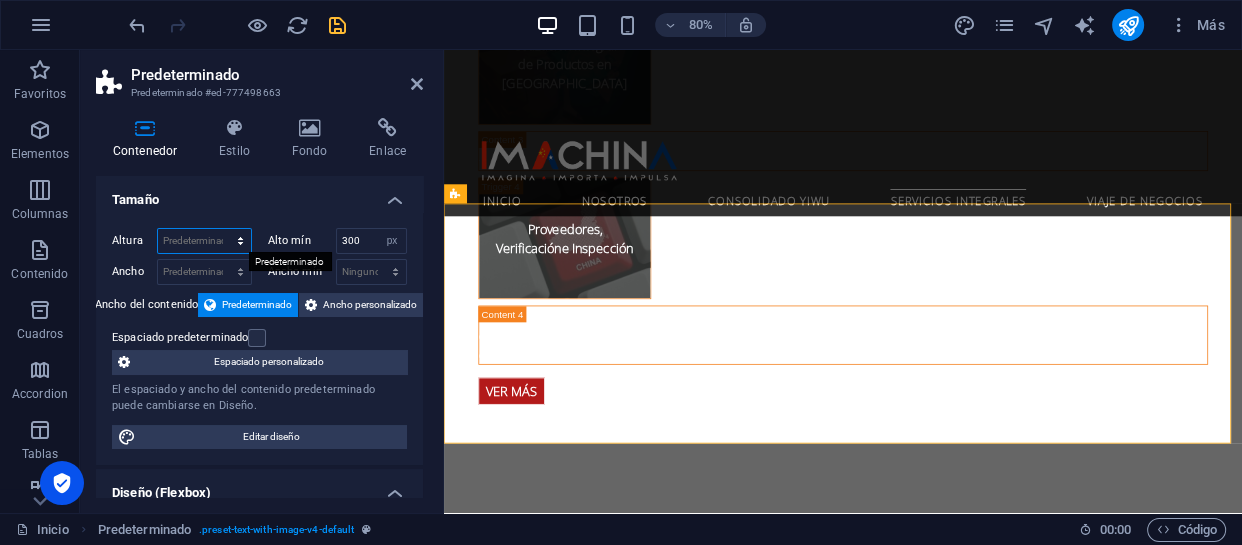 click on "Predeterminado px rem % vh vw" at bounding box center [204, 241] 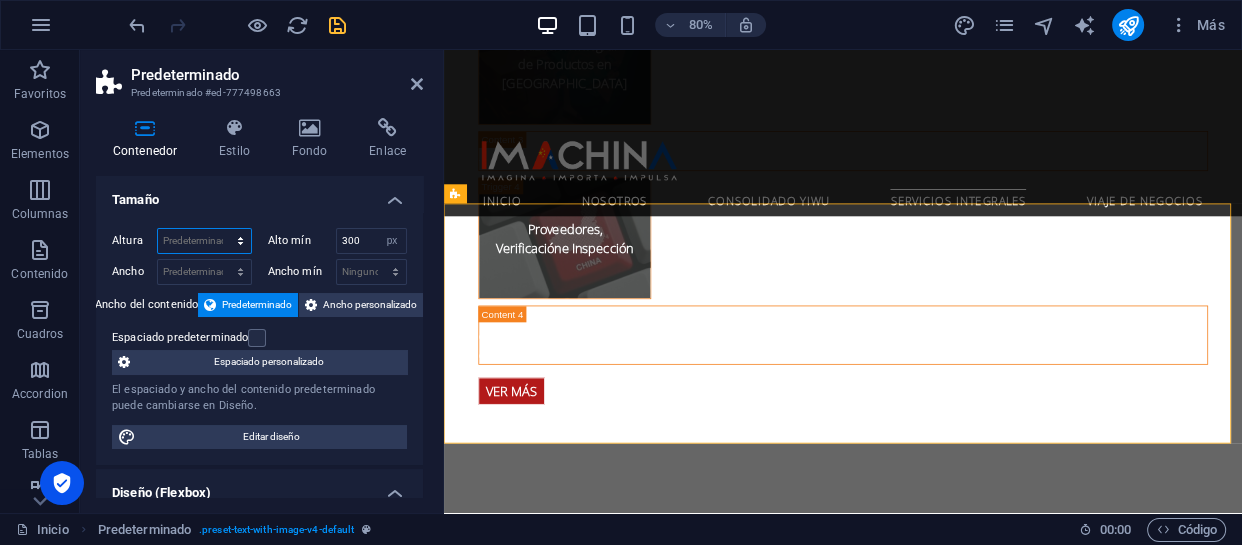 select on "px" 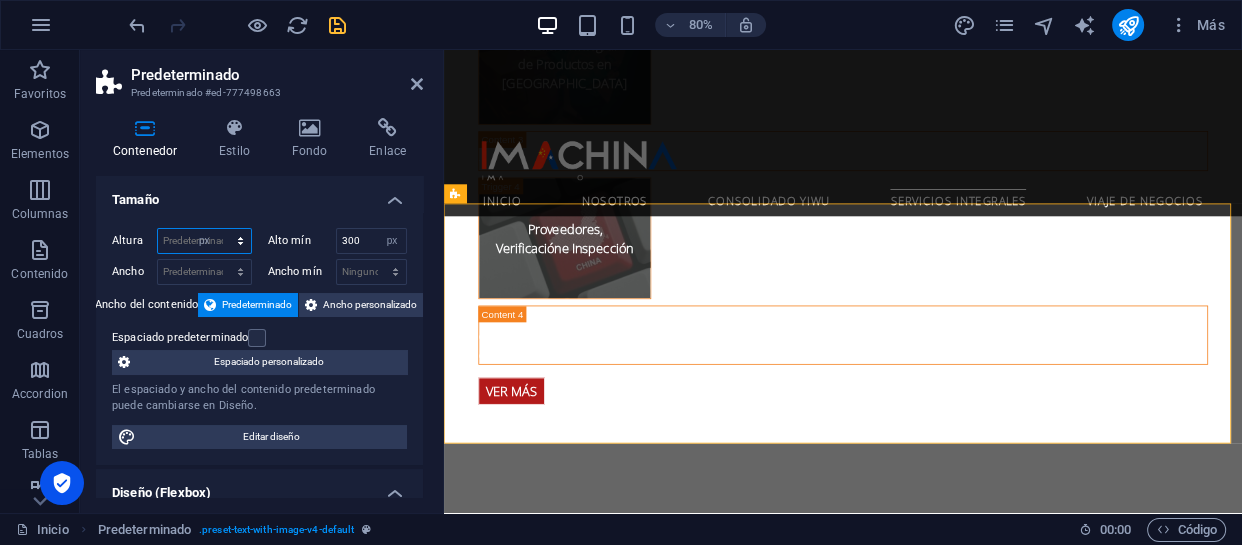 click on "Predeterminado px rem % vh vw" at bounding box center (204, 241) 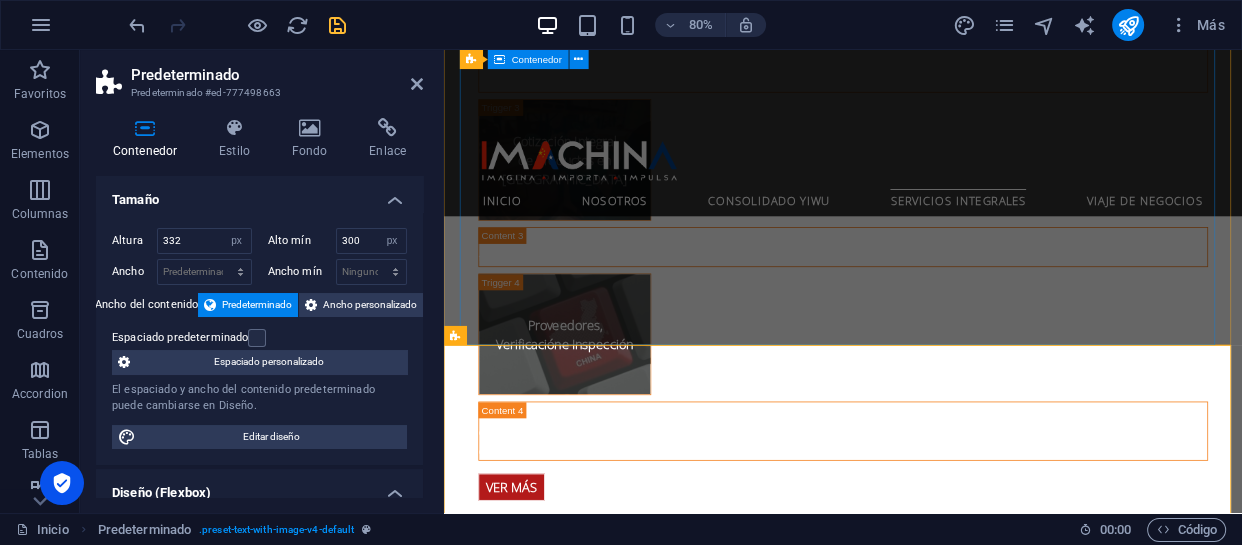 scroll, scrollTop: 4194, scrollLeft: 0, axis: vertical 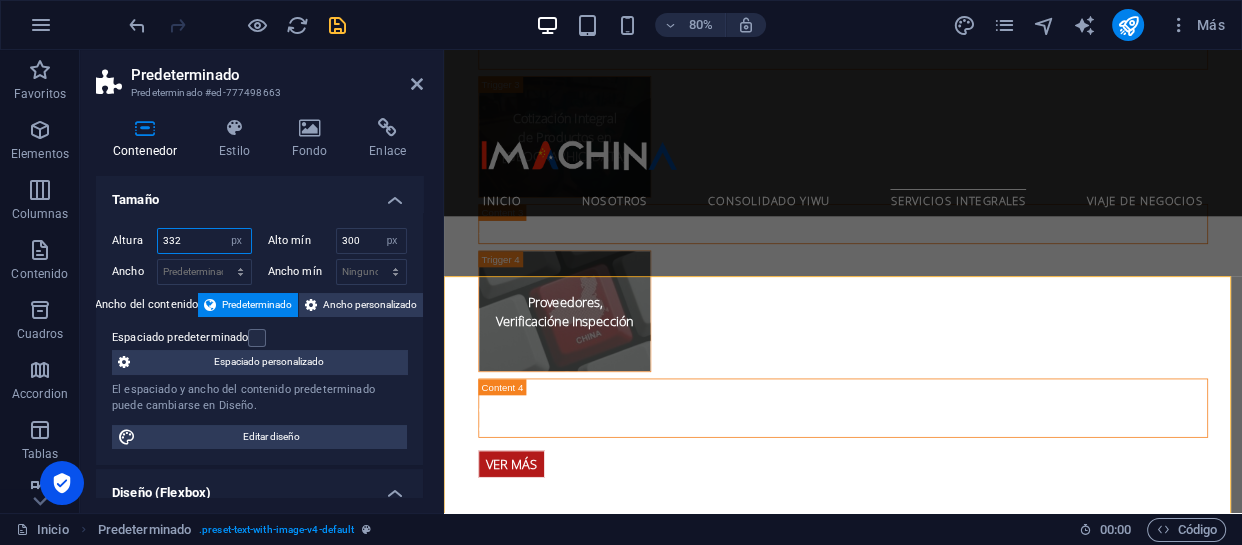 click on "332" at bounding box center [204, 241] 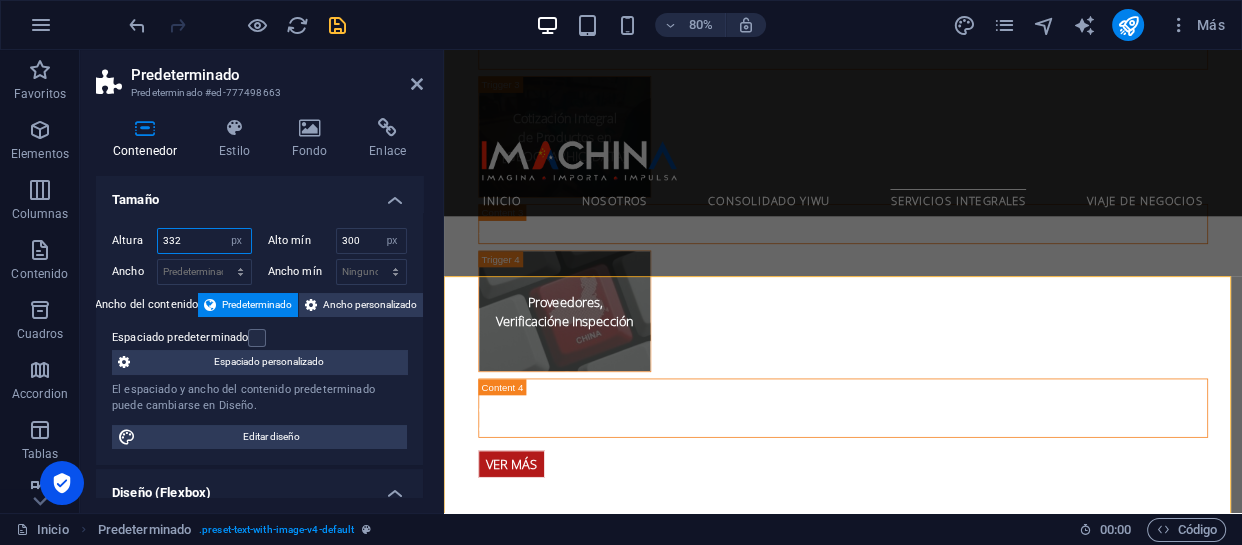 click on "332" at bounding box center [204, 241] 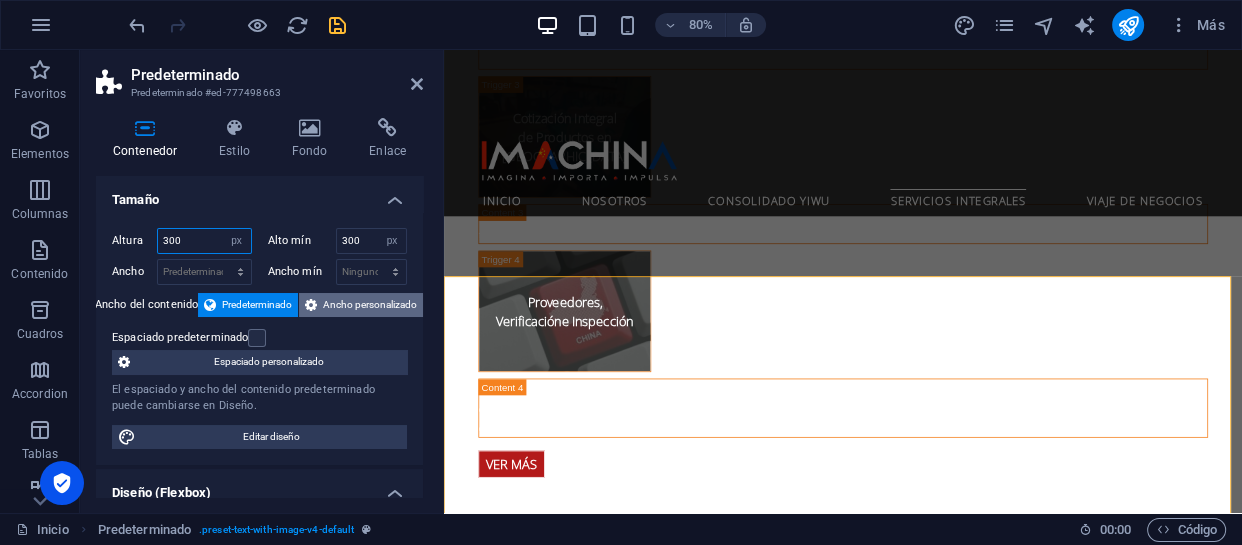 type on "300" 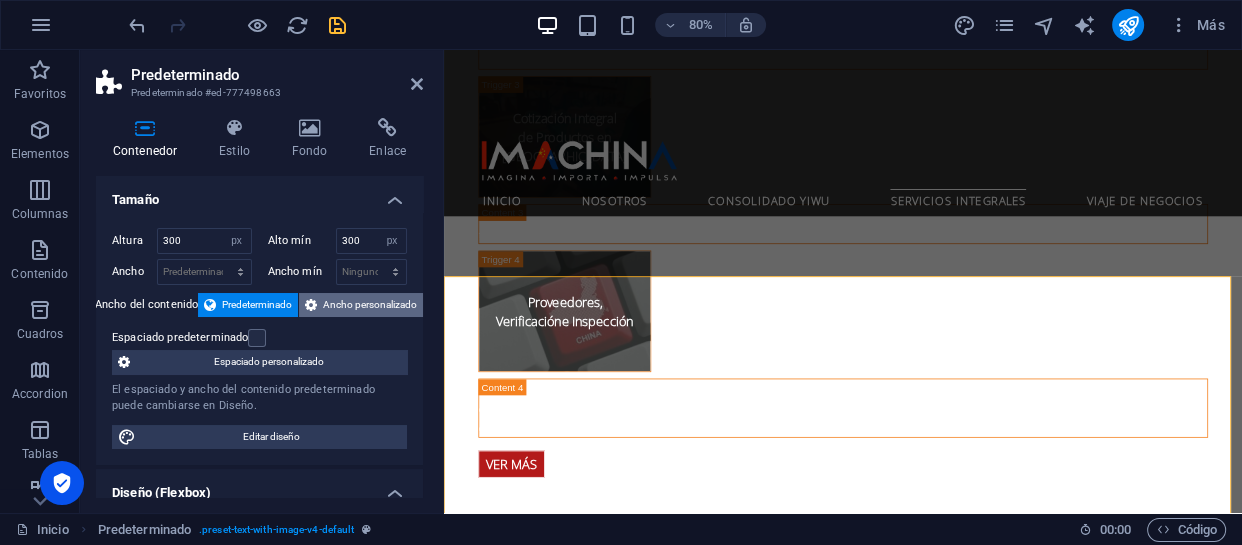 click at bounding box center [311, 305] 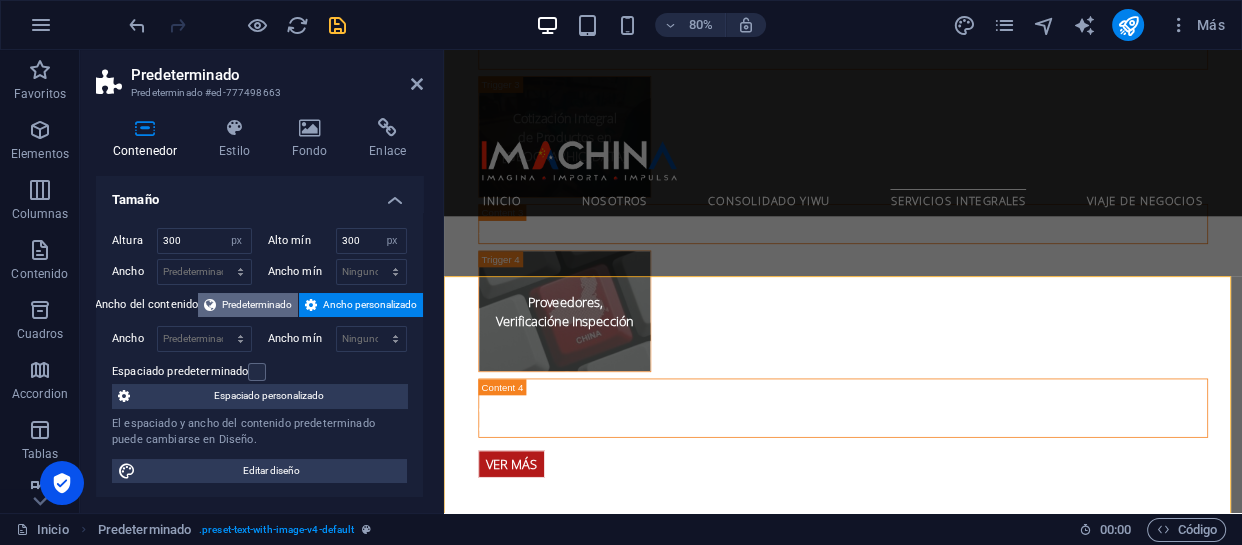 click on "Predeterminado" at bounding box center [257, 305] 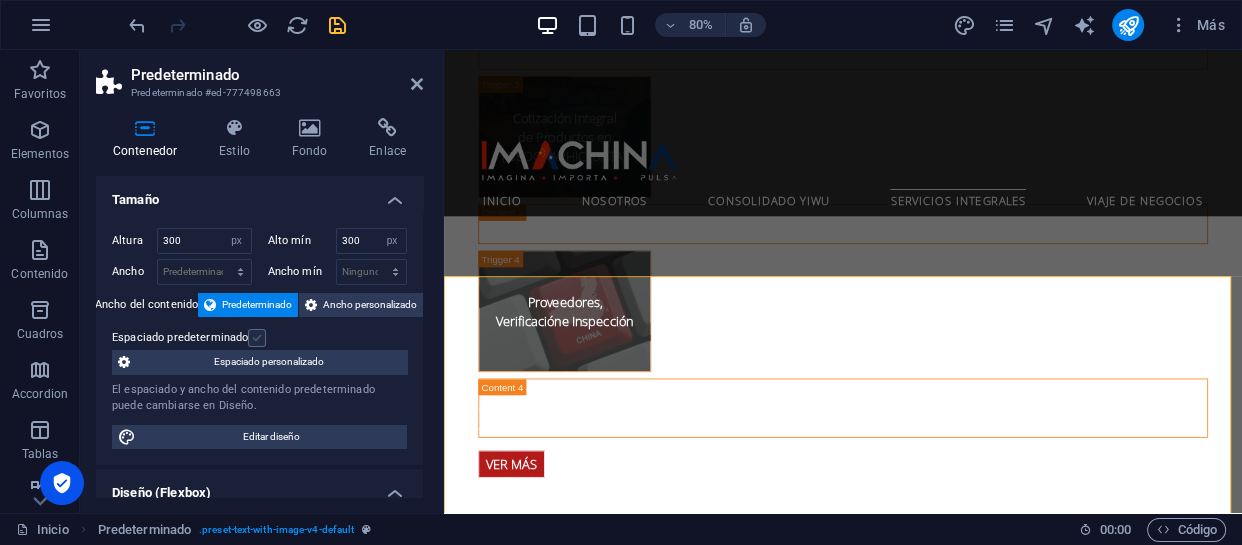 click at bounding box center [257, 338] 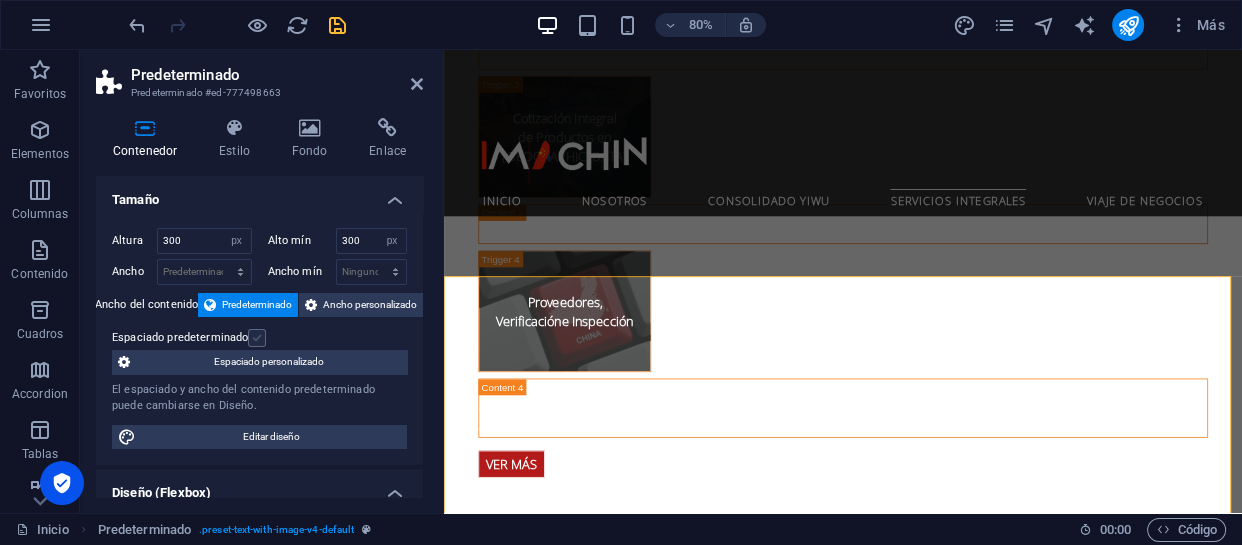 click on "Espaciado predeterminado" at bounding box center [0, 0] 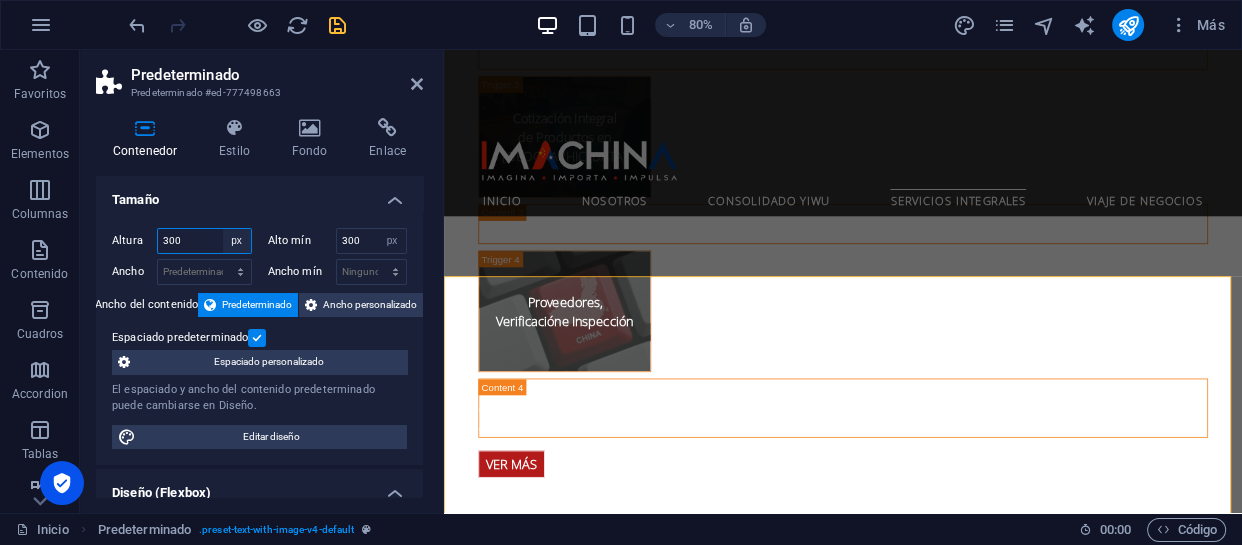 click on "Predeterminado px rem % vh vw" at bounding box center [237, 241] 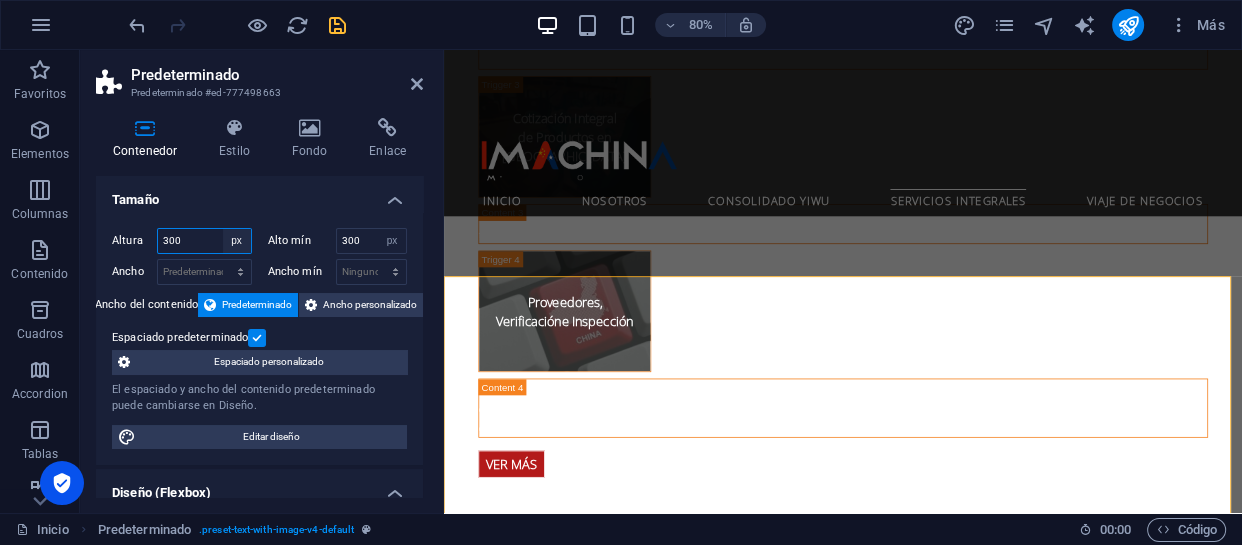 select on "default" 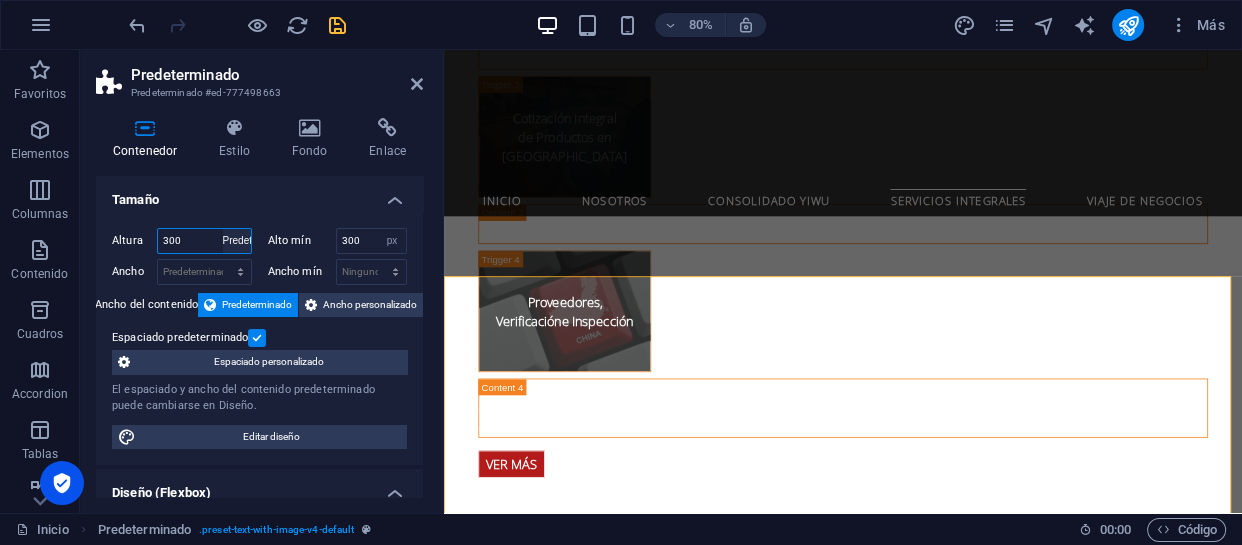 click on "Predeterminado px rem % vh vw" at bounding box center (237, 241) 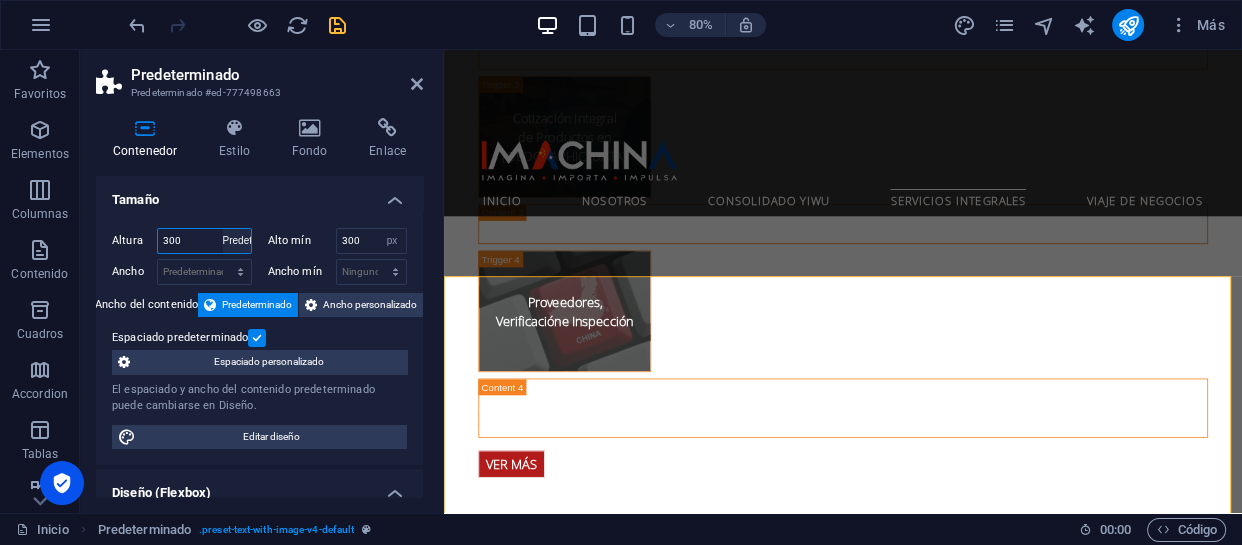 type 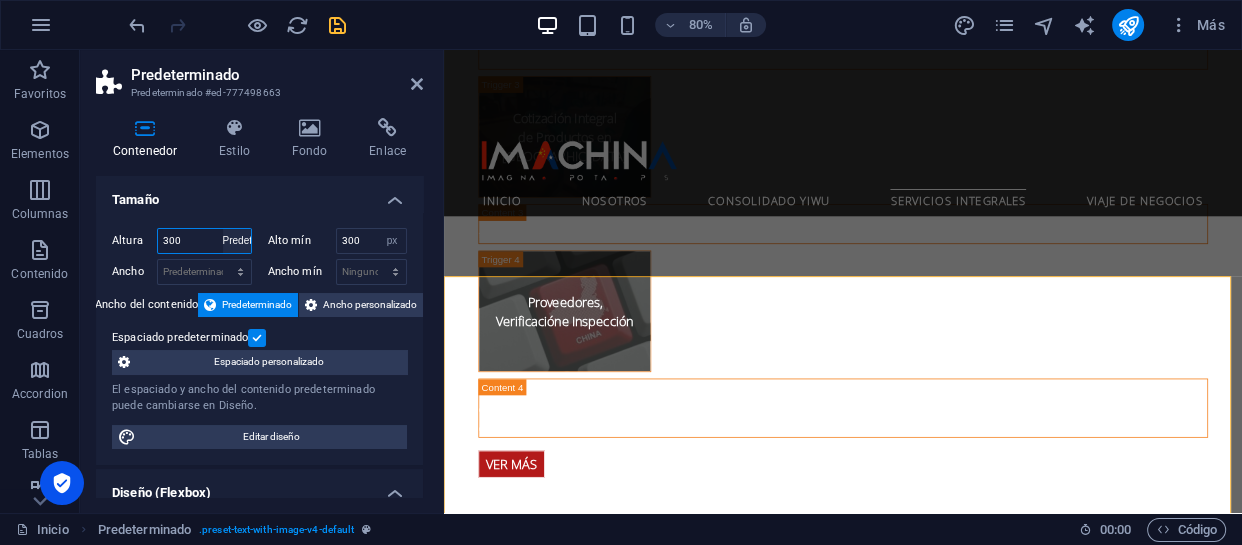 select on "DISABLED_OPTION_VALUE" 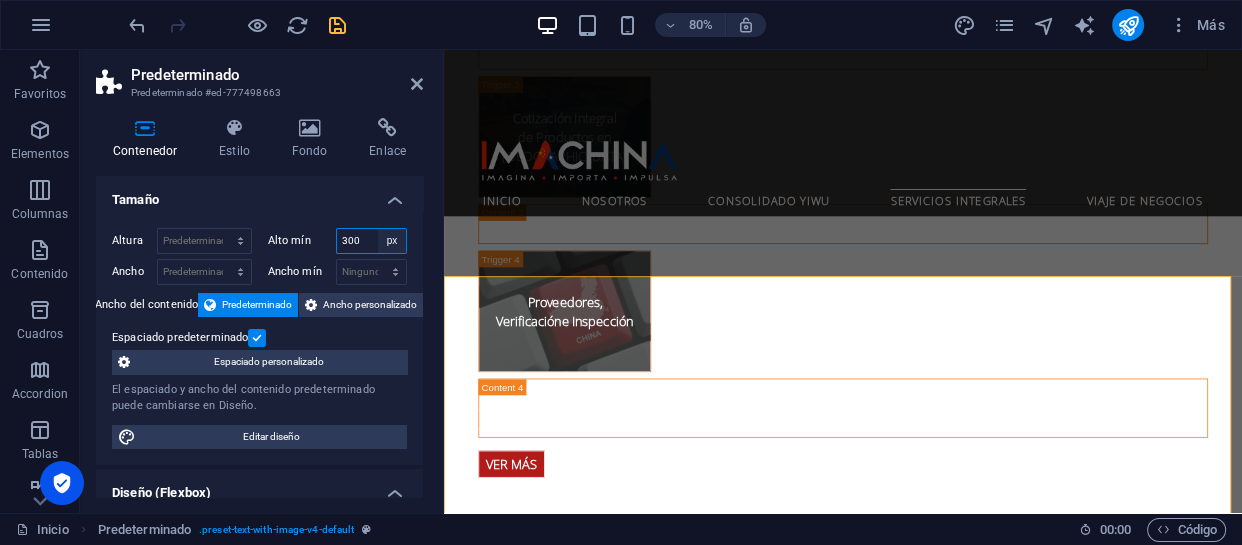 click on "Ninguno px rem % vh vw" at bounding box center [392, 241] 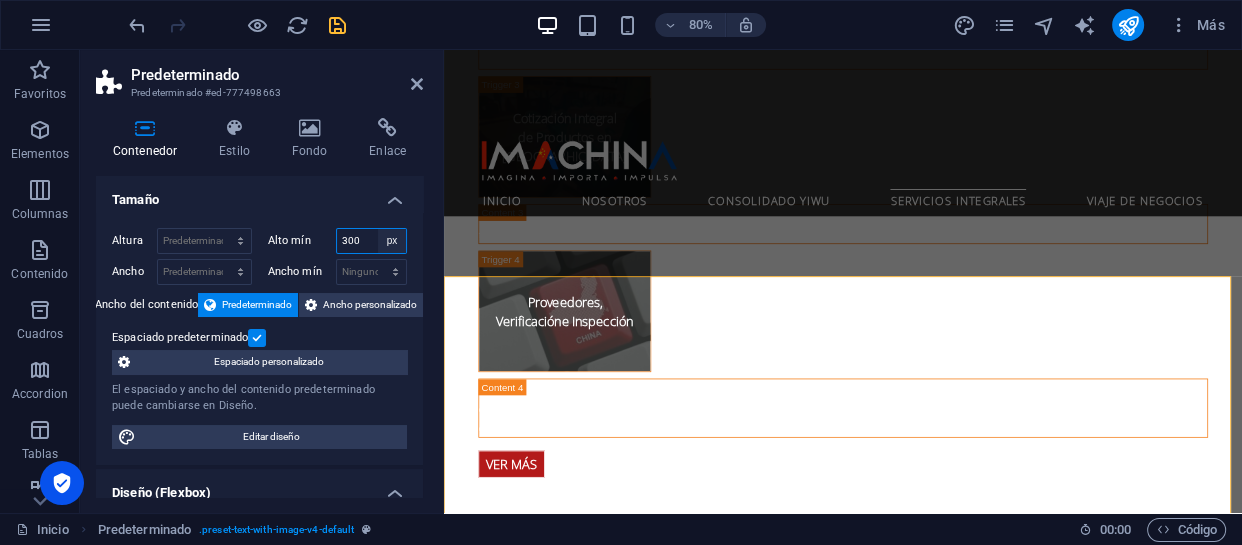 select on "25elmn4kl2o" 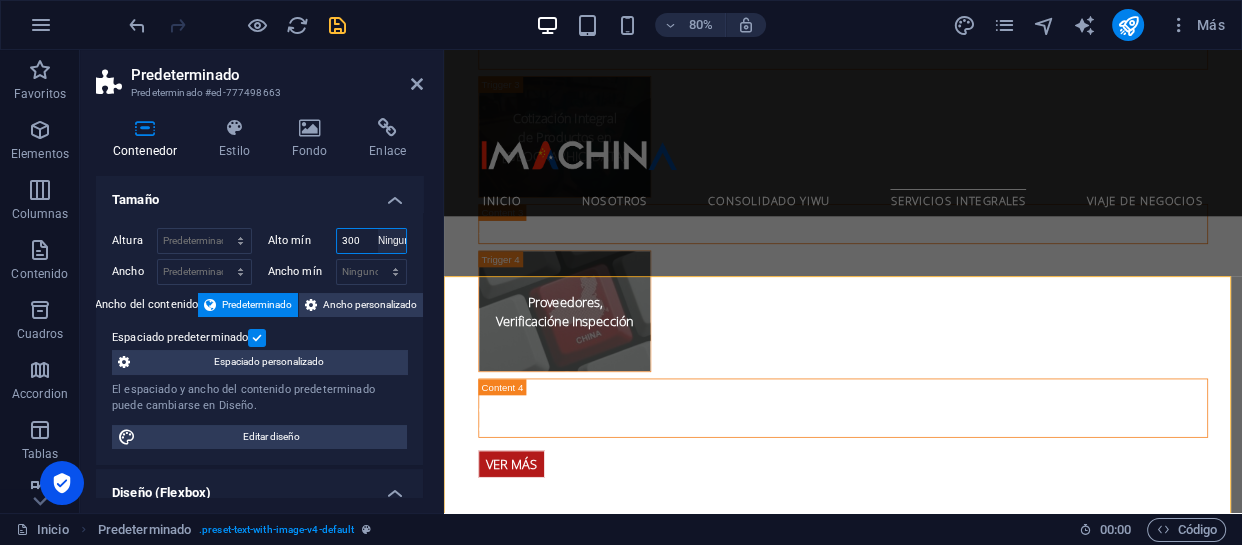 click on "Ninguno px rem % vh vw" at bounding box center [392, 241] 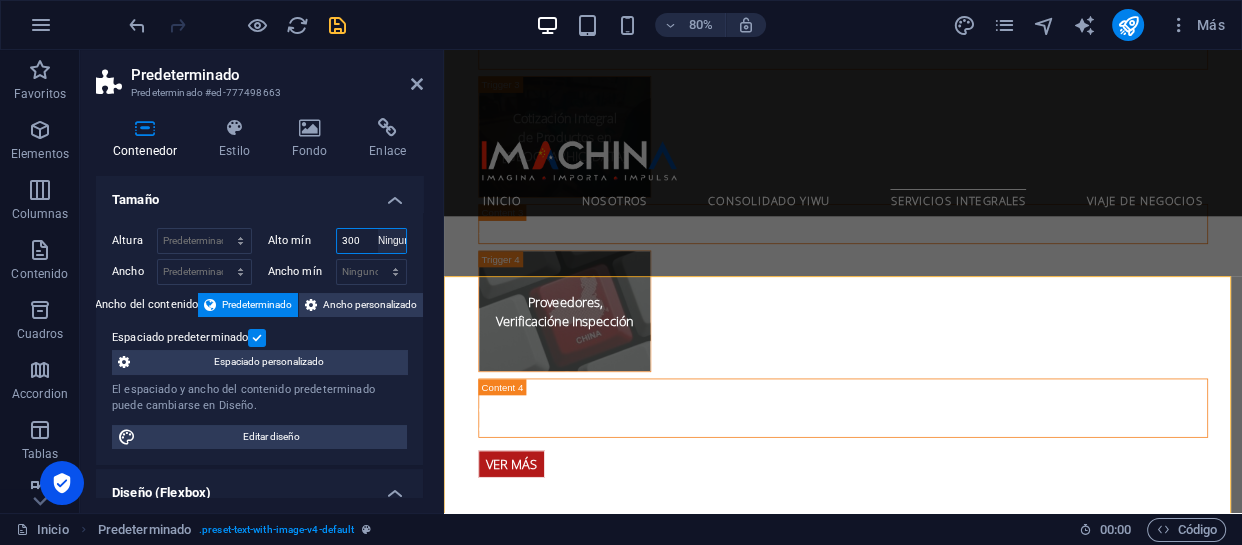 type 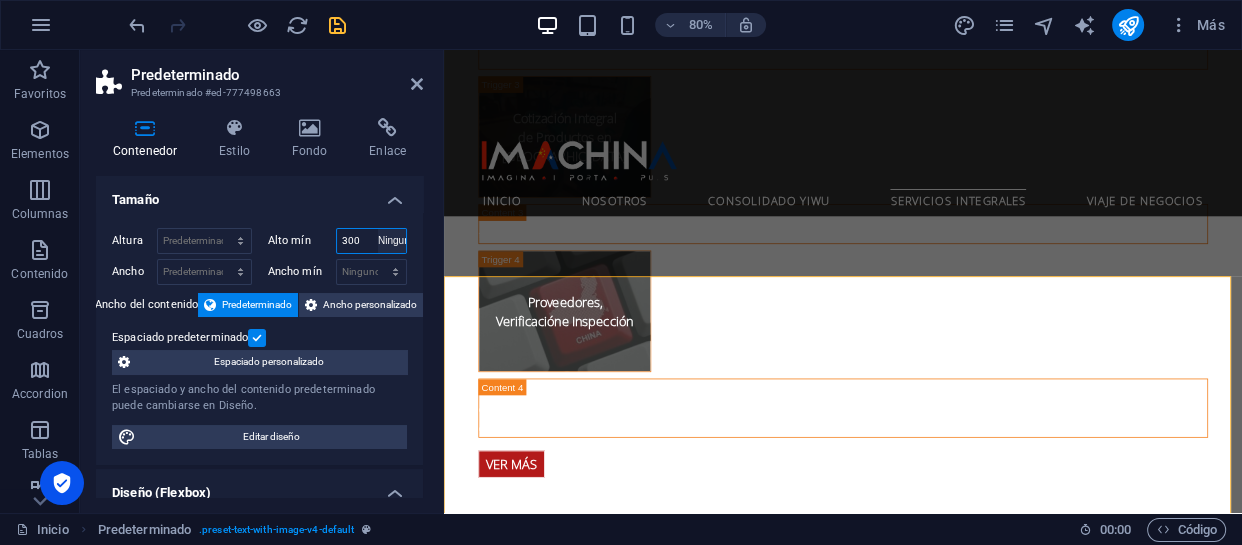 select on "DISABLED_OPTION_VALUE" 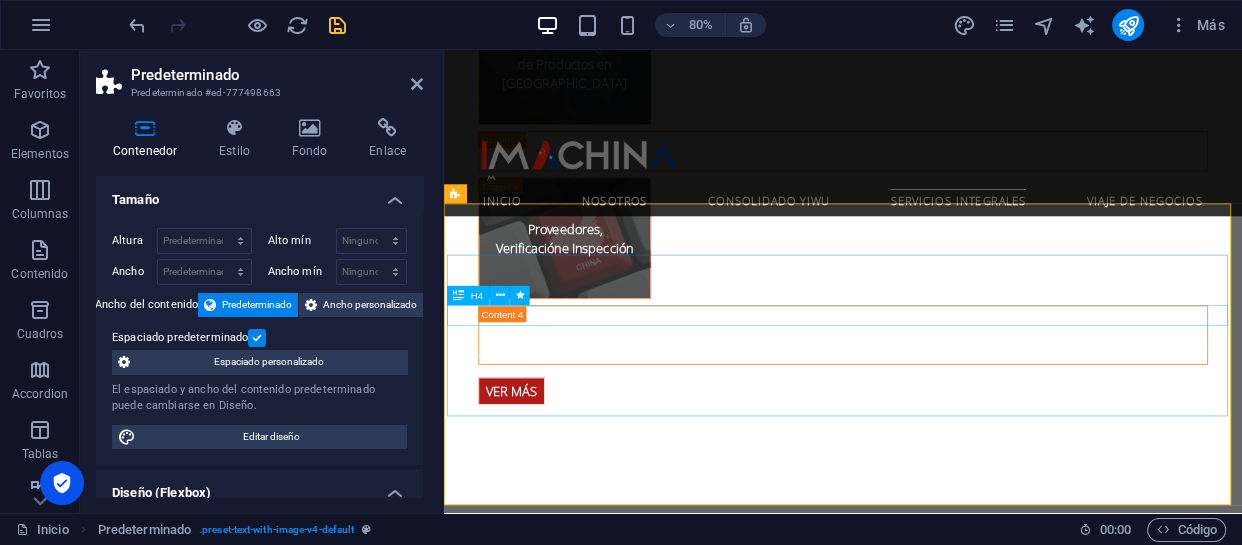 scroll, scrollTop: 4376, scrollLeft: 0, axis: vertical 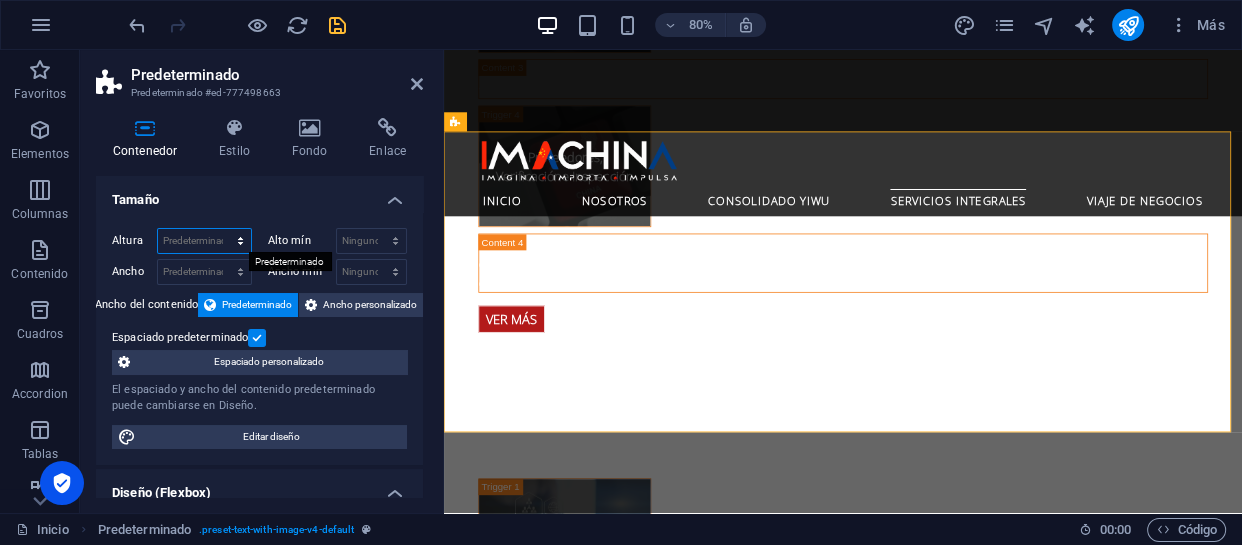 click on "Predeterminado px rem % vh vw" at bounding box center (204, 241) 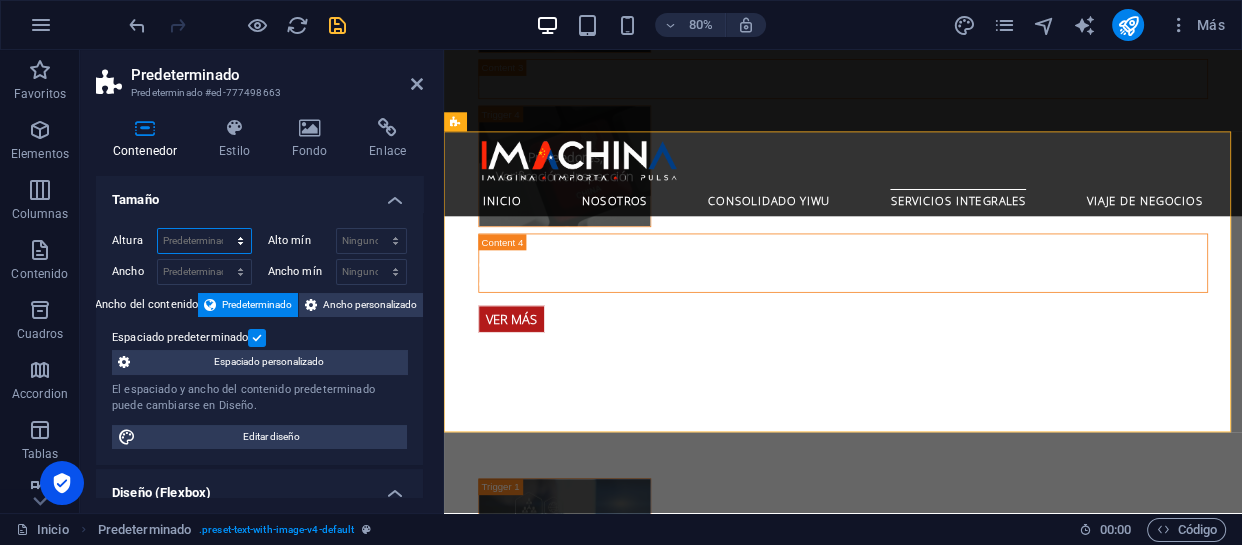 select on "px" 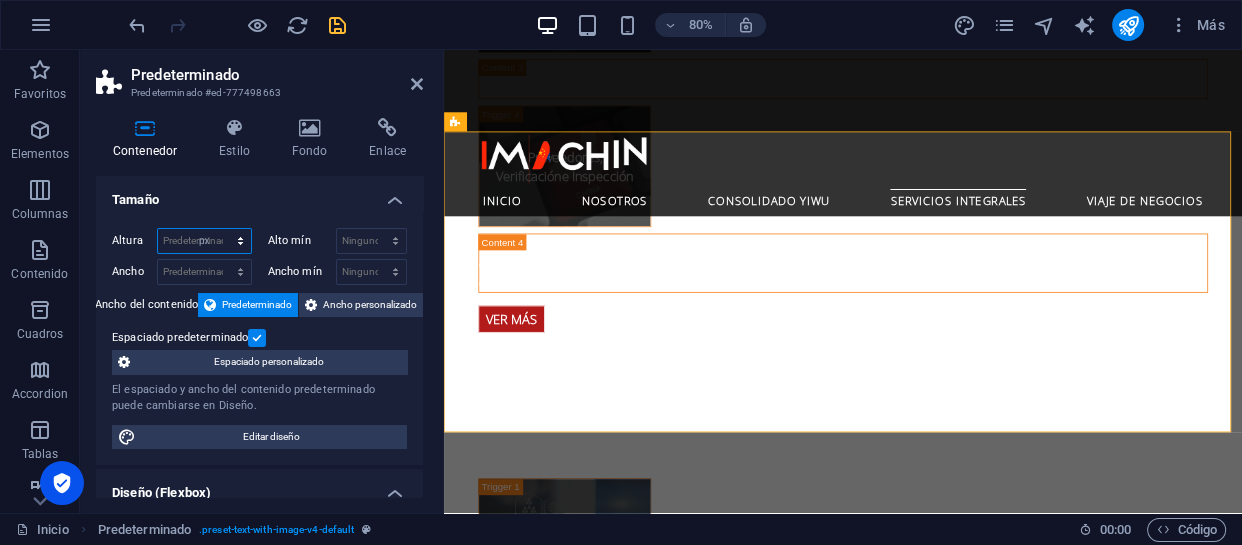 click on "Predeterminado px rem % vh vw" at bounding box center [204, 241] 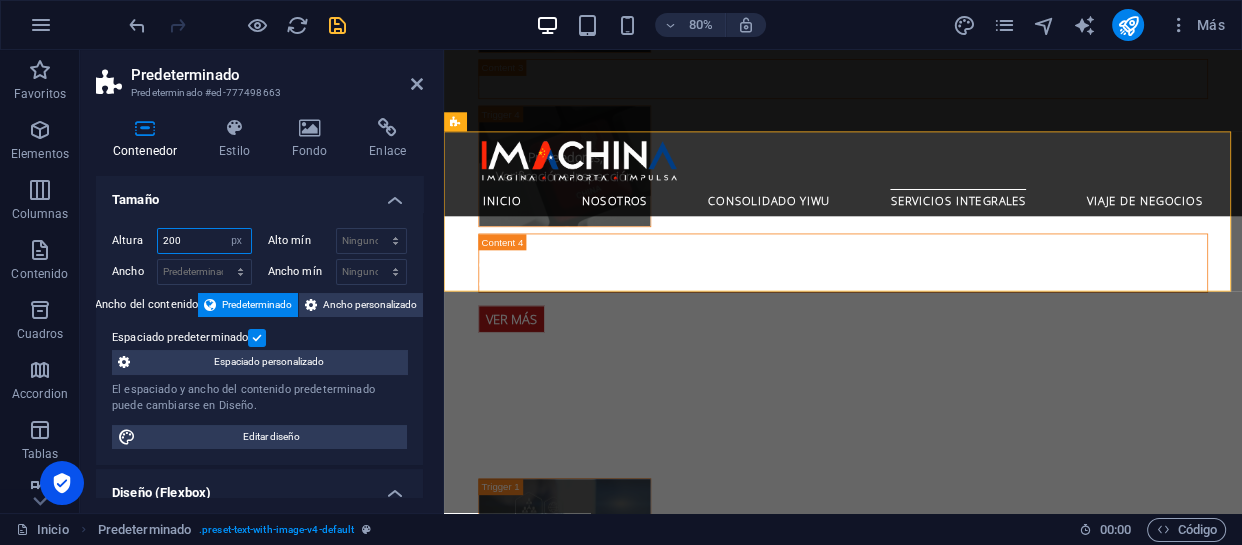 click on "200" at bounding box center (204, 241) 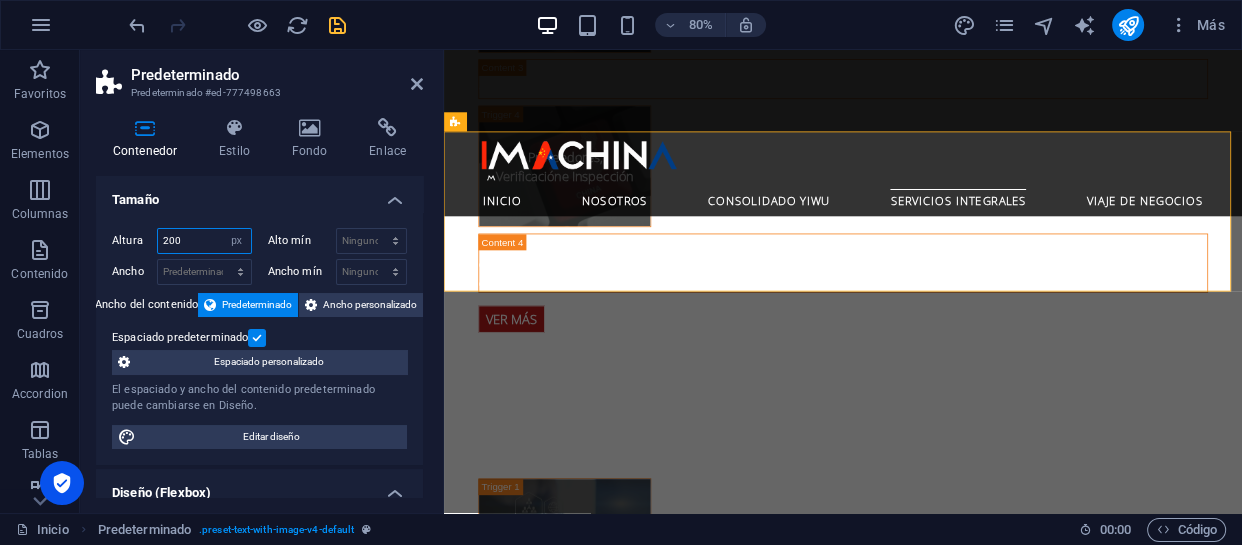 click on "200" at bounding box center [204, 241] 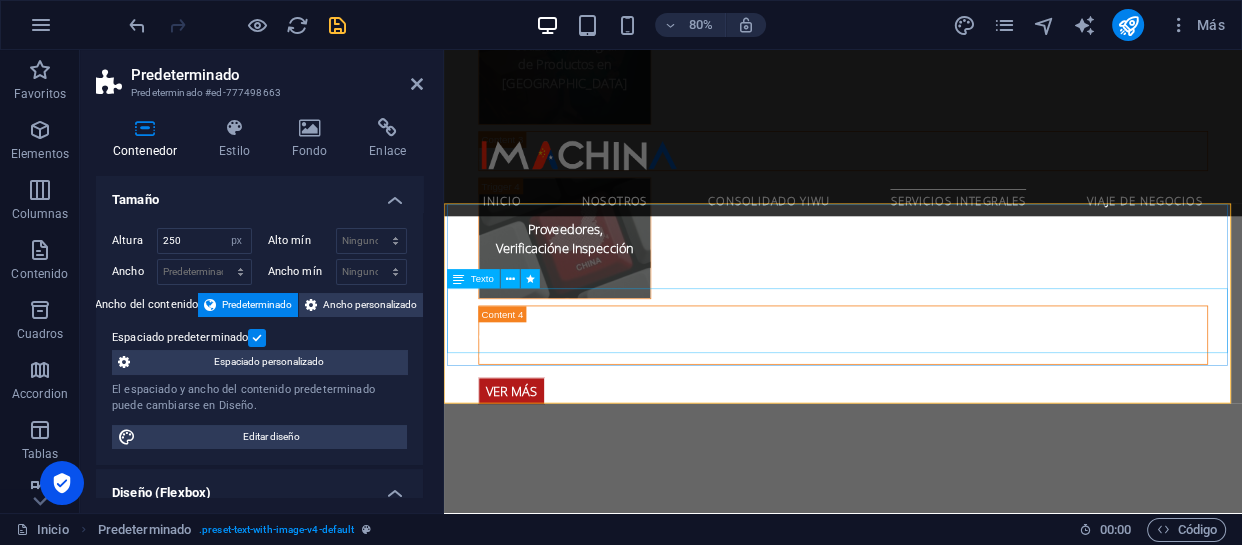 scroll, scrollTop: 4194, scrollLeft: 0, axis: vertical 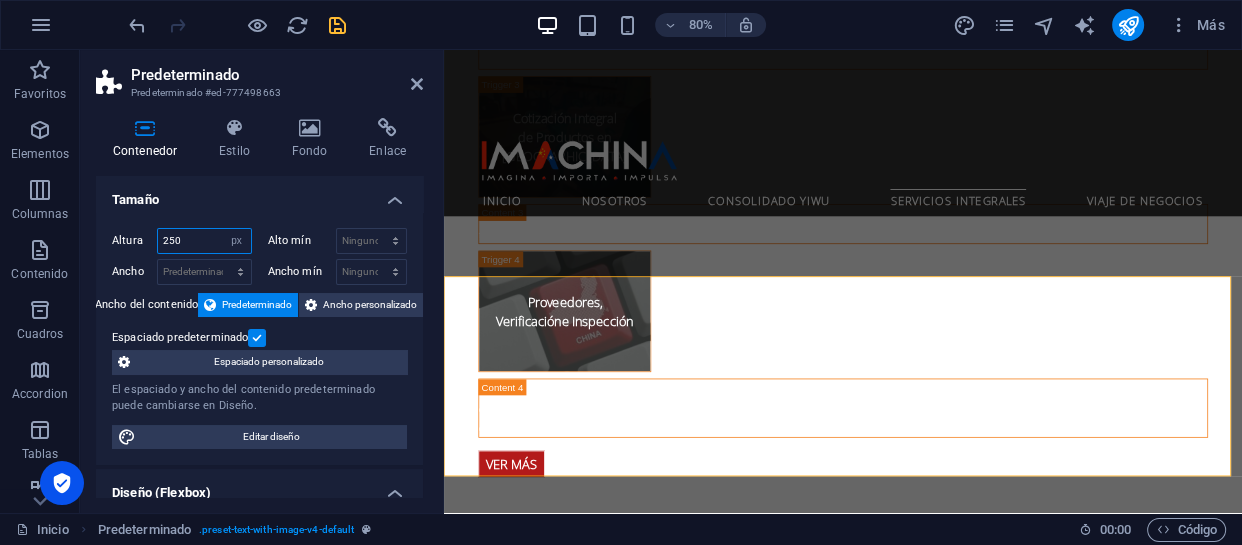 click on "250" at bounding box center [204, 241] 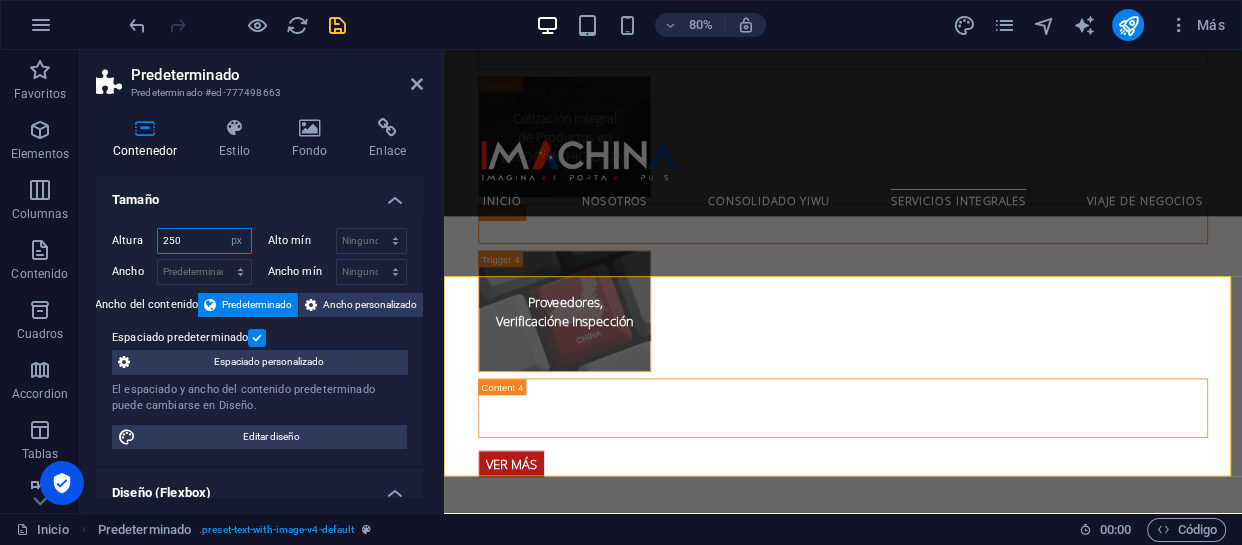 click on "250" at bounding box center [204, 241] 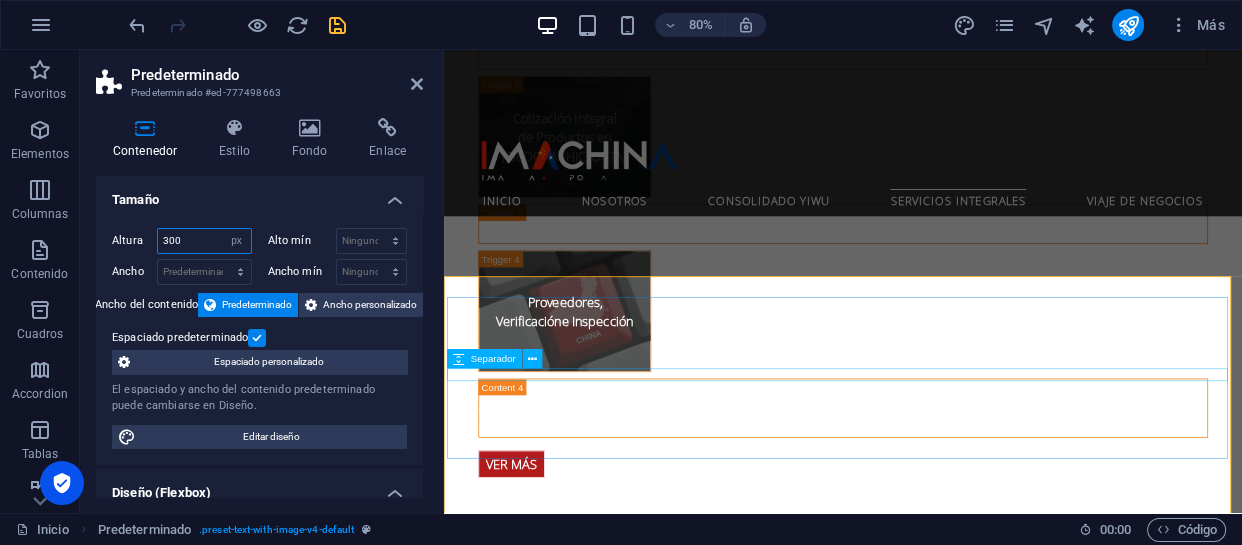 type on "300" 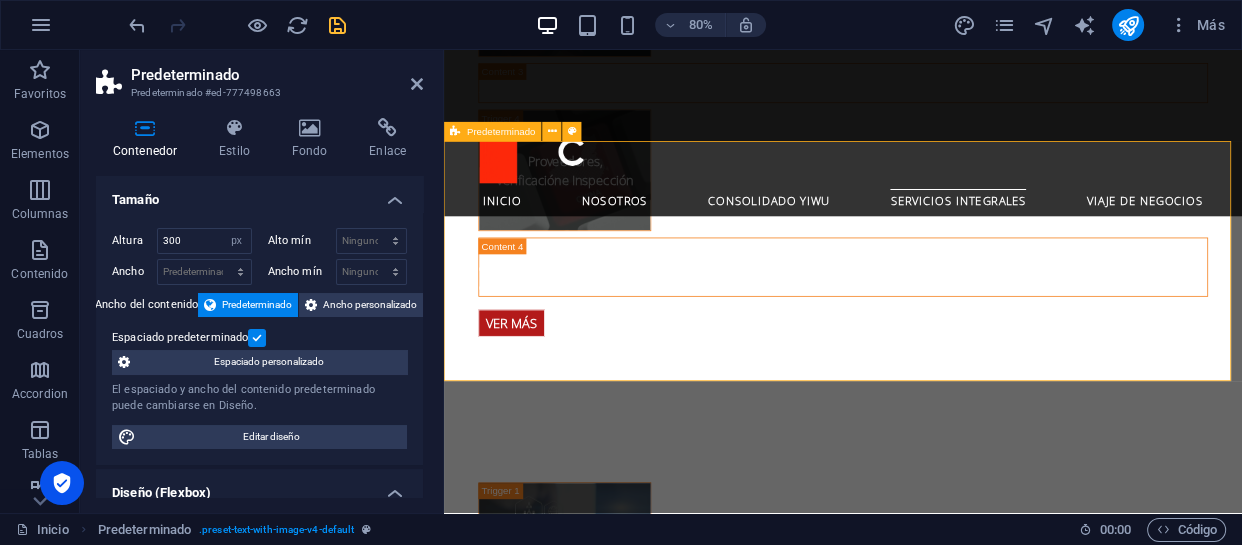 scroll, scrollTop: 4376, scrollLeft: 0, axis: vertical 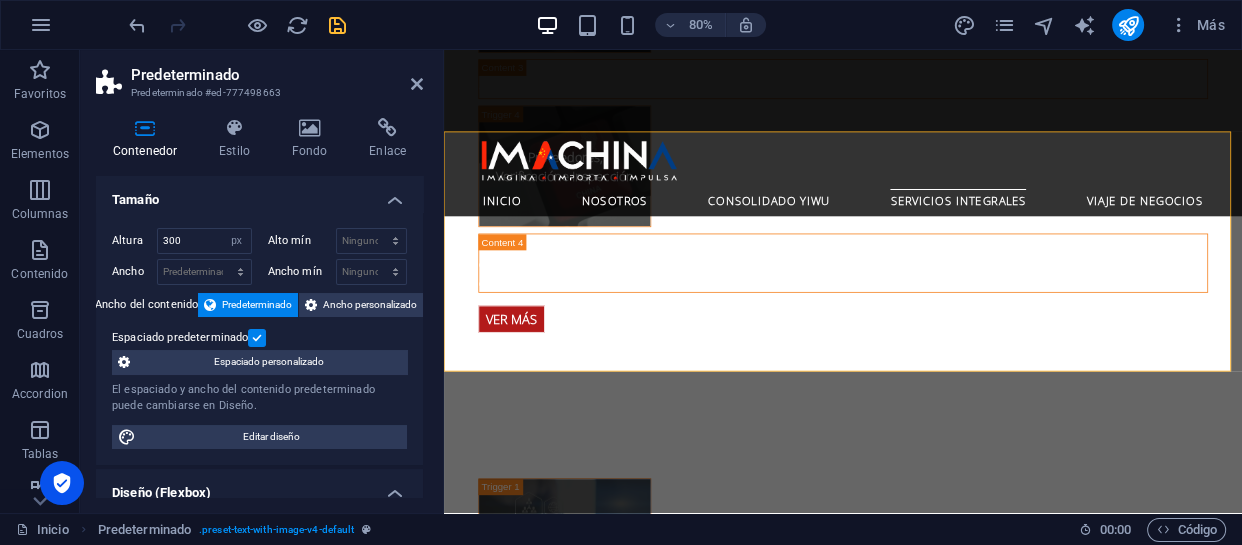 click at bounding box center (257, 338) 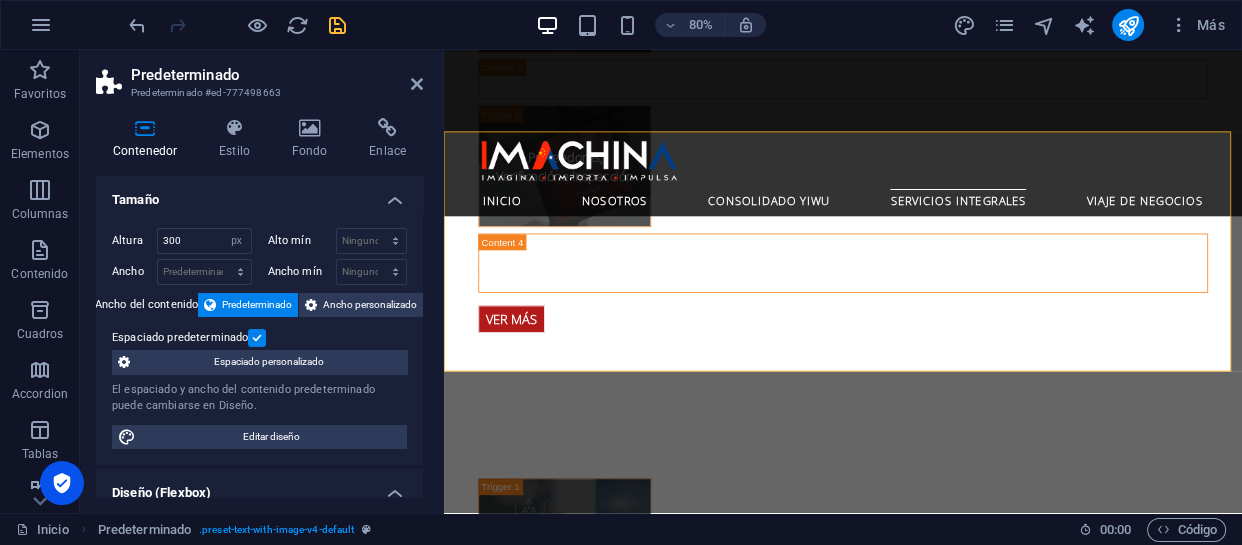 click on "Espaciado predeterminado" at bounding box center [0, 0] 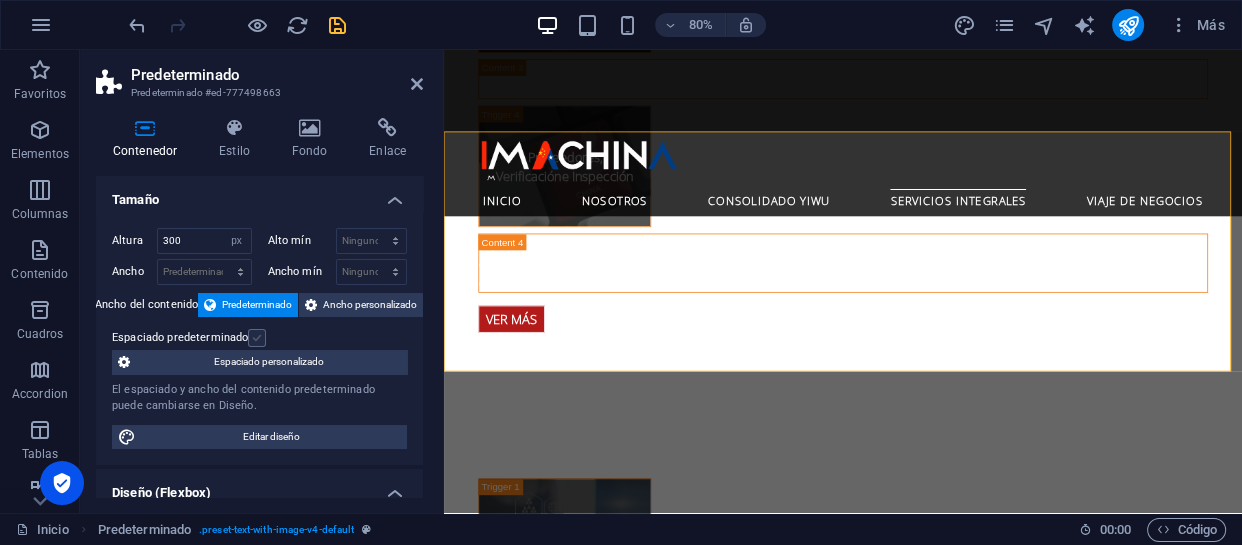 click at bounding box center [257, 338] 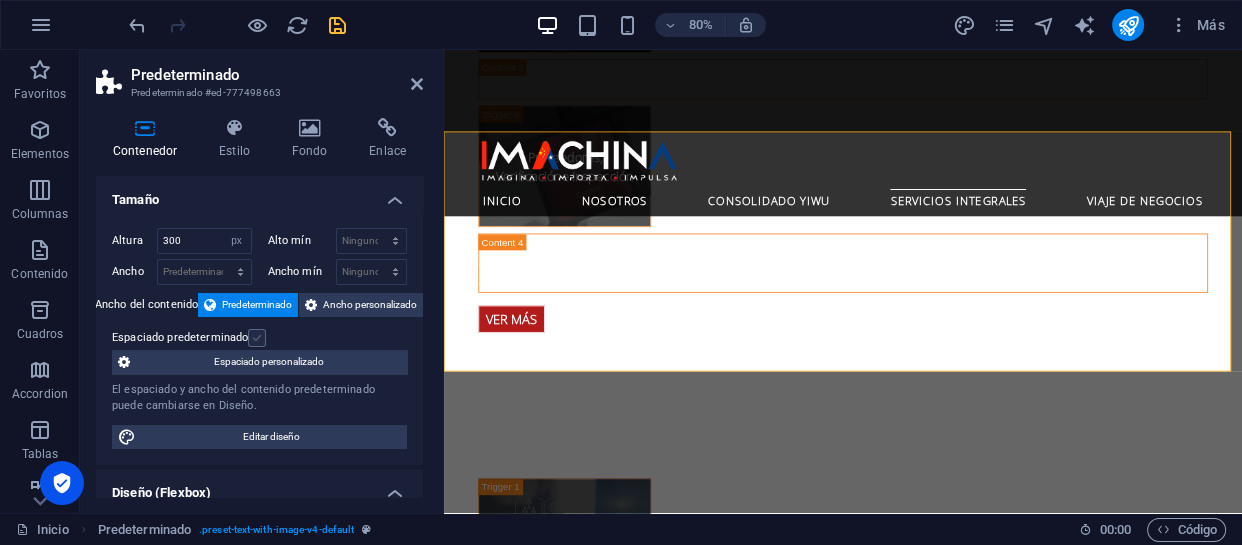click on "Espaciado predeterminado" at bounding box center [0, 0] 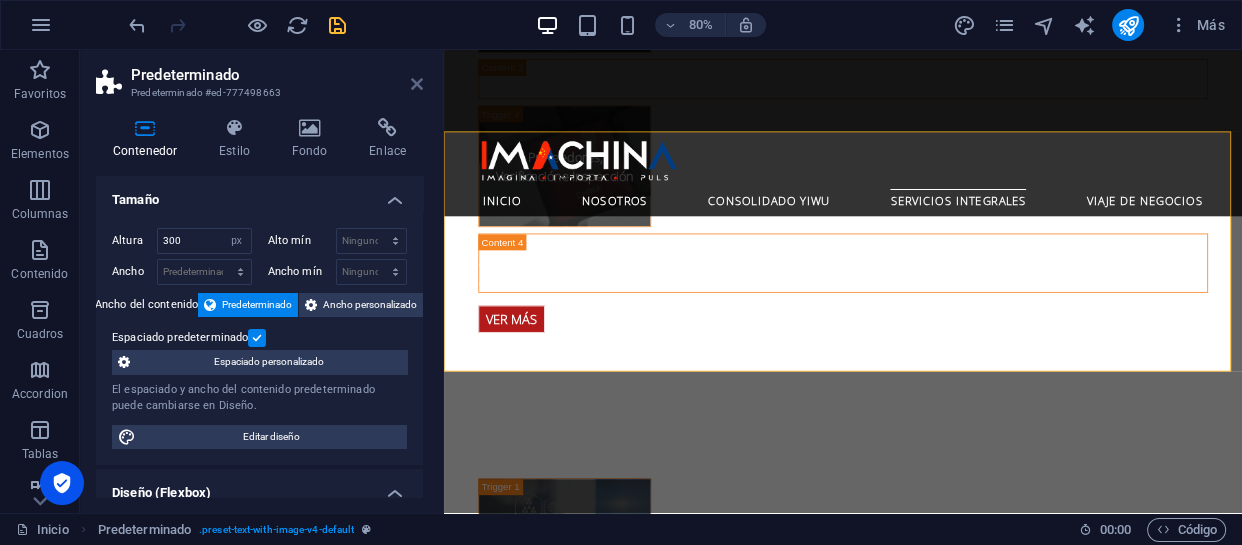 click at bounding box center [417, 84] 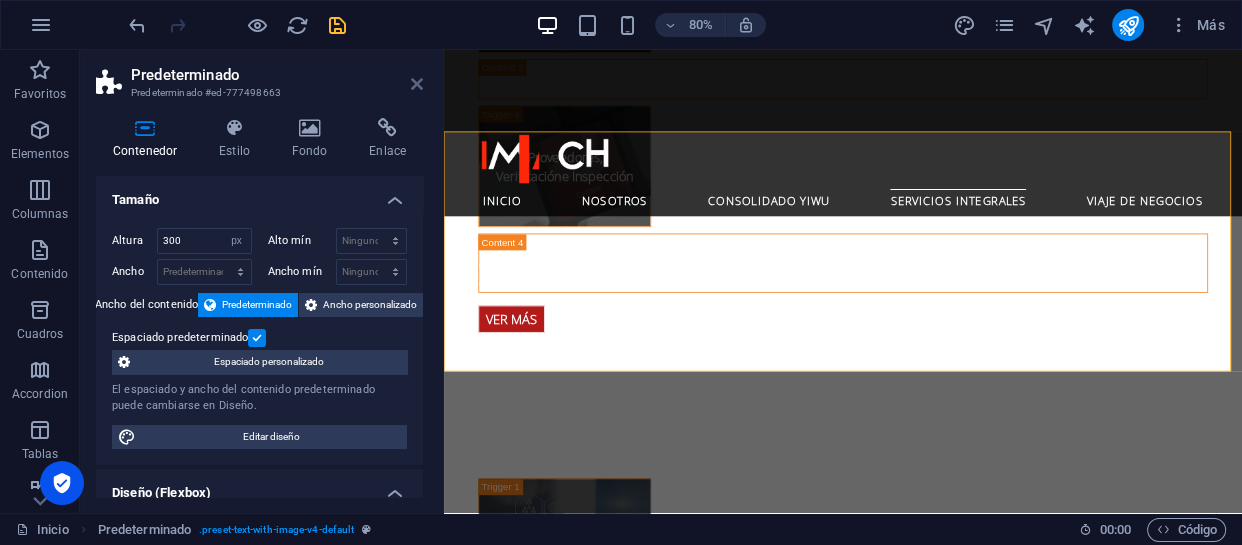 scroll, scrollTop: 4260, scrollLeft: 0, axis: vertical 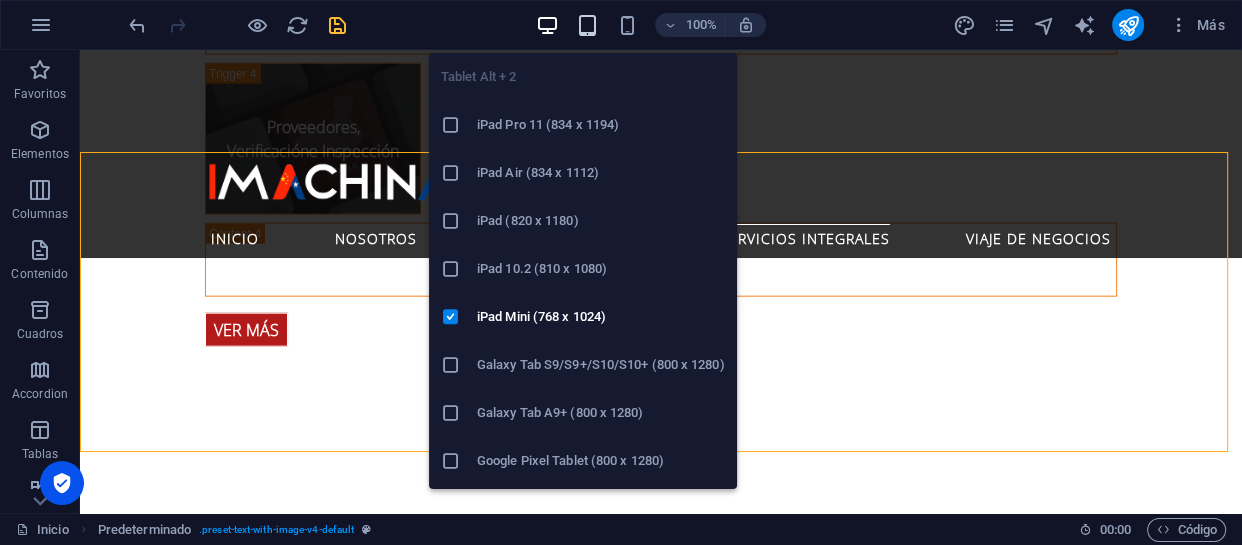 click at bounding box center [587, 25] 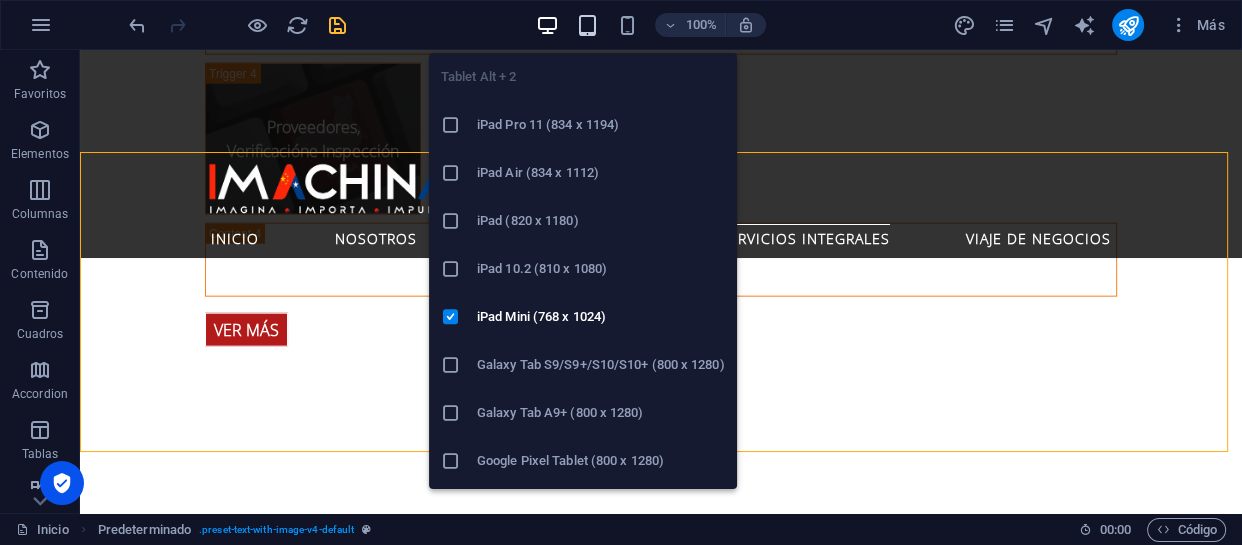 scroll, scrollTop: 4356, scrollLeft: 0, axis: vertical 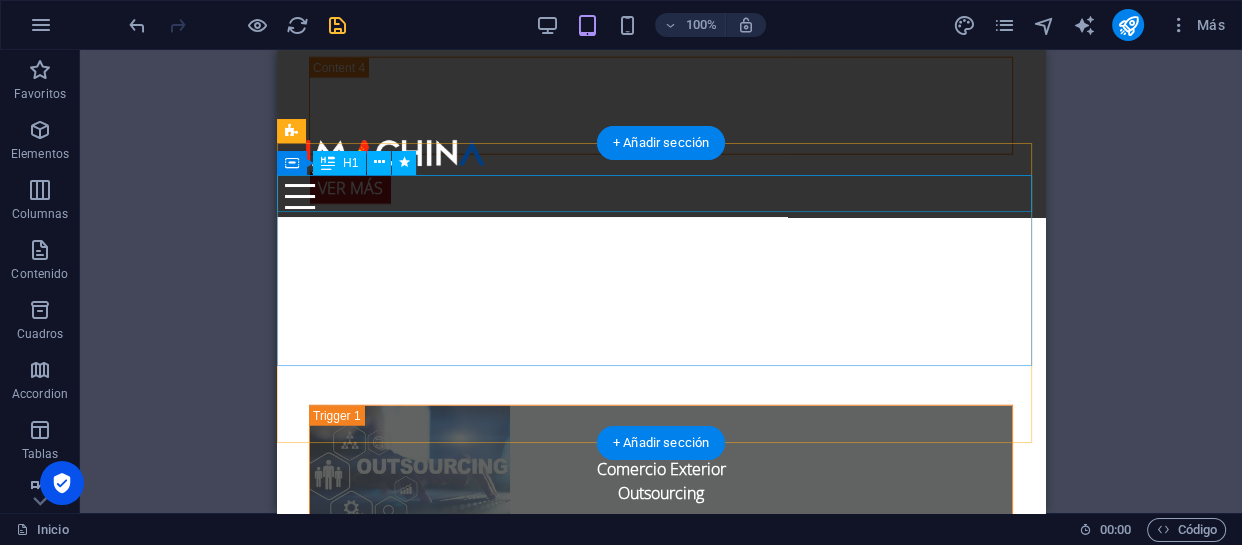 click on "Giras Comerciales" at bounding box center (661, 1700) 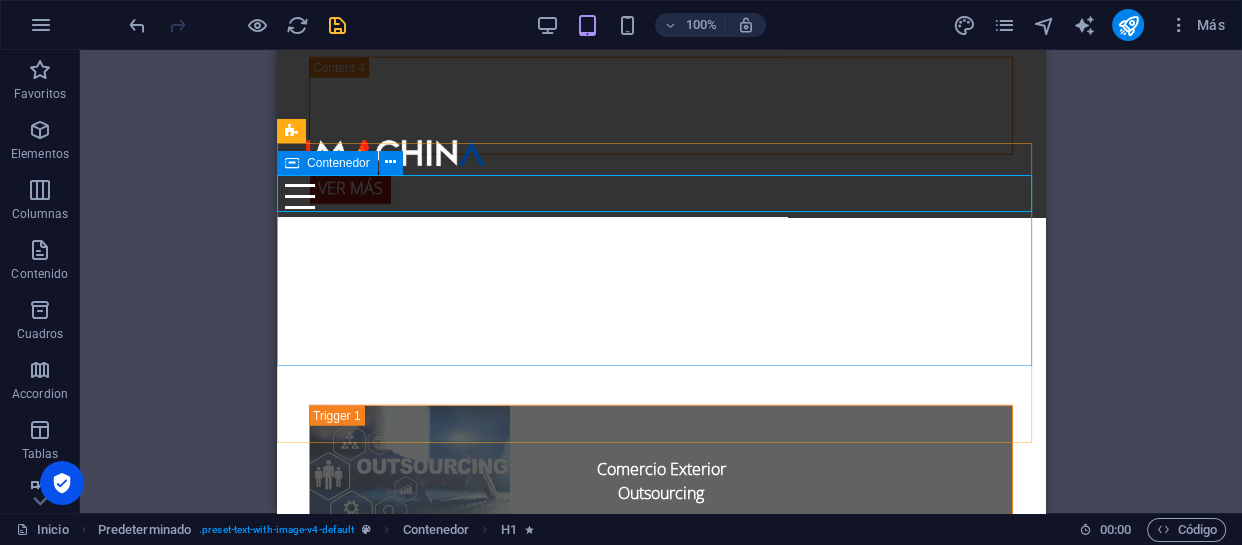 click at bounding box center [292, 163] 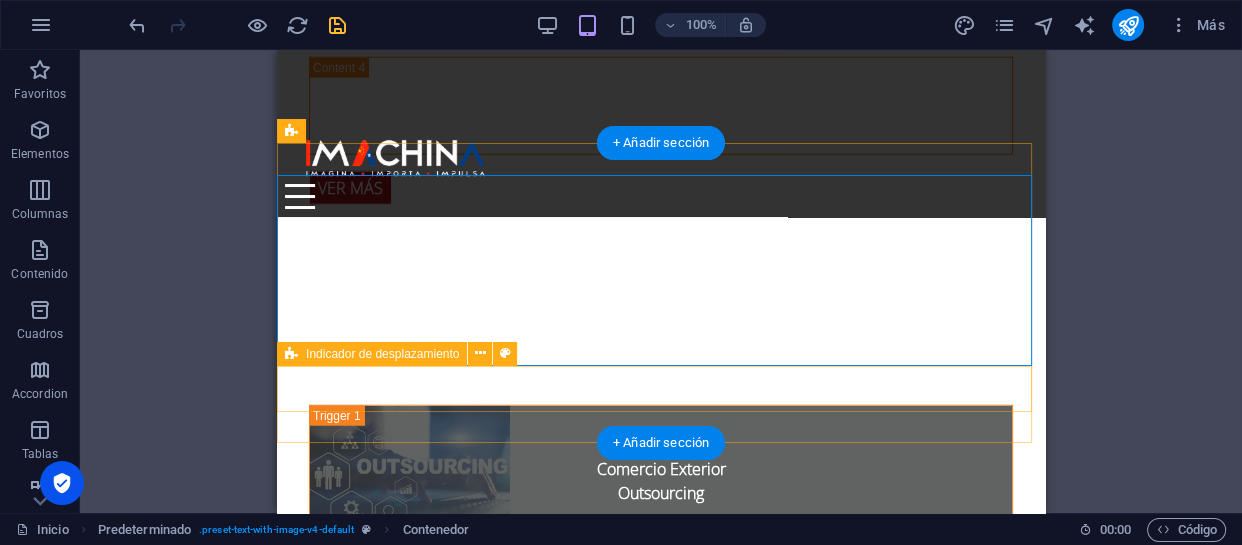 click at bounding box center (661, 1923) 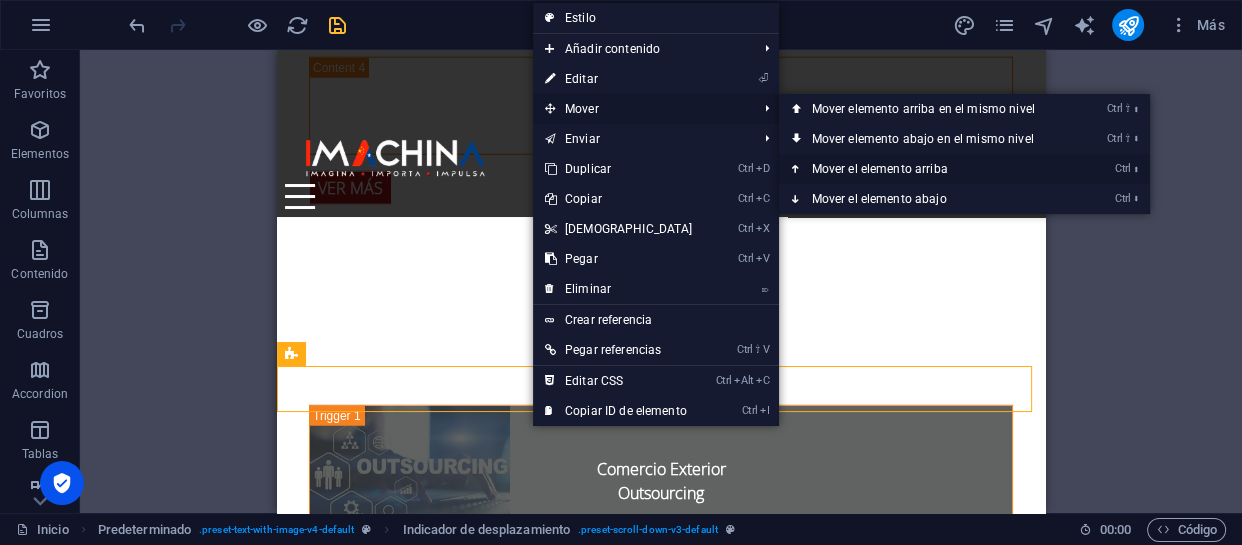 click on "Ctrl ⬆  Mover el elemento arriba" at bounding box center [926, 169] 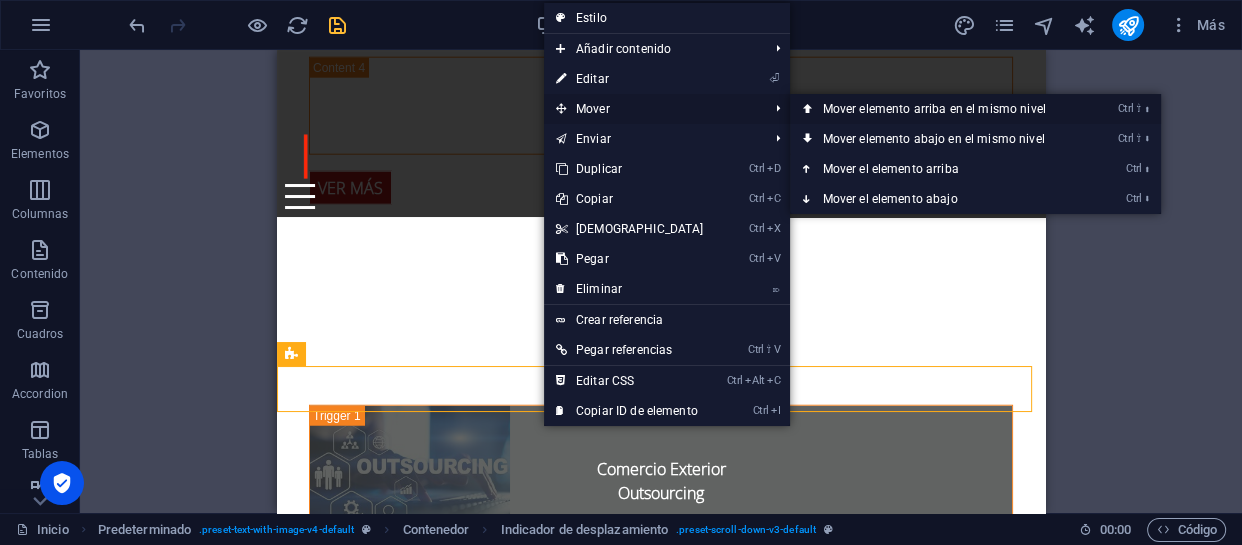 click on "Ctrl ⇧ ⬆  Mover elemento arriba en el mismo nivel" at bounding box center [937, 109] 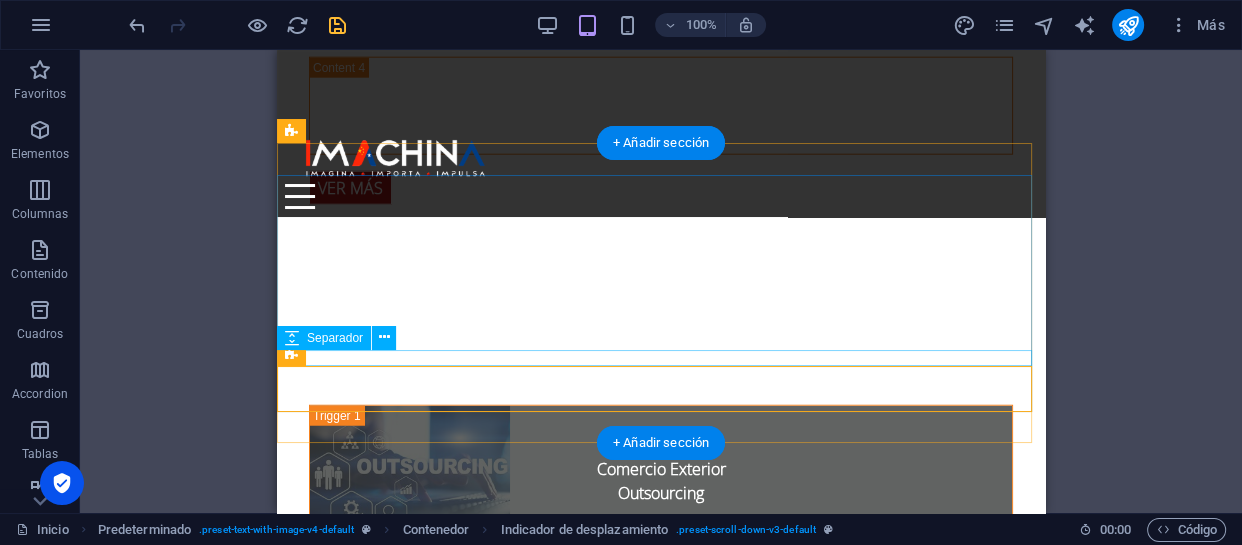 click at bounding box center [661, 1892] 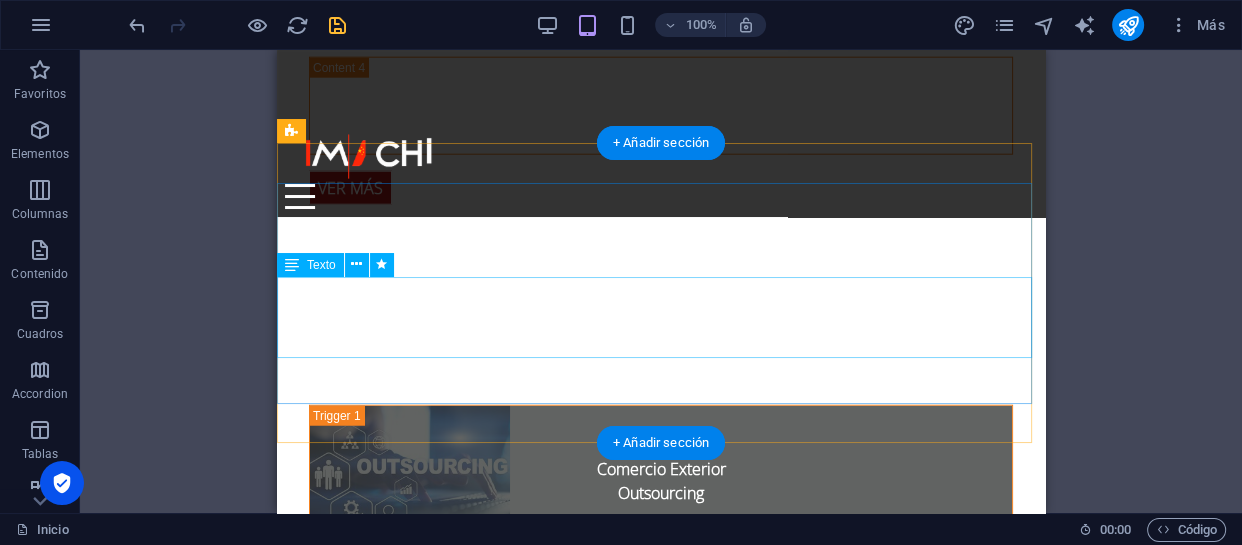 click on "Deje la compleja logística en manos de expertos y concéntrese en lo que realmente importa: encontrar las mejores oportunidades y proveedores para su empresa. Nuestros paquetes de viaje de negocios a [GEOGRAPHIC_DATA] están diseñados para maximizar su tiempo y potenciar su éxito." at bounding box center [661, 1830] 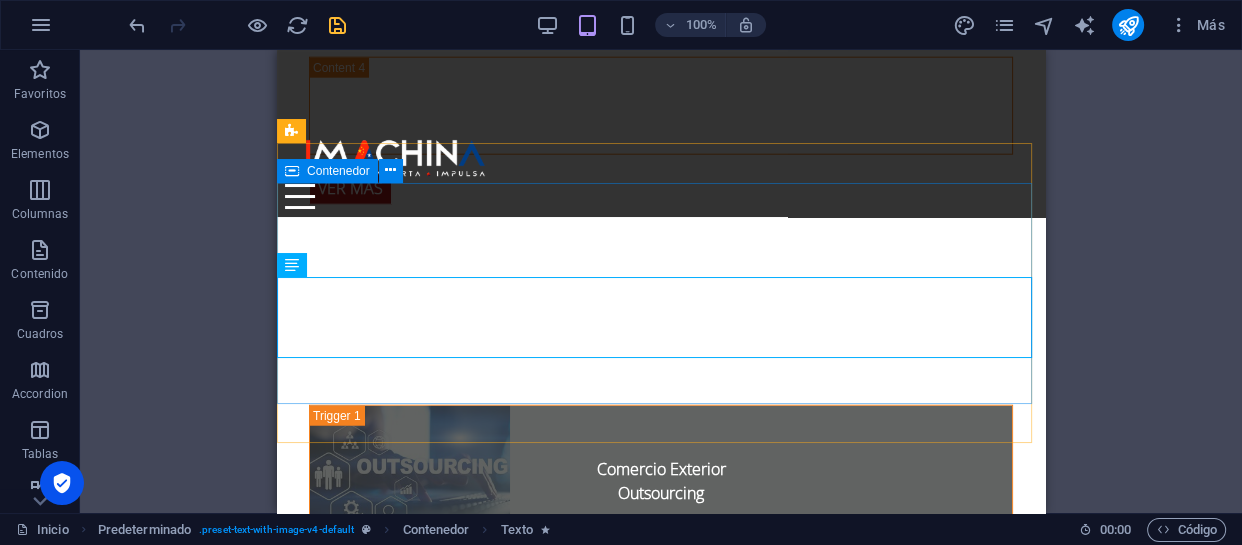 click at bounding box center [292, 171] 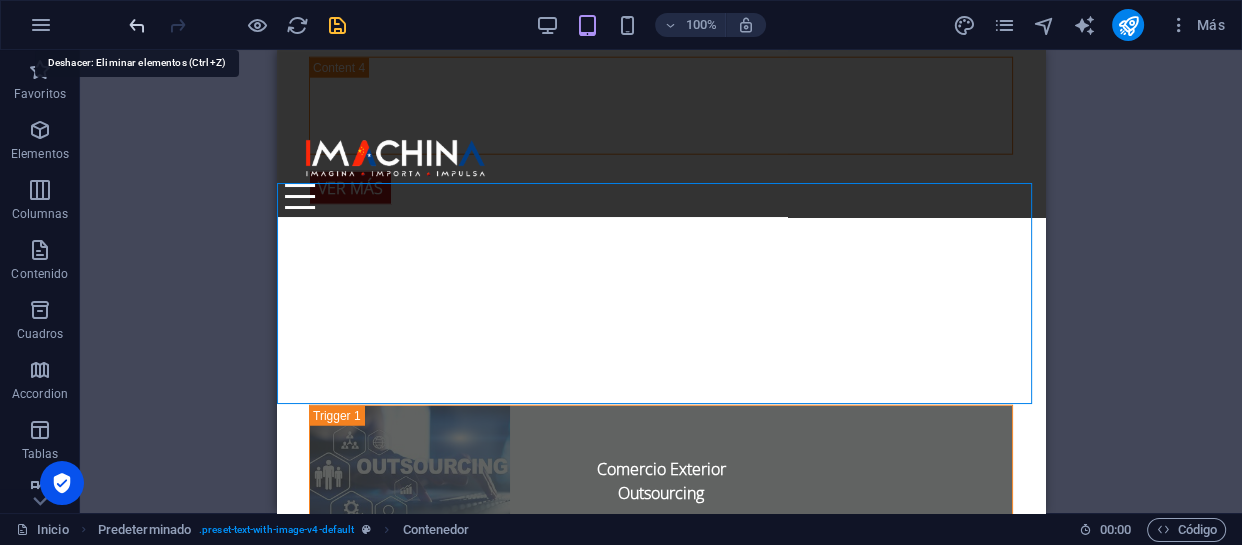 click at bounding box center [137, 25] 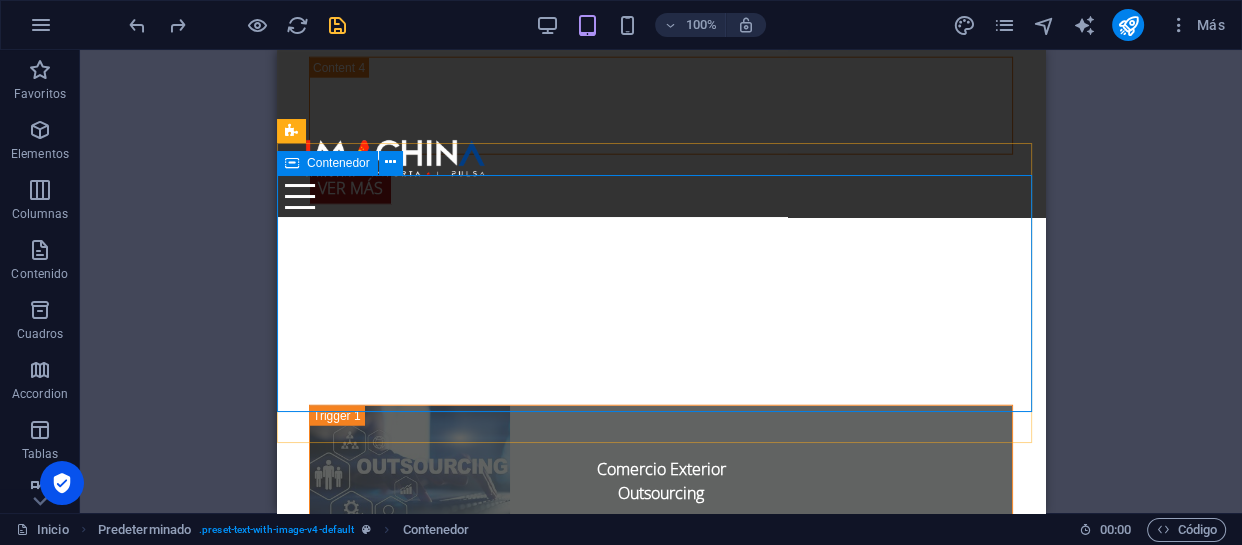 click at bounding box center (292, 163) 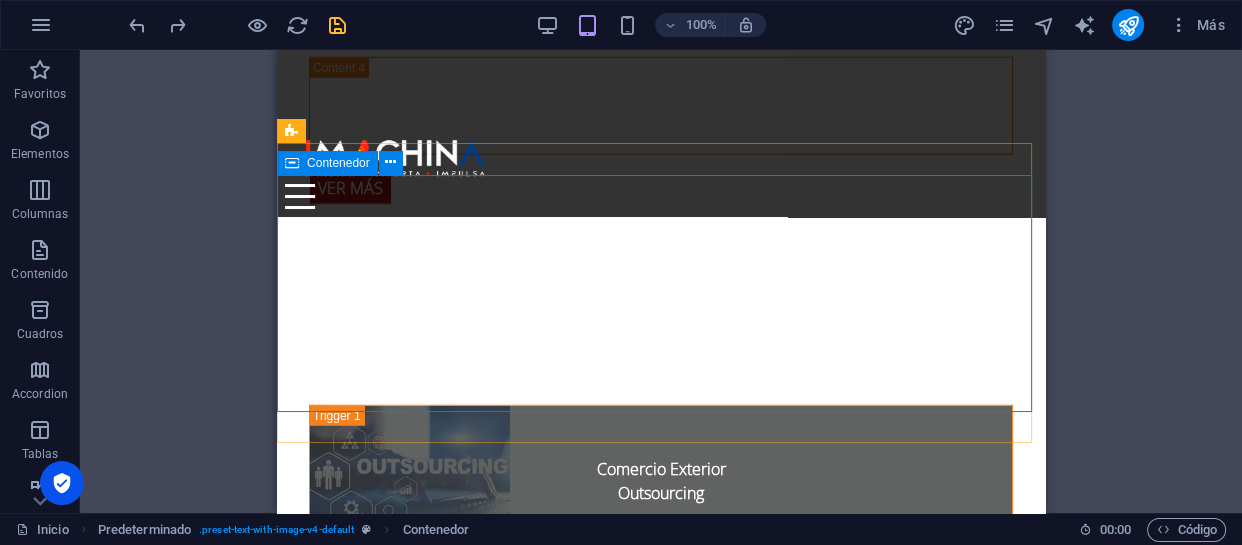 click on "Contenedor" at bounding box center [327, 163] 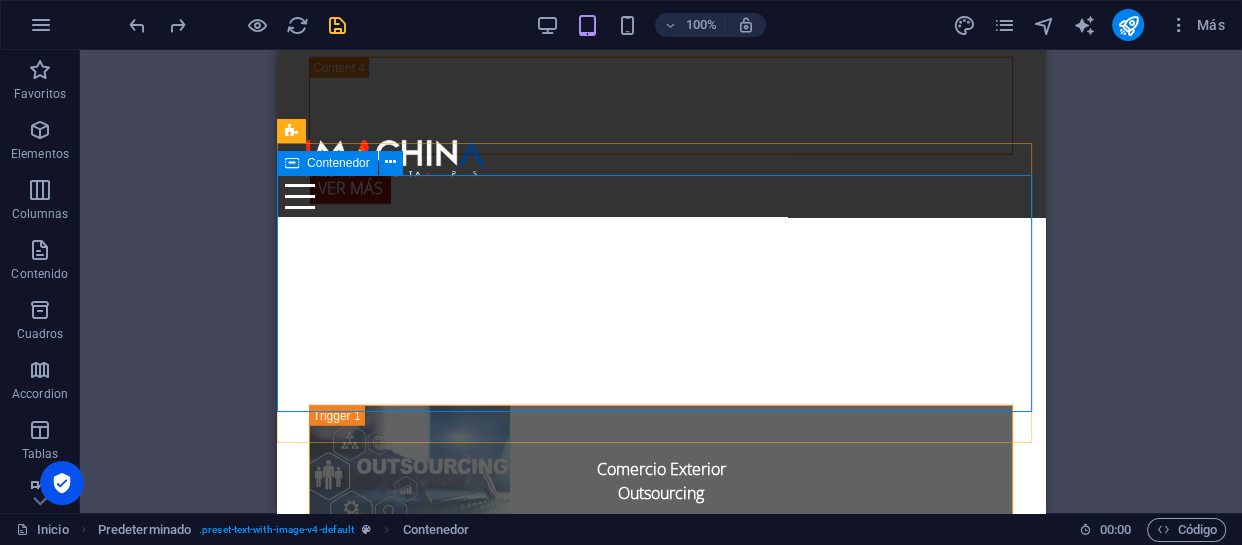click on "Contenedor" at bounding box center [327, 163] 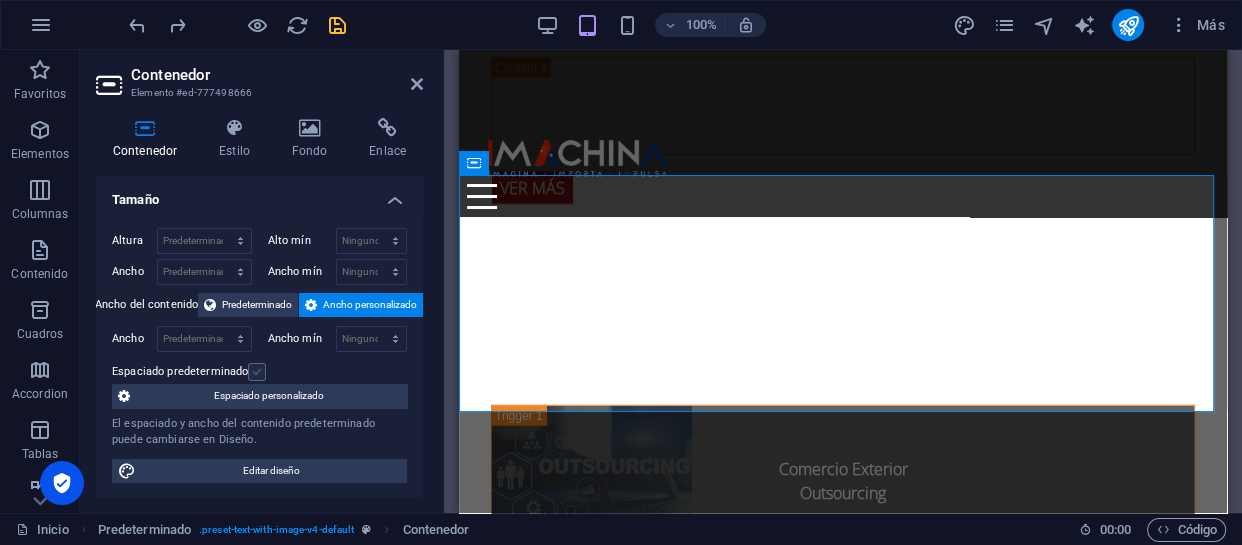 click at bounding box center [257, 372] 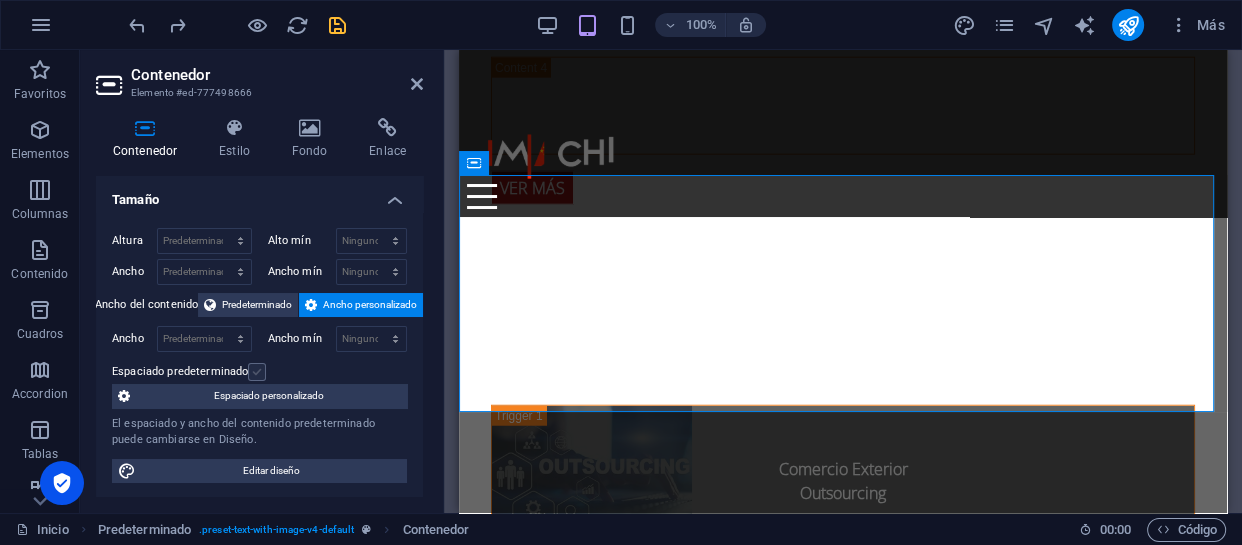 click on "Espaciado predeterminado" at bounding box center [0, 0] 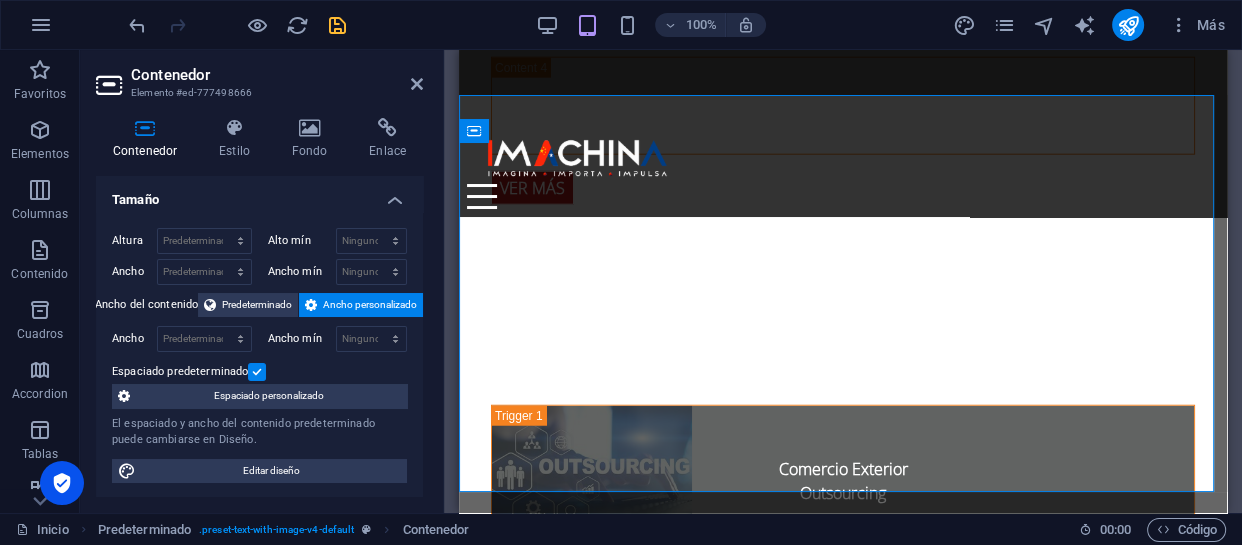 click at bounding box center [257, 372] 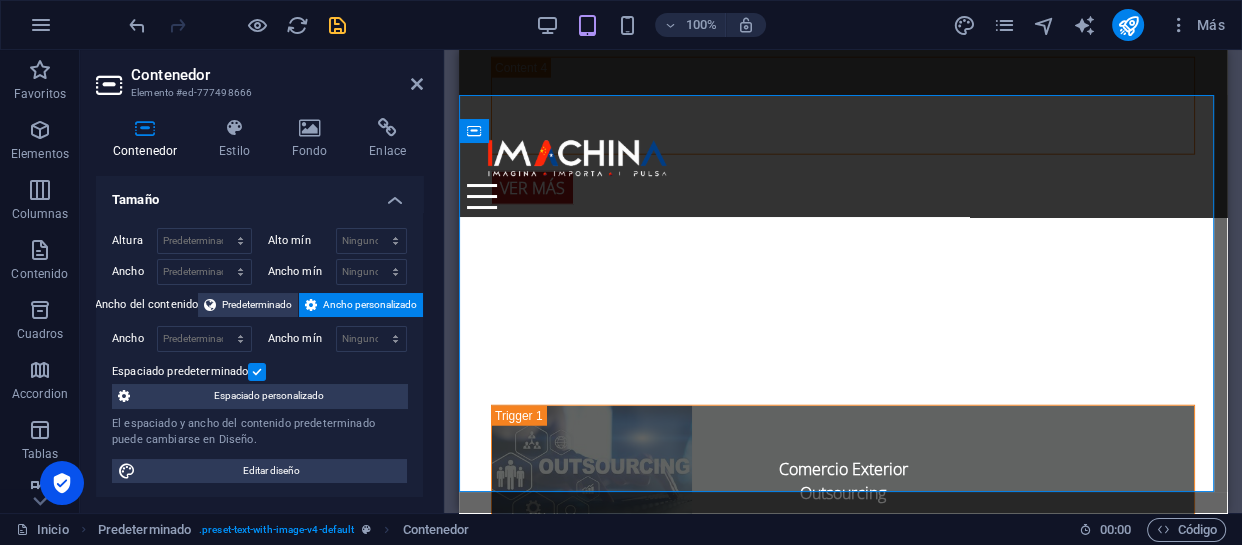 click on "Espaciado predeterminado" at bounding box center (0, 0) 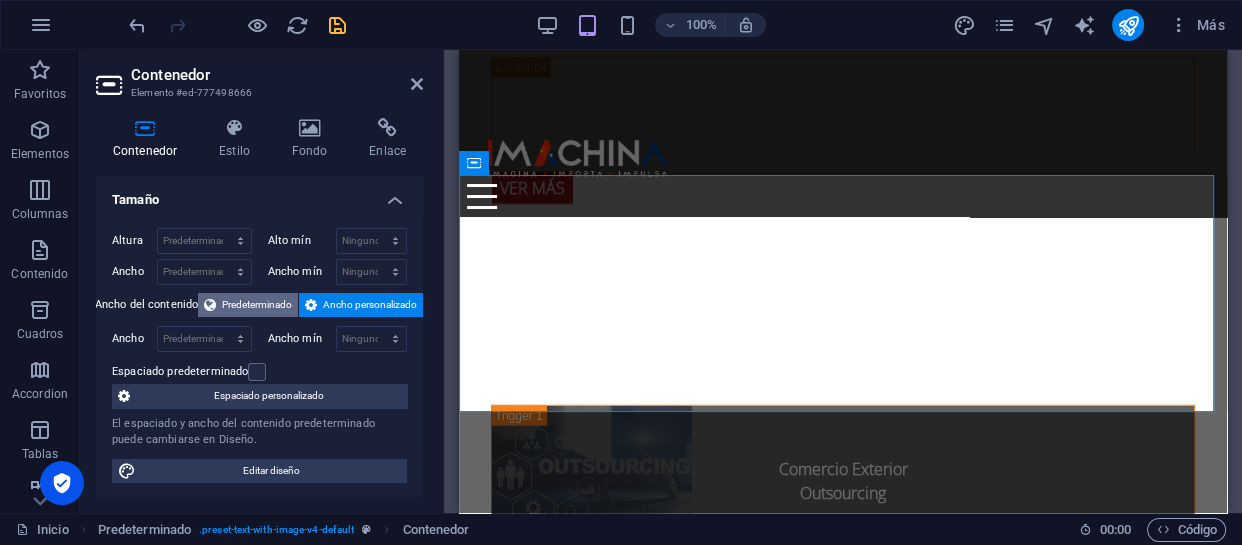 click on "Predeterminado" at bounding box center [257, 305] 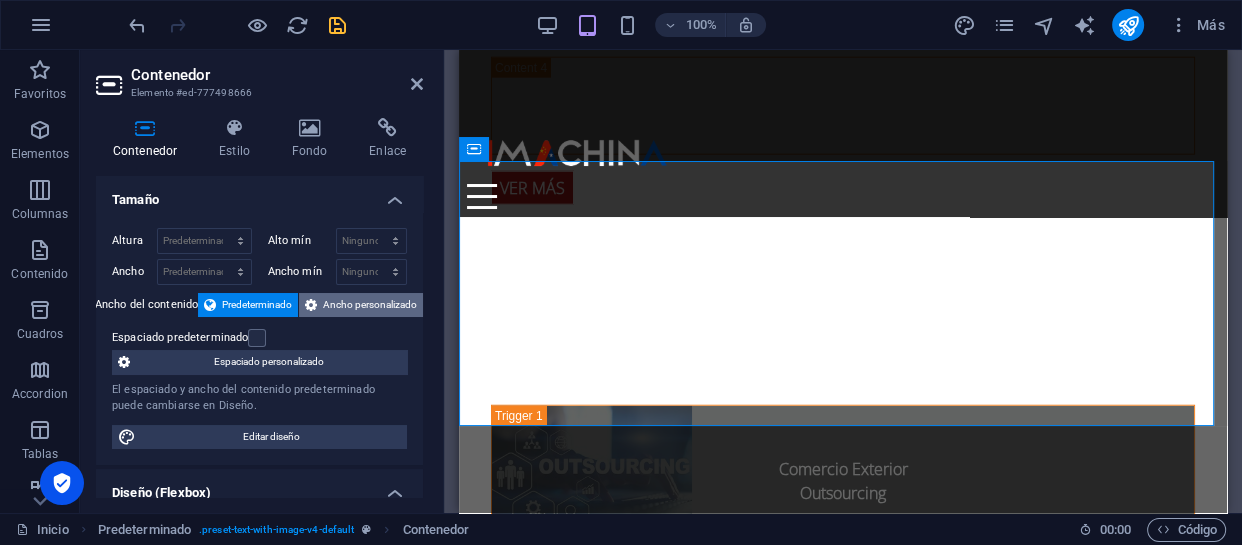 click on "Ancho personalizado" at bounding box center [370, 305] 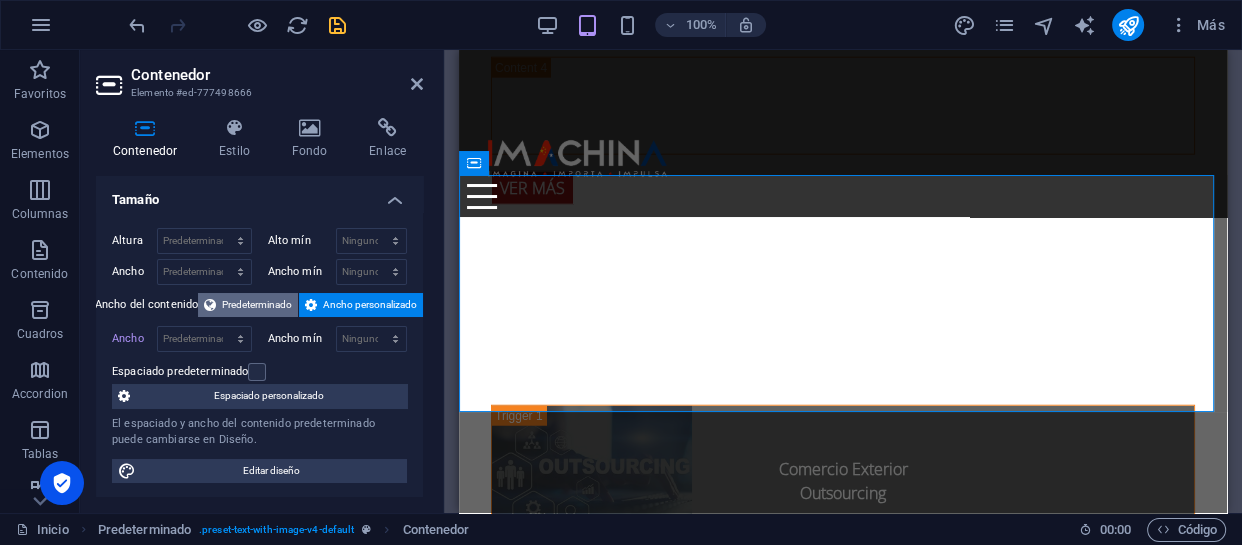 click on "Predeterminado" at bounding box center [257, 305] 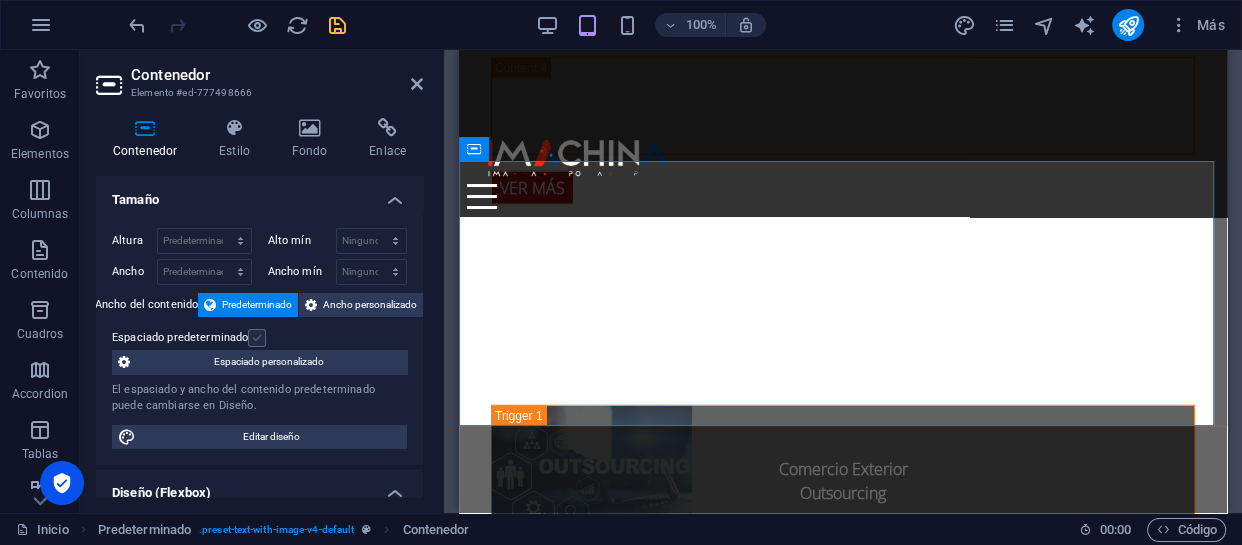 click at bounding box center (257, 338) 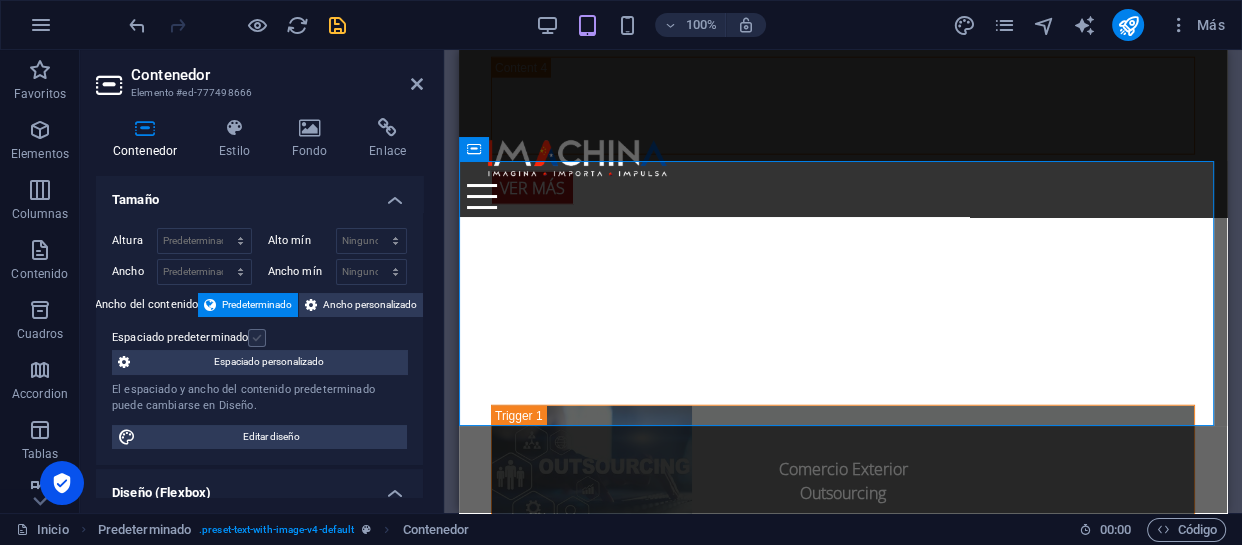 click on "Espaciado predeterminado" at bounding box center [0, 0] 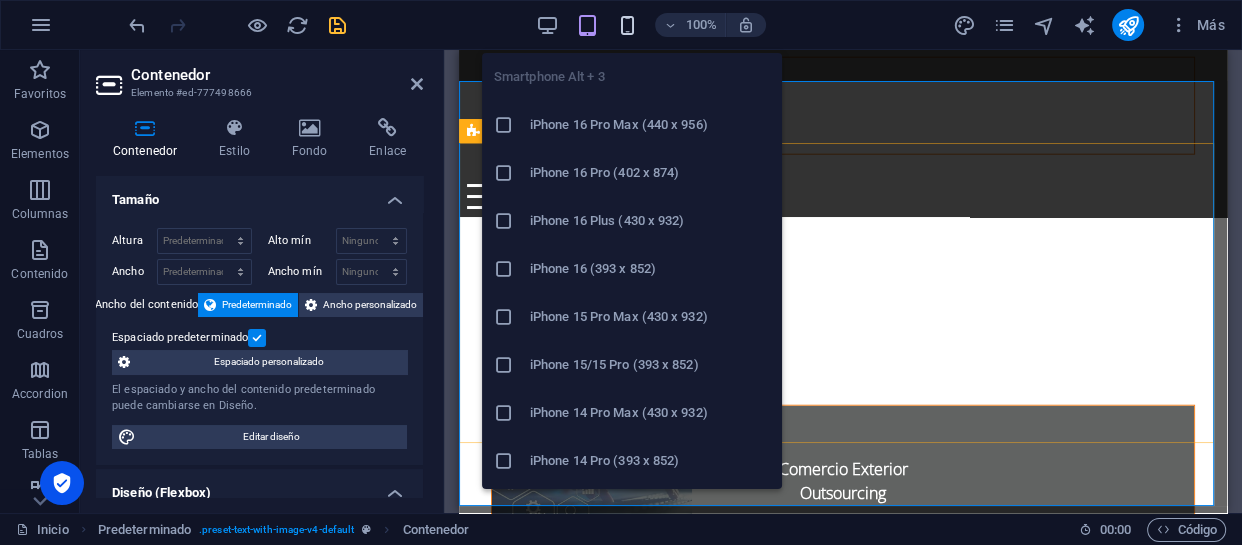click at bounding box center (627, 25) 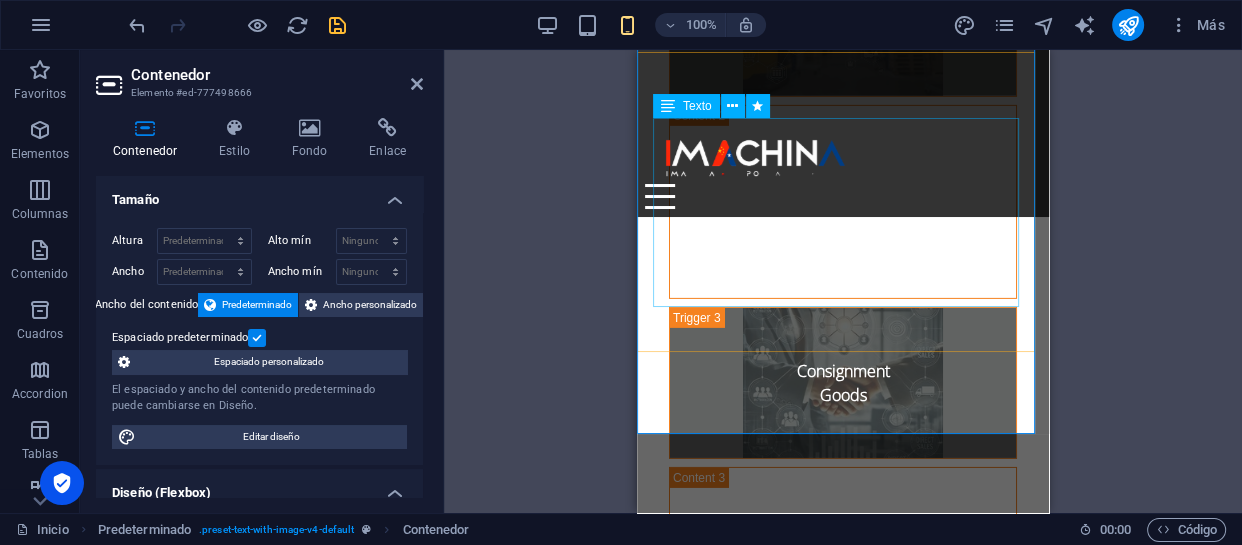 scroll, scrollTop: 5651, scrollLeft: 0, axis: vertical 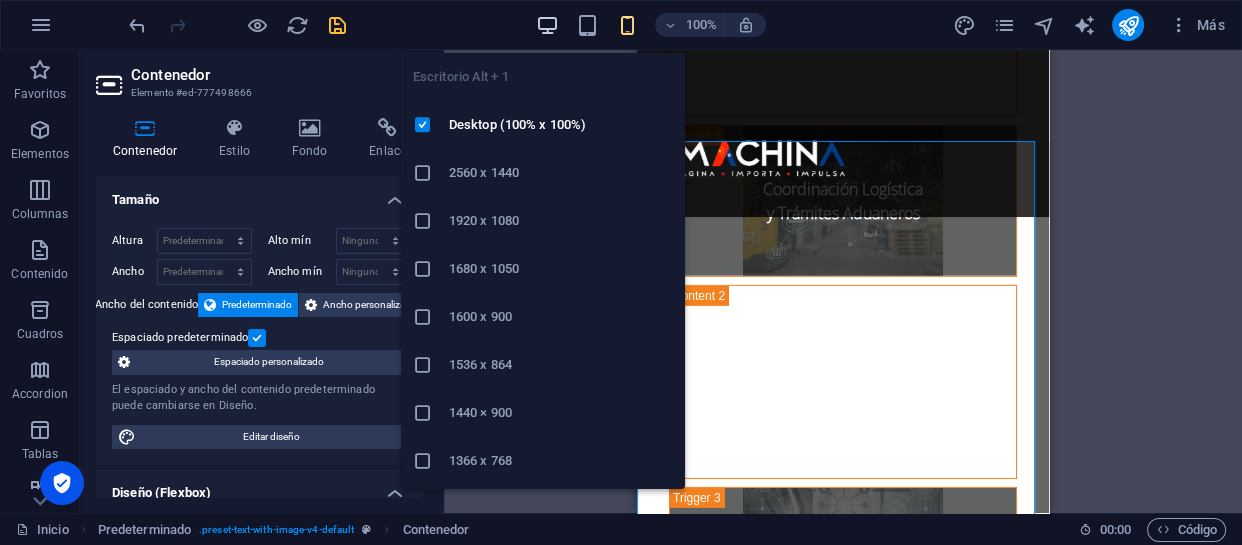 click at bounding box center [547, 25] 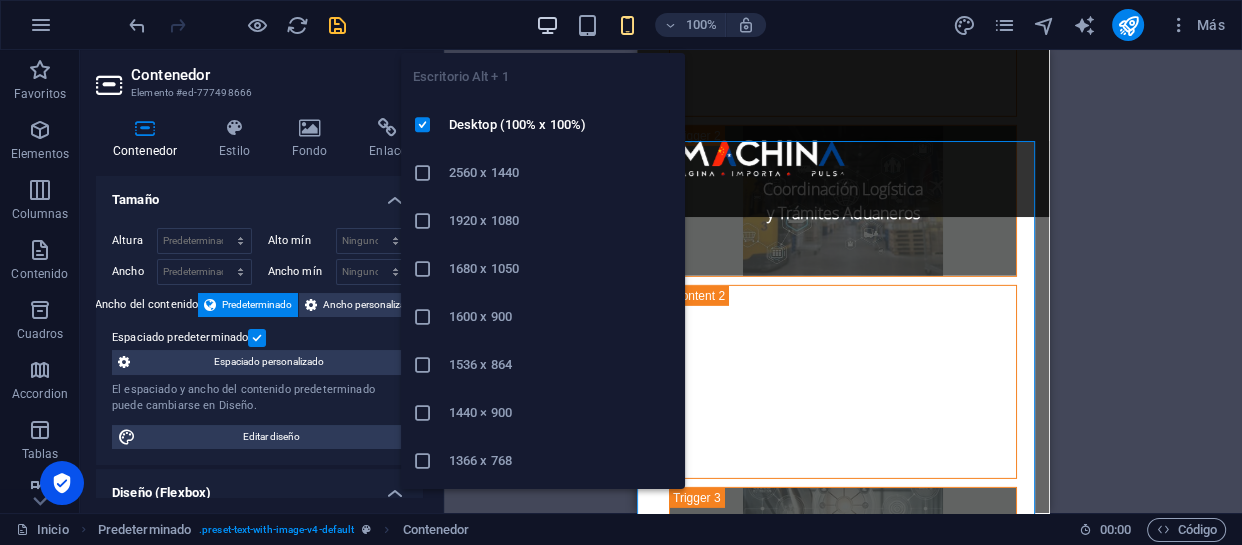 scroll, scrollTop: 4339, scrollLeft: 0, axis: vertical 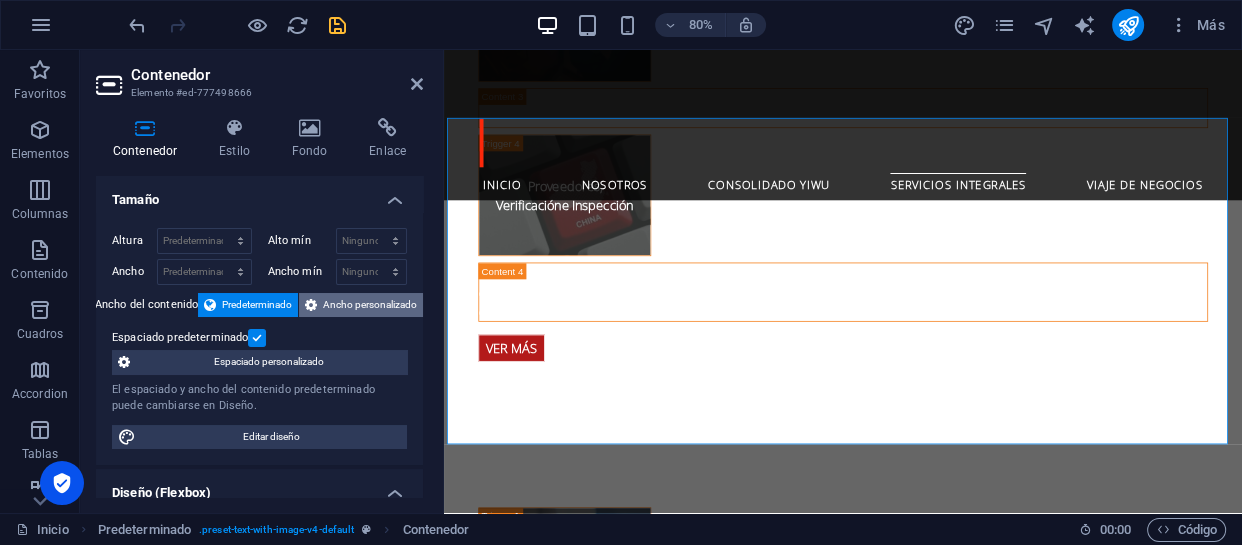 click on "Ancho personalizado" at bounding box center [370, 305] 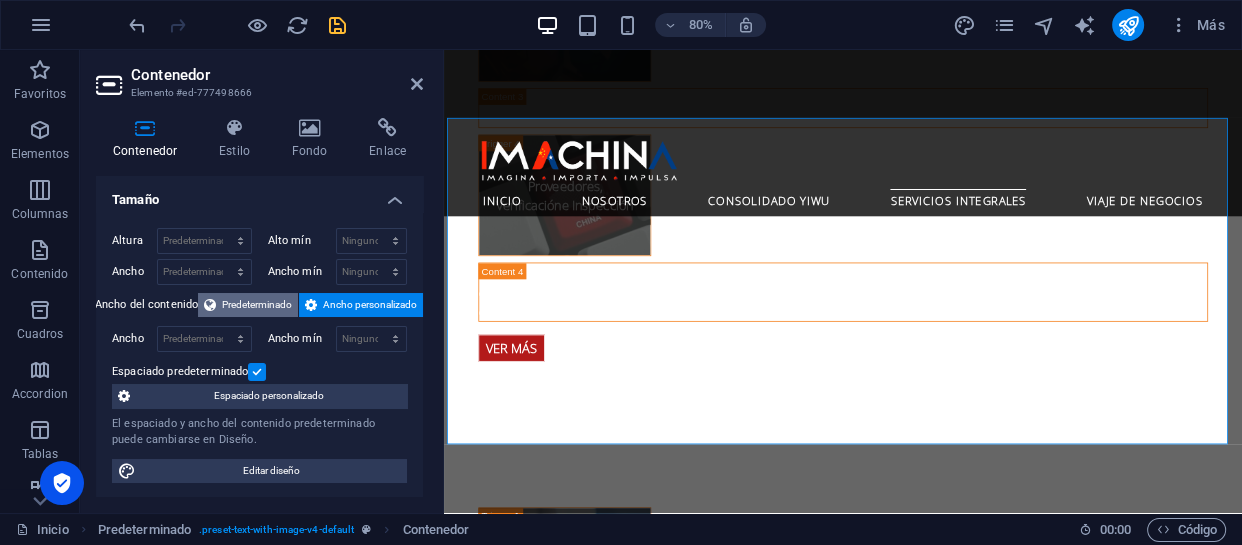 click on "Predeterminado" at bounding box center [257, 305] 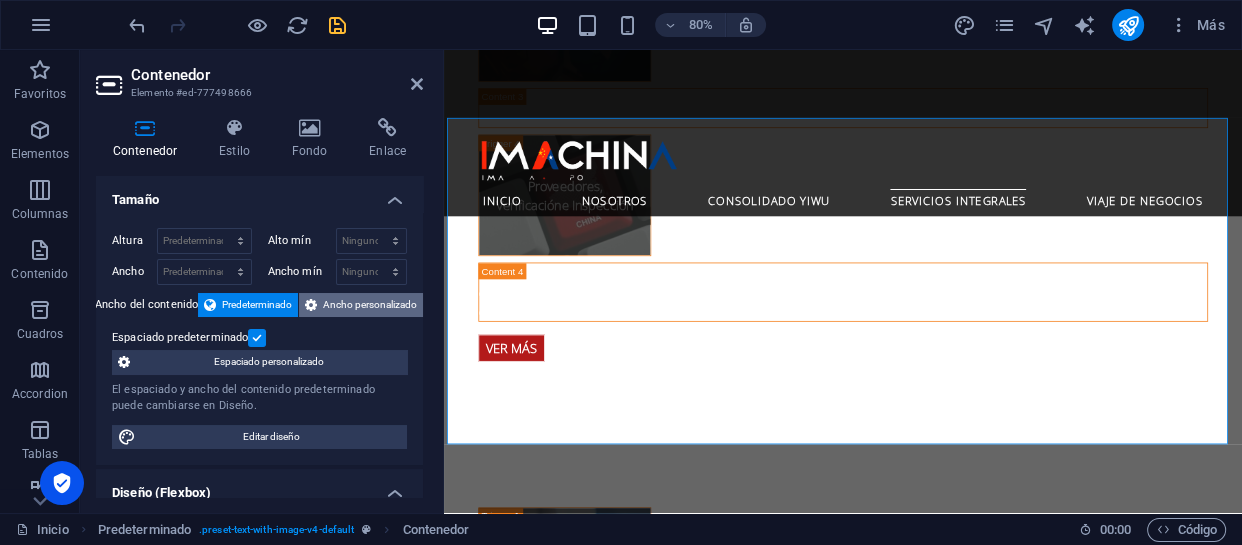 click on "Ancho personalizado" at bounding box center (370, 305) 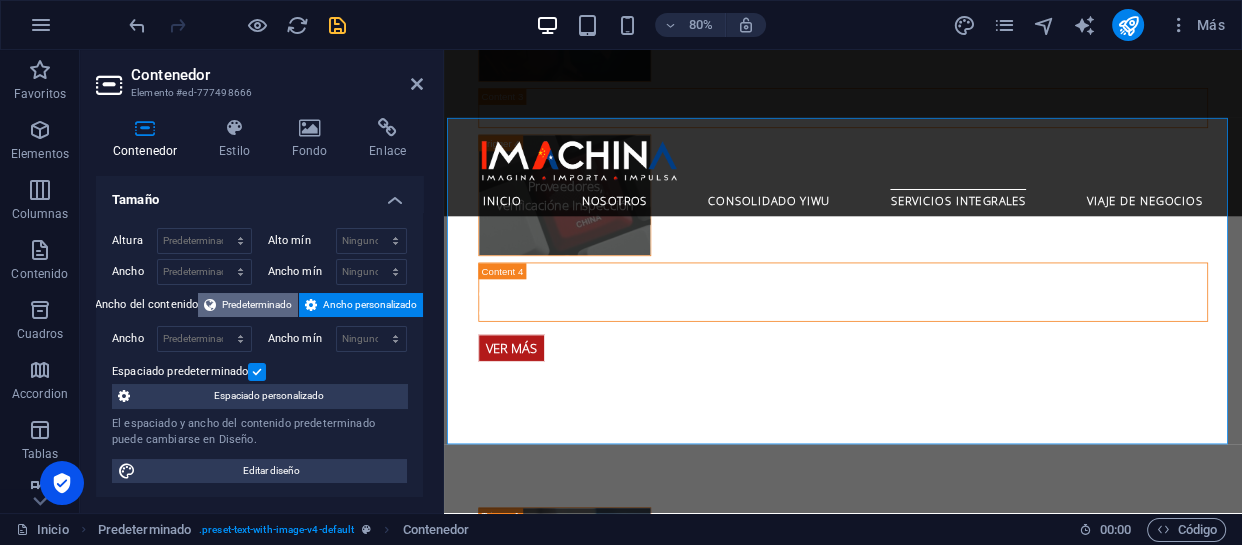 click on "Predeterminado" at bounding box center [257, 305] 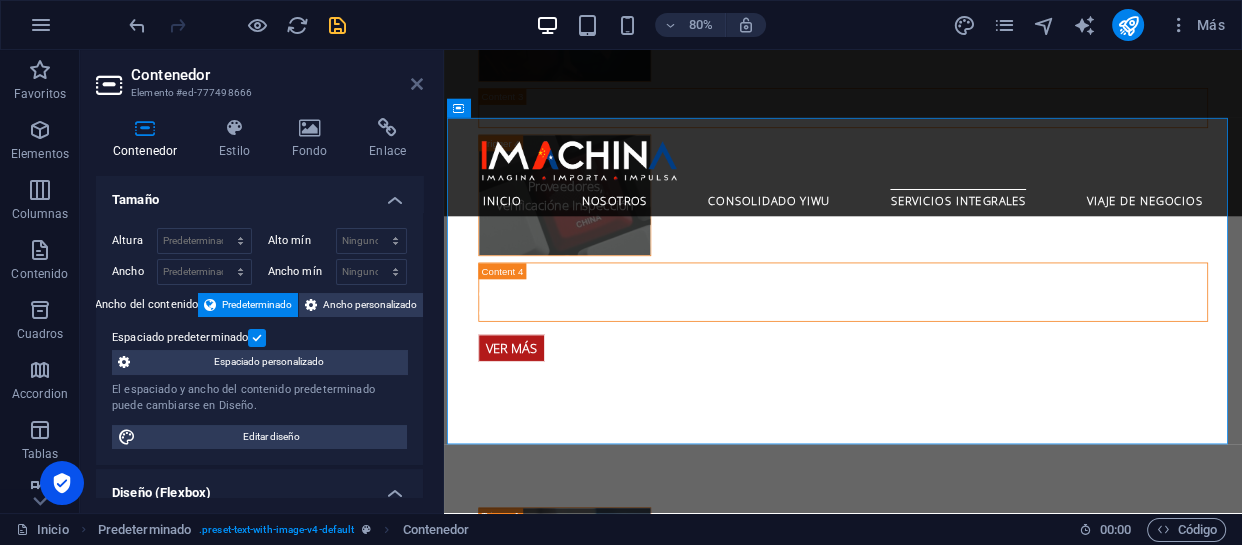 click at bounding box center [417, 84] 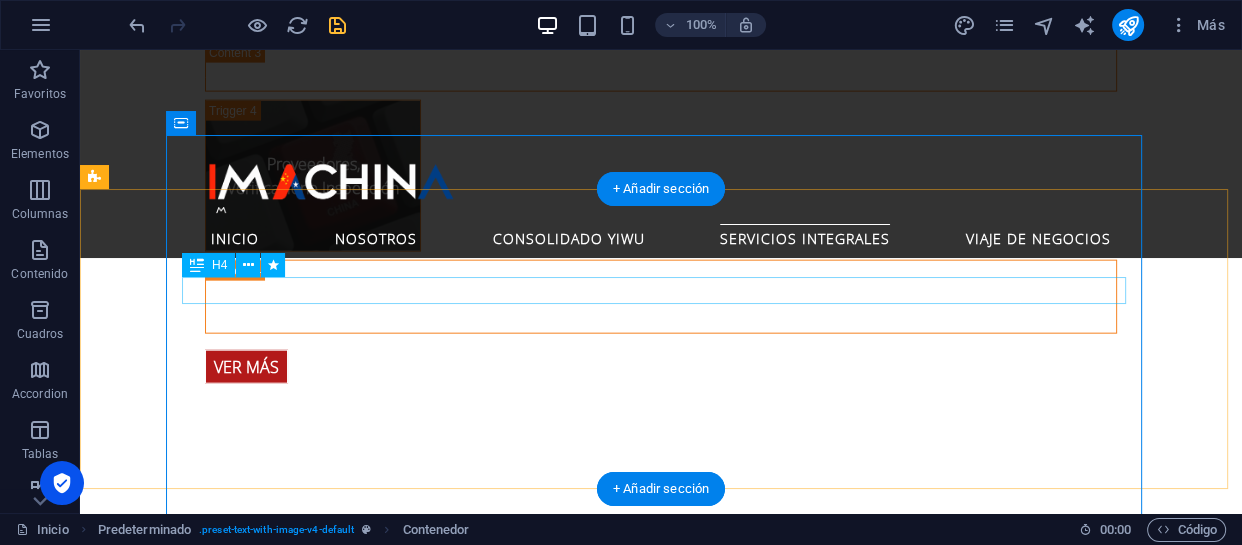 scroll, scrollTop: 4132, scrollLeft: 0, axis: vertical 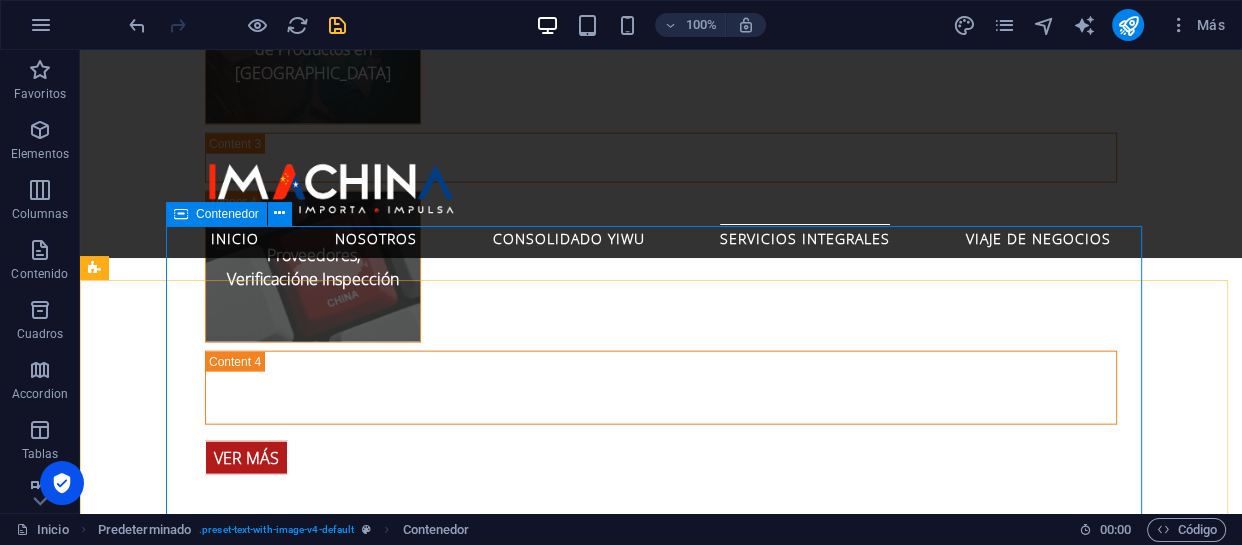click on "Contenedor" at bounding box center [227, 214] 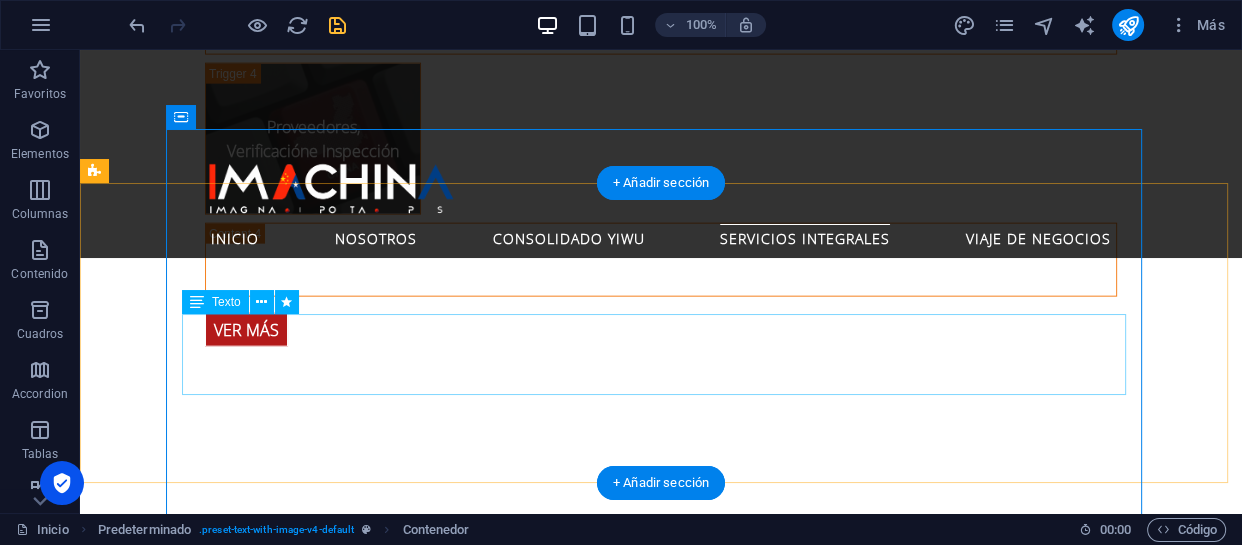 scroll, scrollTop: 4314, scrollLeft: 0, axis: vertical 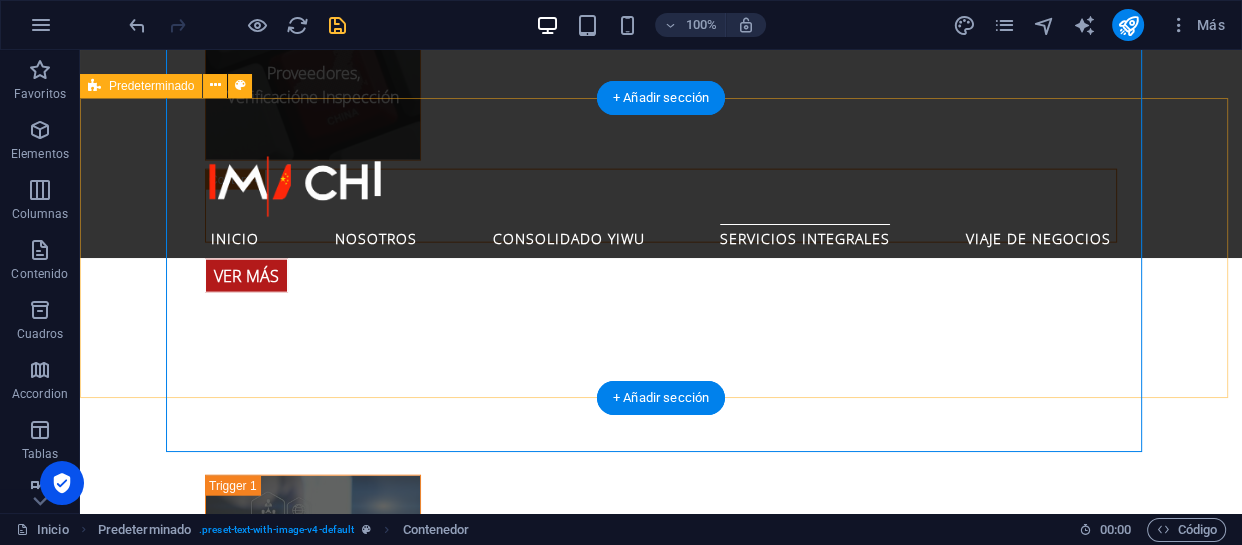 click on "Giras Comerciales [PERSON_NAME] y Mercado de [PERSON_NAME] la compleja logística en manos de expertos y concéntrese en lo que realmente importa: encontrar las mejores oportunidades y proveedores para su empresa. Nuestros paquetes de viaje de negocios a [GEOGRAPHIC_DATA] están diseñados para maximizar su tiempo y potenciar su éxito." at bounding box center (661, 1748) 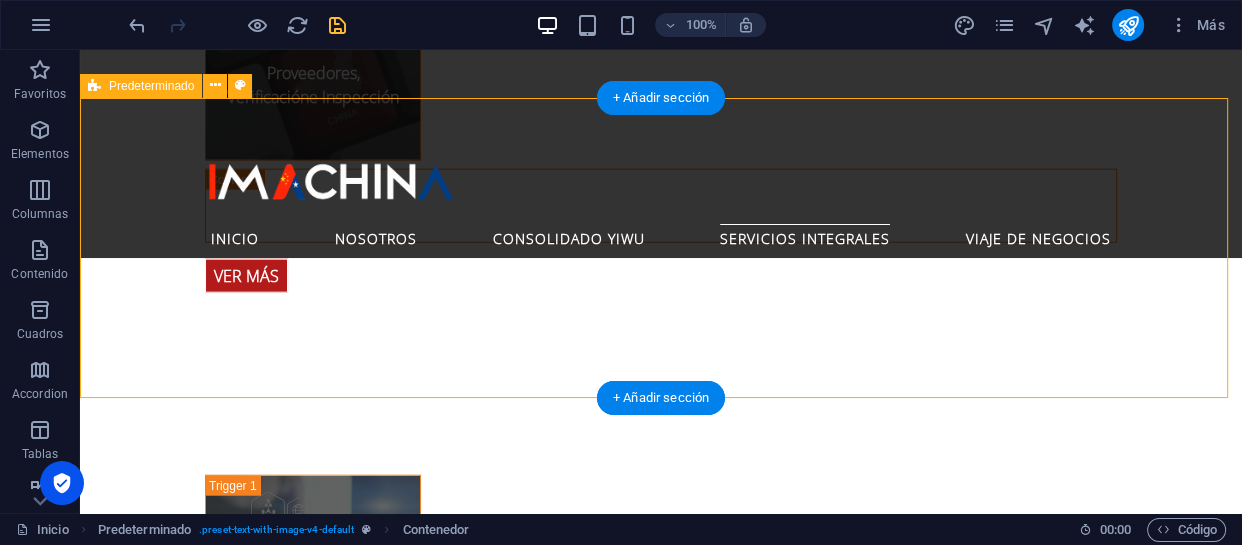 click on "Giras Comerciales [PERSON_NAME] y Mercado de [PERSON_NAME] la compleja logística en manos de expertos y concéntrese en lo que realmente importa: encontrar las mejores oportunidades y proveedores para su empresa. Nuestros paquetes de viaje de negocios a [GEOGRAPHIC_DATA] están diseñados para maximizar su tiempo y potenciar su éxito." at bounding box center [661, 1748] 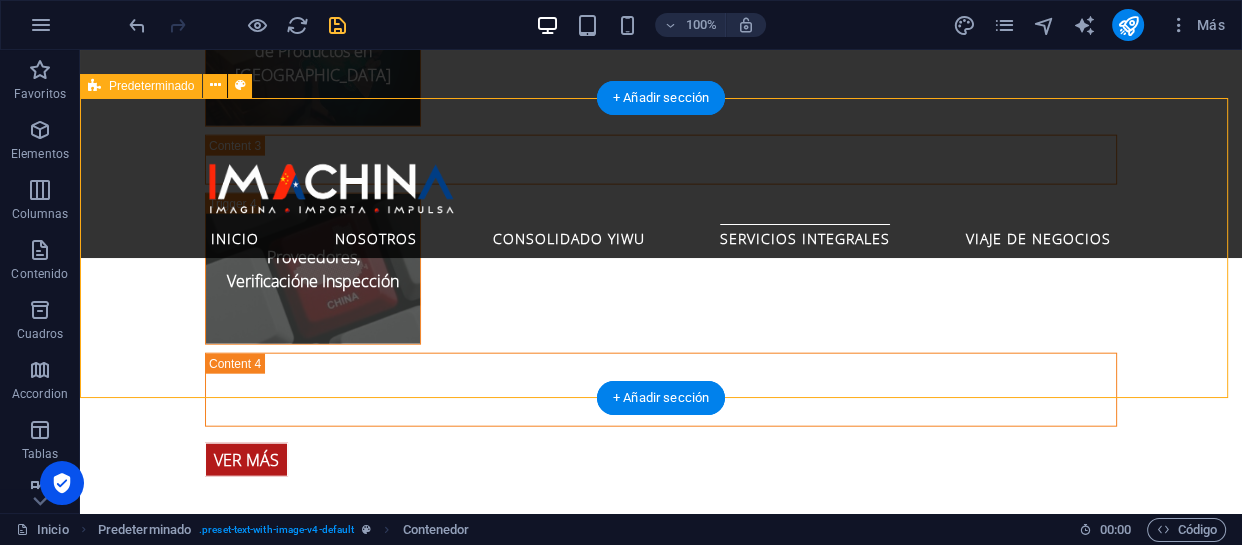 scroll, scrollTop: 4430, scrollLeft: 0, axis: vertical 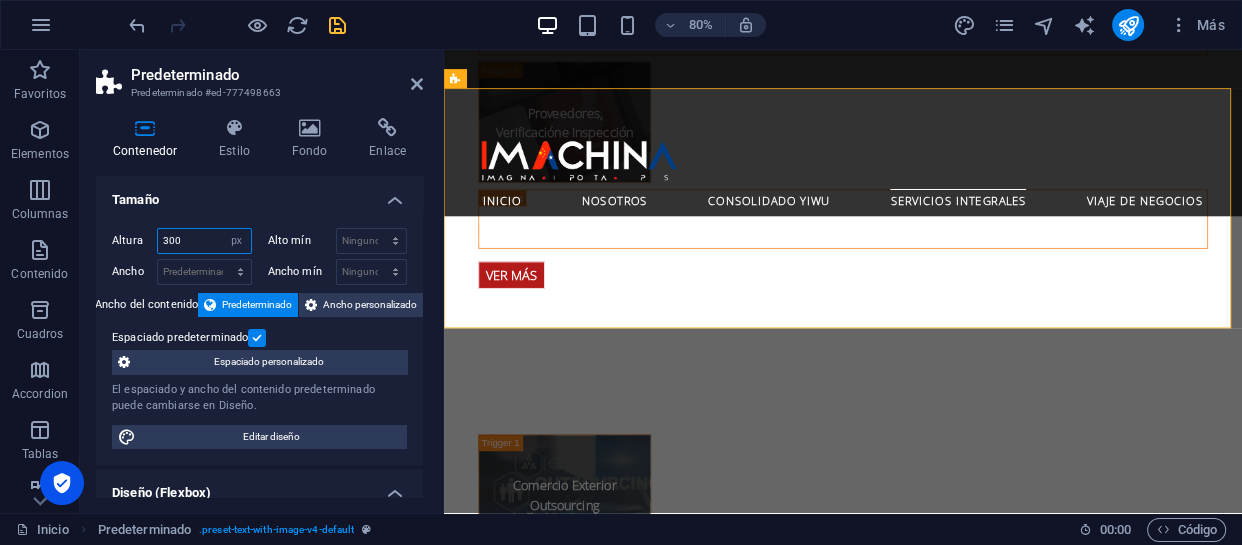 click on "300" at bounding box center (204, 241) 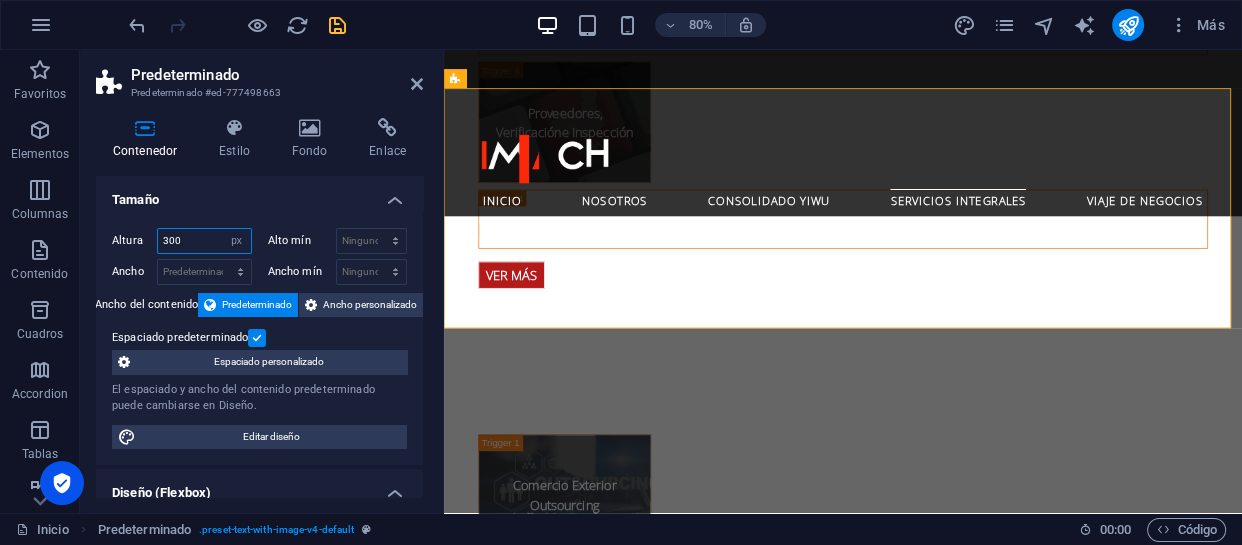 click on "300" at bounding box center [204, 241] 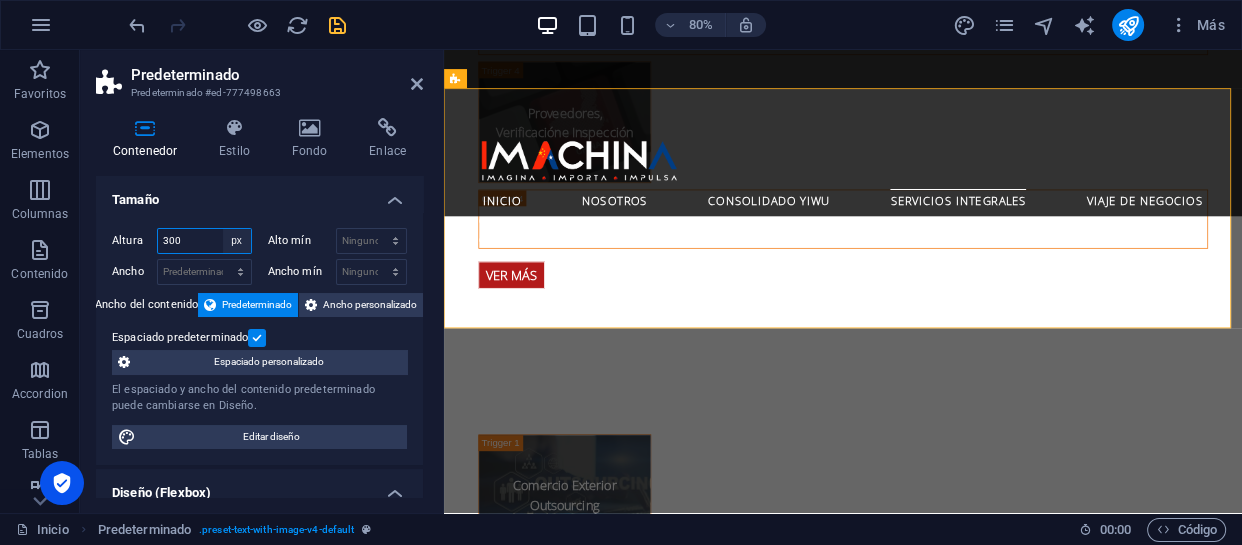 click on "Predeterminado px rem % vh vw" at bounding box center (237, 241) 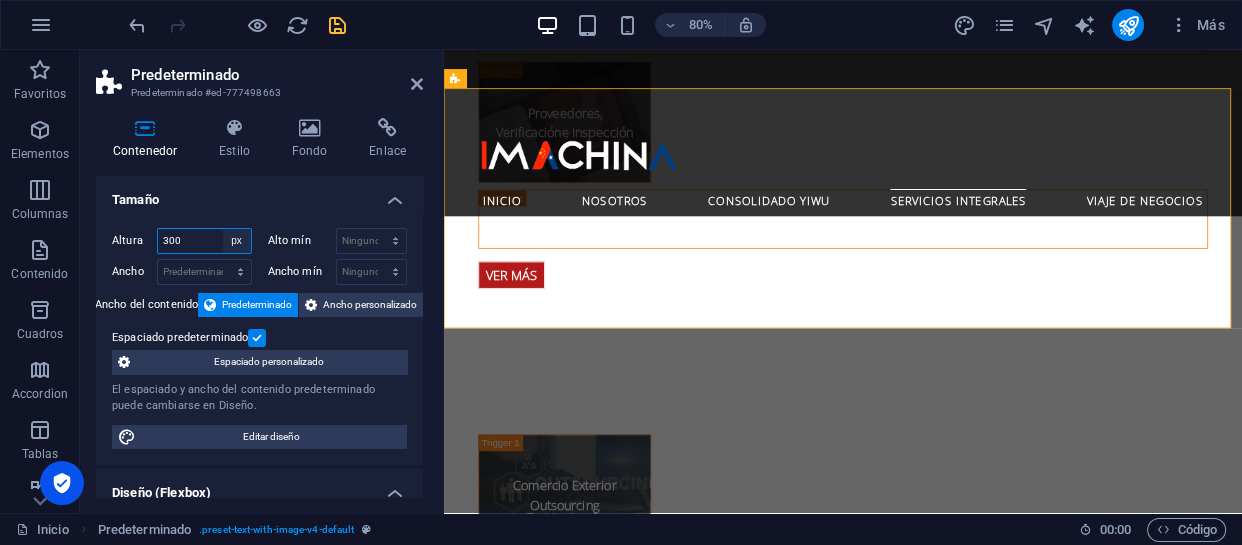 select on "default" 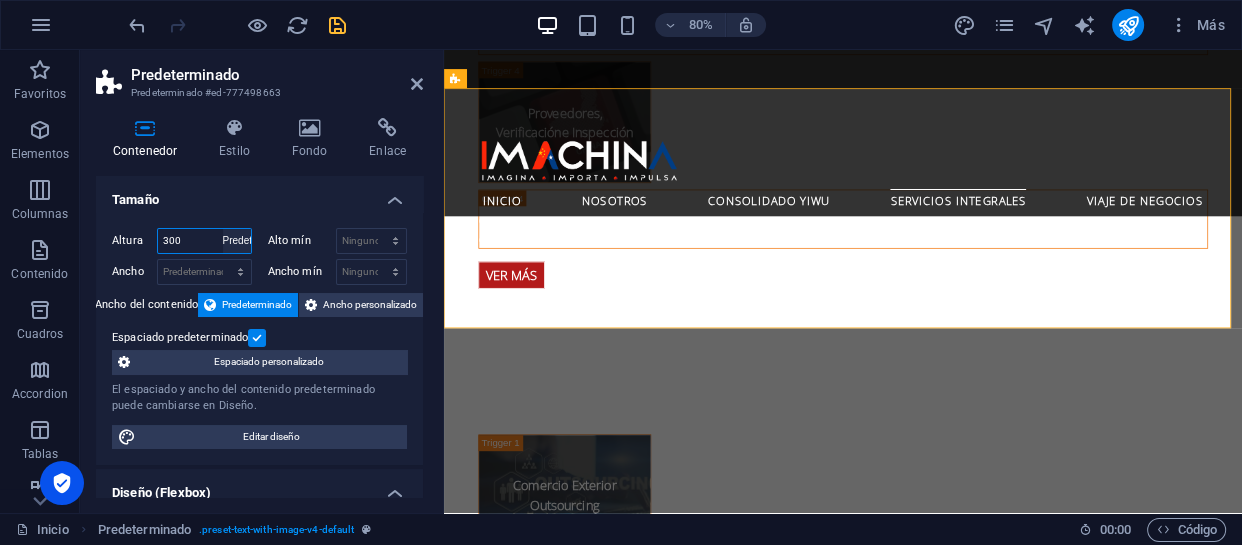 click on "Predeterminado px rem % vh vw" at bounding box center [237, 241] 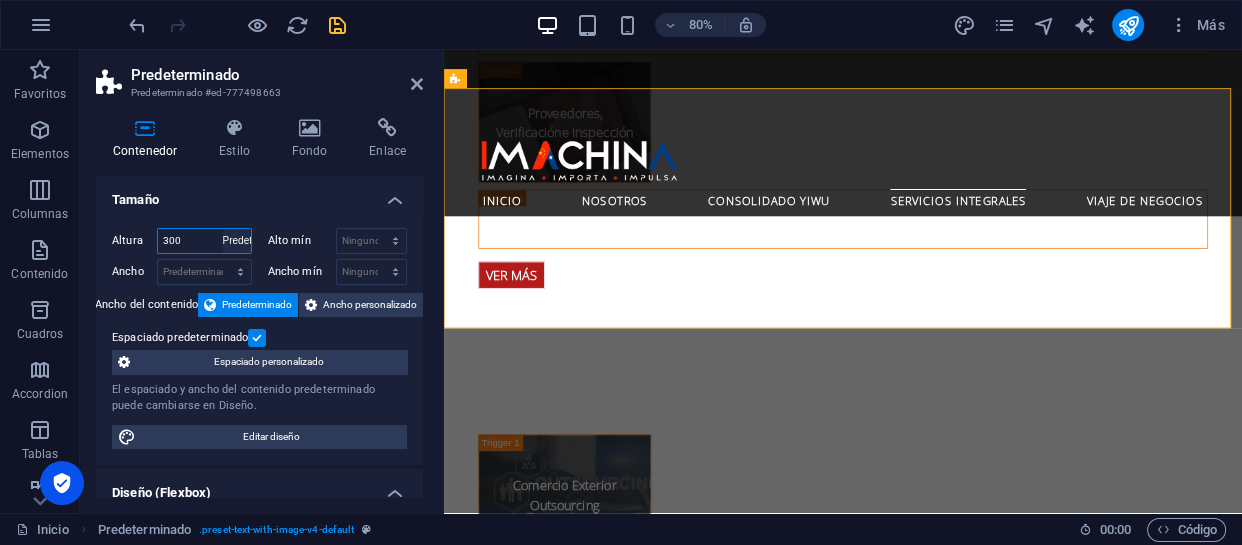type 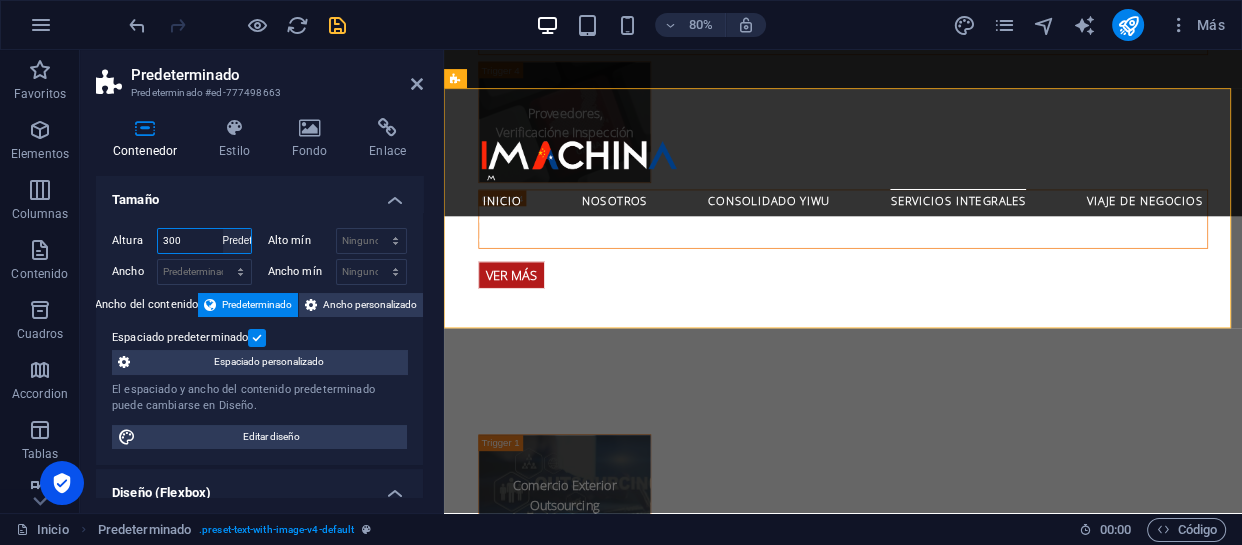 select on "DISABLED_OPTION_VALUE" 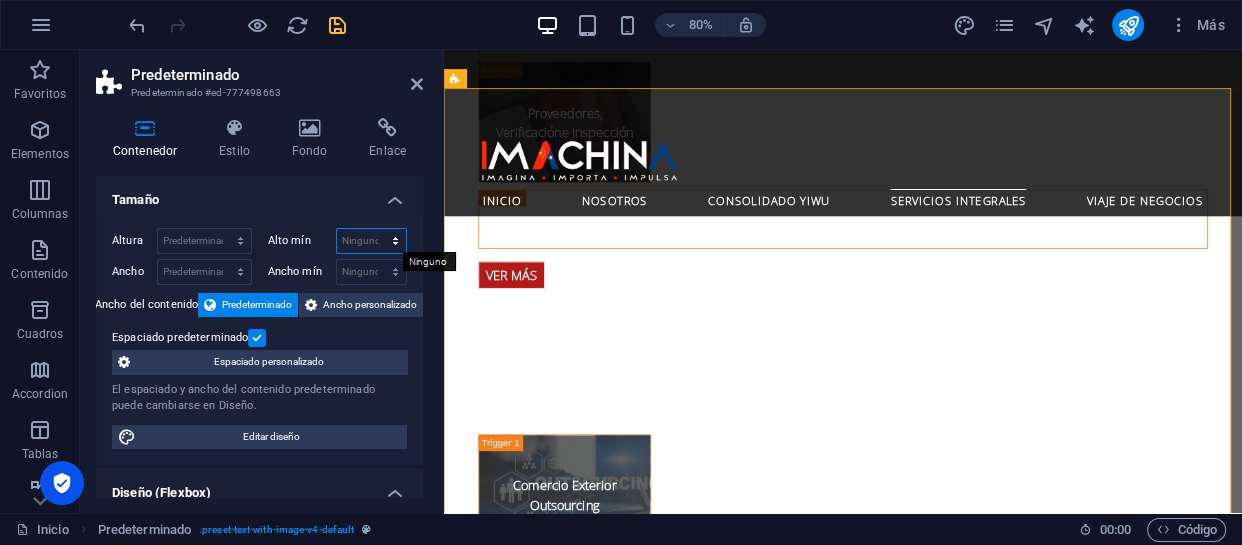 click on "Ninguno px rem % vh vw" at bounding box center [372, 241] 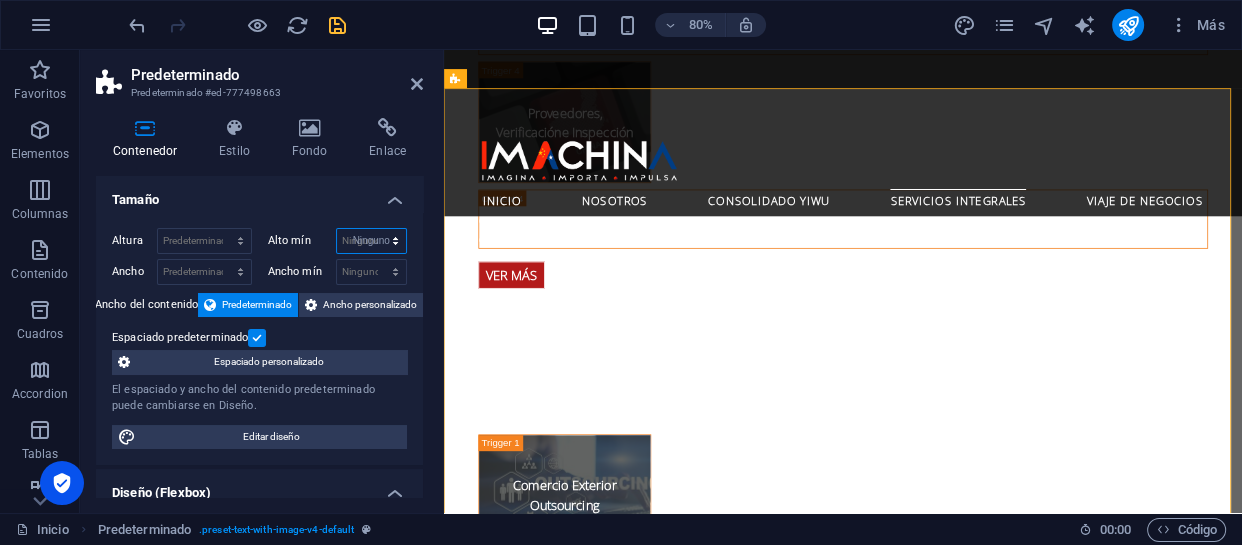 click on "Ninguno px rem % vh vw" at bounding box center (372, 241) 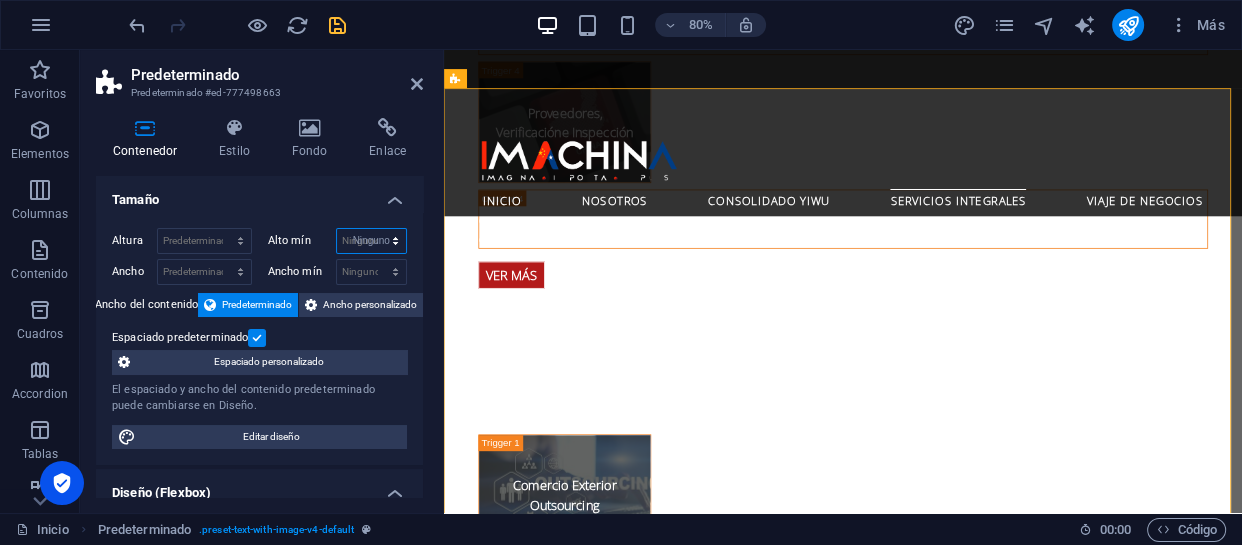 select on "DISABLED_OPTION_VALUE" 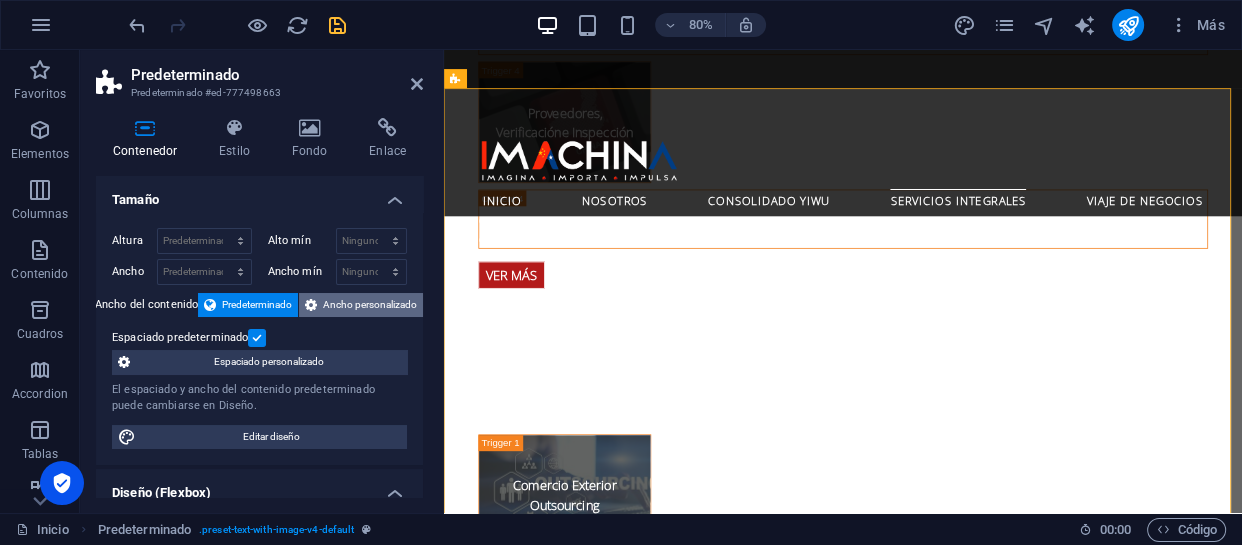 click on "Ancho personalizado" at bounding box center [370, 305] 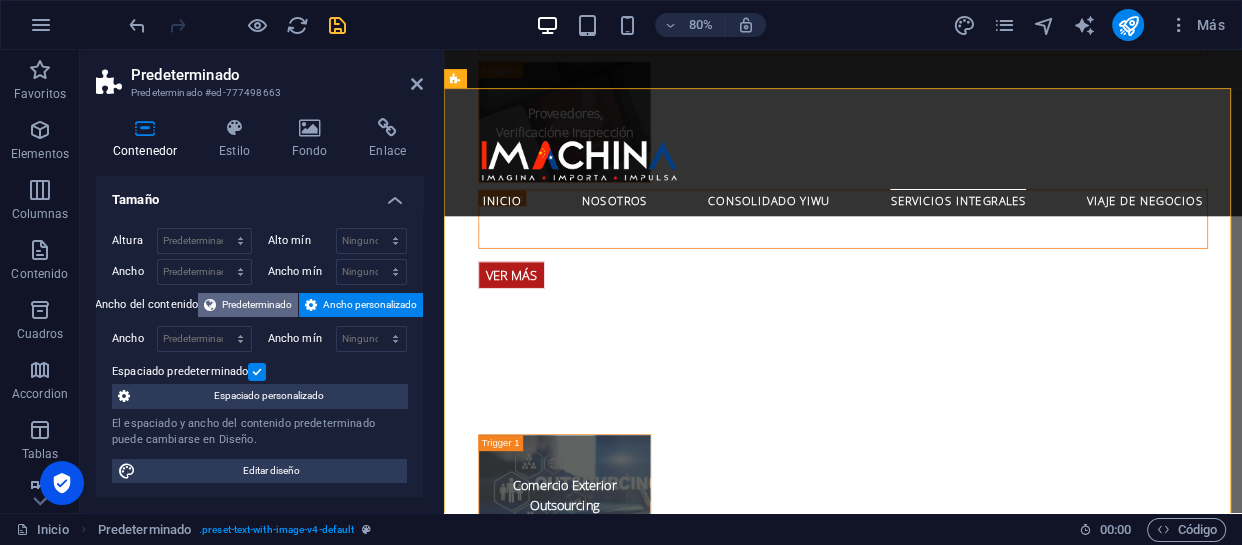 click on "Predeterminado" at bounding box center (257, 305) 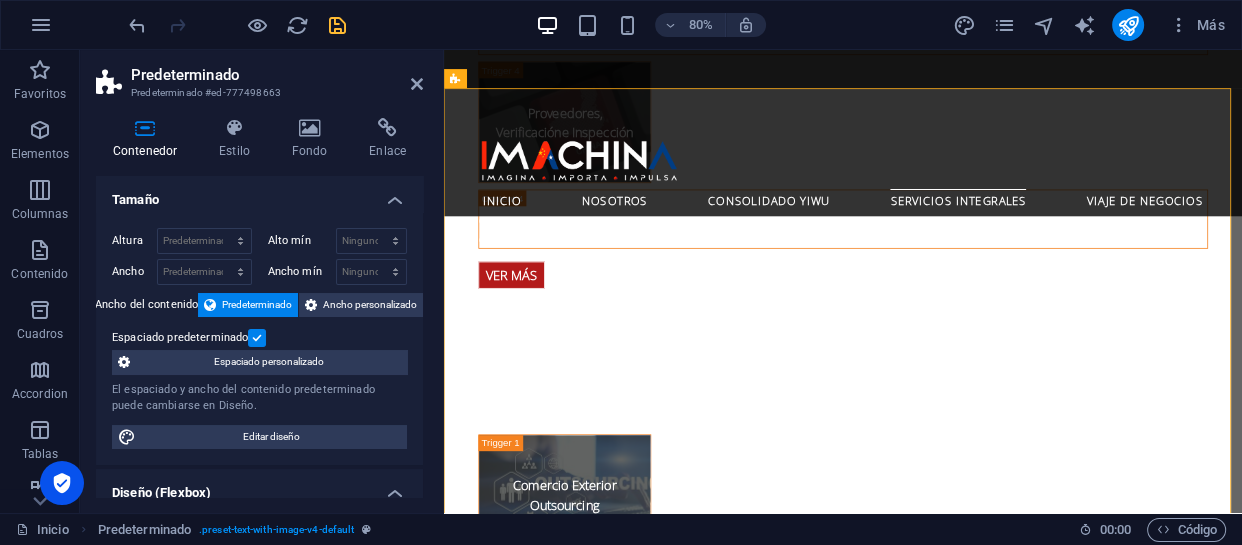click at bounding box center (257, 338) 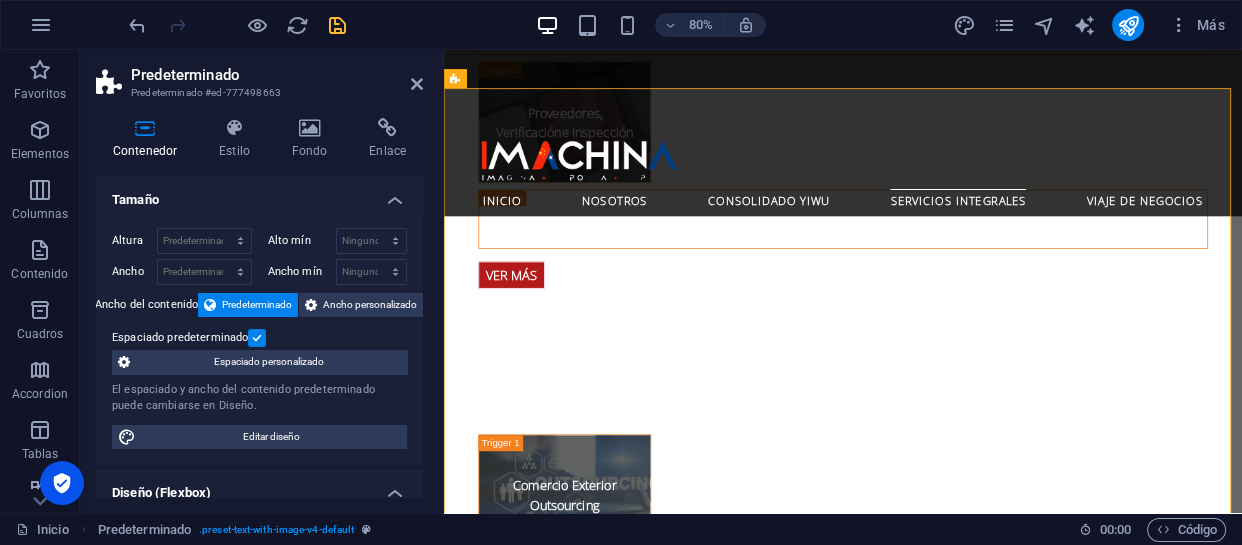 click on "Espaciado predeterminado" at bounding box center [0, 0] 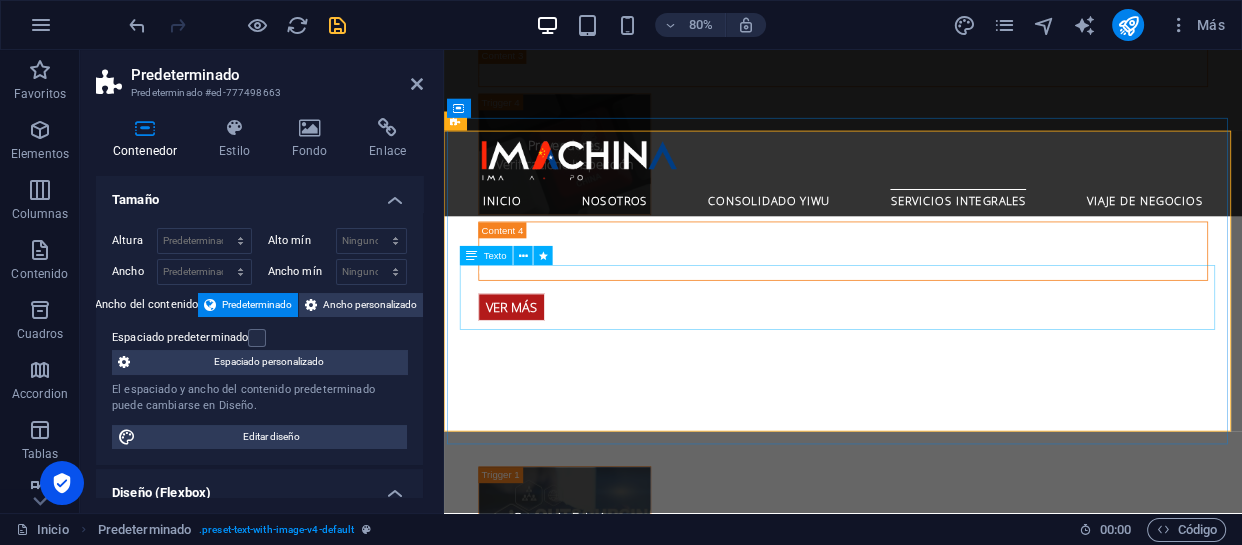 scroll, scrollTop: 4339, scrollLeft: 0, axis: vertical 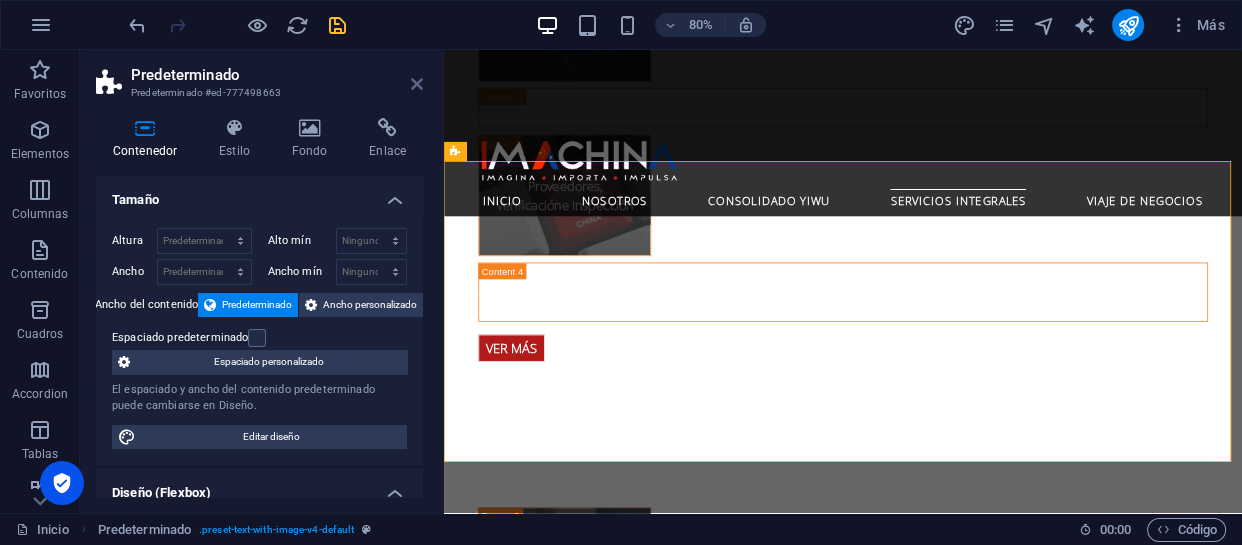 click at bounding box center [417, 84] 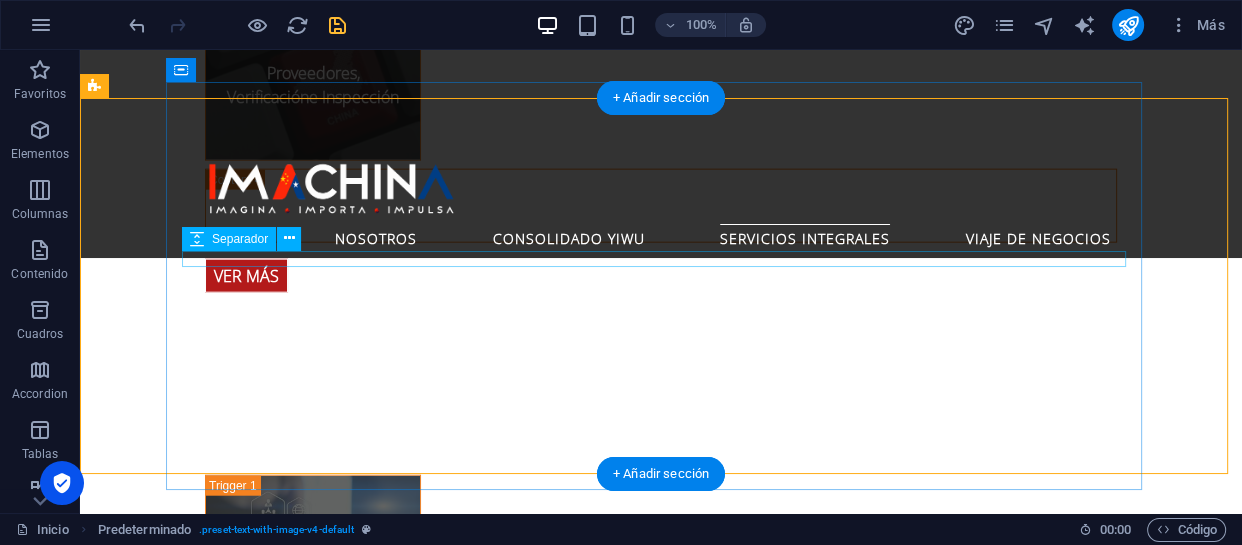 scroll, scrollTop: 4223, scrollLeft: 0, axis: vertical 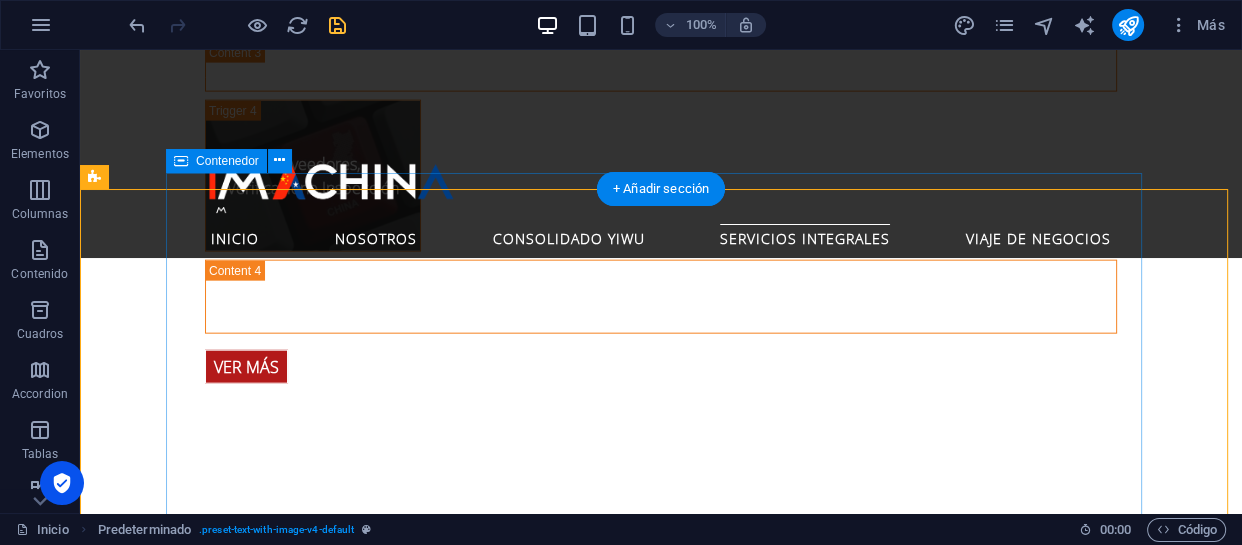 click on "Giras Comerciales [PERSON_NAME] y Mercado de [PERSON_NAME] la compleja logística en manos de expertos y concéntrese en lo que realmente importa: encontrar las mejores oportunidades y proveedores para su empresa. Nuestros paquetes de viaje de negocios a [GEOGRAPHIC_DATA] están diseñados para maximizar su tiempo y potenciar su éxito." at bounding box center [568, 1877] 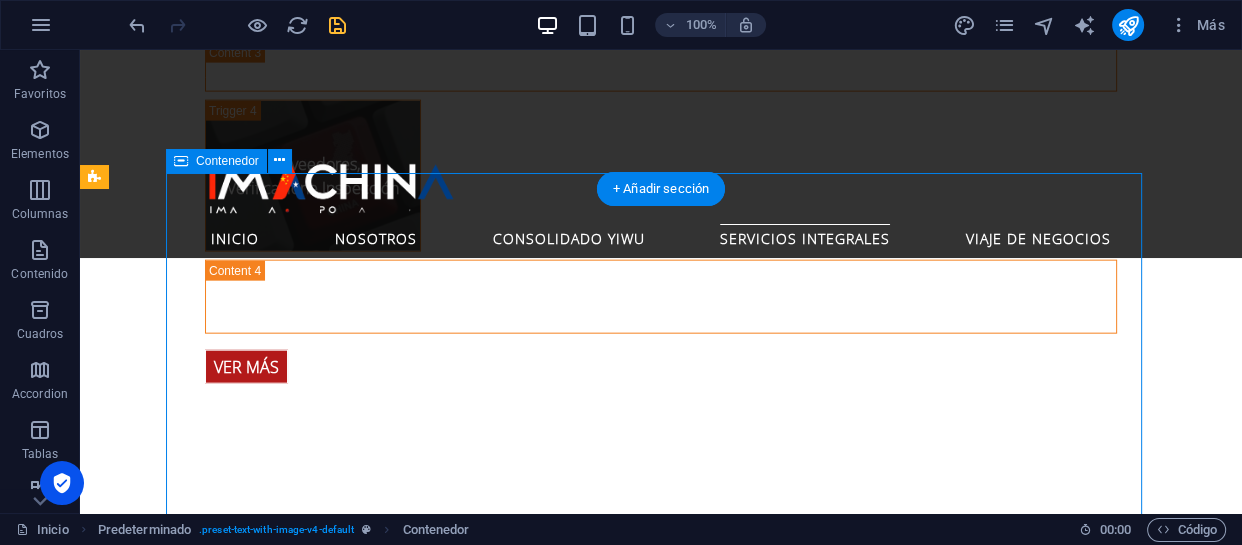 click on "Giras Comerciales [PERSON_NAME] y Mercado de [PERSON_NAME] la compleja logística en manos de expertos y concéntrese en lo que realmente importa: encontrar las mejores oportunidades y proveedores para su empresa. Nuestros paquetes de viaje de negocios a [GEOGRAPHIC_DATA] están diseñados para maximizar su tiempo y potenciar su éxito." at bounding box center [568, 1877] 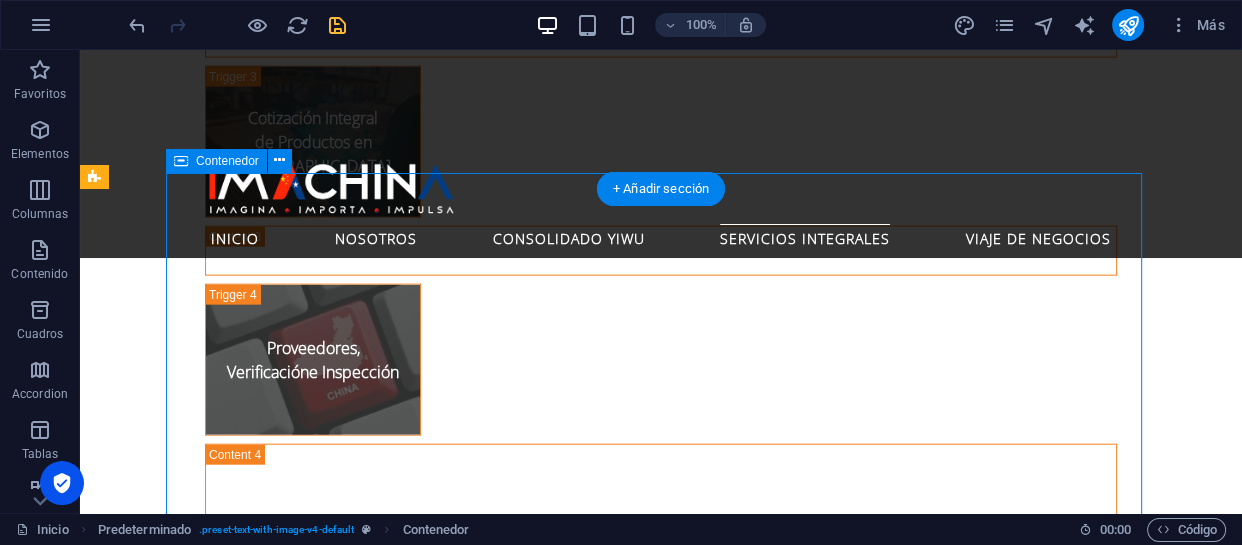 scroll, scrollTop: 4339, scrollLeft: 0, axis: vertical 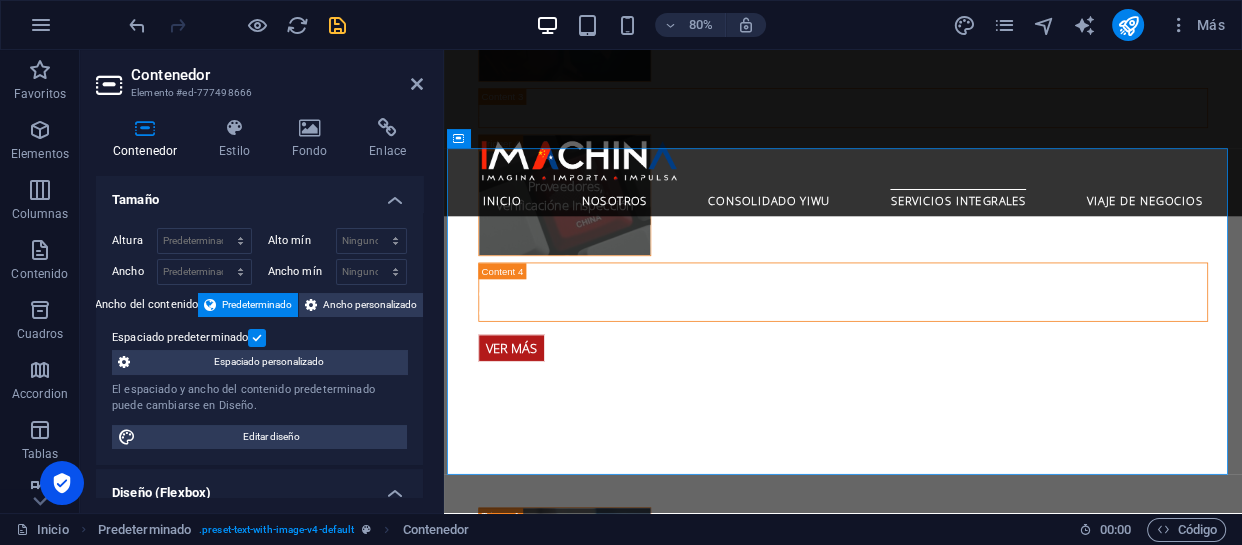 click at bounding box center (257, 338) 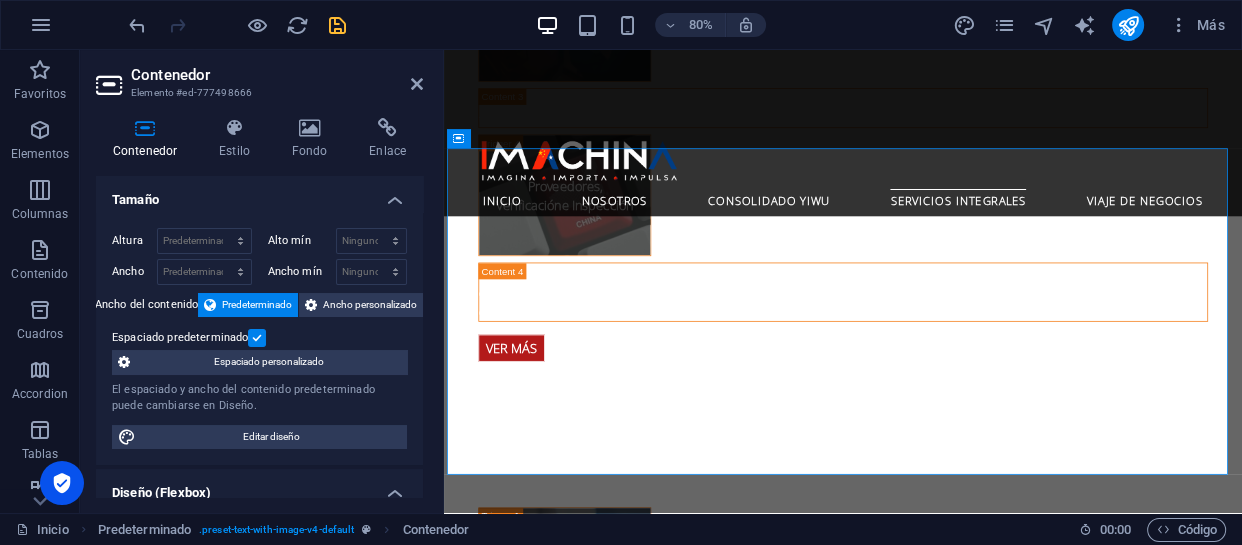 click on "Espaciado predeterminado" at bounding box center (0, 0) 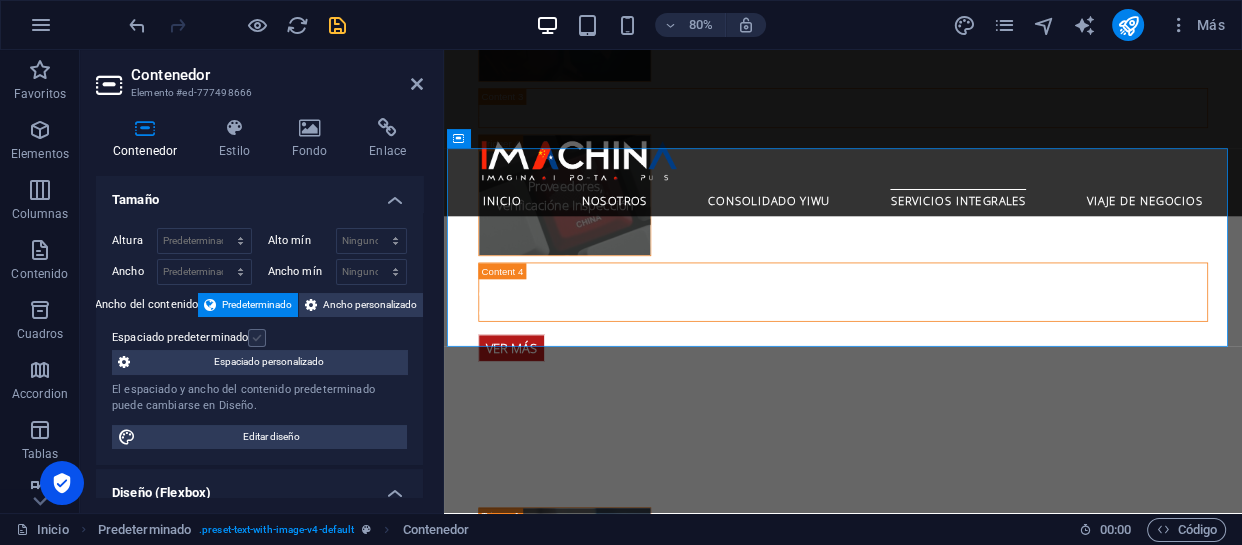 click at bounding box center (257, 338) 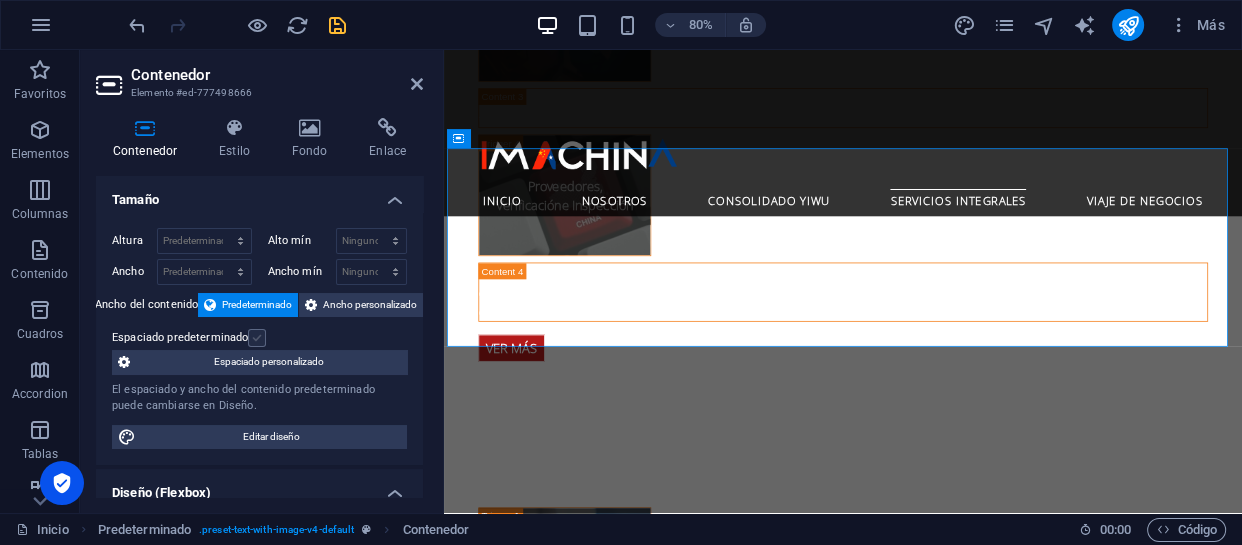 click on "Espaciado predeterminado" at bounding box center [0, 0] 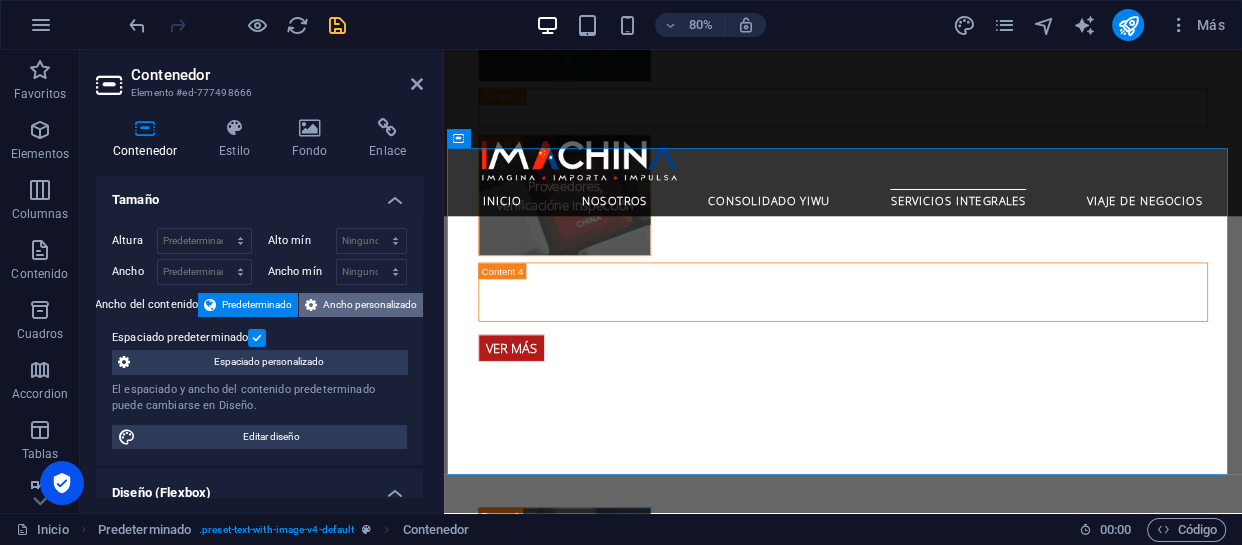 click on "Ancho personalizado" at bounding box center (370, 305) 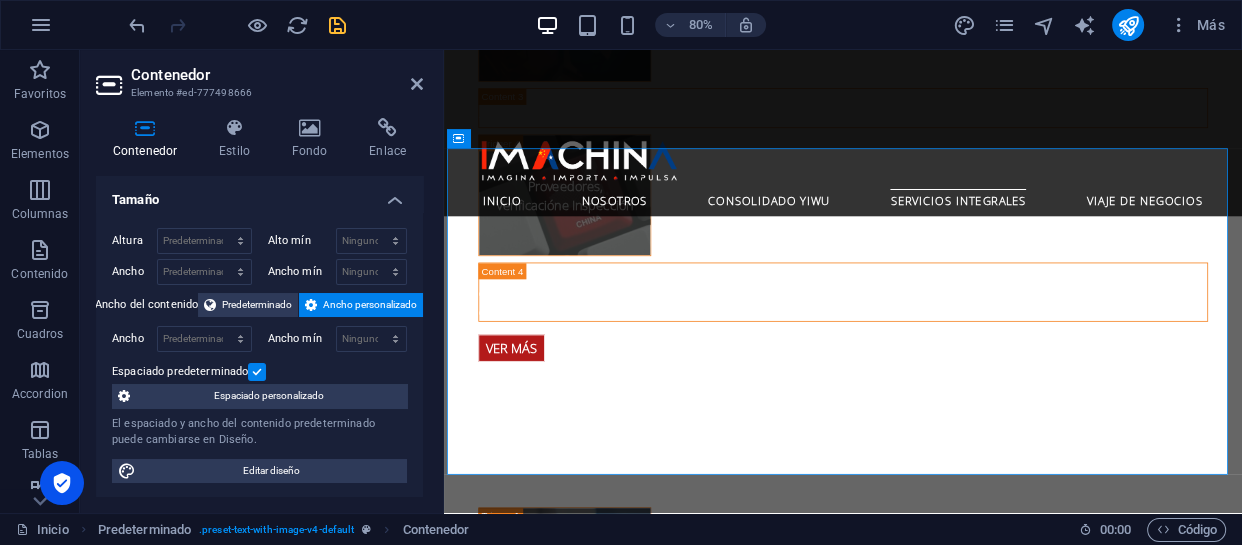 click on "Ancho personalizado" at bounding box center (370, 305) 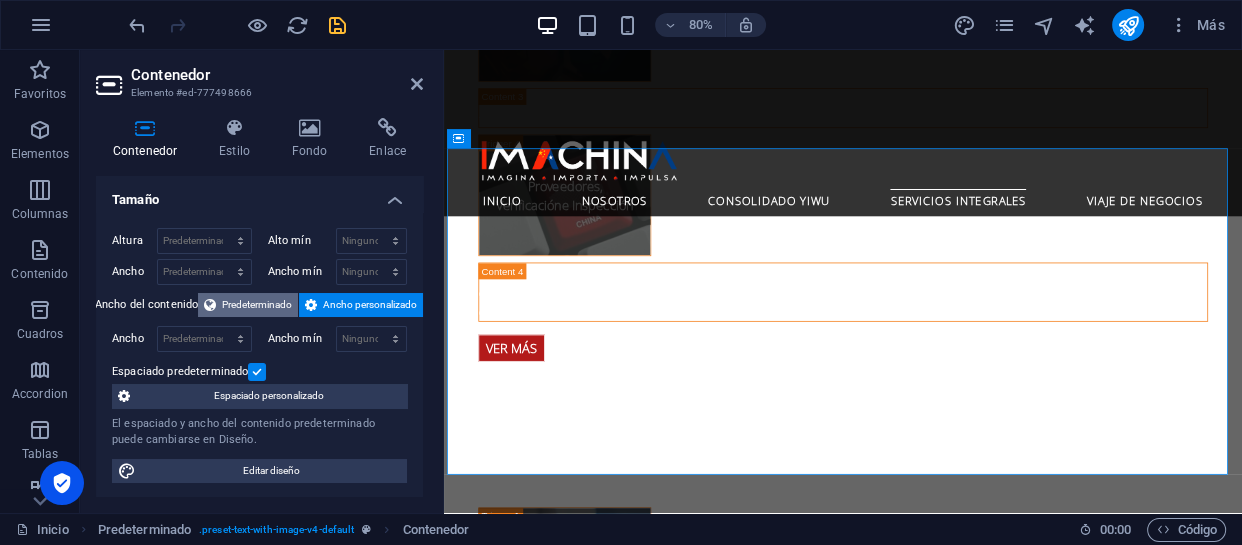 click on "Predeterminado" at bounding box center (257, 305) 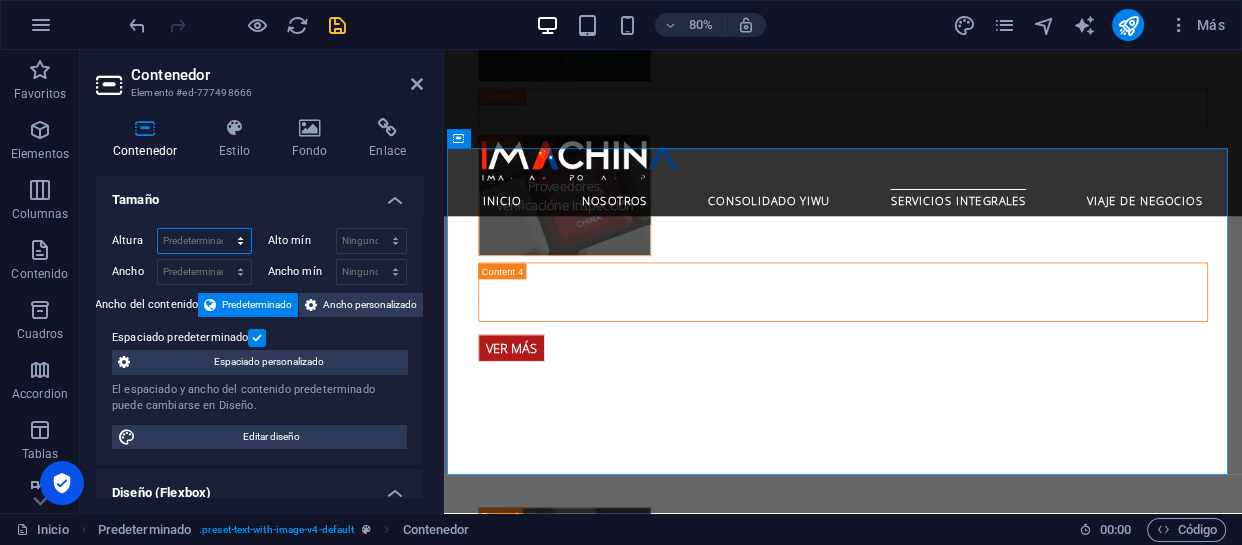 click on "Predeterminado px rem % vh vw" at bounding box center [204, 241] 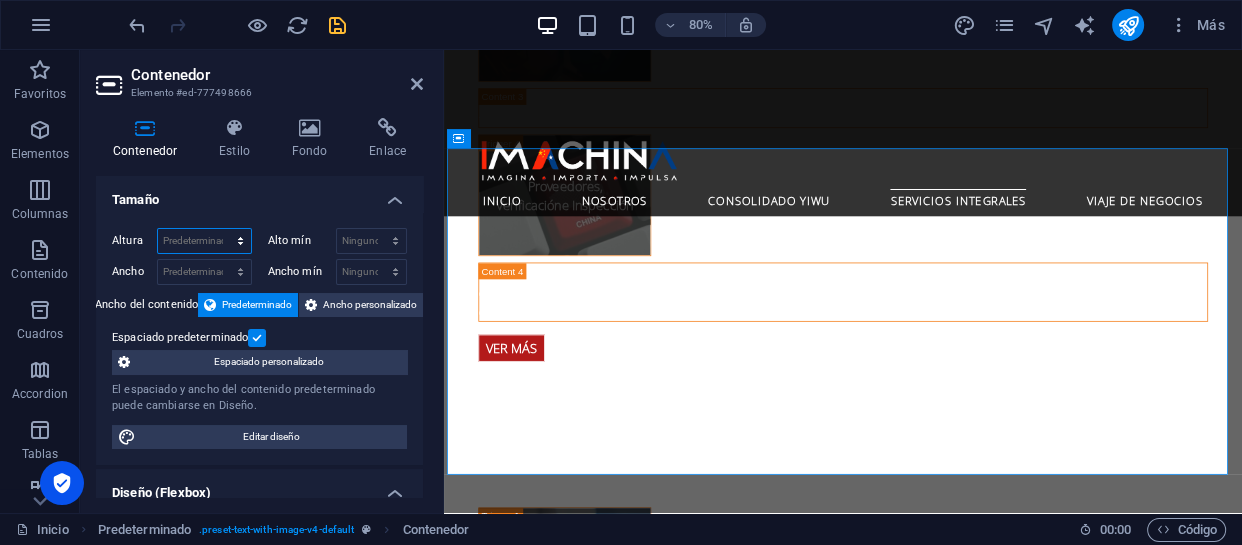 click on "Predeterminado px rem % vh vw" at bounding box center [204, 241] 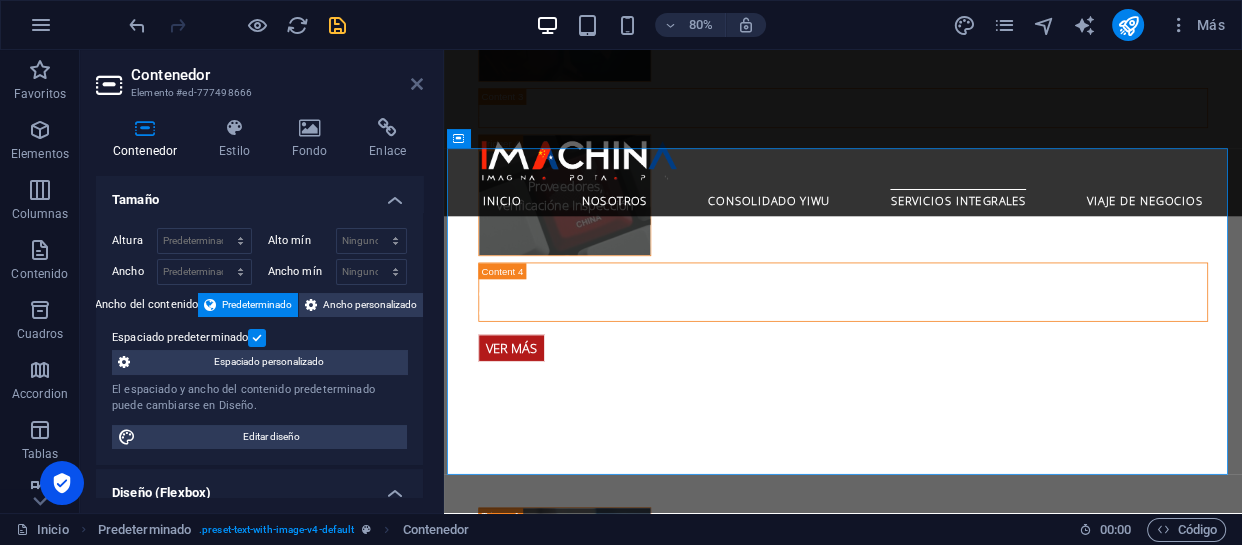 click at bounding box center (417, 84) 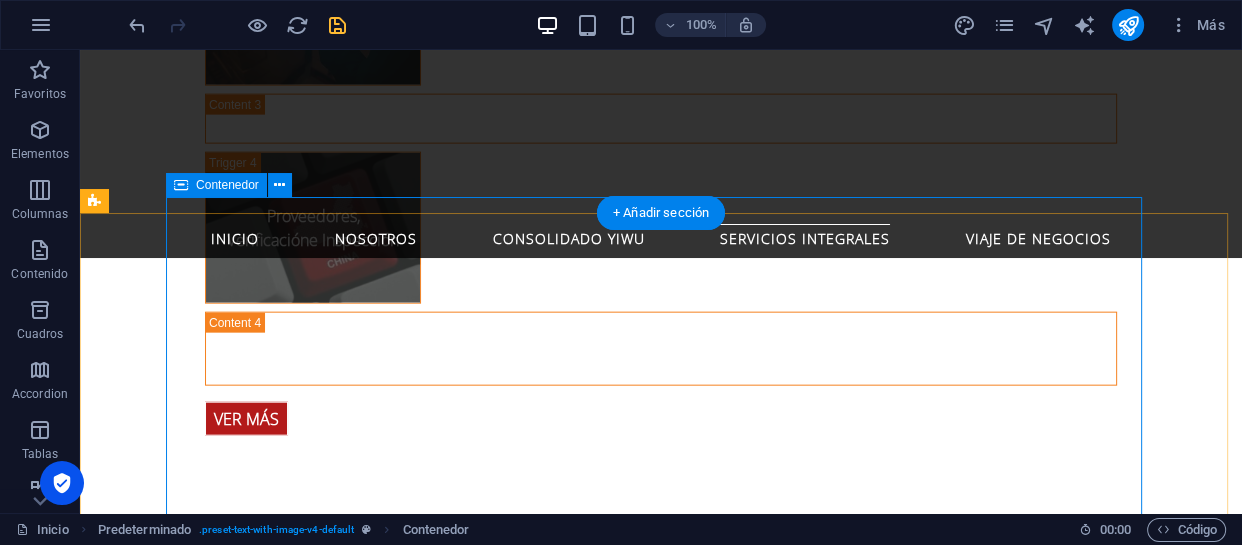 scroll, scrollTop: 4132, scrollLeft: 0, axis: vertical 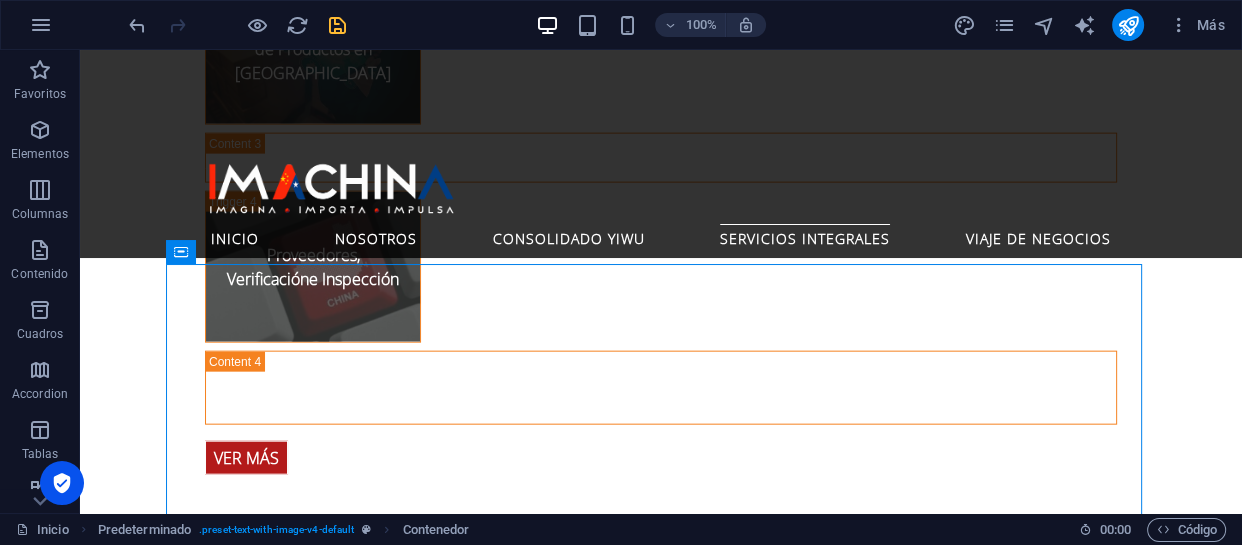 click on "100%" at bounding box center (650, 25) 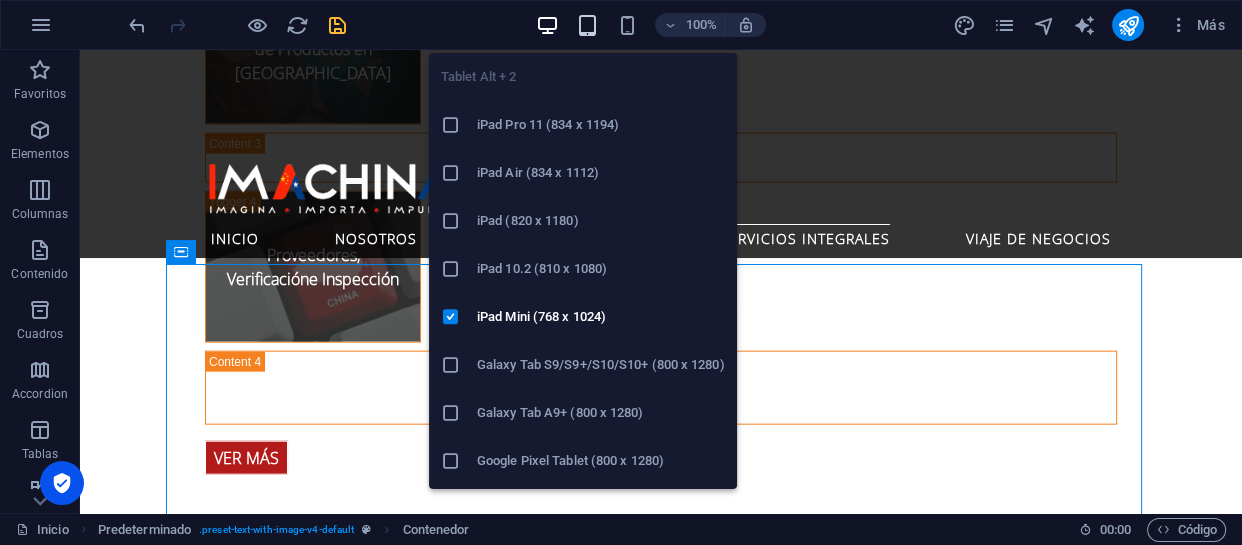 click at bounding box center [587, 25] 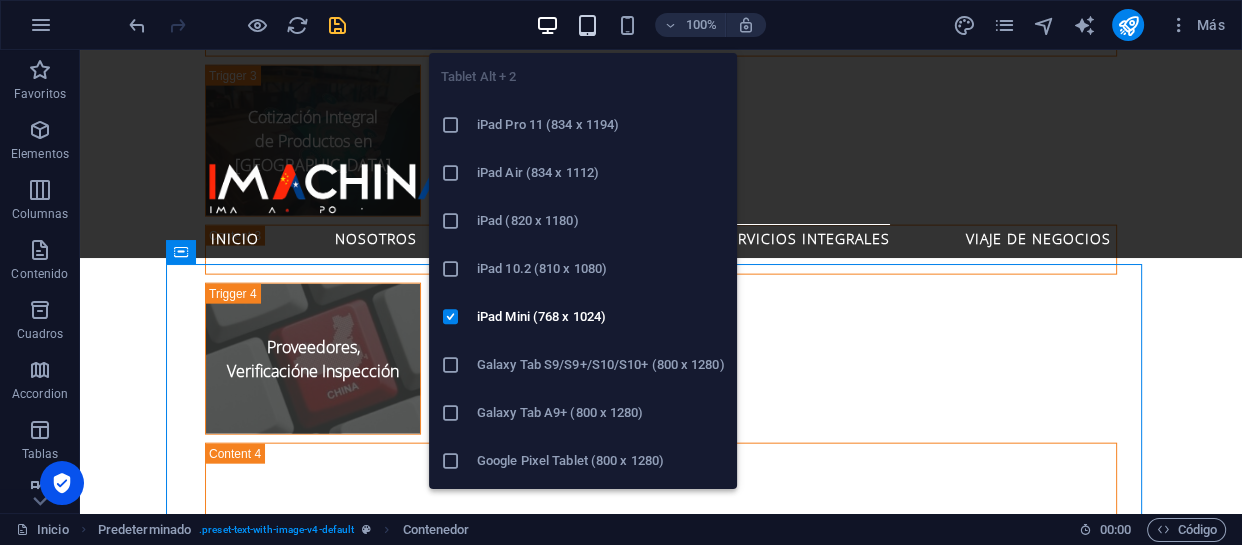 scroll, scrollTop: 4687, scrollLeft: 0, axis: vertical 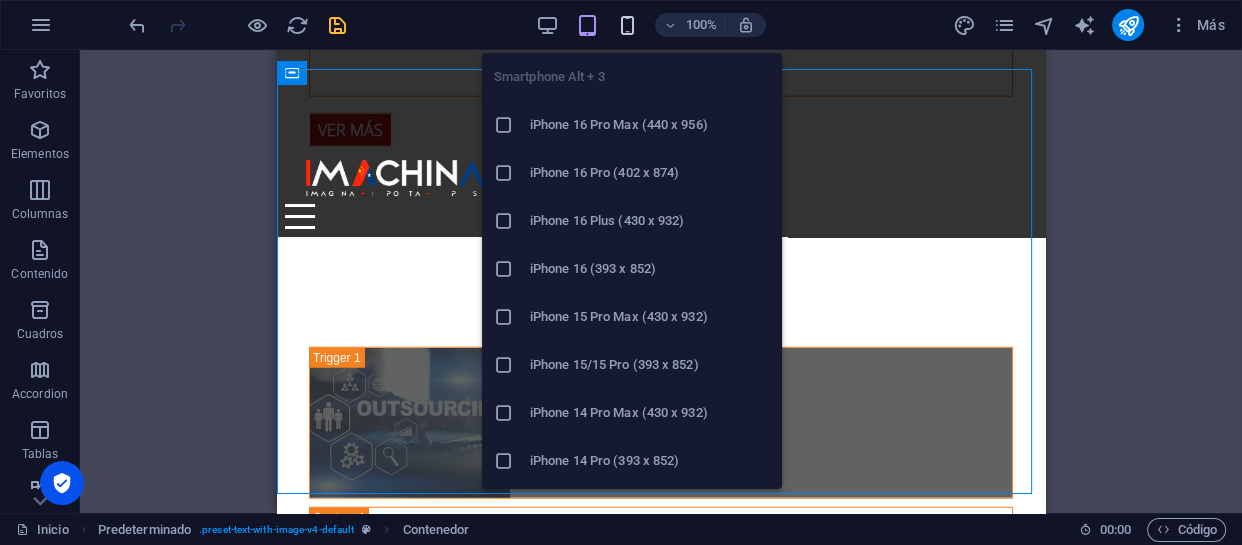 click at bounding box center [627, 25] 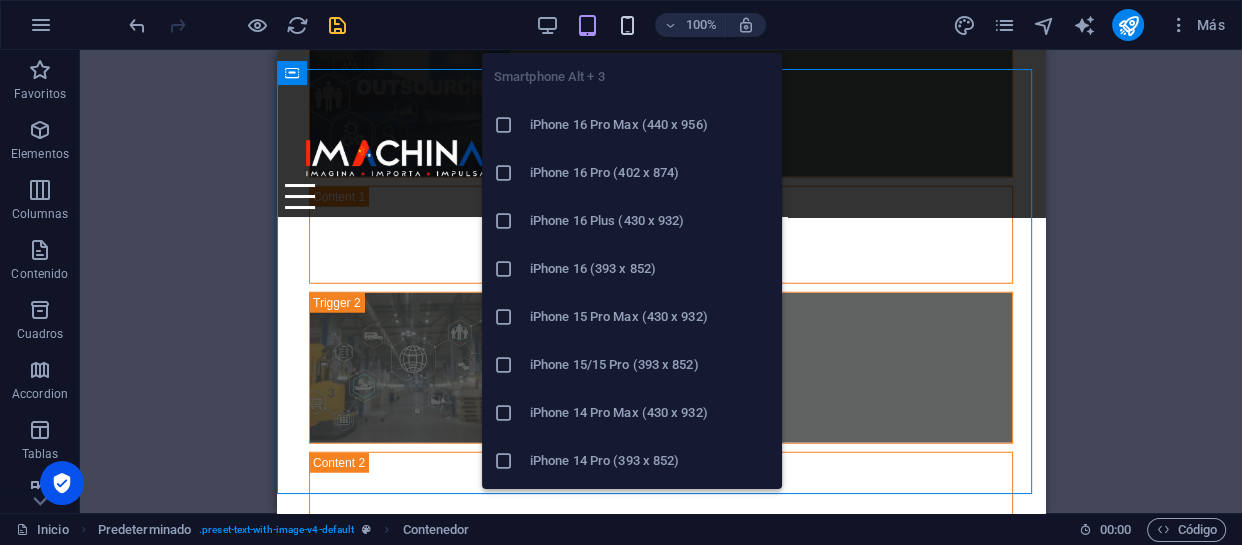 scroll, scrollTop: 5808, scrollLeft: 0, axis: vertical 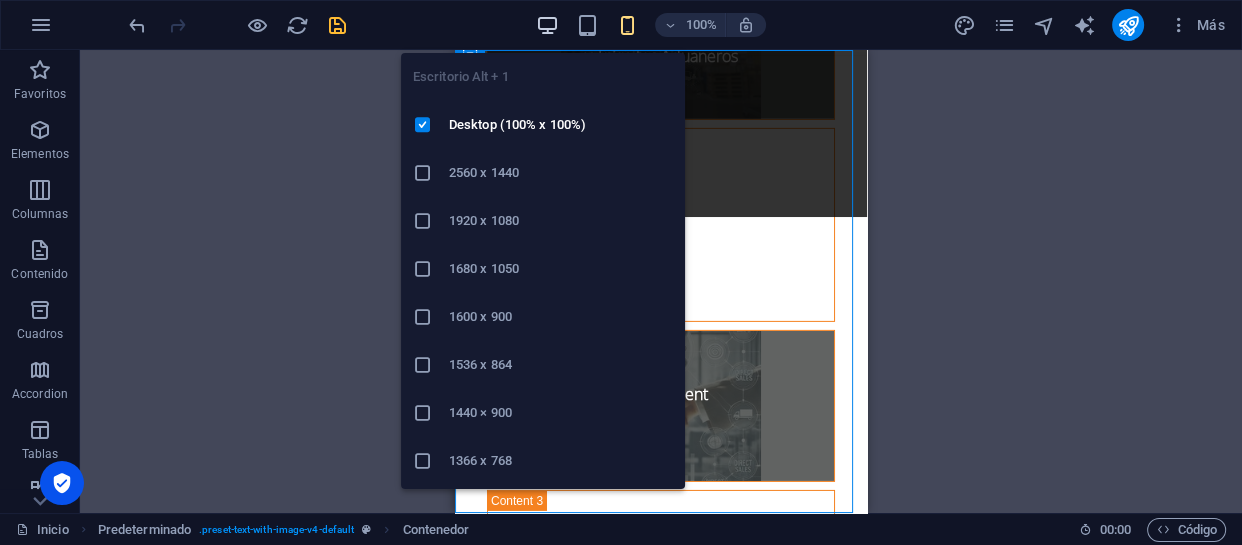 click at bounding box center (547, 25) 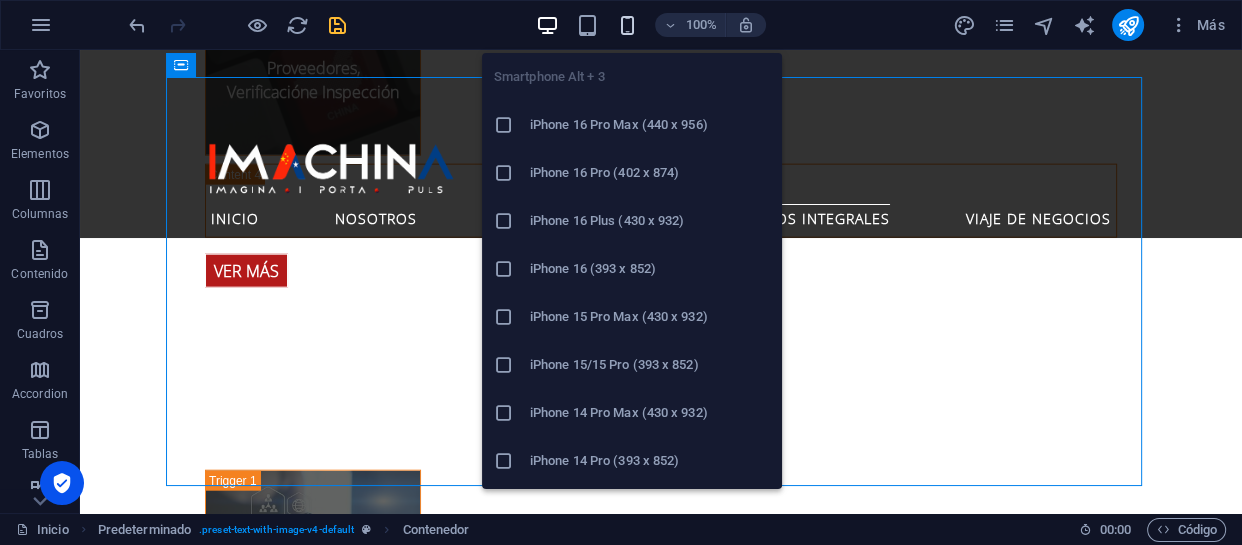 click at bounding box center [627, 25] 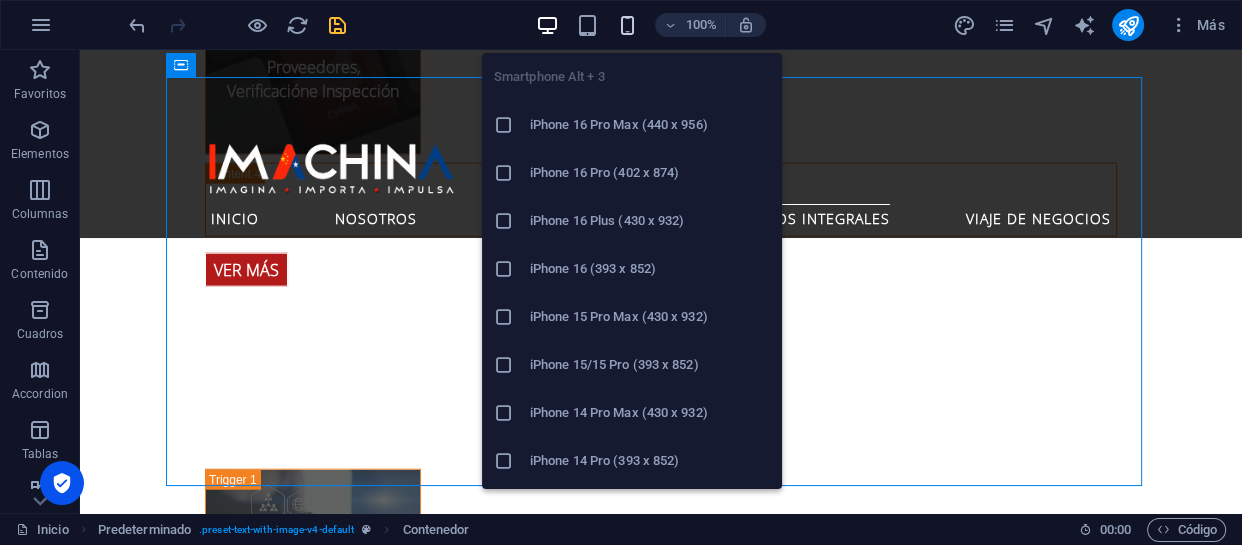 scroll, scrollTop: 5808, scrollLeft: 0, axis: vertical 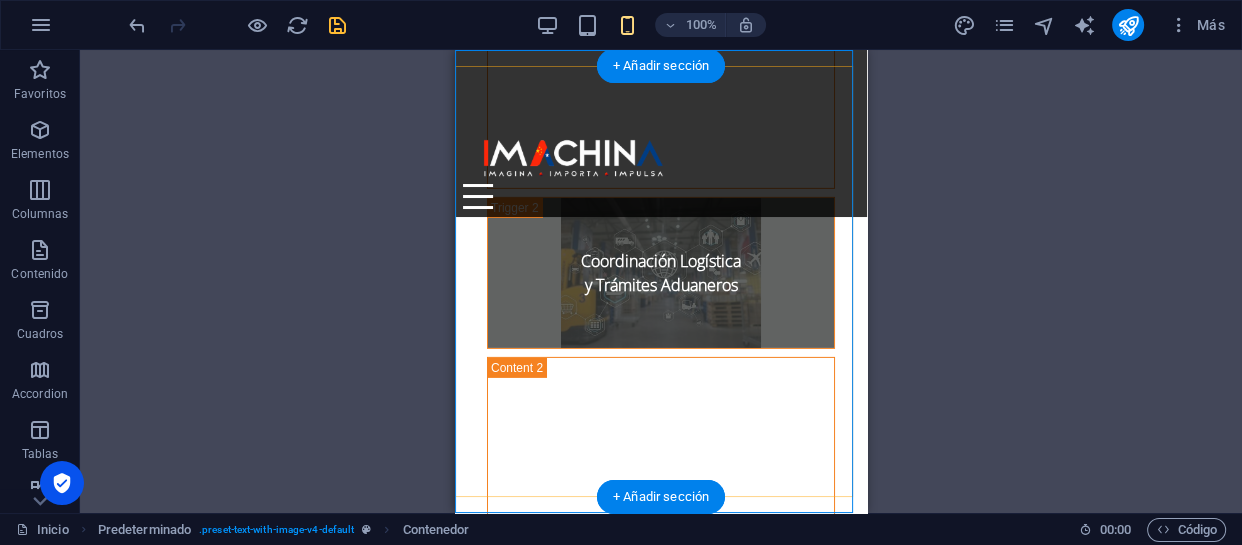 click on "Giras Comerciales [PERSON_NAME] y Mercado de [PERSON_NAME] la compleja logística en manos de expertos y concéntrese en lo que realmente importa: encontrar las mejores oportunidades y proveedores para su empresa. Nuestros paquetes de viaje de negocios a [GEOGRAPHIC_DATA] están diseñados para maximizar su tiempo y potenciar su éxito." at bounding box center [661, 1635] 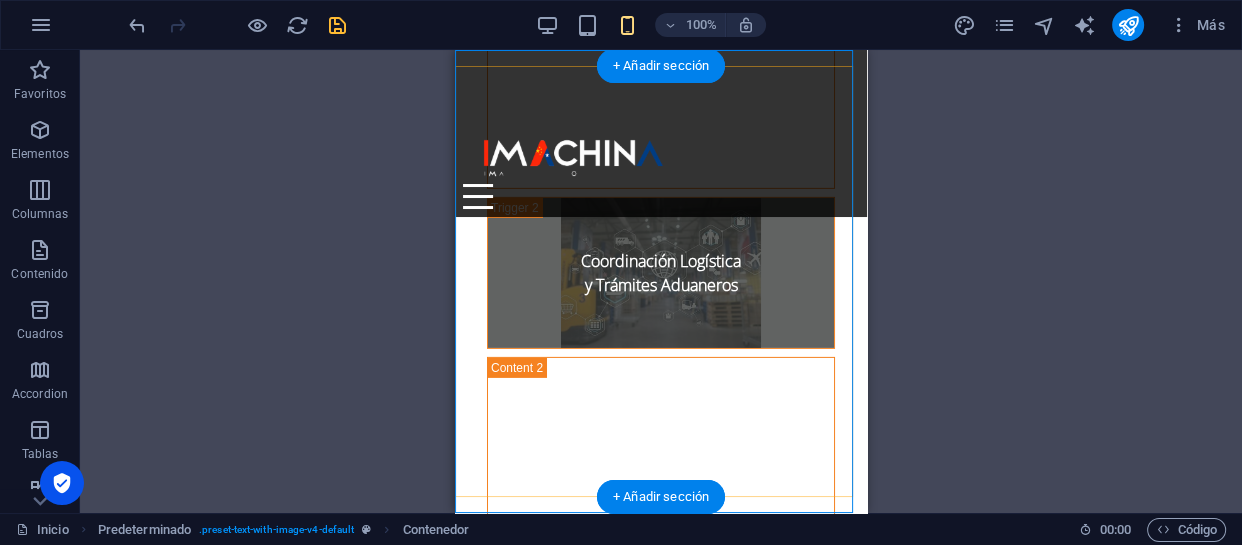 click on "Giras Comerciales [PERSON_NAME] y Mercado de [PERSON_NAME] la compleja logística en manos de expertos y concéntrese en lo que realmente importa: encontrar las mejores oportunidades y proveedores para su empresa. Nuestros paquetes de viaje de negocios a [GEOGRAPHIC_DATA] están diseñados para maximizar su tiempo y potenciar su éxito." at bounding box center [661, 1635] 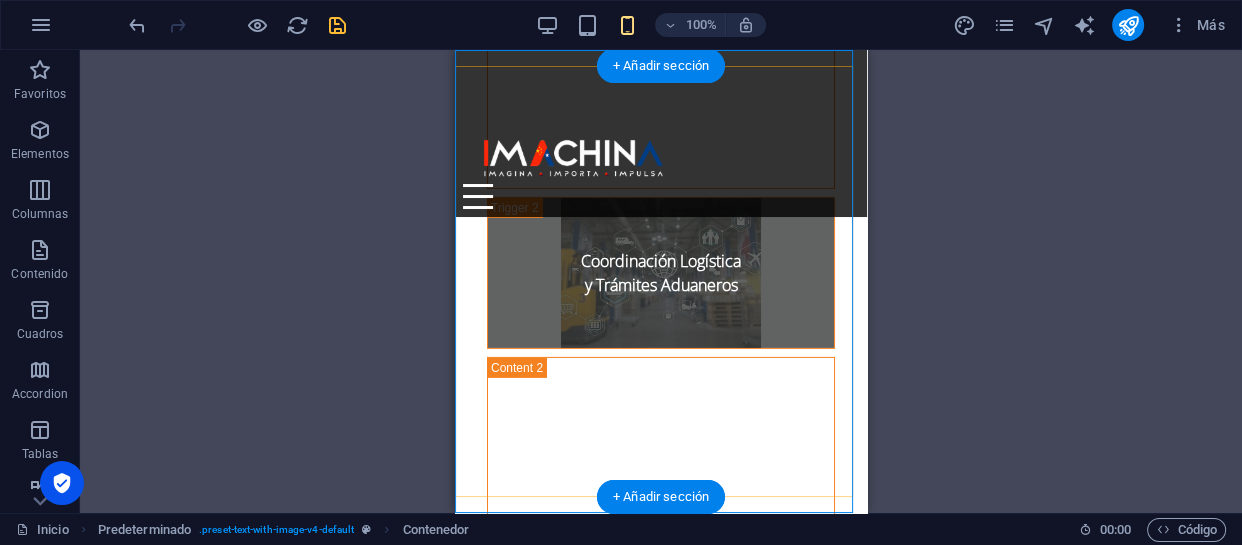 click on "Giras Comerciales [PERSON_NAME] y Mercado de [PERSON_NAME] la compleja logística en manos de expertos y concéntrese en lo que realmente importa: encontrar las mejores oportunidades y proveedores para su empresa. Nuestros paquetes de viaje de negocios a [GEOGRAPHIC_DATA] están diseñados para maximizar su tiempo y potenciar su éxito." at bounding box center [661, 1635] 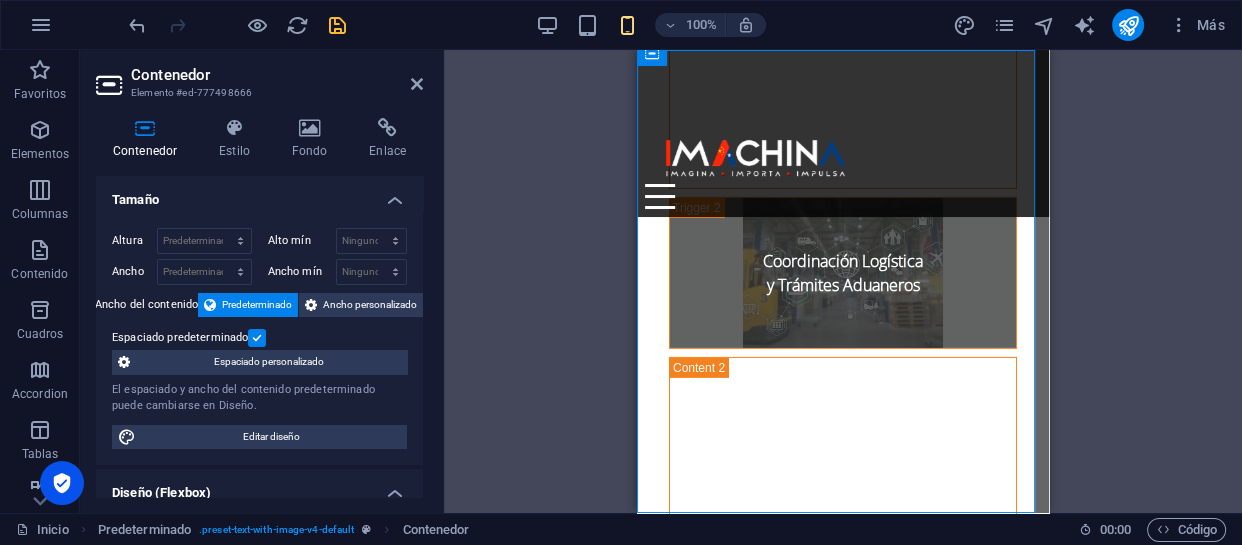click at bounding box center [257, 338] 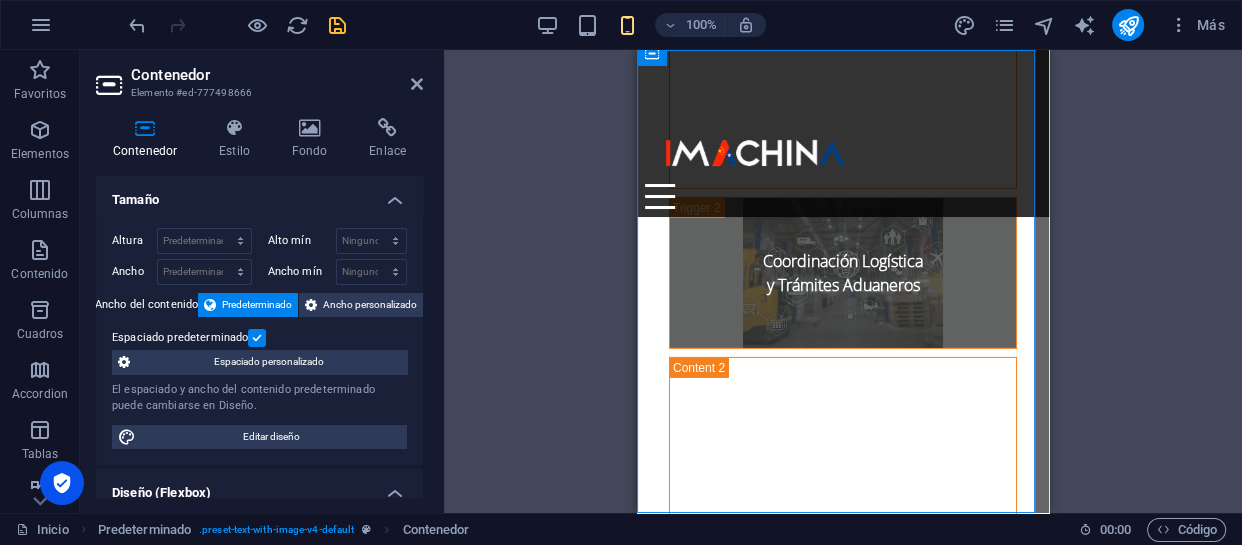click on "Espaciado predeterminado" at bounding box center [0, 0] 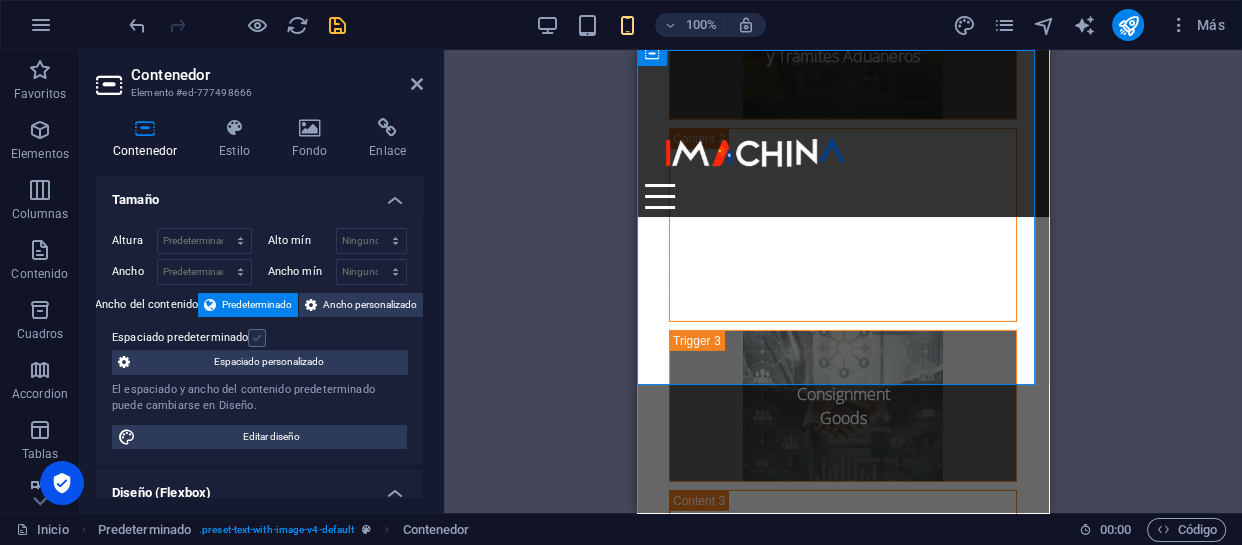 click at bounding box center (257, 338) 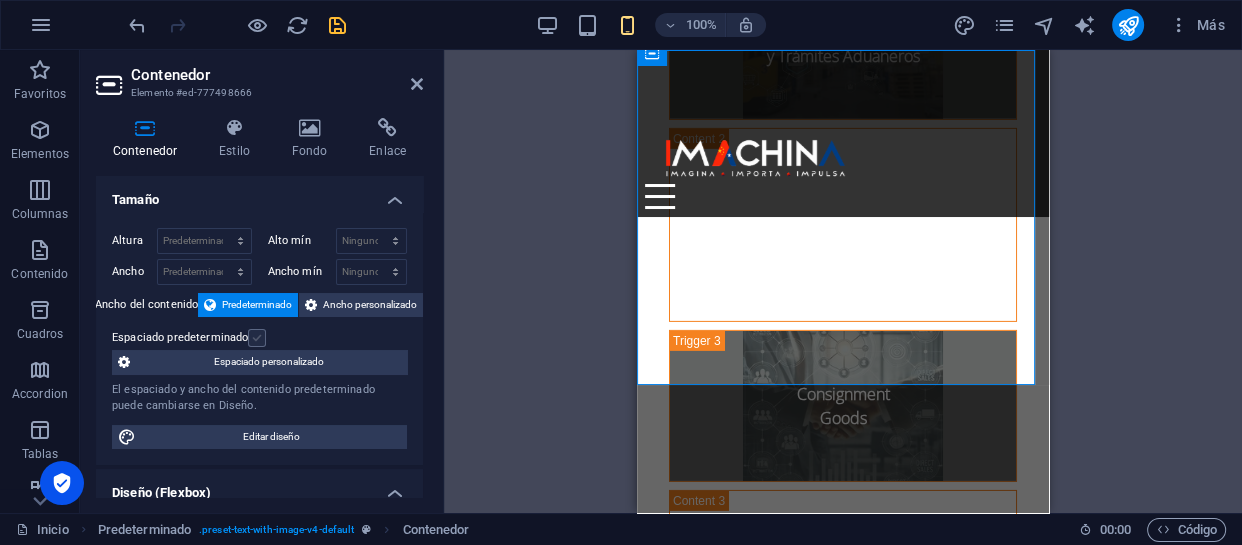 click on "Espaciado predeterminado" at bounding box center [0, 0] 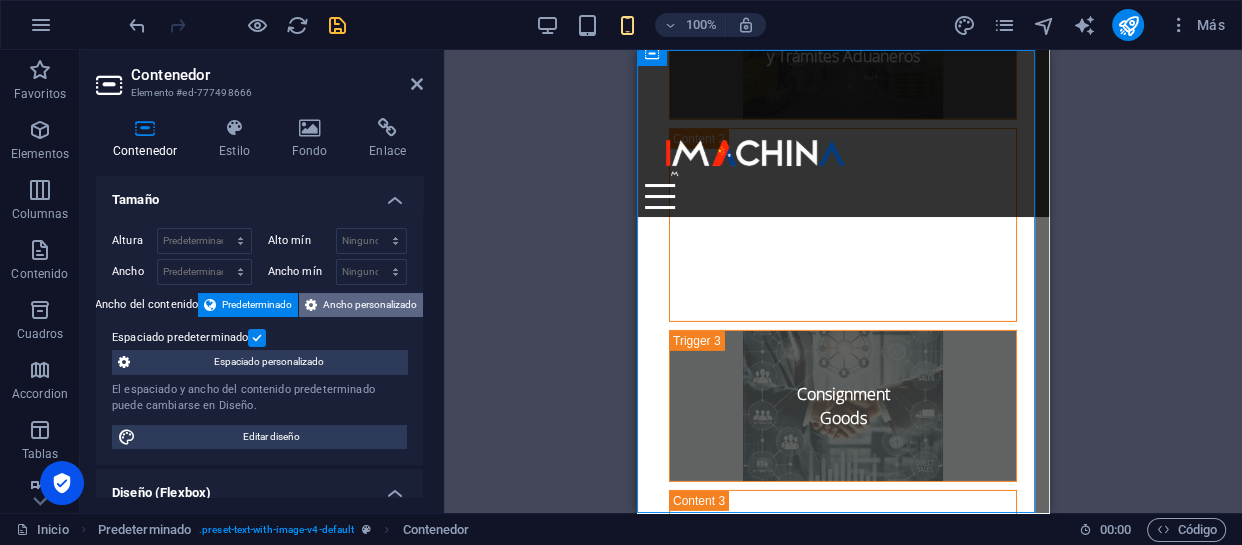 click on "Ancho personalizado" at bounding box center (370, 305) 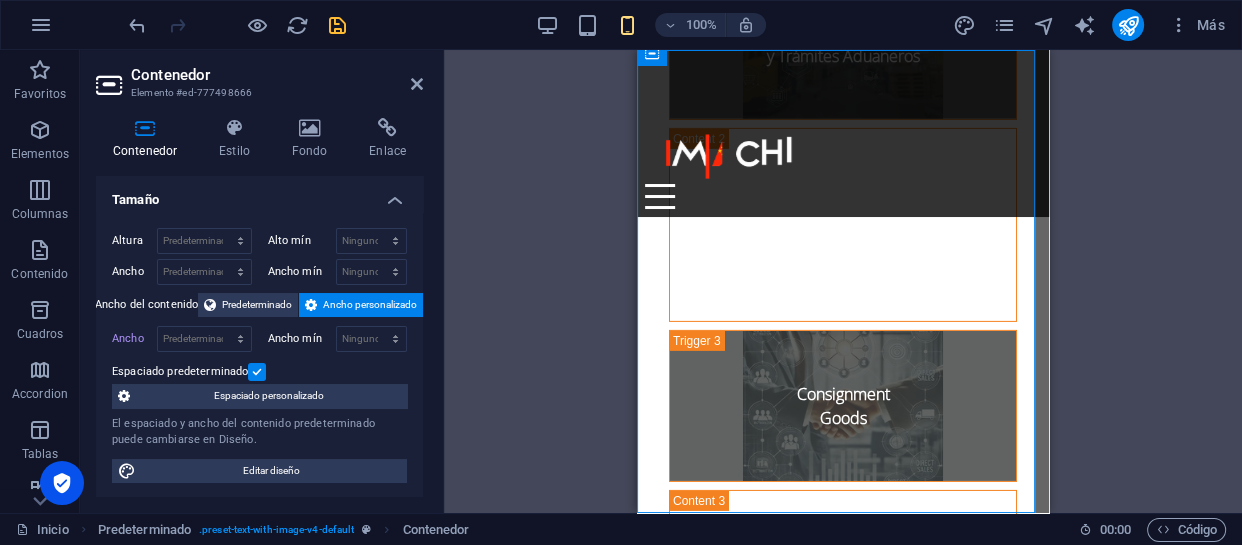 click on "Ancho personalizado" at bounding box center [370, 305] 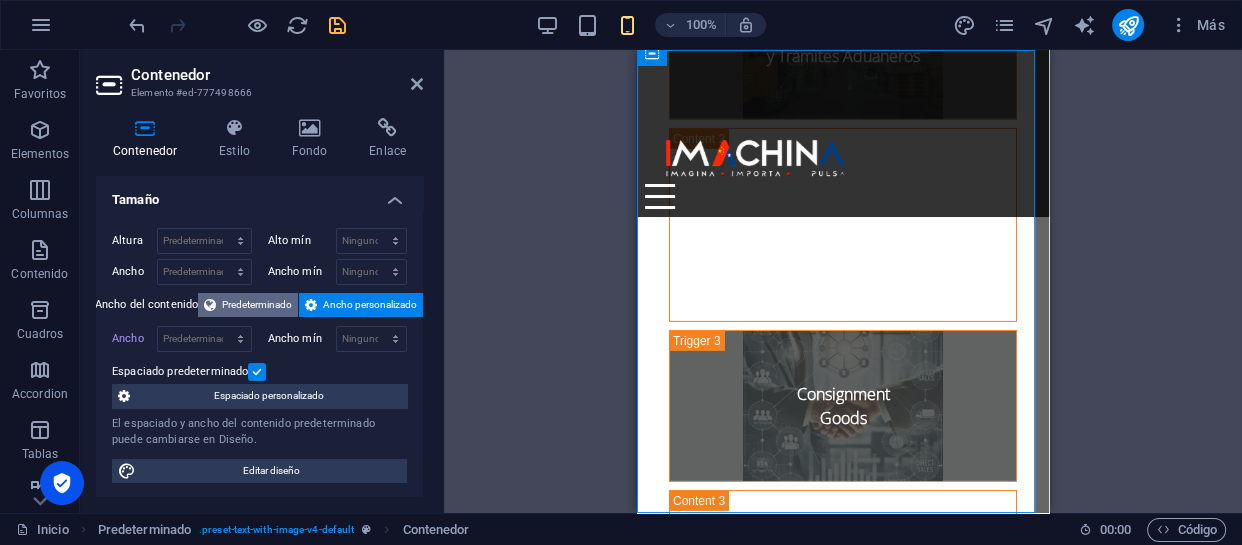 click on "Predeterminado" at bounding box center [257, 305] 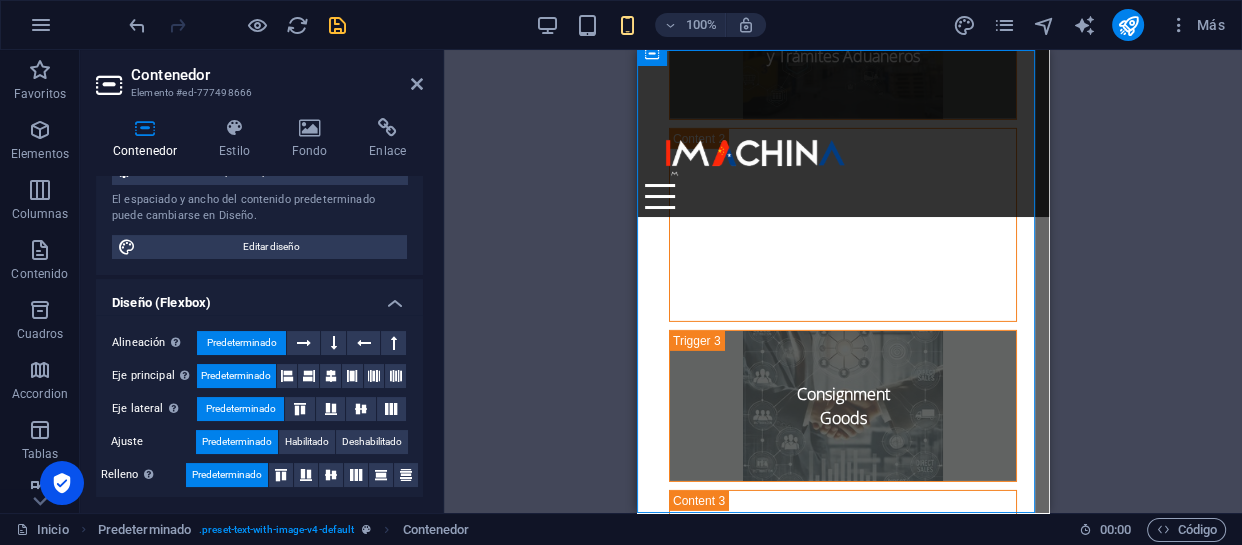 scroll, scrollTop: 189, scrollLeft: 0, axis: vertical 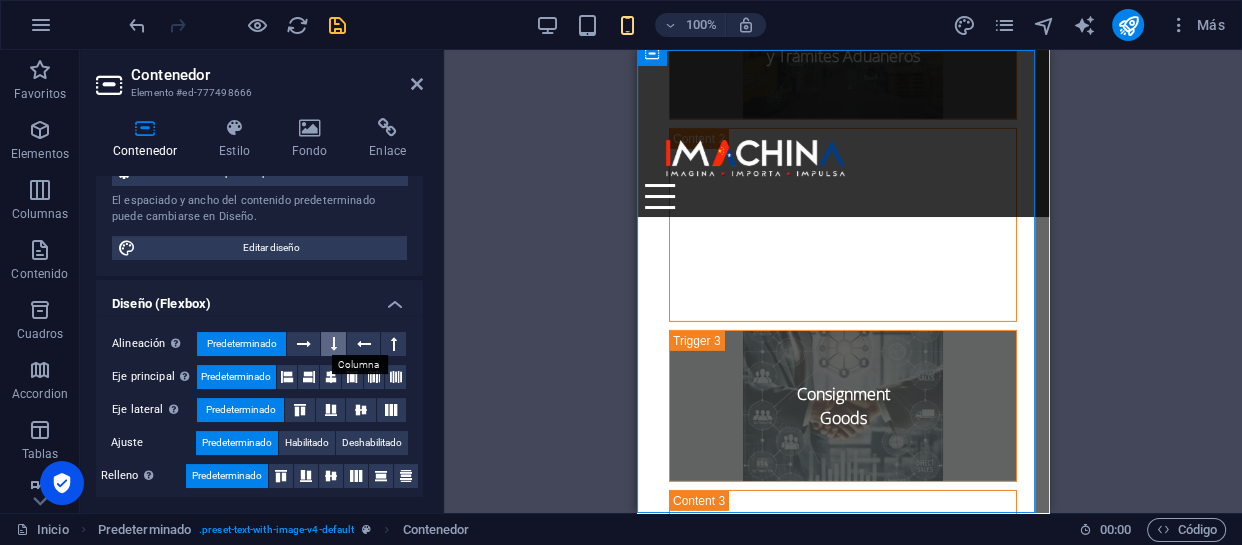 click at bounding box center (334, 344) 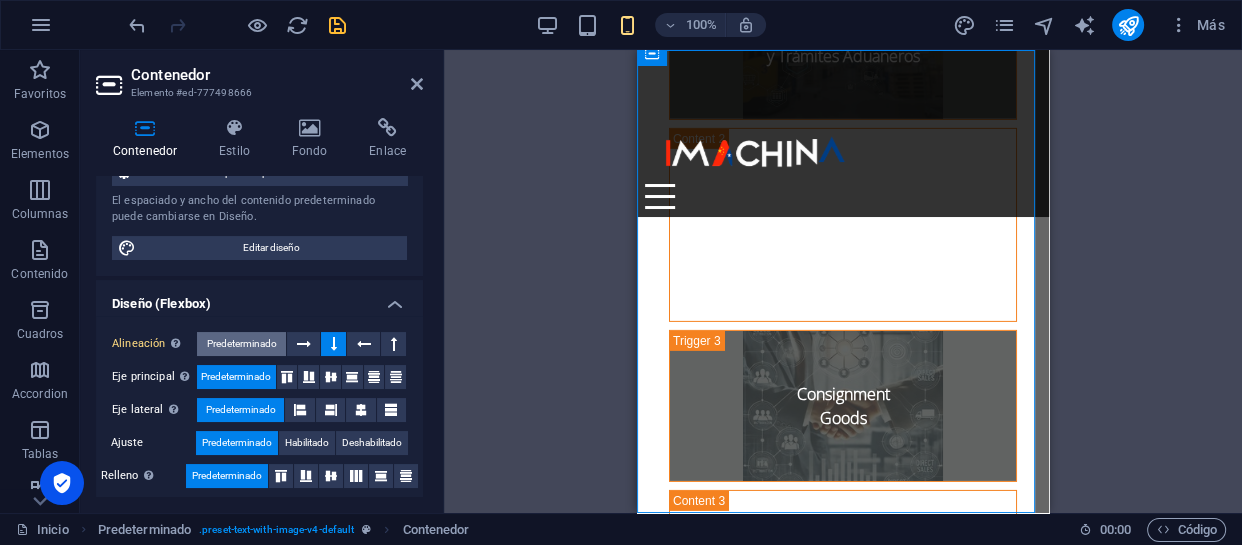 click on "Predeterminado" at bounding box center [242, 344] 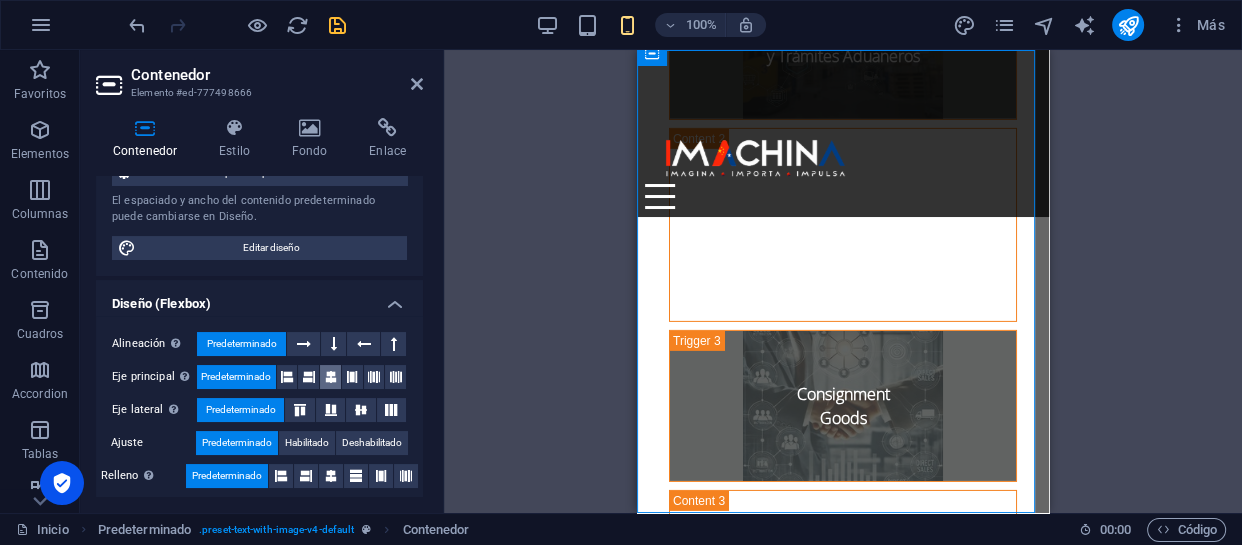 click at bounding box center [331, 377] 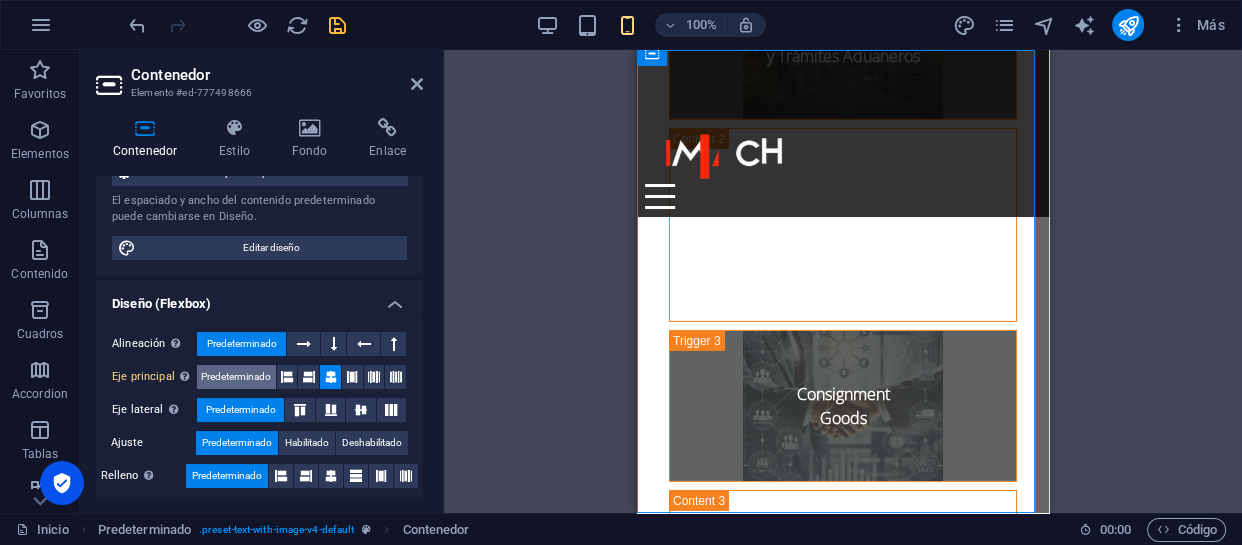 click on "Predeterminado" at bounding box center (236, 377) 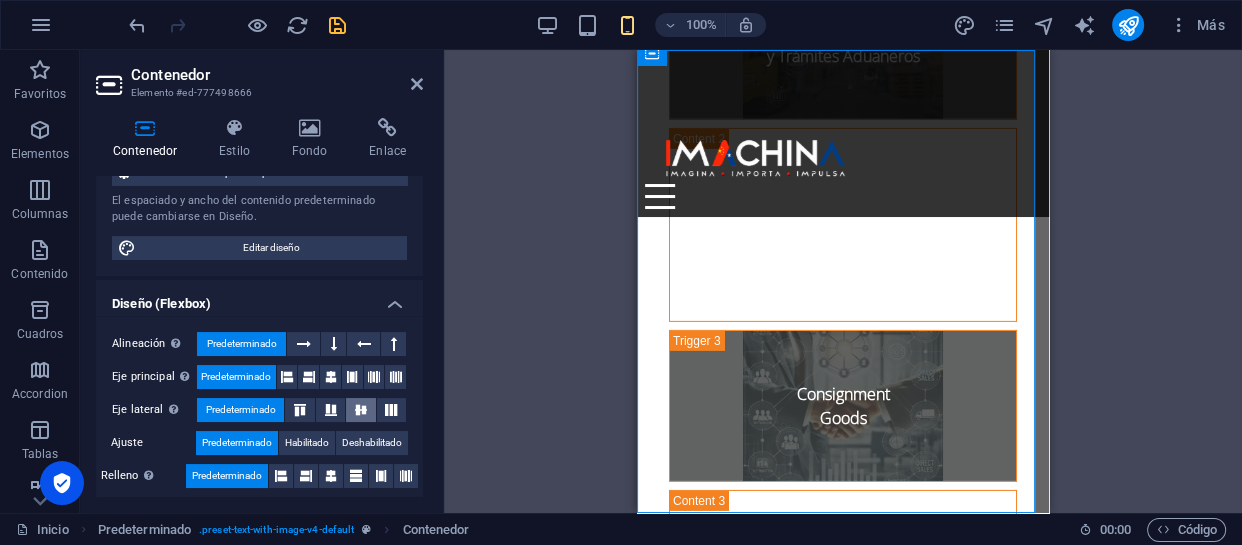 click at bounding box center [361, 410] 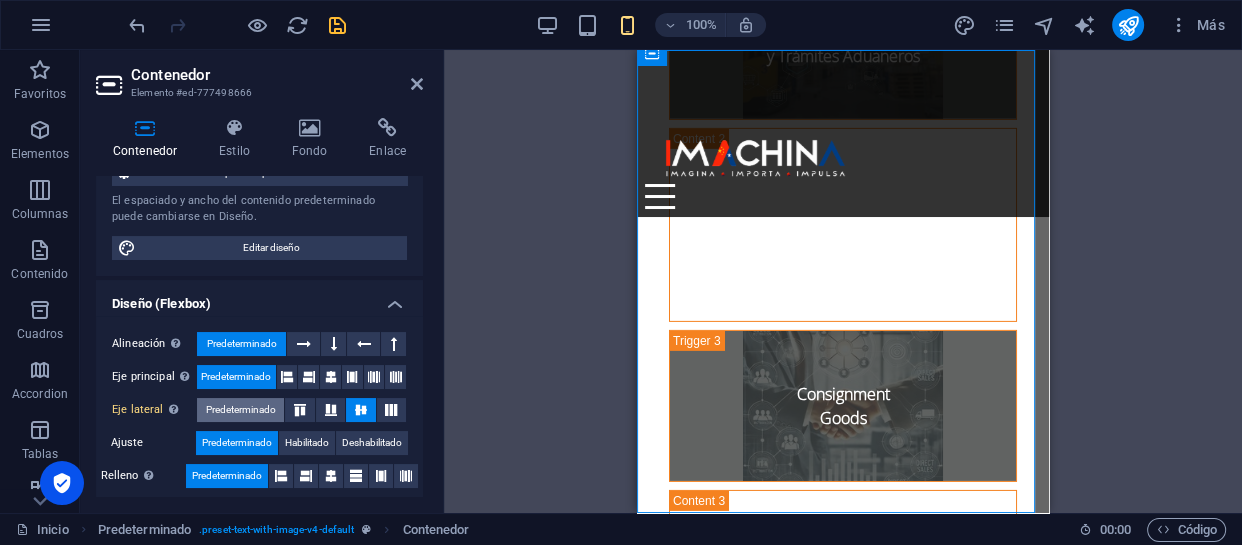click on "Predeterminado" at bounding box center (241, 410) 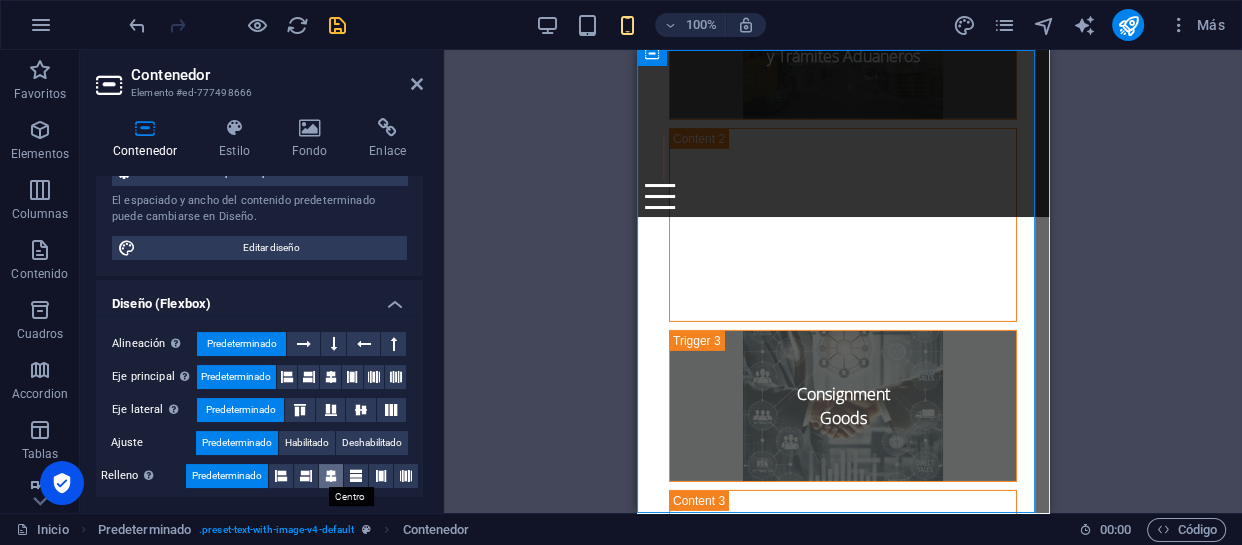 click at bounding box center [331, 476] 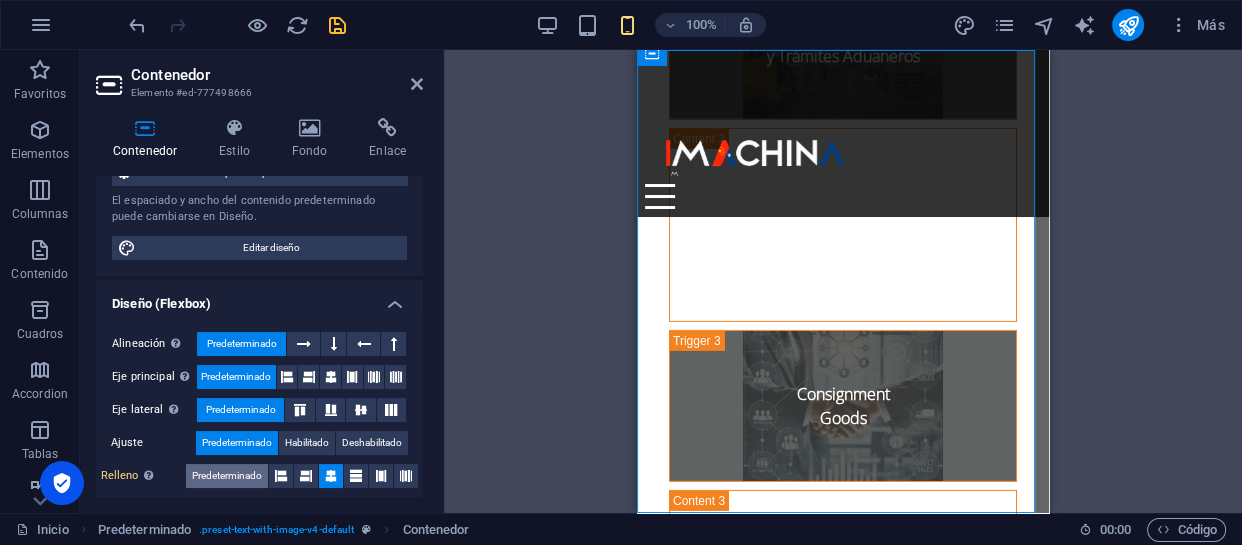click on "Predeterminado" at bounding box center [227, 476] 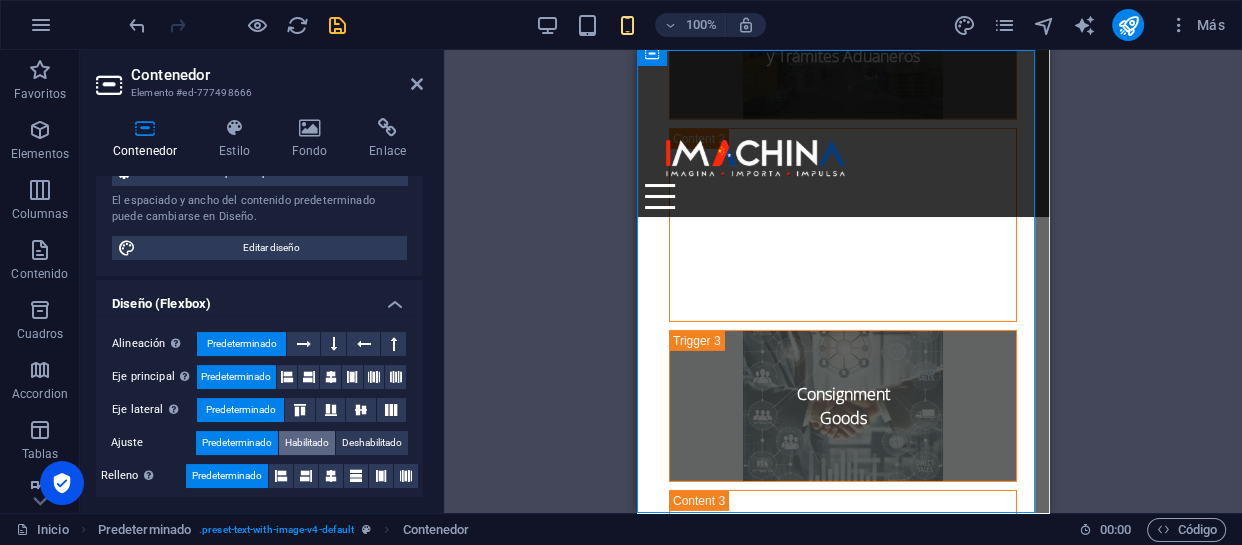 click on "Habilitado" at bounding box center [307, 443] 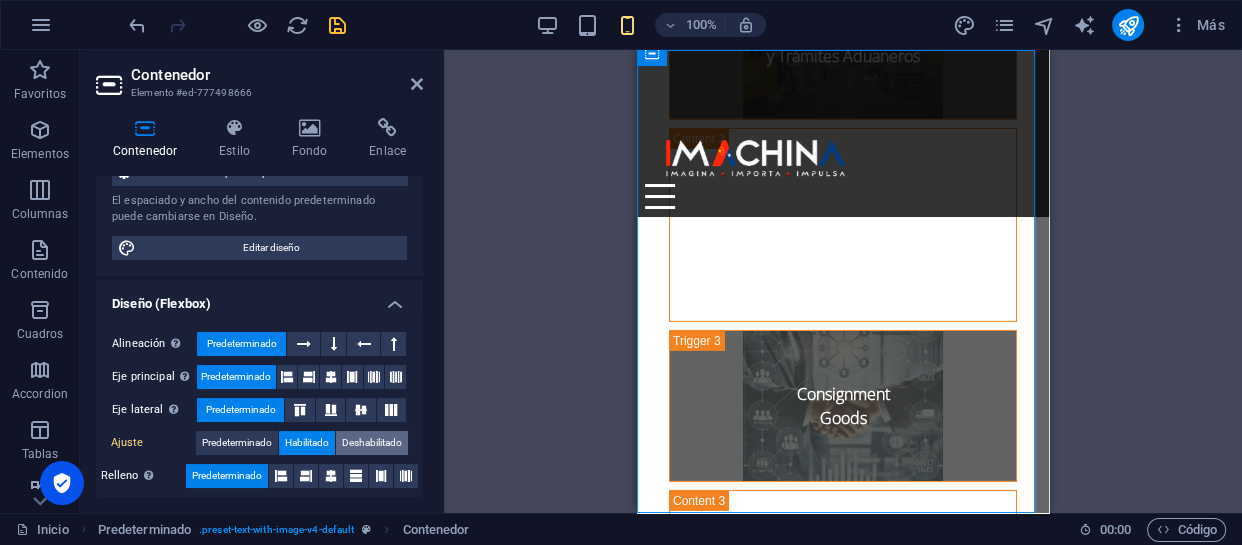 click on "Deshabilitado" at bounding box center [372, 443] 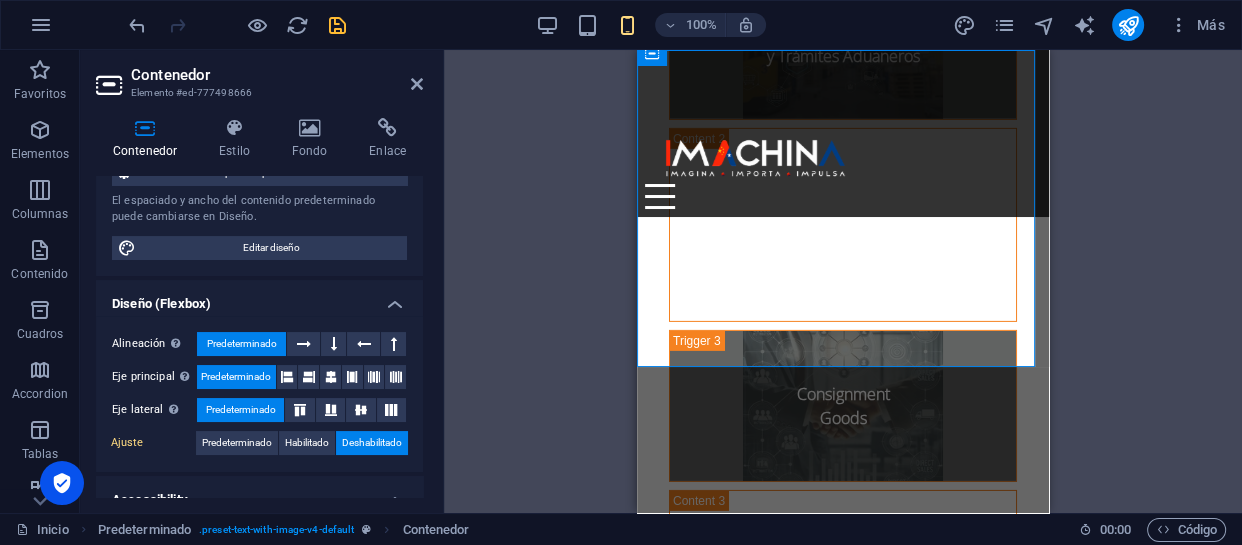 click on "Deshabilitado" at bounding box center (372, 443) 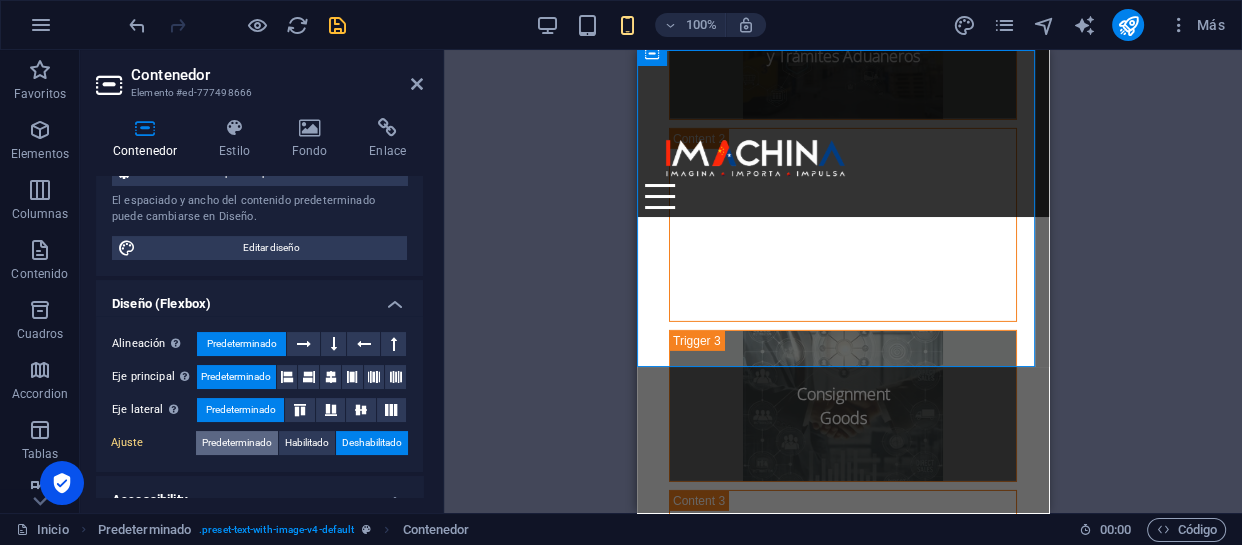 click on "Predeterminado" at bounding box center (237, 443) 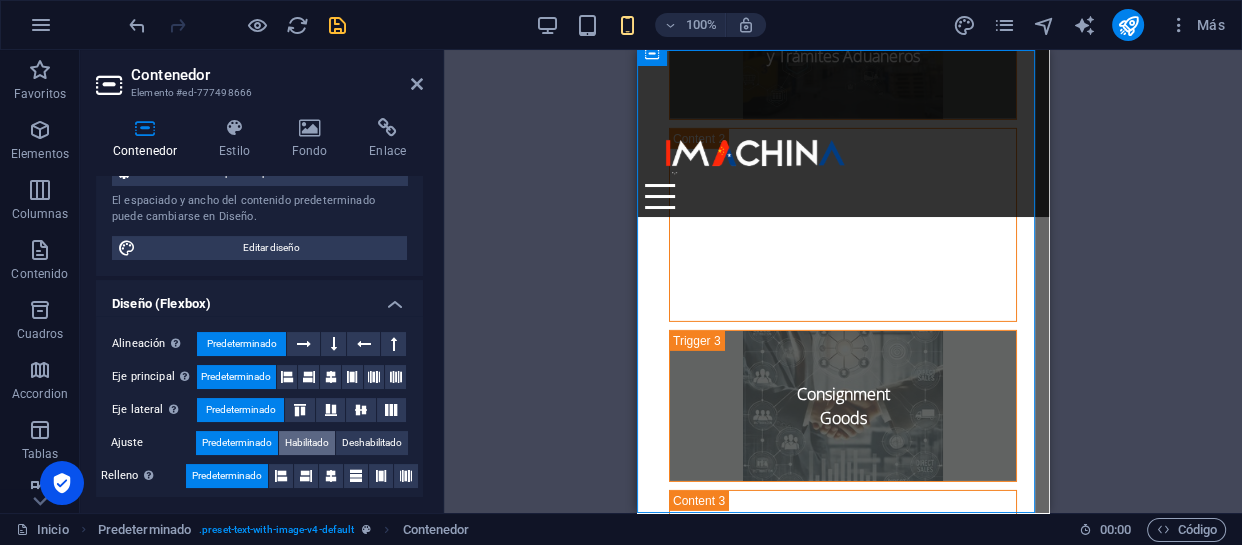 click on "Habilitado" at bounding box center (307, 443) 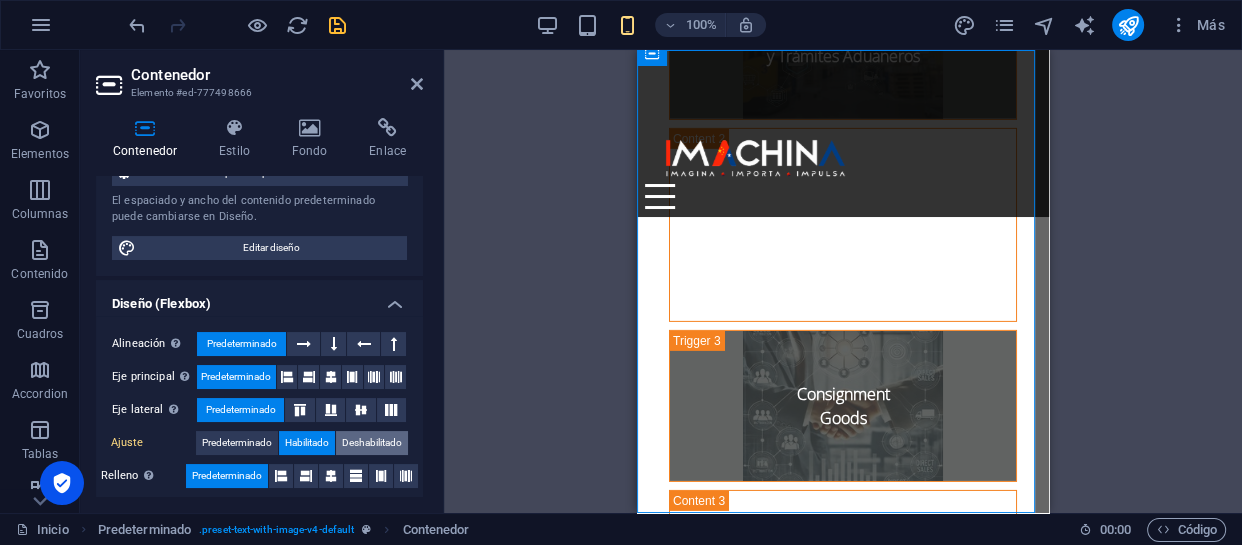 click on "Deshabilitado" at bounding box center (372, 443) 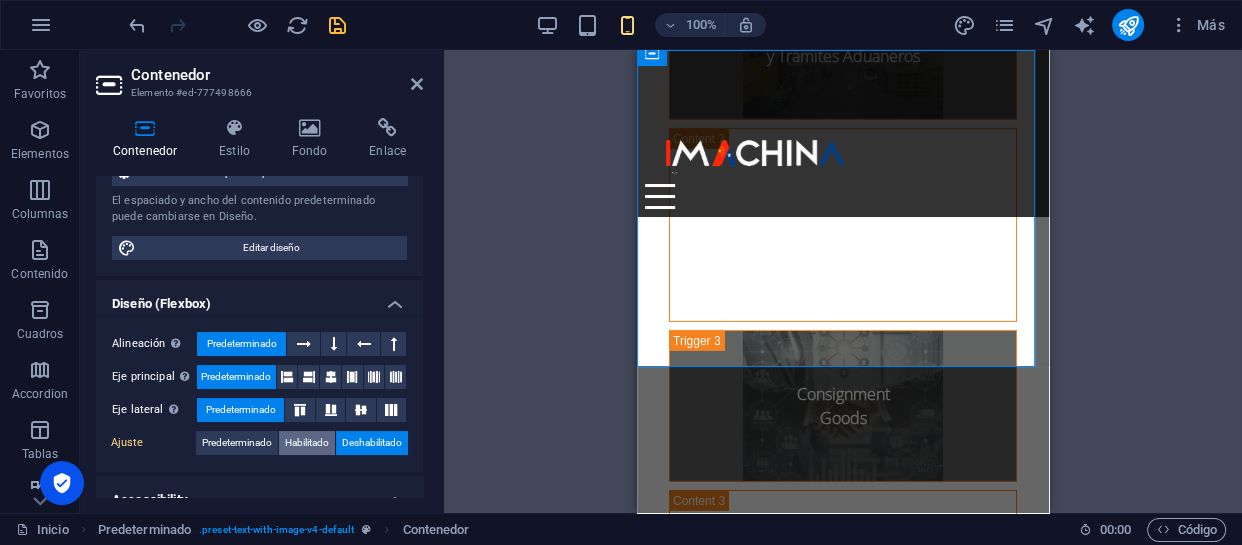 click on "Habilitado" at bounding box center (307, 443) 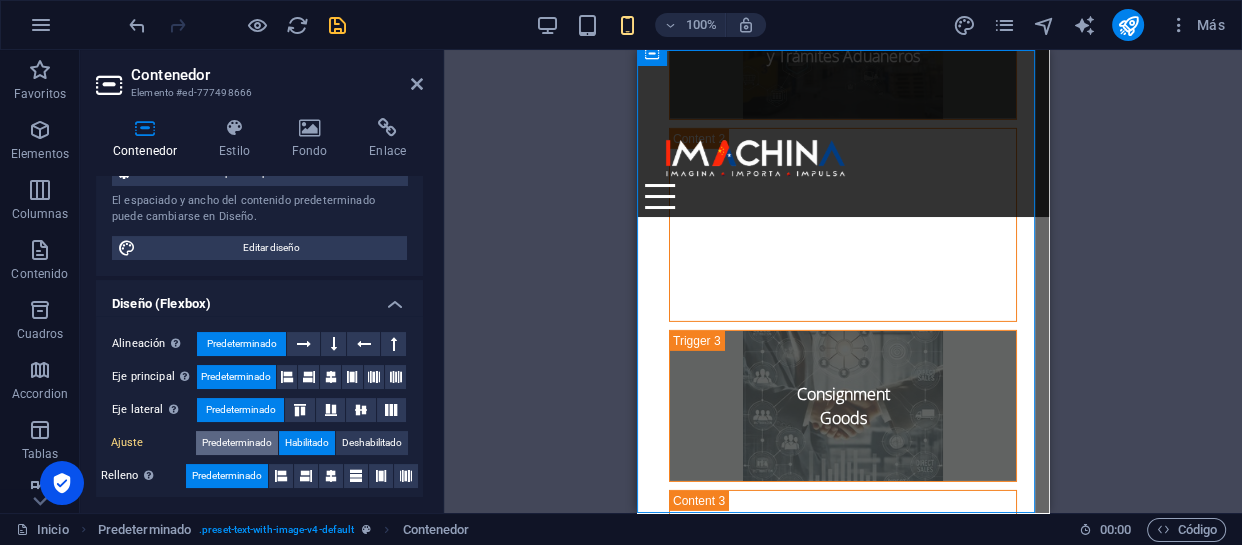 click on "Predeterminado" at bounding box center (237, 443) 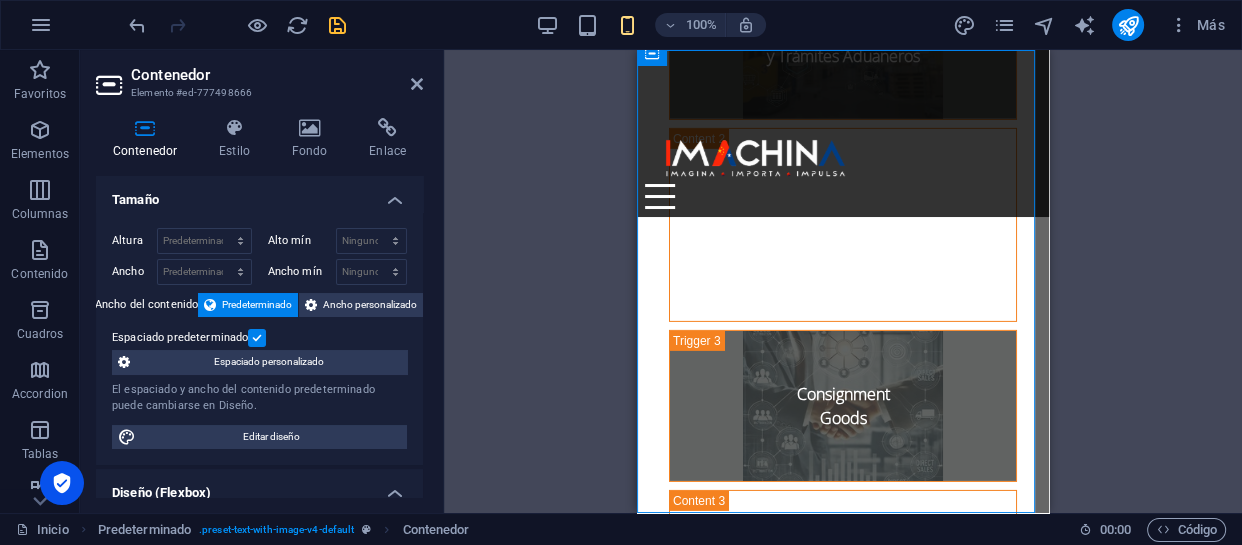 scroll, scrollTop: 0, scrollLeft: 0, axis: both 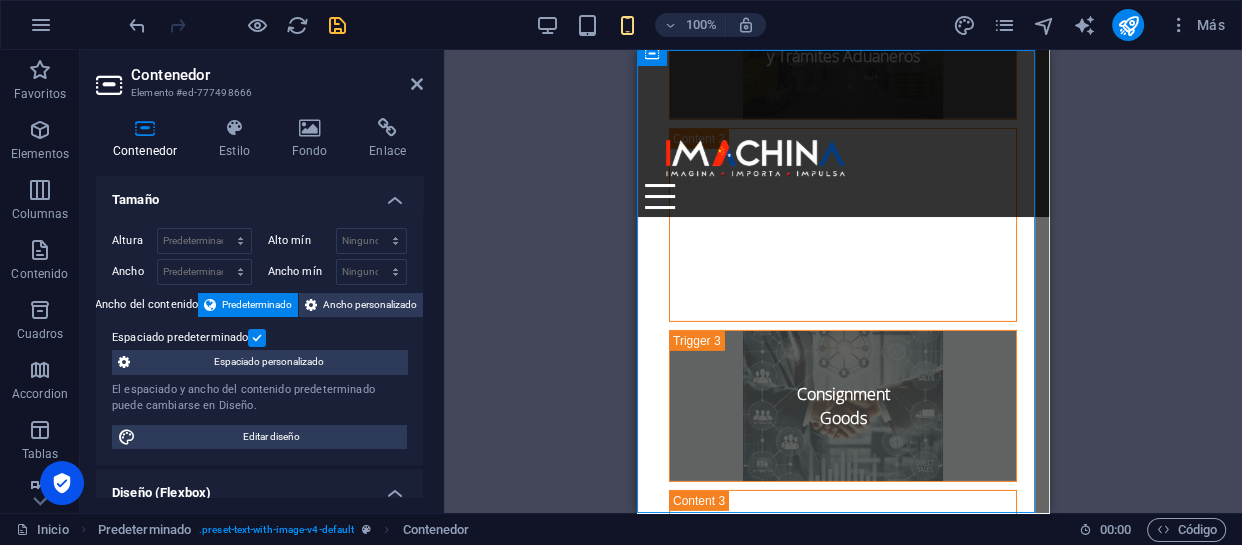 click on "Contenedor Elemento #ed-777498666" at bounding box center [259, 76] 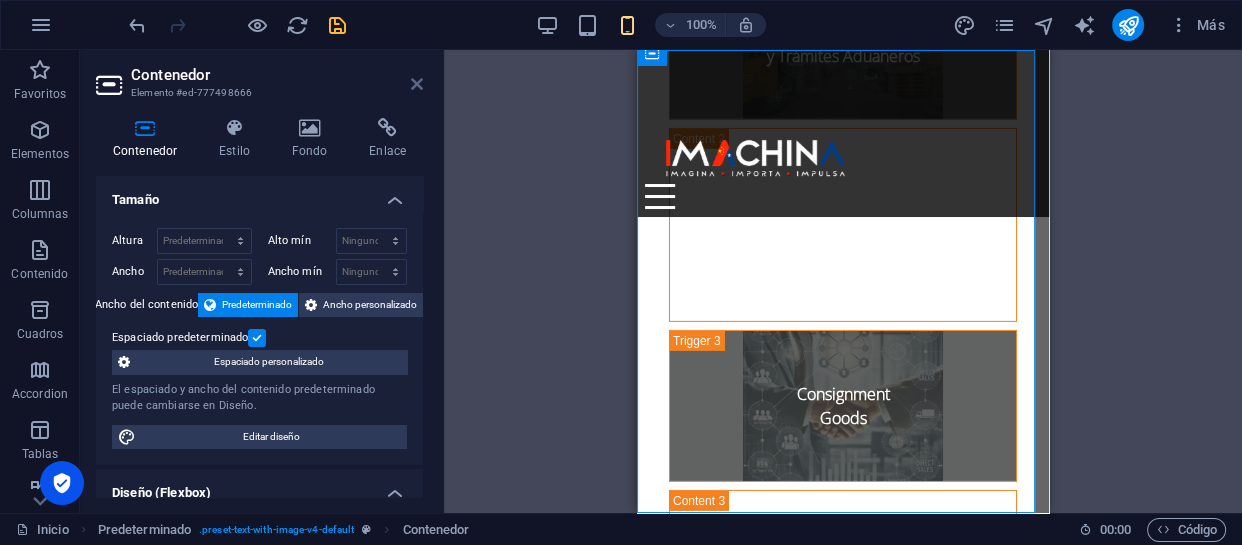 click at bounding box center (417, 84) 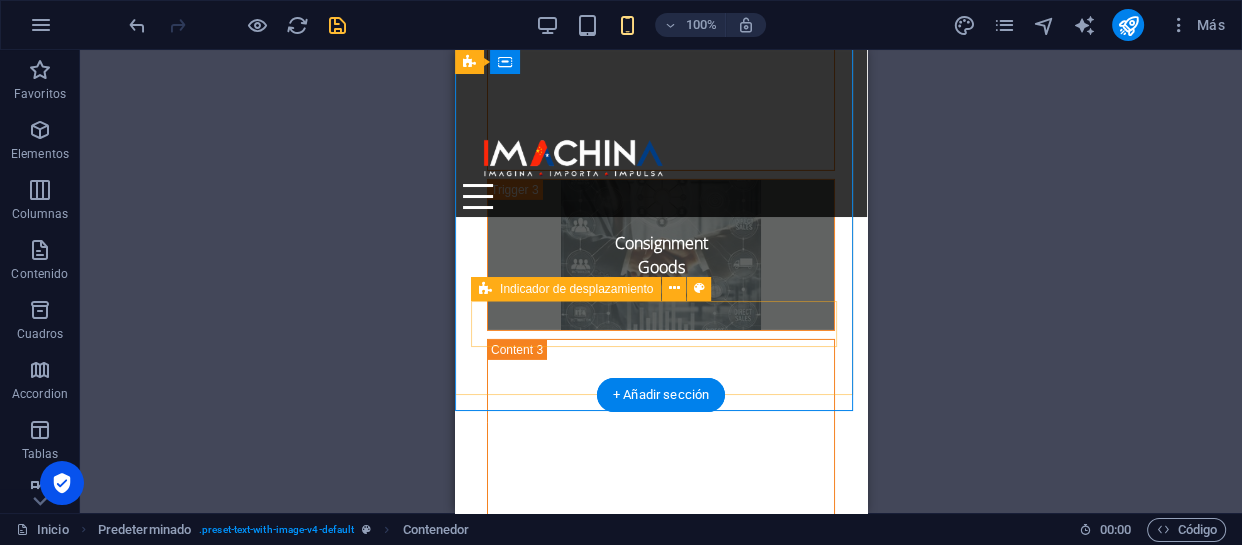 scroll, scrollTop: 5990, scrollLeft: 0, axis: vertical 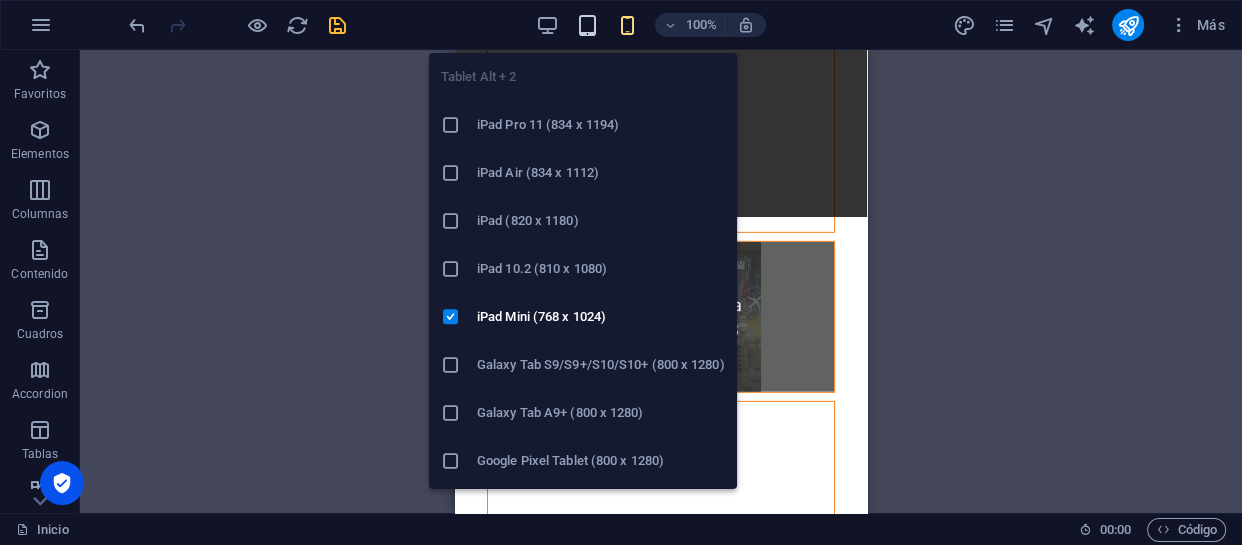 click at bounding box center [587, 25] 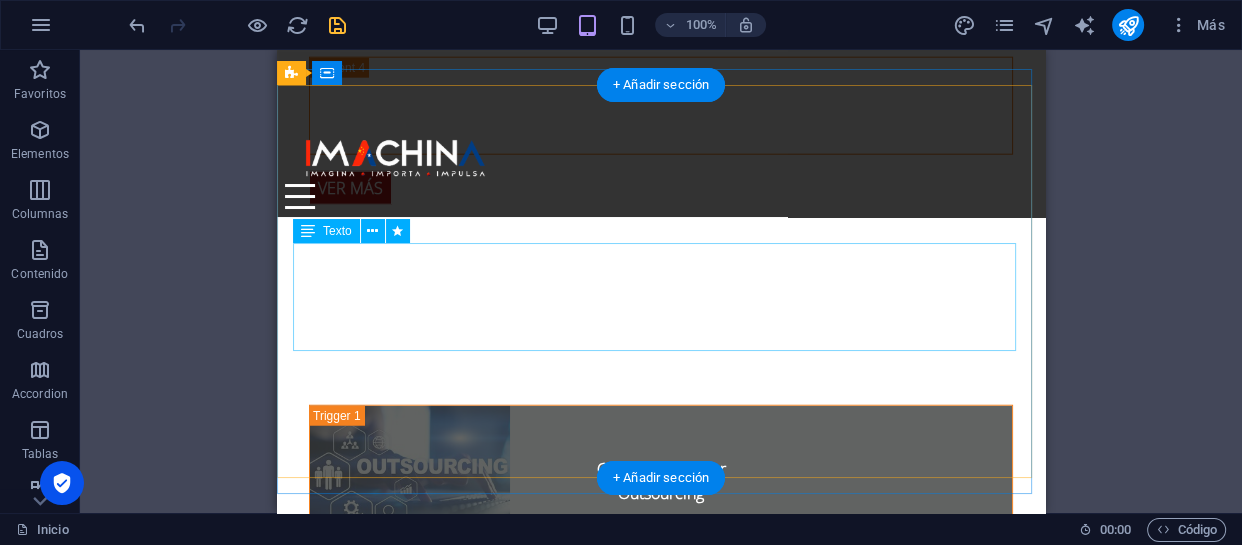 scroll, scrollTop: 4596, scrollLeft: 0, axis: vertical 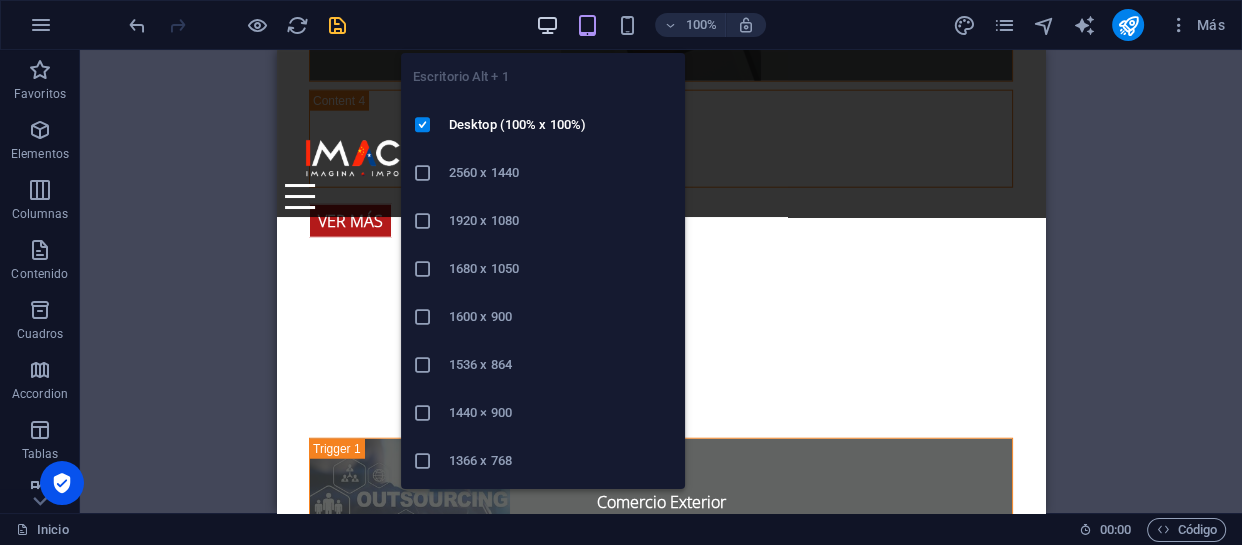 click at bounding box center [547, 25] 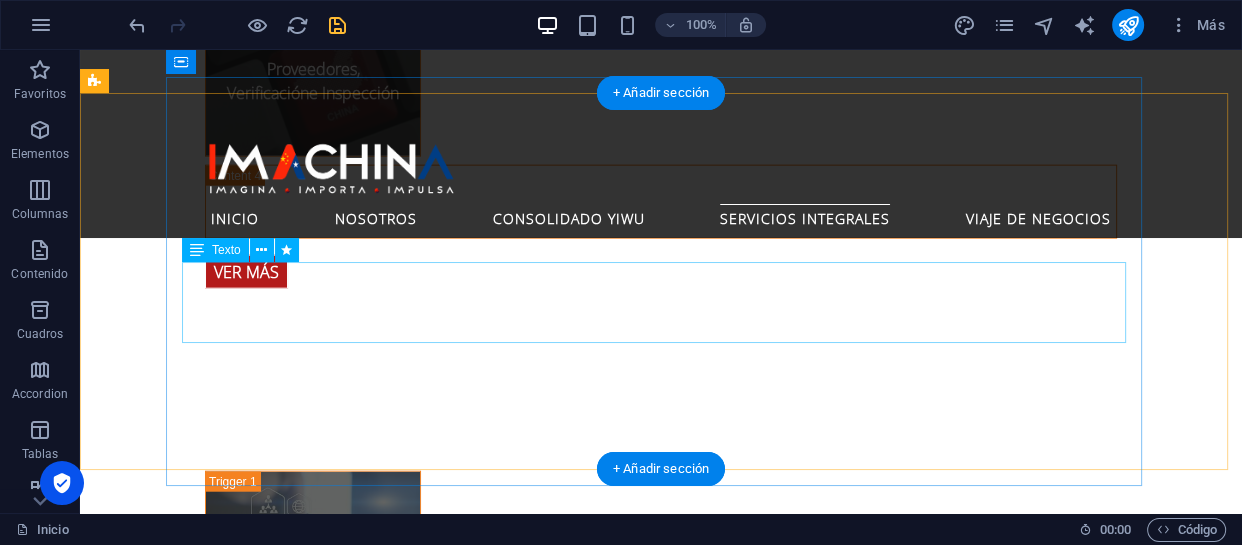 scroll, scrollTop: 4228, scrollLeft: 0, axis: vertical 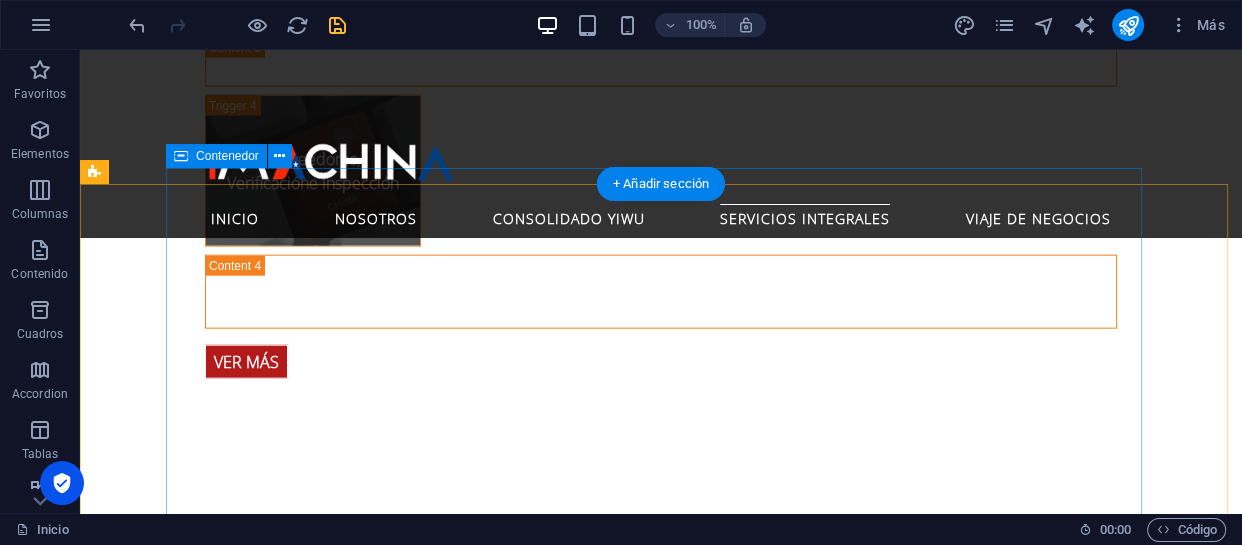 click on "Giras Comerciales [PERSON_NAME] y Mercado de [PERSON_NAME] la compleja logística en manos de expertos y concéntrese en lo que realmente importa: encontrar las mejores oportunidades y proveedores para su empresa. Nuestros paquetes de viaje de negocios a [GEOGRAPHIC_DATA] están diseñados para maximizar su tiempo y potenciar su éxito." at bounding box center [568, 1872] 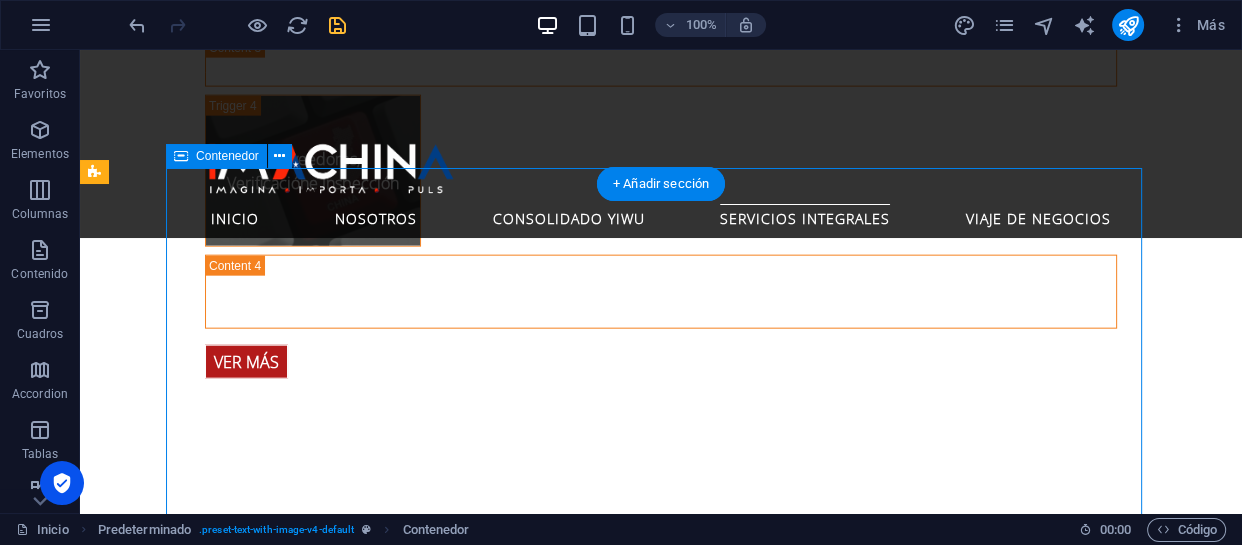 click on "Giras Comerciales [PERSON_NAME] y Mercado de [PERSON_NAME] la compleja logística en manos de expertos y concéntrese en lo que realmente importa: encontrar las mejores oportunidades y proveedores para su empresa. Nuestros paquetes de viaje de negocios a [GEOGRAPHIC_DATA] están diseñados para maximizar su tiempo y potenciar su éxito." at bounding box center (568, 1872) 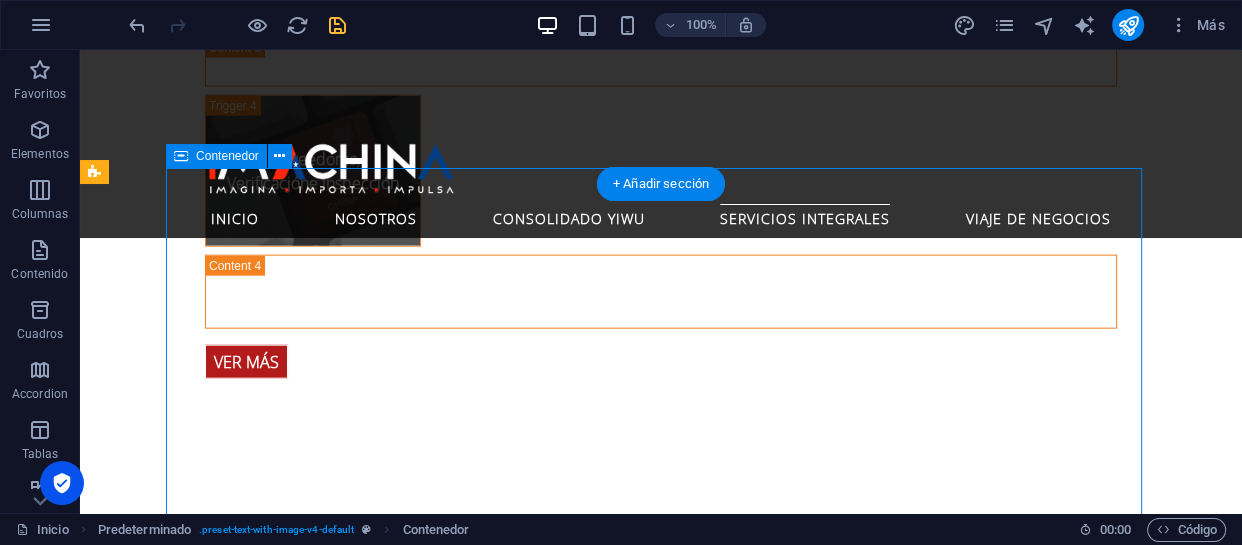 click on "Giras Comerciales [PERSON_NAME] y Mercado de [PERSON_NAME] la compleja logística en manos de expertos y concéntrese en lo que realmente importa: encontrar las mejores oportunidades y proveedores para su empresa. Nuestros paquetes de viaje de negocios a [GEOGRAPHIC_DATA] están diseñados para maximizar su tiempo y potenciar su éxito." at bounding box center [568, 1872] 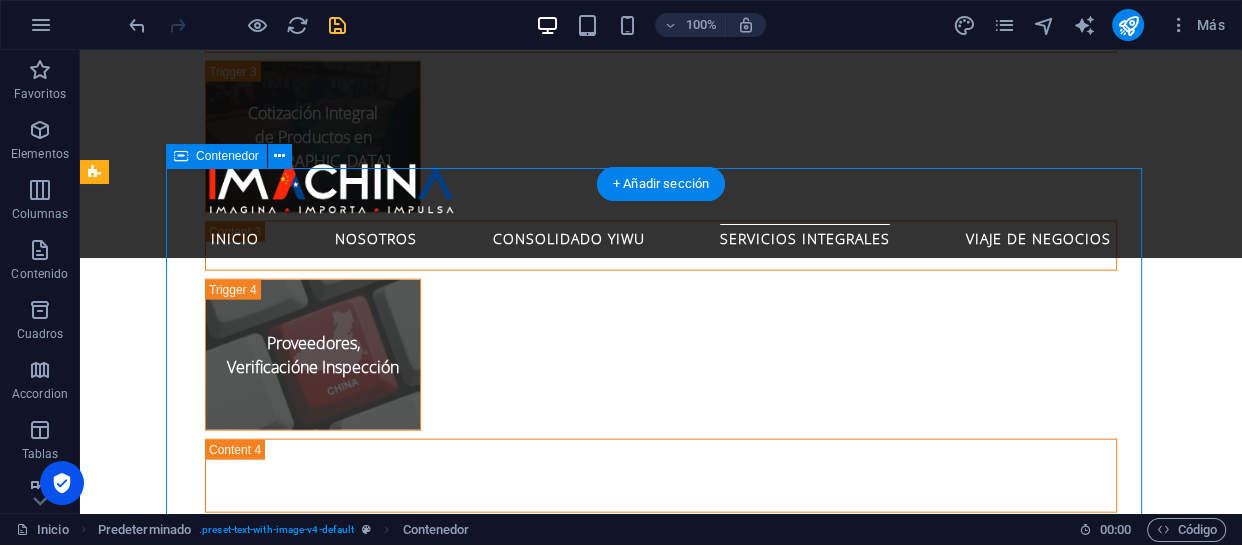scroll, scrollTop: 4343, scrollLeft: 0, axis: vertical 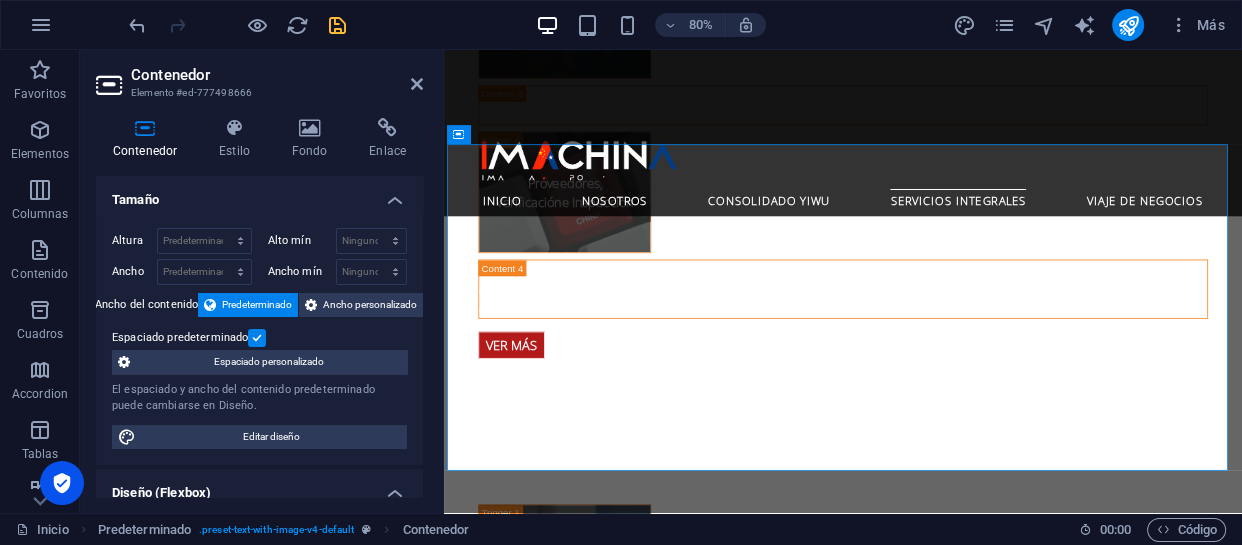click at bounding box center (257, 338) 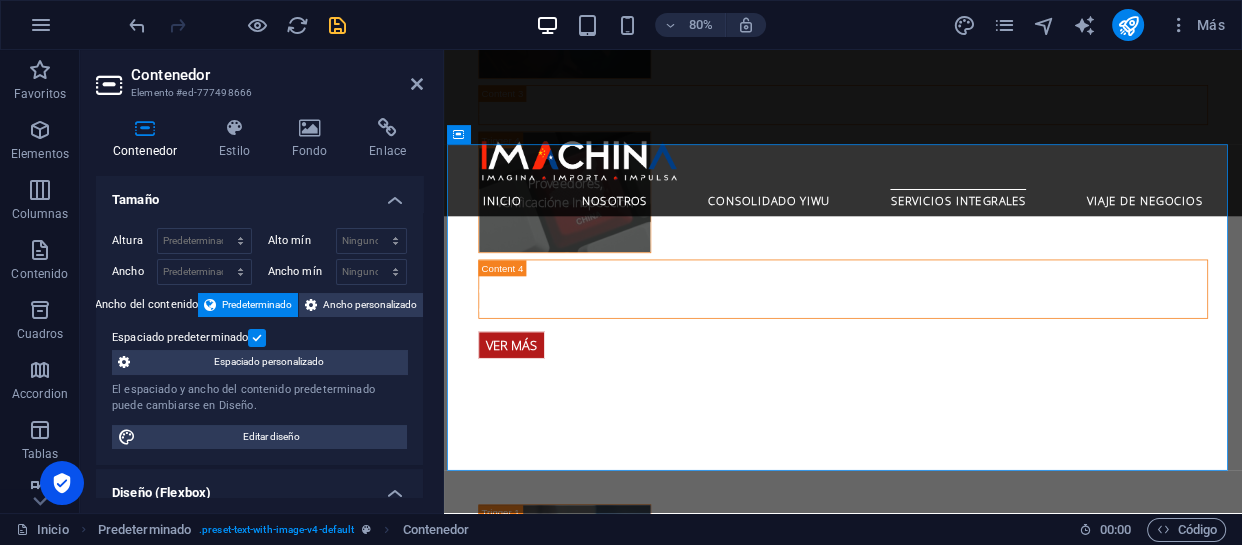 click on "Espaciado predeterminado" at bounding box center (0, 0) 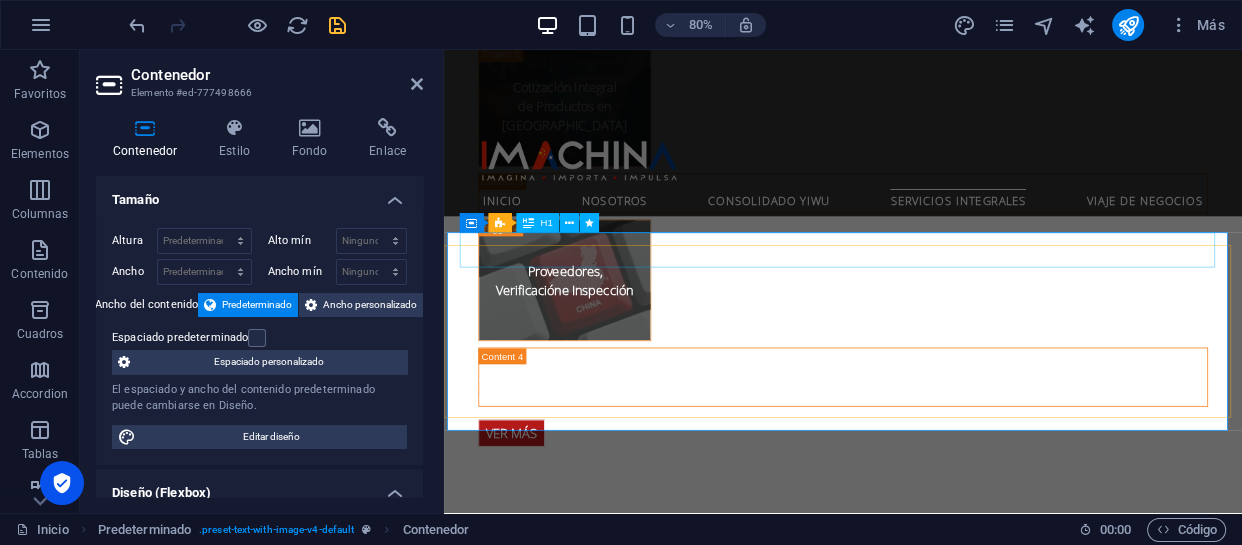 scroll, scrollTop: 4161, scrollLeft: 0, axis: vertical 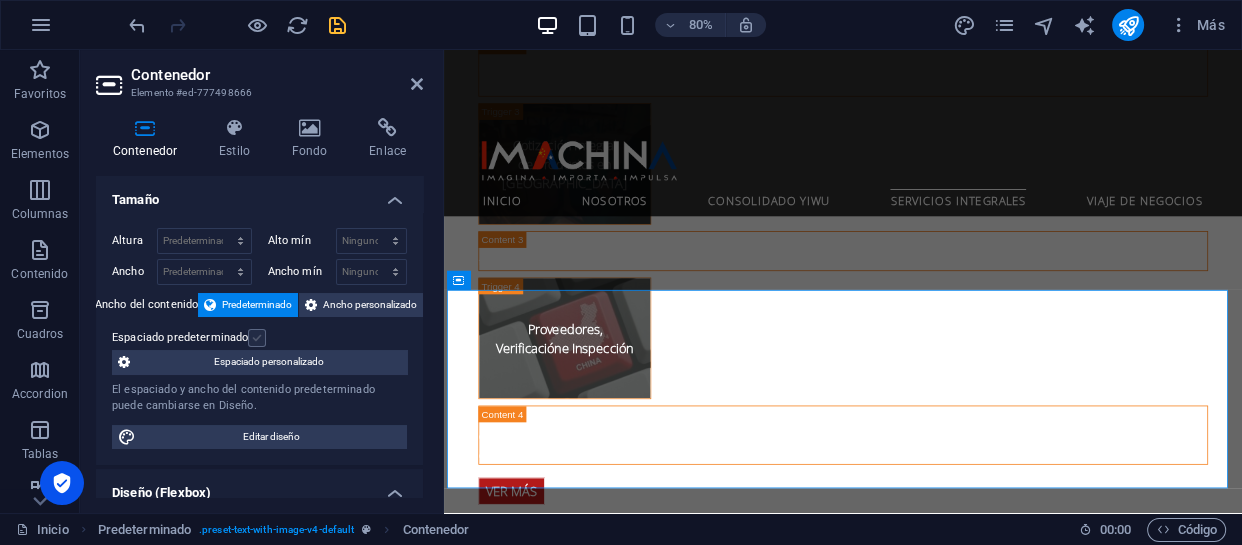 click at bounding box center (257, 338) 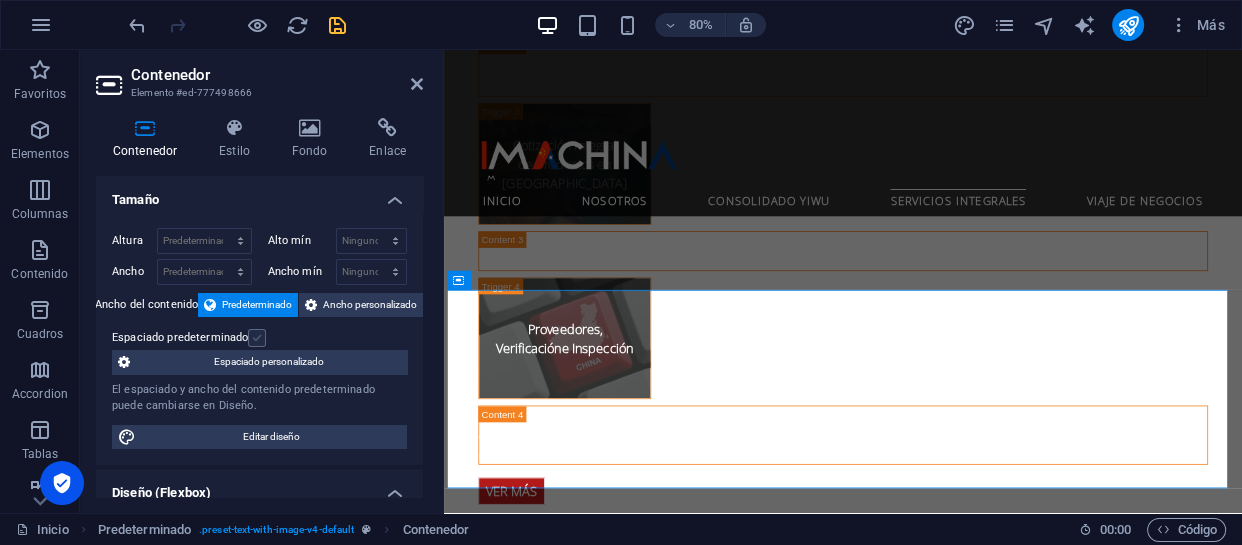 click on "Espaciado predeterminado" at bounding box center (0, 0) 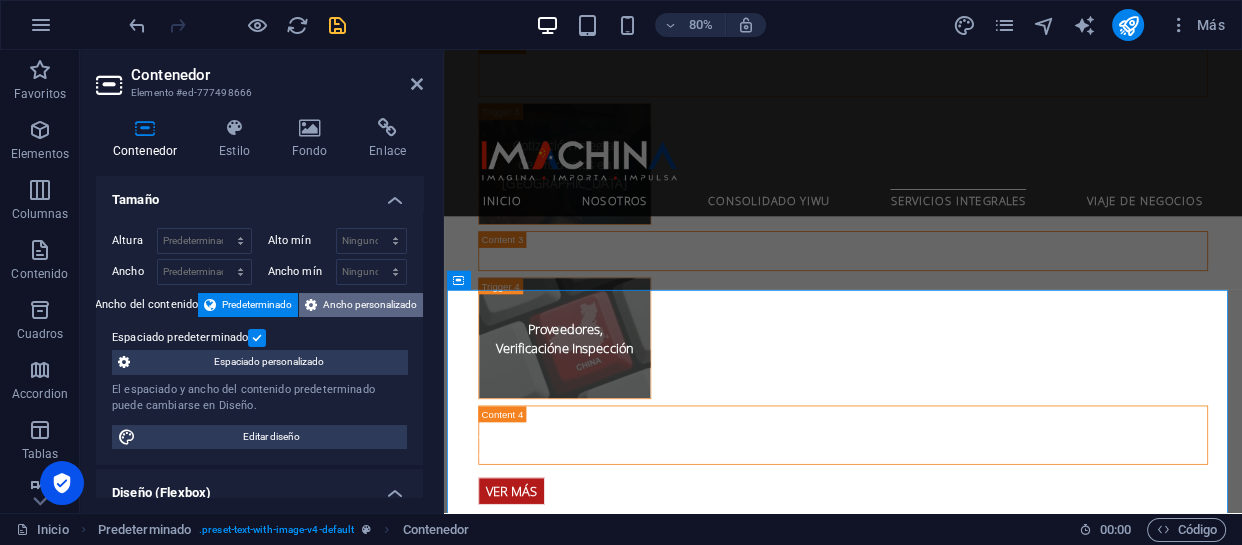 click on "Ancho personalizado" at bounding box center (370, 305) 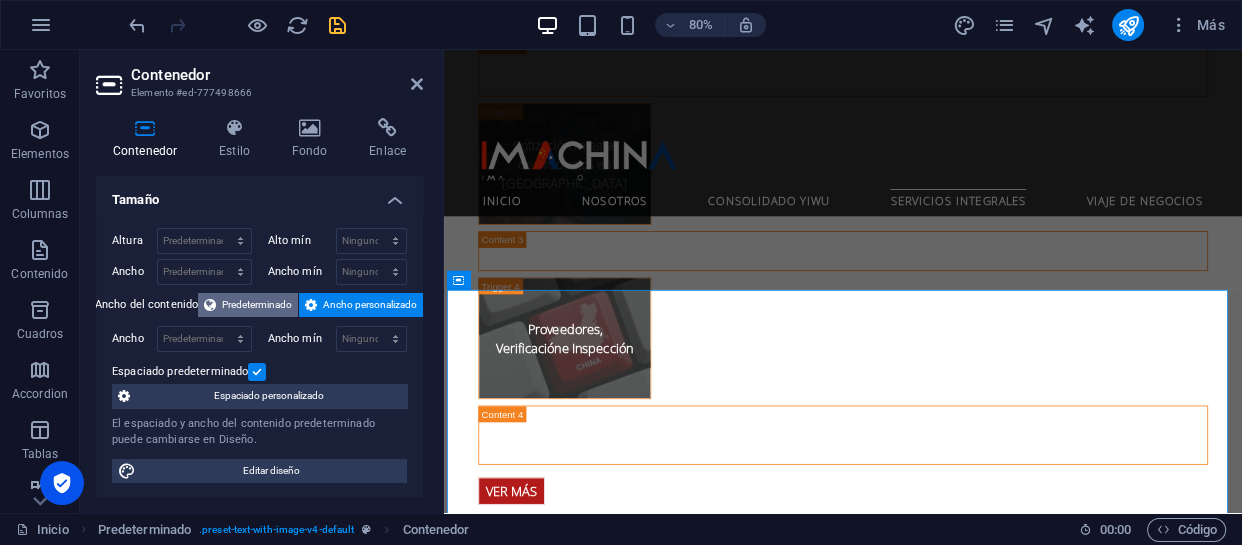 click on "Predeterminado" at bounding box center [257, 305] 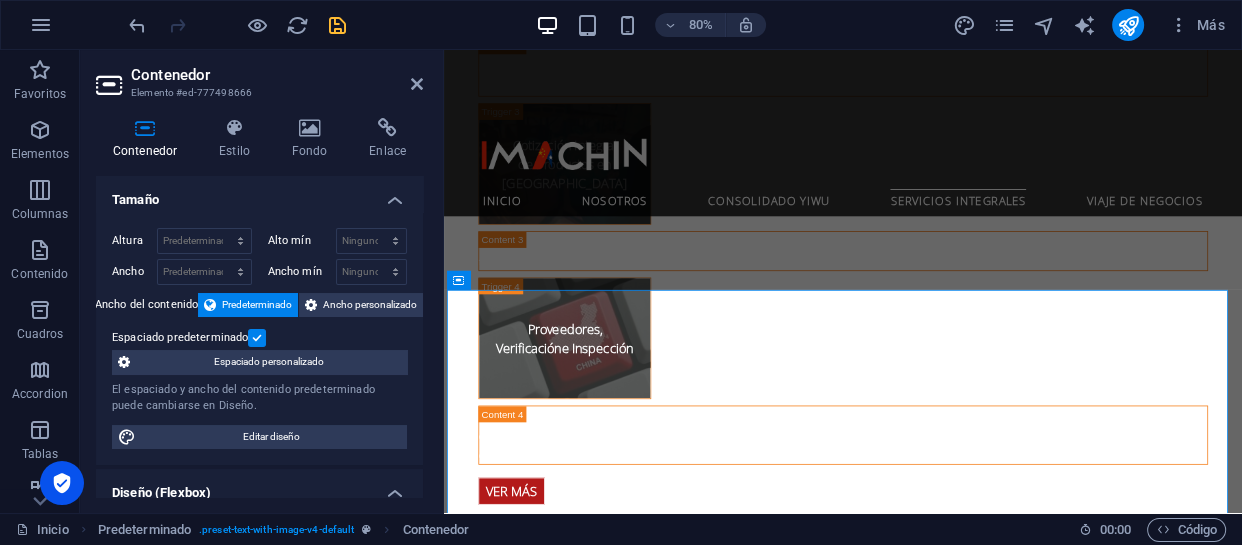click on "Contenedor Elemento #ed-777498666
Contenedor Estilo Fondo Enlace Tamaño Altura Predeterminado px rem % vh vw Alto mín Ninguno px rem % vh vw Ancho Predeterminado px rem % em vh vw Ancho mín Ninguno px rem % vh vw Ancho del contenido Predeterminado Ancho personalizado Ancho Predeterminado px rem % em vh vw Ancho mín Ninguno px rem % vh vw Espaciado predeterminado Espaciado personalizado El espaciado y ancho del contenido predeterminado puede cambiarse en Diseño. Editar diseño Diseño (Flexbox) Alineación Determina flex-direction. Predeterminado Eje principal Determina la forma en la que los elementos deberían comportarse por el eje principal en este contenedor (contenido justificado). Predeterminado Eje lateral Controla la dirección vertical del elemento en el contenedor (alinear elementos). Predeterminado Ajuste Predeterminado Habilitado Deshabilitado Relleno Controla las distancias y la dirección de los elementos en el eje Y en varias líneas (alinear contenido). Predeterminado 100" at bounding box center [262, 281] 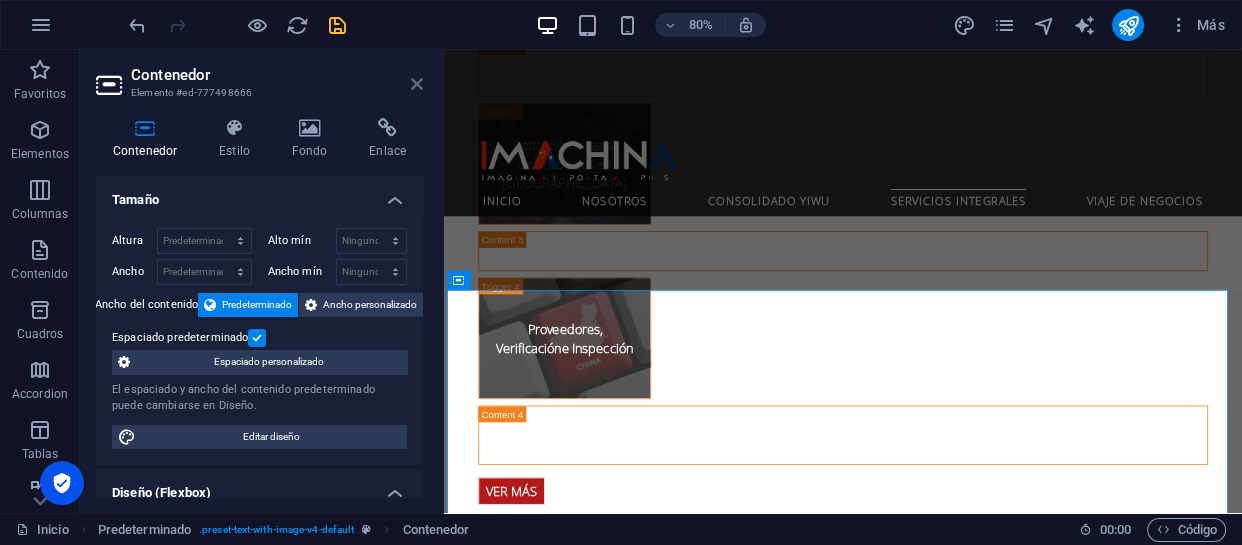 click at bounding box center (417, 84) 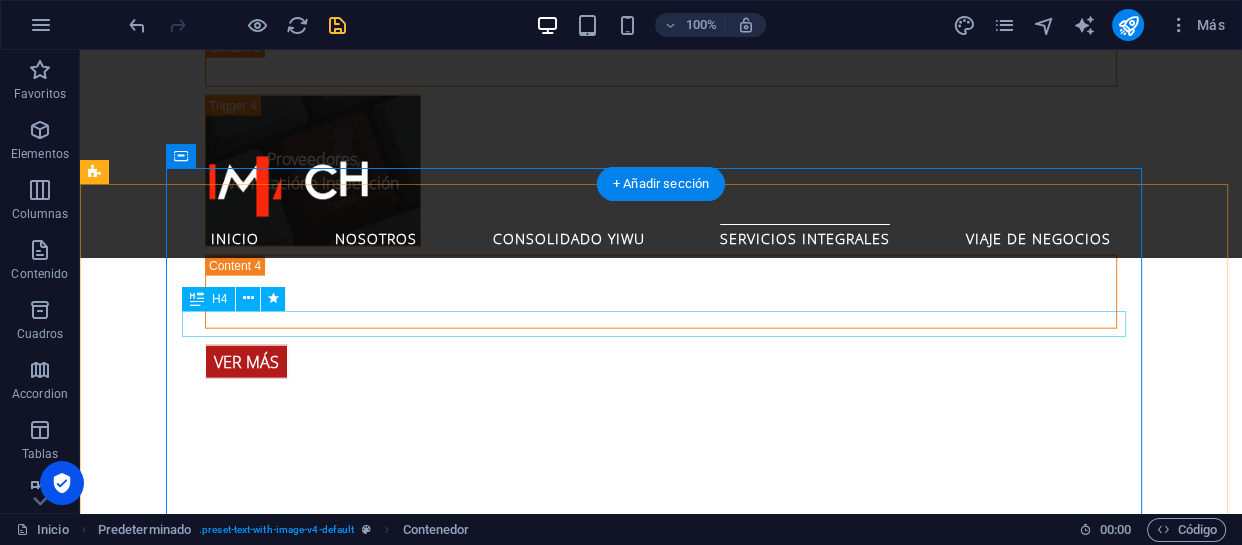 scroll, scrollTop: 4410, scrollLeft: 0, axis: vertical 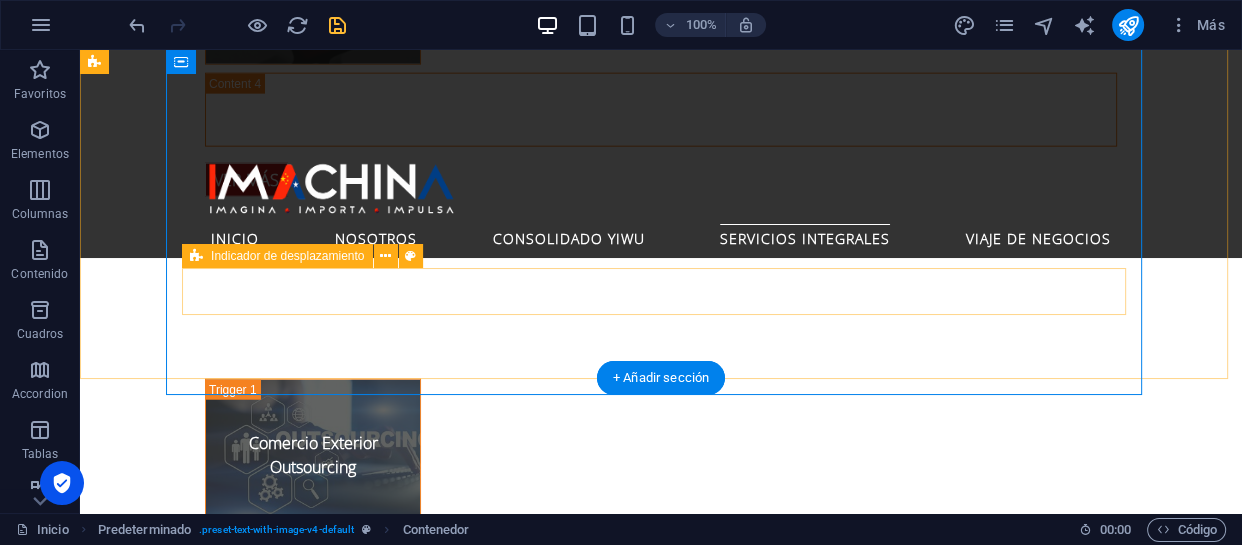click at bounding box center (568, 1791) 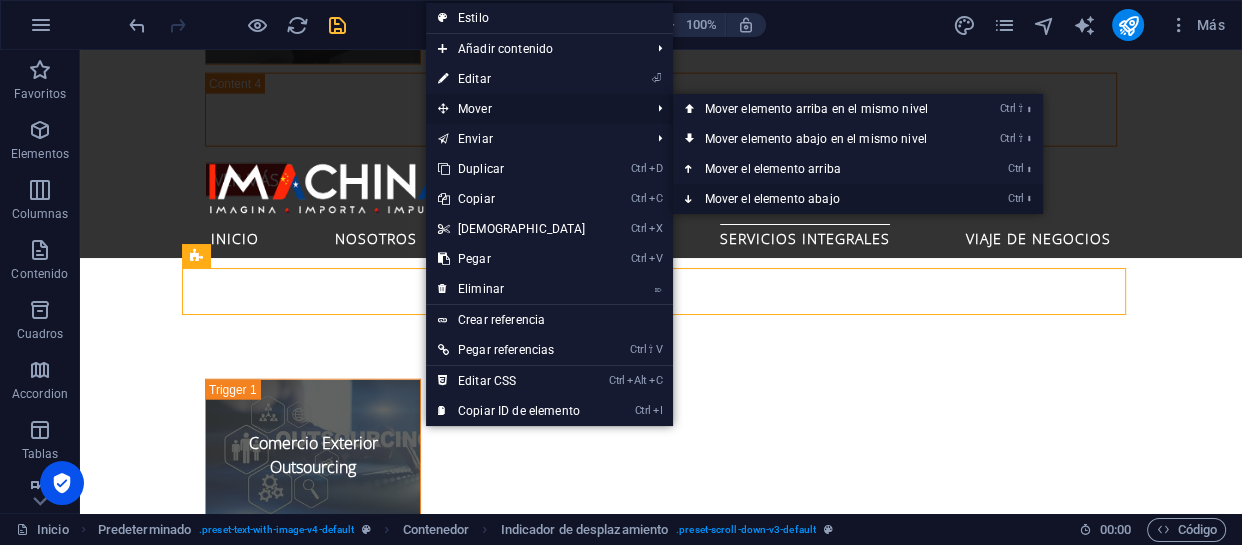 click on "Ctrl ⬇  Mover el elemento abajo" at bounding box center (820, 199) 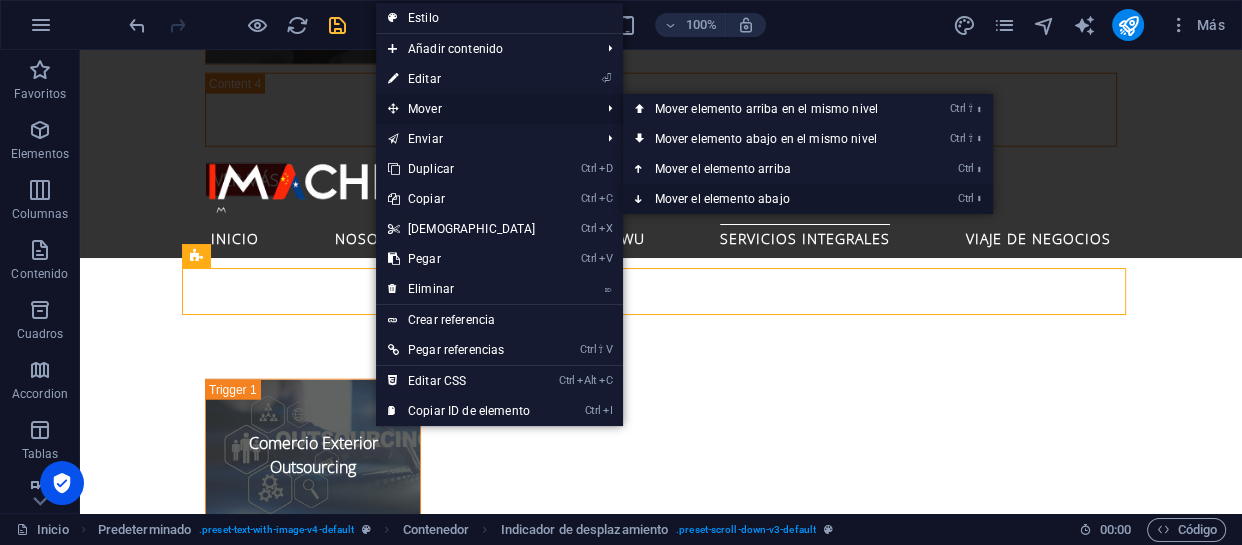 click on "Ctrl ⬇  Mover el elemento abajo" at bounding box center [770, 199] 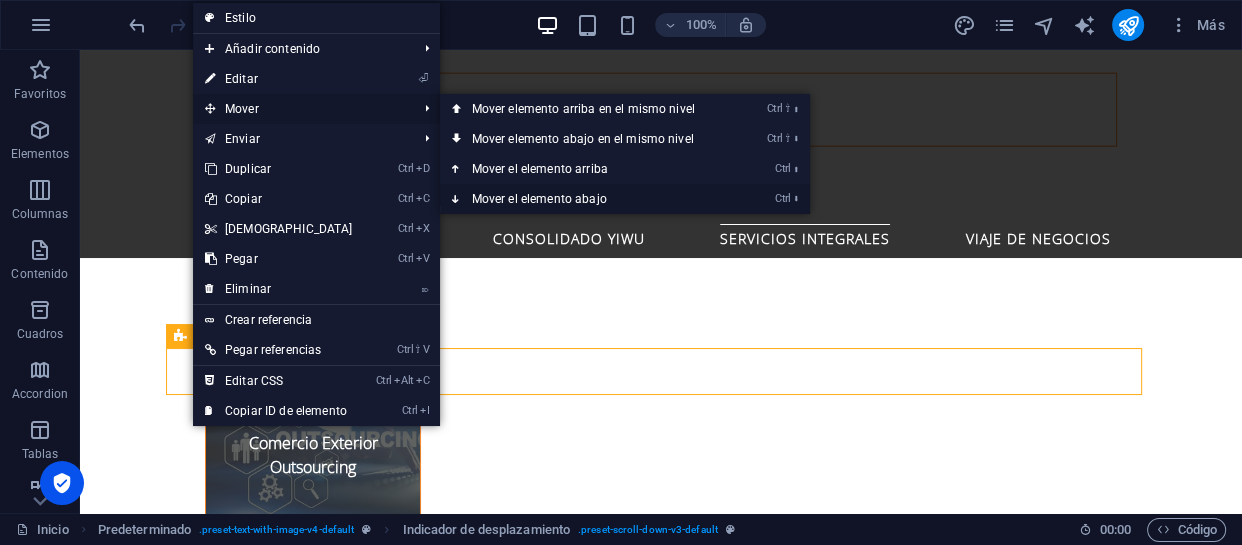 click on "Ctrl ⬇  Mover el elemento abajo" at bounding box center (587, 199) 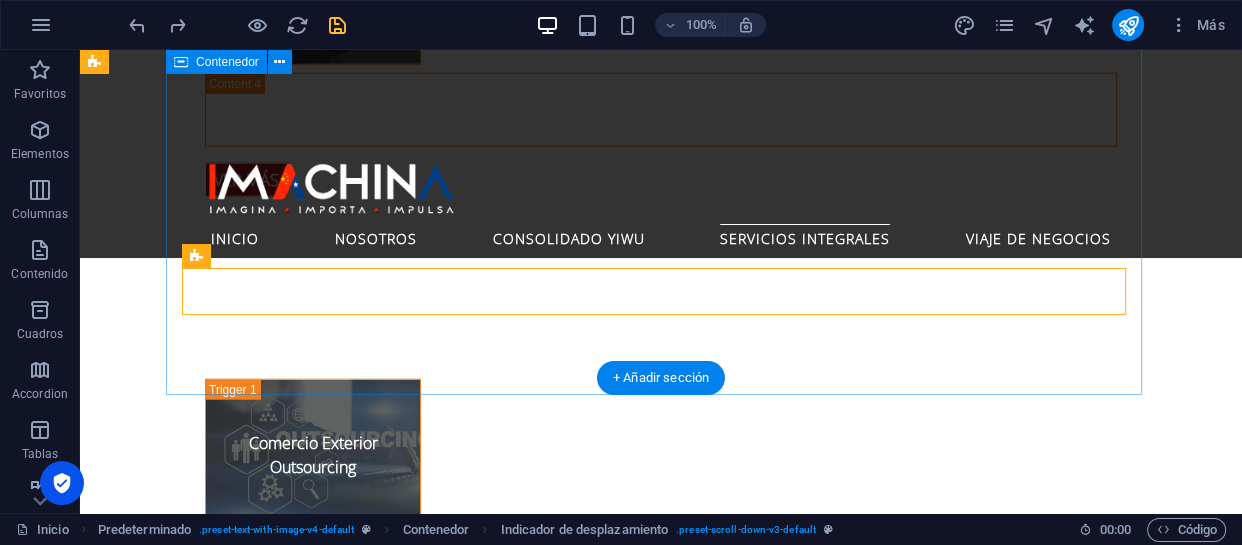 click on "Giras Comerciales [PERSON_NAME] y Mercado de [PERSON_NAME] la compleja logística en manos de expertos y concéntrese en lo que realmente importa: encontrar las mejores oportunidades y proveedores para su empresa. Nuestros paquetes de viaje de negocios a [GEOGRAPHIC_DATA] están diseñados para maximizar su tiempo y potenciar su éxito." at bounding box center (568, 1690) 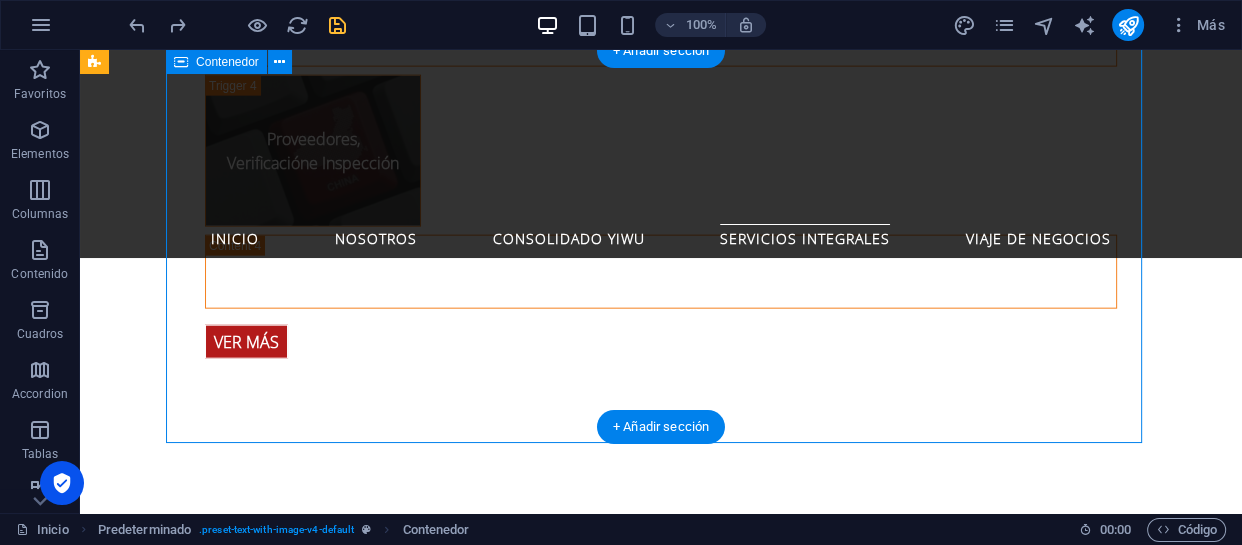 scroll, scrollTop: 4228, scrollLeft: 0, axis: vertical 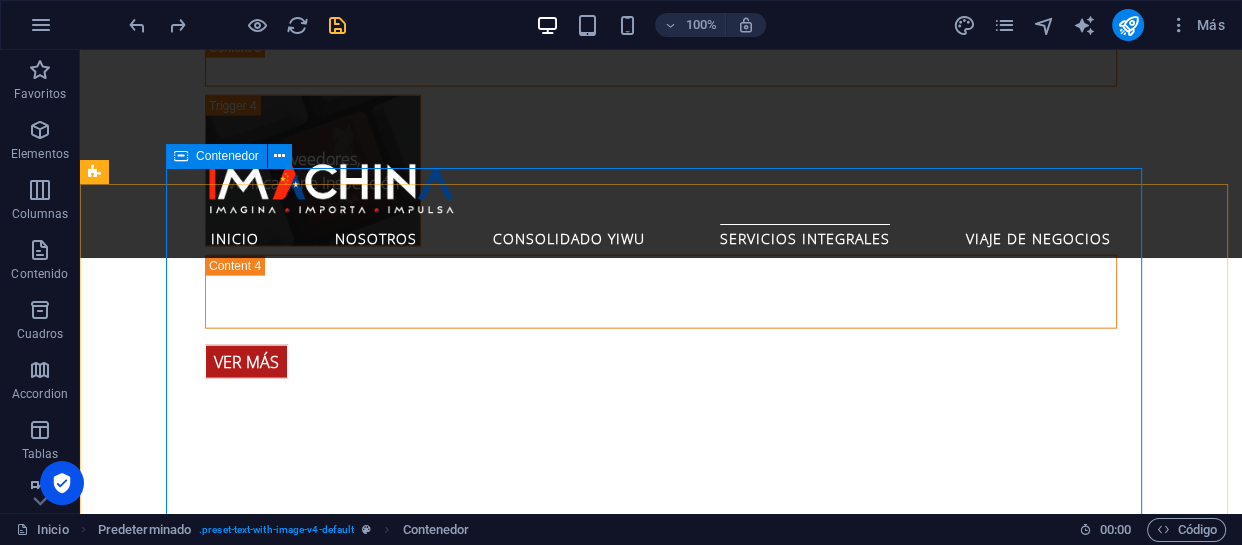 click on "Contenedor" at bounding box center (227, 156) 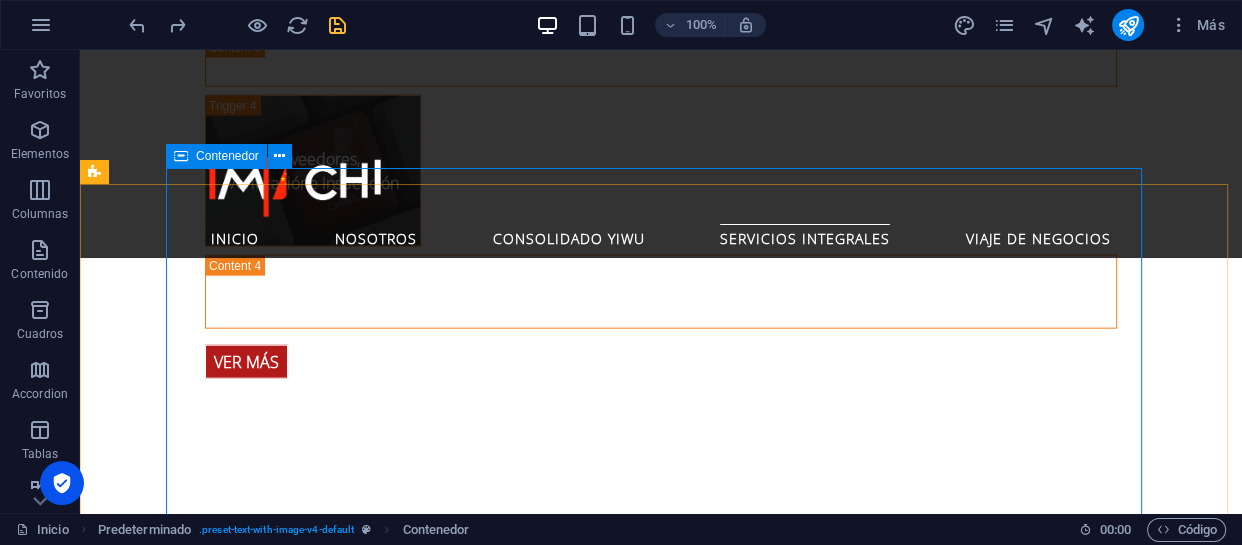 click on "Contenedor" at bounding box center [227, 156] 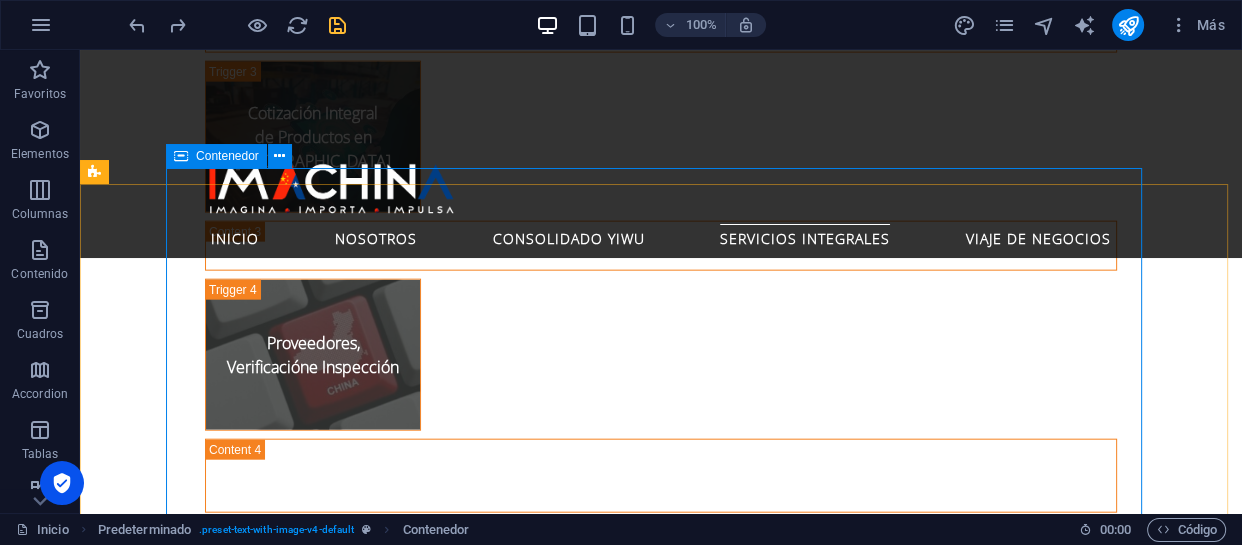 scroll, scrollTop: 4343, scrollLeft: 0, axis: vertical 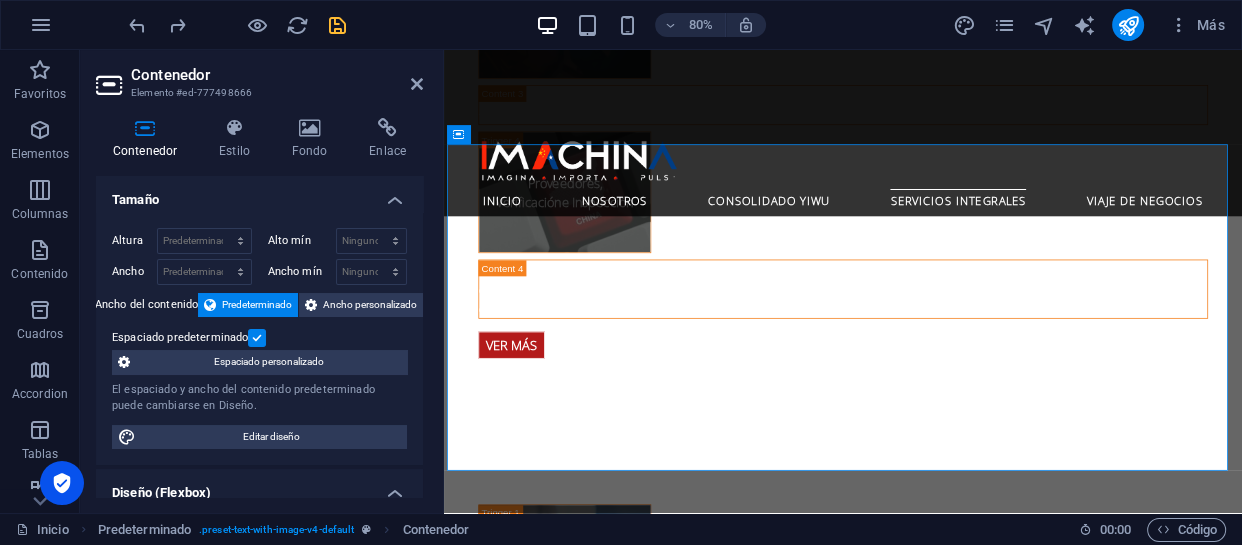click at bounding box center [257, 338] 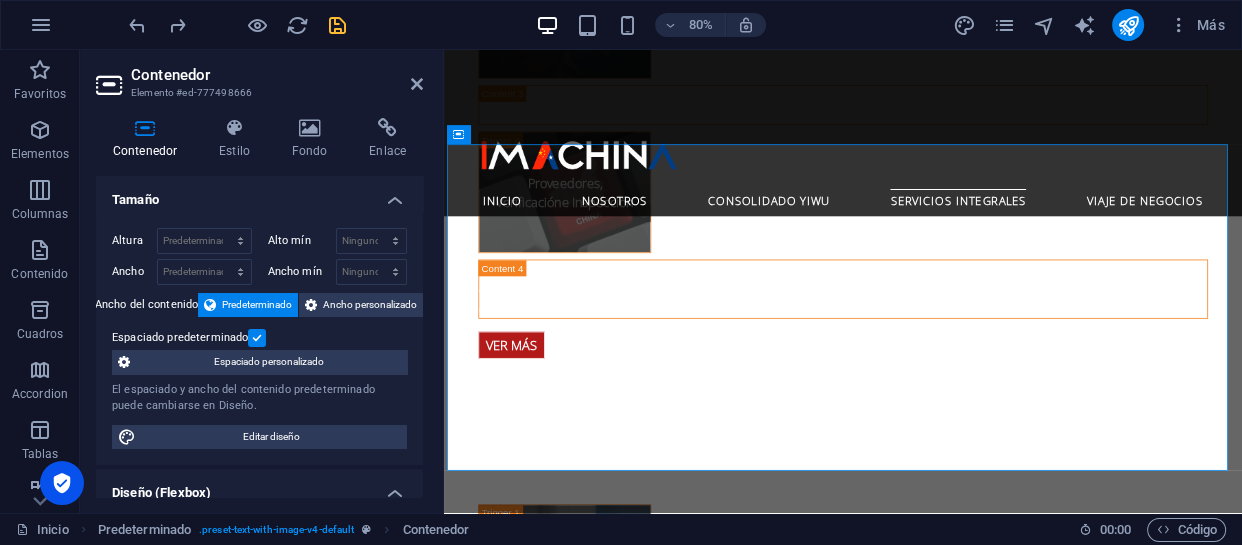 click on "Espaciado predeterminado" at bounding box center [0, 0] 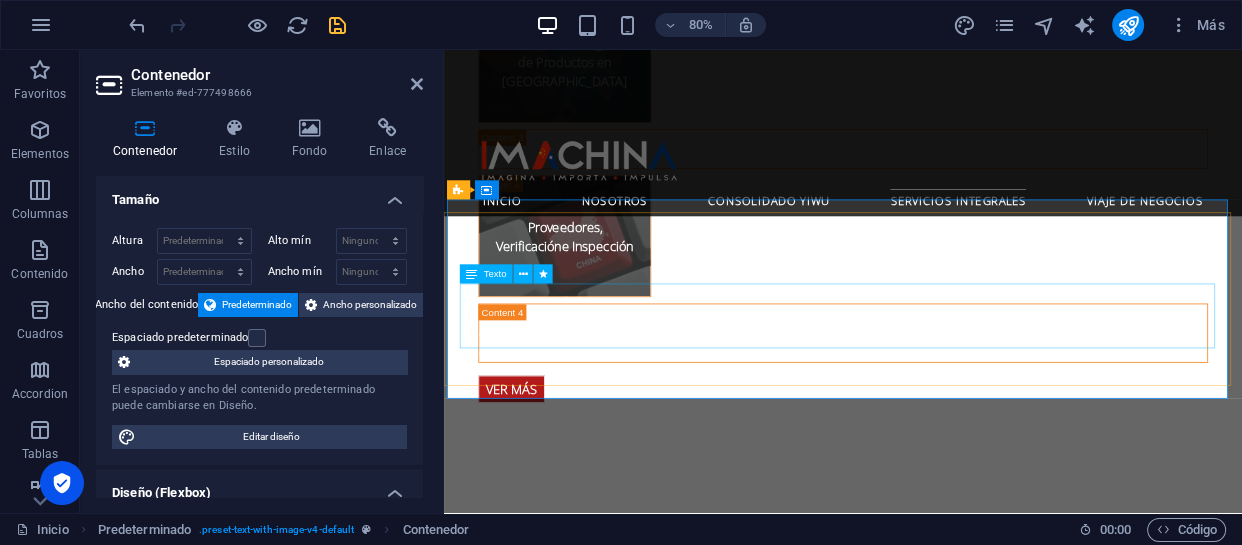 scroll, scrollTop: 4252, scrollLeft: 0, axis: vertical 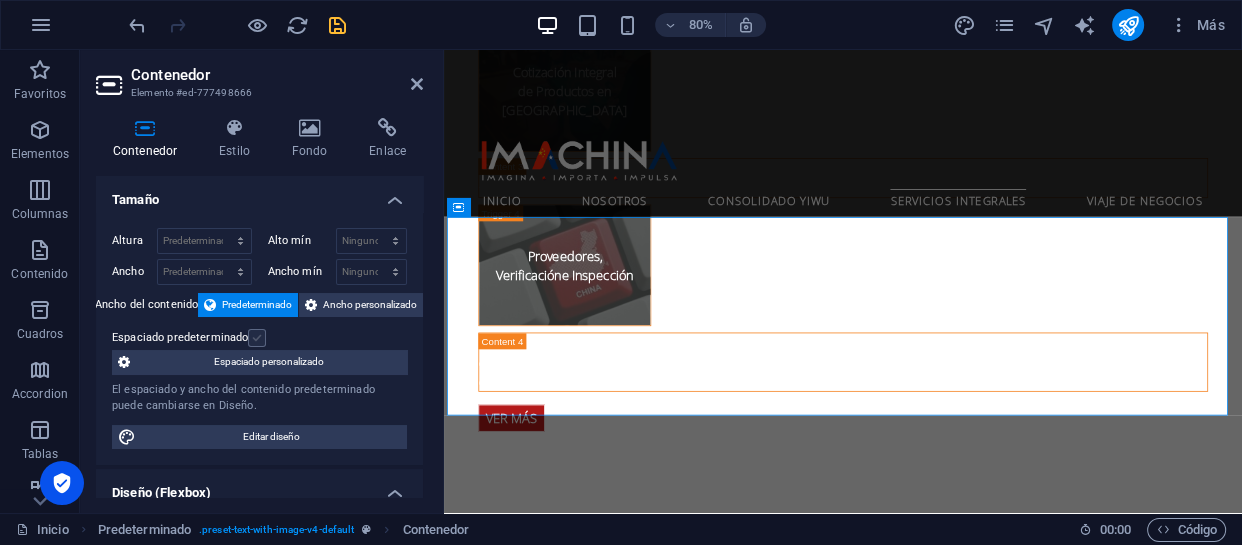 click at bounding box center [257, 338] 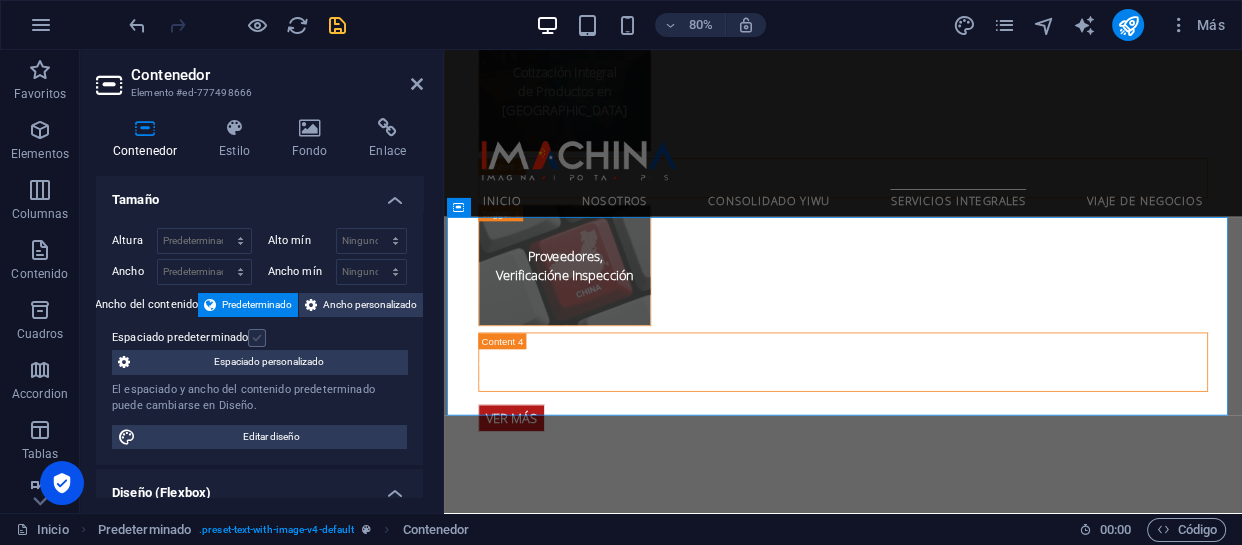 click on "Espaciado predeterminado" at bounding box center (0, 0) 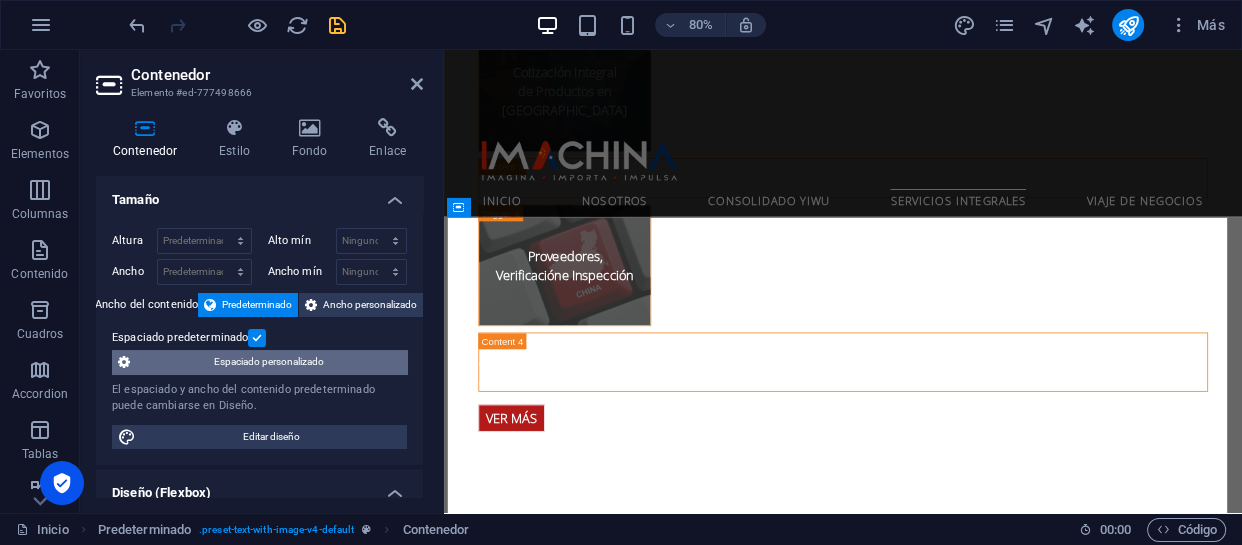 click on "Espaciado personalizado" at bounding box center (268, 362) 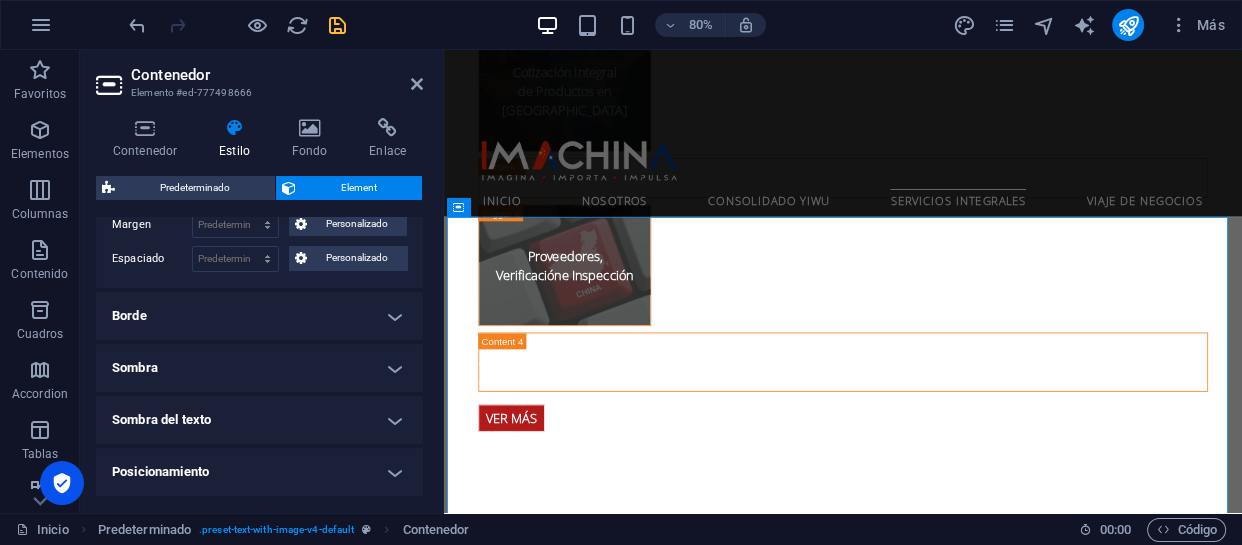scroll, scrollTop: 0, scrollLeft: 0, axis: both 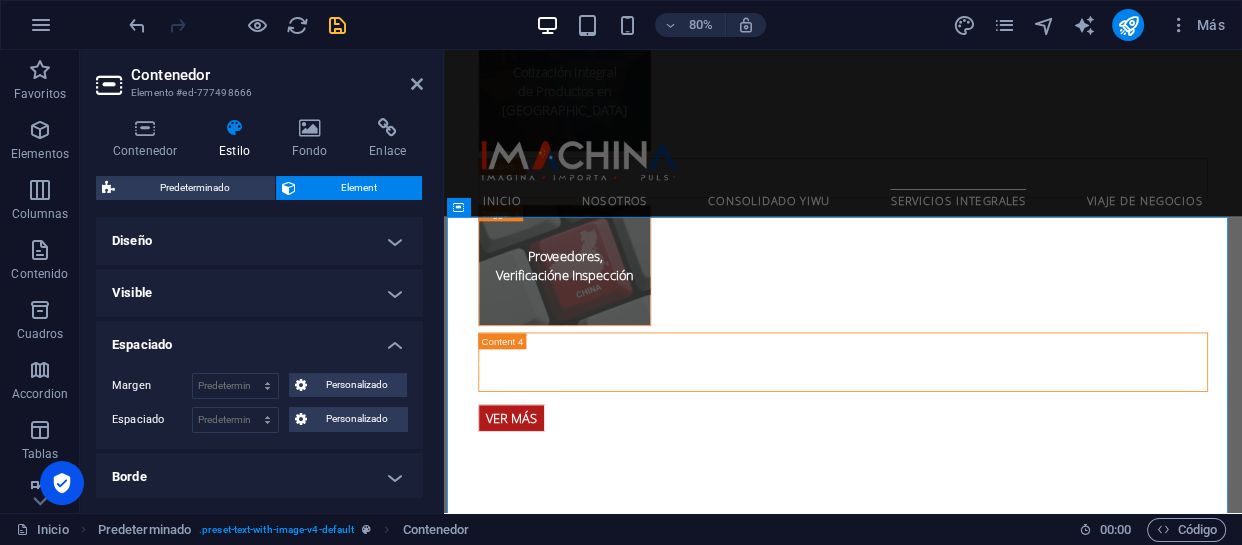click on "Diseño" at bounding box center [259, 241] 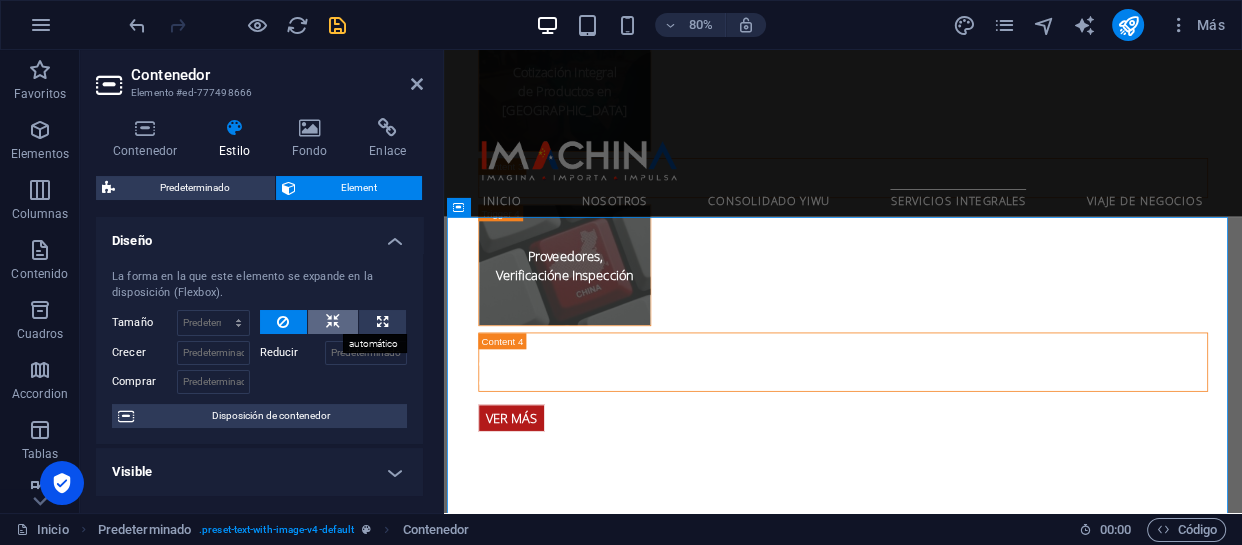 click at bounding box center (333, 322) 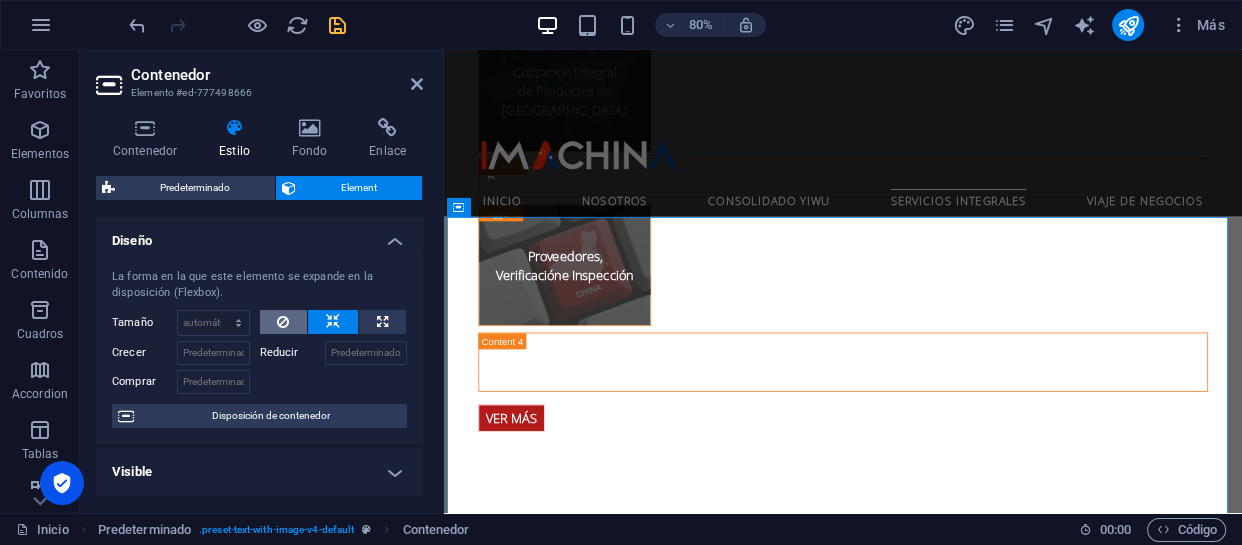 click at bounding box center [283, 322] 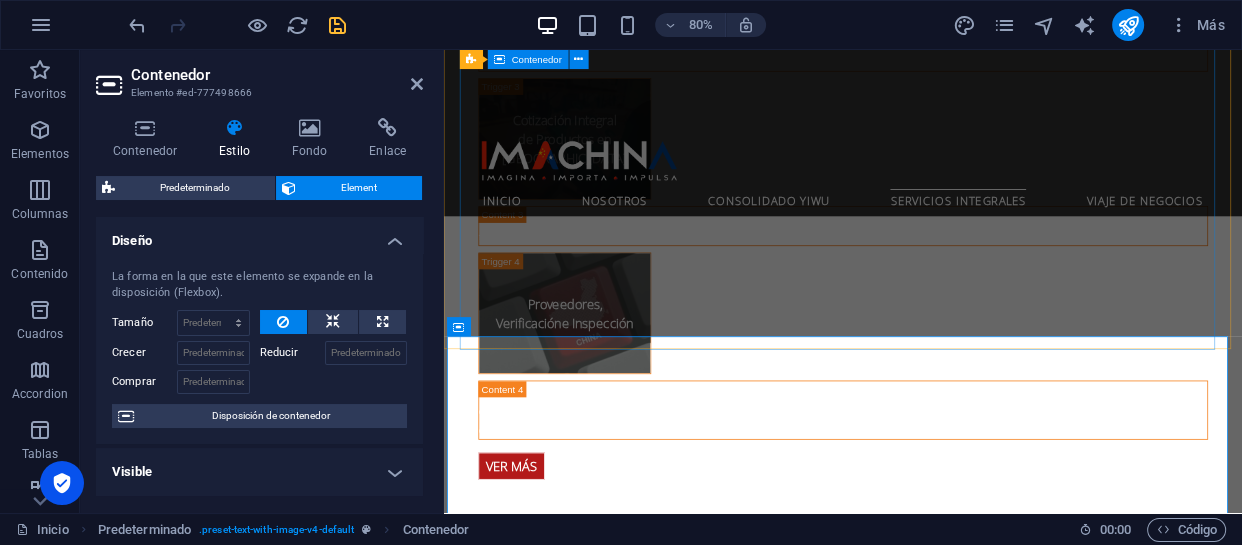 scroll, scrollTop: 4252, scrollLeft: 0, axis: vertical 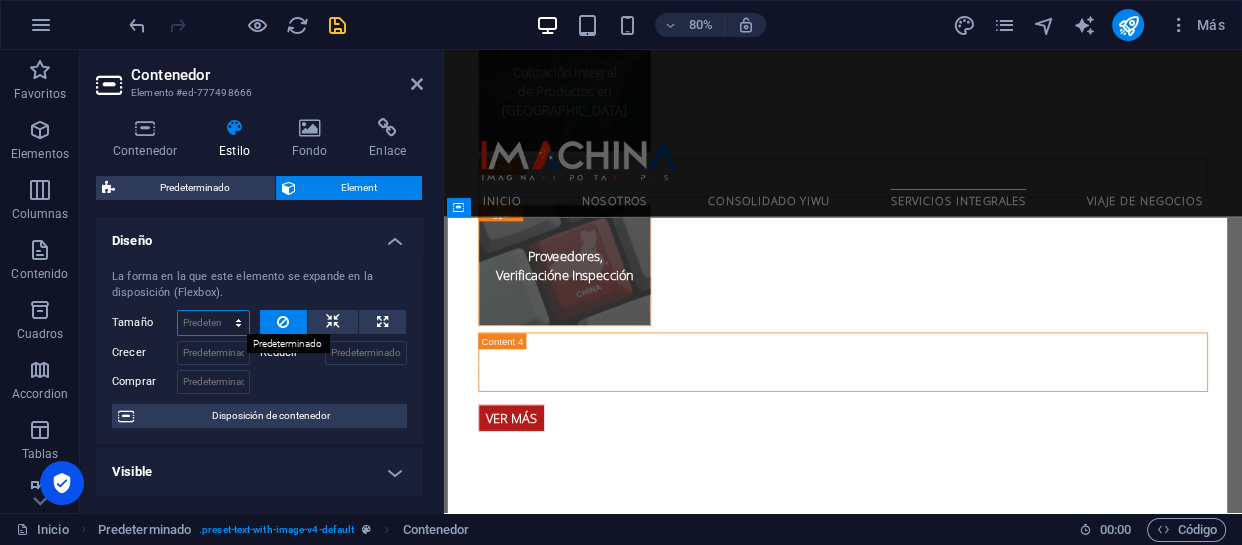 click on "Predeterminado automático px % 1/1 1/2 1/3 1/4 1/5 1/6 1/7 1/8 1/9 1/10" at bounding box center [213, 323] 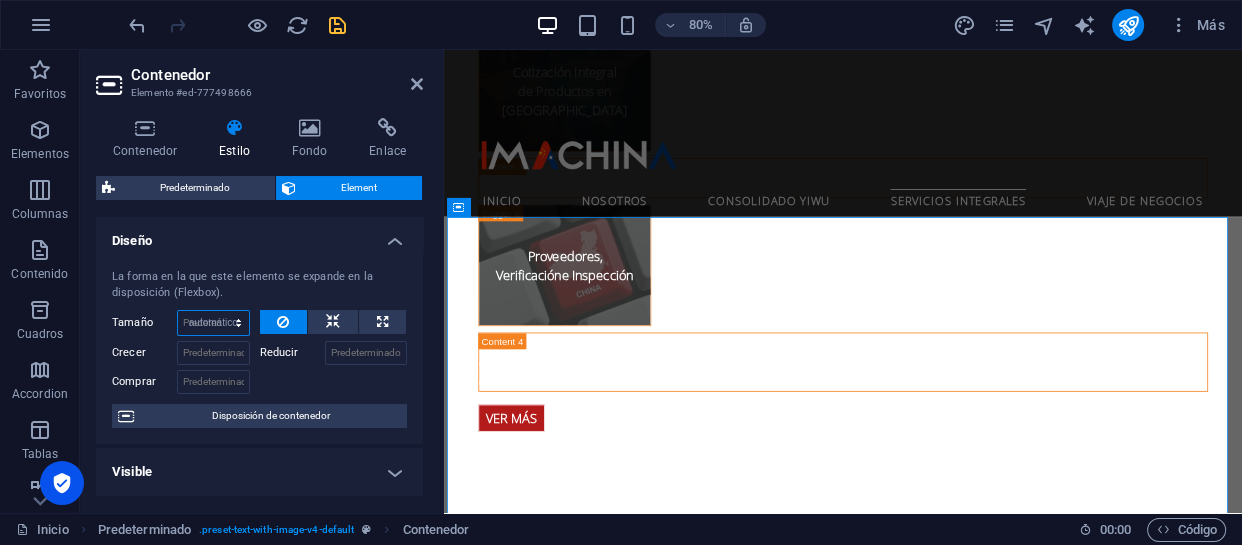 click on "Predeterminado automático px % 1/1 1/2 1/3 1/4 1/5 1/6 1/7 1/8 1/9 1/10" at bounding box center (213, 323) 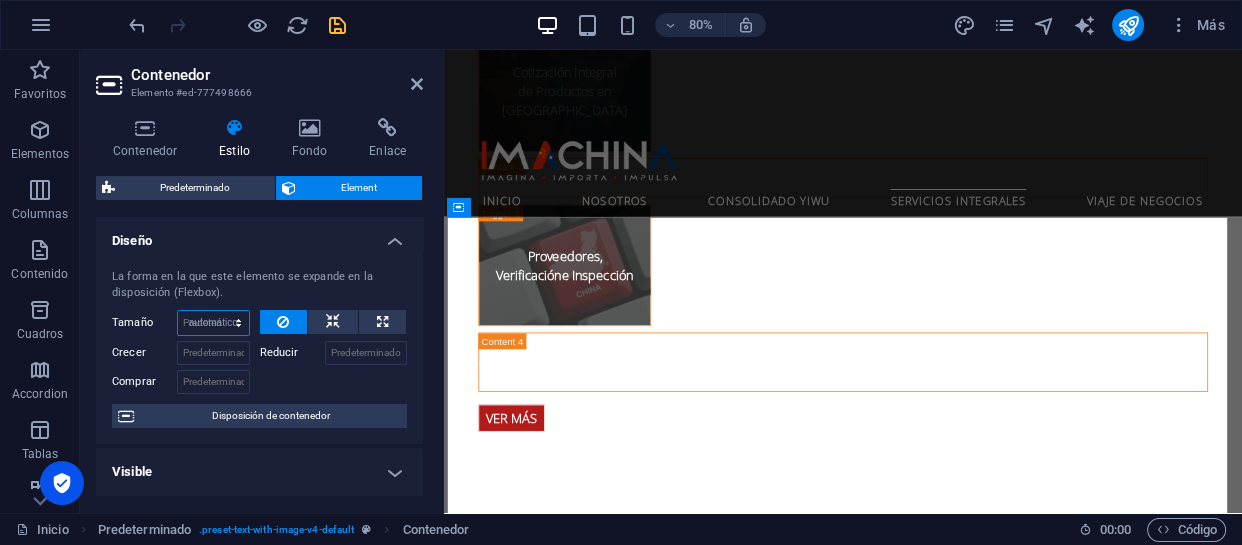 select on "DISABLED_OPTION_VALUE" 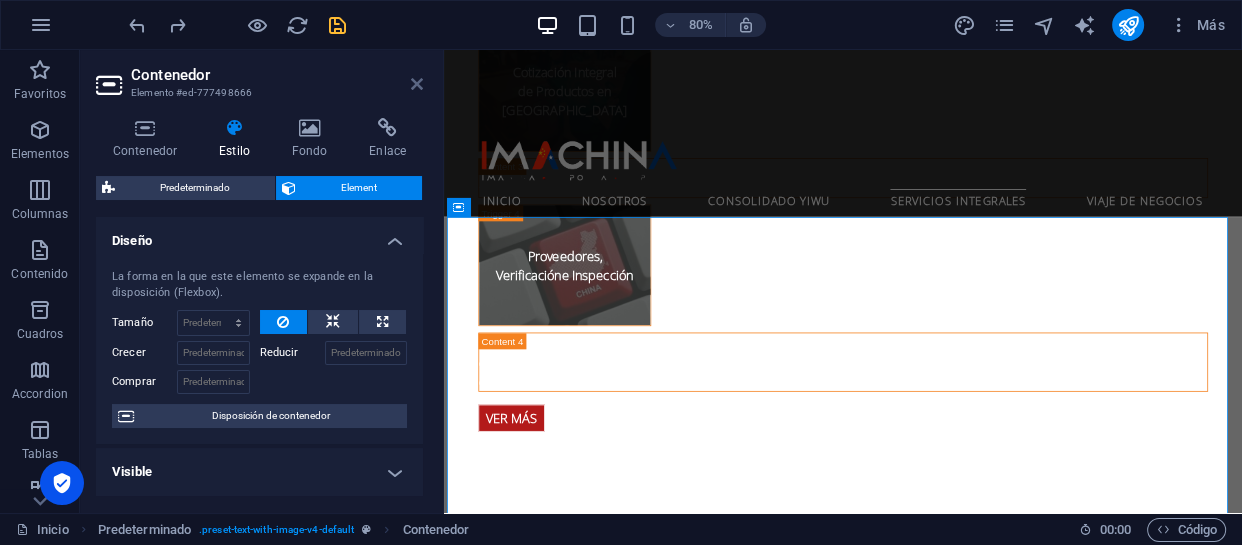 click at bounding box center [417, 84] 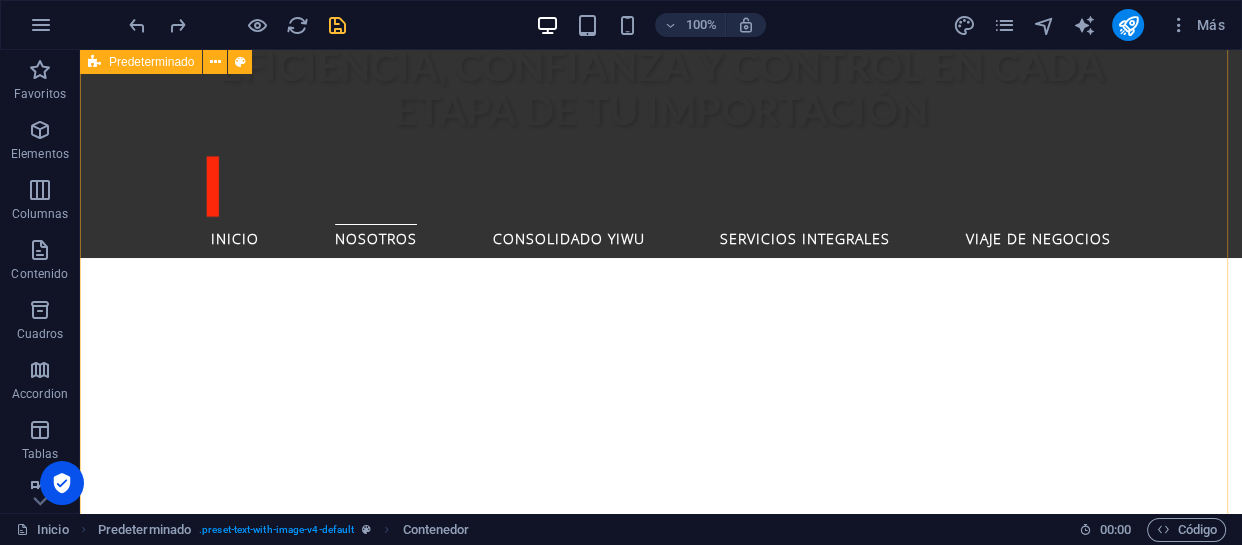 scroll, scrollTop: 955, scrollLeft: 0, axis: vertical 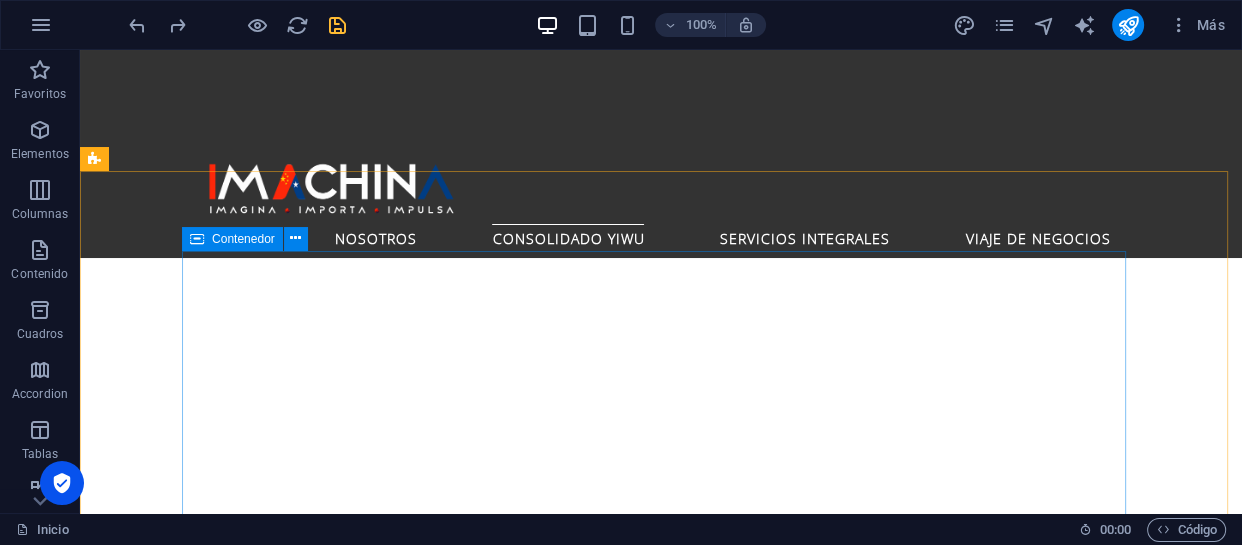 click at bounding box center [197, 239] 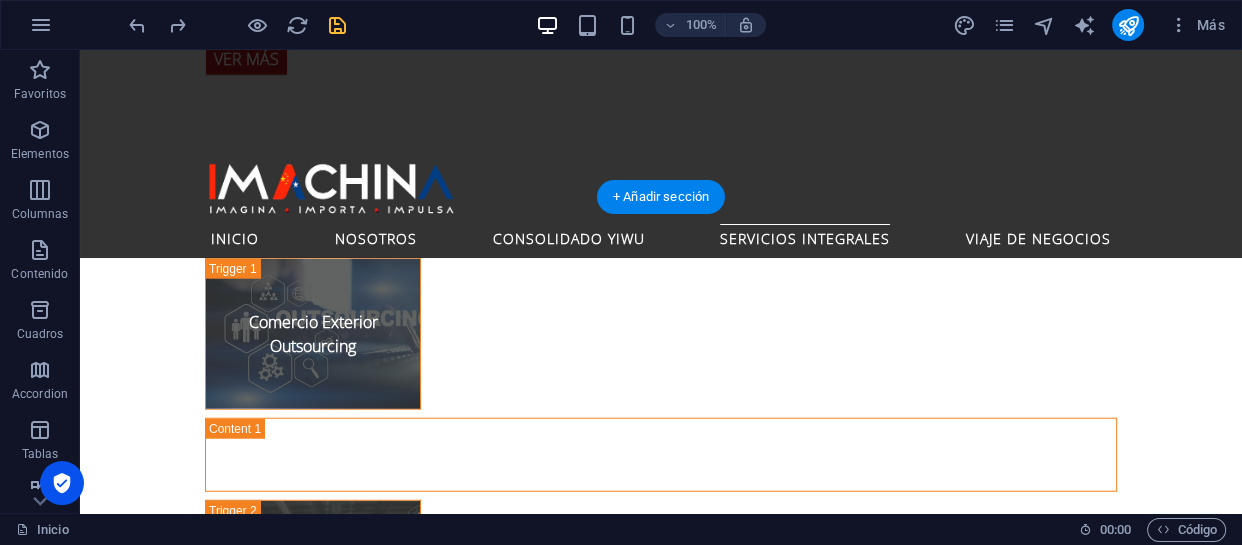 scroll, scrollTop: 4500, scrollLeft: 0, axis: vertical 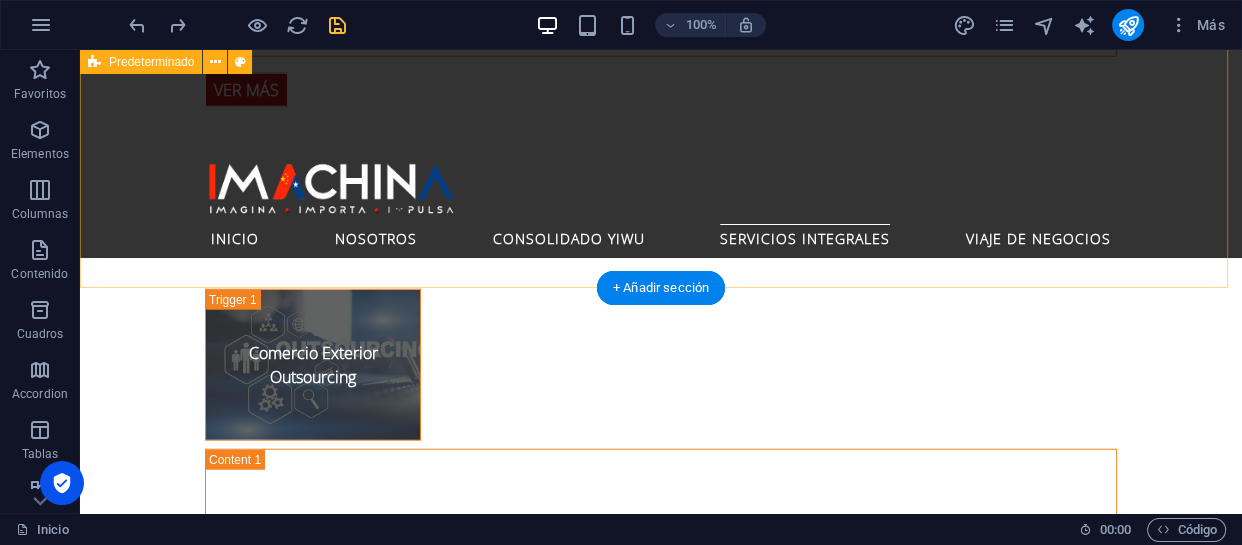 click on "Giras Comerciales [PERSON_NAME] y Mercado de [PERSON_NAME] la compleja logística en manos de expertos y concéntrese en lo que realmente importa: encontrar las mejores oportunidades y proveedores para su empresa. Nuestros paquetes de viaje de negocios a [GEOGRAPHIC_DATA] están diseñados para maximizar su tiempo y potenciar su éxito." at bounding box center (661, 1600) 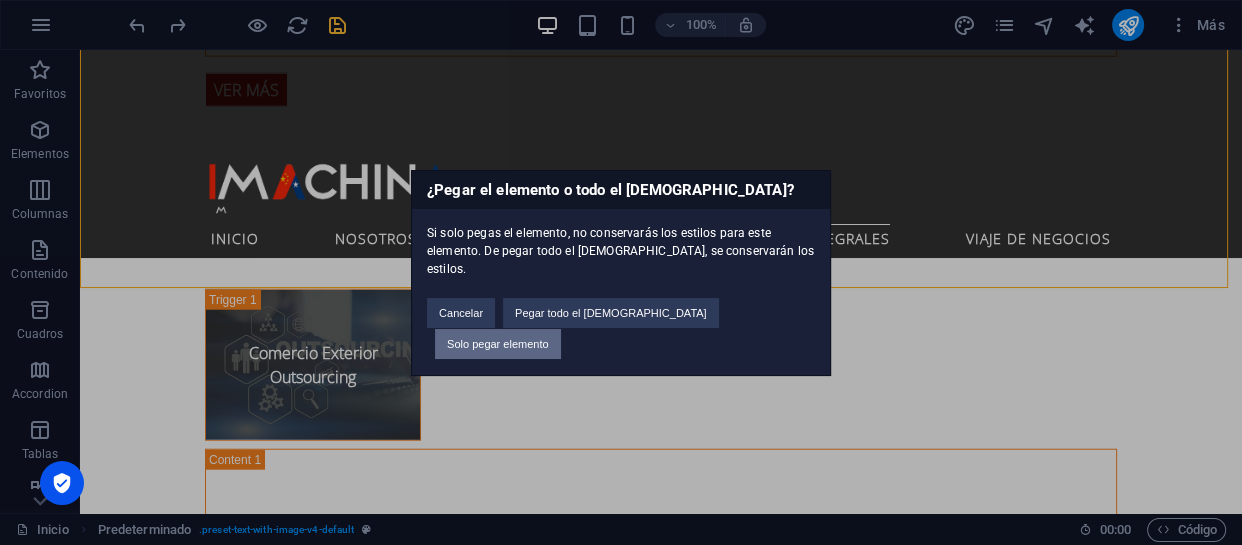 click on "Solo pegar elemento" at bounding box center (498, 344) 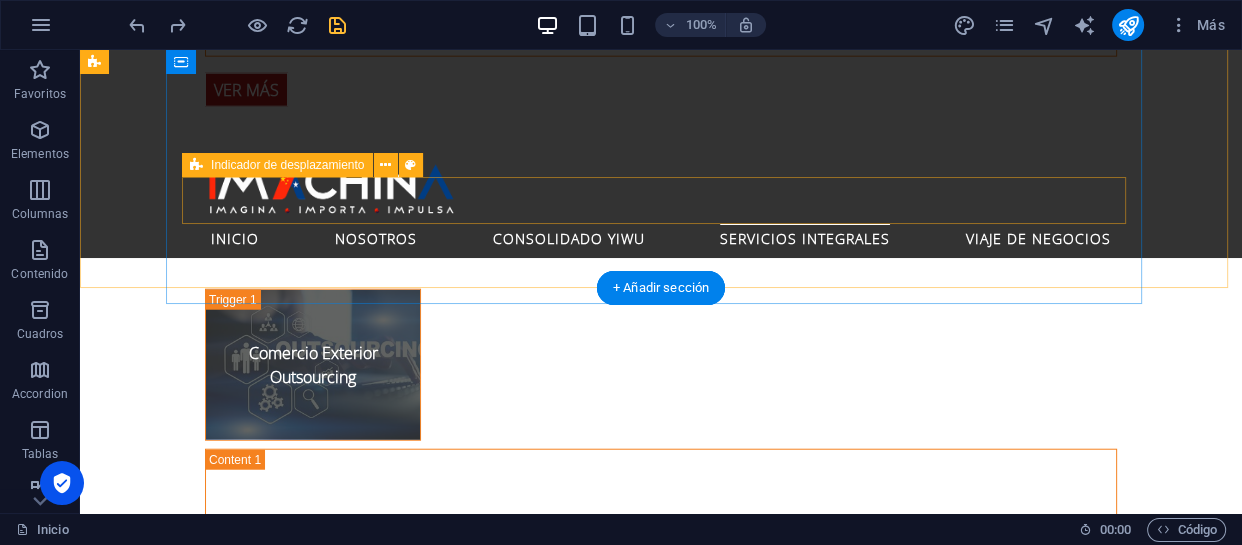 click at bounding box center (568, 1701) 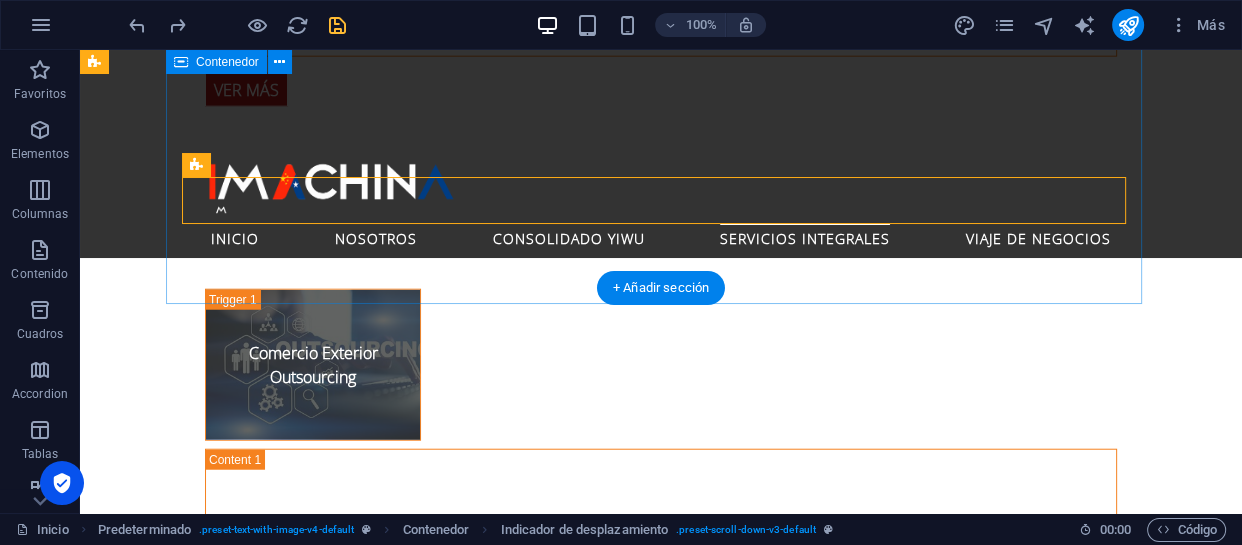 click on "Giras Comerciales [PERSON_NAME] y Mercado de [PERSON_NAME] la compleja logística en manos de expertos y concéntrese en lo que realmente importa: encontrar las mejores oportunidades y proveedores para su empresa. Nuestros paquetes de viaje de negocios a [GEOGRAPHIC_DATA] están diseñados para maximizar su tiempo y potenciar su éxito." at bounding box center (568, 1600) 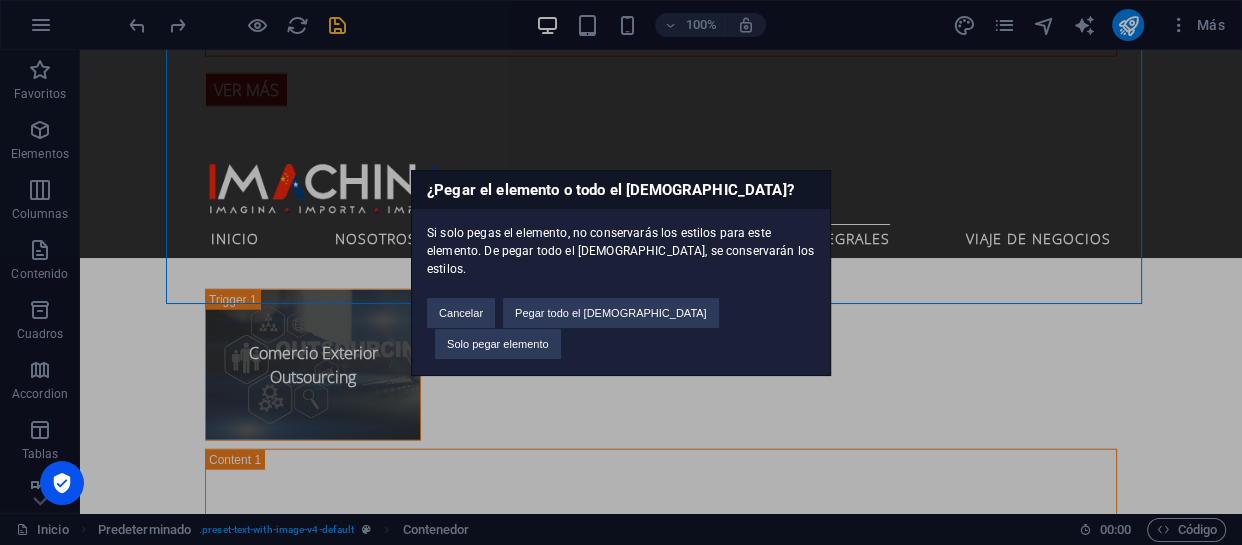 type 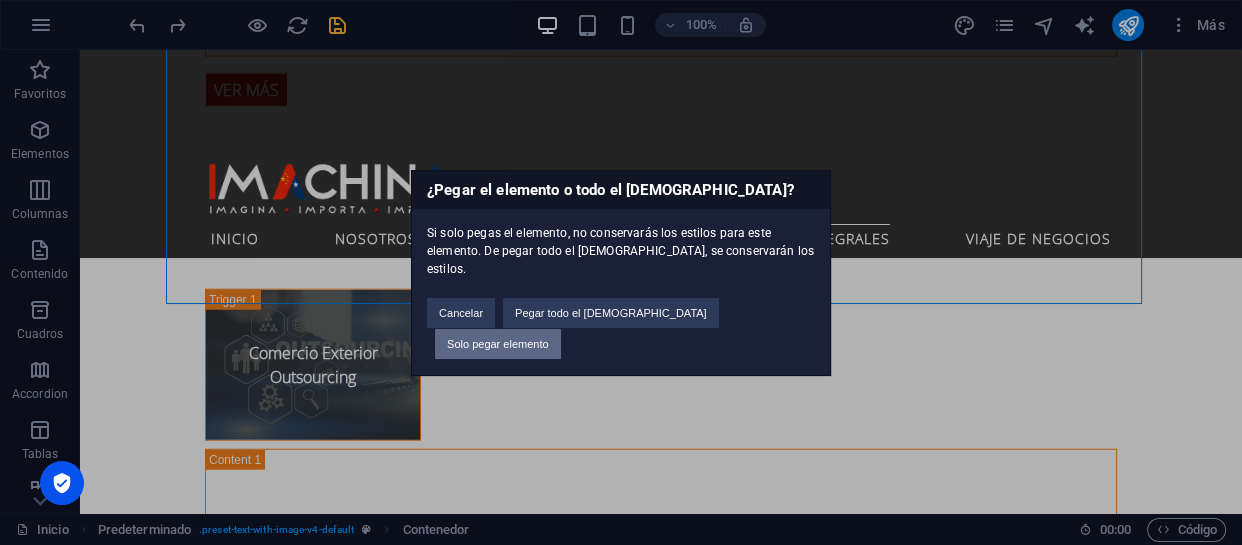 click on "Solo pegar elemento" at bounding box center [498, 344] 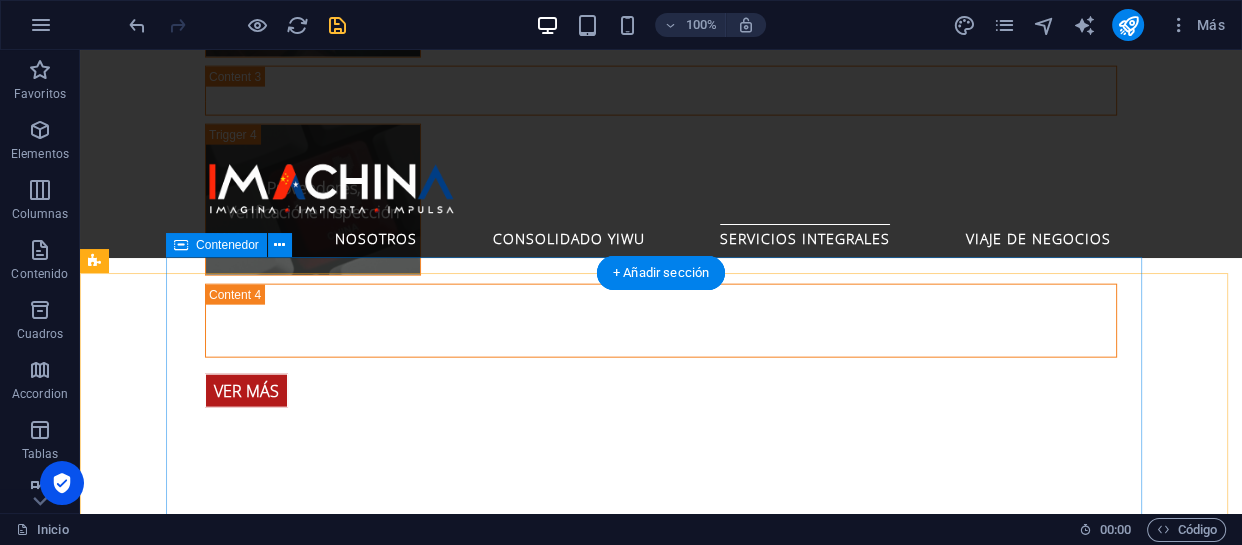 scroll, scrollTop: 4228, scrollLeft: 0, axis: vertical 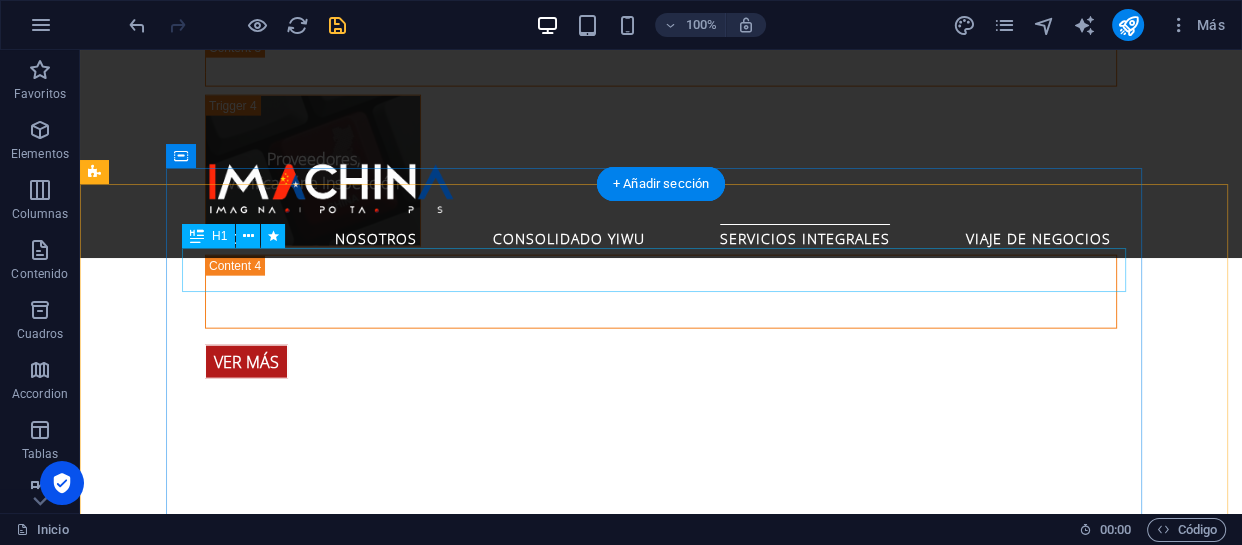 click on "Giras Comerciales" at bounding box center [568, 1770] 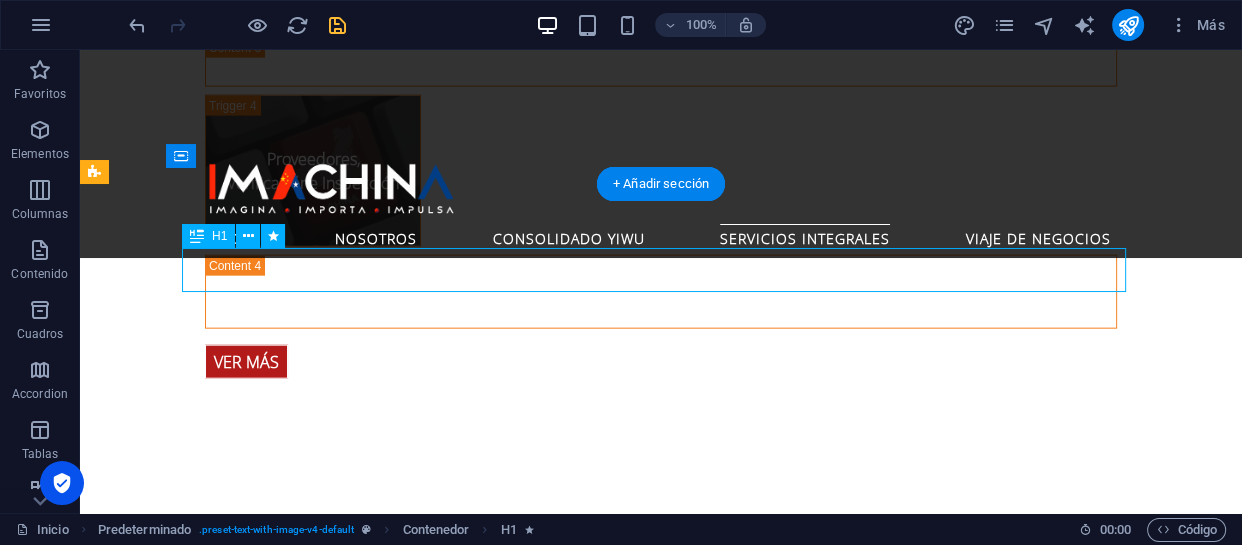 click on "Giras Comerciales" at bounding box center (568, 1770) 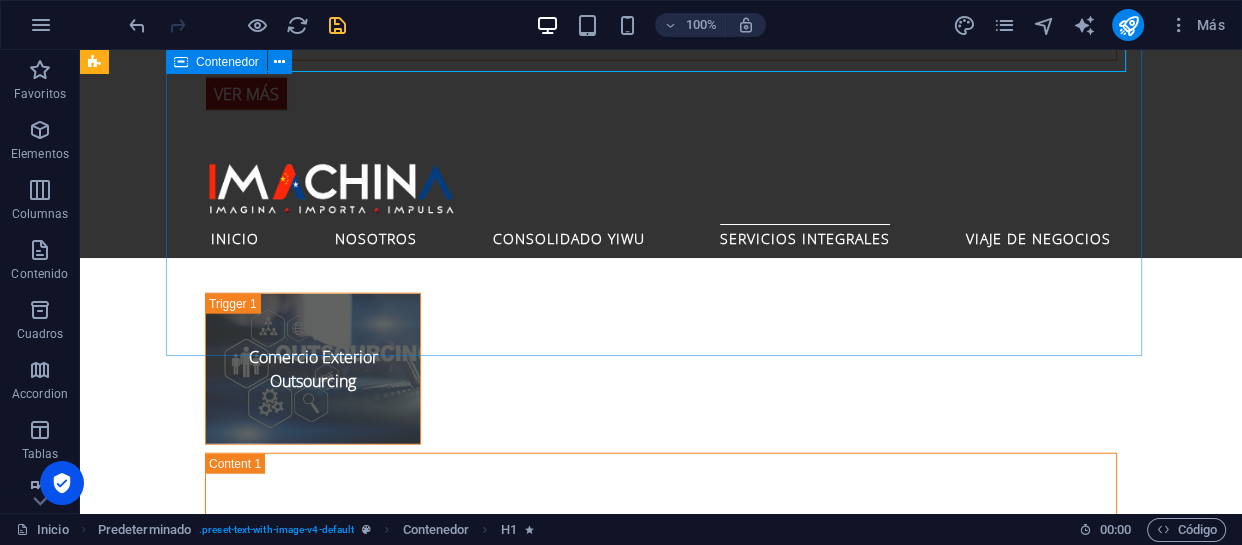 scroll, scrollTop: 4500, scrollLeft: 0, axis: vertical 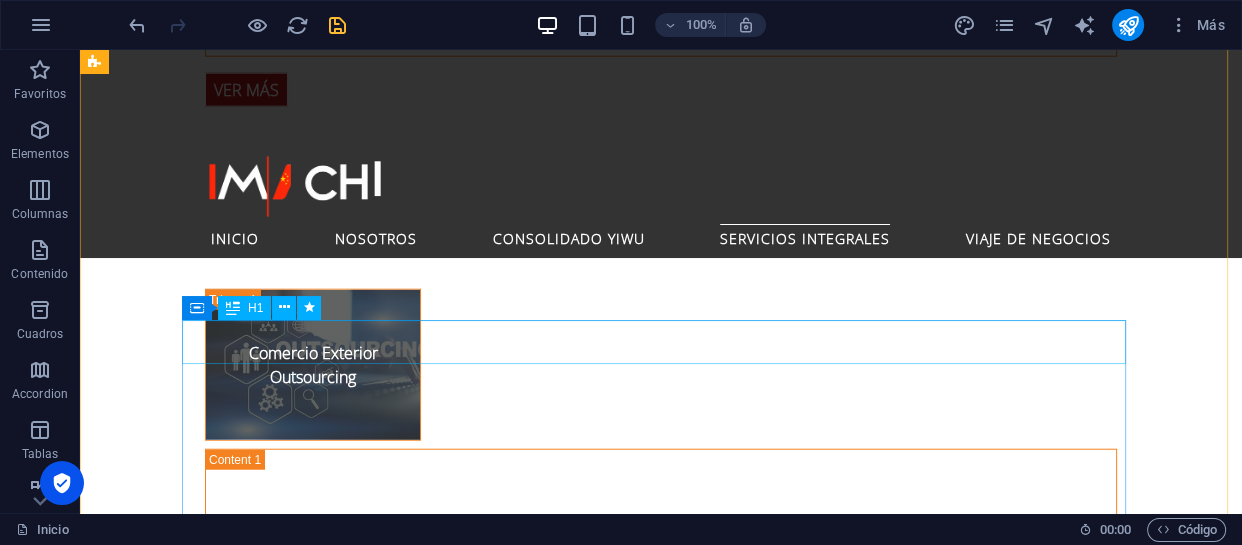 click on "Consolidado Yiwu" at bounding box center (568, 1842) 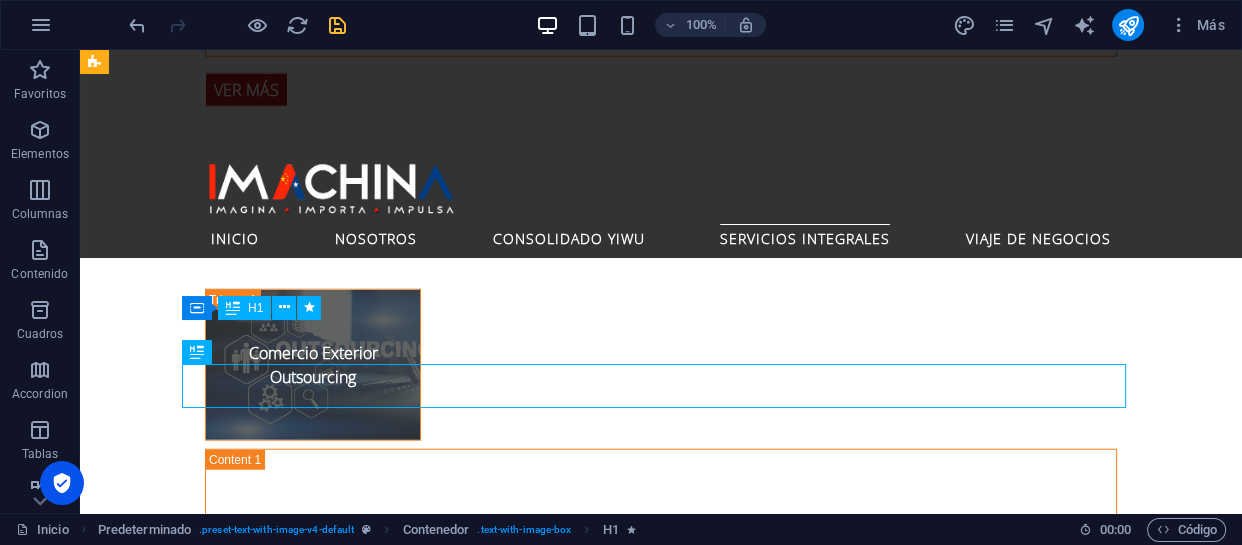 click on "Consolidado Yiwu" at bounding box center [568, 1842] 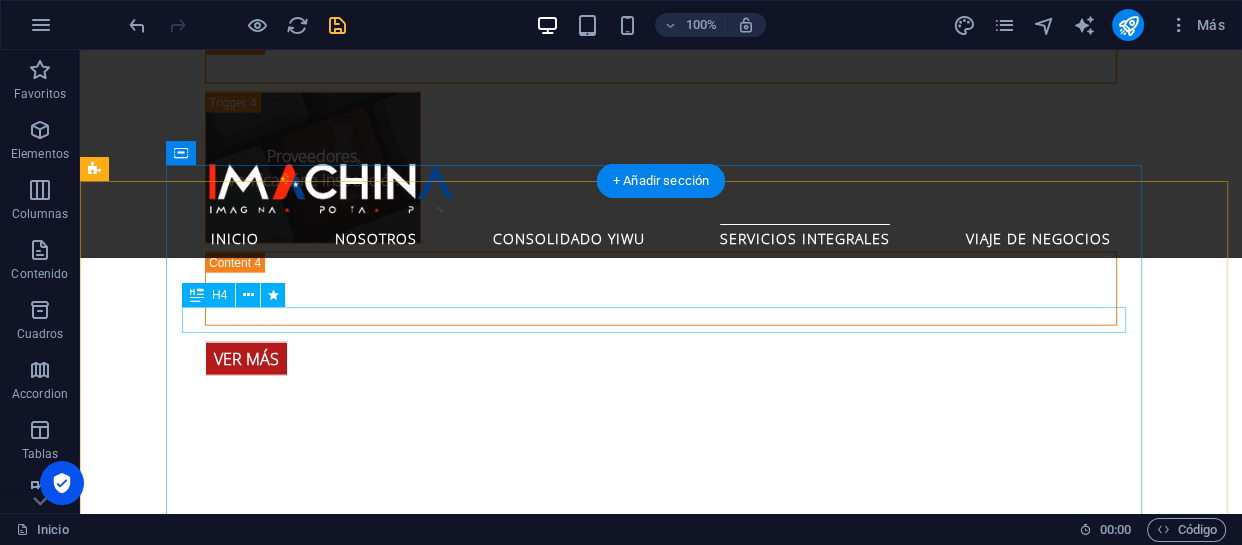 scroll, scrollTop: 4137, scrollLeft: 0, axis: vertical 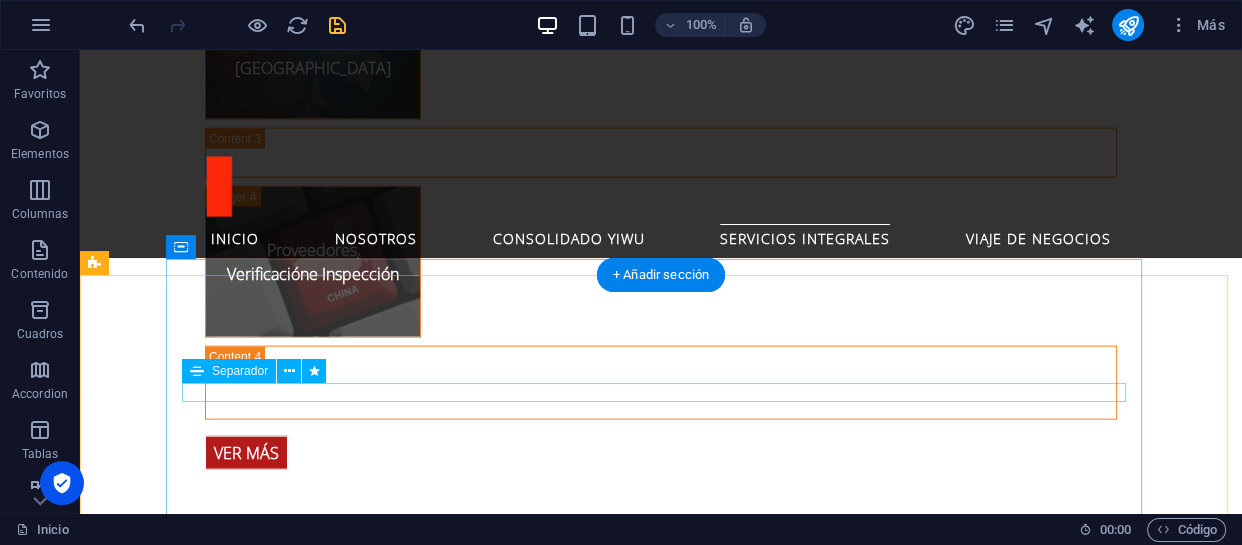 click at bounding box center [568, 1892] 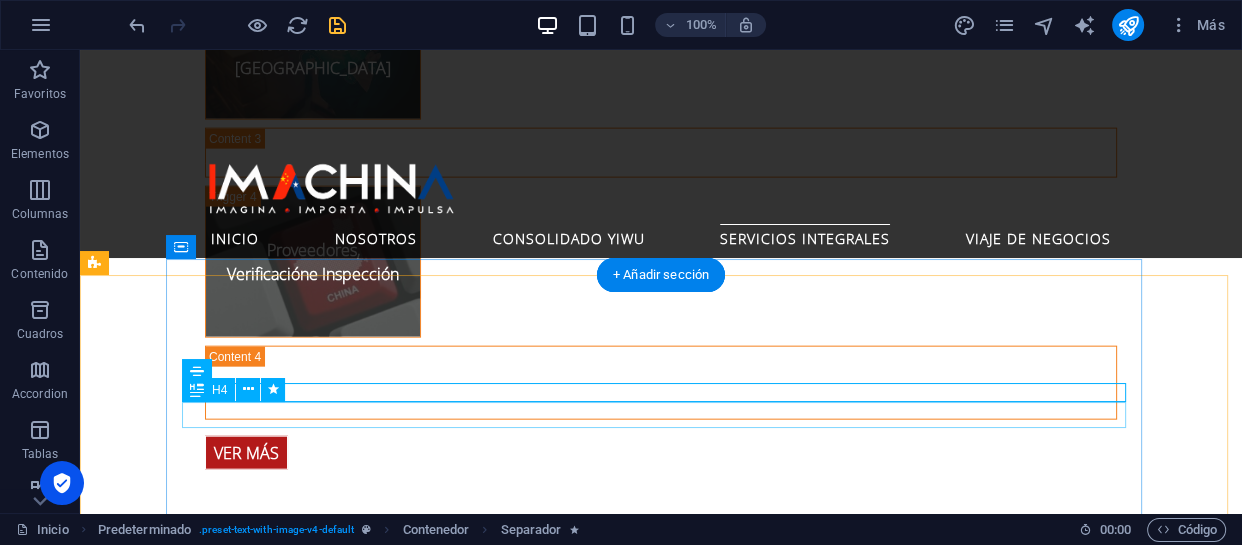 click on "[PERSON_NAME] y [GEOGRAPHIC_DATA]" at bounding box center (568, 1915) 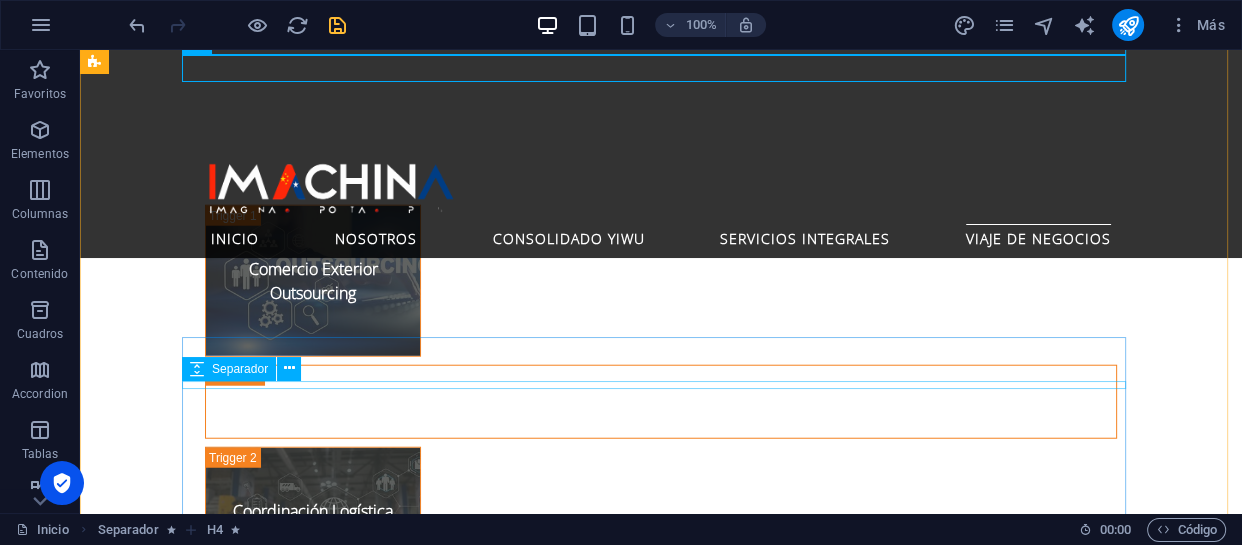 scroll, scrollTop: 4591, scrollLeft: 0, axis: vertical 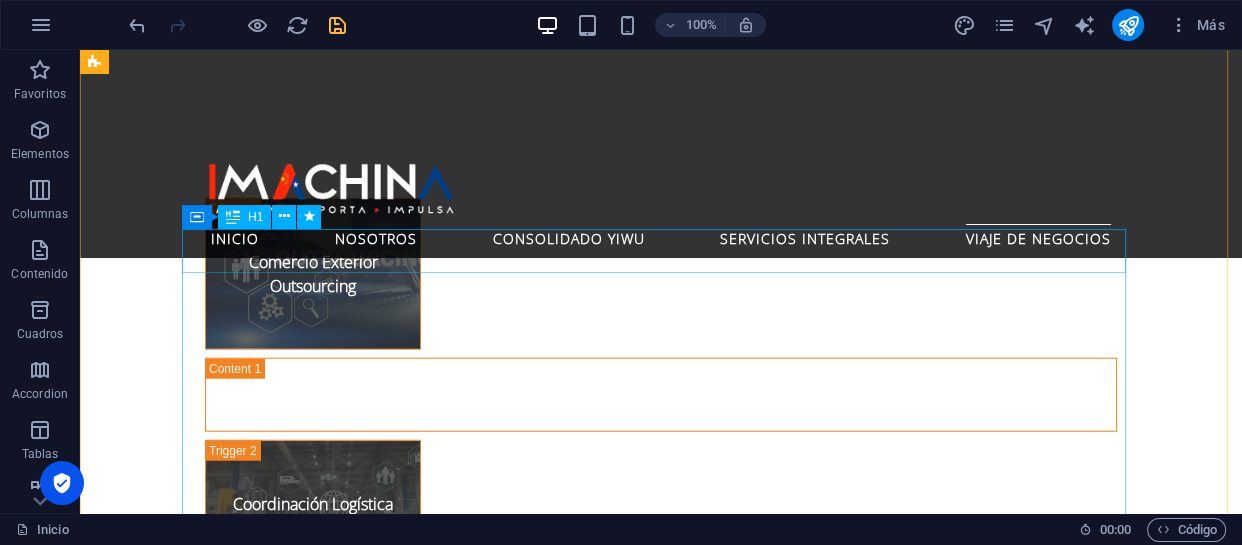 click on "Giras Comerciales" at bounding box center (568, 1751) 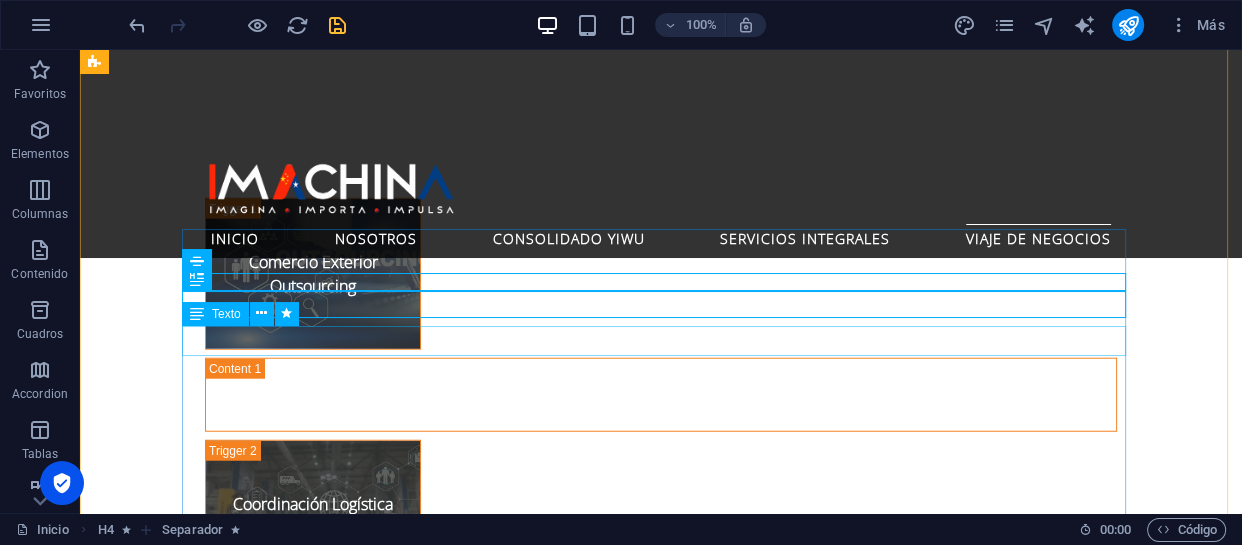 click on "IMPORTA CON INTELIGENCIA > AHORRA CON ESTRATEGIA" at bounding box center [568, 1841] 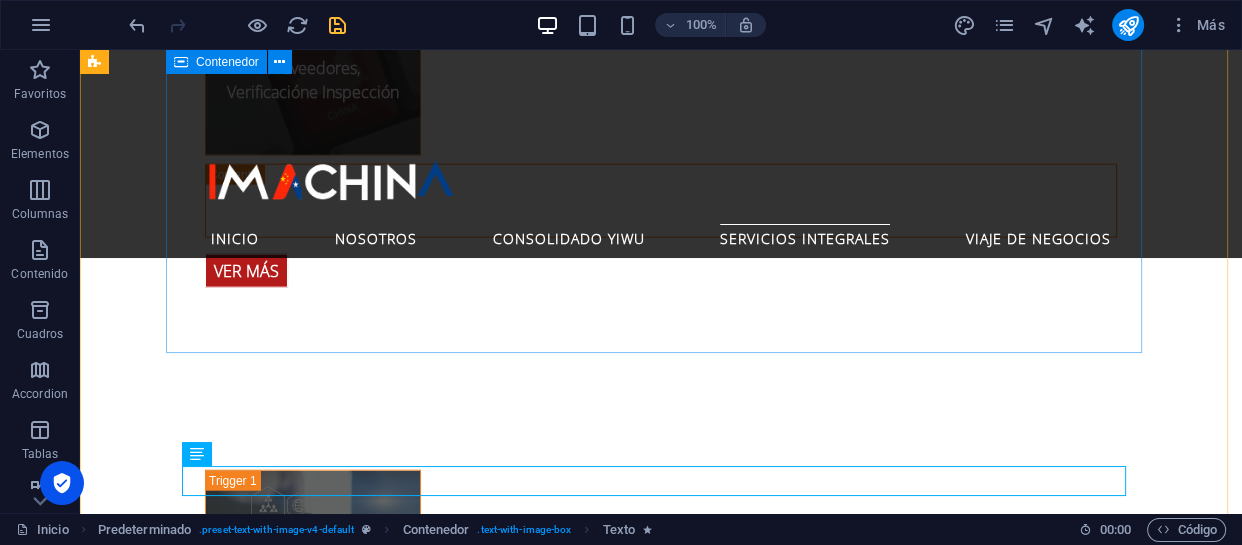 scroll, scrollTop: 4228, scrollLeft: 0, axis: vertical 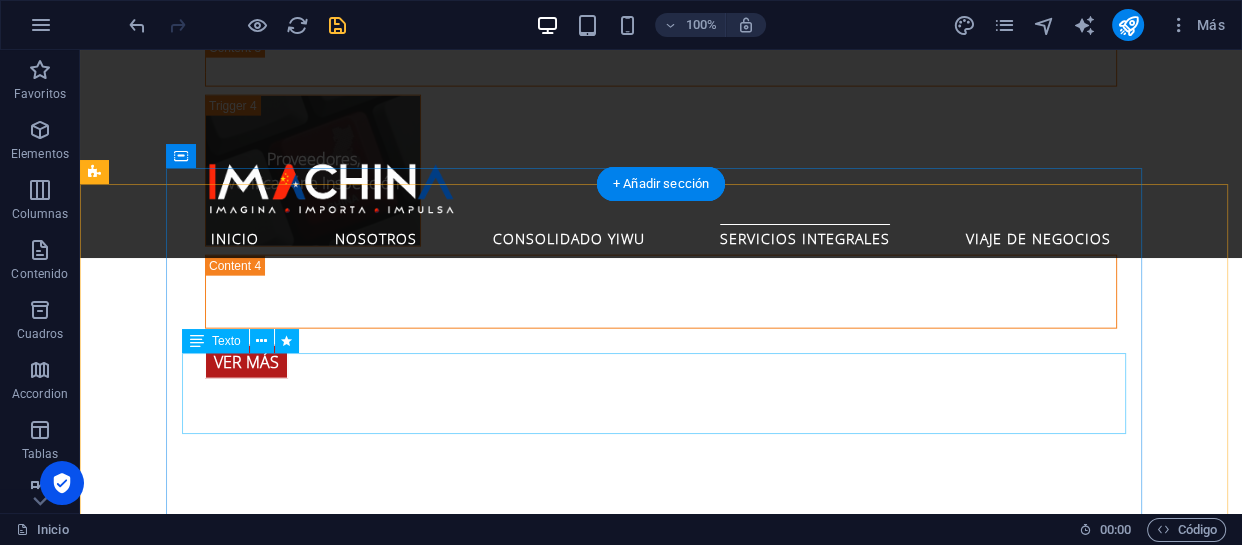 click on "Deje la compleja logística en manos de expertos y concéntrese en lo que realmente importa: encontrar las mejores oportunidades y proveedores para su empresa. Nuestros paquetes de viaje de negocios a [GEOGRAPHIC_DATA] están diseñados para maximizar su tiempo y potenciar su éxito." at bounding box center [568, 1893] 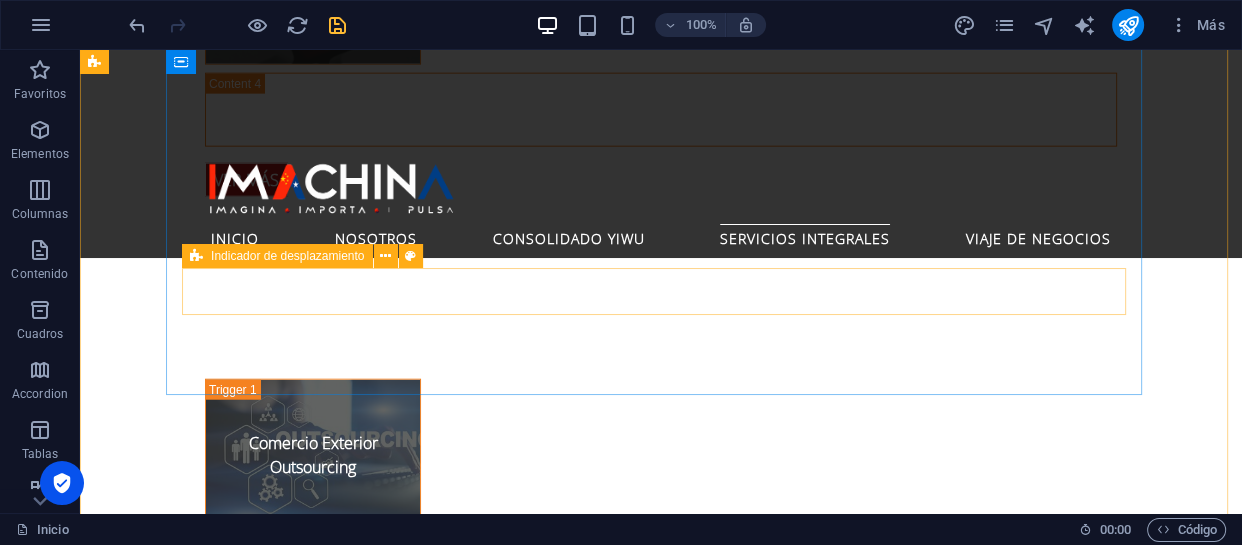 scroll, scrollTop: 4137, scrollLeft: 0, axis: vertical 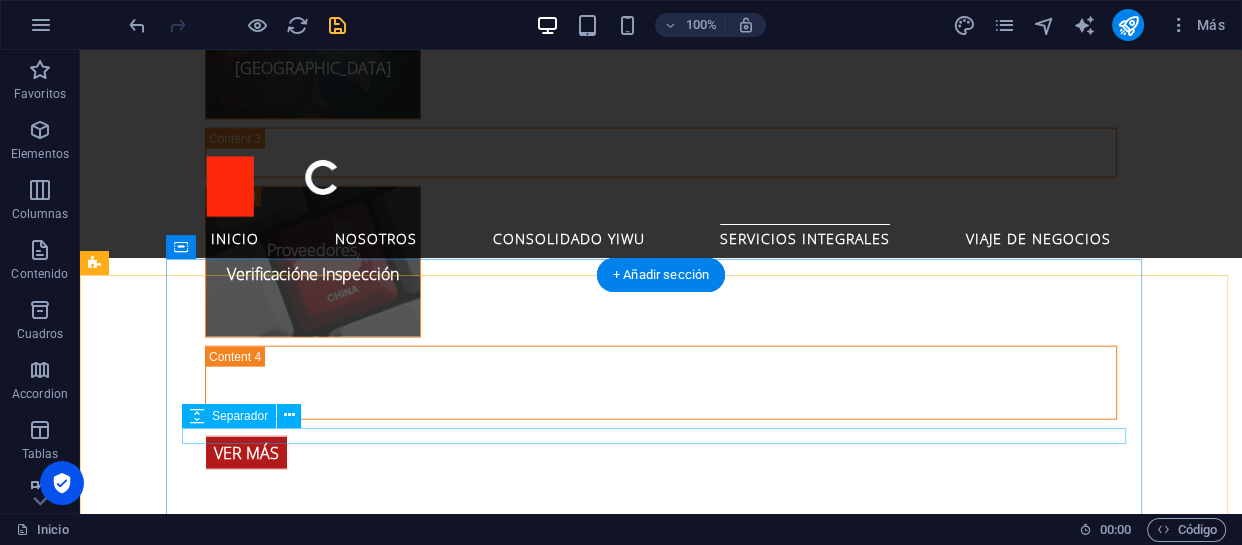 click at bounding box center [568, 1936] 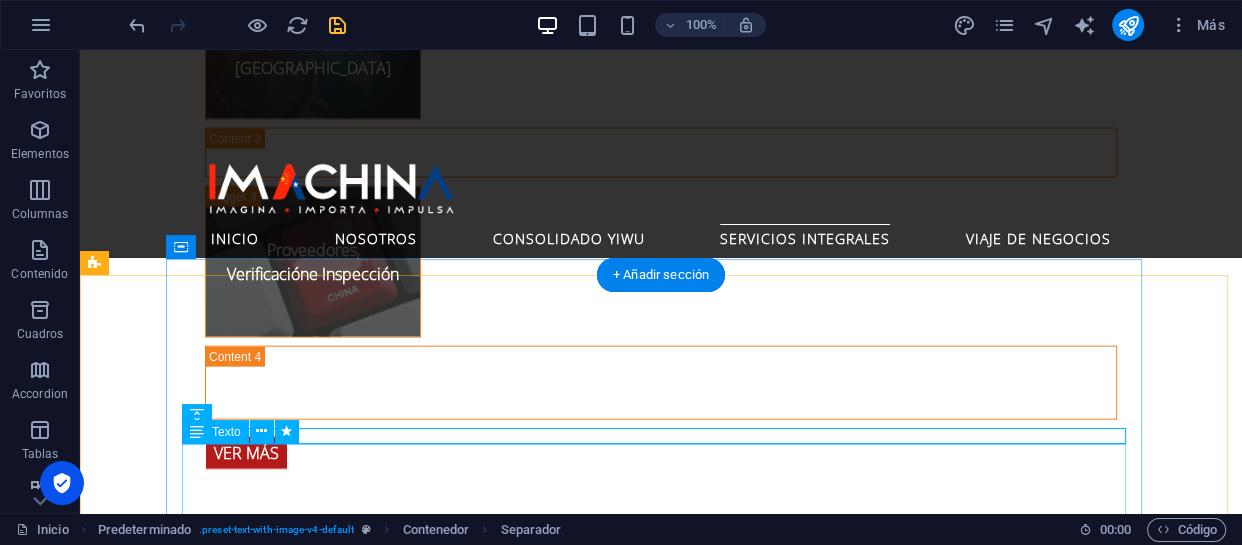 click on "Deje la compleja logística en manos de expertos y concéntrese en lo que realmente importa: encontrar las mejores oportunidades y proveedores para su empresa. Nuestros paquetes de viaje de negocios a [GEOGRAPHIC_DATA] están diseñados para maximizar su tiempo y potenciar su éxito." at bounding box center [568, 1984] 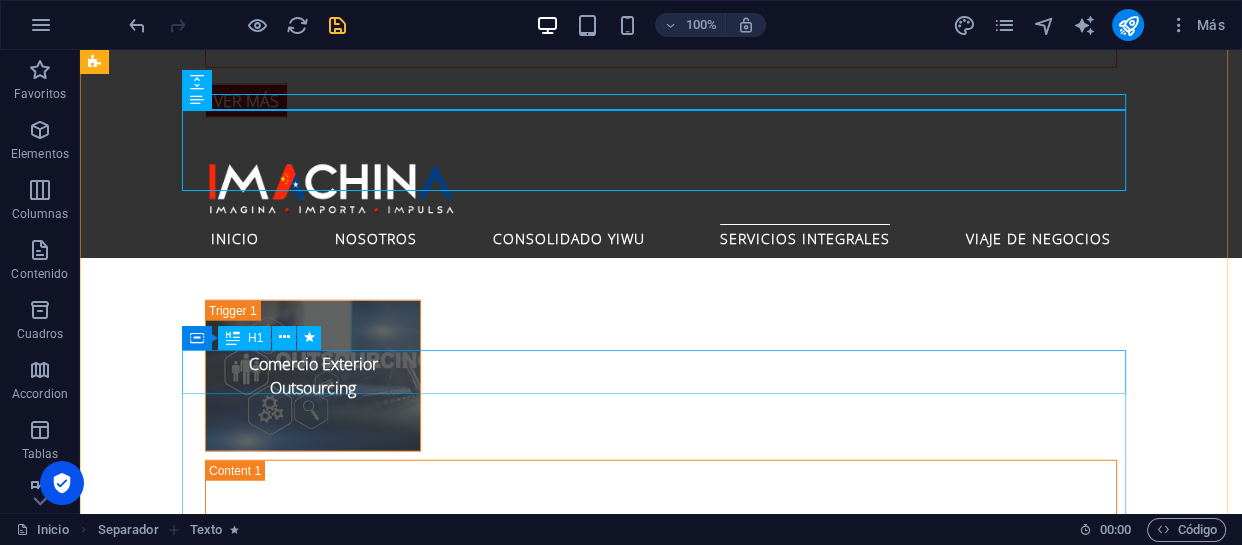 scroll, scrollTop: 4500, scrollLeft: 0, axis: vertical 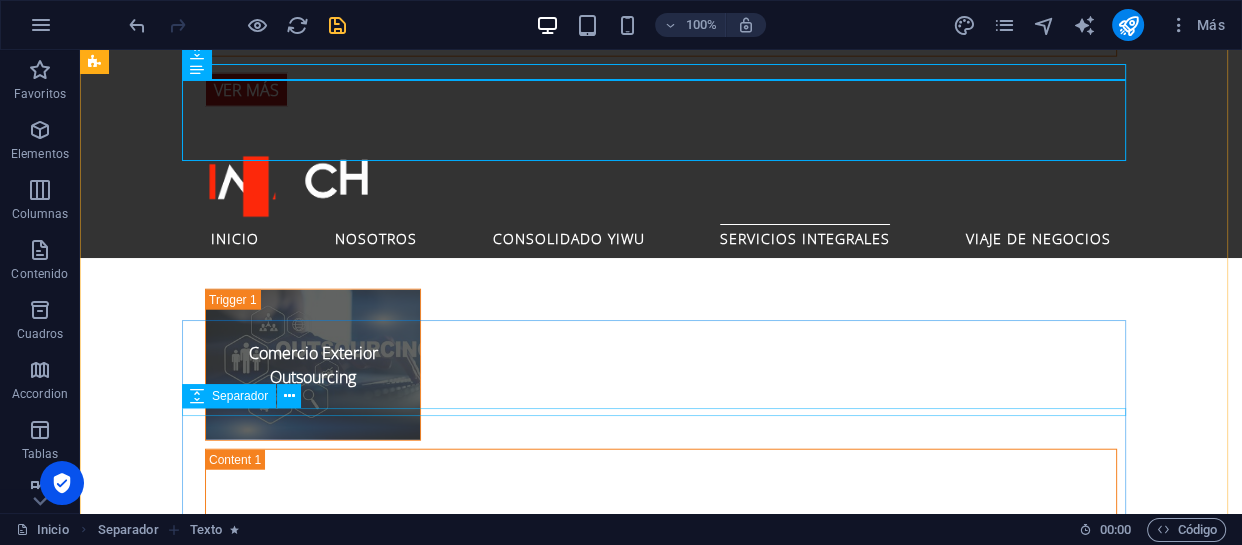 click at bounding box center (568, 1913) 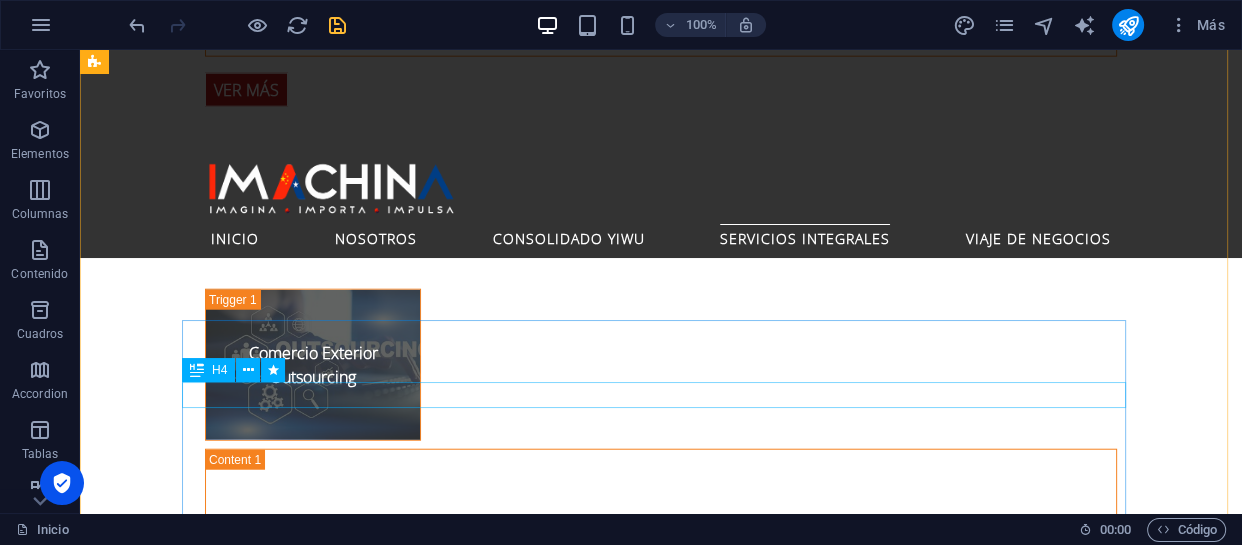 click on "[PERSON_NAME] y [GEOGRAPHIC_DATA]" at bounding box center [568, 1896] 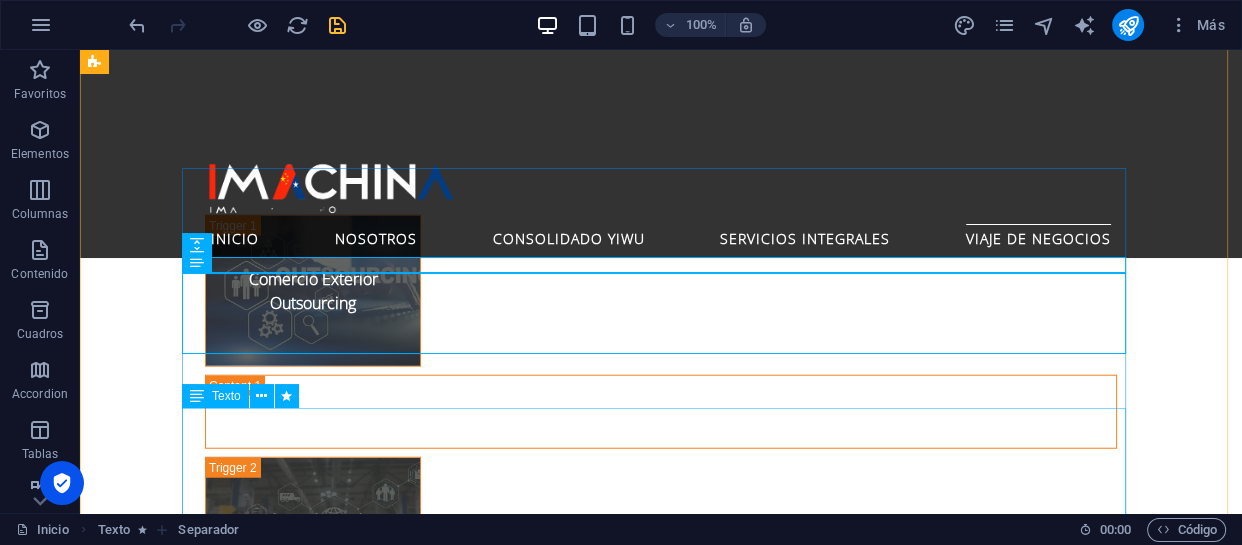 scroll, scrollTop: 4682, scrollLeft: 0, axis: vertical 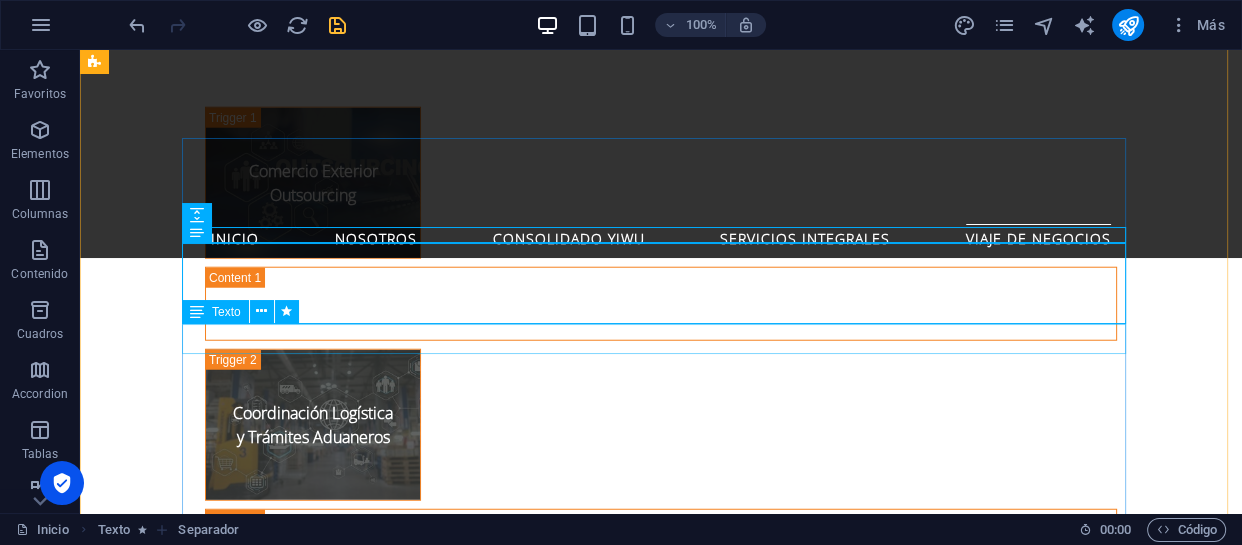 click on "IMPORTA CON INTELIGENCIA > AHORRA CON ESTRATEGIA" at bounding box center [568, 1839] 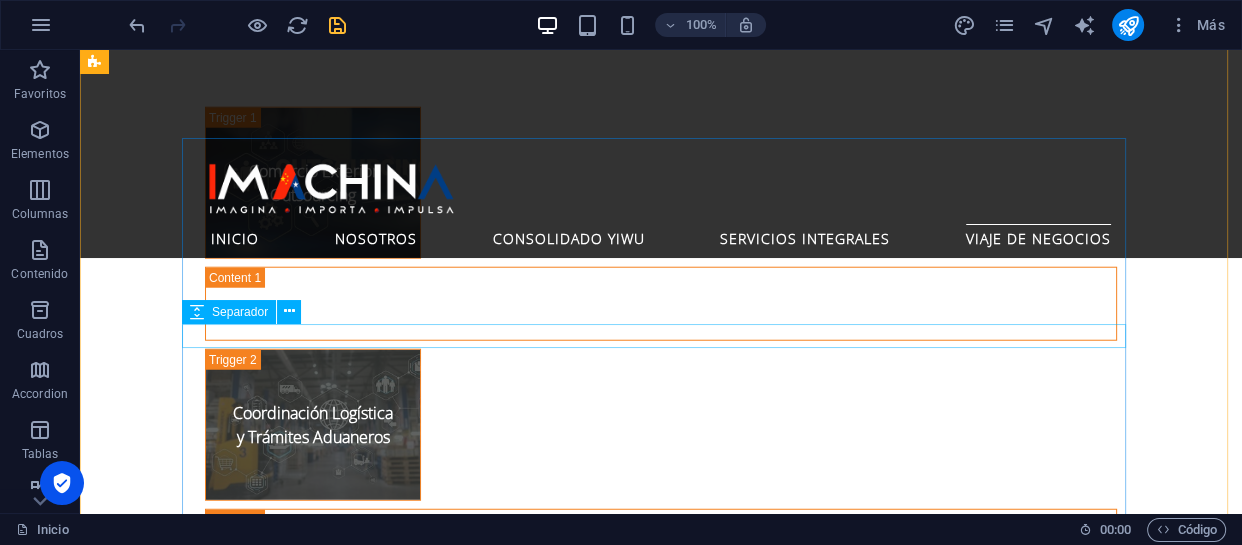 click at bounding box center [568, 1836] 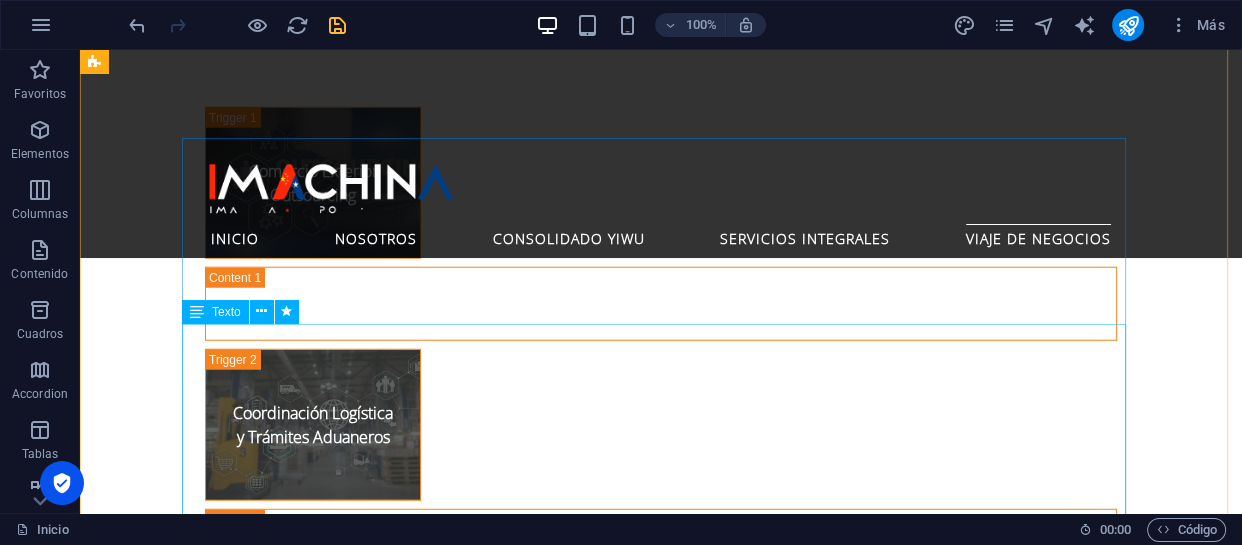 click on "Haz que importar desde China sea tu ventaja competitiva. Nuestro servicio te da la libertad de comprar diversos productos y a múltiples proveedores, sin preocuparte por la logística. Nos encargamos de recibir tus compras, agrupar todo en un único envío a Chile para ayudarte a reducir costos de manera significativa. E s la solución ideal para emprendedores, pymes o grandes empresas que buscan optimizar y ahorrar sin costos sorpresas." at bounding box center [568, 1932] 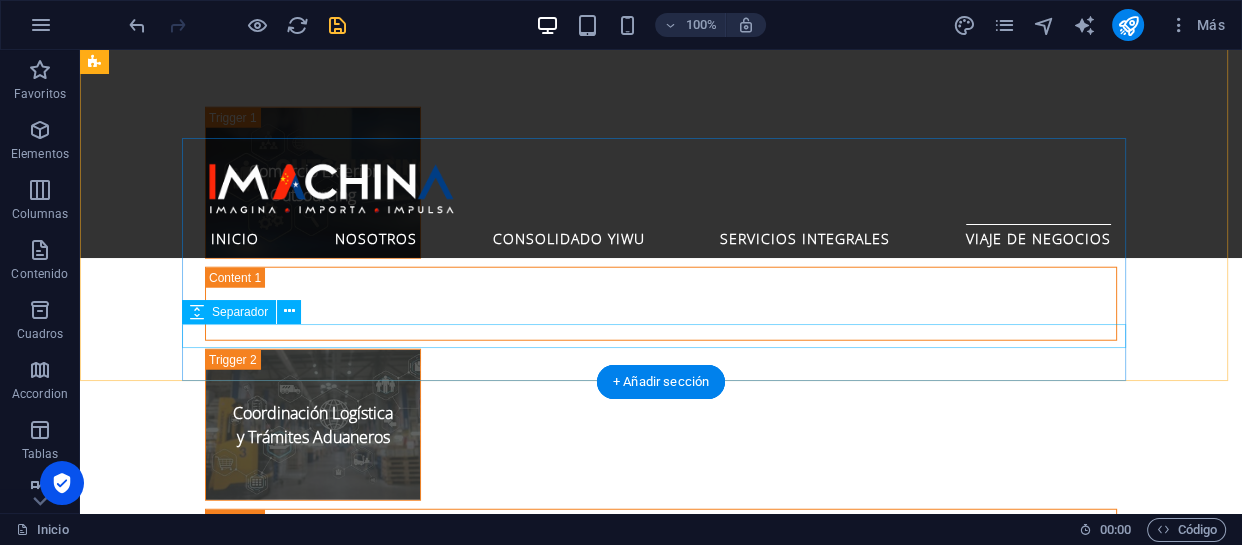 click at bounding box center [568, 1836] 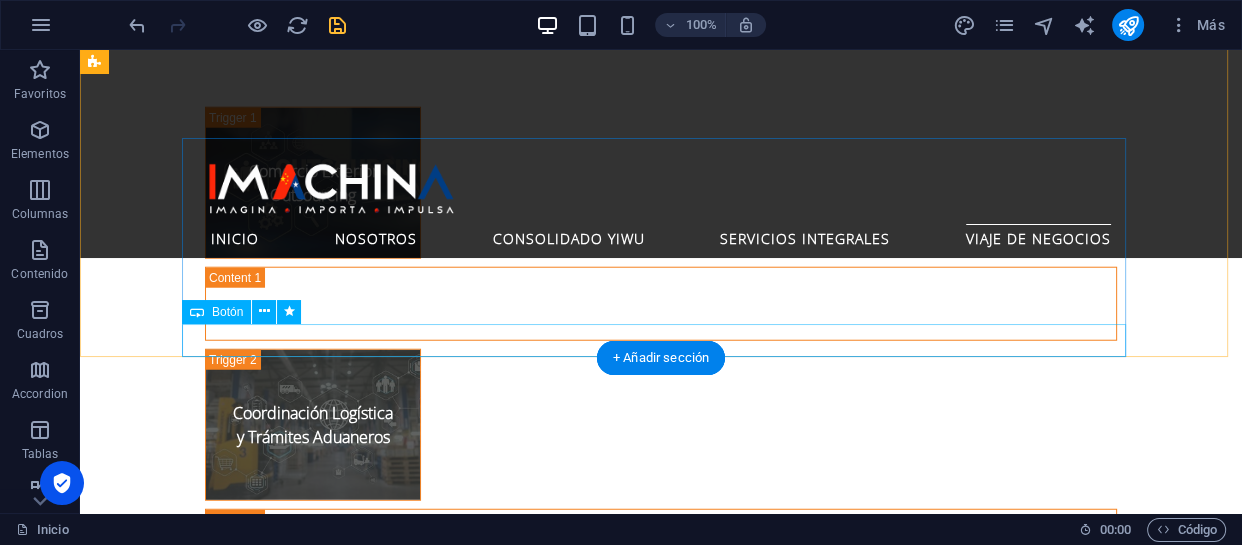 click on "Ver Más" at bounding box center [568, 1841] 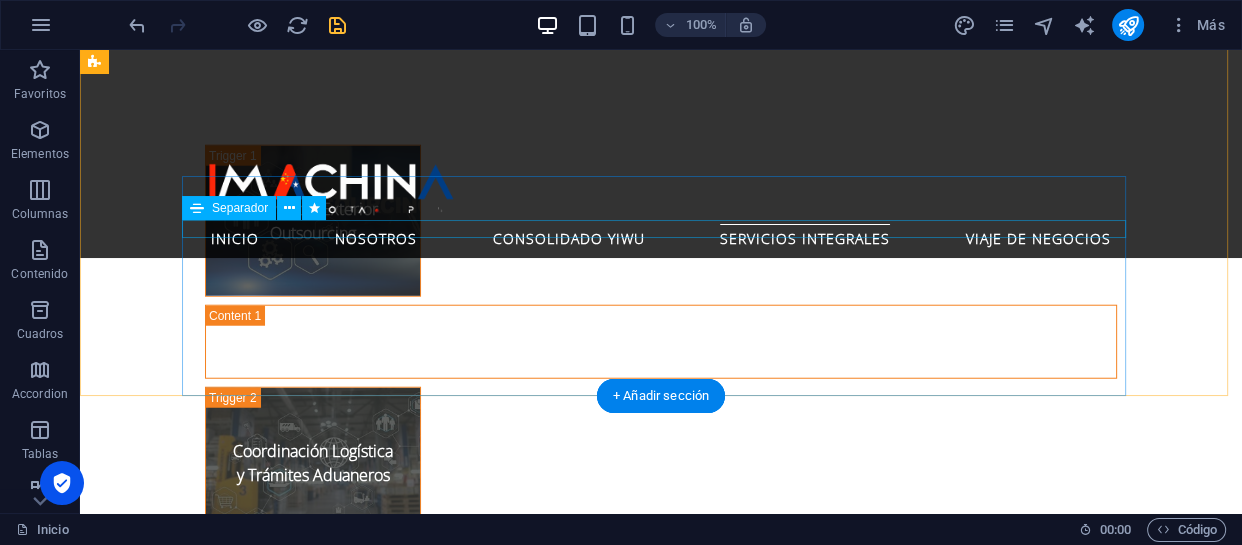 scroll, scrollTop: 4410, scrollLeft: 0, axis: vertical 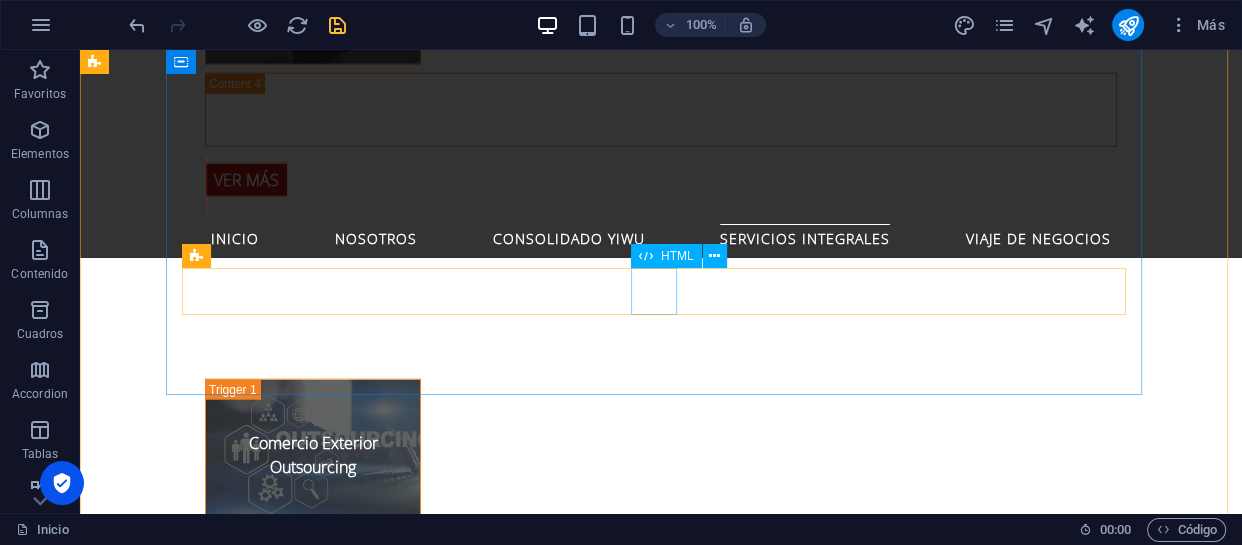 click at bounding box center (119, 1791) 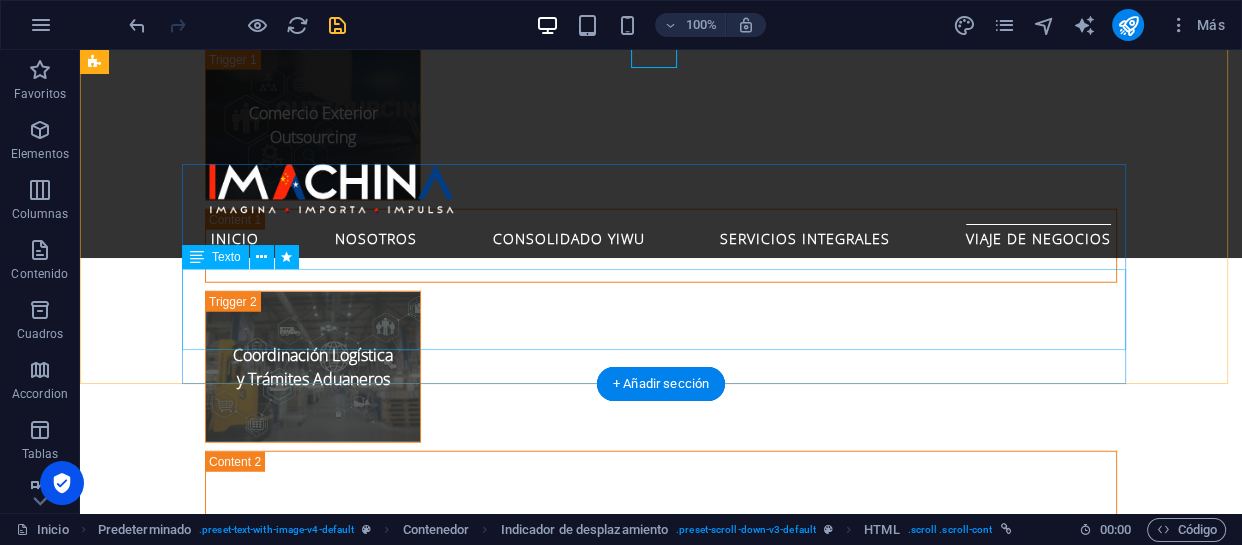 scroll, scrollTop: 4773, scrollLeft: 0, axis: vertical 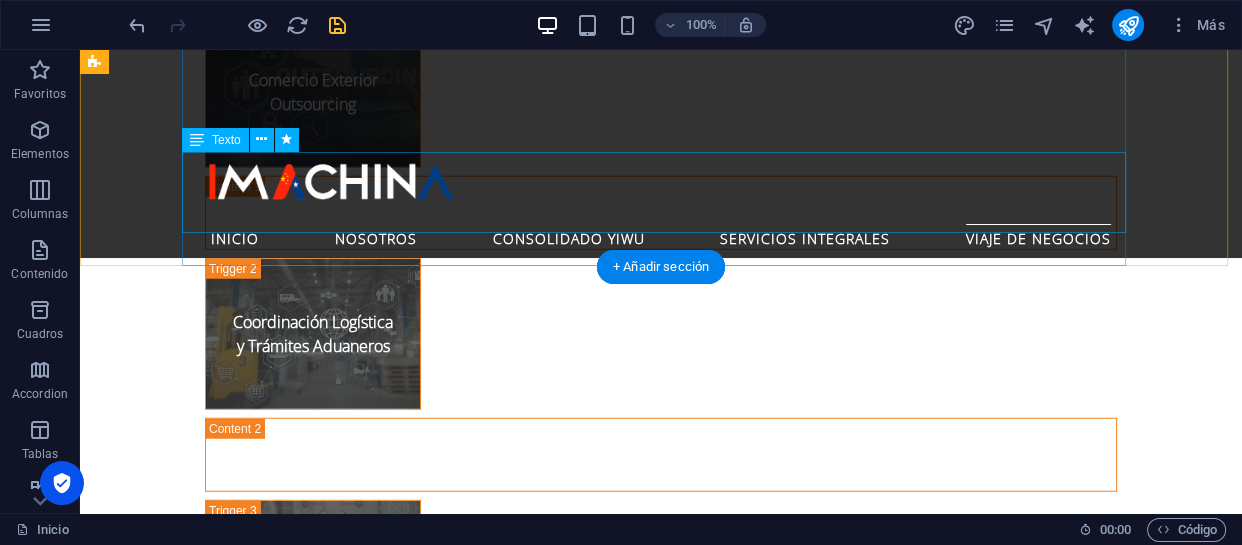 click on "Deje la compleja logística en manos de expertos y concéntrese en lo que realmente importa: encontrar las mejores oportunidades y proveedores para su empresa. Nuestros paquetes de viaje de negocios a [GEOGRAPHIC_DATA] están diseñados para maximizar su tiempo y potenciar su éxito." at bounding box center [568, 1692] 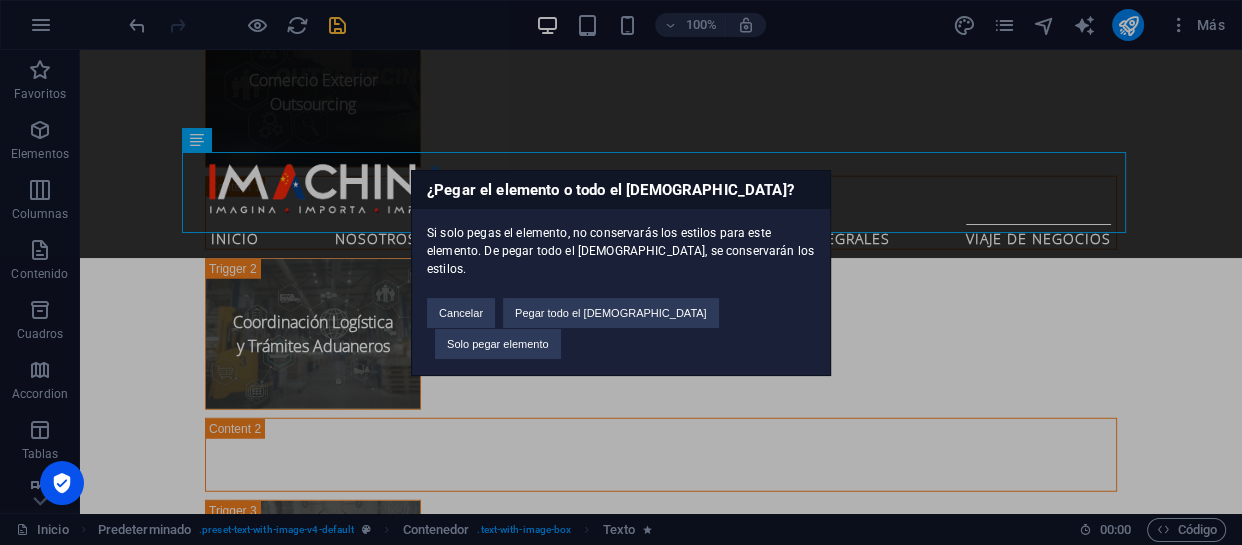 type 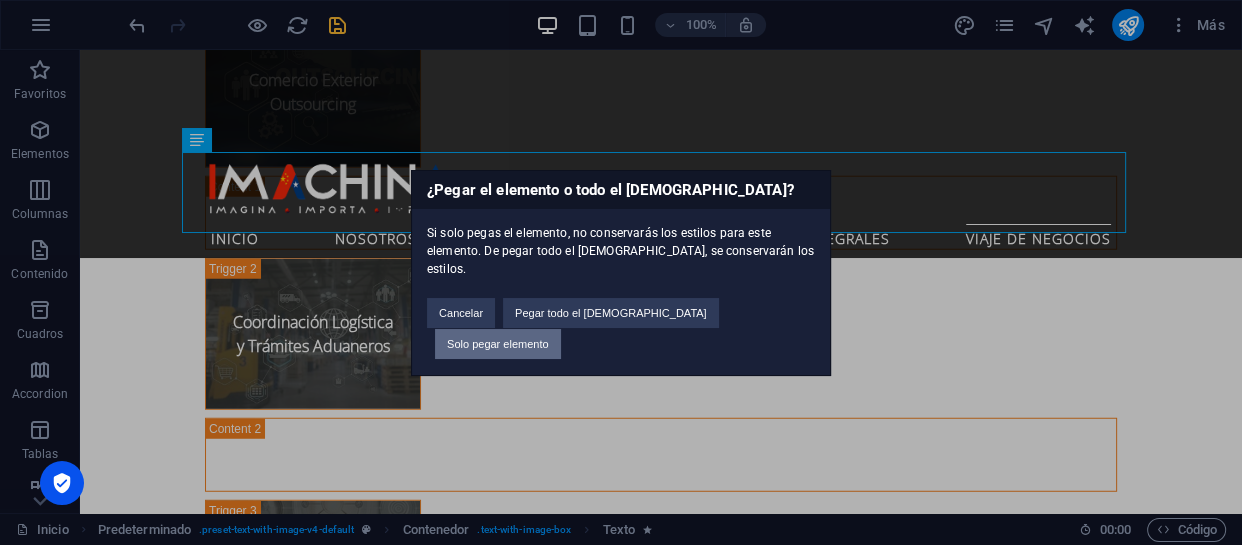 click on "Solo pegar elemento" at bounding box center (498, 344) 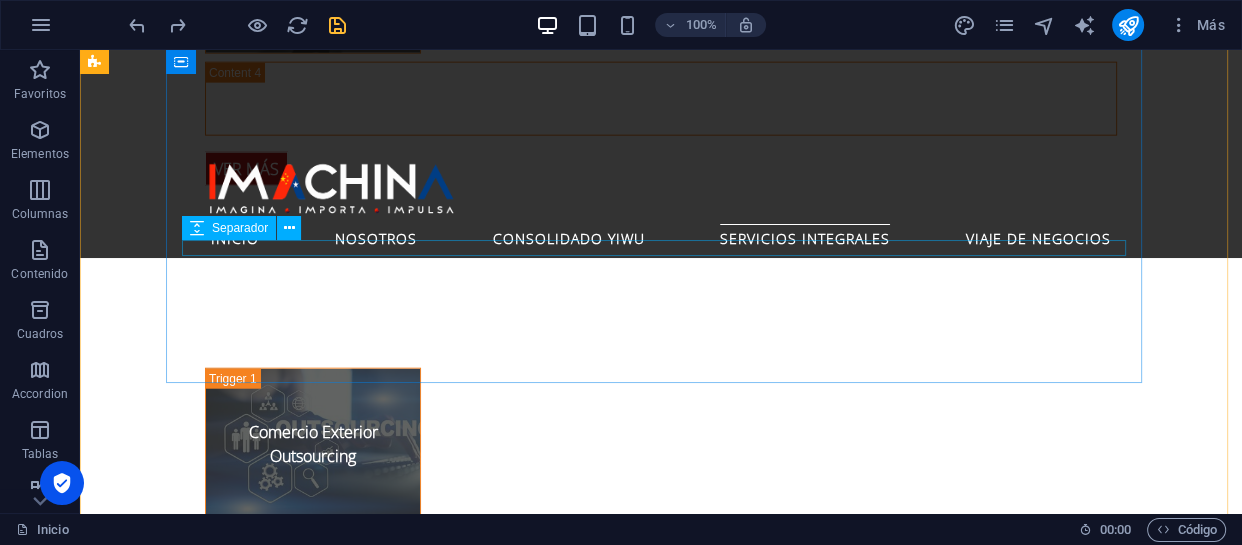 scroll, scrollTop: 4319, scrollLeft: 0, axis: vertical 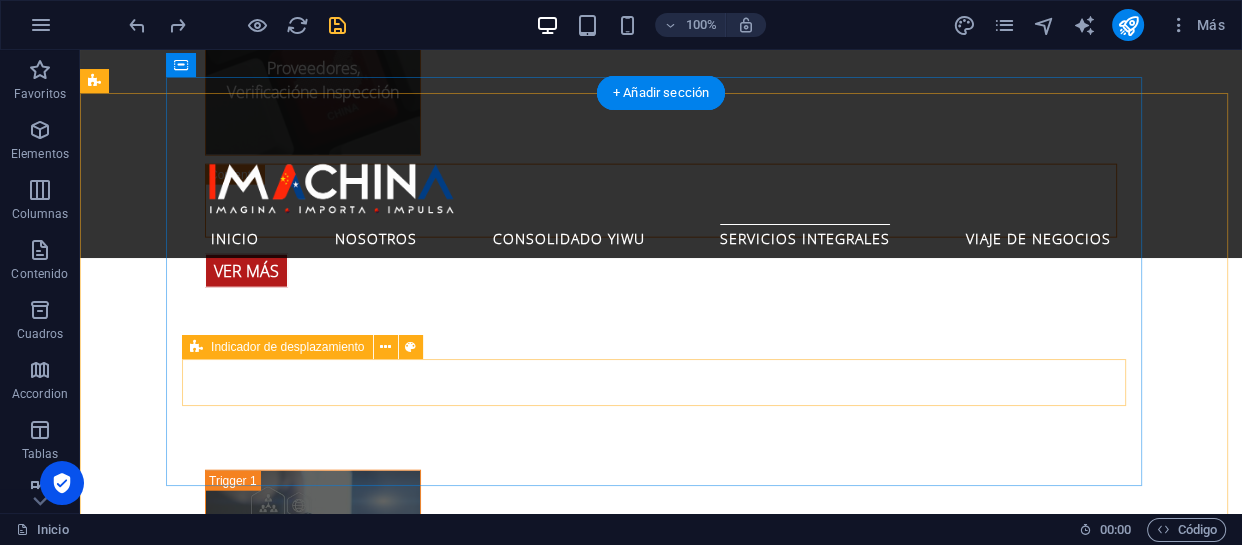 click at bounding box center [568, 1882] 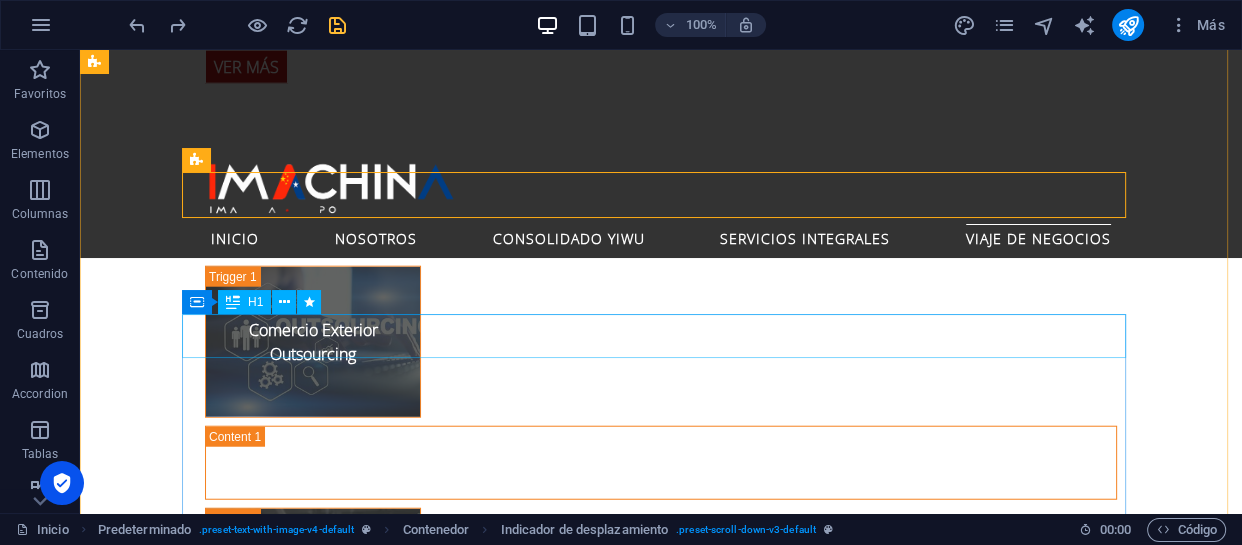 scroll, scrollTop: 4591, scrollLeft: 0, axis: vertical 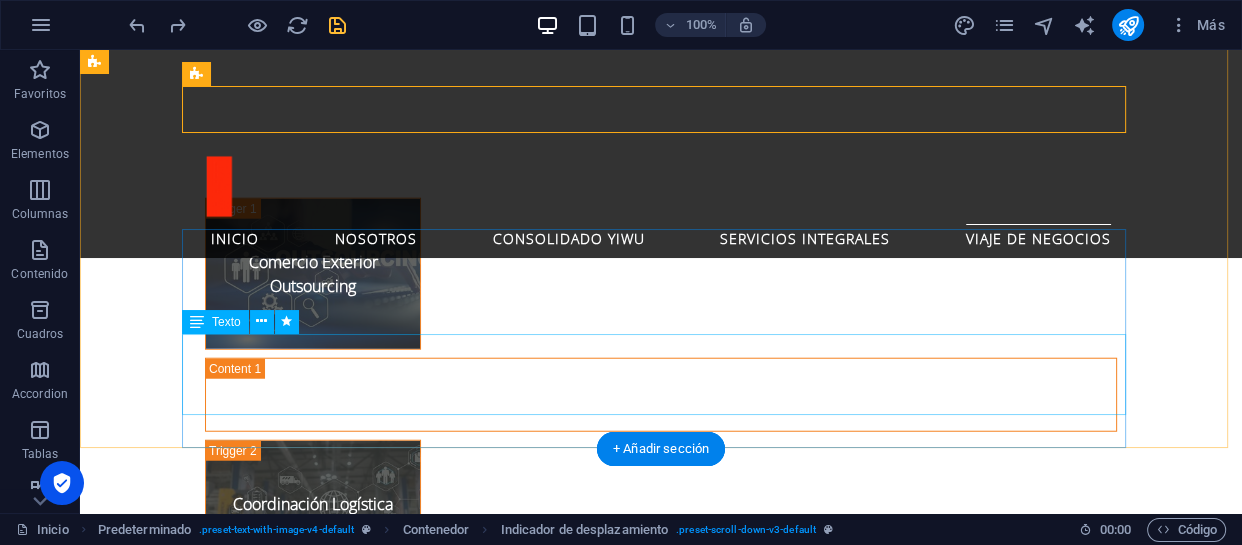 click on "Deje la compleja logística en manos de expertos y concéntrese en lo que realmente importa: encontrar las mejores oportunidades y proveedores para su empresa. Nuestros paquetes de viaje de negocios a [GEOGRAPHIC_DATA] están diseñados para maximizar su tiempo y potenciar su éxito." at bounding box center [568, 1874] 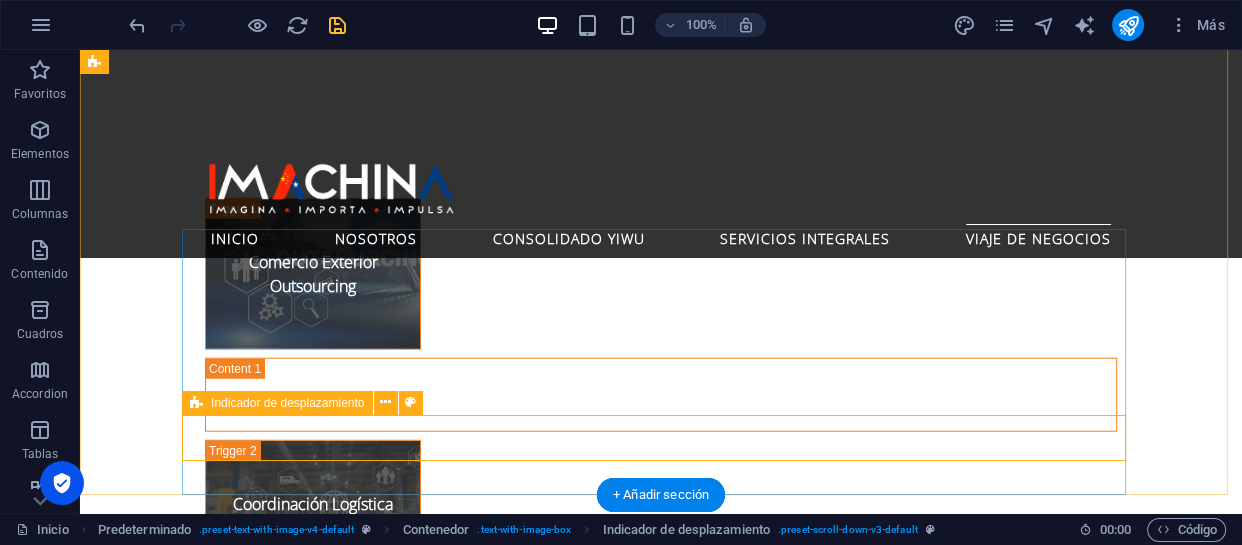 scroll, scrollTop: 4682, scrollLeft: 0, axis: vertical 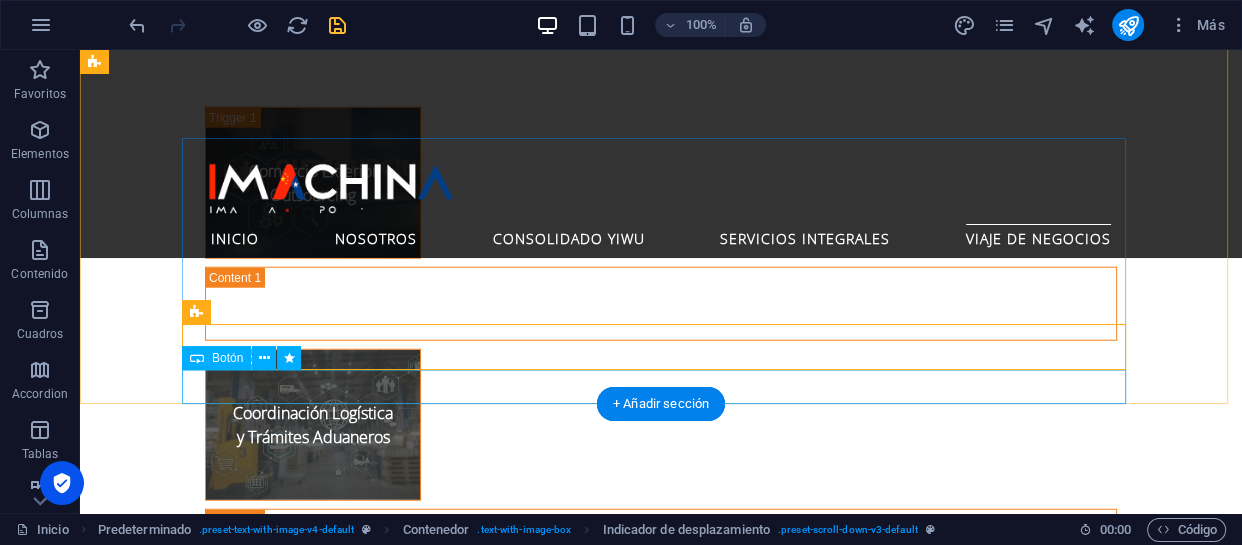 click on "Ver Más" at bounding box center [568, 1888] 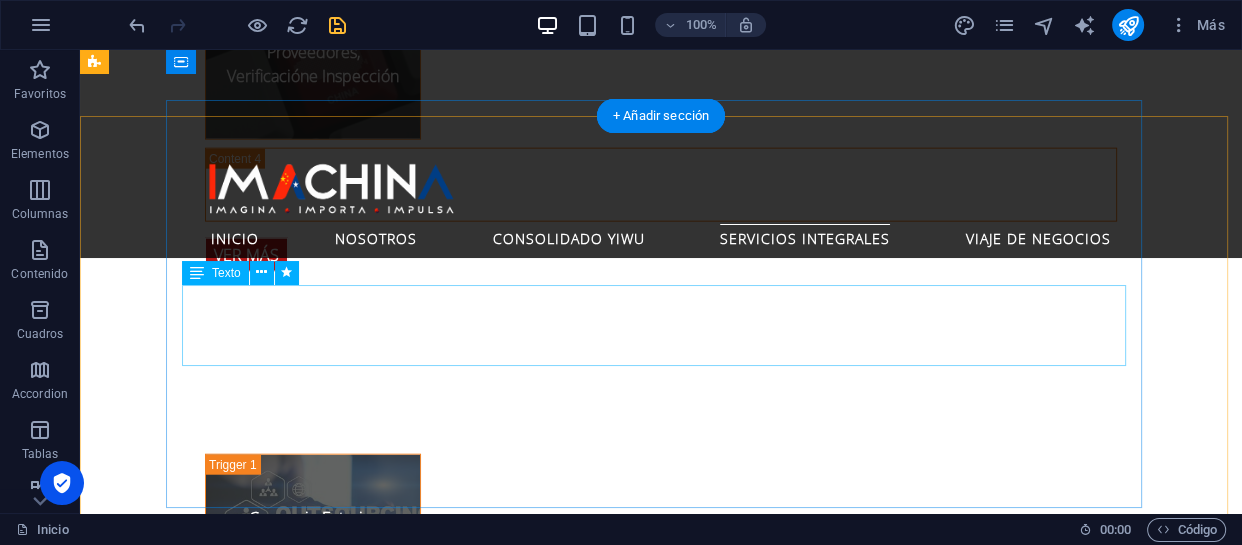 scroll, scrollTop: 4137, scrollLeft: 0, axis: vertical 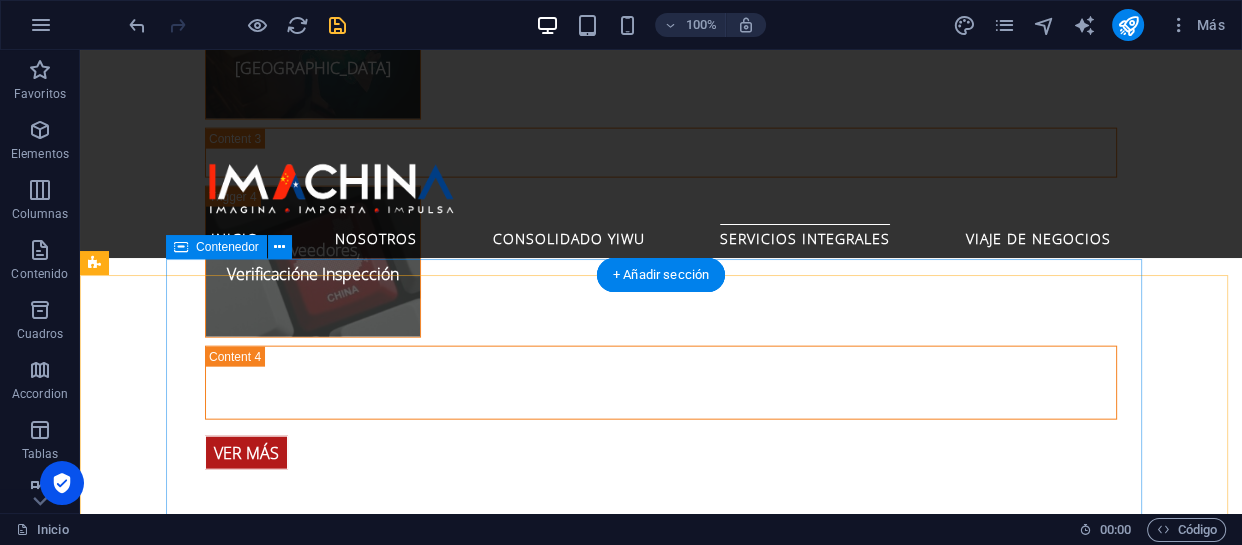 click on "Giras Comerciales [PERSON_NAME] y Mercado de [PERSON_NAME] la compleja logística en manos de expertos y concéntrese en lo que realmente importa: encontrar las mejores oportunidades y proveedores para su empresa. Nuestros paquetes de viaje de negocios a [GEOGRAPHIC_DATA] están diseñados para maximizar su tiempo y potenciar su éxito." at bounding box center [568, 1963] 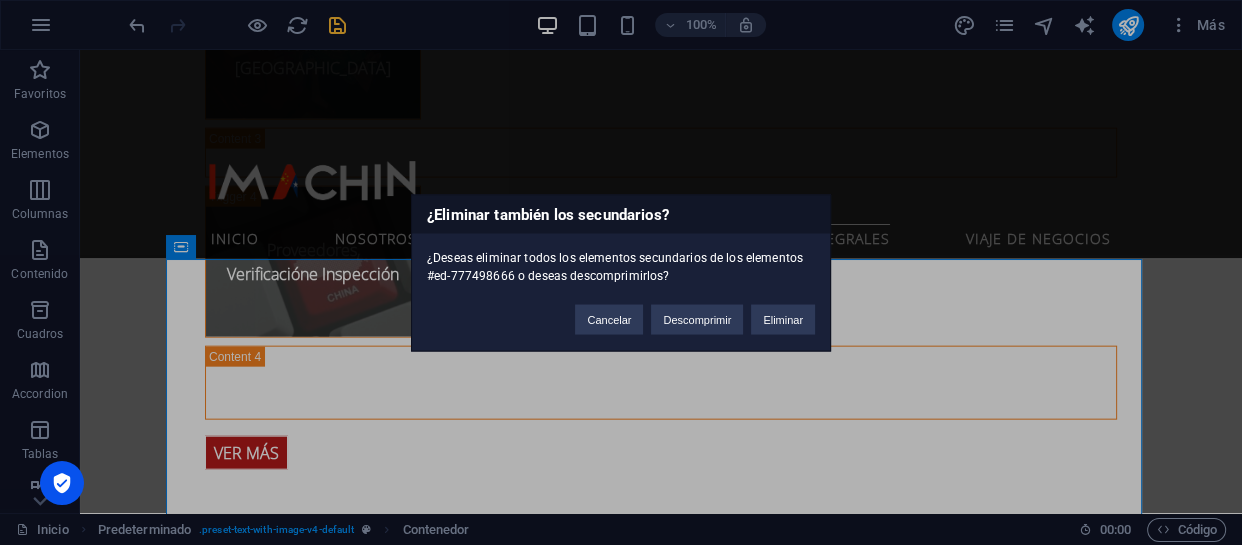 click on "Cancelar Descomprimir Eliminar" at bounding box center (695, 309) 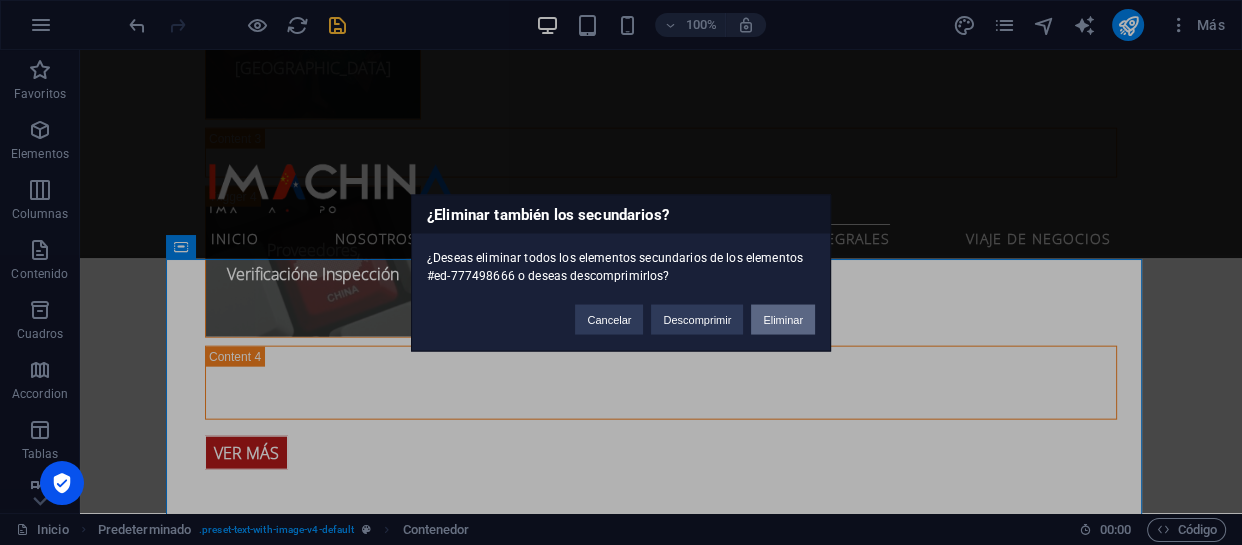 click on "Eliminar" at bounding box center (783, 319) 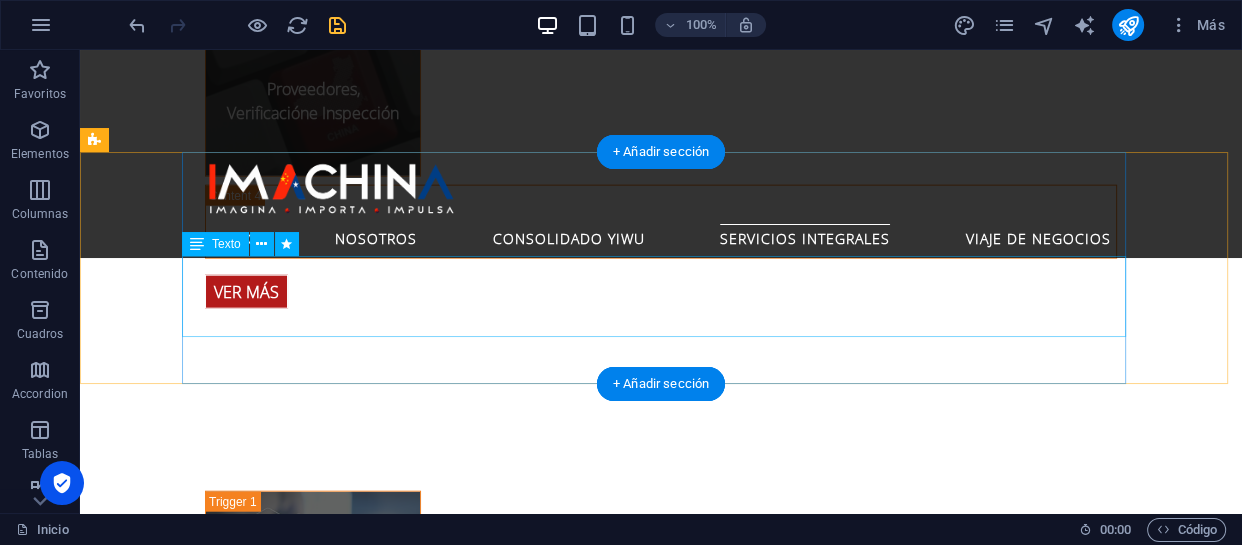 scroll, scrollTop: 4228, scrollLeft: 0, axis: vertical 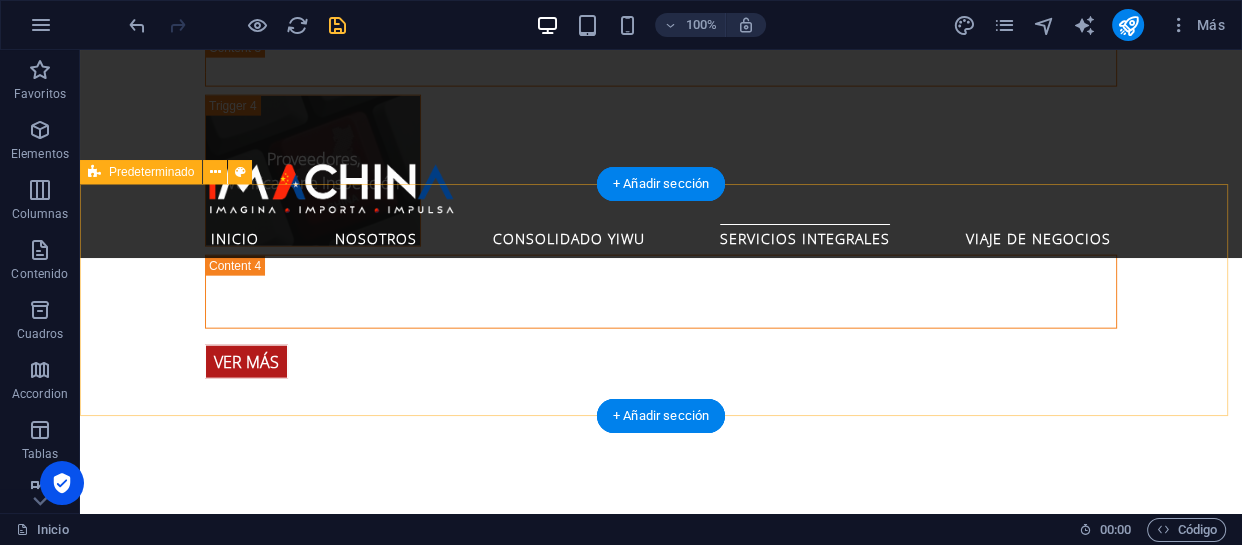 click on "Giras Comerciales [PERSON_NAME] y Mercado de [PERSON_NAME] la compleja logística en manos de expertos y concéntrese en lo que realmente importa: encontrar las mejores oportunidades y proveedores para su empresa. Nuestros paquetes de viaje de negocios a [GEOGRAPHIC_DATA] están diseñados para maximizar su tiempo y potenciar su éxito." at bounding box center [661, 1800] 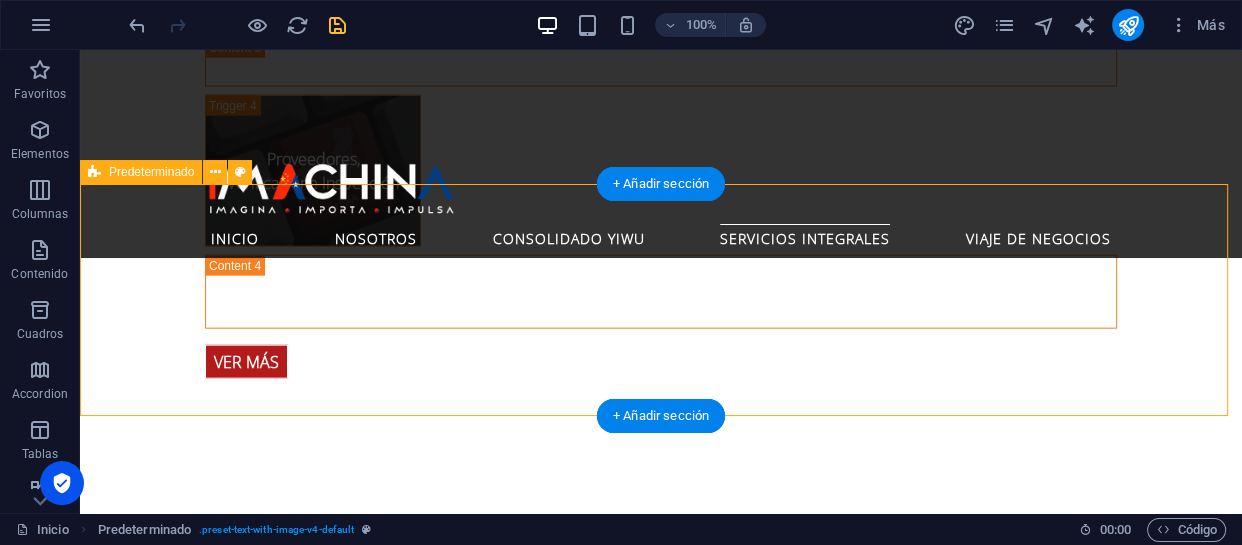 click on "Giras Comerciales [PERSON_NAME] y Mercado de [PERSON_NAME] la compleja logística en manos de expertos y concéntrese en lo que realmente importa: encontrar las mejores oportunidades y proveedores para su empresa. Nuestros paquetes de viaje de negocios a [GEOGRAPHIC_DATA] están diseñados para maximizar su tiempo y potenciar su éxito." at bounding box center (661, 1800) 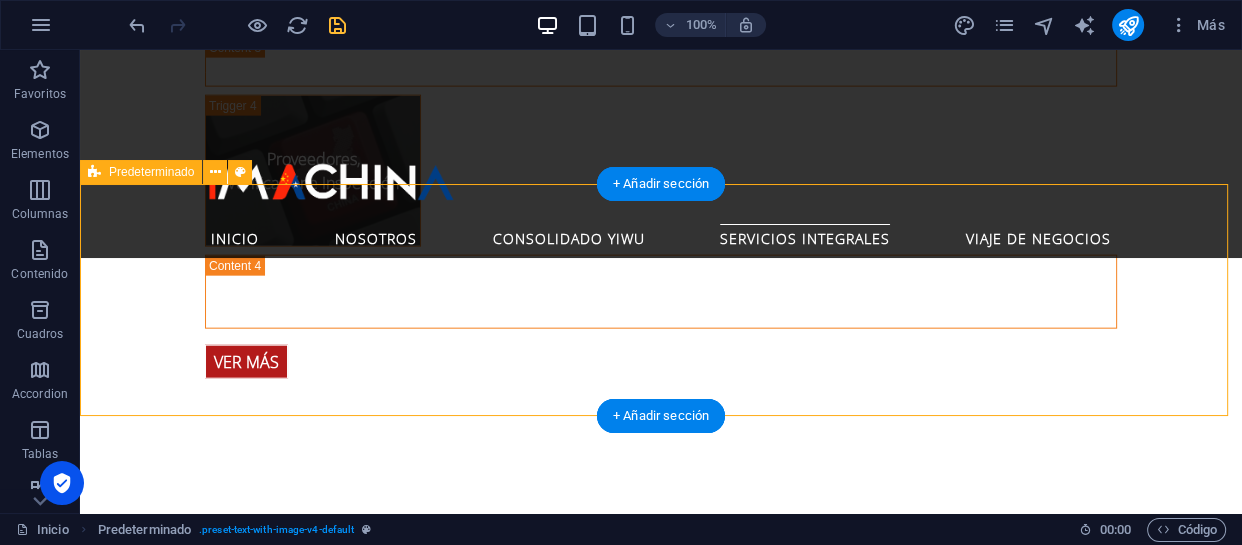 click on "Giras Comerciales [PERSON_NAME] y Mercado de [PERSON_NAME] la compleja logística en manos de expertos y concéntrese en lo que realmente importa: encontrar las mejores oportunidades y proveedores para su empresa. Nuestros paquetes de viaje de negocios a [GEOGRAPHIC_DATA] están diseñados para maximizar su tiempo y potenciar su éxito." at bounding box center (661, 1800) 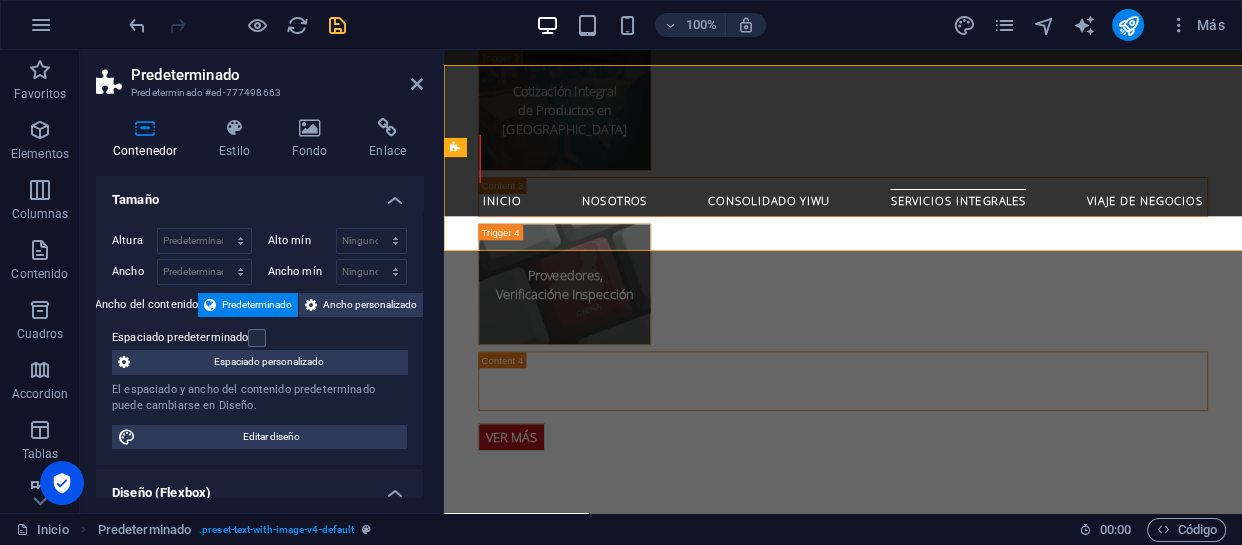 scroll, scrollTop: 4343, scrollLeft: 0, axis: vertical 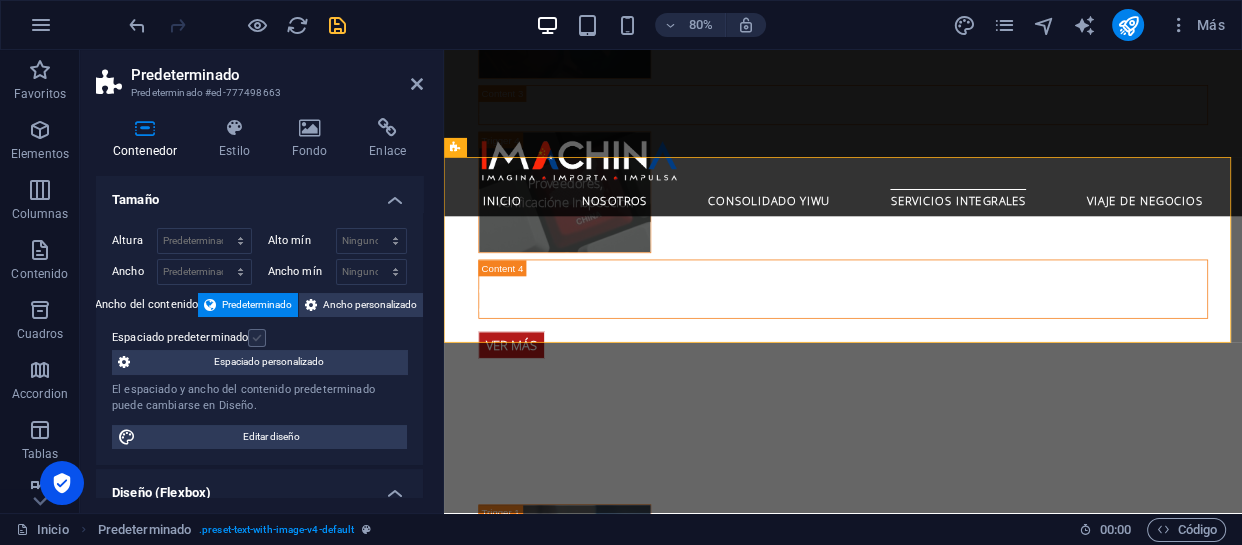 click at bounding box center [257, 338] 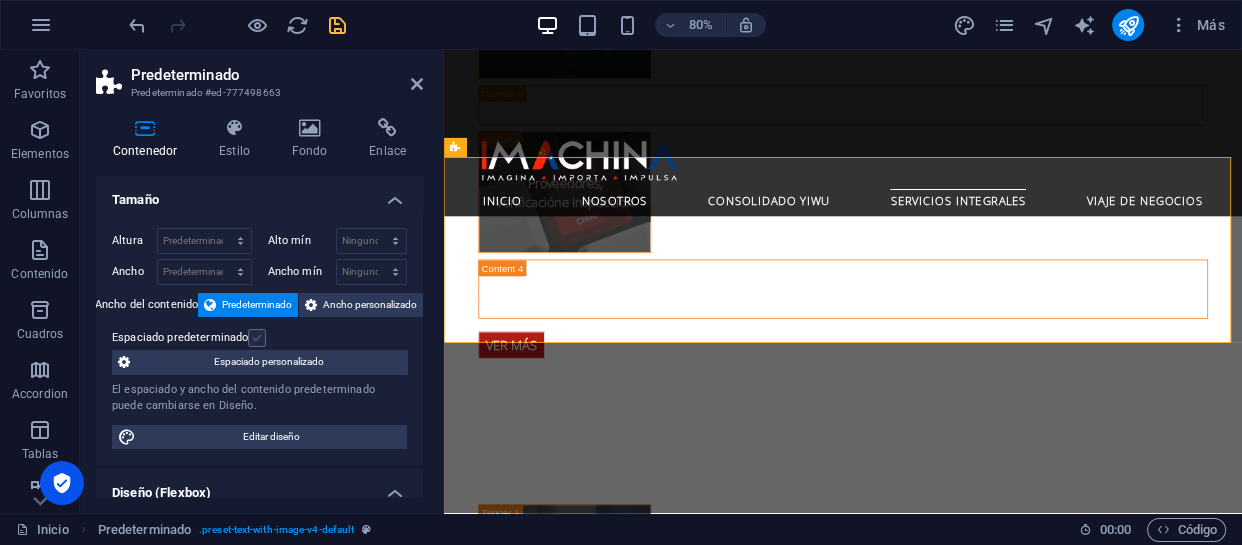 click on "Espaciado predeterminado" at bounding box center (0, 0) 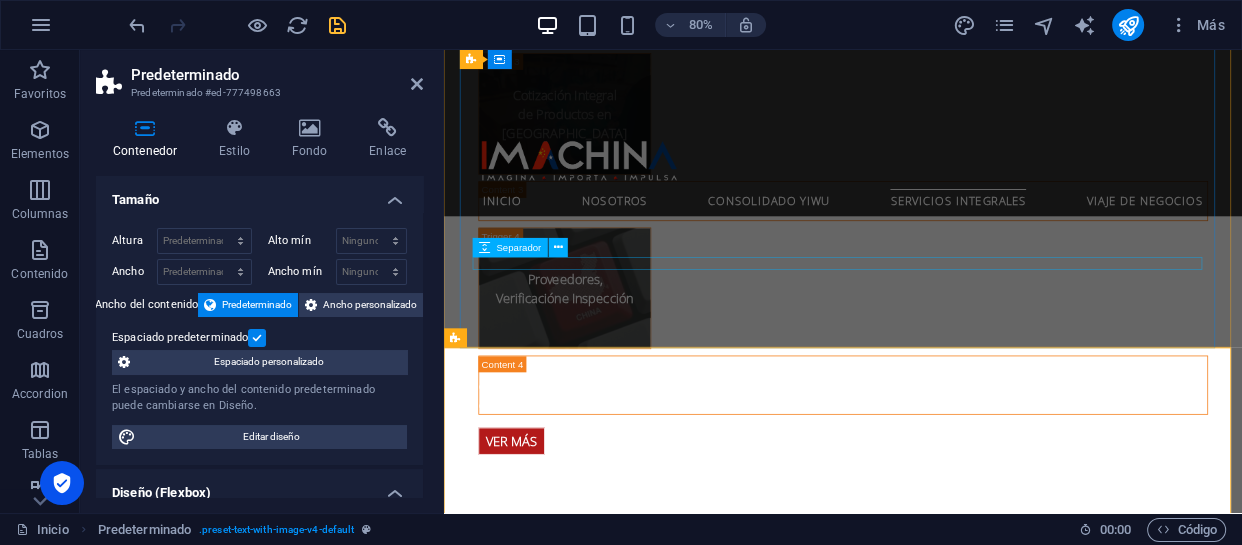 scroll, scrollTop: 4252, scrollLeft: 0, axis: vertical 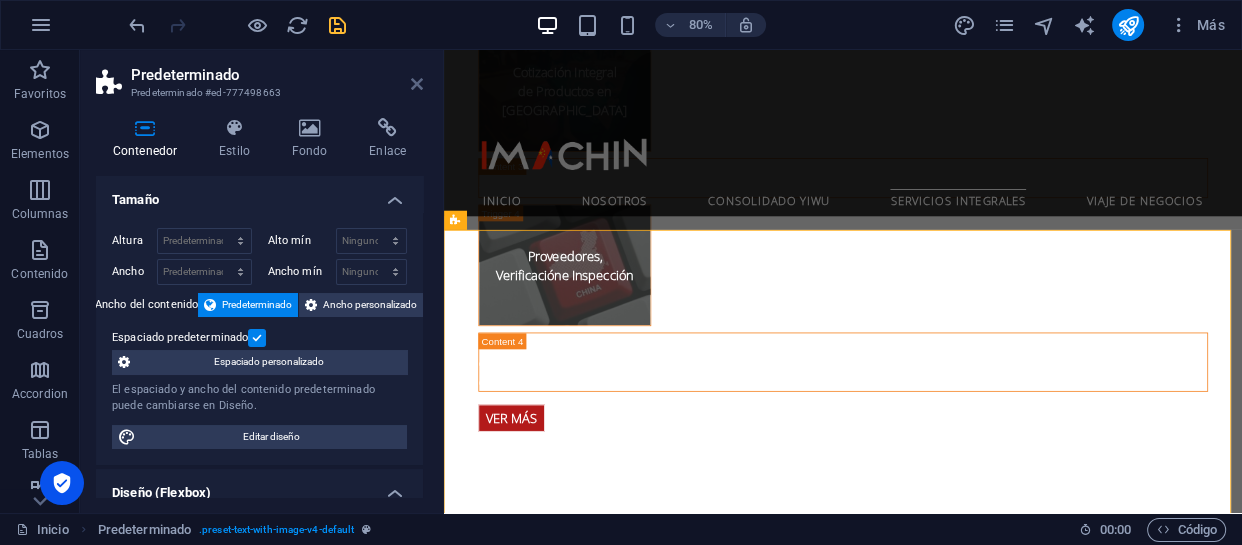 click at bounding box center (417, 84) 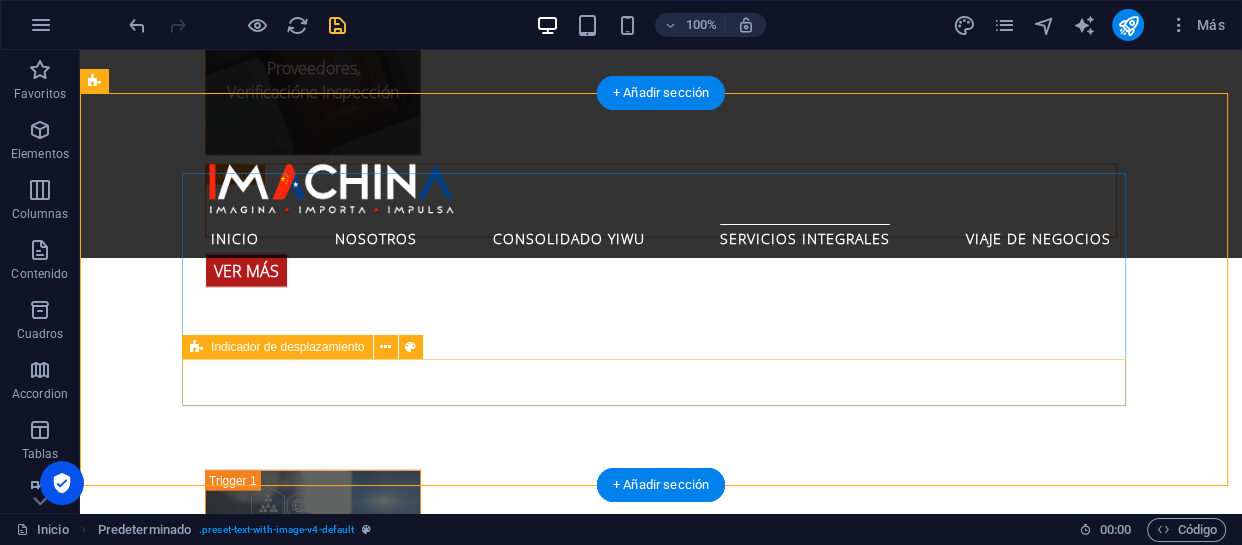 scroll, scrollTop: 4410, scrollLeft: 0, axis: vertical 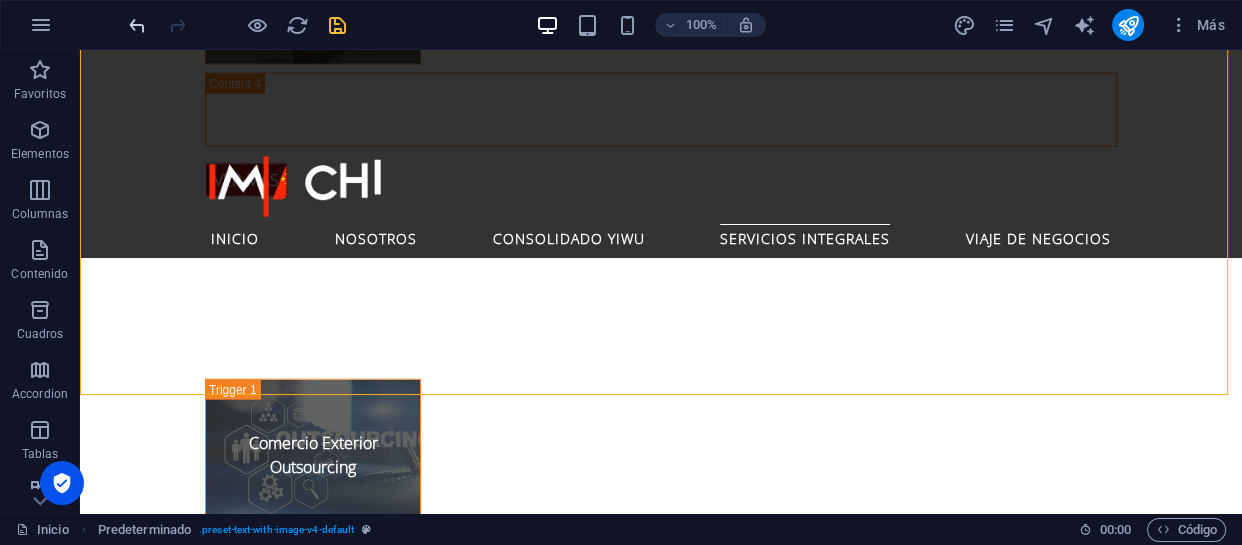 click at bounding box center [137, 25] 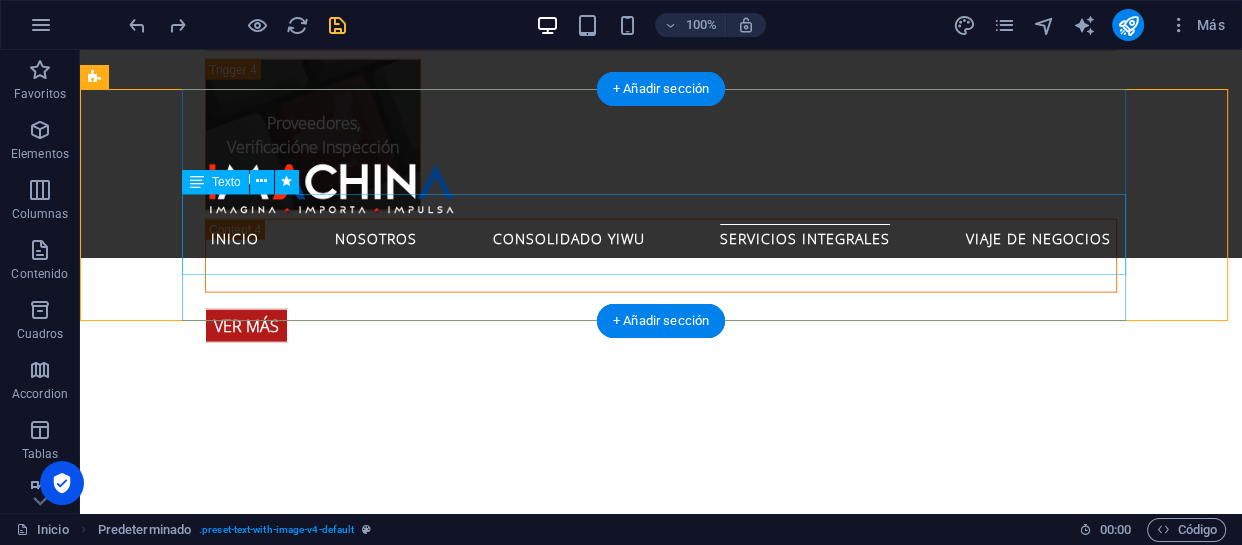 scroll, scrollTop: 4228, scrollLeft: 0, axis: vertical 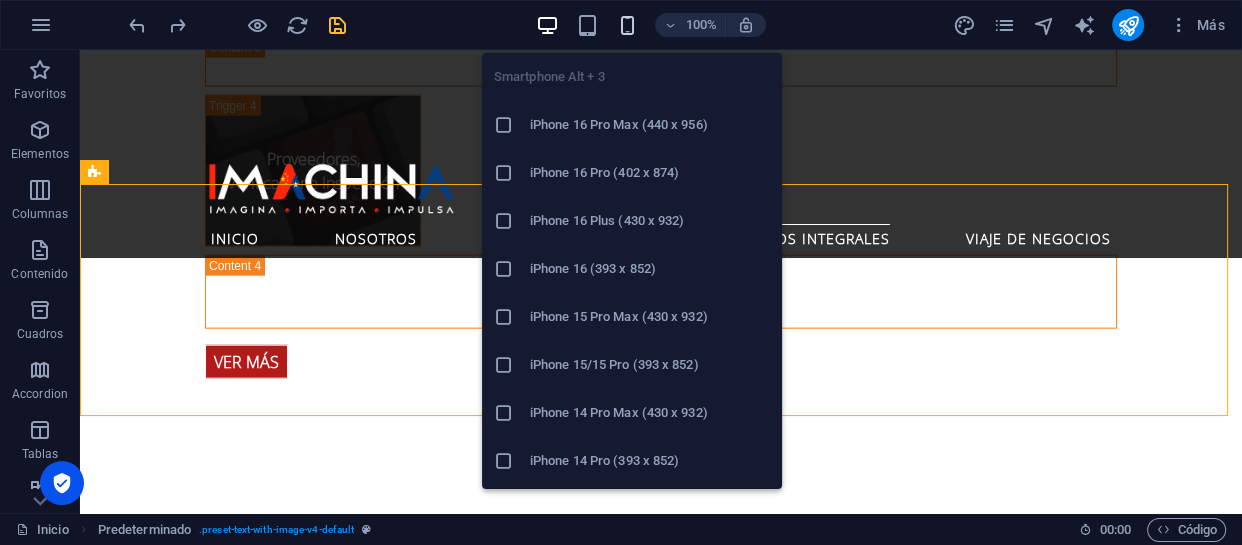 click at bounding box center (627, 25) 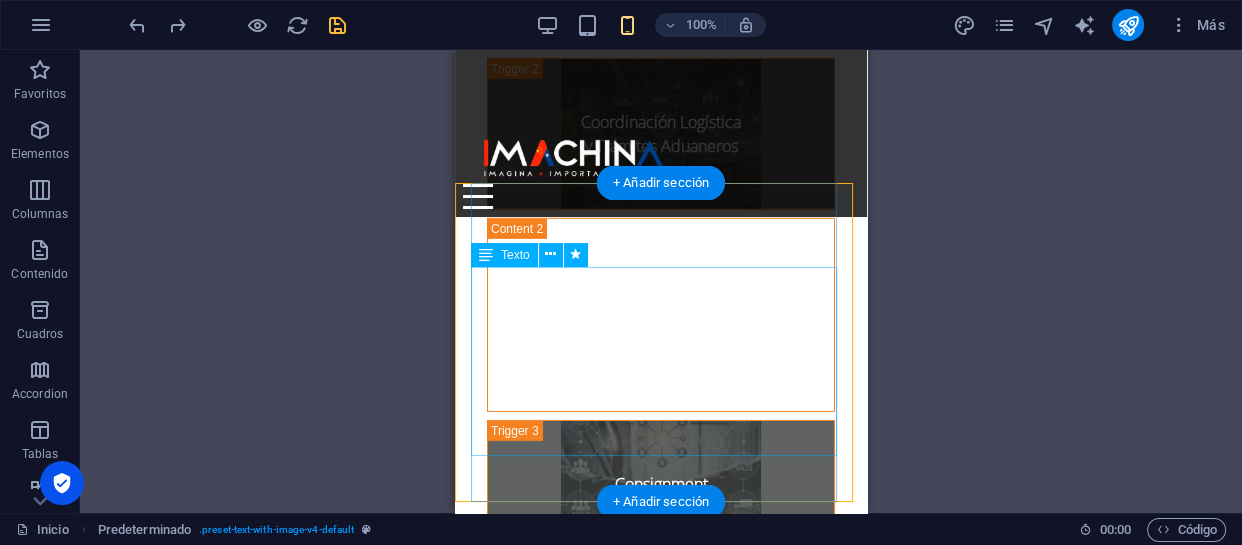 scroll, scrollTop: 5570, scrollLeft: 0, axis: vertical 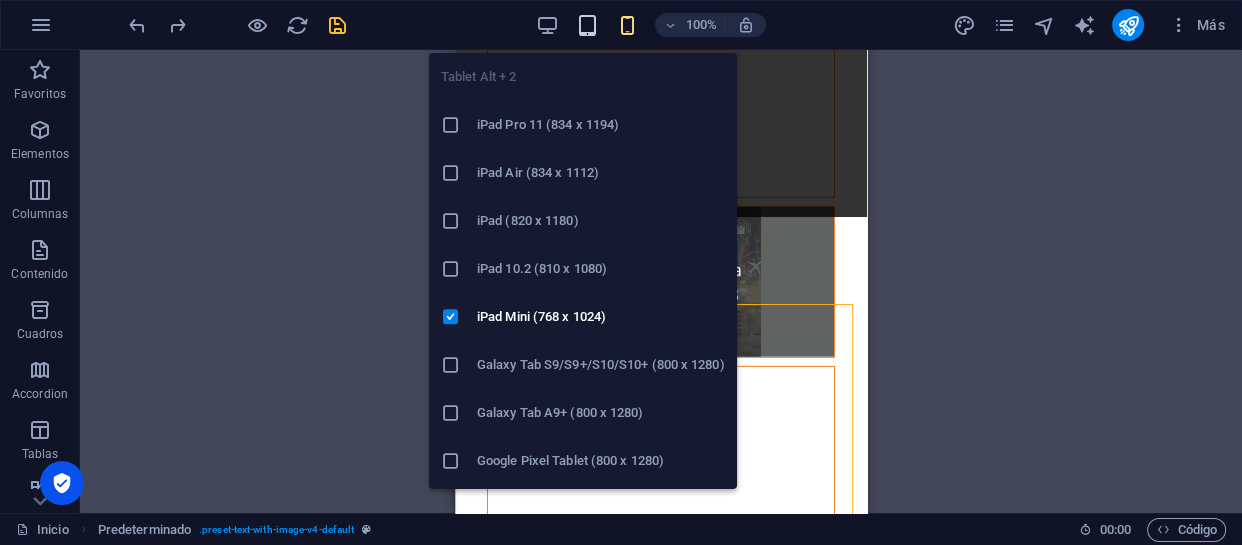 click at bounding box center [587, 25] 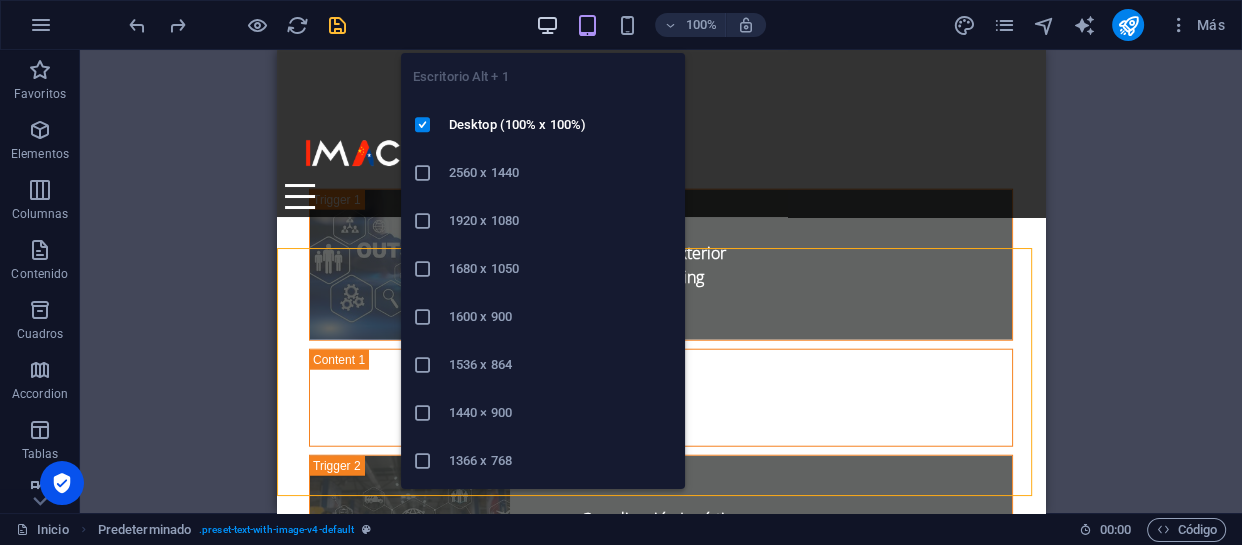 click at bounding box center [547, 25] 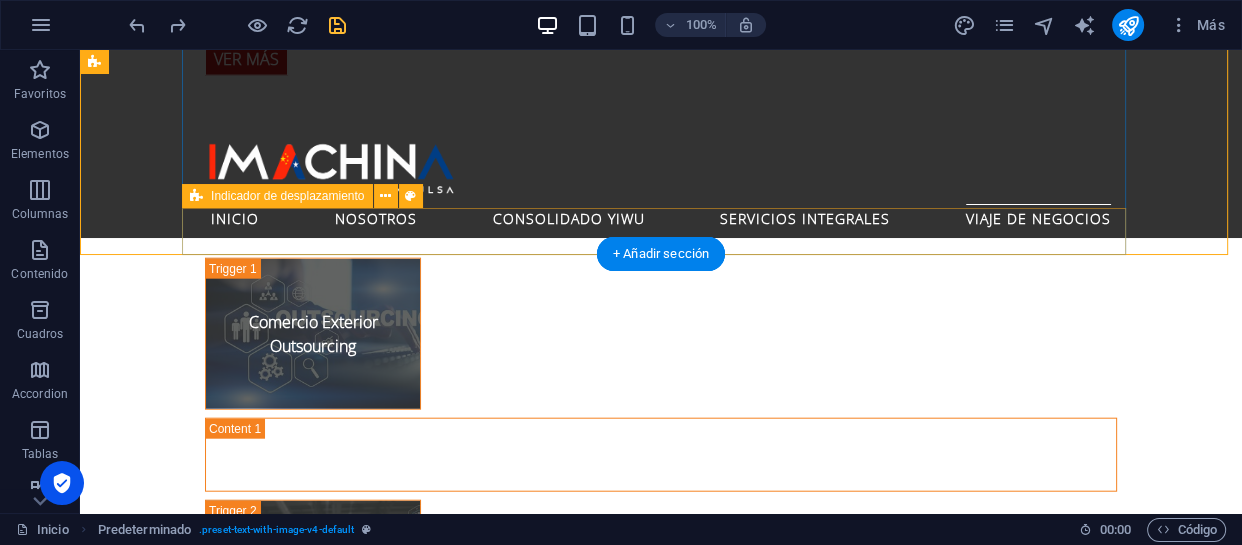 scroll, scrollTop: 4247, scrollLeft: 0, axis: vertical 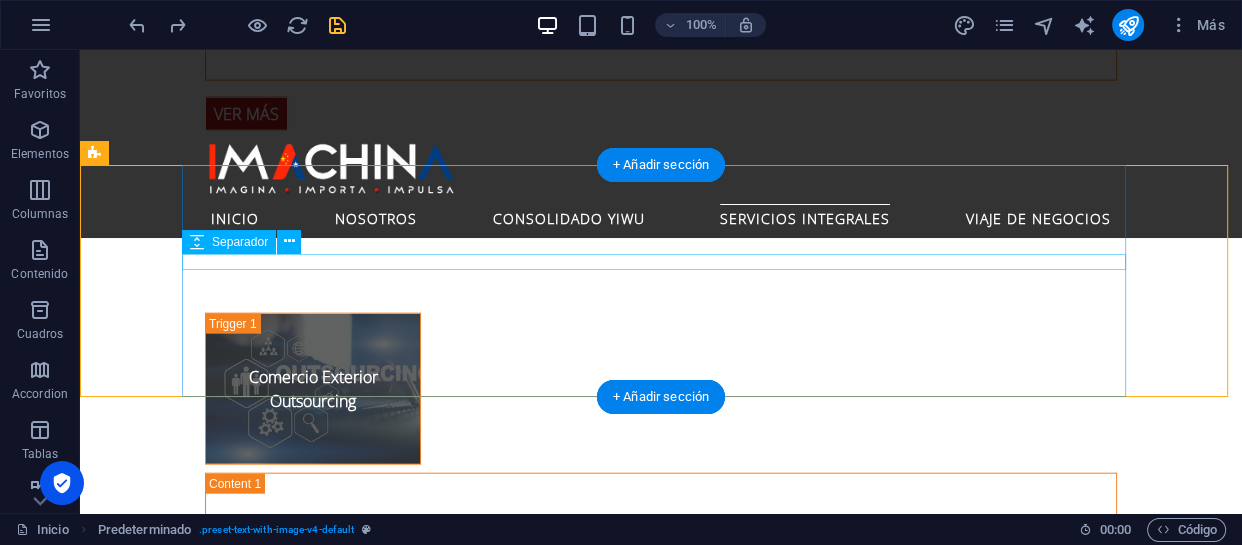 click at bounding box center [568, 1533] 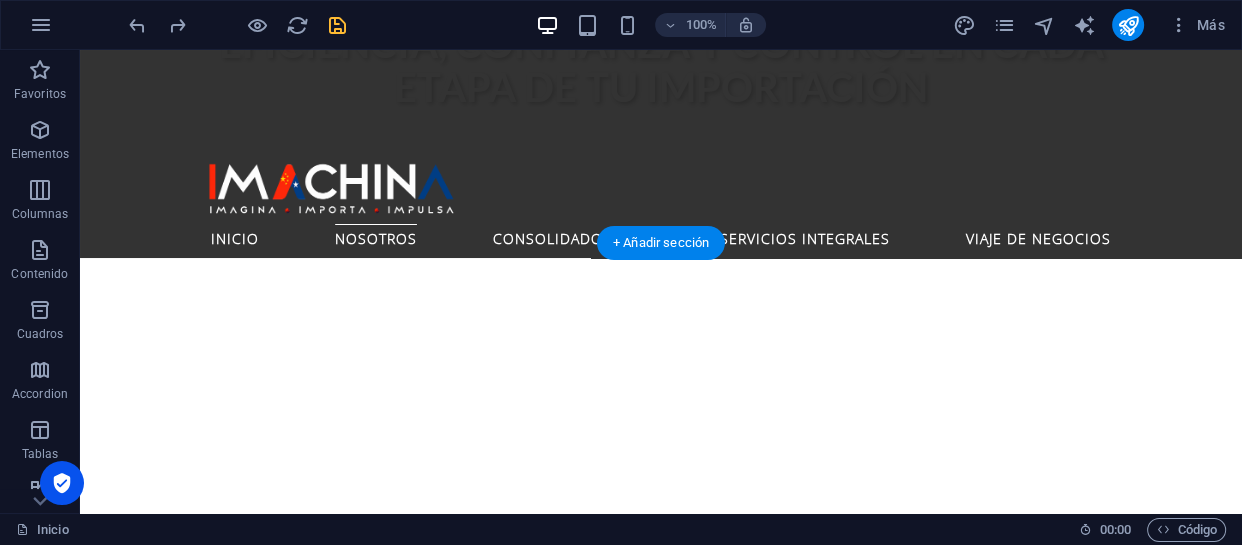 scroll, scrollTop: 883, scrollLeft: 0, axis: vertical 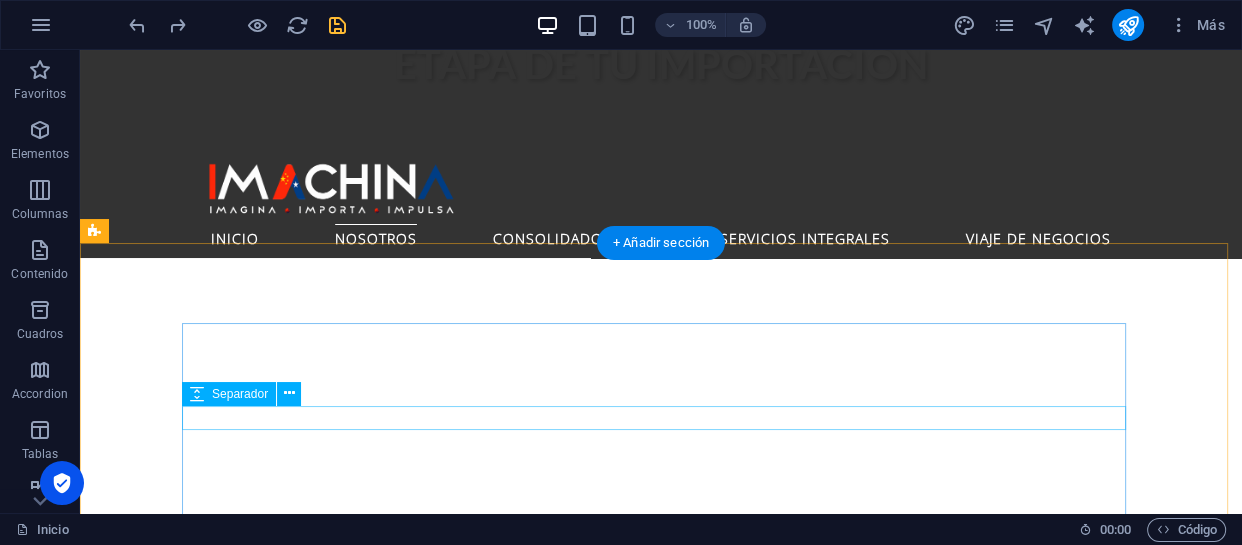 click at bounding box center (568, 2007) 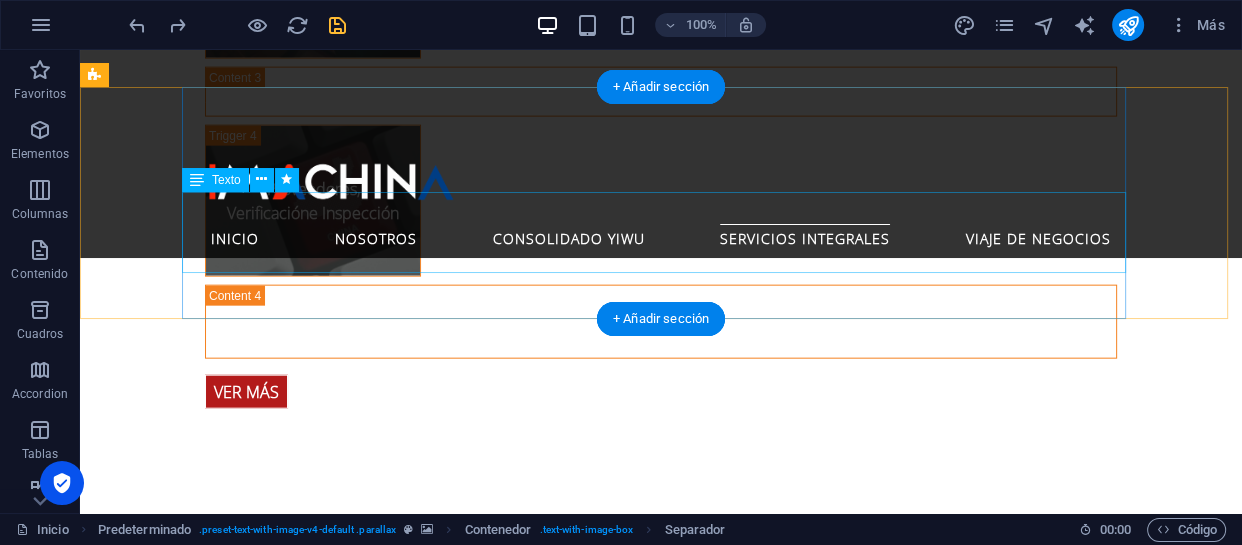 scroll, scrollTop: 4065, scrollLeft: 0, axis: vertical 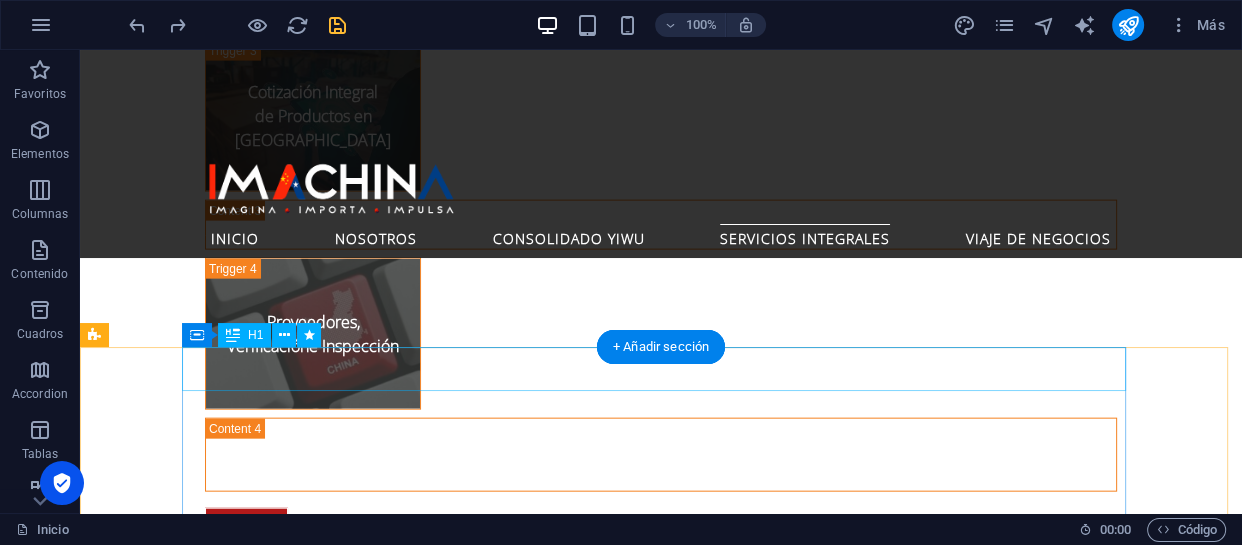click on "Giras Comerciales" at bounding box center [568, 1869] 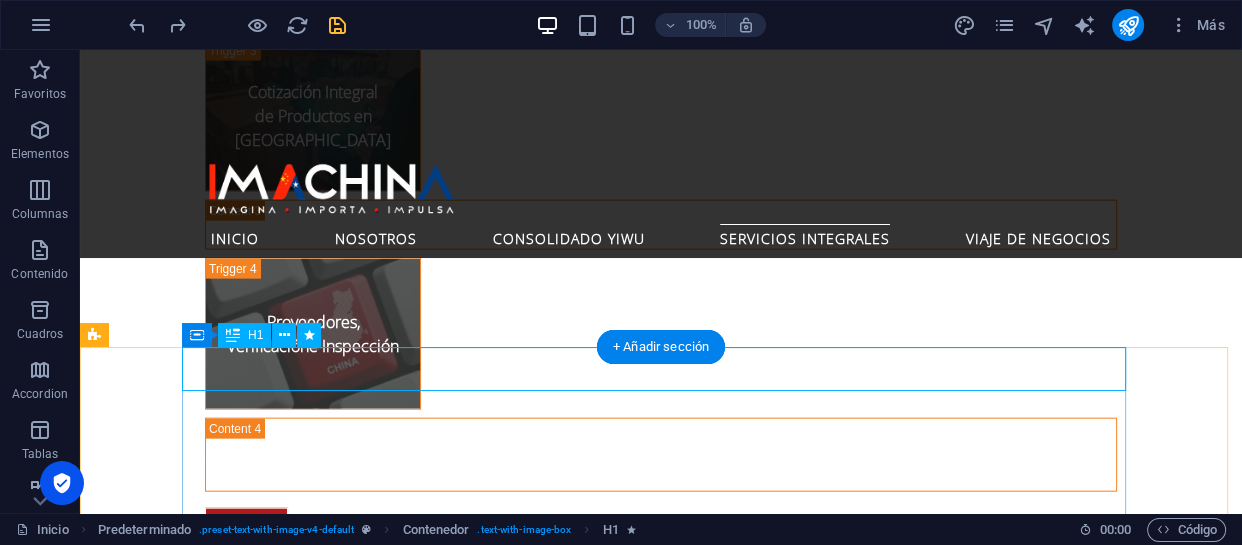 click on "Giras Comerciales" at bounding box center [568, 1869] 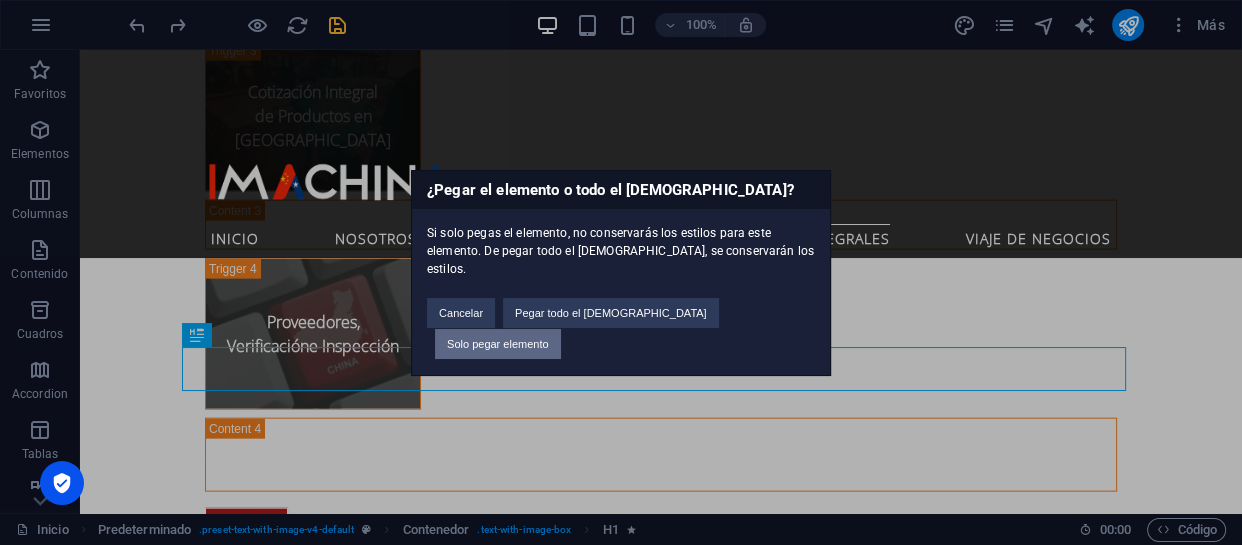 click on "Solo pegar elemento" at bounding box center (498, 344) 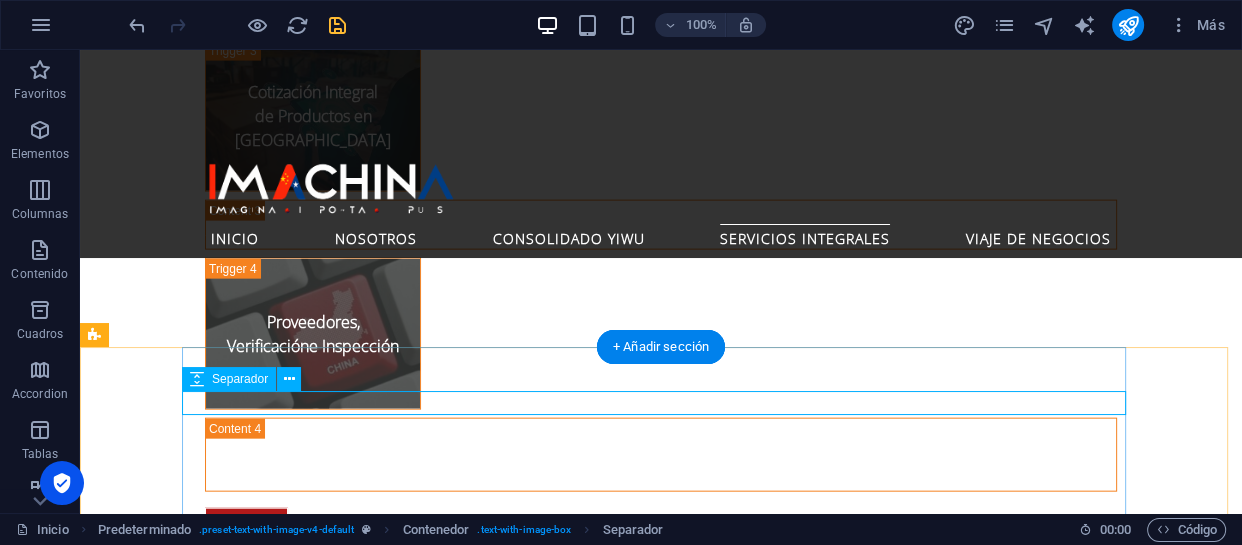 click at bounding box center (568, 1903) 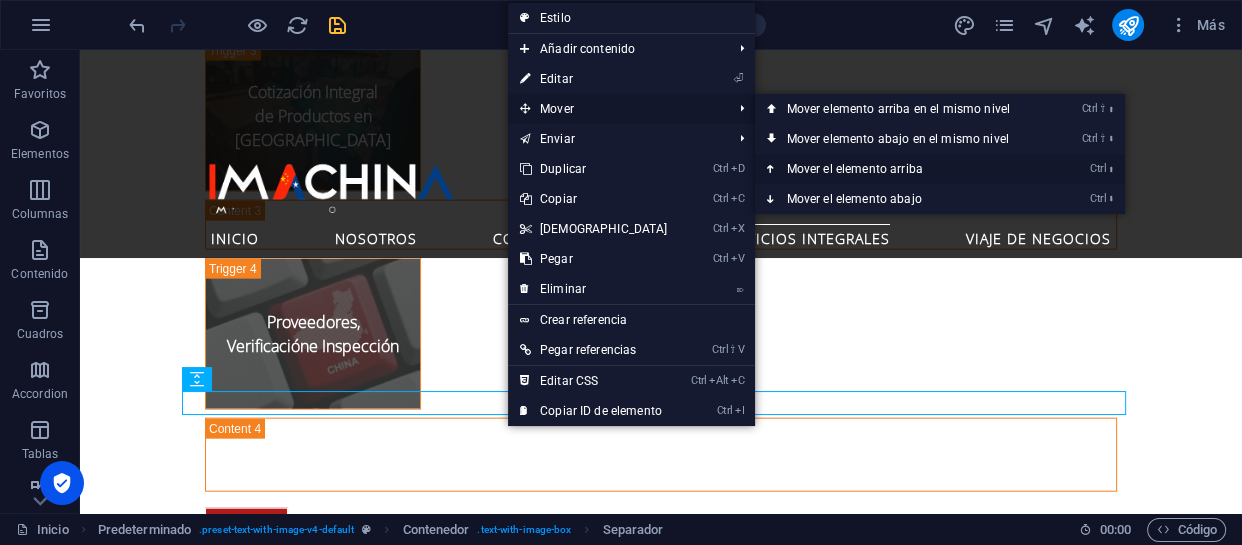 click on "Ctrl ⬆  Mover el elemento arriba" at bounding box center [902, 169] 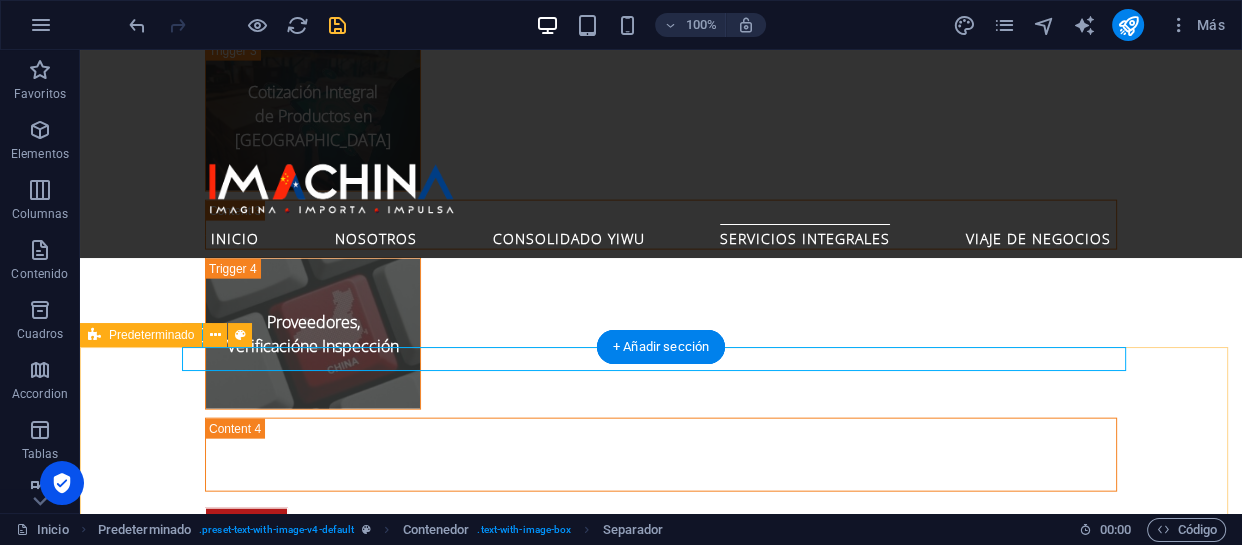 click on "Giras Comerciales [PERSON_NAME] y Mercado de [PERSON_NAME] la compleja logística en manos de expertos y concéntrese en lo que realmente importa: encontrar las mejores oportunidades y proveedores para su empresa. Nuestros paquetes de viaje de negocios a [GEOGRAPHIC_DATA] están diseñados para maximizar su tiempo y potenciar su éxito." at bounding box center [661, 1975] 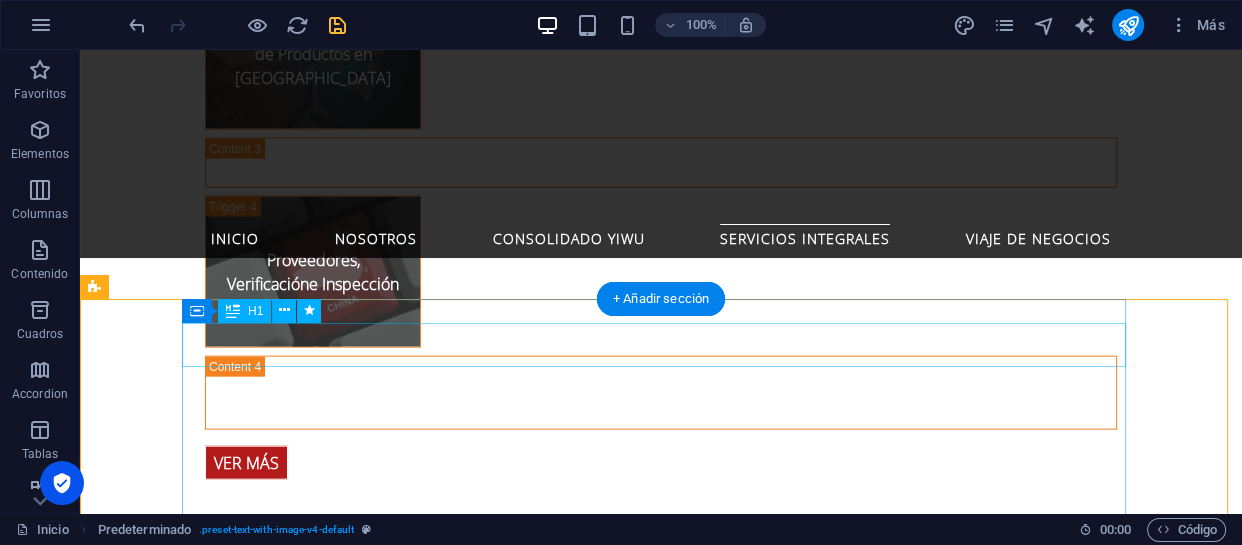 scroll, scrollTop: 4156, scrollLeft: 0, axis: vertical 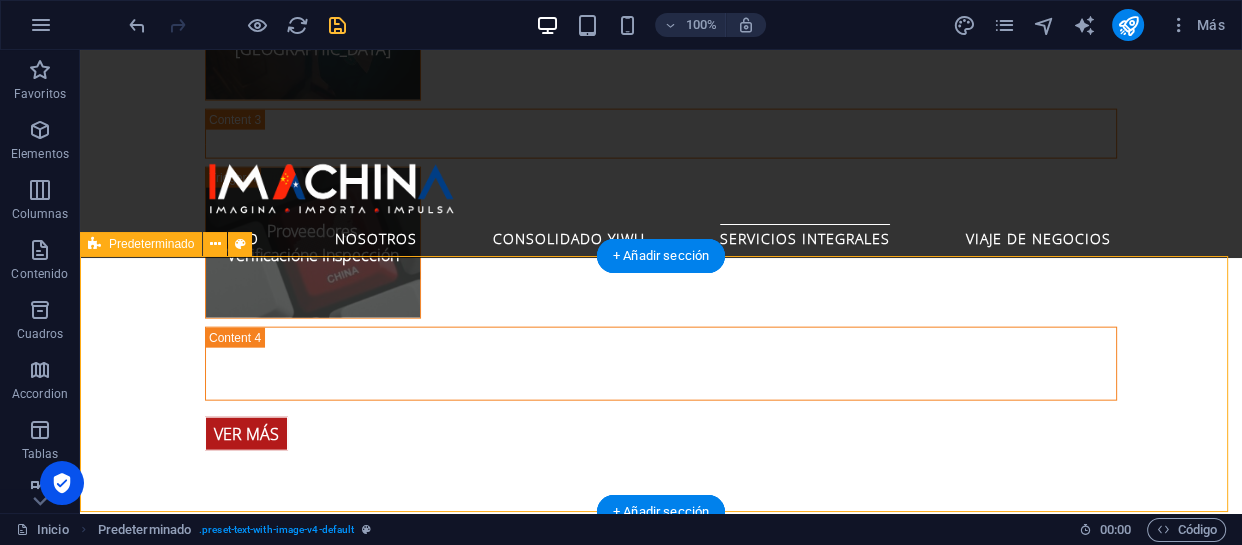 click on "Giras Comerciales [PERSON_NAME] y Mercado de [PERSON_NAME] la compleja logística en manos de expertos y concéntrese en lo que realmente importa: encontrar las mejores oportunidades y proveedores para su empresa. Nuestros paquetes de viaje de negocios a [GEOGRAPHIC_DATA] están diseñados para maximizar su tiempo y potenciar su éxito." at bounding box center (661, 1884) 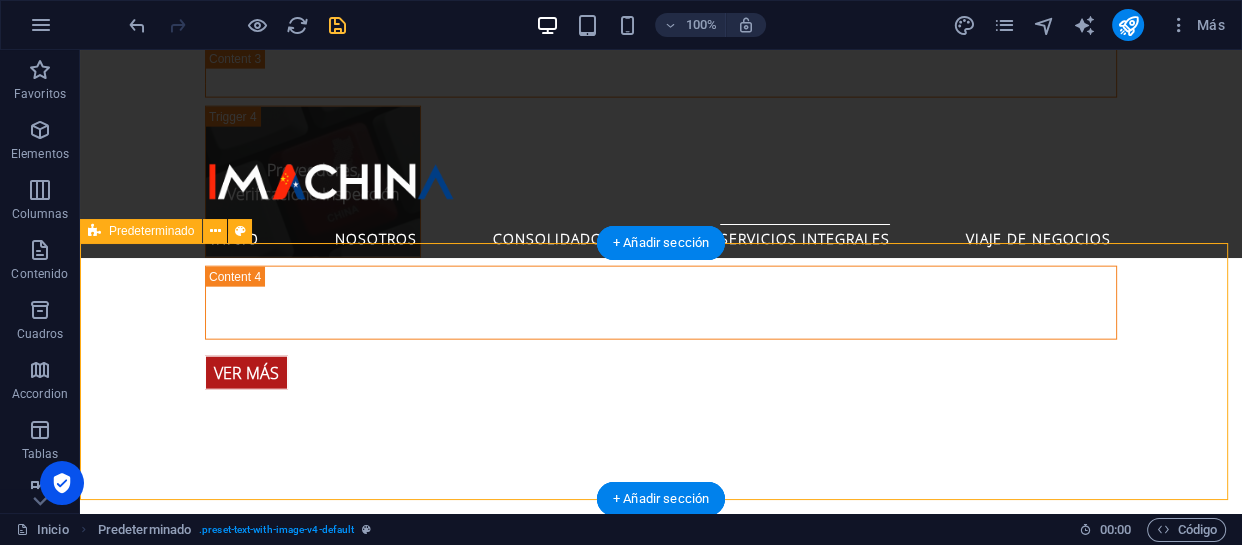 scroll, scrollTop: 4247, scrollLeft: 0, axis: vertical 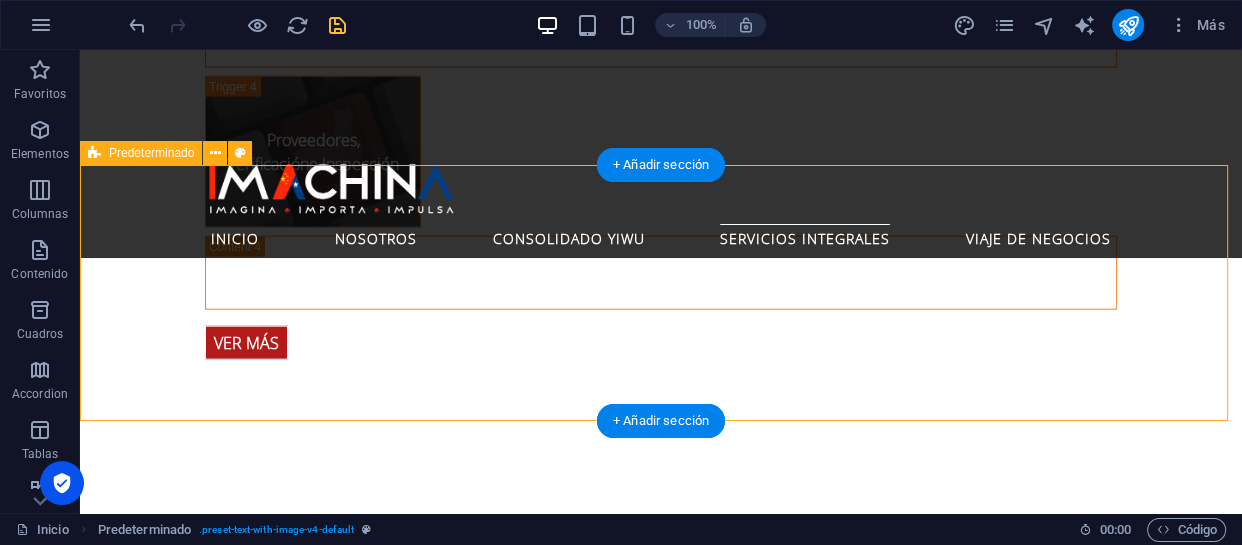 click on "Giras Comerciales [PERSON_NAME] y Mercado de [PERSON_NAME] la compleja logística en manos de expertos y concéntrese en lo que realmente importa: encontrar las mejores oportunidades y proveedores para su empresa. Nuestros paquetes de viaje de negocios a [GEOGRAPHIC_DATA] están diseñados para maximizar su tiempo y potenciar su éxito." at bounding box center [661, 1793] 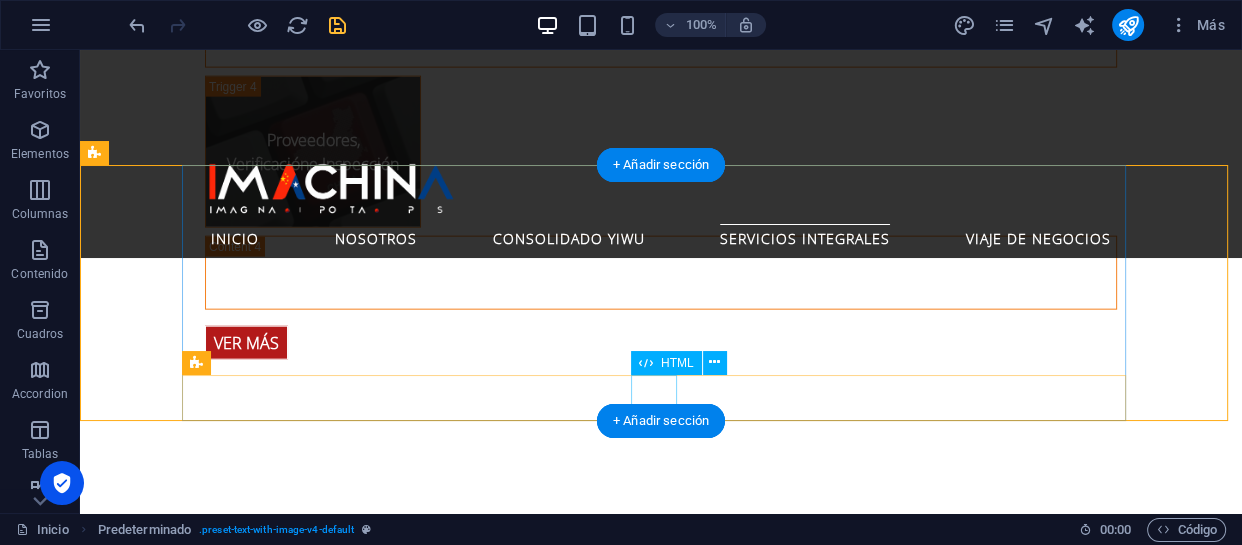 click at bounding box center (119, 1898) 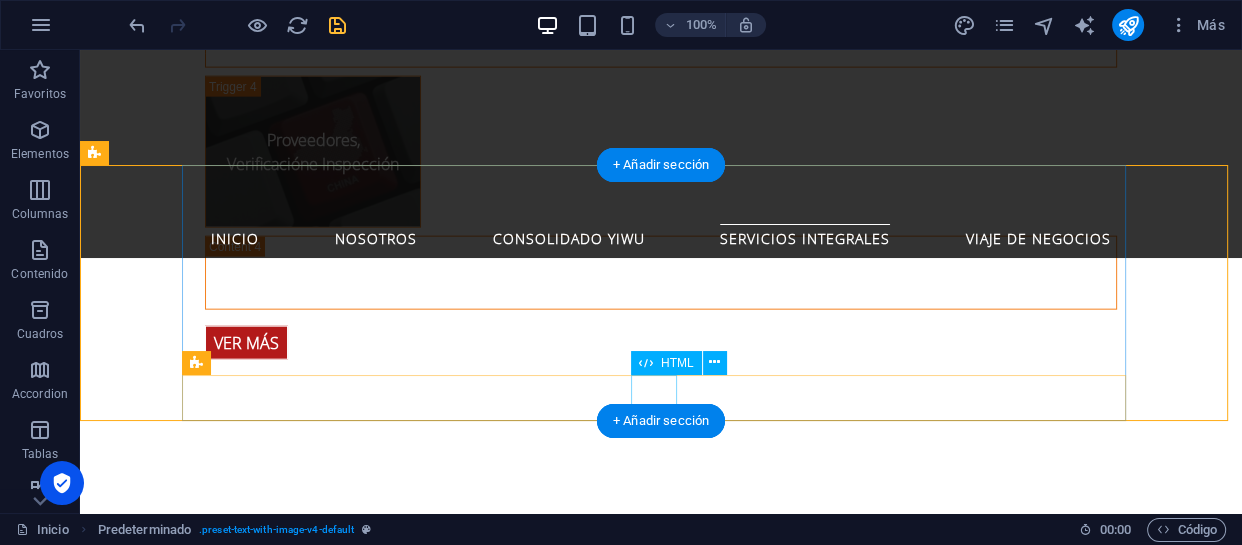 click at bounding box center [119, 1898] 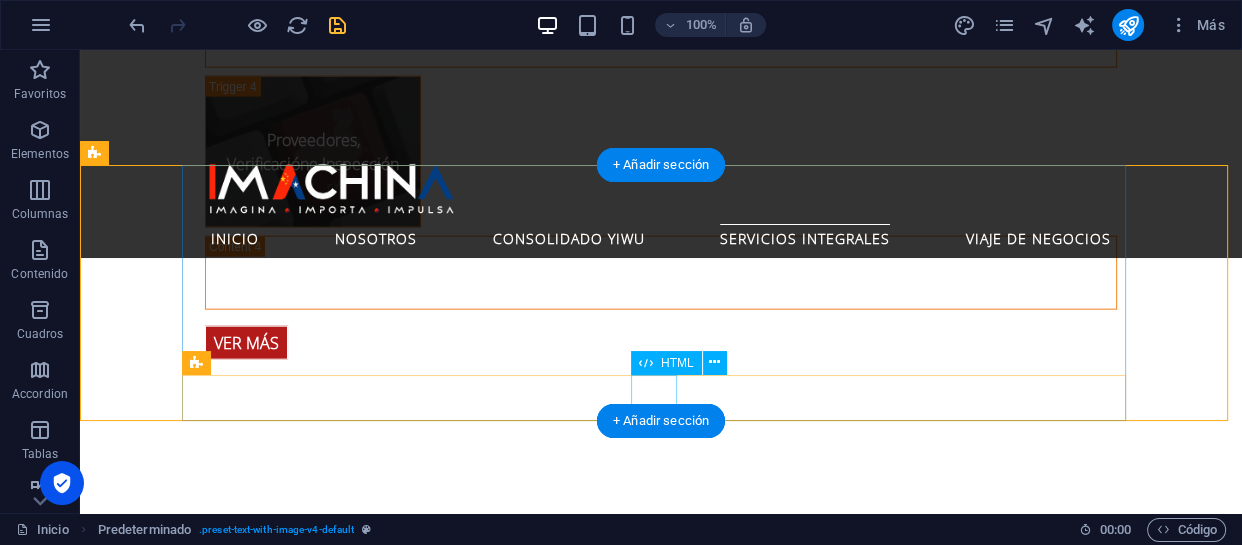 scroll, scrollTop: 4180, scrollLeft: 0, axis: vertical 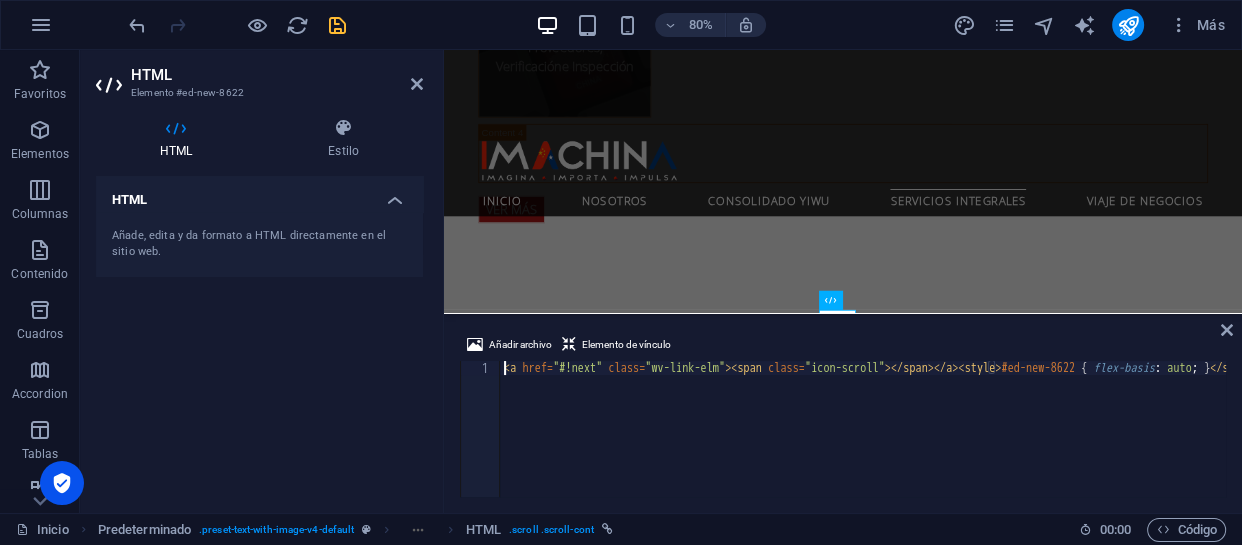 click on "HTML" at bounding box center [259, 194] 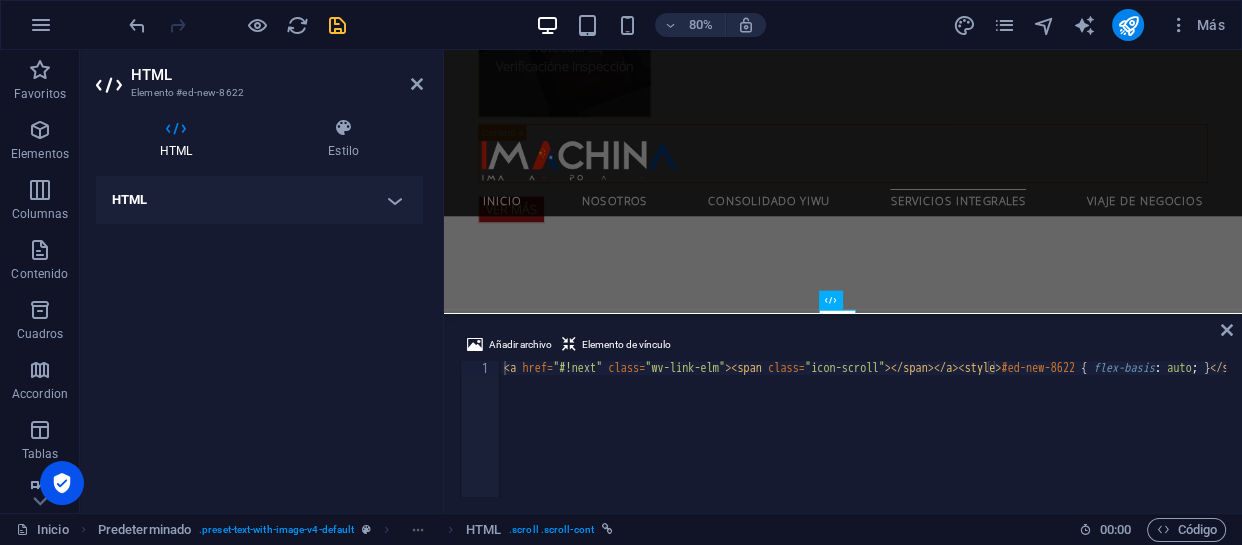 click on "HTML" at bounding box center (259, 200) 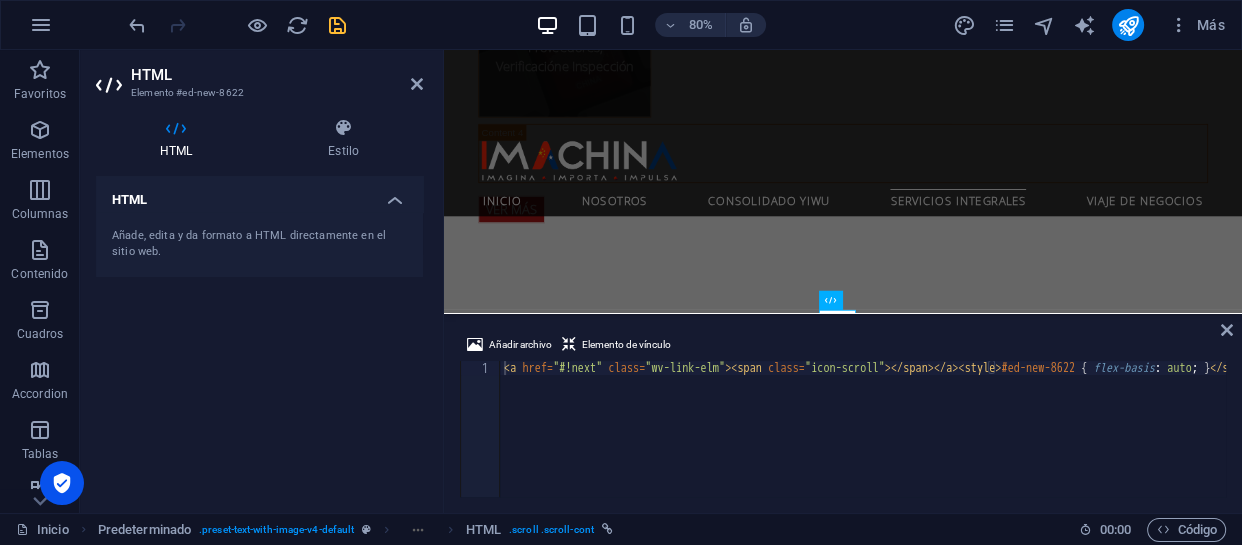 click on "Añade, edita y da formato a HTML directamente en el sitio web." at bounding box center [259, 244] 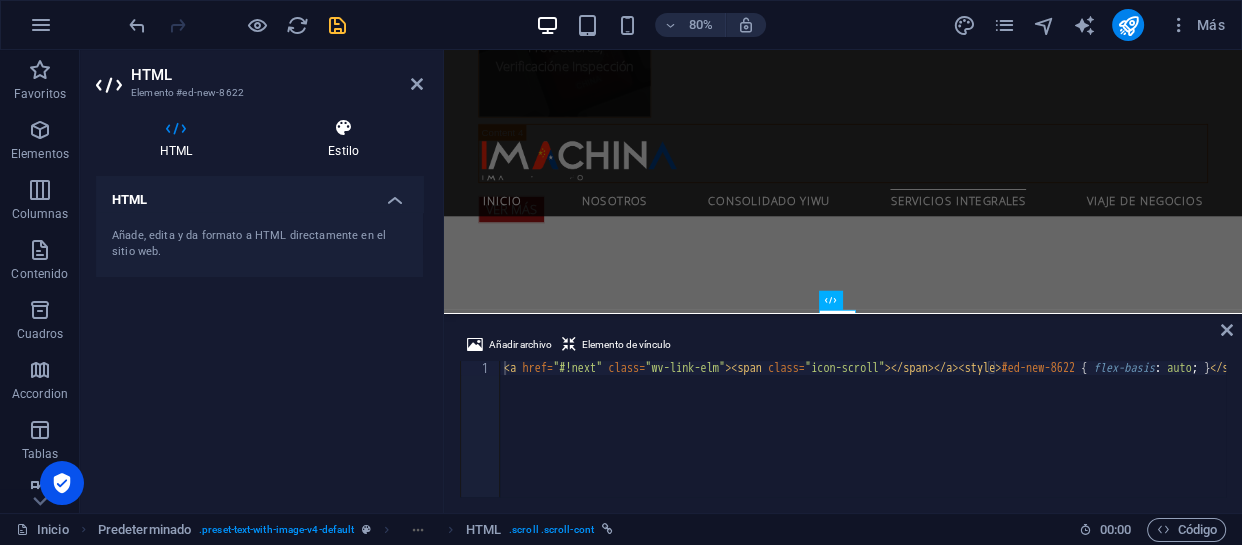 click on "Estilo" at bounding box center [343, 139] 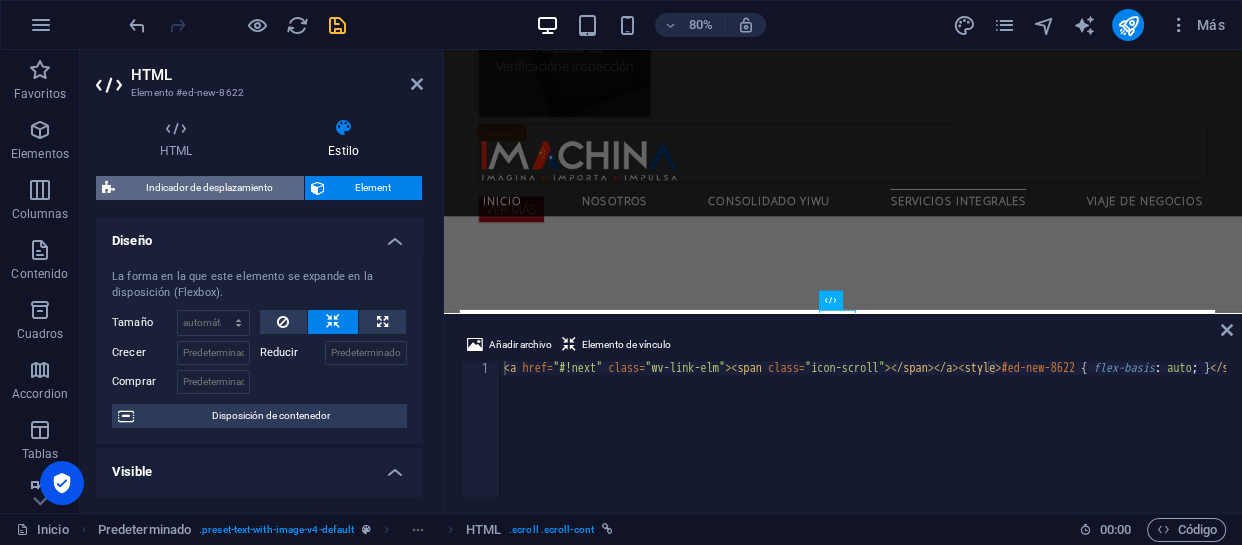 click on "Indicador de desplazamiento" at bounding box center [209, 188] 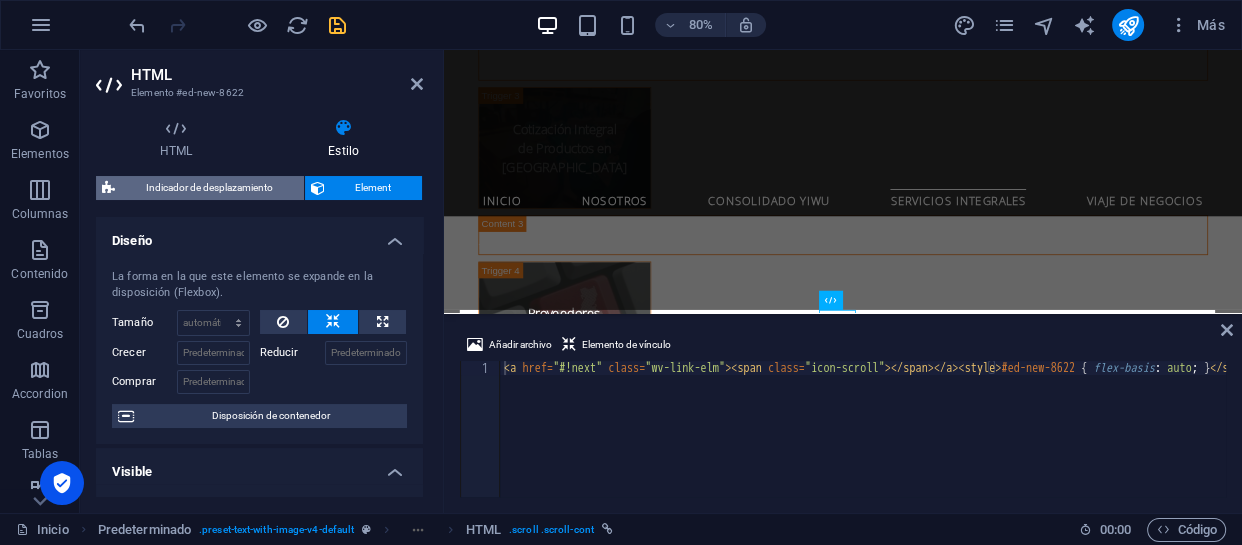 select on "rem" 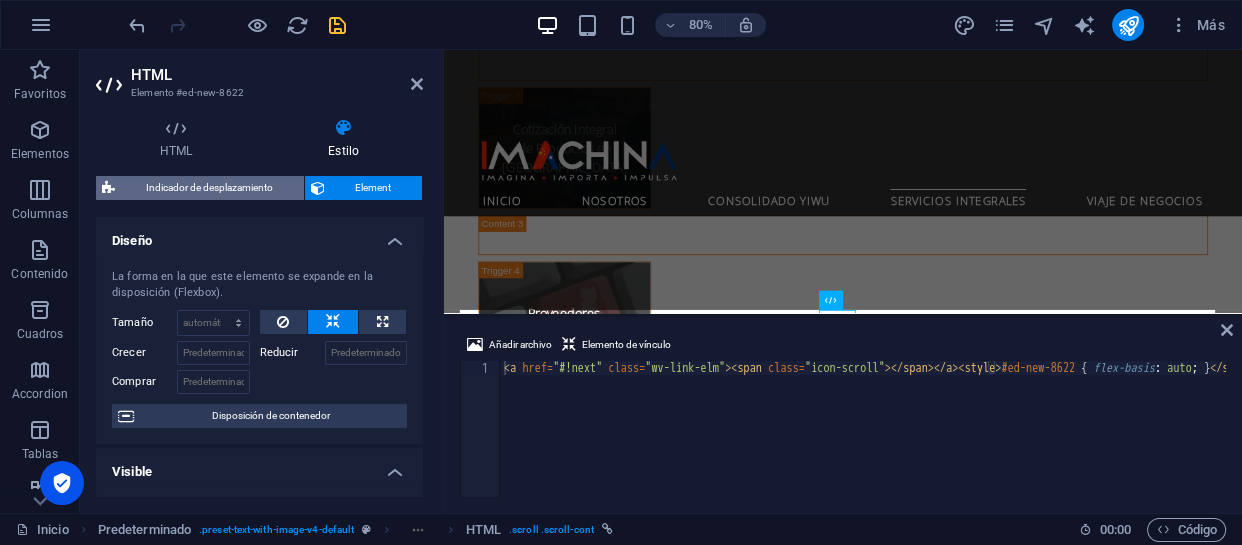 select on "px" 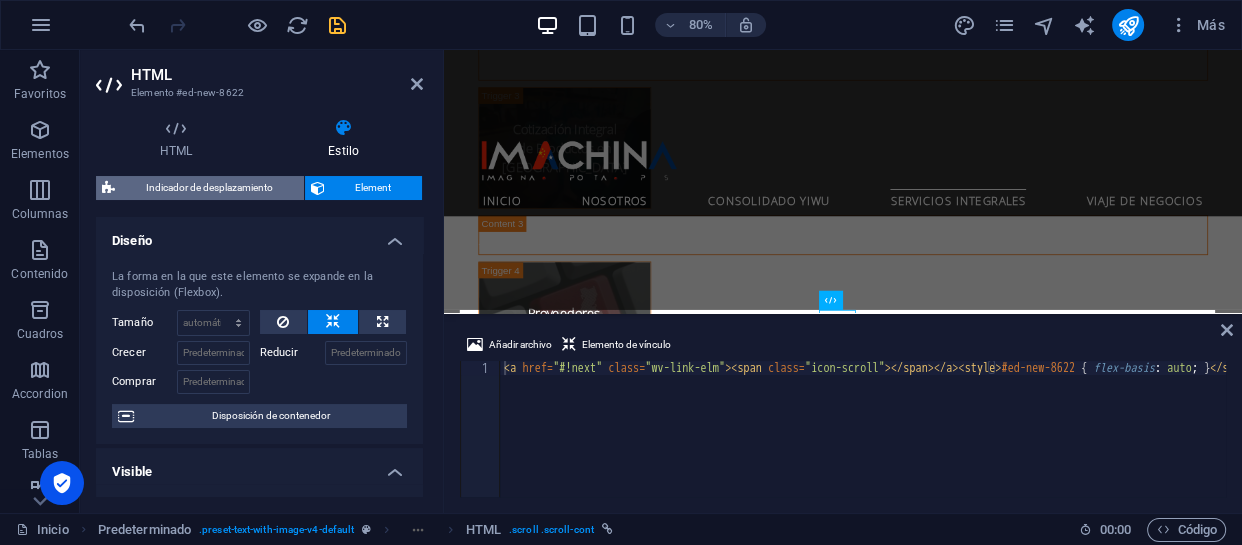 select on "px" 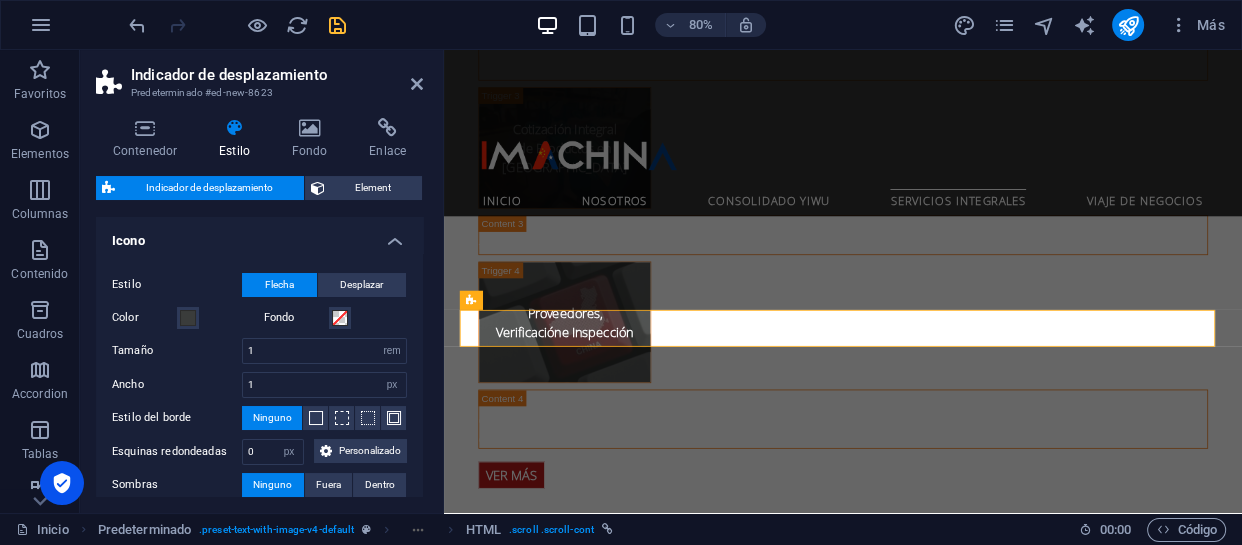 scroll, scrollTop: 4362, scrollLeft: 0, axis: vertical 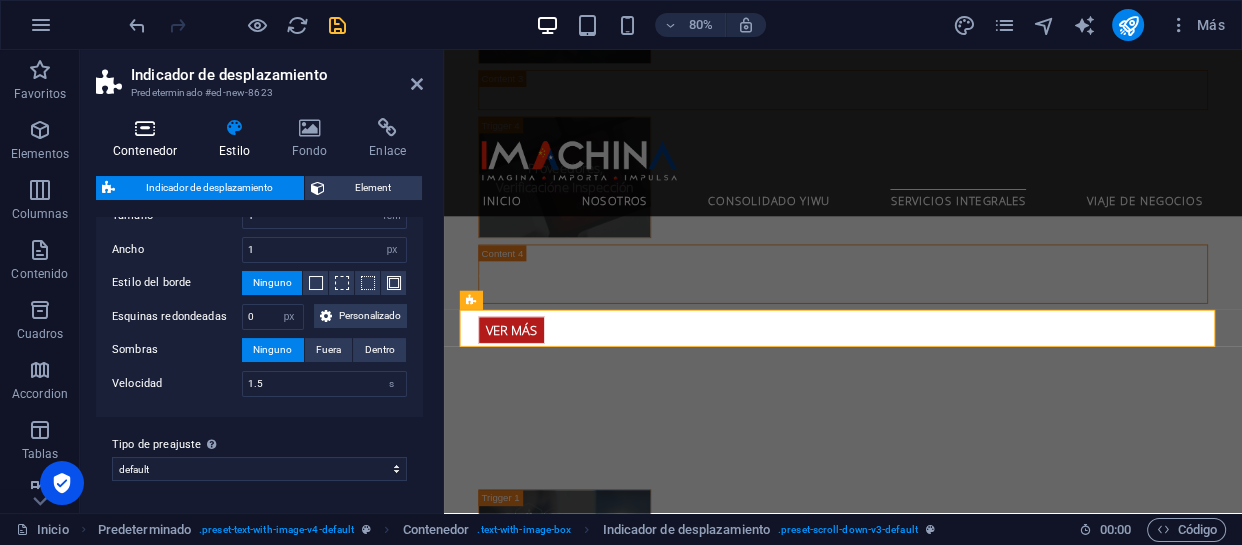 click at bounding box center (145, 128) 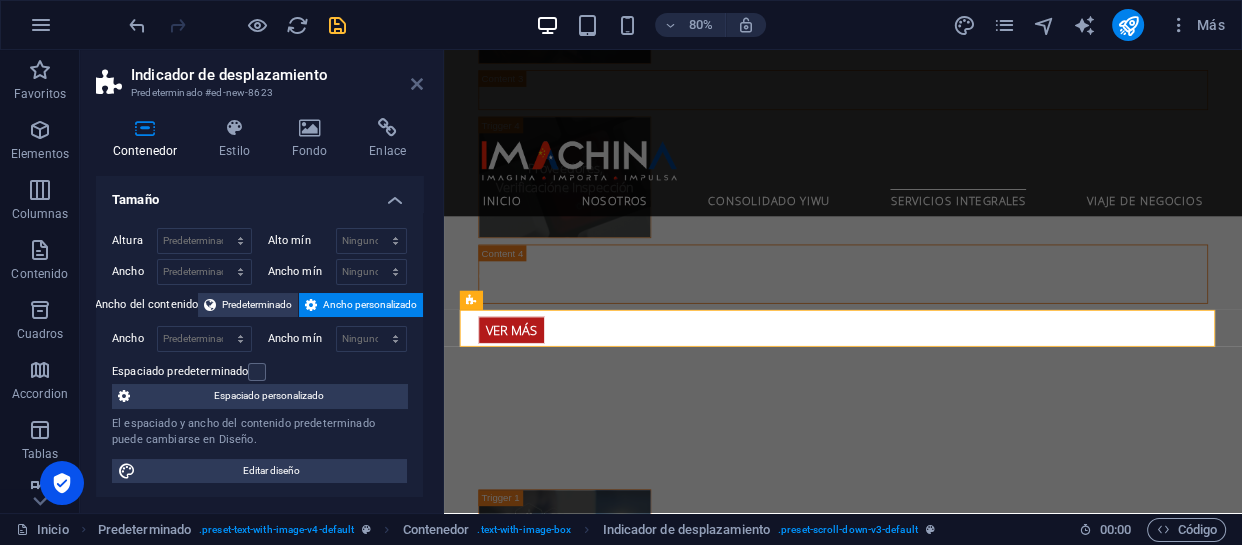 click at bounding box center [417, 84] 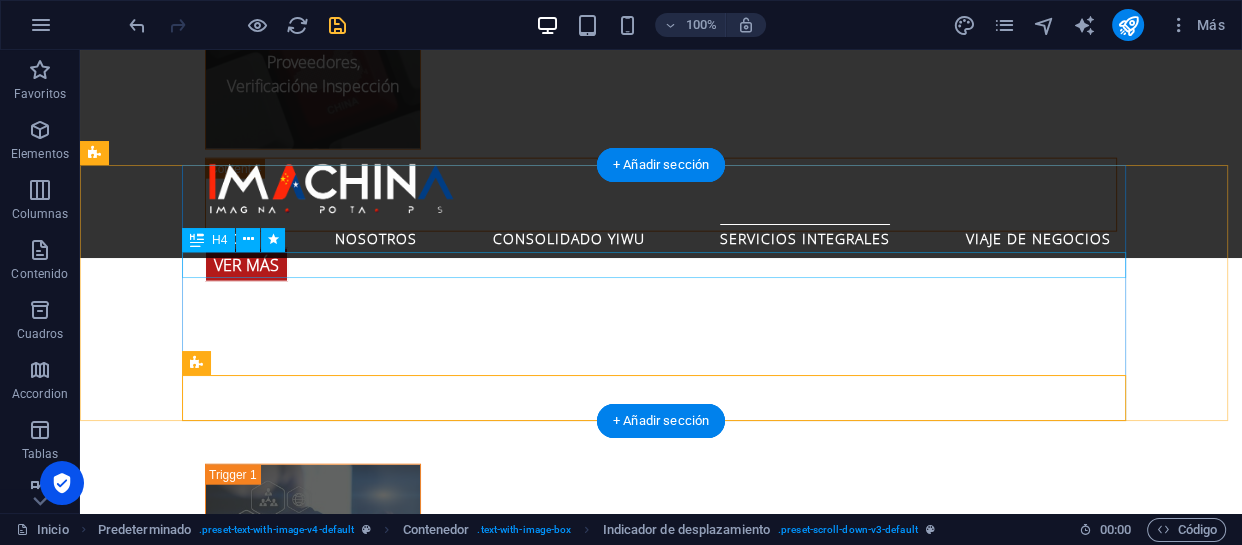 scroll, scrollTop: 4338, scrollLeft: 0, axis: vertical 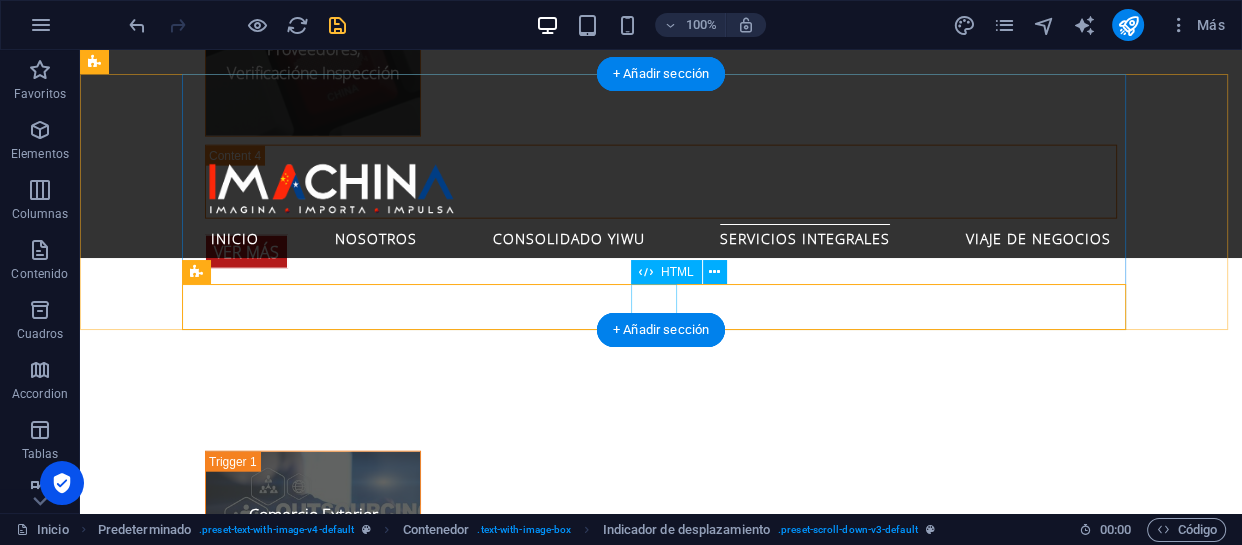 click at bounding box center (119, 1807) 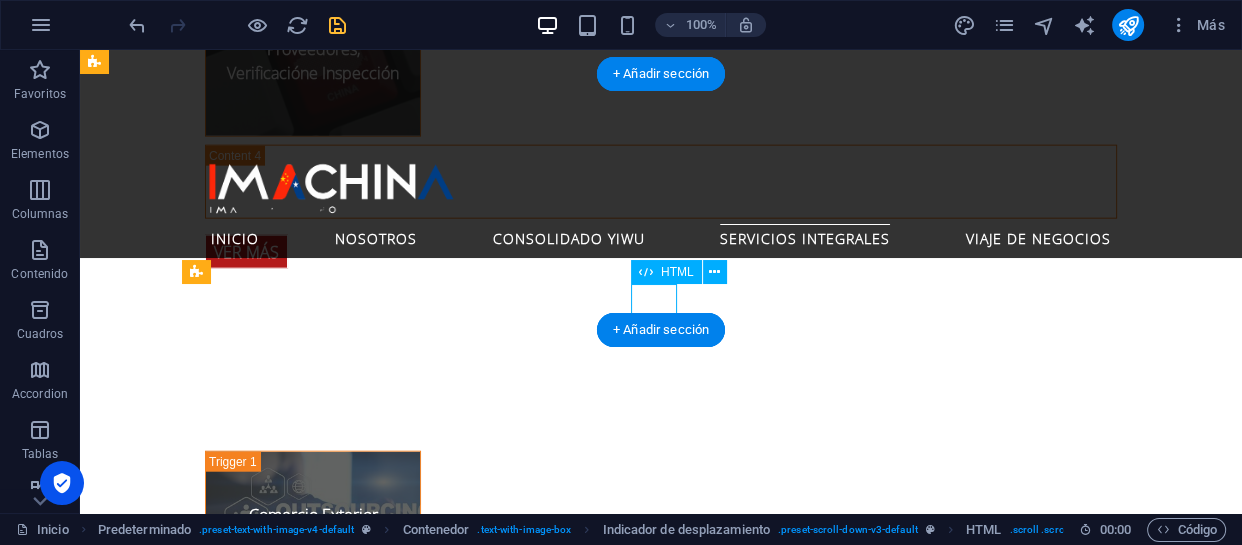 click at bounding box center [119, 1807] 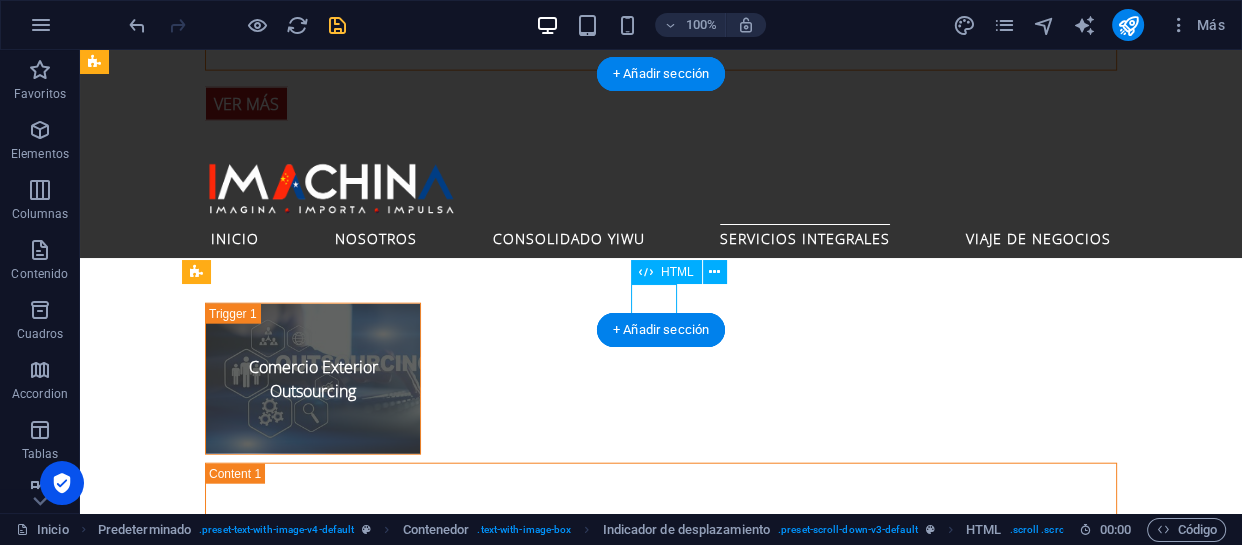 scroll, scrollTop: 4271, scrollLeft: 0, axis: vertical 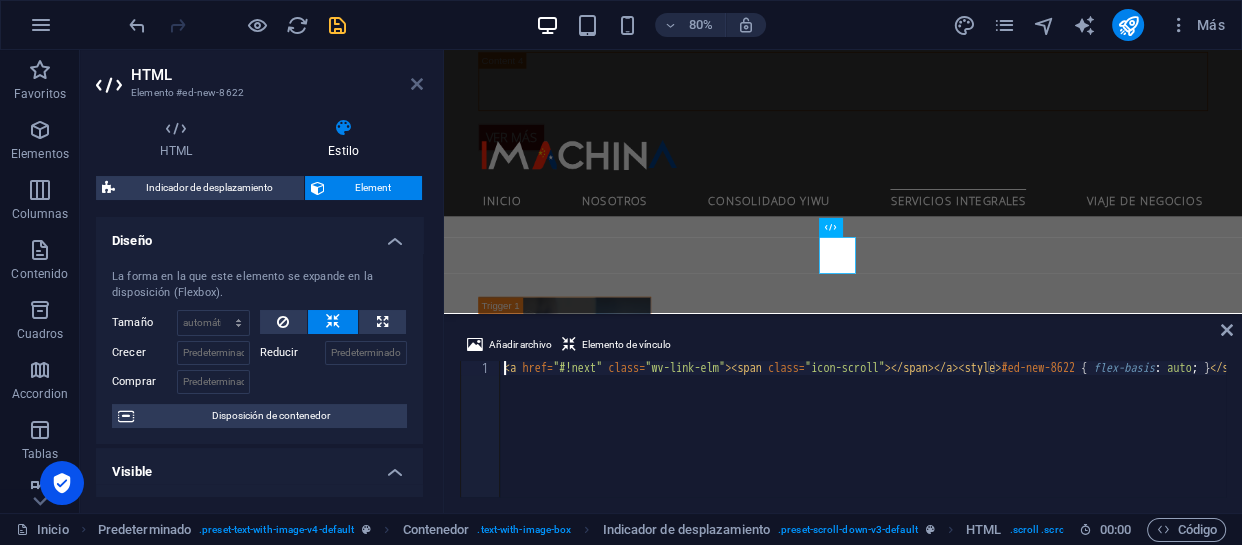 click at bounding box center [417, 84] 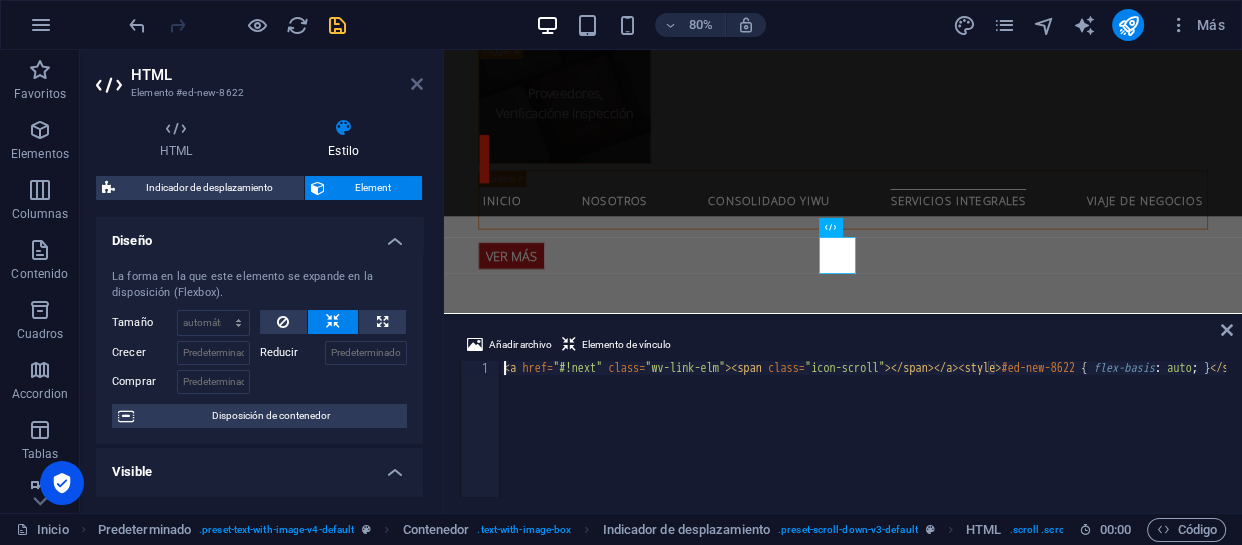 scroll, scrollTop: 4338, scrollLeft: 0, axis: vertical 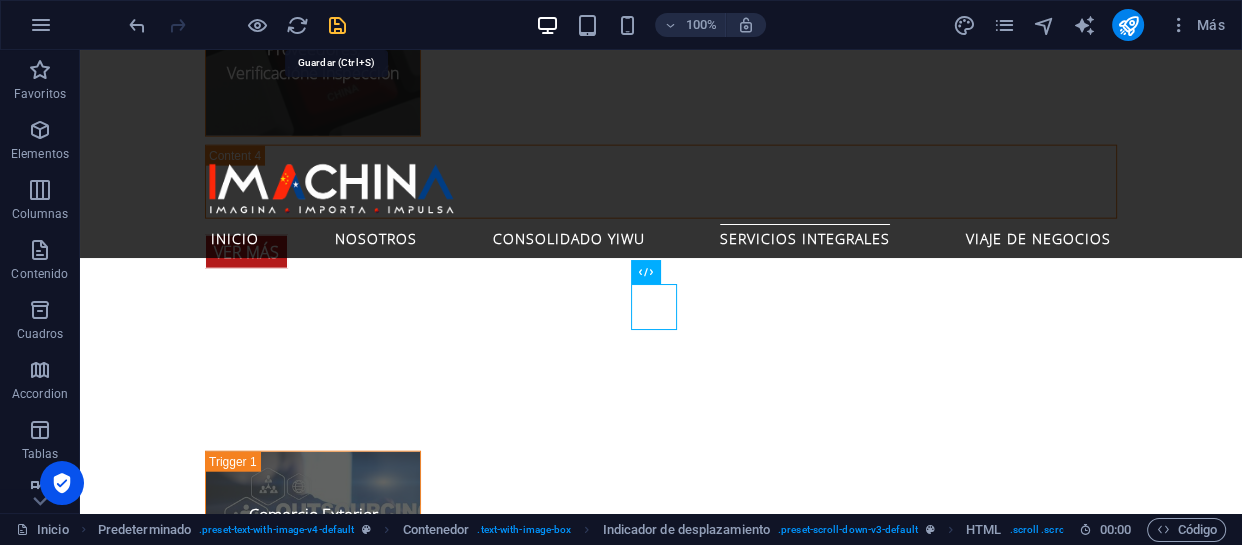 click at bounding box center [337, 25] 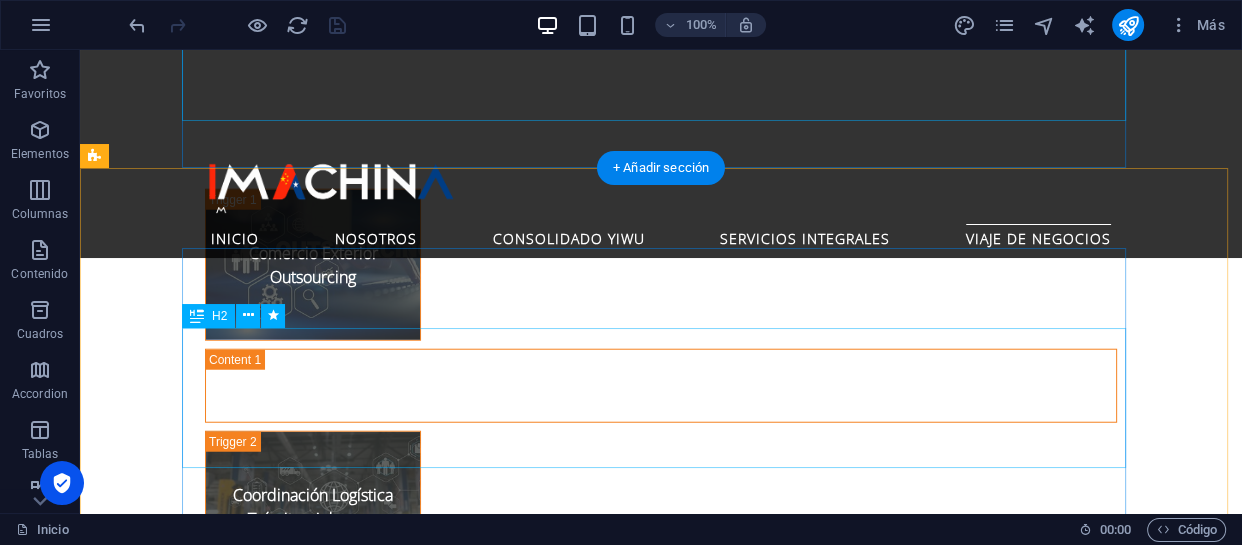 scroll, scrollTop: 4610, scrollLeft: 0, axis: vertical 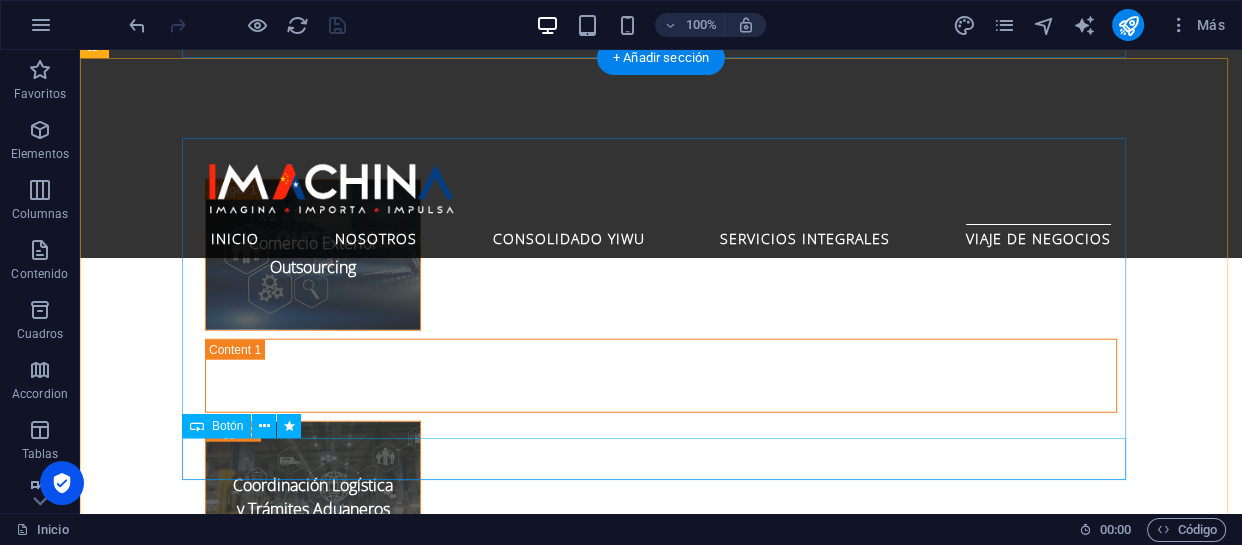 click on "Ver MÁS" at bounding box center [661, 2519] 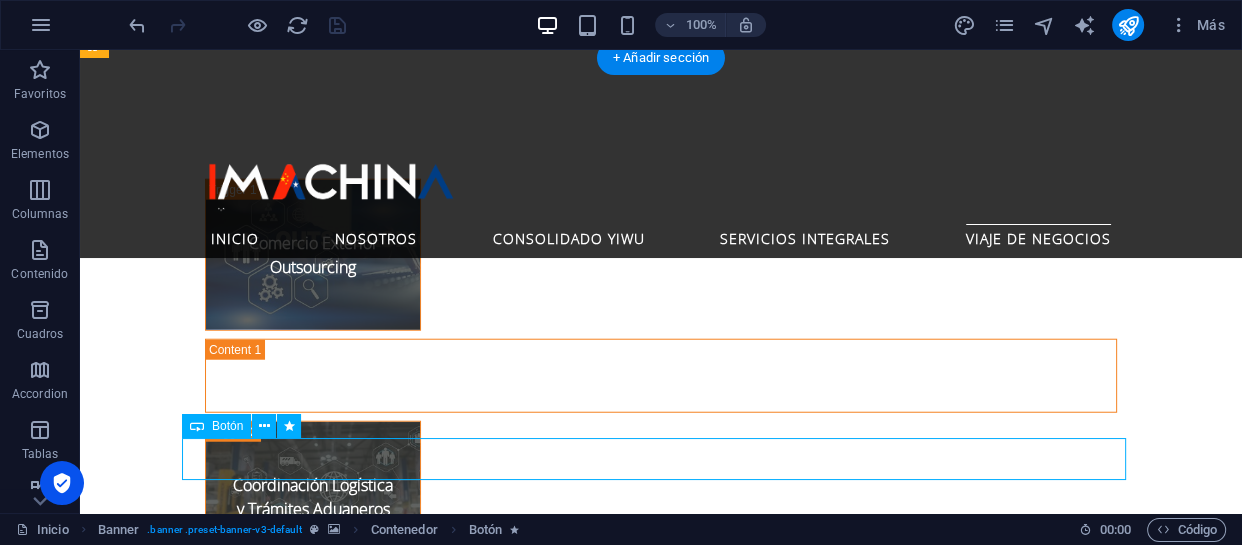click on "Ver MÁS" at bounding box center (661, 2519) 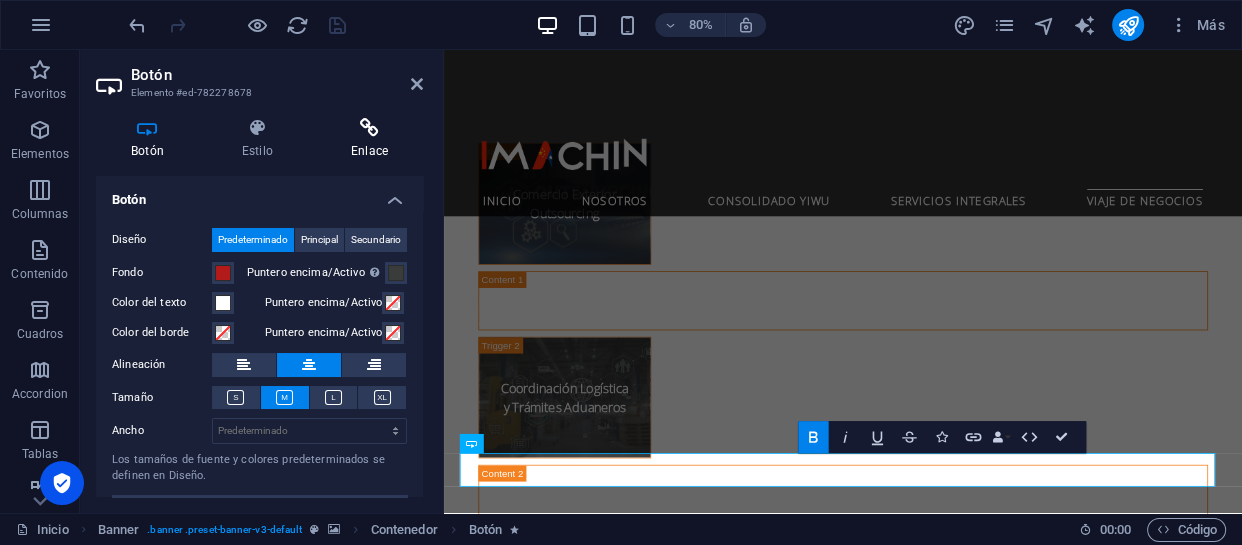 click at bounding box center [369, 128] 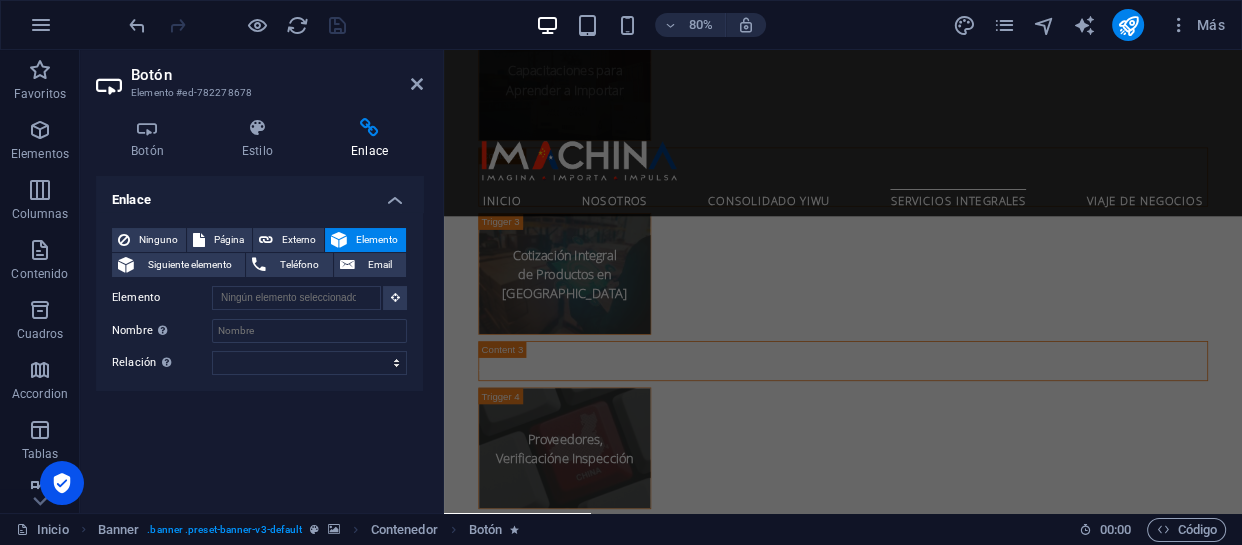scroll, scrollTop: 3994, scrollLeft: 0, axis: vertical 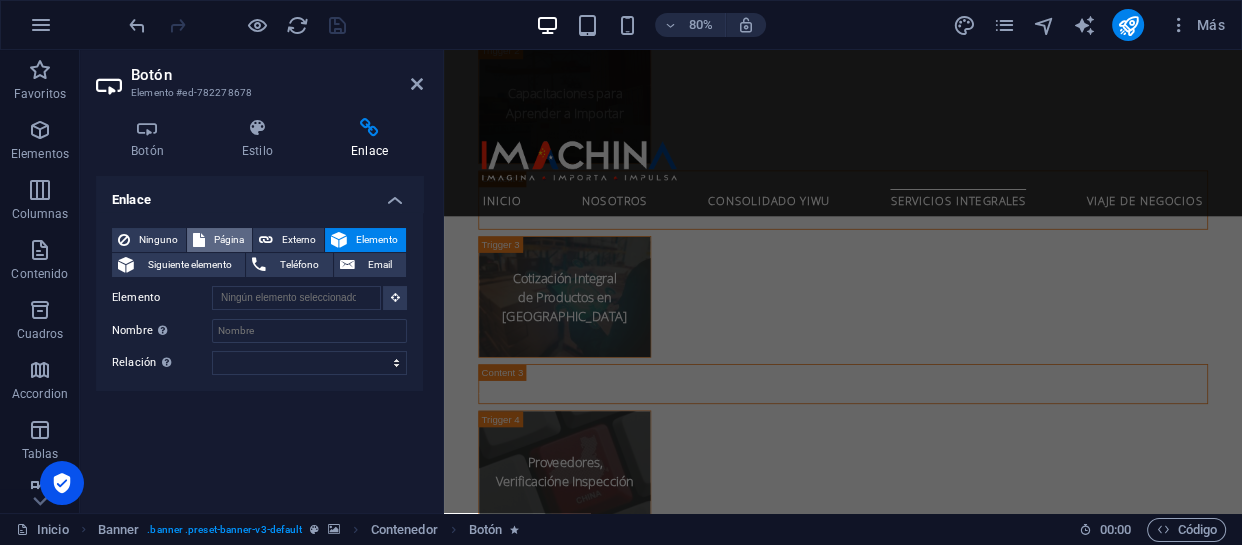 click on "Página" at bounding box center [228, 240] 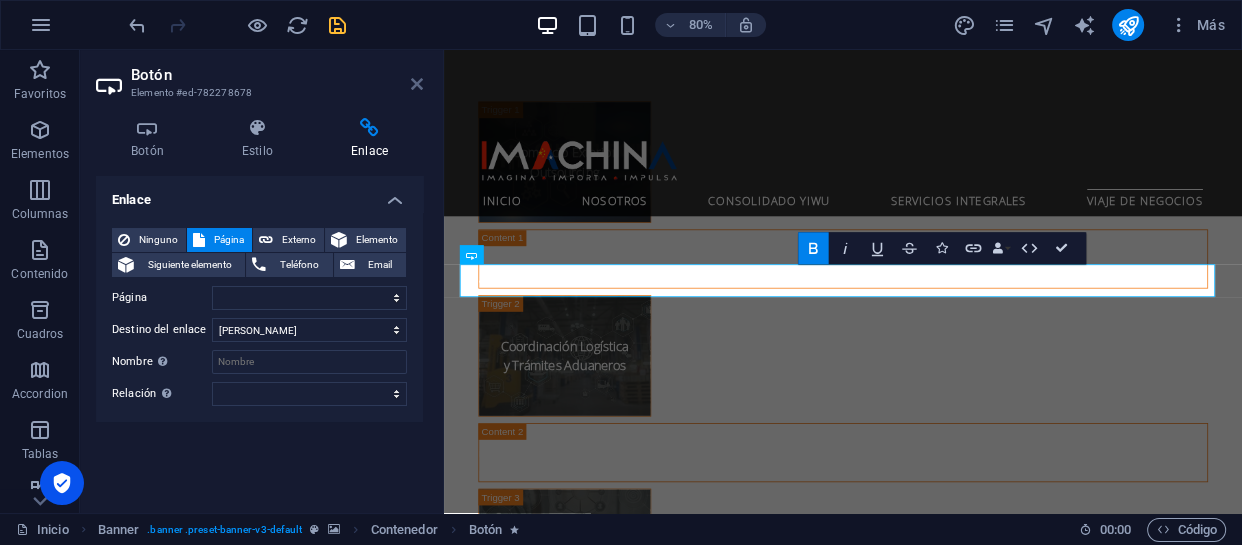 click at bounding box center [417, 84] 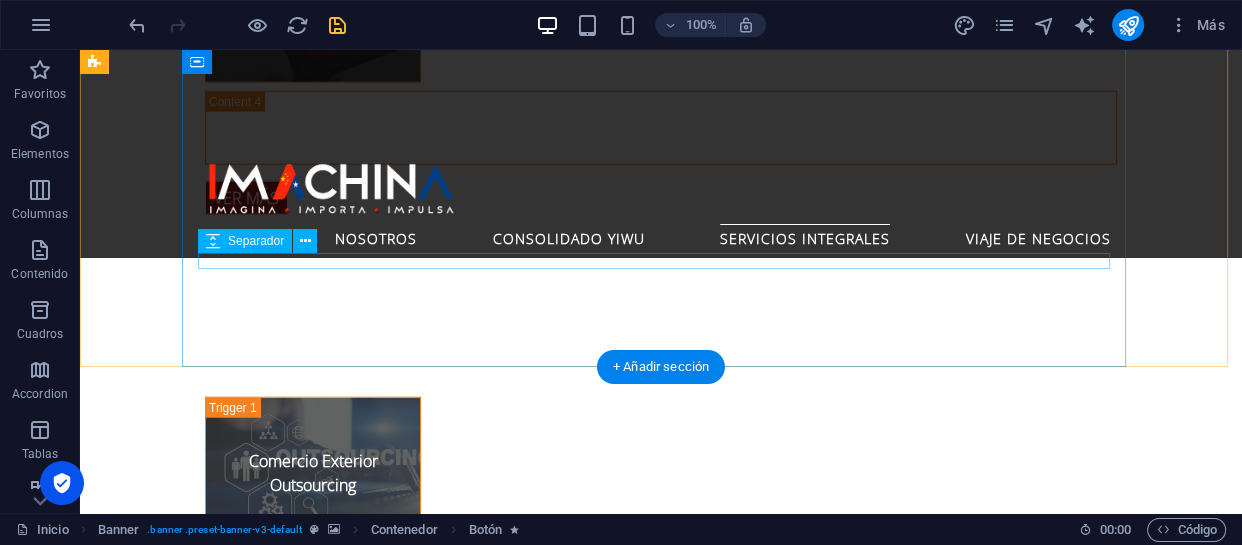 scroll, scrollTop: 4029, scrollLeft: 0, axis: vertical 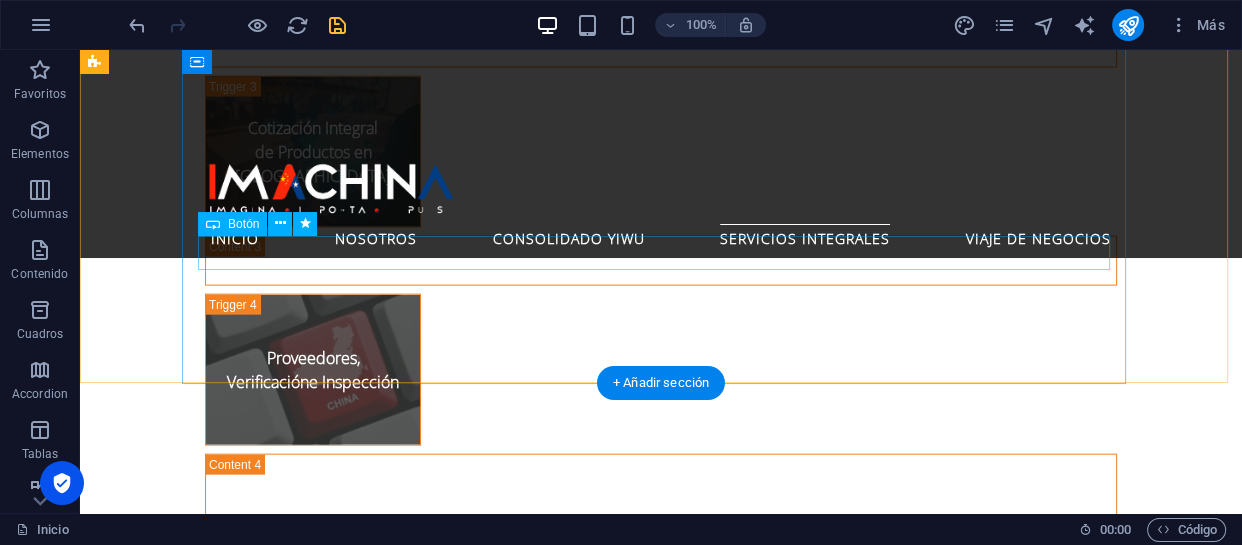 click on "Ver Más" at bounding box center [661, 1753] 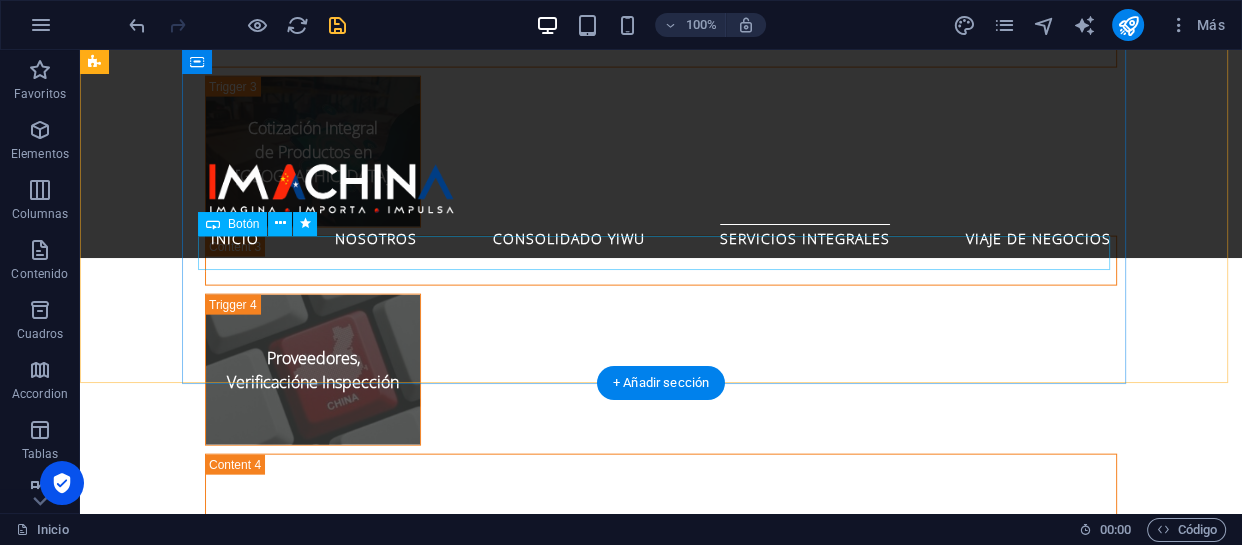 click on "Ver Más" at bounding box center [661, 1753] 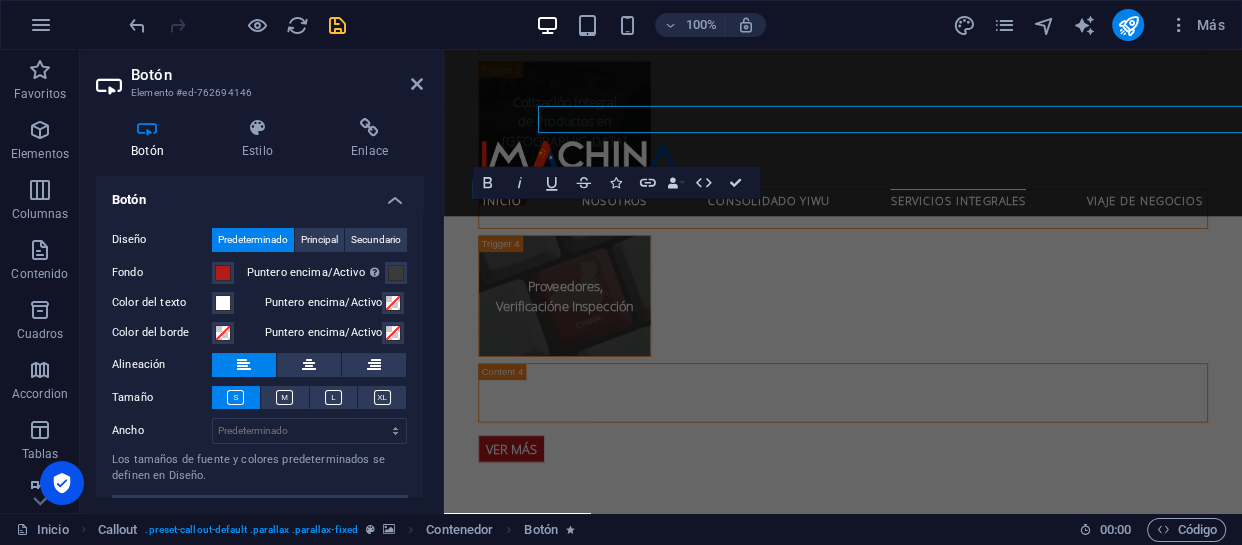 scroll, scrollTop: 4144, scrollLeft: 0, axis: vertical 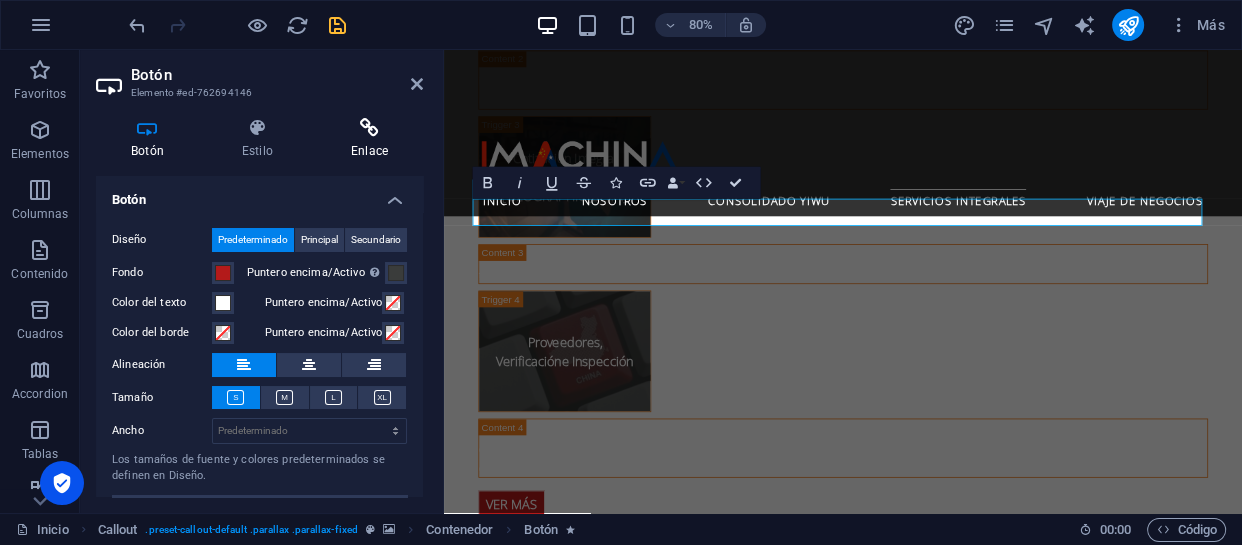 click at bounding box center (369, 128) 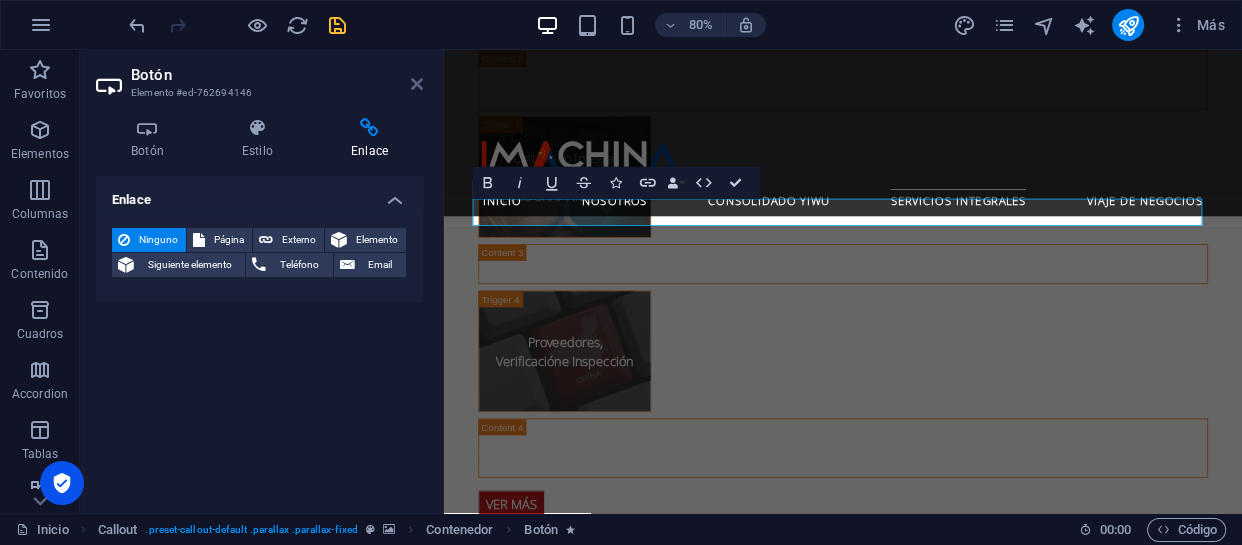 click at bounding box center (417, 84) 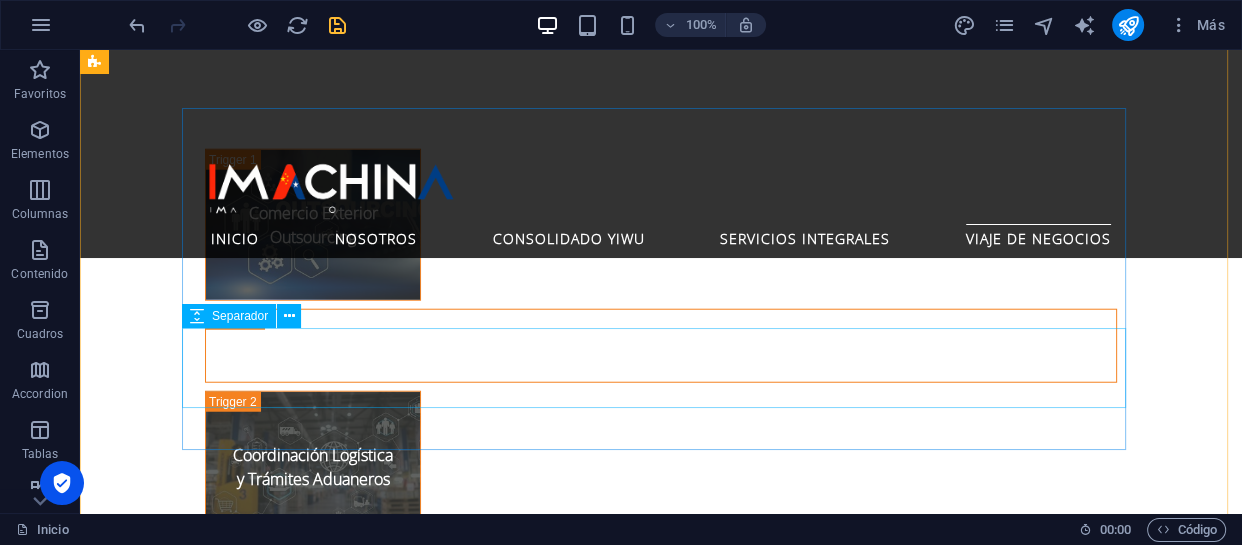 scroll, scrollTop: 4727, scrollLeft: 0, axis: vertical 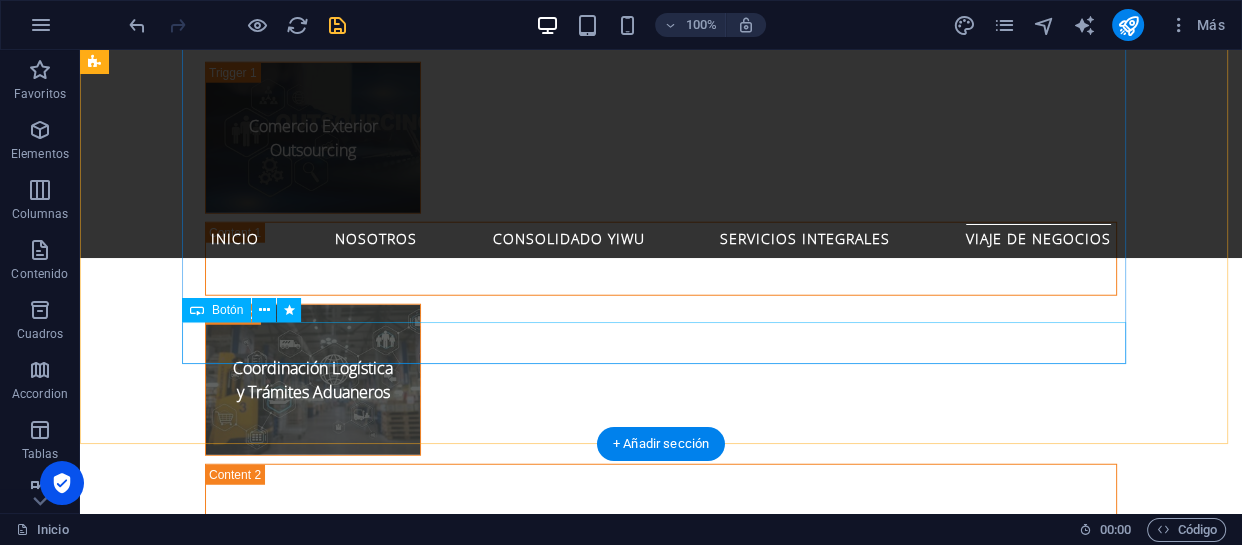 click on "Ver MÁS" at bounding box center [661, 2402] 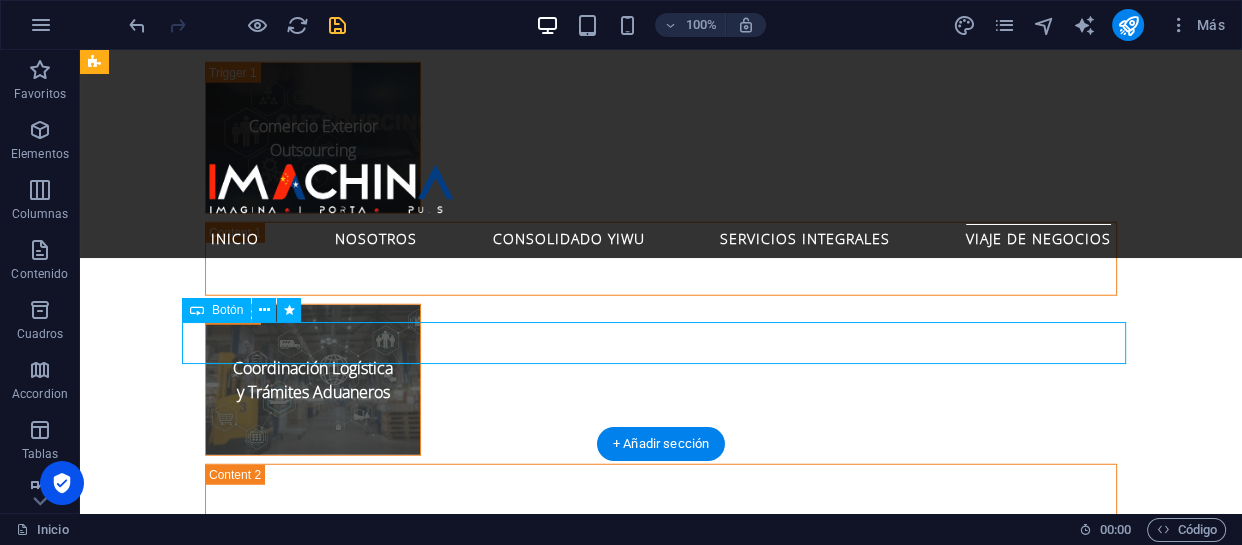 click on "Ver MÁS" at bounding box center [661, 2402] 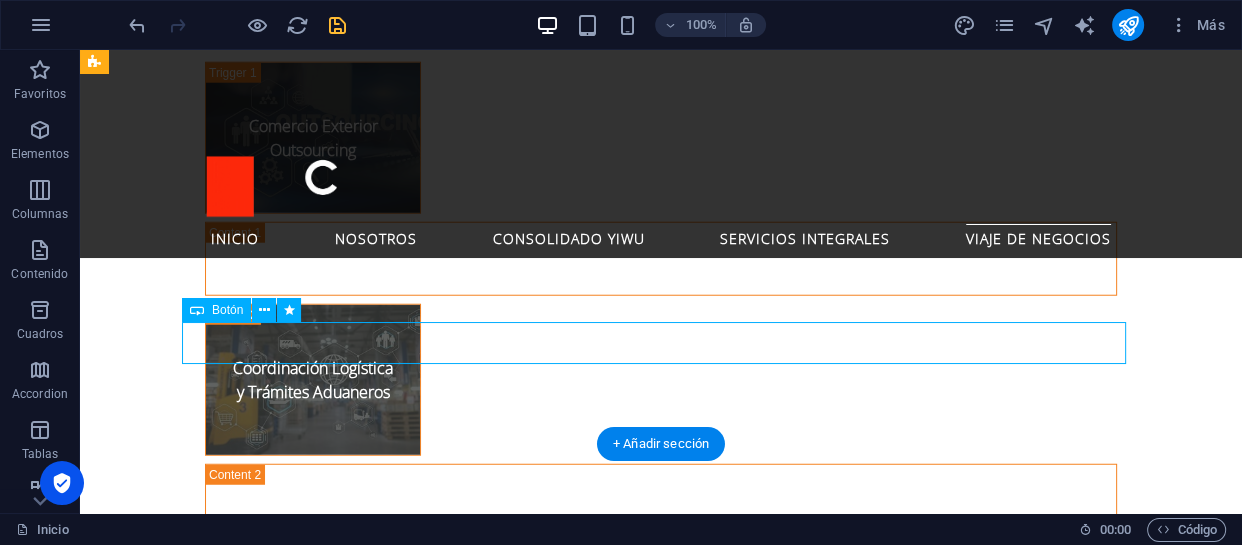 select 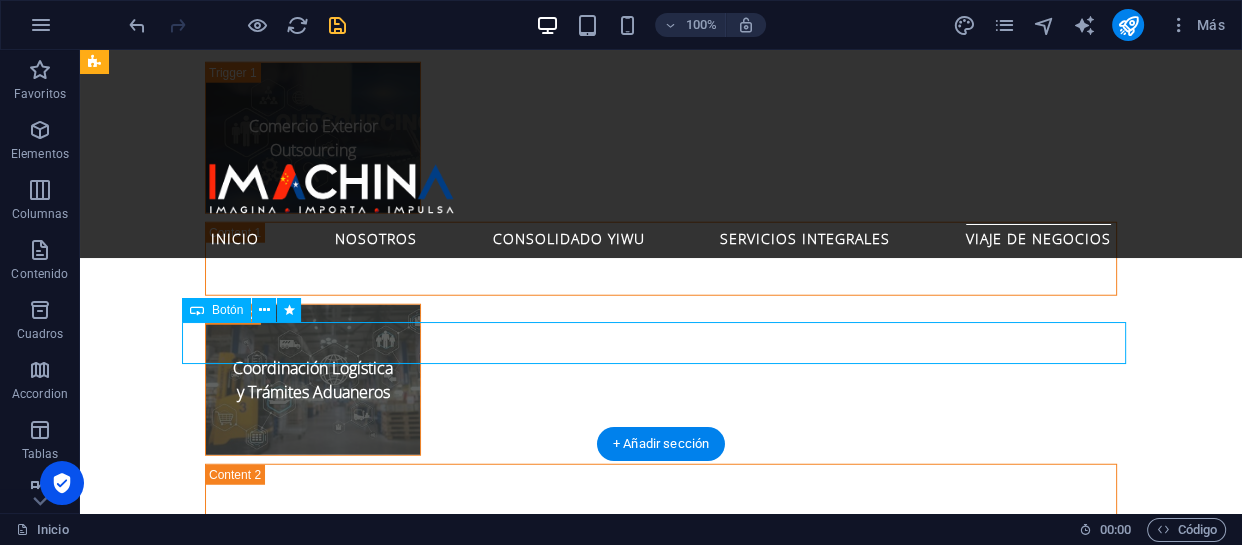 select 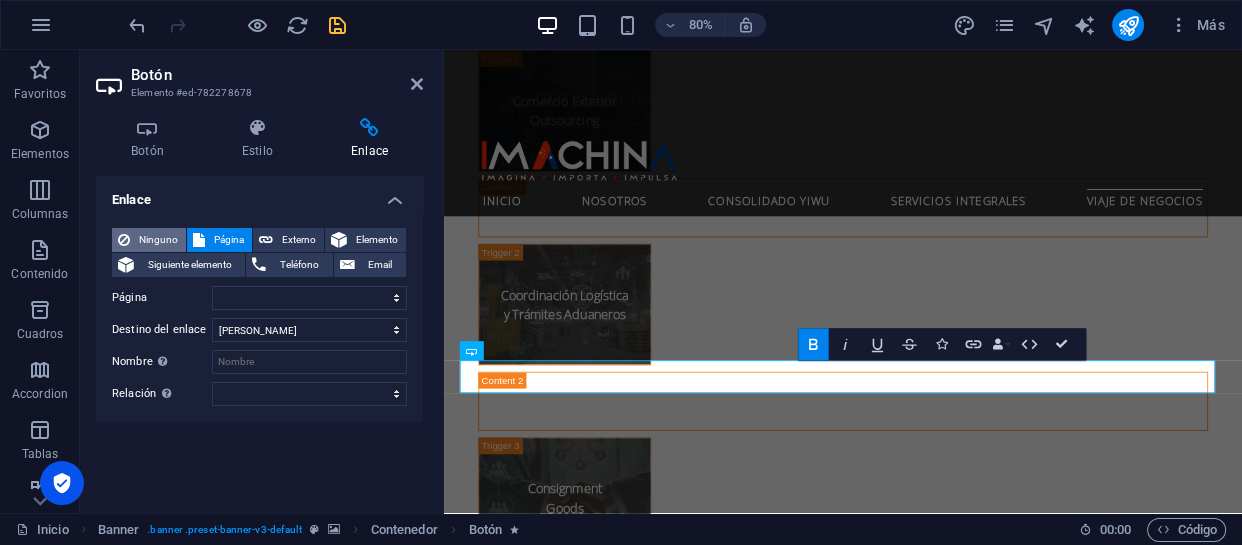click on "Ninguno" at bounding box center (158, 240) 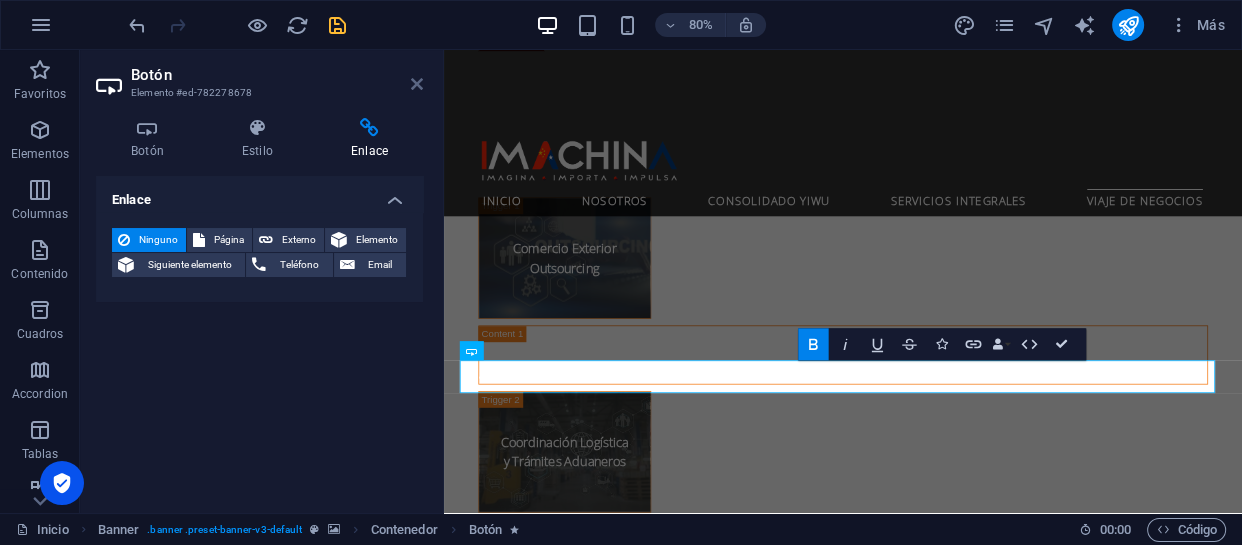 click at bounding box center [417, 84] 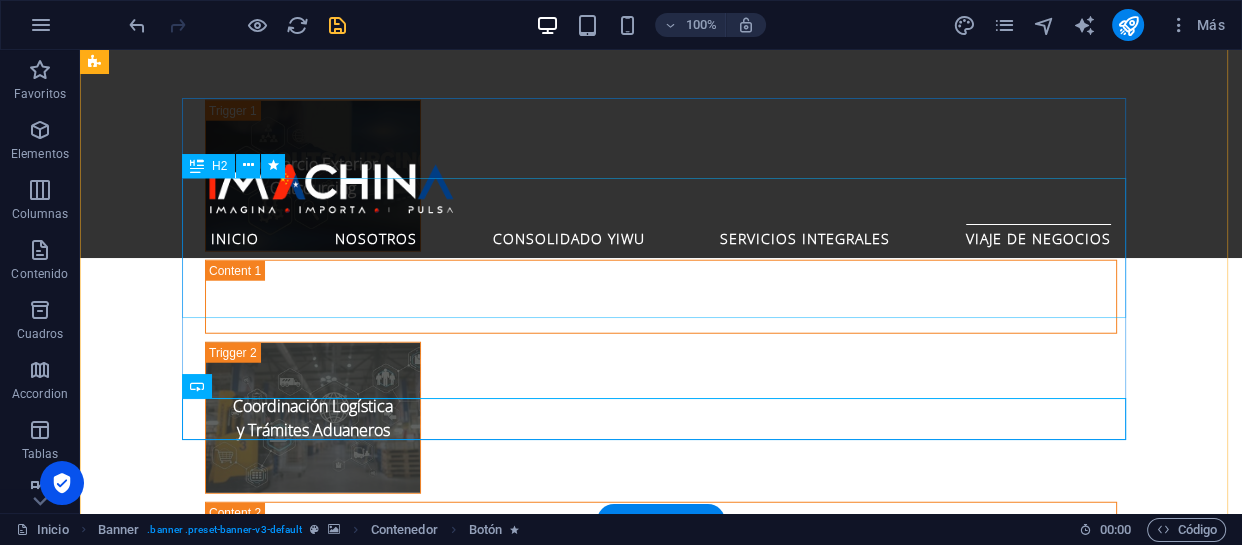 scroll, scrollTop: 4611, scrollLeft: 0, axis: vertical 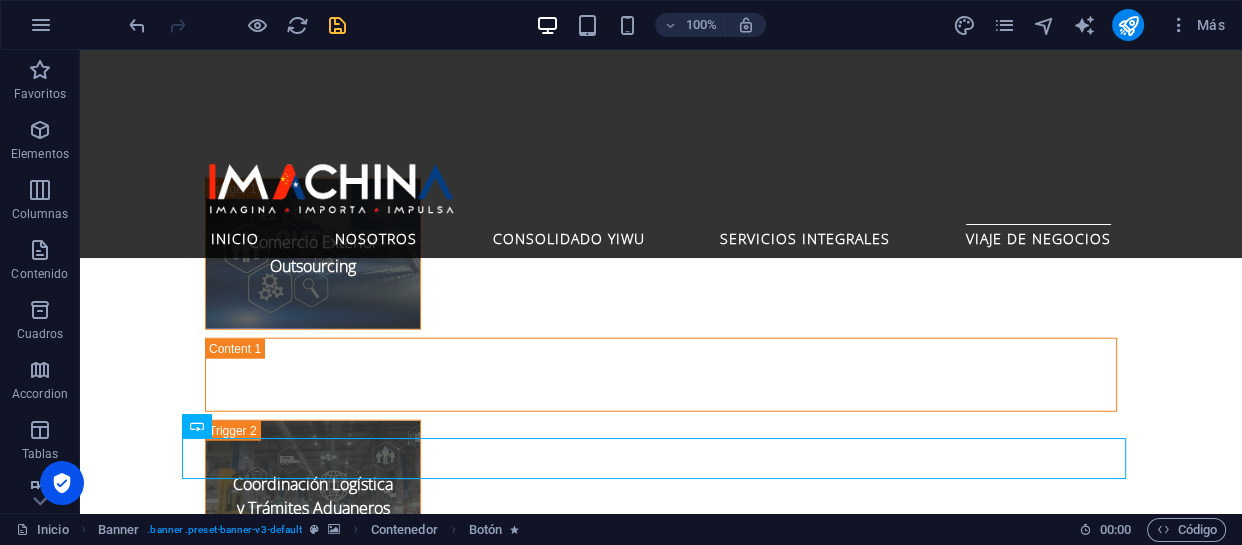 click at bounding box center (337, 25) 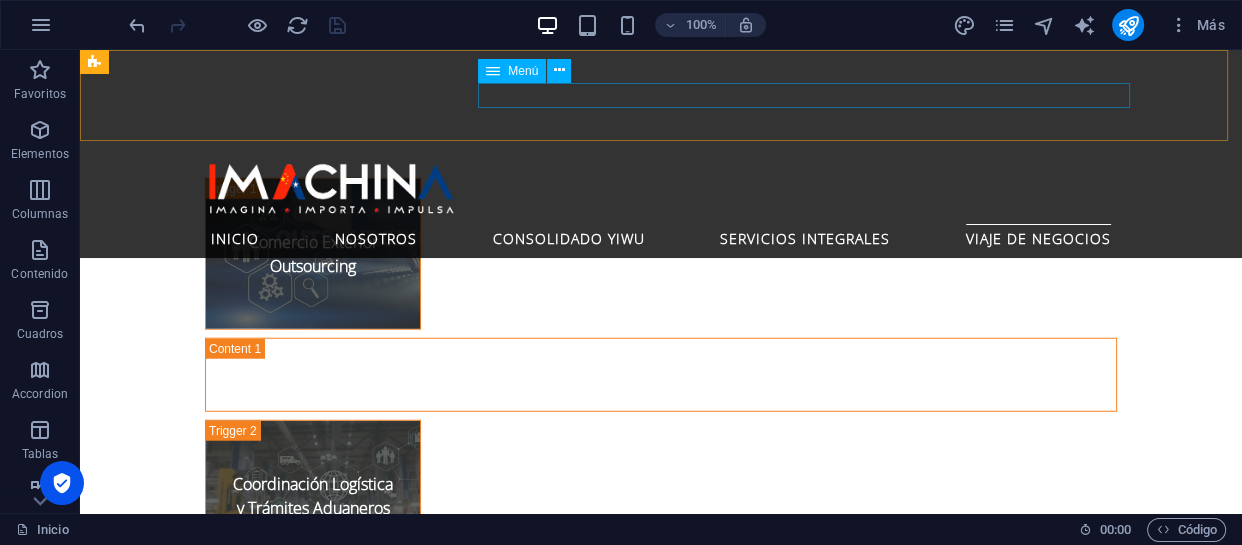 click on "Inicio Nosotros Consolidado Yiwu Servicios Integrales Viaje de Negocios" at bounding box center [661, 237] 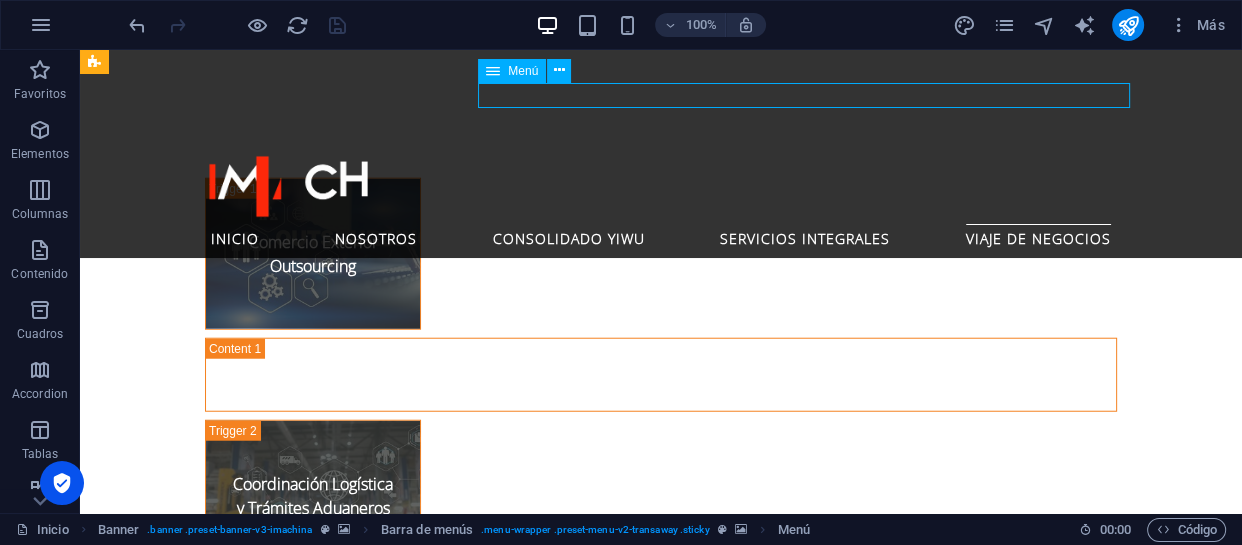 click on "Inicio Nosotros Consolidado Yiwu Servicios Integrales Viaje de Negocios" at bounding box center (661, 237) 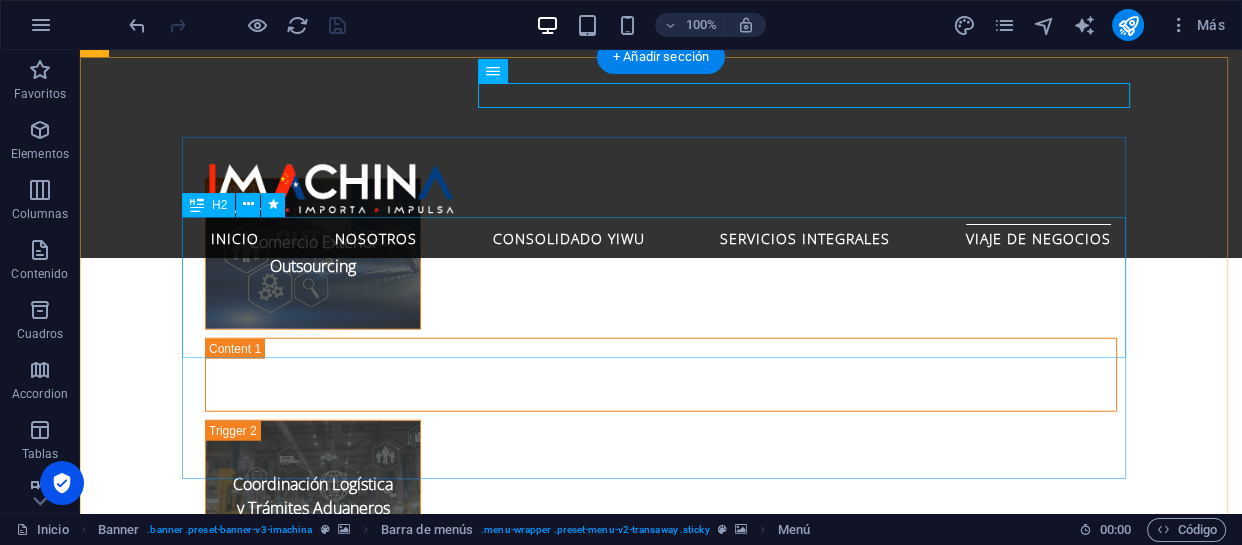 click on "Conecte su Negocio con los Gigantes de Asia" at bounding box center (661, 2346) 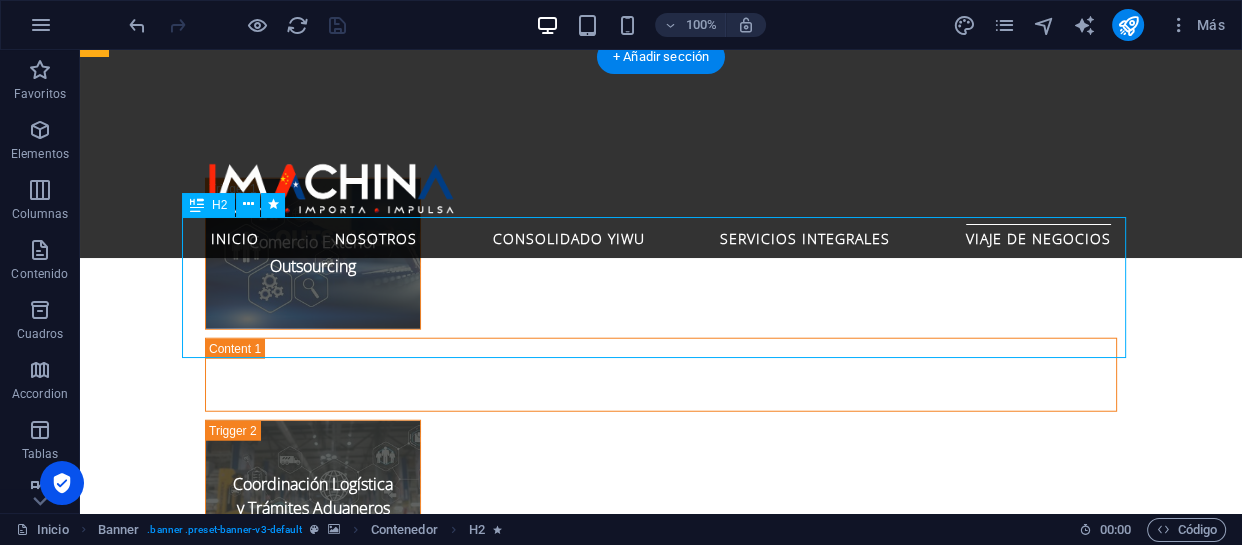 click on "Conecte su Negocio con los Gigantes de Asia" at bounding box center [661, 2346] 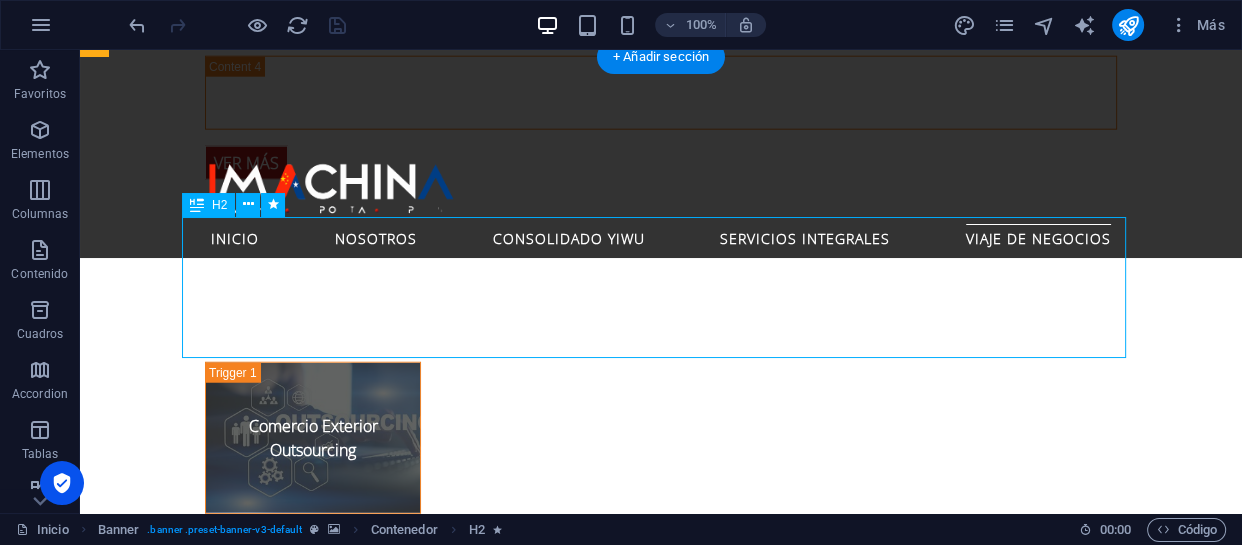 select on "fade" 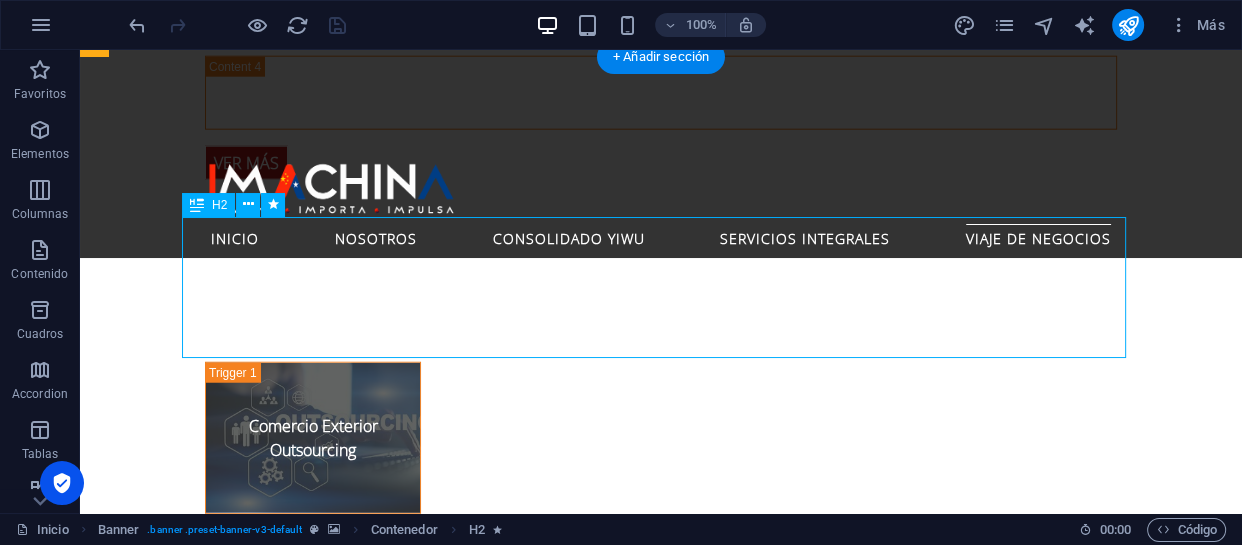 select on "s" 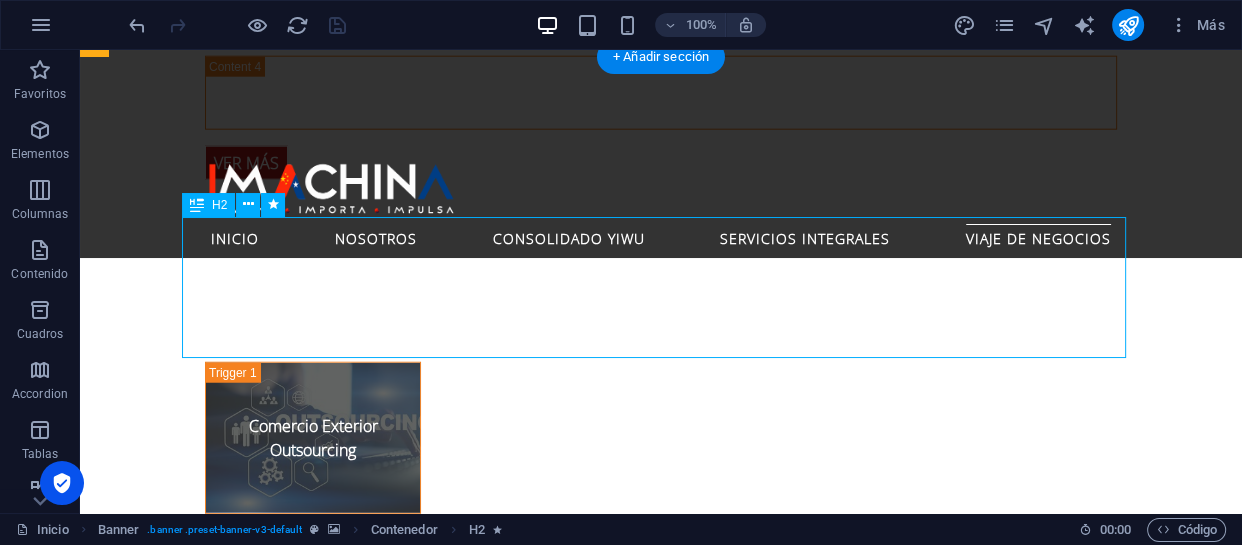 select on "s" 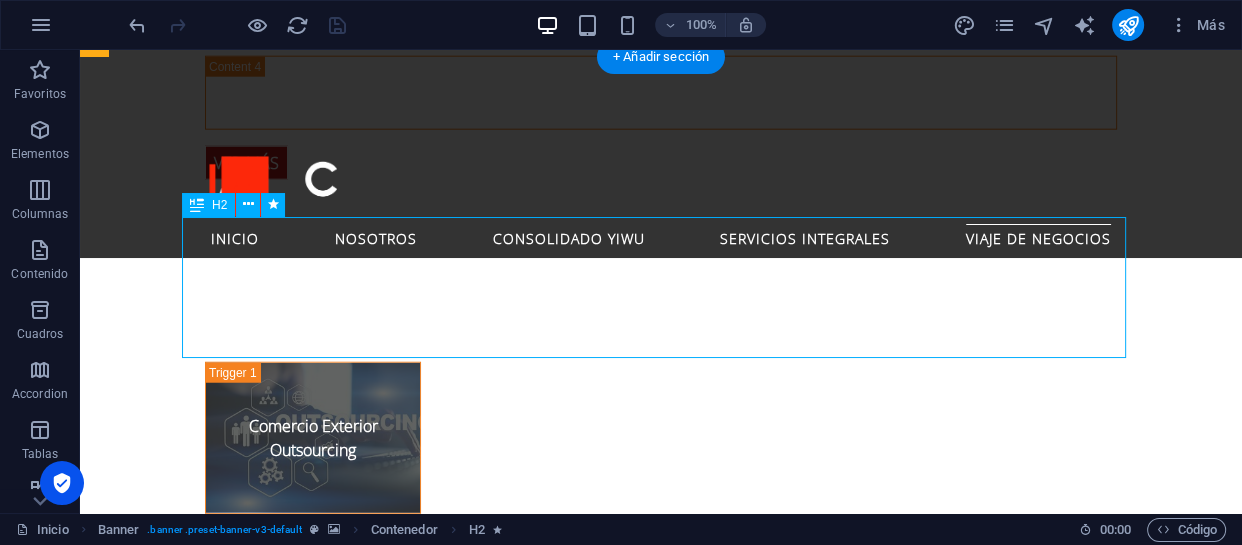 select on "scroll" 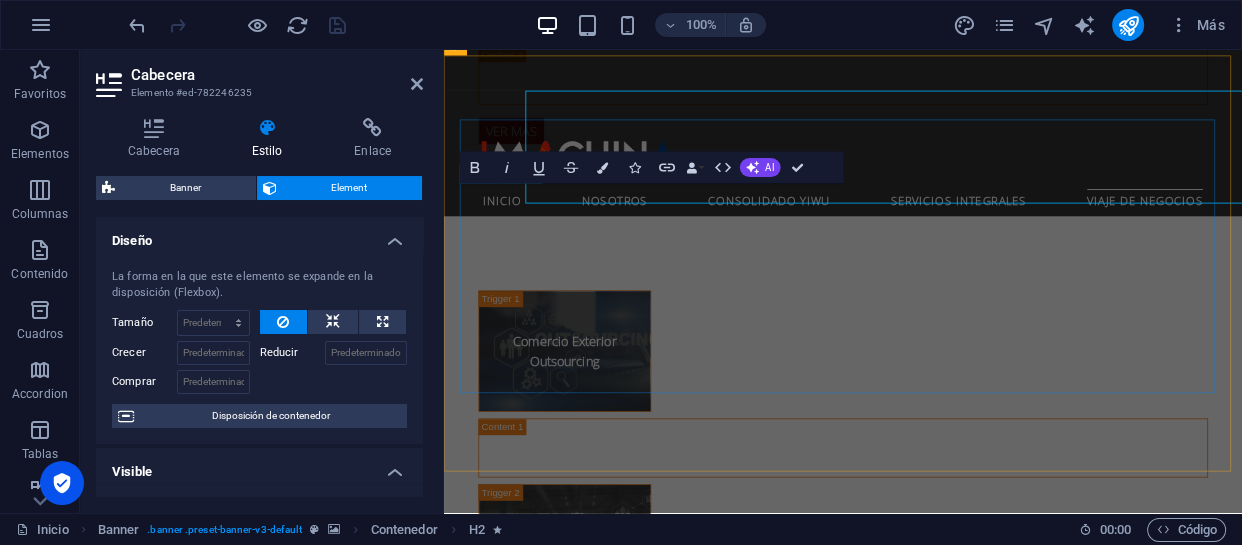 scroll, scrollTop: 4727, scrollLeft: 0, axis: vertical 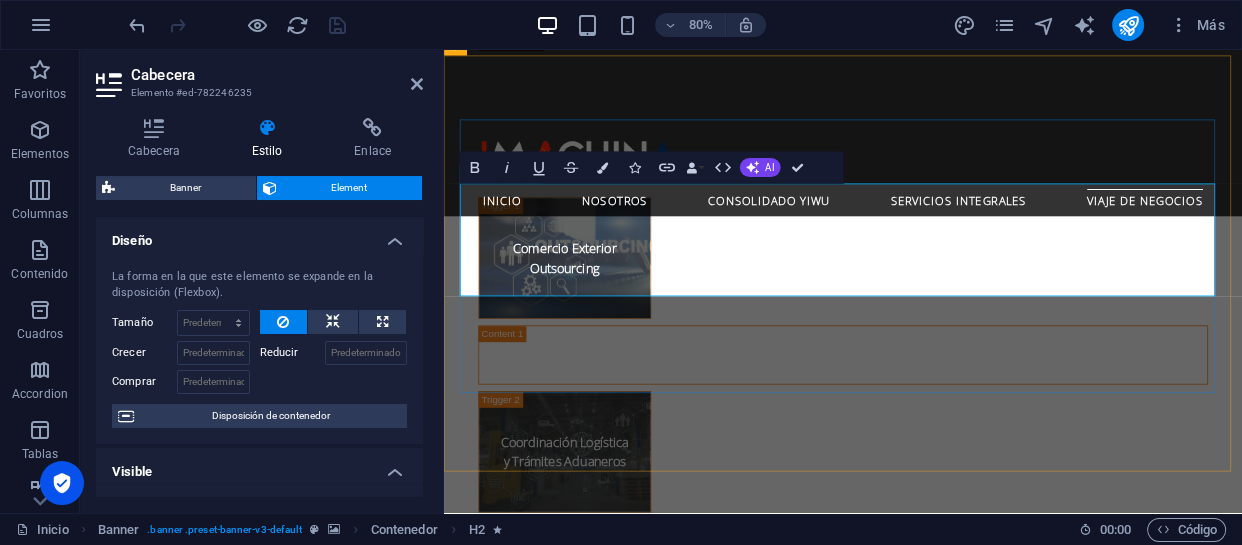 click on "Conecte su Negocio con los Gigantes de Asia" at bounding box center [943, 2419] 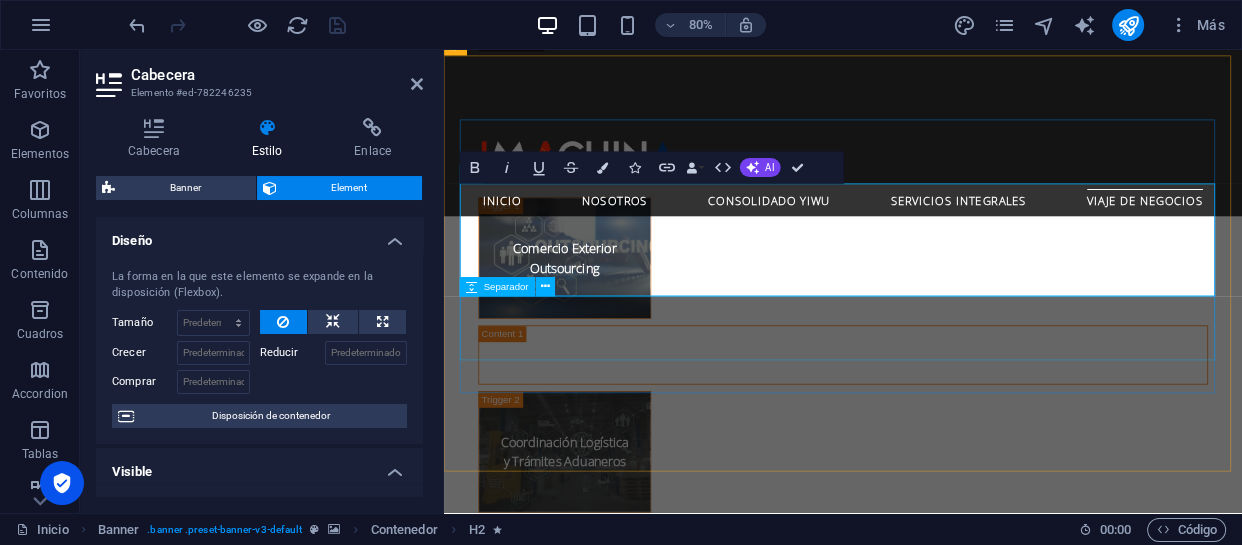 type 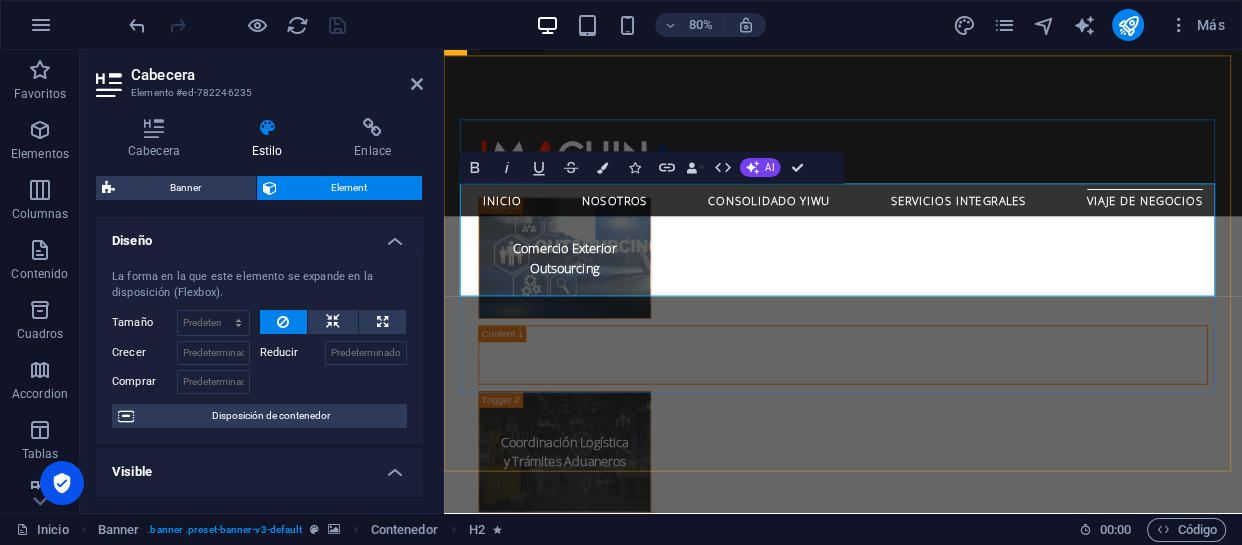 click on "Conecte su Negocio con EL Gigante AsiaTICO" at bounding box center [943, 2419] 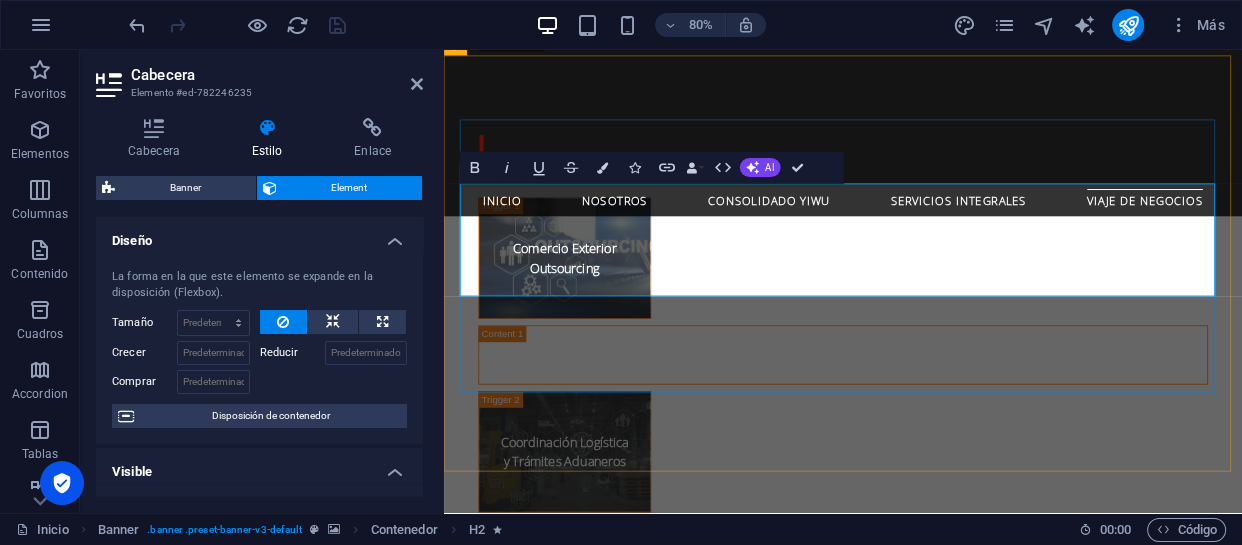 click on "Conecte su Negocio con EL Gigante AsiaTICO" at bounding box center (943, 2419) 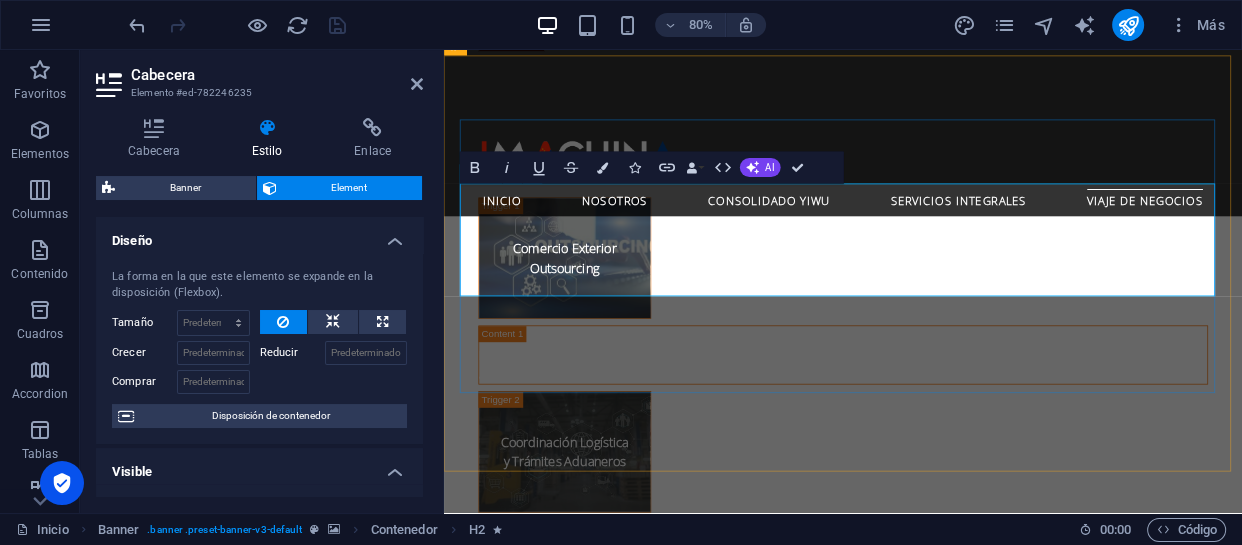 click on "Conecte su Negocio con EL Gigante AsiaTICO" at bounding box center (943, 2419) 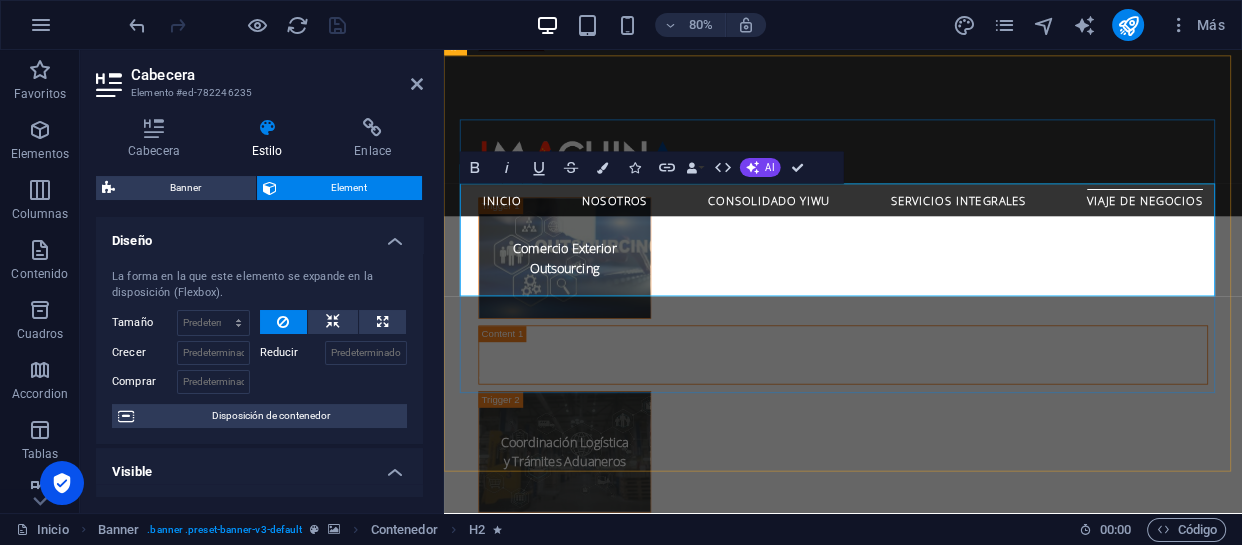 click on "Conecte su Negocio con EL Gigante AsiaTICO" at bounding box center [943, 2419] 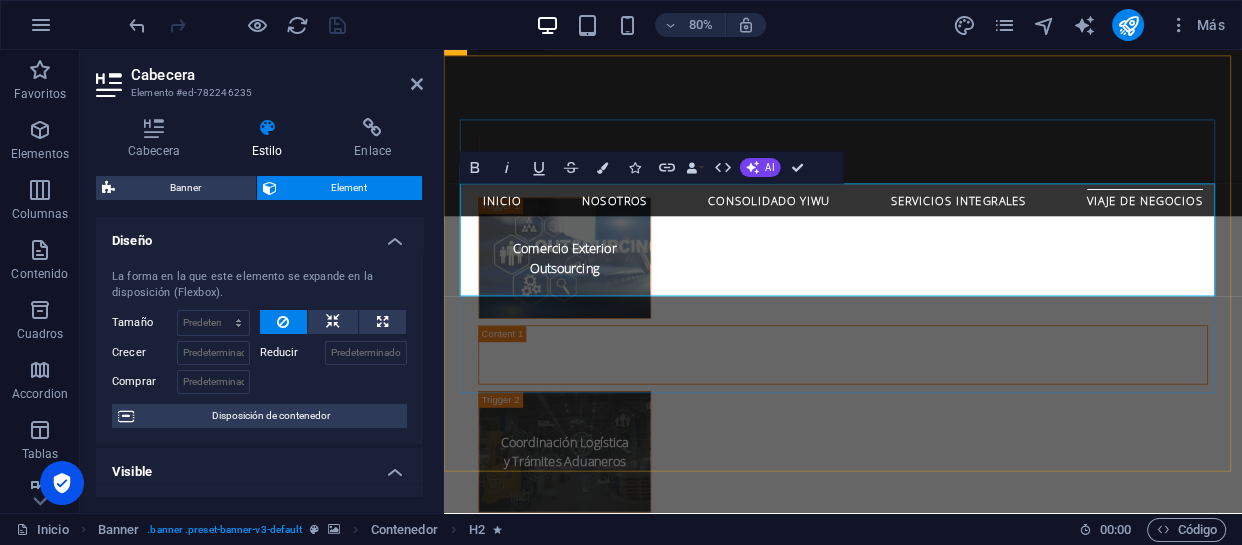 click on "Conecte su Negocio con EL Gigante AsiaTICO" at bounding box center (943, 2419) 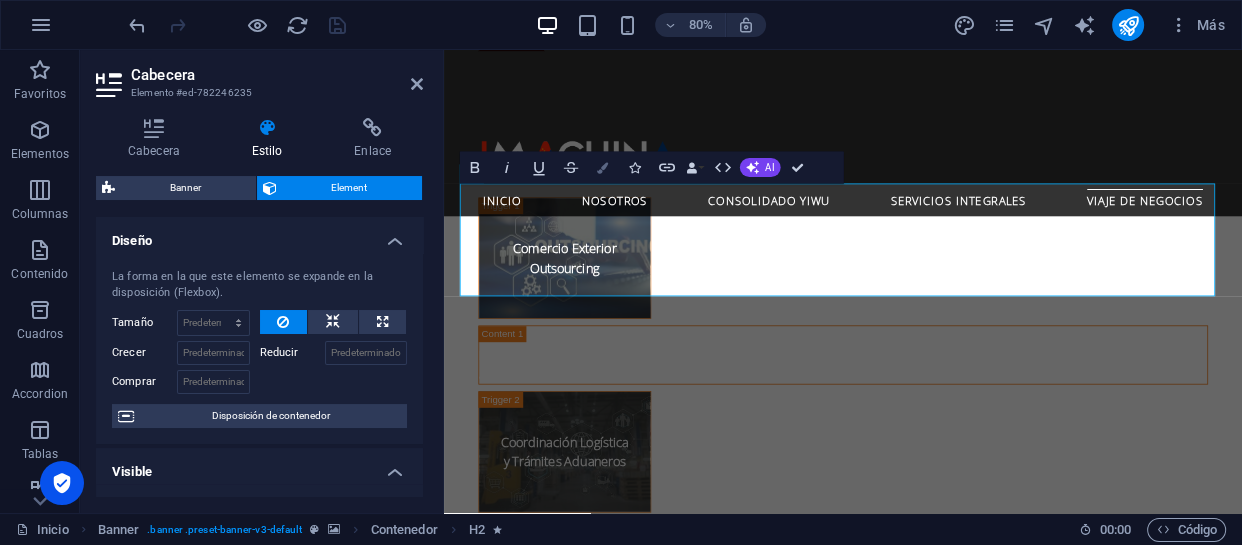 click on "Colors" at bounding box center [603, 167] 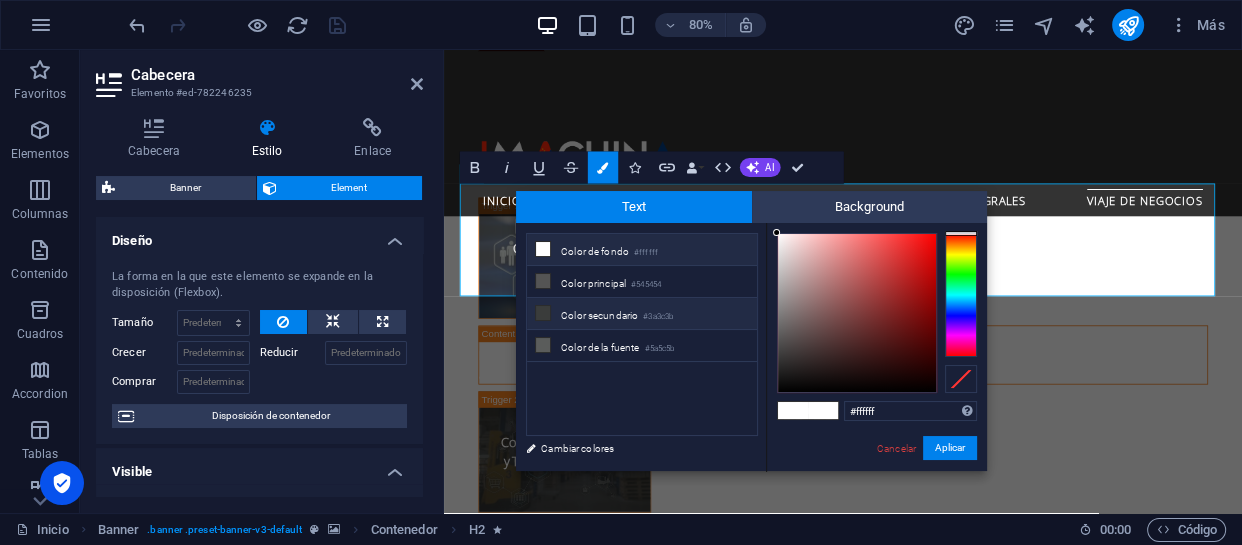 click on "Color secundario
#3a3c3b" at bounding box center (642, 314) 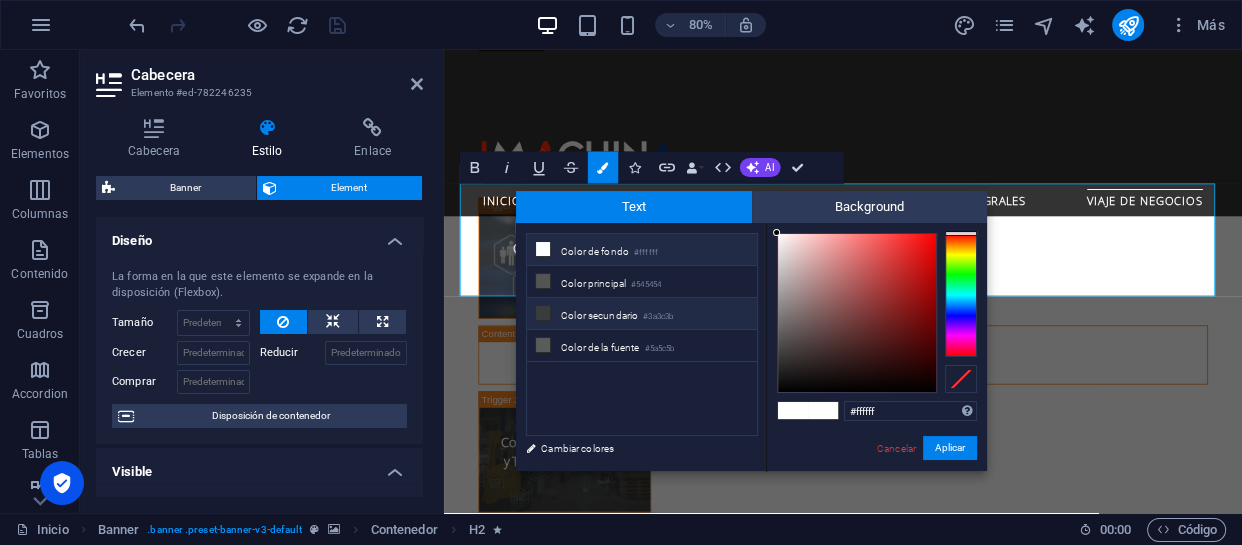 type on "#3a3c3b" 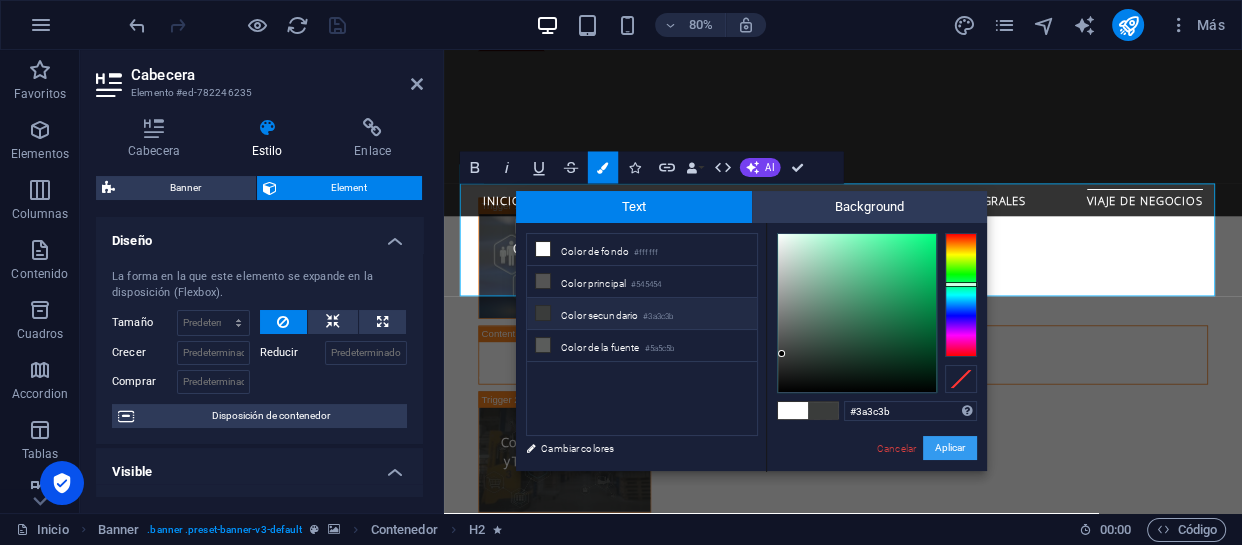 click on "Aplicar" at bounding box center [950, 448] 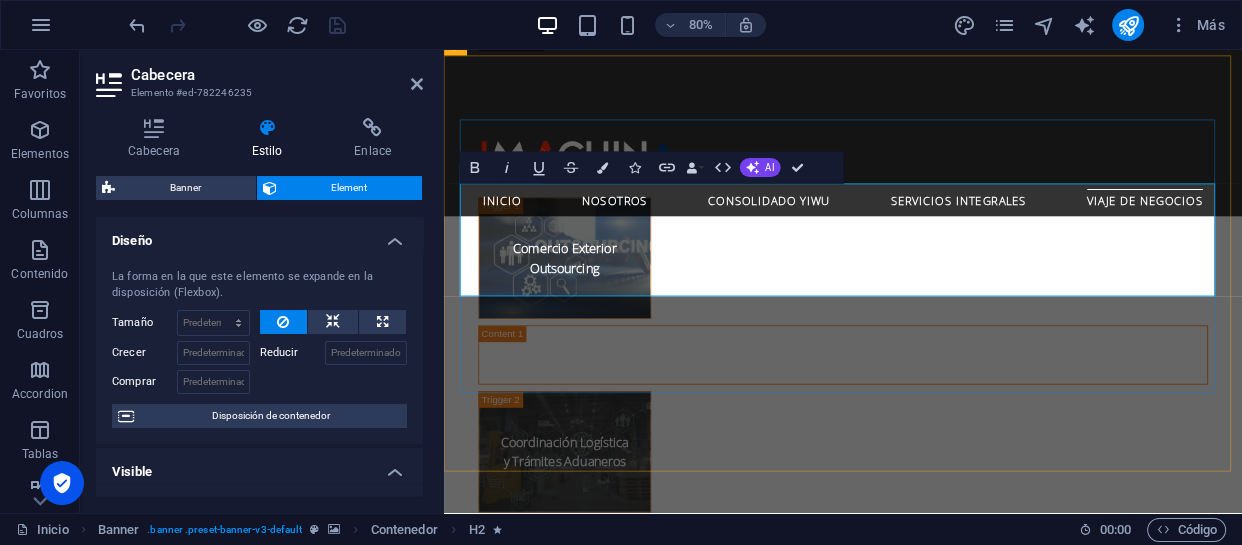 click on "Conecte su Negocio con EL Gigante AsiaTICO" at bounding box center [943, 2419] 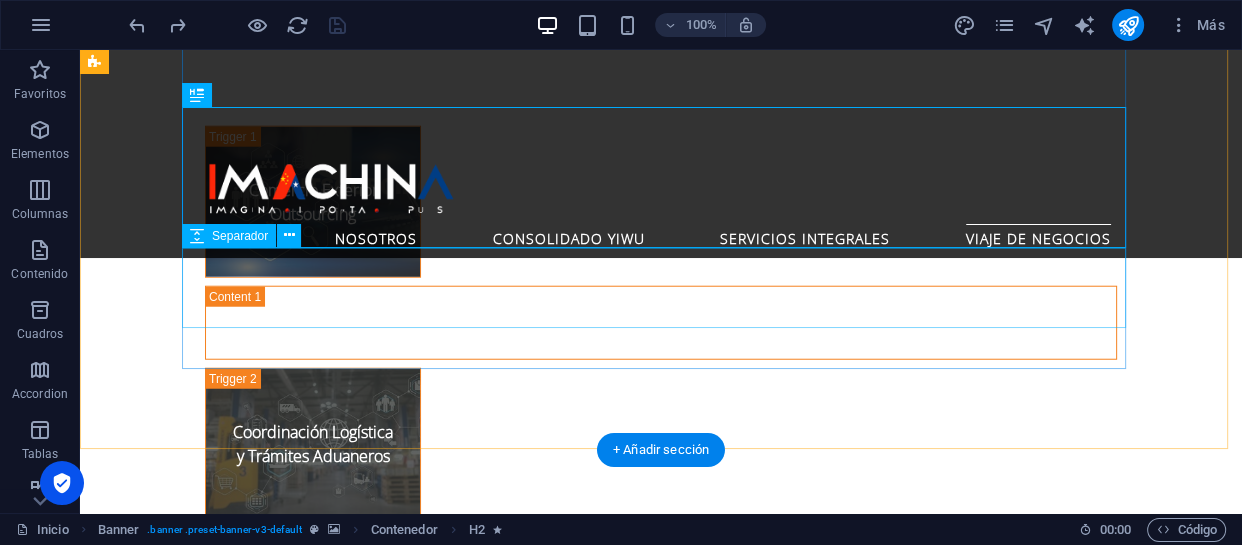 scroll, scrollTop: 4636, scrollLeft: 0, axis: vertical 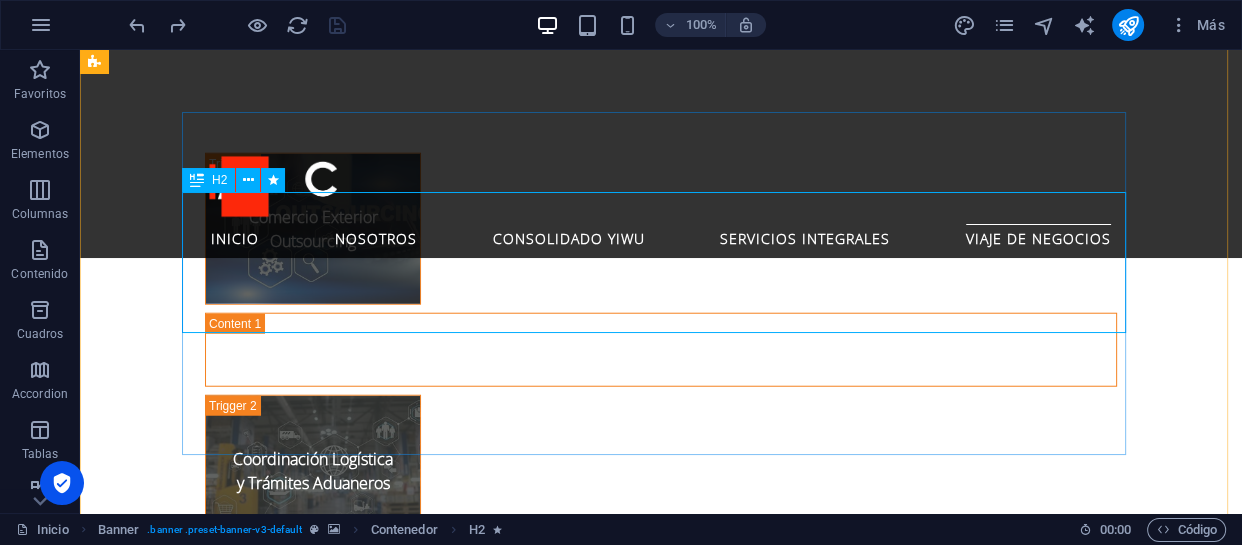 click on "Conecte su Negocio con los Gigantes de Asia" at bounding box center [661, 2321] 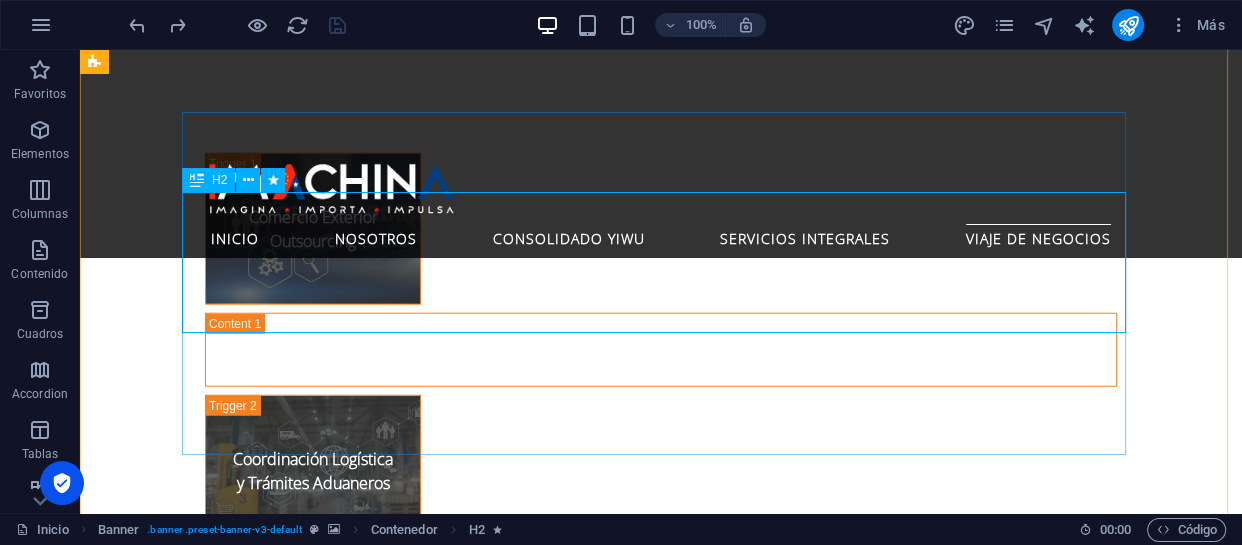 click on "Conecte su Negocio con los Gigantes de Asia" at bounding box center [661, 2321] 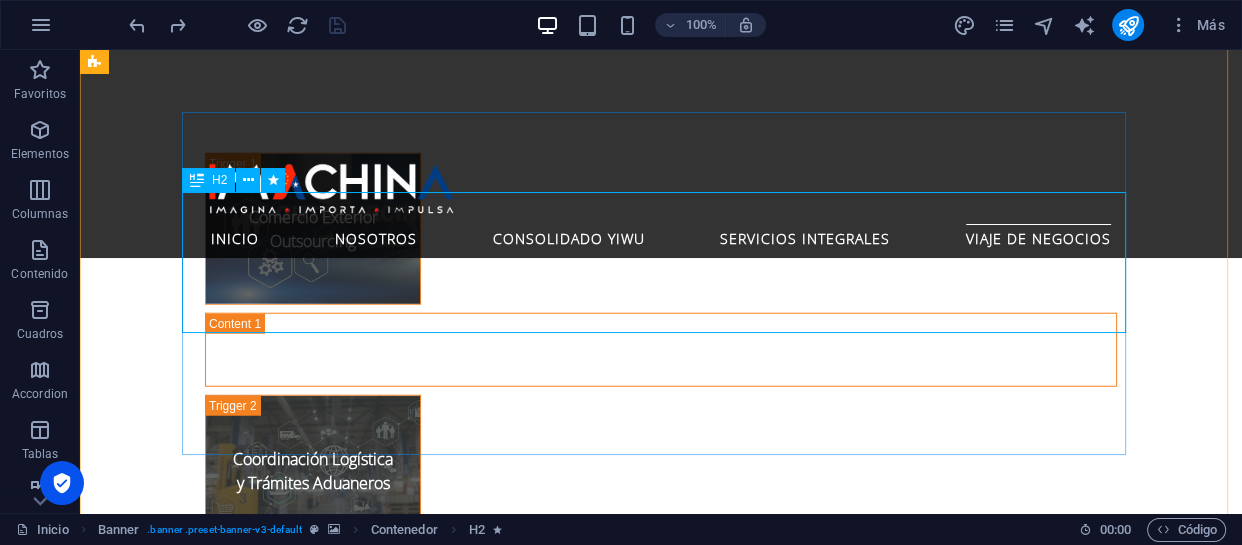 select on "fade" 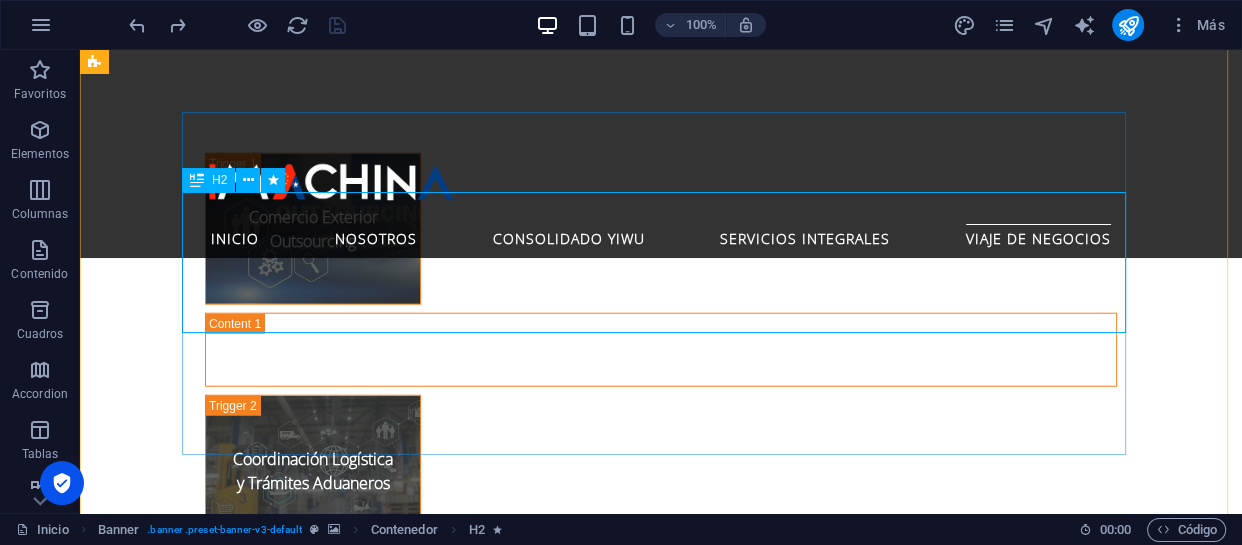 select on "s" 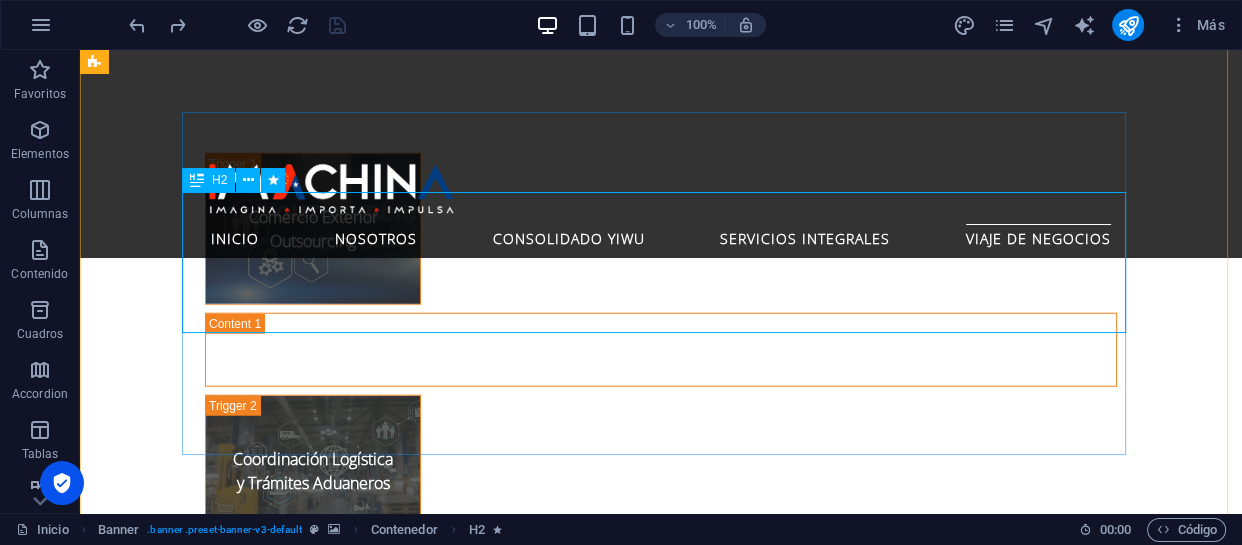 select on "s" 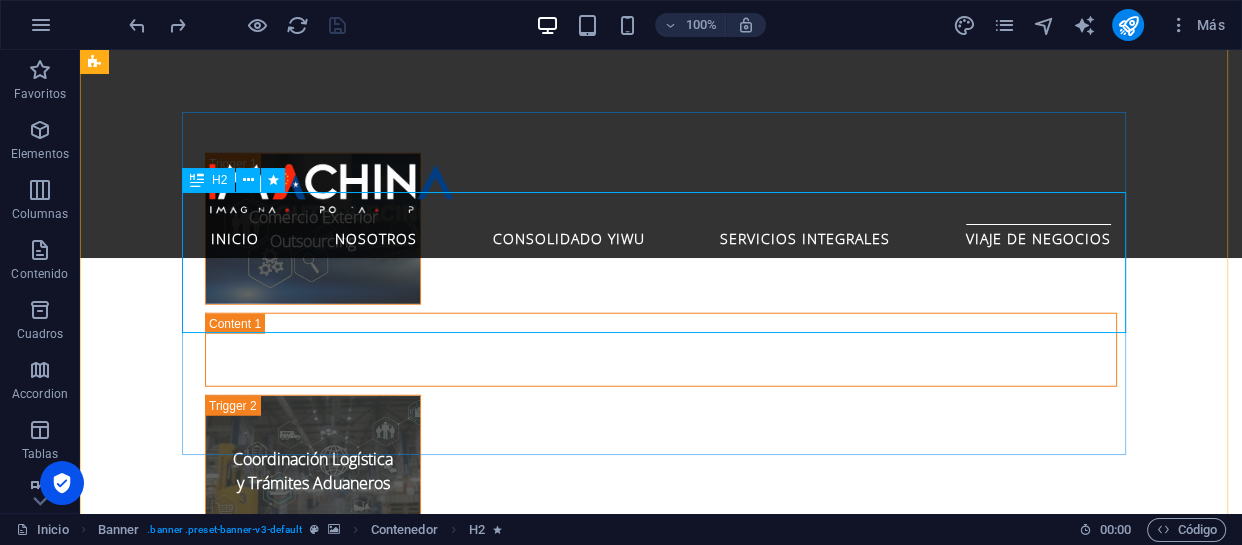 select on "scroll" 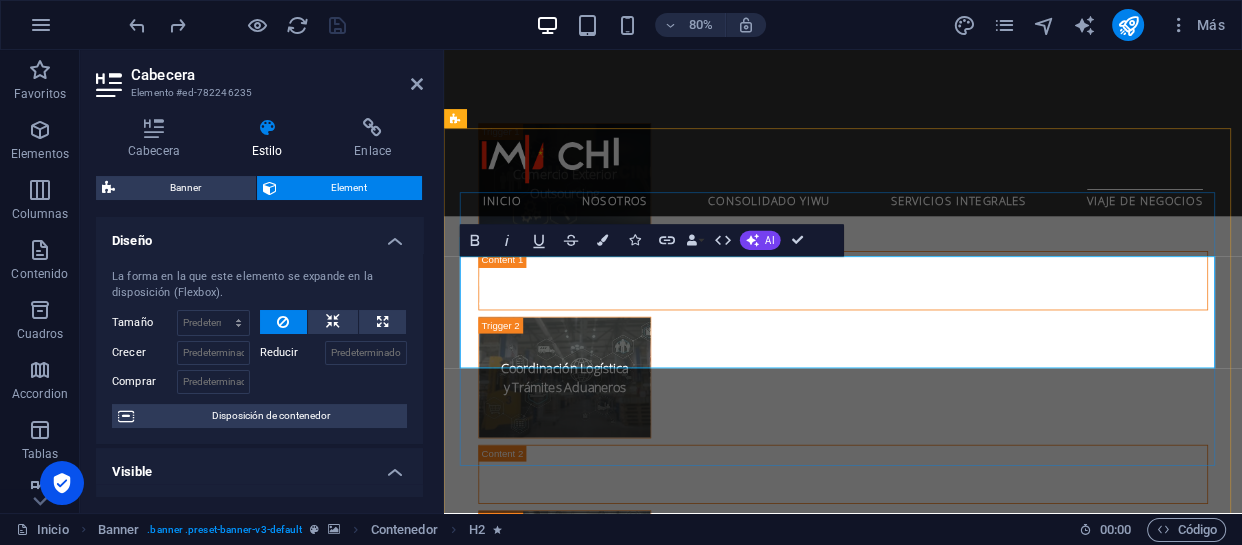 click on "Conecte su Negocio con los Gigantes de Asia" at bounding box center (943, 2309) 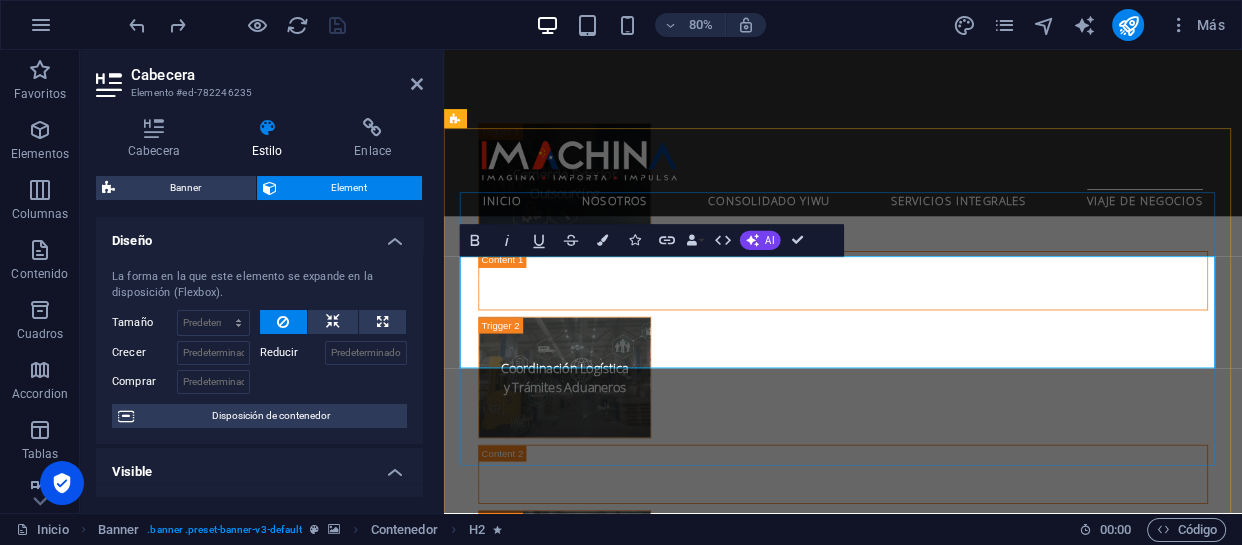 click on "Conecte su Negocio con los Gigantes de Asia" at bounding box center [943, 2309] 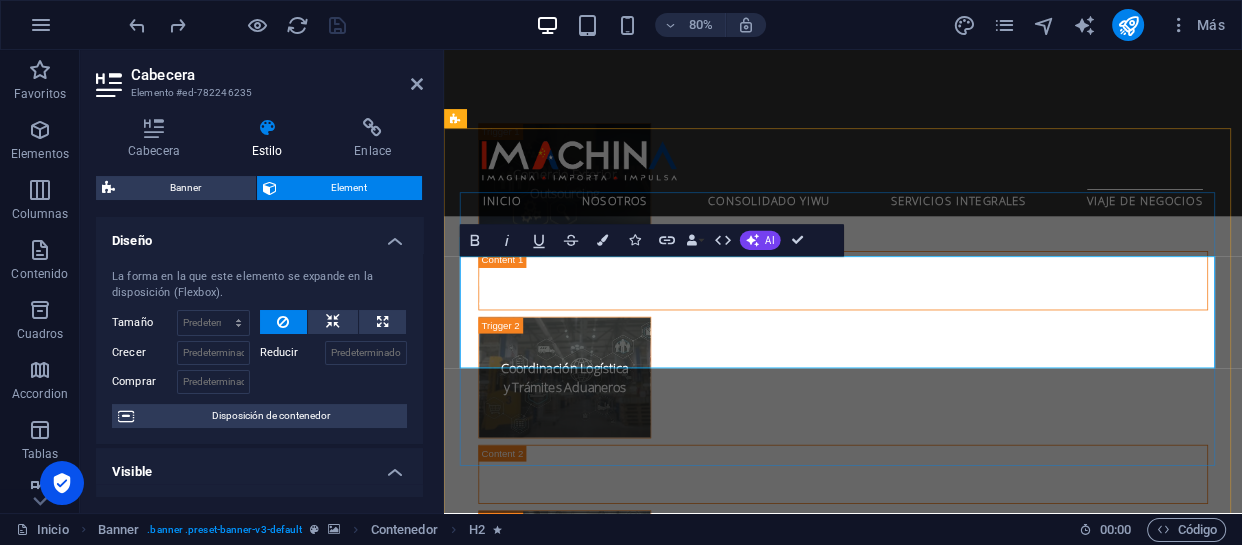 click on "Conecte su Negocio con los Gigantes de Asia" at bounding box center (943, 2309) 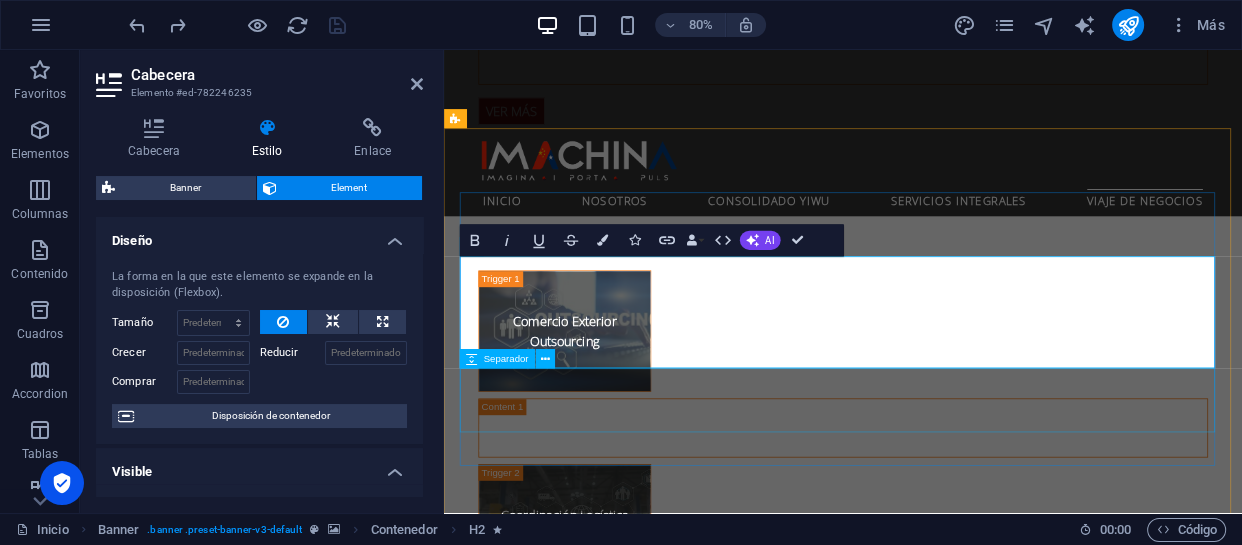 type 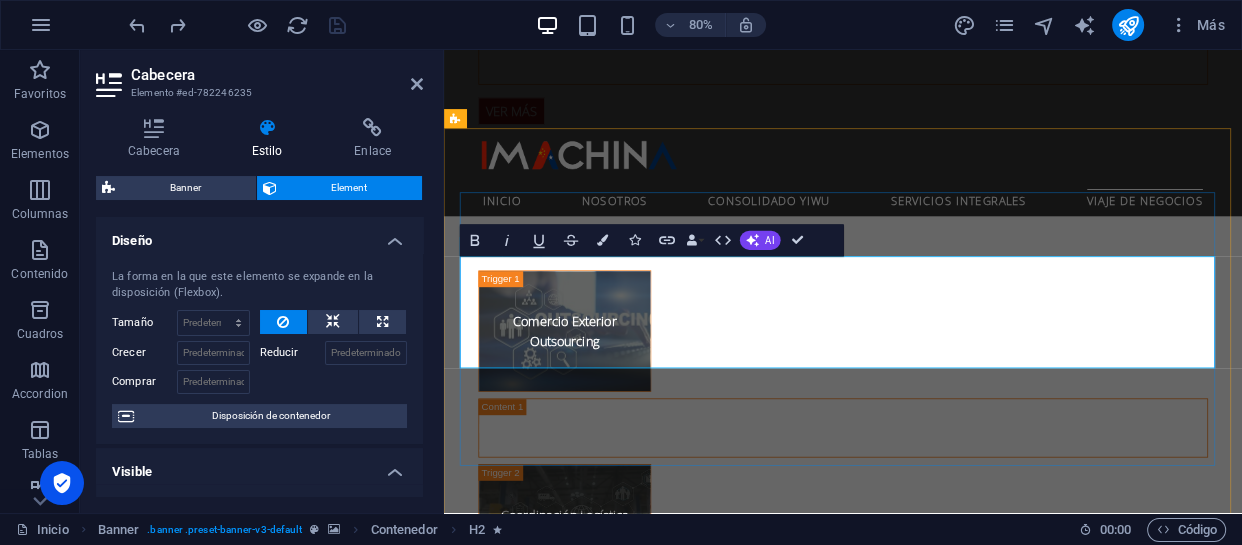 click on "Conecte su Negocio ‌con EL Gigantes de Asia" at bounding box center [943, 2510] 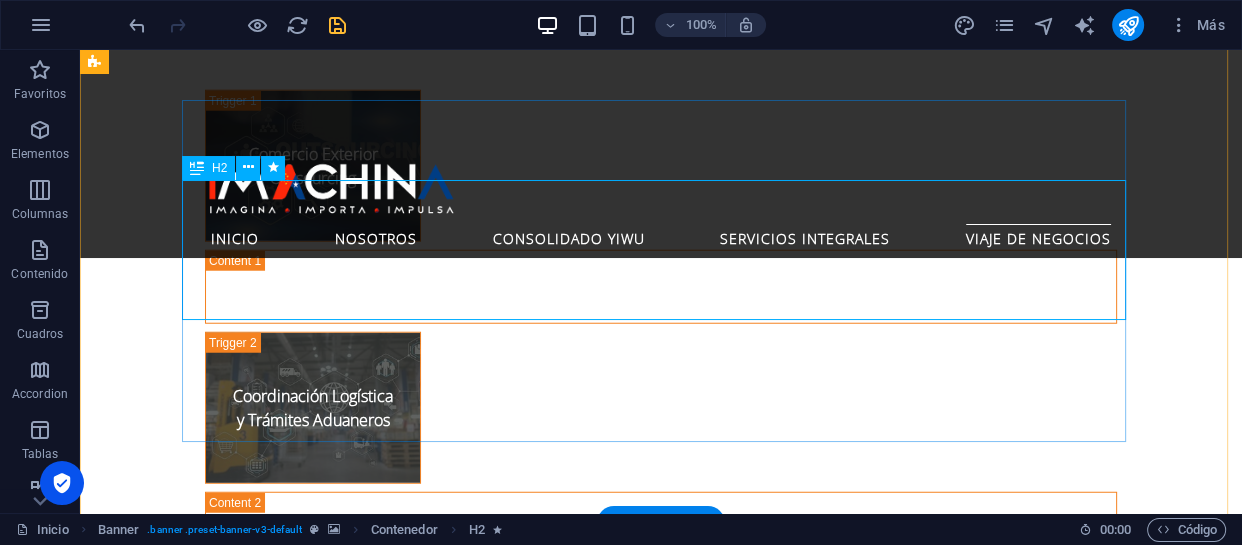 scroll, scrollTop: 4727, scrollLeft: 0, axis: vertical 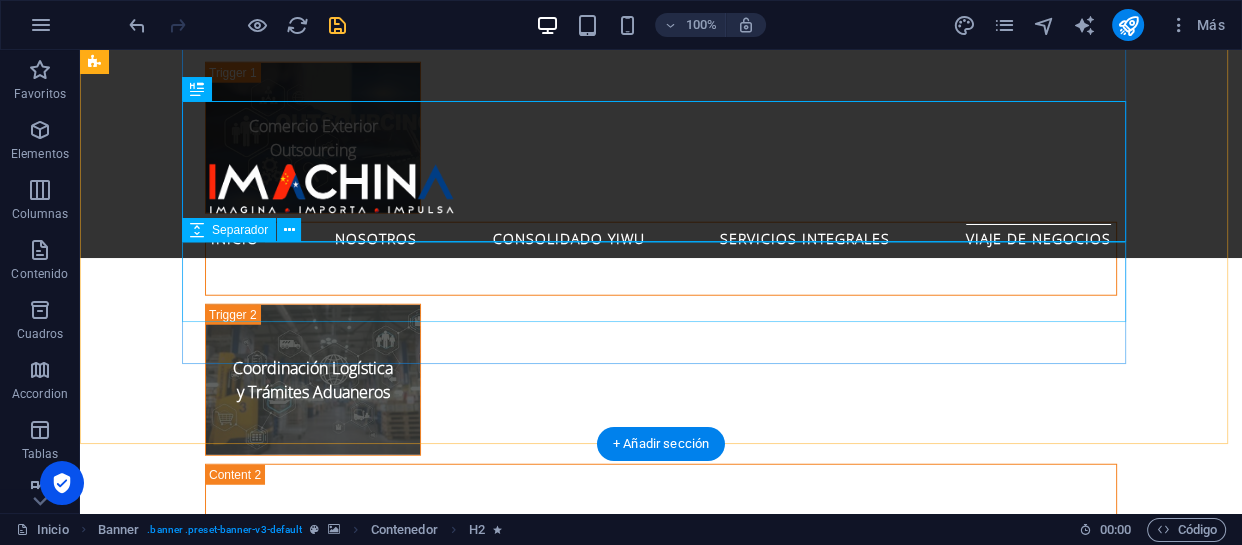 click at bounding box center [661, 2341] 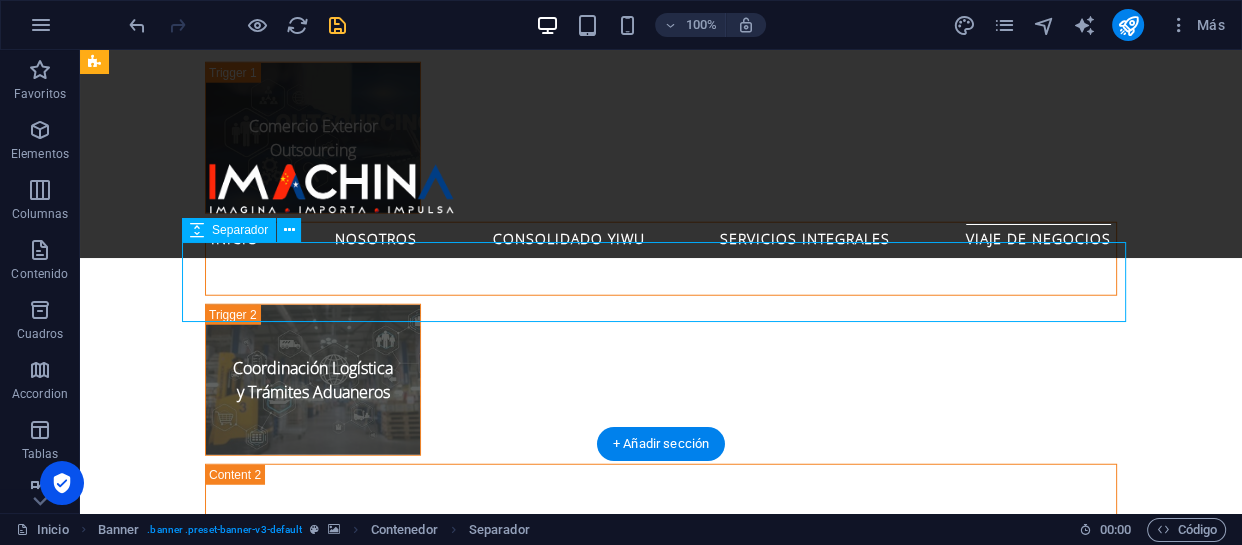 click at bounding box center [661, 2341] 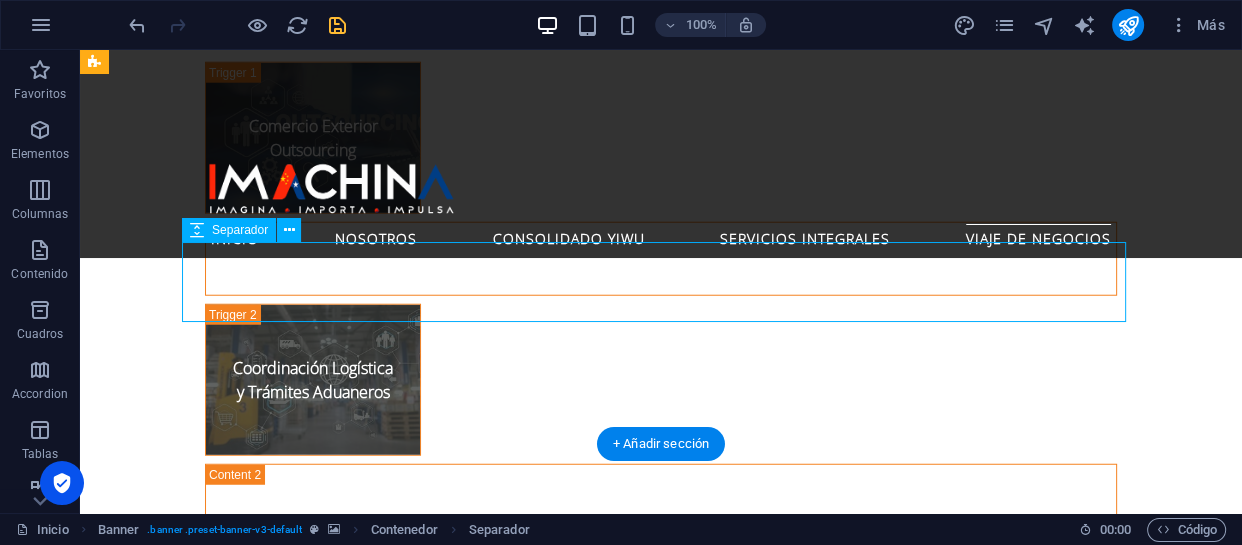 click at bounding box center [661, 2341] 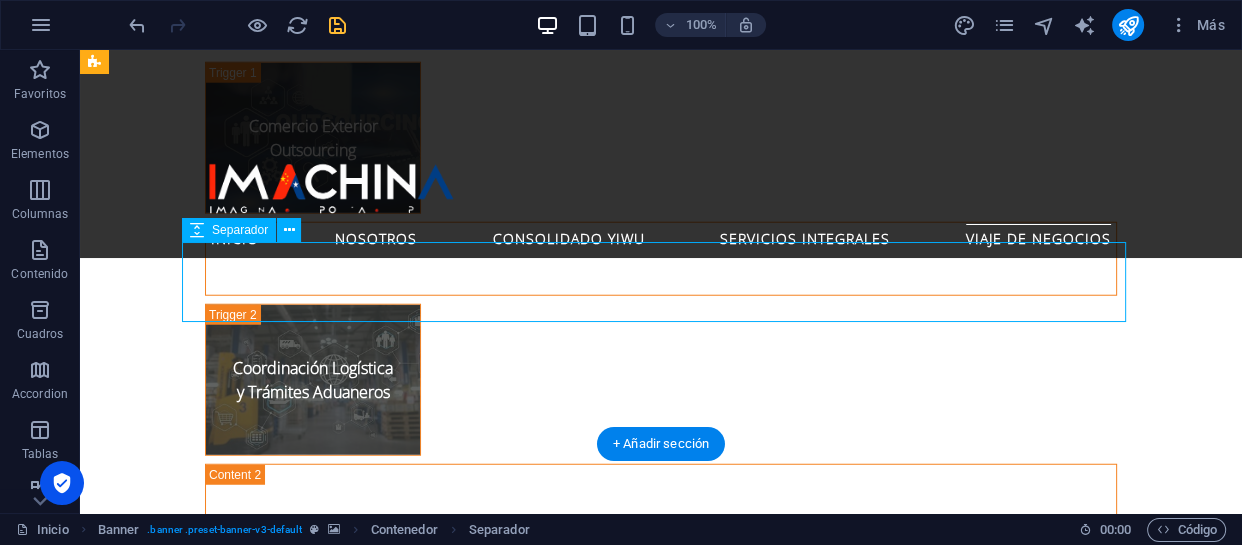 select on "rem" 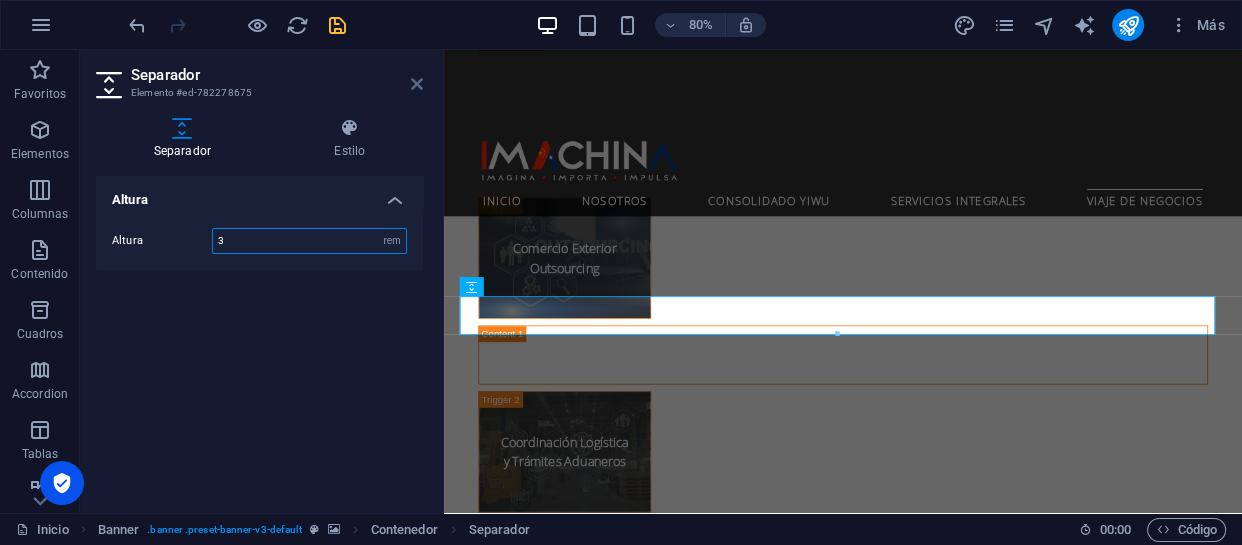 type on "3" 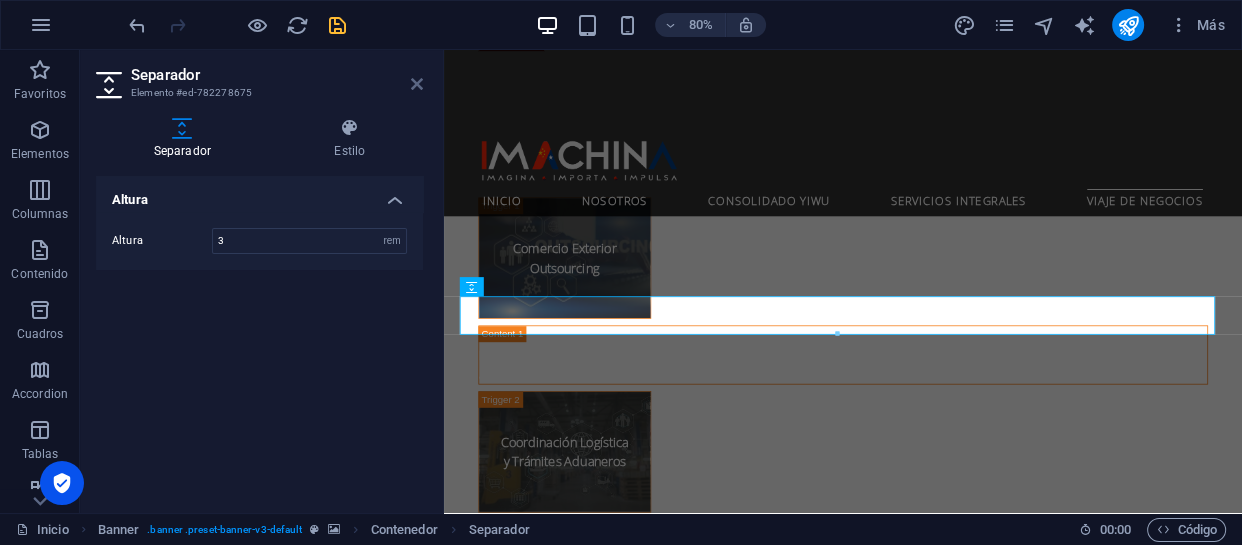 click at bounding box center (417, 84) 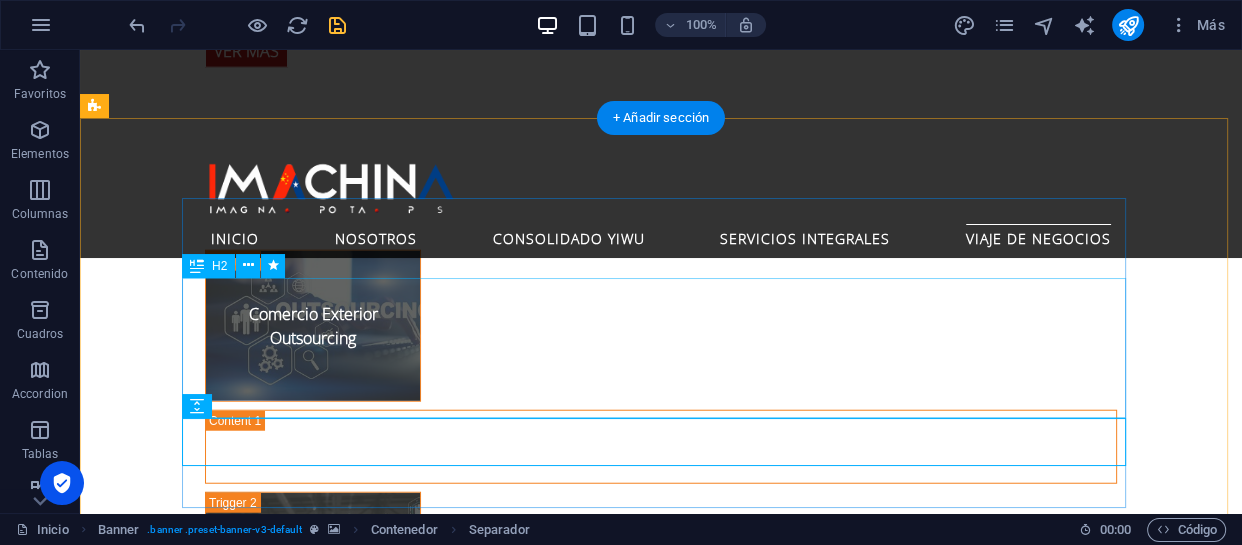 scroll, scrollTop: 4520, scrollLeft: 0, axis: vertical 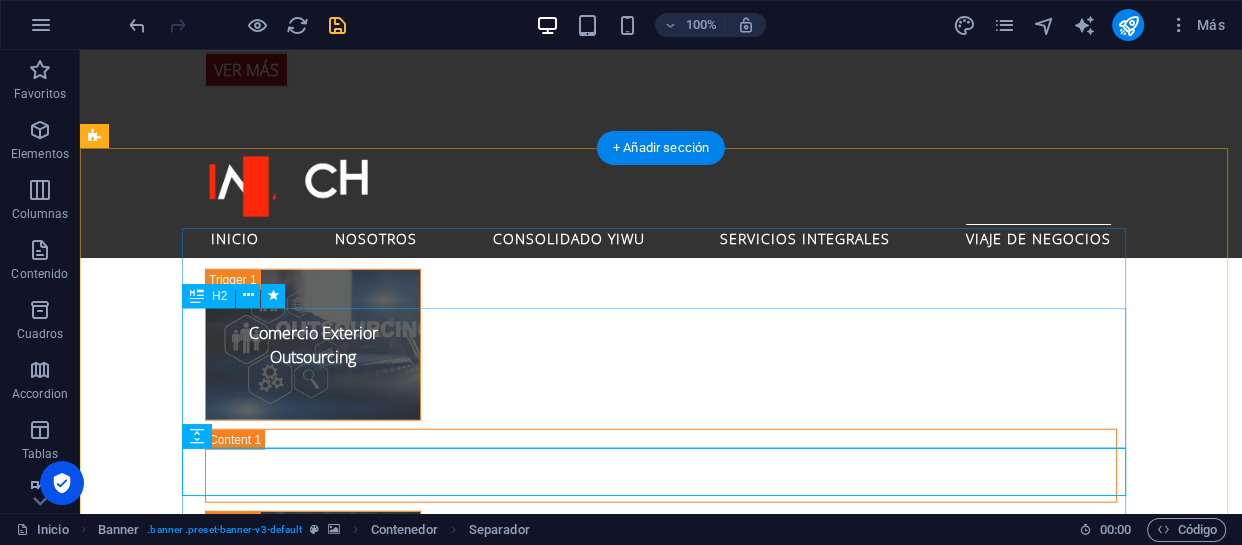 click on "Conecte su Negocio con EL Gigante de Asia" at bounding box center (661, 2405) 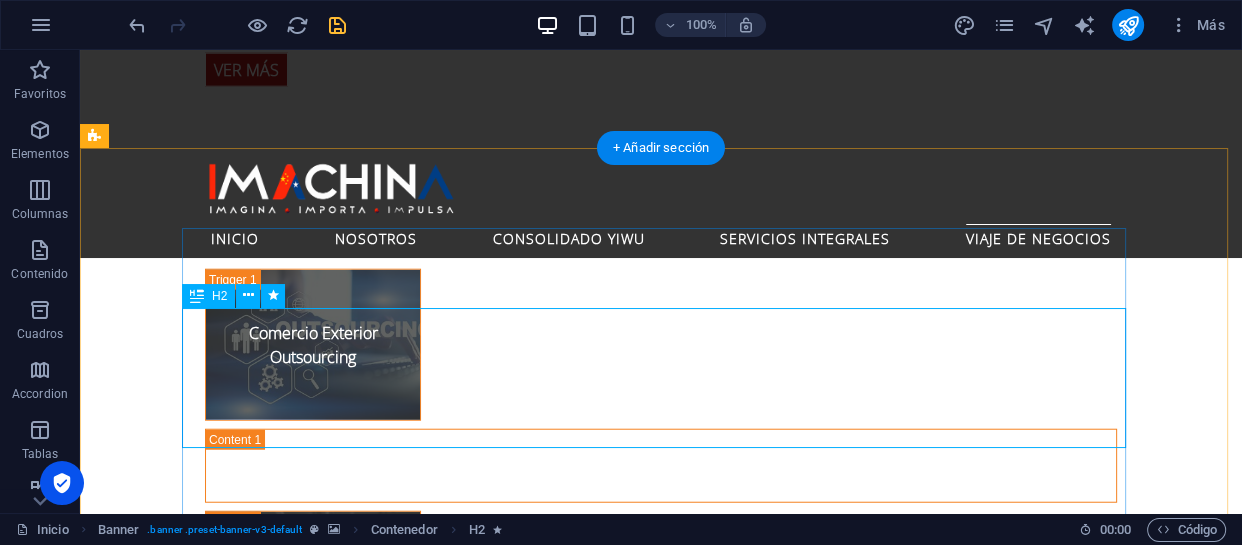 click on "Conecte su Negocio con EL Gigante de Asia" at bounding box center (661, 2405) 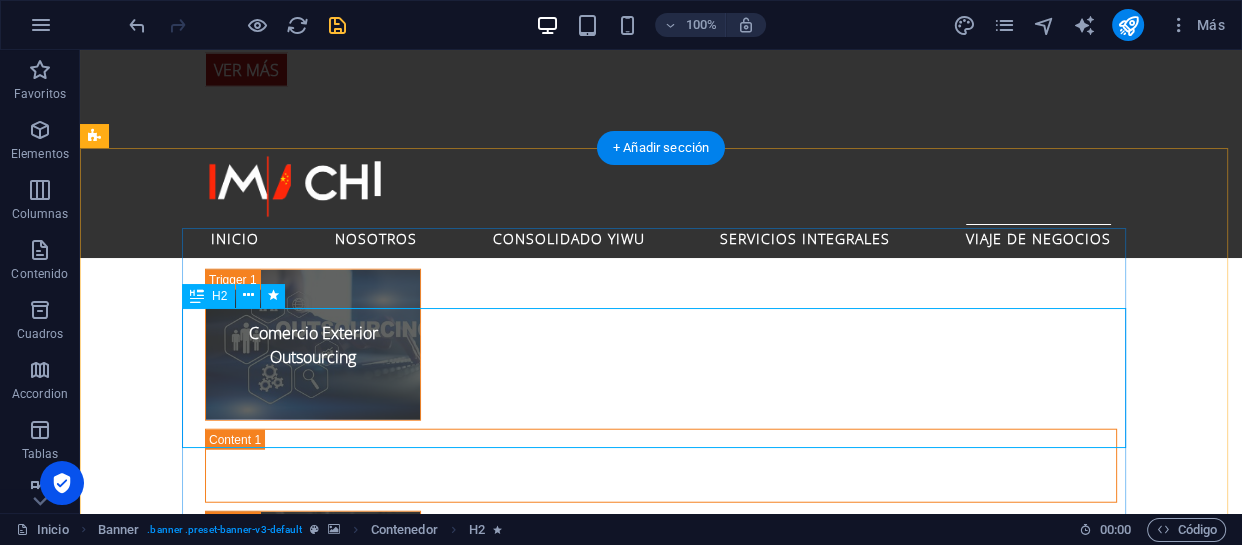 click on "Conecte su Negocio con EL Gigante de Asia" at bounding box center (661, 2405) 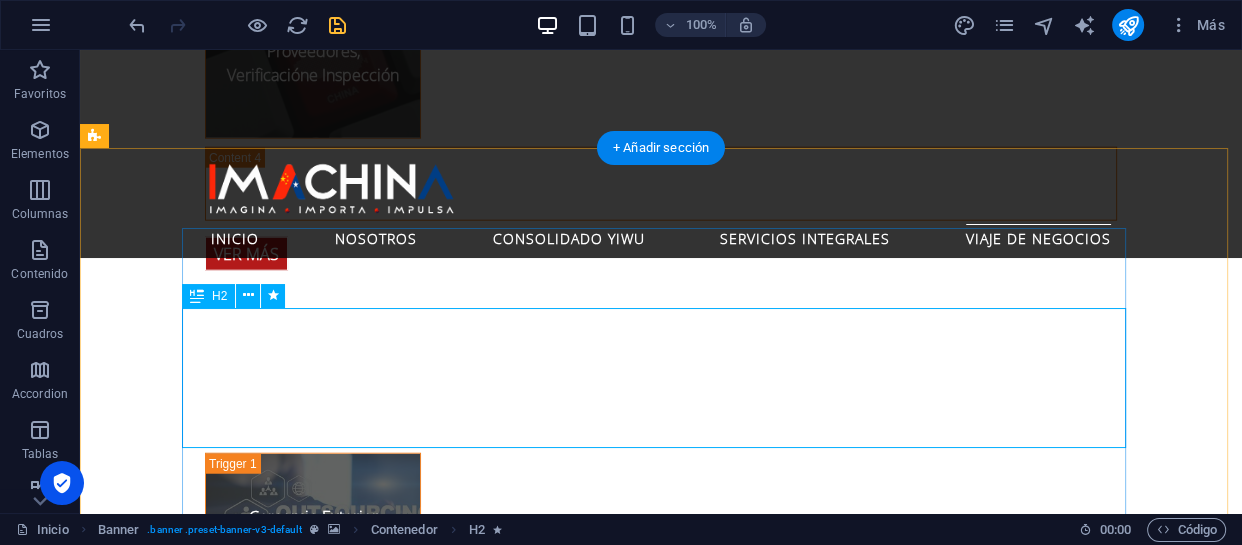scroll, scrollTop: 4636, scrollLeft: 0, axis: vertical 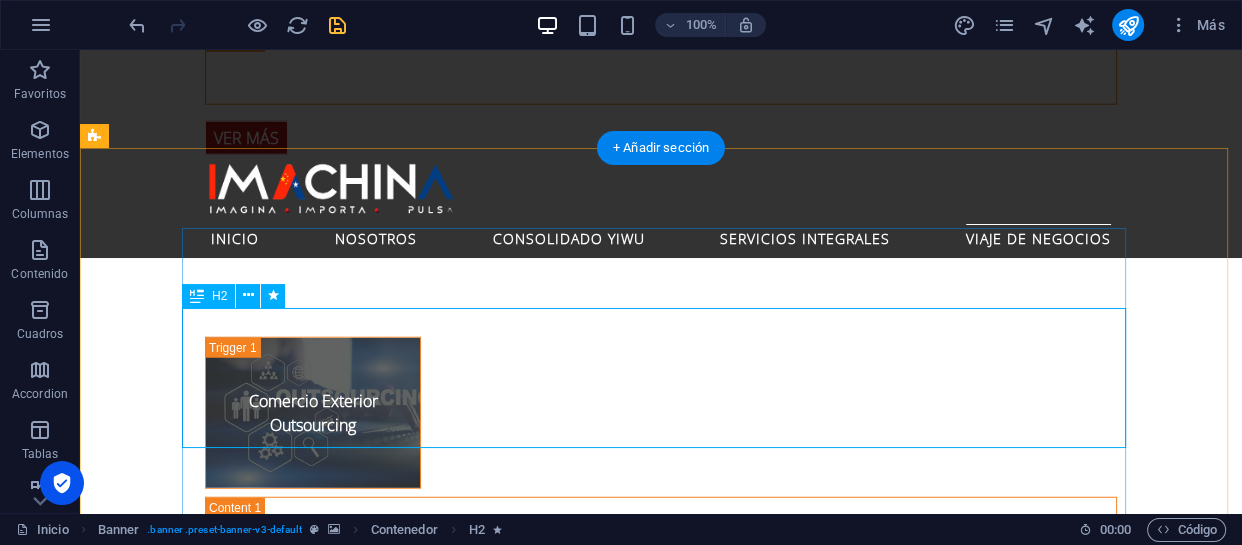 select on "fade" 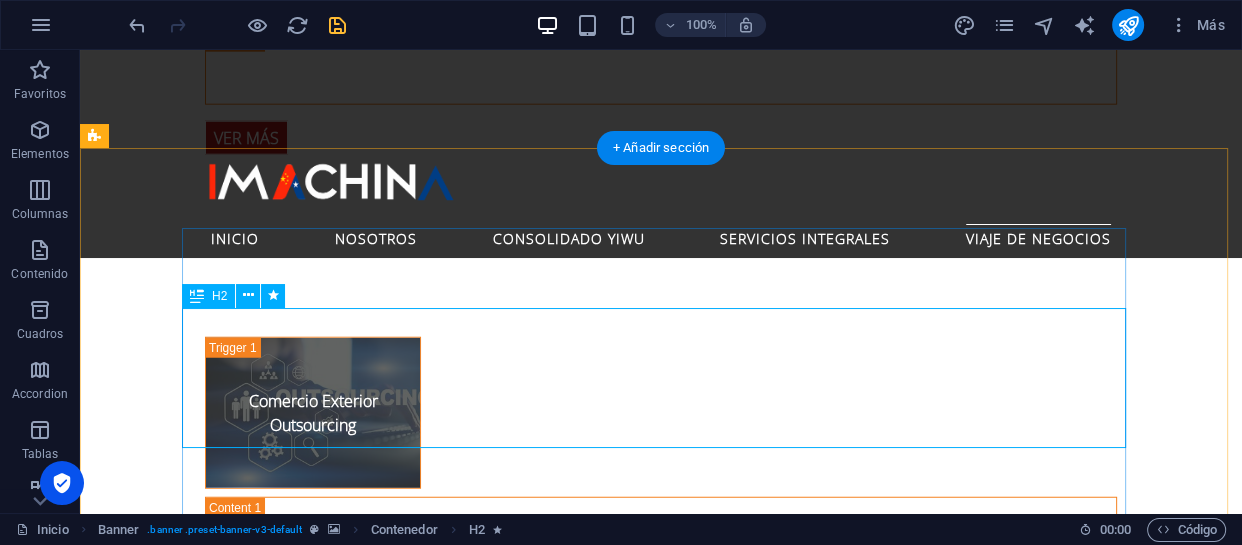 select on "s" 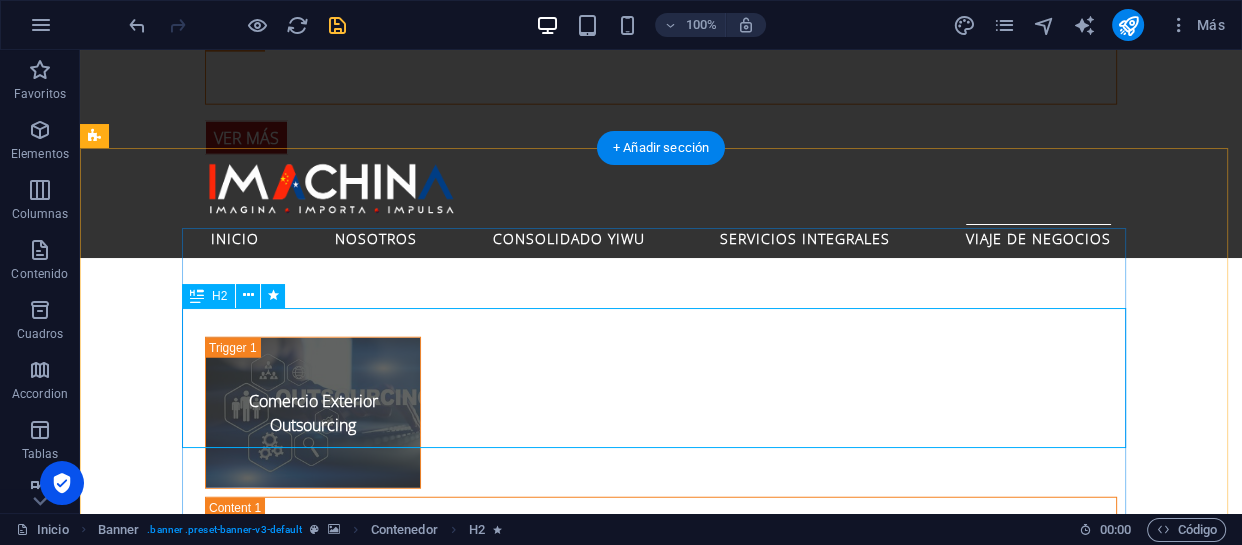 select on "s" 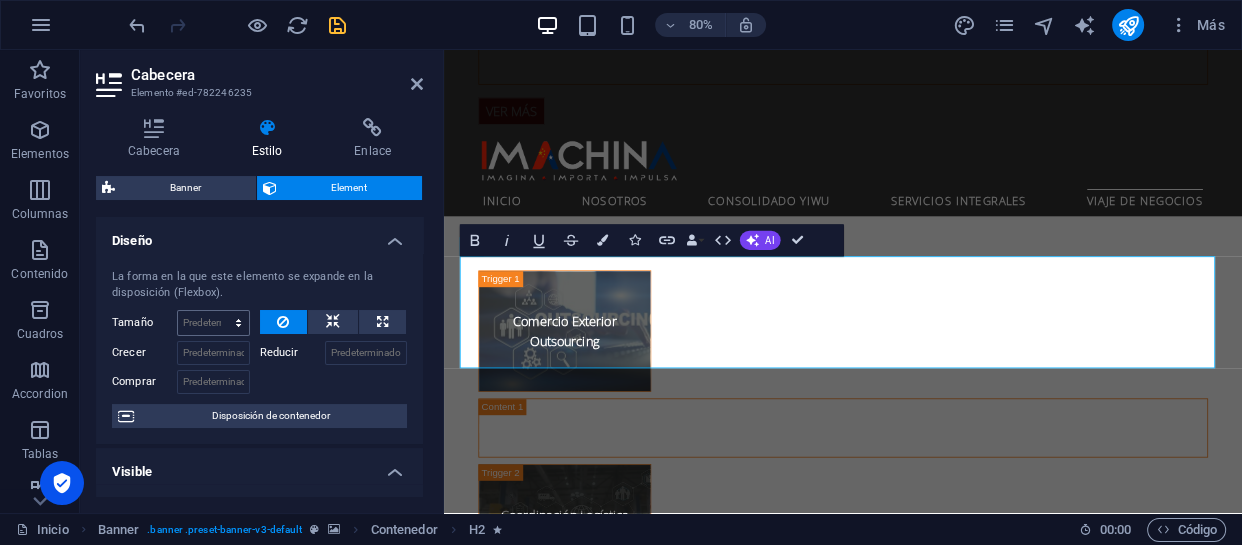 scroll, scrollTop: 90, scrollLeft: 0, axis: vertical 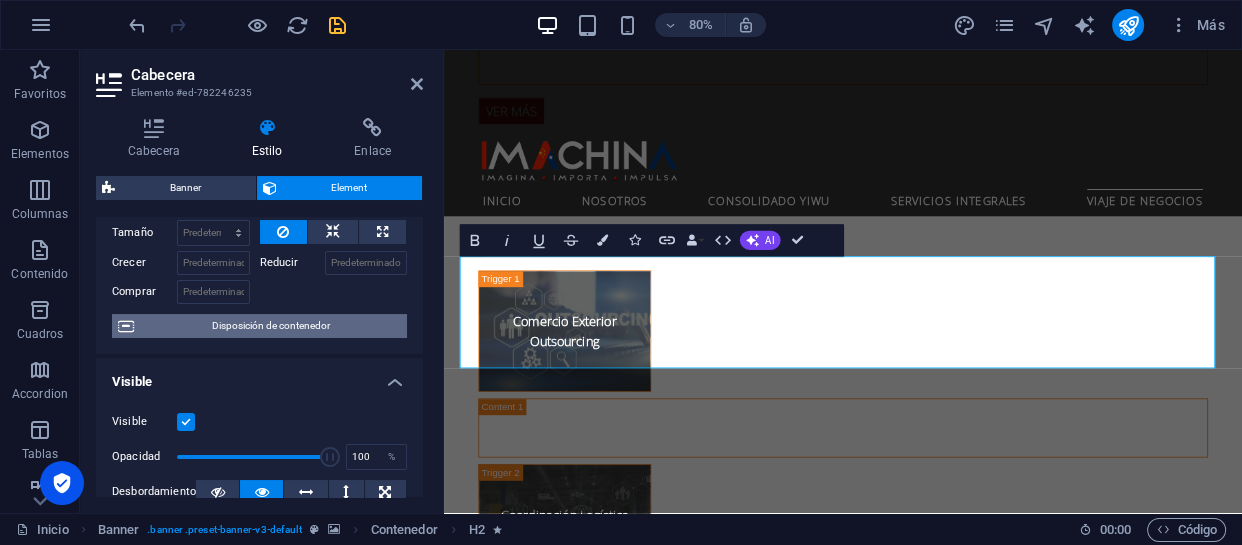 click on "Disposición de contenedor" at bounding box center (270, 326) 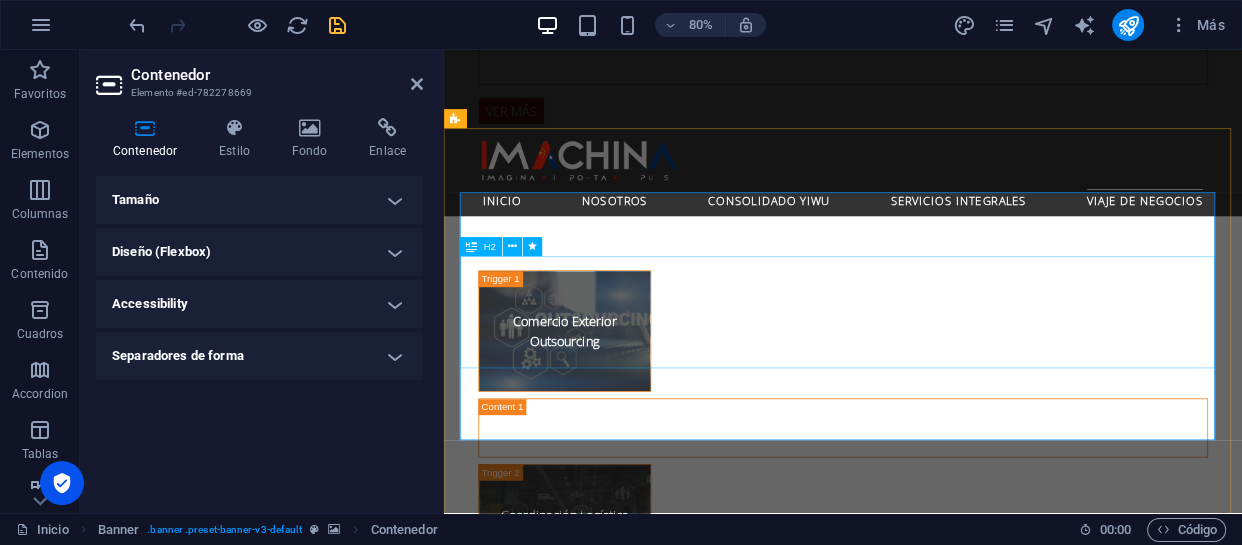 click on "Conecte su Negocio con EL Gigante de Asia" at bounding box center (943, 2511) 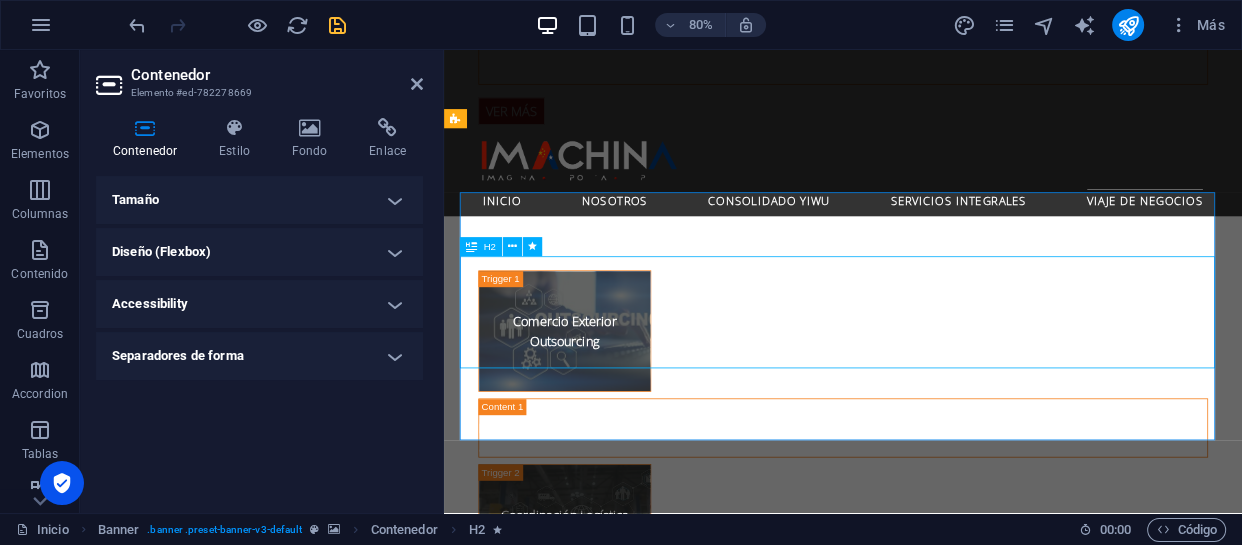 click on "Conecte su Negocio con EL Gigante de Asia" at bounding box center (943, 2511) 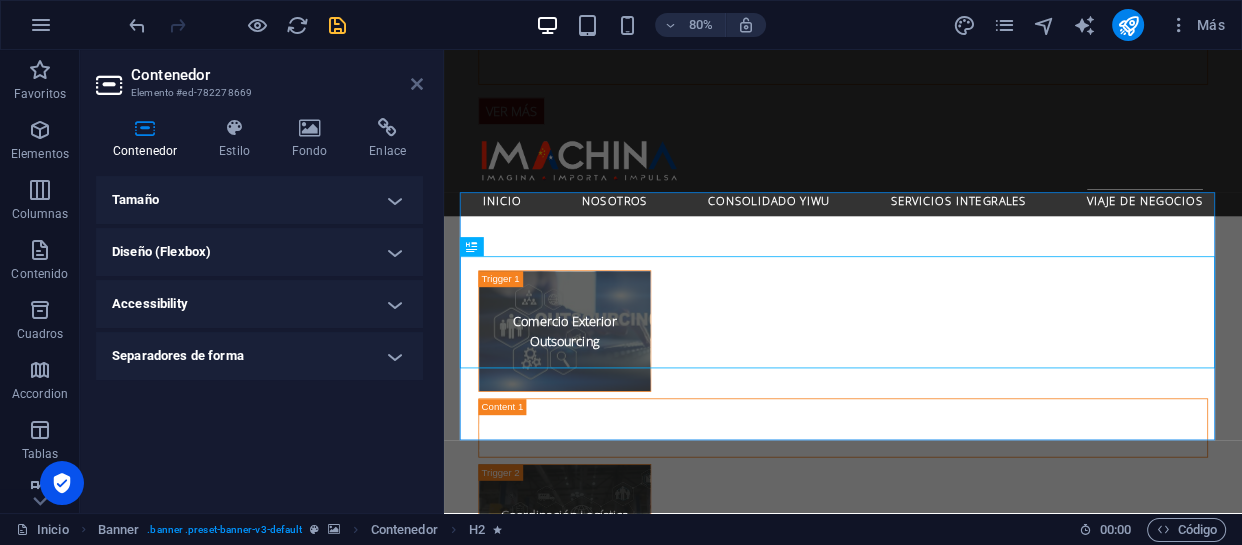 click at bounding box center [417, 84] 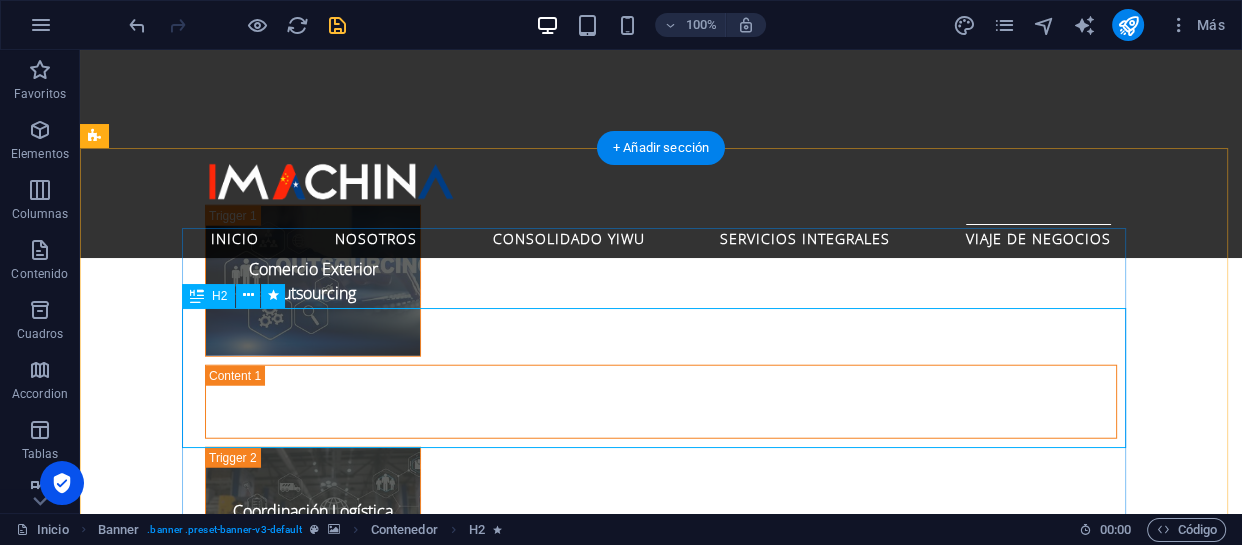 scroll, scrollTop: 4611, scrollLeft: 0, axis: vertical 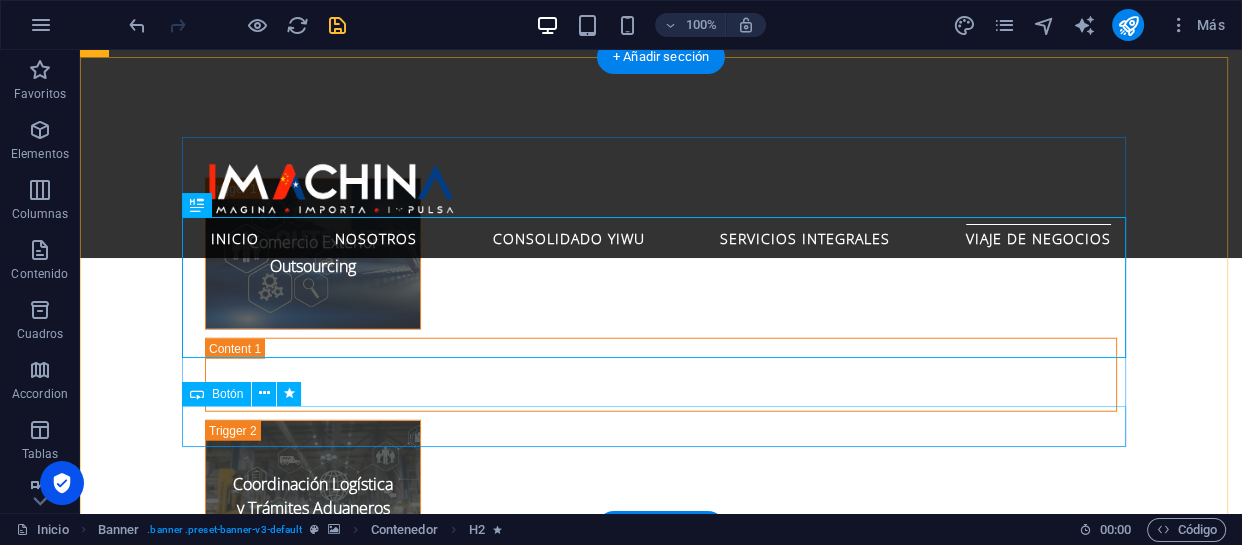click on "Ver MÁS" at bounding box center (661, 2454) 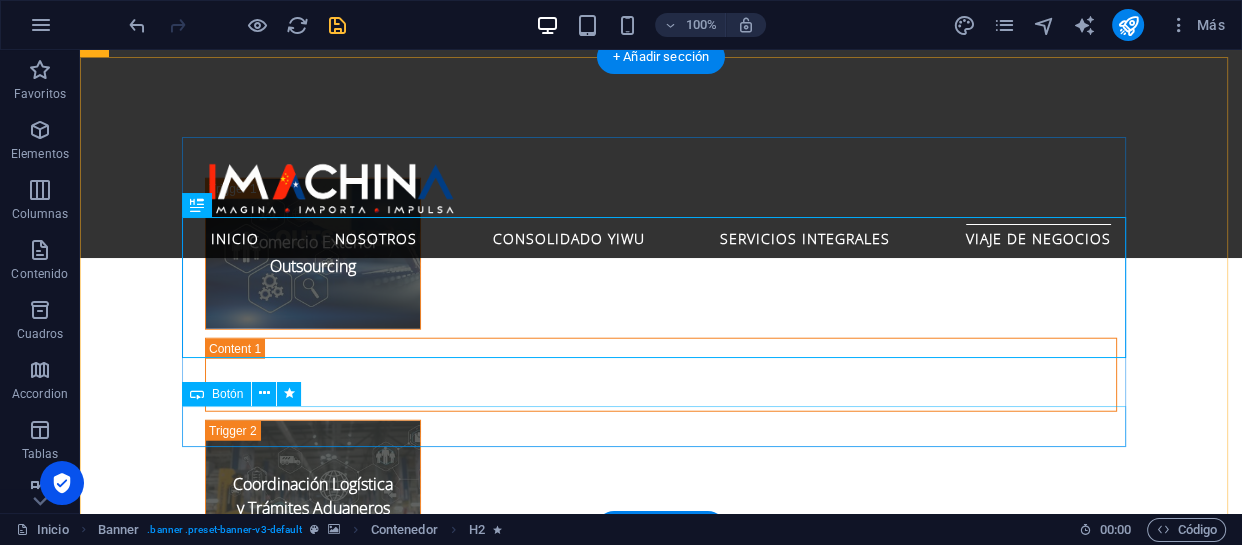click on "Ver MÁS" at bounding box center [661, 2454] 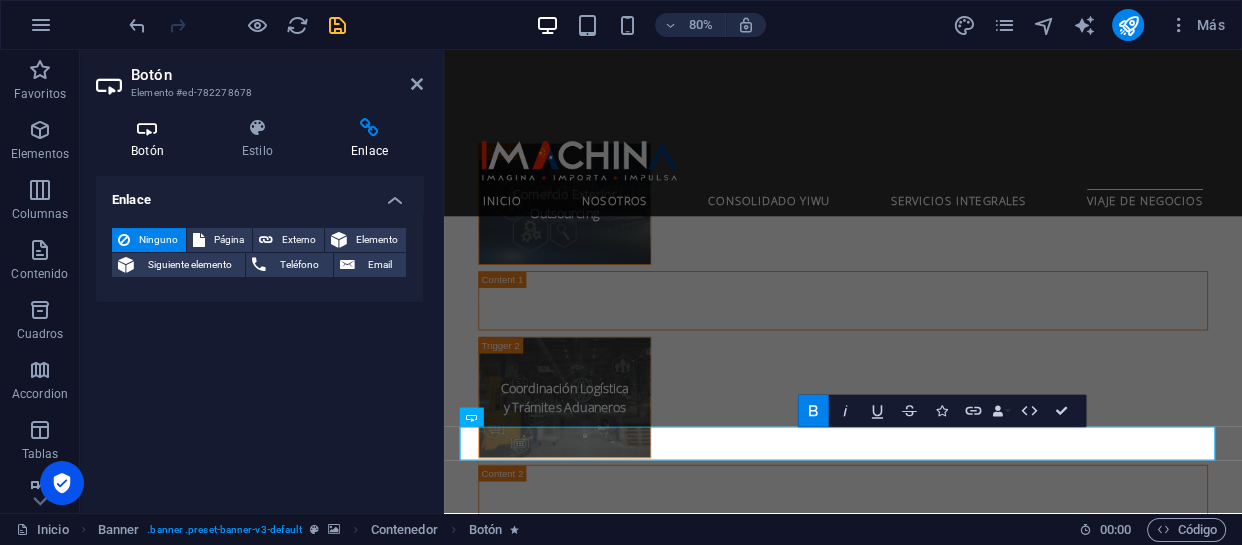 click on "Botón" at bounding box center [151, 139] 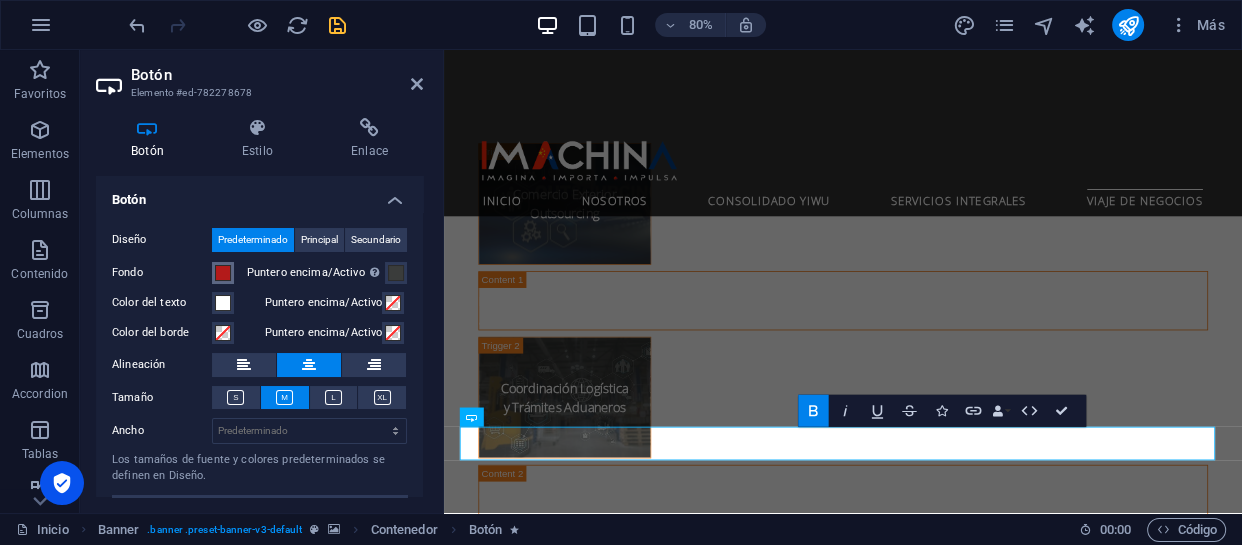 click at bounding box center (223, 273) 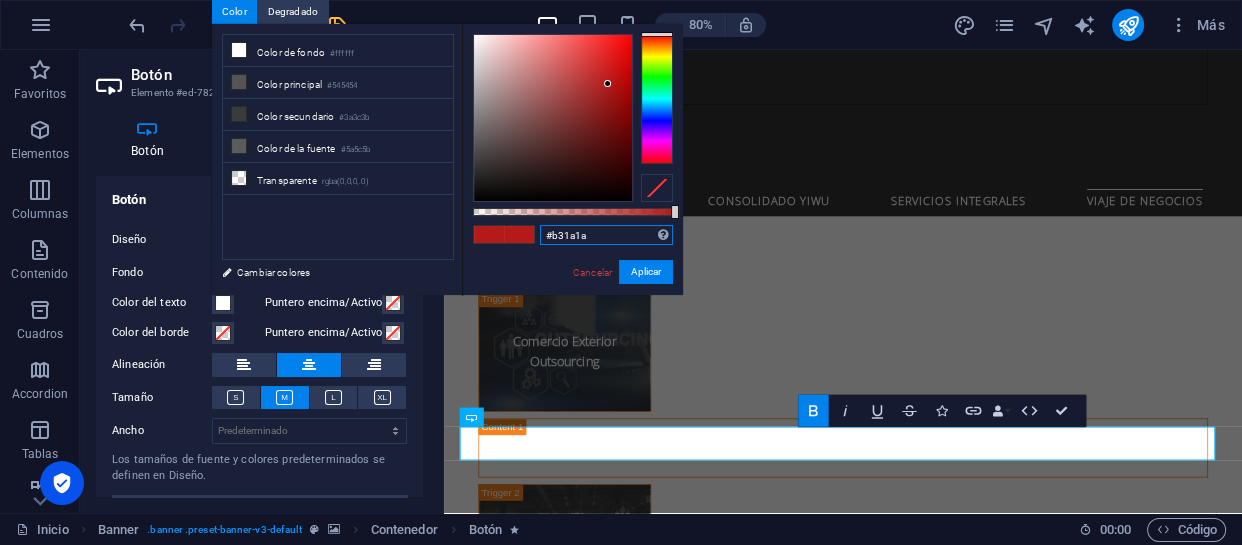 click on "#b31a1a" at bounding box center (606, 235) 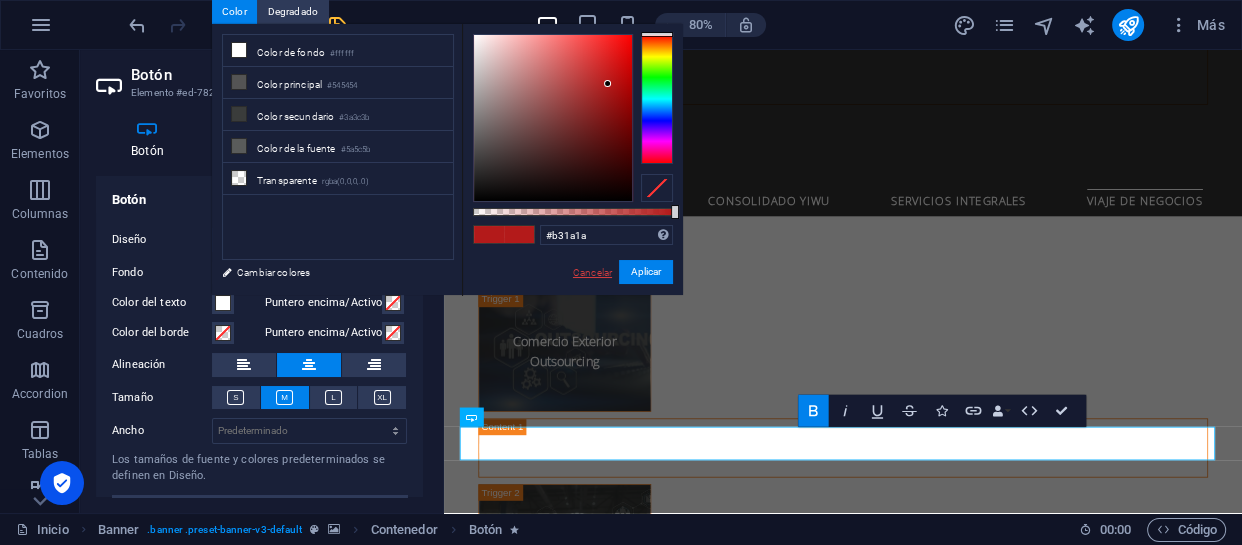 click on "Cancelar" at bounding box center (592, 272) 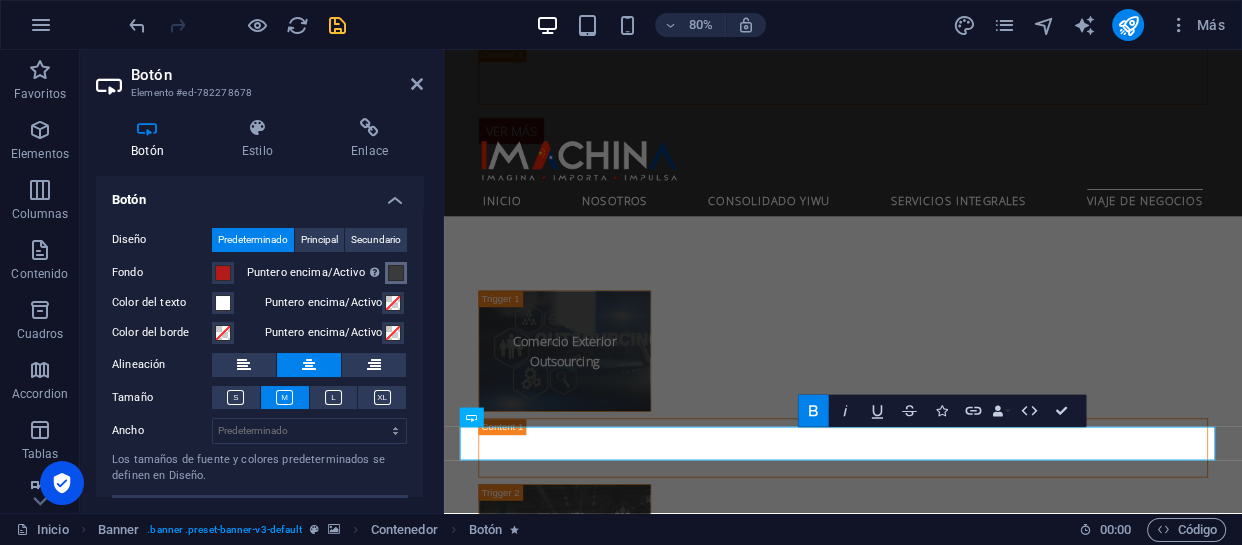 click at bounding box center [396, 273] 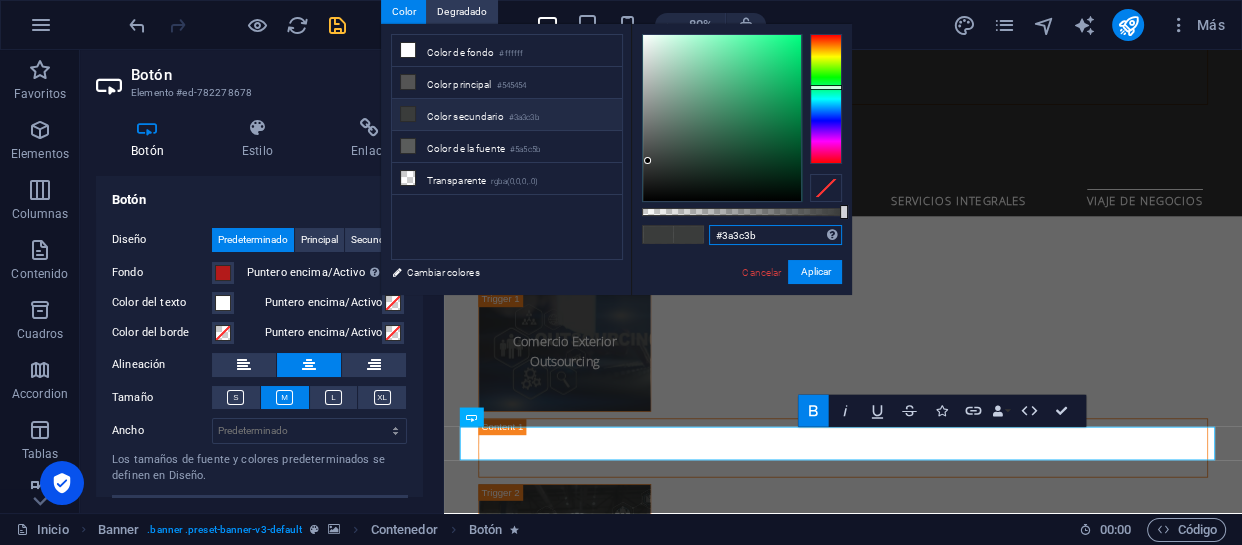 drag, startPoint x: 782, startPoint y: 243, endPoint x: 658, endPoint y: 241, distance: 124.01613 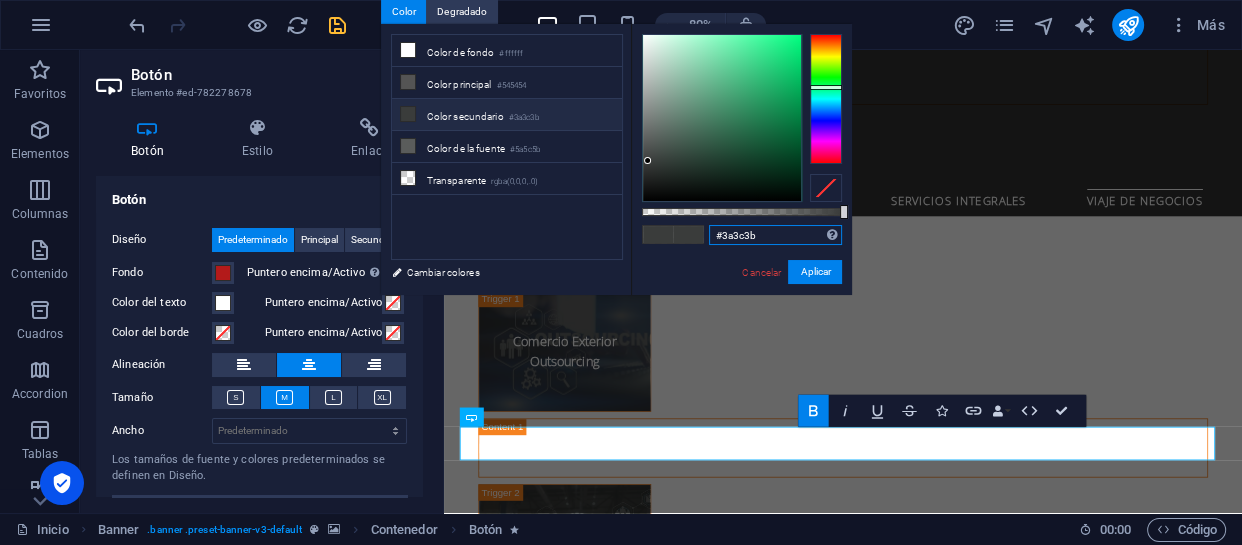 click on "#3a3c3b Formatos soportados #0852ed rgb(8, 82, 237) rgba(8, 82, 237, 90%) hsv(221,97,93) hsl(221, 93%, 48%) Cancelar Aplicar" at bounding box center (741, 304) 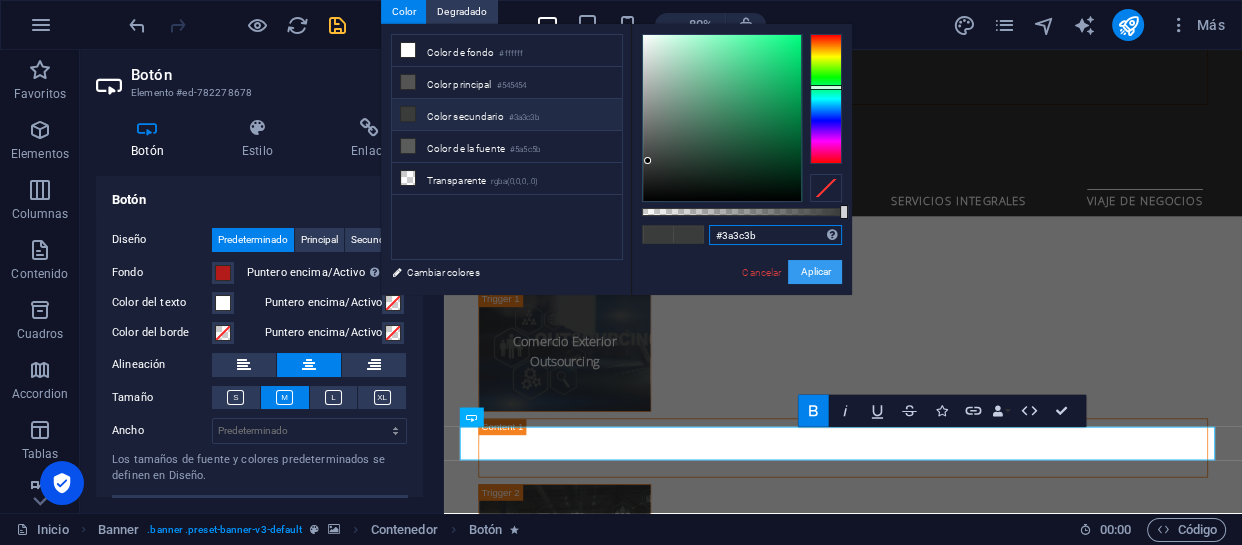 paste on "b31a1a" 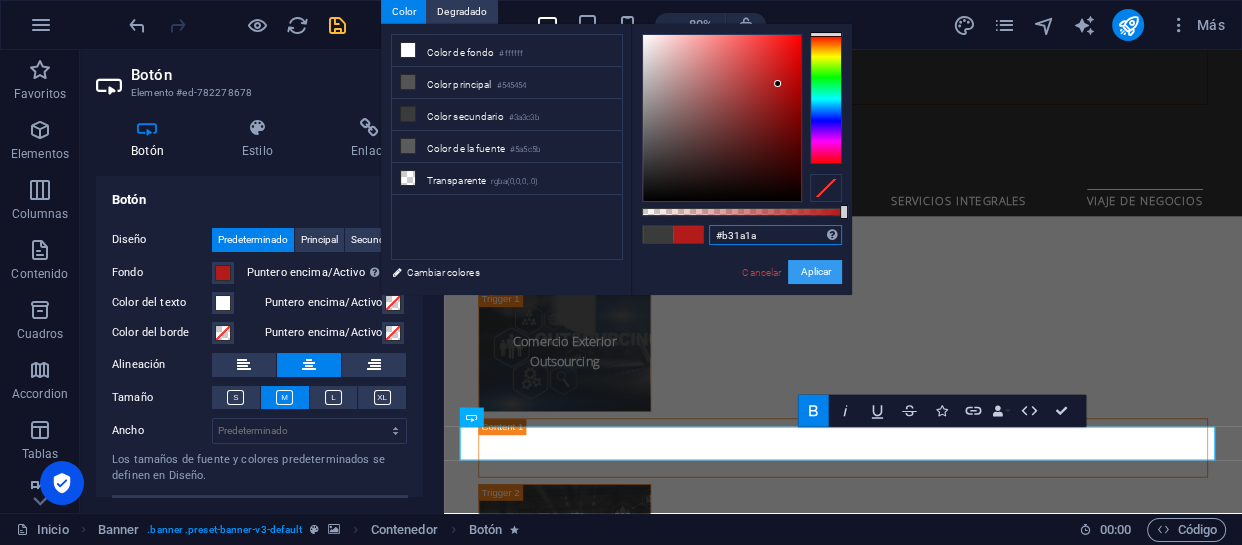 type on "#b31a1a" 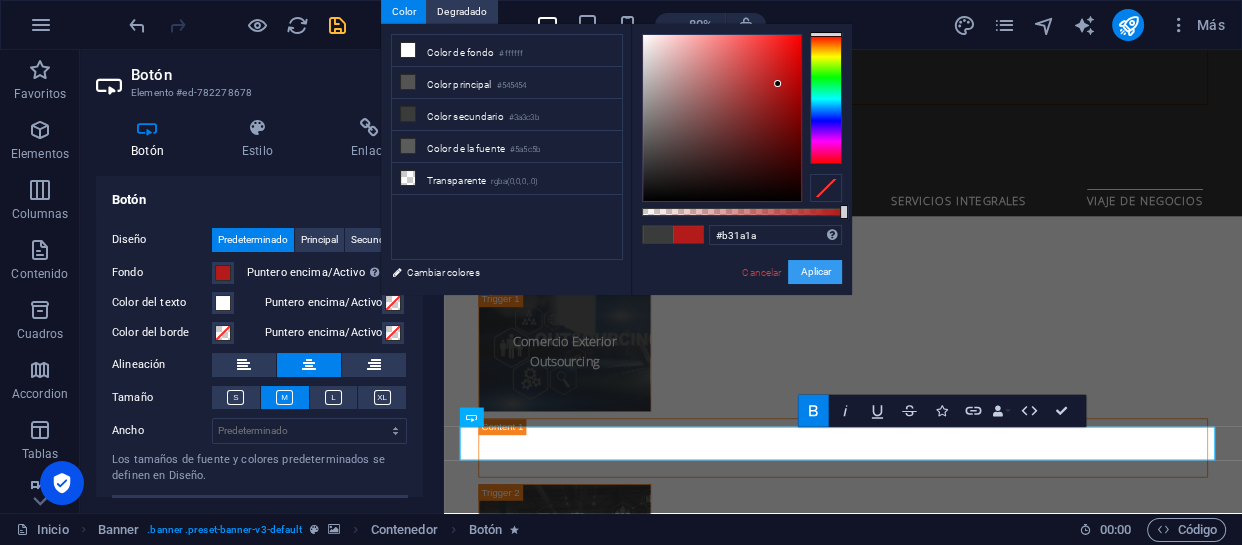 click on "Aplicar" at bounding box center (815, 272) 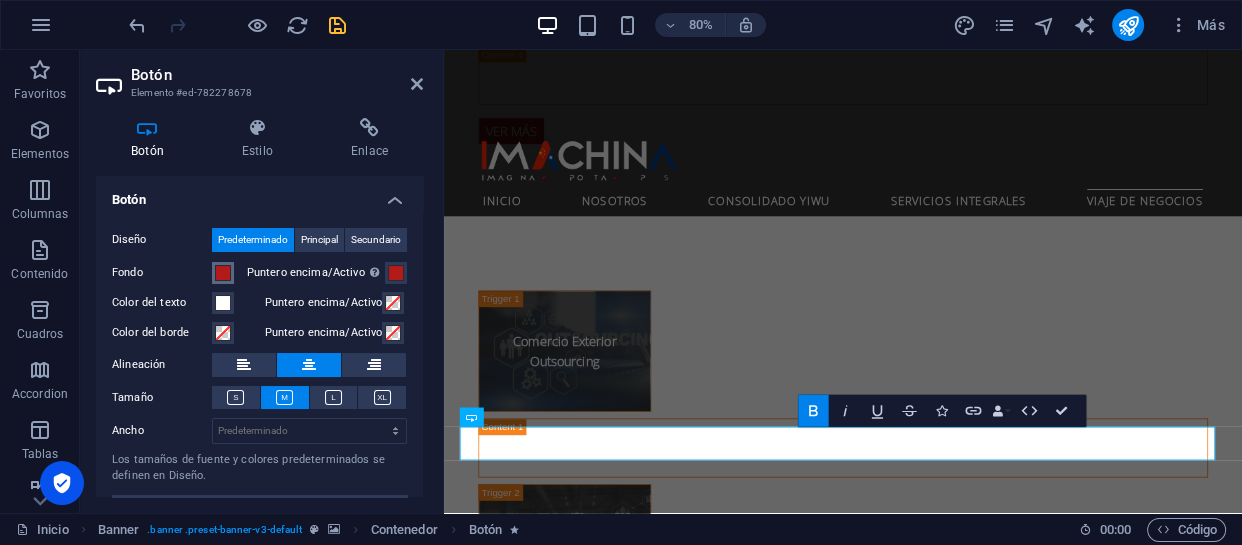 click at bounding box center (223, 273) 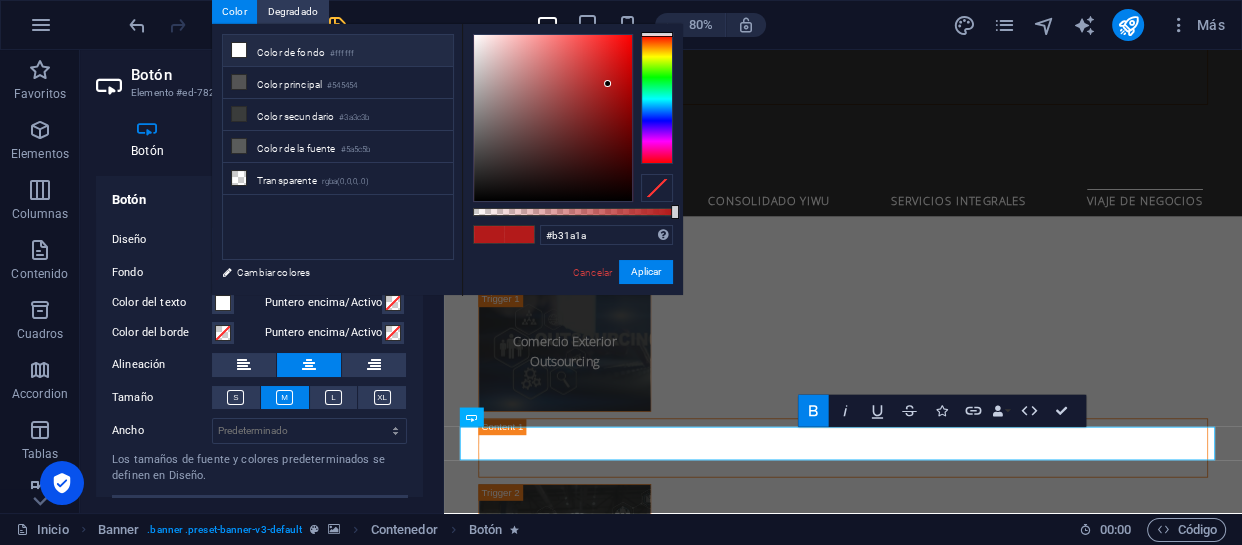 click on "Color de fondo
#ffffff" at bounding box center (338, 51) 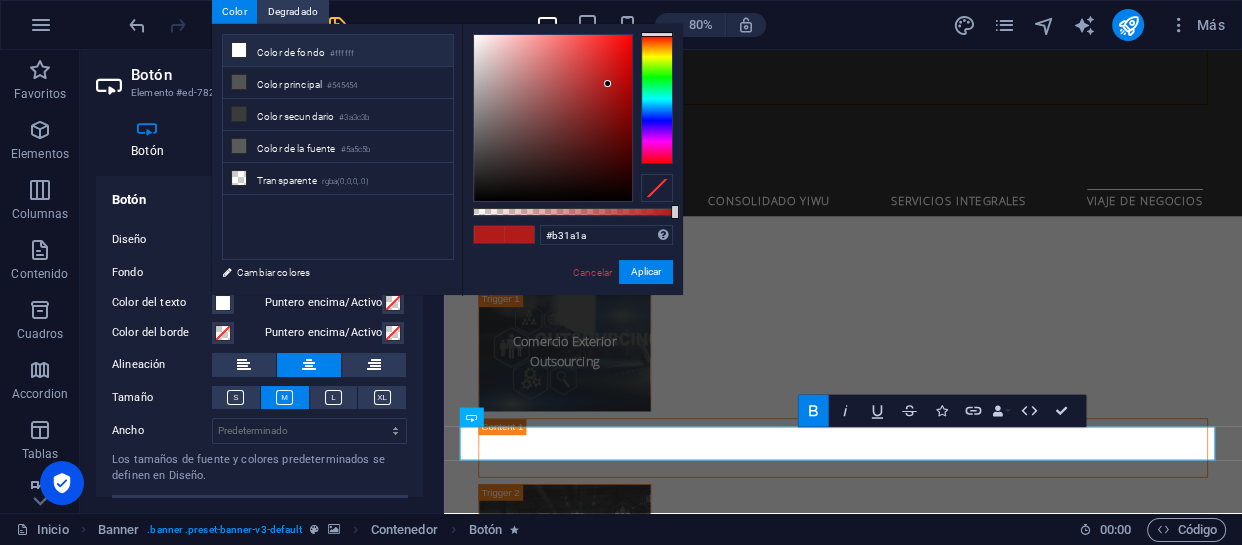 type on "#ffffff" 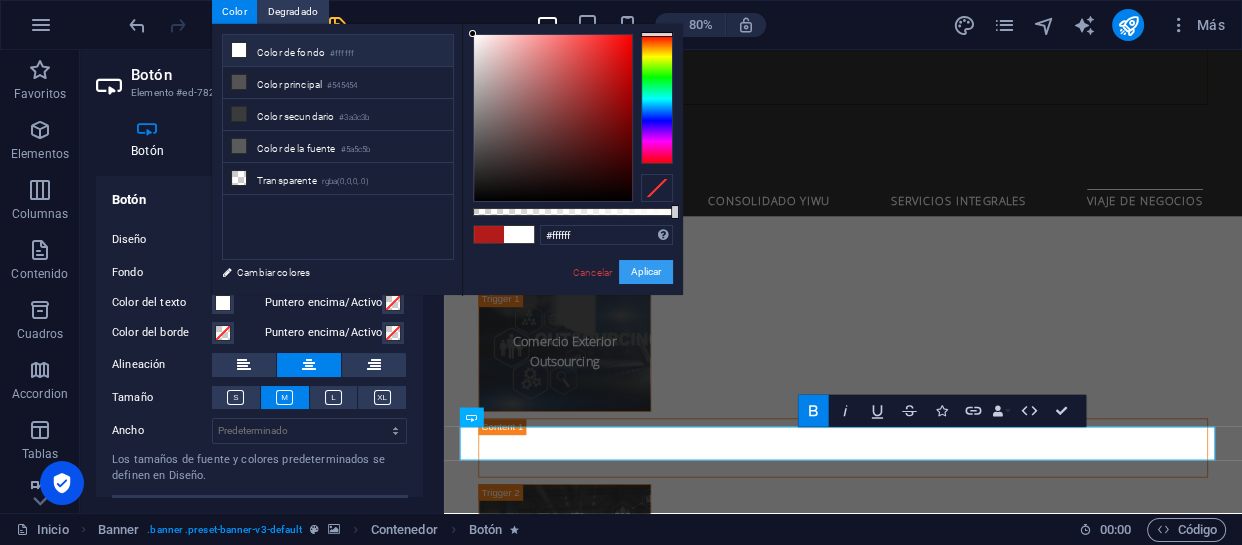 click on "Aplicar" at bounding box center (646, 272) 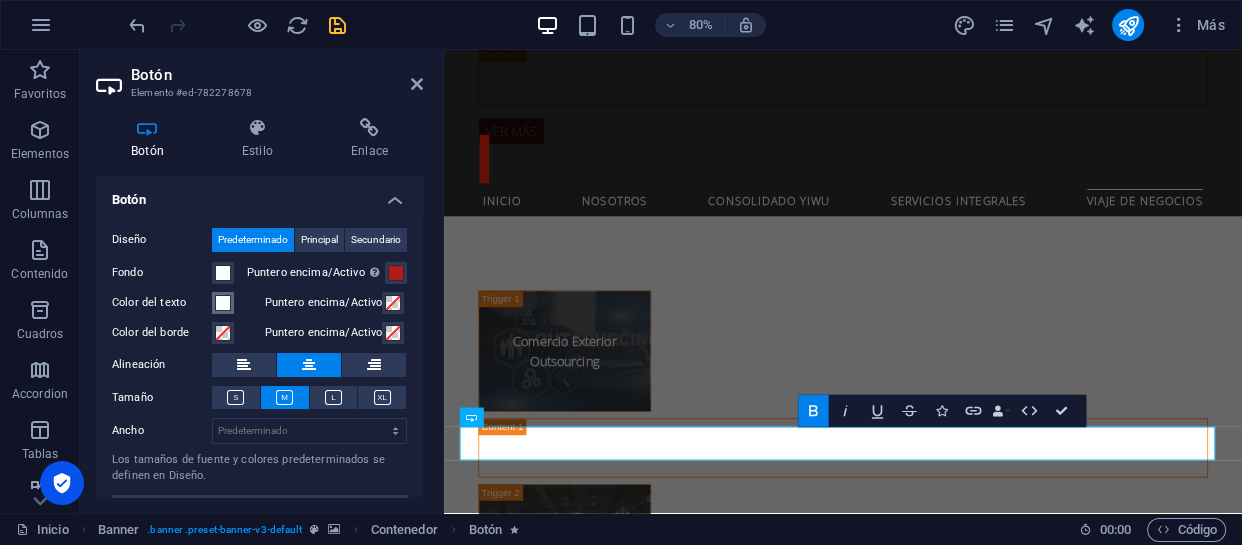 click at bounding box center [223, 303] 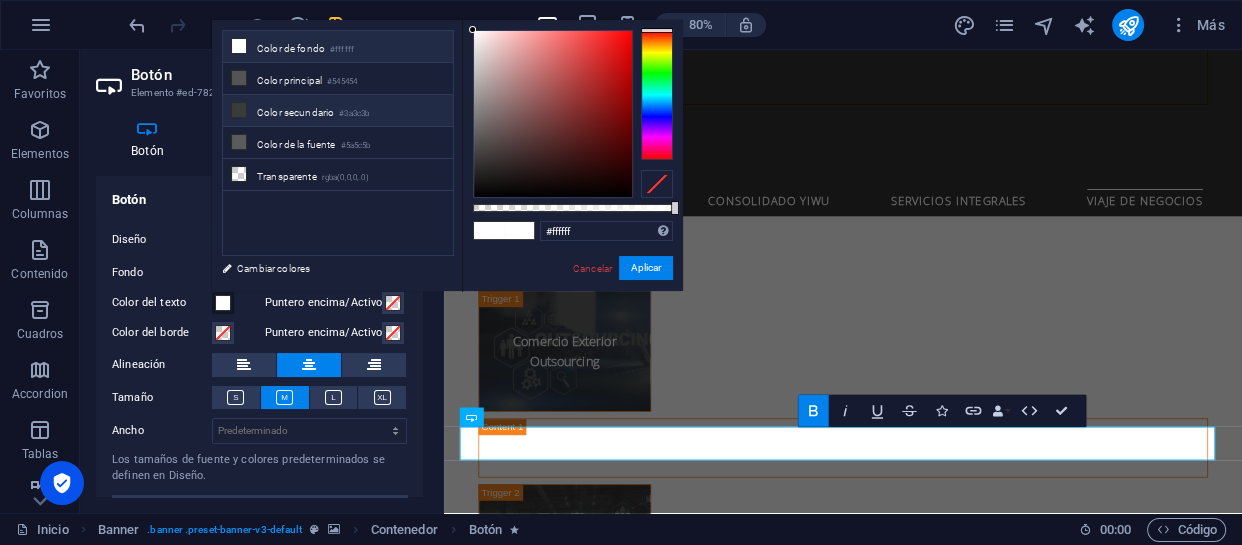 click on "Color secundario
#3a3c3b" at bounding box center (338, 111) 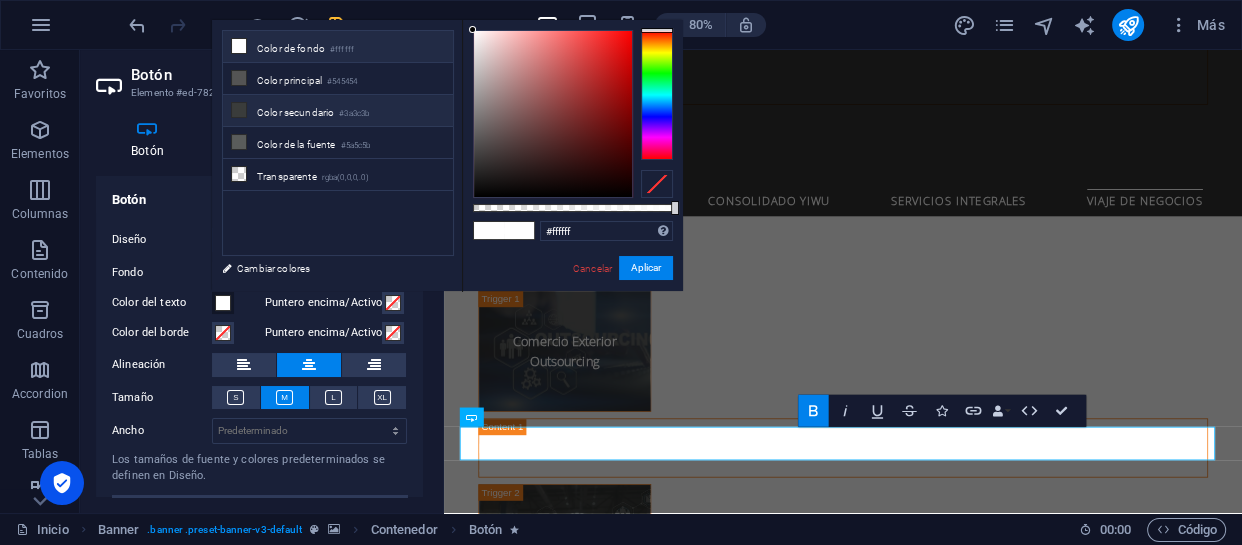 type on "#3a3c3b" 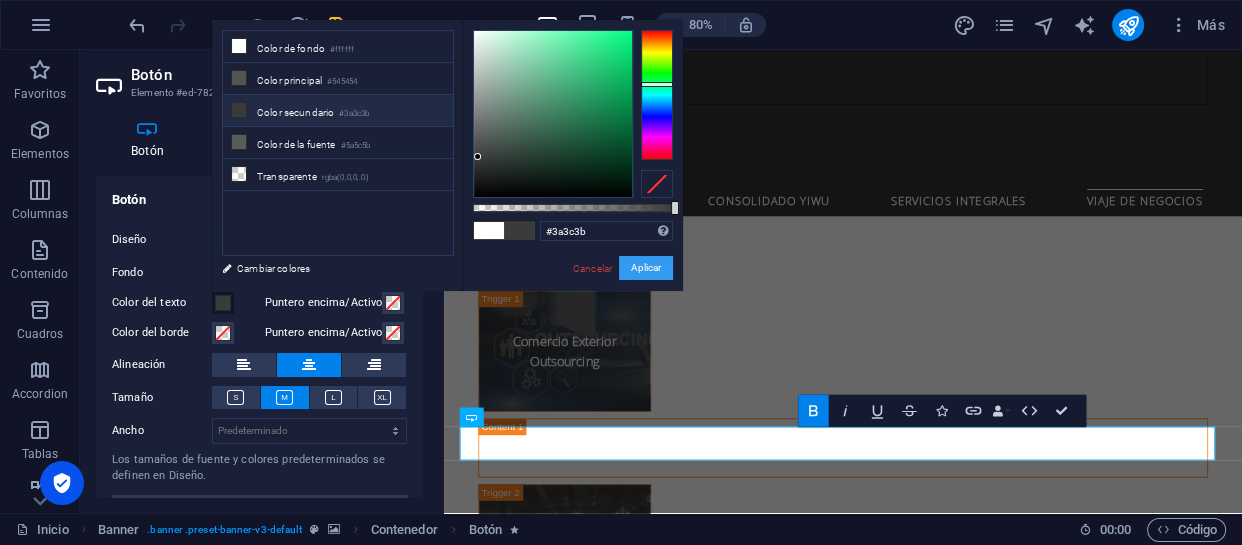 click on "Aplicar" at bounding box center (646, 268) 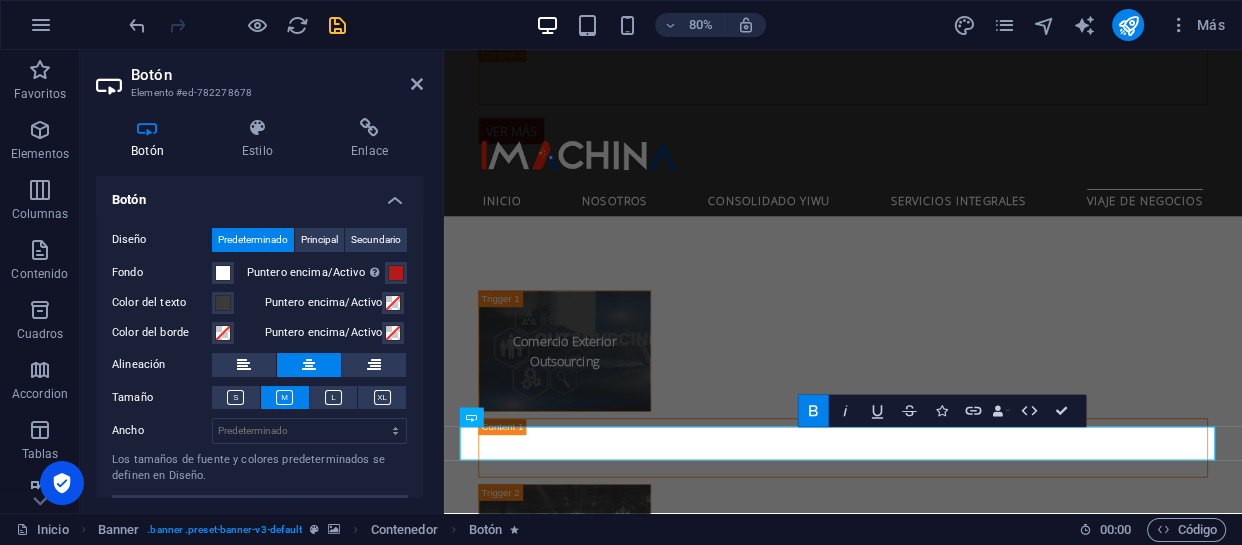 scroll, scrollTop: 38, scrollLeft: 0, axis: vertical 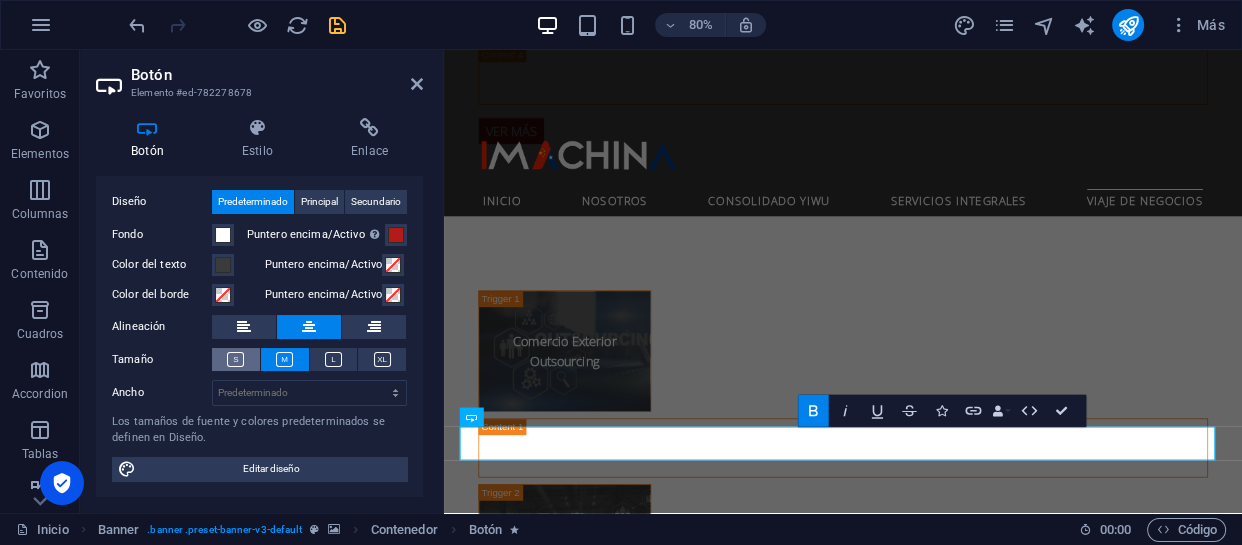 click at bounding box center [235, 359] 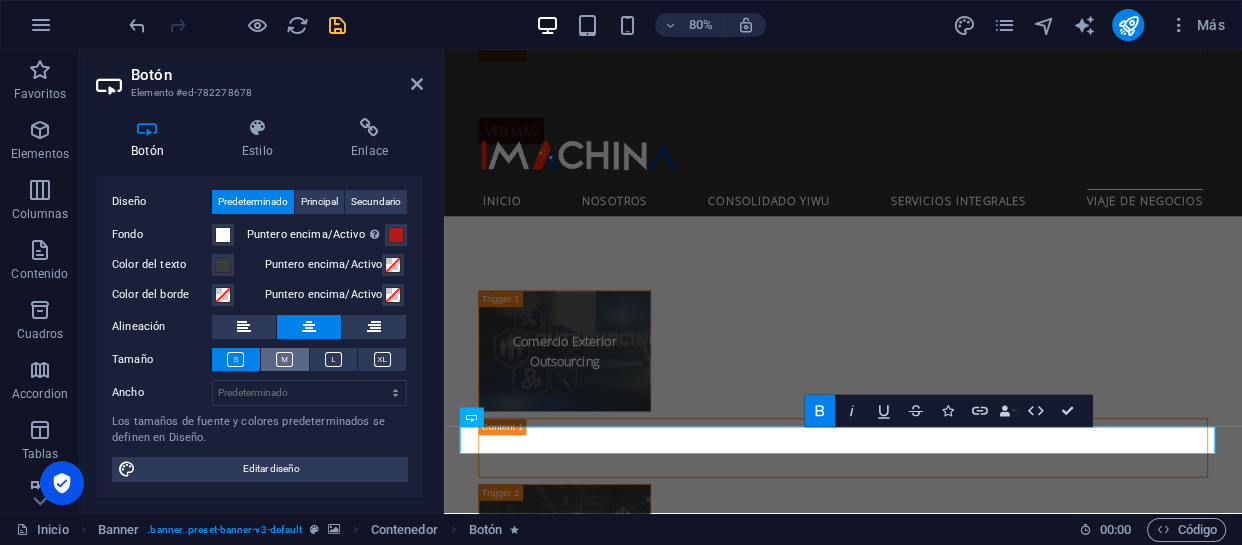 click at bounding box center [284, 359] 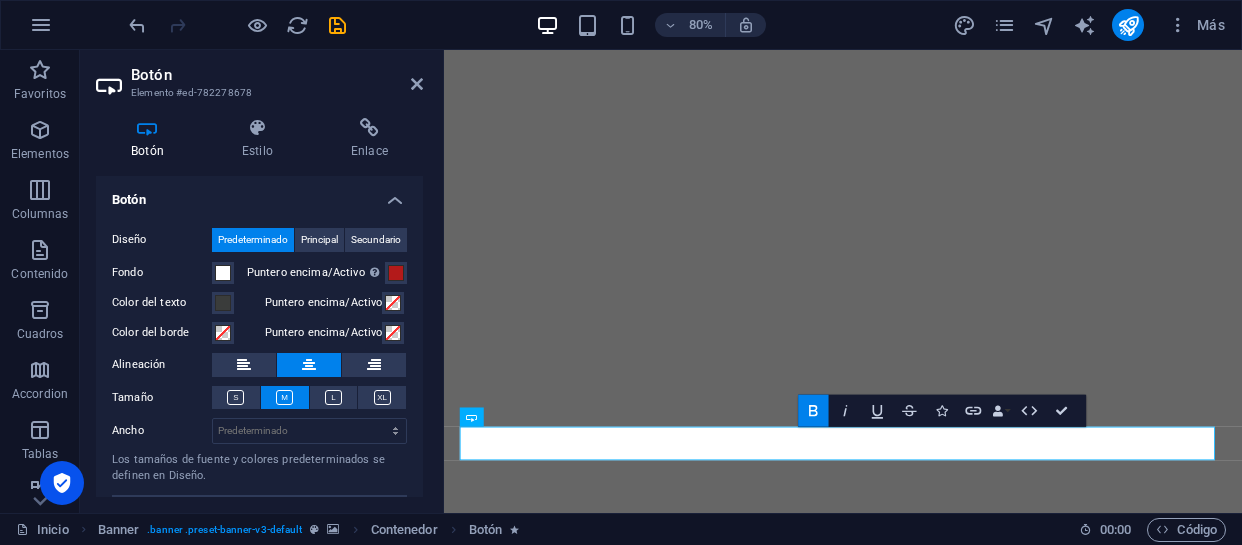 scroll, scrollTop: 0, scrollLeft: 0, axis: both 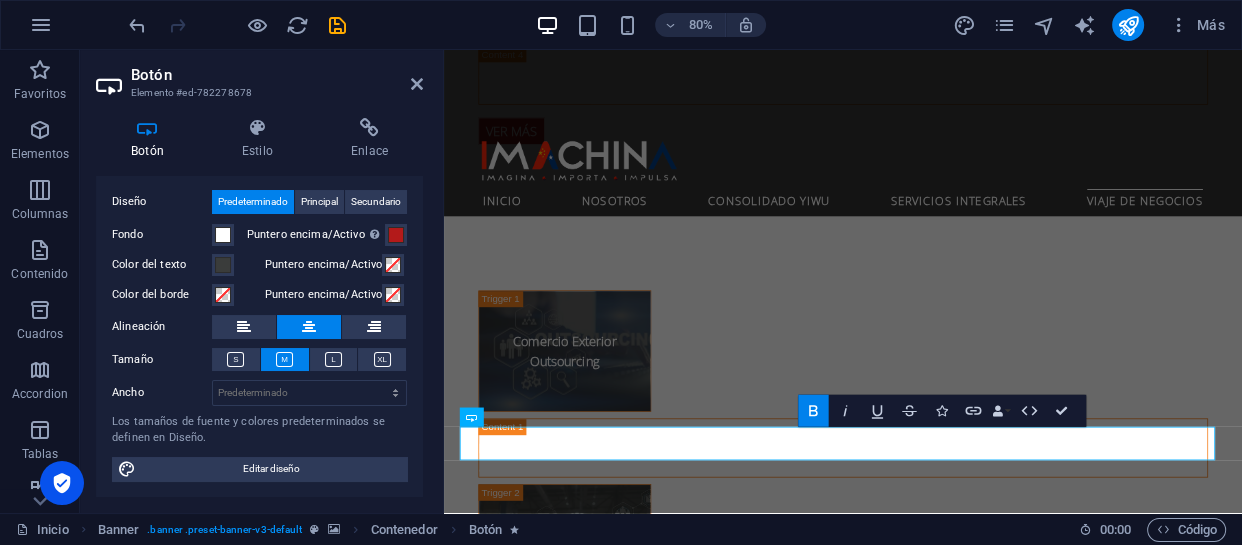 click at bounding box center (235, 359) 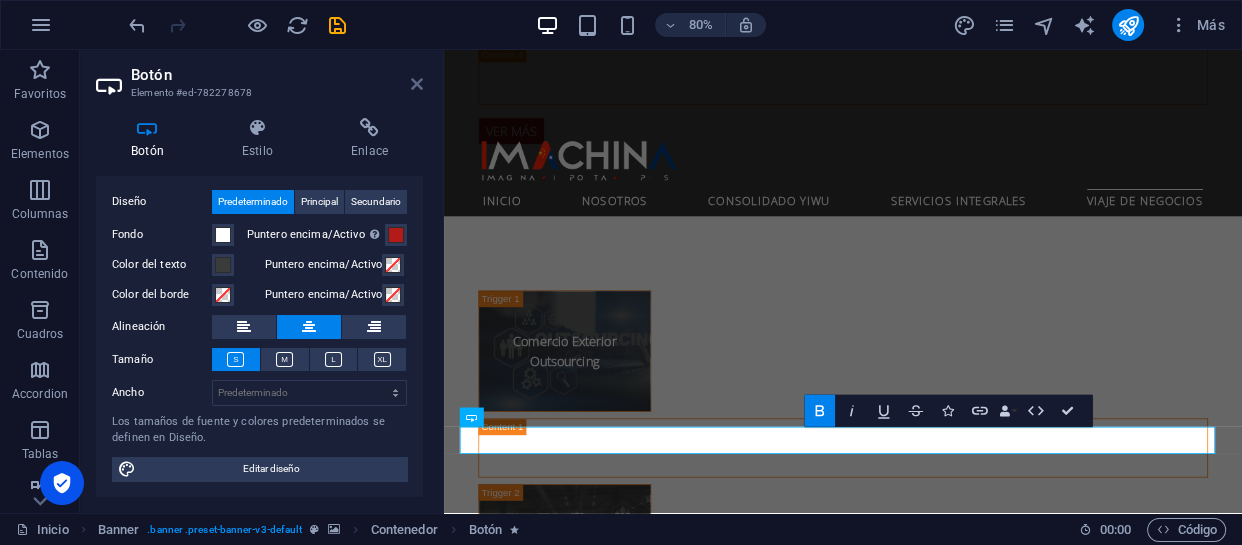 drag, startPoint x: 415, startPoint y: 83, endPoint x: 792, endPoint y: 229, distance: 404.28333 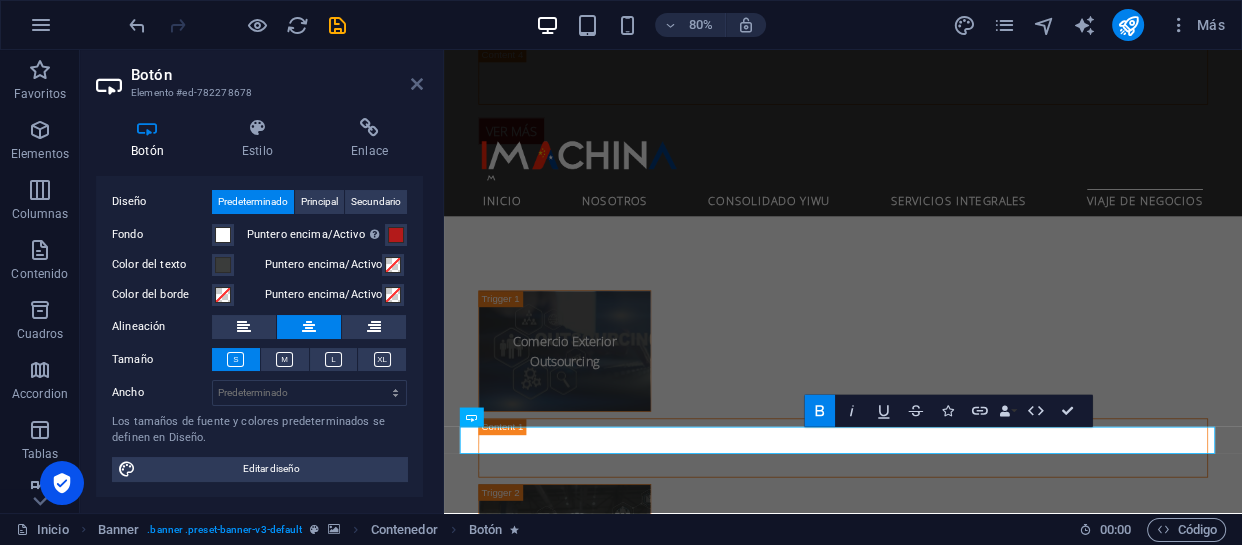 click at bounding box center [417, 84] 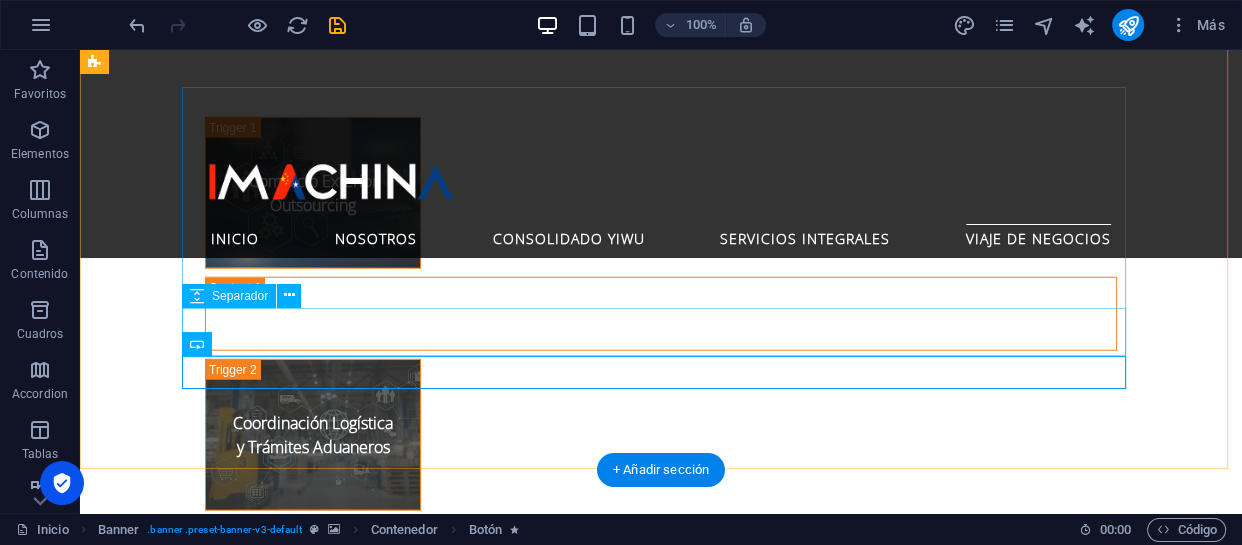 scroll, scrollTop: 4661, scrollLeft: 0, axis: vertical 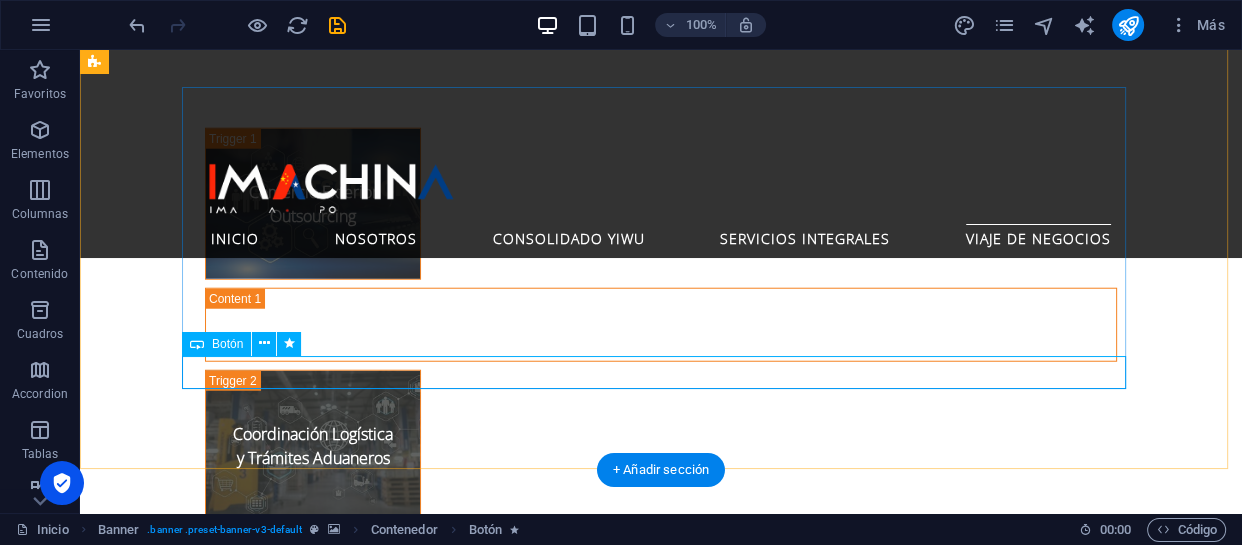 click on "Ver MÁS" at bounding box center [661, 2392] 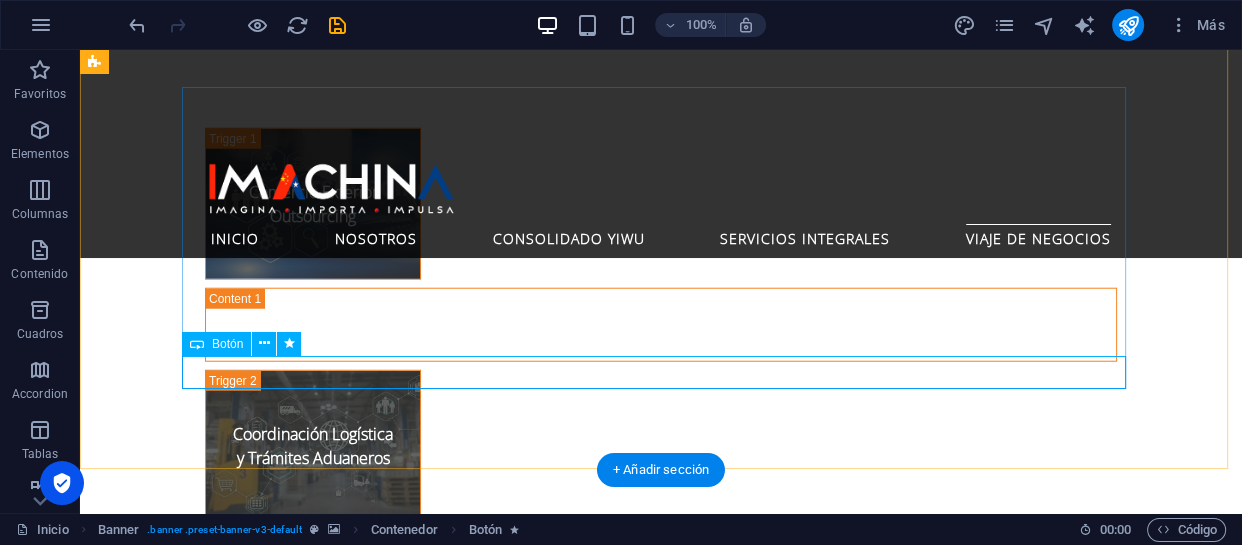 click on "Ver MÁS" at bounding box center [661, 2392] 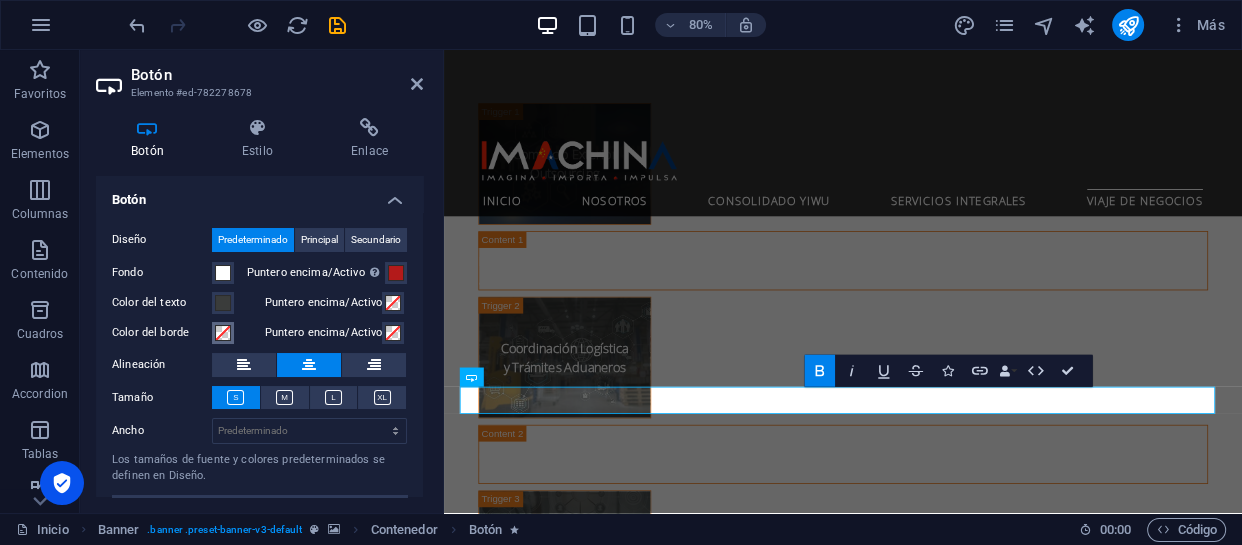click at bounding box center [223, 333] 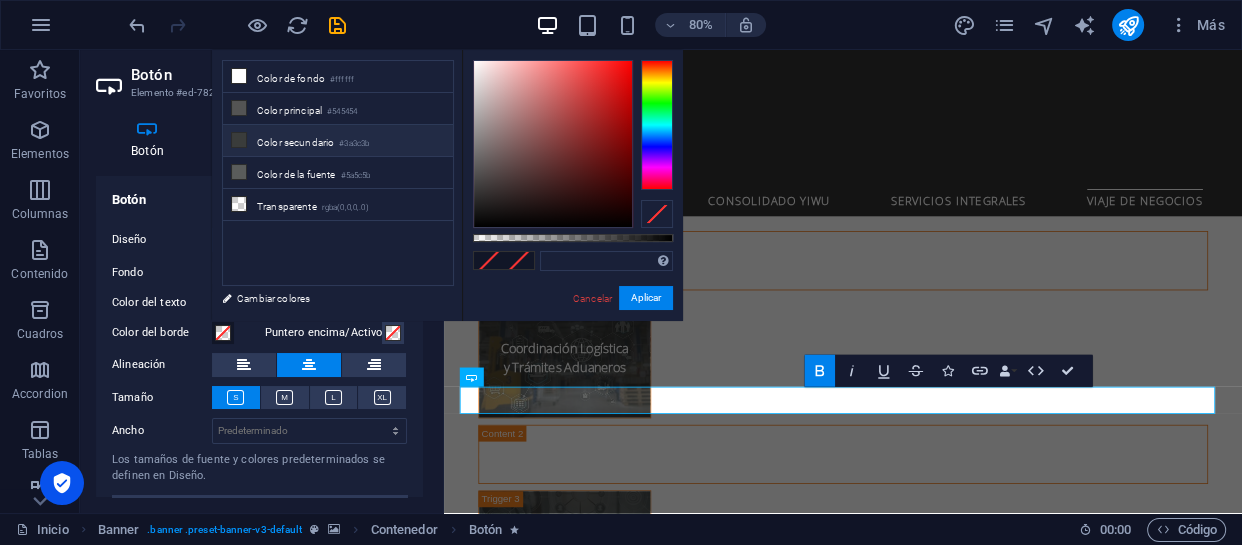 click on "Color secundario
#3a3c3b" at bounding box center (338, 141) 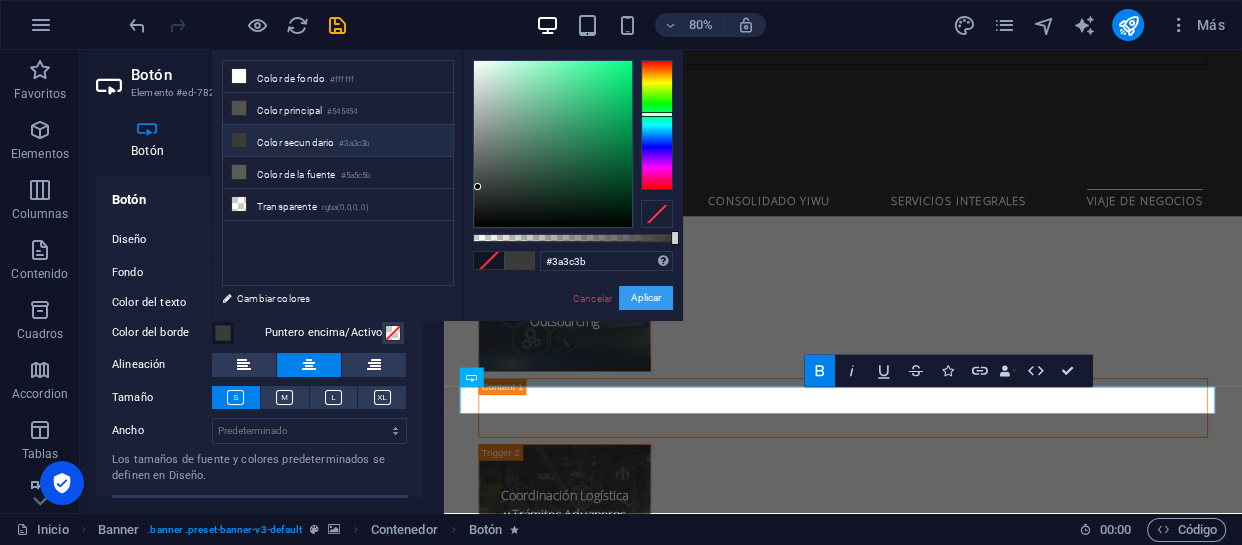 click on "Aplicar" at bounding box center [646, 298] 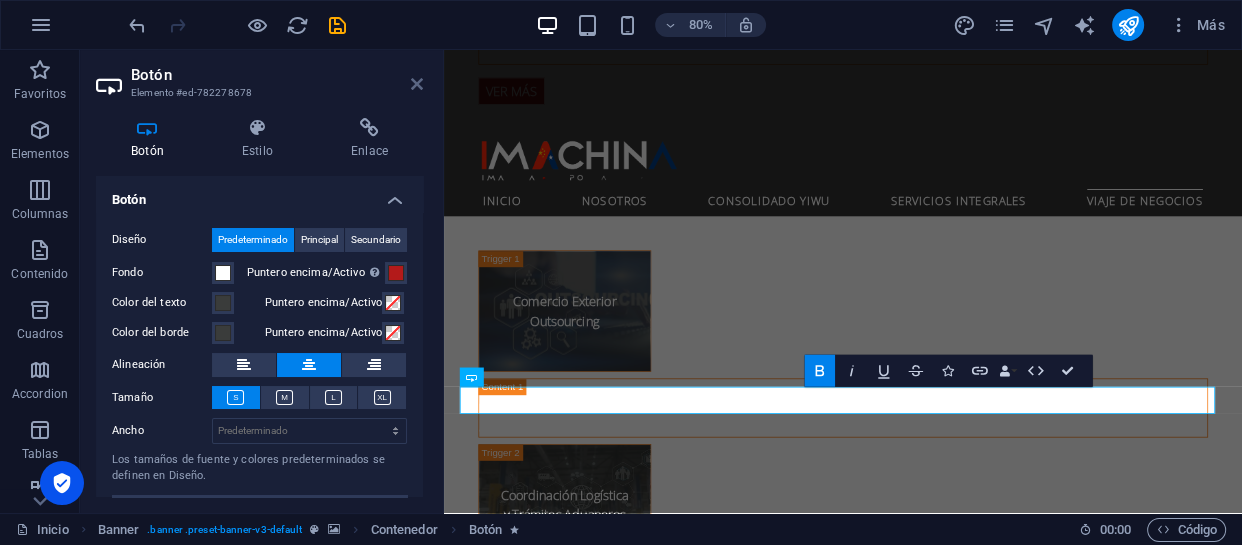 drag, startPoint x: 420, startPoint y: 82, endPoint x: 354, endPoint y: 155, distance: 98.4124 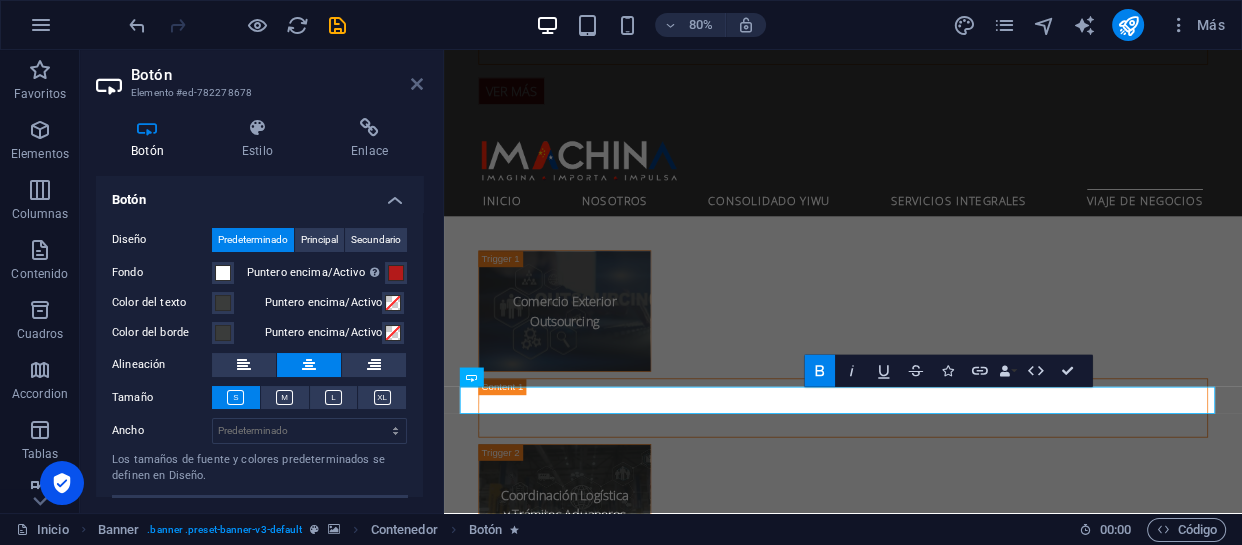 click at bounding box center [417, 84] 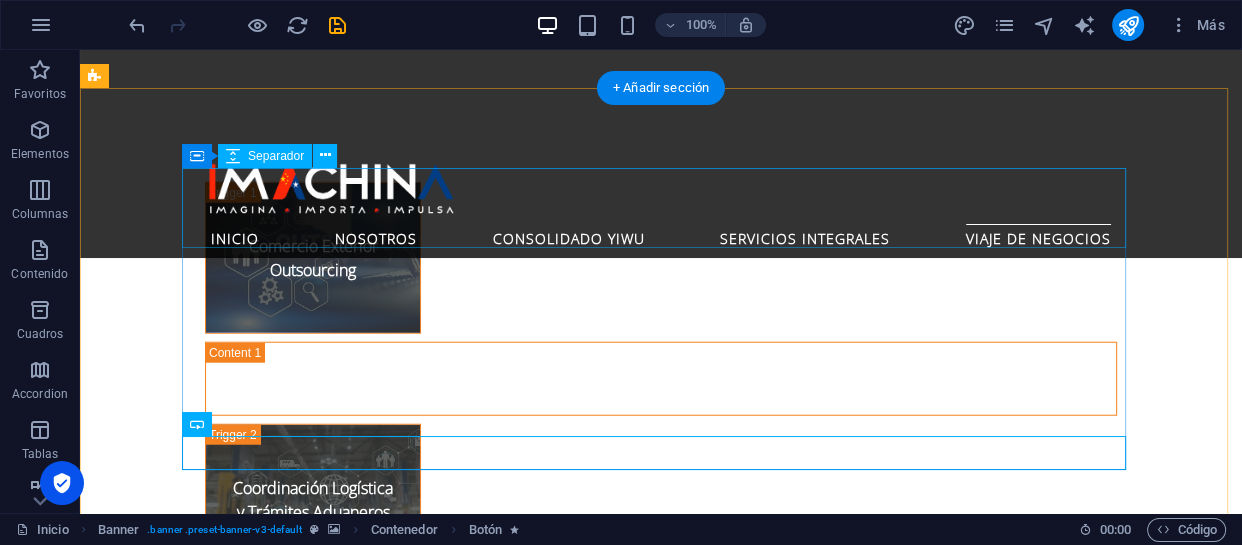 scroll, scrollTop: 4637, scrollLeft: 0, axis: vertical 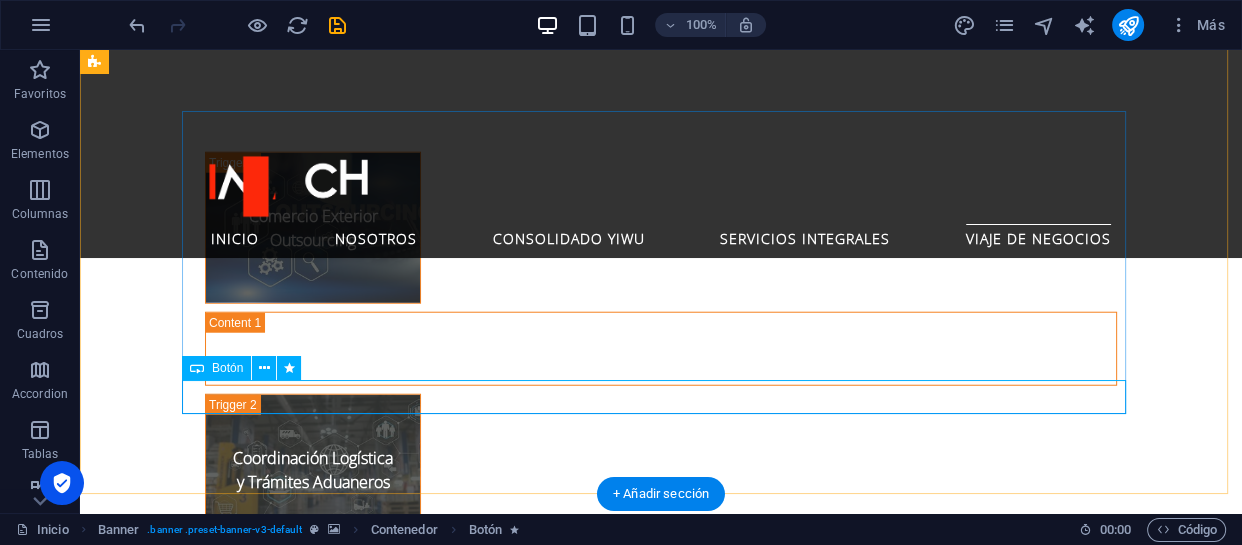 click on "Ver MÁS" at bounding box center (661, 2416) 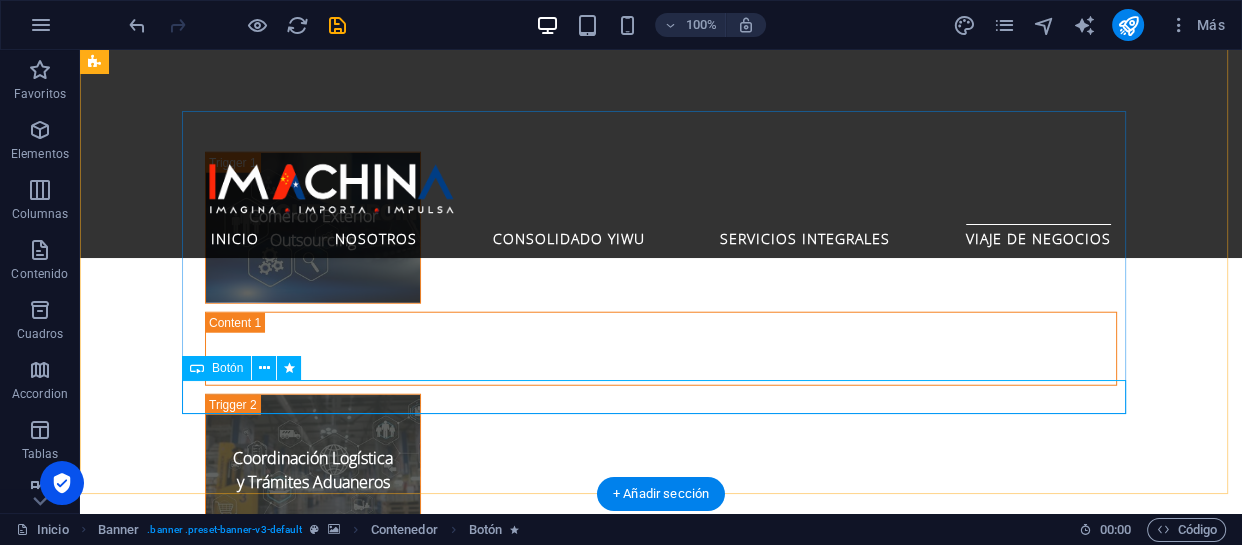 click on "Ver MÁS" at bounding box center (661, 2416) 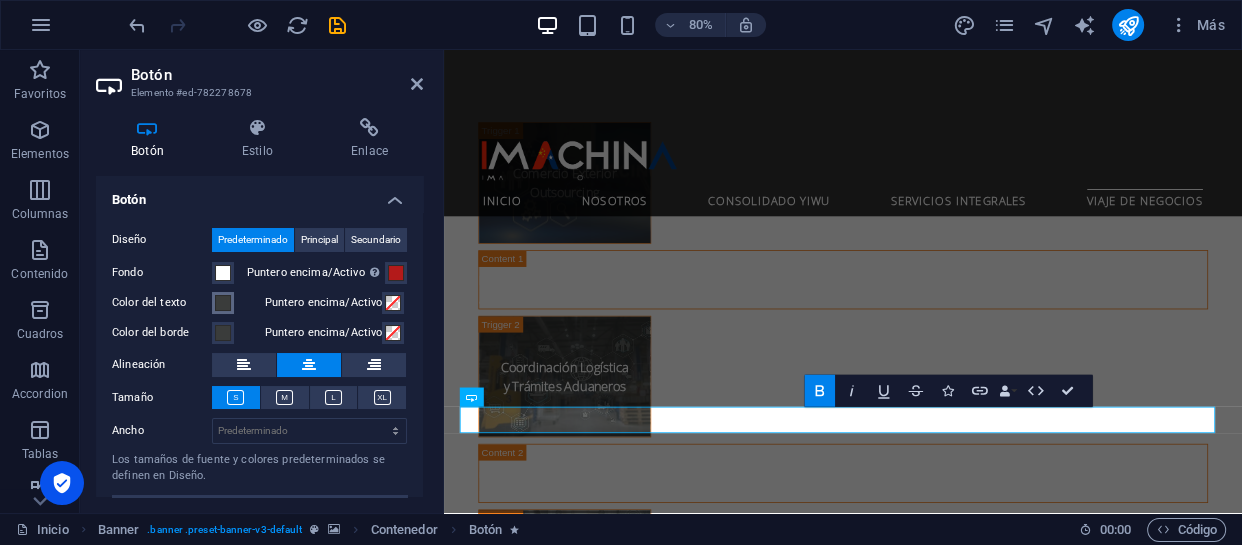 click at bounding box center [223, 303] 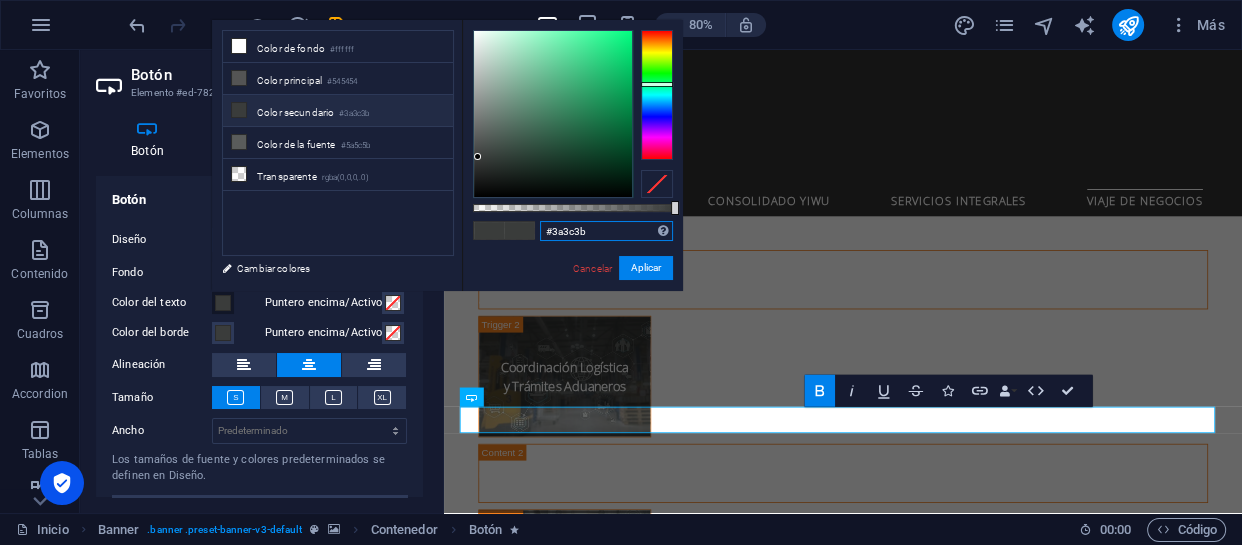 drag, startPoint x: 614, startPoint y: 235, endPoint x: 480, endPoint y: 235, distance: 134 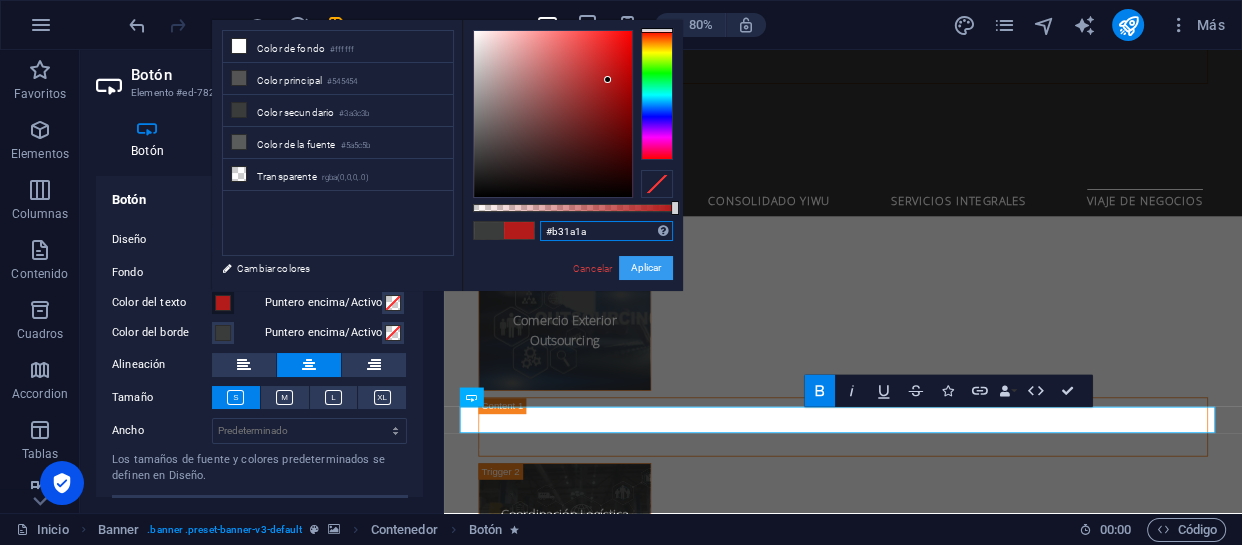 type on "#b31a1a" 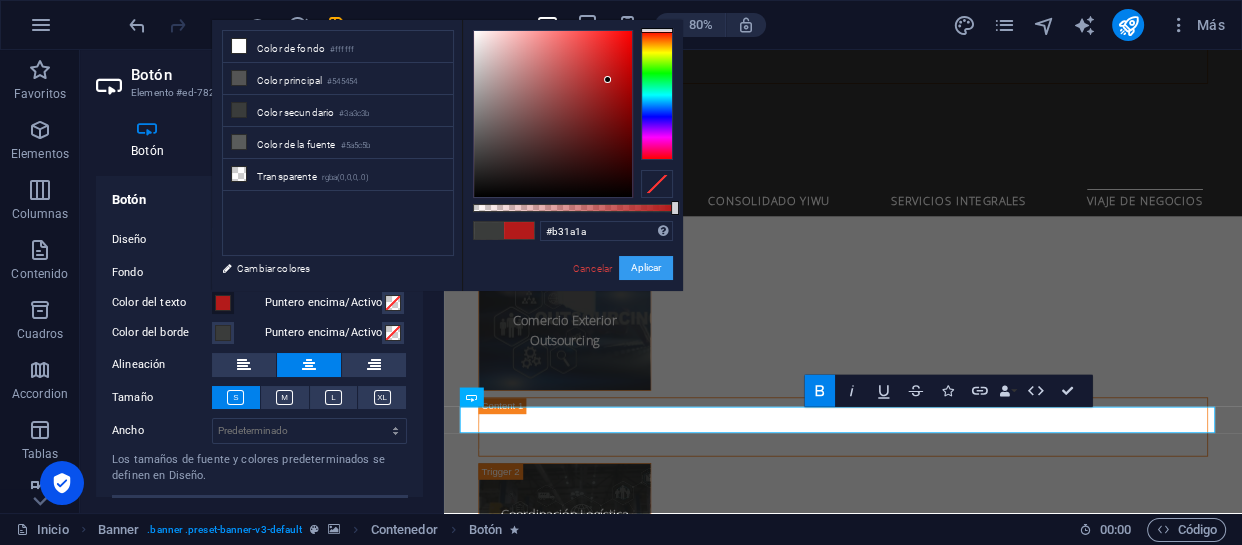 click on "Aplicar" at bounding box center [646, 268] 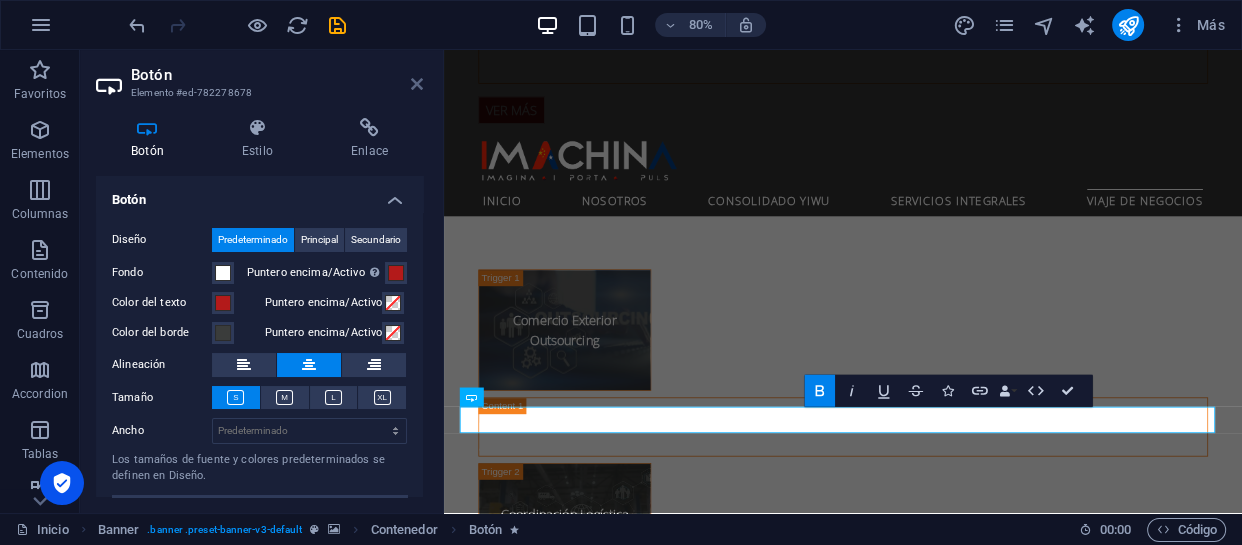 click at bounding box center [417, 84] 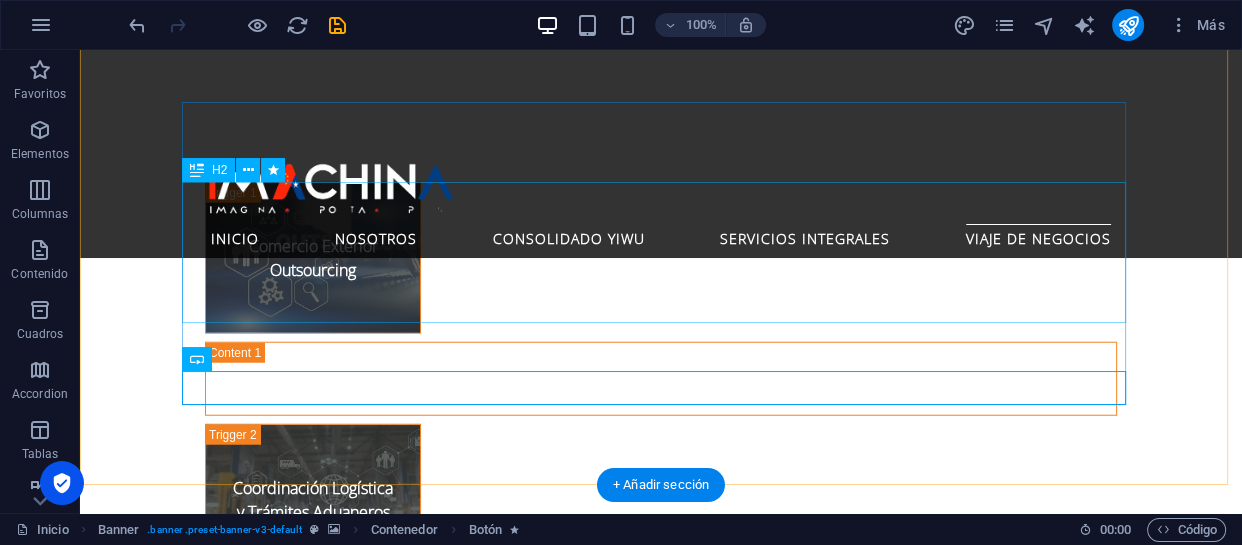 scroll, scrollTop: 4703, scrollLeft: 0, axis: vertical 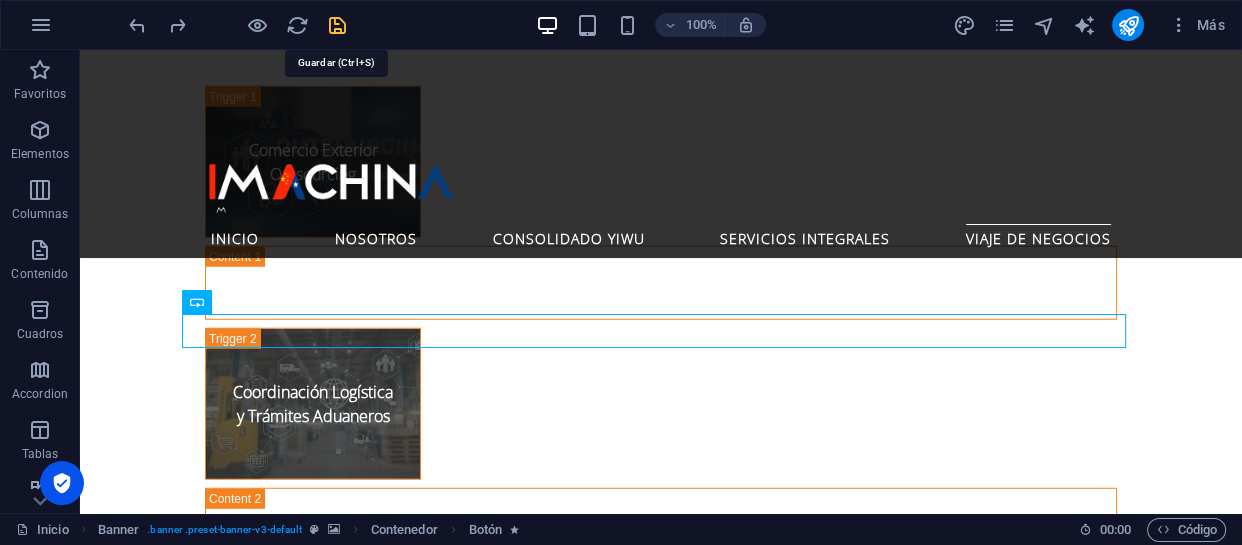 click at bounding box center (337, 25) 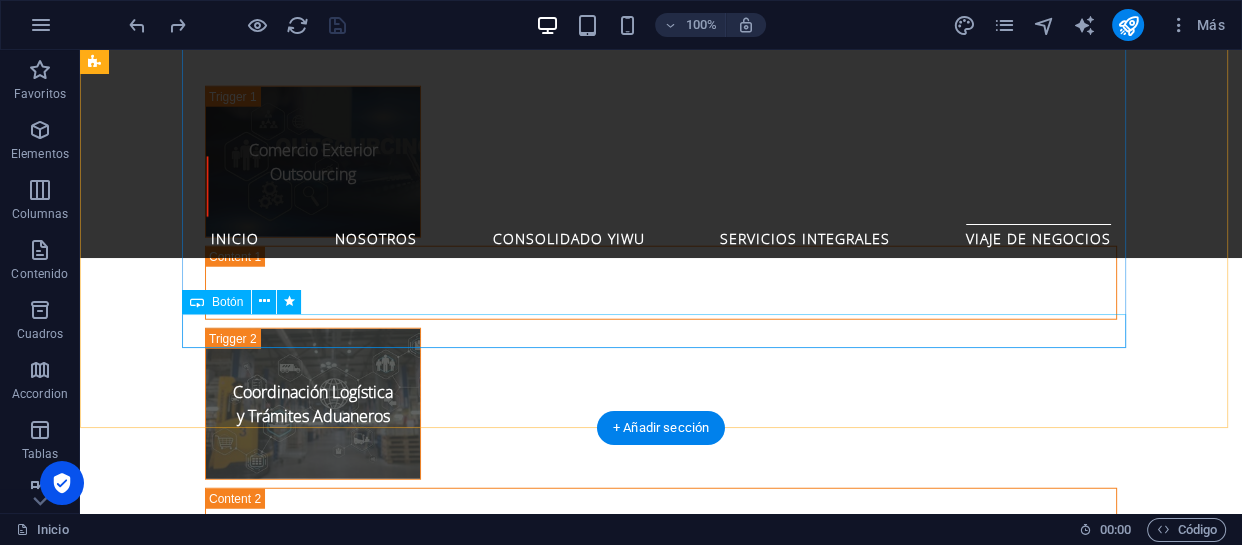 click on "Ver MÁS" at bounding box center (661, 2350) 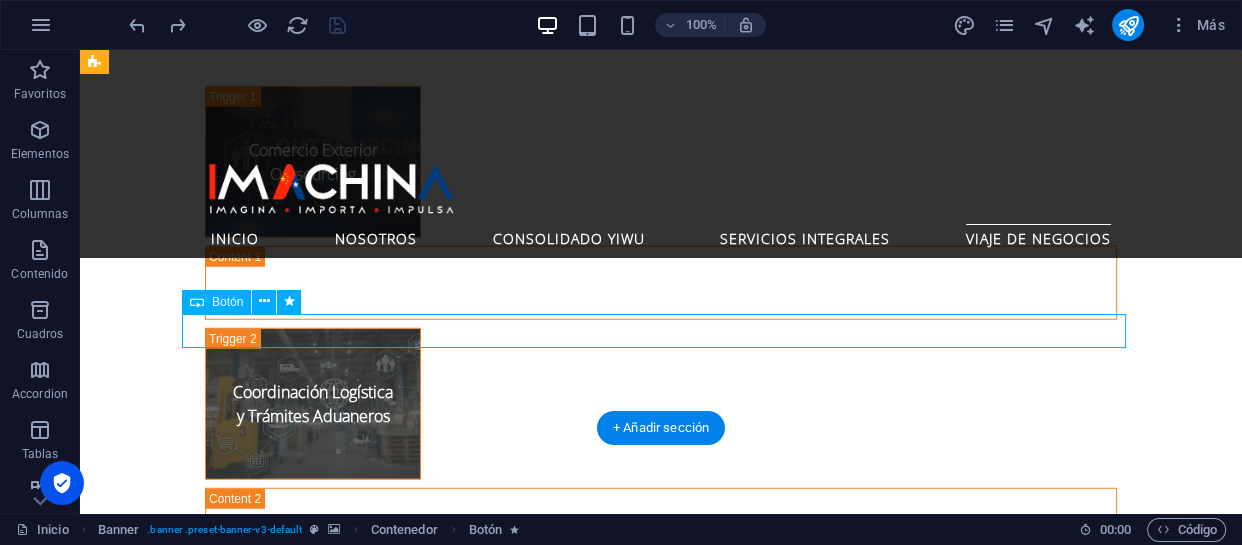 click on "Ver MÁS" at bounding box center (661, 2350) 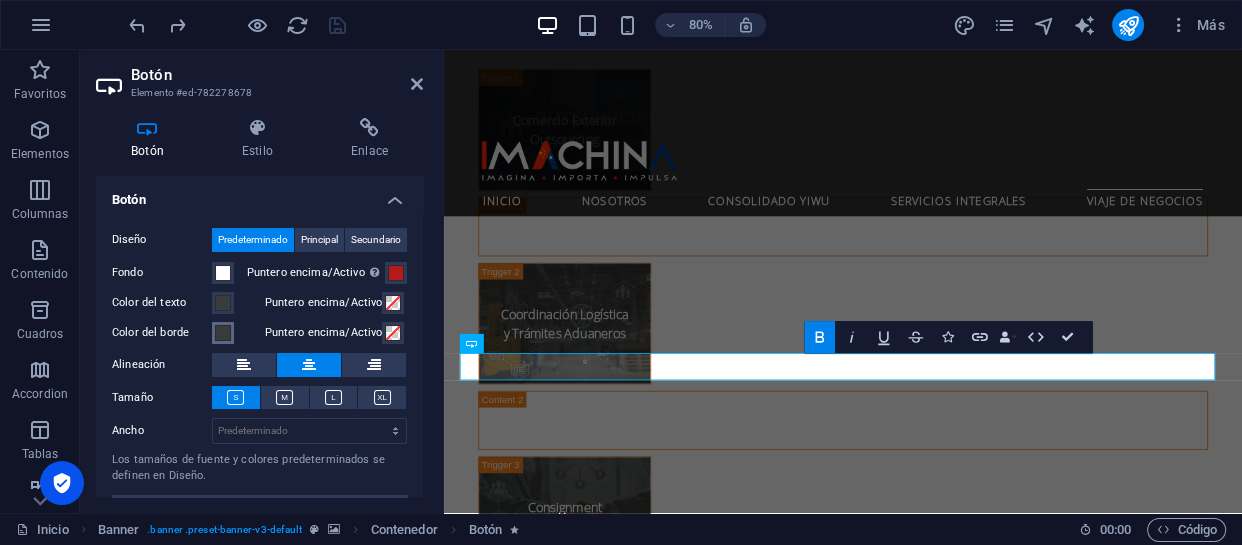 click at bounding box center [223, 333] 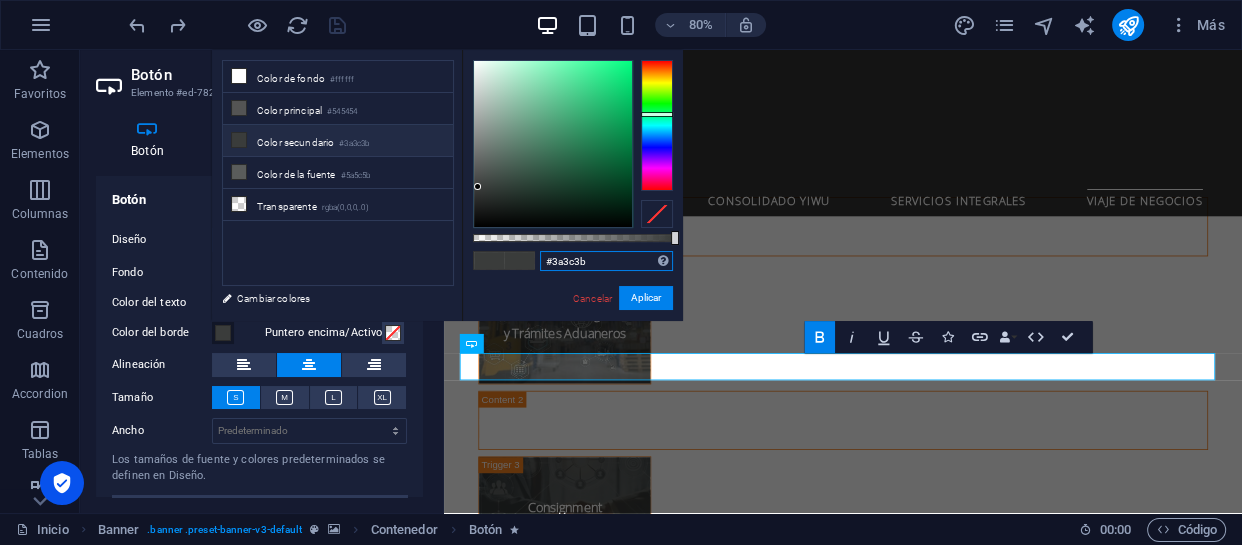 drag, startPoint x: 544, startPoint y: 262, endPoint x: 469, endPoint y: 259, distance: 75.059975 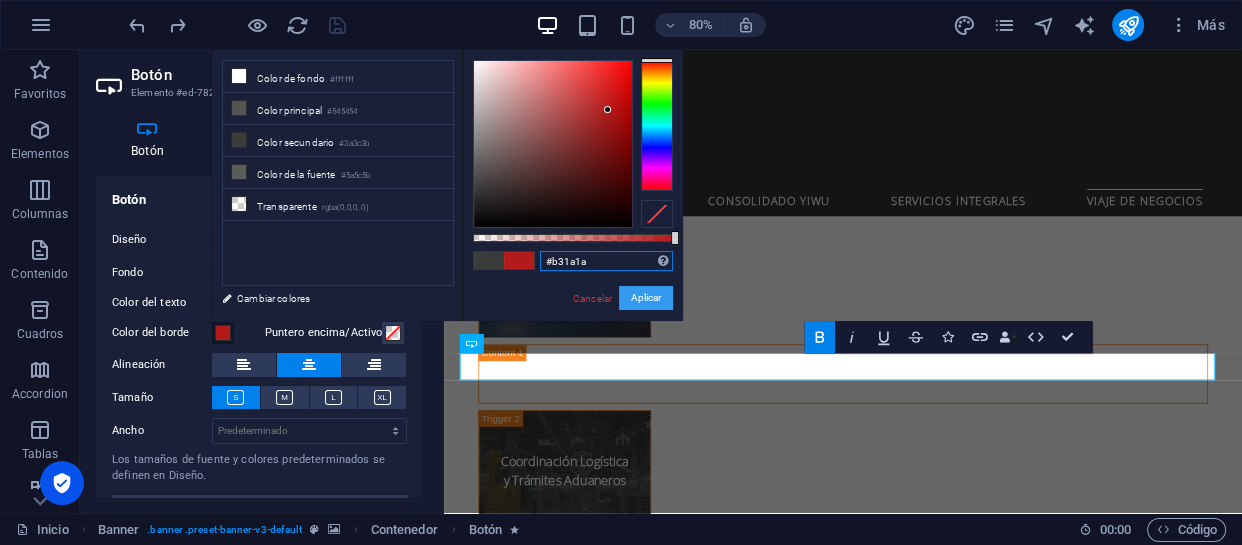 type on "#b31a1a" 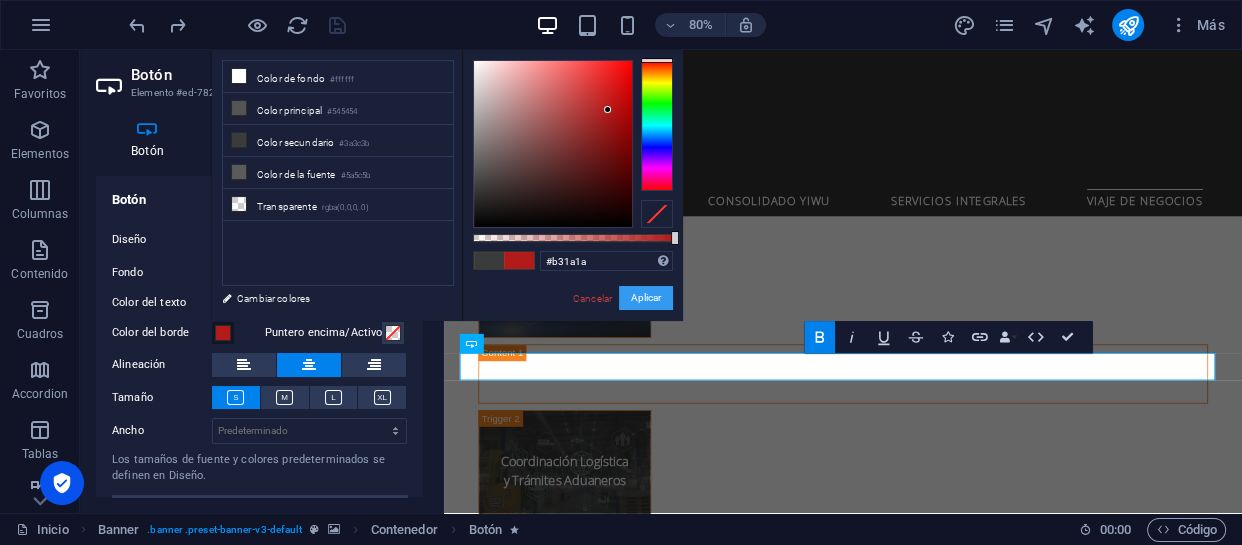 click on "Aplicar" at bounding box center [646, 298] 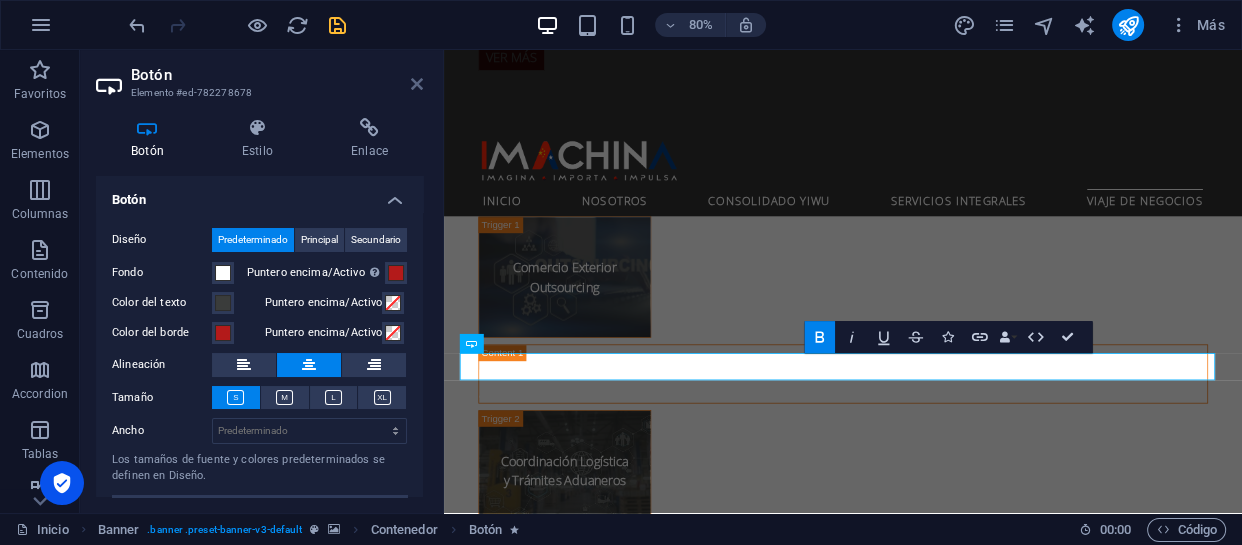 click at bounding box center (417, 84) 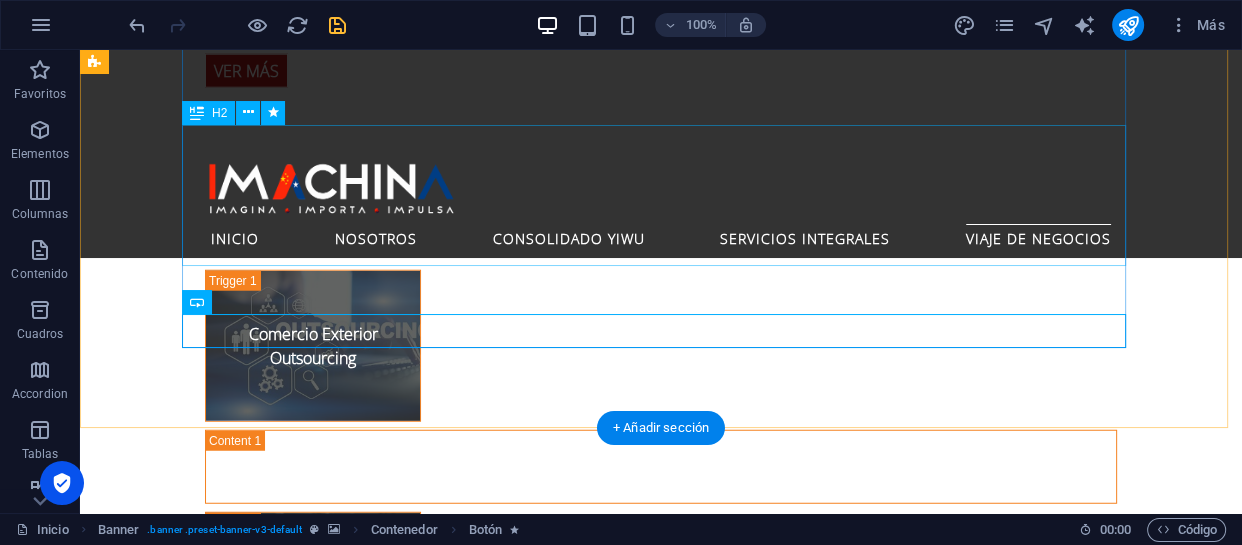 click on "Conecte su Negocio con EL Gigante de Asia" at bounding box center [661, 2455] 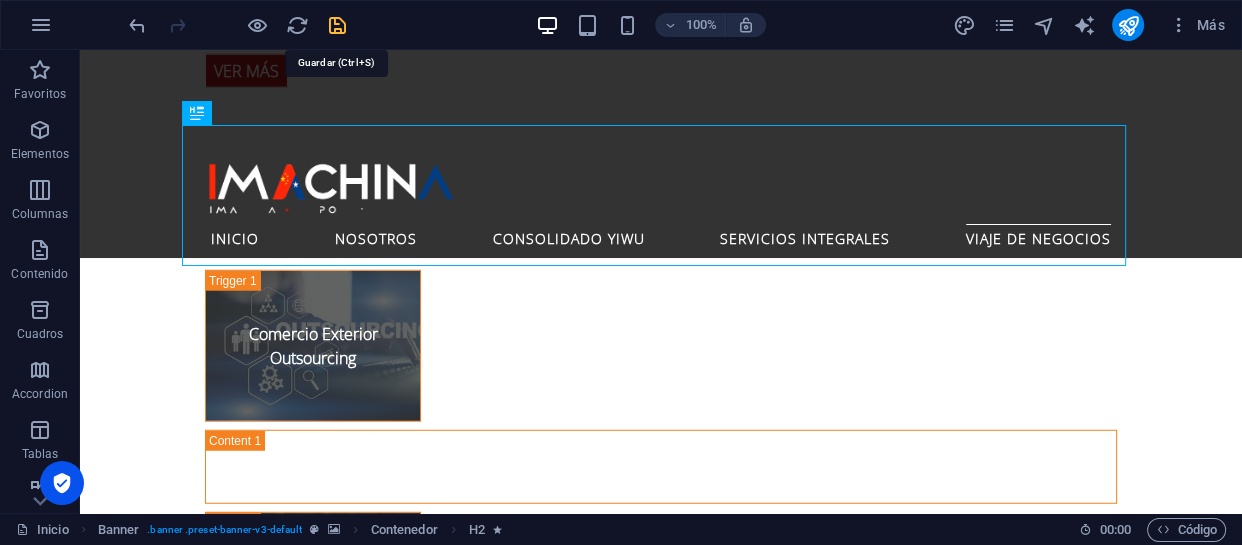 click at bounding box center [337, 25] 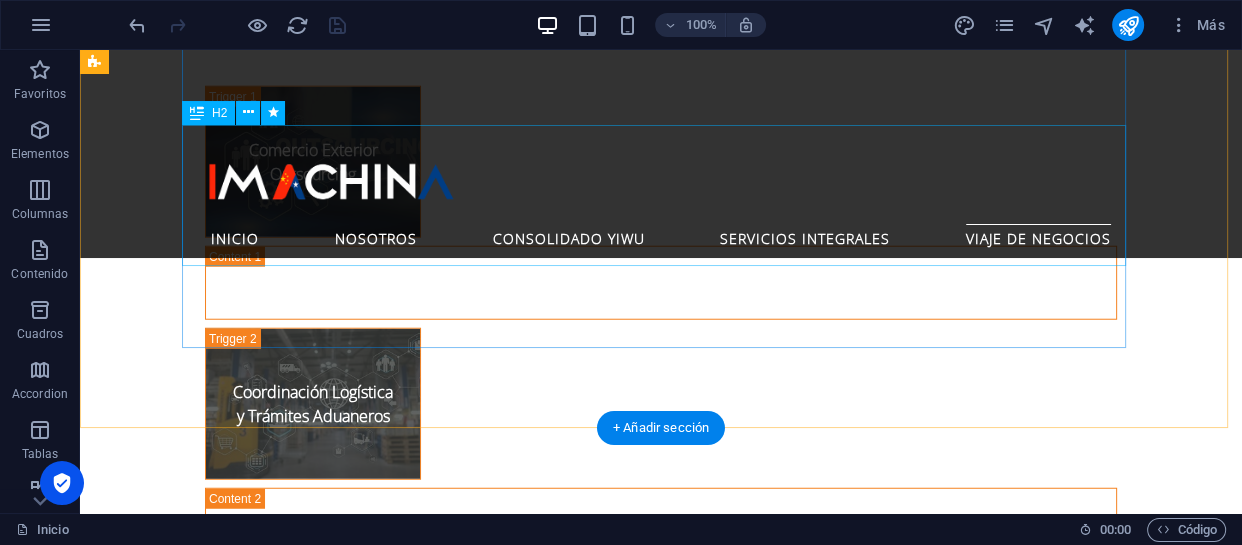 click on "Conecte su Negocio con EL Gigante de Asia" at bounding box center [661, 2214] 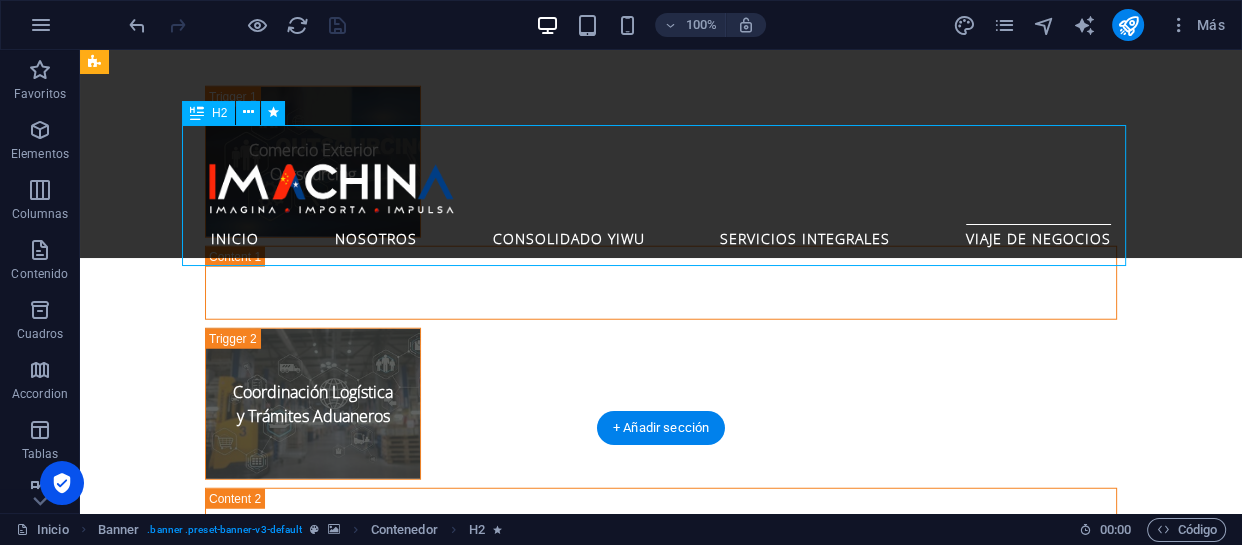 click on "Conecte su Negocio con EL Gigante de Asia" at bounding box center [661, 2214] 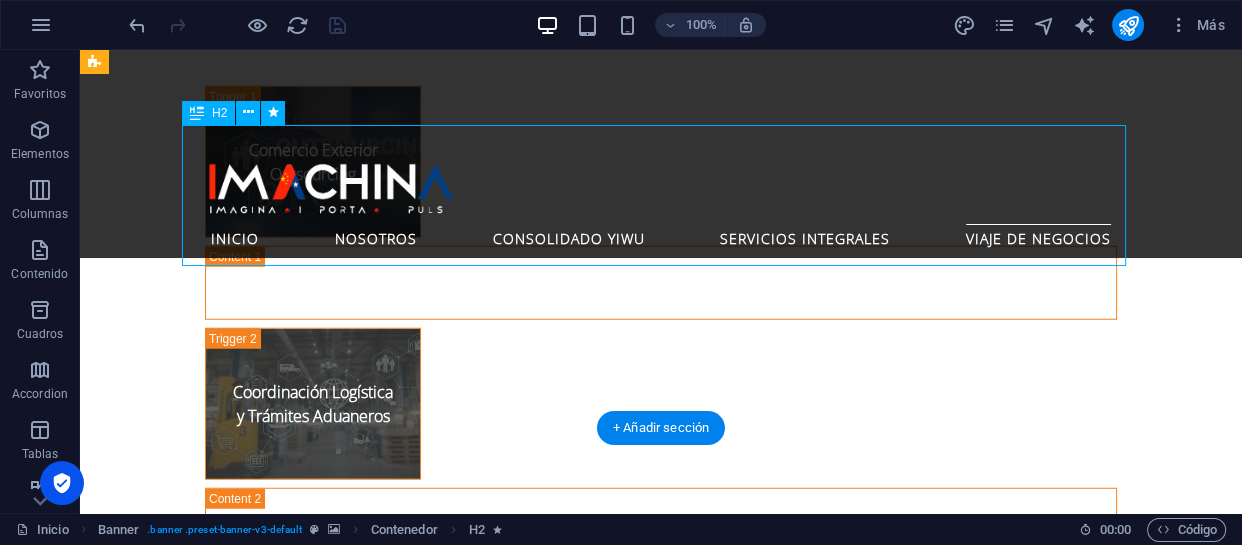 select on "s" 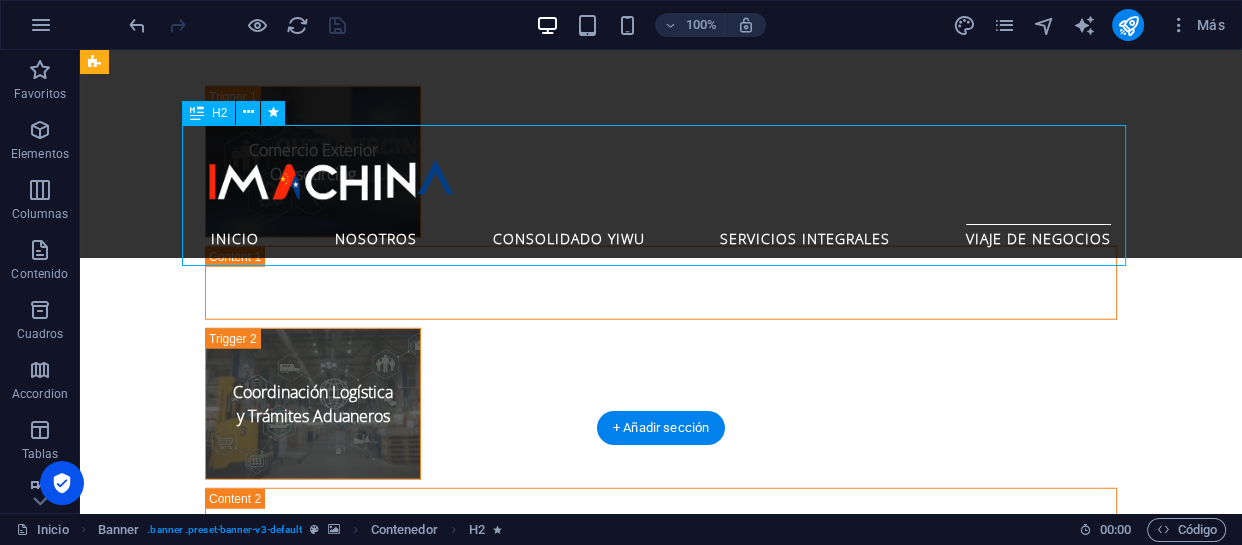 select on "s" 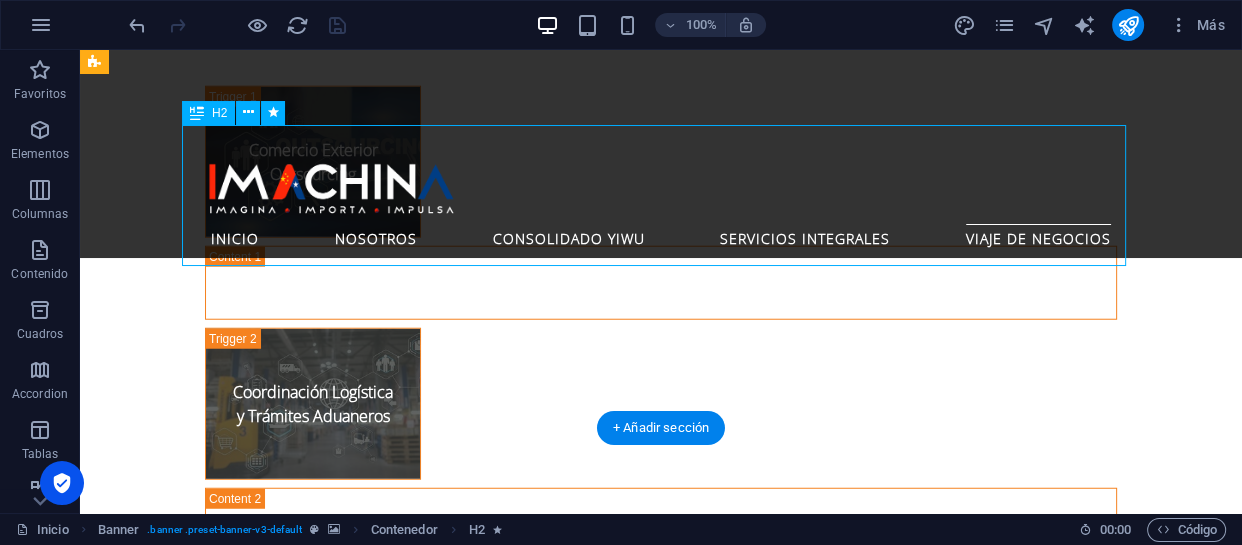 select on "scroll" 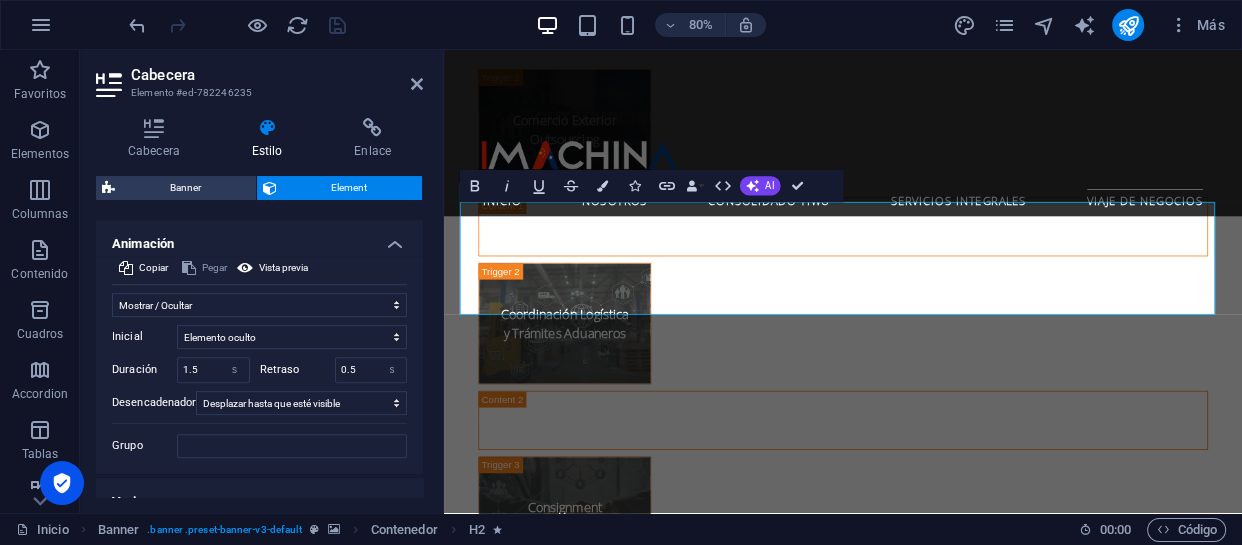 scroll, scrollTop: 787, scrollLeft: 0, axis: vertical 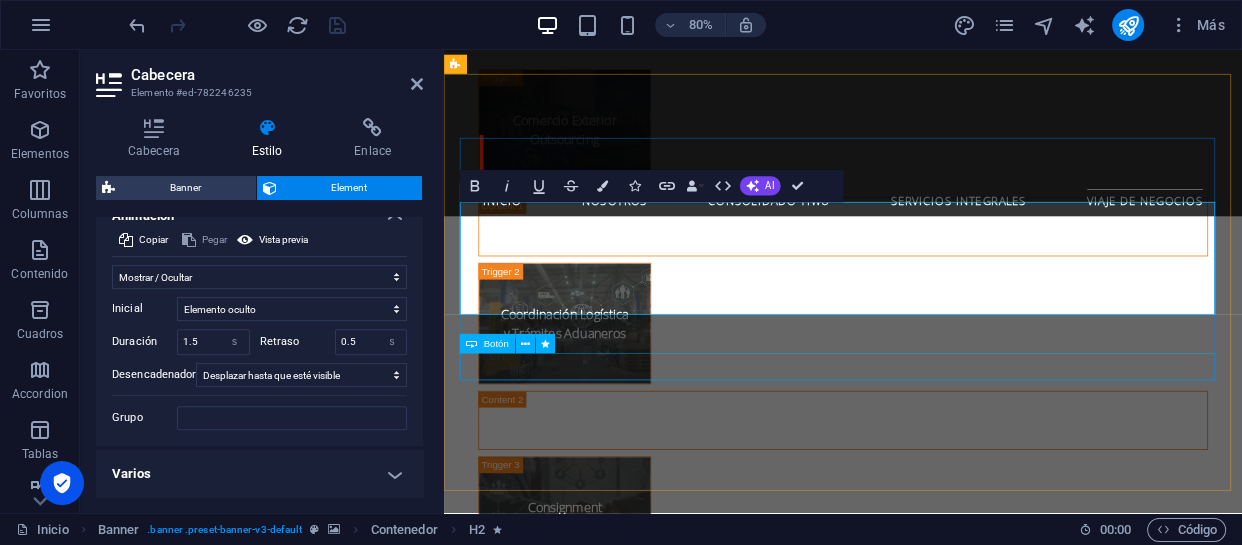 click on "Ver MÁS" at bounding box center (943, 2339) 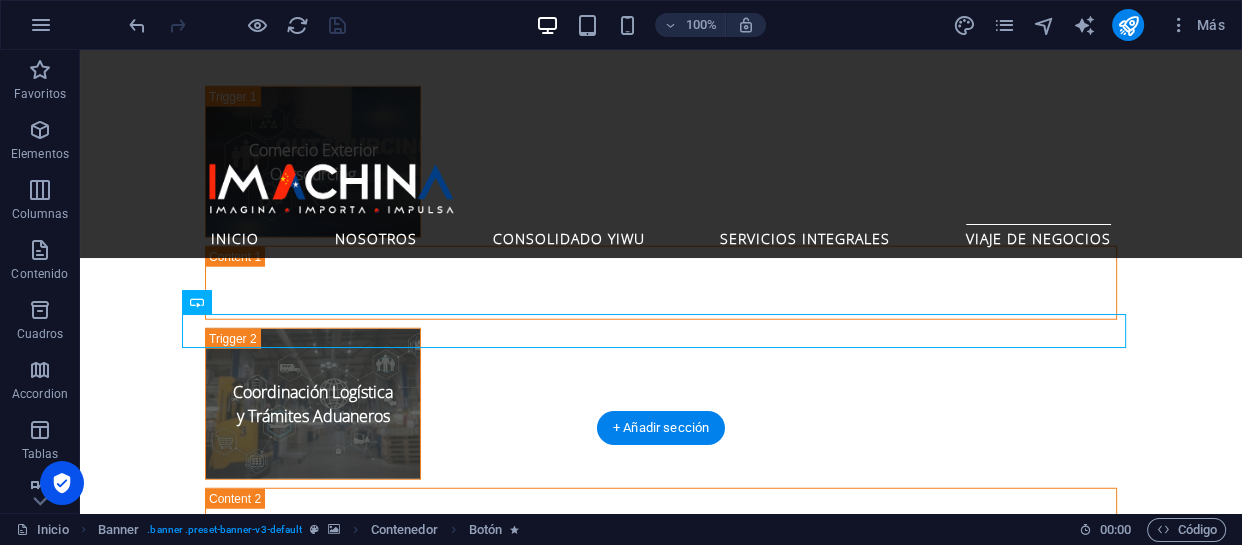 click at bounding box center (-495, 1465) 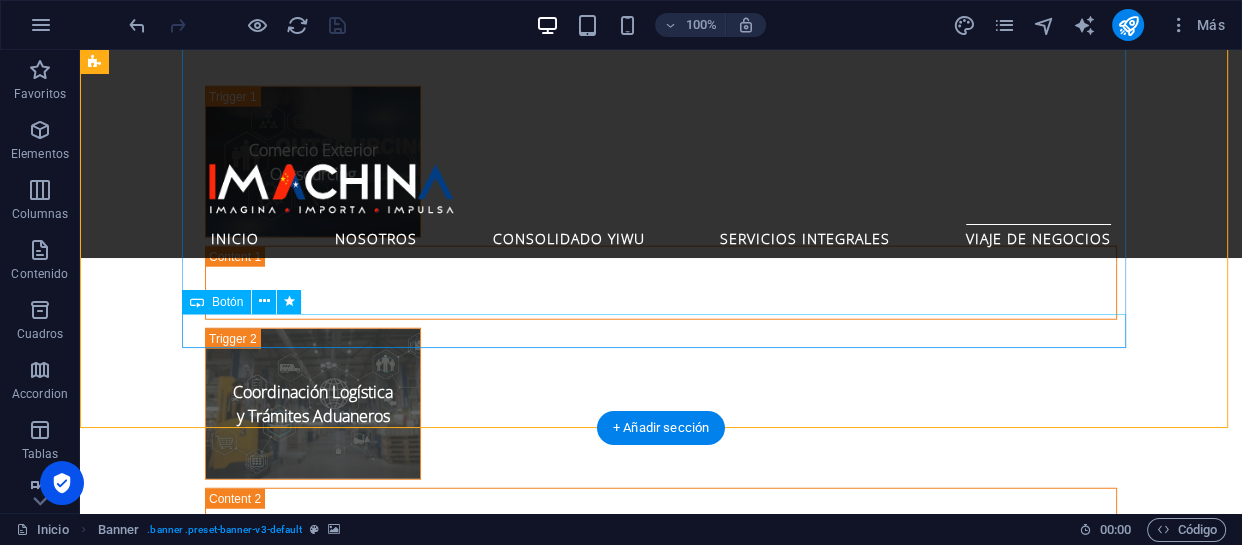 click on "Ver MÁS" at bounding box center [661, 2350] 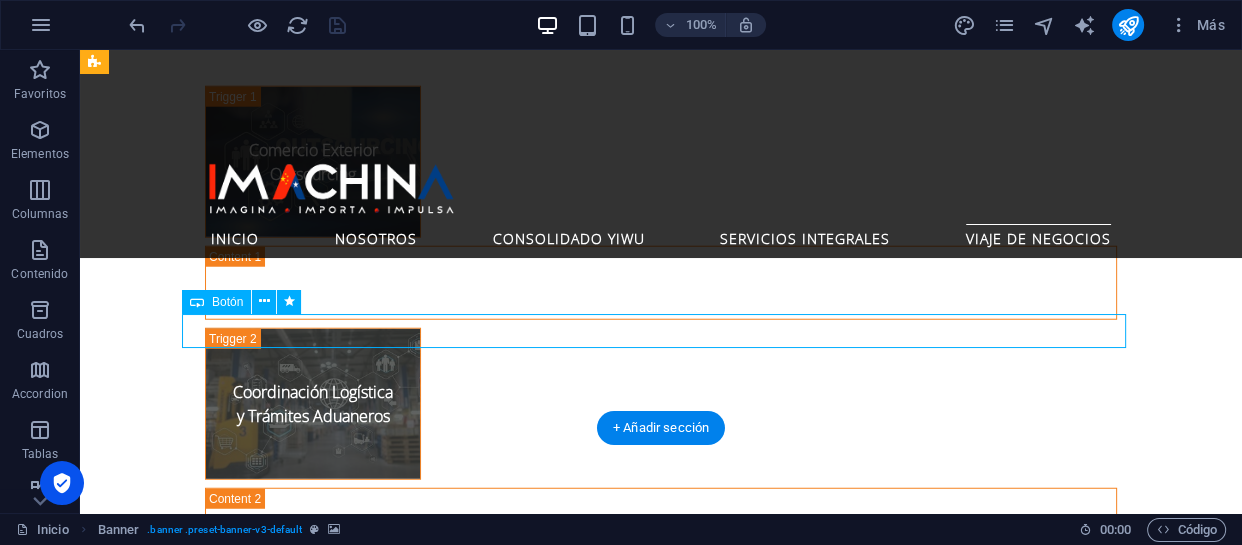 click on "Ver MÁS" at bounding box center (661, 2350) 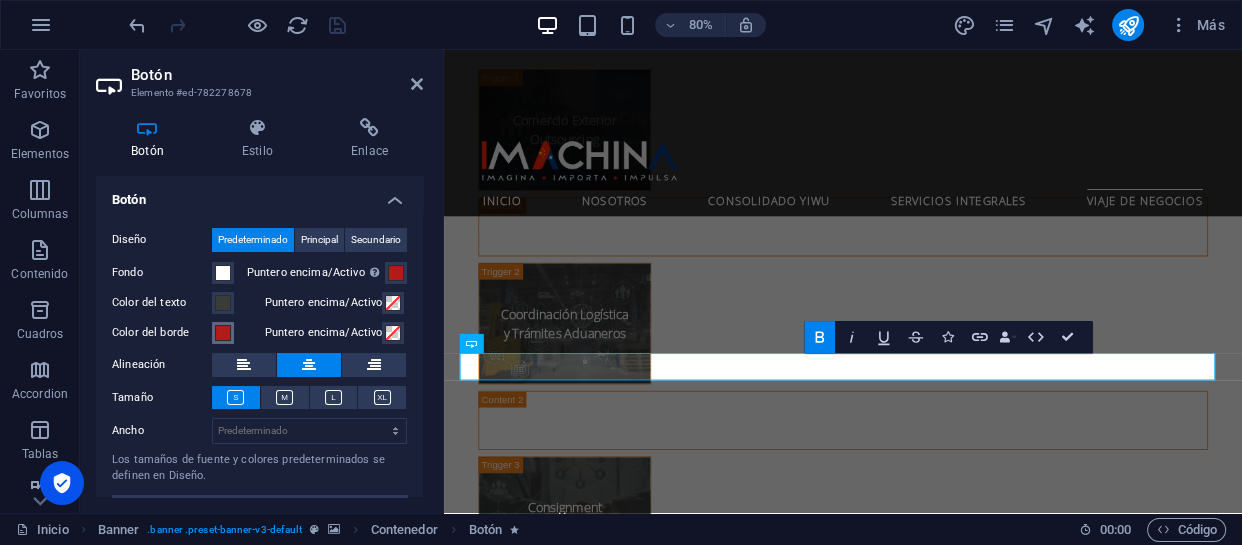 click at bounding box center (223, 333) 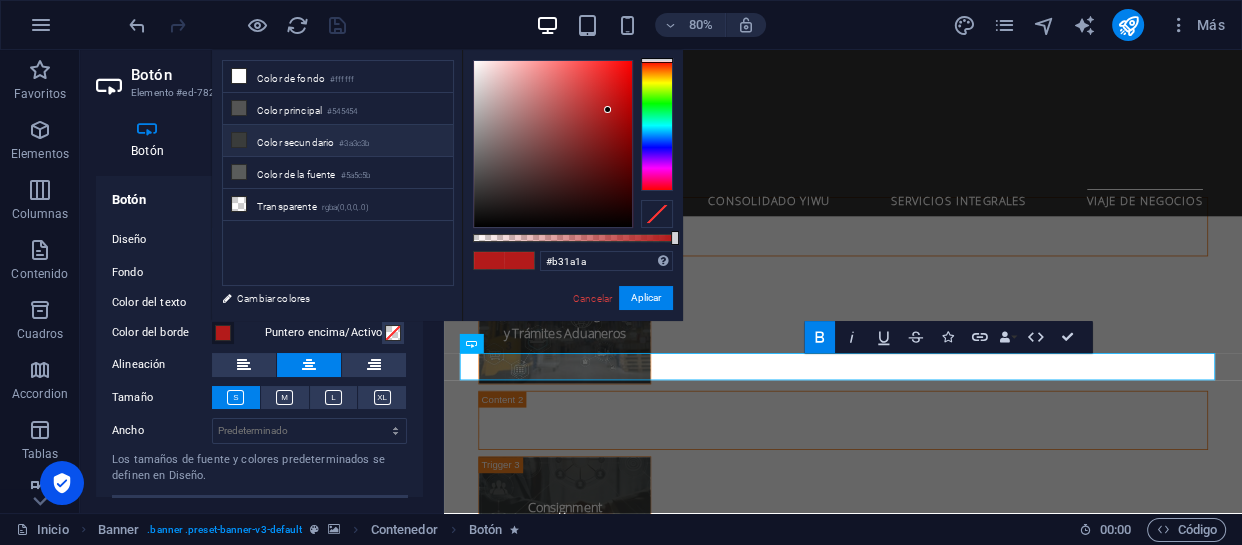 click on "Color secundario
#3a3c3b" at bounding box center (338, 141) 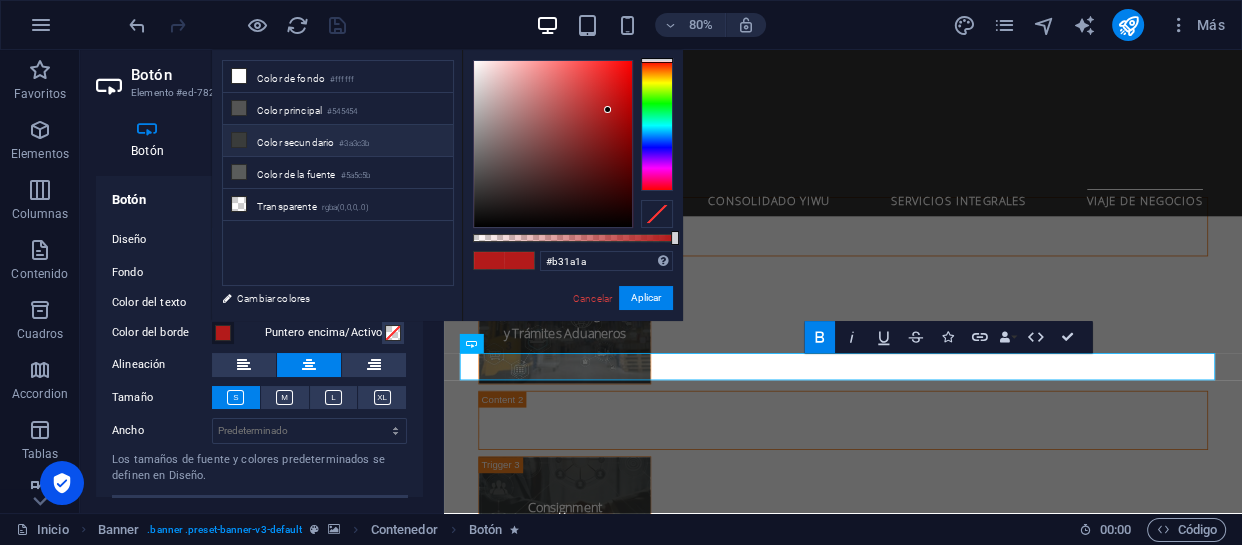 type on "#3a3c3b" 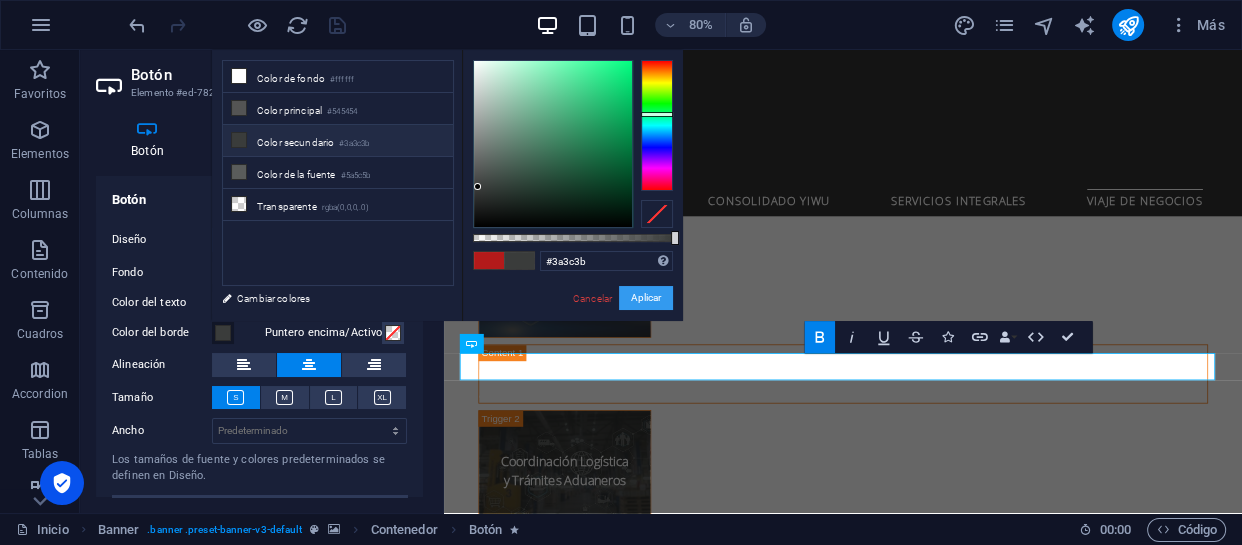 click on "Aplicar" at bounding box center [646, 298] 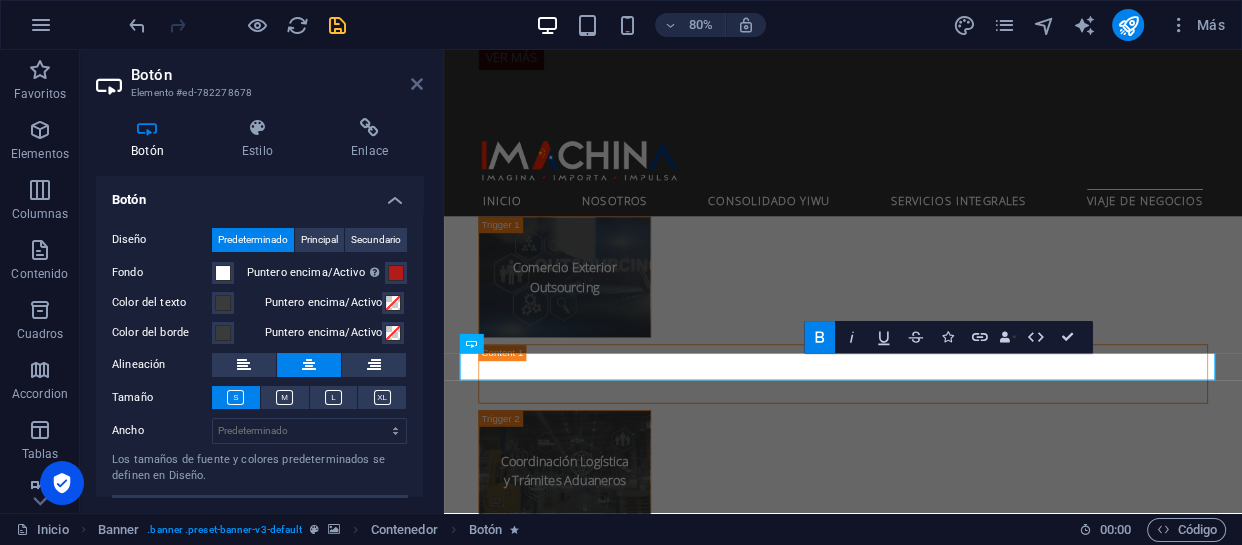 click at bounding box center (417, 84) 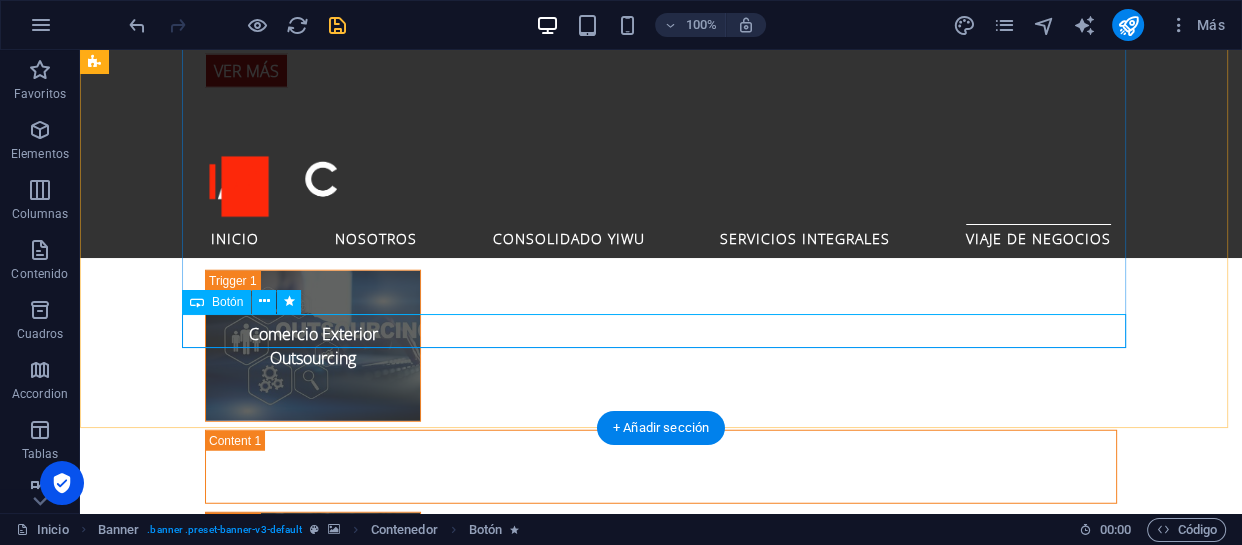 click on "Ver MÁS" at bounding box center (661, 2591) 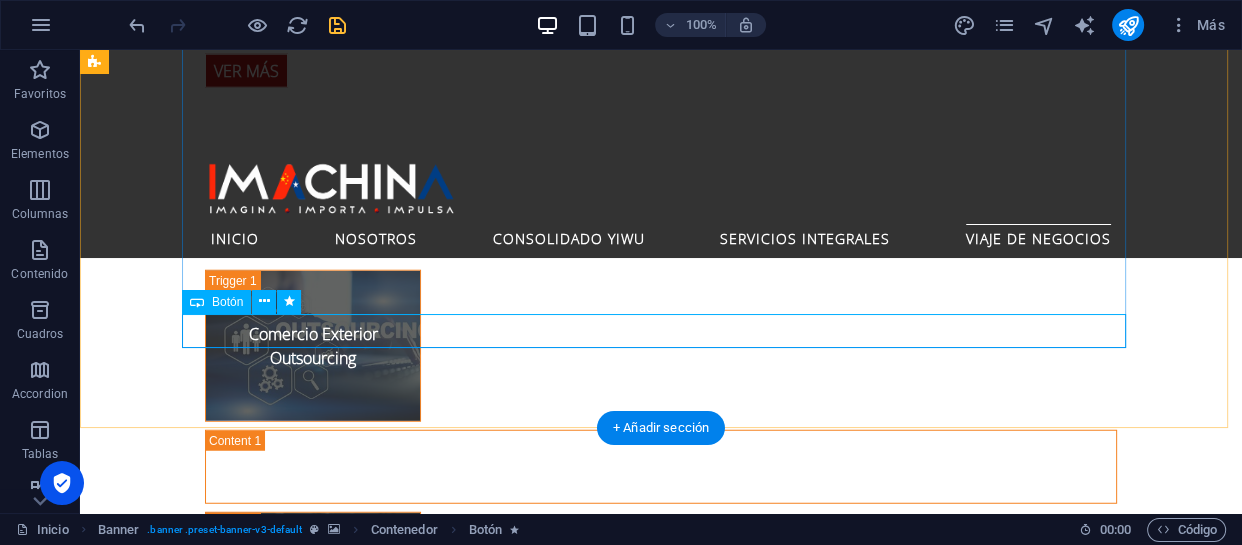 click on "Ver MÁS" at bounding box center (661, 2591) 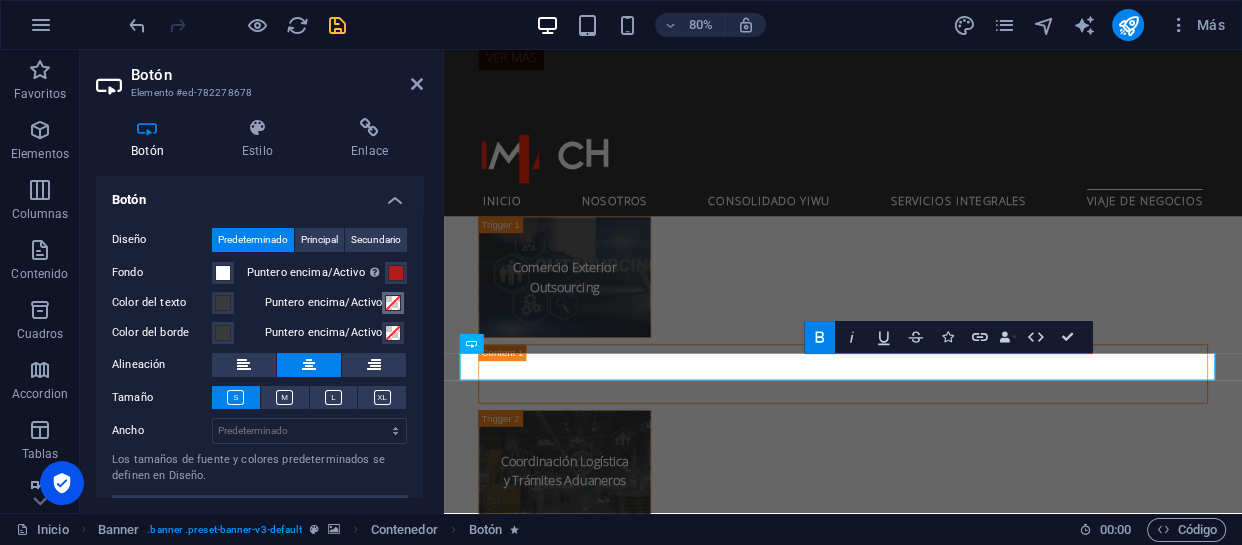 click at bounding box center (393, 303) 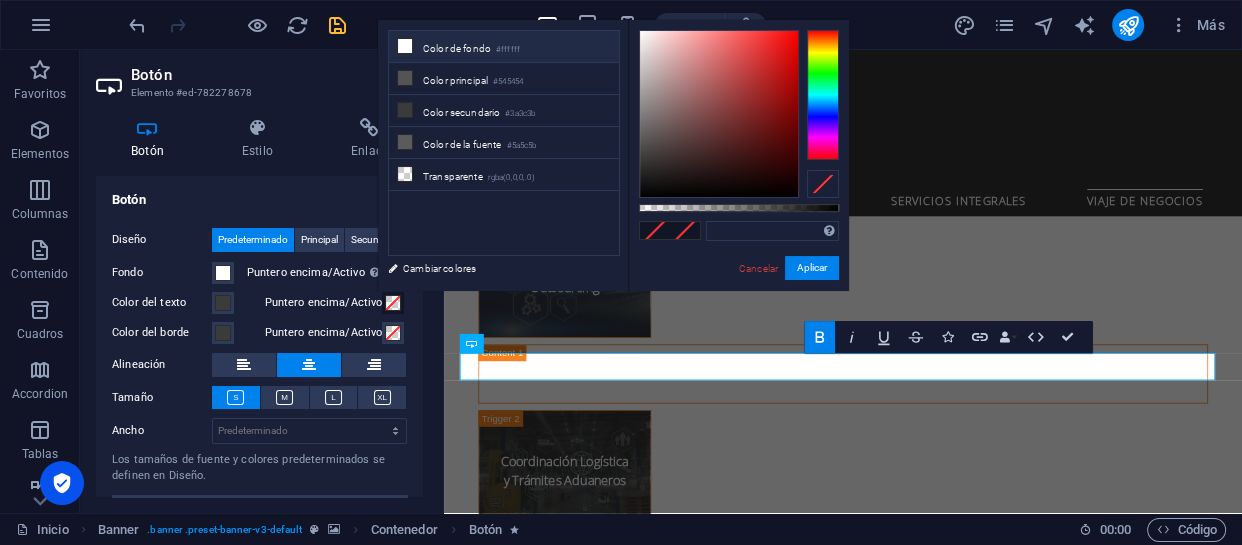 click on "Color de fondo
#ffffff" at bounding box center (504, 47) 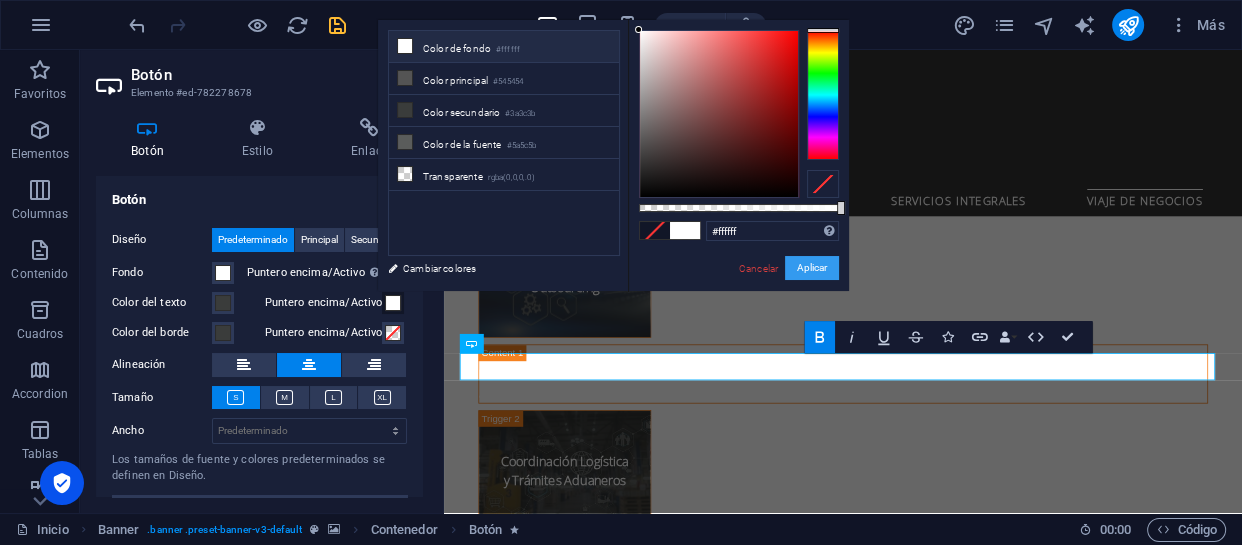 click on "Aplicar" at bounding box center [812, 268] 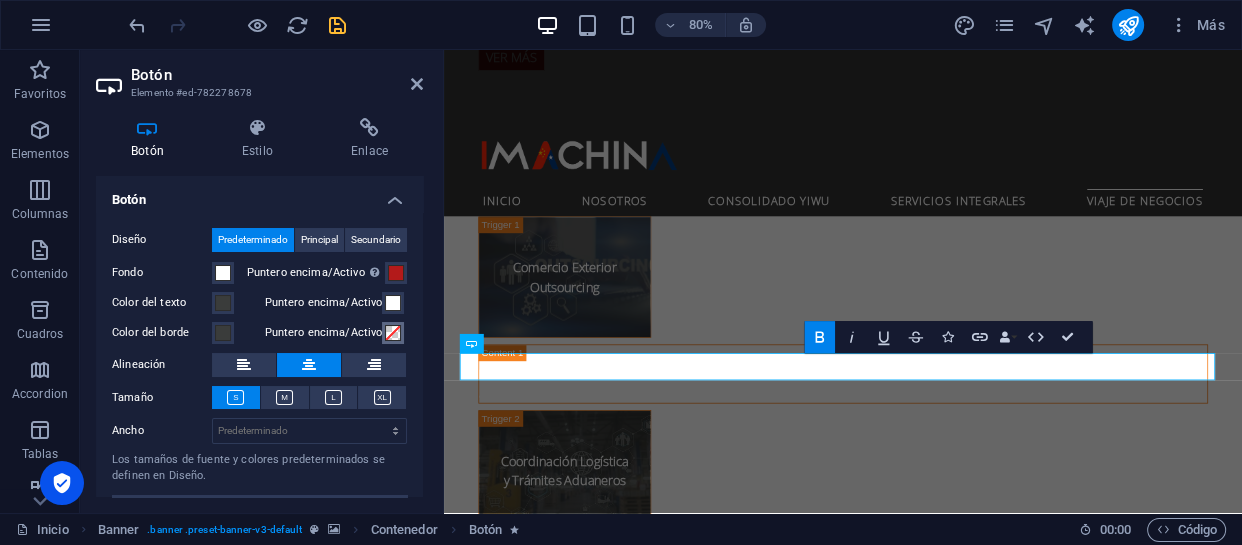 click at bounding box center [393, 333] 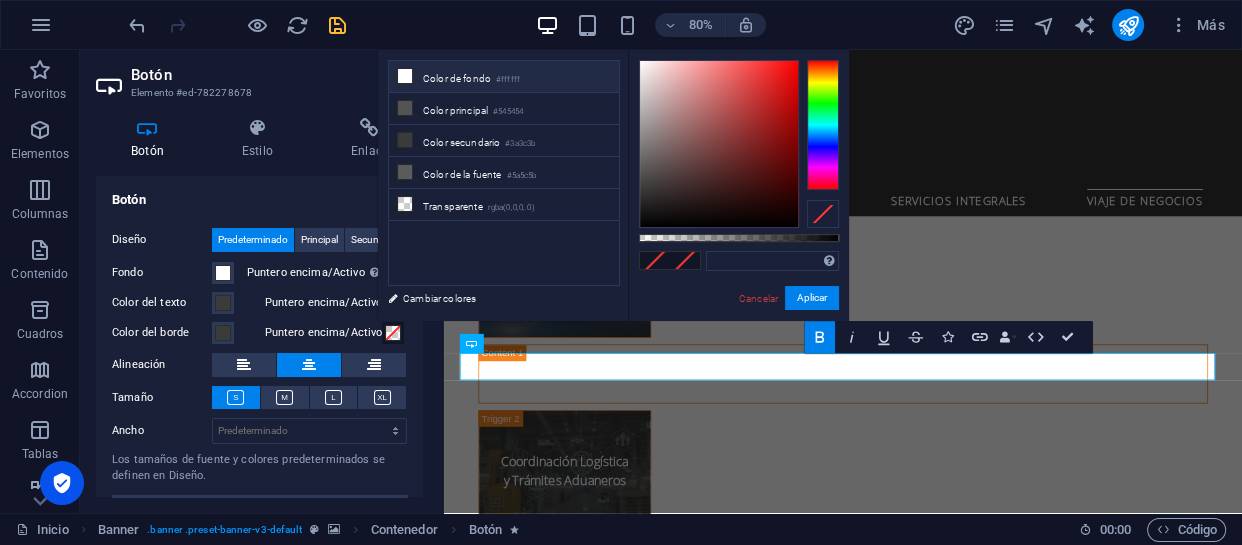 click on "Color de fondo
#ffffff" at bounding box center [504, 77] 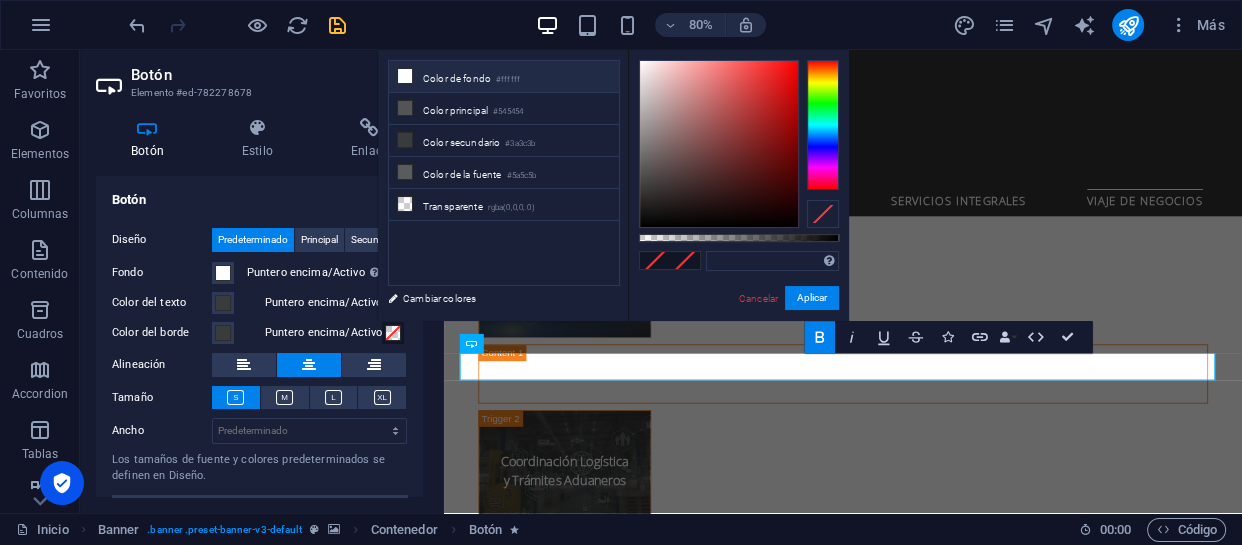 type on "#ffffff" 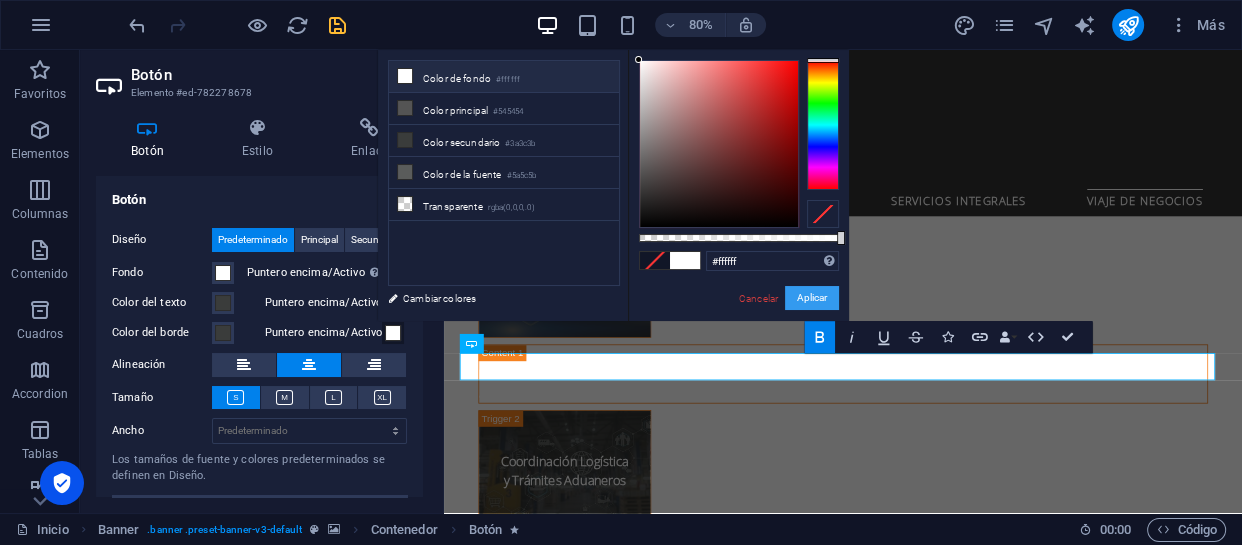 click on "Aplicar" at bounding box center [812, 298] 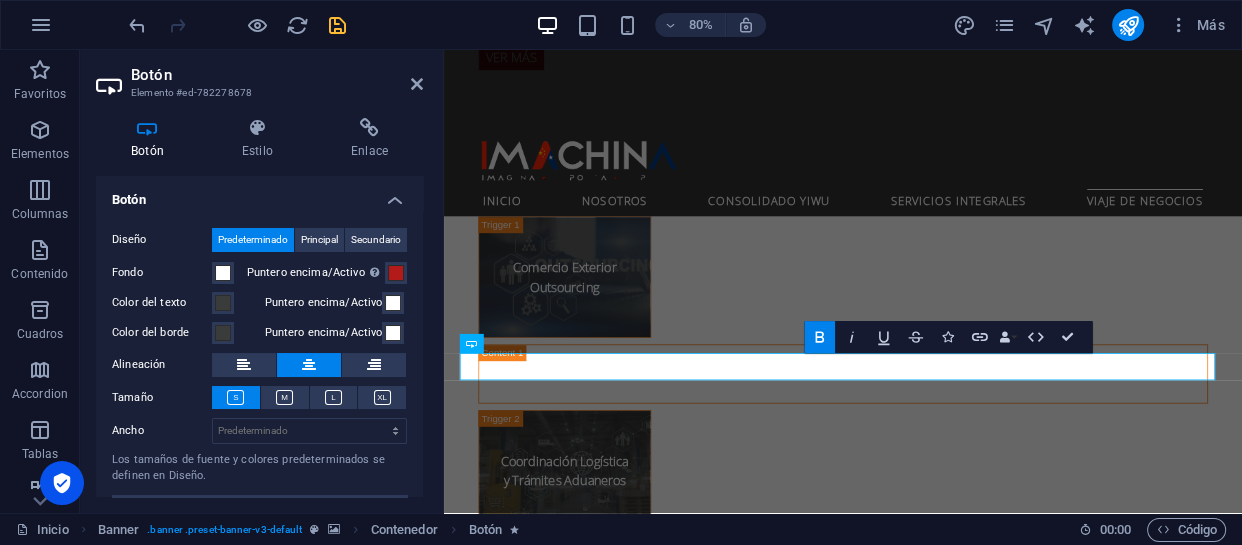 click at bounding box center (337, 25) 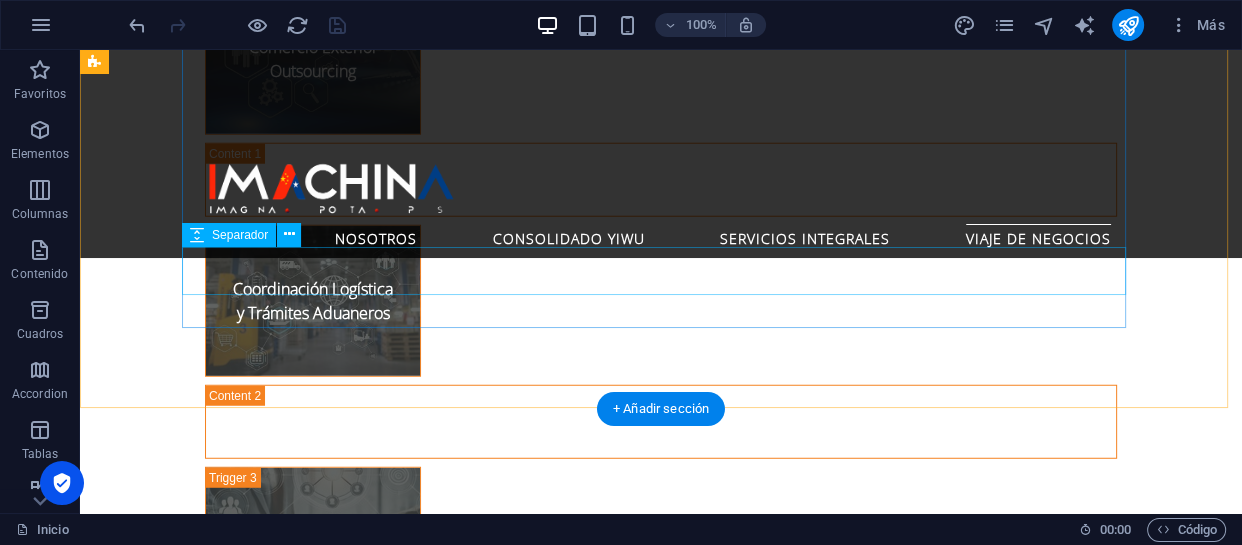 scroll, scrollTop: 4703, scrollLeft: 0, axis: vertical 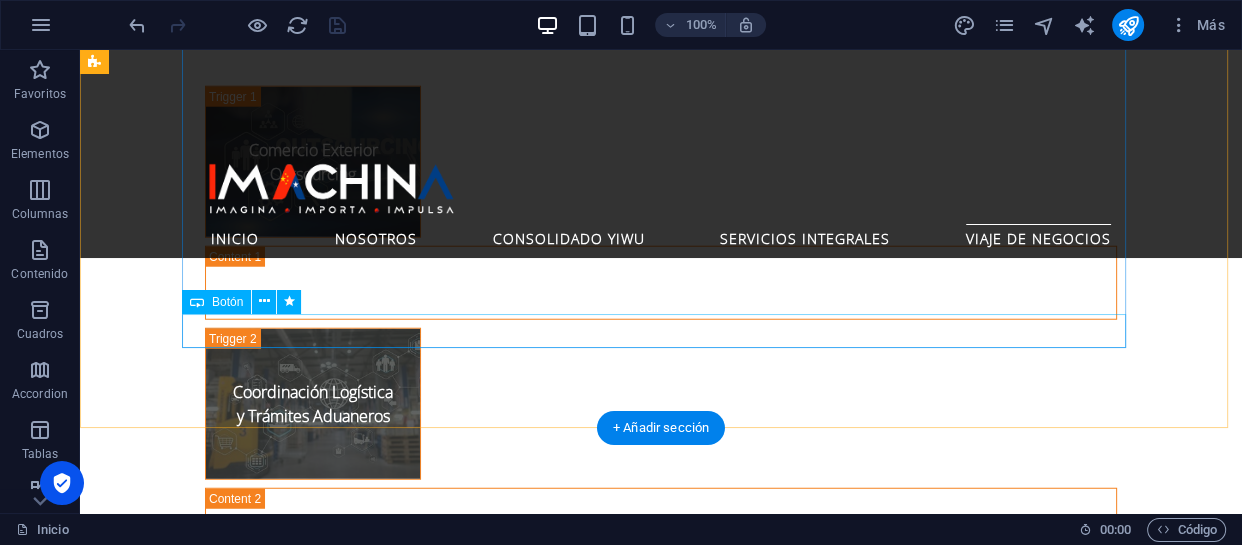click on "Ver MÁS" at bounding box center [661, 2350] 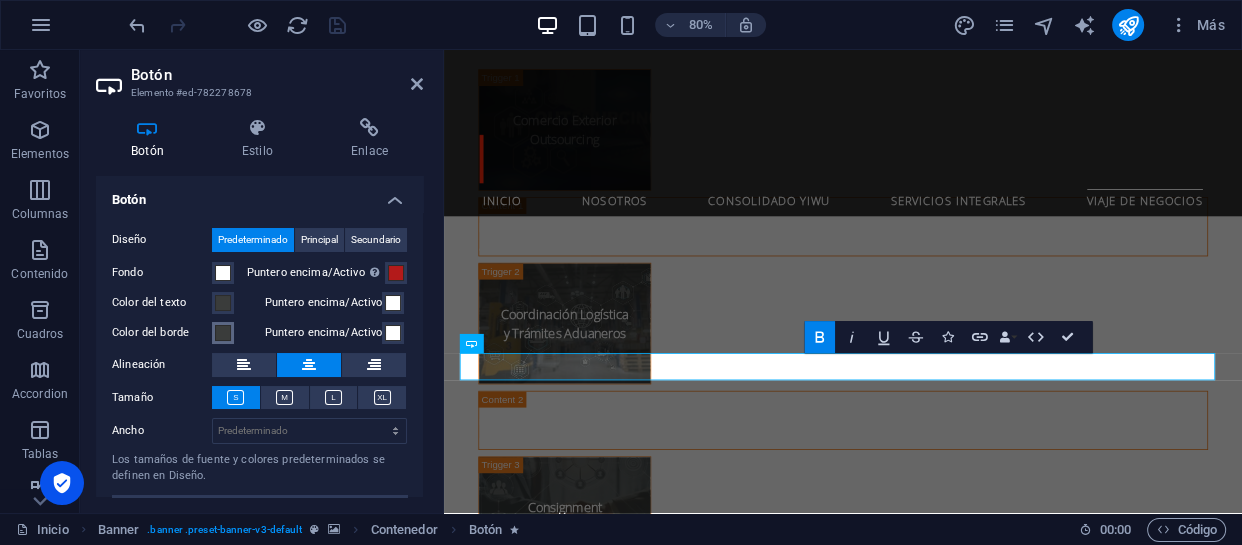 click at bounding box center (223, 333) 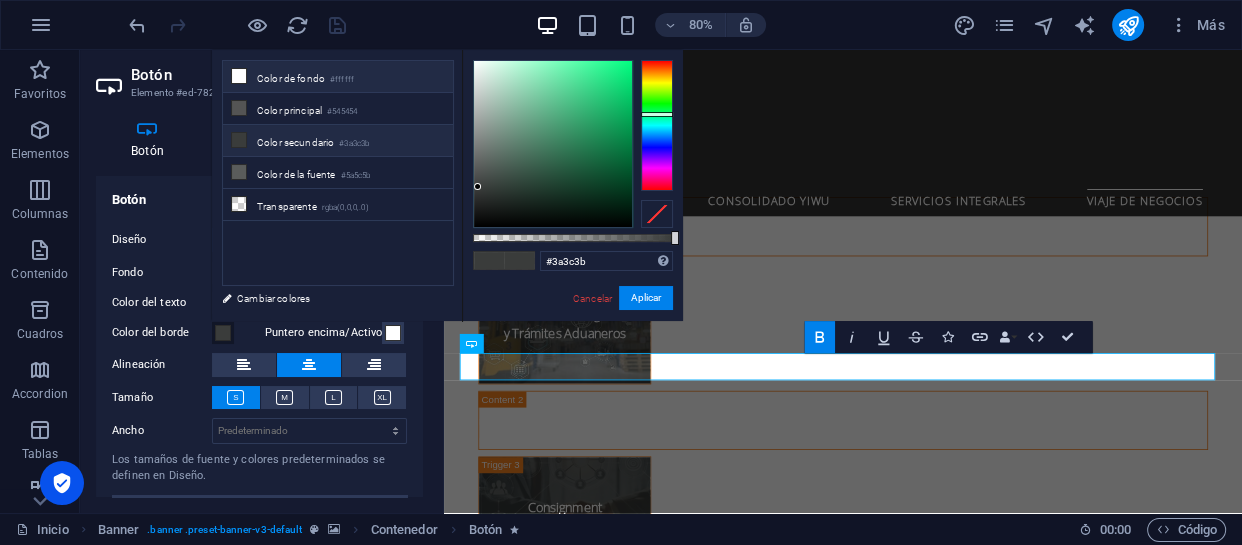 click on "Color de fondo
#ffffff" at bounding box center [338, 77] 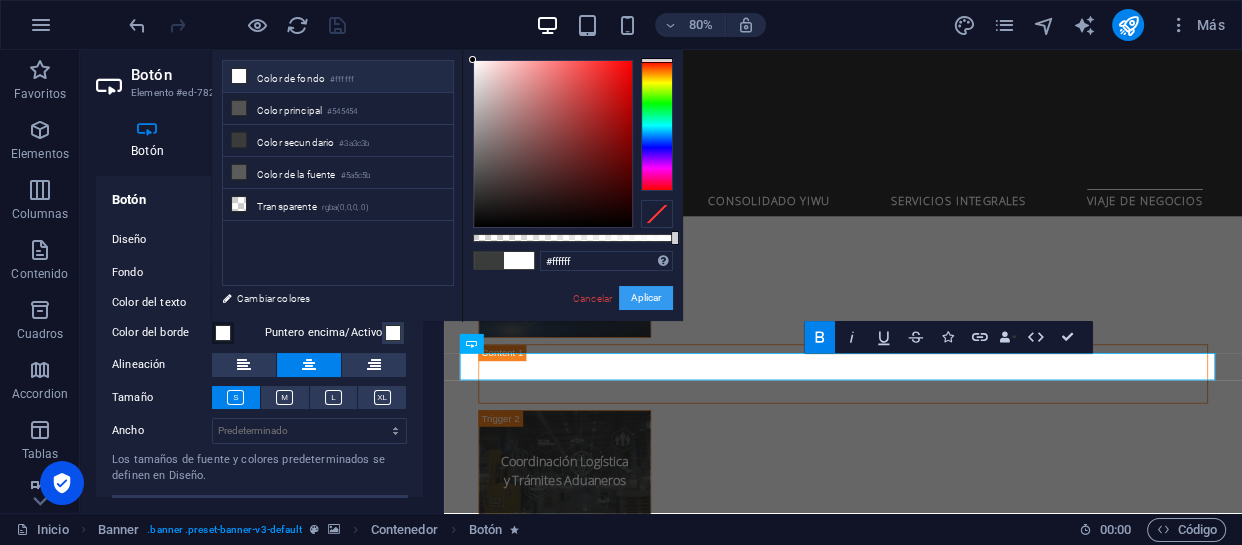 click on "Aplicar" at bounding box center [646, 298] 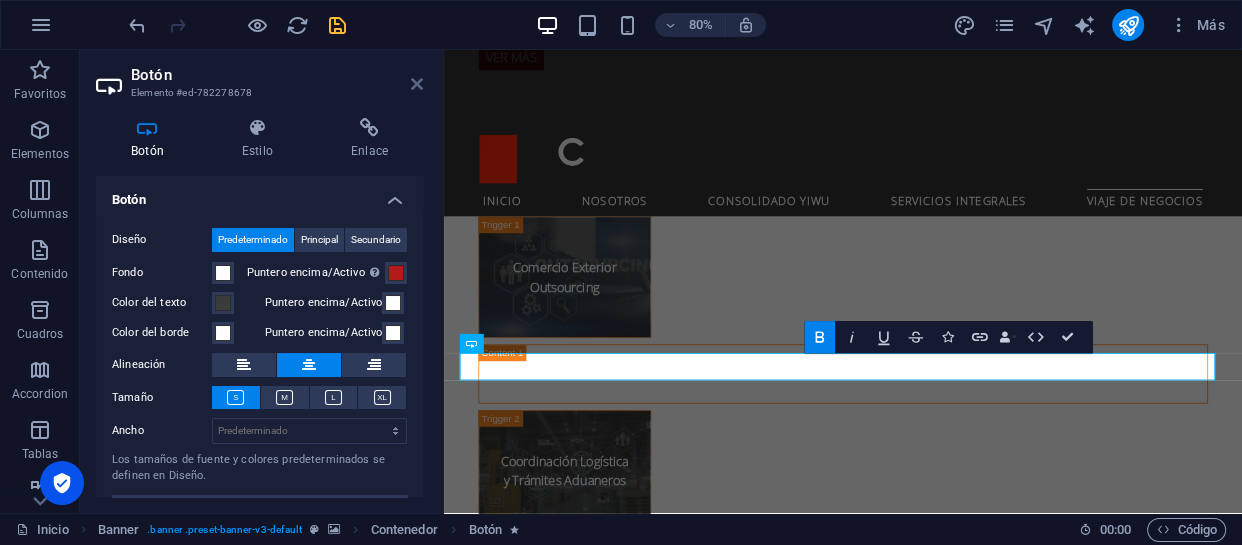click at bounding box center [417, 84] 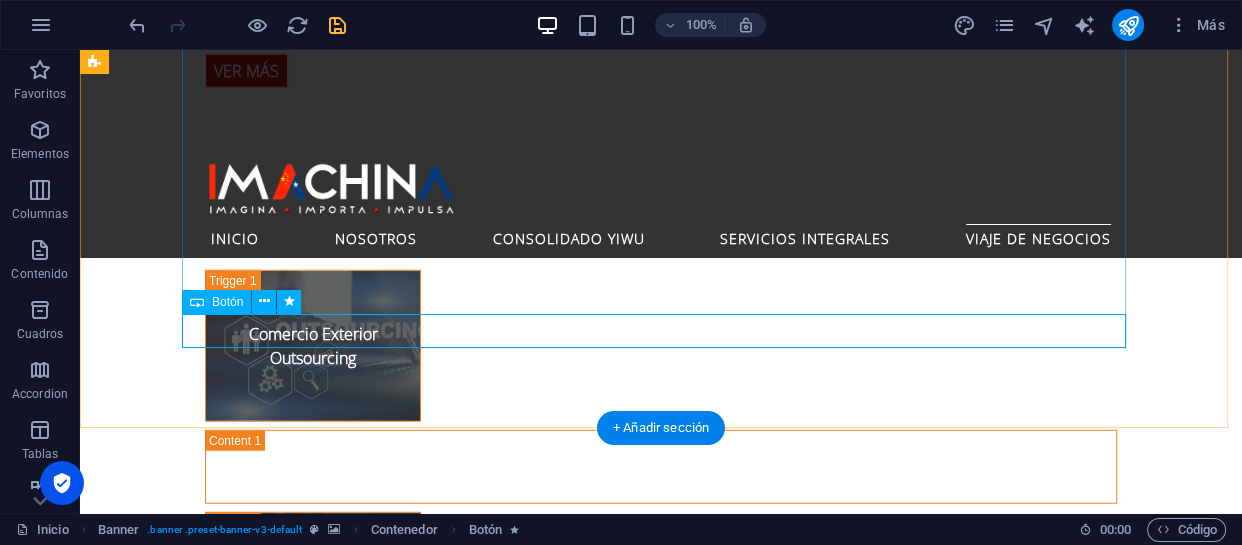click on "Ver MÁS" at bounding box center (661, 2591) 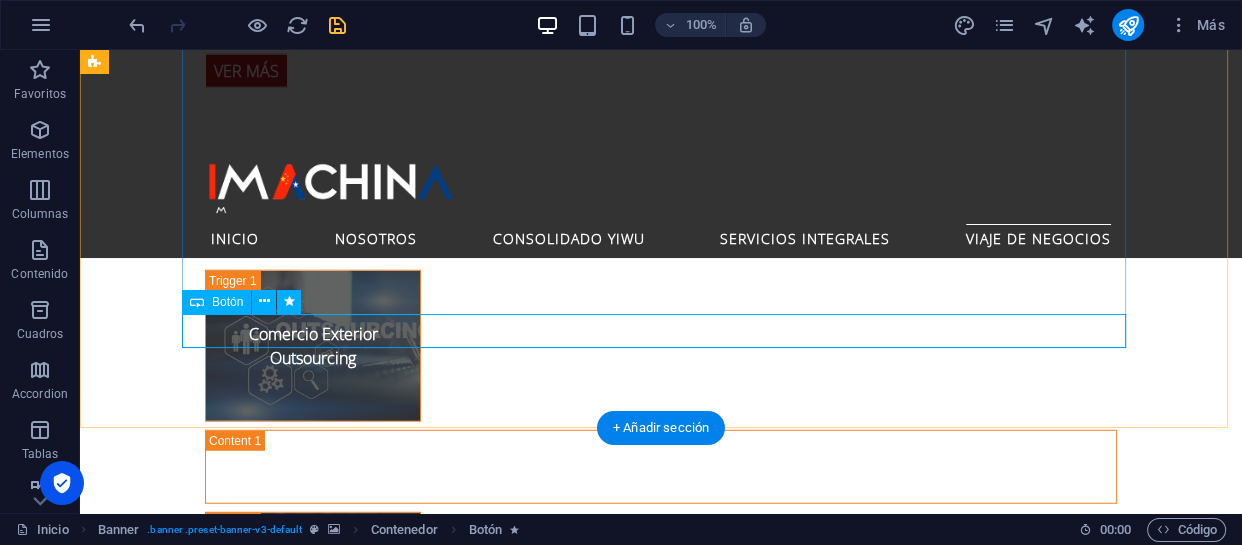 click on "Ver MÁS" at bounding box center [661, 2591] 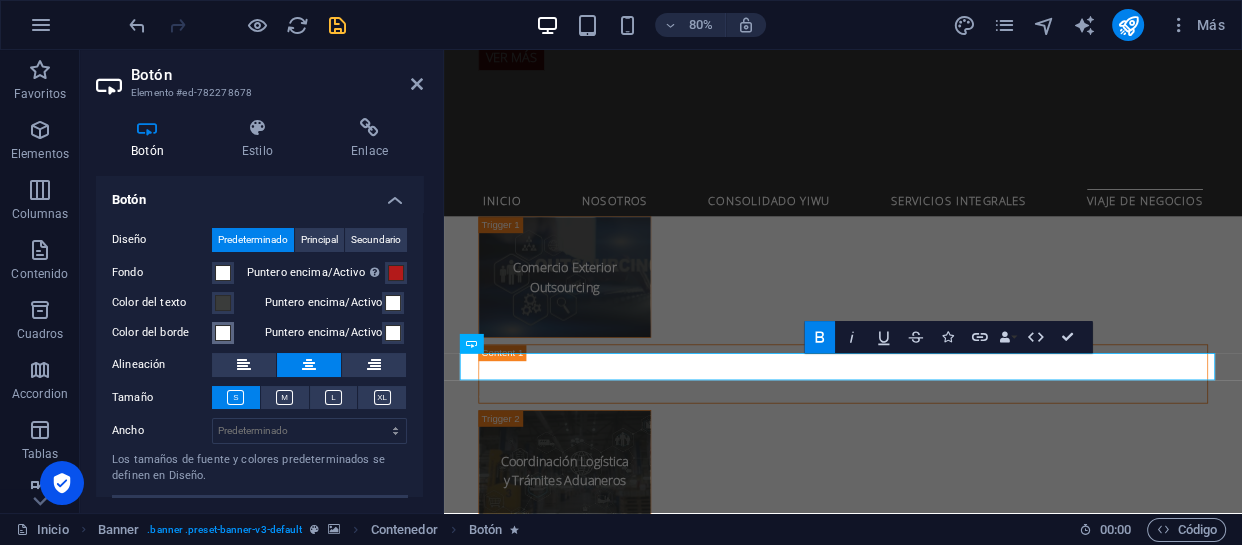 click on "Color del borde" at bounding box center [223, 333] 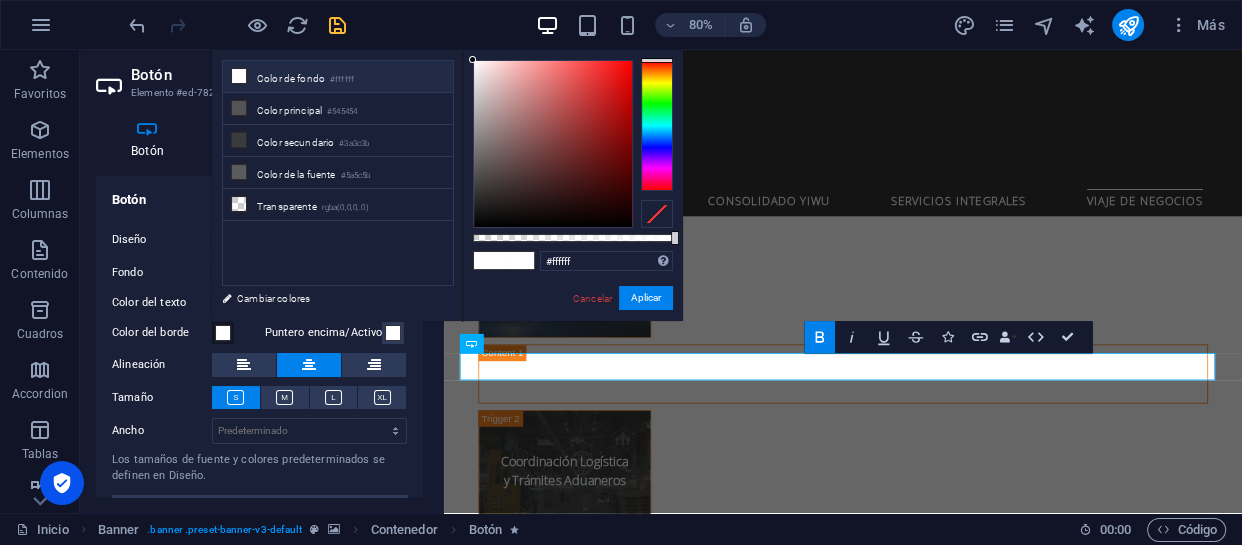 click at bounding box center (657, 214) 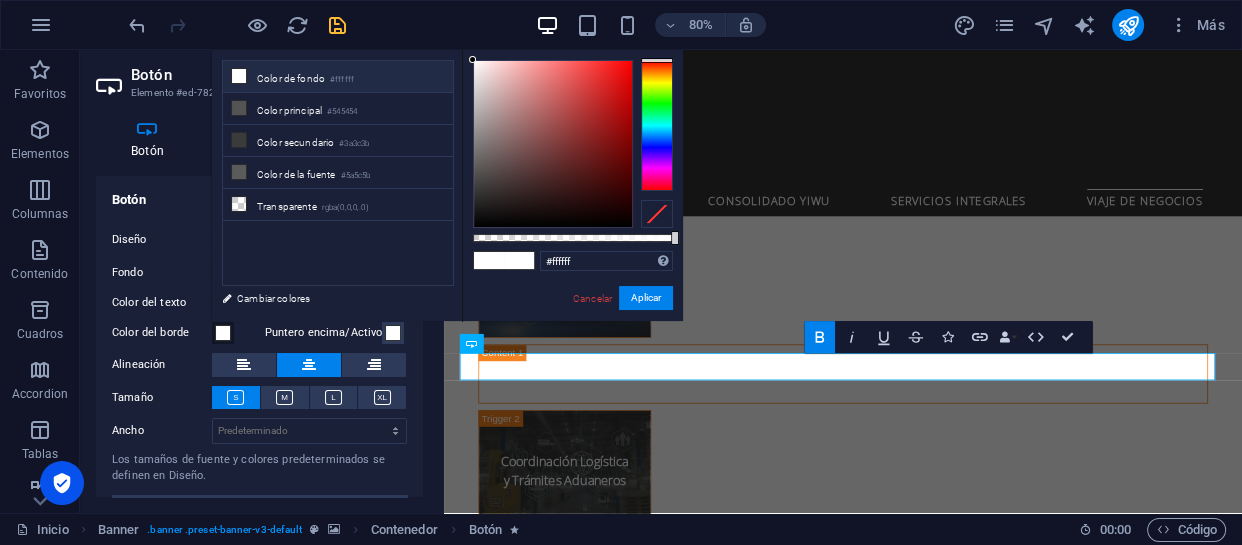 type 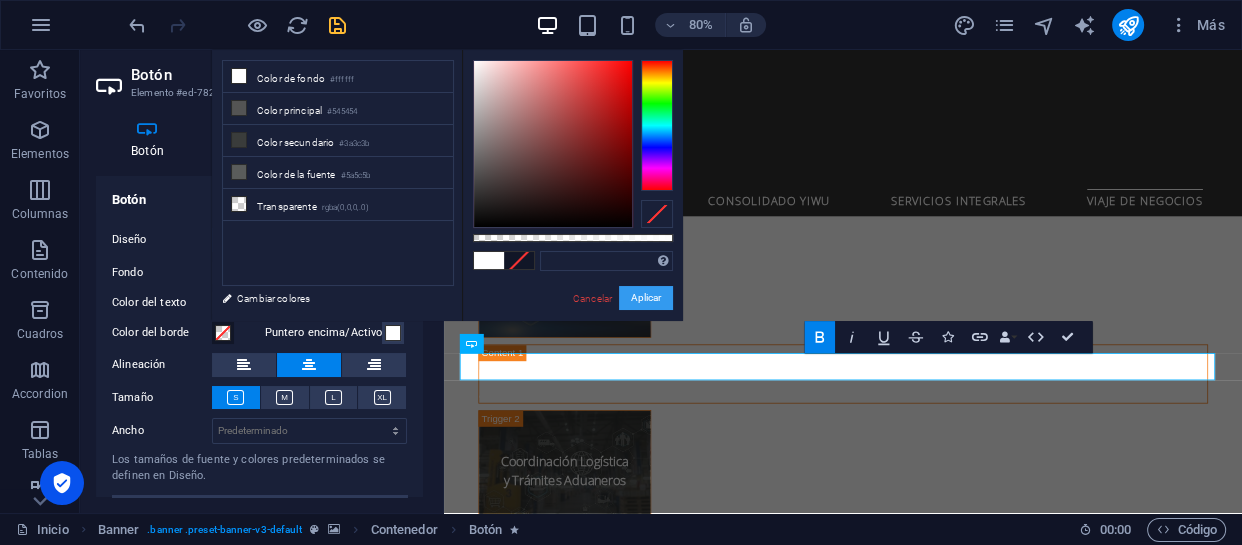 click on "Aplicar" at bounding box center [646, 298] 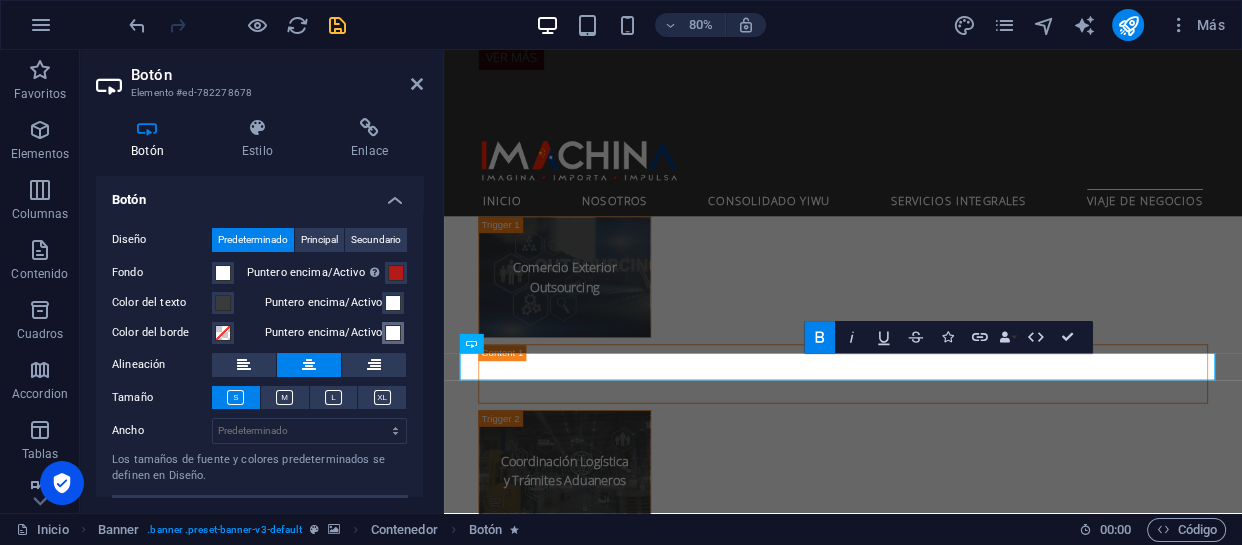 click at bounding box center (393, 333) 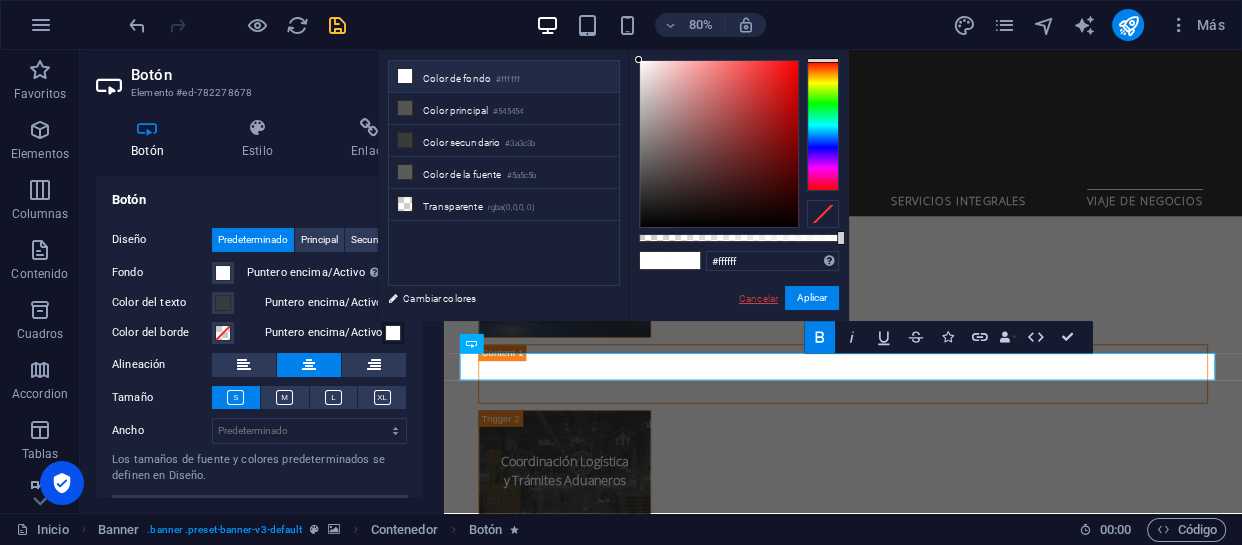 click on "Cancelar" at bounding box center (758, 298) 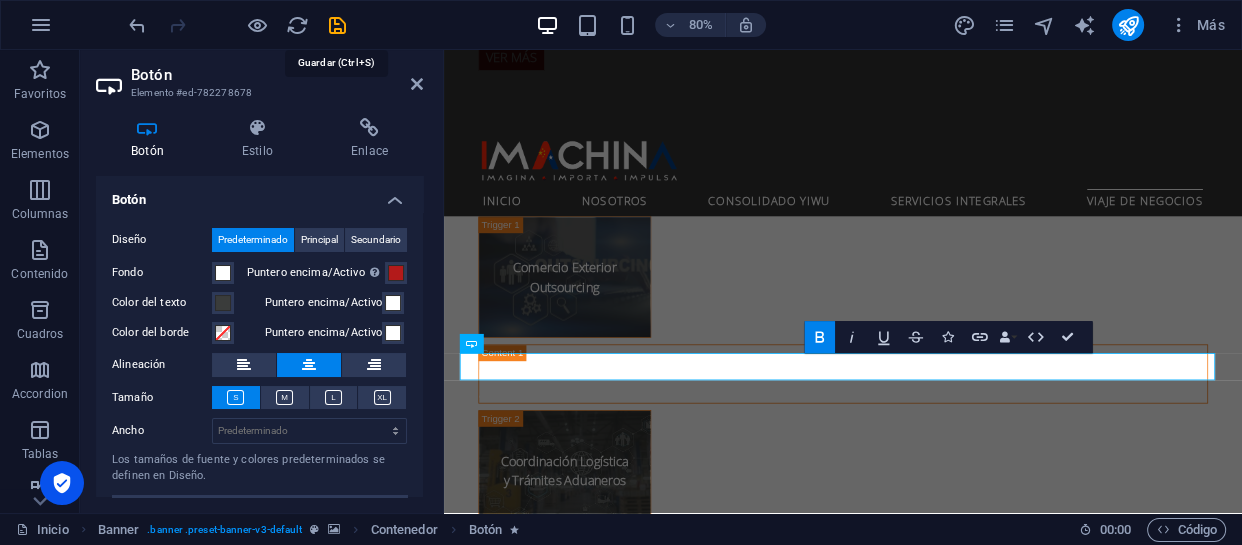 click at bounding box center [337, 25] 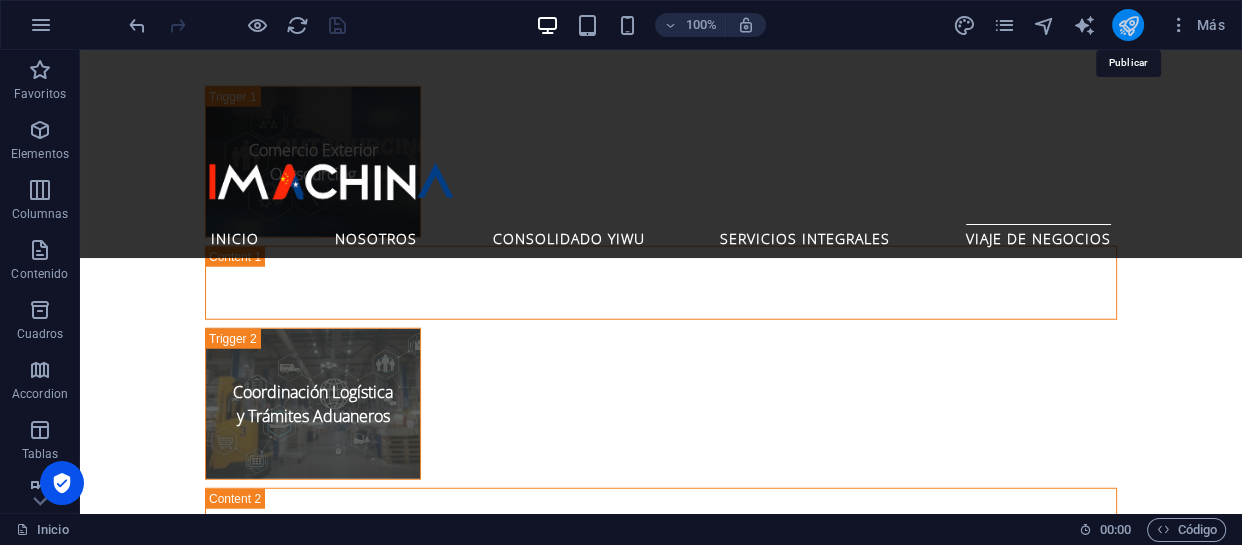 click at bounding box center (1128, 25) 